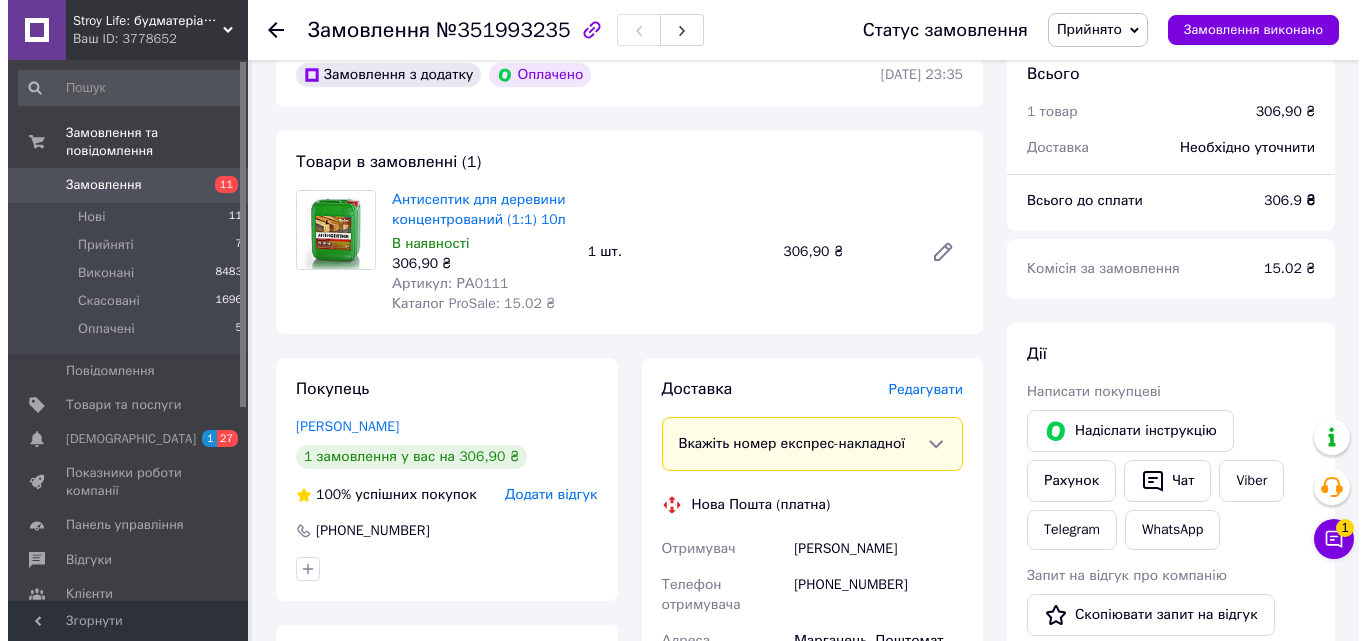 scroll, scrollTop: 200, scrollLeft: 0, axis: vertical 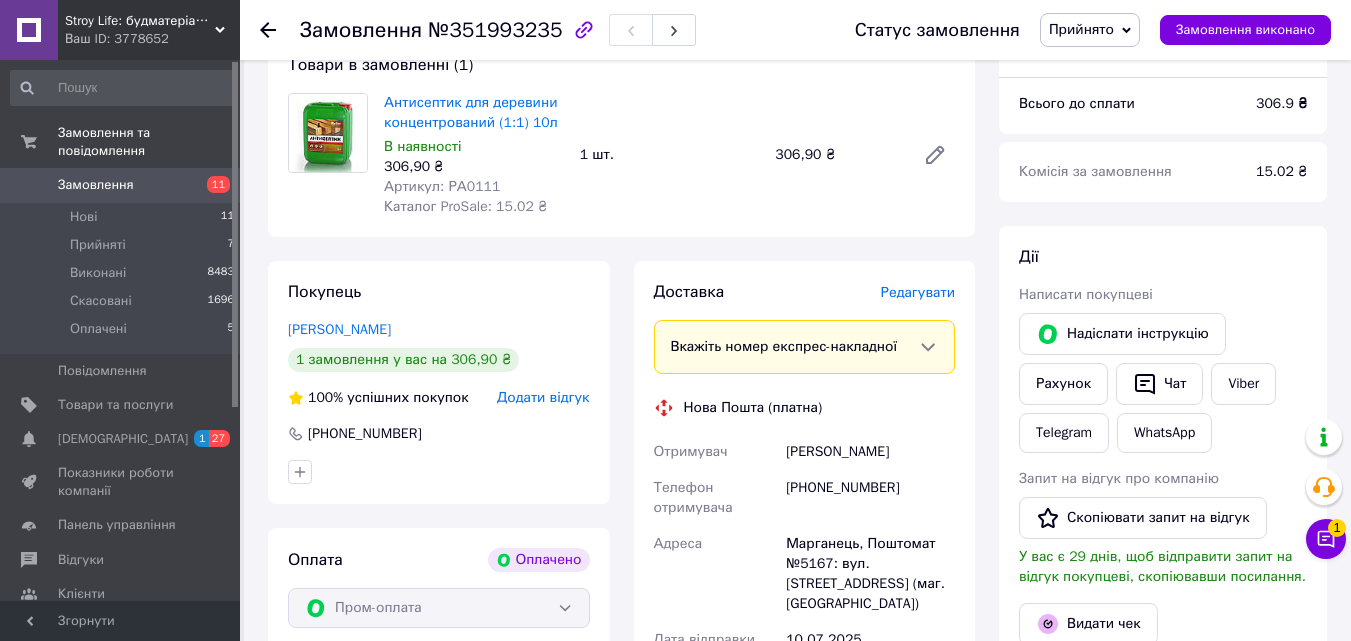 click on "Редагувати" at bounding box center (918, 292) 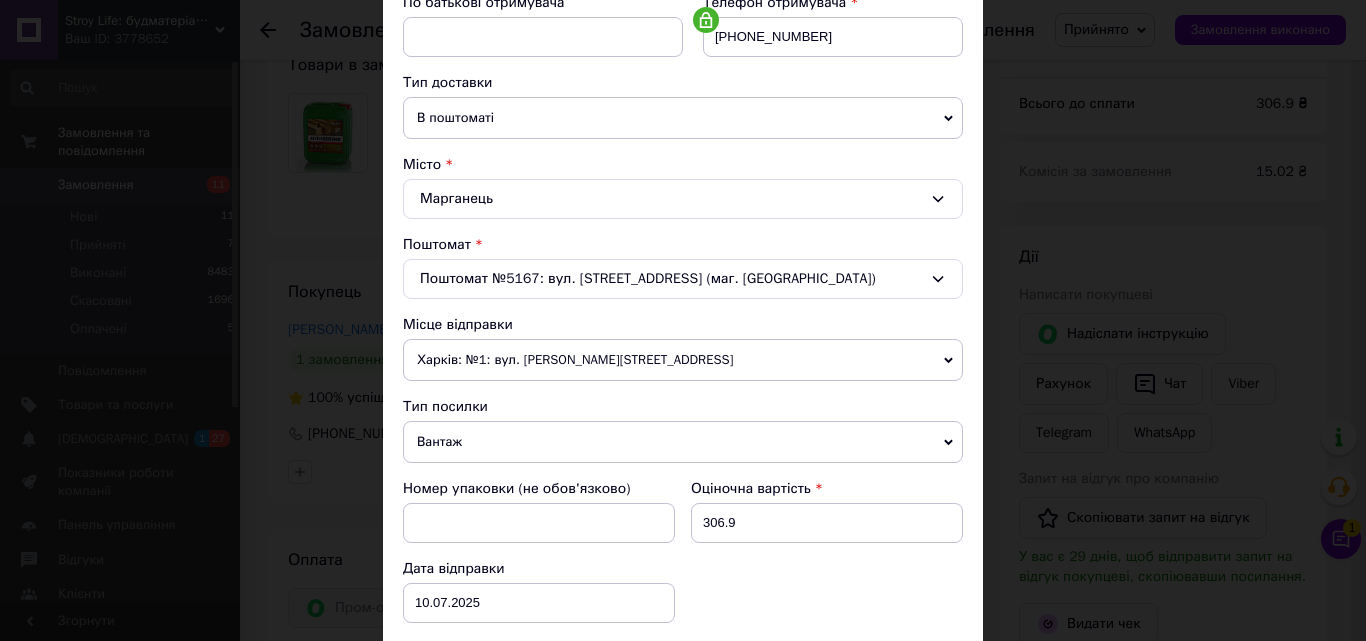 scroll, scrollTop: 687, scrollLeft: 0, axis: vertical 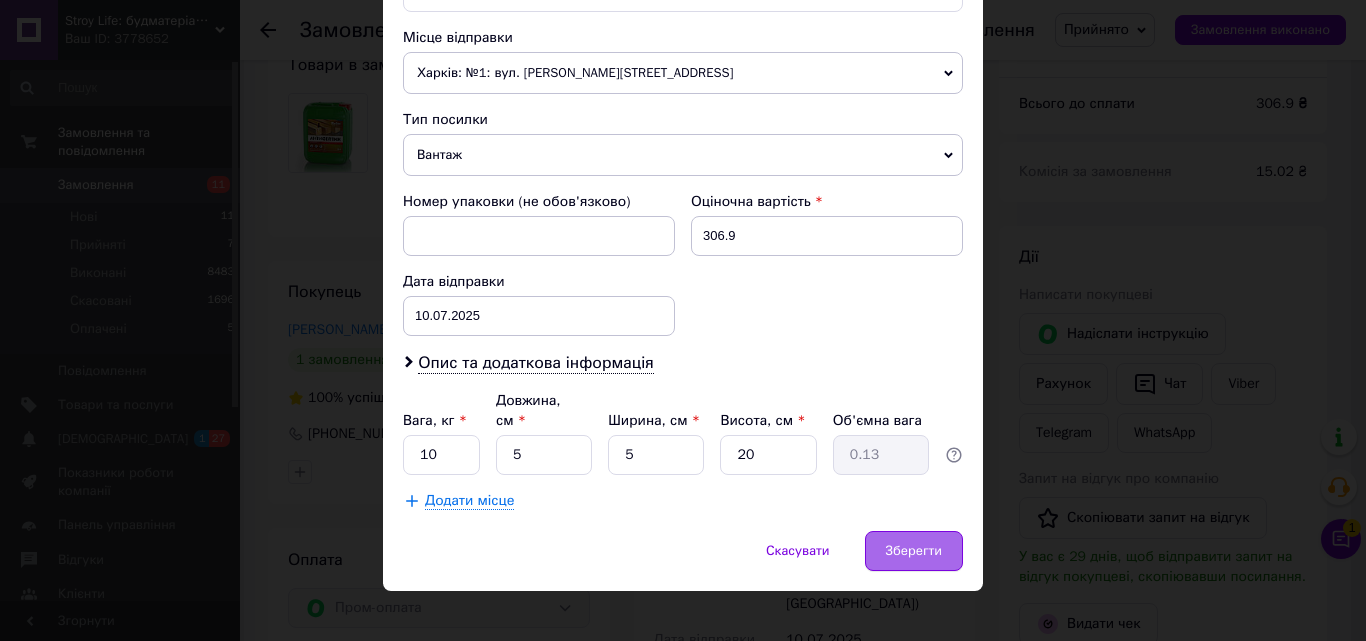 click on "Зберегти" at bounding box center [914, 551] 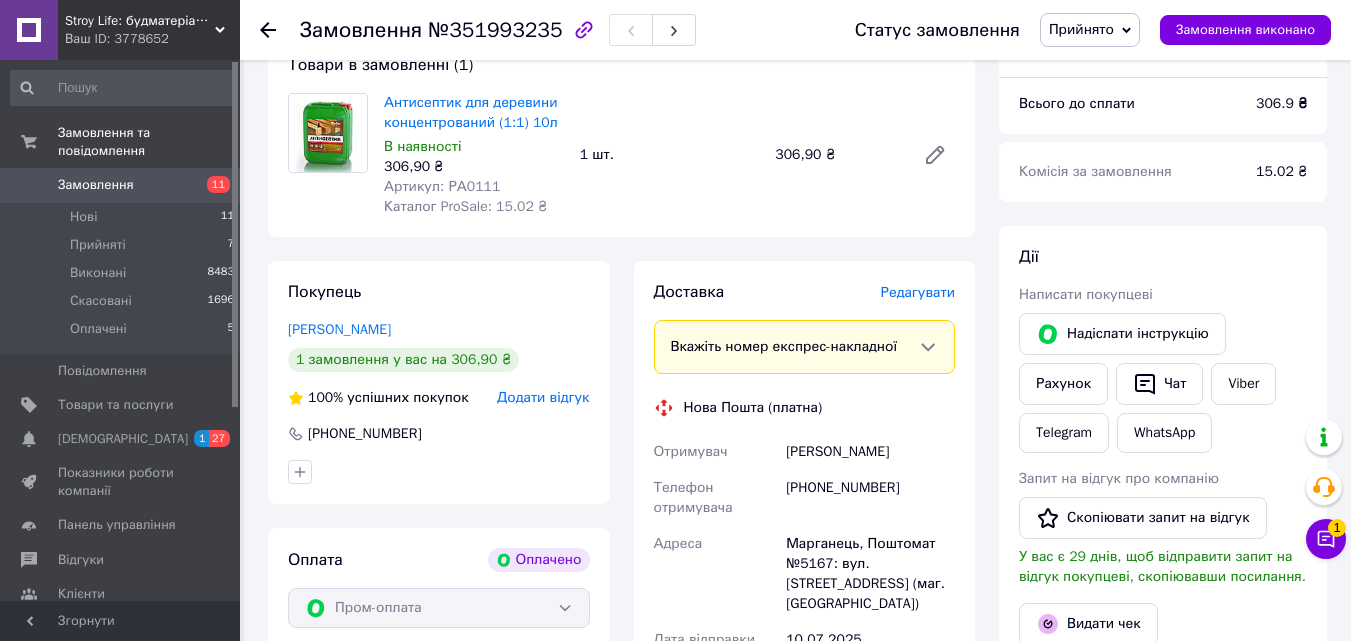 click on "Редагувати" at bounding box center [918, 292] 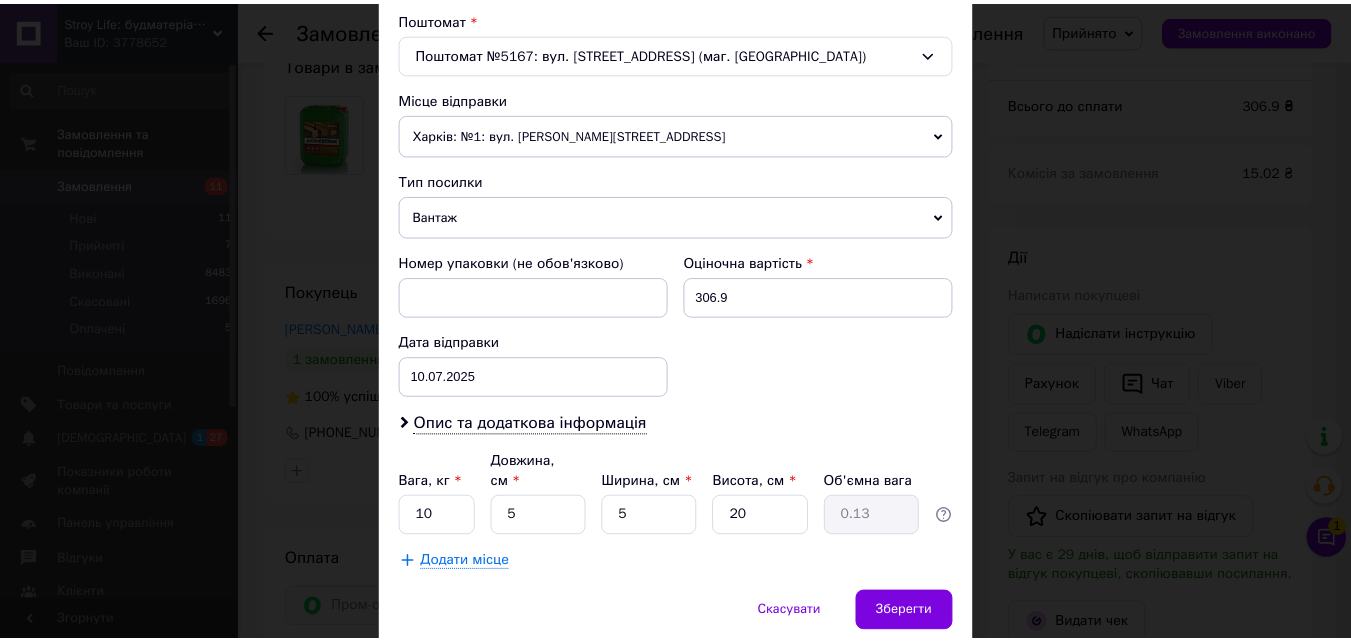 scroll, scrollTop: 687, scrollLeft: 0, axis: vertical 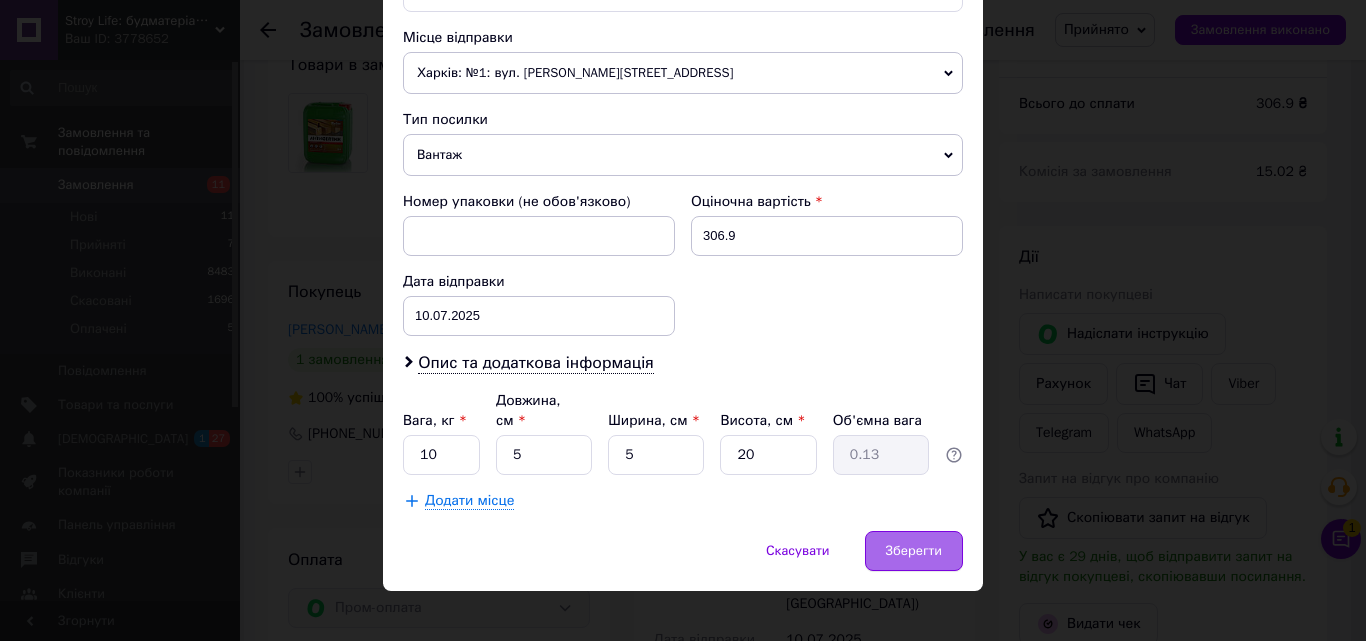 click on "Зберегти" at bounding box center [914, 551] 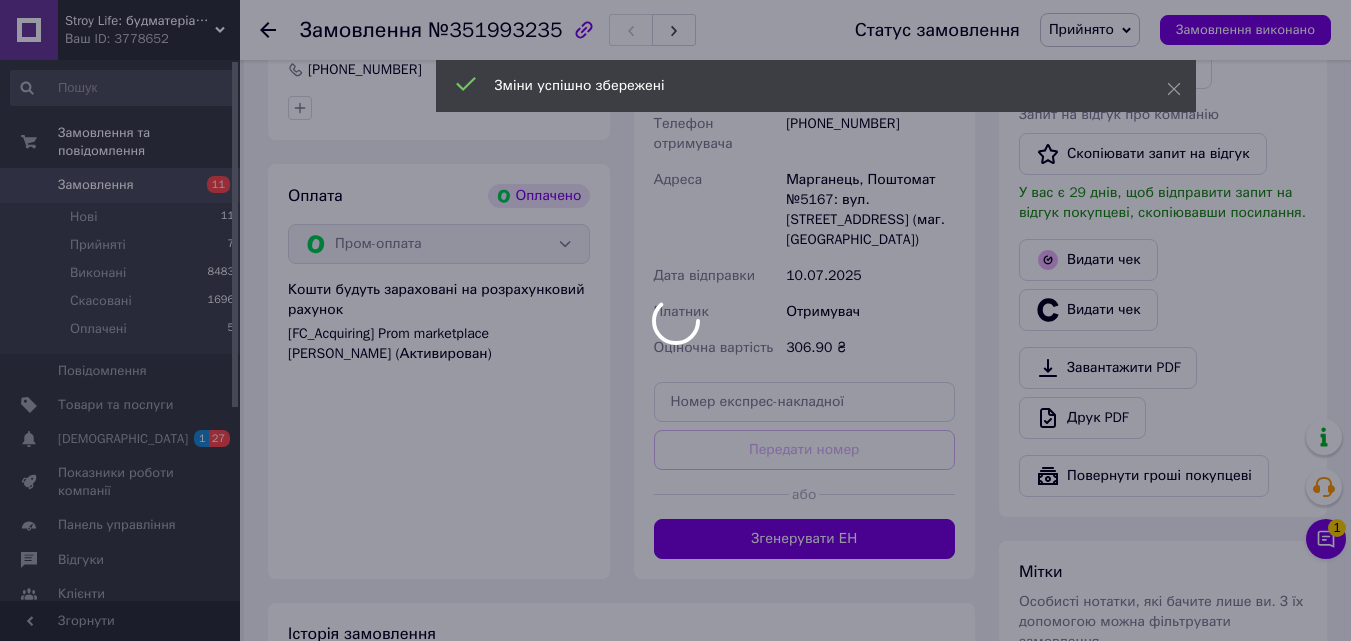 scroll, scrollTop: 600, scrollLeft: 0, axis: vertical 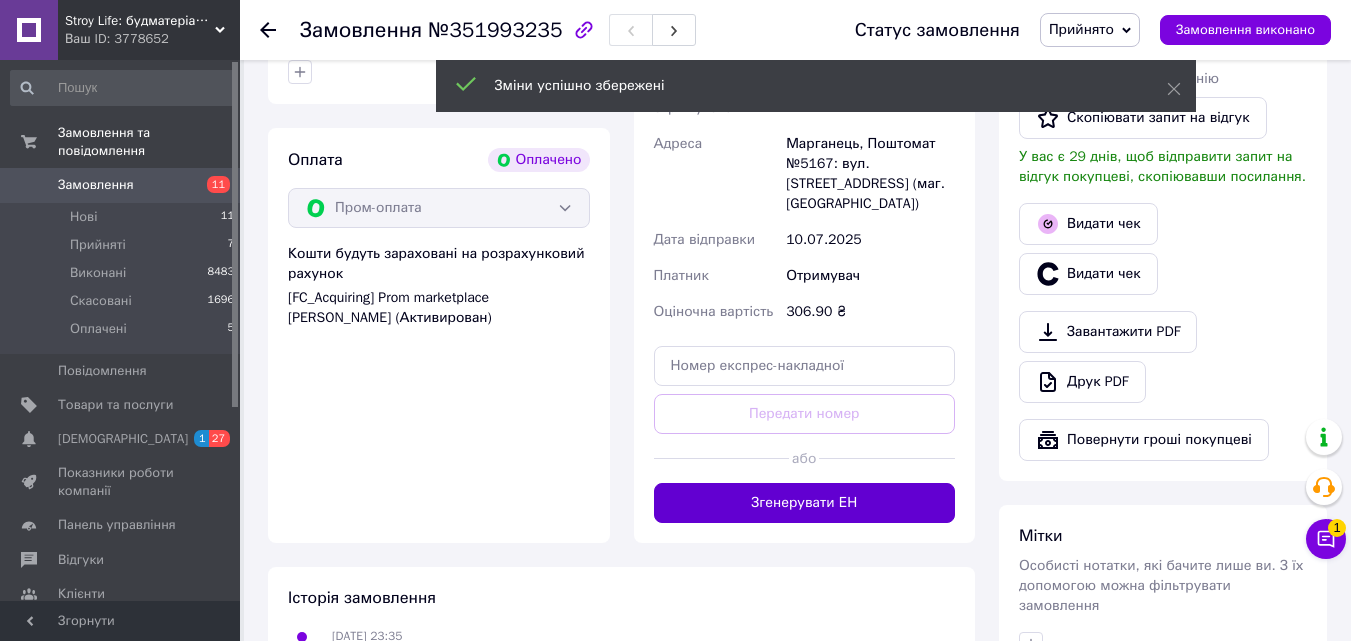 click on "Згенерувати ЕН" at bounding box center (805, 503) 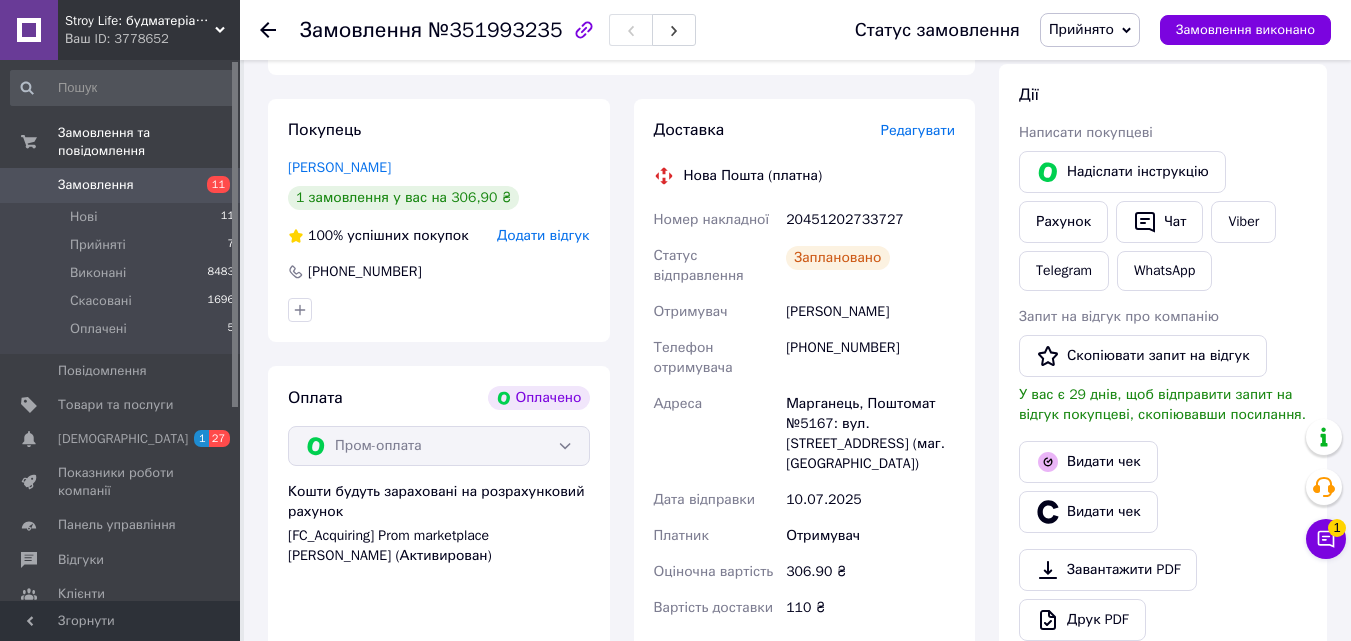 scroll, scrollTop: 400, scrollLeft: 0, axis: vertical 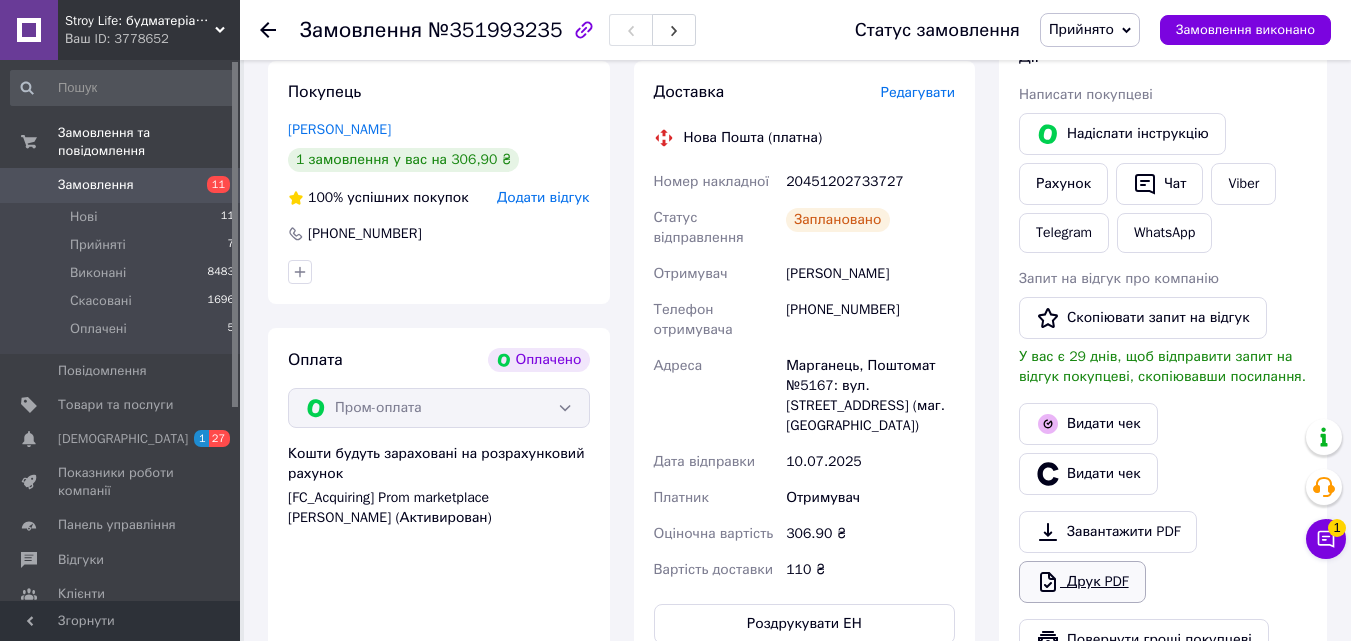 click on "Друк PDF" at bounding box center (1082, 582) 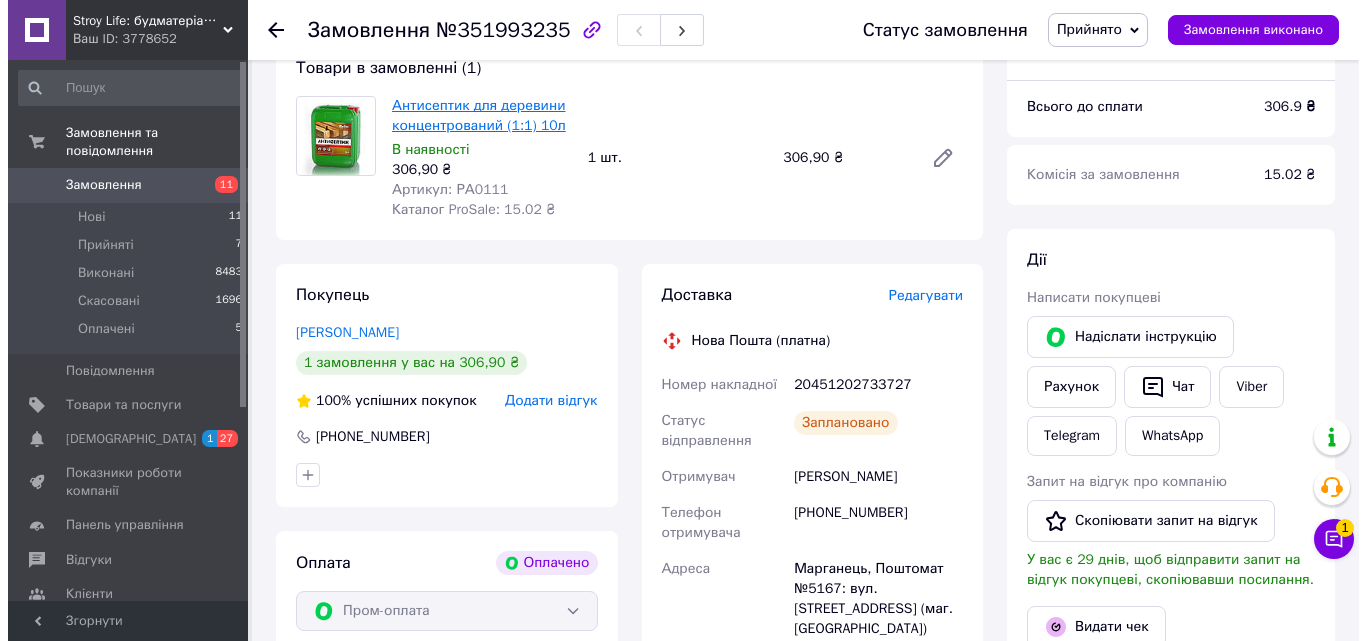 scroll, scrollTop: 0, scrollLeft: 0, axis: both 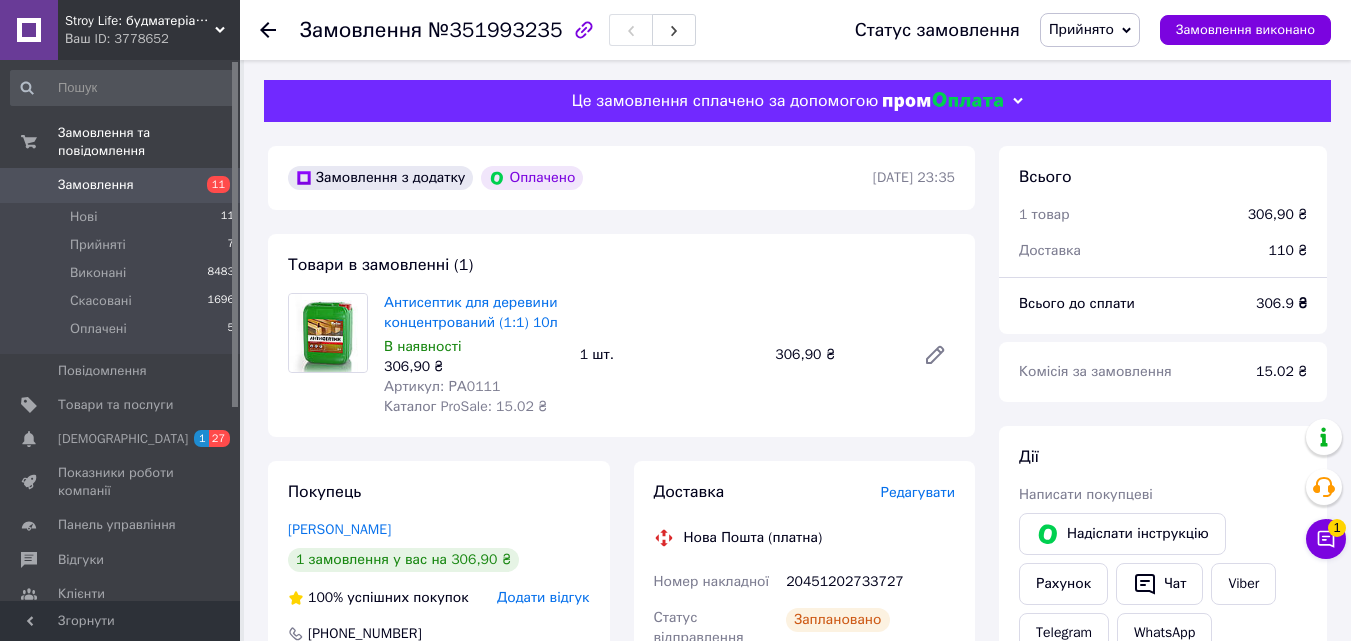 click on "11" at bounding box center (212, 185) 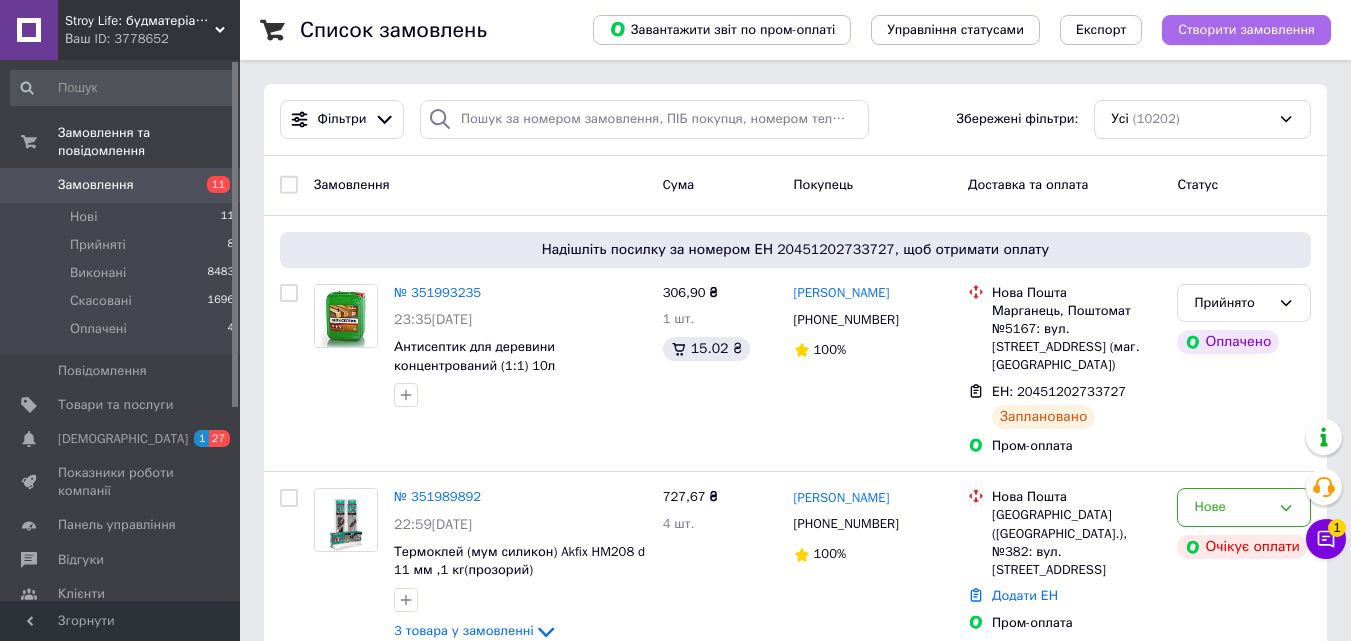 click on "Створити замовлення" at bounding box center [1246, 30] 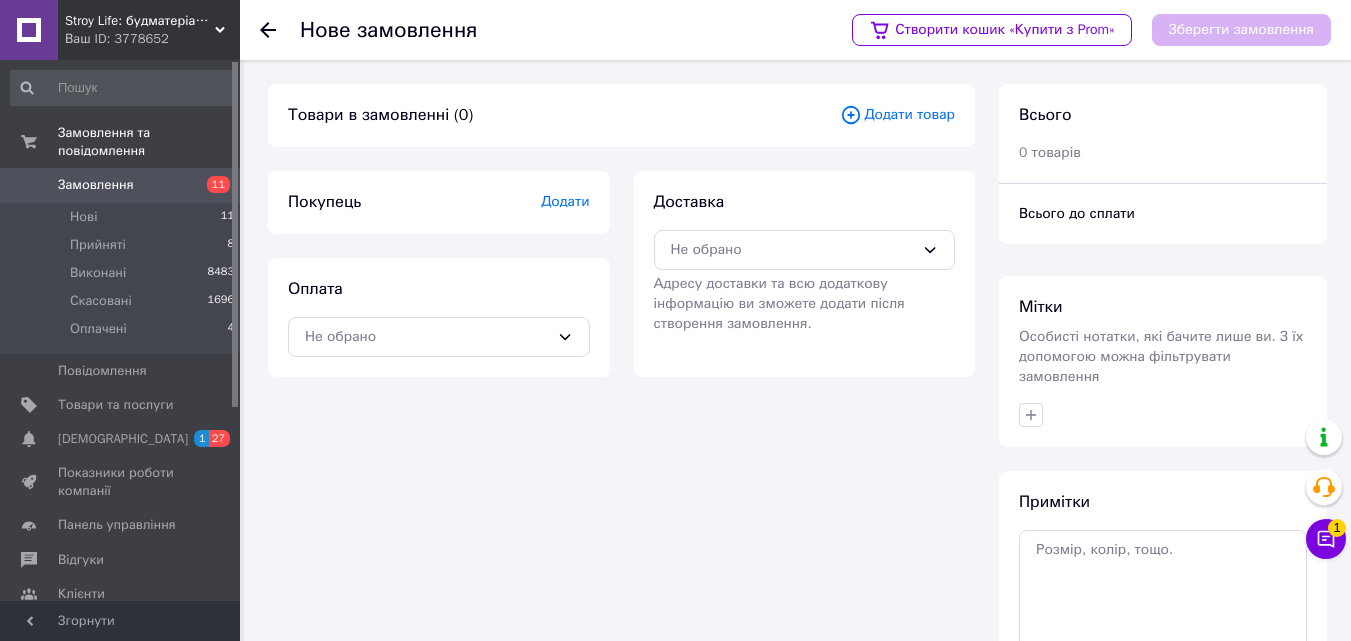 click on "Додати товар" at bounding box center [897, 115] 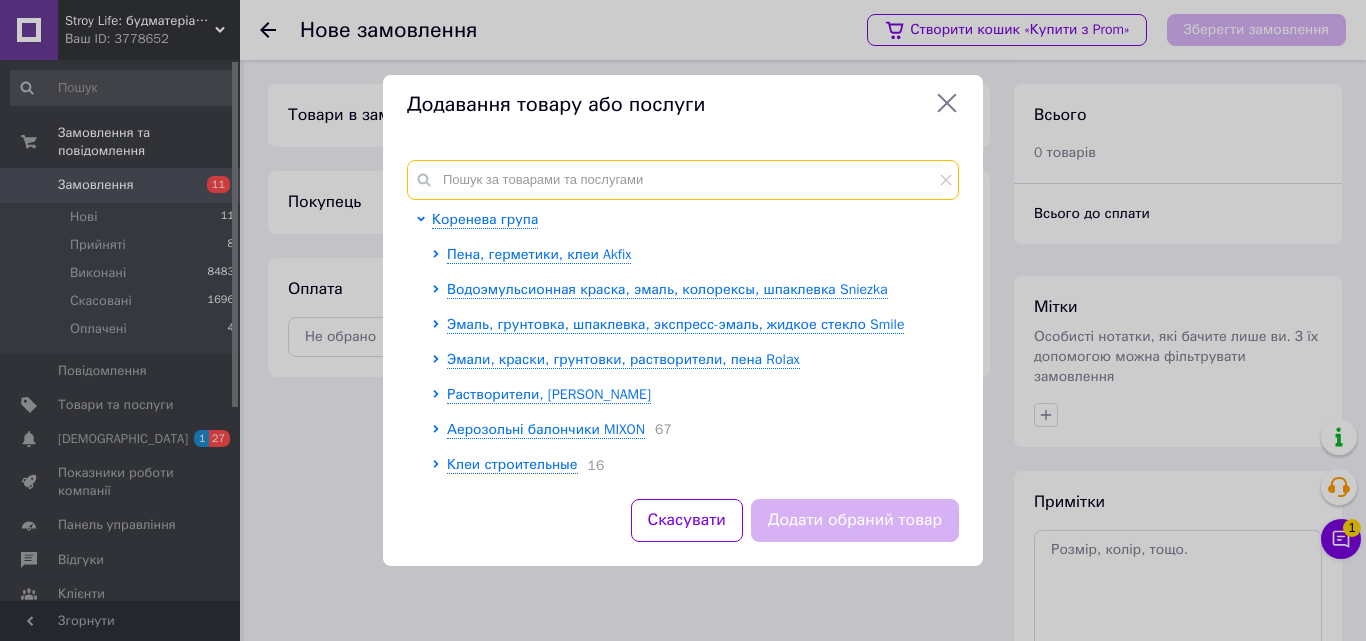 click at bounding box center (683, 180) 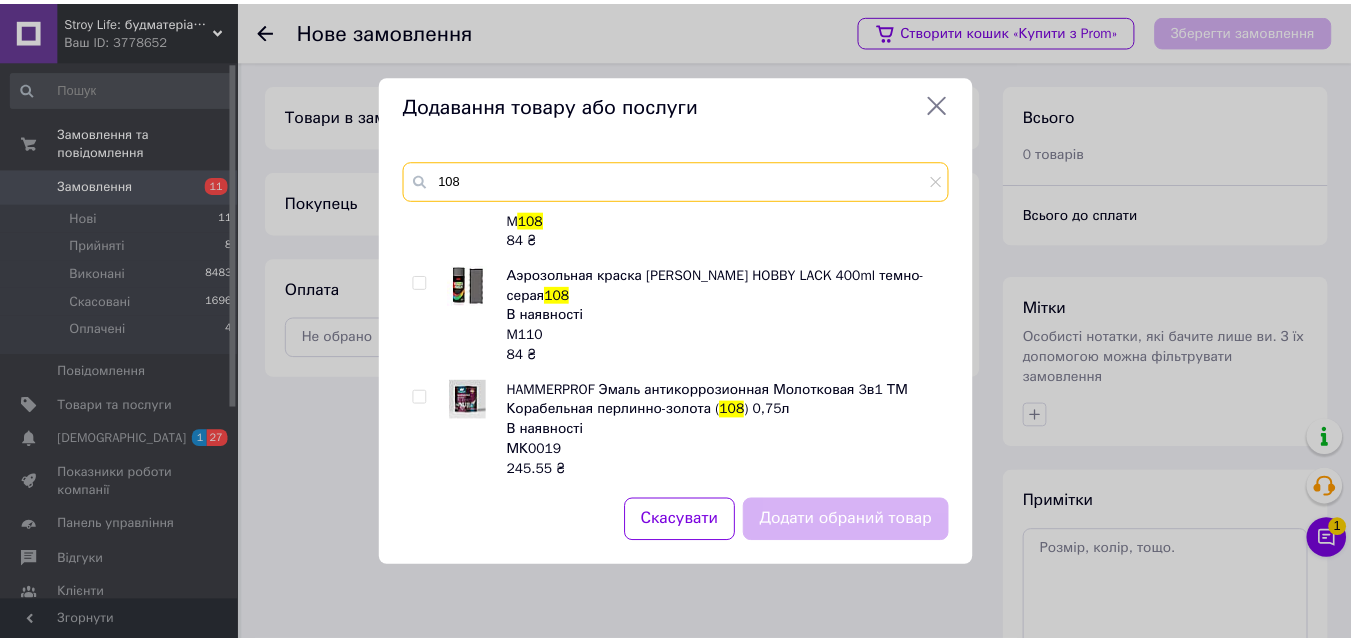 scroll, scrollTop: 700, scrollLeft: 0, axis: vertical 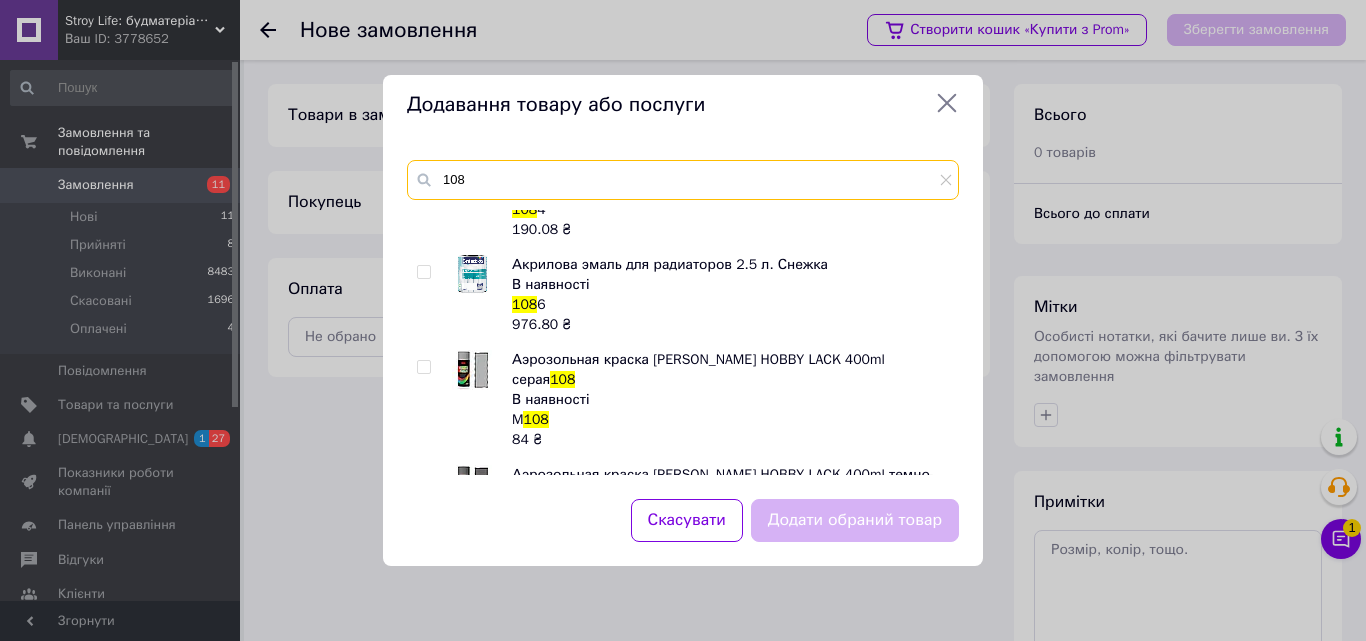 type on "108" 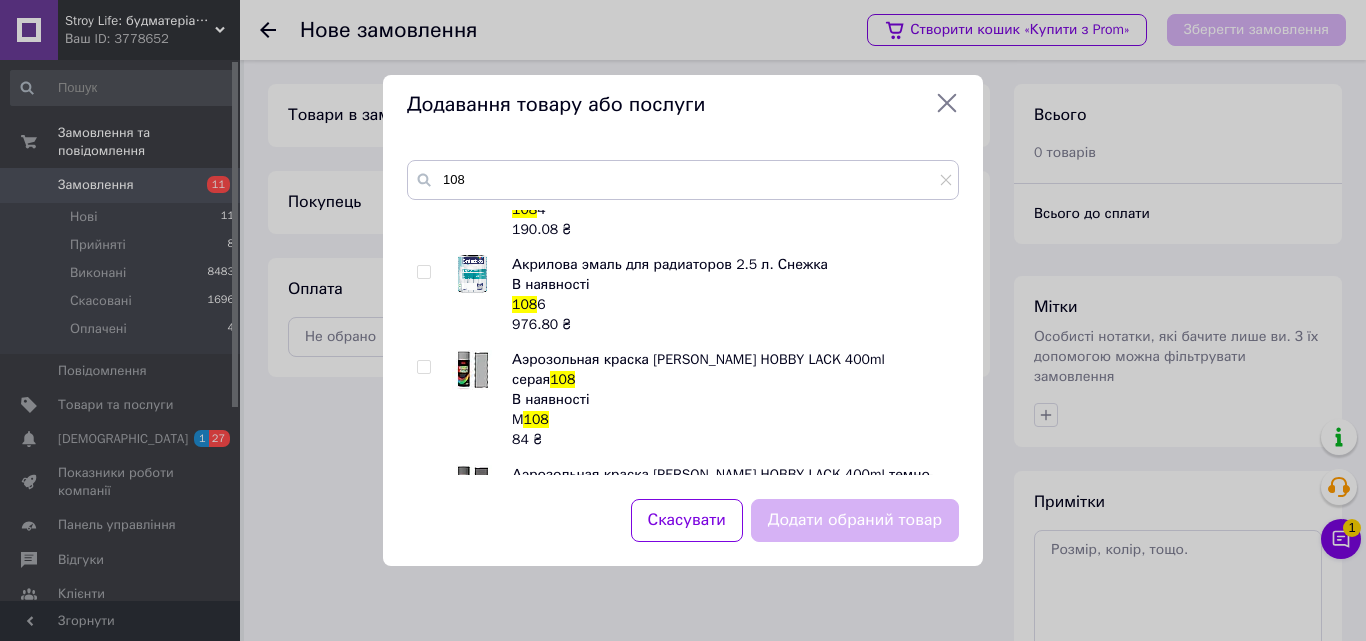 click at bounding box center (423, 367) 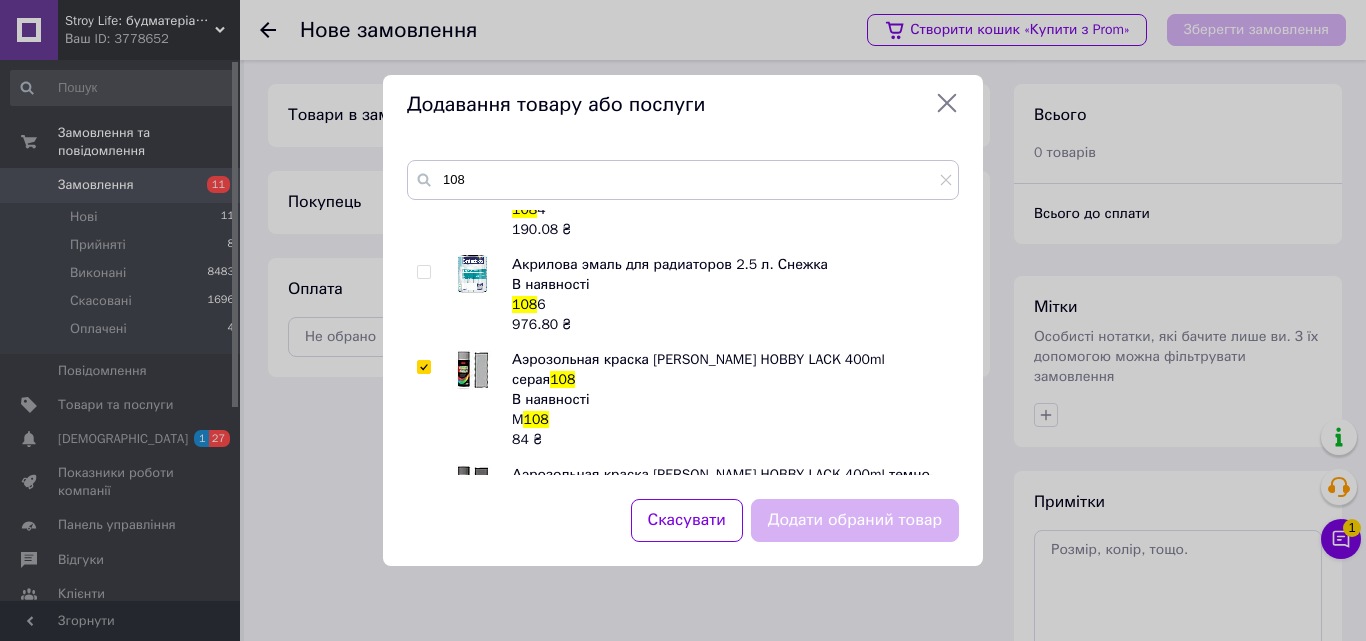 checkbox on "true" 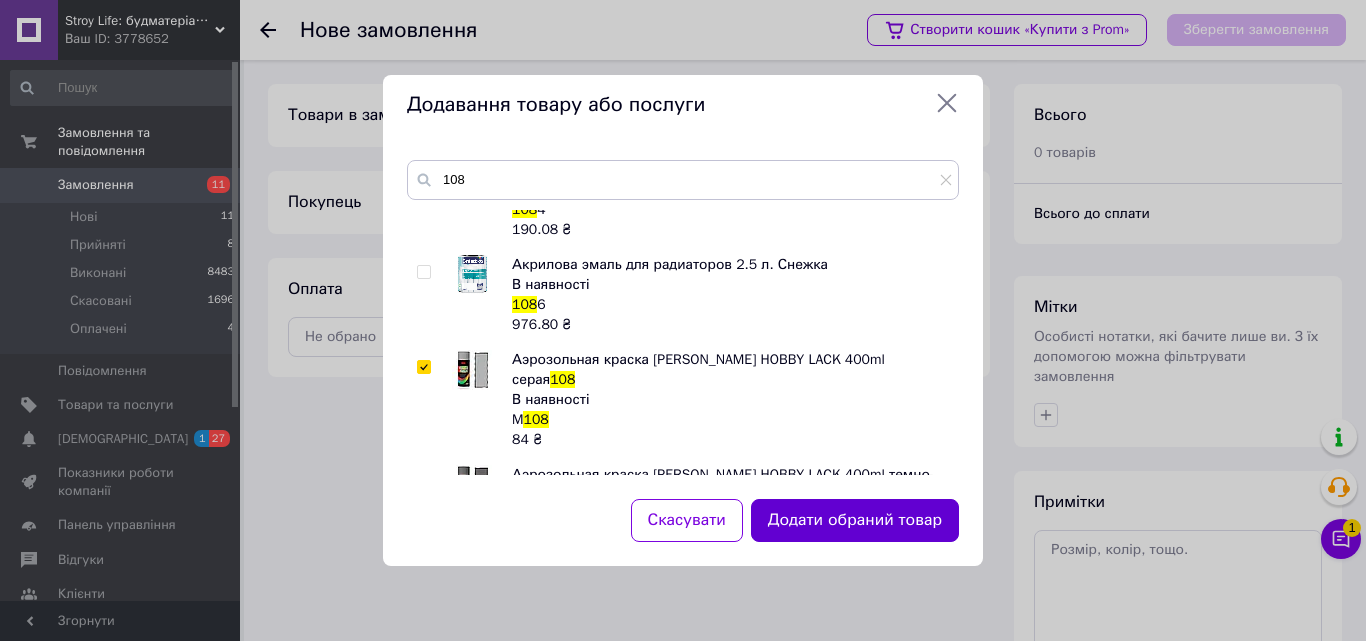click on "Додати обраний товар" at bounding box center [855, 520] 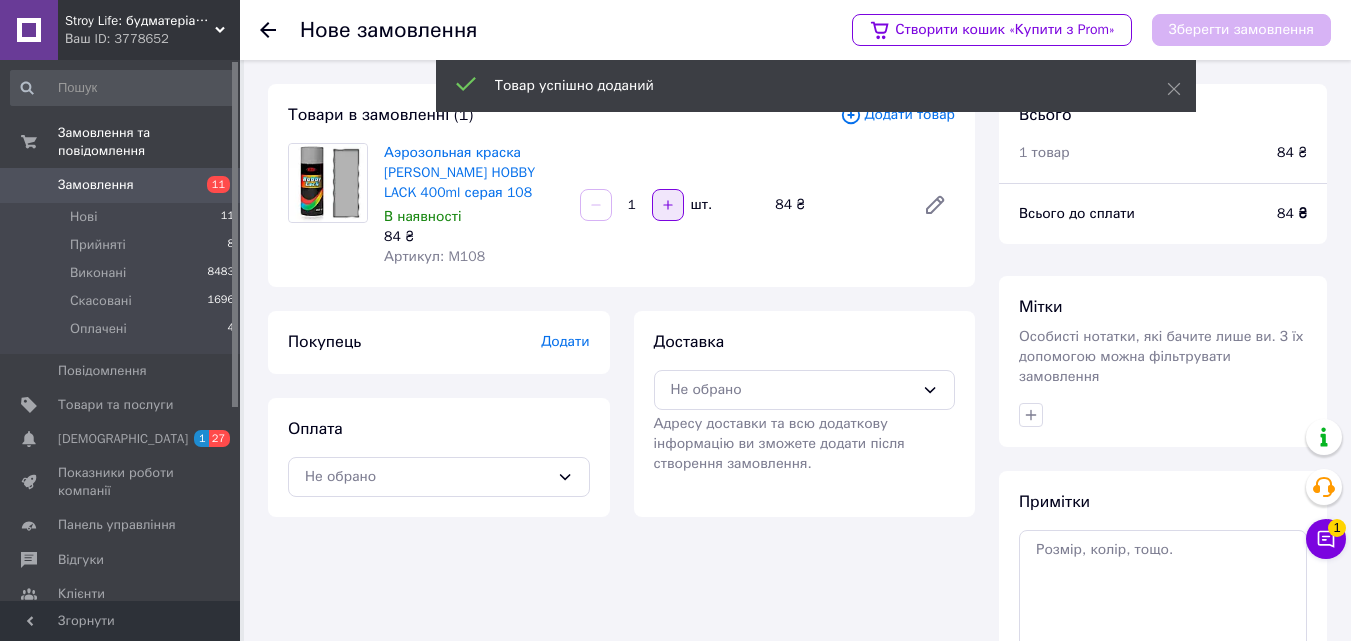 click 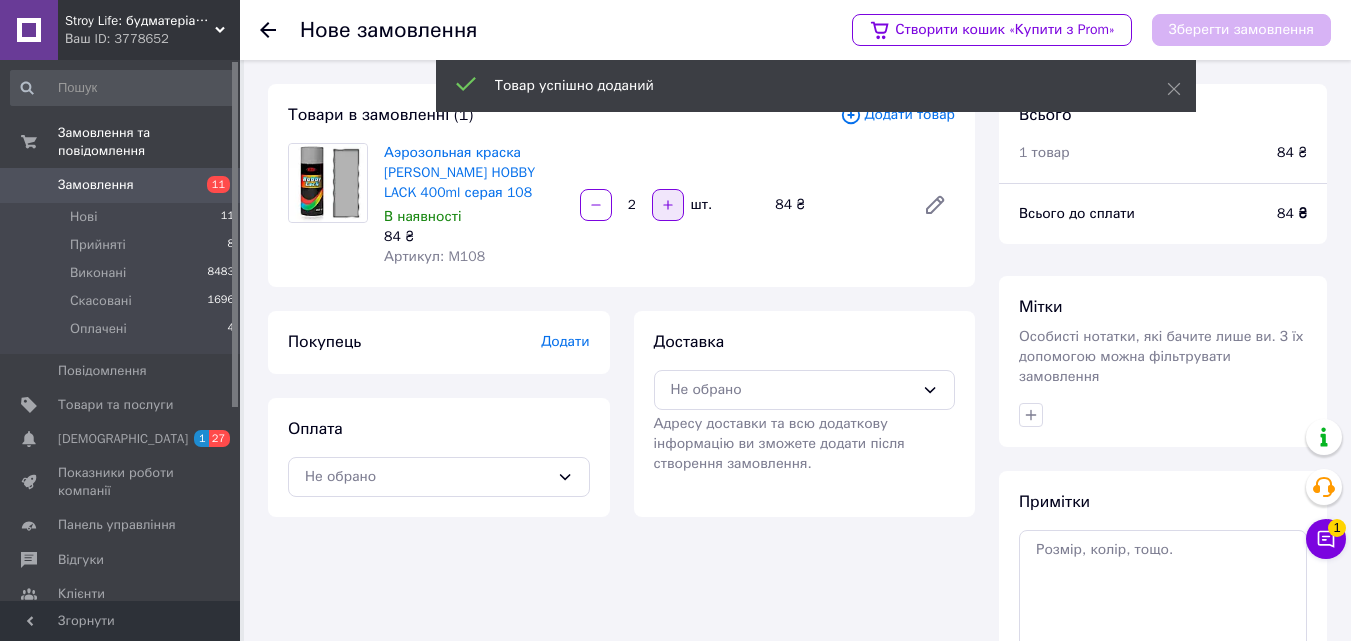 click 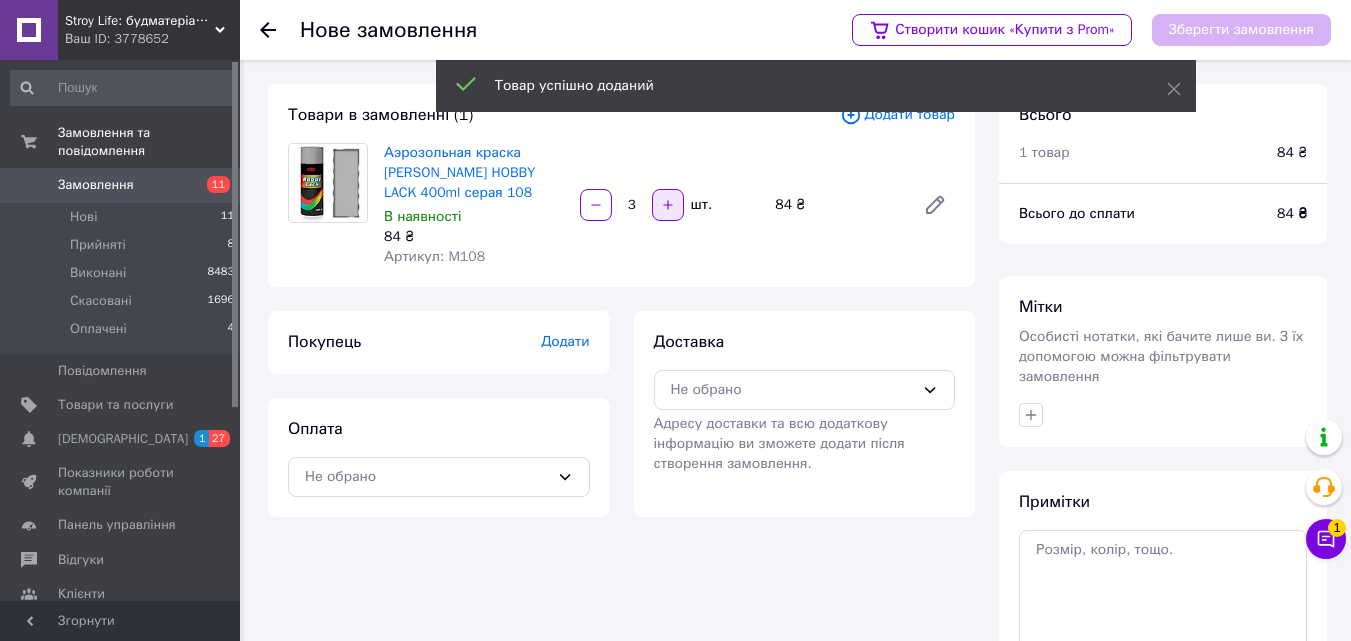 click 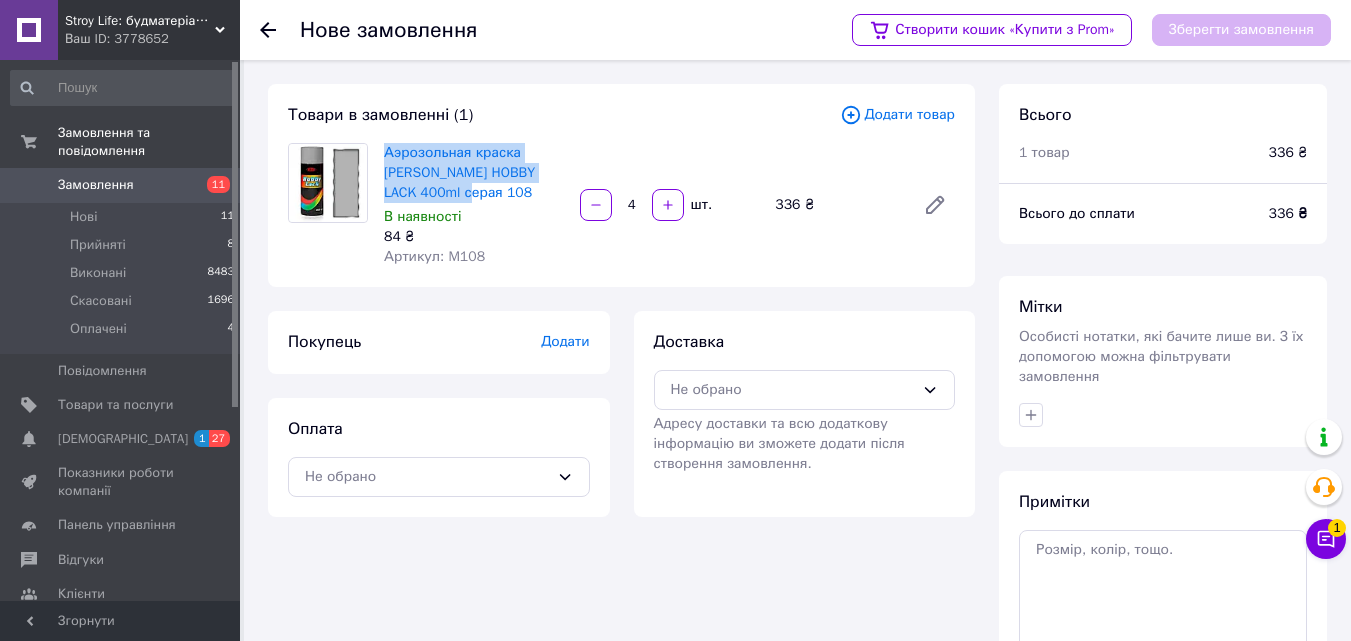 drag, startPoint x: 418, startPoint y: 193, endPoint x: 381, endPoint y: 152, distance: 55.226807 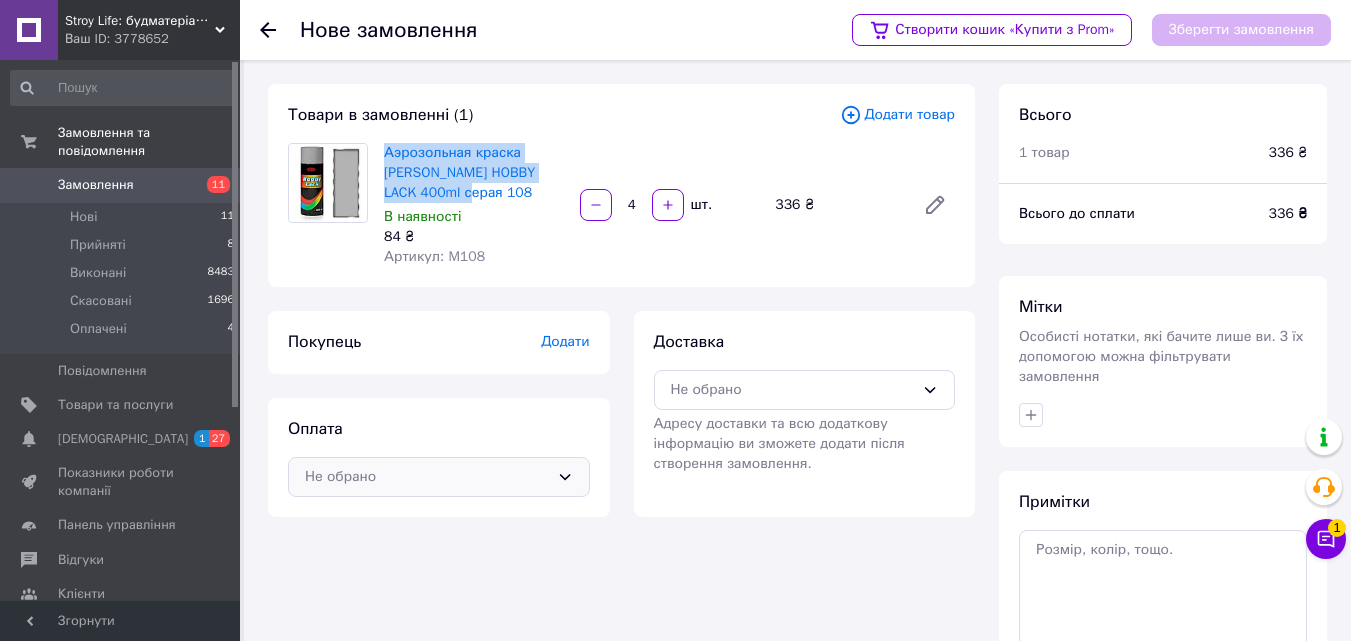 copy on "Аэрозольная краска MIXON HOBBY LACK 400ml серая 108" 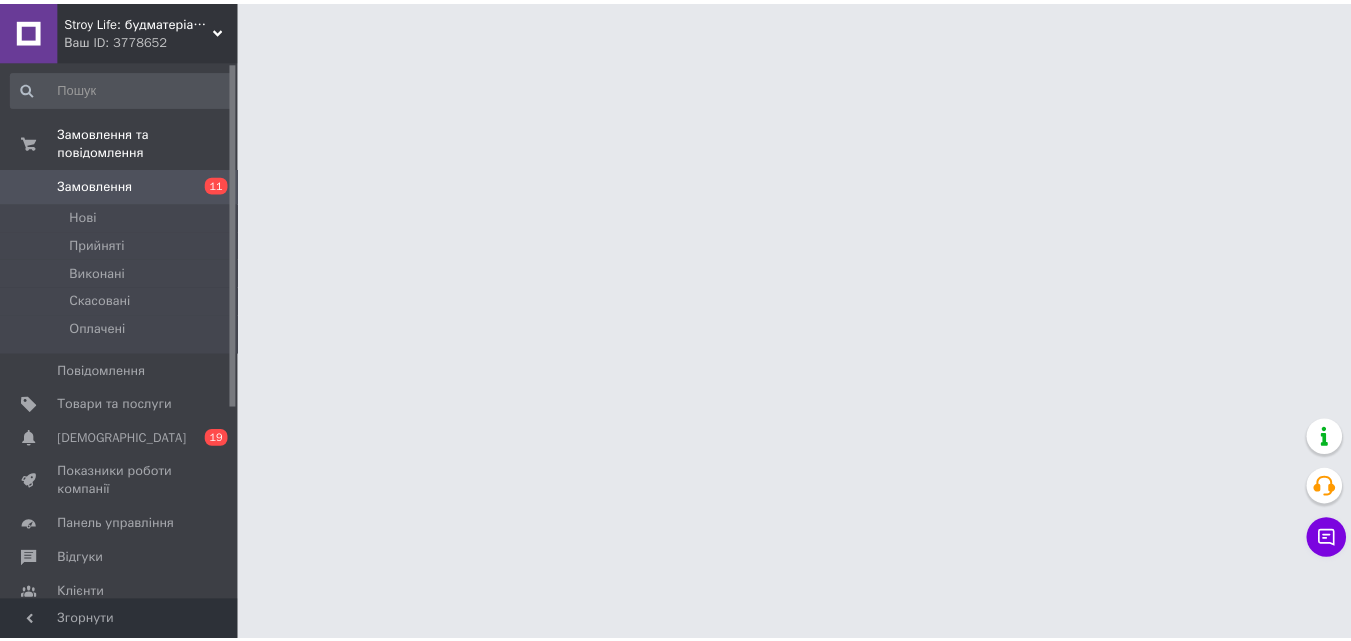 scroll, scrollTop: 0, scrollLeft: 0, axis: both 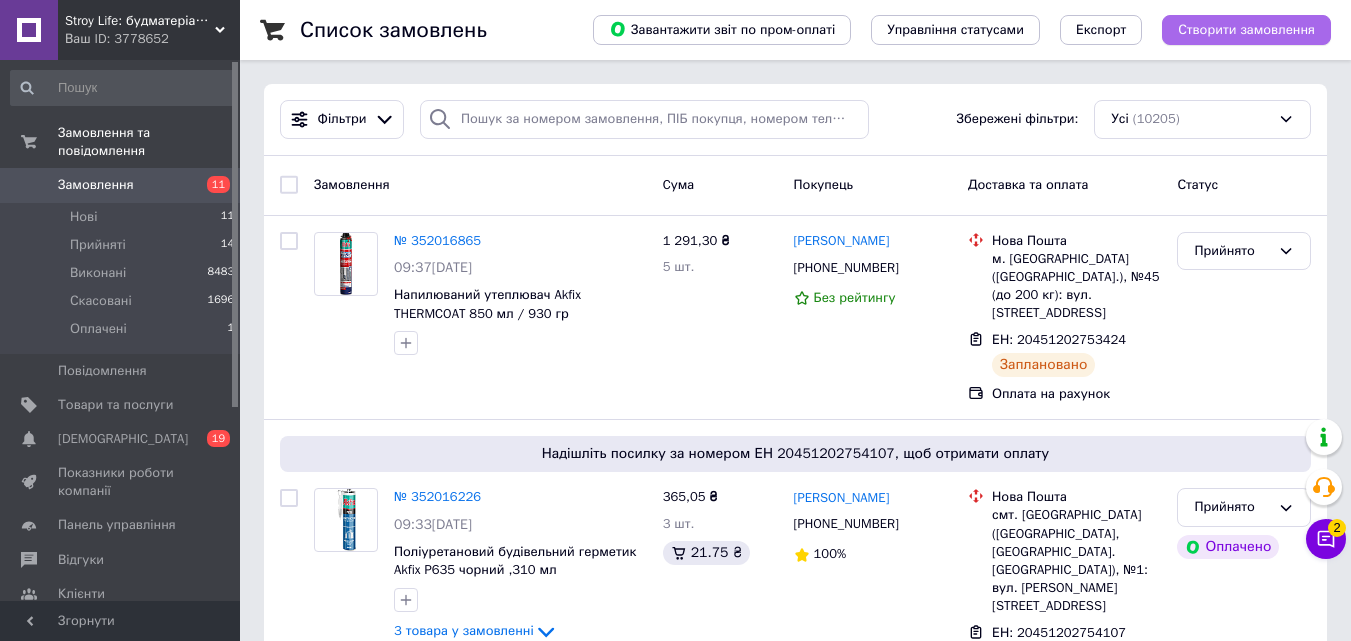 click on "Створити замовлення" at bounding box center (1246, 30) 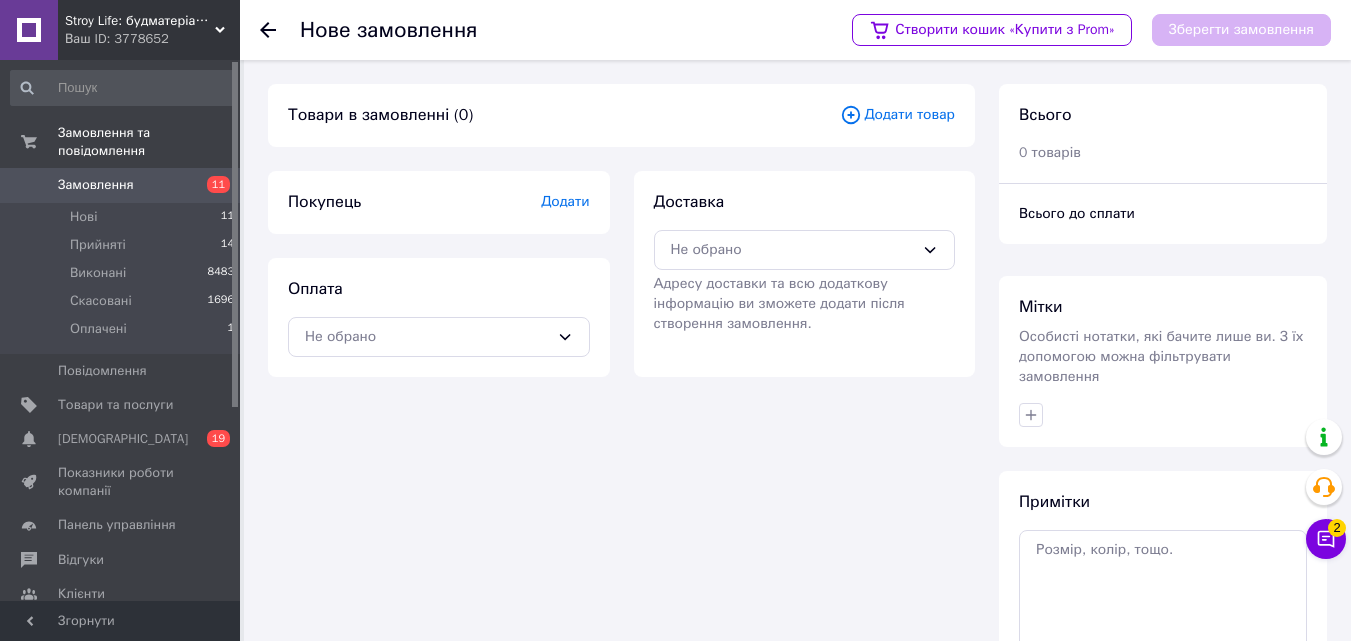 click on "Додати товар" at bounding box center (897, 115) 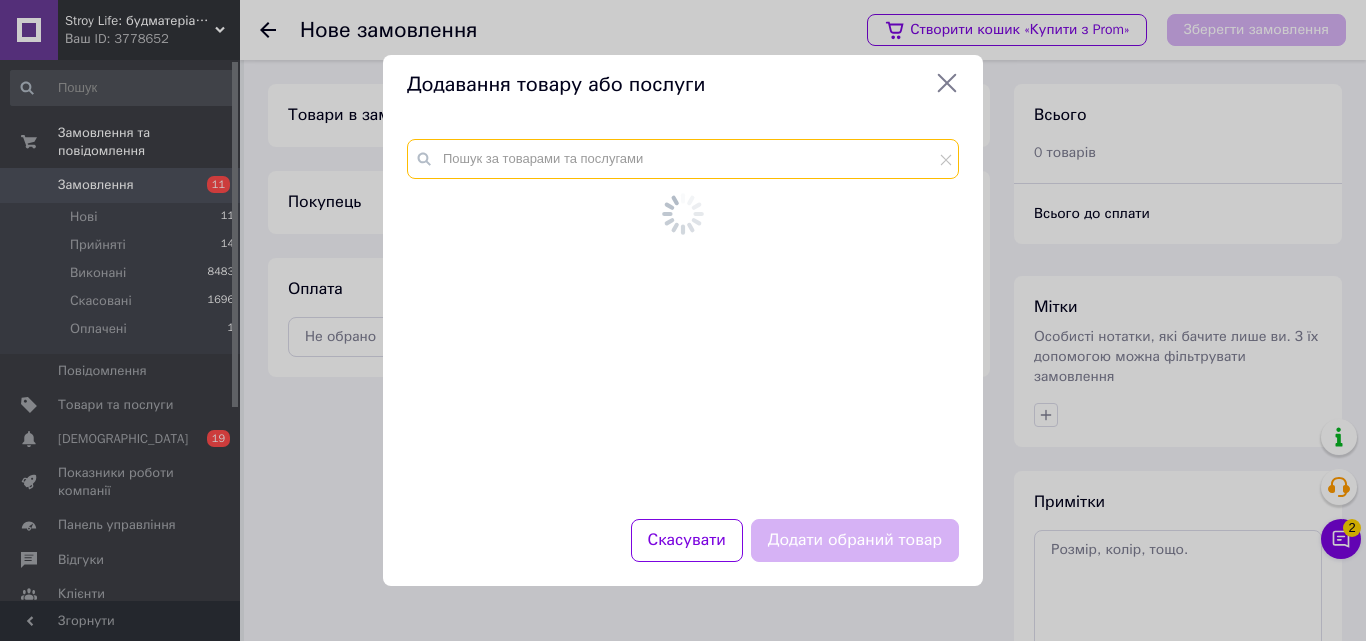 click at bounding box center [683, 159] 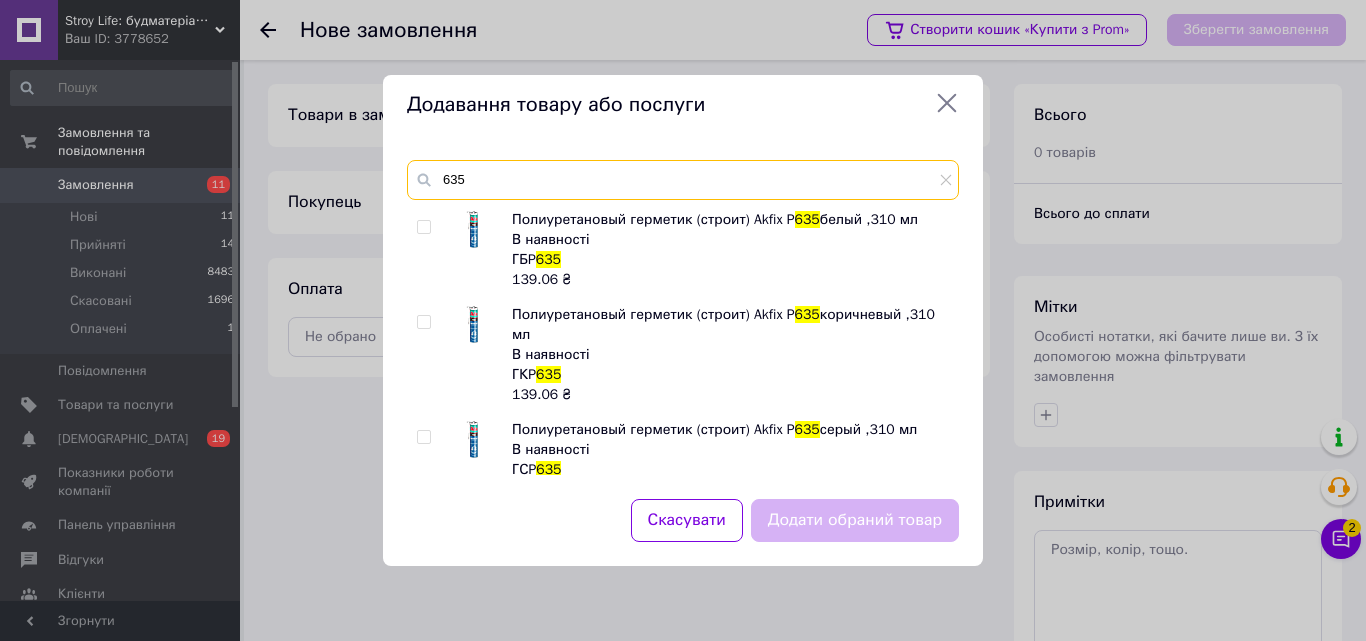 type on "635" 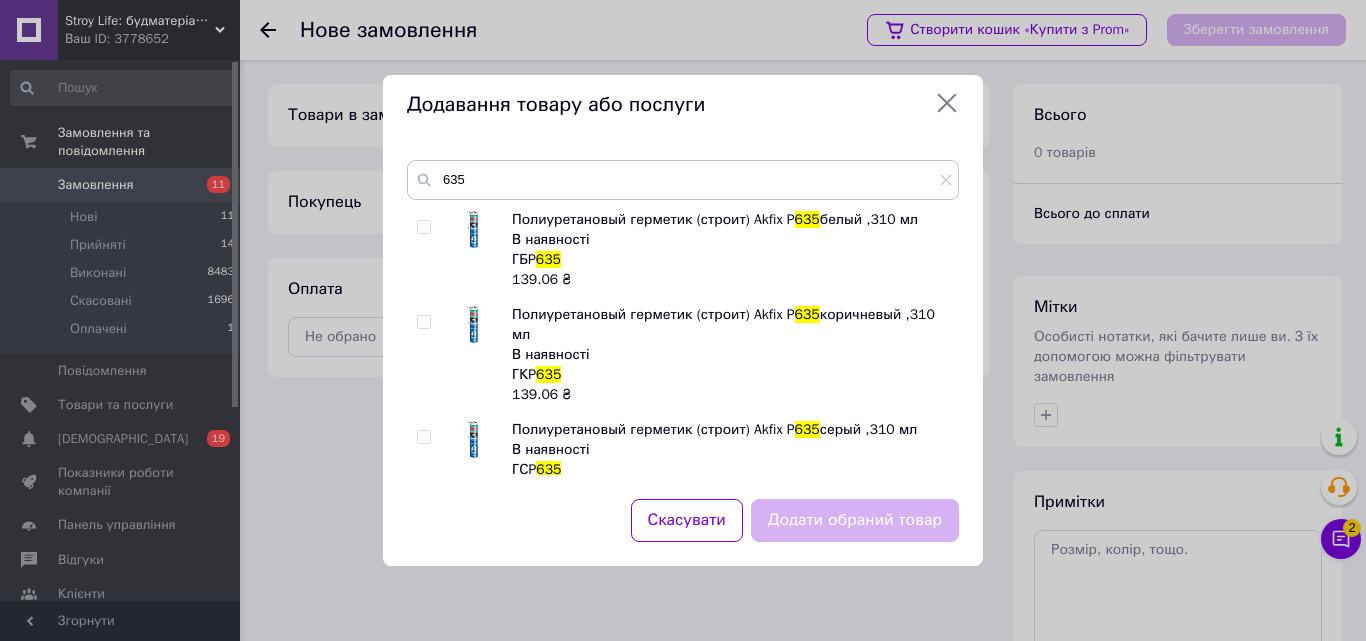 click at bounding box center (423, 322) 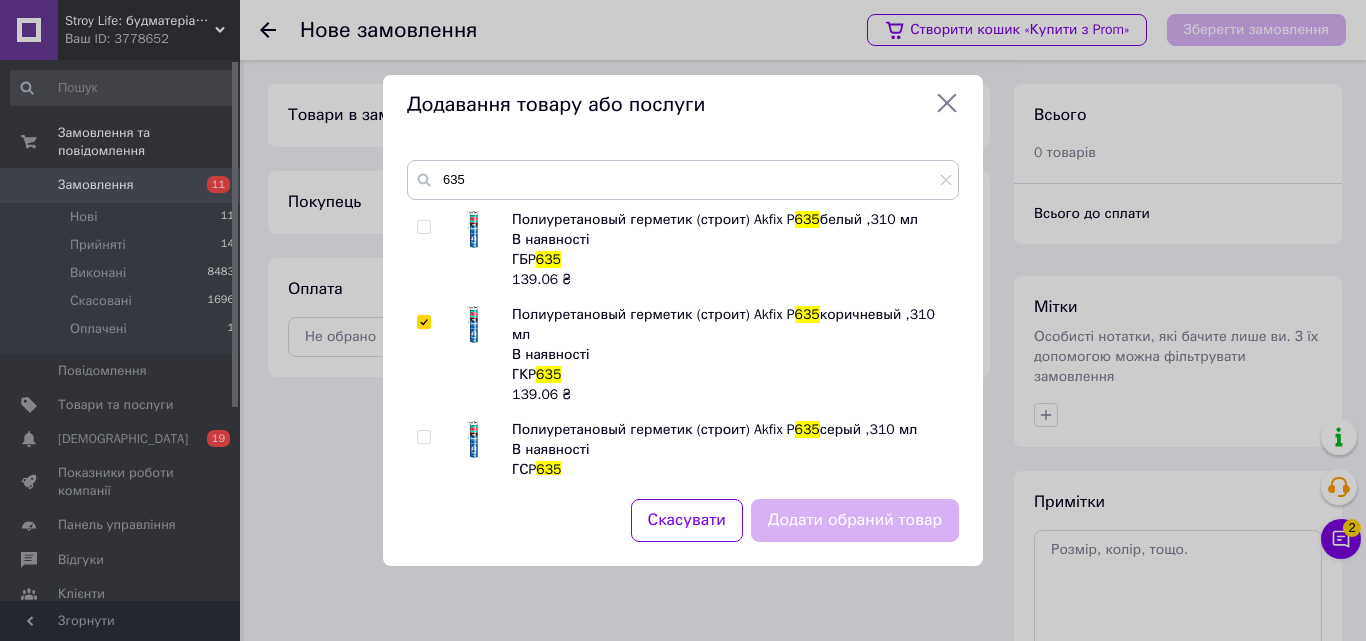 checkbox on "true" 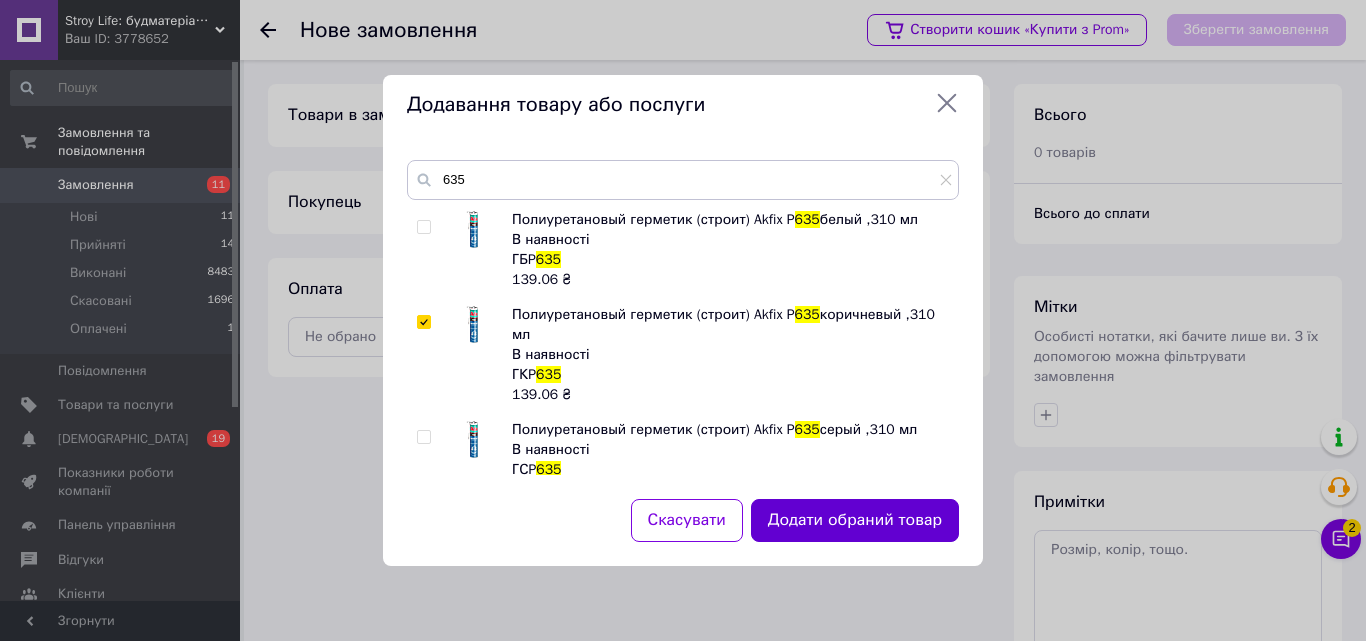 click on "Додати обраний товар" at bounding box center [855, 520] 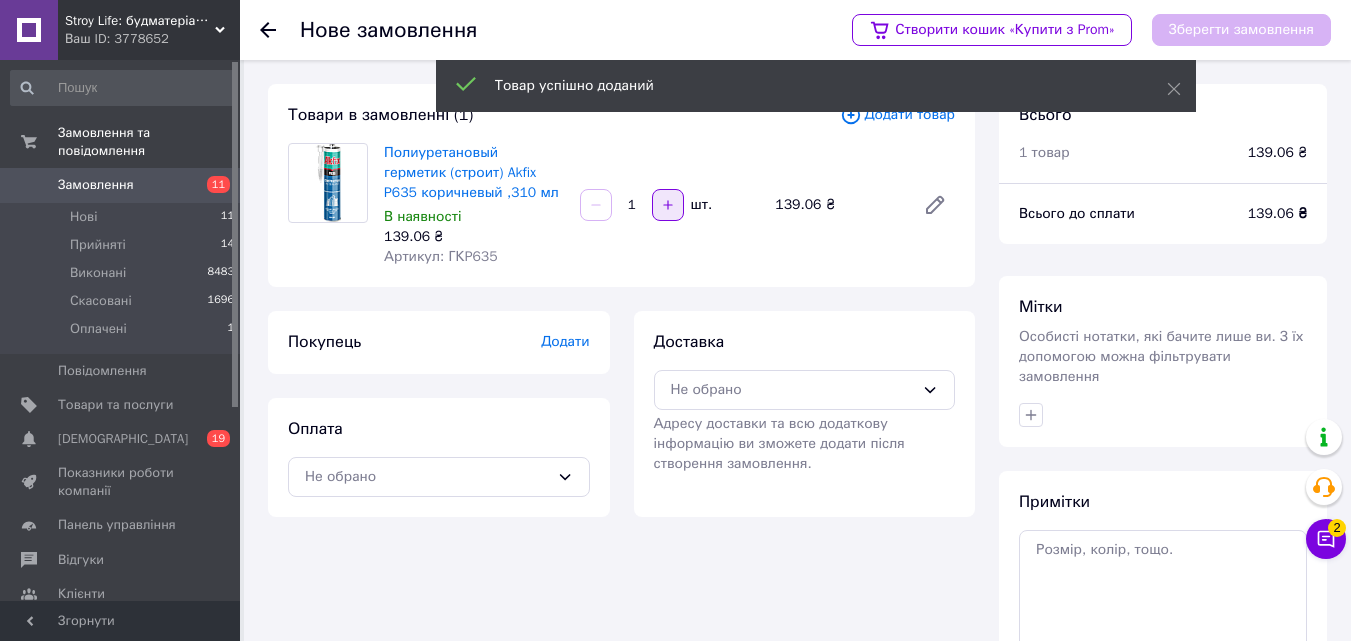 click at bounding box center (668, 205) 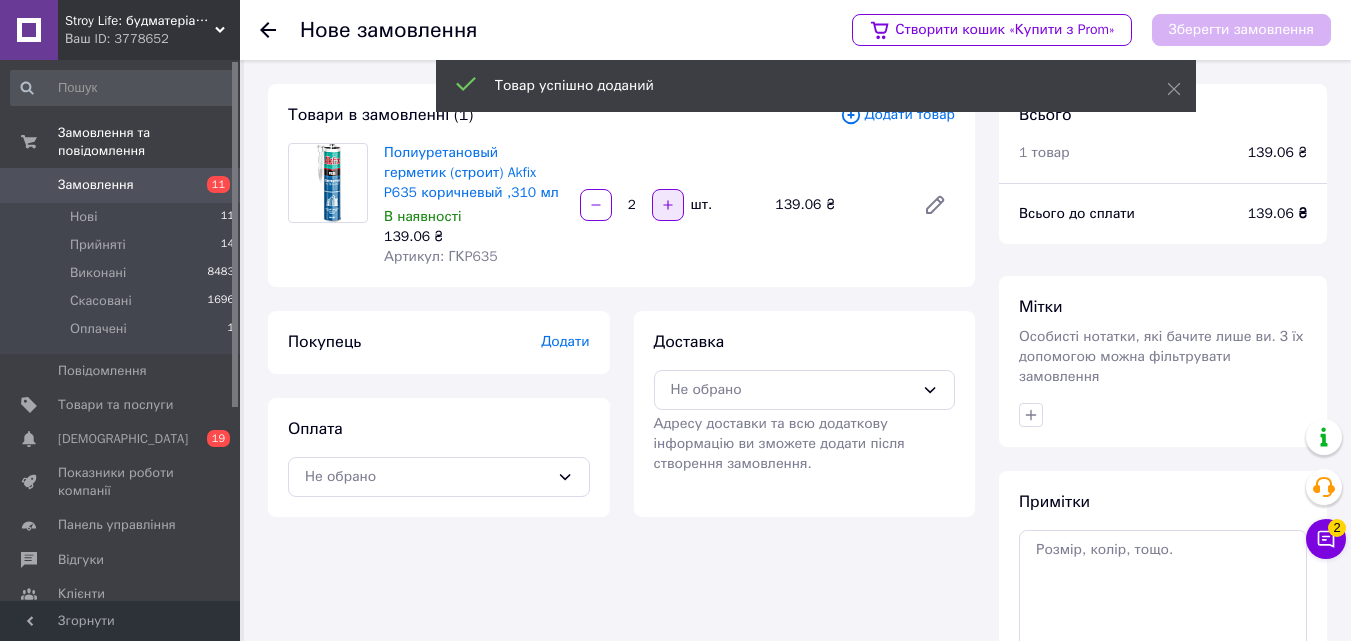 click at bounding box center (668, 205) 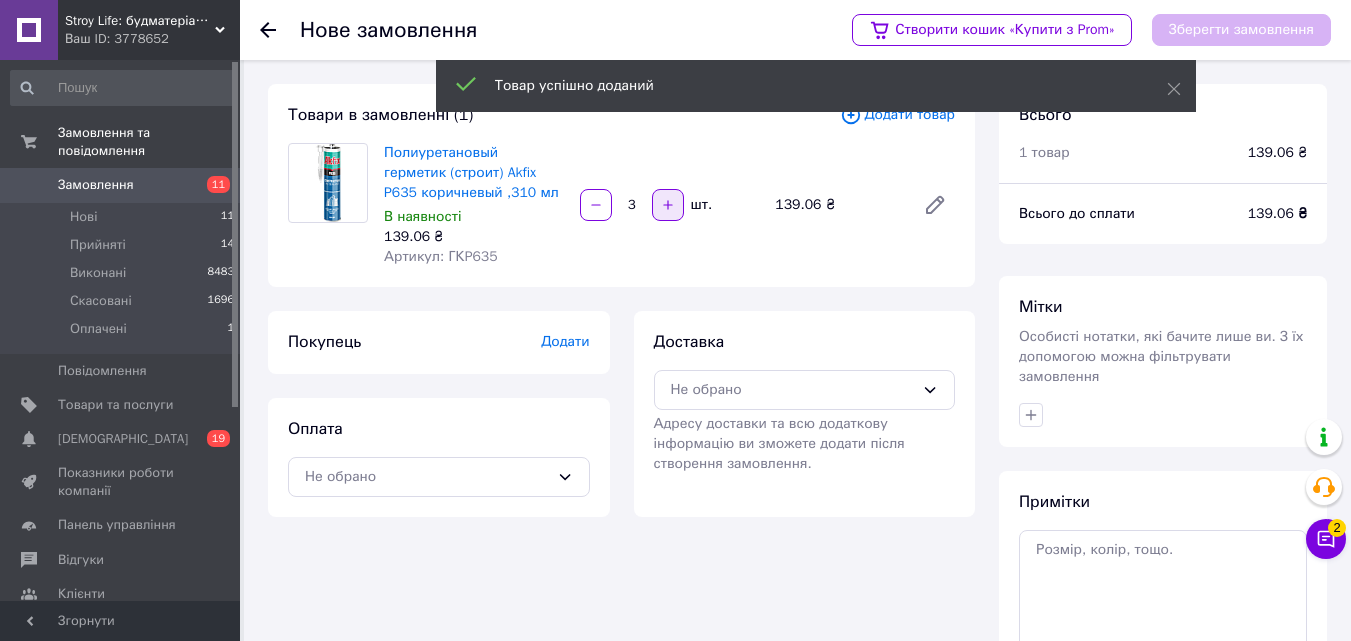 click at bounding box center (668, 205) 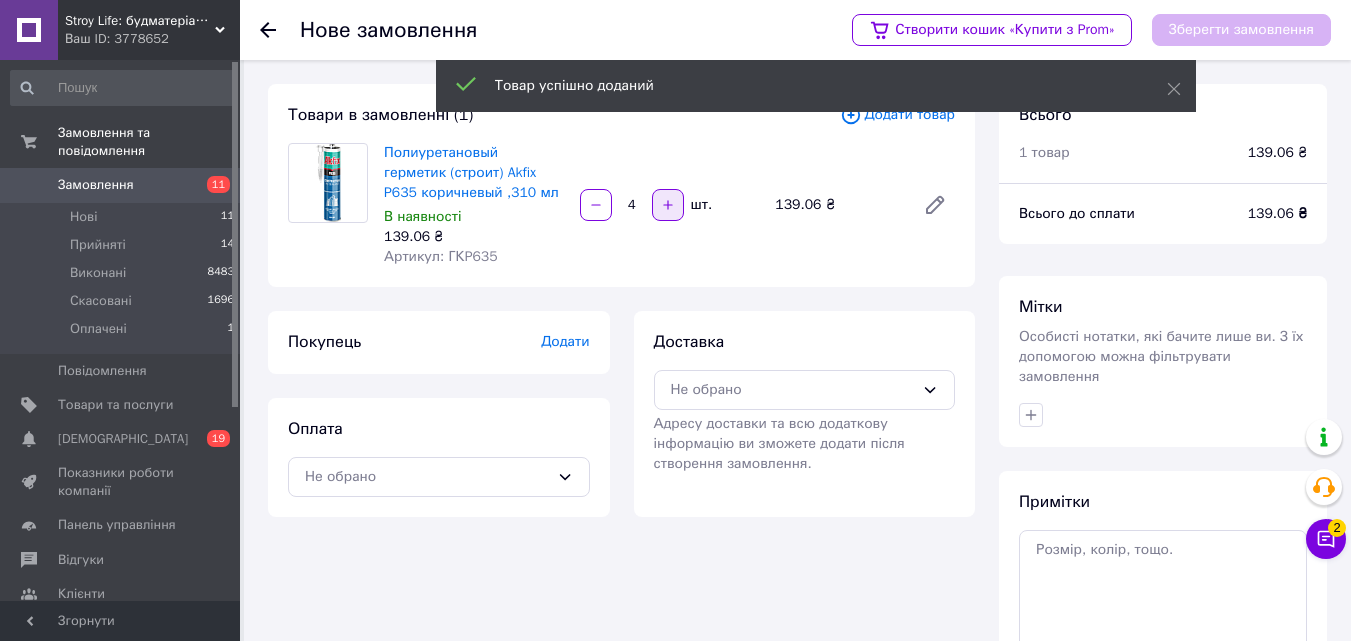 click at bounding box center [668, 205] 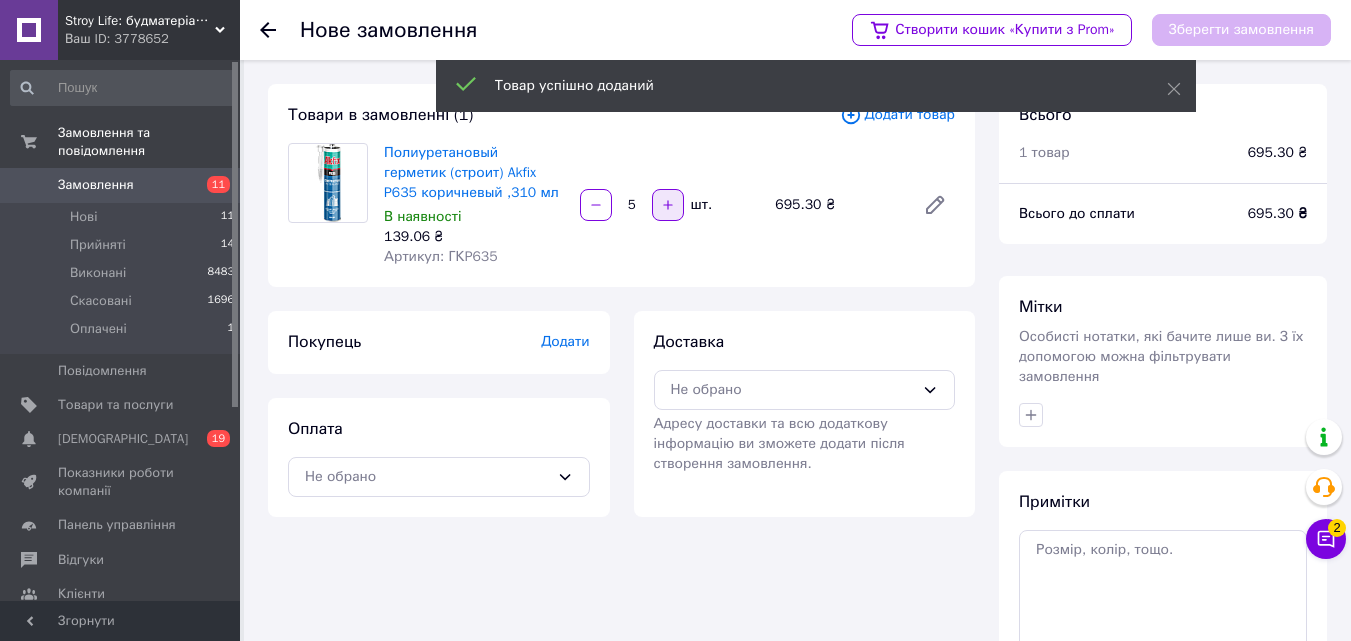 click at bounding box center [668, 205] 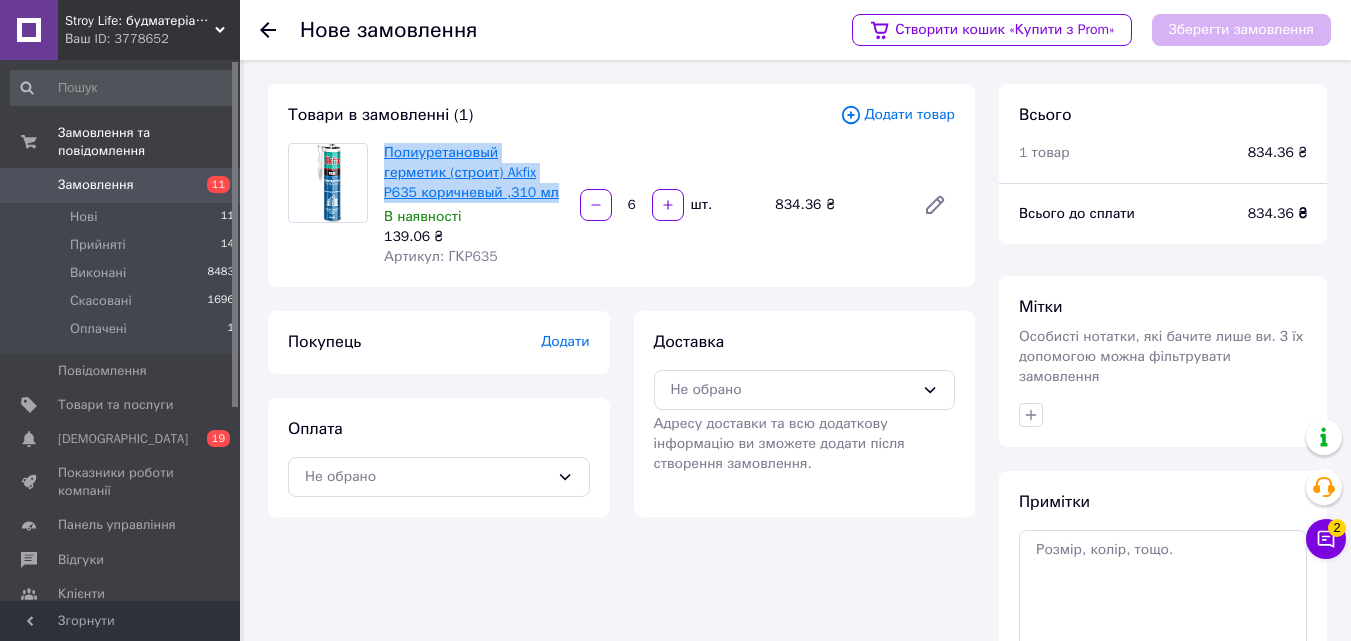 drag, startPoint x: 528, startPoint y: 199, endPoint x: 385, endPoint y: 155, distance: 149.61618 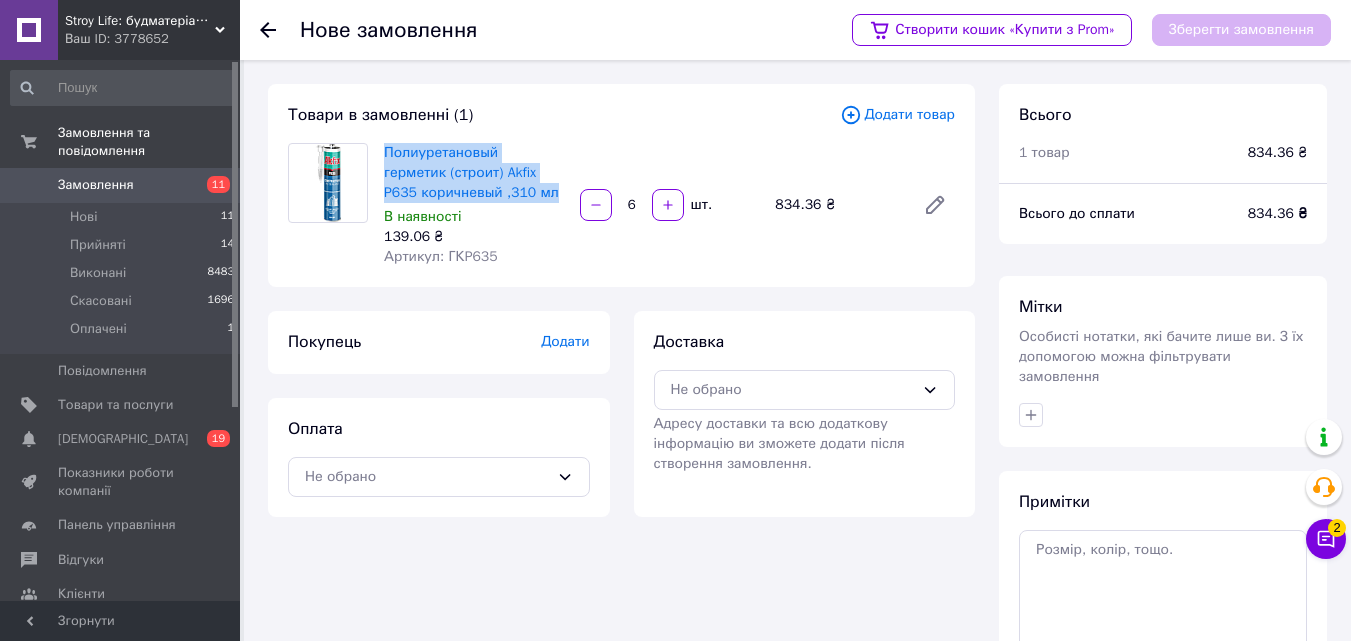 copy on "Полиуретановый герметик (строит) Akfix P635 коричневый ,310 мл" 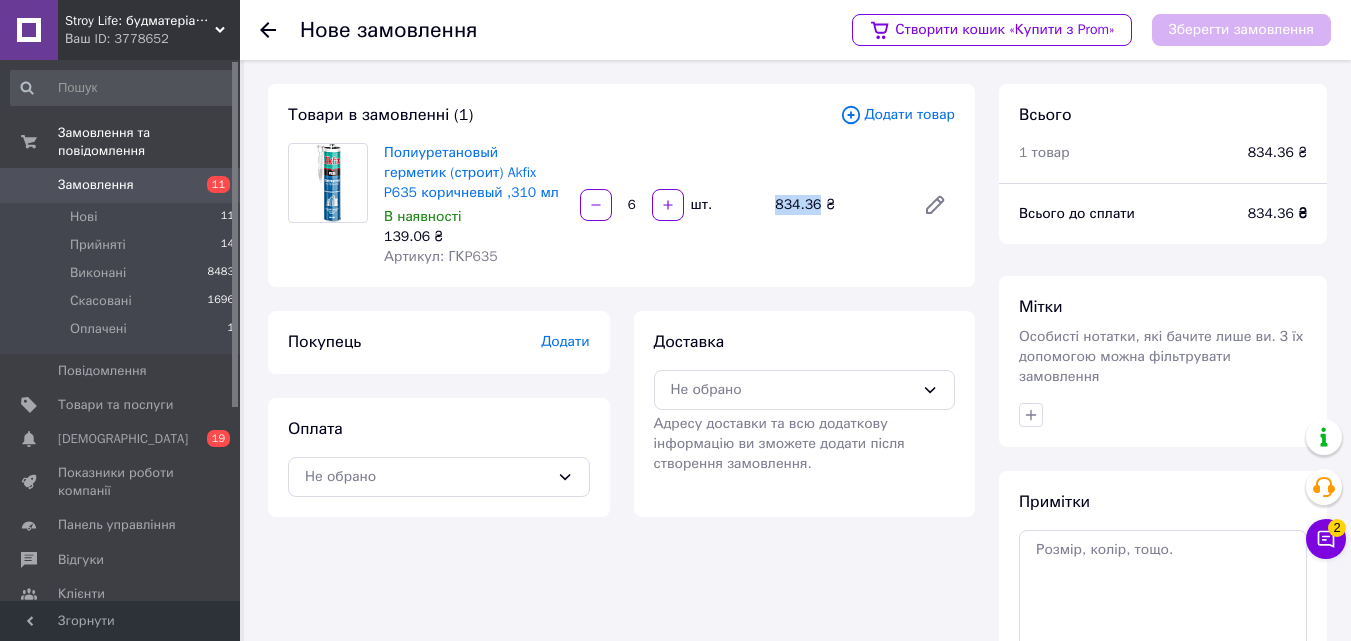 drag, startPoint x: 814, startPoint y: 210, endPoint x: 772, endPoint y: 208, distance: 42.047592 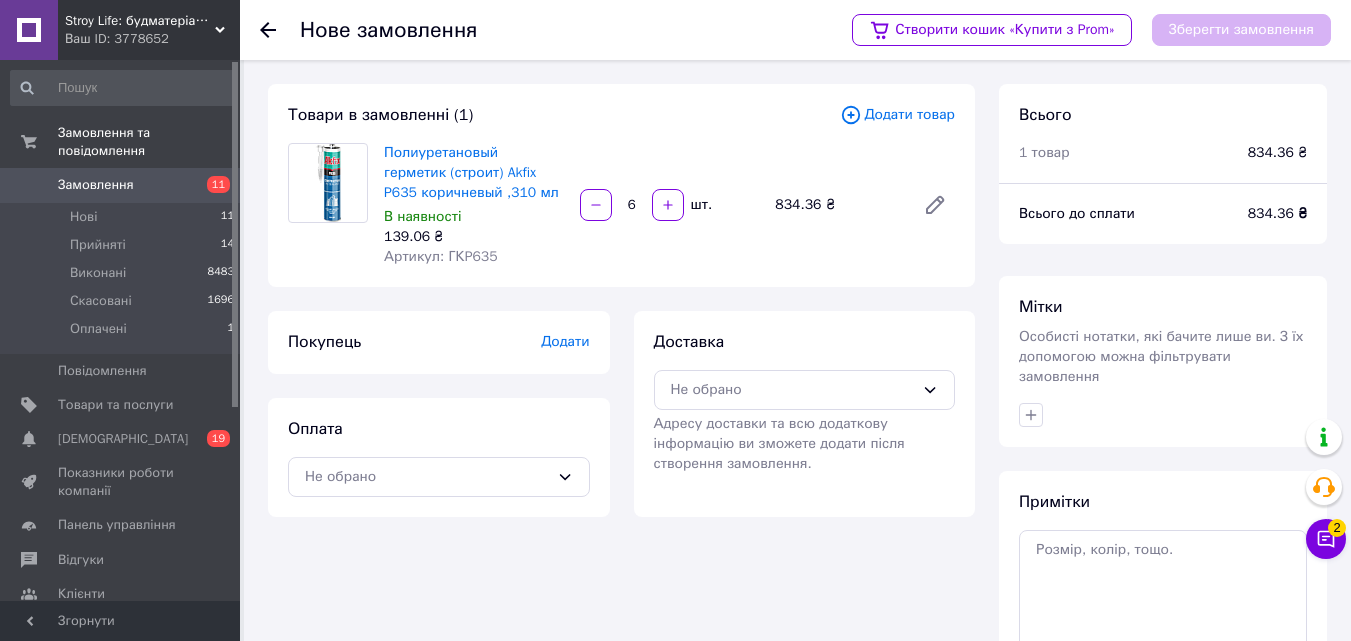 click on "Додати" at bounding box center [565, 341] 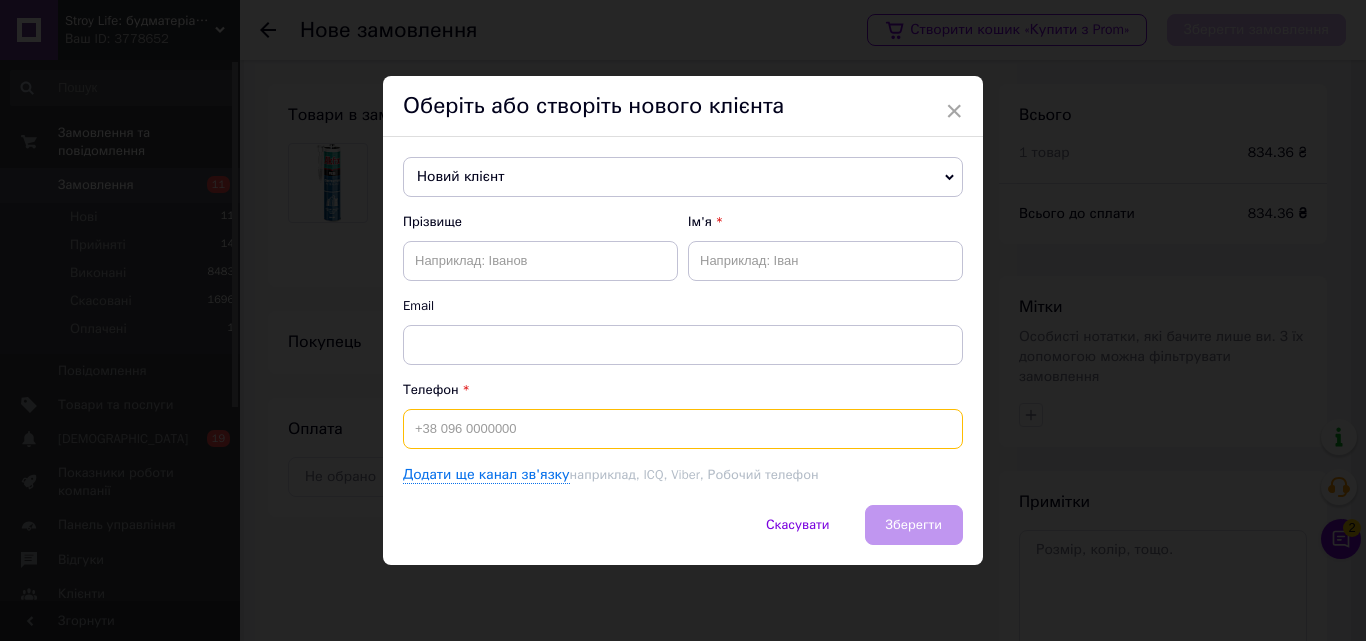 click at bounding box center (683, 429) 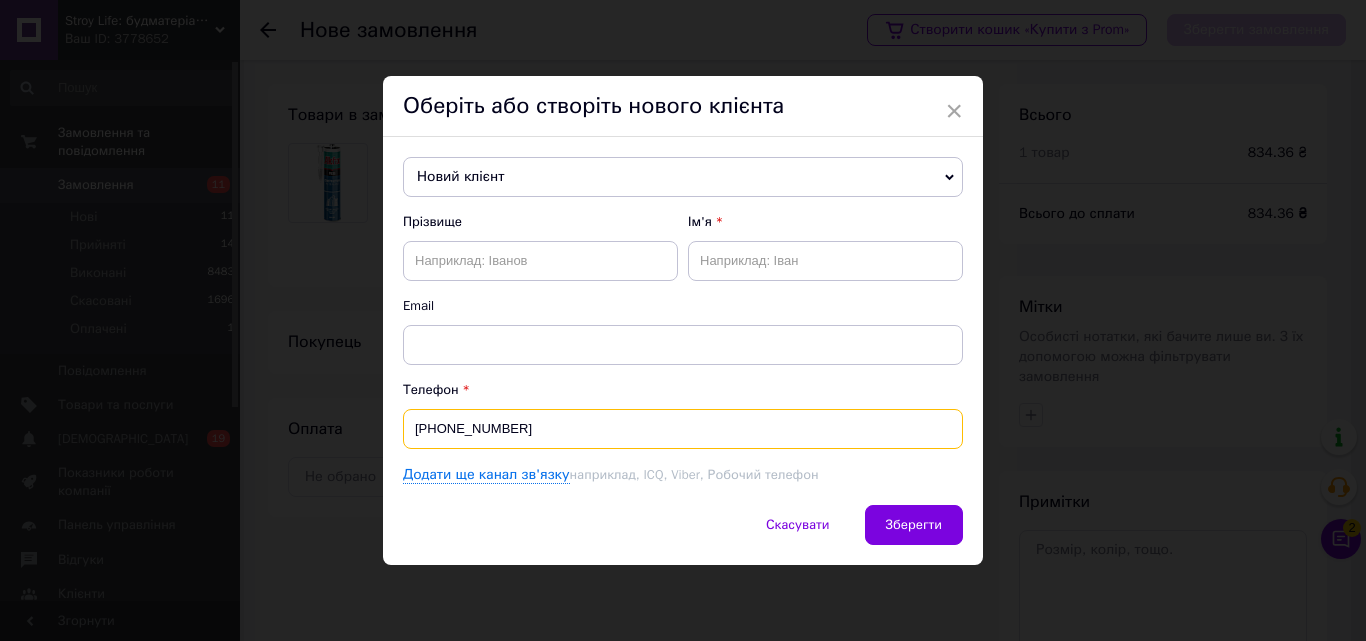 type on "[PHONE_NUMBER]" 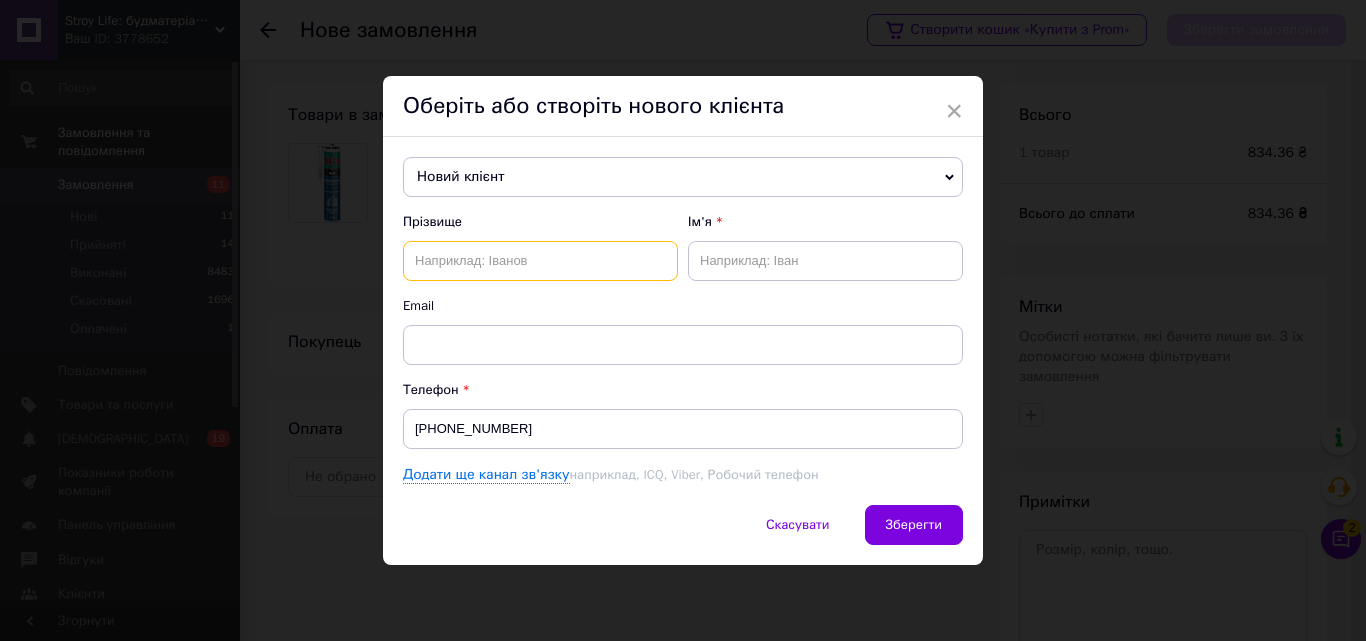 click at bounding box center (540, 261) 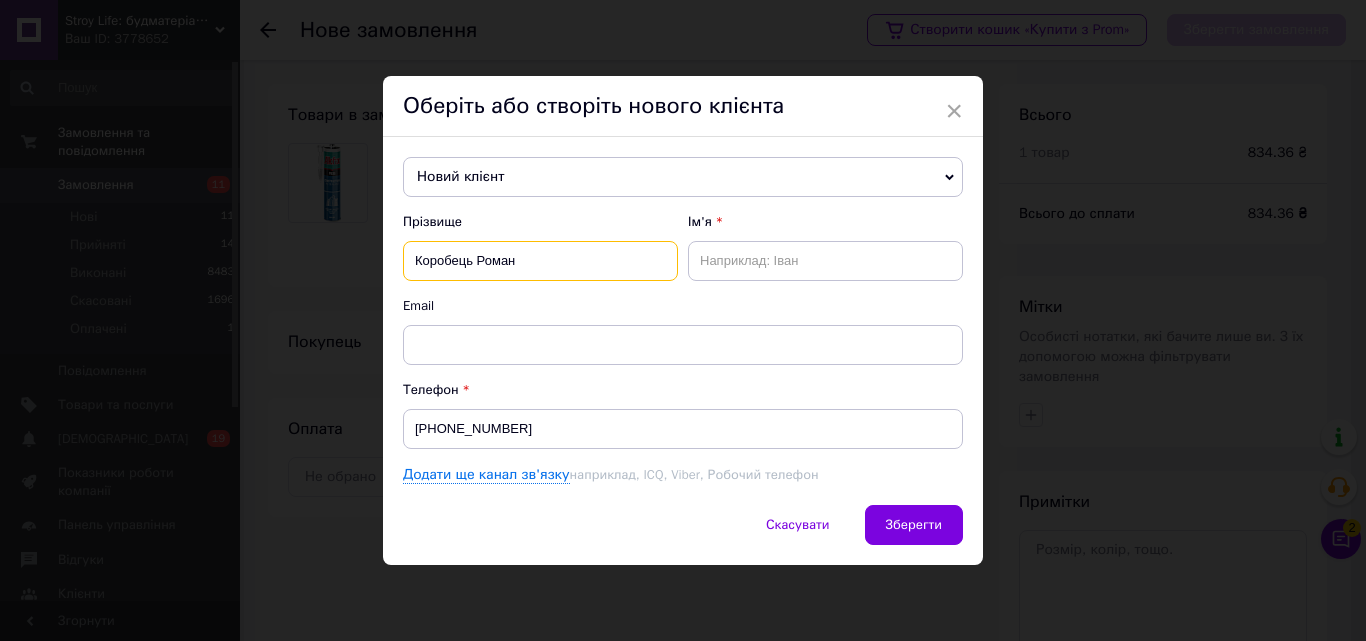 type on "Коробець Роман" 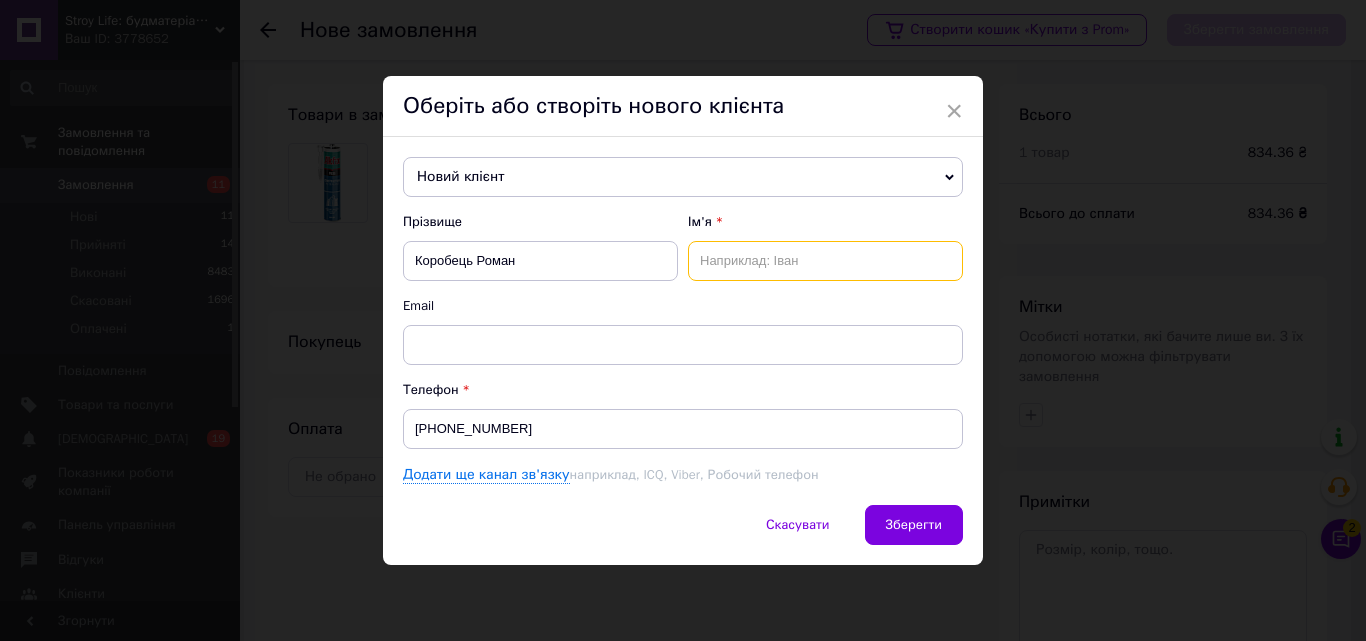 drag, startPoint x: 726, startPoint y: 260, endPoint x: 577, endPoint y: 270, distance: 149.33519 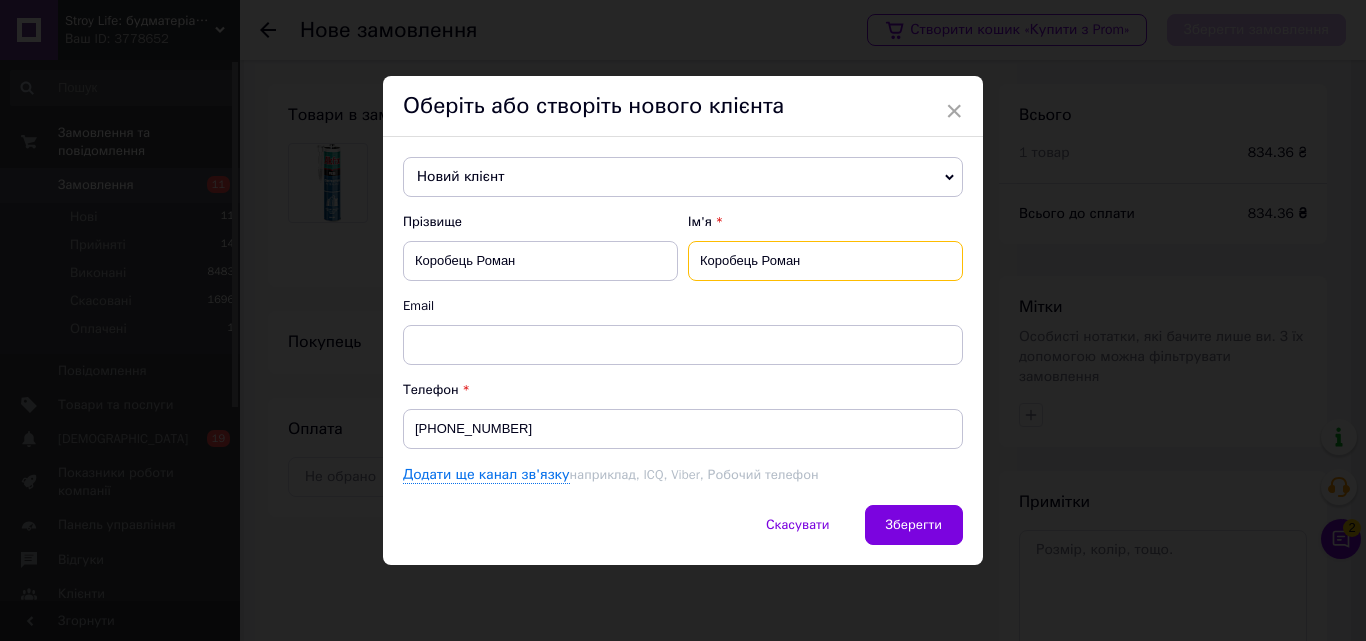 type on "Коробець Роман" 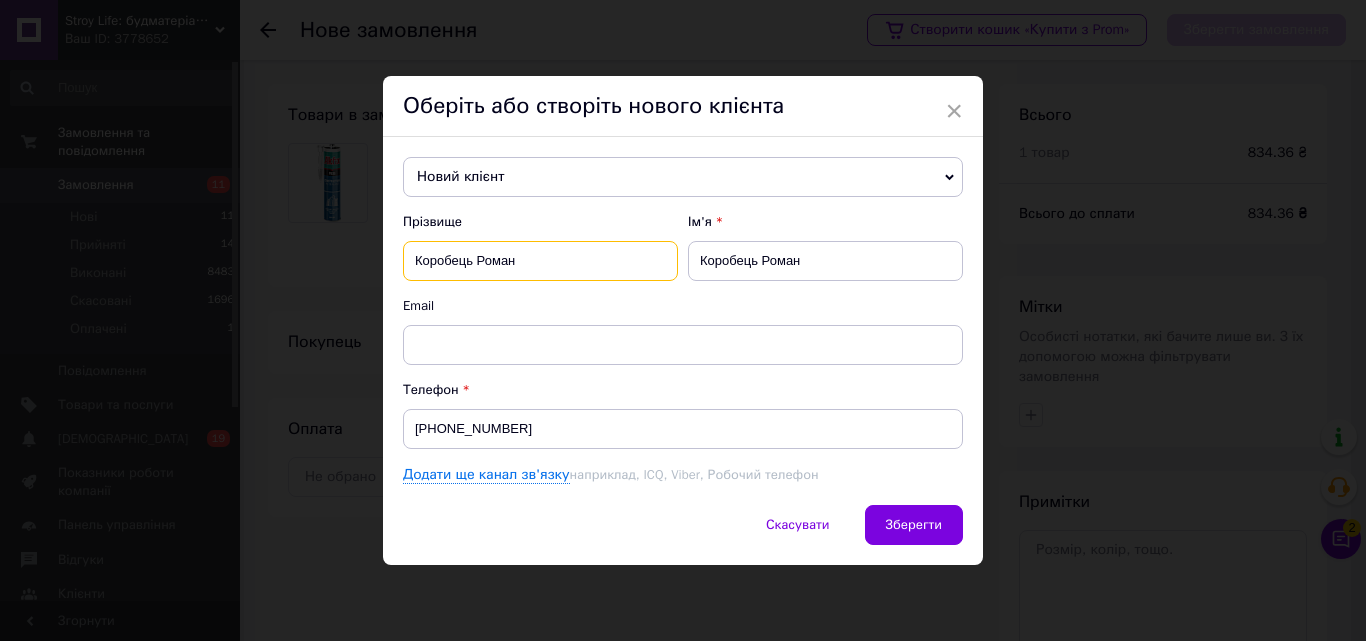 drag, startPoint x: 566, startPoint y: 263, endPoint x: 470, endPoint y: 262, distance: 96.00521 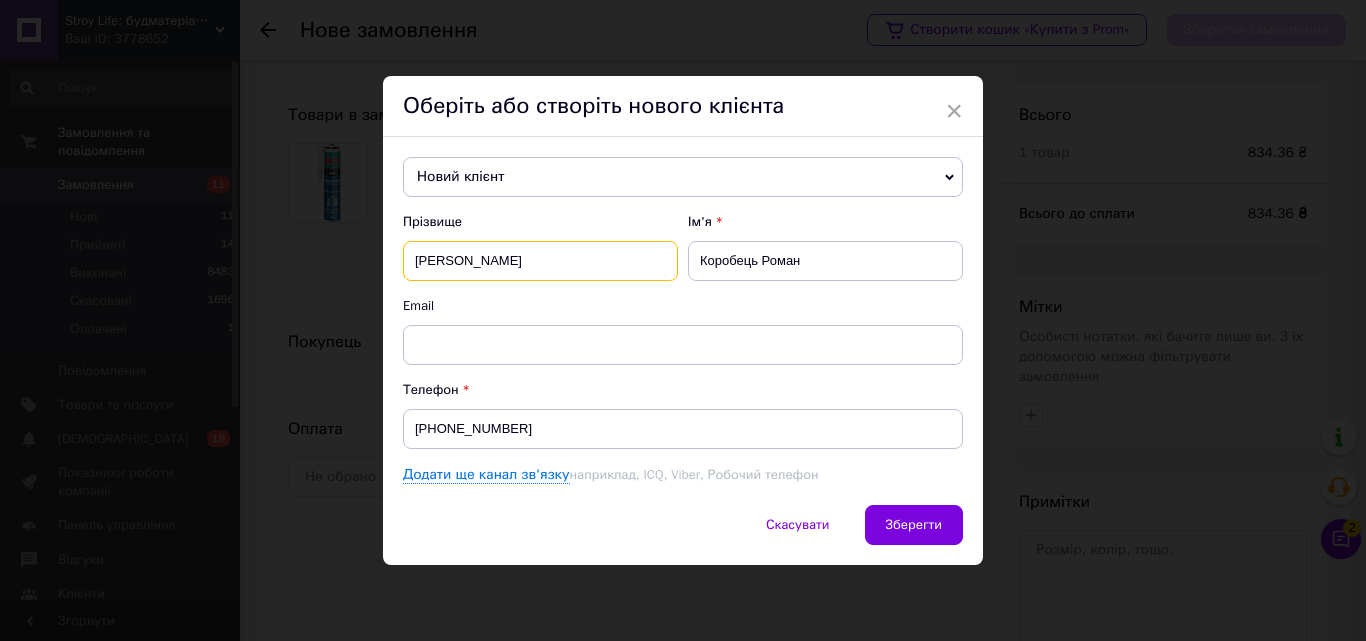 type on "Коробець" 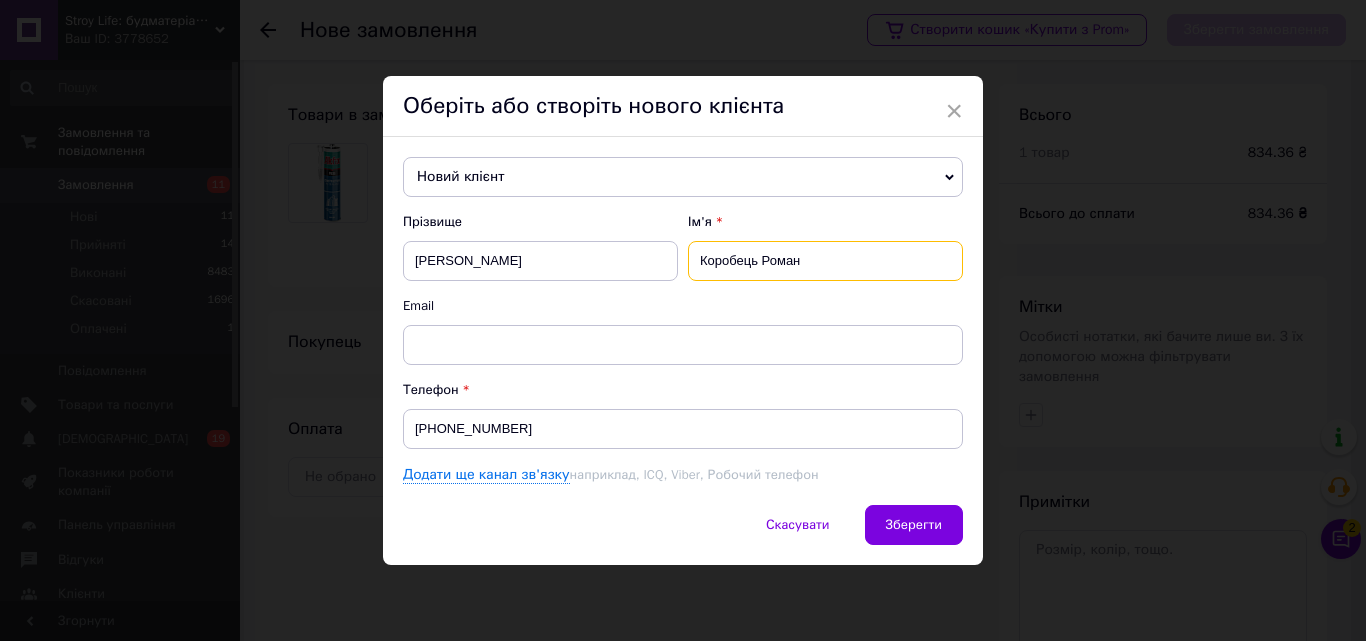 drag, startPoint x: 760, startPoint y: 266, endPoint x: 631, endPoint y: 265, distance: 129.00388 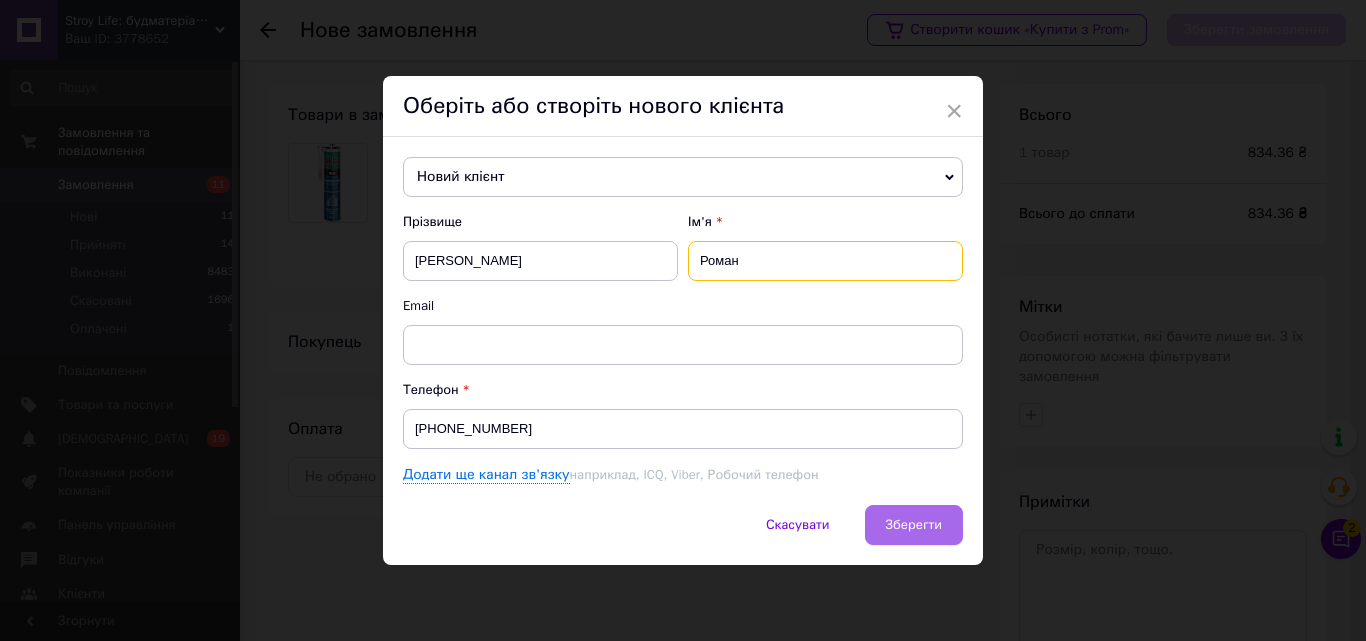 type on "Роман" 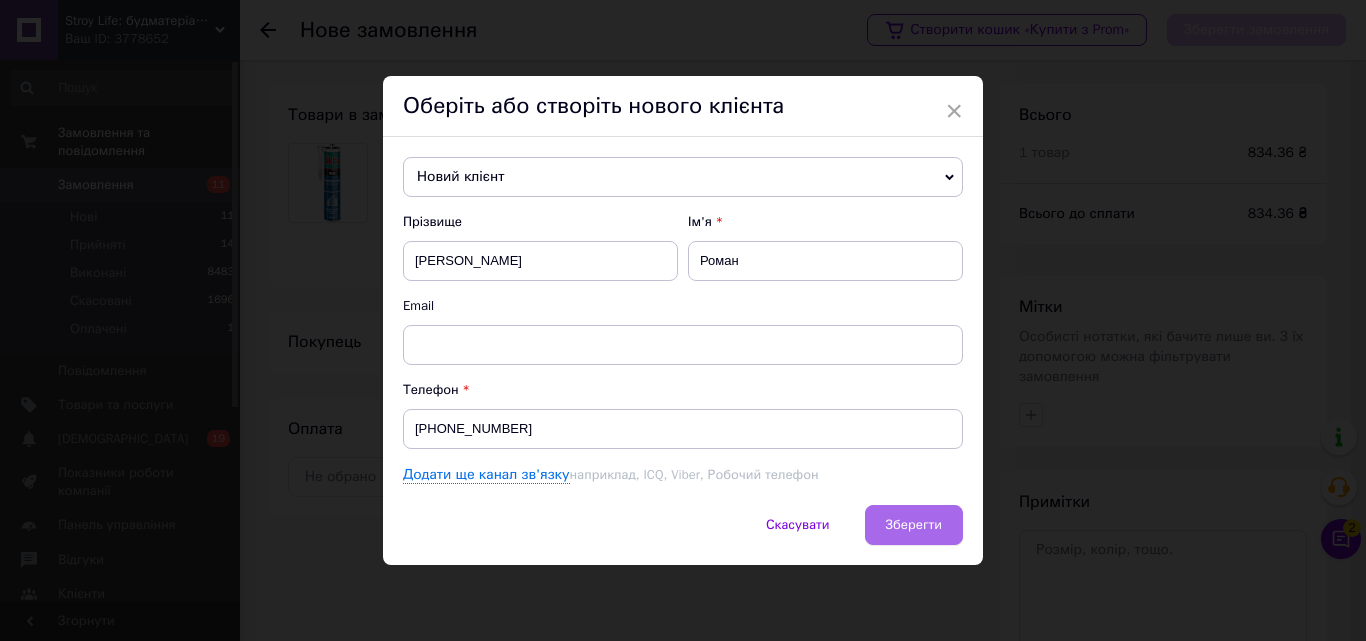 click on "Зберегти" at bounding box center [914, 524] 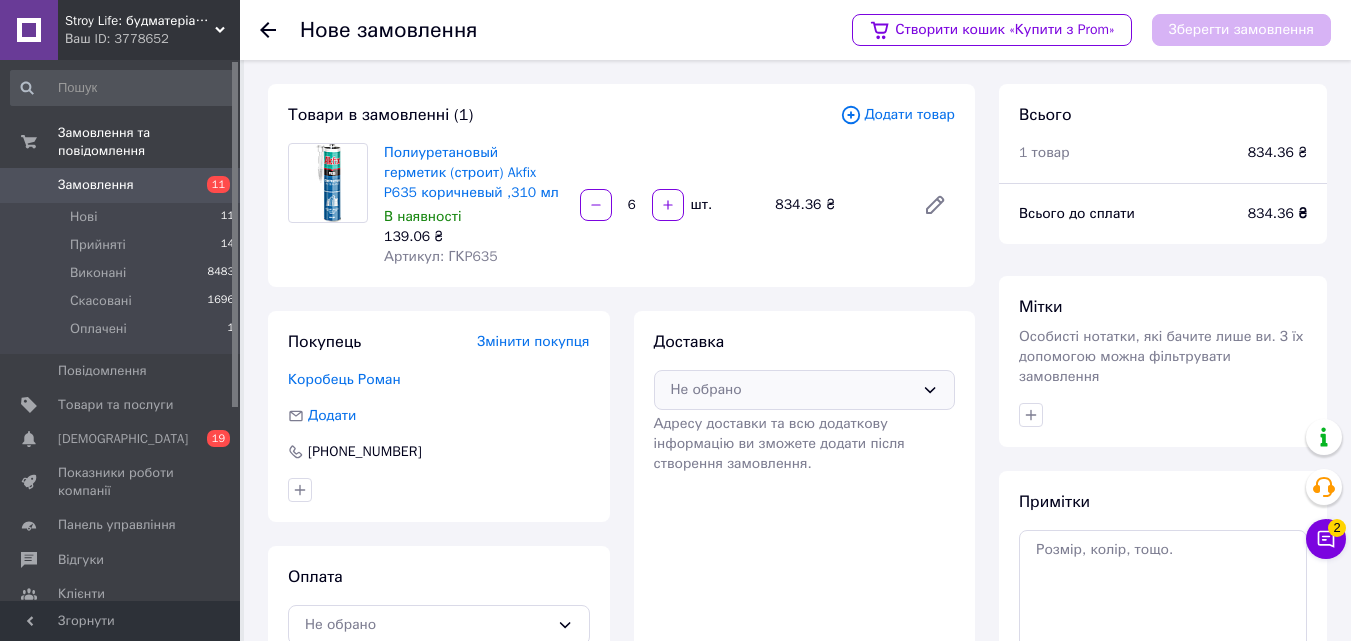 click on "Не обрано" at bounding box center (805, 390) 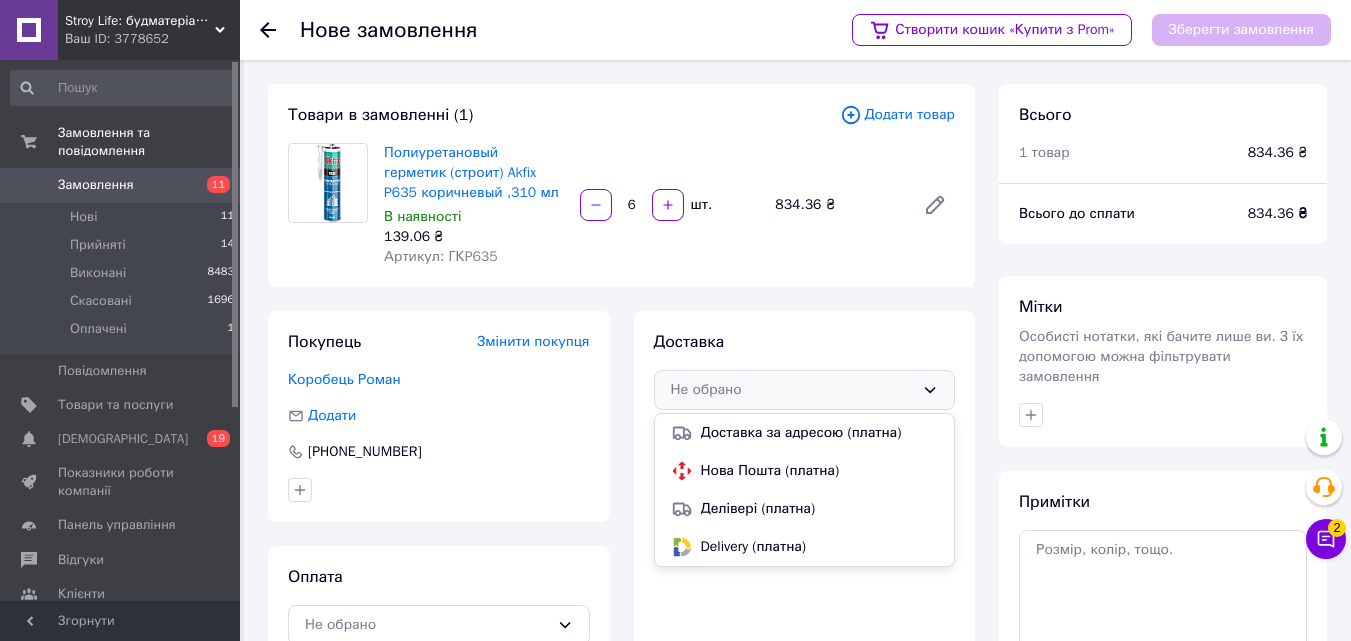 drag, startPoint x: 765, startPoint y: 473, endPoint x: 741, endPoint y: 480, distance: 25 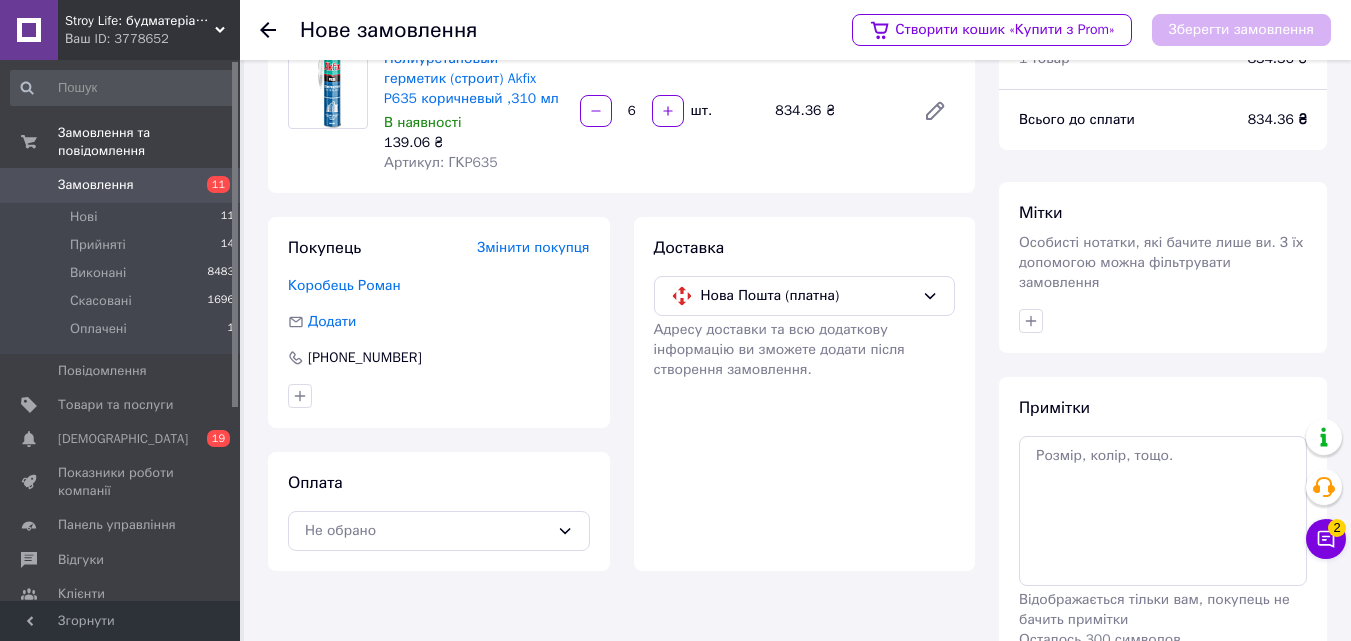 scroll, scrollTop: 183, scrollLeft: 0, axis: vertical 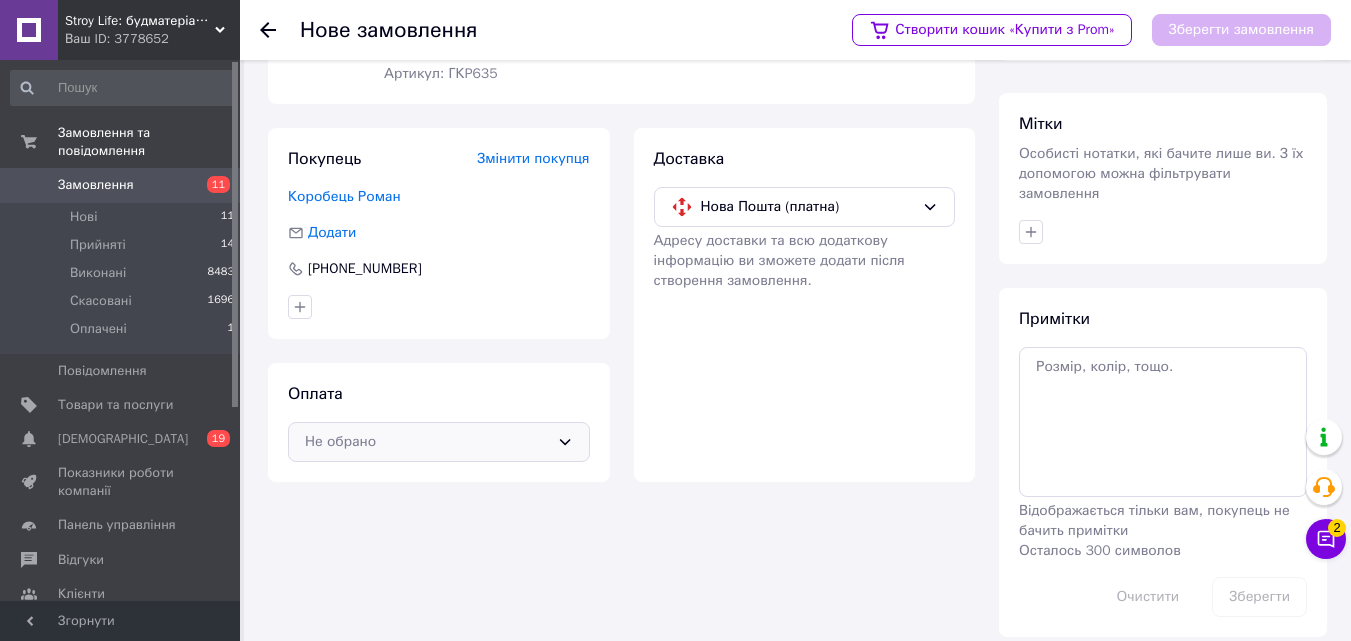 click on "Не обрано" at bounding box center (439, 442) 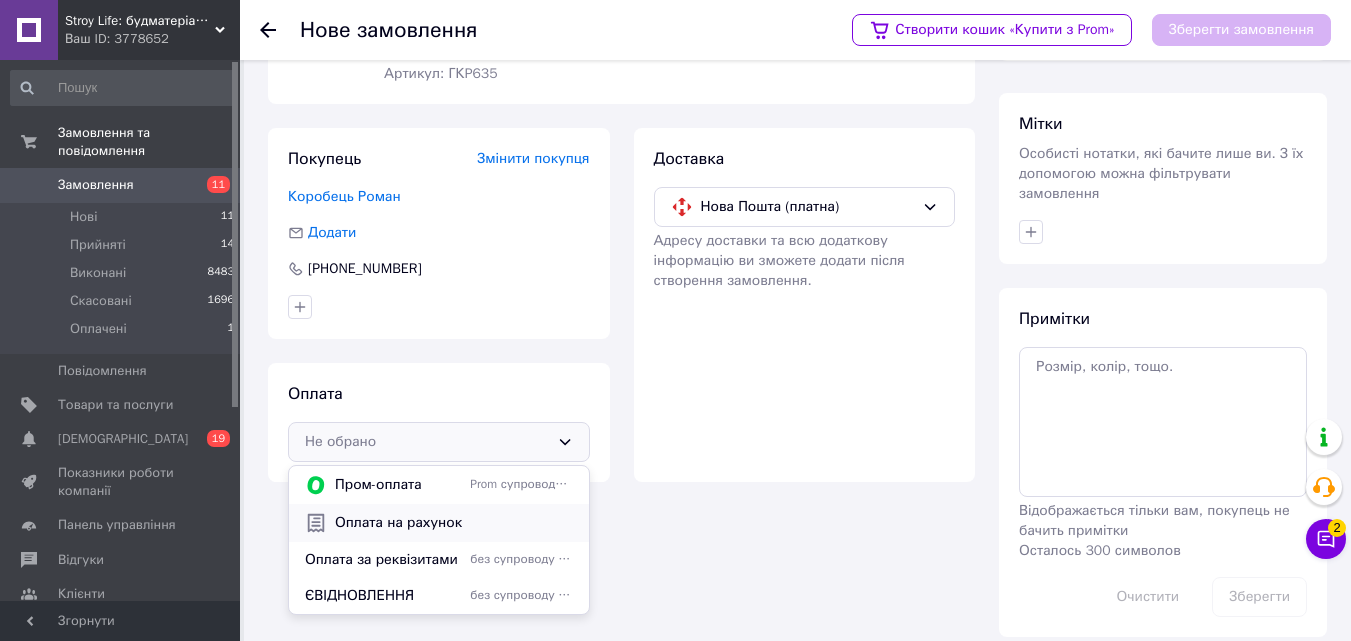 click on "Оплата на рахунок" at bounding box center [454, 523] 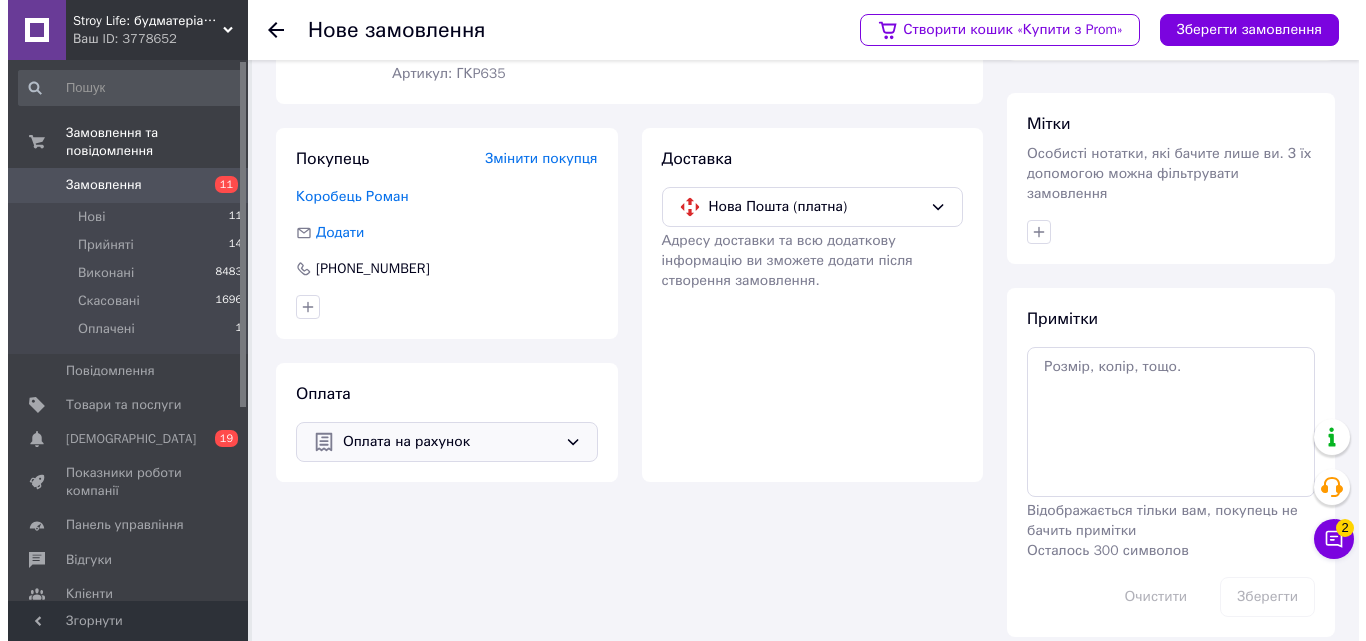scroll, scrollTop: 0, scrollLeft: 0, axis: both 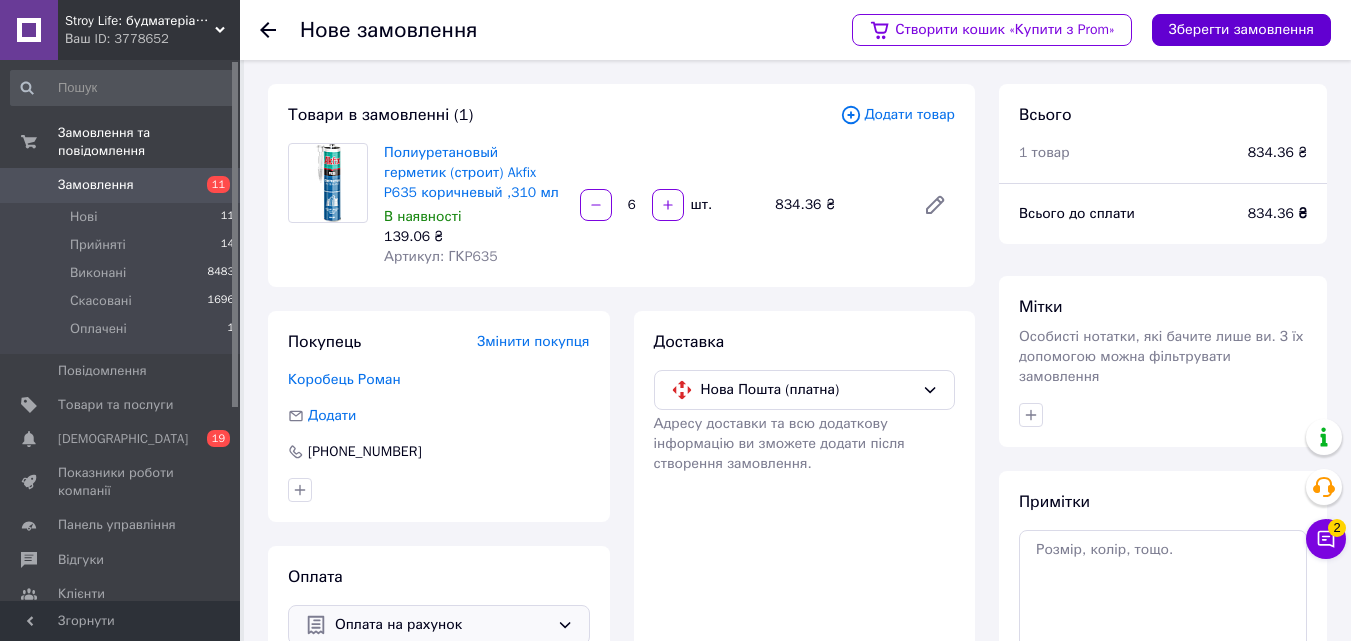 click on "Зберегти замовлення" at bounding box center [1241, 30] 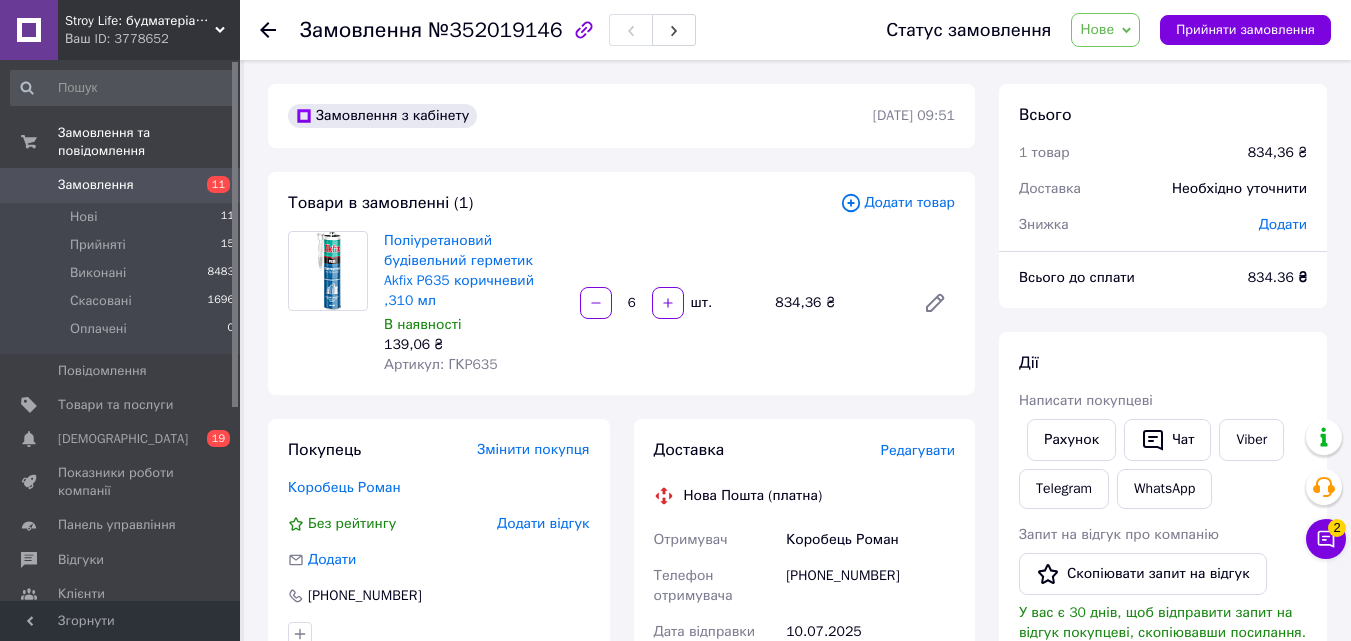 click on "Редагувати" at bounding box center (918, 450) 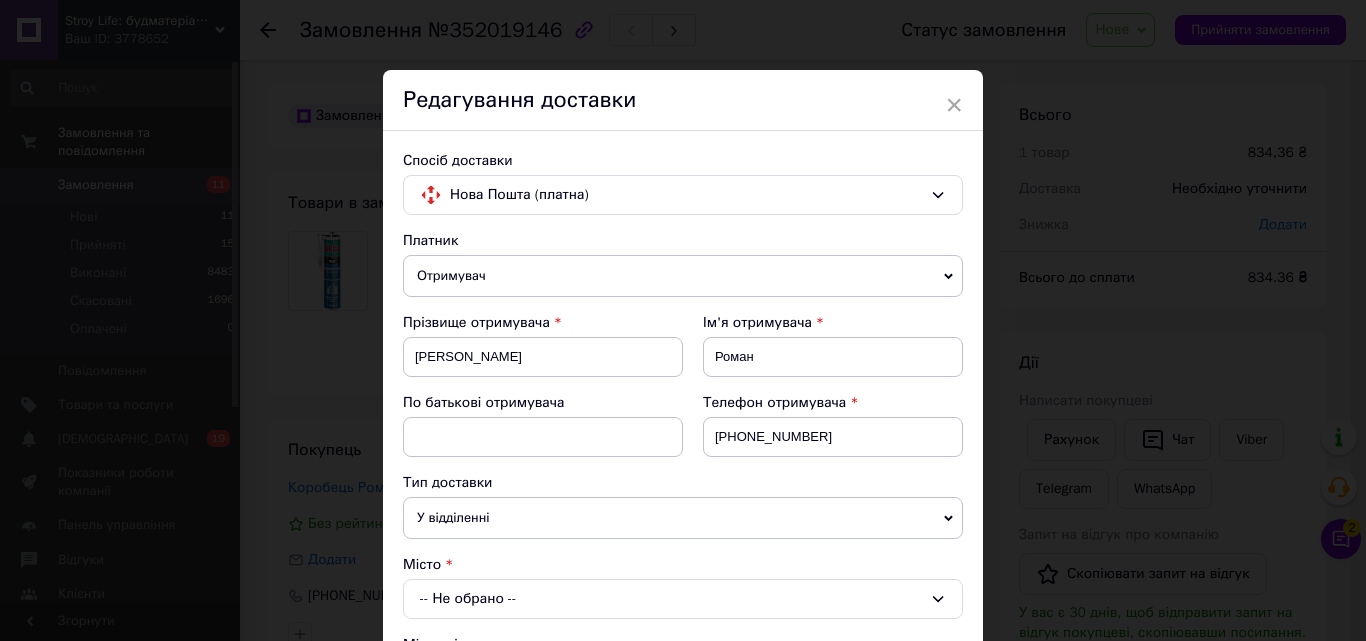 scroll, scrollTop: 200, scrollLeft: 0, axis: vertical 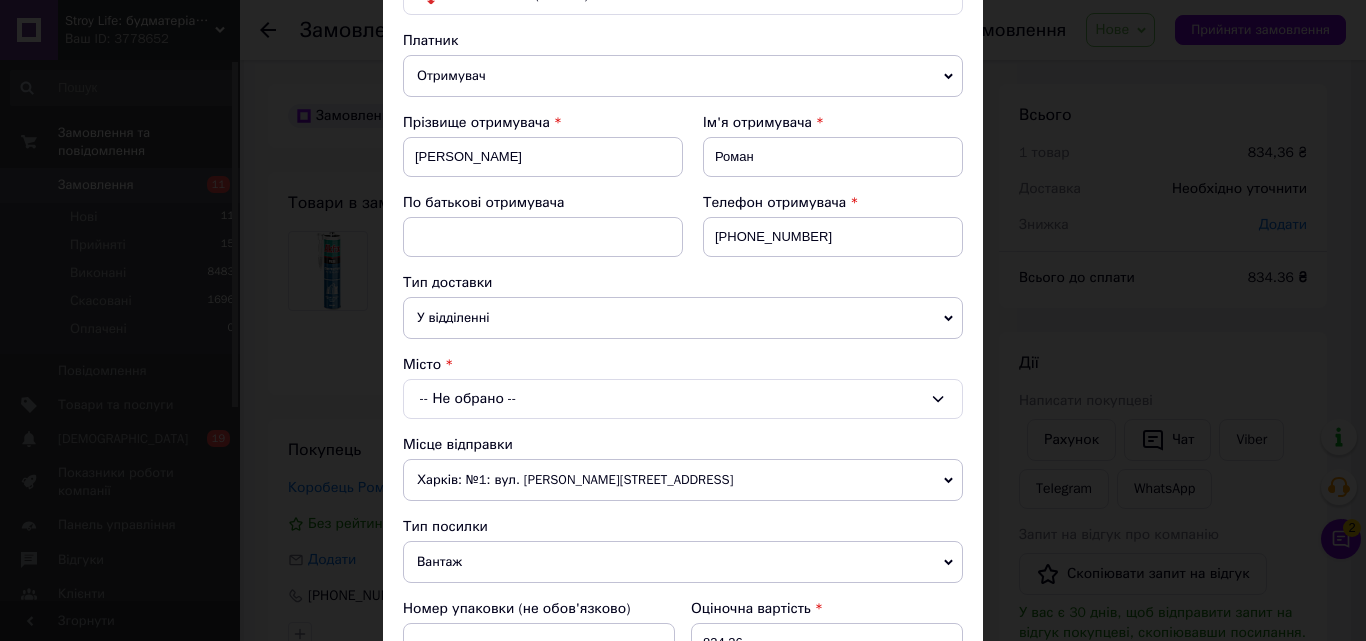 click on "-- Не обрано --" at bounding box center (683, 399) 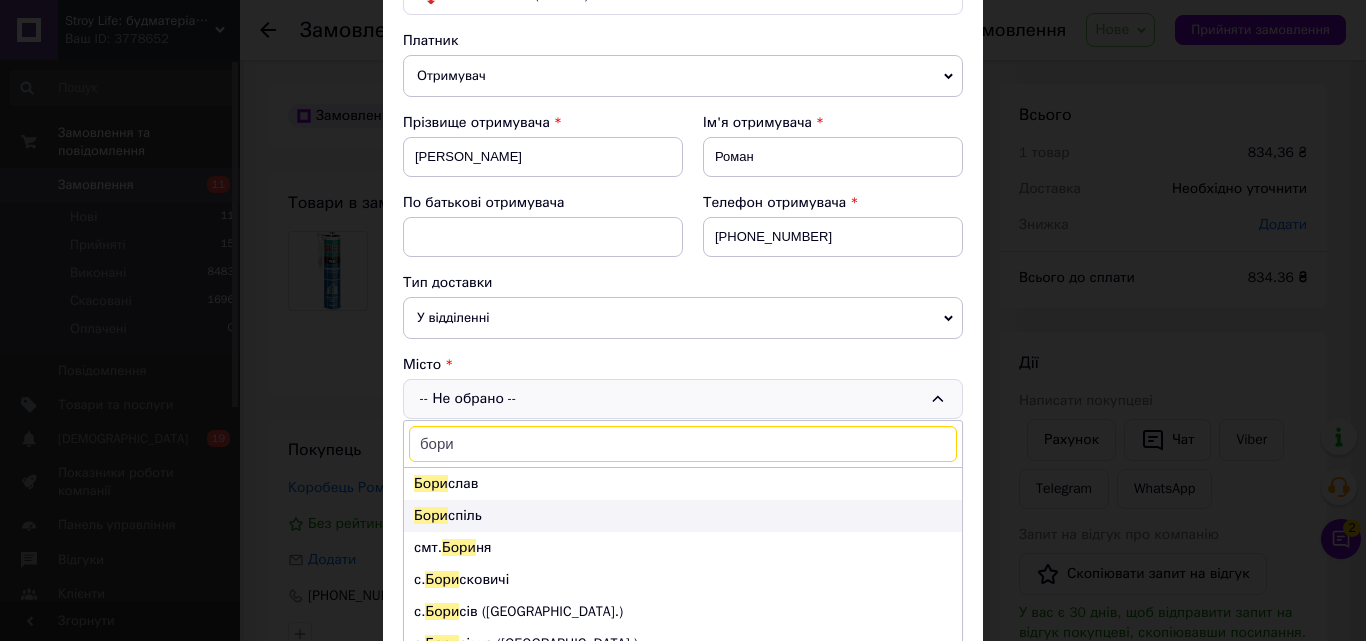 type on "бори" 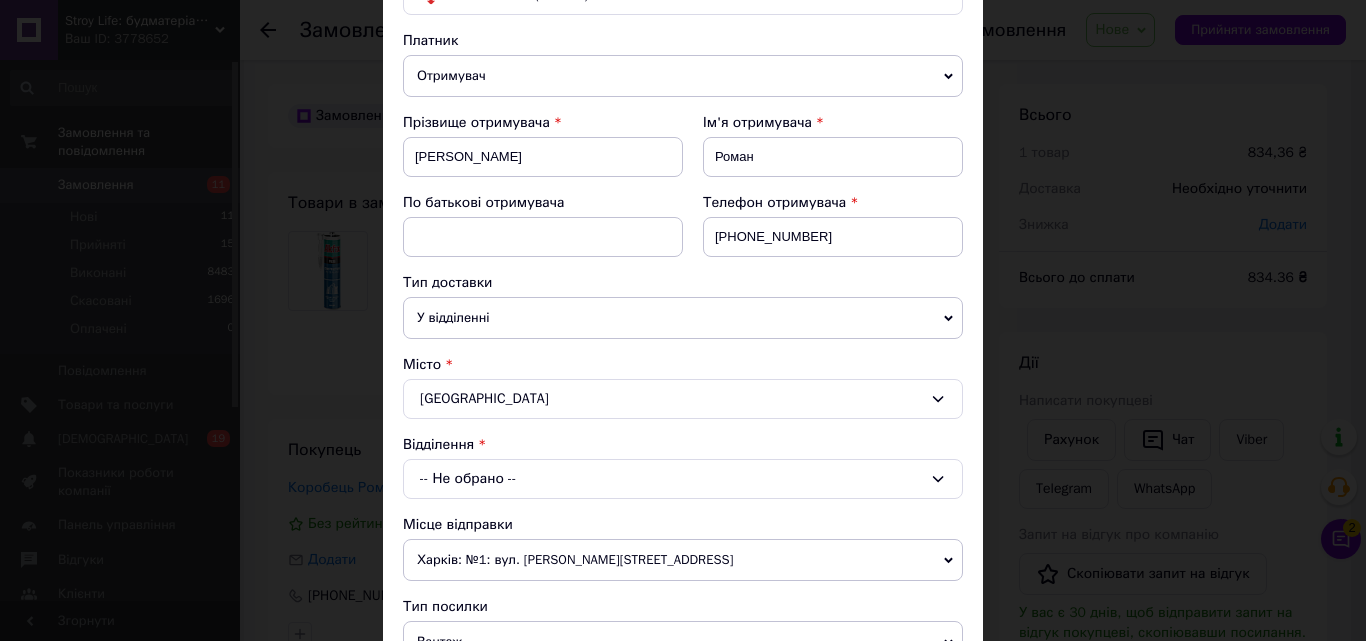 click on "-- Не обрано --" at bounding box center (683, 479) 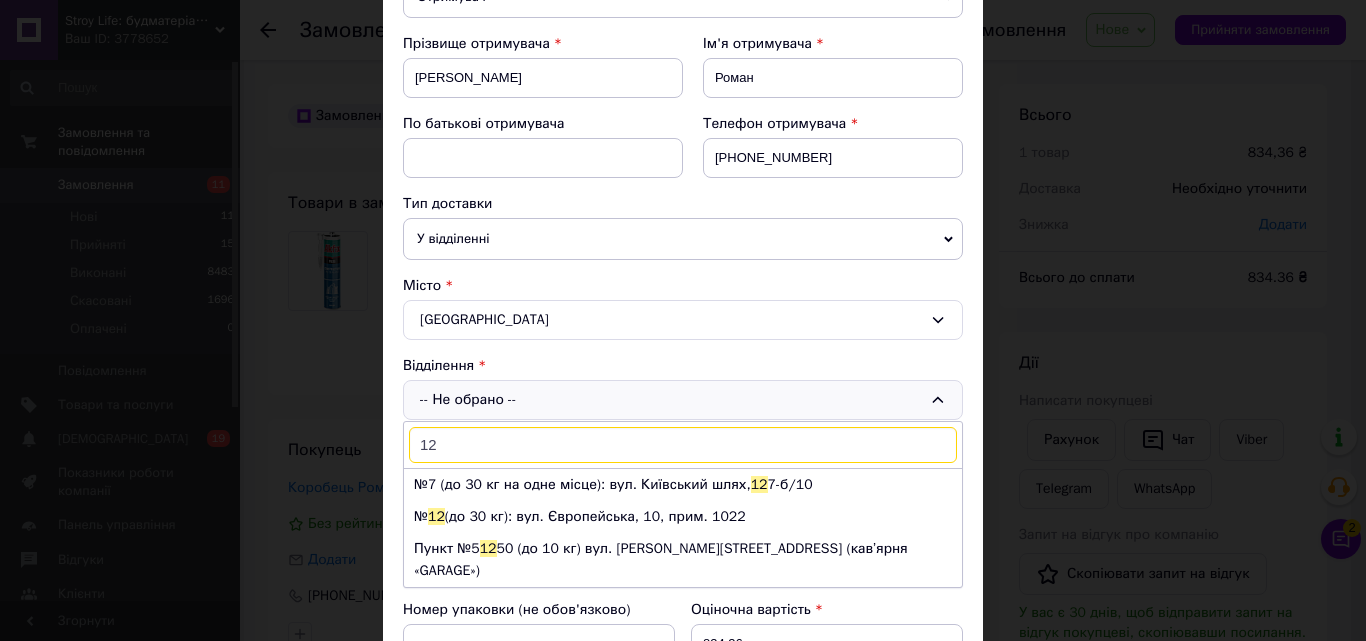 scroll, scrollTop: 400, scrollLeft: 0, axis: vertical 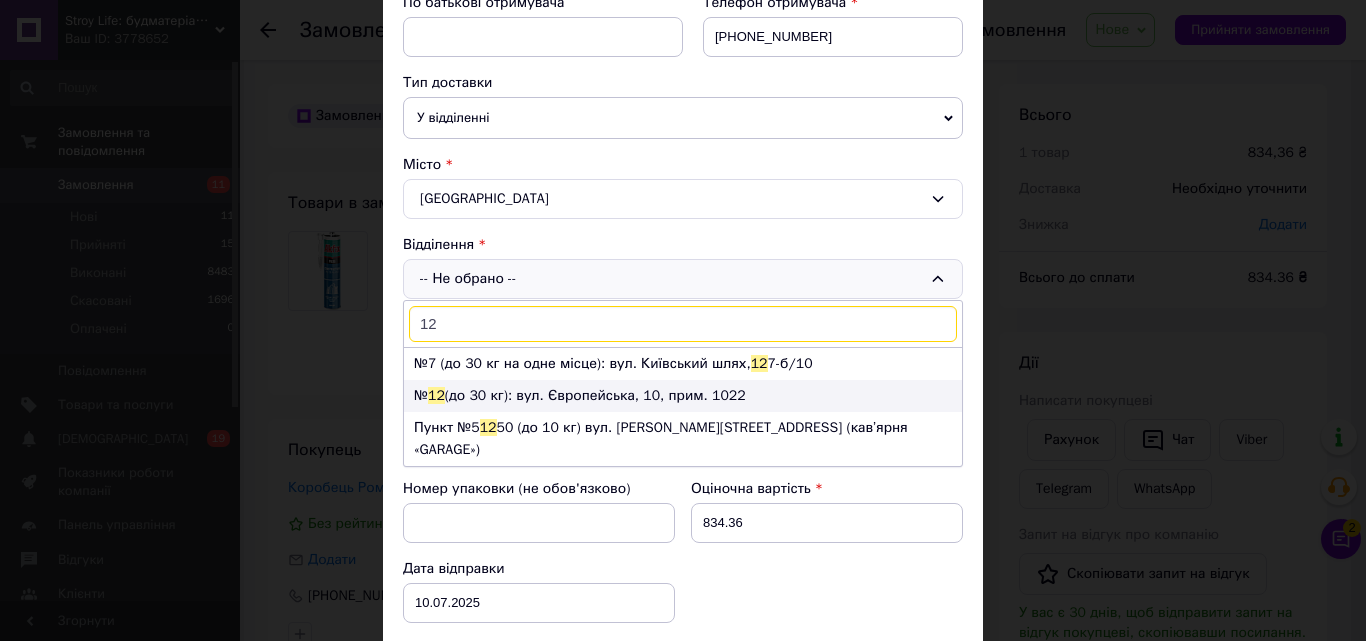 type on "12" 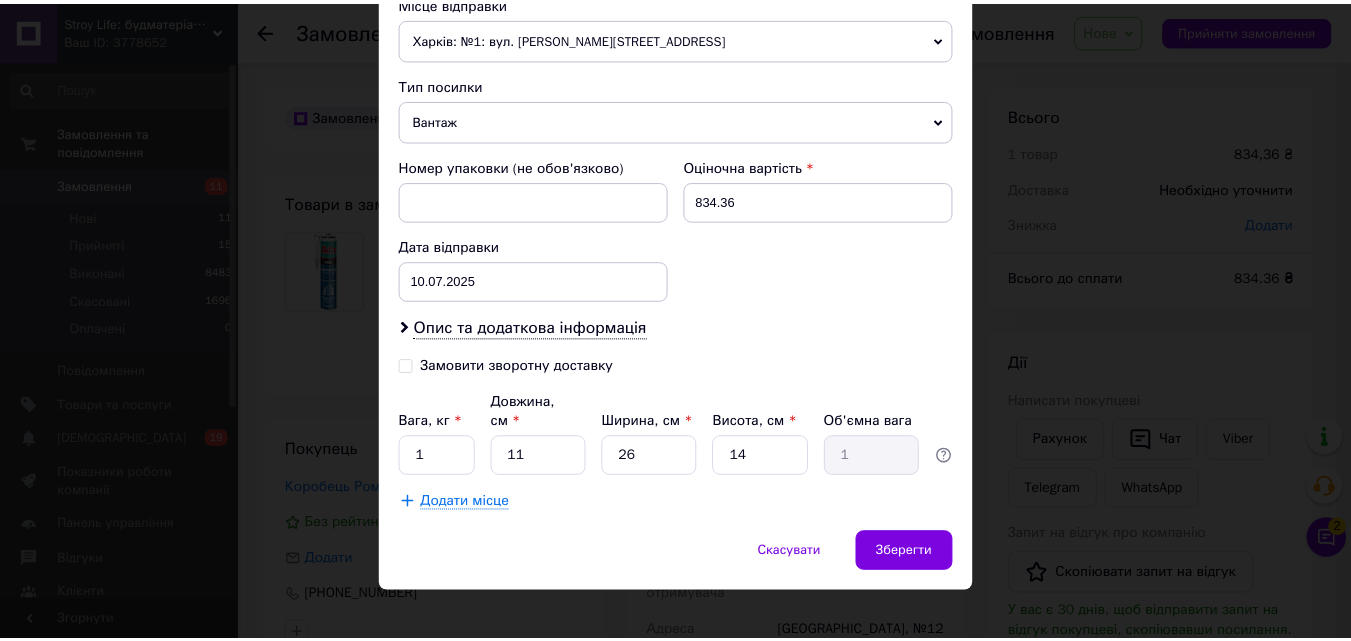 scroll, scrollTop: 723, scrollLeft: 0, axis: vertical 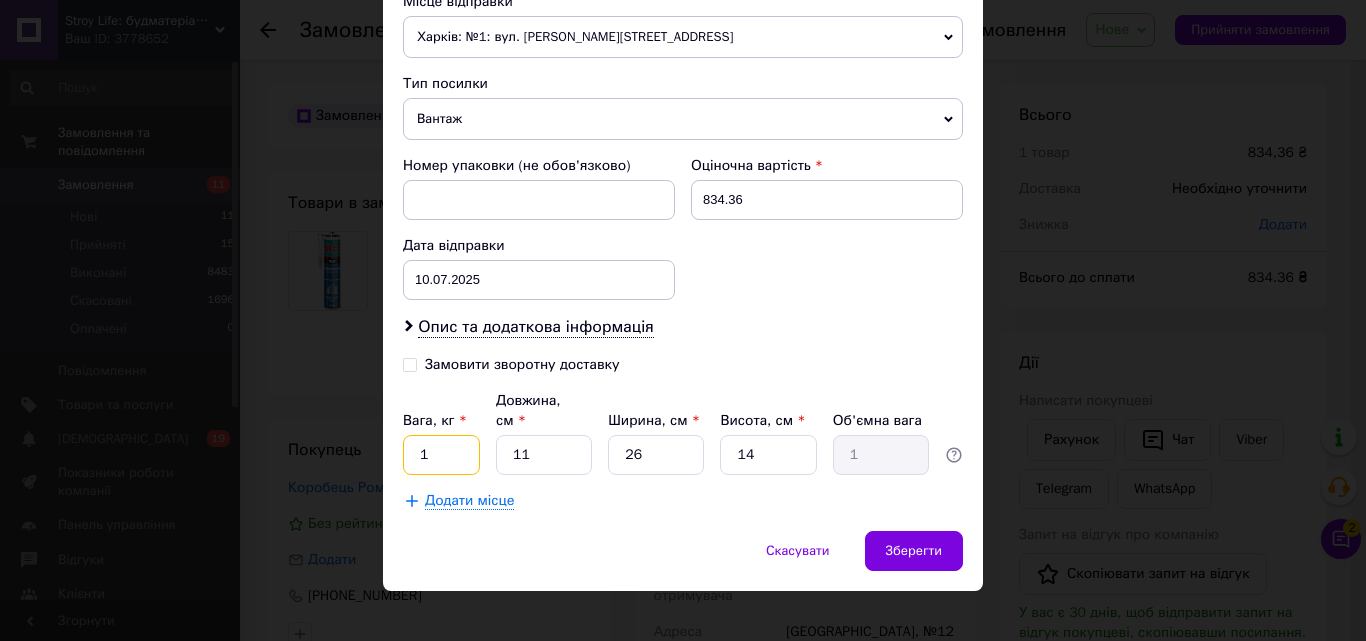 click on "1" at bounding box center (441, 455) 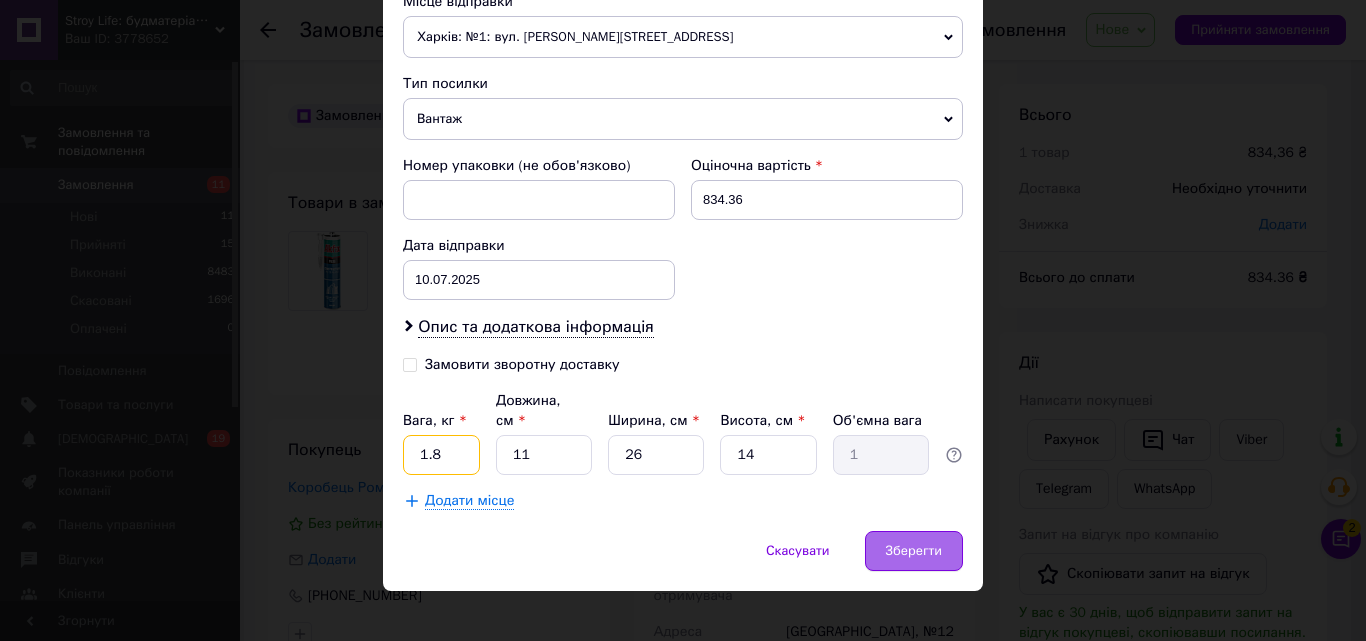 type on "1.8" 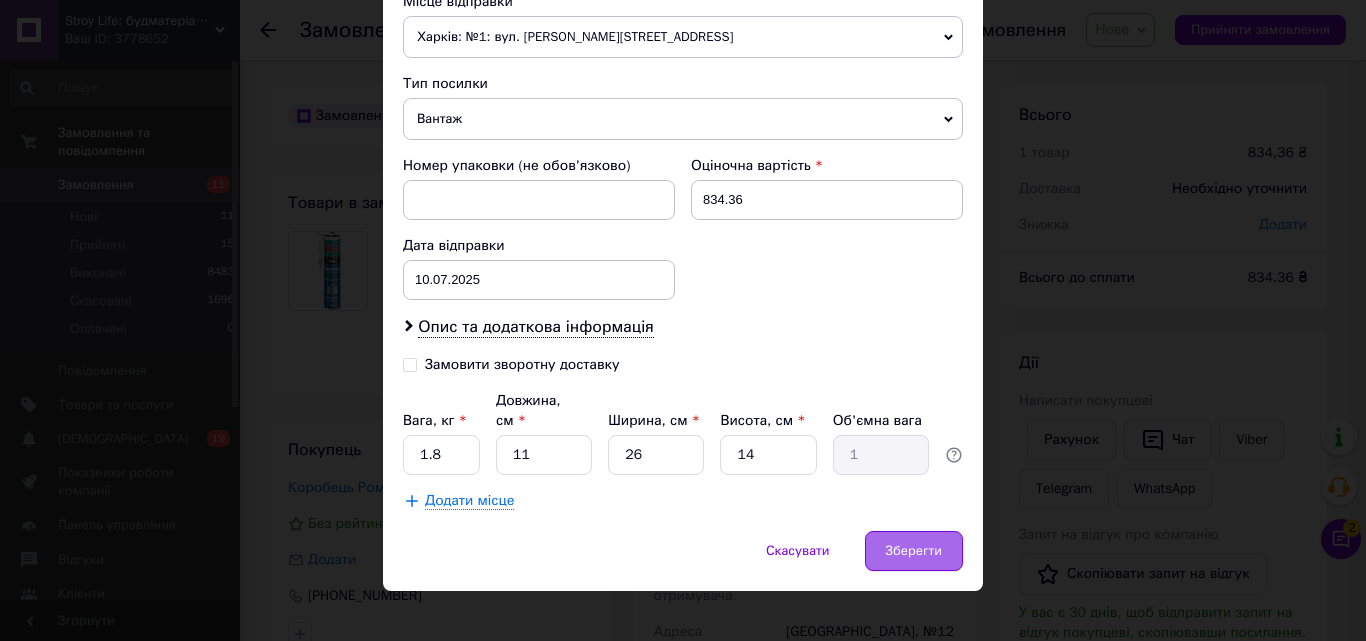 click on "Зберегти" at bounding box center (914, 551) 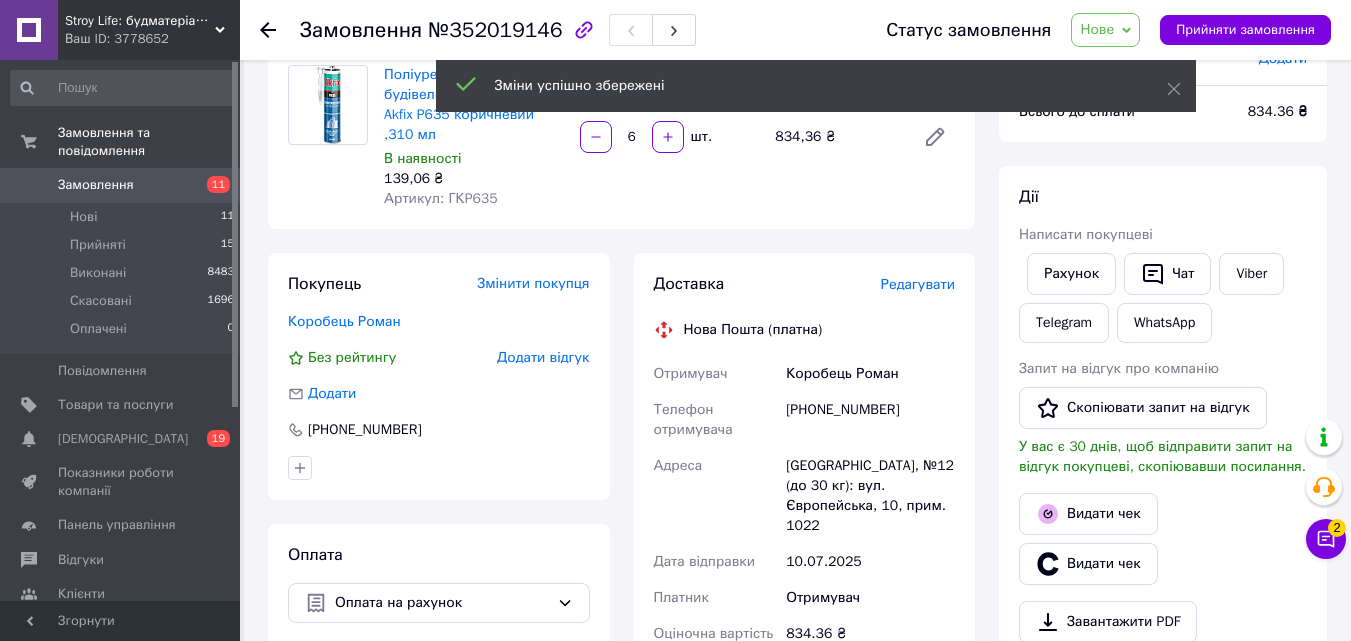 scroll, scrollTop: 400, scrollLeft: 0, axis: vertical 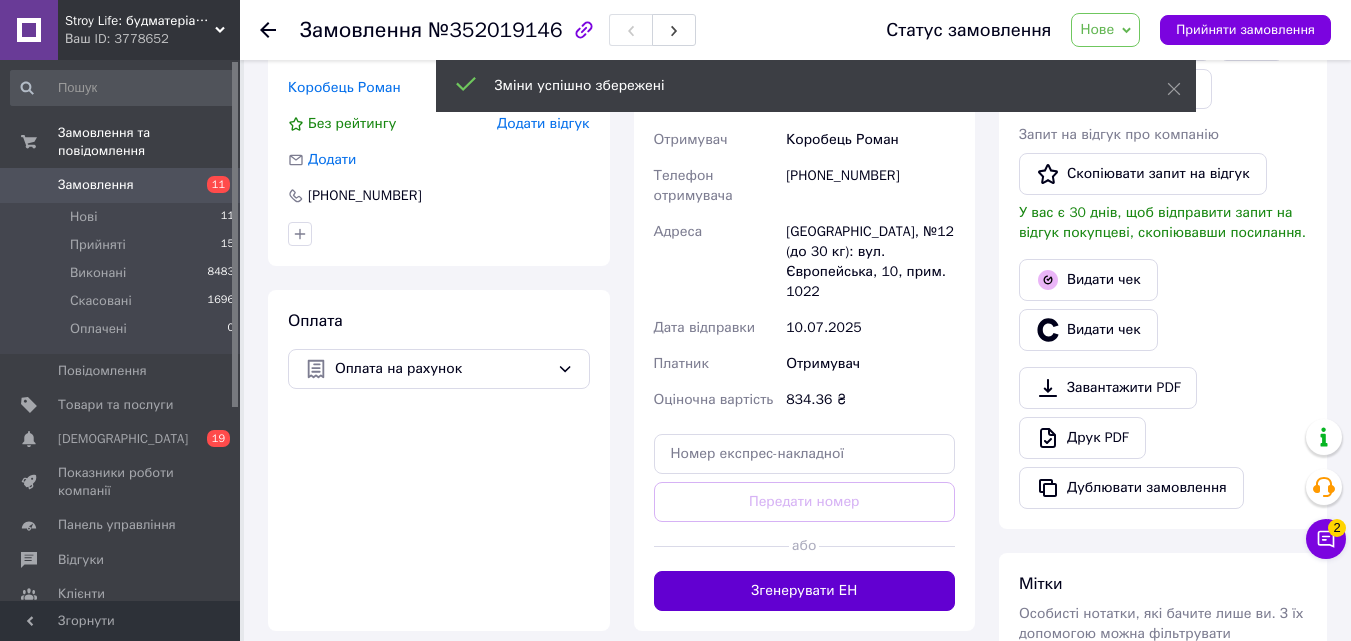 click on "Згенерувати ЕН" at bounding box center [805, 591] 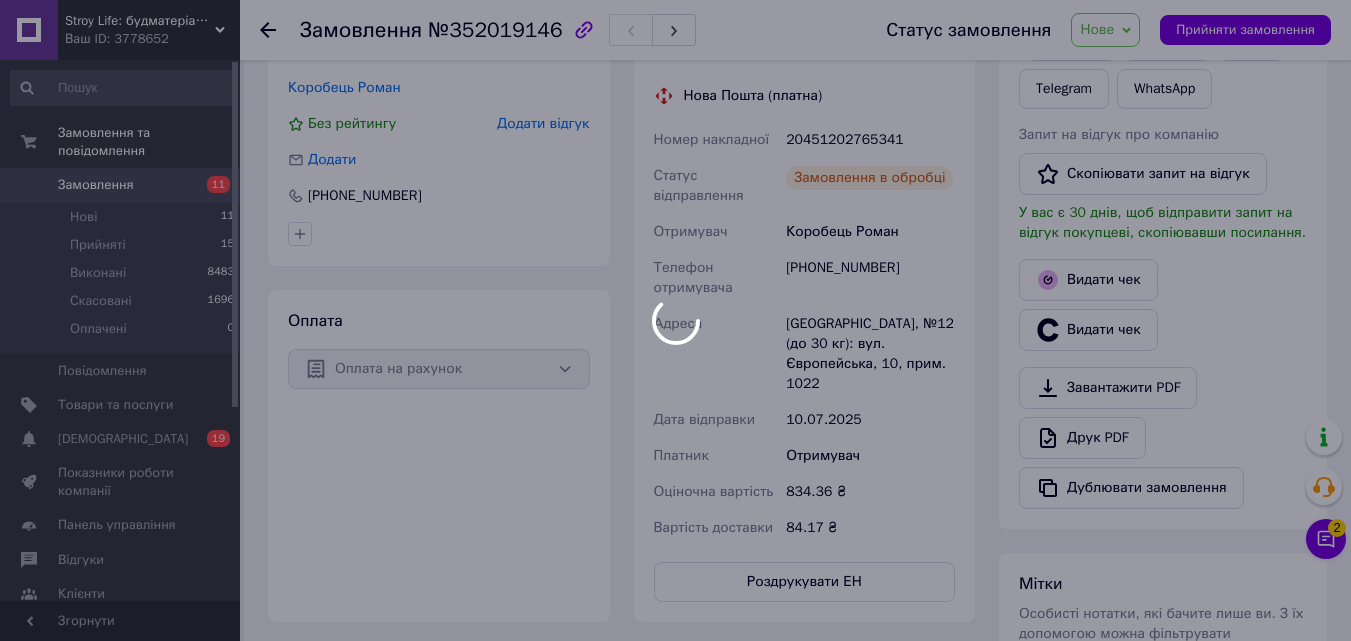 click at bounding box center (675, 320) 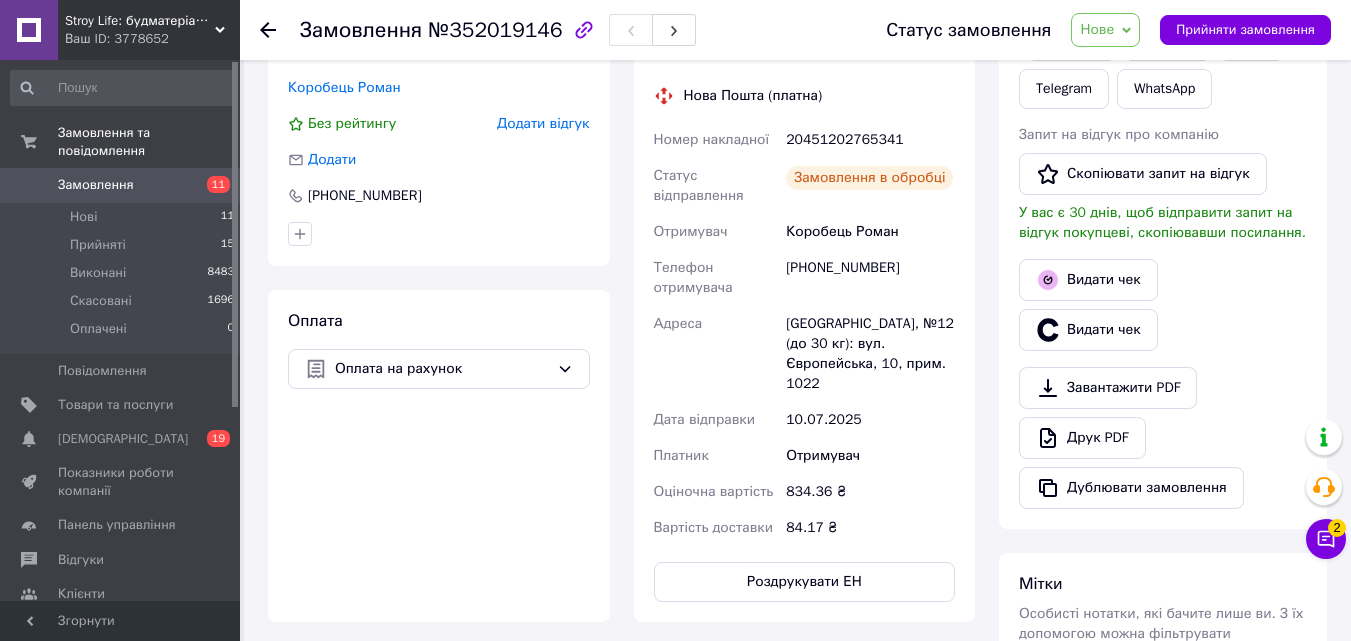 click on "Нове" at bounding box center [1105, 30] 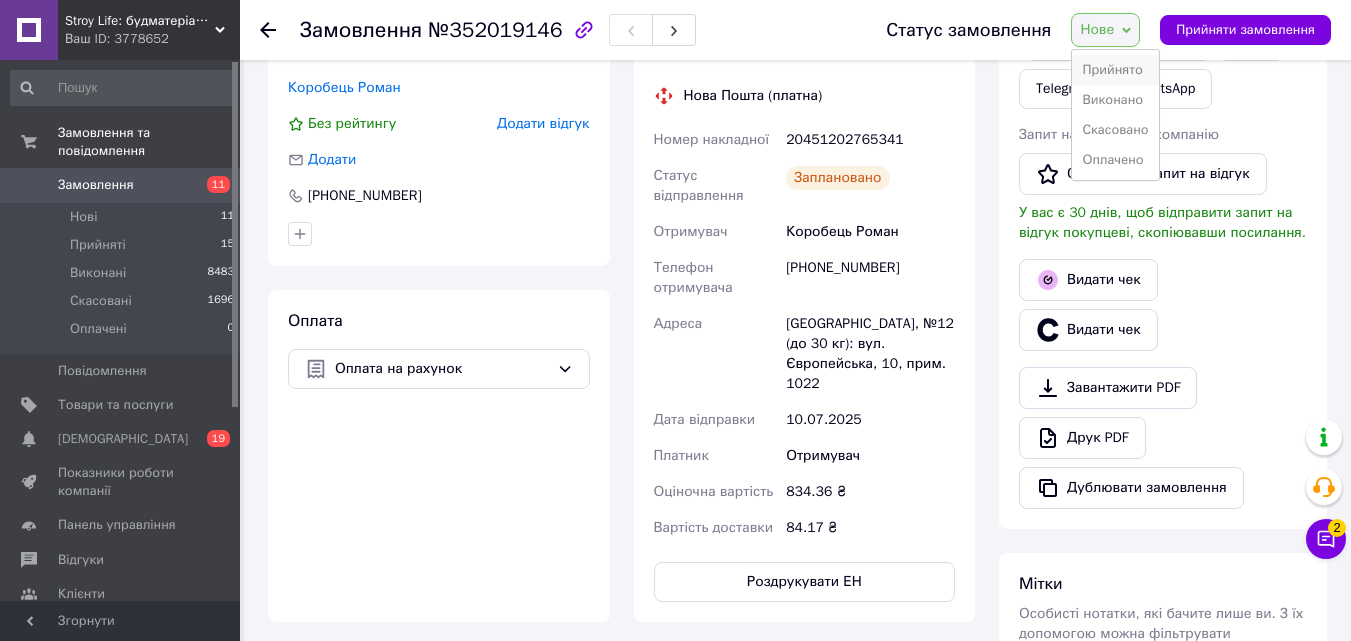 click on "Прийнято" at bounding box center [1115, 70] 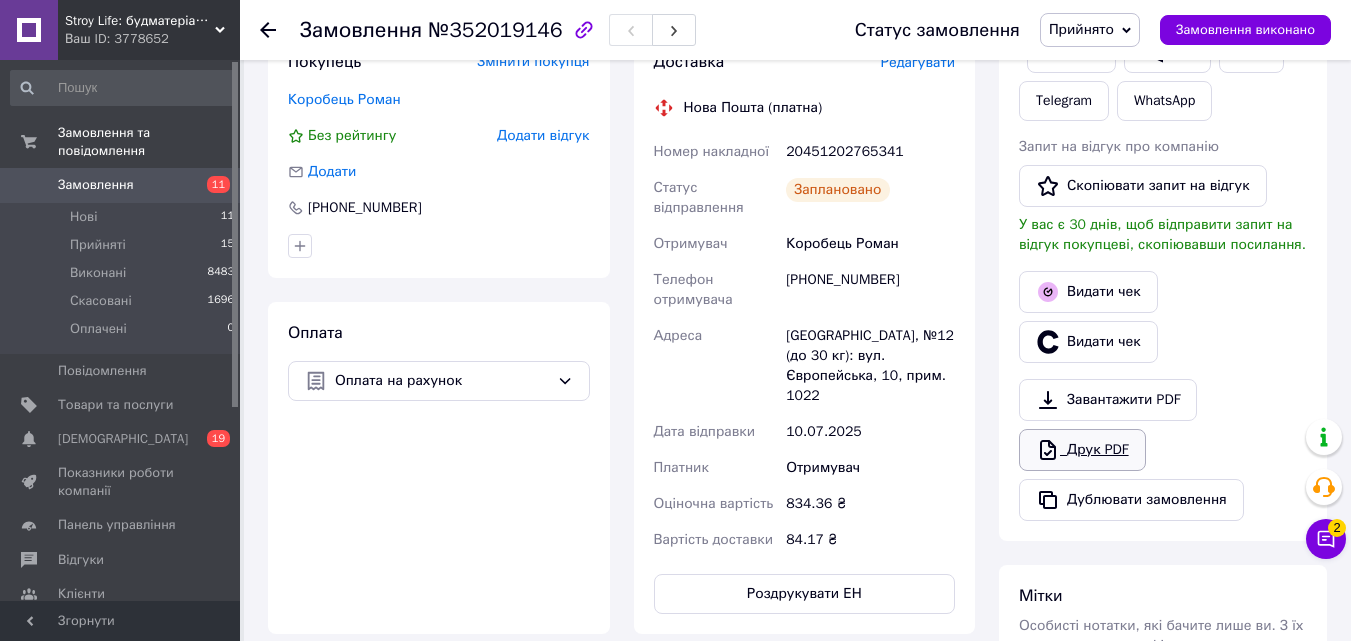 scroll, scrollTop: 400, scrollLeft: 0, axis: vertical 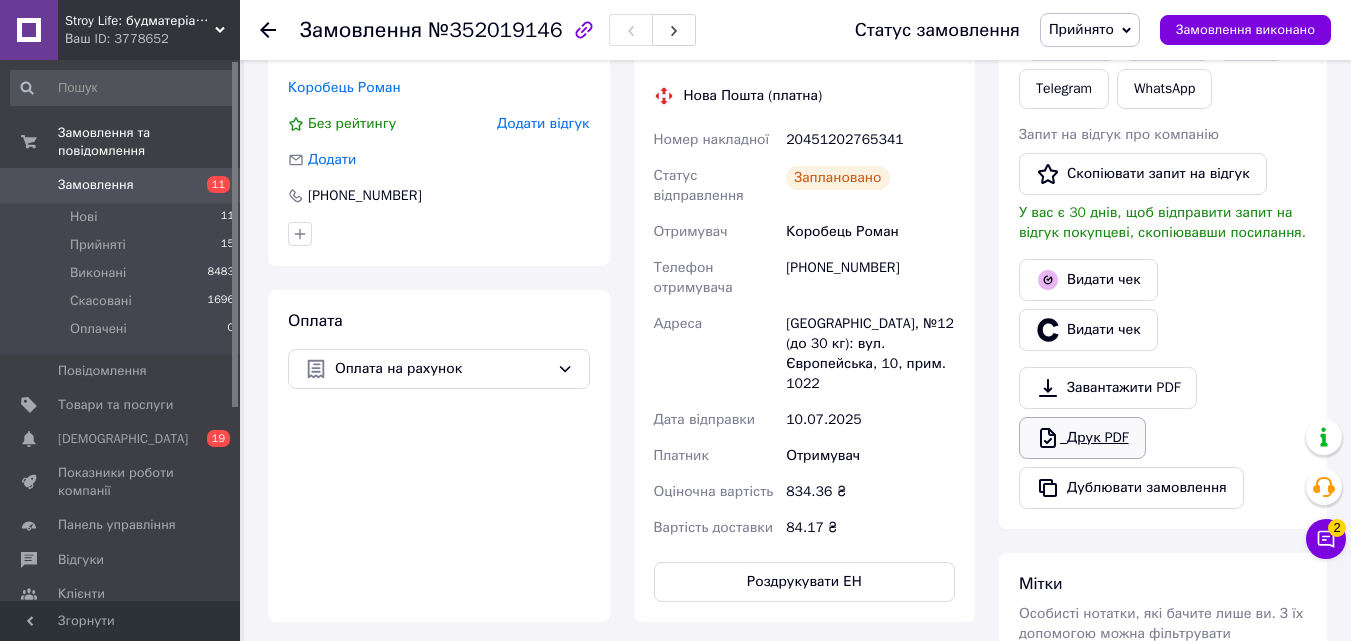 click on "Друк PDF" at bounding box center [1082, 438] 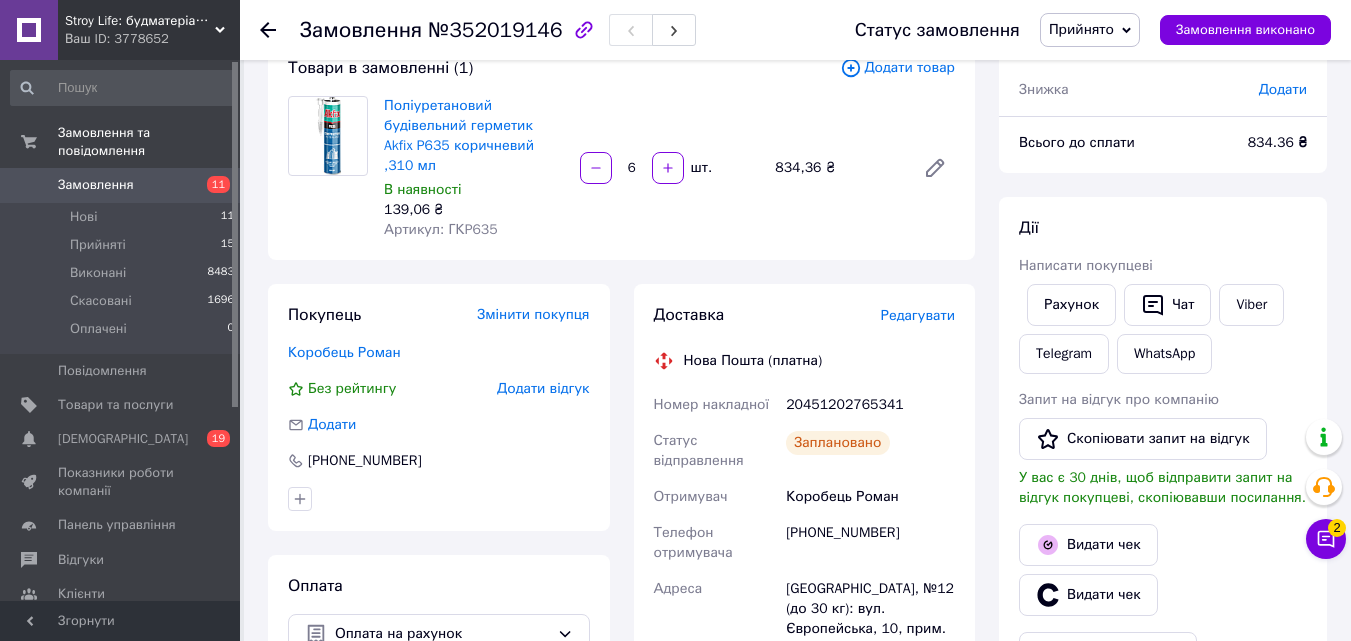 scroll, scrollTop: 100, scrollLeft: 0, axis: vertical 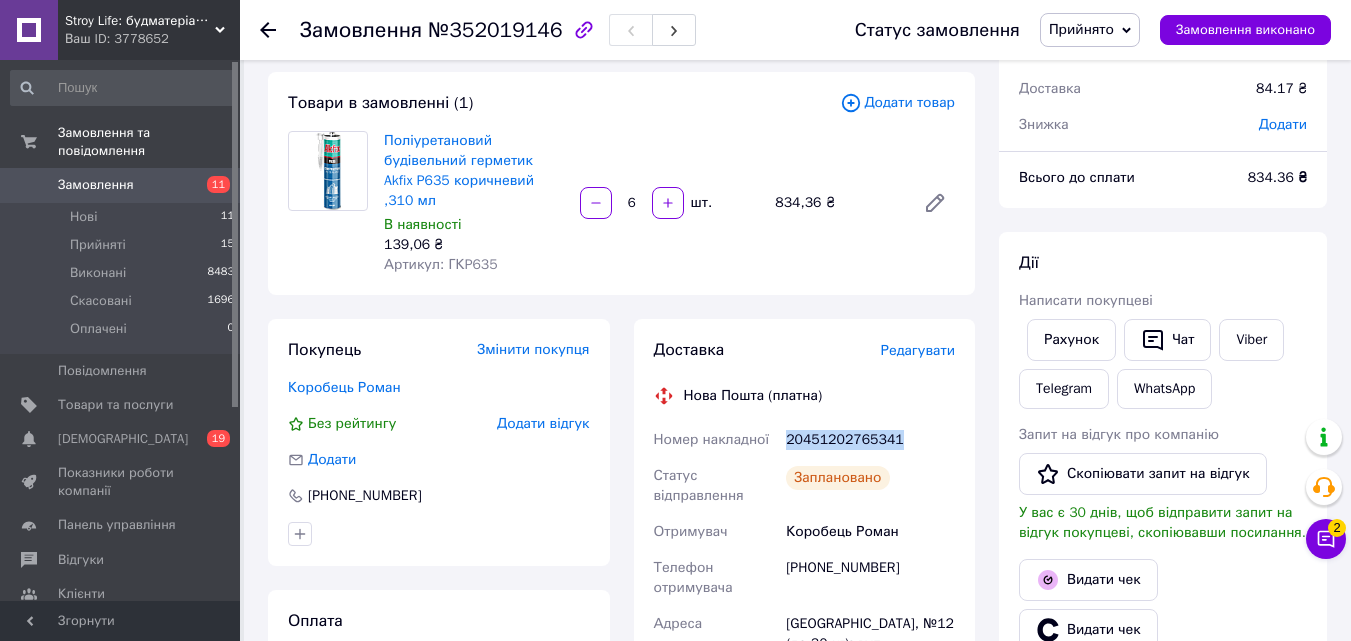 drag, startPoint x: 911, startPoint y: 432, endPoint x: 786, endPoint y: 424, distance: 125.25574 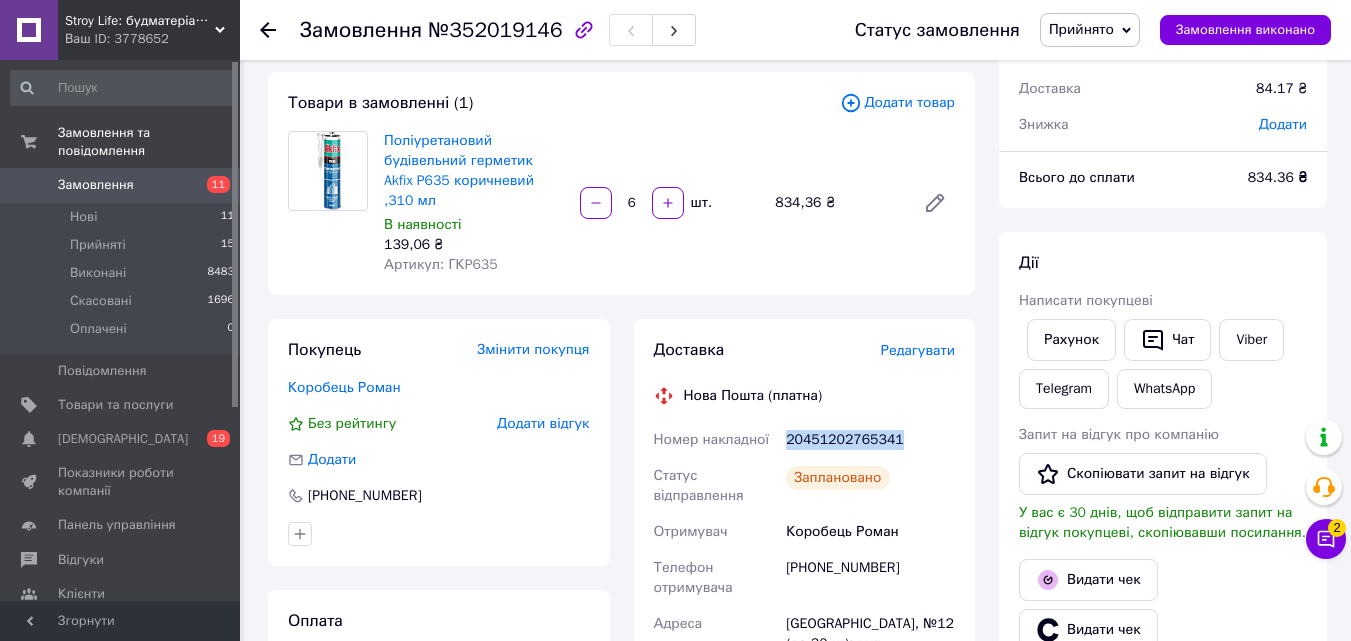 click on "20451202765341" at bounding box center [870, 440] 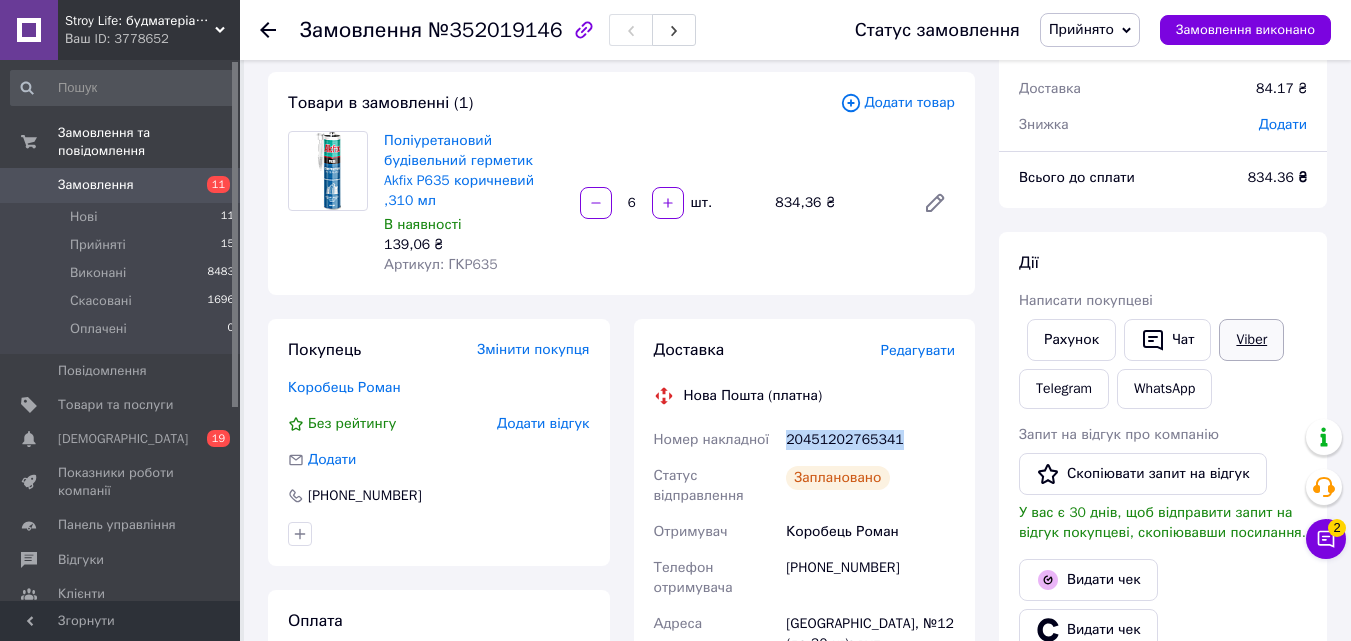 copy on "20451202765341" 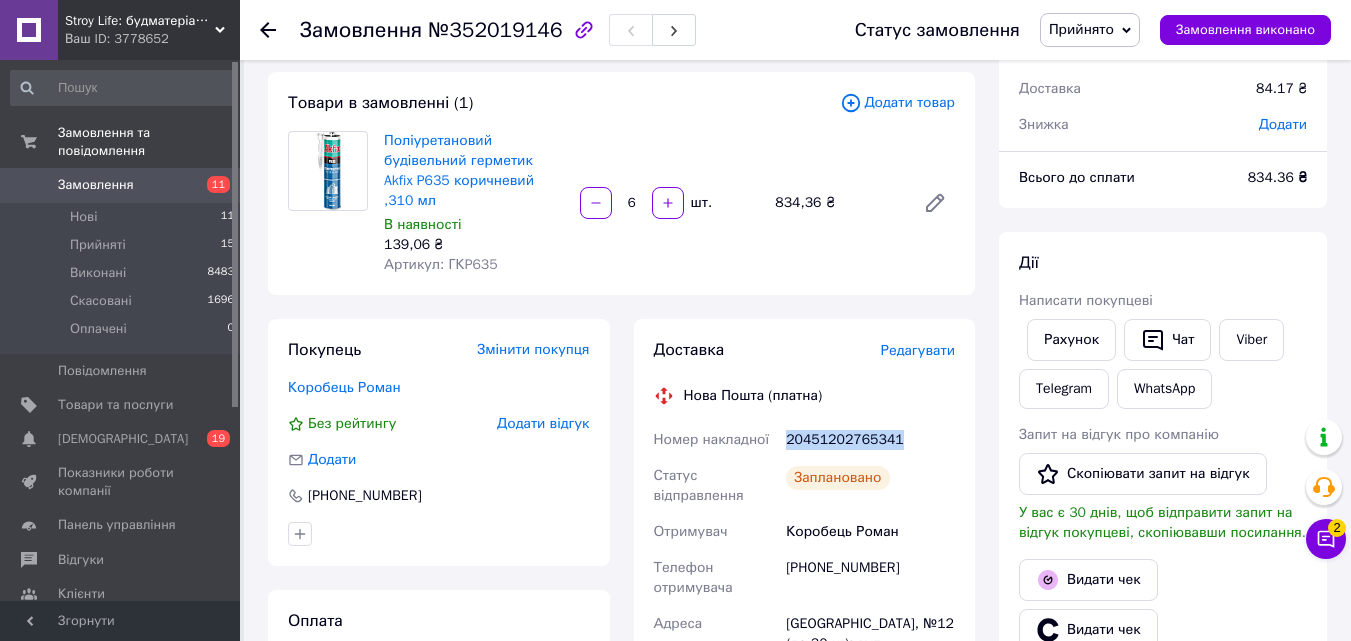 click on "Замовлення" at bounding box center [96, 185] 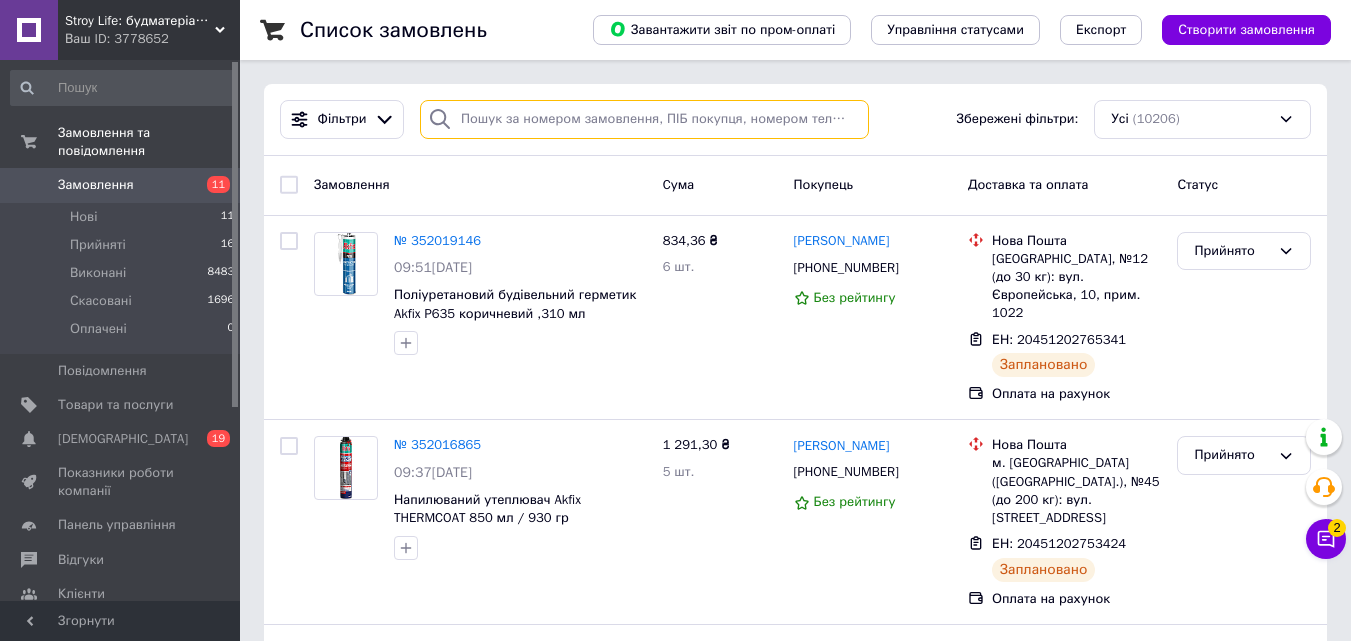 click at bounding box center [644, 119] 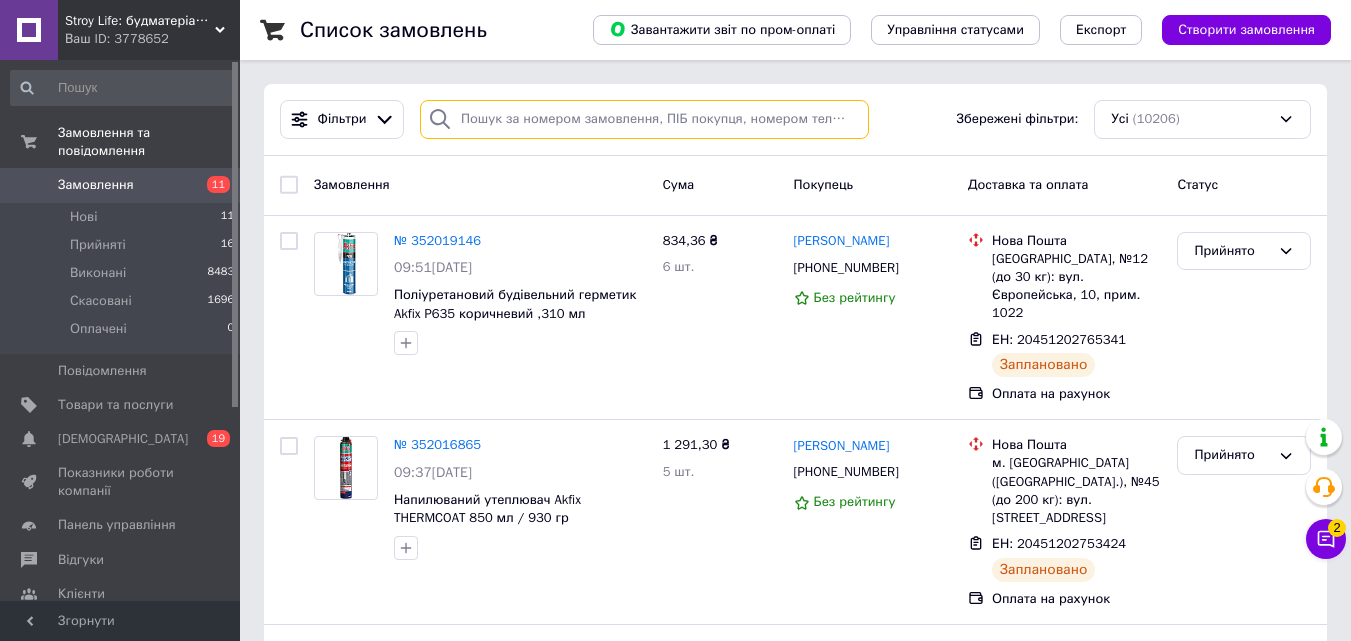 paste on "+380680571330" 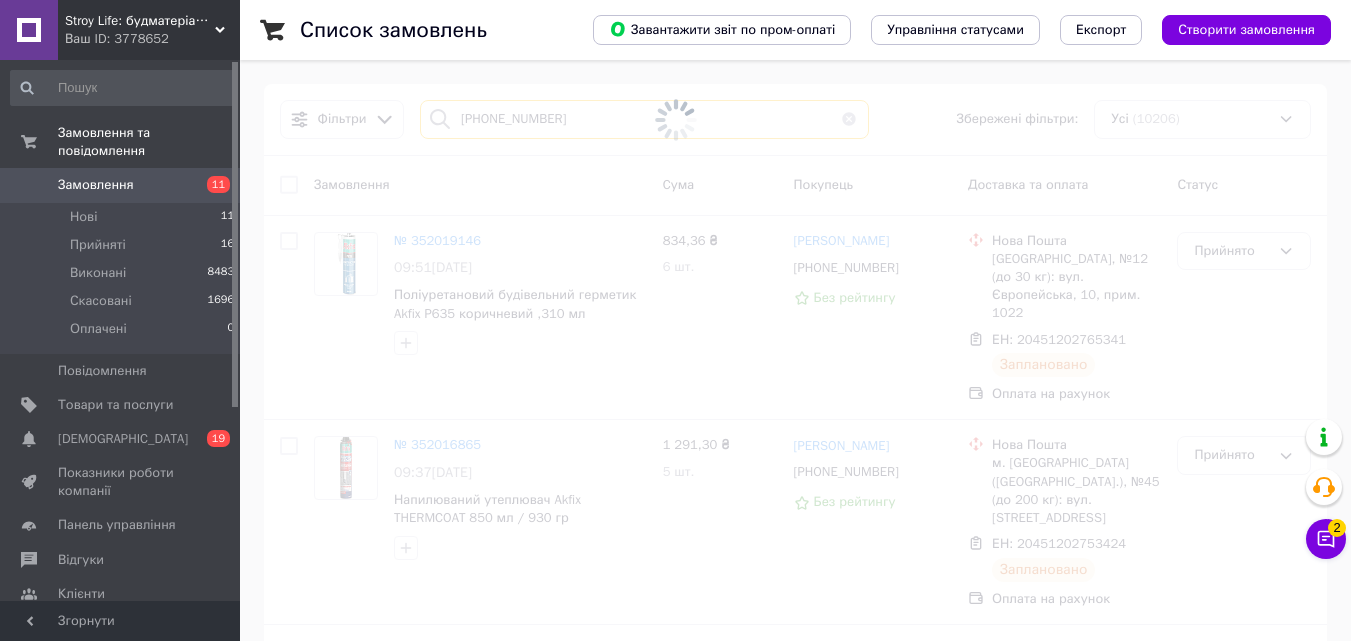 type on "+380680571330" 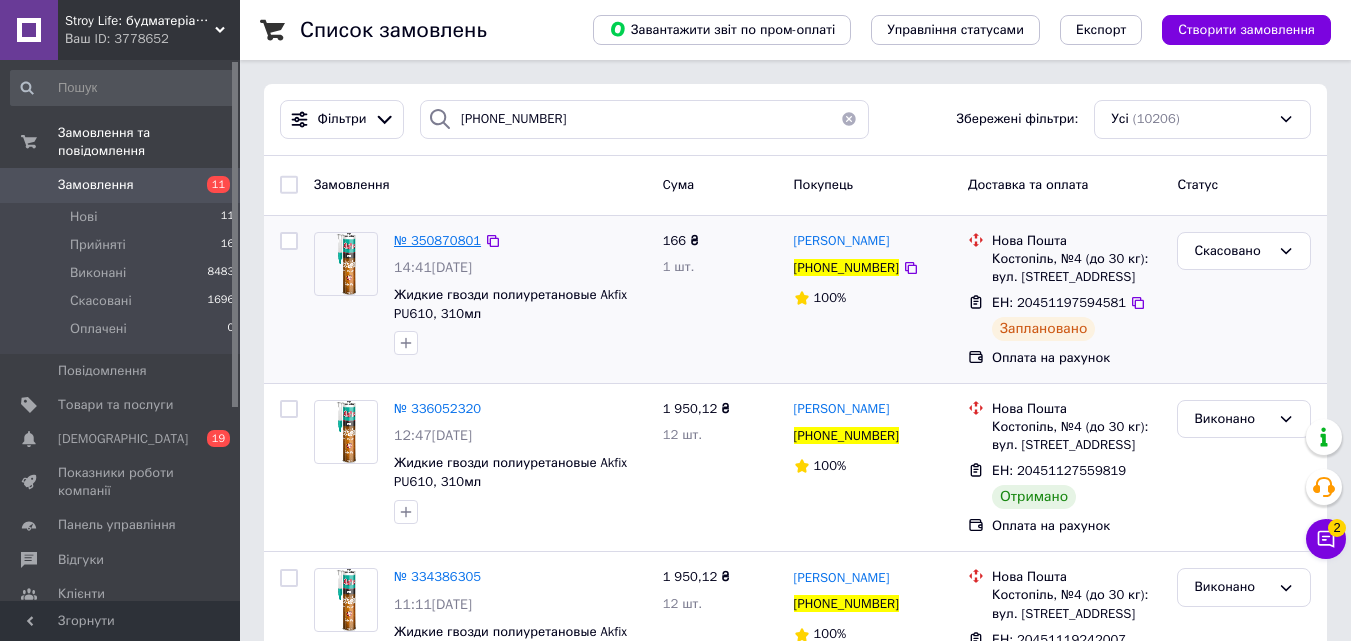 click on "№ 350870801" at bounding box center (437, 240) 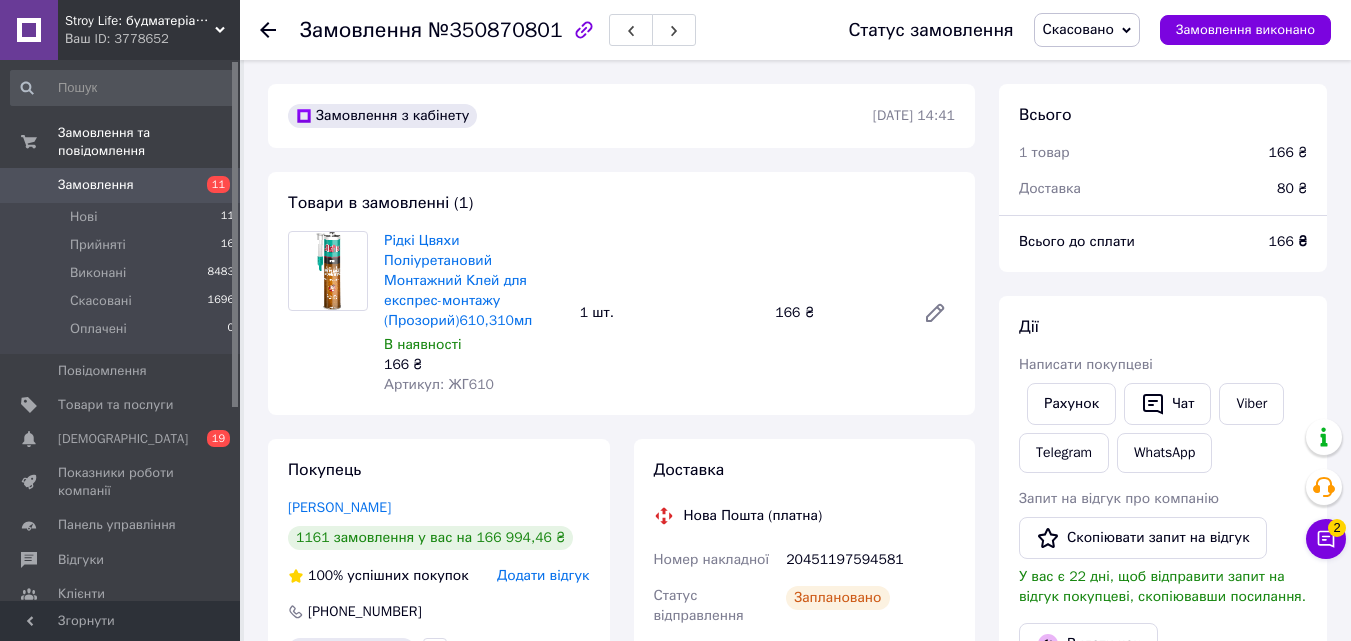 click on "Скасовано" at bounding box center [1087, 30] 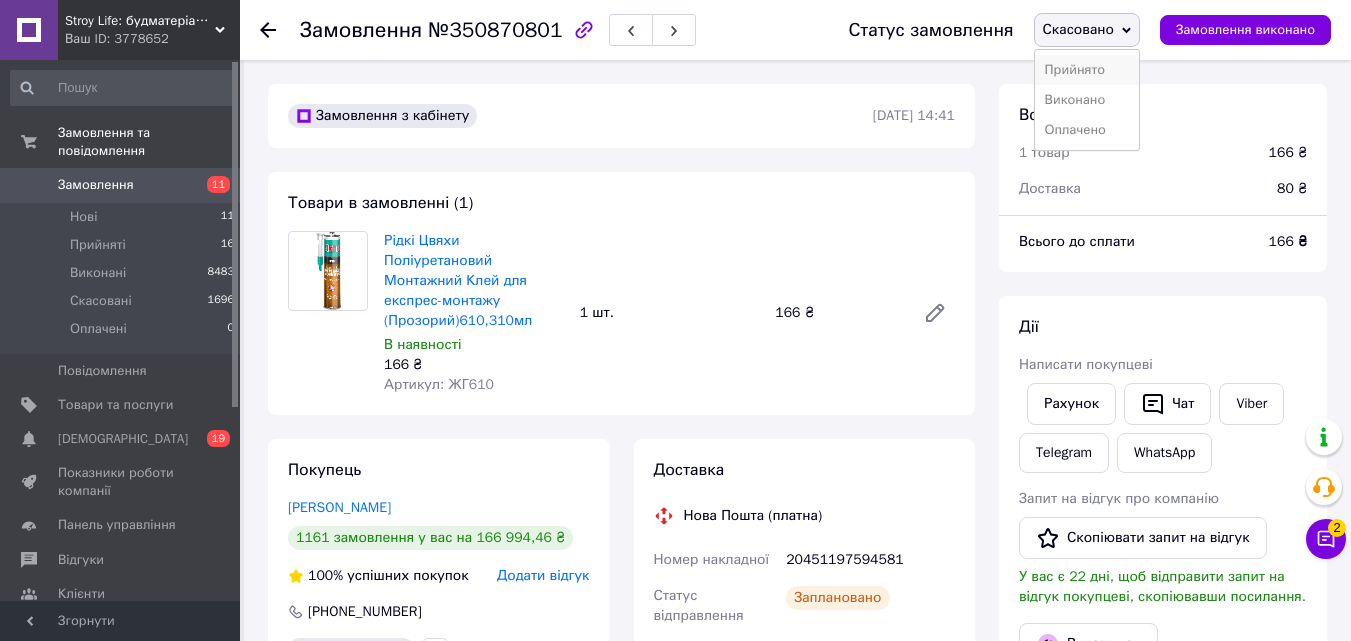 click on "Прийнято" at bounding box center (1087, 70) 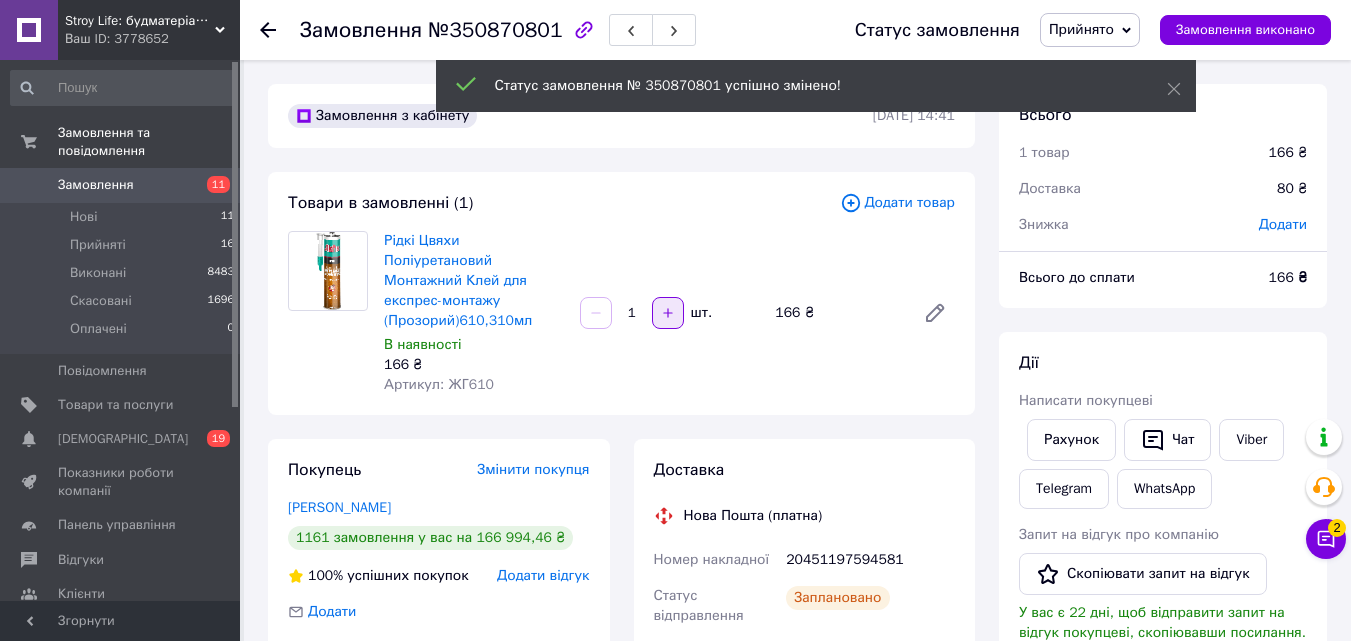 click 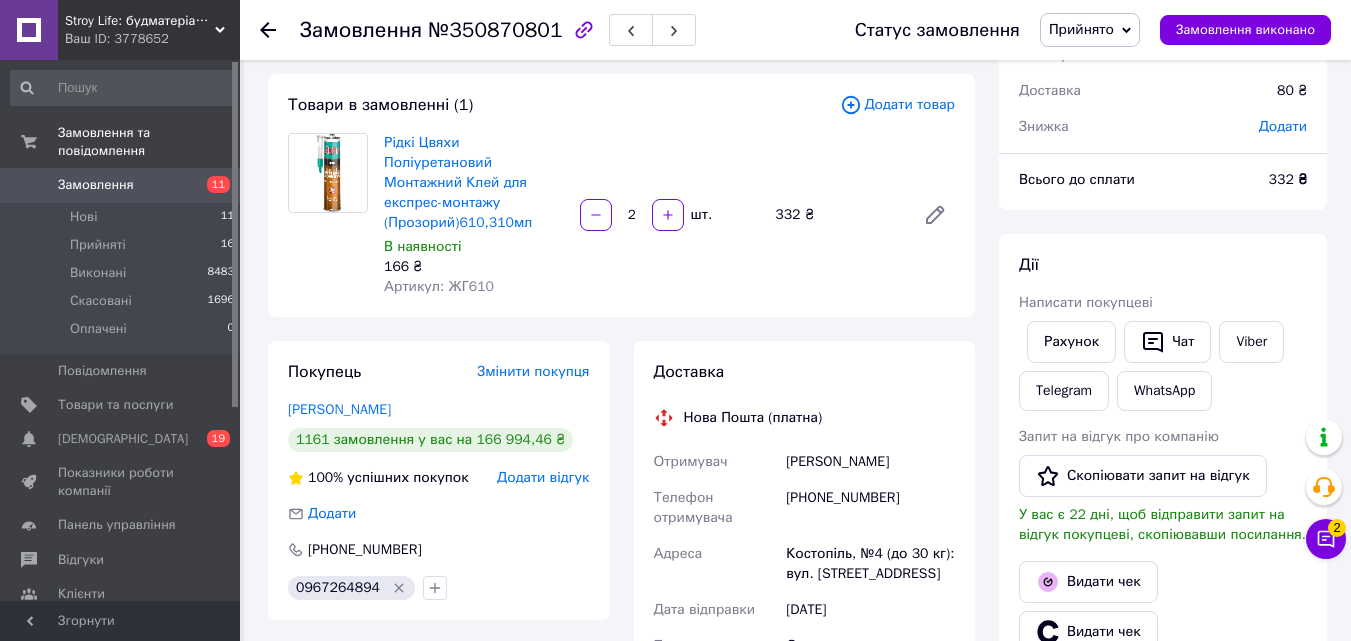 scroll, scrollTop: 200, scrollLeft: 0, axis: vertical 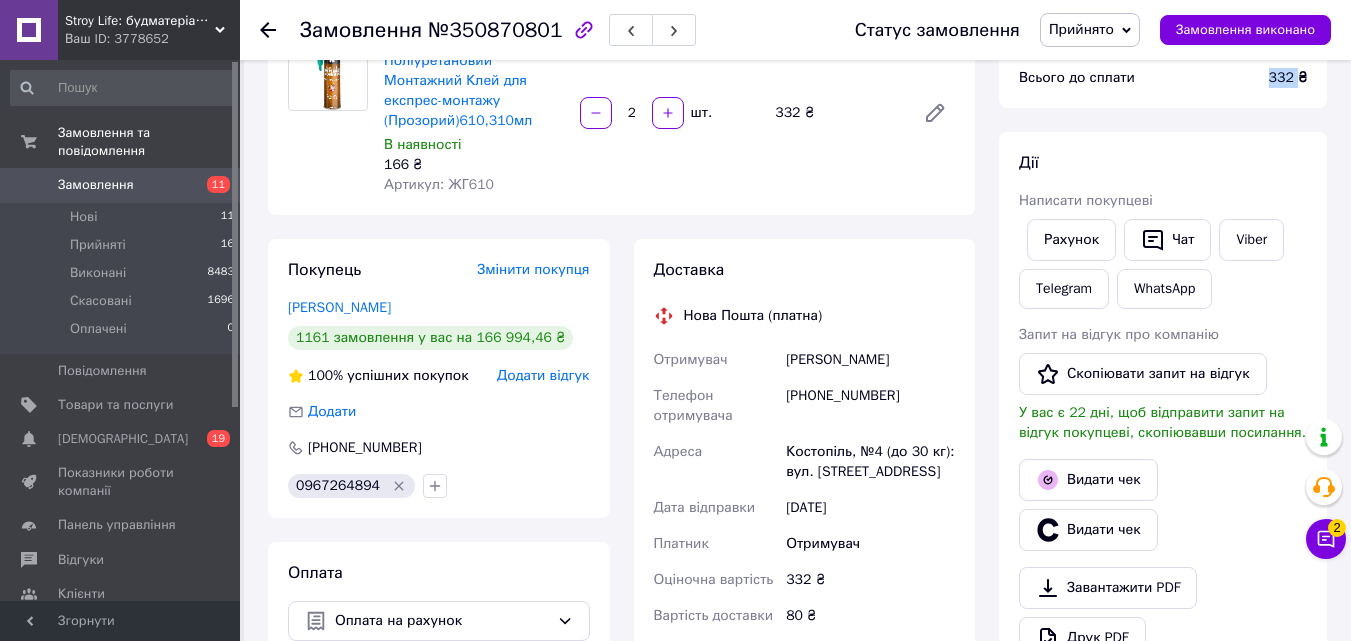 drag, startPoint x: 1299, startPoint y: 81, endPoint x: 1269, endPoint y: 77, distance: 30.265491 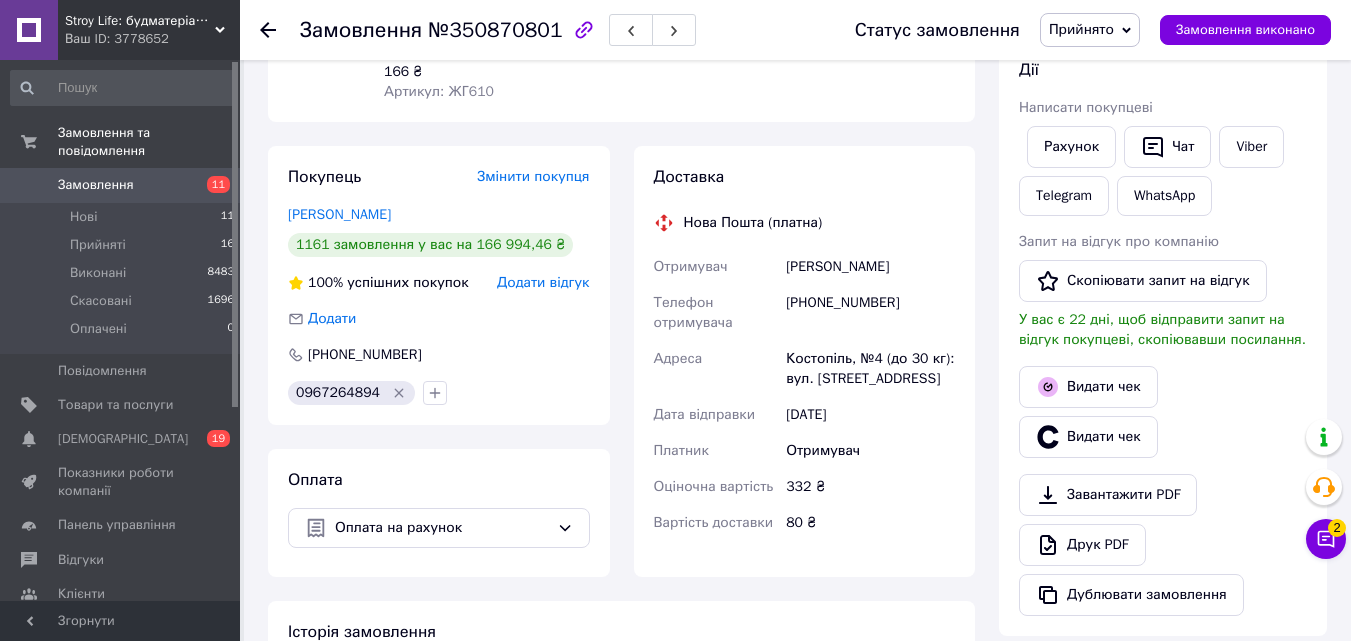 scroll, scrollTop: 100, scrollLeft: 0, axis: vertical 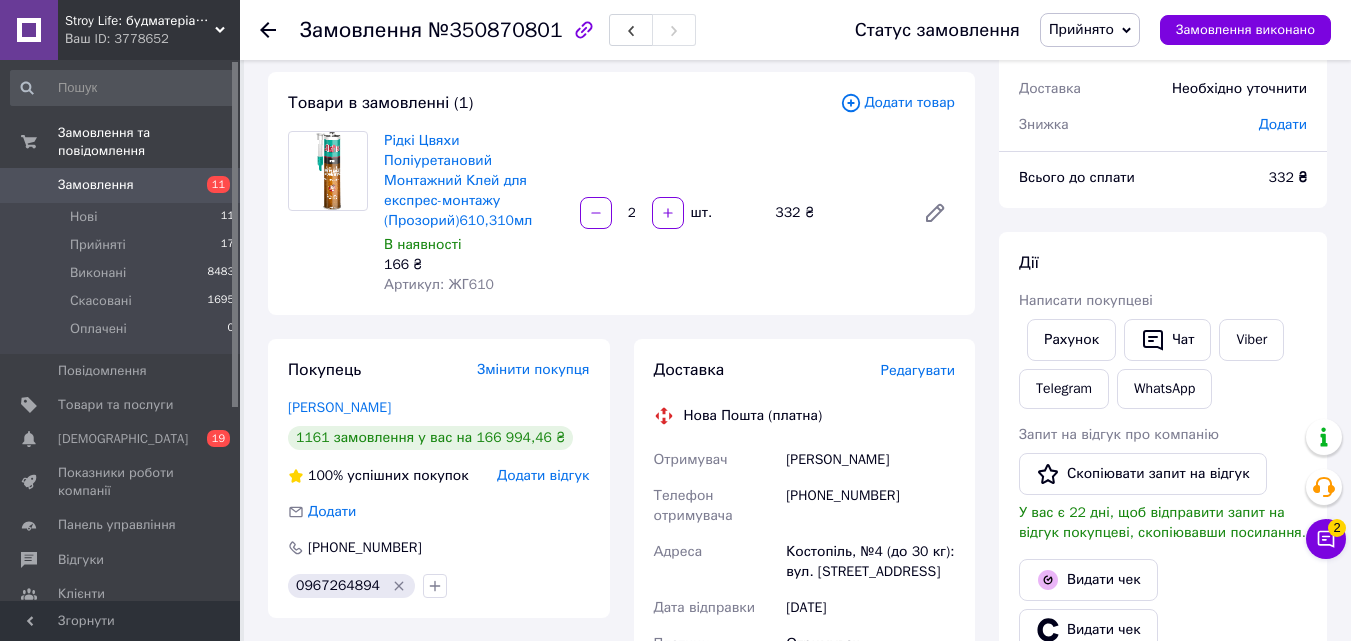 click on "Редагувати" at bounding box center (918, 370) 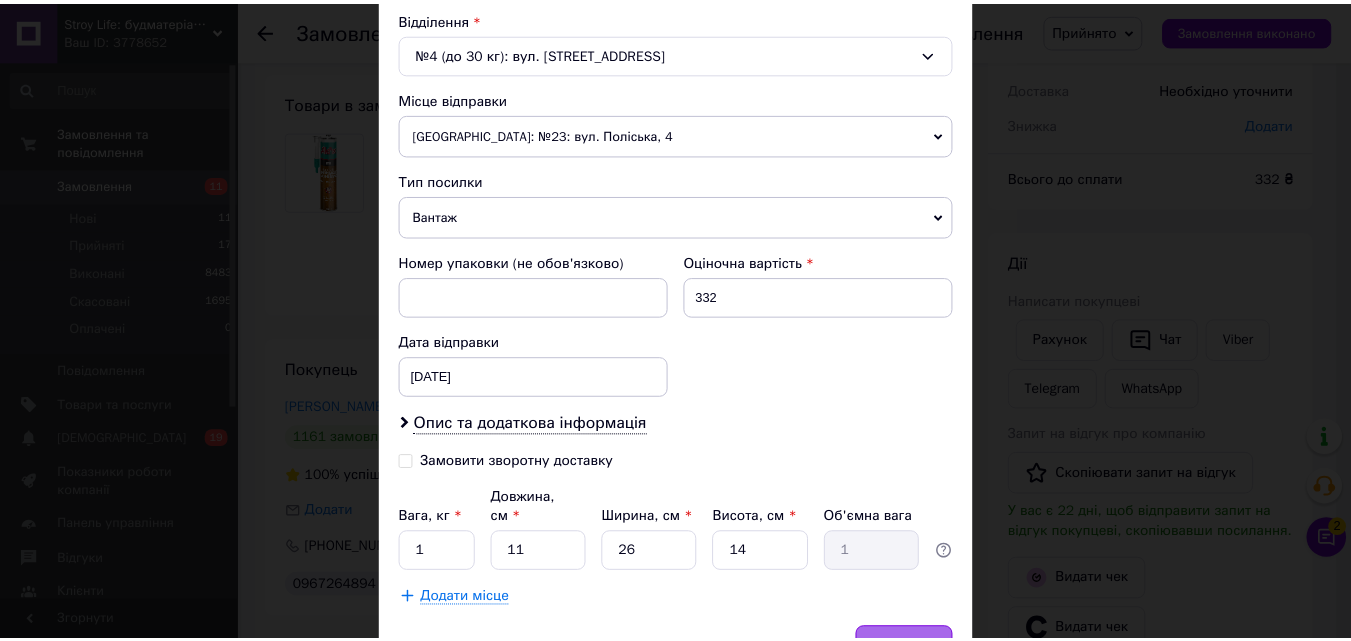 scroll, scrollTop: 723, scrollLeft: 0, axis: vertical 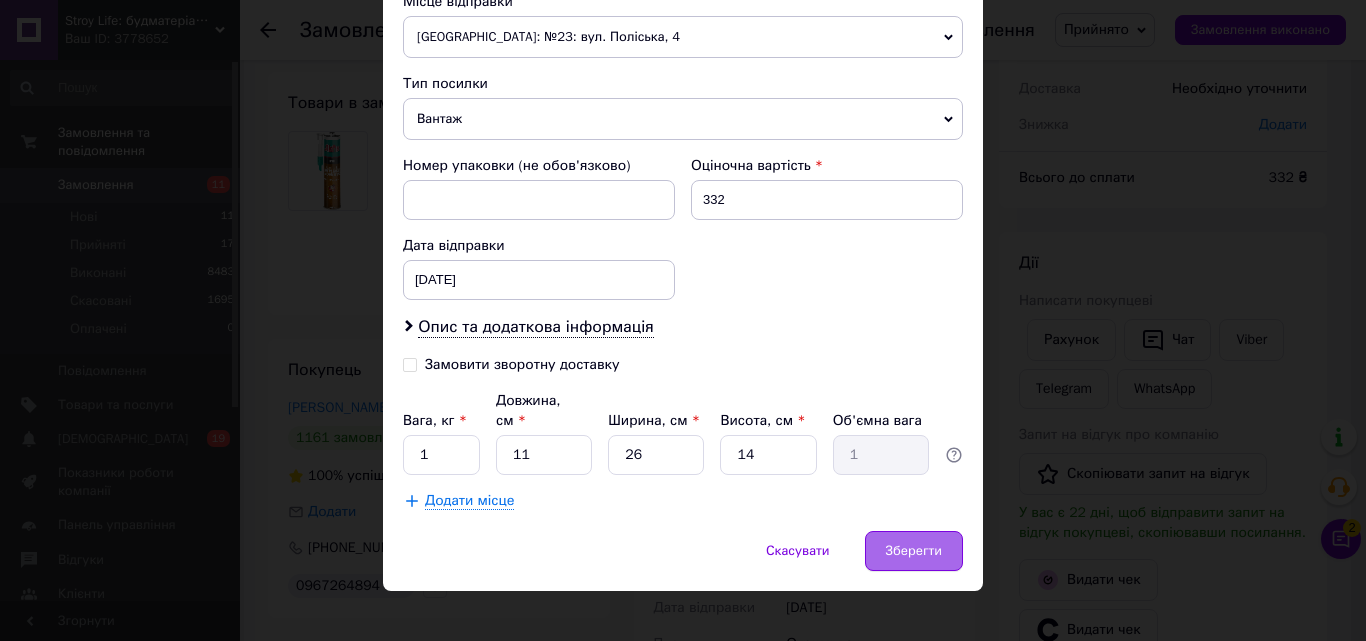 click on "Зберегти" at bounding box center (914, 551) 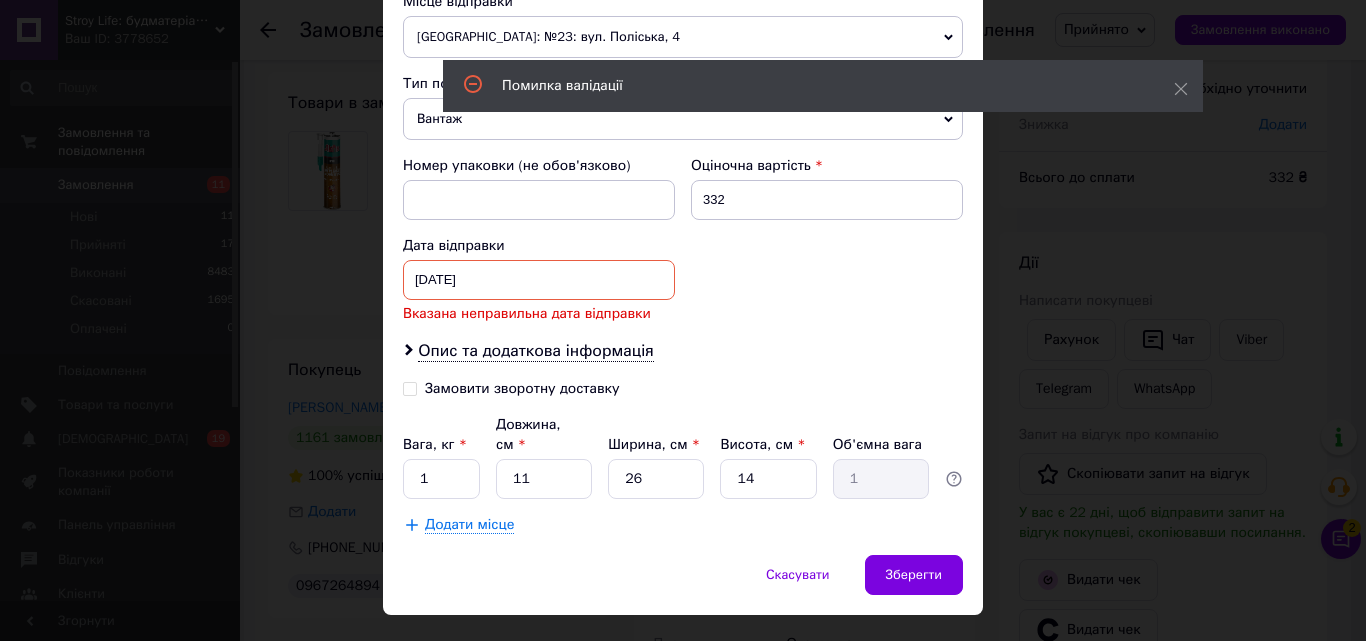click on "02.07.2025 < 2025 > < Июль > Пн Вт Ср Чт Пт Сб Вс 30 1 2 3 4 5 6 7 8 9 10 11 12 13 14 15 16 17 18 19 20 21 22 23 24 25 26 27 28 29 30 31 1 2 3 4 5 6 7 8 9 10" at bounding box center [539, 280] 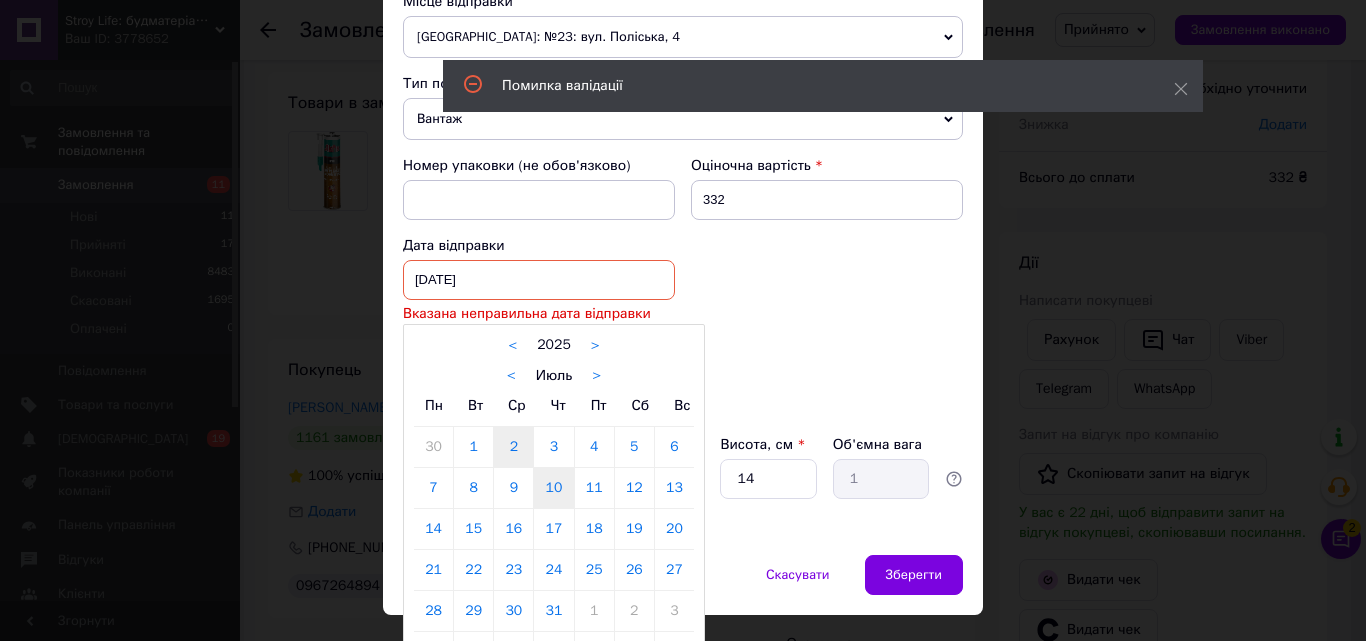 click on "10" at bounding box center (553, 488) 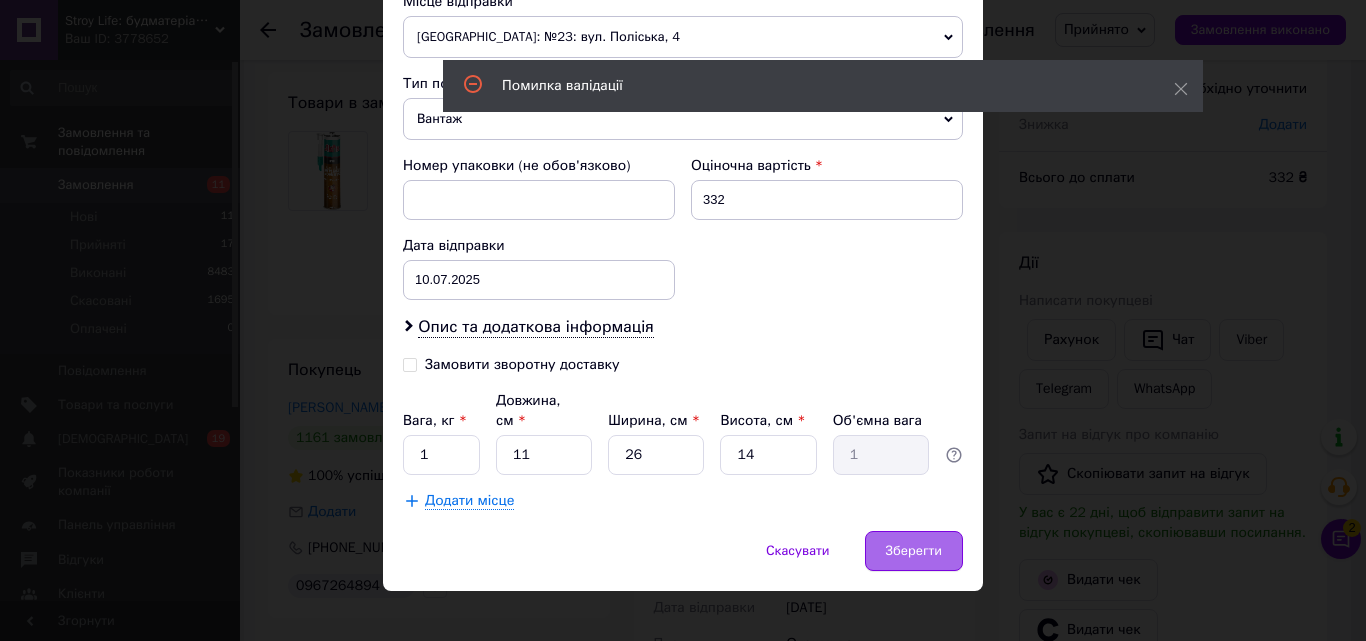 click on "× Редагування доставки Спосіб доставки Нова Пошта (платна) Платник Отримувач Відправник Прізвище отримувача Заяць Ім'я отримувача Віктор По батькові отримувача Телефон отримувача +380680571330 Тип доставки У відділенні Кур'єром В поштоматі Місто Костопіль Відділення №4 (до 30 кг): вул. Свободи, 12 Місце відправки Тернопіль: №23: вул. Поліська, 4 Харків: №1: вул. Польова, 67 м. Буча (Київська обл., Бучанський р-н.): №5 (до 30 кг на одне місце ): пров. Тихого Олекси, 2, к. 2 Додати ще місце відправки Тип посилки Вантаж Документи Номер упаковки (не обов'язково) Оціночна вартість 332" at bounding box center (683, -31) 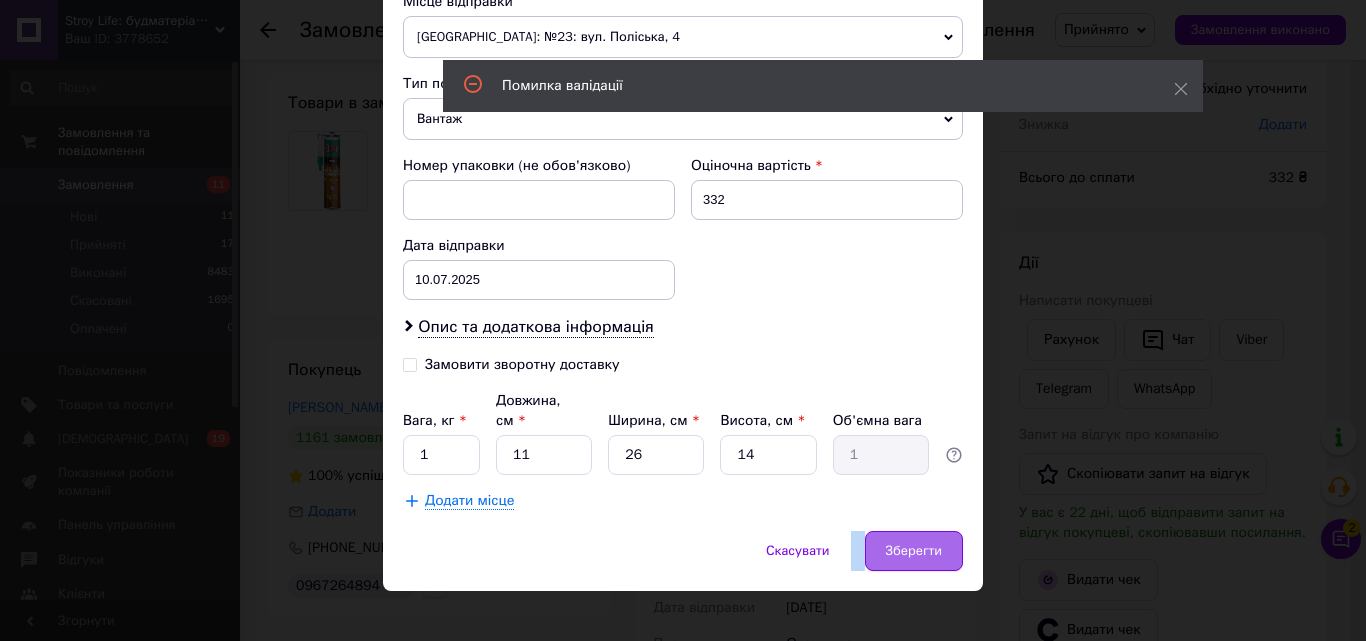 click on "Зберегти" at bounding box center [914, 551] 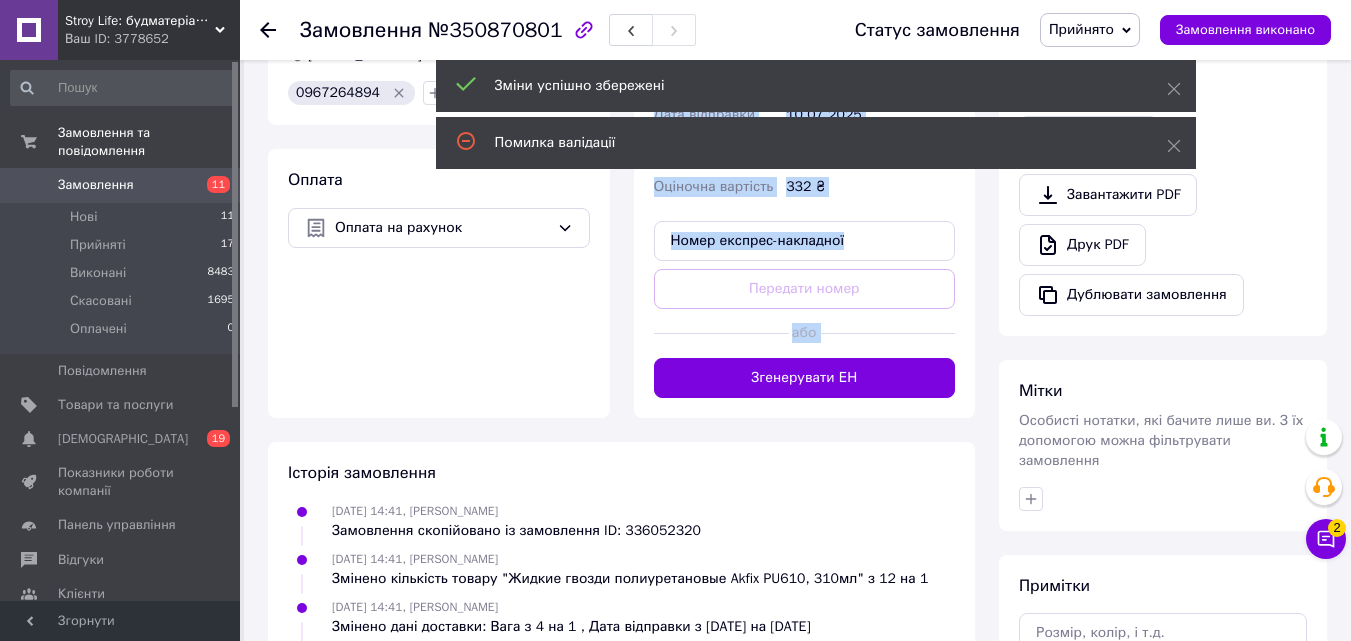 scroll, scrollTop: 600, scrollLeft: 0, axis: vertical 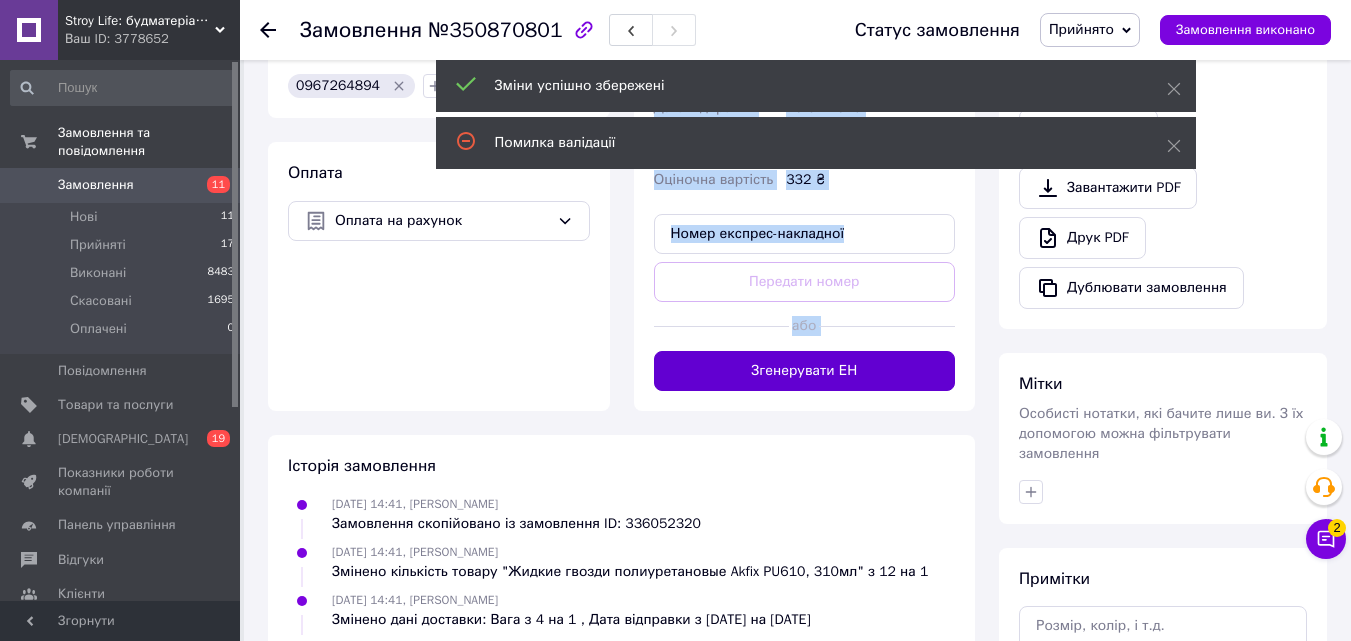 click on "Згенерувати ЕН" at bounding box center (805, 371) 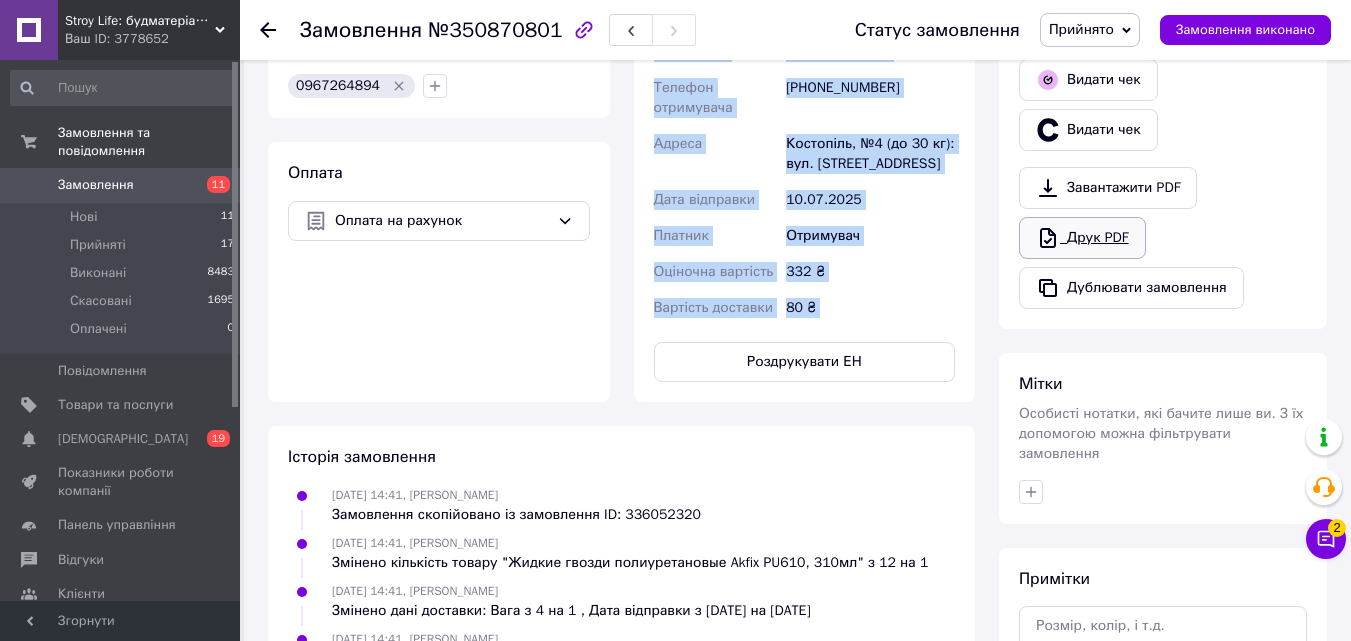 click on "Друк PDF" at bounding box center (1082, 238) 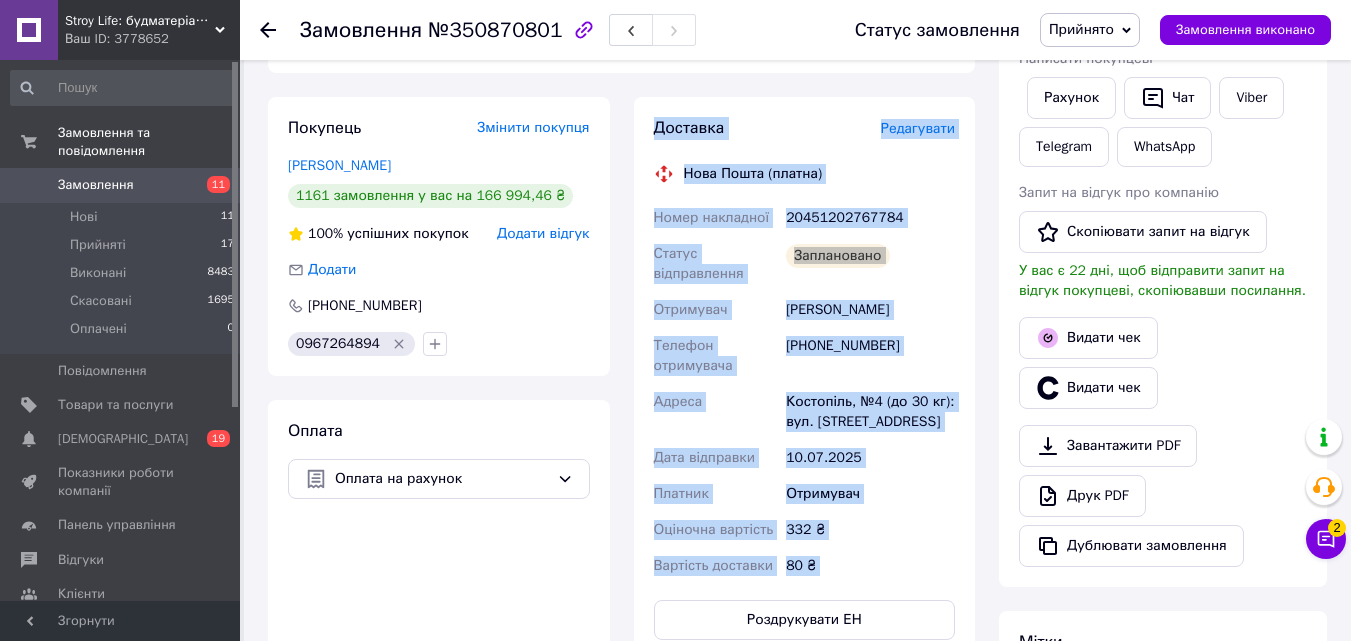 scroll, scrollTop: 300, scrollLeft: 0, axis: vertical 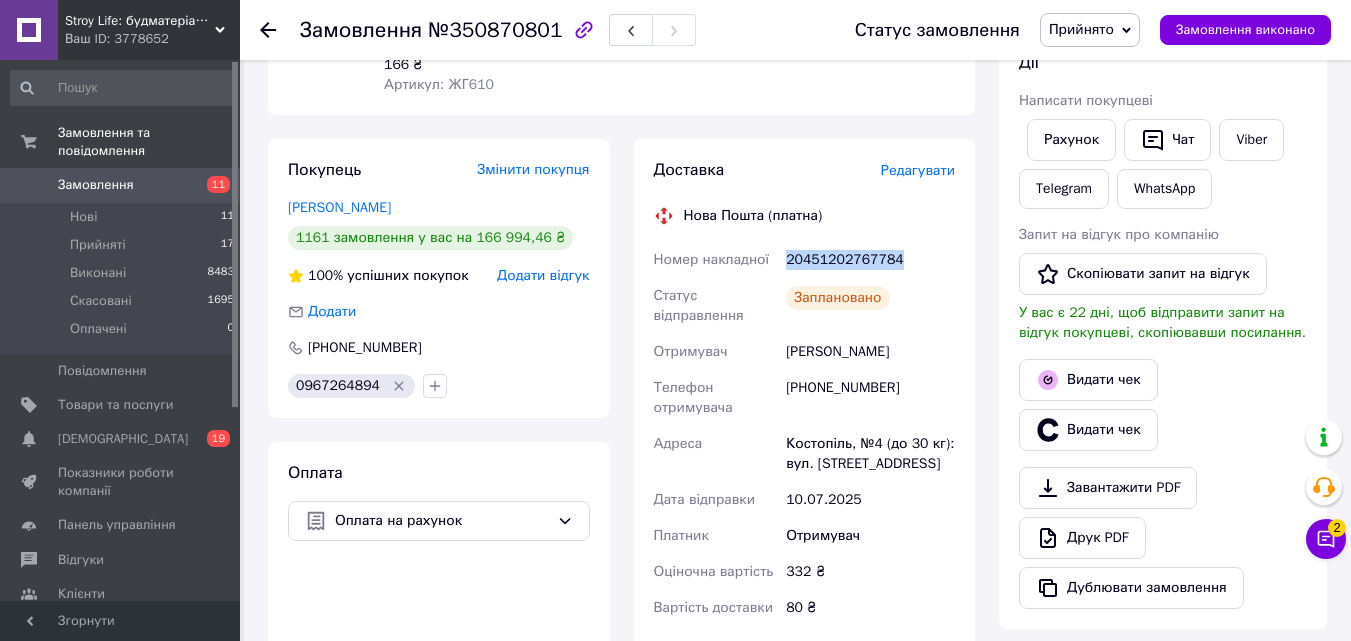drag, startPoint x: 895, startPoint y: 264, endPoint x: 781, endPoint y: 263, distance: 114.00439 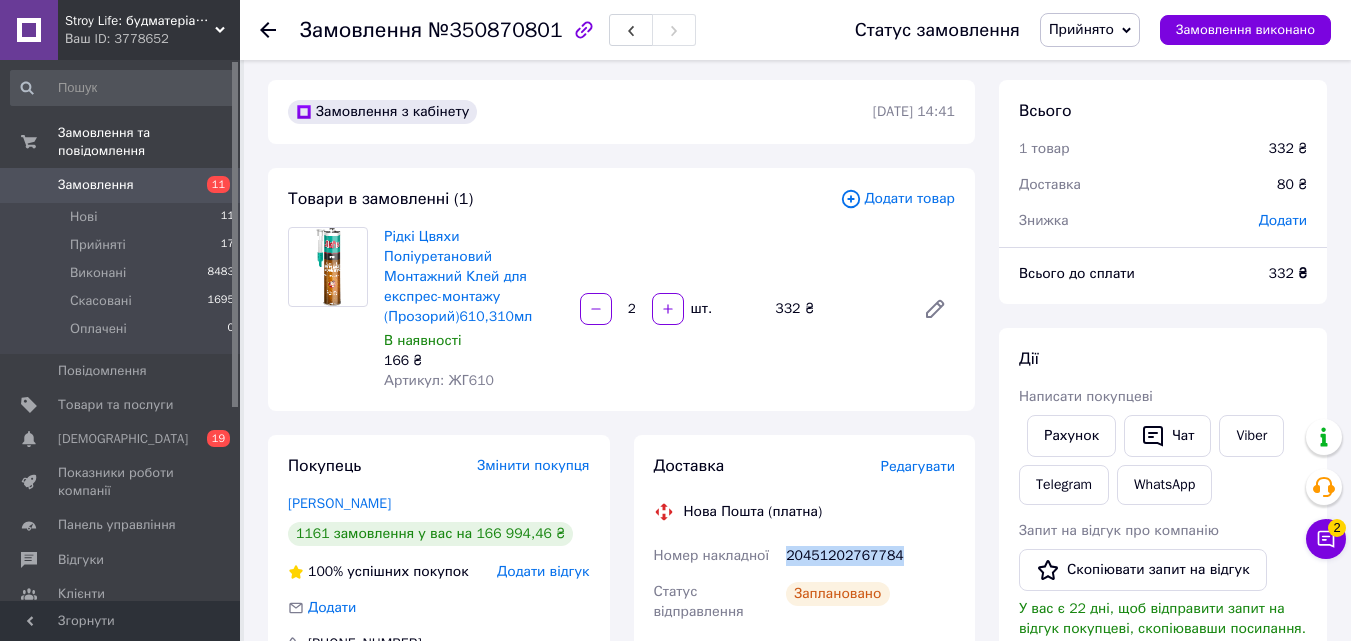 scroll, scrollTop: 0, scrollLeft: 0, axis: both 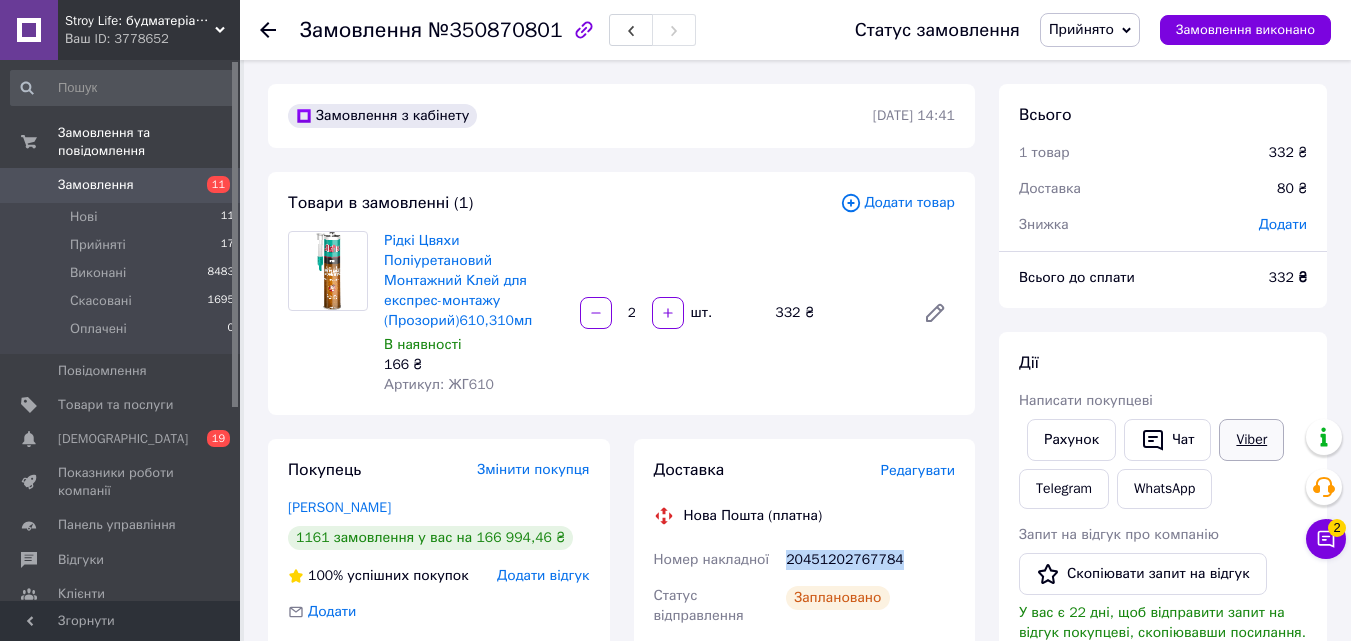 click on "Viber" at bounding box center (1251, 440) 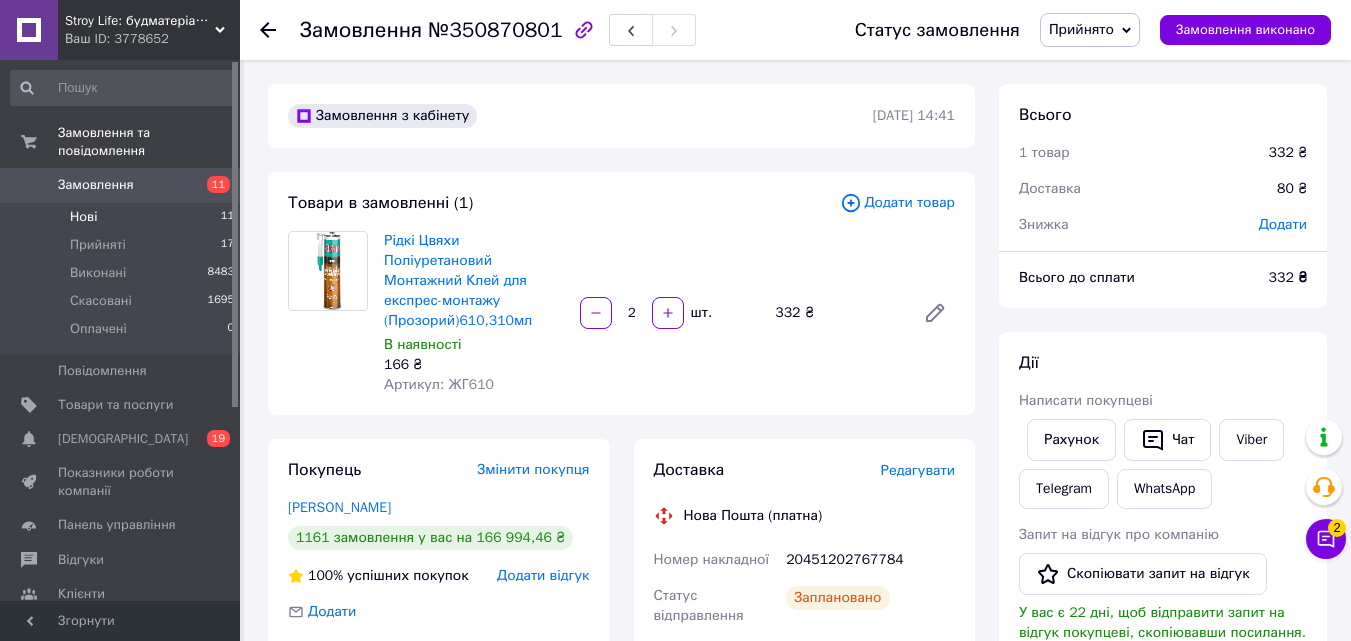 click on "Нові" at bounding box center (83, 217) 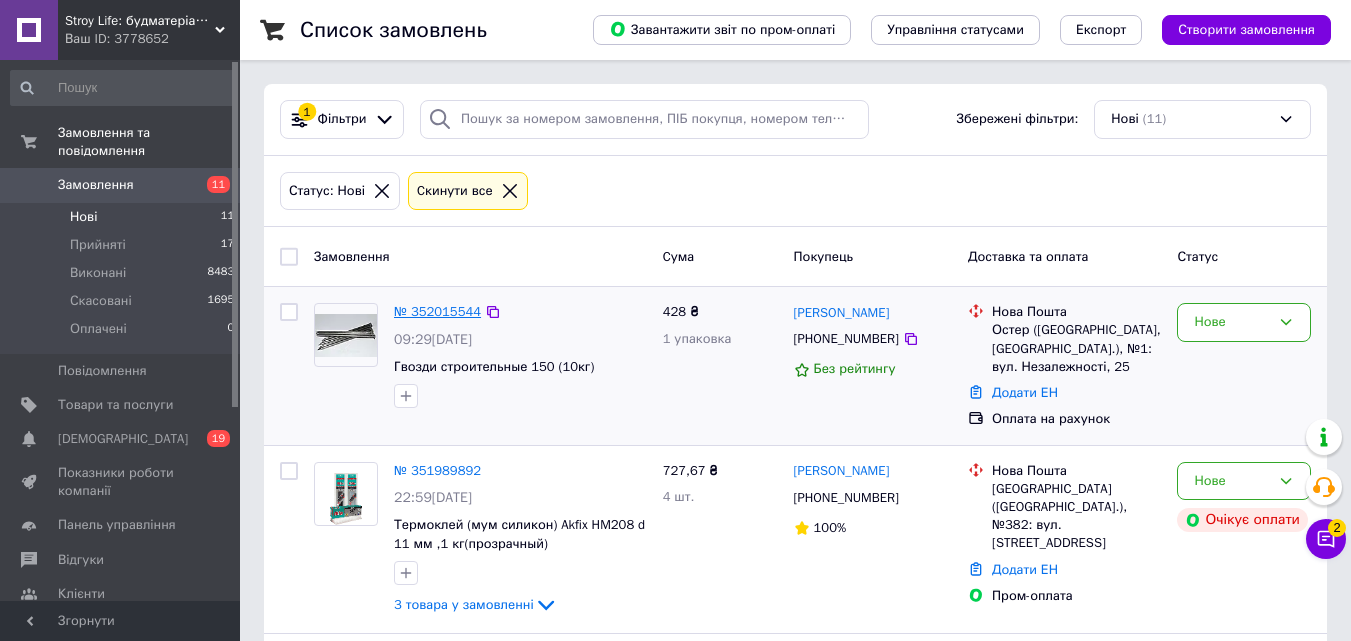 click on "№ 352015544" at bounding box center [437, 311] 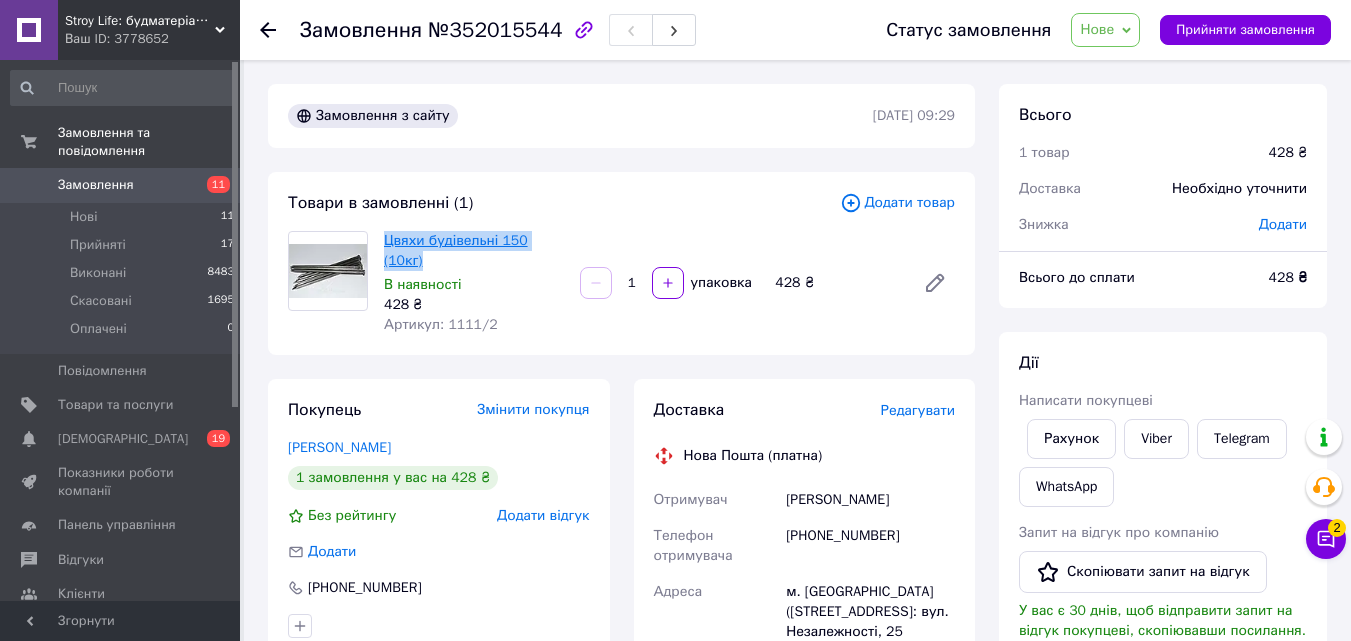 drag, startPoint x: 567, startPoint y: 240, endPoint x: 388, endPoint y: 232, distance: 179.17868 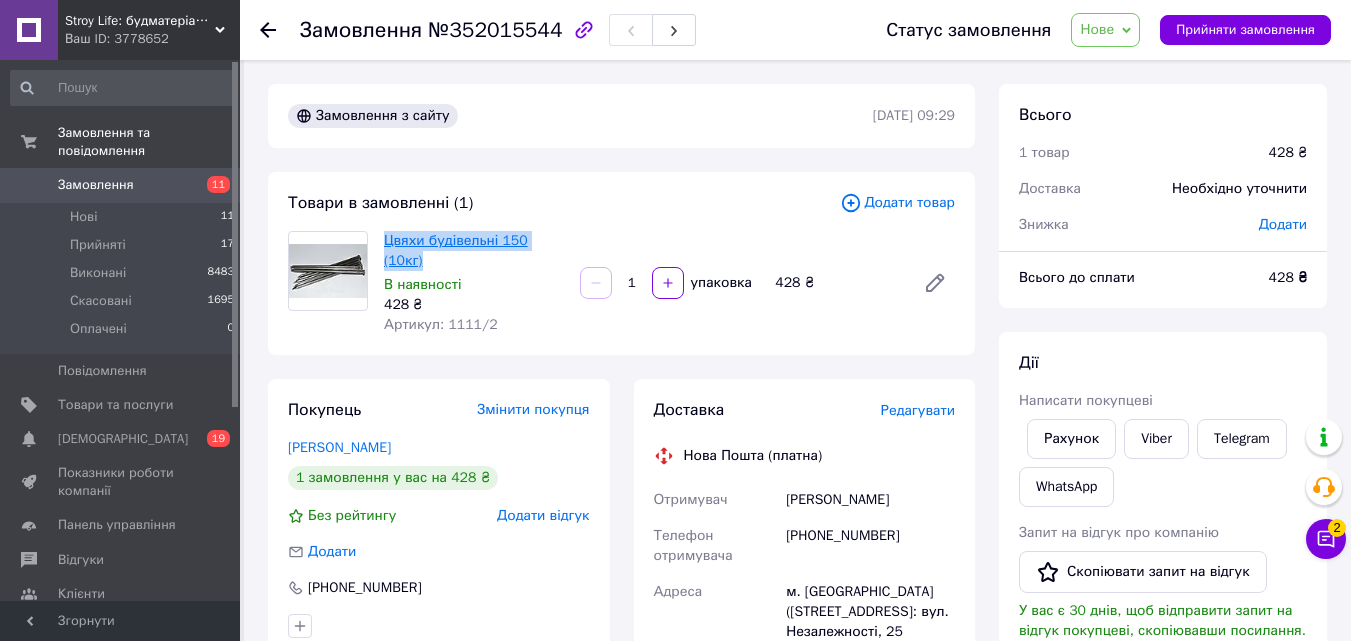 click on "Цвяхи будівельні 150 (10кг) В наявності 428 ₴ Артикул: 1111/2" at bounding box center [474, 283] 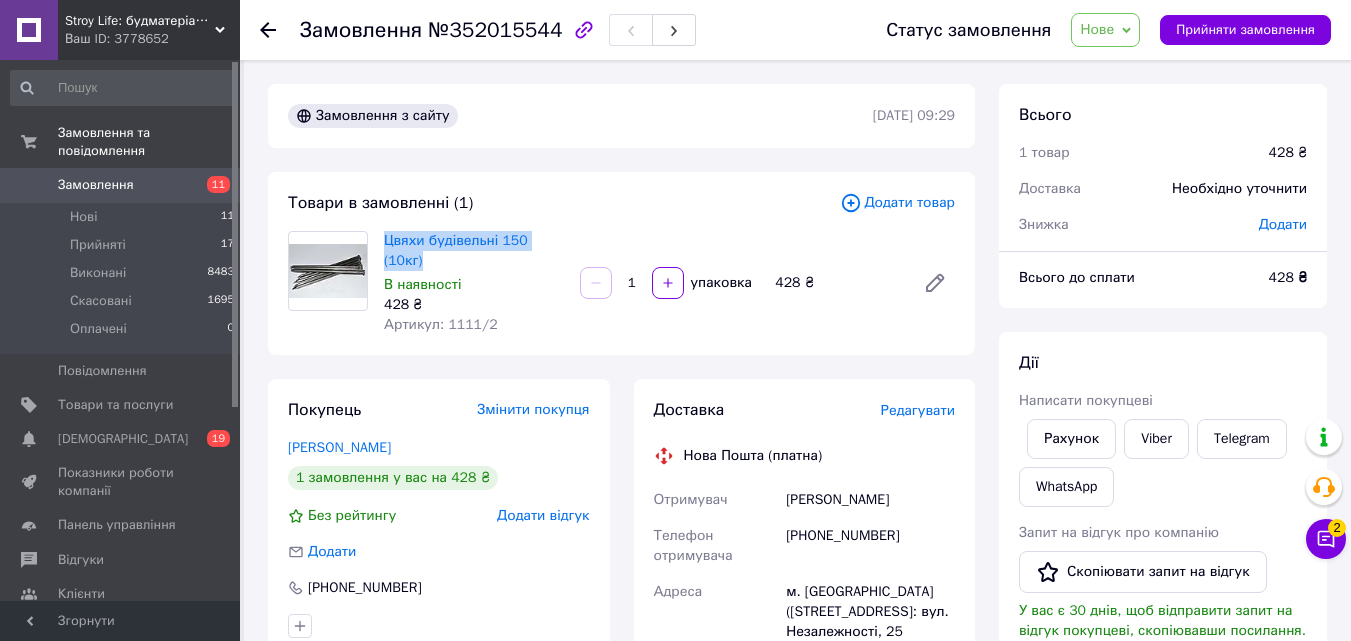 copy on "Цвяхи будівельні 150 (10кг)" 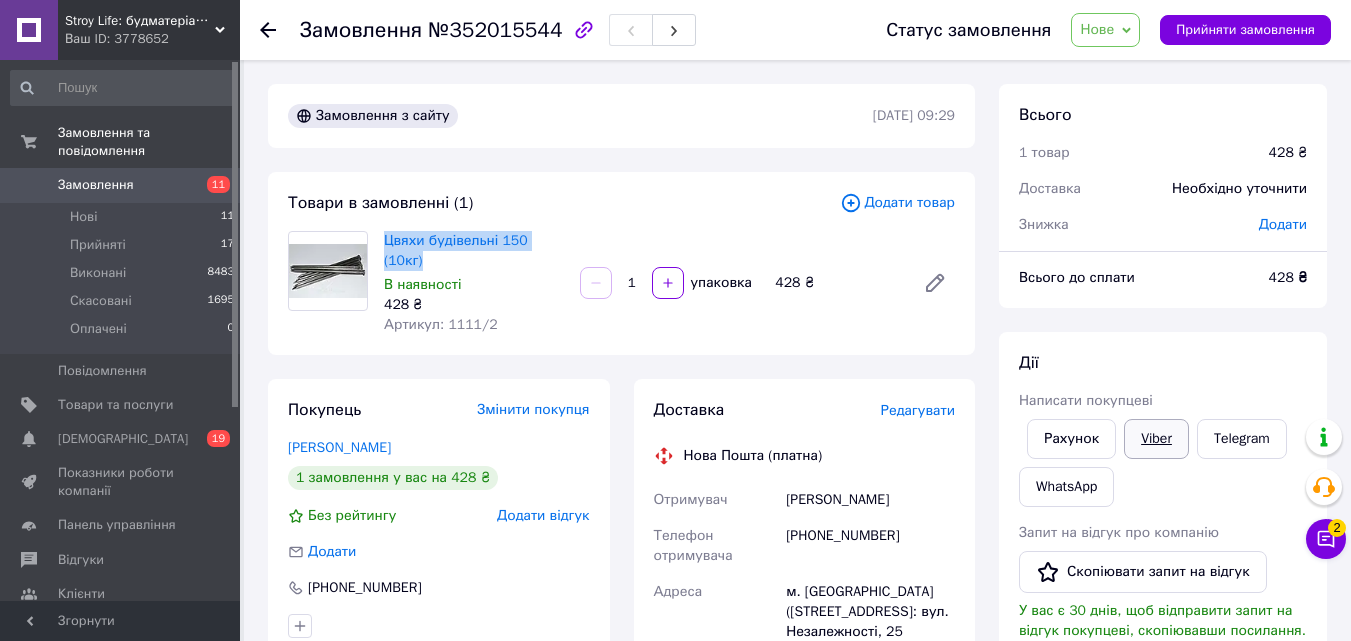 click on "Viber" at bounding box center (1156, 439) 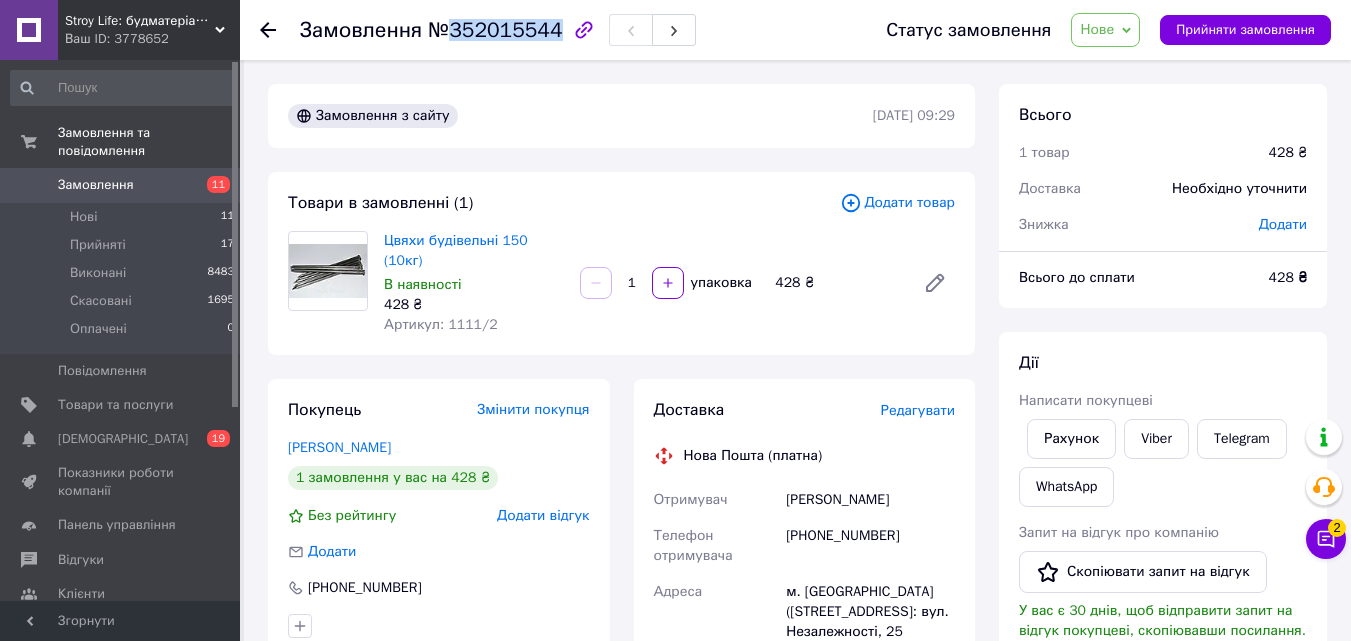 drag, startPoint x: 449, startPoint y: 33, endPoint x: 545, endPoint y: 34, distance: 96.00521 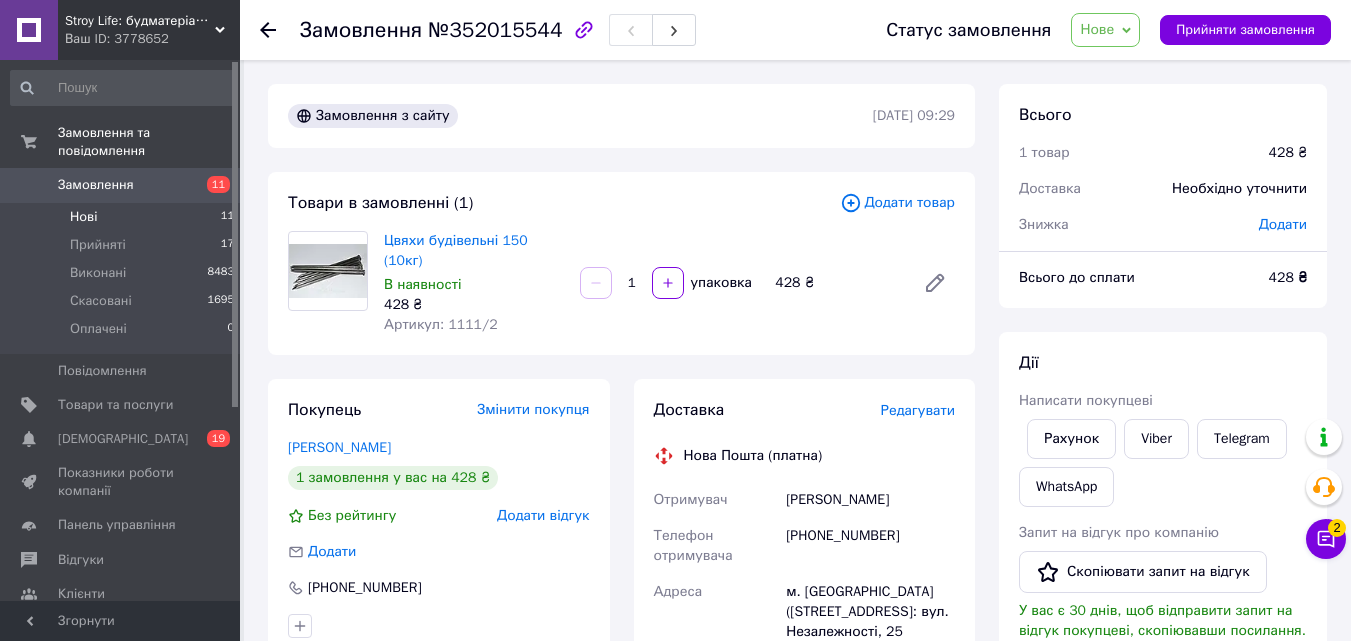 click on "Нові" at bounding box center [83, 217] 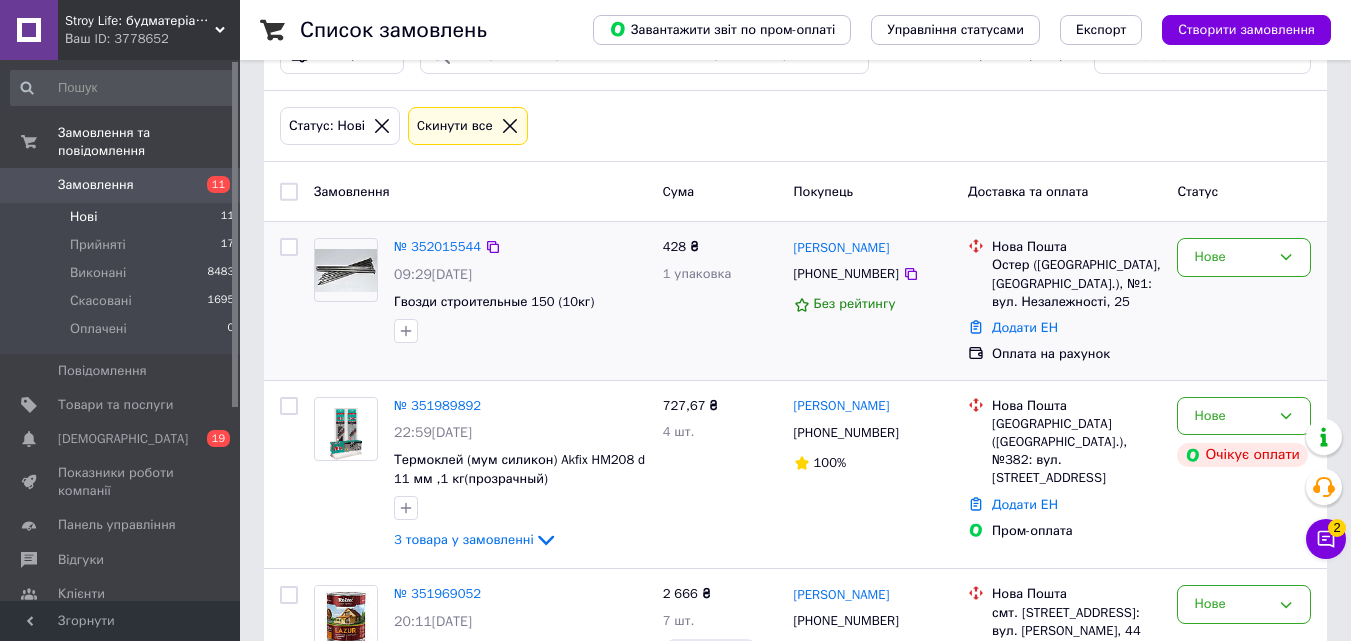 scroll, scrollTop: 100, scrollLeft: 0, axis: vertical 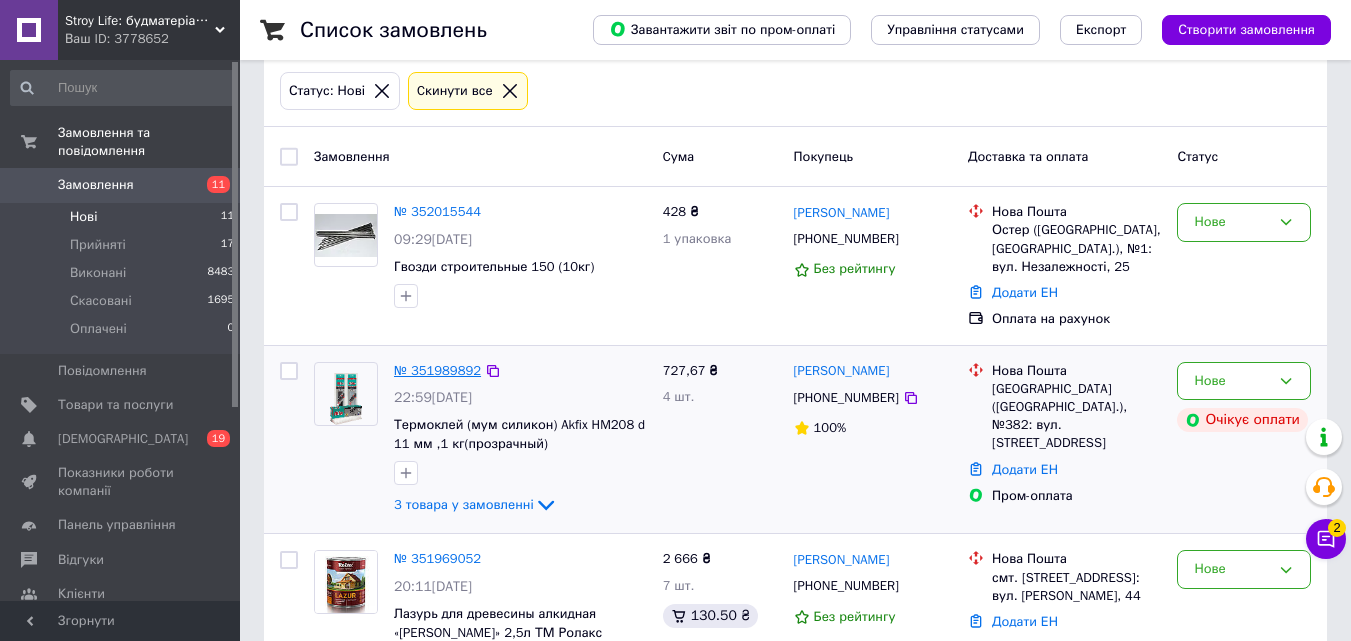 click on "№ 351989892" at bounding box center [437, 370] 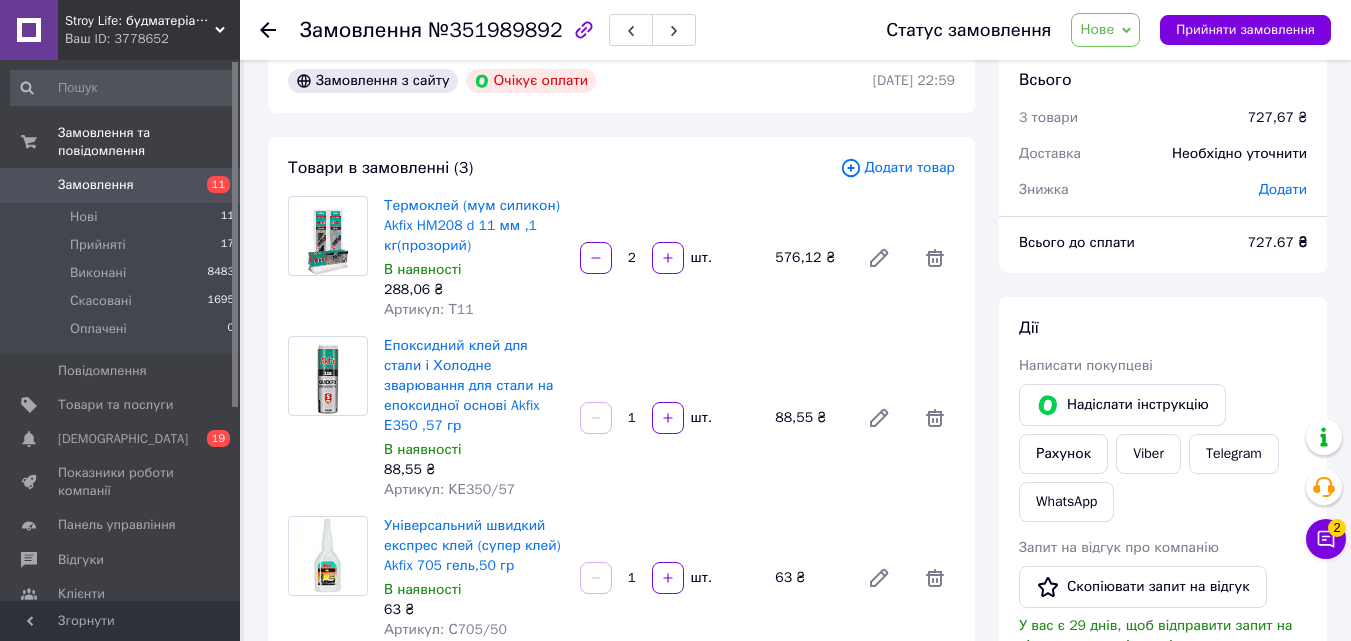 scroll, scrollTop: 0, scrollLeft: 0, axis: both 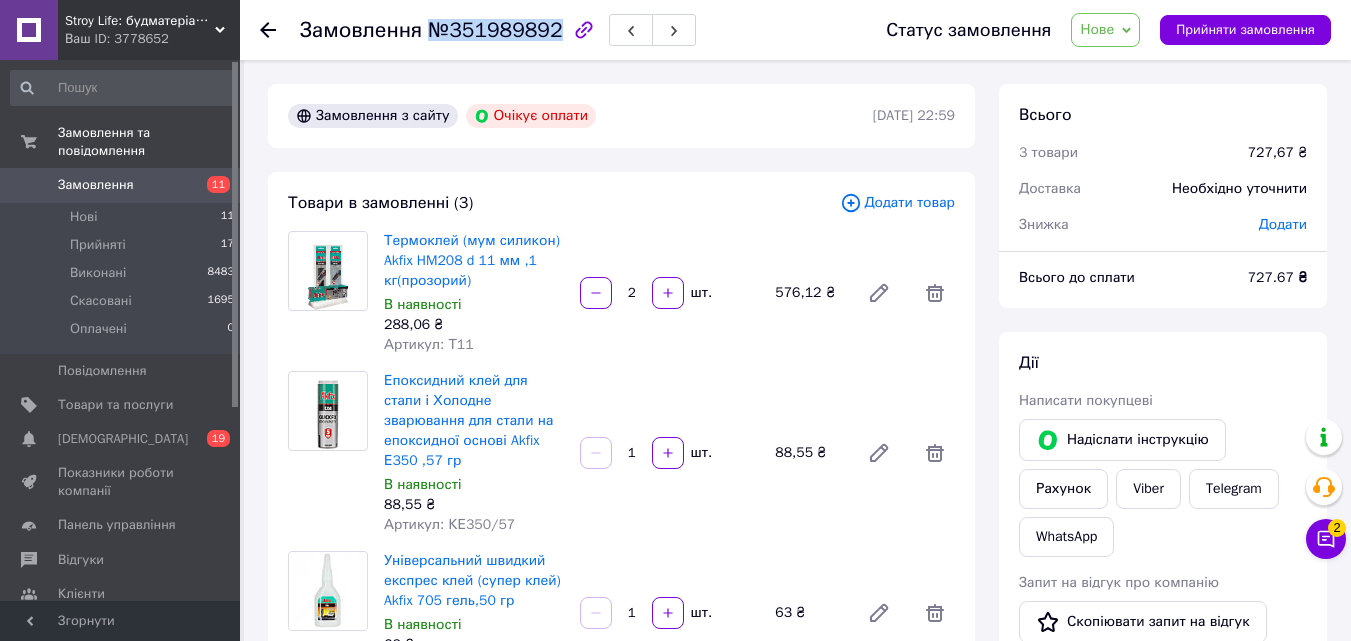 drag, startPoint x: 426, startPoint y: 35, endPoint x: 545, endPoint y: 34, distance: 119.0042 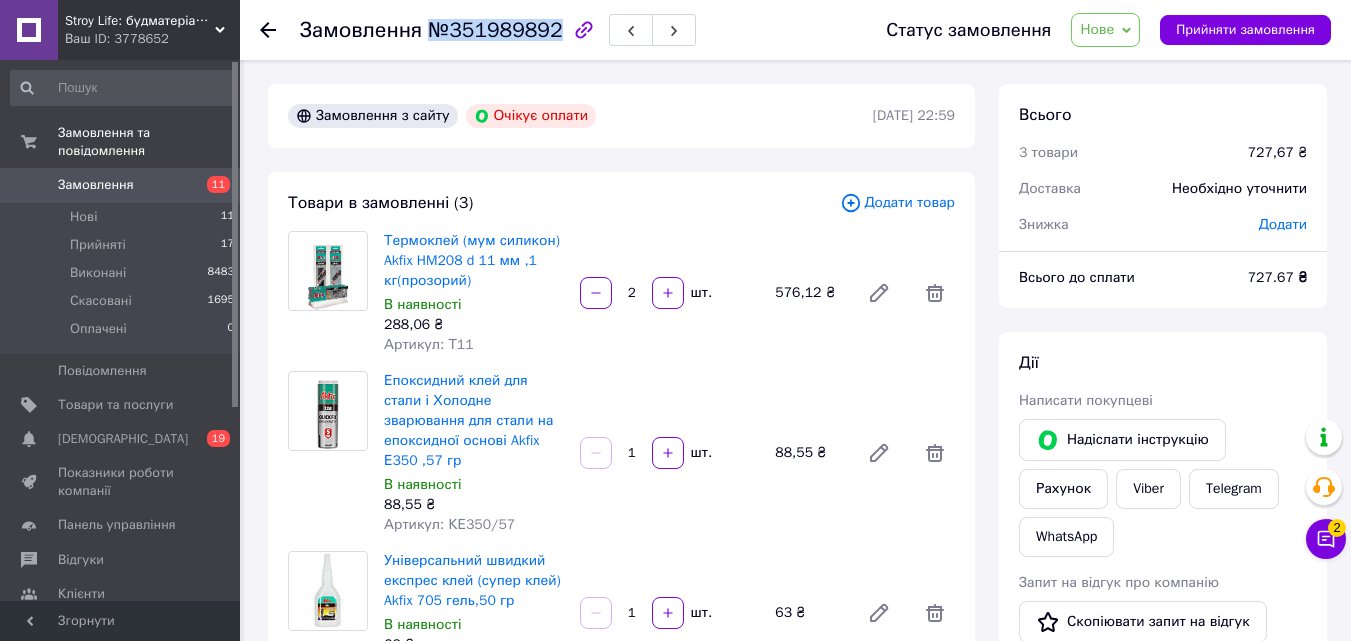 click on "№351989892" at bounding box center (495, 30) 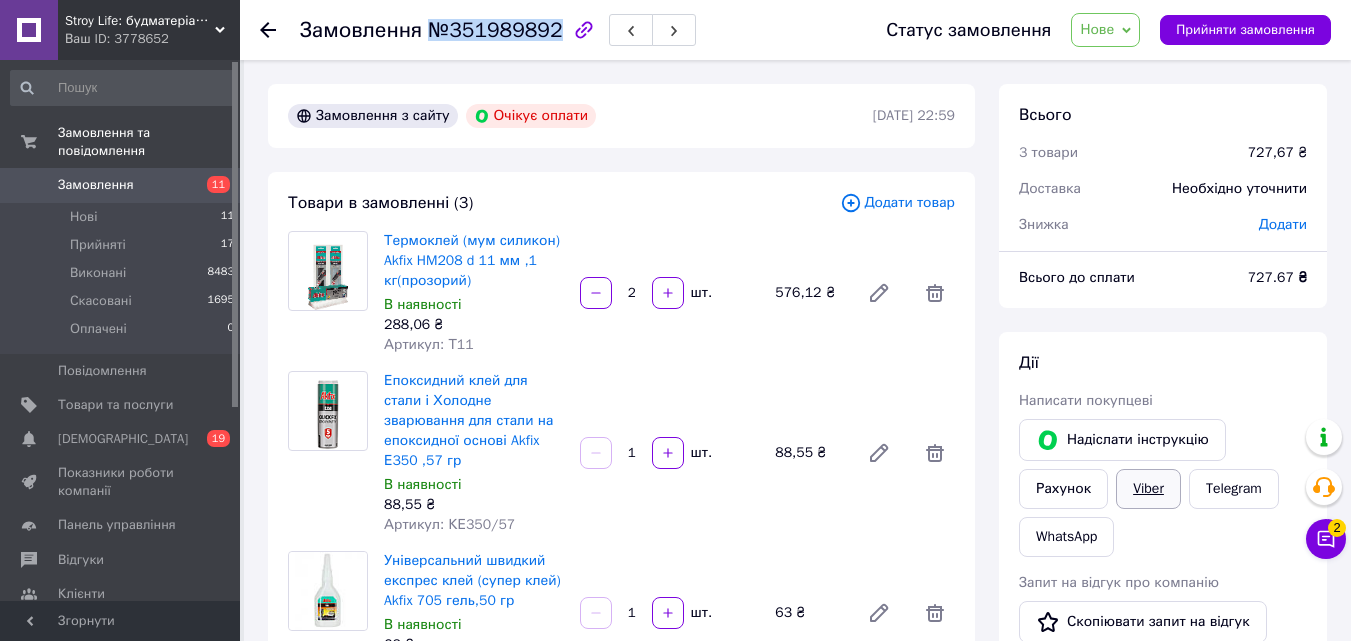 click on "Viber" at bounding box center (1148, 489) 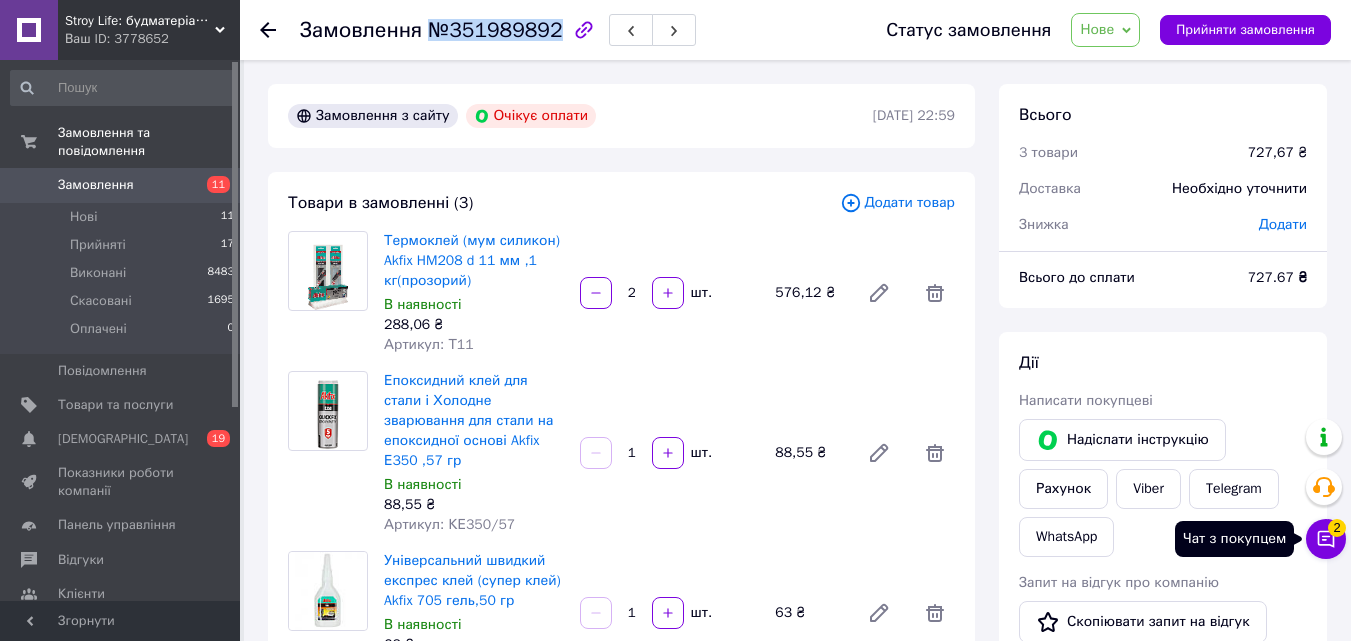 click on "Чат з покупцем 2" at bounding box center (1326, 539) 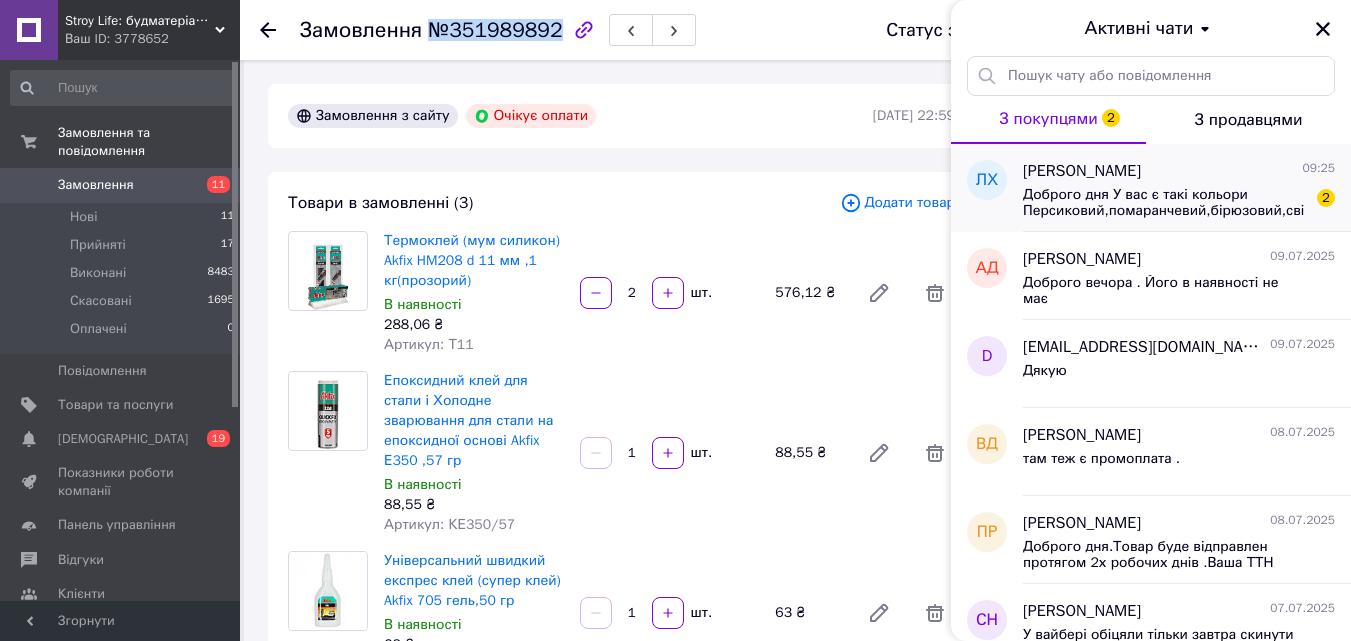 click on "Доброго дня
У вас є такі кольори
Персиковий,помаранчевий,бірюзовий,світло коричневий!?" at bounding box center (1165, 203) 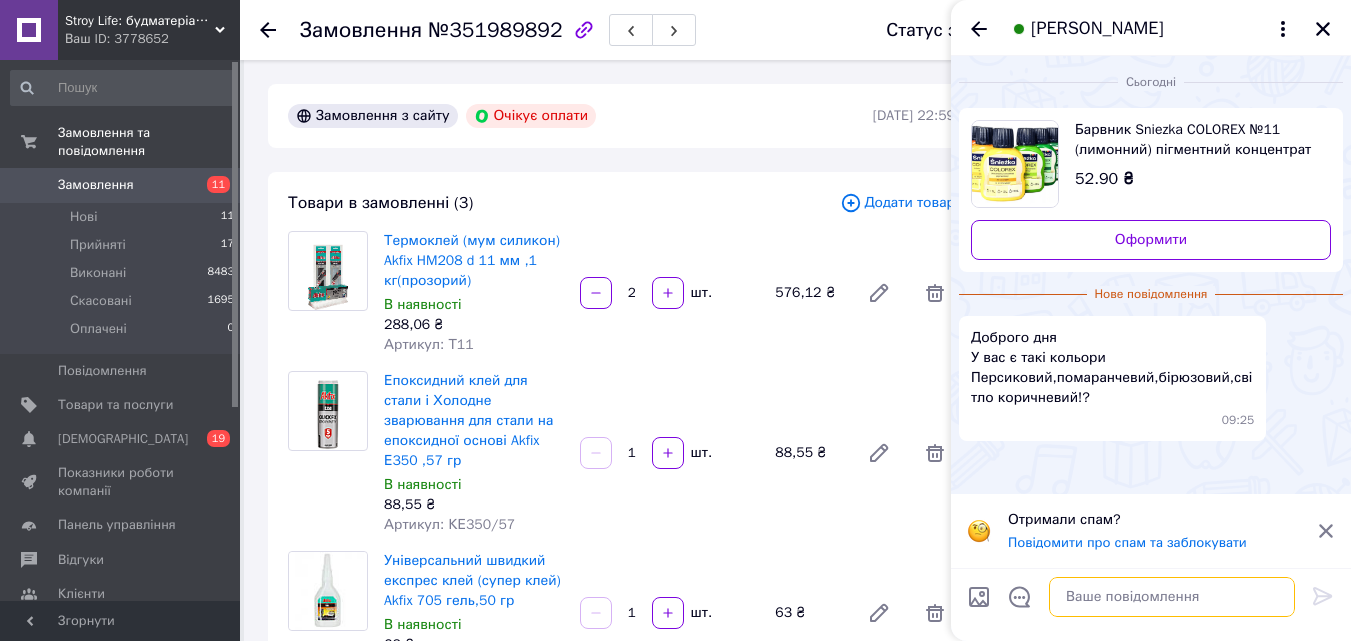 click at bounding box center (1172, 597) 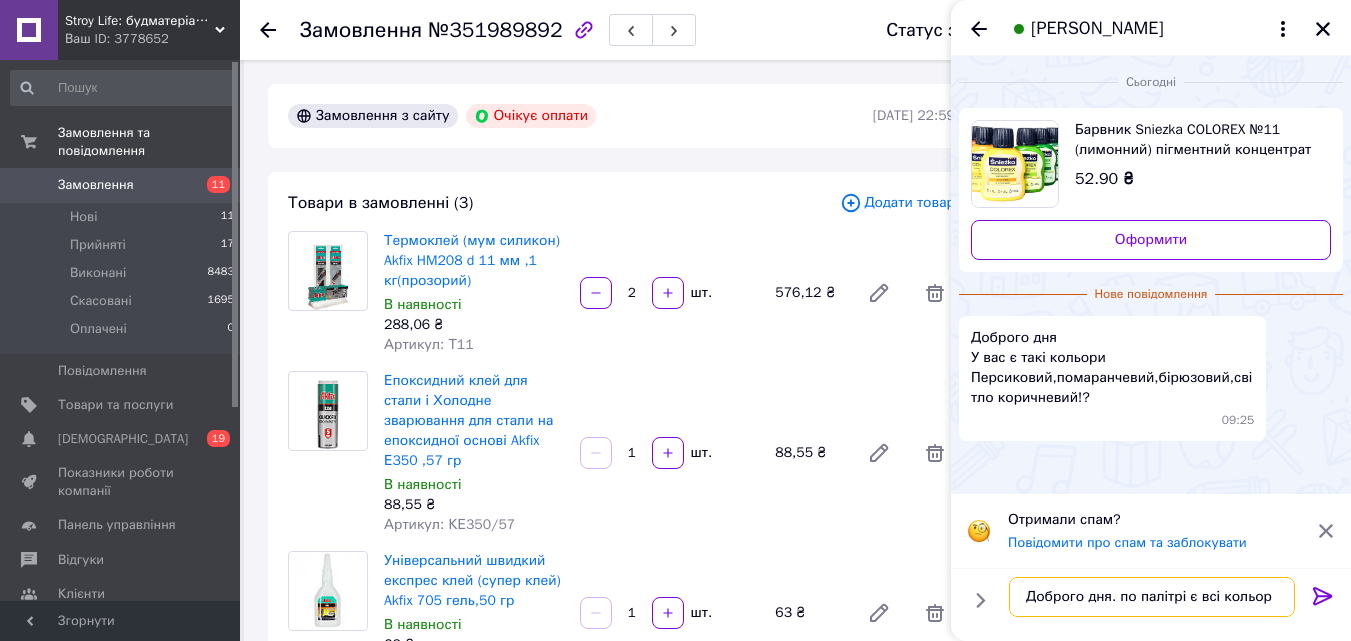 type on "Доброго дня. по палітрі є всі кольори" 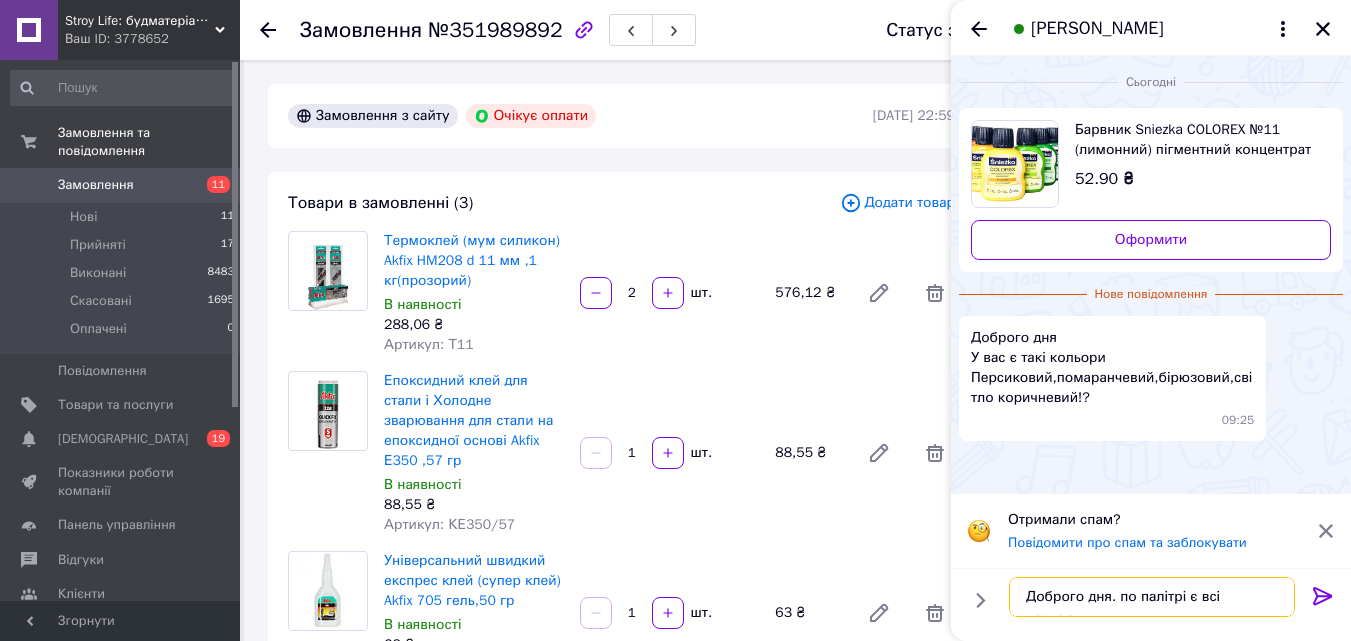type 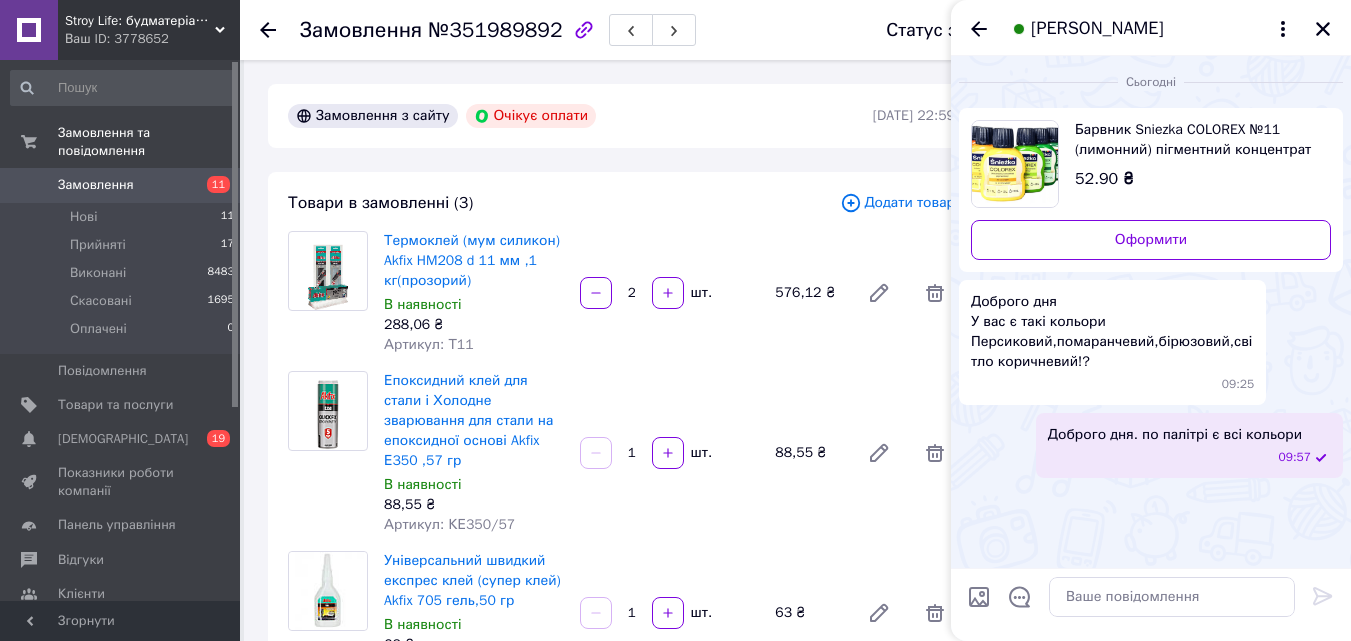 click on "[PERSON_NAME]" at bounding box center [1151, 28] 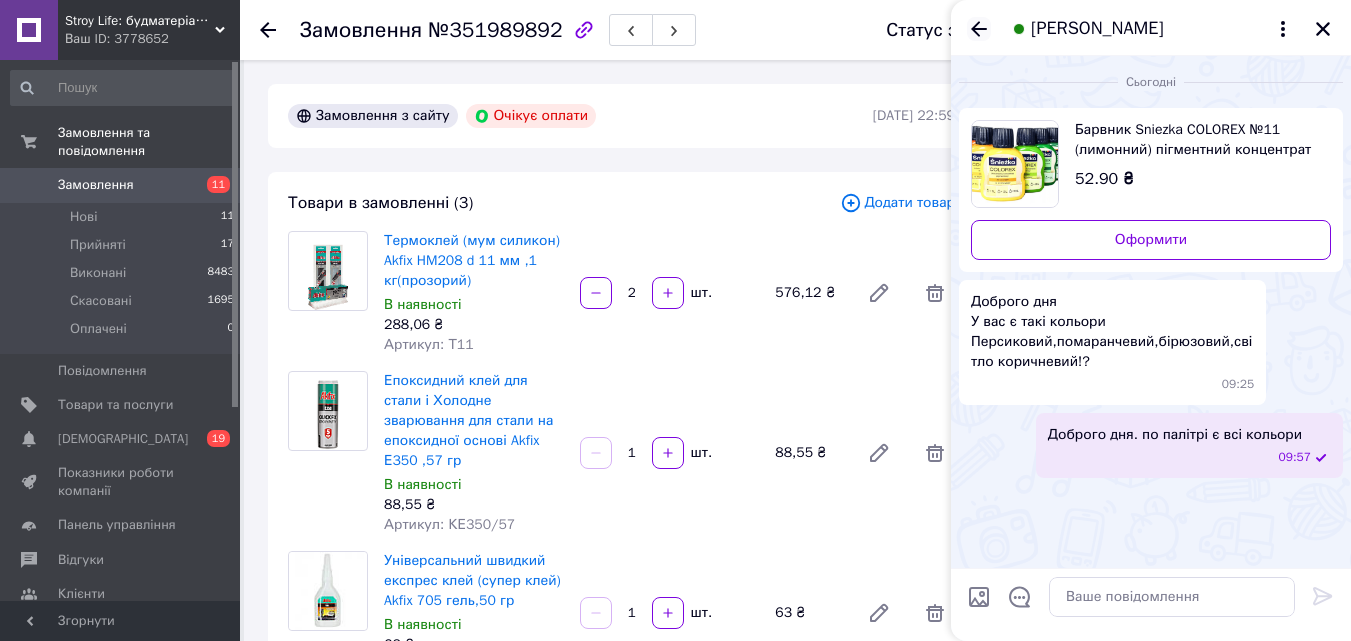 click 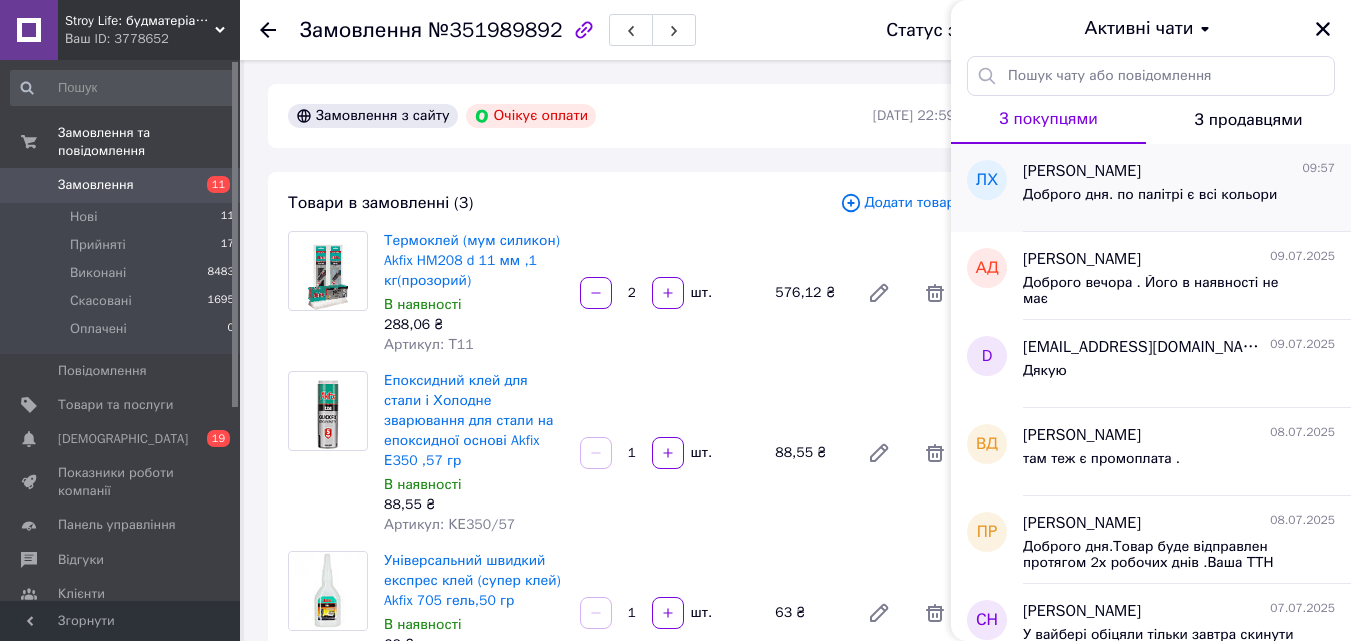 click on "Доброго дня. по палітрі є всі кольори" at bounding box center (1150, 201) 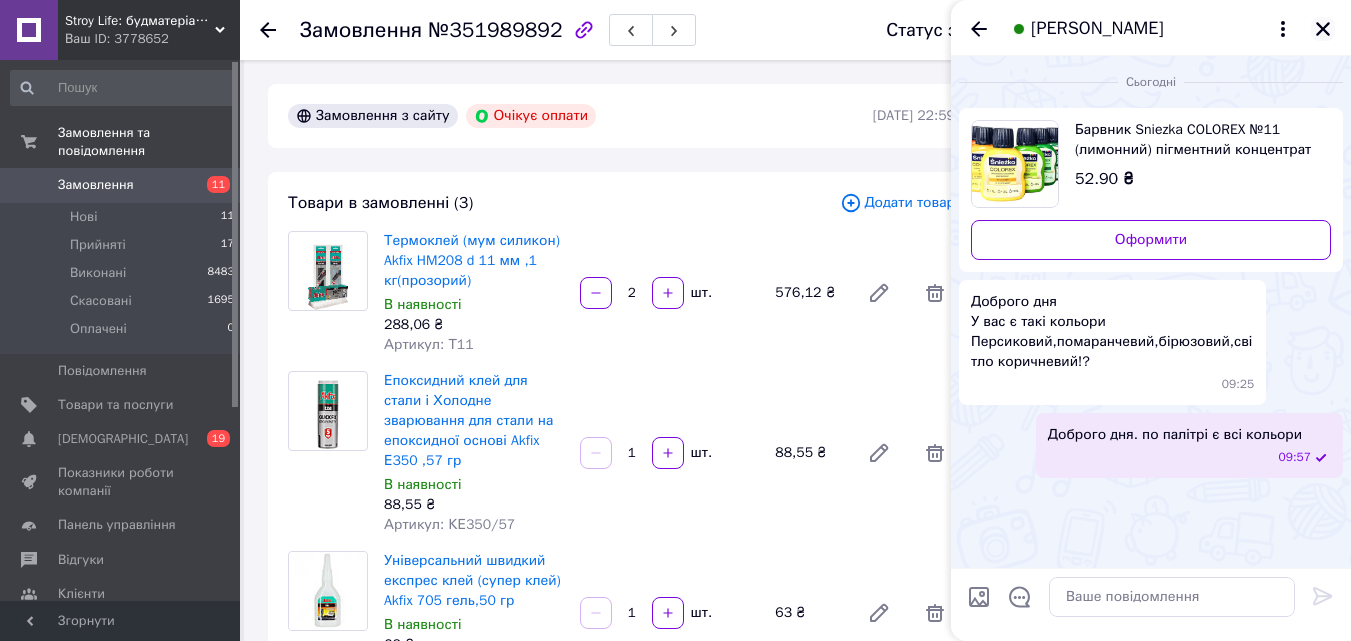 click 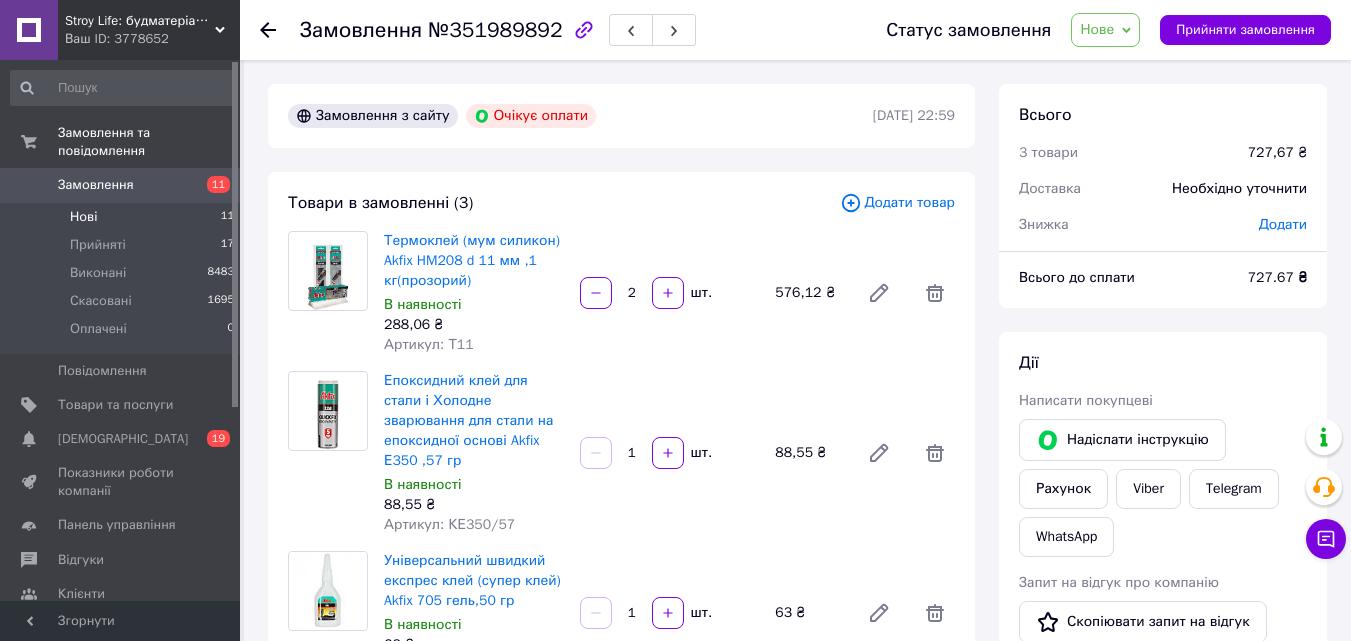 click on "Нові 11" at bounding box center (123, 217) 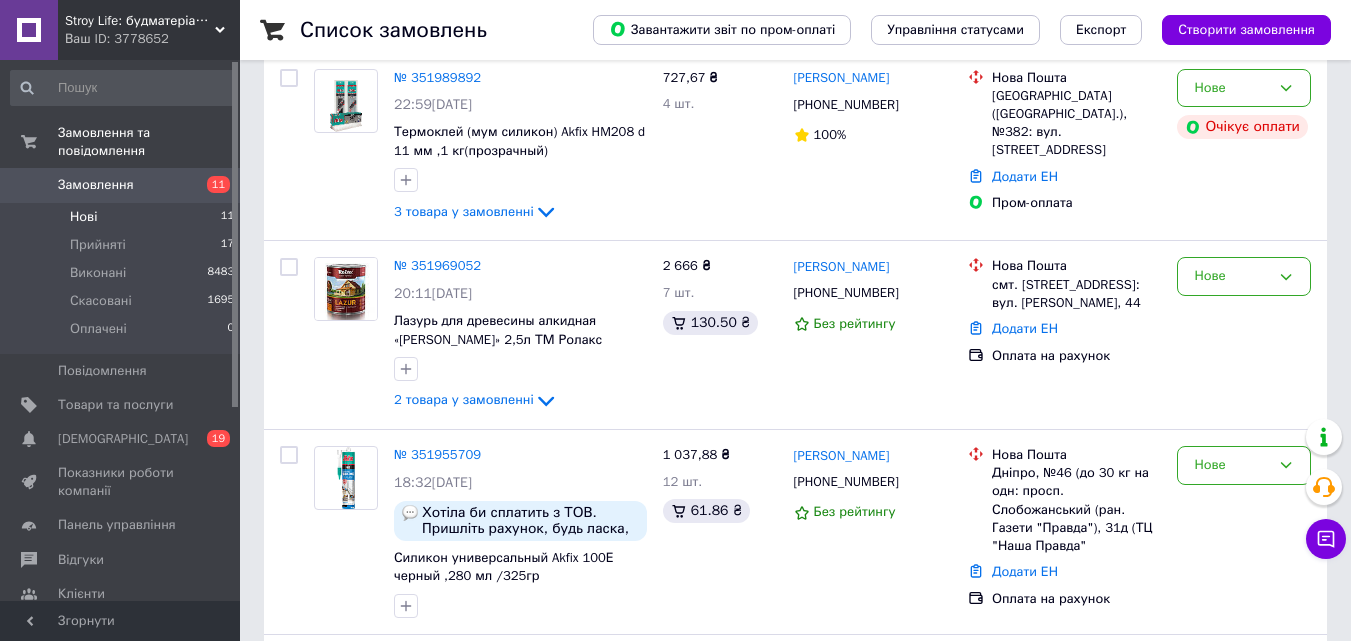 scroll, scrollTop: 400, scrollLeft: 0, axis: vertical 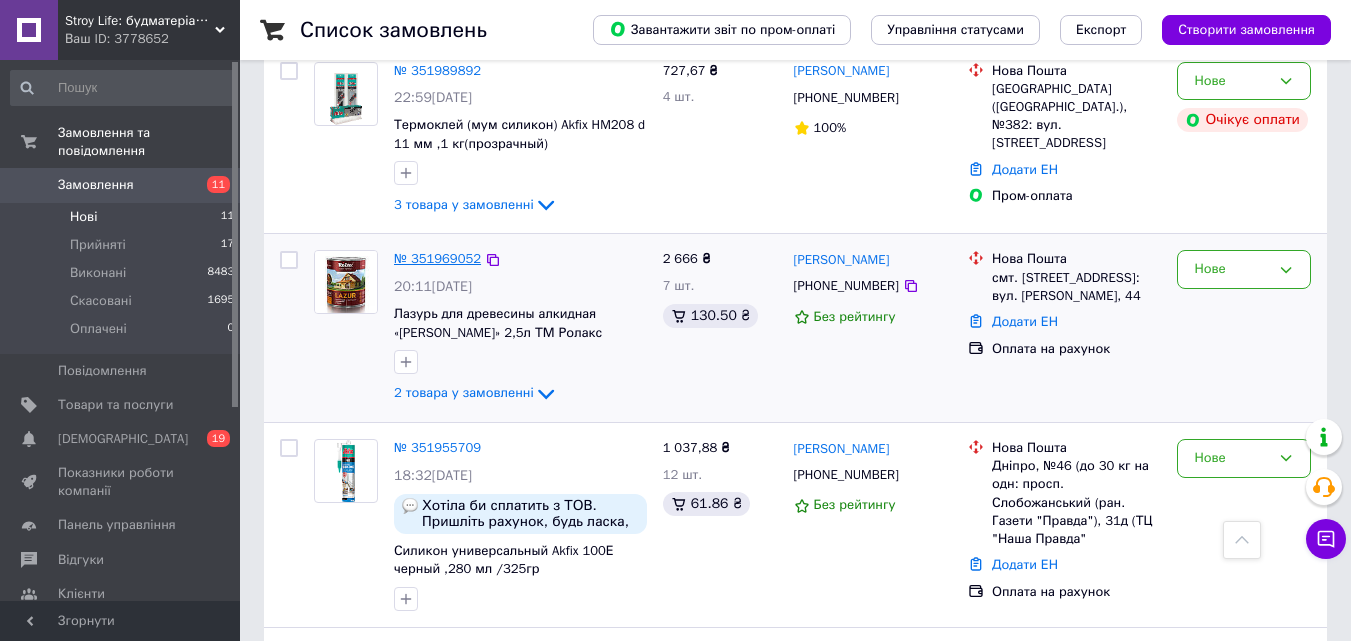 click on "№ 351969052" at bounding box center (437, 258) 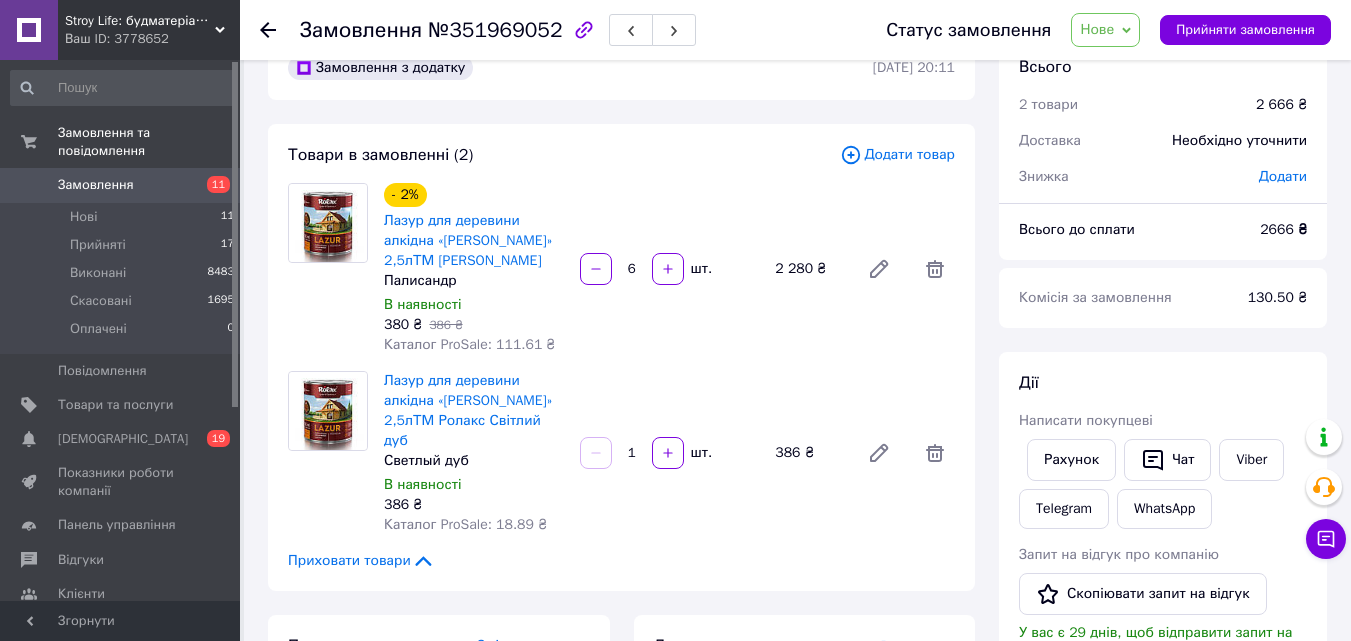 scroll, scrollTop: 0, scrollLeft: 0, axis: both 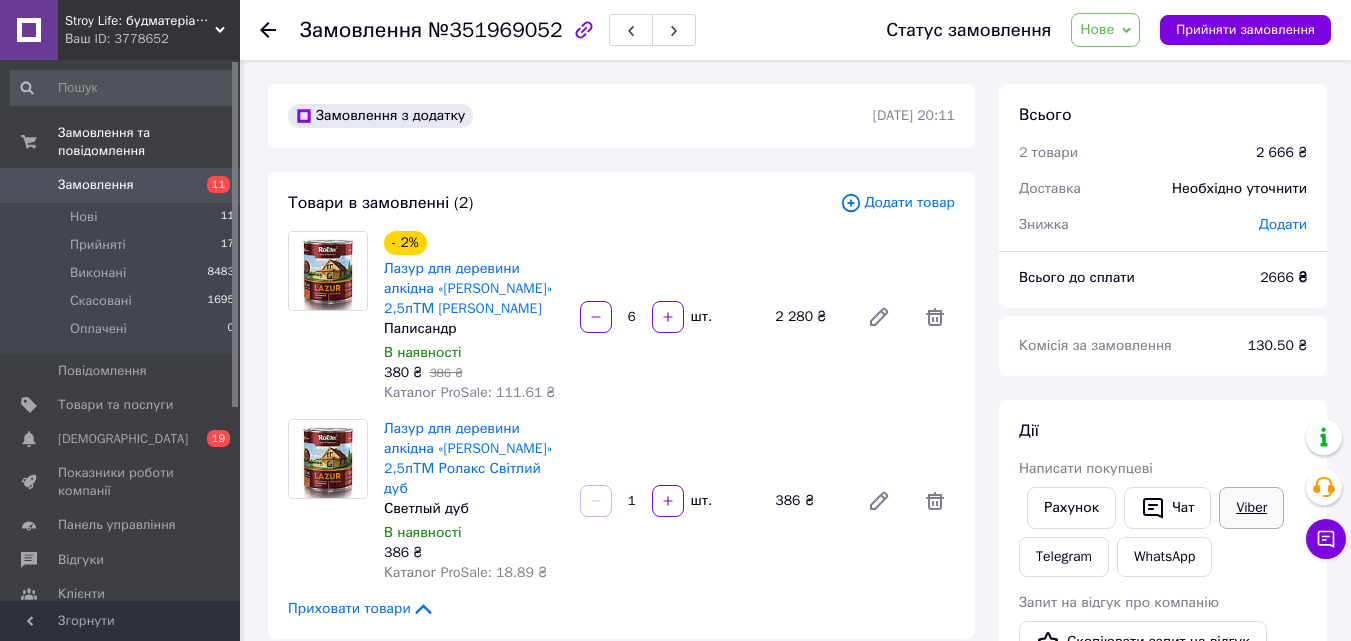 click on "Viber" at bounding box center [1251, 508] 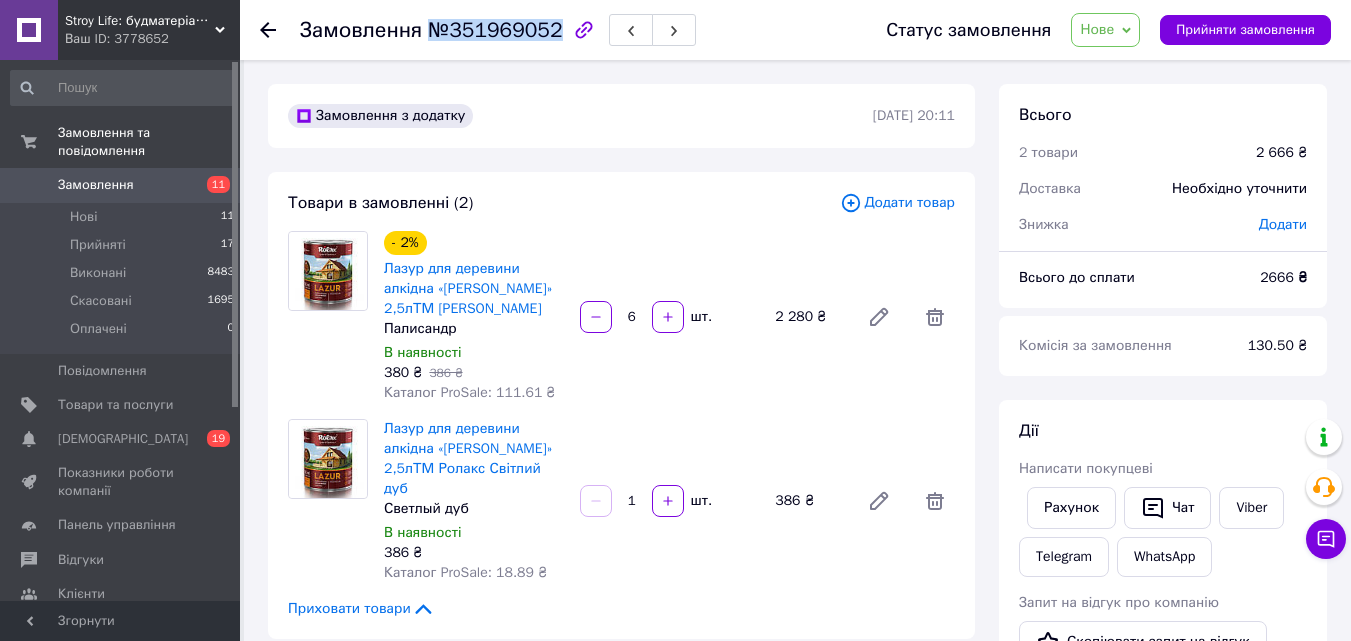 drag, startPoint x: 423, startPoint y: 32, endPoint x: 546, endPoint y: 32, distance: 123 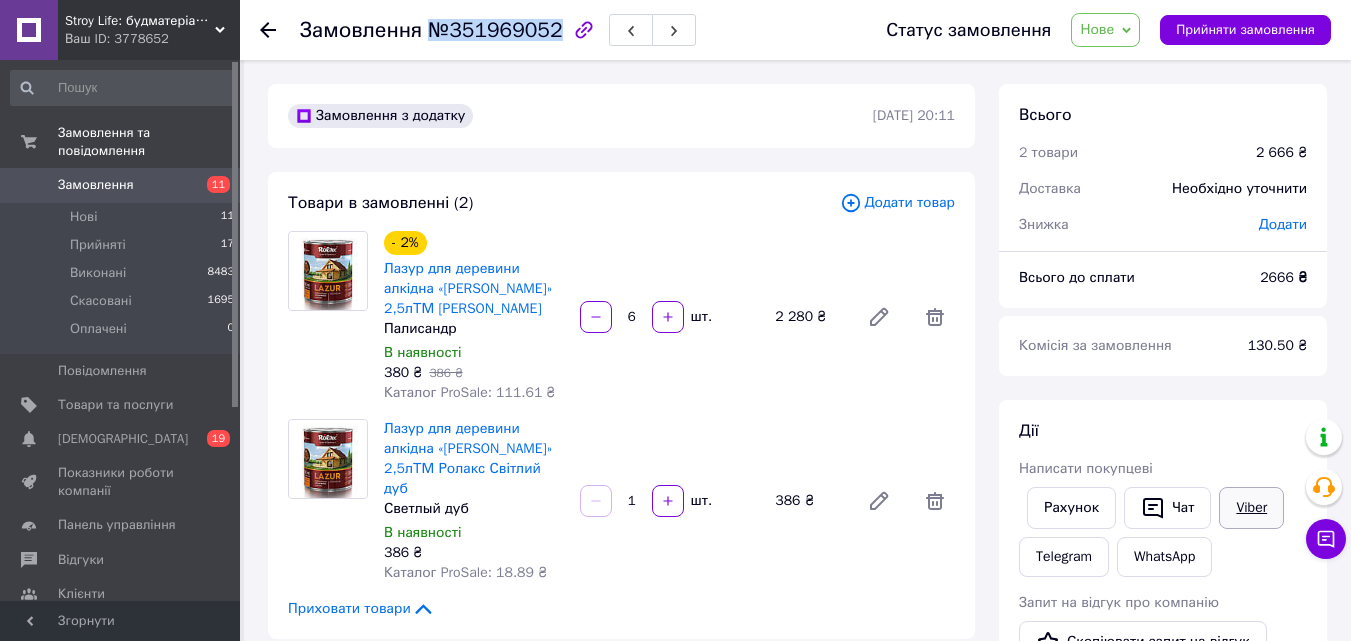 click on "Viber" at bounding box center [1251, 508] 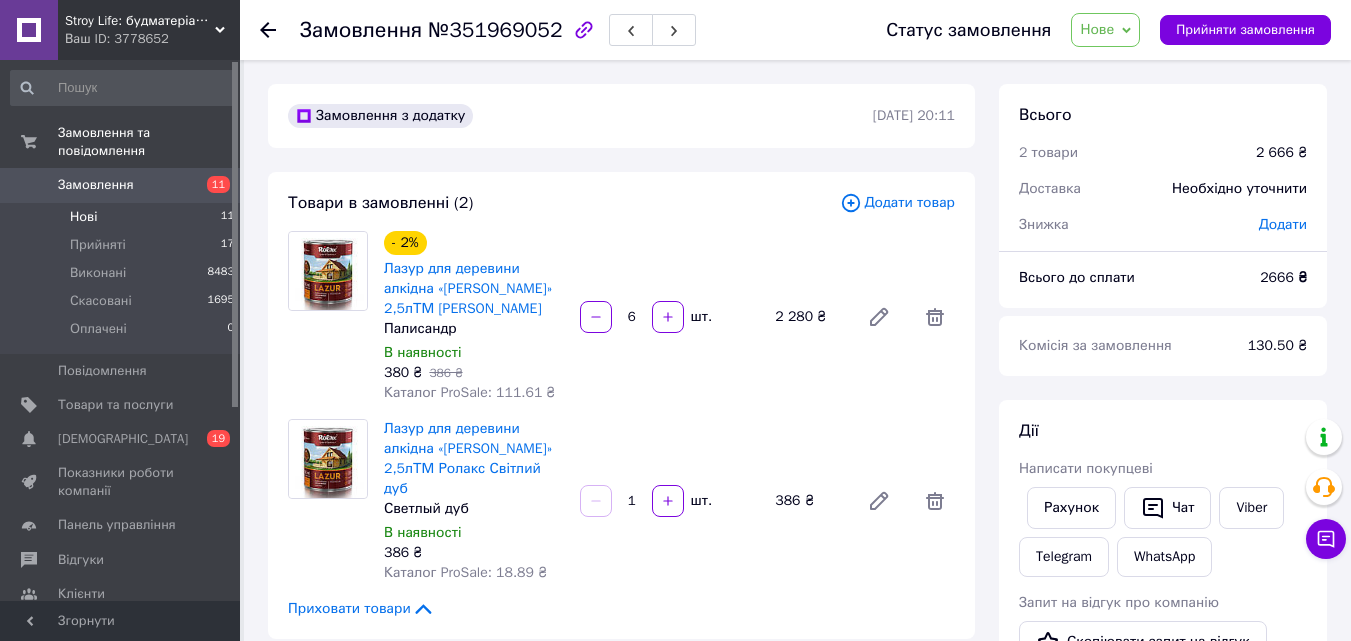click on "Нові" at bounding box center (83, 217) 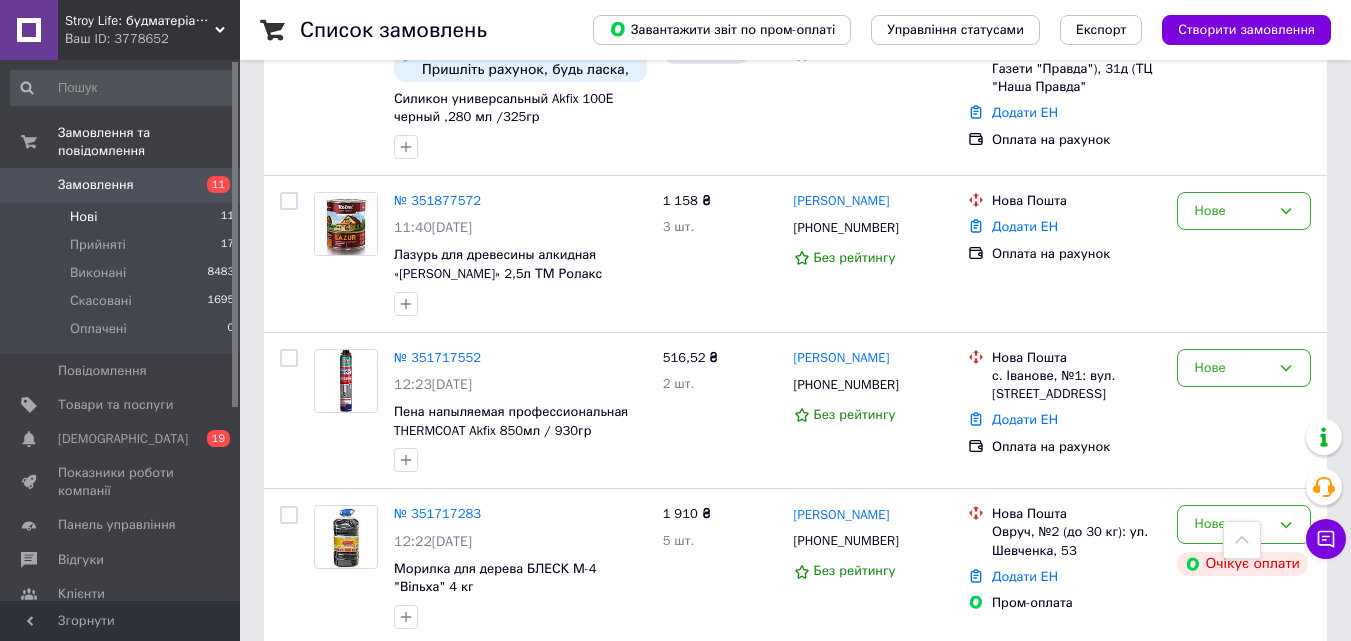 scroll, scrollTop: 900, scrollLeft: 0, axis: vertical 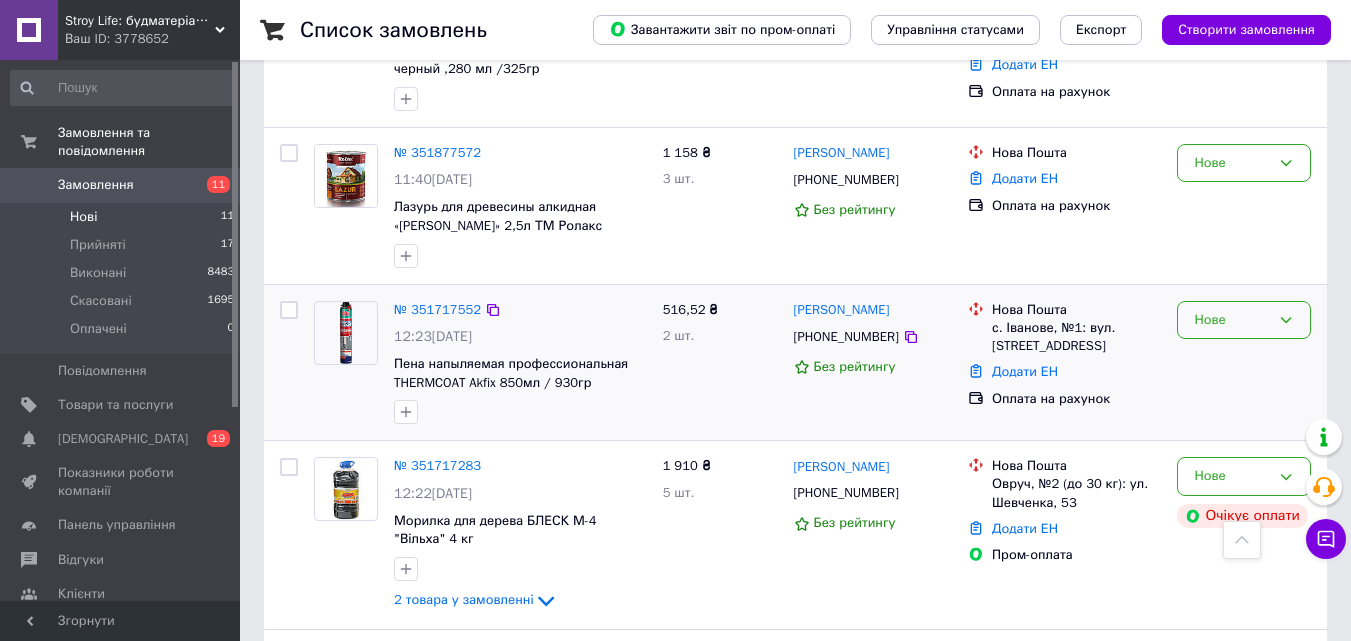 click 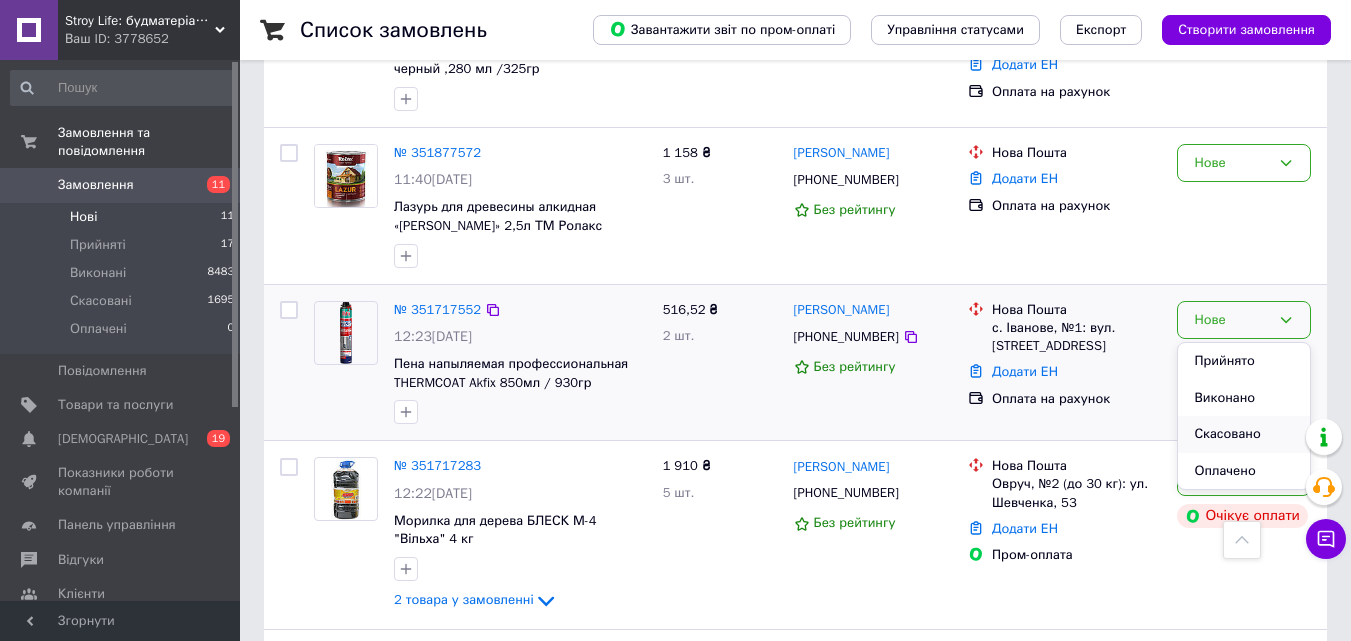 click on "Скасовано" at bounding box center [1244, 434] 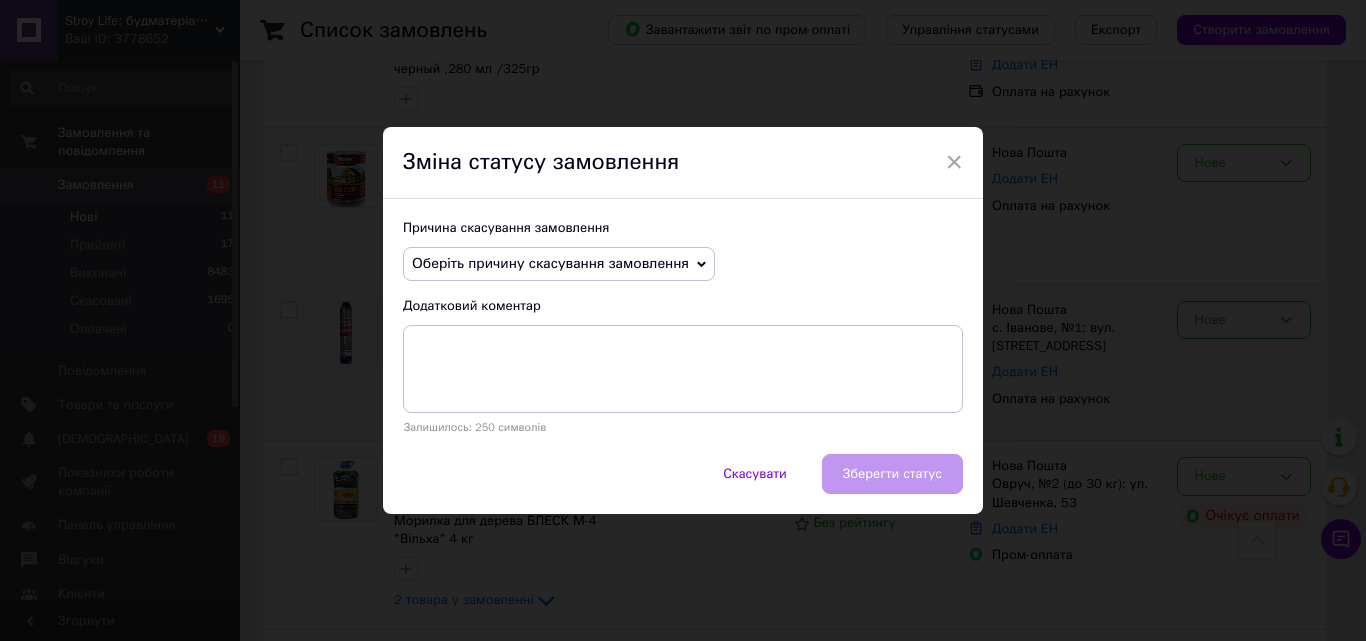 click on "Оберіть причину скасування замовлення" at bounding box center (550, 263) 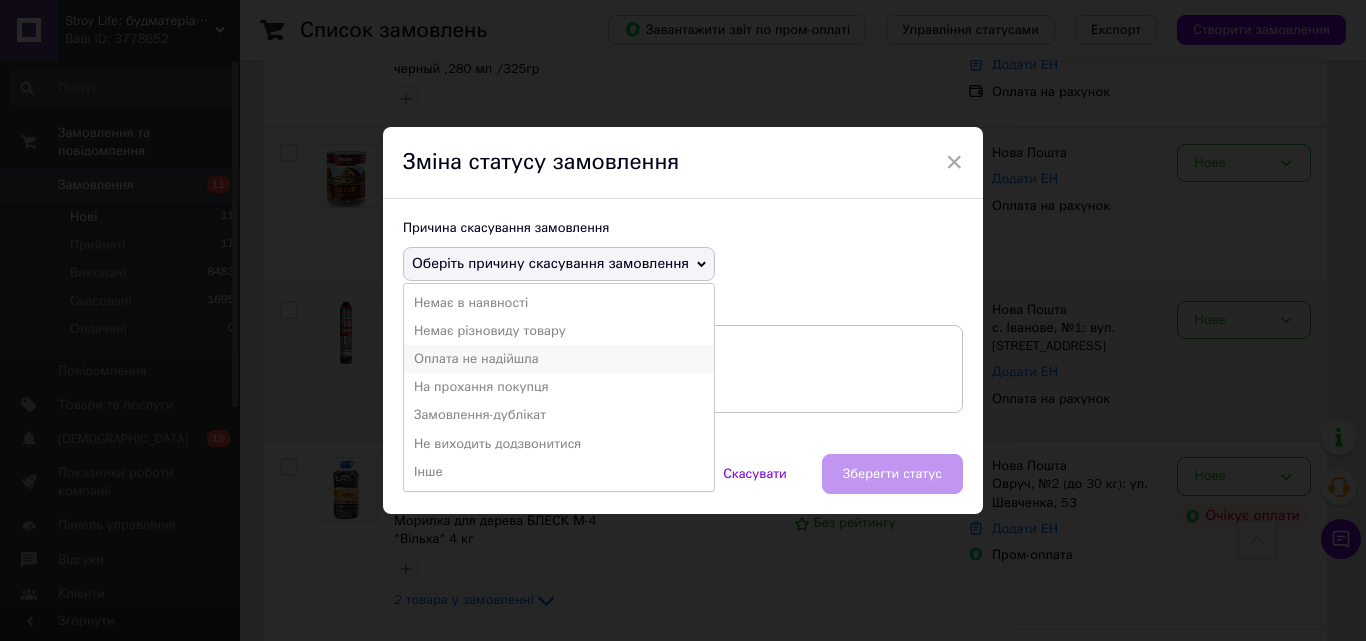click on "Оплата не надійшла" at bounding box center [559, 359] 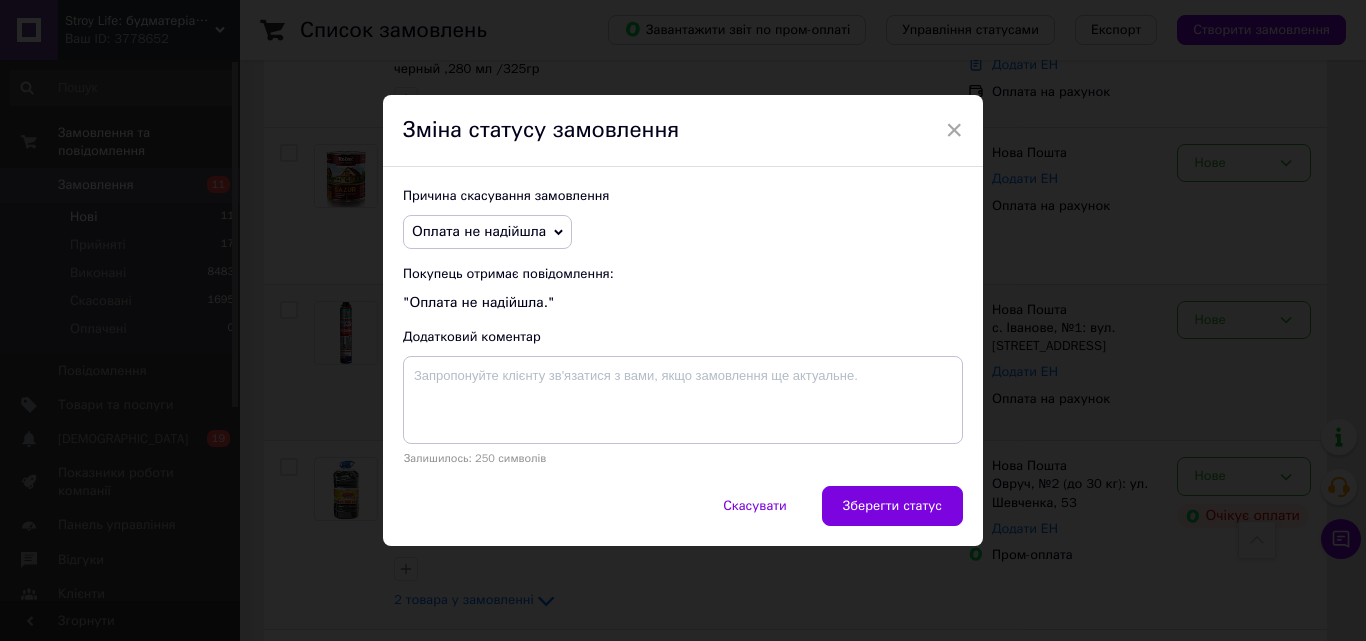 click on "Зберегти статус" at bounding box center [892, 506] 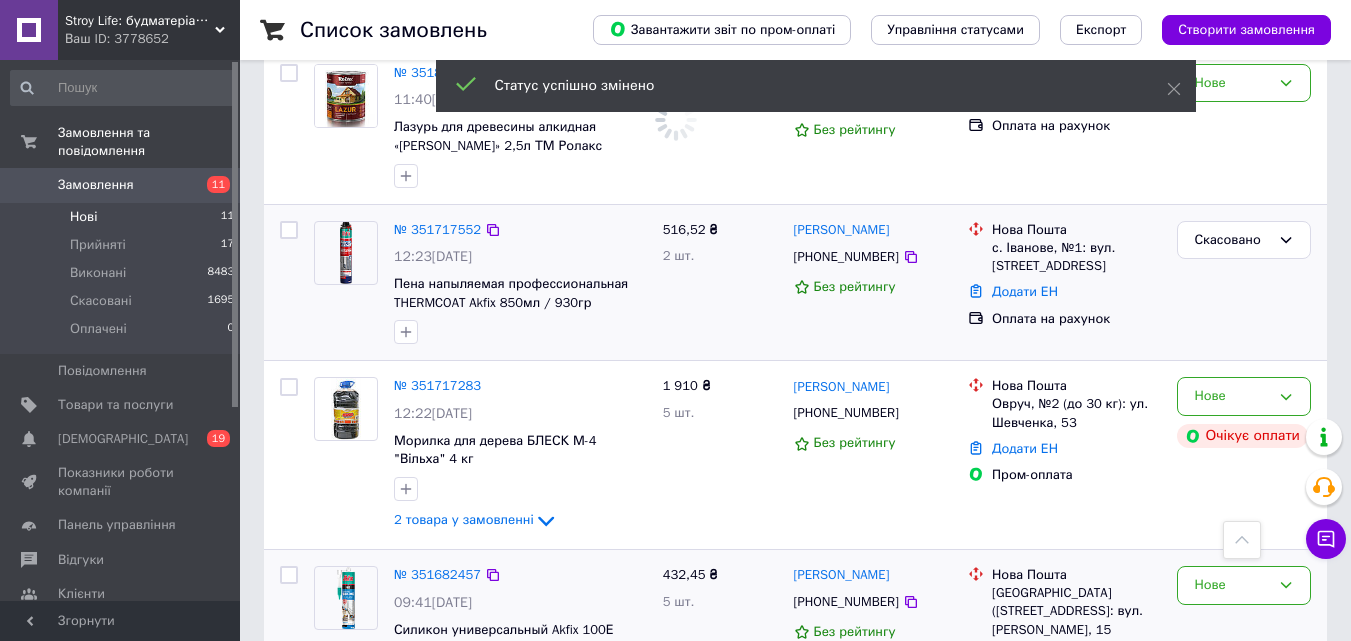 scroll, scrollTop: 1100, scrollLeft: 0, axis: vertical 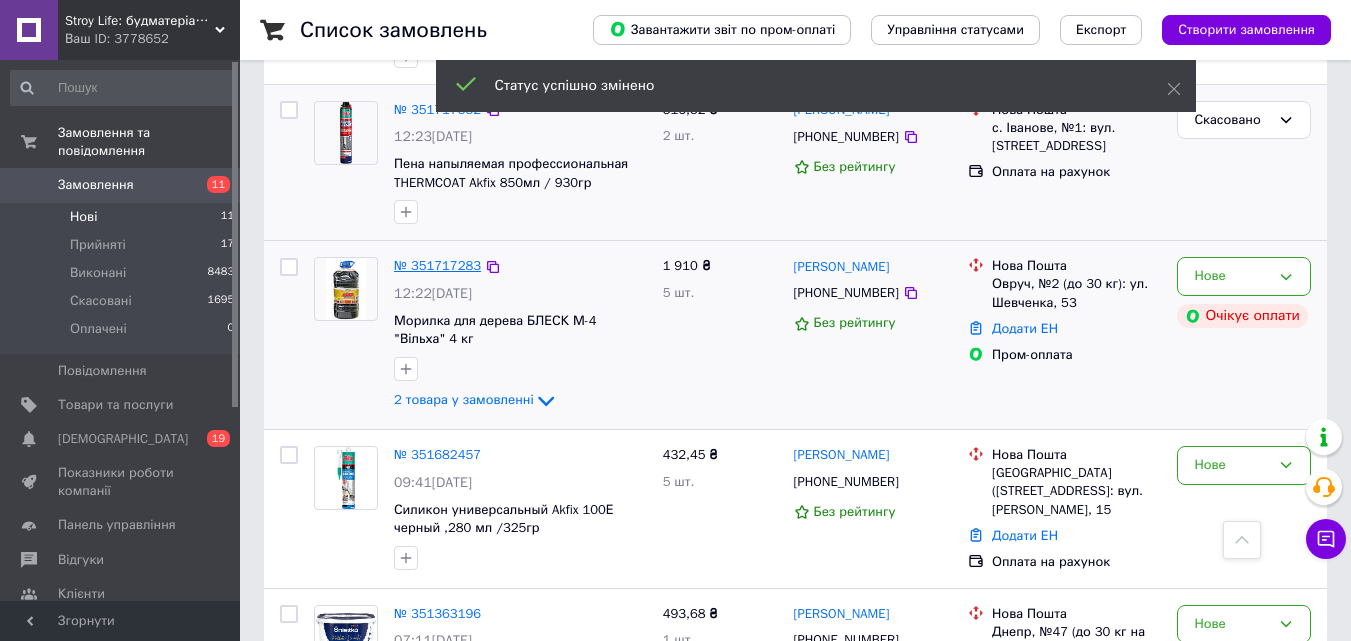 click on "№ 351717283" at bounding box center (437, 265) 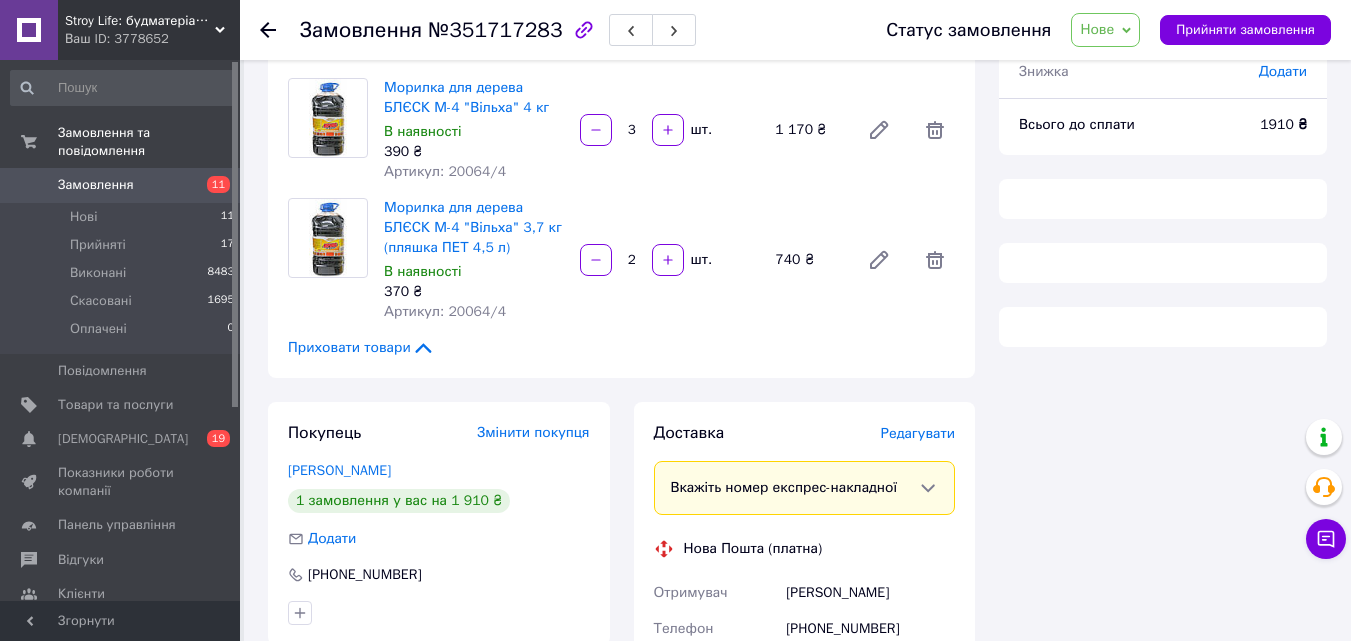 scroll, scrollTop: 133, scrollLeft: 0, axis: vertical 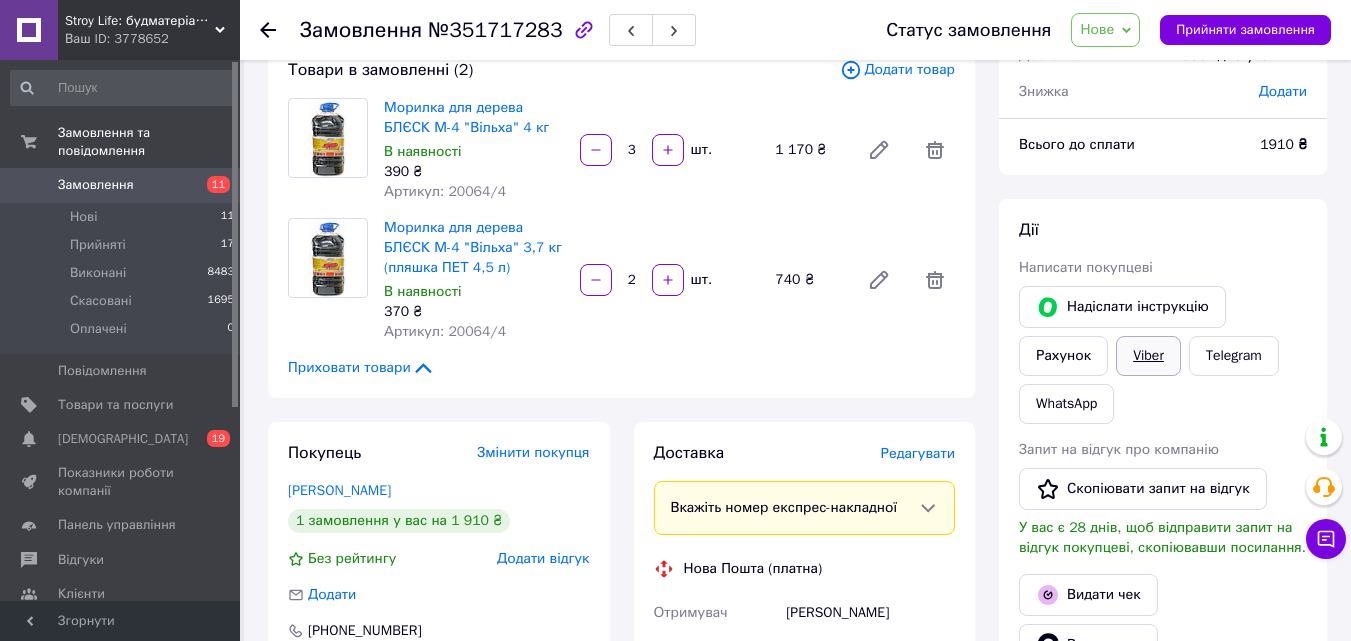 click on "Viber" at bounding box center (1148, 356) 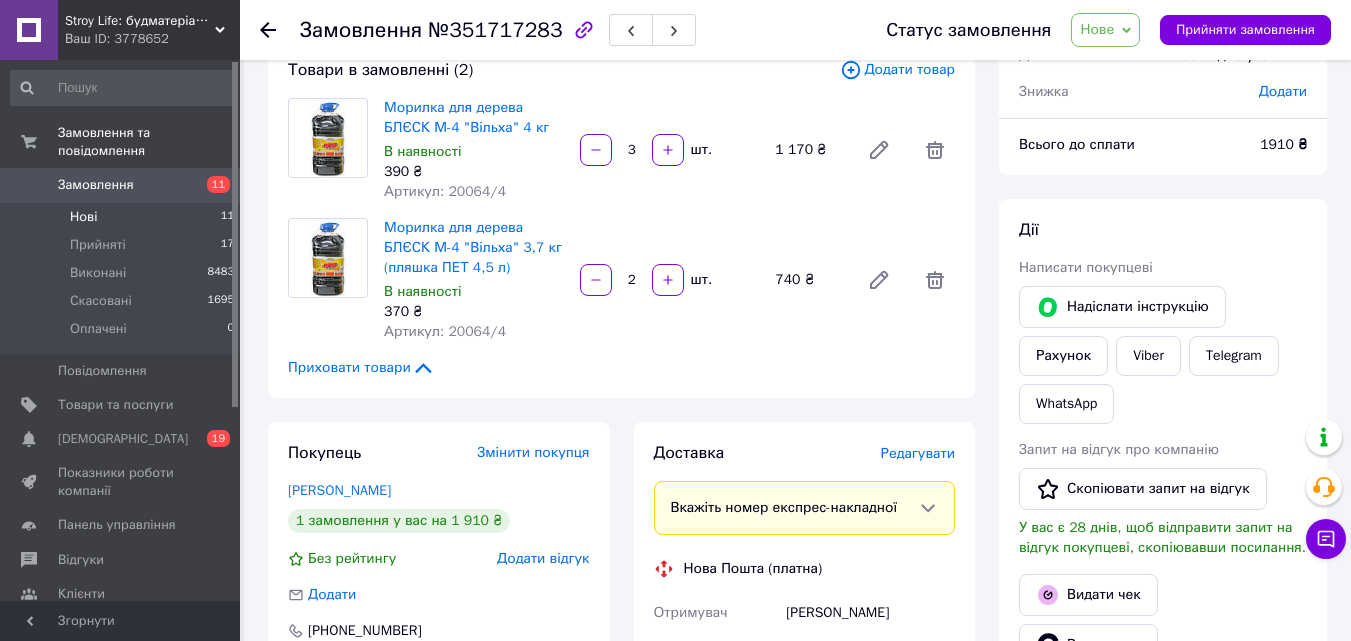 click on "Нові" at bounding box center (83, 217) 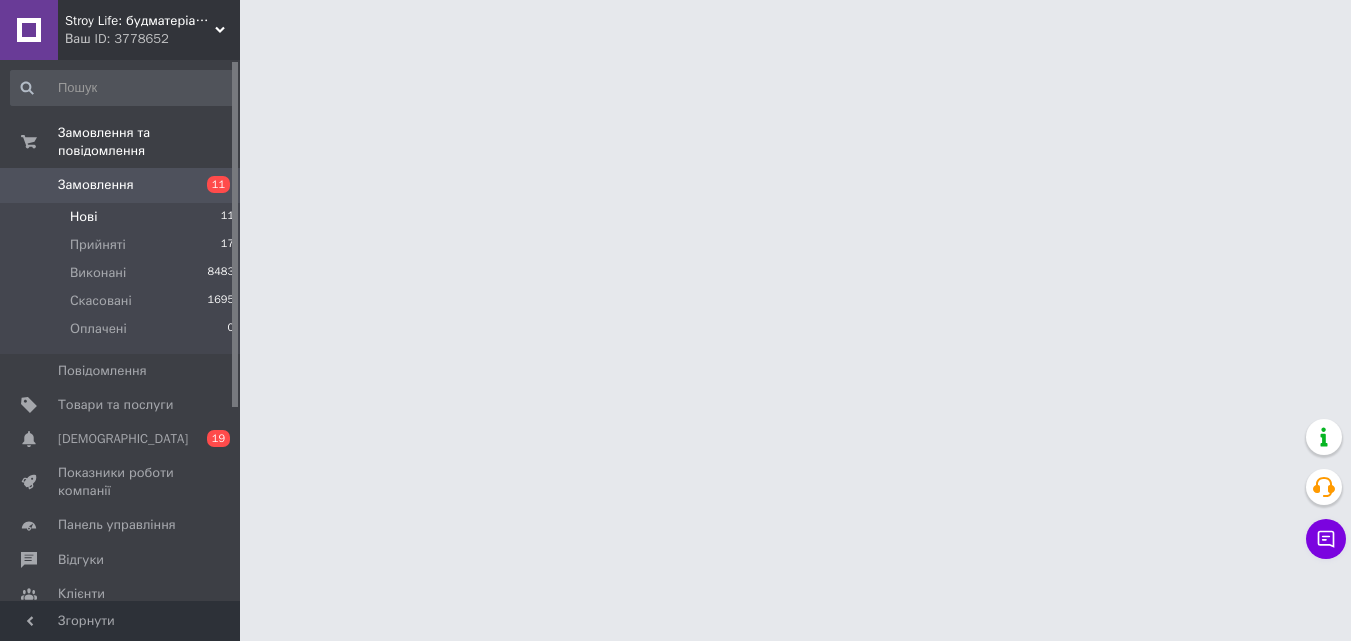 scroll, scrollTop: 0, scrollLeft: 0, axis: both 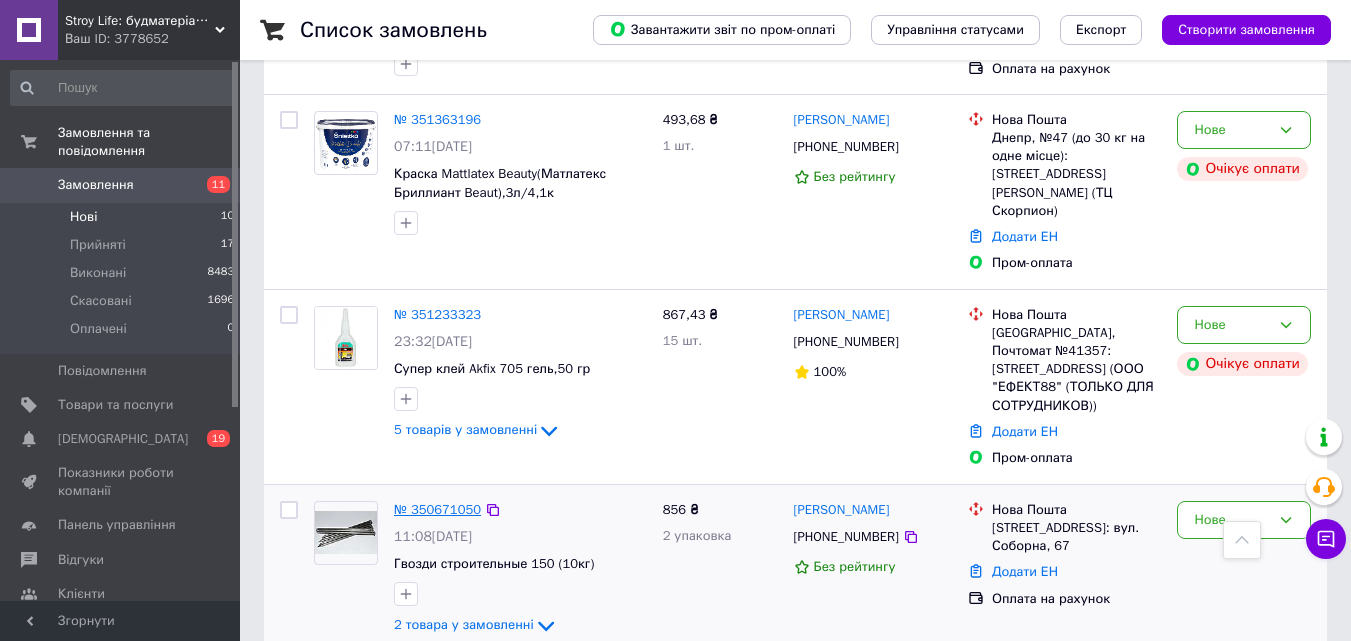 click on "№ 350671050" at bounding box center [437, 509] 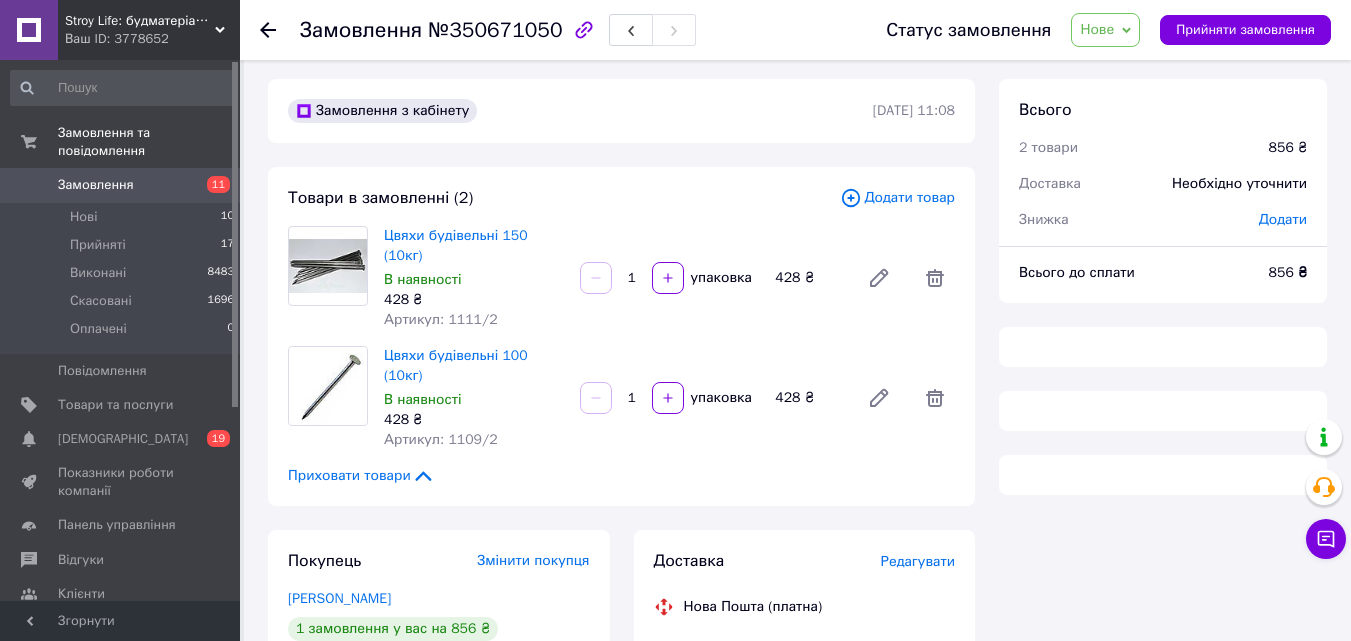 scroll, scrollTop: 0, scrollLeft: 0, axis: both 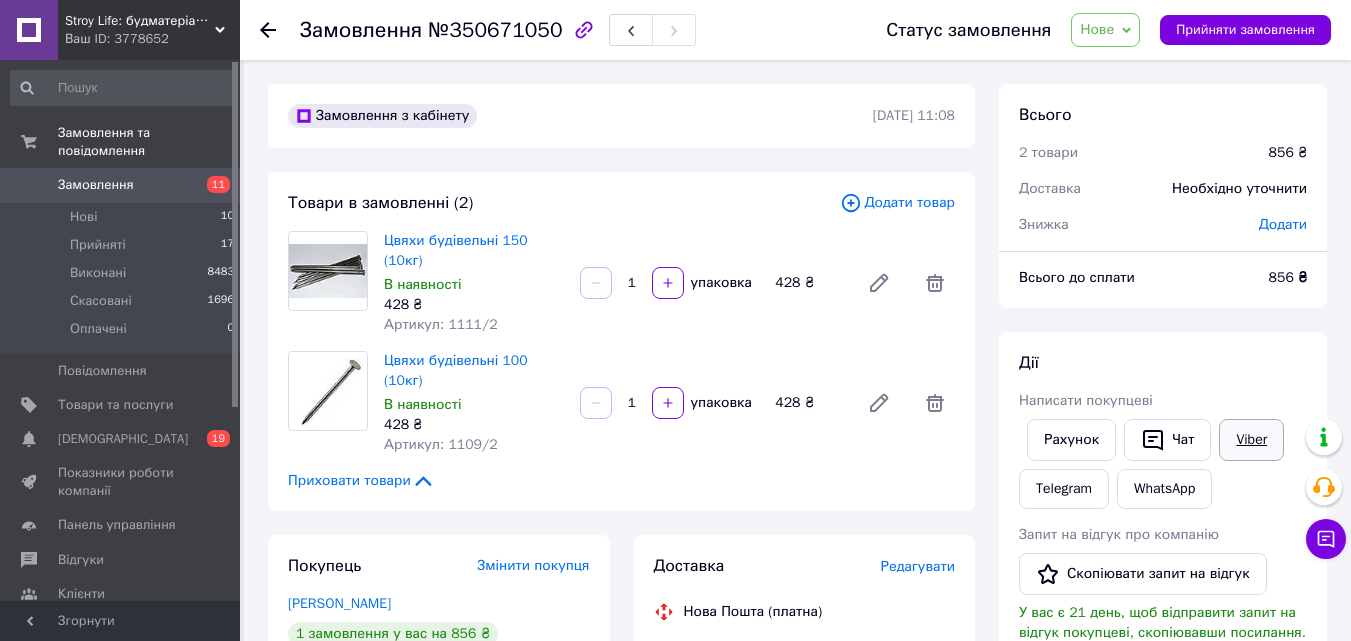 click on "Viber" at bounding box center [1251, 440] 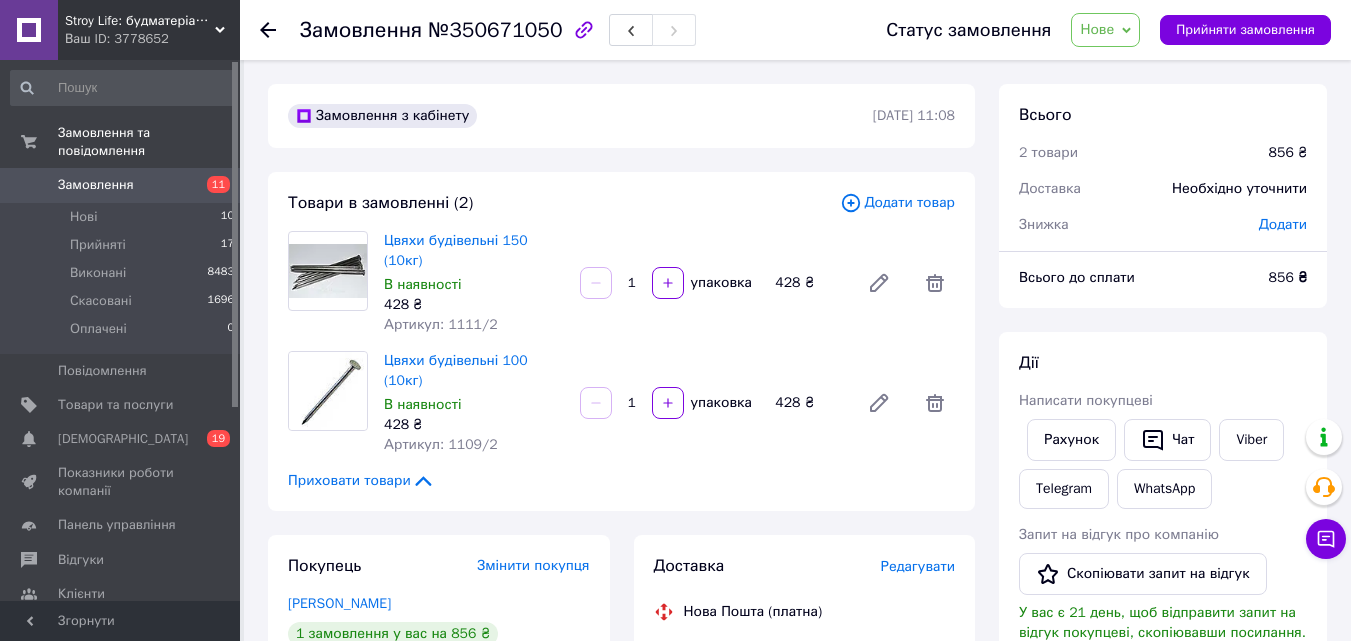 click on "Нове" at bounding box center (1105, 30) 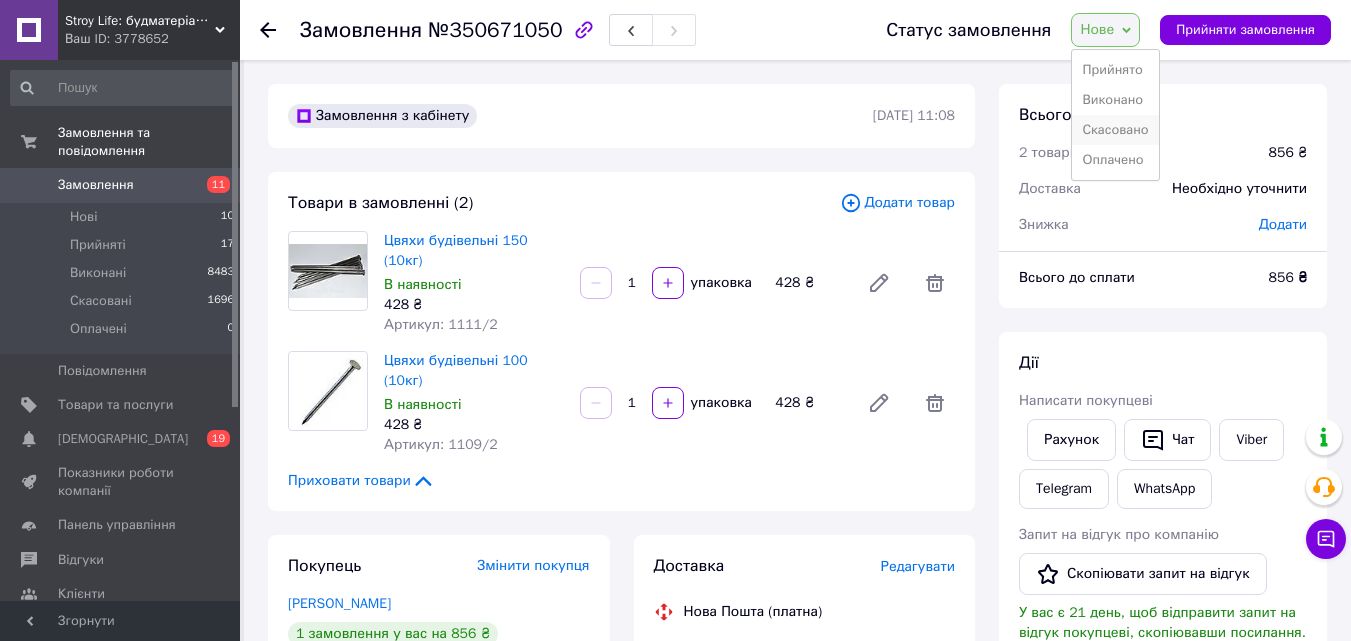 click on "Скасовано" at bounding box center (1115, 130) 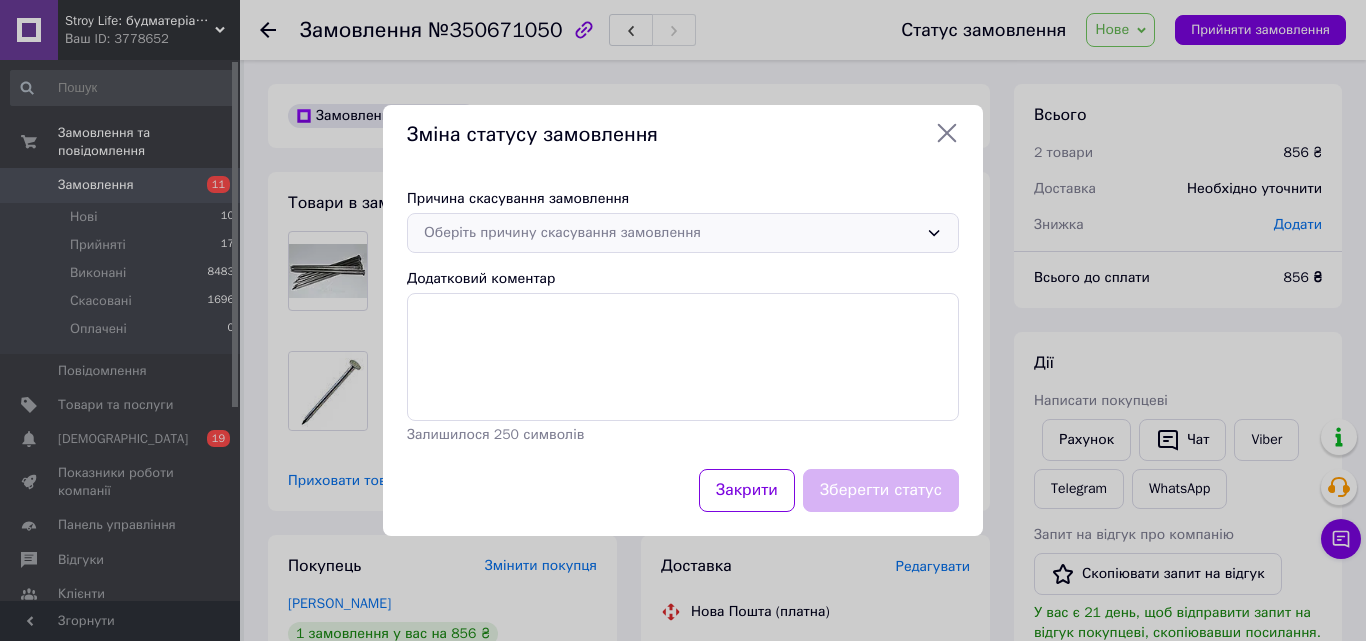click on "Оберіть причину скасування замовлення" at bounding box center (671, 233) 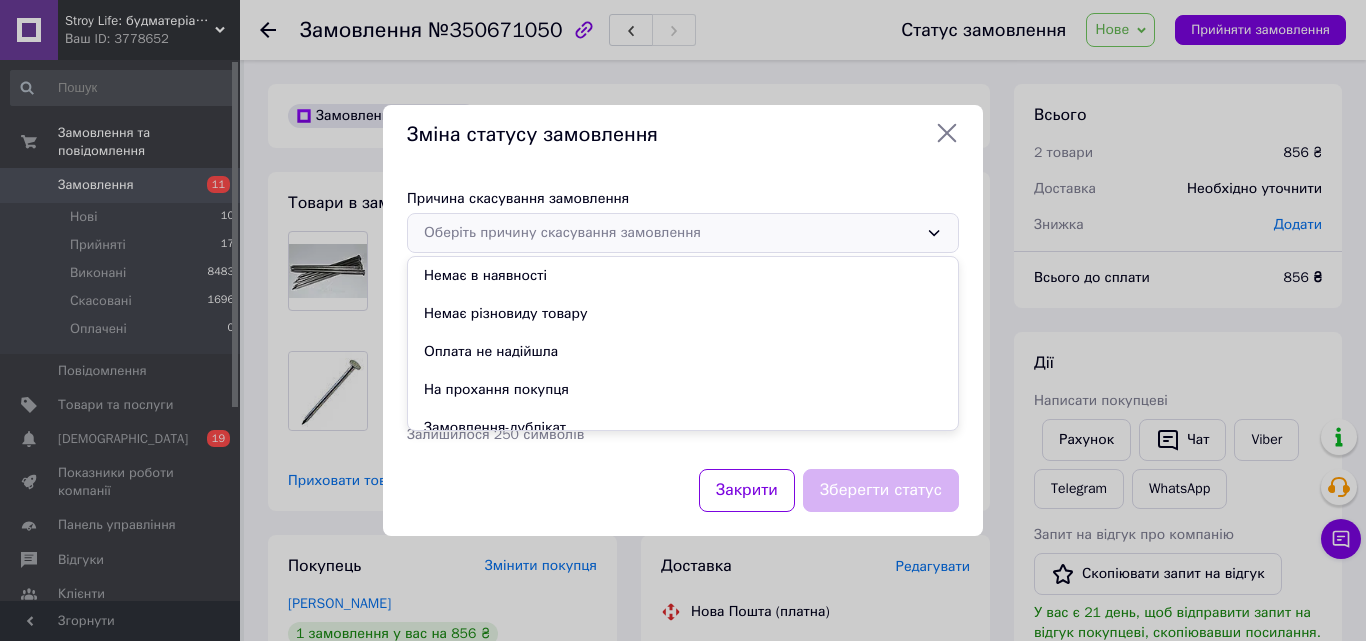 click 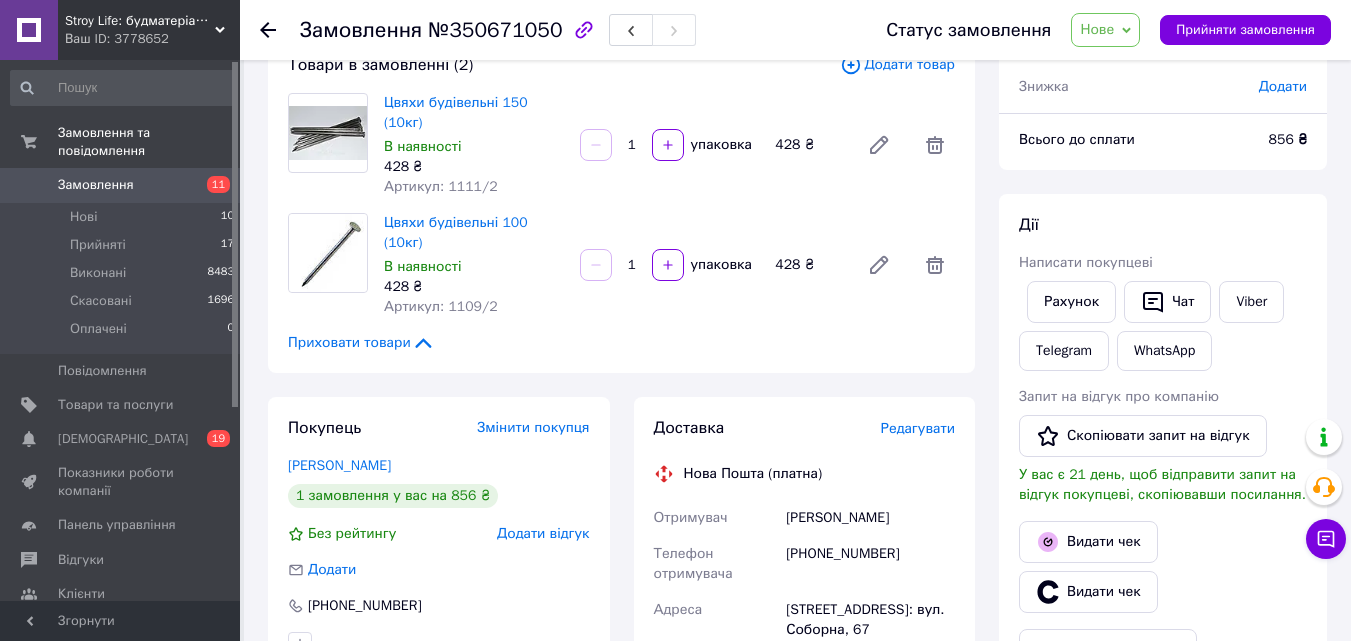scroll, scrollTop: 200, scrollLeft: 0, axis: vertical 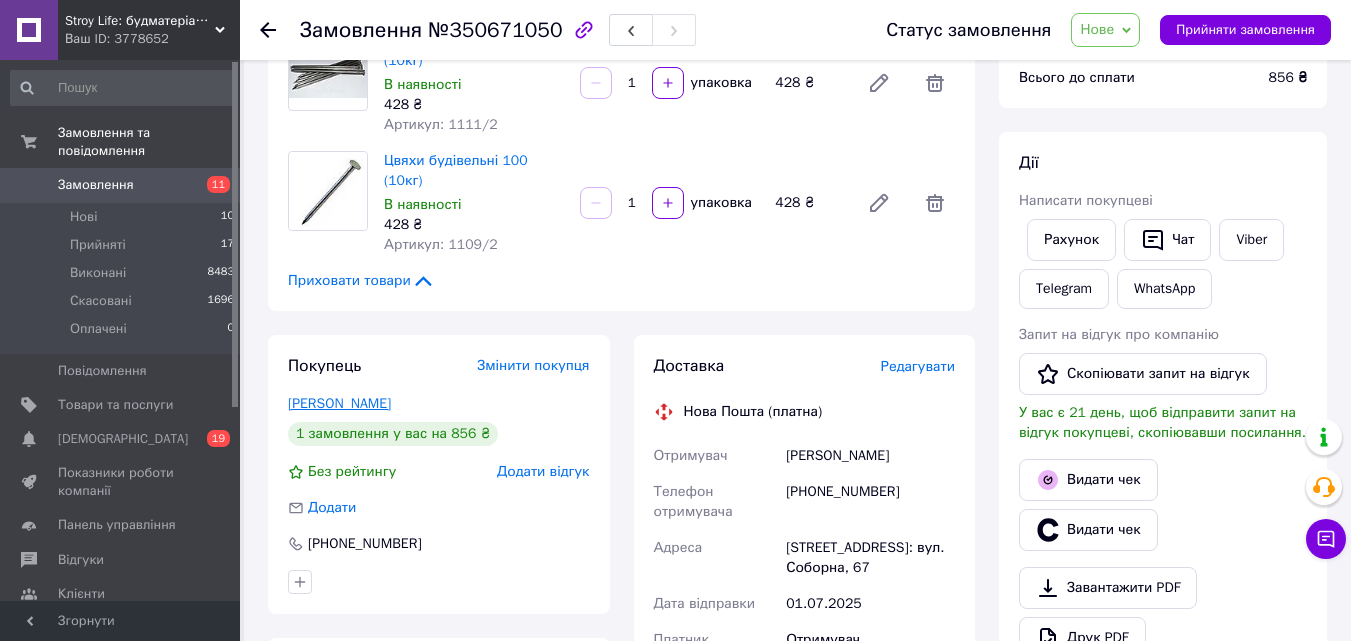 click on "Добренко Ігор" at bounding box center [339, 403] 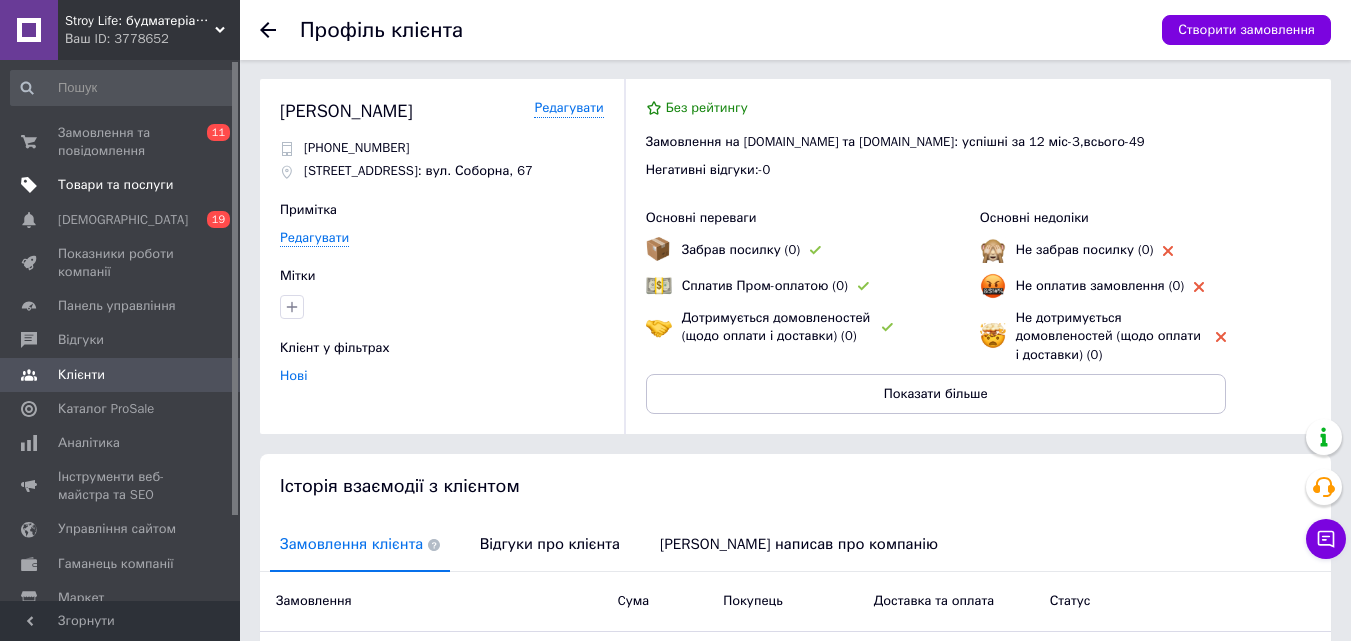 scroll, scrollTop: 0, scrollLeft: 0, axis: both 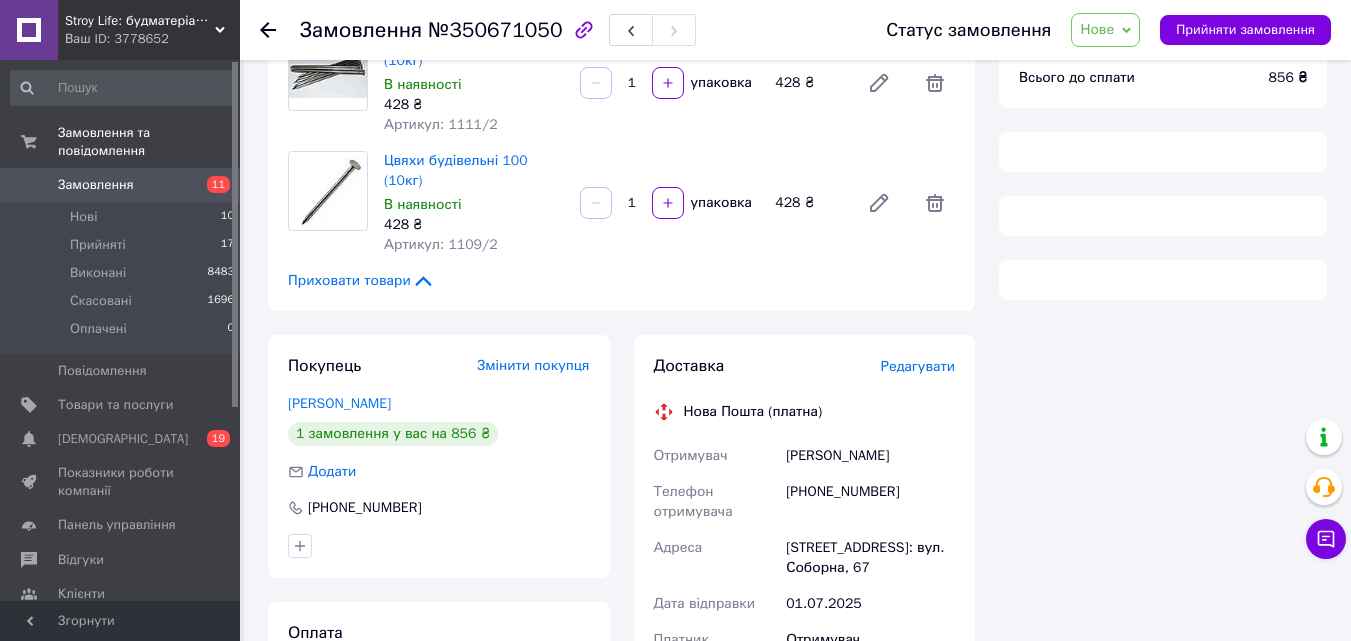 drag, startPoint x: 1117, startPoint y: 37, endPoint x: 1115, endPoint y: 70, distance: 33.06055 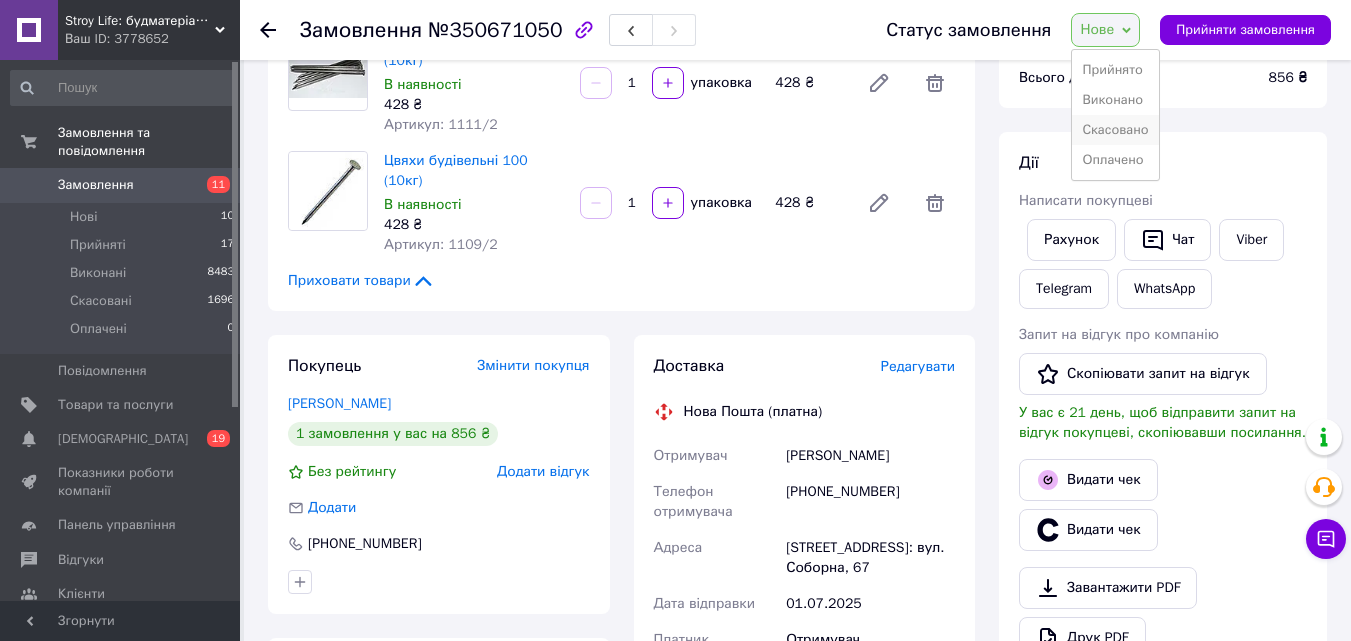 click on "Скасовано" at bounding box center [1115, 130] 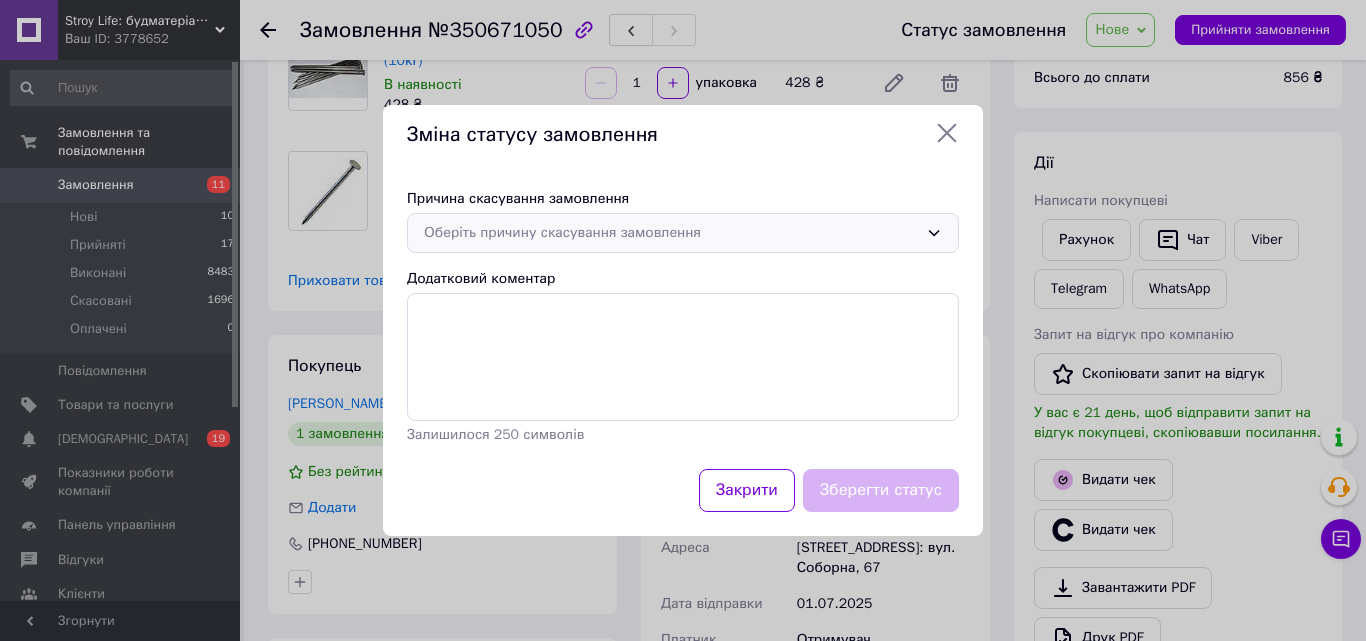 click on "Оберіть причину скасування замовлення" at bounding box center (671, 233) 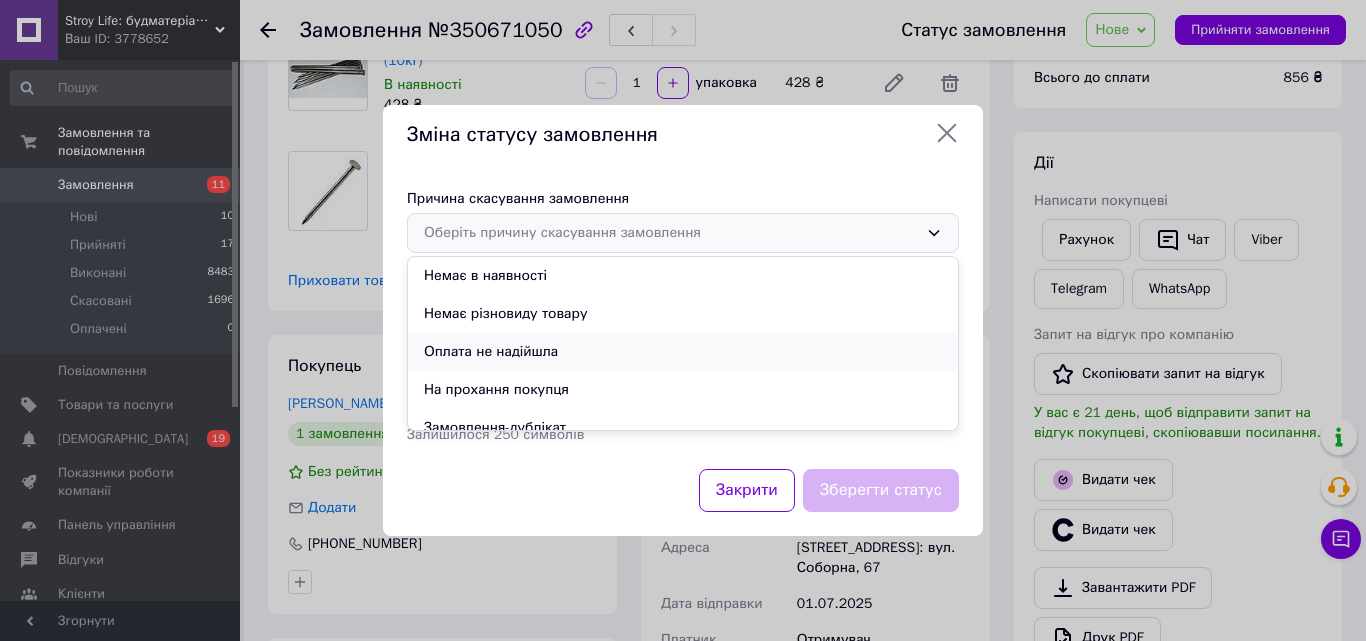 click on "Оплата не надійшла" at bounding box center [683, 352] 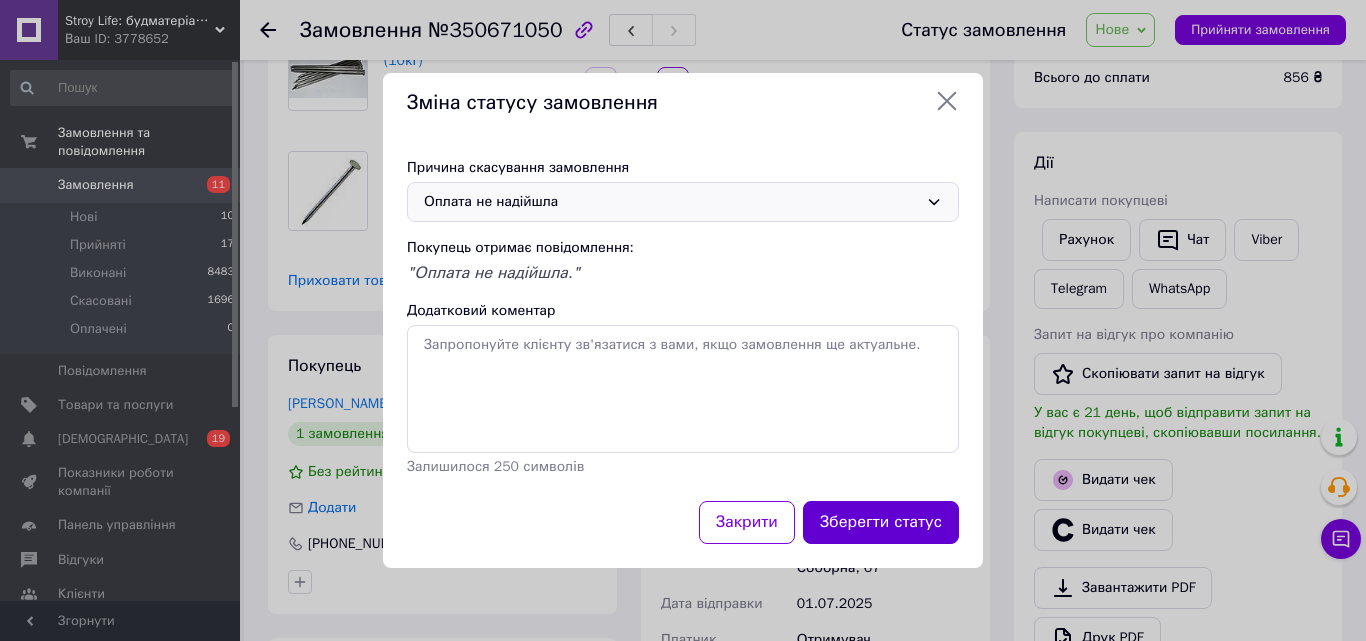 click on "Зберегти статус" at bounding box center [881, 522] 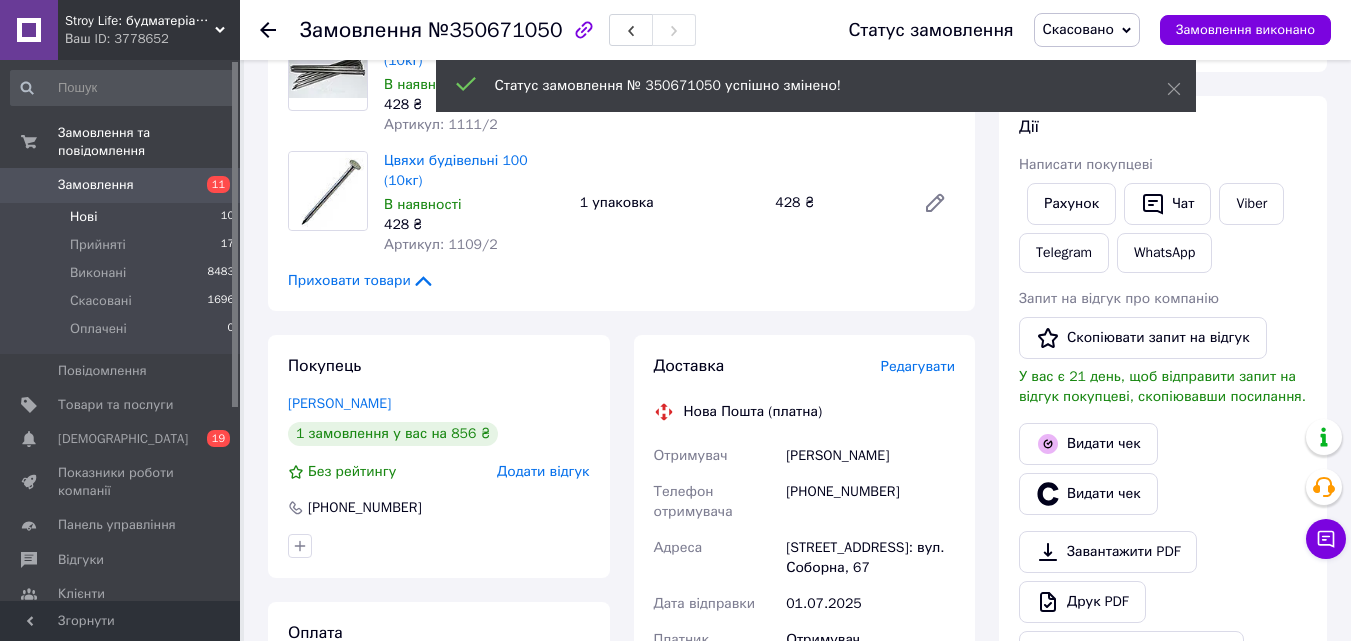 click on "Нові" at bounding box center (83, 217) 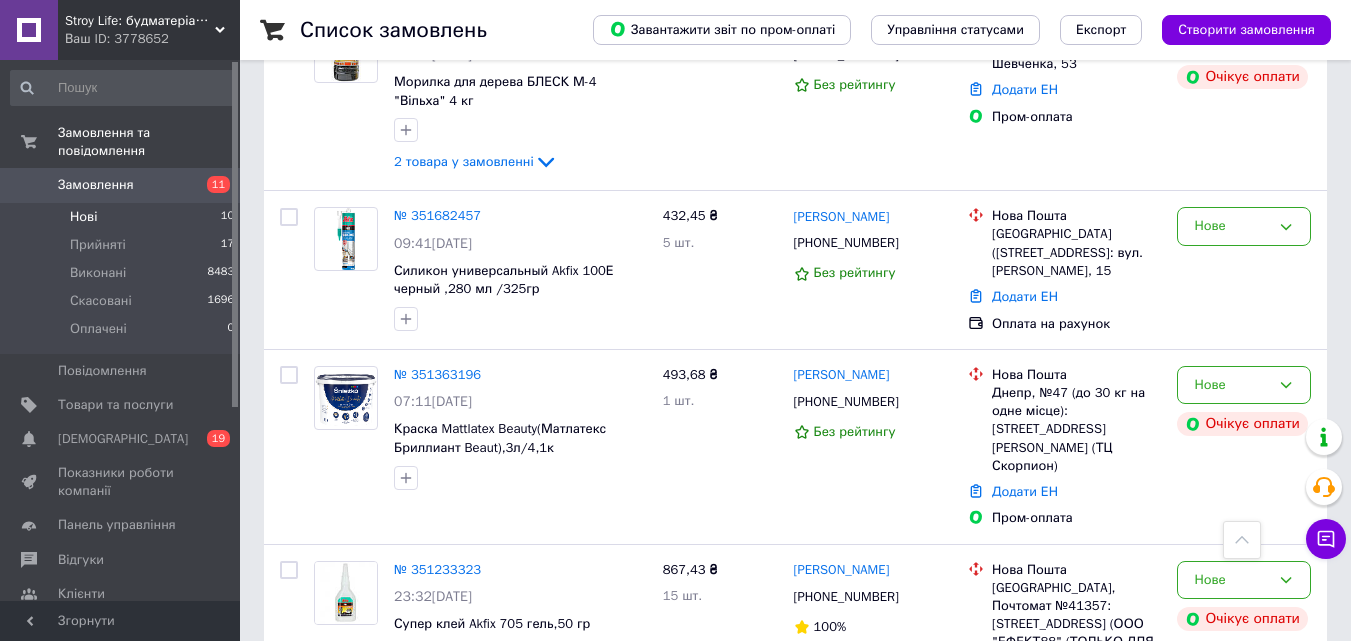 scroll, scrollTop: 1437, scrollLeft: 0, axis: vertical 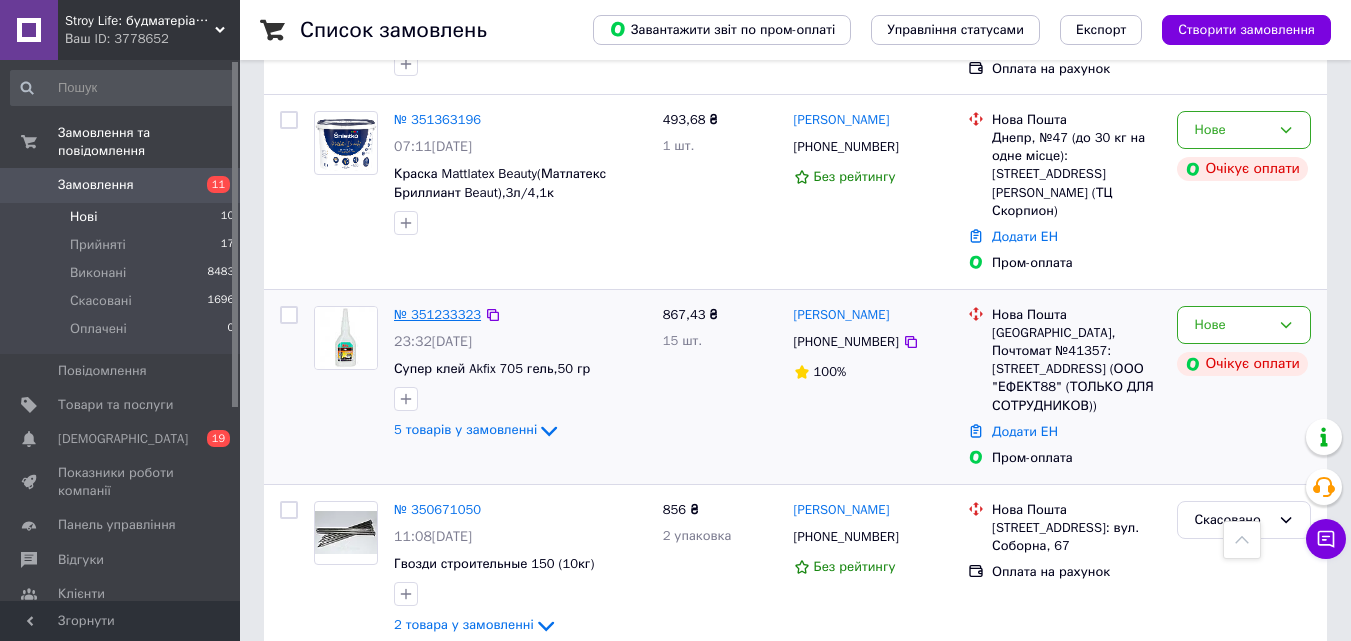 click on "№ 351233323" at bounding box center (437, 314) 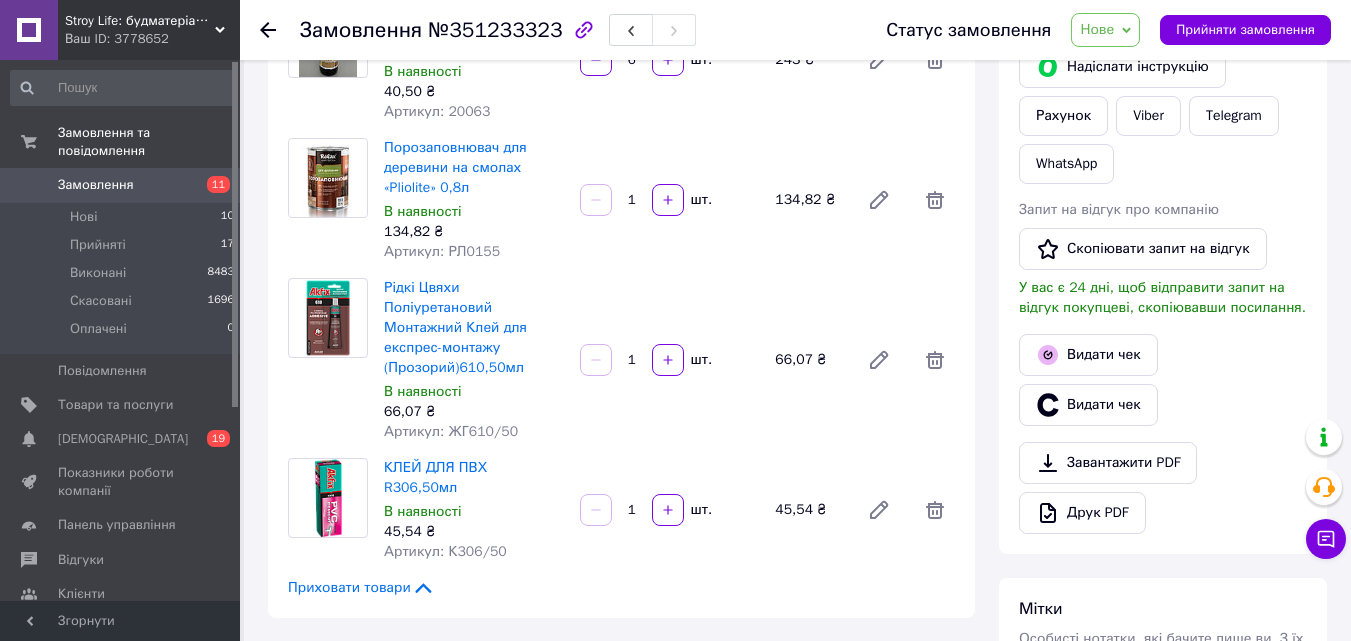 scroll, scrollTop: 173, scrollLeft: 0, axis: vertical 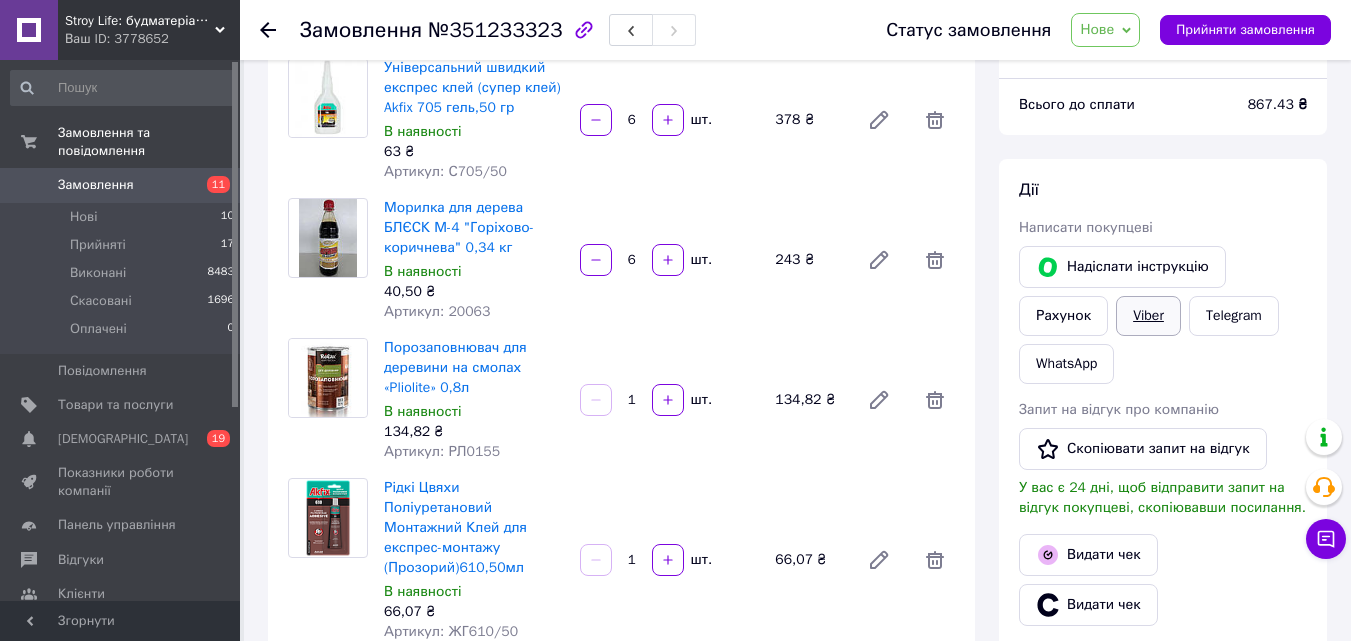 click on "Viber" at bounding box center (1148, 316) 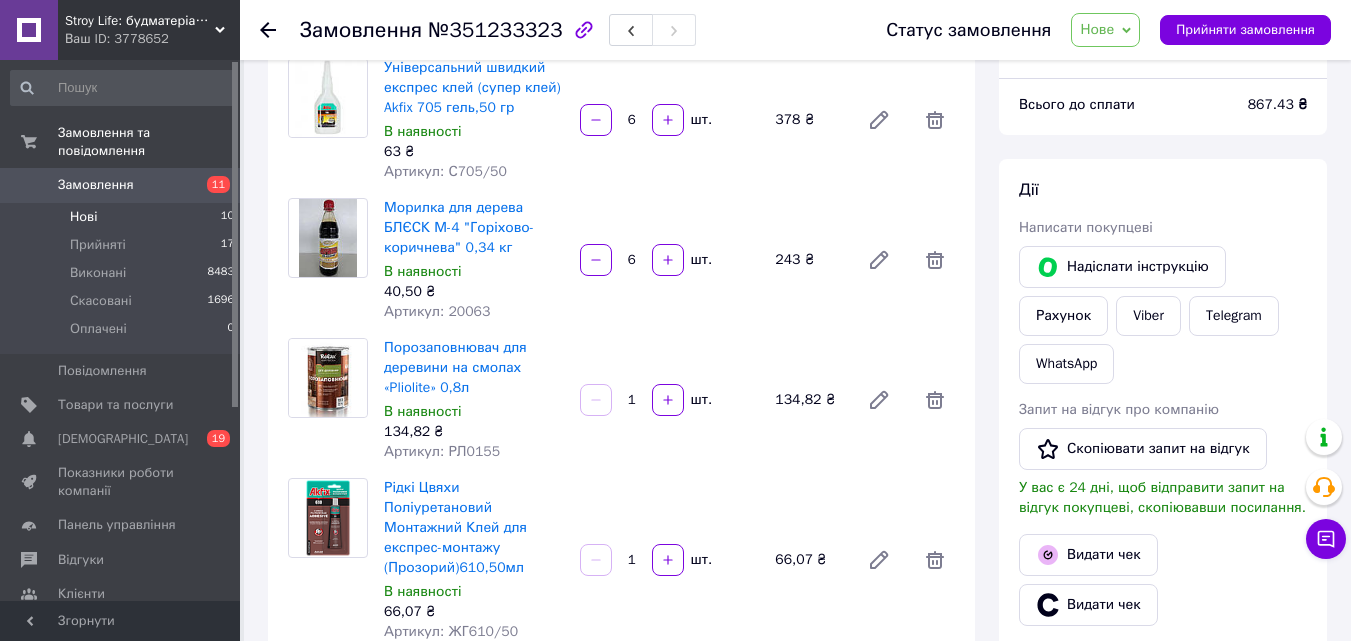 click on "Нові 10" at bounding box center (123, 217) 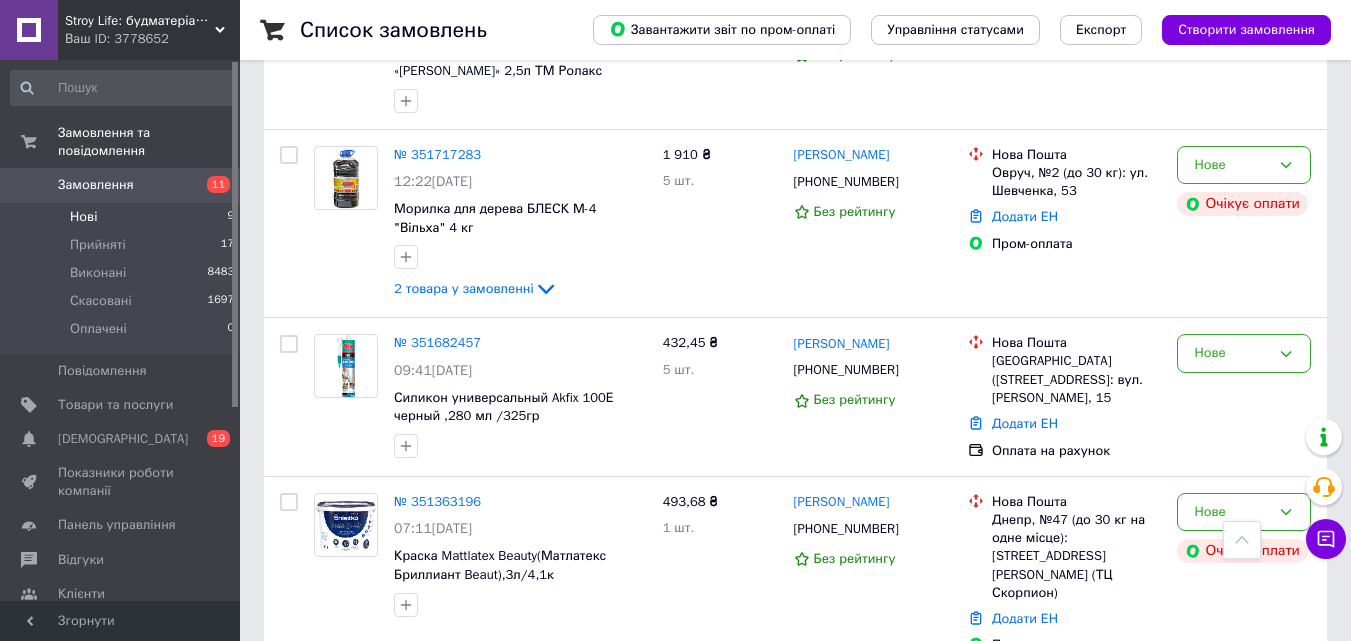 scroll, scrollTop: 1267, scrollLeft: 0, axis: vertical 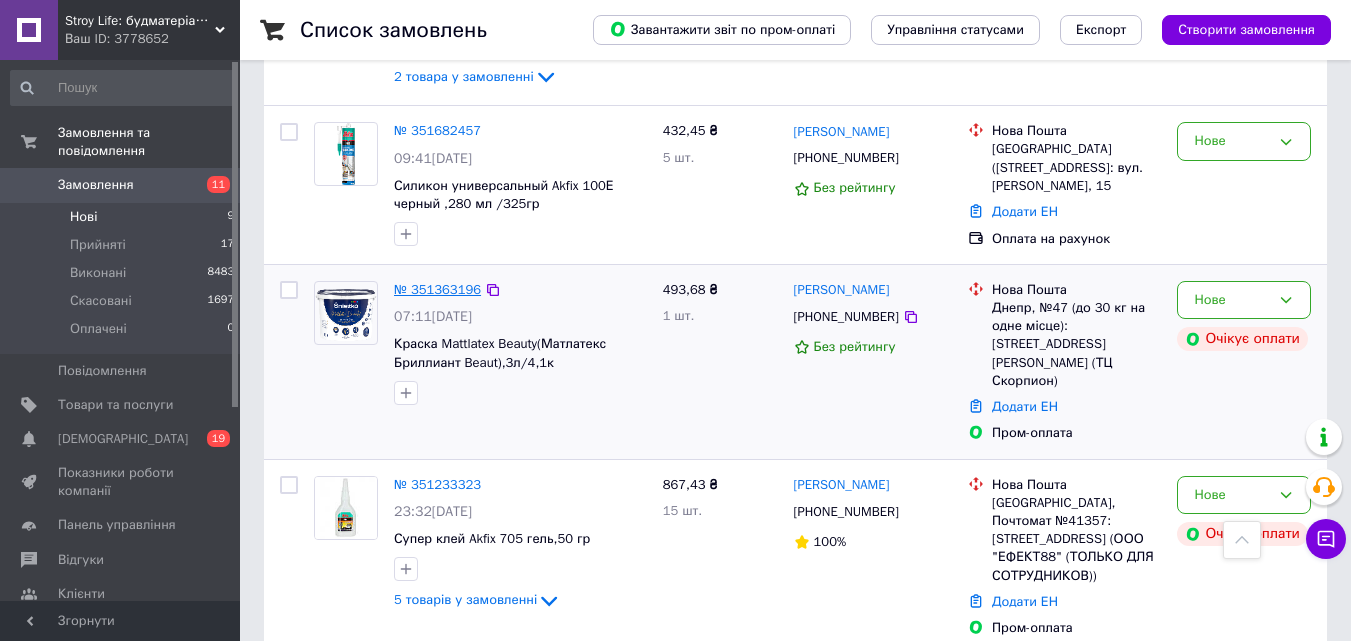 click on "№ 351363196" at bounding box center (437, 289) 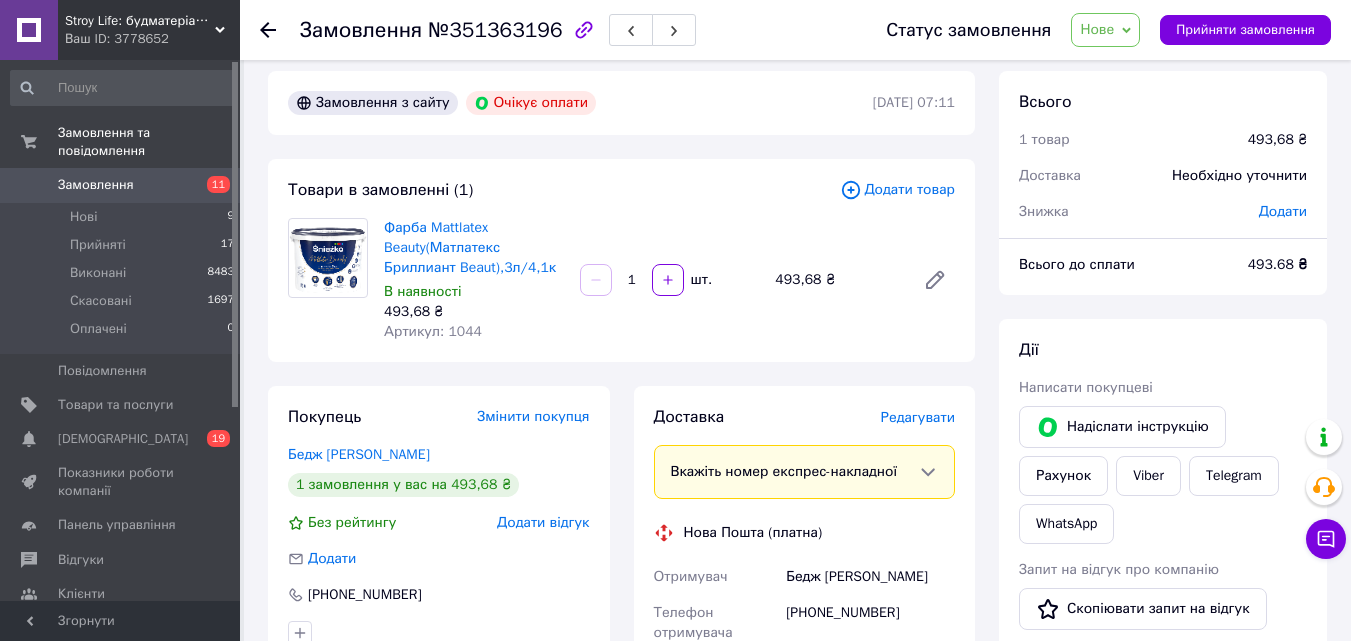 scroll, scrollTop: 0, scrollLeft: 0, axis: both 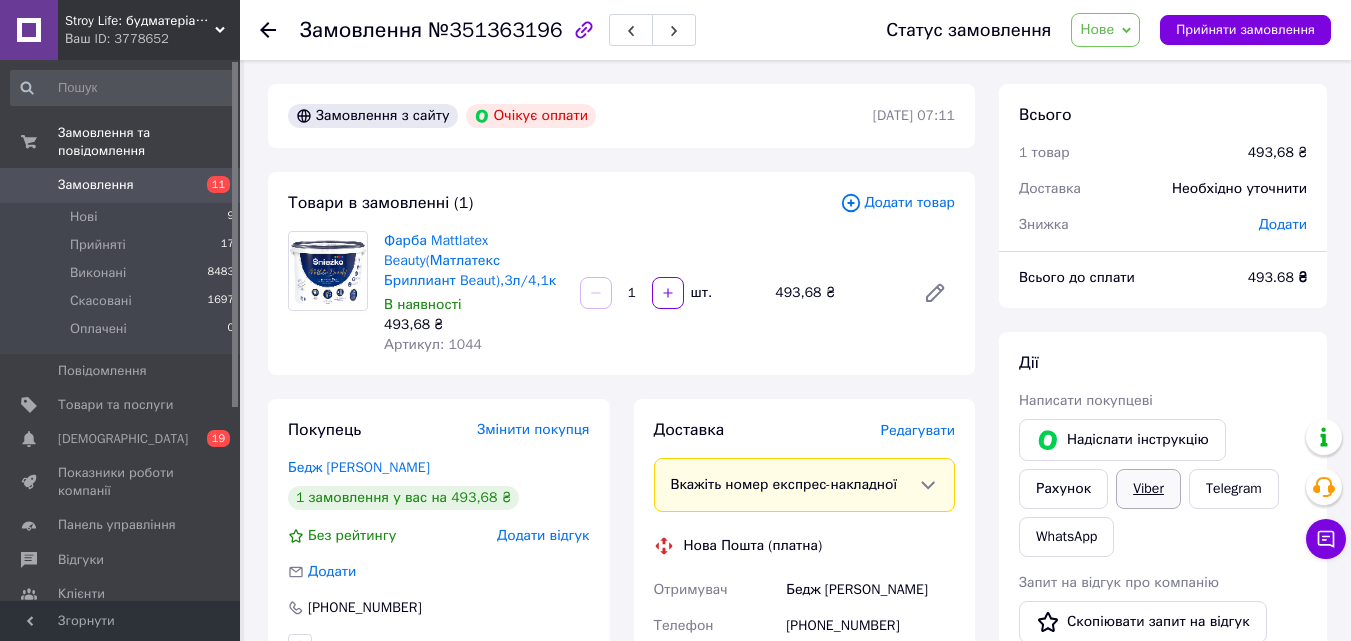 click on "Viber" at bounding box center (1148, 489) 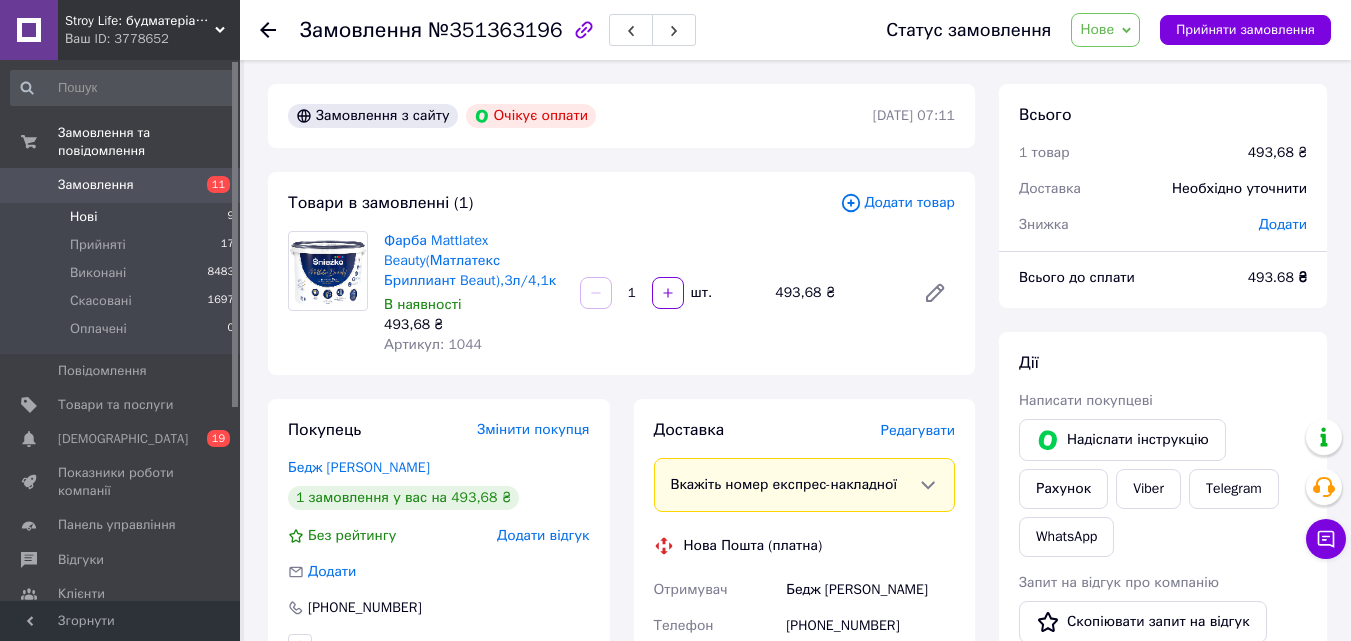 click on "Нові" at bounding box center [83, 217] 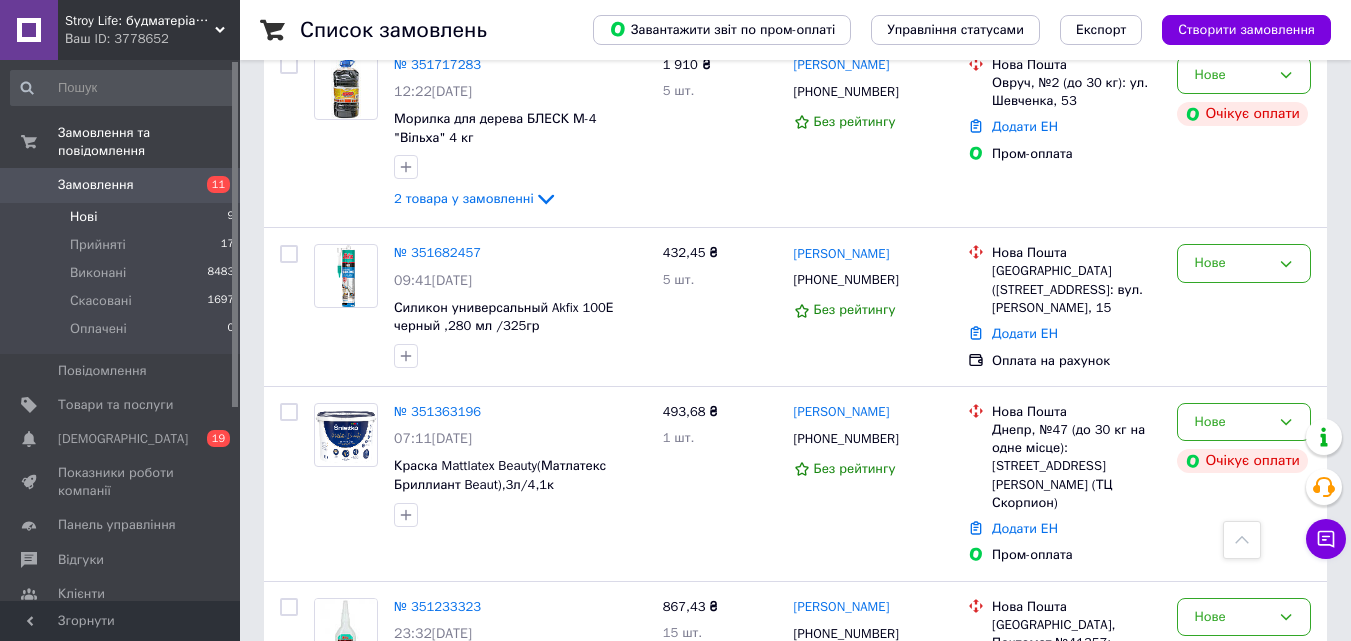 scroll, scrollTop: 1200, scrollLeft: 0, axis: vertical 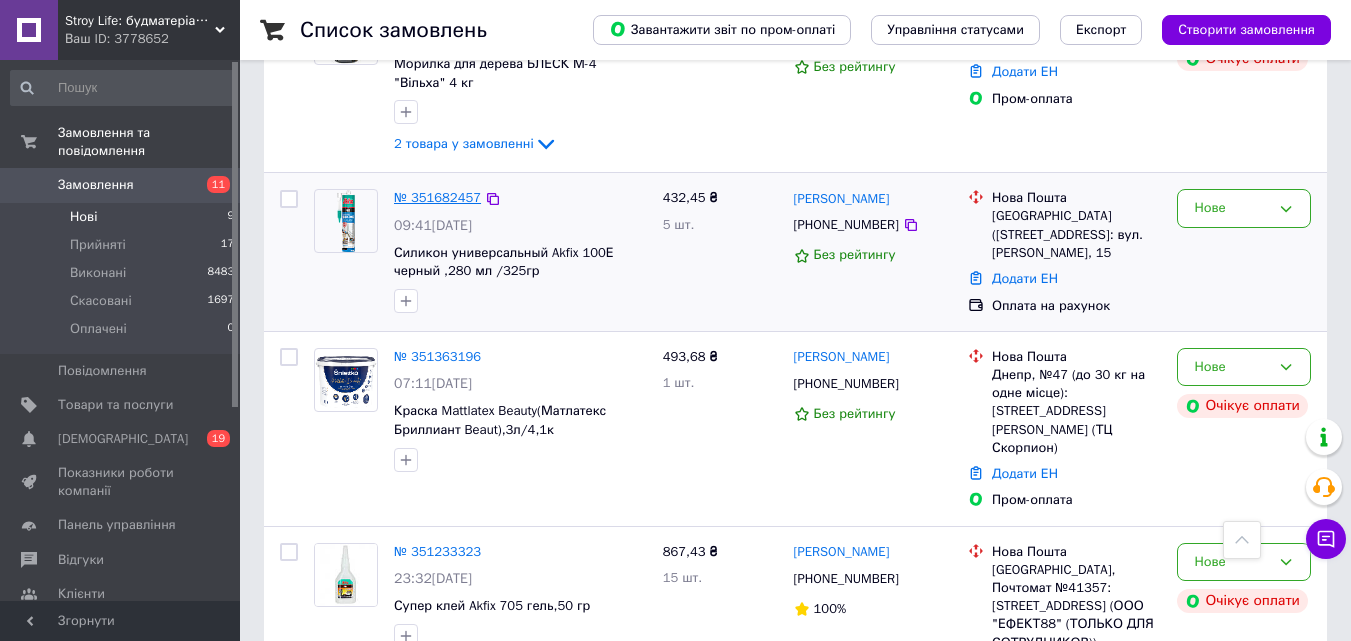 click on "№ 351682457" at bounding box center [437, 197] 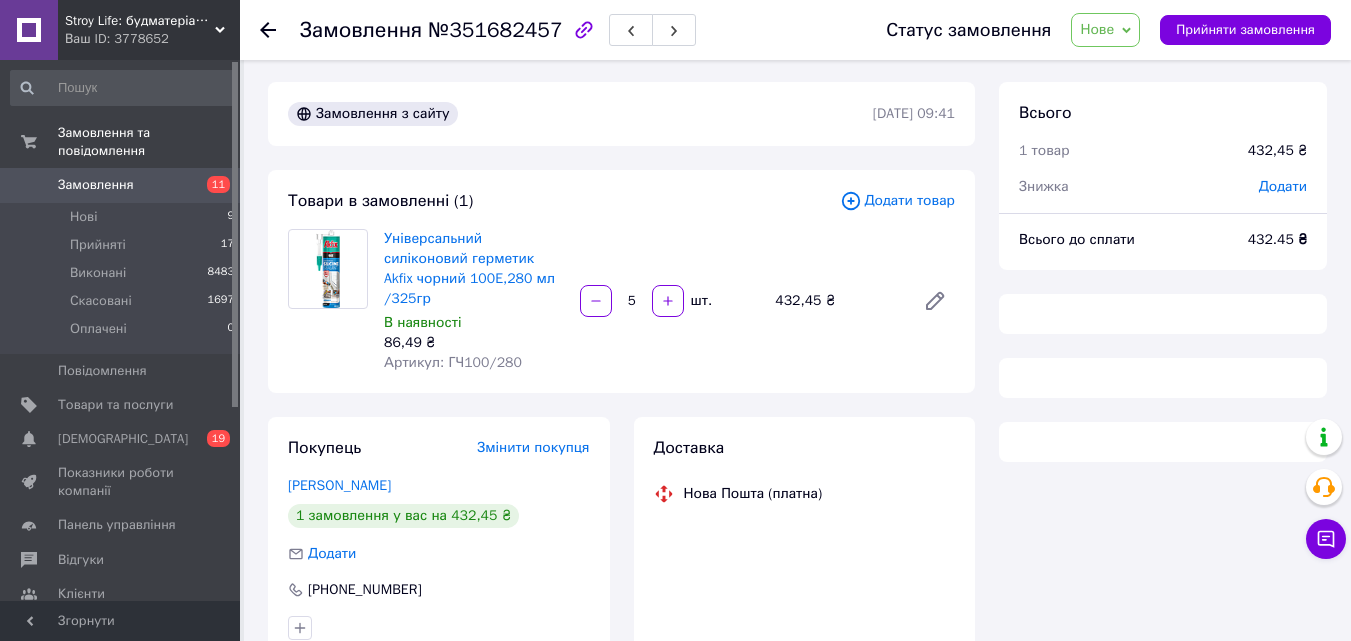 scroll, scrollTop: 0, scrollLeft: 0, axis: both 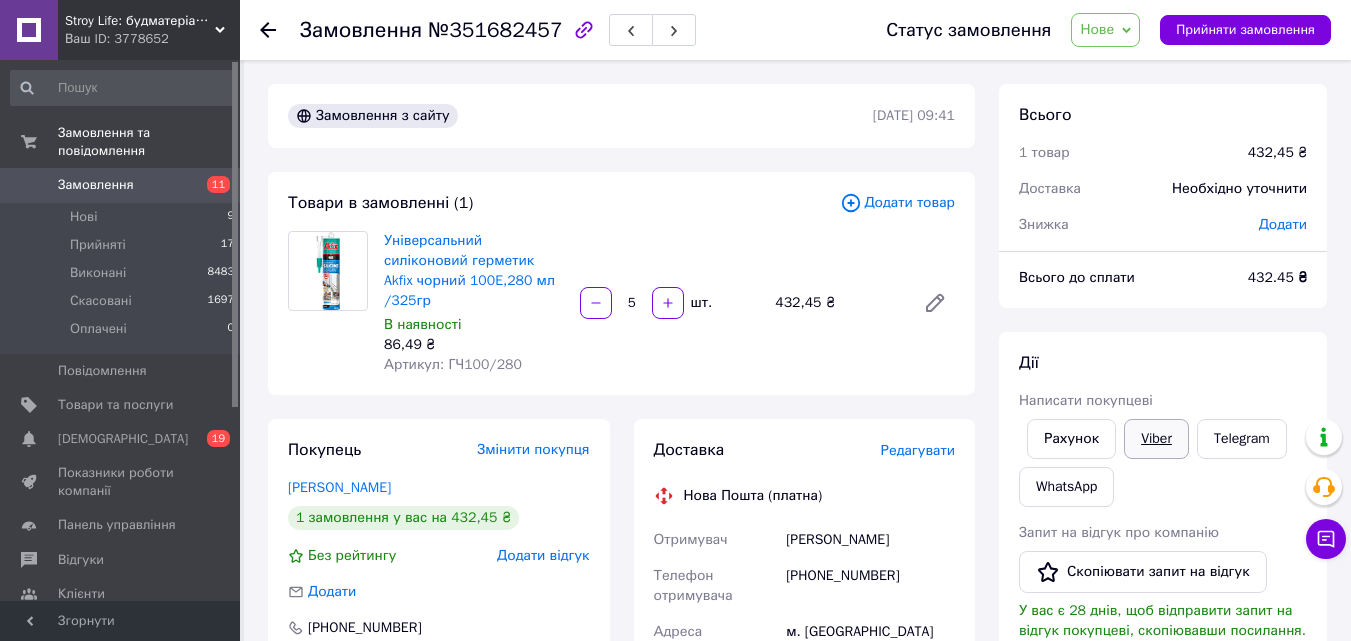 click on "Viber" at bounding box center (1156, 439) 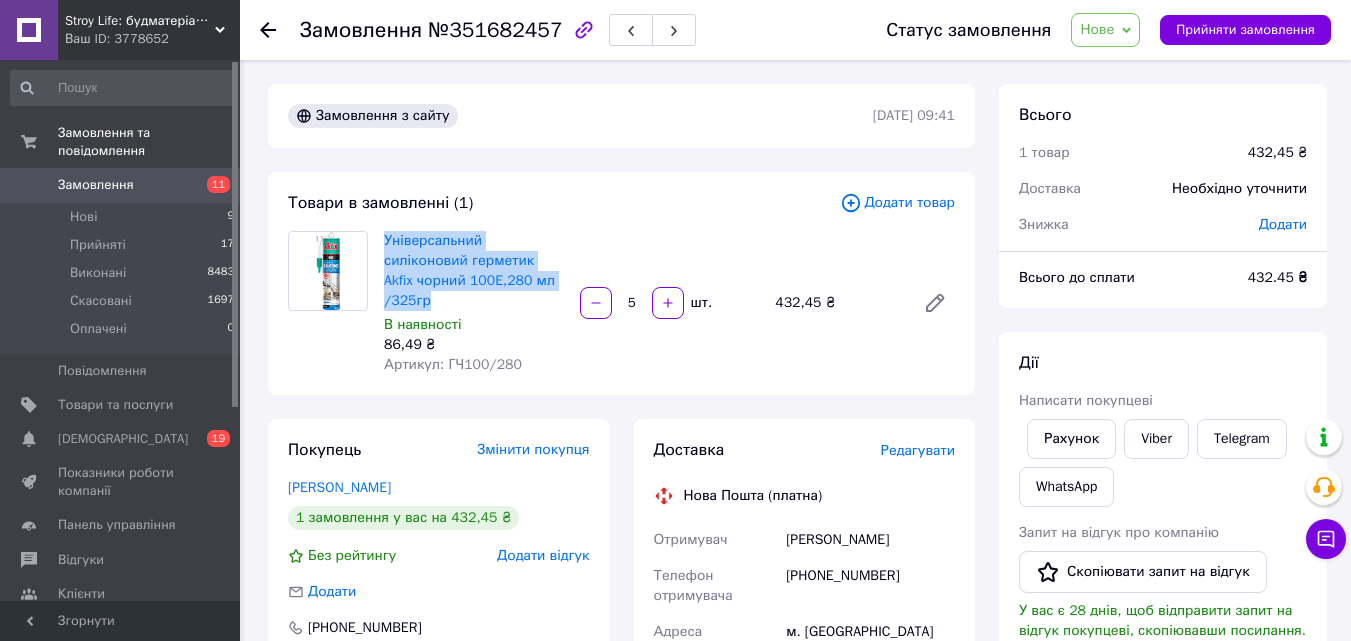 drag, startPoint x: 532, startPoint y: 281, endPoint x: 383, endPoint y: 234, distance: 156.237 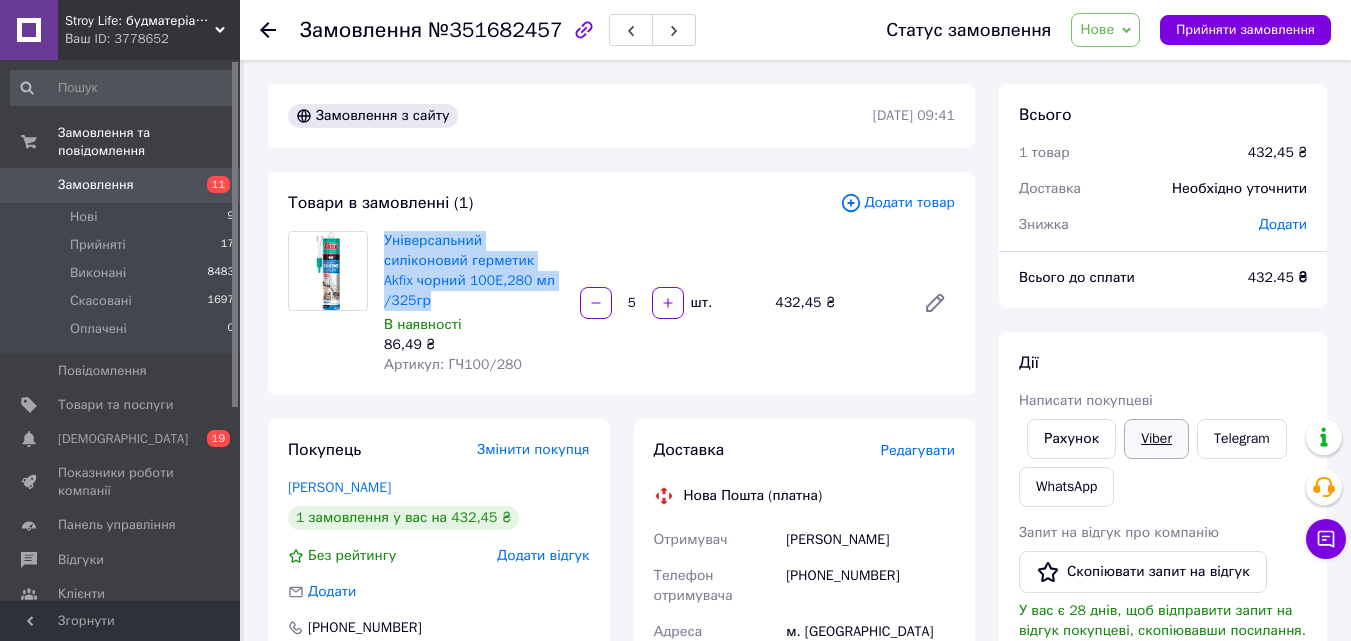 click on "Viber" at bounding box center (1156, 439) 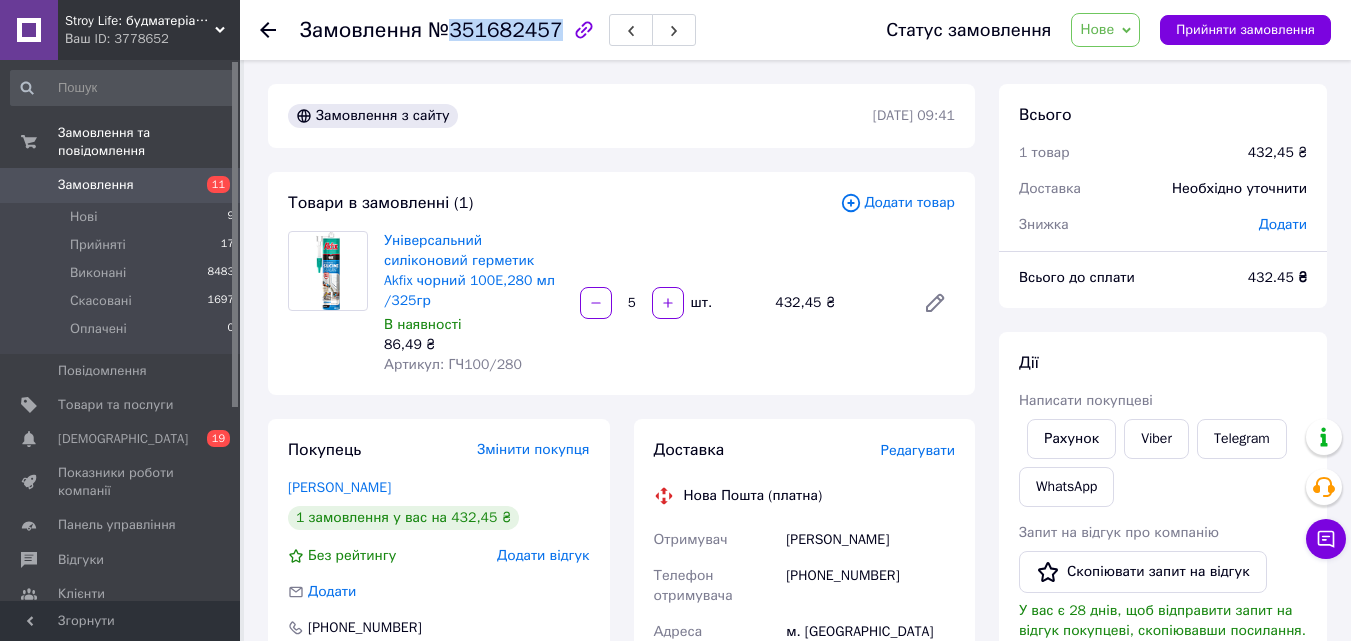 drag, startPoint x: 448, startPoint y: 28, endPoint x: 546, endPoint y: 31, distance: 98.045906 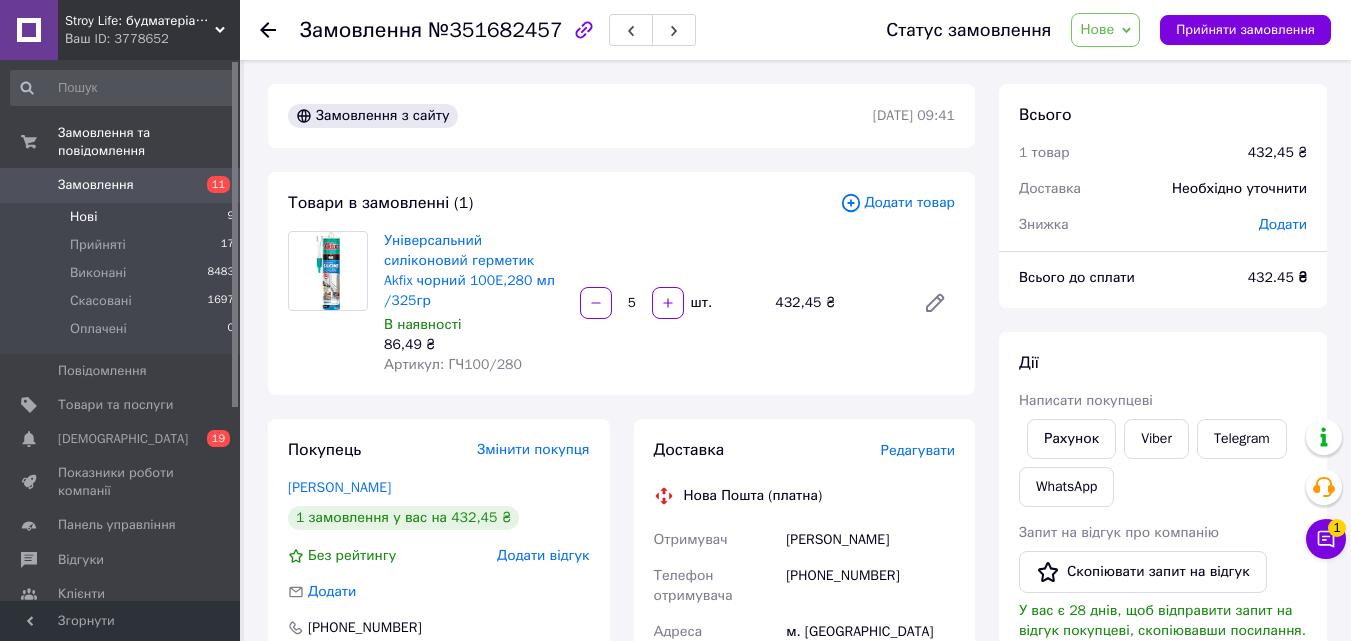 click on "Нові" at bounding box center [83, 217] 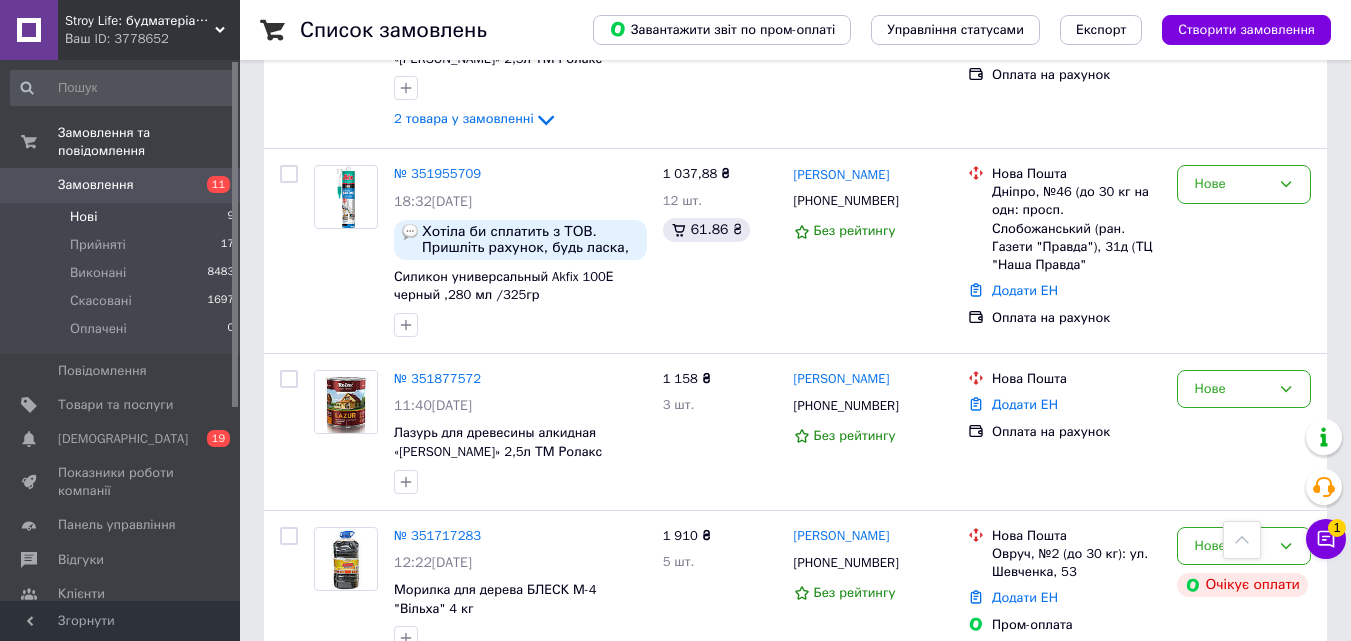 scroll, scrollTop: 667, scrollLeft: 0, axis: vertical 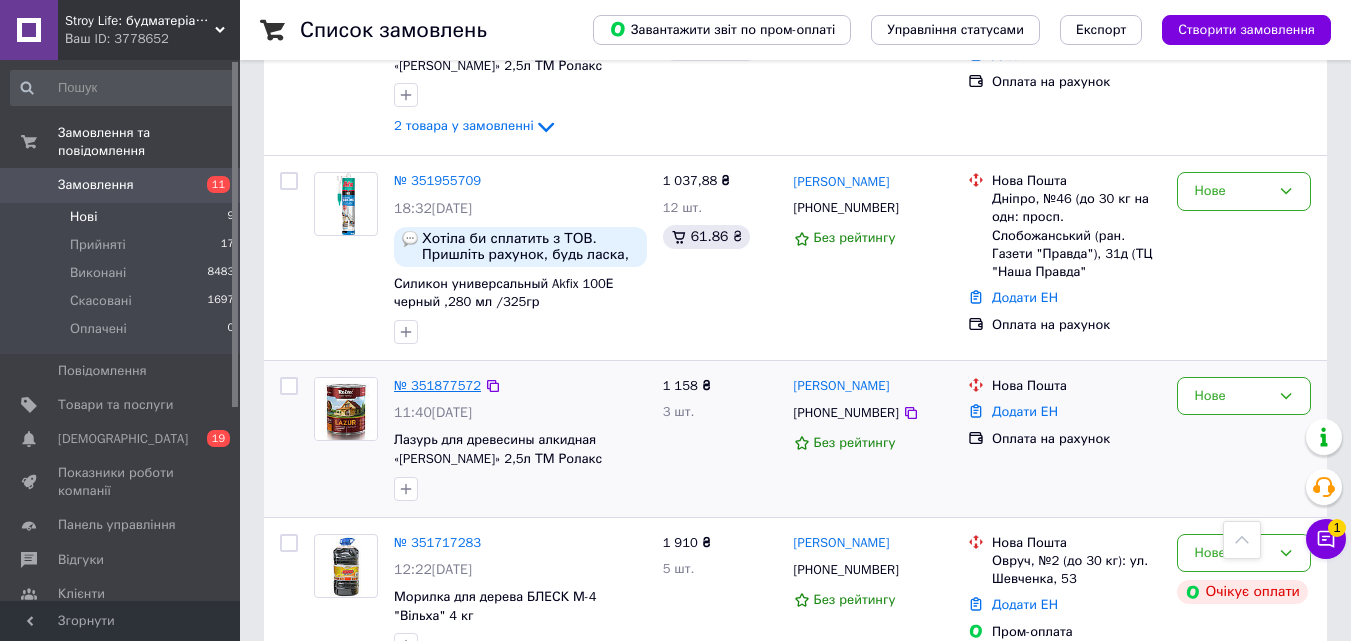 click on "№ 351877572" at bounding box center (437, 385) 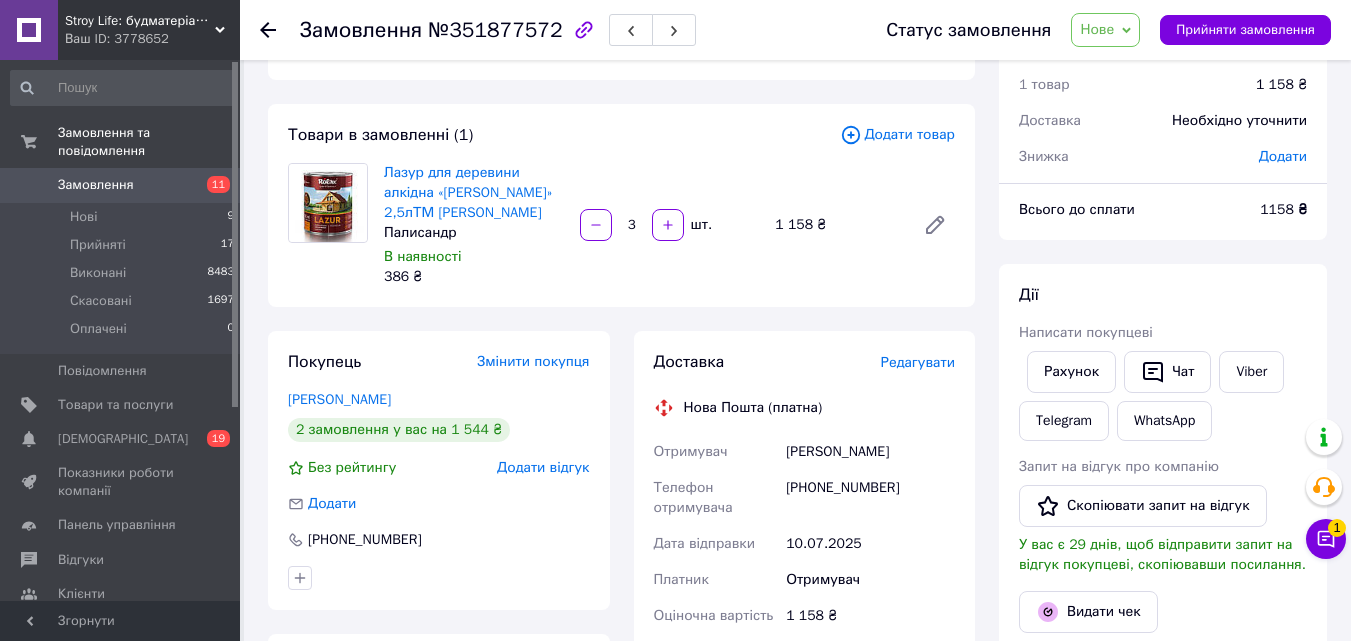 scroll, scrollTop: 67, scrollLeft: 0, axis: vertical 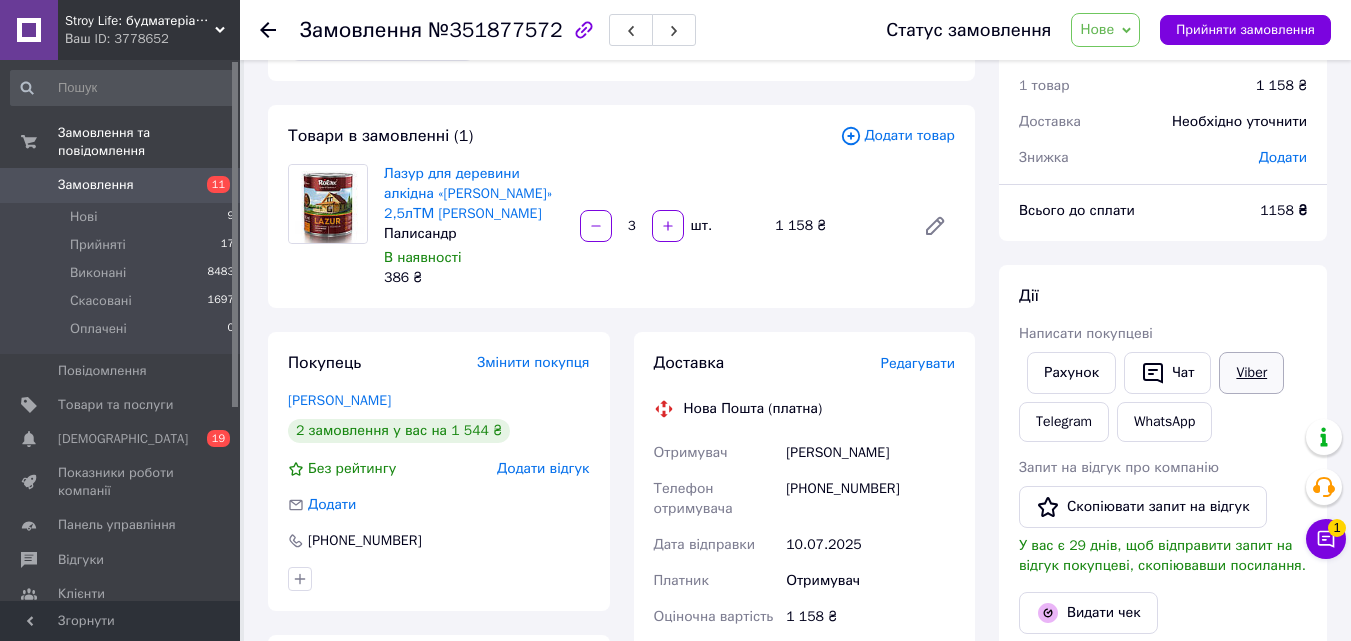 click on "Viber" at bounding box center (1251, 373) 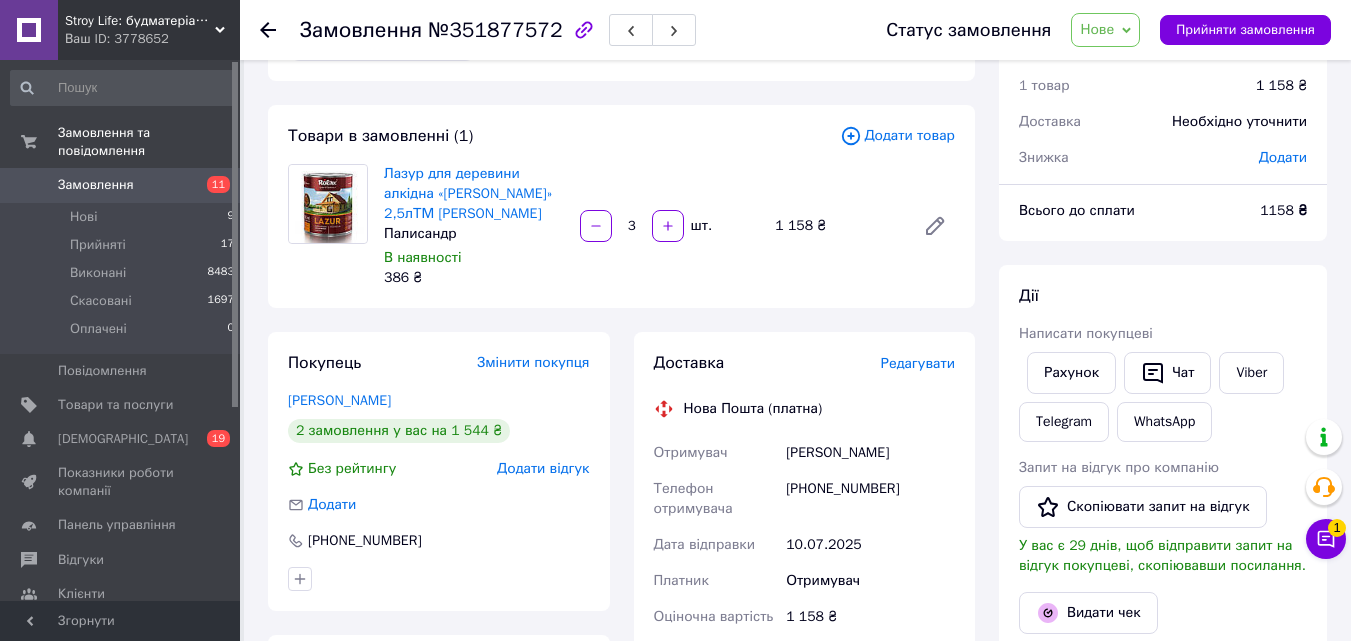 click on "Чат з покупцем 1" at bounding box center [1326, 539] 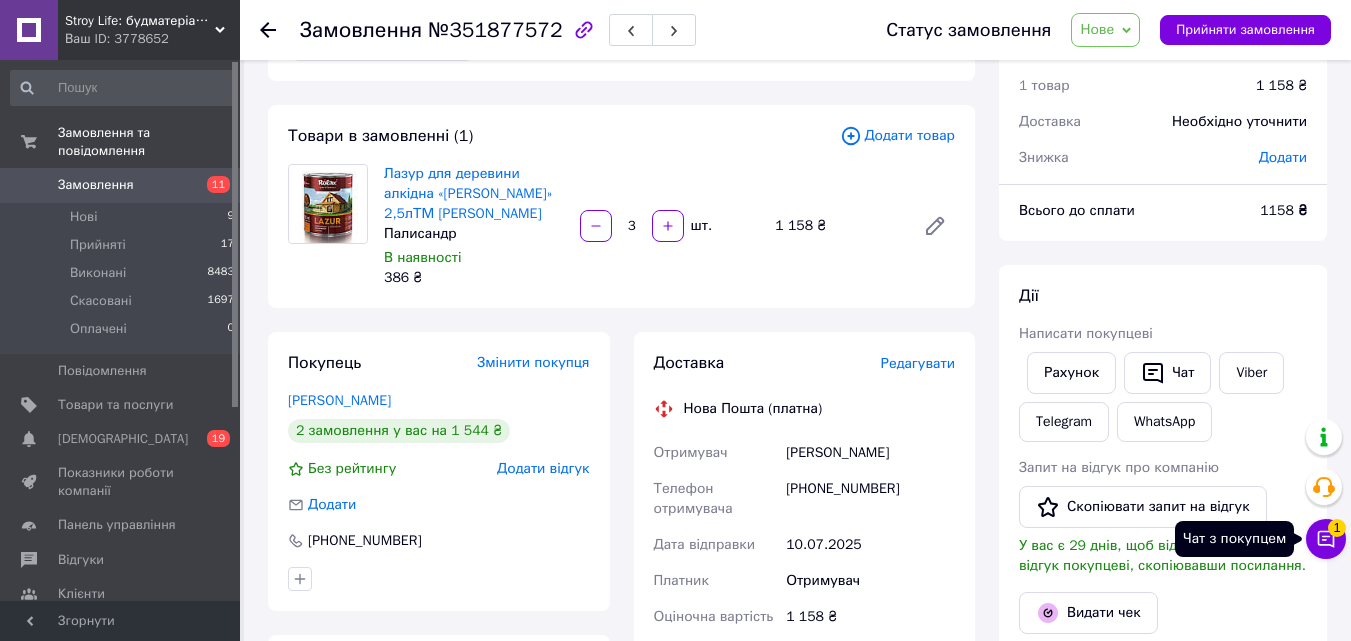 click on "1" at bounding box center [1337, 528] 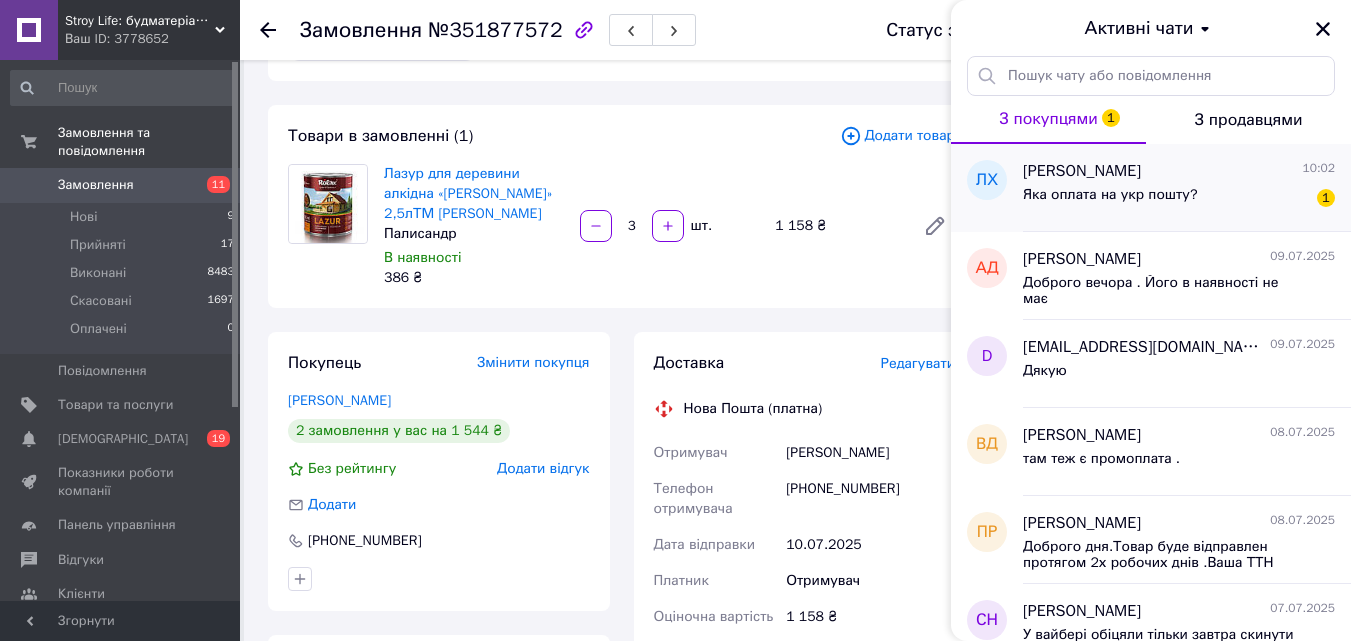click on "Яка оплата на укр пошту? 1" at bounding box center (1179, 199) 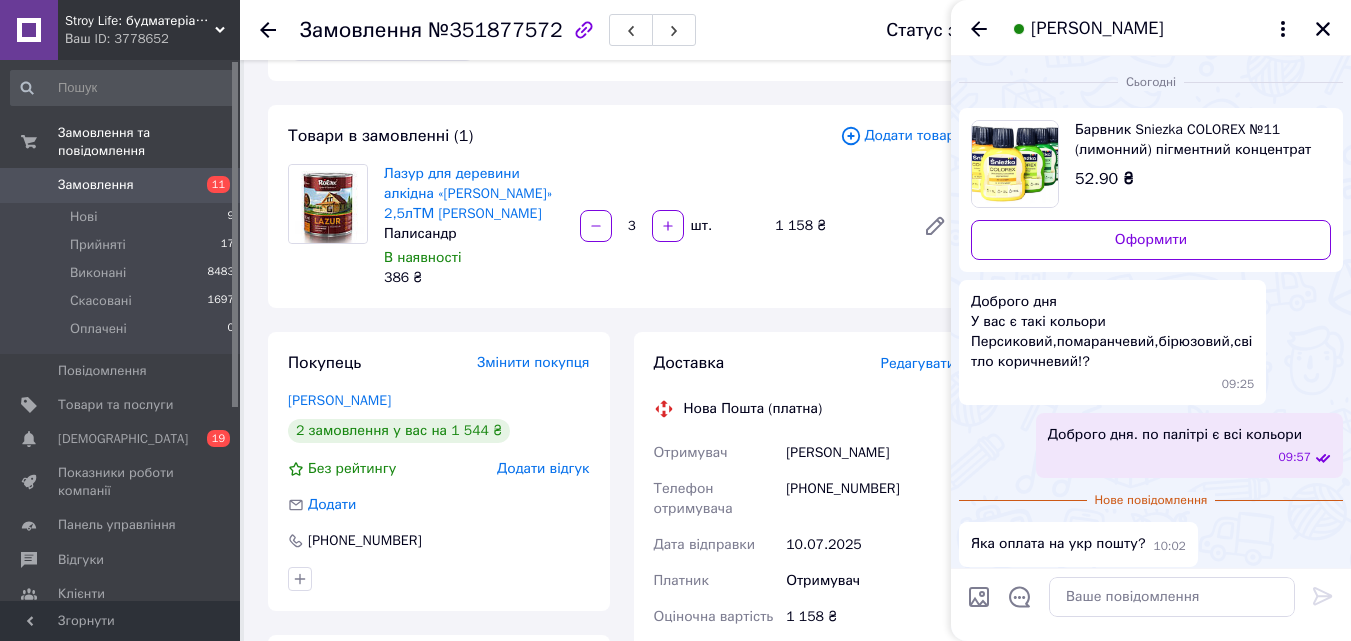scroll, scrollTop: 7, scrollLeft: 0, axis: vertical 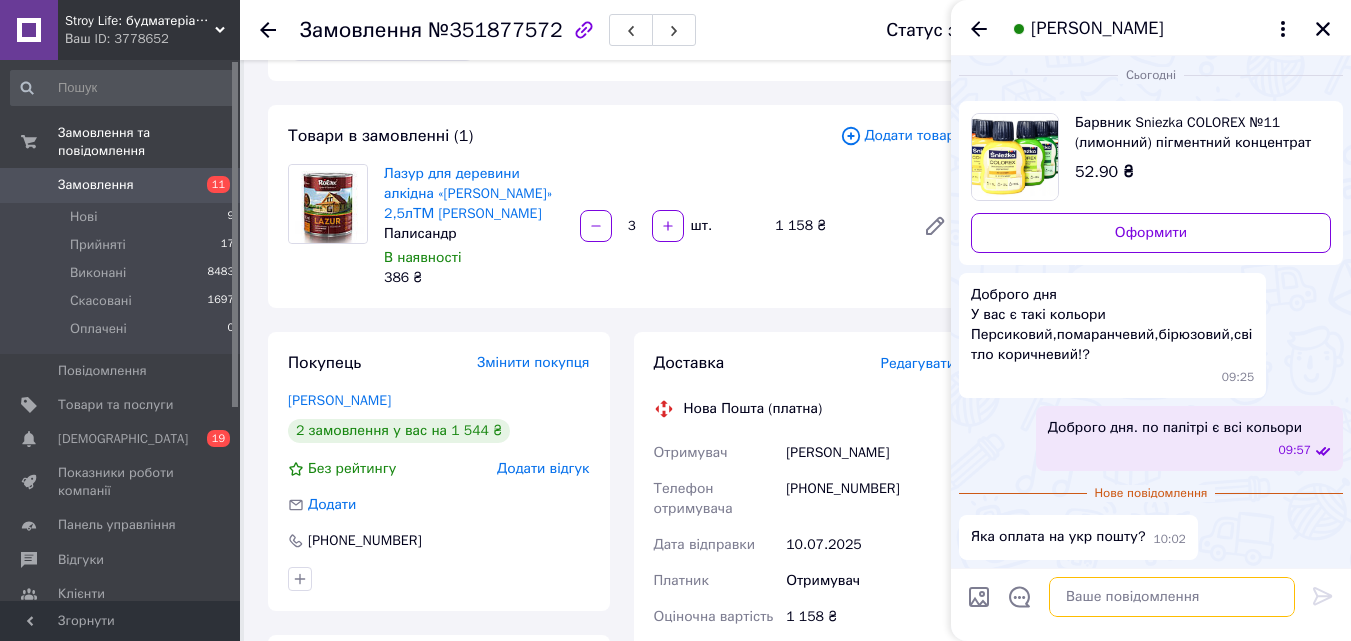 click at bounding box center (1172, 597) 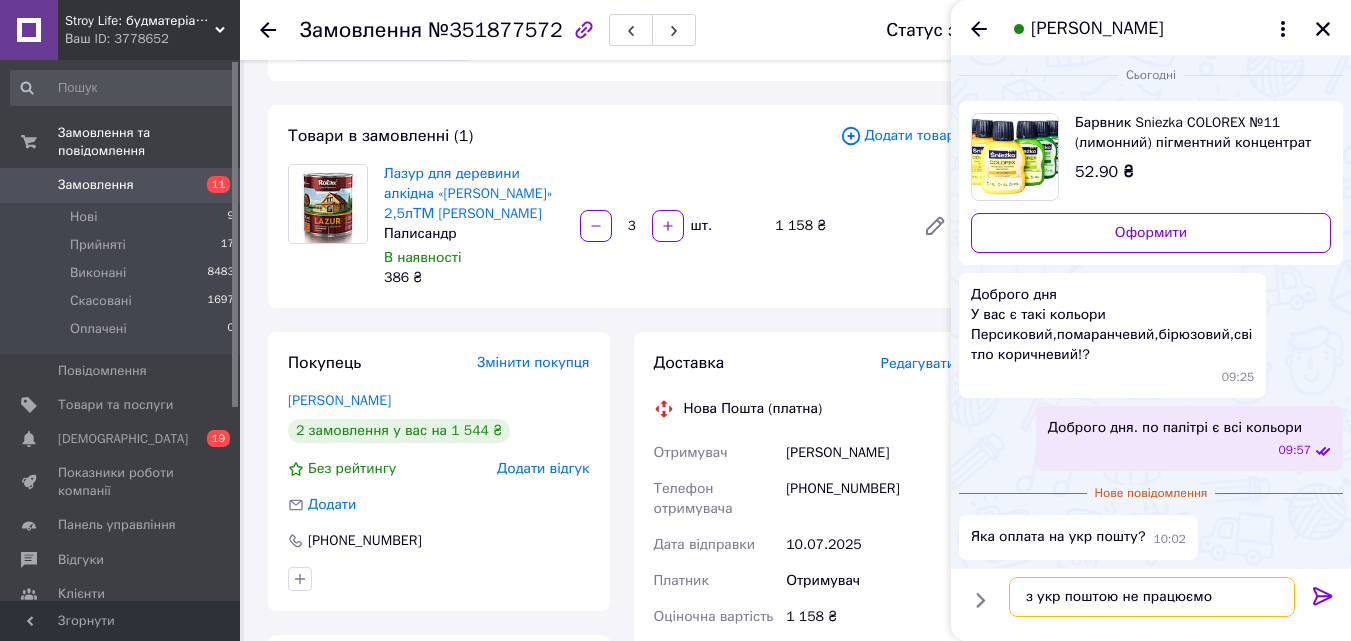 type on "з укр поштою не працюємо." 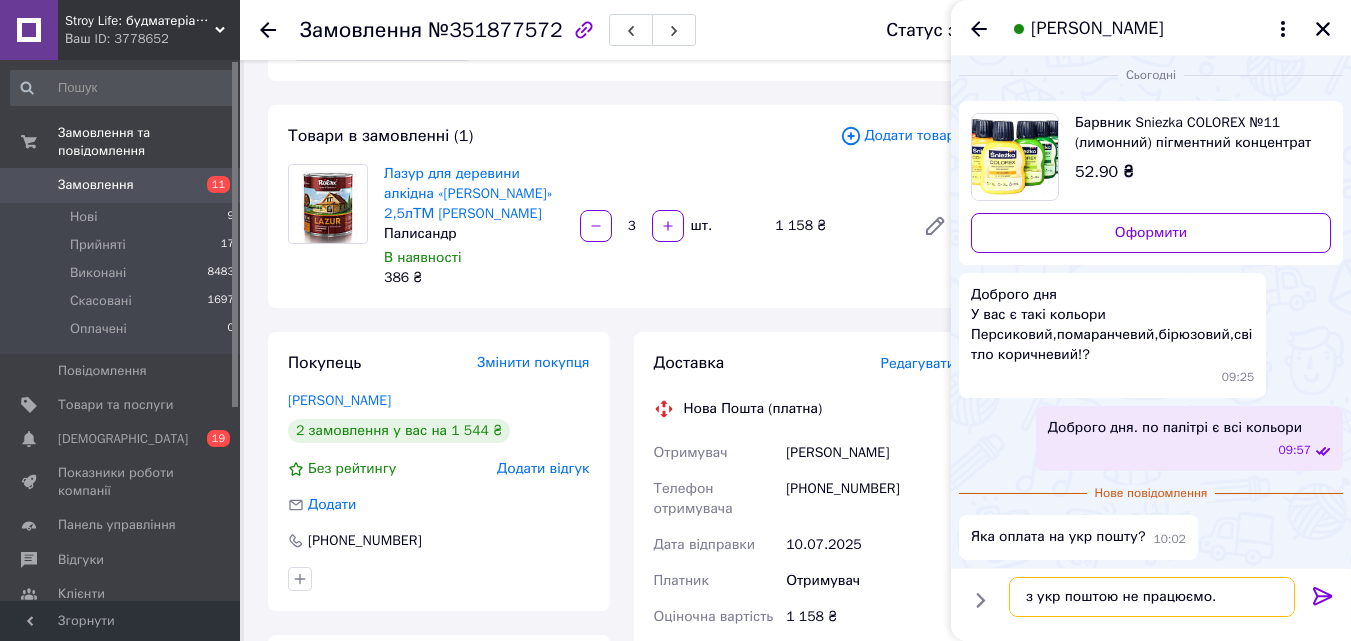 type 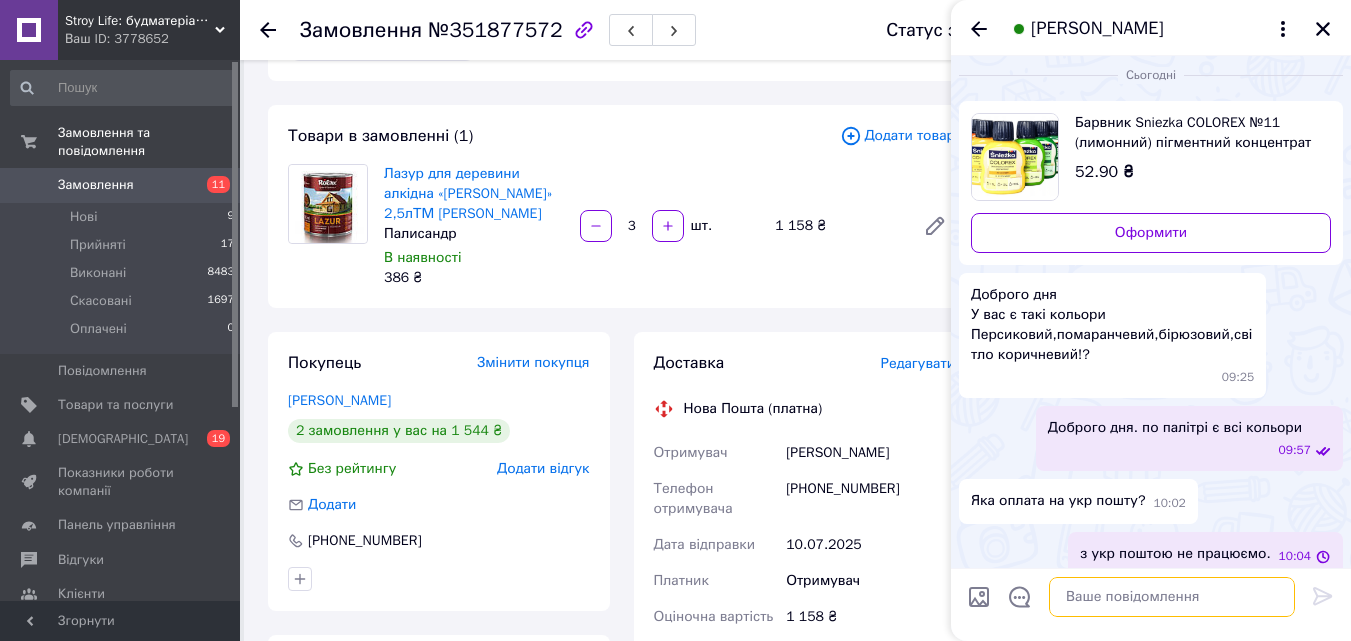 scroll, scrollTop: 25, scrollLeft: 0, axis: vertical 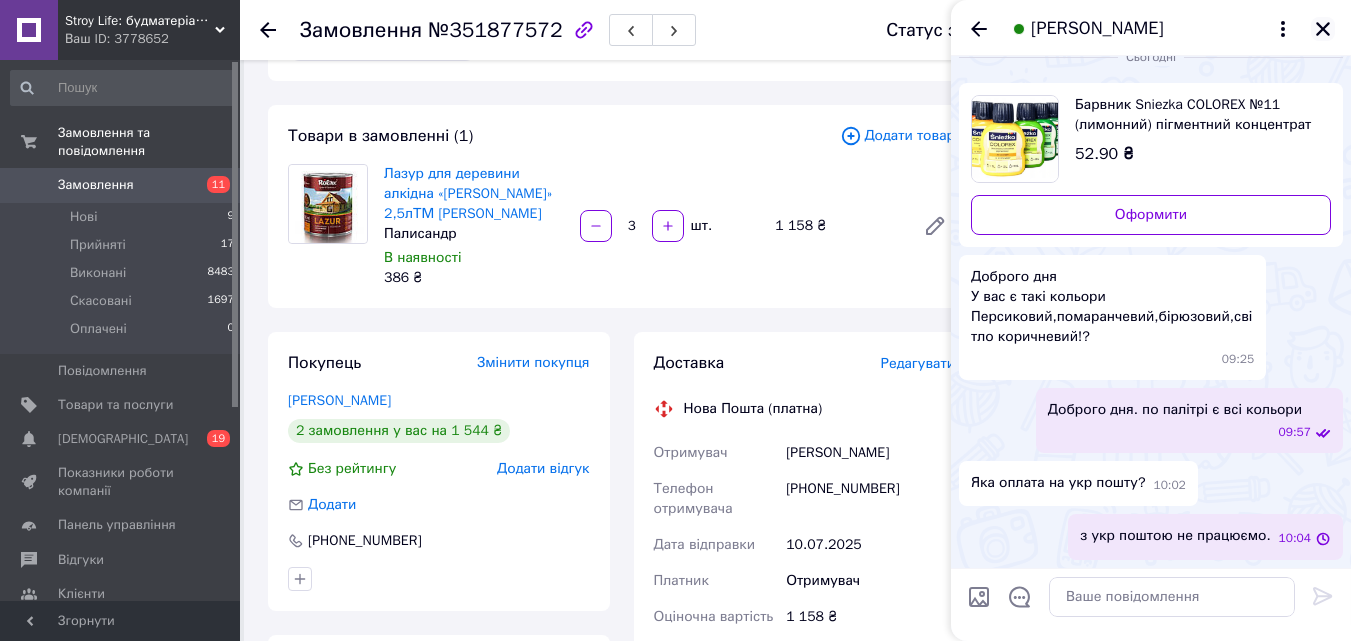 click 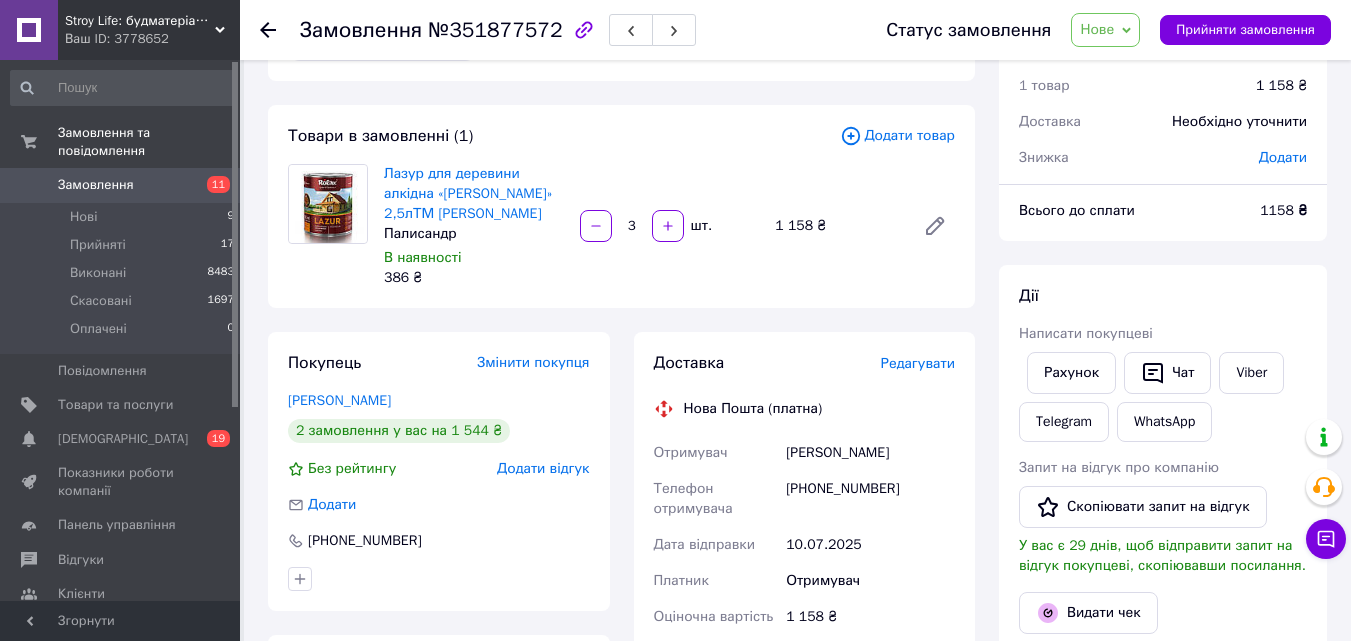 click on "Замовлення 11" at bounding box center (123, 185) 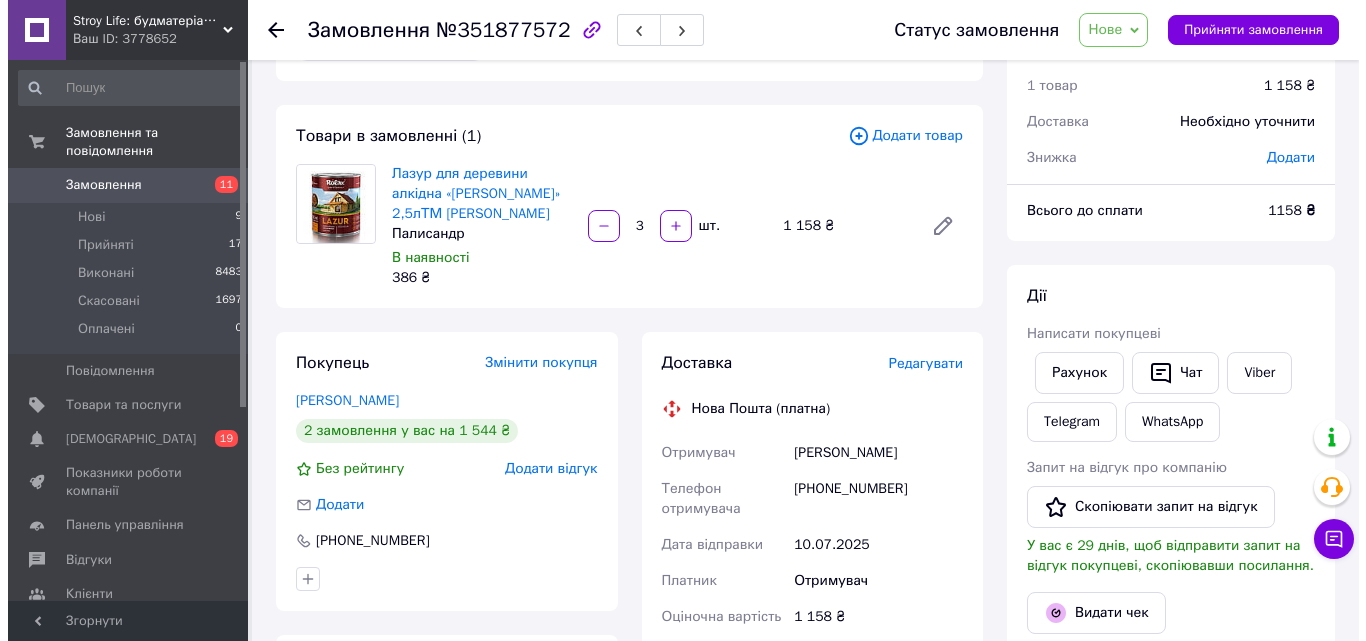 scroll, scrollTop: 0, scrollLeft: 0, axis: both 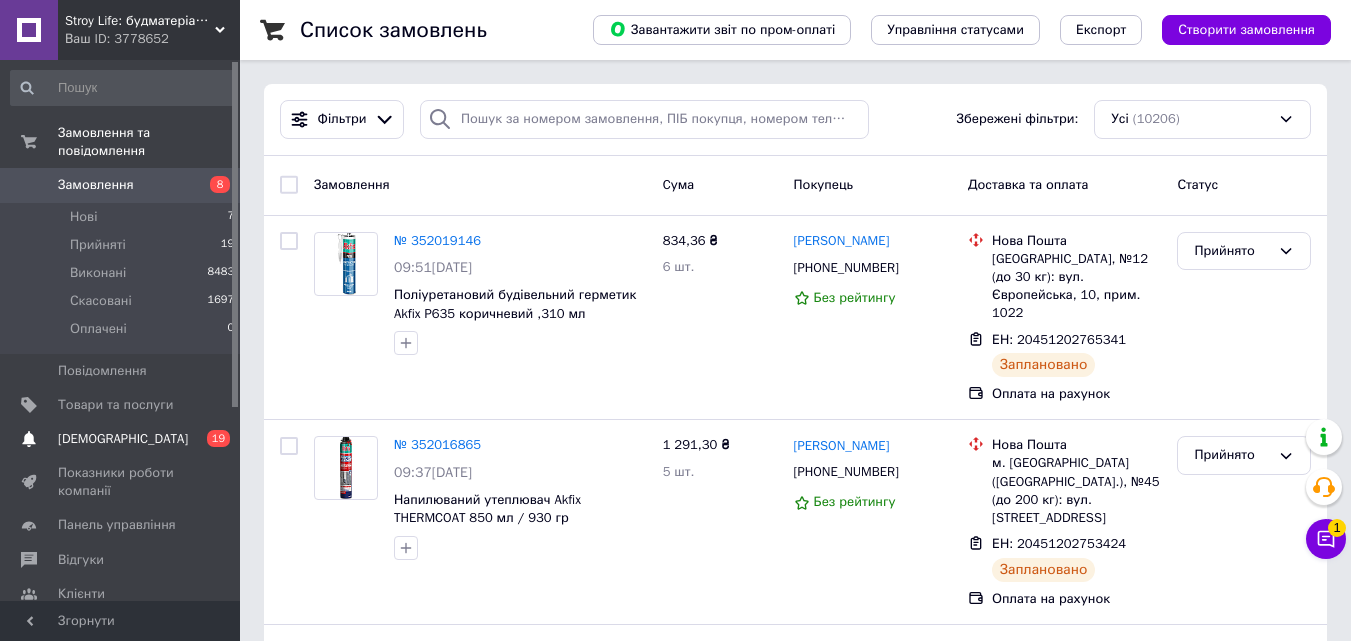 click on "[DEMOGRAPHIC_DATA]" at bounding box center (123, 439) 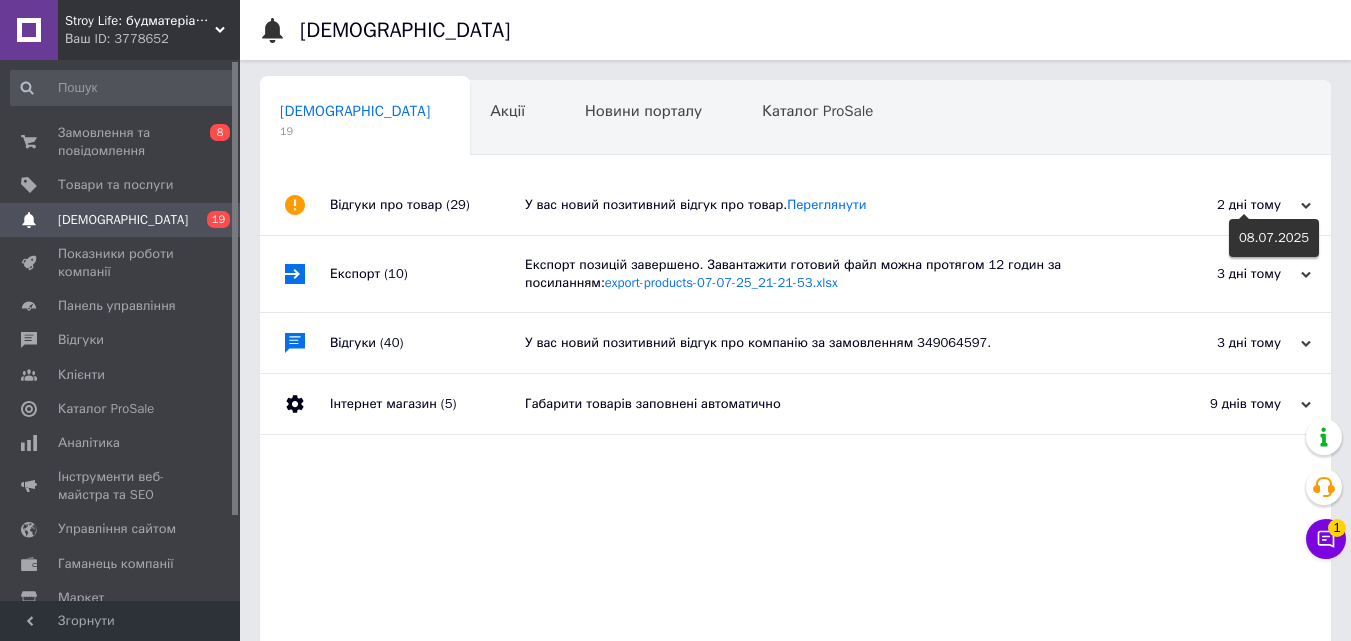 click 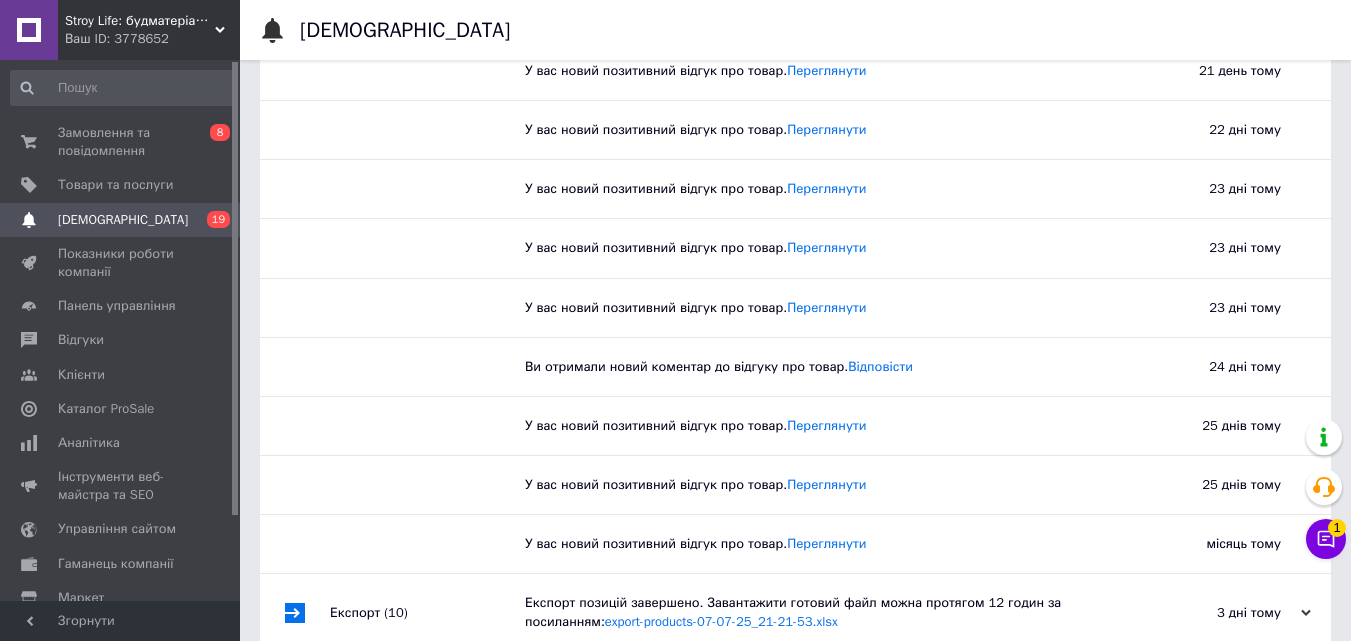 scroll, scrollTop: 1532, scrollLeft: 0, axis: vertical 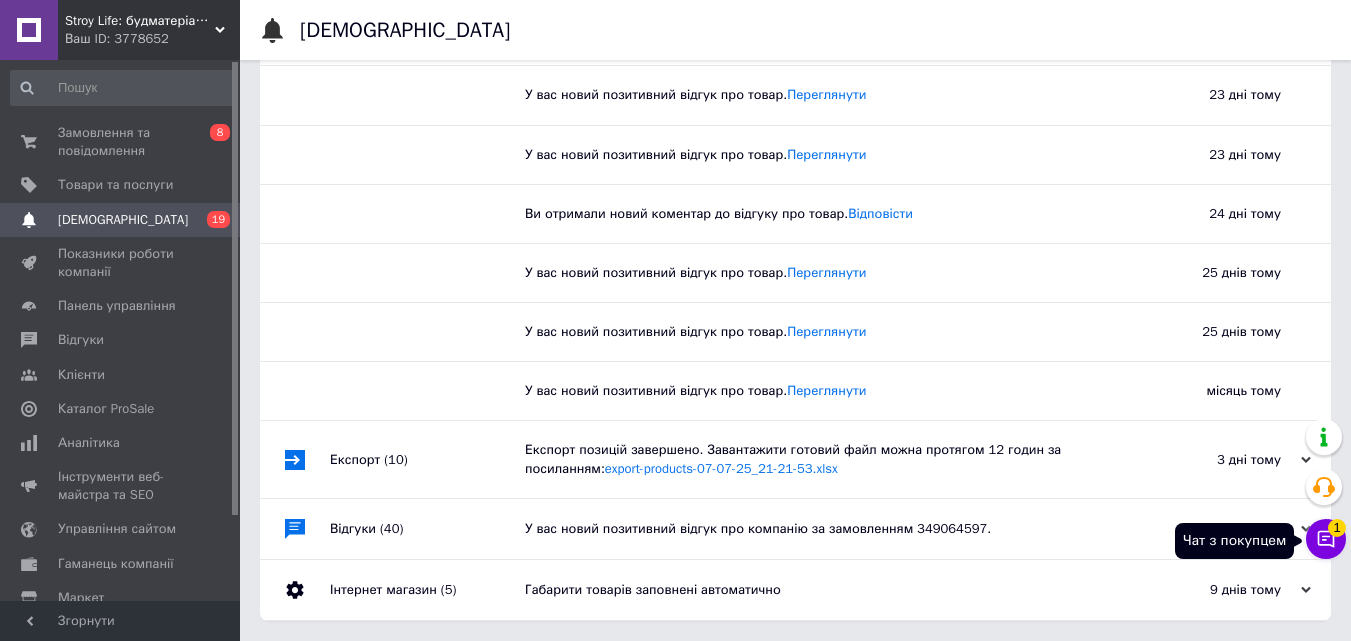 click 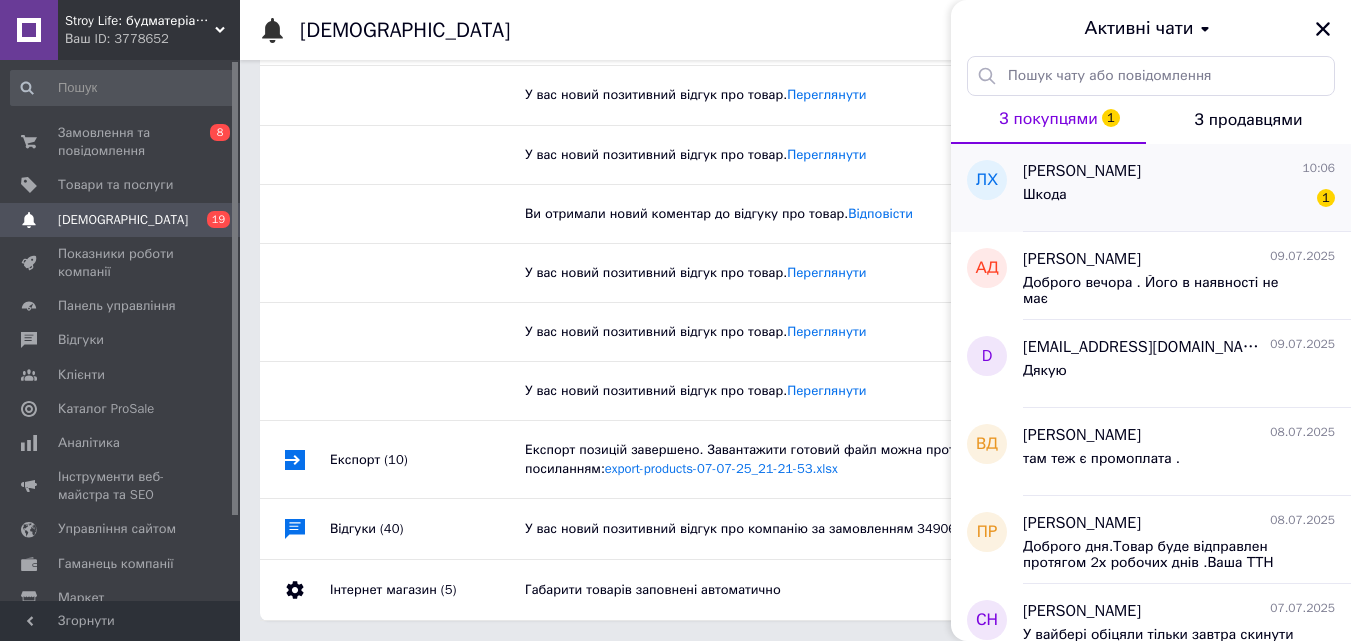 click on "Шкода 1" at bounding box center [1179, 199] 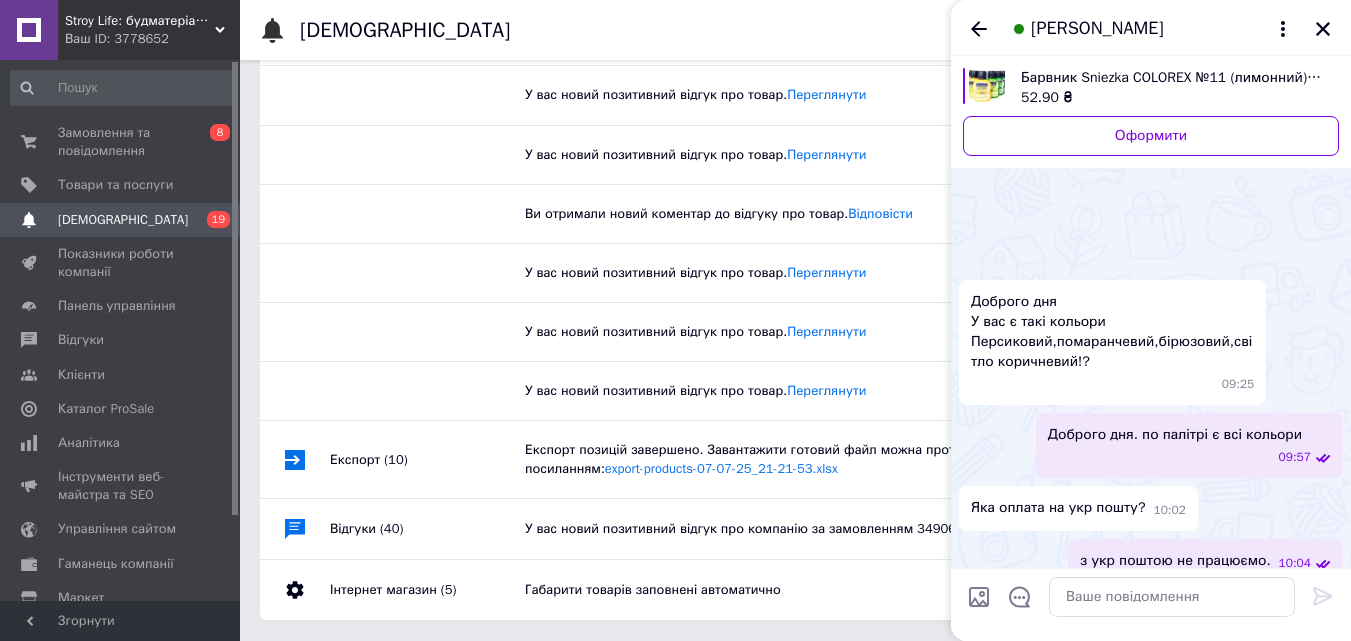 scroll, scrollTop: 114, scrollLeft: 0, axis: vertical 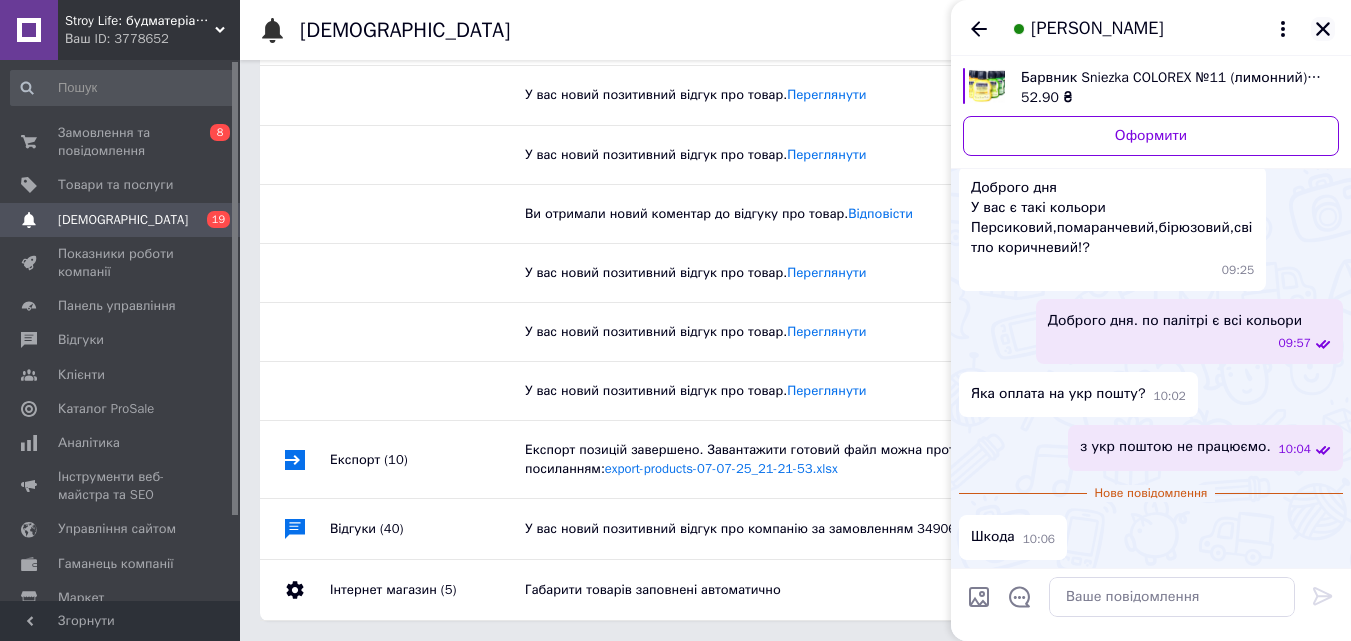 click at bounding box center (1323, 29) 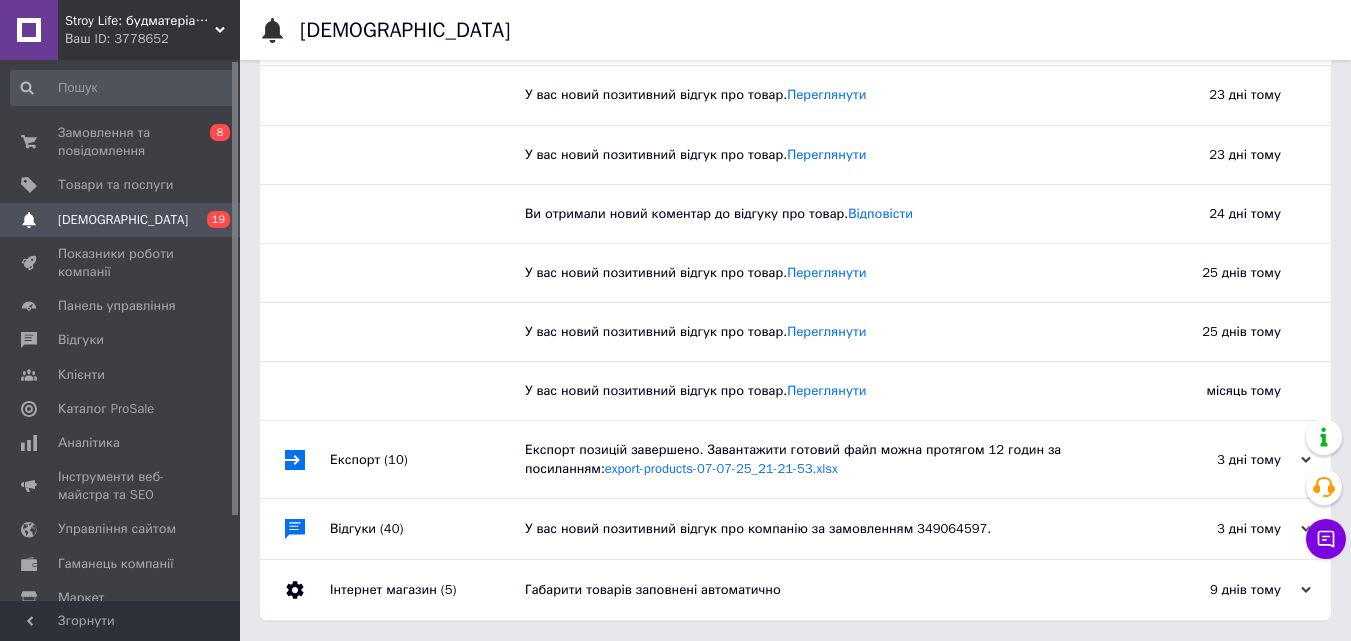 click on "[DEMOGRAPHIC_DATA]" at bounding box center (123, 220) 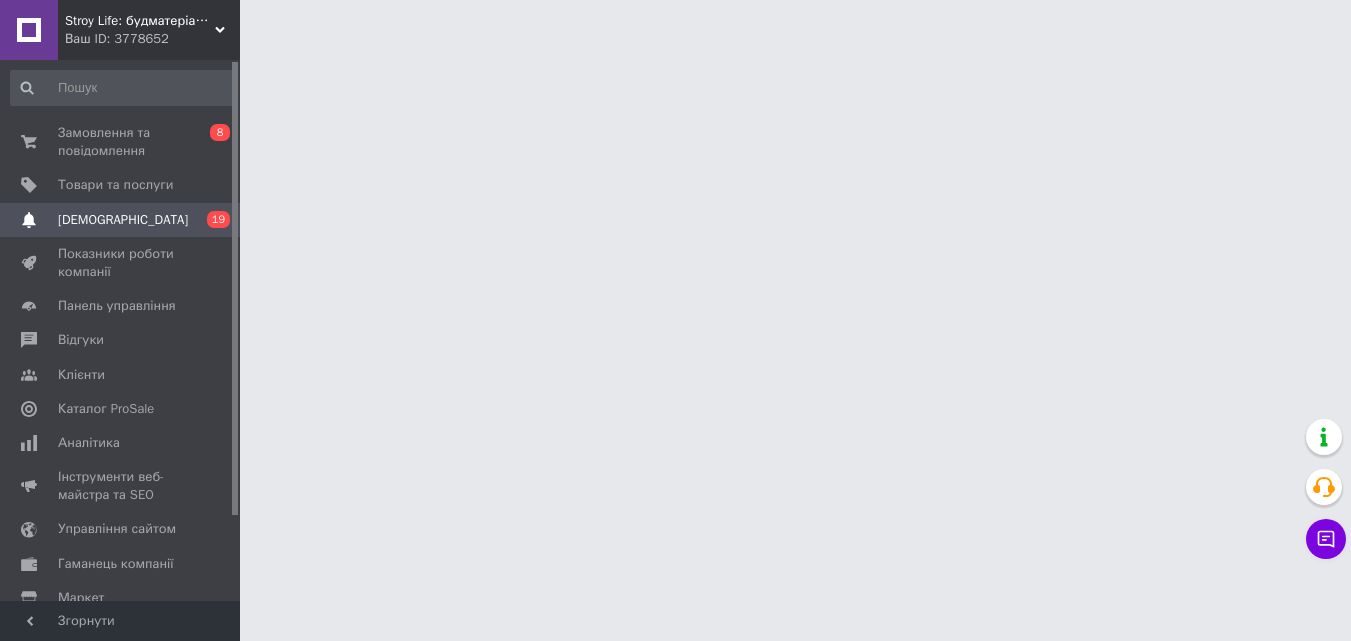 scroll, scrollTop: 0, scrollLeft: 0, axis: both 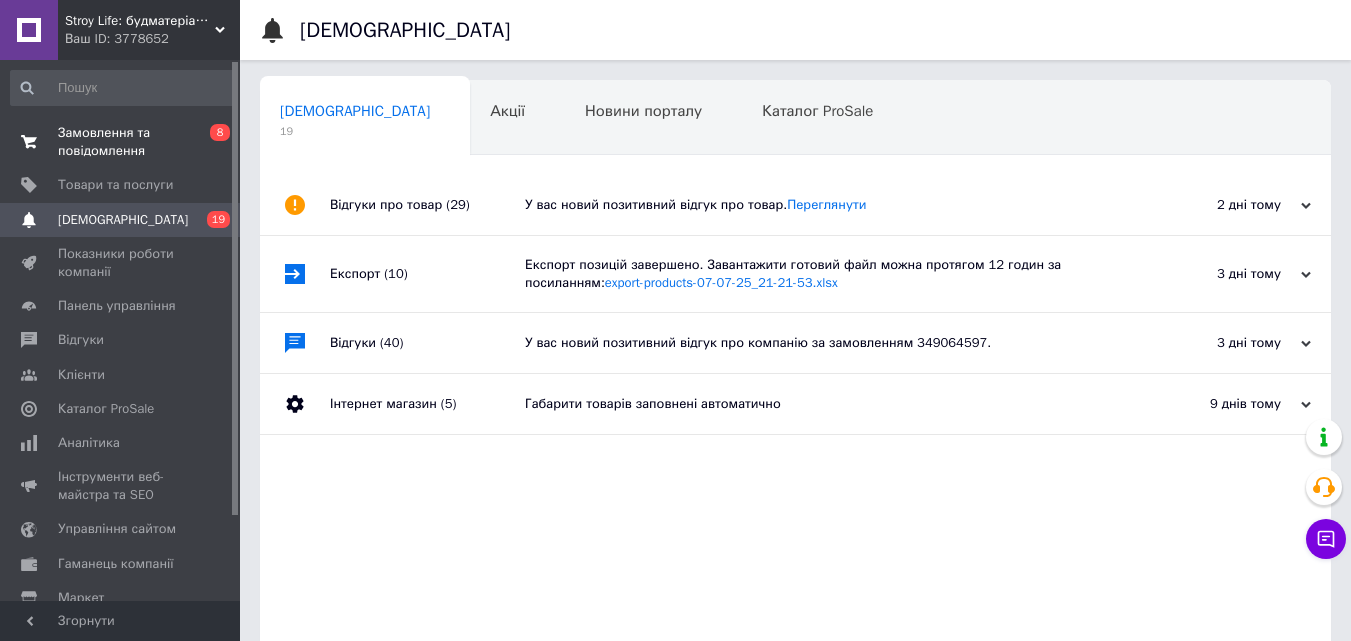 click on "Замовлення та повідомлення" at bounding box center [121, 142] 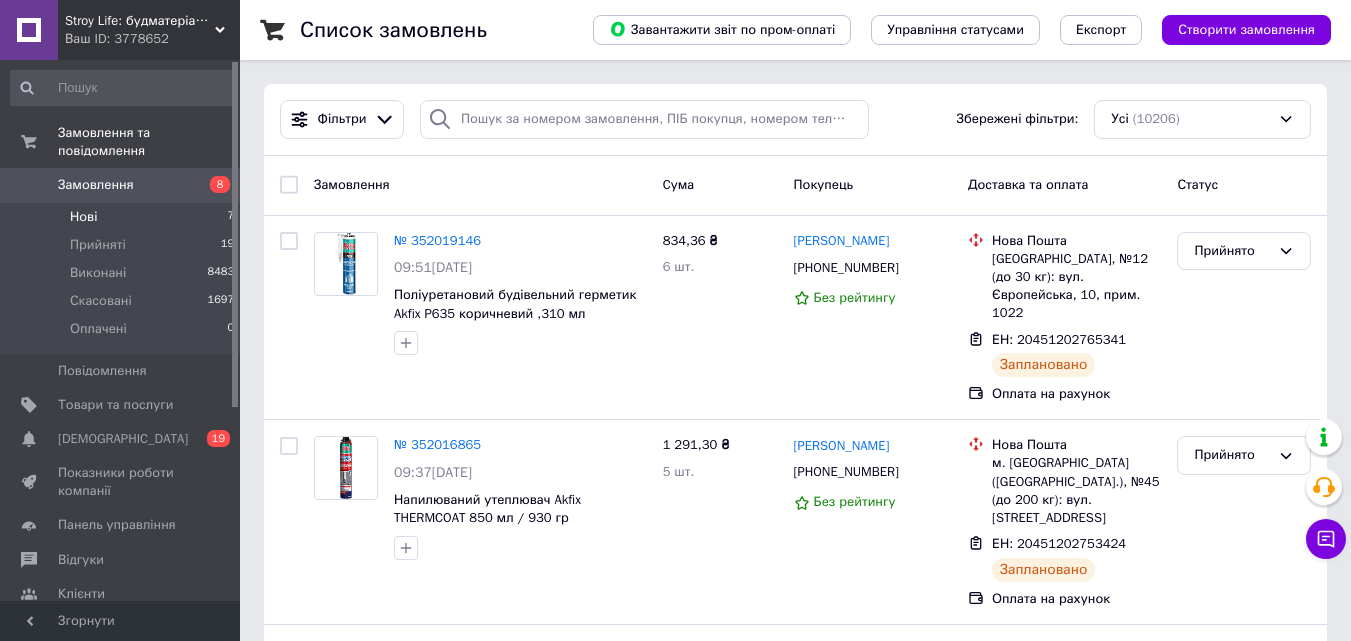 click on "Нові 7" at bounding box center [123, 217] 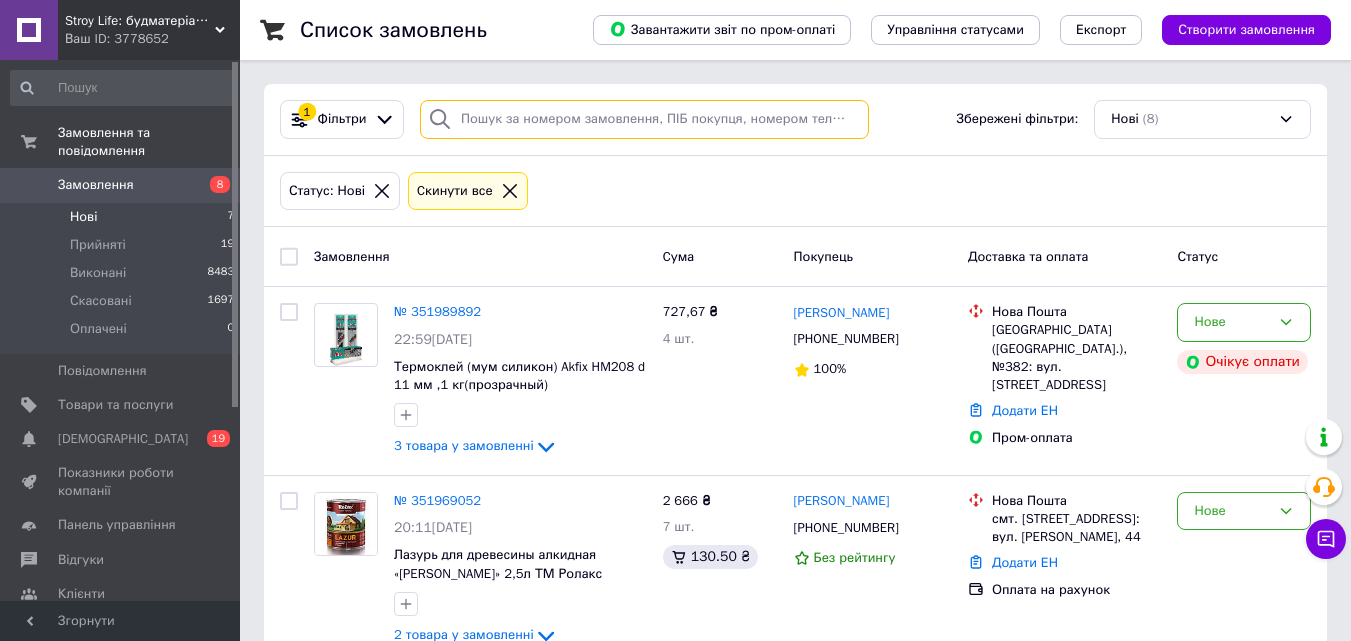 click at bounding box center [644, 119] 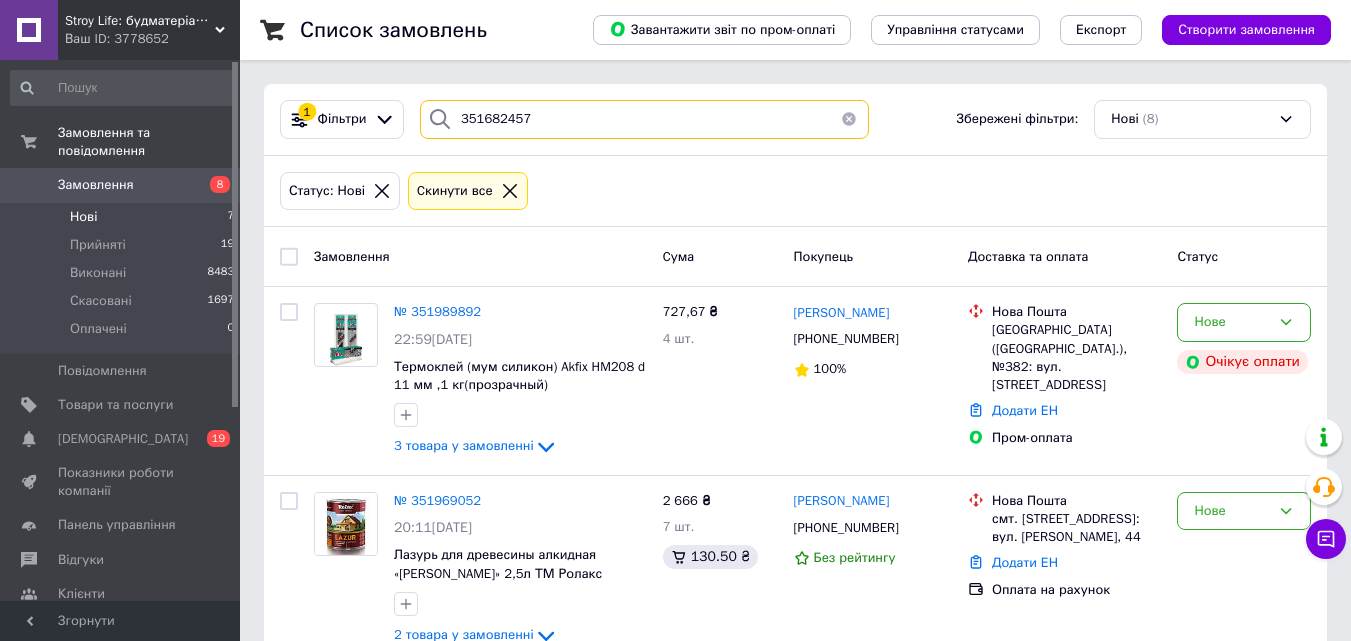 type on "351682457" 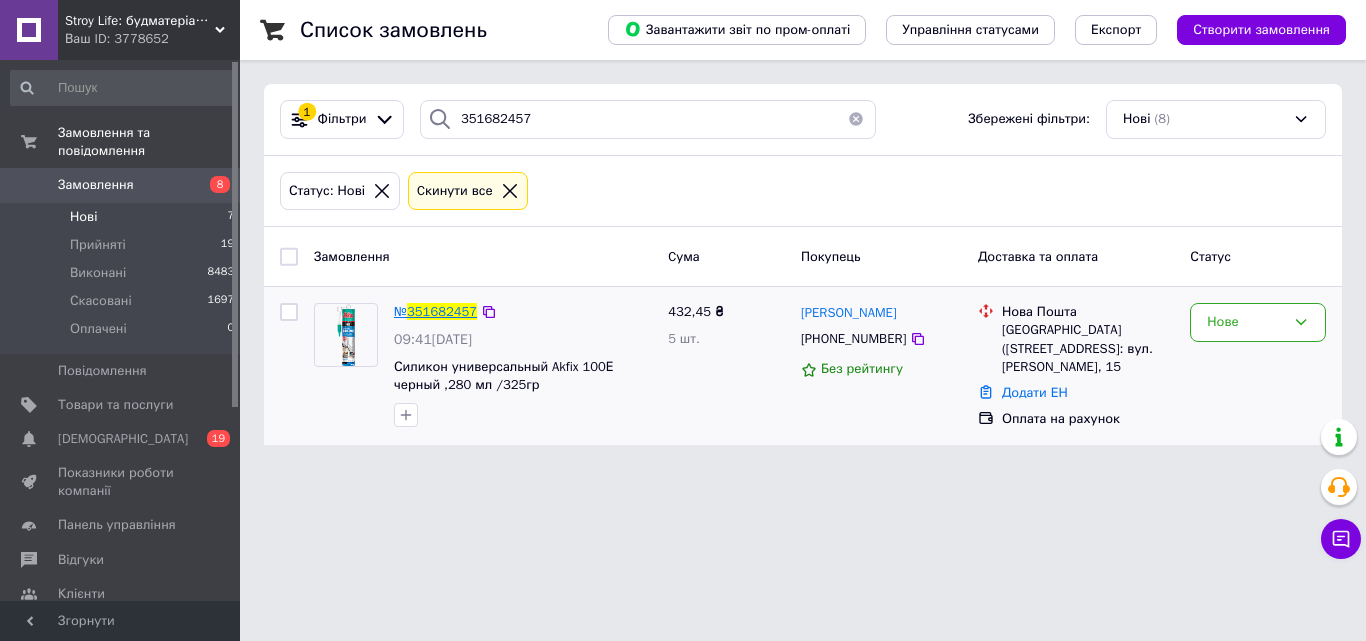 click on "351682457" at bounding box center [442, 311] 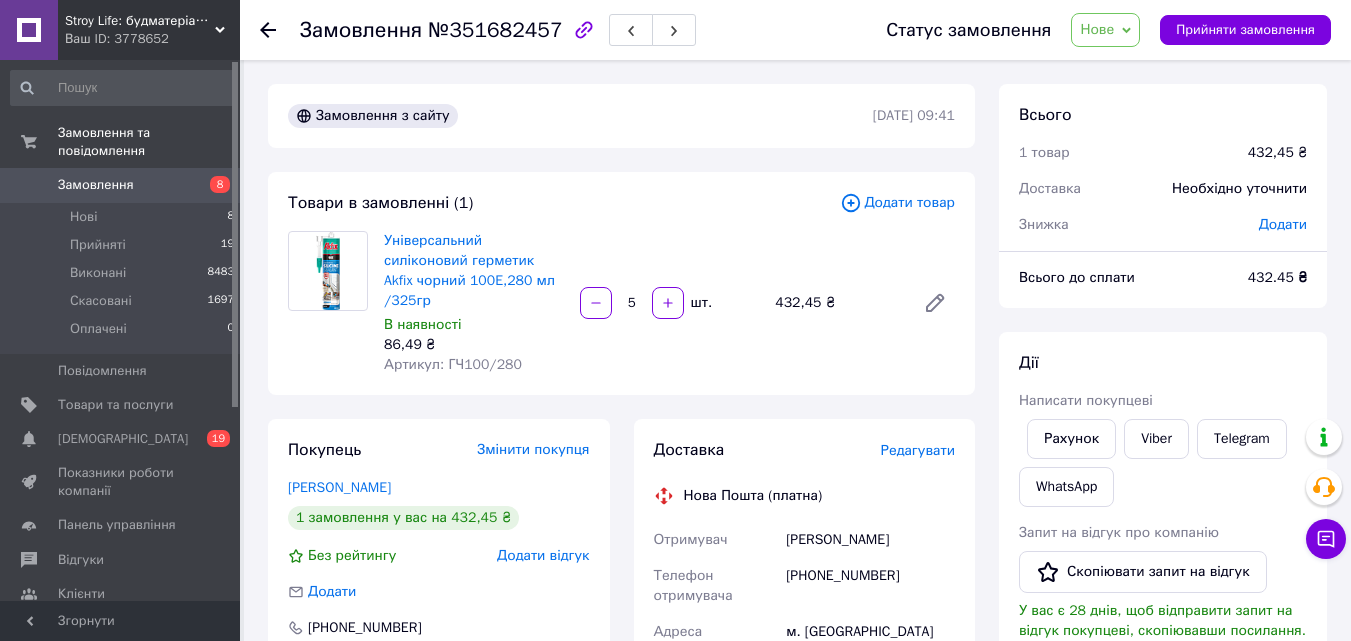 click on "Нове" at bounding box center (1097, 29) 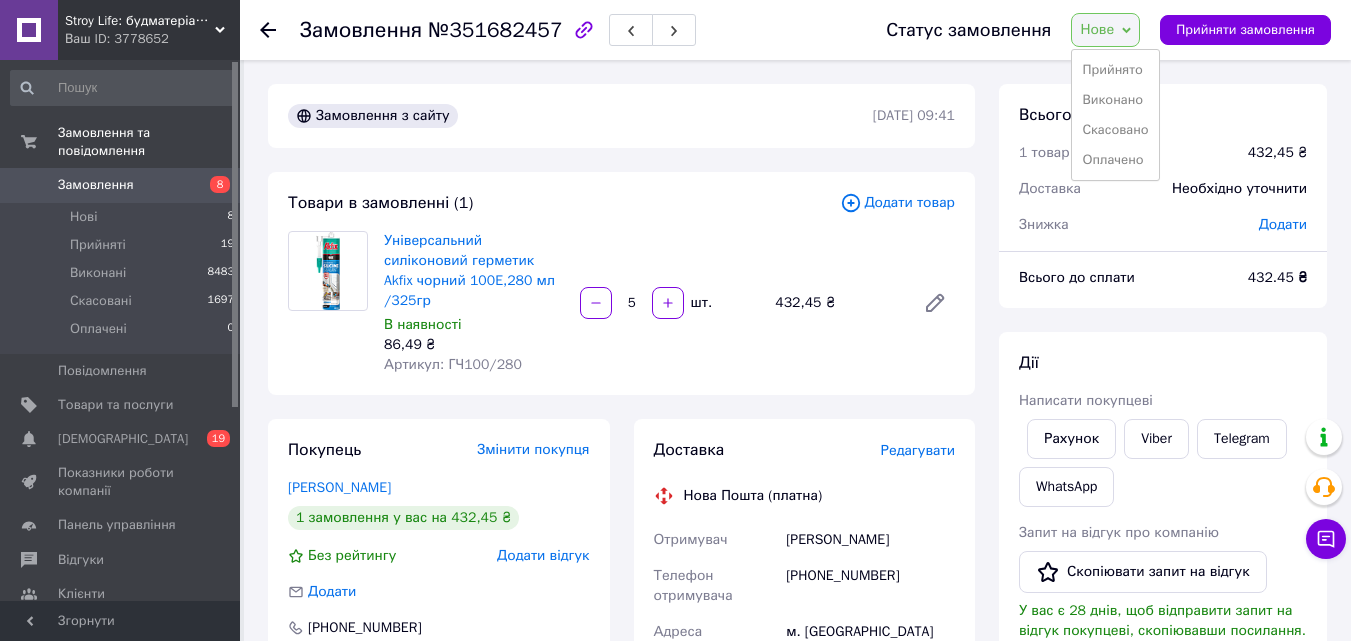 drag, startPoint x: 1109, startPoint y: 63, endPoint x: 1108, endPoint y: 94, distance: 31.016125 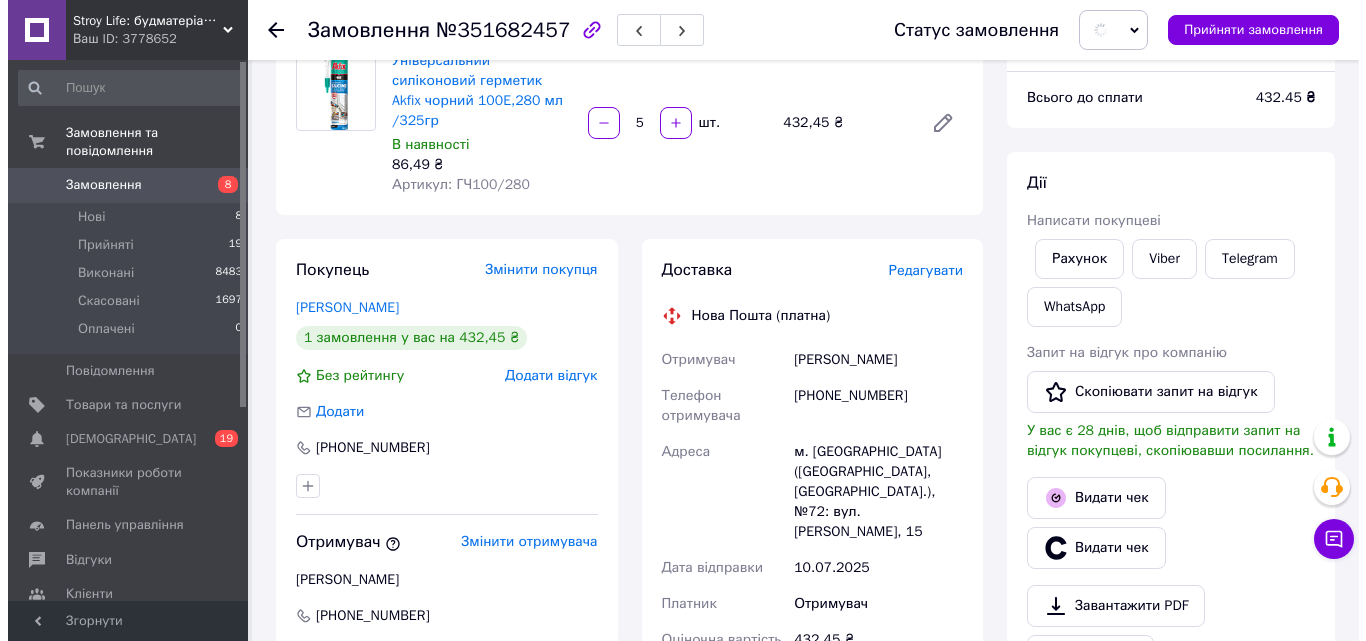 scroll, scrollTop: 200, scrollLeft: 0, axis: vertical 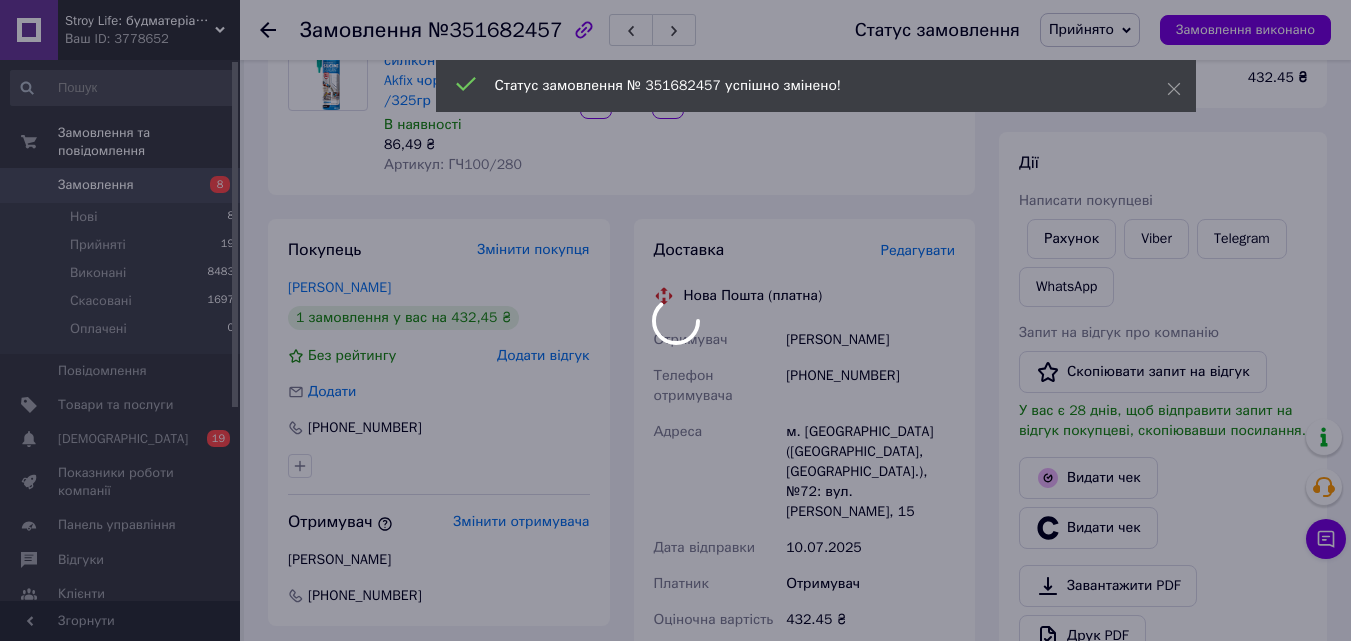 click on "Редагувати" at bounding box center [918, 250] 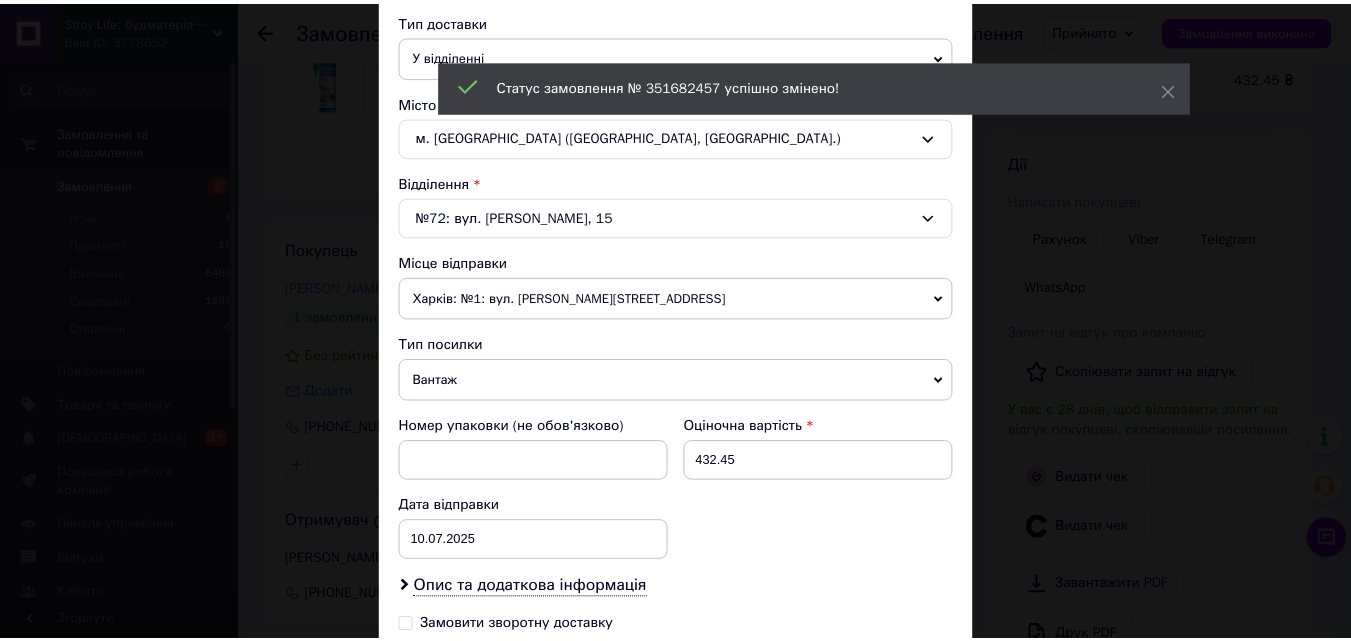 scroll, scrollTop: 700, scrollLeft: 0, axis: vertical 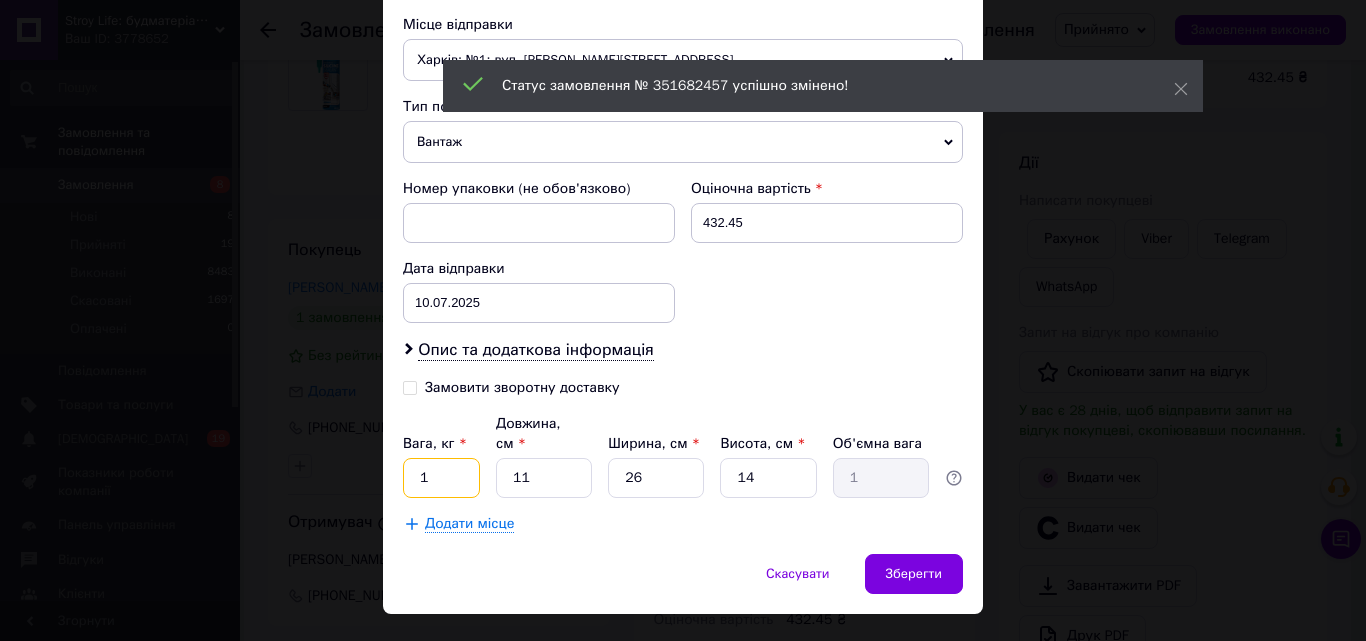 click on "1" at bounding box center (441, 478) 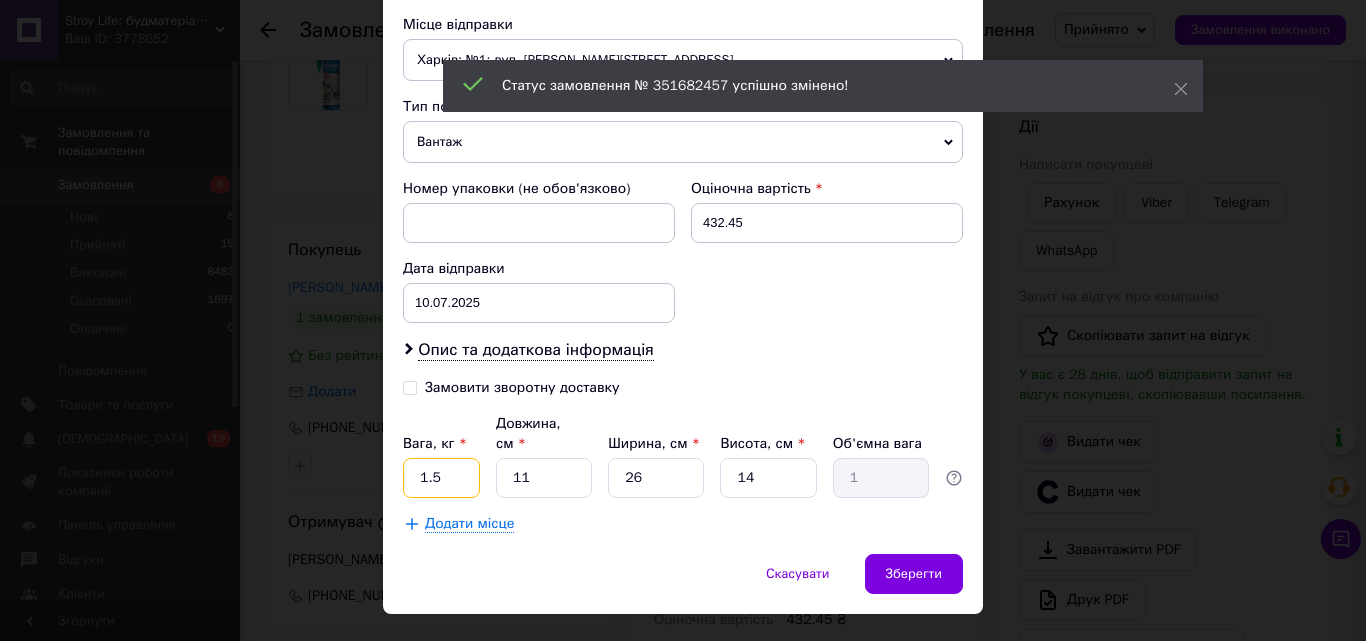type on "1" 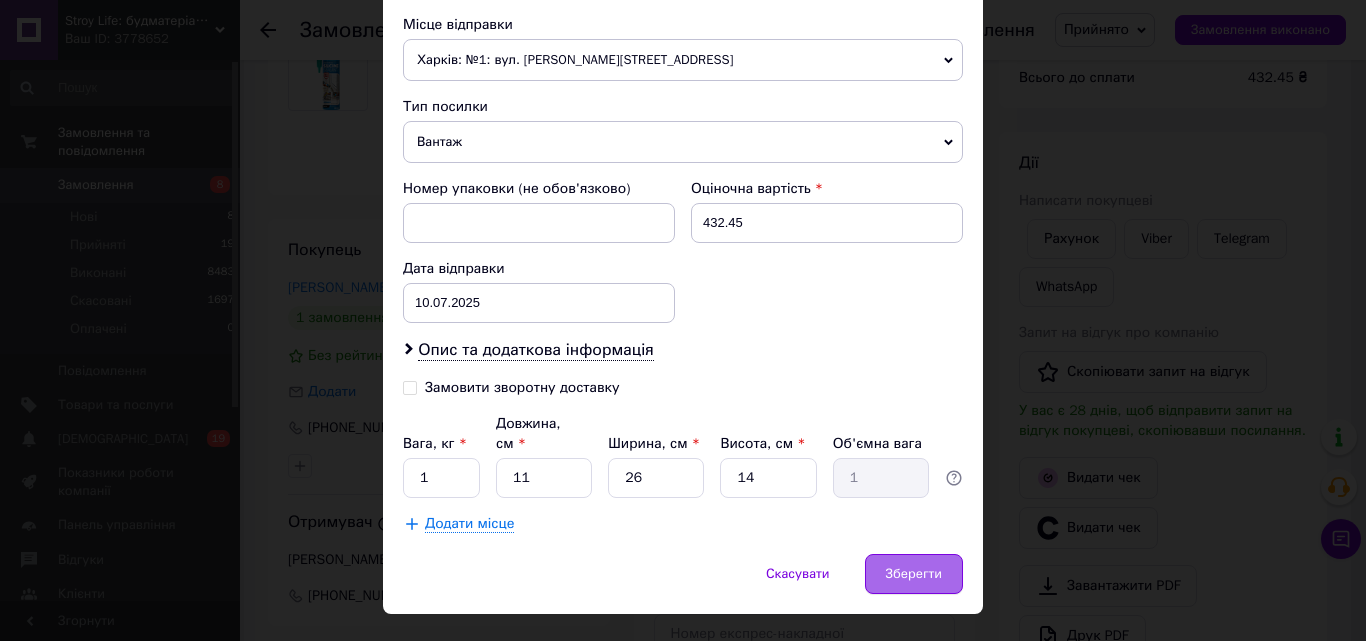 click on "Зберегти" at bounding box center [914, 574] 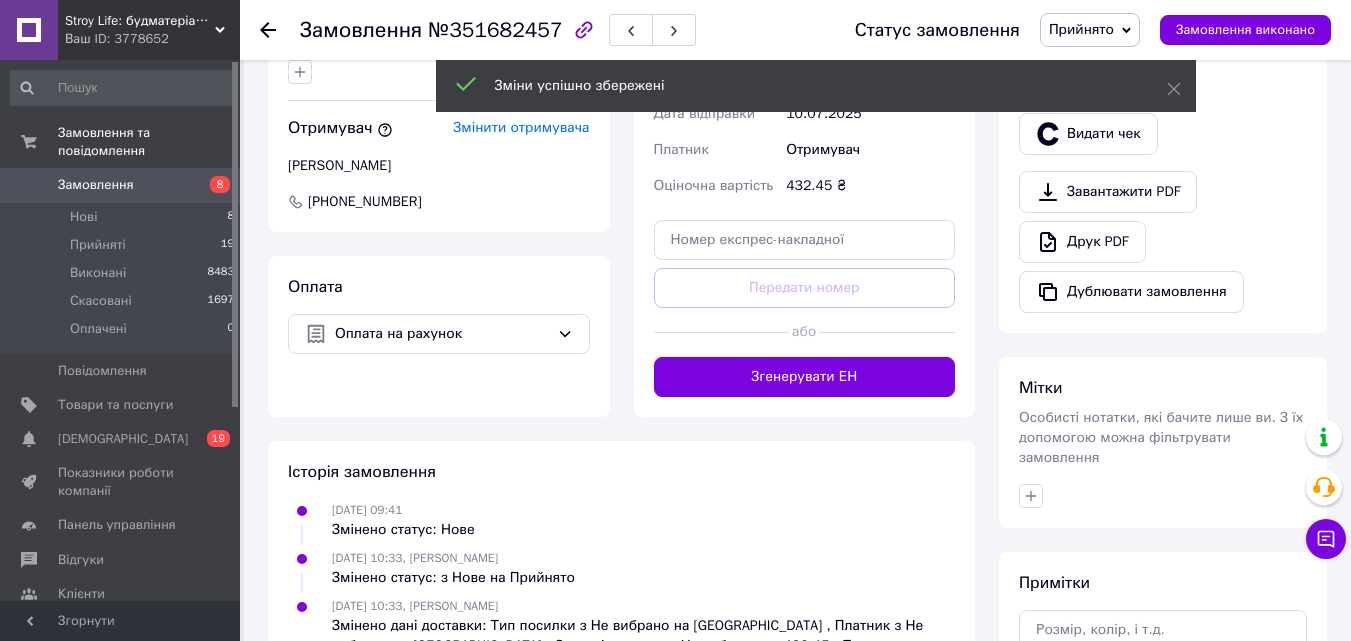 scroll, scrollTop: 600, scrollLeft: 0, axis: vertical 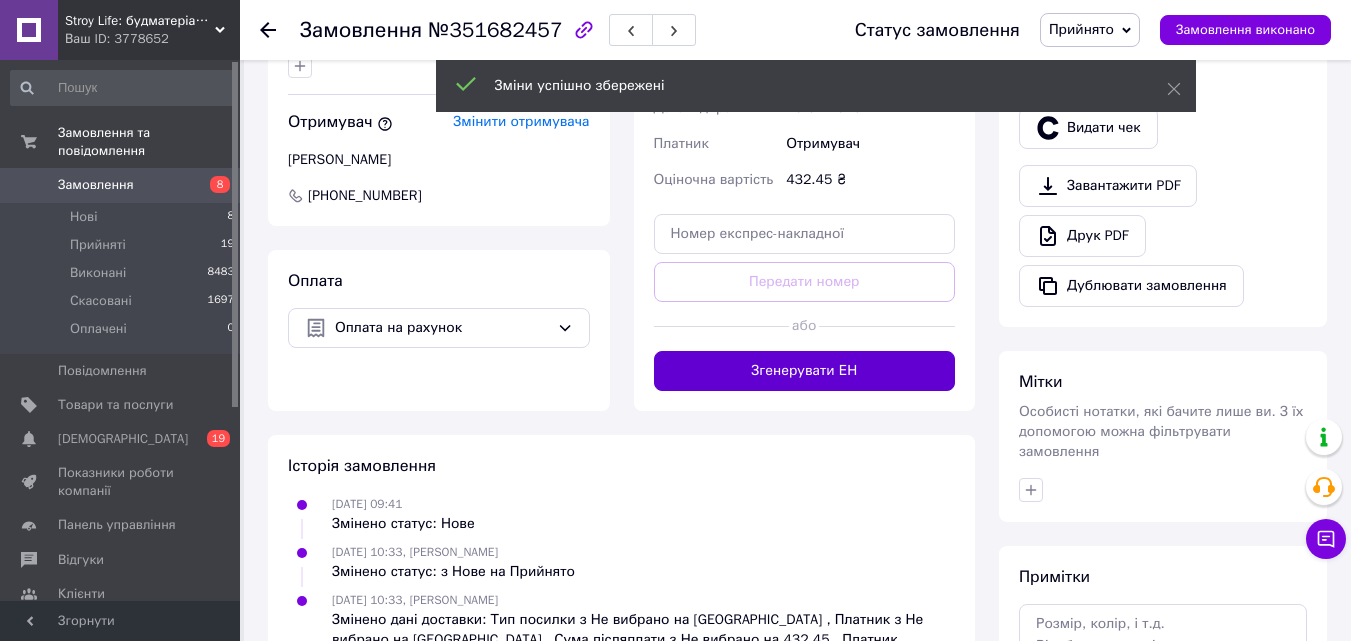 click on "Згенерувати ЕН" at bounding box center [805, 371] 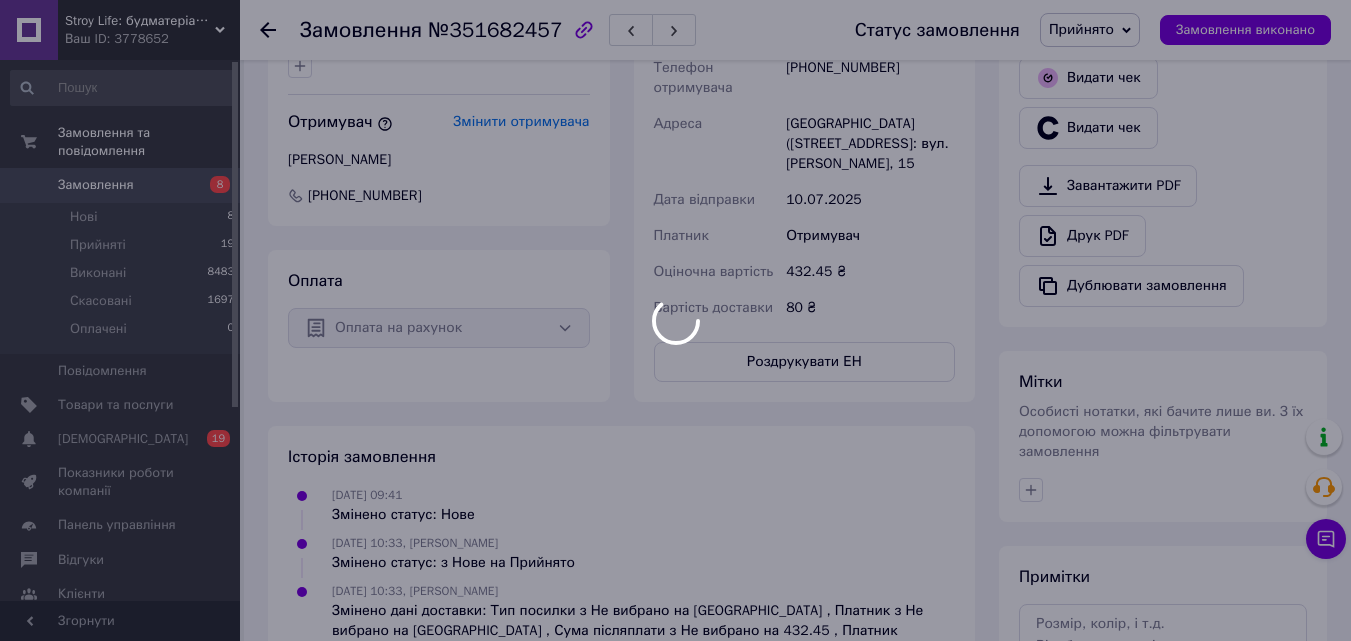 scroll, scrollTop: 400, scrollLeft: 0, axis: vertical 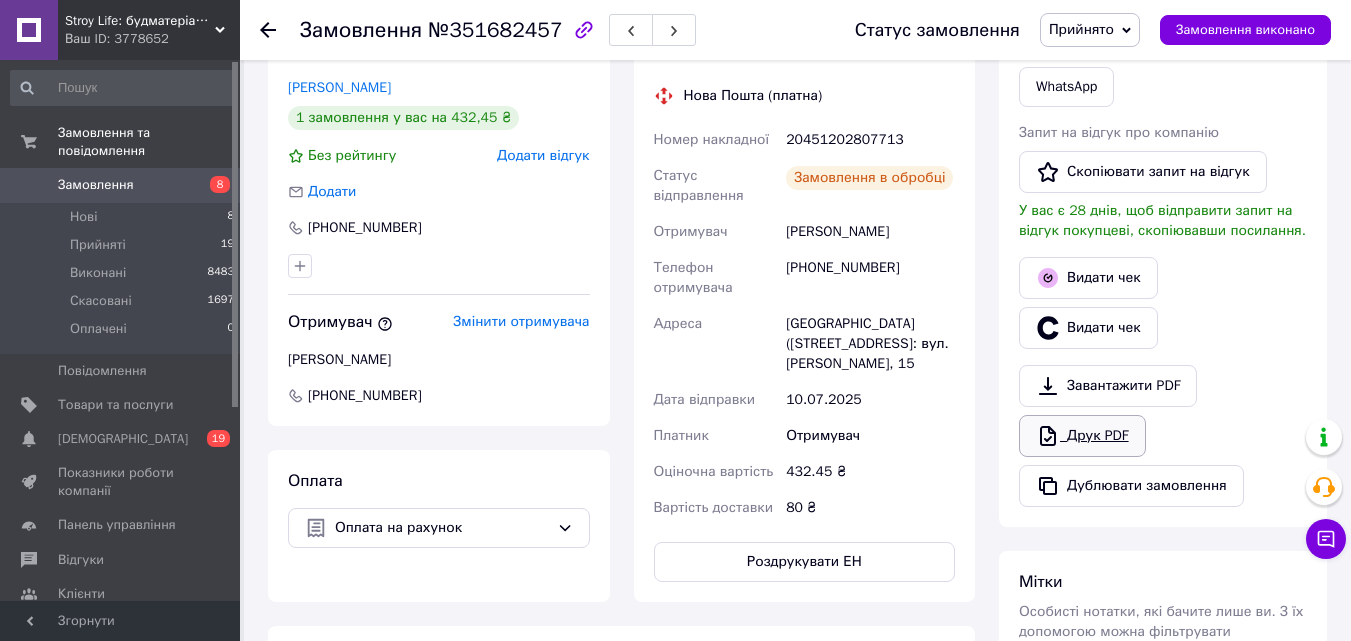 click on "Друк PDF" at bounding box center (1082, 436) 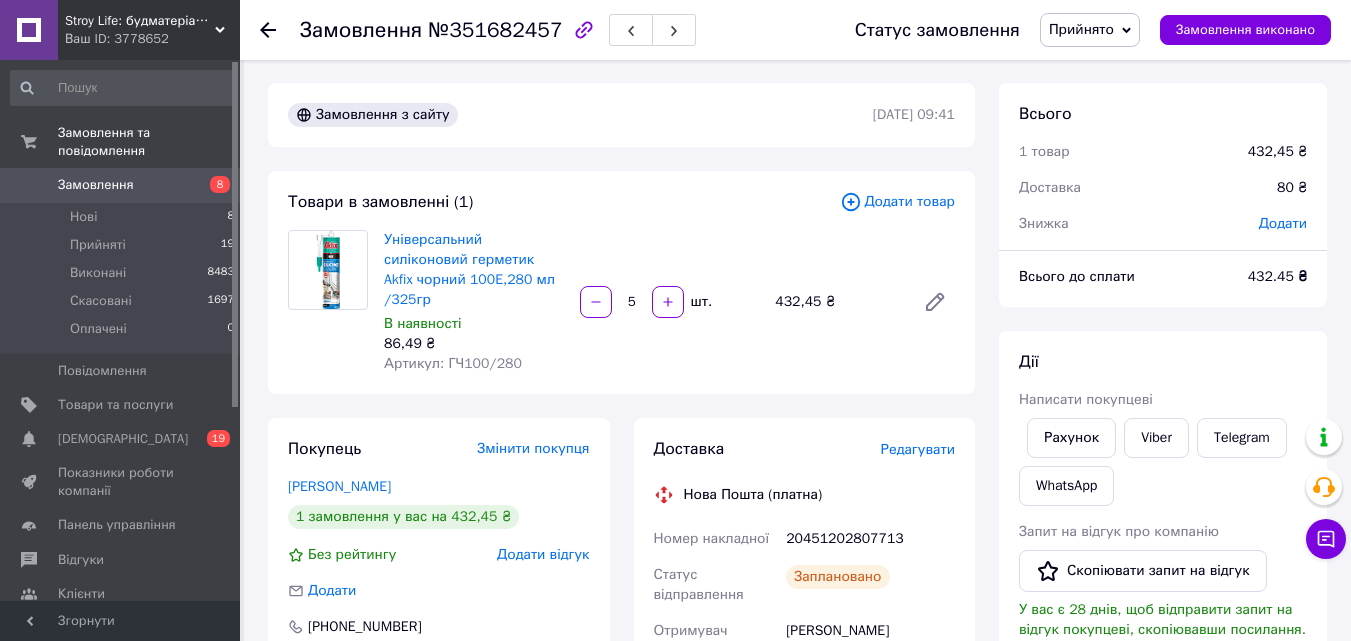 scroll, scrollTop: 0, scrollLeft: 0, axis: both 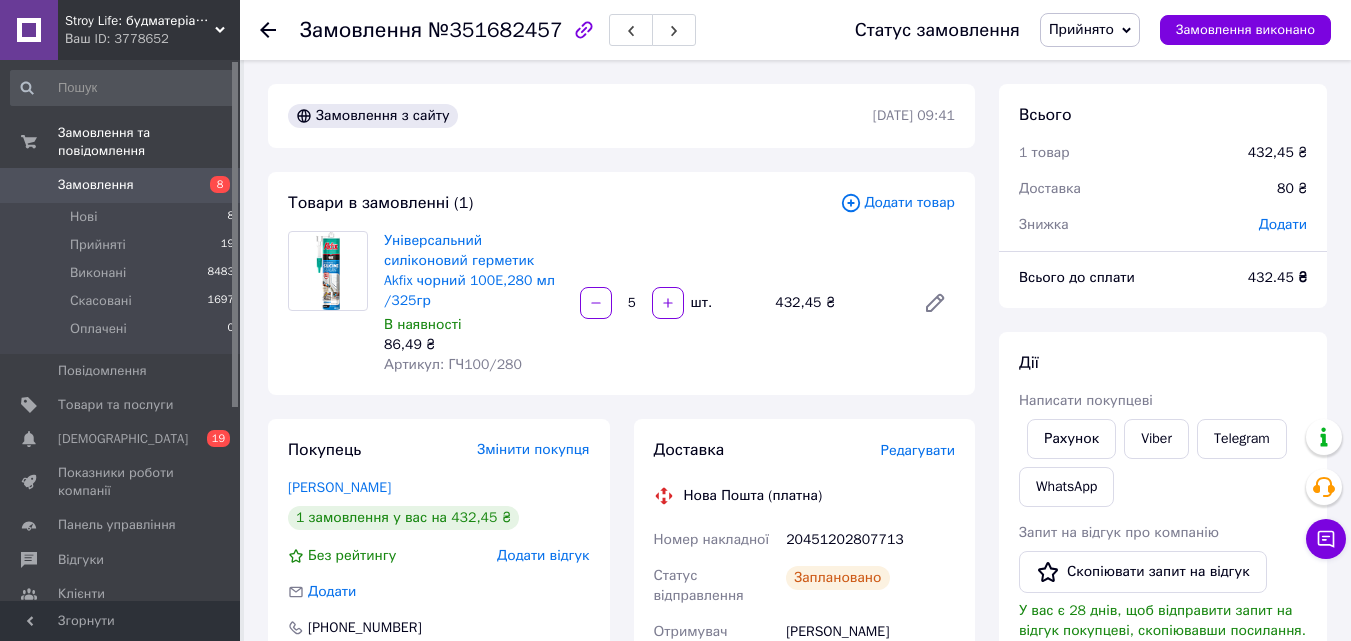 click on "Замовлення" at bounding box center [96, 185] 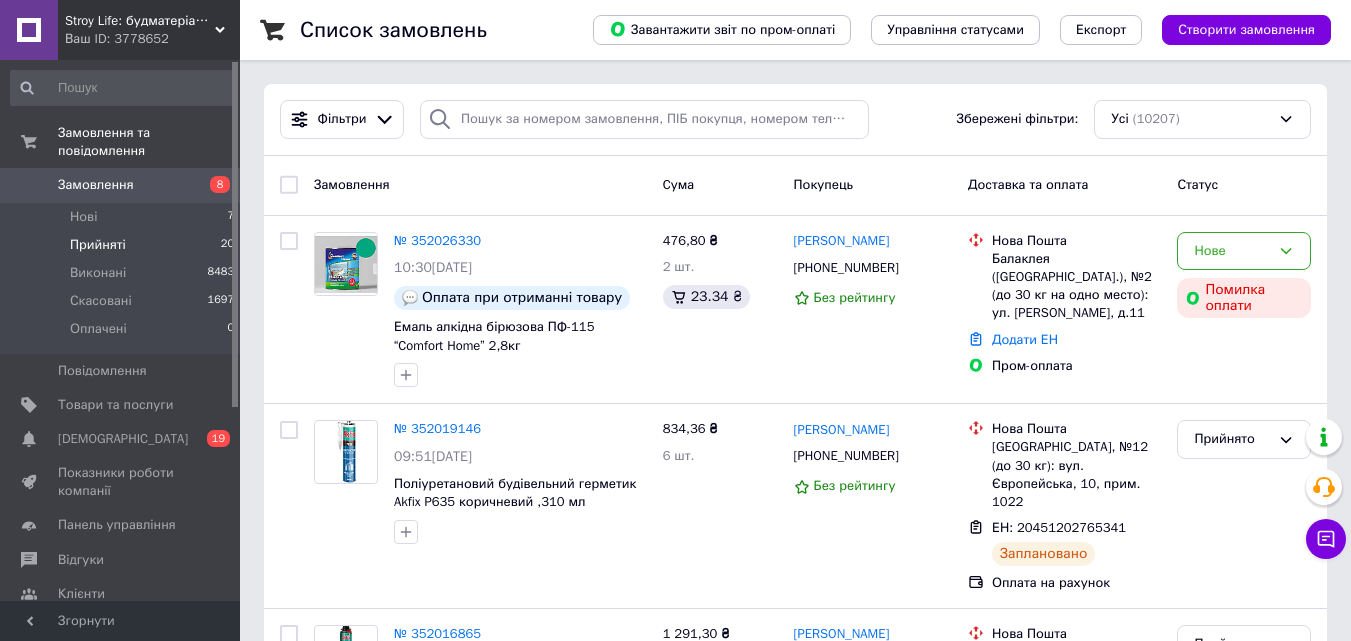 click on "Прийняті" at bounding box center [98, 245] 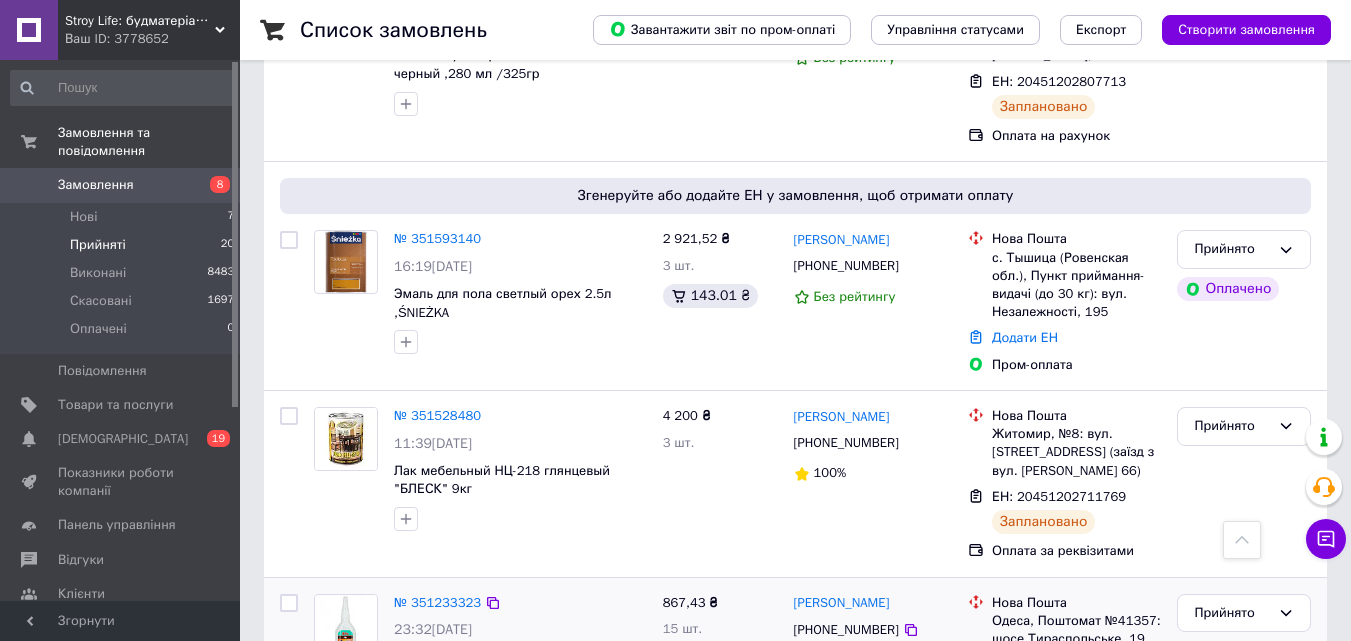 scroll, scrollTop: 3290, scrollLeft: 0, axis: vertical 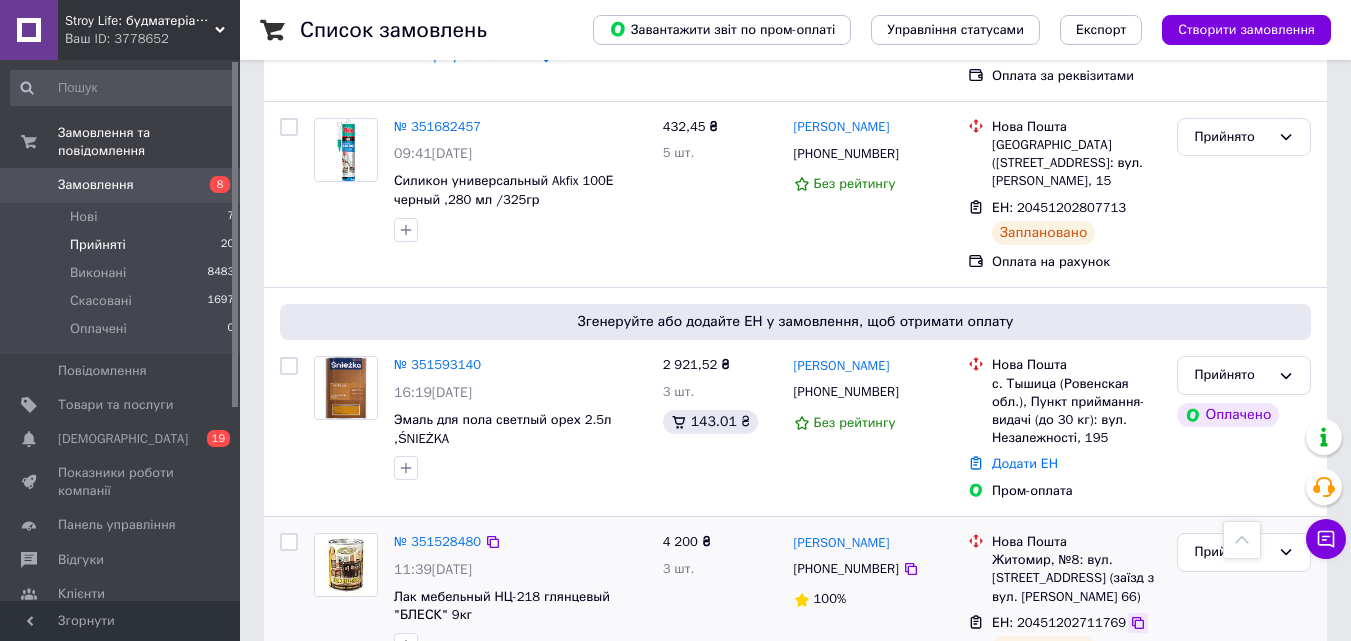 click 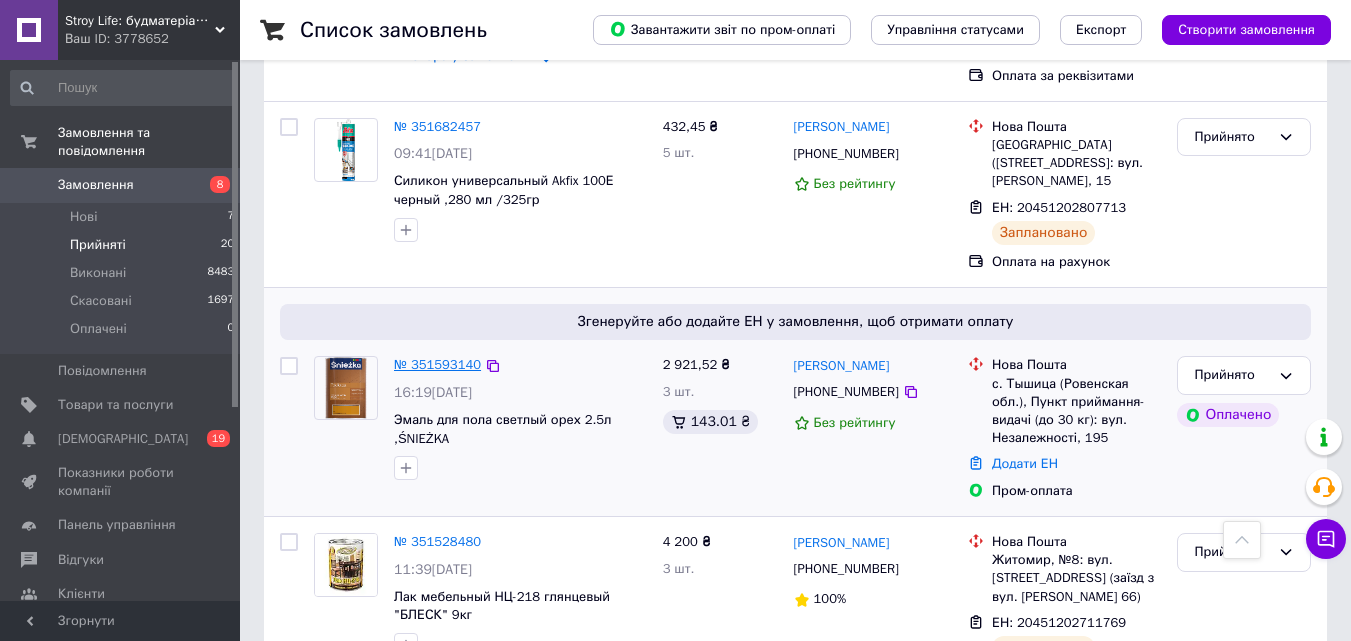 click on "№ 351593140" at bounding box center (437, 364) 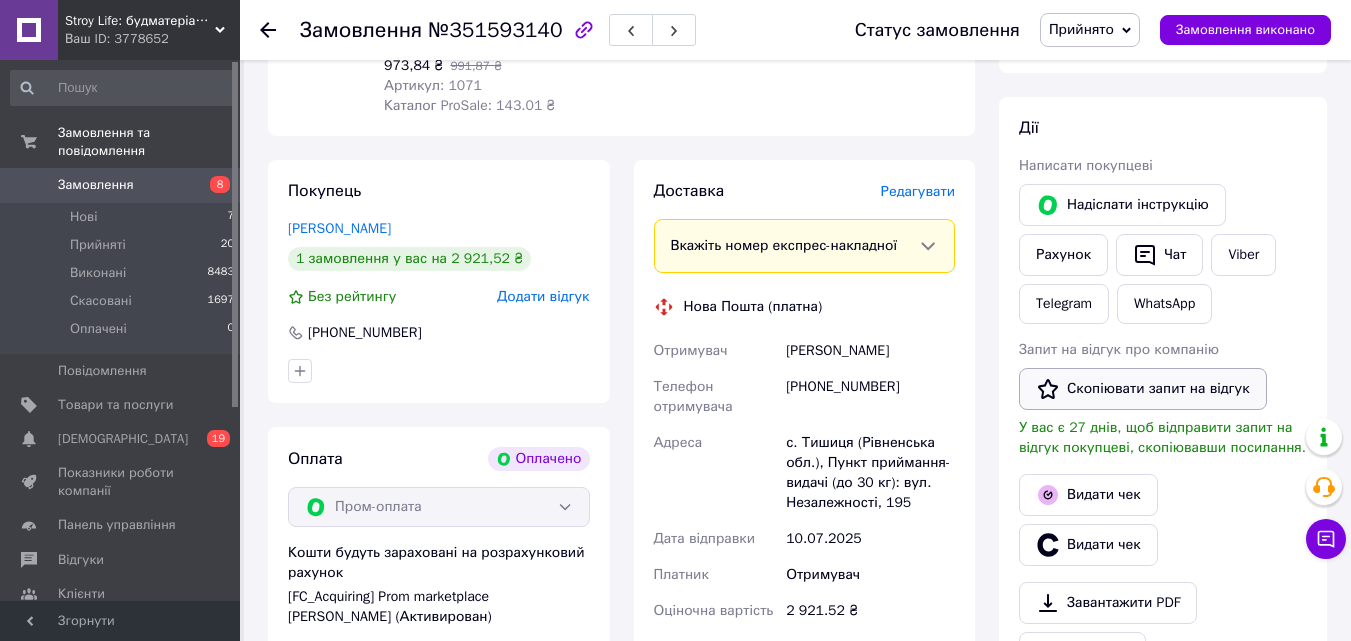 scroll, scrollTop: 328, scrollLeft: 0, axis: vertical 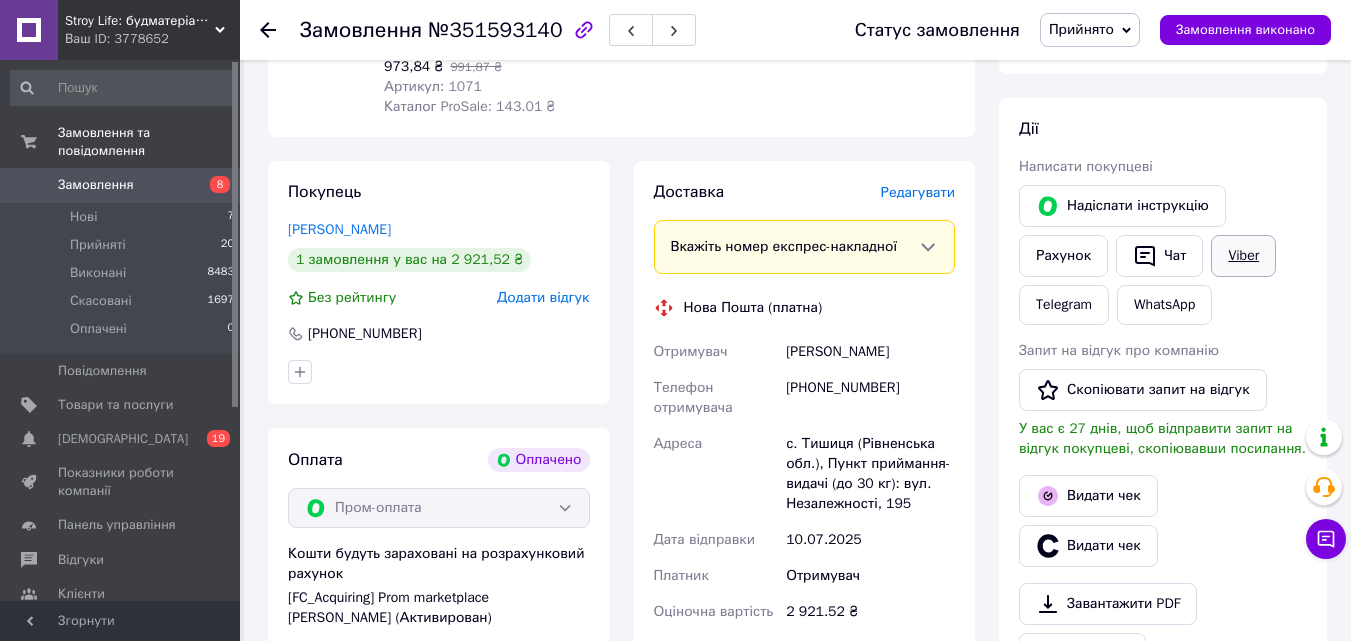 click on "Viber" at bounding box center [1243, 256] 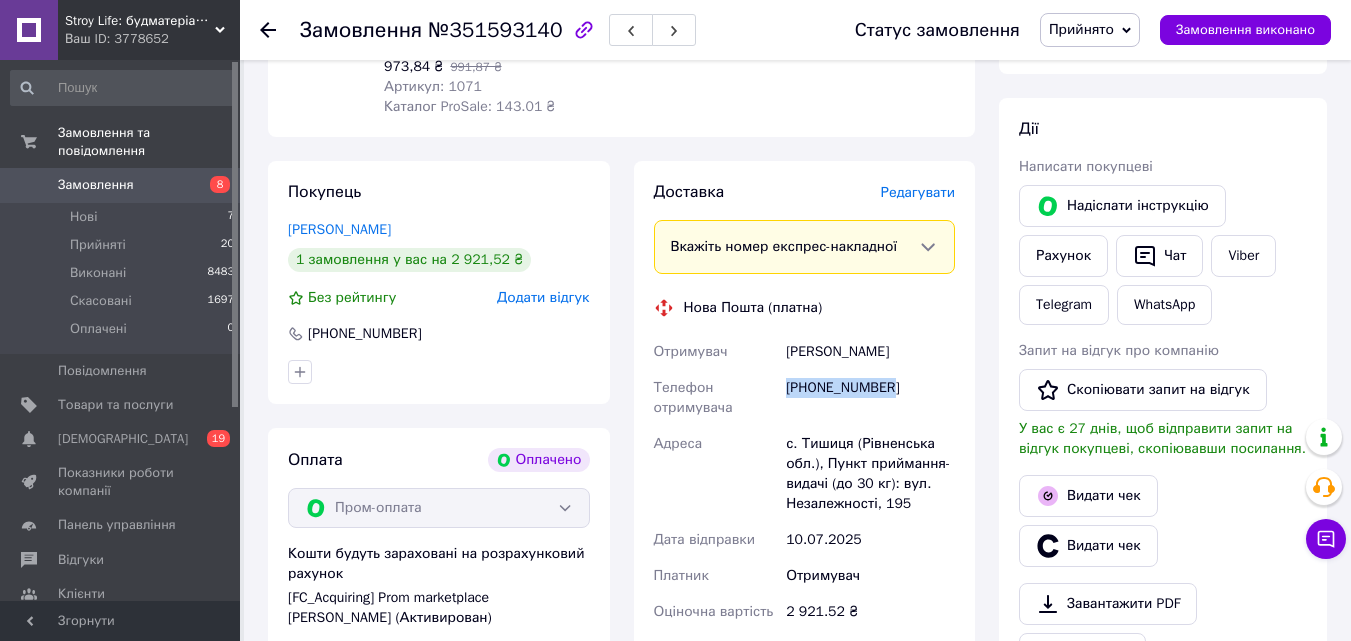 drag, startPoint x: 911, startPoint y: 385, endPoint x: 788, endPoint y: 392, distance: 123.19903 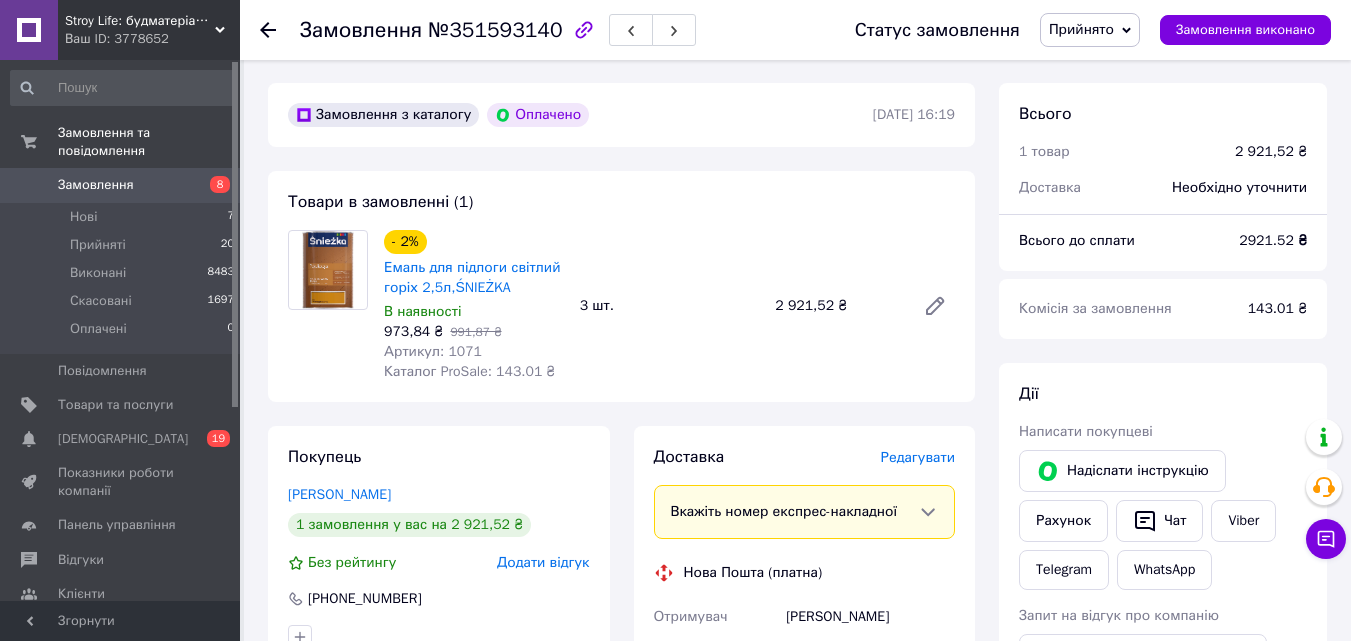scroll, scrollTop: 28, scrollLeft: 0, axis: vertical 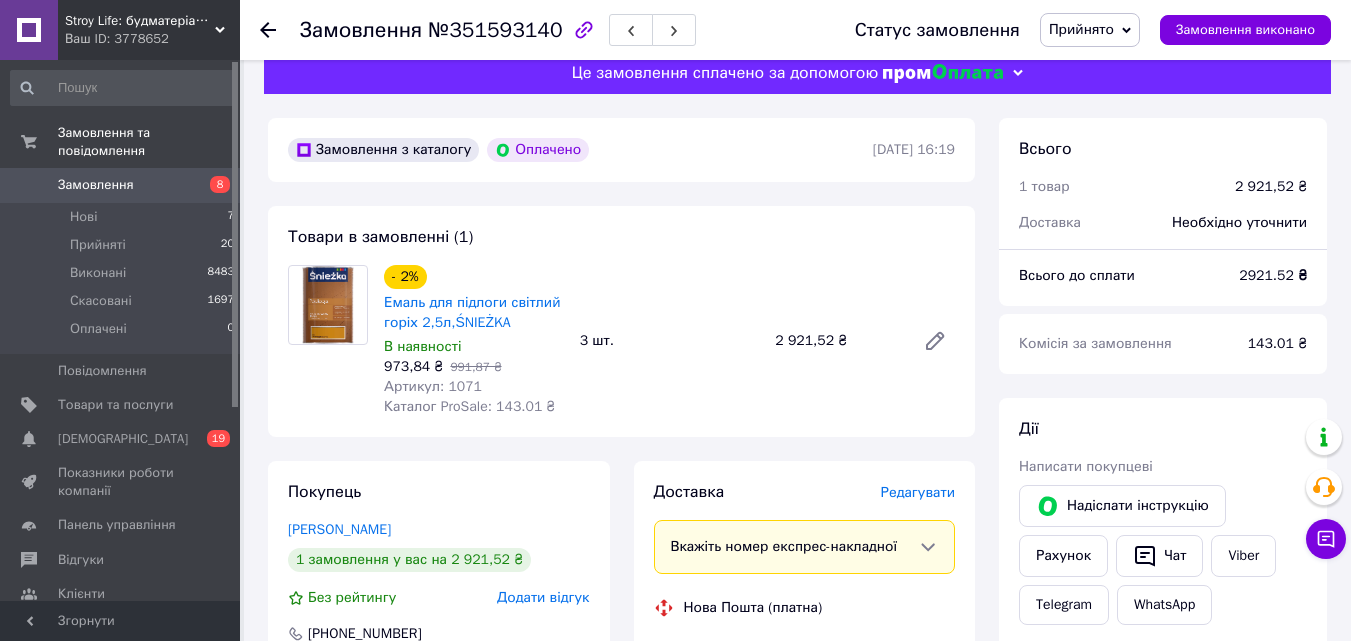 click on "Замовлення" at bounding box center (121, 185) 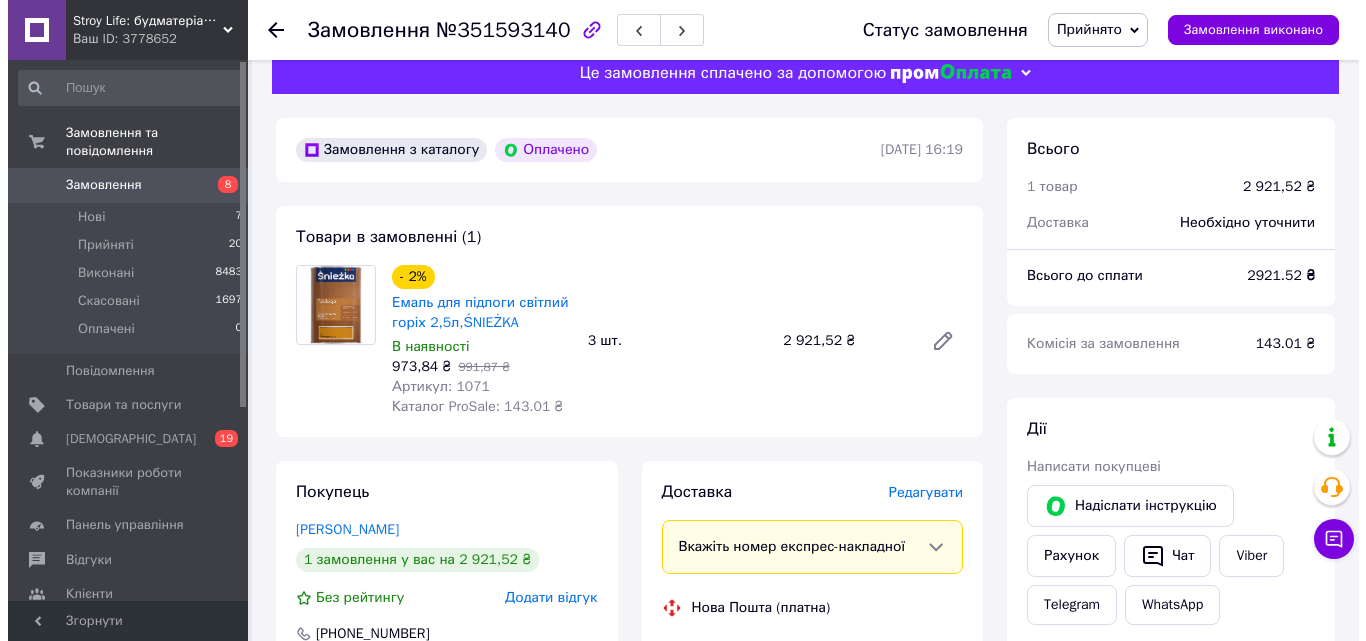 scroll, scrollTop: 0, scrollLeft: 0, axis: both 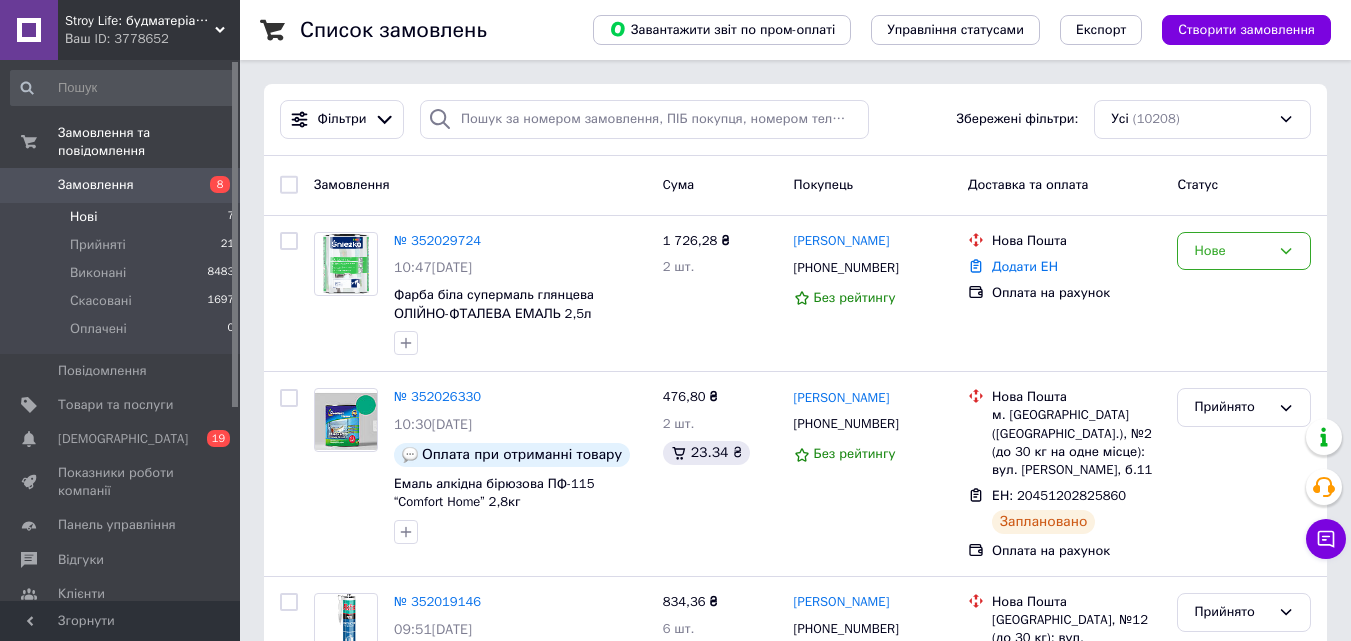 click on "Нові" at bounding box center [83, 217] 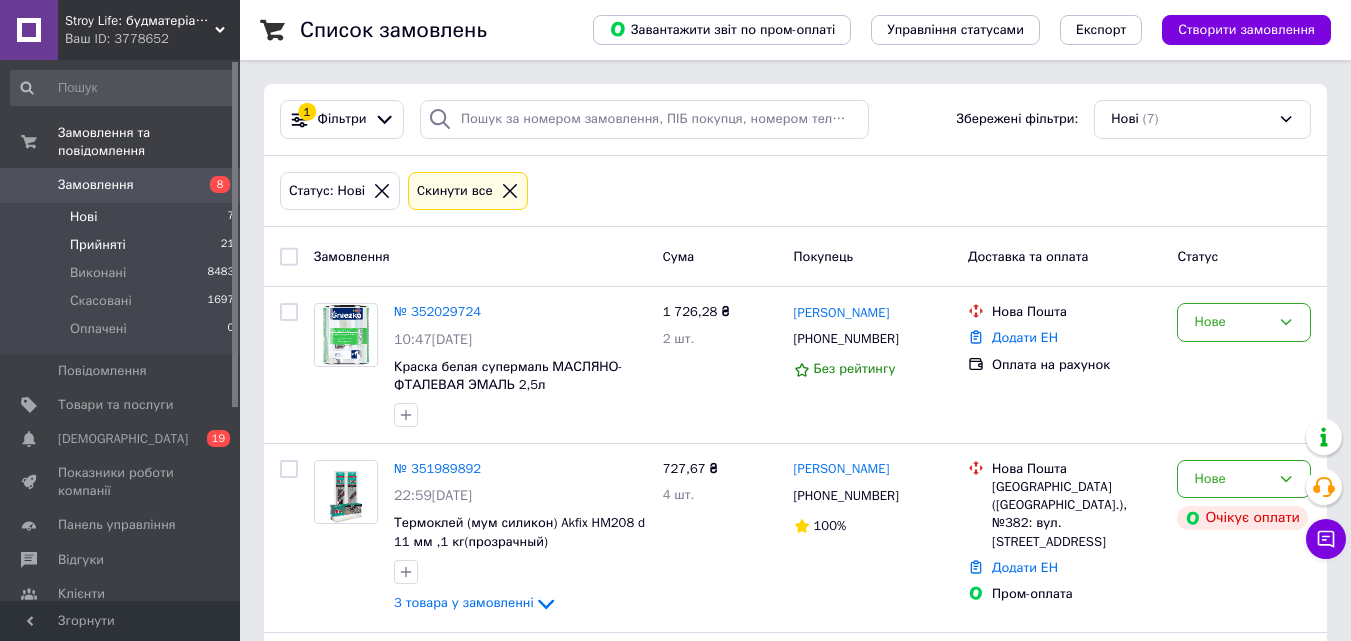 click on "Прийняті" at bounding box center [98, 245] 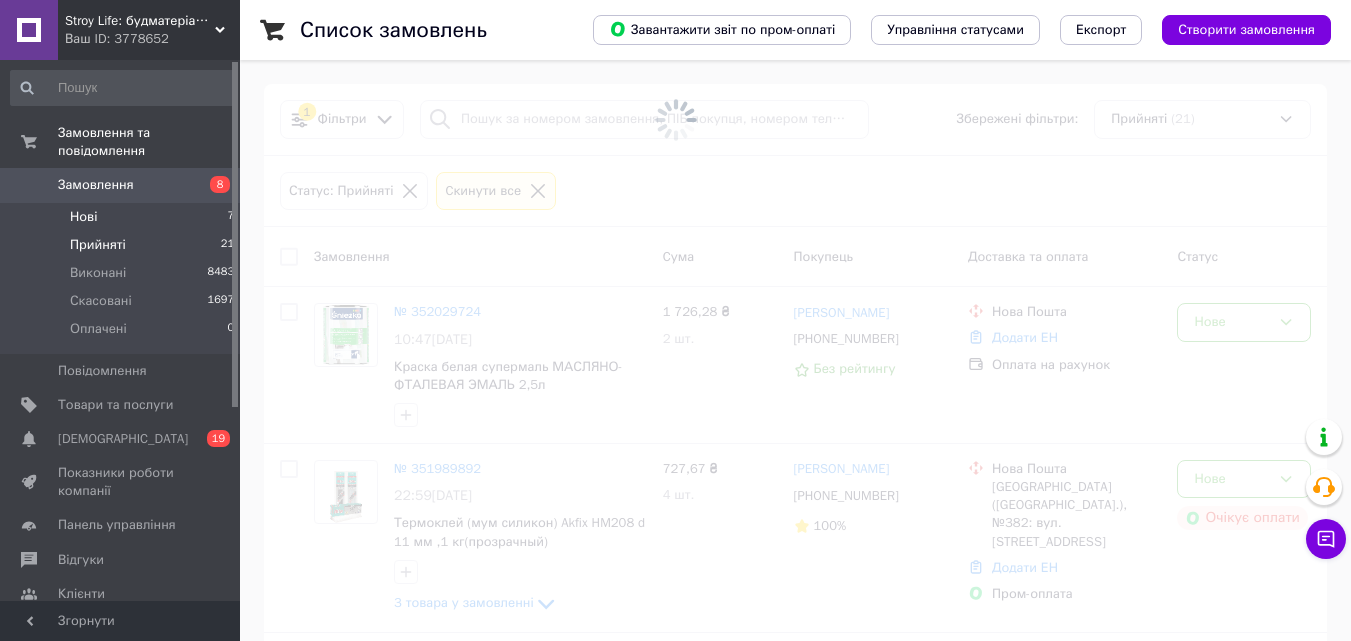 click on "Нові 7" at bounding box center [123, 217] 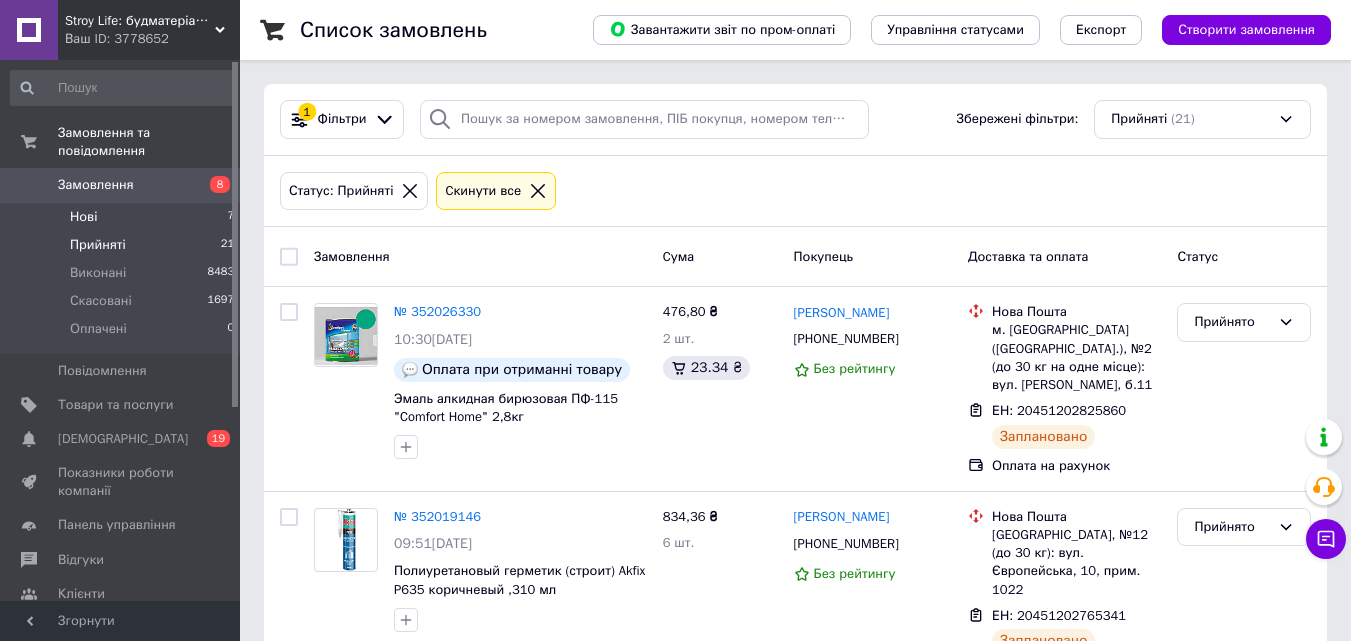 click on "Нові 7" at bounding box center (123, 217) 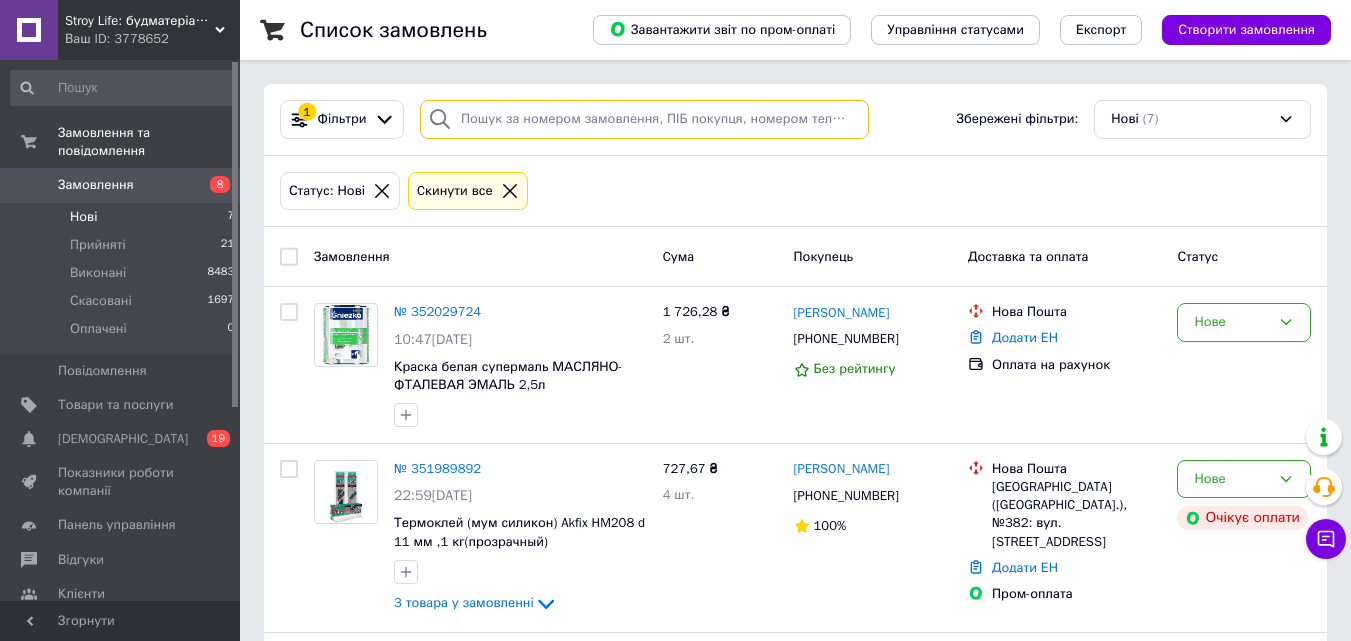 click at bounding box center [644, 119] 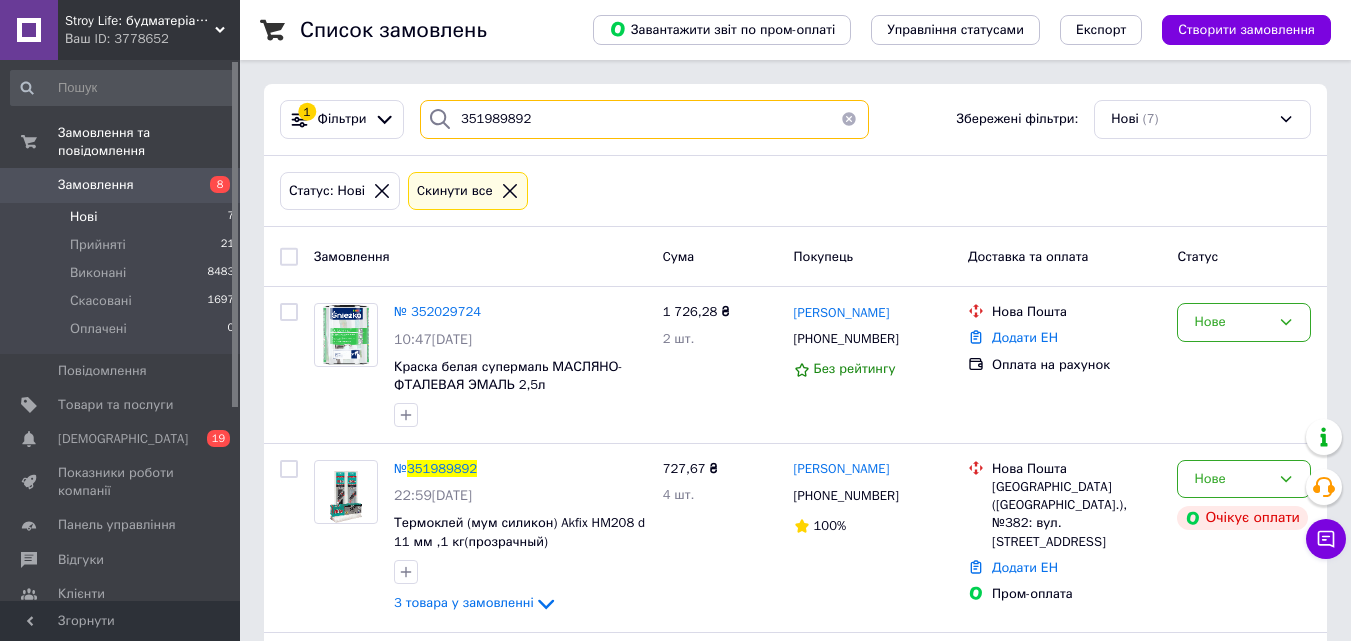 type on "351989892" 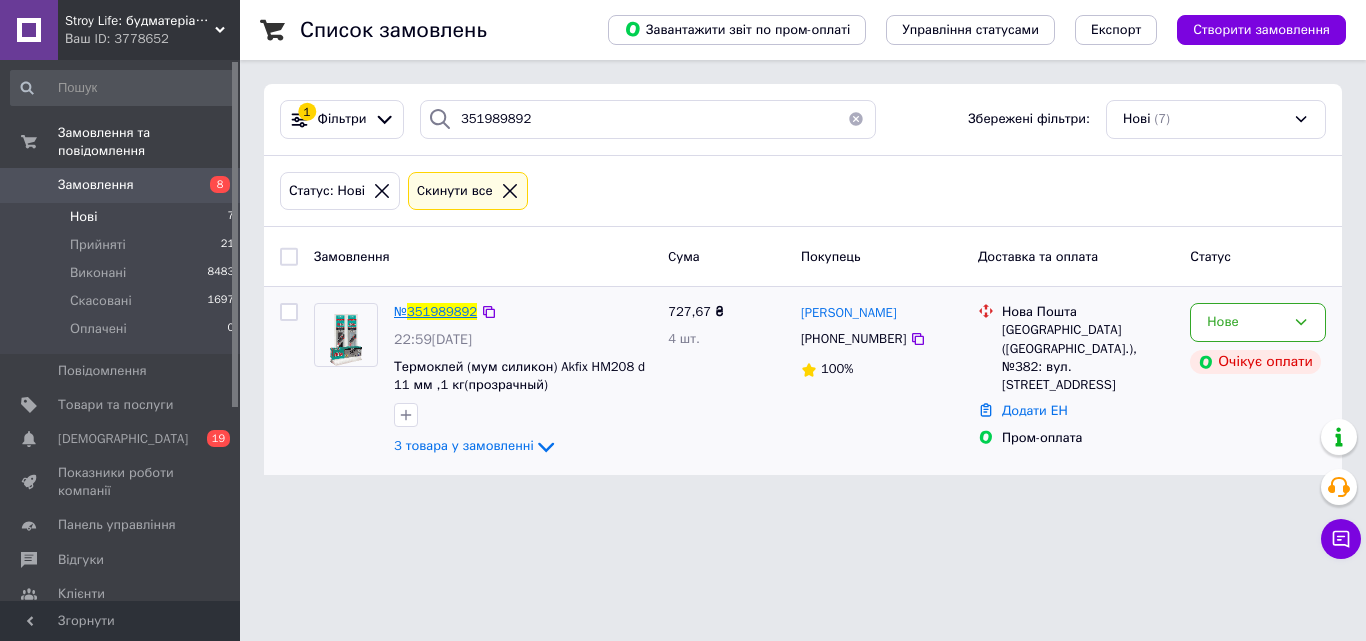 click on "351989892" at bounding box center [442, 311] 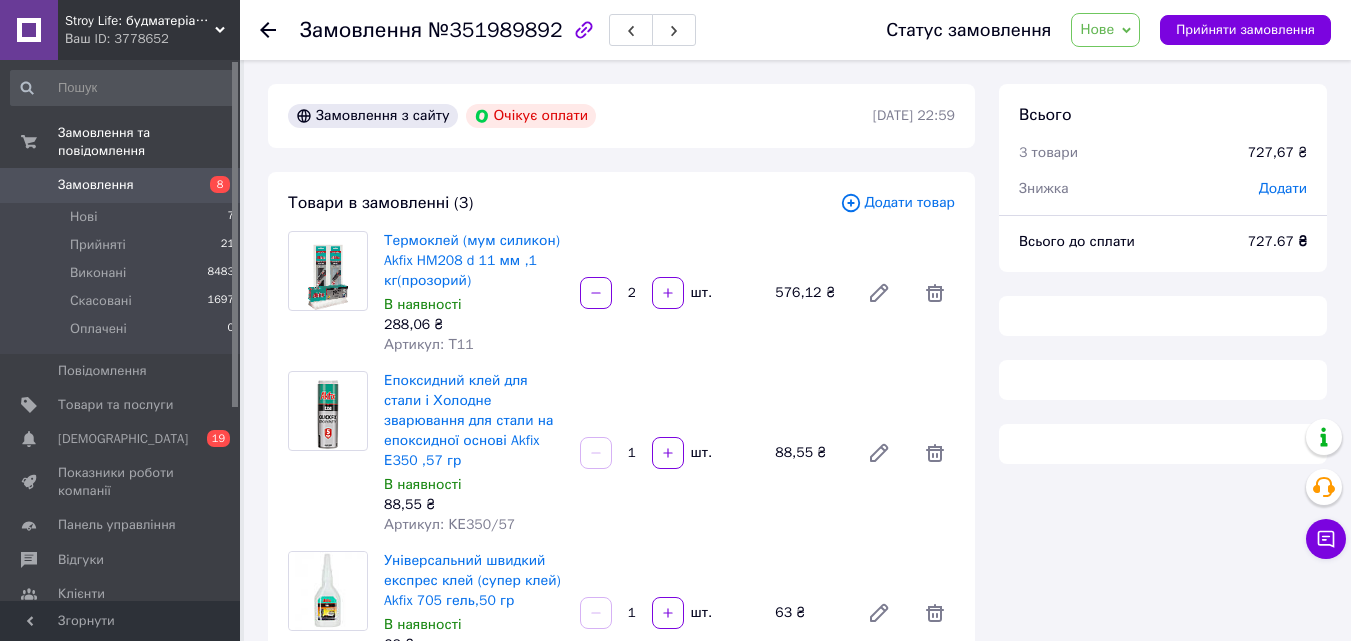 click on "Нове" at bounding box center (1105, 30) 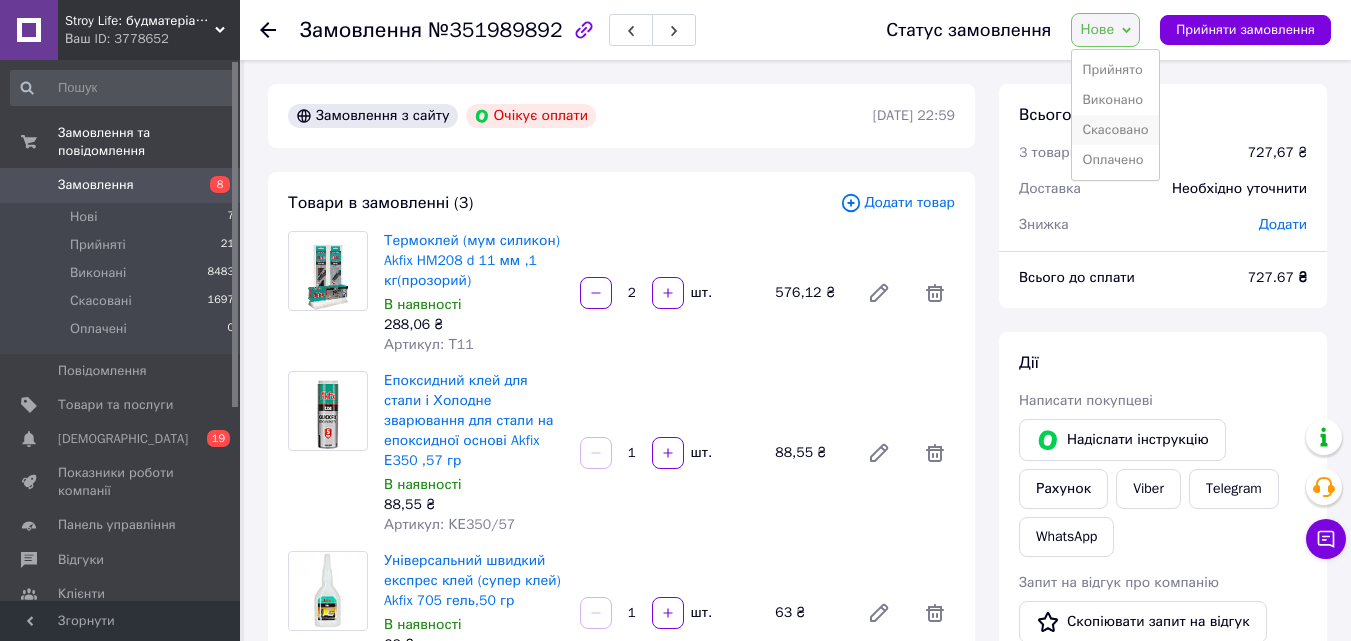 click on "Скасовано" at bounding box center [1115, 130] 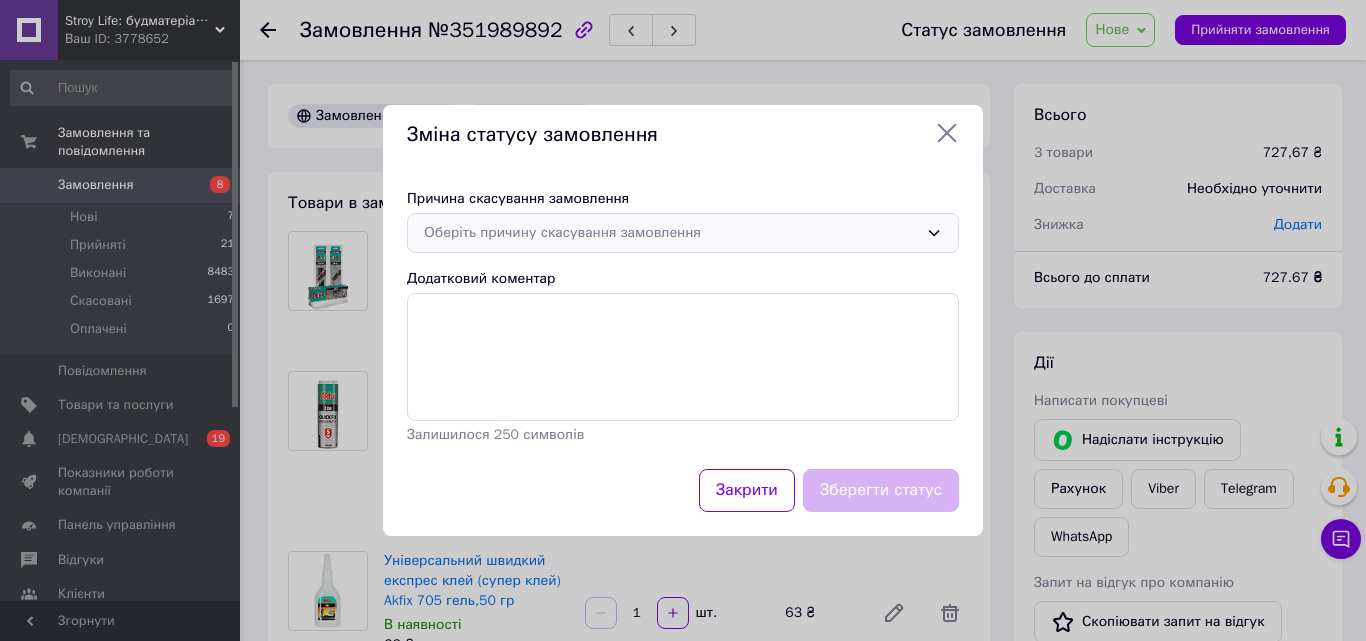 click on "Оберіть причину скасування замовлення" at bounding box center [671, 233] 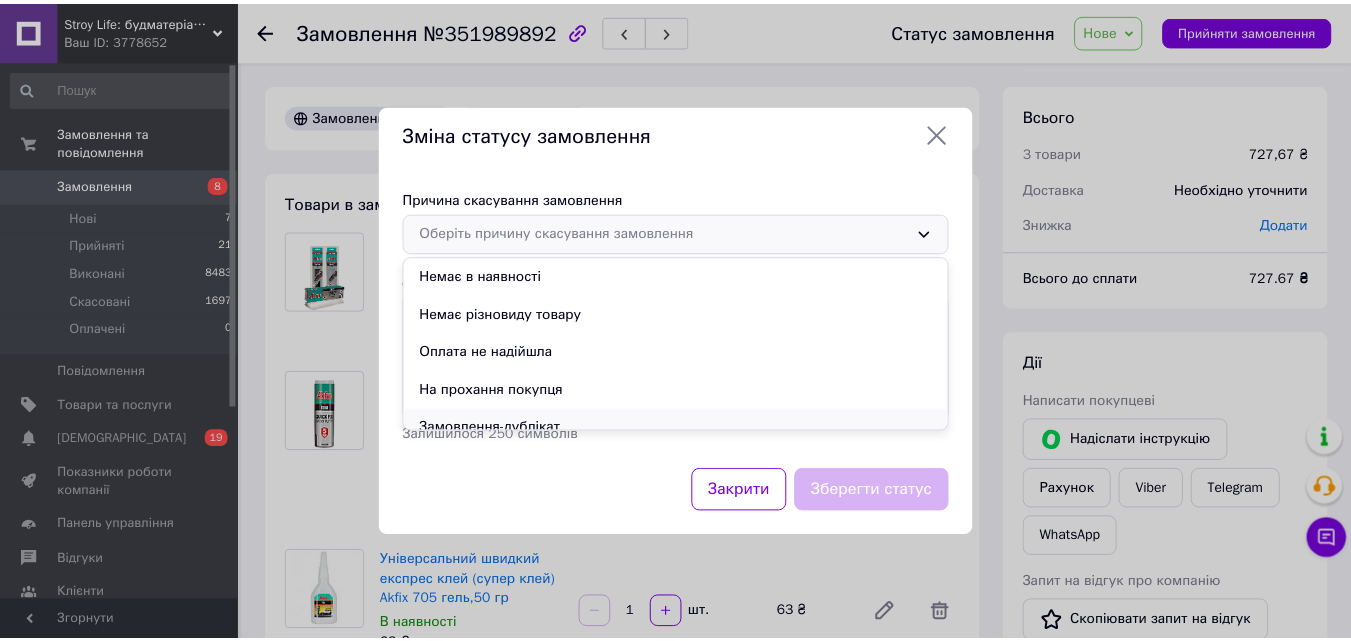 scroll, scrollTop: 93, scrollLeft: 0, axis: vertical 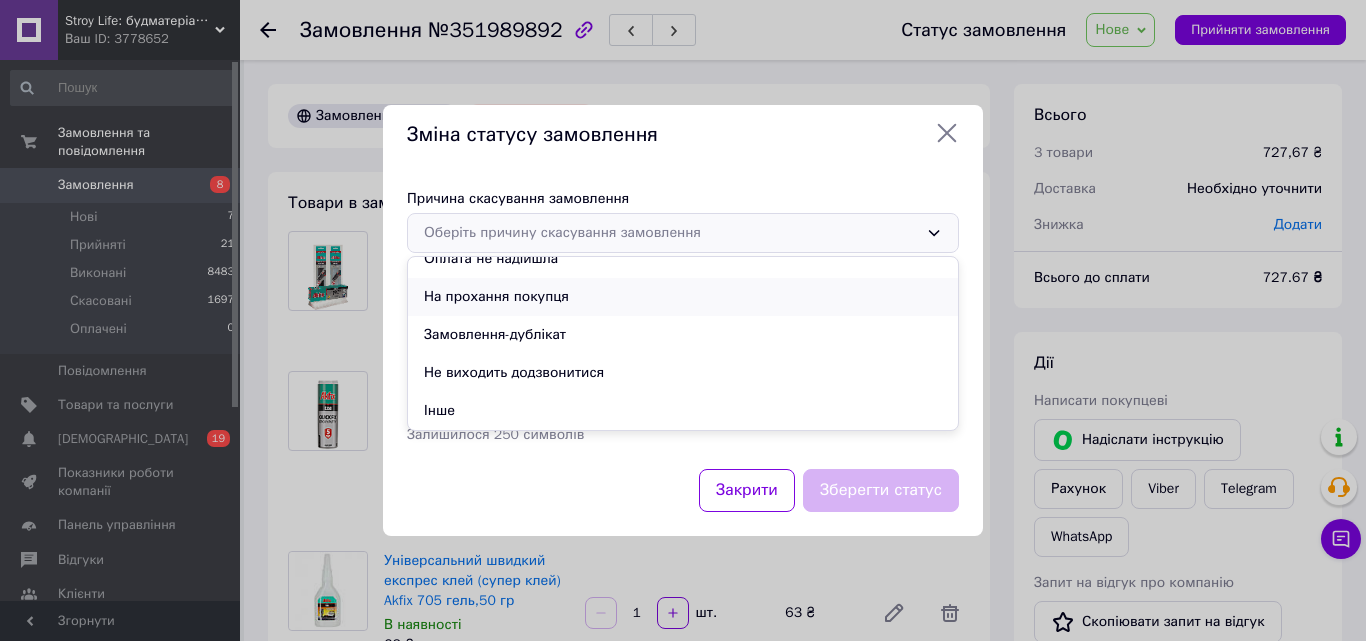 click on "На прохання покупця" at bounding box center (683, 297) 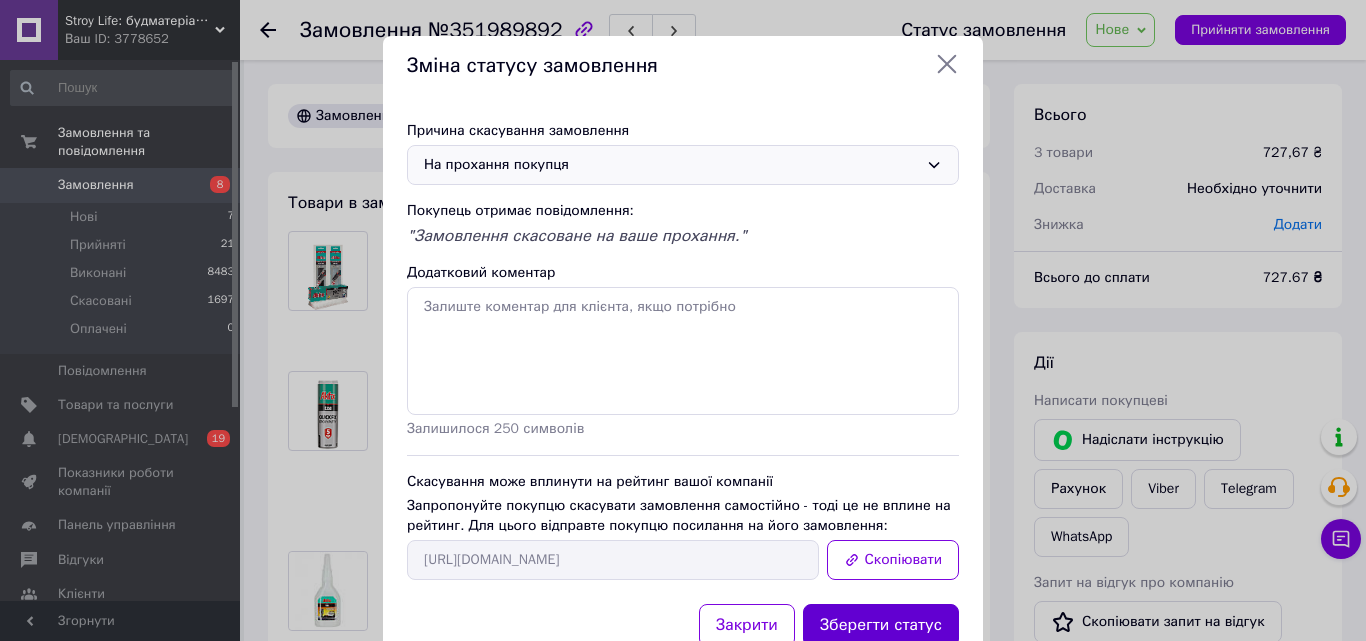 click on "Зберегти статус" at bounding box center (881, 625) 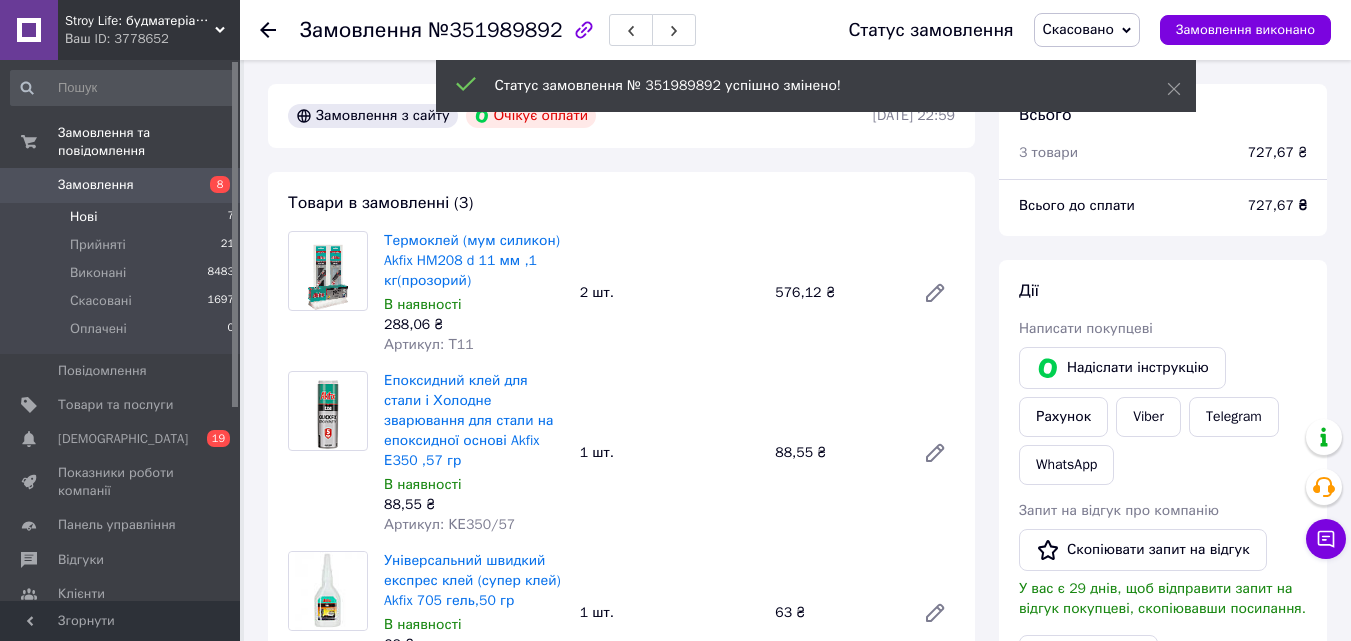click on "Нові" at bounding box center (83, 217) 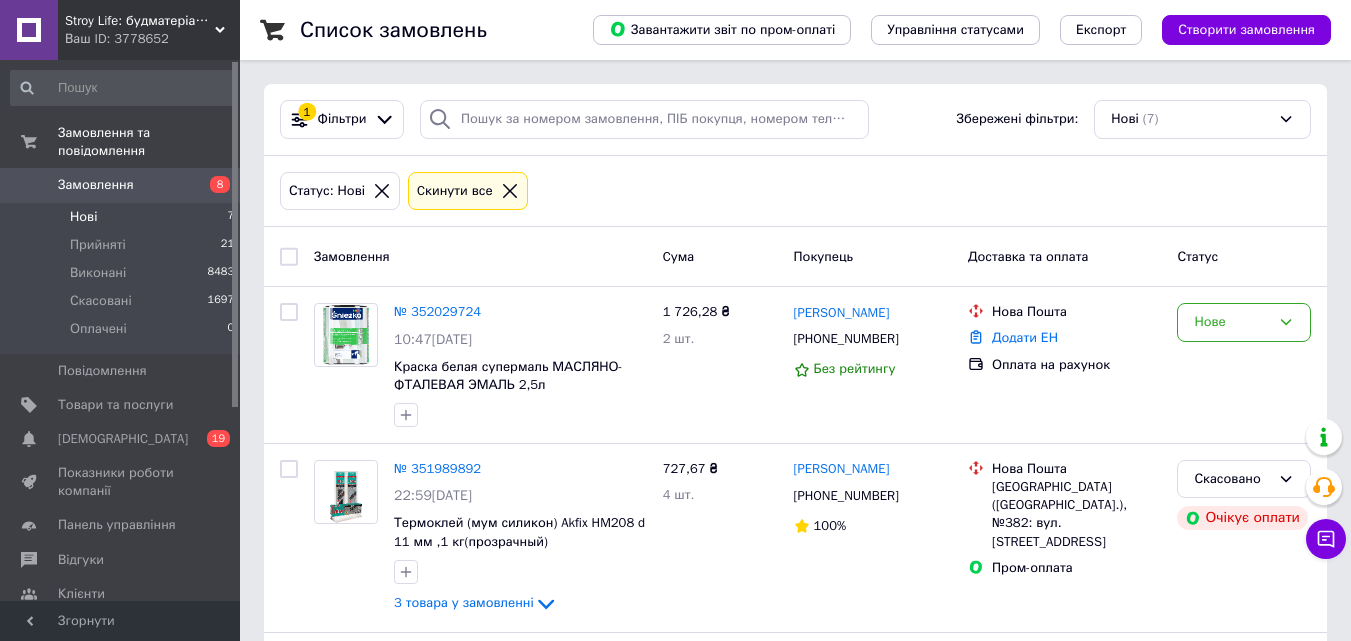 click on "Нові" at bounding box center (83, 217) 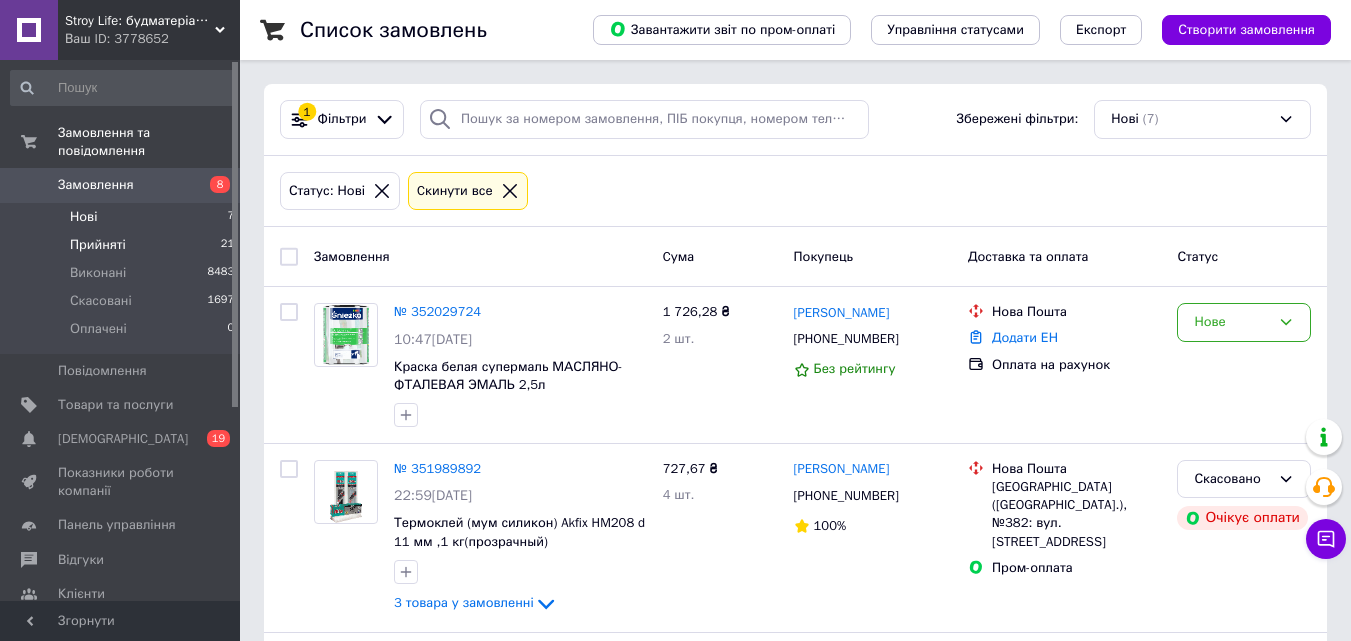 click on "Прийняті" at bounding box center (98, 245) 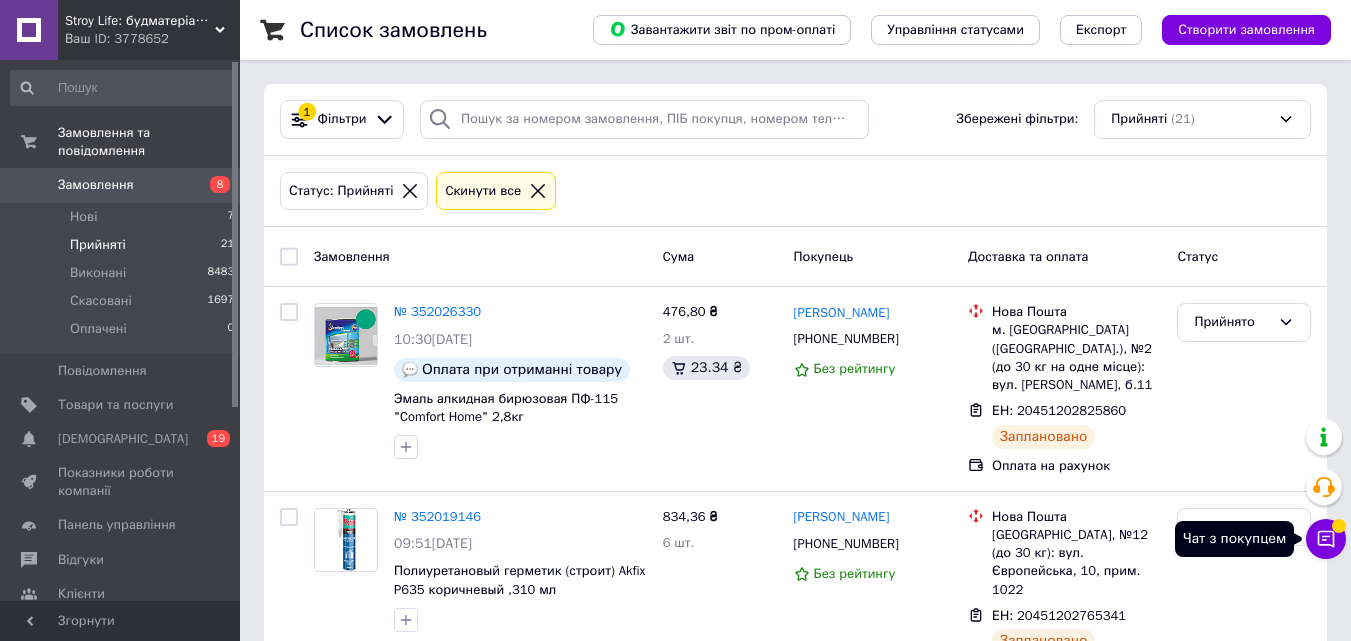 click on "Чат з покупцем" at bounding box center (1326, 539) 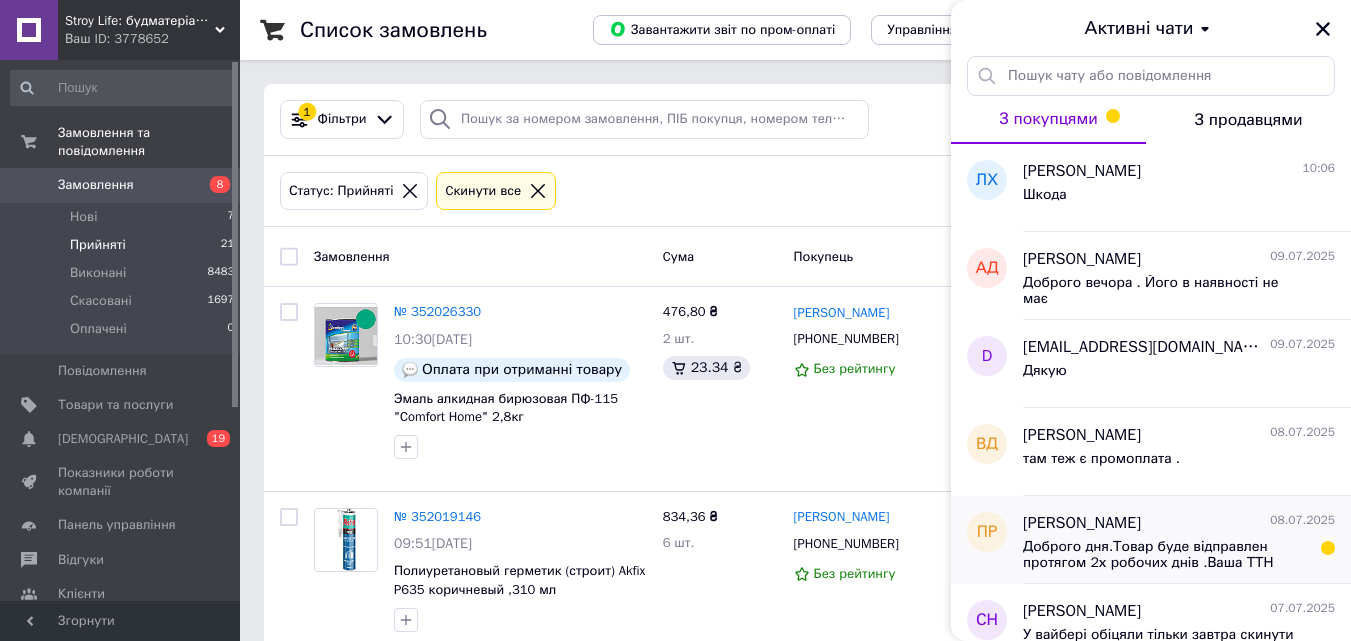 click on "Доброго дня.Товар буде  відправлен протягом 2х робочих днів .Ваша ТТН
20451201409055. Дякую за замовлення, буду вдячна за відгук. З повагою Stroy Life" at bounding box center (1165, 555) 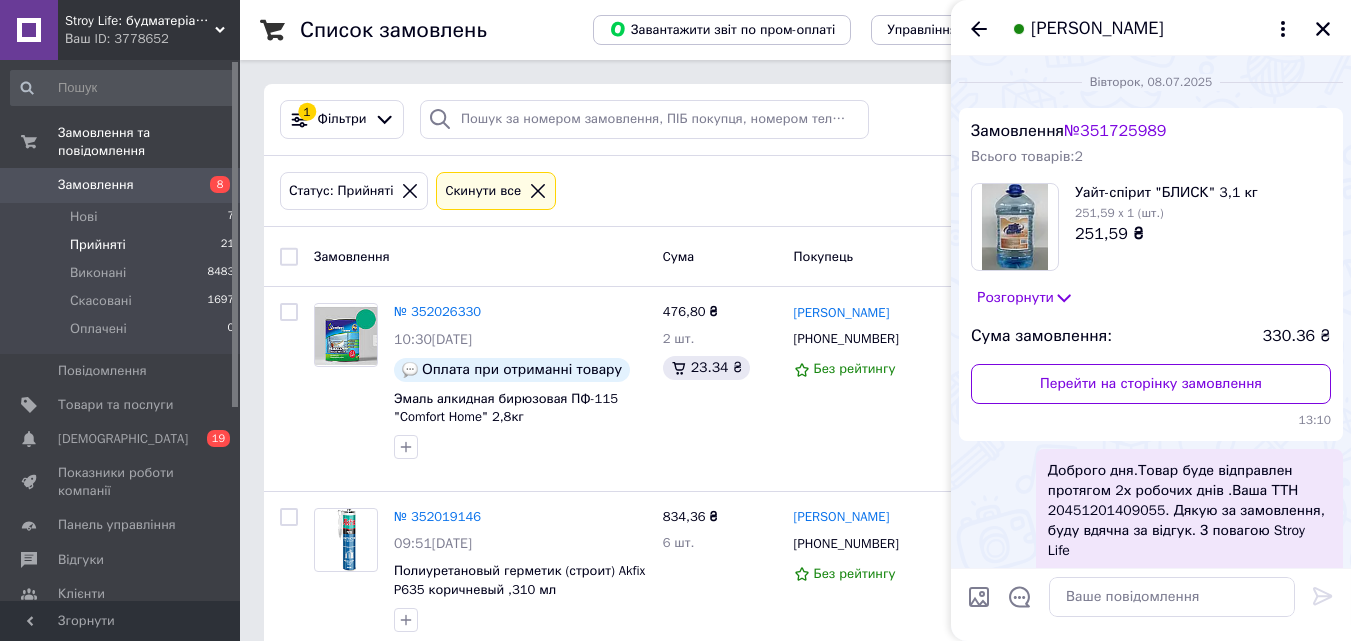 scroll, scrollTop: 14, scrollLeft: 0, axis: vertical 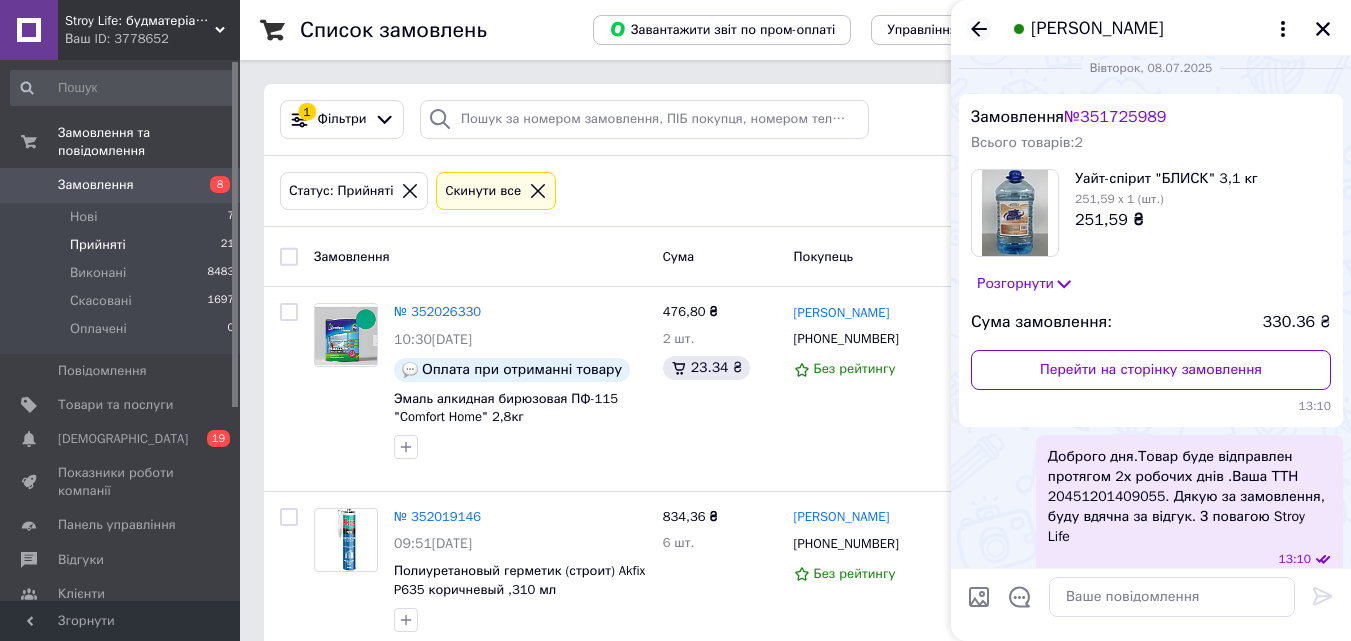 click 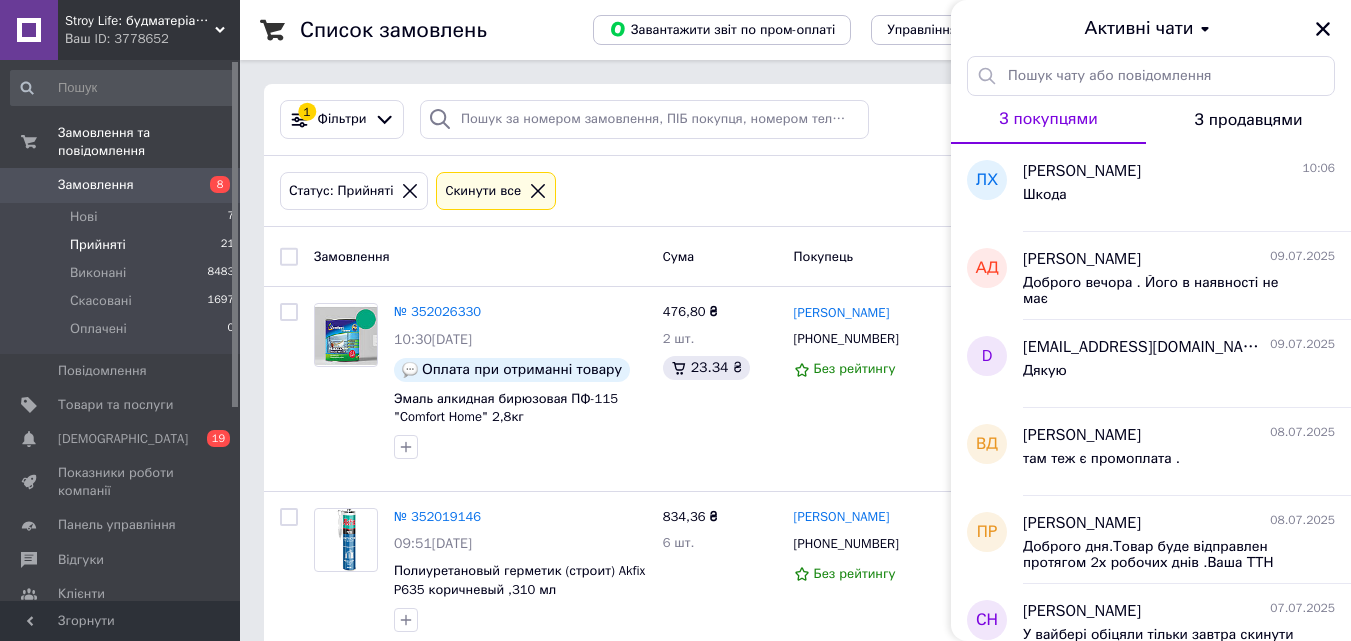 click on "Замовлення" at bounding box center (121, 185) 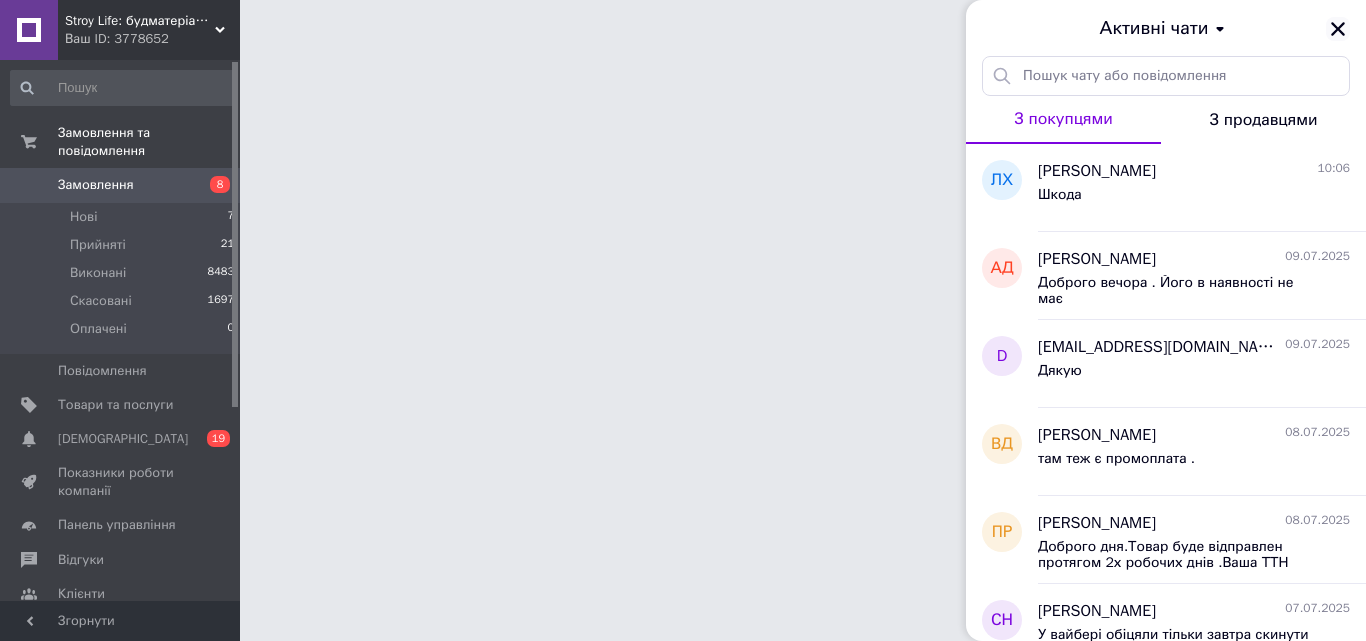 click 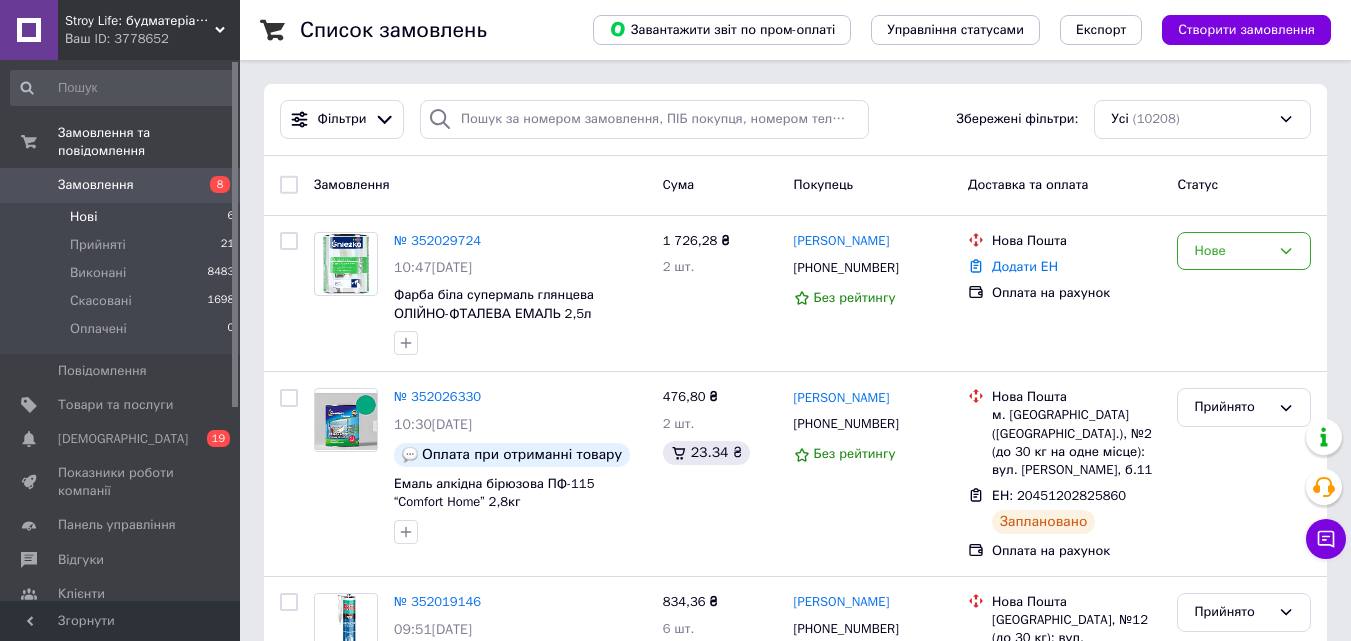 click on "Нові 6" at bounding box center (123, 217) 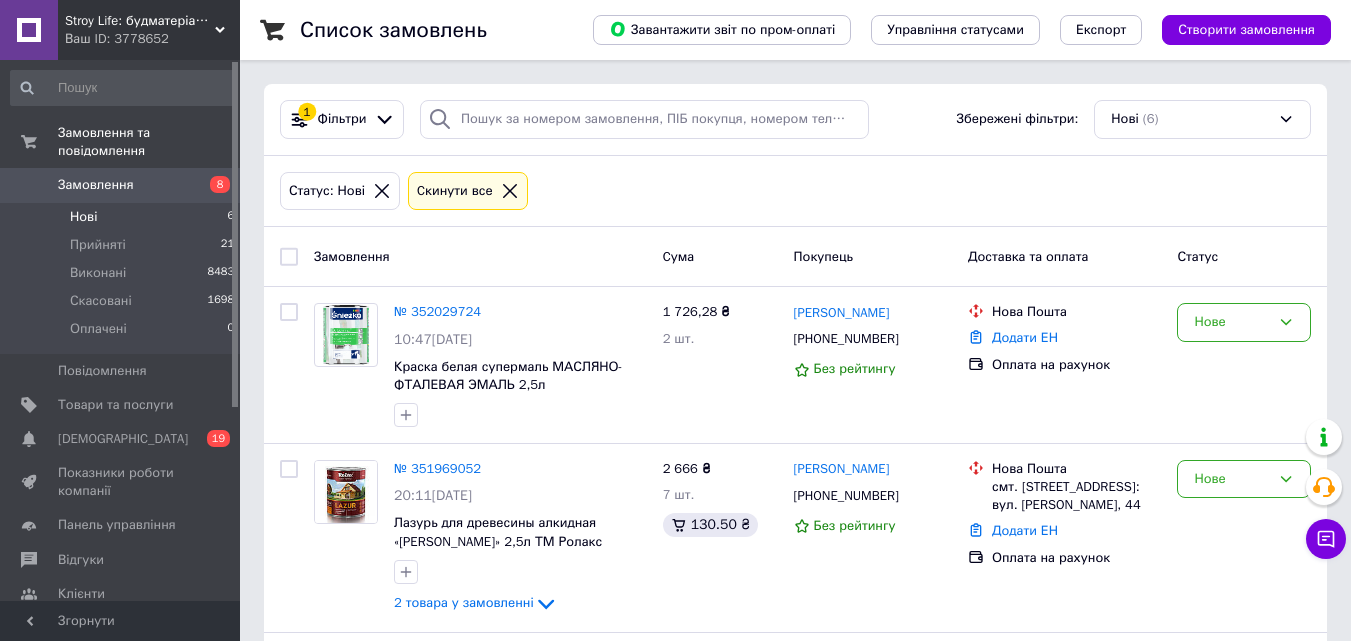 click on "Нові 6" at bounding box center (123, 217) 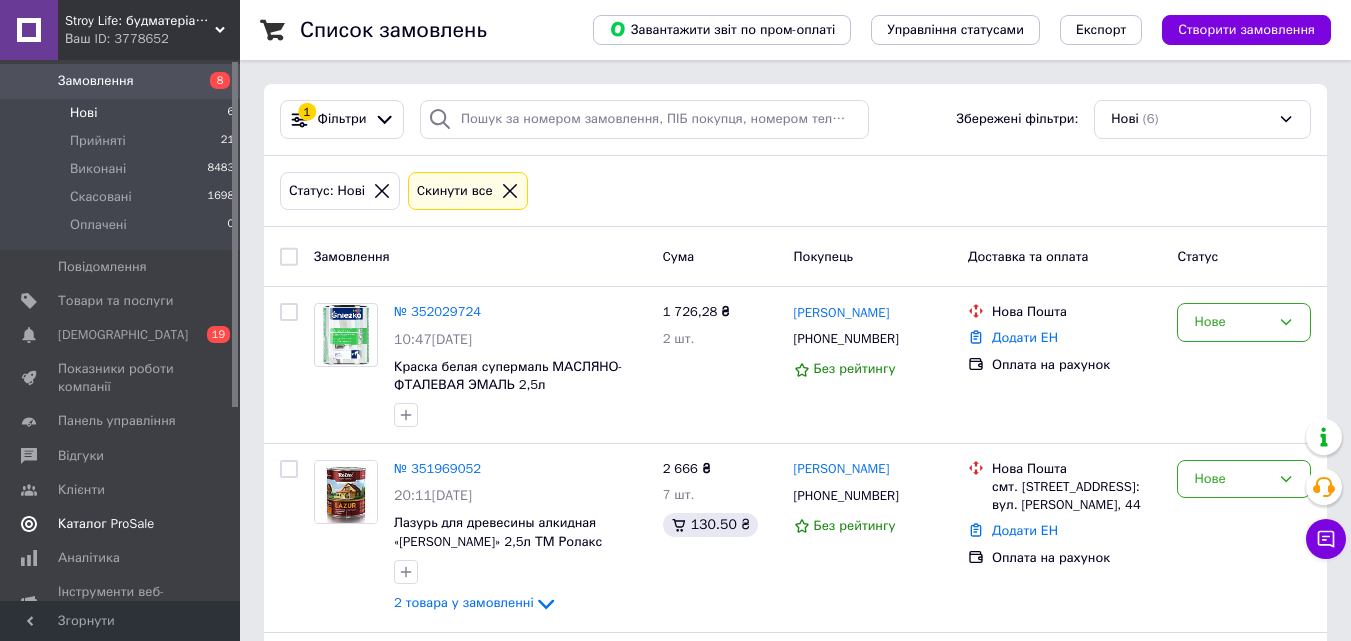 scroll, scrollTop: 200, scrollLeft: 0, axis: vertical 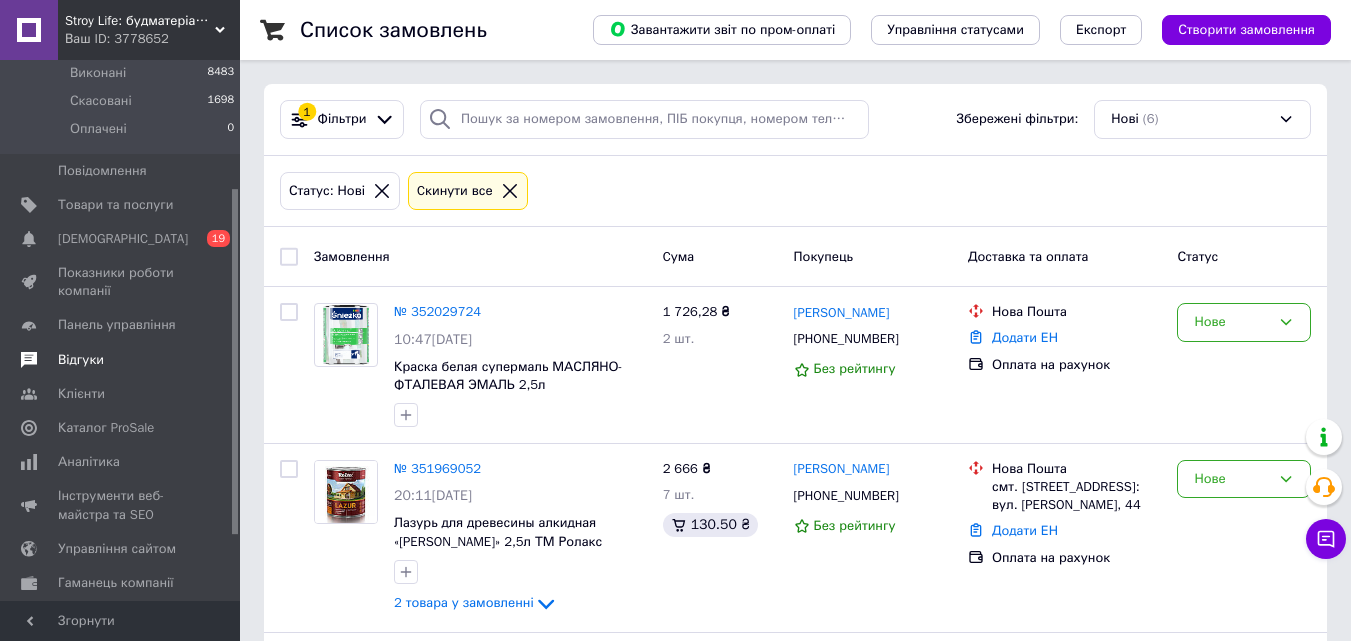click on "Відгуки" at bounding box center (121, 360) 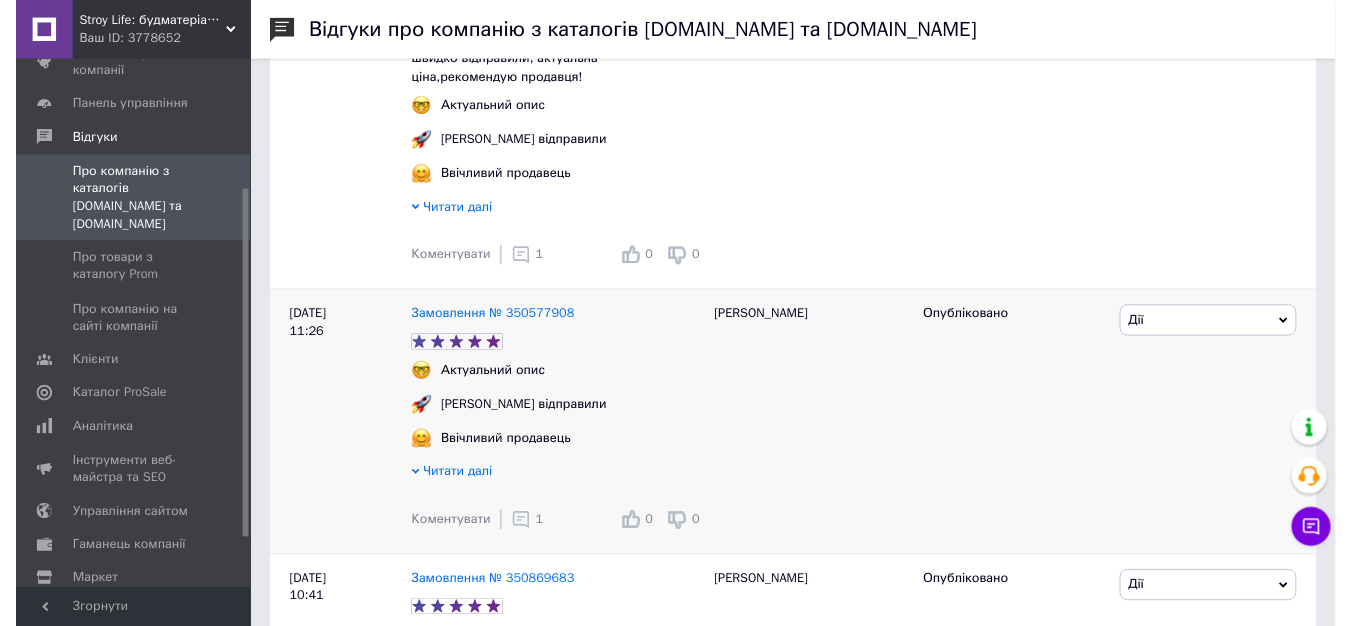 scroll, scrollTop: 1400, scrollLeft: 0, axis: vertical 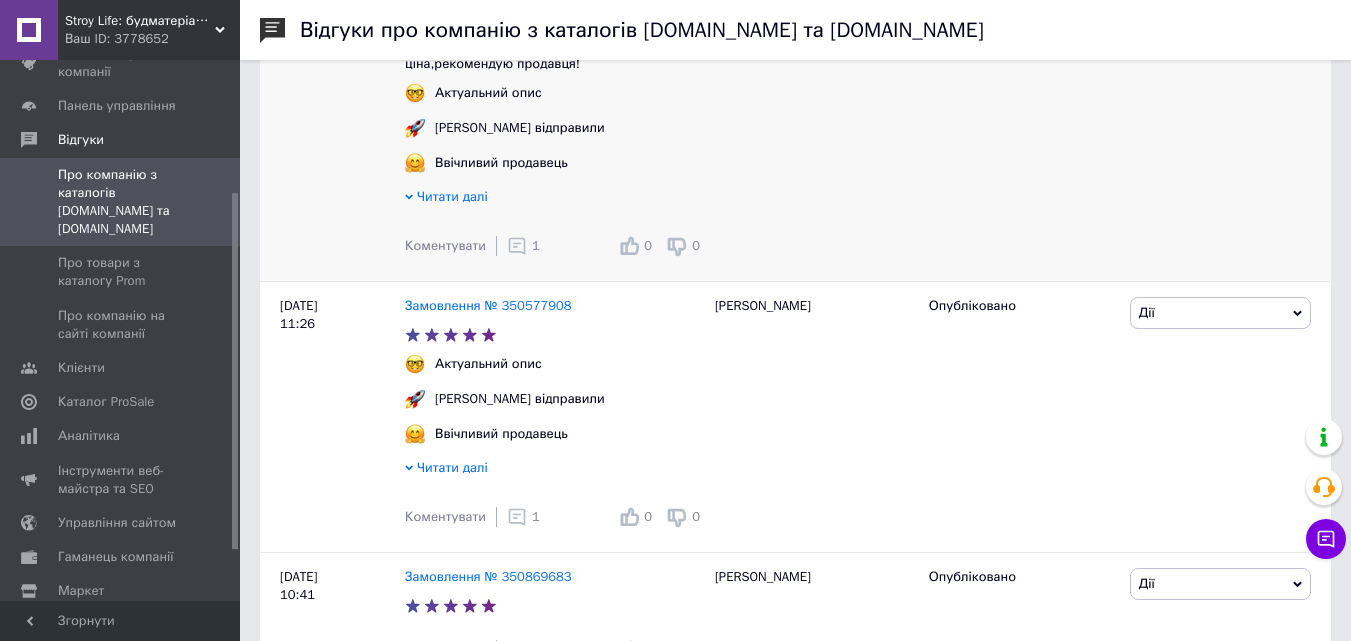click 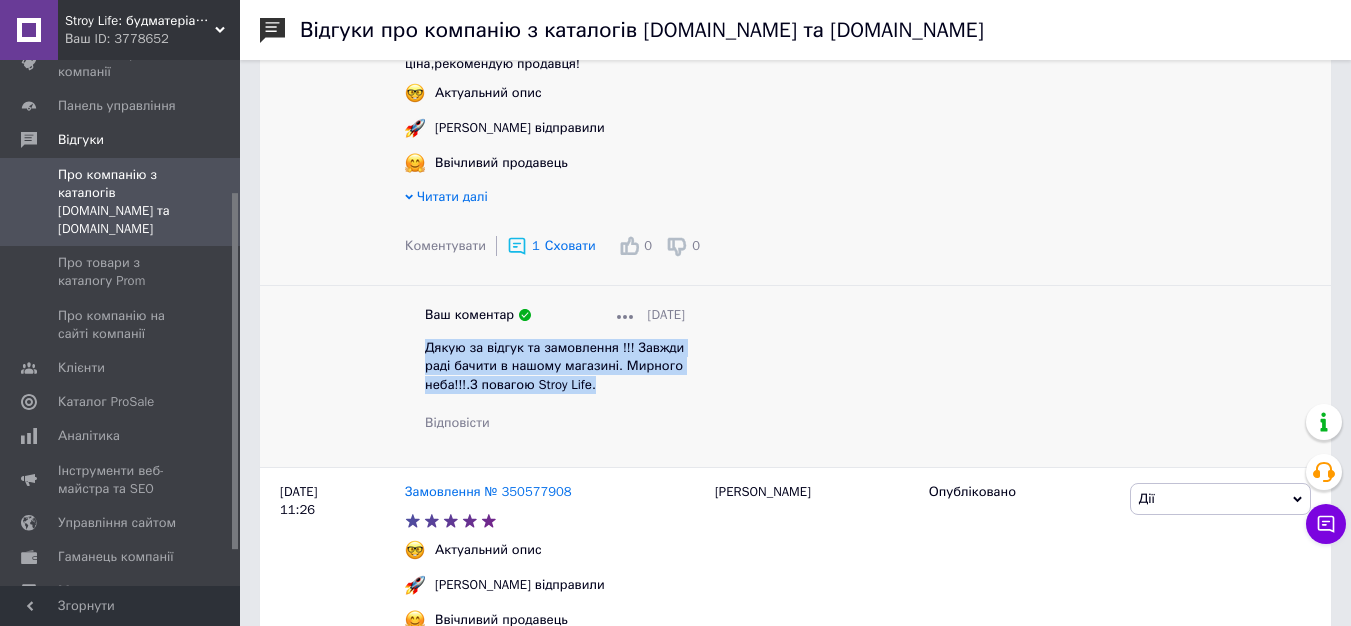 drag, startPoint x: 425, startPoint y: 359, endPoint x: 626, endPoint y: 384, distance: 202.54877 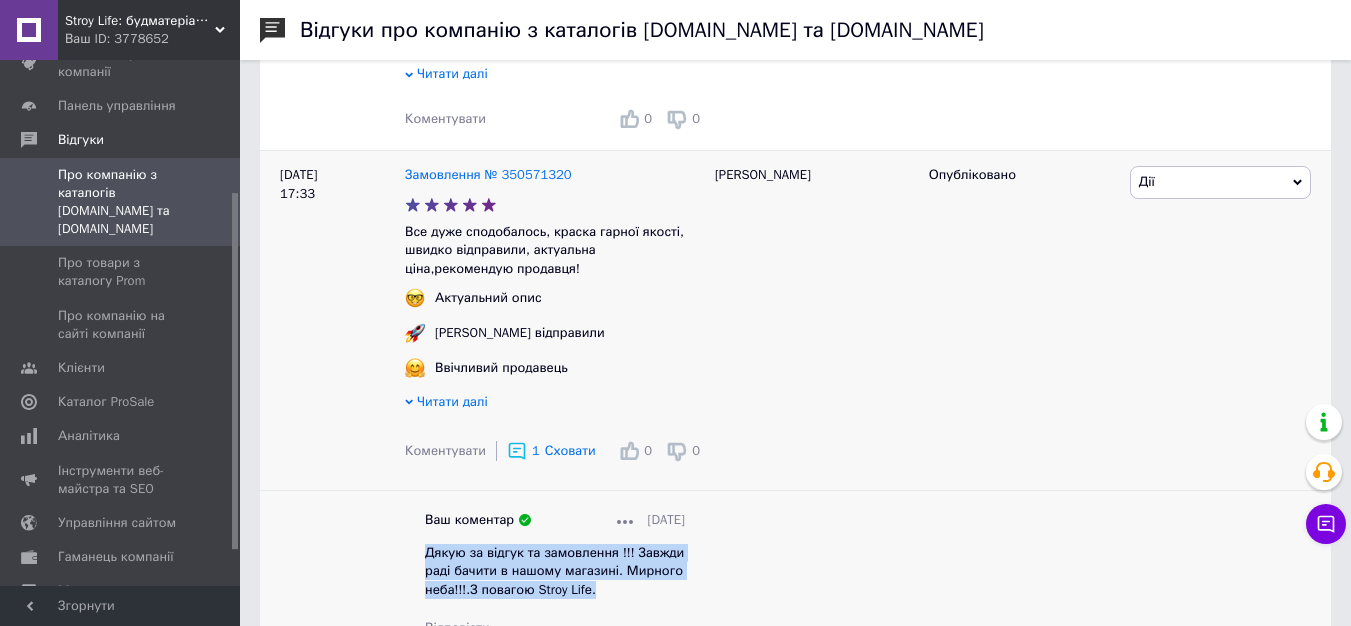 scroll, scrollTop: 1300, scrollLeft: 0, axis: vertical 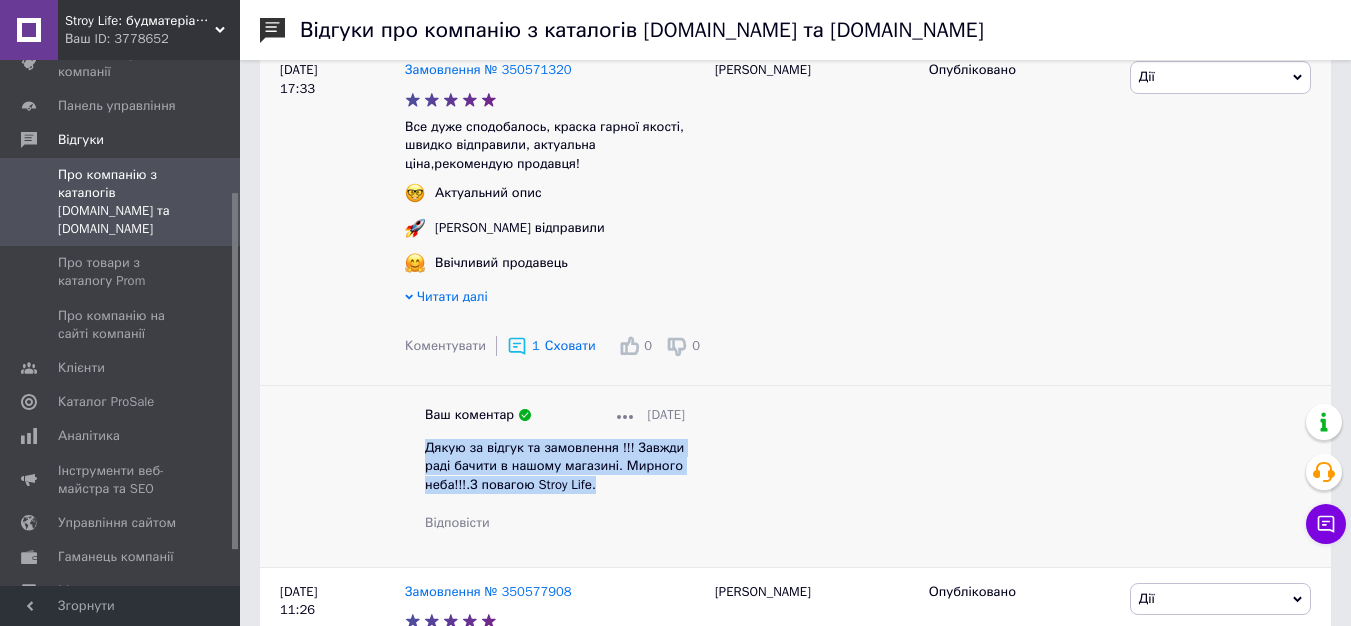 copy on "Дякую за відгук та замовлення !!! Завжди раді бачити в нашому магазині. Мирного неба!!!.З повагою Stroy Lifе." 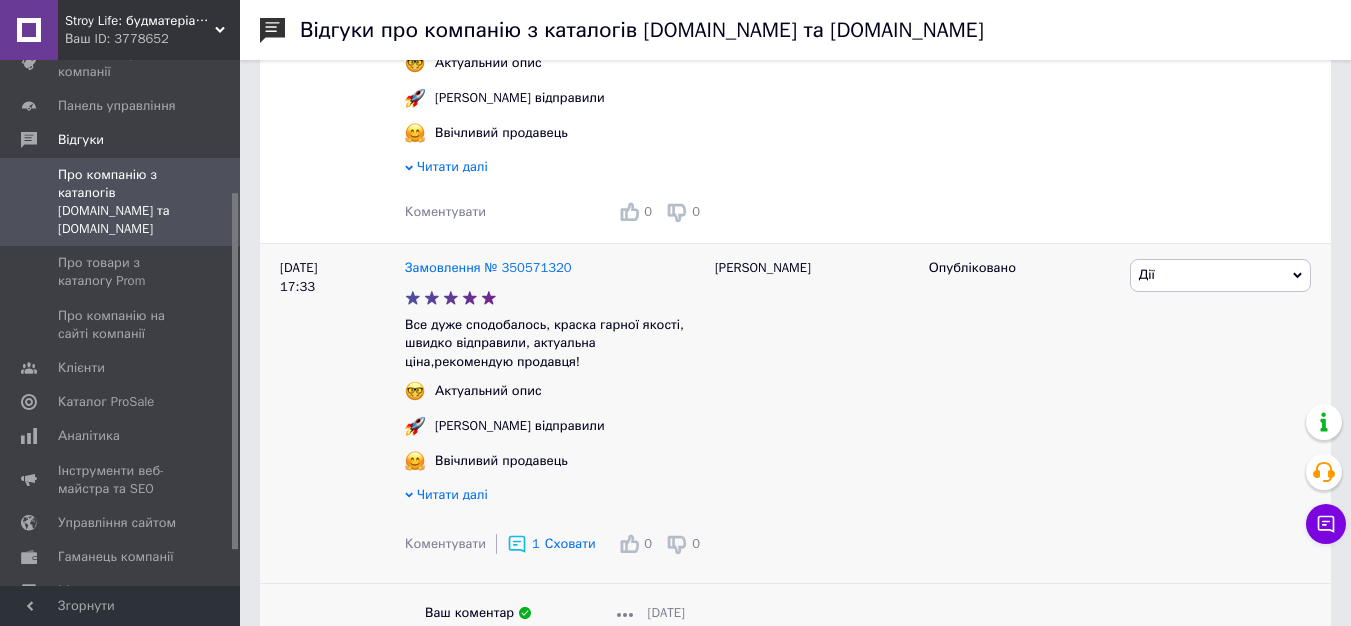 scroll, scrollTop: 1100, scrollLeft: 0, axis: vertical 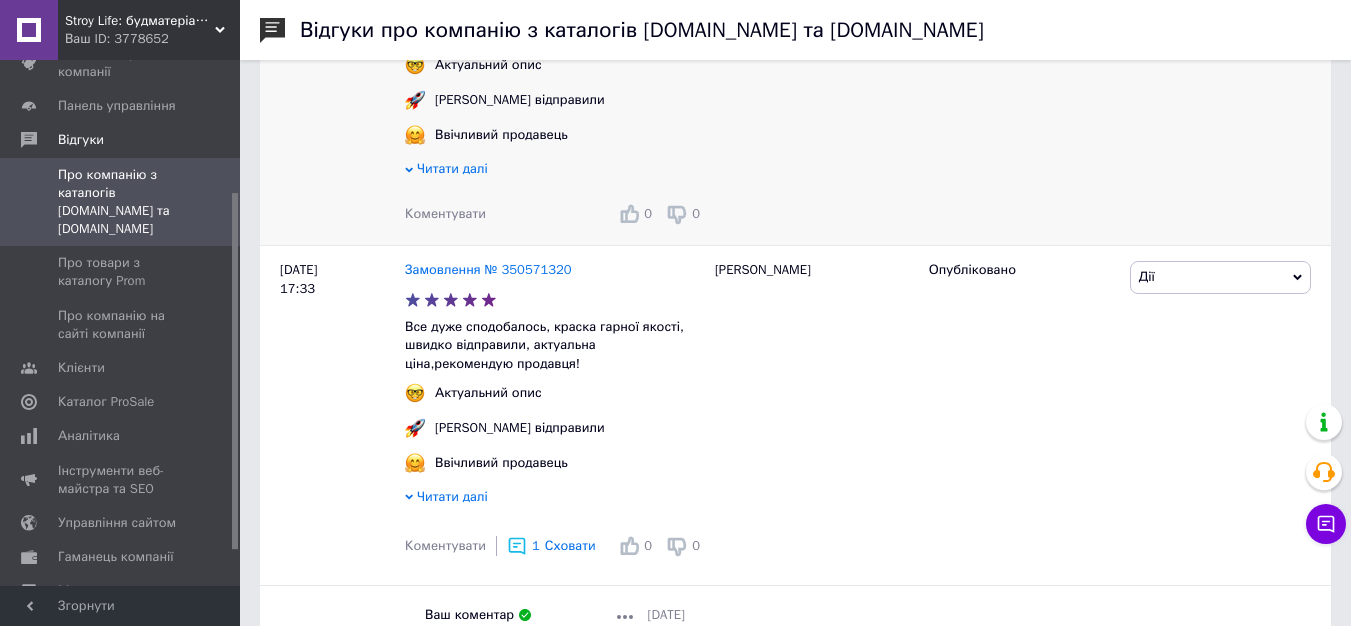 click on "Коментувати" at bounding box center (445, 214) 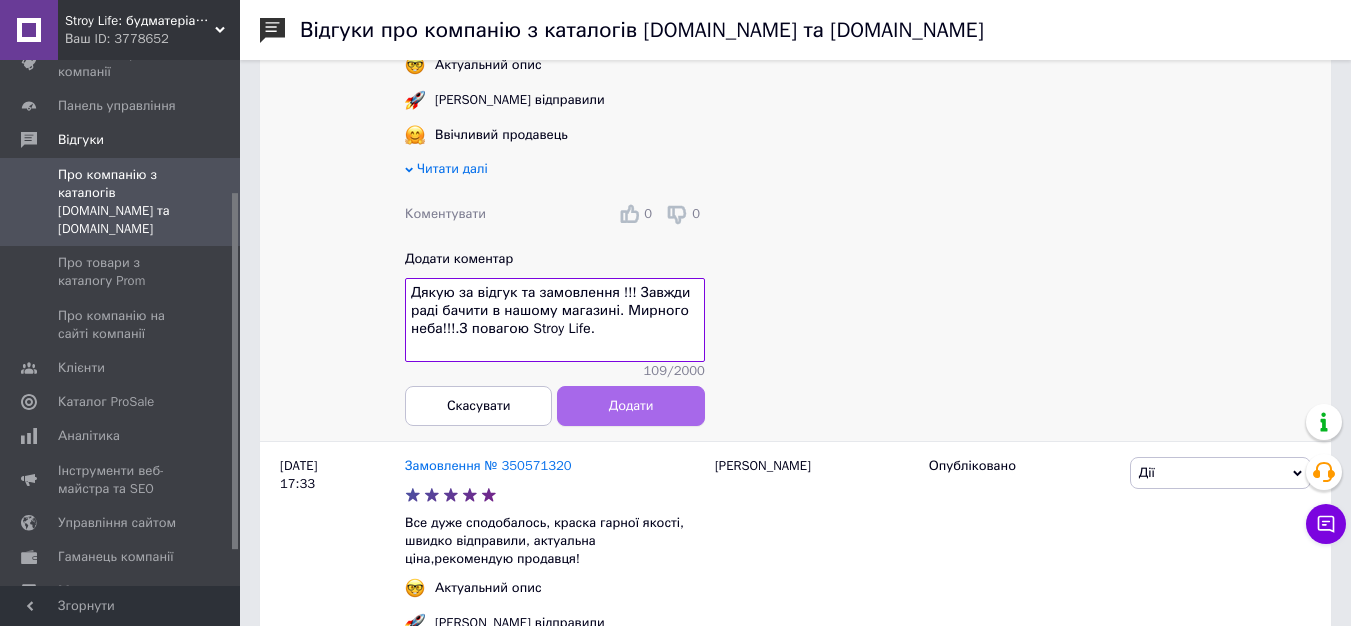type on "Дякую за відгук та замовлення !!! Завжди раді бачити в нашому магазині. Мирного неба!!!.З повагою Stroy Lifе." 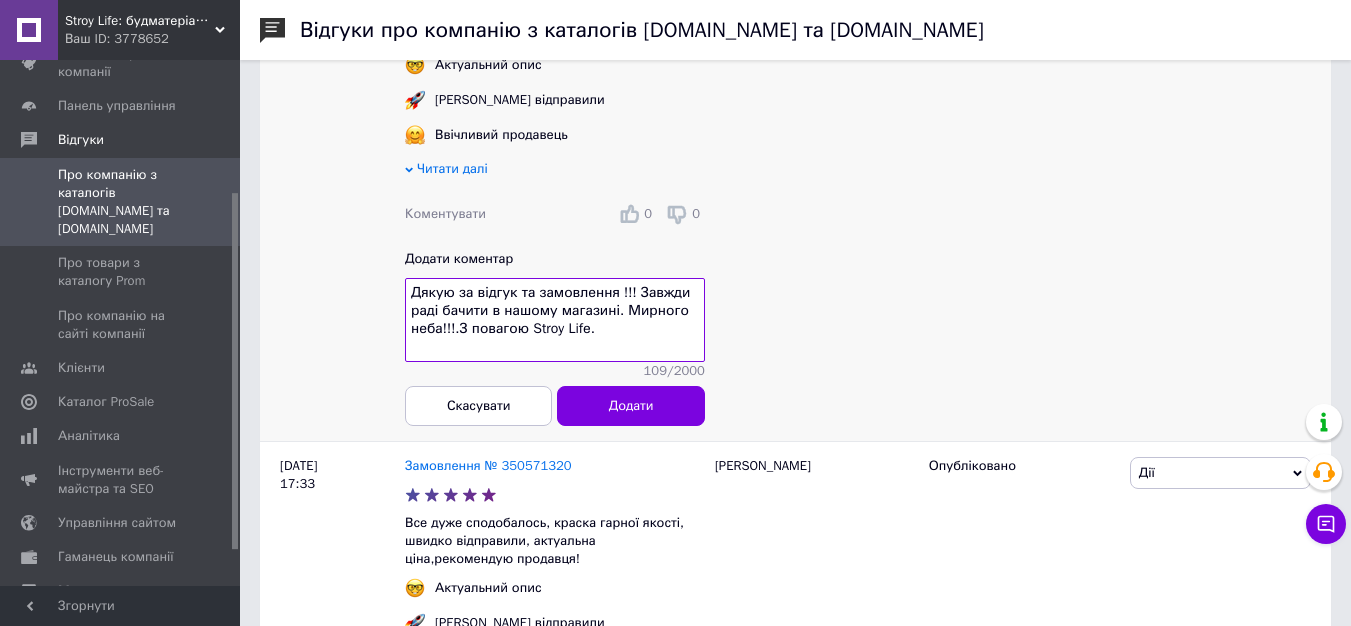 click on "Додати" at bounding box center [631, 406] 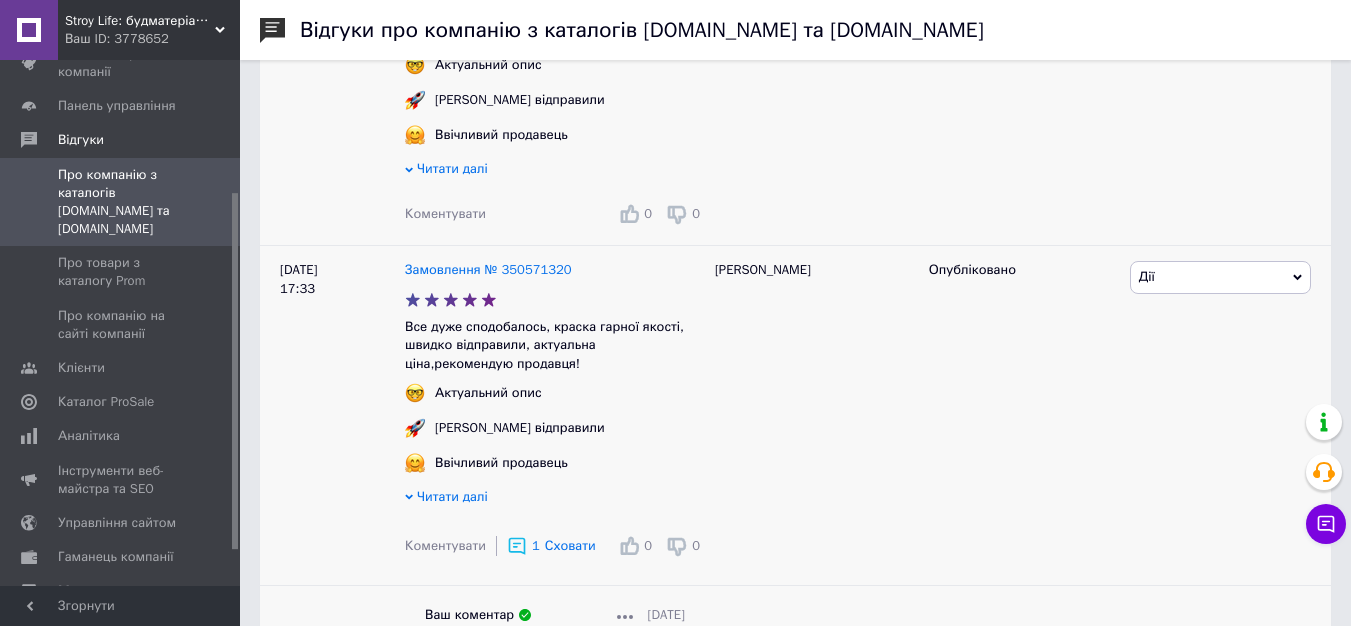 scroll, scrollTop: 900, scrollLeft: 0, axis: vertical 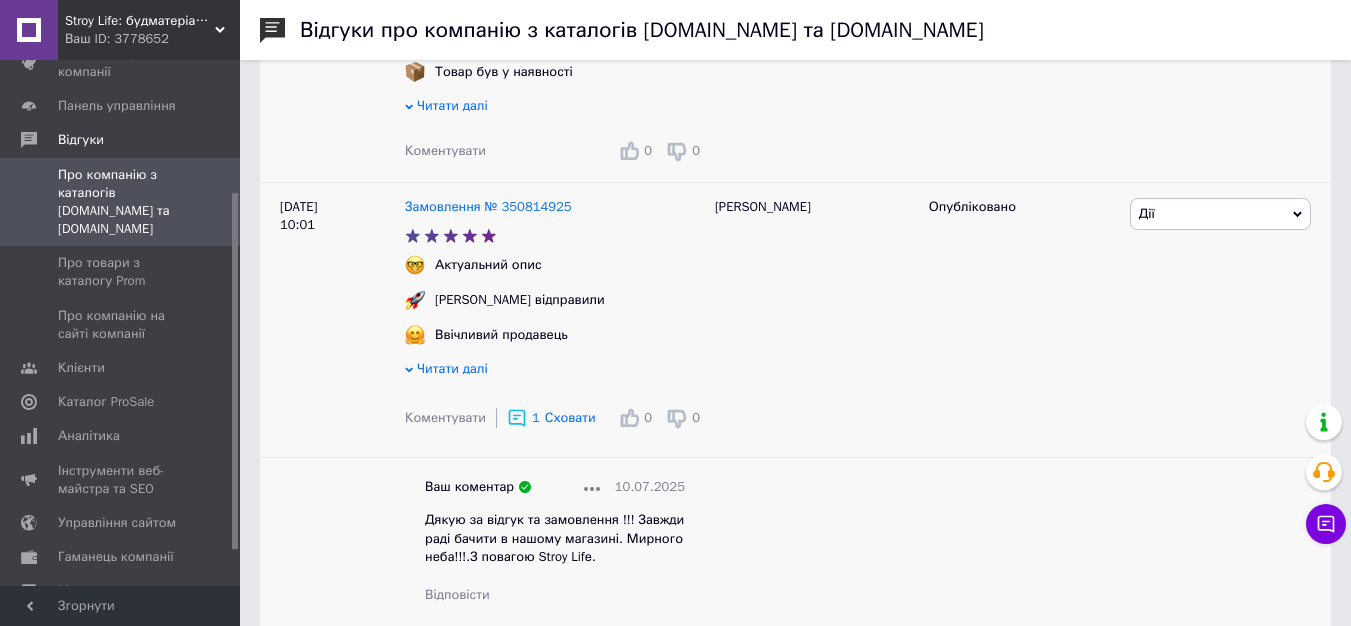 click on "Коментувати" at bounding box center [445, 150] 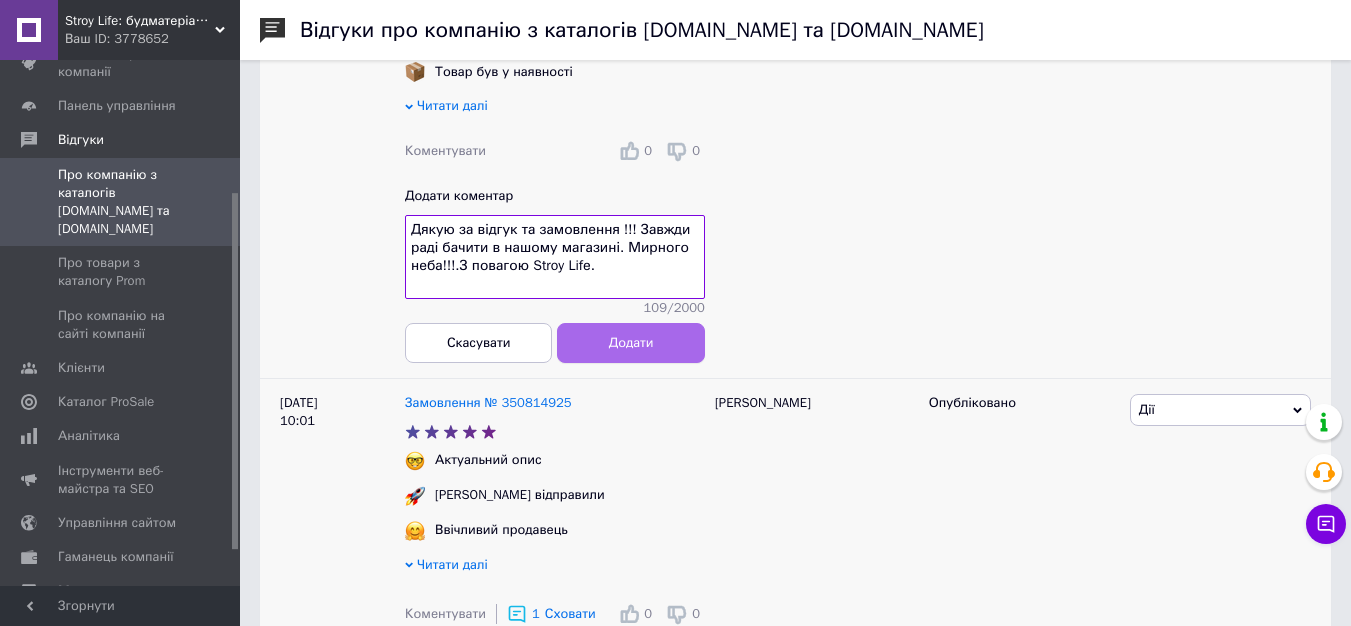 type on "Дякую за відгук та замовлення !!! Завжди раді бачити в нашому магазині. Мирного неба!!!.З повагою Stroy Lifе." 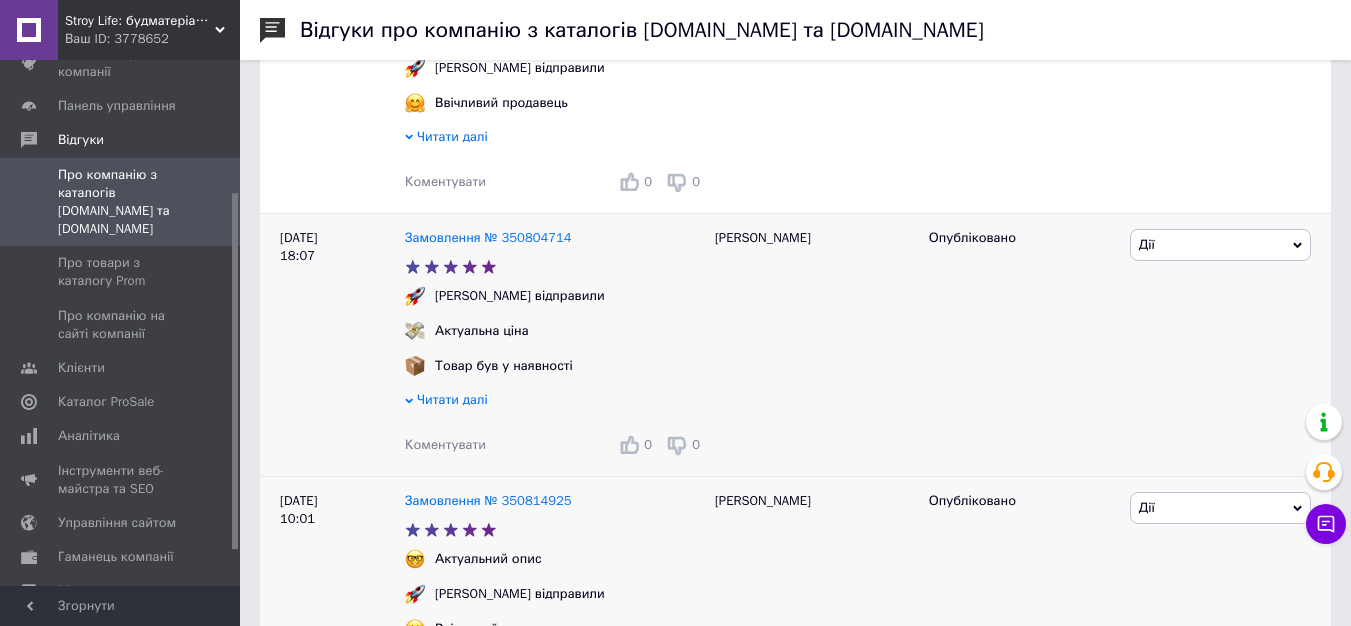scroll, scrollTop: 600, scrollLeft: 0, axis: vertical 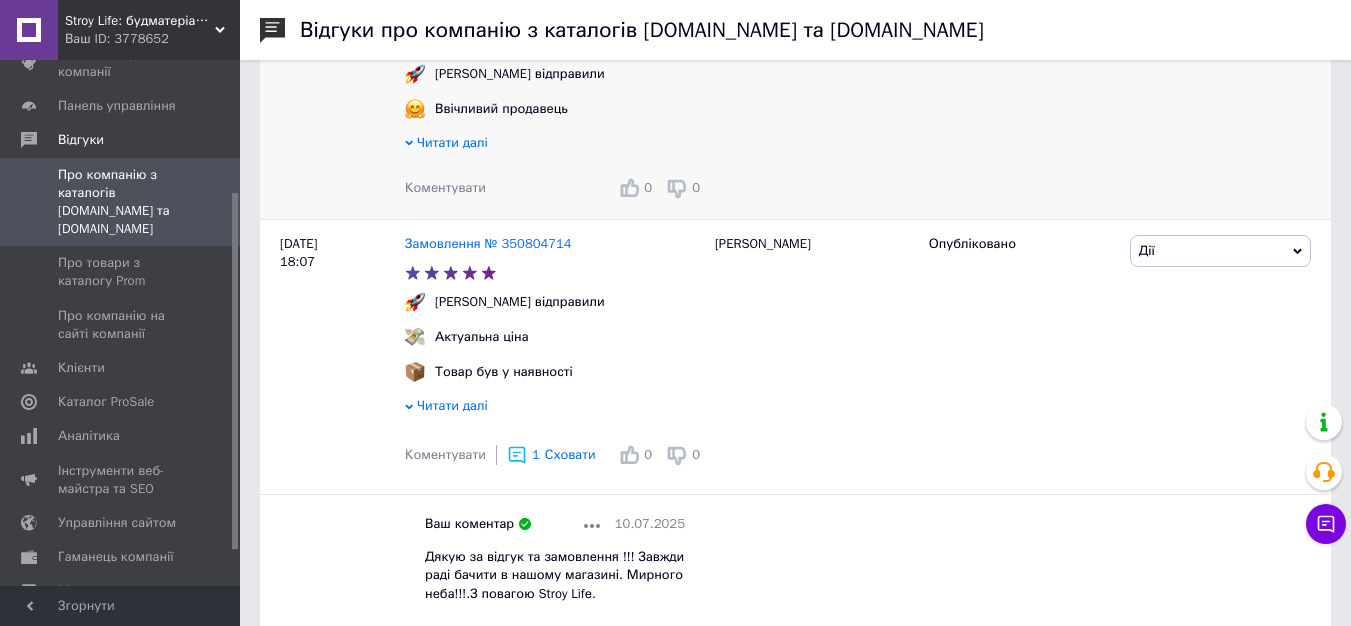 click on "Коментувати" at bounding box center (445, 188) 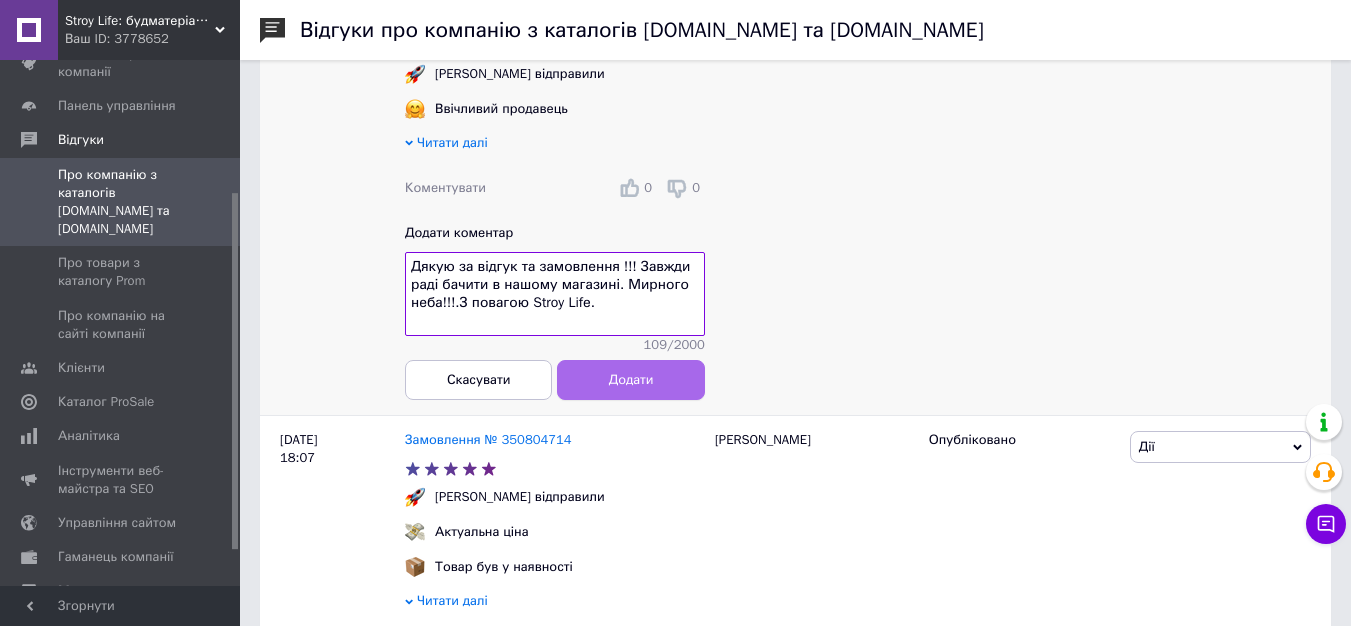 type on "Дякую за відгук та замовлення !!! Завжди раді бачити в нашому магазині. Мирного неба!!!.З повагою Stroy Lifе." 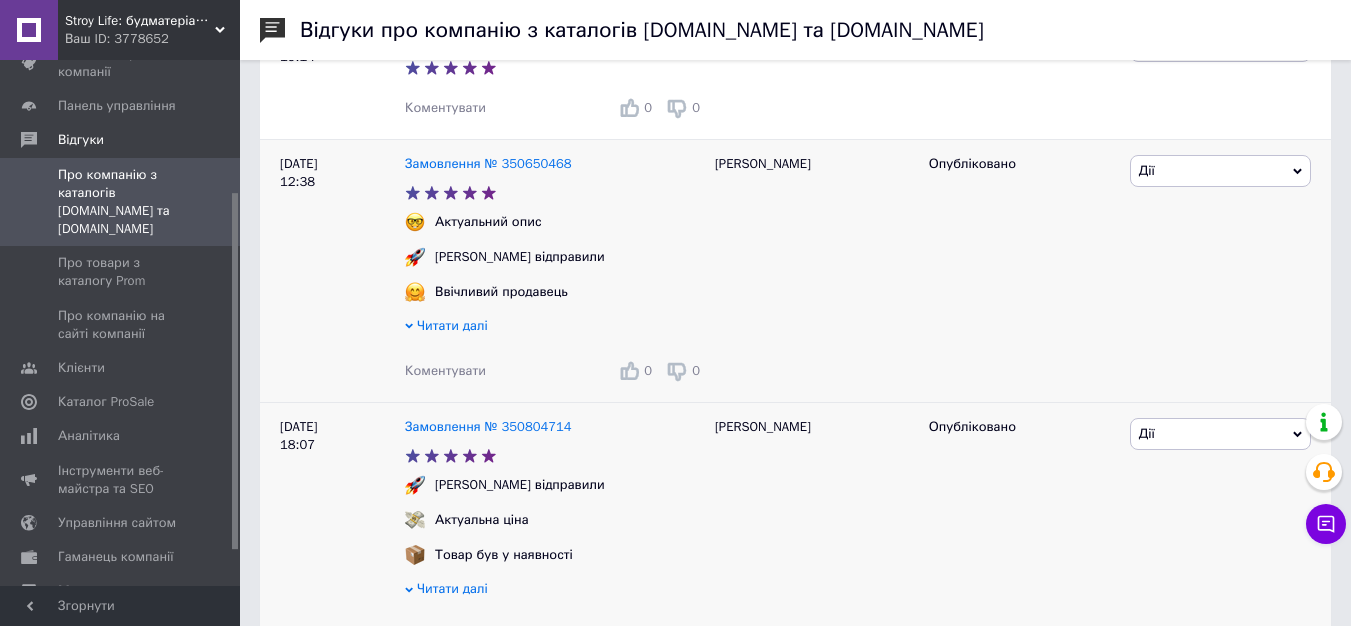 scroll, scrollTop: 400, scrollLeft: 0, axis: vertical 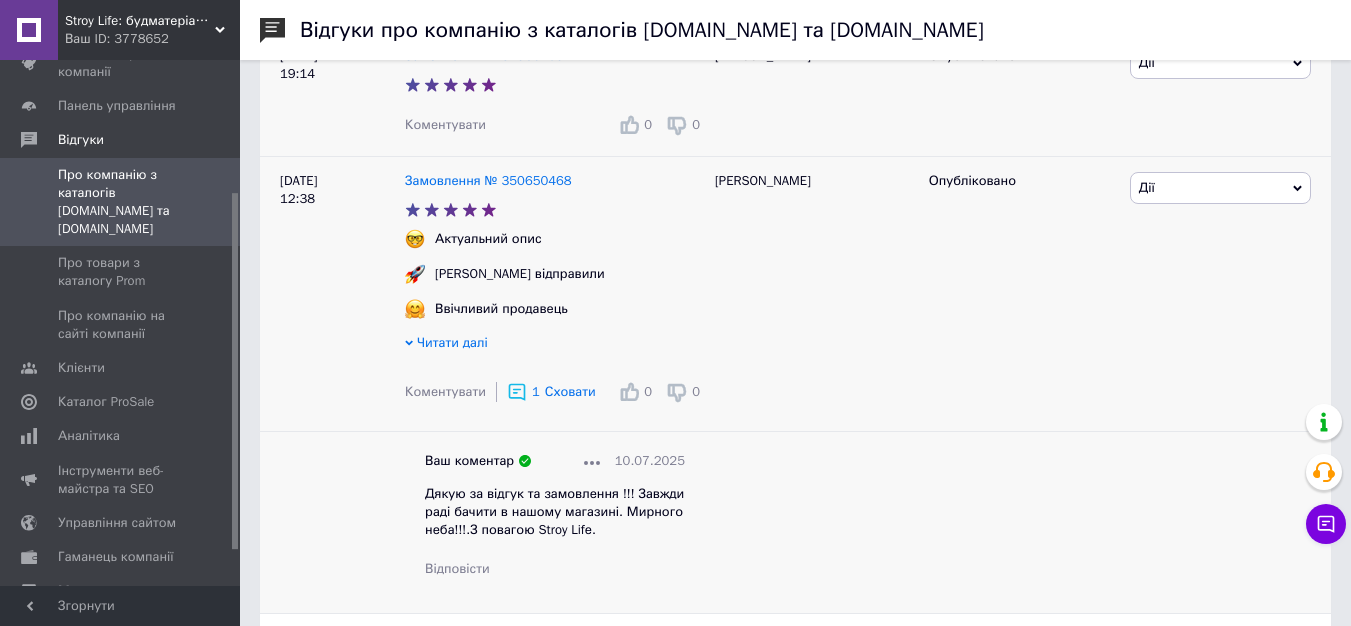 click on "Коментувати" at bounding box center (445, 124) 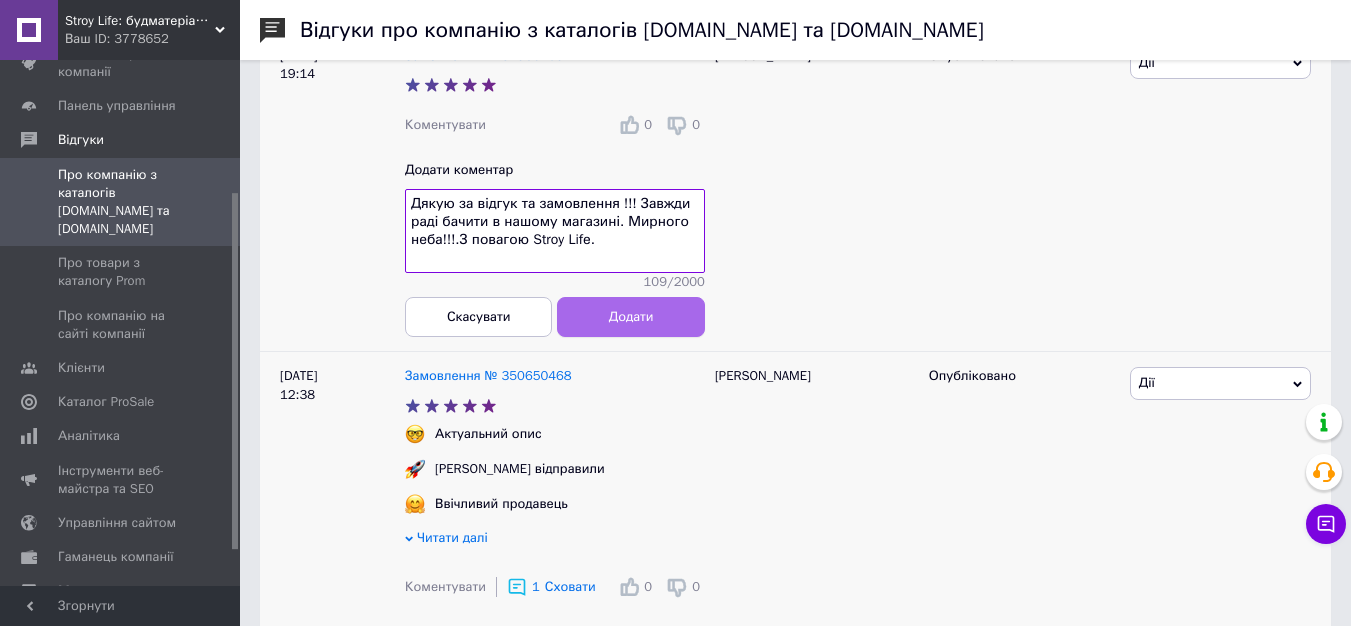 type on "Дякую за відгук та замовлення !!! Завжди раді бачити в нашому магазині. Мирного неба!!!.З повагою Stroy Lifе." 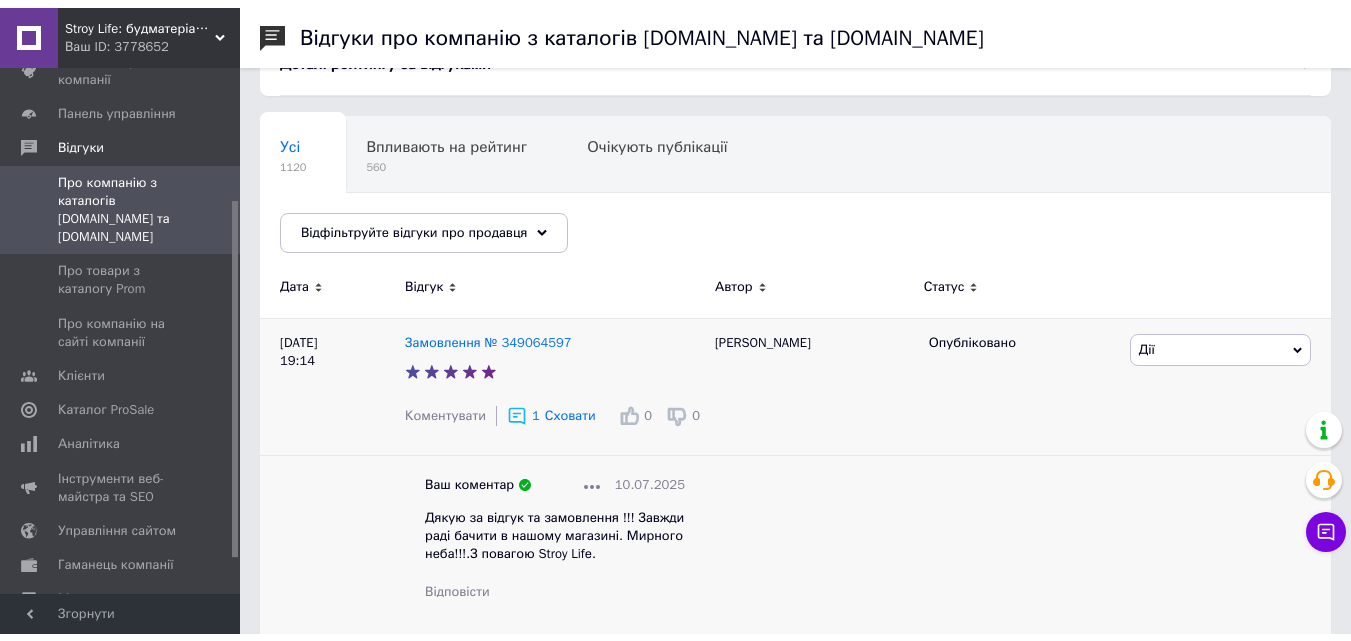 scroll, scrollTop: 100, scrollLeft: 0, axis: vertical 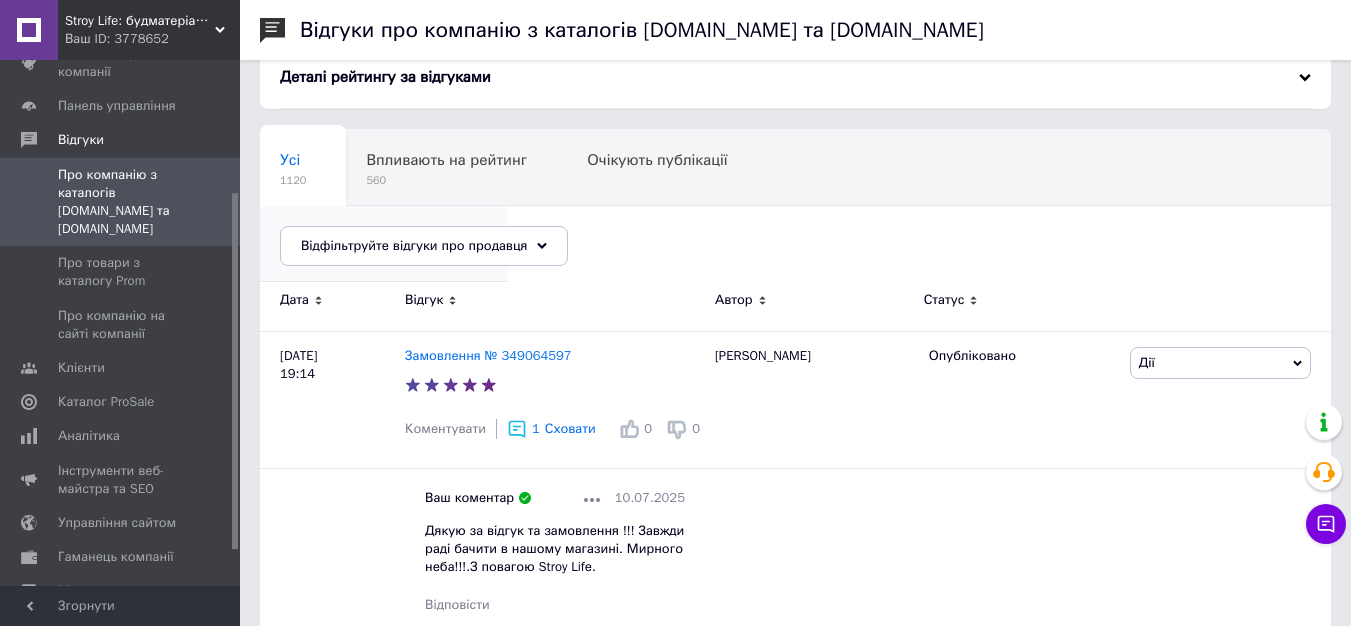 click on "4" at bounding box center [374, 256] 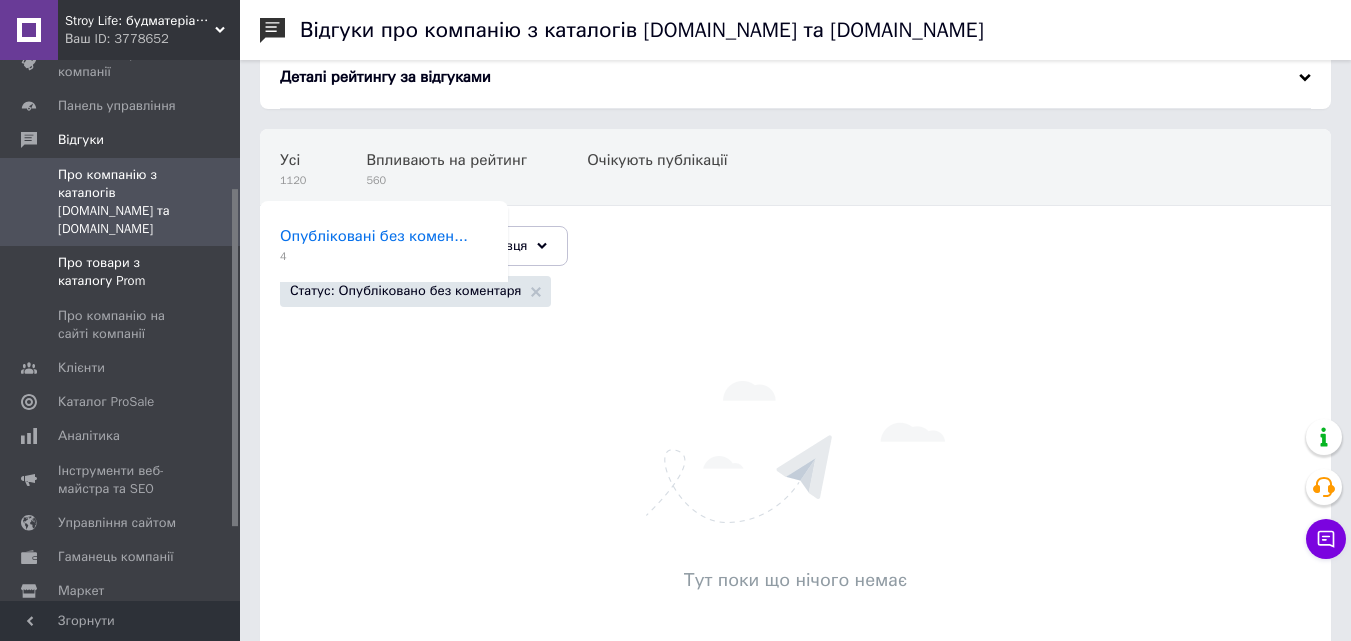 click on "Про товари з каталогу Prom" at bounding box center (121, 272) 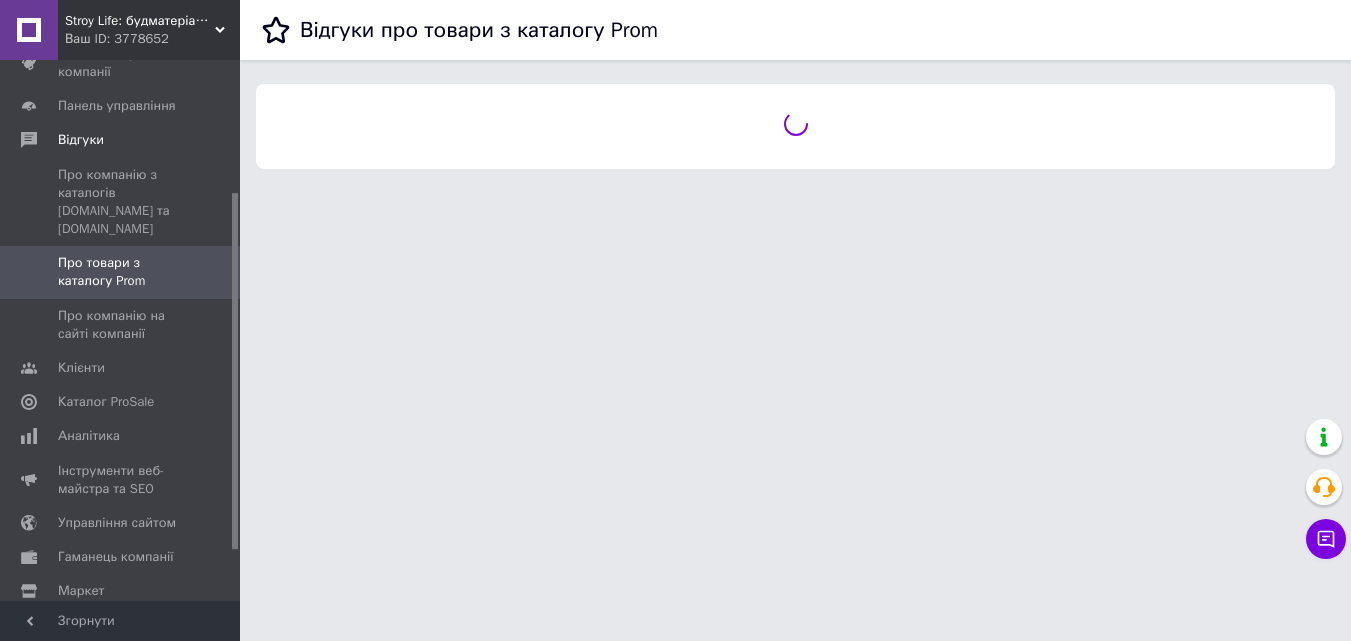 scroll, scrollTop: 0, scrollLeft: 0, axis: both 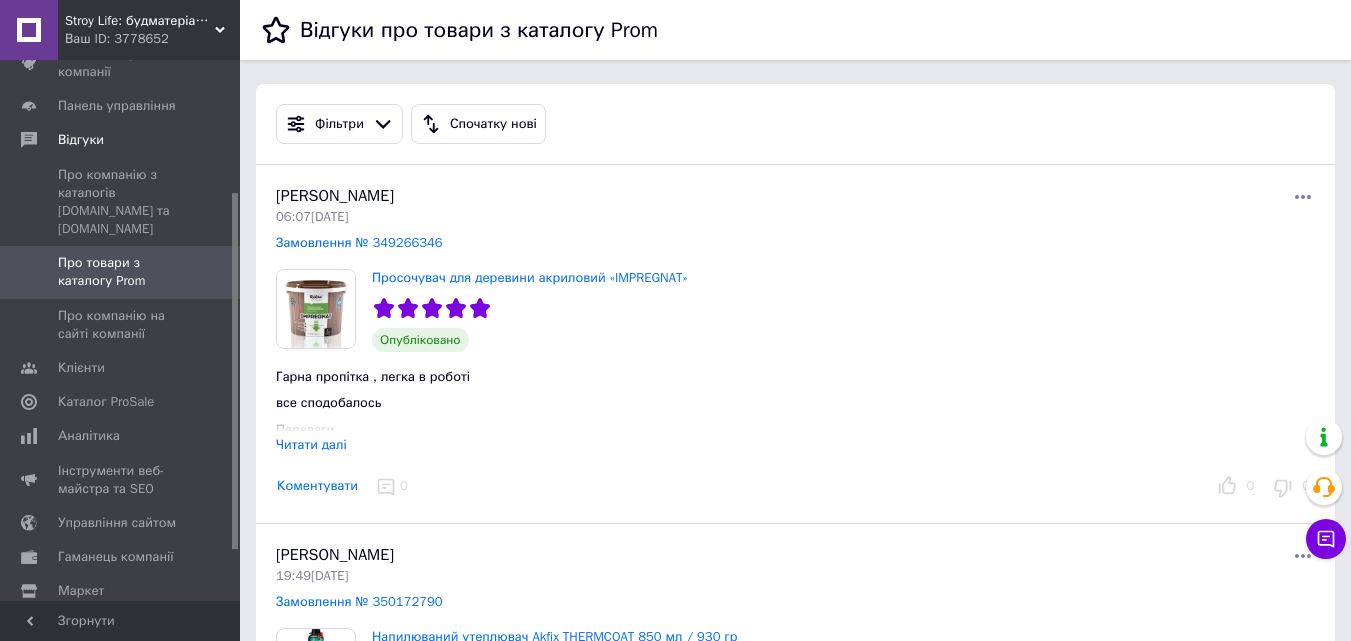 click on "Коментувати 0" at bounding box center (737, 486) 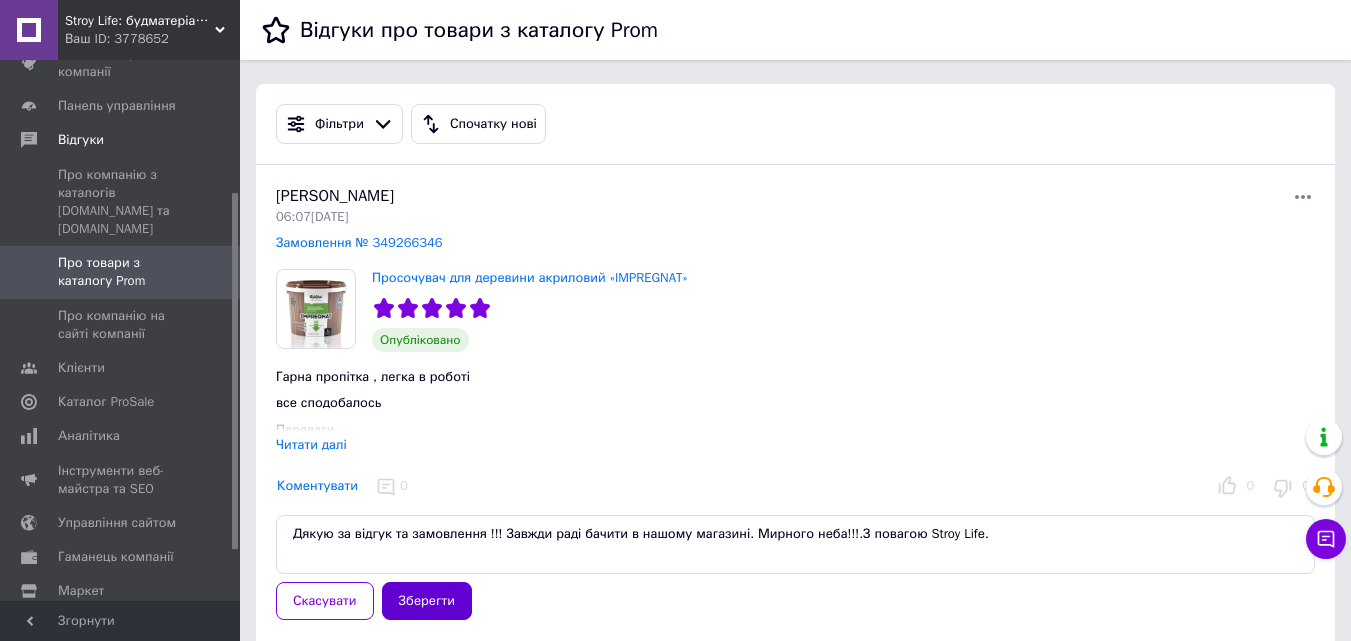 type on "Дякую за відгук та замовлення !!! Завжди раді бачити в нашому магазині. Мирного неба!!!.З повагою Stroy Lifе." 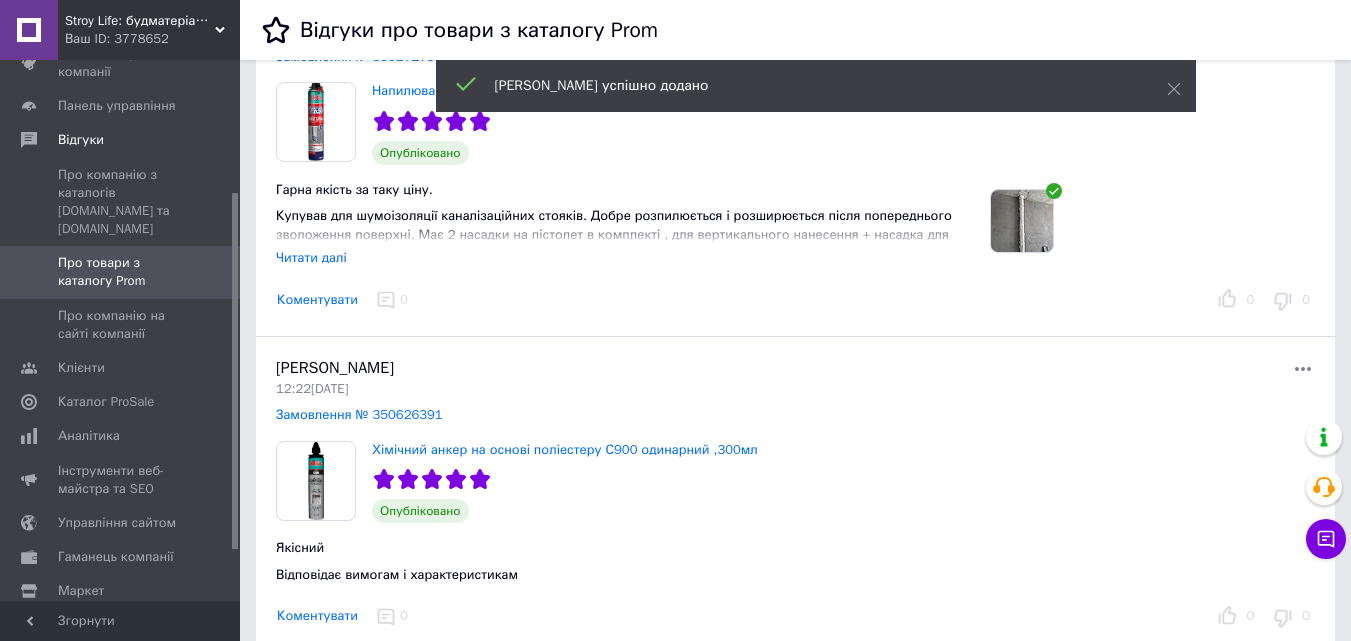 scroll, scrollTop: 700, scrollLeft: 0, axis: vertical 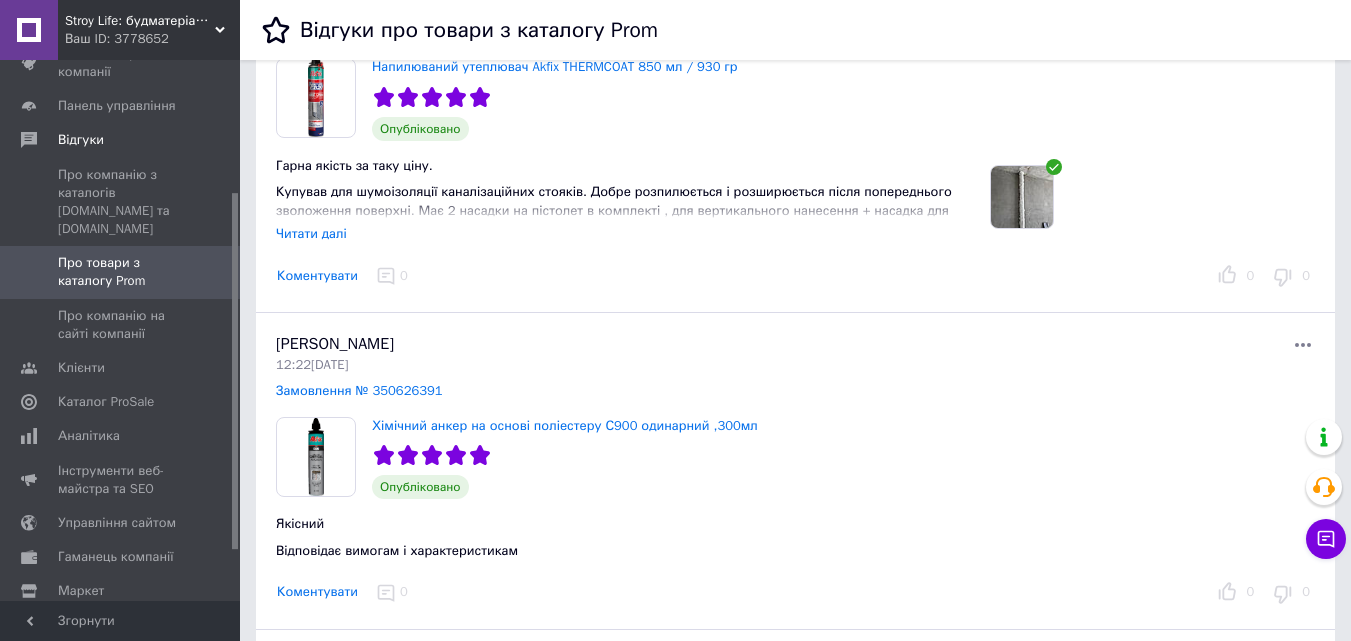 click on "Коментувати" at bounding box center [317, 276] 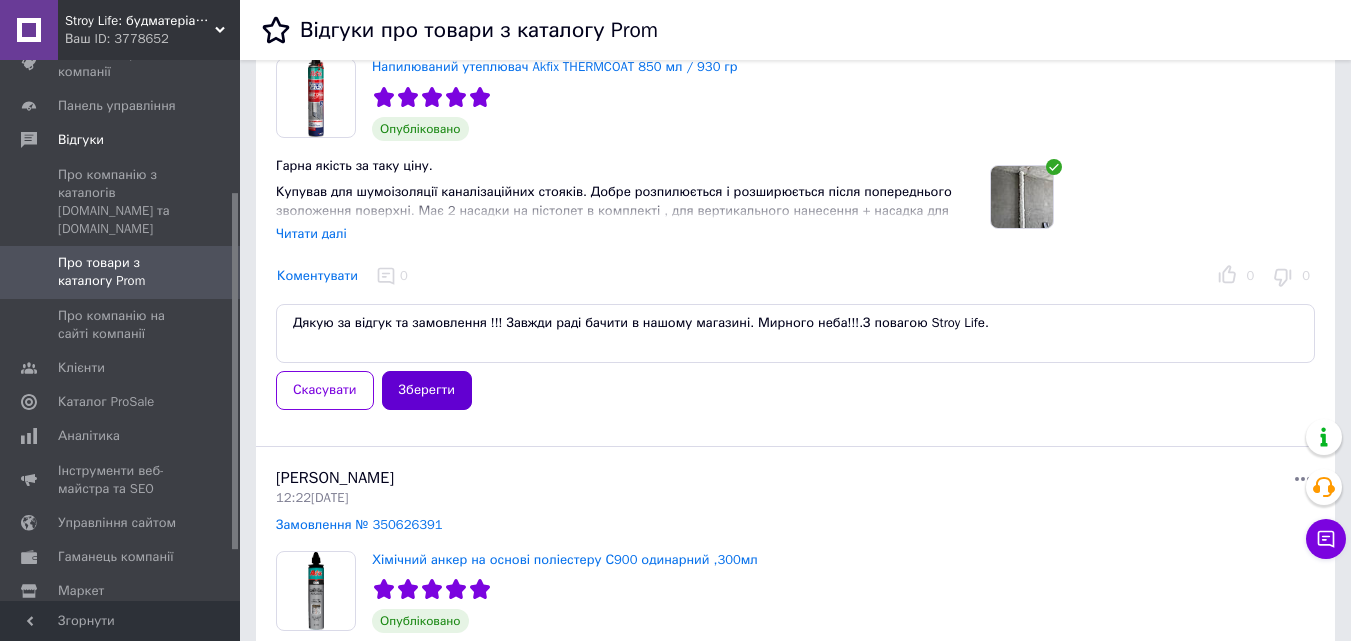 type on "Дякую за відгук та замовлення !!! Завжди раді бачити в нашому магазині. Мирного неба!!!.З повагою Stroy Lifе." 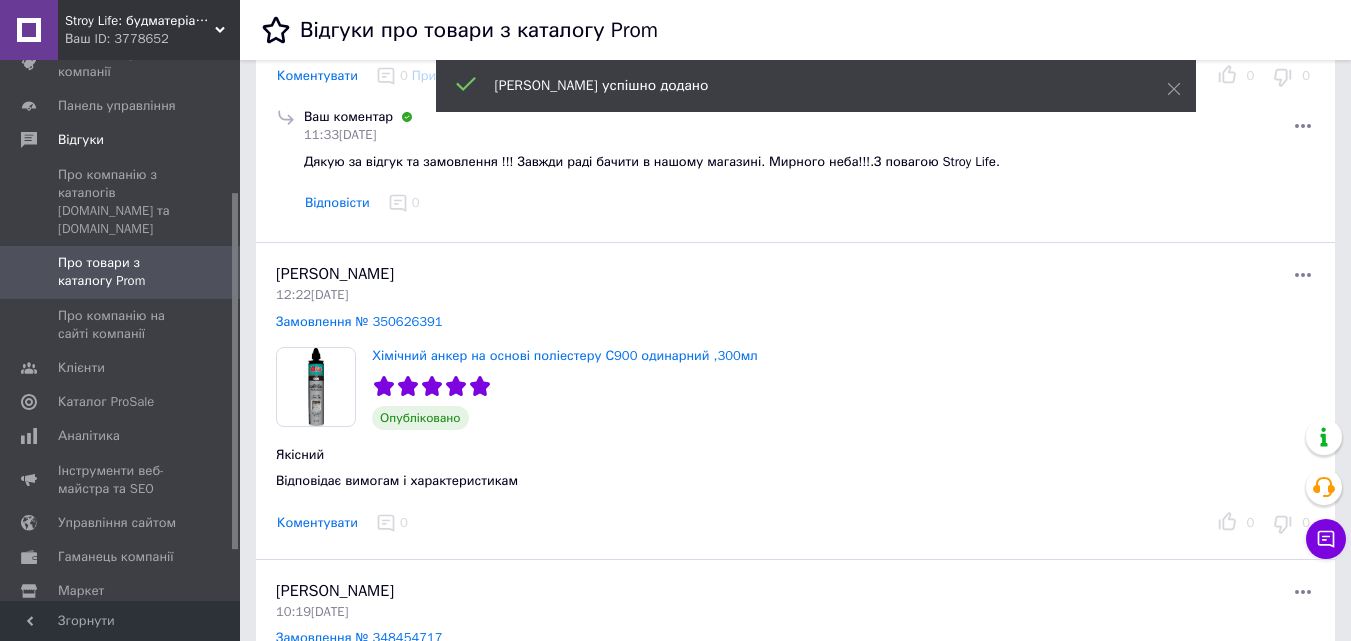 scroll, scrollTop: 1000, scrollLeft: 0, axis: vertical 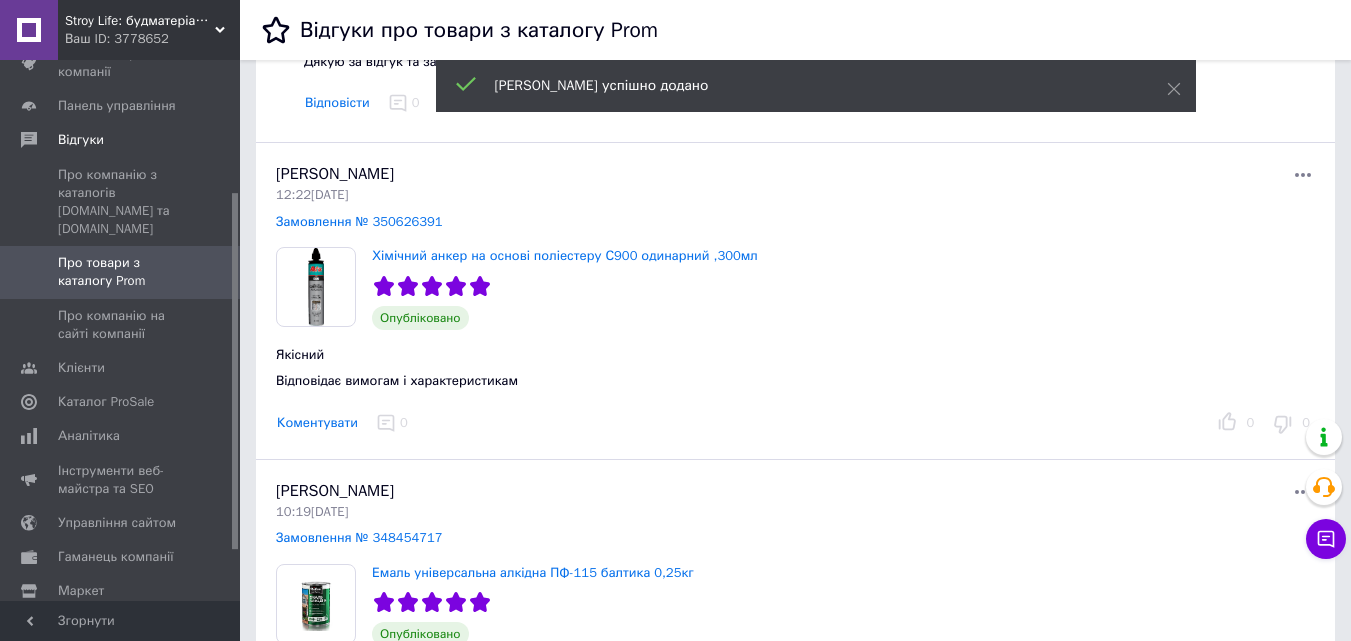 click on "Коментувати" at bounding box center (317, 423) 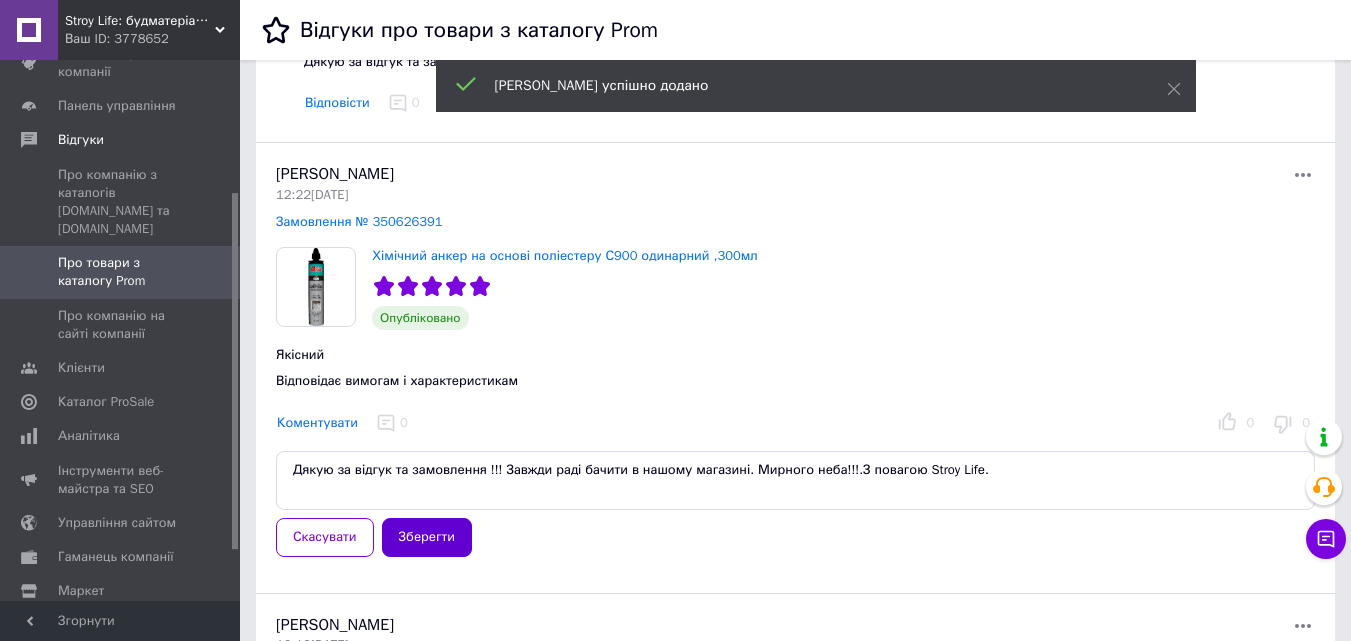 type on "Дякую за відгук та замовлення !!! Завжди раді бачити в нашому магазині. Мирного неба!!!.З повагою Stroy Lifе." 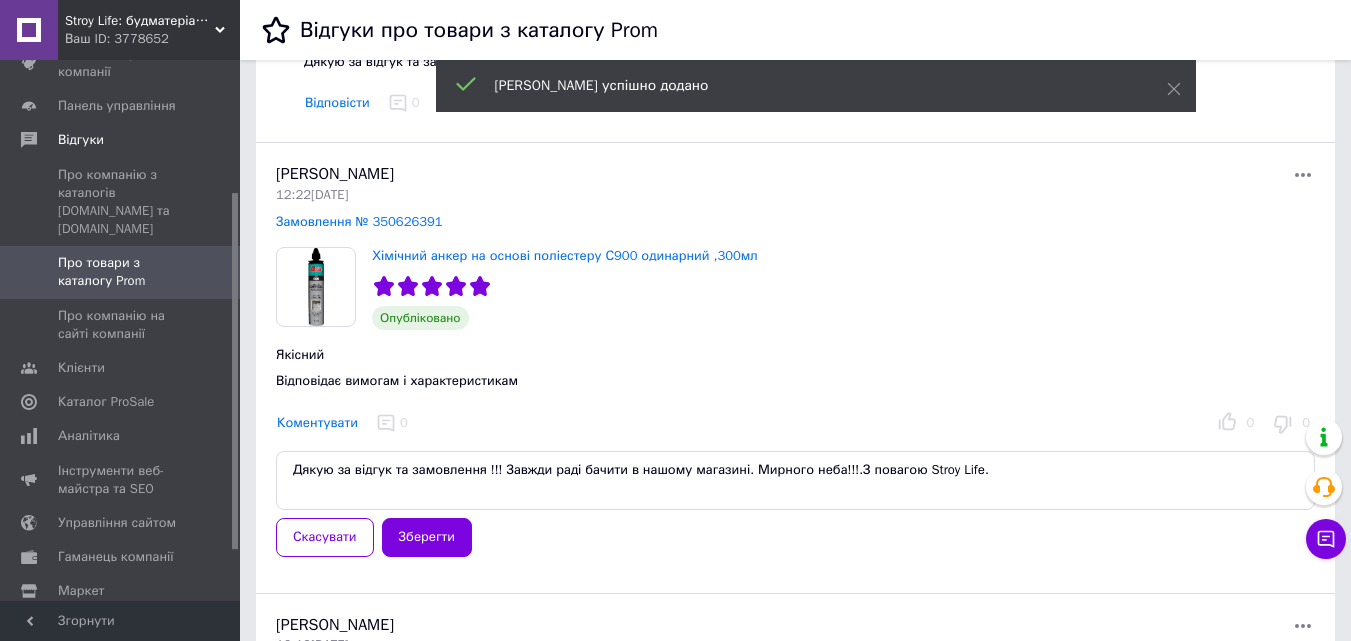 click on "Зберегти" at bounding box center [427, 537] 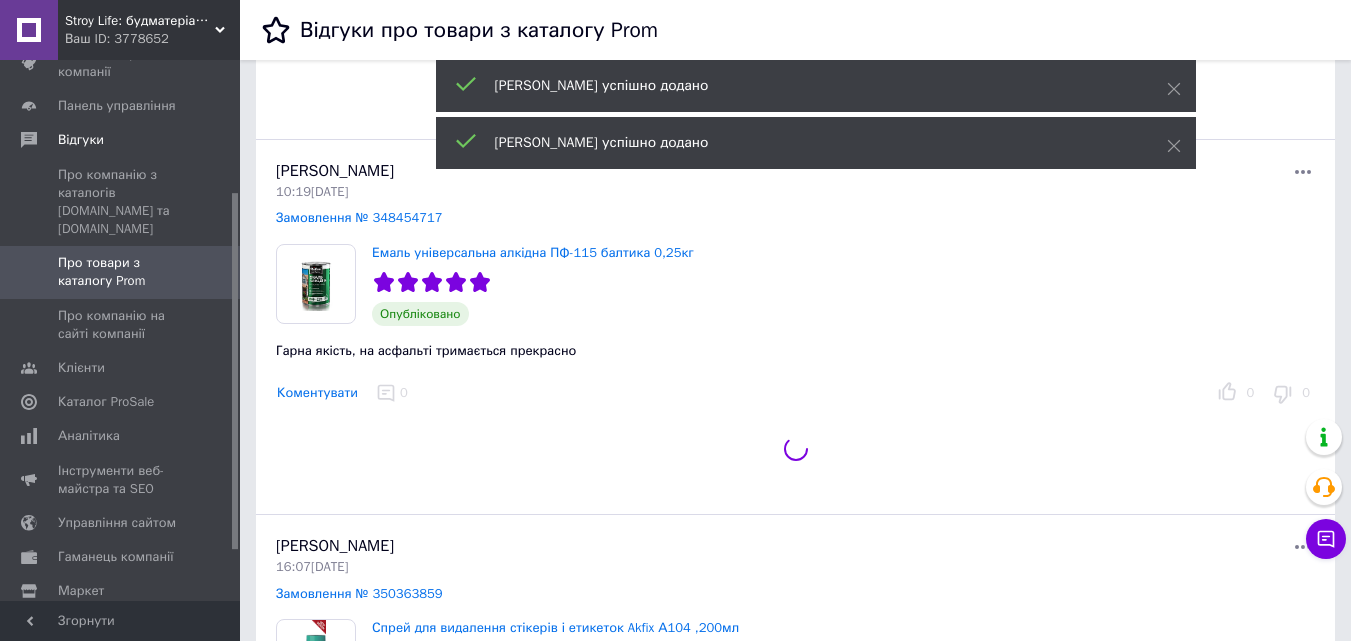 scroll, scrollTop: 1446, scrollLeft: 0, axis: vertical 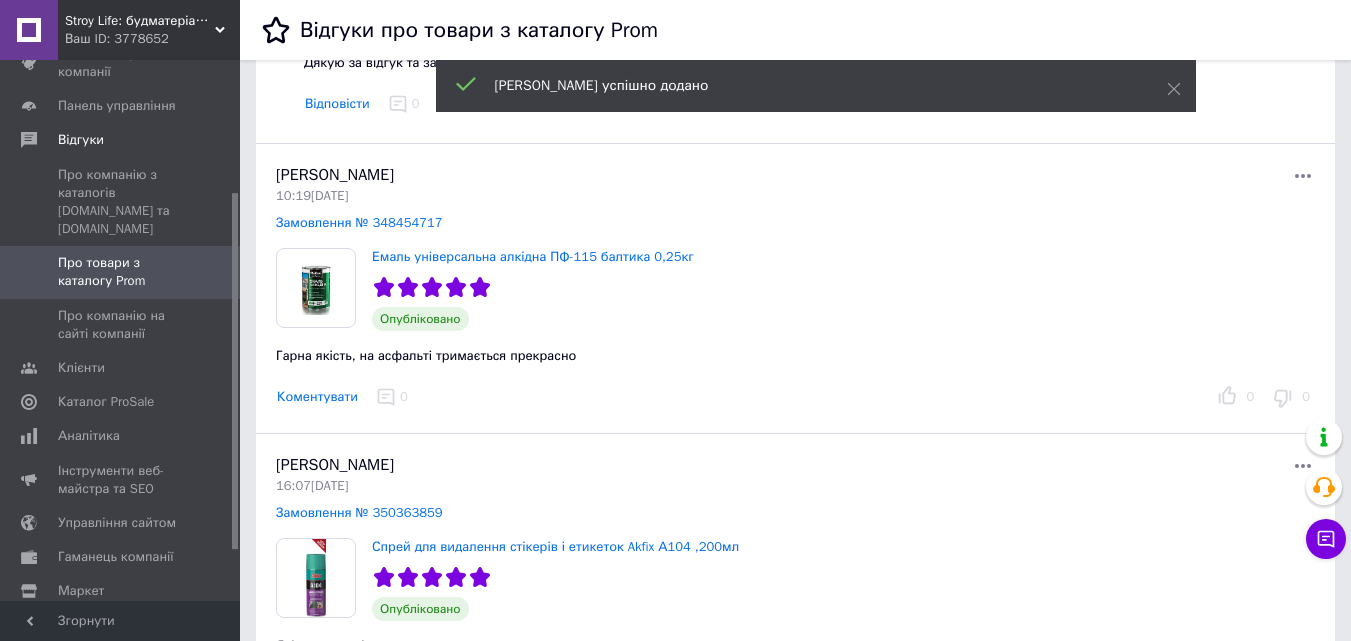 click on "Коментувати" at bounding box center (317, 397) 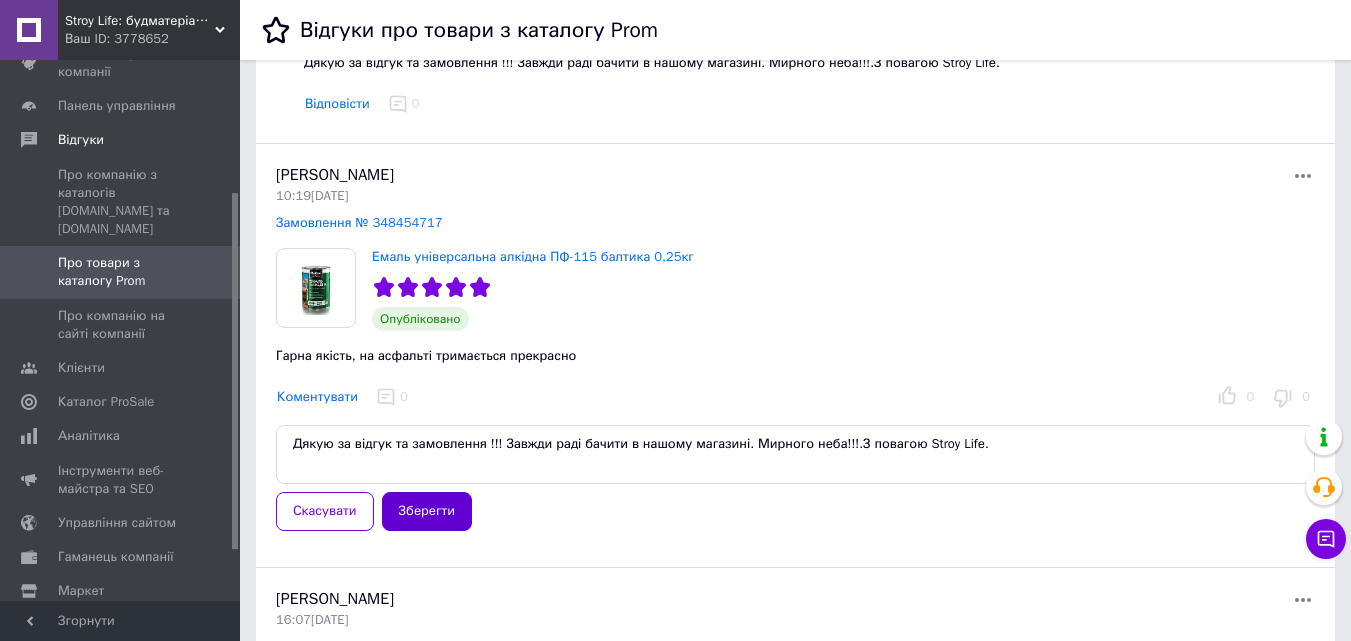 type on "Дякую за відгук та замовлення !!! Завжди раді бачити в нашому магазині. Мирного неба!!!.З повагою Stroy Lifе." 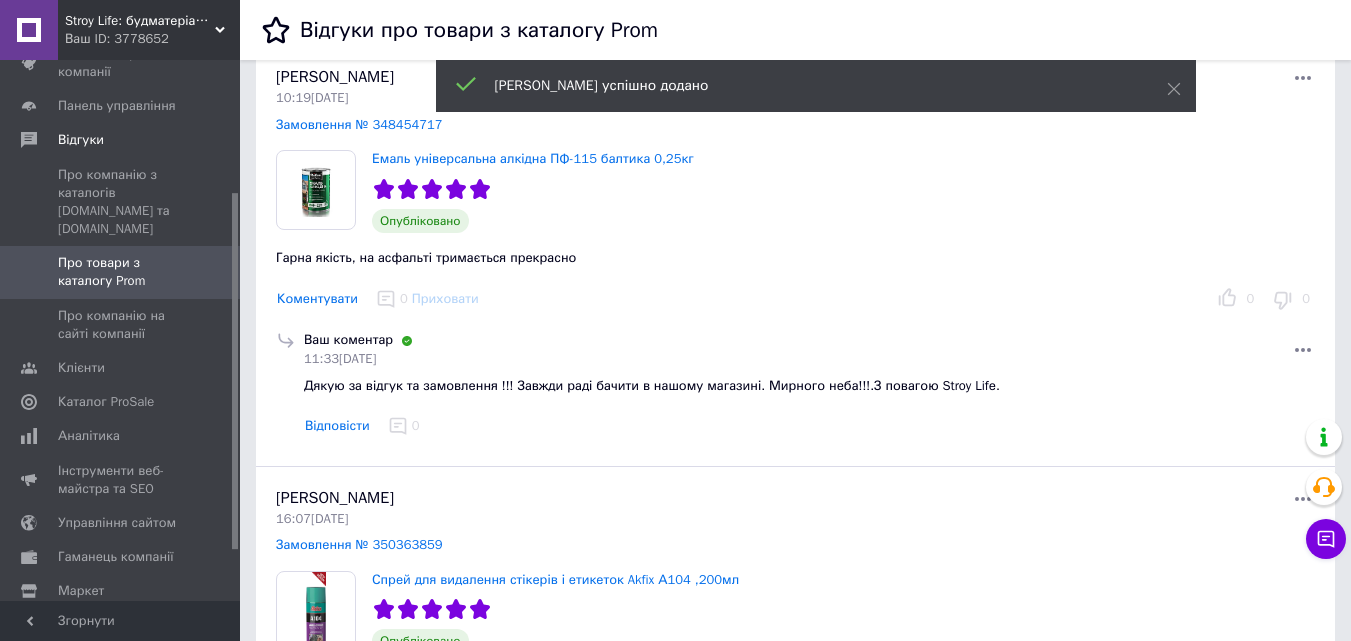 scroll, scrollTop: 1792, scrollLeft: 0, axis: vertical 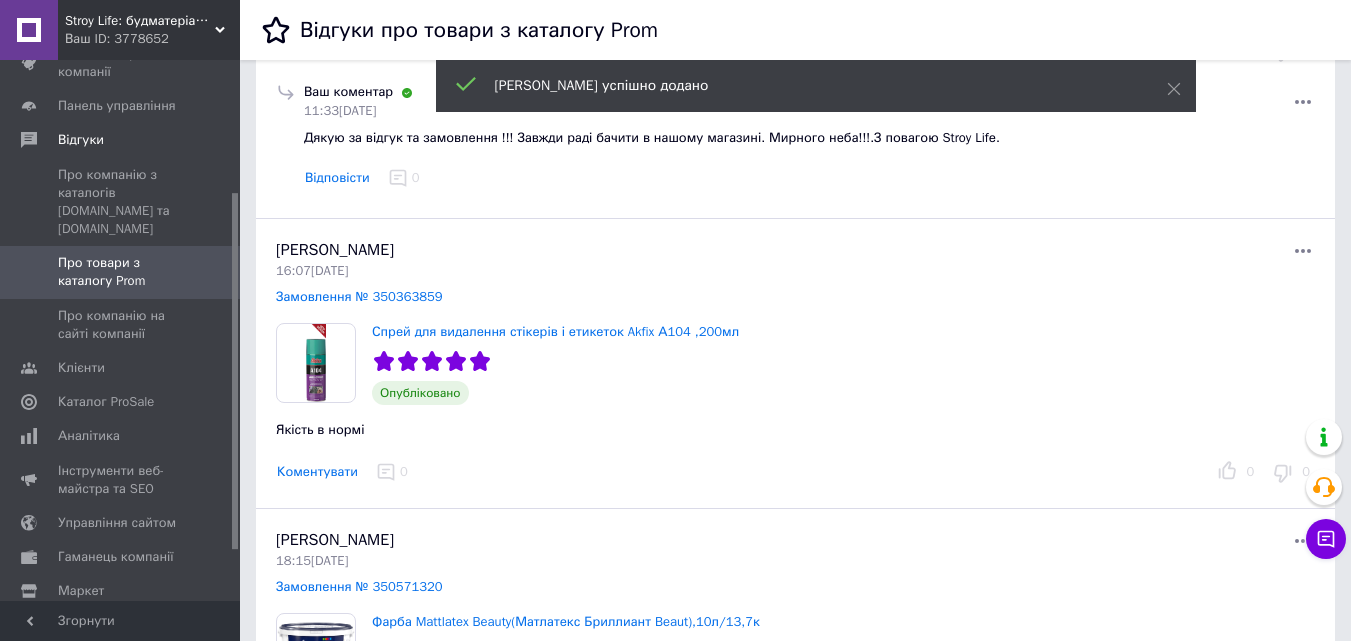 click on "Коментувати" at bounding box center [317, 472] 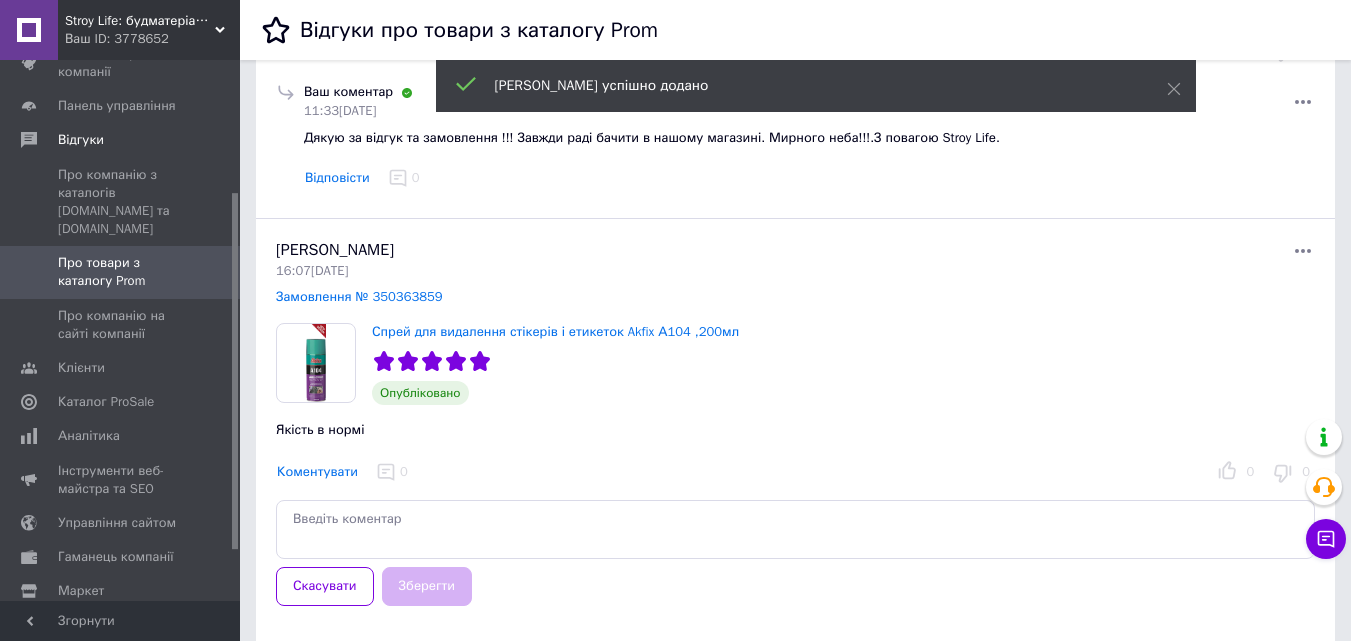 click at bounding box center (795, 529) 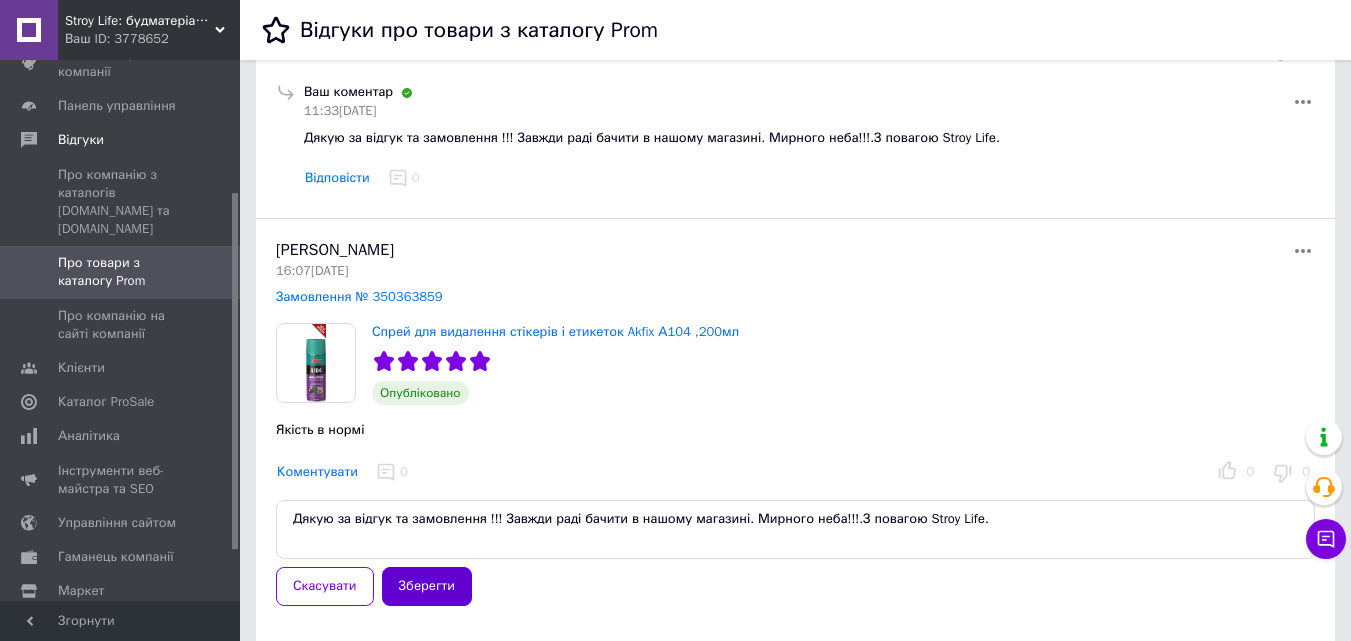 type on "Дякую за відгук та замовлення !!! Завжди раді бачити в нашому магазині. Мирного неба!!!.З повагою Stroy Lifе." 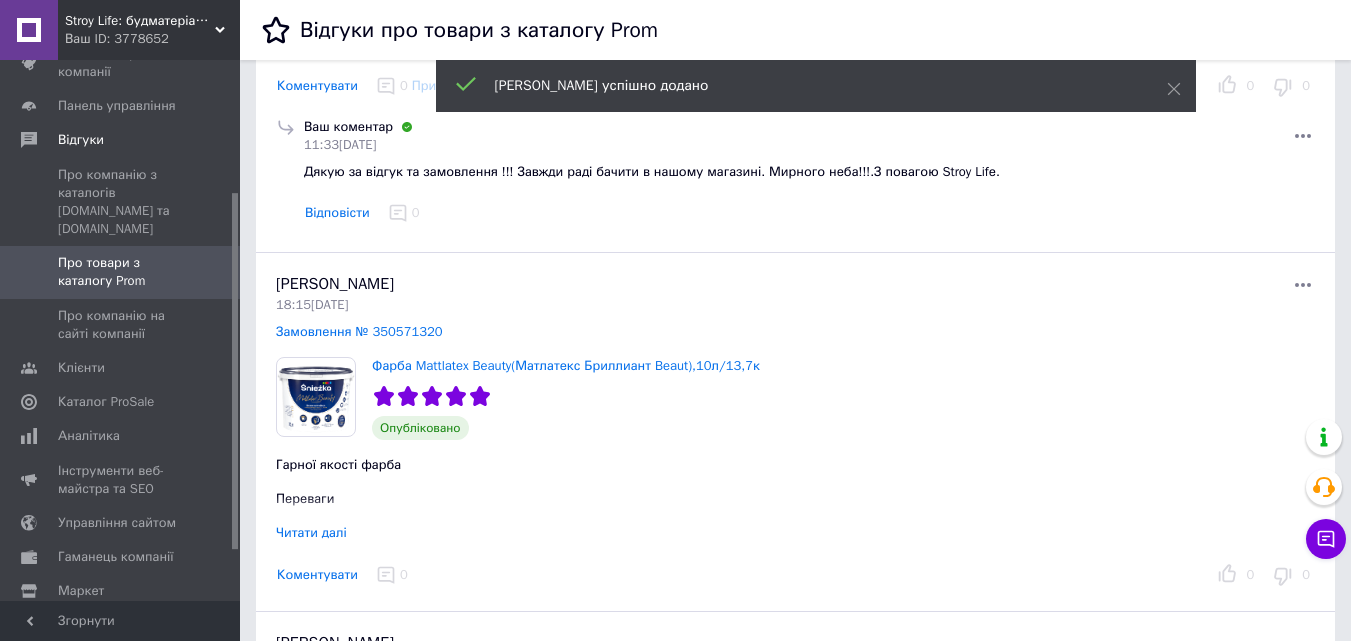 scroll, scrollTop: 2438, scrollLeft: 0, axis: vertical 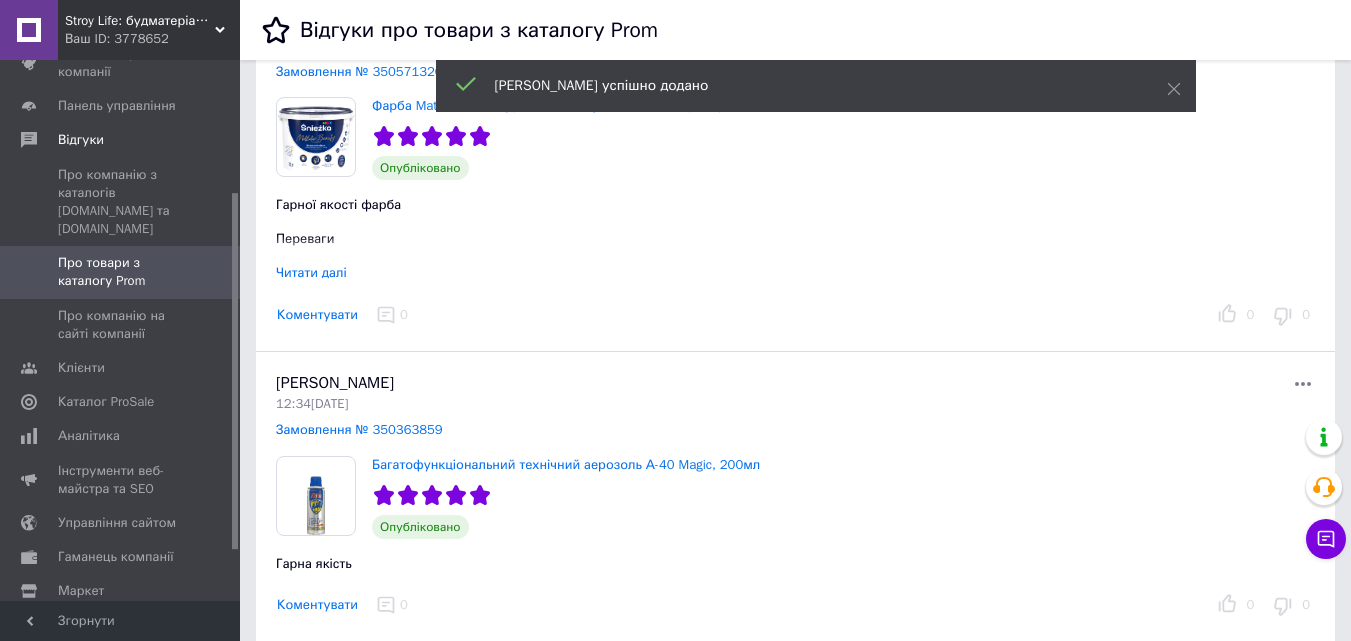 click on "Коментувати" at bounding box center (317, 315) 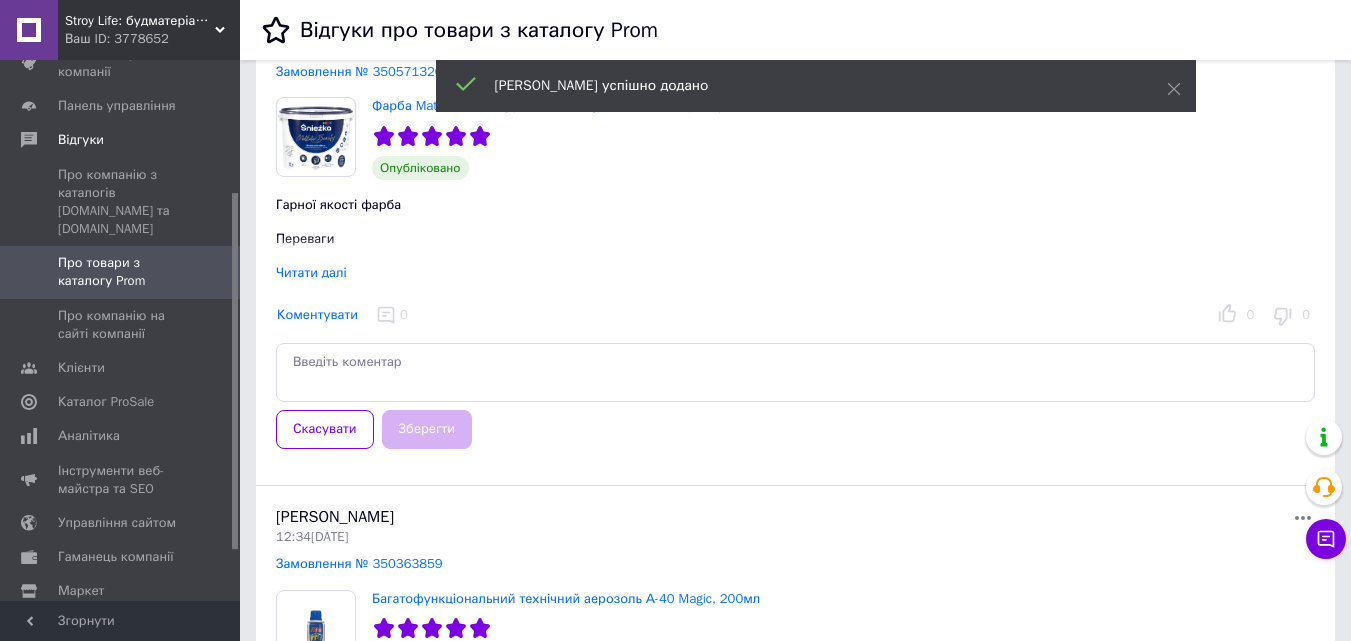 click at bounding box center (795, 372) 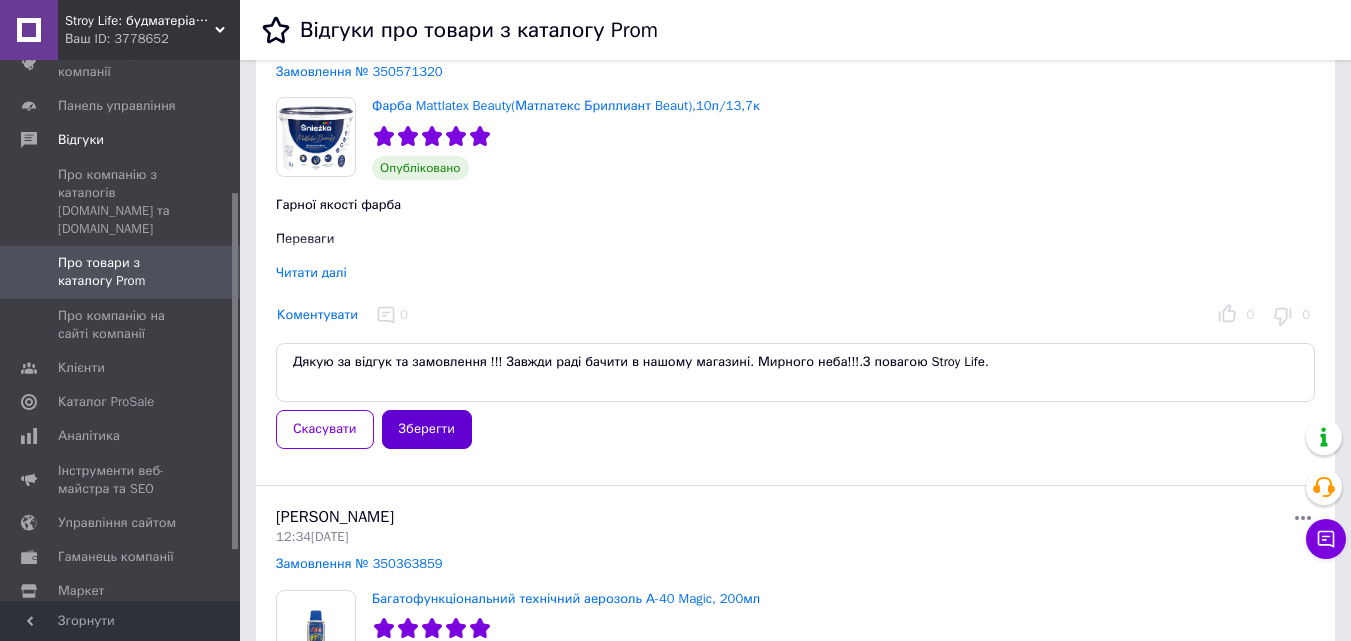 type on "Дякую за відгук та замовлення !!! Завжди раді бачити в нашому магазині. Мирного неба!!!.З повагою Stroy Lifе." 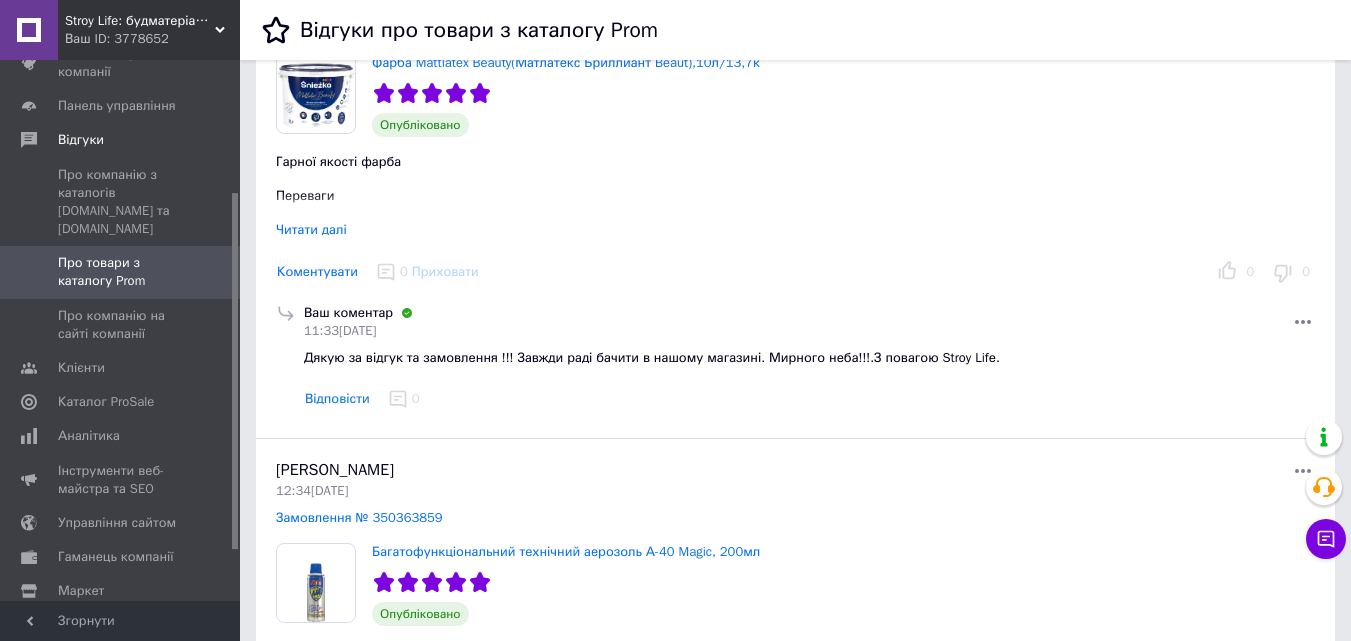 scroll, scrollTop: 2438, scrollLeft: 0, axis: vertical 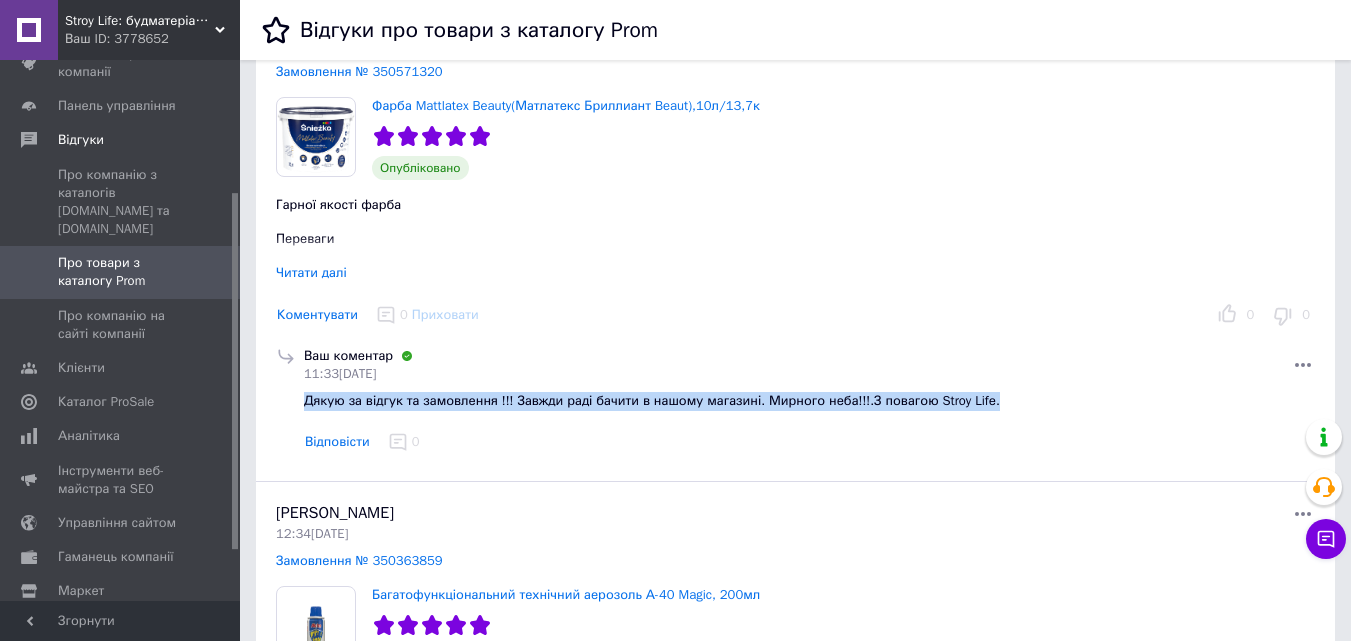 drag, startPoint x: 308, startPoint y: 400, endPoint x: 1025, endPoint y: 408, distance: 717.0446 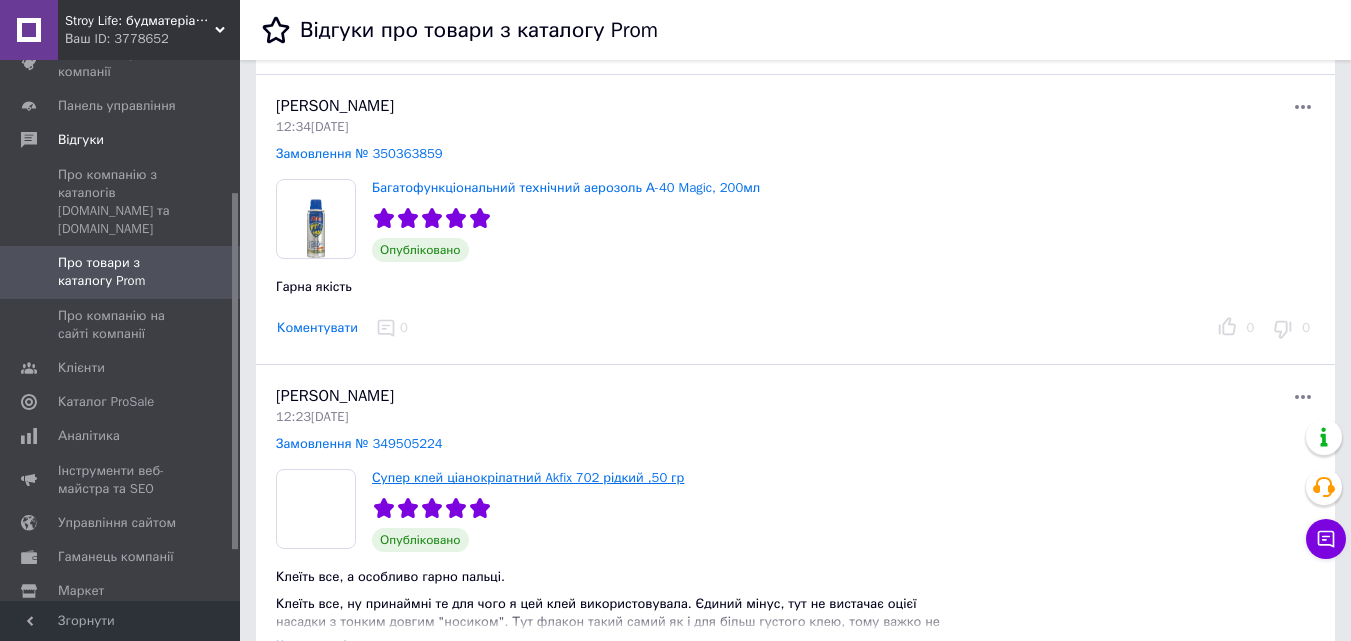 scroll, scrollTop: 2938, scrollLeft: 0, axis: vertical 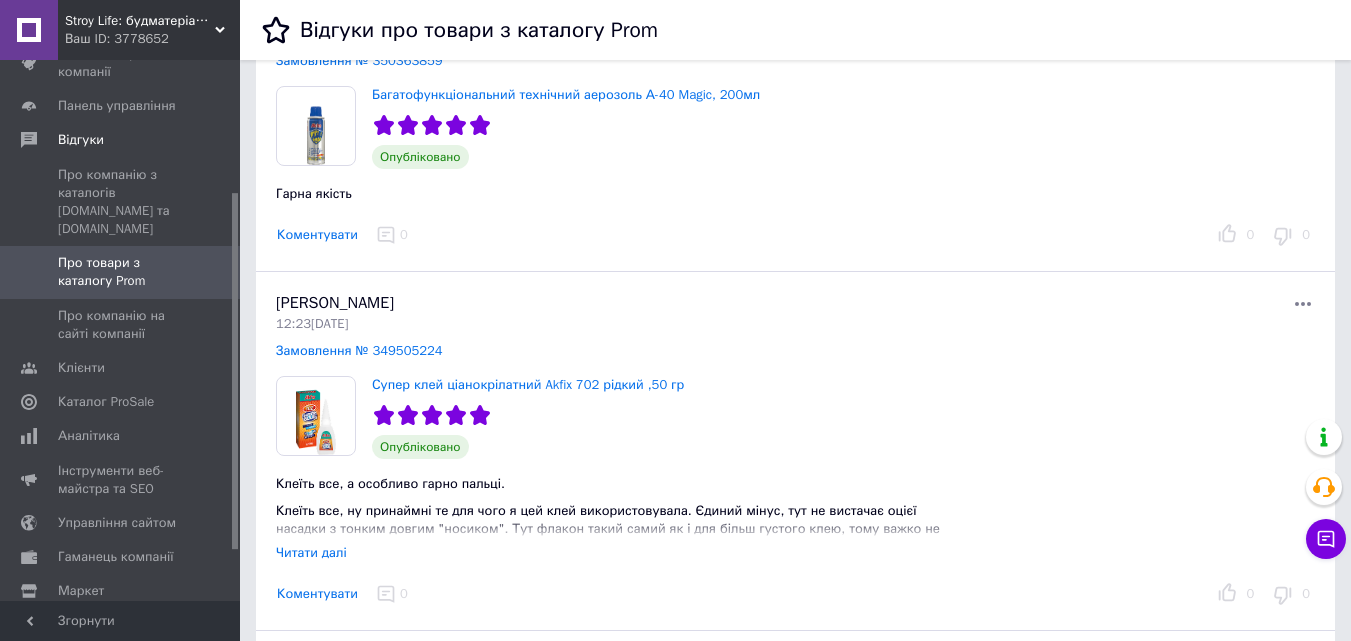 click on "Коментувати" at bounding box center [317, 235] 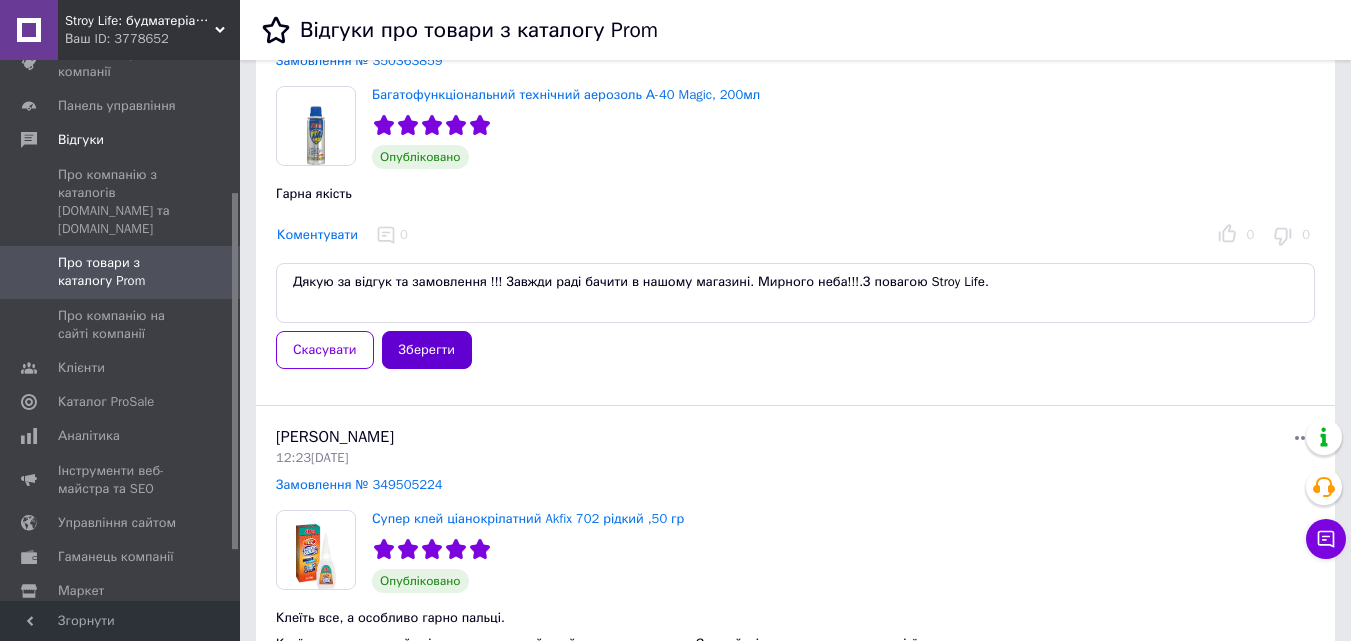 type on "Дякую за відгук та замовлення !!! Завжди раді бачити в нашому магазині. Мирного неба!!!.З повагою Stroy Lifе." 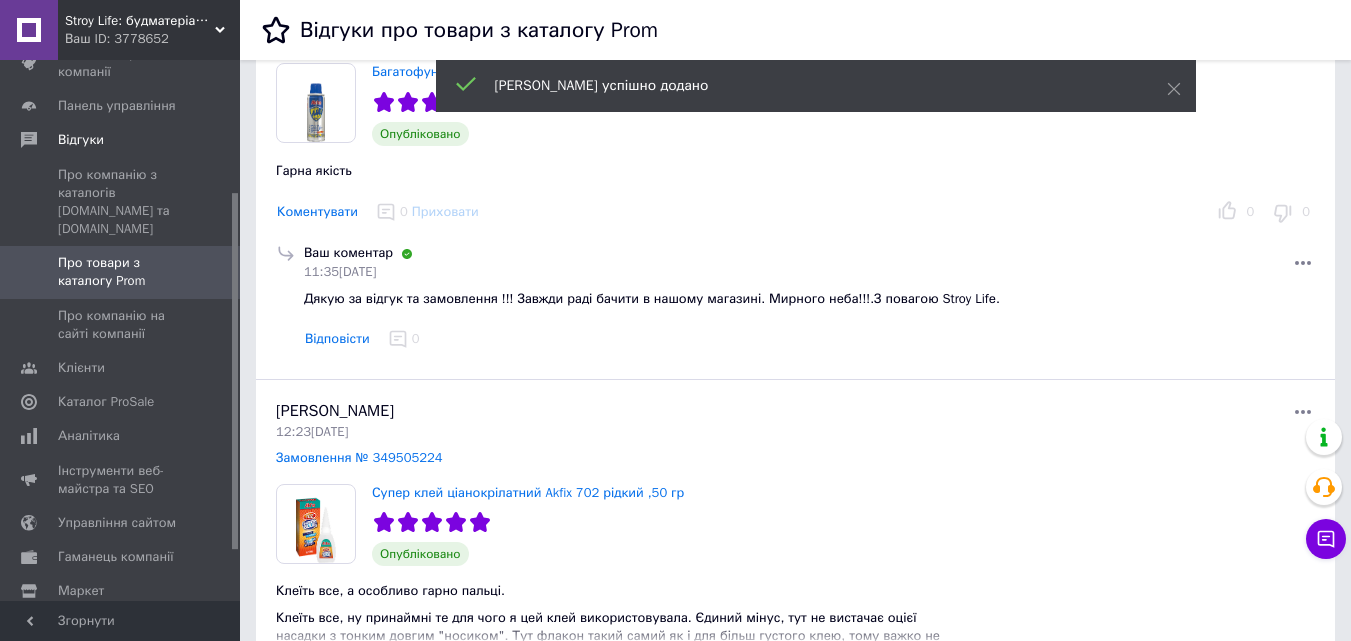 scroll, scrollTop: 3238, scrollLeft: 0, axis: vertical 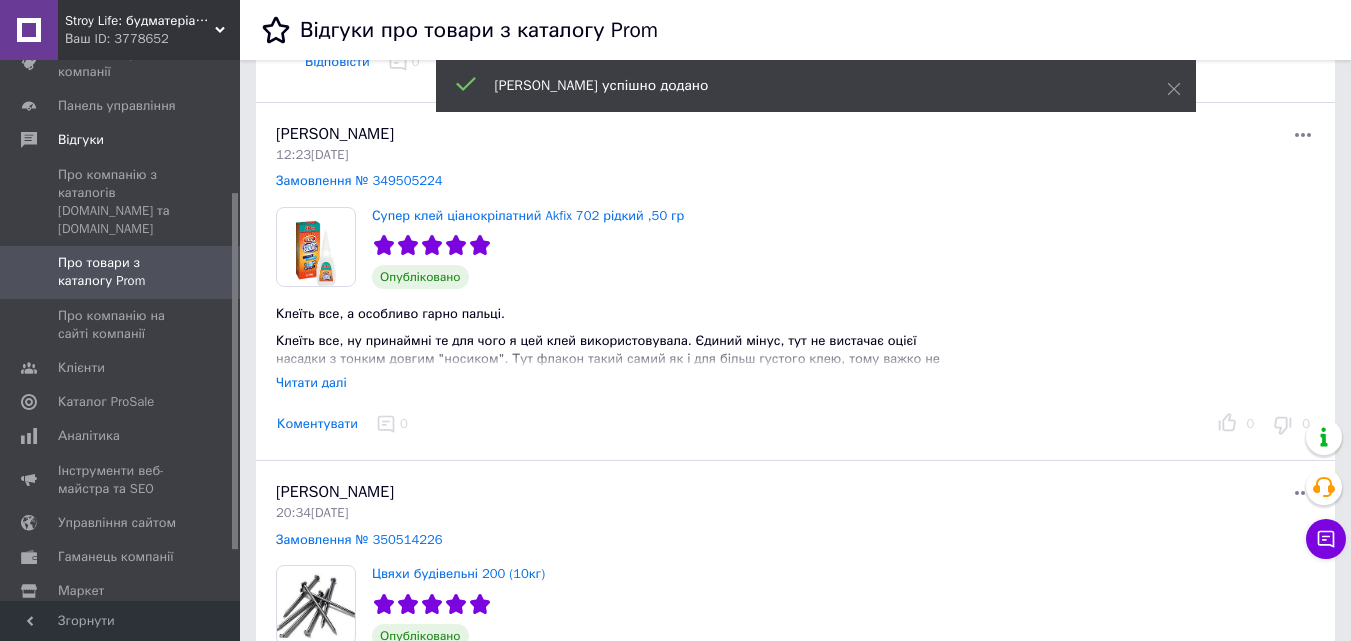 click on "Коментувати" at bounding box center [317, 424] 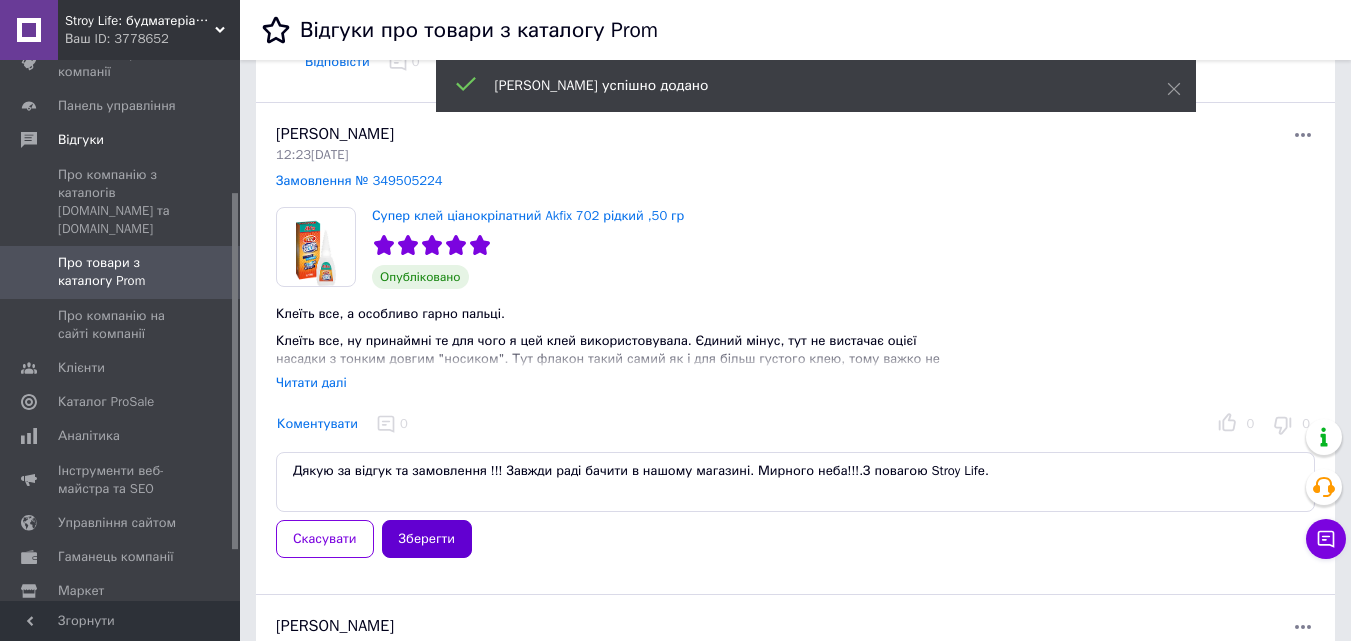 type on "Дякую за відгук та замовлення !!! Завжди раді бачити в нашому магазині. Мирного неба!!!.З повагою Stroy Lifе." 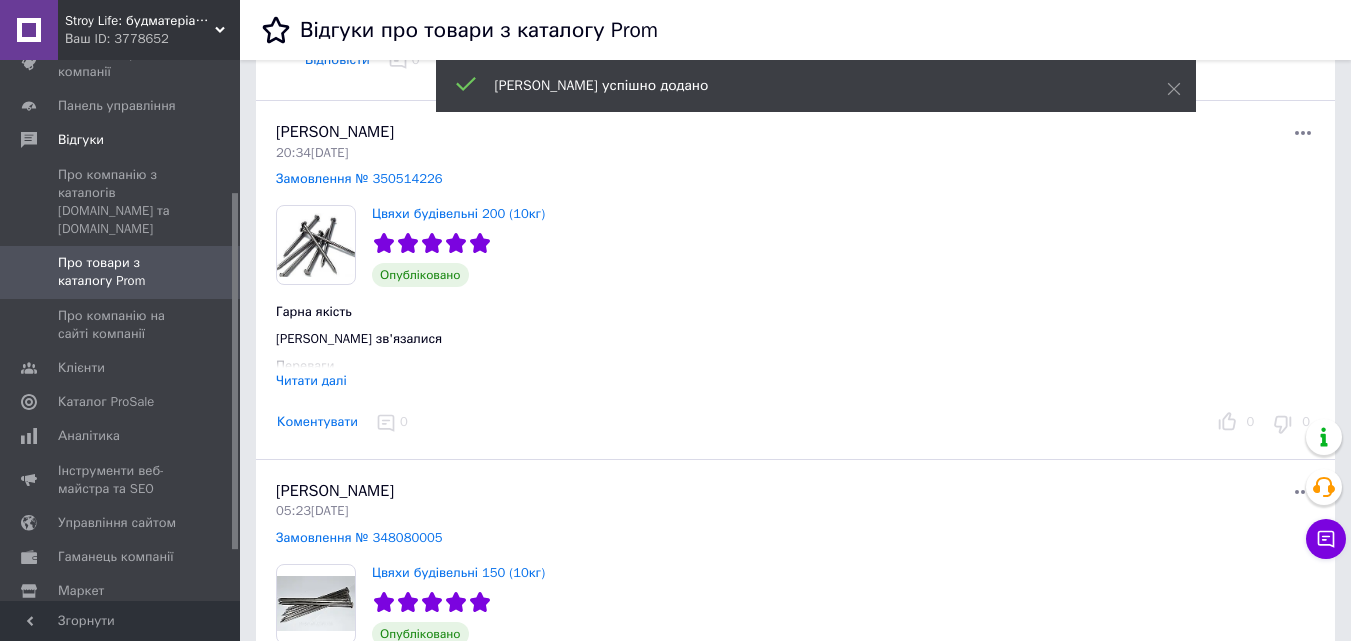 scroll, scrollTop: 3837, scrollLeft: 0, axis: vertical 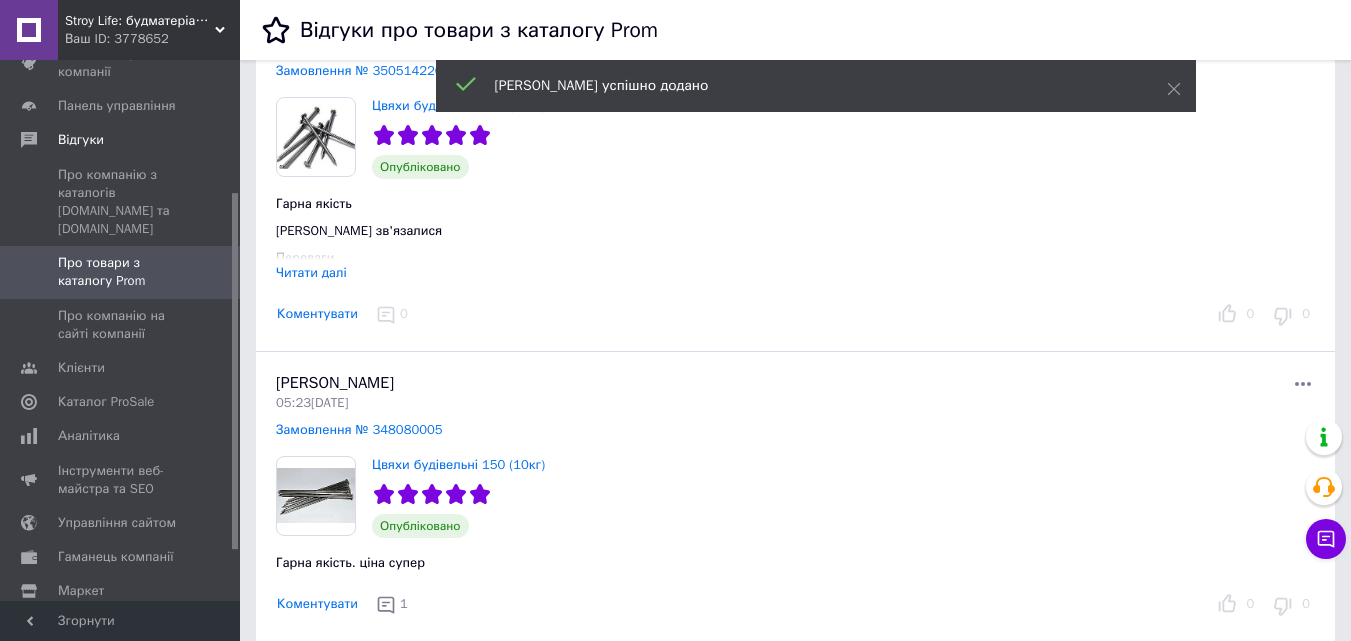 click on "Коментувати" at bounding box center [317, 314] 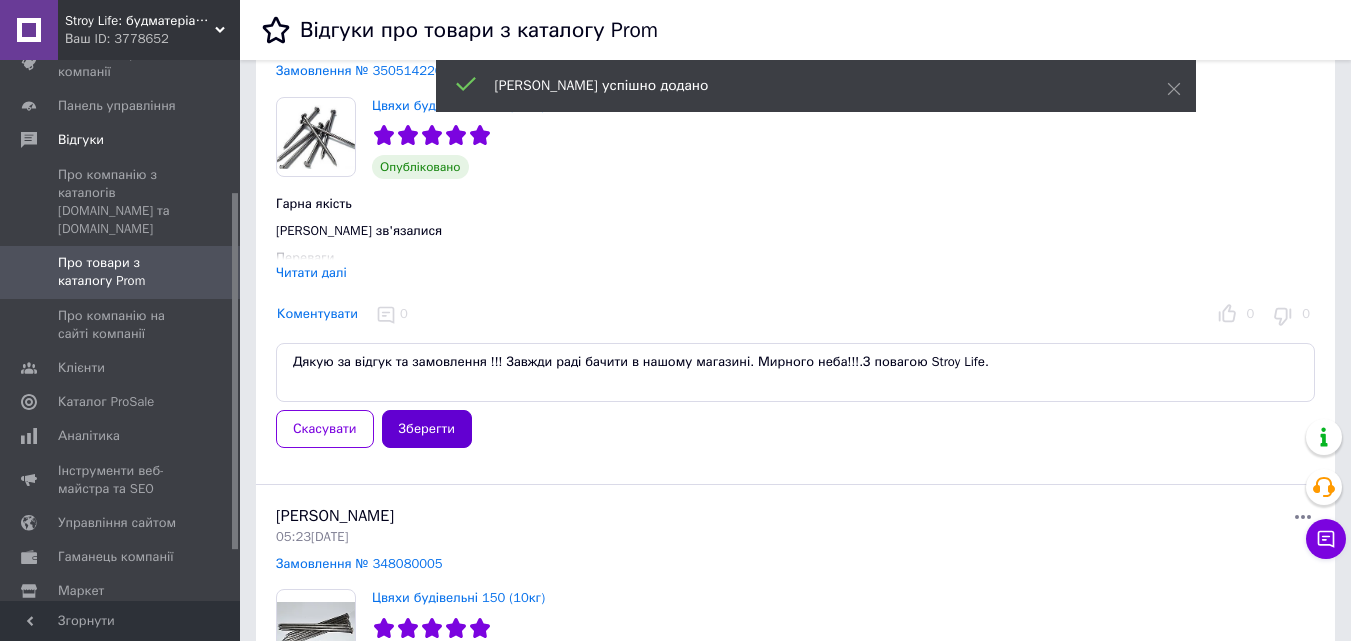 type on "Дякую за відгук та замовлення !!! Завжди раді бачити в нашому магазині. Мирного неба!!!.З повагою Stroy Lifе." 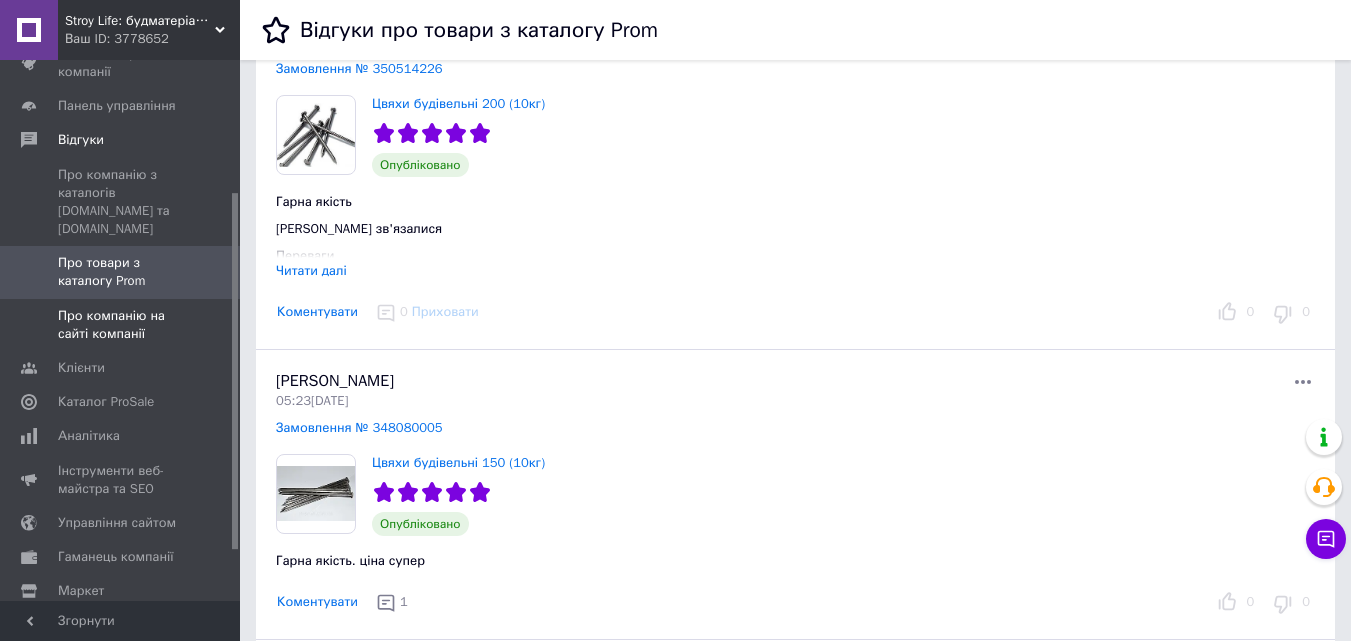 scroll, scrollTop: 3837, scrollLeft: 0, axis: vertical 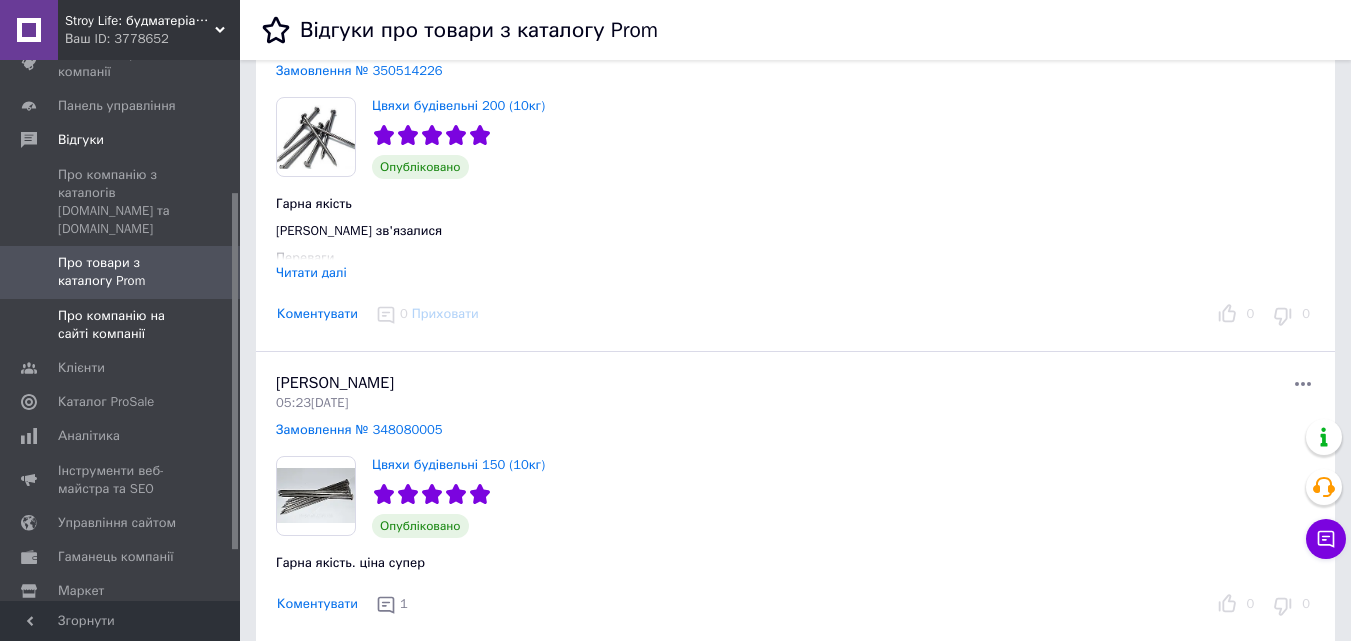 click on "Про компанію на сайті компанії" at bounding box center (121, 325) 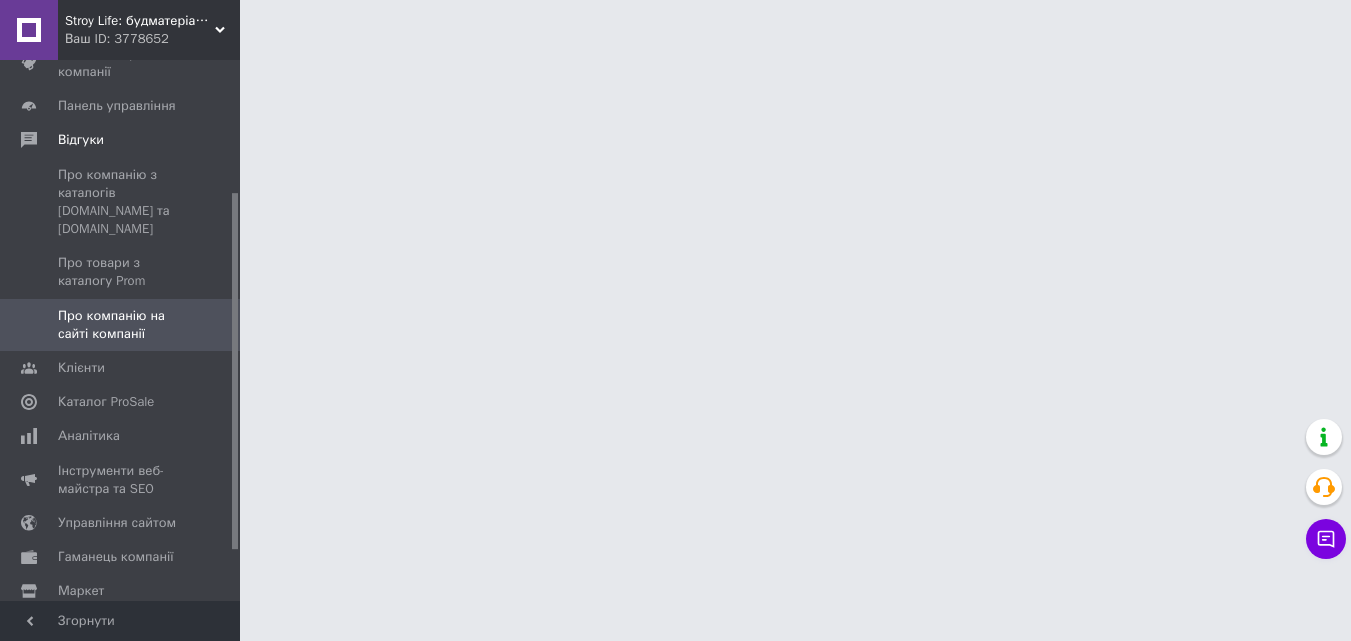 scroll, scrollTop: 0, scrollLeft: 0, axis: both 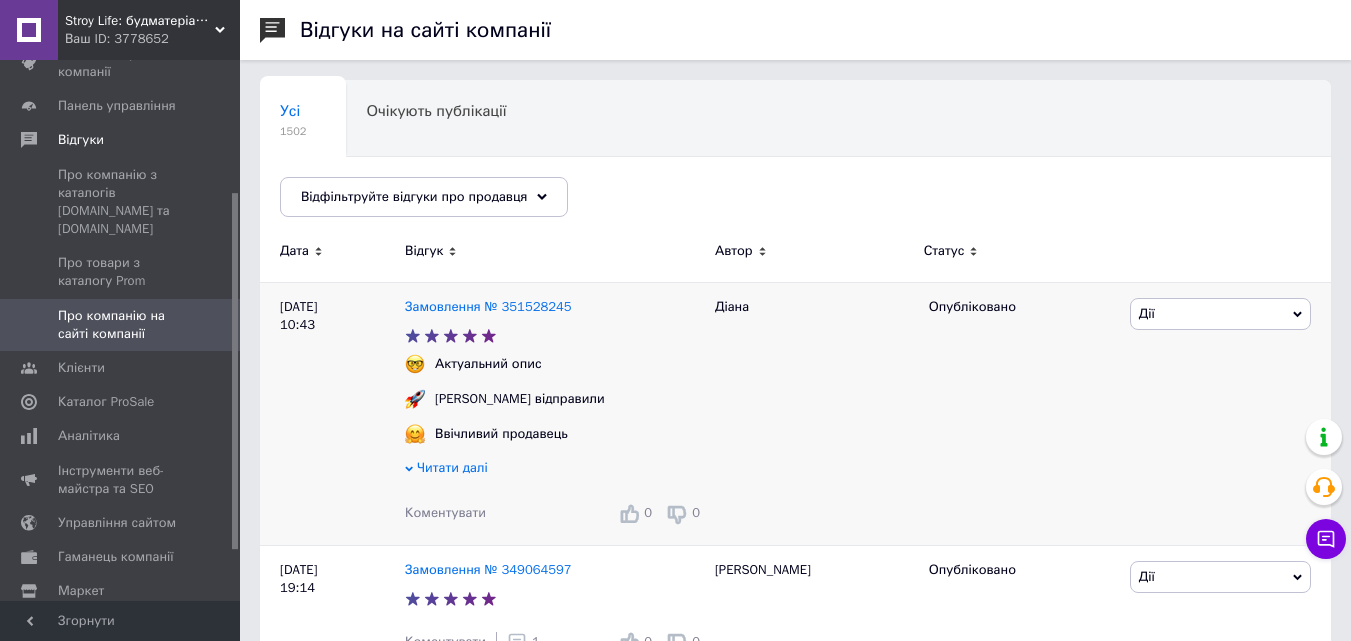 click on "Коментувати" at bounding box center (445, 512) 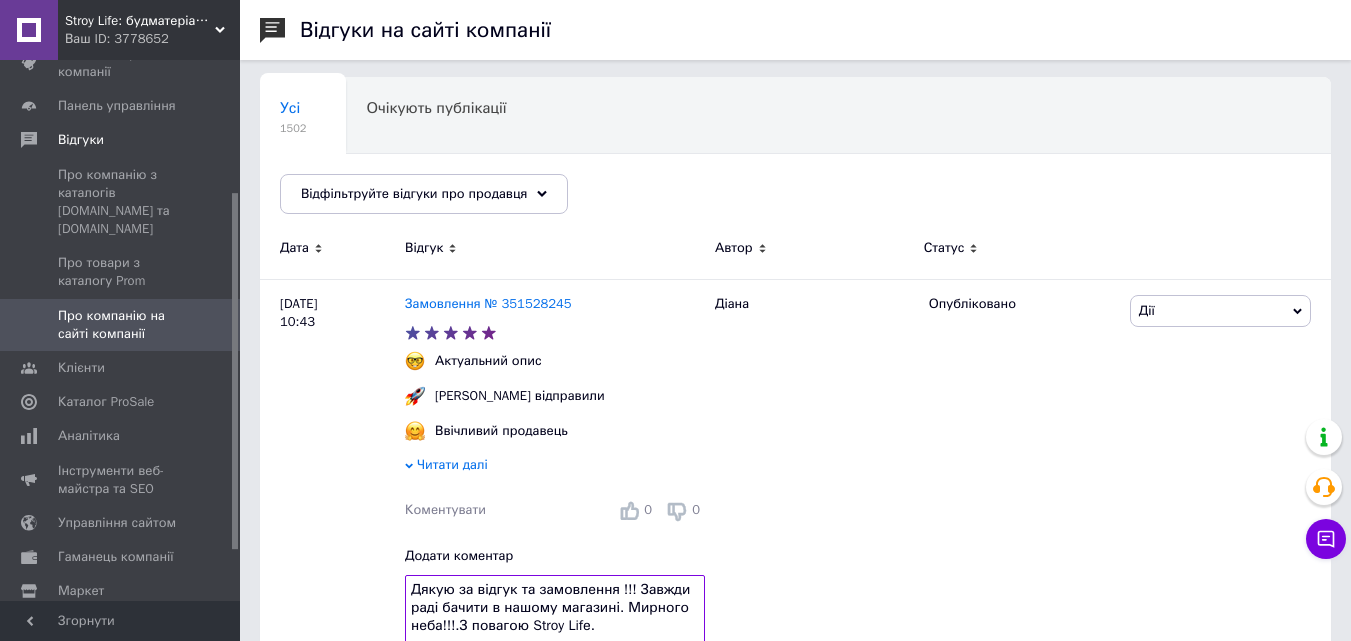 scroll, scrollTop: 303, scrollLeft: 0, axis: vertical 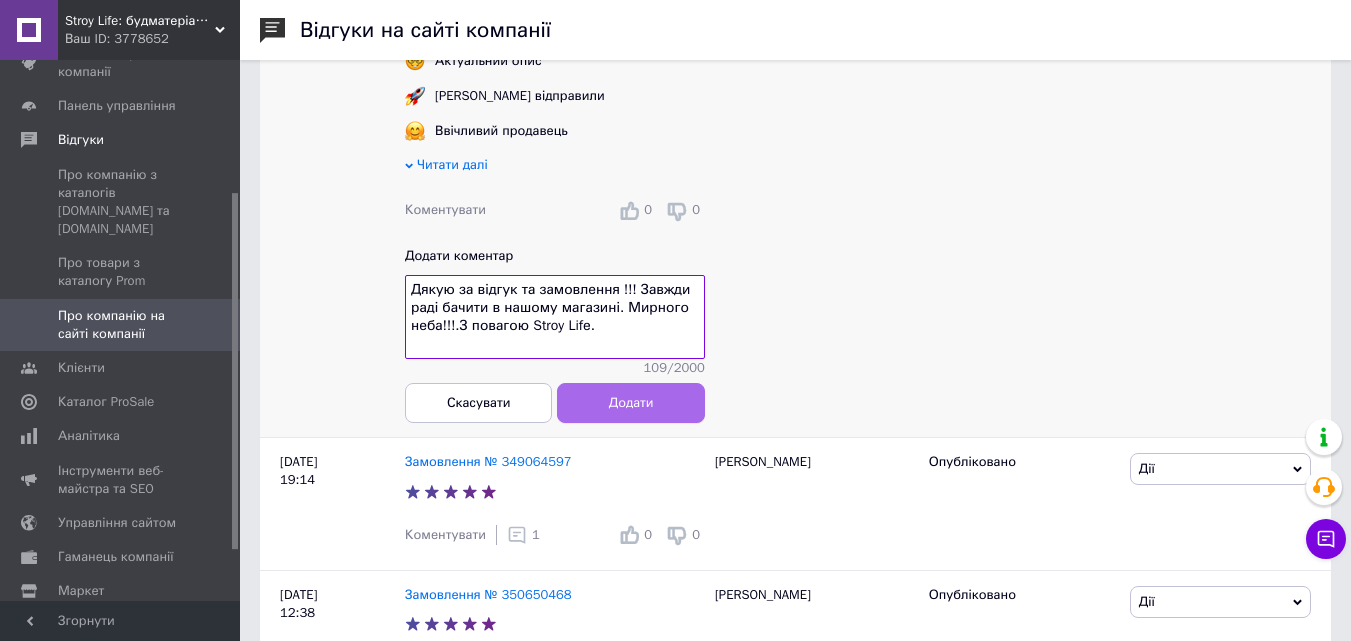 type on "Дякую за відгук та замовлення !!! Завжди раді бачити в нашому магазині. Мирного неба!!!.З повагою Stroy Lifе." 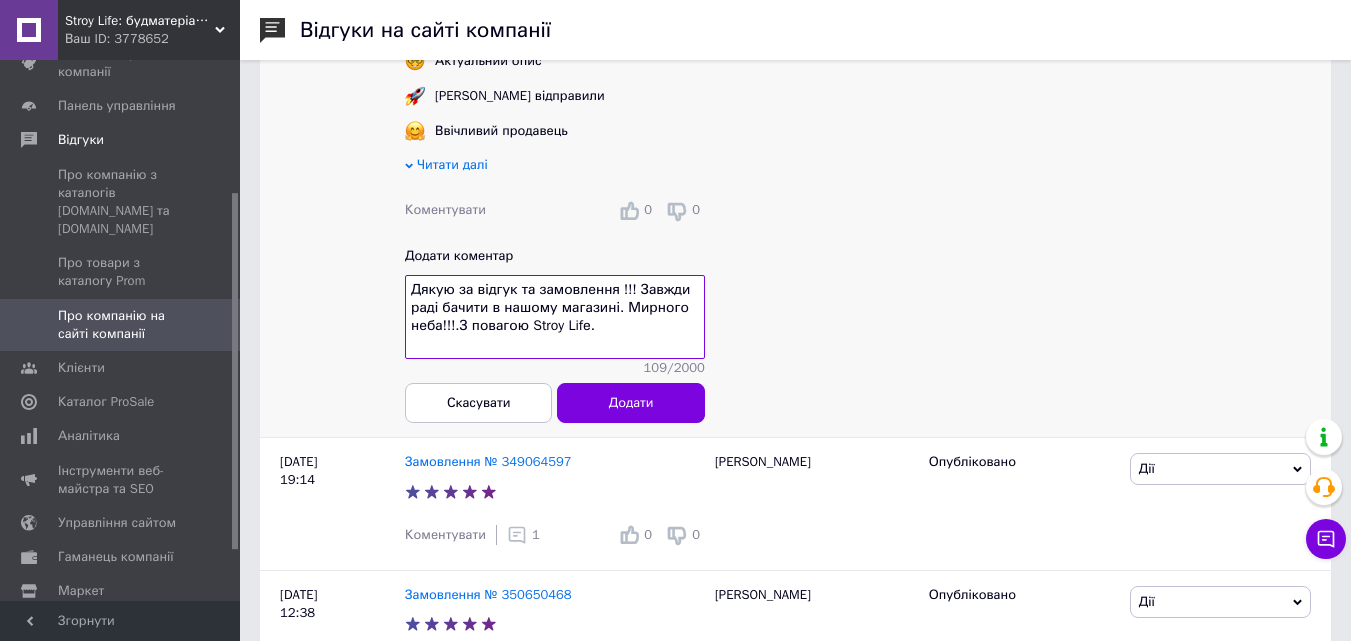 click on "Додати" at bounding box center (631, 402) 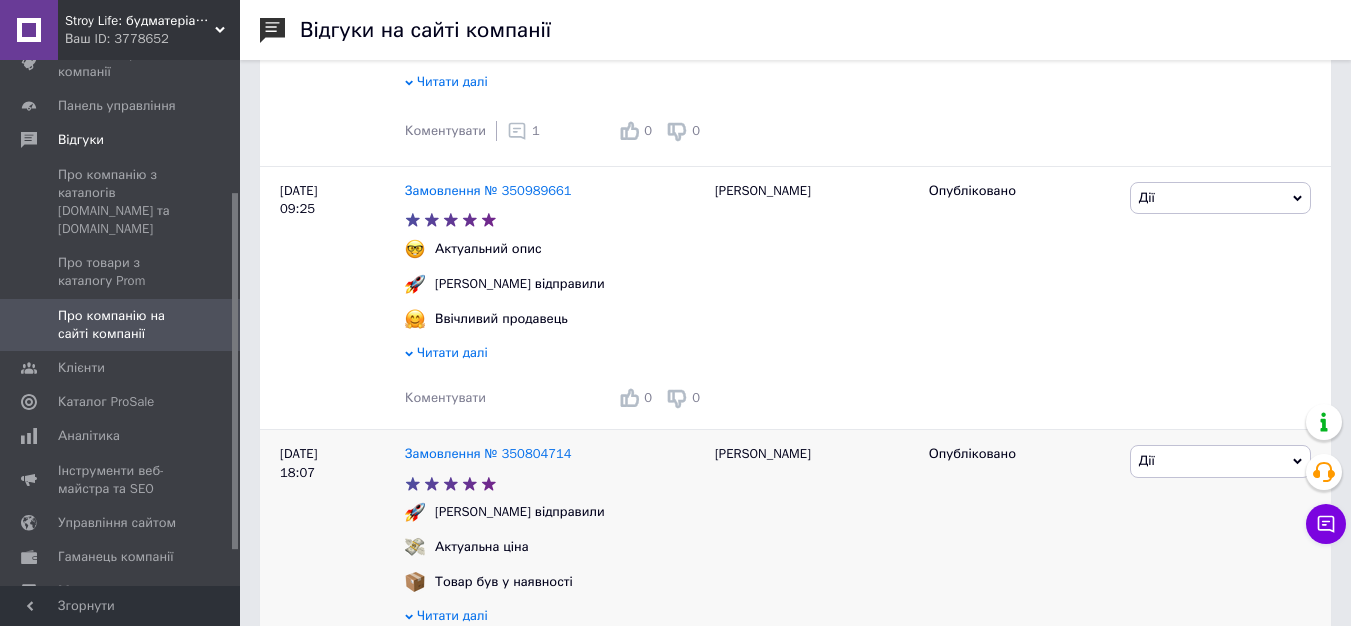 scroll, scrollTop: 997, scrollLeft: 0, axis: vertical 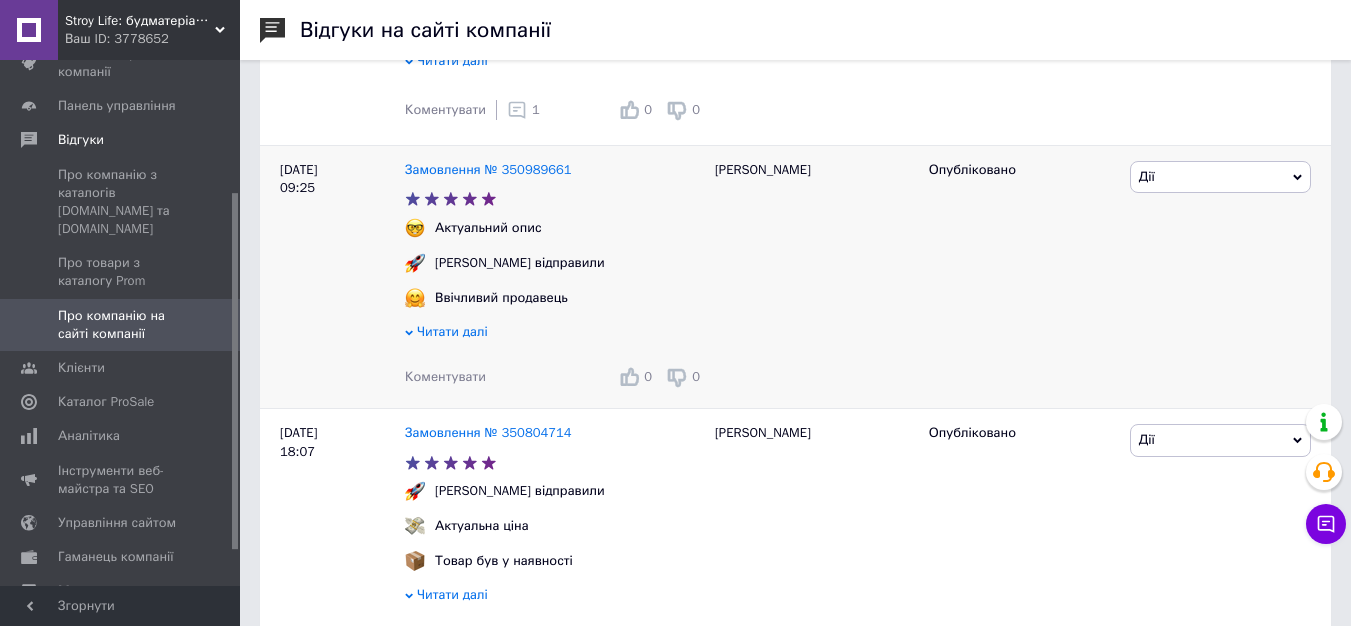 click on "Коментувати" at bounding box center (445, 376) 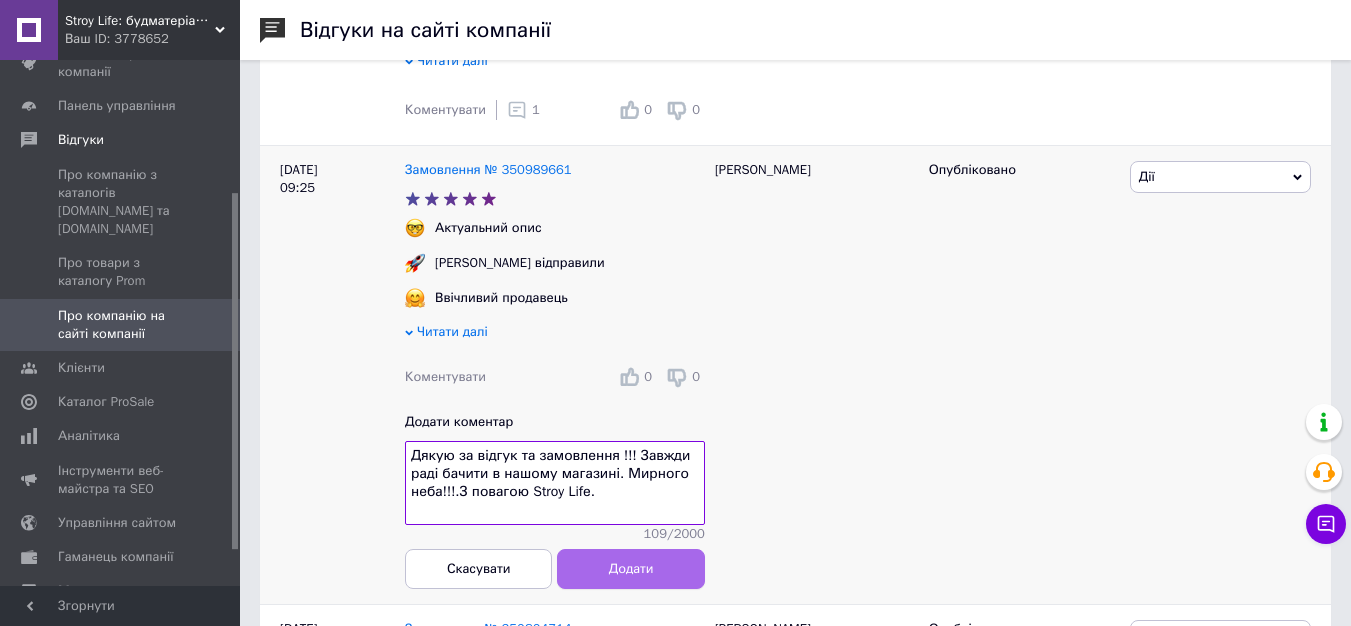type on "Дякую за відгук та замовлення !!! Завжди раді бачити в нашому магазині. Мирного неба!!!.З повагою Stroy Lifе." 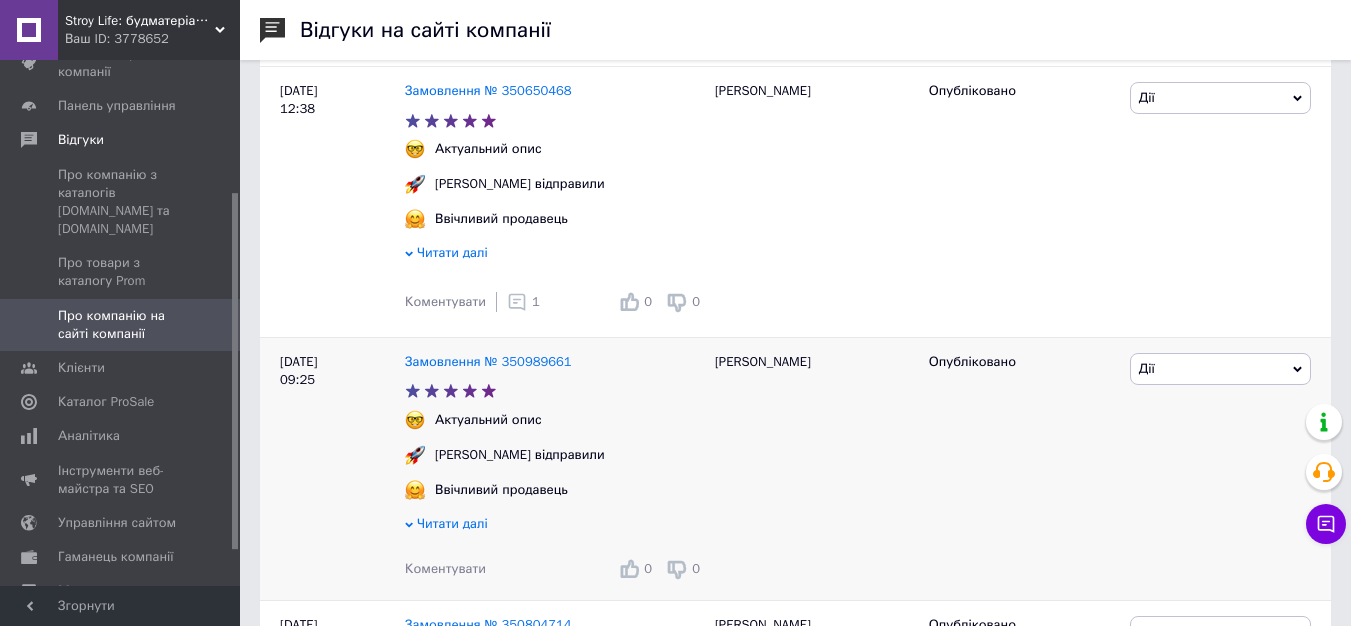 scroll, scrollTop: 797, scrollLeft: 0, axis: vertical 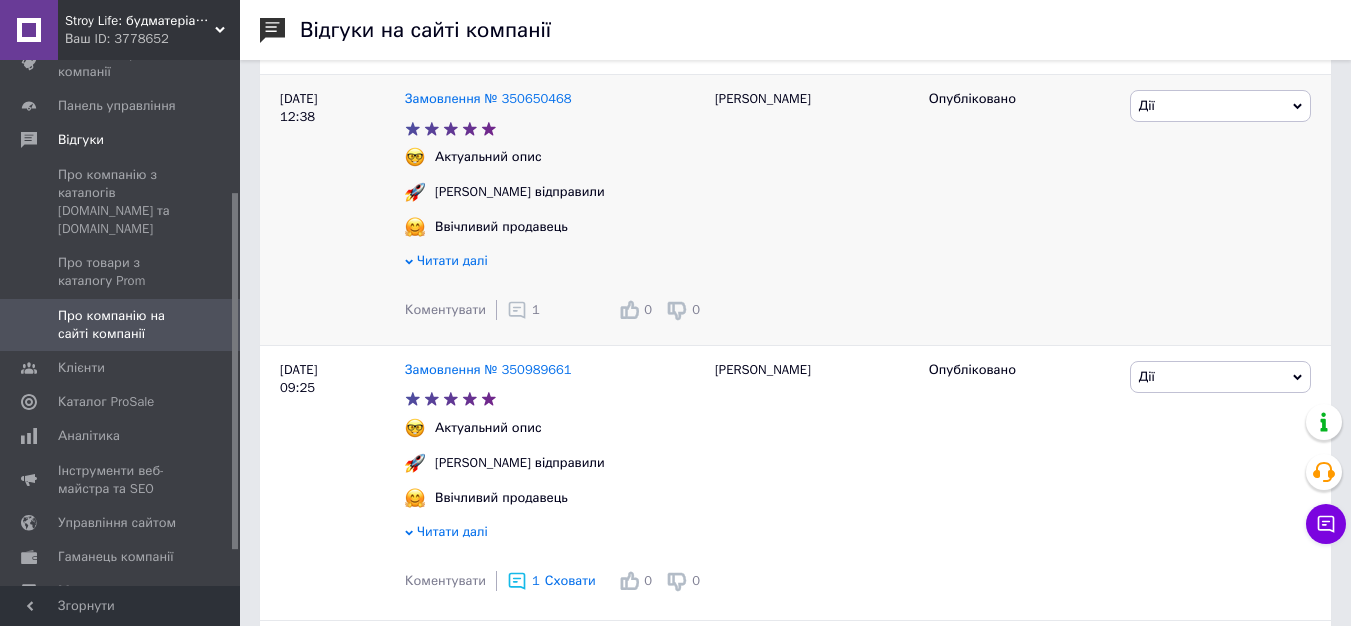 click 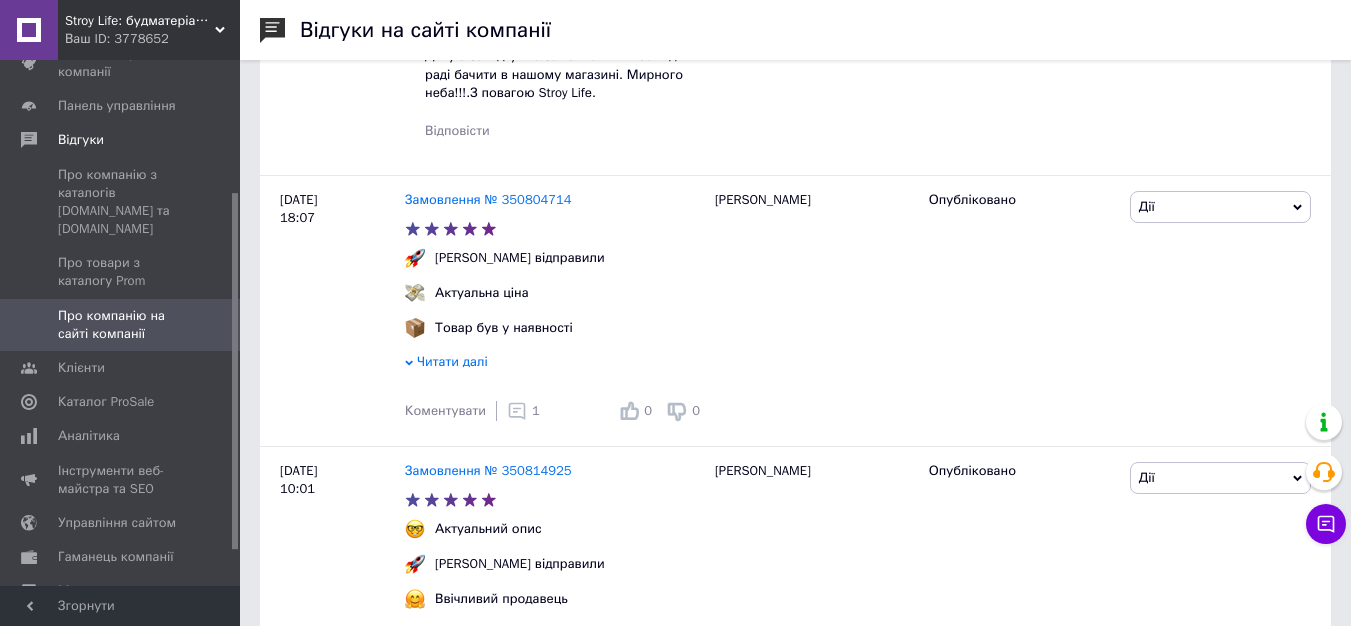 scroll, scrollTop: 1597, scrollLeft: 0, axis: vertical 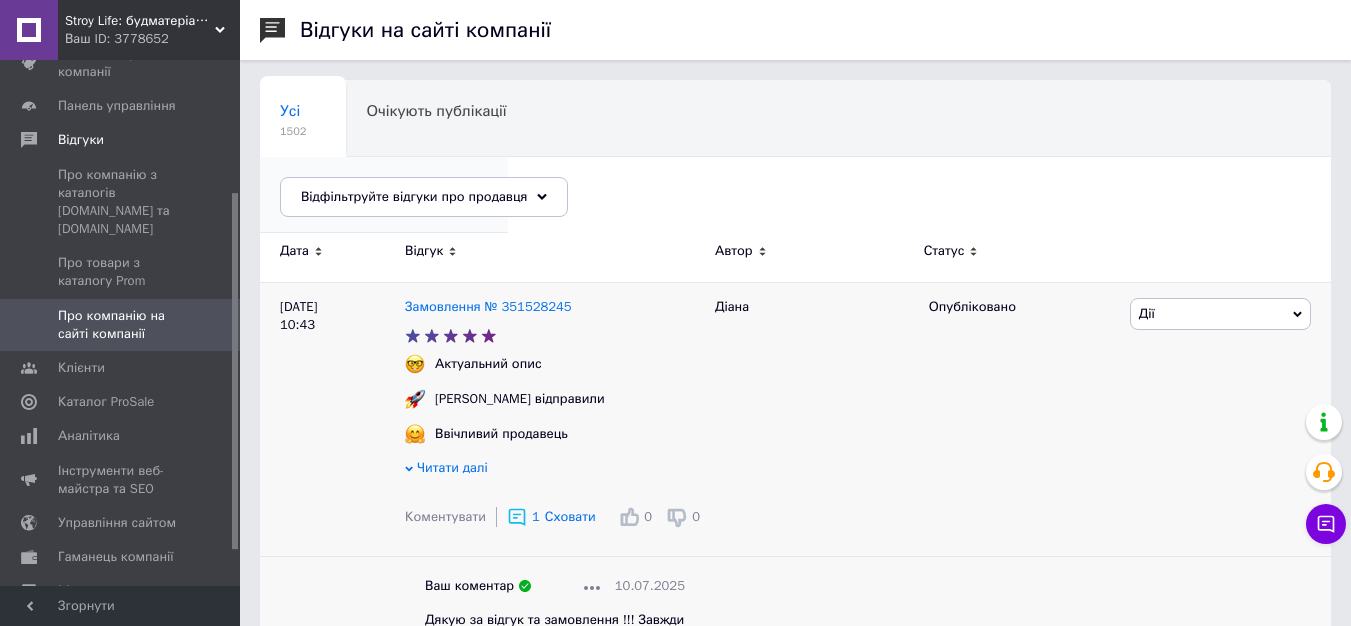 click on "2" at bounding box center [374, 207] 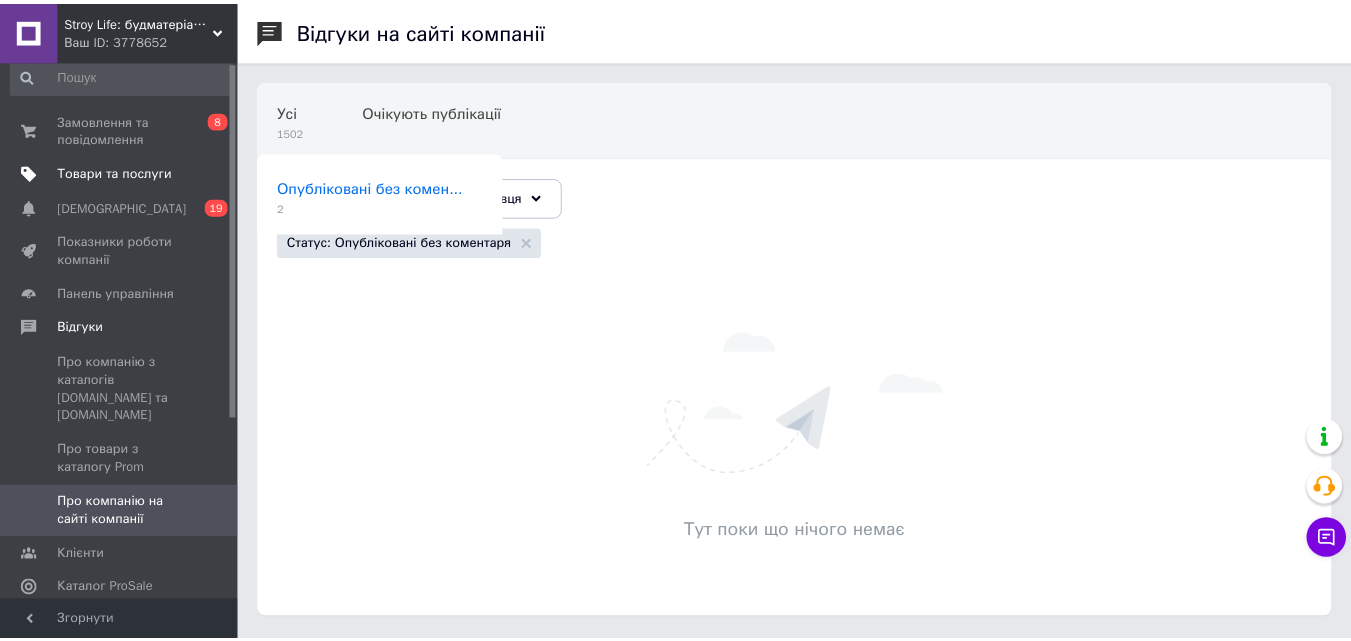 scroll, scrollTop: 0, scrollLeft: 0, axis: both 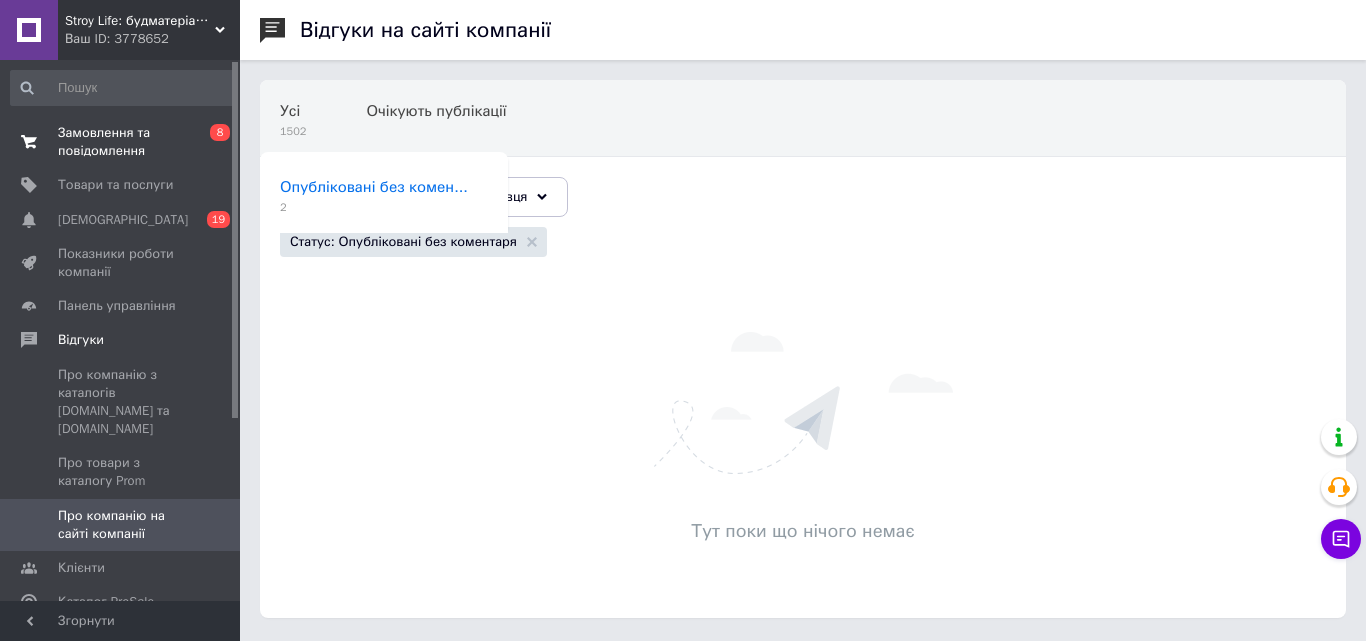 click on "Замовлення та повідомлення" at bounding box center (121, 142) 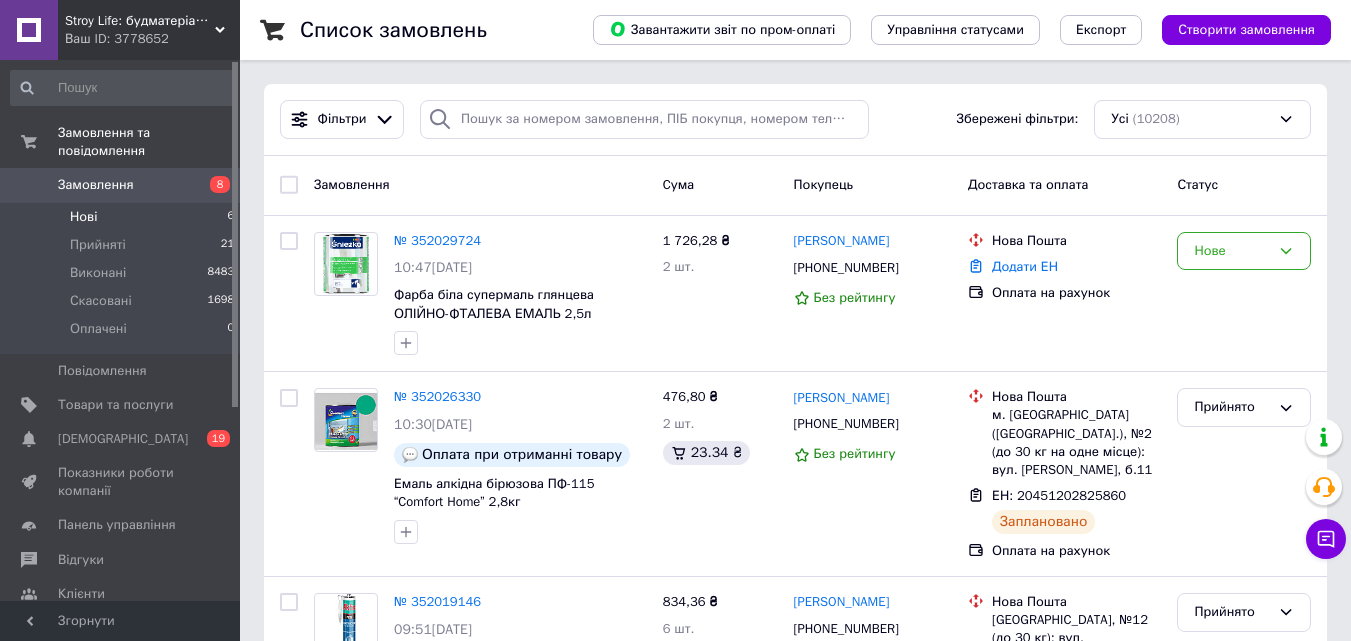 click on "Нові" at bounding box center [83, 217] 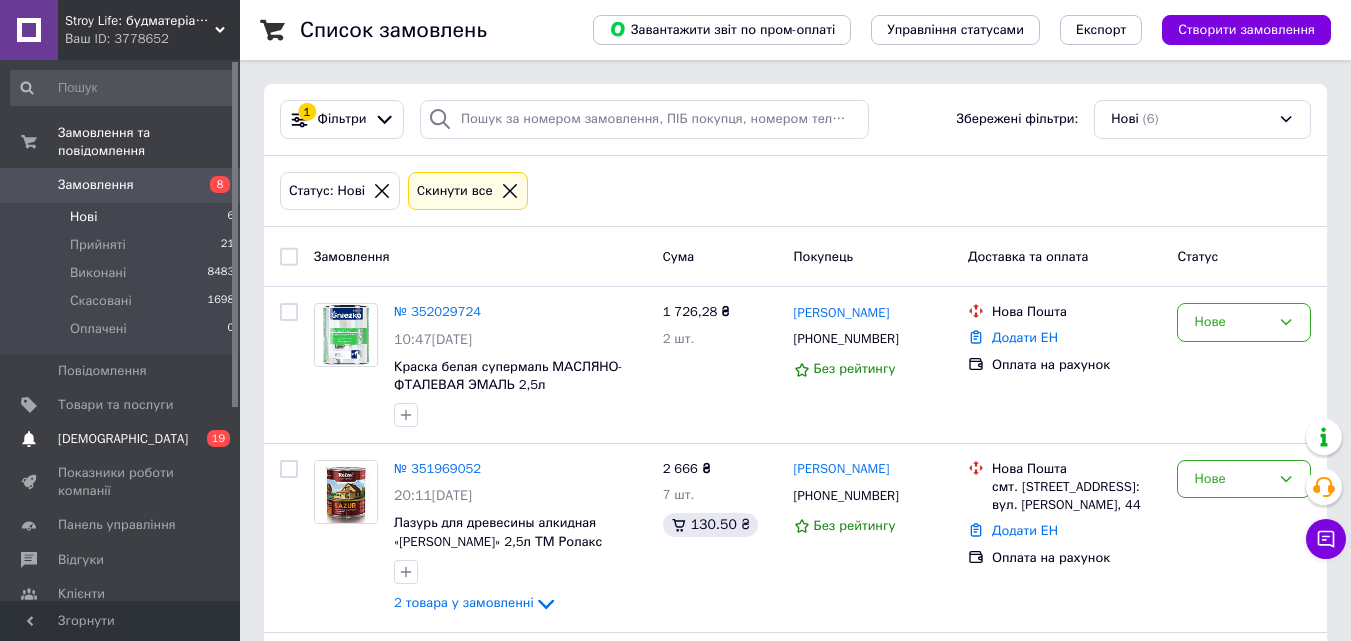 click on "[DEMOGRAPHIC_DATA]" at bounding box center [121, 439] 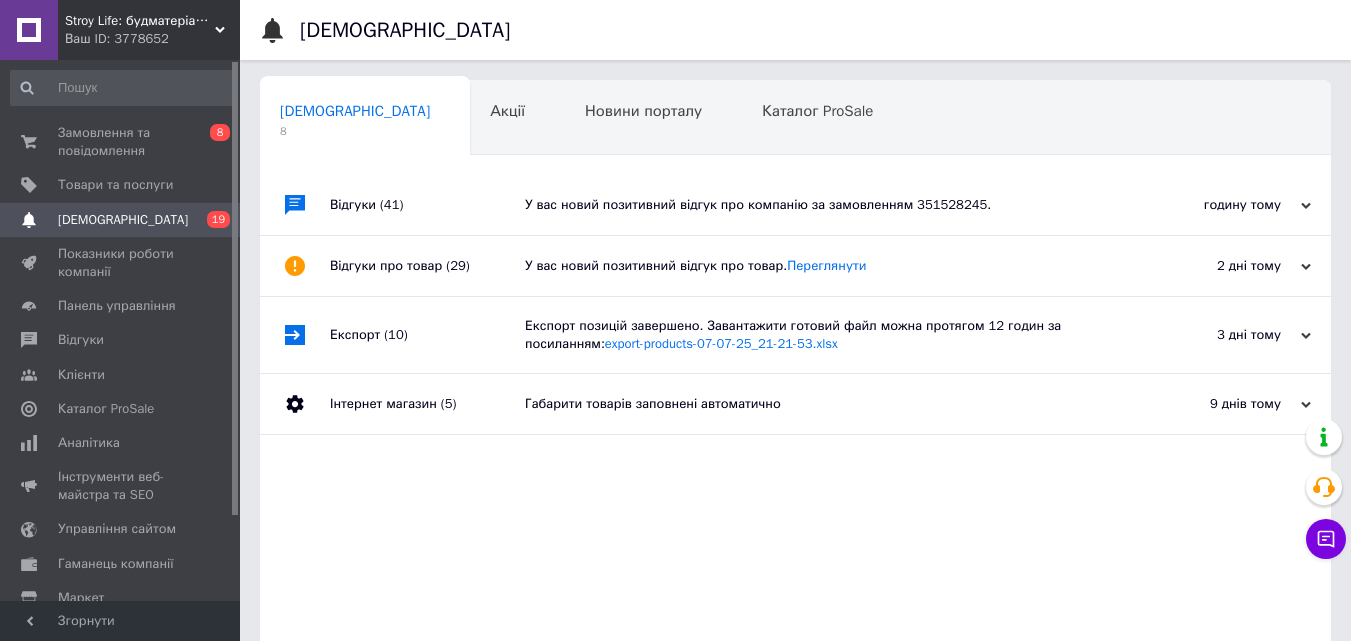 click on "годину тому 10.07.2025" at bounding box center (1221, 205) 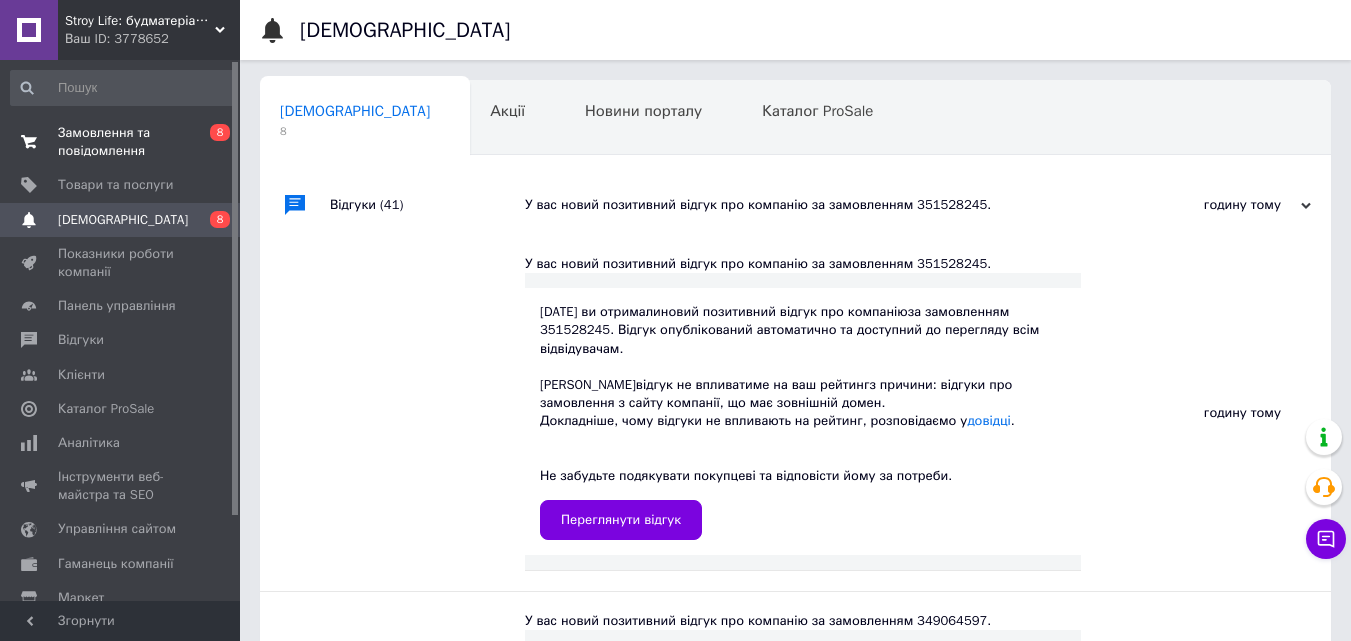 click on "Замовлення та повідомлення" at bounding box center (121, 142) 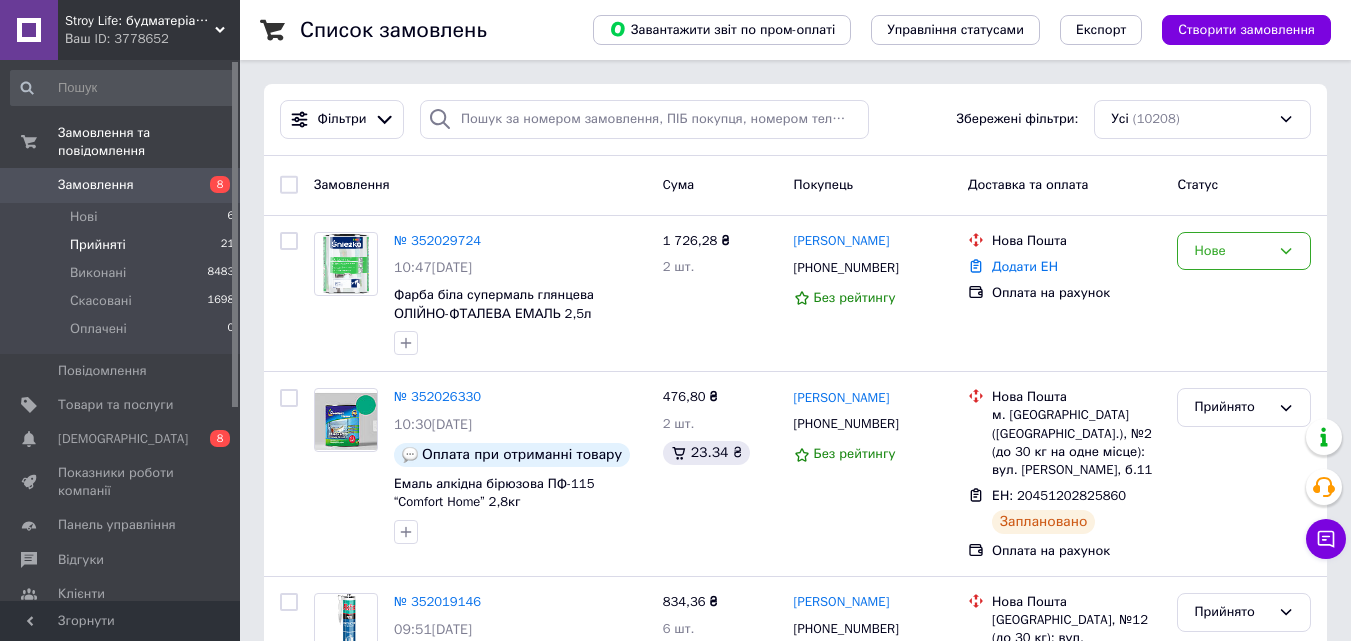 click on "Прийняті" at bounding box center (98, 245) 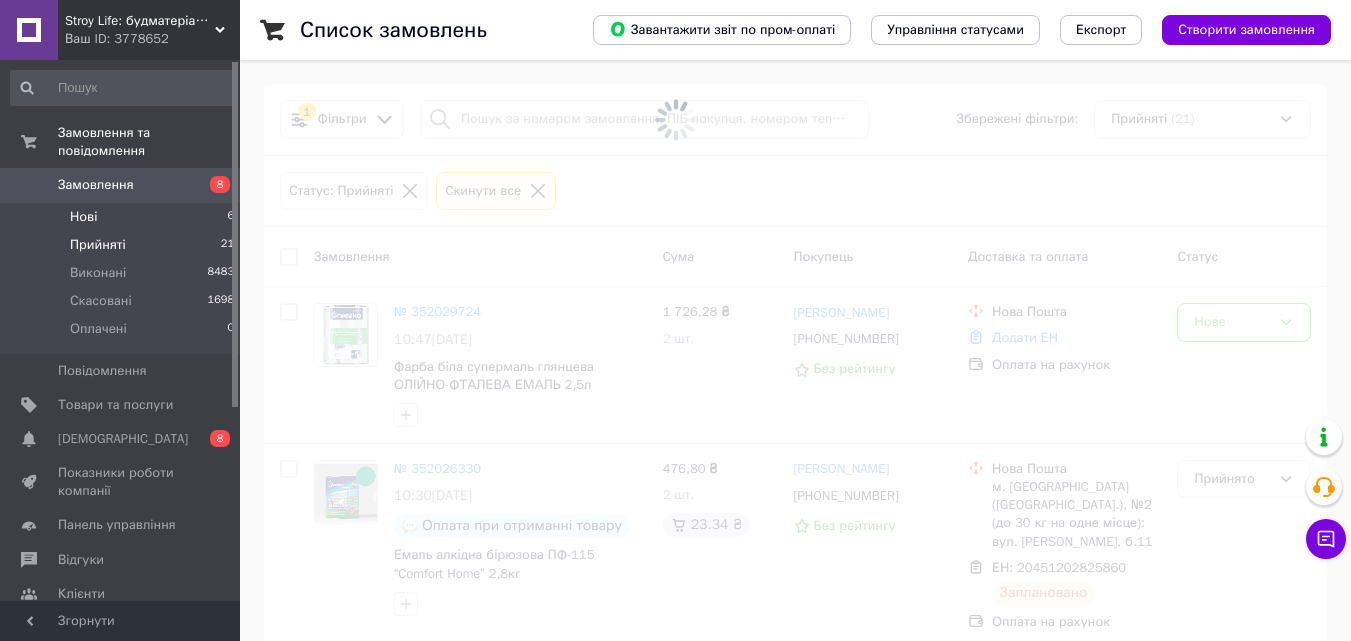 click on "Нові" at bounding box center [83, 217] 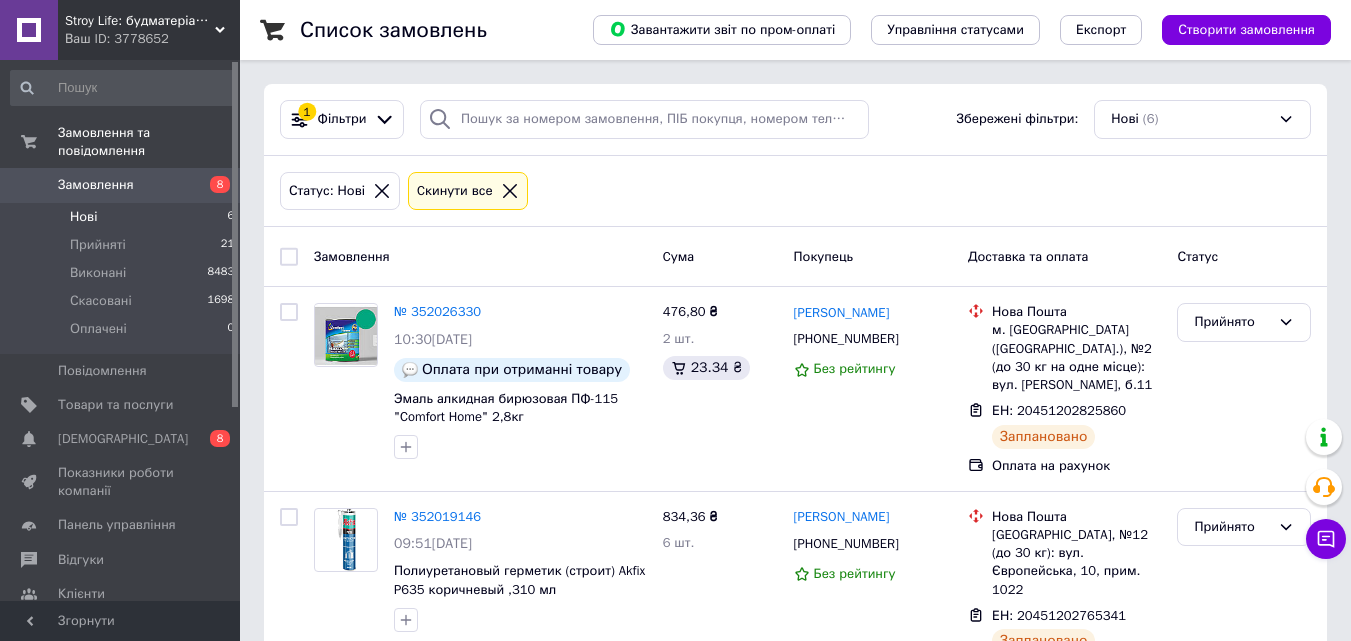 click on "Нові 6" at bounding box center (123, 217) 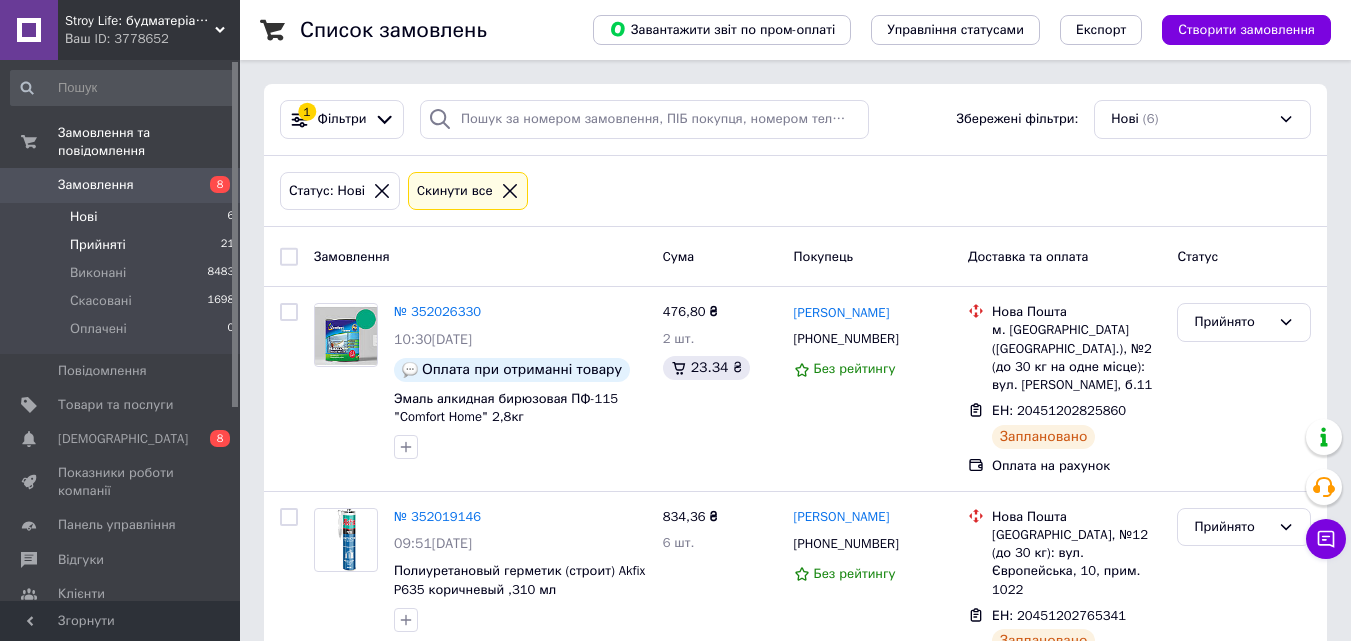 click on "Прийняті" at bounding box center [98, 245] 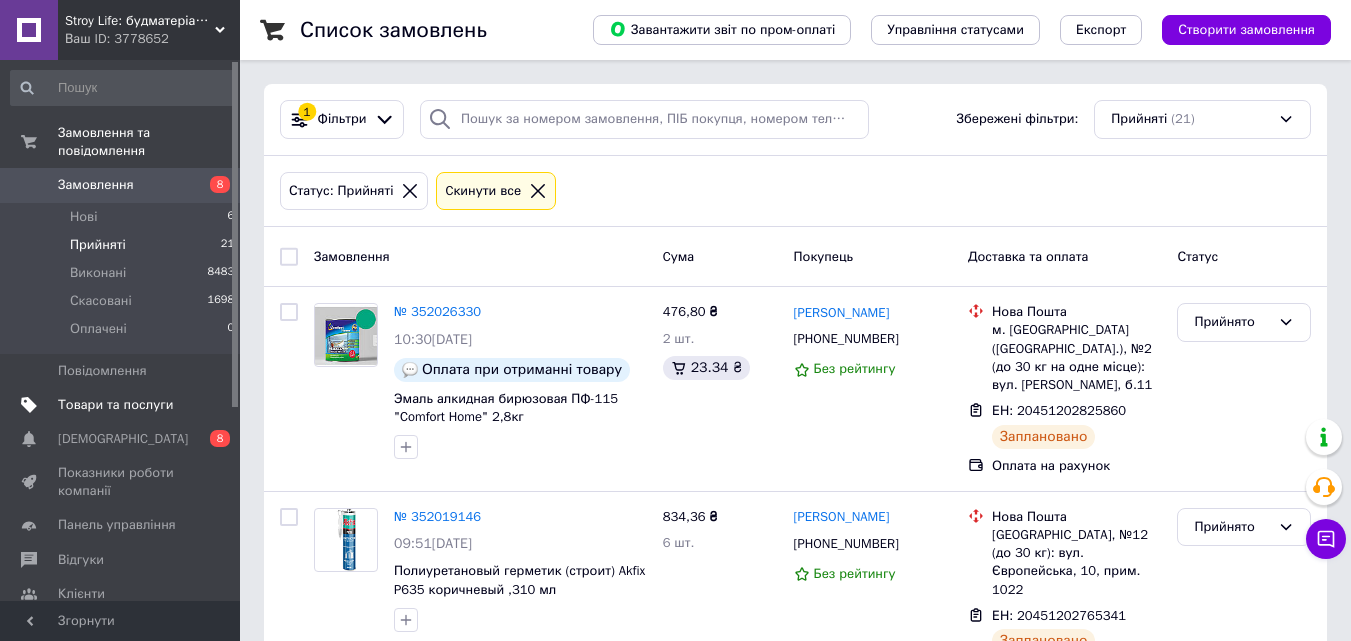 click on "Товари та послуги" at bounding box center [115, 405] 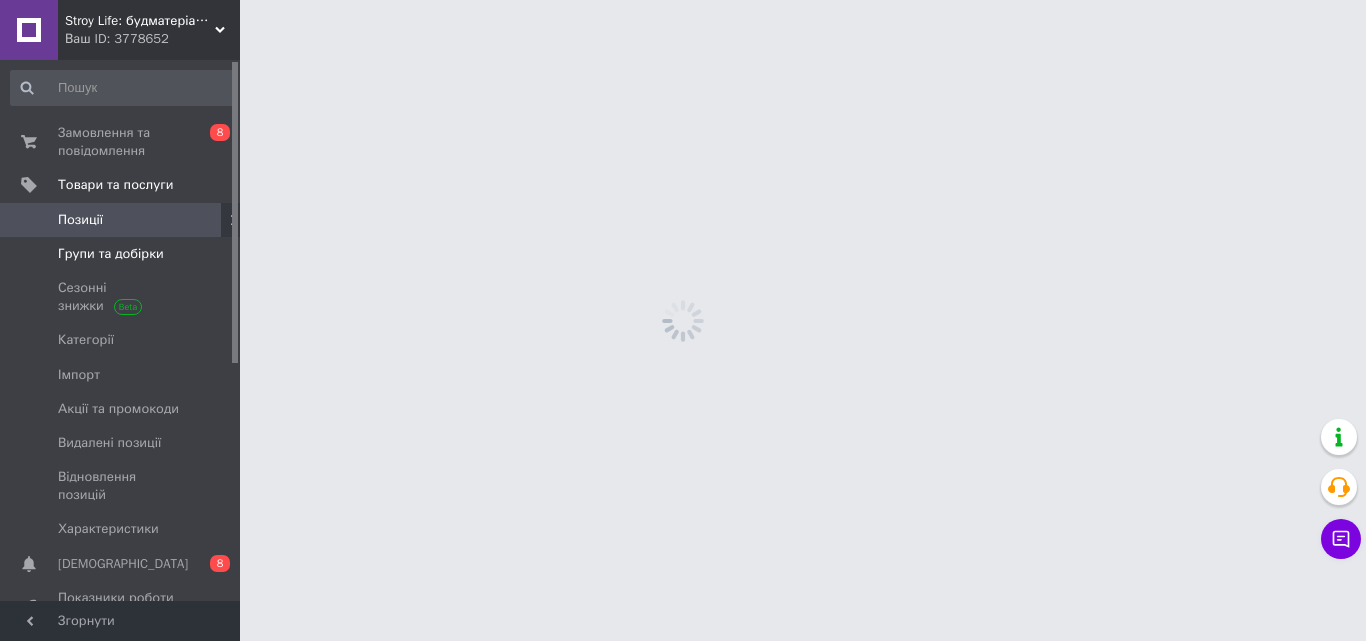 click on "Групи та добірки" at bounding box center (111, 254) 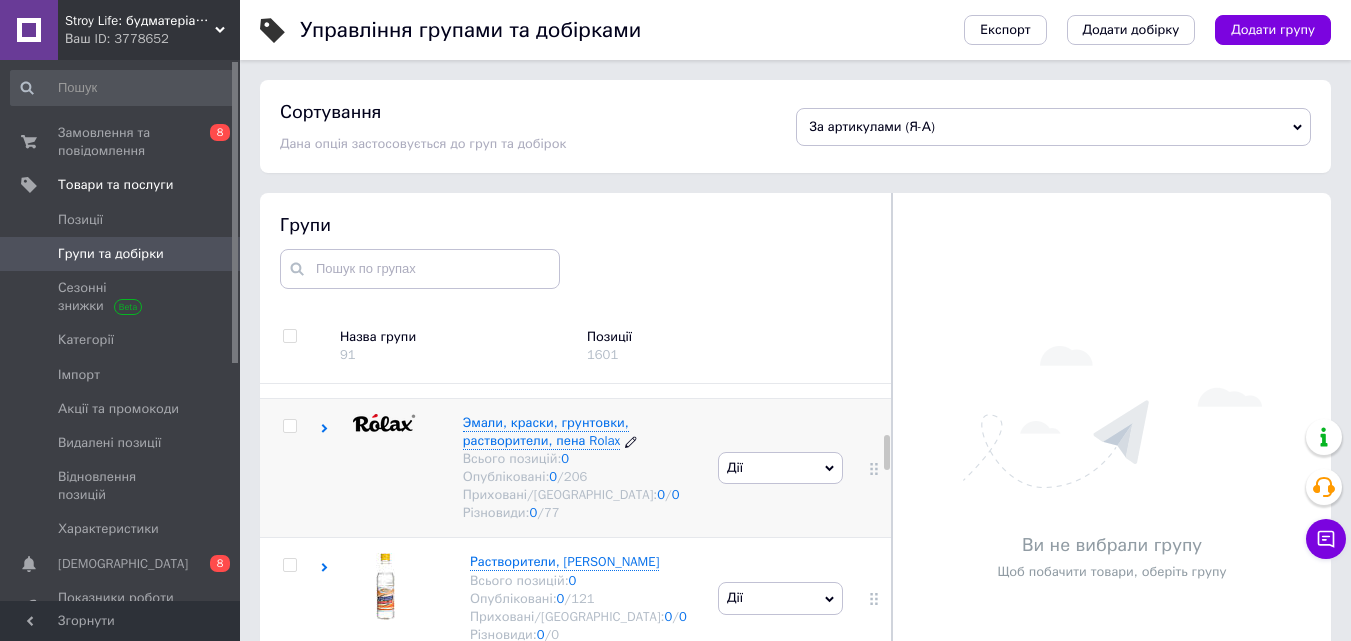 scroll, scrollTop: 500, scrollLeft: 0, axis: vertical 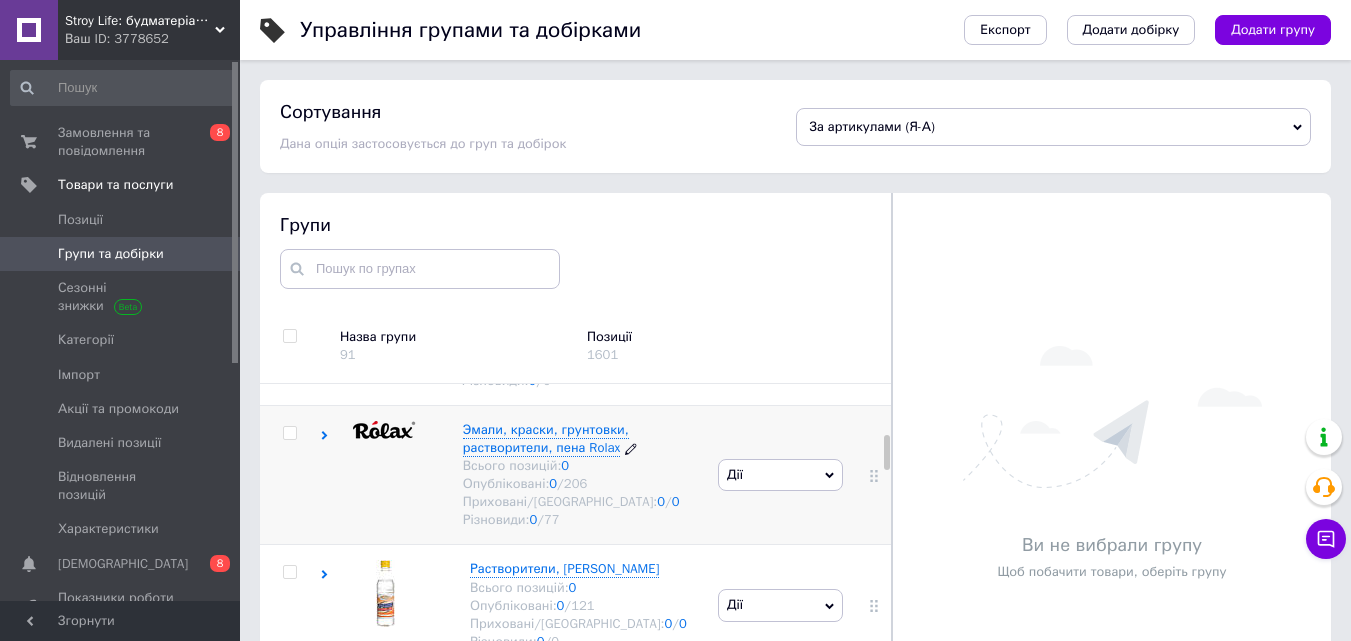 click on "Эмали, краски, грунтовки, растворители, пена Rolax" at bounding box center (546, 438) 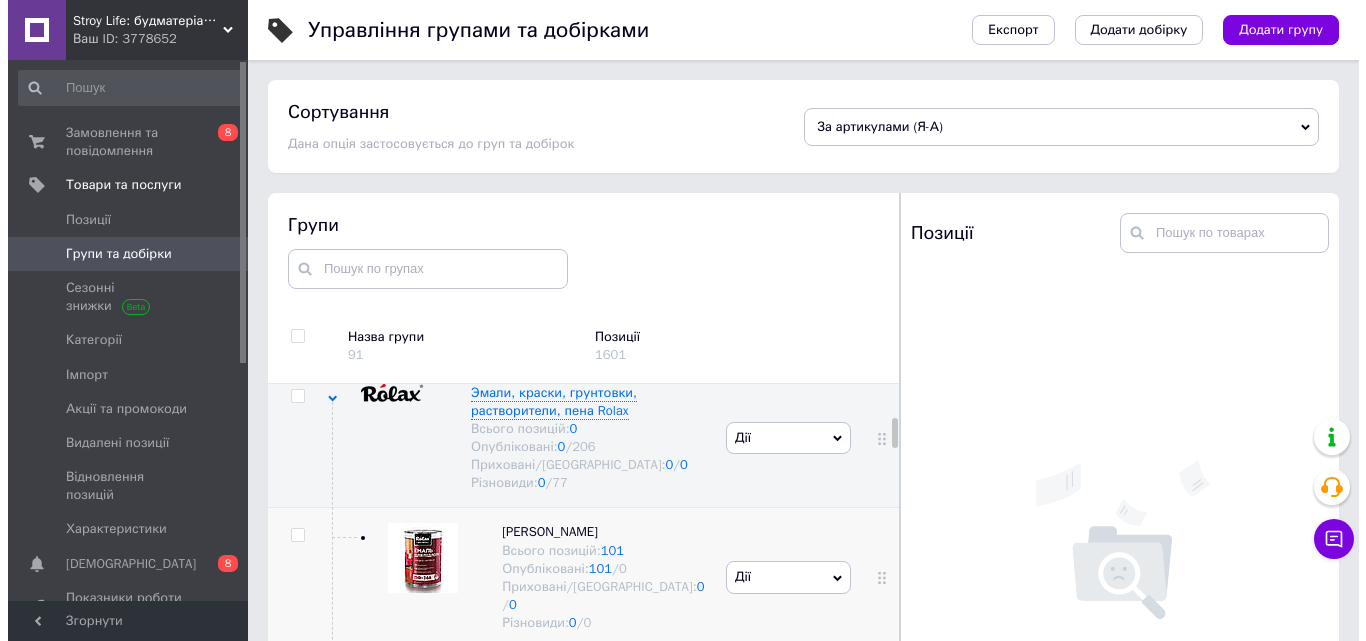 scroll, scrollTop: 600, scrollLeft: 0, axis: vertical 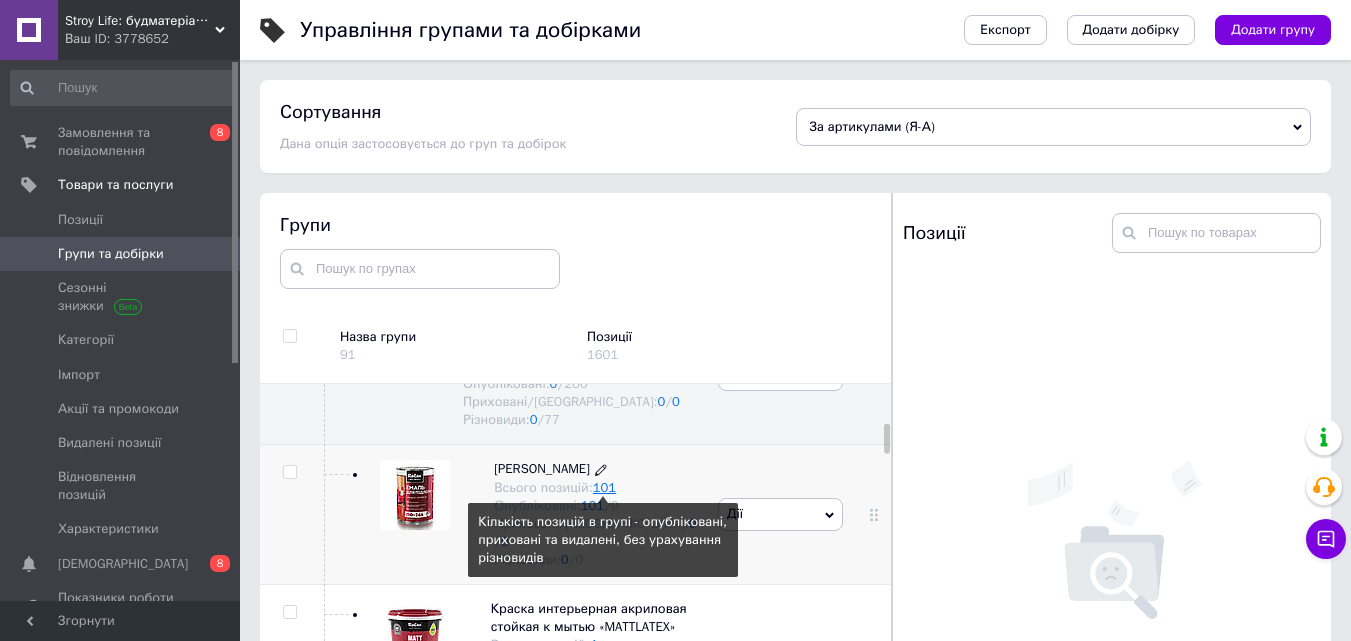 click on "101" at bounding box center [604, 487] 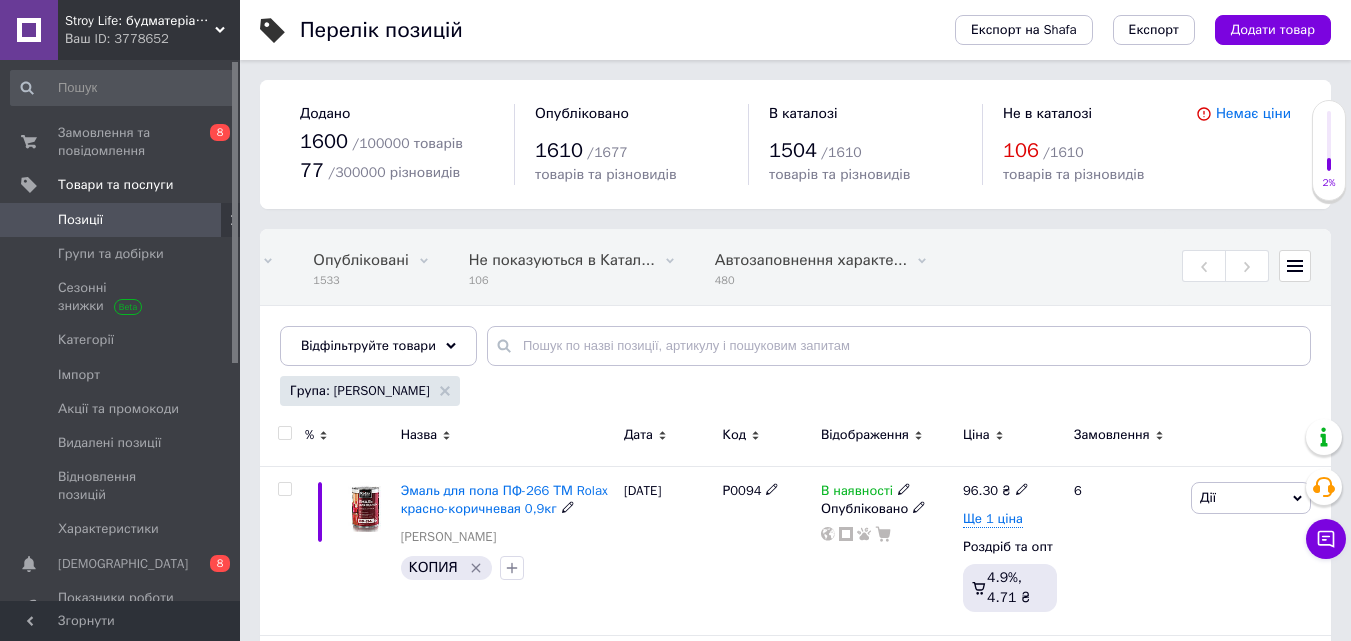 scroll, scrollTop: 0, scrollLeft: 464, axis: horizontal 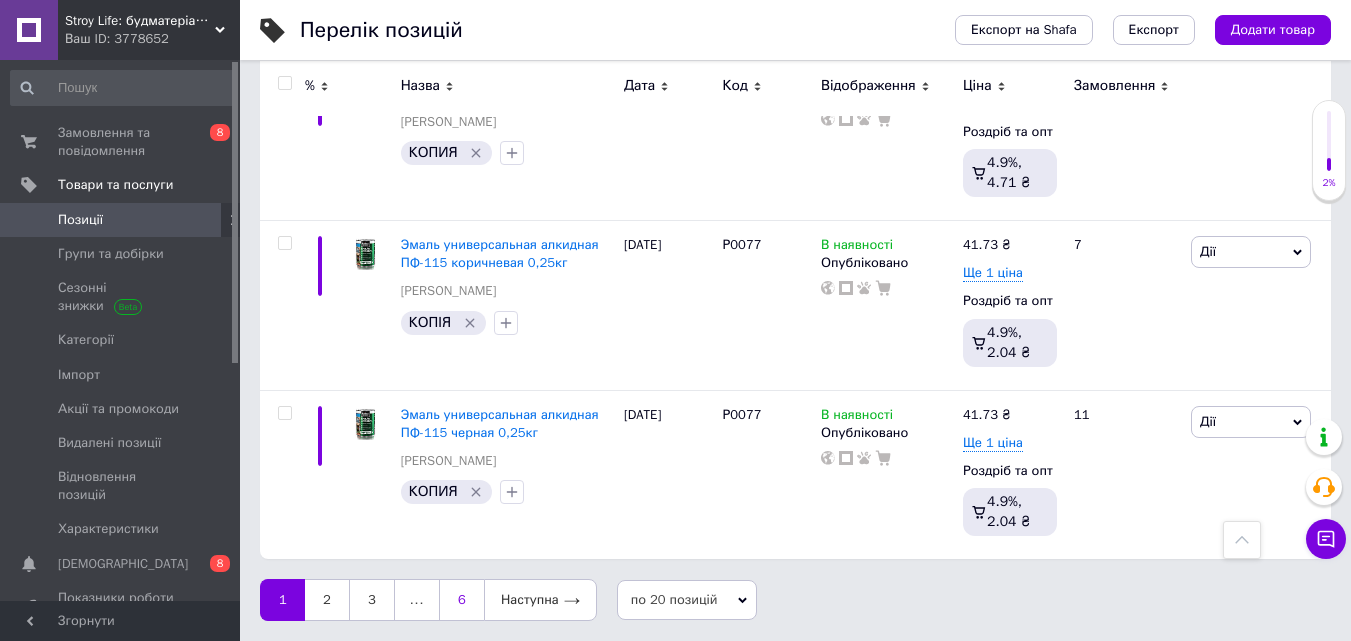 click on "6" at bounding box center (461, 600) 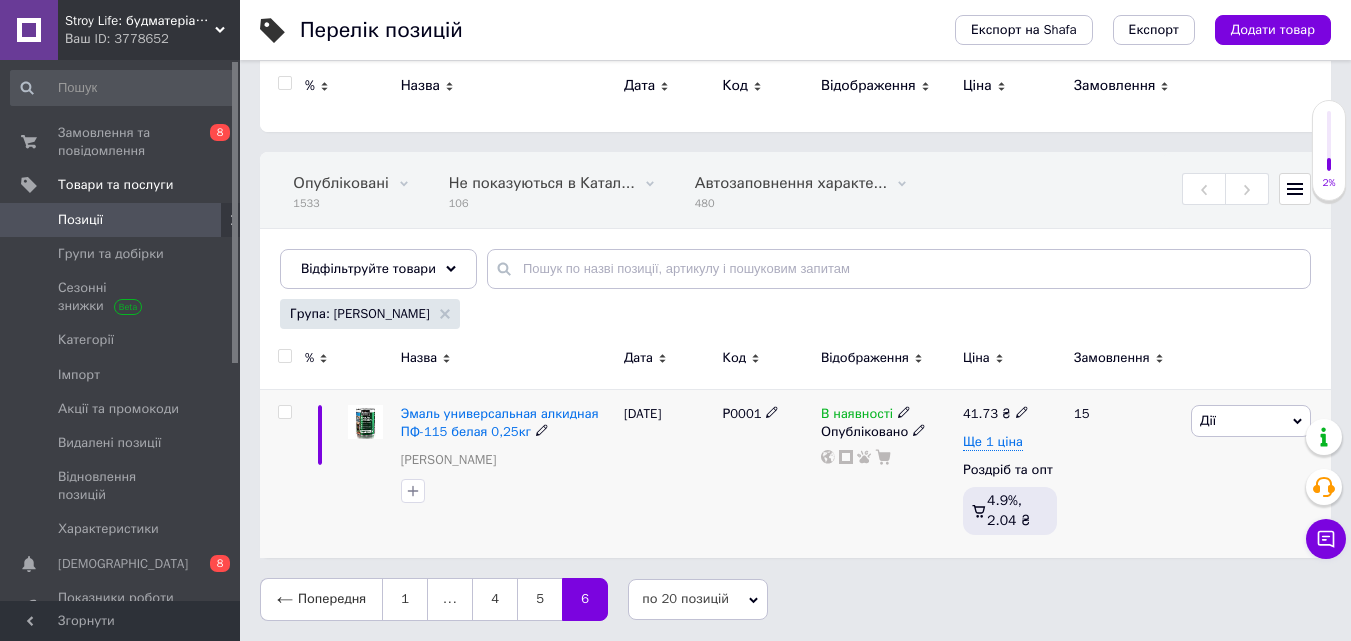 scroll, scrollTop: 77, scrollLeft: 0, axis: vertical 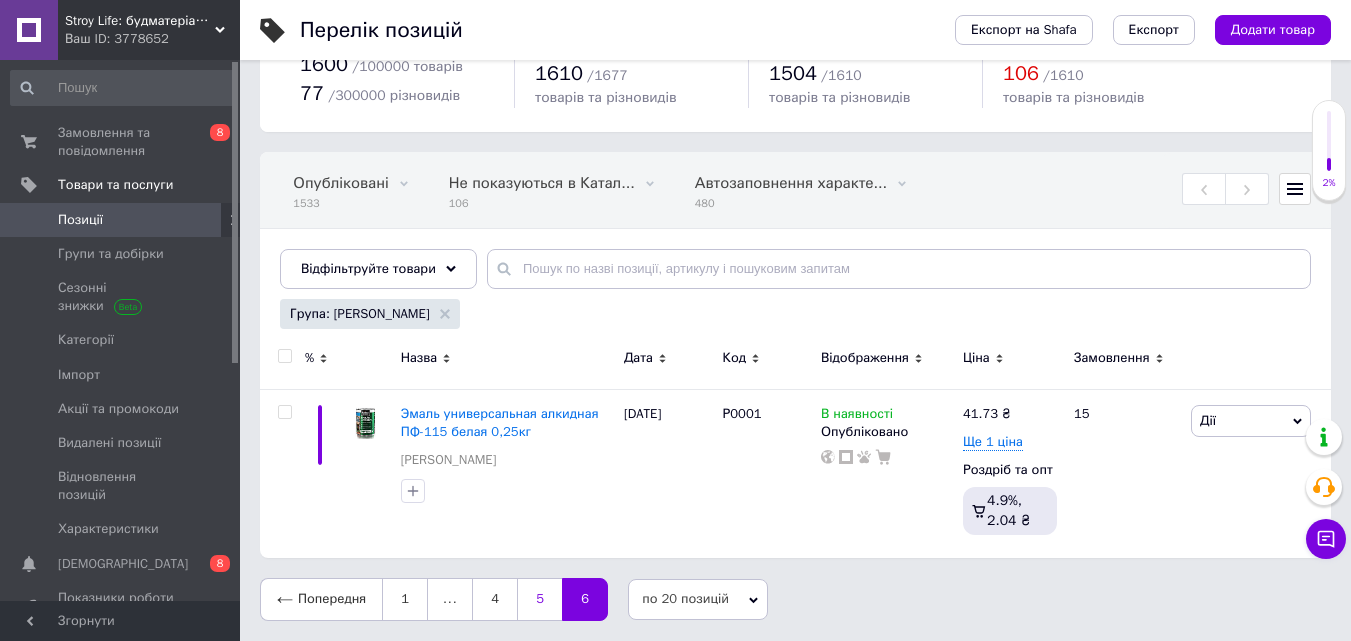 click on "5" at bounding box center (539, 599) 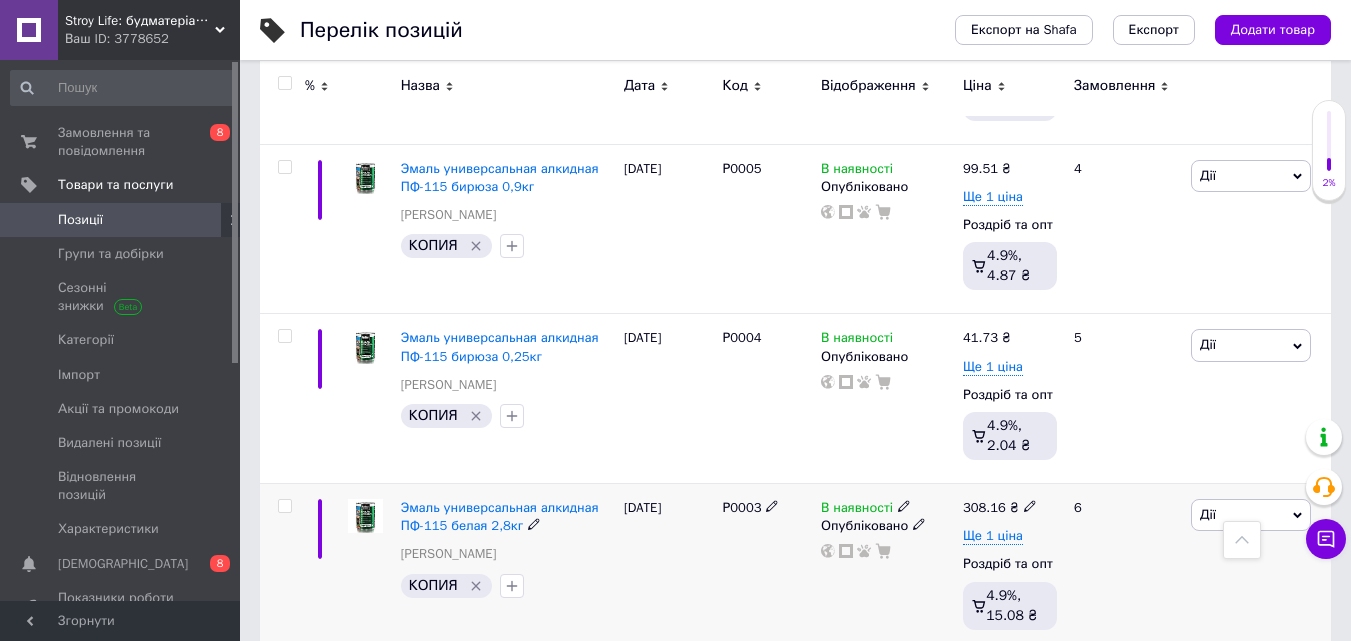 scroll, scrollTop: 2999, scrollLeft: 0, axis: vertical 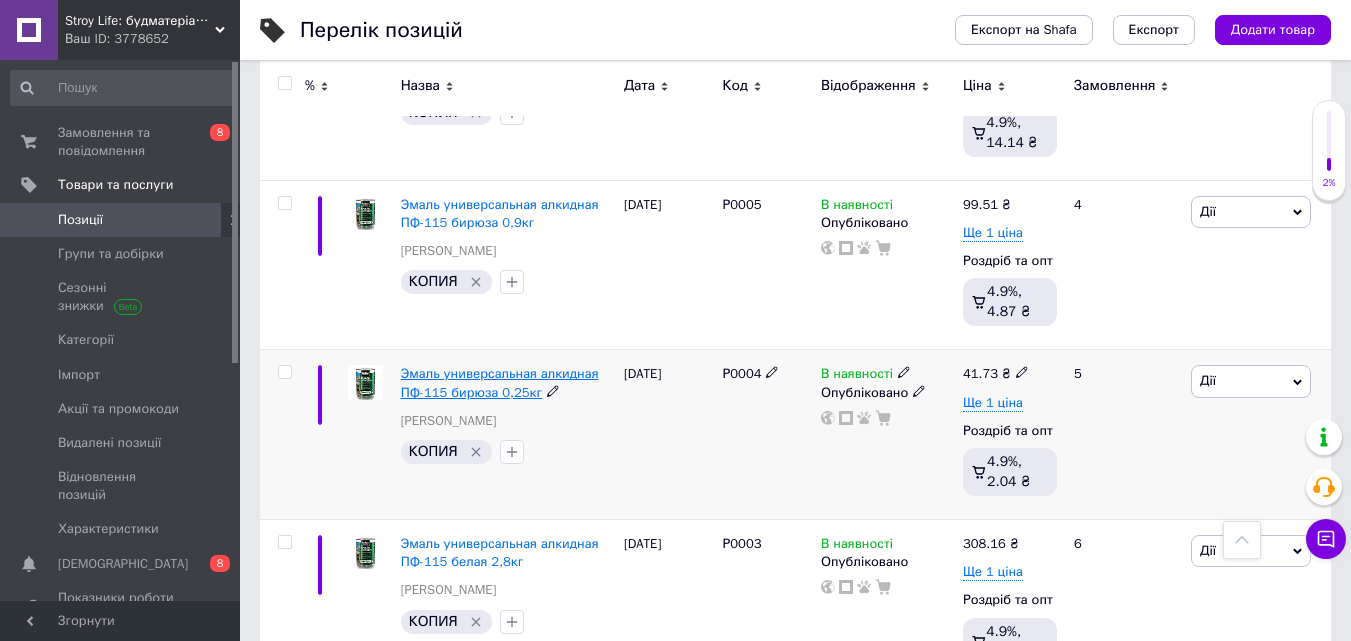 click on "Эмаль универсальная алкидная ПФ-115 бирюза 0,25кг" at bounding box center [500, 382] 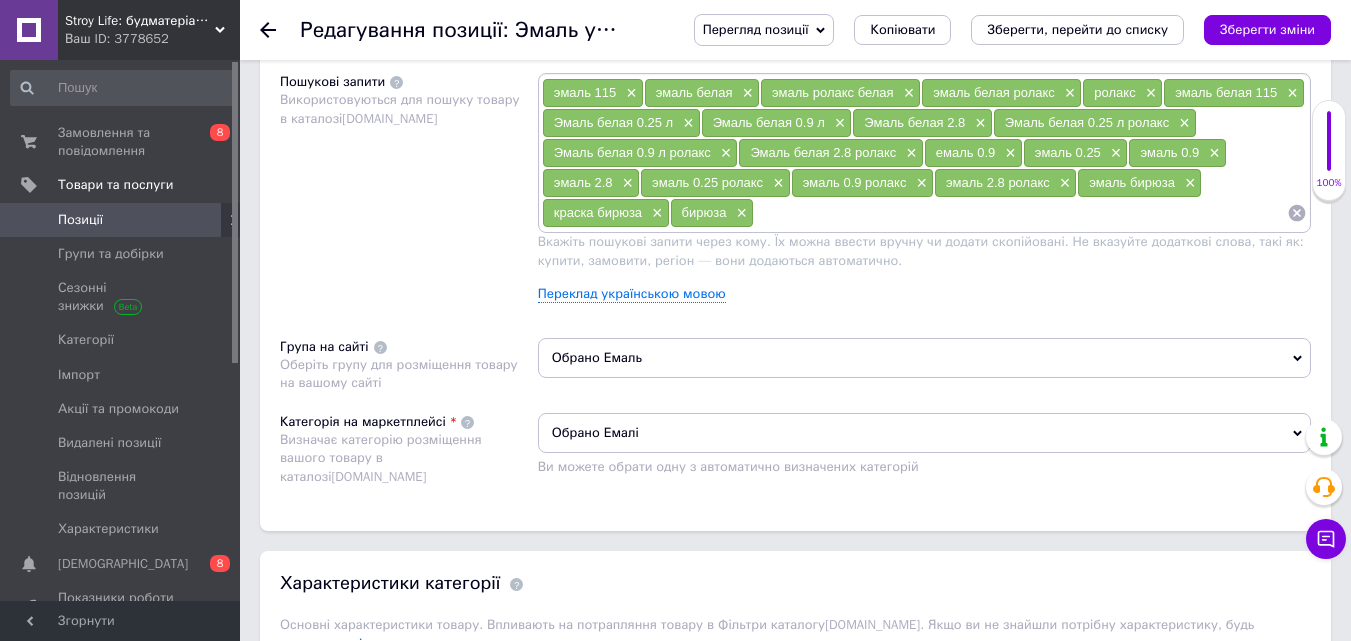 scroll, scrollTop: 1300, scrollLeft: 0, axis: vertical 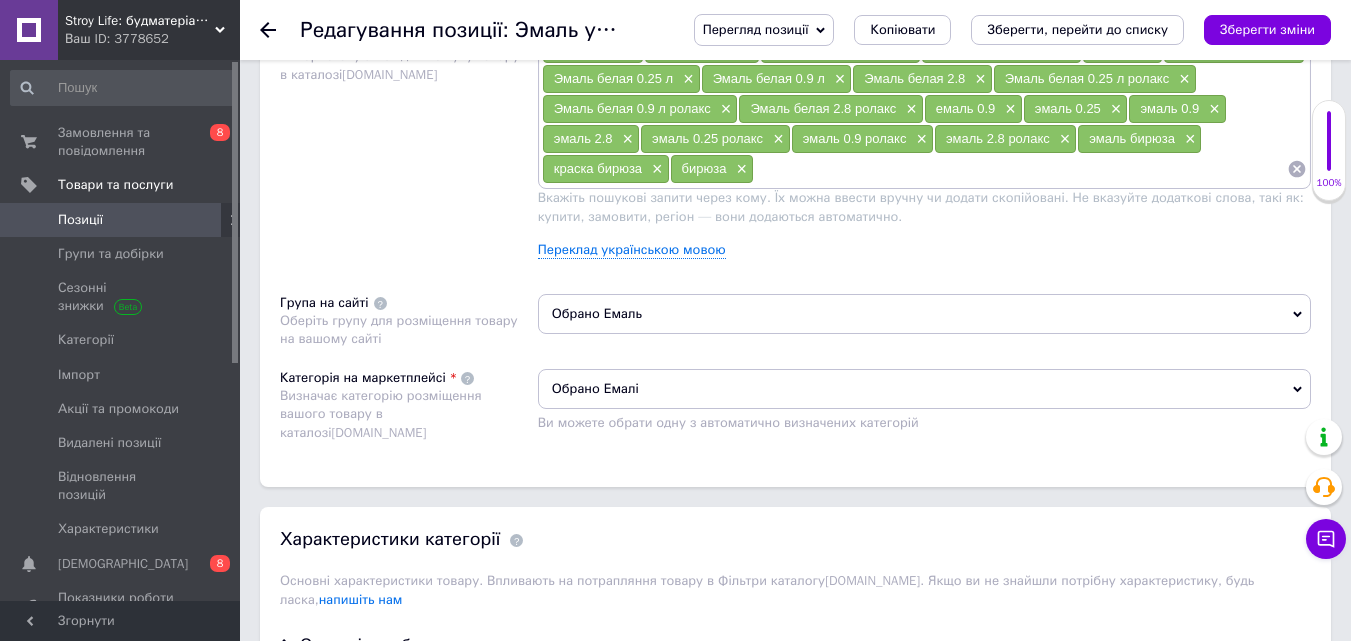 click on "Обрано Емаль" at bounding box center [924, 314] 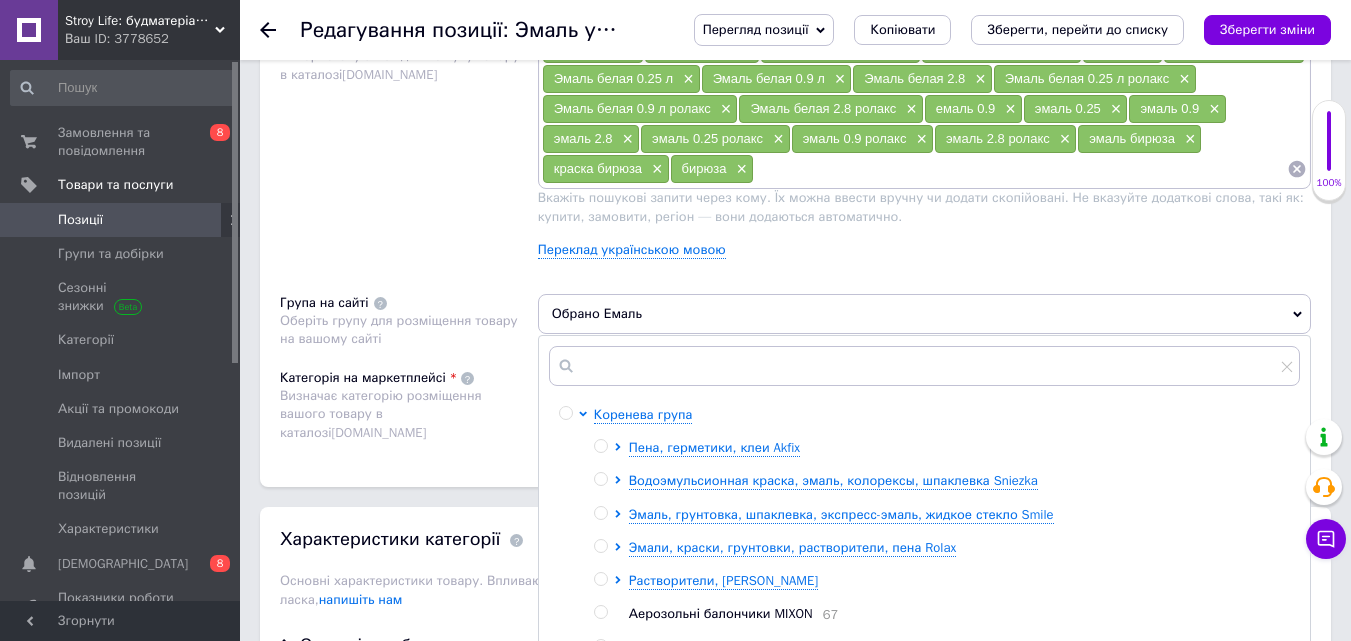 click on "Обрано Емаль" at bounding box center (924, 314) 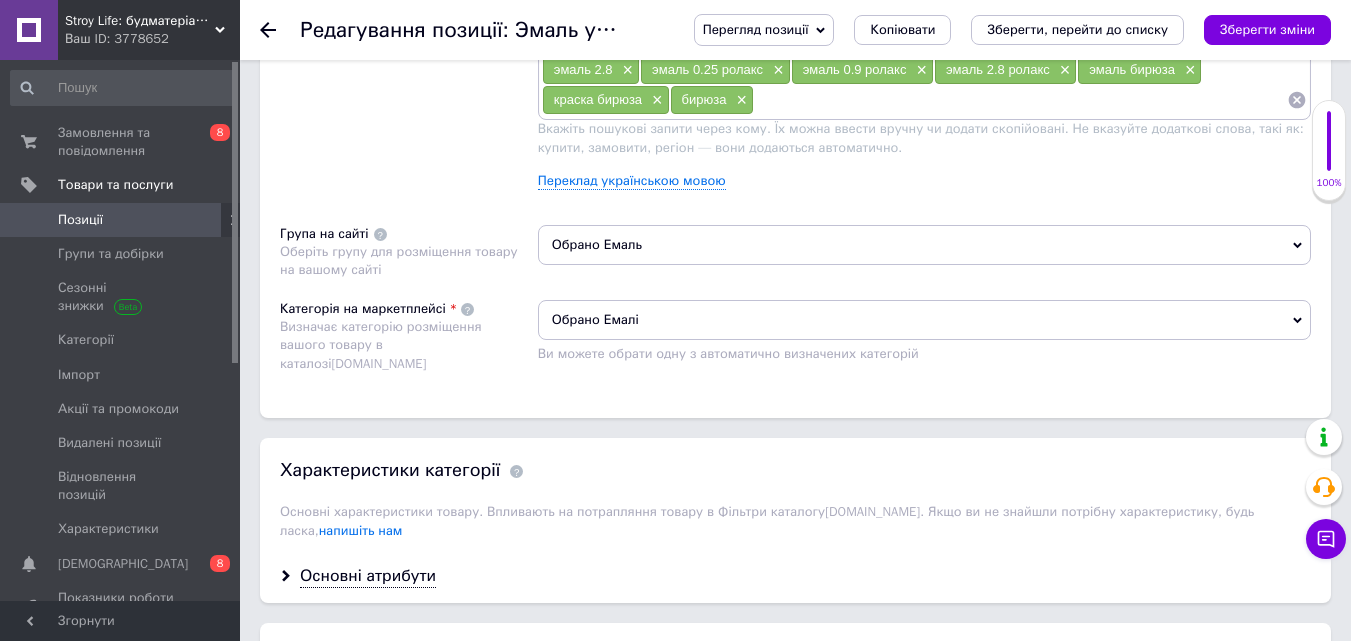scroll, scrollTop: 1600, scrollLeft: 0, axis: vertical 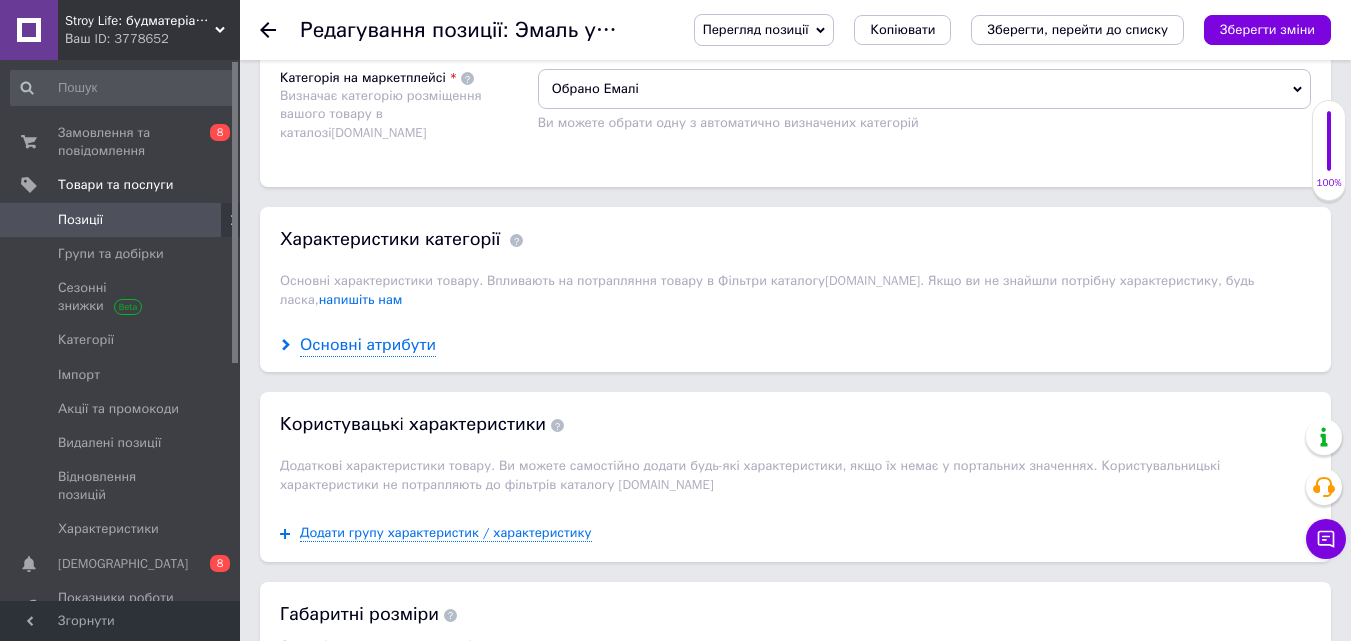 click on "Основні атрибути" at bounding box center [368, 345] 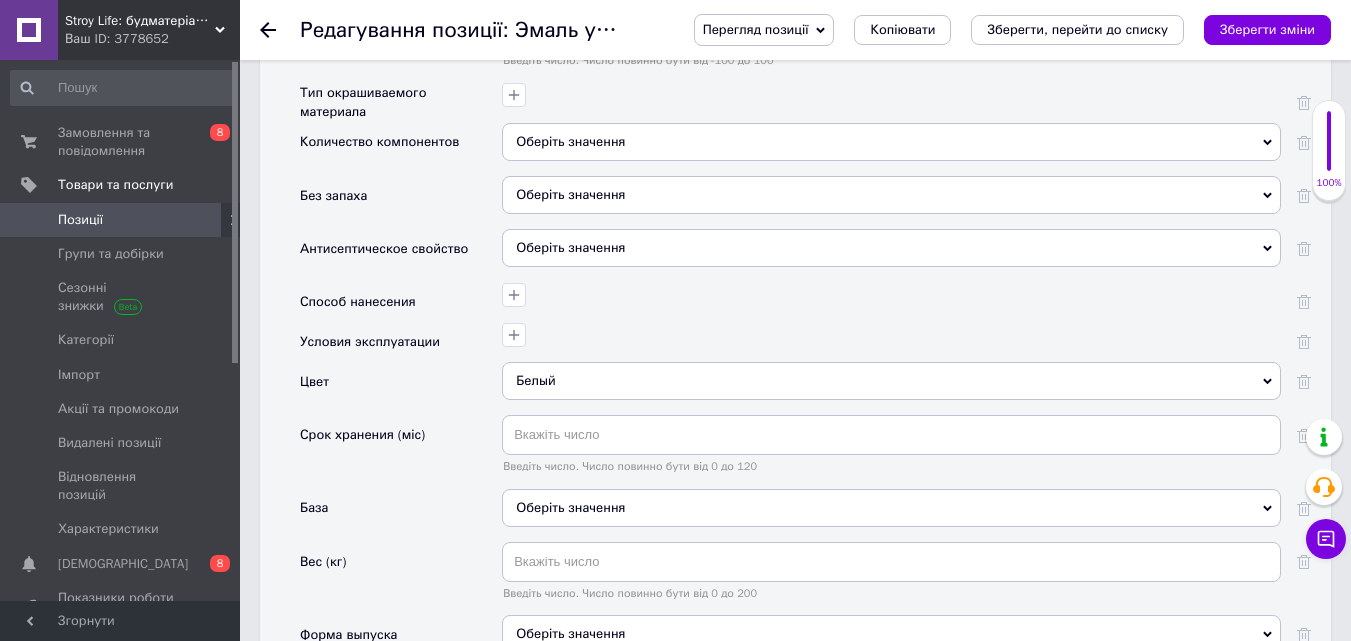 scroll, scrollTop: 2700, scrollLeft: 0, axis: vertical 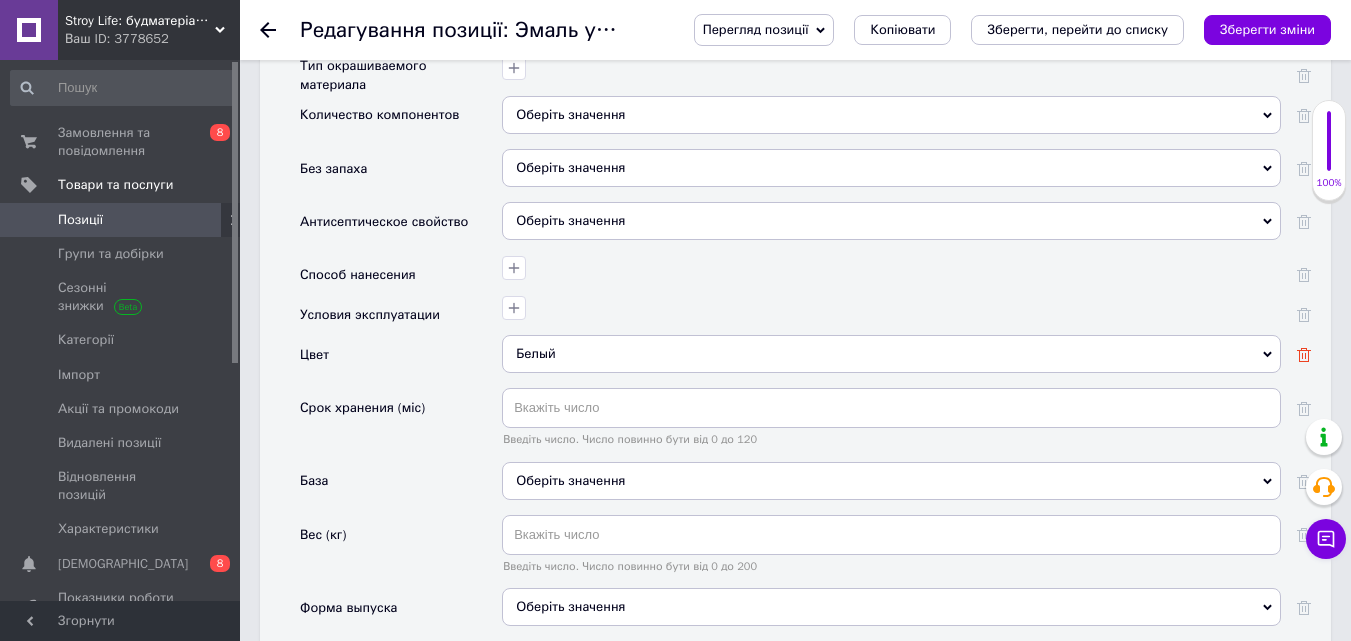 click 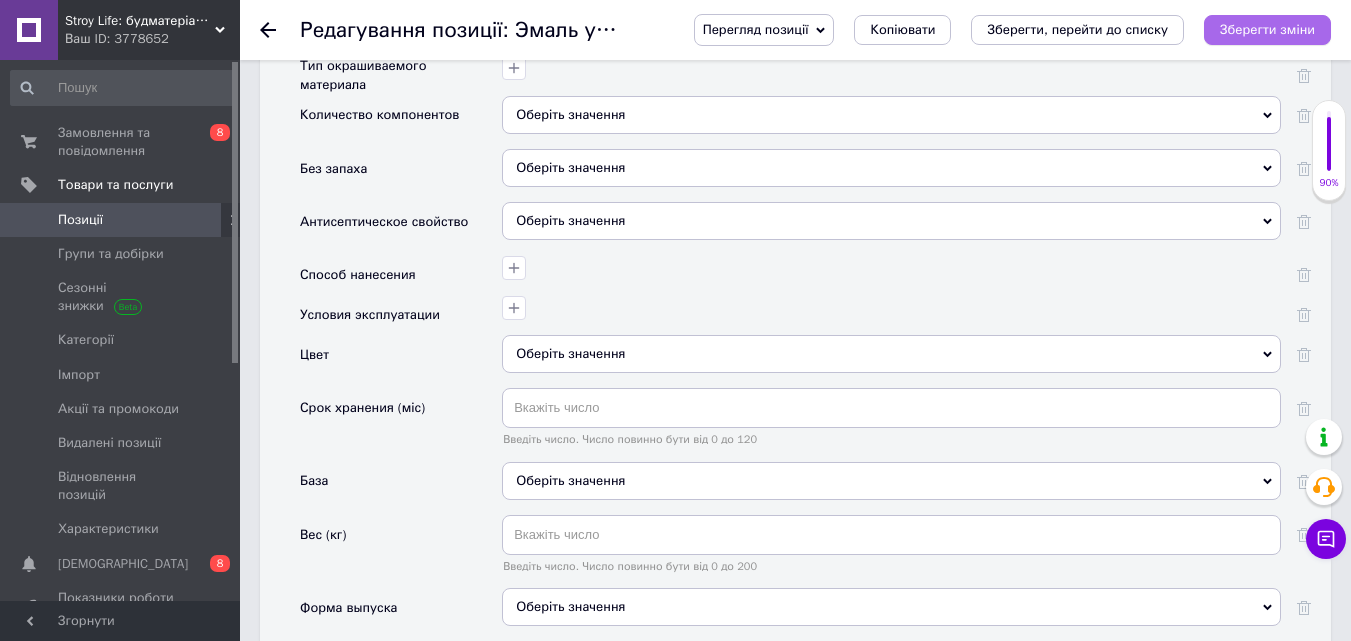 click on "Зберегти зміни" at bounding box center [1267, 29] 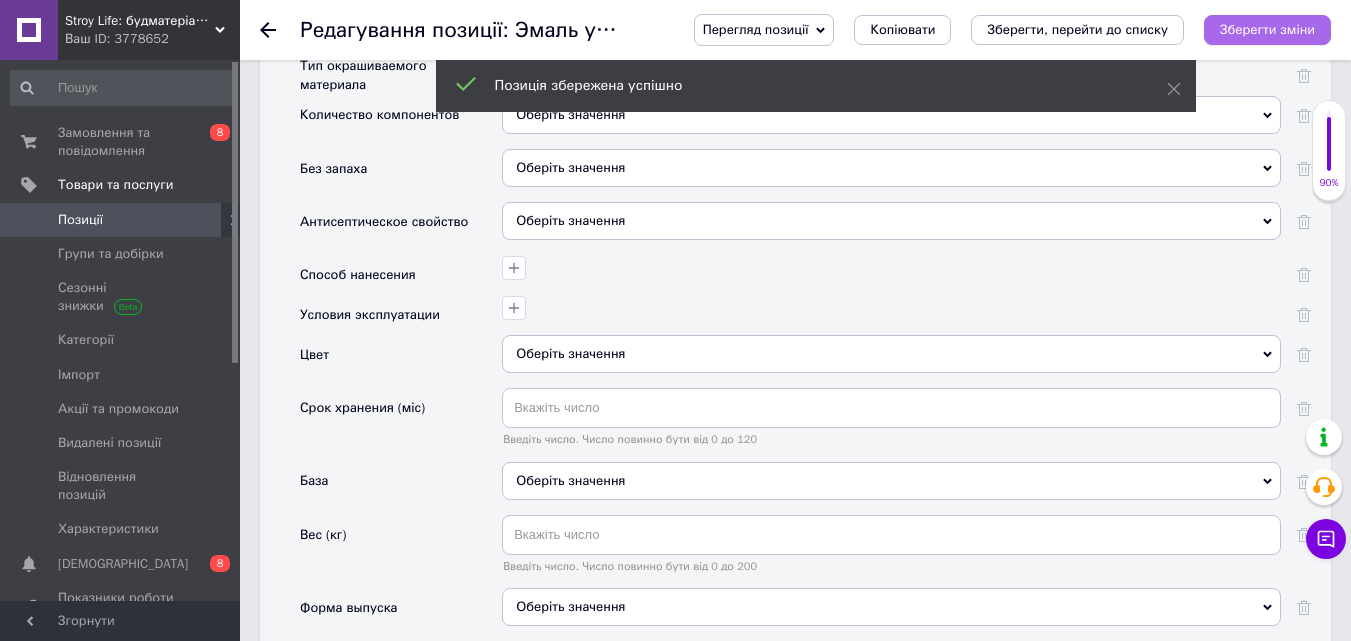 click on "Зберегти зміни" at bounding box center [1267, 29] 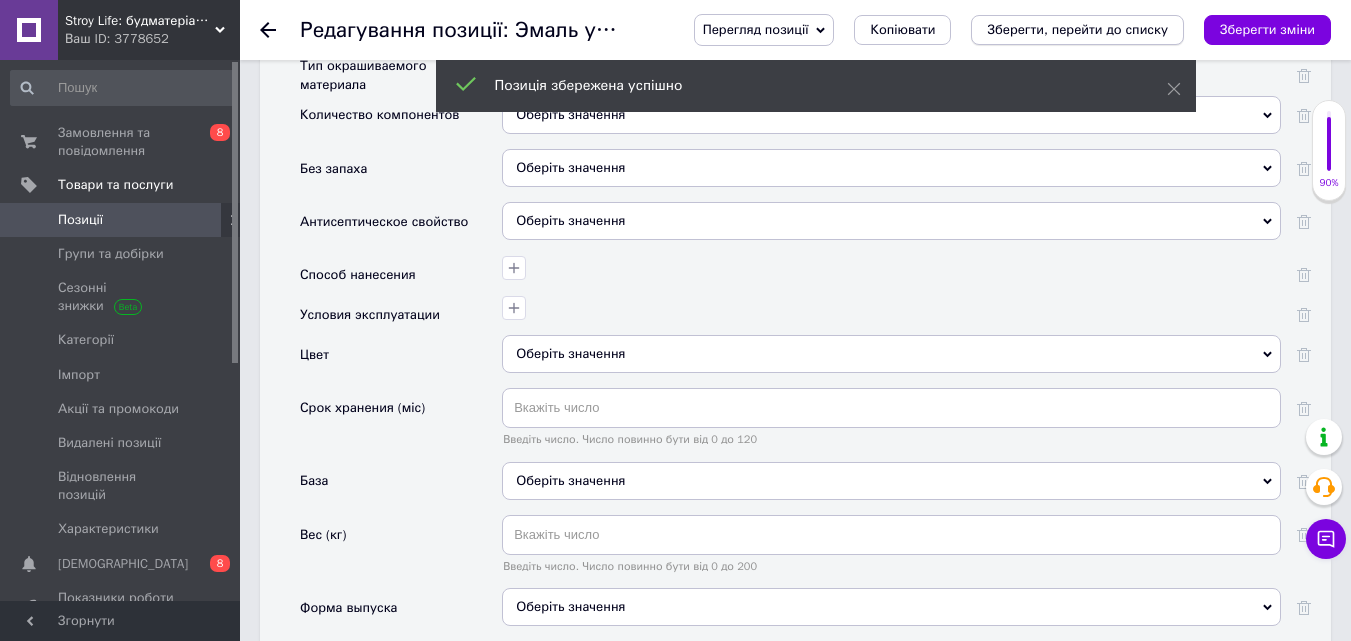 drag, startPoint x: 1034, startPoint y: 10, endPoint x: 1039, endPoint y: 21, distance: 12.083046 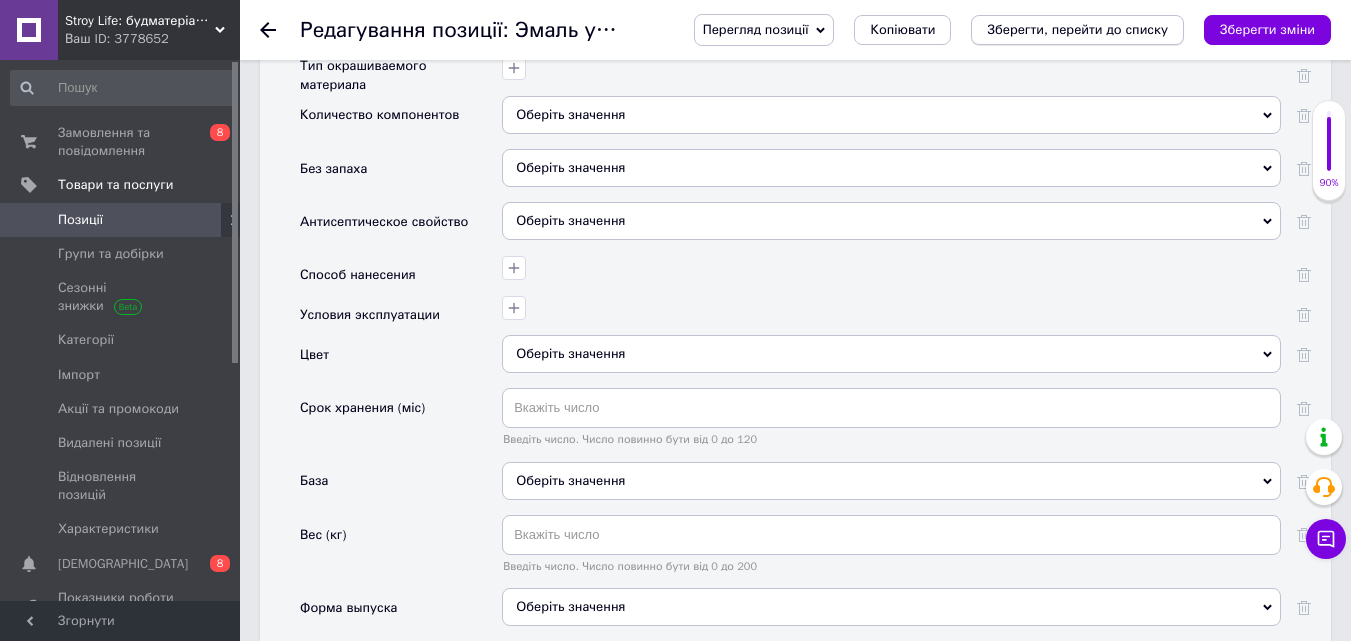 click on "Зберегти, перейти до списку" at bounding box center [1077, 29] 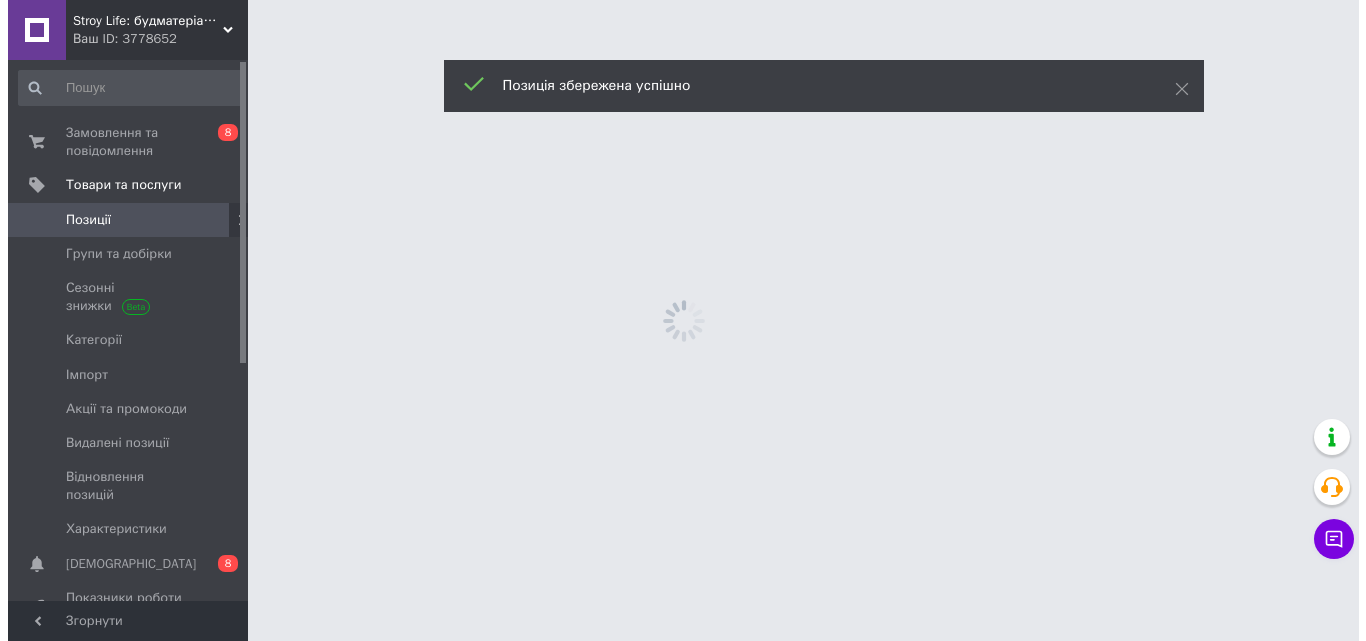 scroll, scrollTop: 0, scrollLeft: 0, axis: both 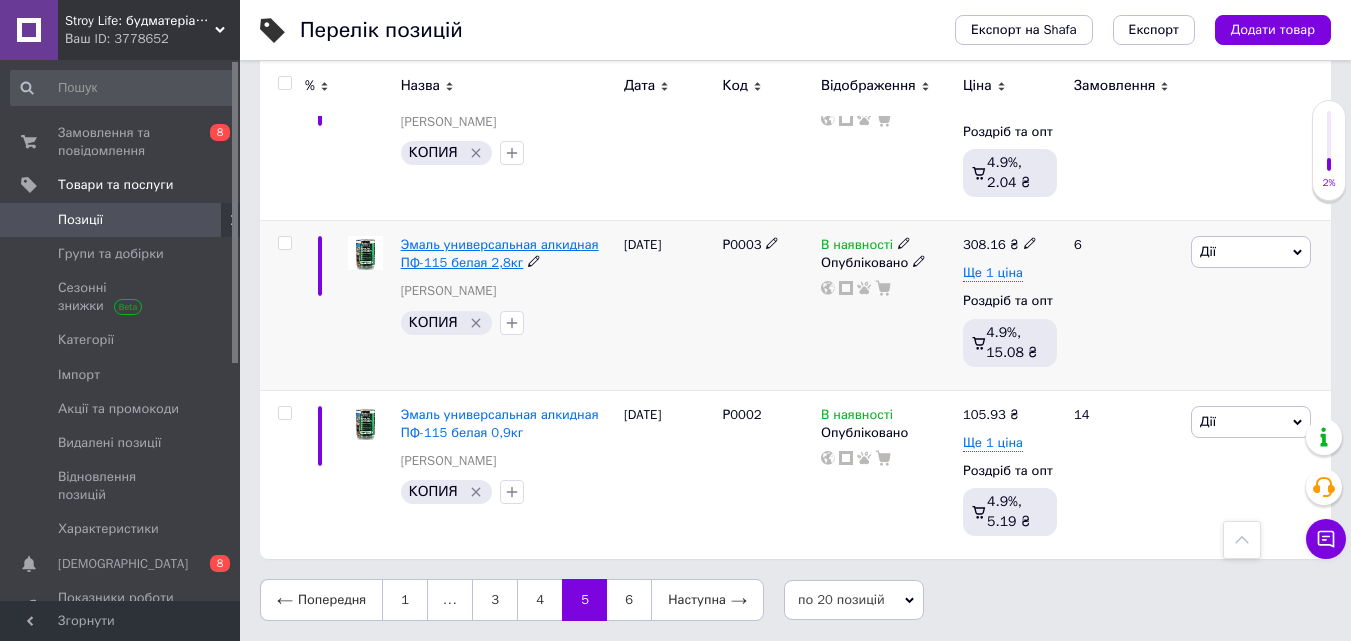 click on "Эмаль универсальная алкидная ПФ-115 белая 2,8кг" at bounding box center [500, 253] 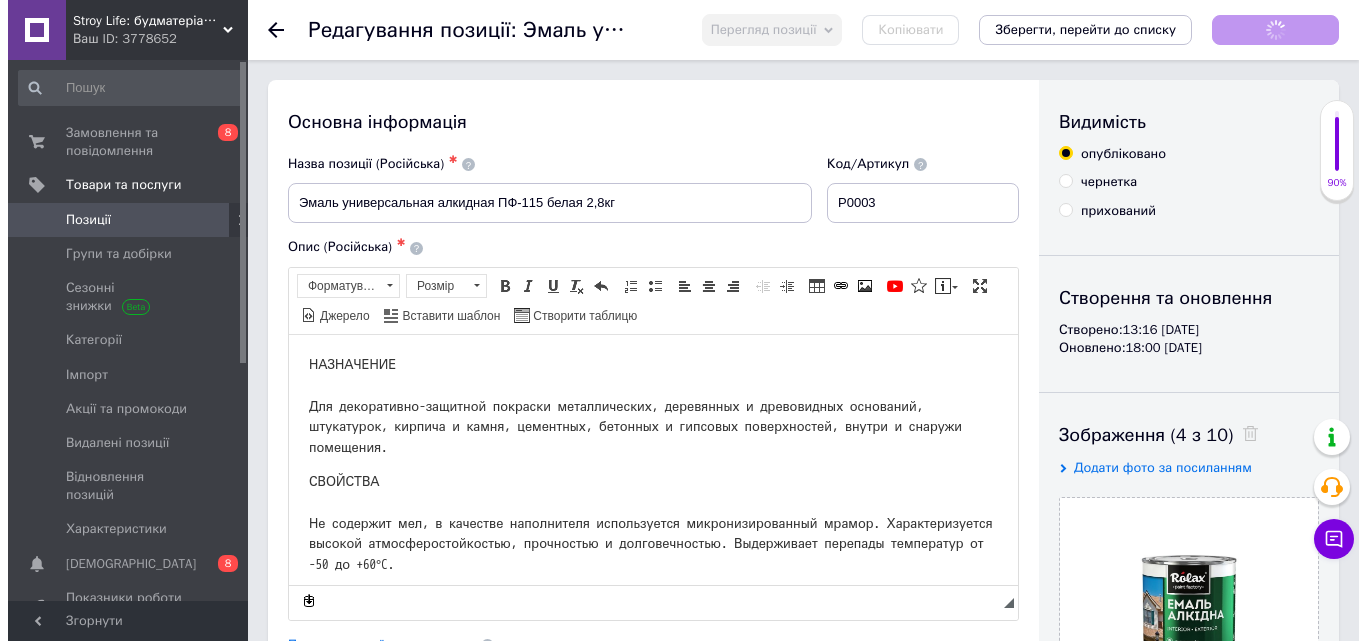scroll, scrollTop: 0, scrollLeft: 0, axis: both 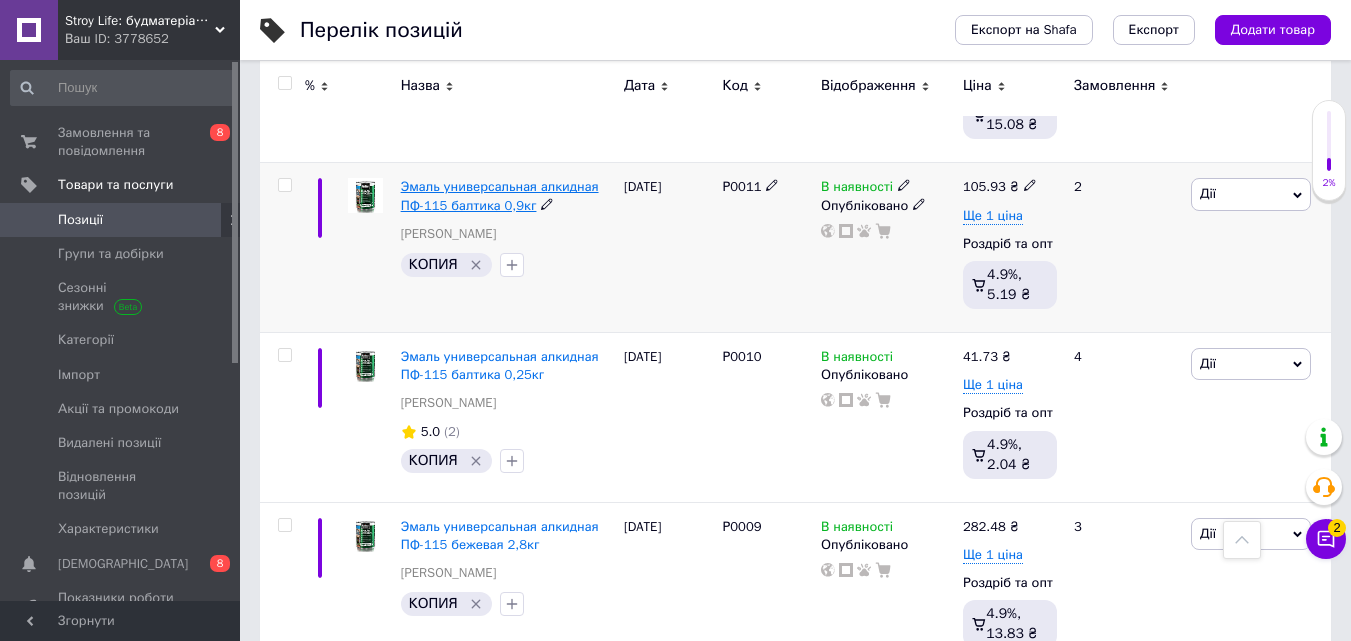 click on "Эмаль универсальная алкидная ПФ-115 балтика 0,9кг" at bounding box center (500, 195) 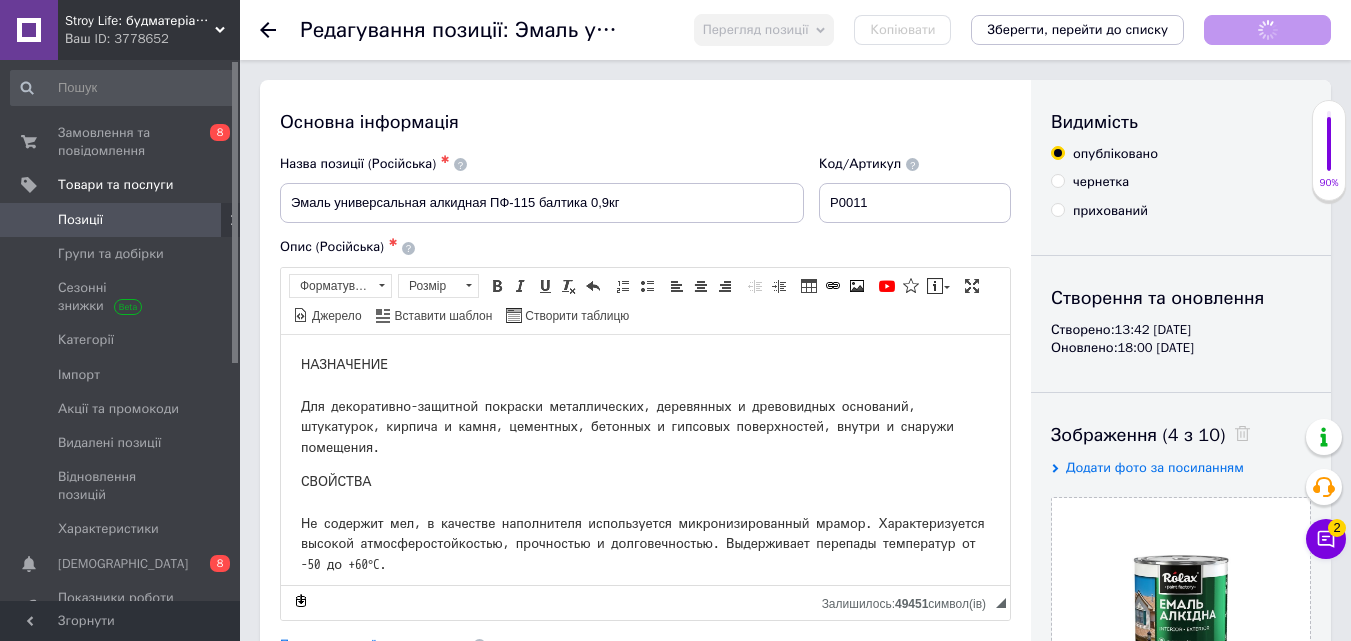 scroll, scrollTop: 0, scrollLeft: 0, axis: both 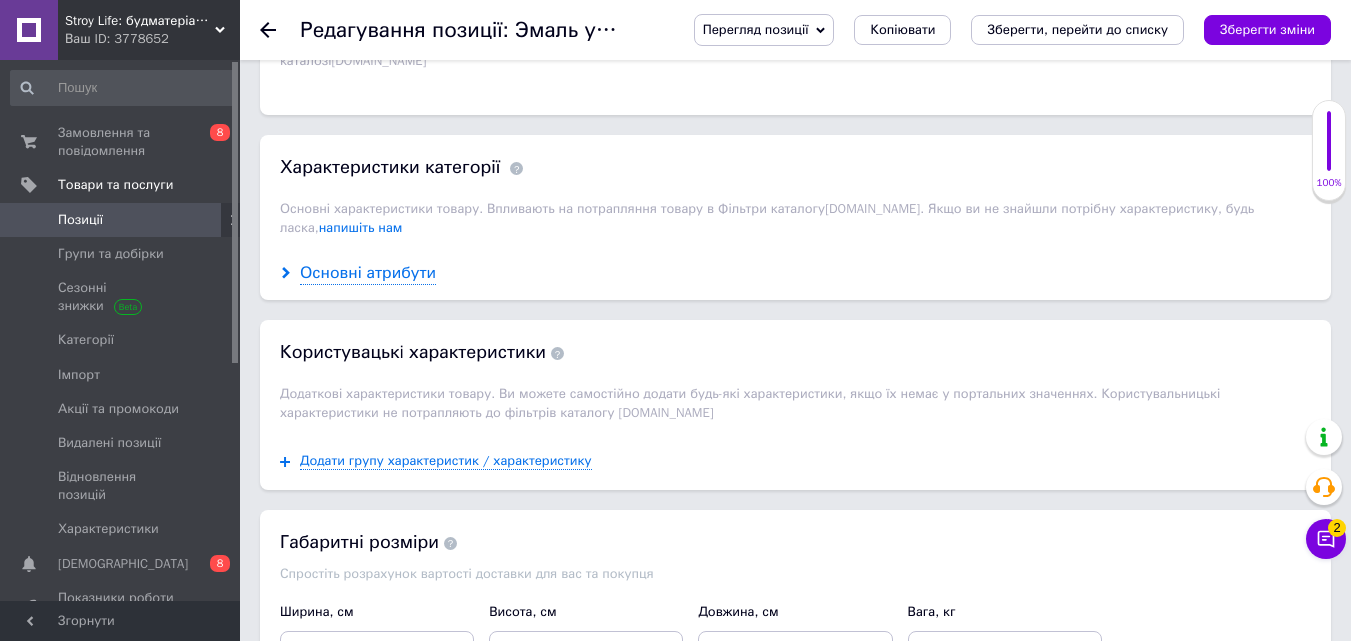click on "Основні атрибути" at bounding box center [368, 273] 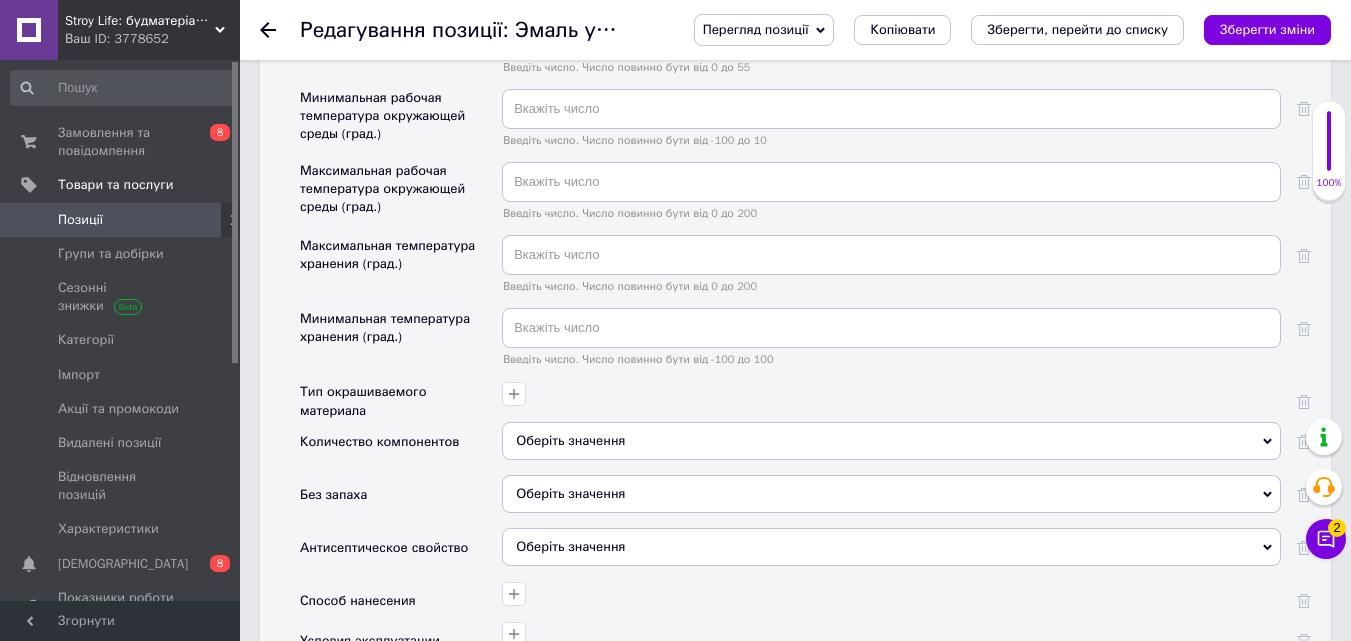 scroll, scrollTop: 2702, scrollLeft: 0, axis: vertical 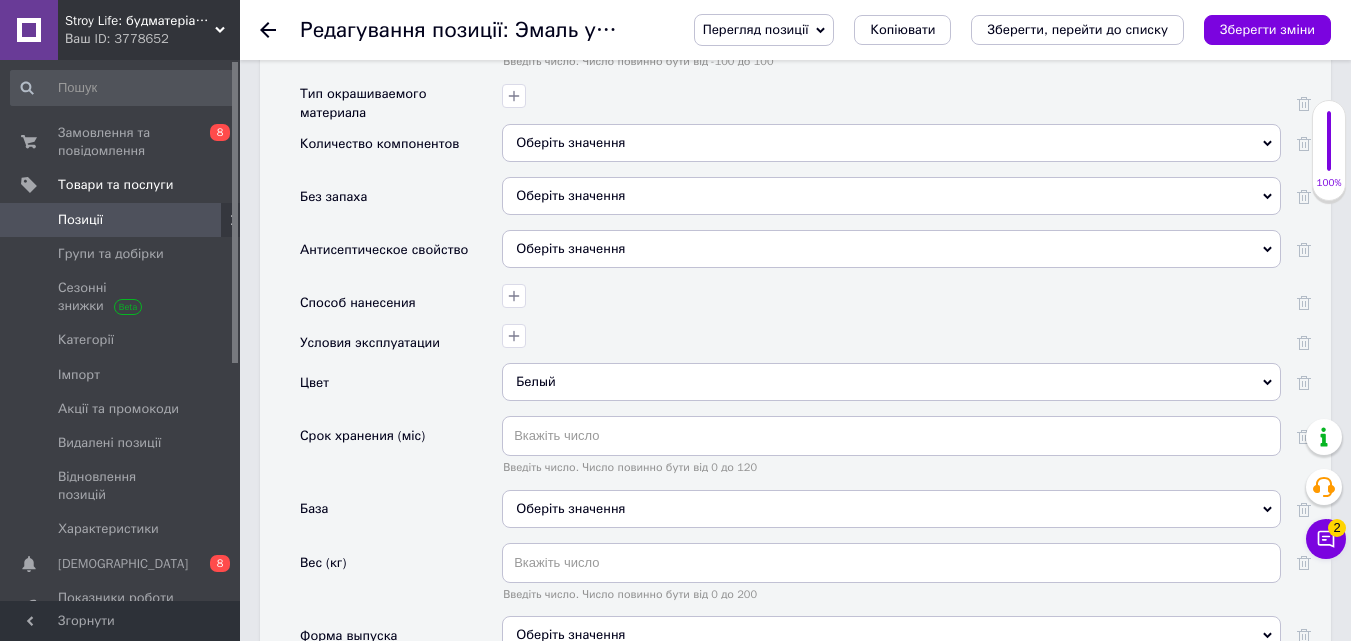 click at bounding box center [1296, 389] 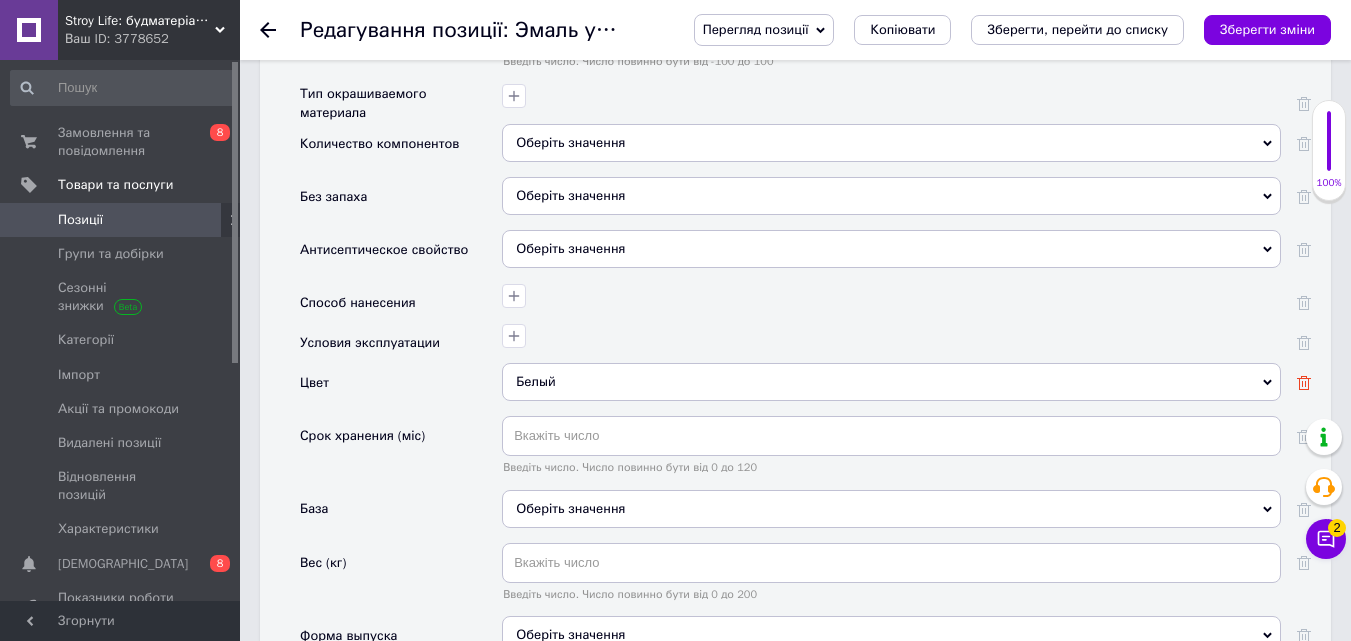 click 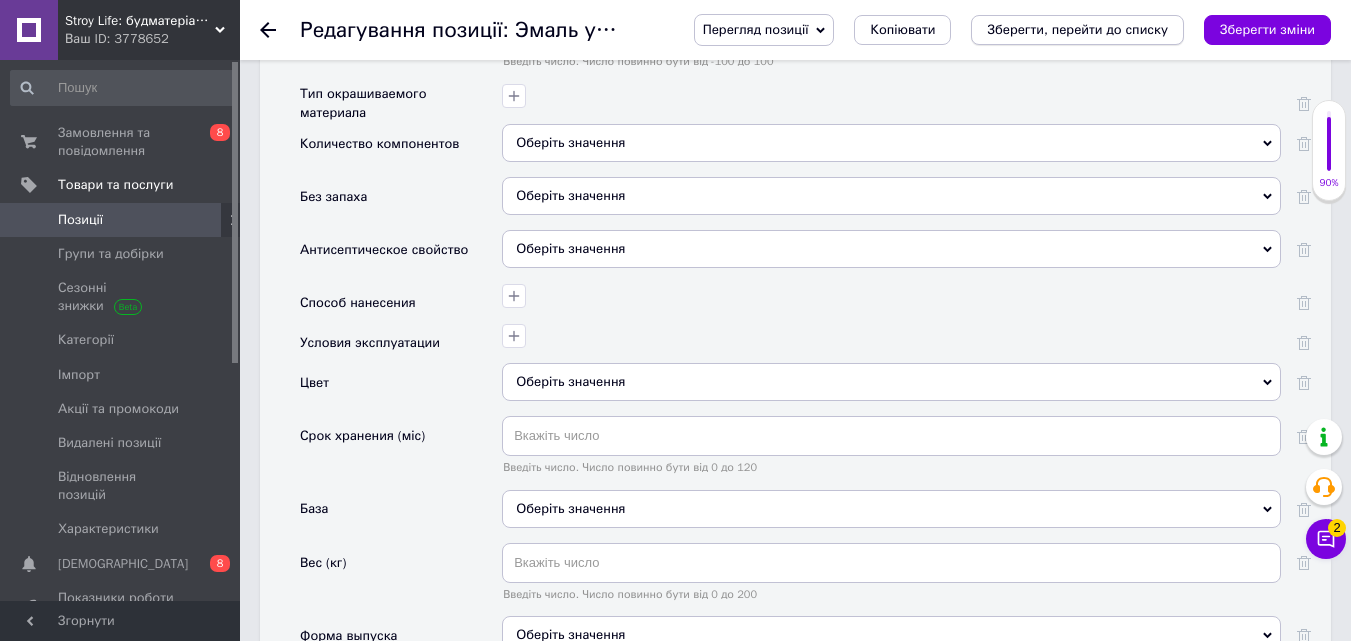 click on "Зберегти, перейти до списку" at bounding box center [1077, 29] 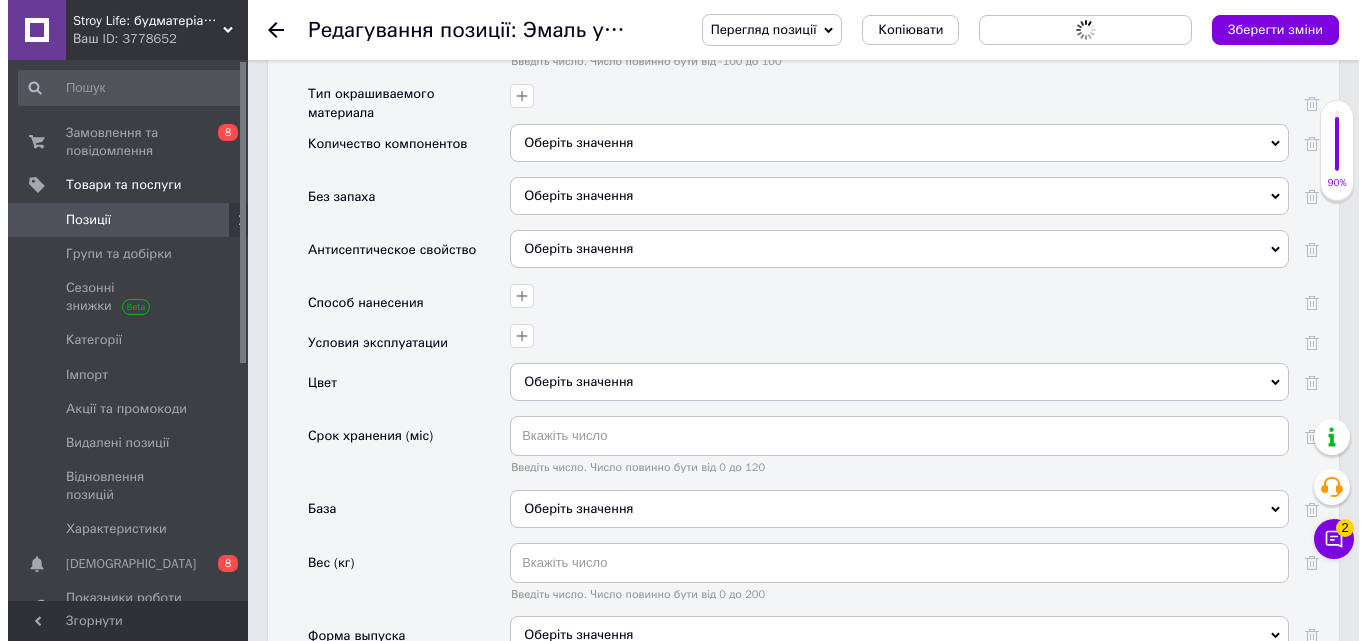 scroll, scrollTop: 0, scrollLeft: 0, axis: both 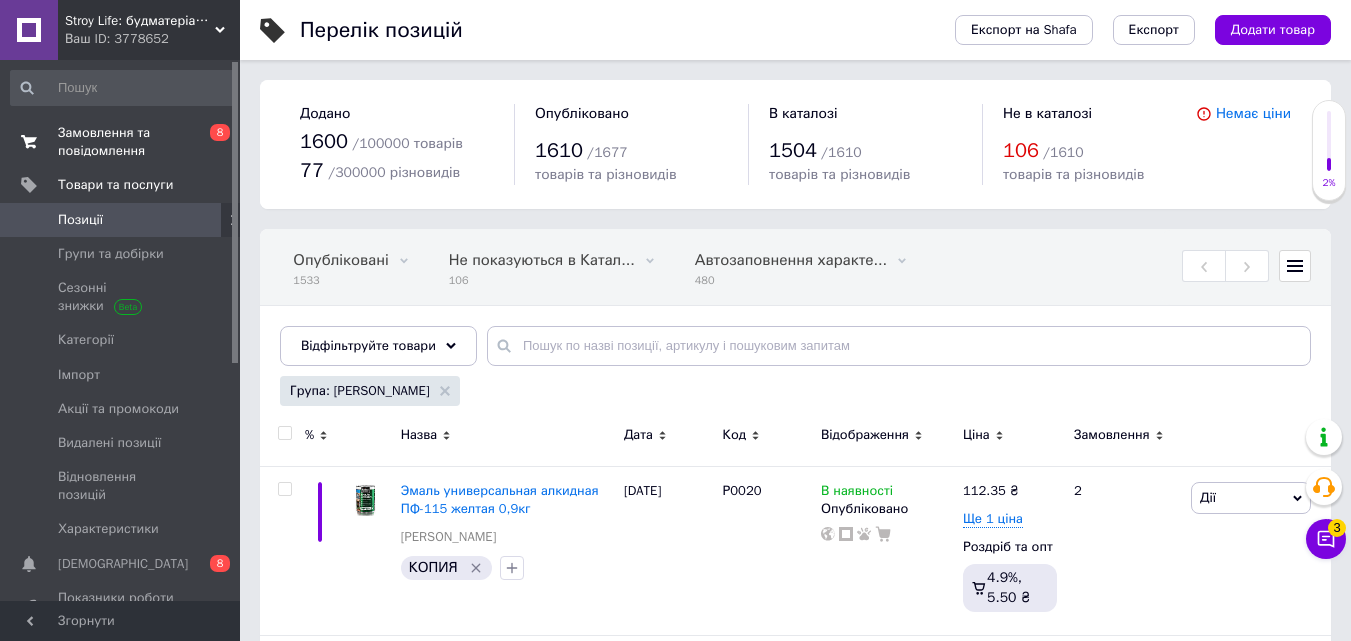 click on "Замовлення та повідомлення" at bounding box center (121, 142) 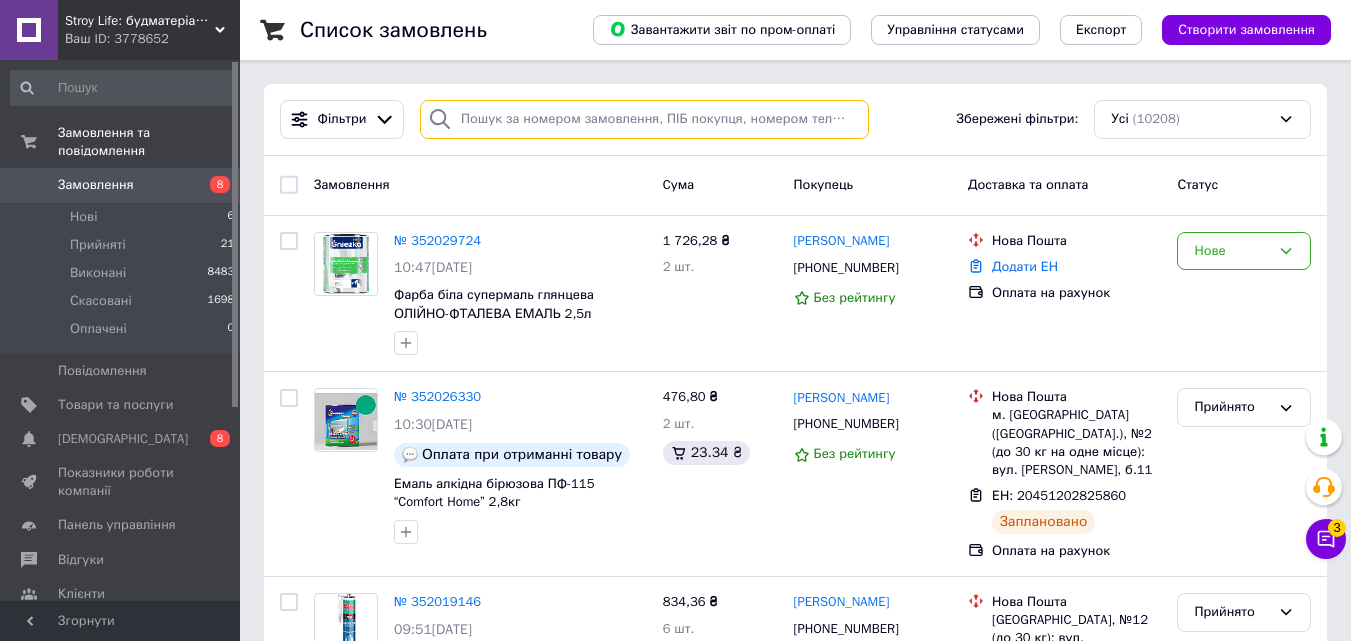 click at bounding box center (644, 119) 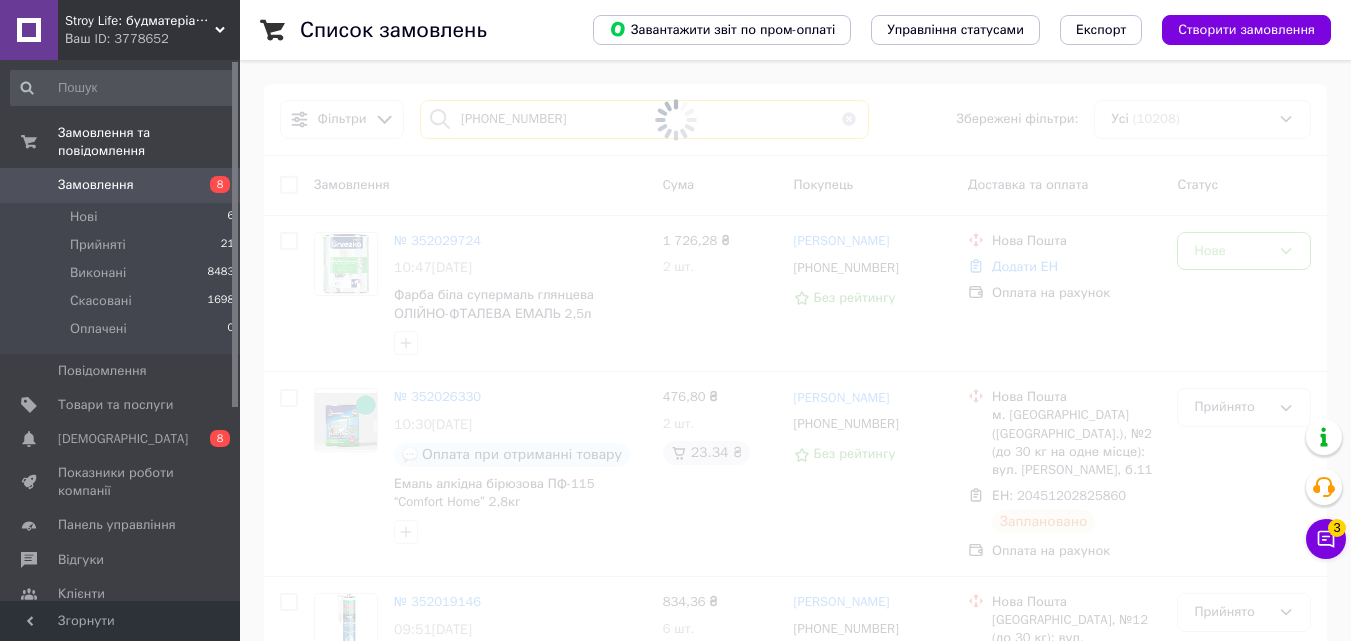 type on "+380979129062" 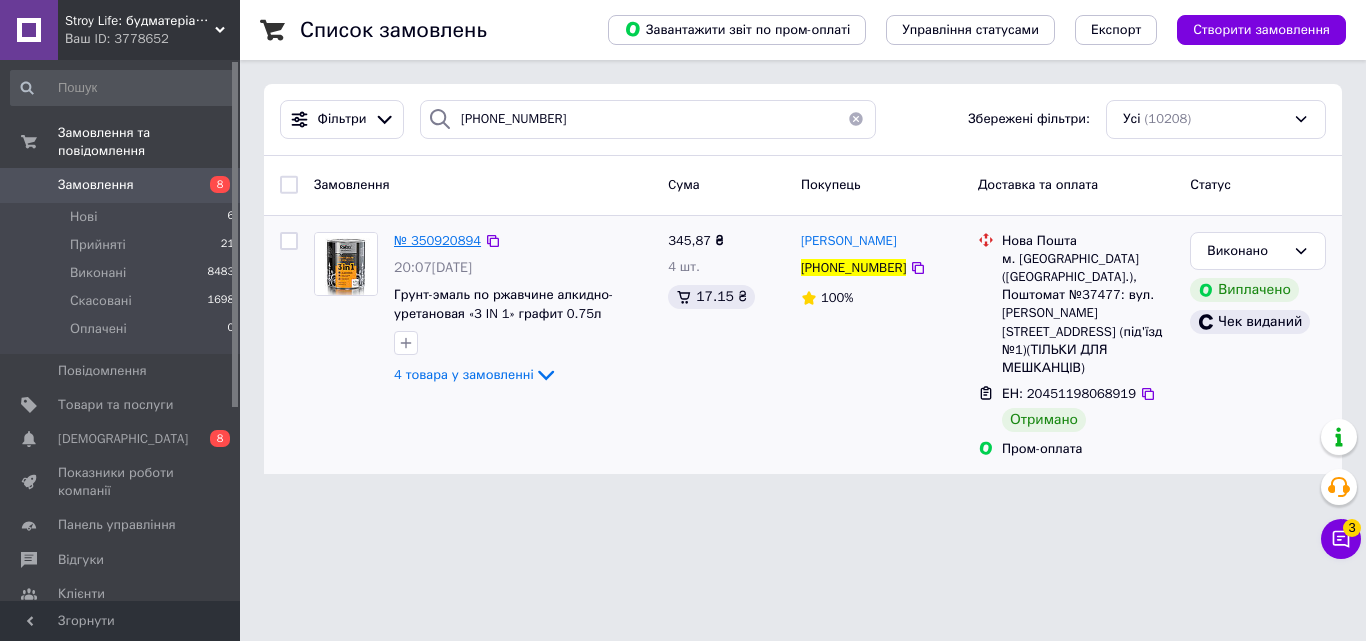 click on "№ 350920894" at bounding box center (437, 240) 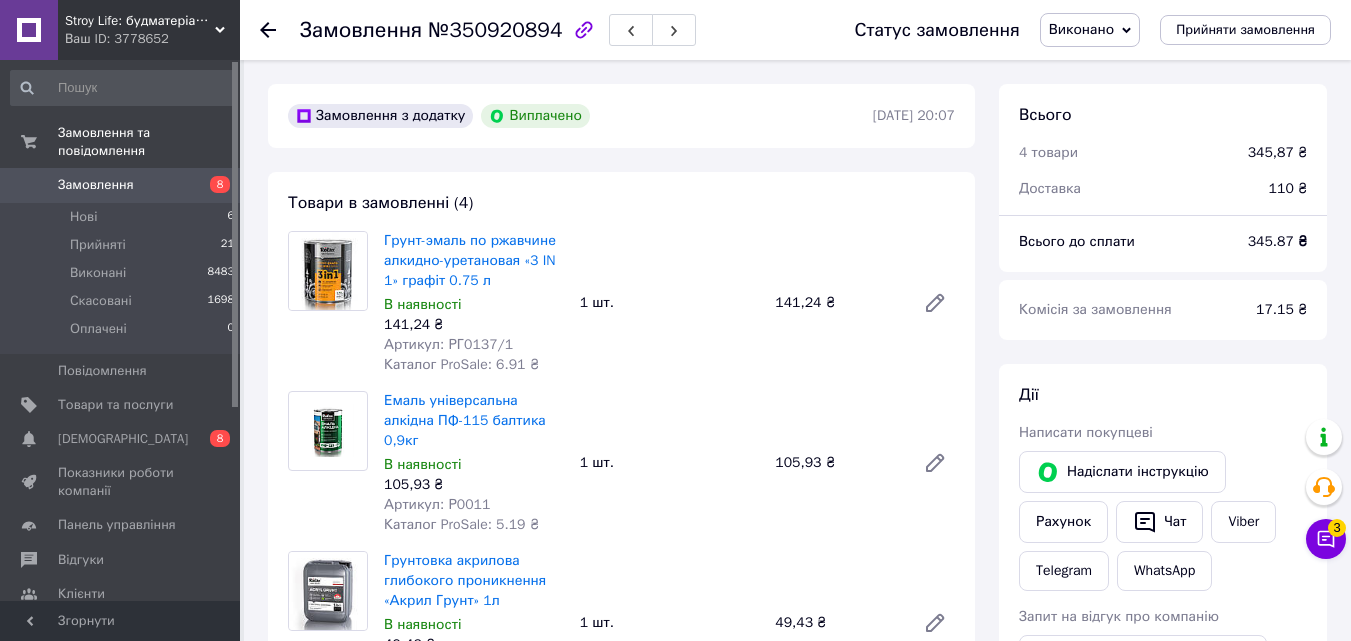 scroll, scrollTop: 224, scrollLeft: 0, axis: vertical 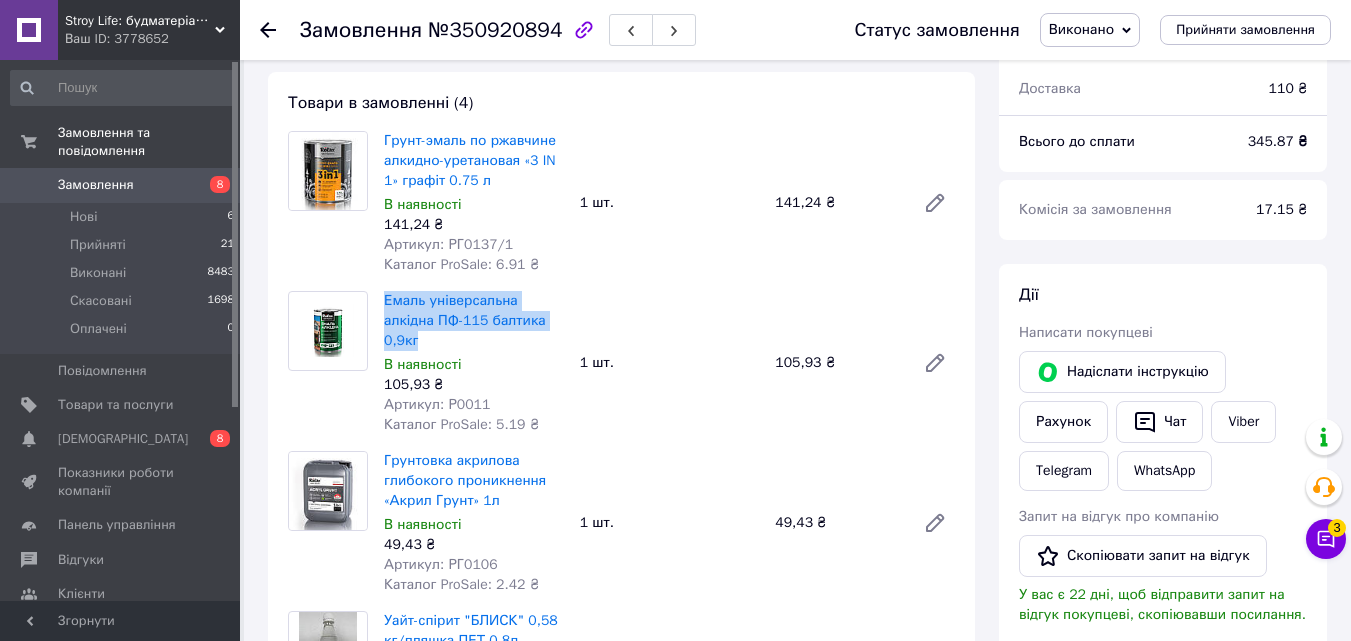 drag, startPoint x: 544, startPoint y: 321, endPoint x: 380, endPoint y: 298, distance: 165.60495 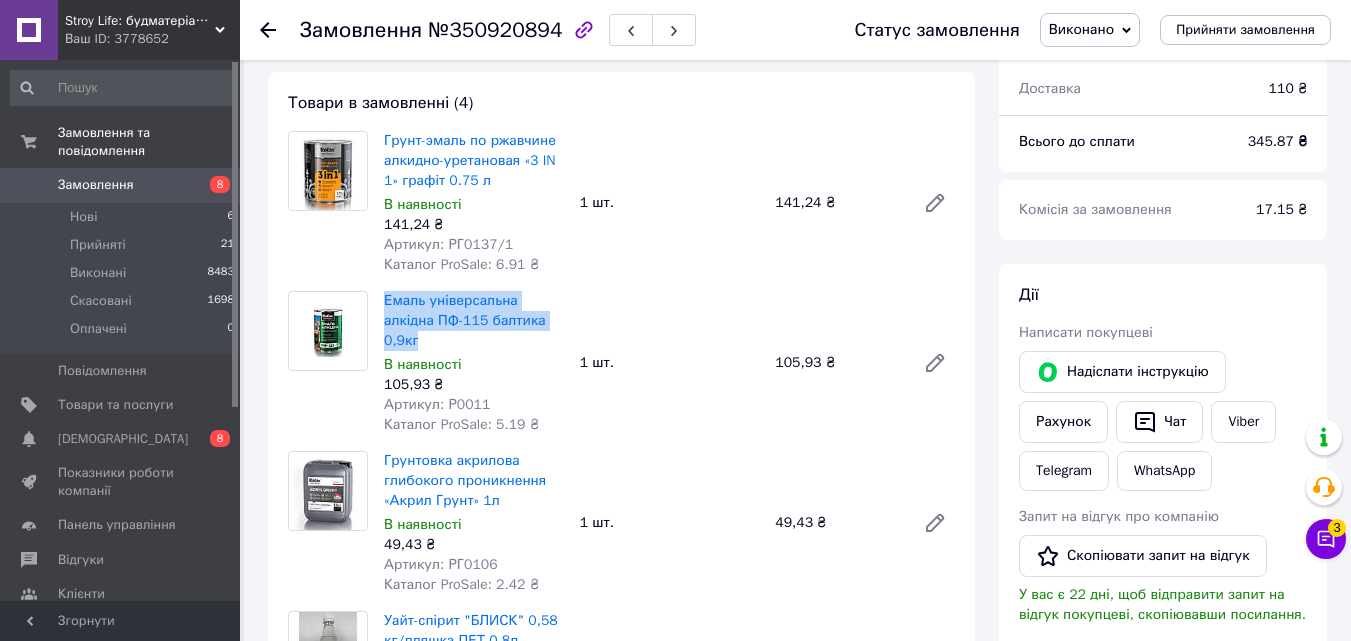 click on "Емаль універсальна алкідна ПФ-115 балтика 0,9кг В наявності 105,93 ₴ Артикул: Р0011 Каталог ProSale: 5.19 ₴" at bounding box center [474, 363] 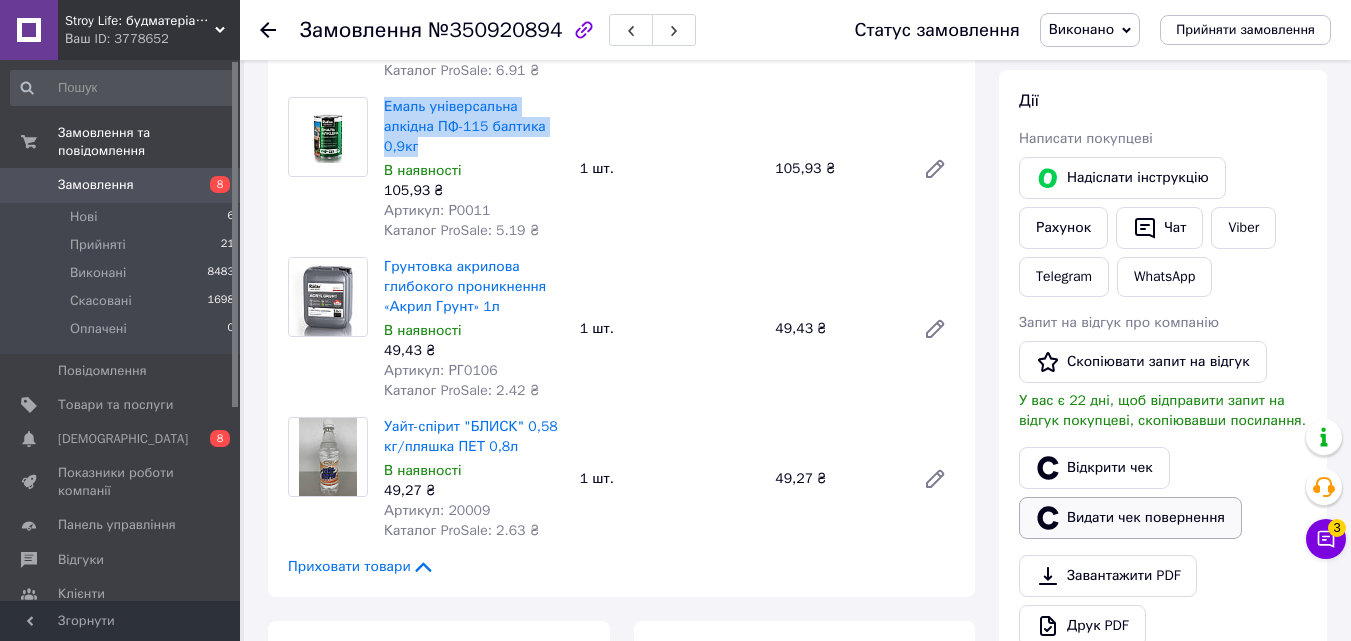 scroll, scrollTop: 400, scrollLeft: 0, axis: vertical 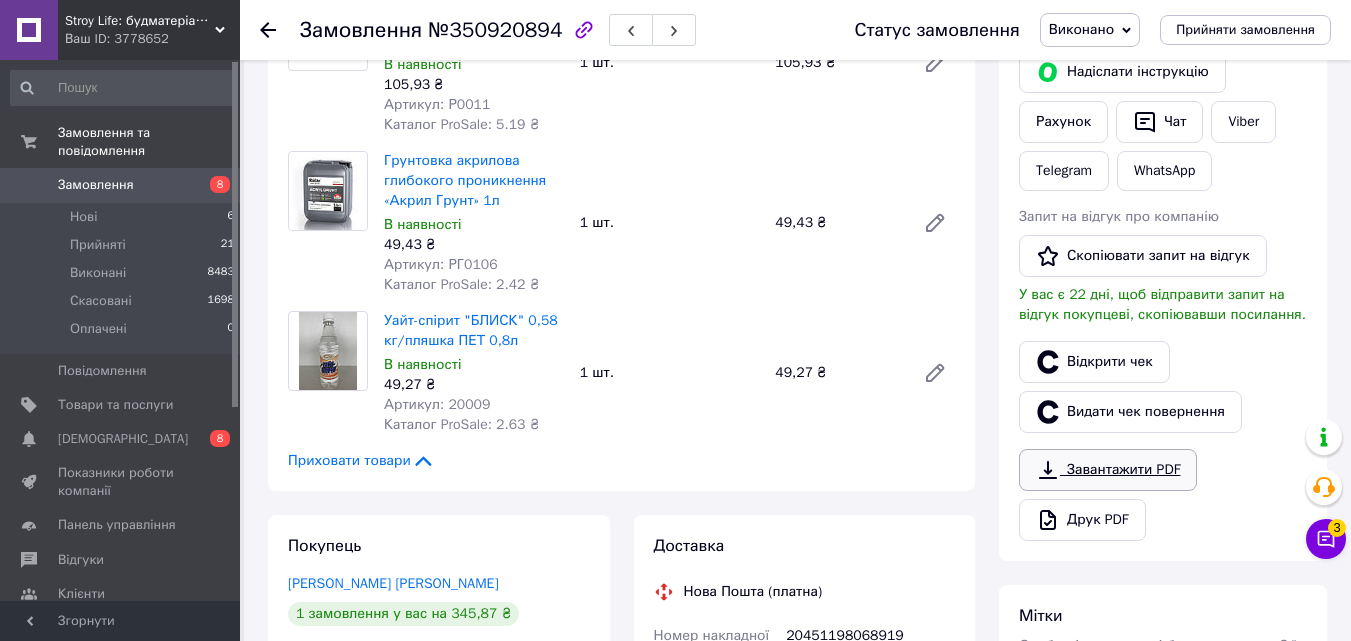 click on "Завантажити PDF" at bounding box center (1108, 470) 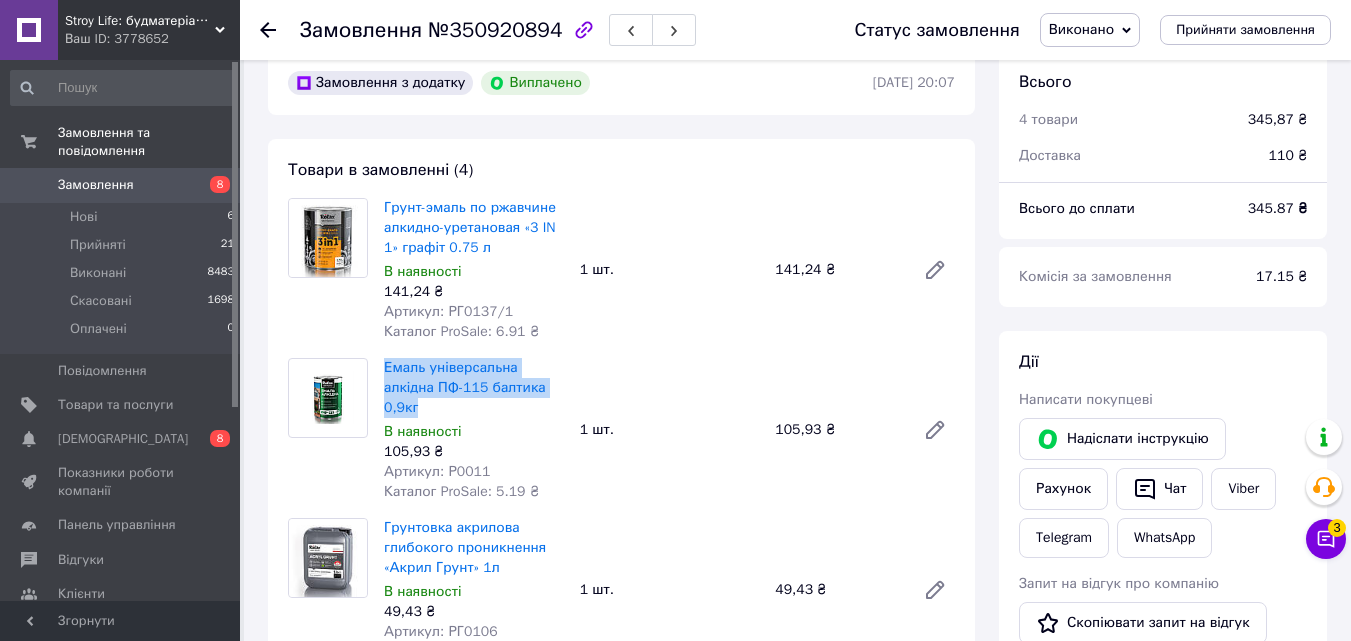 scroll, scrollTop: 0, scrollLeft: 0, axis: both 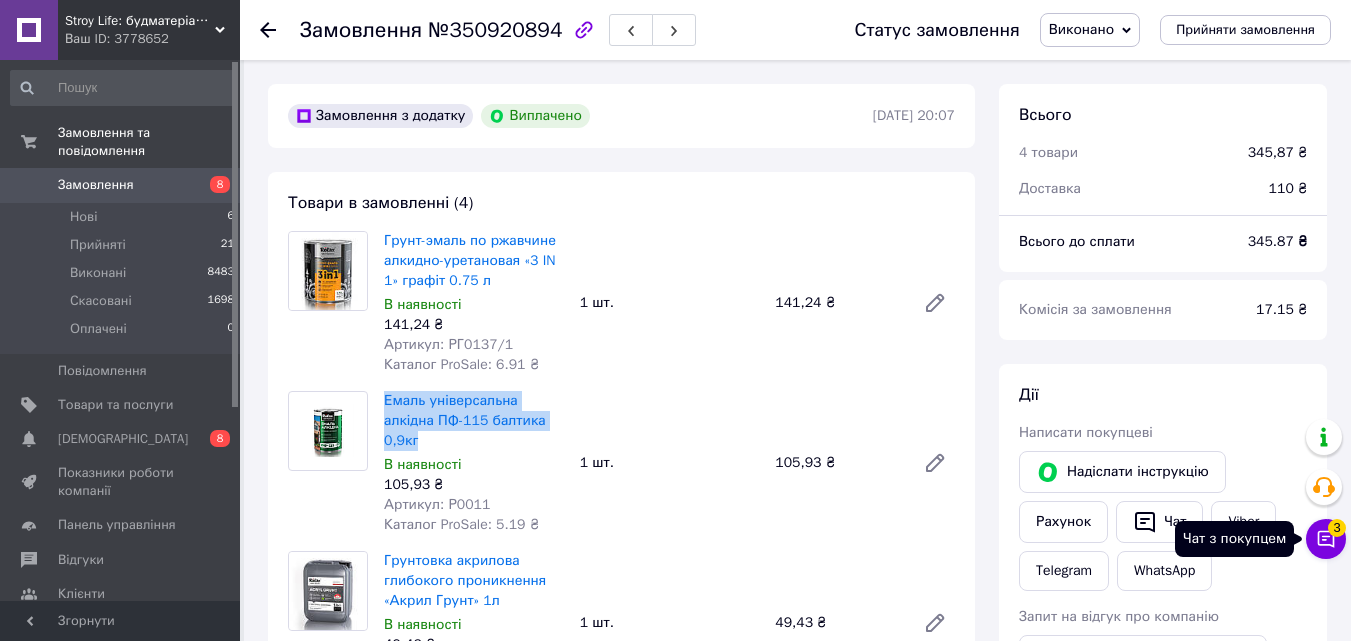 click 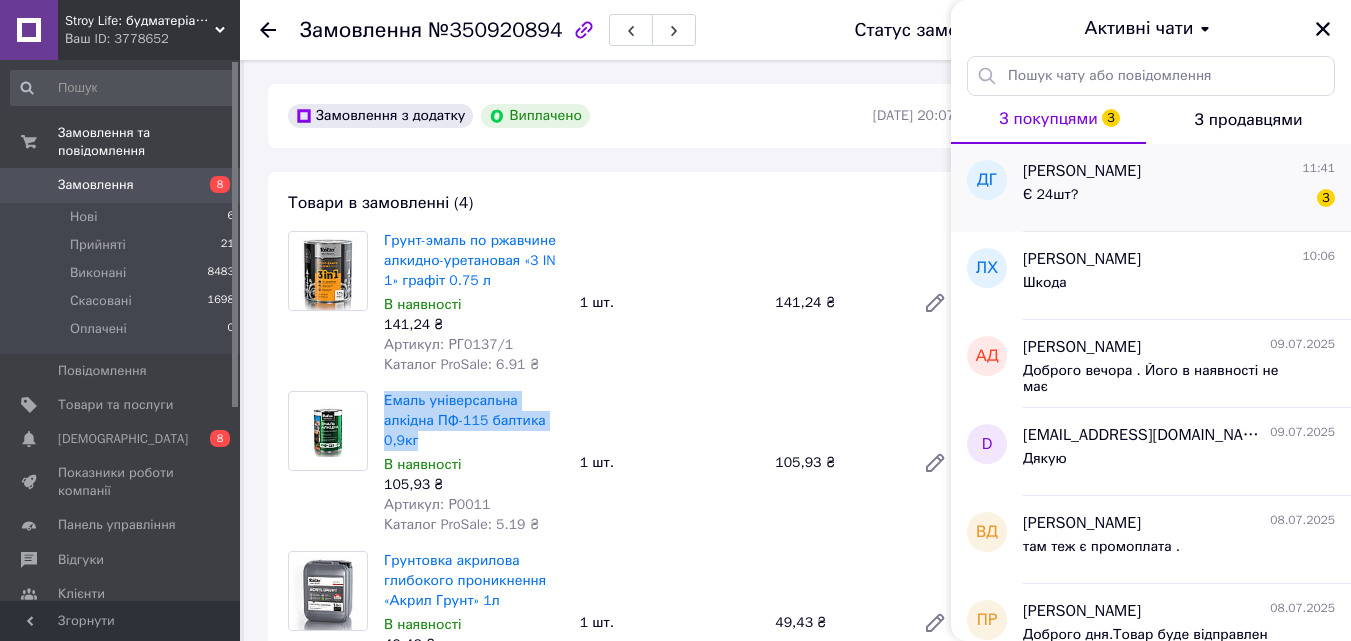 click on "Є 24шт? 3" at bounding box center (1179, 199) 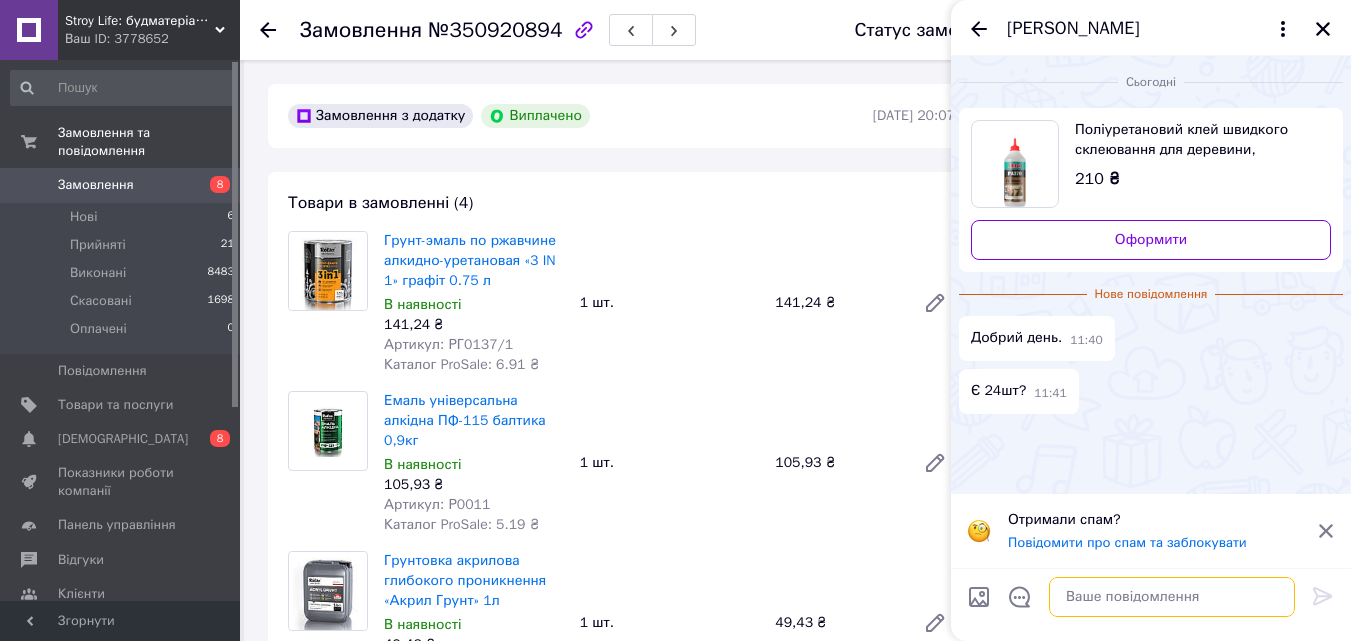 click at bounding box center (1172, 597) 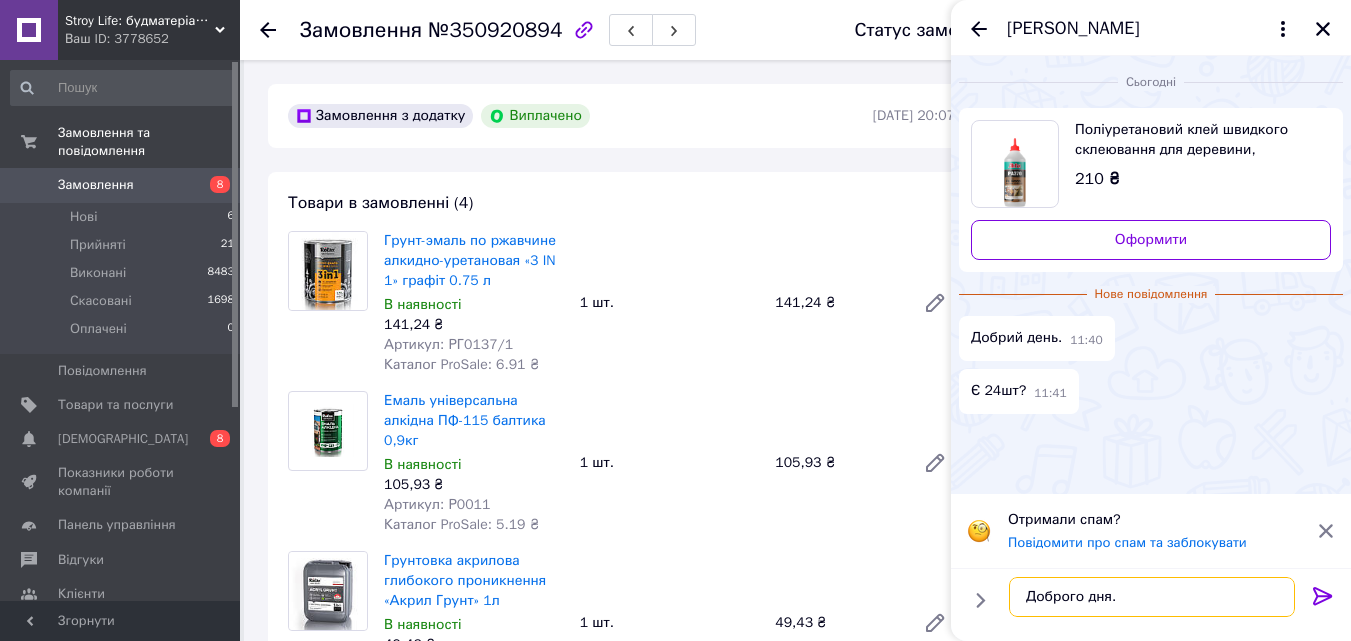 type on "Доброго дня. є" 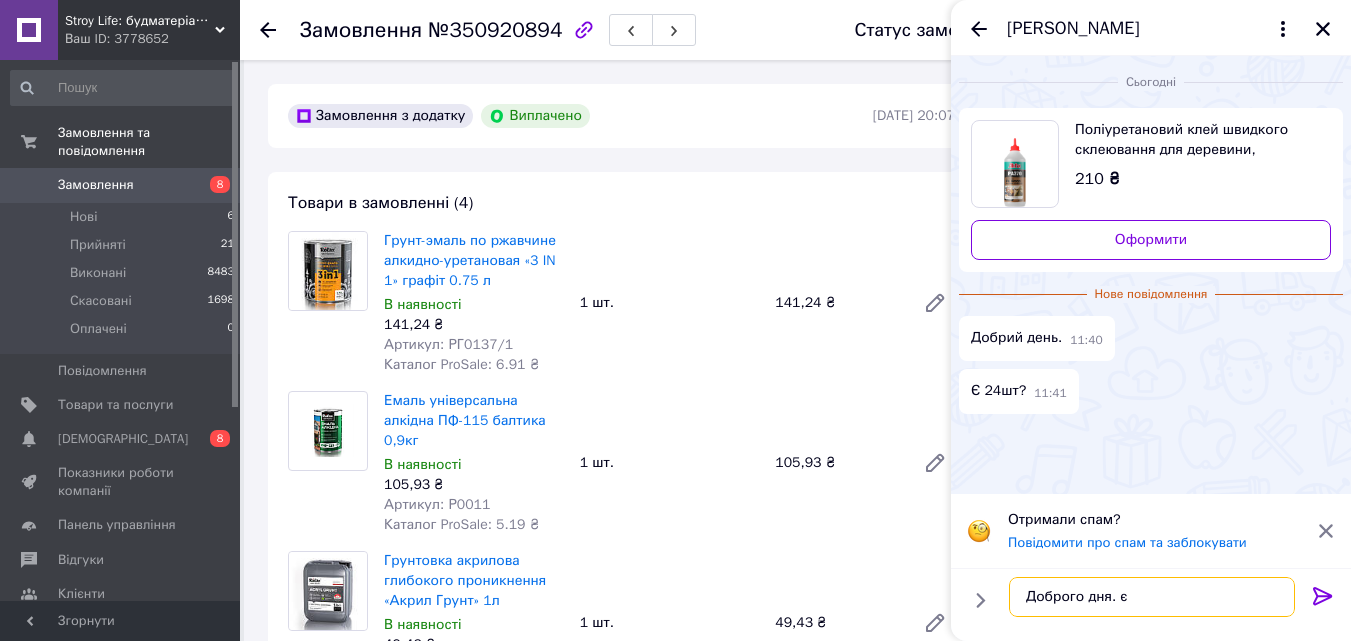 type 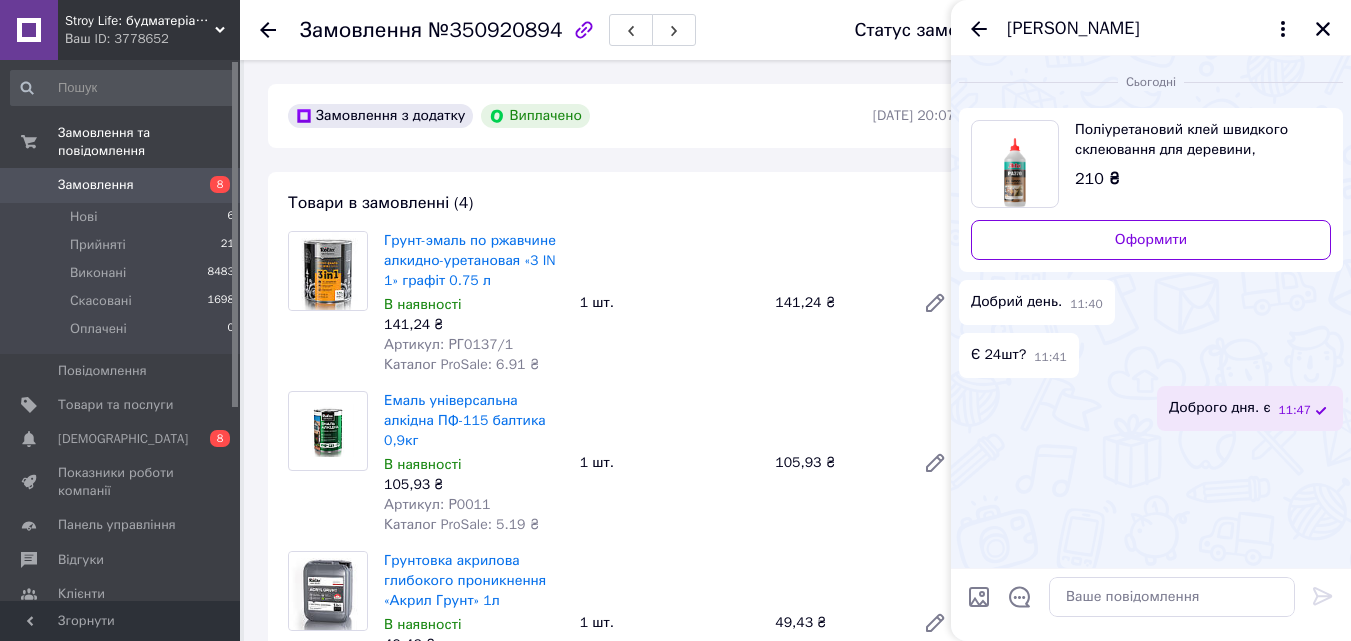 click on "Поліуретановий клей швидкого склеювання для деревини, вологостійкий D4 (Прозорий) Akfix PA370 ,500гр" at bounding box center [1195, 140] 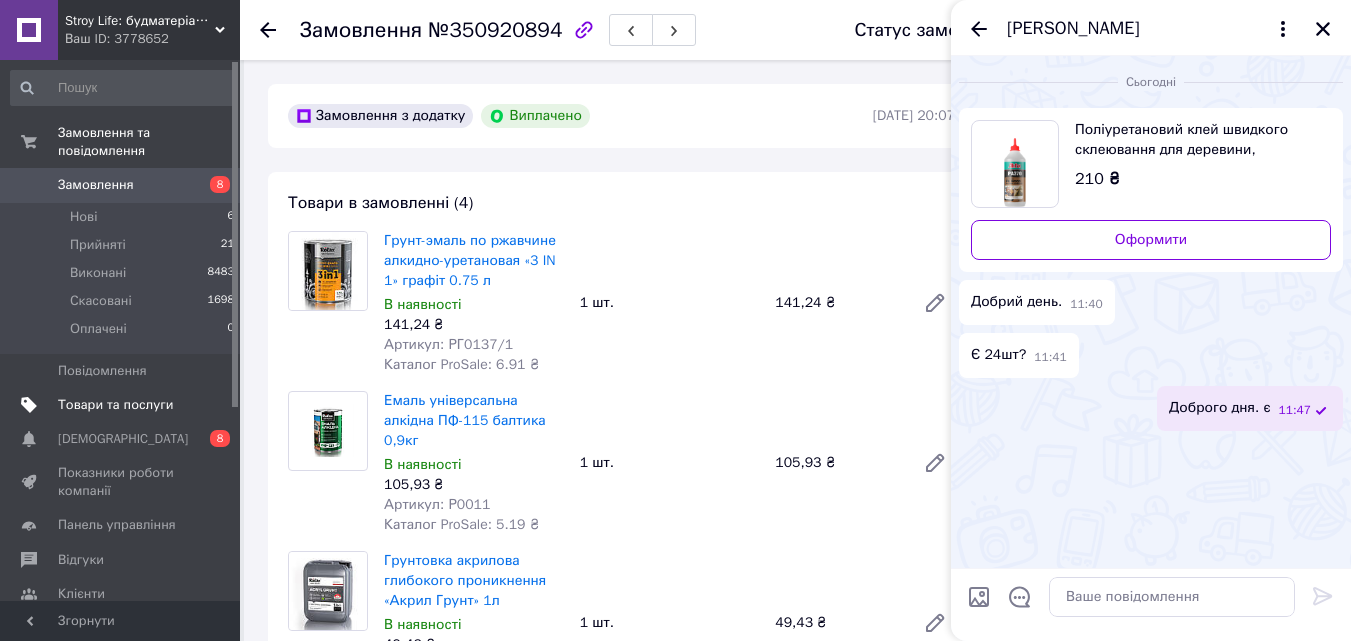 click on "Товари та послуги" at bounding box center [115, 405] 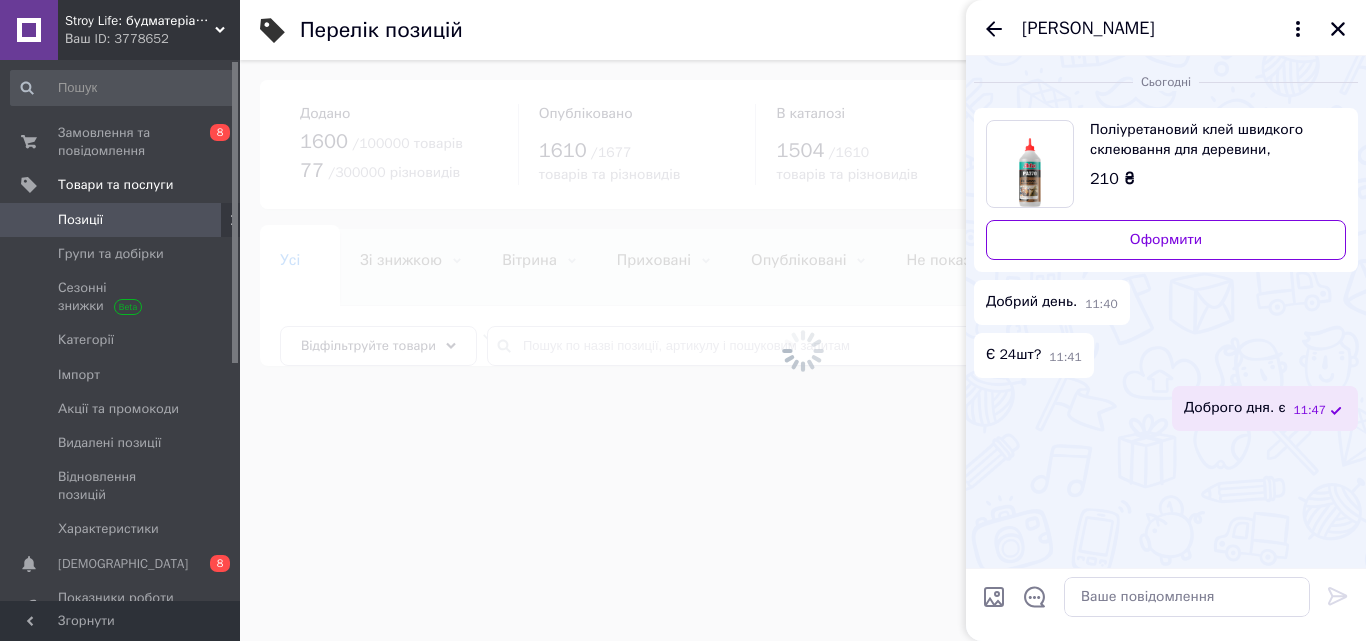 click on "[PERSON_NAME]" at bounding box center (1166, 28) 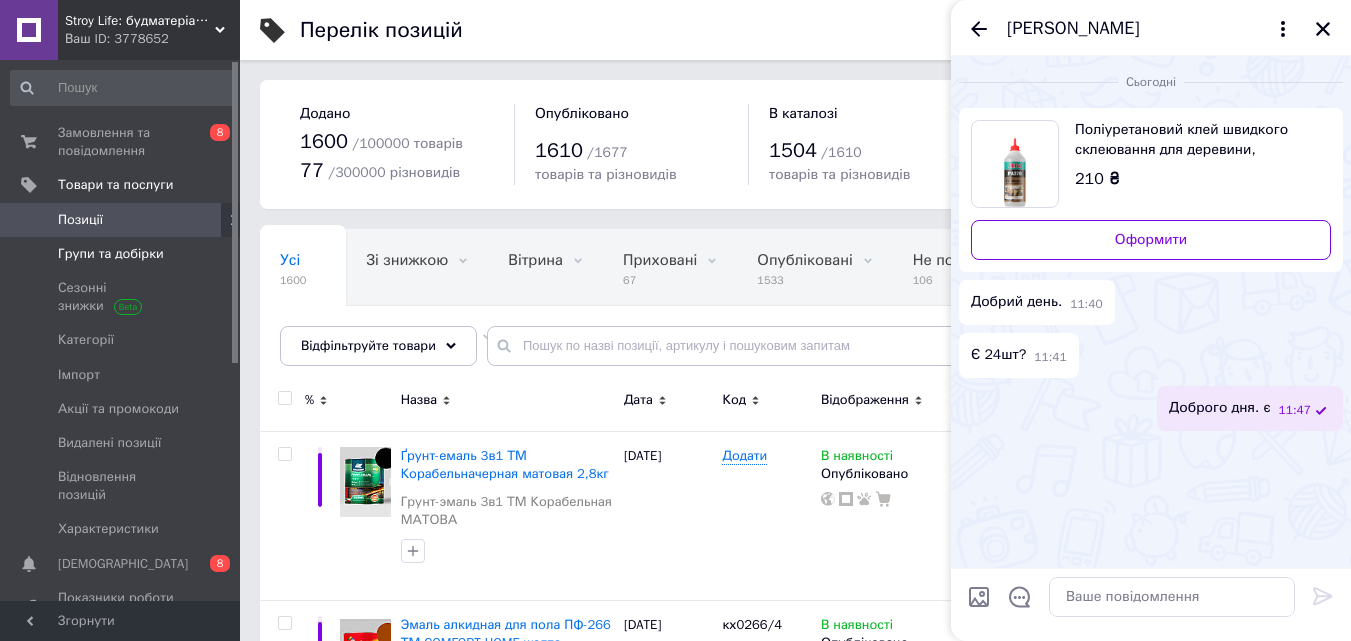 click on "Групи та добірки" at bounding box center [111, 254] 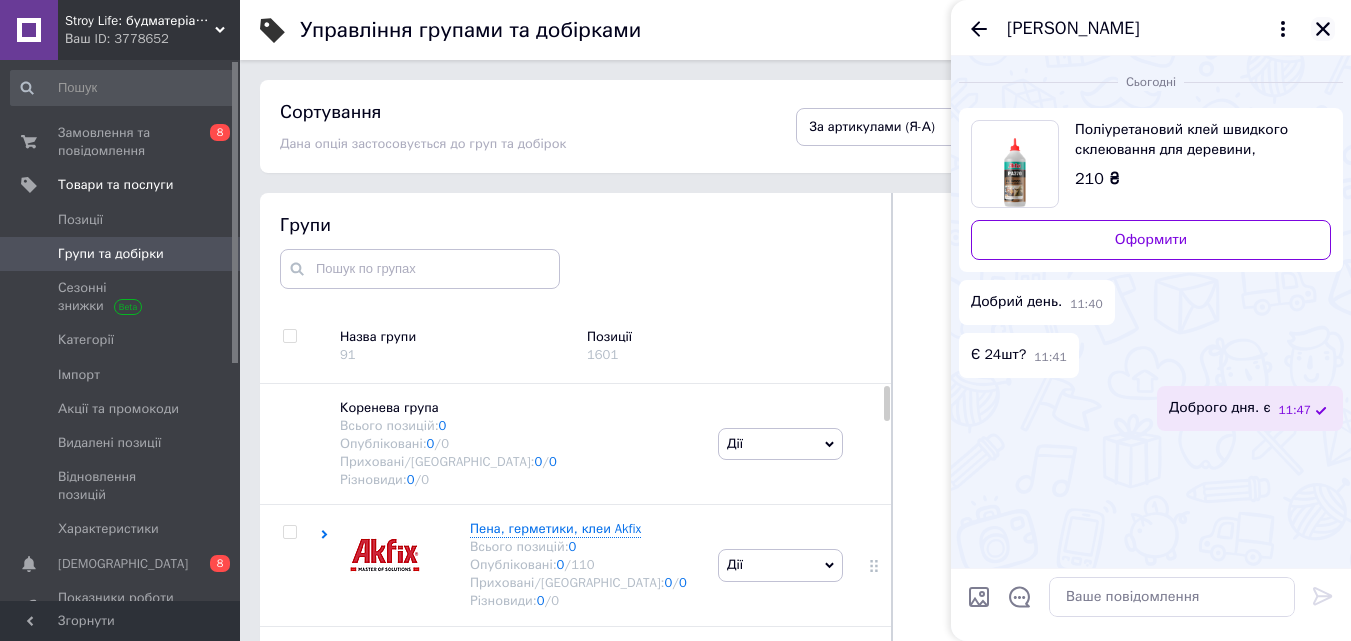 click on "[PERSON_NAME]" at bounding box center [1151, 28] 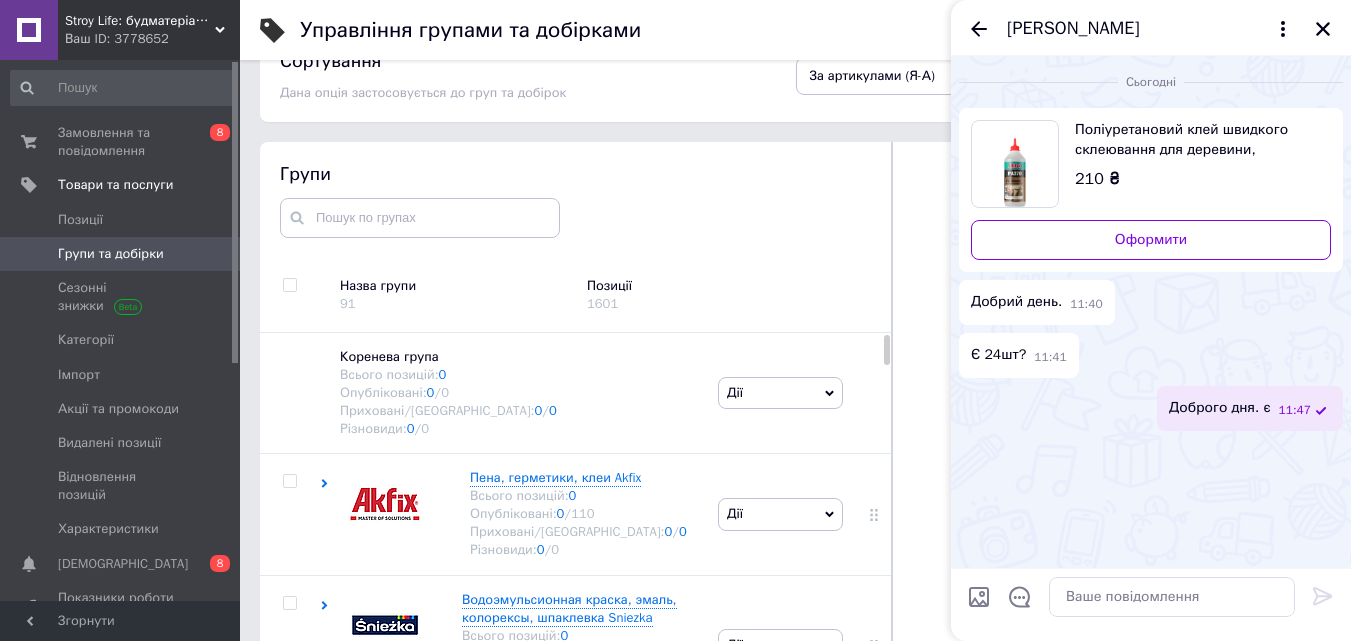 scroll, scrollTop: 113, scrollLeft: 0, axis: vertical 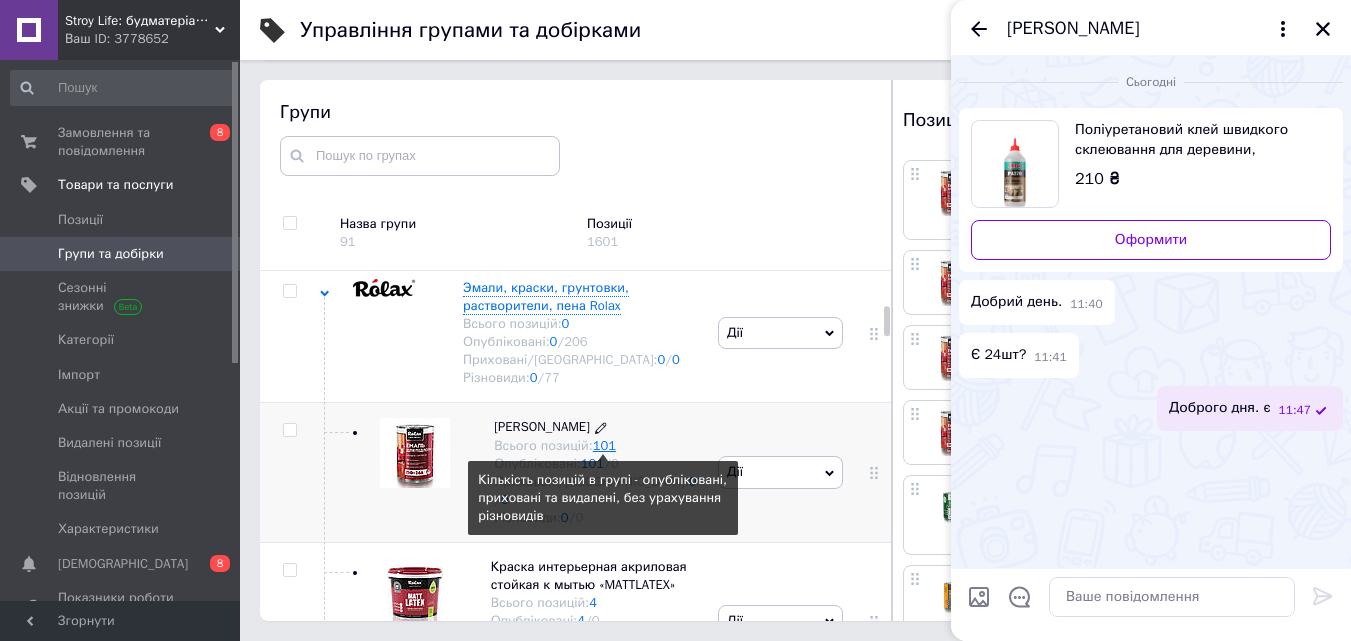 click on "101" at bounding box center (604, 445) 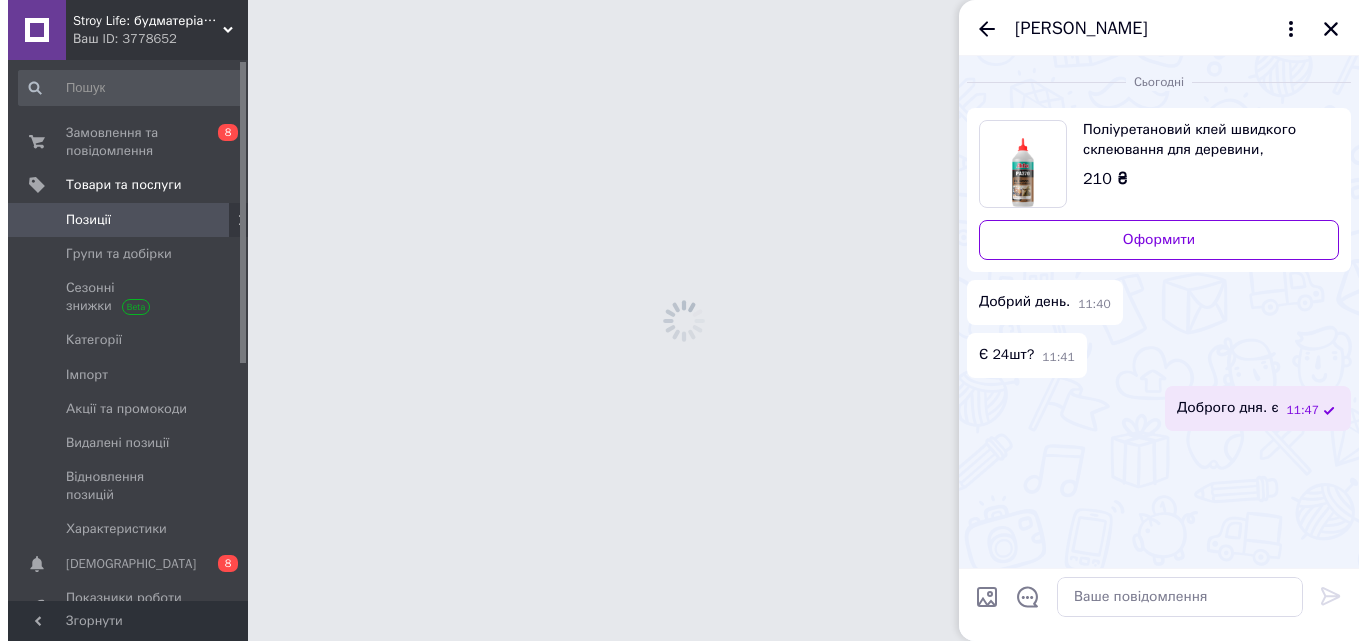 scroll, scrollTop: 0, scrollLeft: 0, axis: both 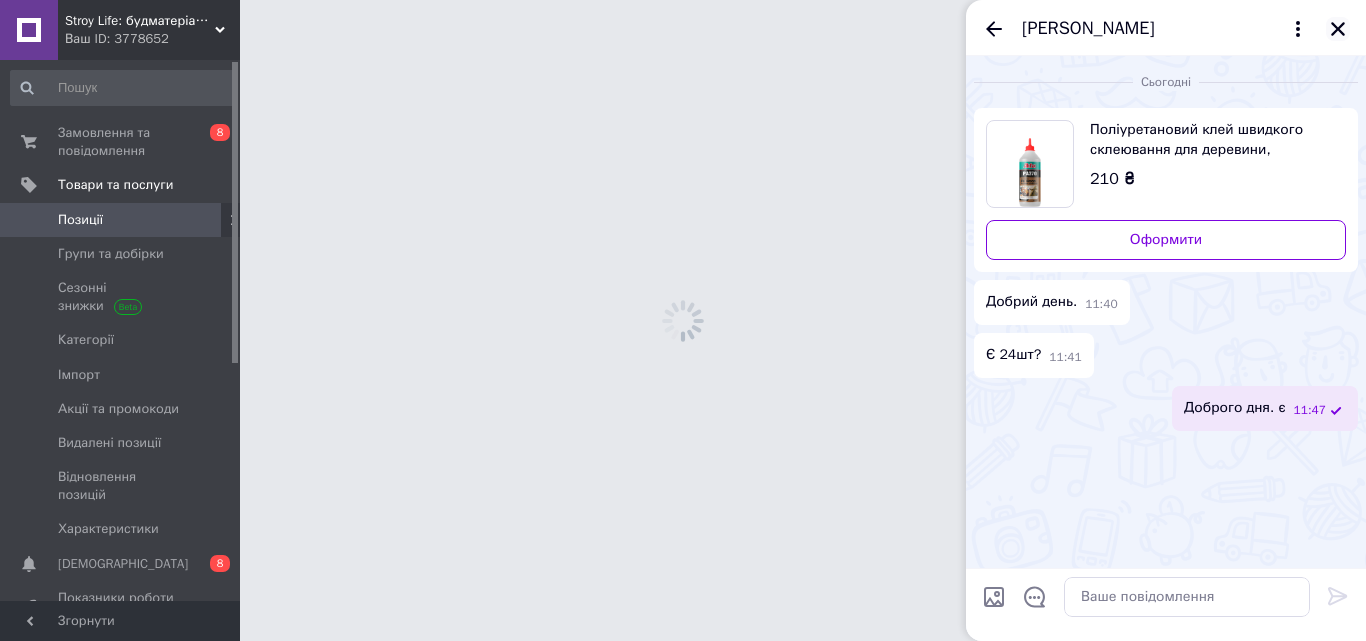 click 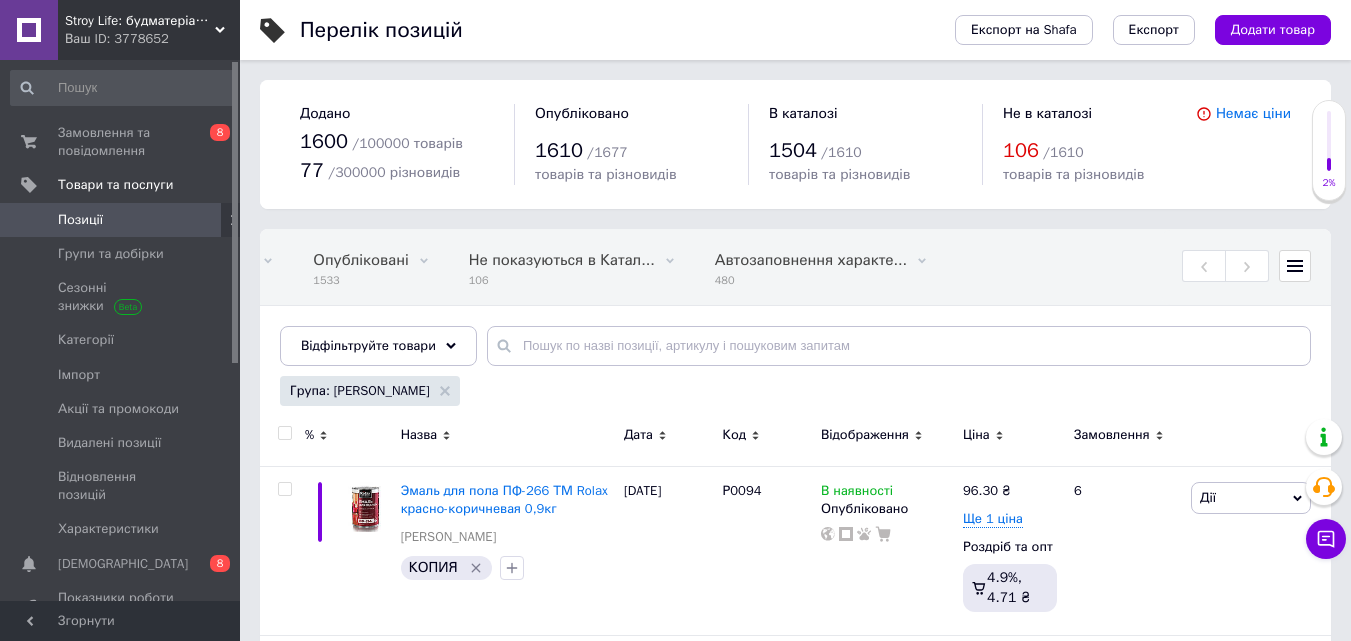 scroll, scrollTop: 0, scrollLeft: 464, axis: horizontal 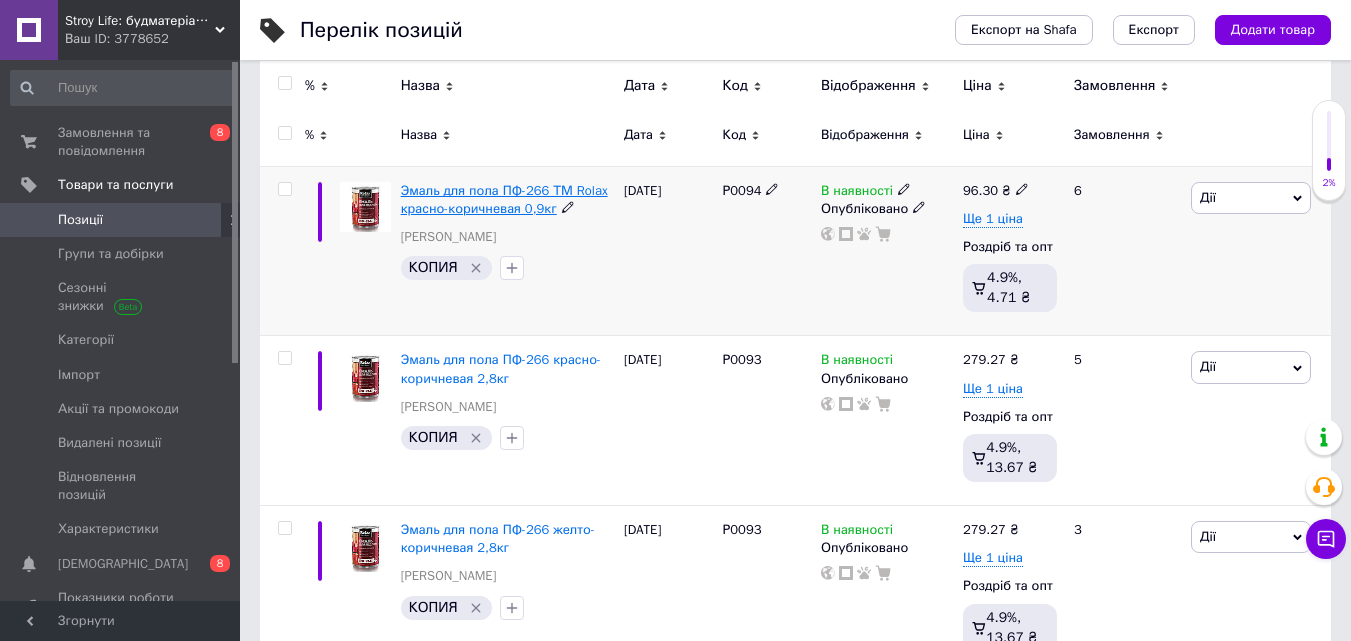 click on "Эмаль для пола ПФ-266 ТМ Rolax красно-коричневая 0,9кг" at bounding box center [504, 199] 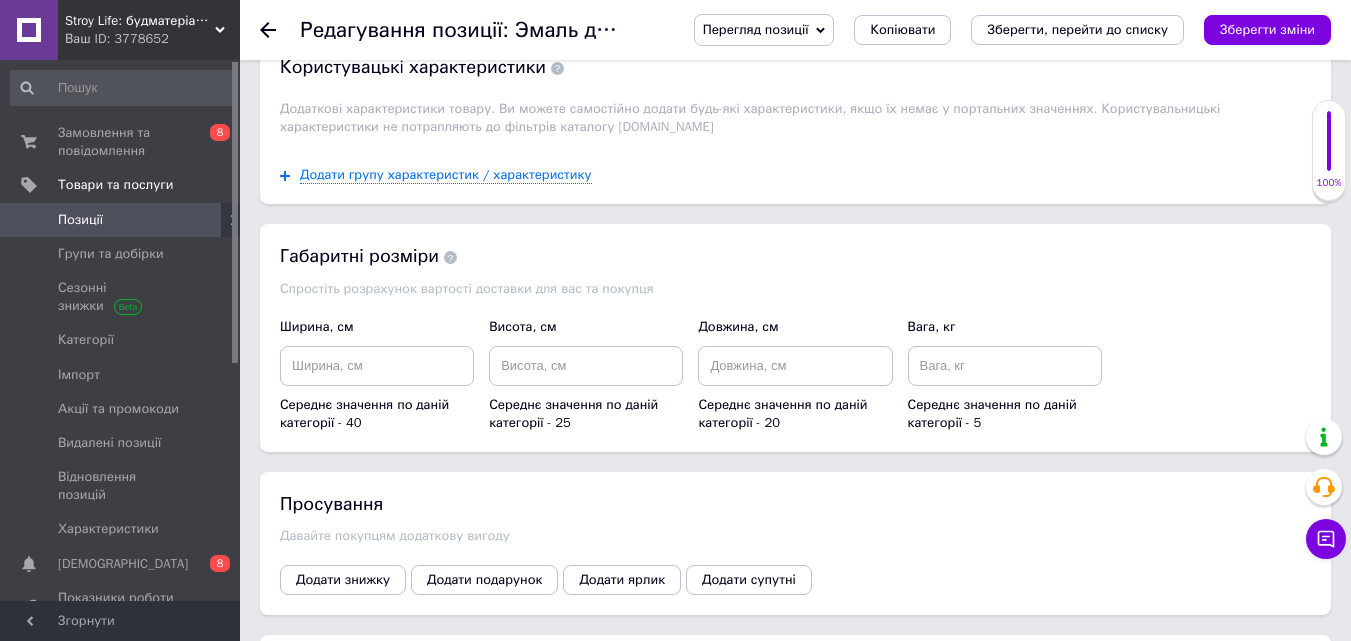 scroll, scrollTop: 2002, scrollLeft: 0, axis: vertical 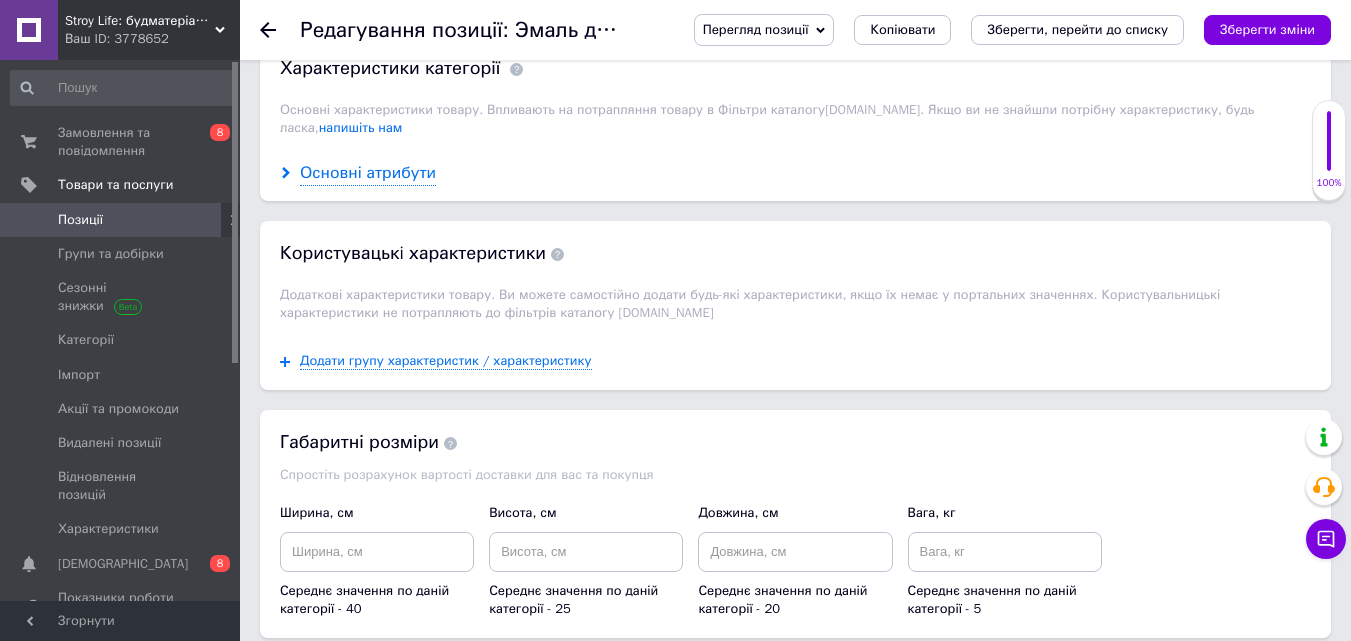 click on "Основні атрибути" at bounding box center [368, 173] 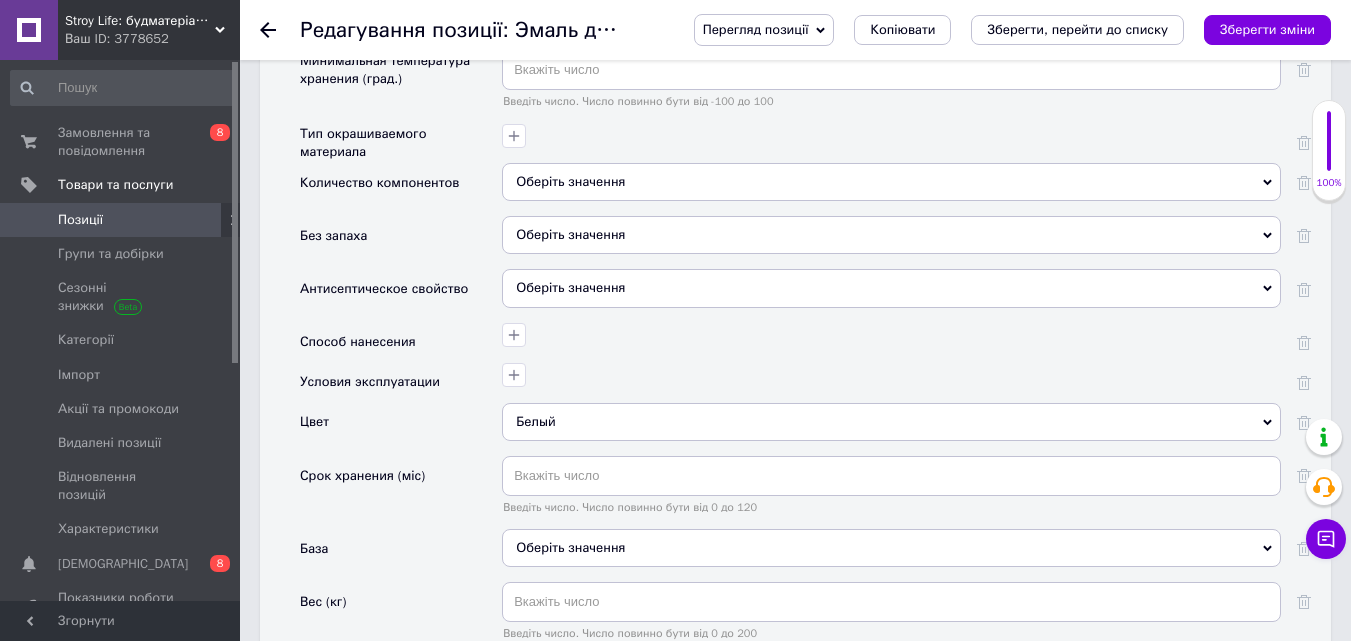 scroll, scrollTop: 2902, scrollLeft: 0, axis: vertical 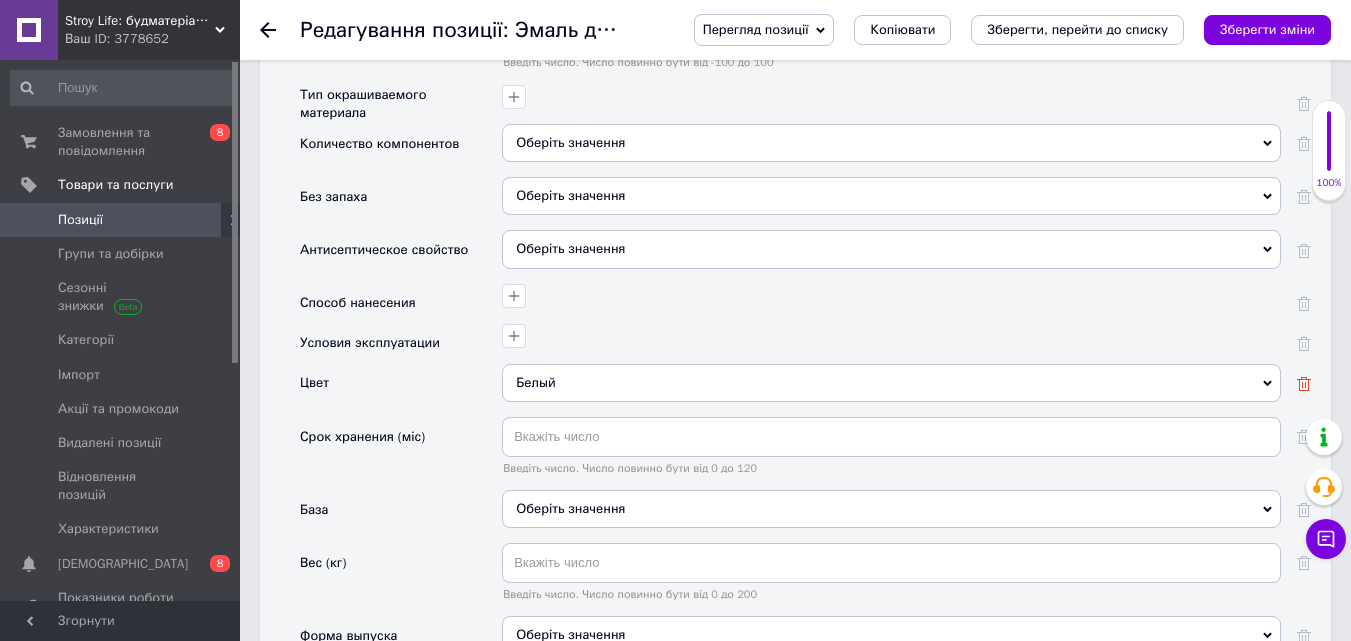 click 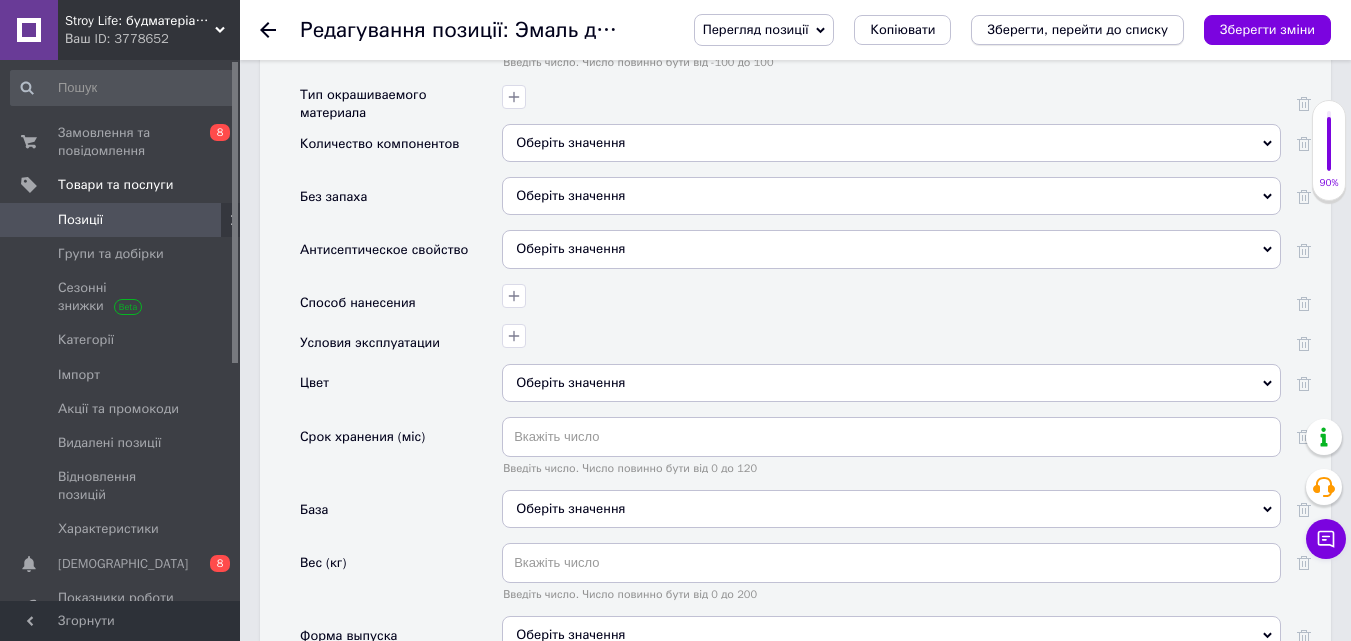 click on "Зберегти, перейти до списку" at bounding box center (1077, 29) 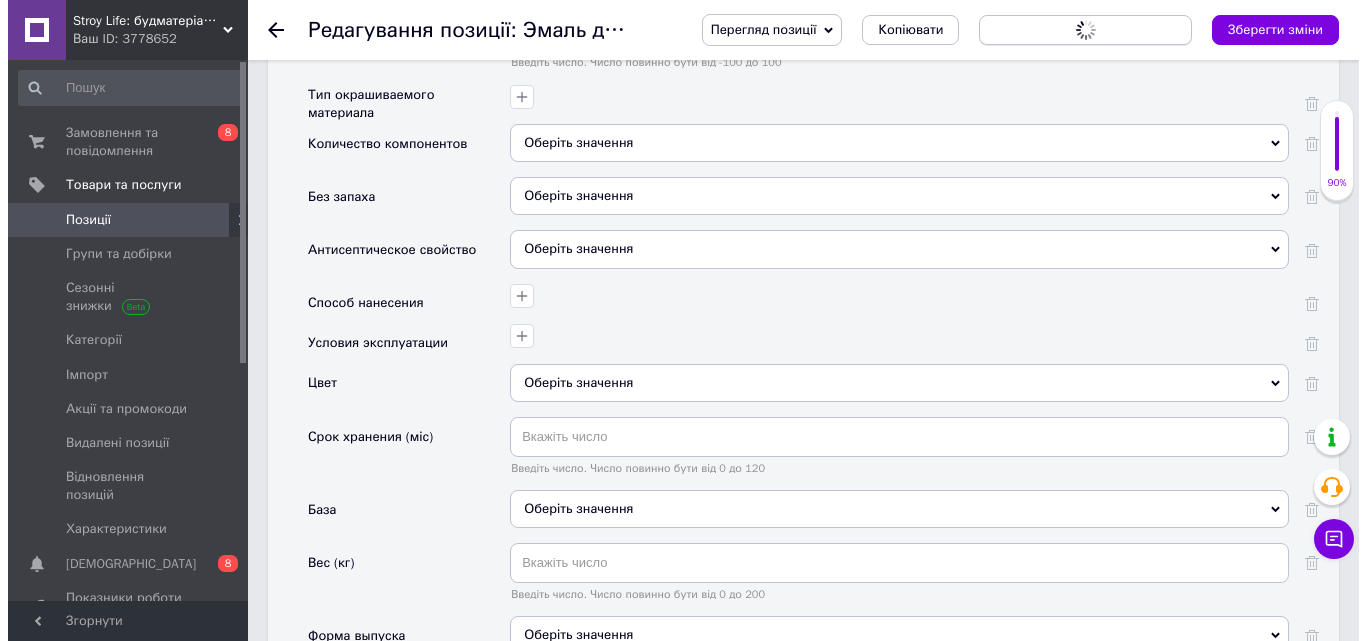 scroll, scrollTop: 0, scrollLeft: 0, axis: both 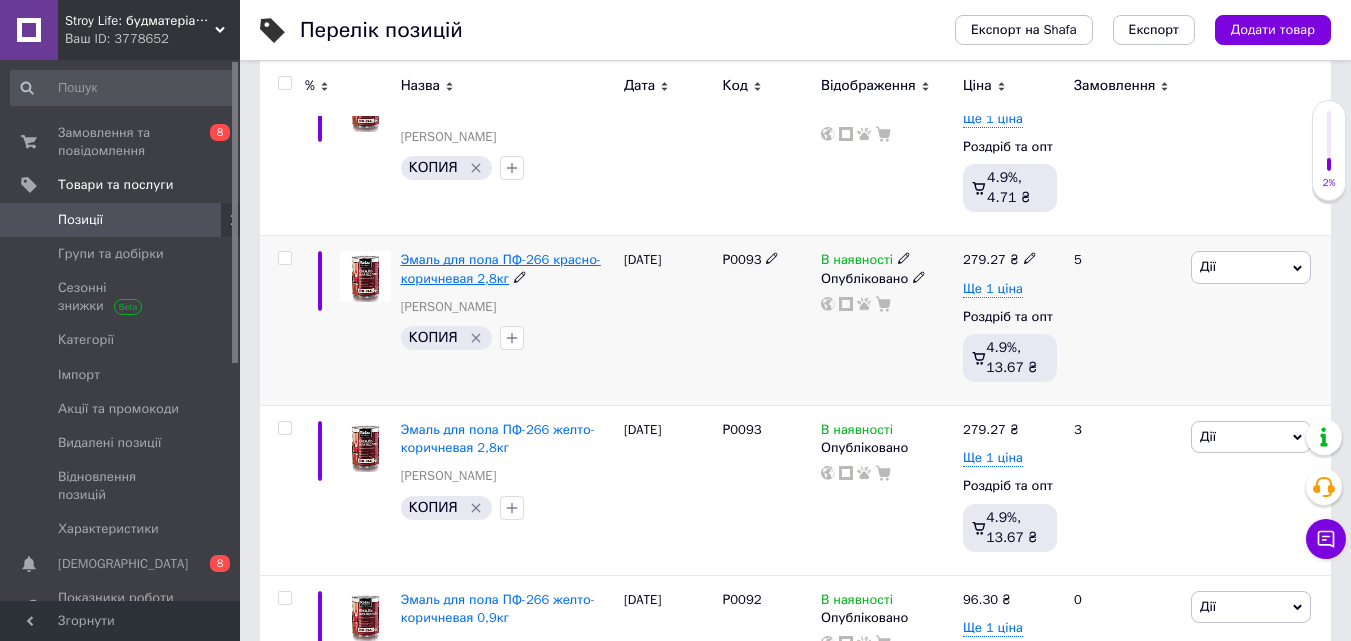 click on "Эмаль для пола ПФ-266 красно-коричневая 2,8кг" at bounding box center [501, 268] 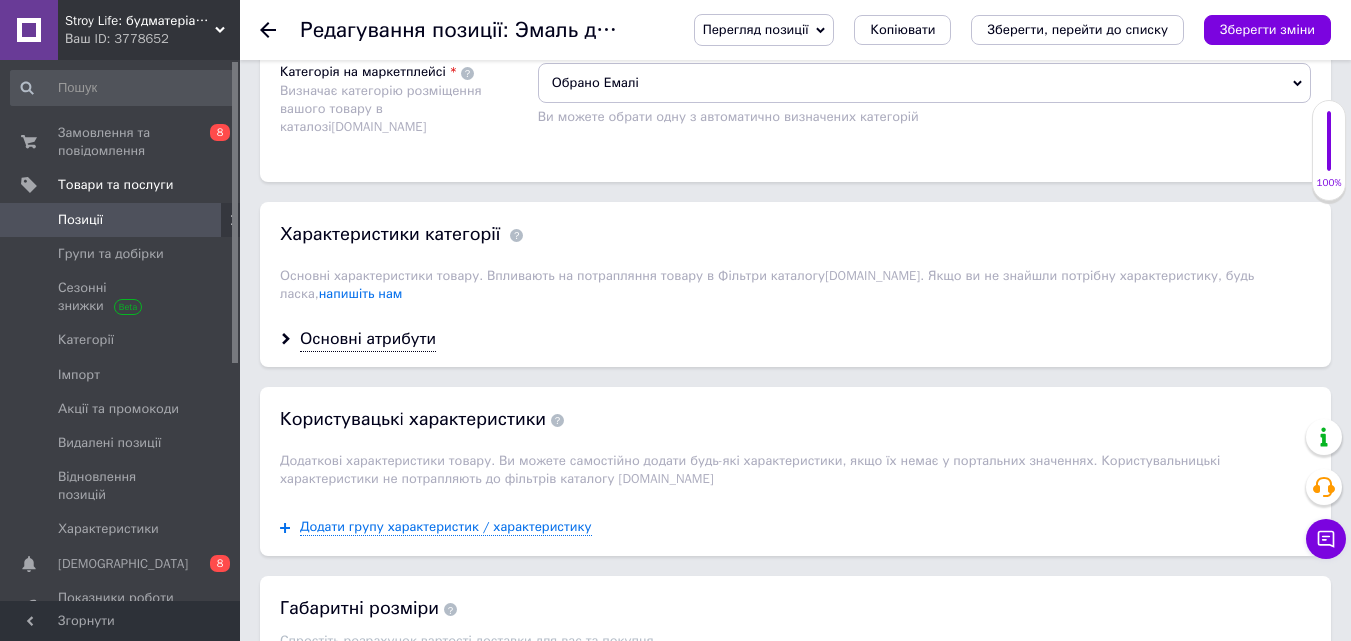 scroll, scrollTop: 1800, scrollLeft: 0, axis: vertical 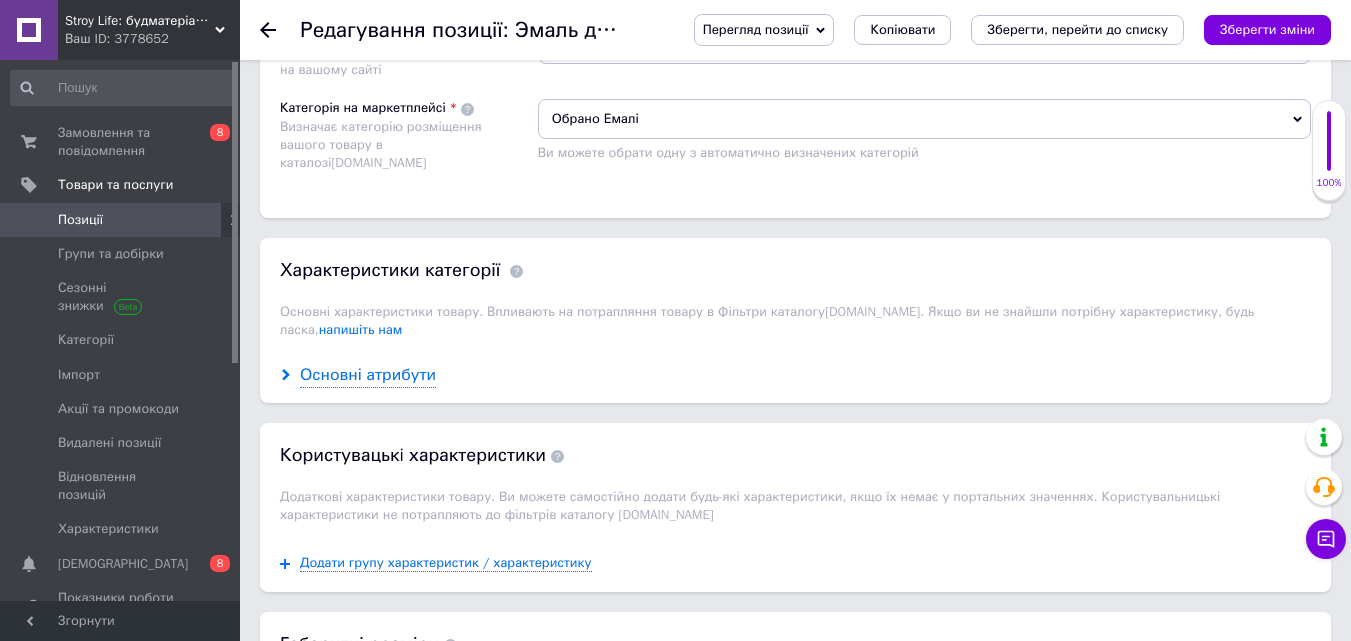 click on "Основні атрибути" at bounding box center (368, 375) 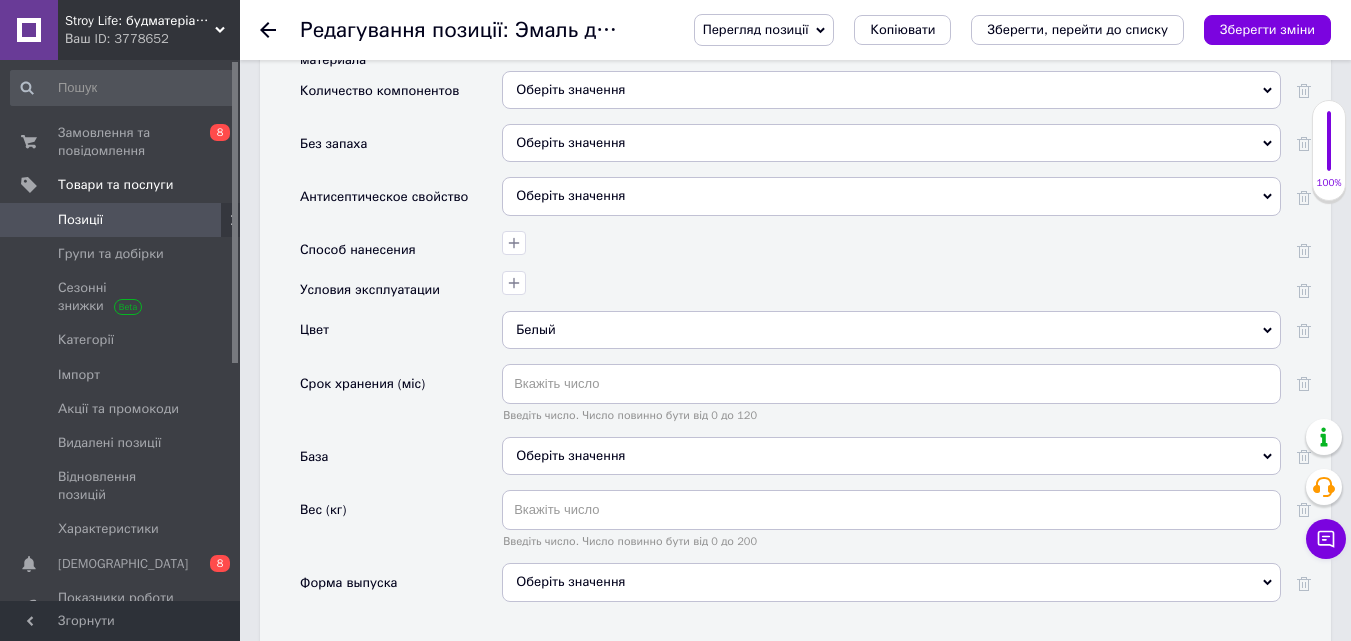 scroll, scrollTop: 3000, scrollLeft: 0, axis: vertical 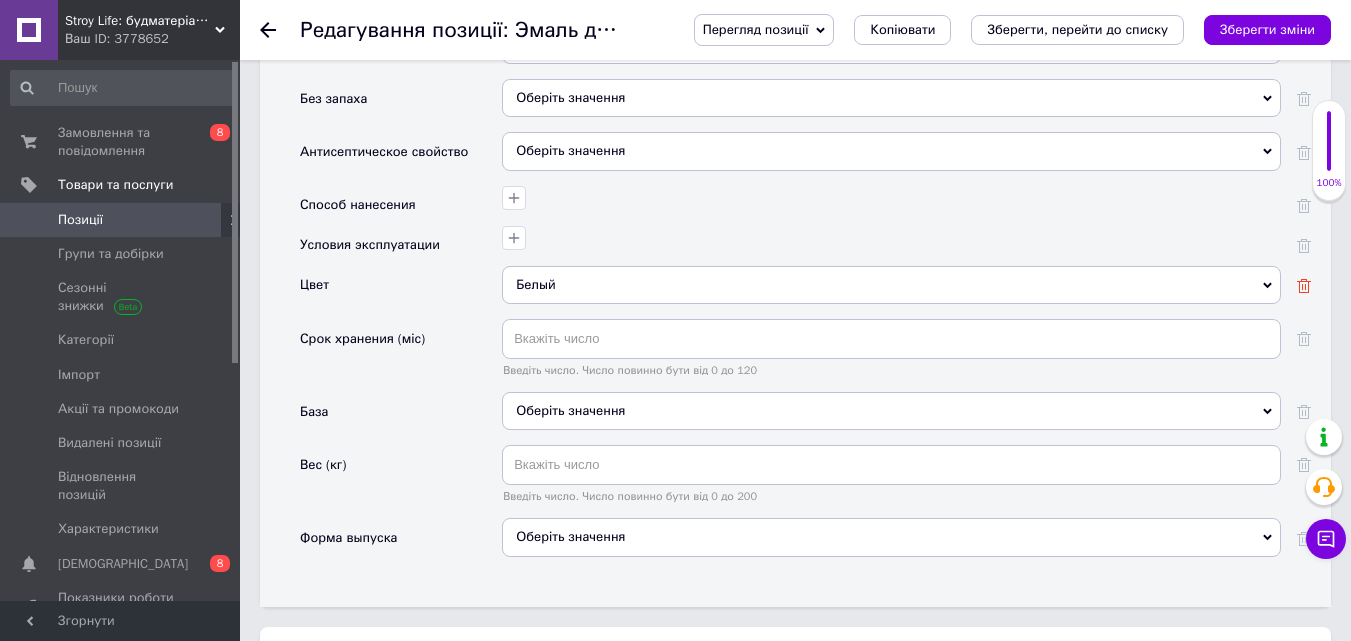 click 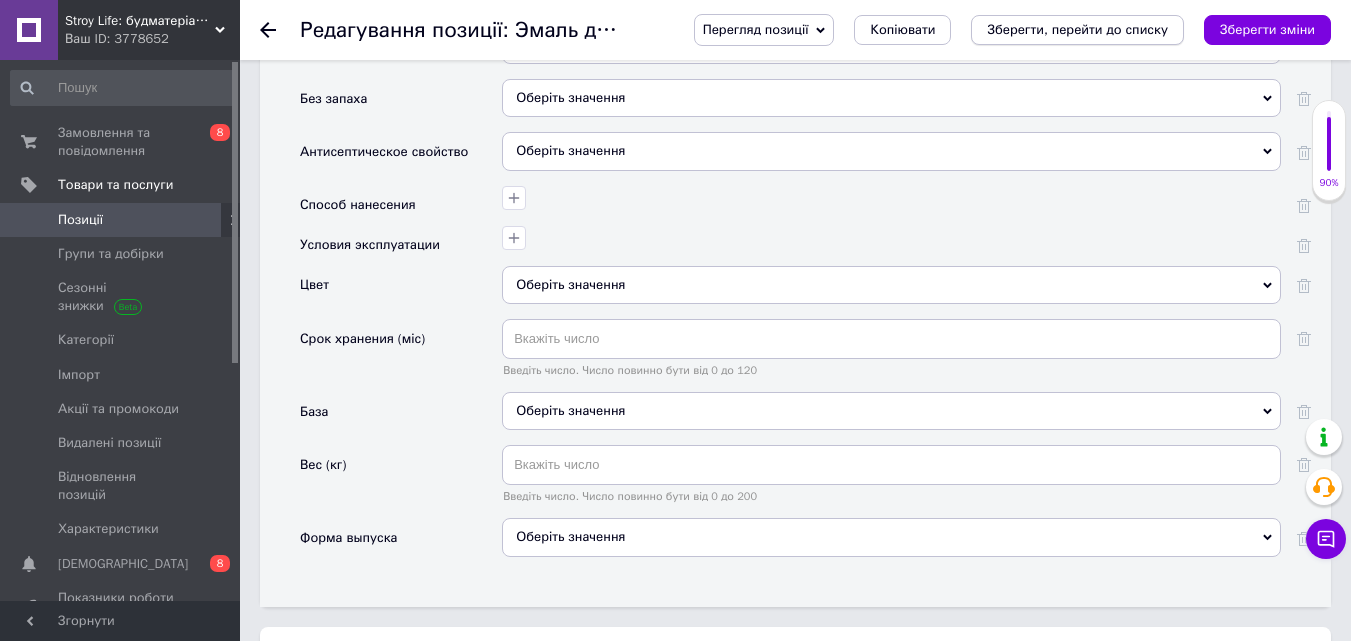 click on "Зберегти, перейти до списку" at bounding box center [1077, 29] 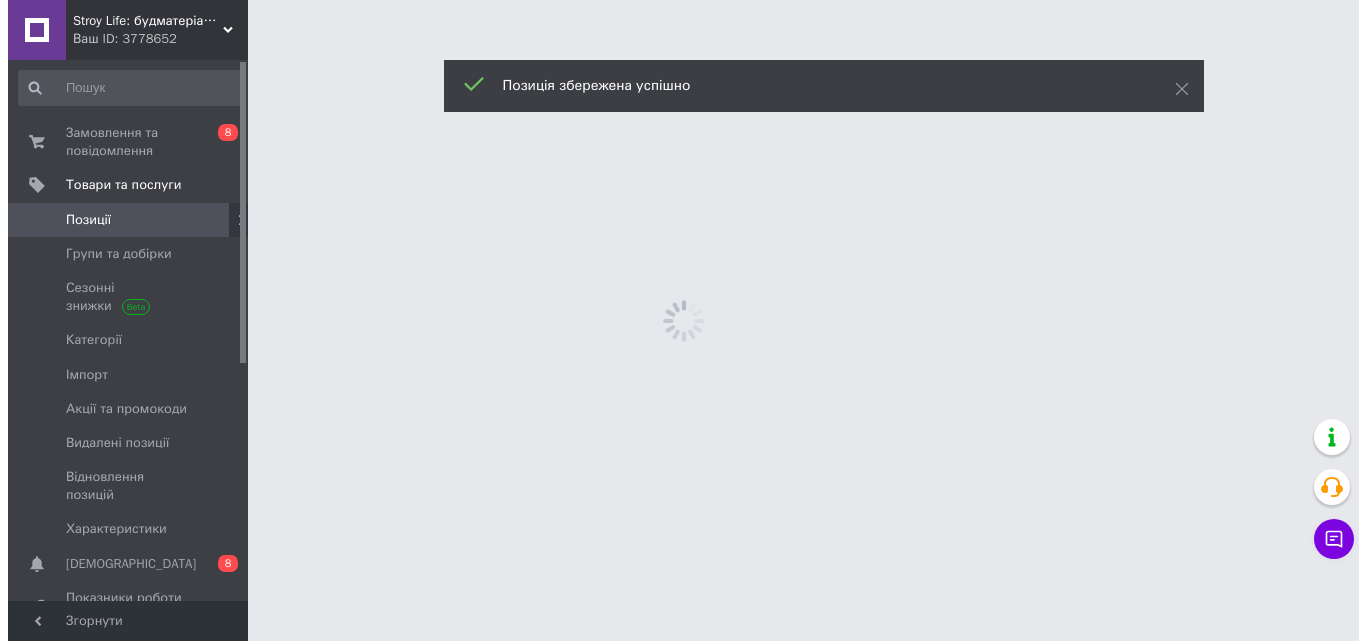 scroll, scrollTop: 0, scrollLeft: 0, axis: both 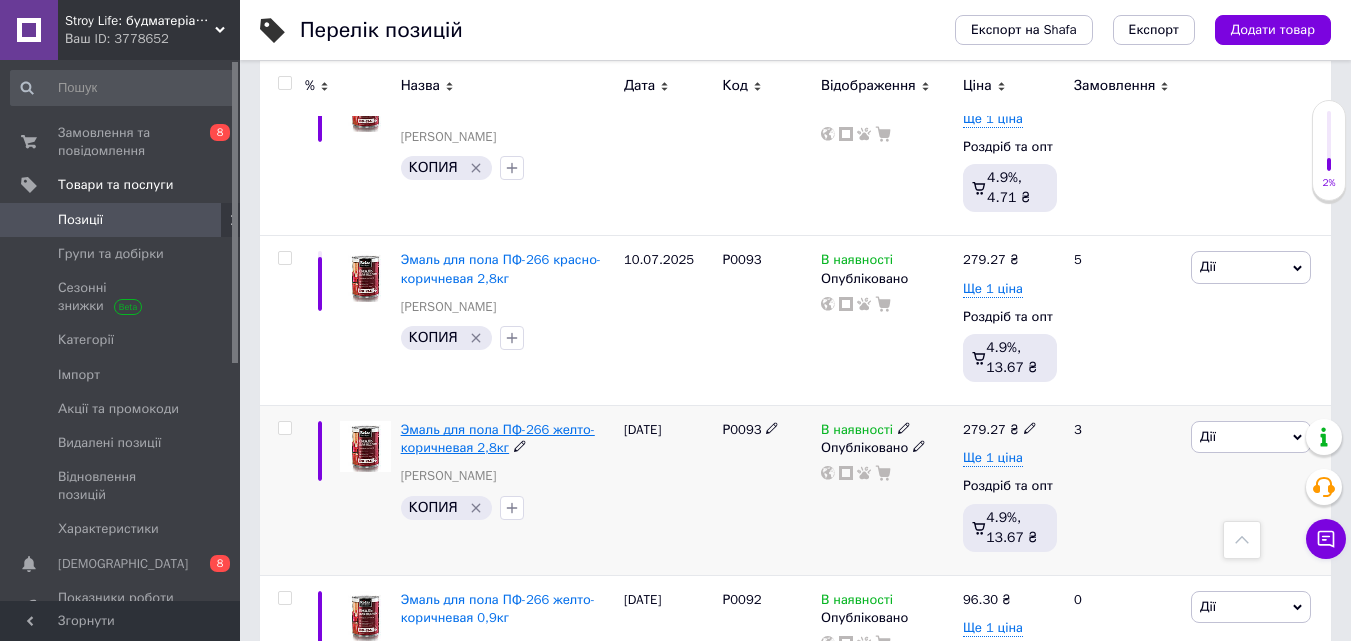 click on "Эмаль для пола ПФ-266 желто-коричневая 2,8кг" at bounding box center (498, 438) 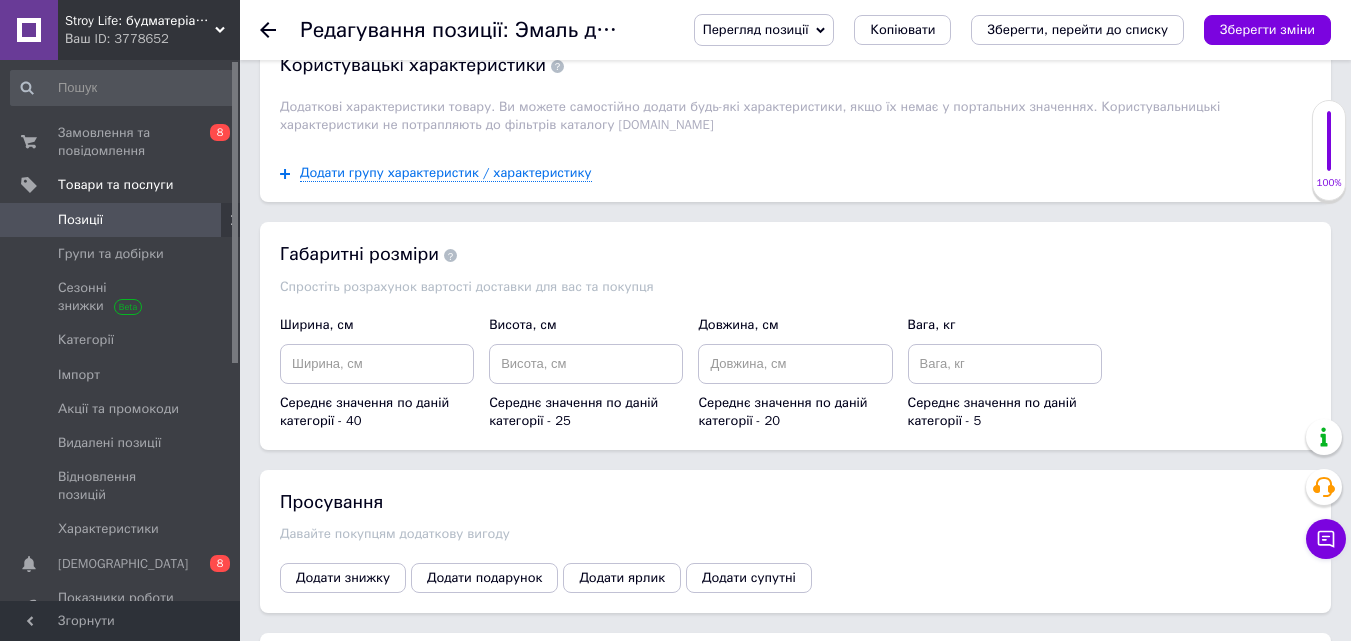 scroll, scrollTop: 1900, scrollLeft: 0, axis: vertical 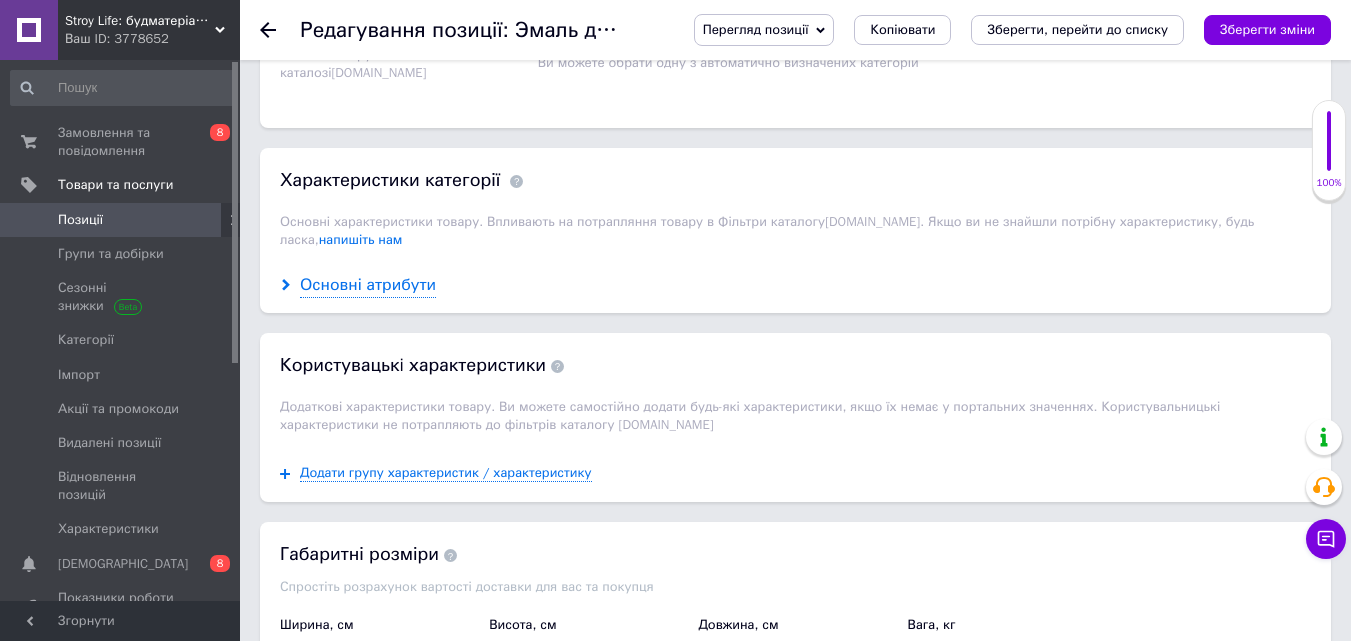 click on "Основні атрибути" at bounding box center (368, 285) 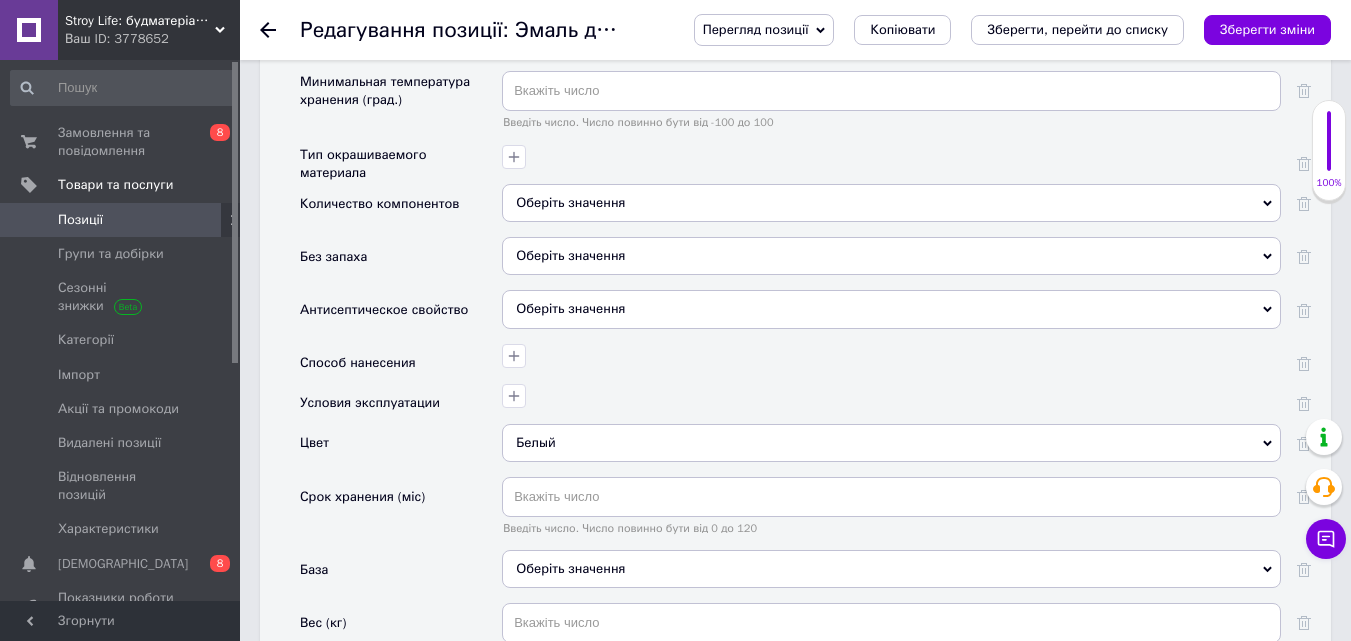 scroll, scrollTop: 2900, scrollLeft: 0, axis: vertical 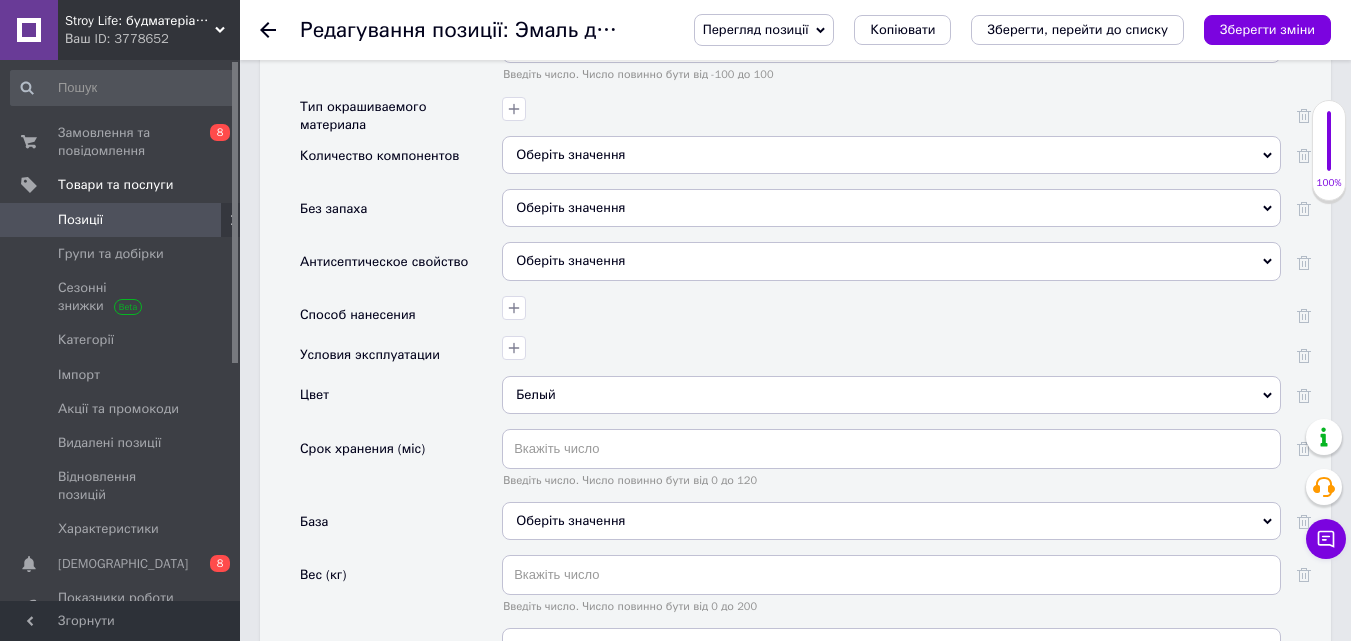 drag, startPoint x: 1308, startPoint y: 378, endPoint x: 1290, endPoint y: 375, distance: 18.248287 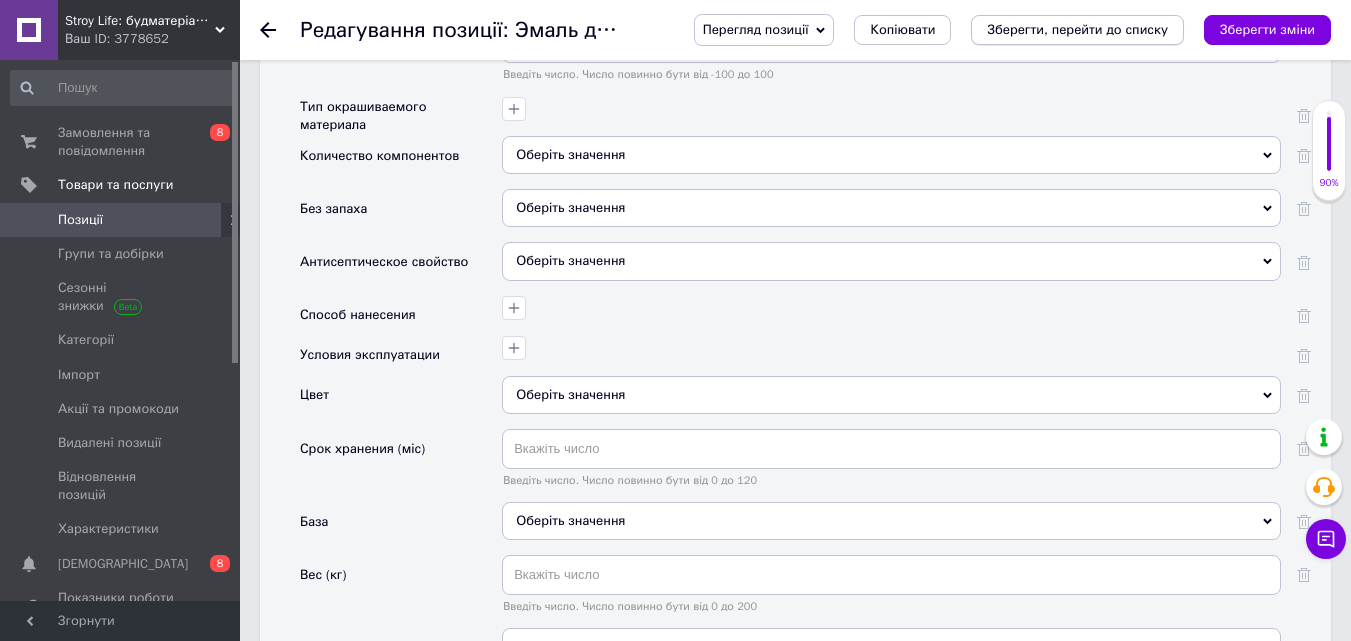 click on "Зберегти, перейти до списку" at bounding box center [1077, 29] 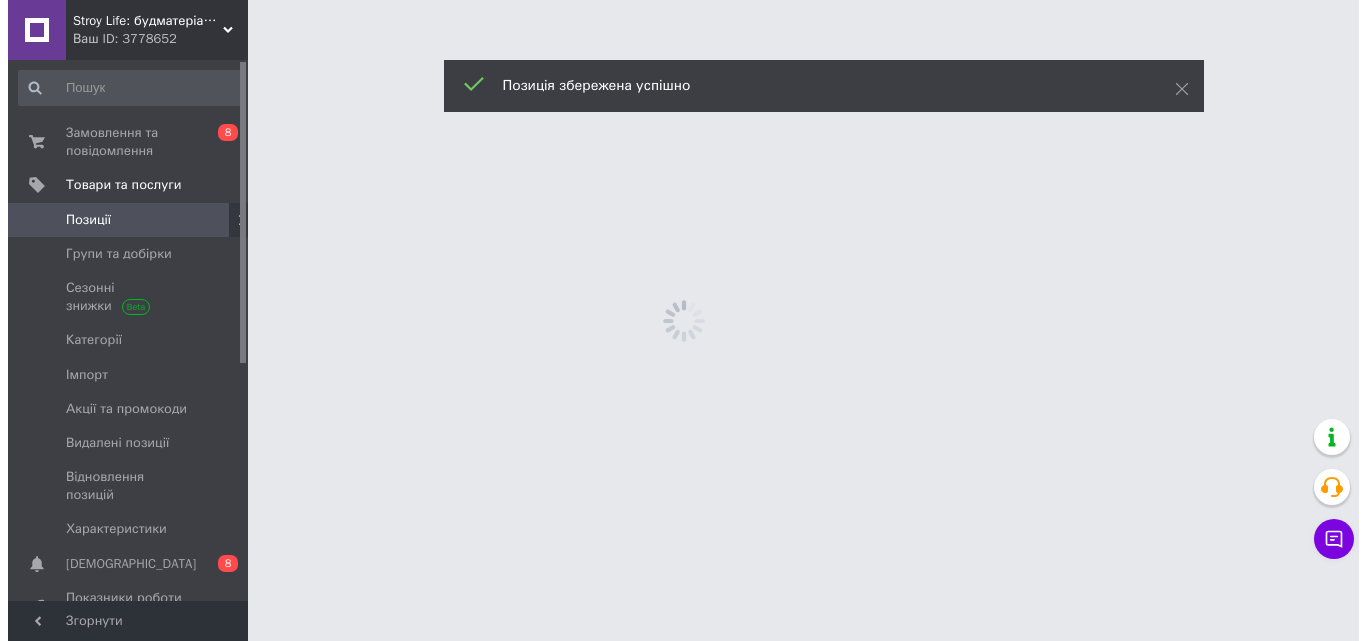 scroll, scrollTop: 0, scrollLeft: 0, axis: both 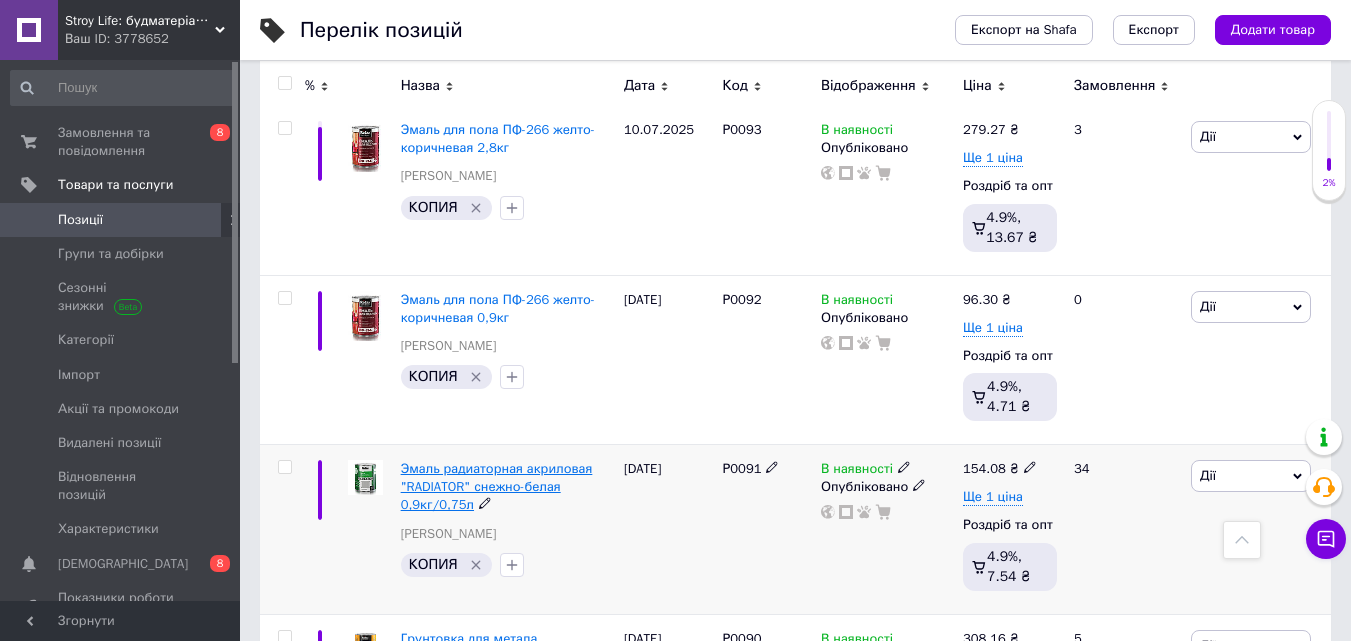 click on "Эмаль радиаторная акриловая "RADIATOR" снежно-белая 0,9кг/0,75л" at bounding box center (497, 486) 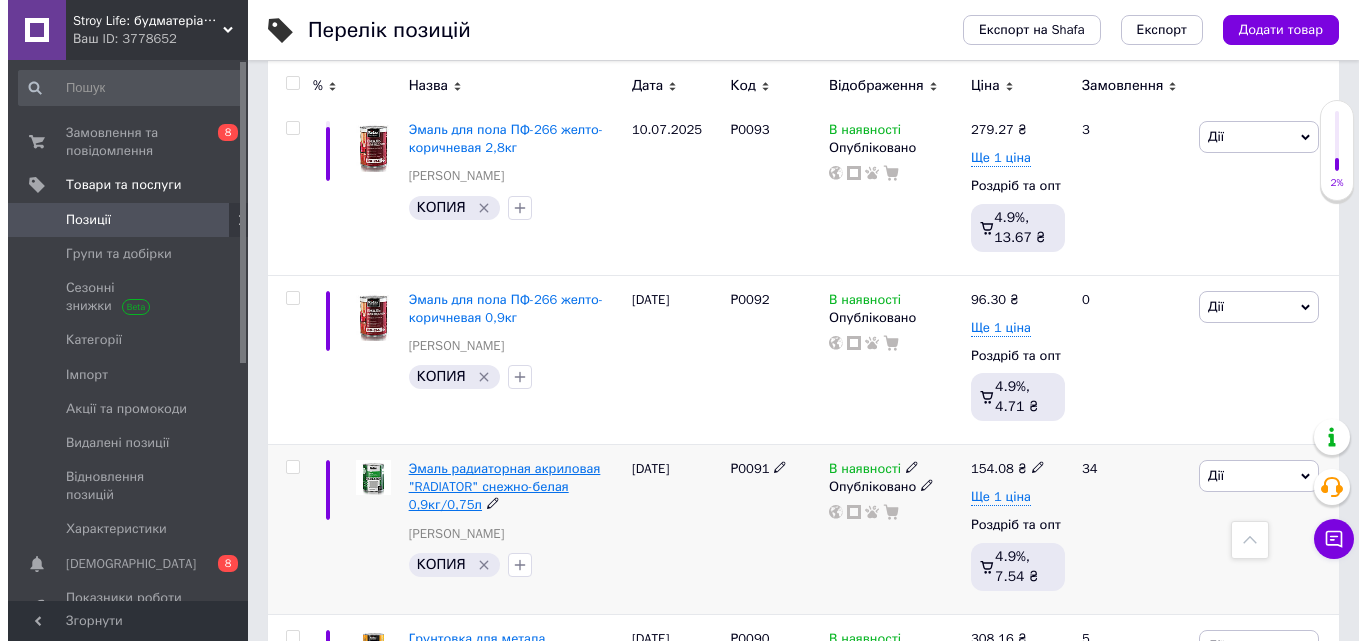 scroll, scrollTop: 0, scrollLeft: 0, axis: both 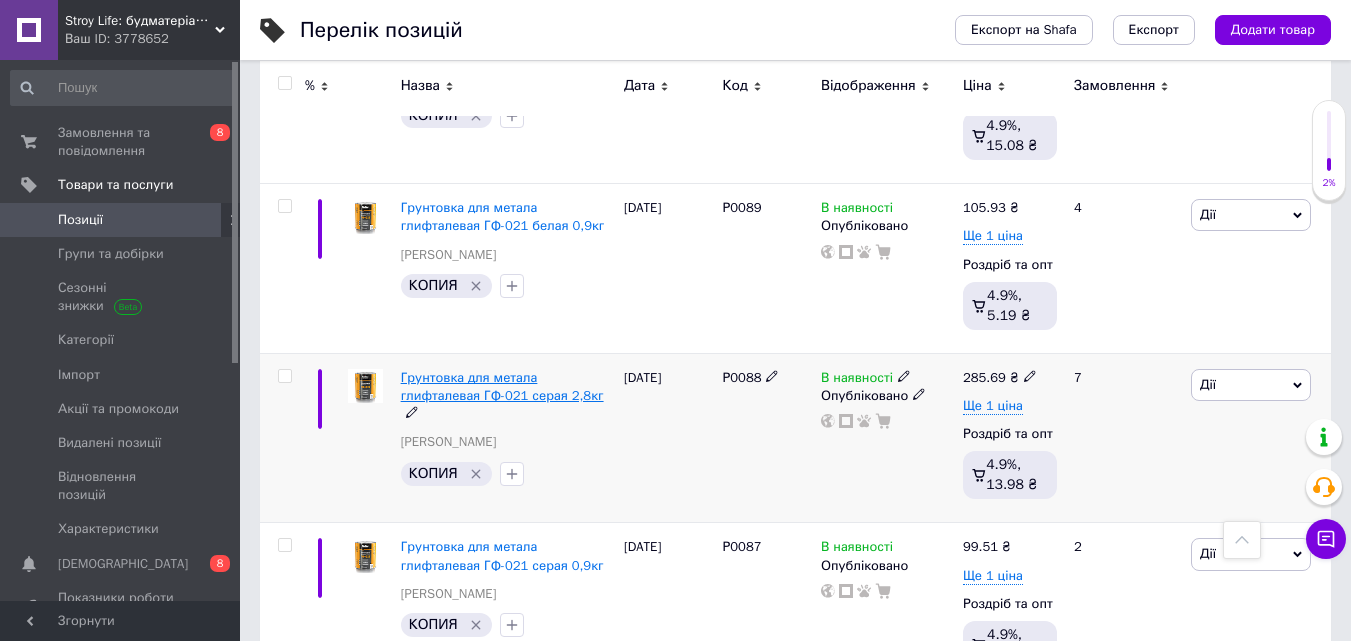 click on "Грунтовка для метала глифталевая  ГФ-021 серая 2,8кг" at bounding box center [502, 386] 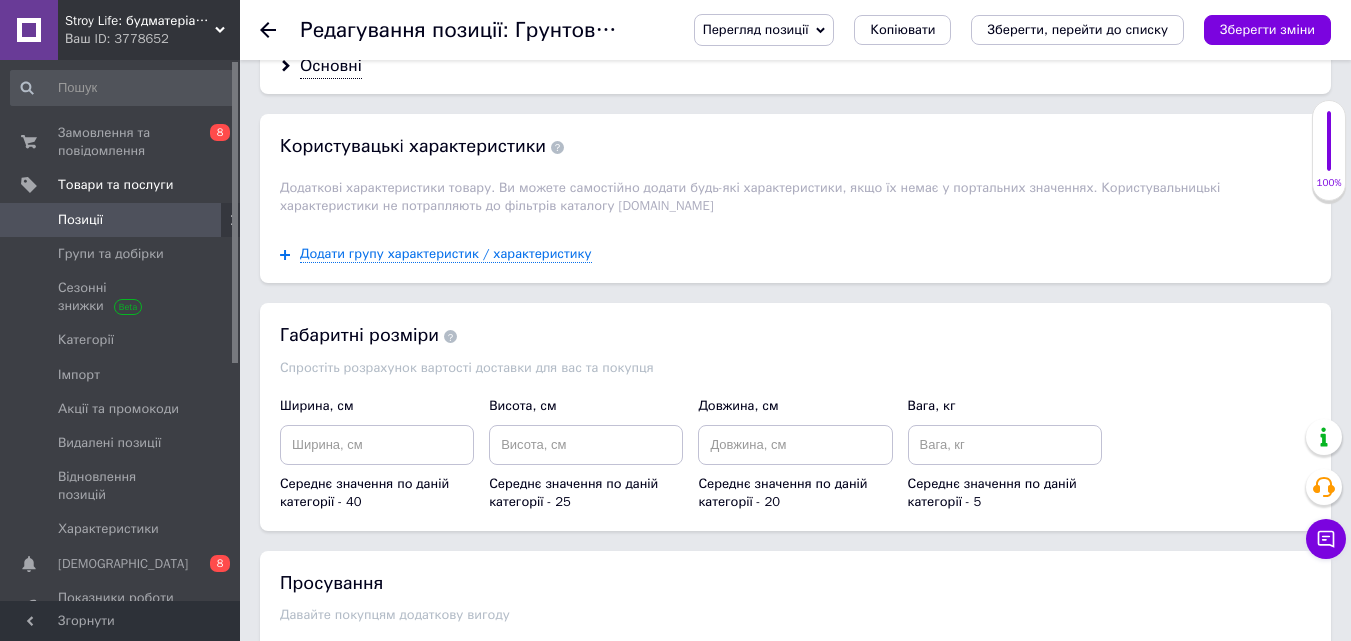 scroll, scrollTop: 2100, scrollLeft: 0, axis: vertical 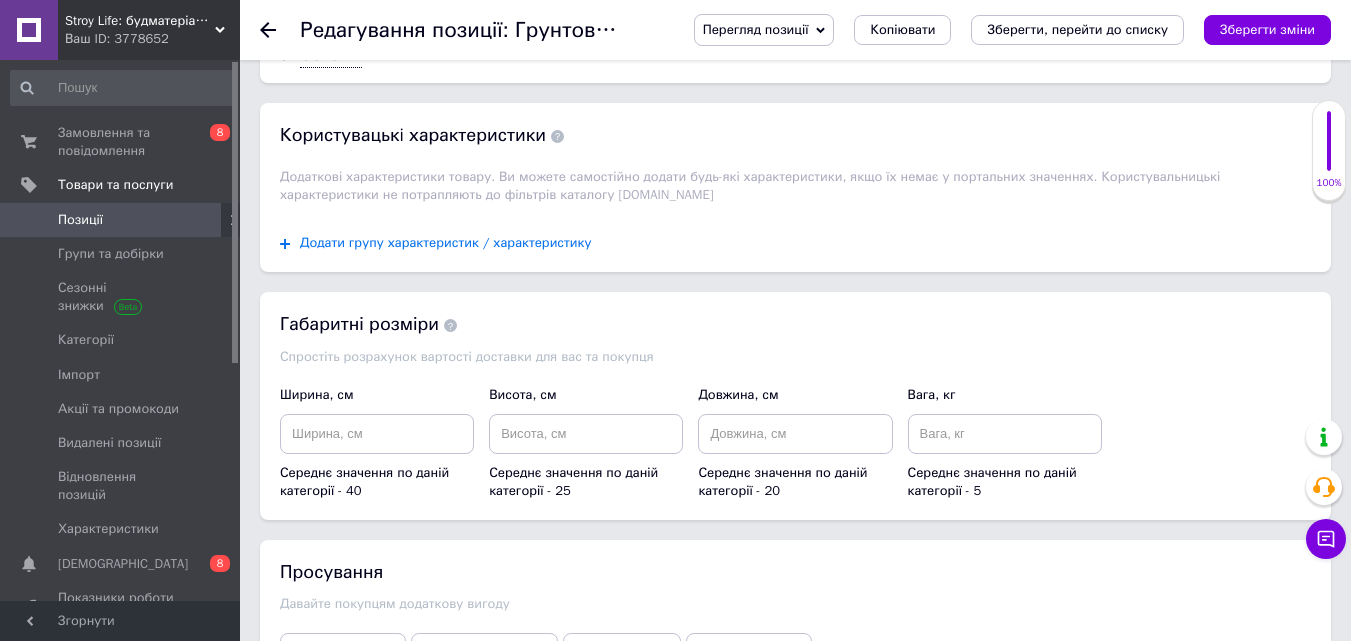 click on "Додати групу характеристик / характеристику" at bounding box center [446, 243] 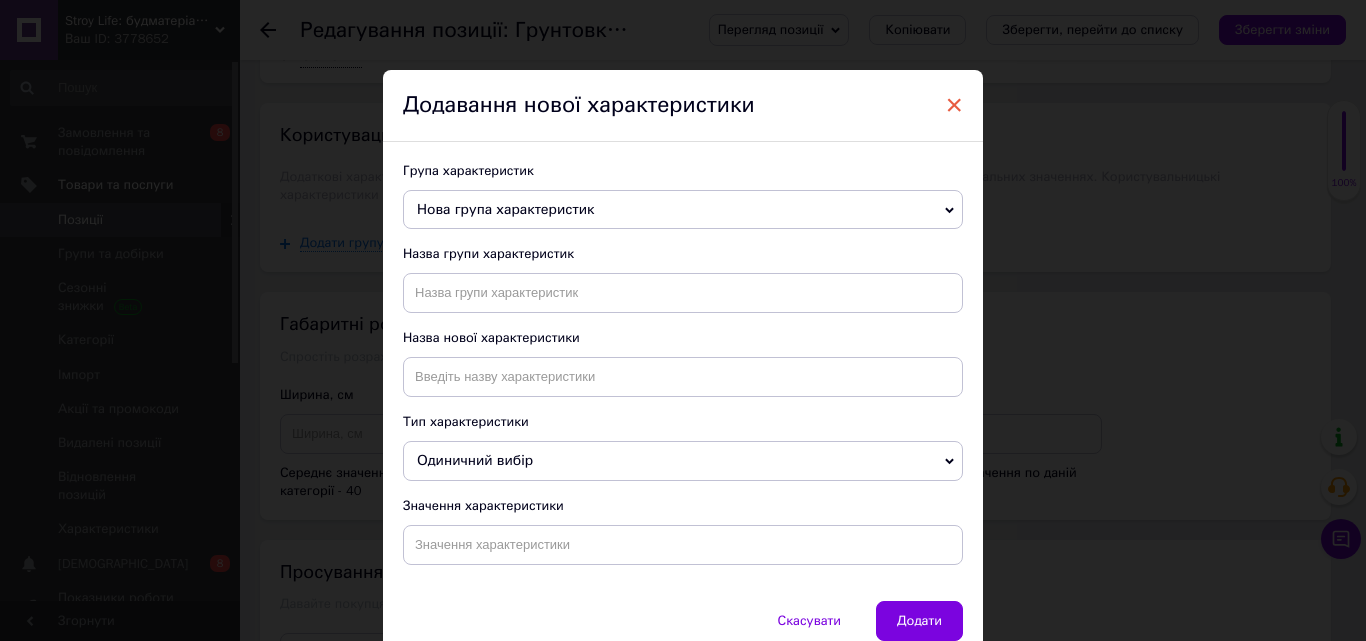 click on "×" at bounding box center (954, 105) 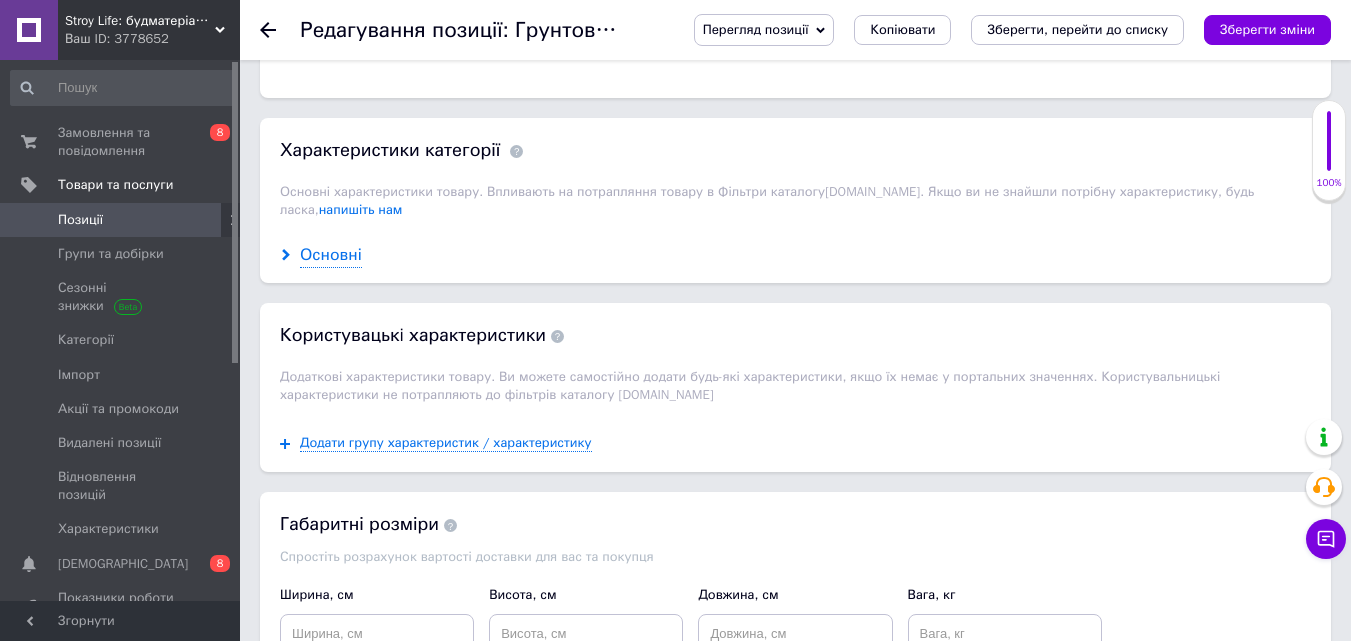 click on "Основні" at bounding box center [331, 255] 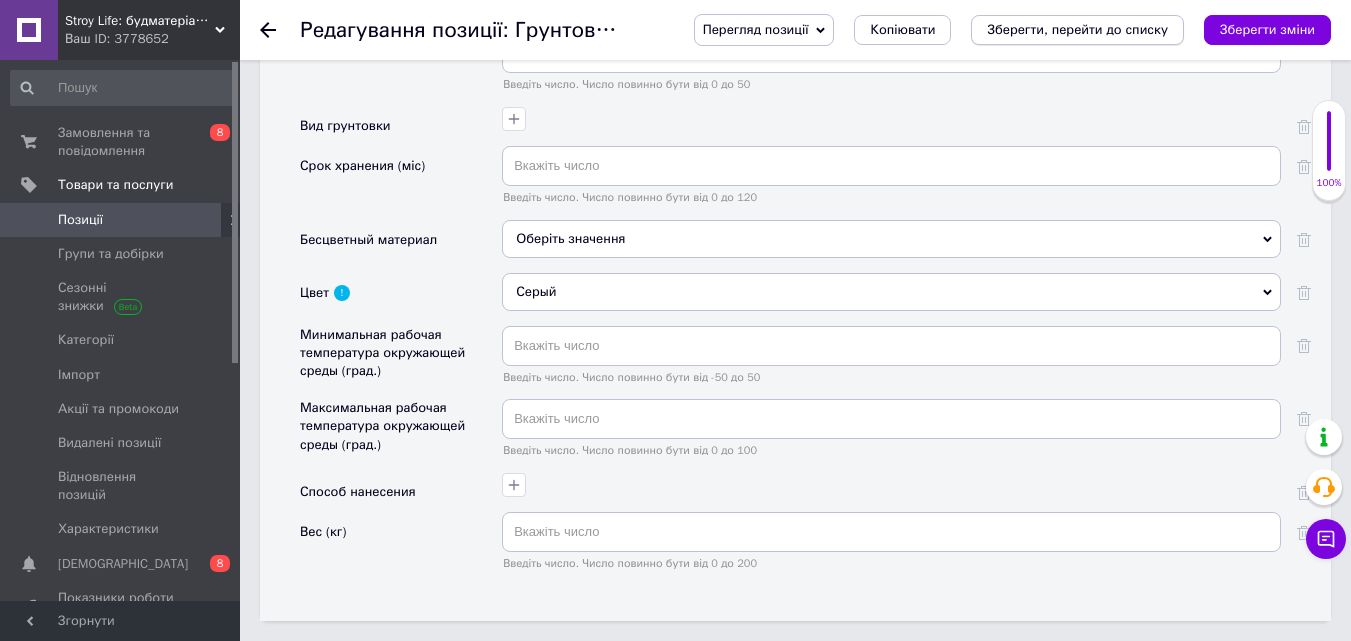 click on "Зберегти, перейти до списку" at bounding box center (1077, 29) 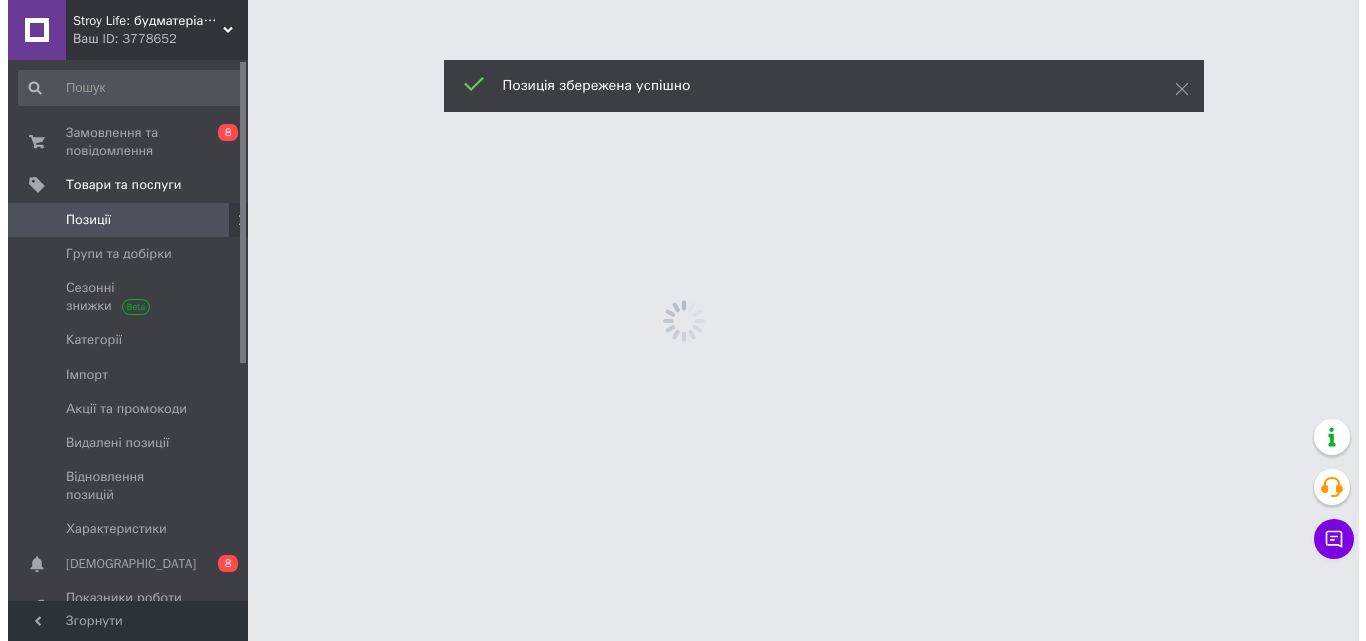 scroll, scrollTop: 0, scrollLeft: 0, axis: both 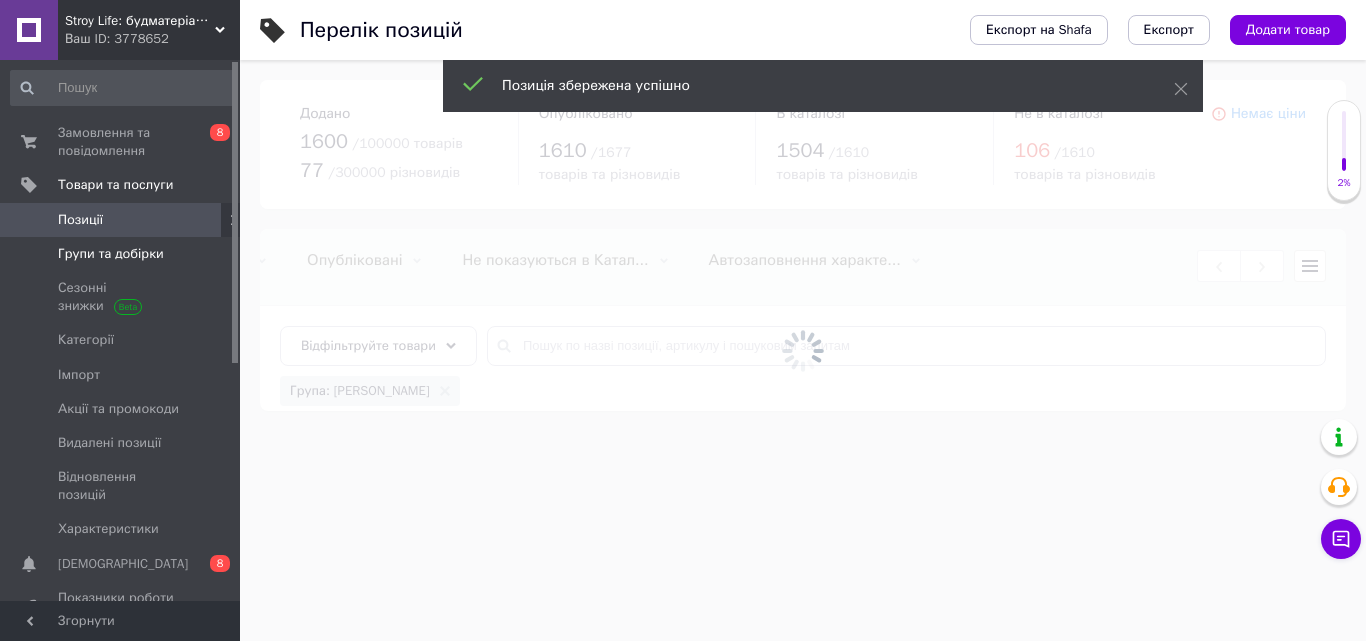 click on "Групи та добірки" at bounding box center [111, 254] 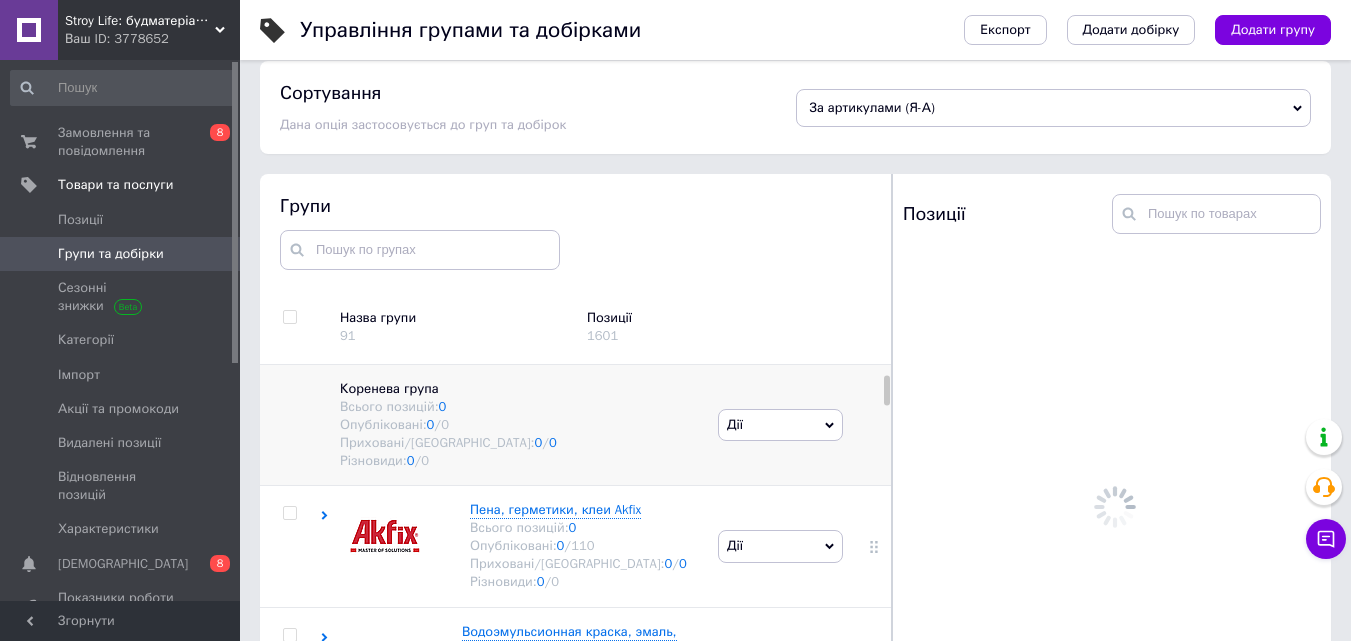 scroll, scrollTop: 112, scrollLeft: 0, axis: vertical 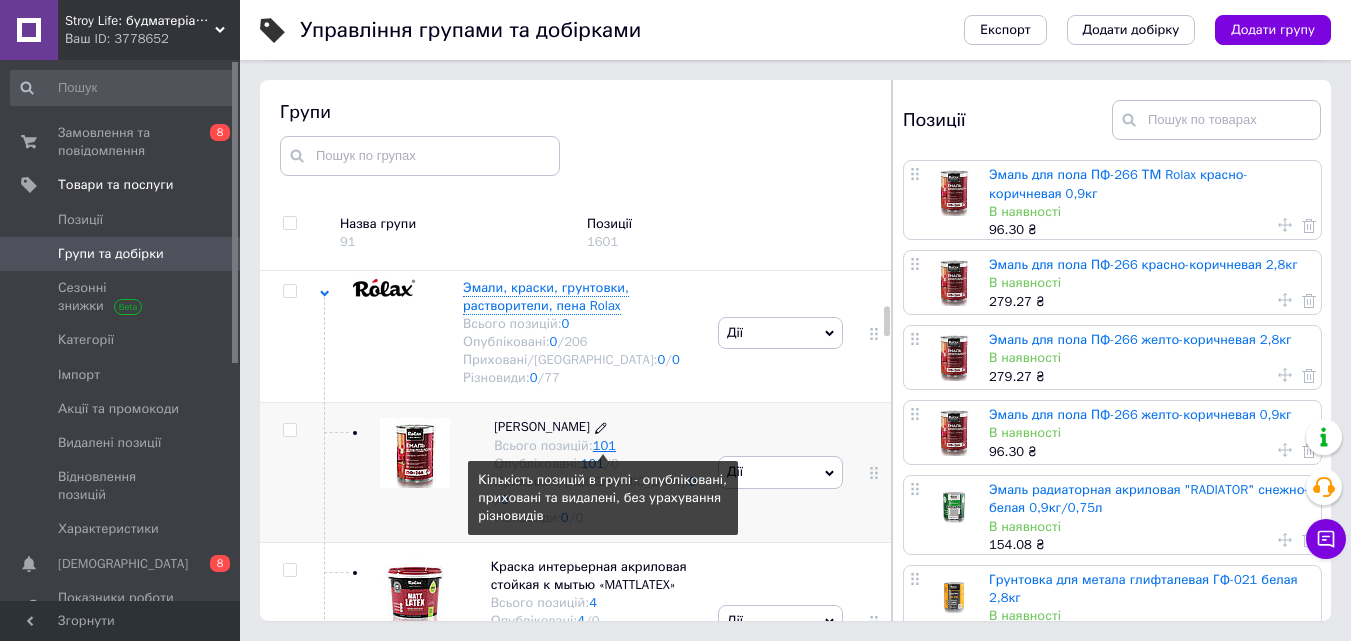 click on "101" at bounding box center (604, 445) 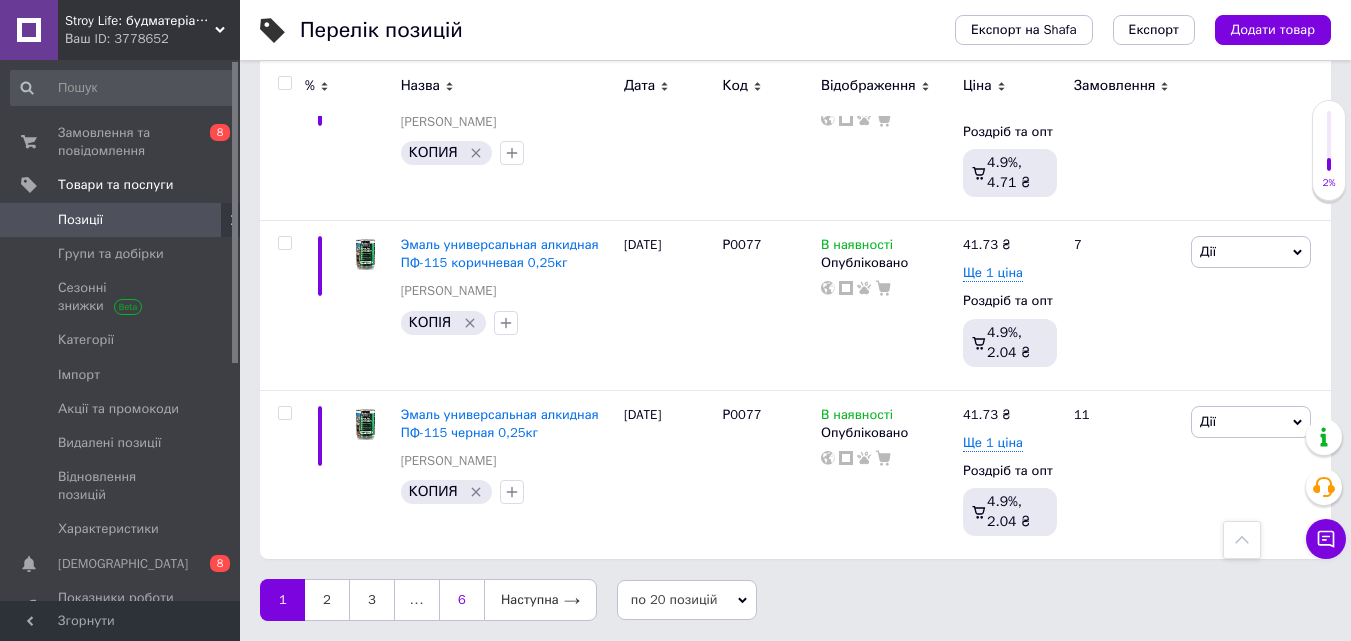 click on "6" at bounding box center [461, 600] 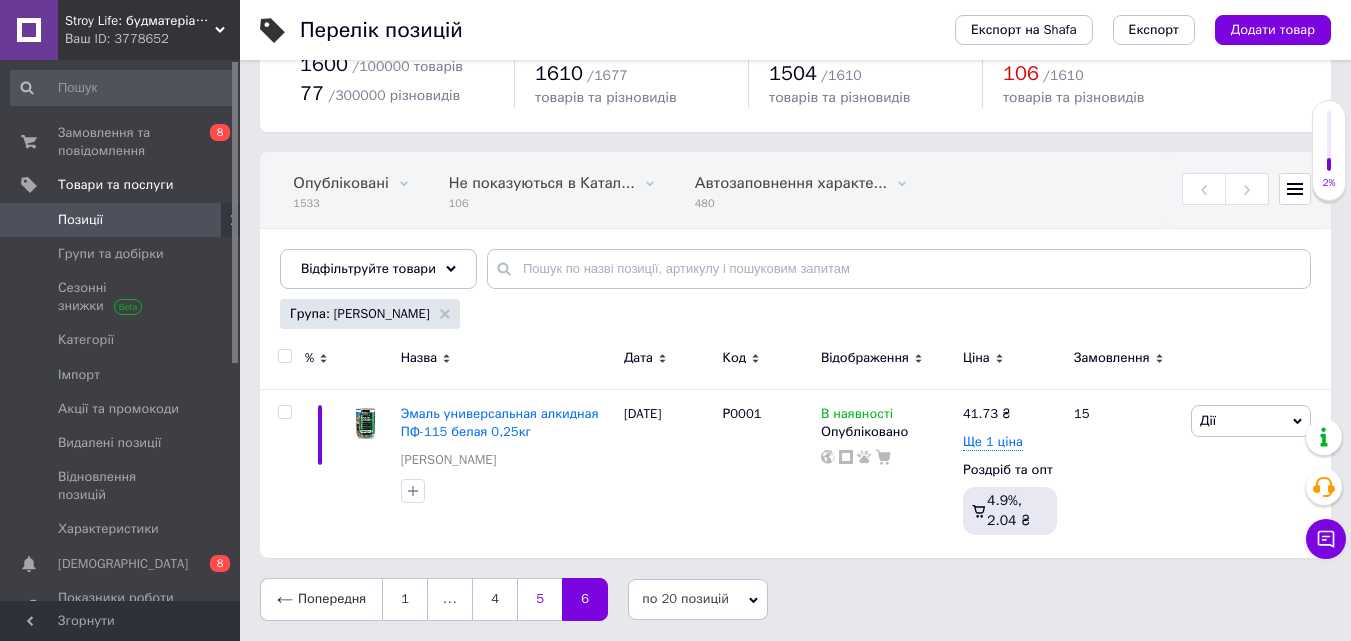 click on "5" at bounding box center [539, 599] 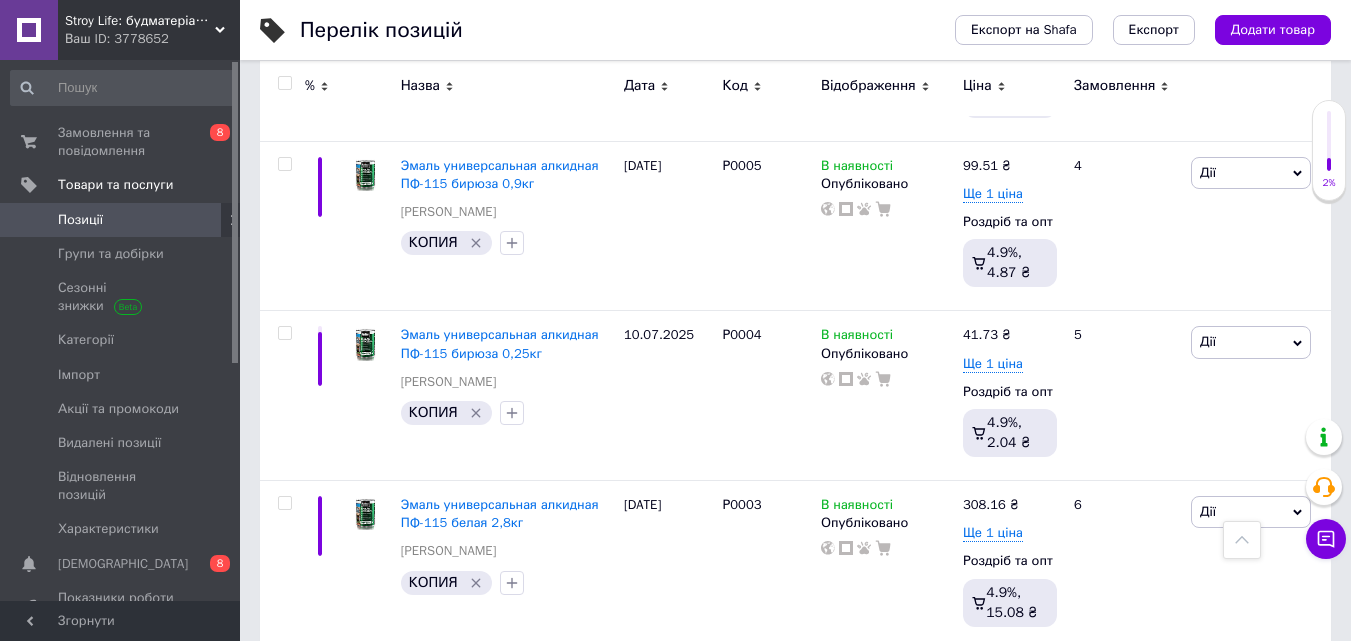 scroll, scrollTop: 2999, scrollLeft: 0, axis: vertical 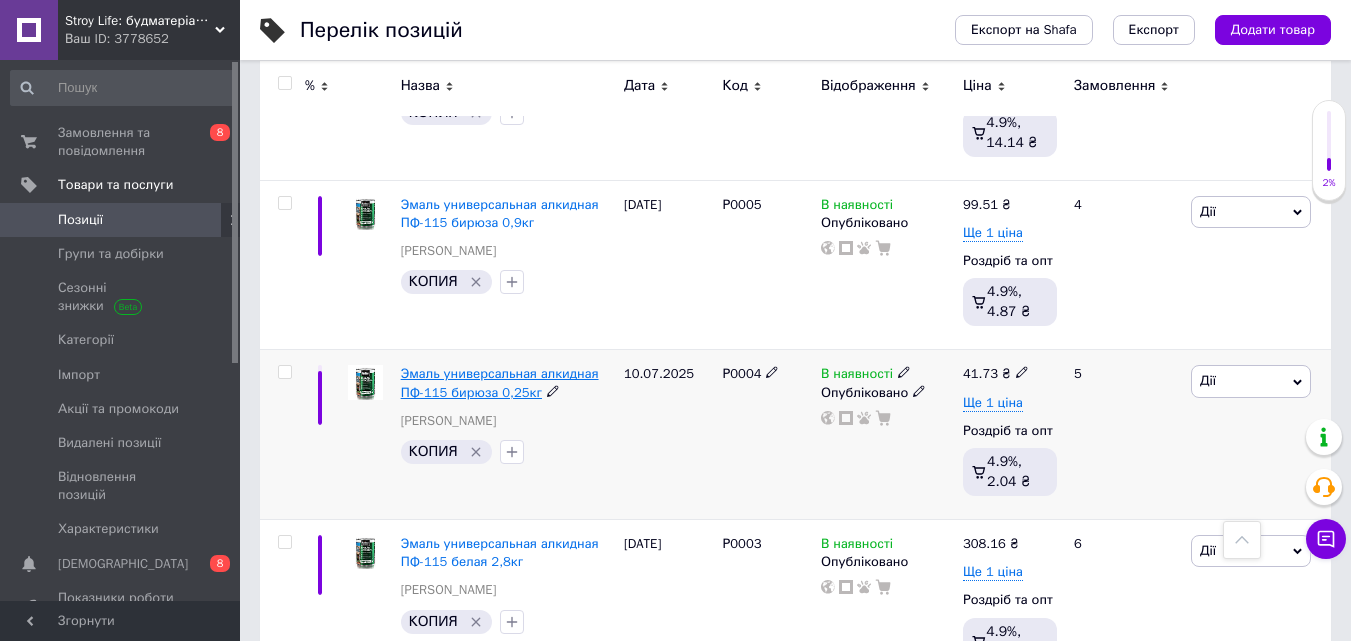 click on "Эмаль универсальная алкидная ПФ-115 бирюза 0,25кг" at bounding box center [500, 382] 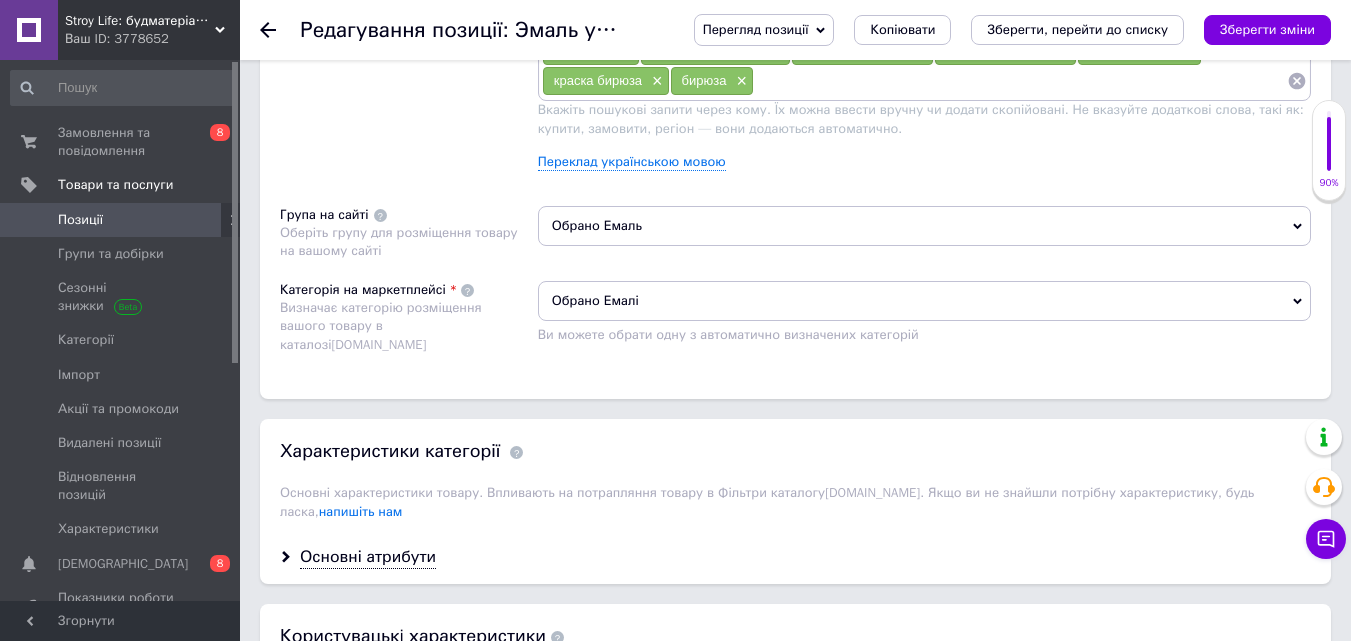 scroll, scrollTop: 1400, scrollLeft: 0, axis: vertical 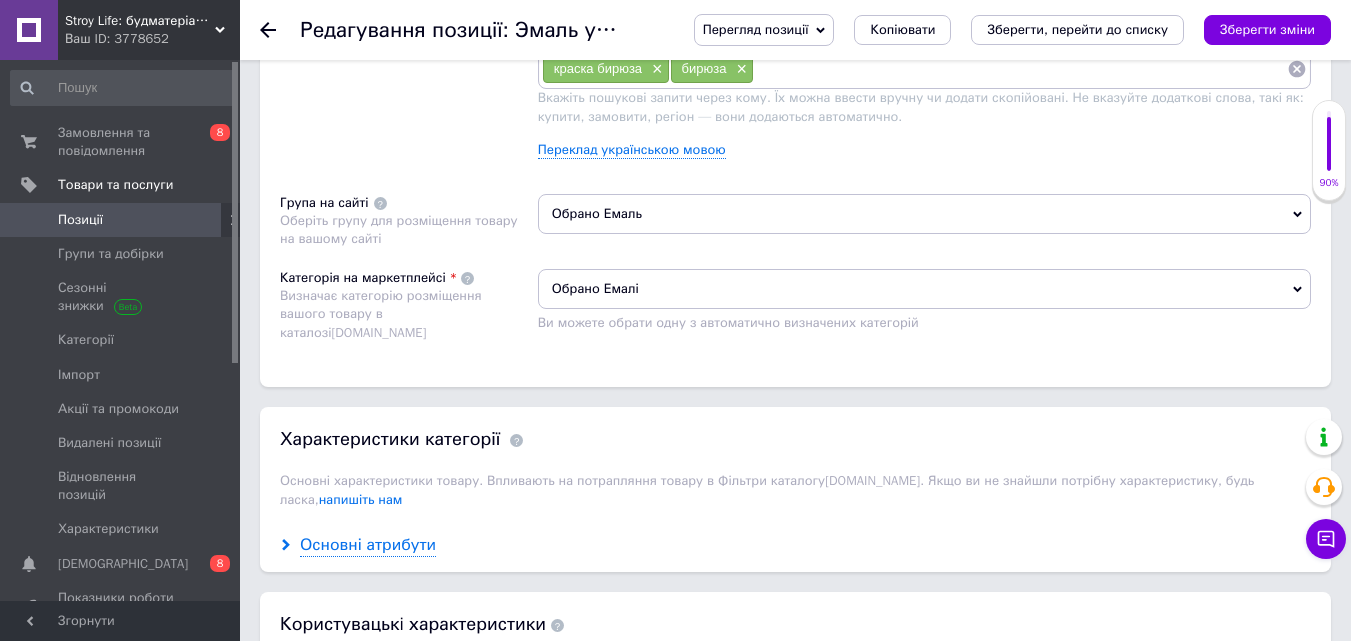 click on "Основні атрибути" at bounding box center [368, 545] 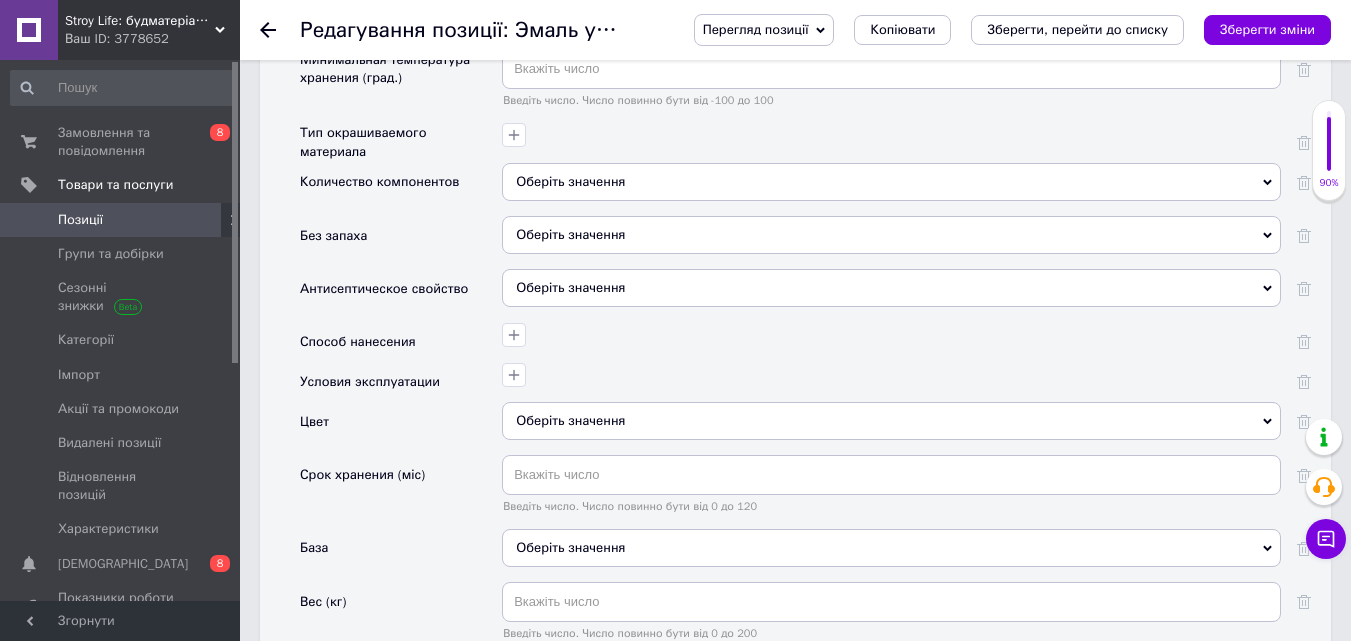 scroll, scrollTop: 2700, scrollLeft: 0, axis: vertical 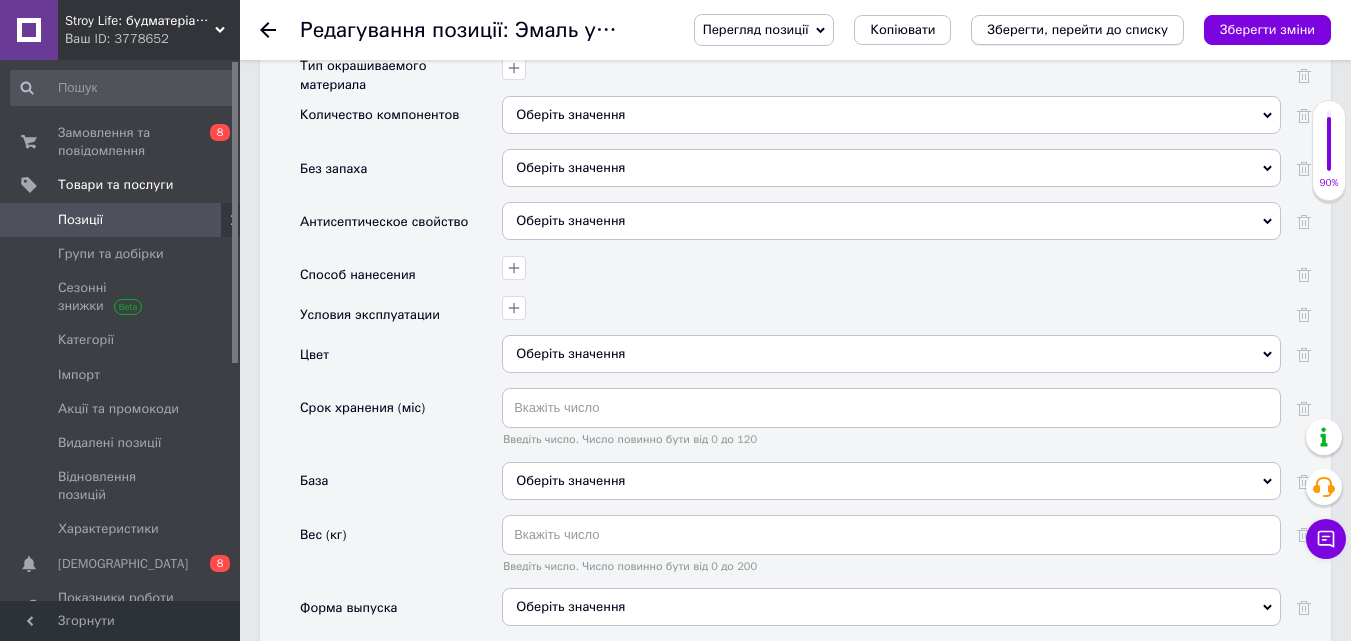 click on "Зберегти, перейти до списку" at bounding box center [1077, 29] 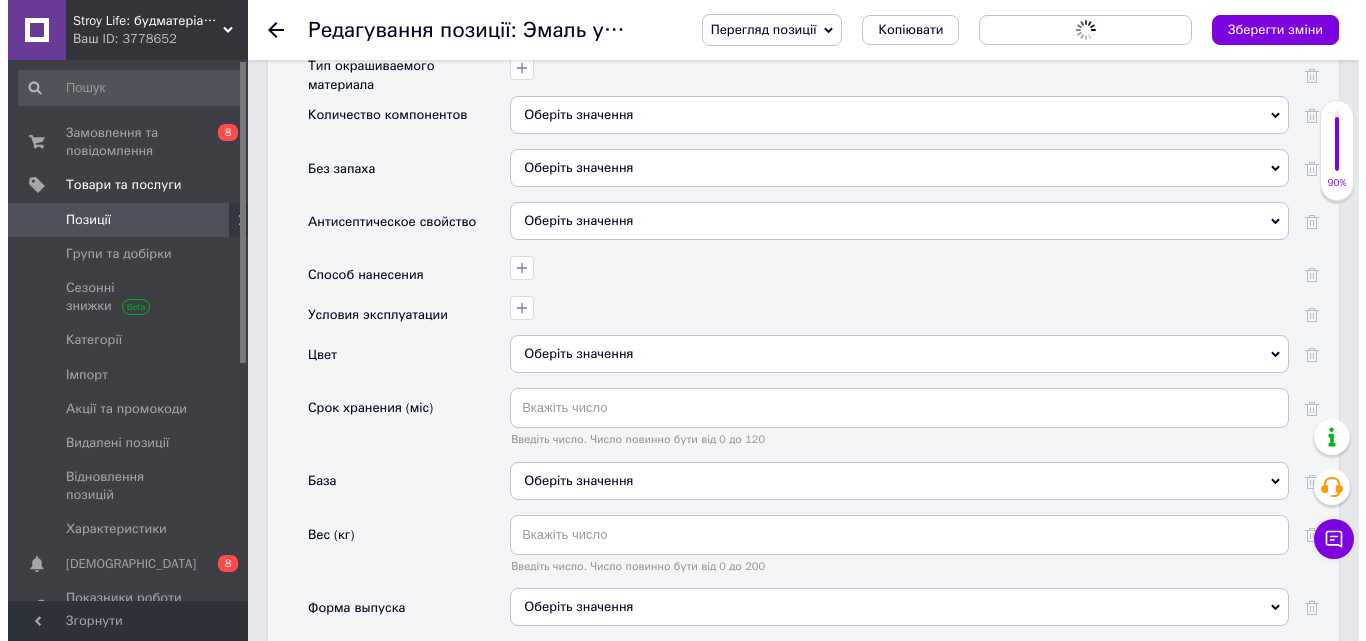 scroll, scrollTop: 0, scrollLeft: 0, axis: both 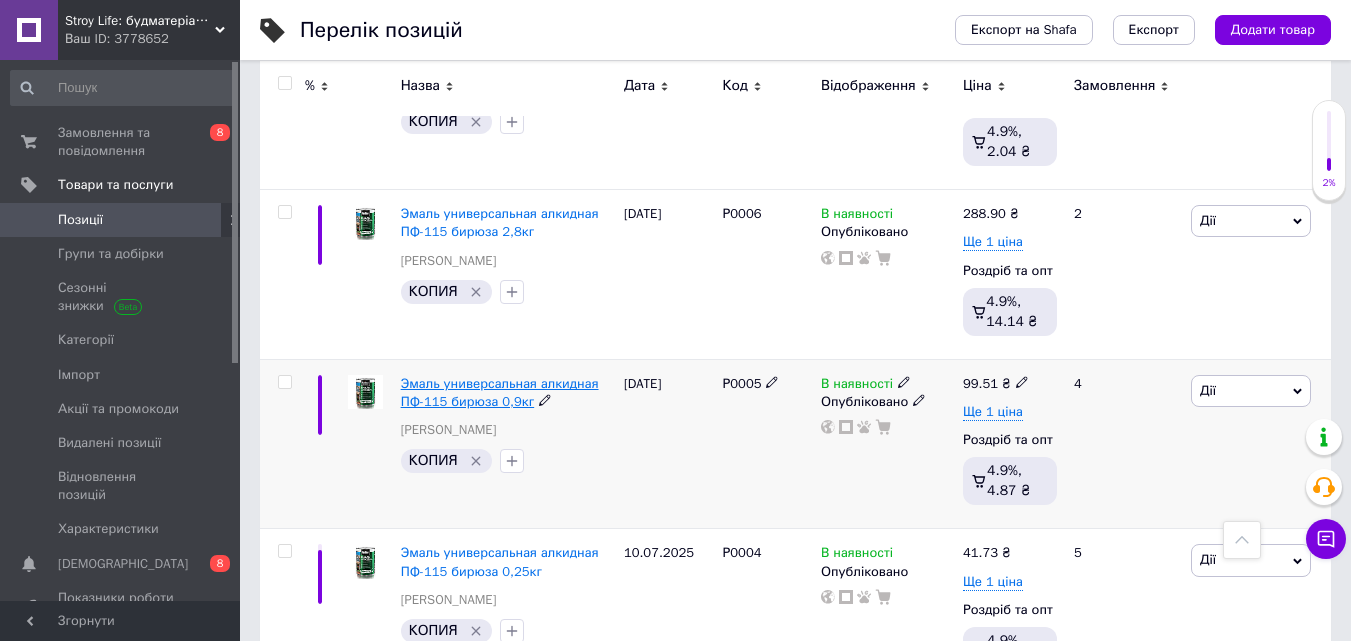 click on "Эмаль универсальная алкидная ПФ-115 бирюза 0,9кг" at bounding box center (500, 392) 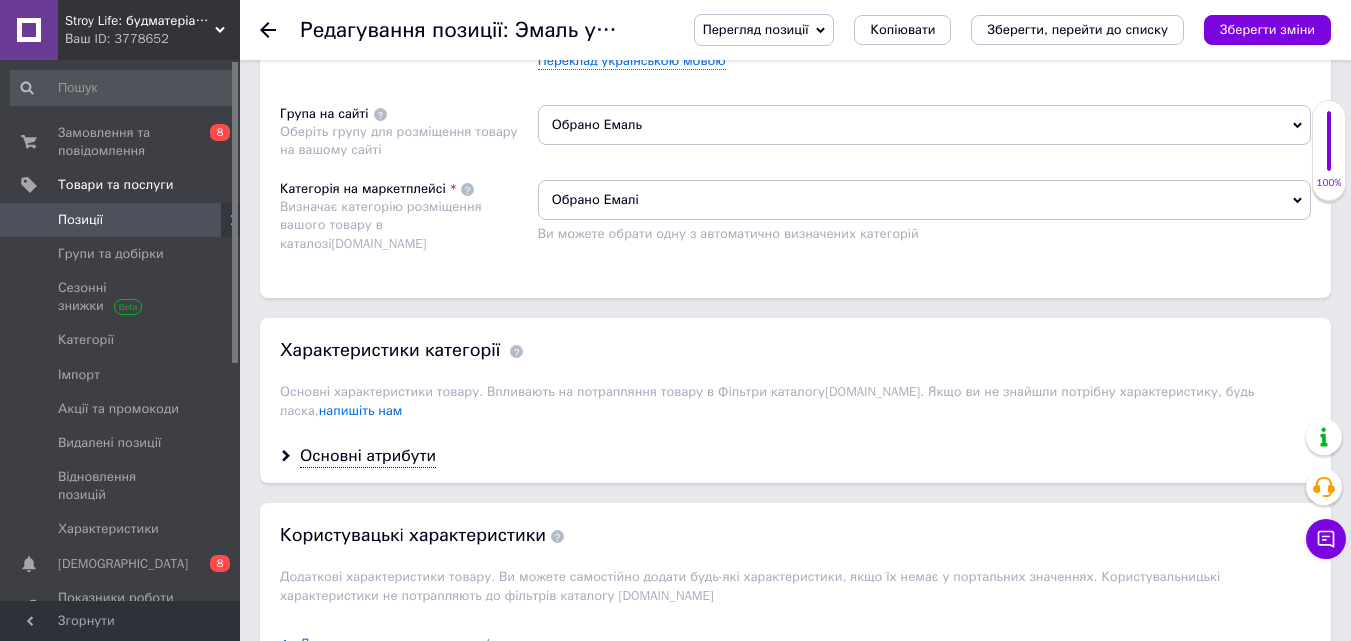 scroll, scrollTop: 1500, scrollLeft: 0, axis: vertical 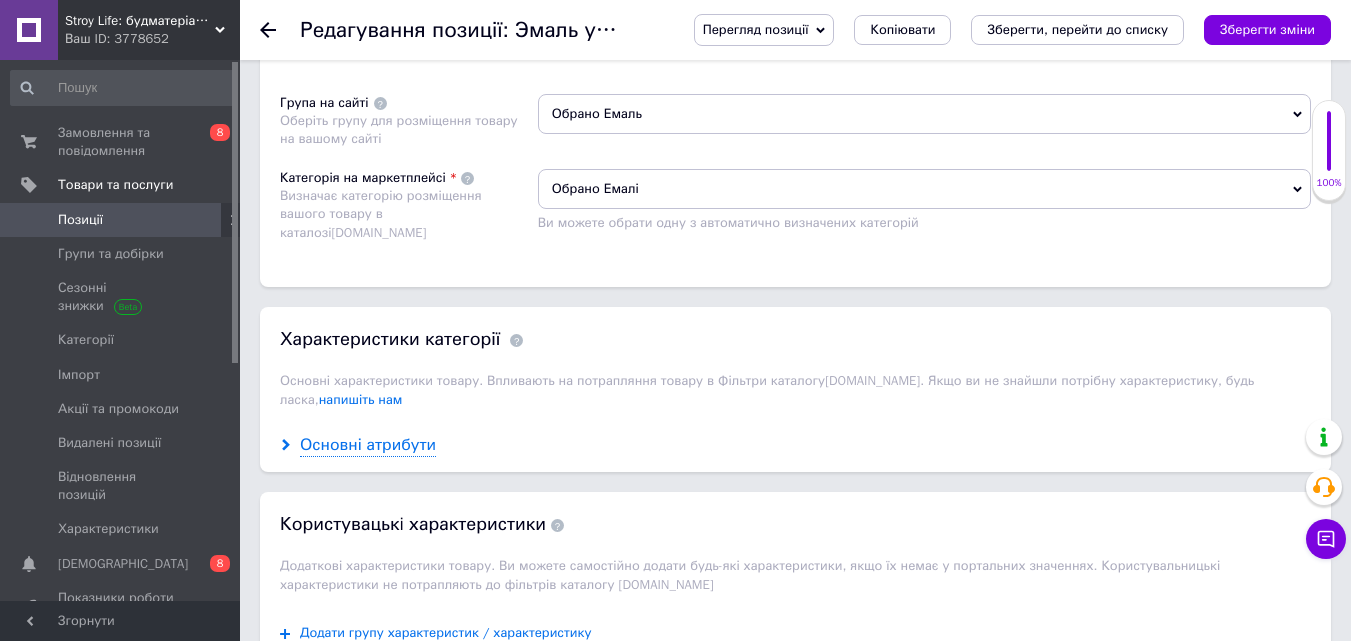 click on "Основні атрибути" at bounding box center (368, 445) 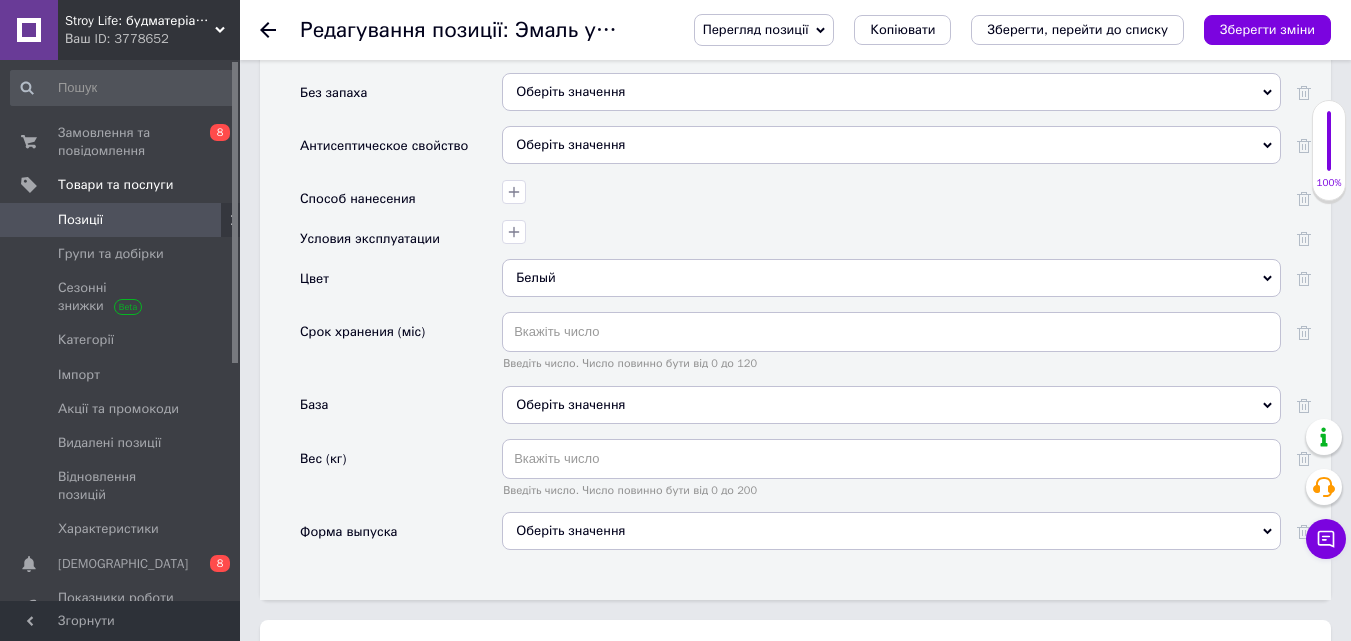 scroll, scrollTop: 2800, scrollLeft: 0, axis: vertical 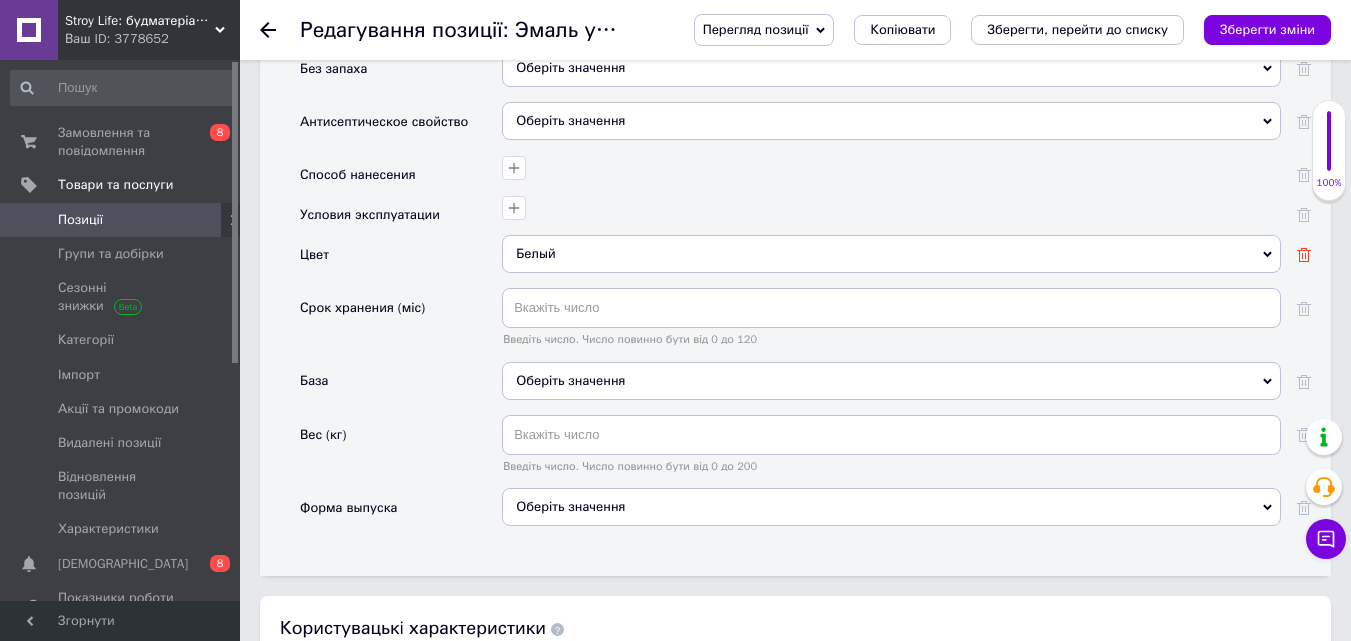 click 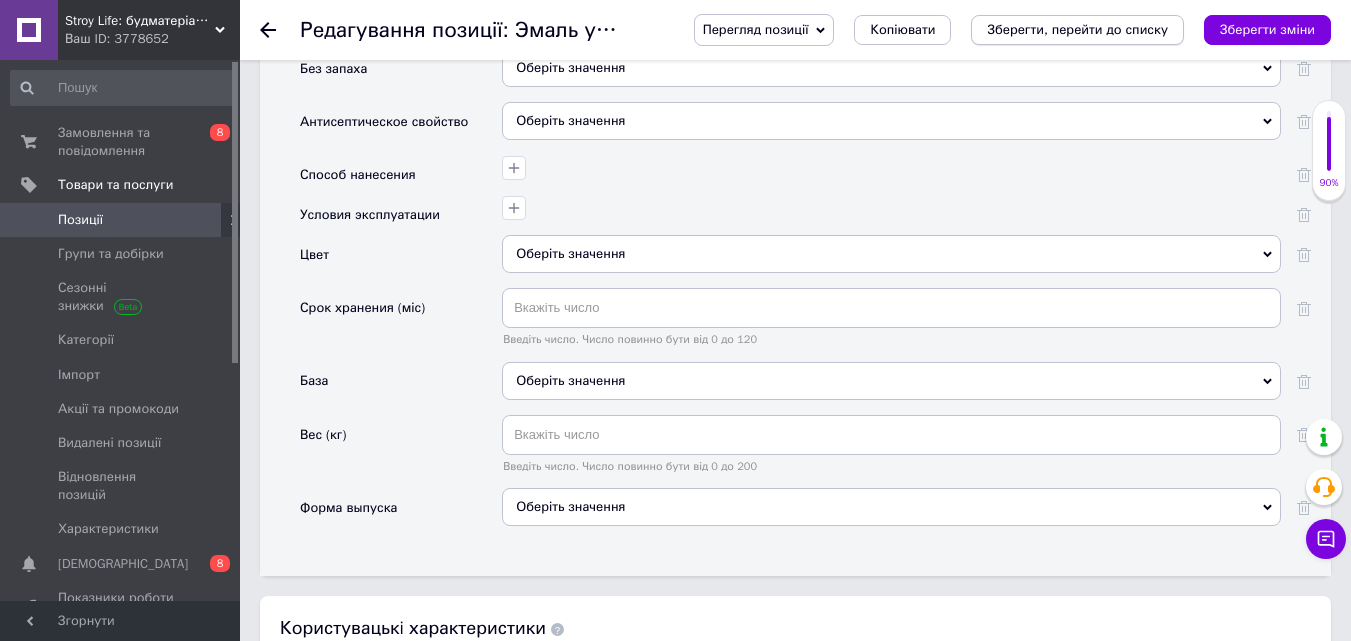 click on "Зберегти, перейти до списку" at bounding box center (1077, 29) 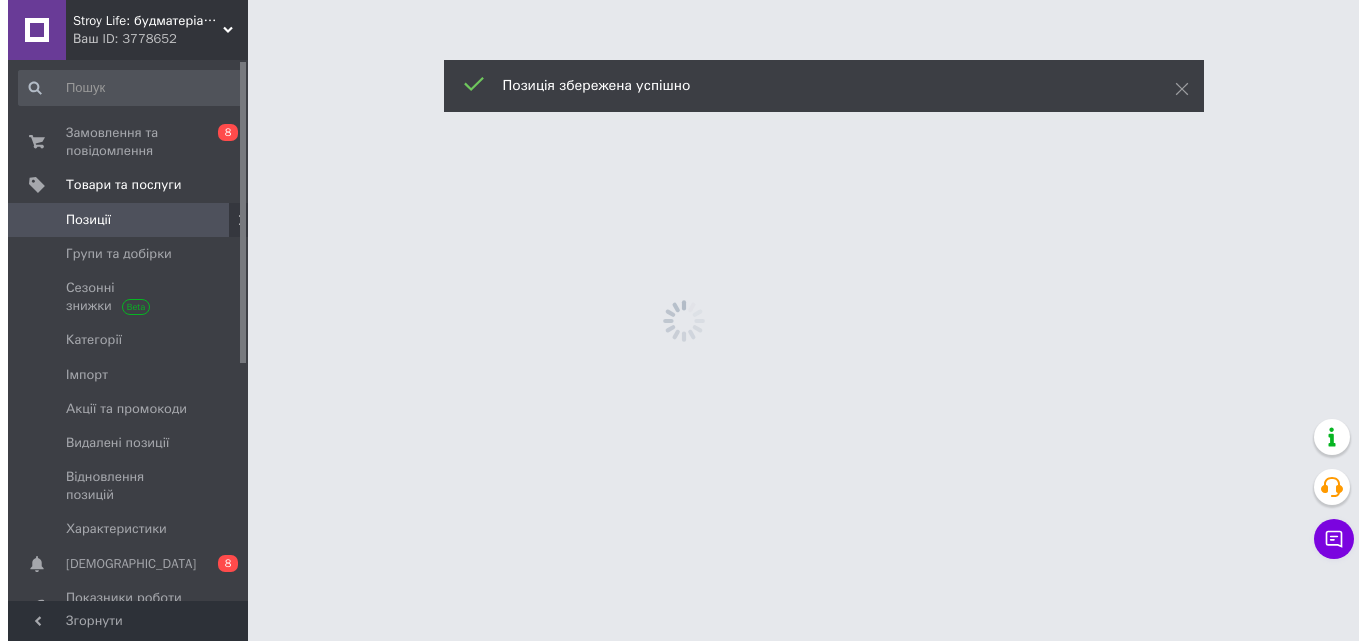 scroll, scrollTop: 0, scrollLeft: 0, axis: both 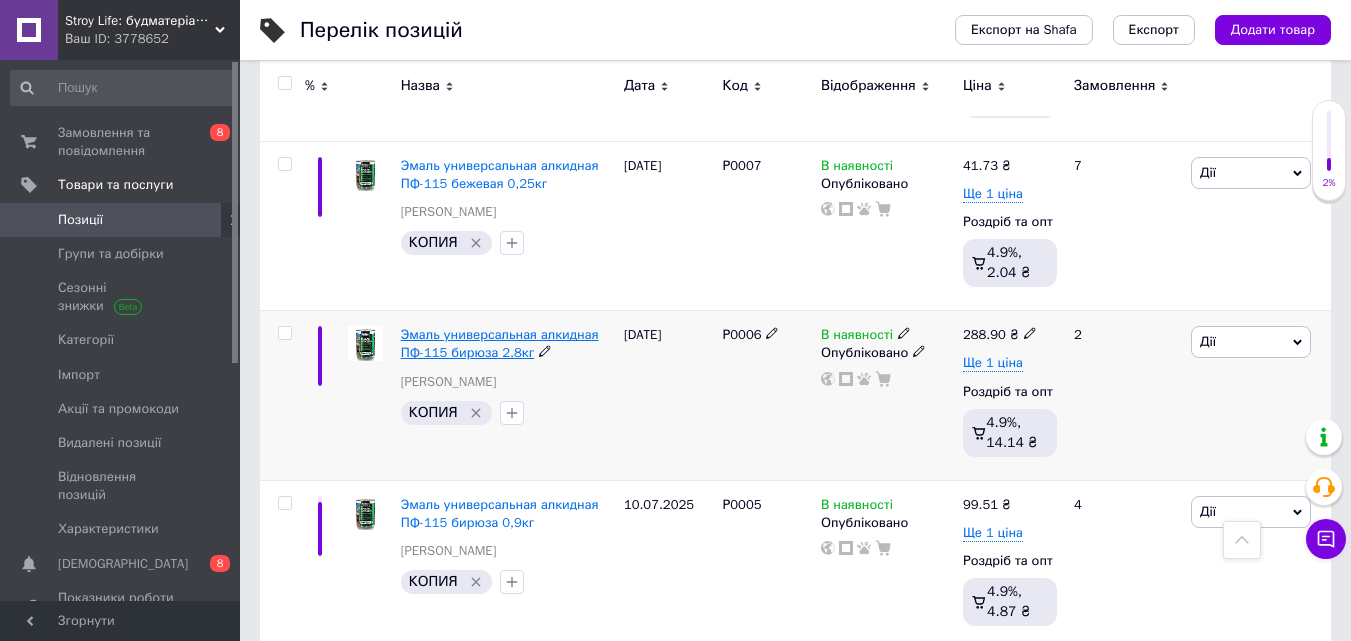 click on "Эмаль универсальная алкидная ПФ-115 бирюза 2,8кг" at bounding box center (500, 343) 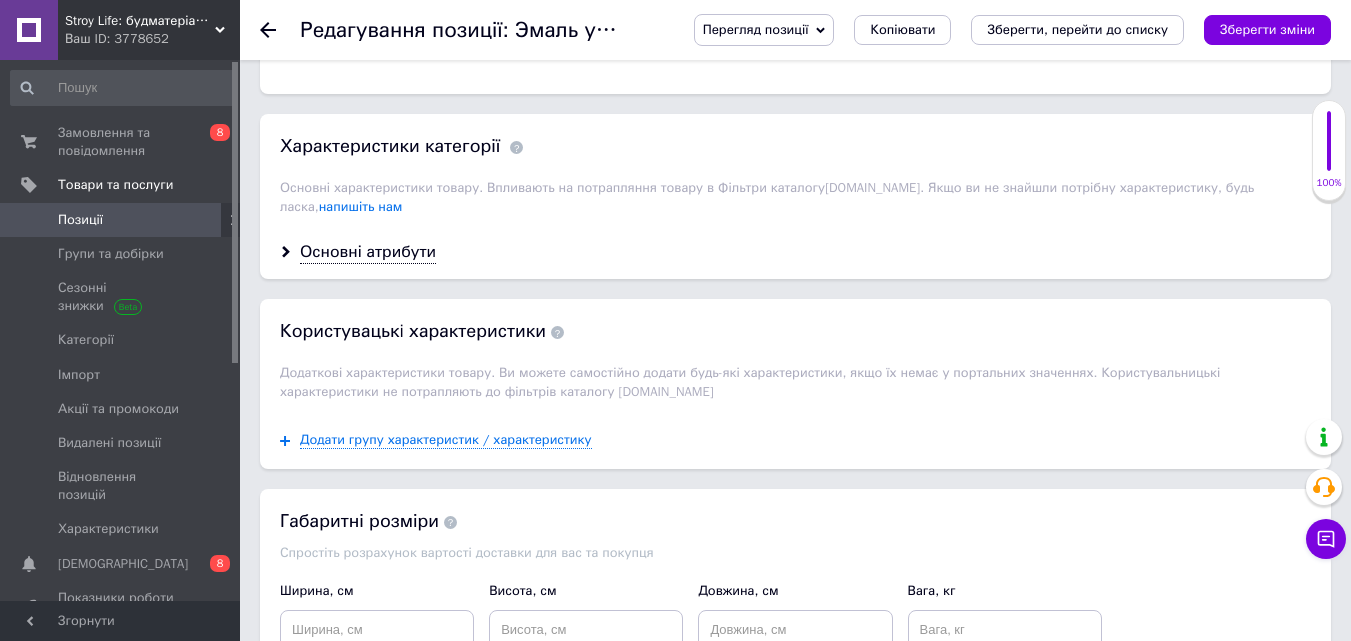 scroll, scrollTop: 1700, scrollLeft: 0, axis: vertical 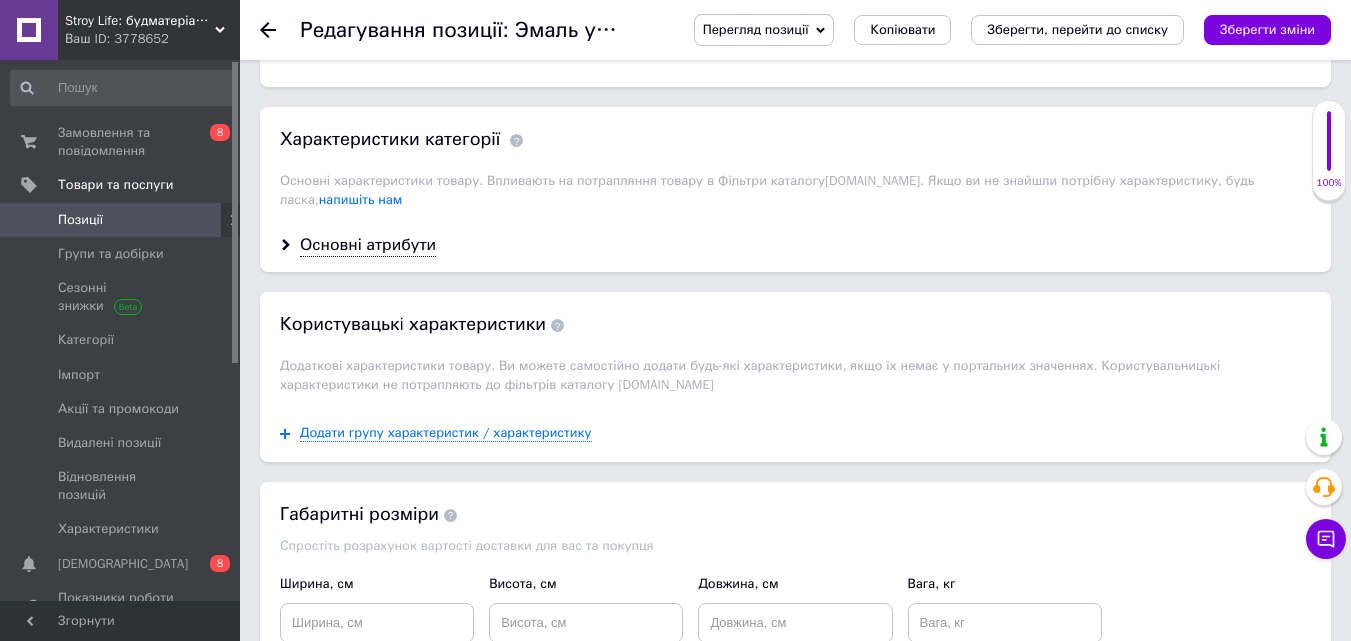 click on "Основні атрибути" at bounding box center [795, 245] 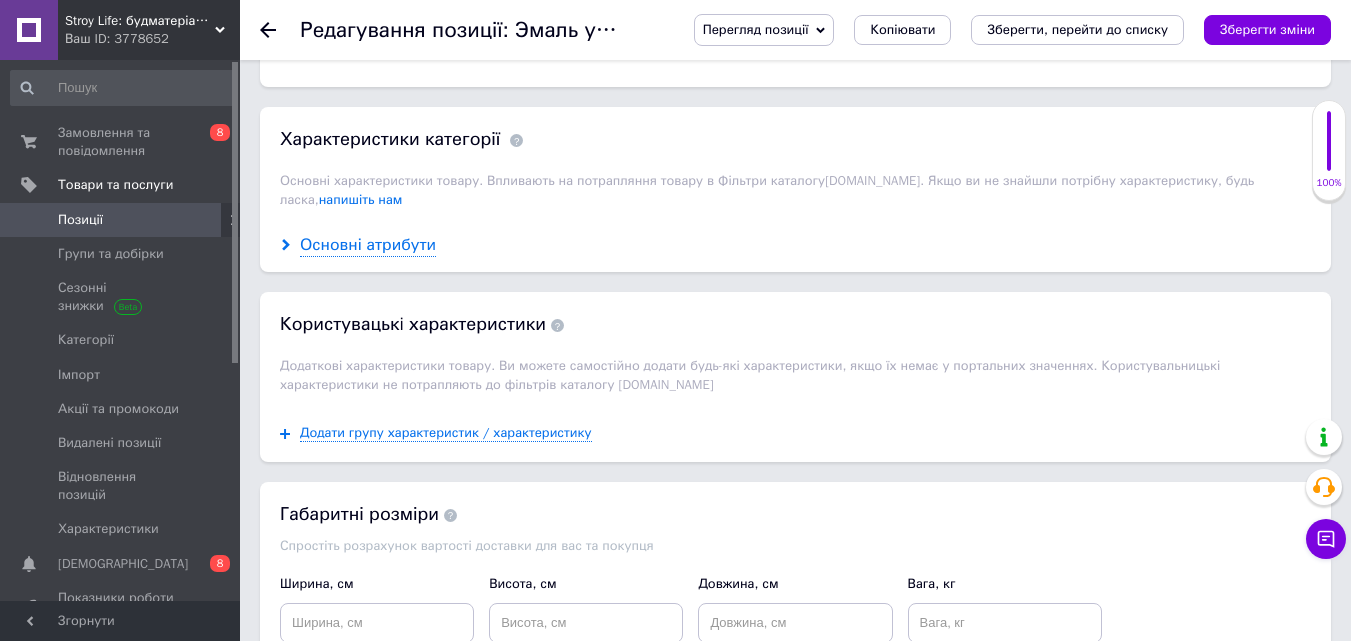 click on "Основні атрибути" at bounding box center [368, 245] 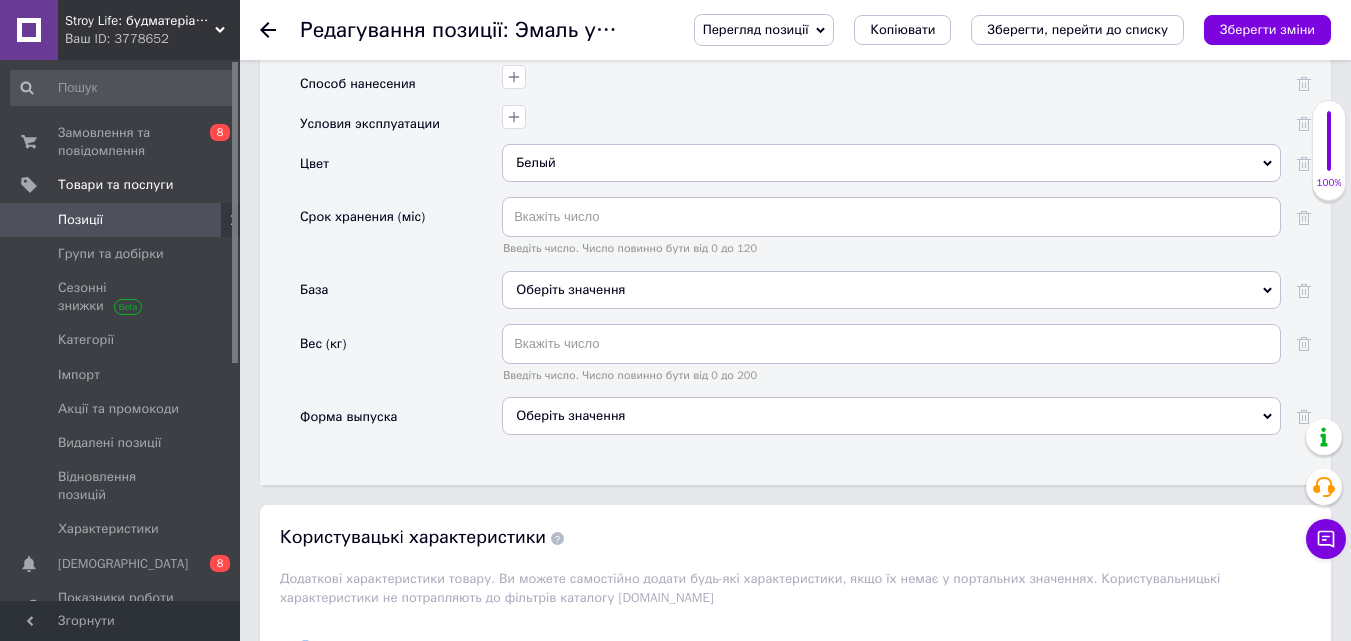 scroll, scrollTop: 2900, scrollLeft: 0, axis: vertical 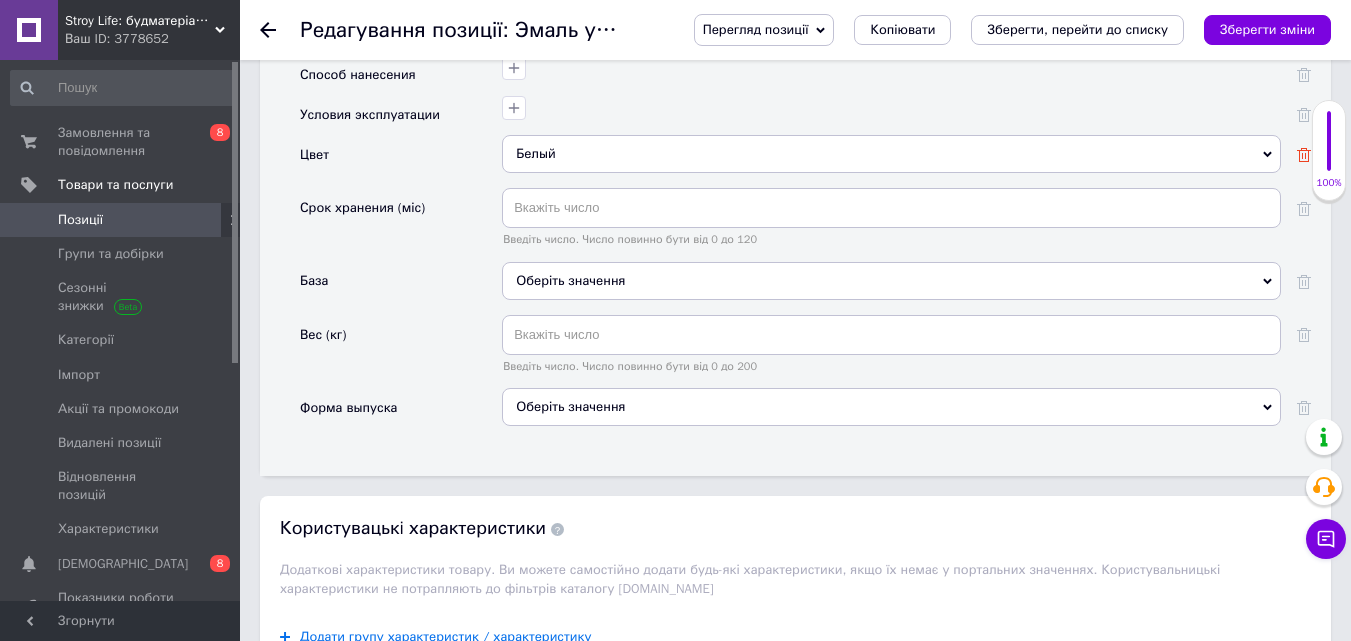 click 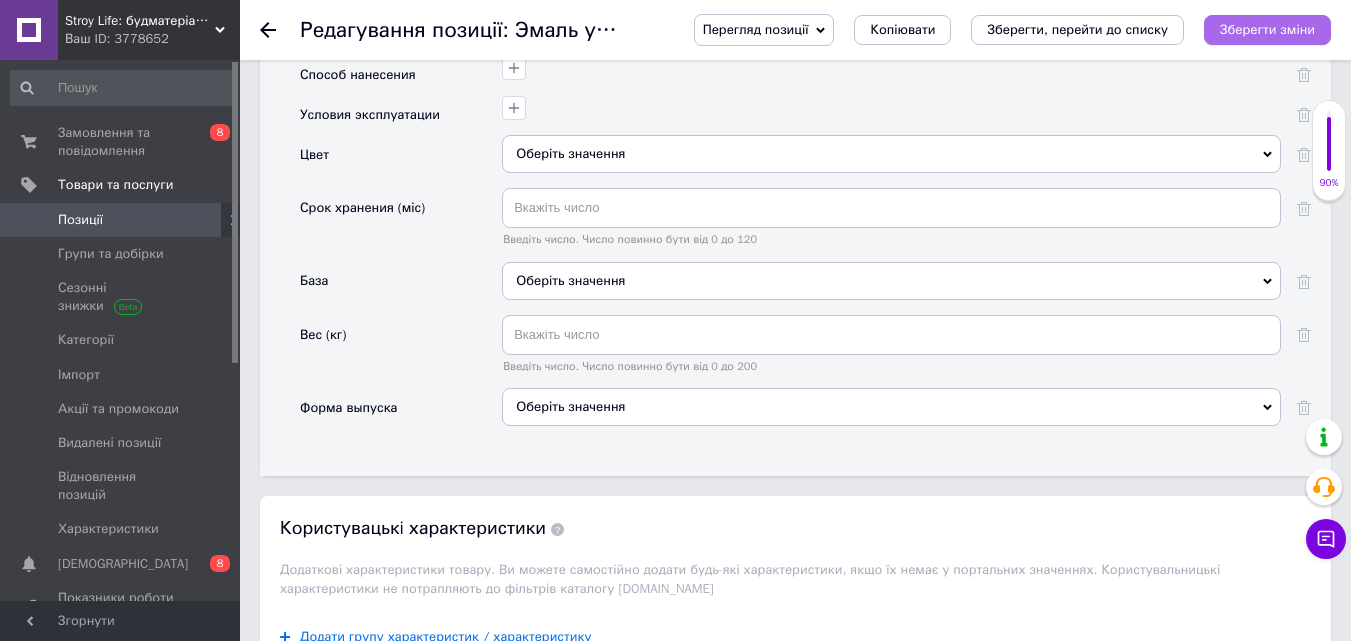 click on "Зберегти зміни" at bounding box center [1267, 29] 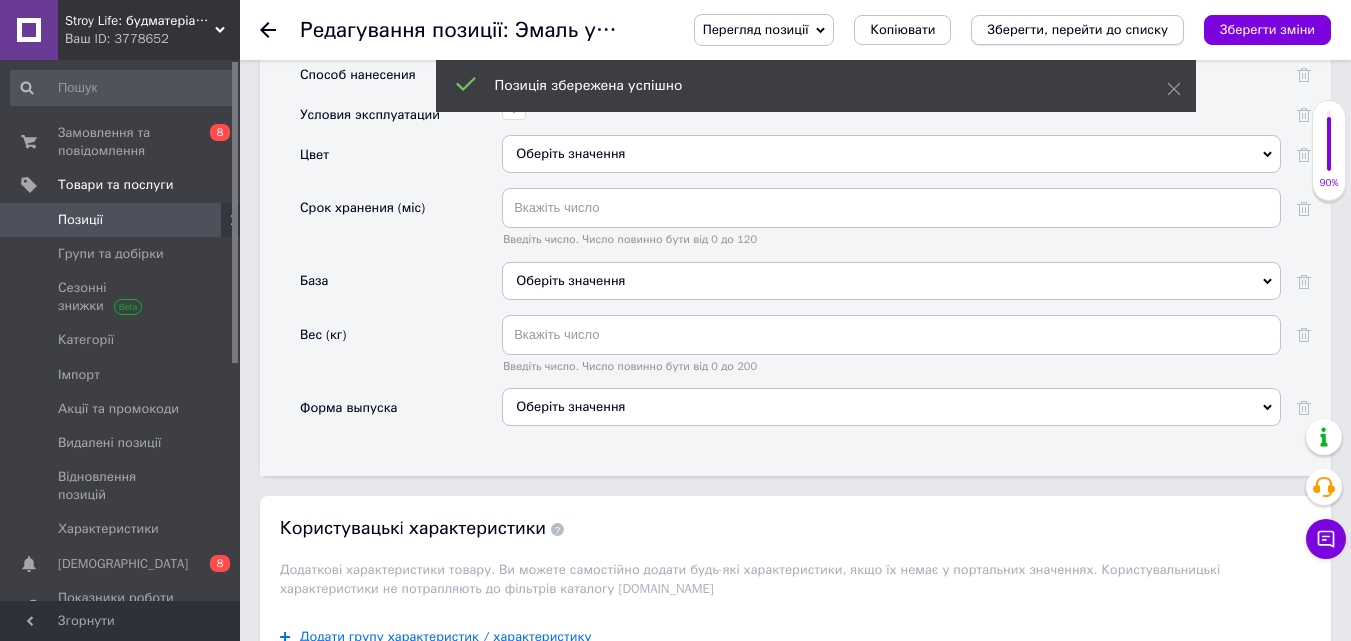 click on "Зберегти, перейти до списку" at bounding box center [1077, 29] 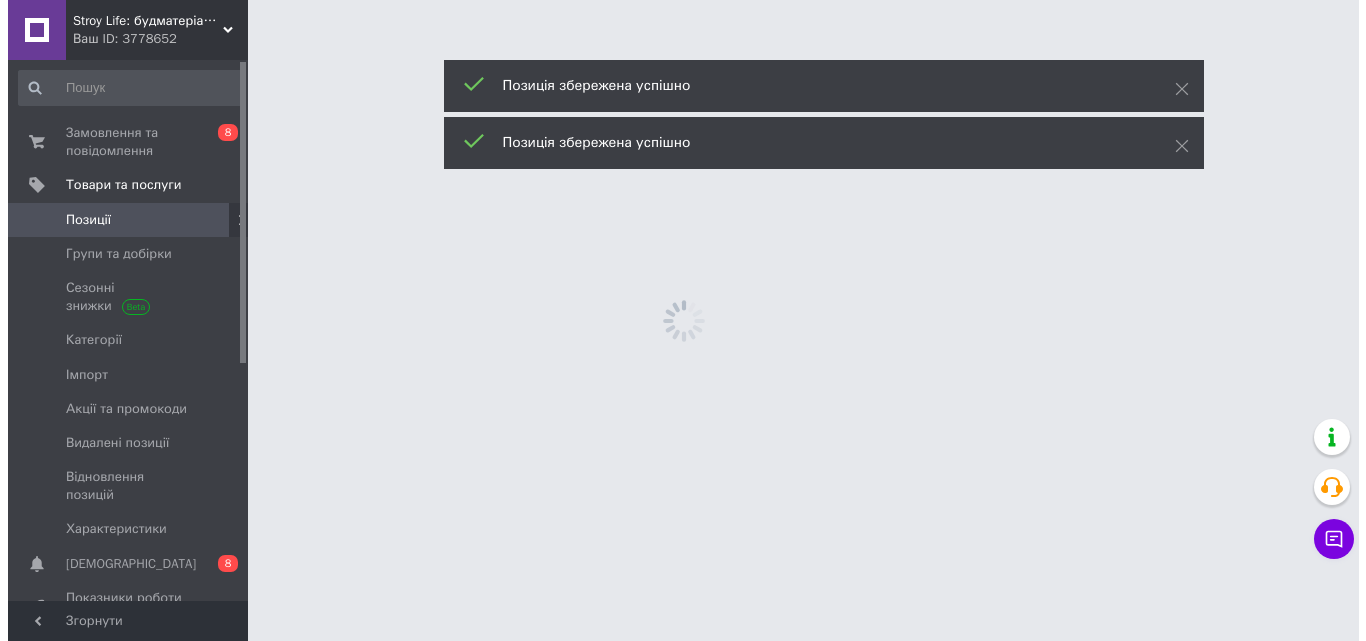 scroll, scrollTop: 0, scrollLeft: 0, axis: both 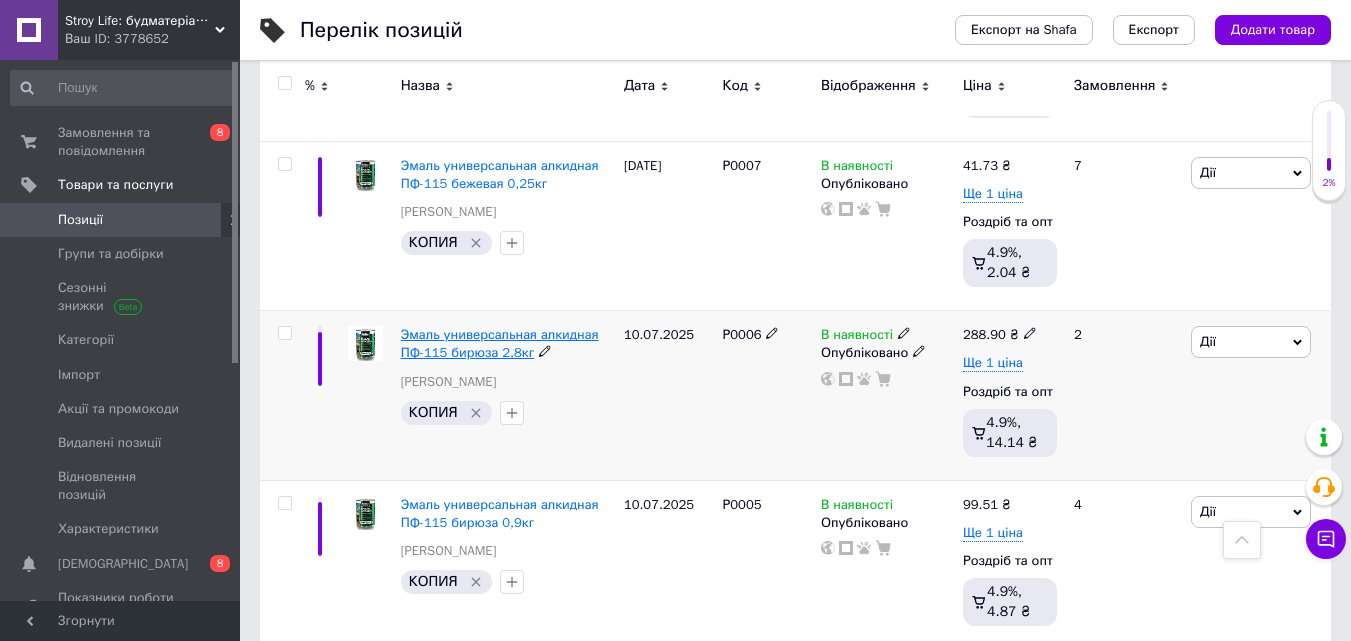 click on "Эмаль универсальная алкидная ПФ-115 бирюза 2,8кг" at bounding box center [500, 343] 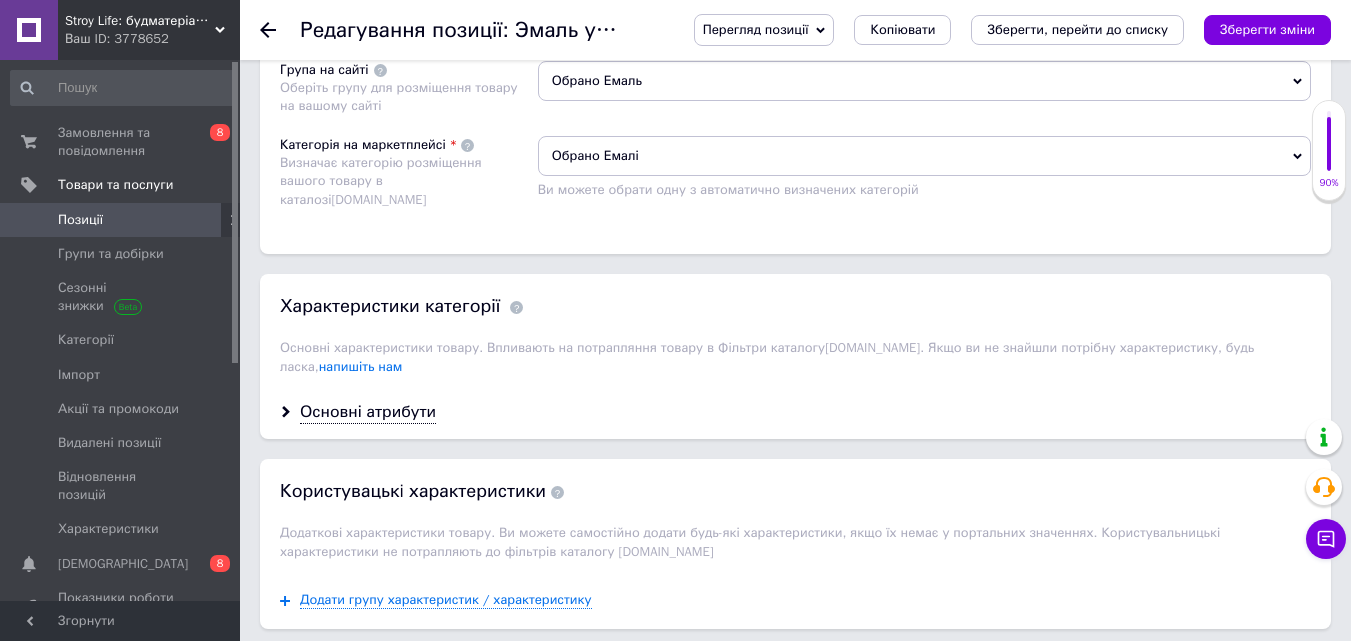 scroll, scrollTop: 1700, scrollLeft: 0, axis: vertical 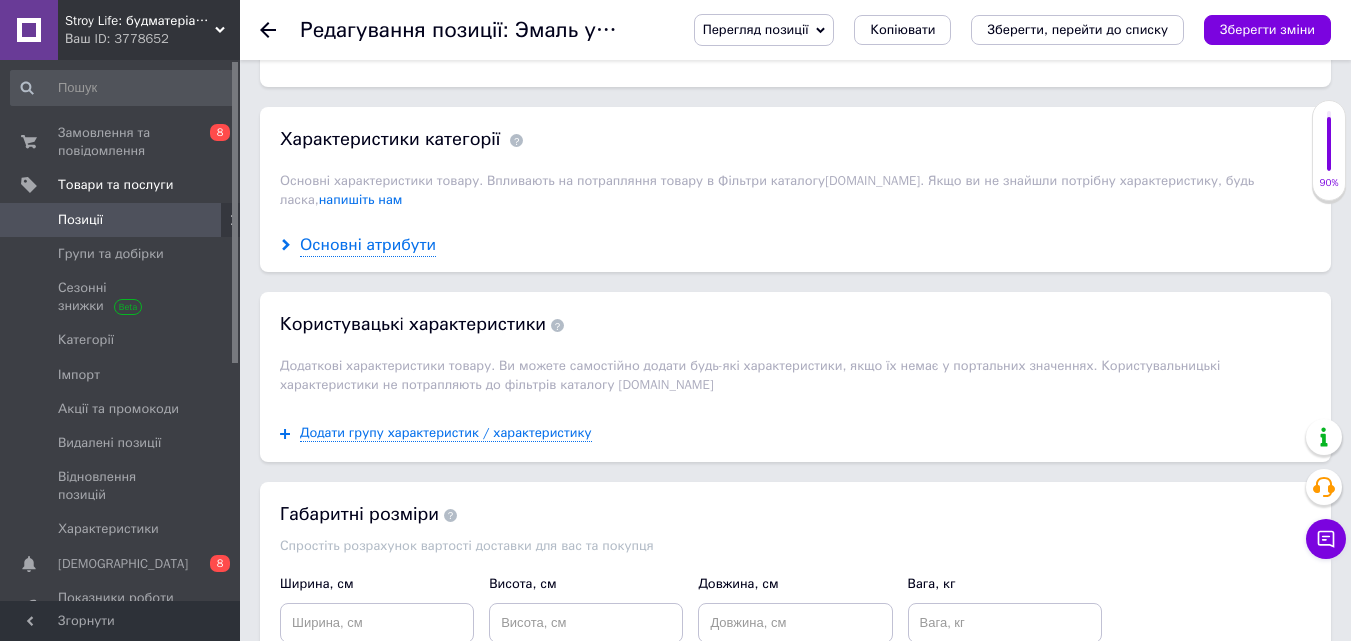 click on "Основні атрибути" at bounding box center (368, 245) 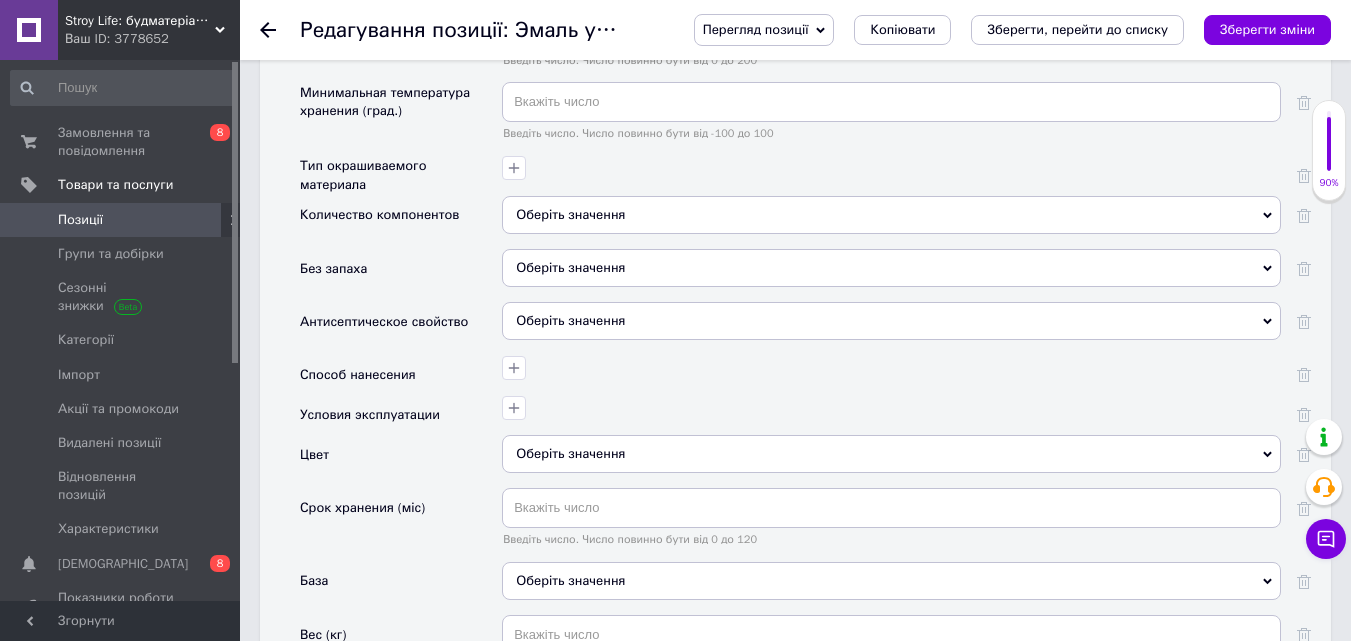 scroll, scrollTop: 2900, scrollLeft: 0, axis: vertical 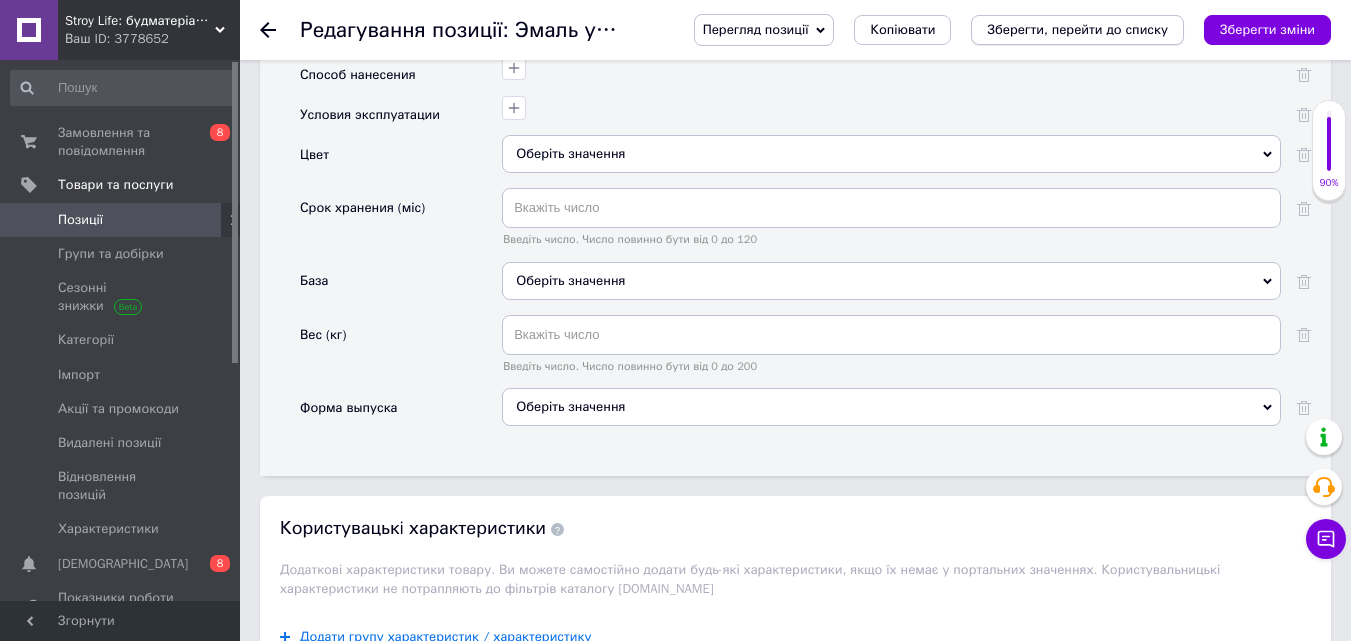 click on "Зберегти, перейти до списку" at bounding box center [1077, 29] 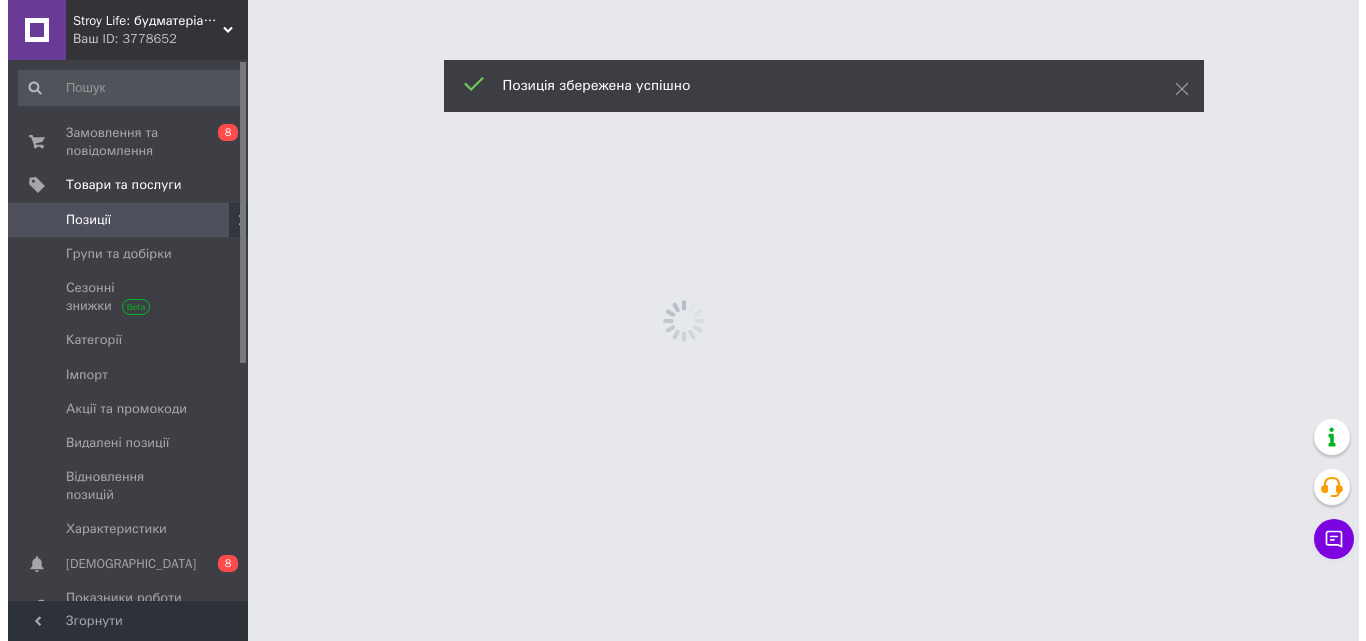 scroll, scrollTop: 0, scrollLeft: 0, axis: both 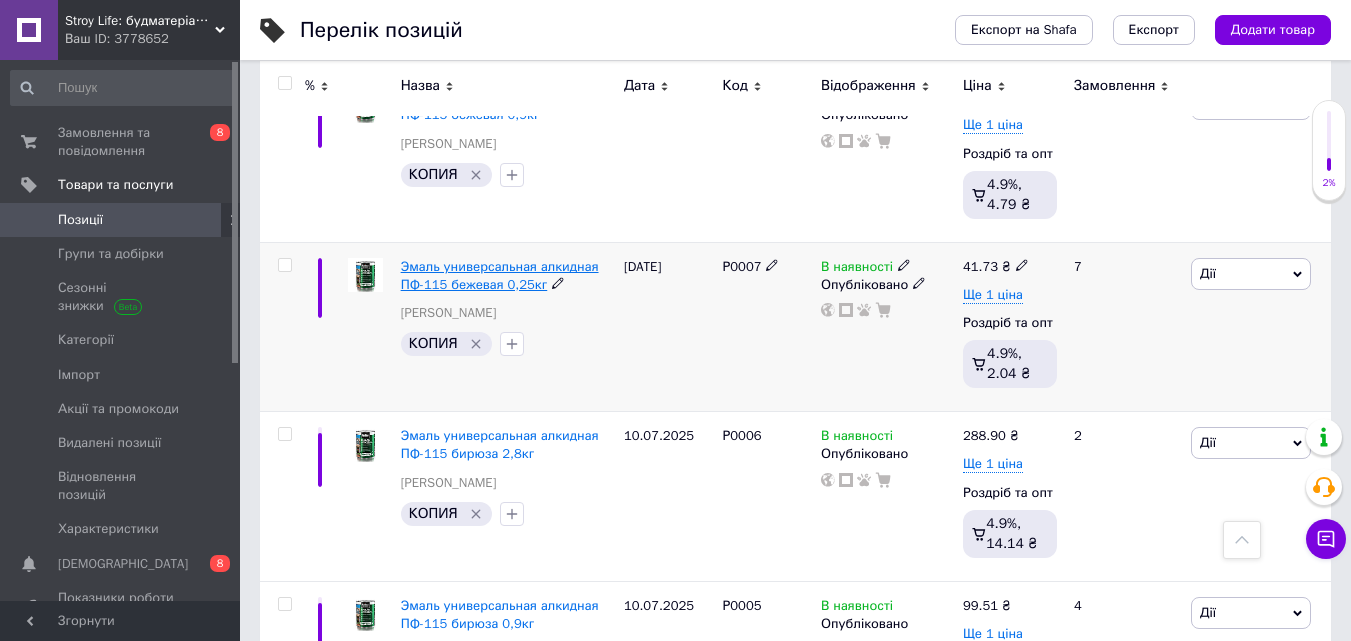 click on "Эмаль универсальная алкидная ПФ-115 бежевая 0,25кг" at bounding box center (500, 275) 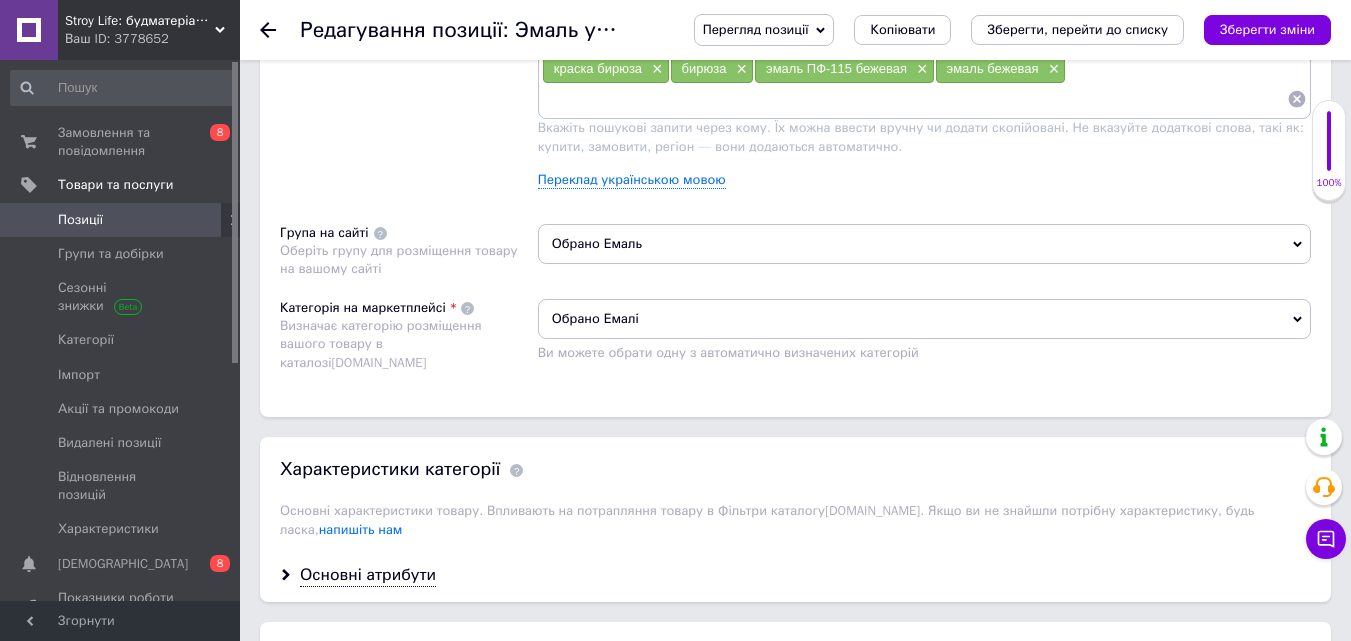 scroll, scrollTop: 1700, scrollLeft: 0, axis: vertical 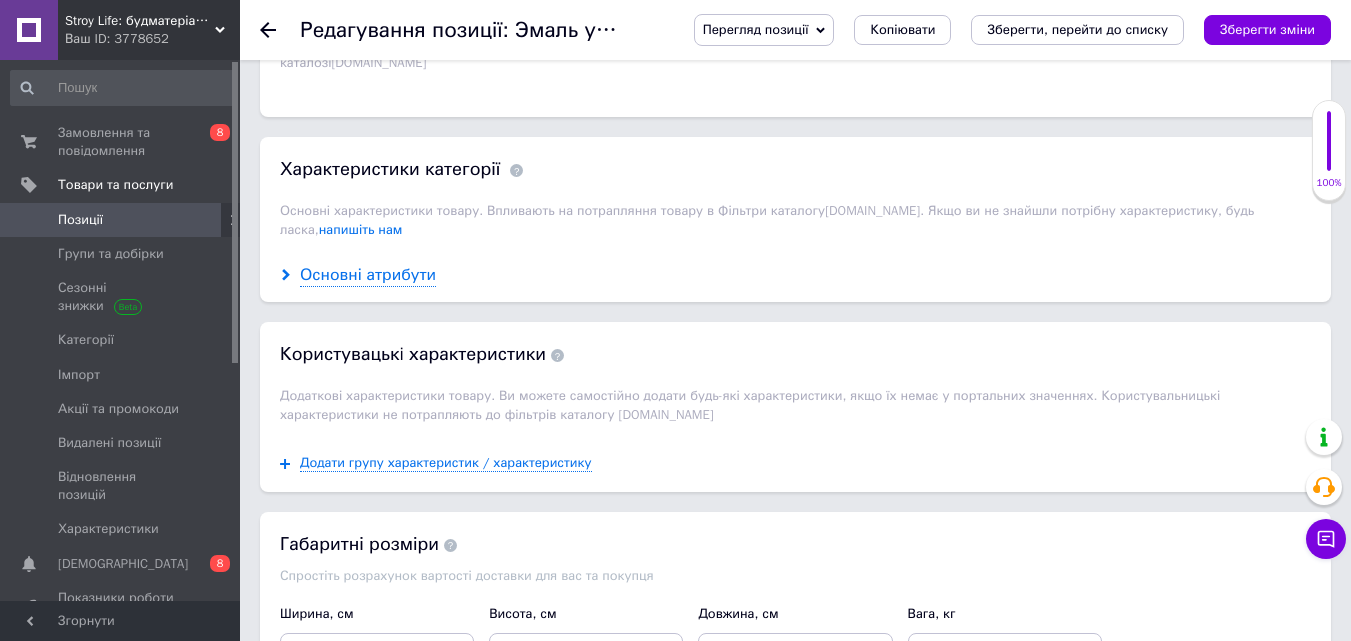 click on "Основні атрибути" at bounding box center [368, 275] 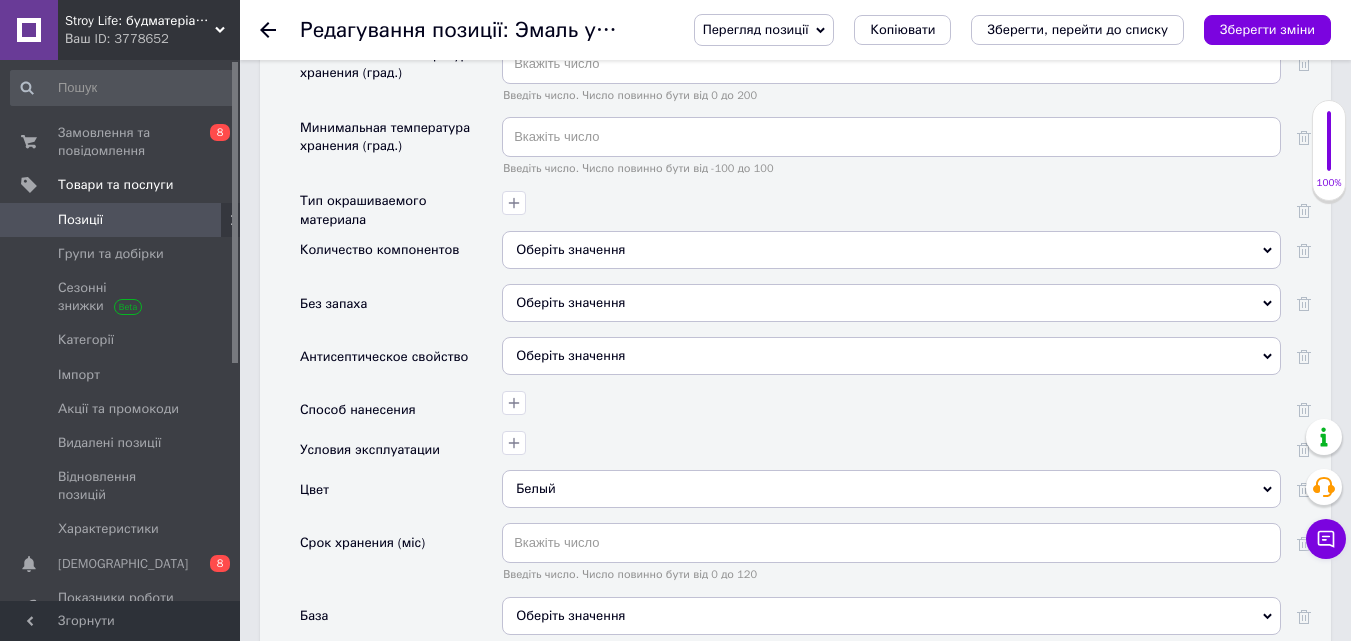 scroll, scrollTop: 2600, scrollLeft: 0, axis: vertical 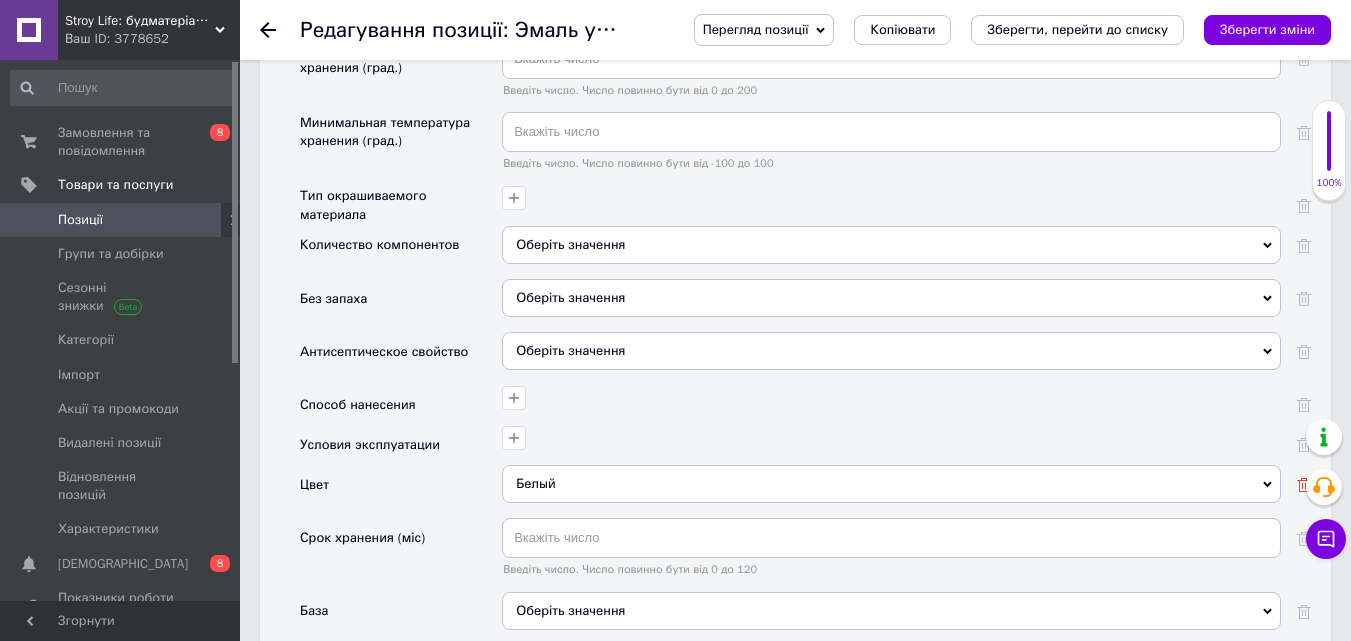 click 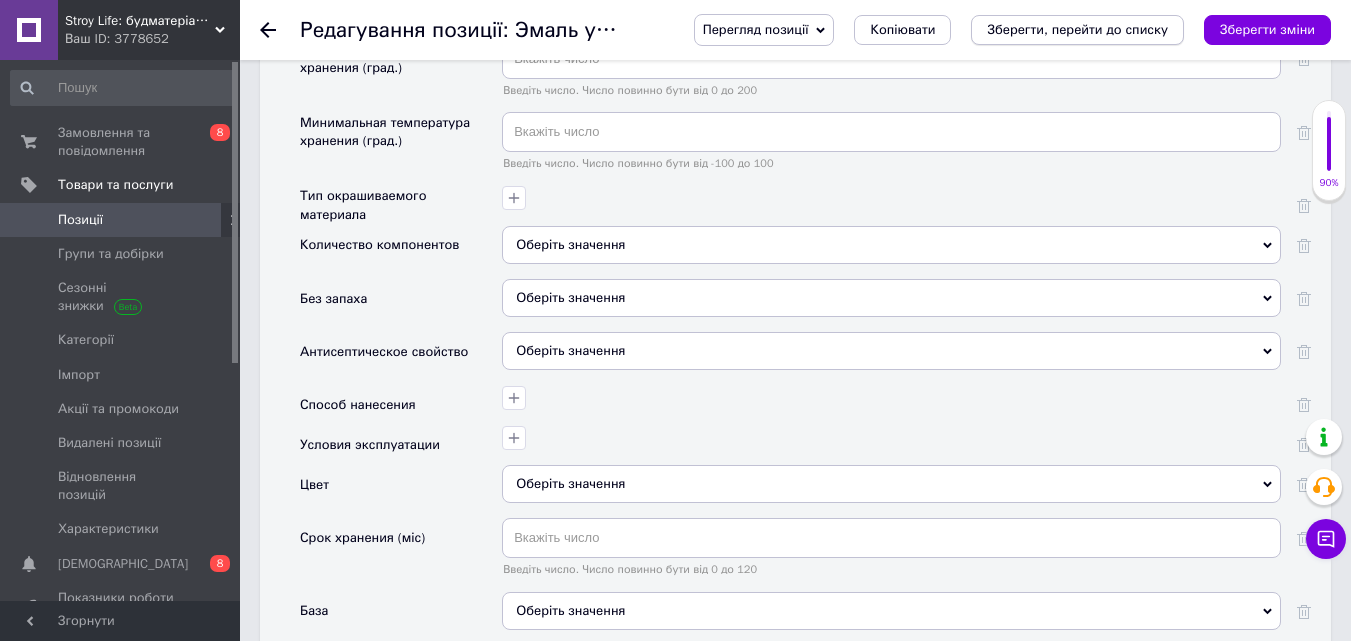 click on "Зберегти, перейти до списку" at bounding box center [1077, 29] 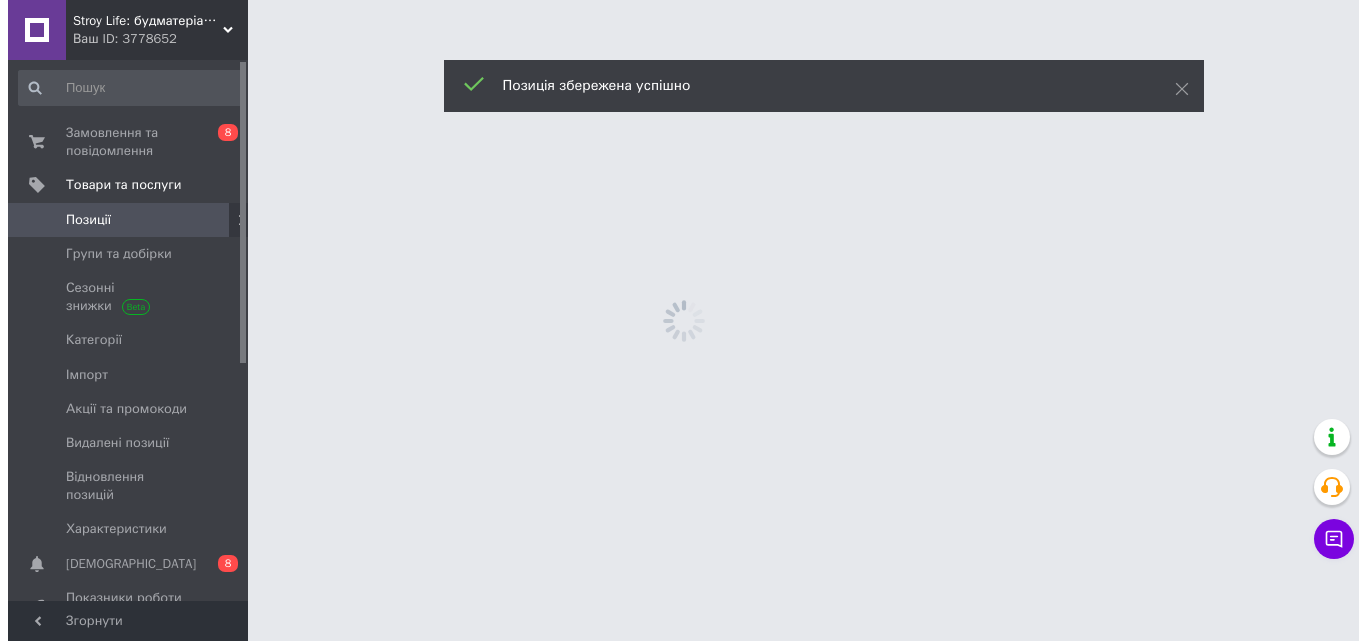 scroll, scrollTop: 0, scrollLeft: 0, axis: both 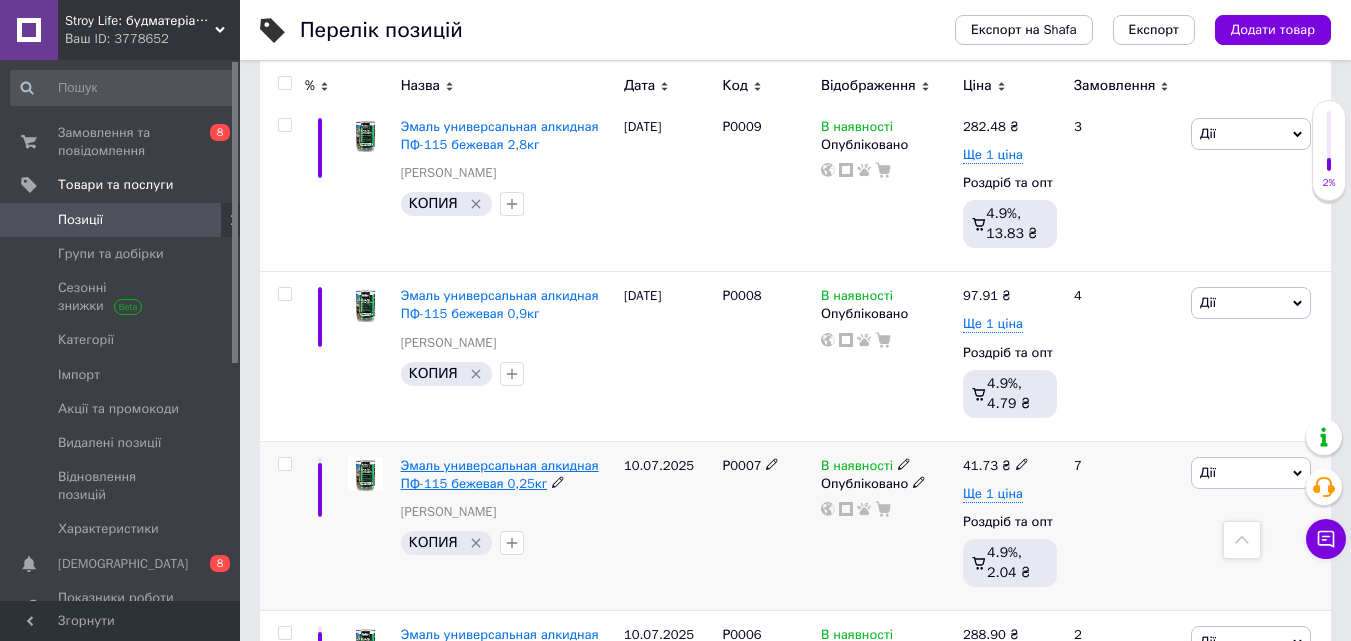 click on "Эмаль универсальная алкидная ПФ-115 бежевая 0,25кг" at bounding box center [500, 474] 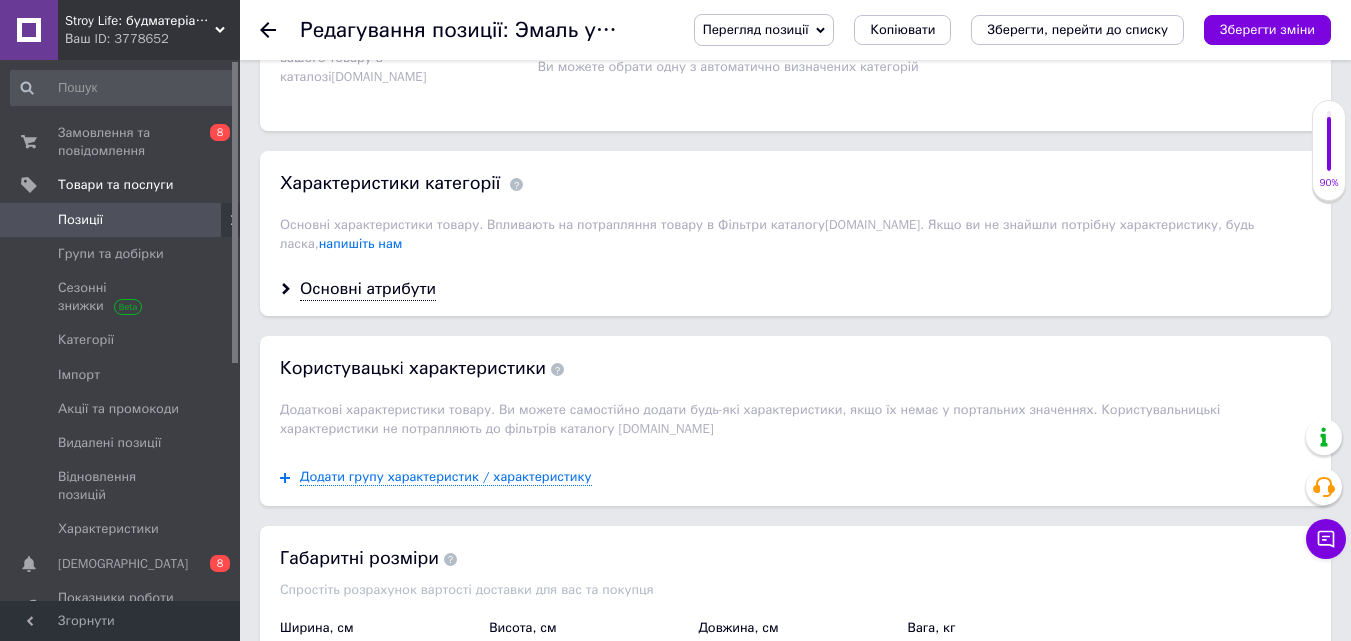 scroll, scrollTop: 1800, scrollLeft: 0, axis: vertical 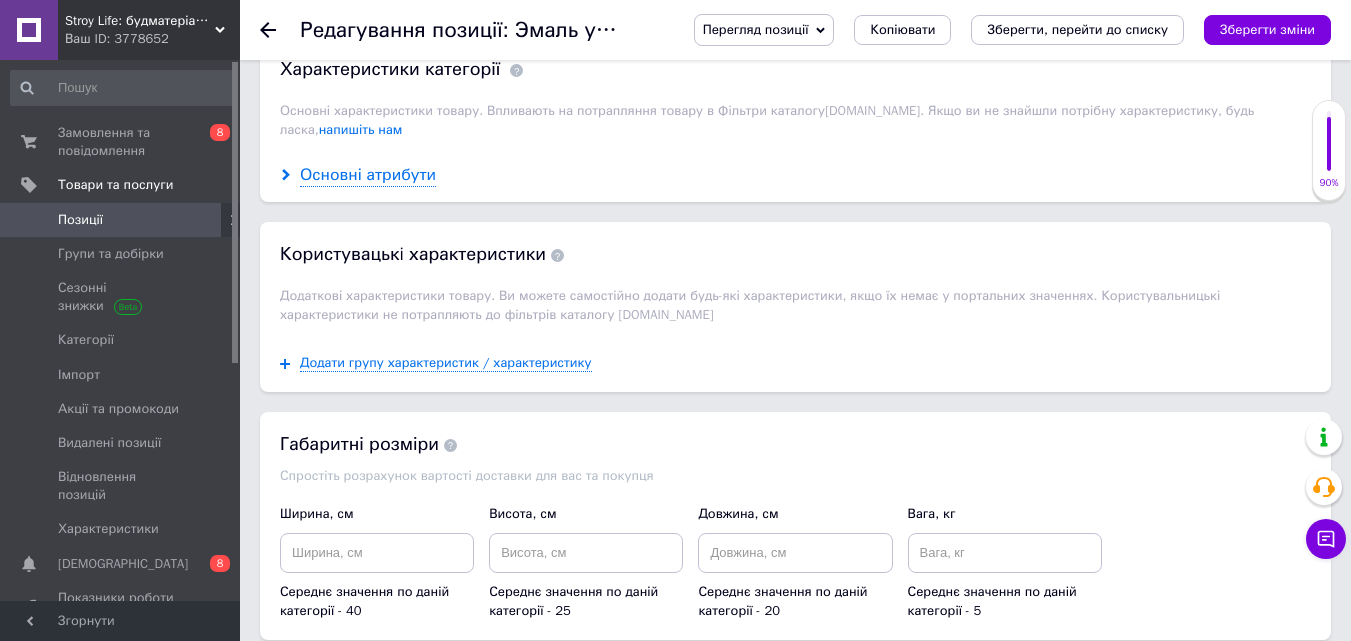 click on "Основні атрибути" at bounding box center [368, 175] 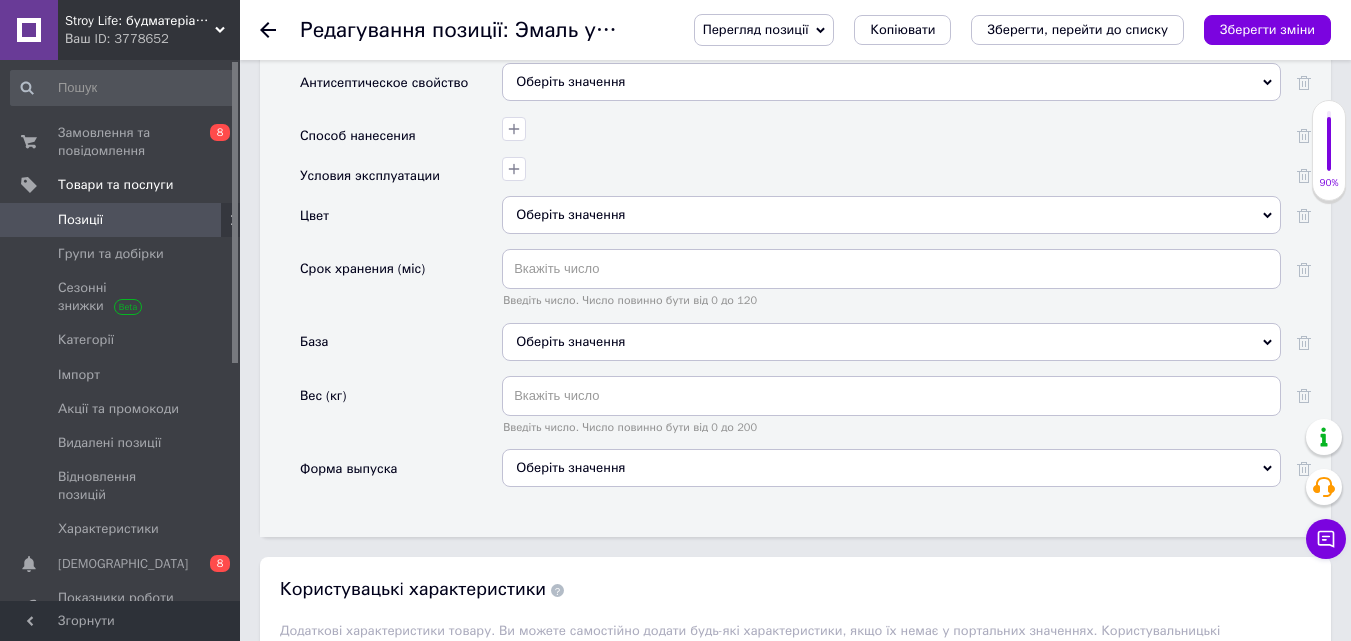 scroll, scrollTop: 2900, scrollLeft: 0, axis: vertical 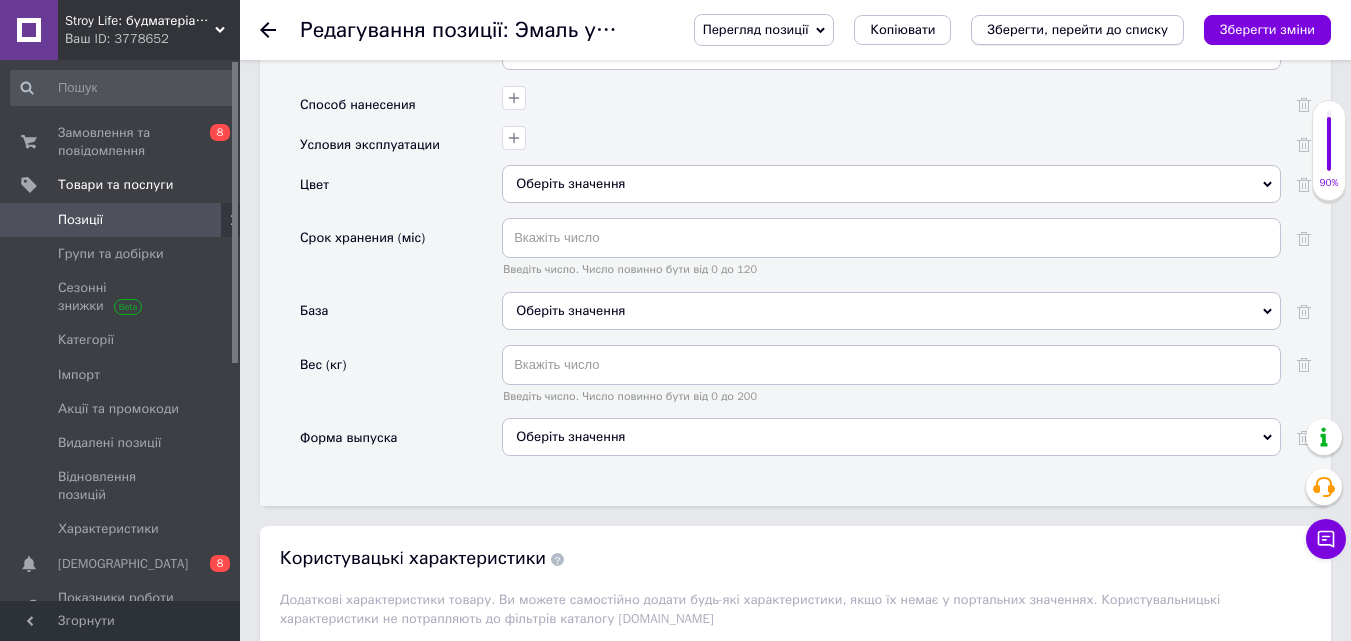 click on "Зберегти, перейти до списку" at bounding box center (1077, 29) 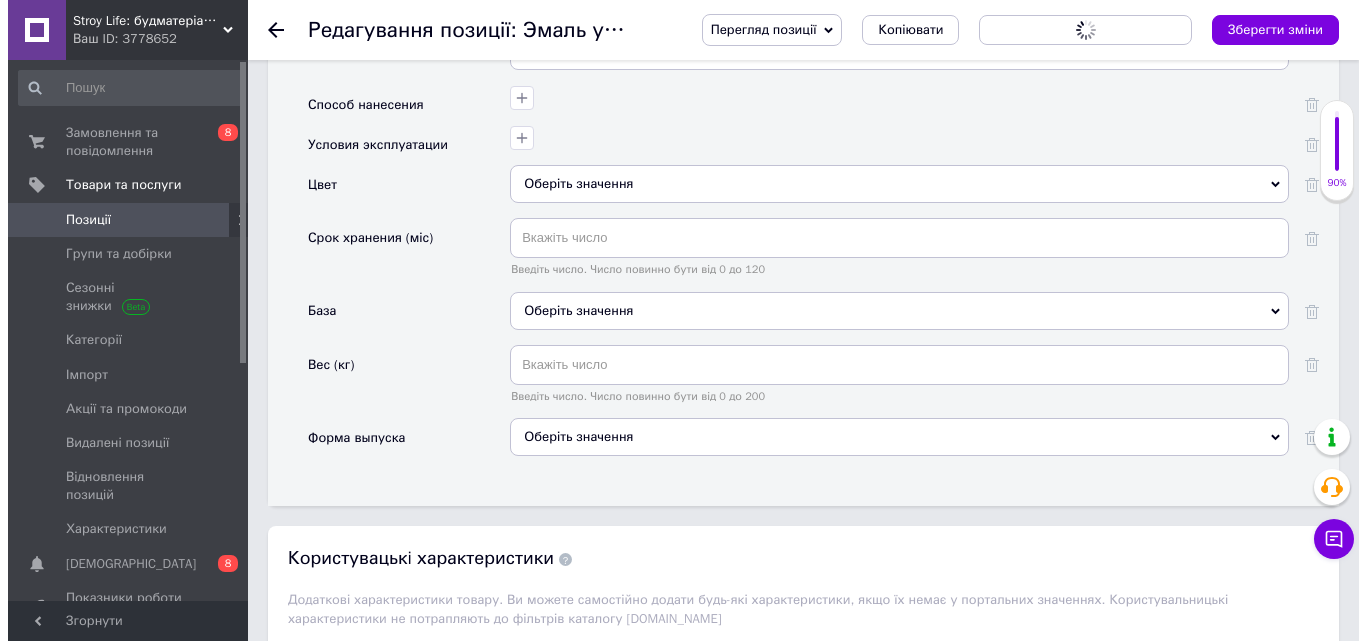 scroll, scrollTop: 0, scrollLeft: 0, axis: both 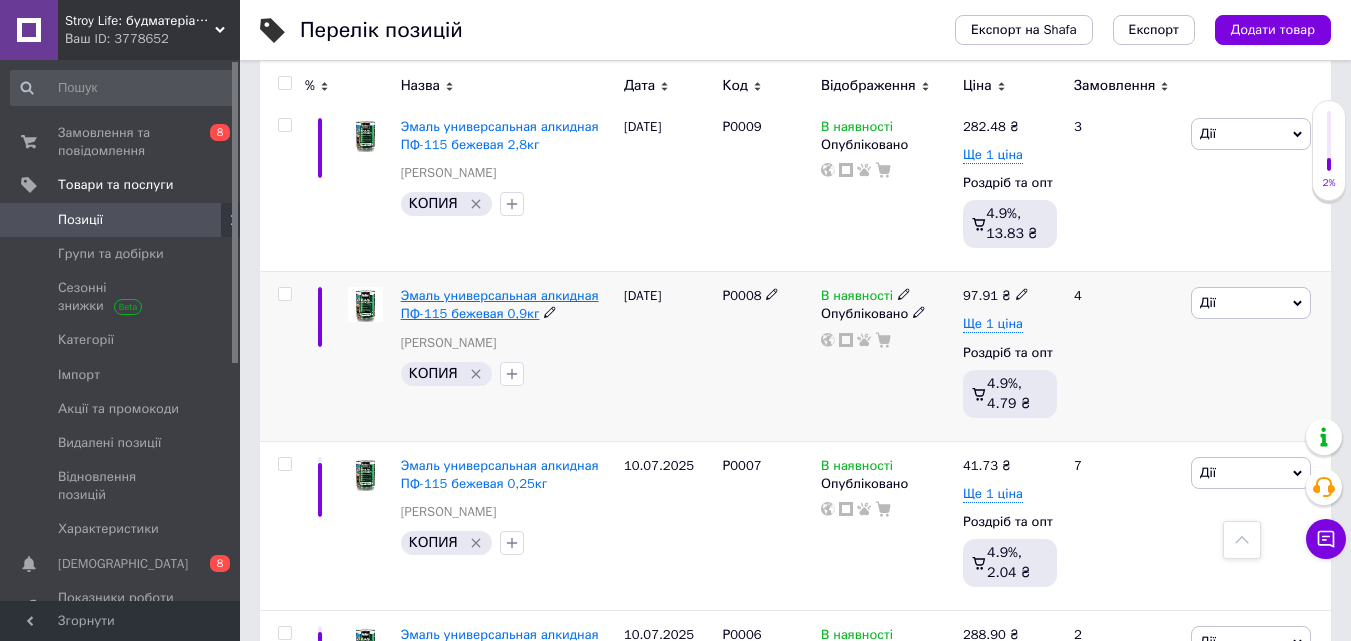 click on "Эмаль универсальная алкидная ПФ-115 бежевая 0,9кг" at bounding box center (500, 304) 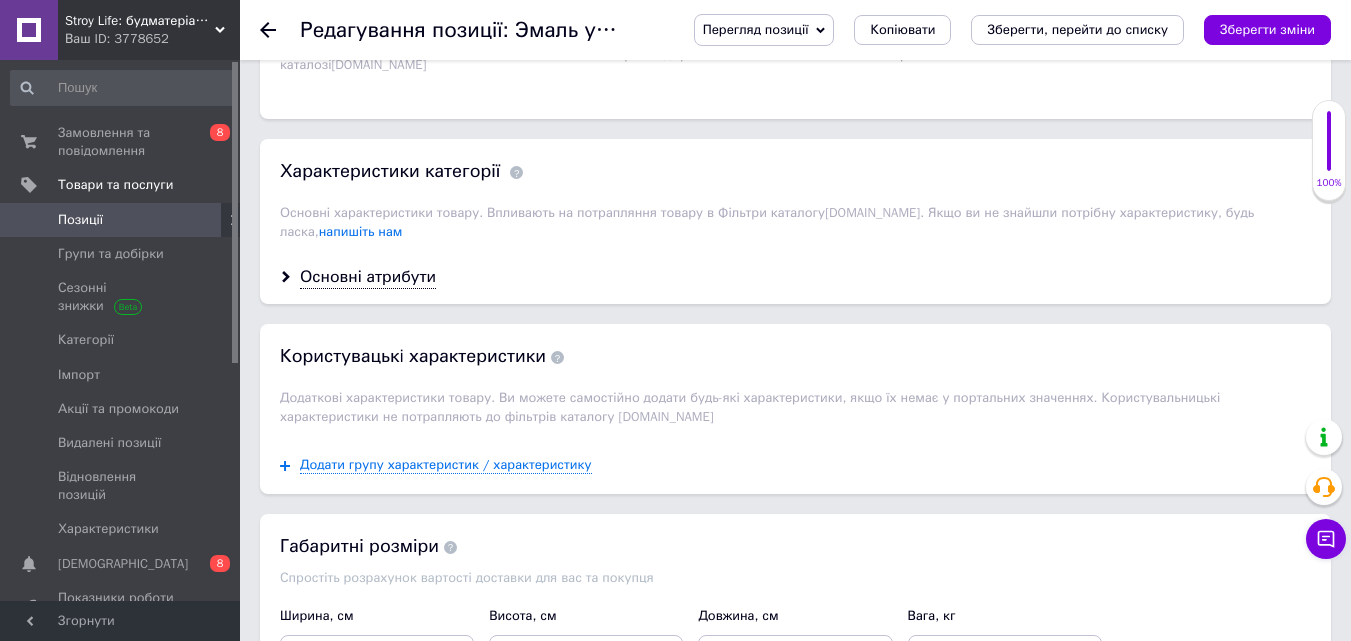 scroll, scrollTop: 1700, scrollLeft: 0, axis: vertical 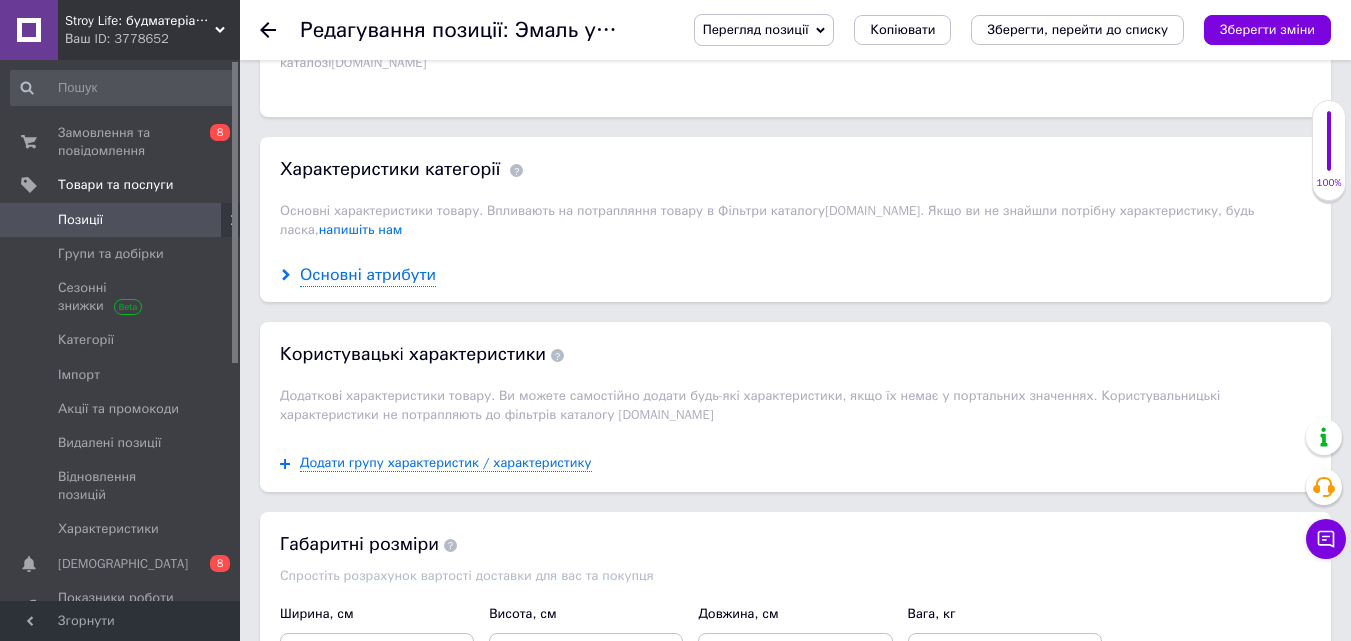 click on "Основні атрибути" at bounding box center (368, 275) 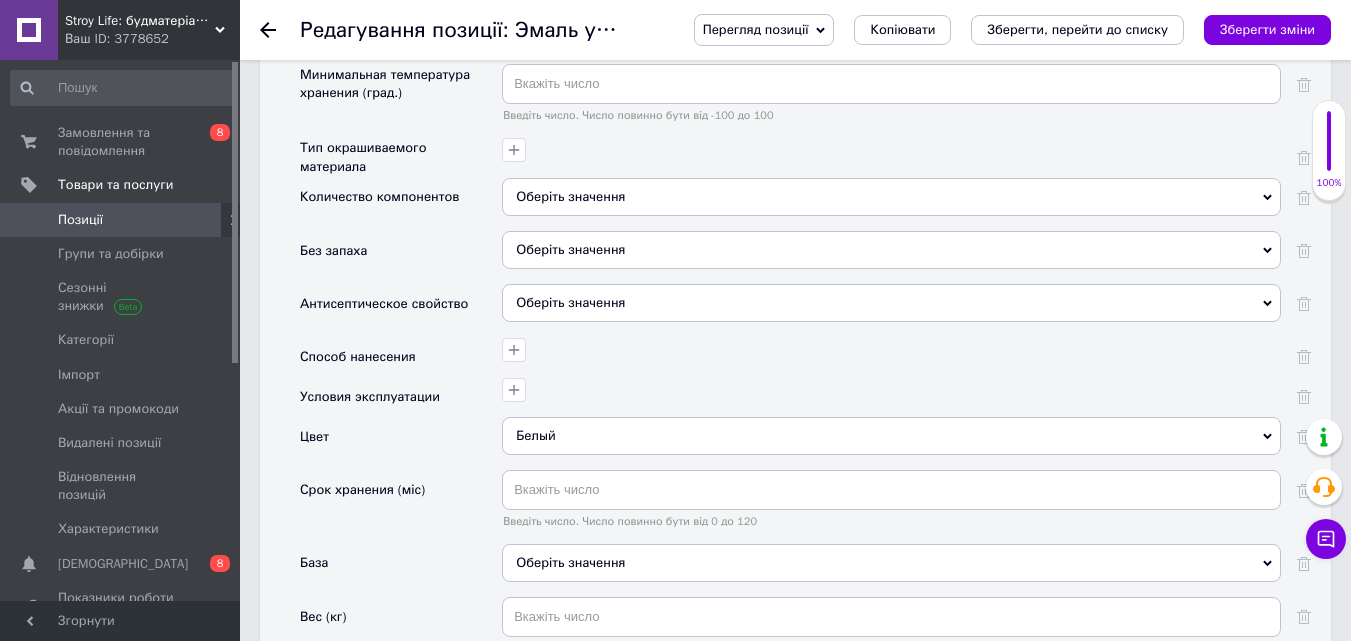scroll, scrollTop: 2700, scrollLeft: 0, axis: vertical 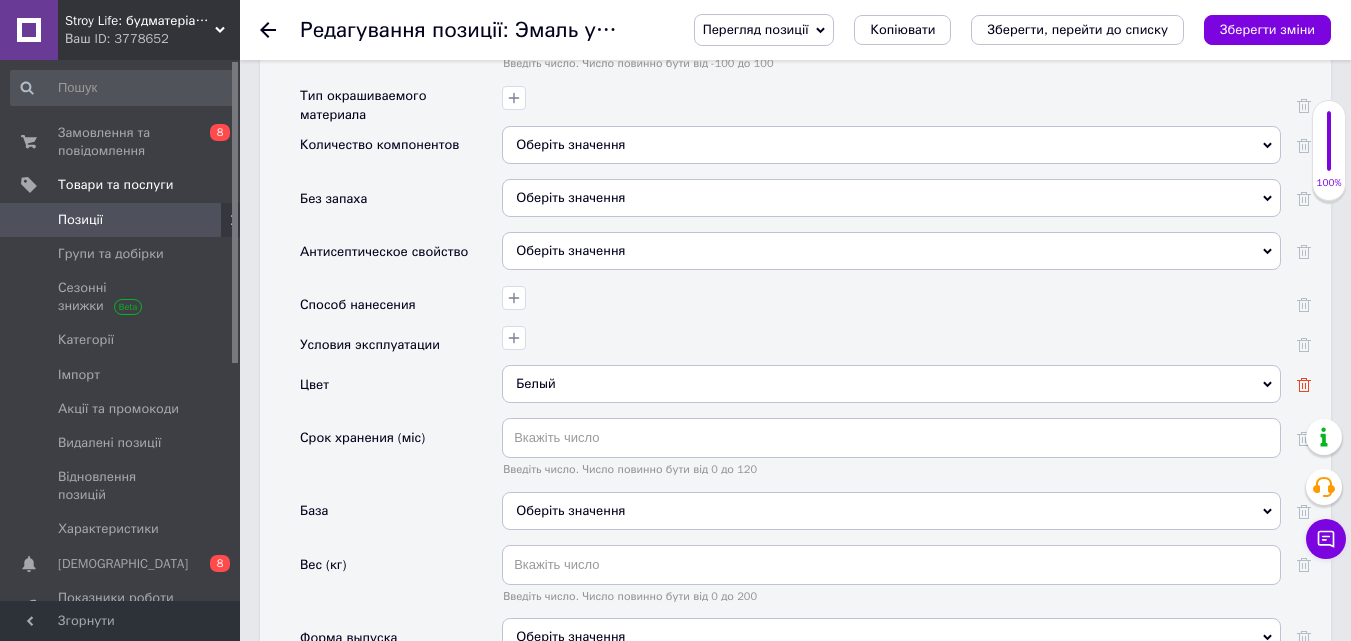 click 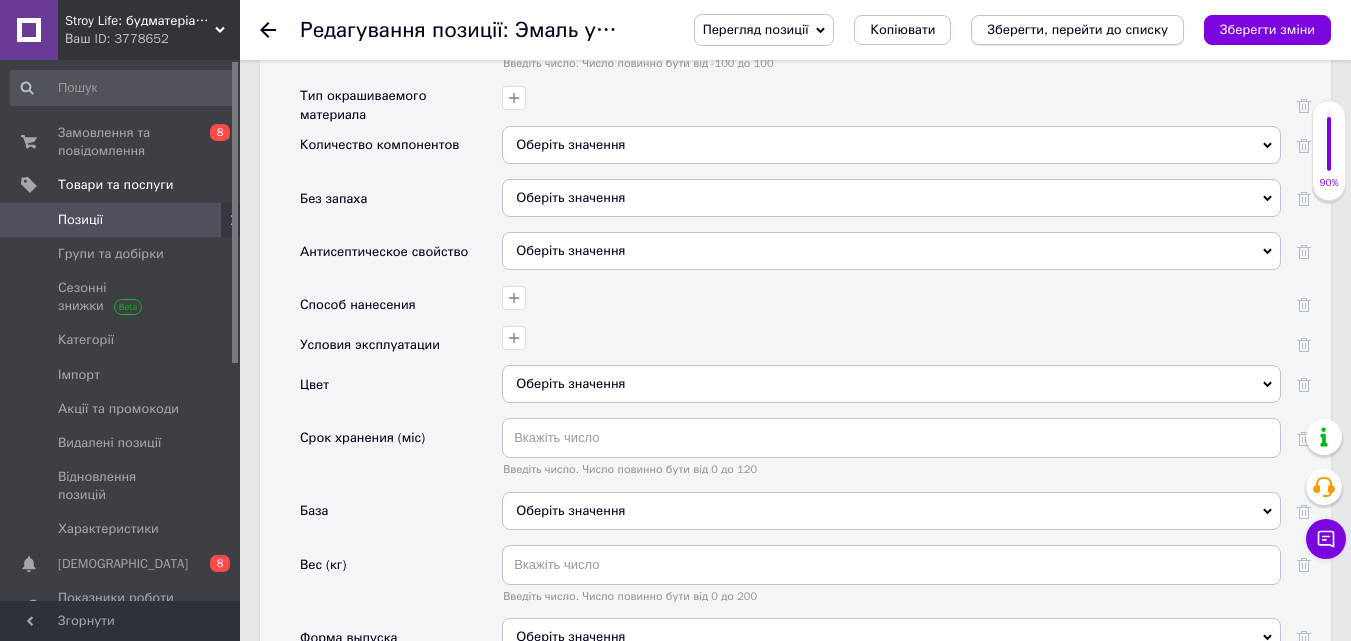 click on "Зберегти, перейти до списку" at bounding box center [1077, 29] 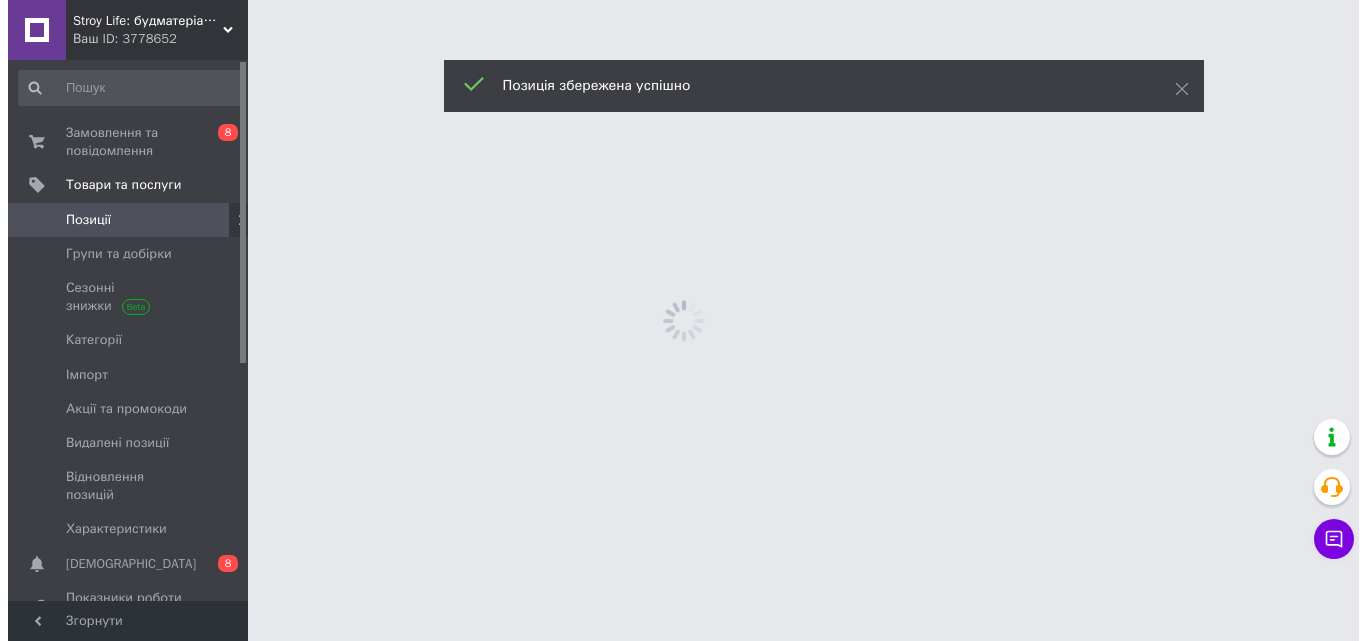scroll, scrollTop: 0, scrollLeft: 0, axis: both 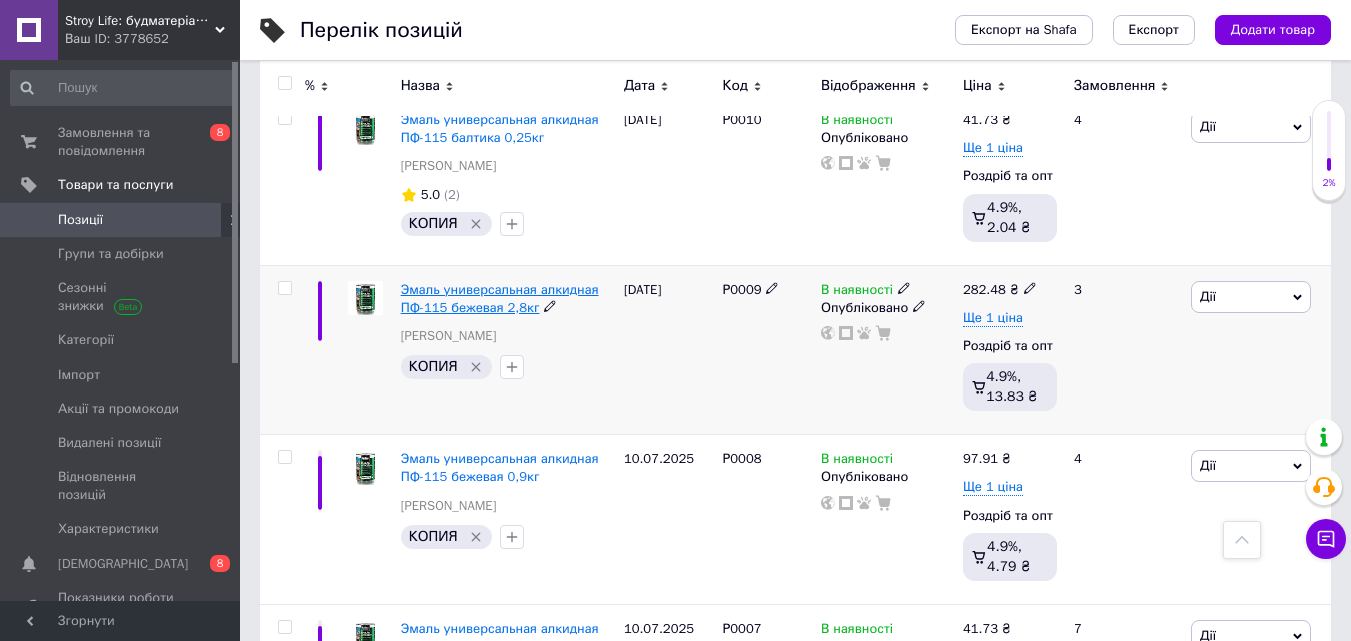 click on "Эмаль универсальная алкидная ПФ-115 бежевая 2,8кг" at bounding box center [500, 298] 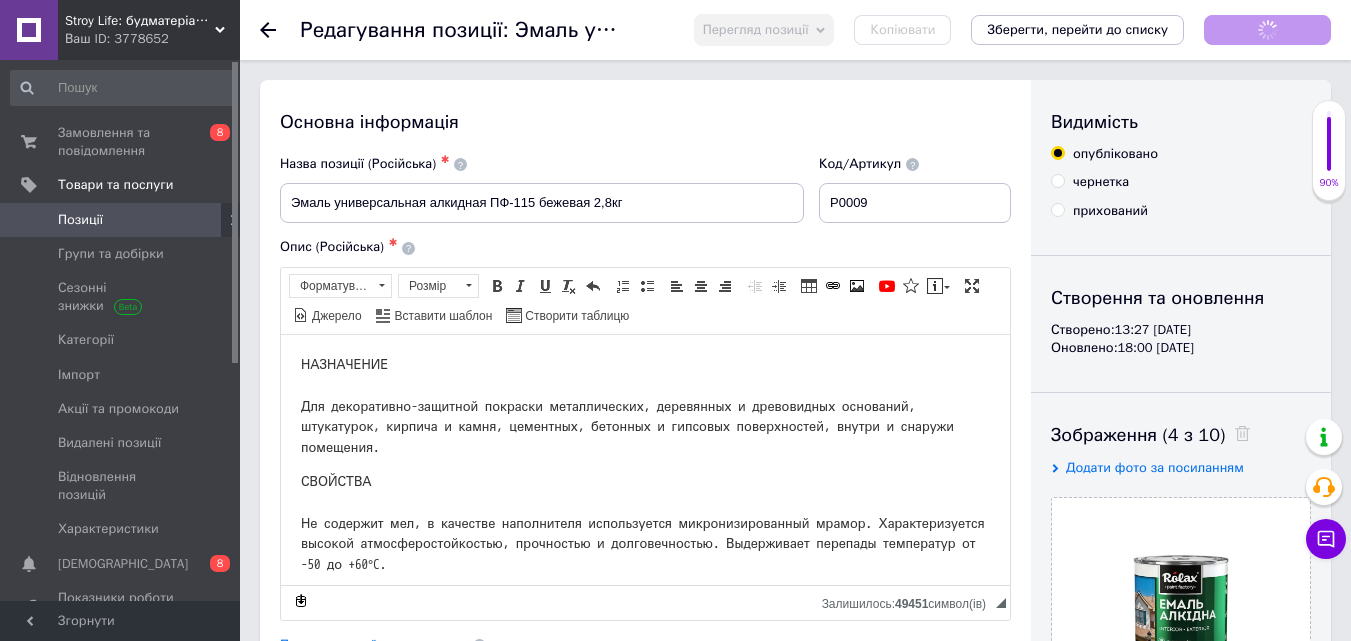 scroll, scrollTop: 0, scrollLeft: 0, axis: both 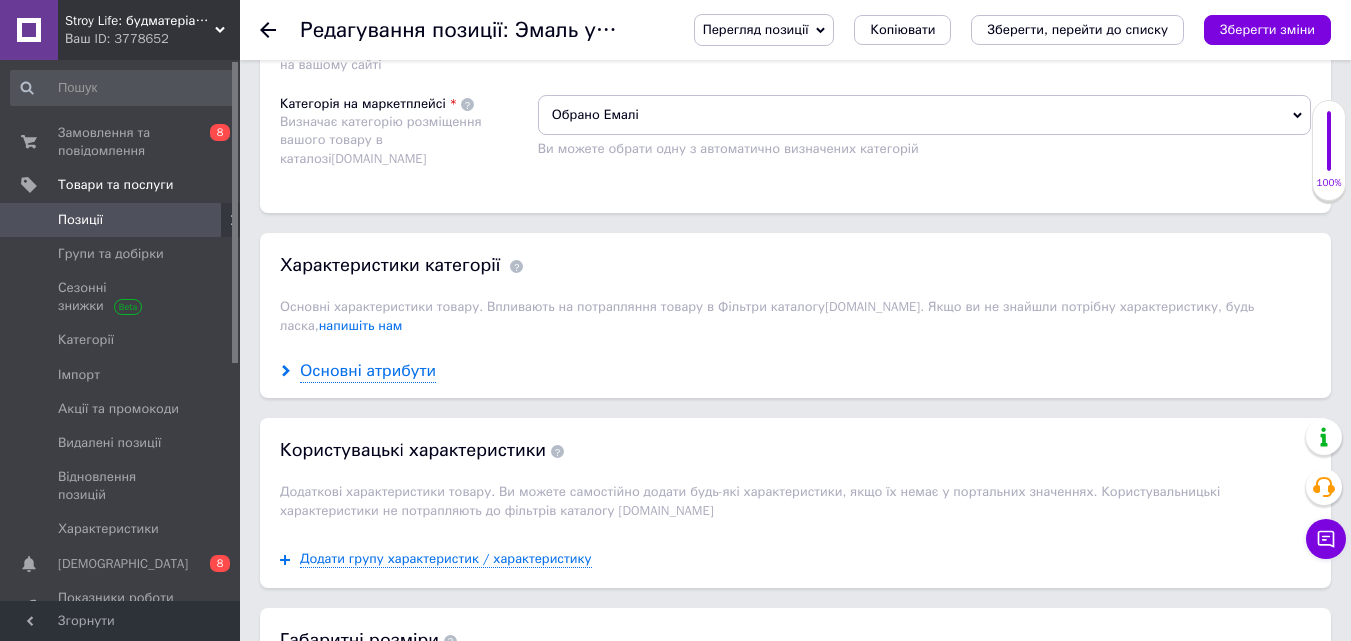 click on "Основні атрибути" at bounding box center (368, 371) 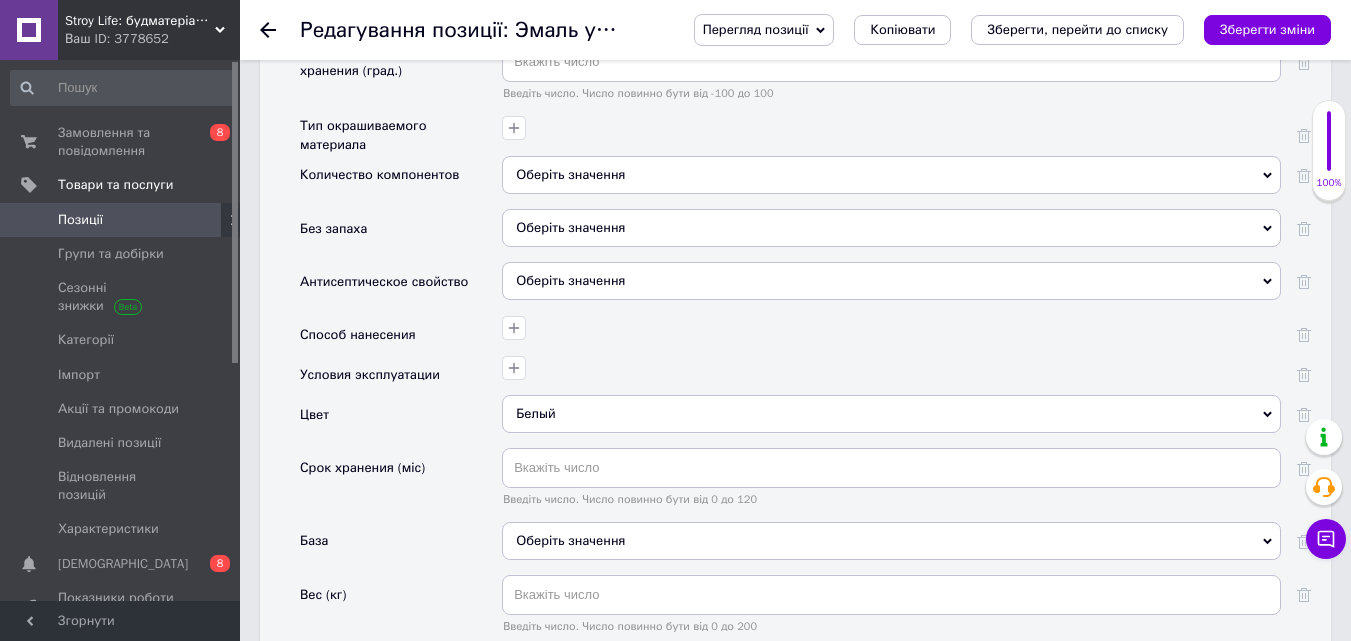 scroll, scrollTop: 2704, scrollLeft: 0, axis: vertical 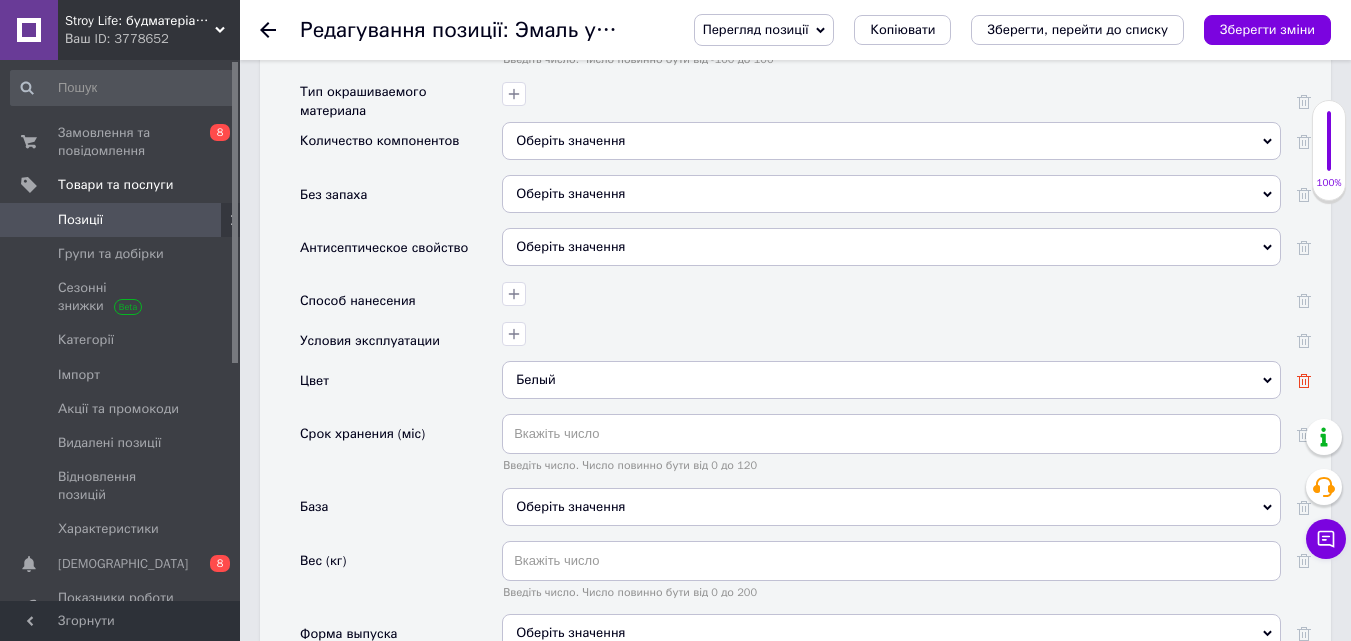 click 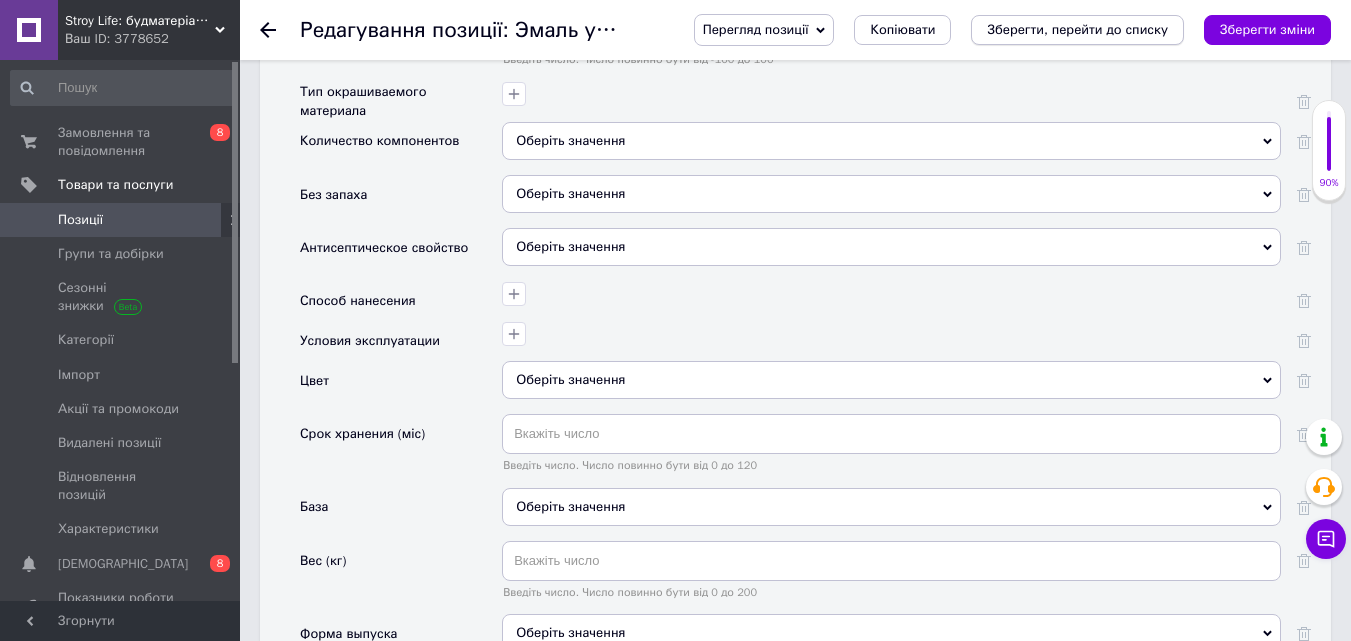 click on "Зберегти, перейти до списку" at bounding box center (1077, 29) 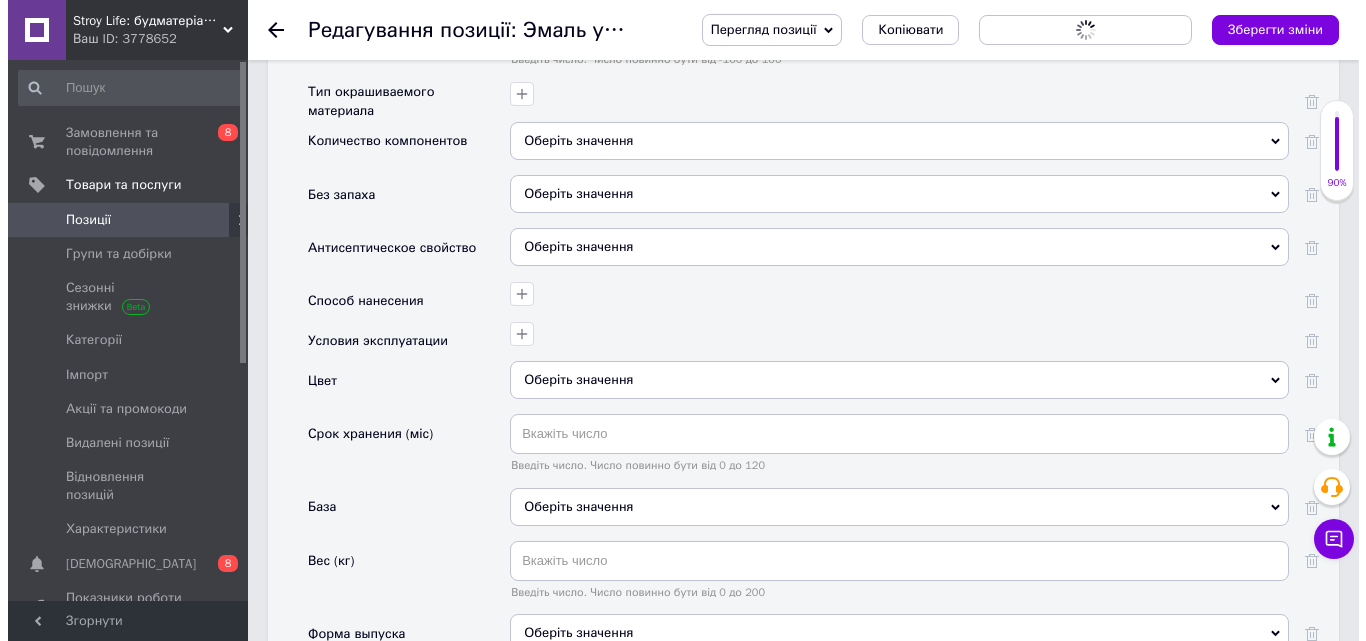 scroll, scrollTop: 0, scrollLeft: 0, axis: both 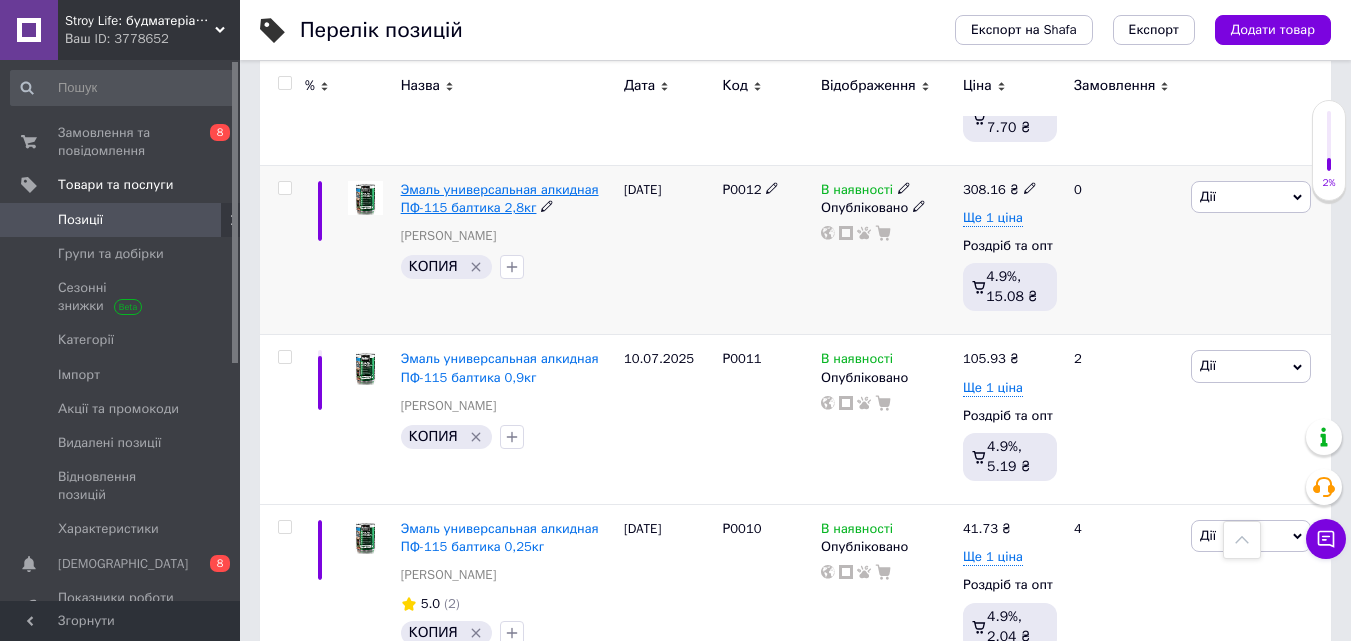 click on "Эмаль универсальная алкидная ПФ-115 балтика 2,8кг" at bounding box center [500, 198] 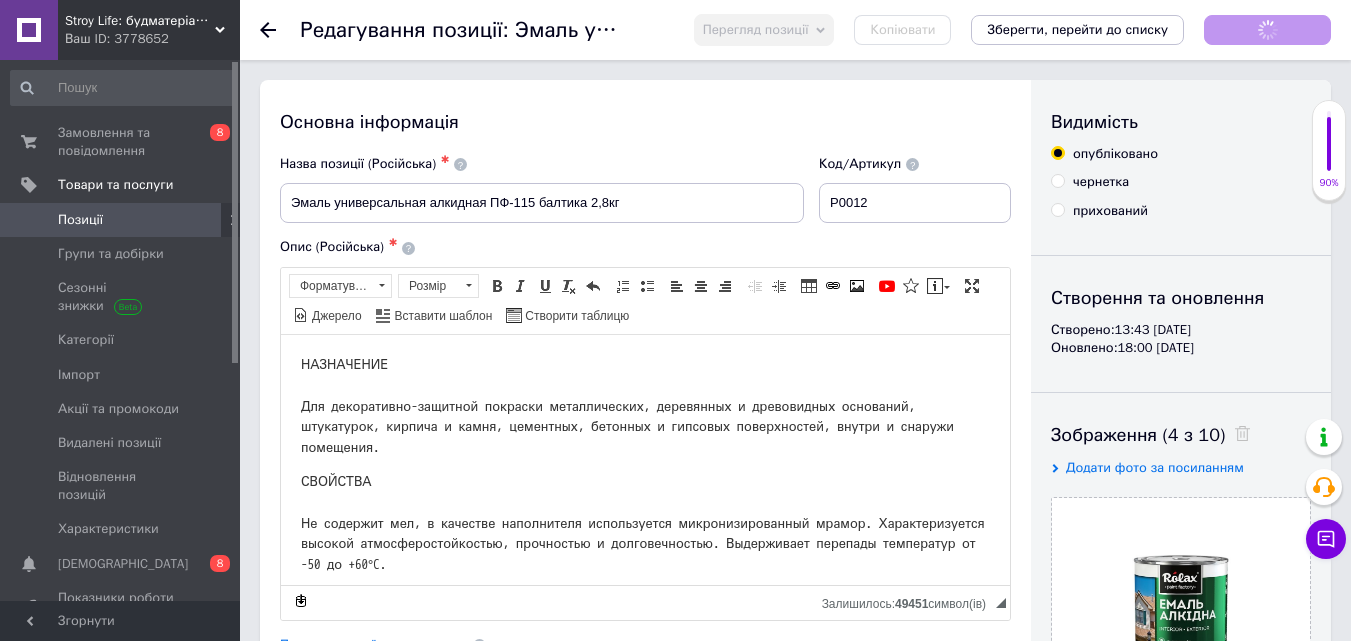 scroll, scrollTop: 0, scrollLeft: 0, axis: both 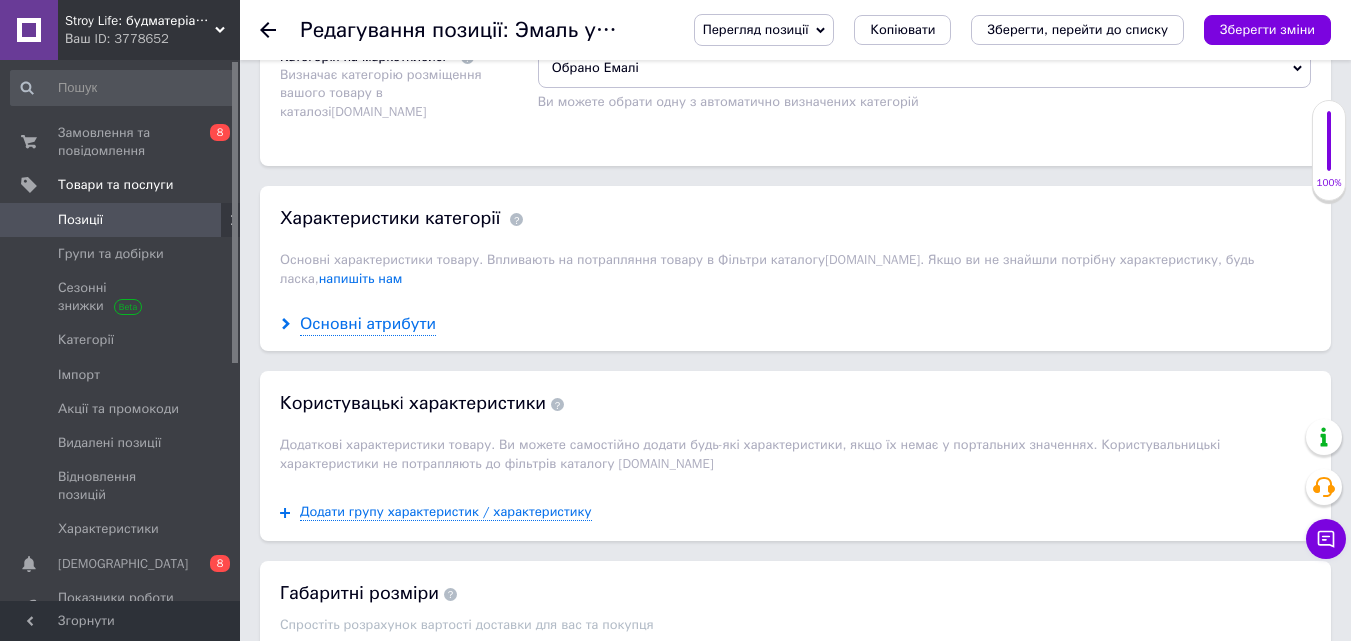 click on "Основні атрибути" at bounding box center [368, 324] 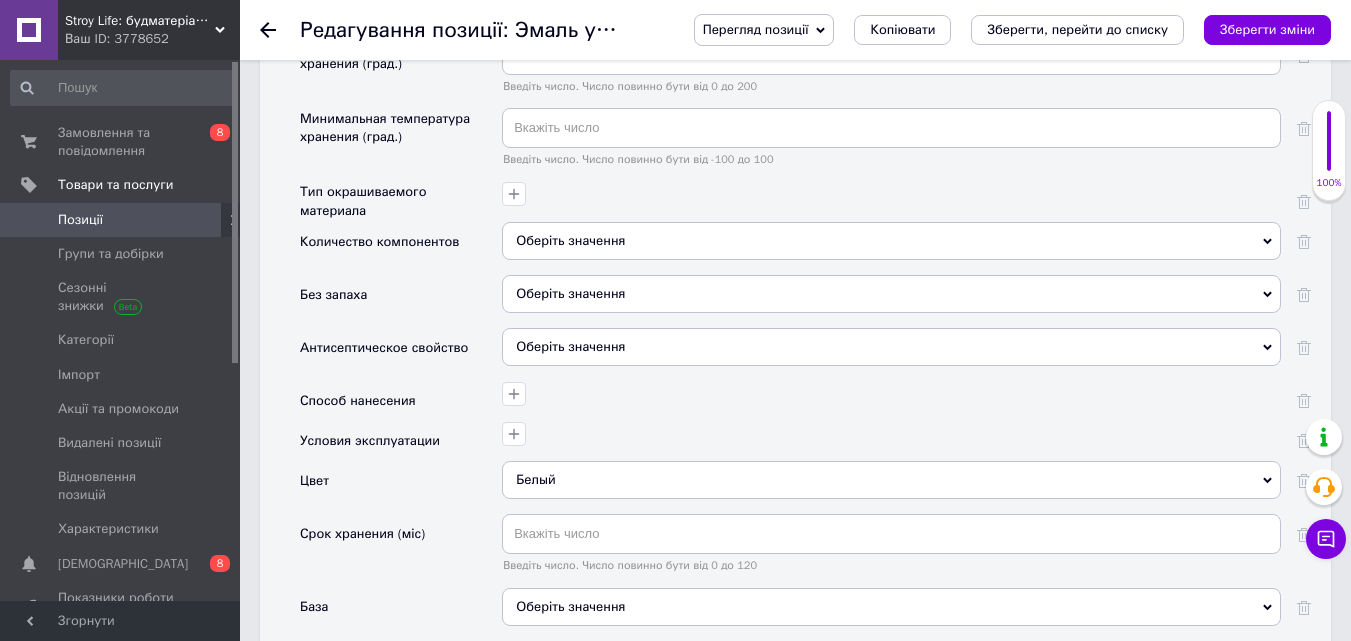 scroll, scrollTop: 2651, scrollLeft: 0, axis: vertical 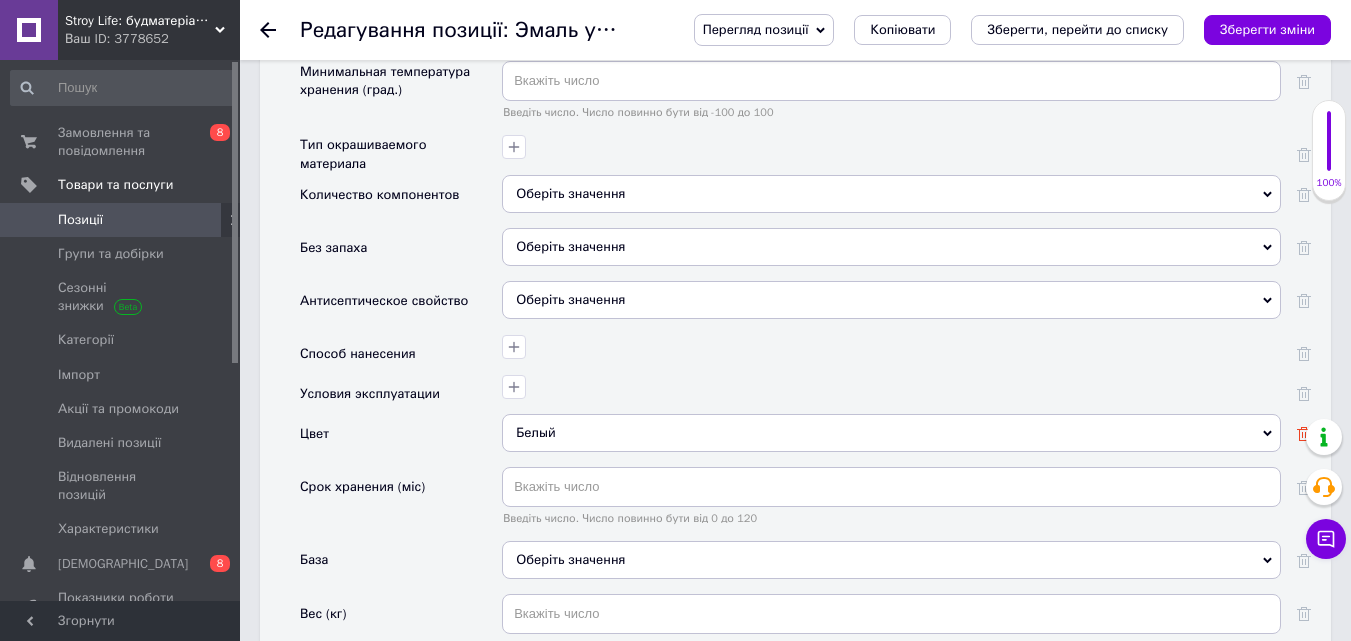 click 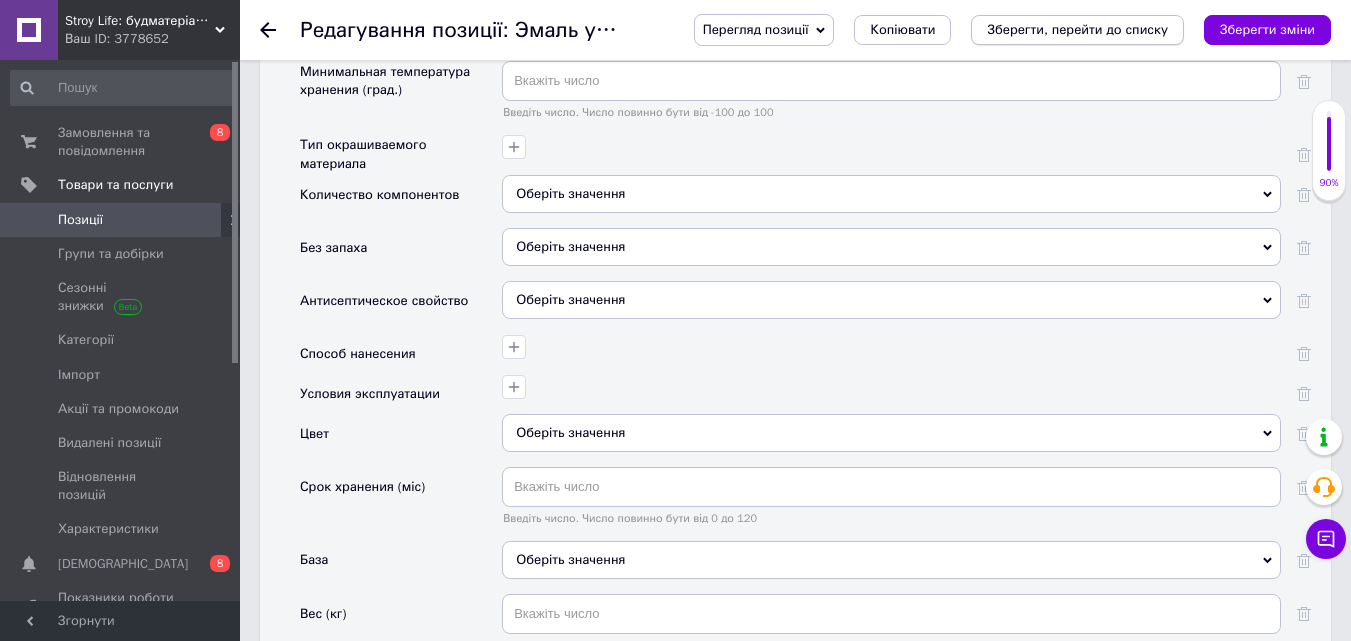 click on "Зберегти, перейти до списку" at bounding box center [1077, 29] 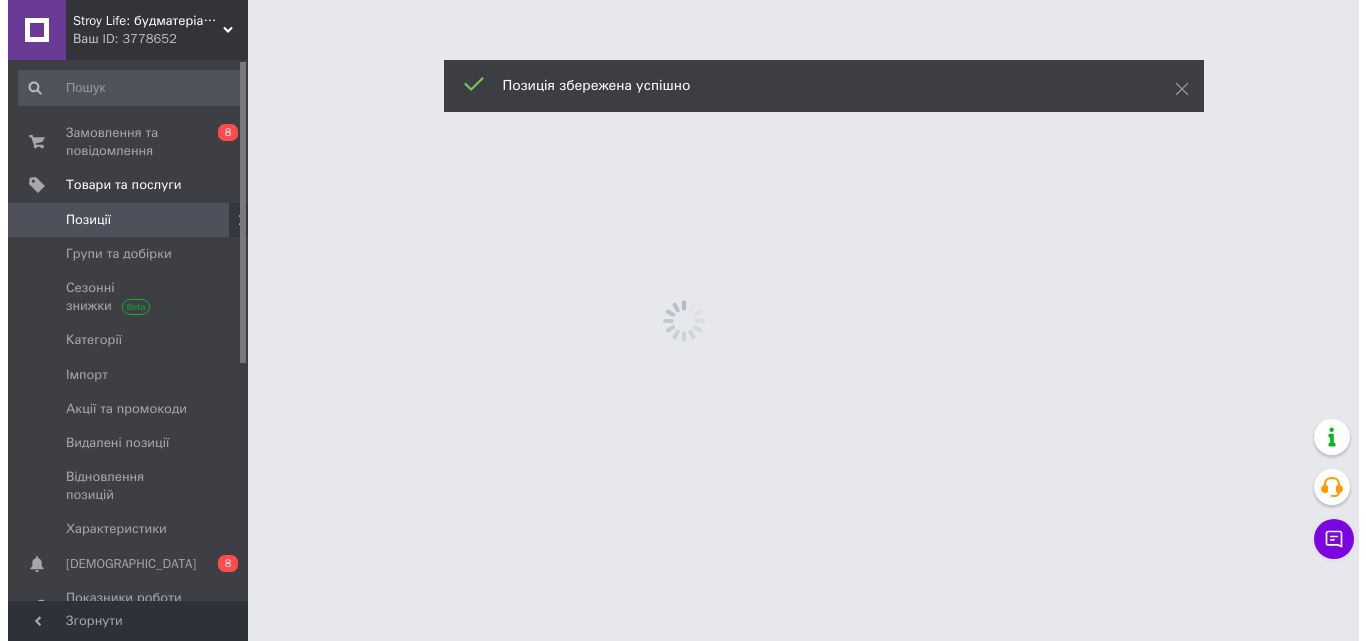 scroll, scrollTop: 0, scrollLeft: 0, axis: both 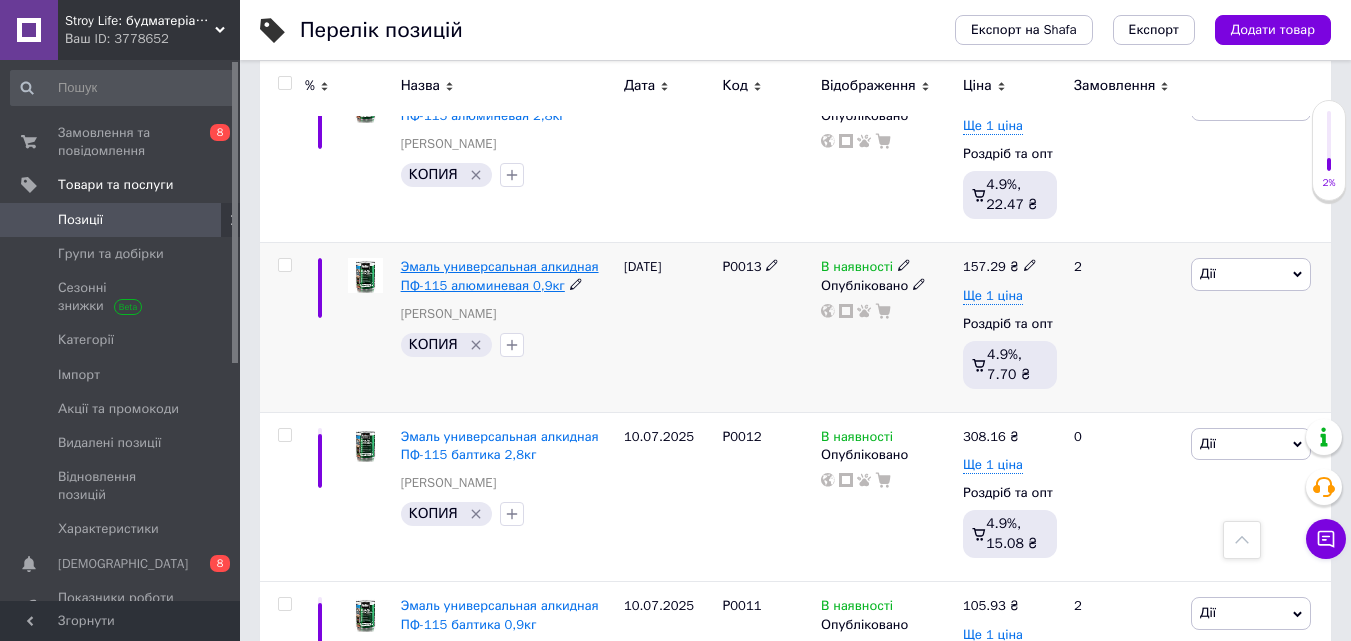 click on "Эмаль универсальная алкидная ПФ-115 алюминевая 0,9кг" at bounding box center (500, 275) 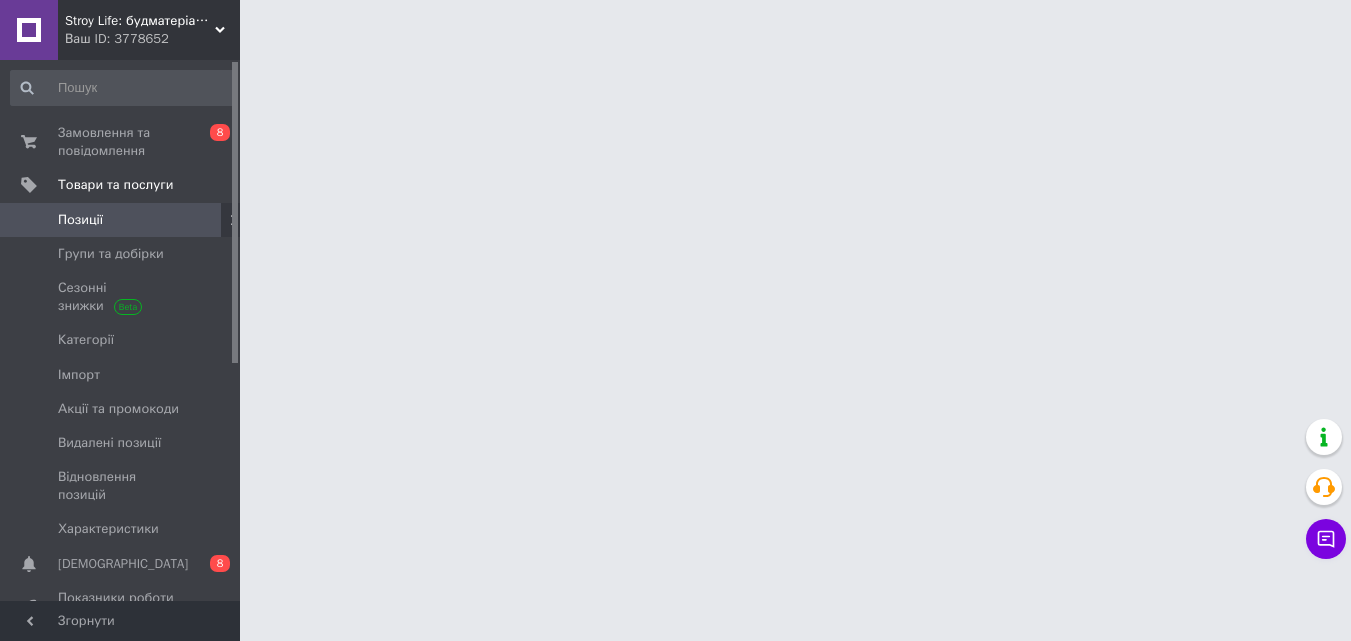scroll, scrollTop: 0, scrollLeft: 0, axis: both 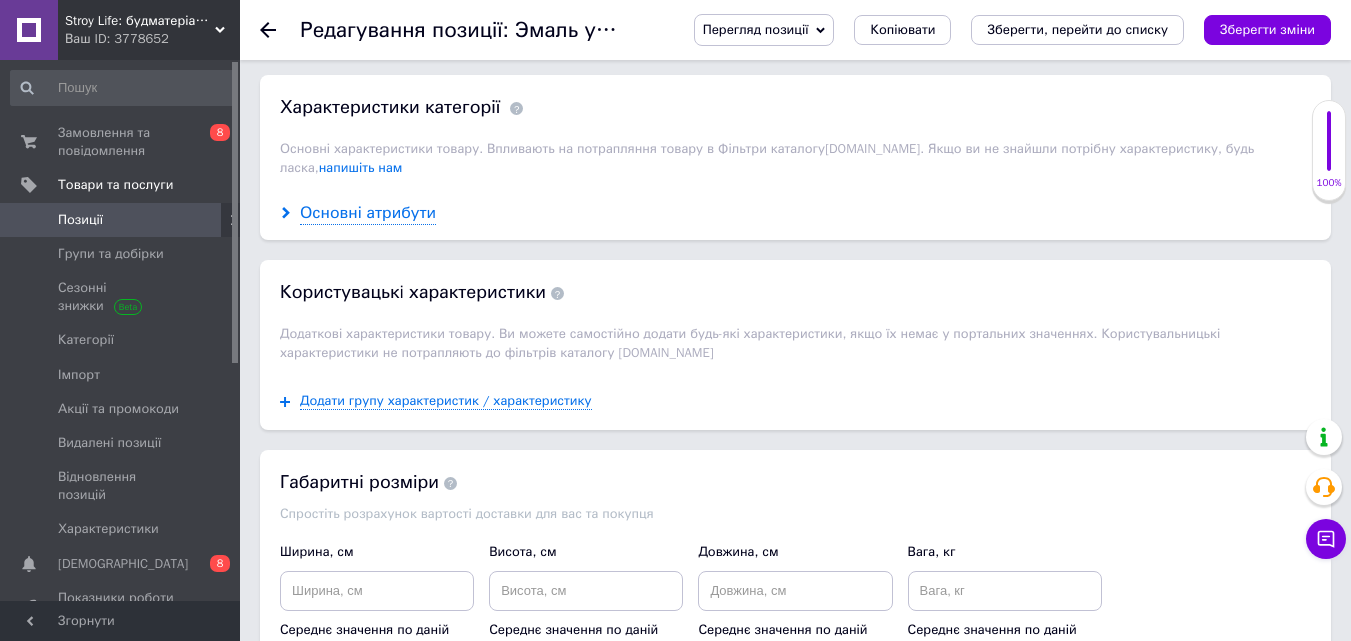 click on "Основні атрибути" at bounding box center (368, 213) 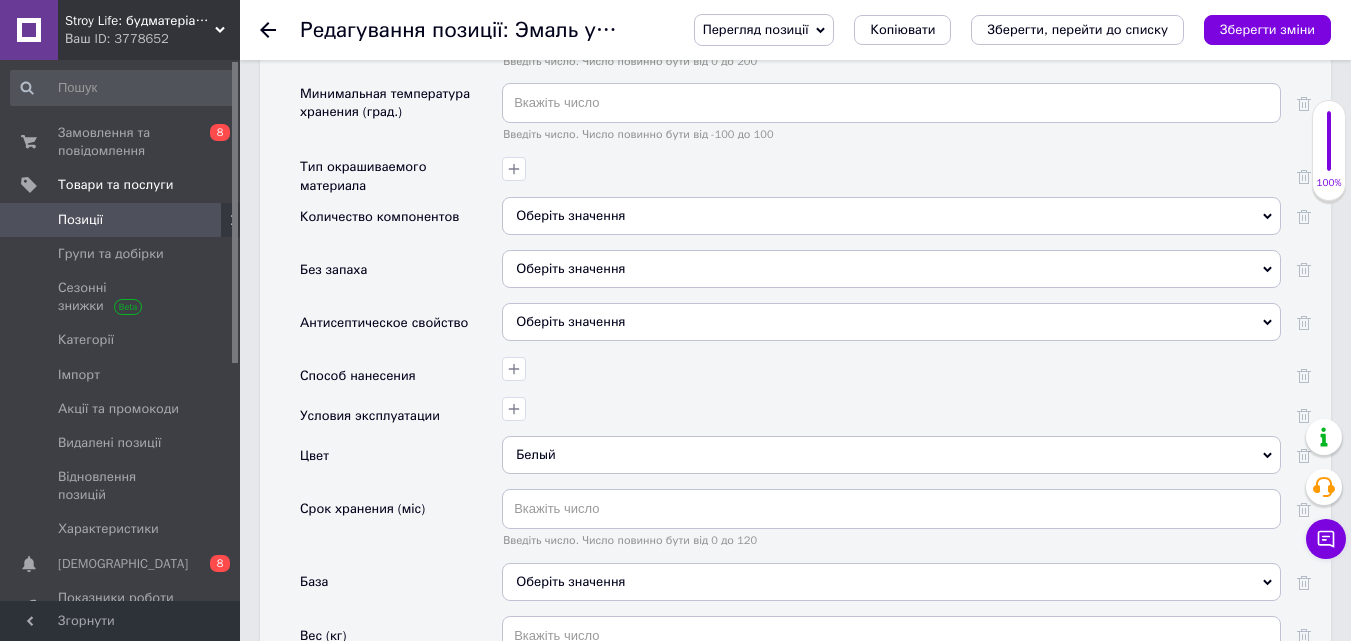scroll, scrollTop: 2662, scrollLeft: 0, axis: vertical 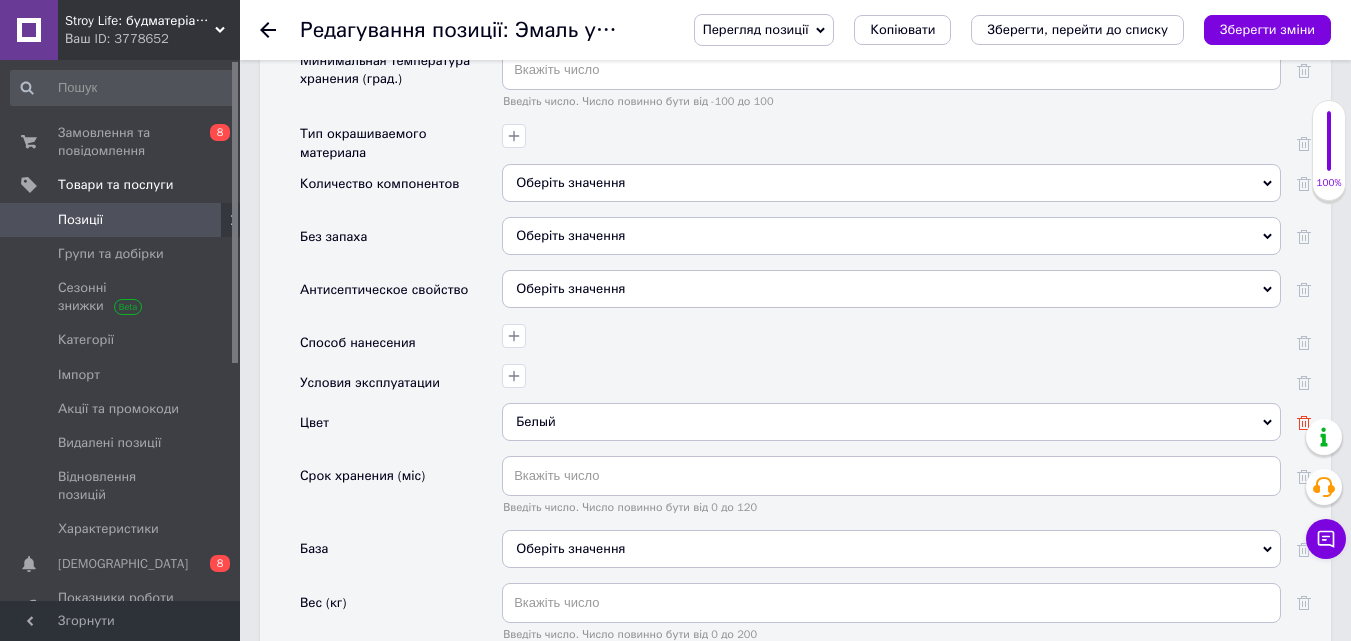 click 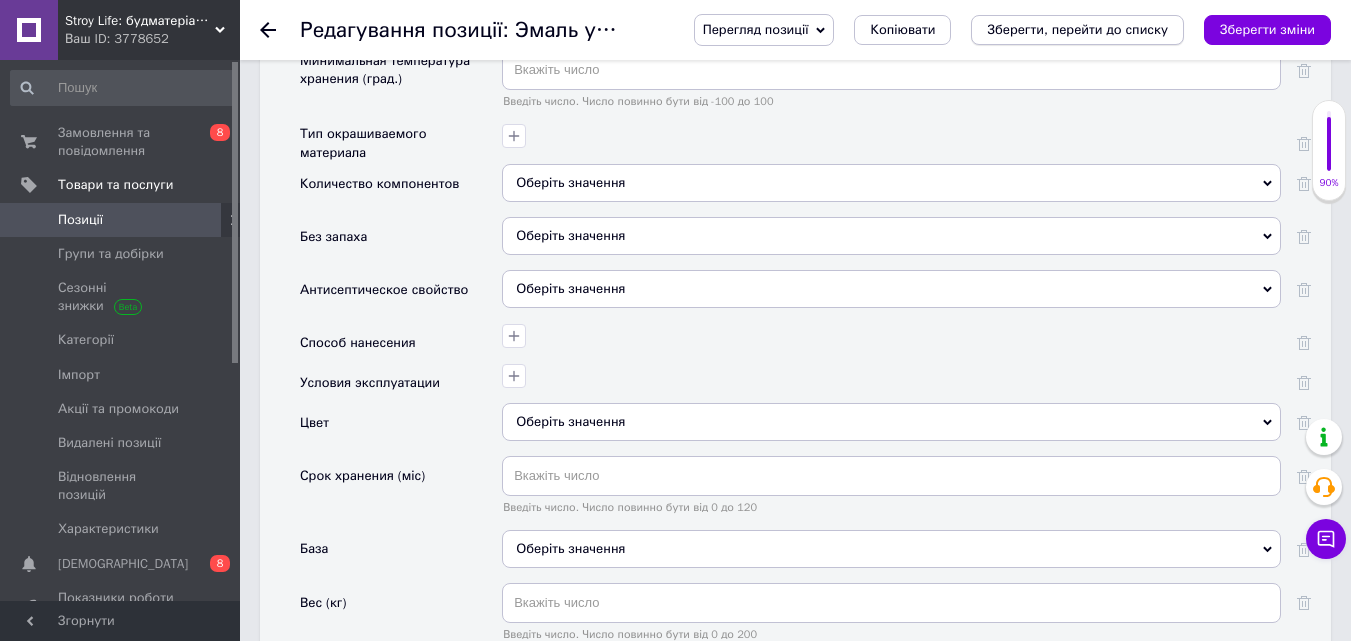 click on "Зберегти, перейти до списку" at bounding box center [1077, 29] 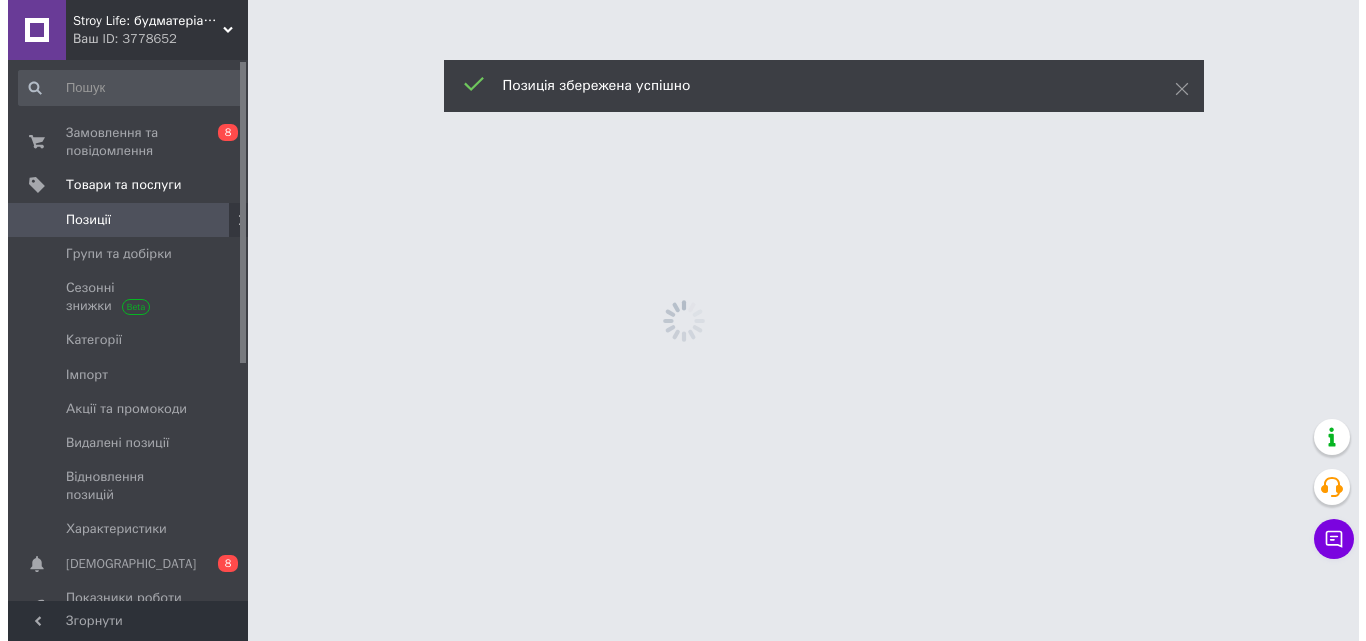 scroll, scrollTop: 0, scrollLeft: 0, axis: both 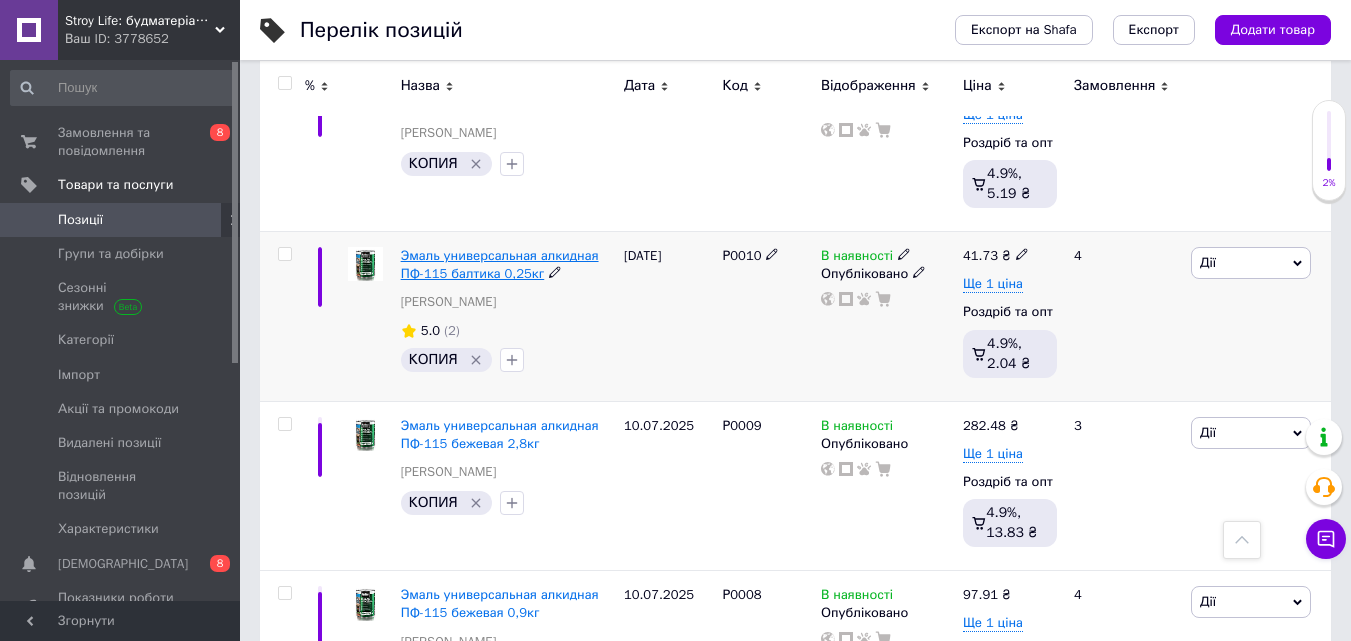 click on "Эмаль универсальная алкидная ПФ-115 балтика 0,25кг" at bounding box center (500, 264) 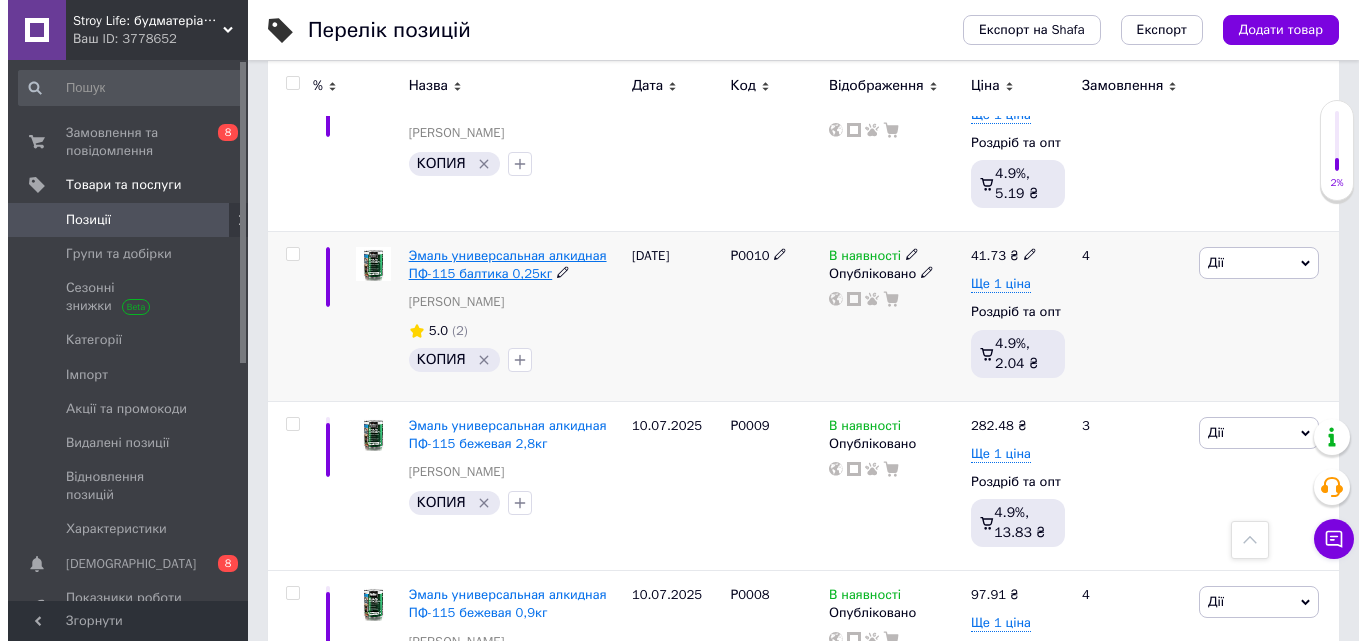 scroll, scrollTop: 0, scrollLeft: 0, axis: both 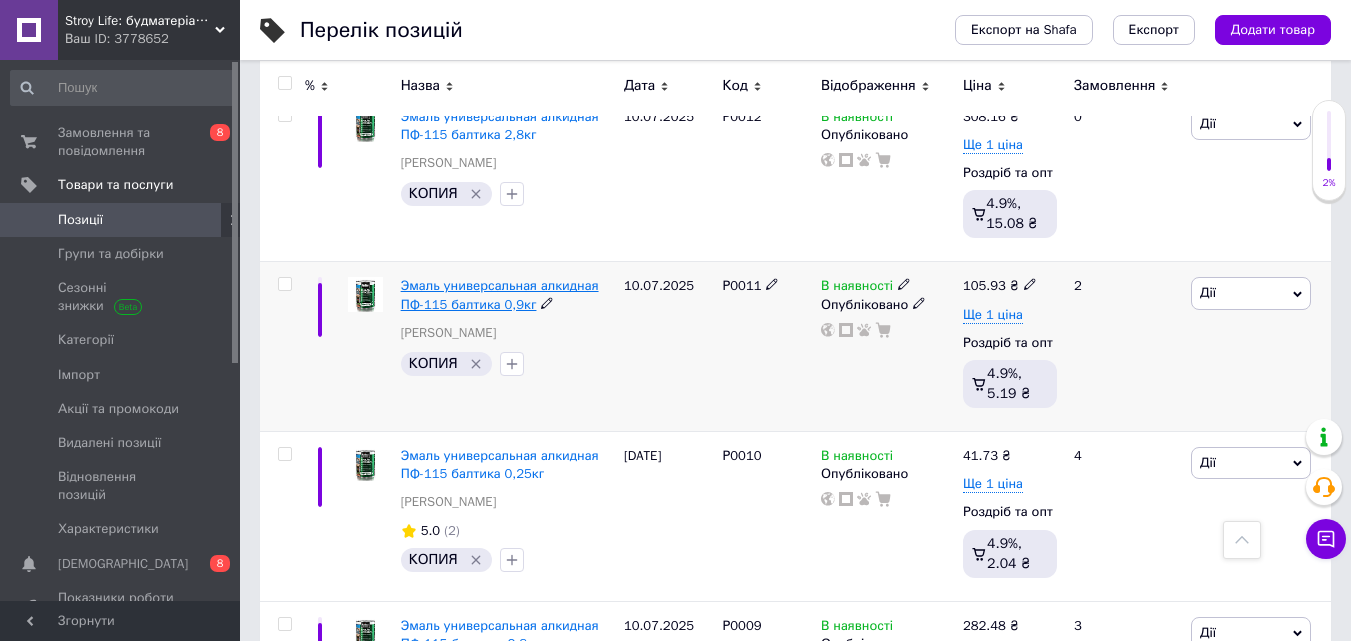 click on "Эмаль универсальная алкидная ПФ-115 балтика 0,9кг" at bounding box center [500, 294] 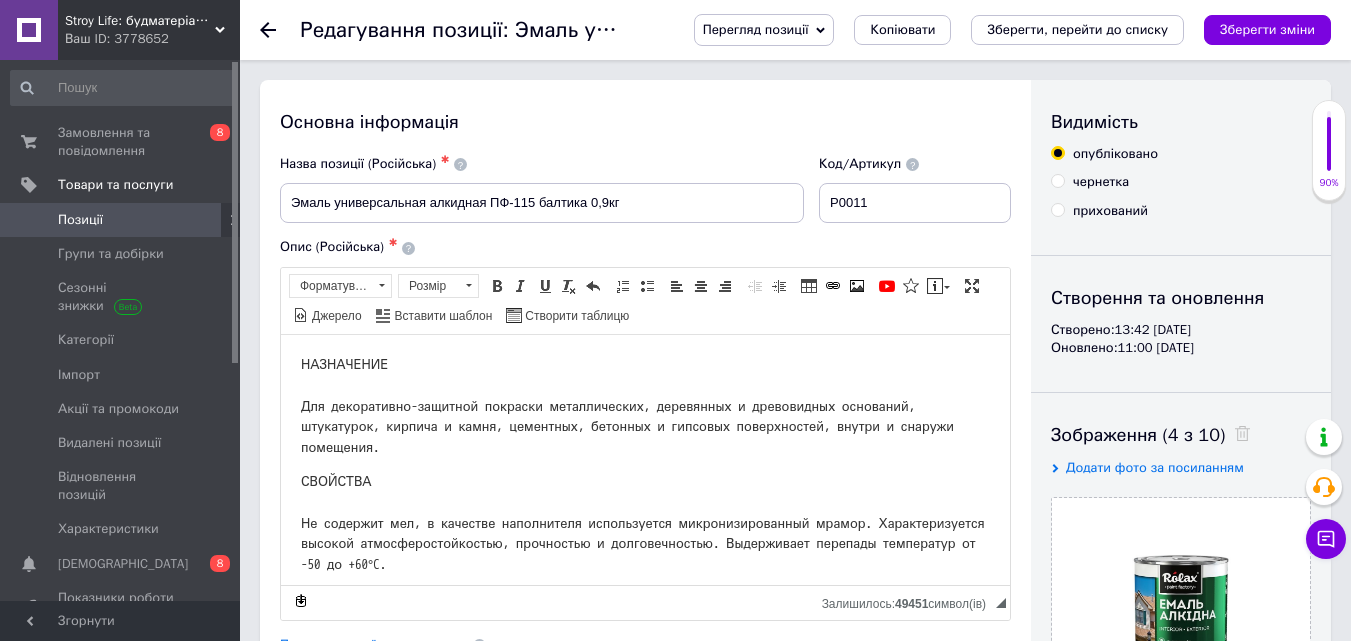 scroll, scrollTop: 73, scrollLeft: 0, axis: vertical 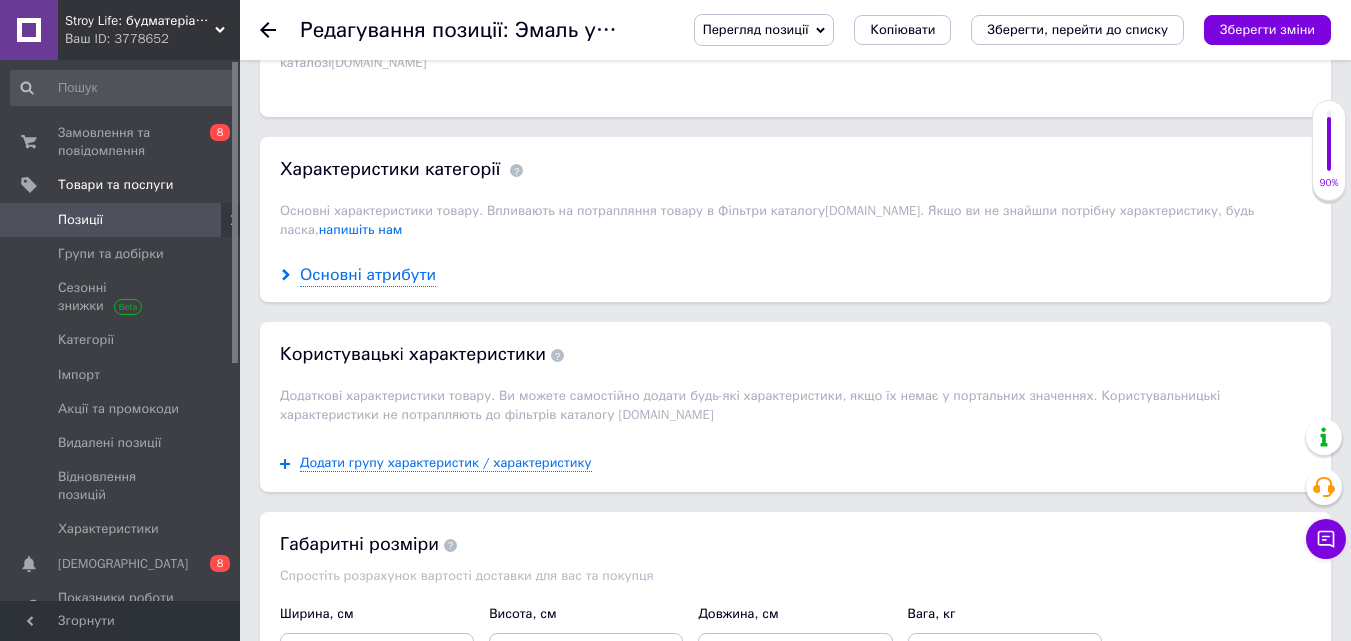 click on "Основні атрибути" at bounding box center (368, 275) 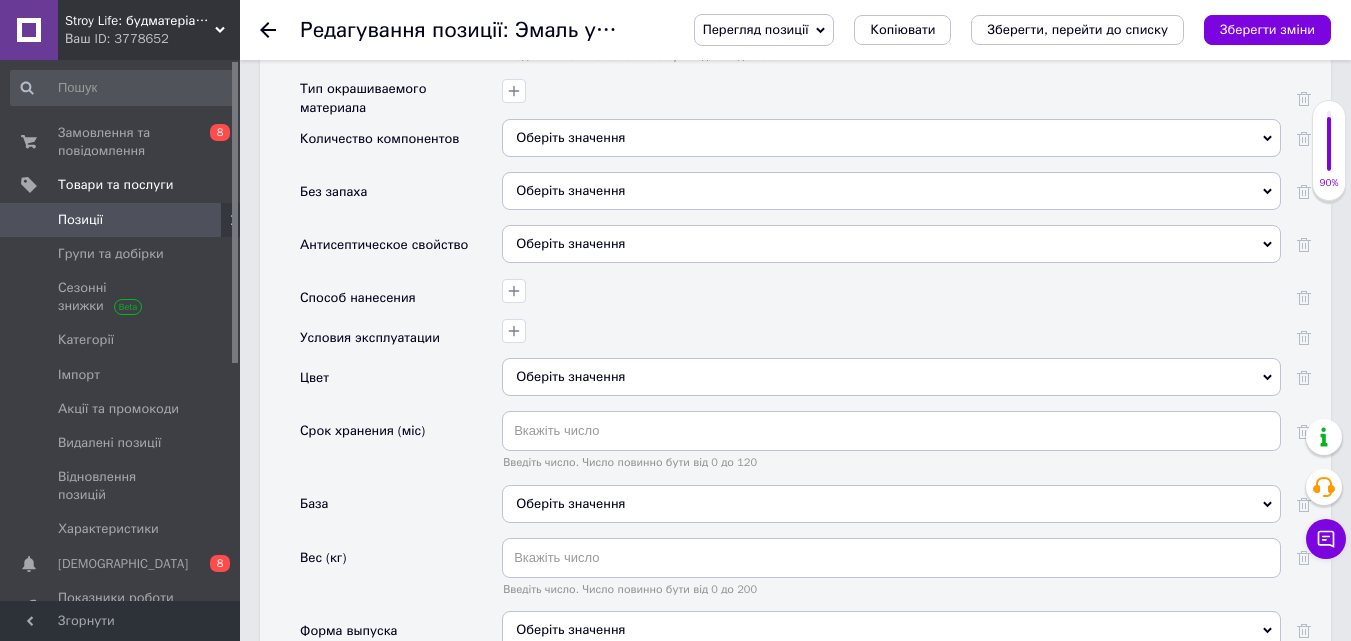 scroll, scrollTop: 2700, scrollLeft: 0, axis: vertical 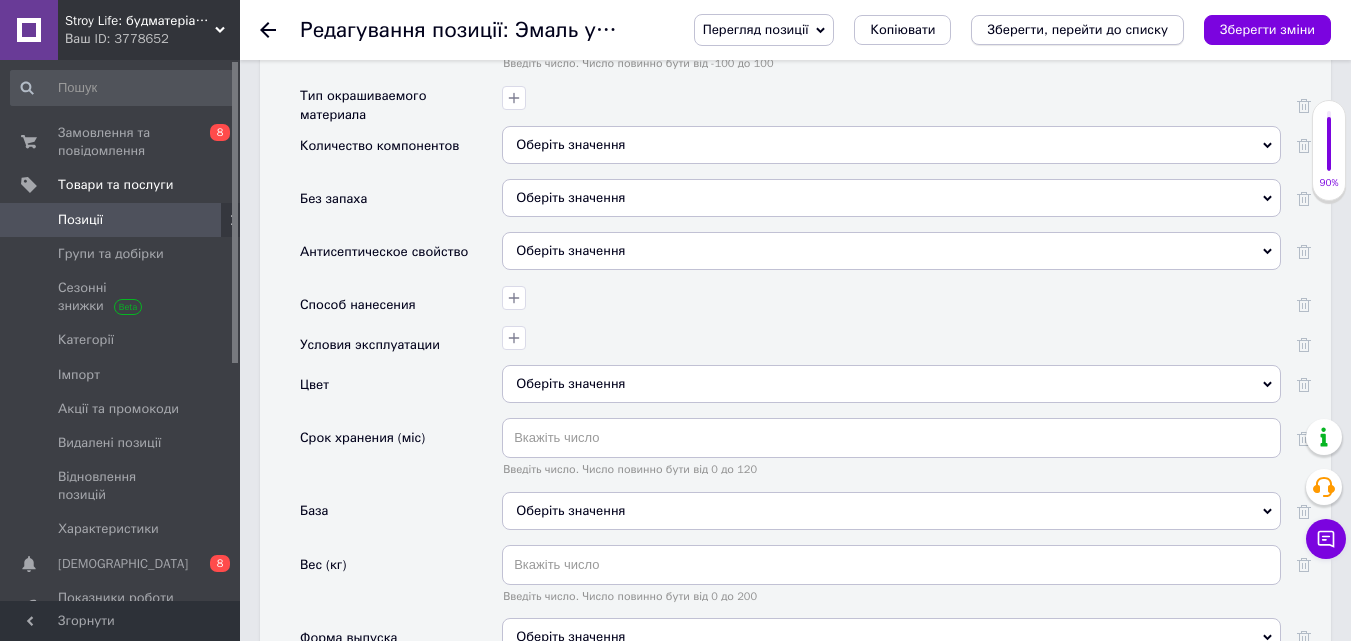 click on "Зберегти, перейти до списку" at bounding box center [1077, 29] 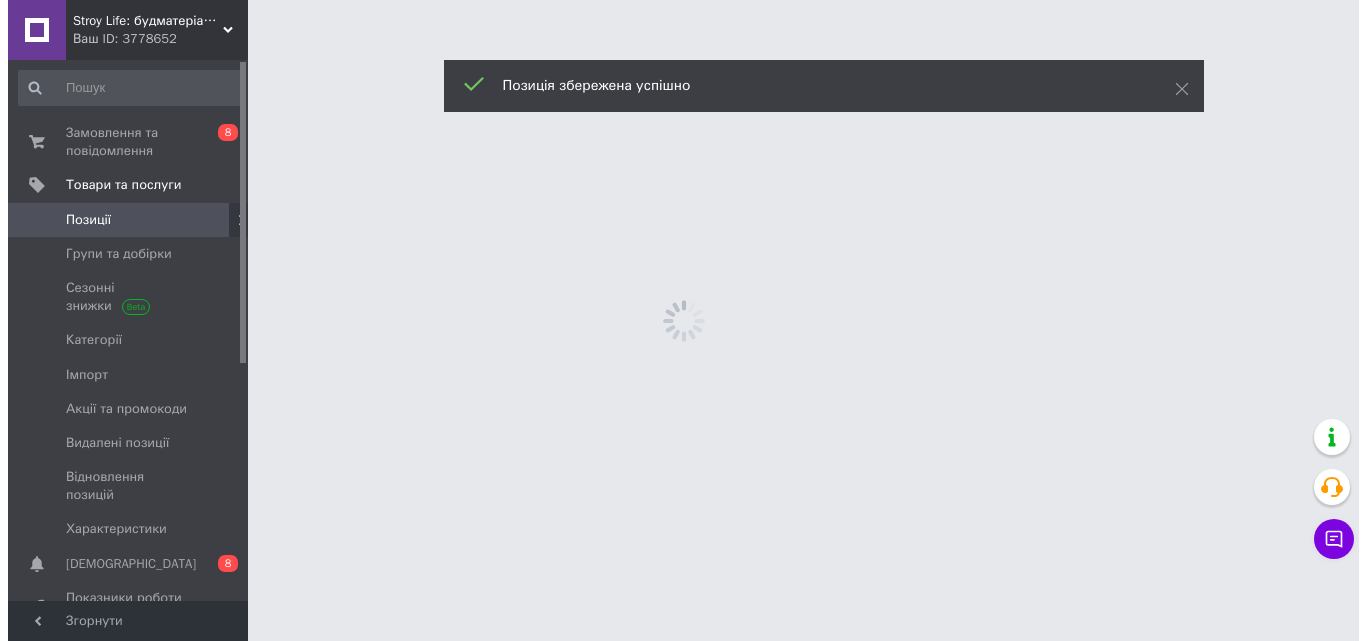 scroll, scrollTop: 0, scrollLeft: 0, axis: both 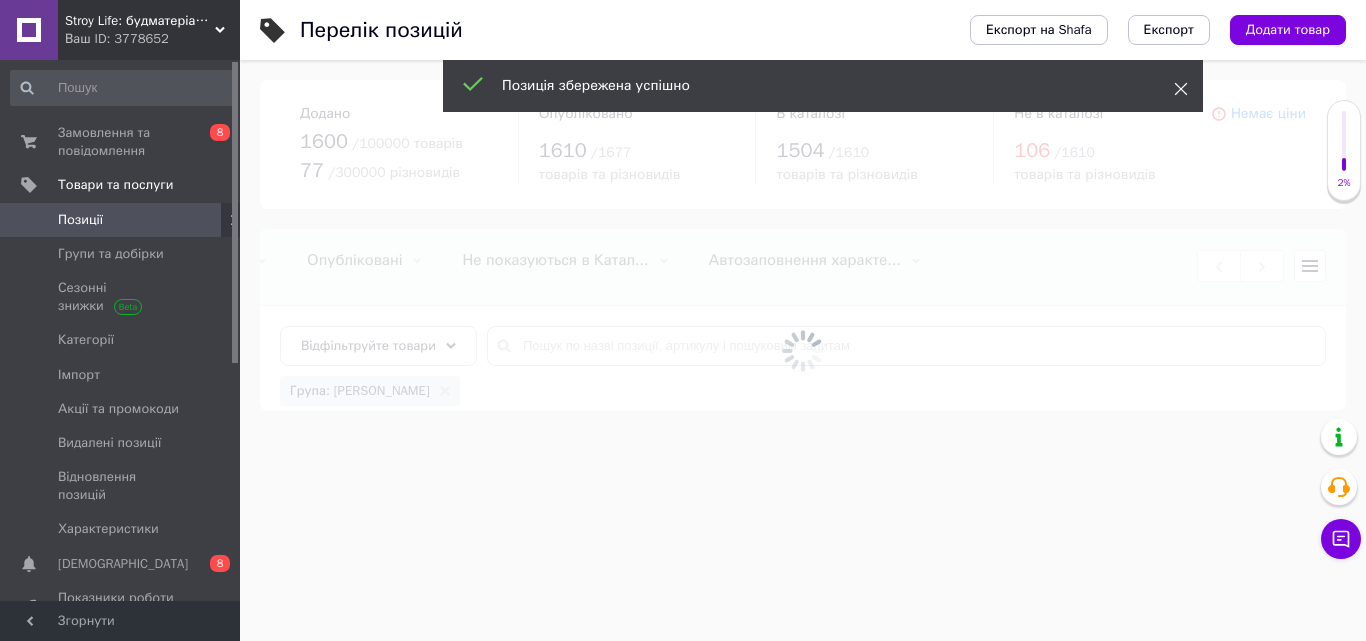 click 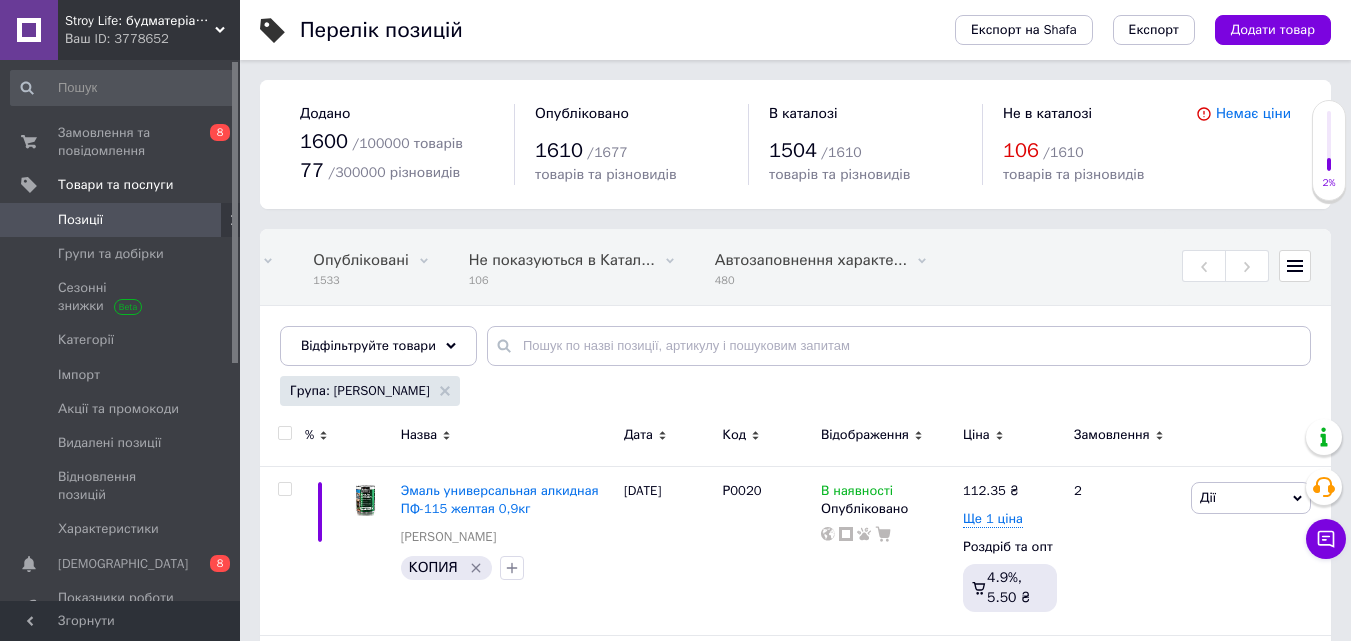 scroll, scrollTop: 0, scrollLeft: 464, axis: horizontal 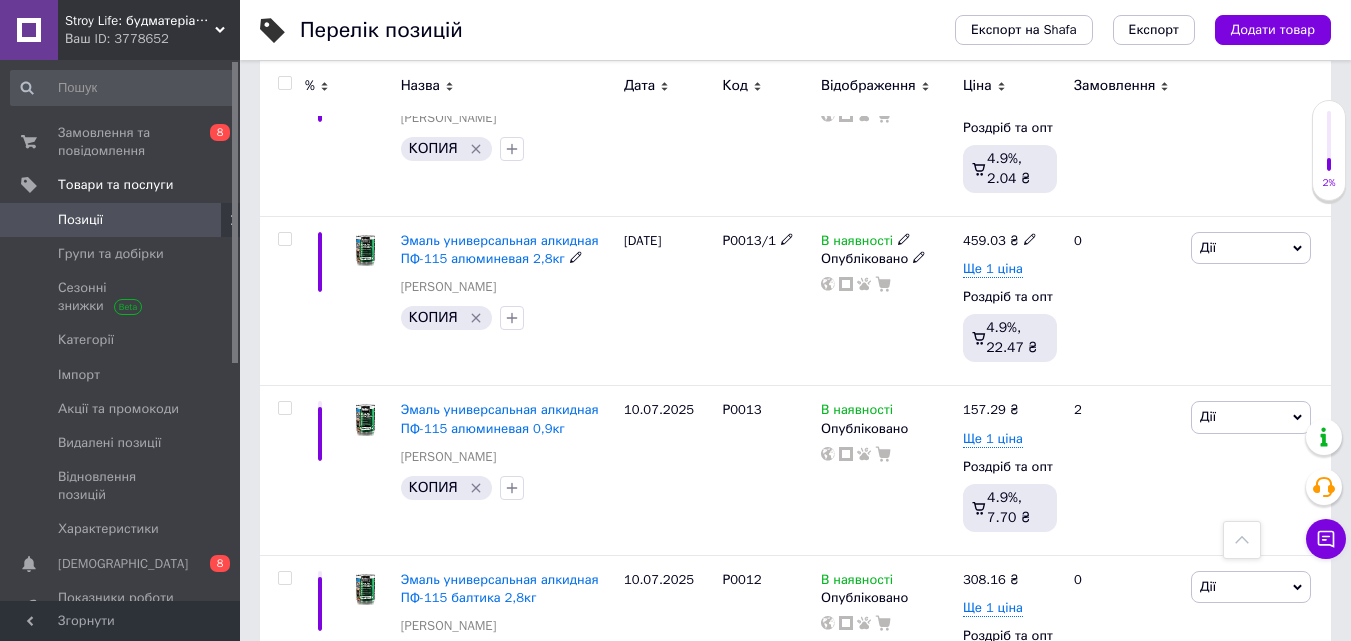 click on "Эмаль универсальная алкидная ПФ-115 алюминевая 2,8кг" at bounding box center [500, 249] 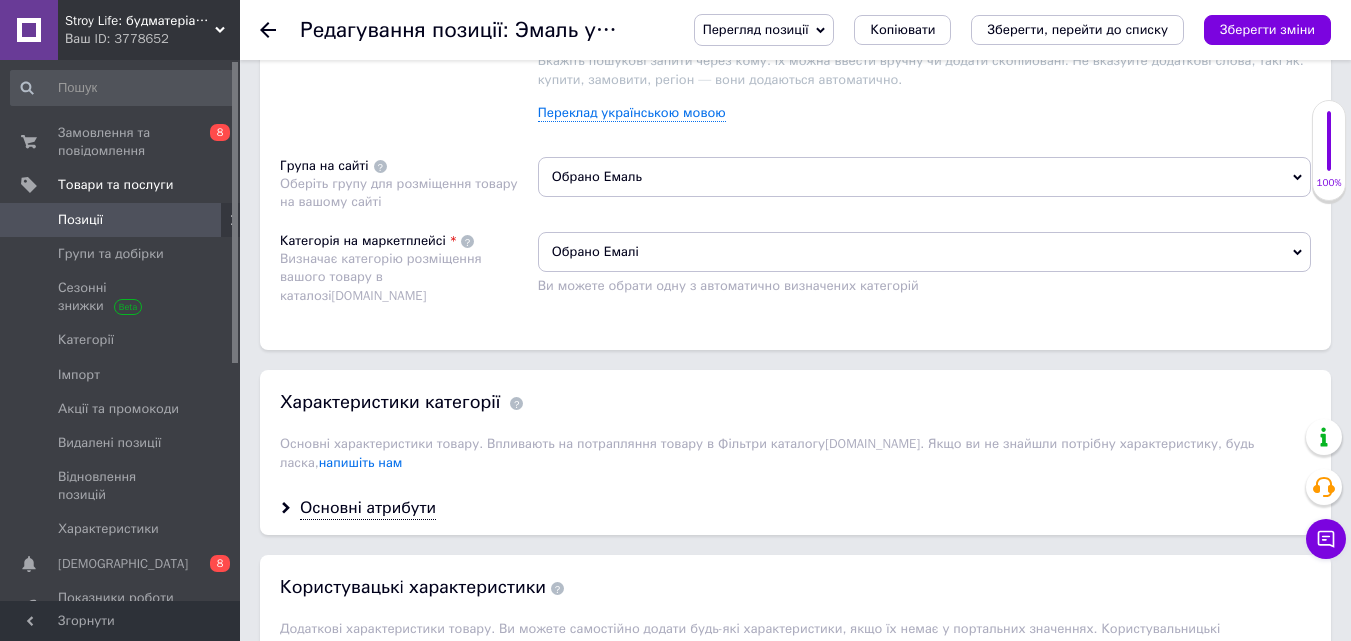 scroll, scrollTop: 1600, scrollLeft: 0, axis: vertical 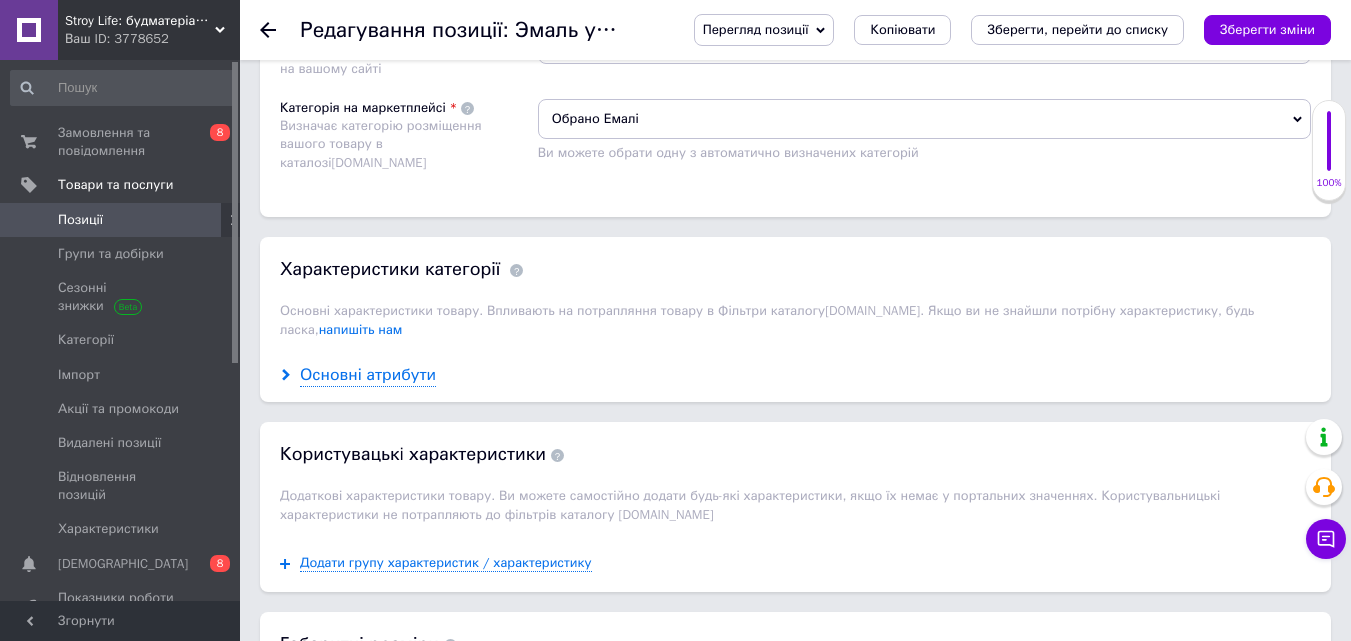 click on "Основні атрибути" at bounding box center (368, 375) 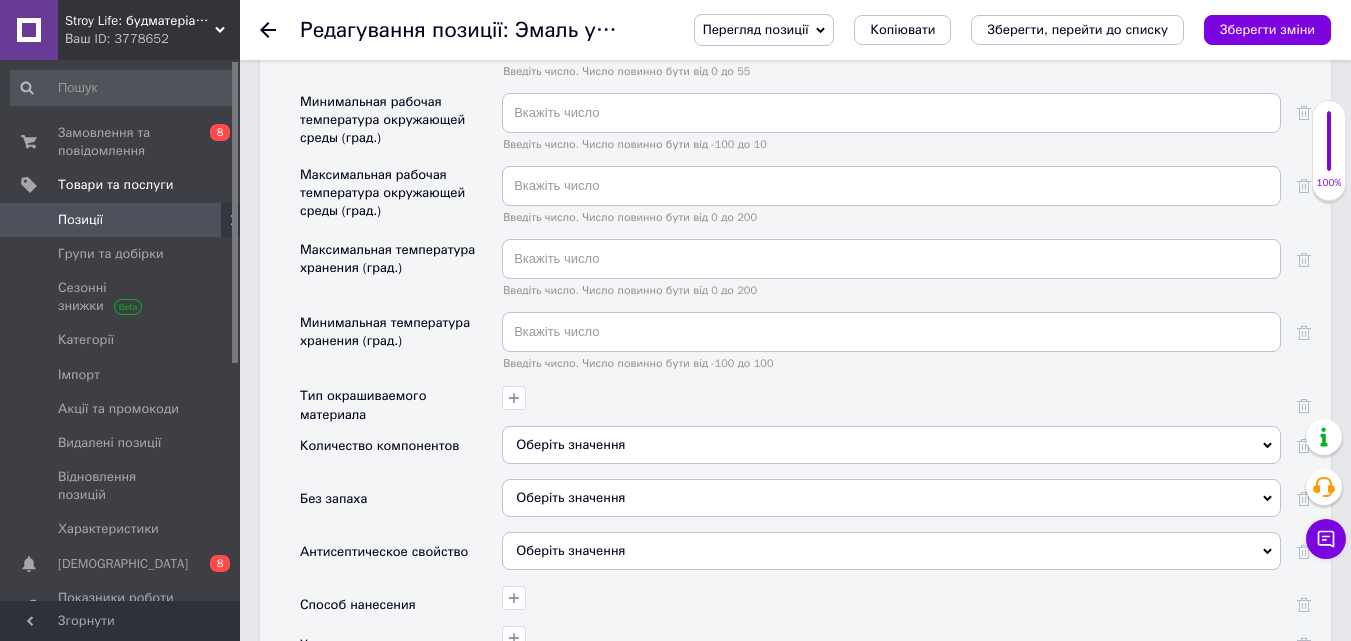 scroll, scrollTop: 2700, scrollLeft: 0, axis: vertical 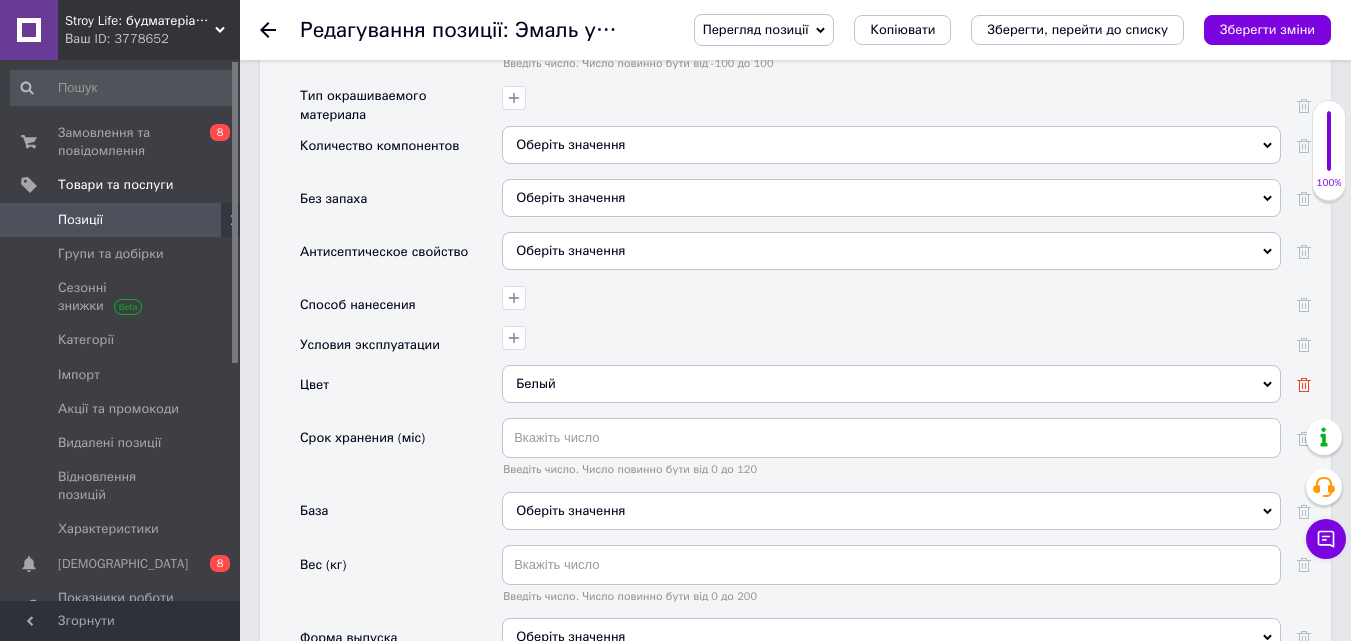 click 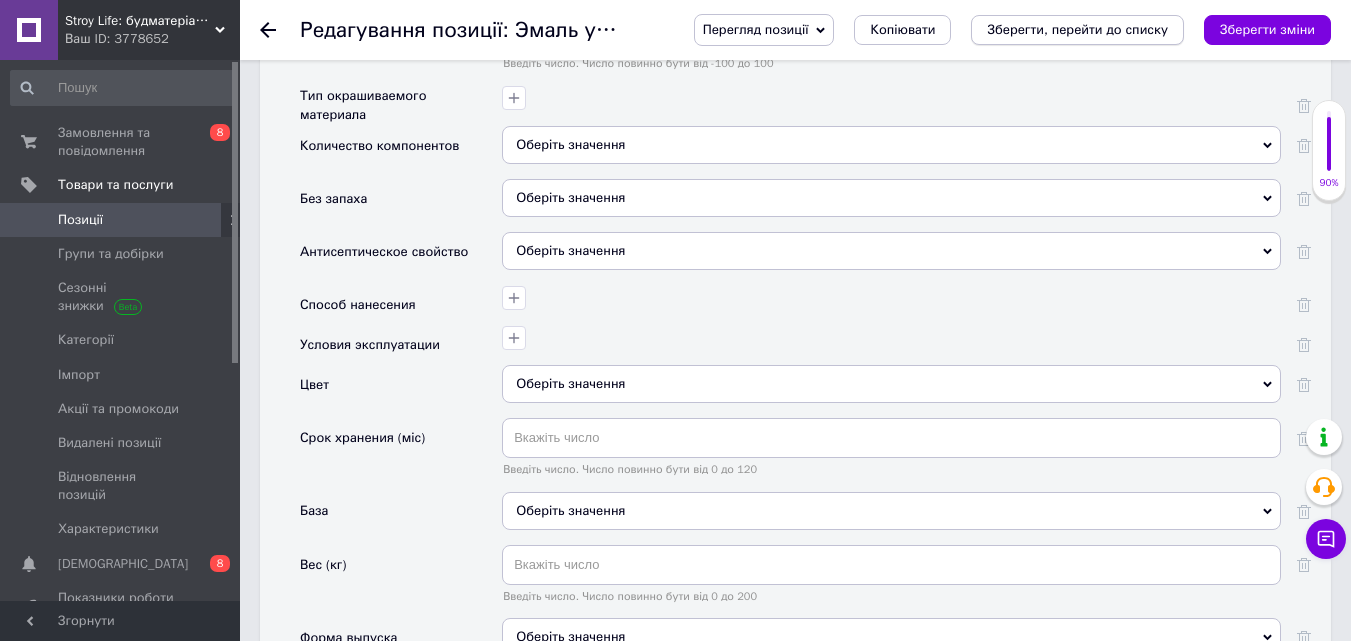 click on "Зберегти, перейти до списку" at bounding box center [1077, 29] 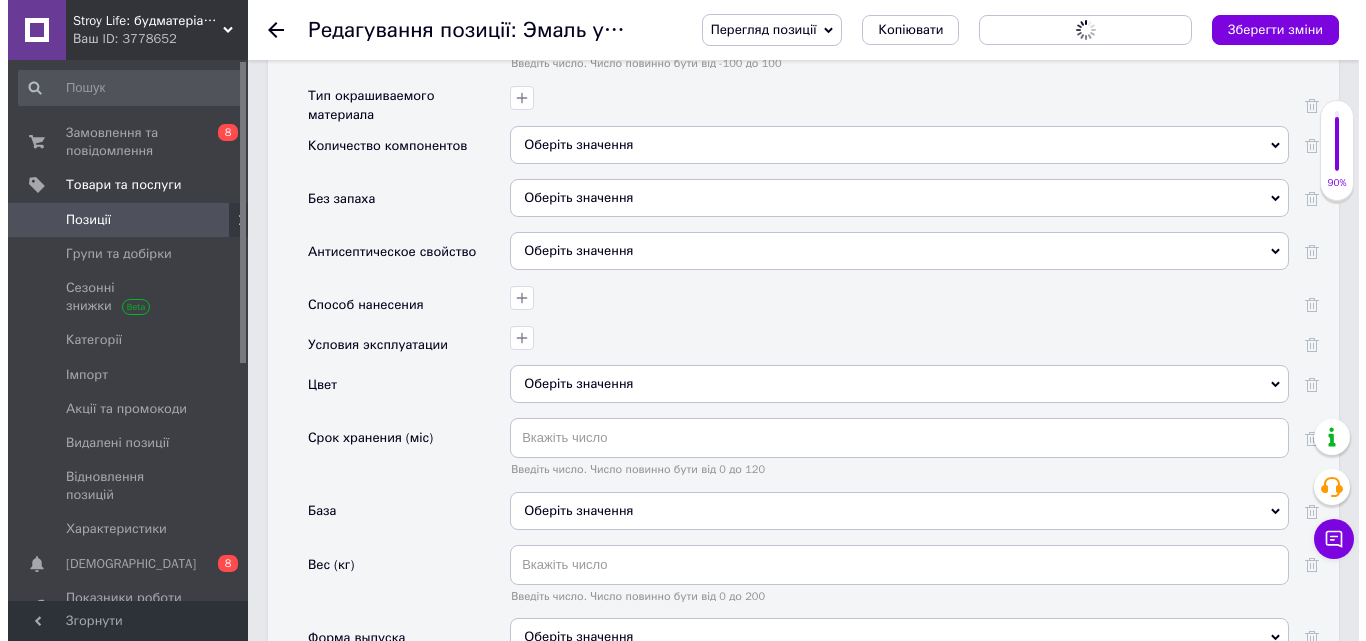 scroll, scrollTop: 0, scrollLeft: 0, axis: both 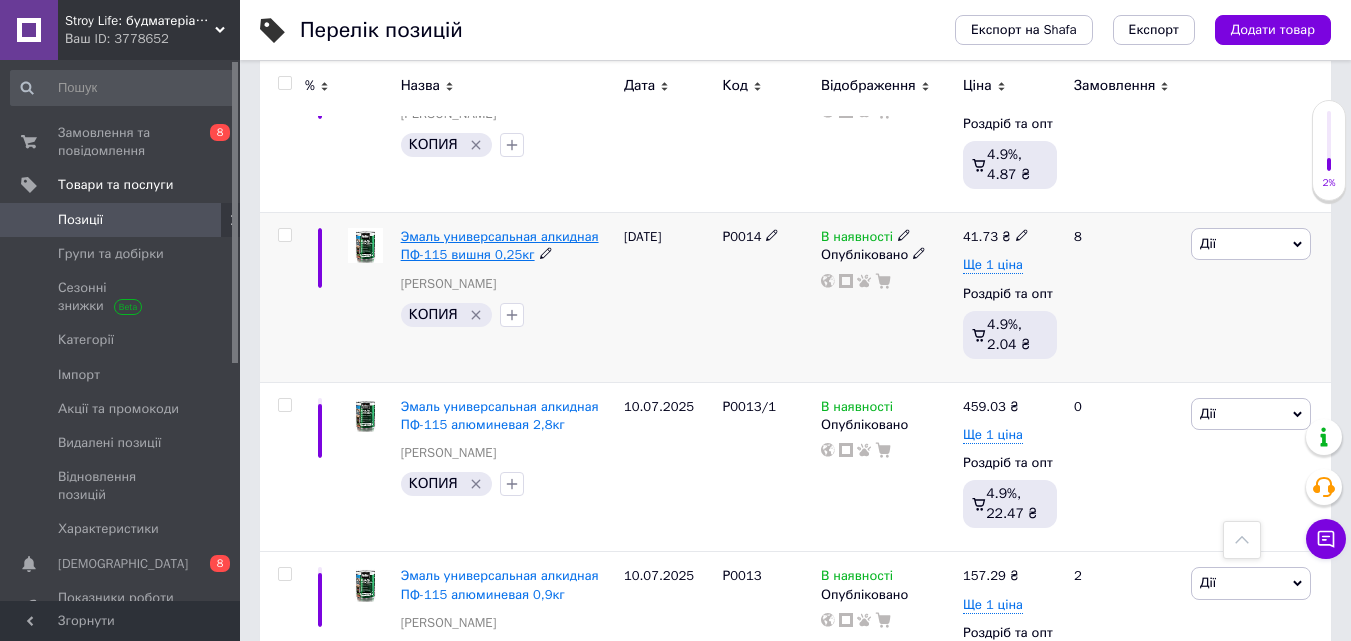 click on "Эмаль универсальная алкидная ПФ-115 вишня 0,25кг" at bounding box center (500, 245) 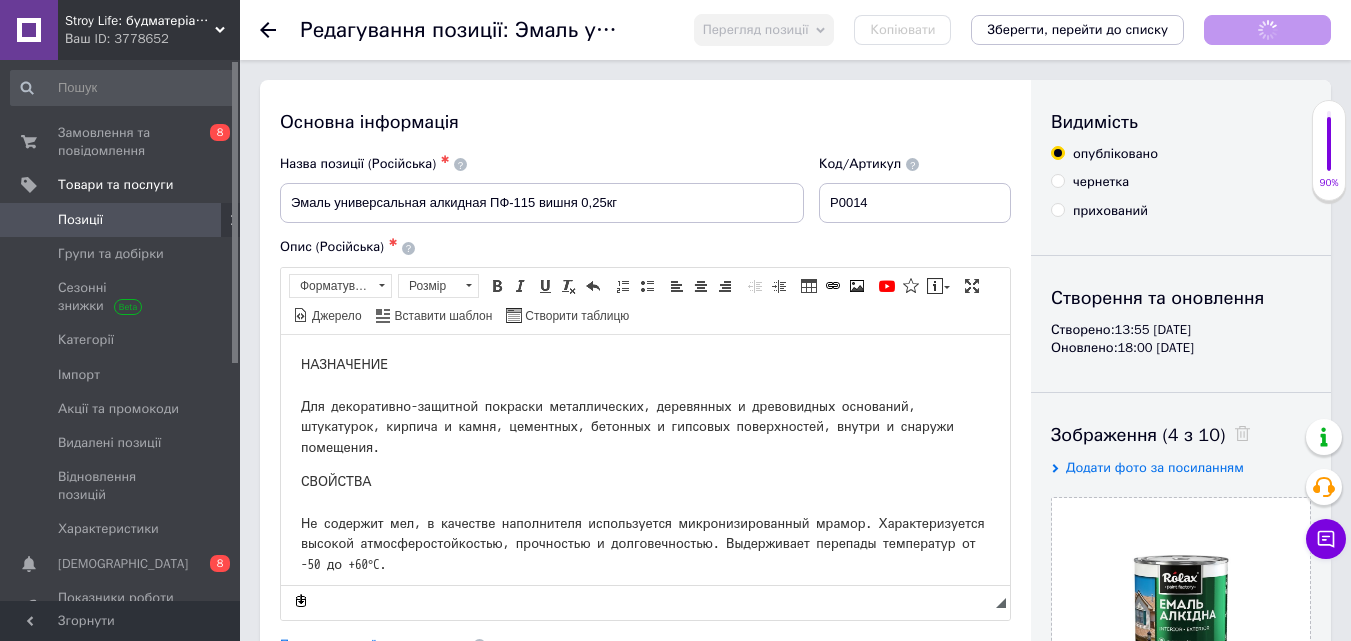 scroll, scrollTop: 0, scrollLeft: 0, axis: both 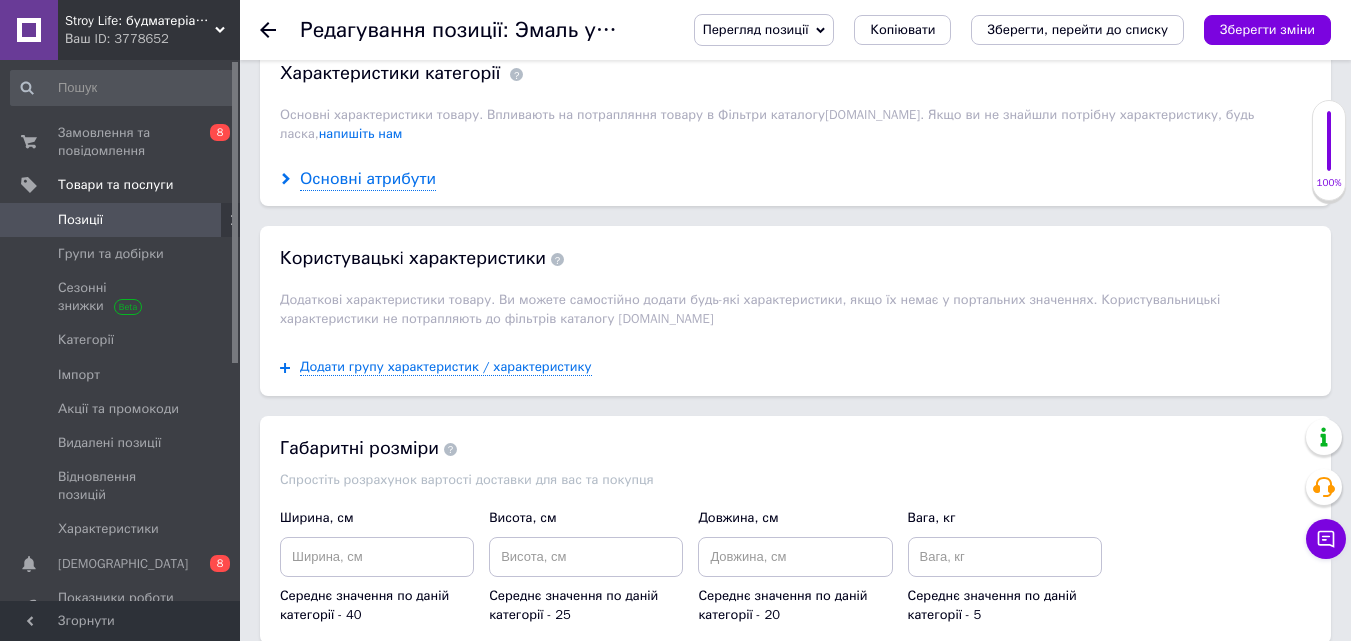click on "Основні атрибути" at bounding box center (368, 179) 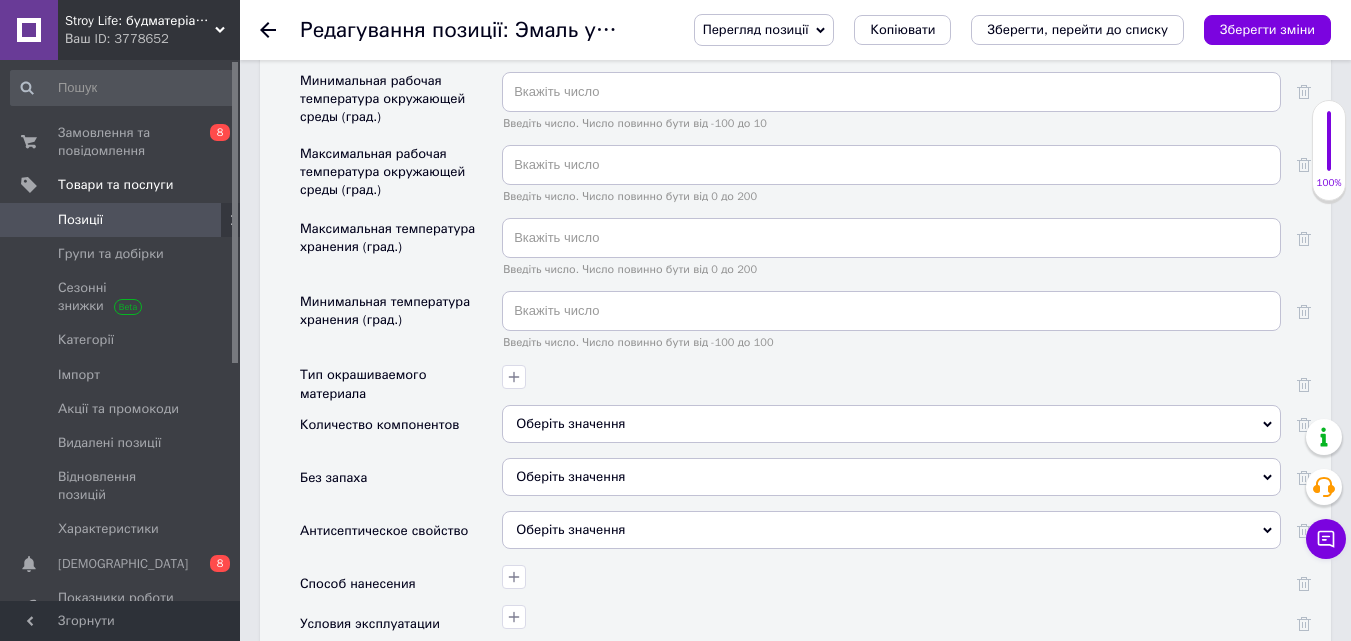 scroll, scrollTop: 2596, scrollLeft: 0, axis: vertical 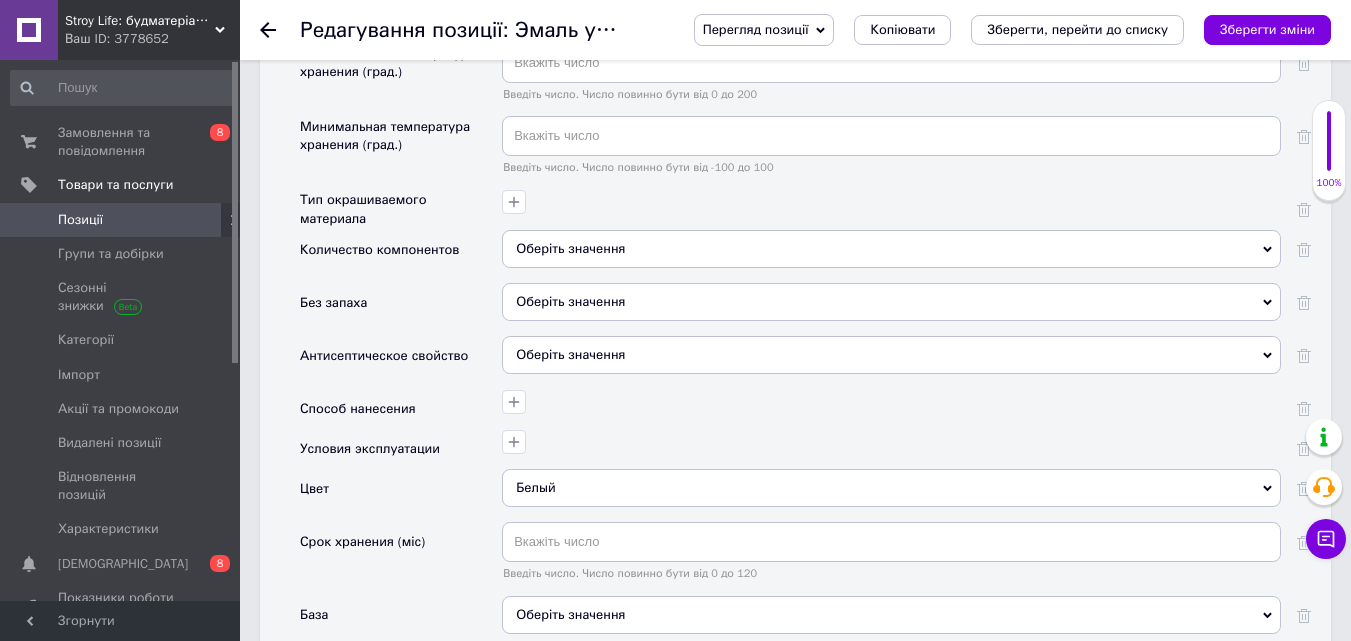 click at bounding box center [1296, 495] 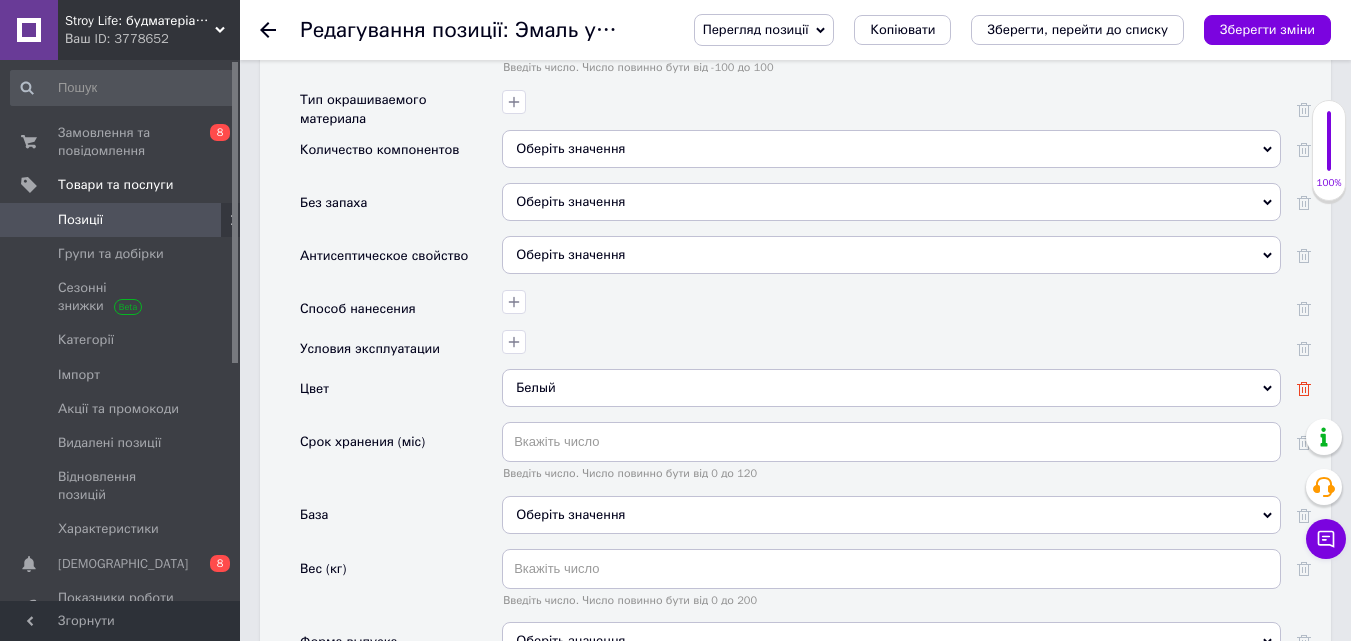 click 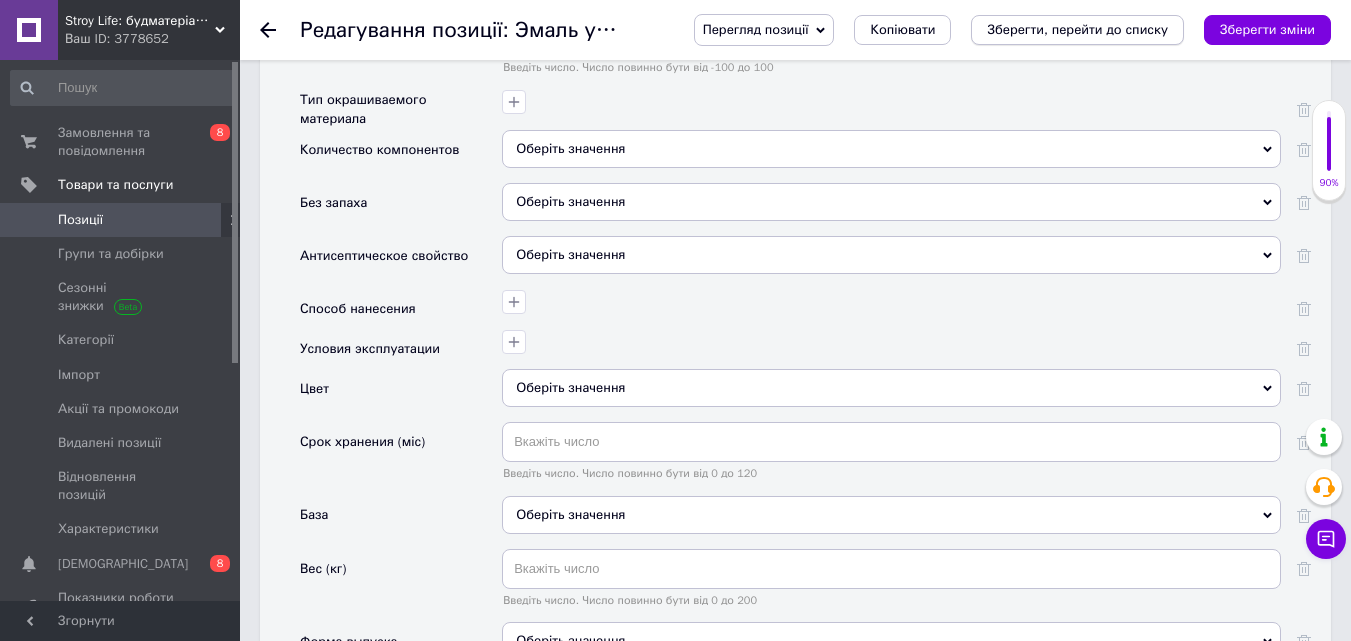 click on "Зберегти, перейти до списку" at bounding box center [1077, 30] 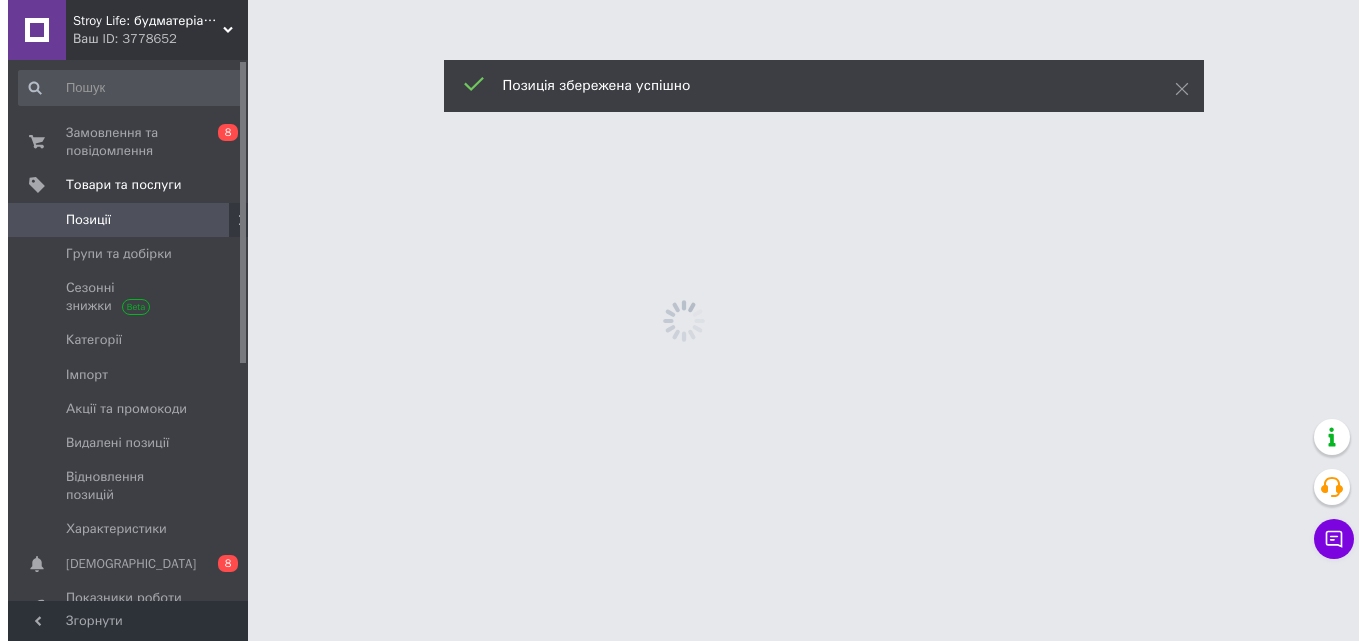scroll, scrollTop: 0, scrollLeft: 0, axis: both 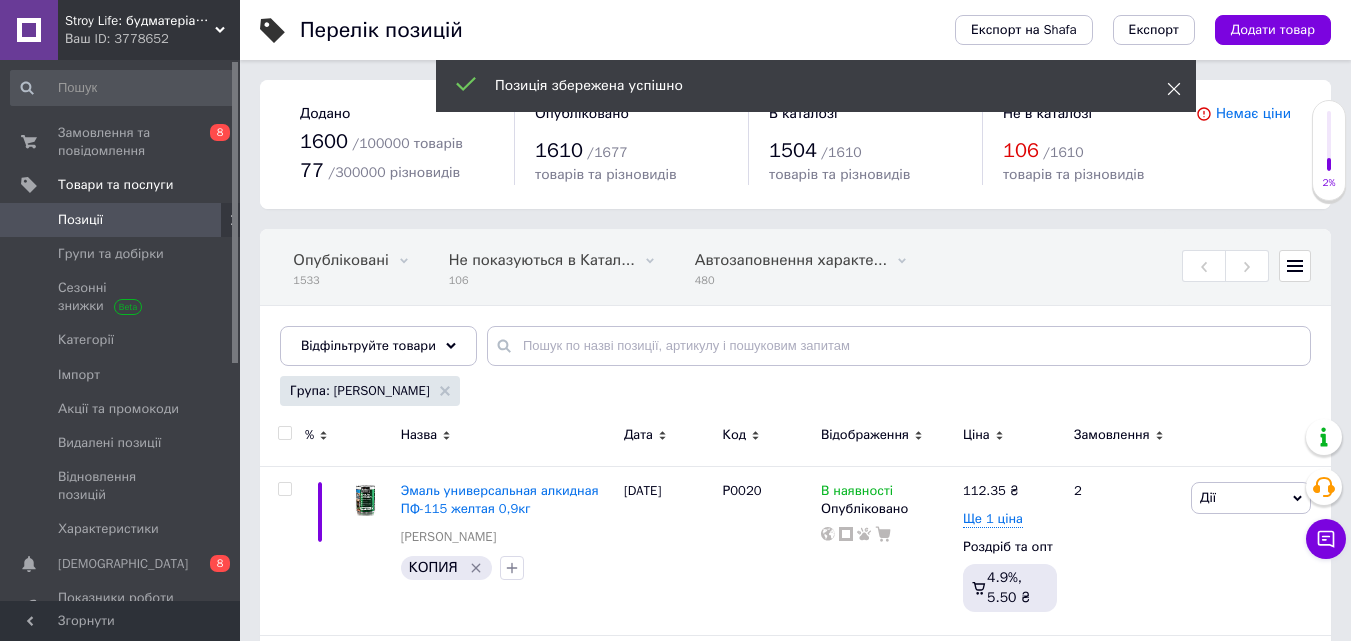 click 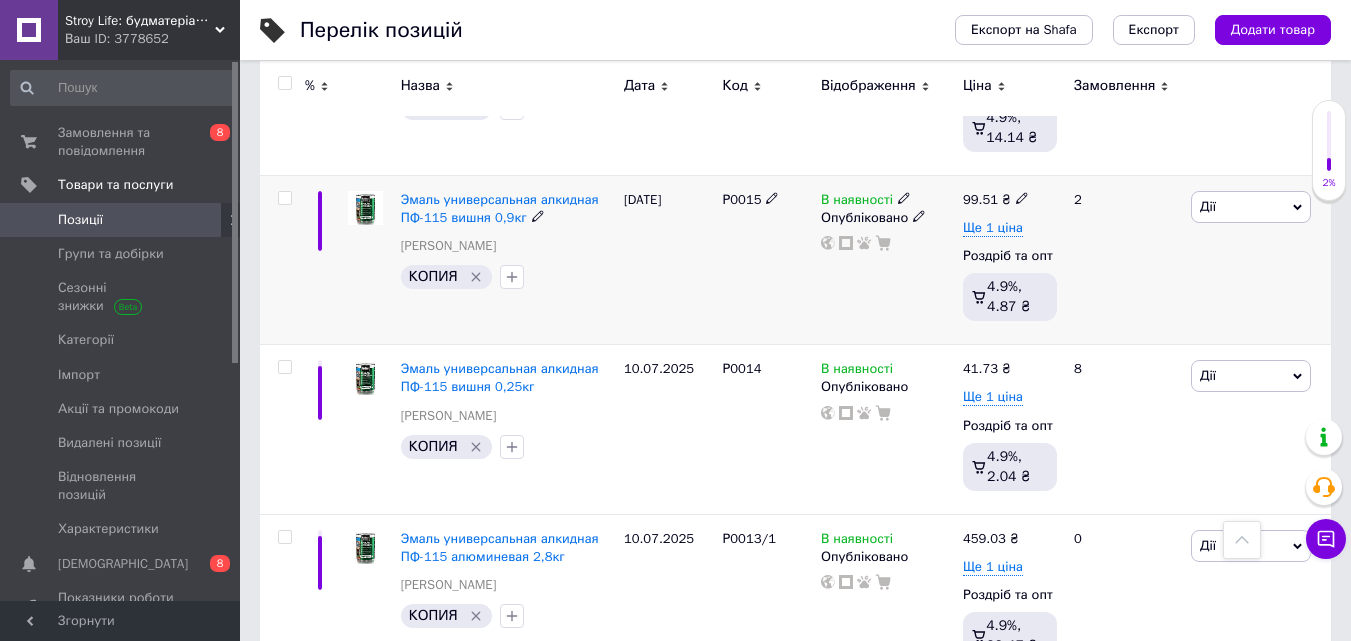 scroll, scrollTop: 1137, scrollLeft: 0, axis: vertical 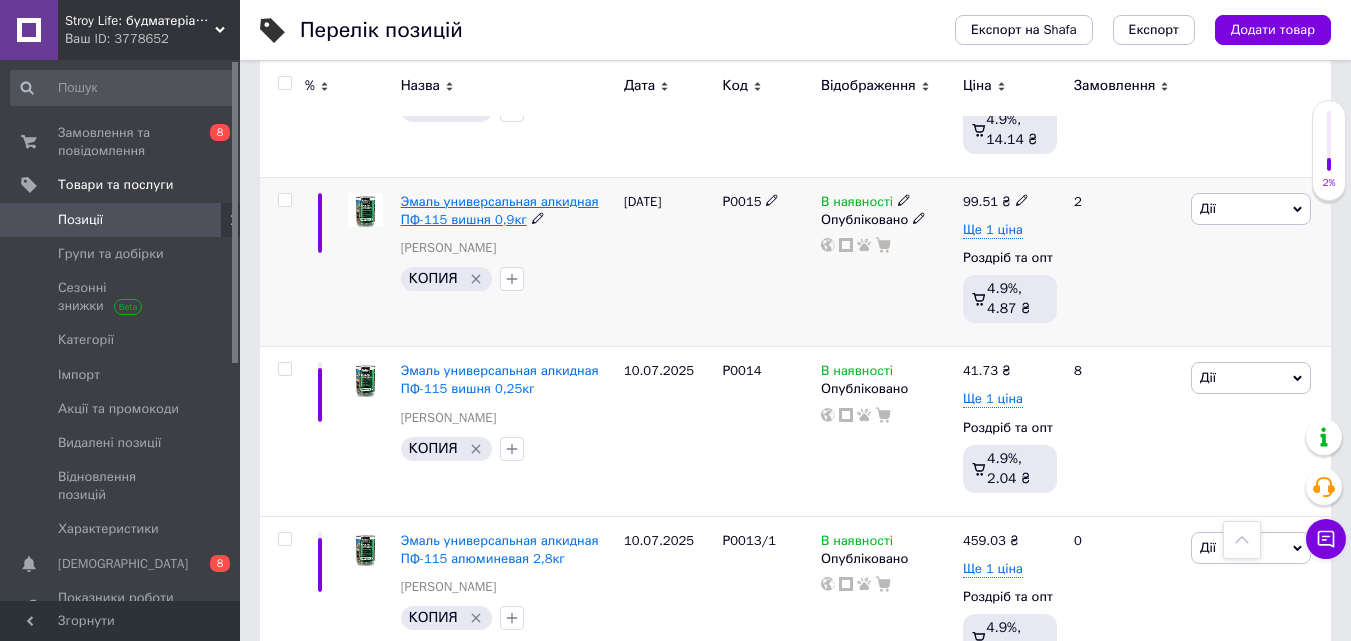 click on "Эмаль универсальная алкидная ПФ-115 вишня 0,9кг" at bounding box center [500, 210] 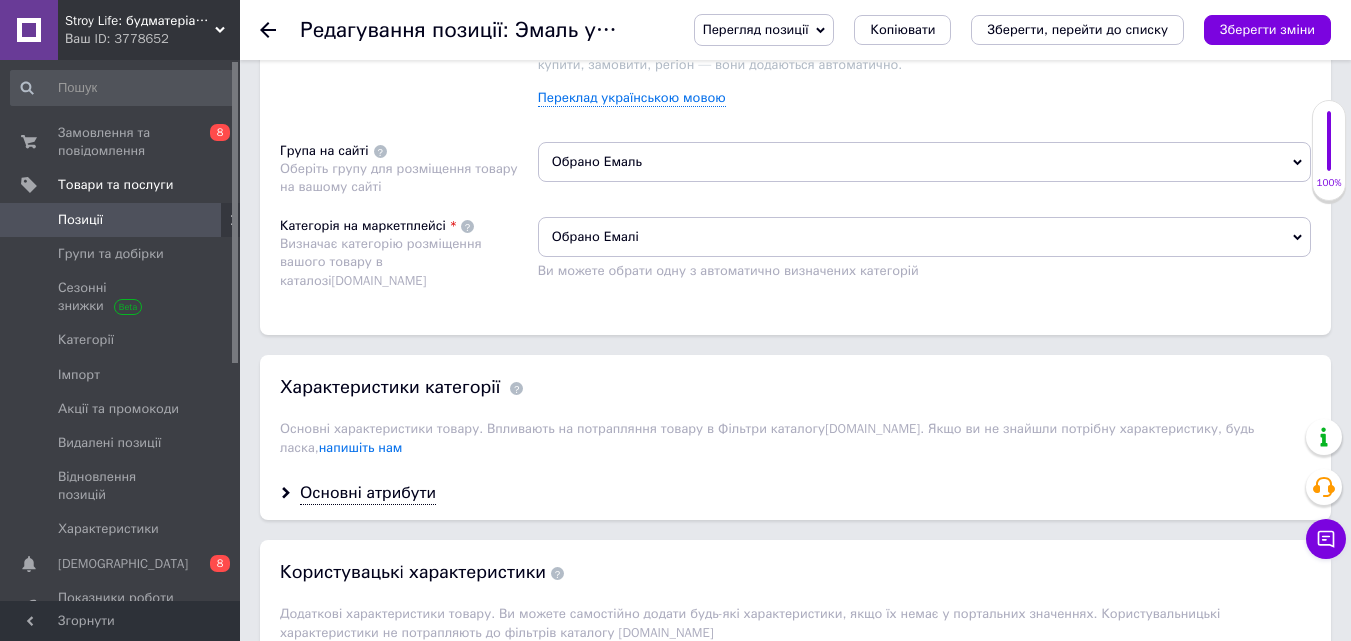 scroll, scrollTop: 1600, scrollLeft: 0, axis: vertical 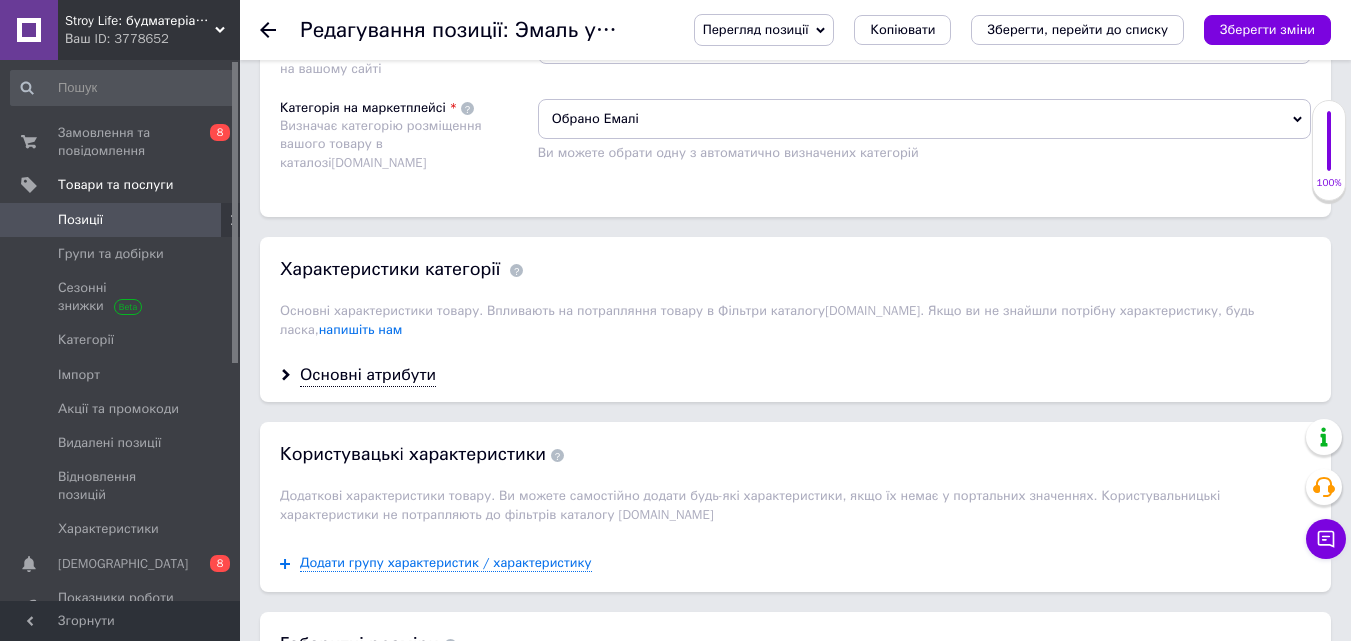 click on "Основні атрибути" at bounding box center (795, 375) 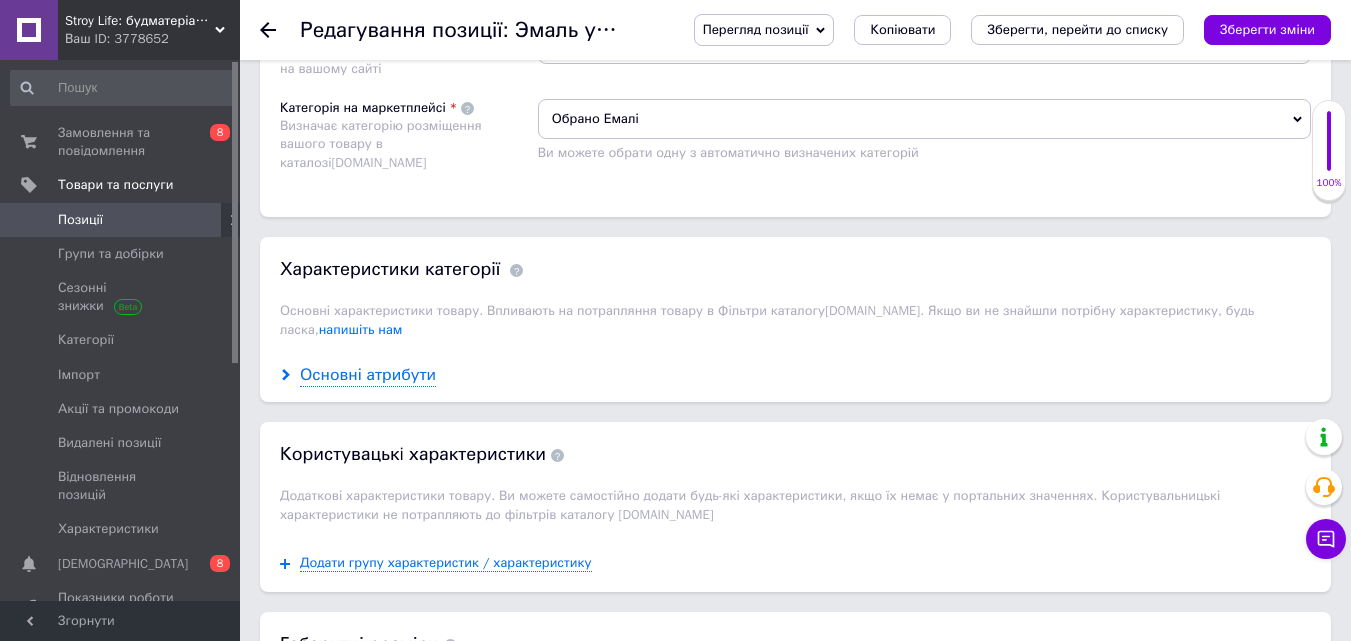 click on "Основні атрибути" at bounding box center (368, 375) 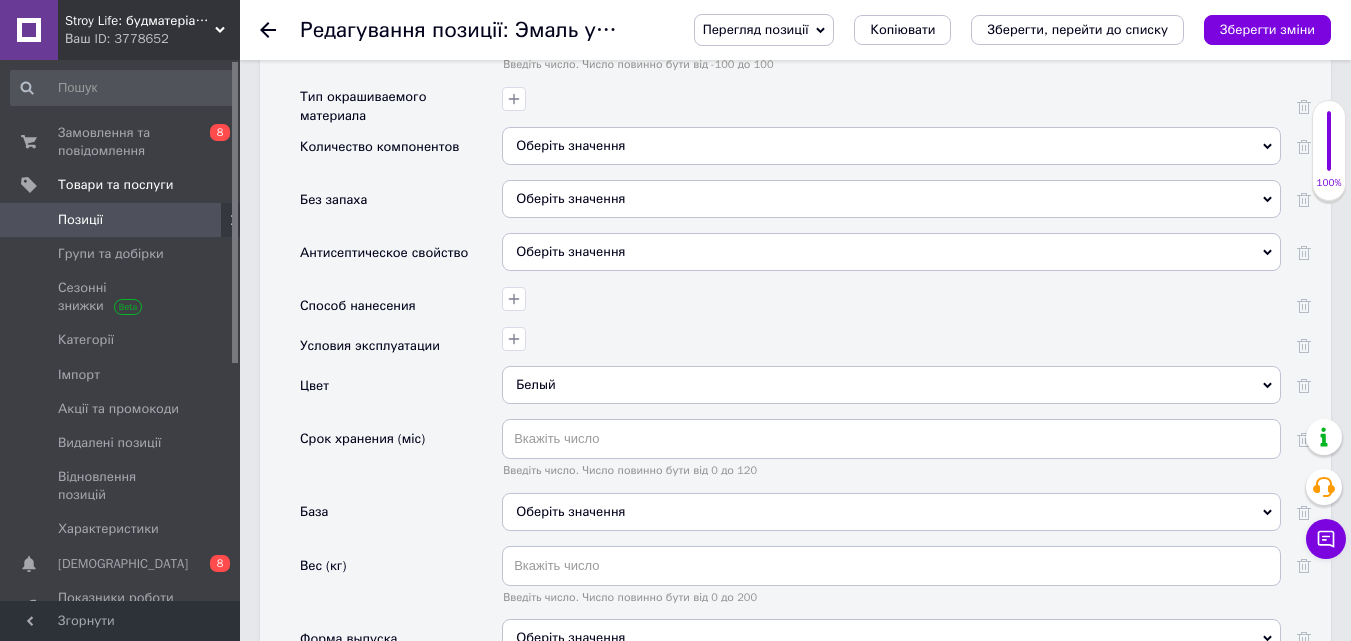 scroll, scrollTop: 2700, scrollLeft: 0, axis: vertical 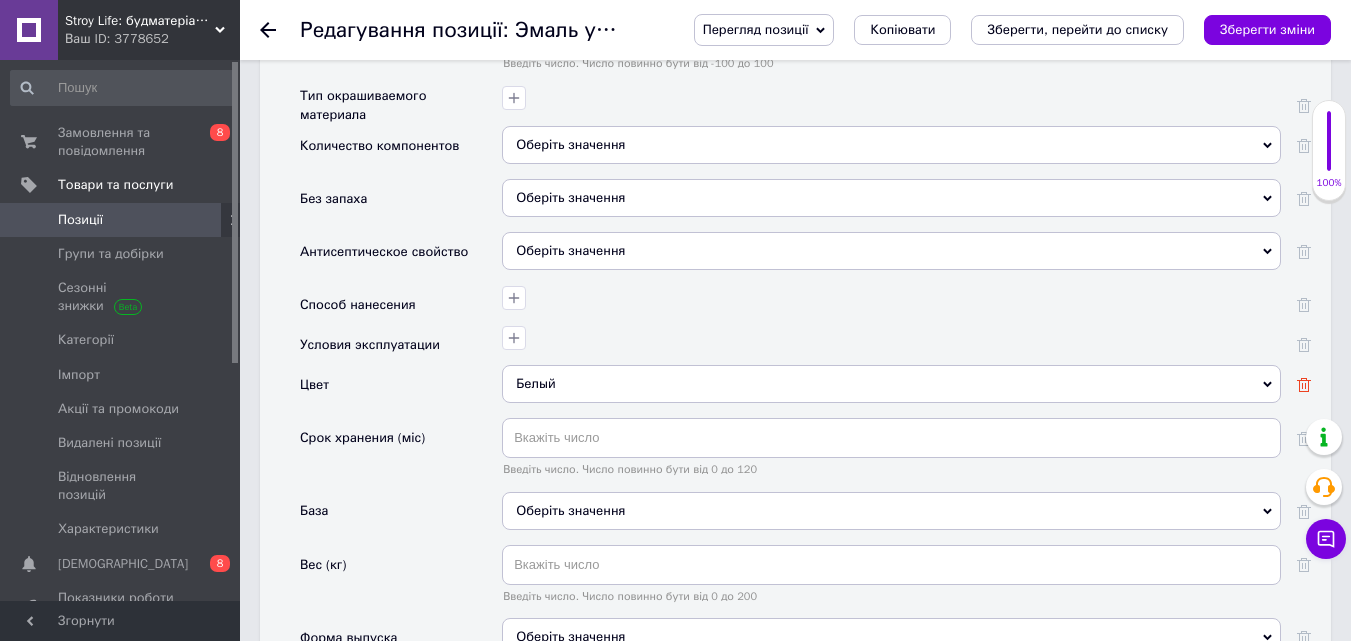 click 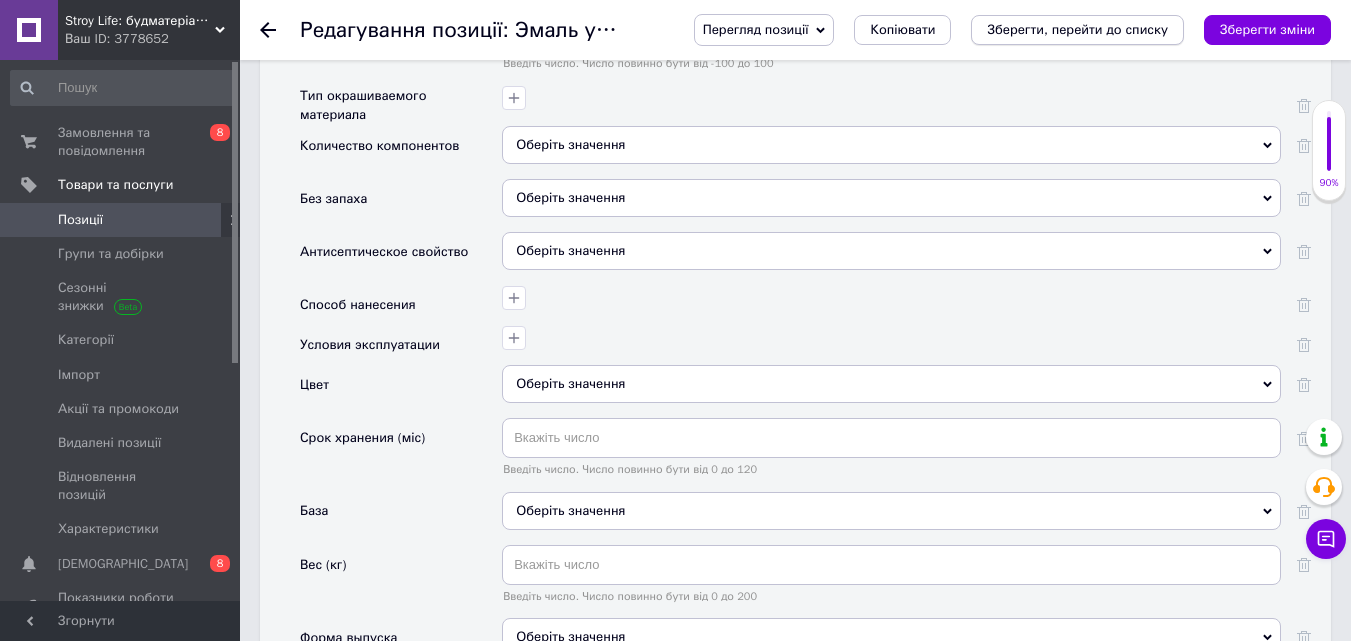 click on "Зберегти, перейти до списку" at bounding box center [1077, 29] 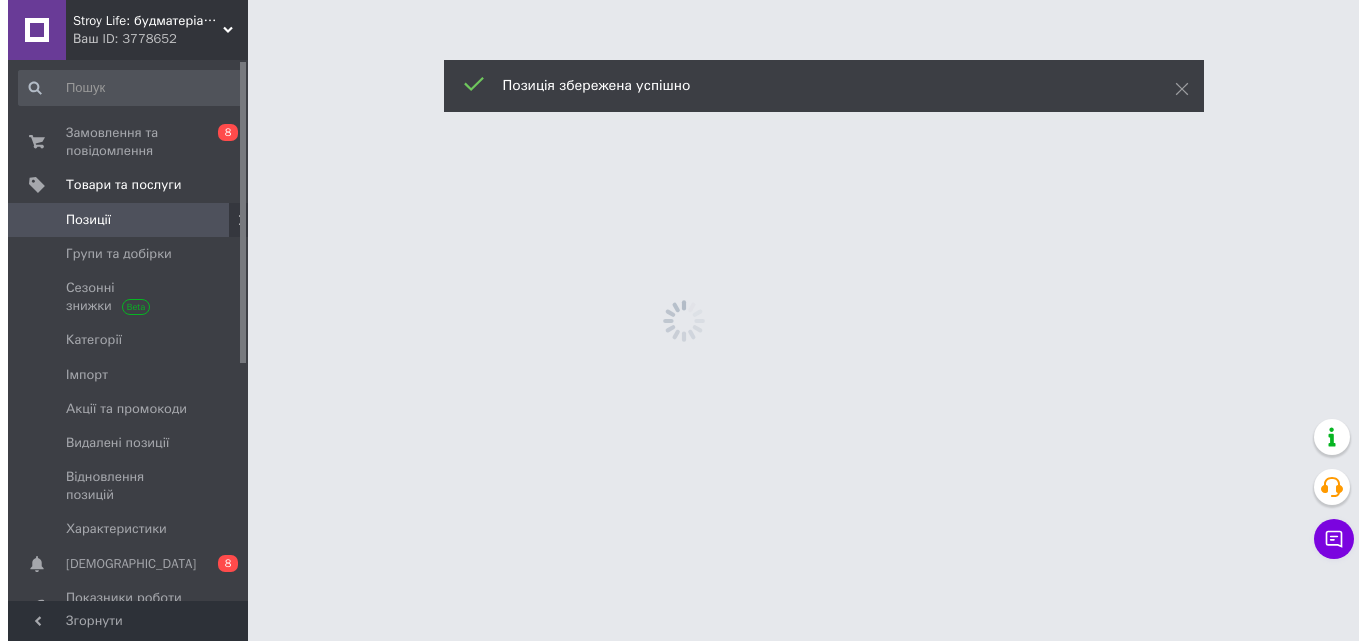 scroll, scrollTop: 0, scrollLeft: 0, axis: both 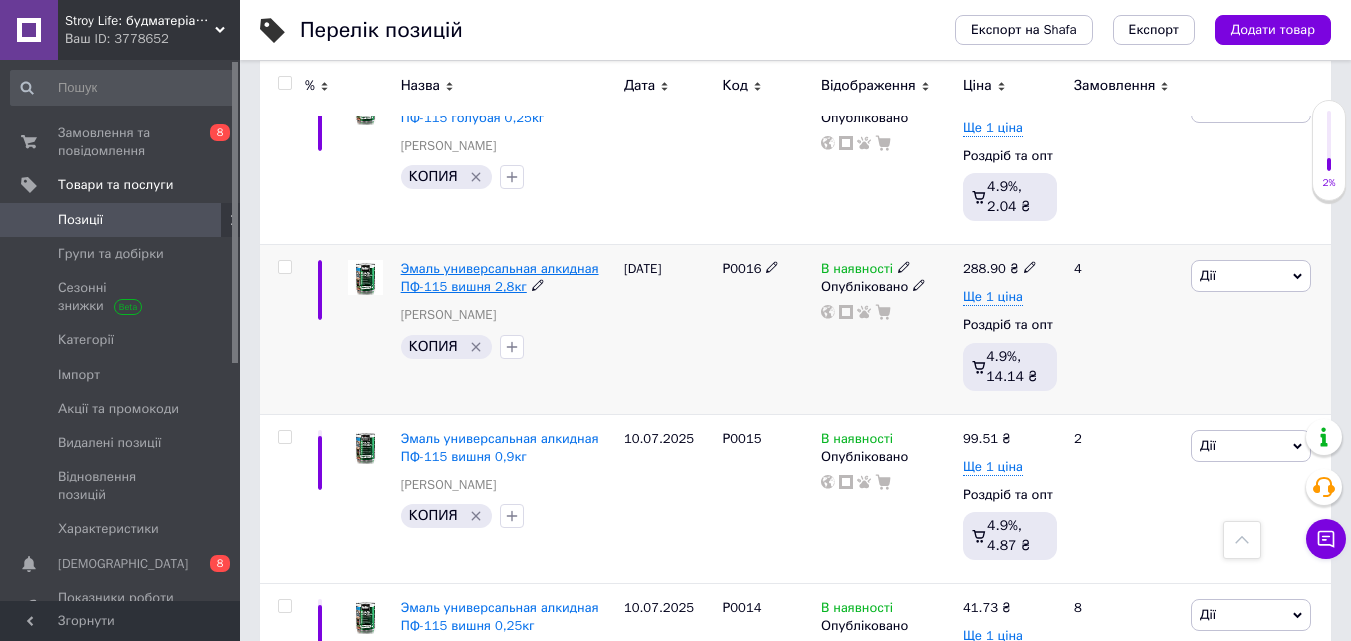 click on "Эмаль универсальная алкидная ПФ-115 вишня 2,8кг" at bounding box center (500, 277) 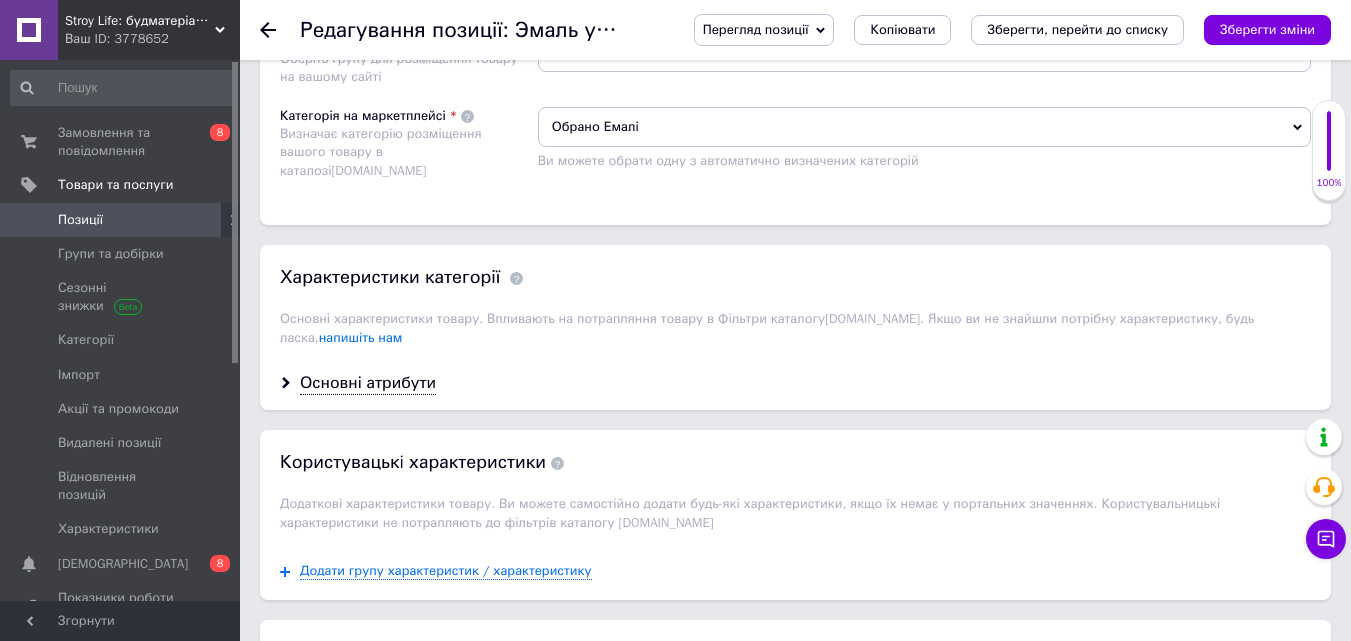 scroll, scrollTop: 1700, scrollLeft: 0, axis: vertical 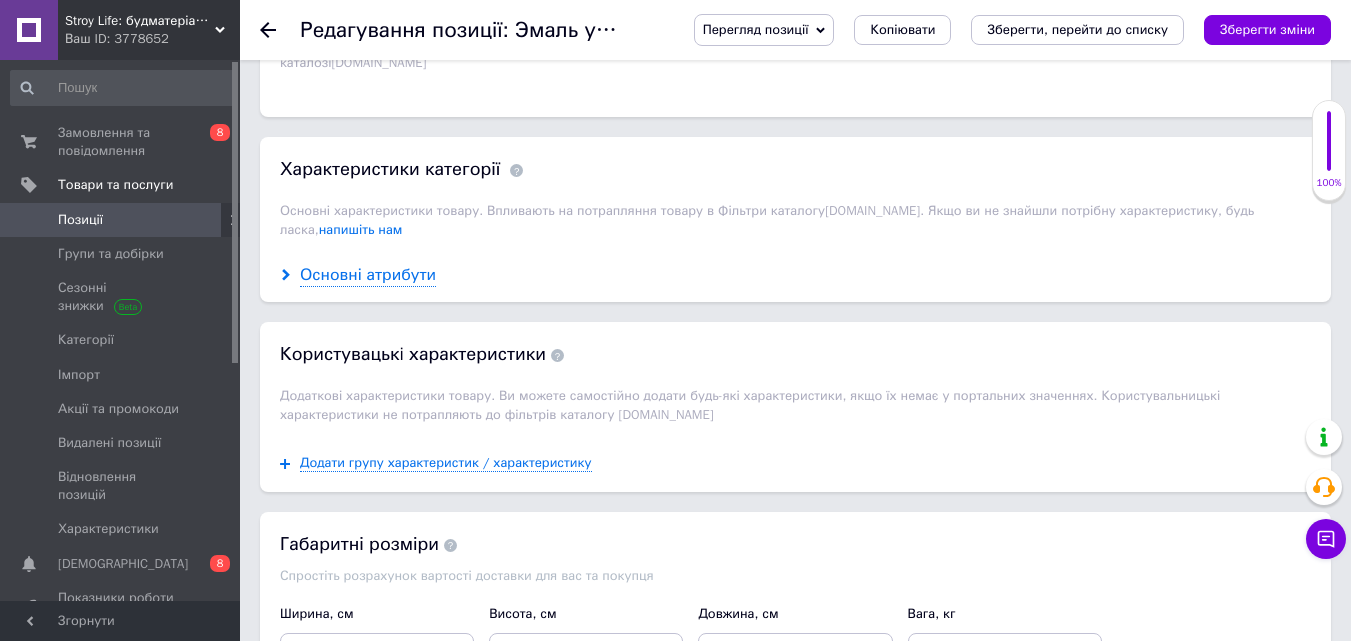 click on "Основні атрибути" at bounding box center (368, 275) 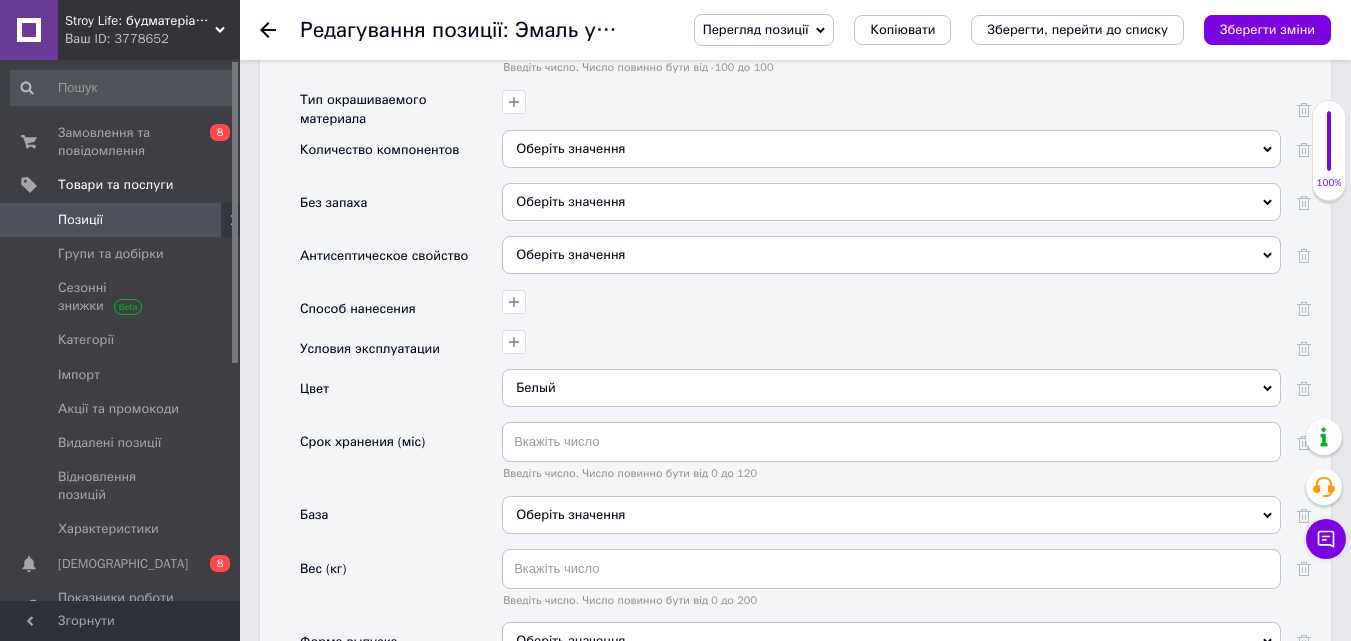 scroll, scrollTop: 2700, scrollLeft: 0, axis: vertical 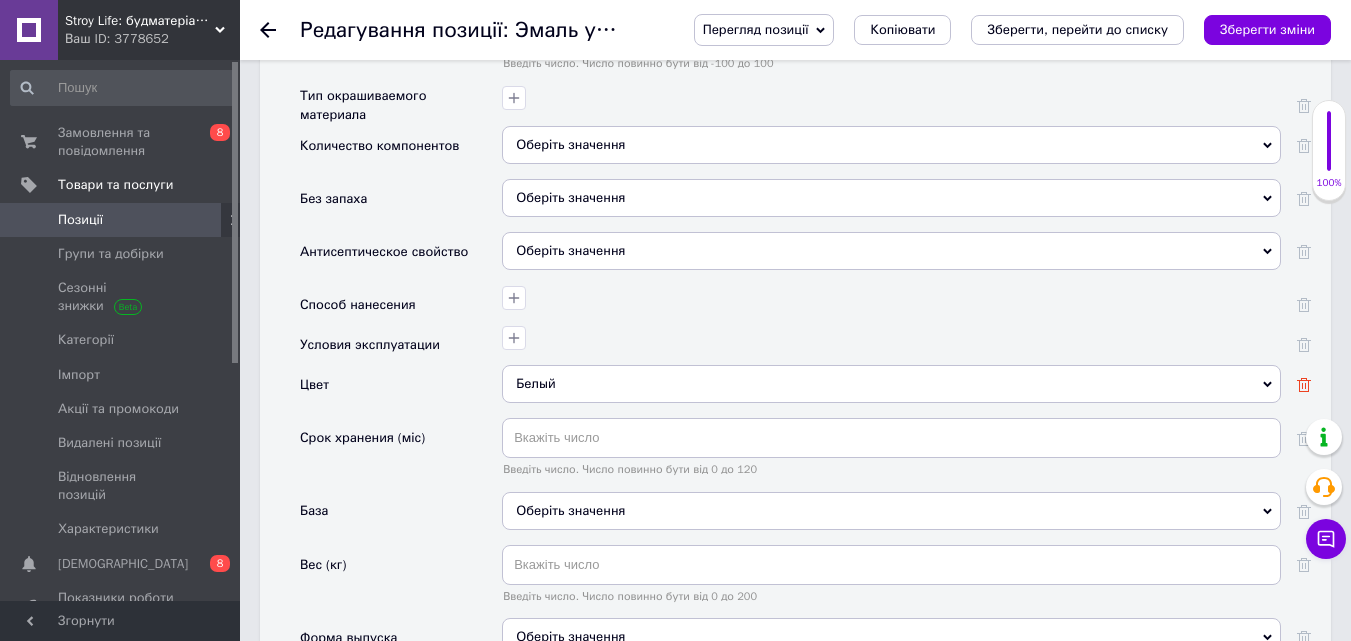 click 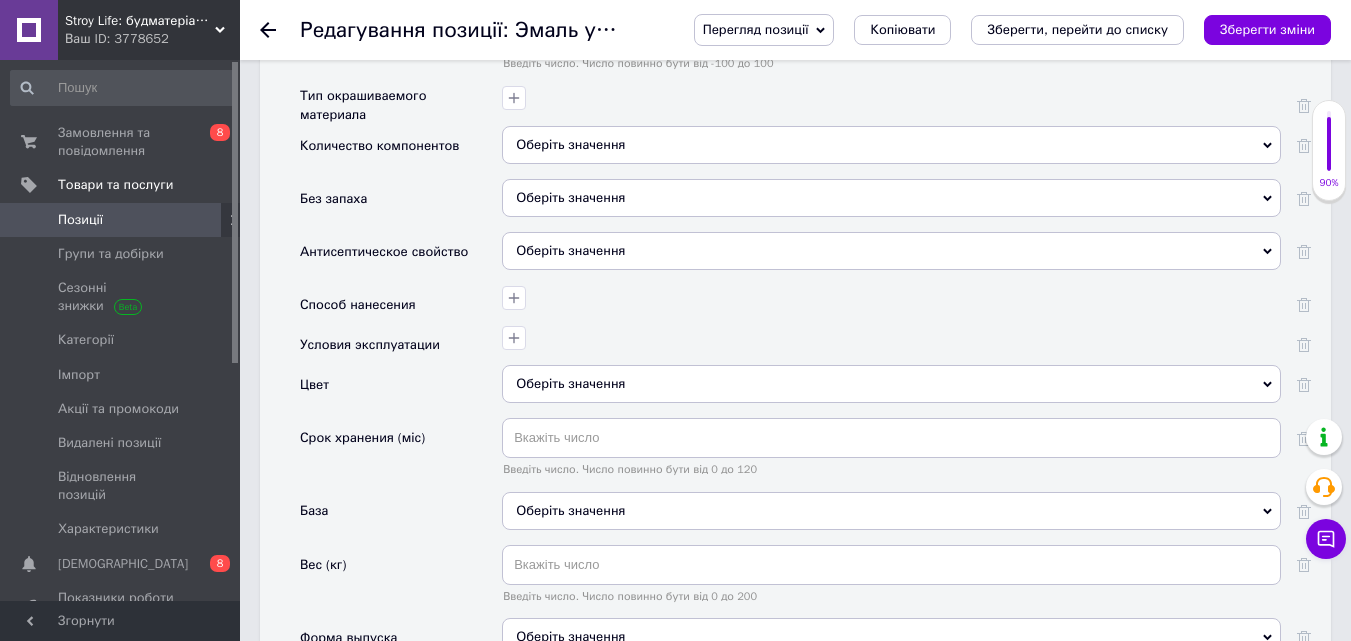 click on "Зберегти, перейти до списку" at bounding box center (1077, 29) 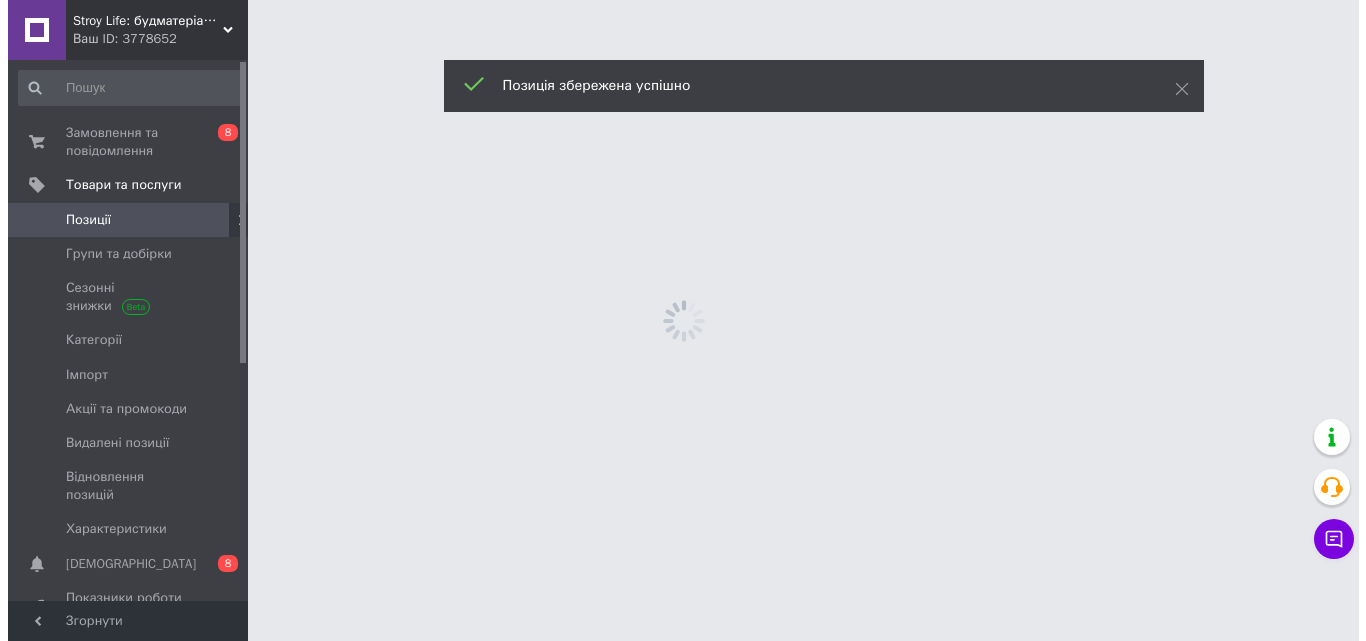 scroll, scrollTop: 0, scrollLeft: 0, axis: both 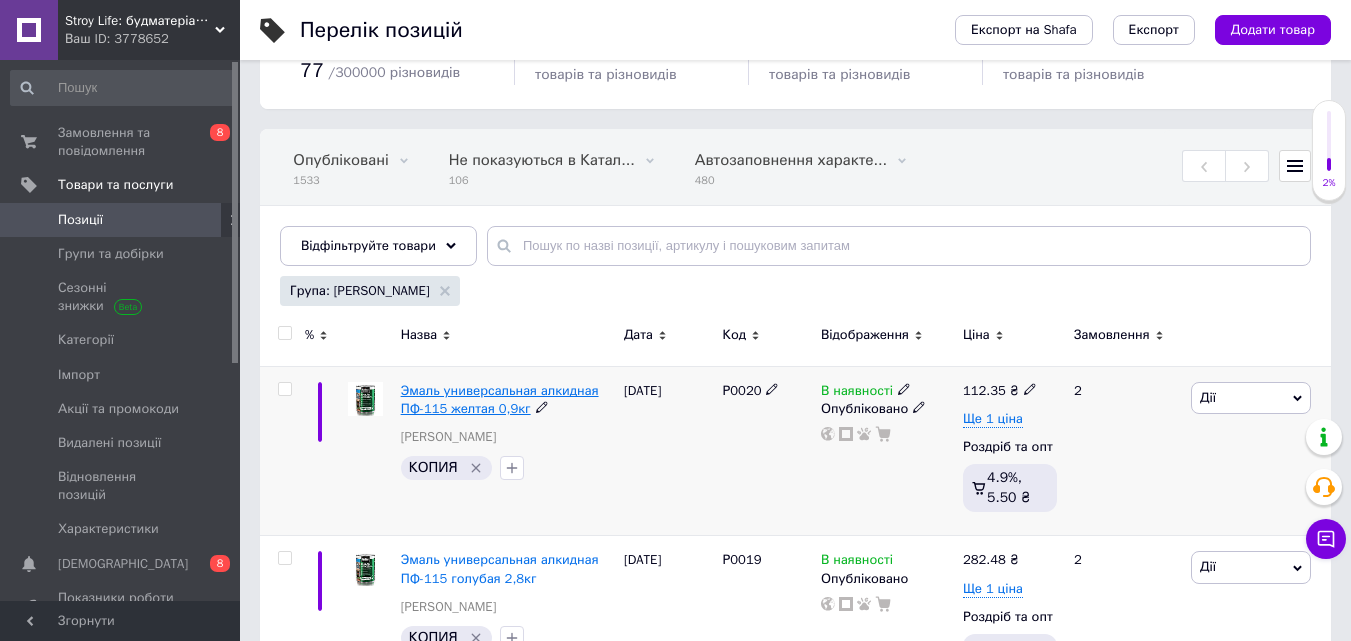 click on "Эмаль универсальная алкидная ПФ-115 желтая 0,9кг" at bounding box center [500, 399] 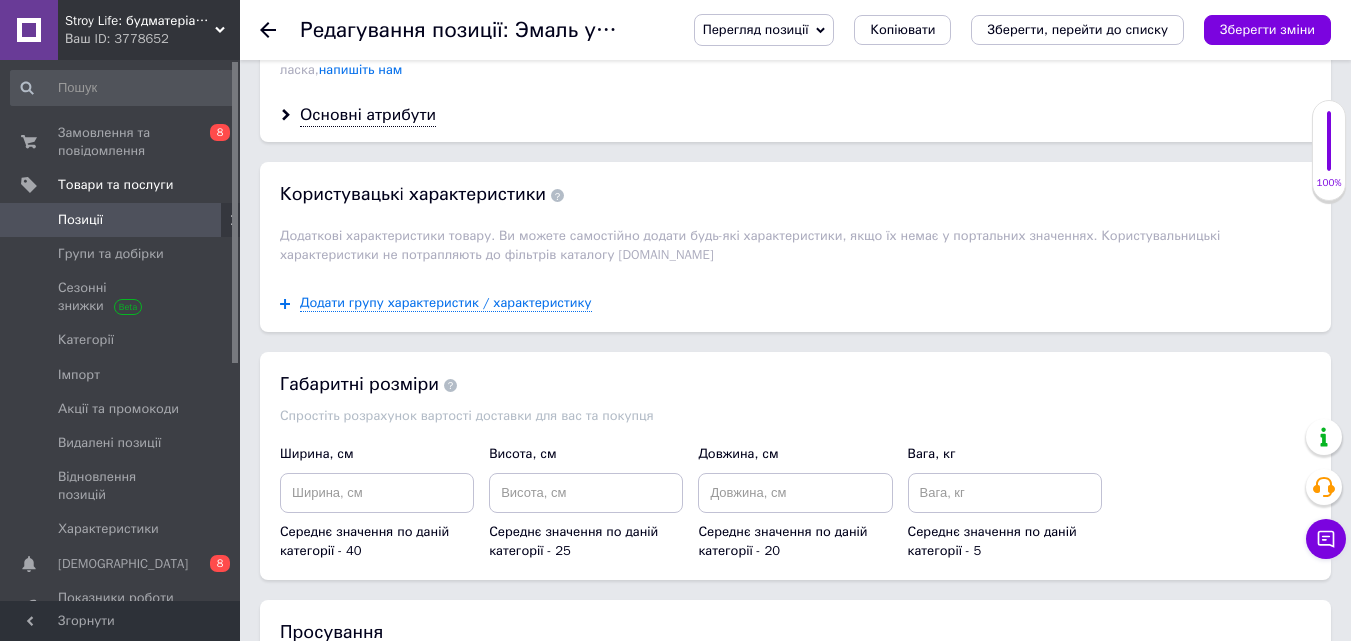 scroll, scrollTop: 1900, scrollLeft: 0, axis: vertical 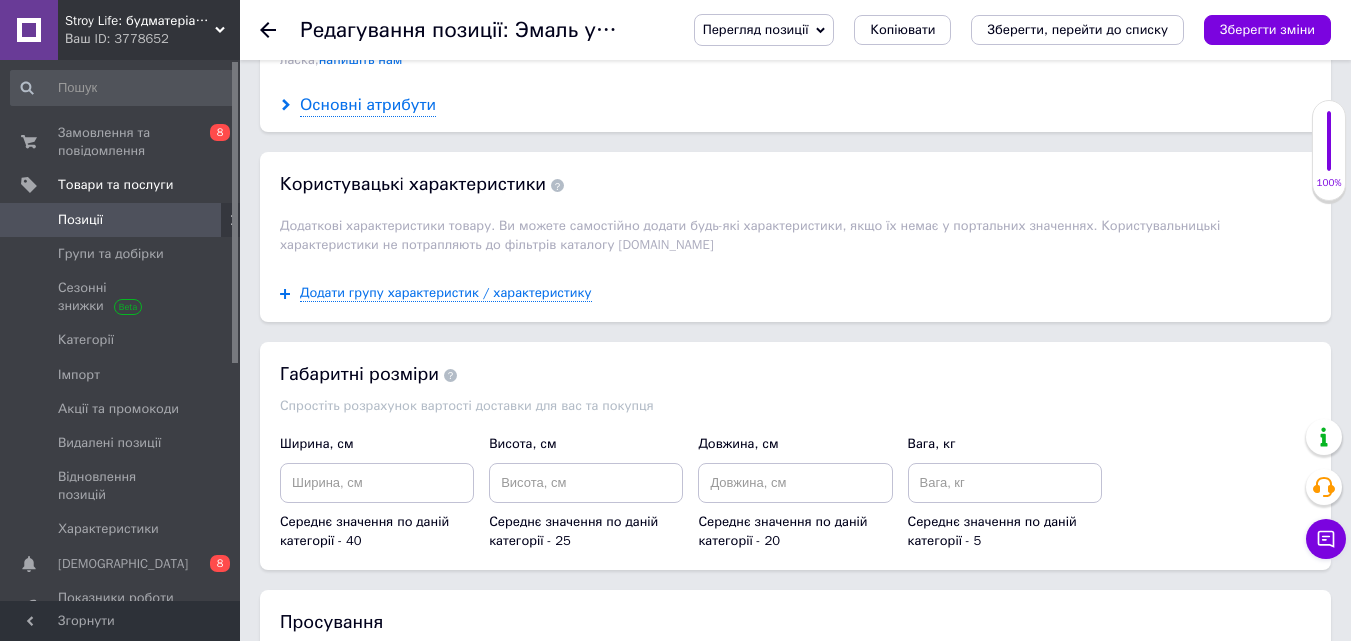 click on "Основні атрибути" at bounding box center (368, 105) 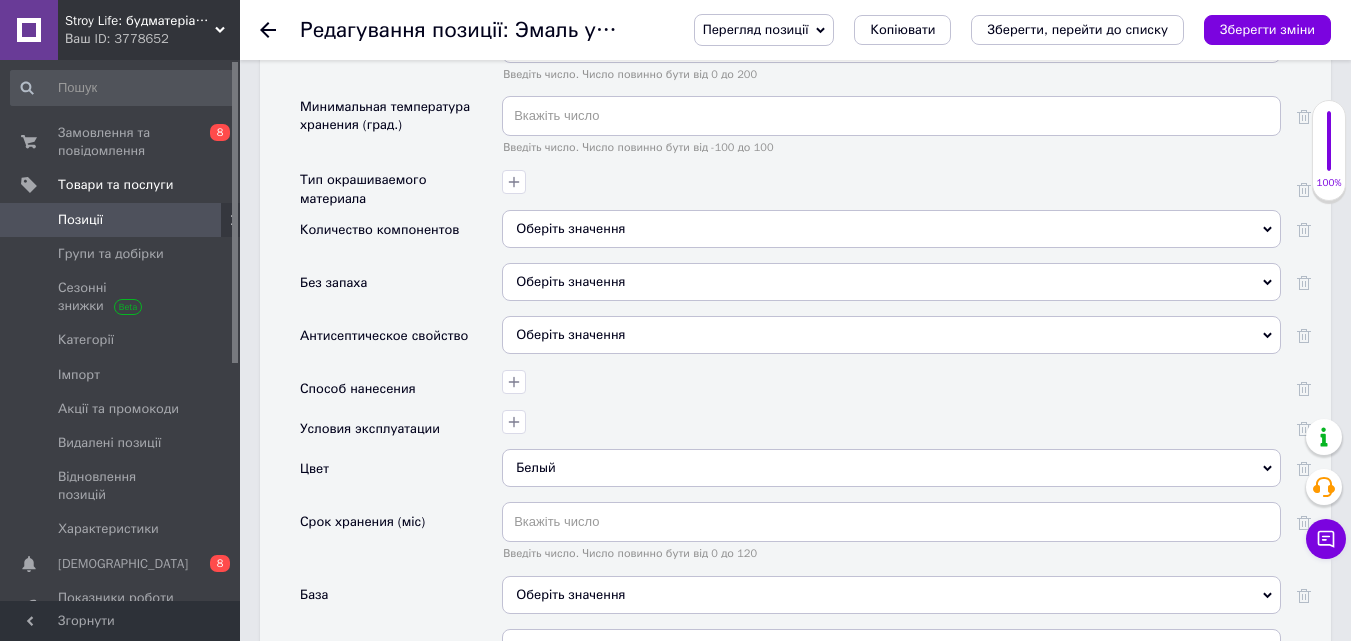 scroll, scrollTop: 2700, scrollLeft: 0, axis: vertical 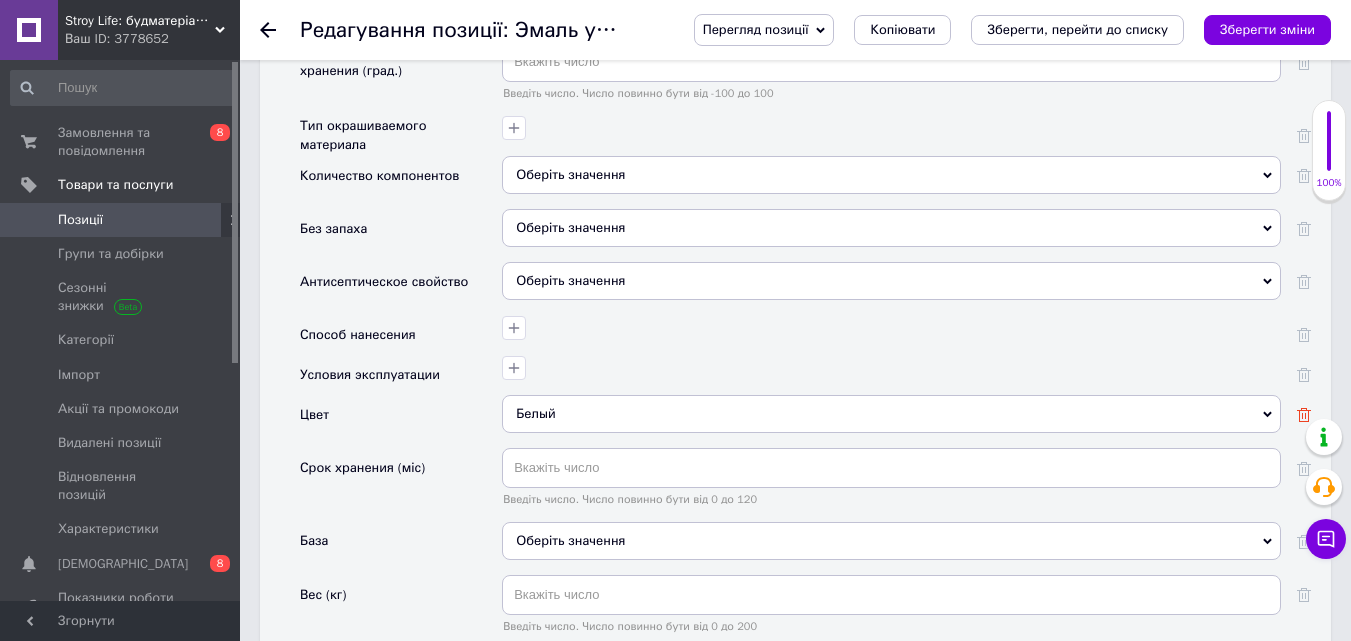 click 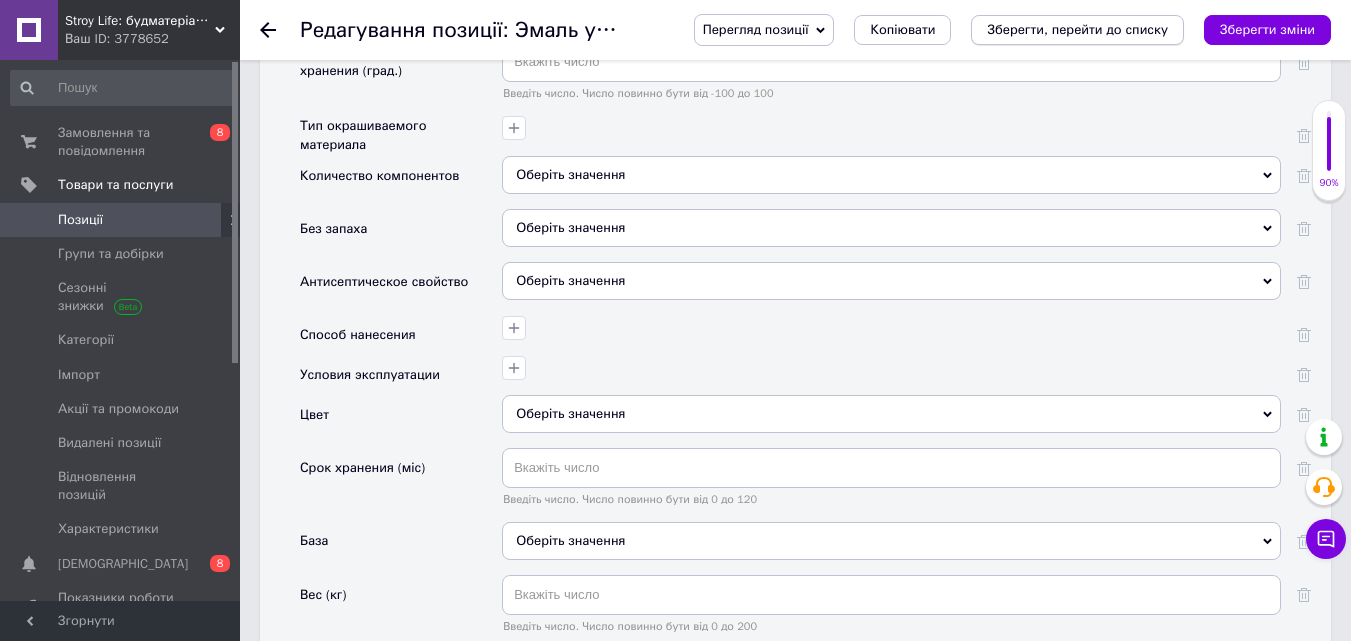 click on "Зберегти, перейти до списку" at bounding box center [1077, 29] 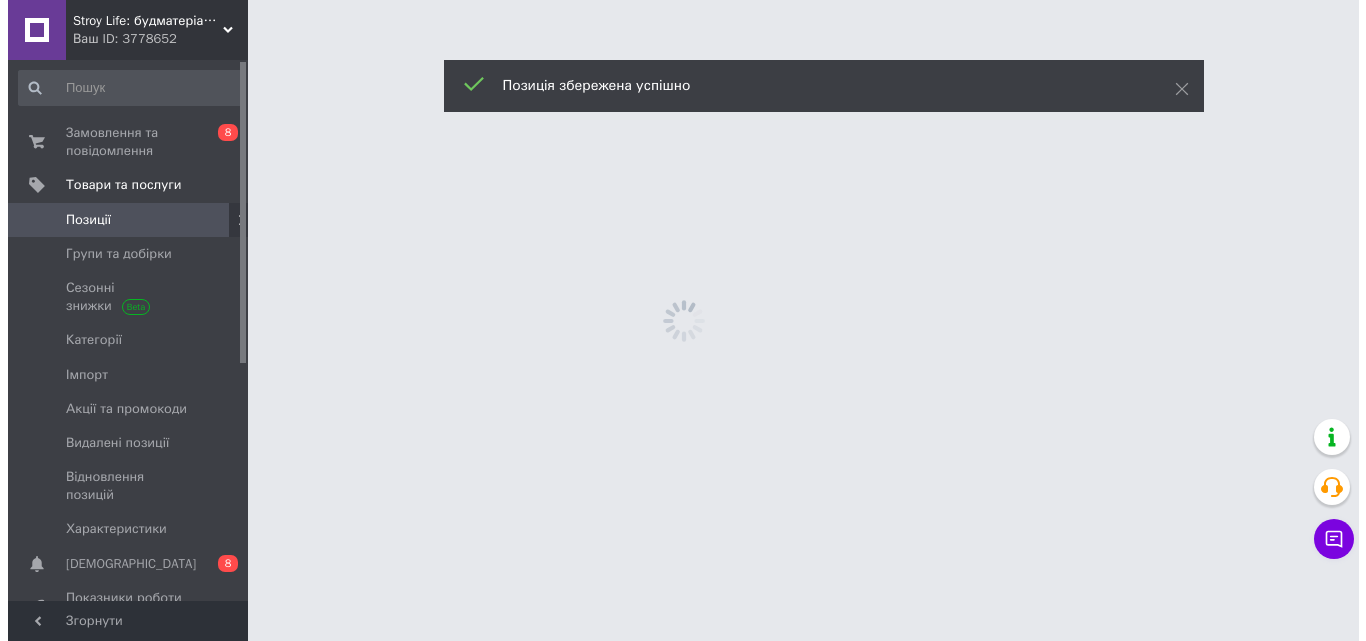 scroll, scrollTop: 0, scrollLeft: 0, axis: both 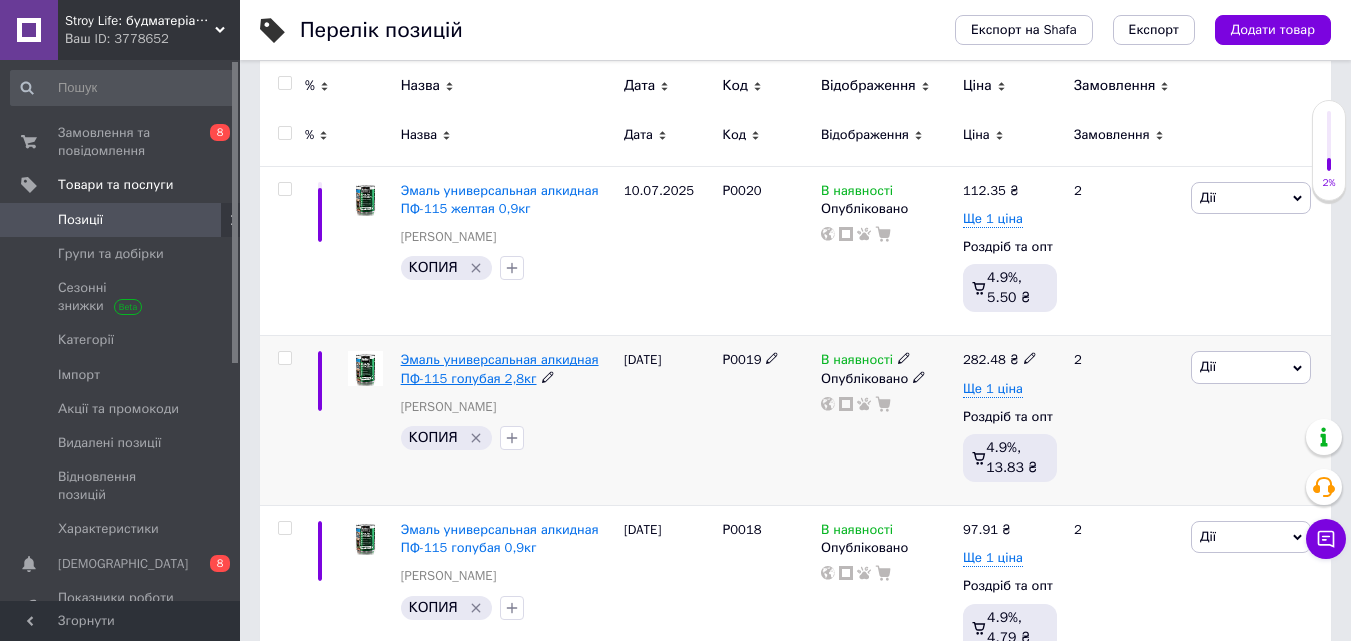 click on "Эмаль универсальная алкидная ПФ-115 голубая 2,8кг" at bounding box center (500, 368) 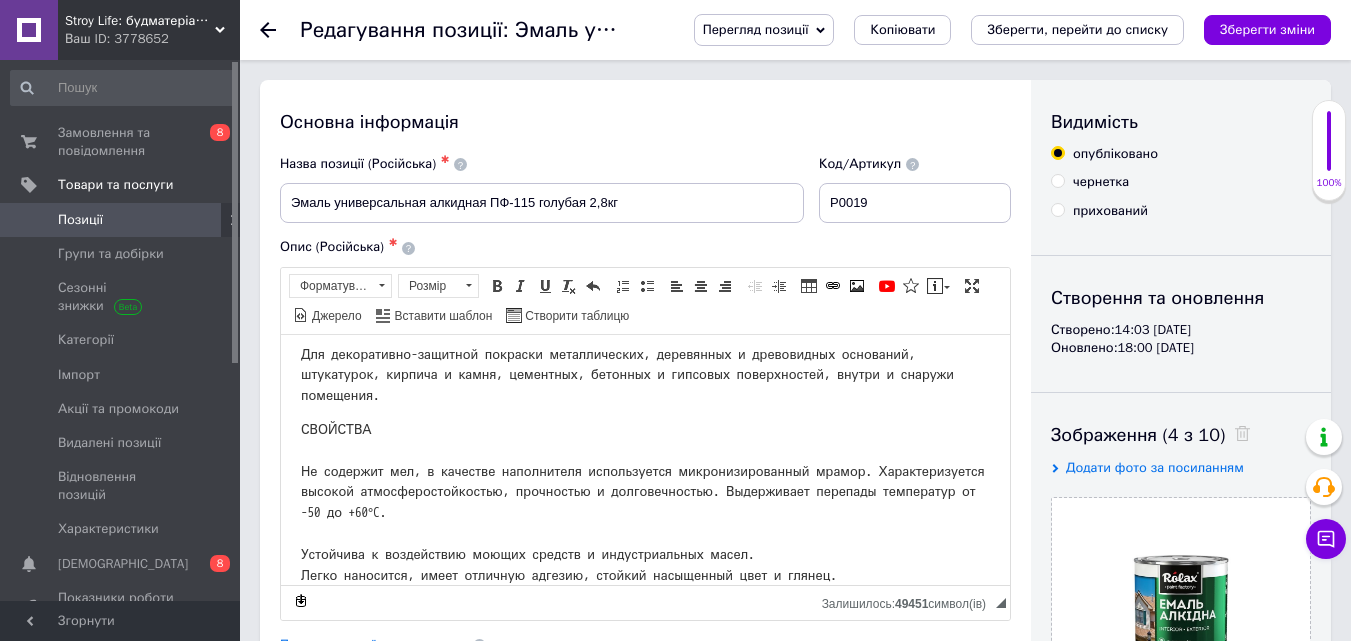 scroll, scrollTop: 73, scrollLeft: 0, axis: vertical 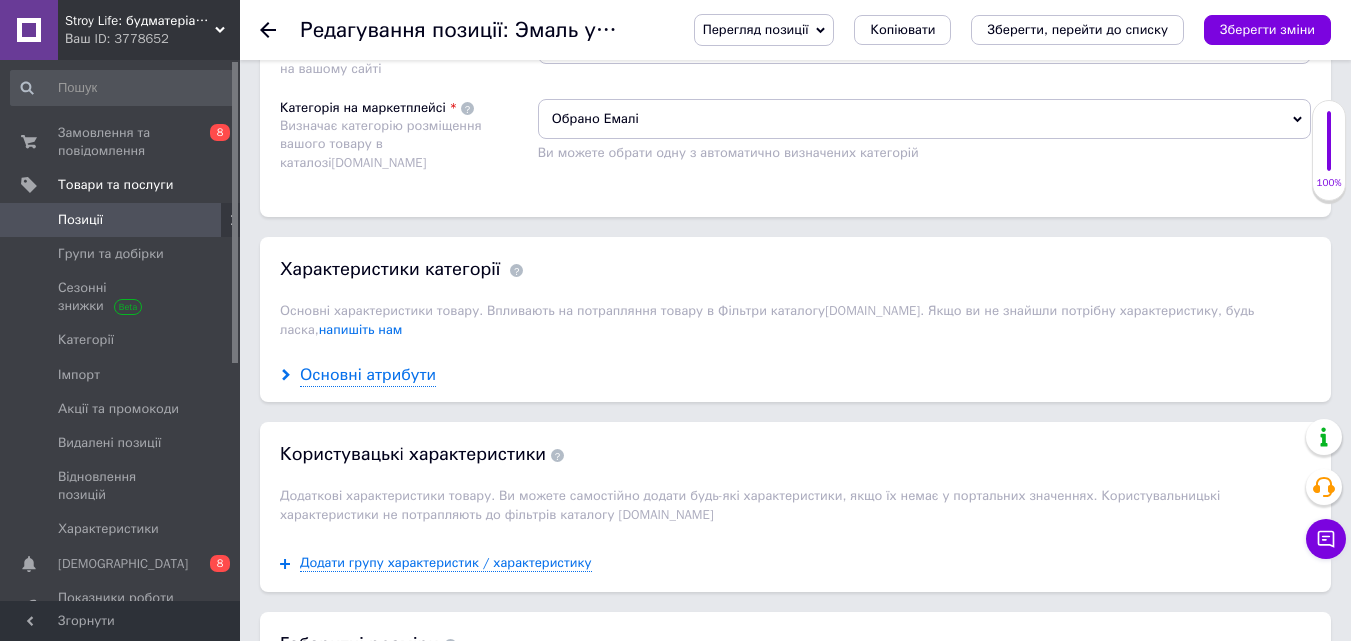 click on "Основні атрибути" at bounding box center (368, 375) 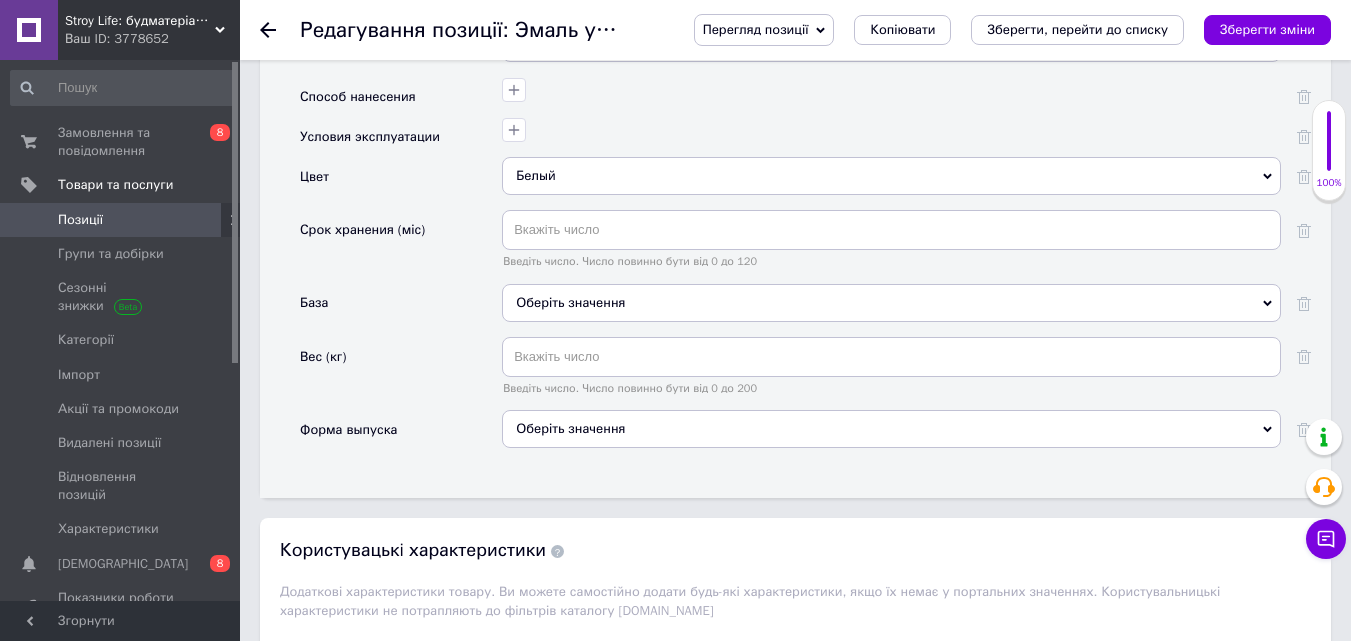 scroll, scrollTop: 2800, scrollLeft: 0, axis: vertical 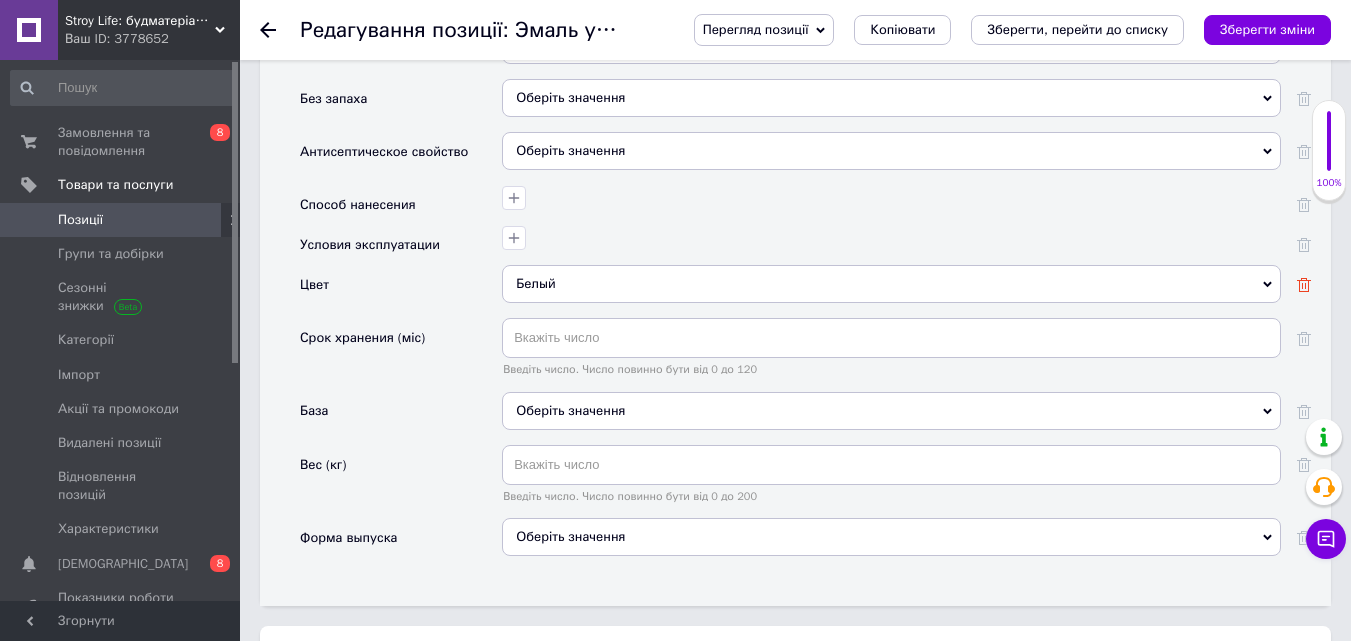 click 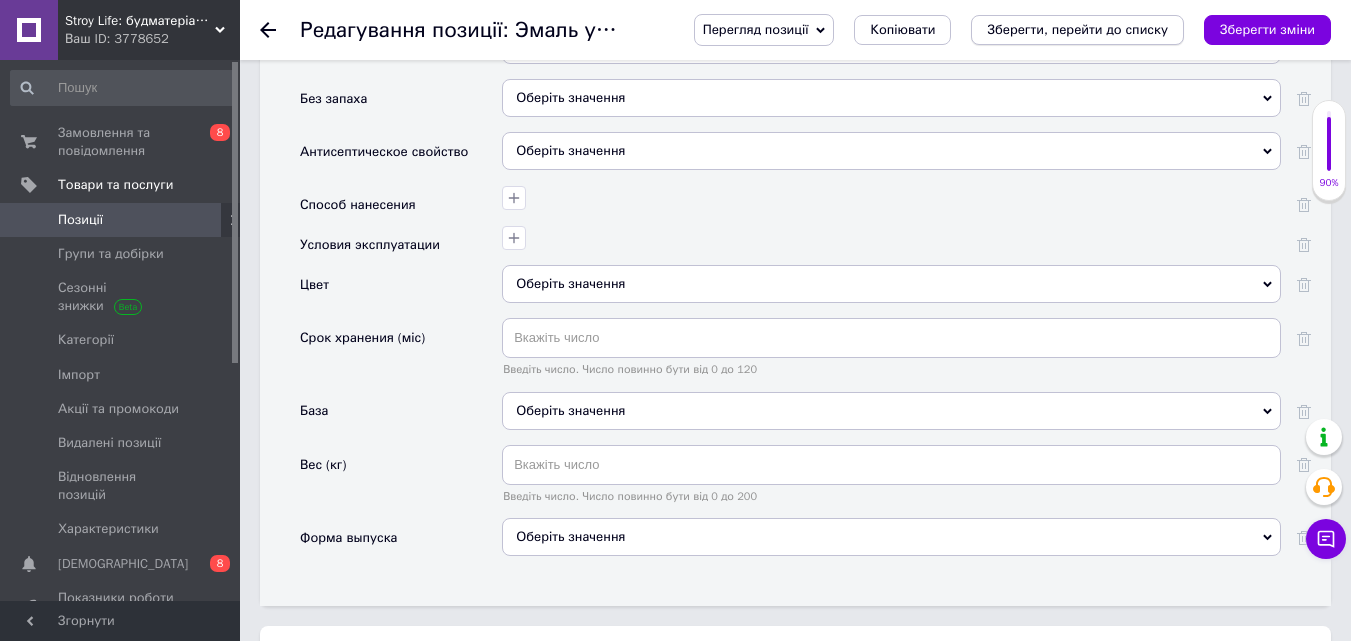 click on "Зберегти, перейти до списку" at bounding box center (1077, 29) 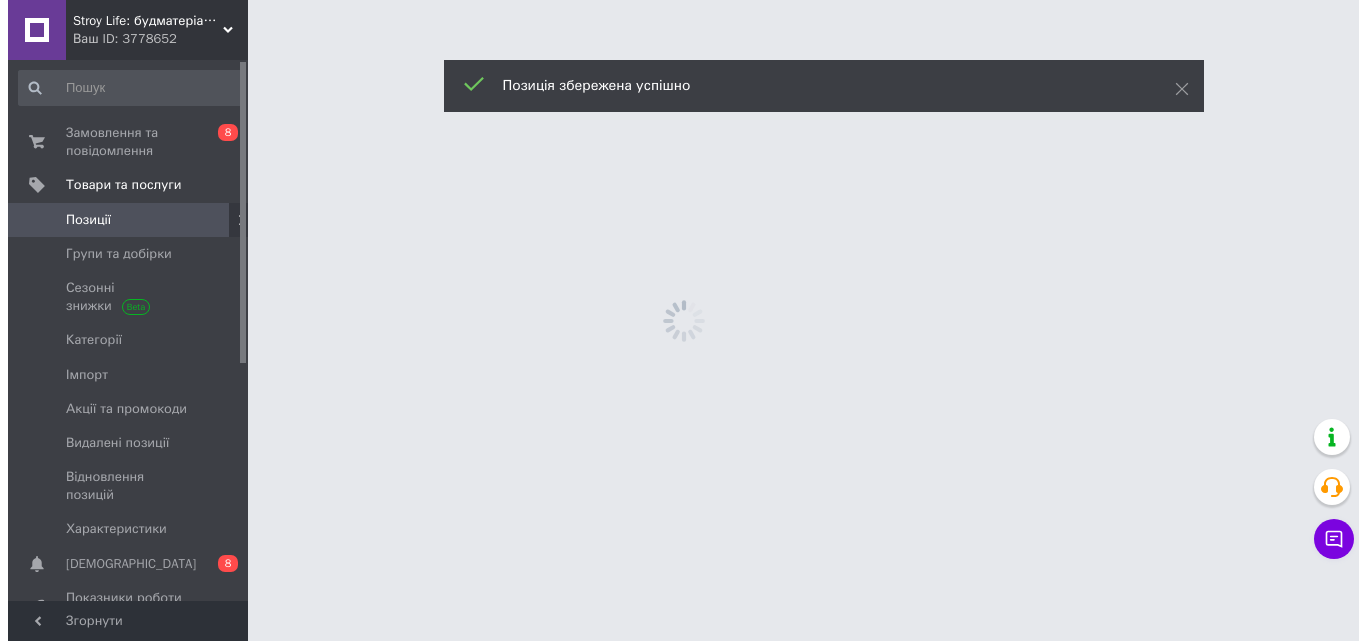 scroll, scrollTop: 0, scrollLeft: 0, axis: both 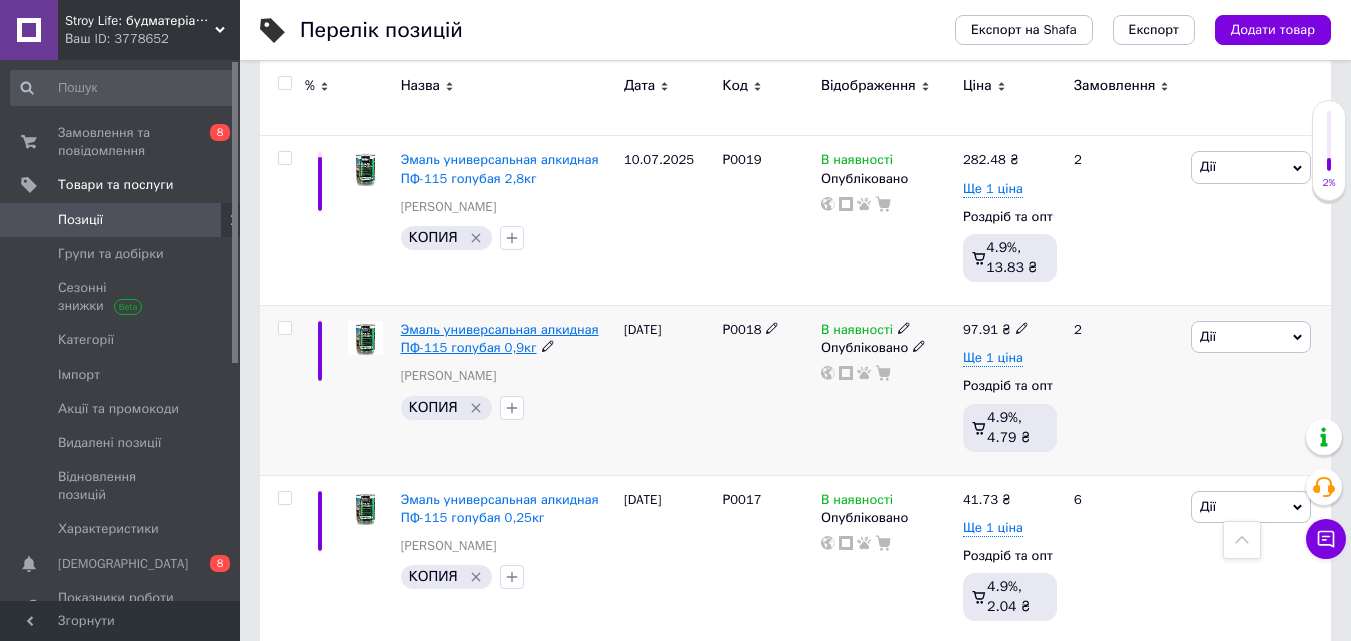 click on "Эмаль универсальная алкидная ПФ-115 голубая 0,9кг" at bounding box center [500, 338] 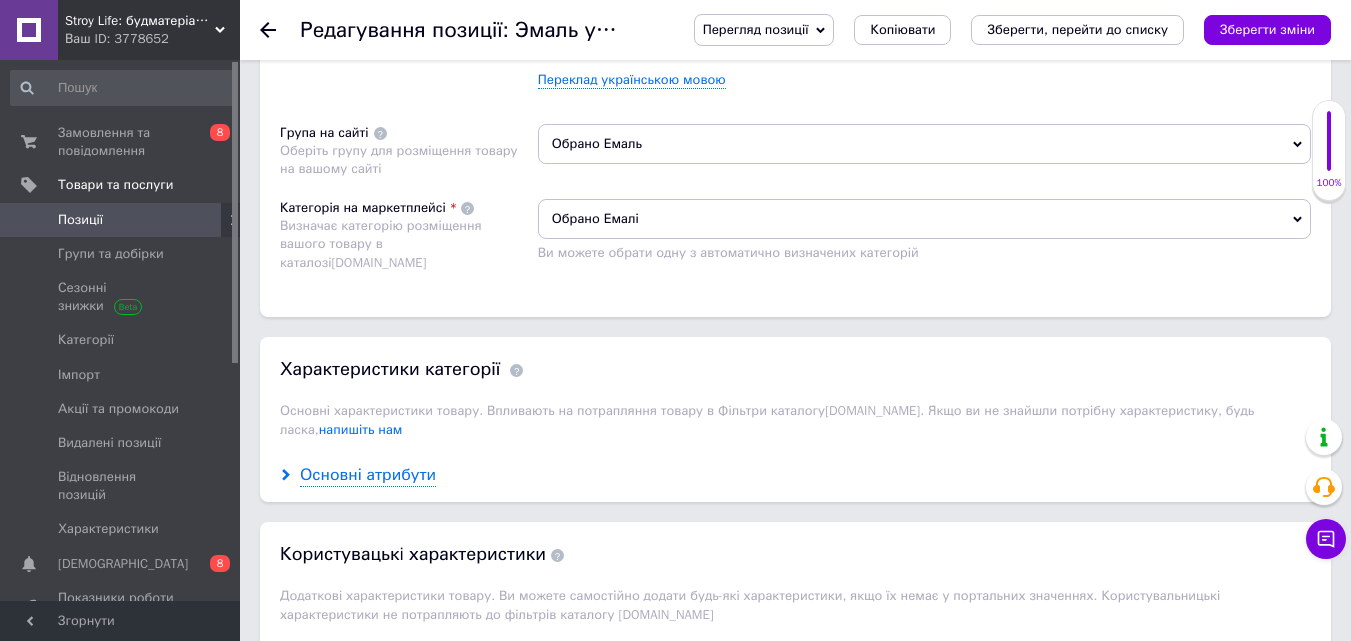 click on "Основні атрибути" at bounding box center [368, 475] 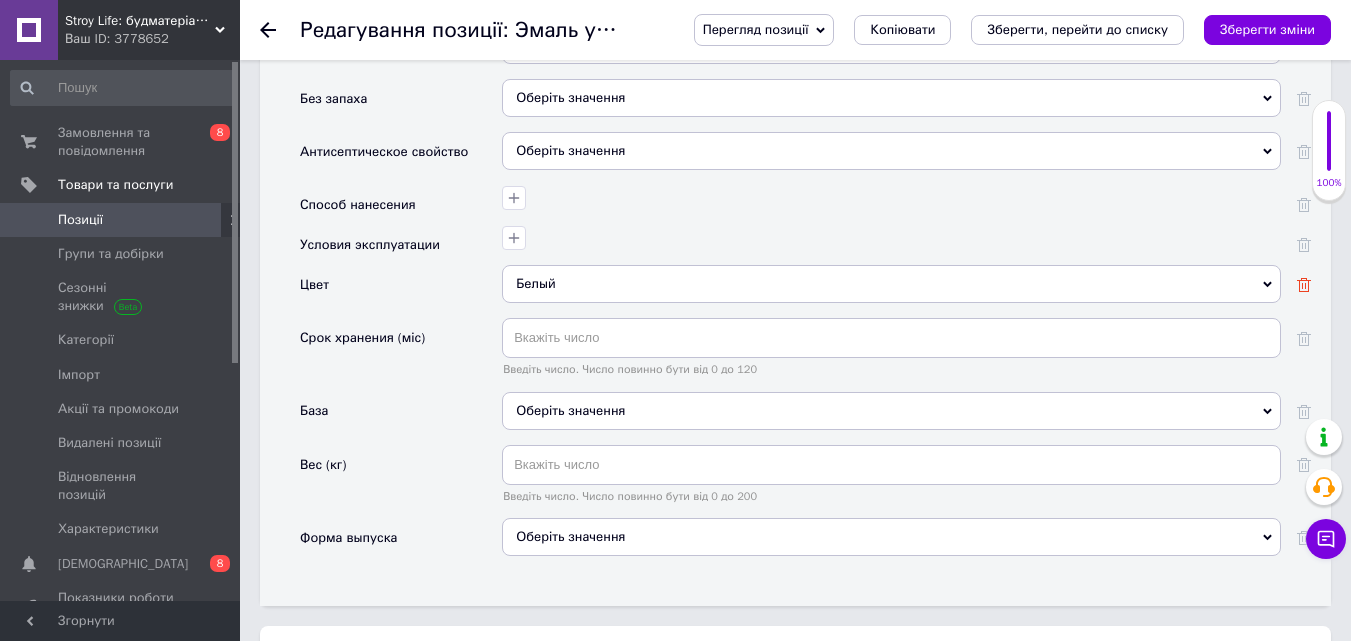 click 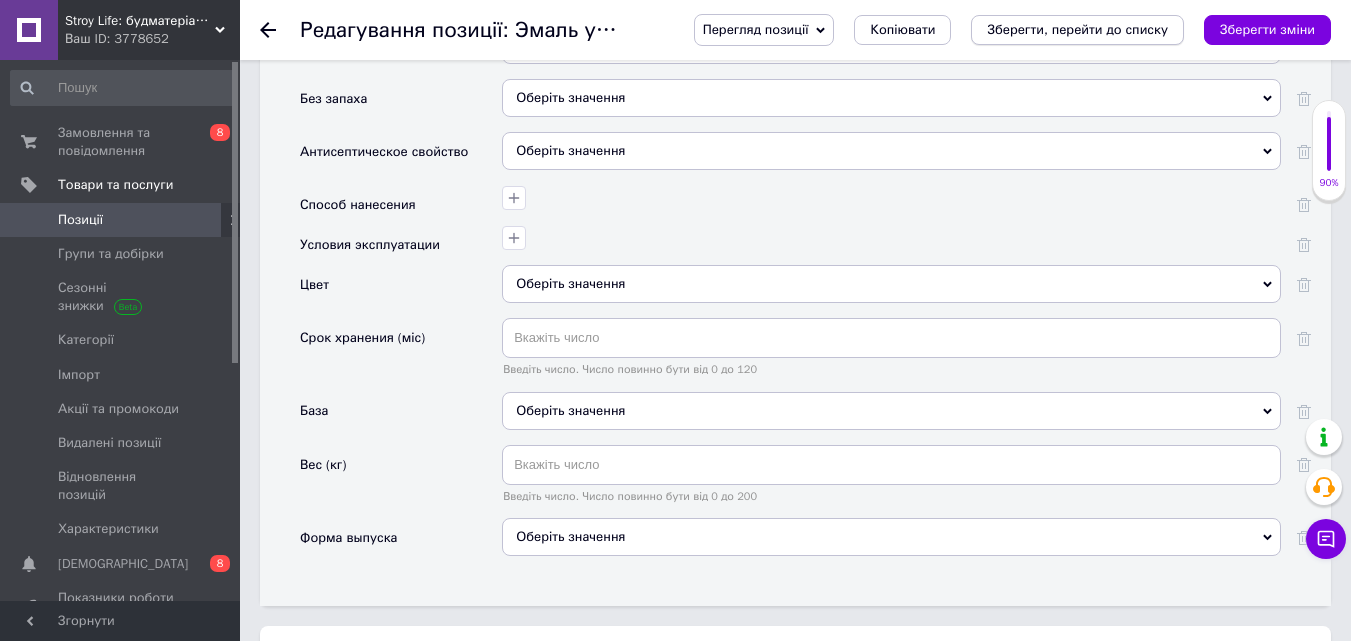click on "Зберегти, перейти до списку" at bounding box center [1077, 29] 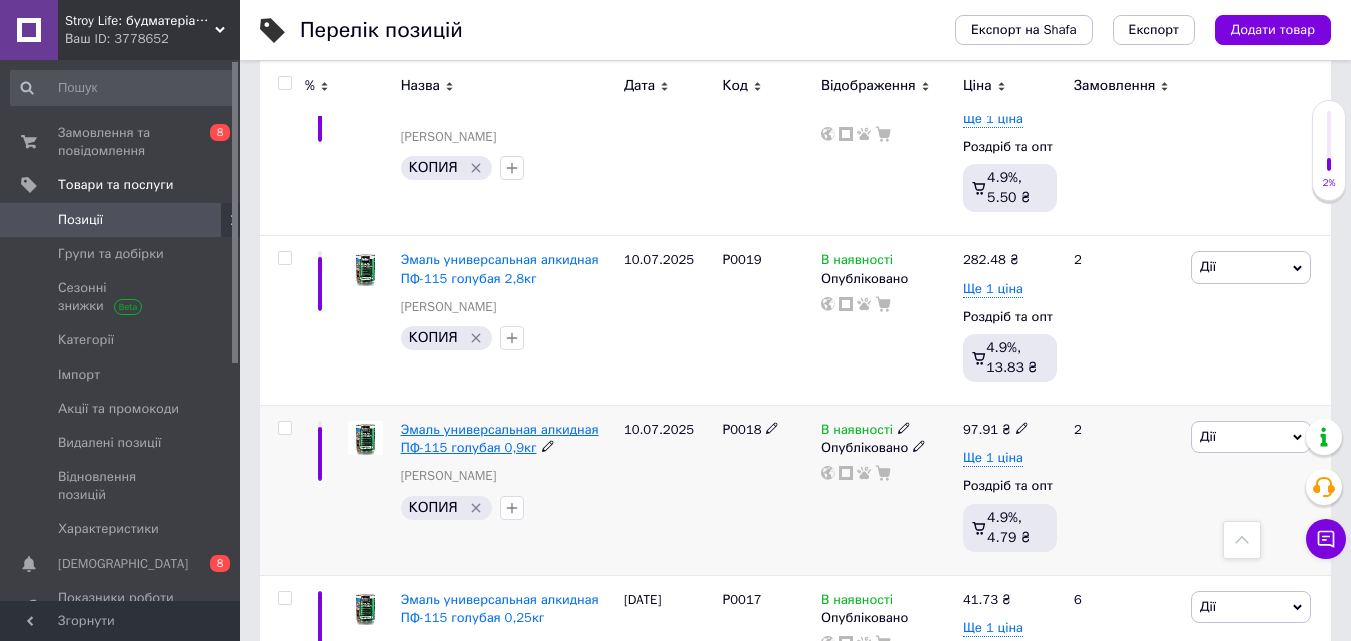 click on "Эмаль универсальная алкидная ПФ-115 голубая 0,9кг" at bounding box center [500, 438] 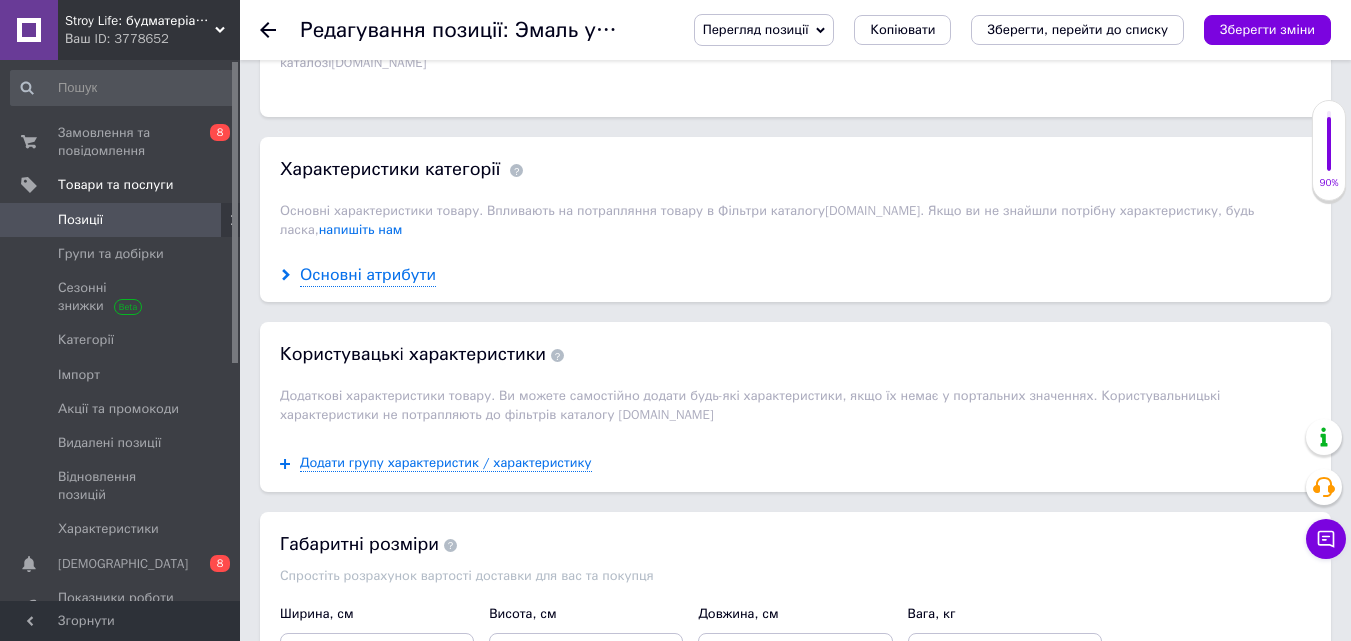 click on "Основні атрибути" at bounding box center (368, 275) 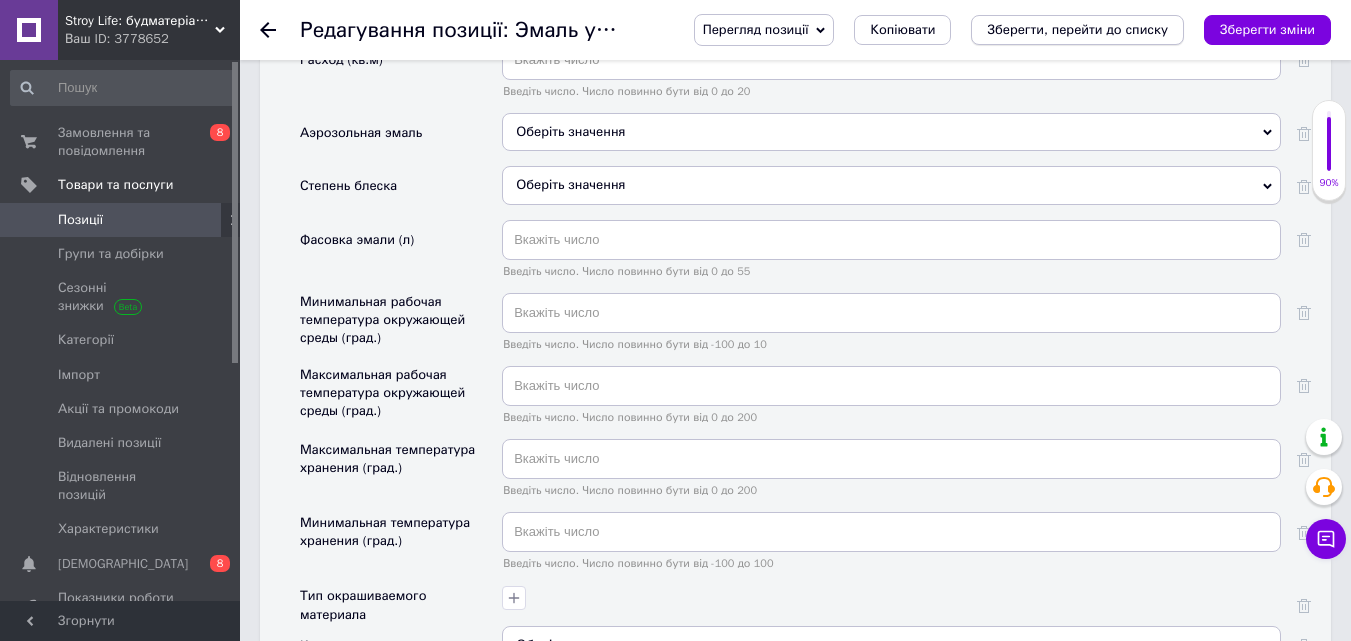 click on "Зберегти, перейти до списку" at bounding box center [1077, 29] 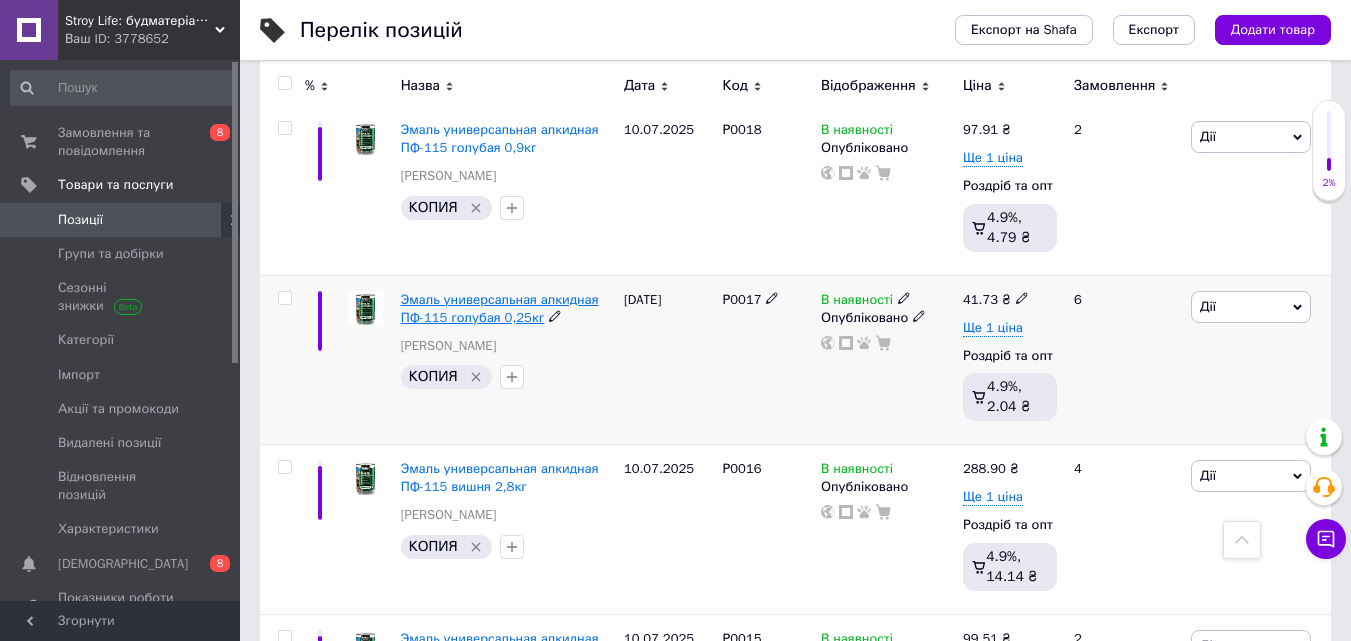 click on "Эмаль универсальная алкидная ПФ-115 голубая 0,25кг" at bounding box center [500, 308] 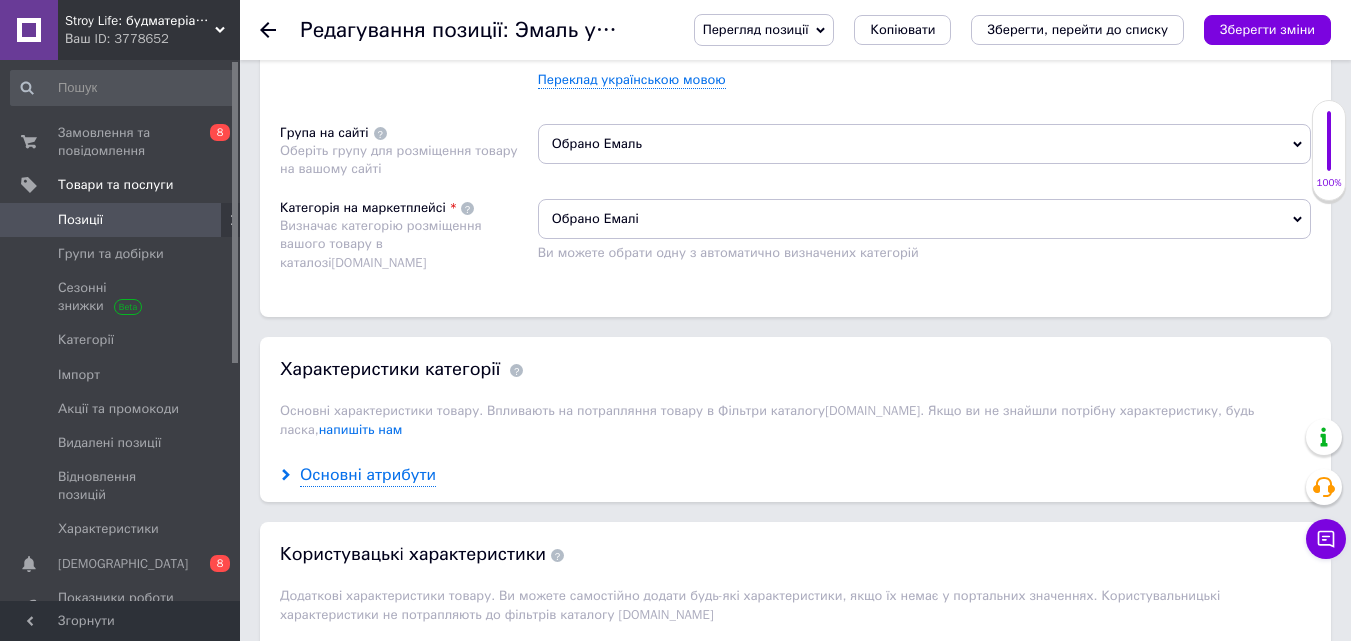 click on "Основні атрибути" at bounding box center [368, 475] 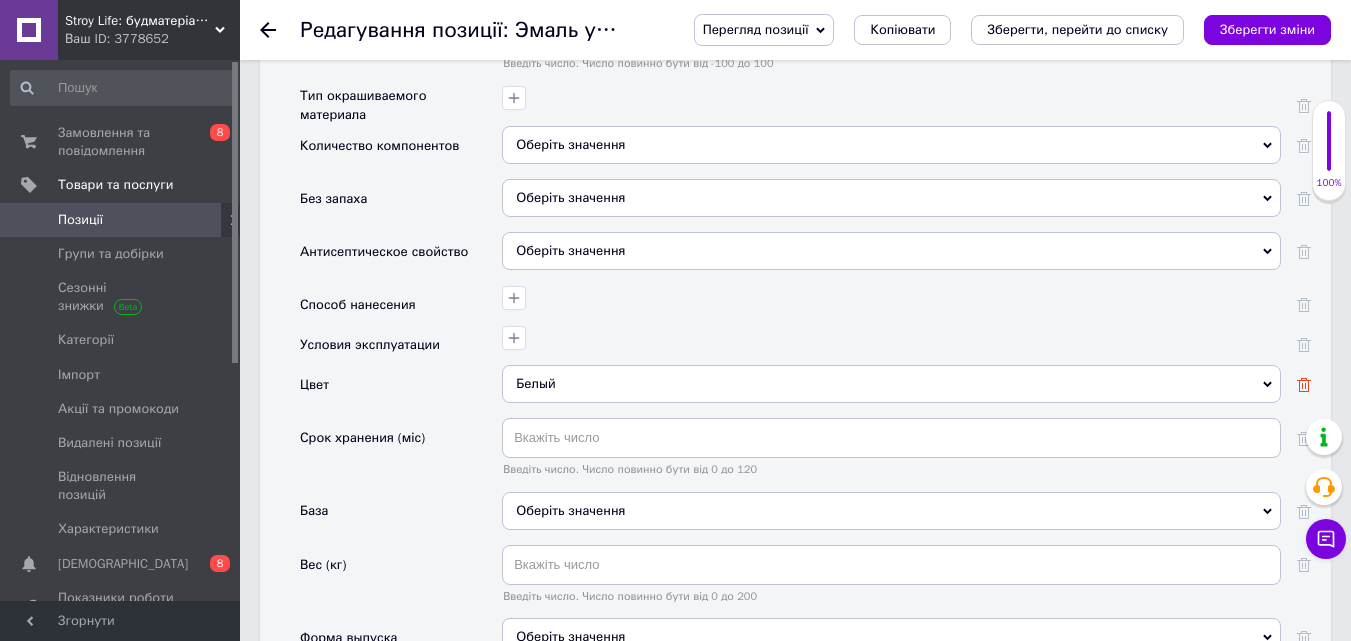 click 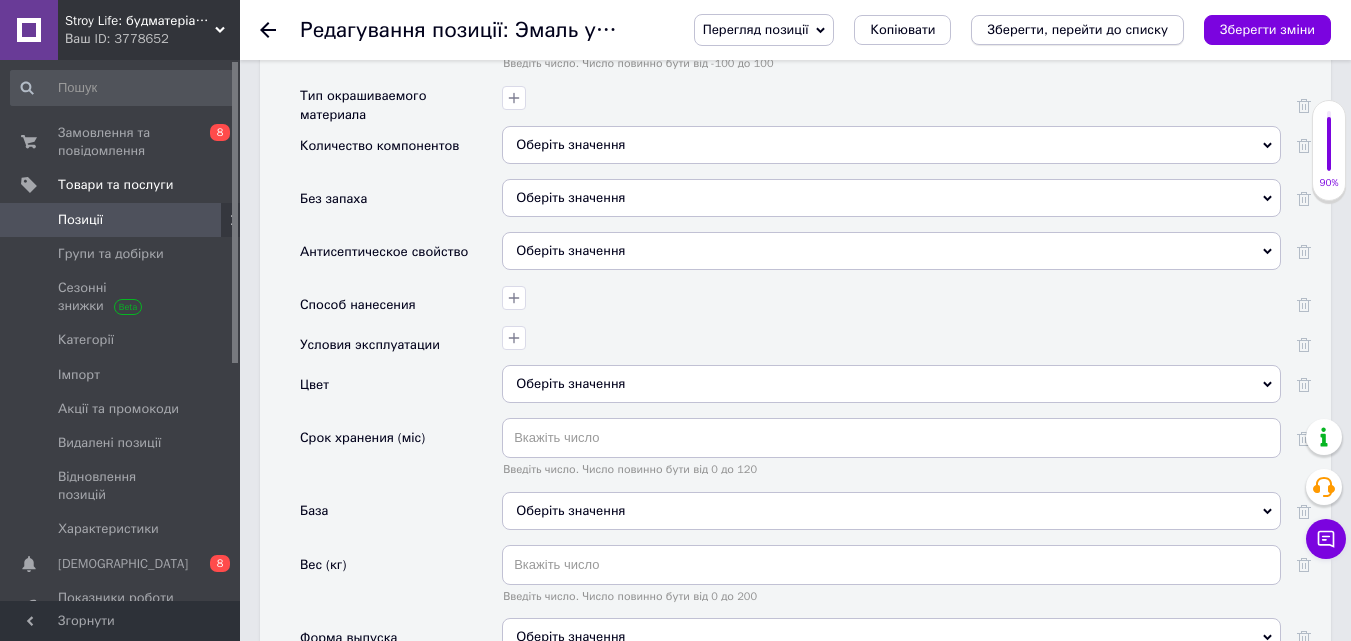 click on "Зберегти, перейти до списку" at bounding box center (1077, 29) 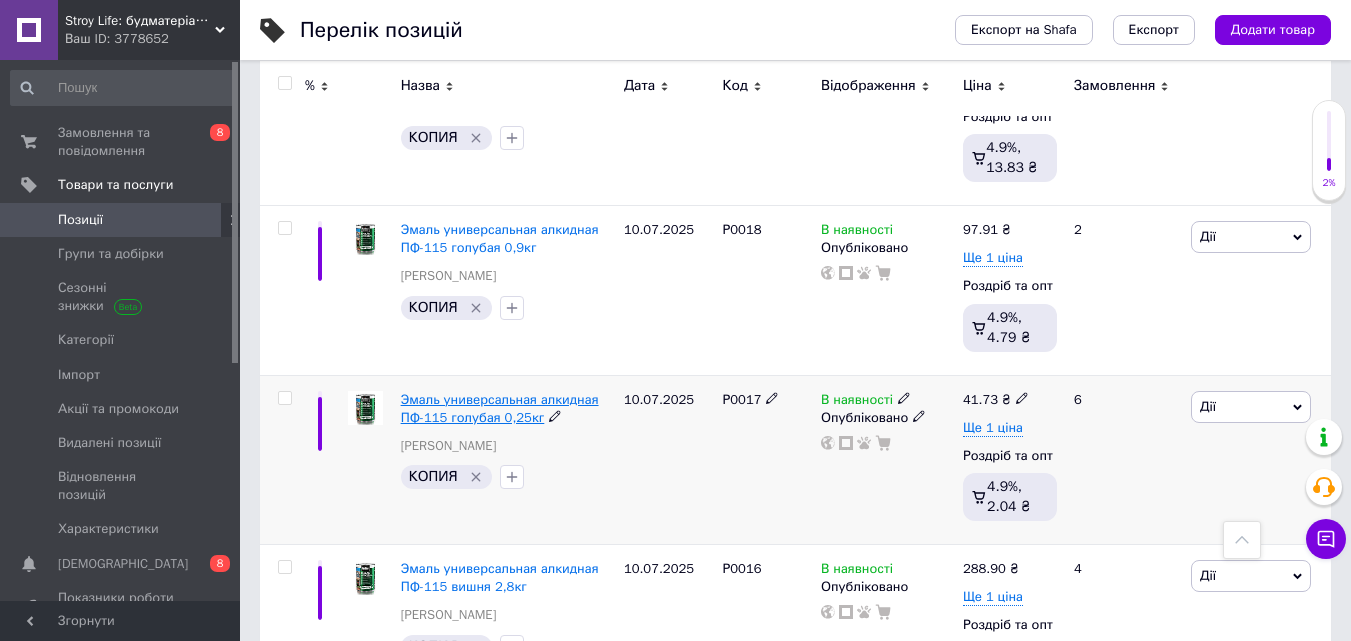 click on "Эмаль универсальная алкидная ПФ-115 голубая 0,25кг" at bounding box center (500, 408) 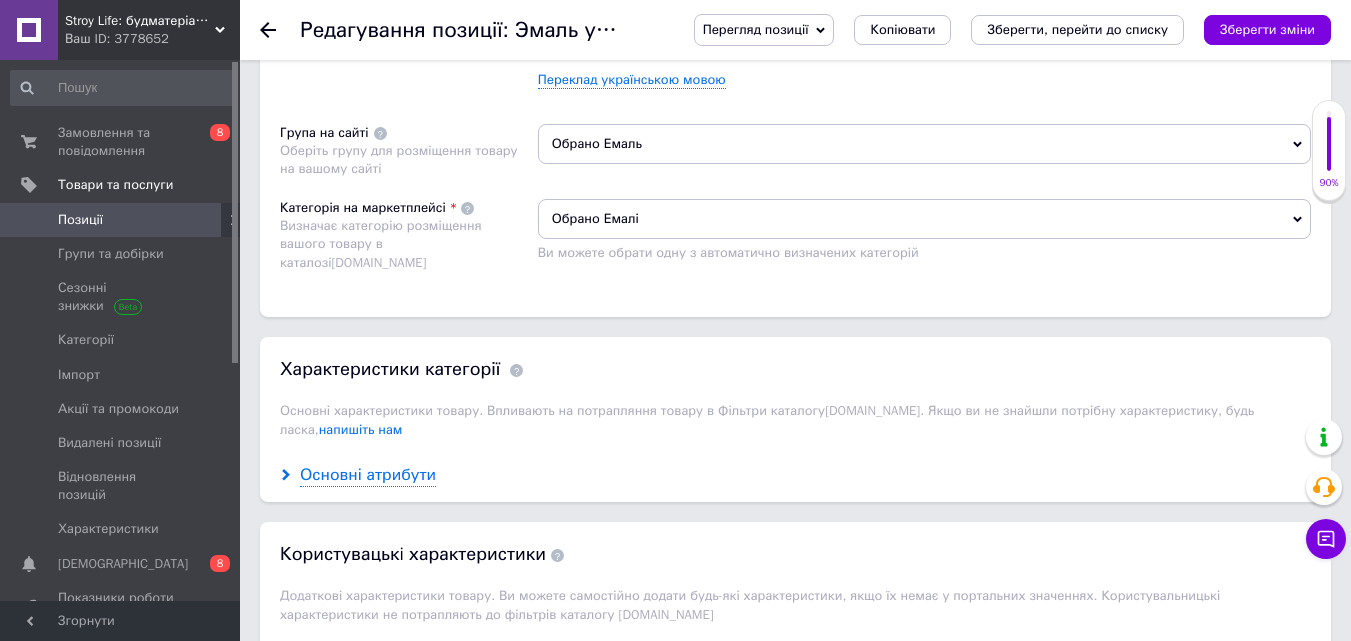 click on "Основні атрибути" at bounding box center (368, 475) 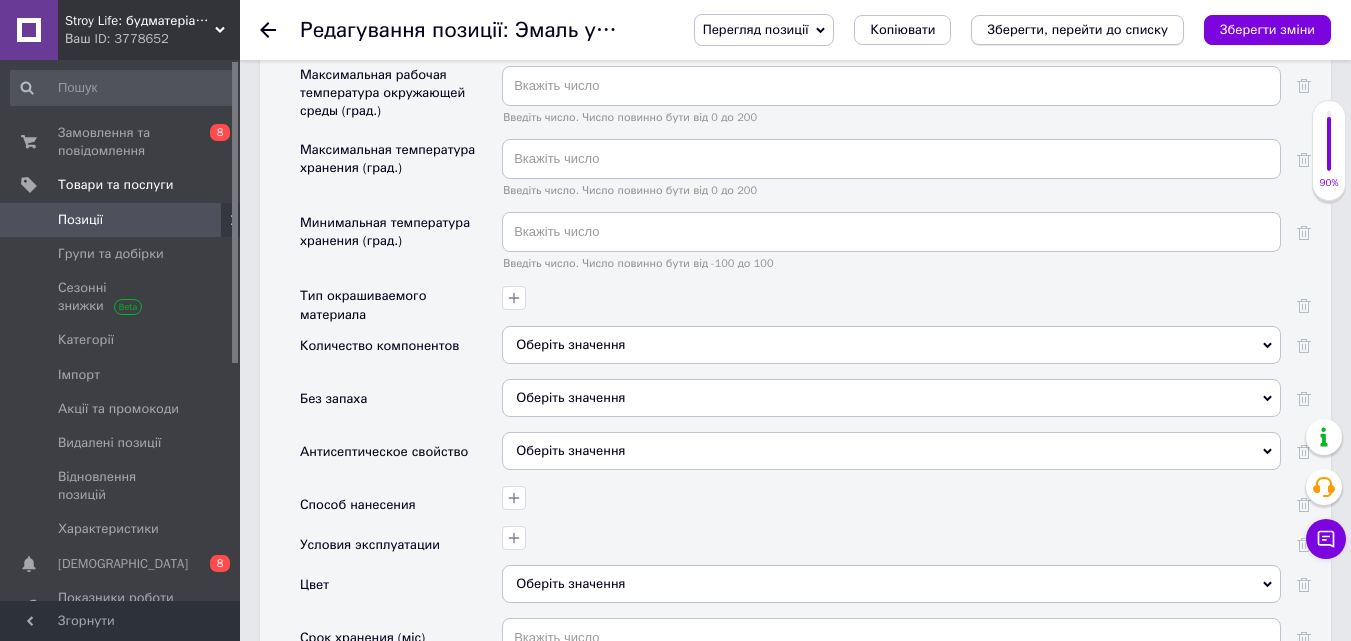 click on "Зберегти, перейти до списку" at bounding box center [1077, 29] 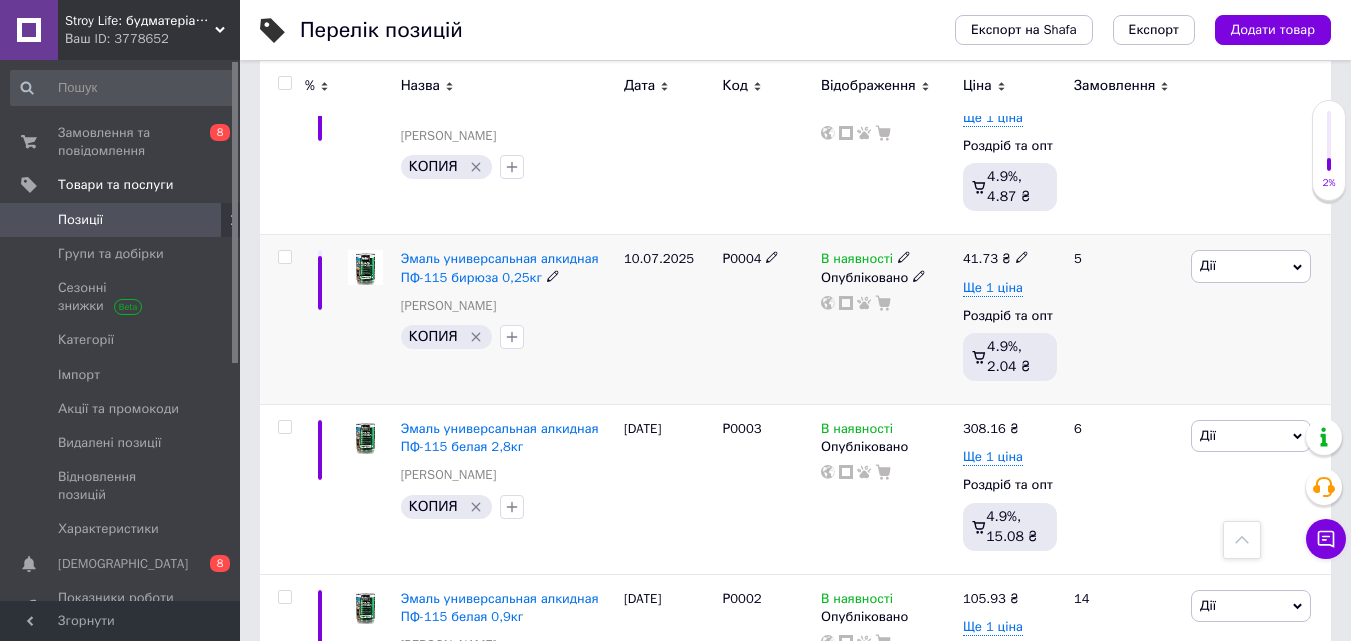 scroll, scrollTop: 3299, scrollLeft: 0, axis: vertical 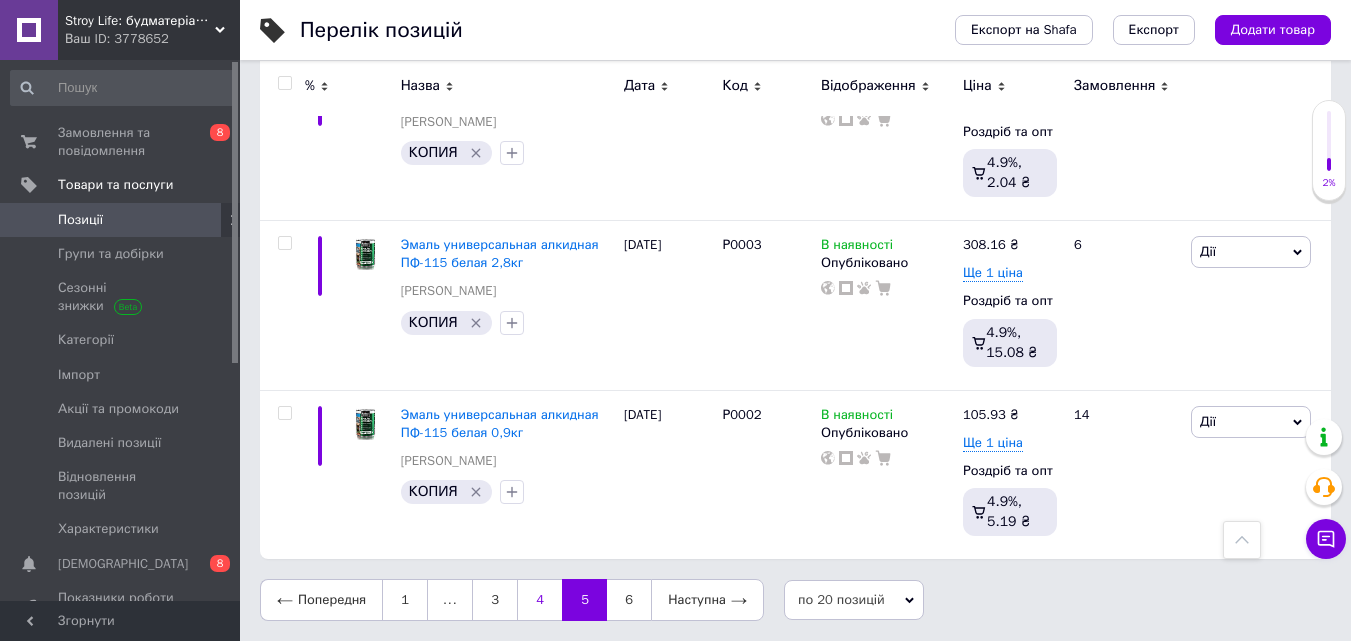 click on "4" at bounding box center [539, 600] 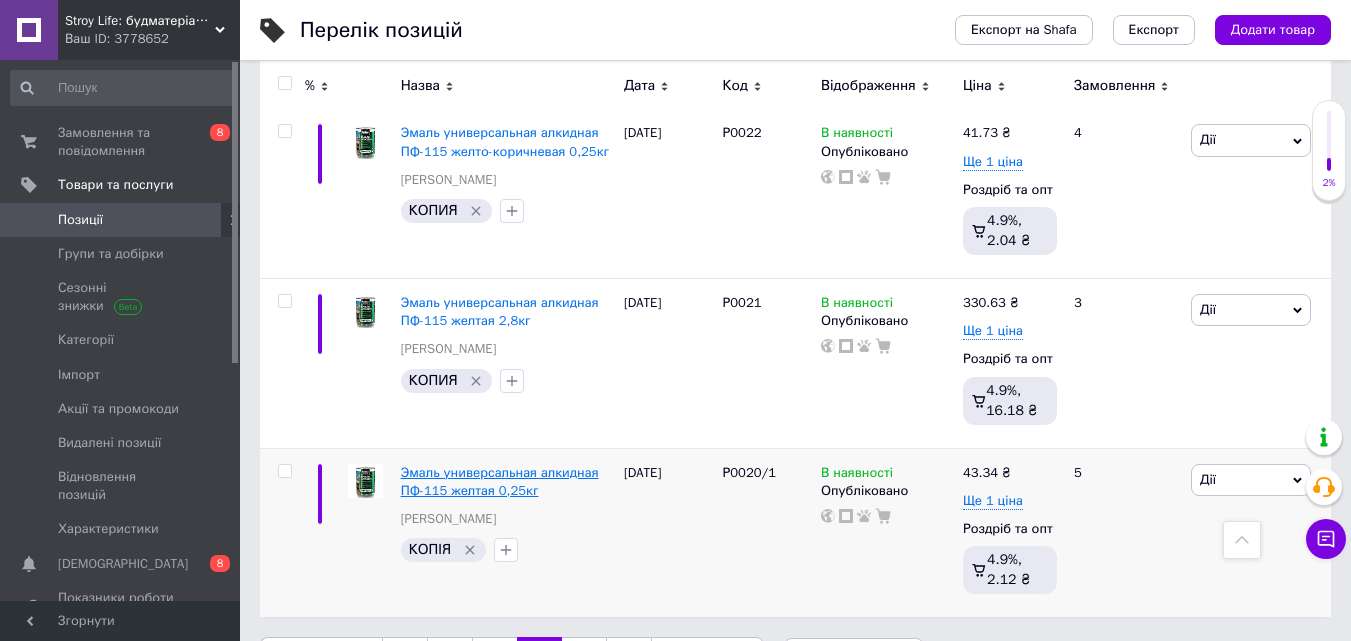 scroll, scrollTop: 3299, scrollLeft: 0, axis: vertical 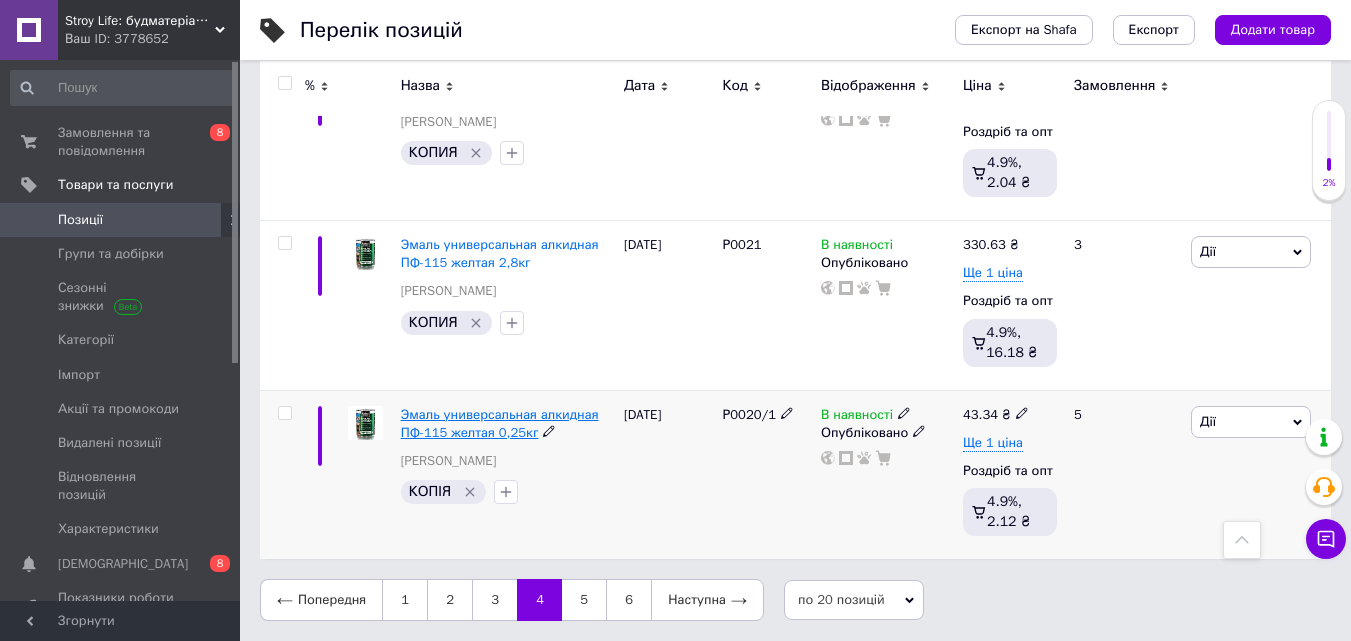 click on "Эмаль универсальная алкидная ПФ-115 желтая 0,25кг" at bounding box center [500, 423] 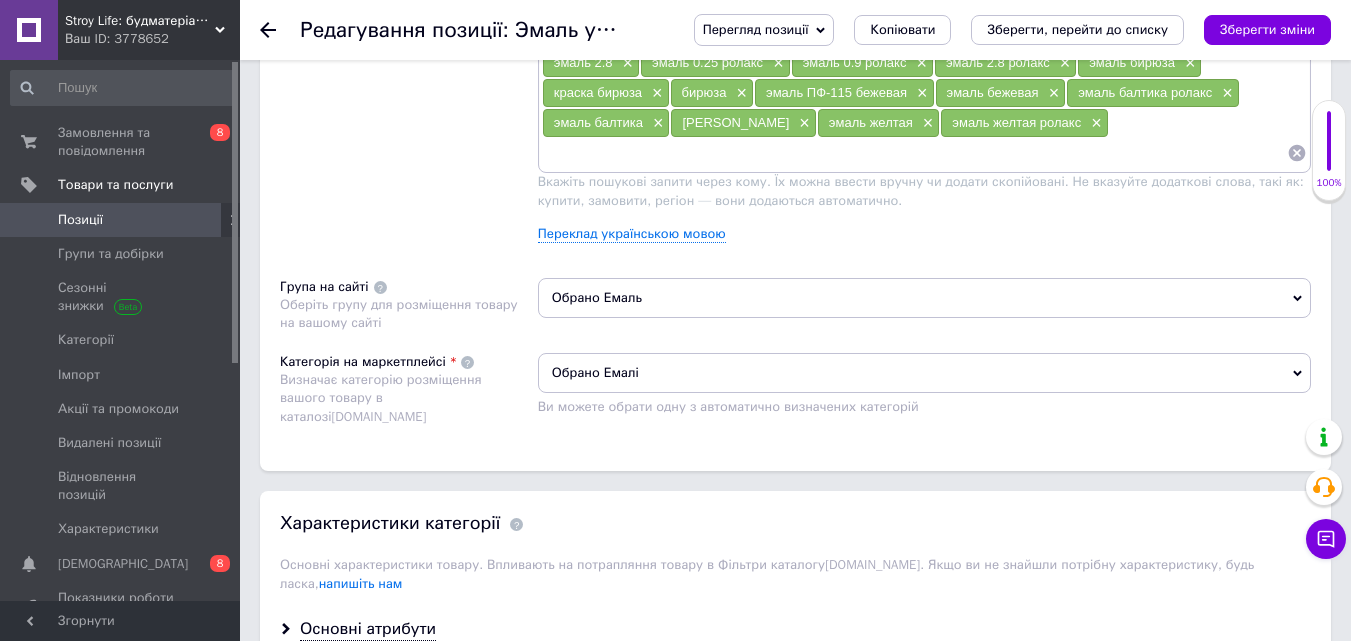 scroll, scrollTop: 1600, scrollLeft: 0, axis: vertical 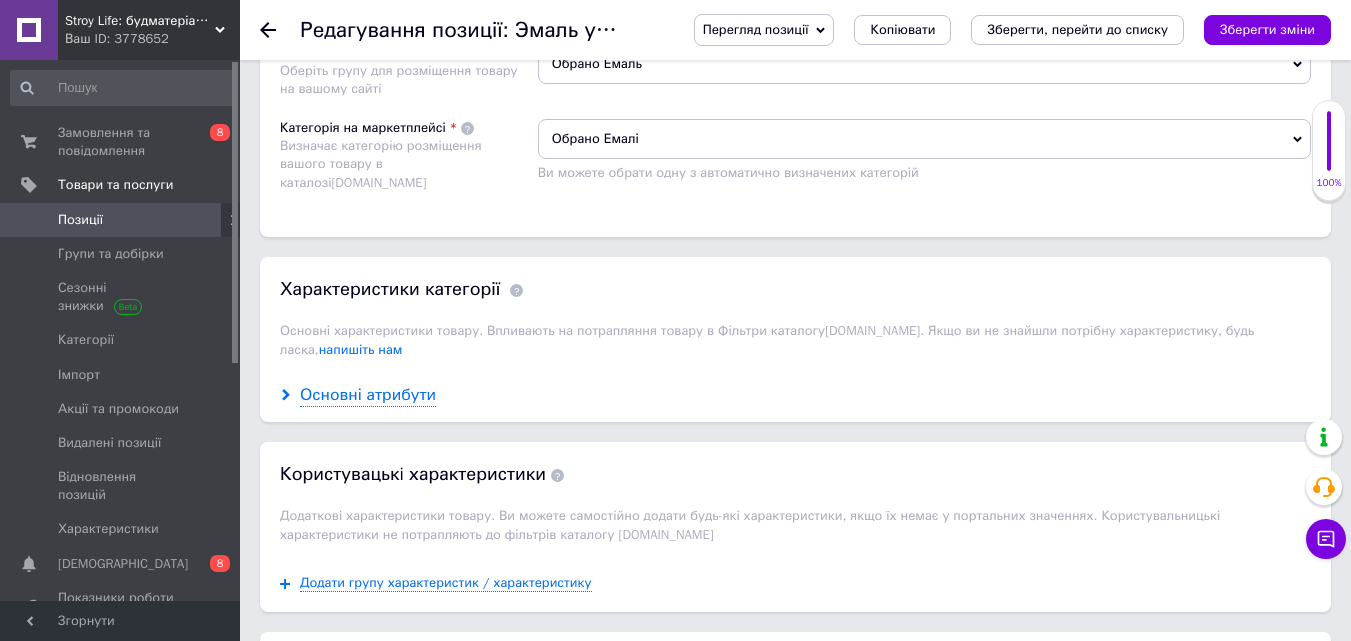 click on "Основні атрибути" at bounding box center [368, 395] 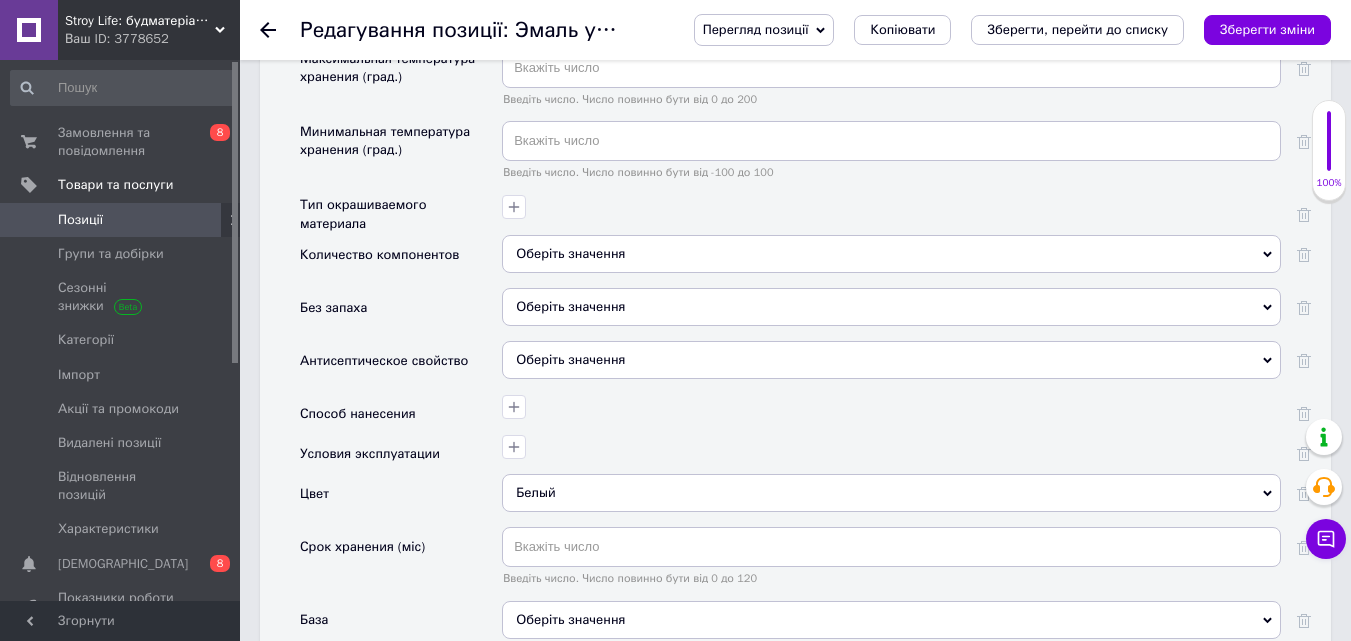 scroll, scrollTop: 2700, scrollLeft: 0, axis: vertical 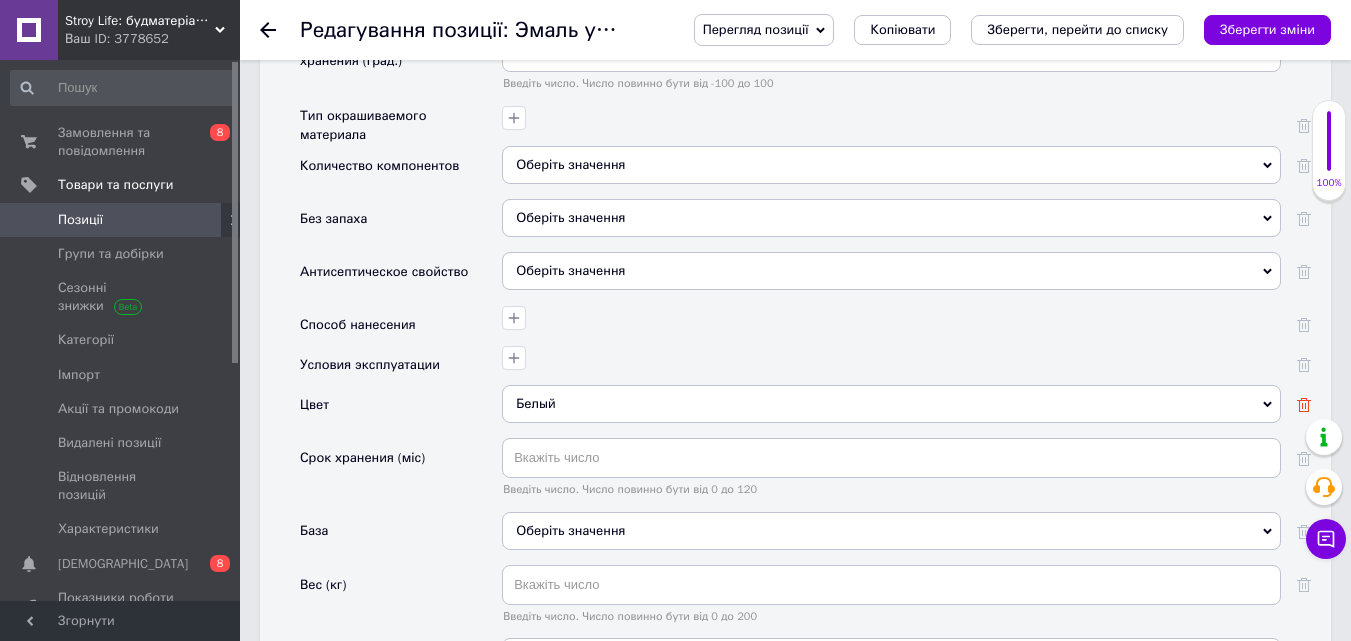 click 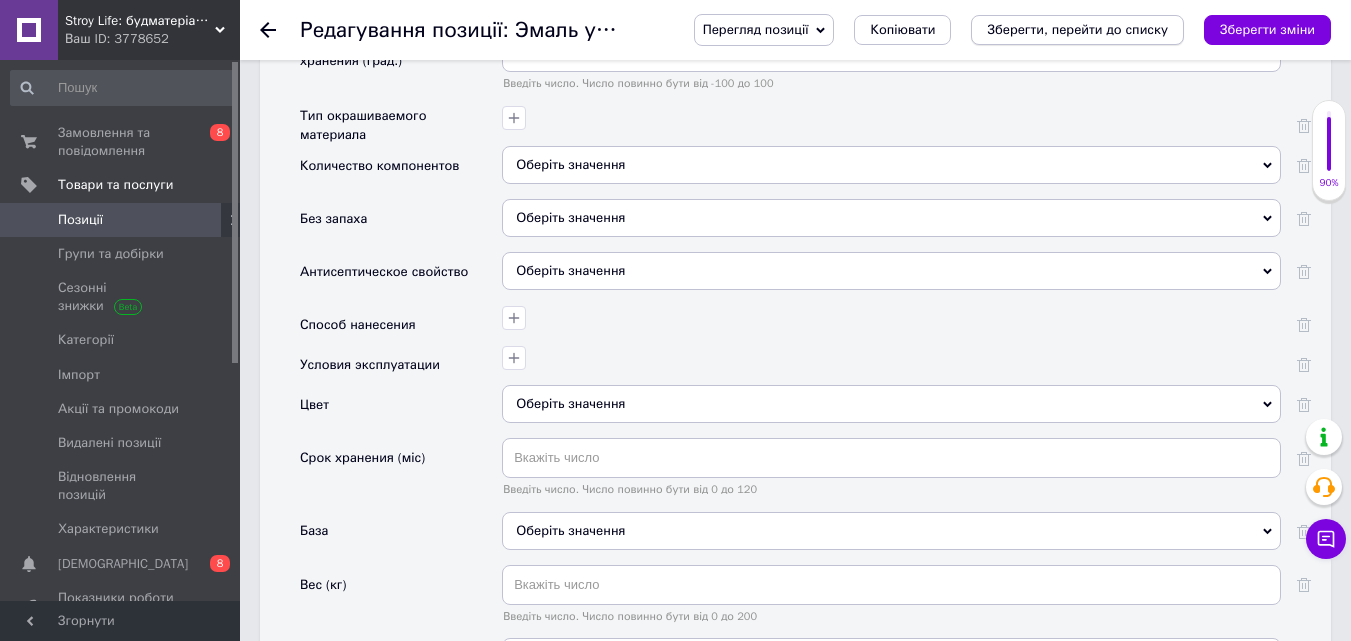 click on "Зберегти, перейти до списку" at bounding box center (1077, 29) 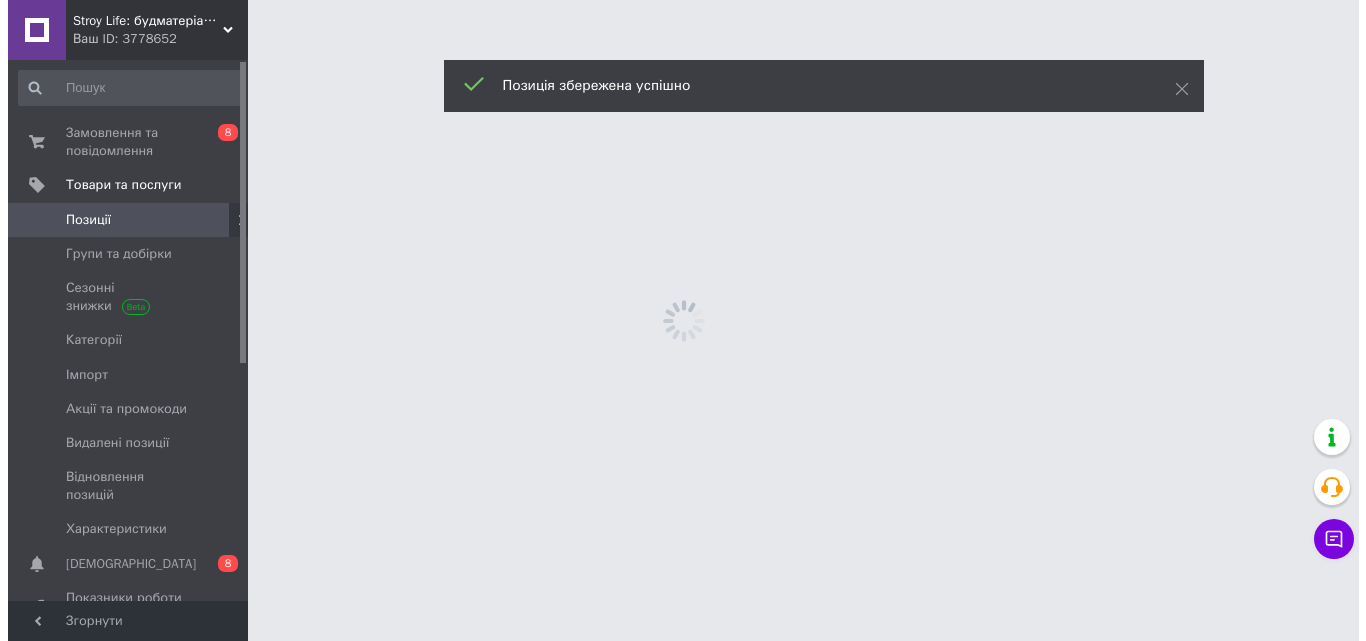 scroll, scrollTop: 0, scrollLeft: 0, axis: both 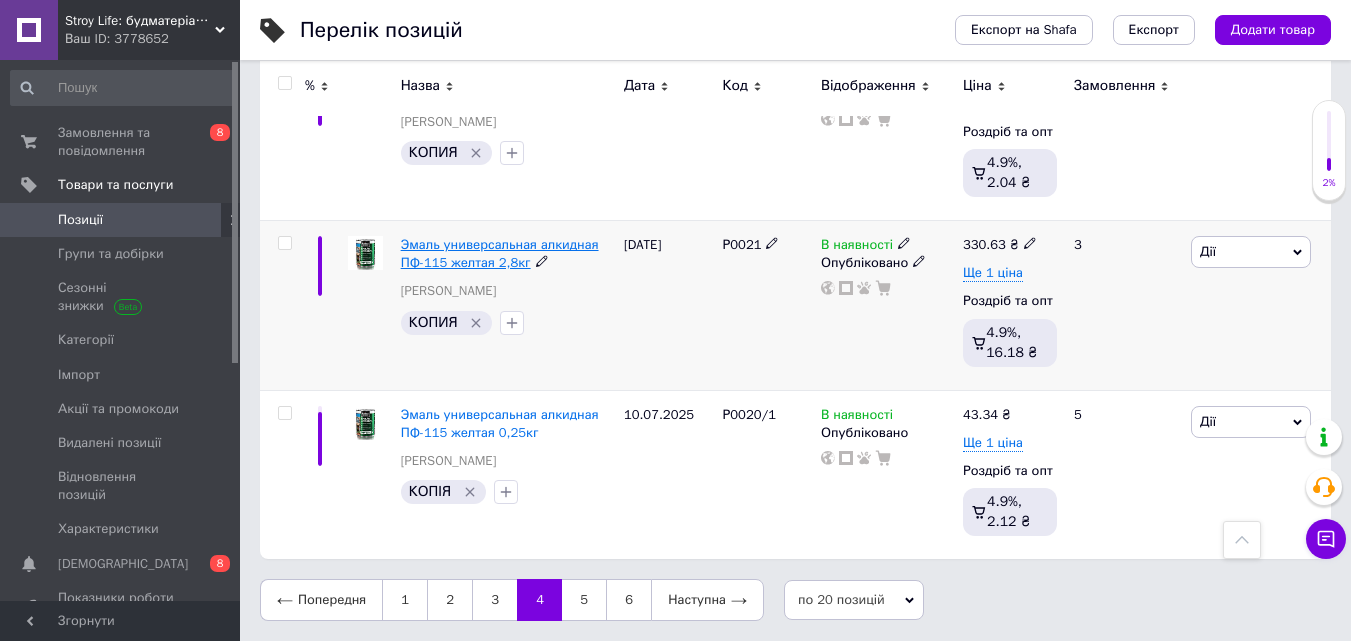 click on "Эмаль универсальная алкидная ПФ-115 желтая 2,8кг" at bounding box center (500, 253) 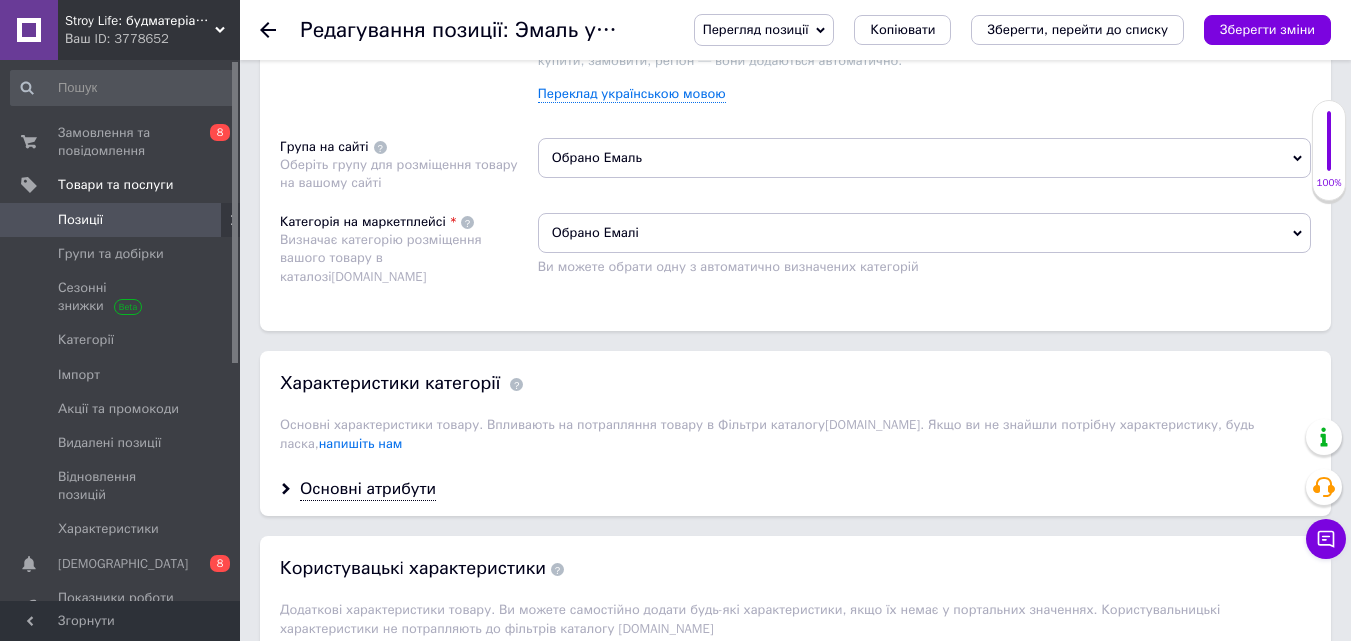 scroll, scrollTop: 1700, scrollLeft: 0, axis: vertical 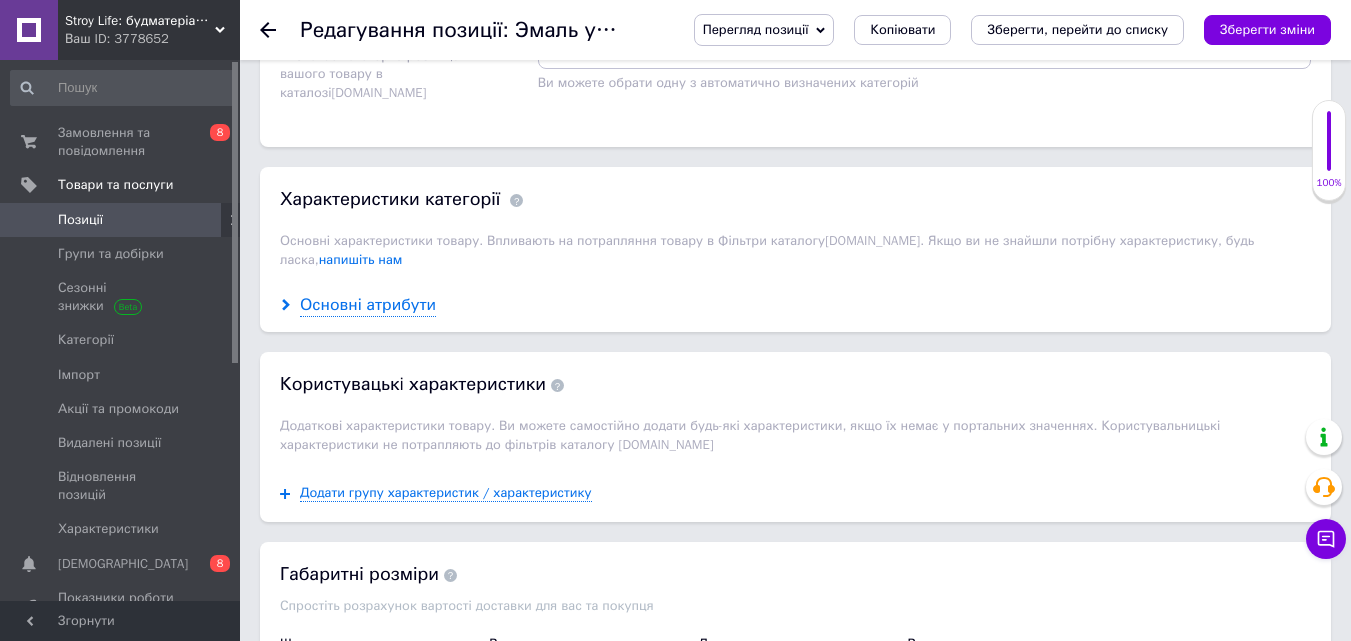 click on "Основні атрибути" at bounding box center (368, 305) 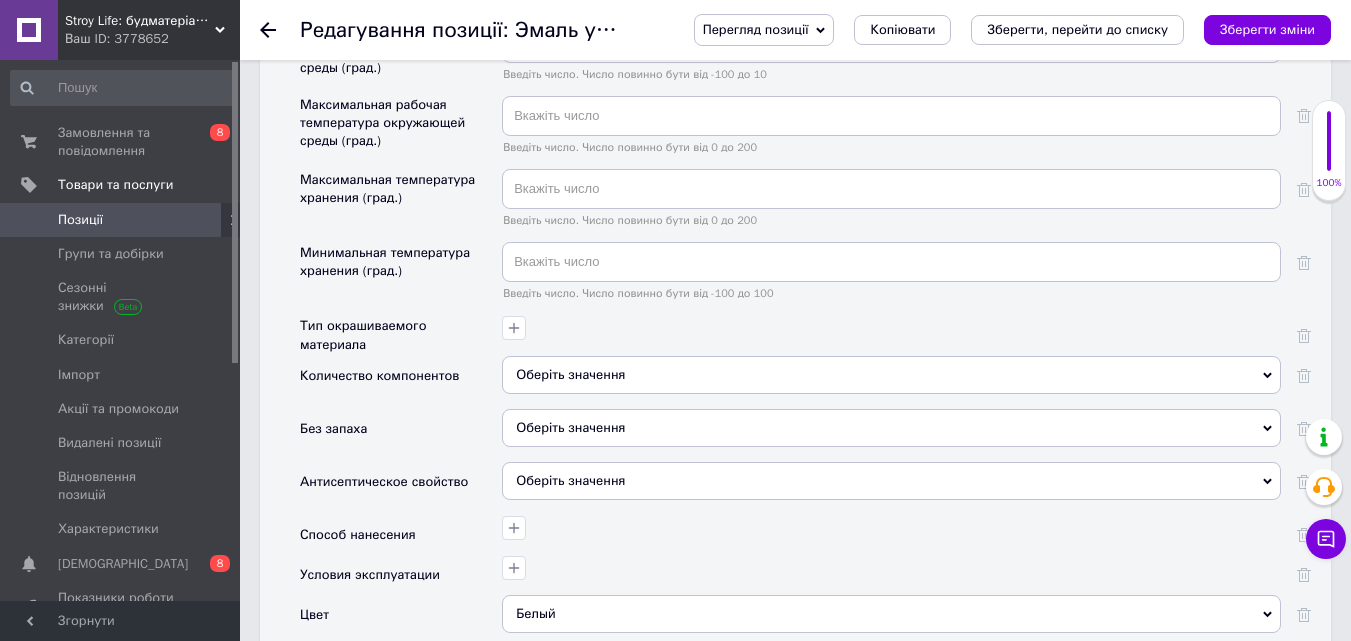 scroll, scrollTop: 2900, scrollLeft: 0, axis: vertical 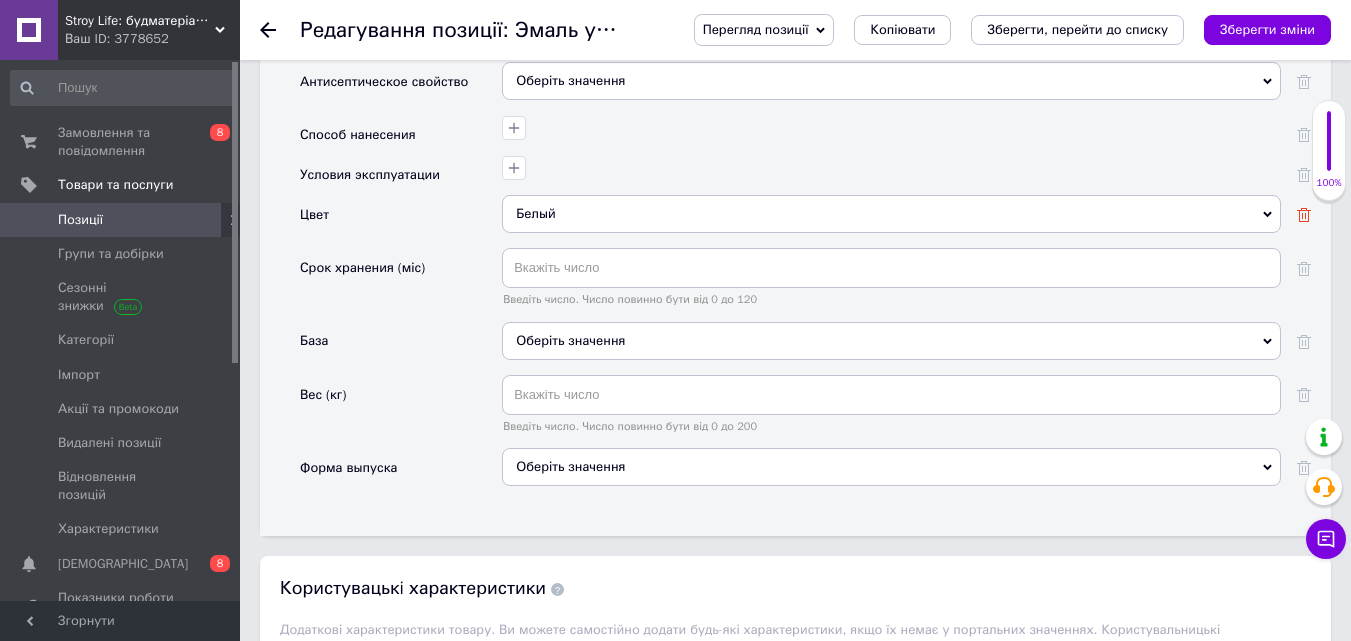 click 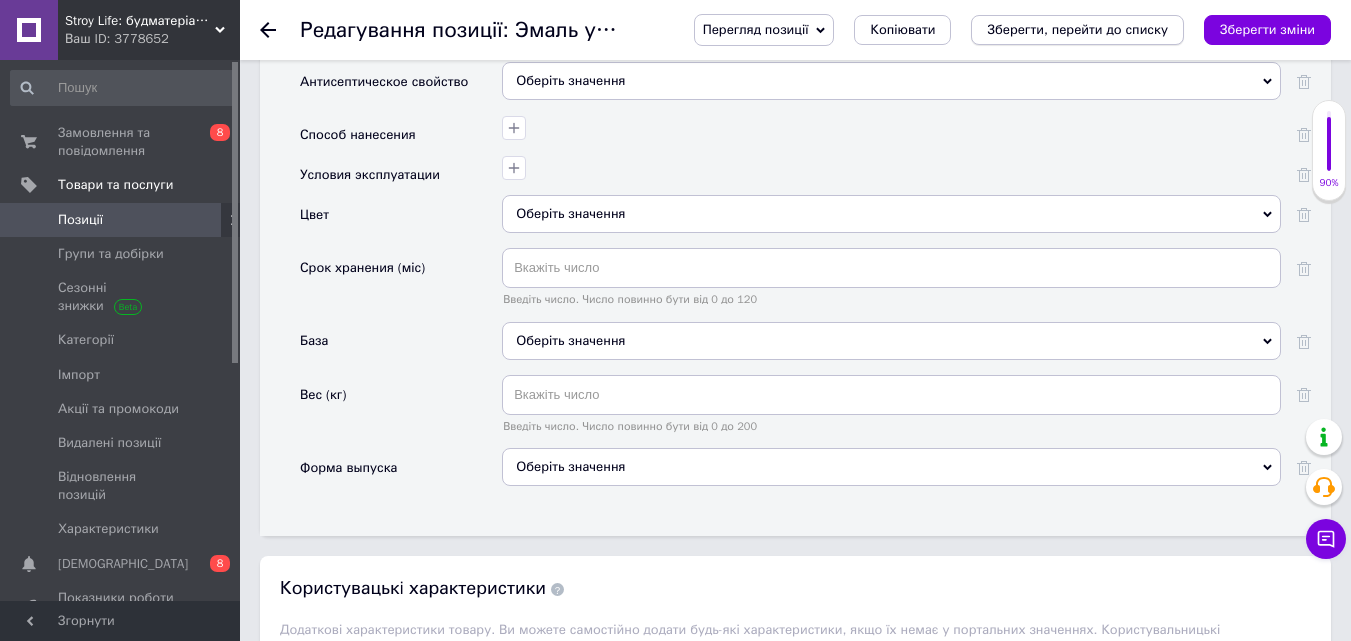 click on "Зберегти, перейти до списку" at bounding box center (1077, 29) 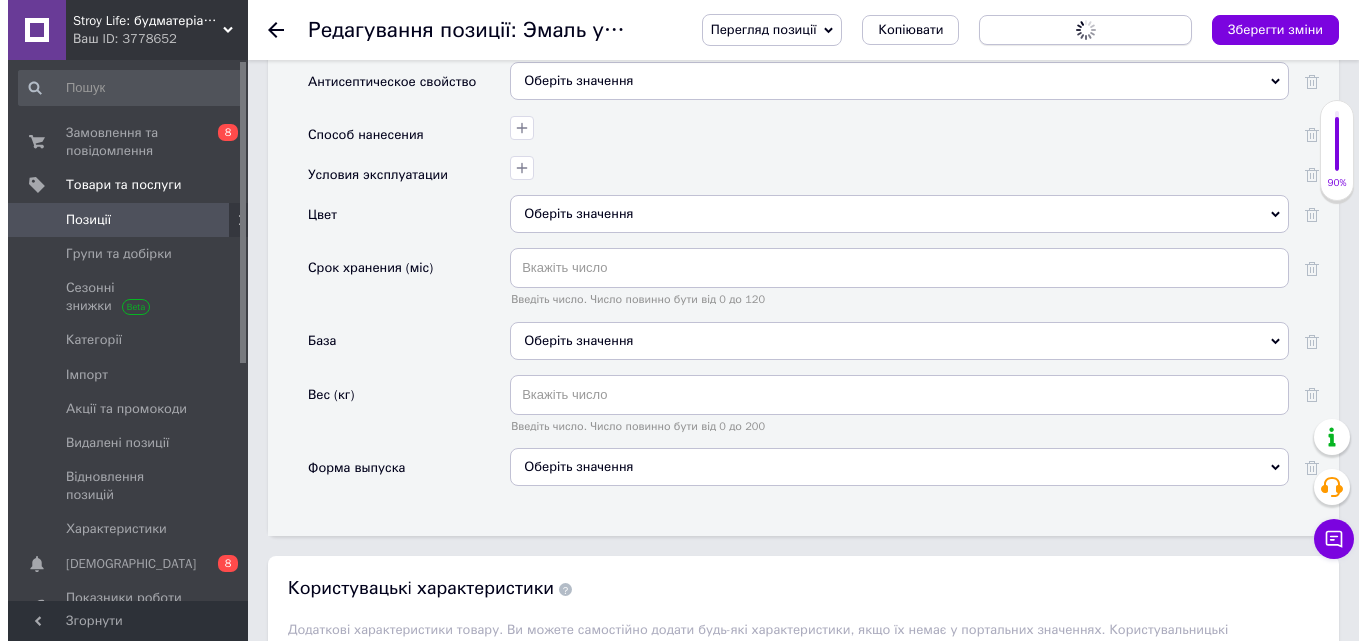 scroll, scrollTop: 0, scrollLeft: 0, axis: both 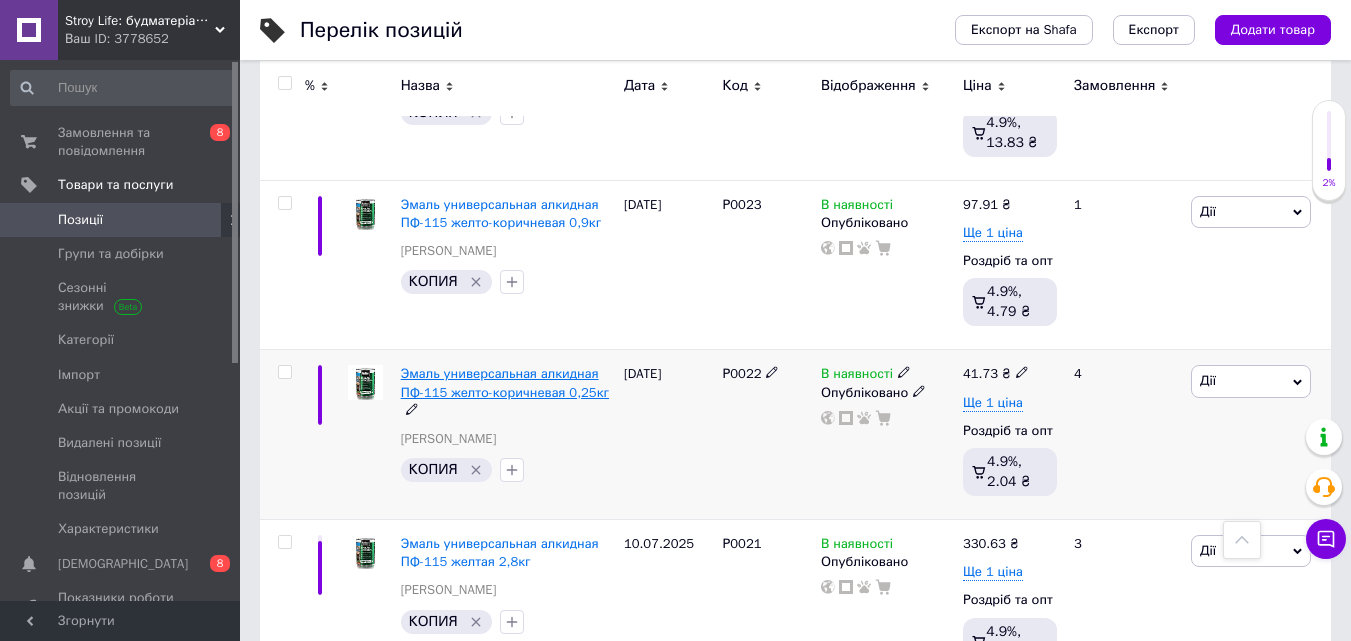 click on "Эмаль универсальная алкидная ПФ-115 желто-коричневая 0,25кг" at bounding box center (505, 382) 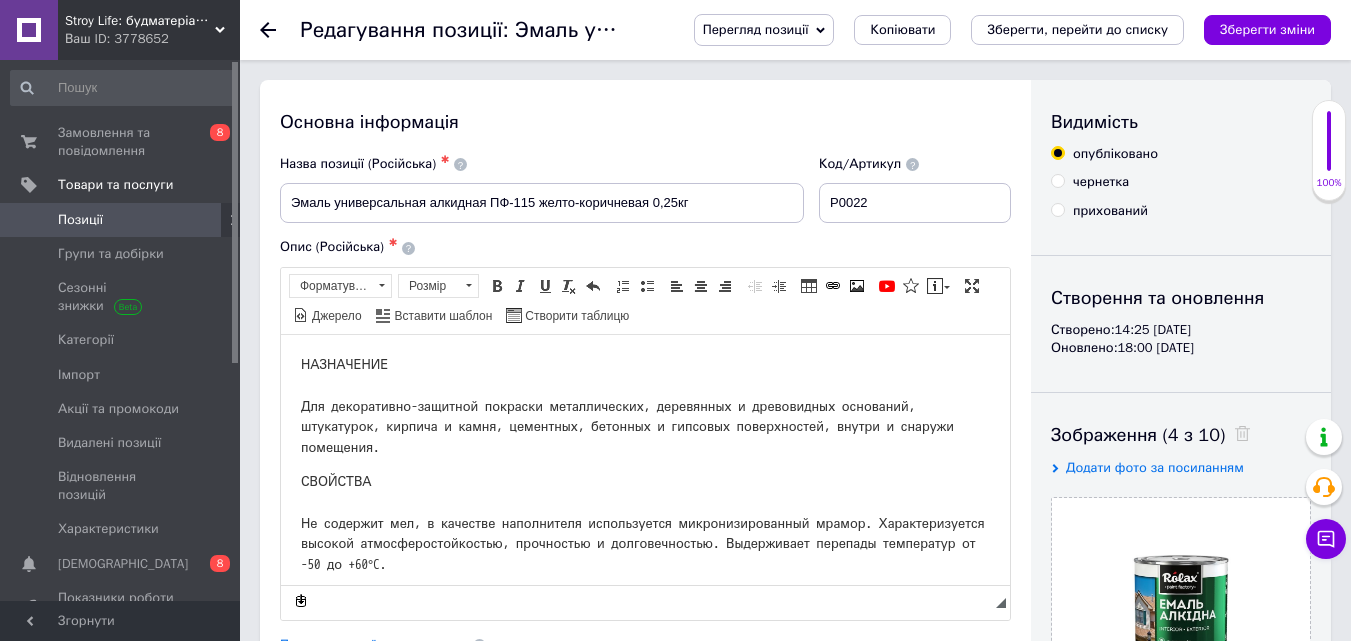 scroll, scrollTop: 0, scrollLeft: 0, axis: both 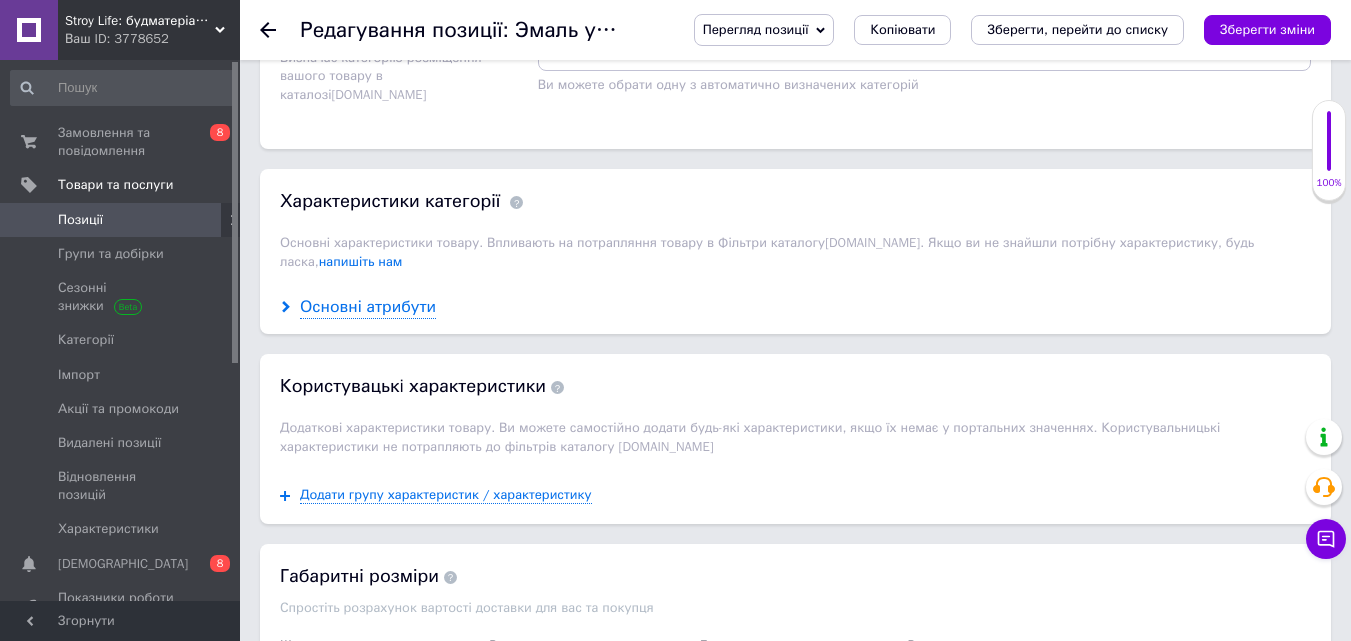 click on "Основні атрибути" at bounding box center (368, 307) 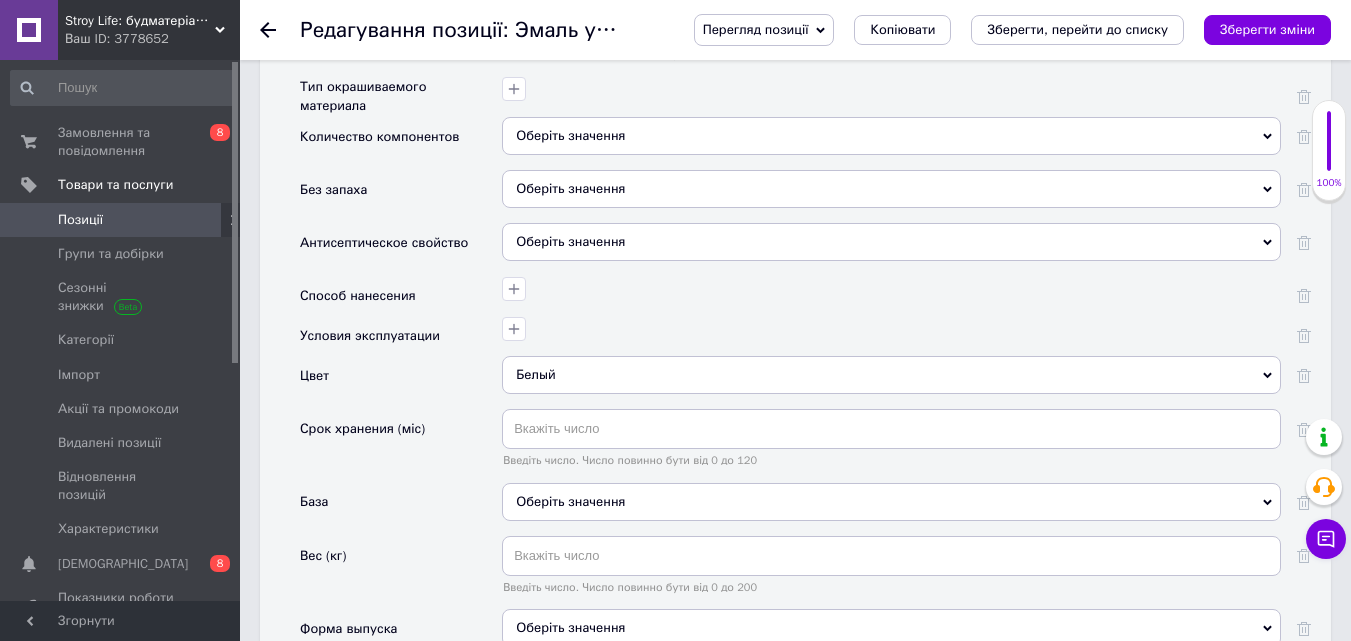 scroll, scrollTop: 2798, scrollLeft: 0, axis: vertical 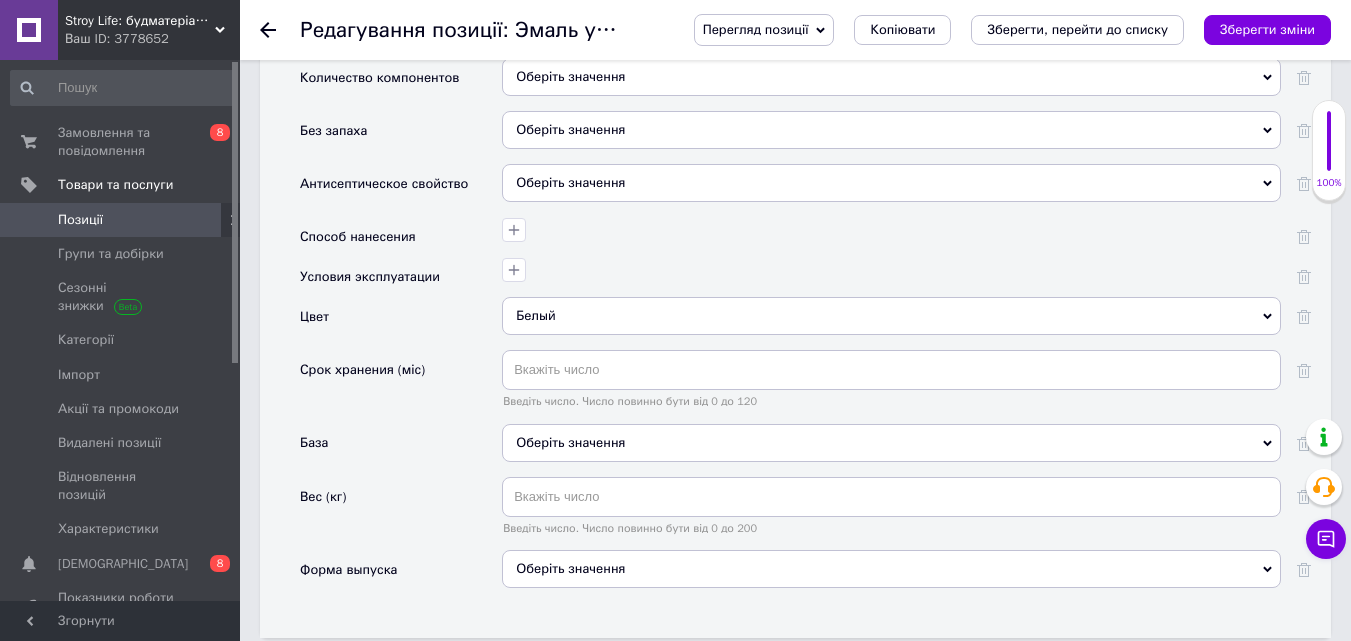 drag, startPoint x: 1308, startPoint y: 294, endPoint x: 1121, endPoint y: 140, distance: 242.24988 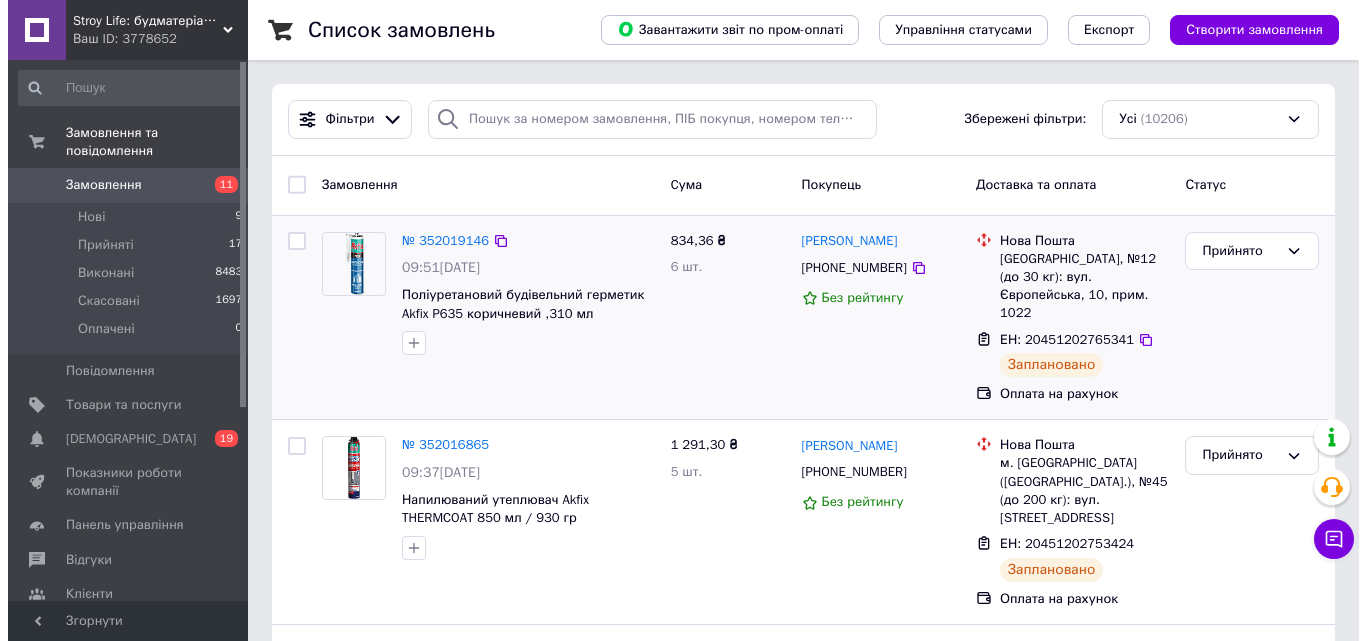 scroll, scrollTop: 0, scrollLeft: 0, axis: both 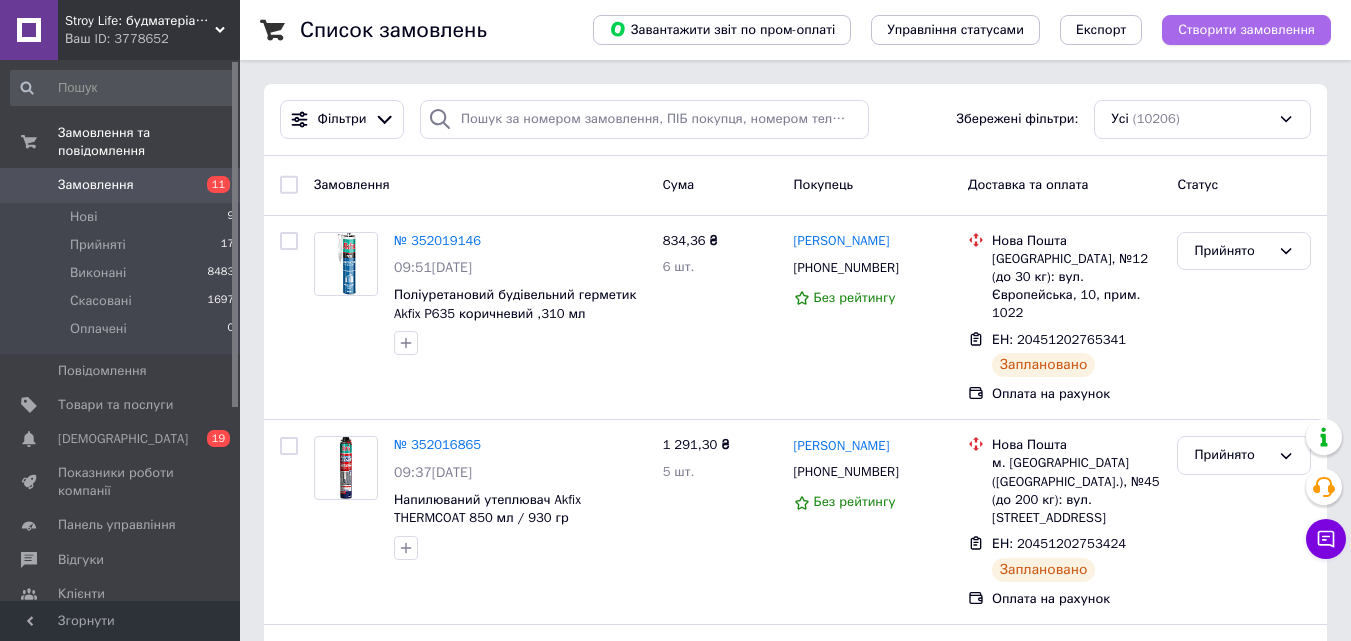 click on "Створити замовлення" at bounding box center (1246, 30) 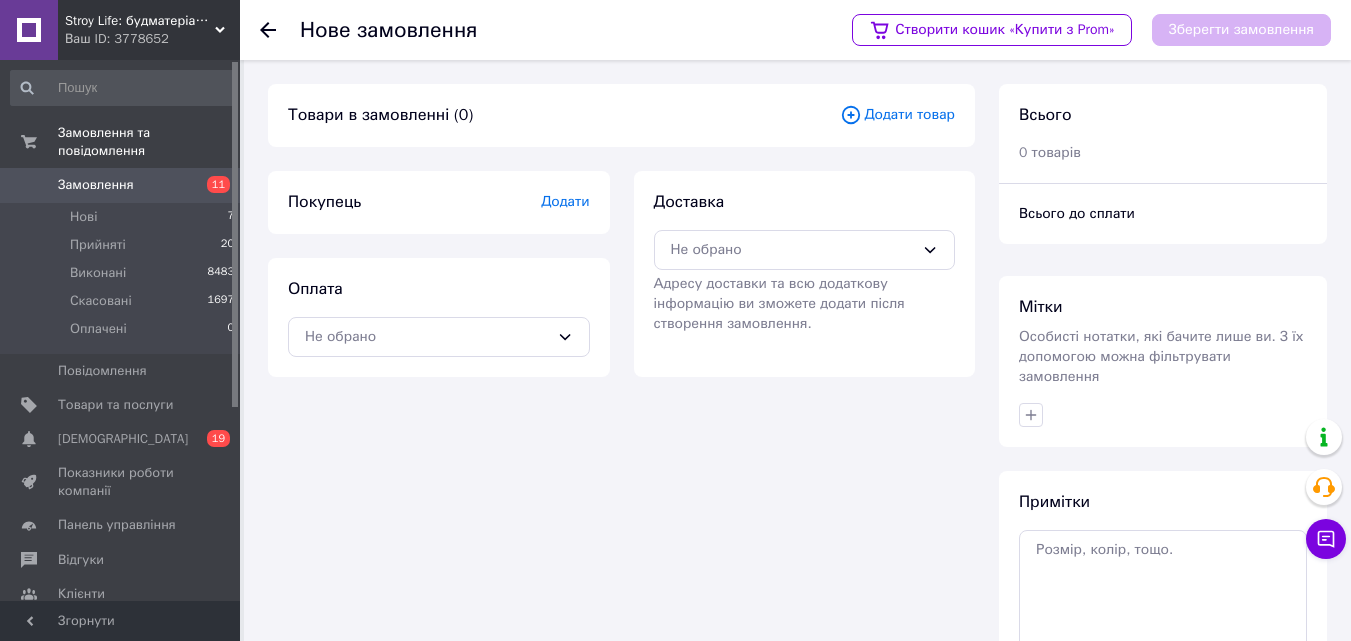 click on "Додати товар" at bounding box center [897, 115] 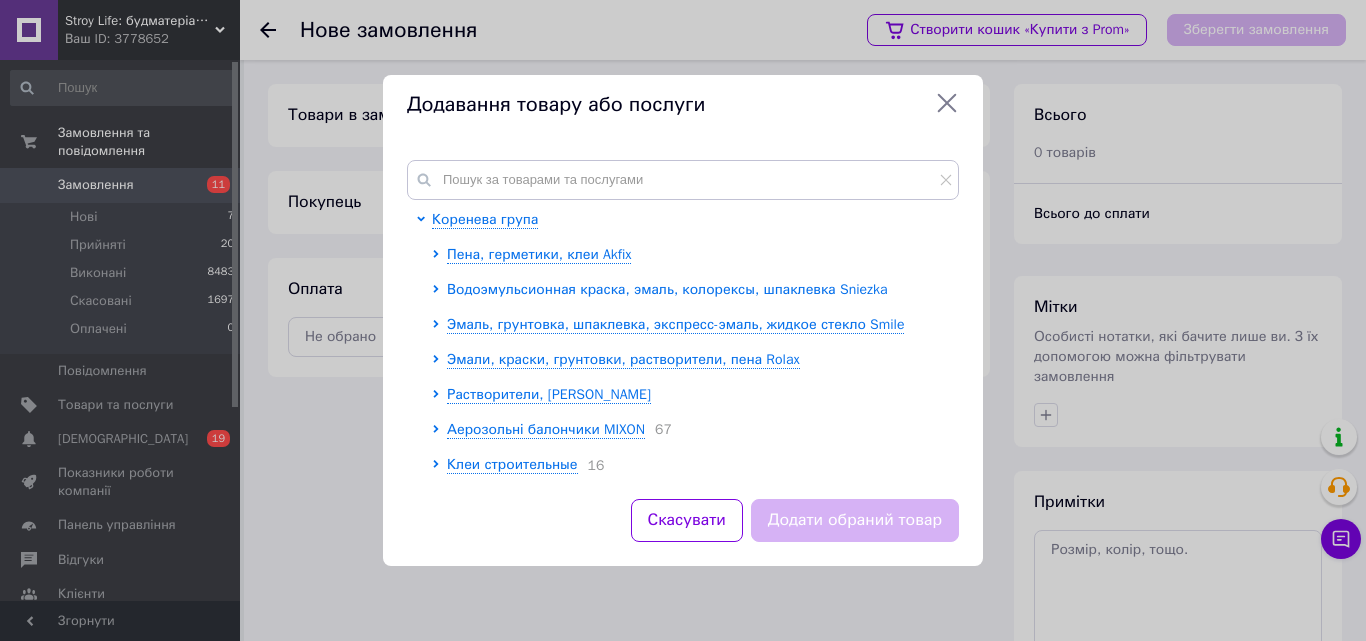 click on "Водоэмульсионная краска, эмаль, колорексы, шпаклевка Sniezka" at bounding box center (667, 289) 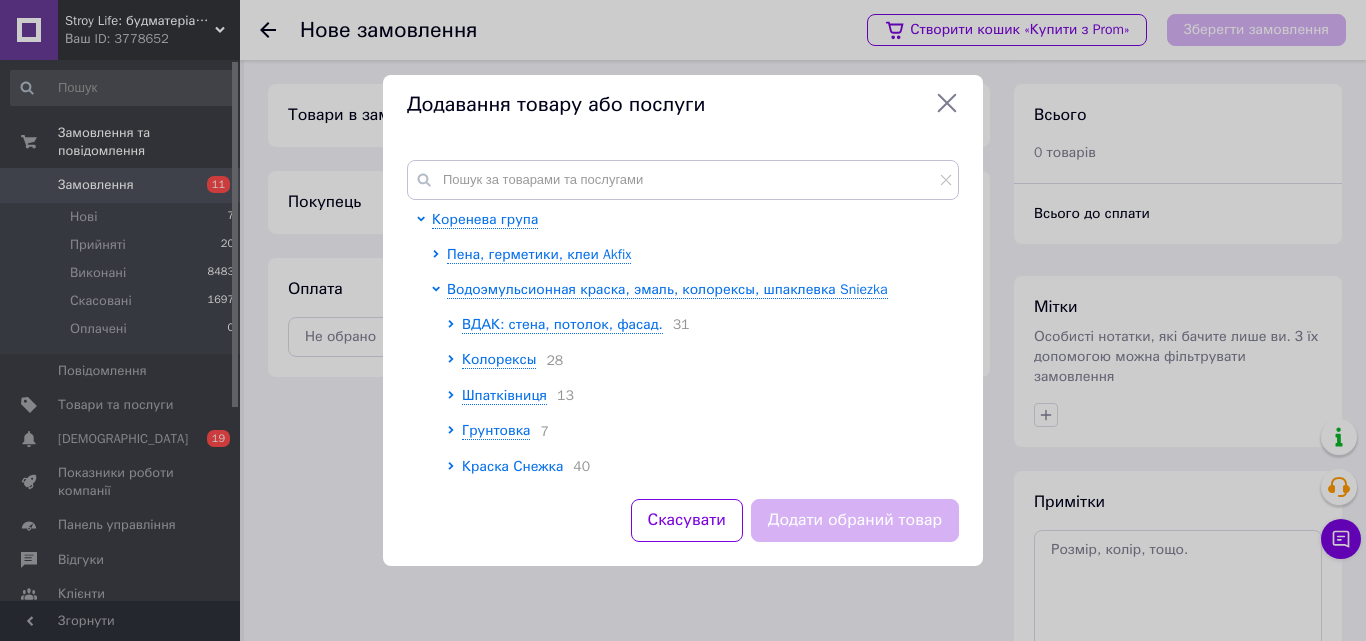scroll, scrollTop: 100, scrollLeft: 0, axis: vertical 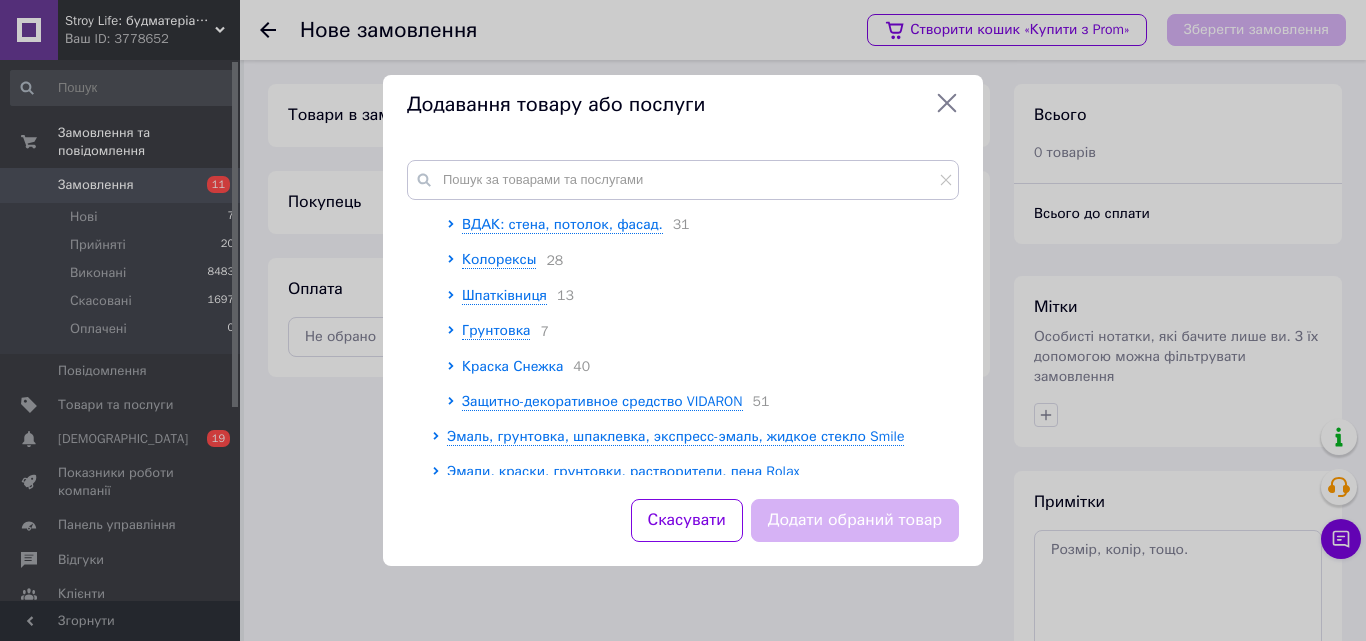 click on "Краска Снежка" at bounding box center (512, 366) 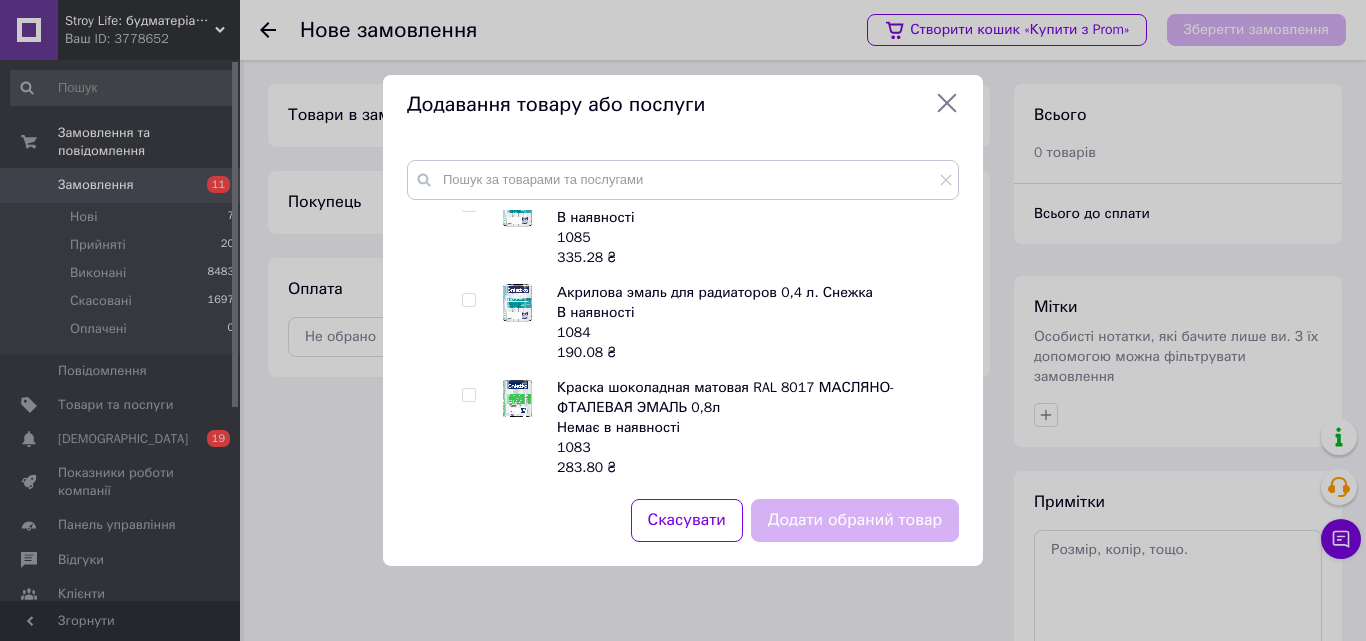 scroll, scrollTop: 400, scrollLeft: 0, axis: vertical 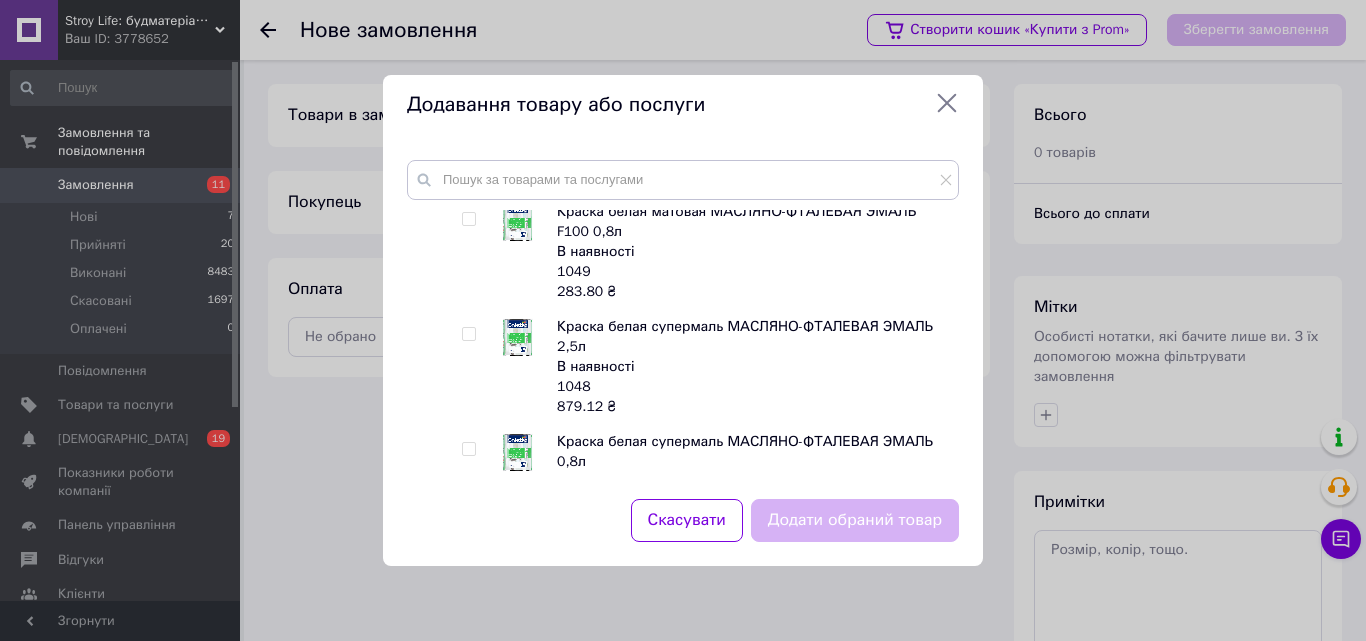 click at bounding box center [468, 334] 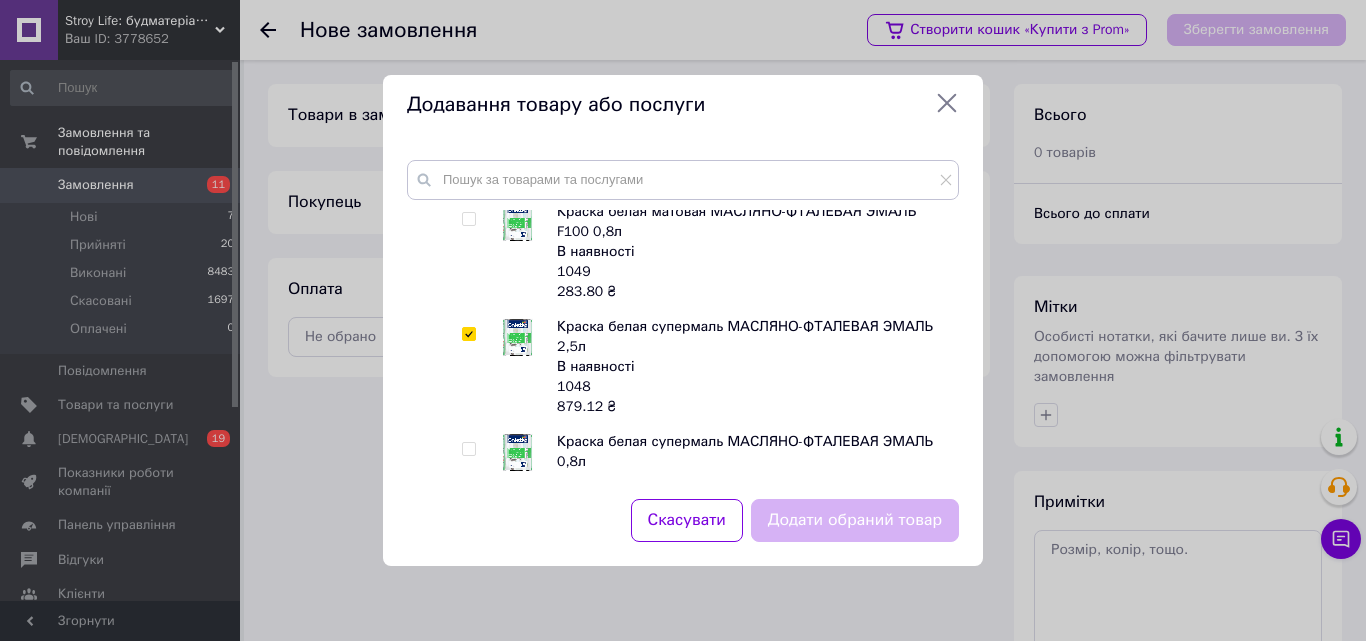checkbox on "true" 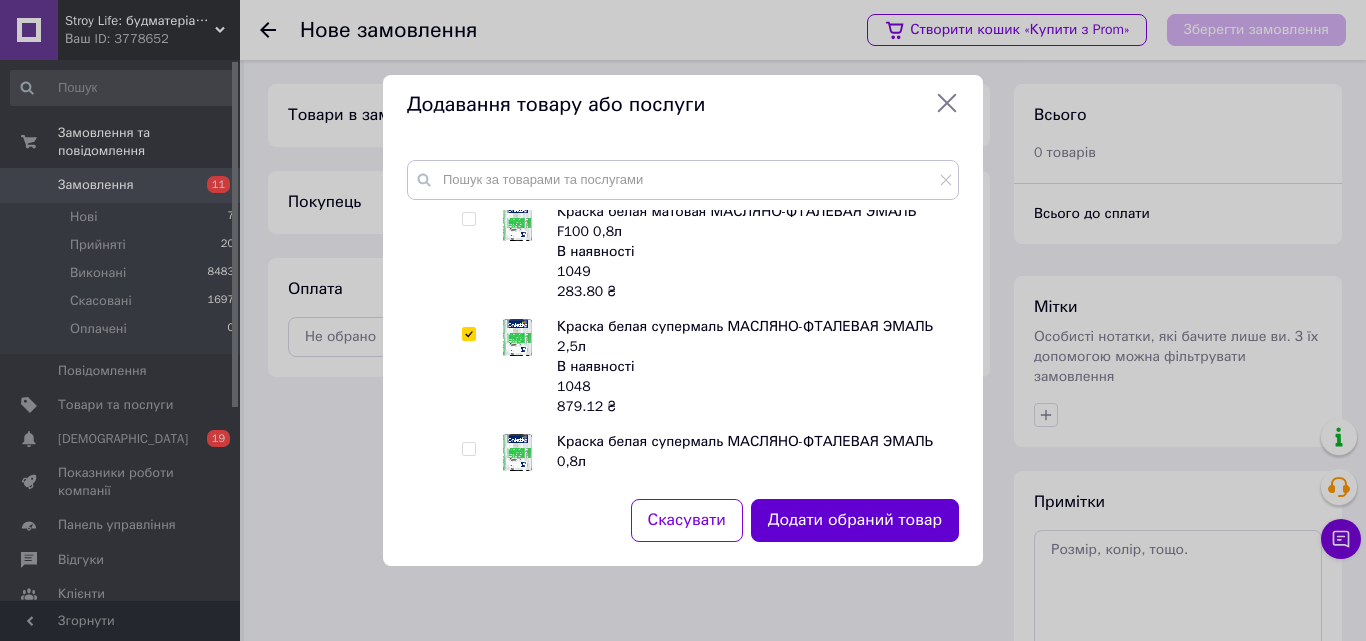 click on "Додати обраний товар" at bounding box center (855, 520) 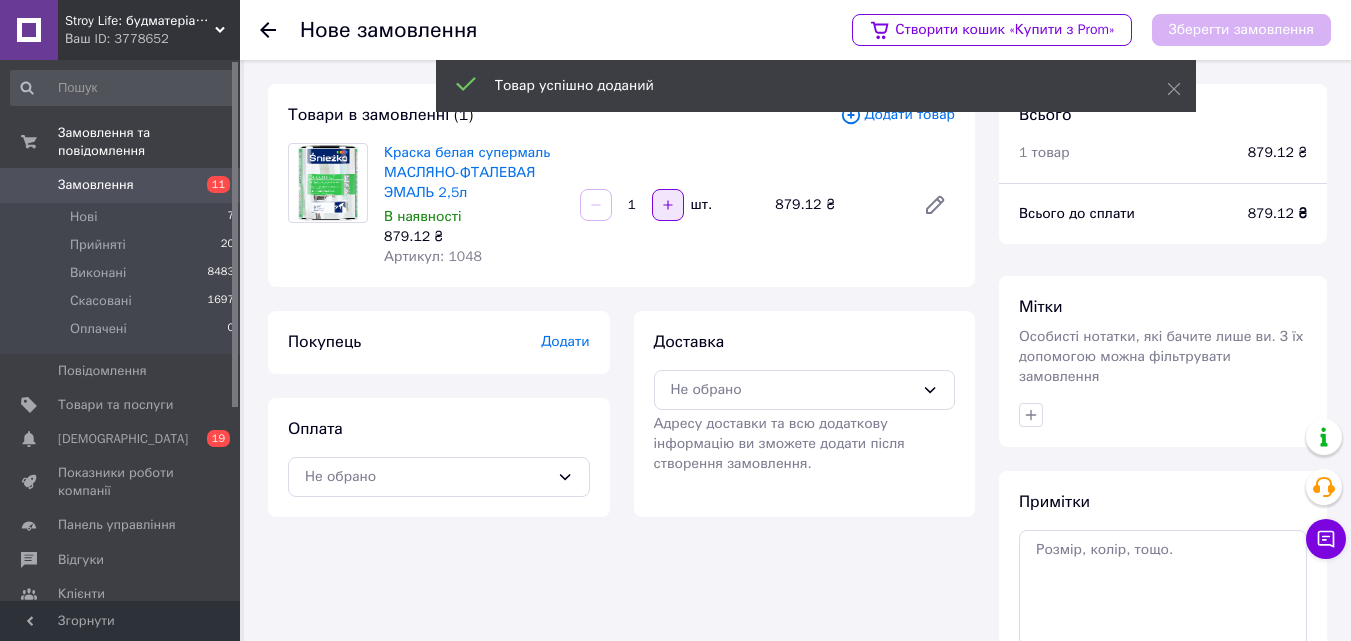 click 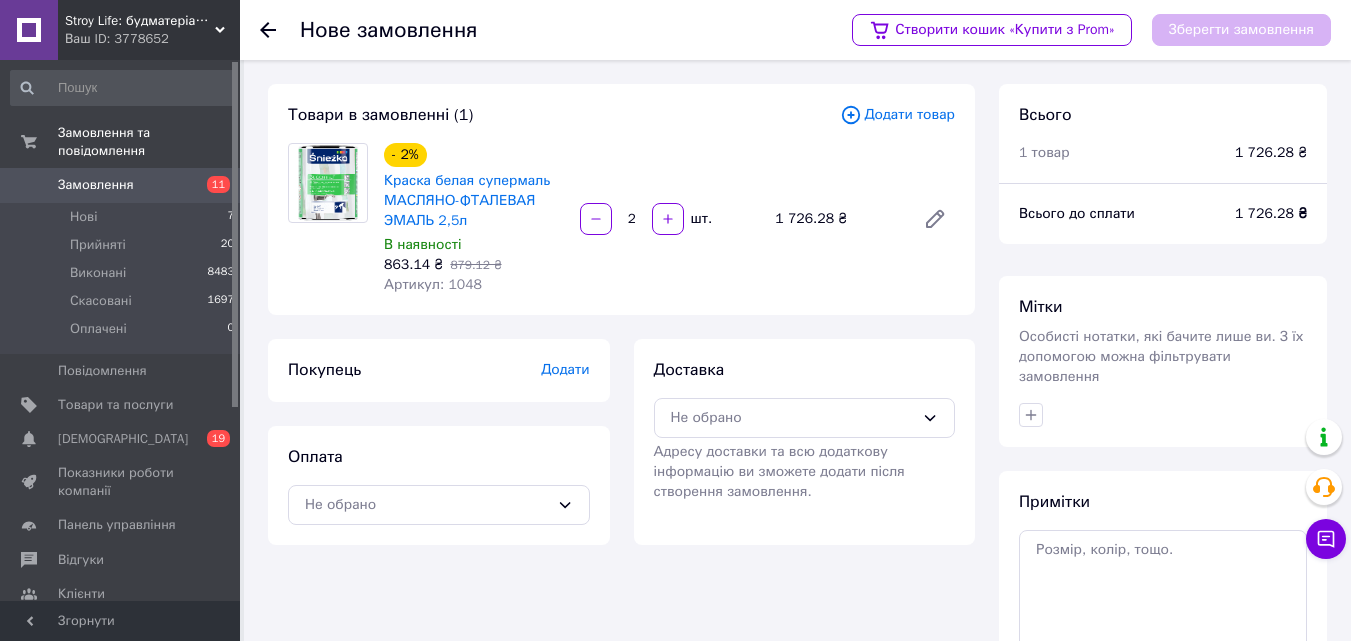 click on "Покупець Додати" at bounding box center [439, 370] 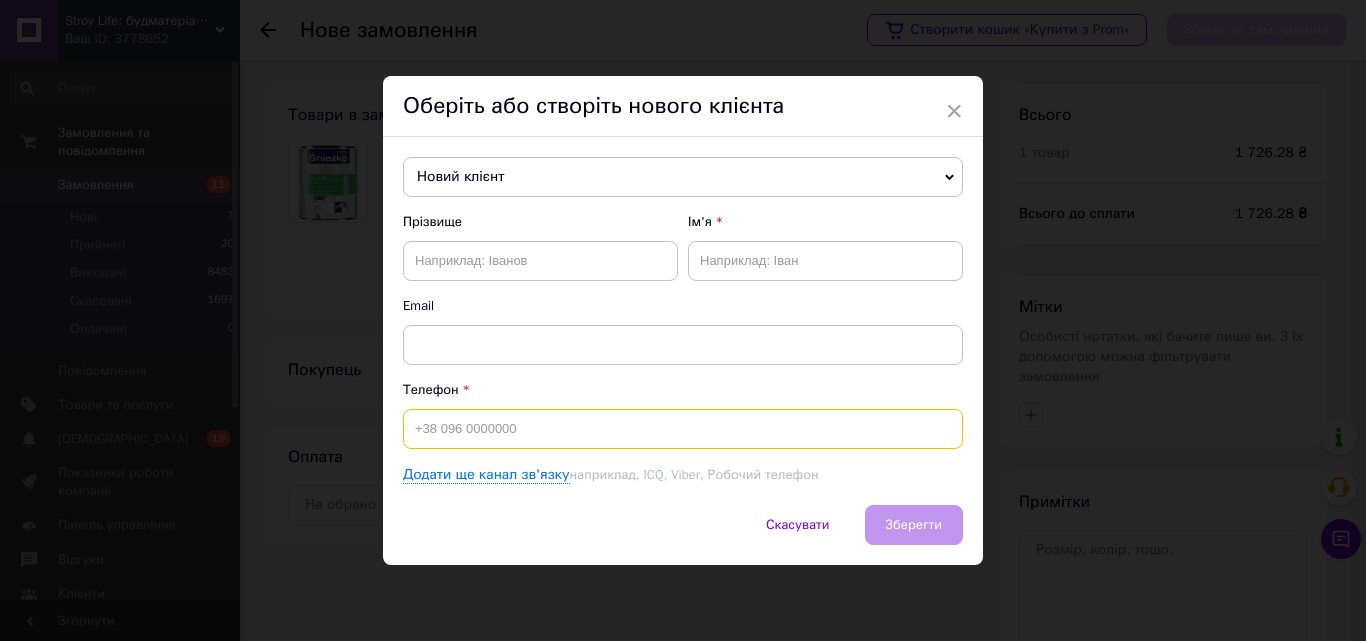 click at bounding box center (683, 429) 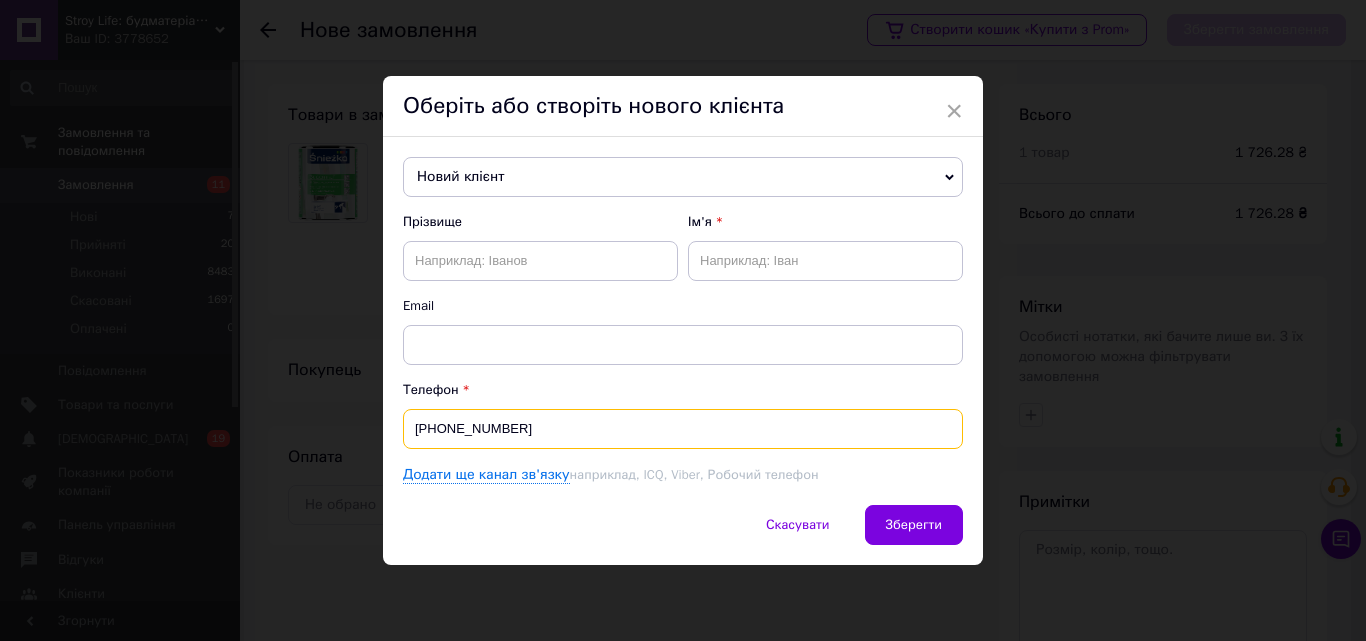 type on "[PHONE_NUMBER]" 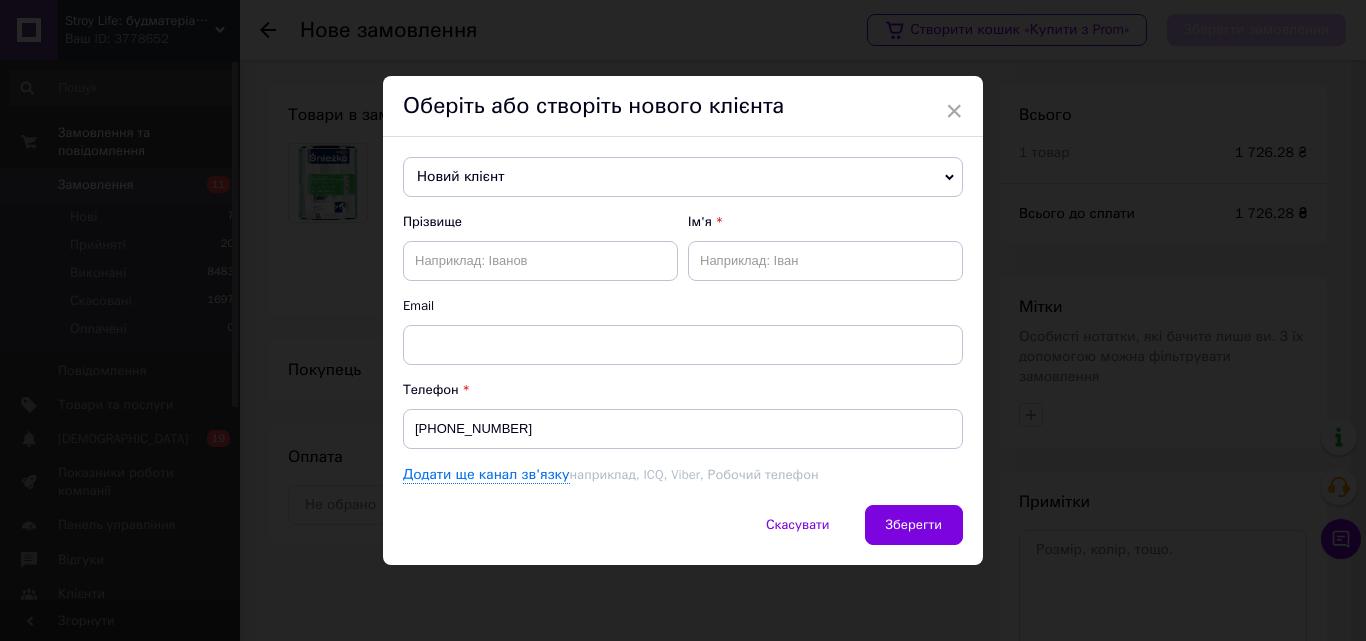 click on "Новий клієнт" at bounding box center [683, 177] 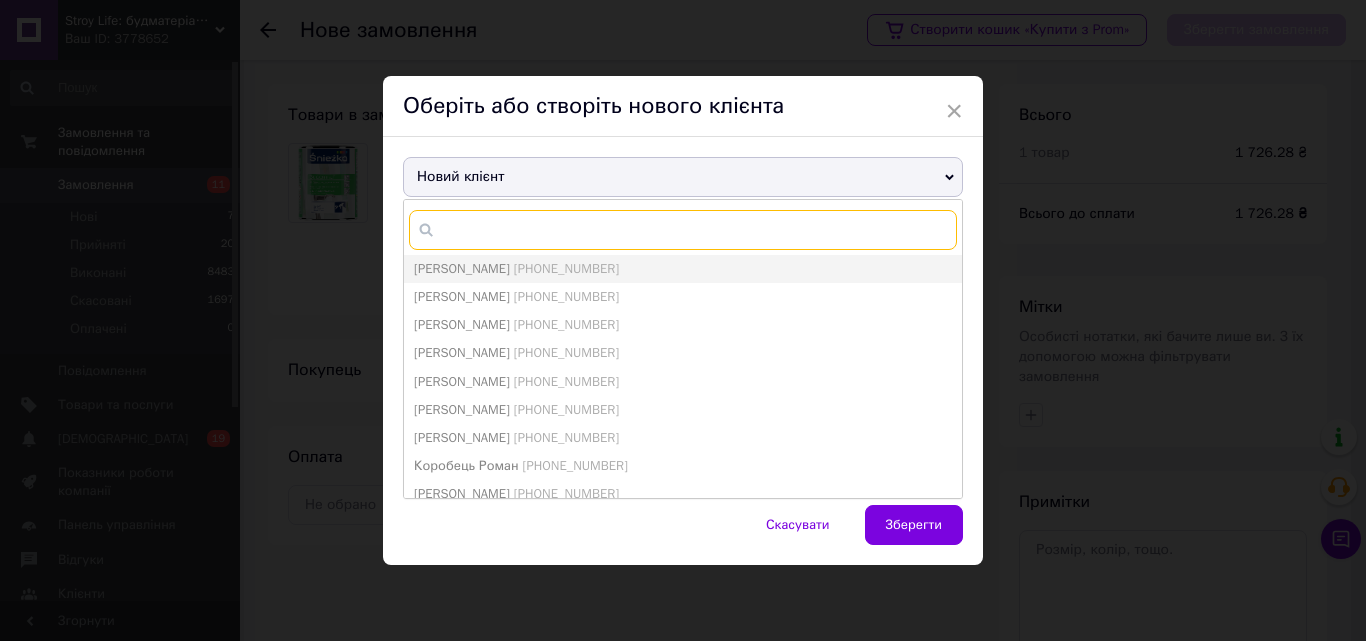 paste on "[PHONE_NUMBER]" 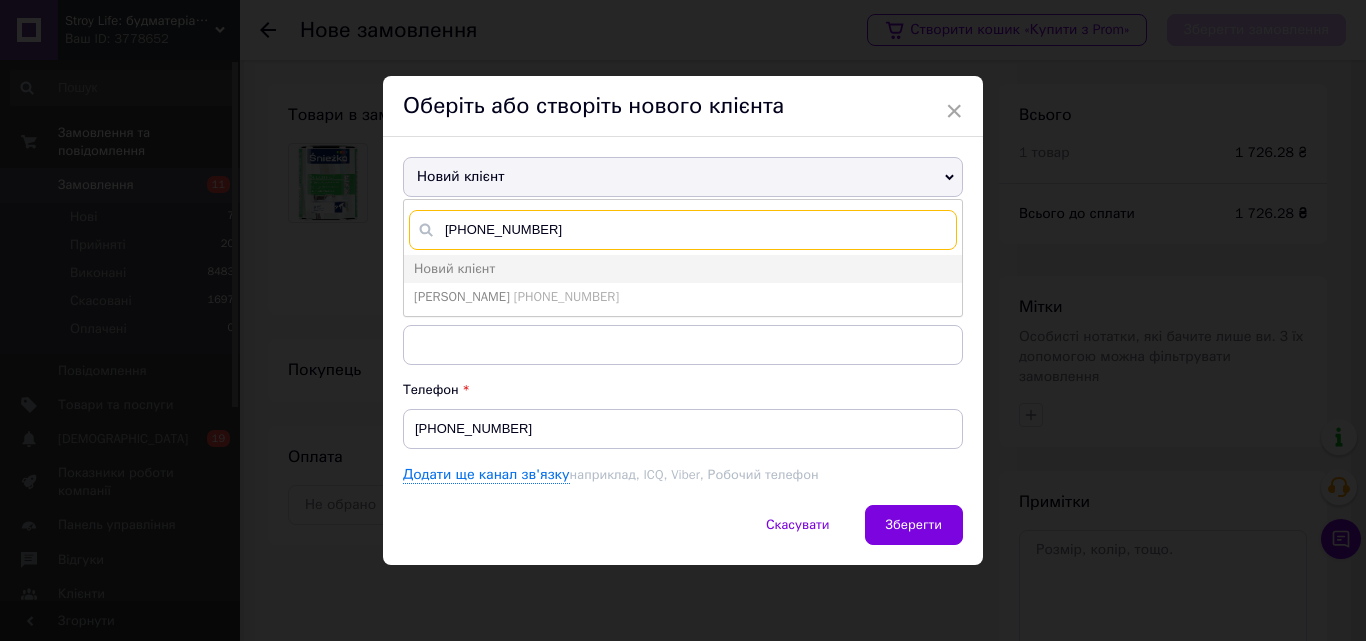 type on "[PHONE_NUMBER]" 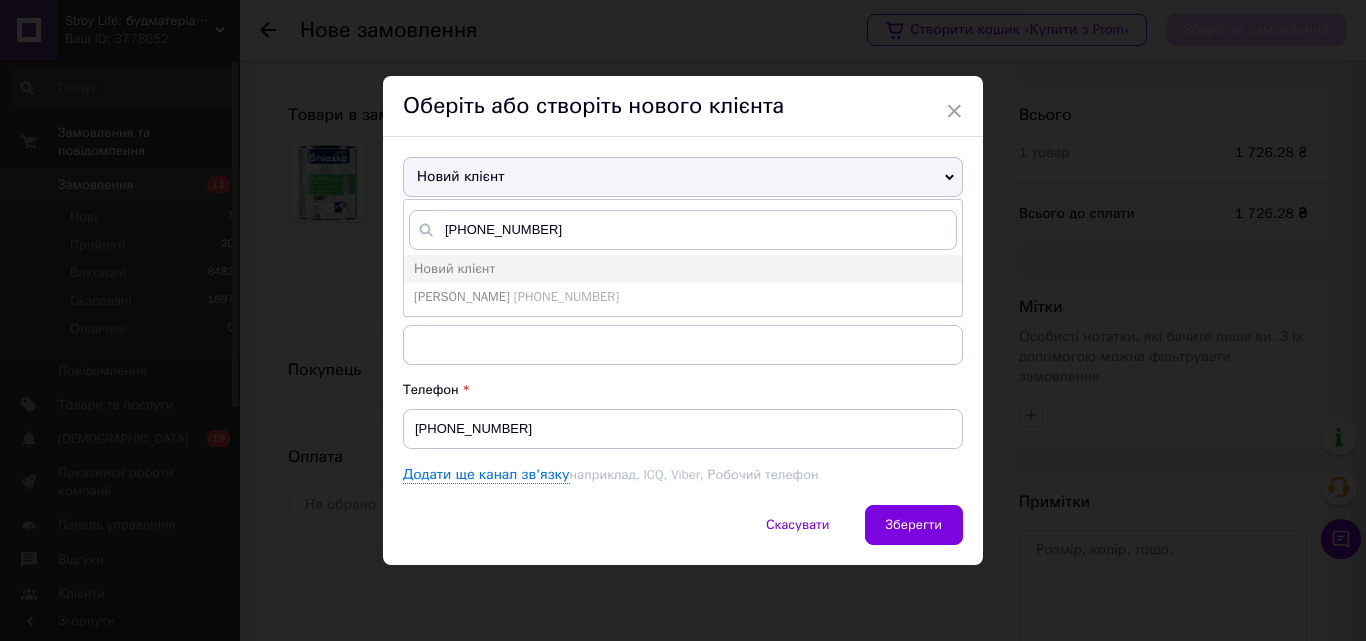 click on "[PHONE_NUMBER]" at bounding box center (566, 296) 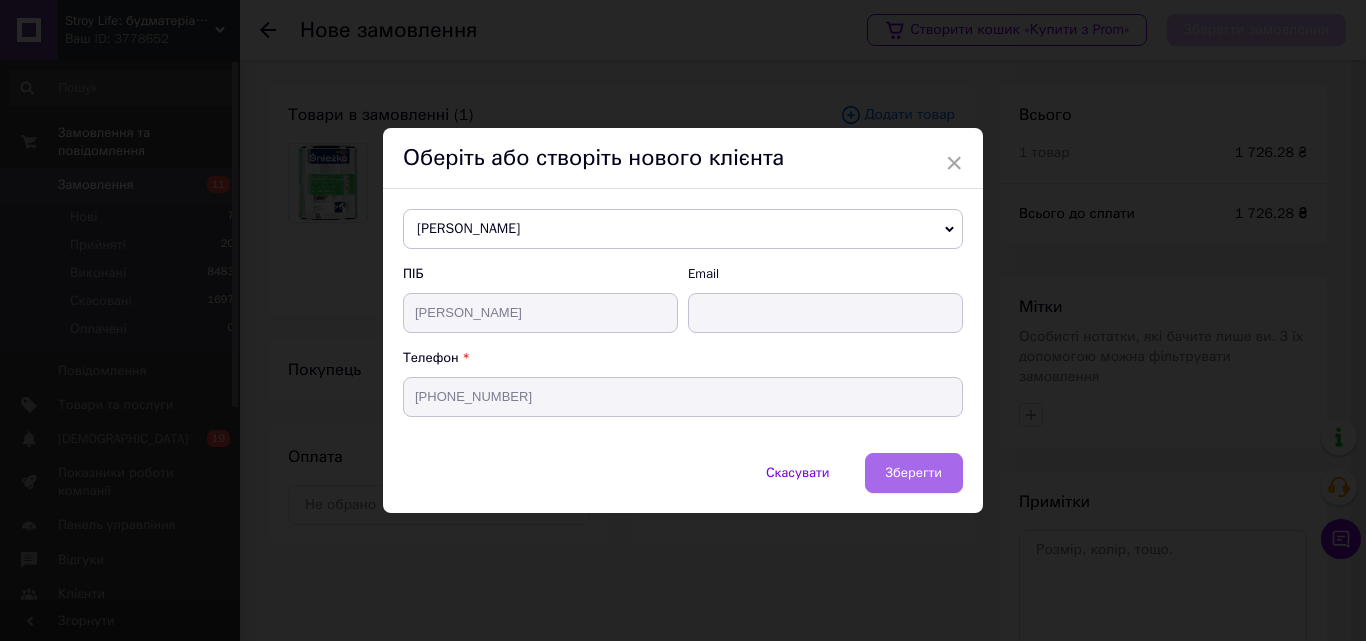 click on "Зберегти" at bounding box center [914, 472] 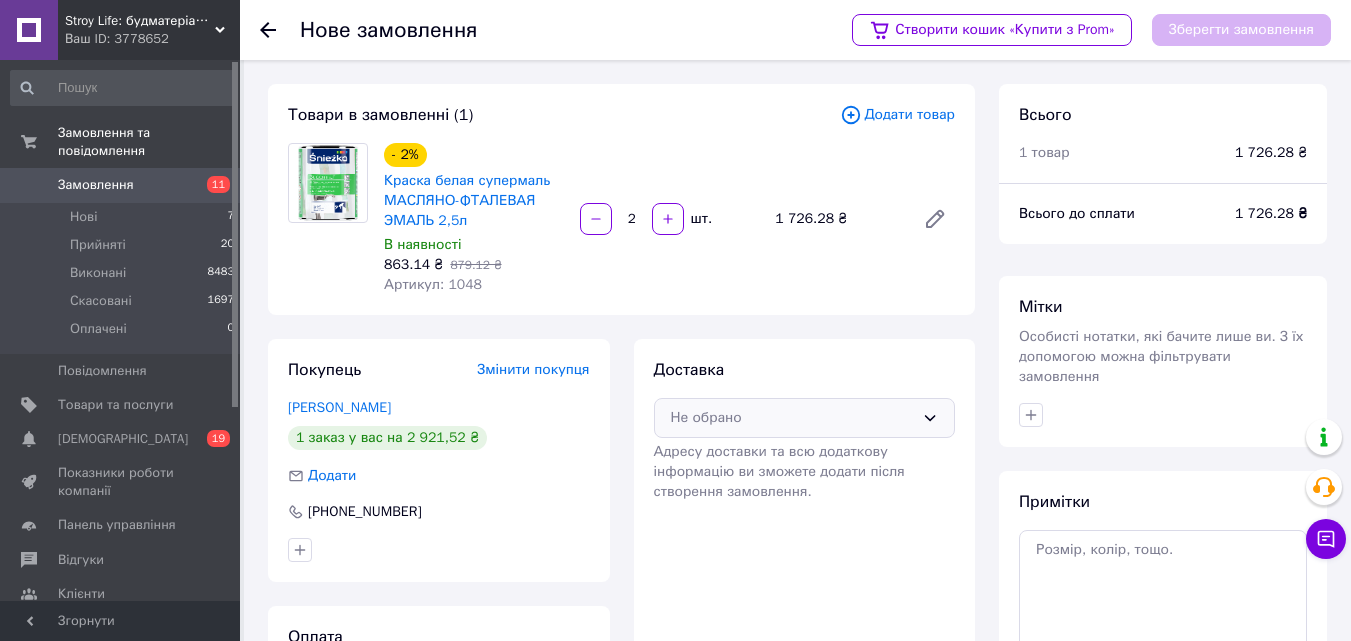 click on "Не обрано" at bounding box center (793, 418) 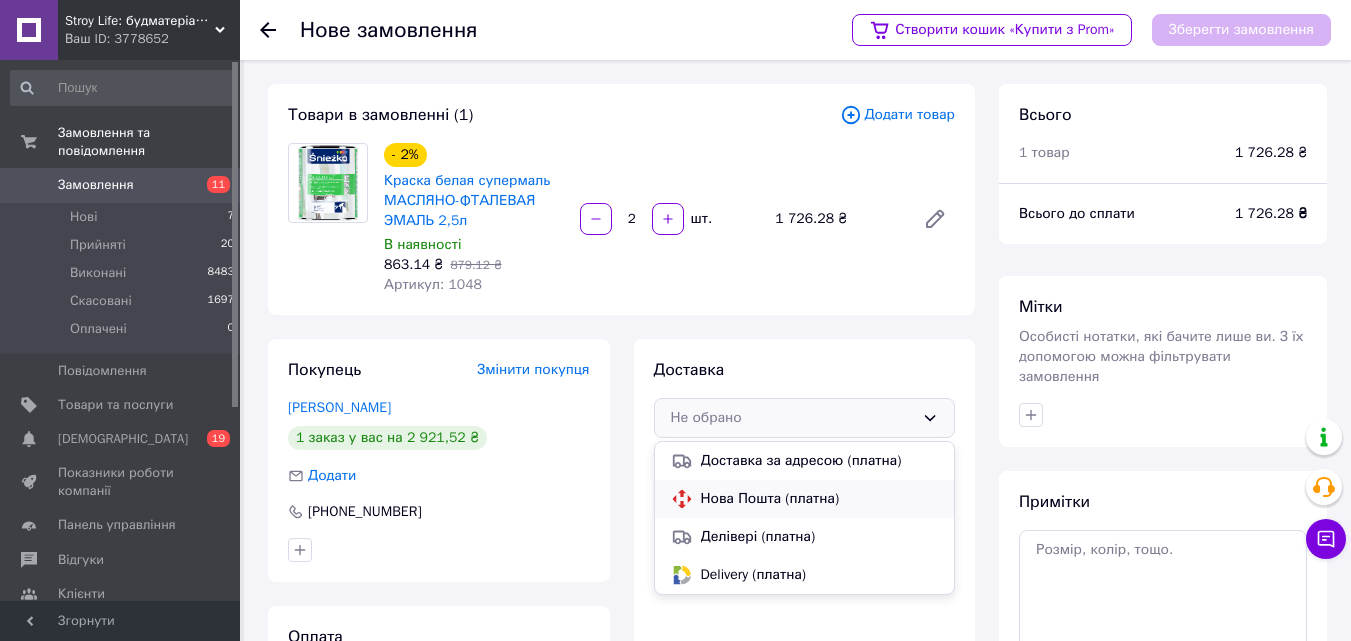 click on "Нова Пошта (платна)" at bounding box center [820, 499] 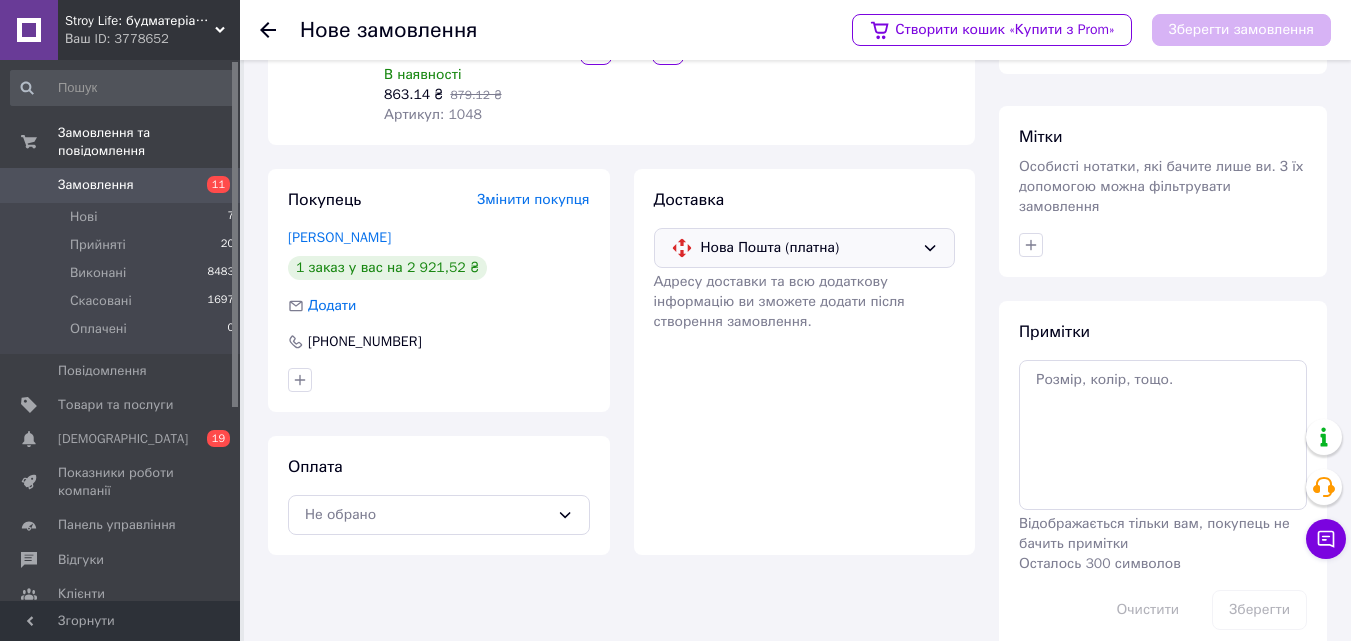 scroll, scrollTop: 183, scrollLeft: 0, axis: vertical 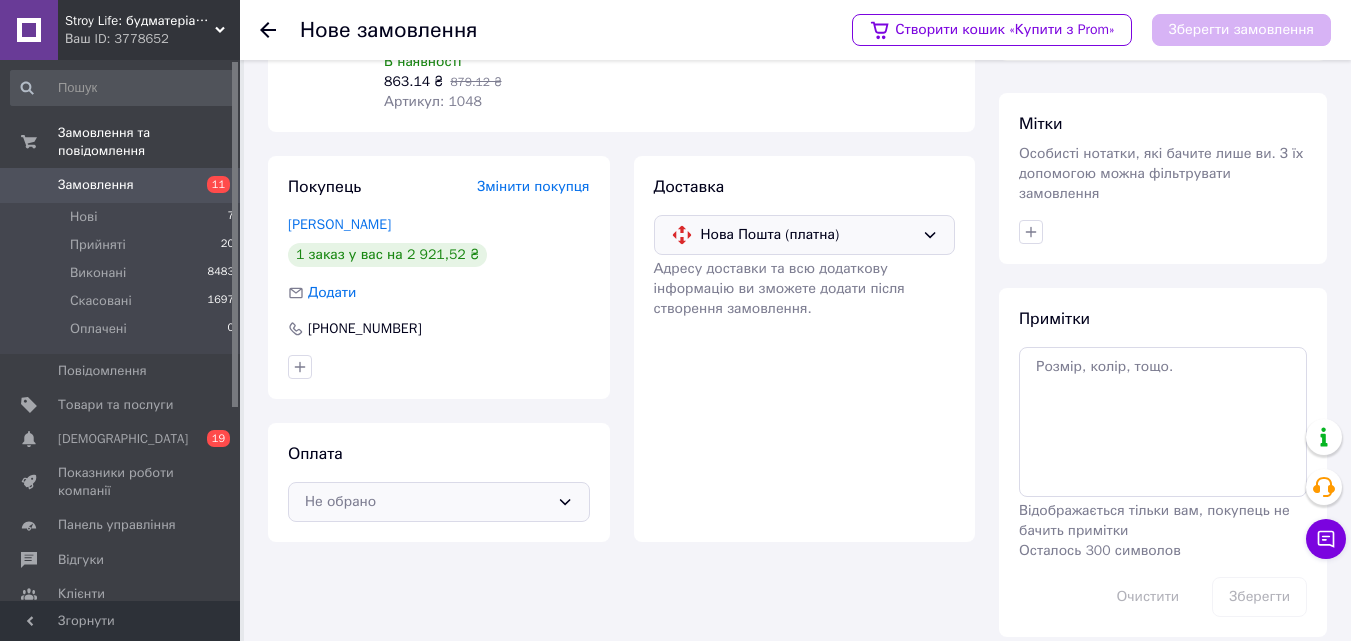 click on "Не обрано" at bounding box center [427, 502] 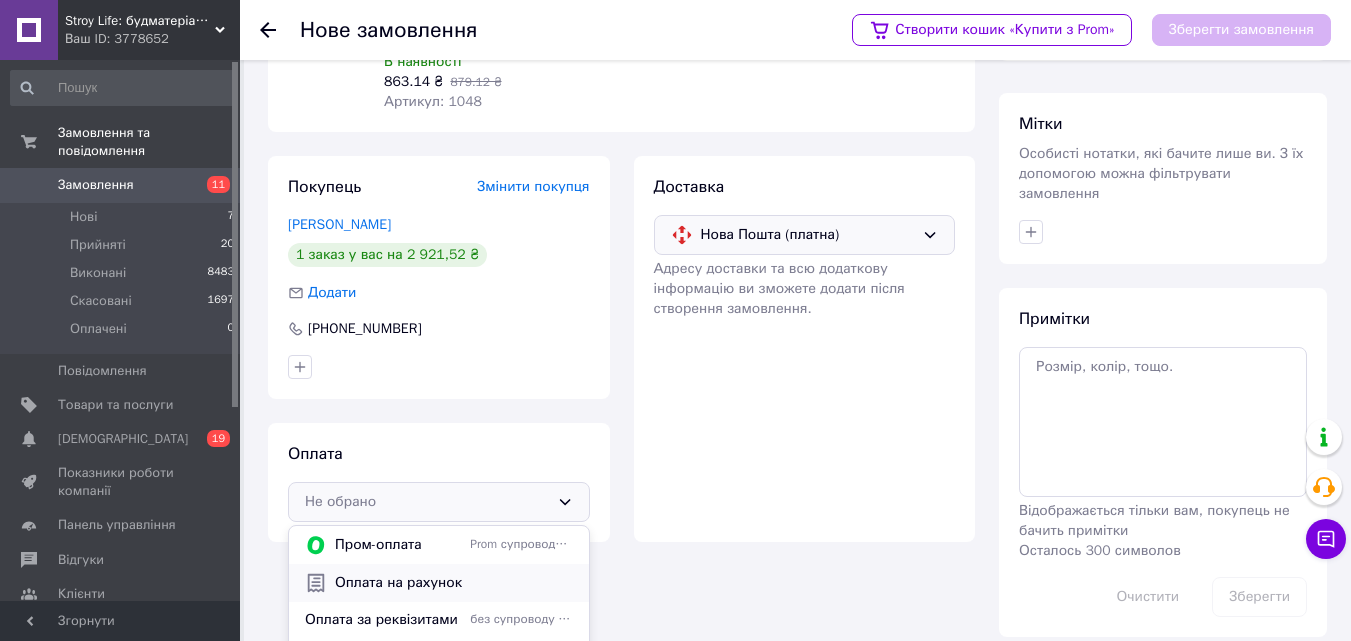 click on "Оплата на рахунок" at bounding box center [454, 583] 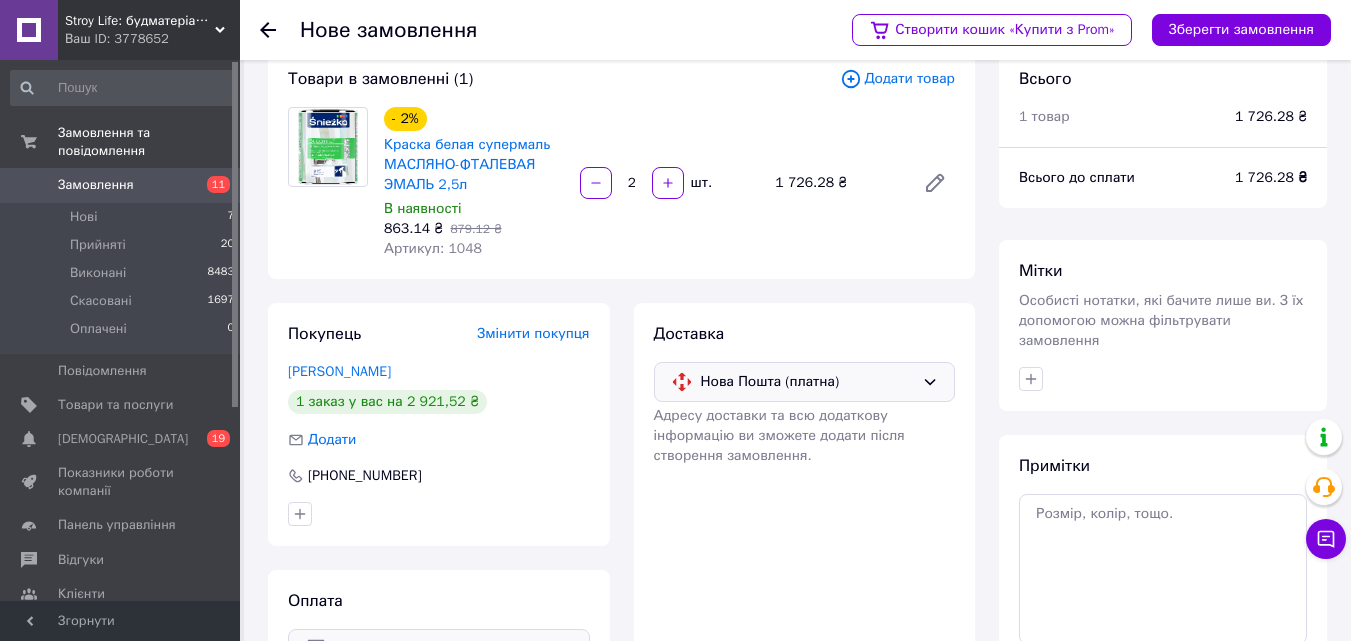 scroll, scrollTop: 0, scrollLeft: 0, axis: both 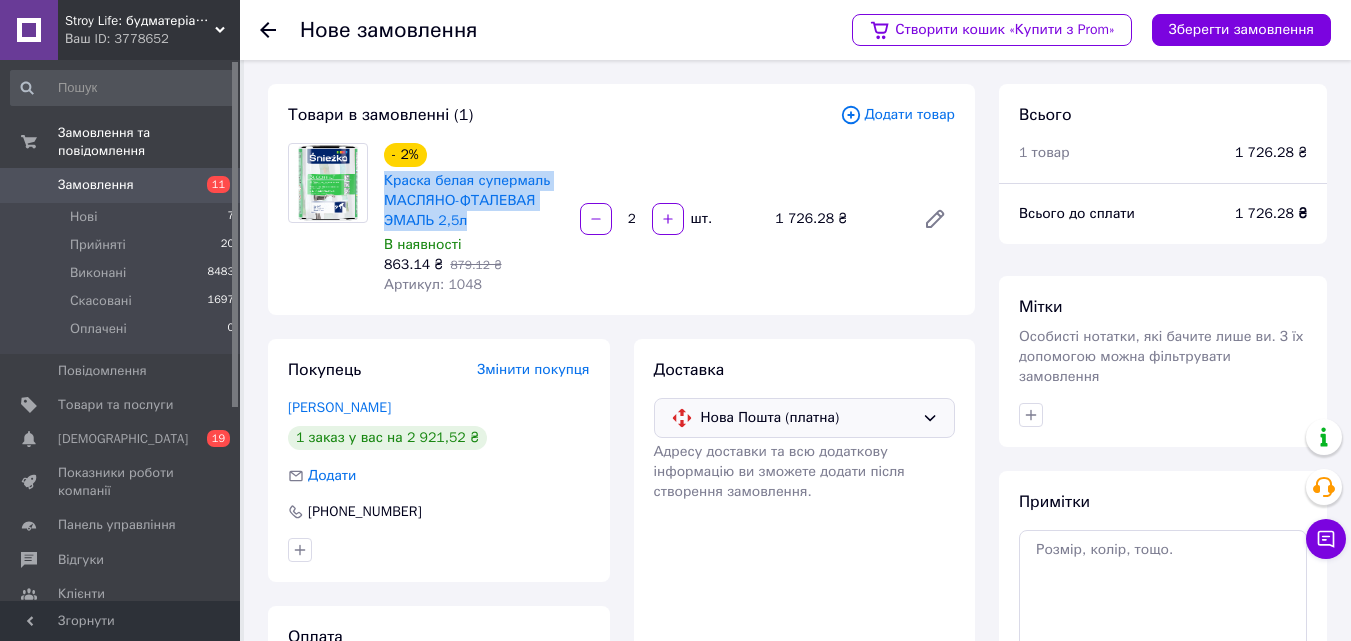 drag, startPoint x: 466, startPoint y: 223, endPoint x: 382, endPoint y: 187, distance: 91.389275 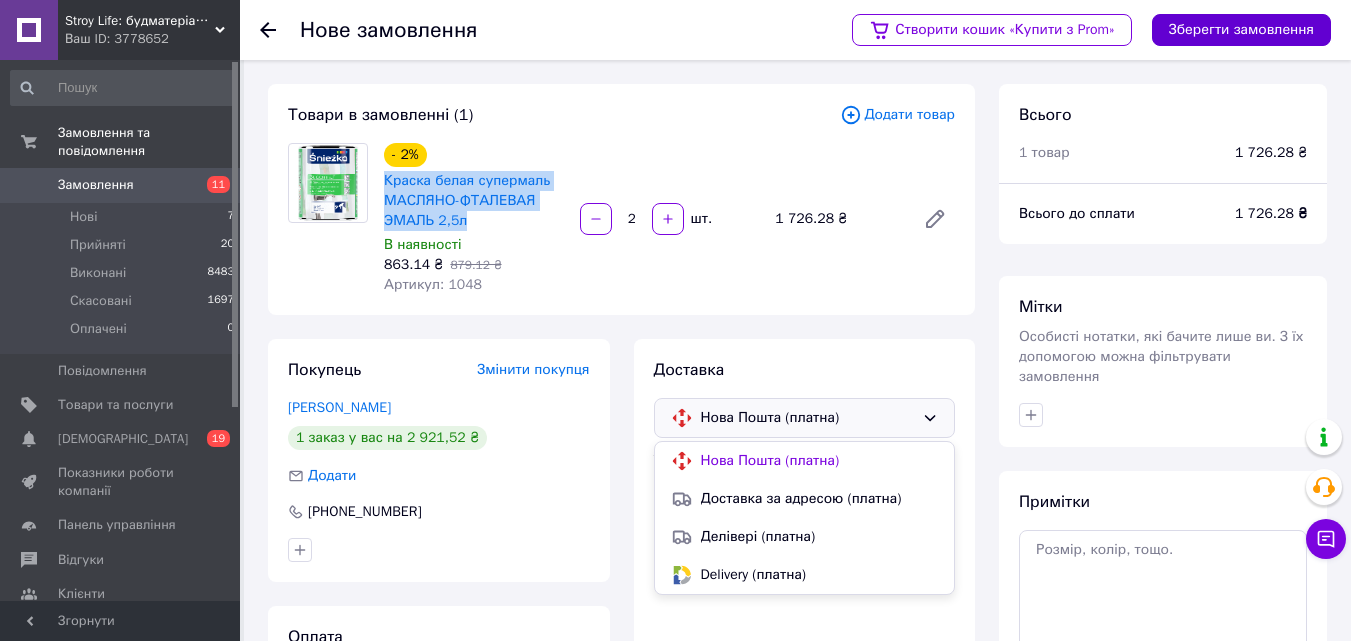 click on "Зберегти замовлення" at bounding box center [1241, 30] 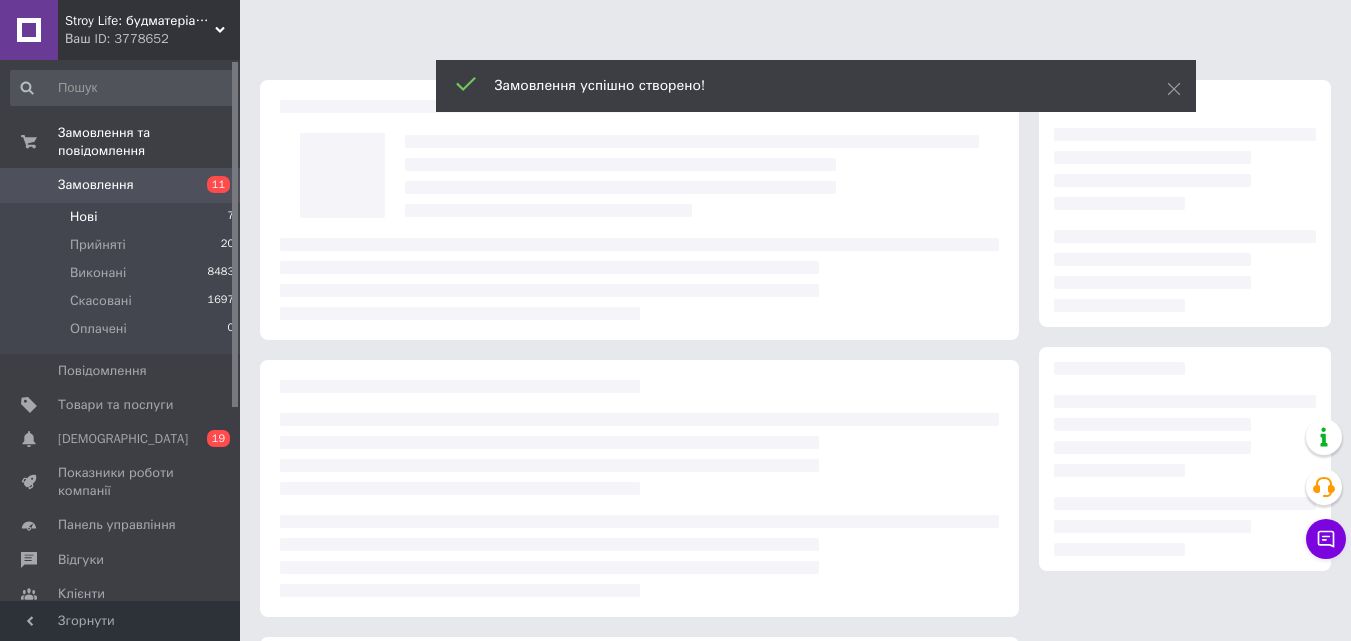 click on "Нові" at bounding box center [83, 217] 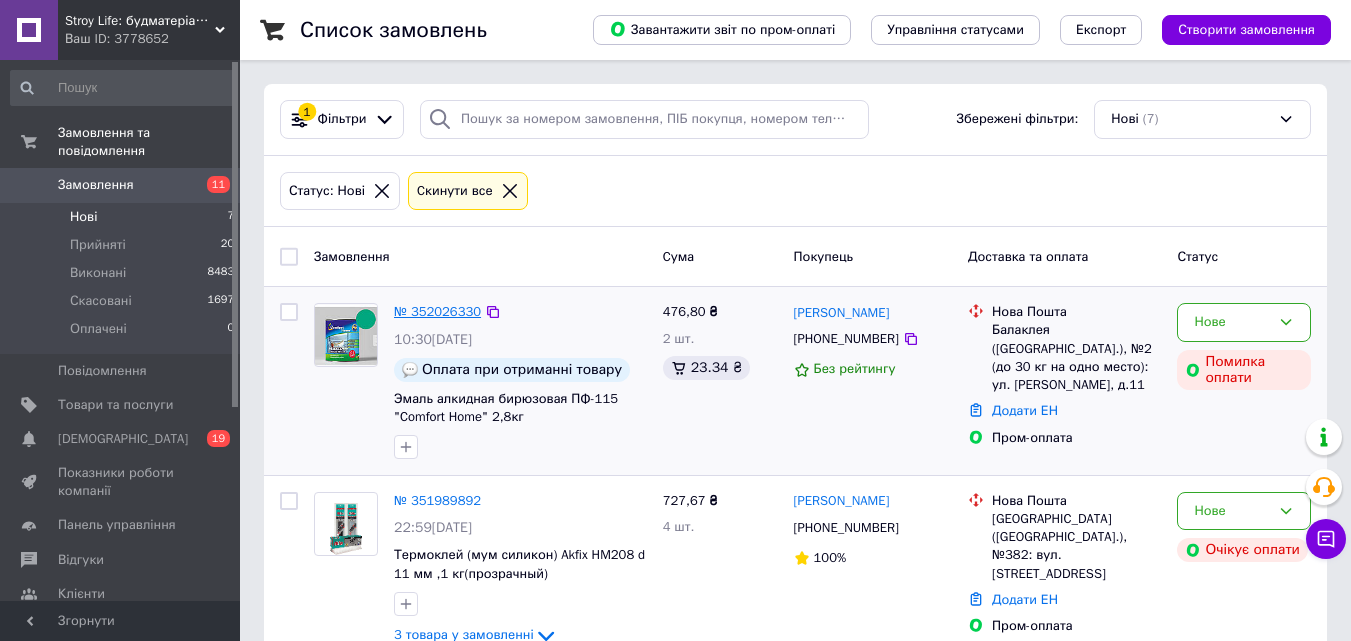 click on "№ 352026330" at bounding box center (437, 311) 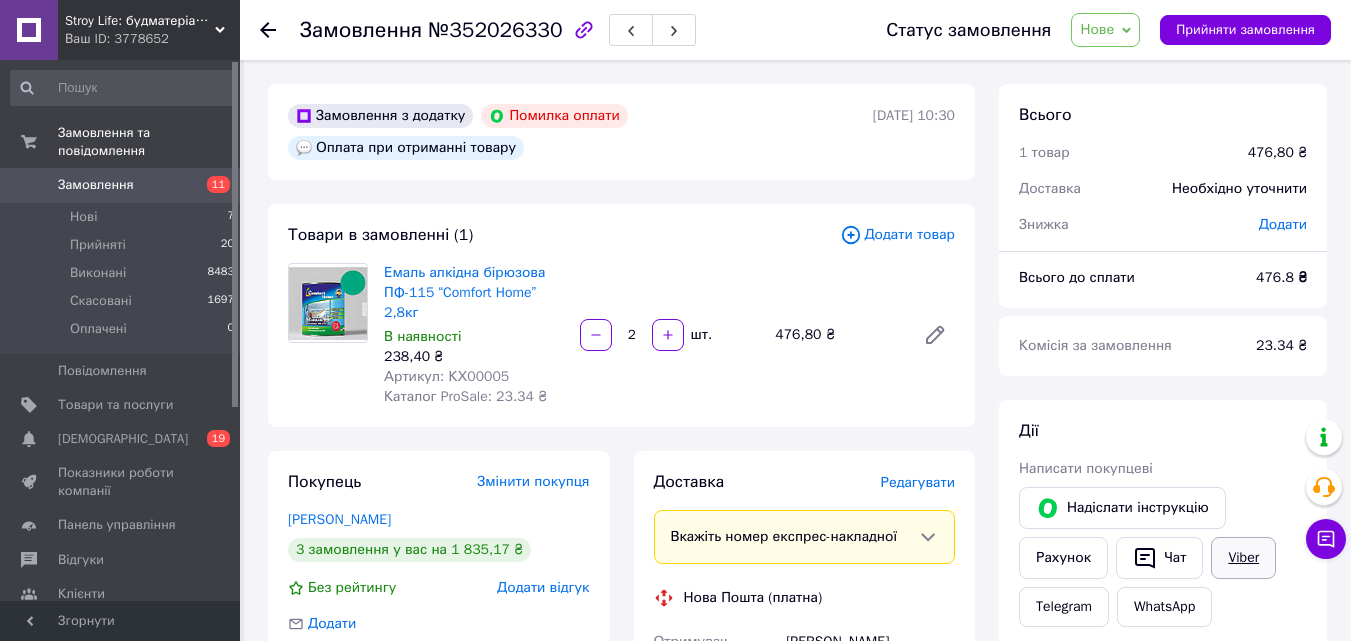click on "Viber" at bounding box center (1243, 558) 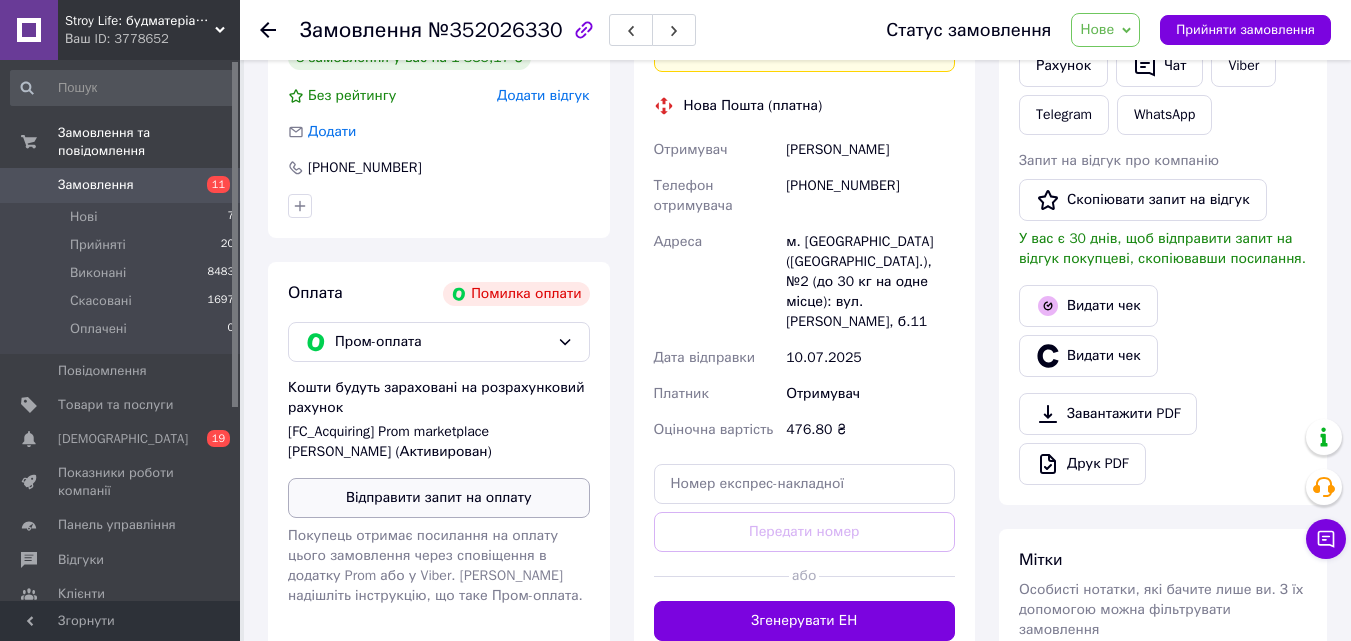 scroll, scrollTop: 500, scrollLeft: 0, axis: vertical 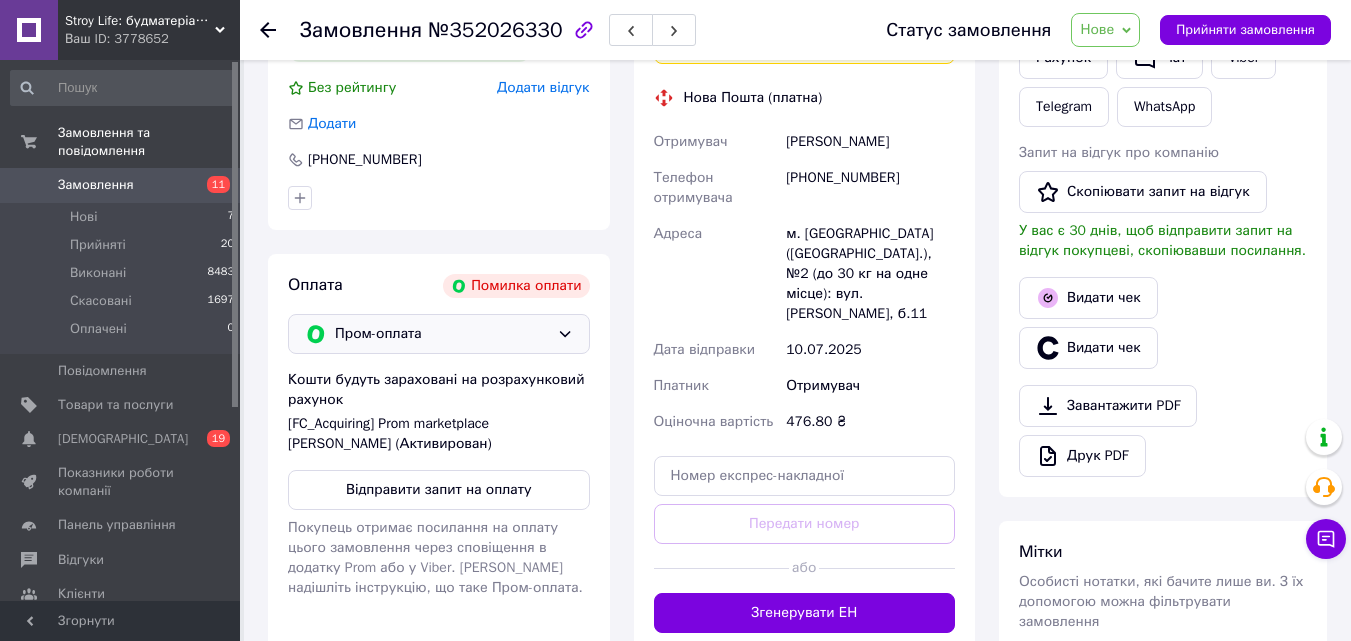 click on "Пром-оплата" at bounding box center [439, 334] 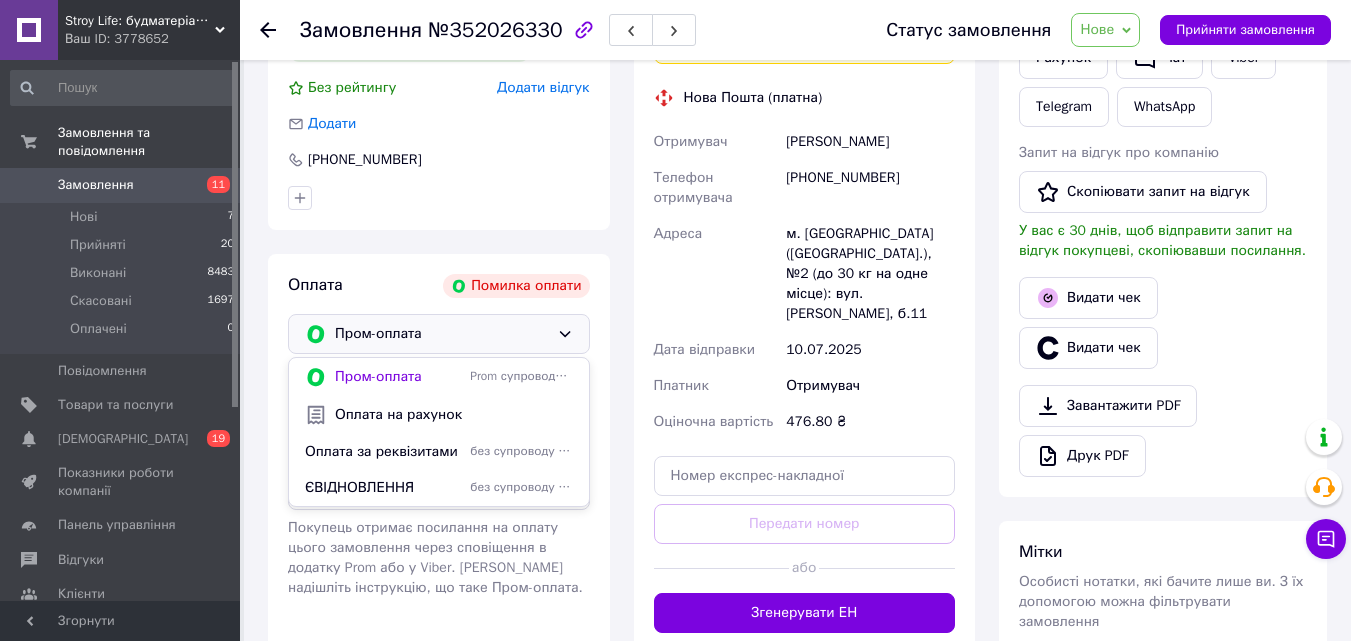 drag, startPoint x: 362, startPoint y: 411, endPoint x: 376, endPoint y: 412, distance: 14.035668 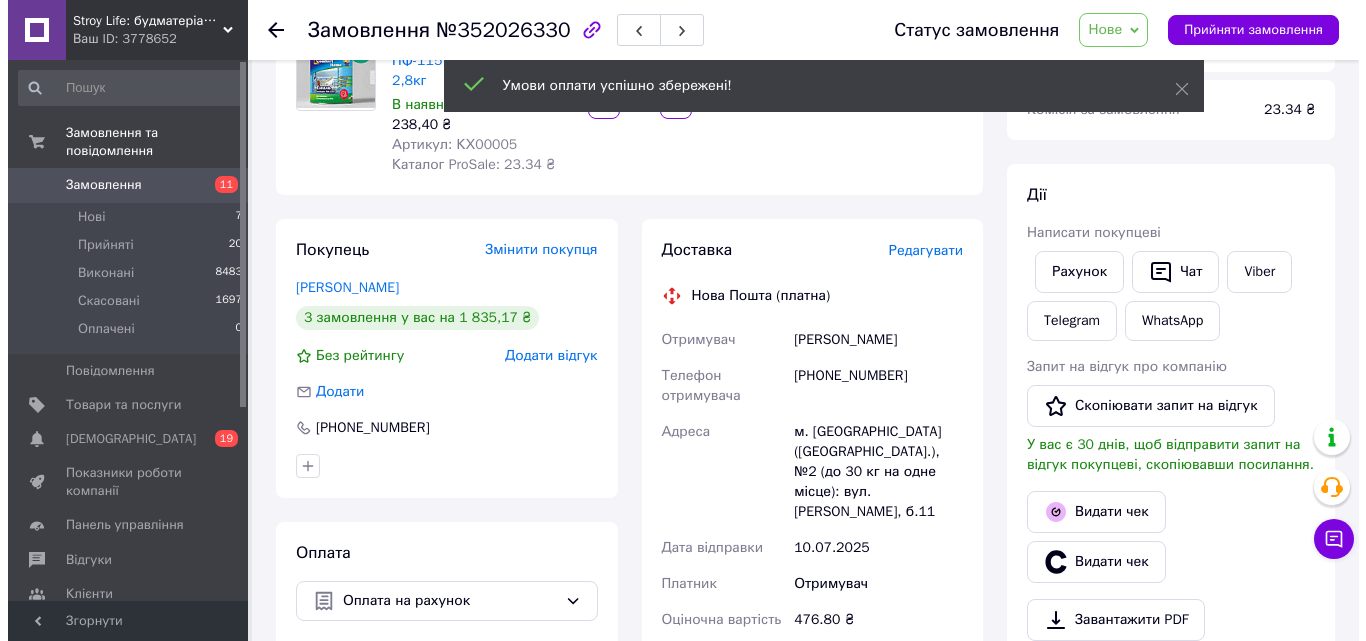 scroll, scrollTop: 168, scrollLeft: 0, axis: vertical 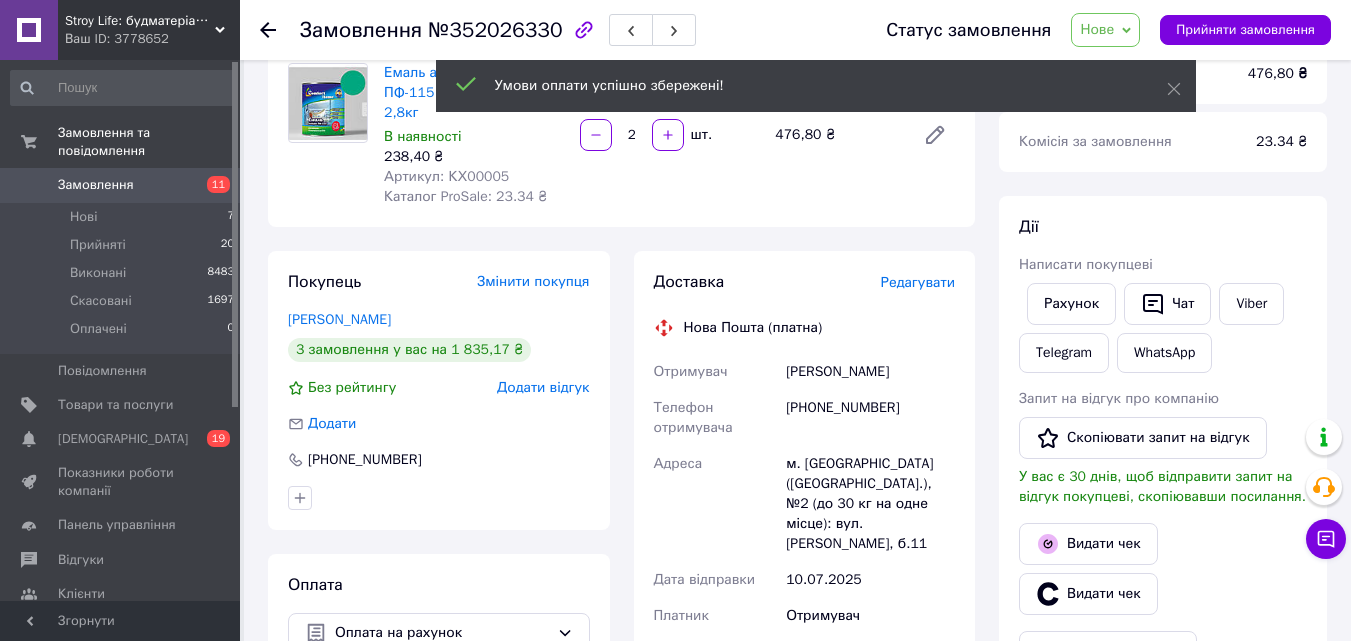 click on "Редагувати" at bounding box center [918, 282] 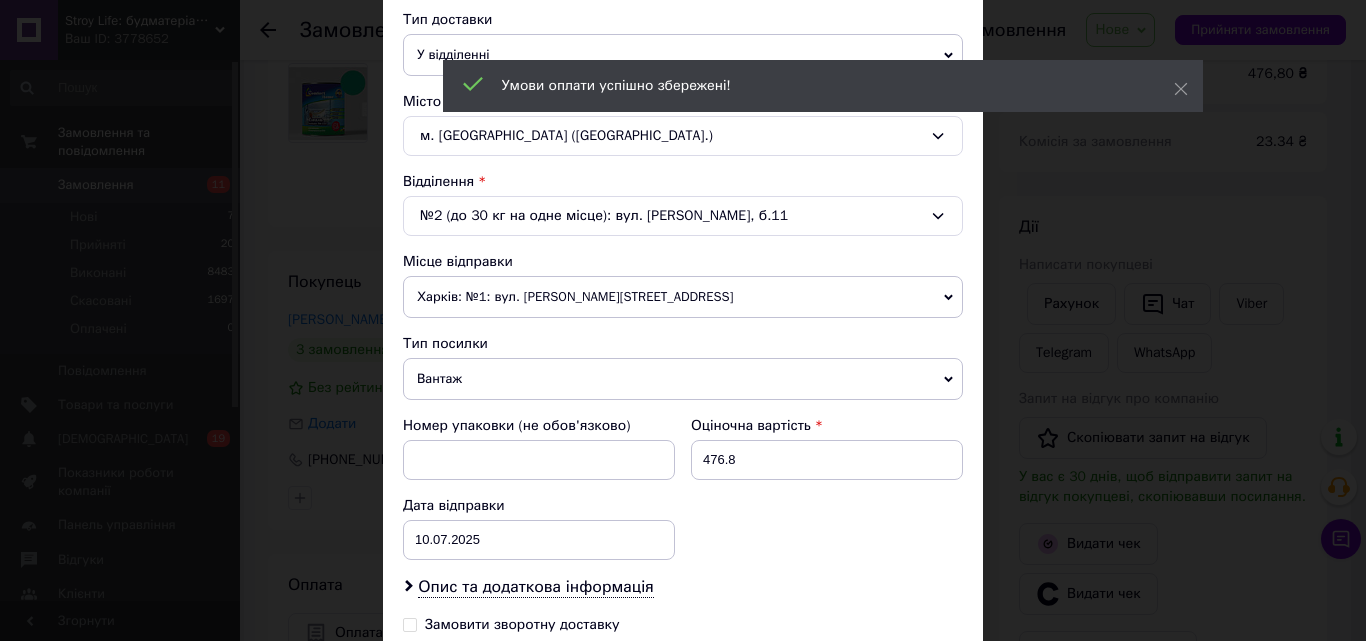 scroll, scrollTop: 600, scrollLeft: 0, axis: vertical 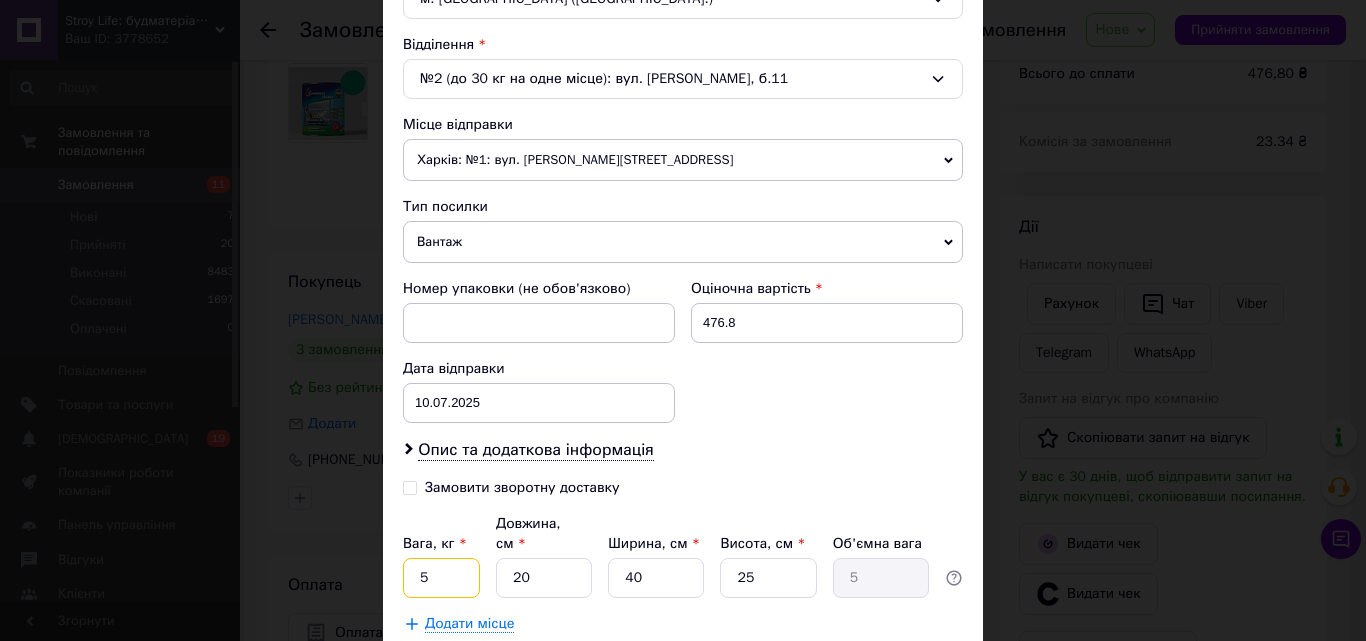 click on "5" at bounding box center [441, 578] 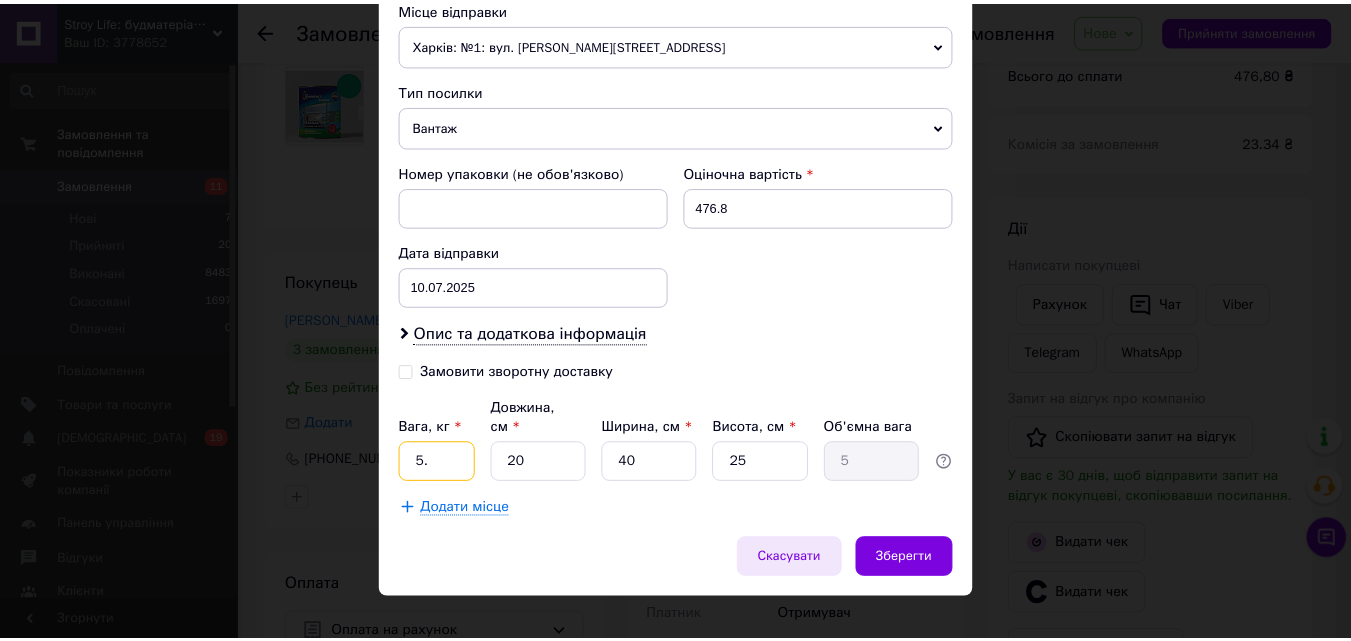 scroll, scrollTop: 723, scrollLeft: 0, axis: vertical 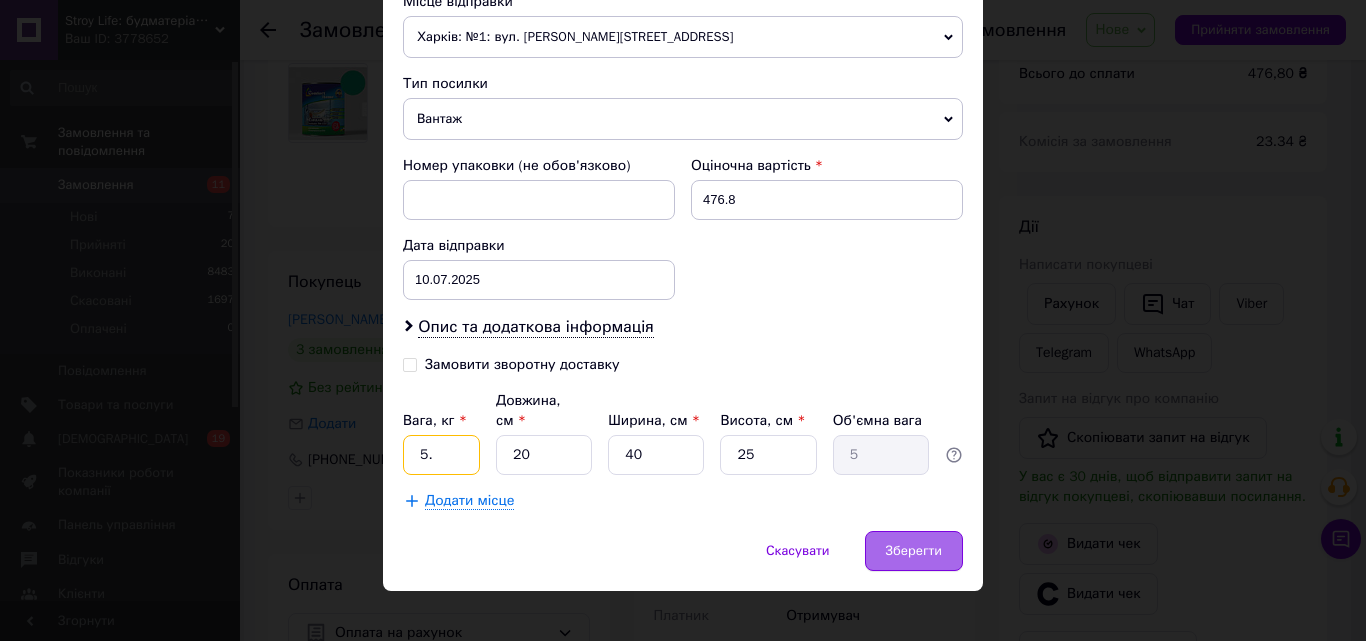 type on "5." 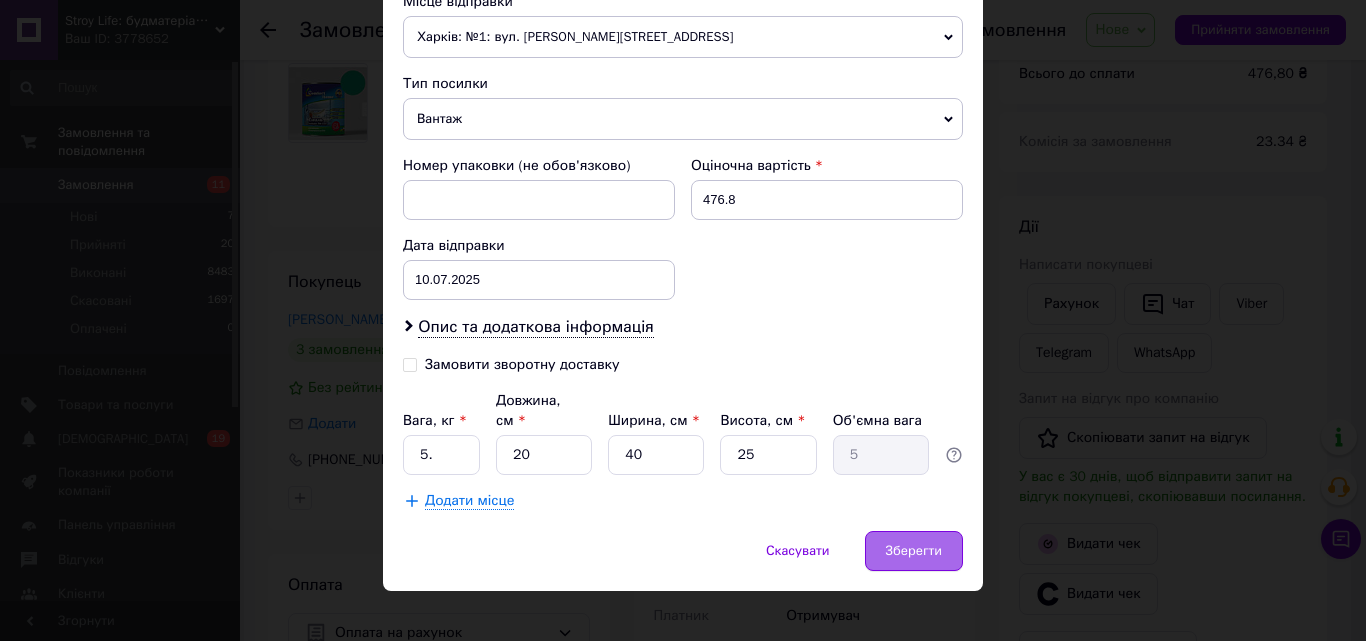 click on "Зберегти" at bounding box center (914, 551) 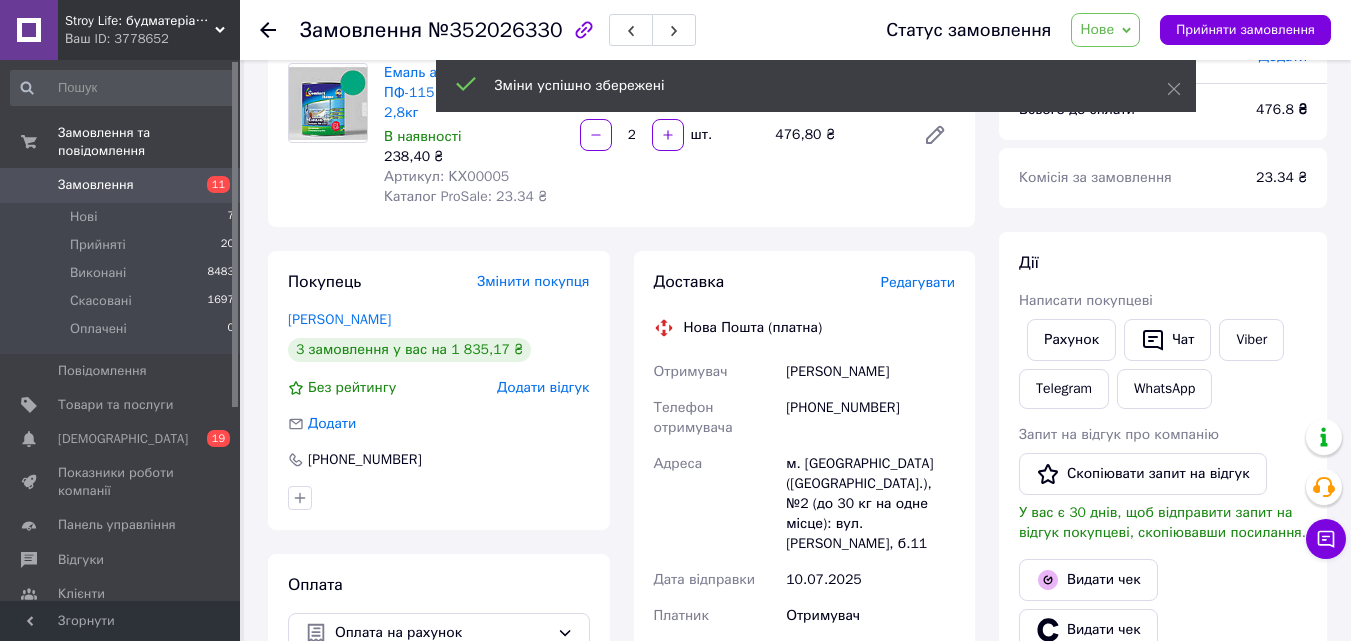 scroll, scrollTop: 468, scrollLeft: 0, axis: vertical 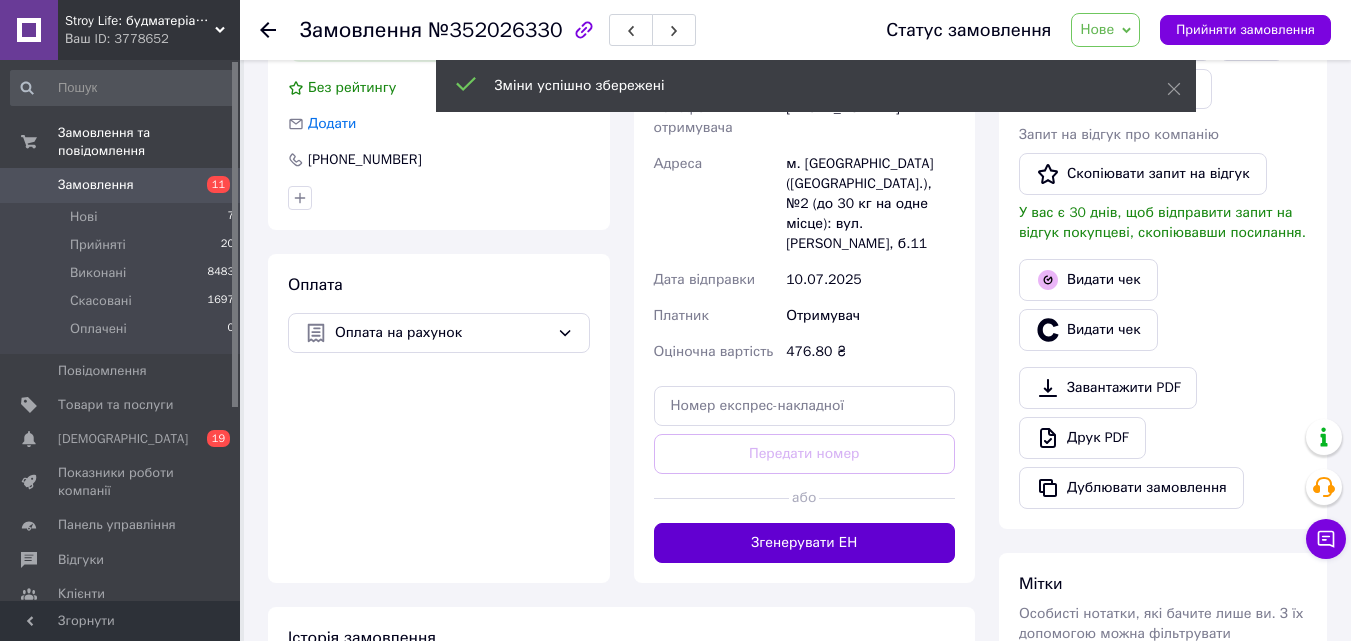 click on "Згенерувати ЕН" at bounding box center (805, 543) 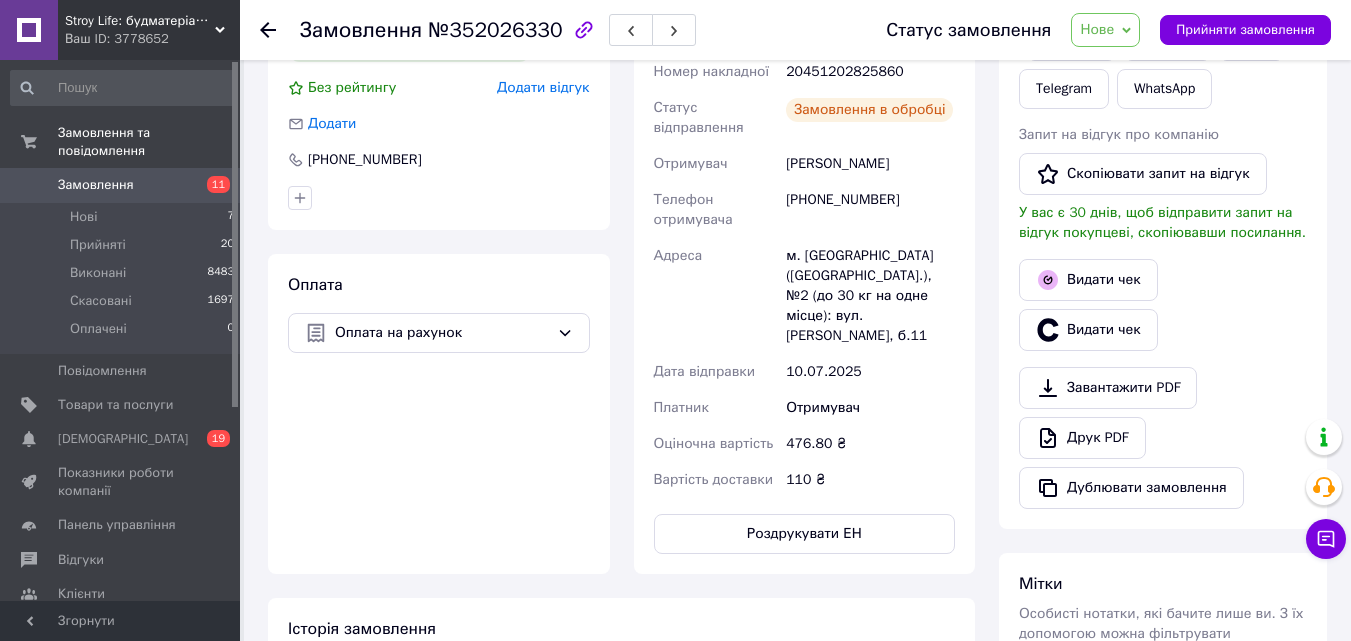 click on "Нове" at bounding box center (1105, 30) 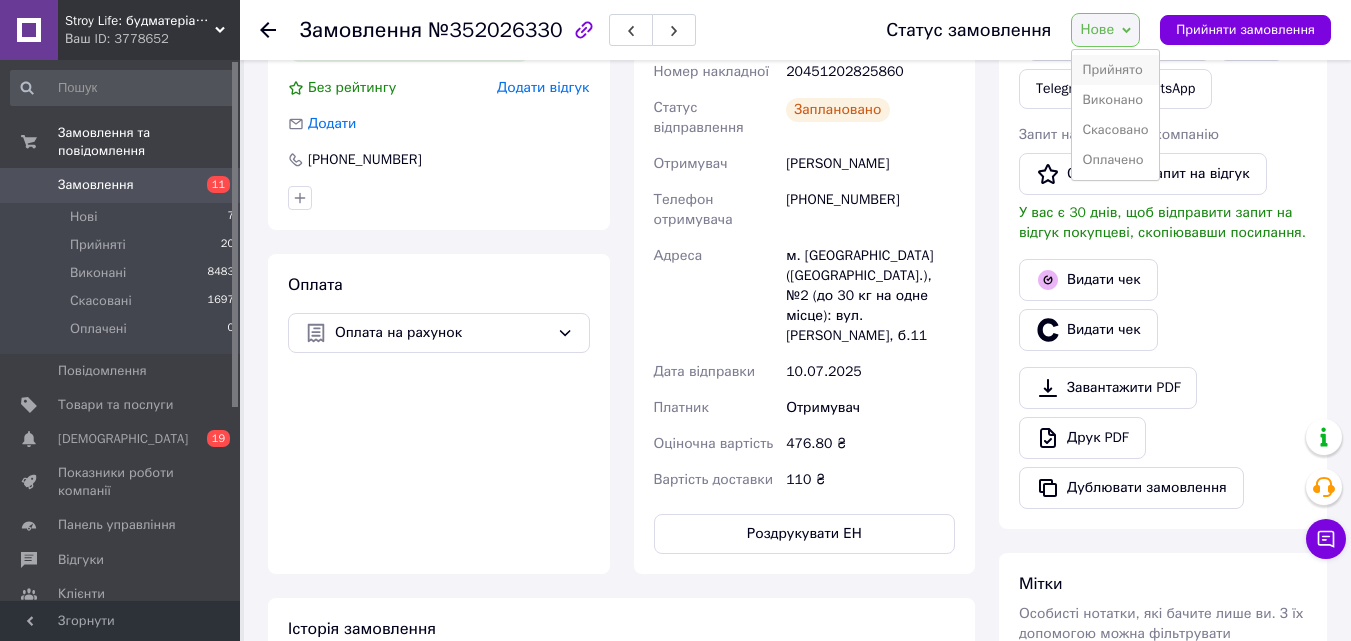 click on "Прийнято" at bounding box center [1115, 70] 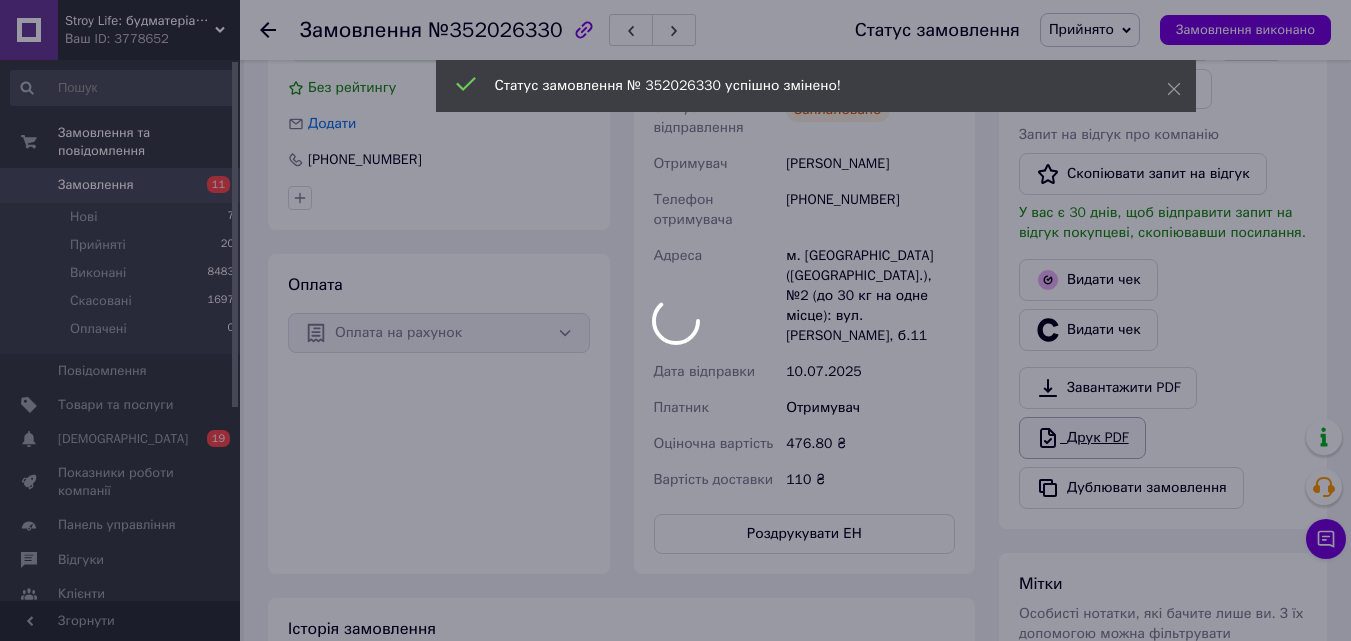 click on "Stroy Life: будматеріали за доступними цінами Ваш ID: 3778652 Сайт Stroy Life: будматеріали за доступн... Кабінет покупця Перевірити стан системи Сторінка на порталі Довідка Вийти Замовлення та повідомлення Замовлення 11 Нові 7 Прийняті 20 Виконані 8483 Скасовані 1697 Оплачені 0 Повідомлення 0 Товари та послуги Сповіщення 0 19 Показники роботи компанії Панель управління Відгуки Клієнти Каталог ProSale Аналітика Інструменти веб-майстра та SEO Управління сайтом Гаманець компанії Маркет Налаштування Тарифи та рахунки Prom топ Згорнути" at bounding box center [675, 302] 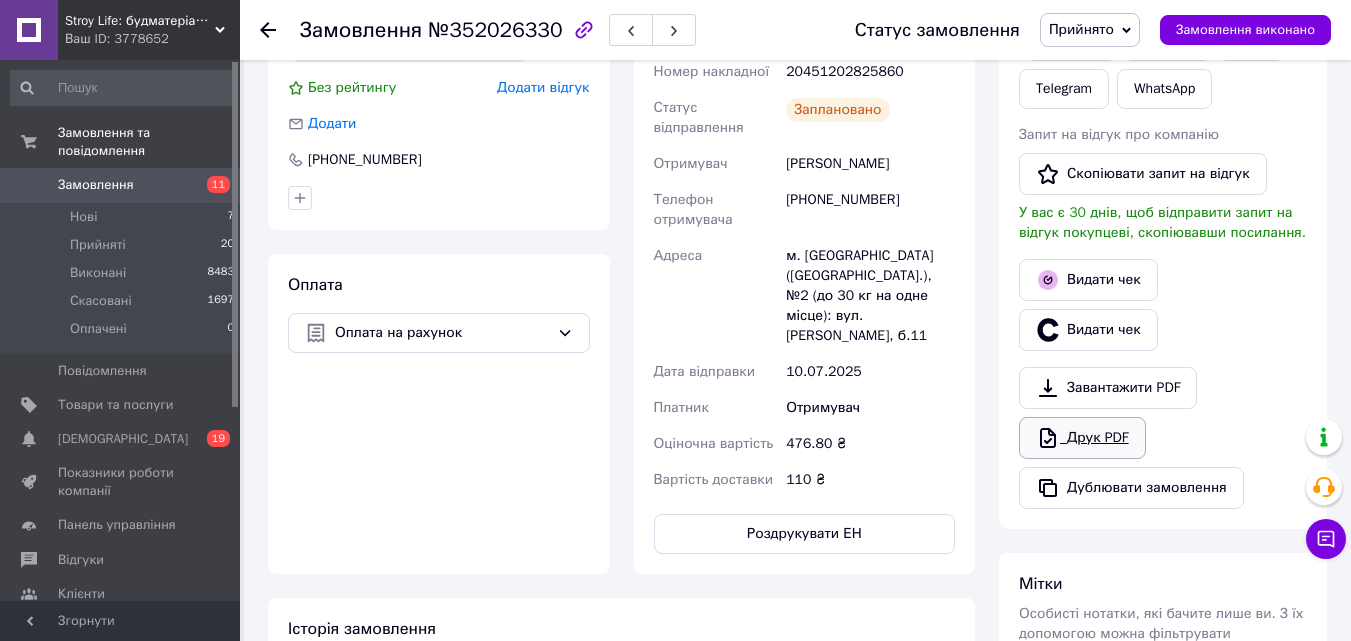 click on "Друк PDF" at bounding box center (1082, 438) 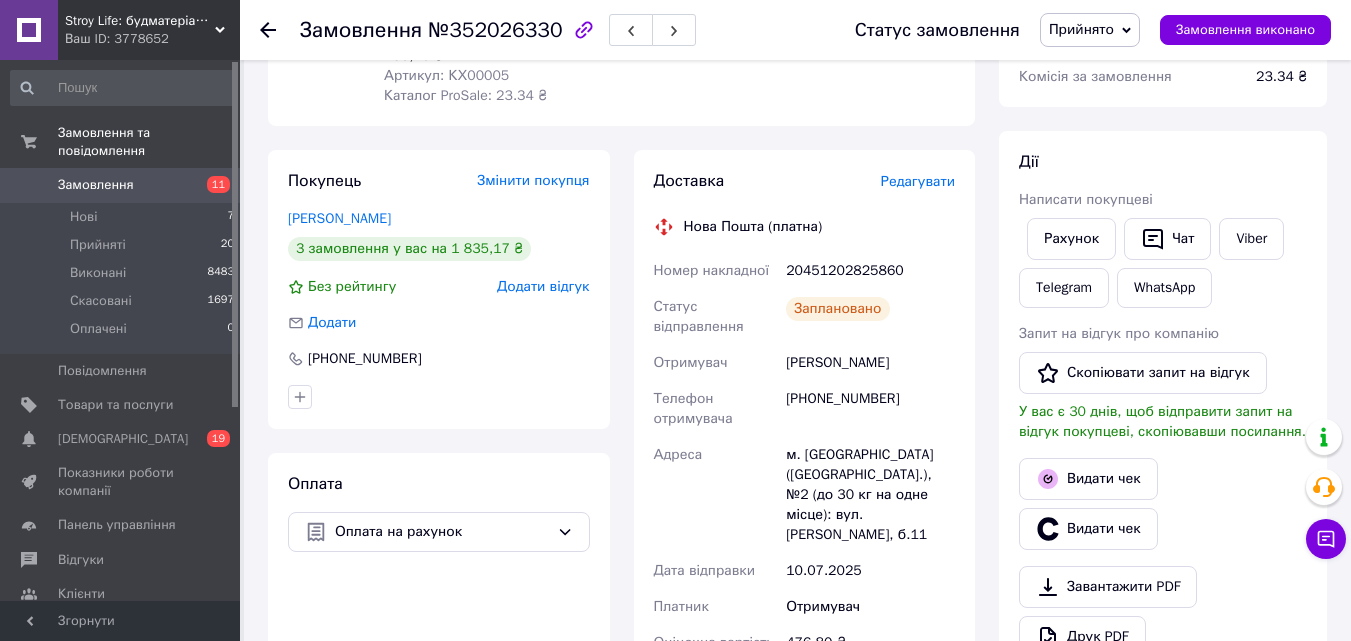scroll, scrollTop: 268, scrollLeft: 0, axis: vertical 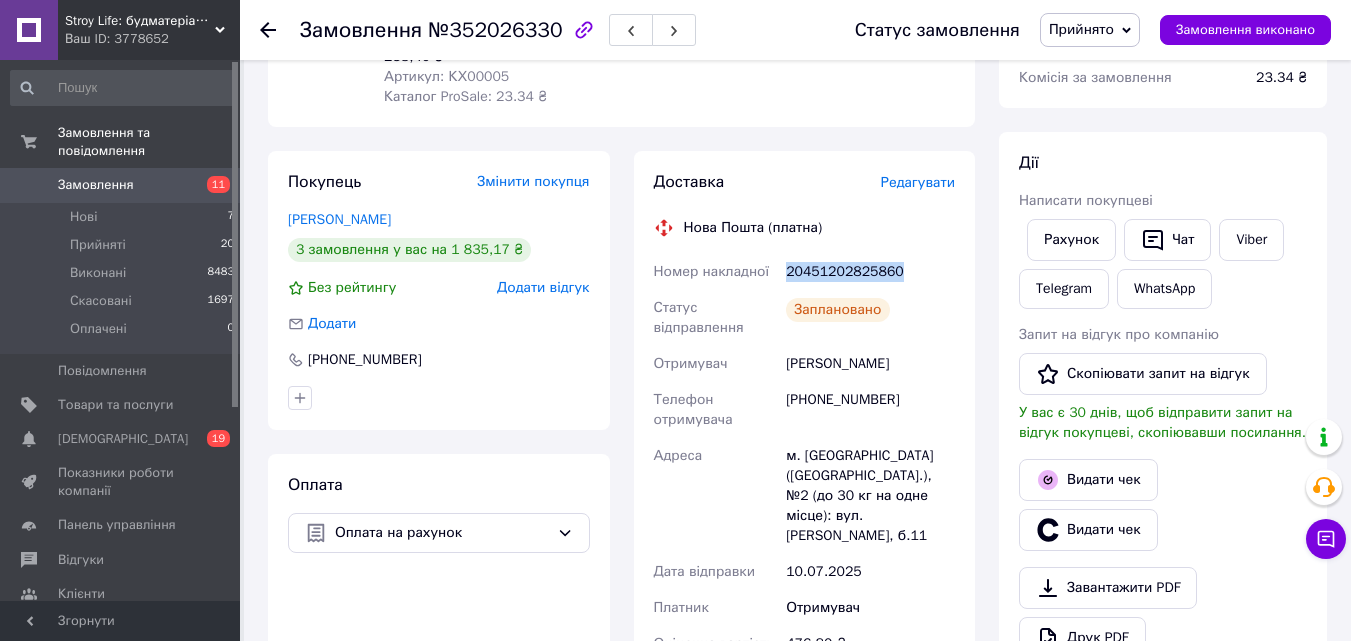 drag, startPoint x: 904, startPoint y: 277, endPoint x: 785, endPoint y: 276, distance: 119.0042 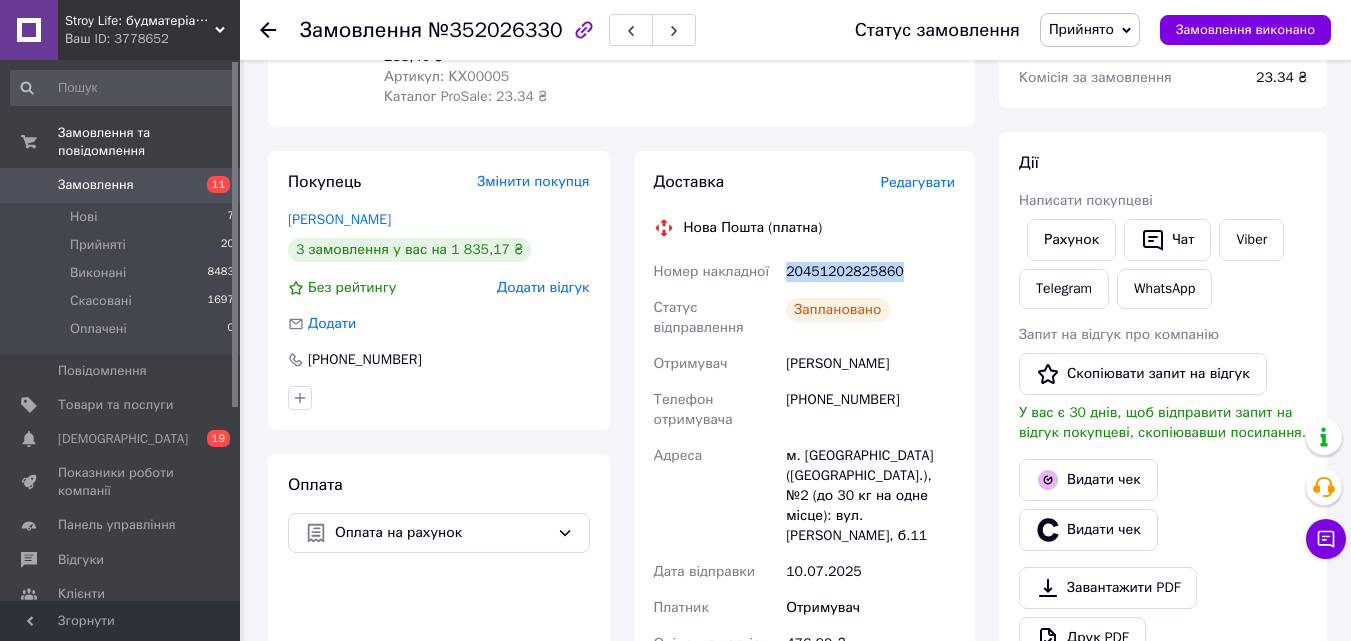 scroll, scrollTop: 0, scrollLeft: 0, axis: both 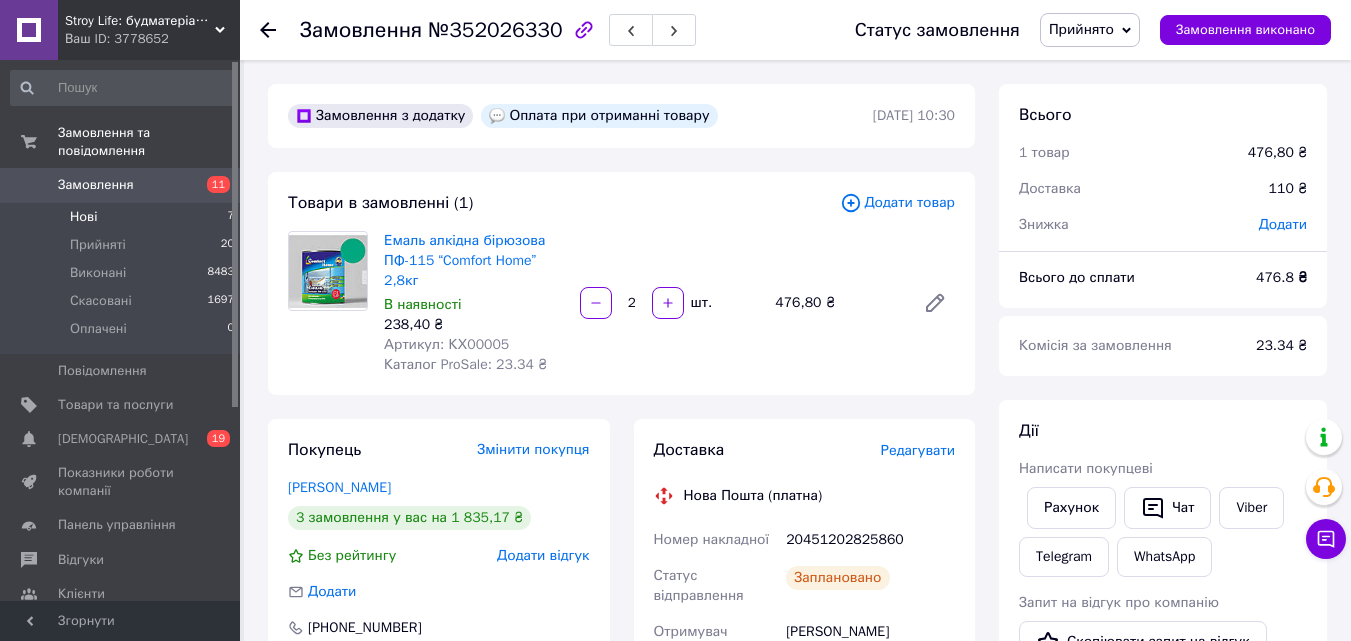 click on "Нові" at bounding box center [83, 217] 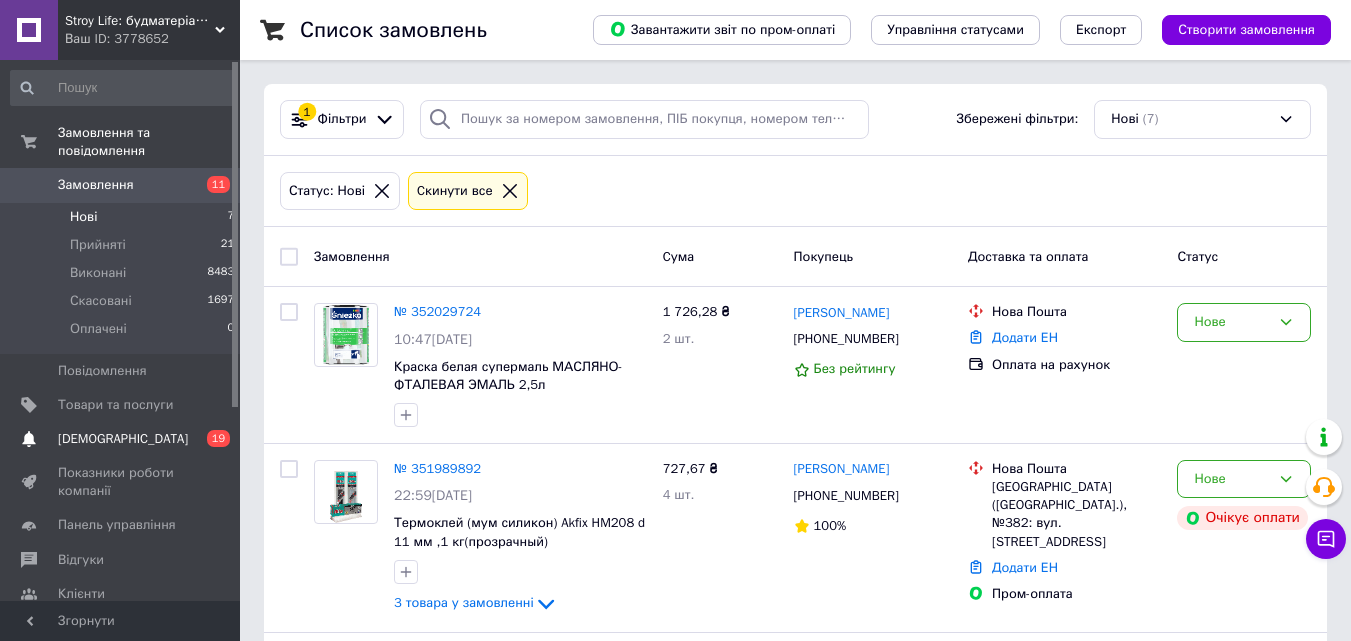 click on "[DEMOGRAPHIC_DATA]" at bounding box center (121, 439) 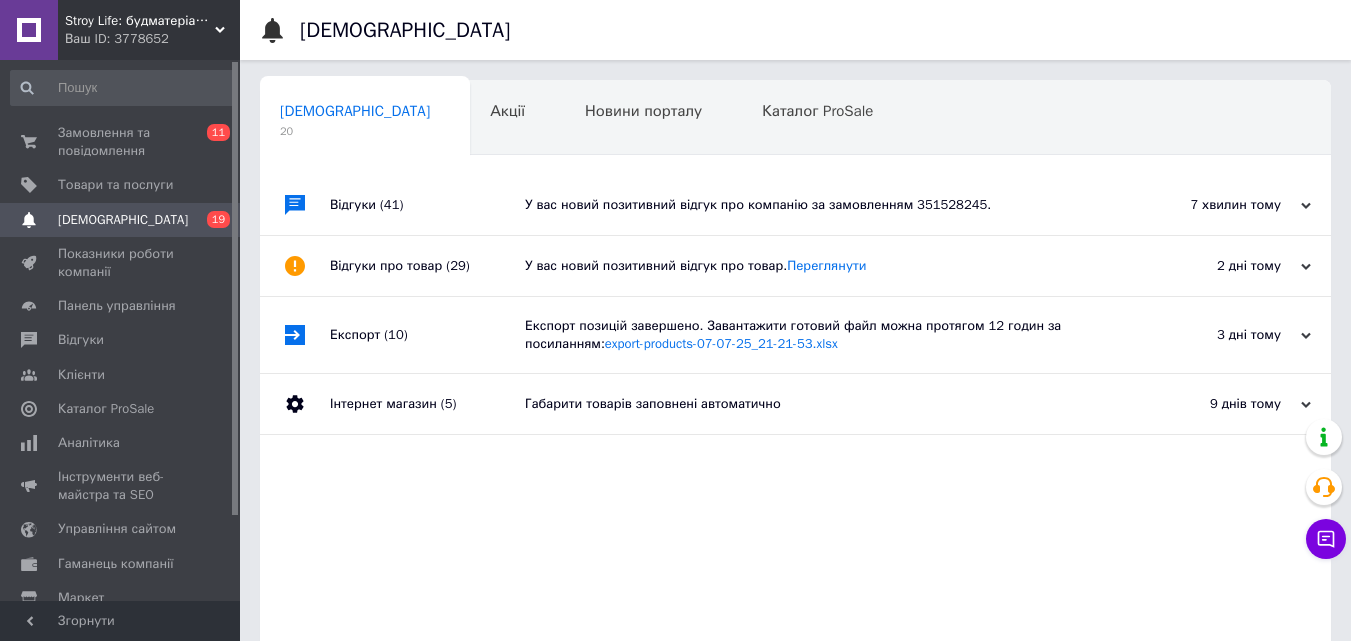 click on "У вас новий позитивний відгук про компанію за замовленням 351528245." at bounding box center (818, 205) 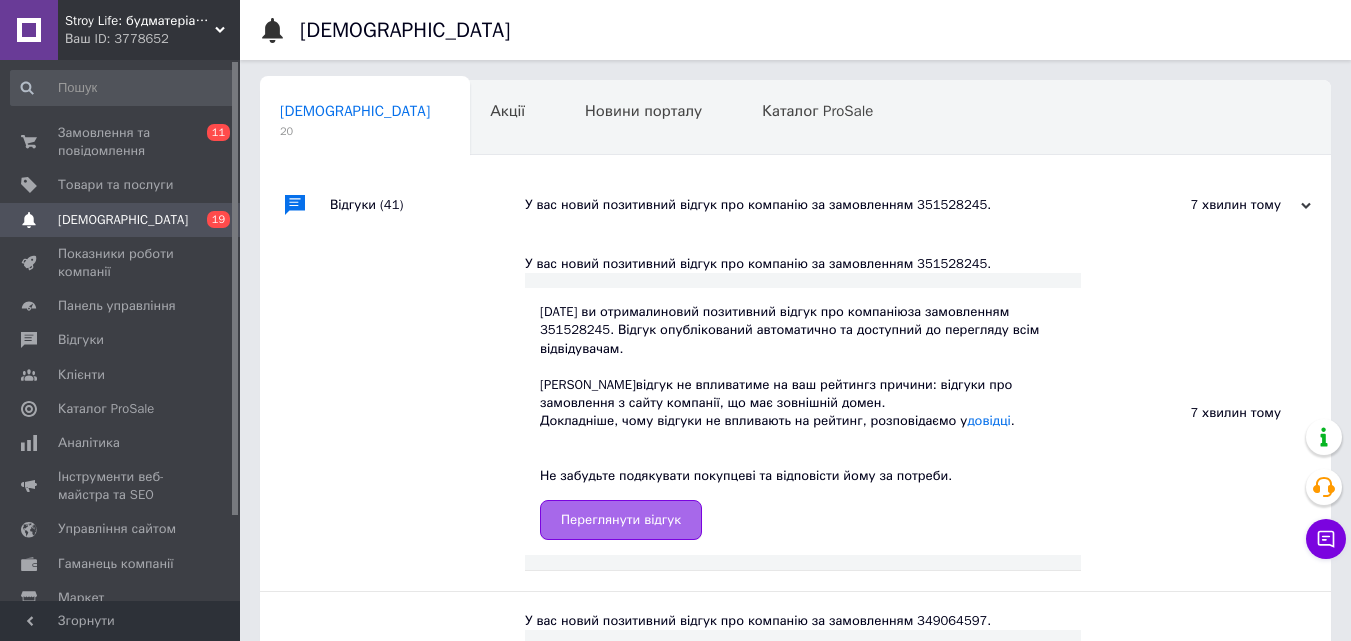 click on "Переглянути відгук" at bounding box center (621, 520) 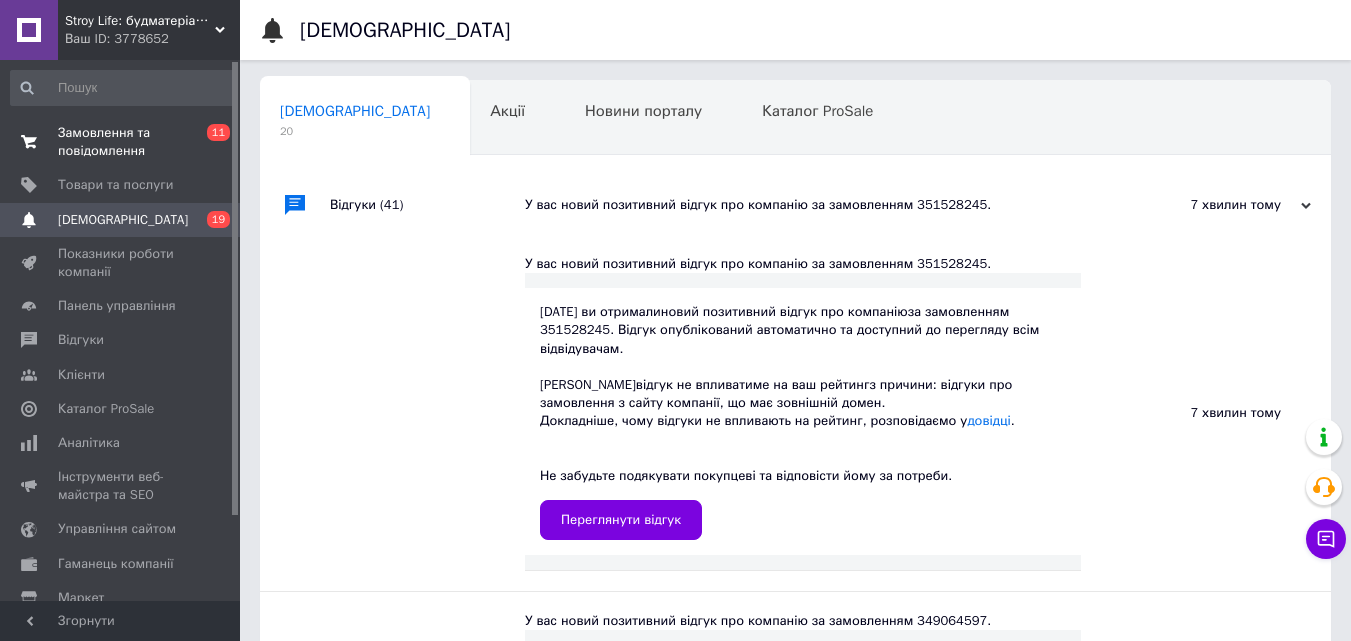click on "Замовлення та повідомлення" at bounding box center (121, 142) 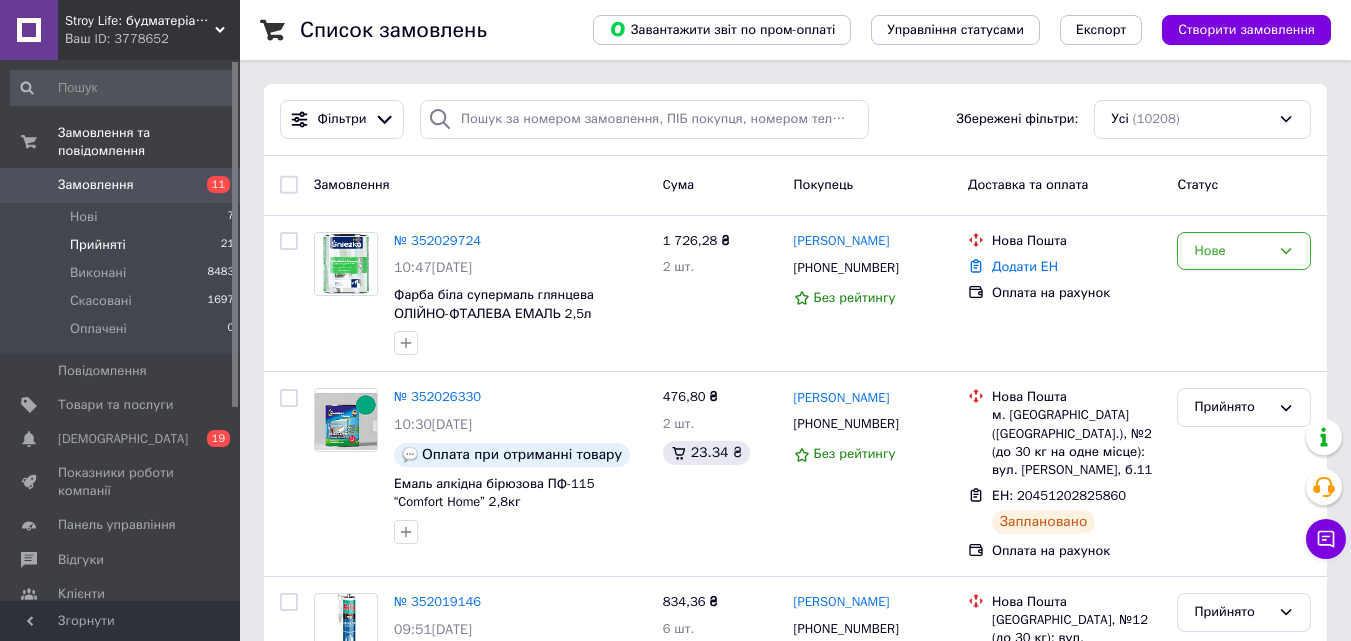 click on "Прийняті" at bounding box center (98, 245) 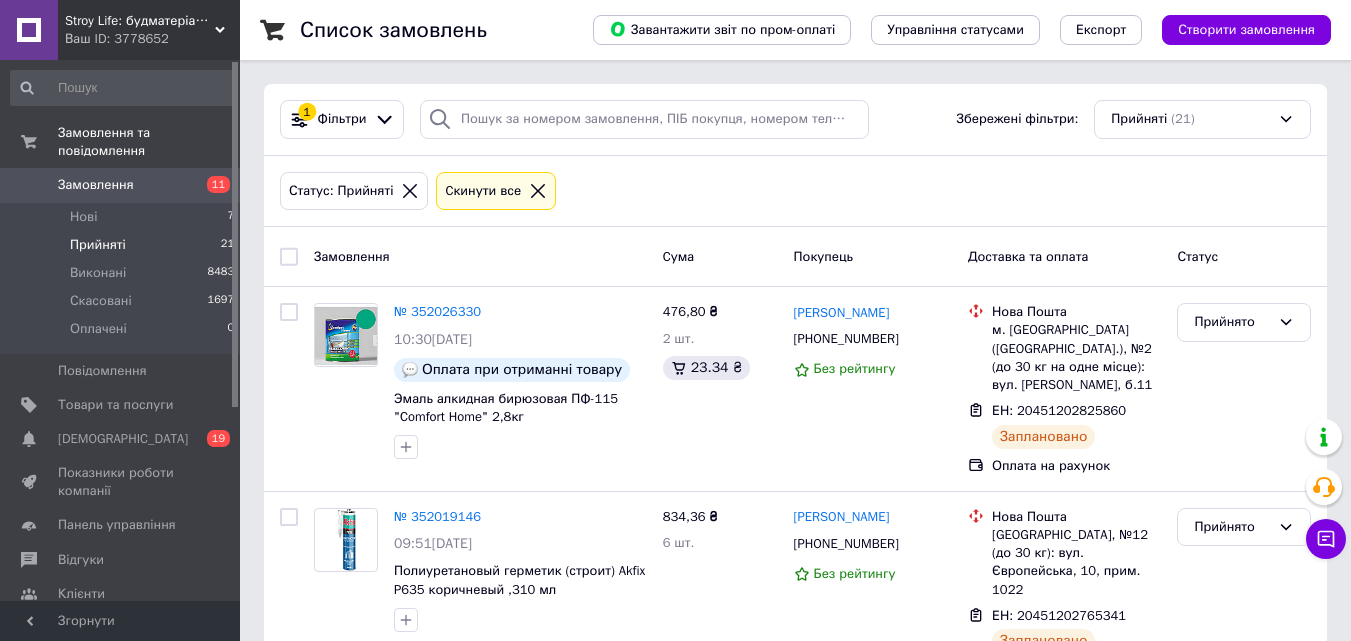 click on "Замовлення" at bounding box center (121, 185) 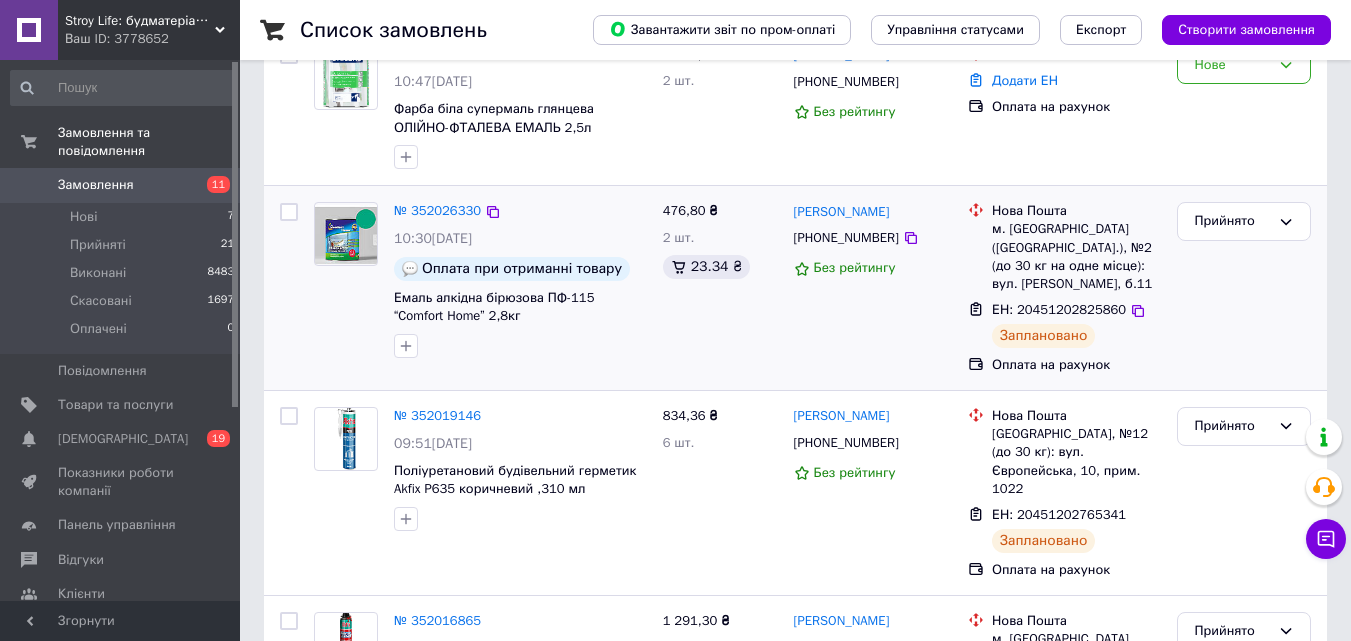 scroll, scrollTop: 200, scrollLeft: 0, axis: vertical 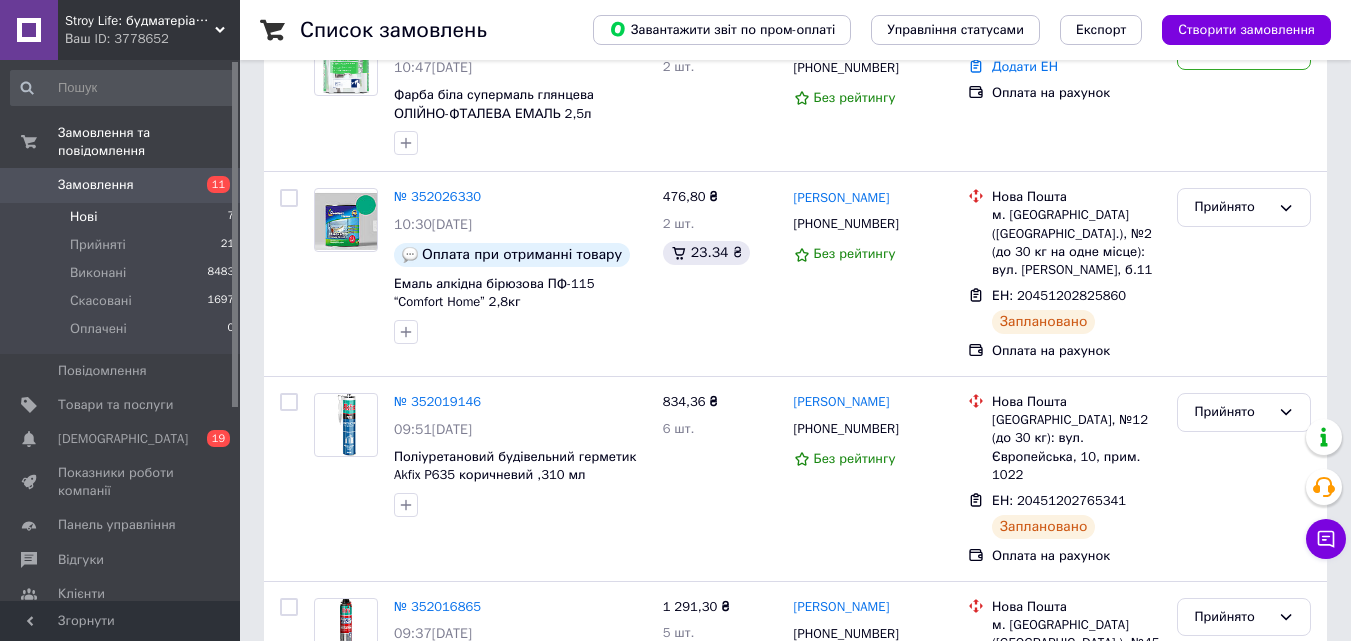 click on "Нові 7" at bounding box center (123, 217) 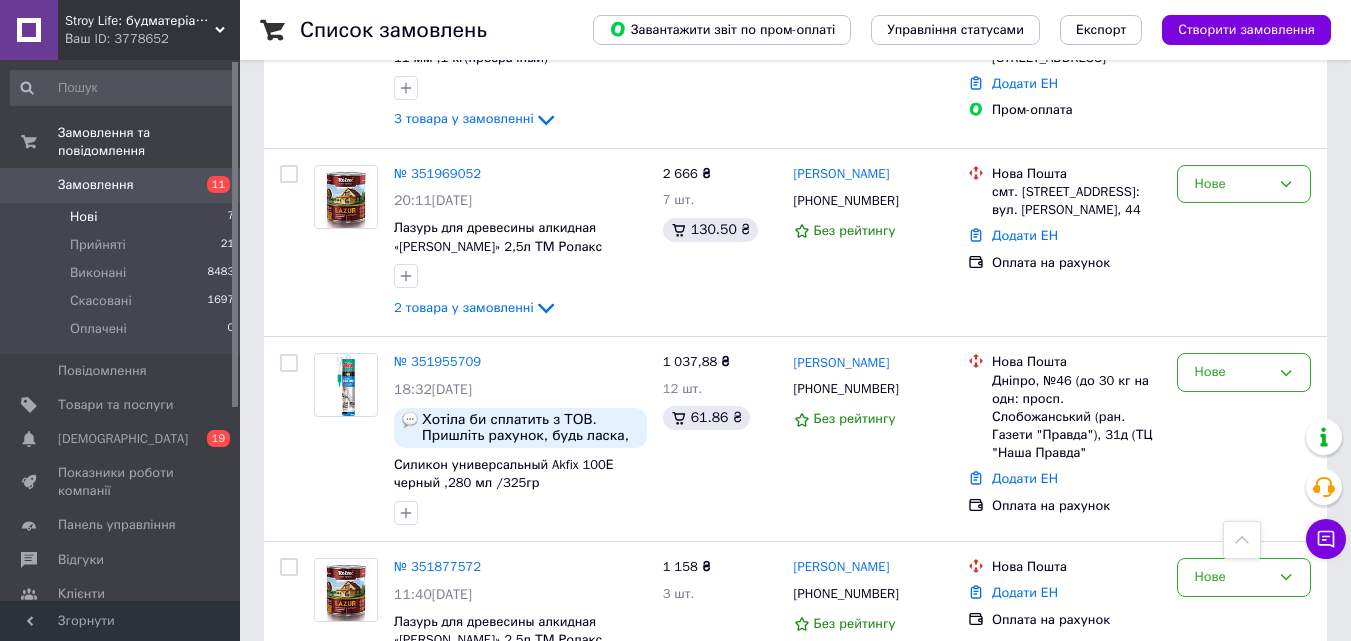 scroll, scrollTop: 700, scrollLeft: 0, axis: vertical 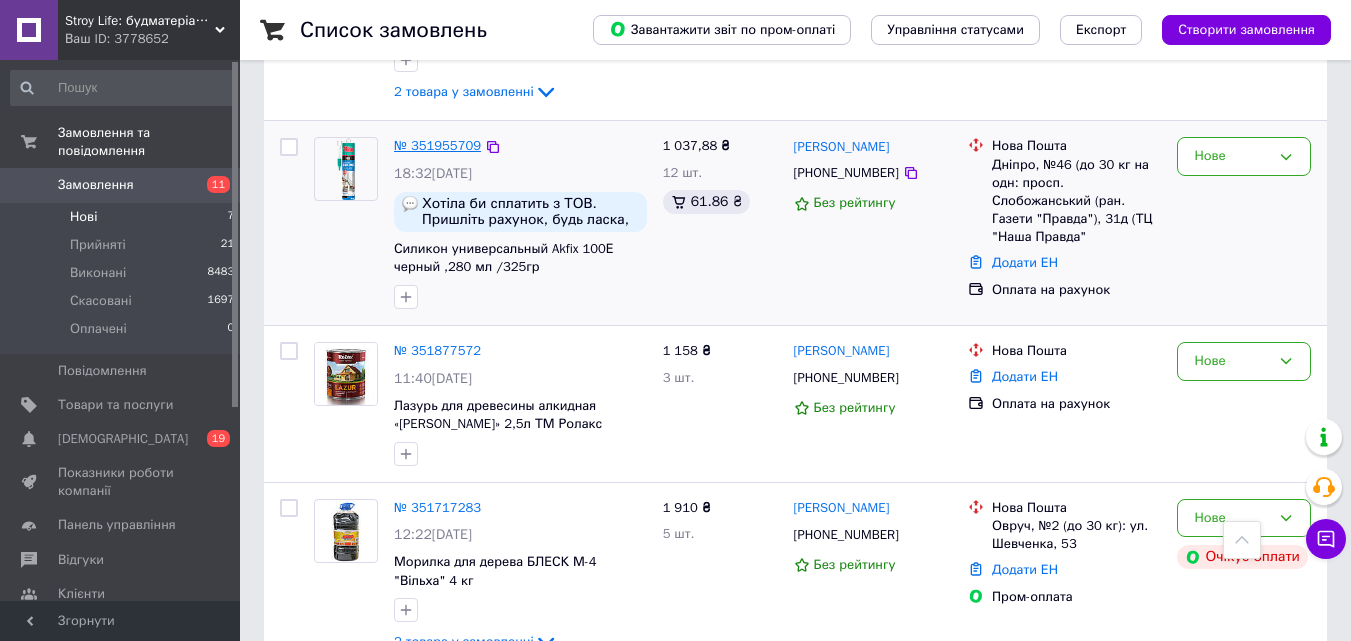 click on "№ 351955709" at bounding box center [437, 145] 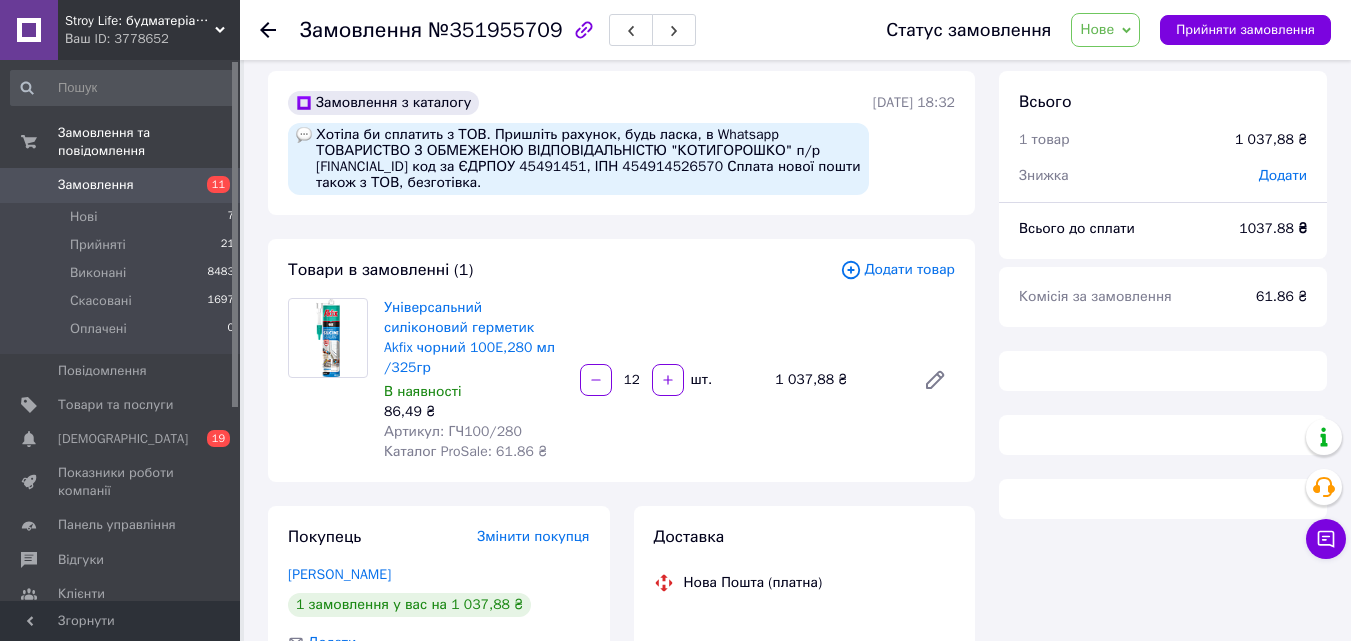 scroll, scrollTop: 0, scrollLeft: 0, axis: both 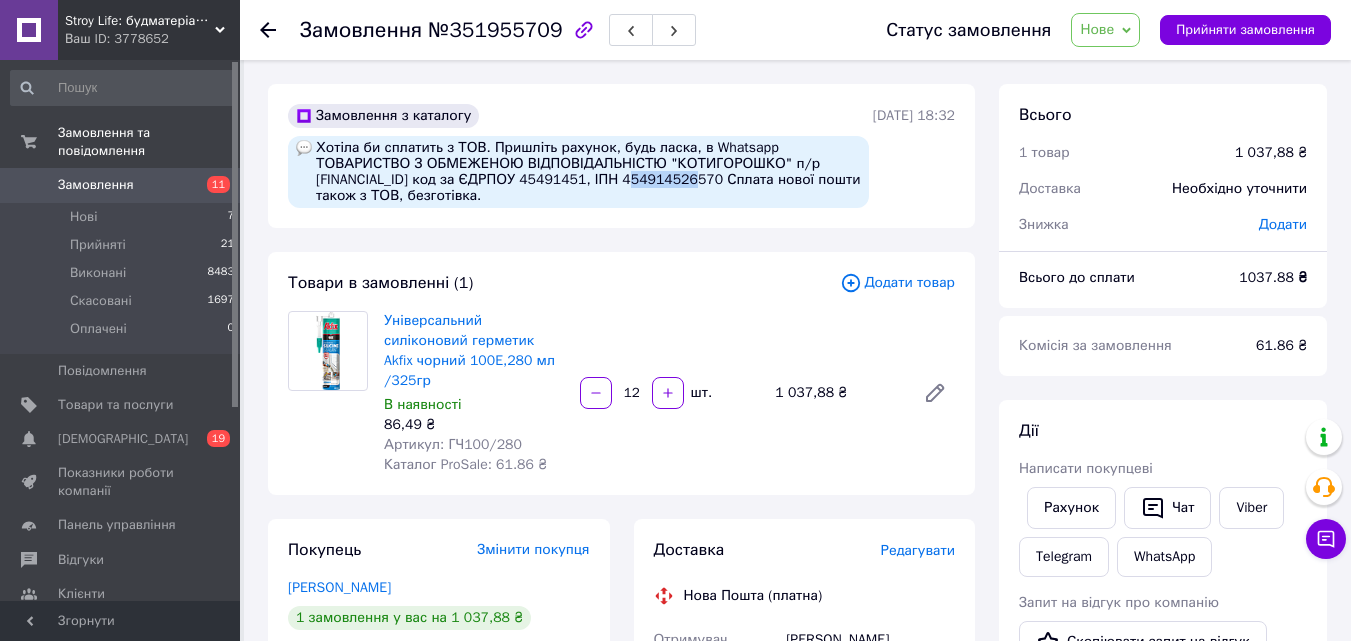 drag, startPoint x: 705, startPoint y: 177, endPoint x: 646, endPoint y: 183, distance: 59.3043 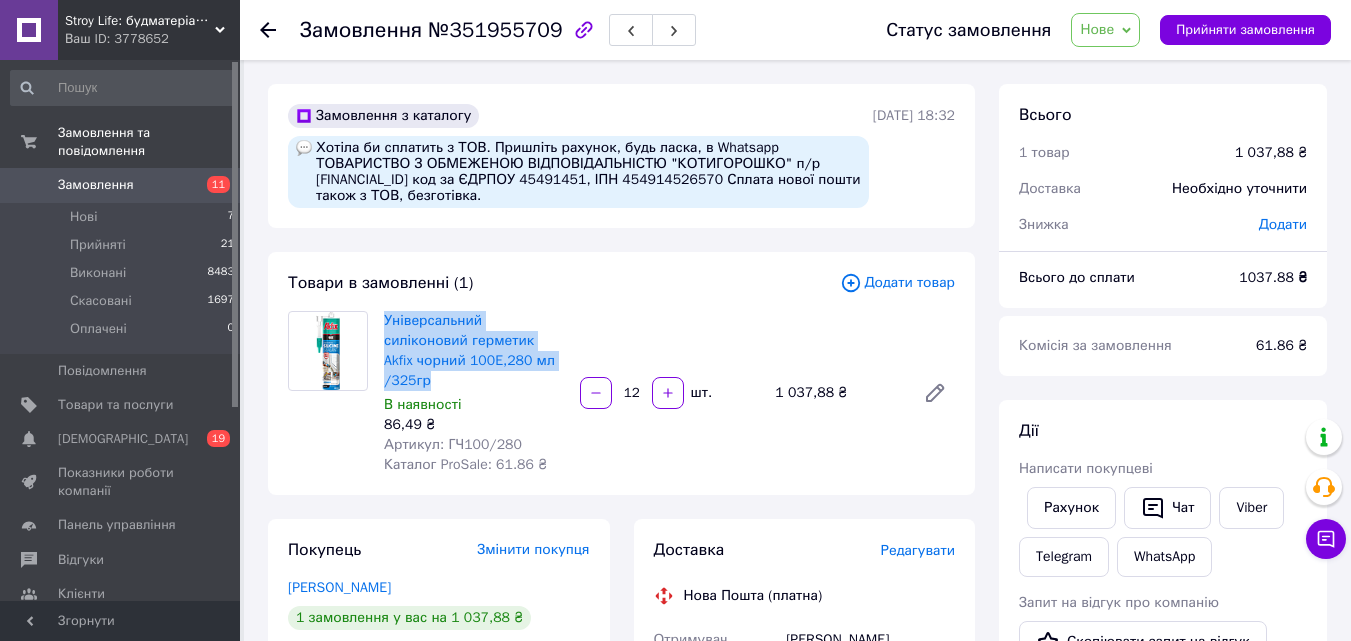 drag, startPoint x: 513, startPoint y: 361, endPoint x: 378, endPoint y: 327, distance: 139.21565 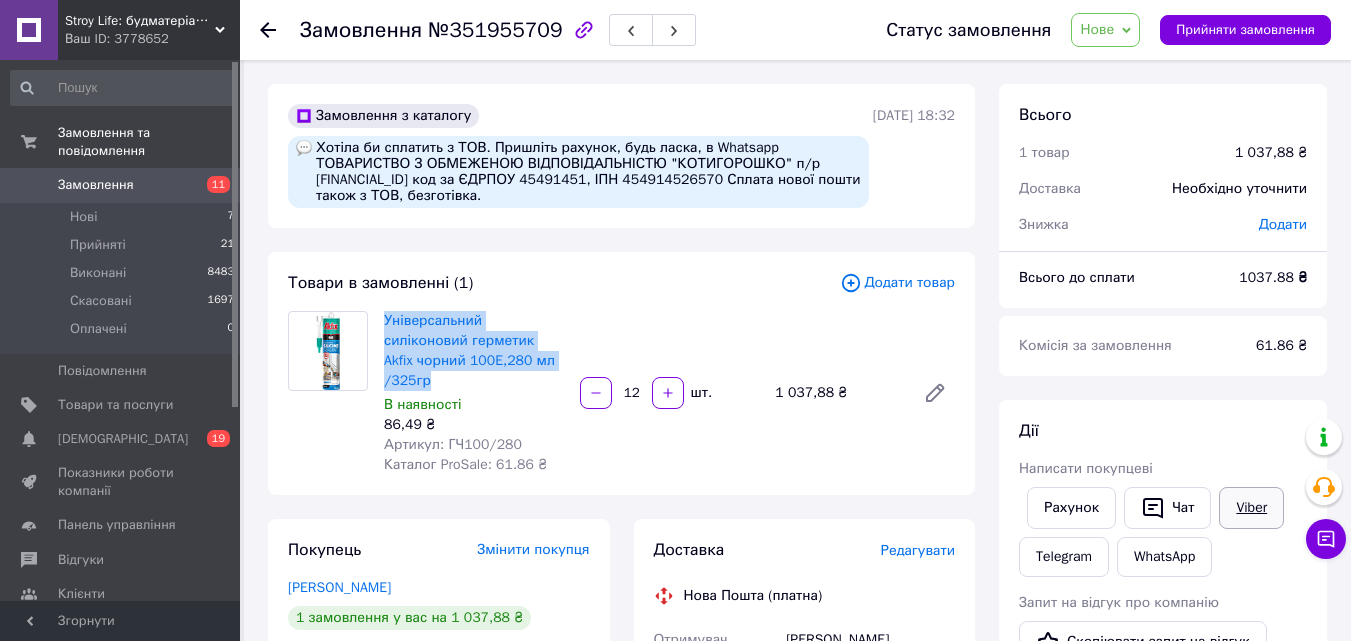 click on "Viber" at bounding box center (1251, 508) 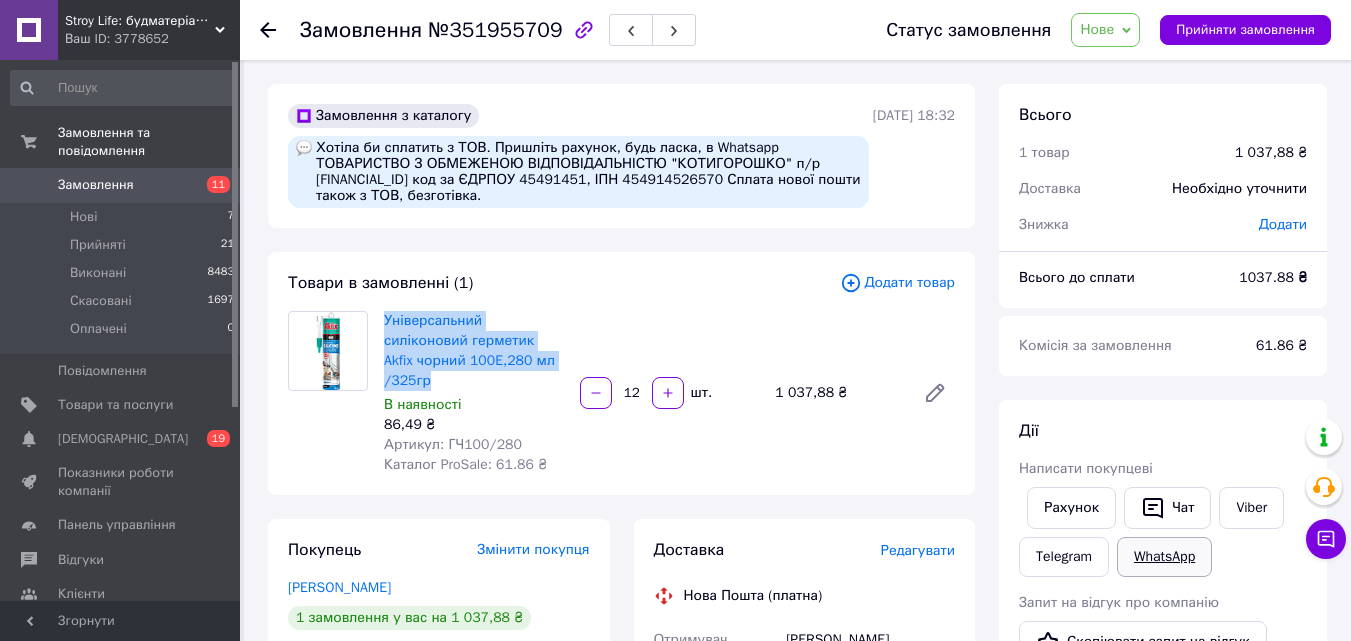 click on "WhatsApp" at bounding box center [1164, 557] 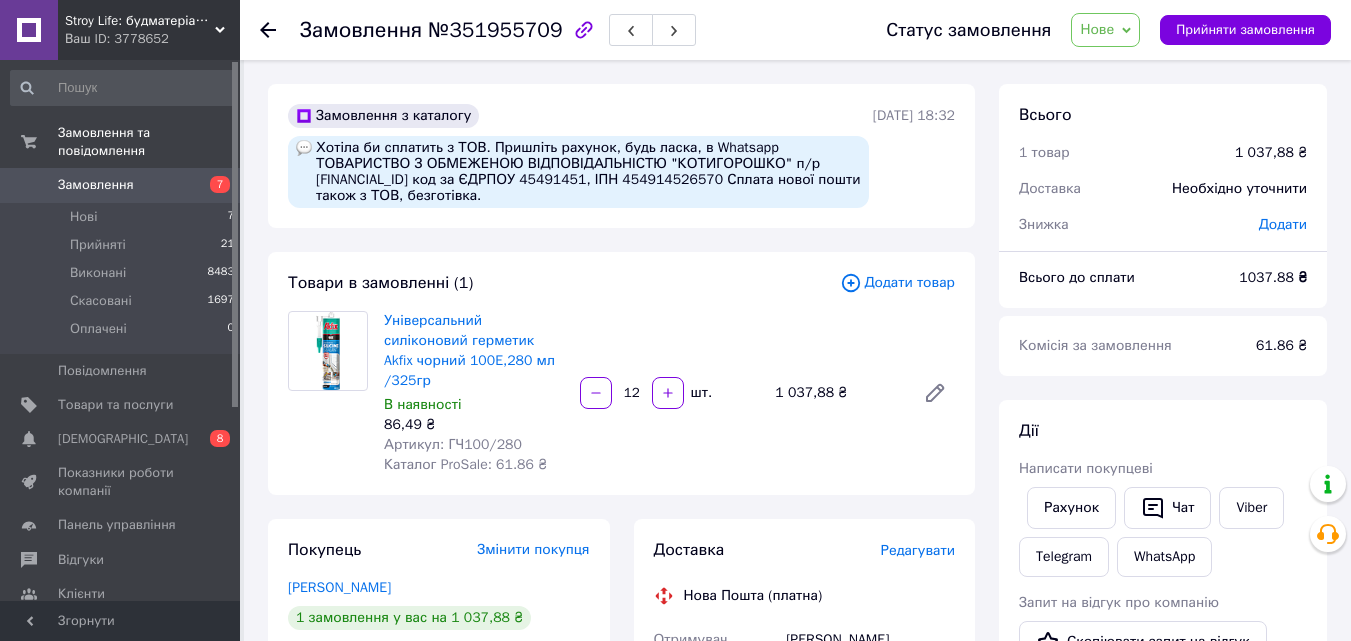 scroll, scrollTop: 0, scrollLeft: 0, axis: both 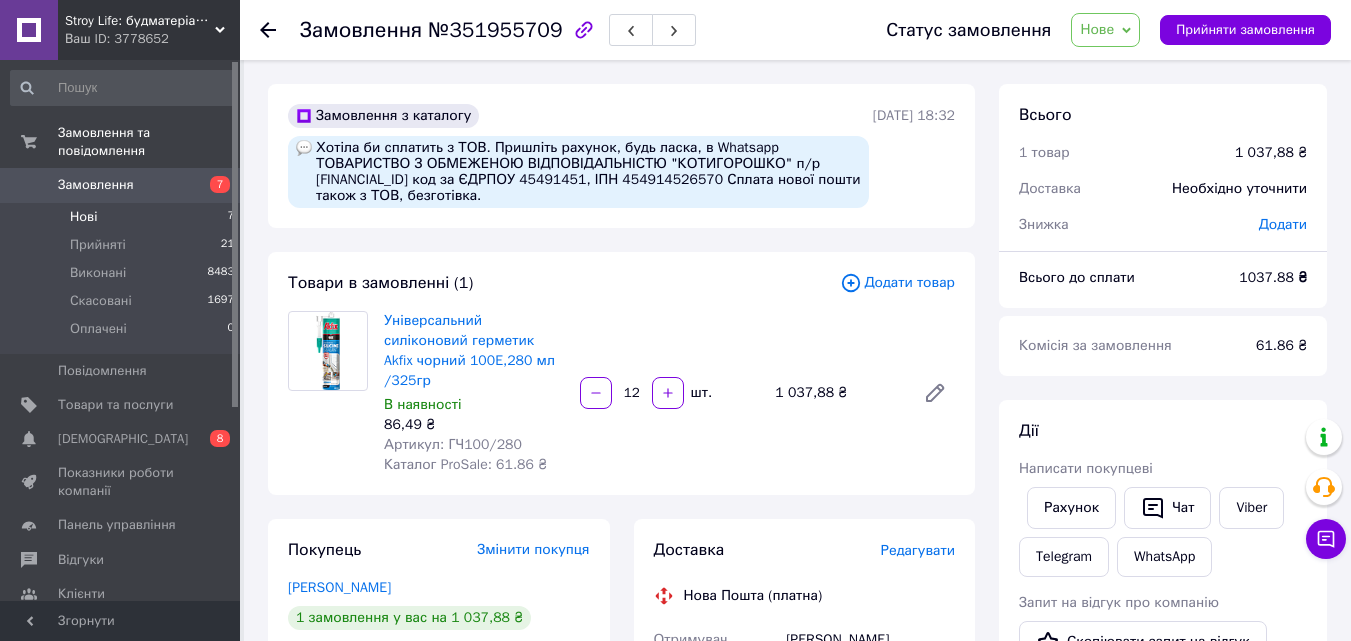 click on "Нові" at bounding box center (83, 217) 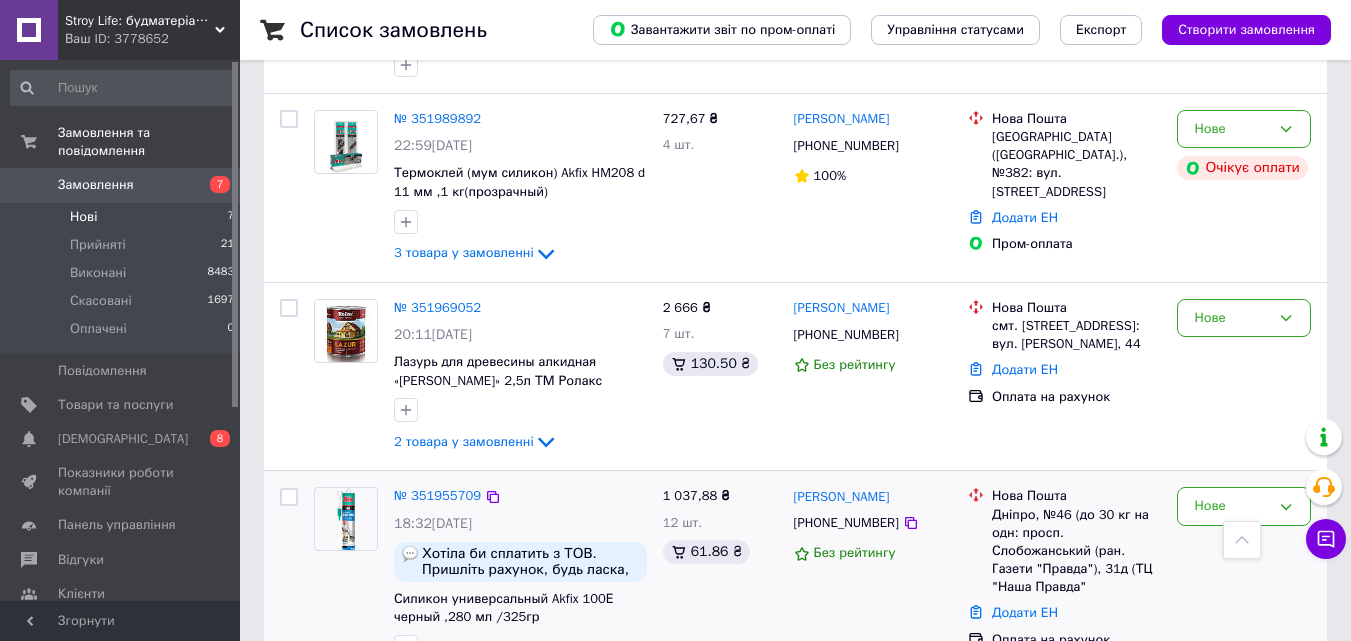 scroll, scrollTop: 330, scrollLeft: 0, axis: vertical 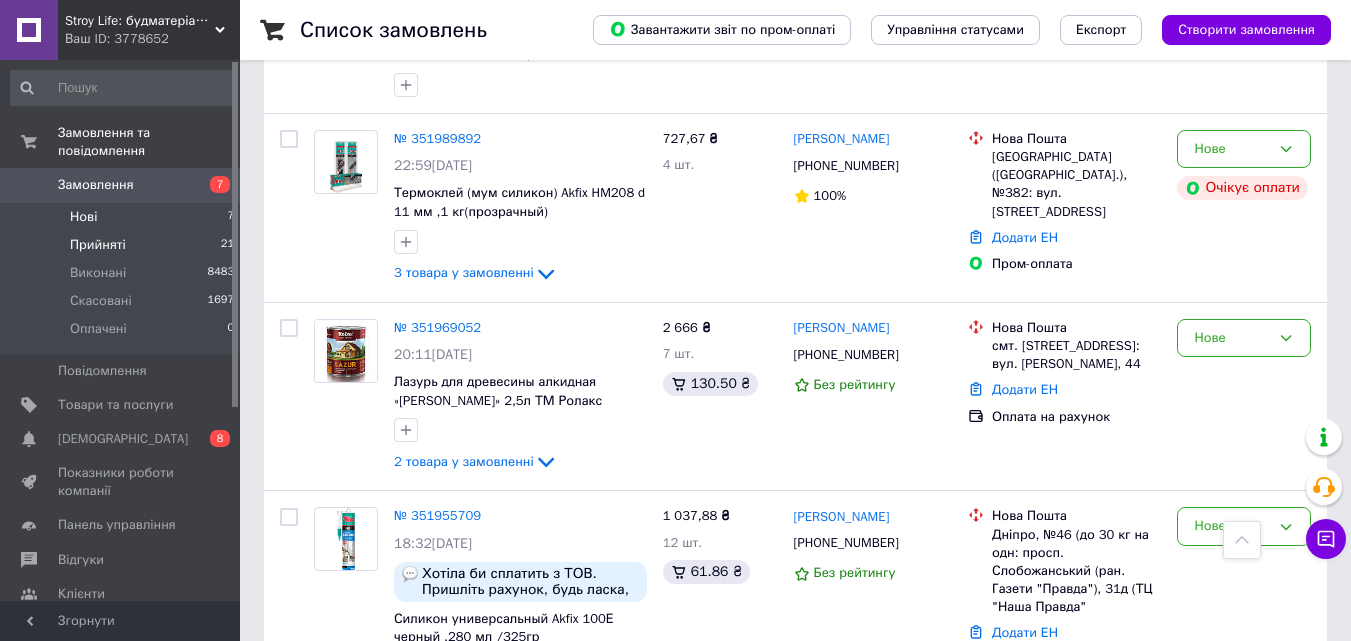 click on "Прийняті 21" at bounding box center (123, 245) 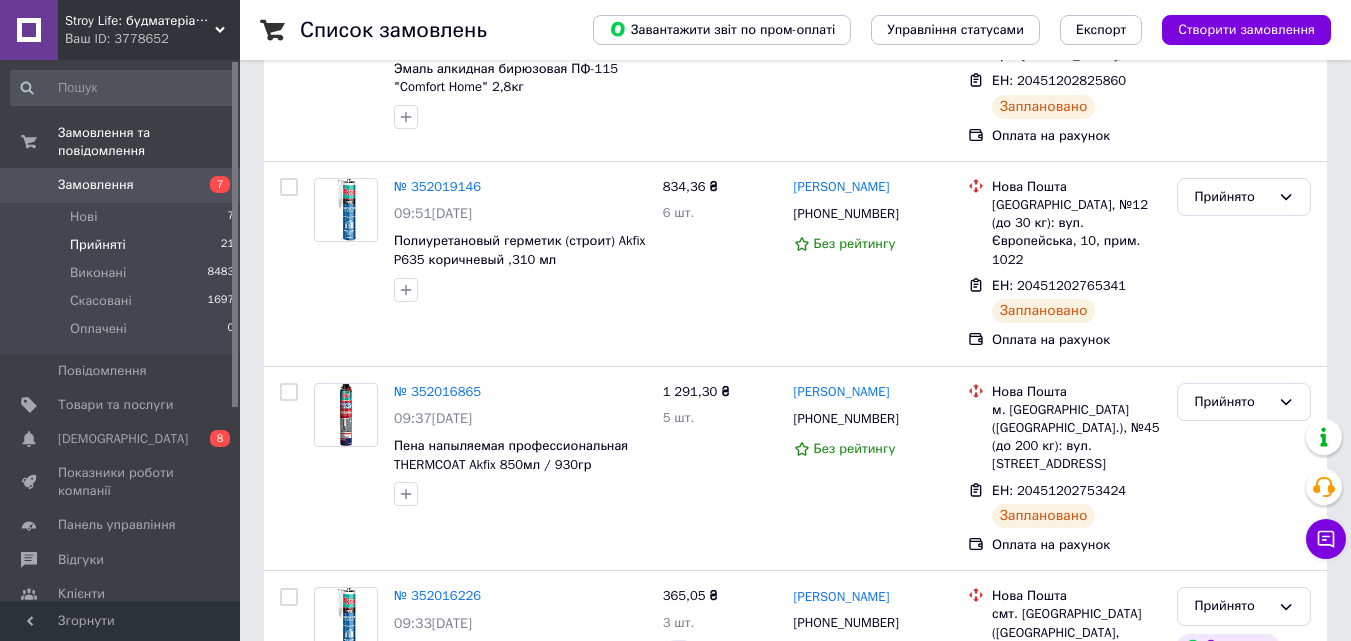 scroll, scrollTop: 0, scrollLeft: 0, axis: both 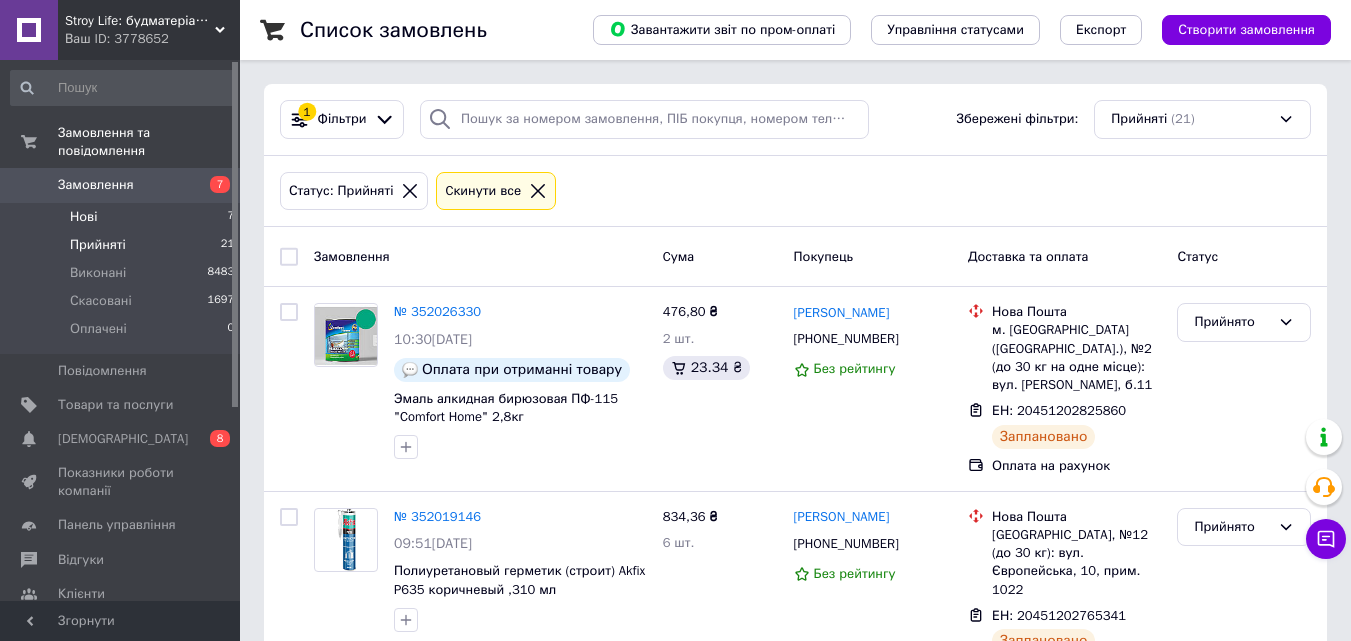 click on "Нові" at bounding box center (83, 217) 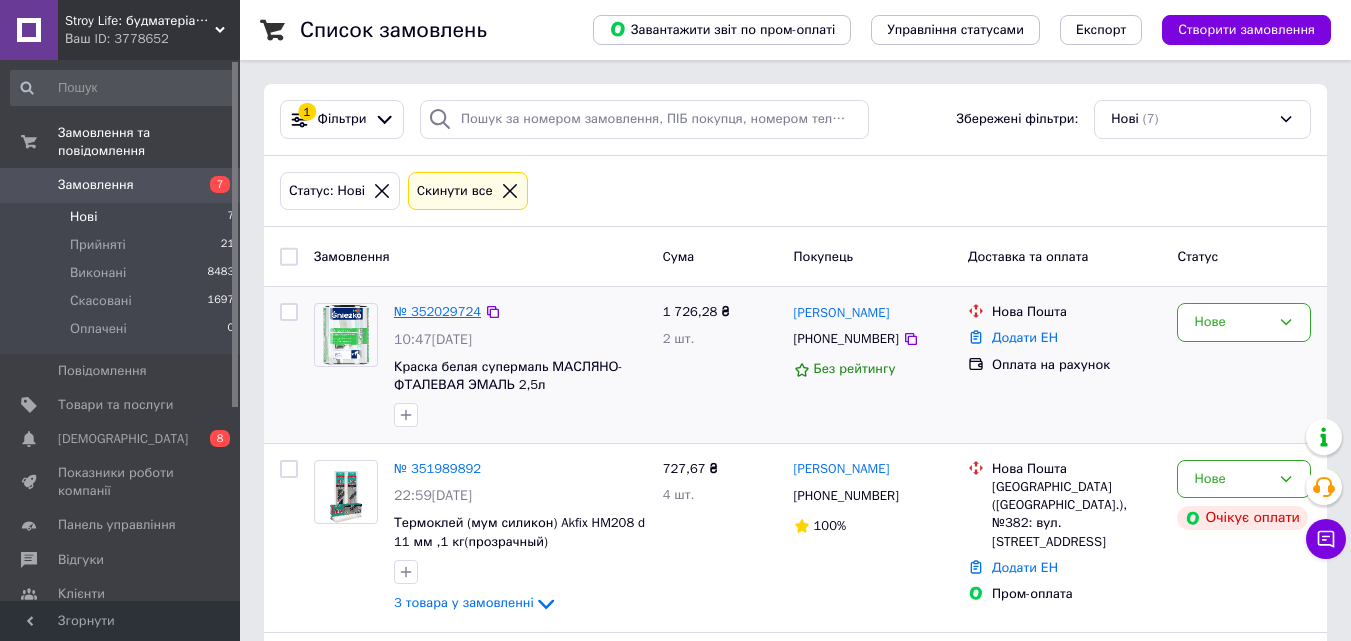 click on "№ 352029724" at bounding box center [437, 311] 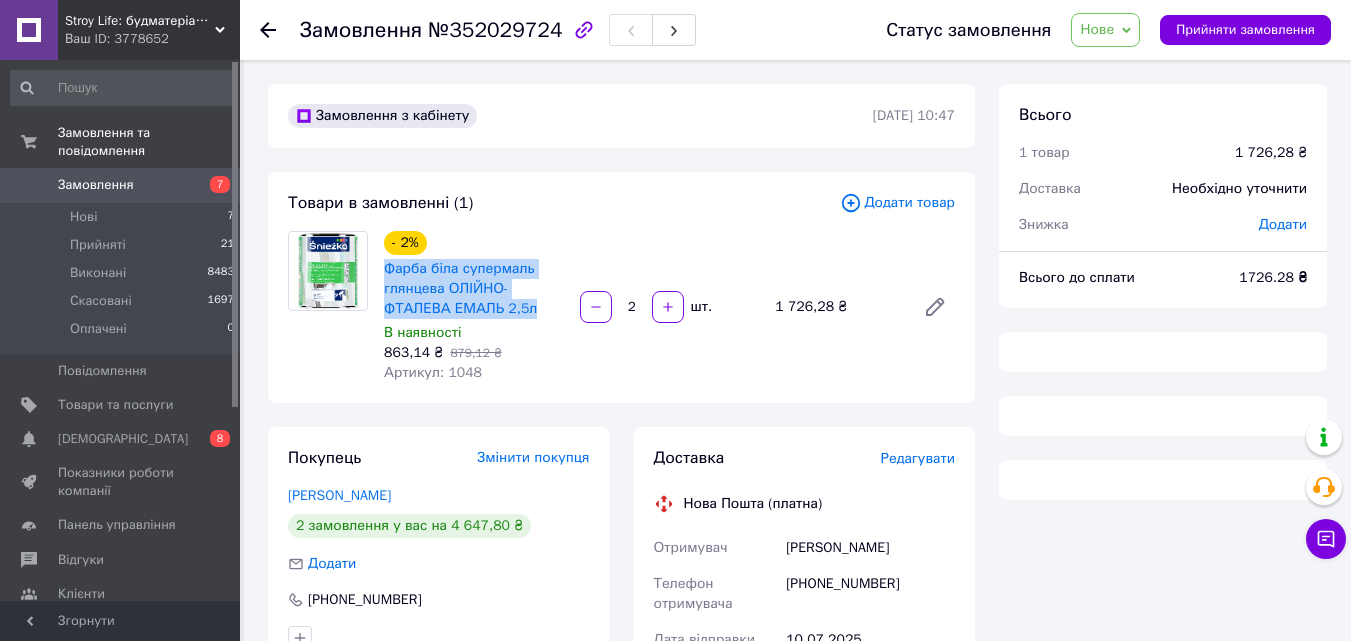 drag, startPoint x: 531, startPoint y: 309, endPoint x: 381, endPoint y: 269, distance: 155.24174 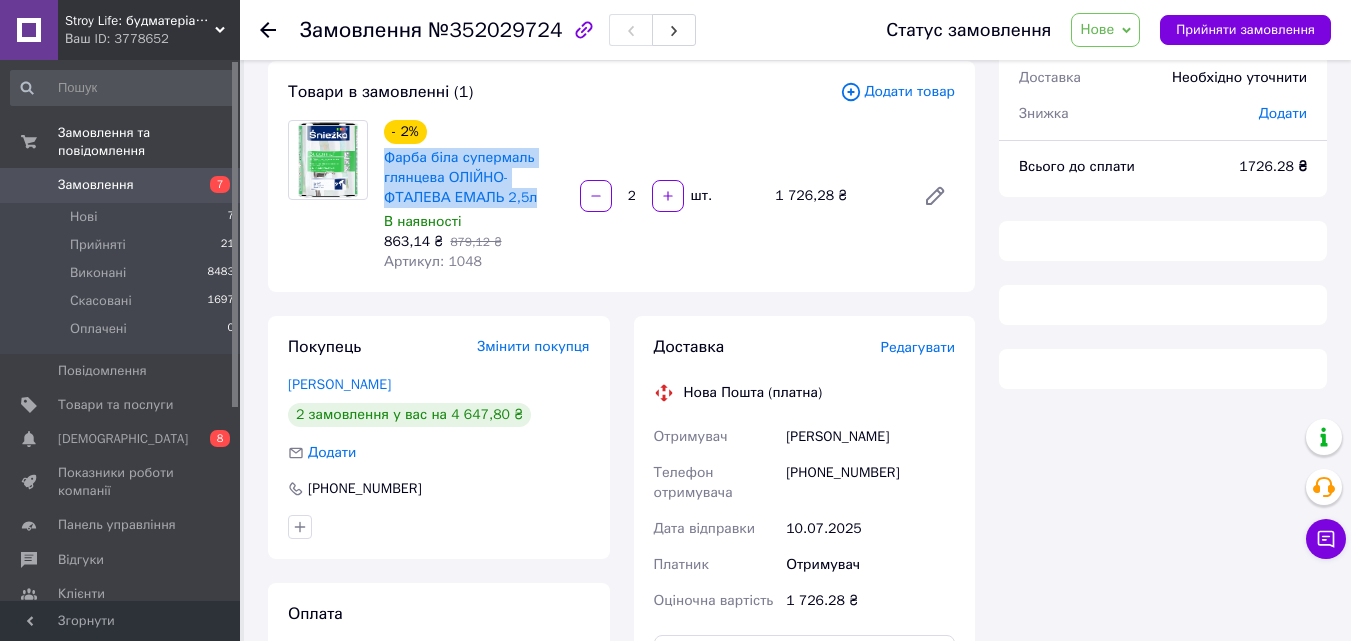 scroll, scrollTop: 200, scrollLeft: 0, axis: vertical 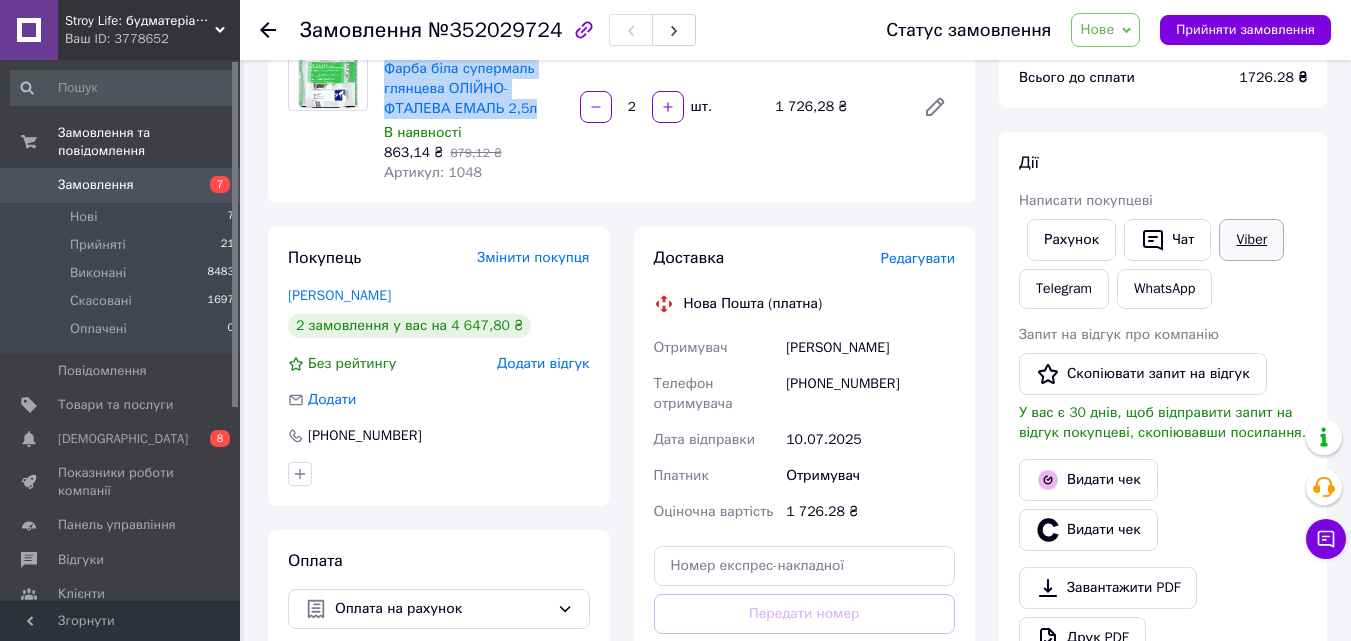 click on "Viber" at bounding box center (1251, 240) 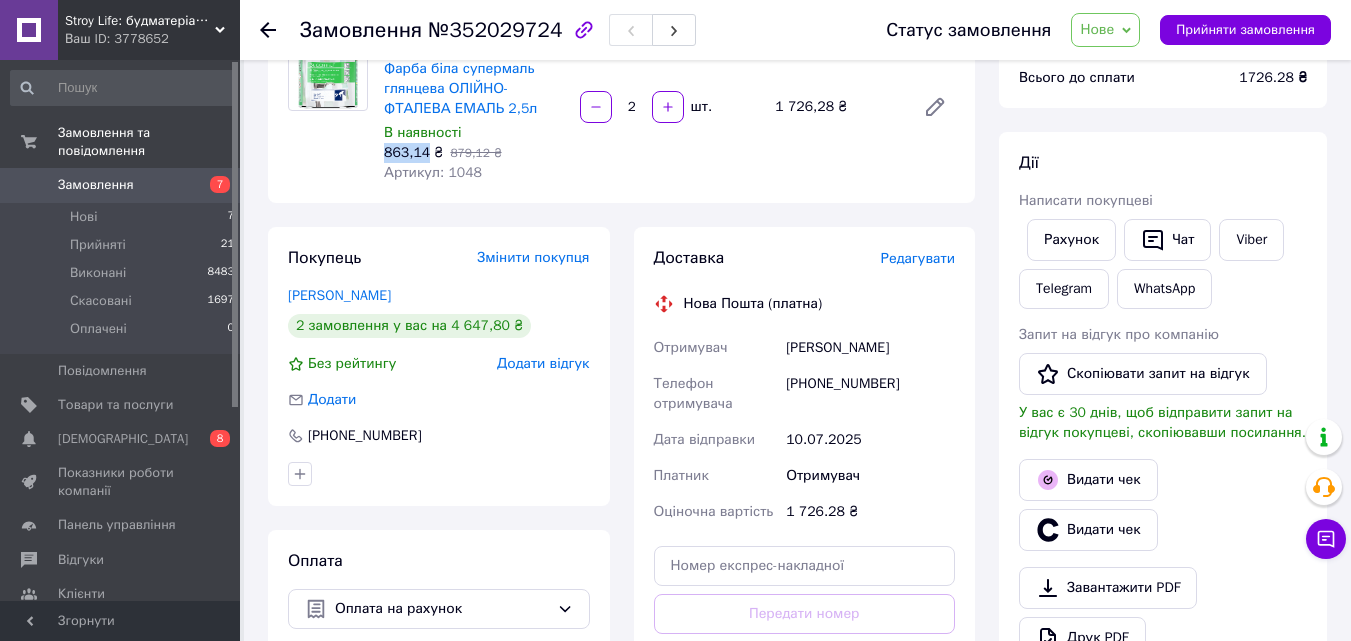 drag, startPoint x: 424, startPoint y: 156, endPoint x: 377, endPoint y: 156, distance: 47 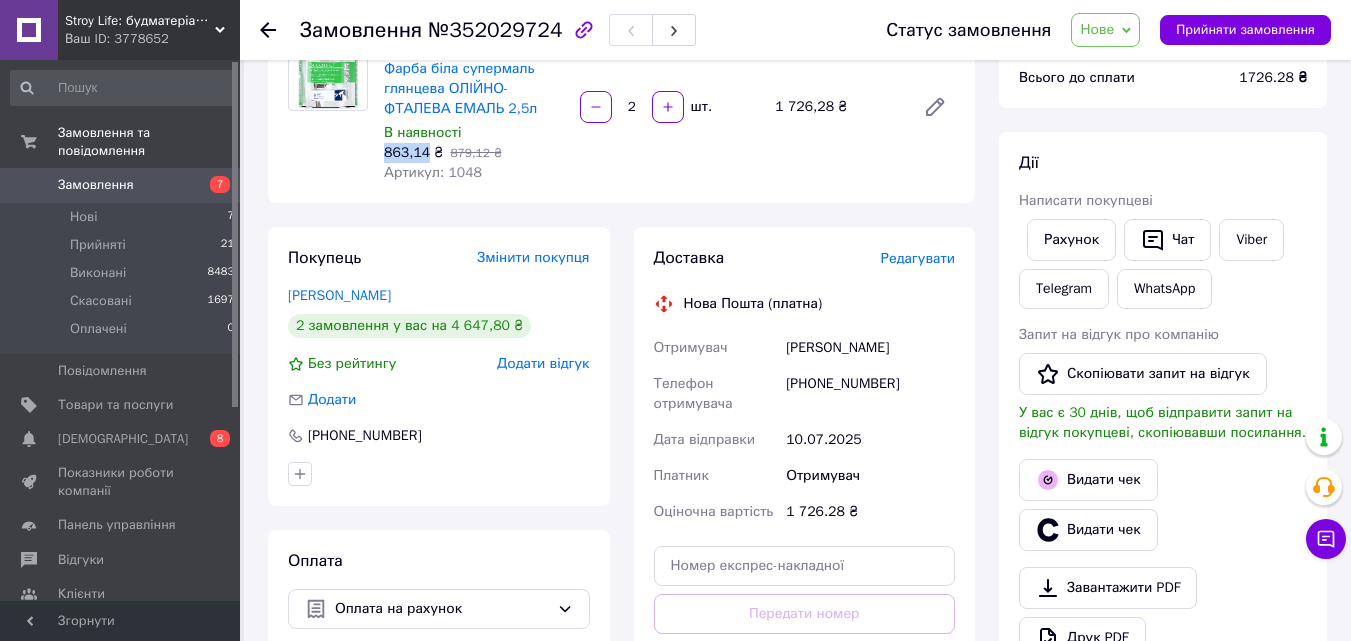 click on "Замовлення" at bounding box center (96, 185) 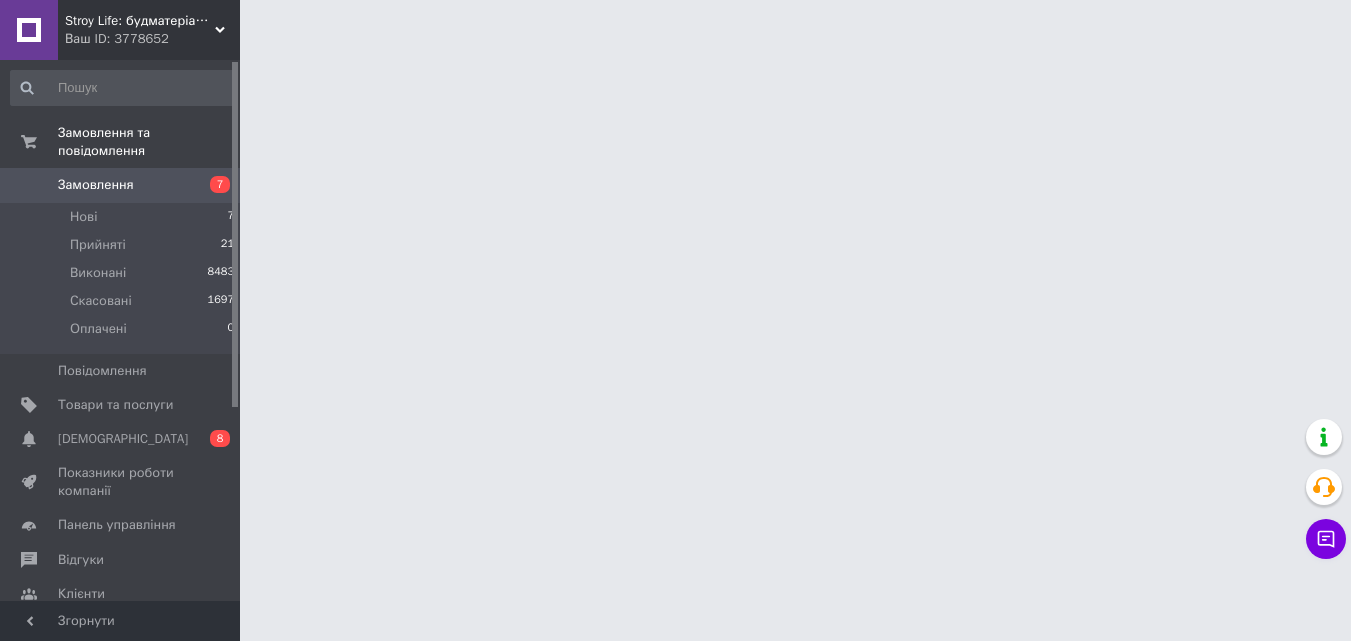 scroll, scrollTop: 0, scrollLeft: 0, axis: both 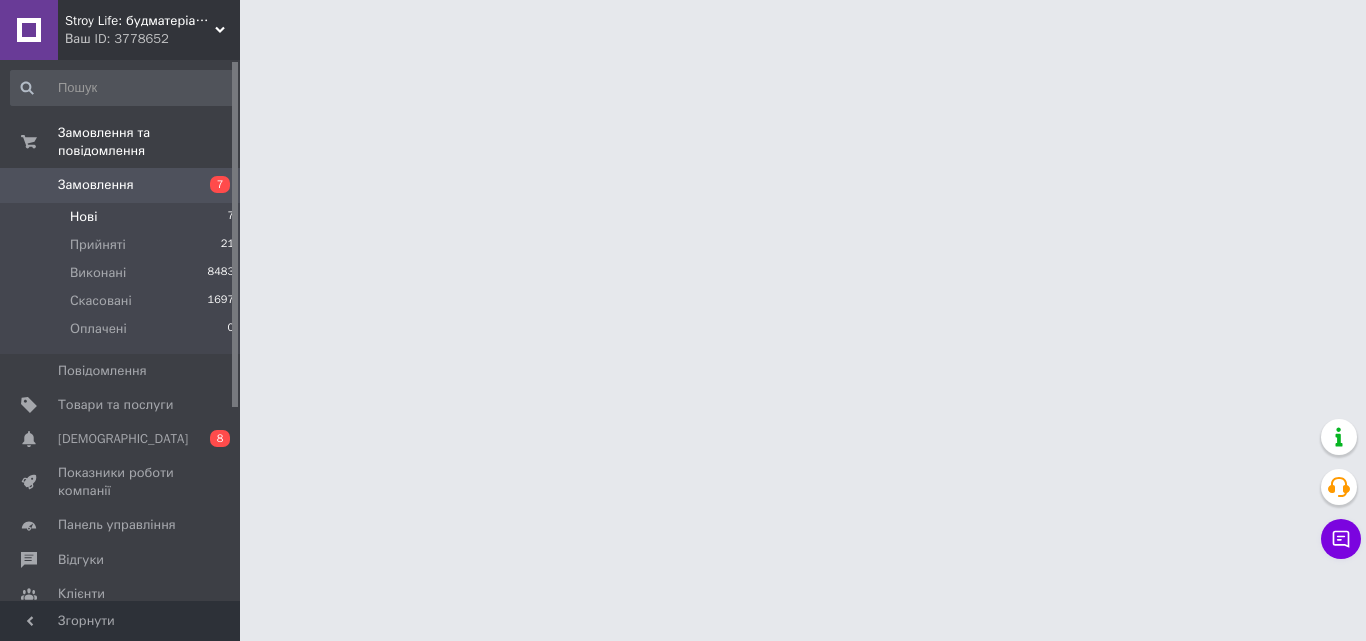 click on "Нові" at bounding box center [83, 217] 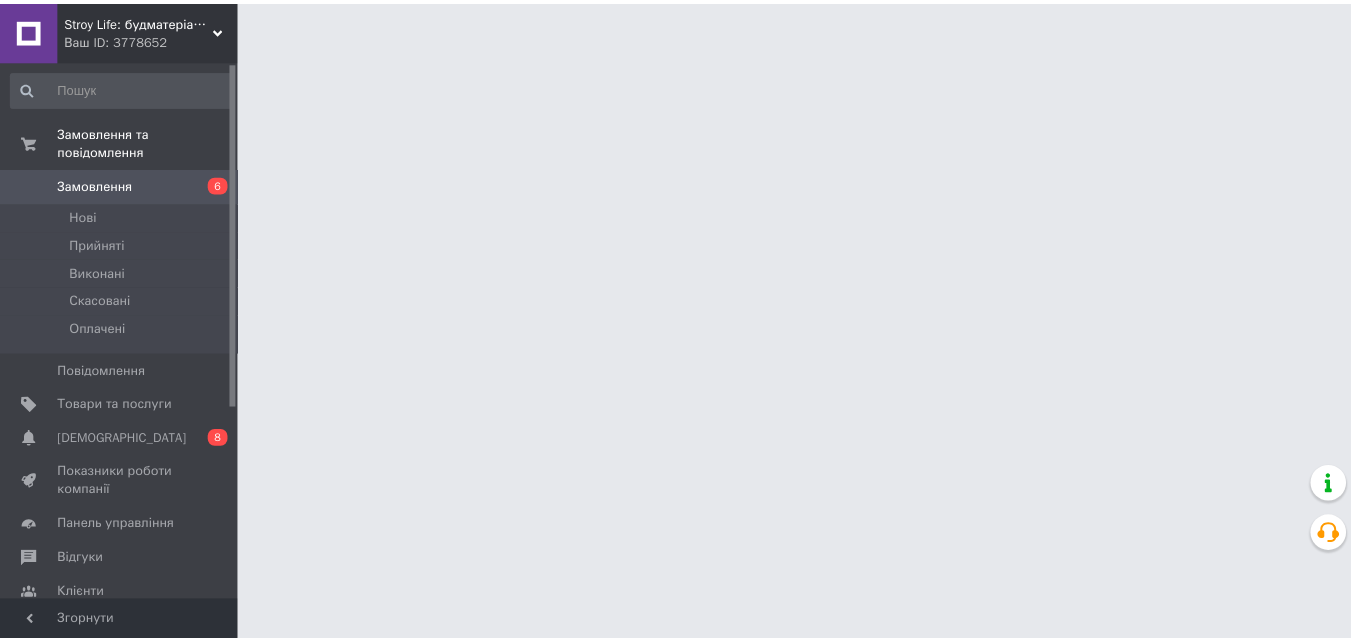 scroll, scrollTop: 0, scrollLeft: 0, axis: both 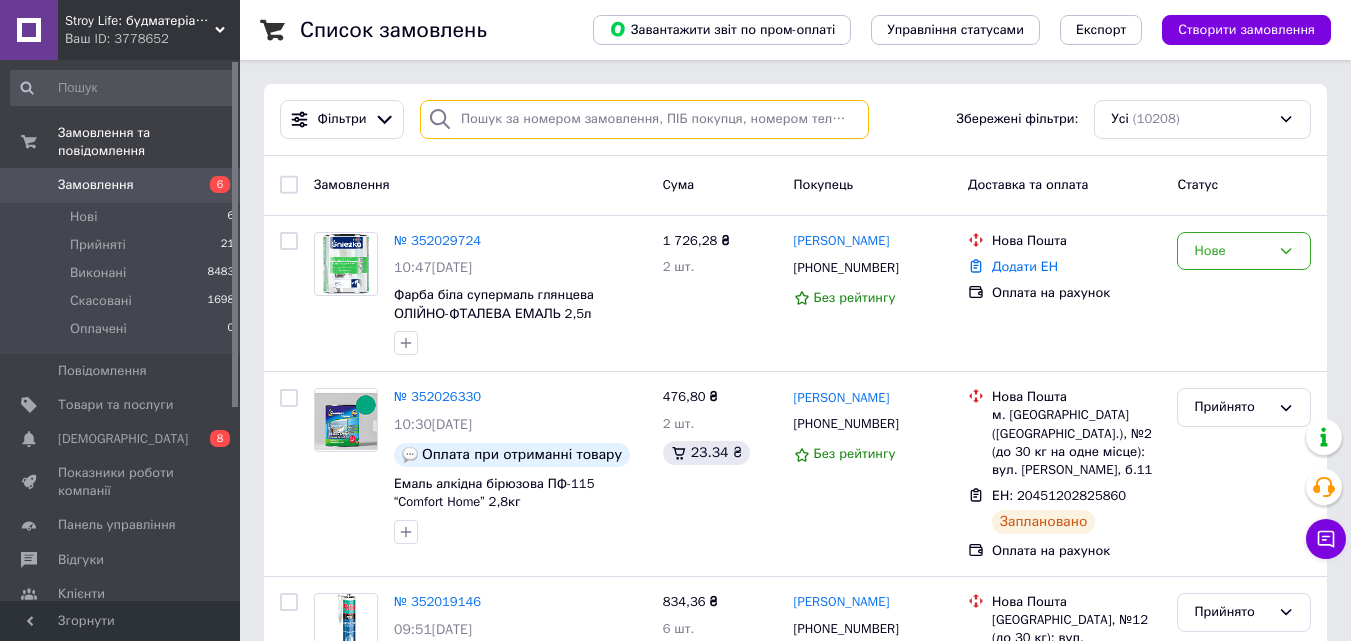 click at bounding box center [644, 119] 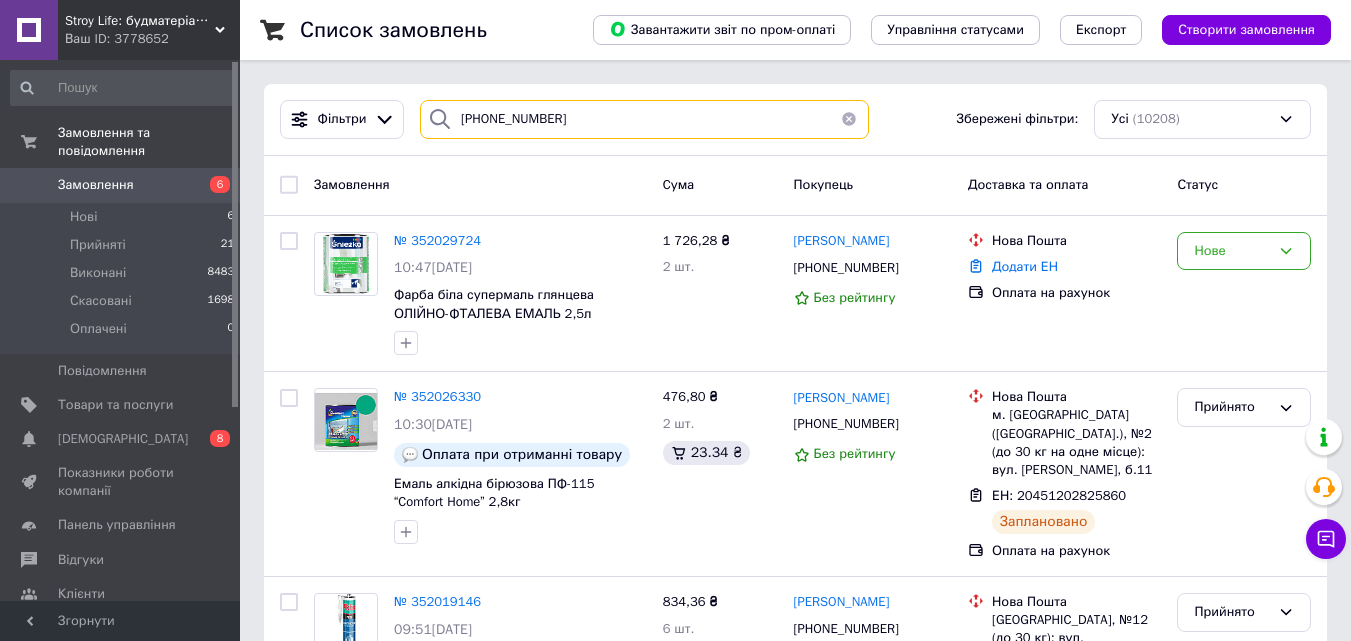 type on "[PHONE_NUMBER]" 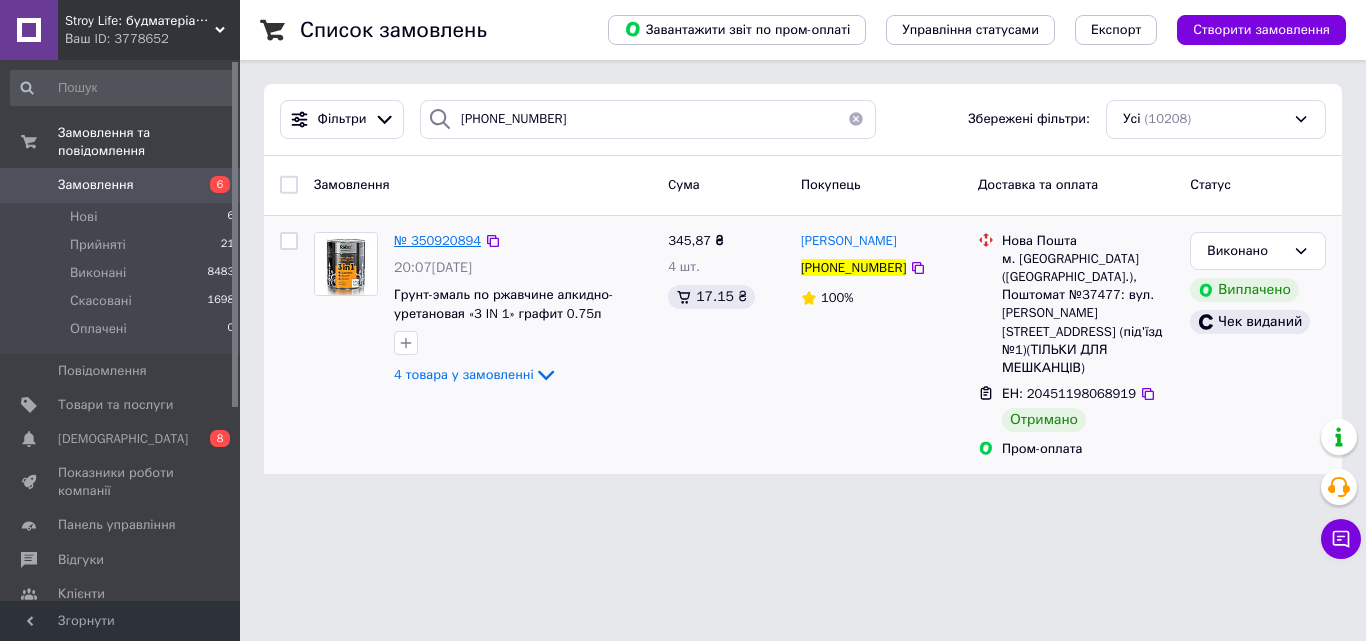 click on "№ 350920894" at bounding box center [437, 240] 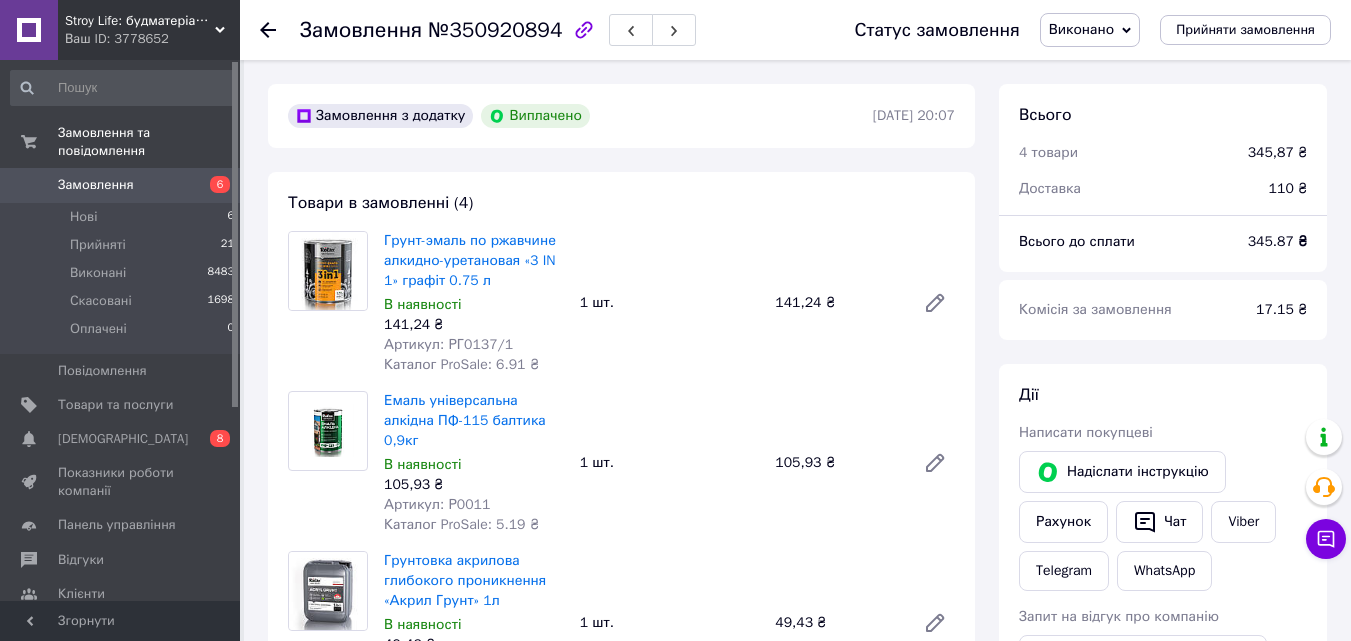scroll, scrollTop: 224, scrollLeft: 0, axis: vertical 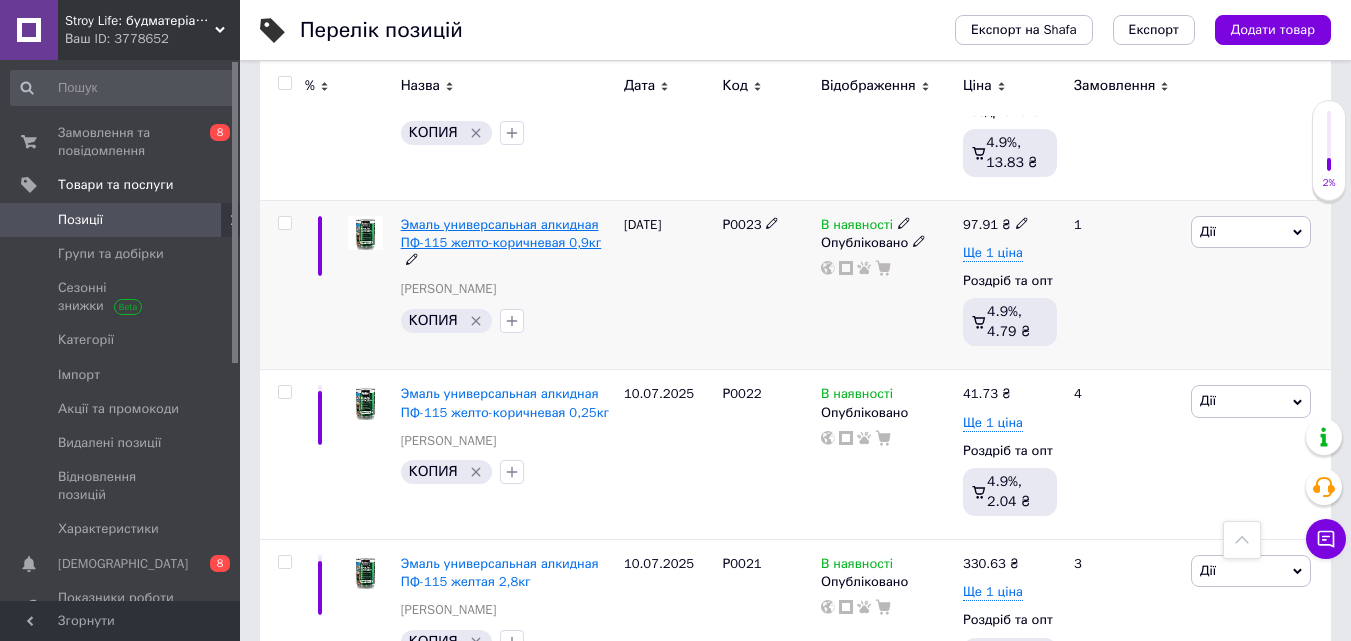 click on "Эмаль универсальная алкидная ПФ-115 желто-коричневая 0,9кг" at bounding box center [501, 233] 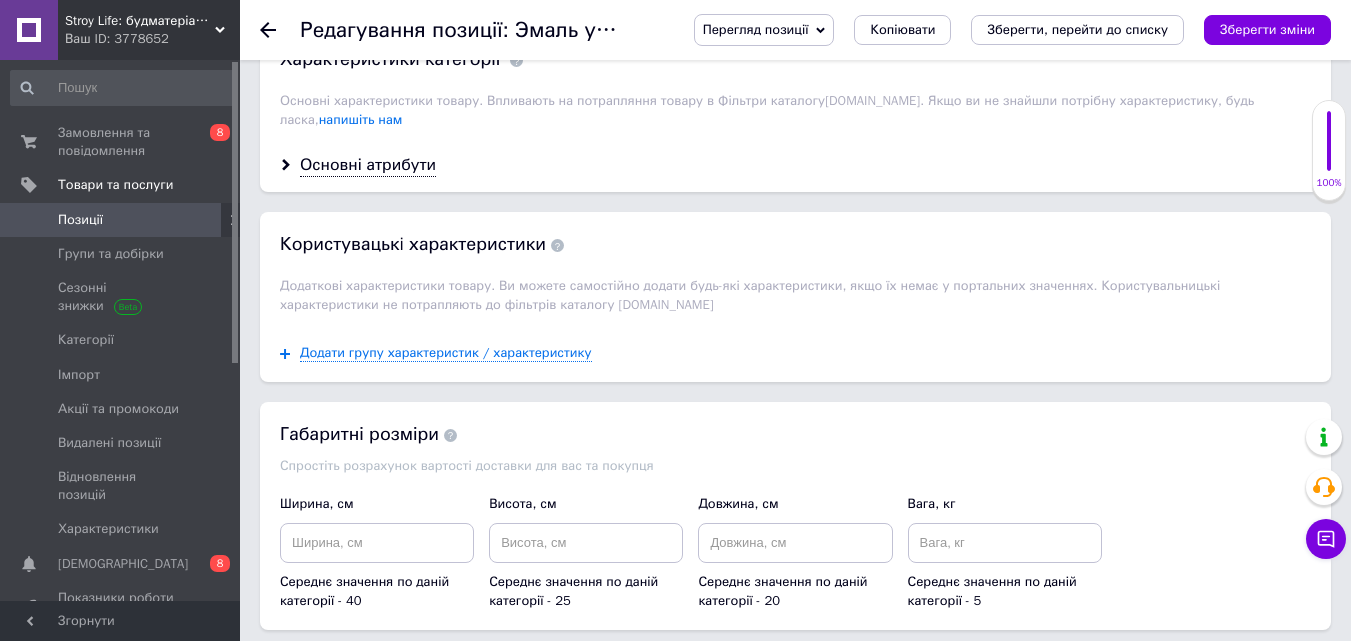 scroll, scrollTop: 1900, scrollLeft: 0, axis: vertical 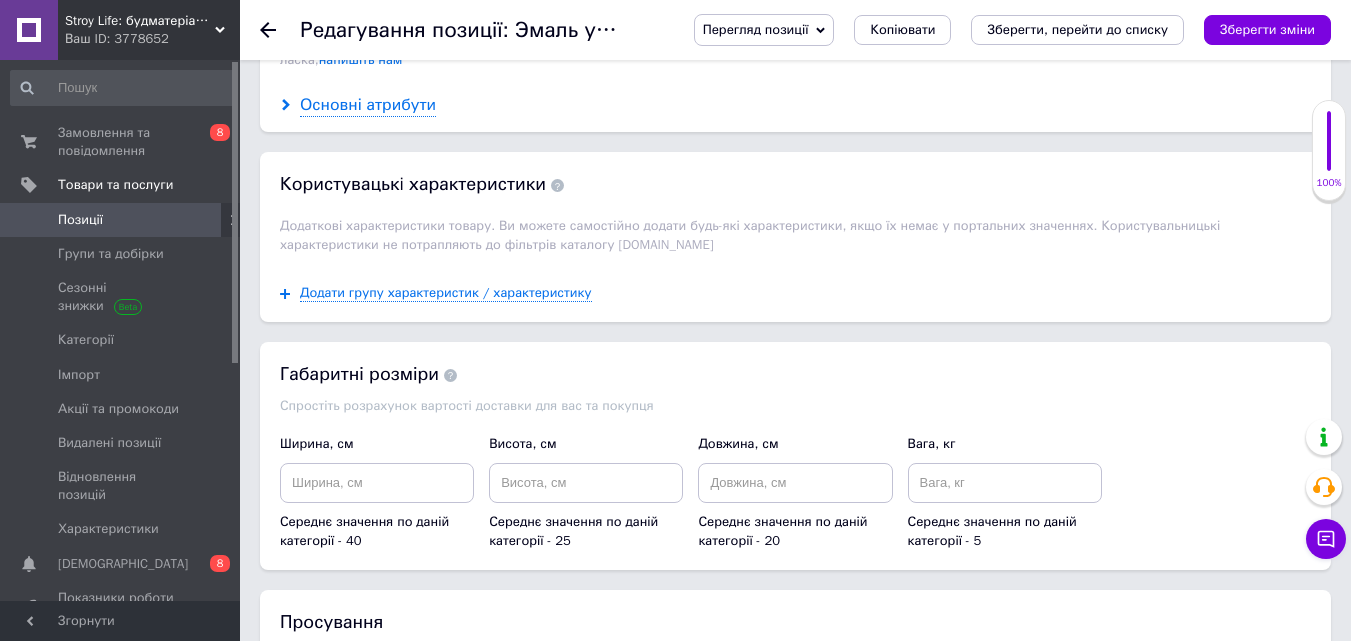 click on "Основні атрибути" at bounding box center (368, 105) 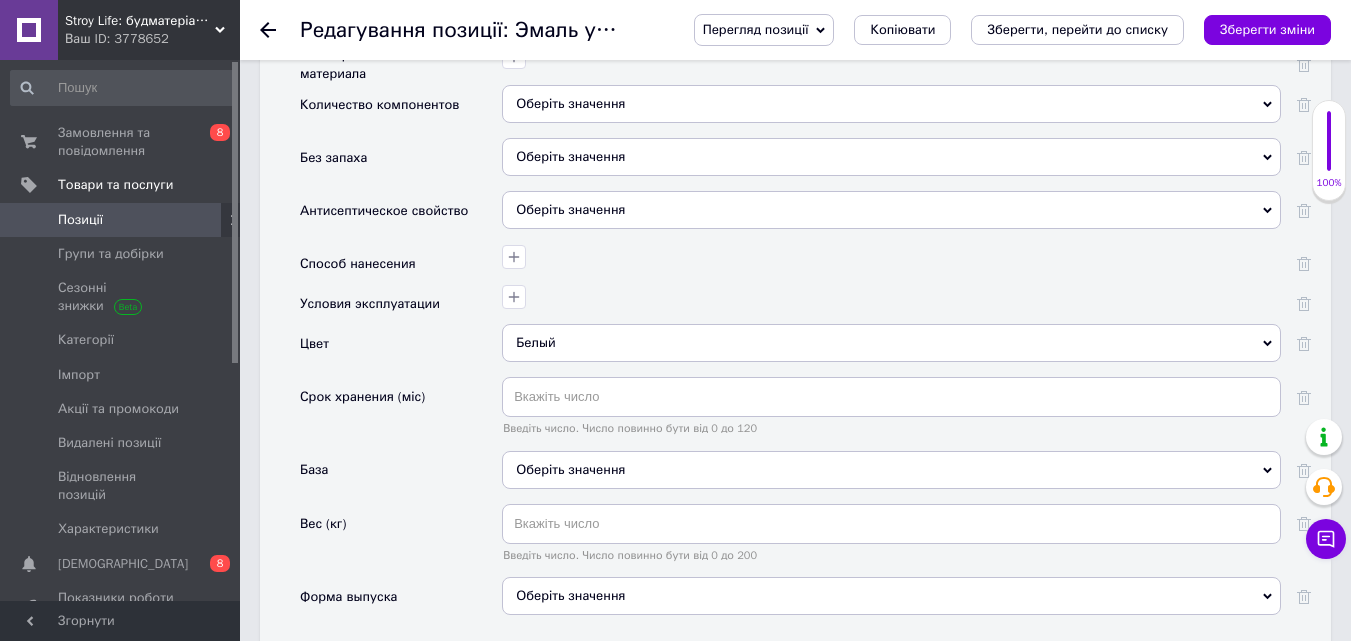 scroll, scrollTop: 2800, scrollLeft: 0, axis: vertical 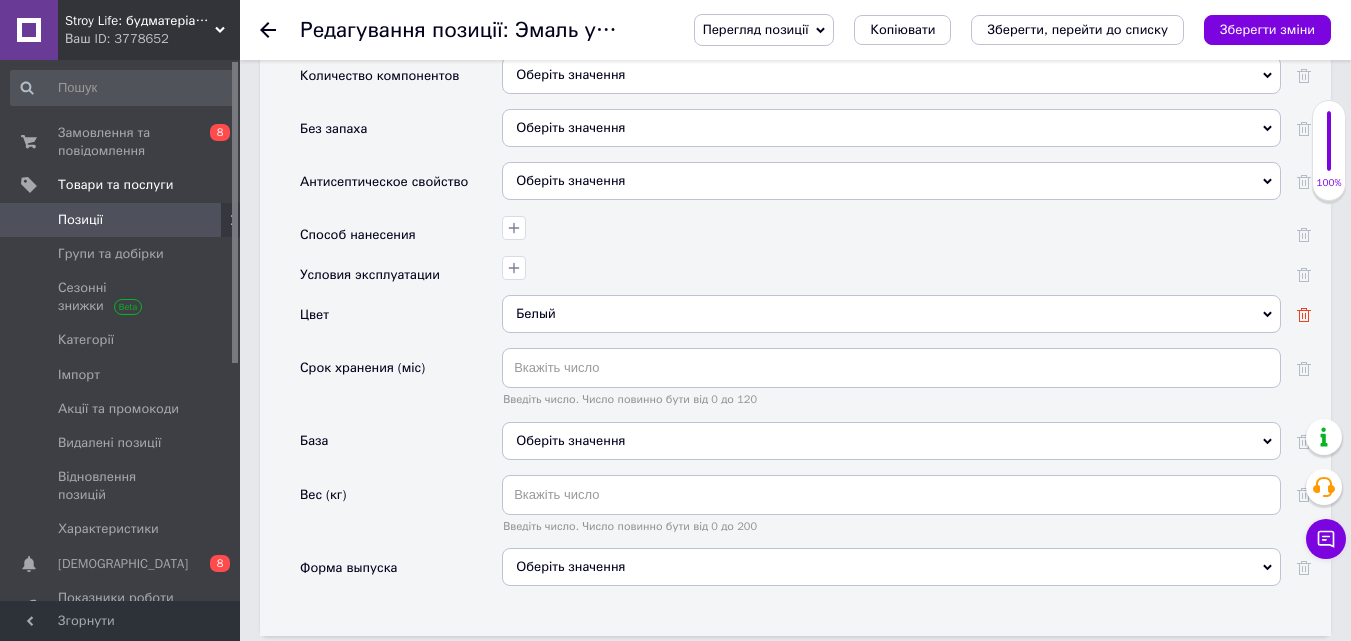 click 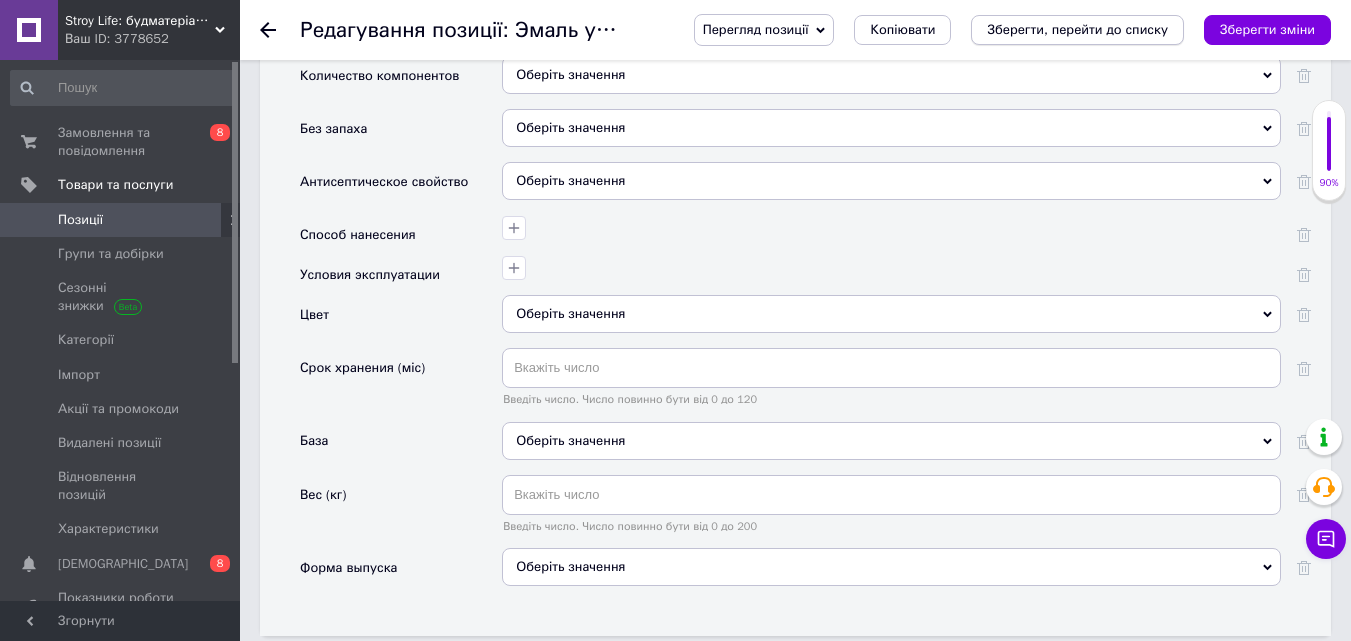 click on "Зберегти, перейти до списку" at bounding box center [1077, 29] 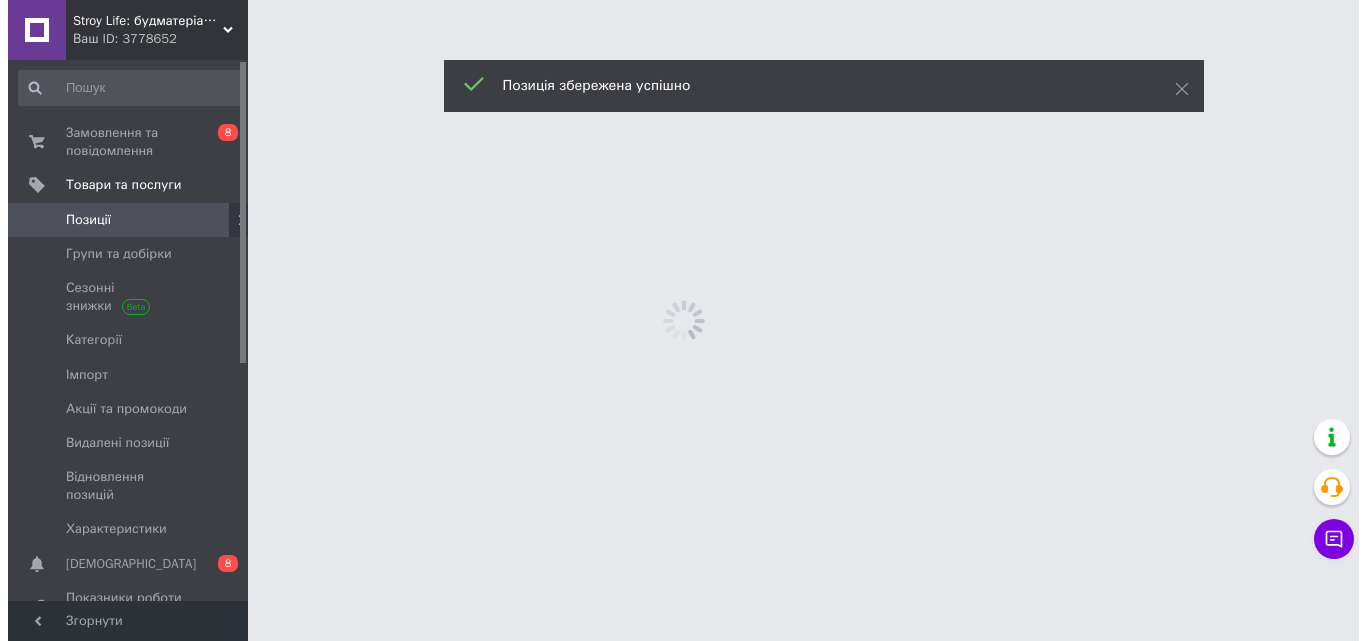 scroll, scrollTop: 0, scrollLeft: 0, axis: both 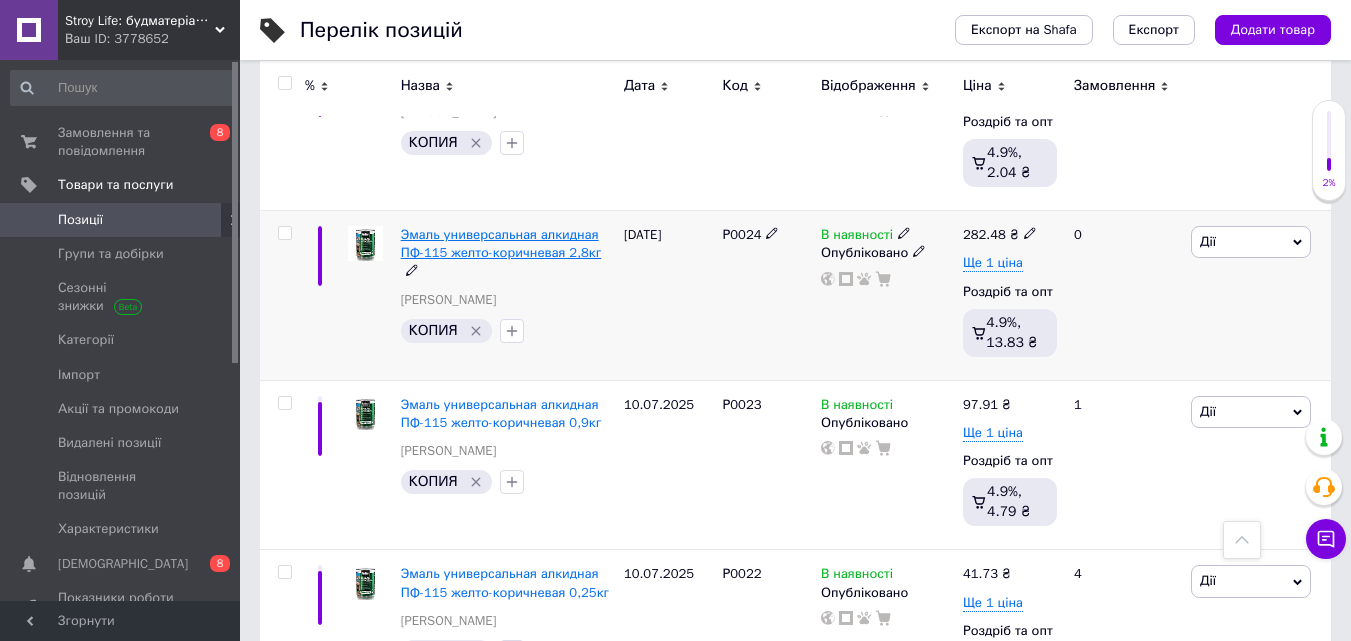 click on "Эмаль универсальная алкидная ПФ-115 желто-коричневая 2,8кг" at bounding box center (501, 243) 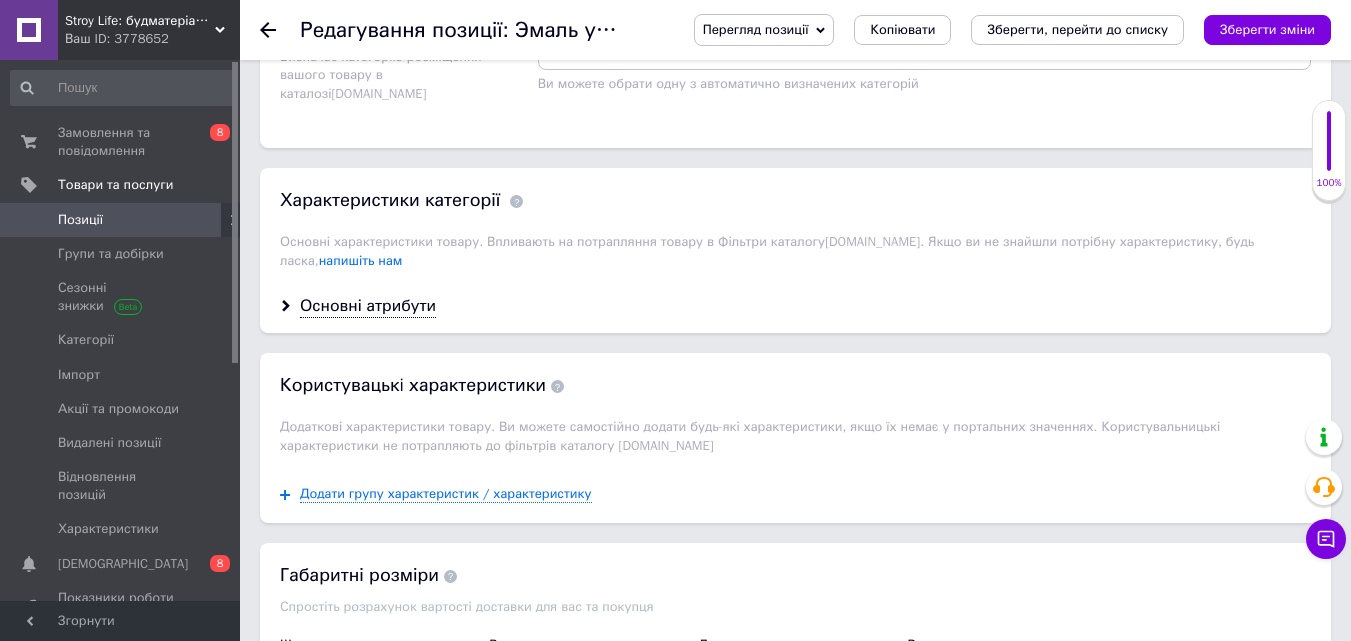 scroll, scrollTop: 1700, scrollLeft: 0, axis: vertical 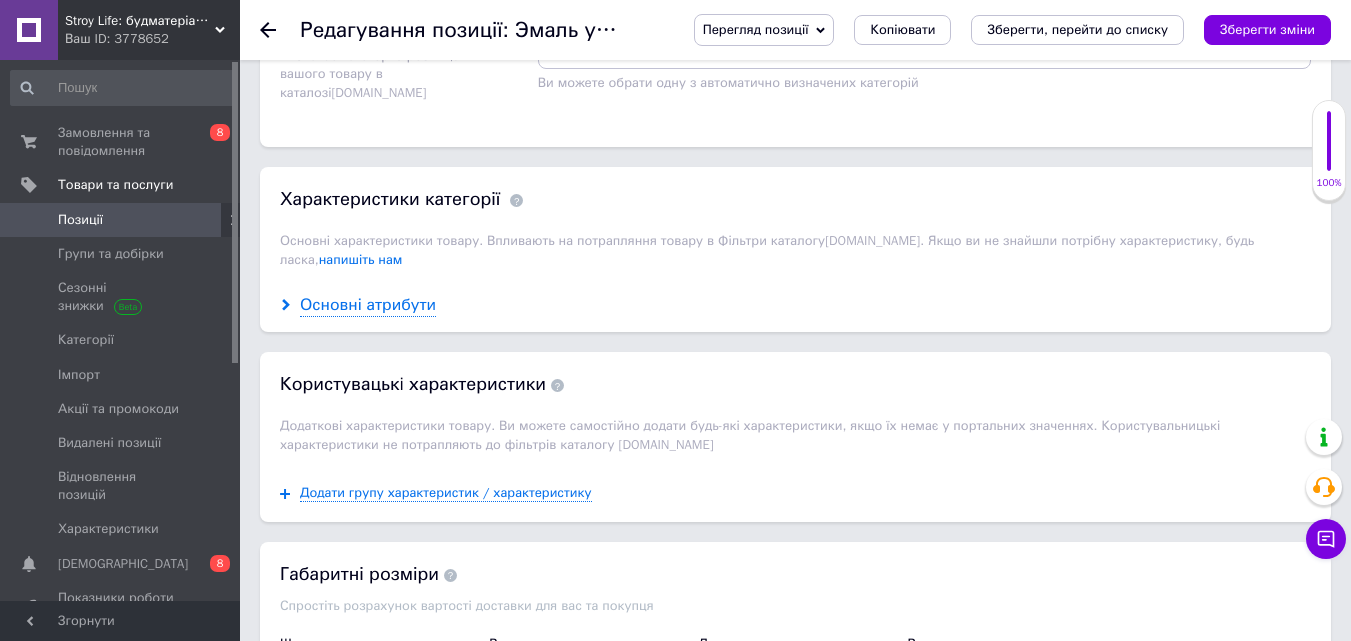 click on "Основні атрибути" at bounding box center [368, 305] 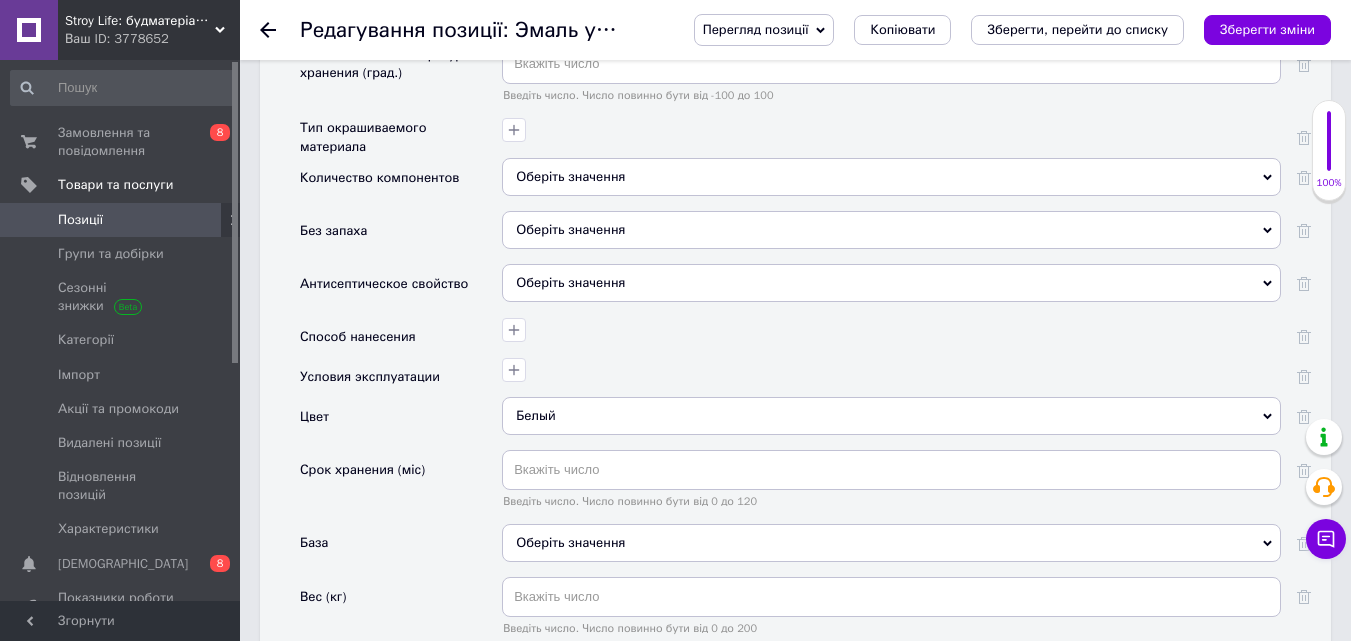 scroll, scrollTop: 2700, scrollLeft: 0, axis: vertical 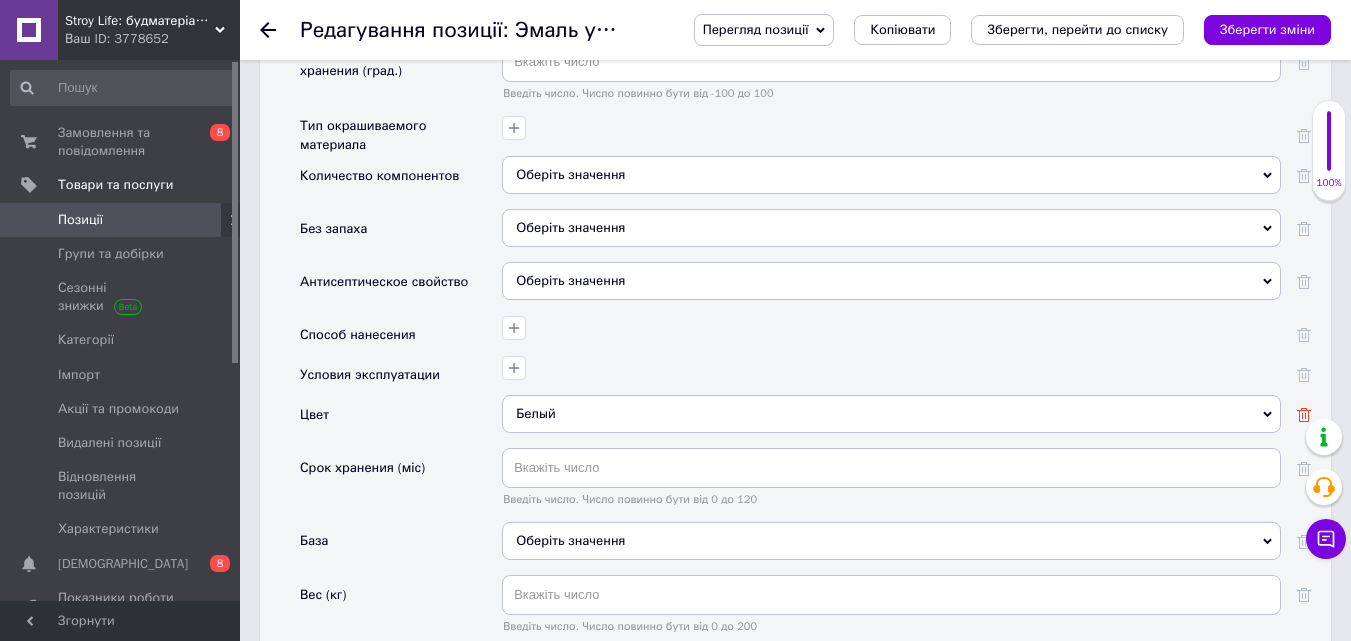 click 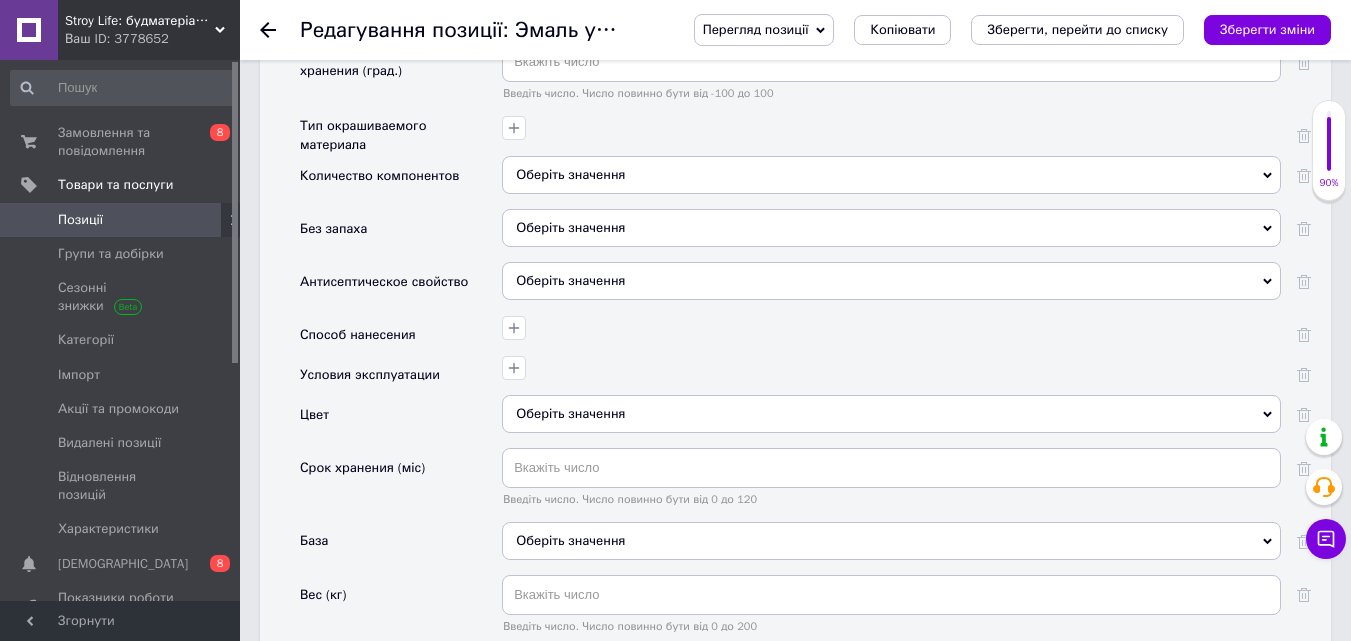 click on "Перегляд позиції Зберегти та переглянути на сайті Зберегти та переглянути на маркетплейсі Bigl.ua Копіювати Зберегти, перейти до списку Зберегти зміни" at bounding box center [1002, 30] 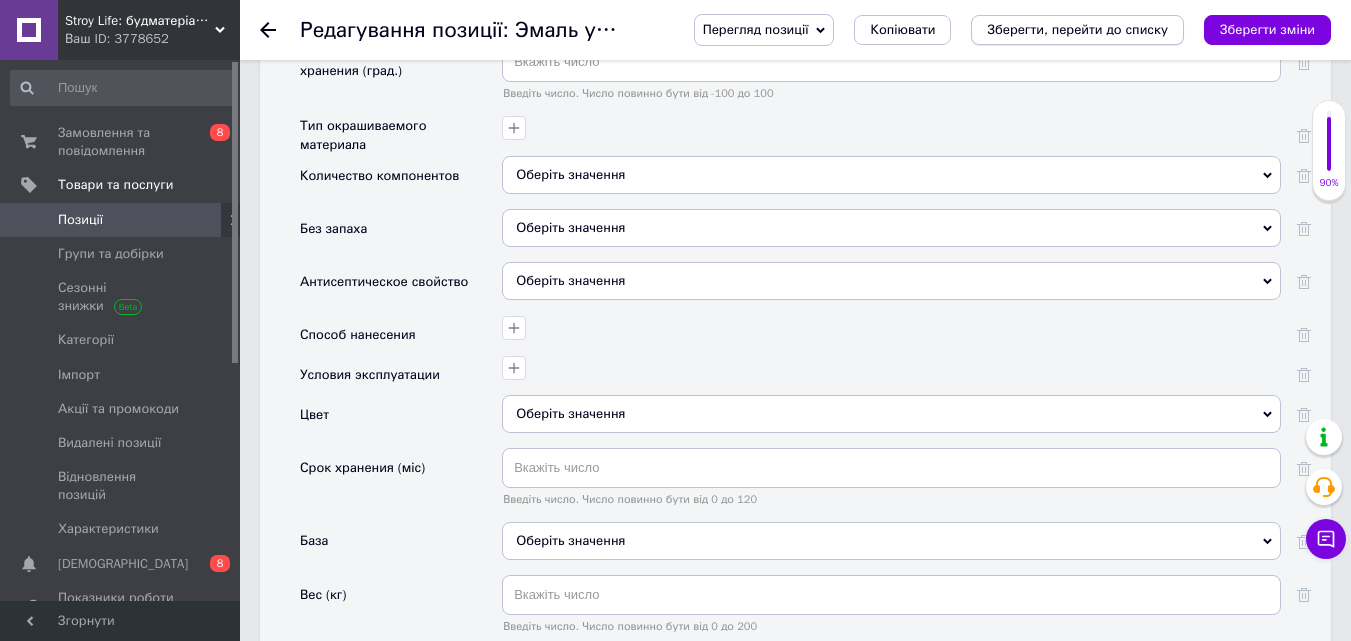 click on "Зберегти, перейти до списку" at bounding box center (1077, 29) 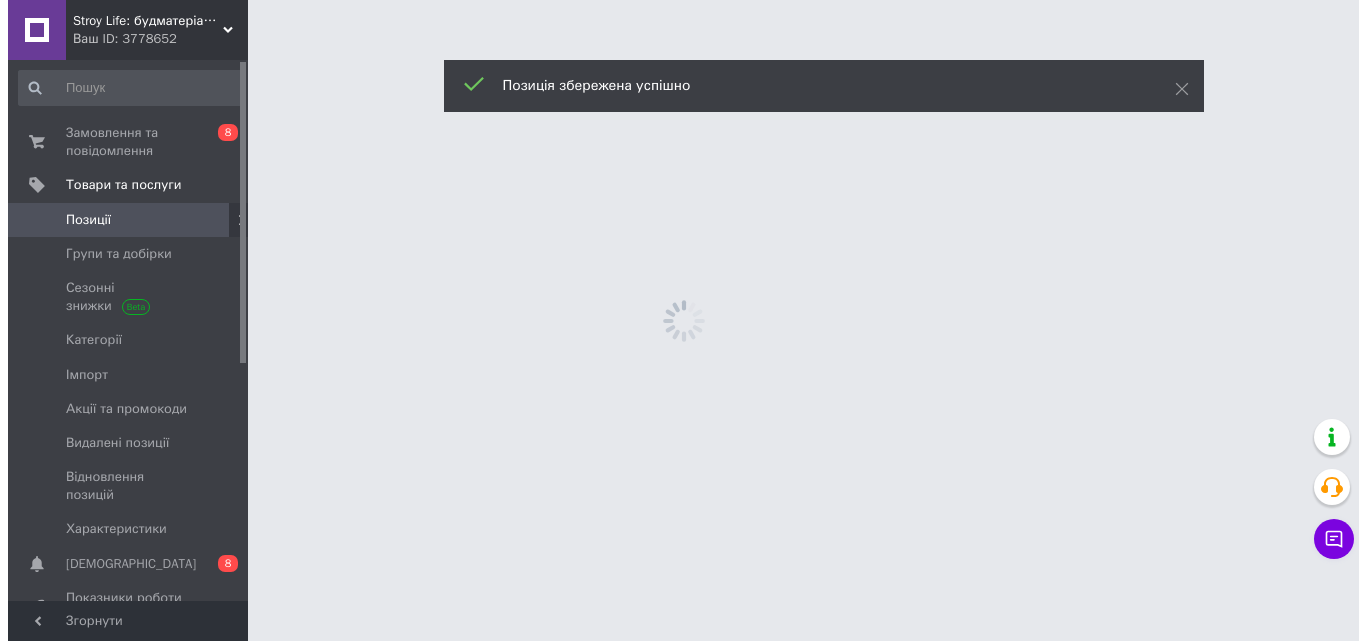 scroll, scrollTop: 0, scrollLeft: 0, axis: both 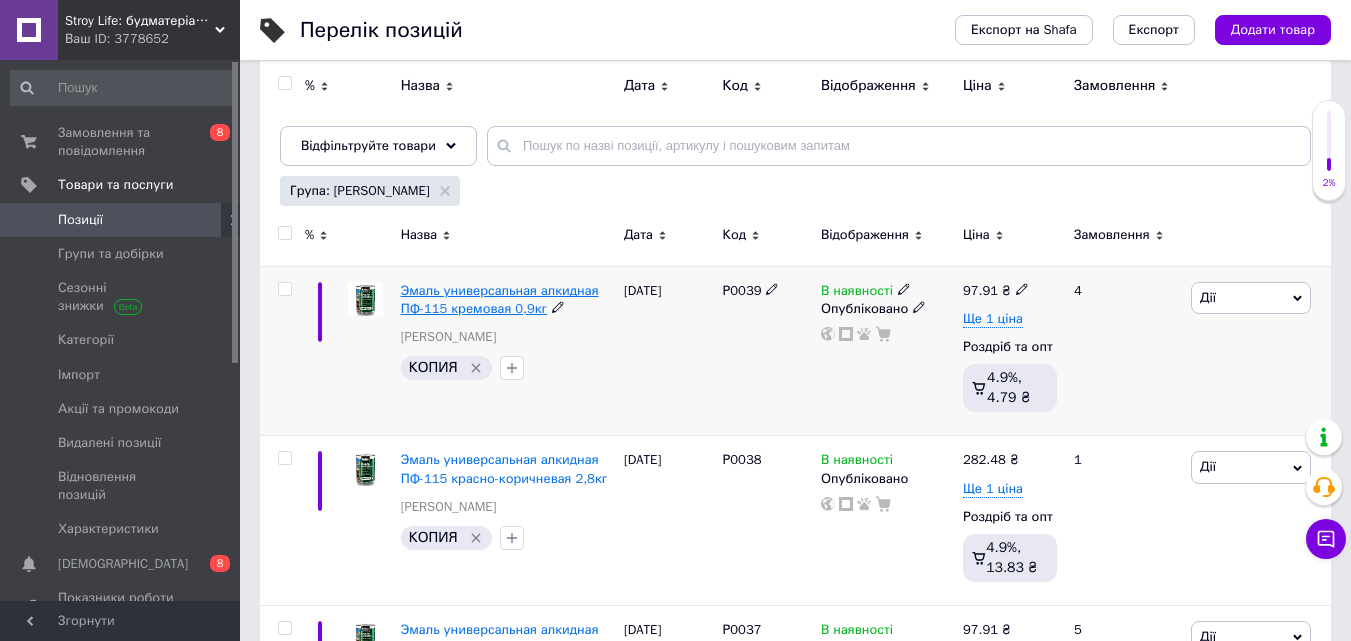 click on "Эмаль универсальная алкидная ПФ-115 кремовая 0,9кг" at bounding box center (500, 299) 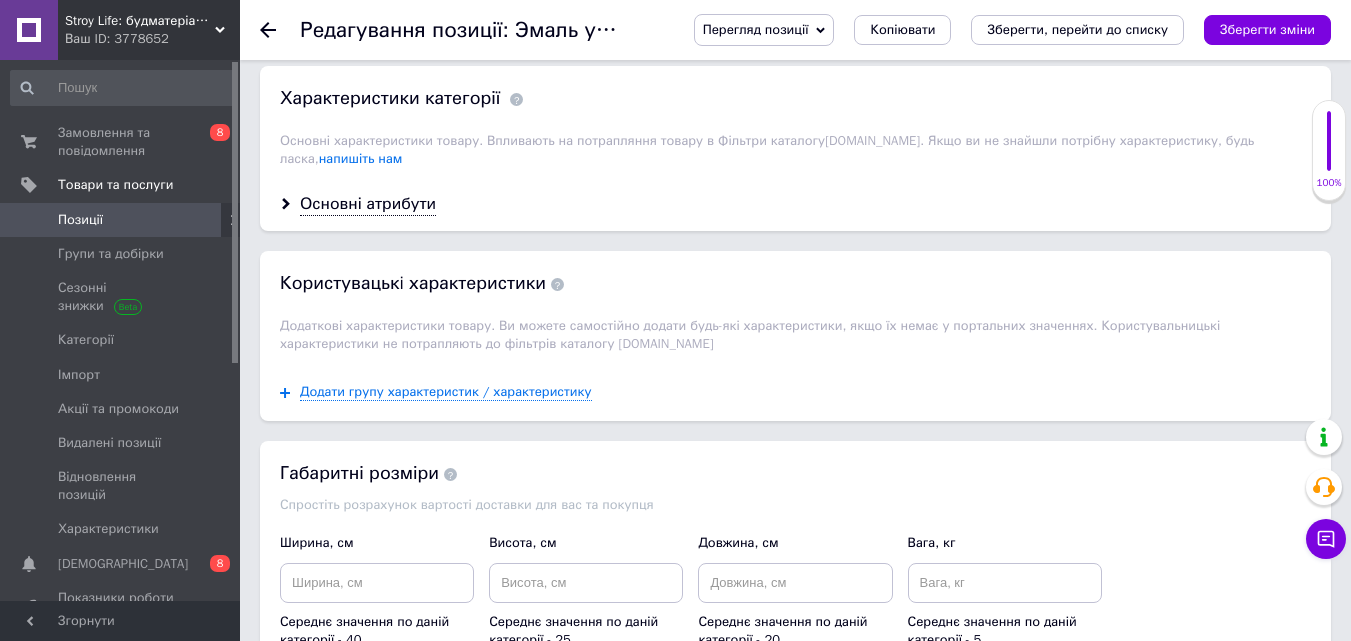 scroll, scrollTop: 1800, scrollLeft: 0, axis: vertical 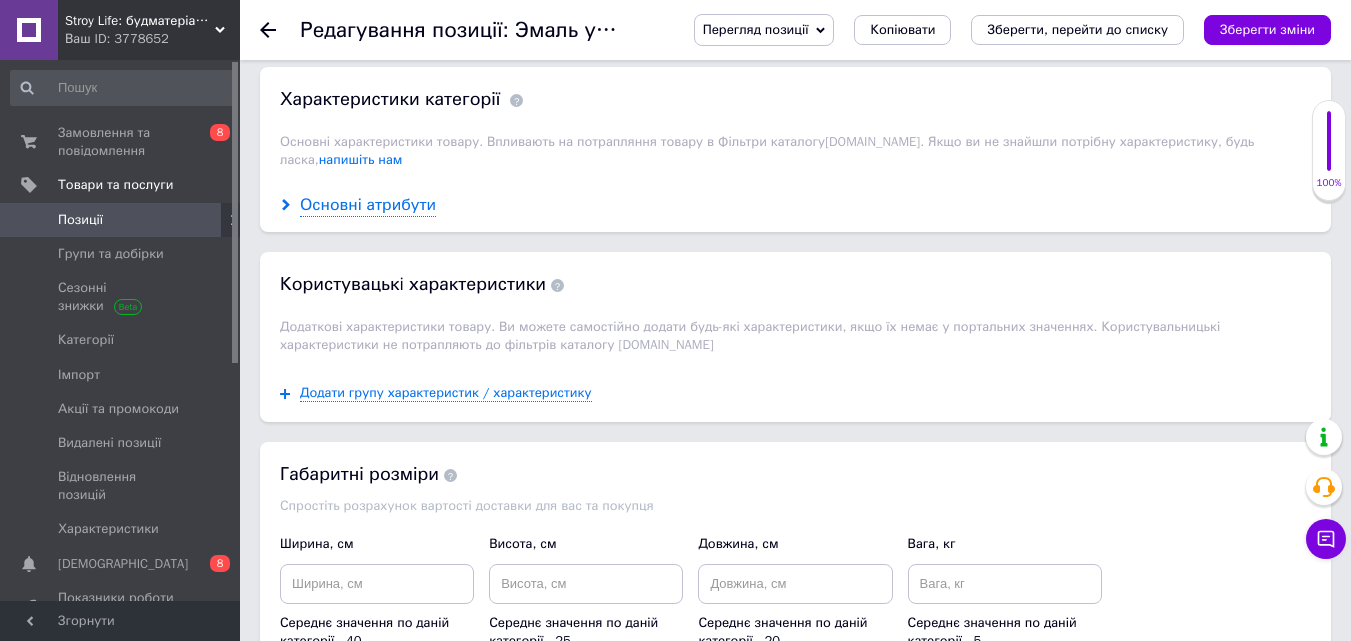 click on "Основні атрибути" at bounding box center [368, 205] 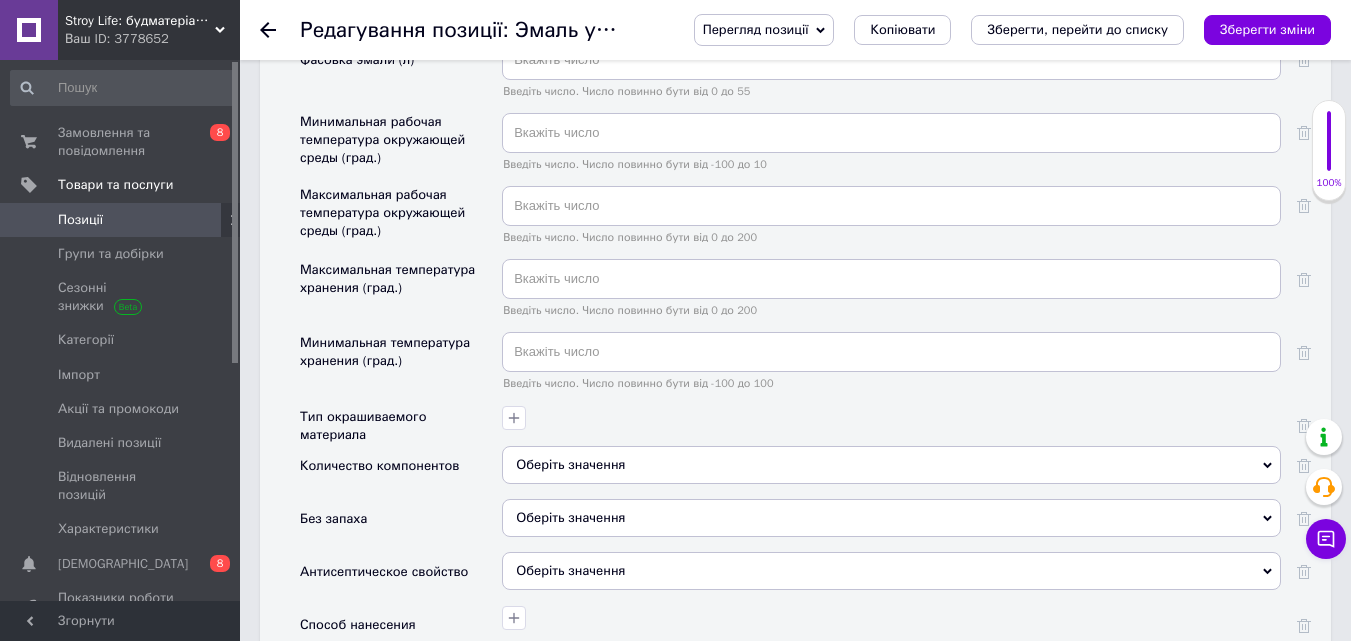 scroll, scrollTop: 2700, scrollLeft: 0, axis: vertical 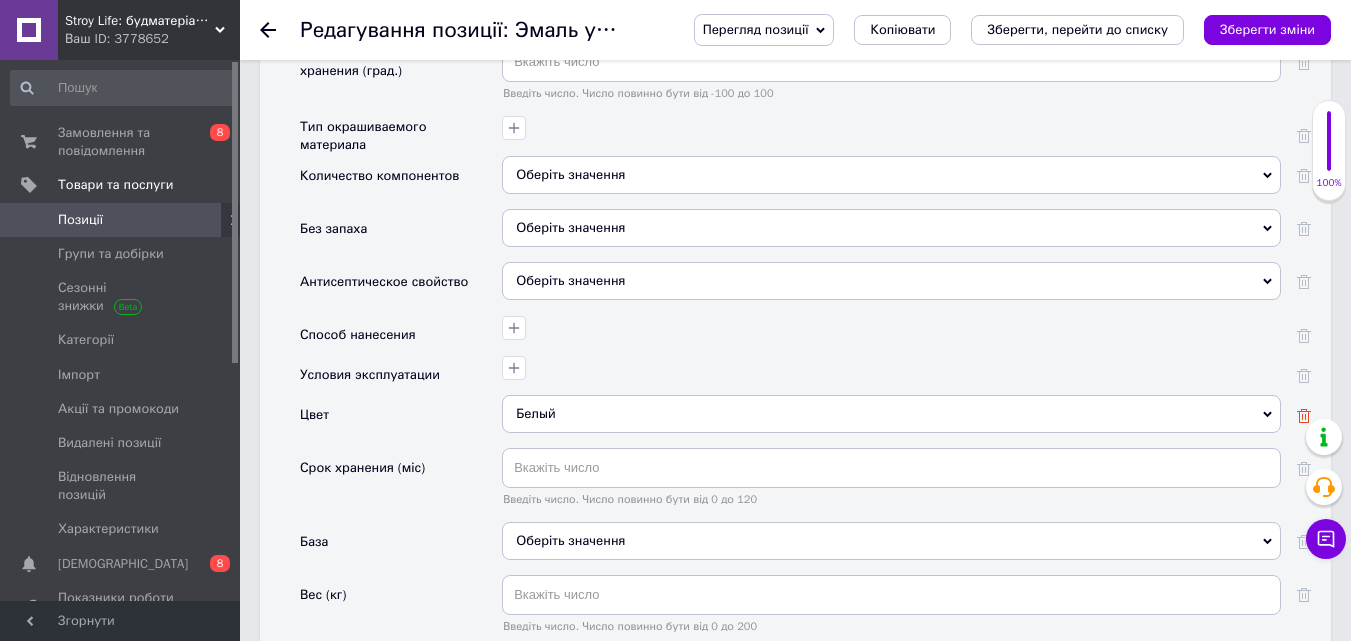 click 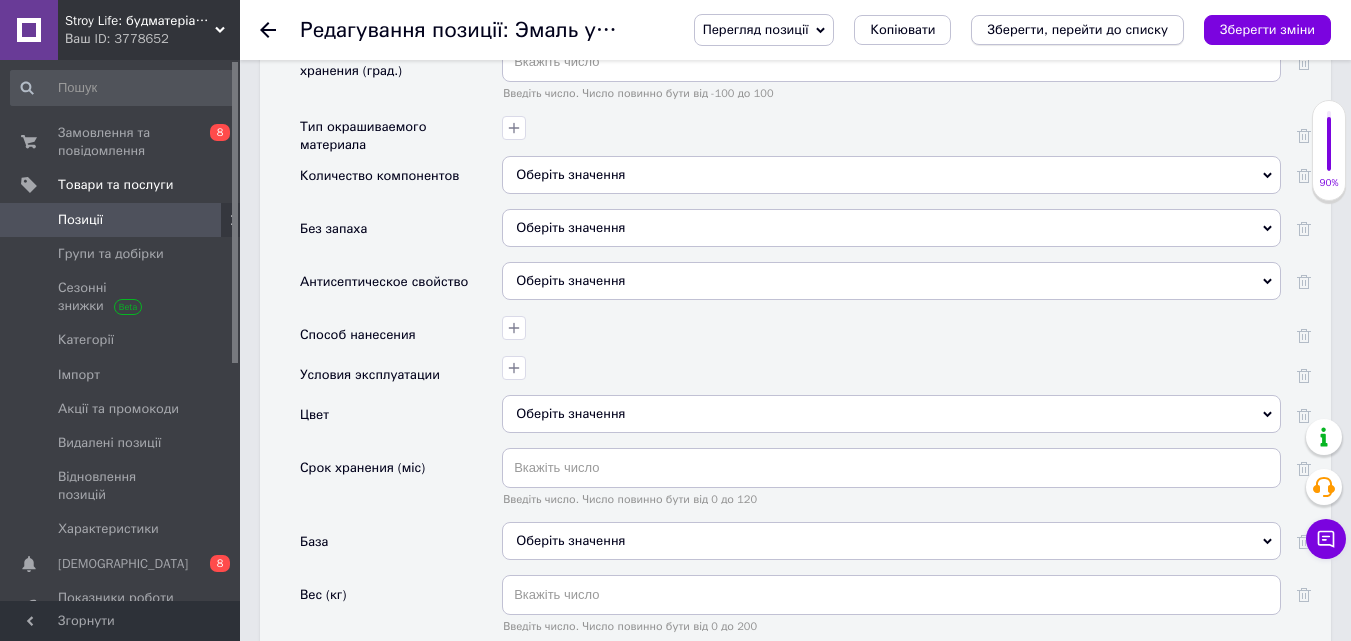 click on "Зберегти, перейти до списку" at bounding box center (1077, 29) 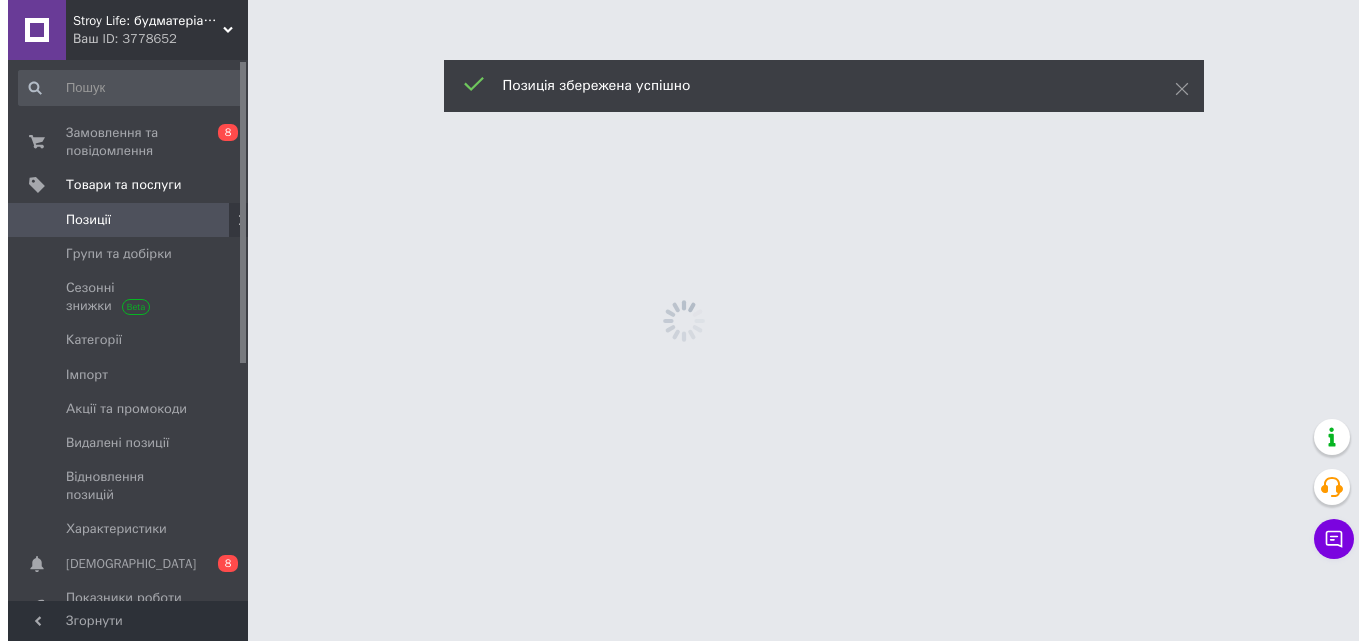 scroll, scrollTop: 0, scrollLeft: 0, axis: both 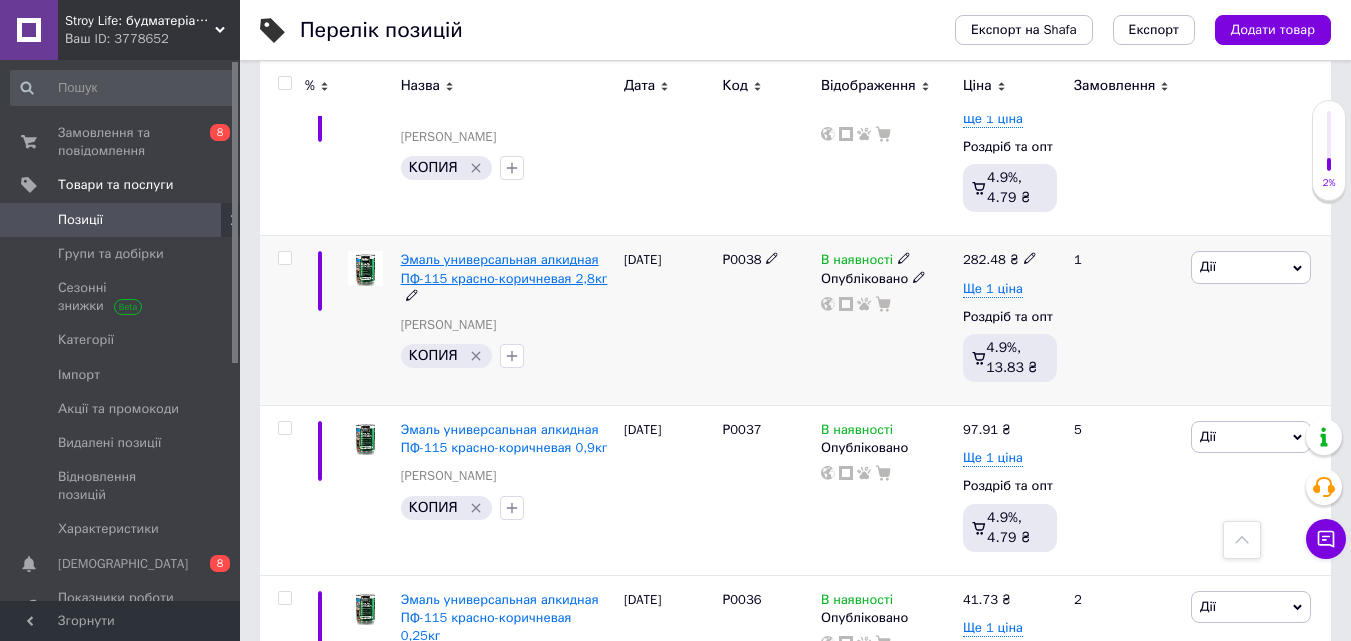 click on "Эмаль универсальная алкидная ПФ-115 красно-коричневая 2,8кг" at bounding box center (504, 268) 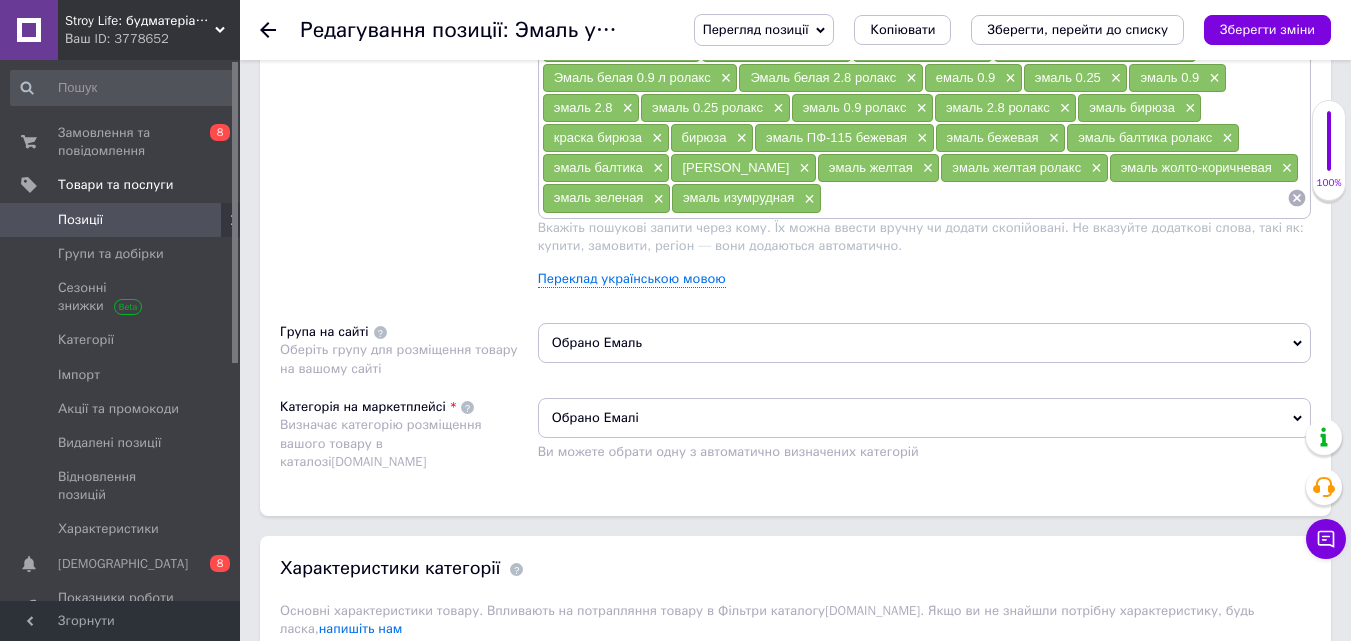 scroll, scrollTop: 1600, scrollLeft: 0, axis: vertical 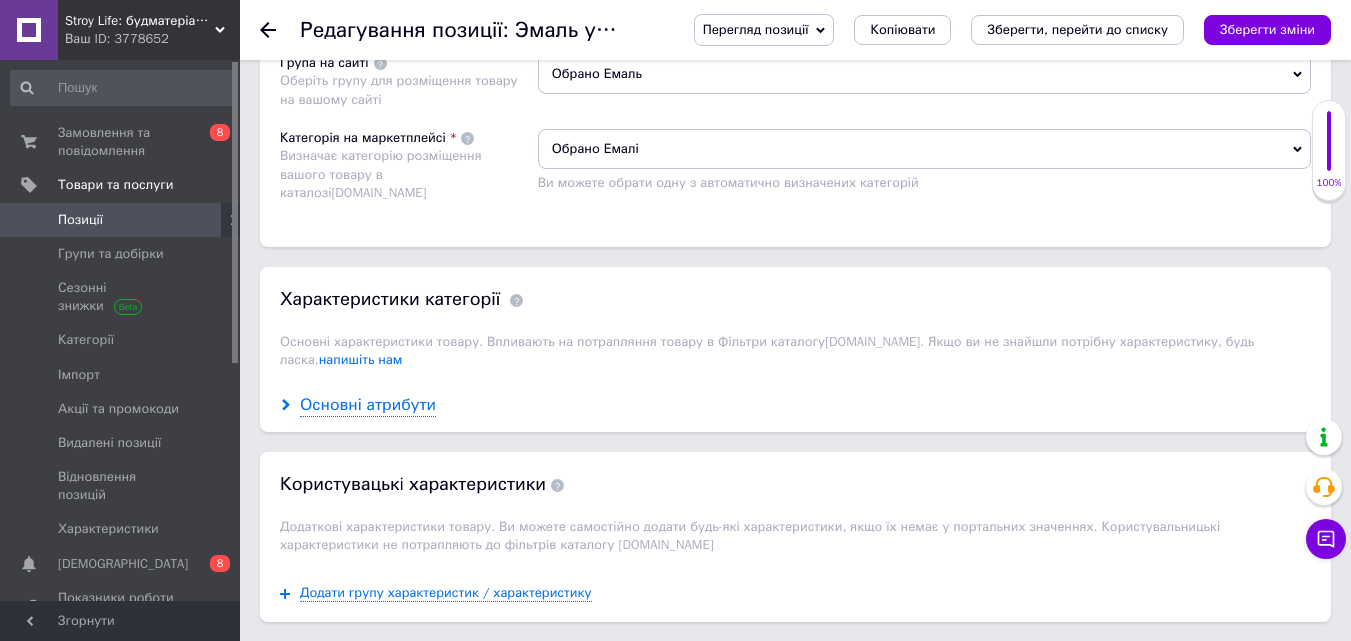 click on "Основні атрибути" at bounding box center (368, 405) 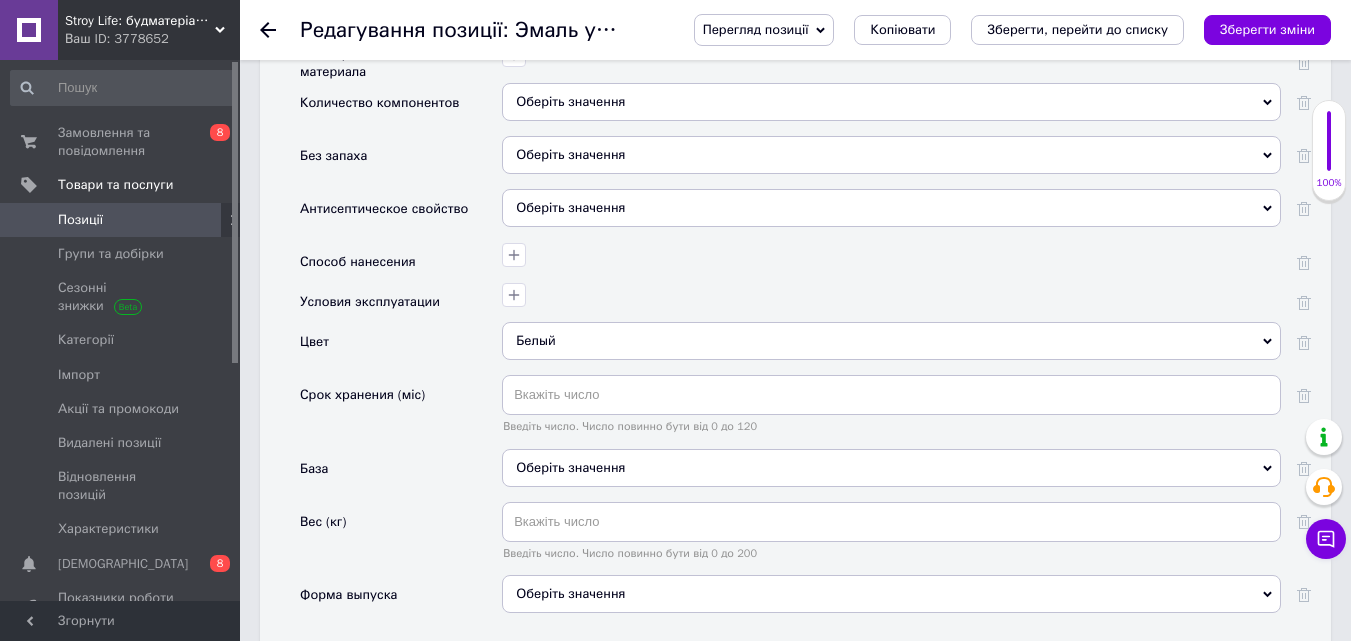 scroll, scrollTop: 2800, scrollLeft: 0, axis: vertical 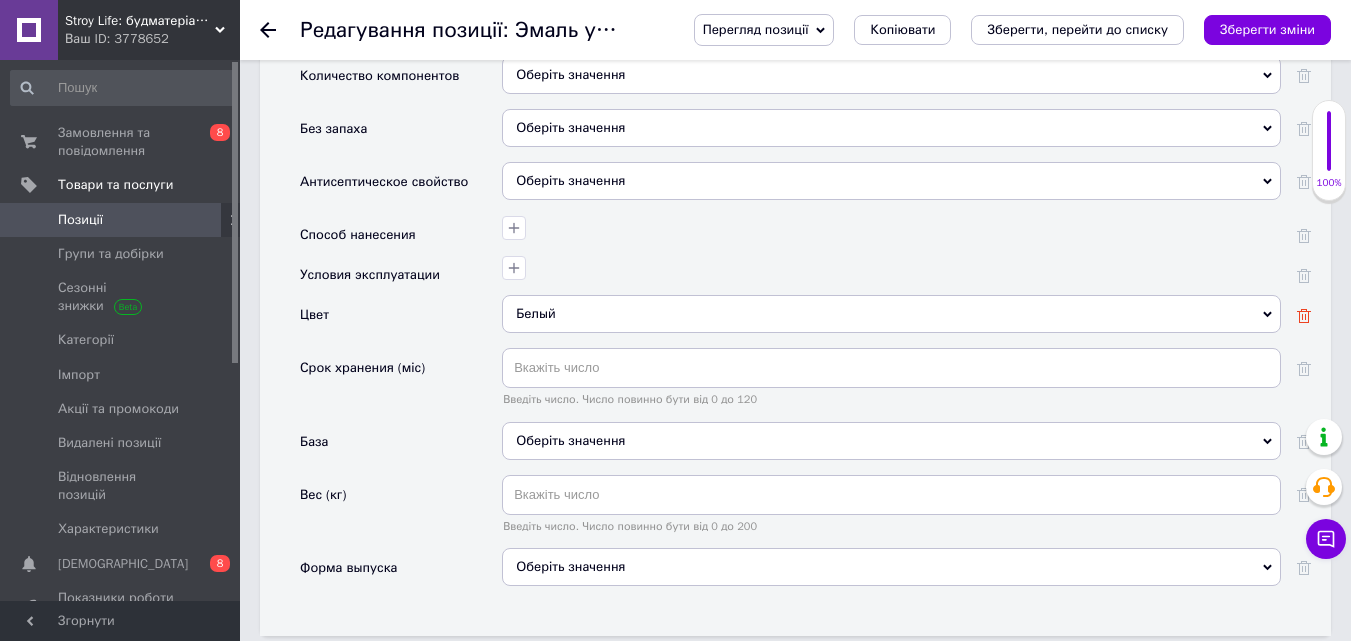 click 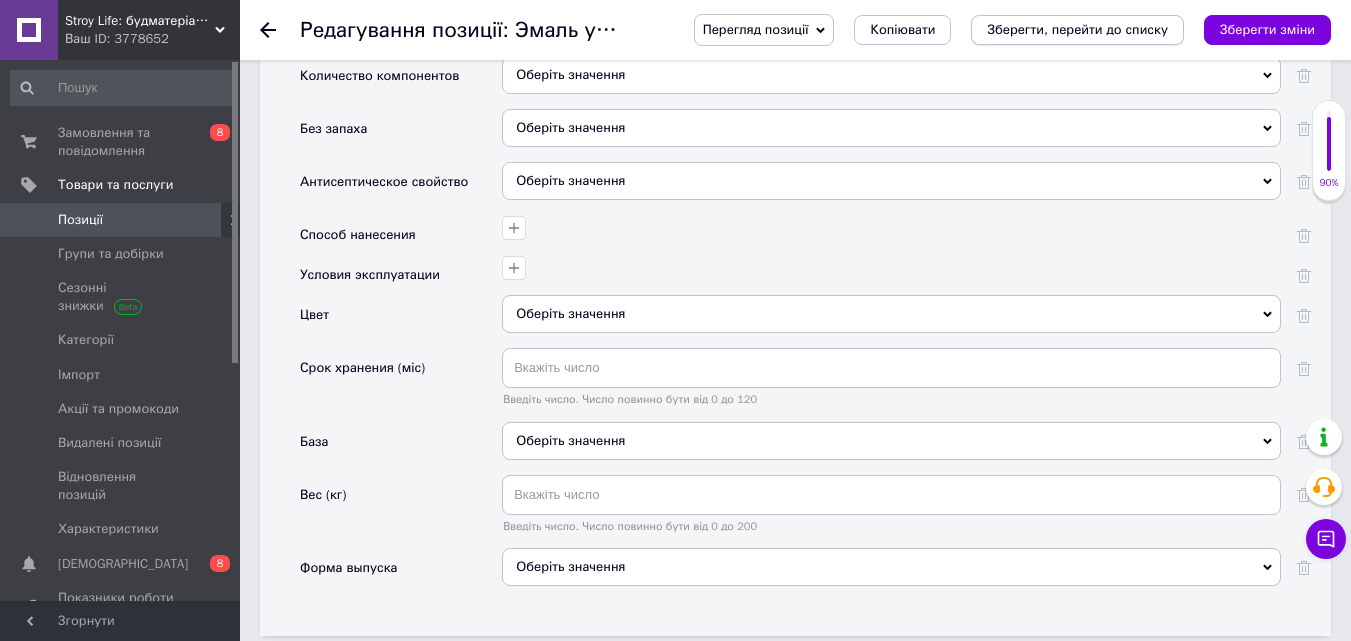 click on "Зберегти, перейти до списку" at bounding box center [1077, 29] 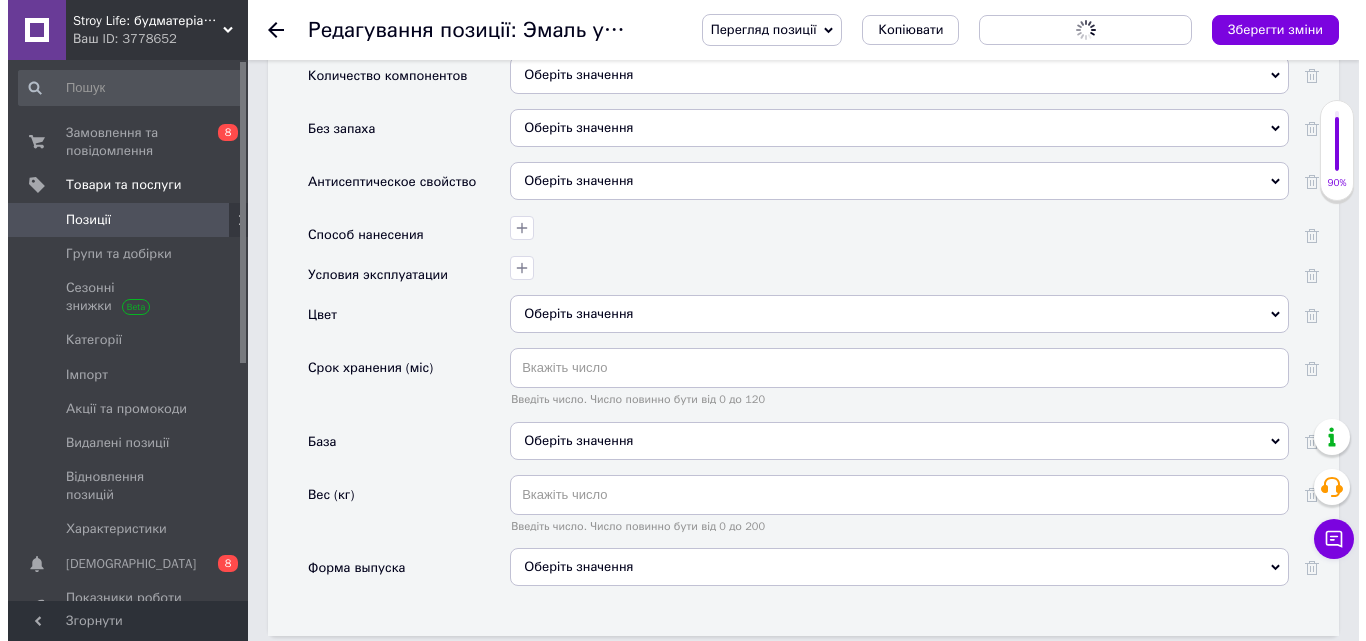 scroll, scrollTop: 0, scrollLeft: 0, axis: both 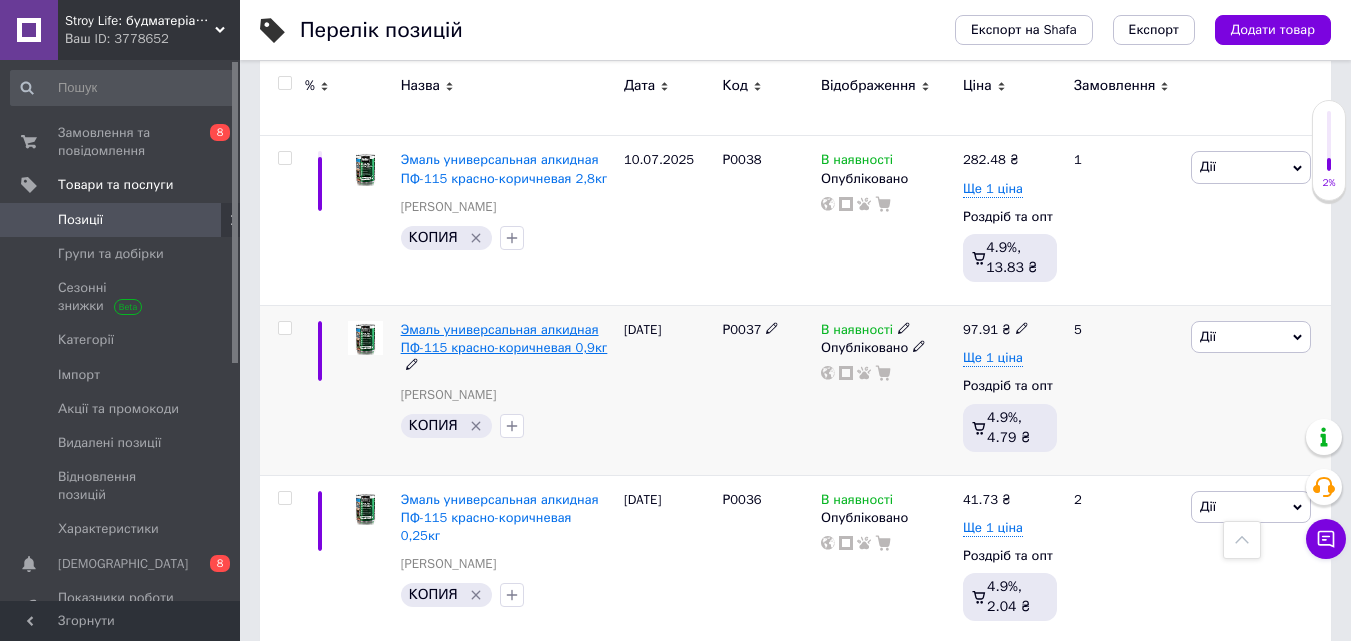 click on "Эмаль универсальная алкидная ПФ-115 красно-коричневая  0,9кг" at bounding box center (504, 338) 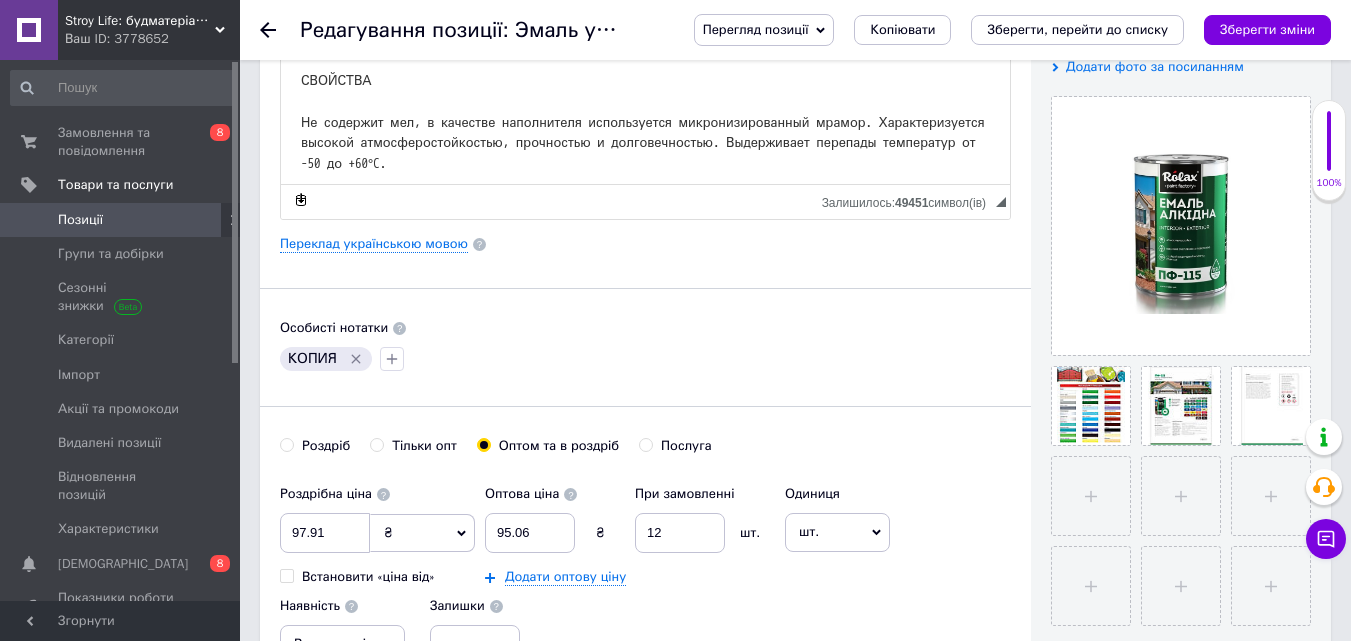 scroll, scrollTop: 0, scrollLeft: 0, axis: both 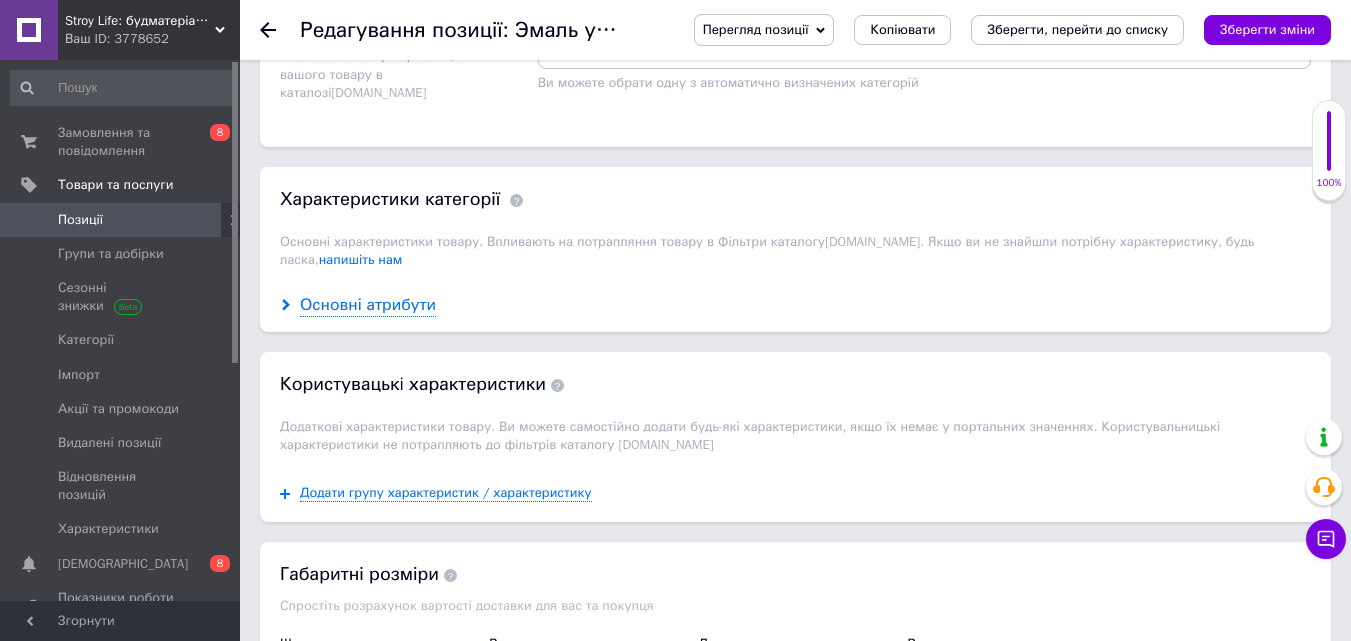 click on "Основні атрибути" at bounding box center (368, 305) 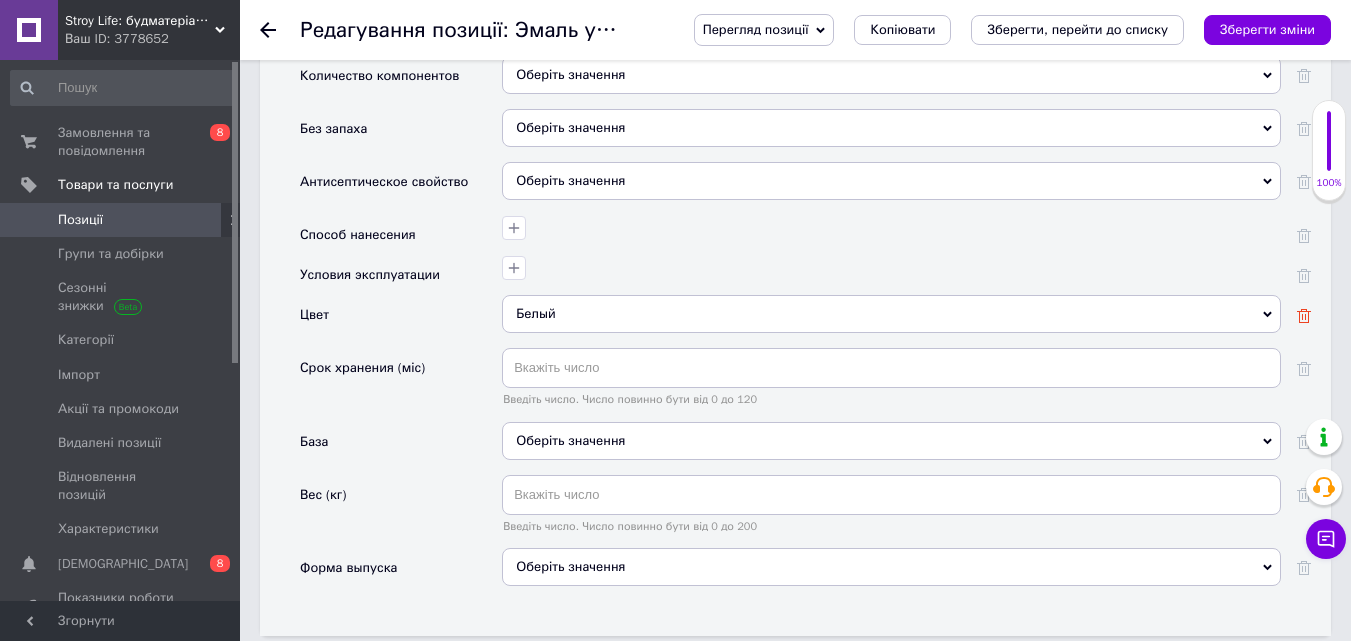 click 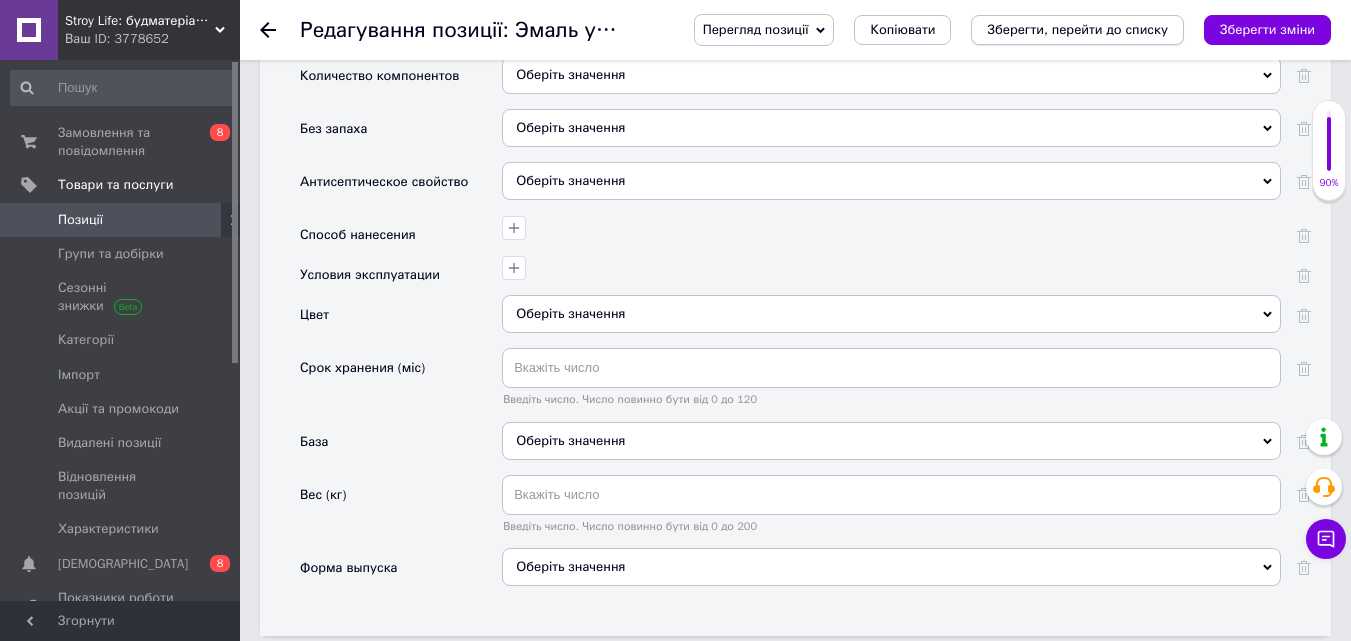 click on "Зберегти, перейти до списку" at bounding box center (1077, 29) 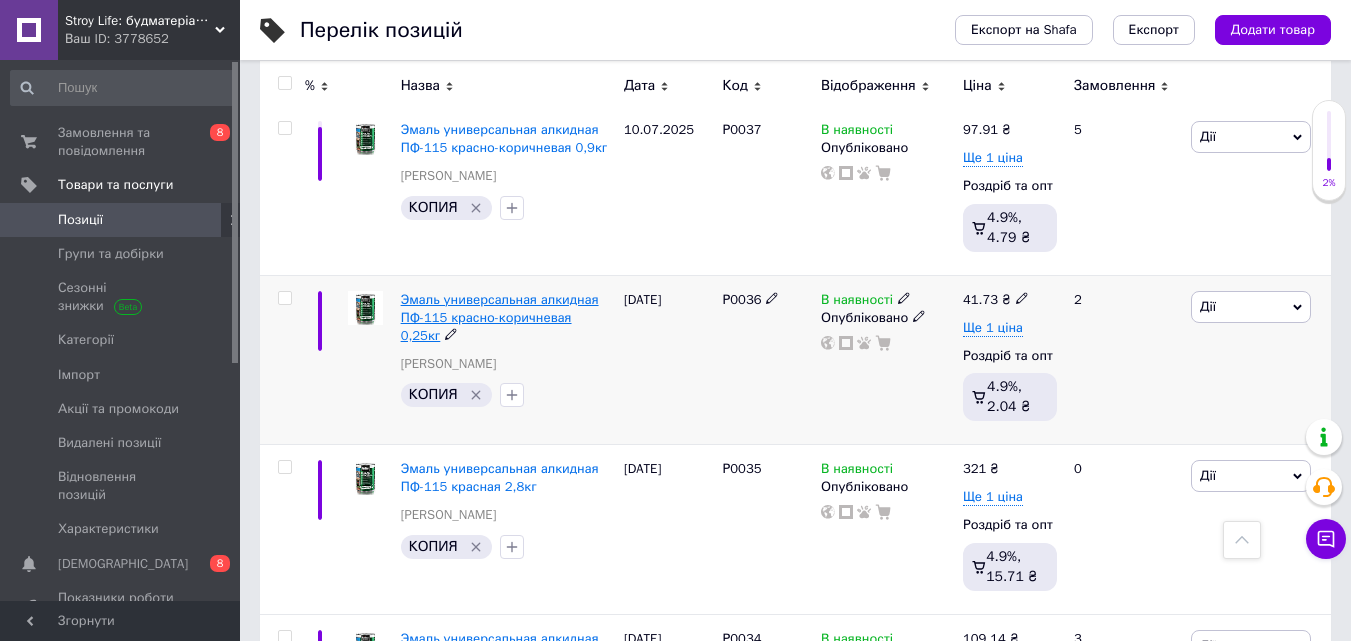 click on "Эмаль универсальная алкидная ПФ-115 красно-коричневая 0,25кг" at bounding box center [500, 317] 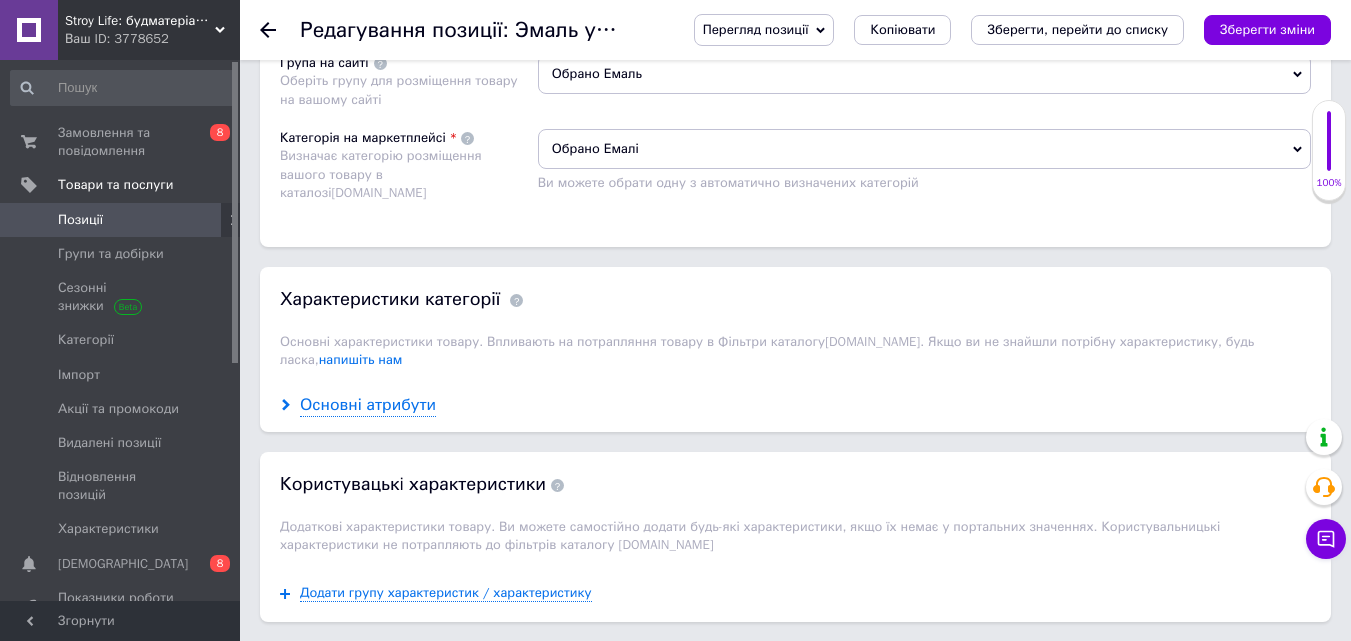 click on "Основні атрибути" at bounding box center (368, 405) 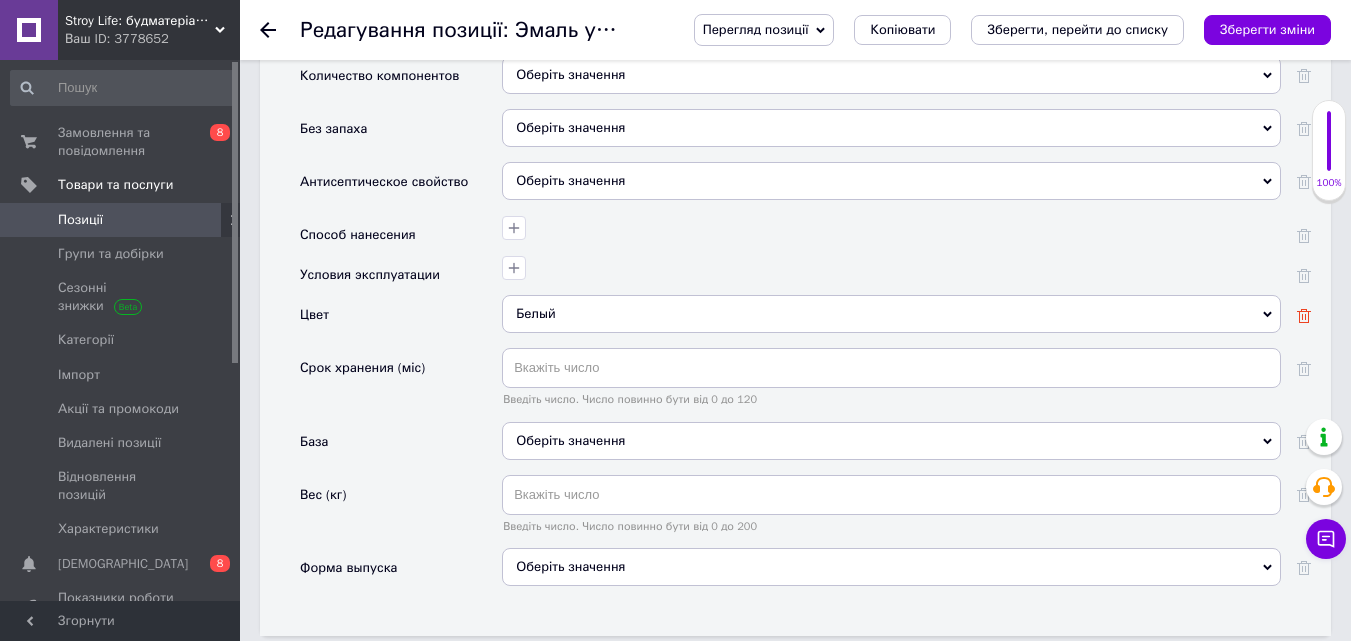 click on "Основні атрибути Производитель Ролакс Ролакс Страна производитель Украина Украина Основа эмали Оберіть значення Время высыхания (година) Введіть число. Число повинно бути від 0 до 72 Расход (кв.м) Введіть число. Число повинно бути від 0 до 20 Аэрозольная эмаль Оберіть значення Так Ні Степень блеска Оберіть значення Фасовка эмали (л) Введіть число. Число повинно бути від 0 до 55 Минимальная рабочая температура окружающей среды (град.) Введіть число. Число повинно бути від -100 до 10 Максимальная рабочая температура окружающей среды (град.) Количество компонентов" at bounding box center [795, -93] 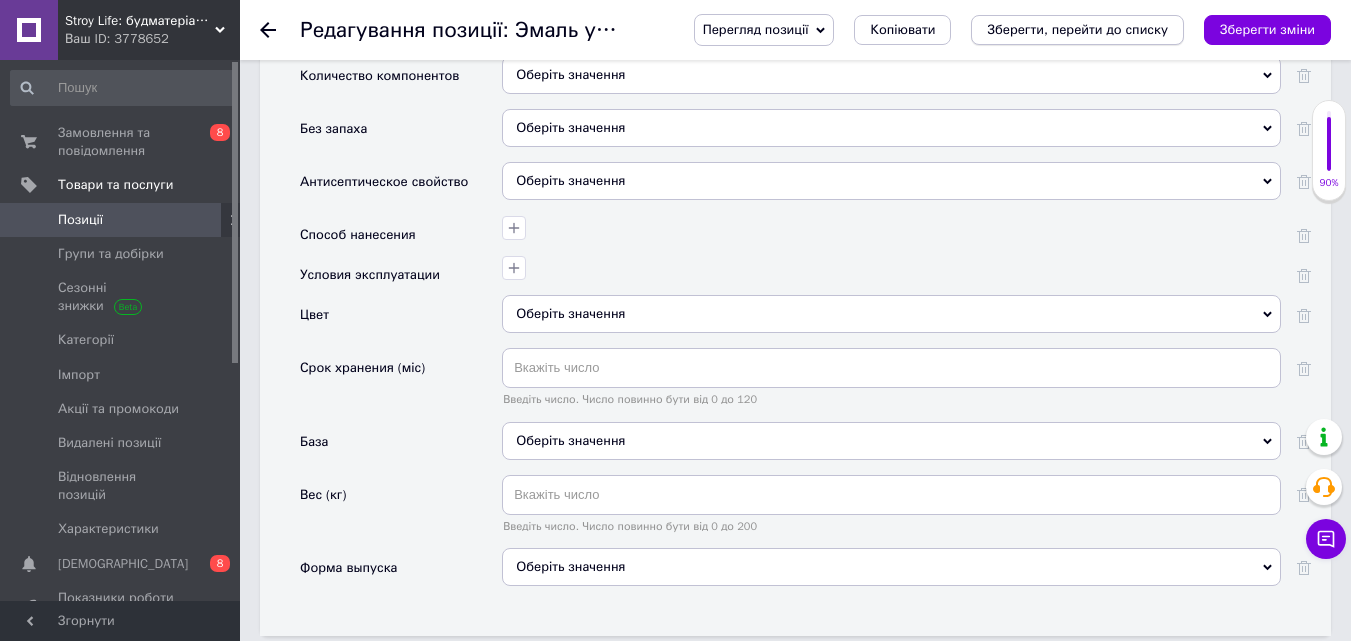 click on "Зберегти, перейти до списку" at bounding box center [1077, 29] 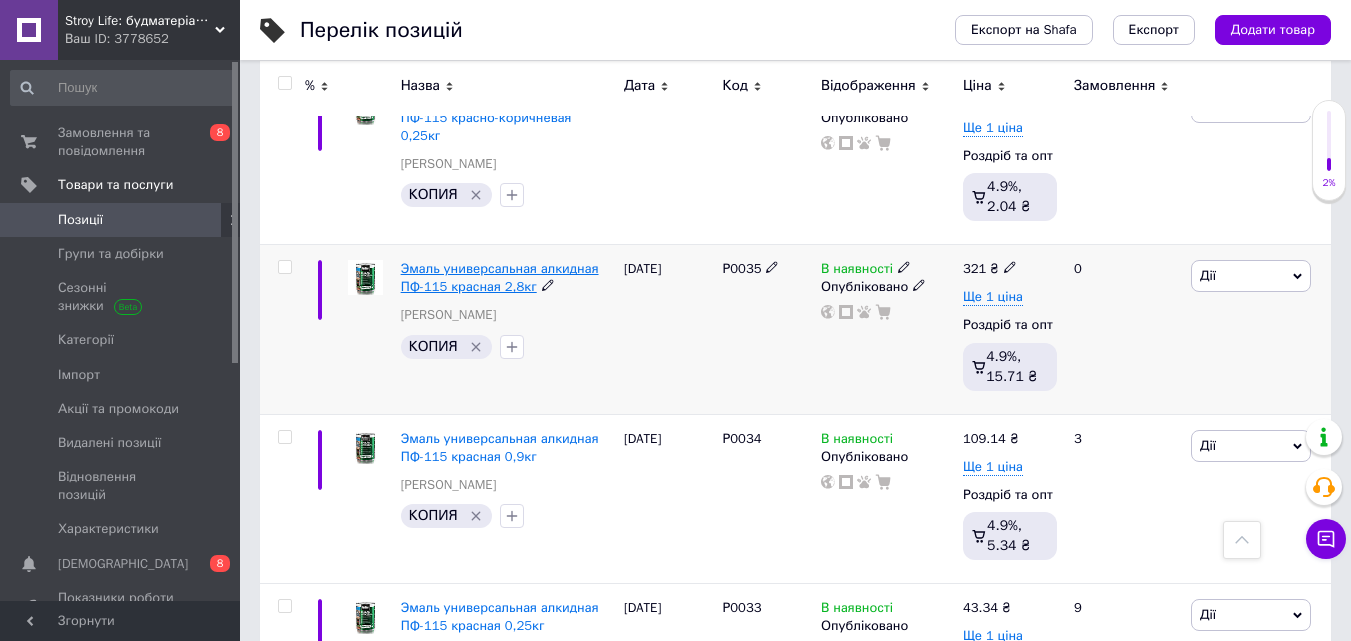 click on "Эмаль универсальная алкидная ПФ-115 красная 2,8кг" at bounding box center [500, 277] 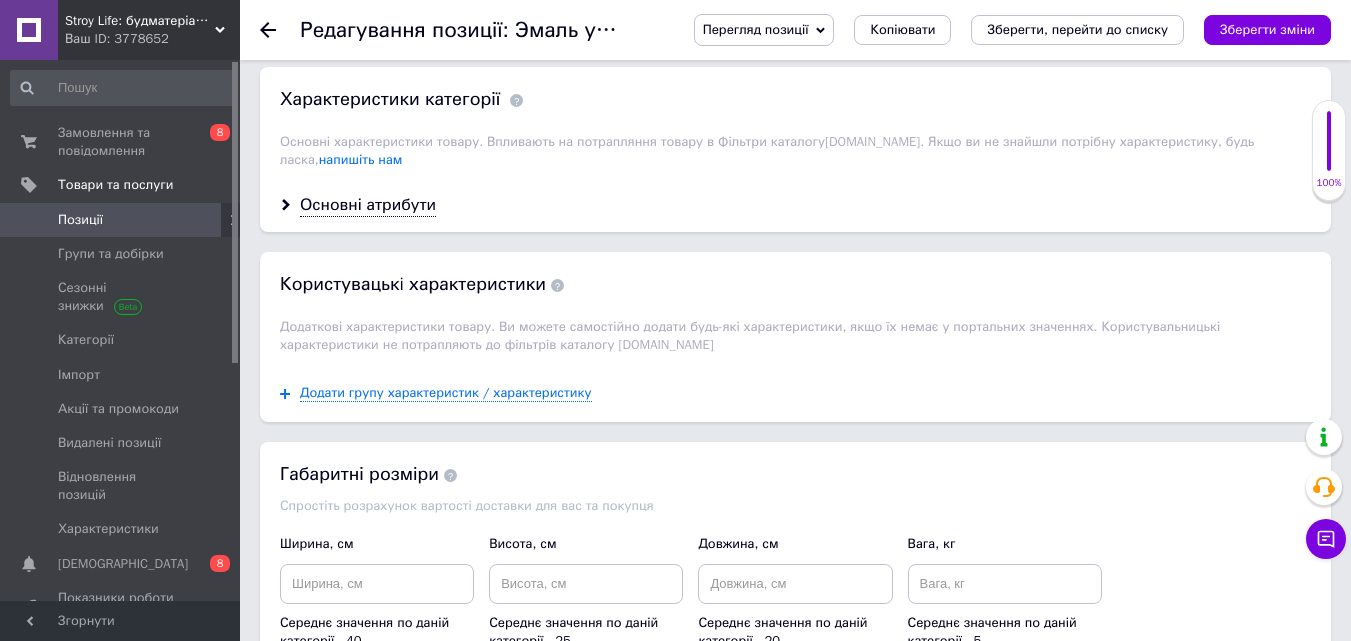 click on "Основні атрибути" at bounding box center (795, 205) 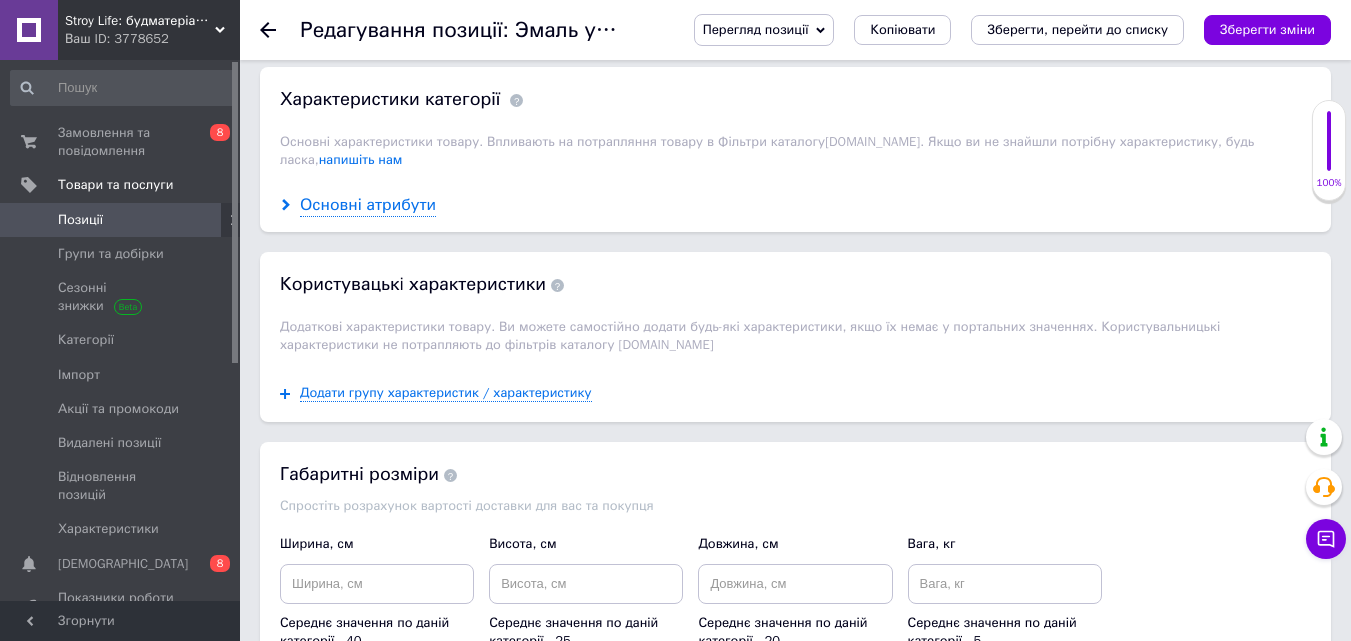 click on "Основні атрибути" at bounding box center (368, 205) 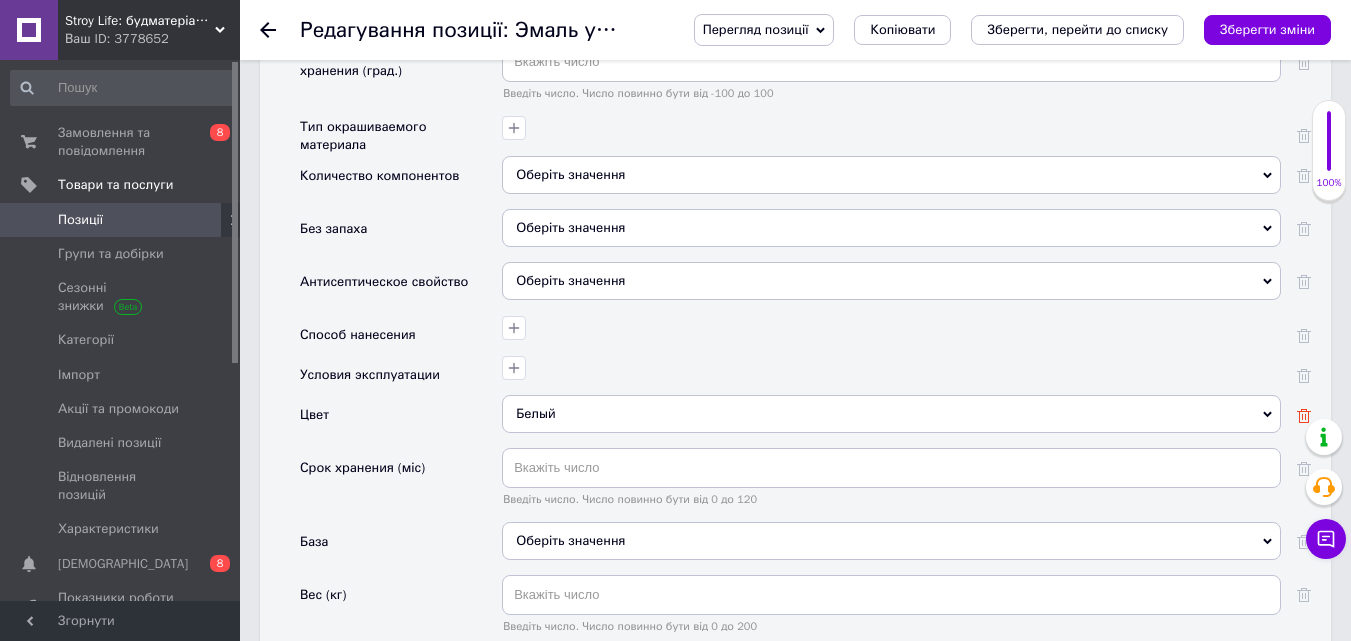 click 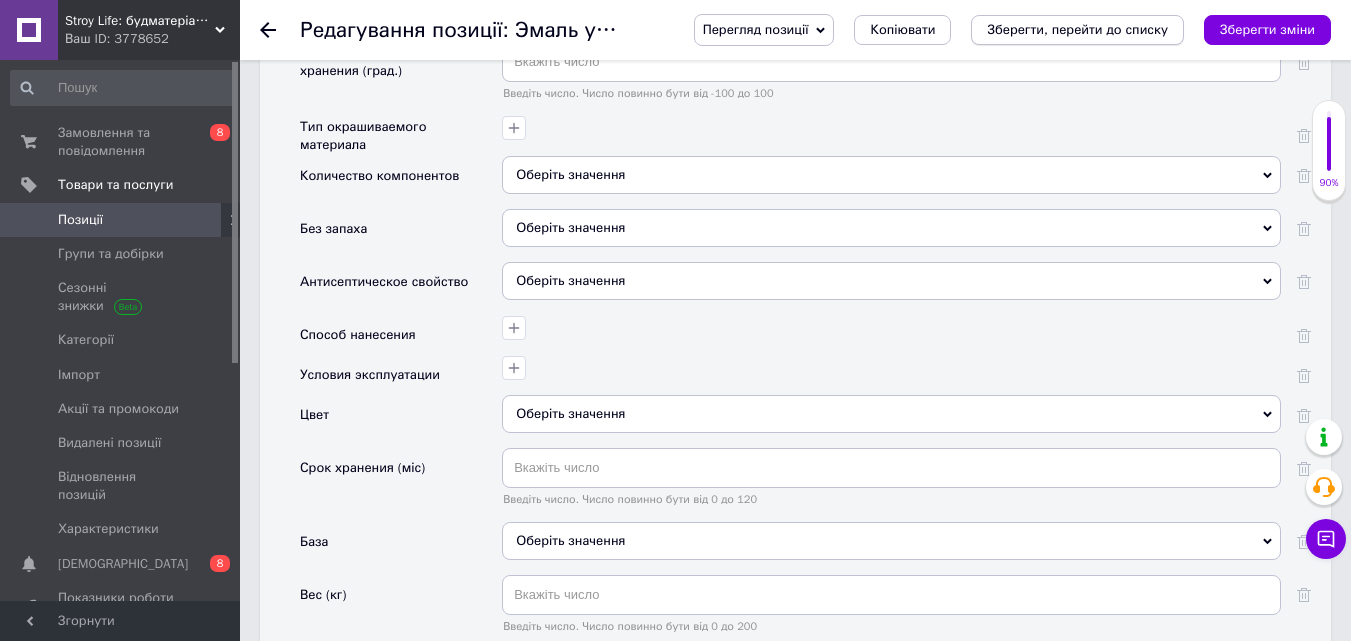 click on "Зберегти, перейти до списку" at bounding box center [1077, 29] 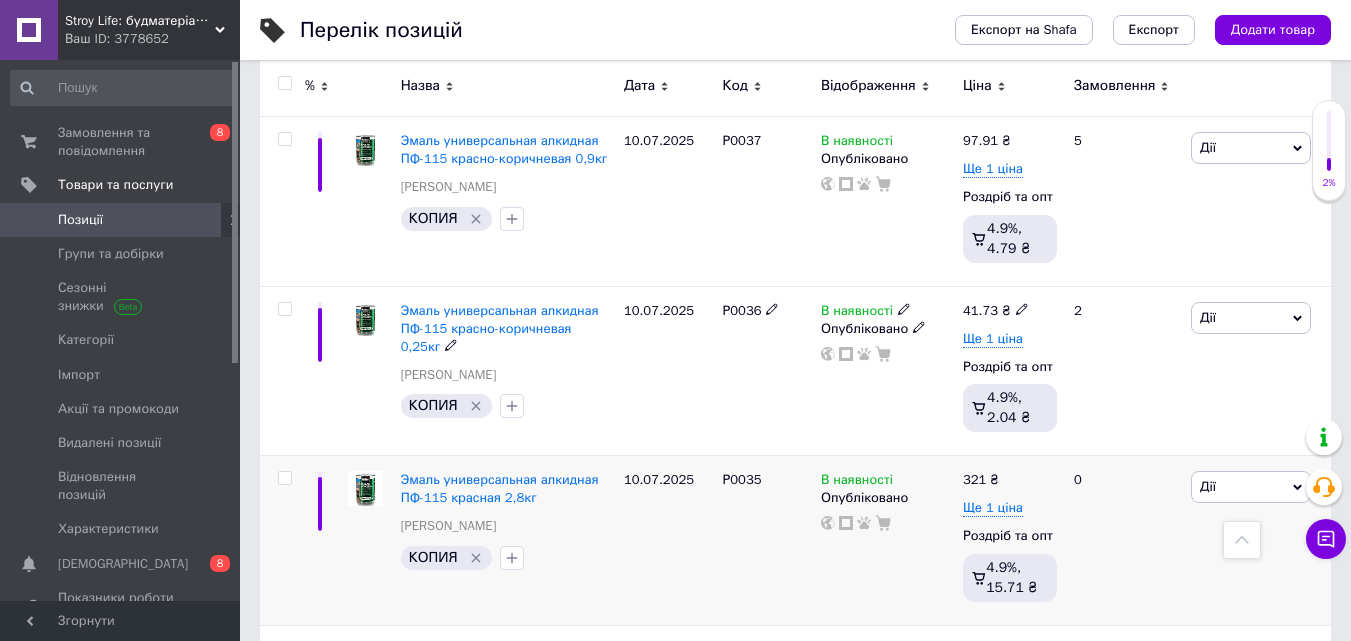 scroll, scrollTop: 800, scrollLeft: 0, axis: vertical 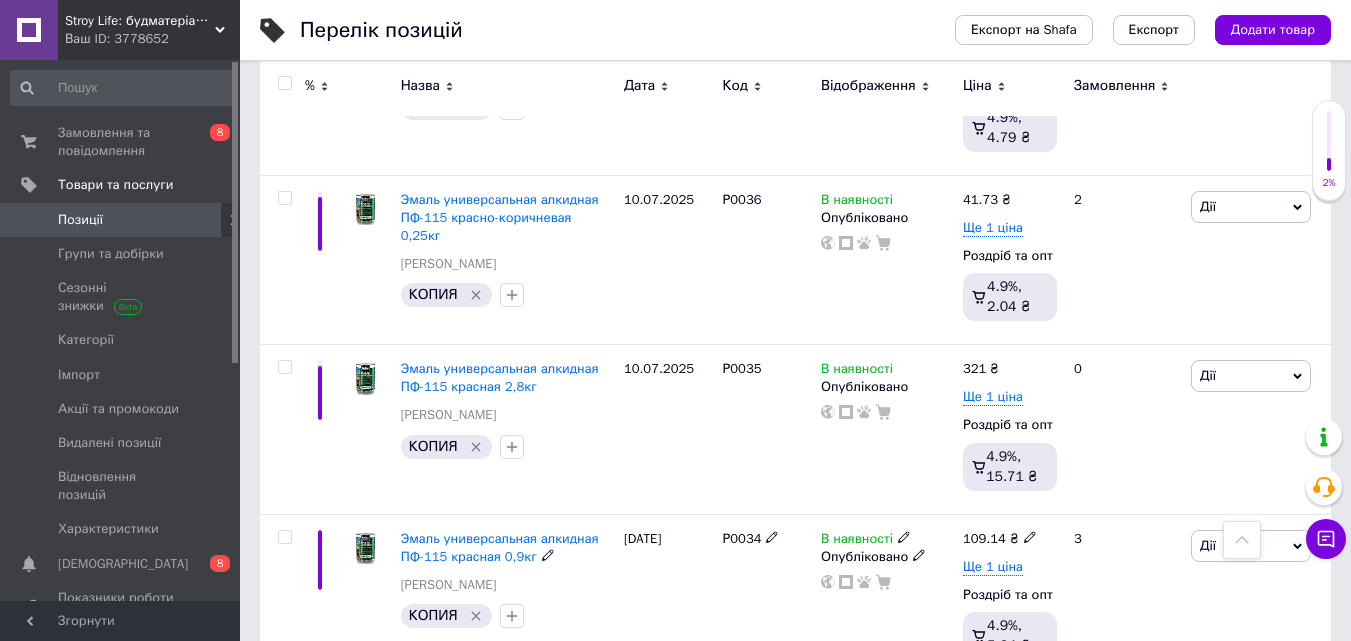click on "Эмаль универсальная алкидная ПФ-115 красная 0,9кг" at bounding box center [500, 547] 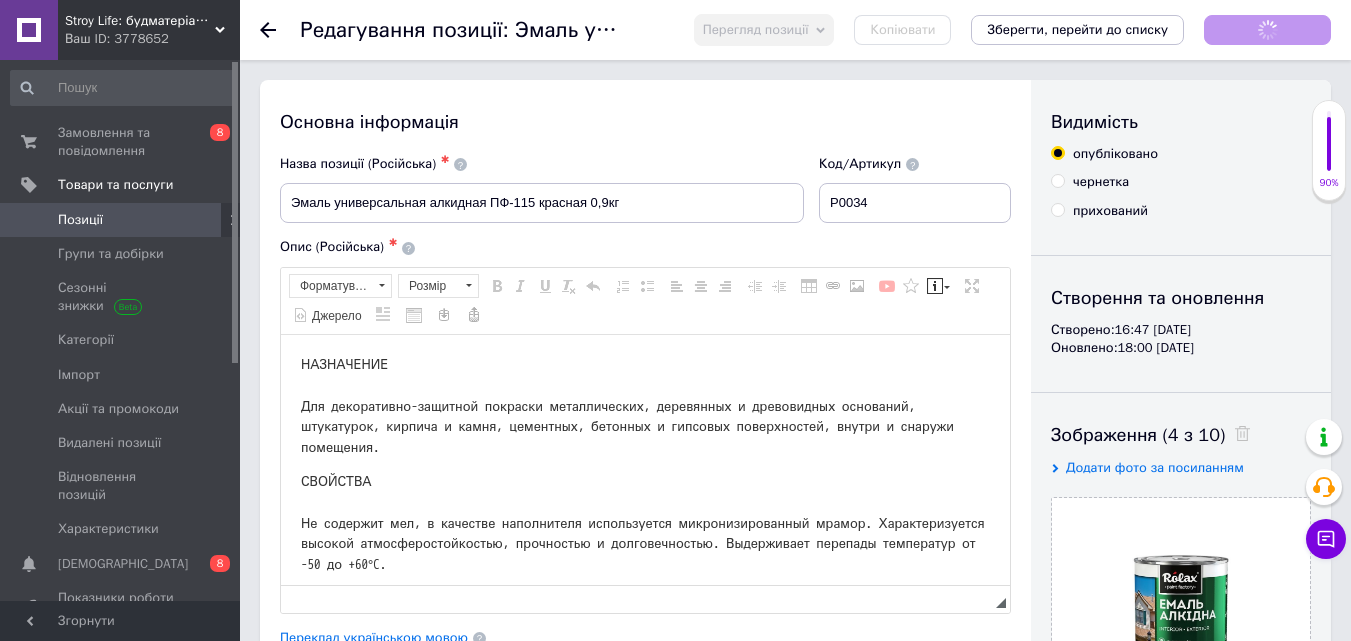 scroll, scrollTop: 0, scrollLeft: 0, axis: both 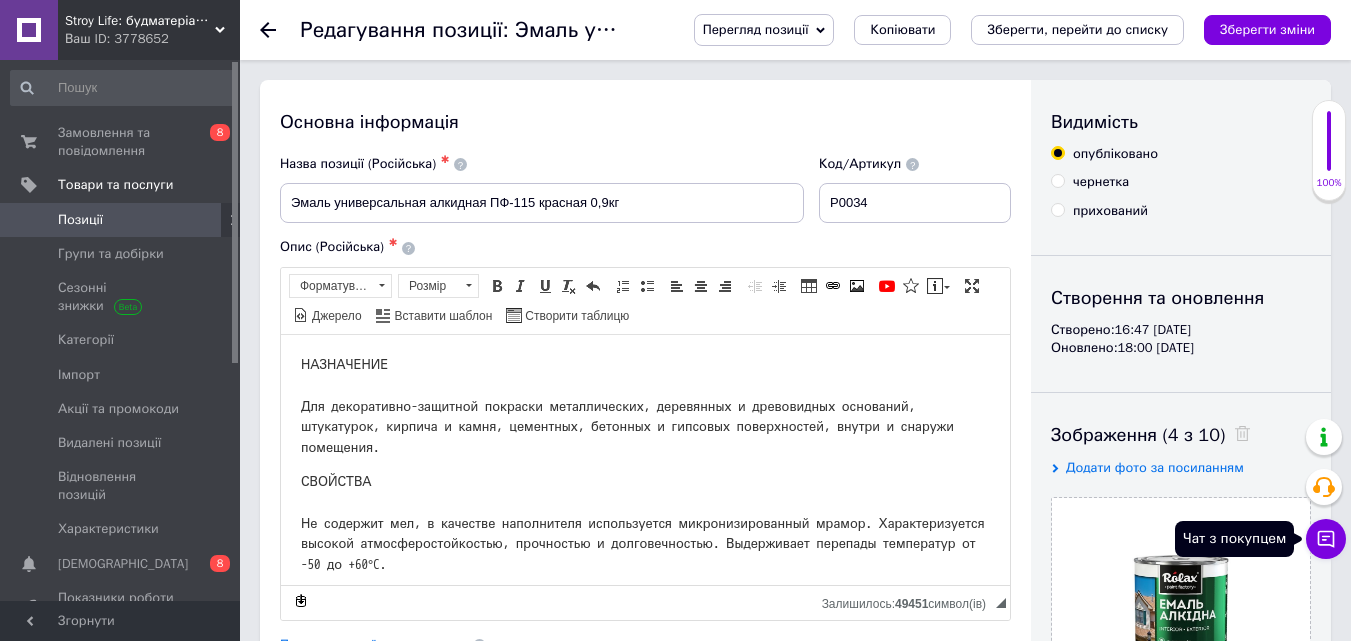 click 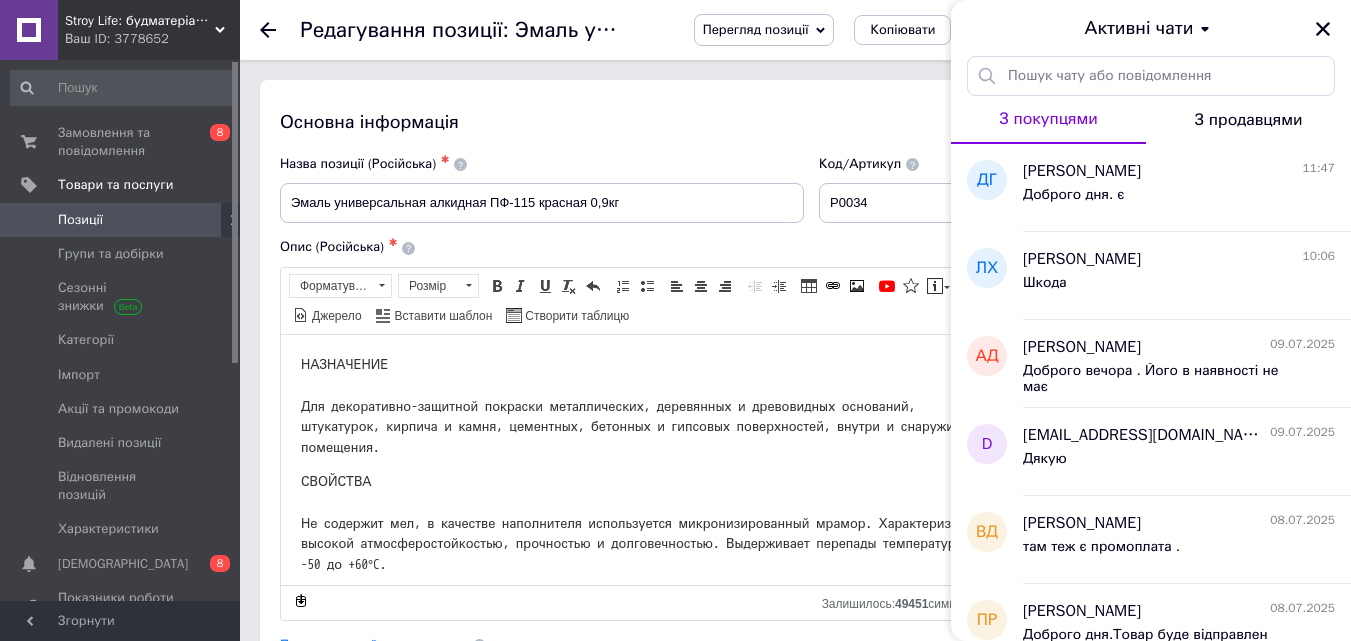 click on "Основна інформація Назва позиції (Російська) ✱ Эмаль универсальная алкидная ПФ-115 красная 0,9кг Код/Артикул Р0034 Опис (Російська) ✱ НАЗНАЧЕНИЕ
Для декоративно-защитной покраски металлических, деревянных и древовидных оснований, штукатурок, кирпича и камня, цементных, бетонных и гипсовых поверхностей, внутри и снаружи помещения.
Розширений текстовий редактор, DF079DB9-F40D-43CD-80DC-E88E41FE52B0 Панель інструментів редактора Форматування Форматування Розмір Розмір   Жирний  Сполучення клавіш Ctrl+B   Курсив  Сполучення клавіш Ctrl+I   Підкреслений     Повернути           $" at bounding box center [645, 667] 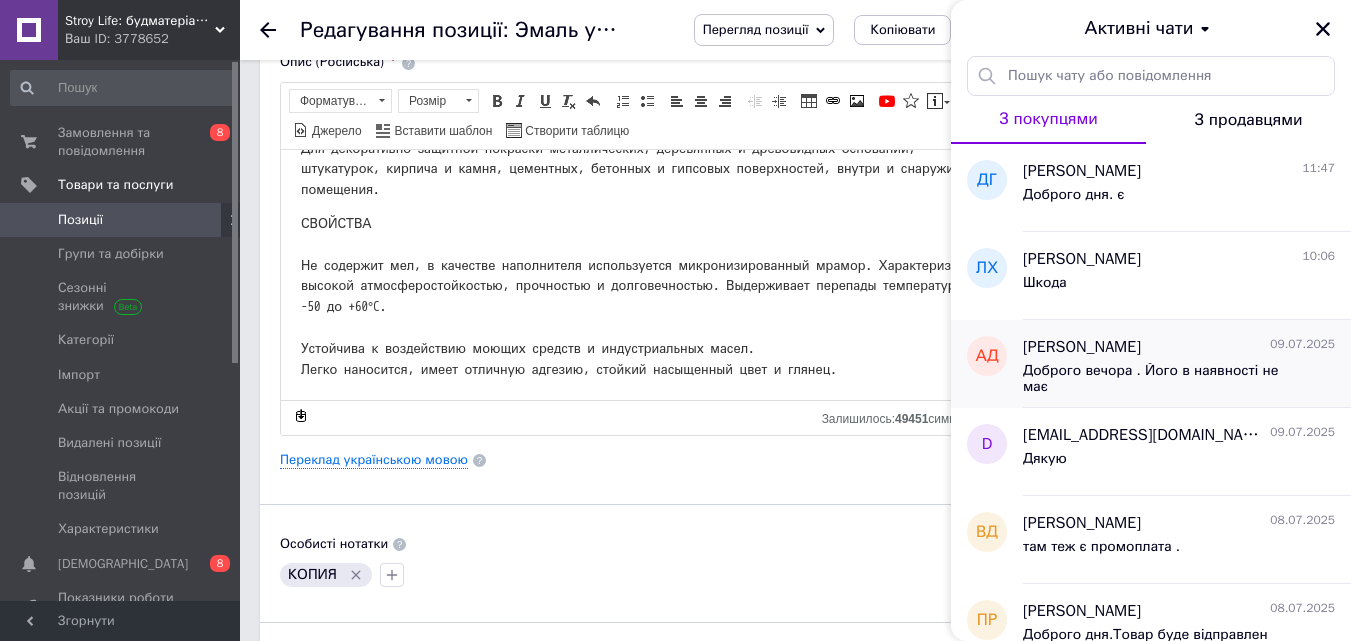 scroll, scrollTop: 400, scrollLeft: 0, axis: vertical 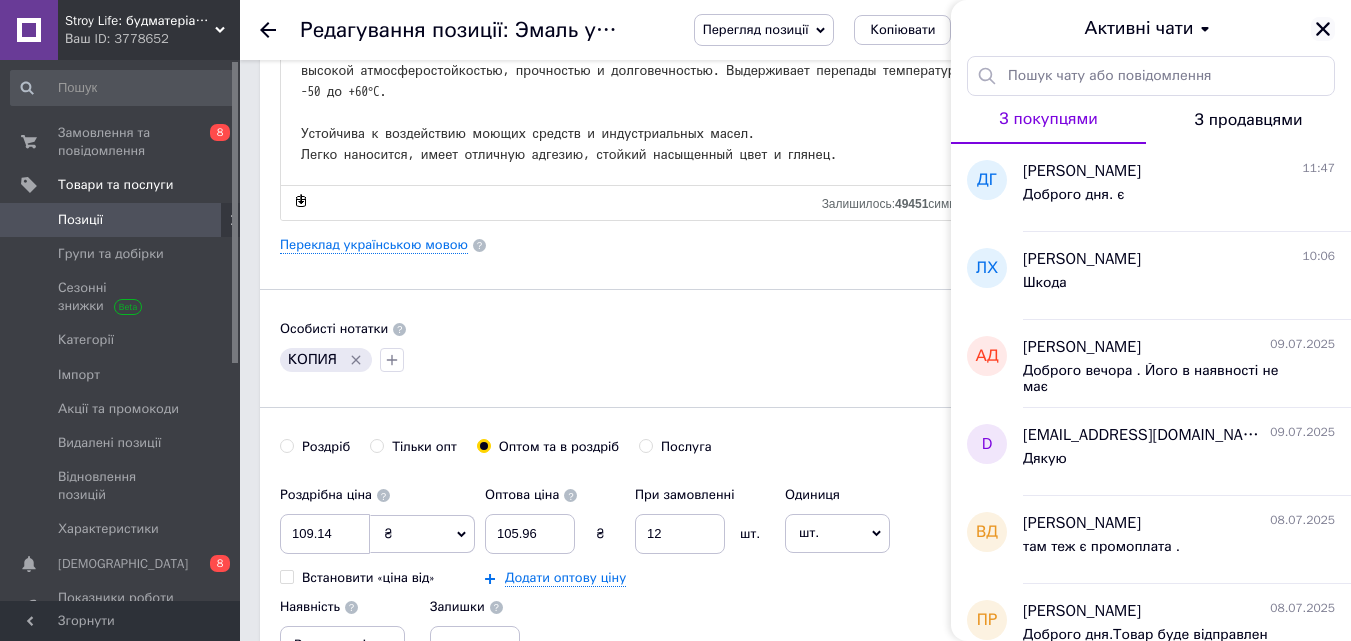 click 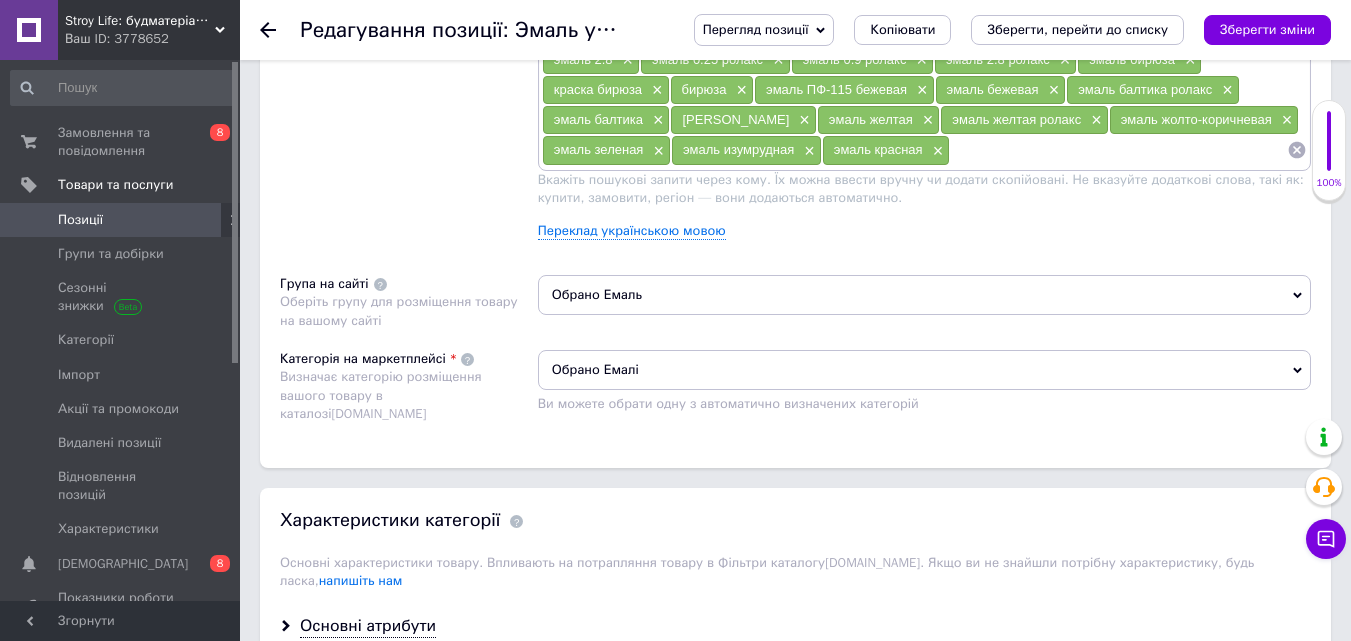scroll, scrollTop: 1600, scrollLeft: 0, axis: vertical 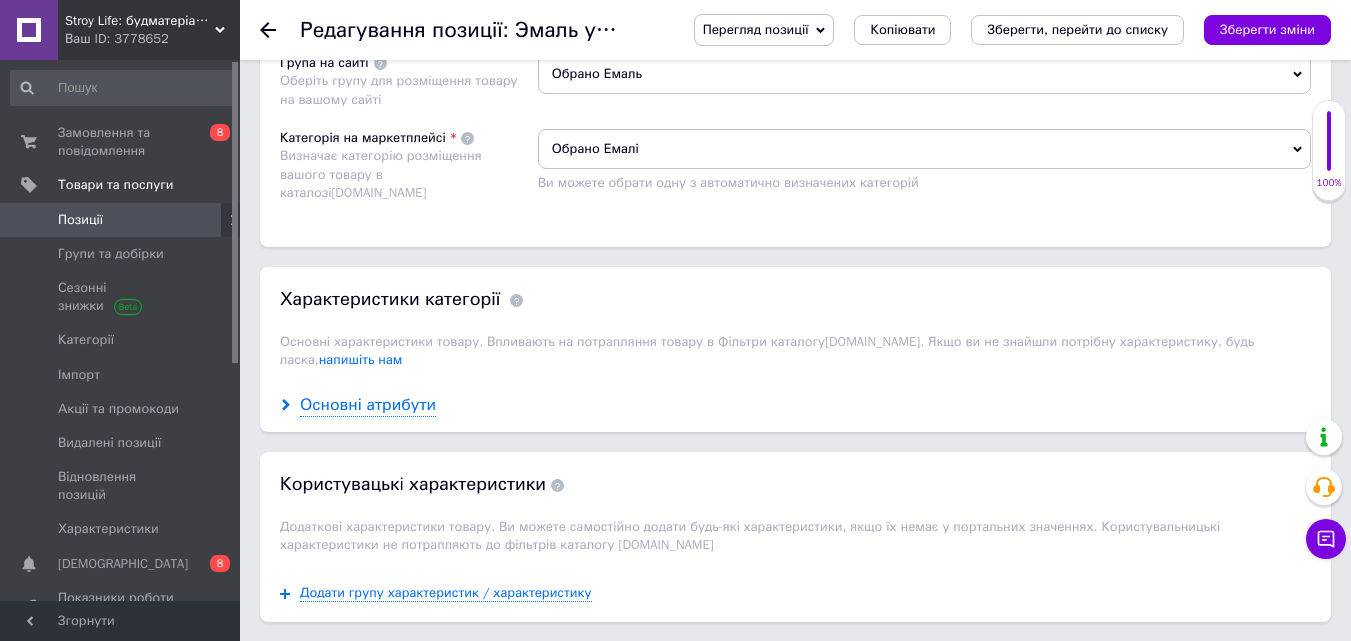 click on "Основні атрибути" at bounding box center (368, 405) 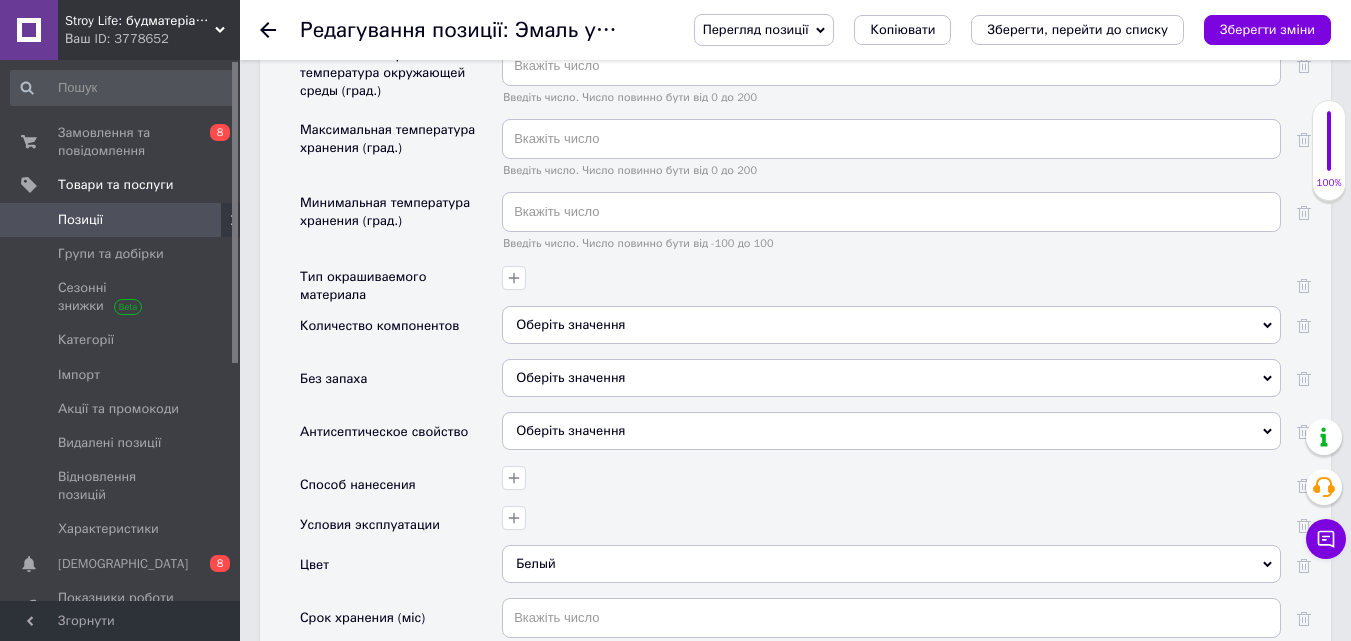 scroll, scrollTop: 2700, scrollLeft: 0, axis: vertical 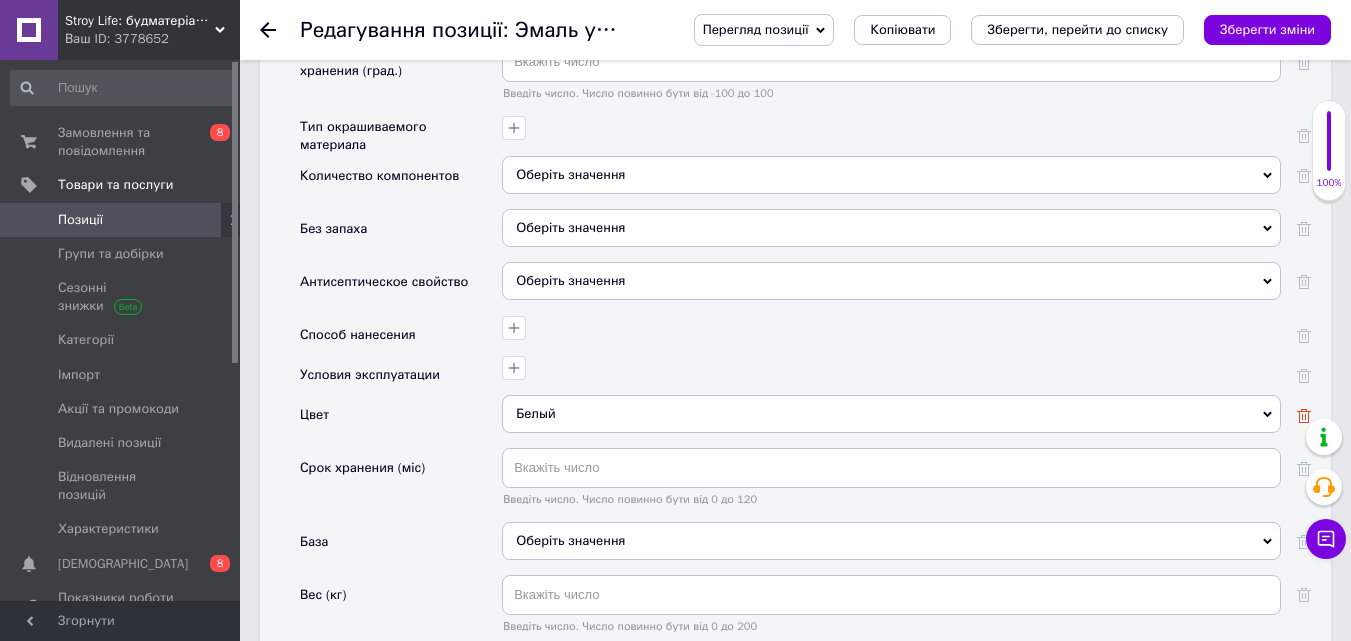 click 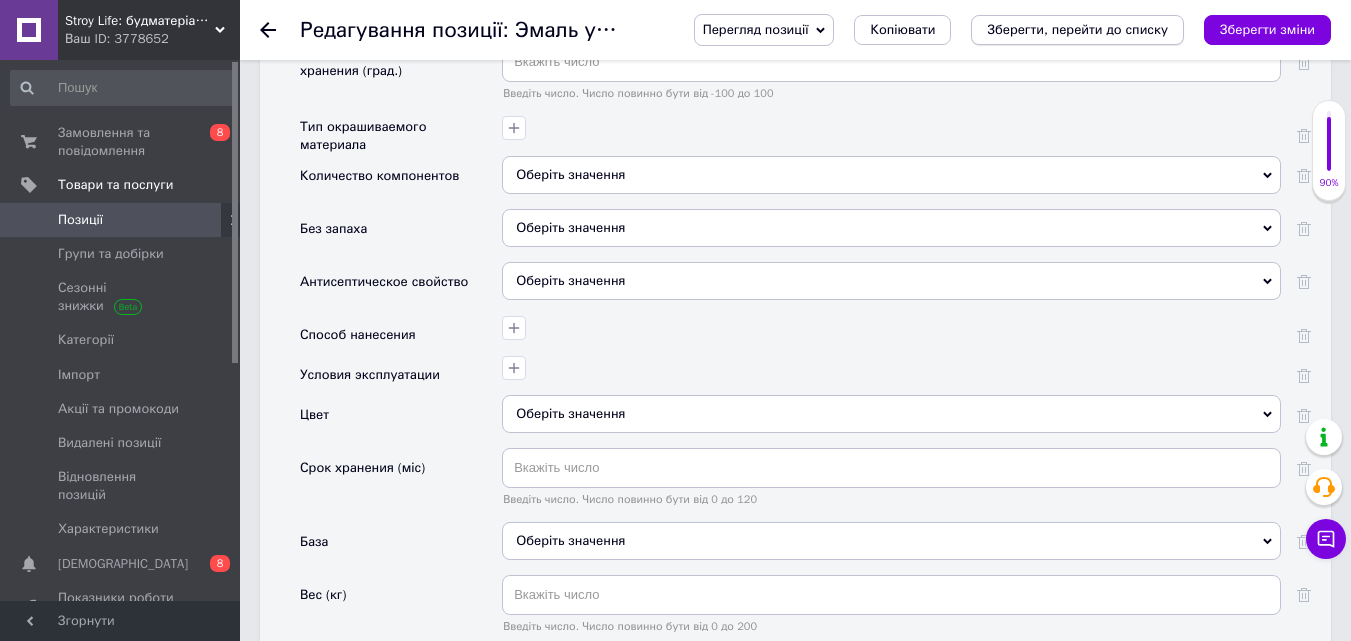 click on "Зберегти, перейти до списку" at bounding box center [1077, 29] 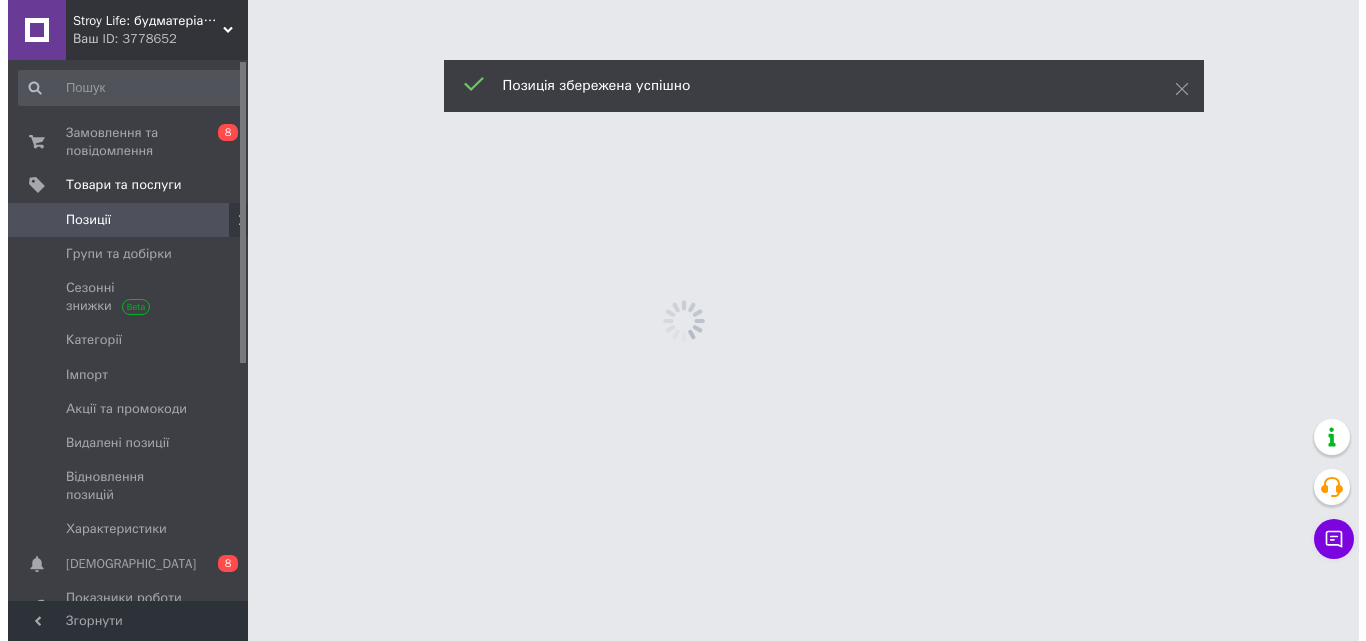 scroll, scrollTop: 0, scrollLeft: 0, axis: both 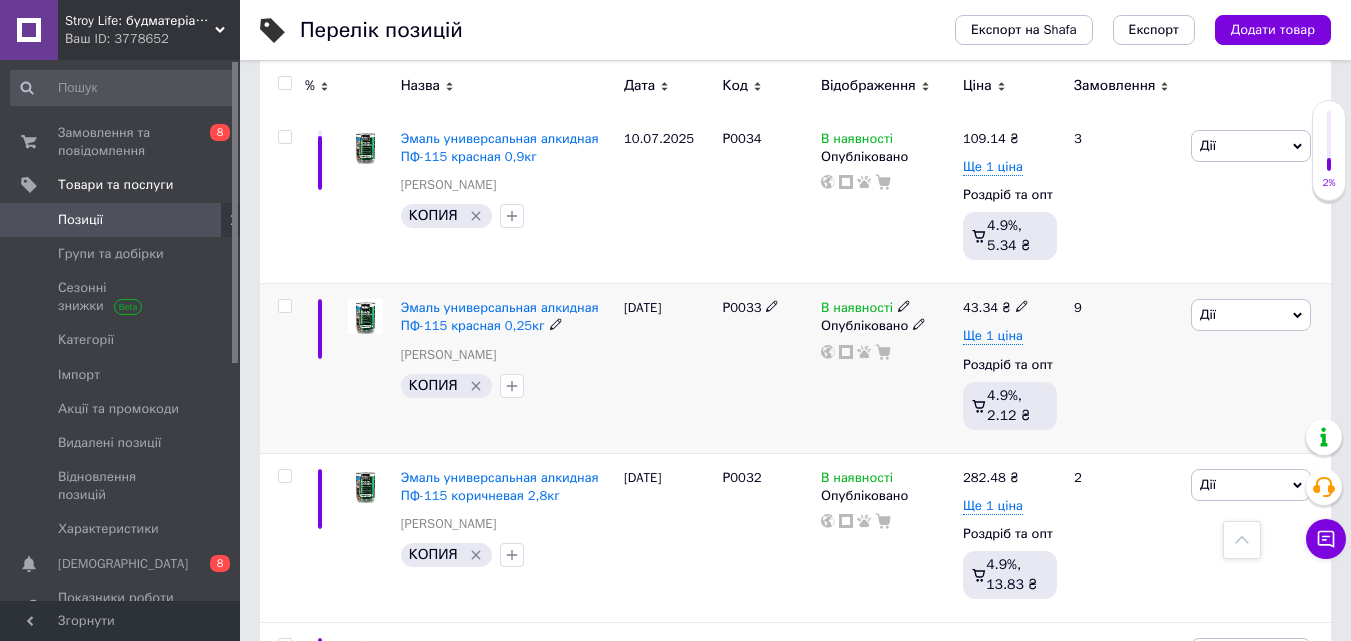 click on "Эмаль универсальная алкидная ПФ-115 красная 0,25кг Эмаль Rolax КОПИЯ" at bounding box center (507, 369) 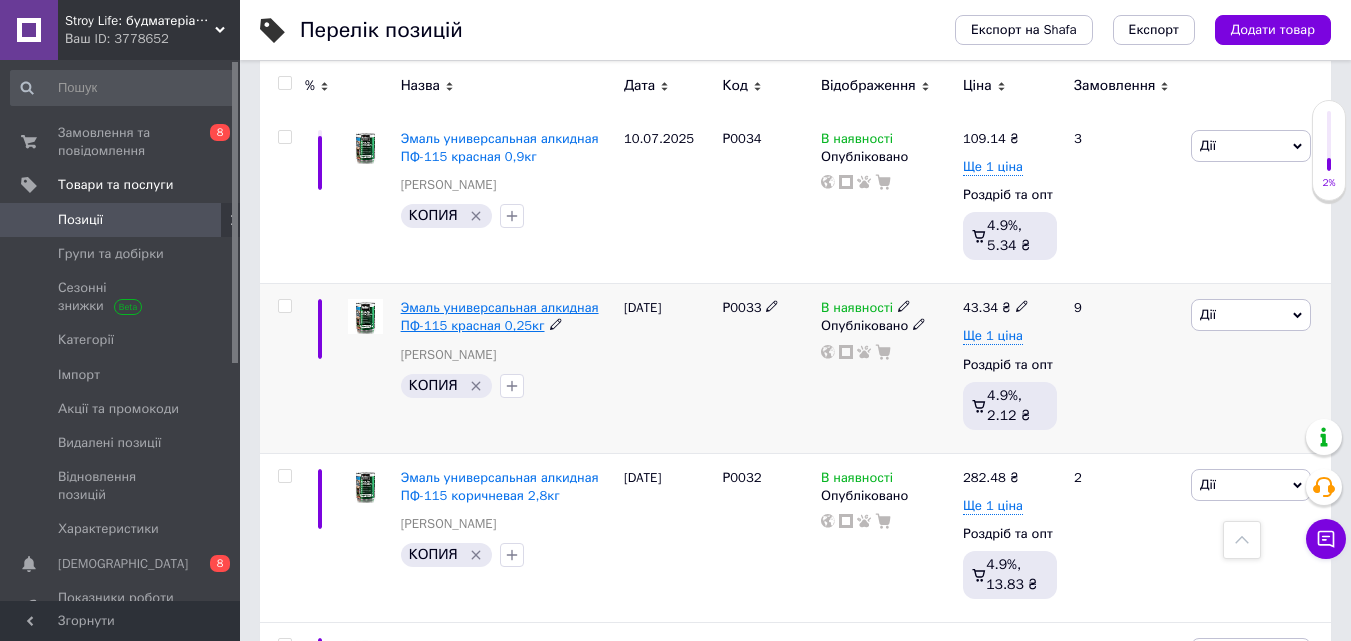 click on "Эмаль универсальная алкидная ПФ-115 красная 0,25кг" at bounding box center [500, 316] 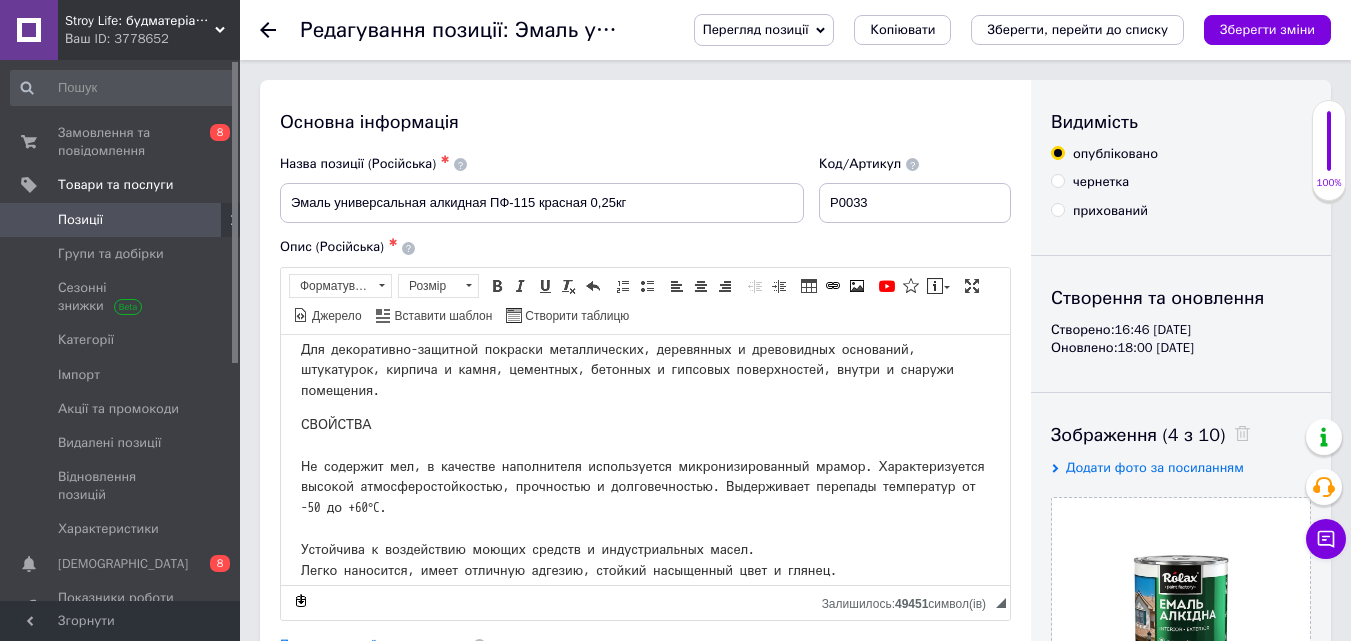 scroll, scrollTop: 73, scrollLeft: 0, axis: vertical 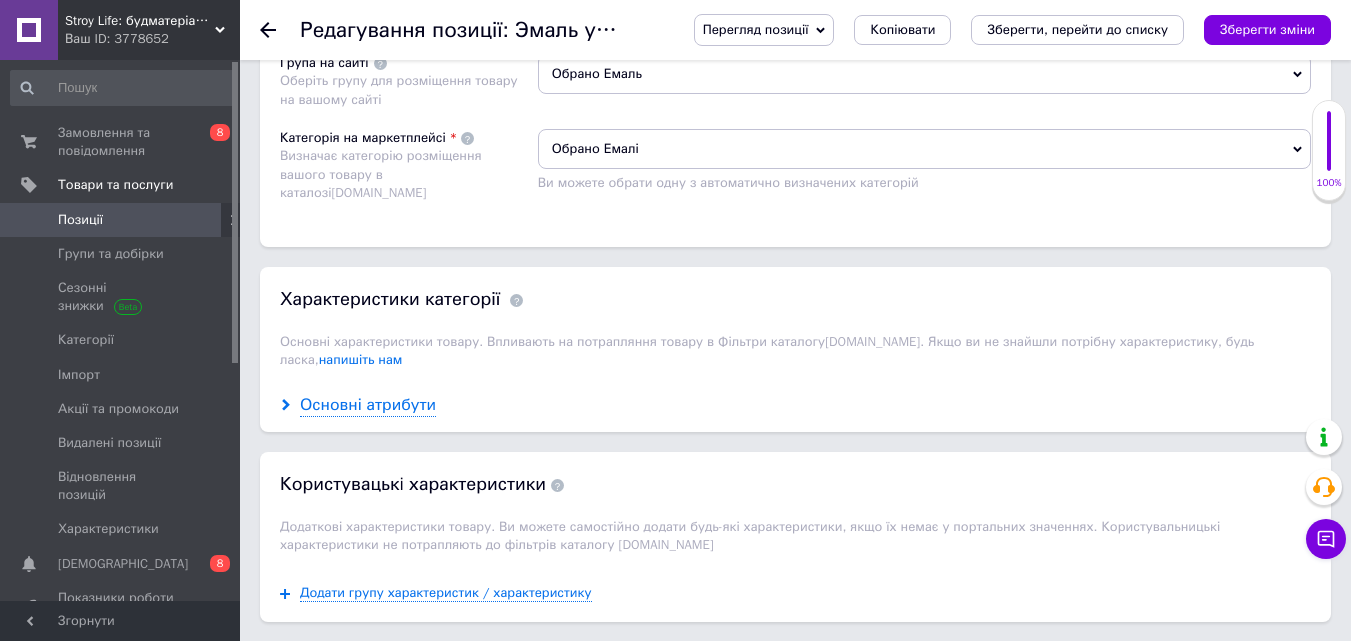 click on "Основні атрибути" at bounding box center (368, 405) 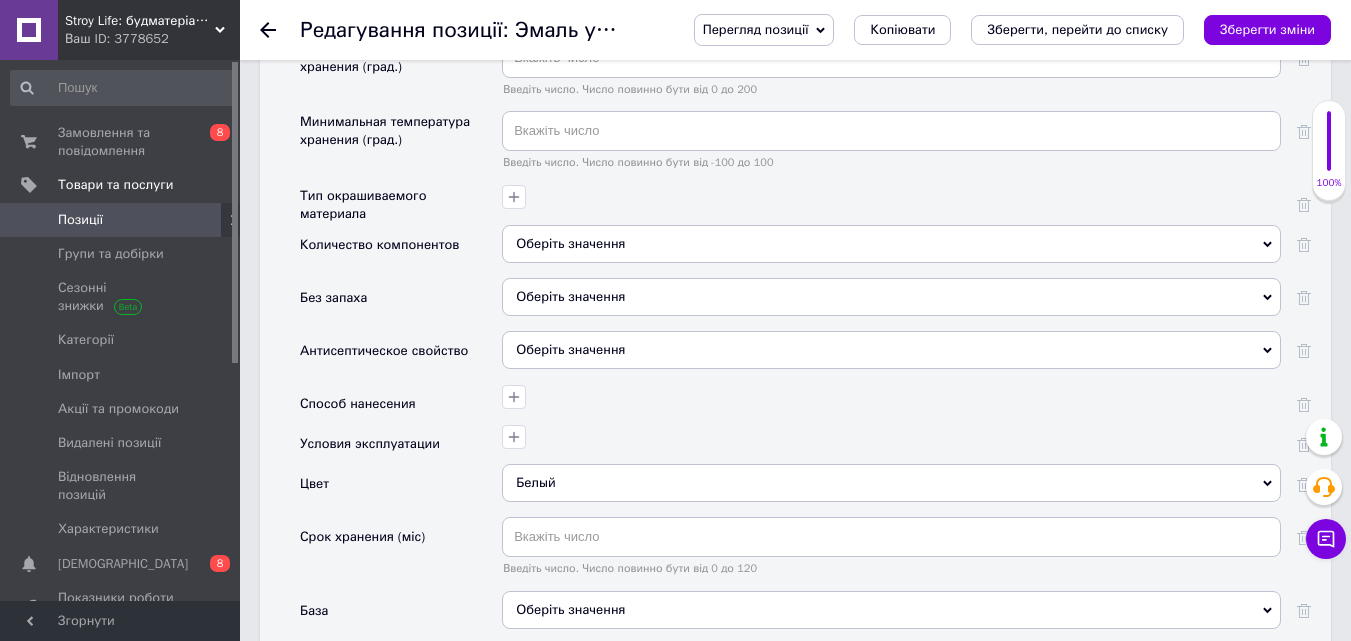 scroll, scrollTop: 2700, scrollLeft: 0, axis: vertical 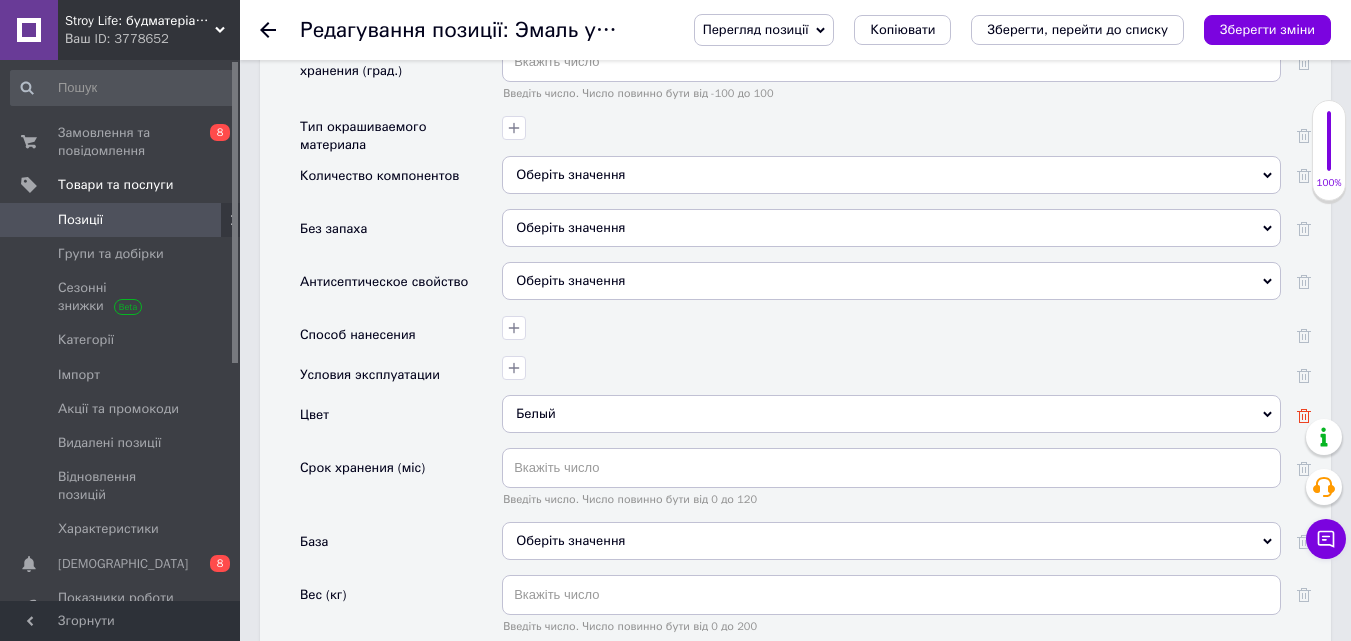 click 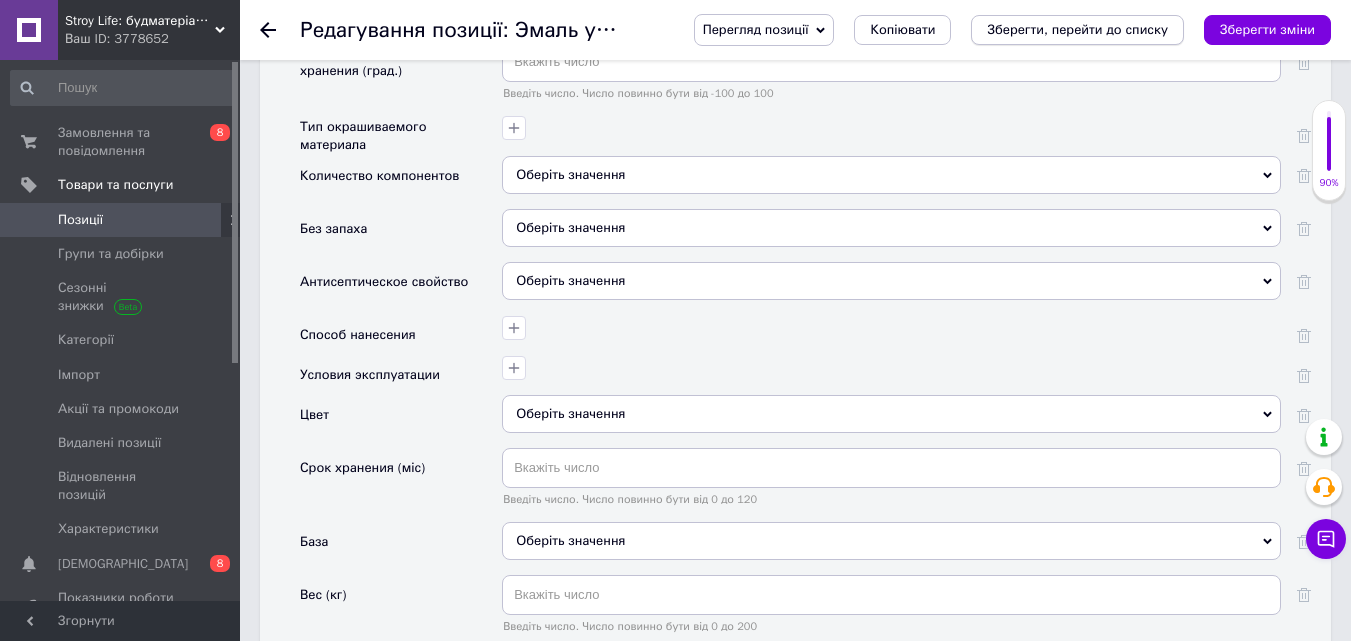 click on "Зберегти, перейти до списку" at bounding box center [1077, 29] 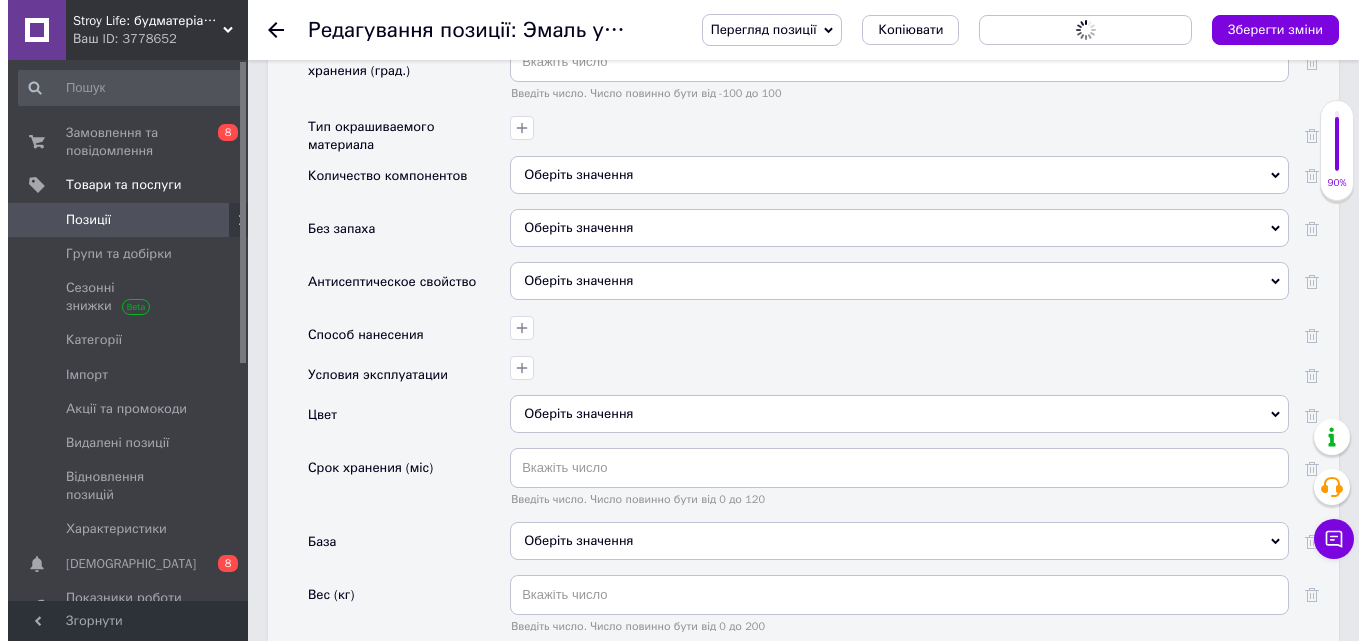 scroll, scrollTop: 0, scrollLeft: 0, axis: both 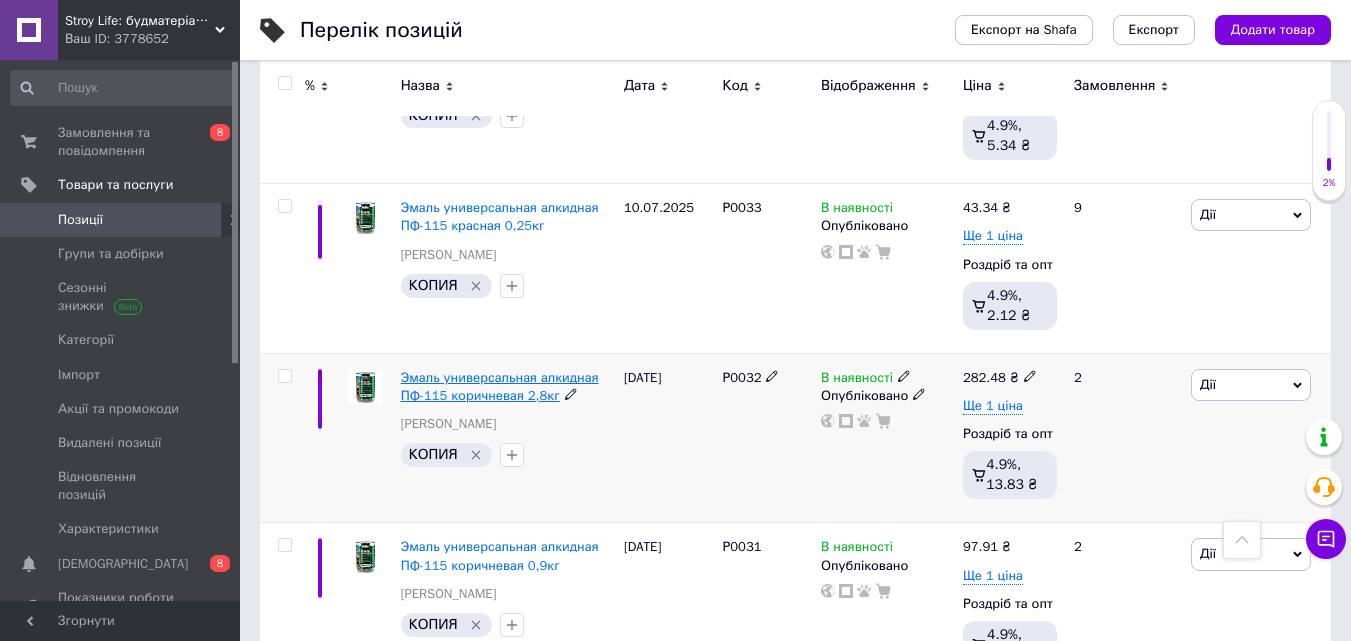 click on "Эмаль универсальная алкидная ПФ-115 коричневая 2,8кг" at bounding box center [500, 386] 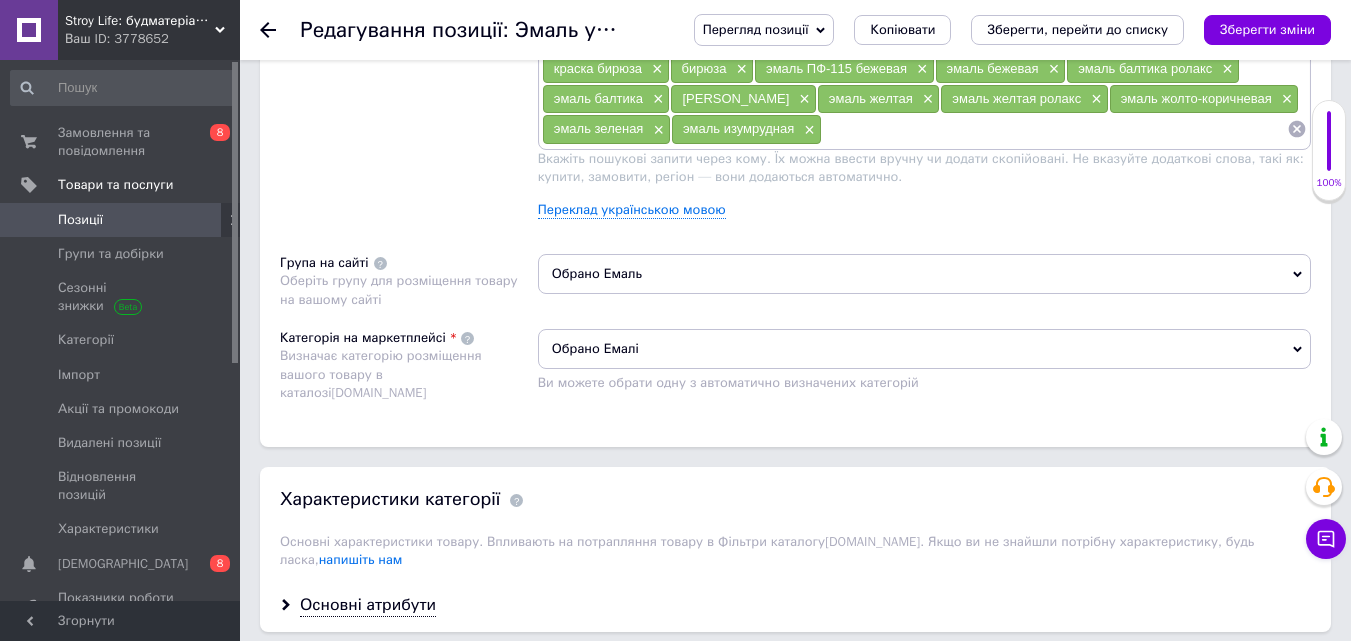 scroll, scrollTop: 1600, scrollLeft: 0, axis: vertical 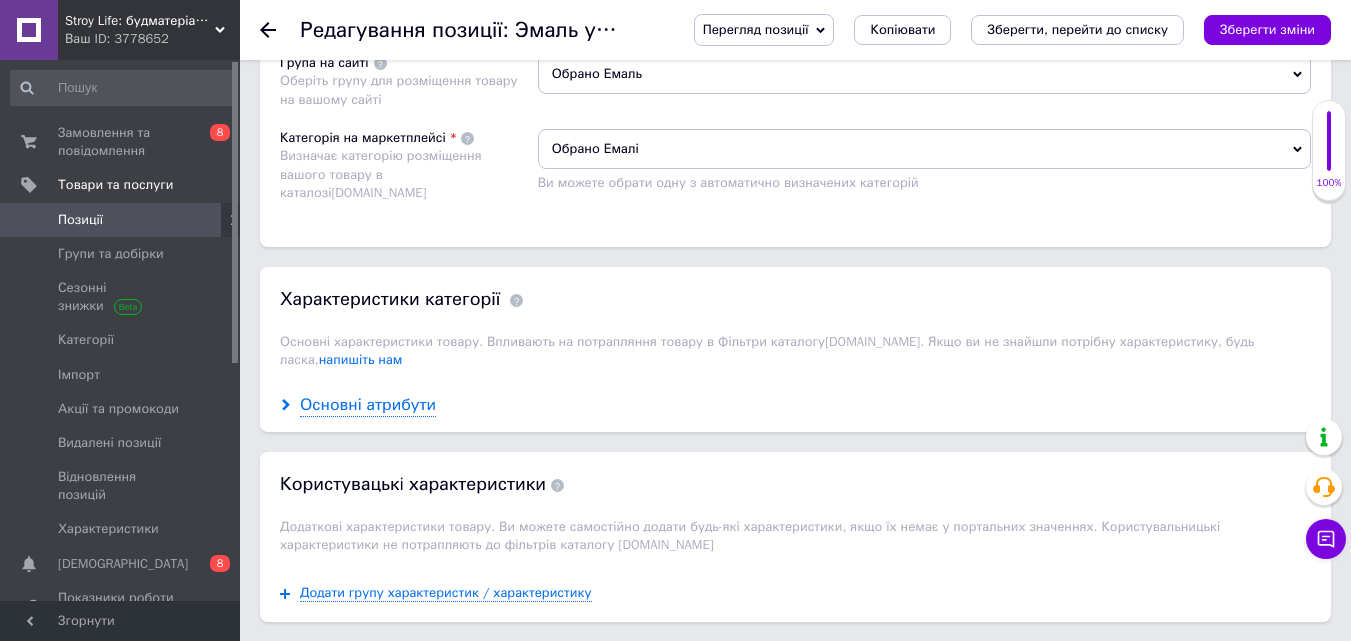 click on "Основні атрибути" at bounding box center (368, 405) 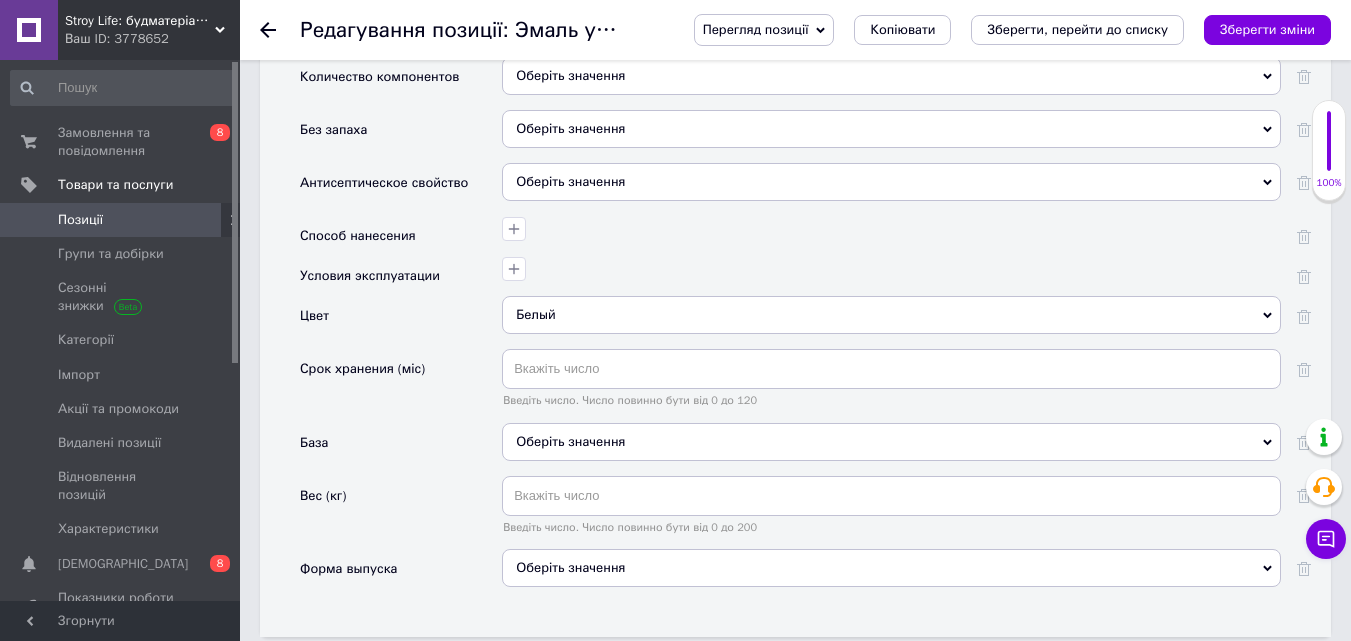 scroll, scrollTop: 2800, scrollLeft: 0, axis: vertical 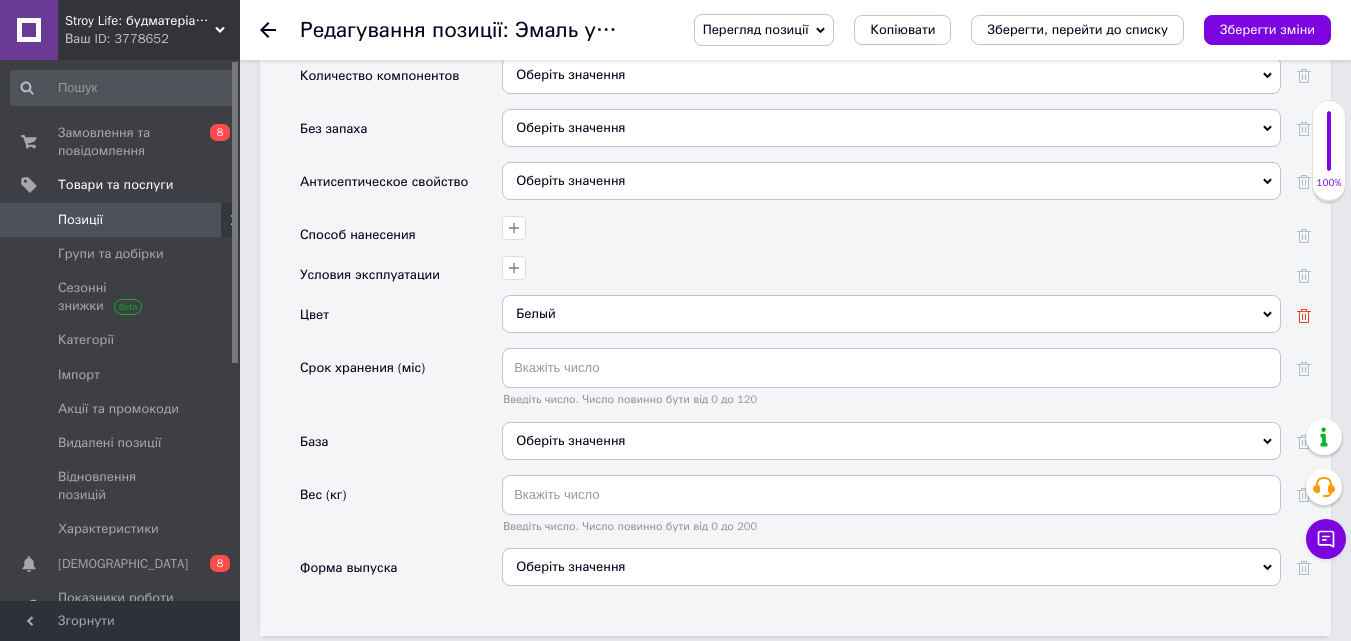 click 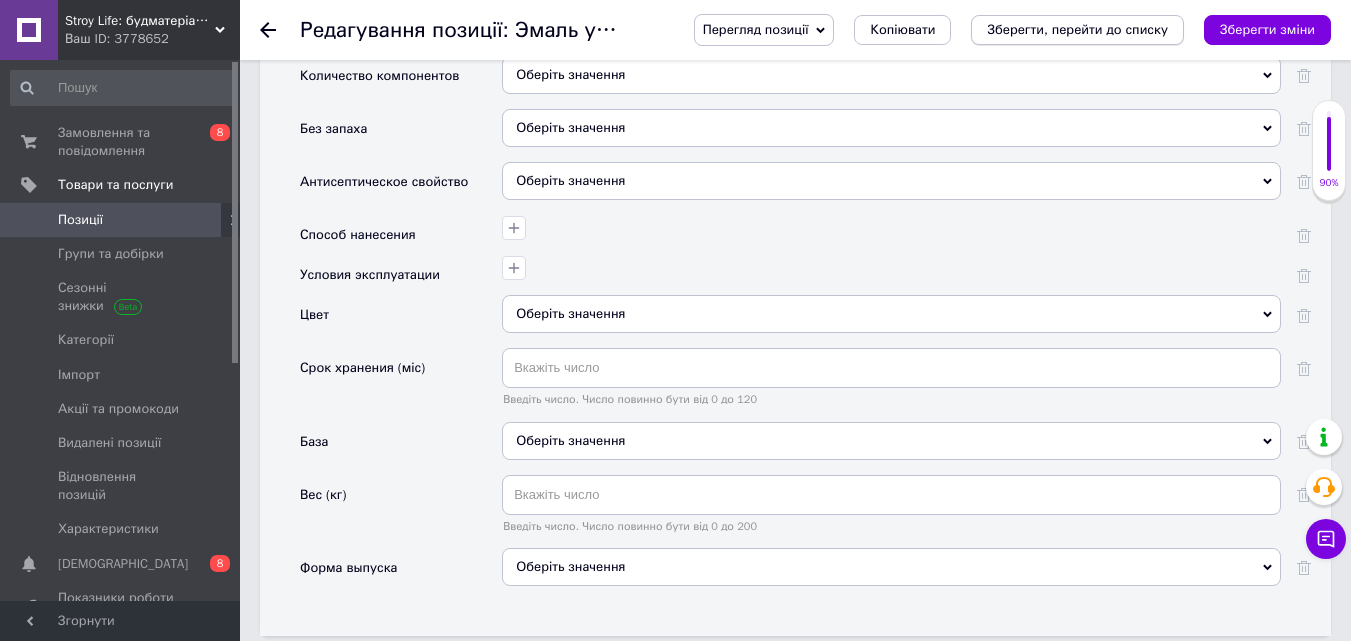 click on "Зберегти, перейти до списку" at bounding box center [1077, 29] 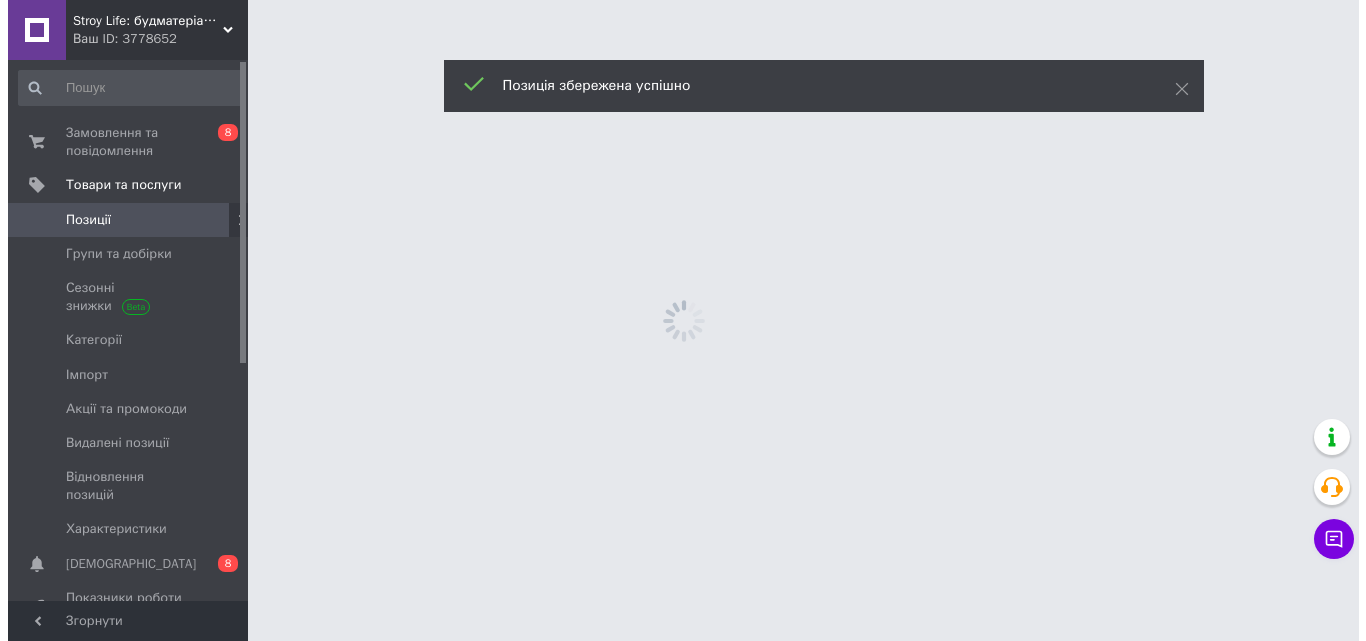 scroll, scrollTop: 0, scrollLeft: 0, axis: both 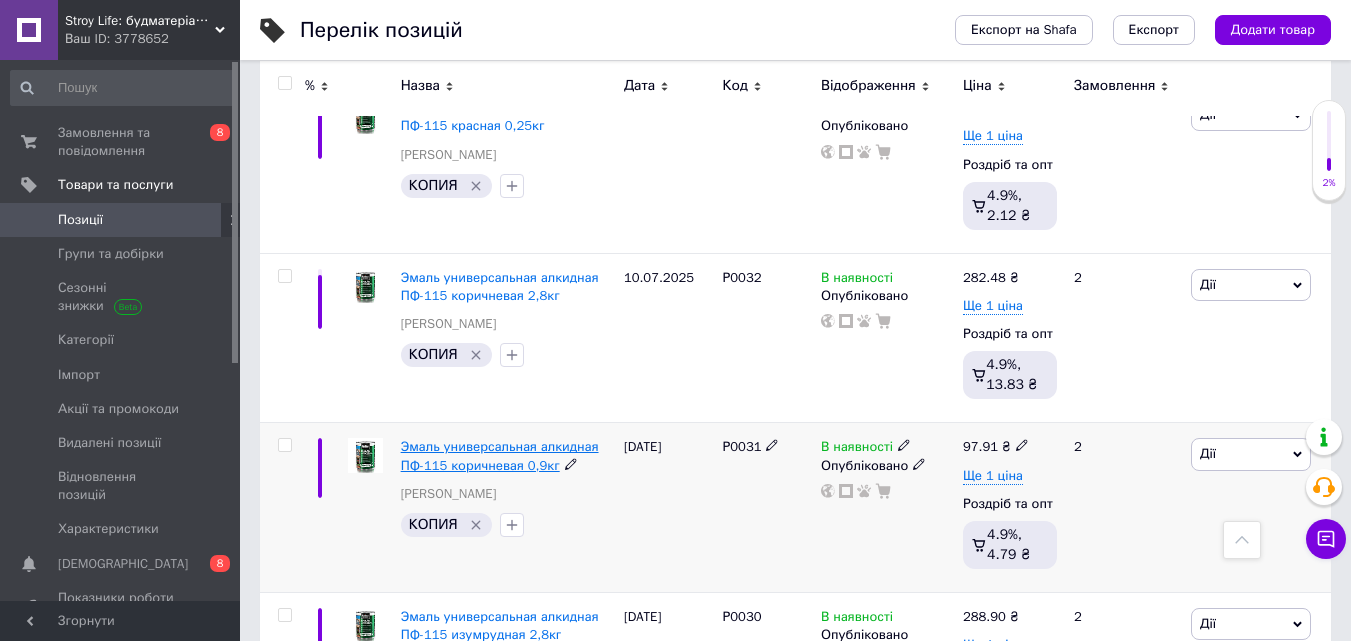 click on "Эмаль универсальная алкидная ПФ-115 коричневая 0,9кг" at bounding box center [500, 455] 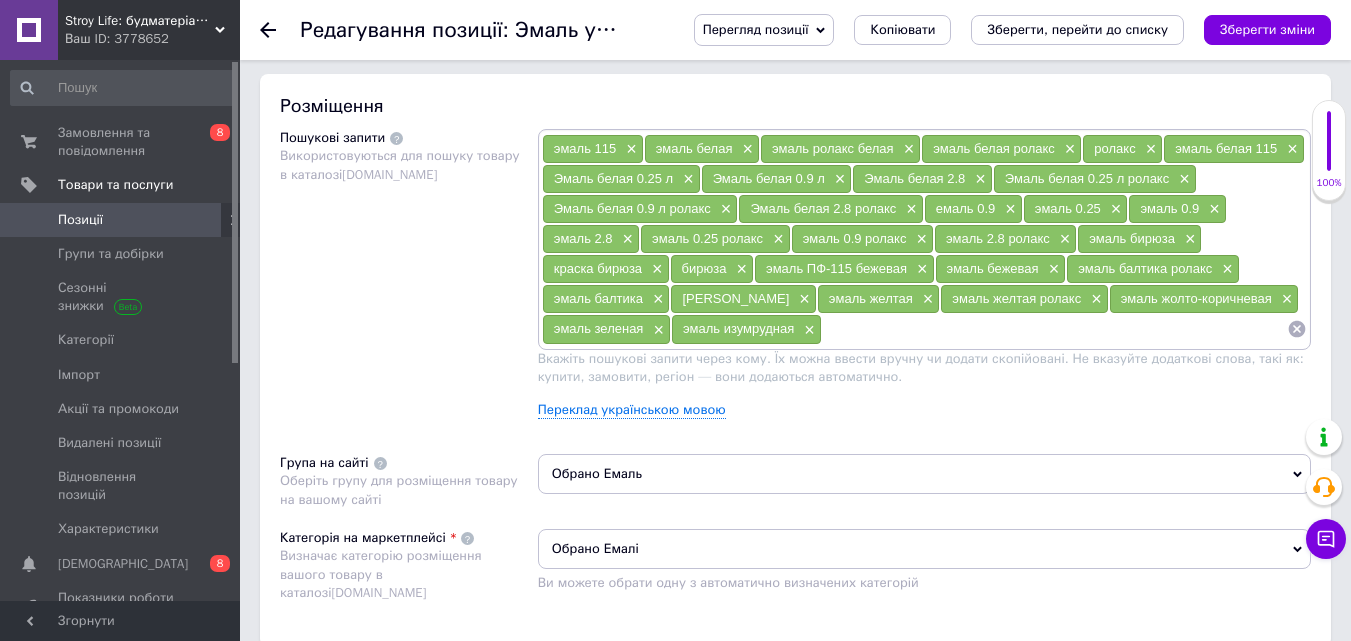 scroll, scrollTop: 1600, scrollLeft: 0, axis: vertical 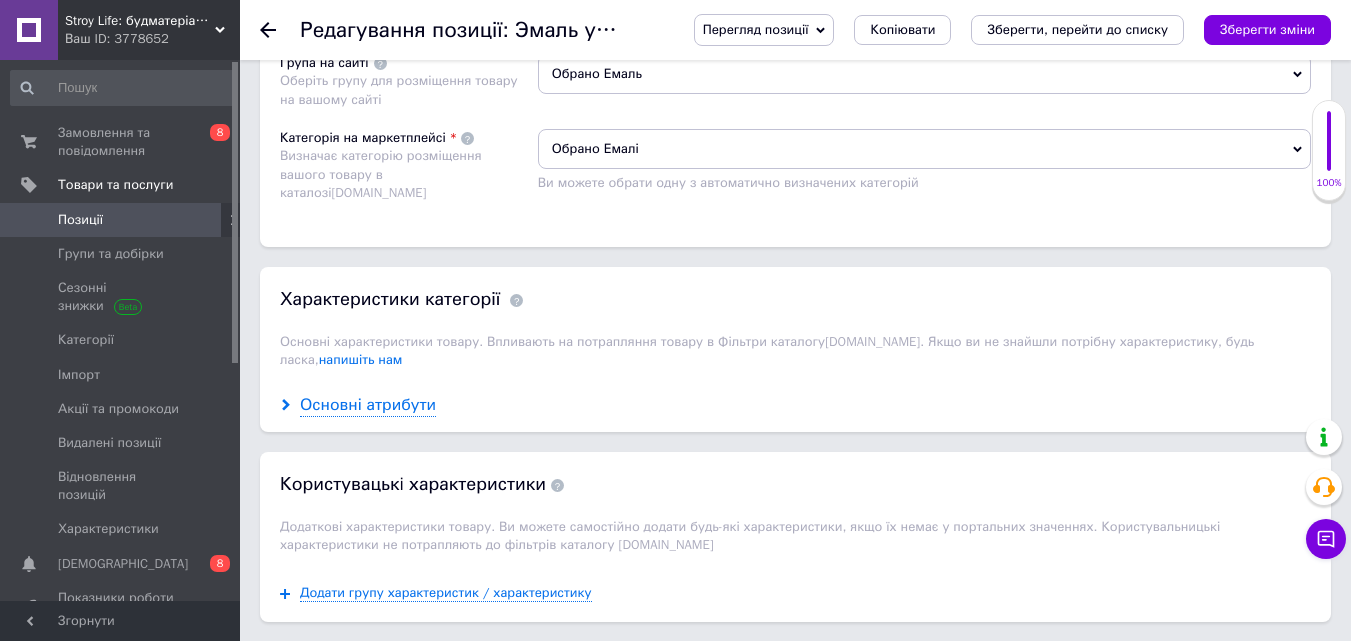 click on "Основні атрибути" at bounding box center (368, 405) 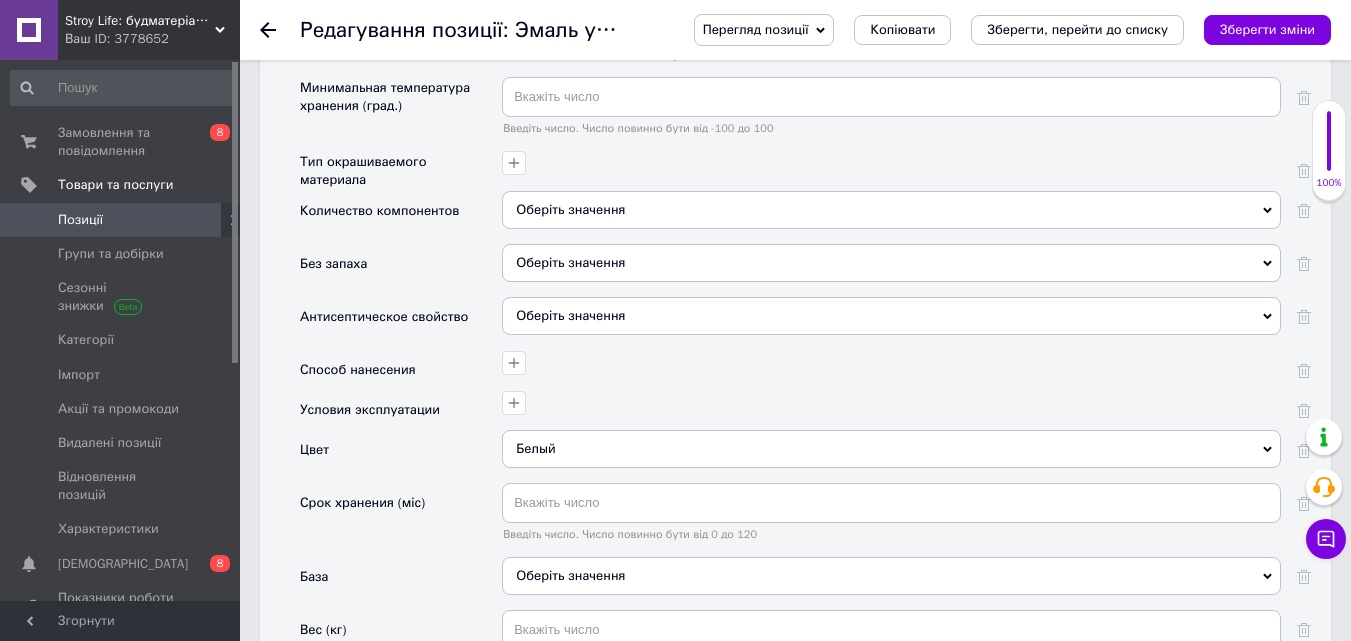 scroll, scrollTop: 2700, scrollLeft: 0, axis: vertical 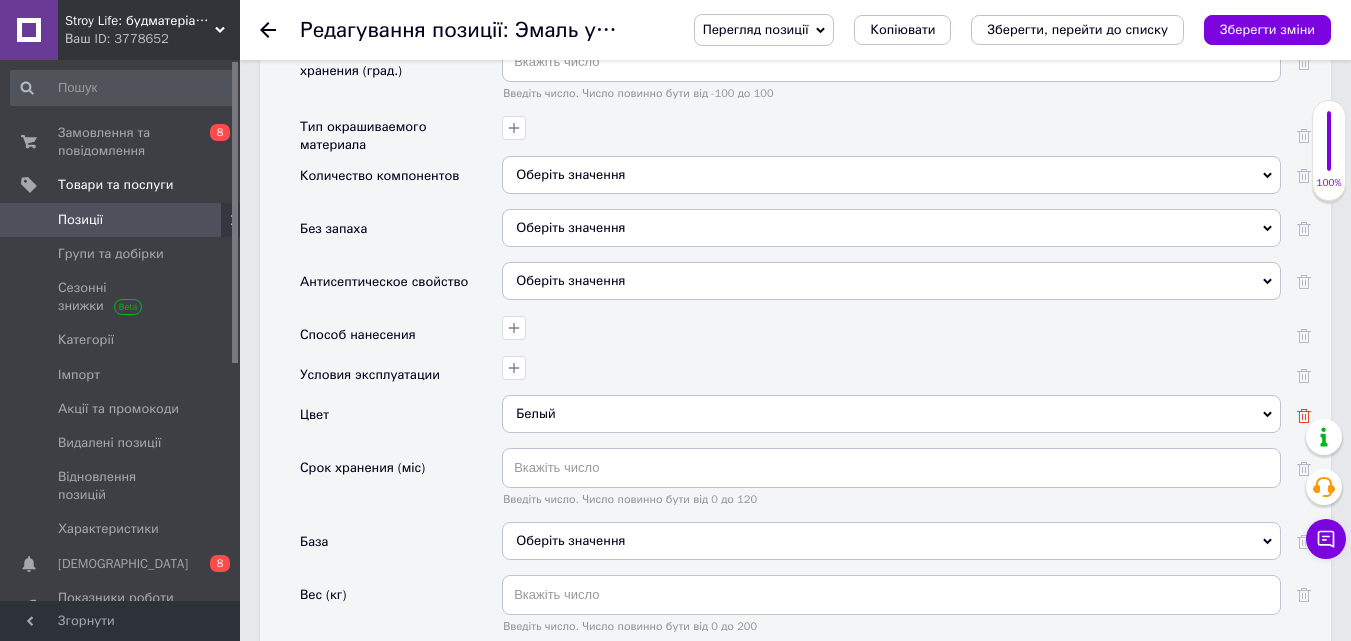 click 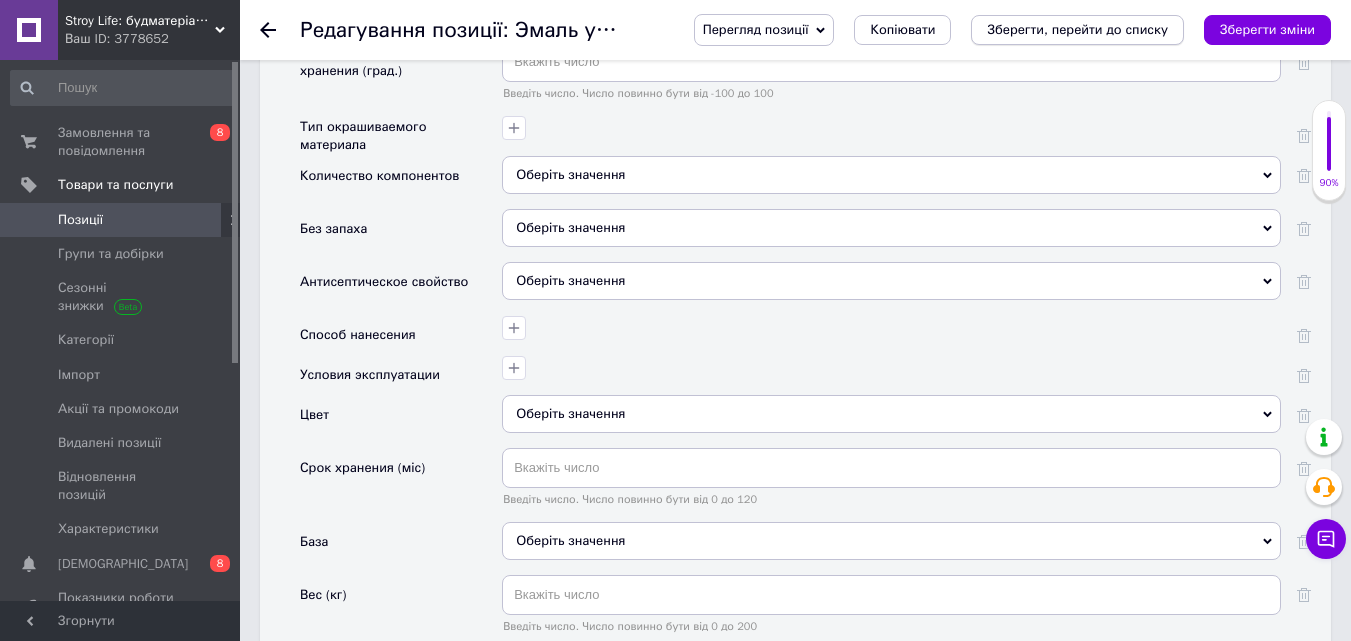 click on "Зберегти, перейти до списку" at bounding box center [1077, 29] 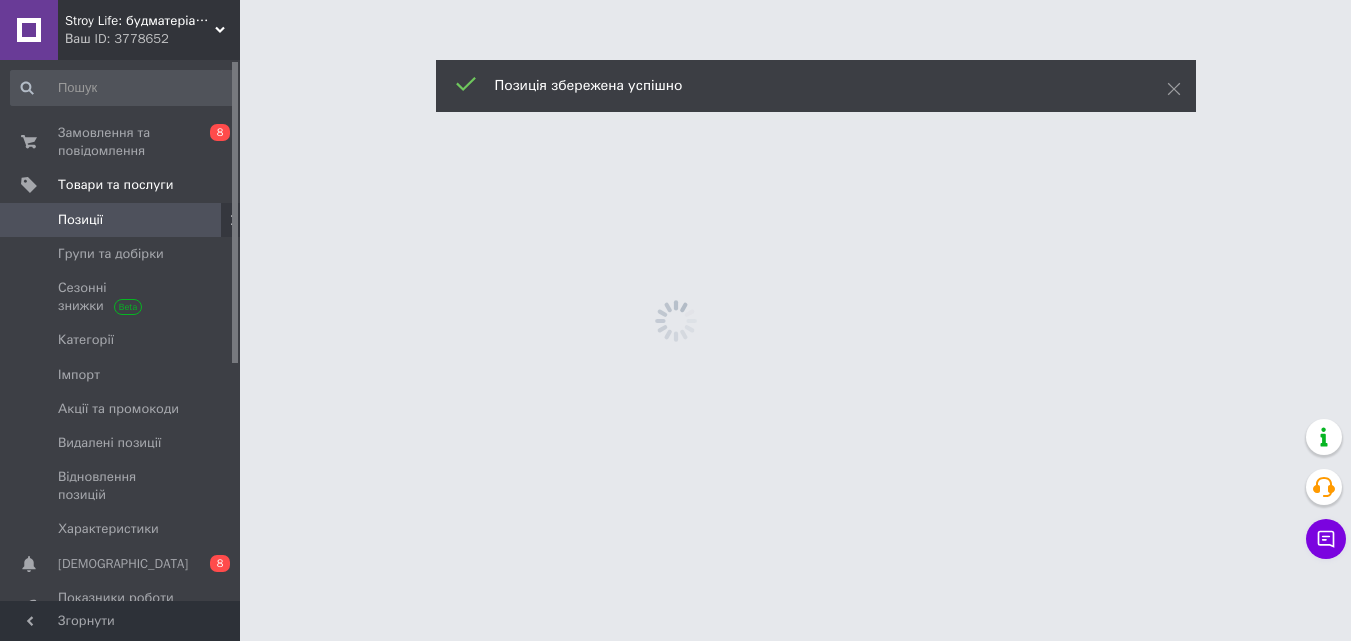 scroll, scrollTop: 0, scrollLeft: 0, axis: both 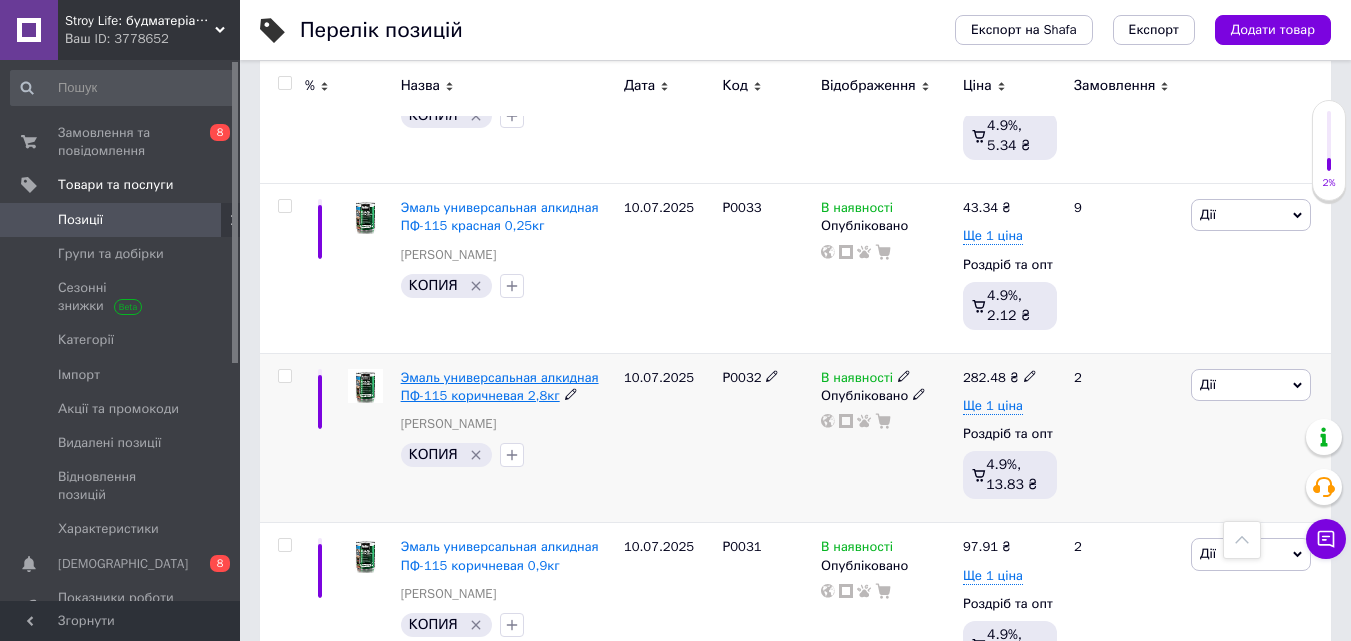 click on "Эмаль универсальная алкидная ПФ-115 коричневая 2,8кг" at bounding box center [500, 386] 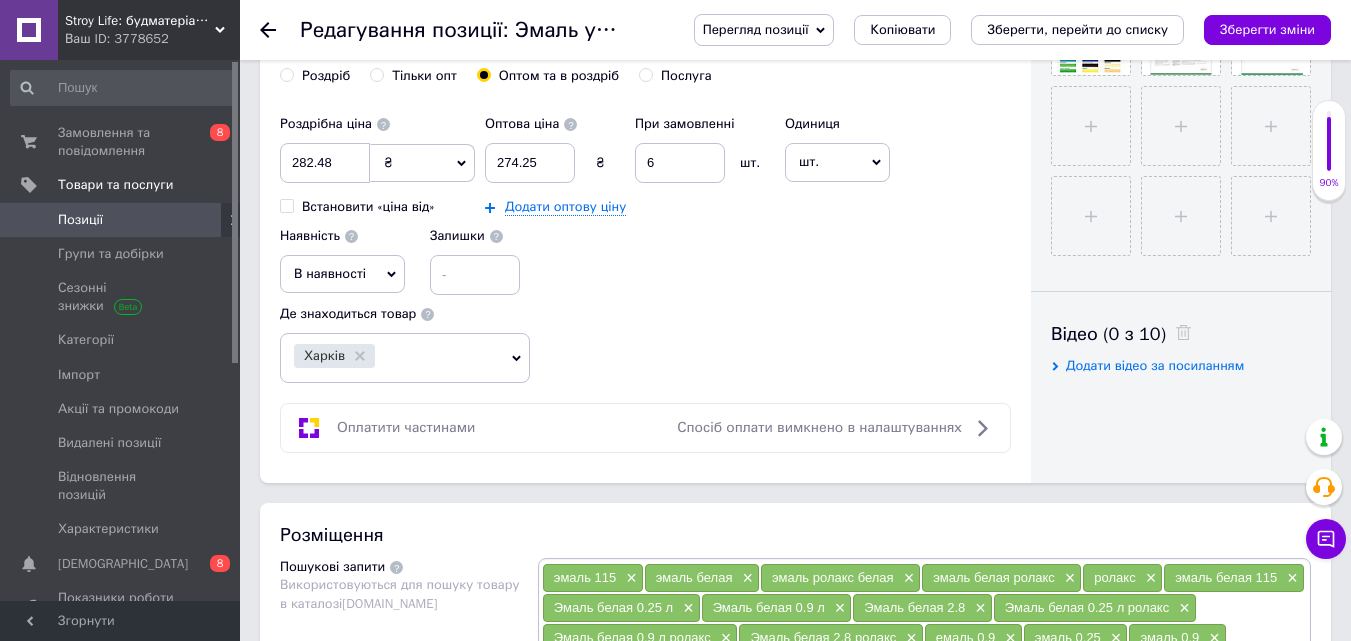 scroll, scrollTop: 900, scrollLeft: 0, axis: vertical 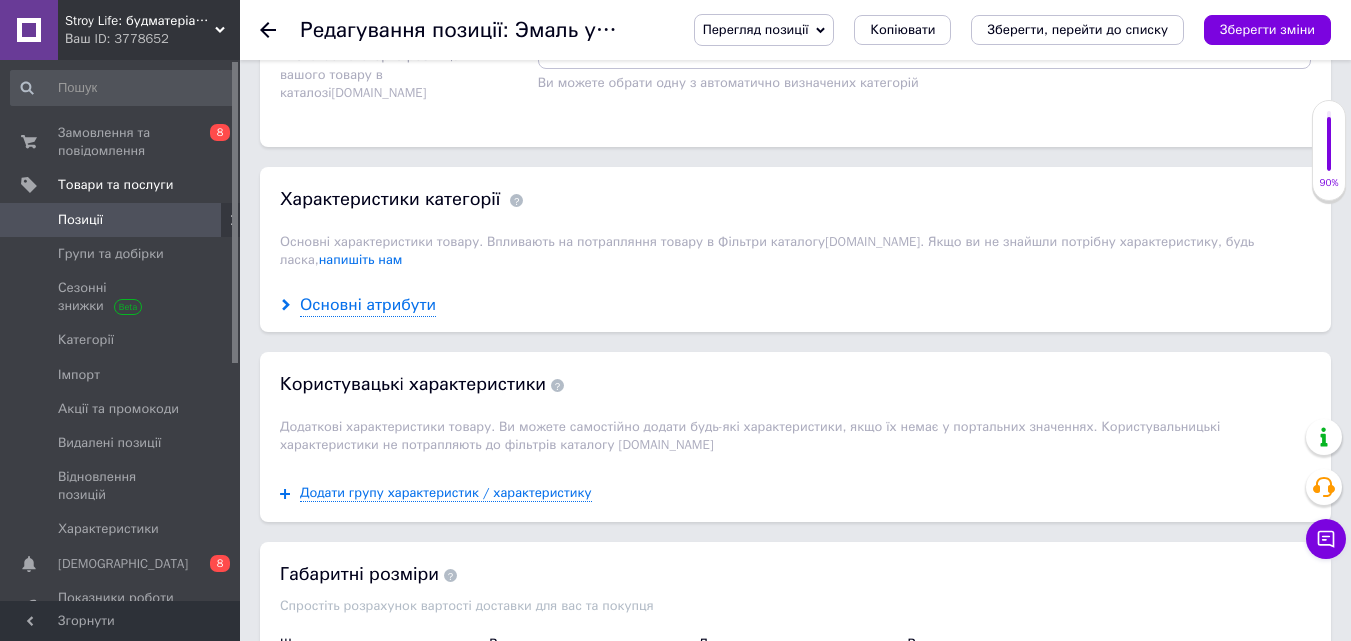 click on "Основні атрибути" at bounding box center (368, 305) 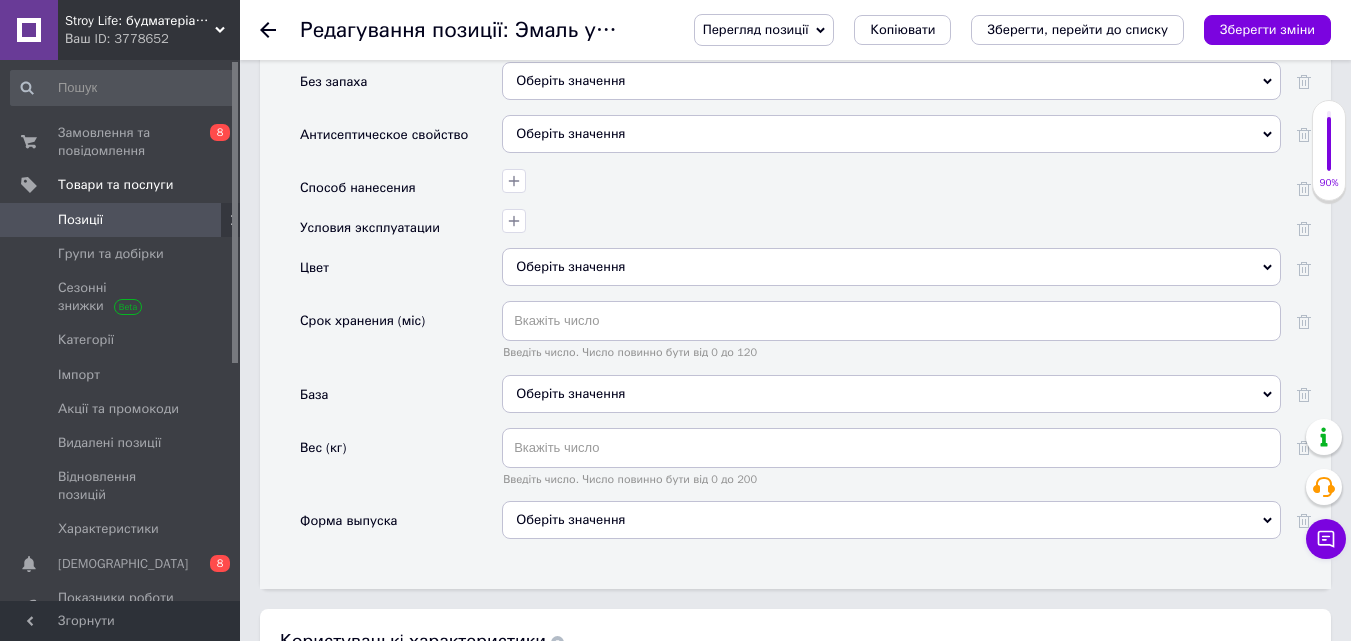 scroll, scrollTop: 2900, scrollLeft: 0, axis: vertical 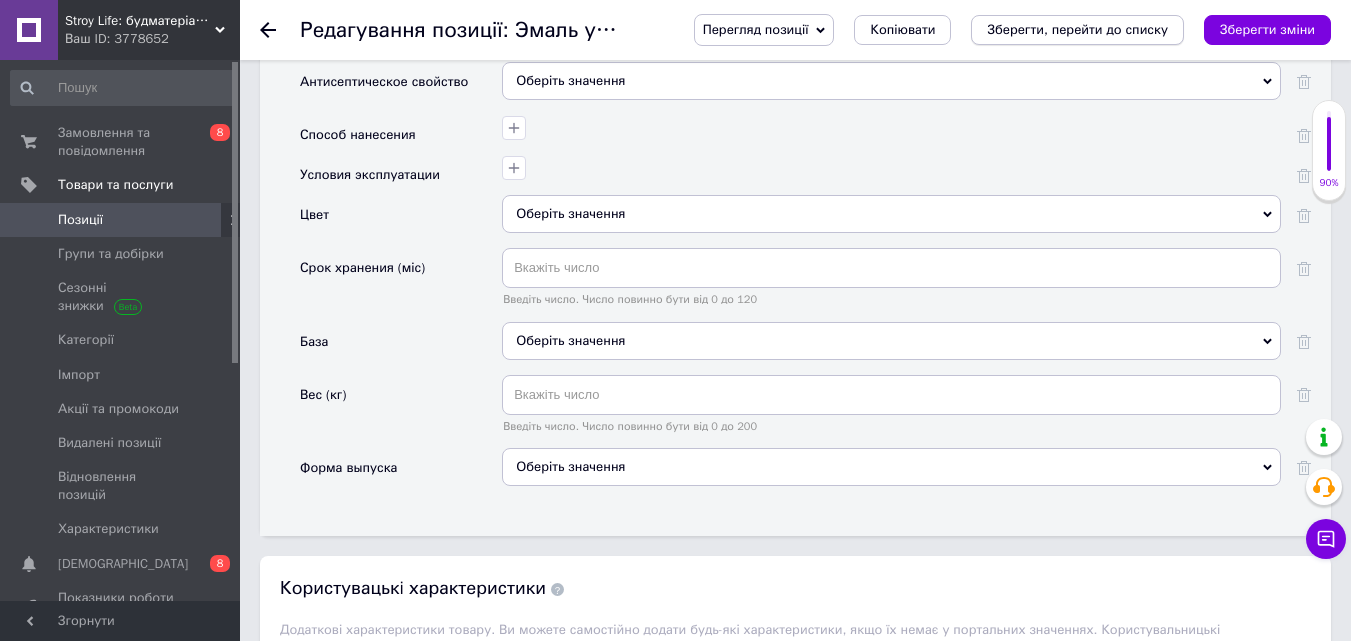 click on "Зберегти, перейти до списку" at bounding box center (1077, 30) 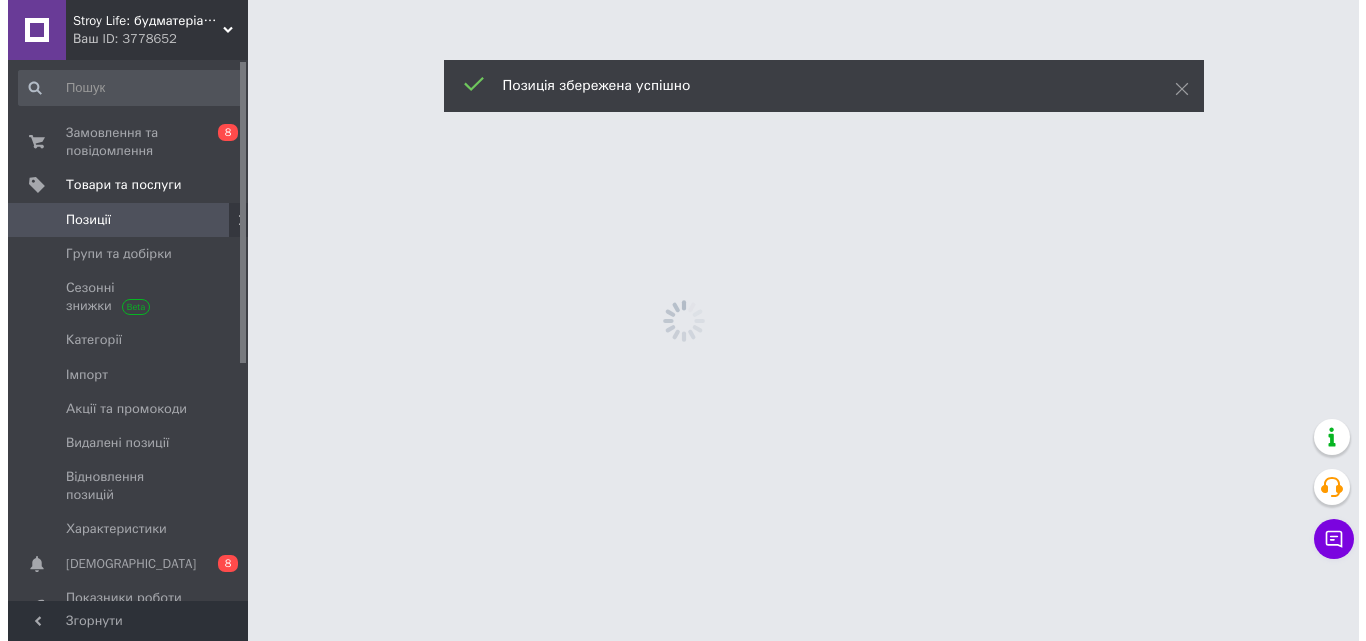 scroll, scrollTop: 0, scrollLeft: 0, axis: both 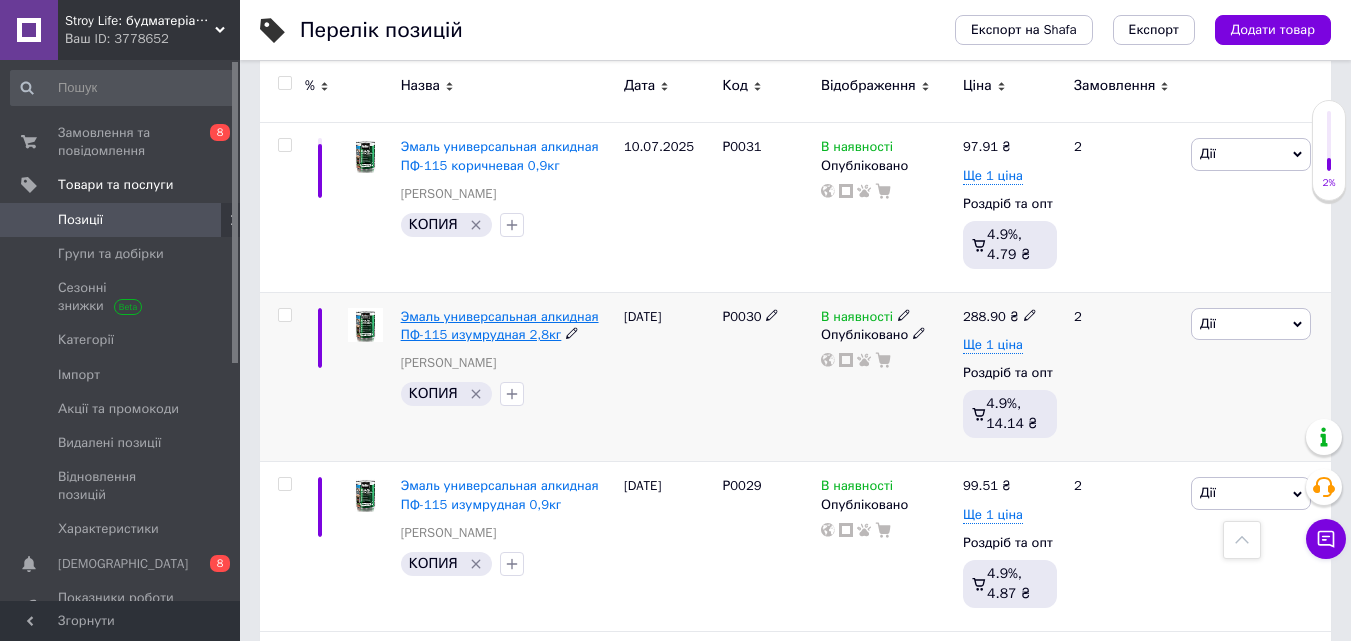 click on "Эмаль универсальная алкидная ПФ-115 изумрудная 2,8кг" at bounding box center (500, 325) 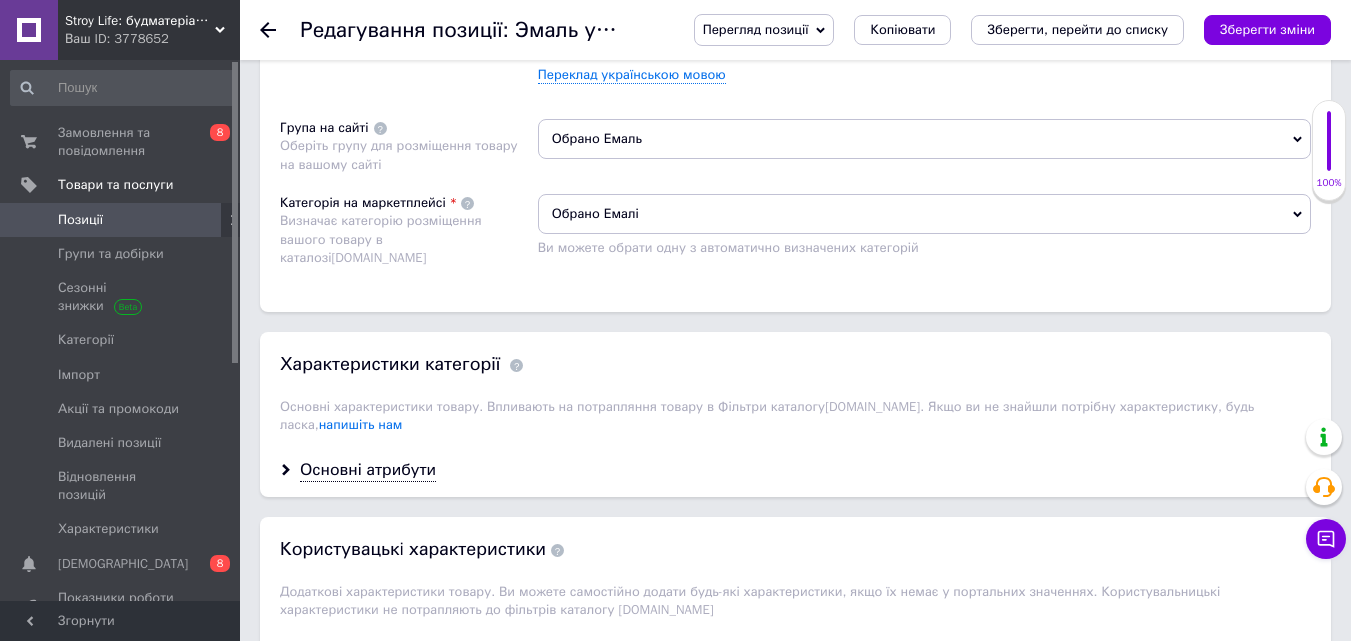 scroll, scrollTop: 1700, scrollLeft: 0, axis: vertical 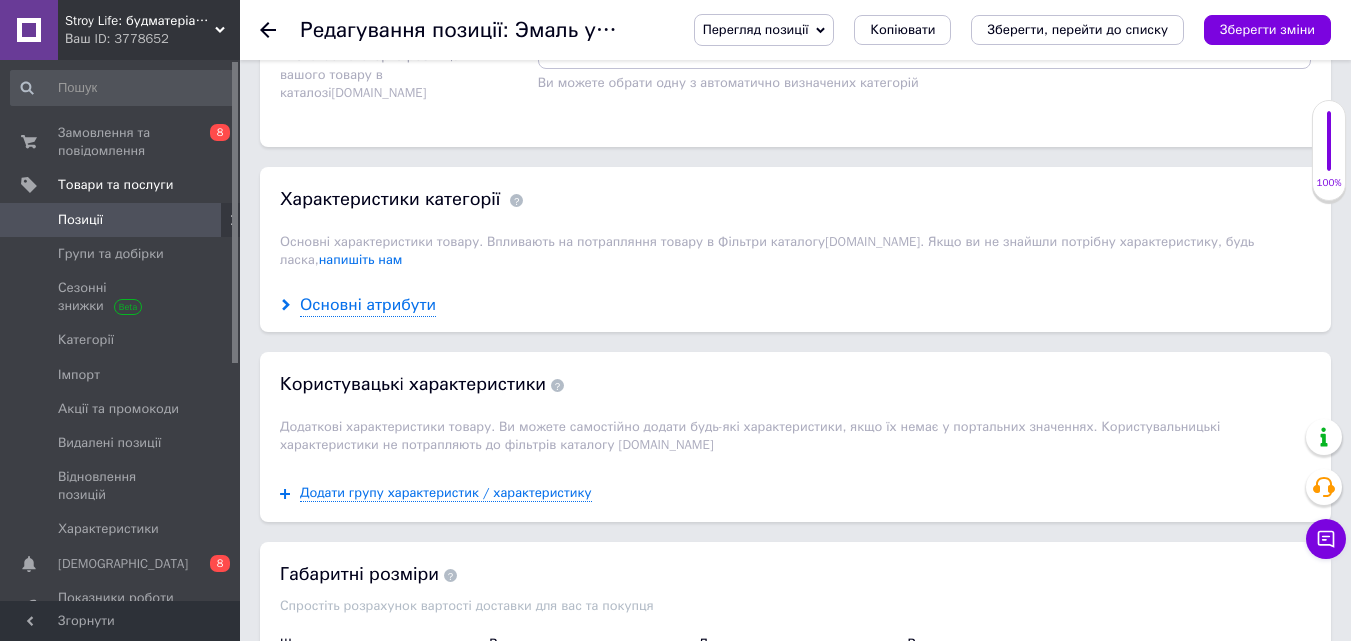 click on "Основні атрибути" at bounding box center [368, 305] 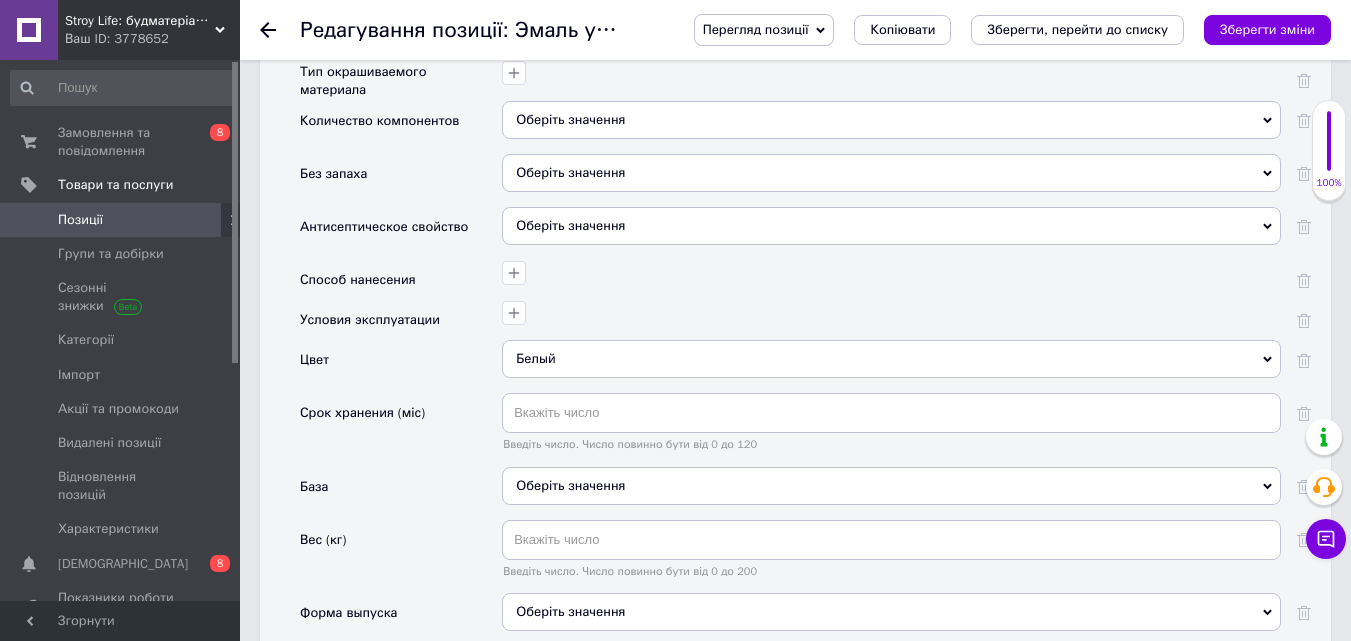scroll, scrollTop: 2800, scrollLeft: 0, axis: vertical 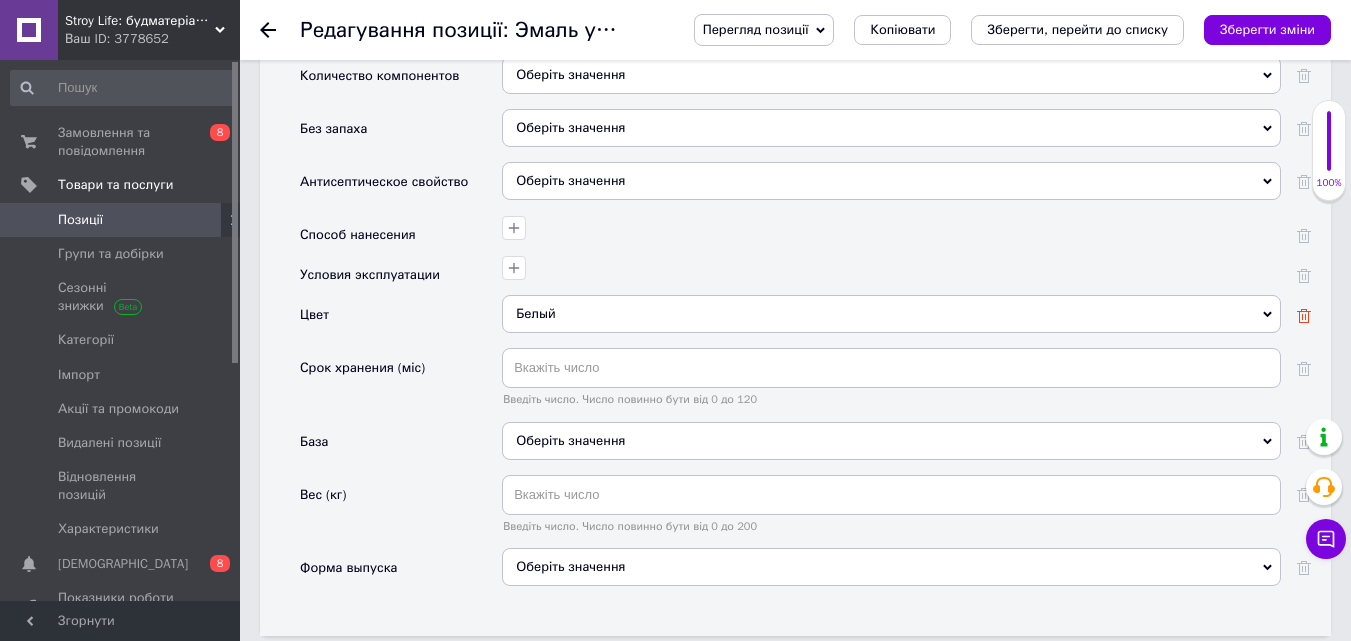 click 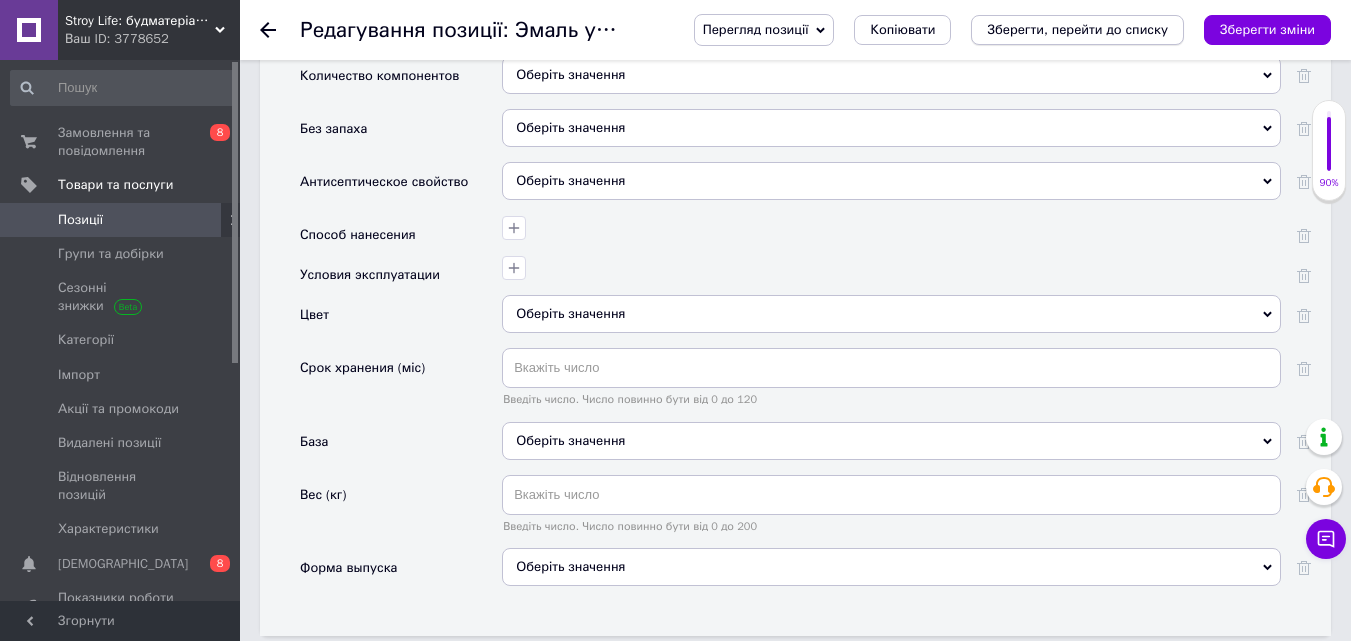 click on "Зберегти, перейти до списку" at bounding box center (1077, 29) 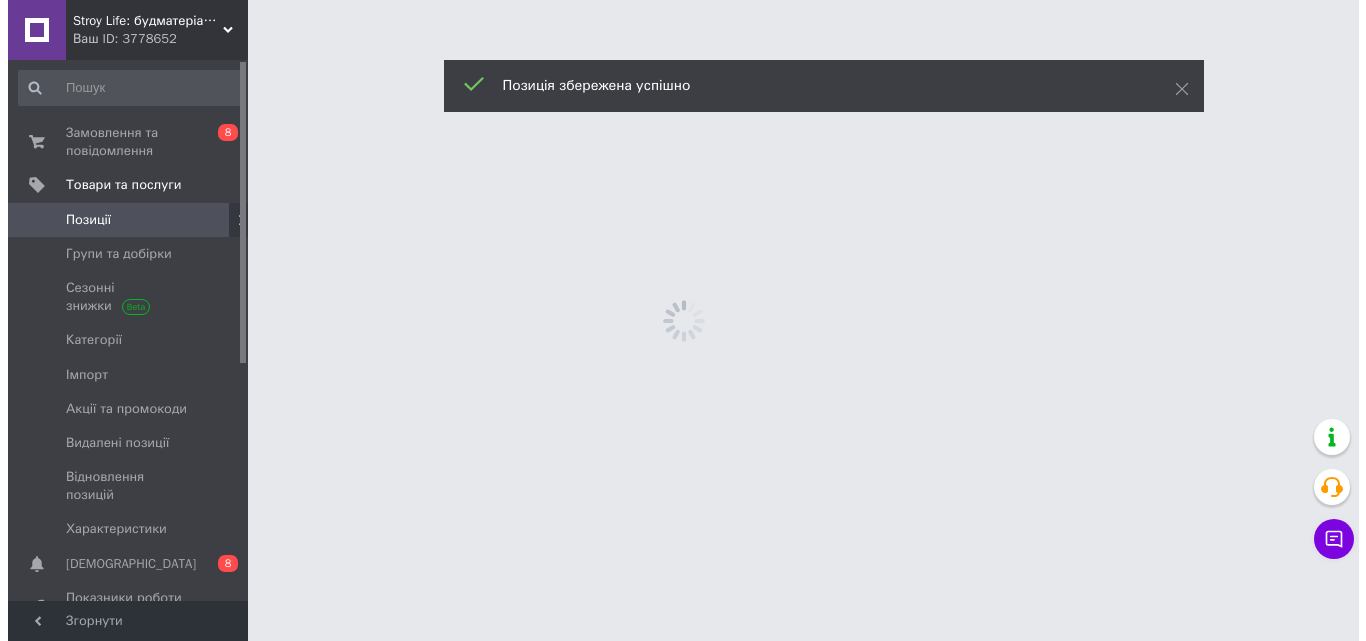 scroll, scrollTop: 0, scrollLeft: 0, axis: both 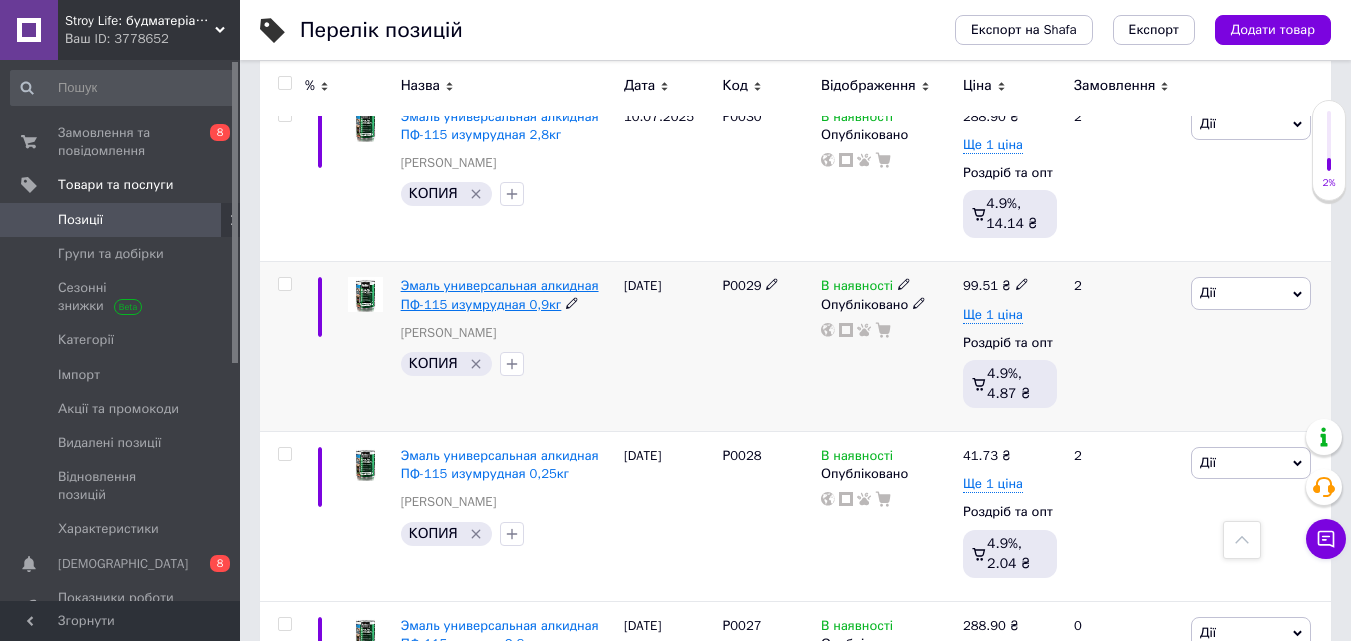 click on "Эмаль универсальная алкидная ПФ-115 изумрудная 0,9кг" at bounding box center (500, 294) 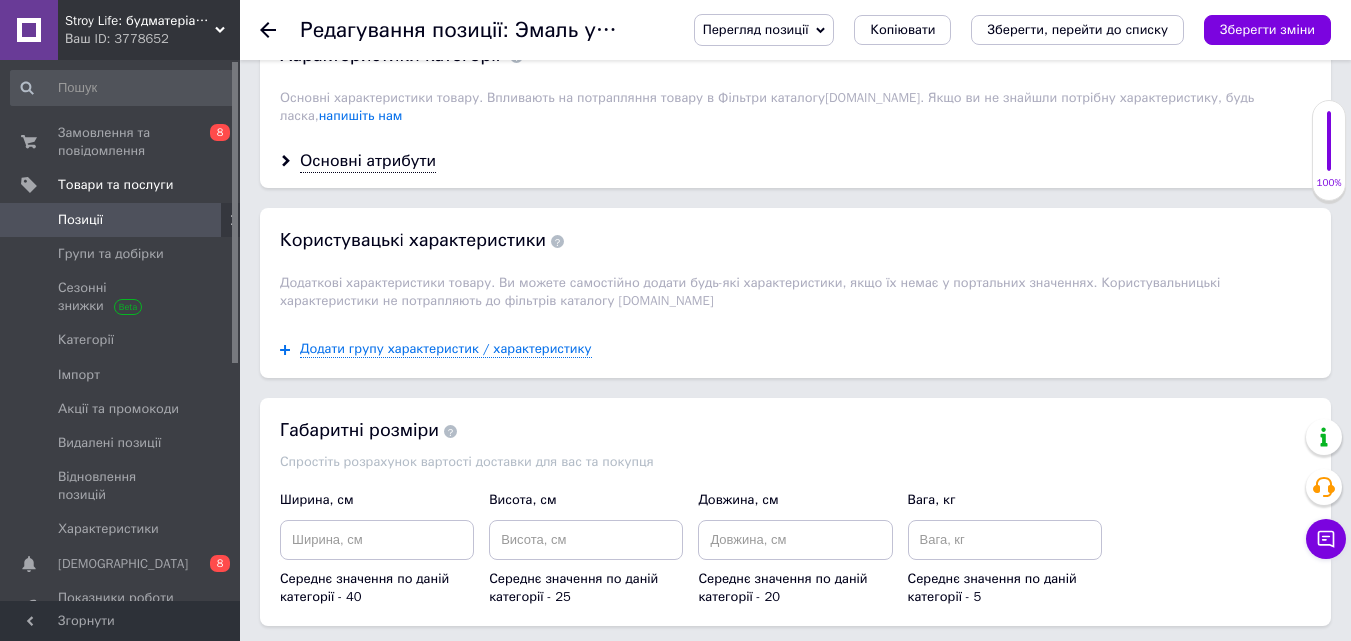 scroll, scrollTop: 1900, scrollLeft: 0, axis: vertical 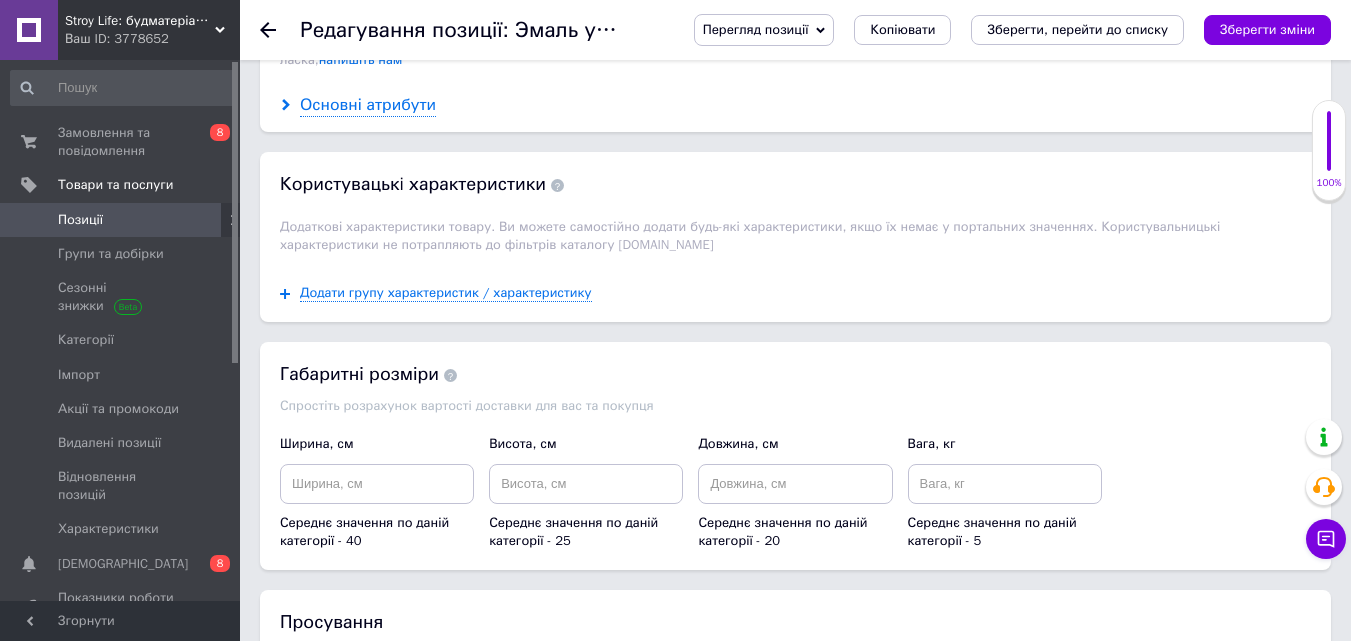 click on "Основні атрибути" at bounding box center (368, 105) 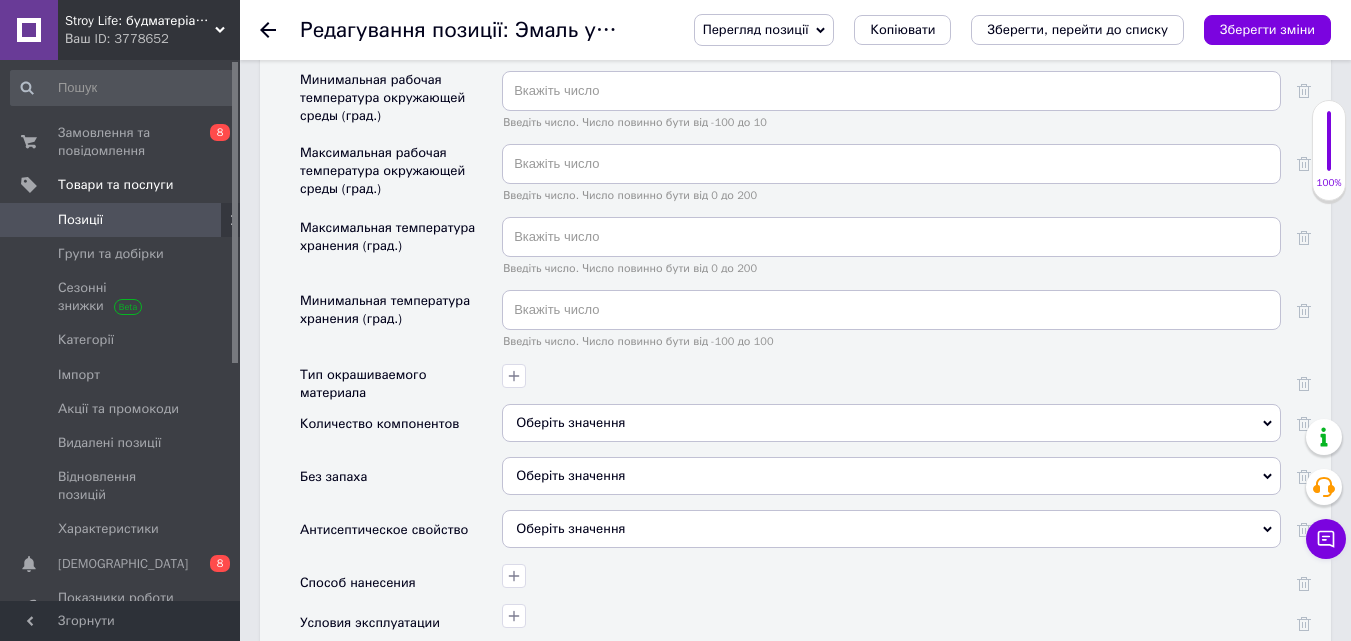 scroll, scrollTop: 2800, scrollLeft: 0, axis: vertical 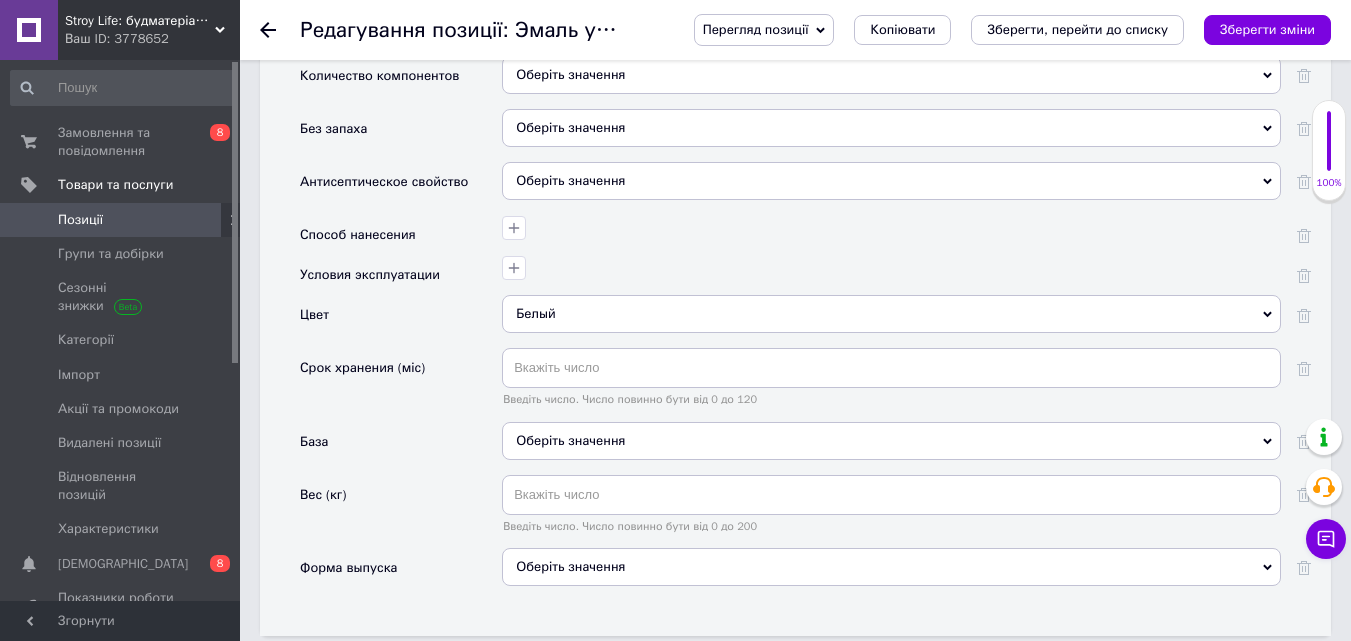 drag, startPoint x: 1302, startPoint y: 302, endPoint x: 1293, endPoint y: 312, distance: 13.453624 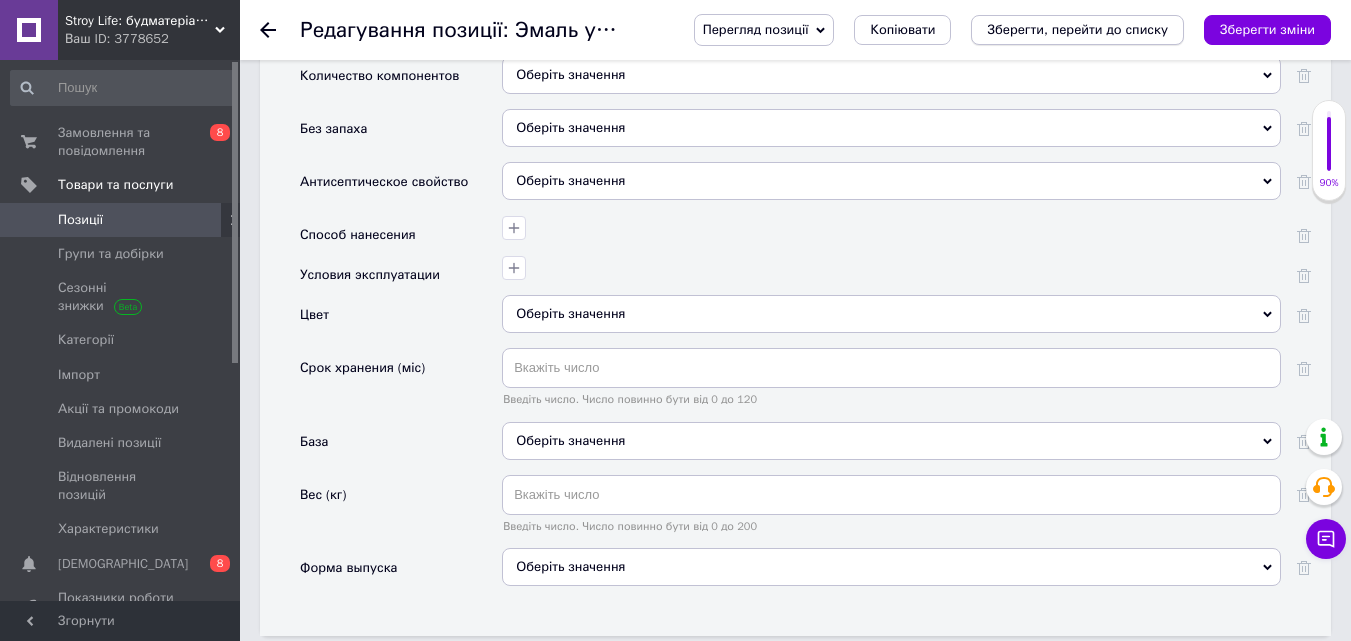 click on "Зберегти, перейти до списку" at bounding box center [1077, 29] 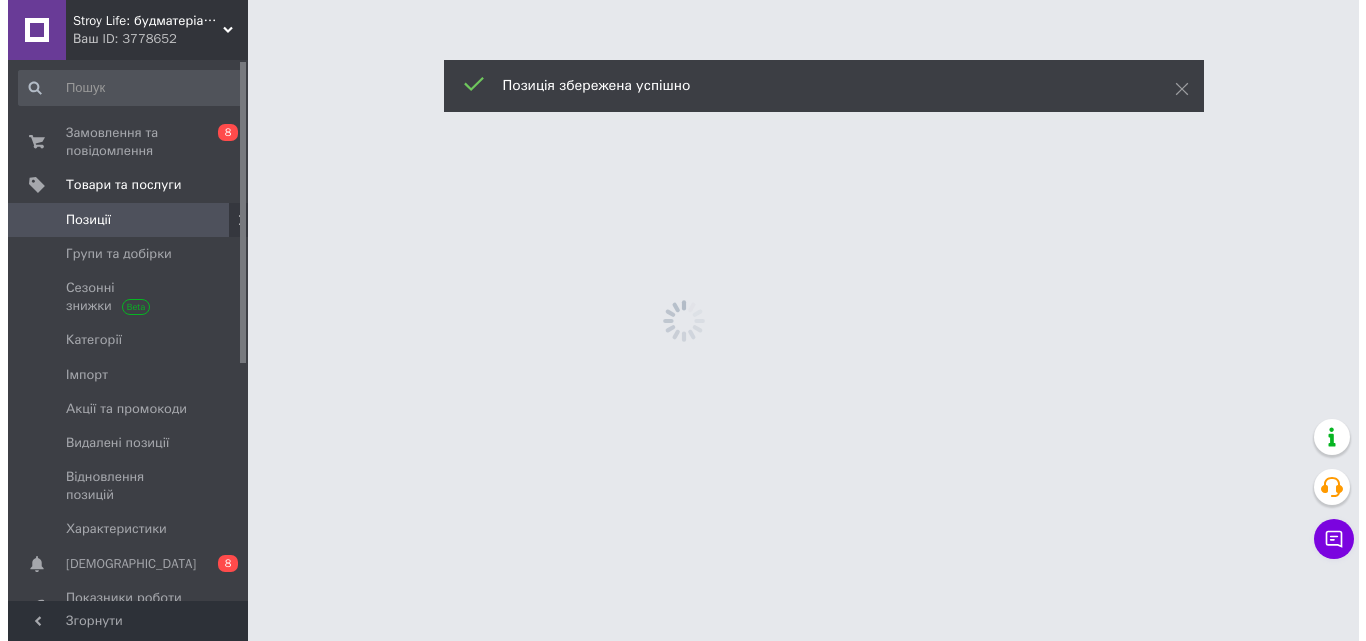 scroll, scrollTop: 0, scrollLeft: 0, axis: both 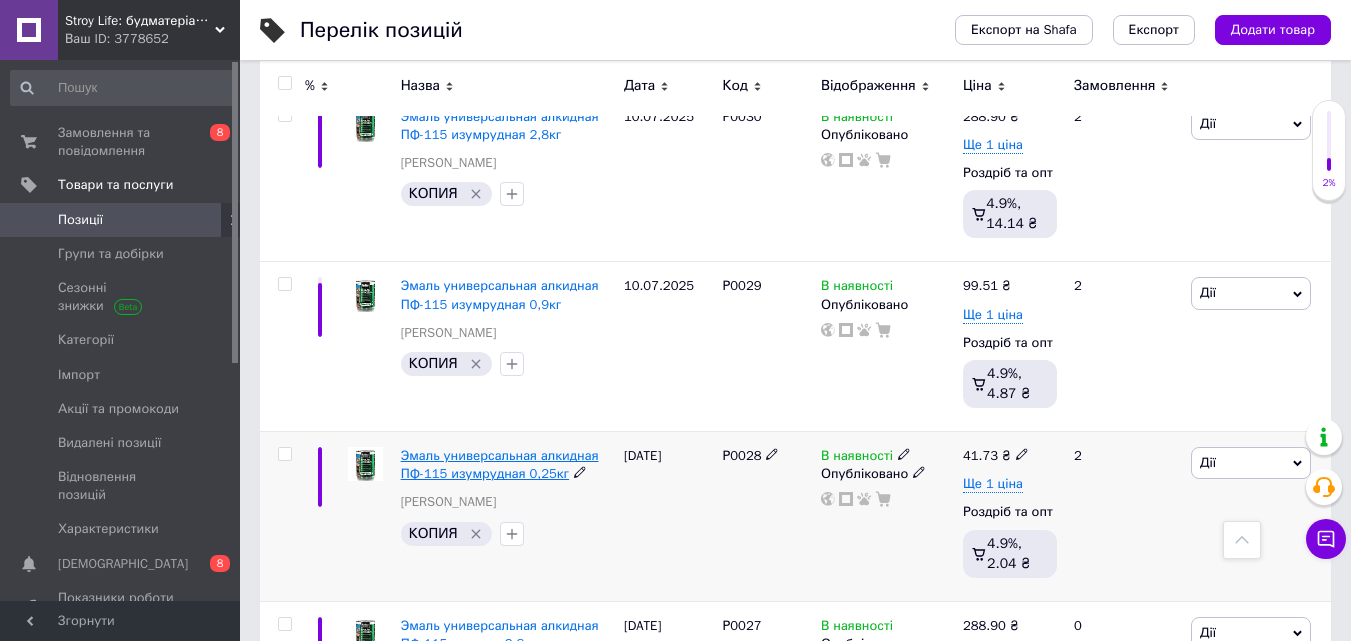 click on "Эмаль универсальная алкидная ПФ-115 изумрудная 0,25кг" at bounding box center [500, 464] 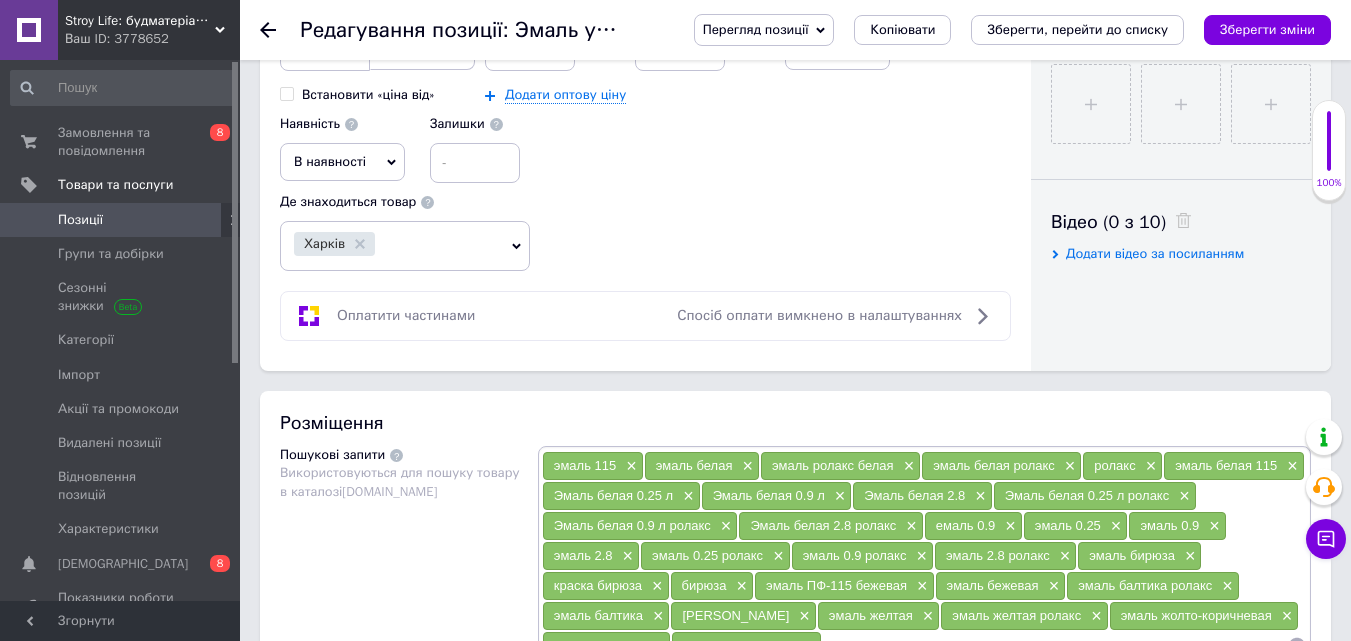 scroll, scrollTop: 1000, scrollLeft: 0, axis: vertical 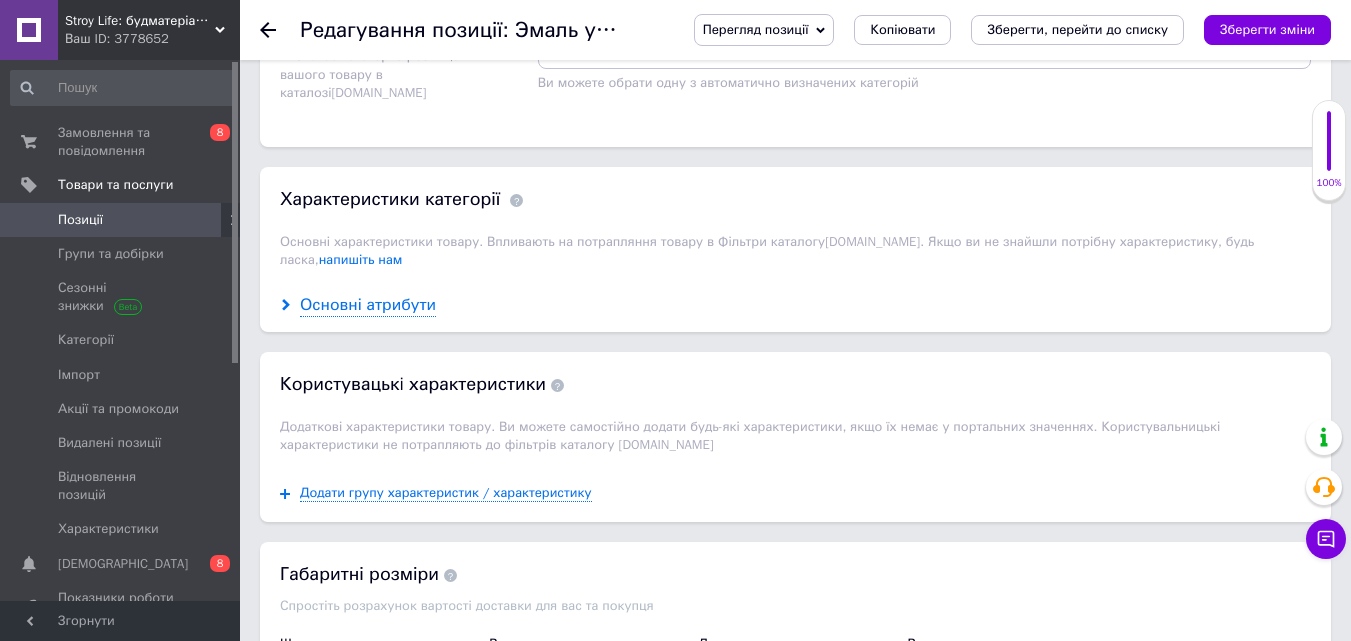 click on "Основні атрибути" at bounding box center (368, 305) 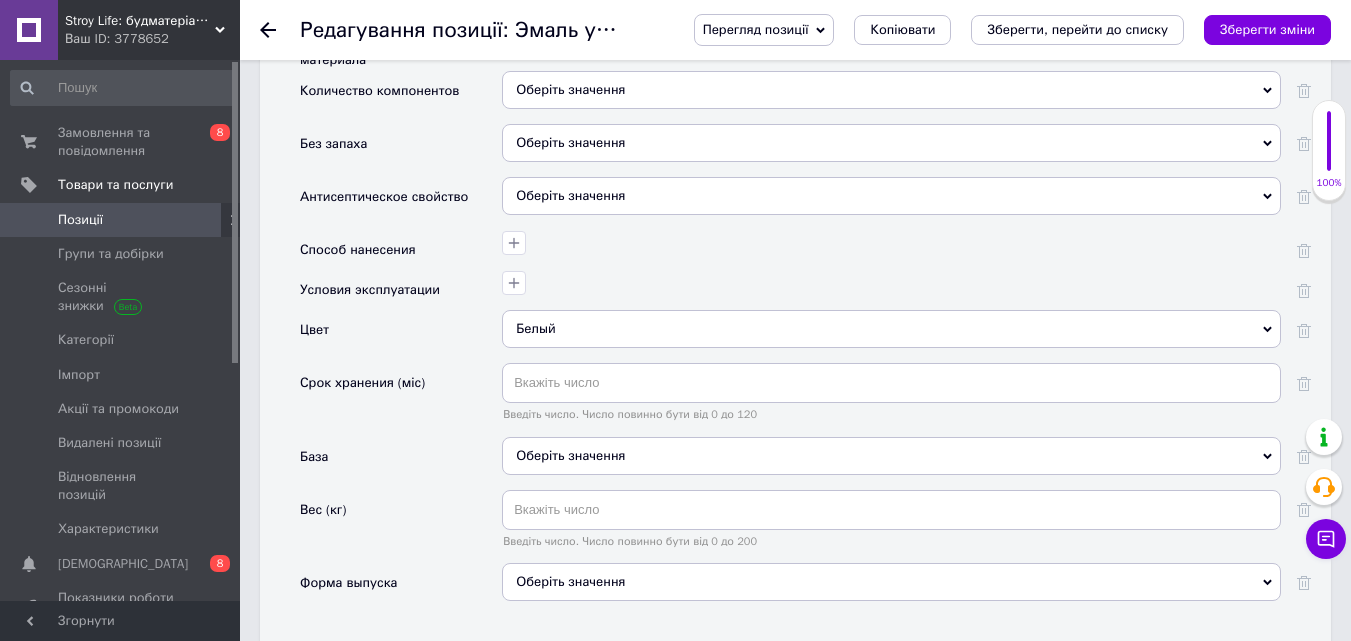 scroll, scrollTop: 2900, scrollLeft: 0, axis: vertical 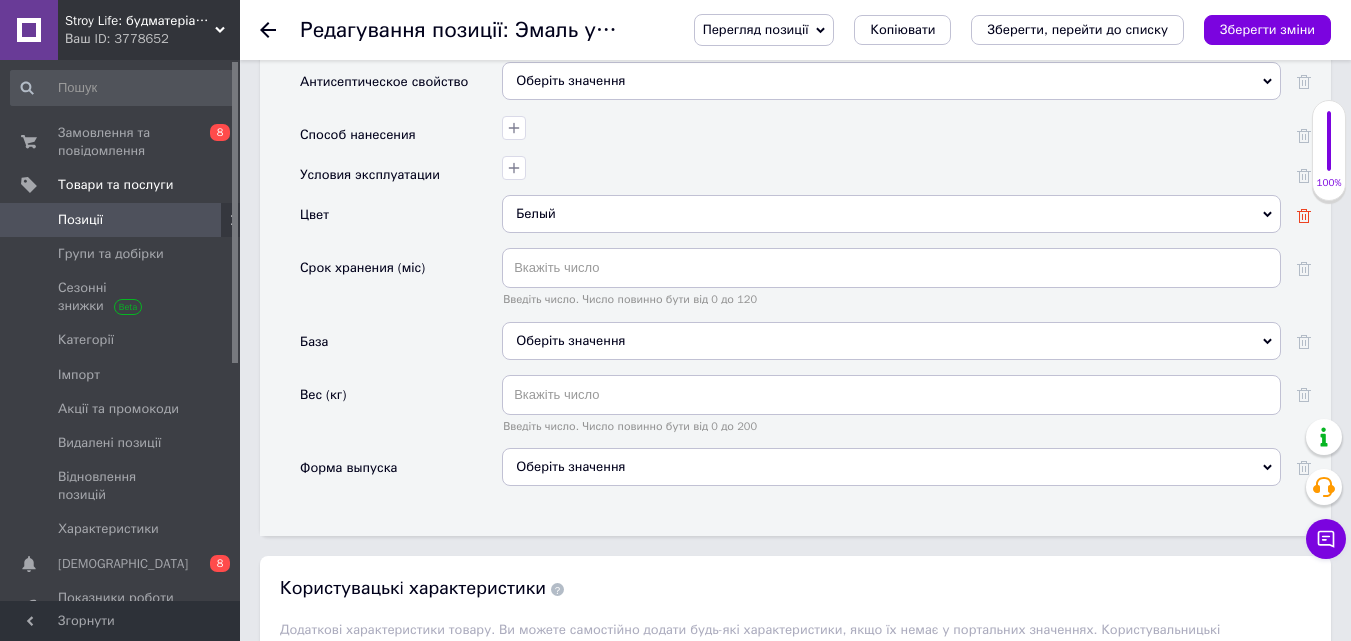 click 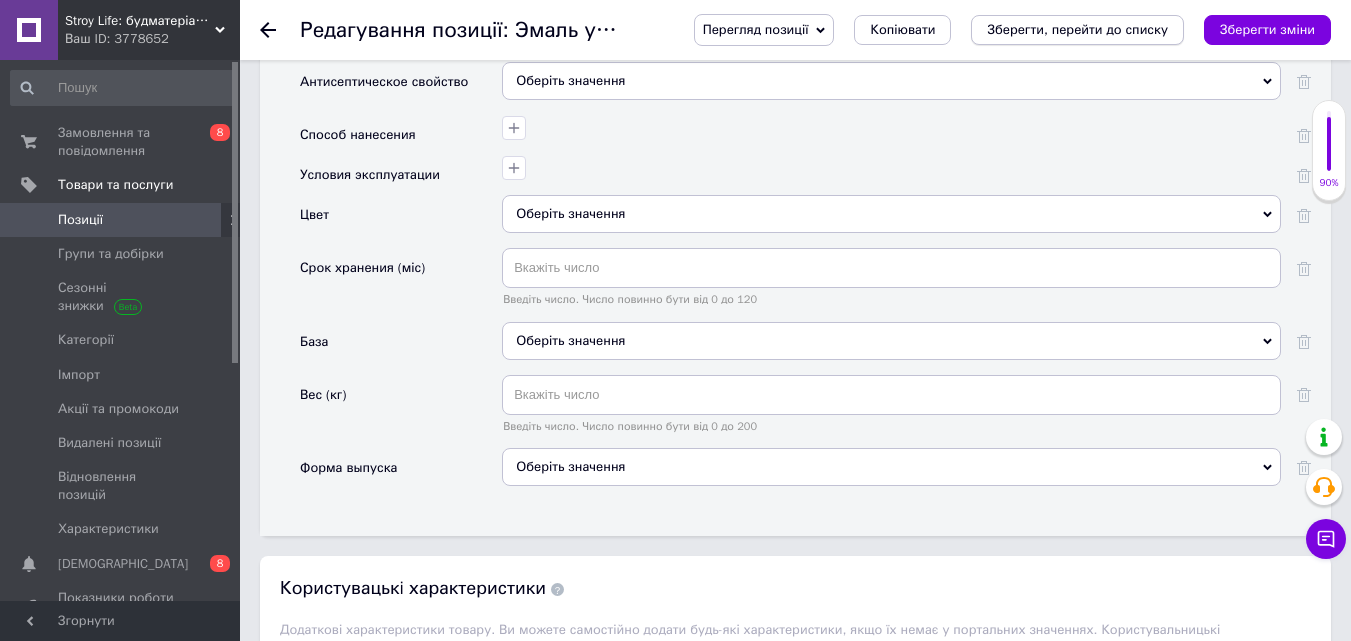 click on "Зберегти, перейти до списку" at bounding box center (1077, 29) 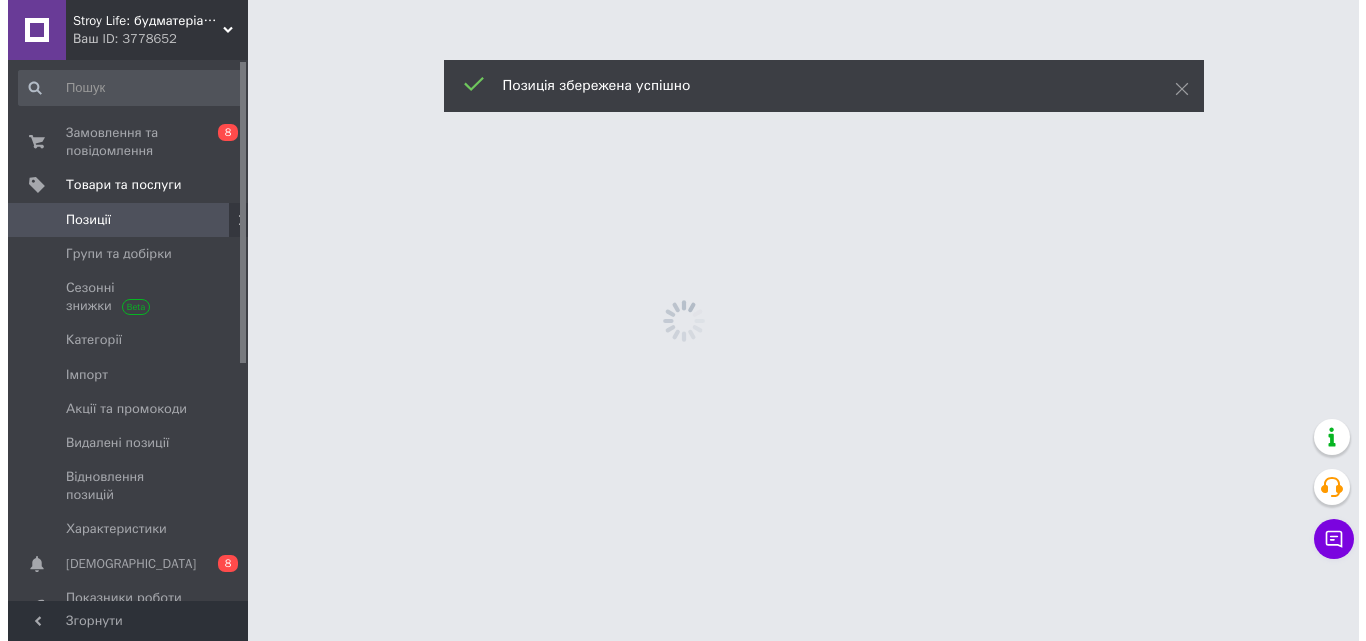 scroll, scrollTop: 0, scrollLeft: 0, axis: both 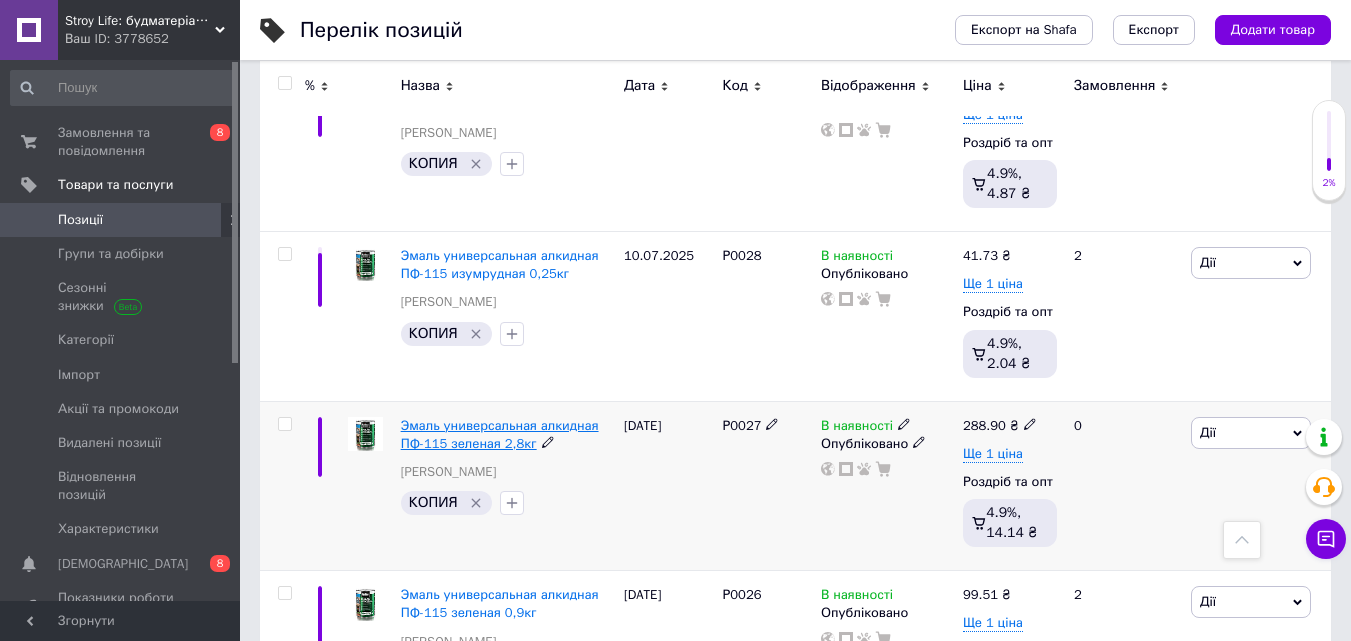click on "Эмаль универсальная алкидная ПФ-115 зеленая 2,8кг" at bounding box center (500, 434) 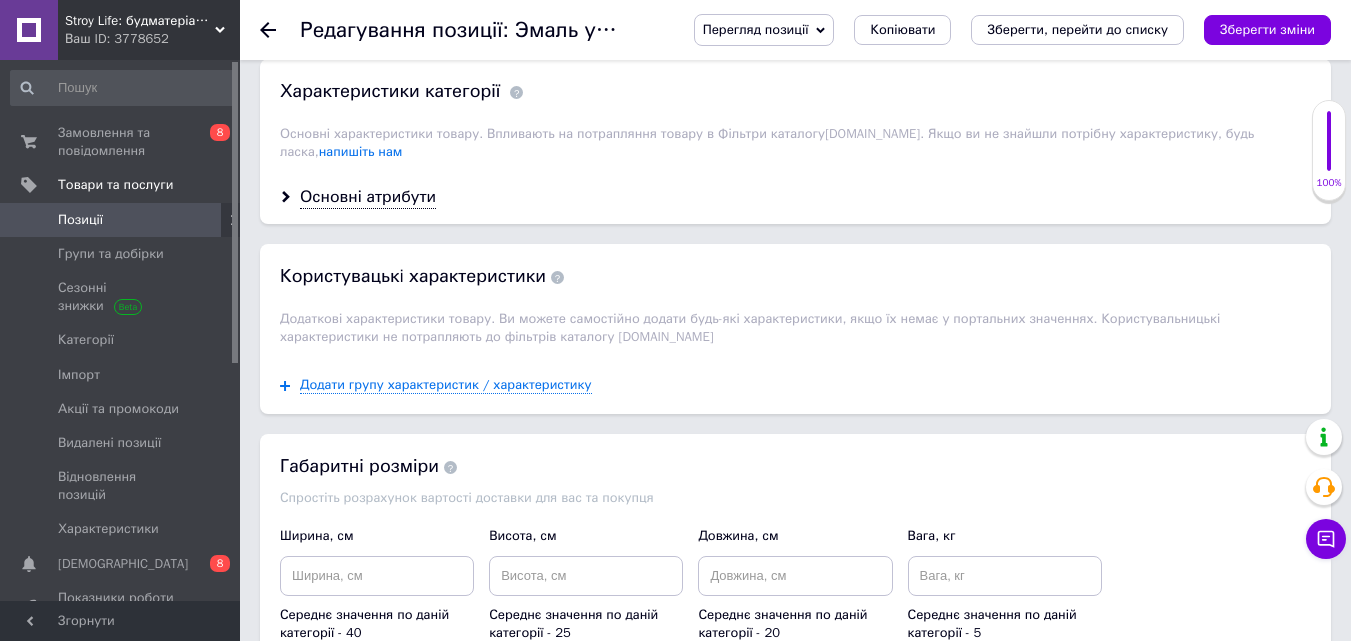 scroll, scrollTop: 1700, scrollLeft: 0, axis: vertical 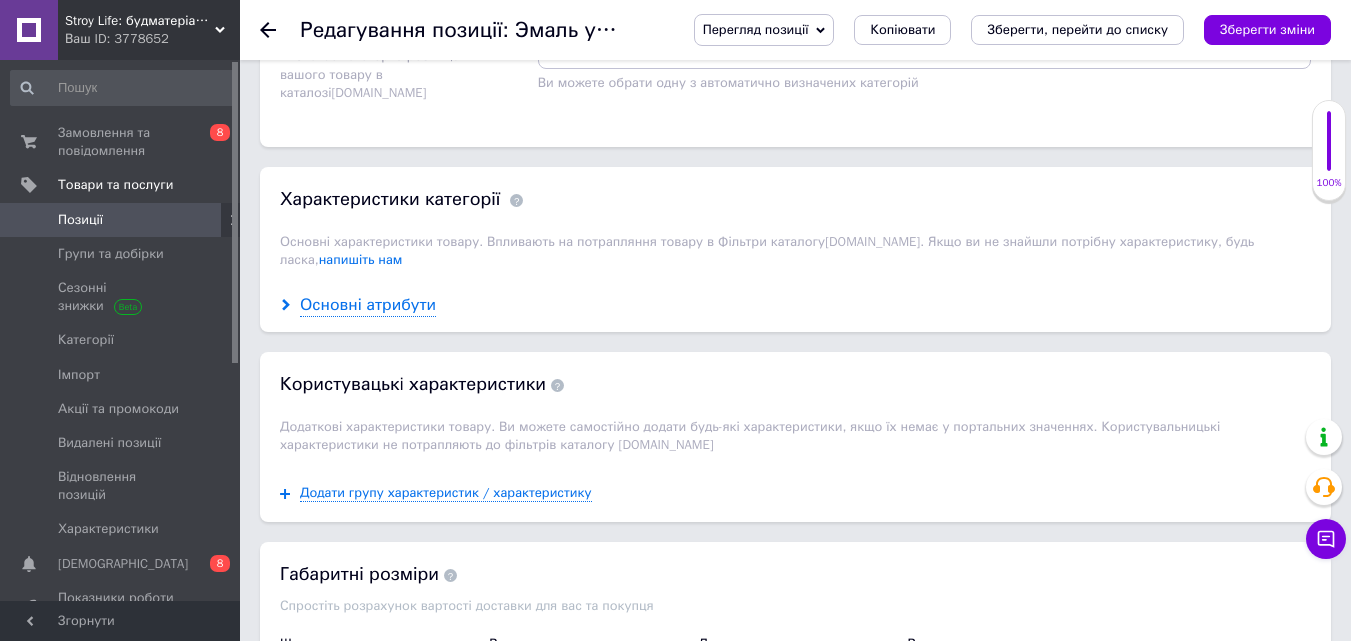 click on "Основні атрибути" at bounding box center [368, 305] 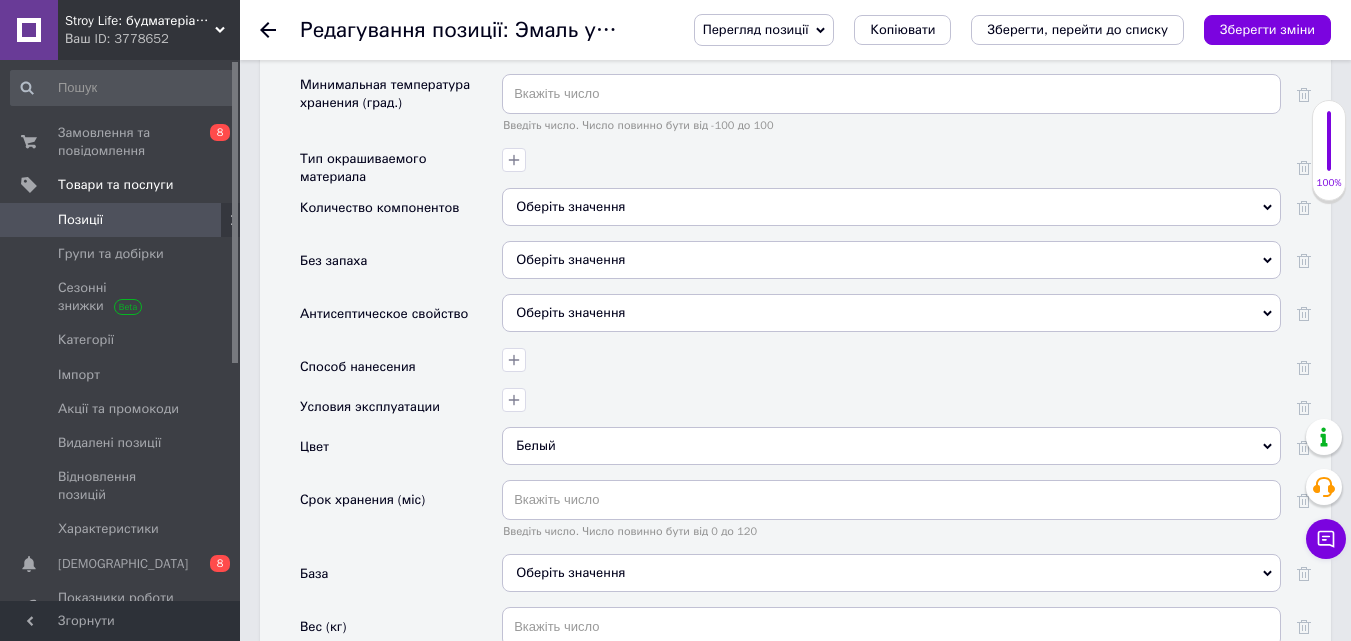 scroll, scrollTop: 2800, scrollLeft: 0, axis: vertical 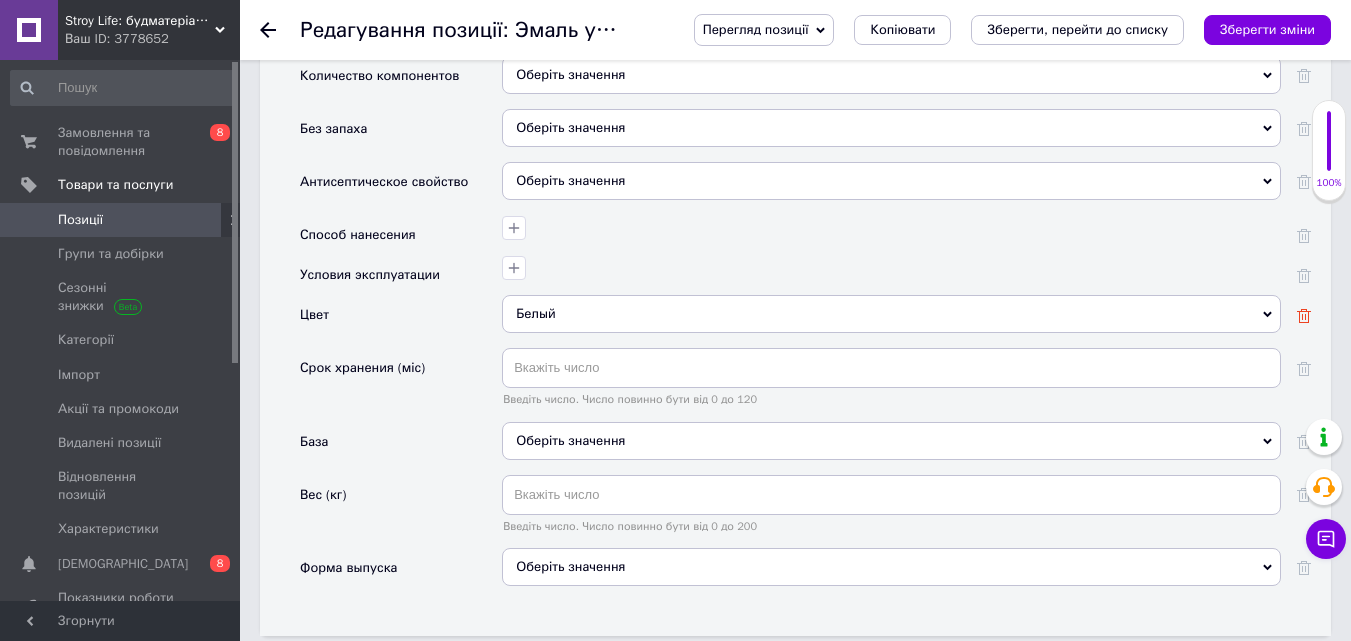 click 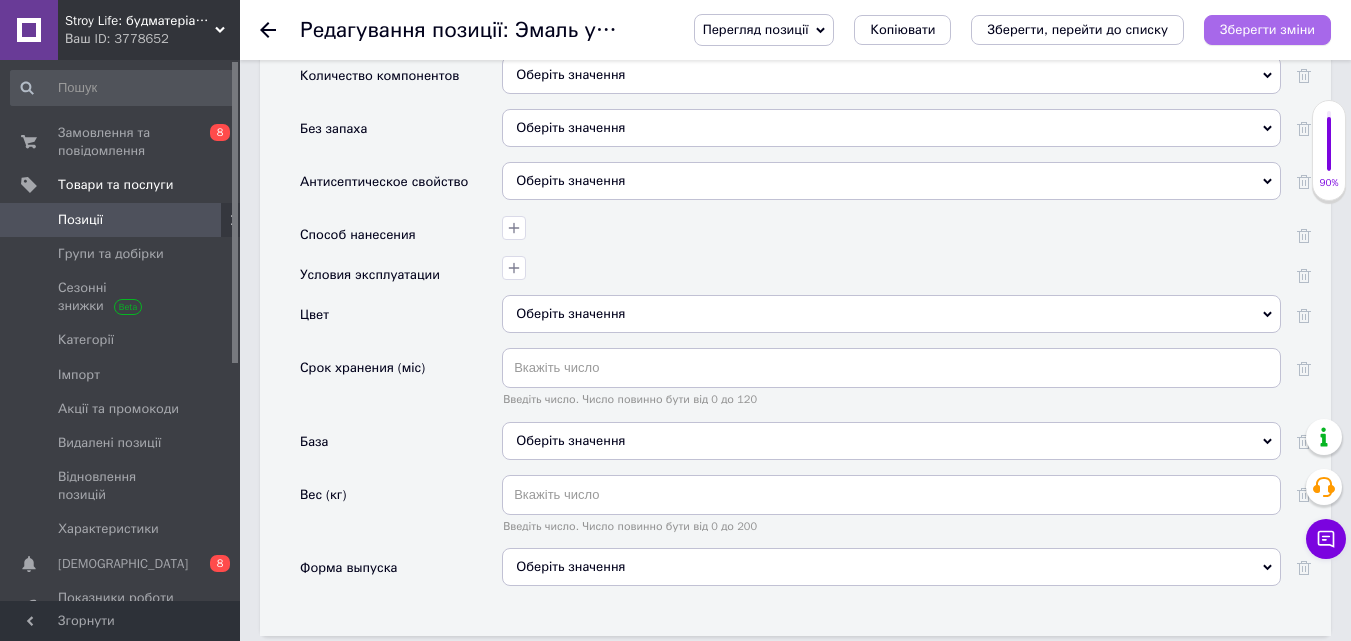 click on "Зберегти зміни" at bounding box center [1267, 29] 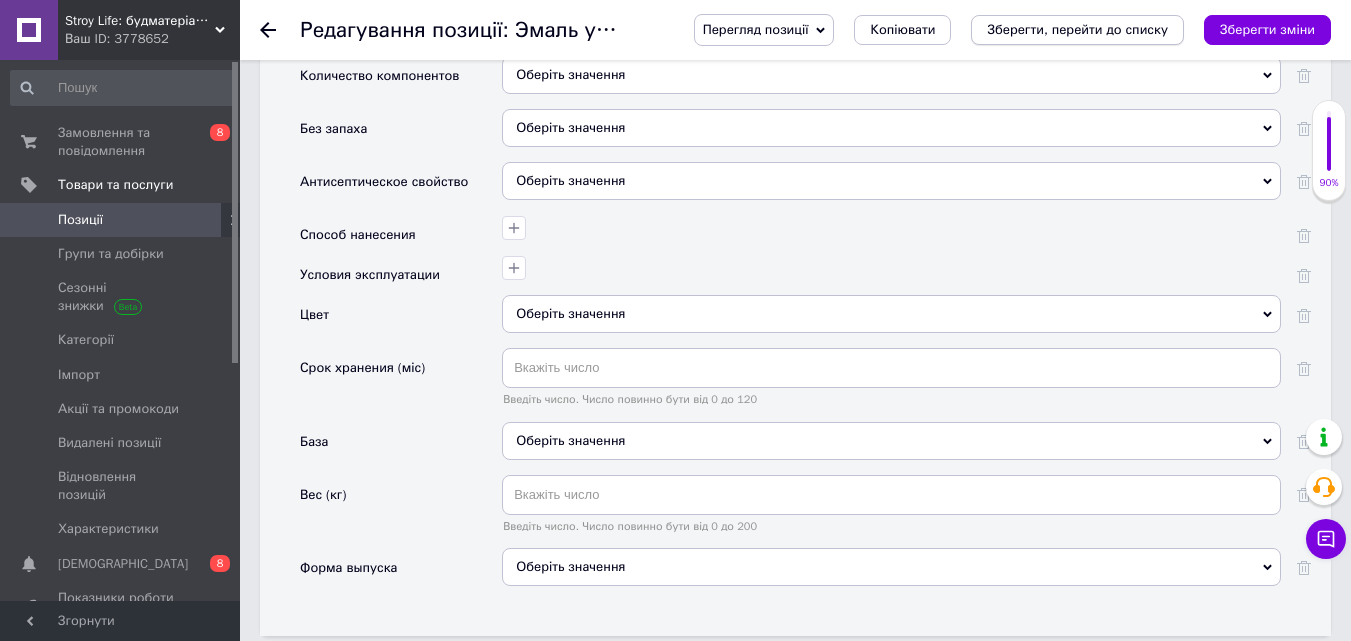 click on "Зберегти, перейти до списку" at bounding box center (1077, 30) 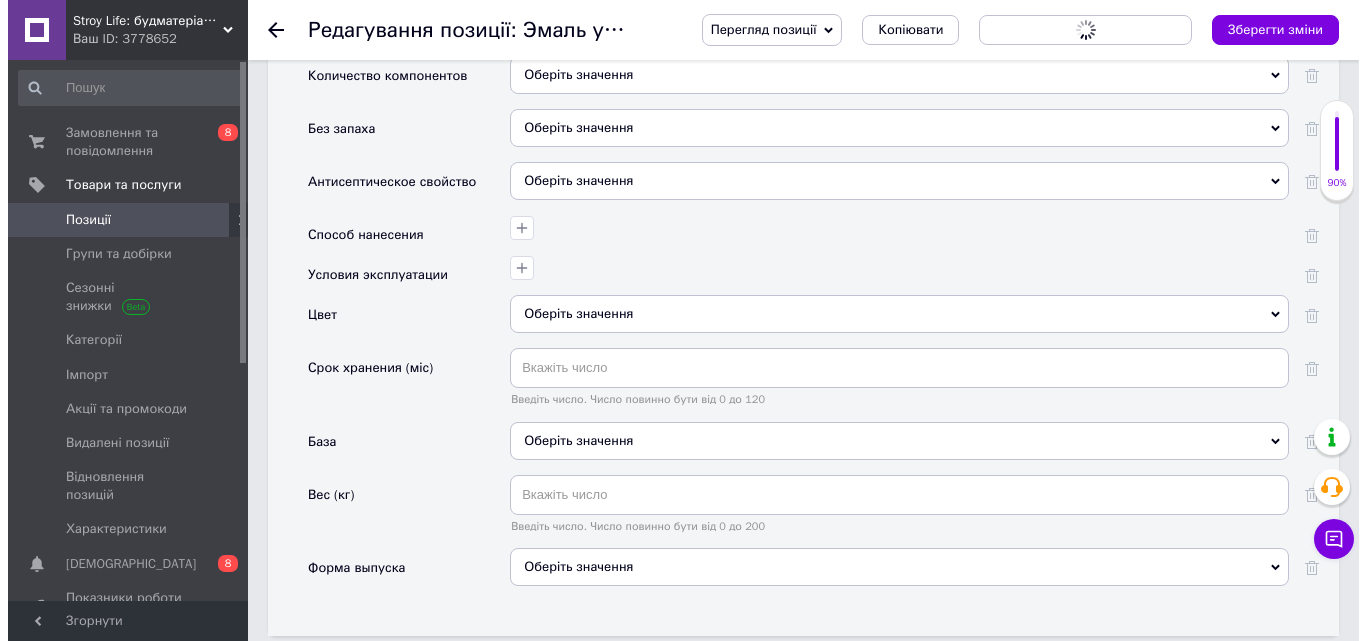 scroll, scrollTop: 0, scrollLeft: 0, axis: both 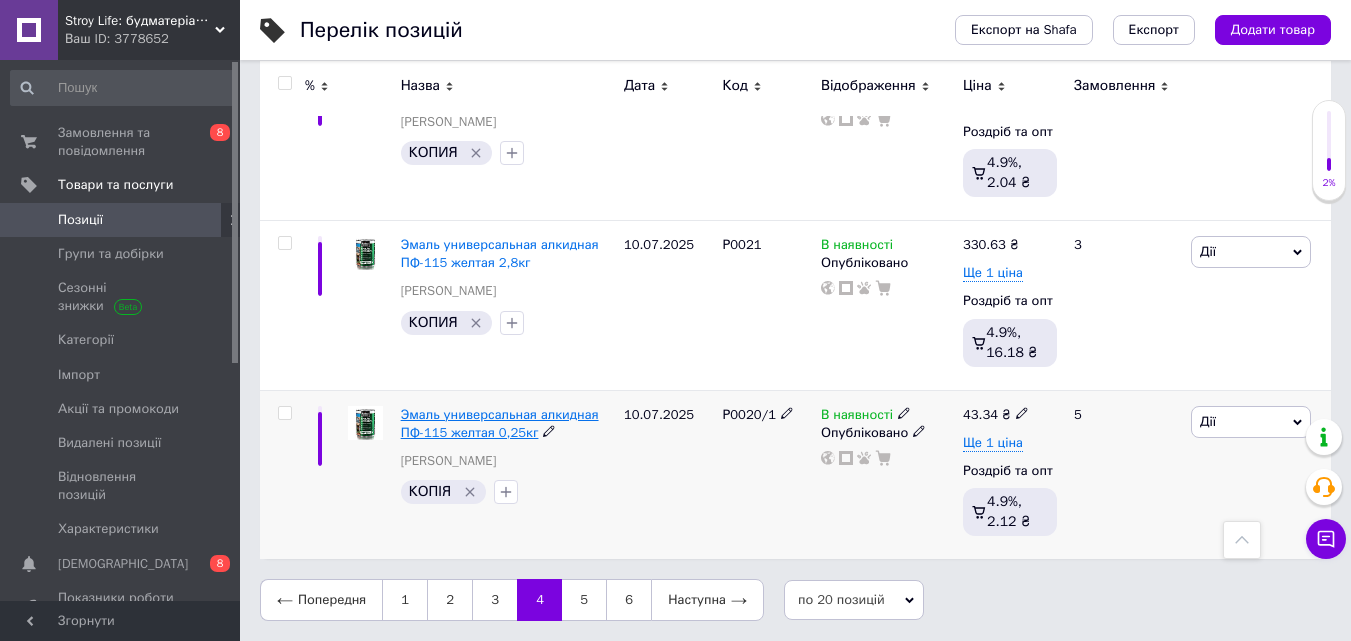 click on "Эмаль универсальная алкидная ПФ-115 желтая 0,25кг" at bounding box center [500, 423] 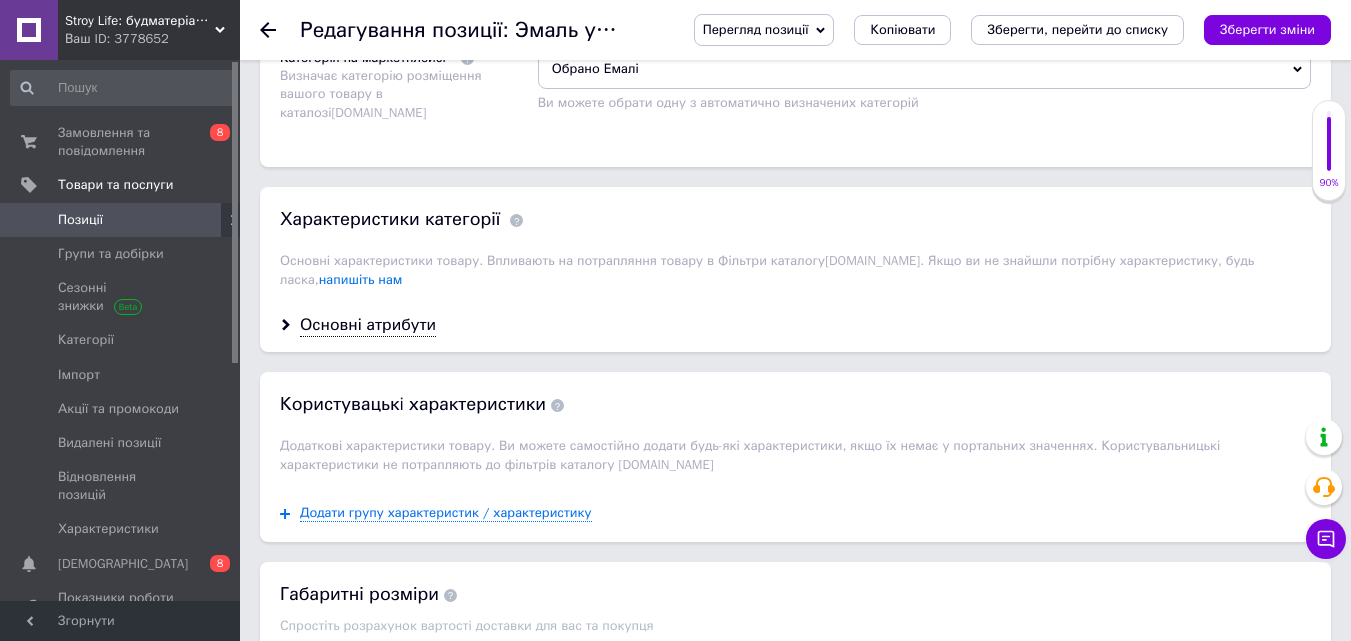 scroll, scrollTop: 1707, scrollLeft: 0, axis: vertical 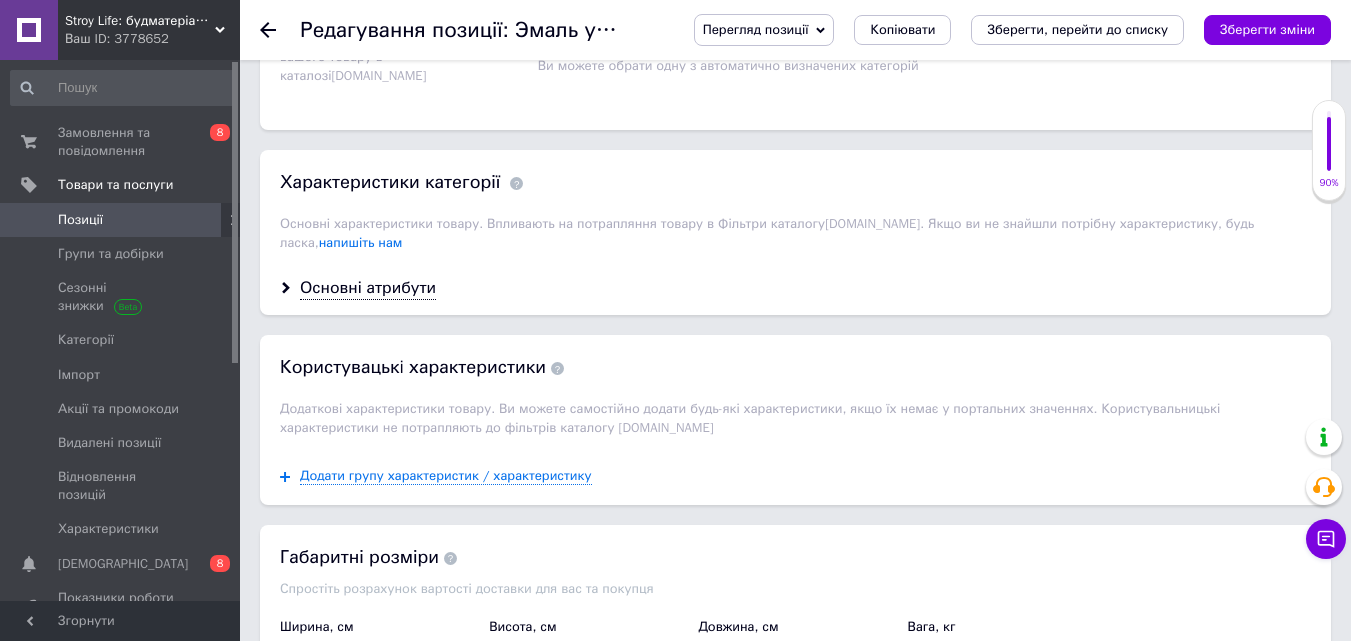 click on "Додати групу характеристик / характеристику" at bounding box center [446, 476] 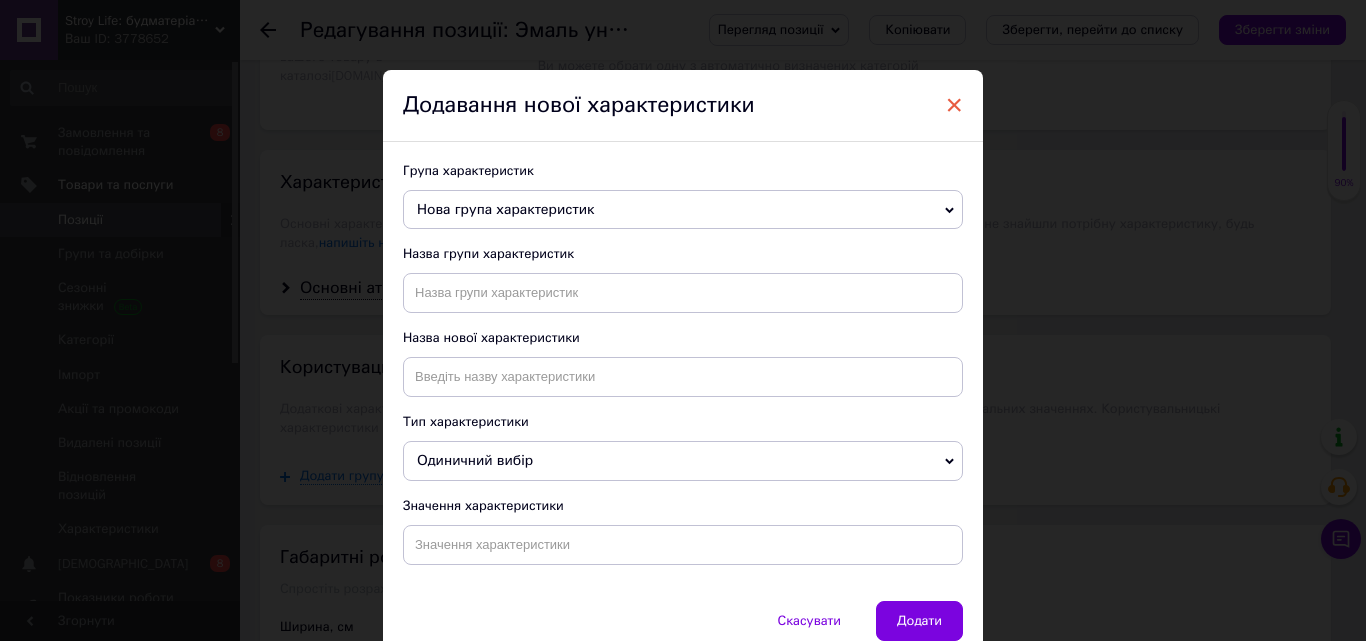 click on "×" at bounding box center [954, 105] 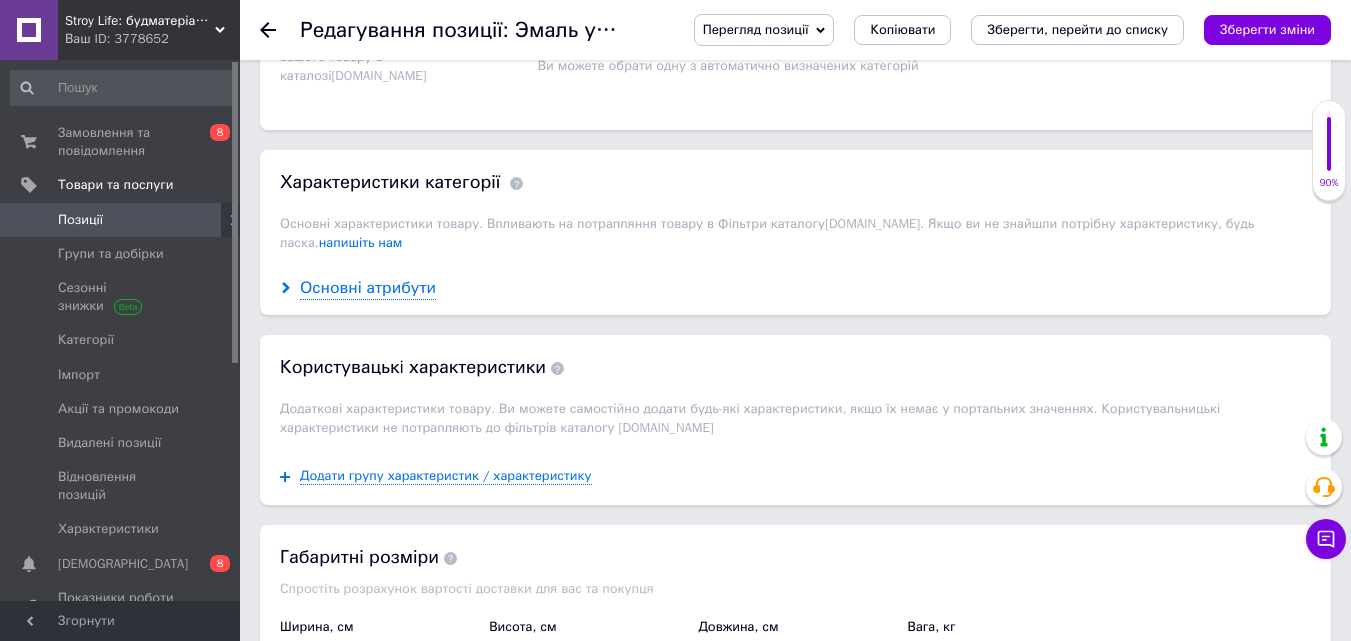 click on "Основні атрибути" at bounding box center (368, 288) 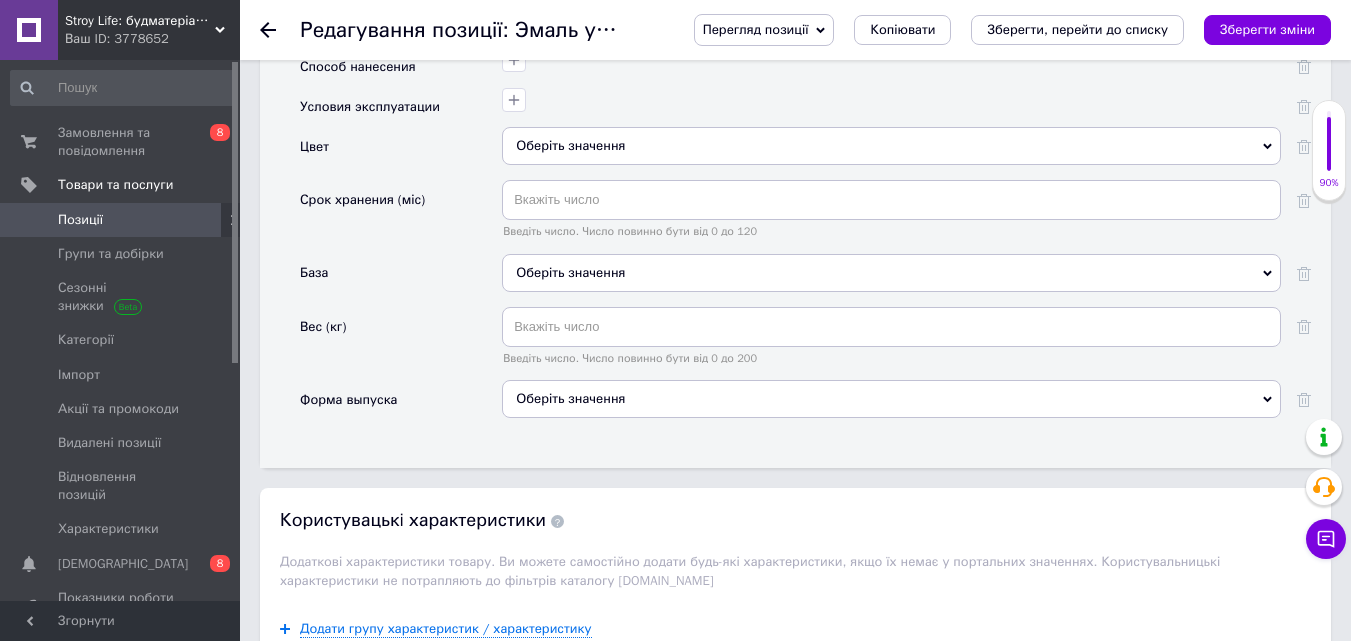 scroll, scrollTop: 3007, scrollLeft: 0, axis: vertical 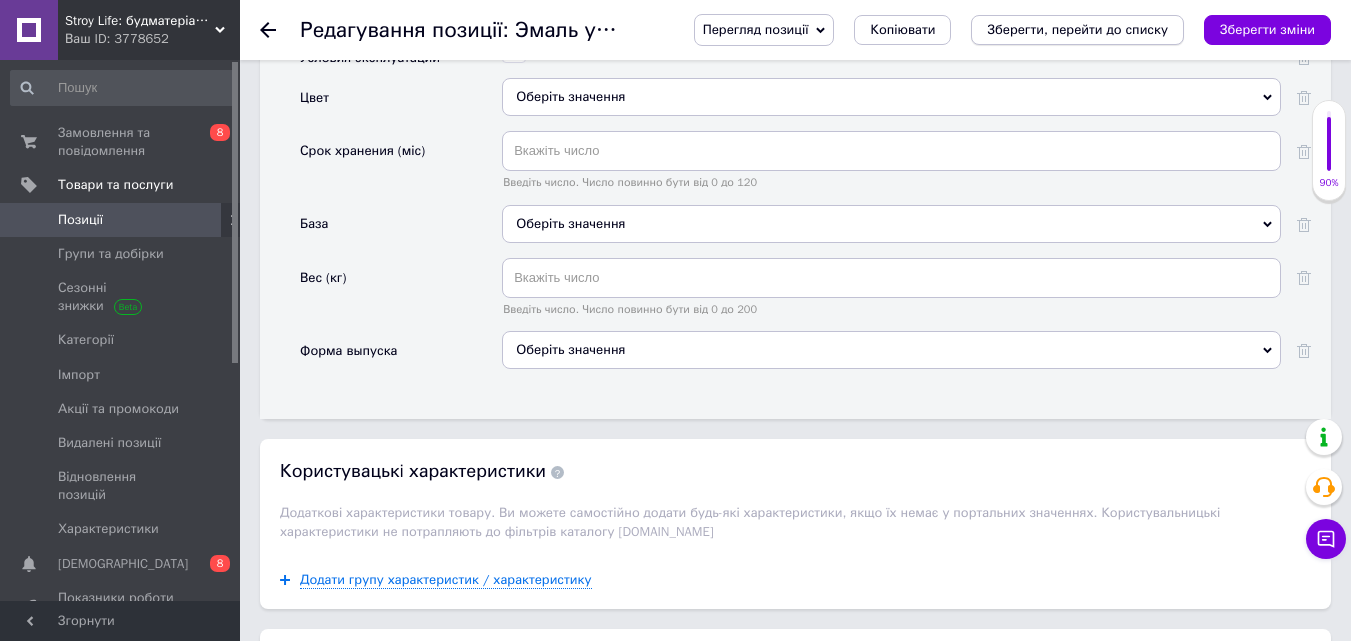 click on "Зберегти, перейти до списку" at bounding box center (1077, 30) 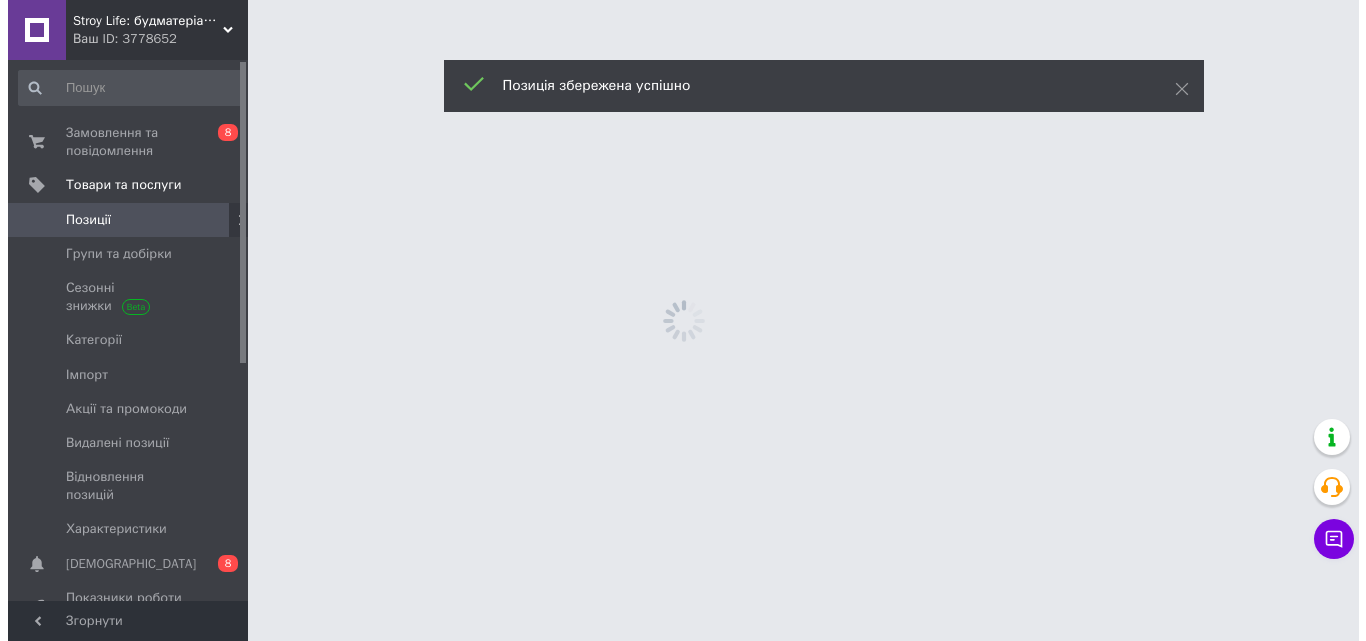 scroll, scrollTop: 0, scrollLeft: 0, axis: both 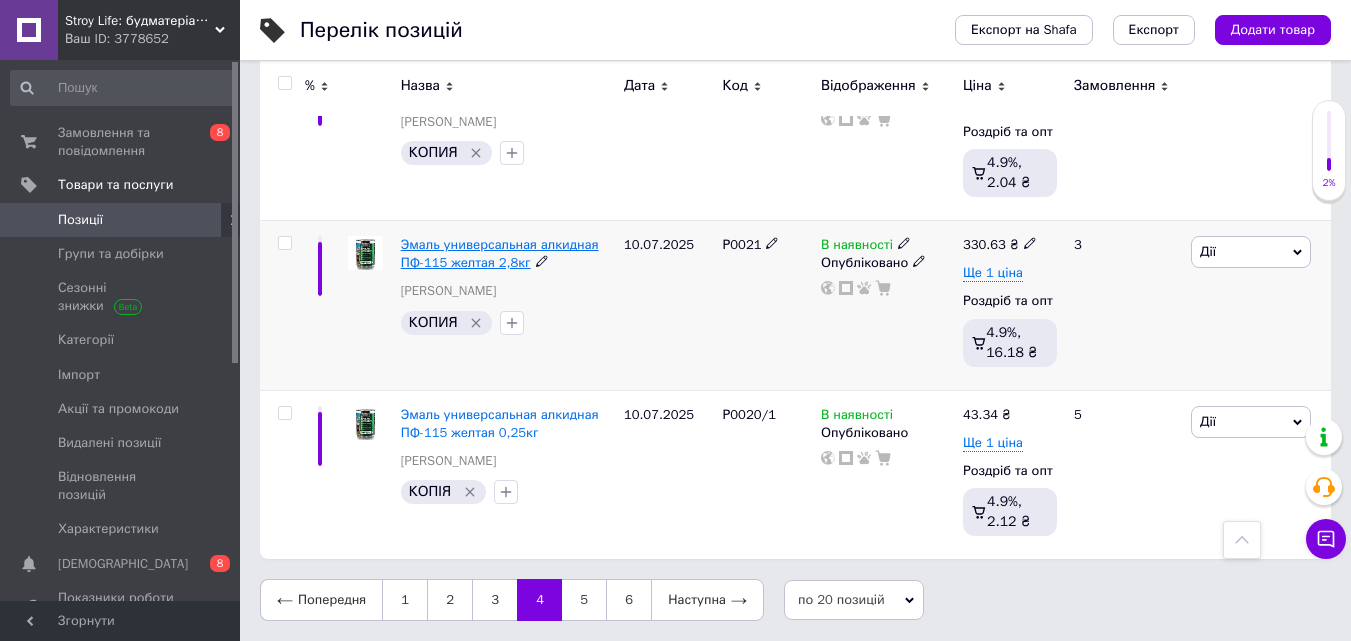 click on "Эмаль универсальная алкидная ПФ-115 желтая 2,8кг" at bounding box center (500, 253) 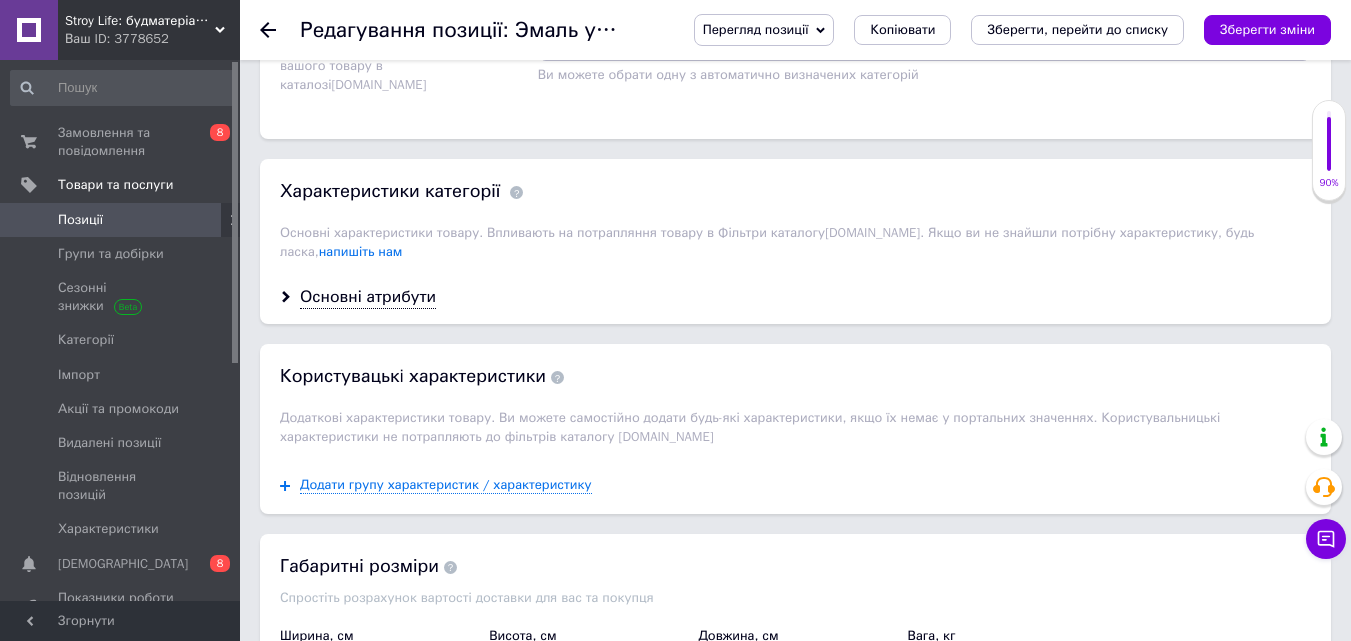 scroll, scrollTop: 1700, scrollLeft: 0, axis: vertical 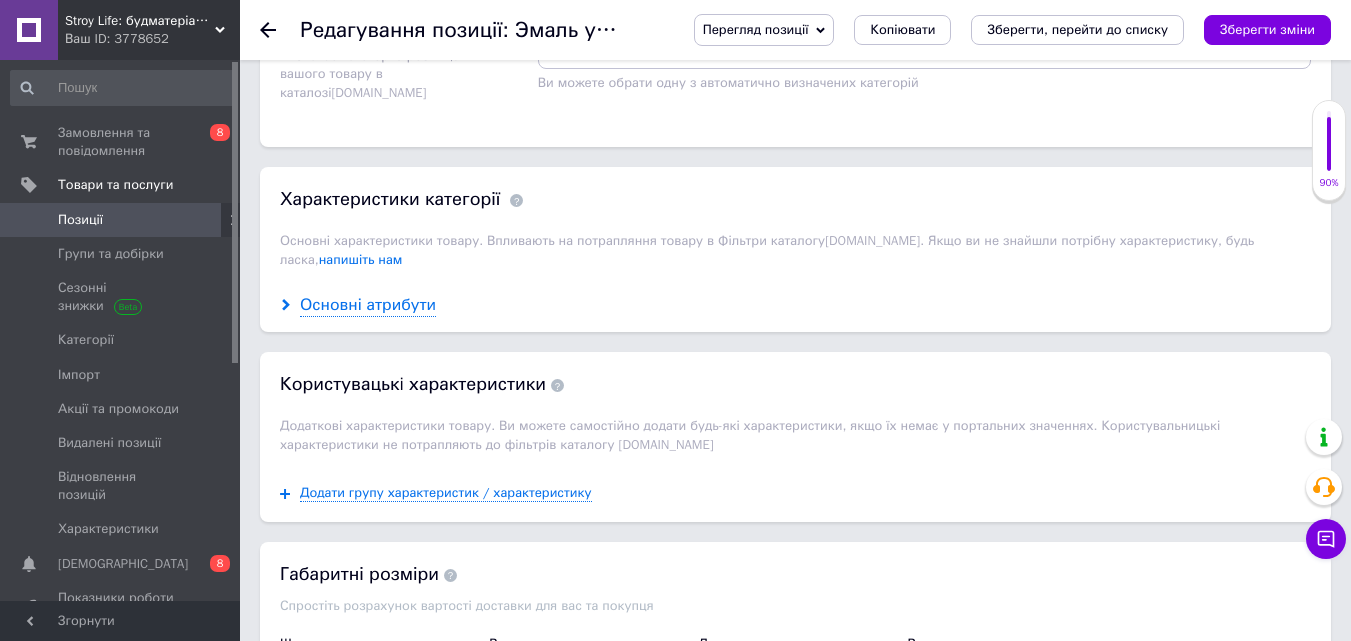 click on "Основні атрибути" at bounding box center (368, 305) 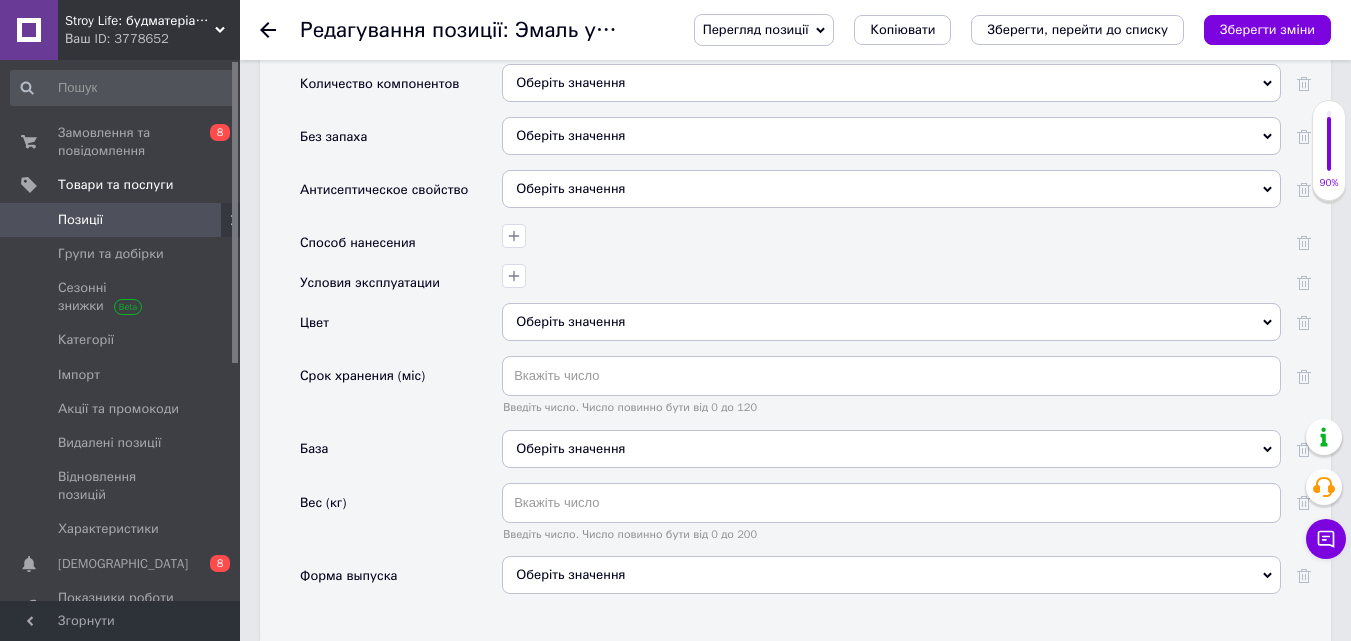 scroll, scrollTop: 2800, scrollLeft: 0, axis: vertical 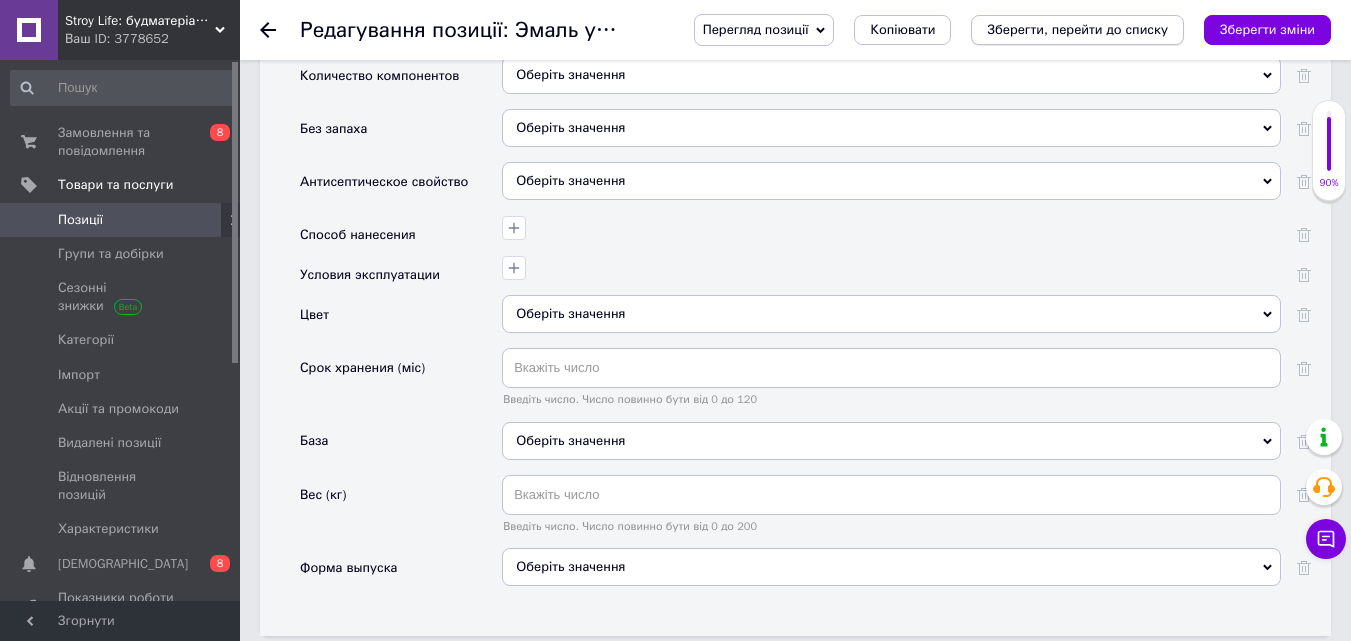 click on "Зберегти, перейти до списку" at bounding box center [1077, 29] 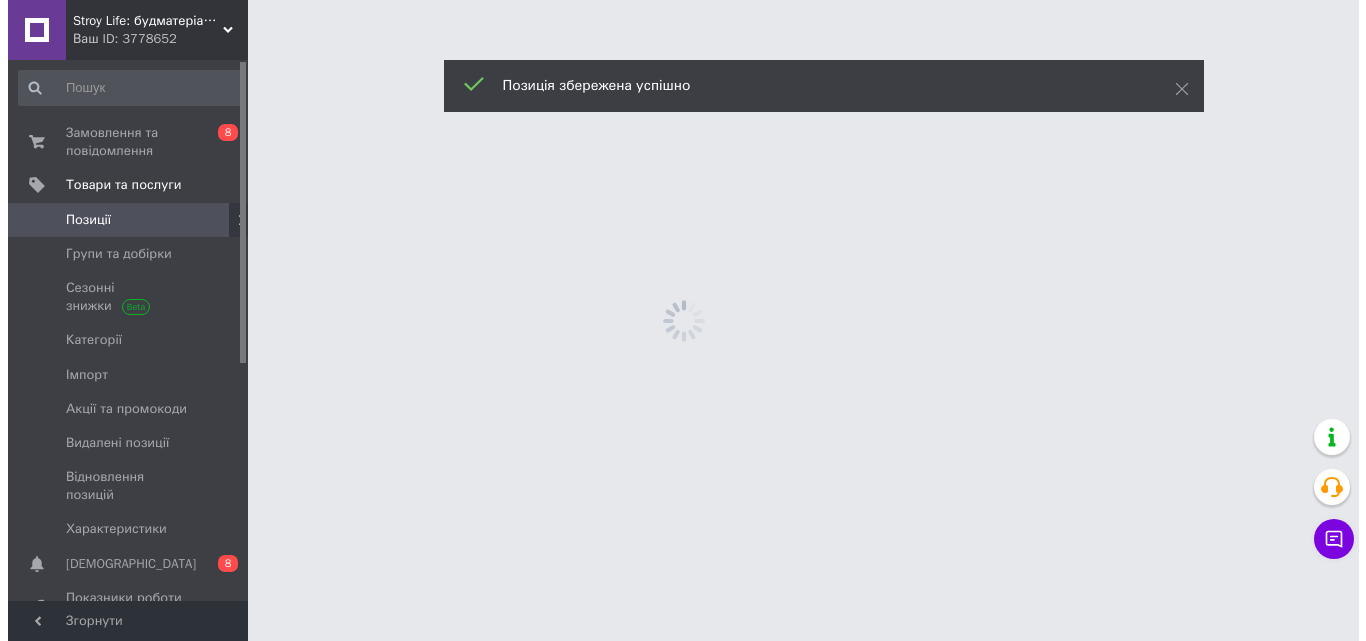 scroll, scrollTop: 0, scrollLeft: 0, axis: both 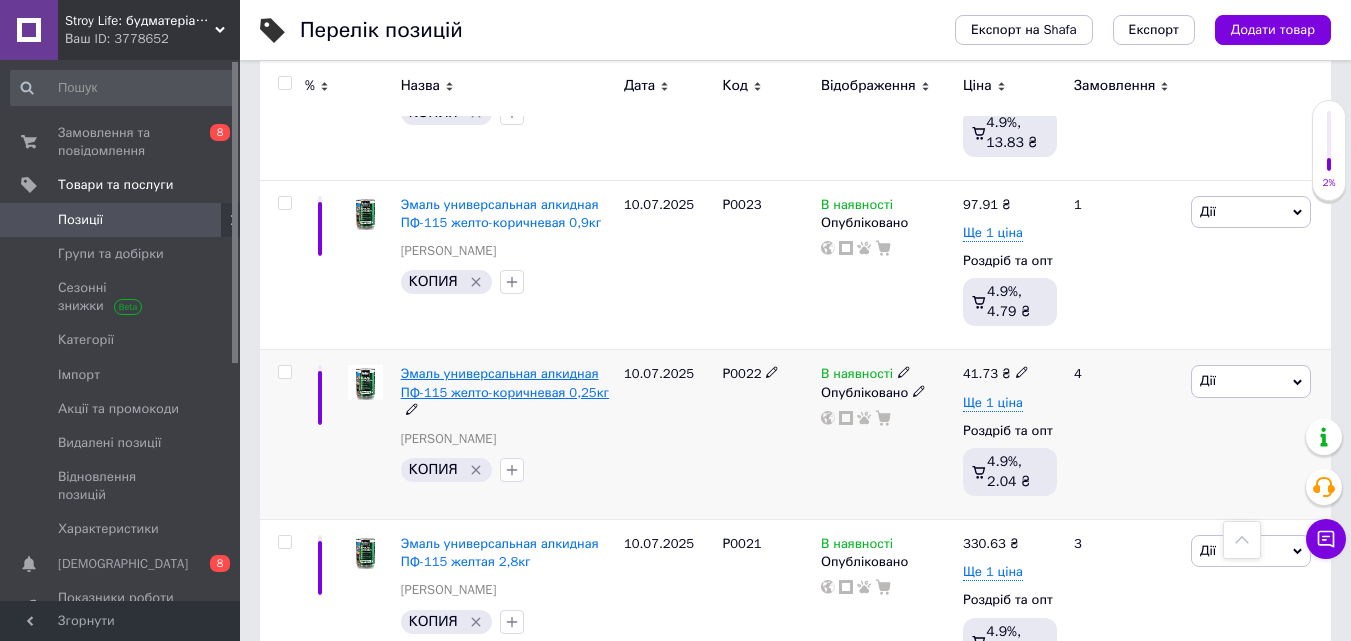 click on "Эмаль универсальная алкидная ПФ-115 желто-коричневая 0,25кг" at bounding box center [505, 382] 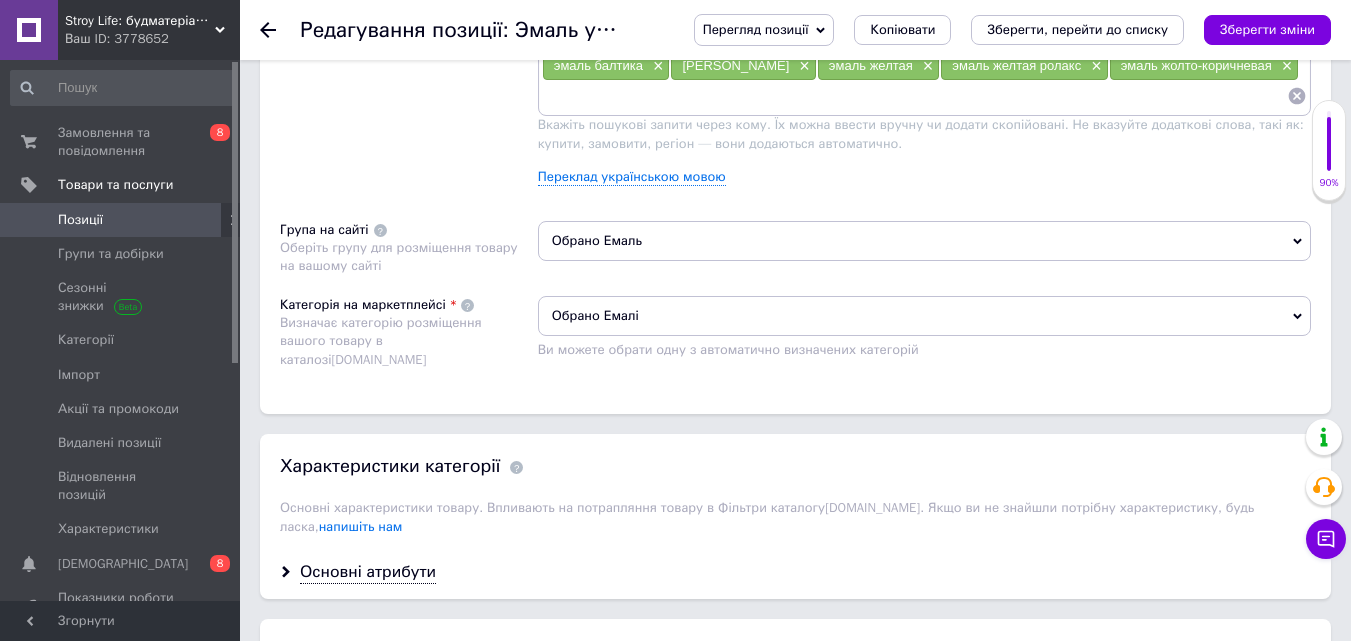scroll, scrollTop: 1600, scrollLeft: 0, axis: vertical 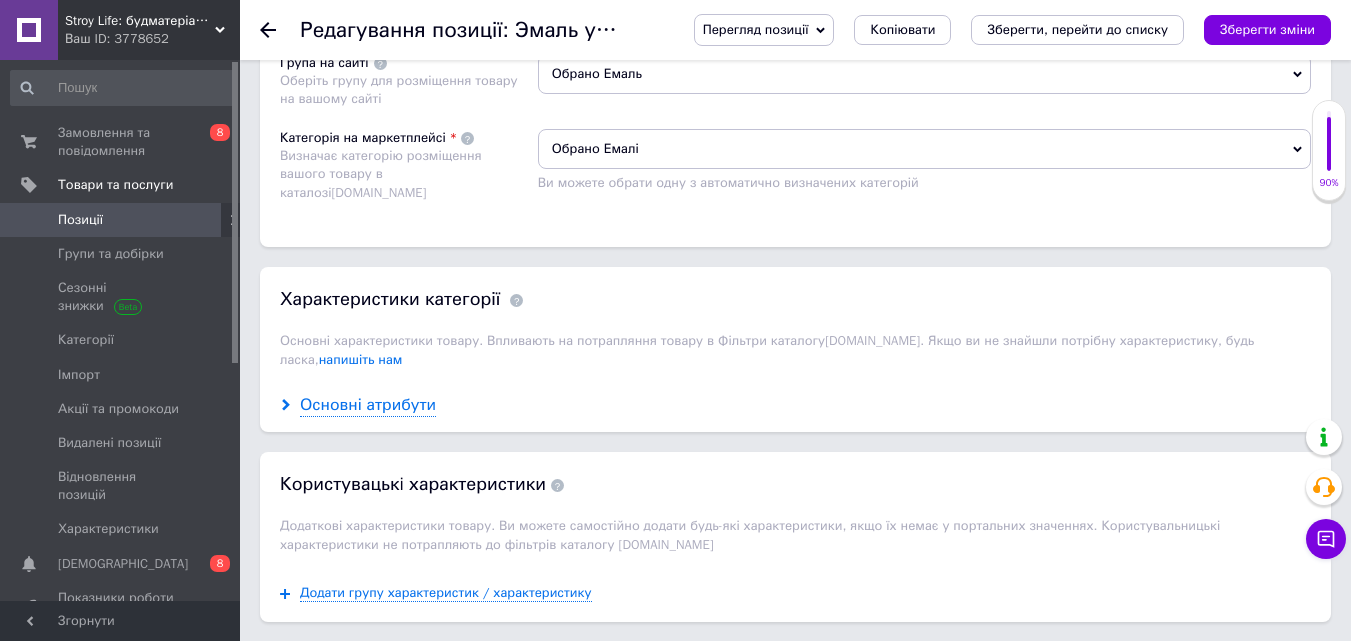 click on "Основні атрибути" at bounding box center (368, 405) 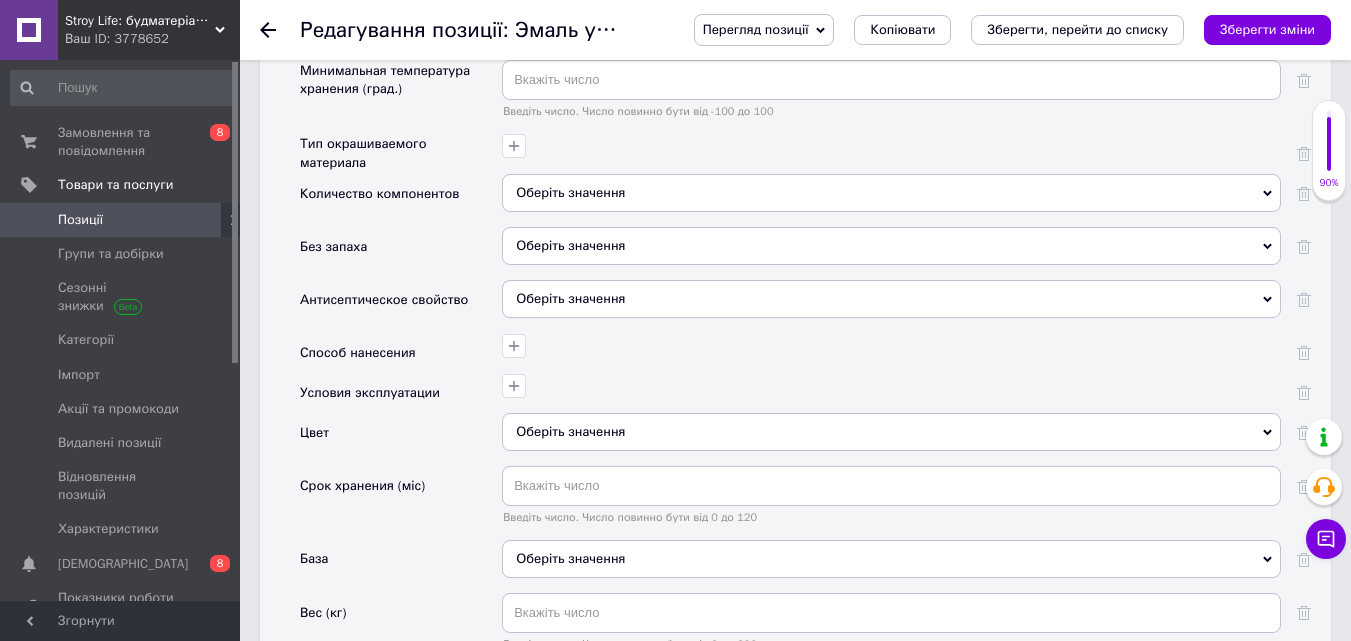 scroll, scrollTop: 2700, scrollLeft: 0, axis: vertical 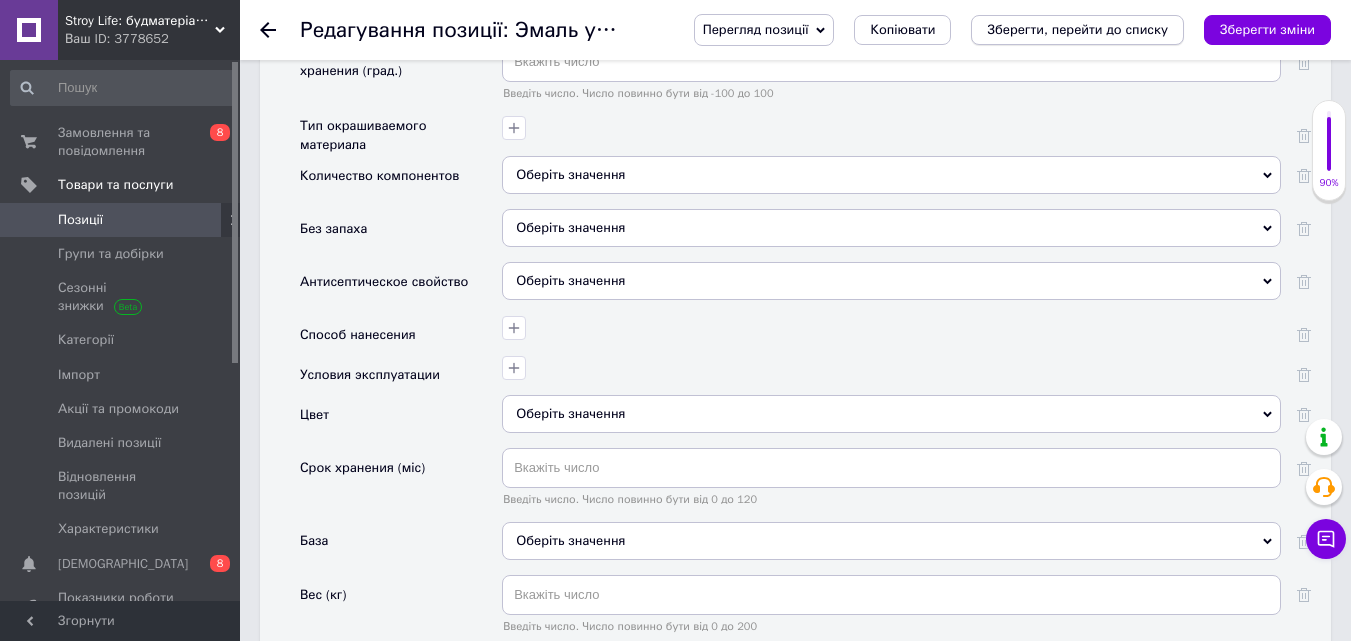 click on "Зберегти, перейти до списку" at bounding box center [1077, 30] 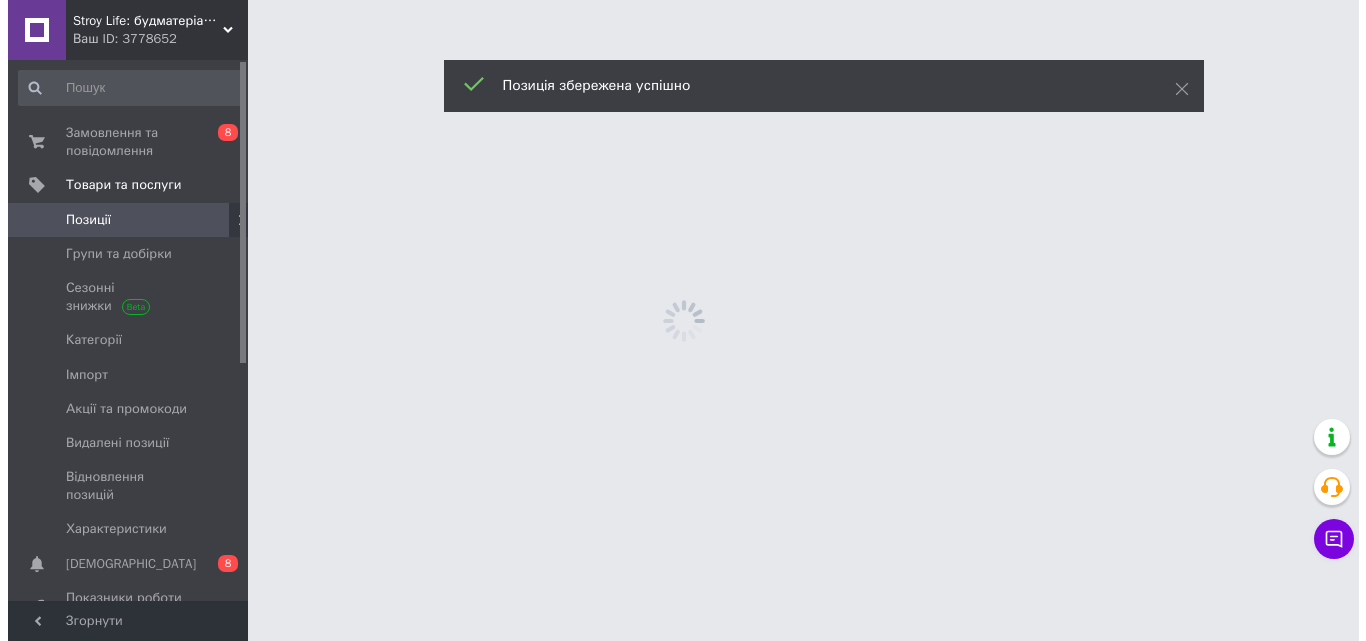 scroll, scrollTop: 0, scrollLeft: 0, axis: both 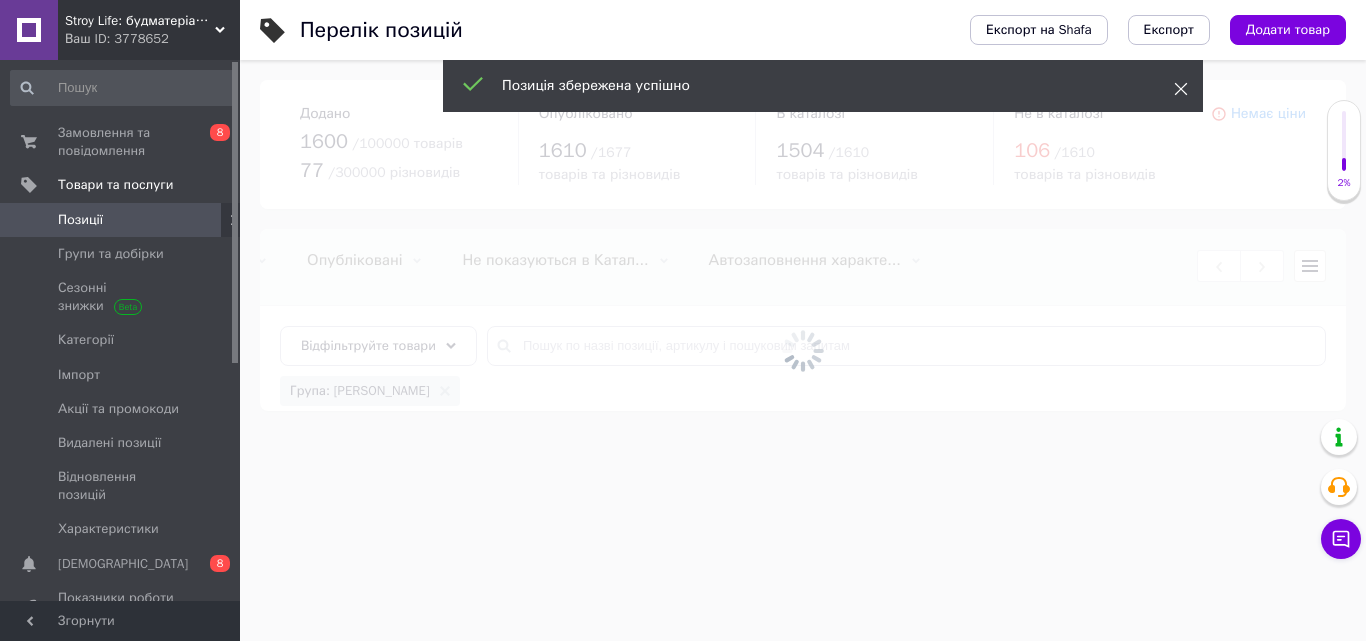click 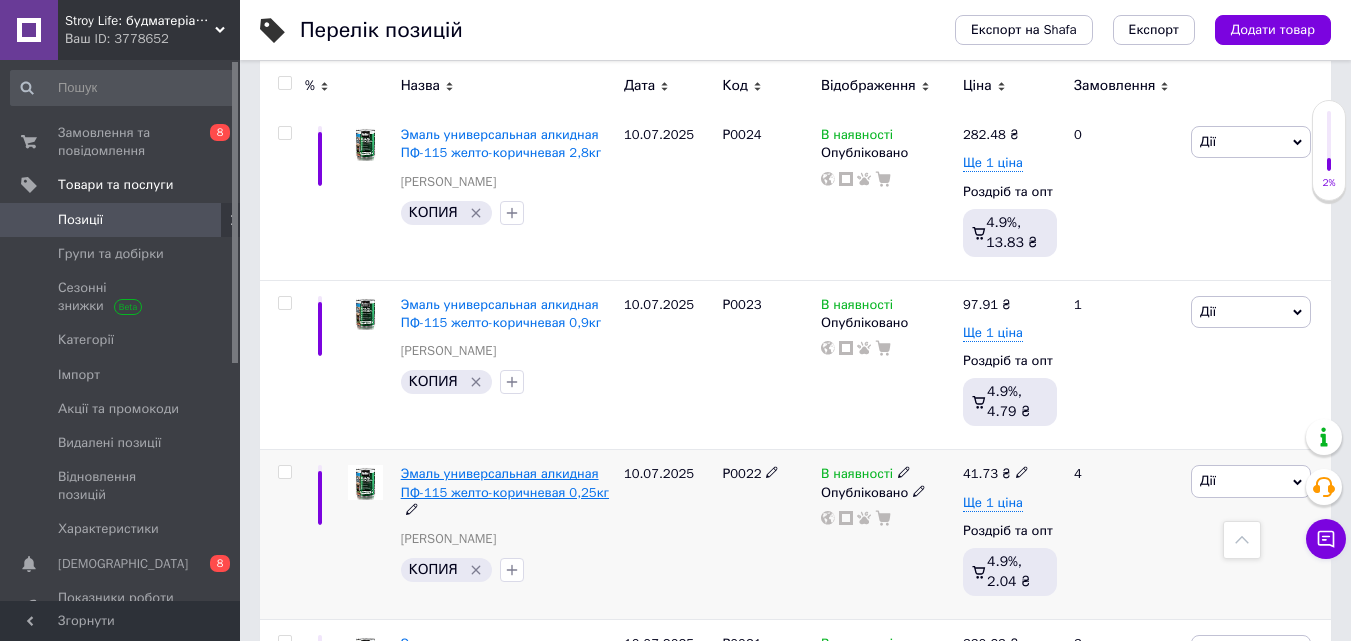 click on "Эмаль универсальная алкидная ПФ-115 желто-коричневая 0,25кг" at bounding box center (505, 482) 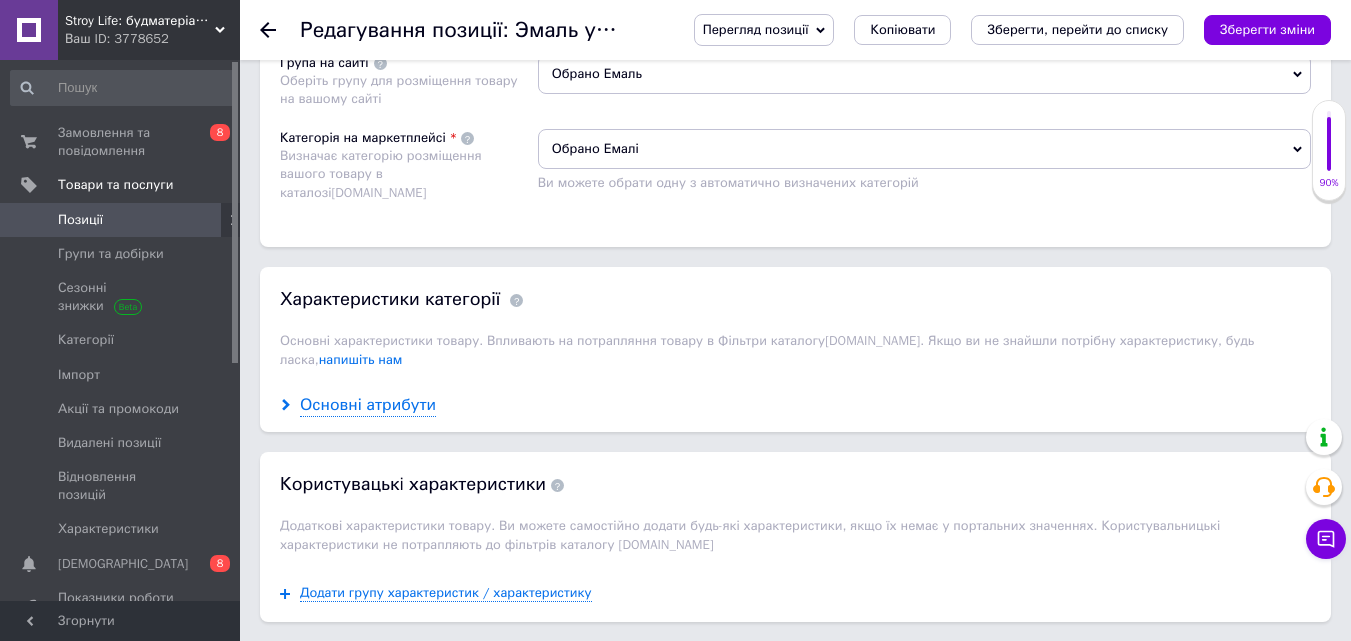 click on "Основні атрибути" at bounding box center (368, 405) 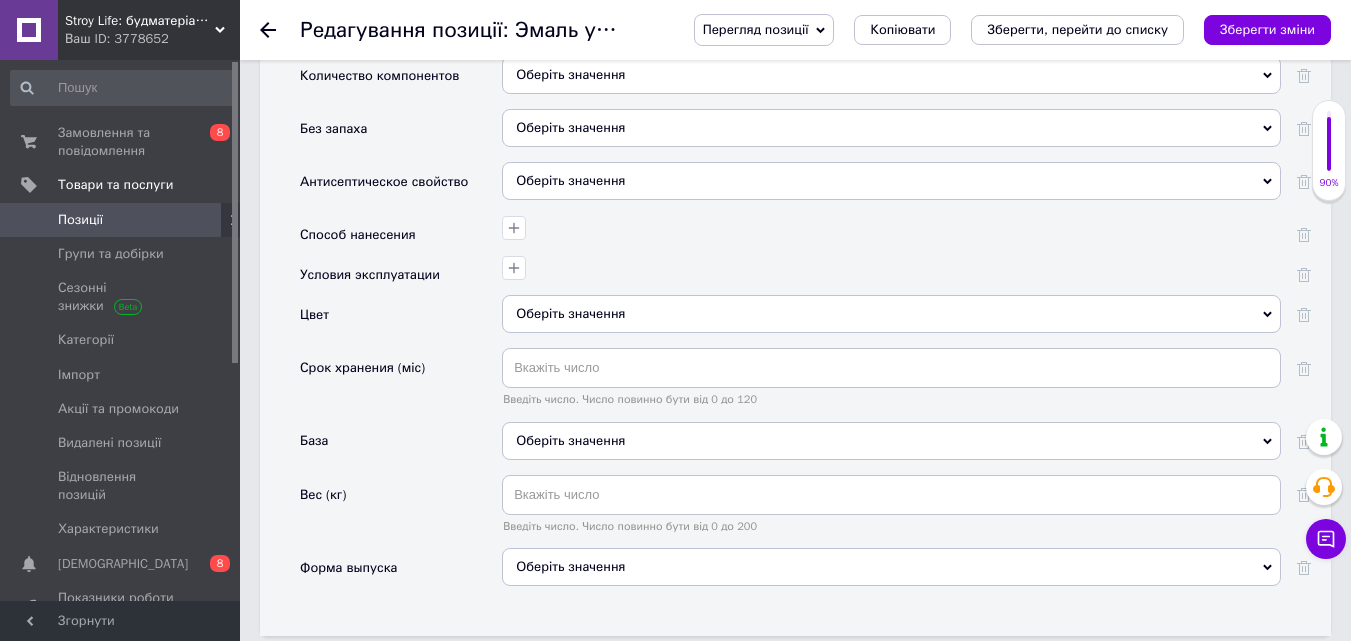click on "Перегляд позиції Зберегти та переглянути на сайті Зберегти та переглянути на маркетплейсі Bigl.ua Копіювати Зберегти, перейти до списку Зберегти зміни" at bounding box center (992, 30) 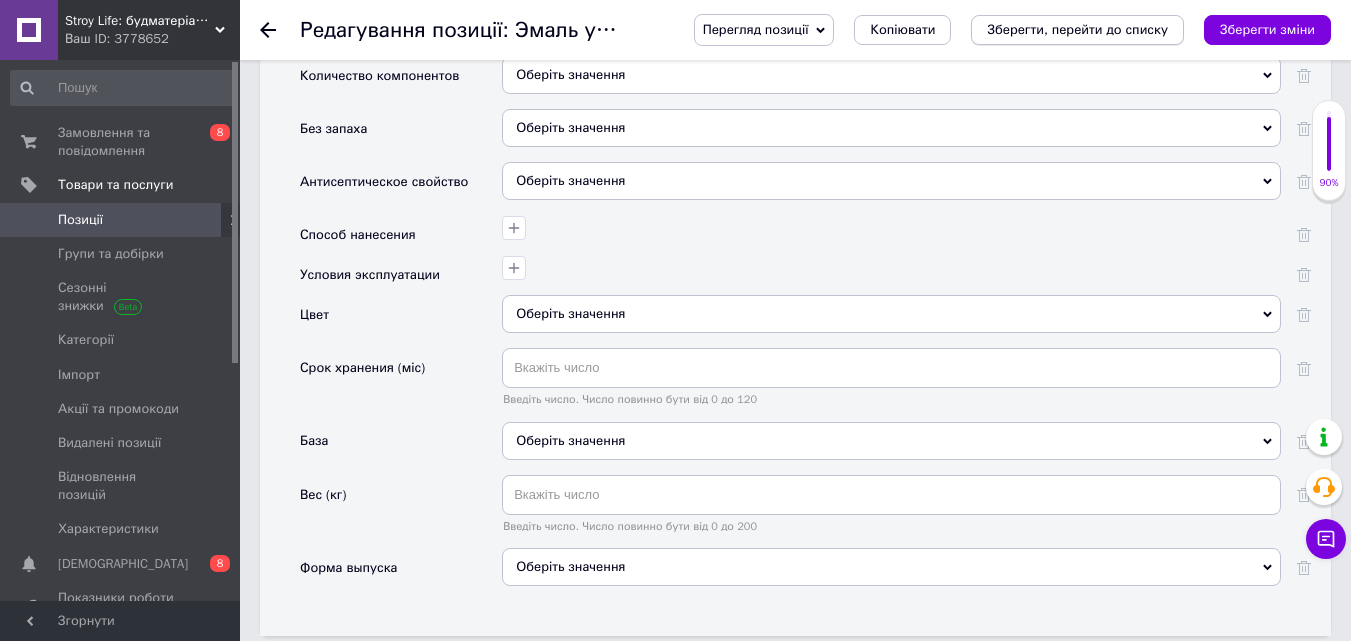 click on "Зберегти, перейти до списку" at bounding box center (1077, 29) 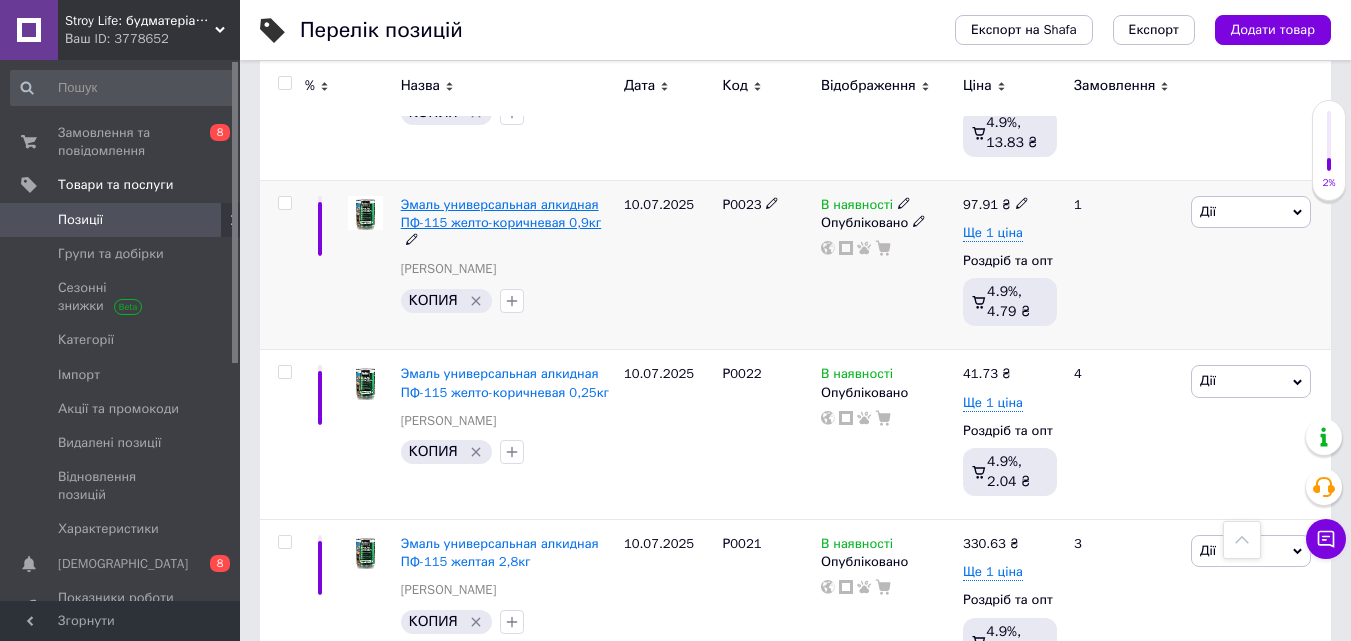 click on "Эмаль универсальная алкидная ПФ-115 желто-коричневая 0,9кг" at bounding box center (501, 213) 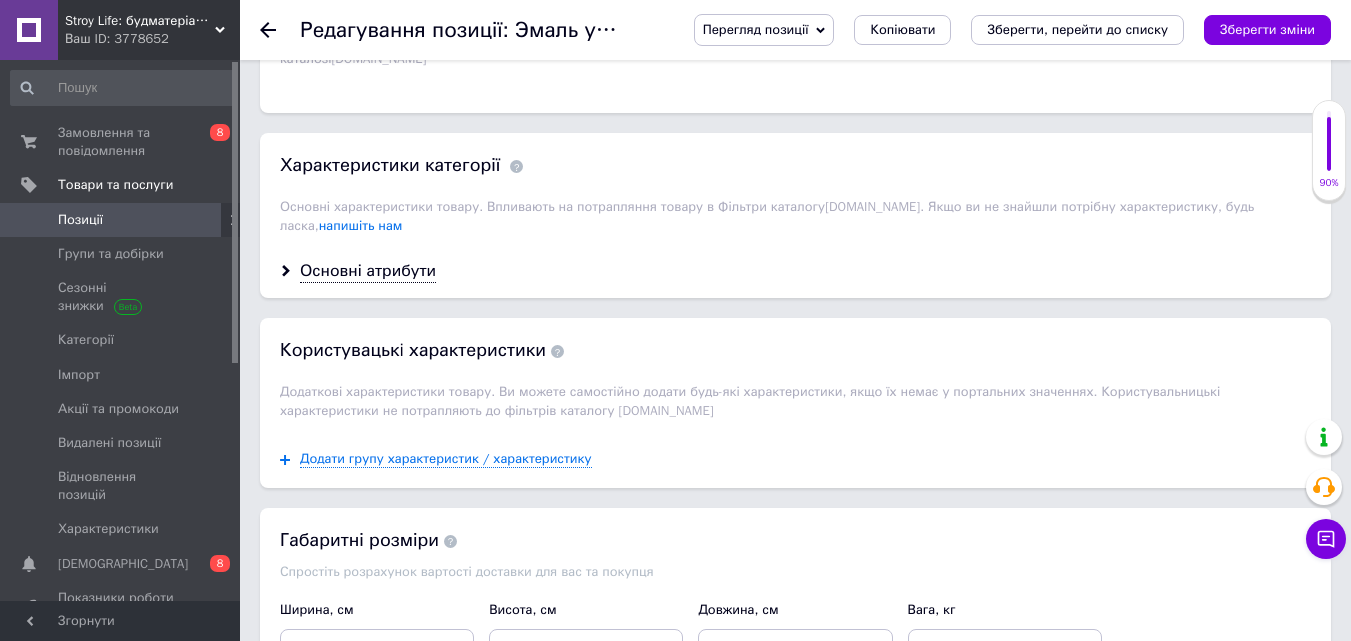 drag, startPoint x: 399, startPoint y: 254, endPoint x: 404, endPoint y: 270, distance: 16.763054 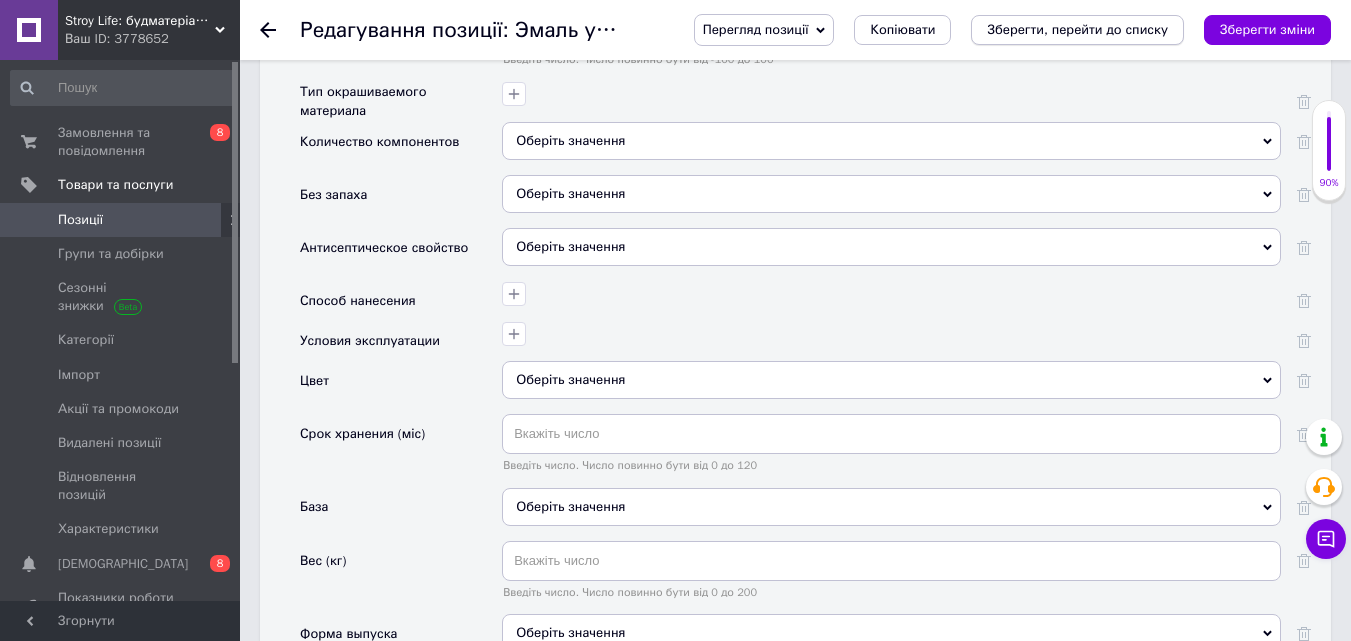 click on "Зберегти, перейти до списку" at bounding box center (1077, 29) 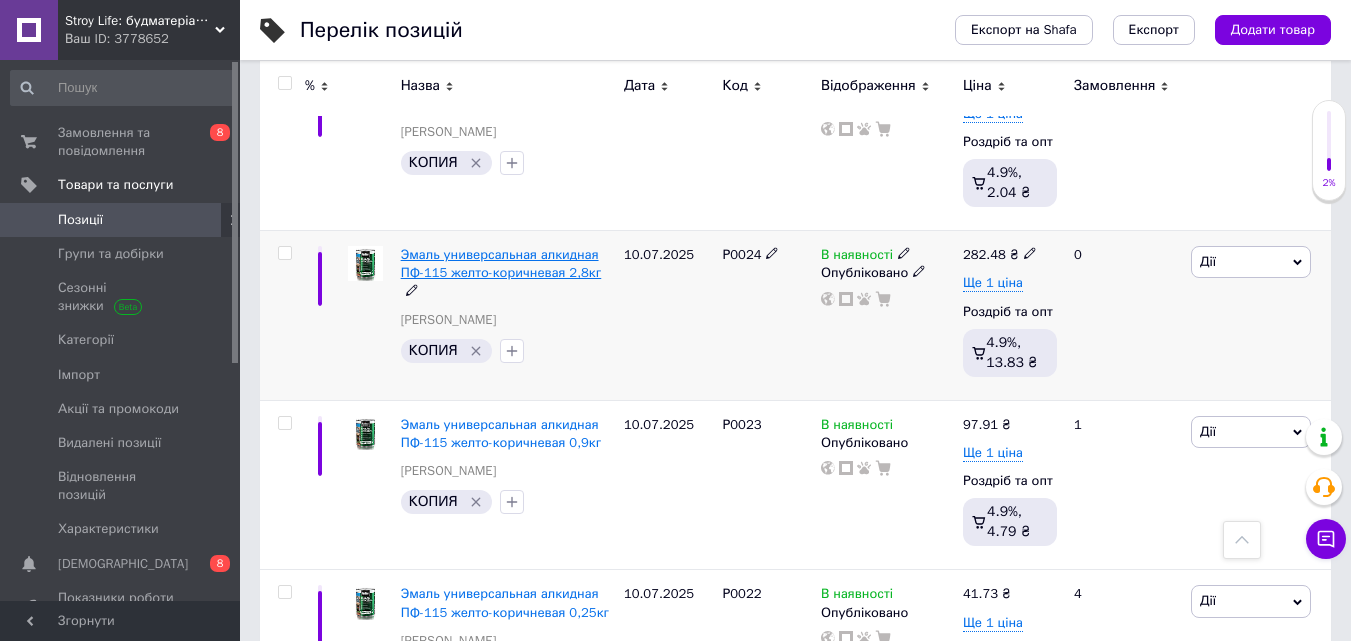 click on "Эмаль универсальная алкидная ПФ-115 желто-коричневая 2,8кг" at bounding box center [501, 263] 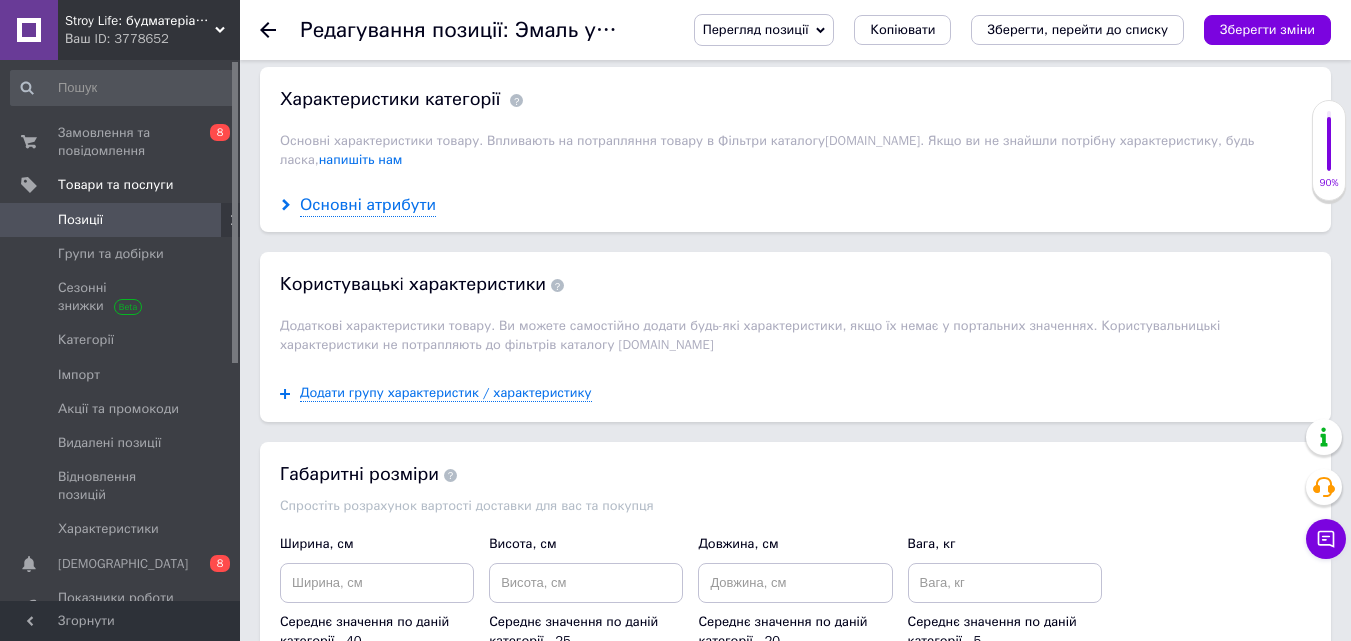 click on "Основні атрибути" at bounding box center (368, 205) 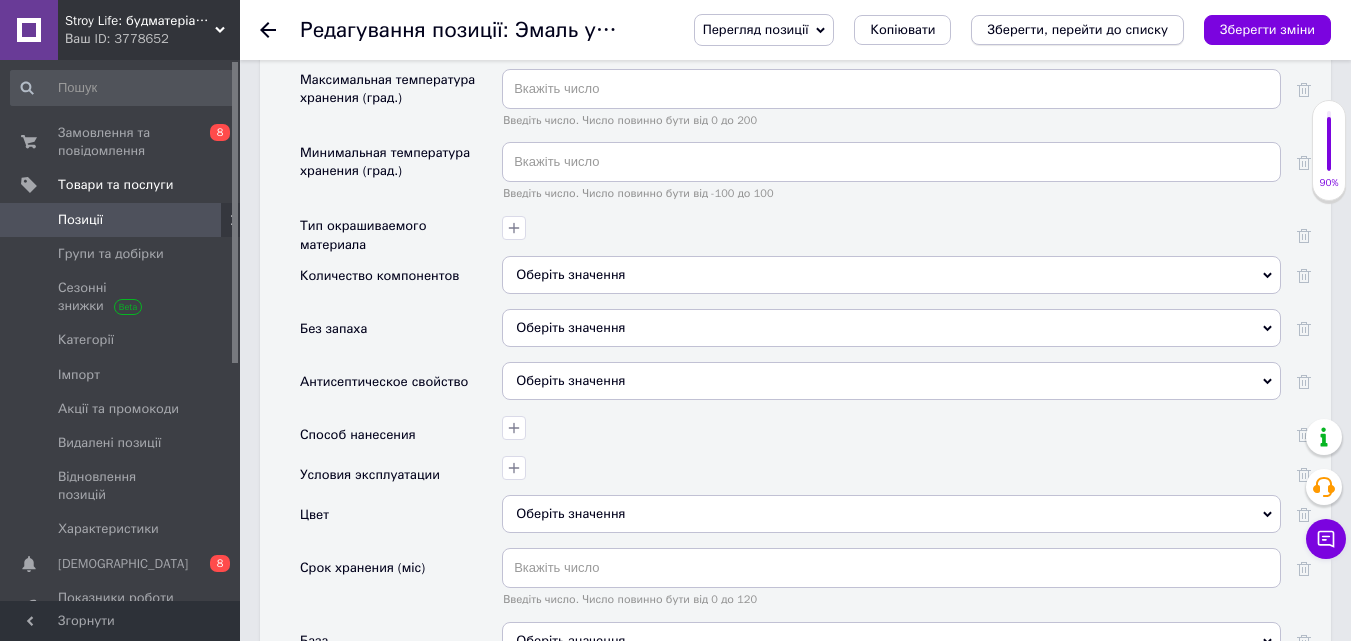 click on "Зберегти, перейти до списку" at bounding box center [1077, 29] 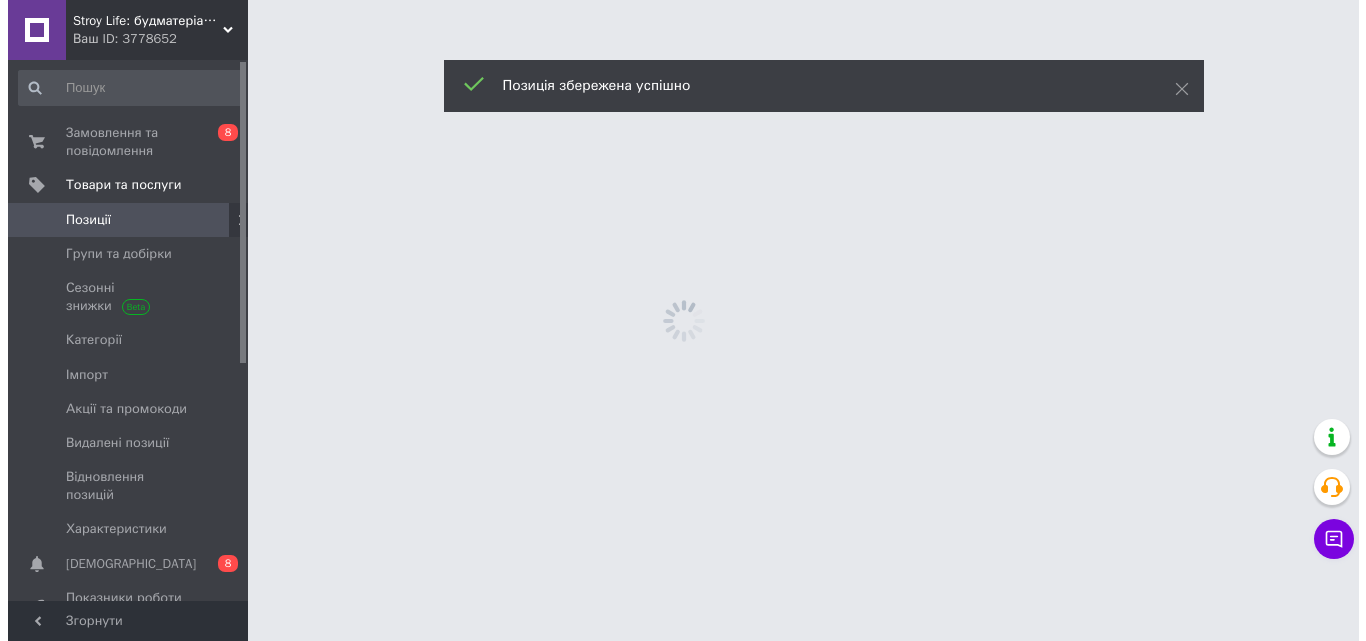 scroll, scrollTop: 0, scrollLeft: 0, axis: both 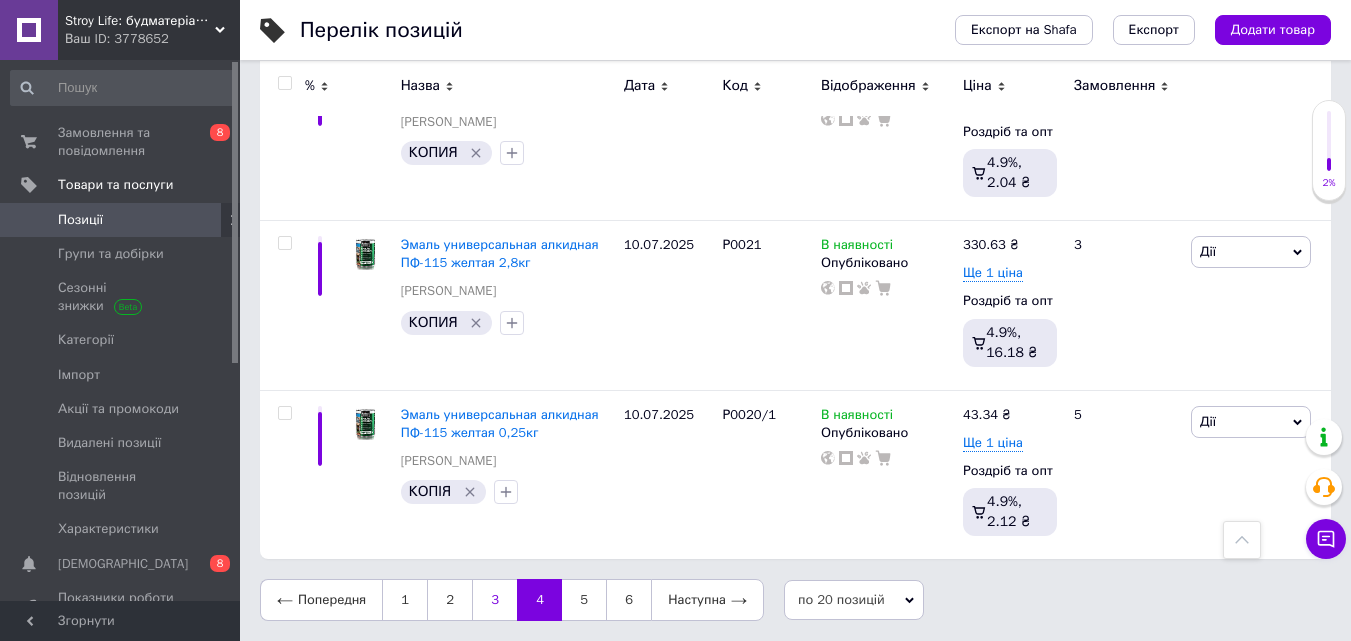 click on "3" at bounding box center (494, 600) 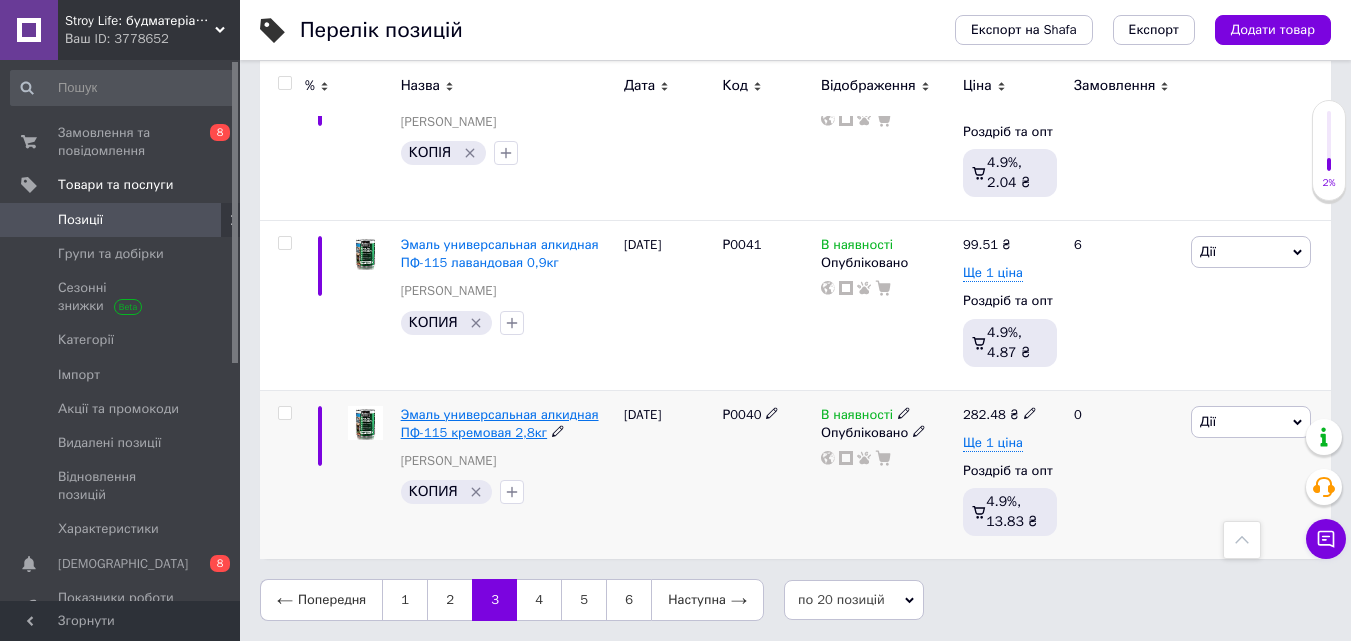 click on "Эмаль универсальная алкидная ПФ-115 кремовая 2,8кг" at bounding box center (500, 423) 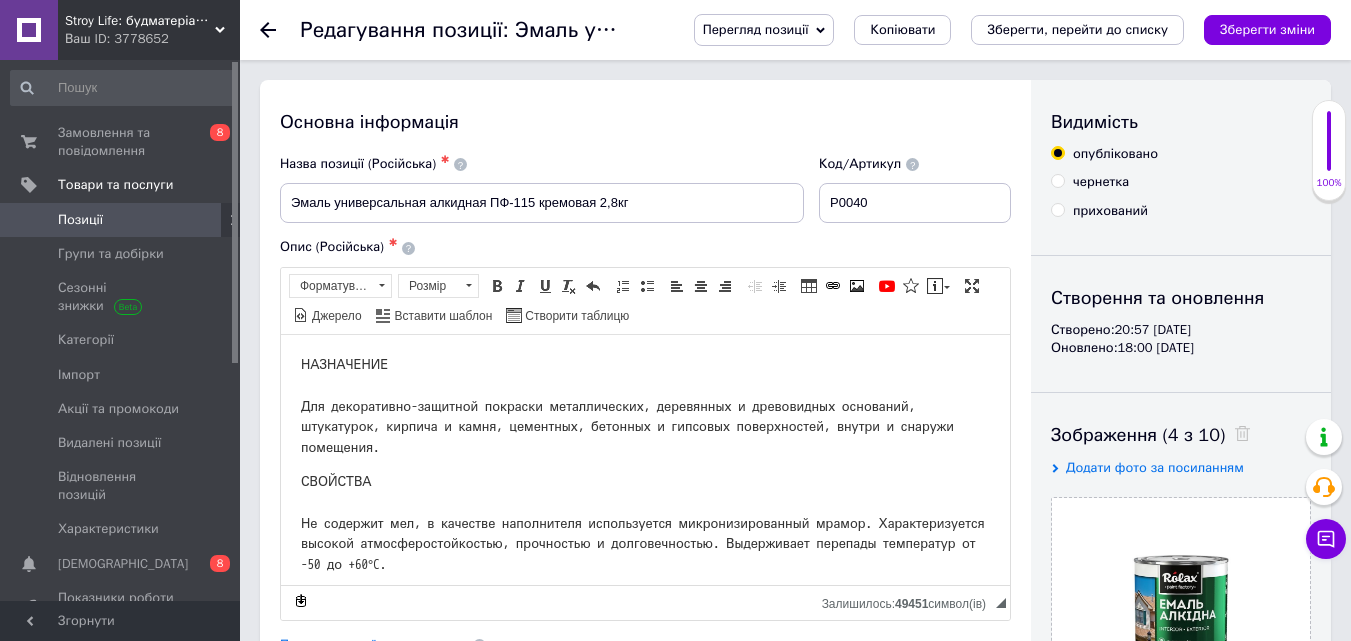 scroll, scrollTop: 73, scrollLeft: 0, axis: vertical 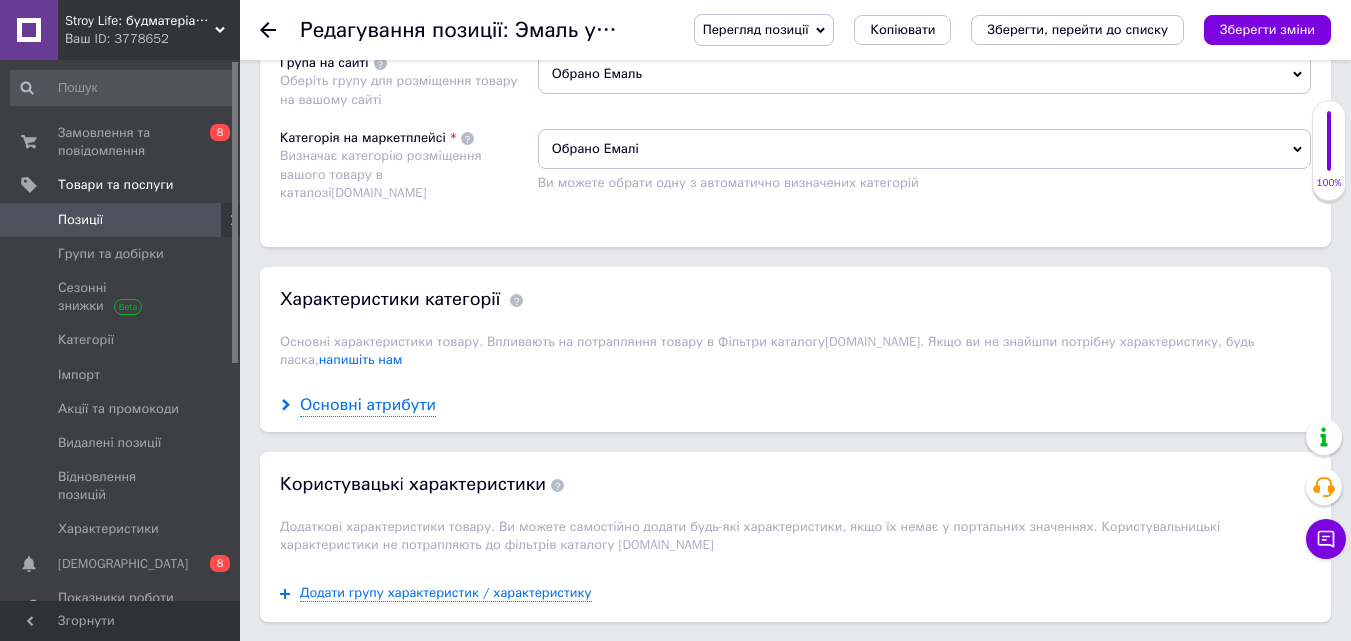 click on "Основні атрибути" at bounding box center [368, 405] 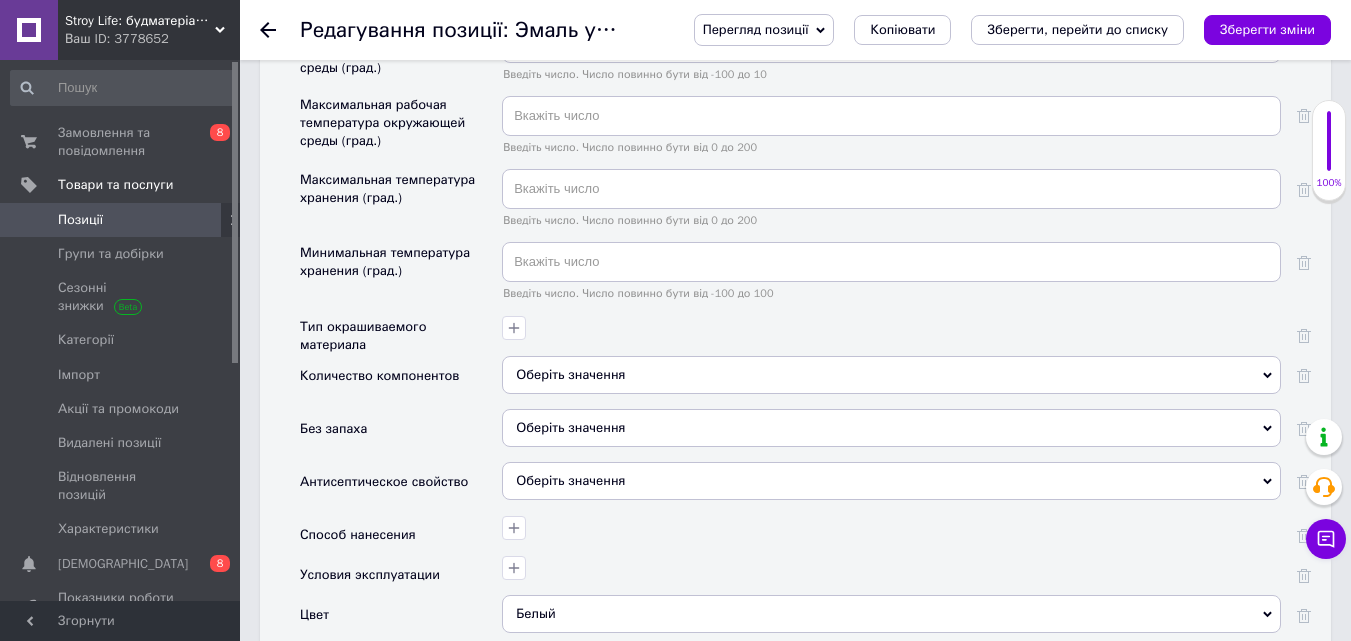 scroll, scrollTop: 2700, scrollLeft: 0, axis: vertical 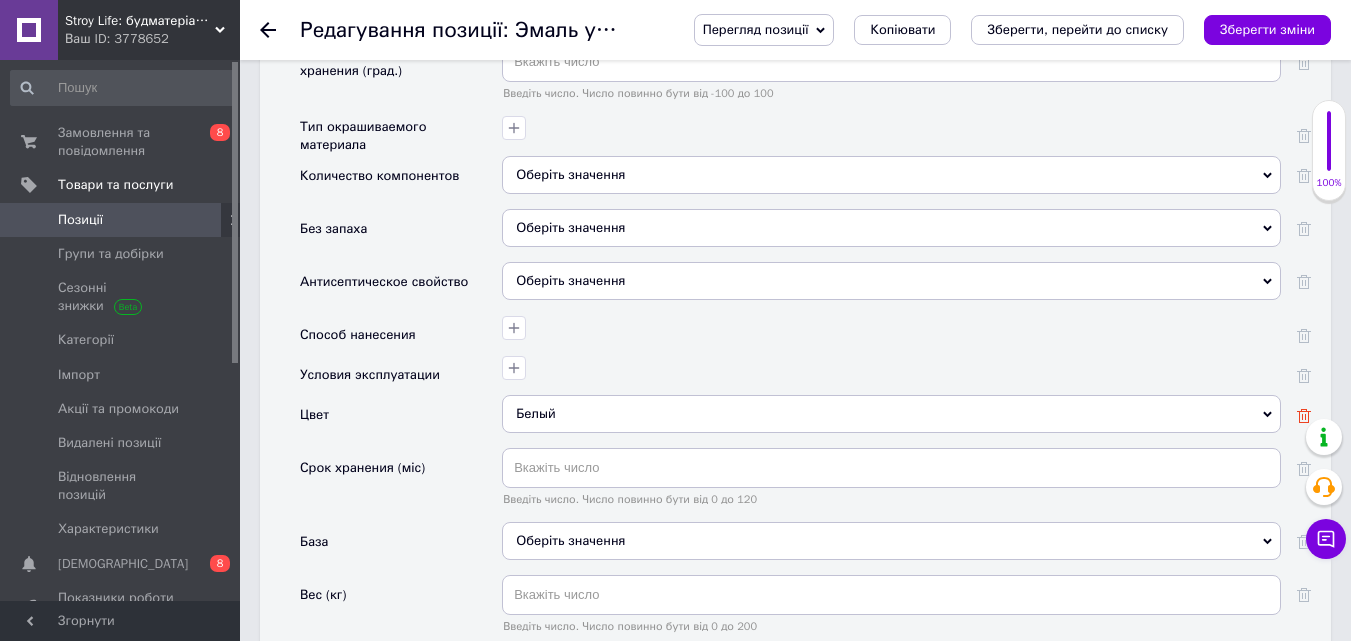 click 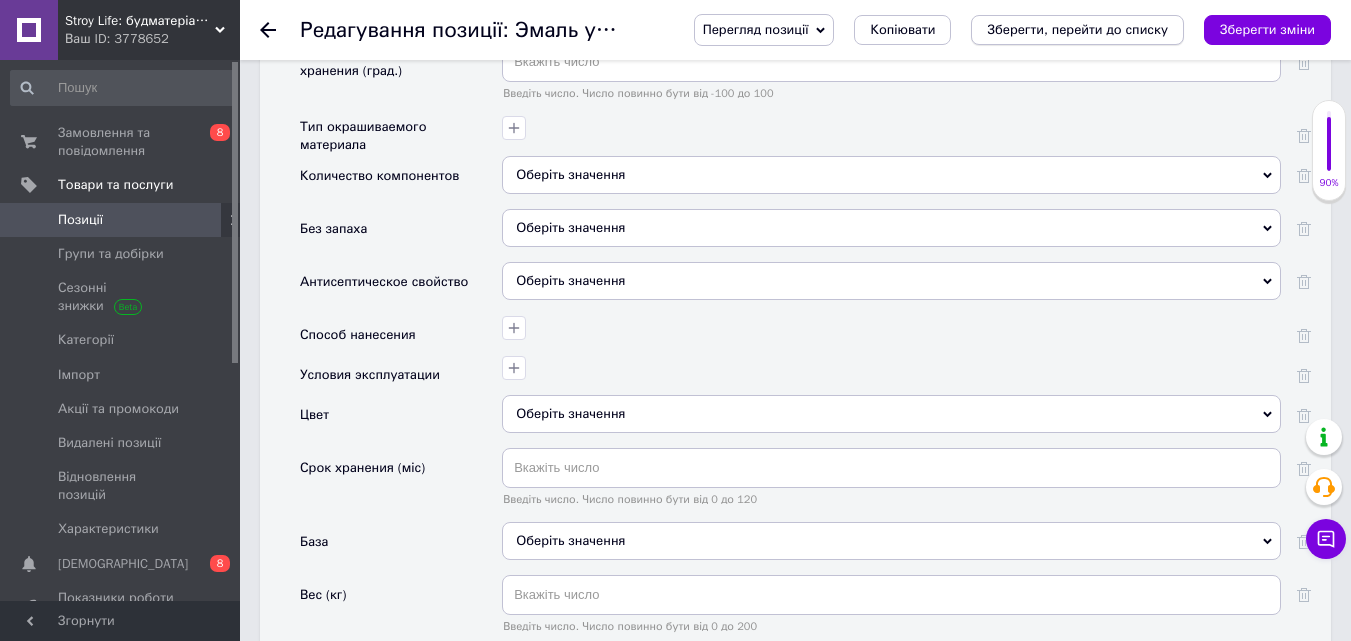 click on "Зберегти, перейти до списку" at bounding box center (1077, 30) 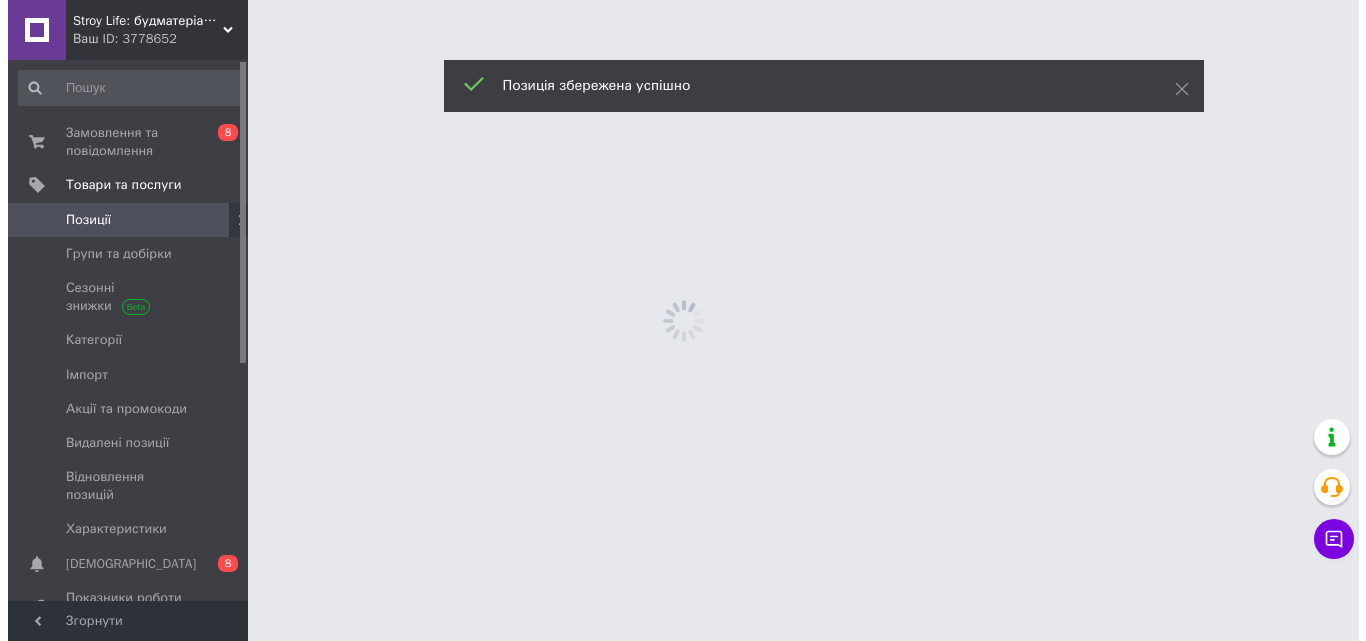 scroll, scrollTop: 0, scrollLeft: 0, axis: both 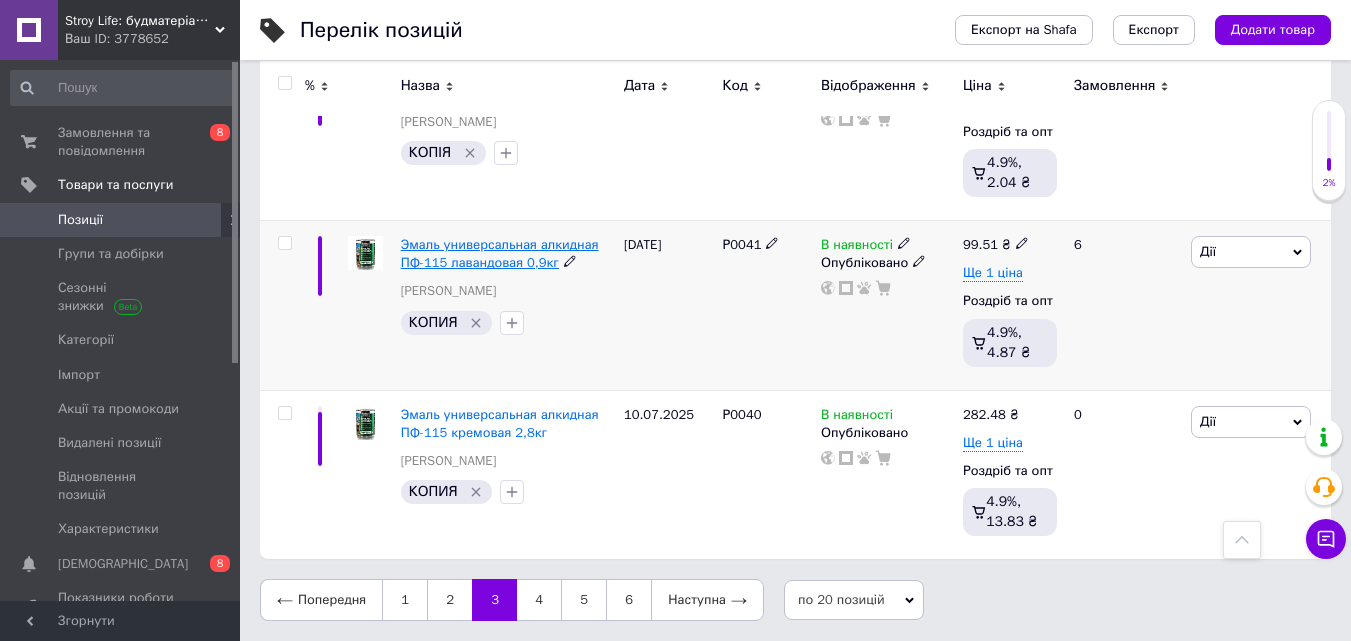 click on "Эмаль универсальная алкидная ПФ-115 лавандовая 0,9кг" at bounding box center [500, 253] 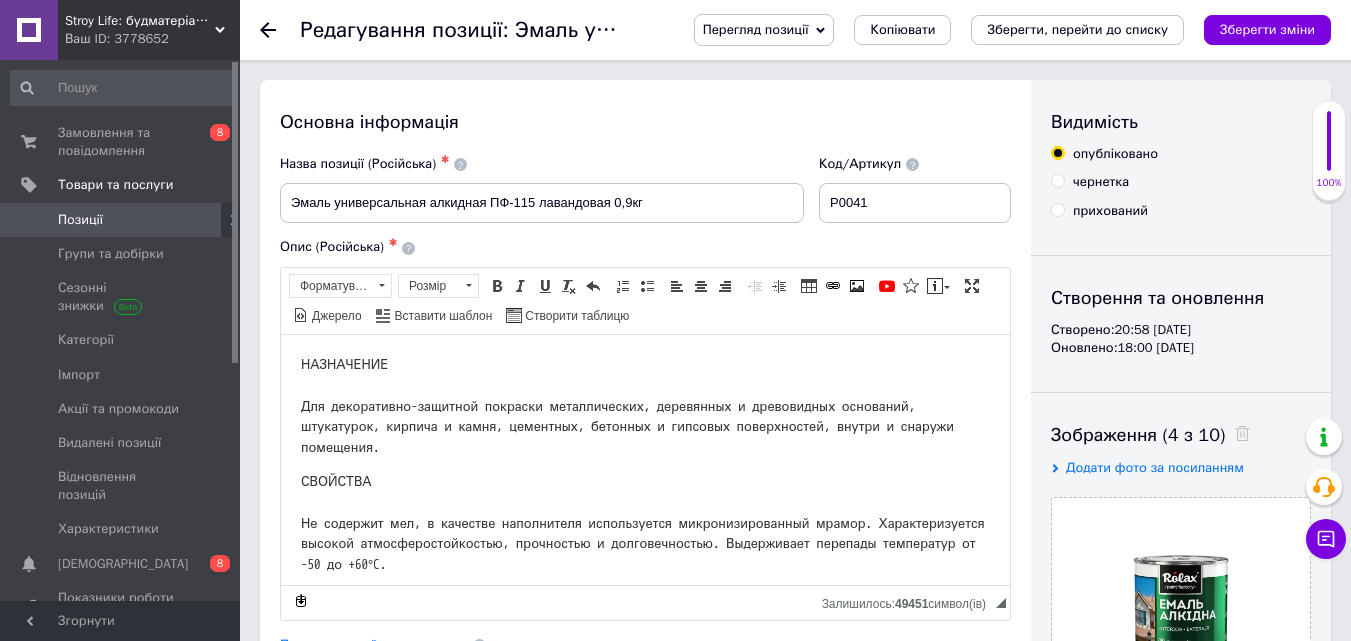 scroll, scrollTop: 0, scrollLeft: 0, axis: both 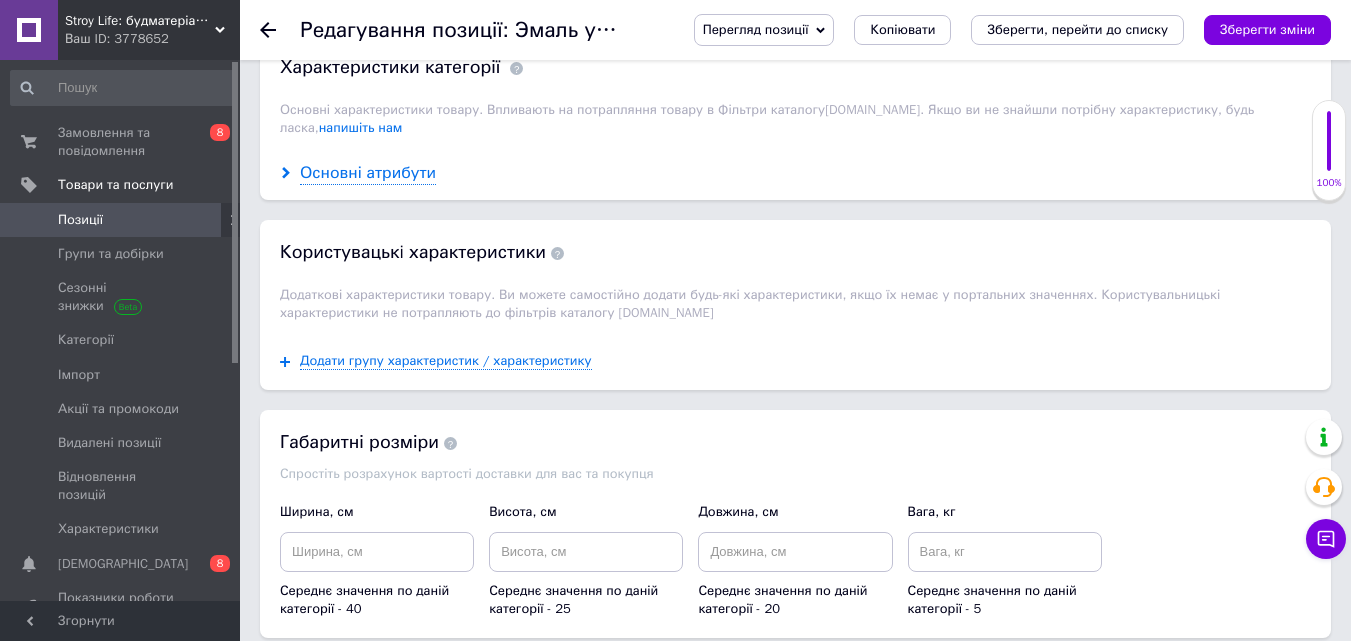 click on "Основні атрибути" at bounding box center [368, 173] 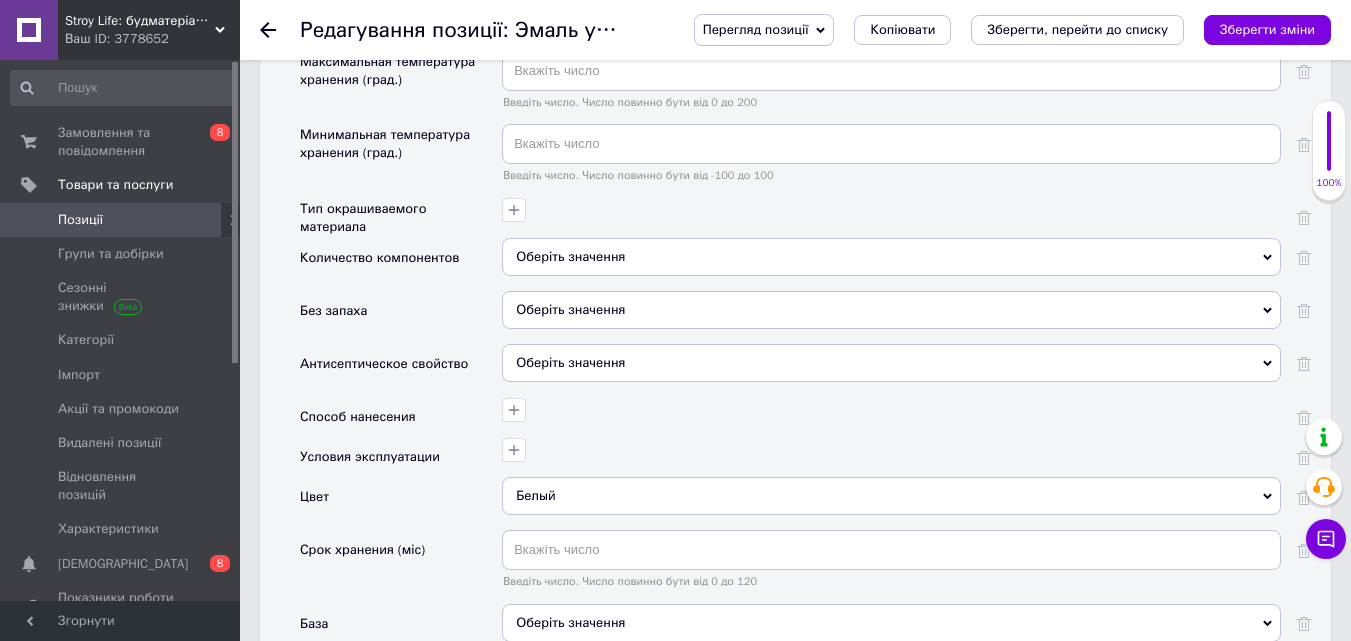 scroll, scrollTop: 2732, scrollLeft: 0, axis: vertical 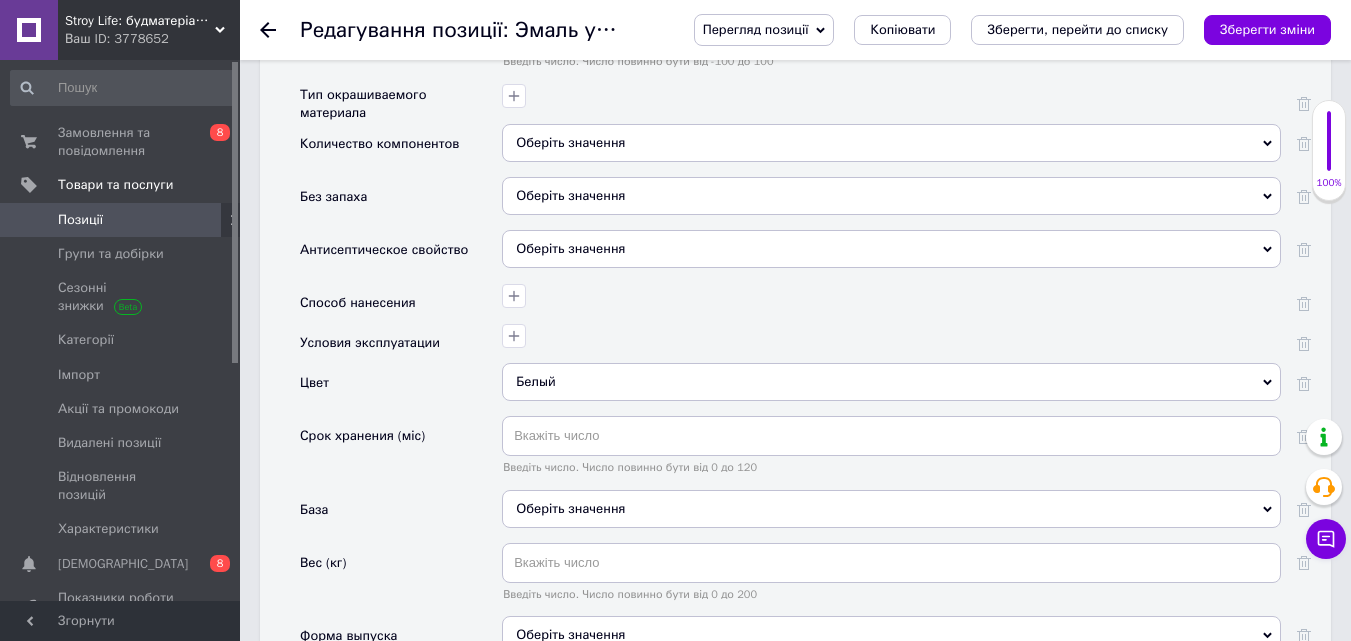 click on "Основні атрибути Производитель Ролакс Ролакс Страна производитель Украина Украина Основа эмали Оберіть значення Время высыхания (година) Введіть число. Число повинно бути від 0 до 72 Расход (кв.м) Введіть число. Число повинно бути від 0 до 20 Аэрозольная эмаль Оберіть значення Так Ні Степень блеска Оберіть значення Фасовка эмали (л) Введіть число. Число повинно бути від 0 до 55 Минимальная рабочая температура окружающей среды (град.) Введіть число. Число повинно бути від -100 до 10 Максимальная рабочая температура окружающей среды (град.) Количество компонентов" at bounding box center (795, -25) 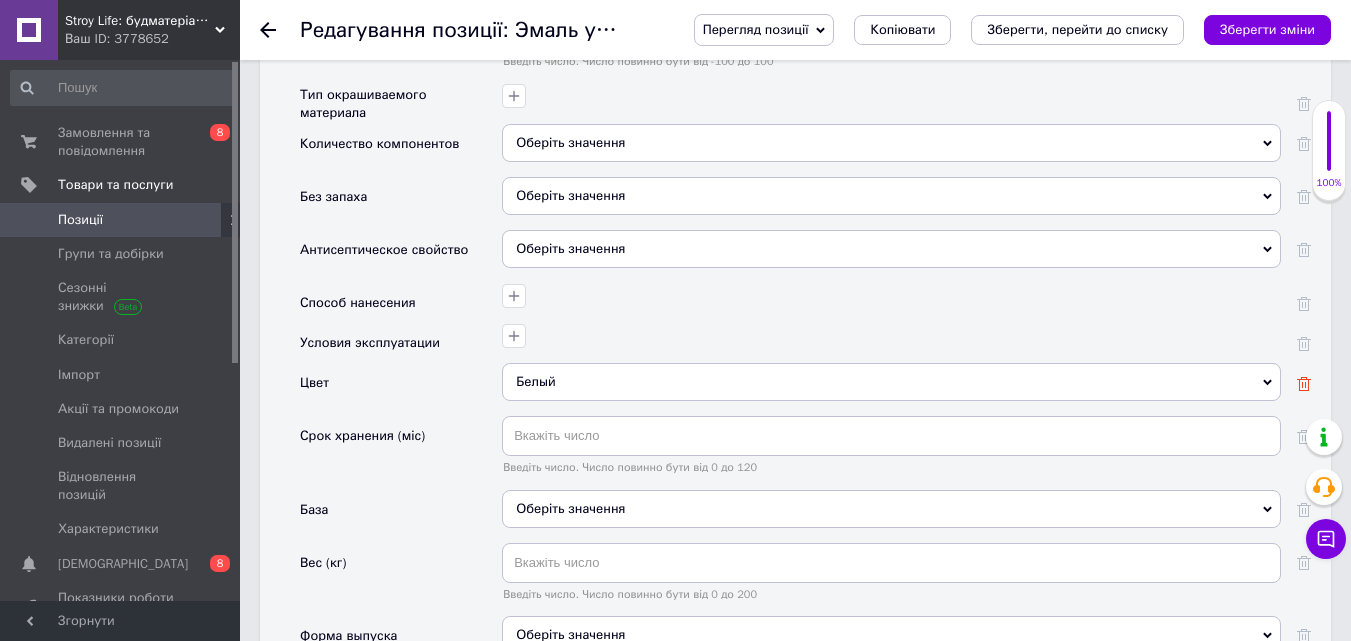 click 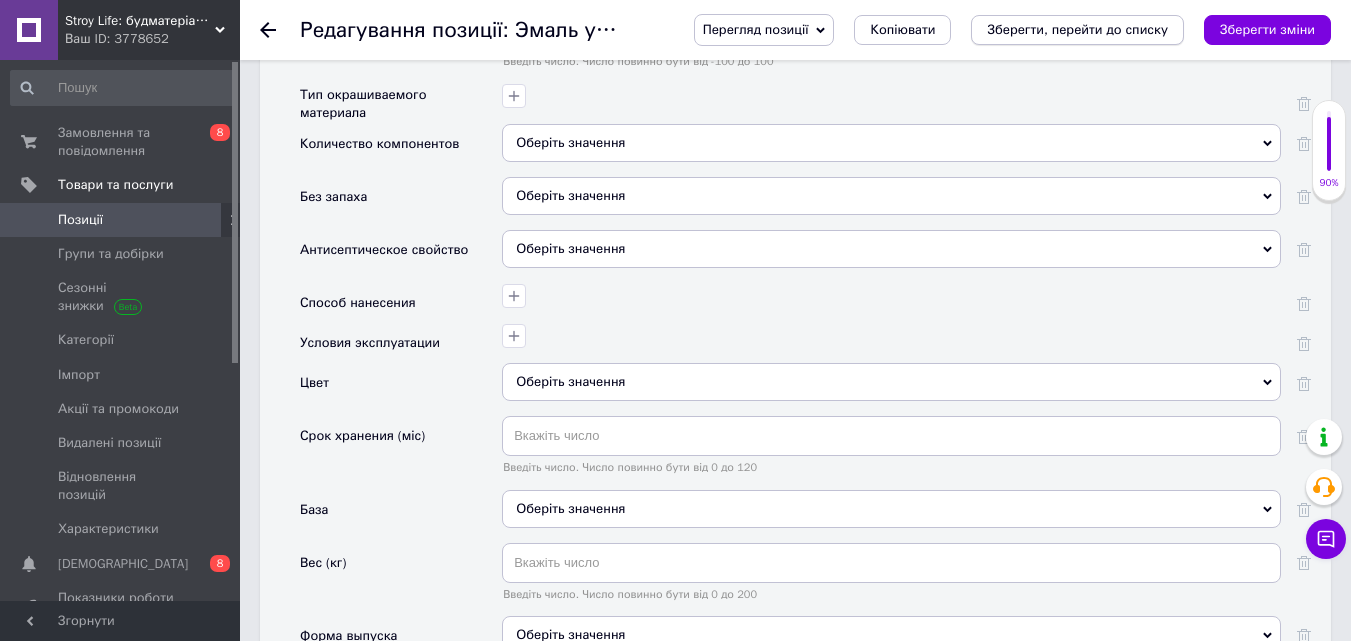 click on "Зберегти, перейти до списку" at bounding box center [1077, 29] 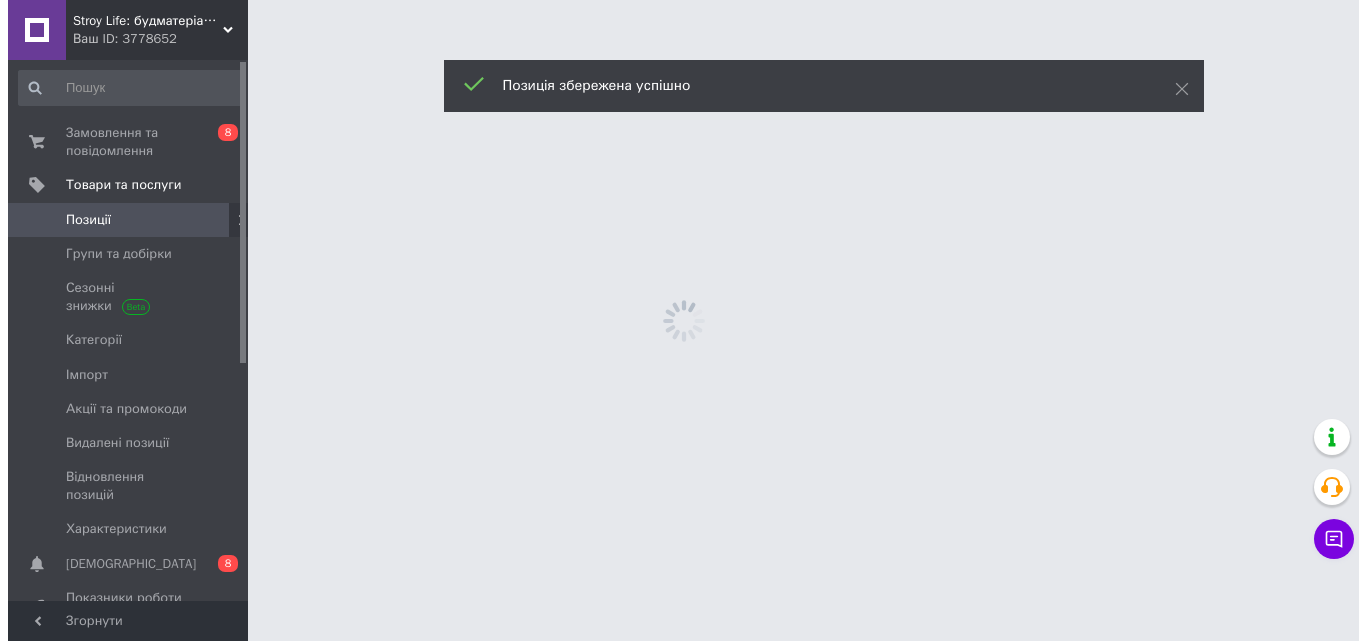 scroll, scrollTop: 0, scrollLeft: 0, axis: both 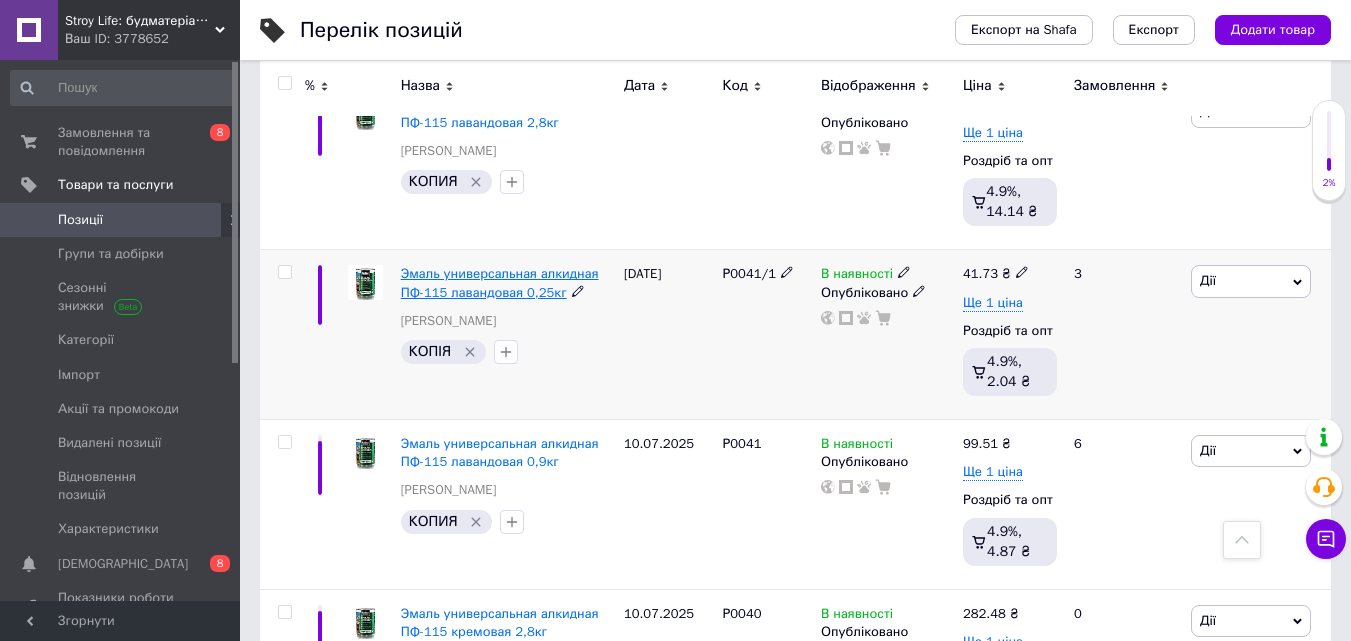 click on "Эмаль универсальная алкидная ПФ-115 лавандовая 0,25кг" at bounding box center [500, 282] 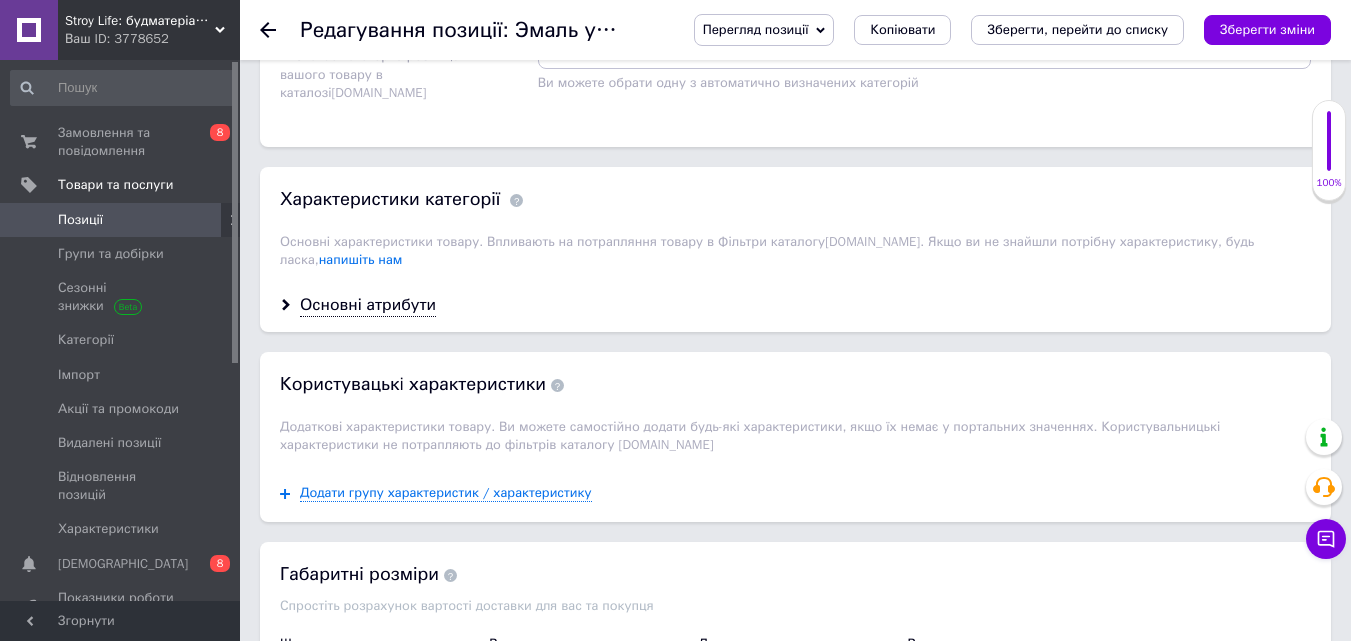 scroll, scrollTop: 1700, scrollLeft: 0, axis: vertical 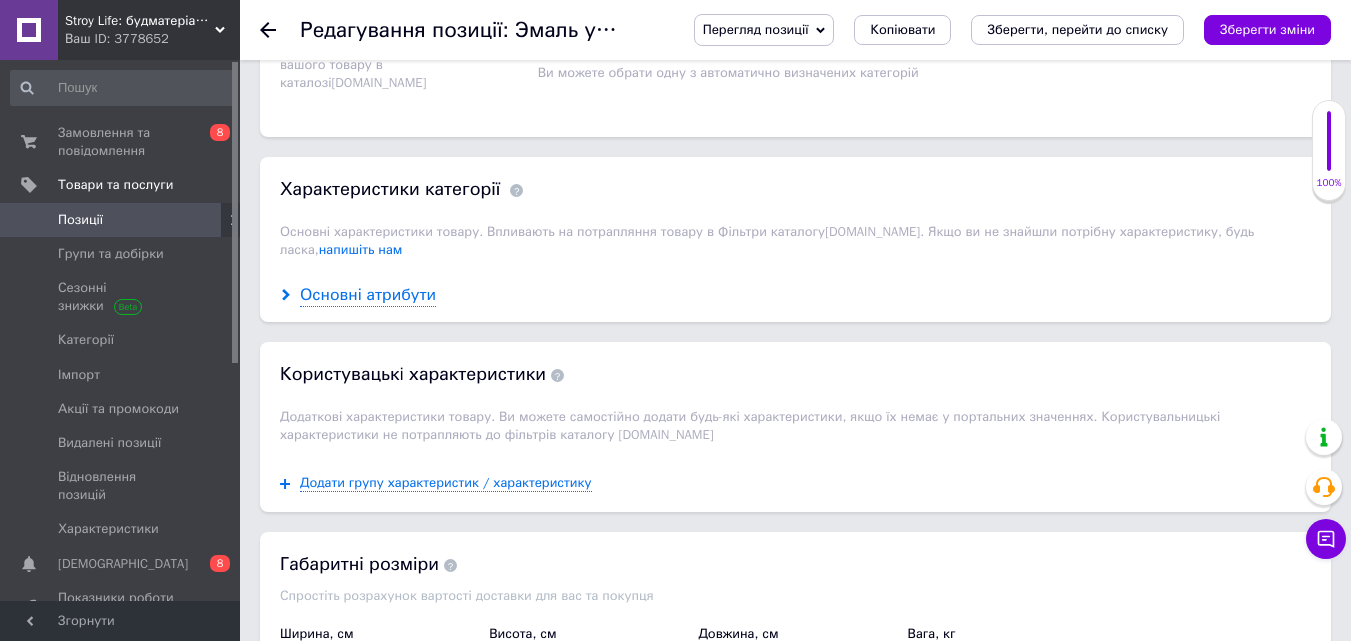 click on "Основні атрибути" at bounding box center [368, 295] 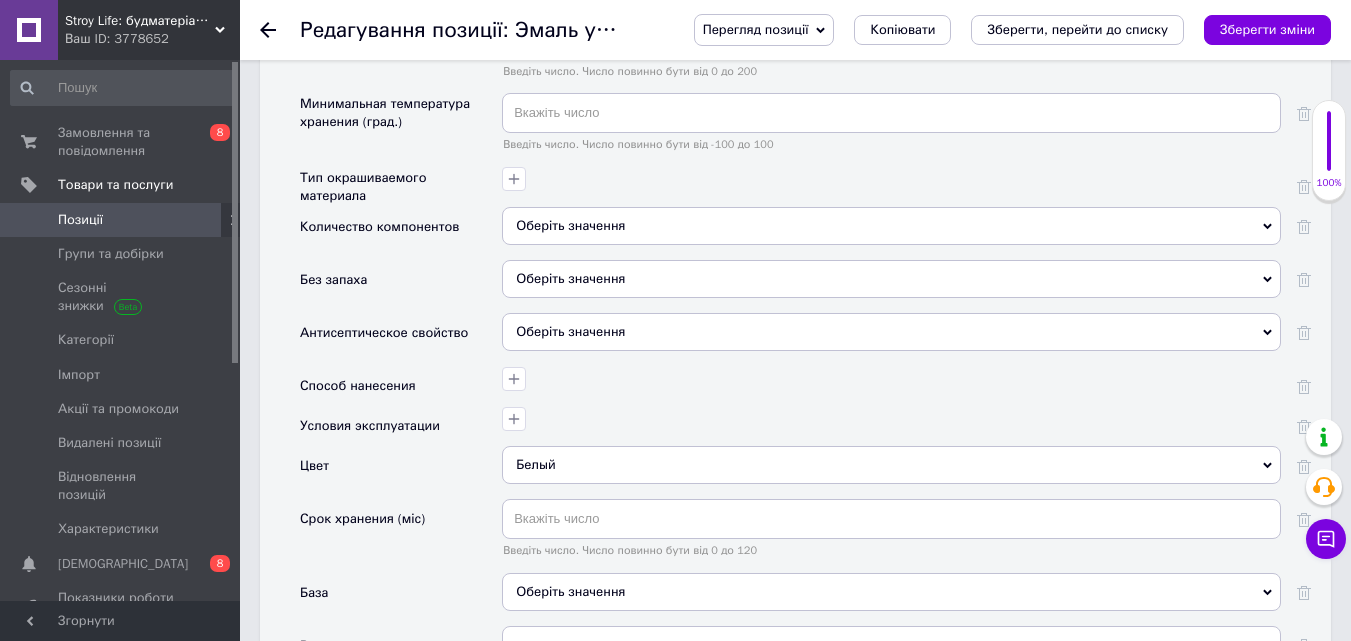 scroll, scrollTop: 2759, scrollLeft: 0, axis: vertical 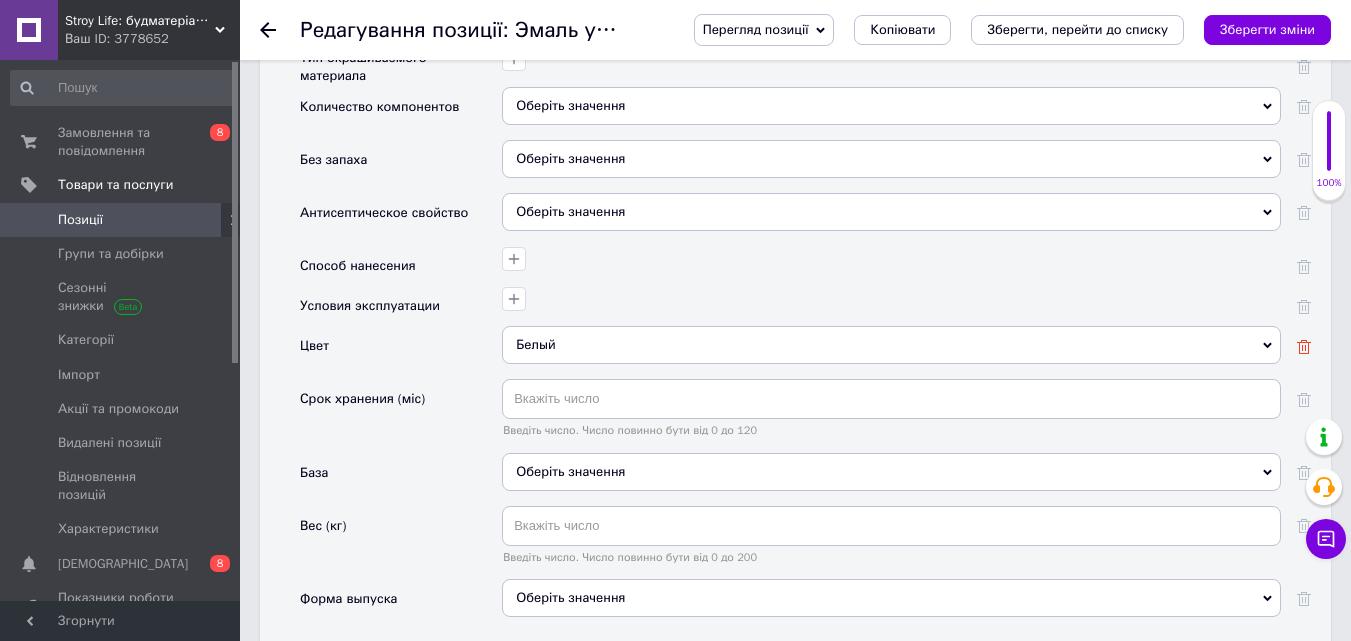 click 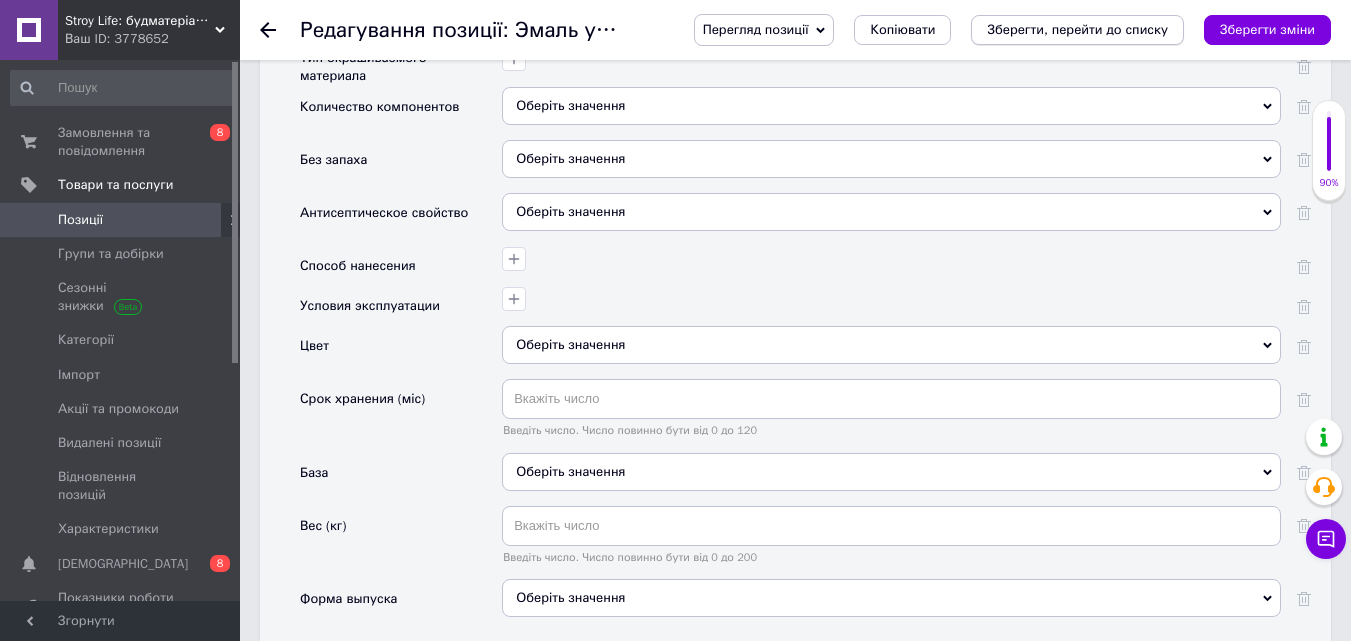click on "Зберегти, перейти до списку" at bounding box center [1077, 29] 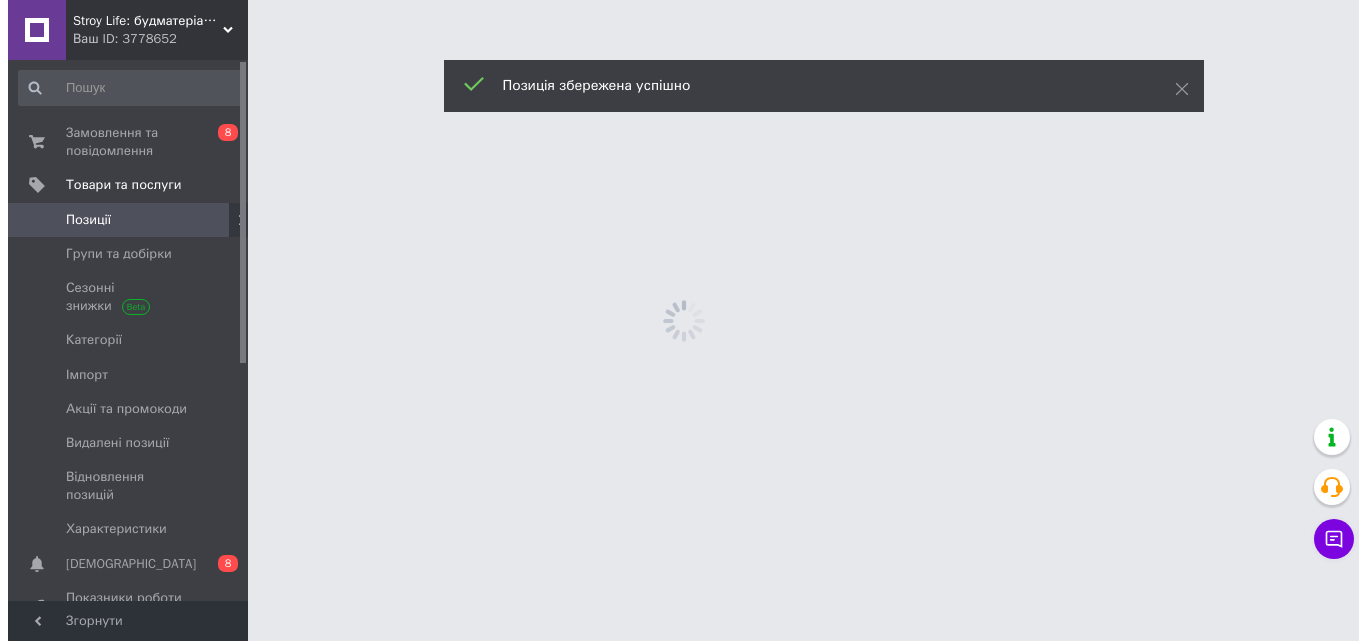 scroll, scrollTop: 0, scrollLeft: 0, axis: both 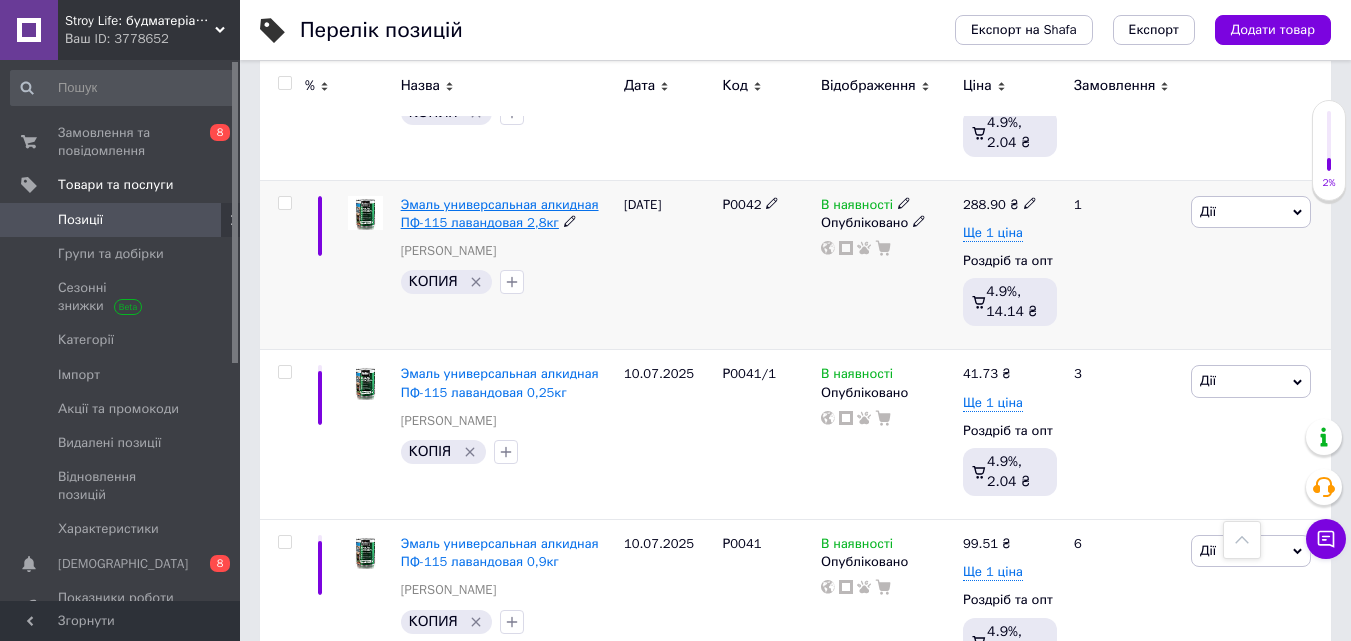 click on "Эмаль универсальная алкидная ПФ-115 лавандовая 2,8кг" at bounding box center [500, 213] 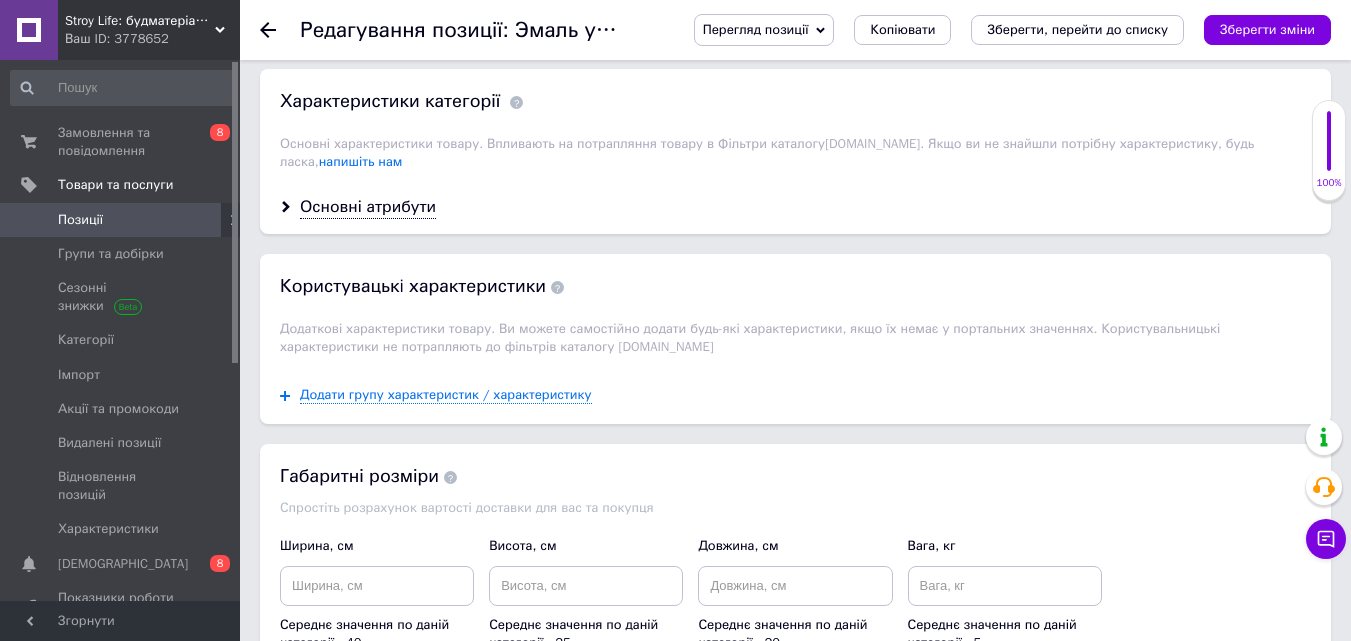 scroll, scrollTop: 1800, scrollLeft: 0, axis: vertical 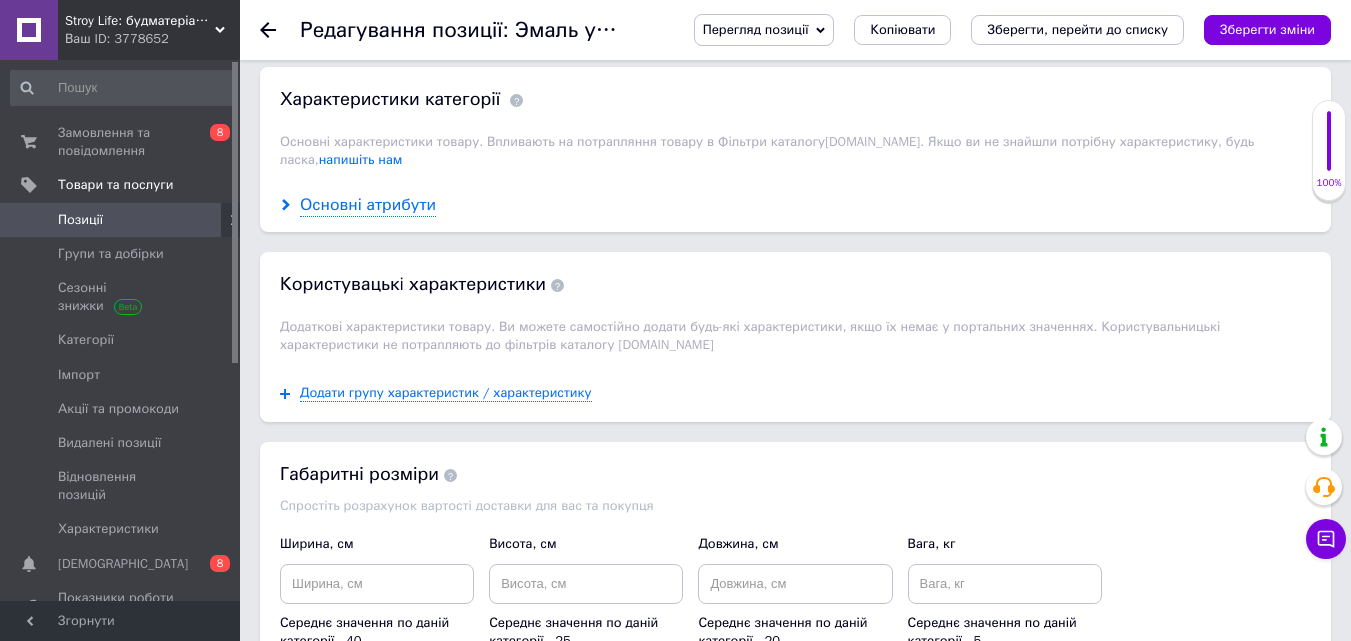 click on "Основні атрибути" at bounding box center (368, 205) 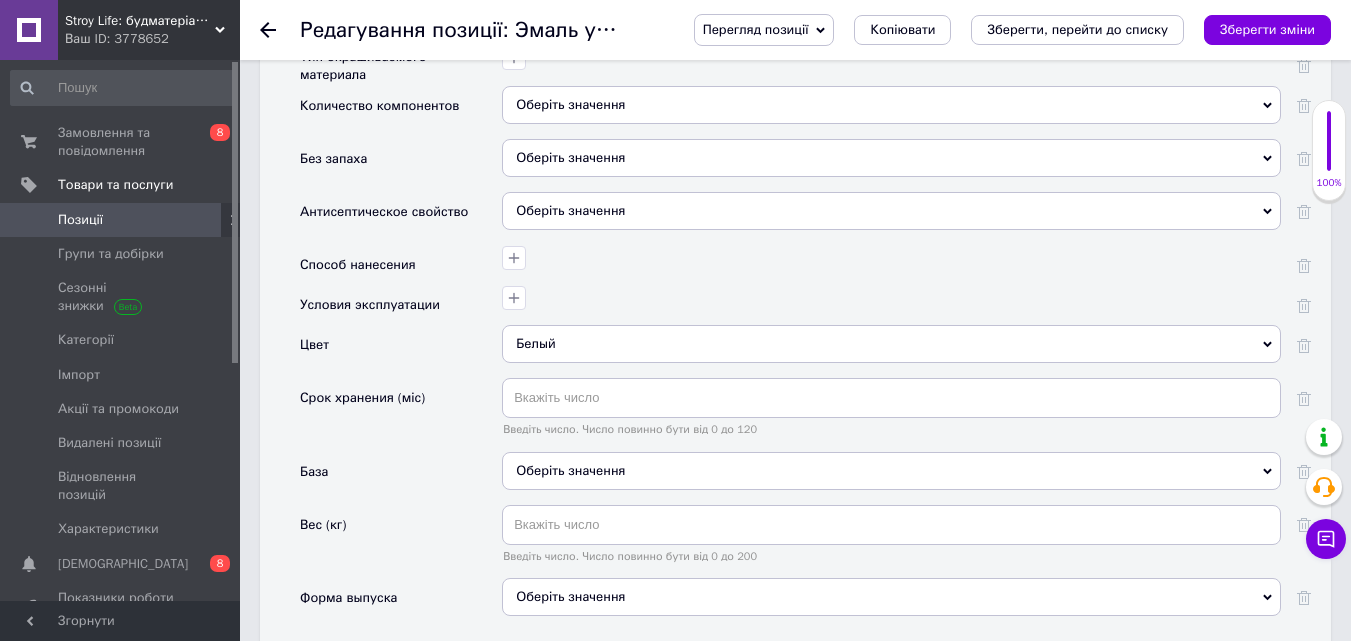 scroll, scrollTop: 2800, scrollLeft: 0, axis: vertical 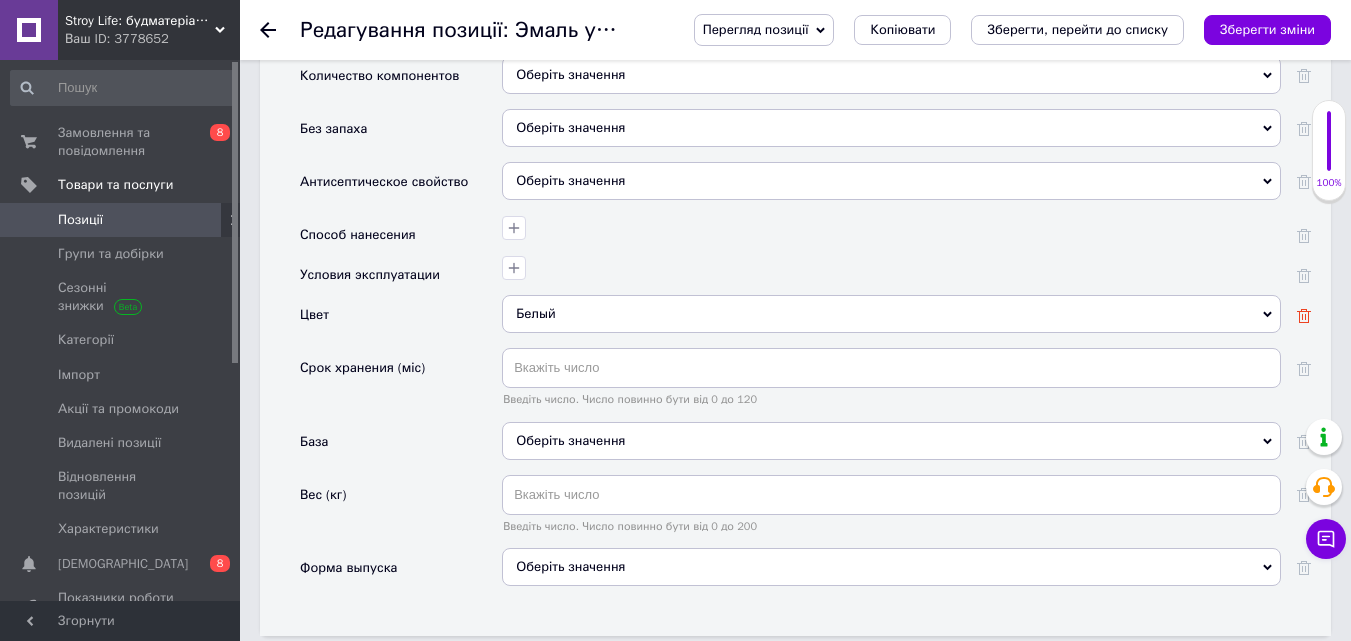click 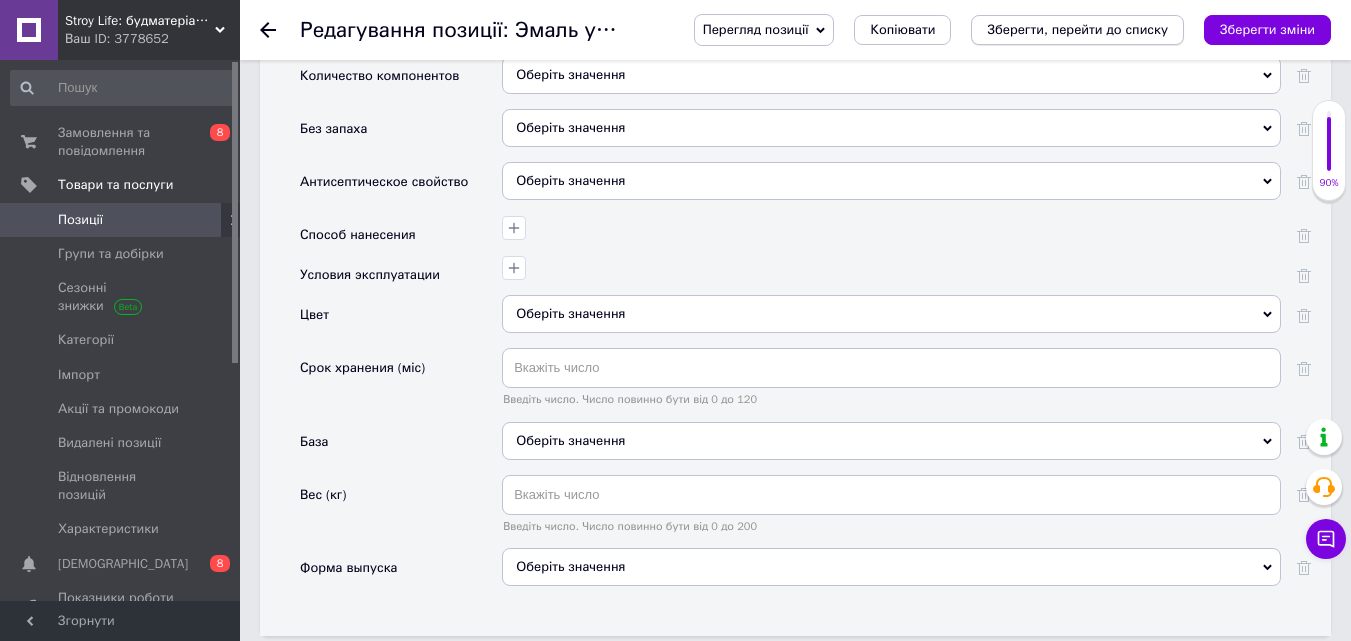 click on "Зберегти, перейти до списку" at bounding box center [1077, 29] 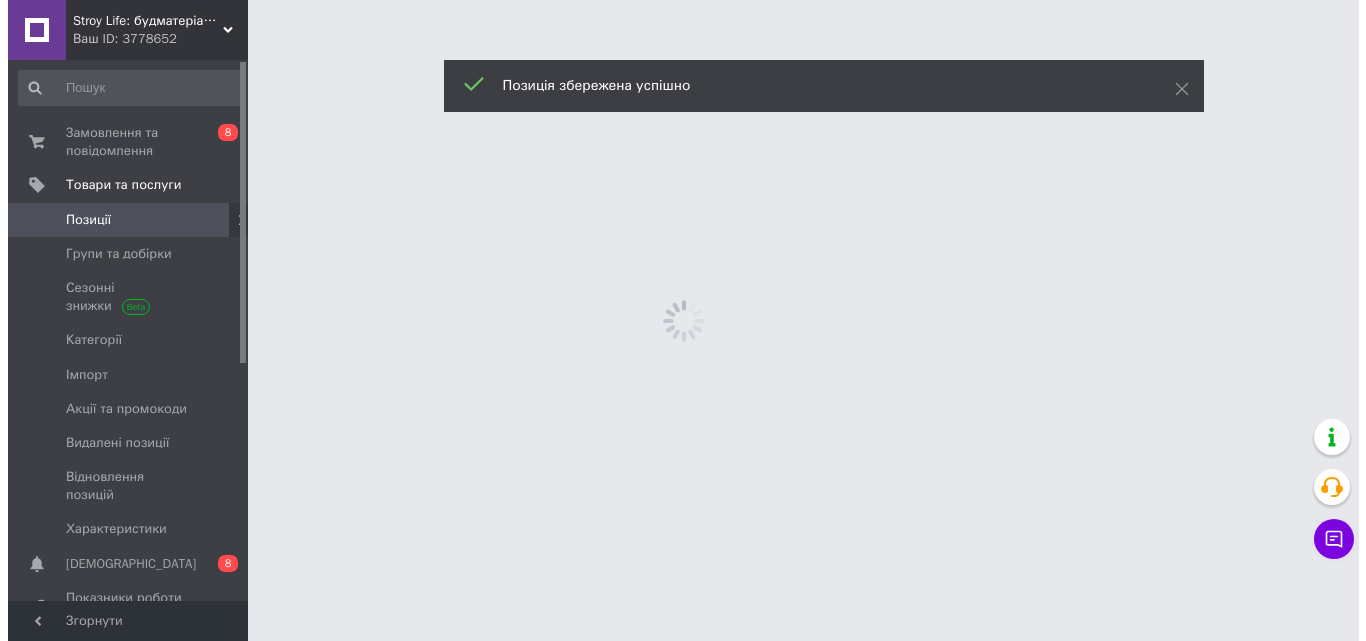 scroll, scrollTop: 0, scrollLeft: 0, axis: both 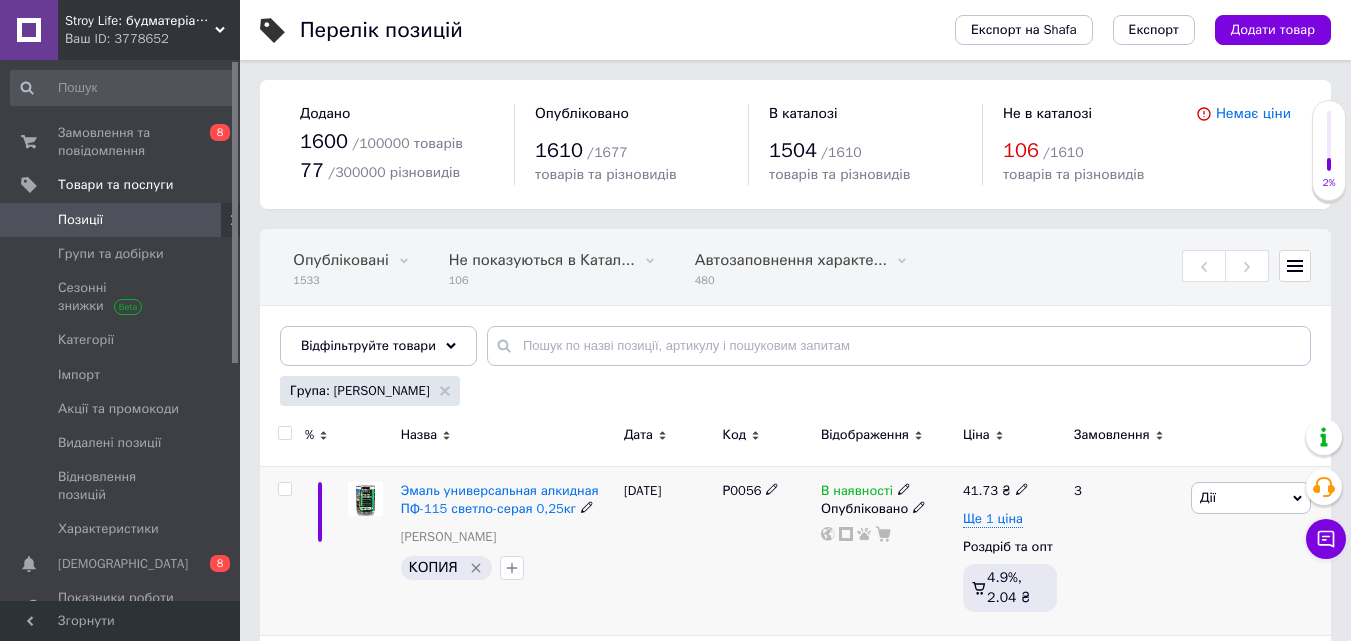 click on "Эмаль универсальная алкидная ПФ-115 светло-серая 0,25кг Эмаль Rolax" at bounding box center (507, 519) 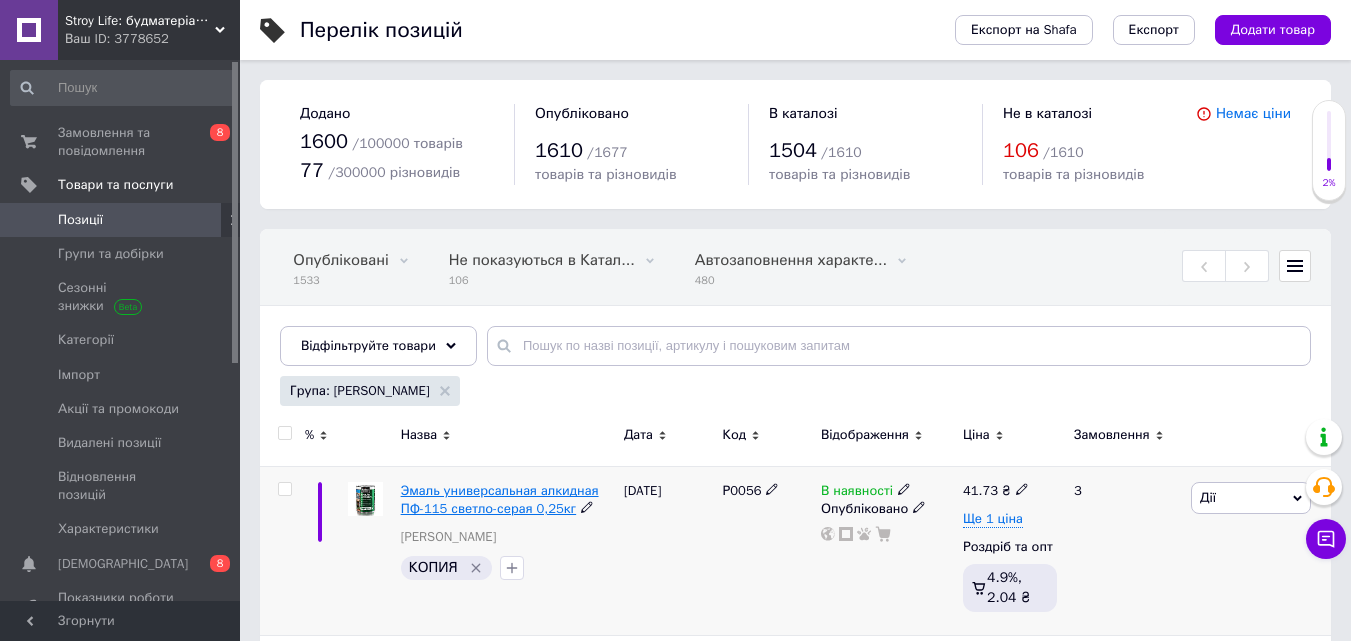 click on "Эмаль универсальная алкидная ПФ-115 светло-серая 0,25кг" at bounding box center (500, 499) 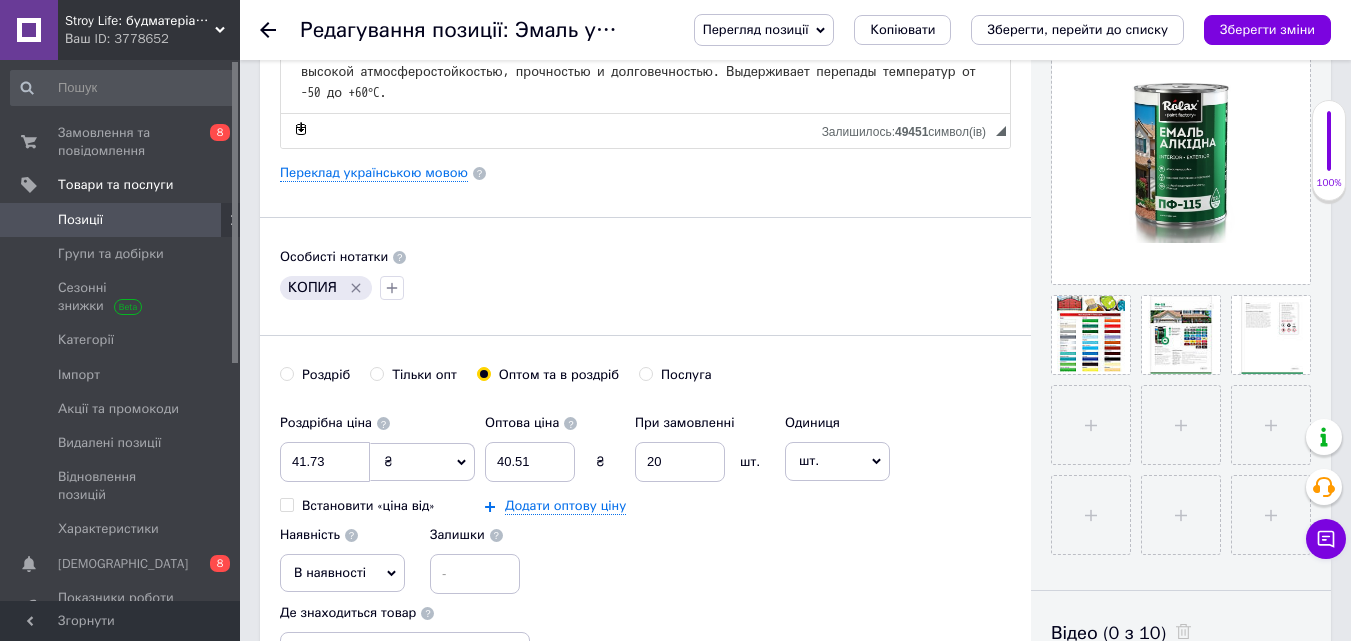 scroll, scrollTop: 0, scrollLeft: 0, axis: both 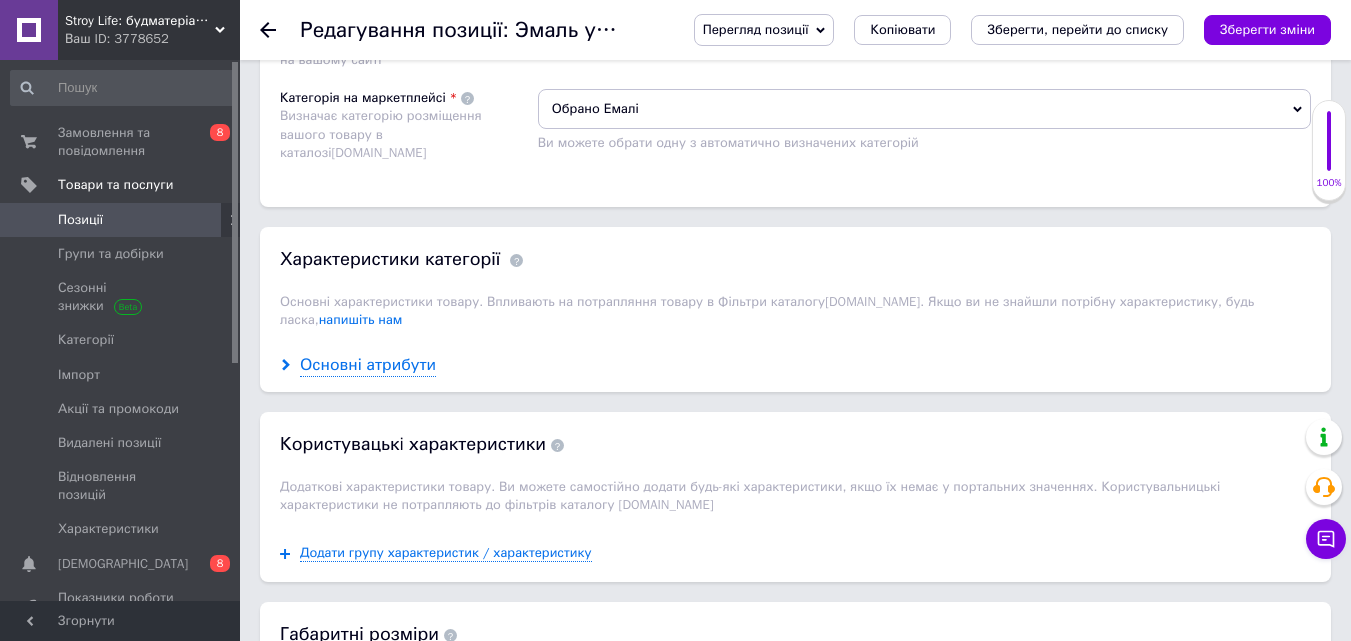 drag, startPoint x: 372, startPoint y: 347, endPoint x: 380, endPoint y: 357, distance: 12.806249 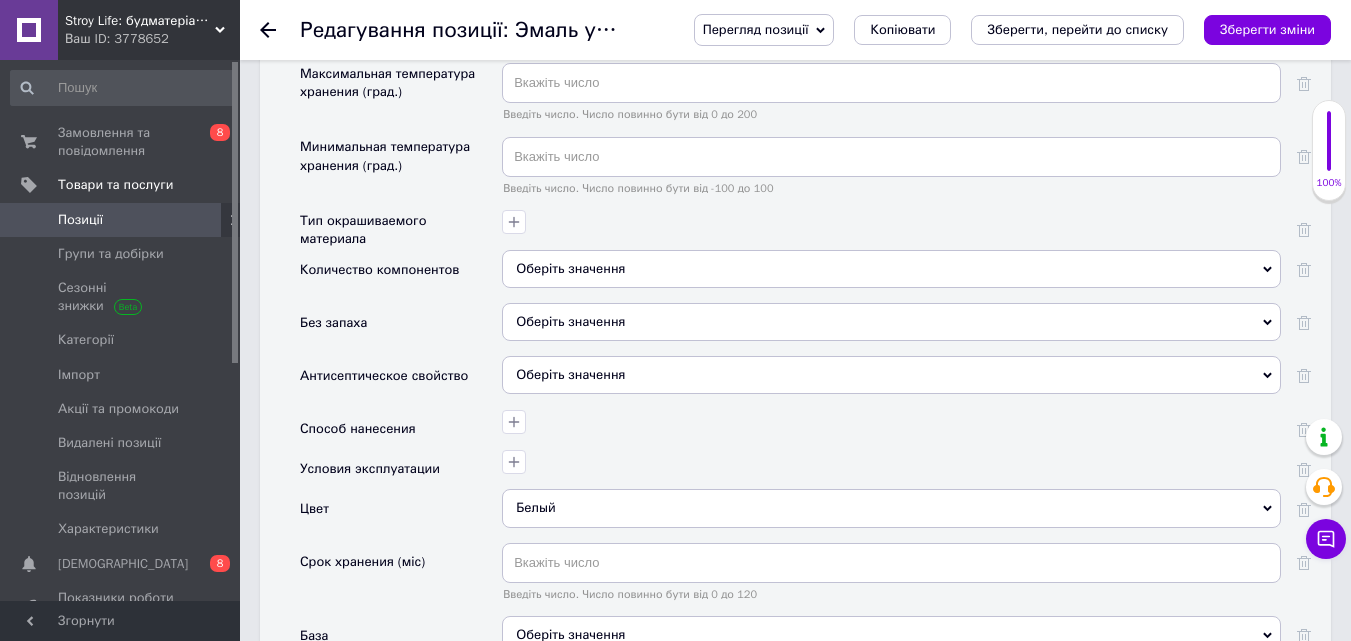 scroll, scrollTop: 2700, scrollLeft: 0, axis: vertical 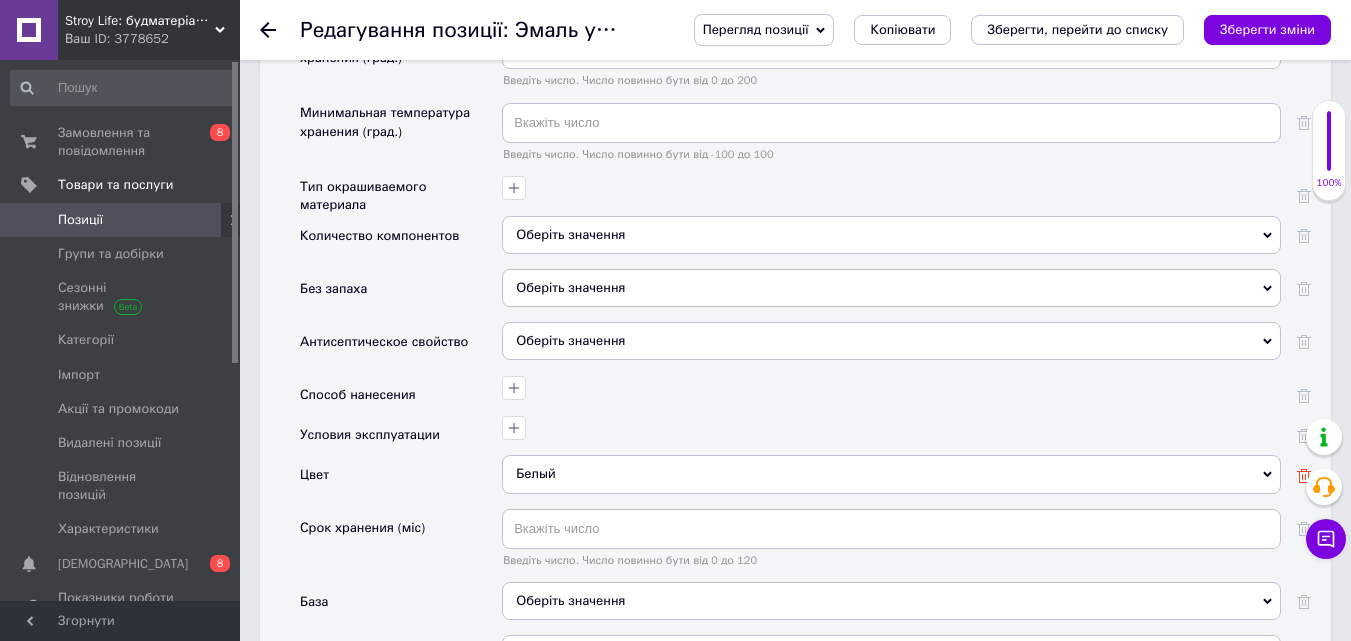 click 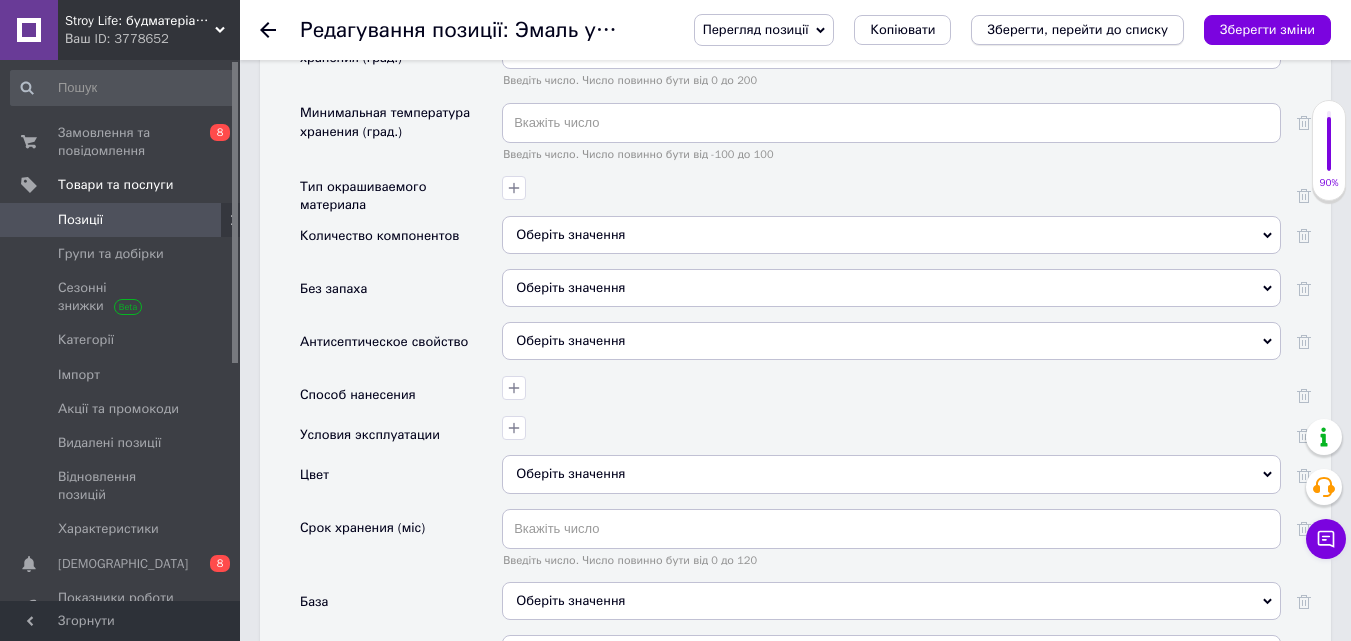 click on "Зберегти, перейти до списку" at bounding box center (1077, 29) 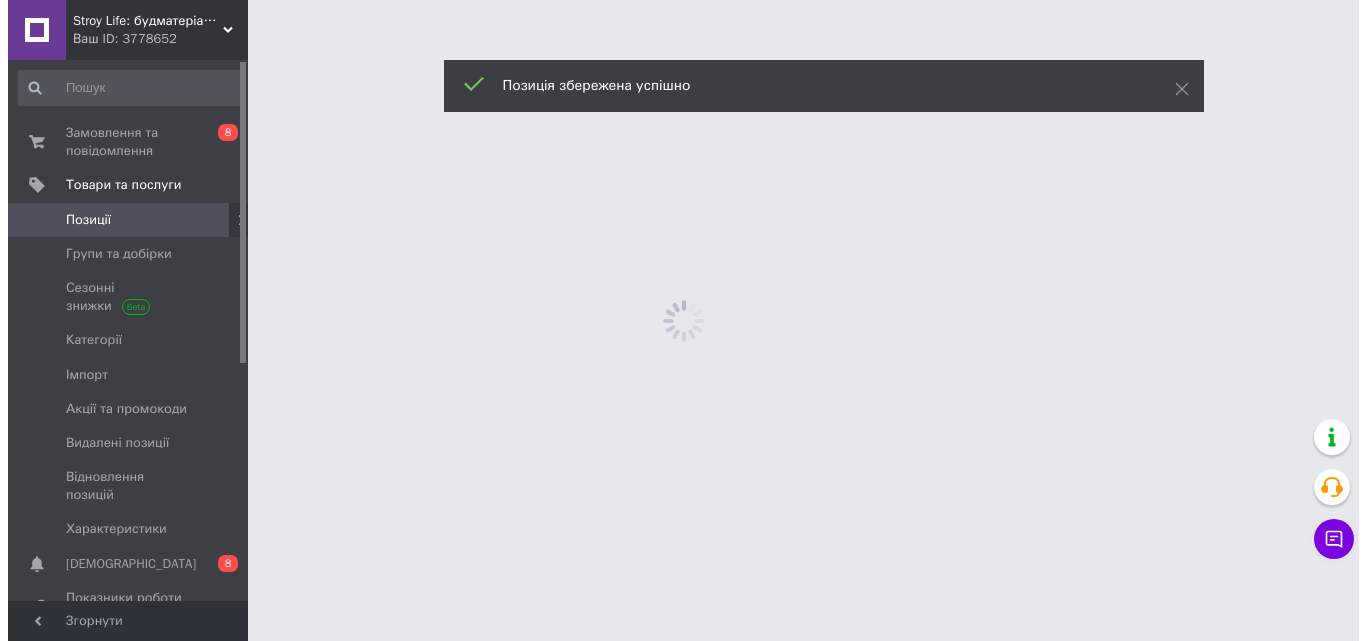 scroll, scrollTop: 0, scrollLeft: 0, axis: both 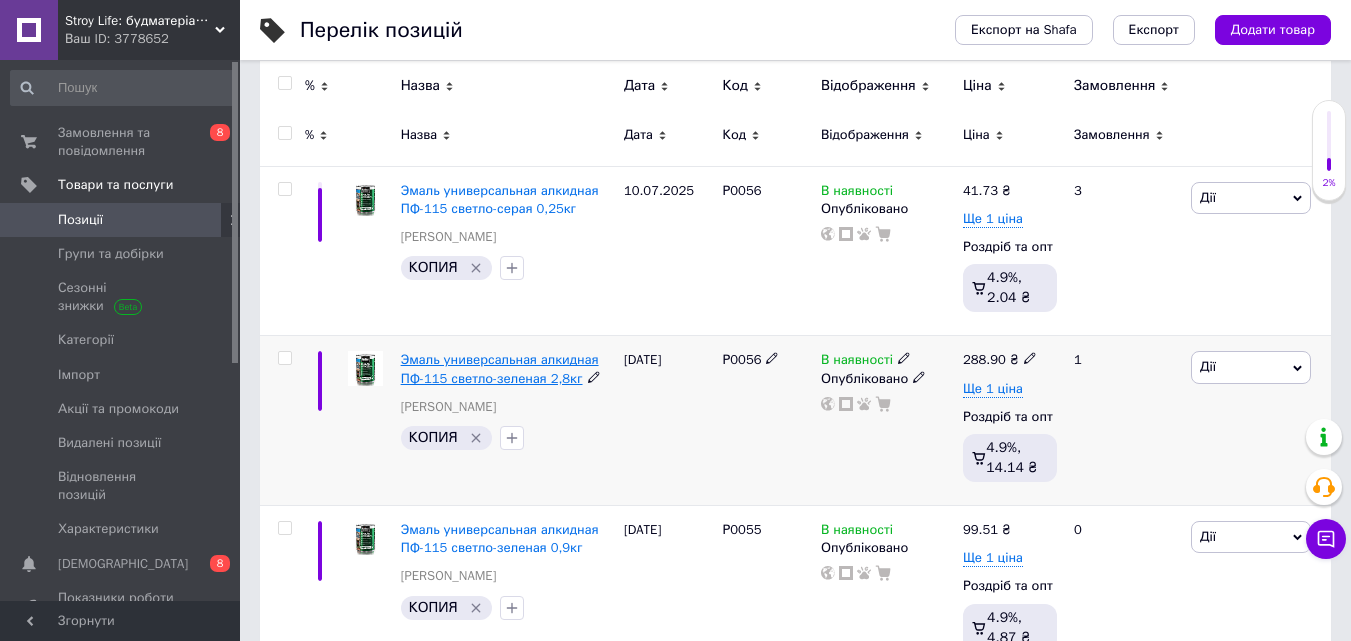 click on "Эмаль универсальная алкидная ПФ-115 светло-зеленая 2,8кг" at bounding box center [500, 368] 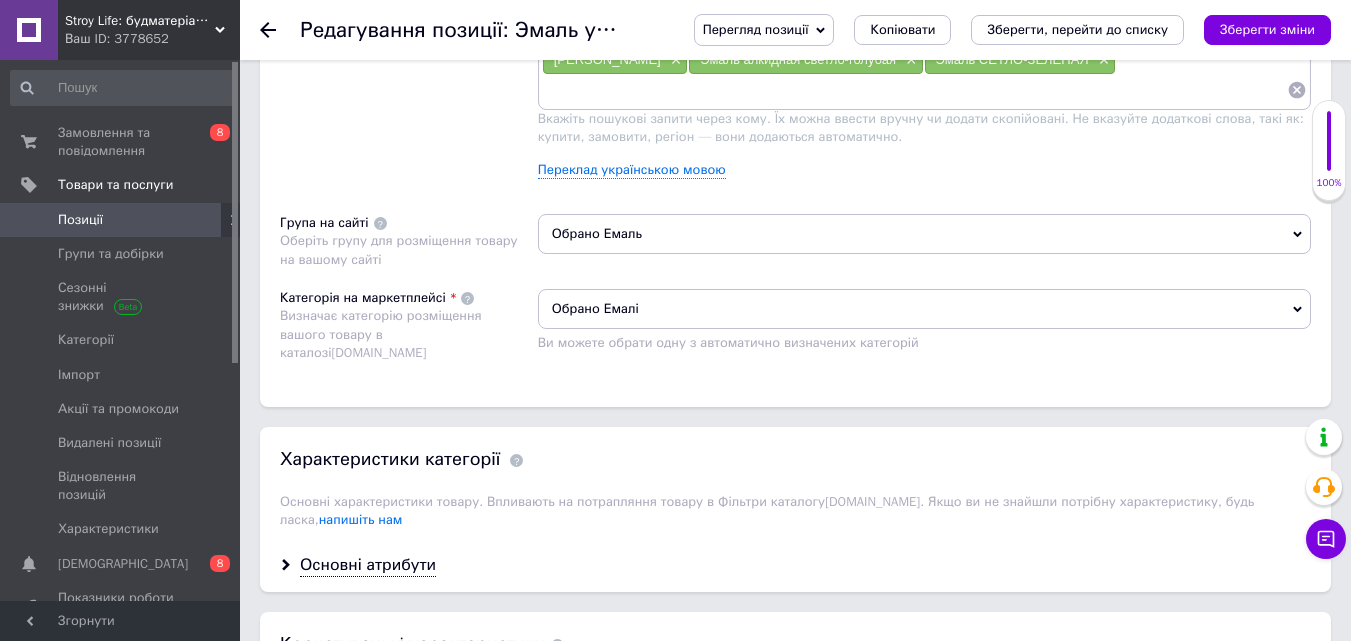scroll, scrollTop: 1700, scrollLeft: 0, axis: vertical 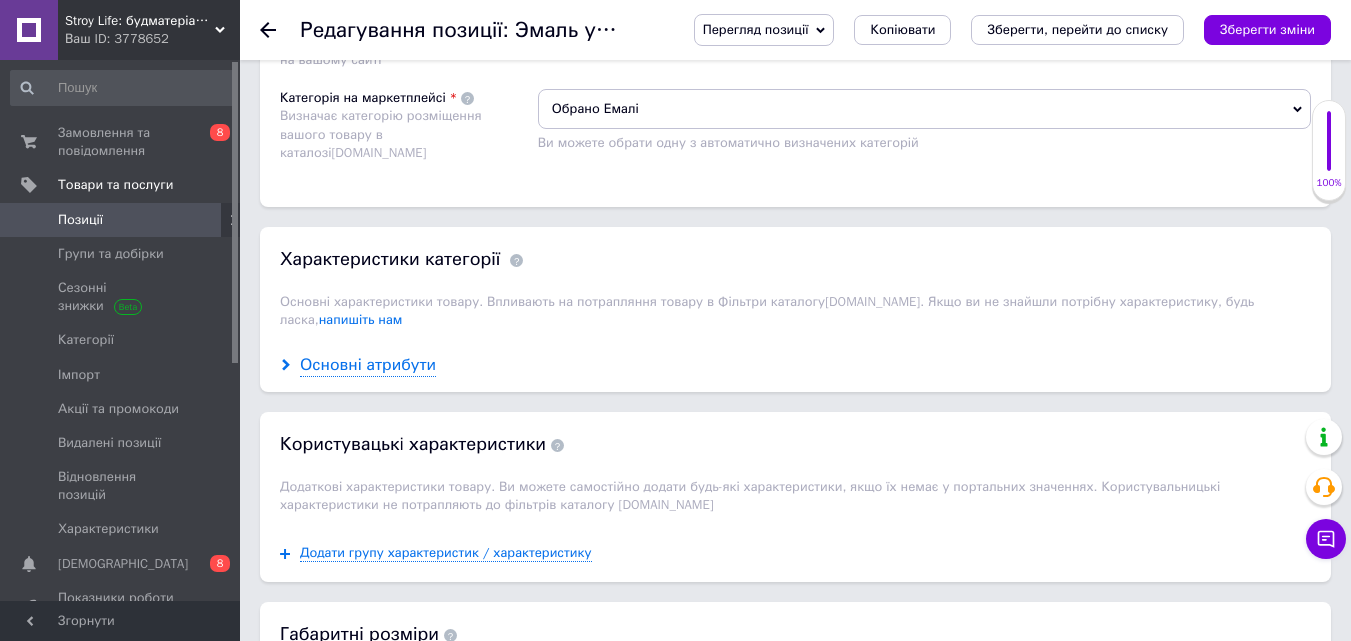 click on "Основні атрибути" at bounding box center (368, 365) 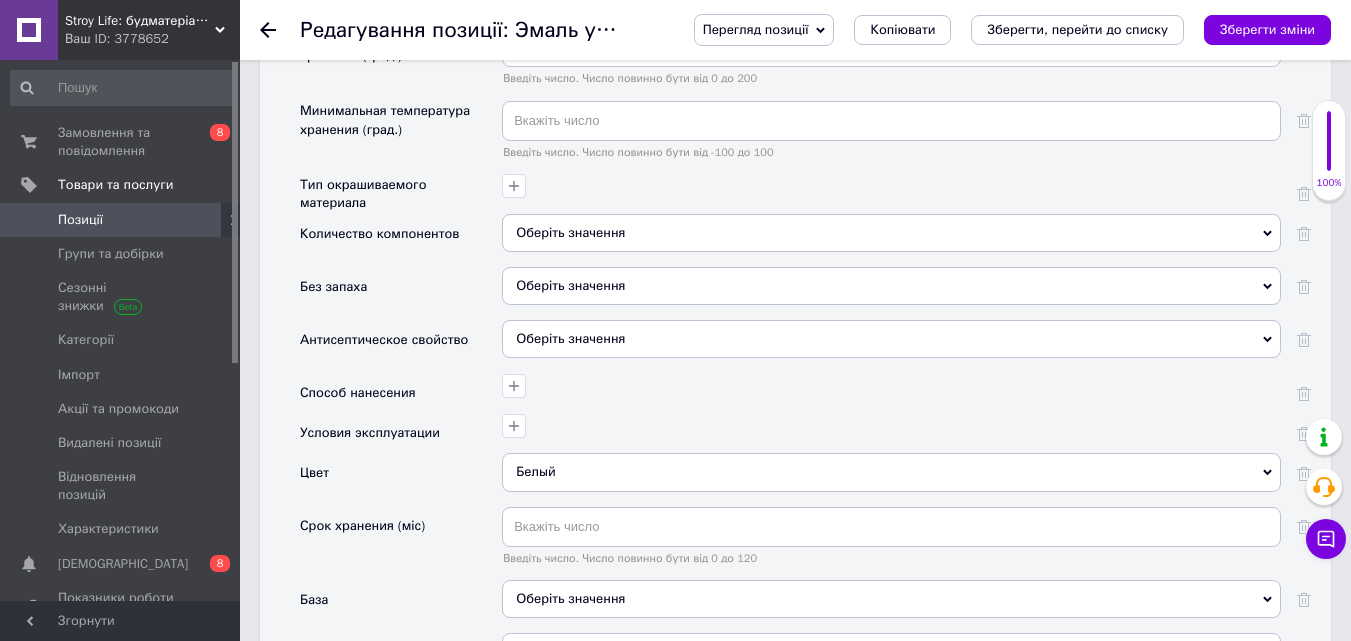 scroll, scrollTop: 2800, scrollLeft: 0, axis: vertical 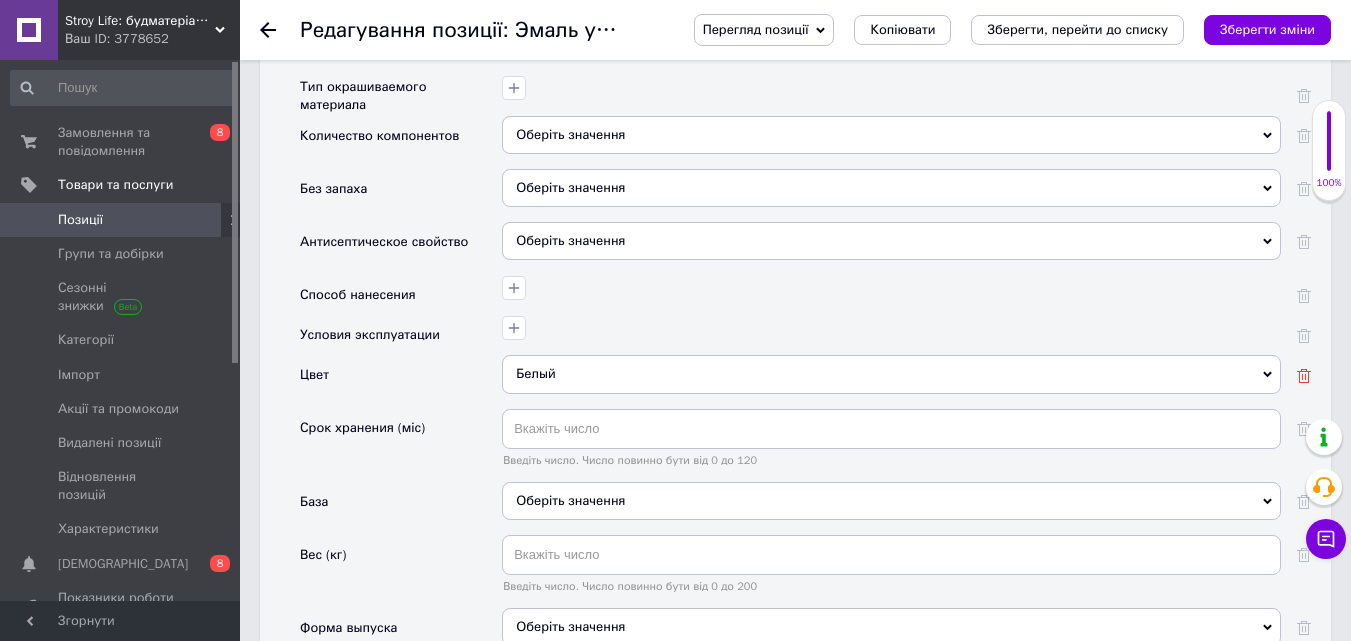 click 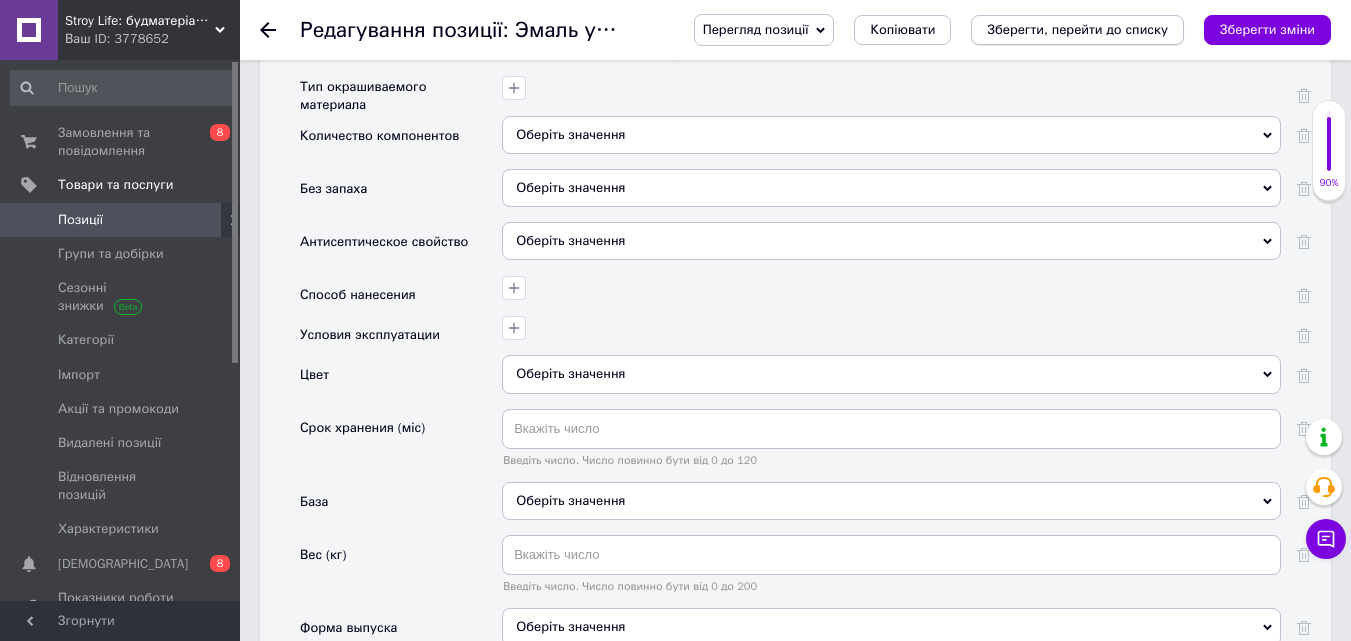 click on "Зберегти, перейти до списку" at bounding box center (1077, 29) 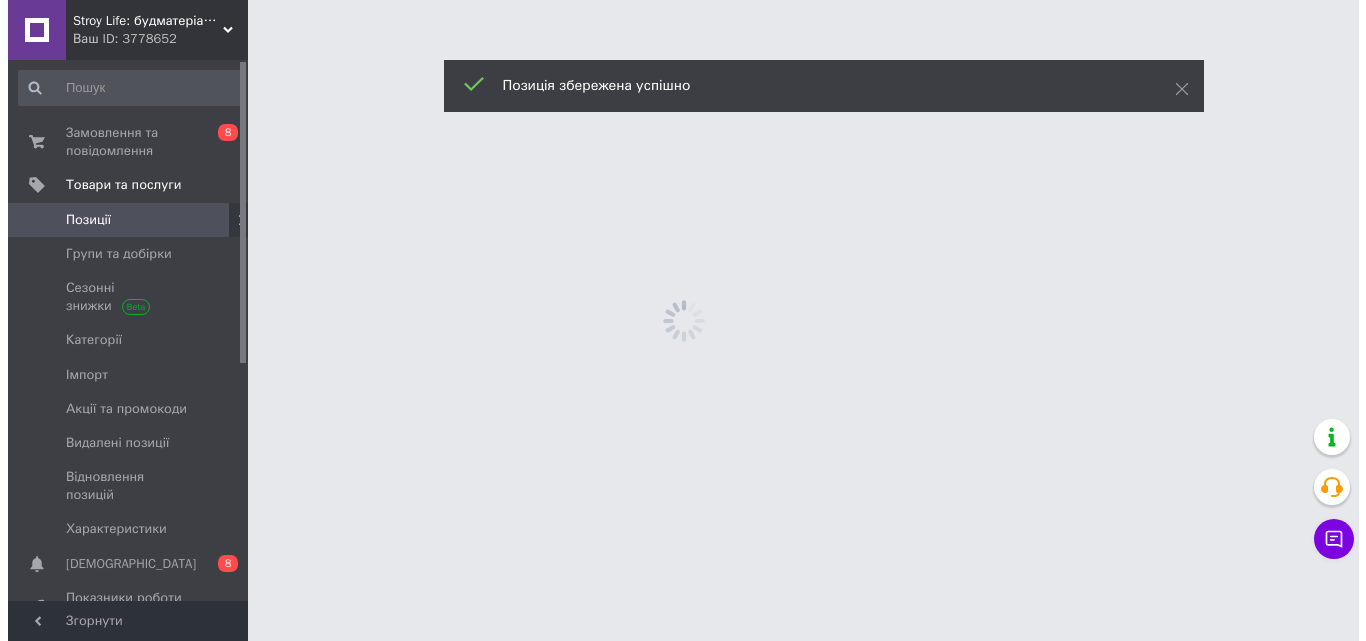 scroll, scrollTop: 0, scrollLeft: 0, axis: both 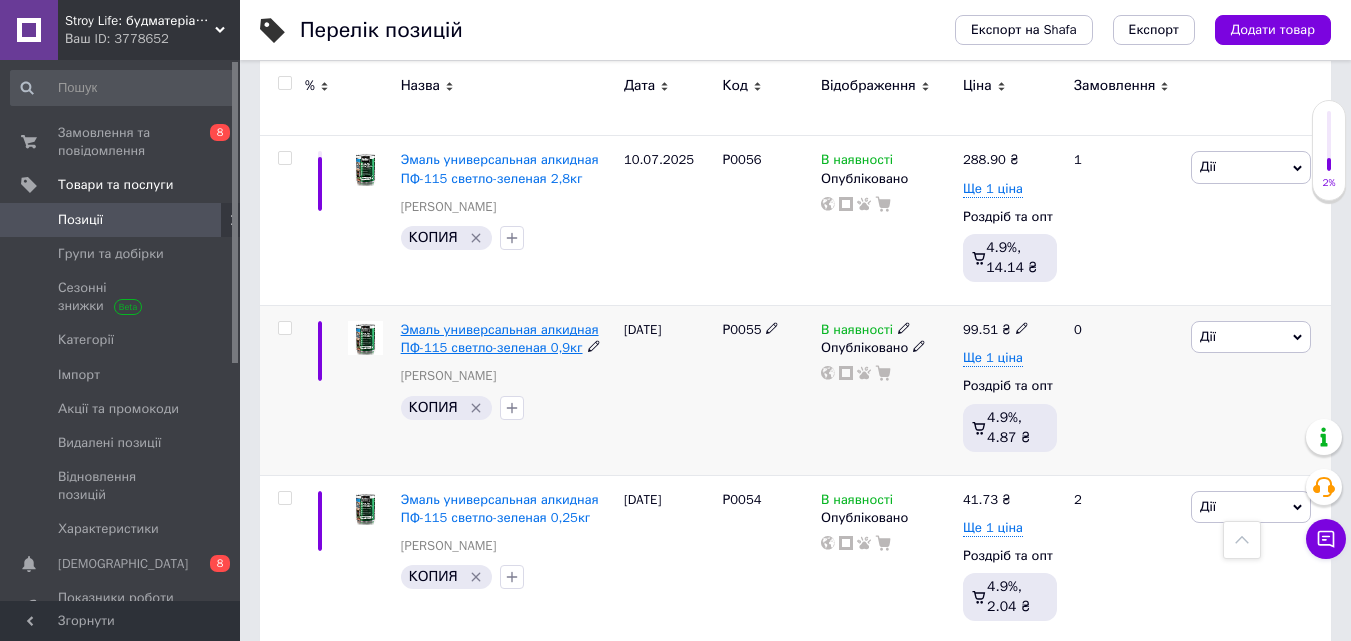 click on "Эмаль универсальная алкидная ПФ-115 светло-зеленая 0,9кг" at bounding box center (500, 338) 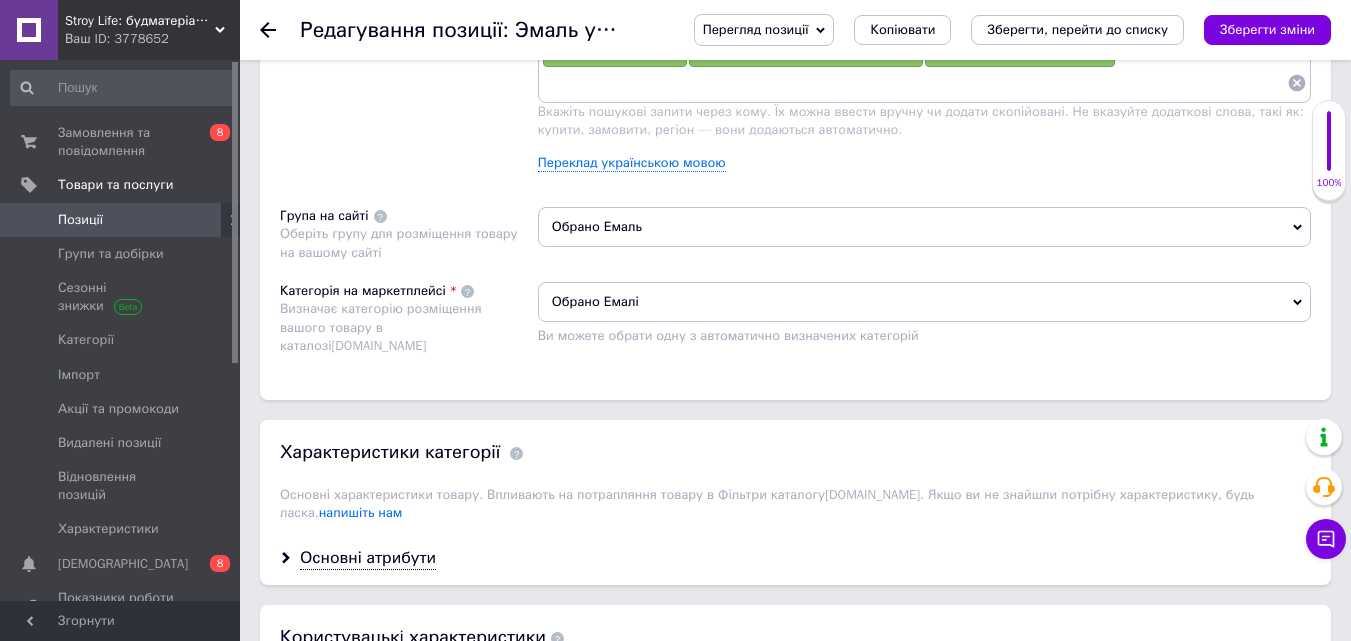 scroll, scrollTop: 0, scrollLeft: 0, axis: both 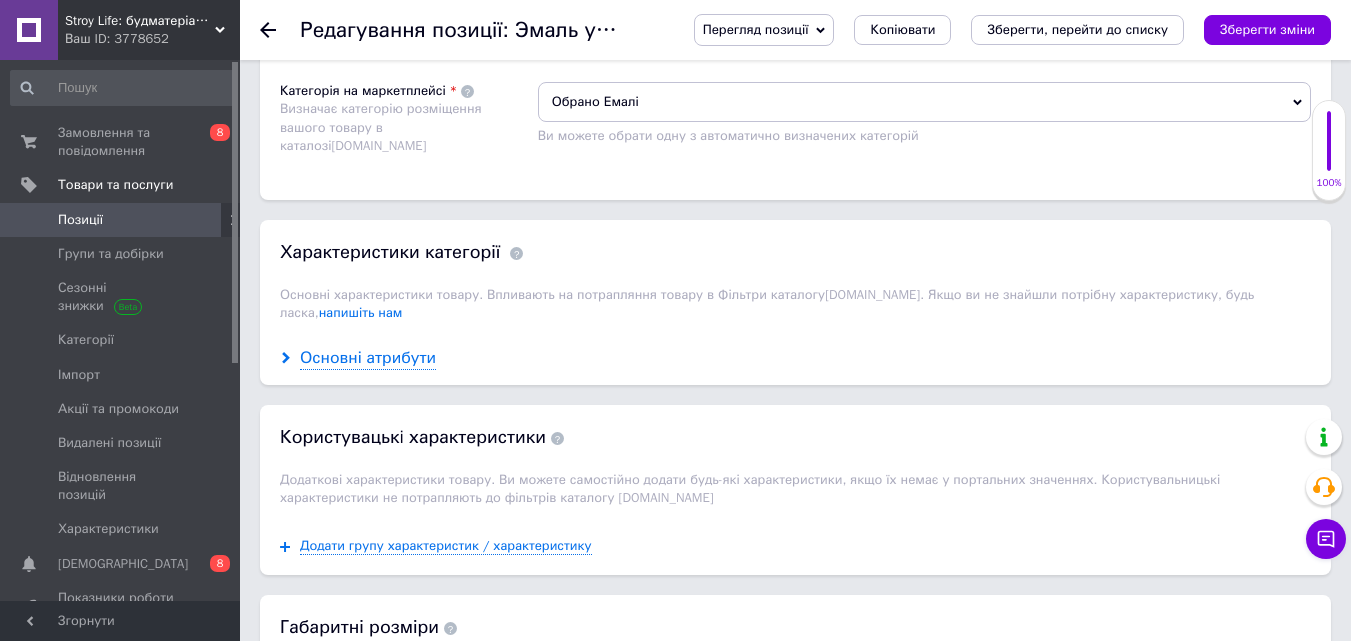 click on "Основні атрибути" at bounding box center (368, 358) 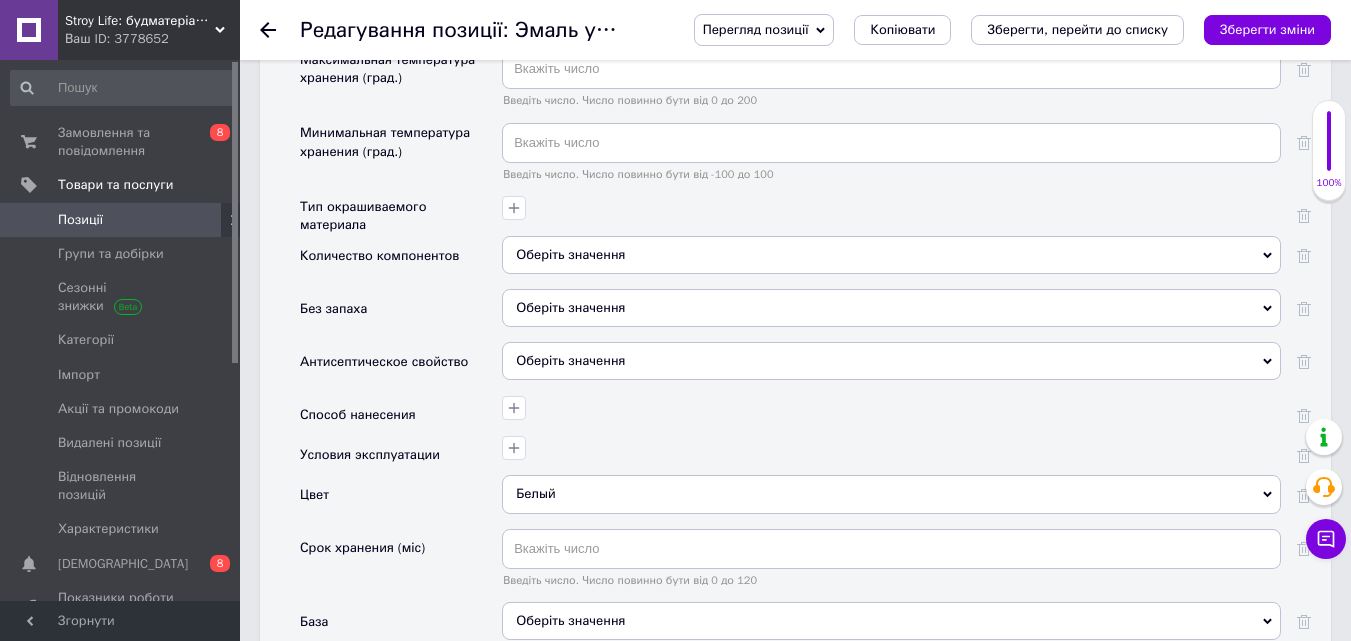 scroll, scrollTop: 2807, scrollLeft: 0, axis: vertical 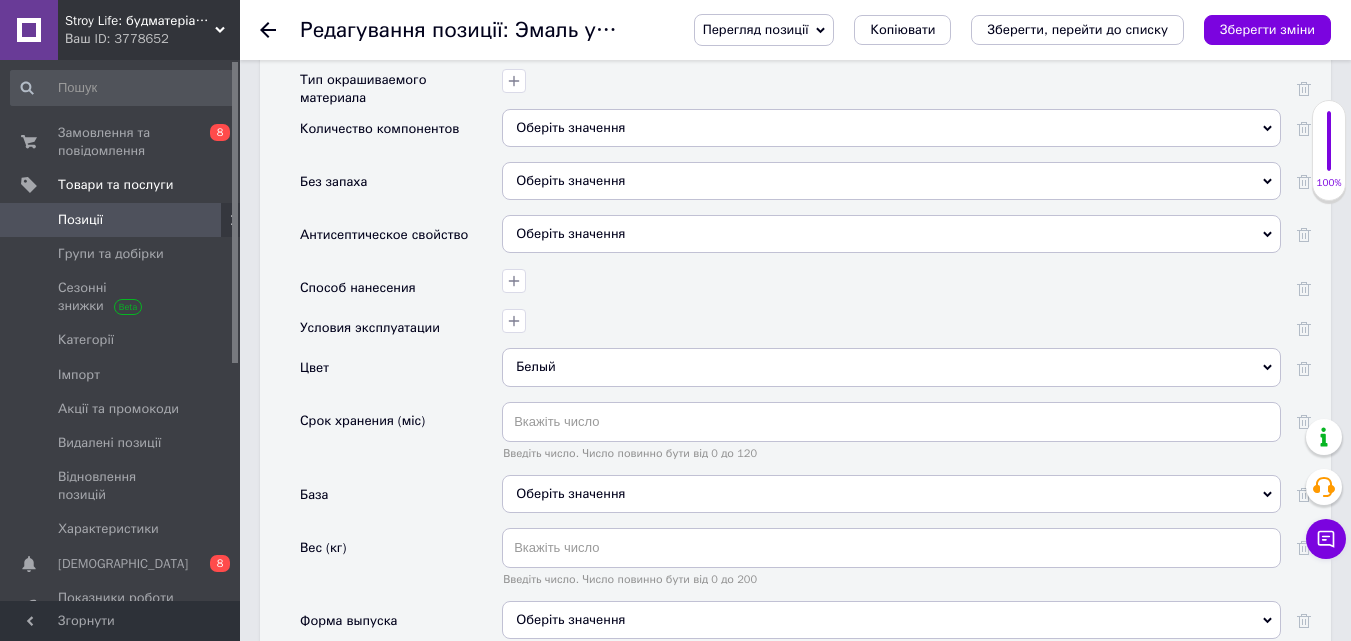 drag, startPoint x: 1307, startPoint y: 353, endPoint x: 1266, endPoint y: 340, distance: 43.011627 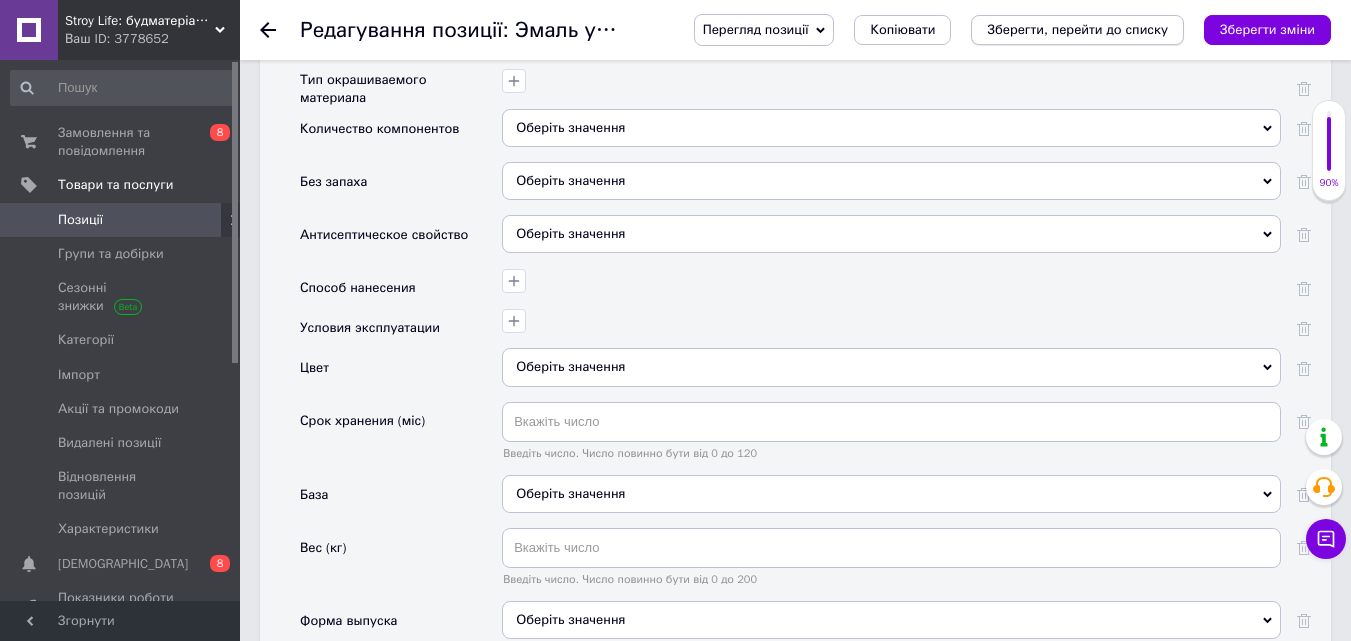 click on "Зберегти, перейти до списку" at bounding box center [1077, 29] 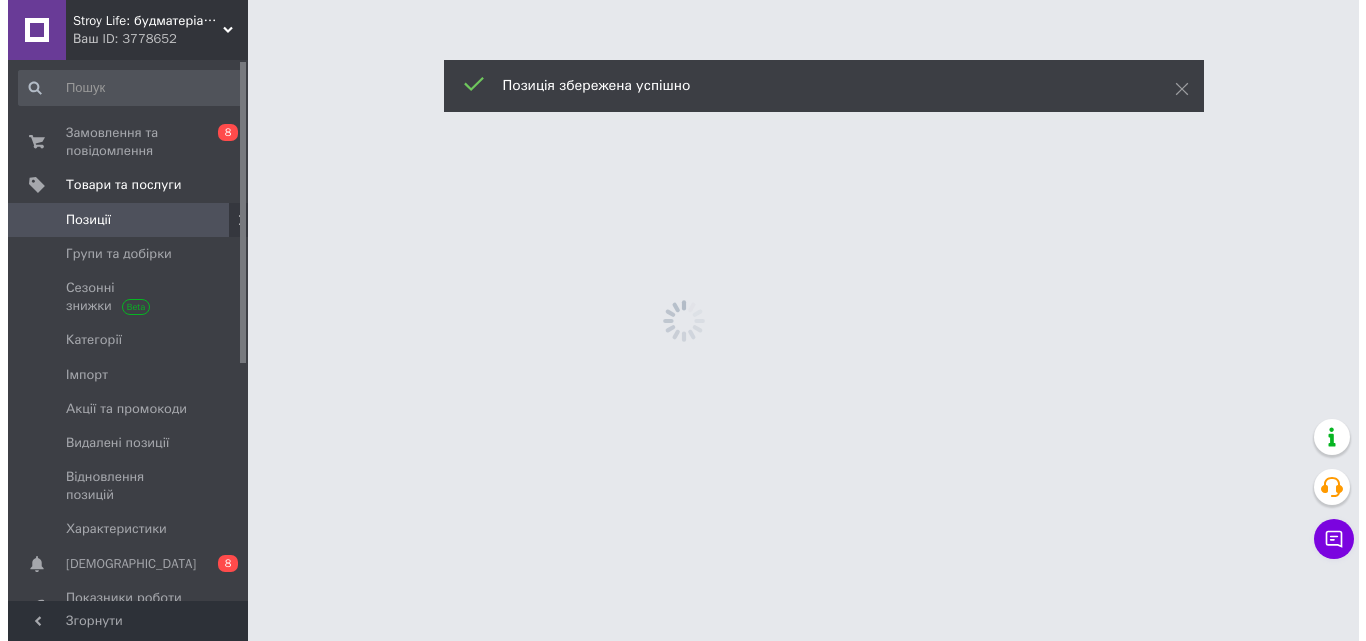 scroll, scrollTop: 0, scrollLeft: 0, axis: both 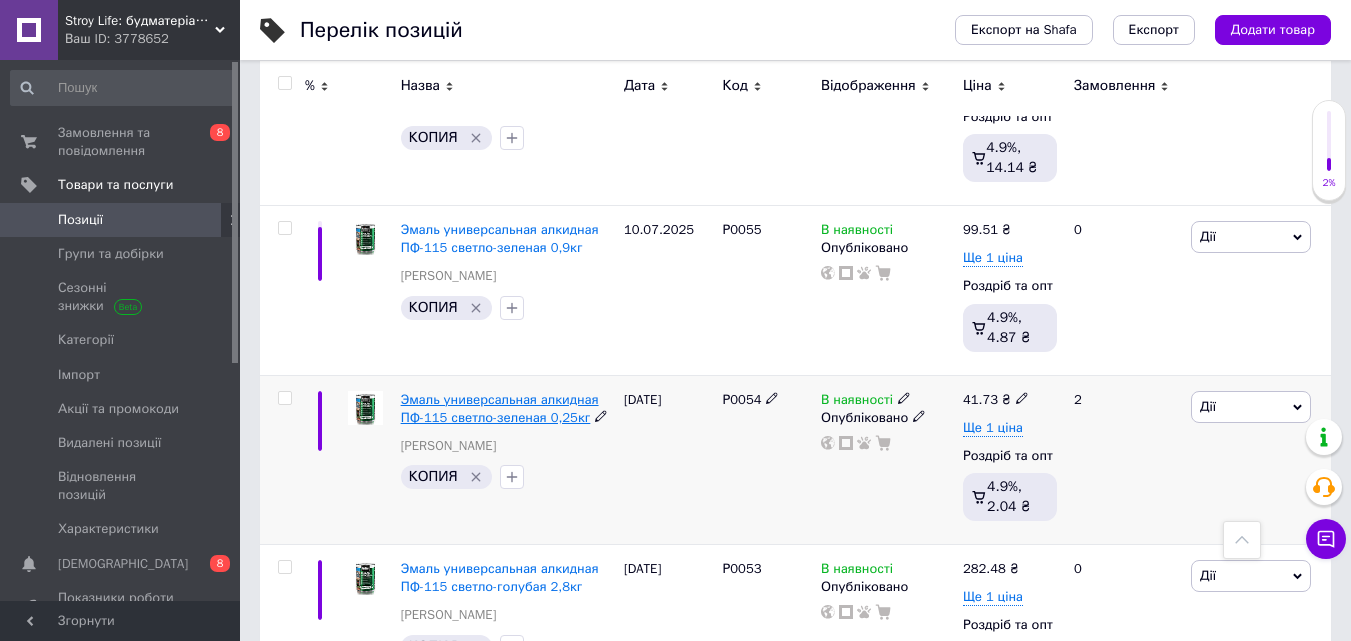 click on "Эмаль универсальная алкидная ПФ-115 светло-зеленая 0,25кг" at bounding box center [500, 408] 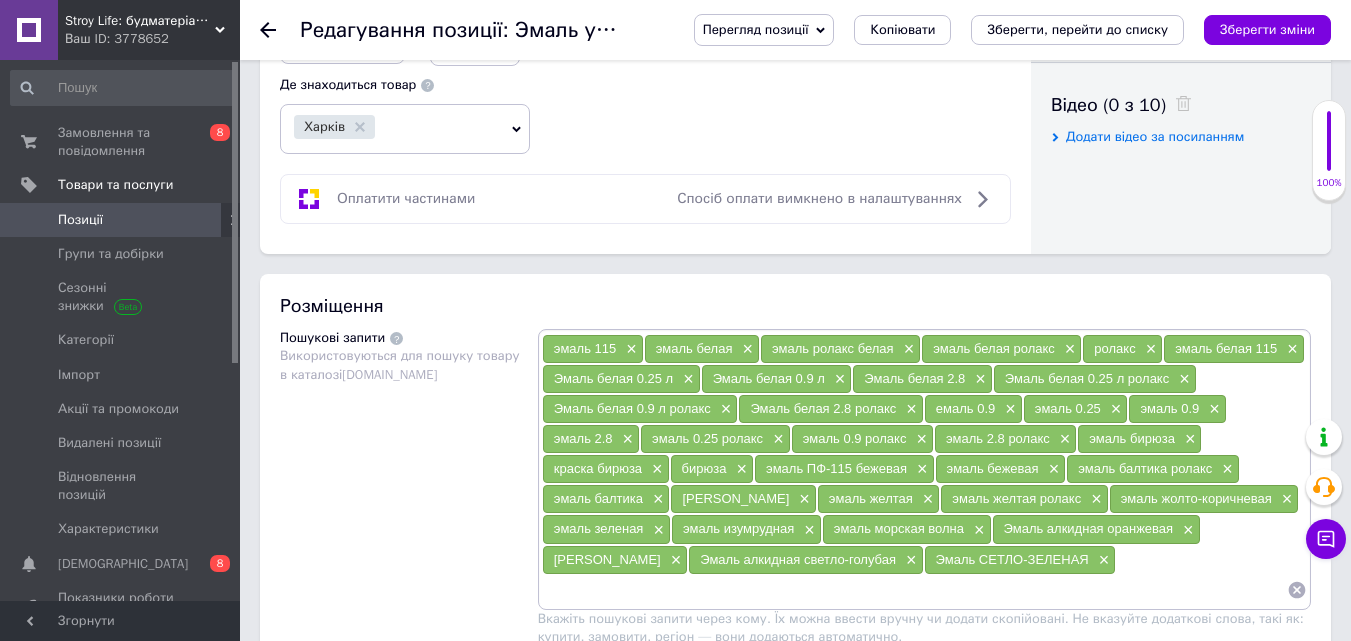 scroll, scrollTop: 0, scrollLeft: 0, axis: both 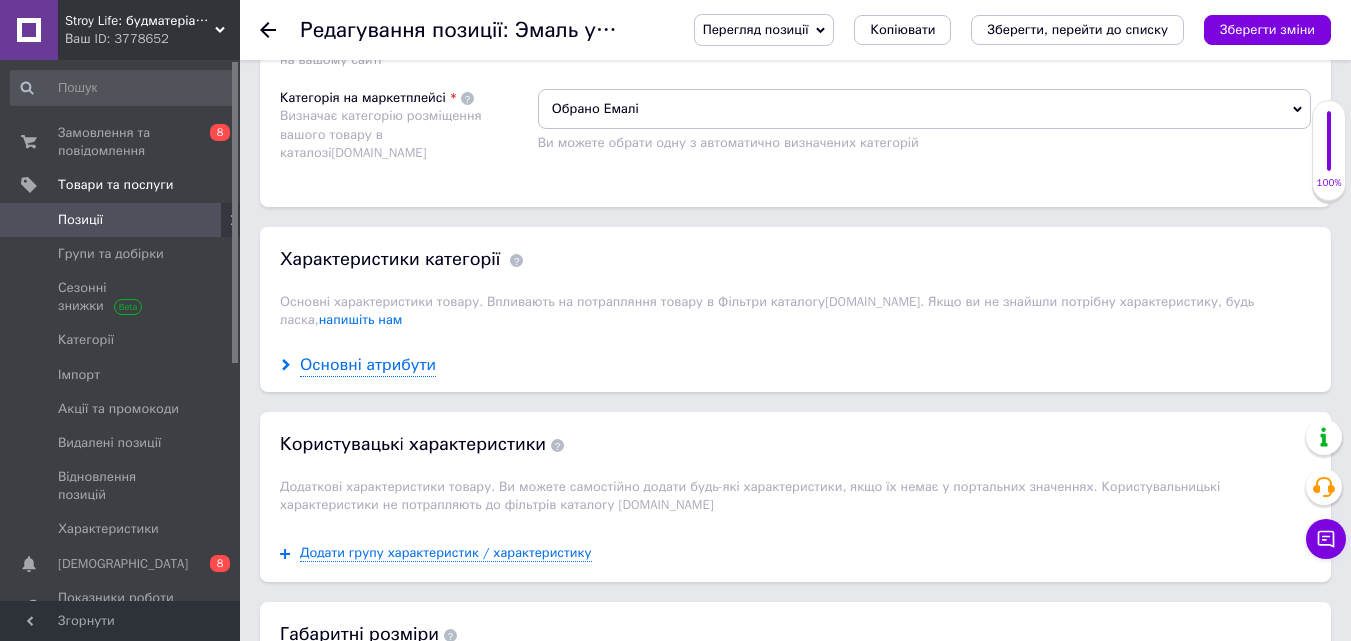 click on "Основні атрибути" at bounding box center [368, 365] 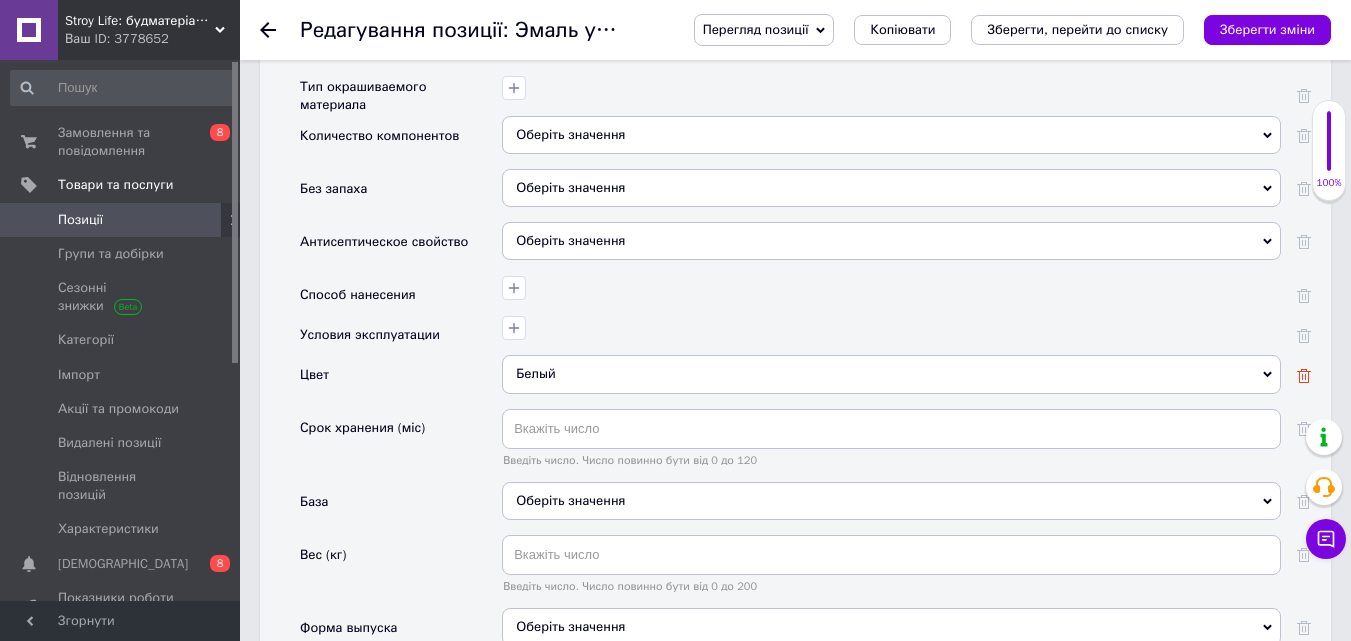 click 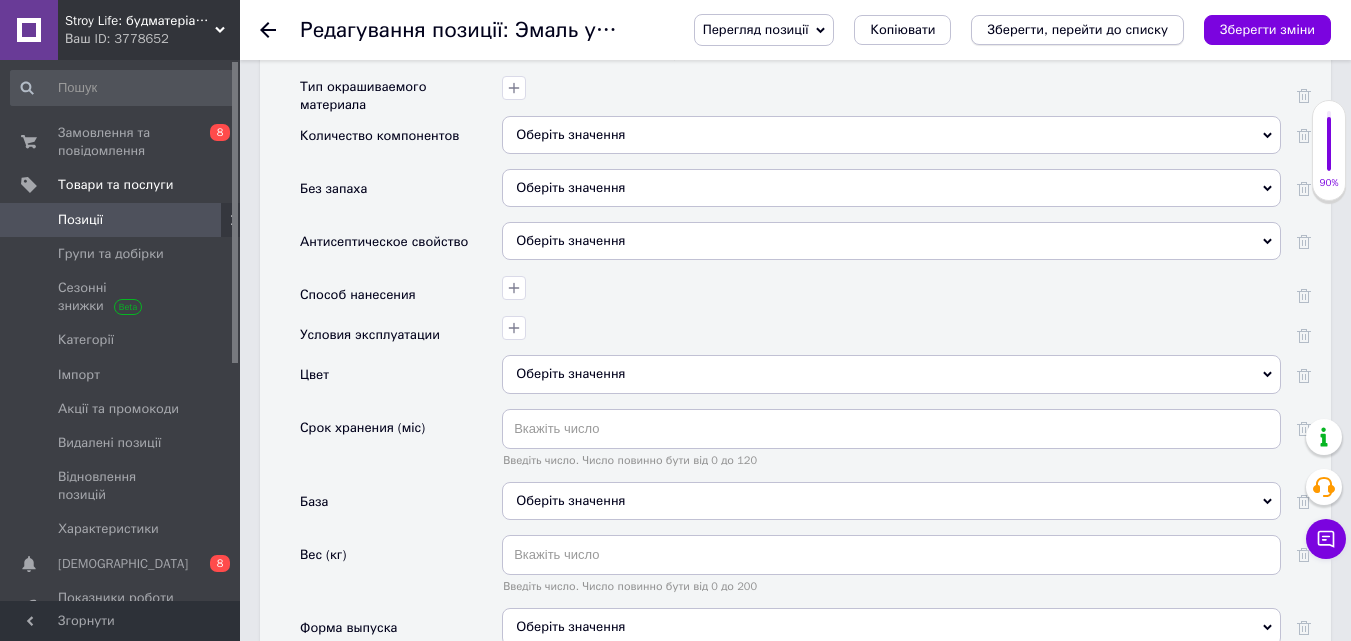 click on "Зберегти, перейти до списку" at bounding box center [1077, 29] 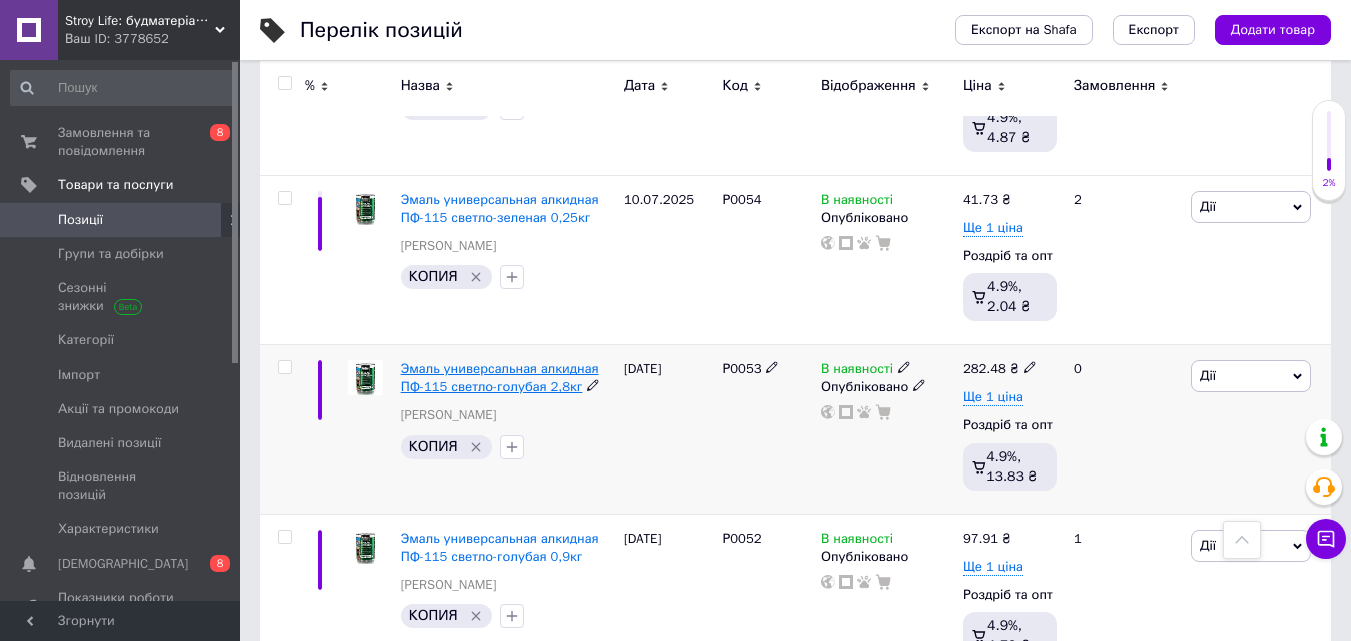 click on "Эмаль универсальная алкидная ПФ-115 светло-голубая 2,8кг" at bounding box center [500, 377] 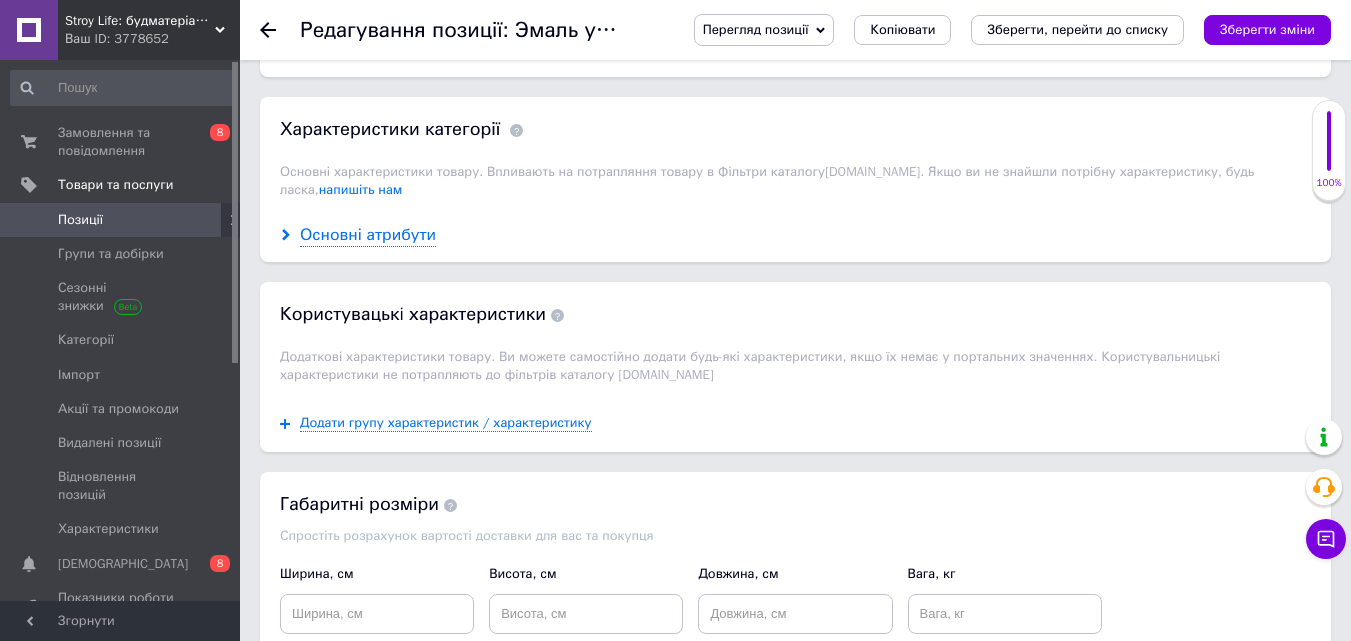 click on "Основні атрибути" at bounding box center [368, 235] 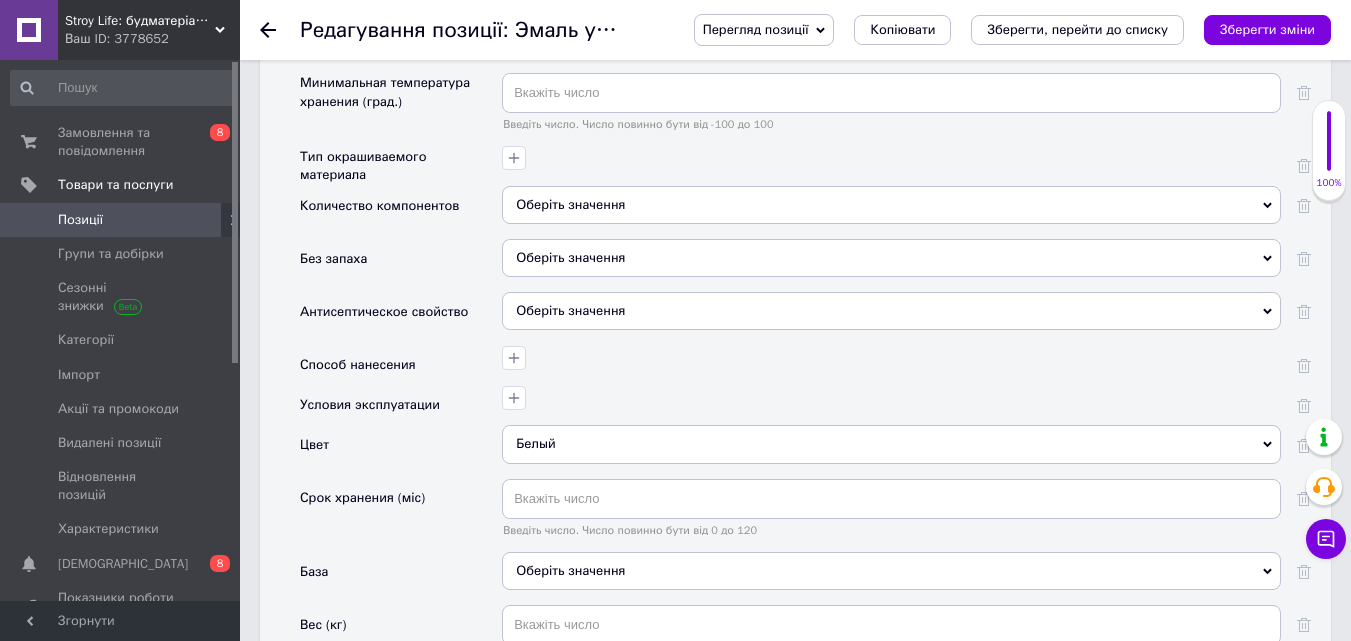 click at bounding box center (1296, 451) 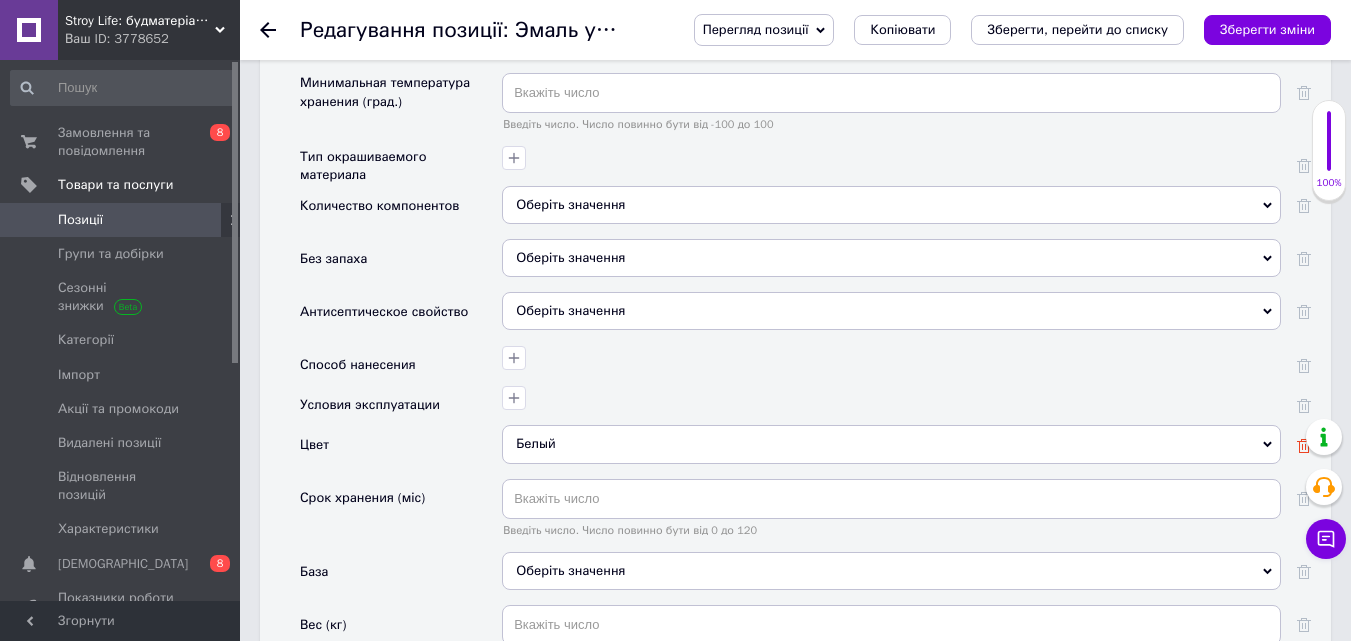 click 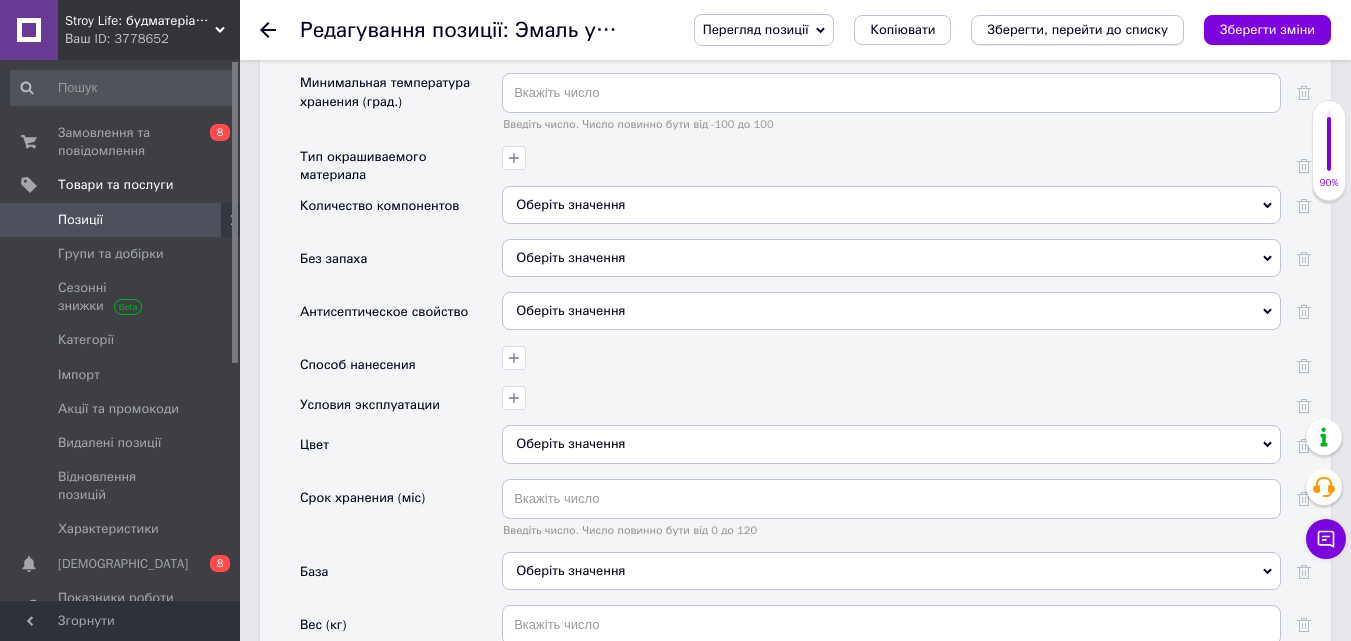 click on "Зберегти, перейти до списку" at bounding box center [1077, 29] 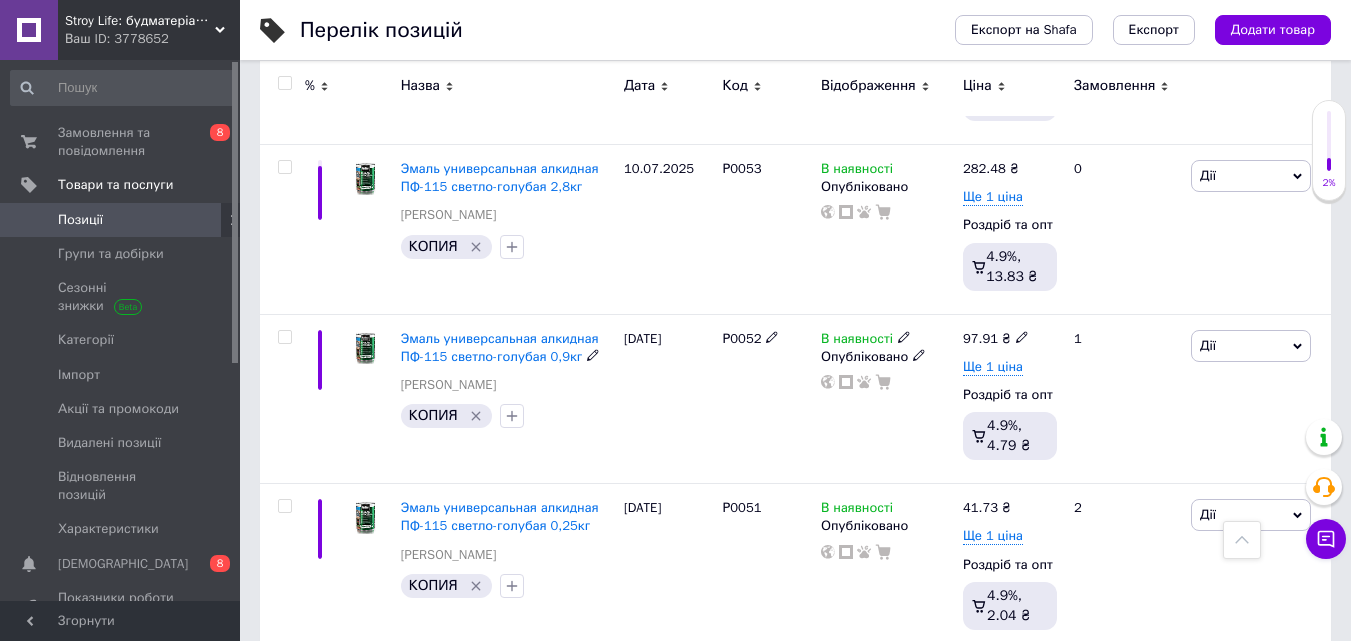 click on "Эмаль универсальная алкидная ПФ-115 светло-голубая 0,9кг" at bounding box center (500, 347) 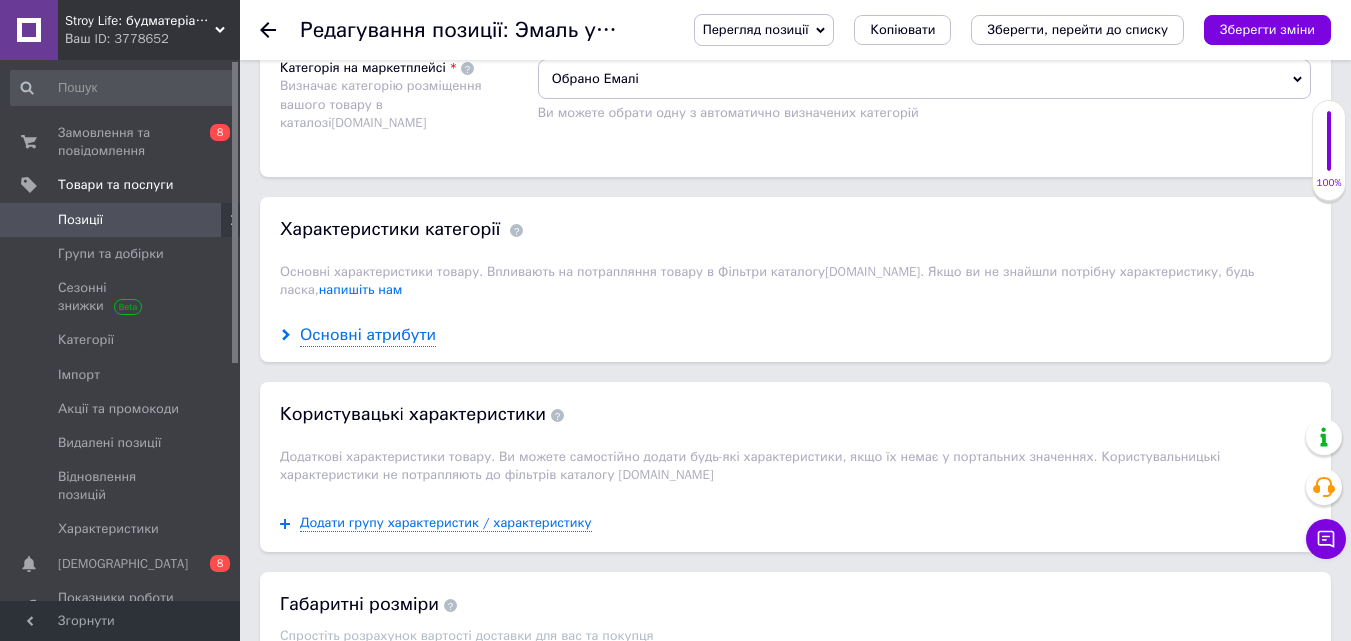 click on "Основні атрибути" at bounding box center (368, 335) 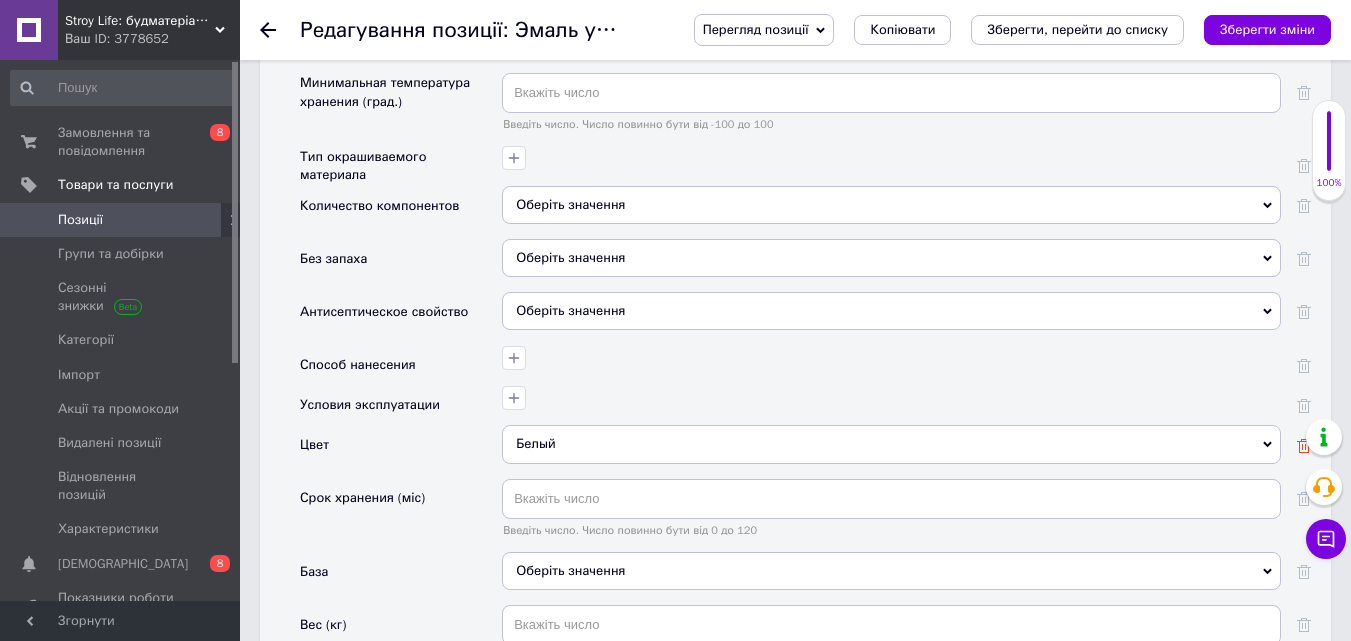 click 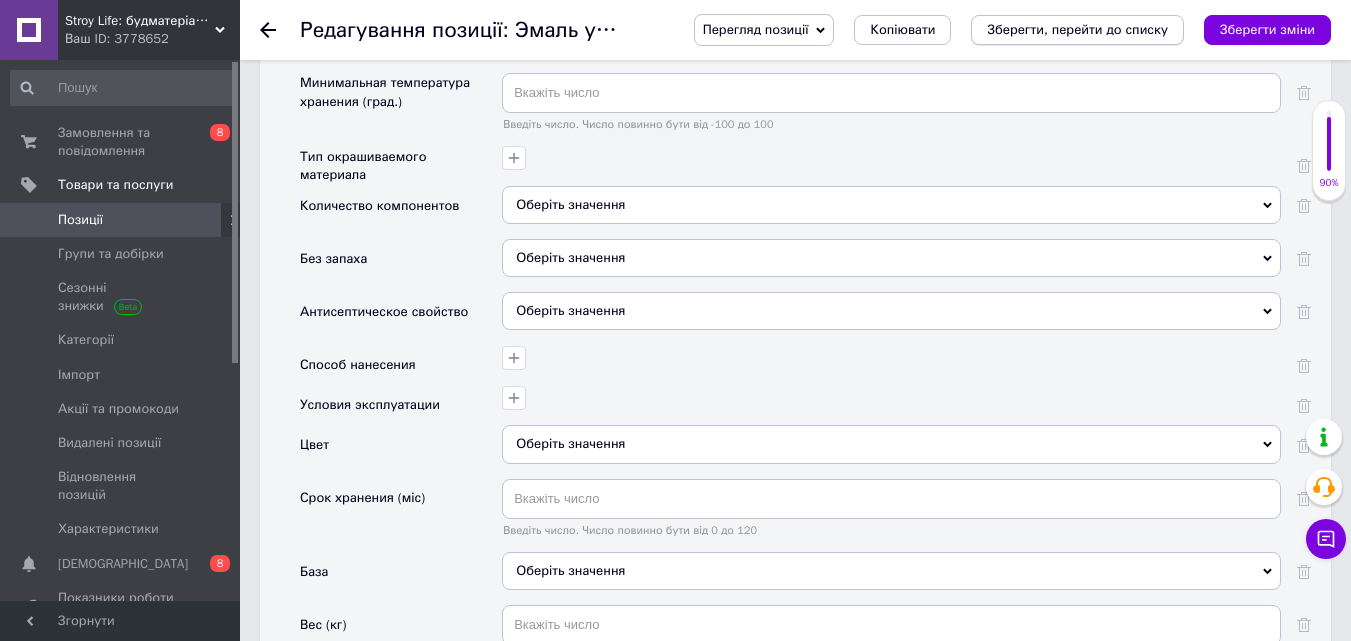click on "Зберегти, перейти до списку" at bounding box center (1077, 29) 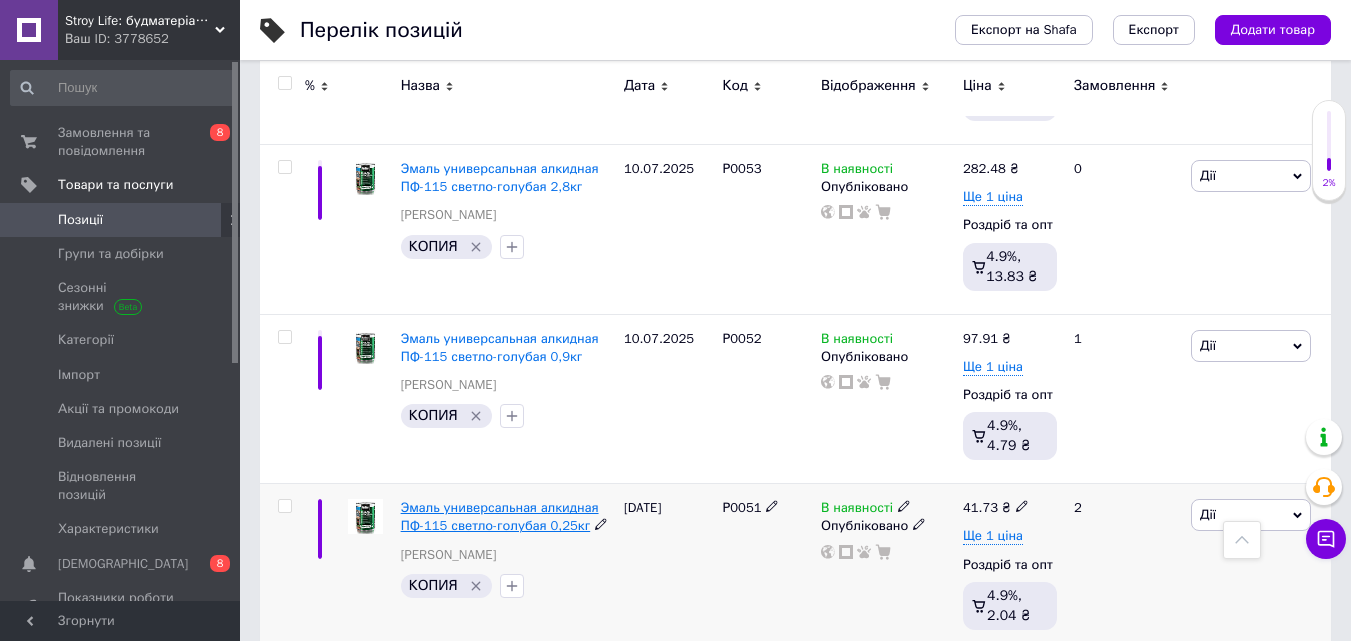 click on "Эмаль универсальная алкидная ПФ-115 светло-голубая 0,25кг" at bounding box center [500, 516] 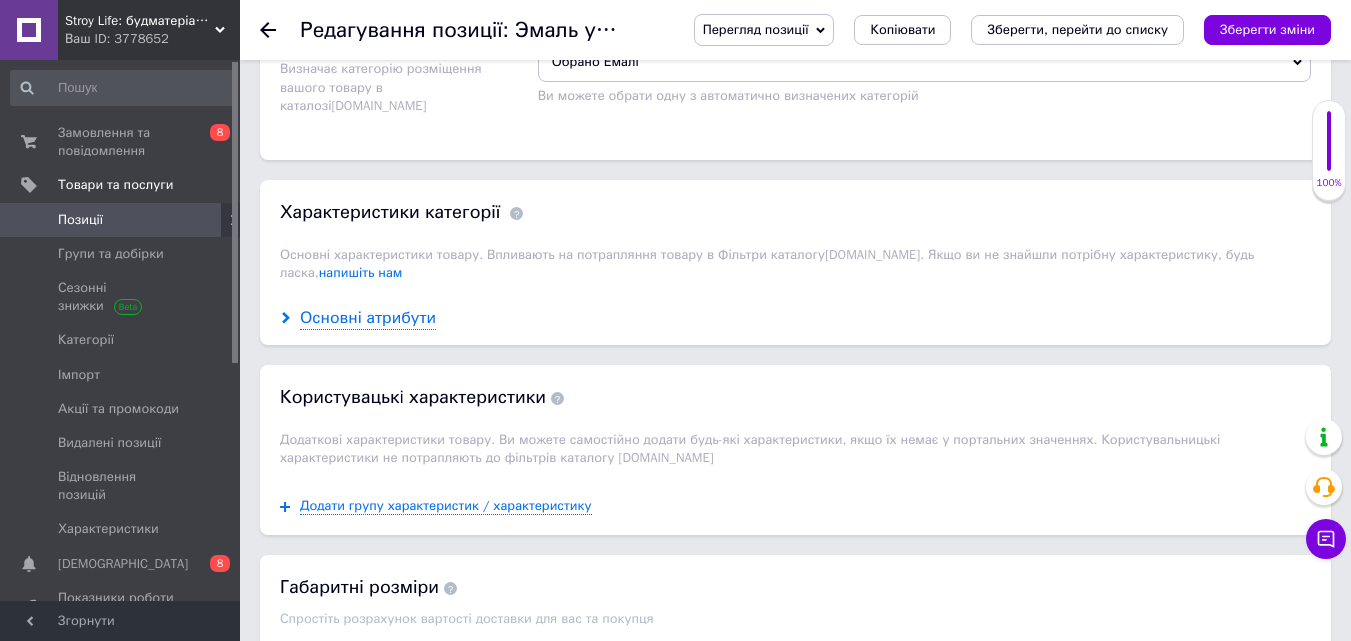 click on "Основні атрибути" at bounding box center [368, 318] 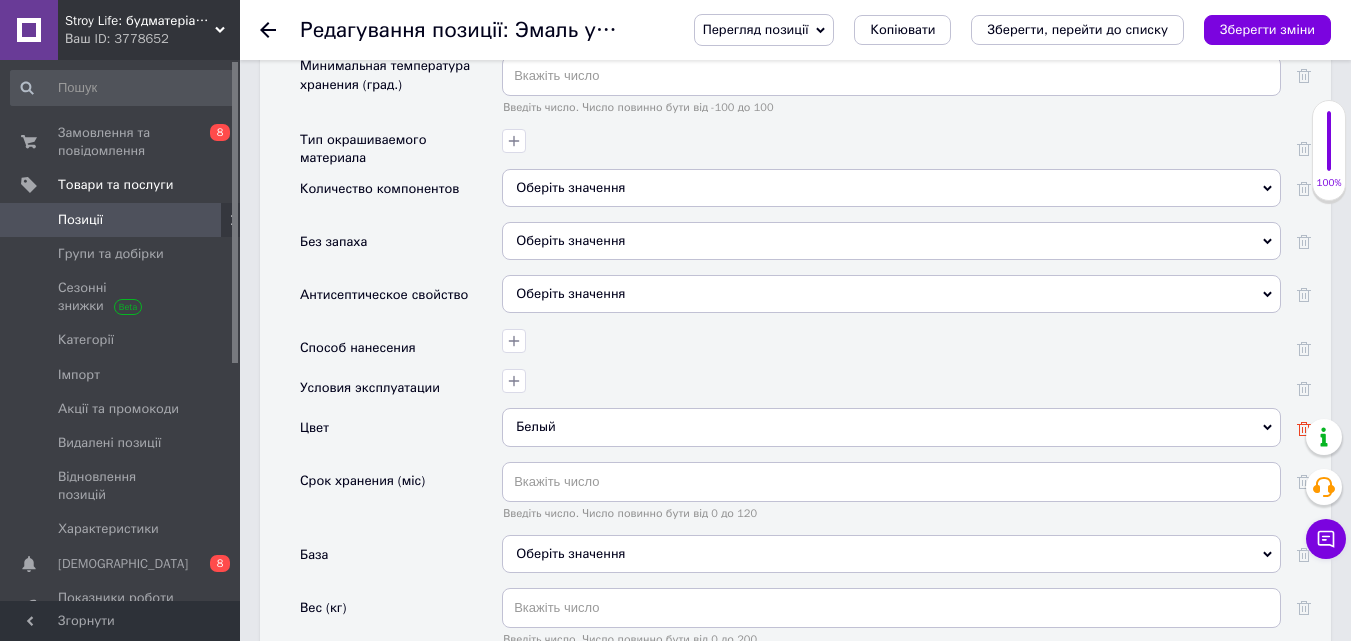 click at bounding box center [1304, 428] 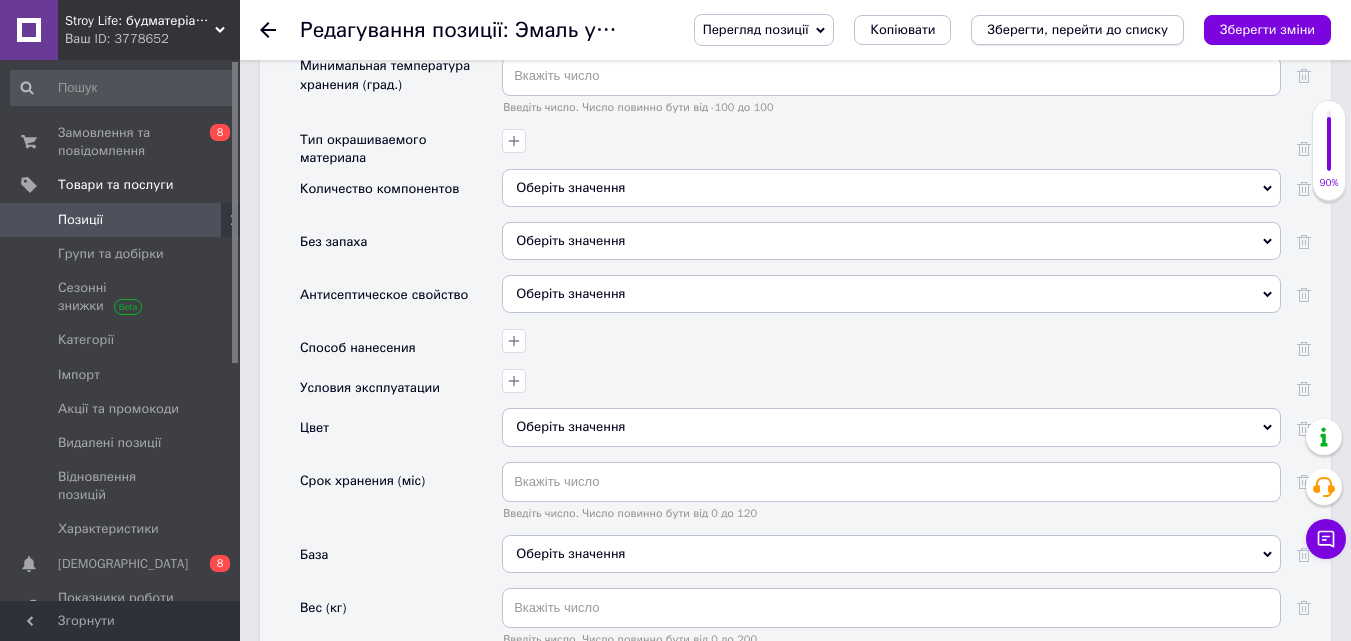 click on "Зберегти, перейти до списку" at bounding box center (1077, 29) 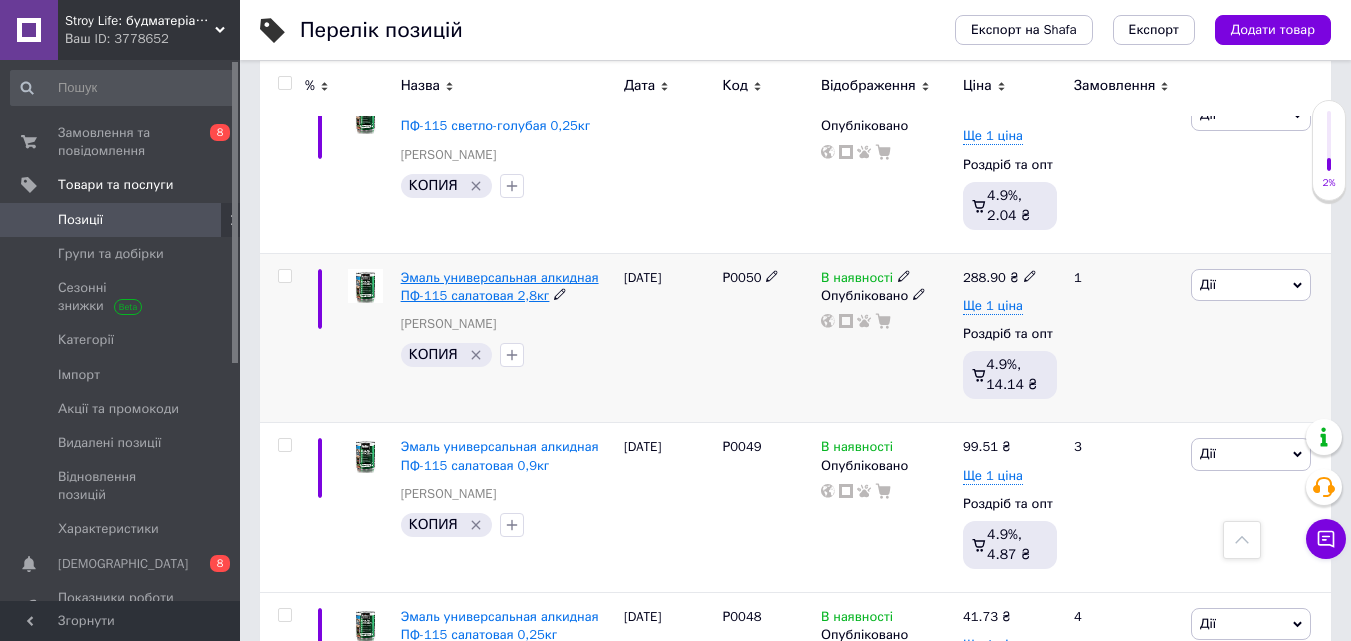 click on "Эмаль универсальная алкидная ПФ-115 салатовая 2,8кг" at bounding box center [500, 286] 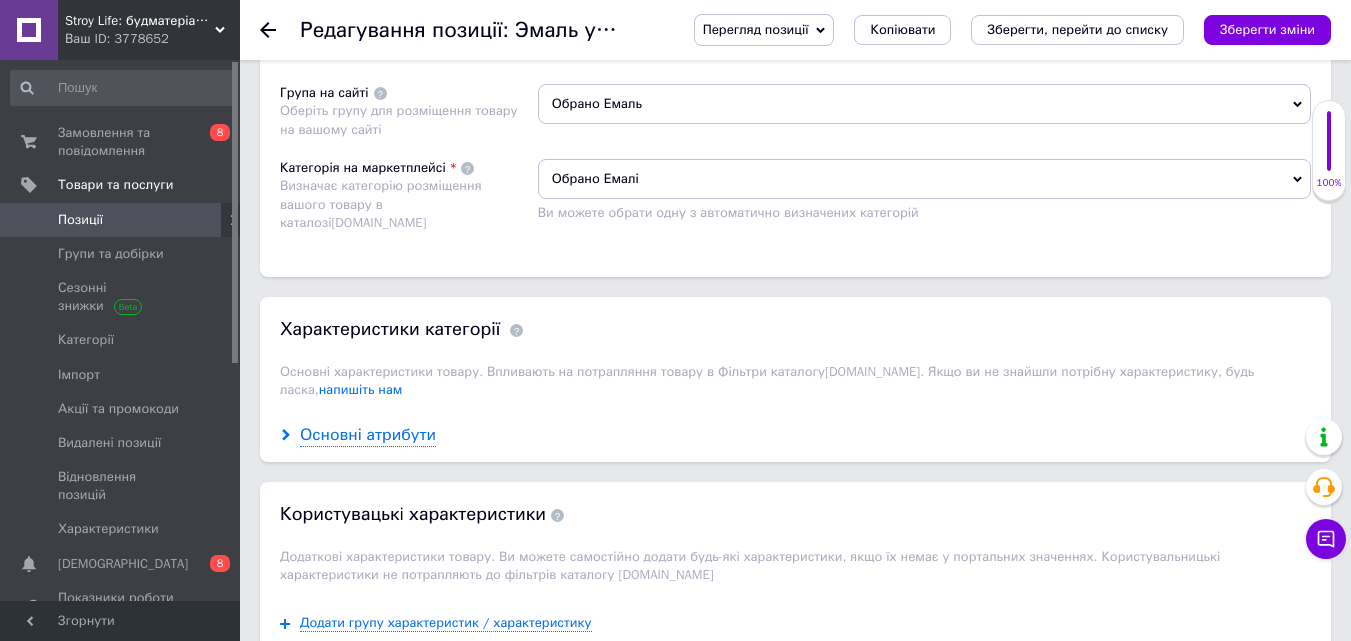 click on "Основні атрибути" at bounding box center (368, 435) 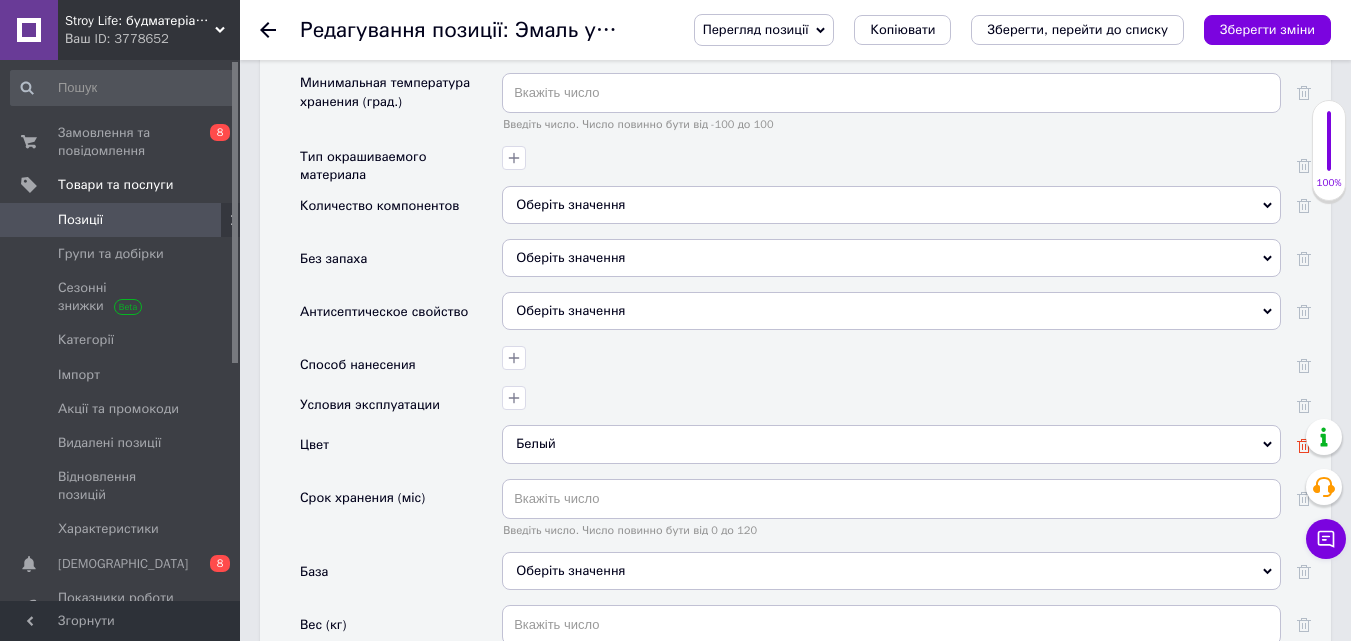 click 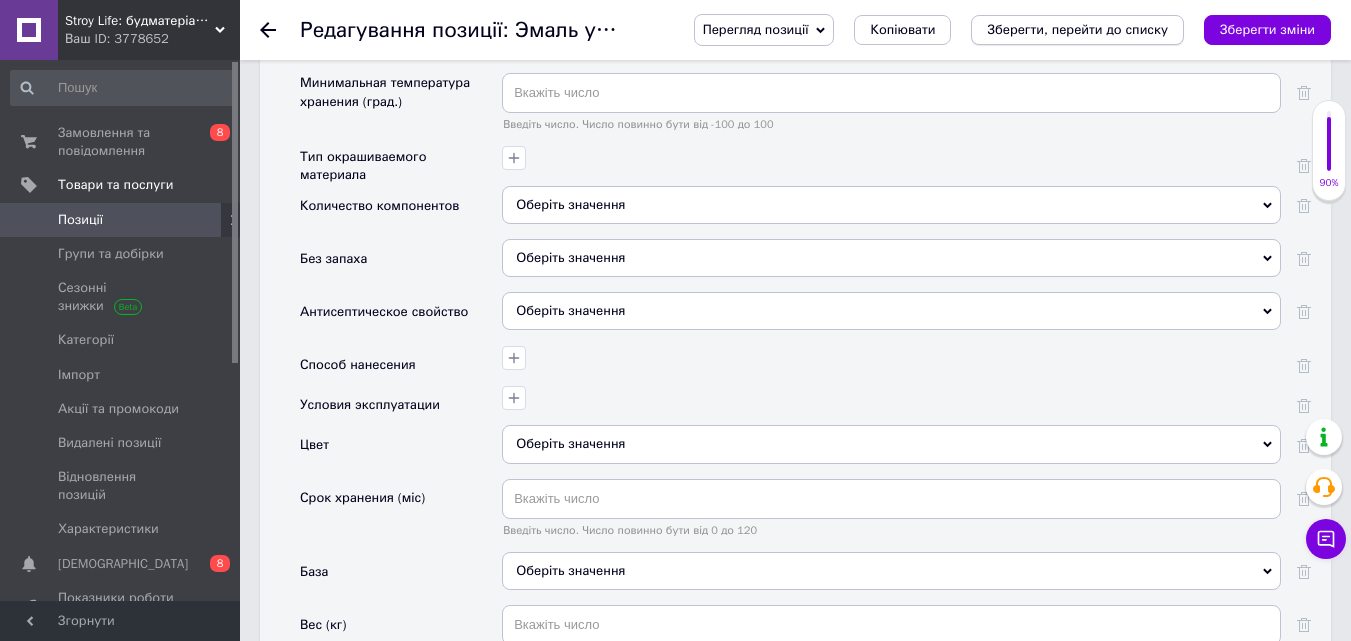 click on "Зберегти, перейти до списку" at bounding box center [1077, 30] 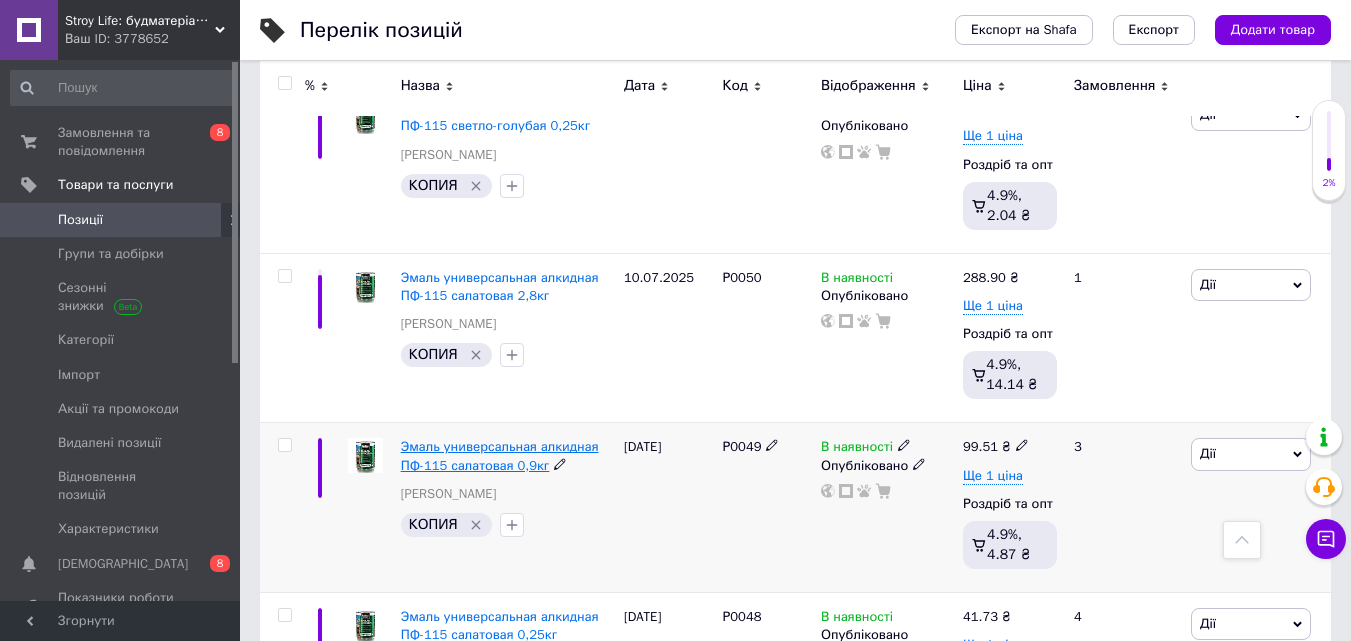 click on "Эмаль универсальная алкидная ПФ-115 салатовая  0,9кг" at bounding box center (500, 455) 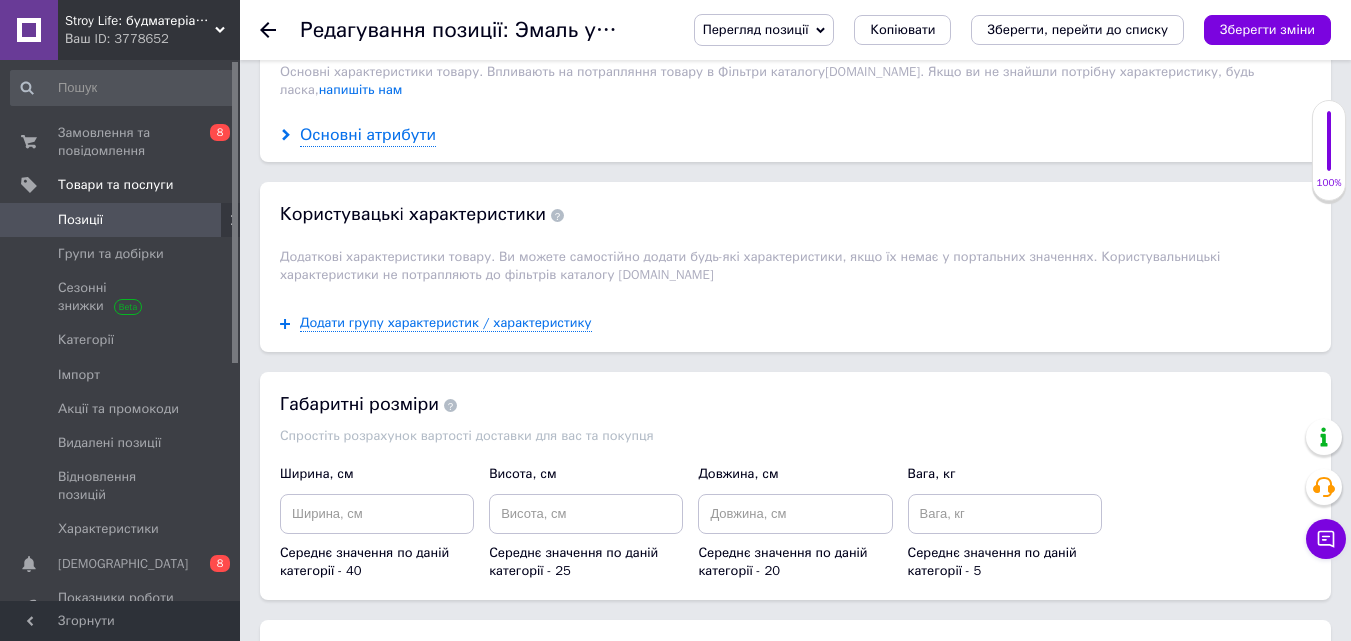 click on "Основні атрибути" at bounding box center (368, 135) 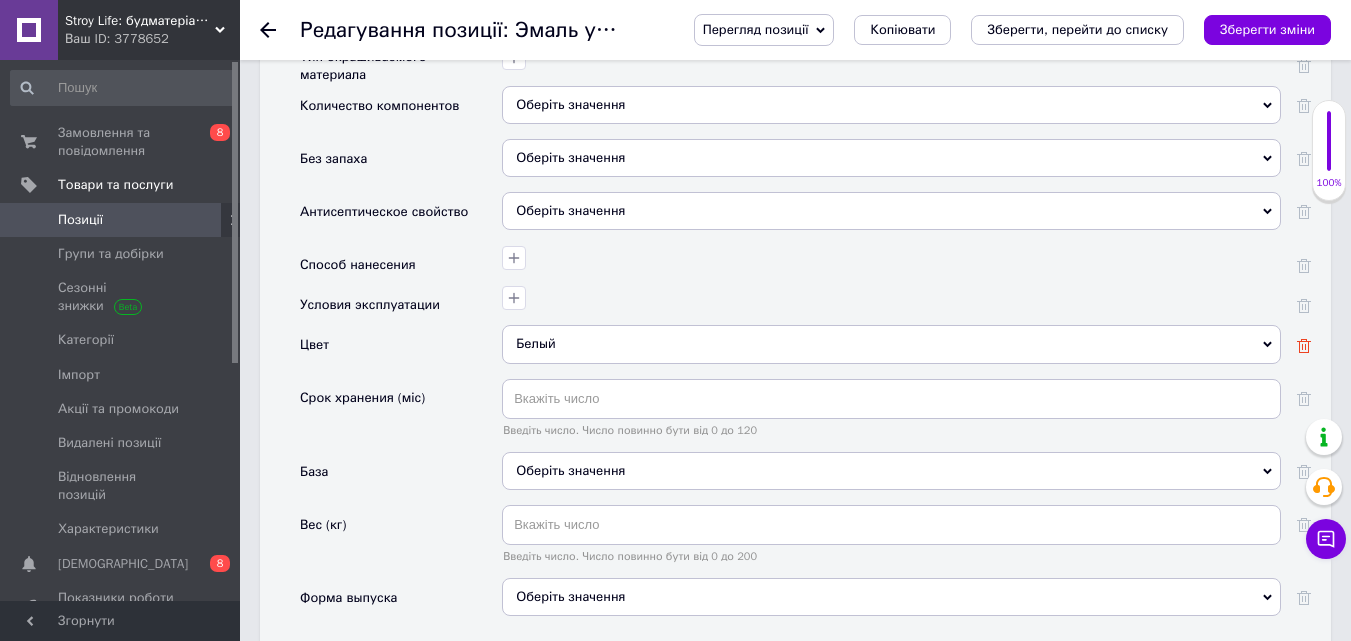 click 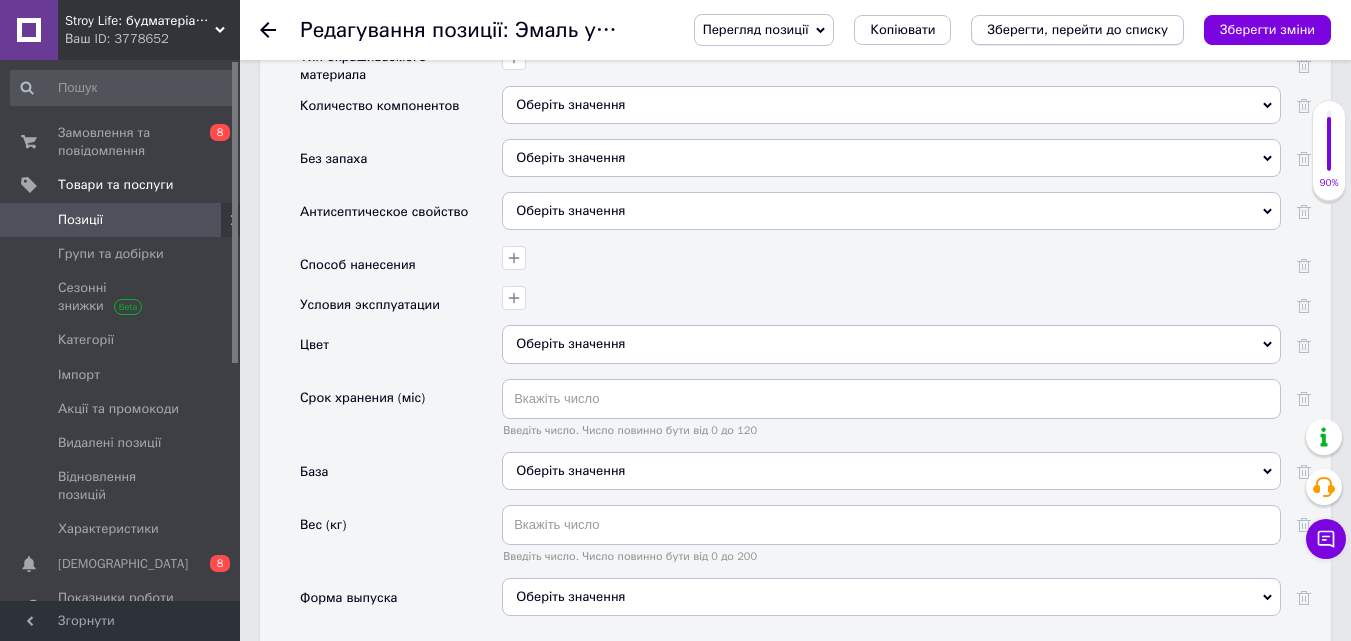 click on "Зберегти, перейти до списку" at bounding box center [1077, 29] 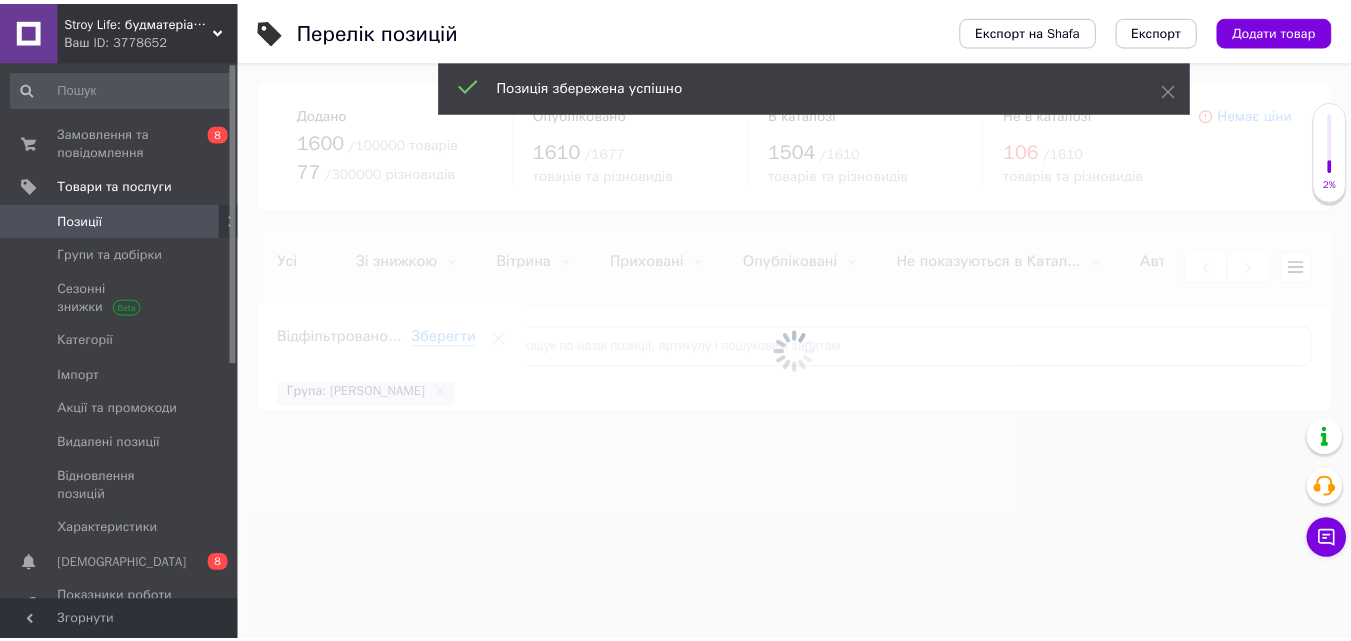 scroll, scrollTop: 0, scrollLeft: 444, axis: horizontal 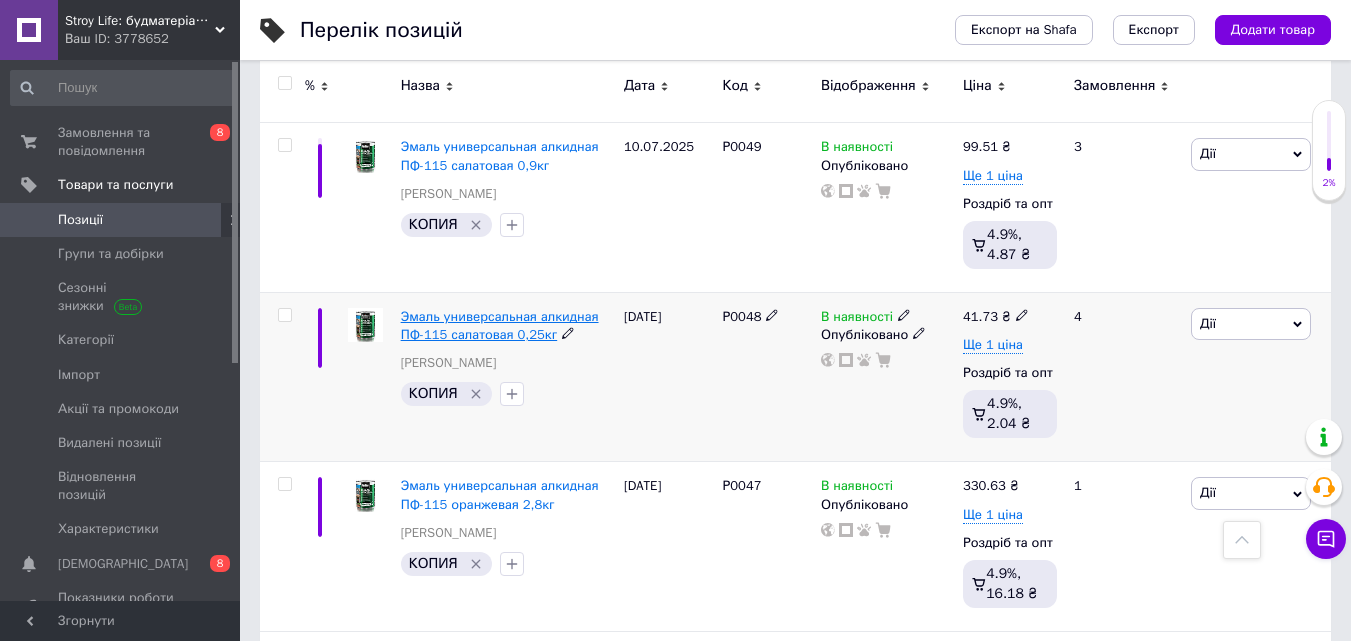 click on "Эмаль универсальная алкидная ПФ-115 салатовая 0,25кг" at bounding box center (500, 325) 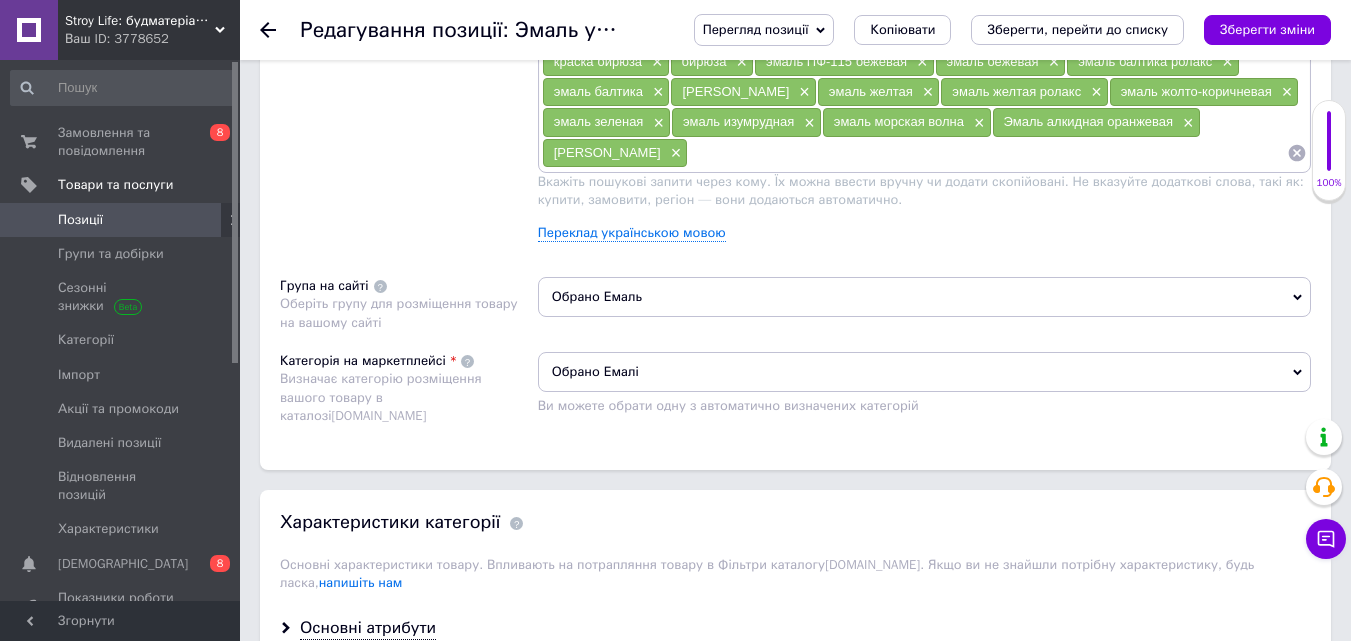 scroll, scrollTop: 1707, scrollLeft: 0, axis: vertical 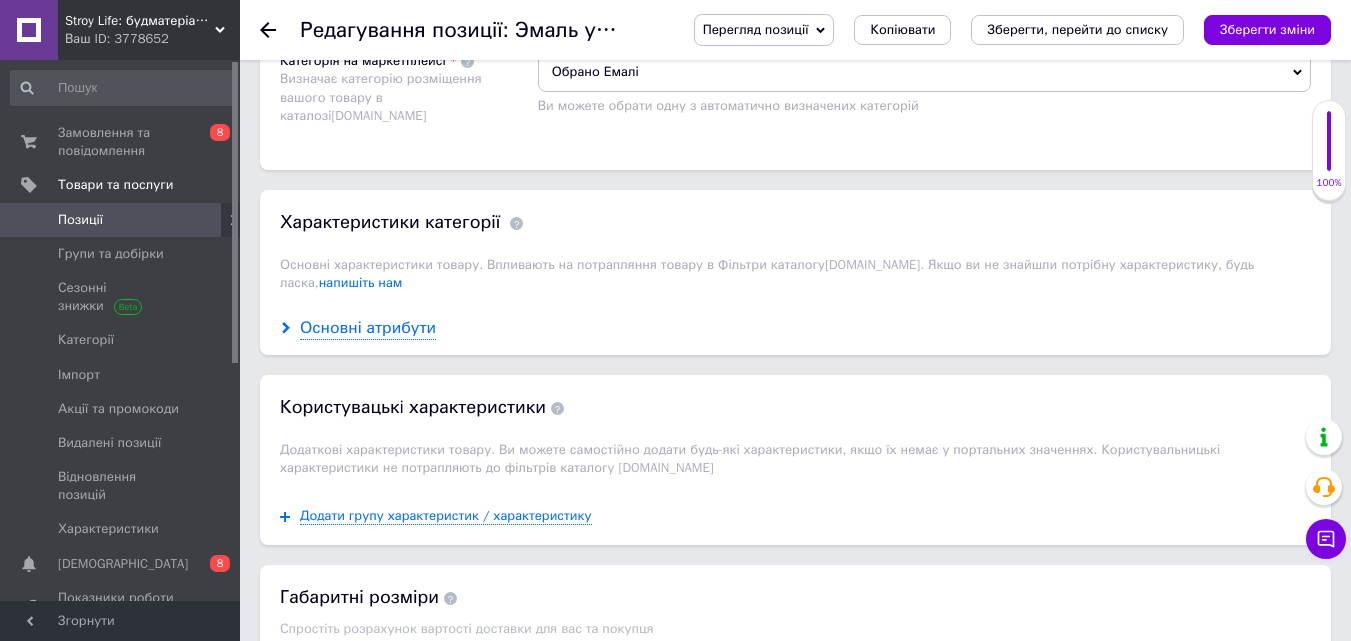 click on "Основні атрибути" at bounding box center [368, 328] 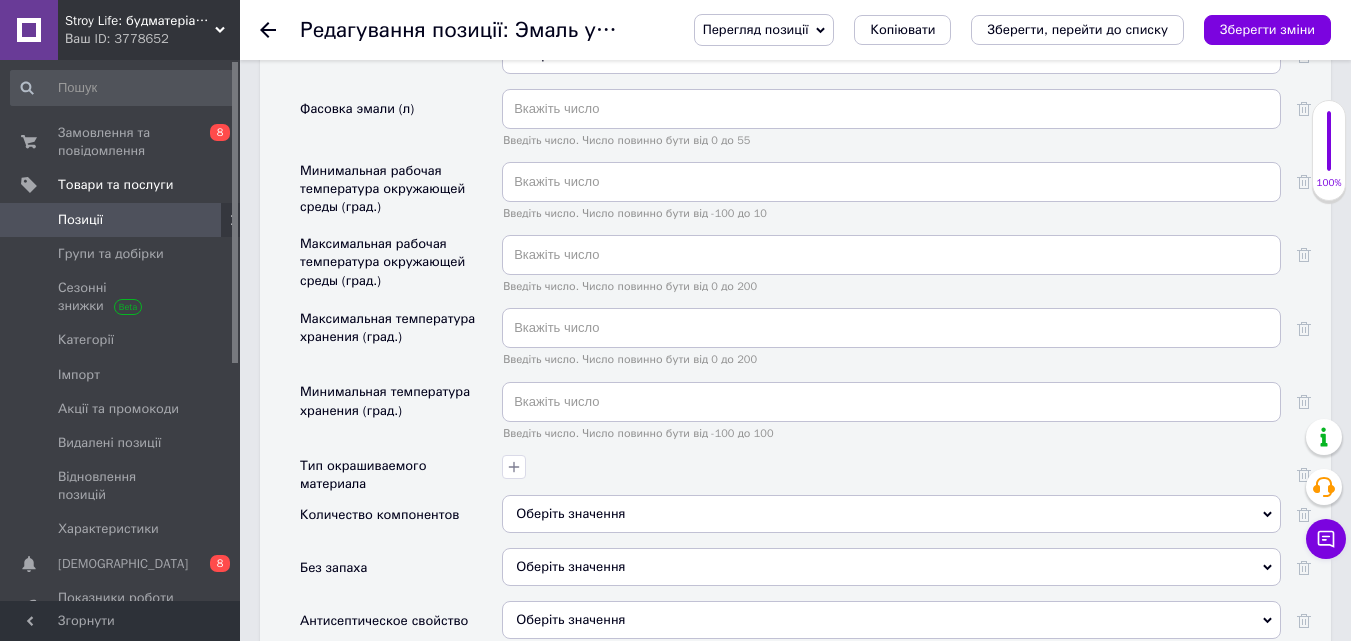 scroll, scrollTop: 2707, scrollLeft: 0, axis: vertical 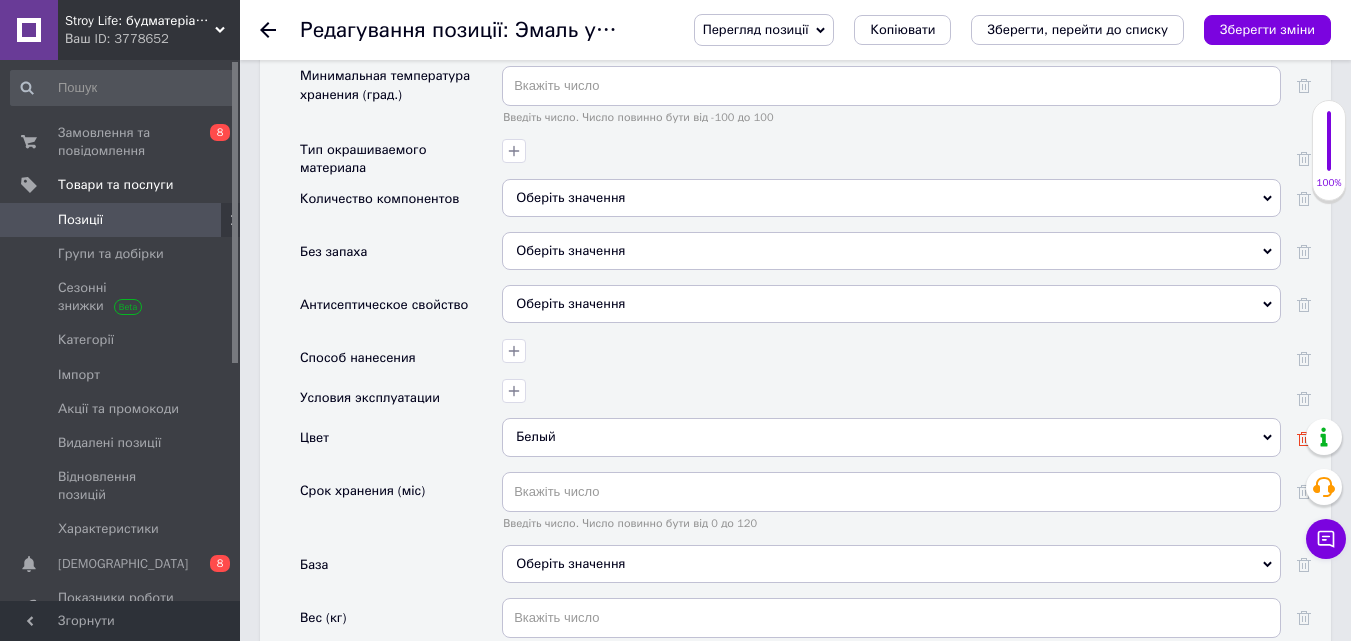 click 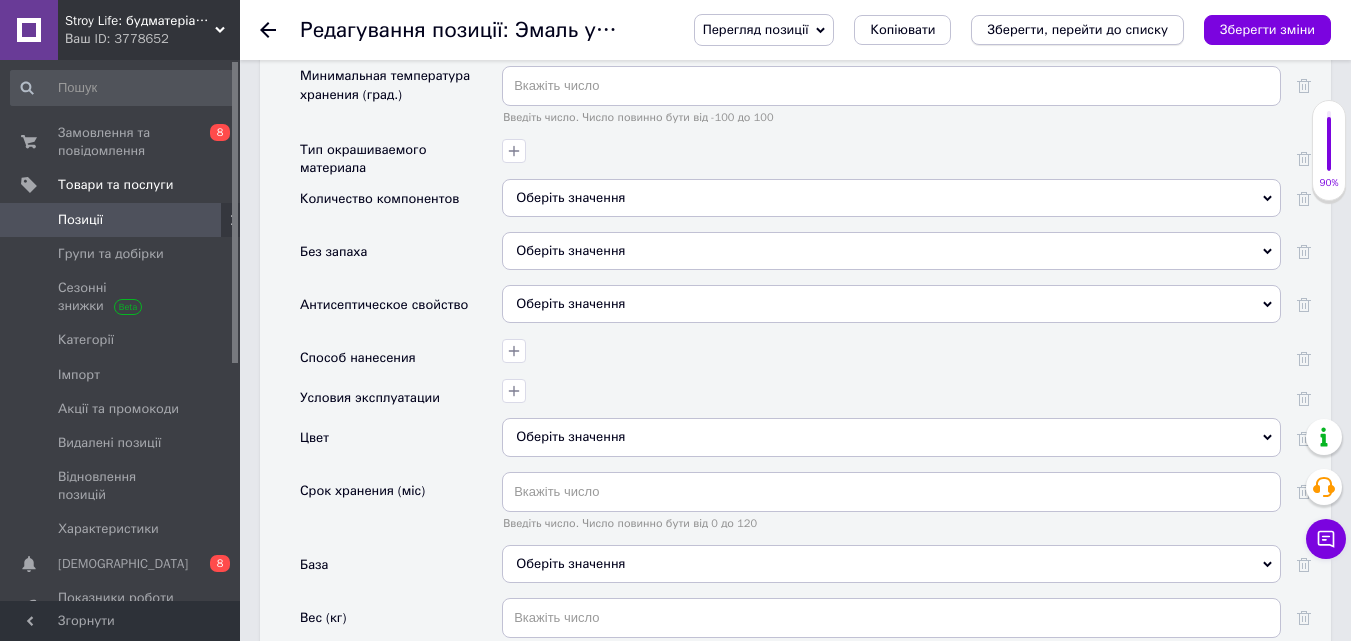 click on "Зберегти, перейти до списку" at bounding box center (1077, 29) 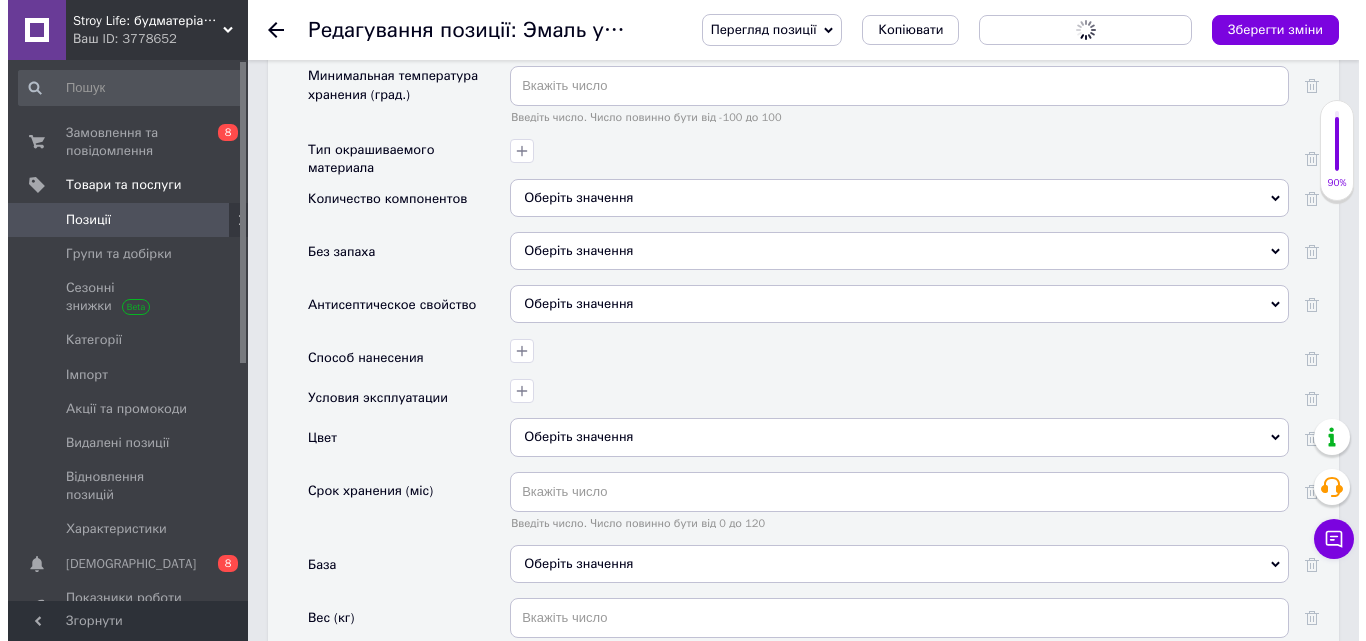 scroll, scrollTop: 0, scrollLeft: 0, axis: both 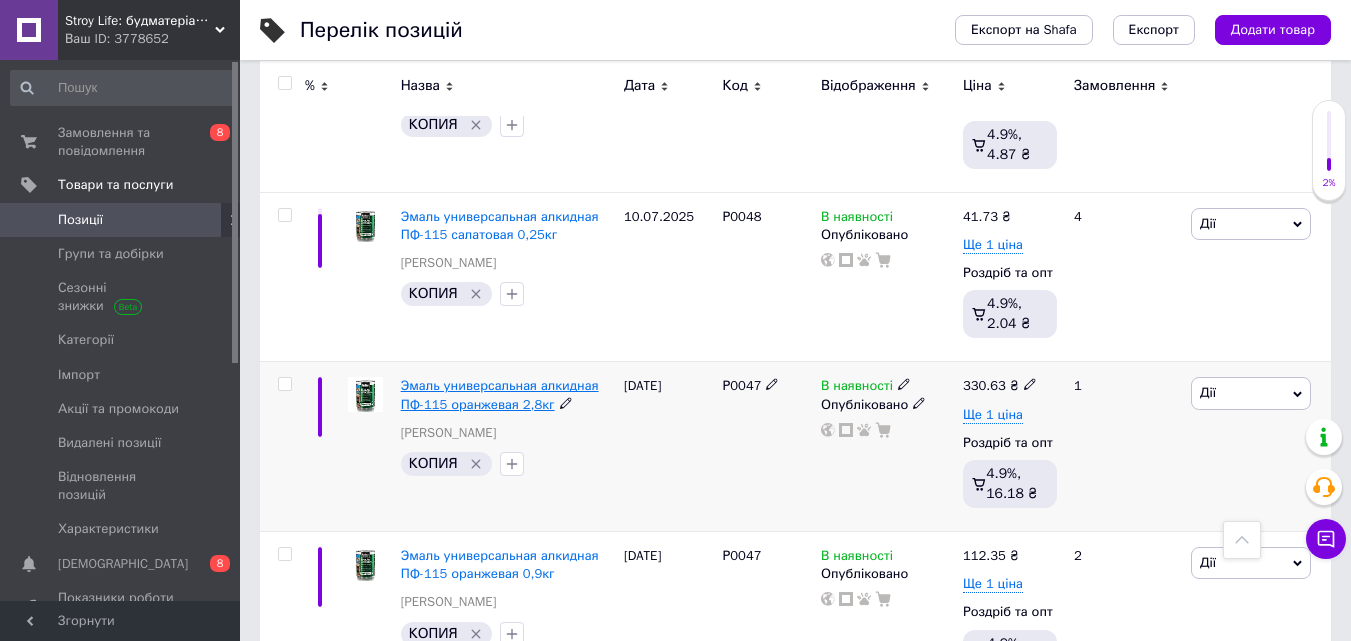 click on "Эмаль универсальная алкидная ПФ-115 оранжевая 2,8кг" at bounding box center [500, 394] 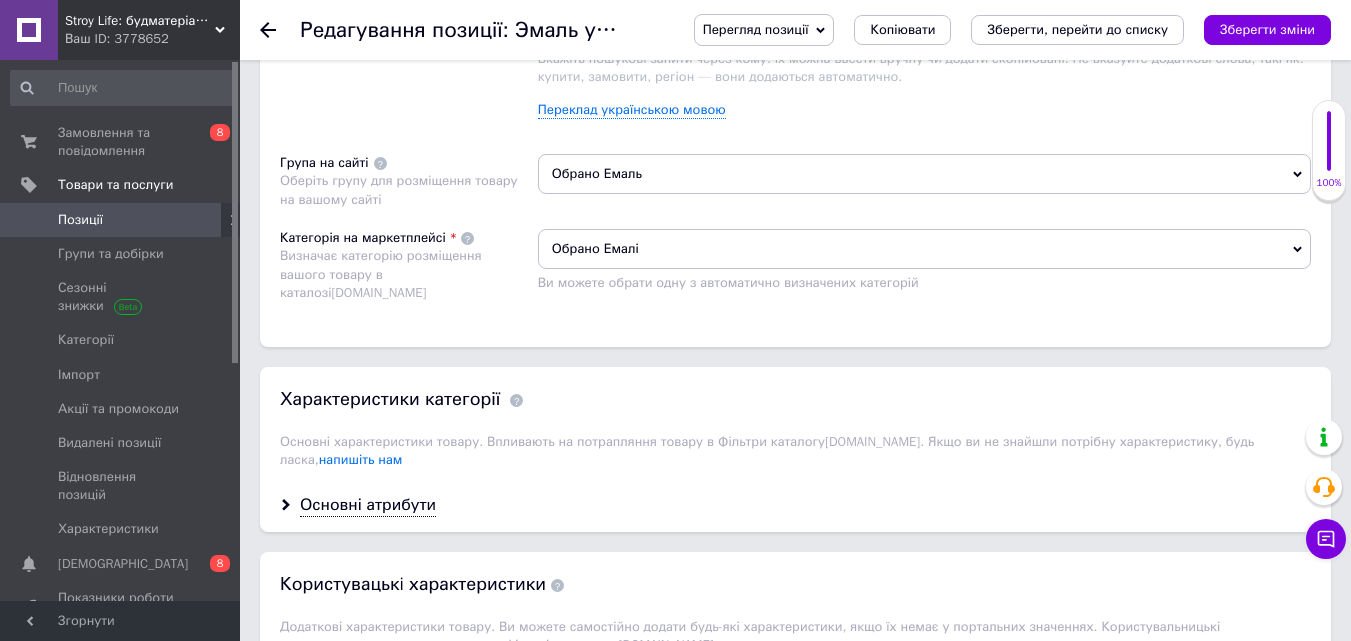 scroll, scrollTop: 1707, scrollLeft: 0, axis: vertical 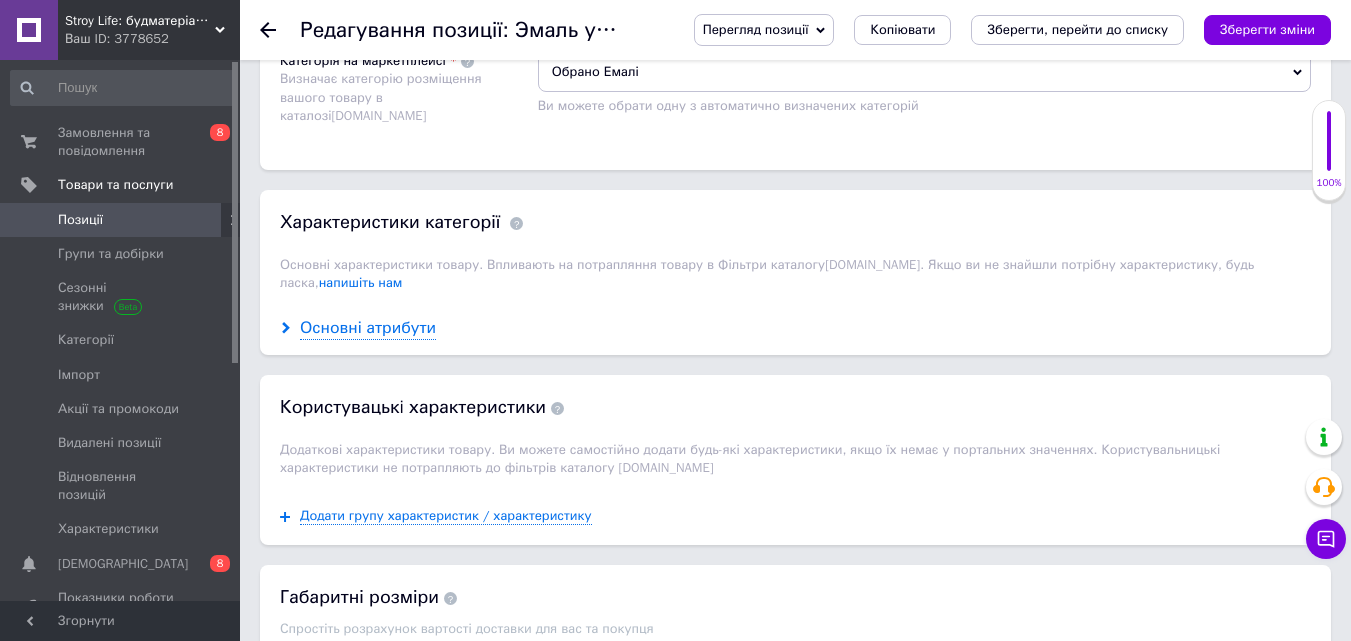 click on "Основні атрибути" at bounding box center [368, 328] 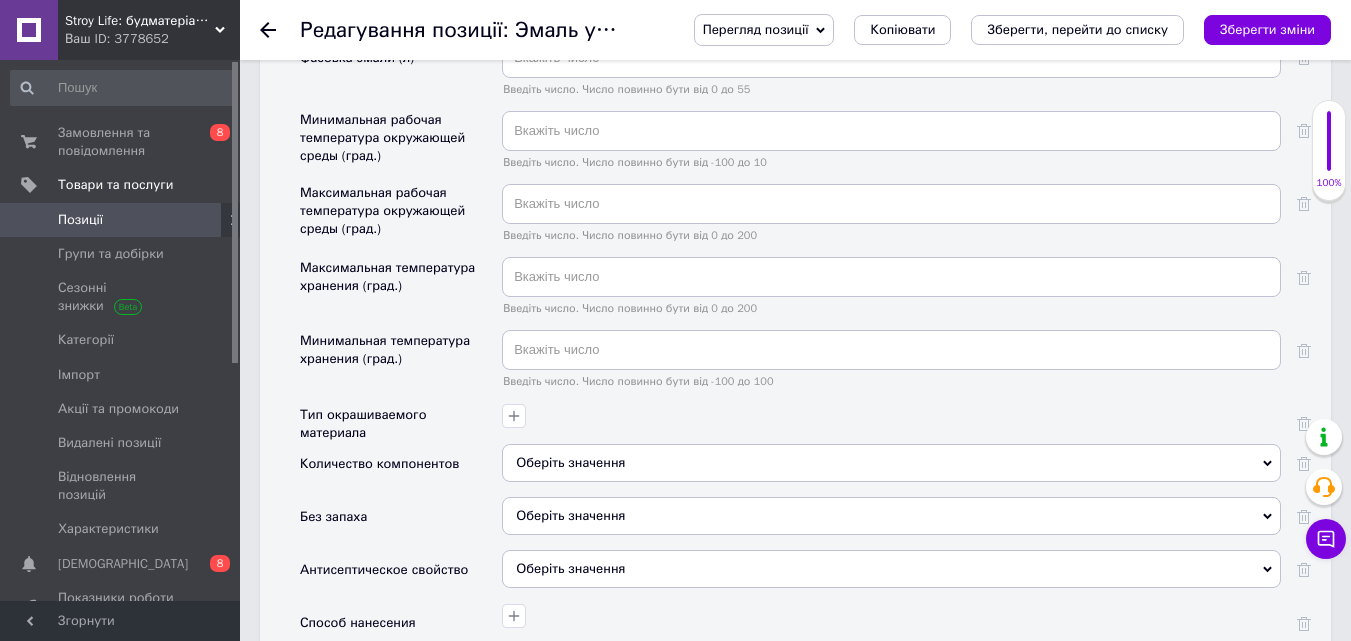 scroll, scrollTop: 2707, scrollLeft: 0, axis: vertical 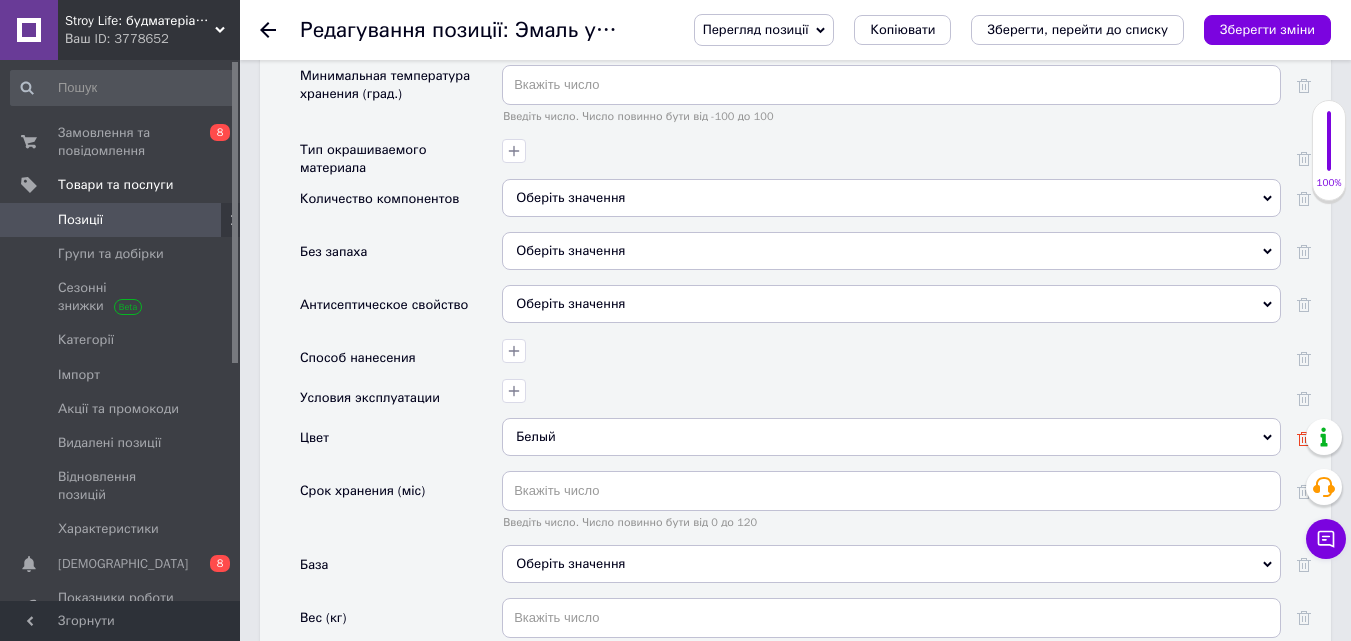click 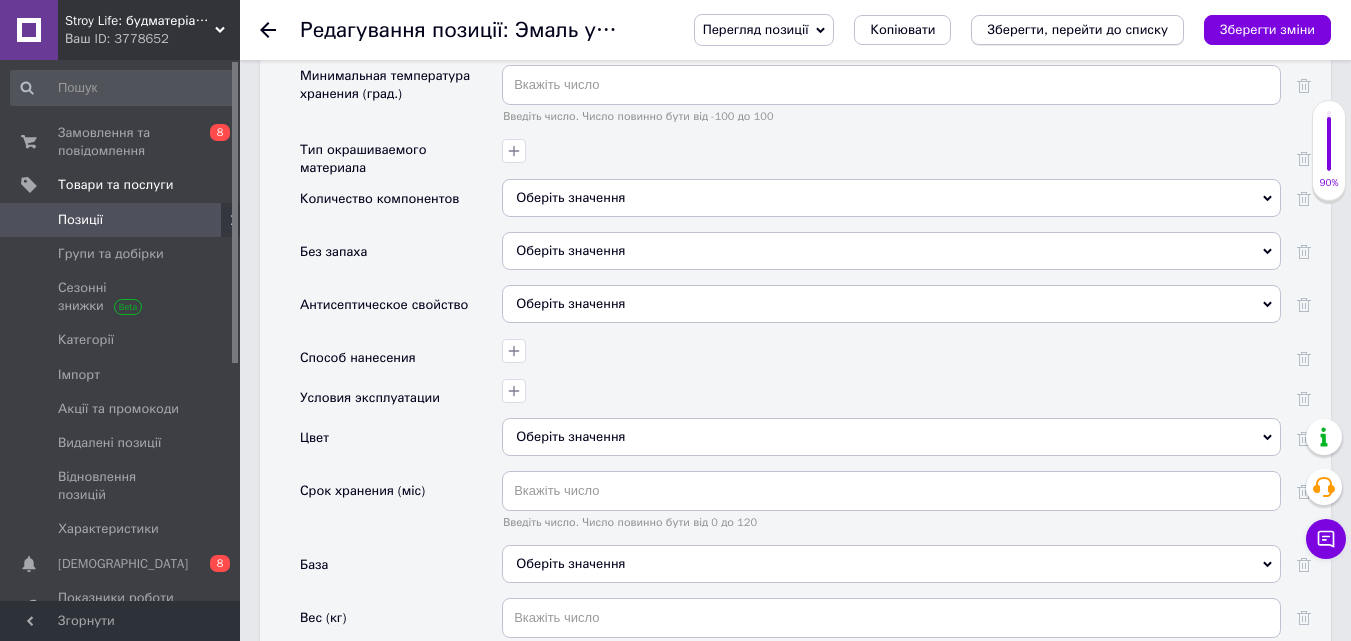 click on "Зберегти, перейти до списку" at bounding box center (1077, 29) 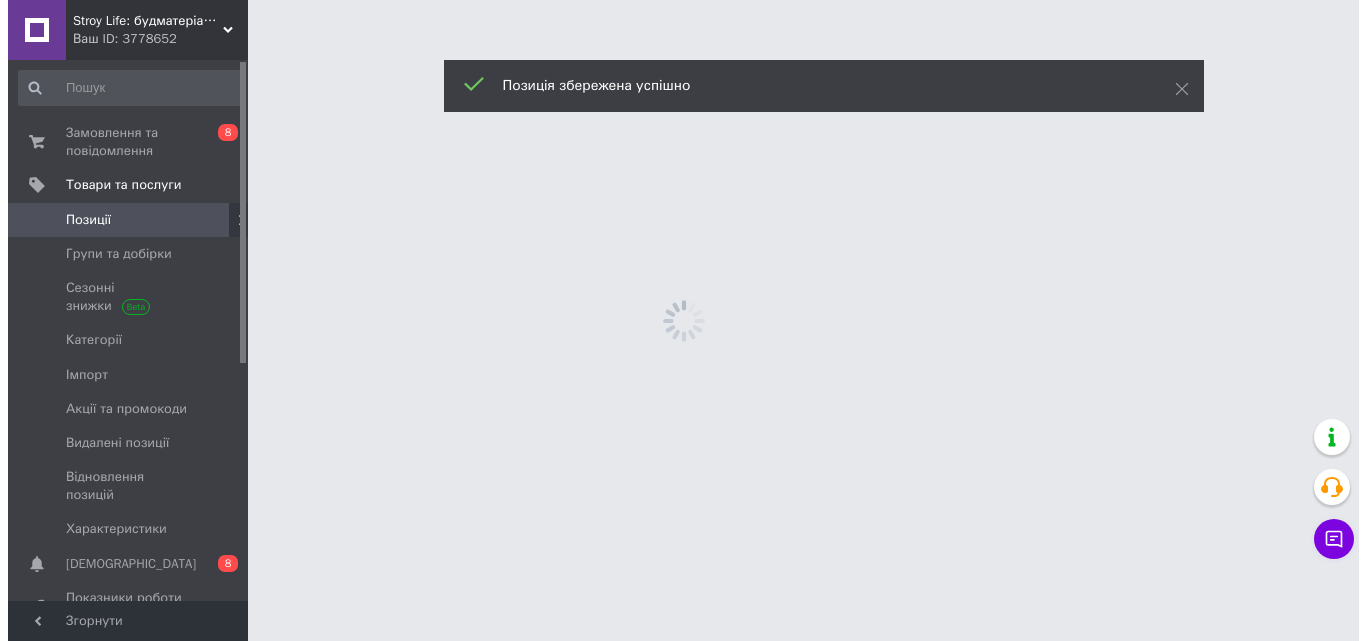 scroll, scrollTop: 0, scrollLeft: 0, axis: both 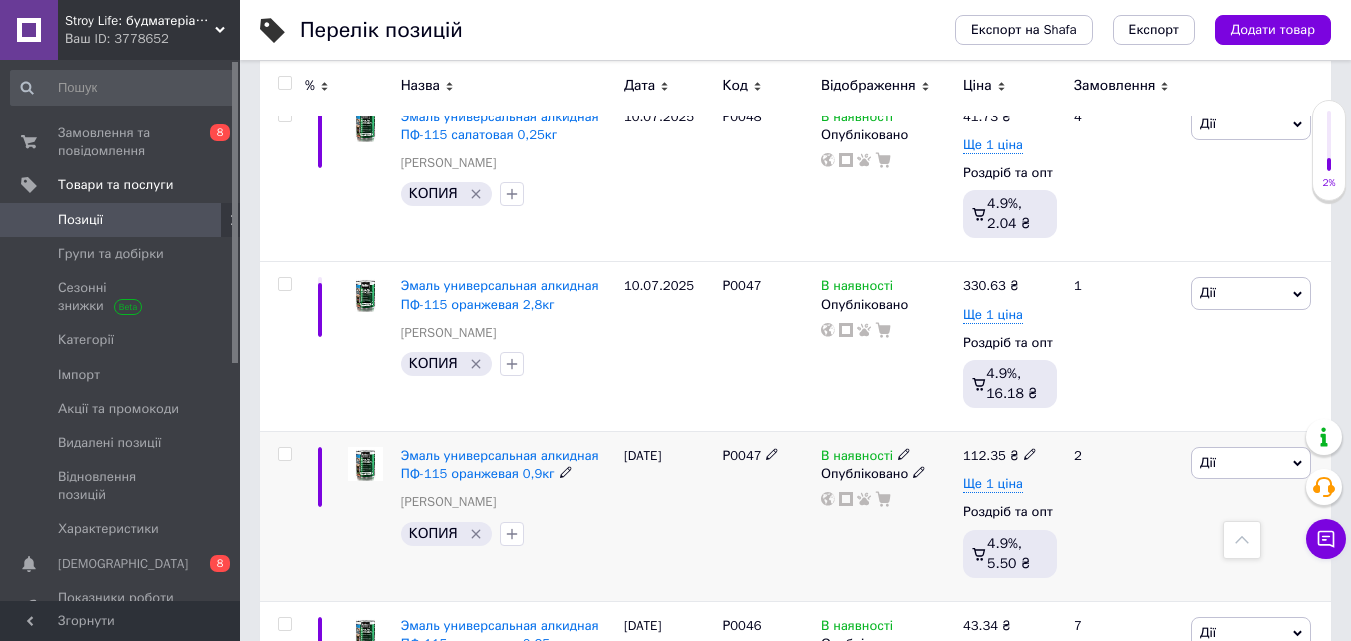 click on "Эмаль универсальная алкидная ПФ-115 оранжевая 0,9кг" at bounding box center [507, 465] 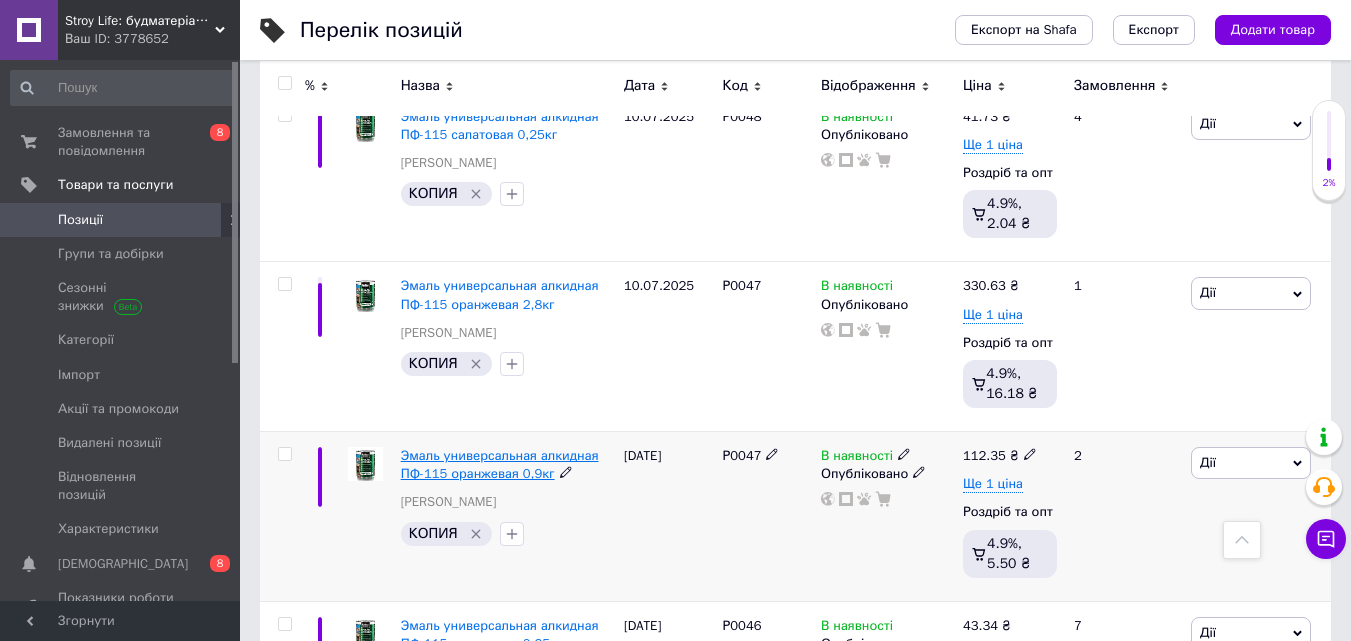 click on "Эмаль универсальная алкидная ПФ-115 оранжевая 0,9кг" at bounding box center [500, 464] 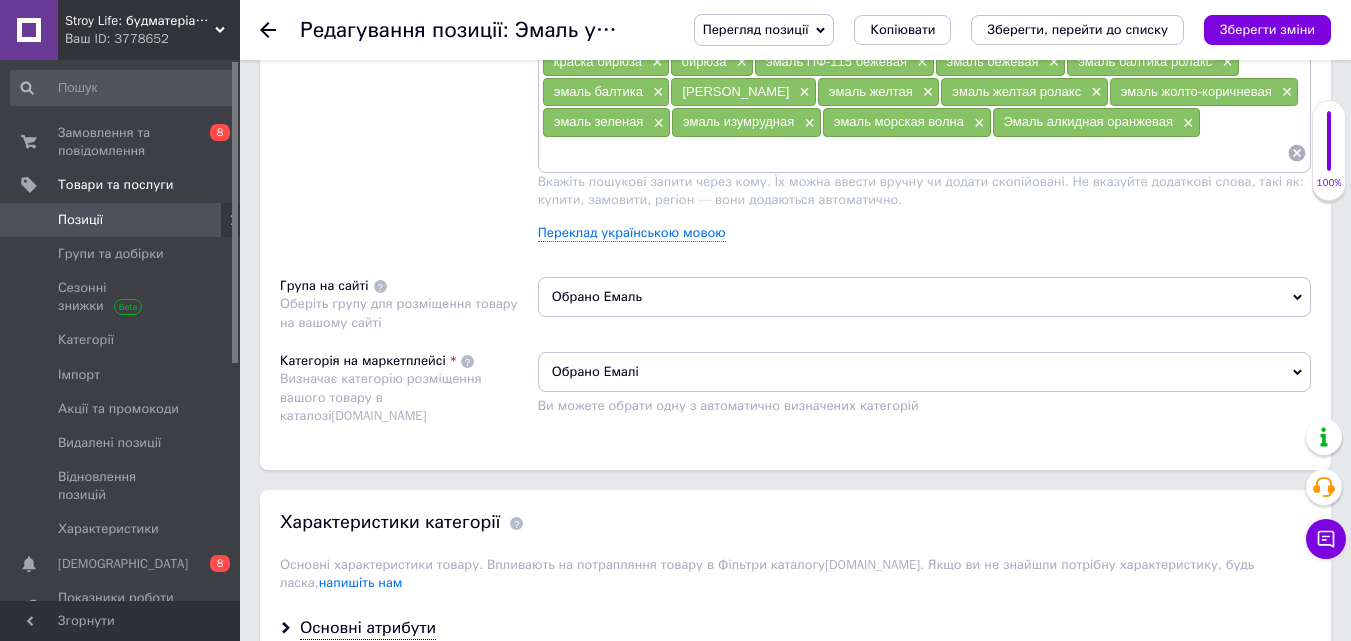 scroll, scrollTop: 1807, scrollLeft: 0, axis: vertical 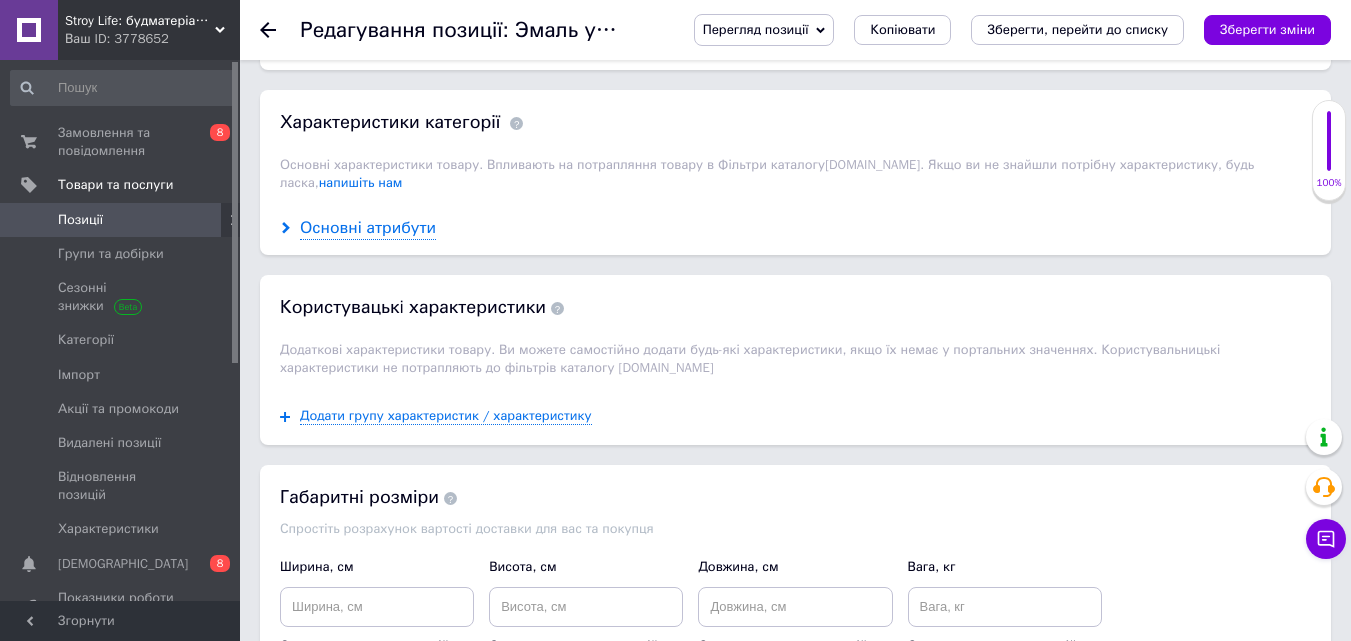 click on "Основні атрибути" at bounding box center (368, 228) 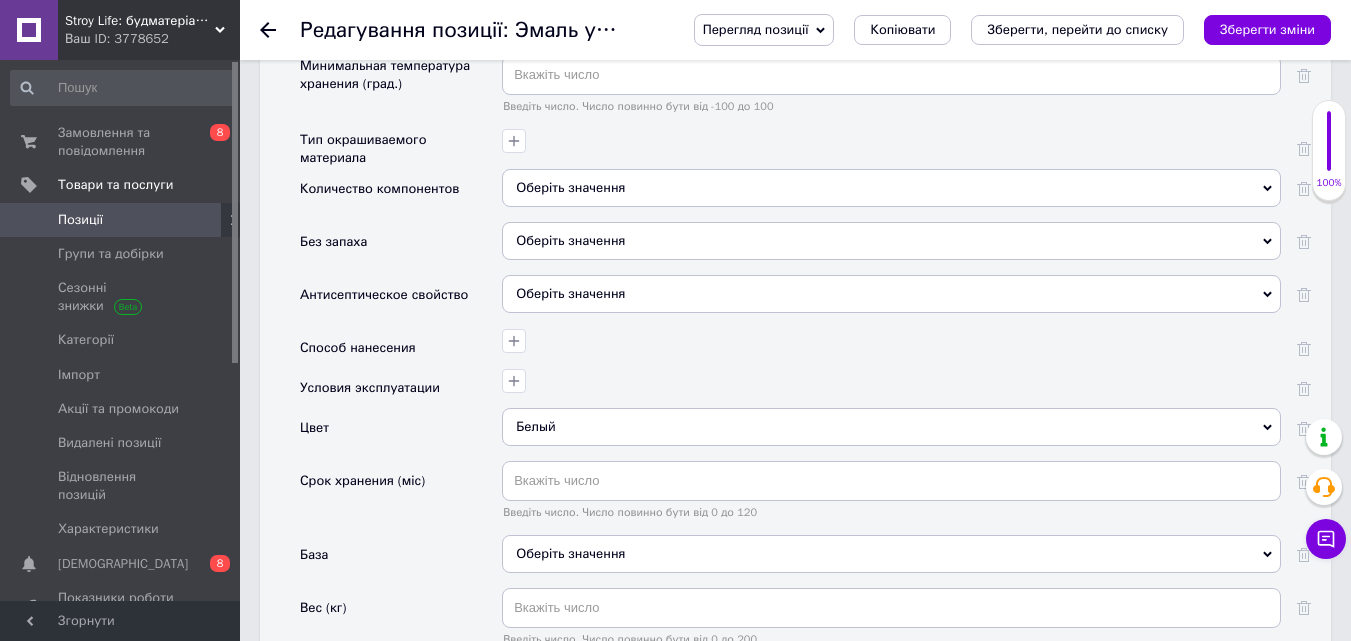 scroll, scrollTop: 2807, scrollLeft: 0, axis: vertical 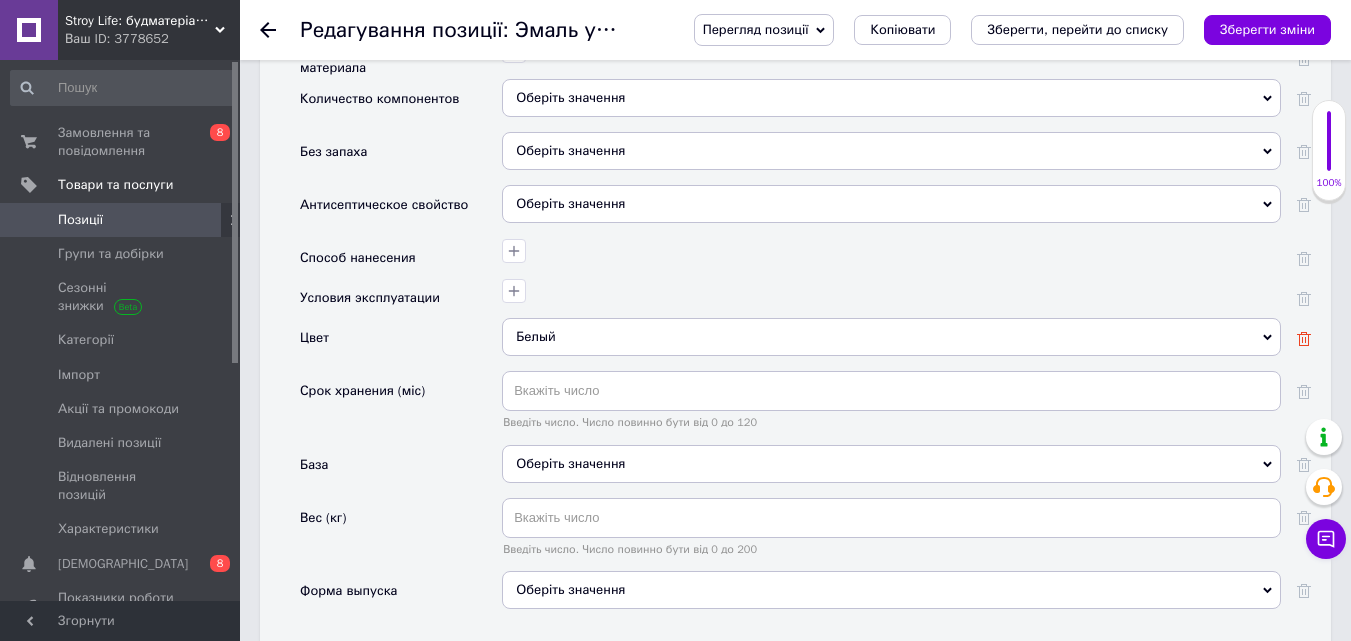 click 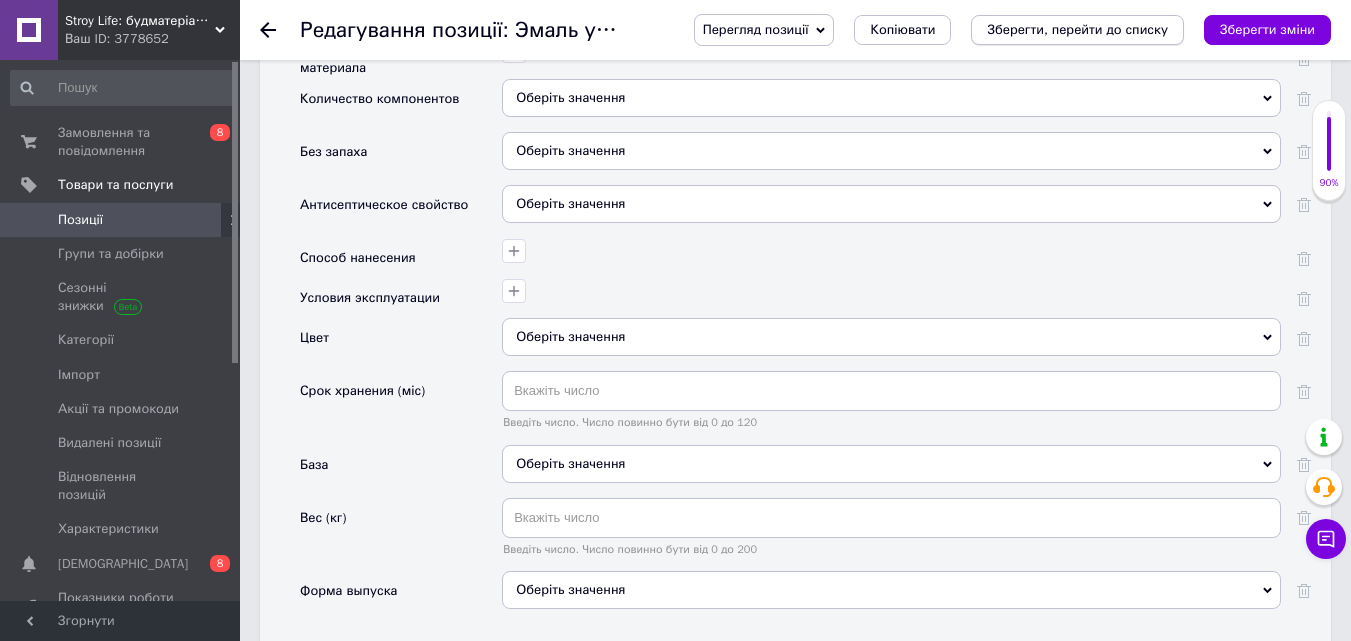 click on "Зберегти, перейти до списку" at bounding box center [1077, 29] 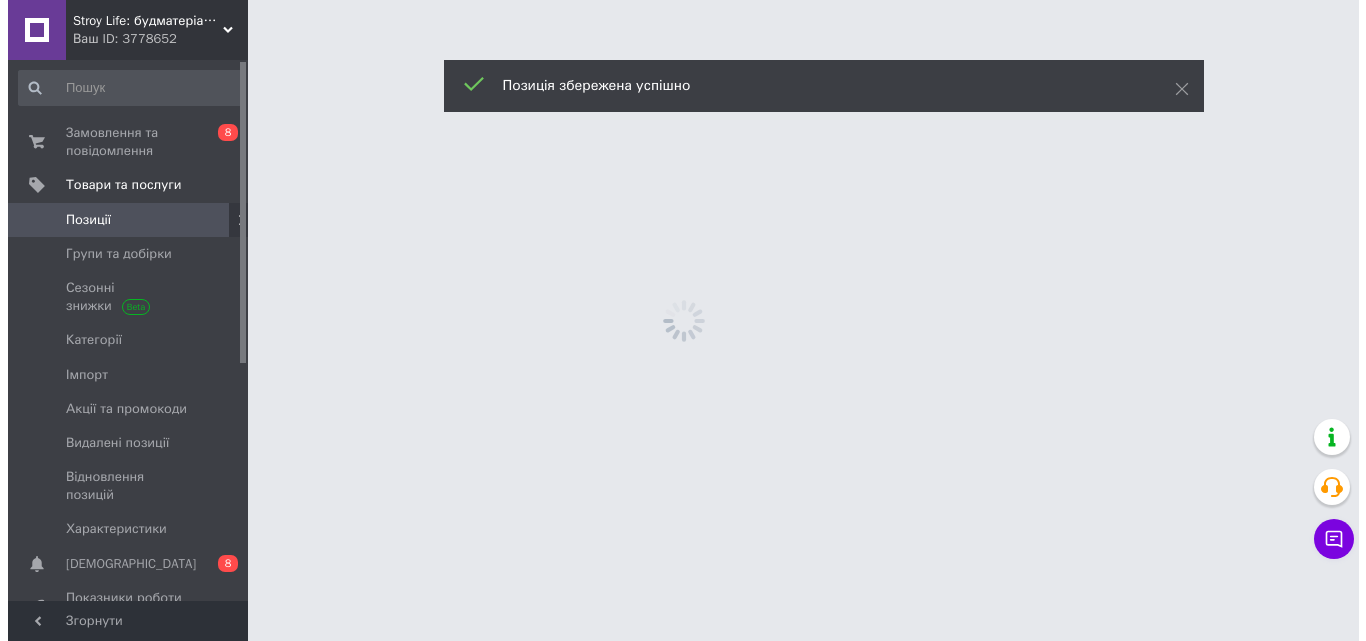scroll, scrollTop: 0, scrollLeft: 0, axis: both 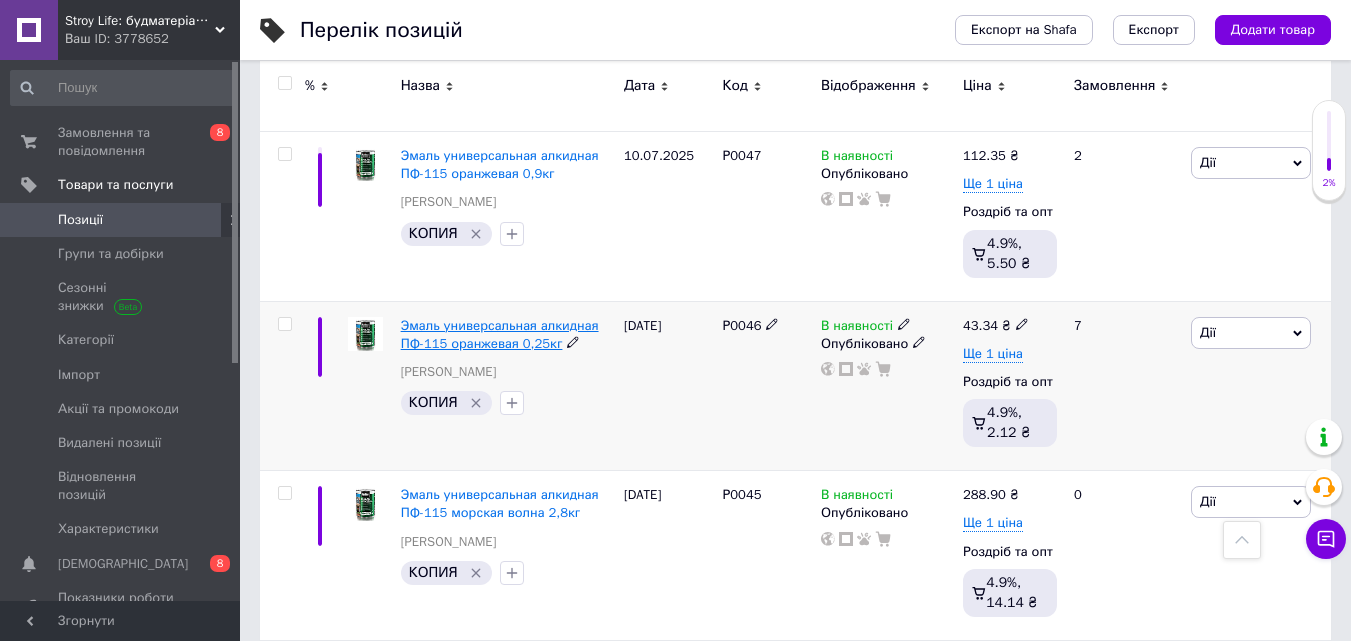 click on "Эмаль универсальная алкидная ПФ-115 оранжевая 0,25кг" at bounding box center (500, 334) 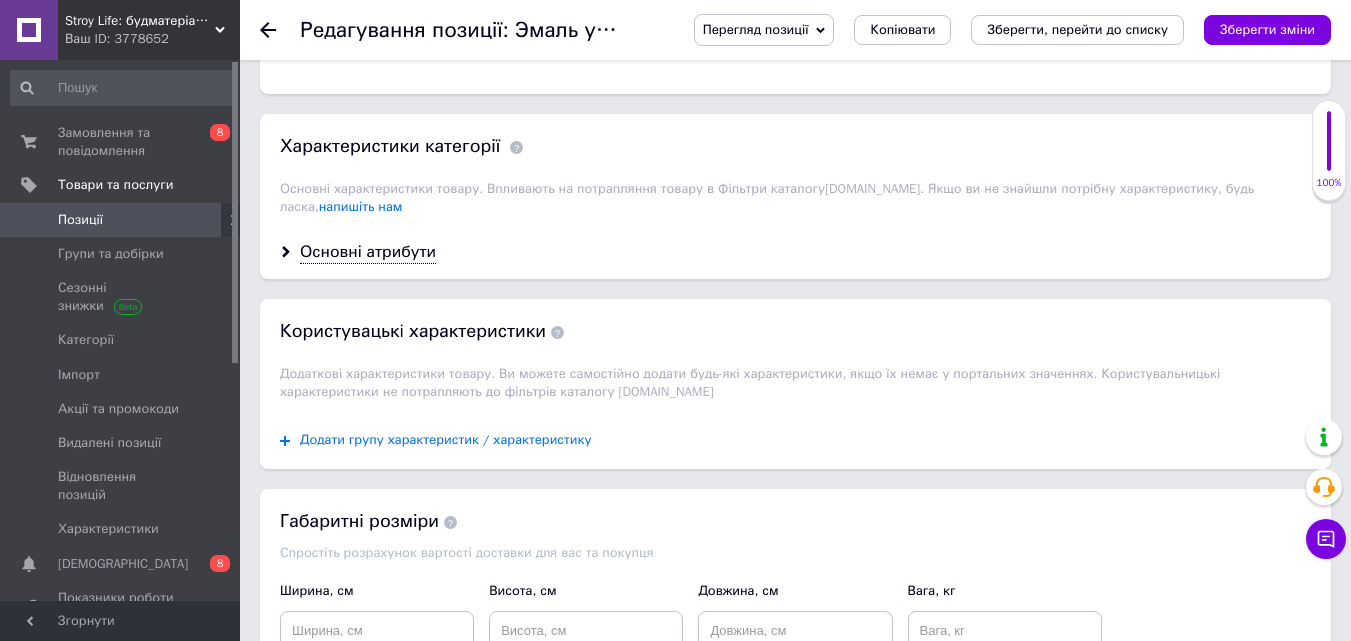 scroll, scrollTop: 1800, scrollLeft: 0, axis: vertical 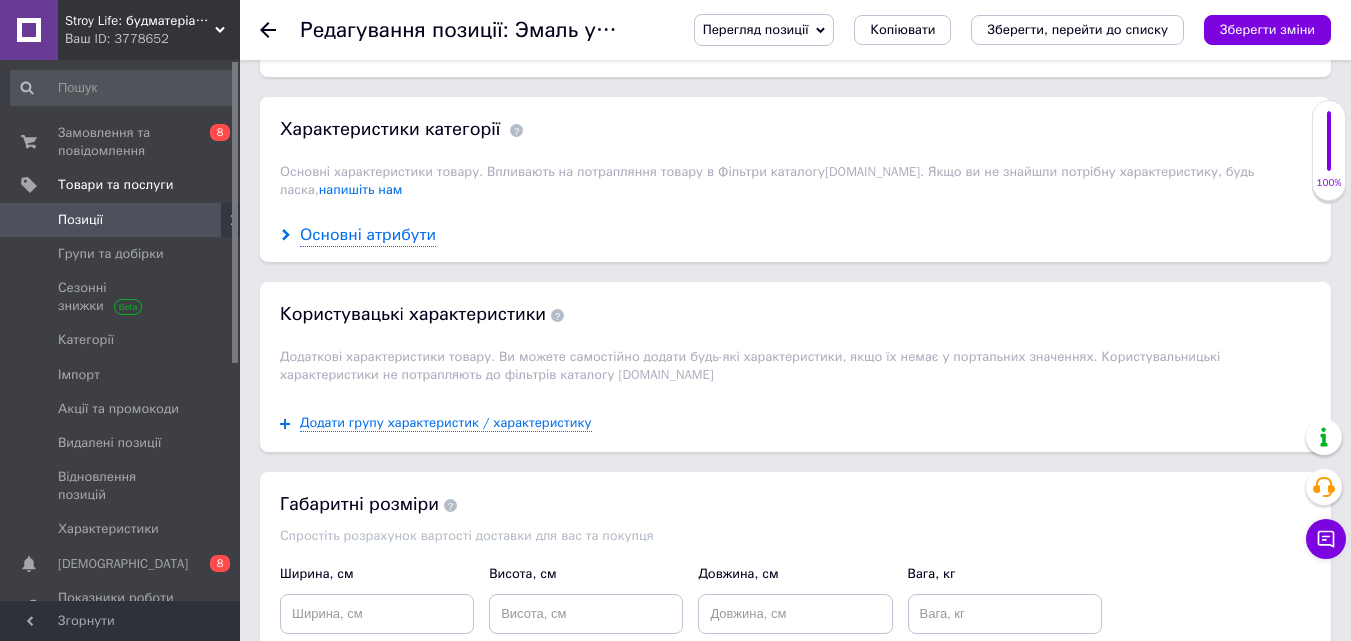 click on "Основні атрибути" at bounding box center [368, 235] 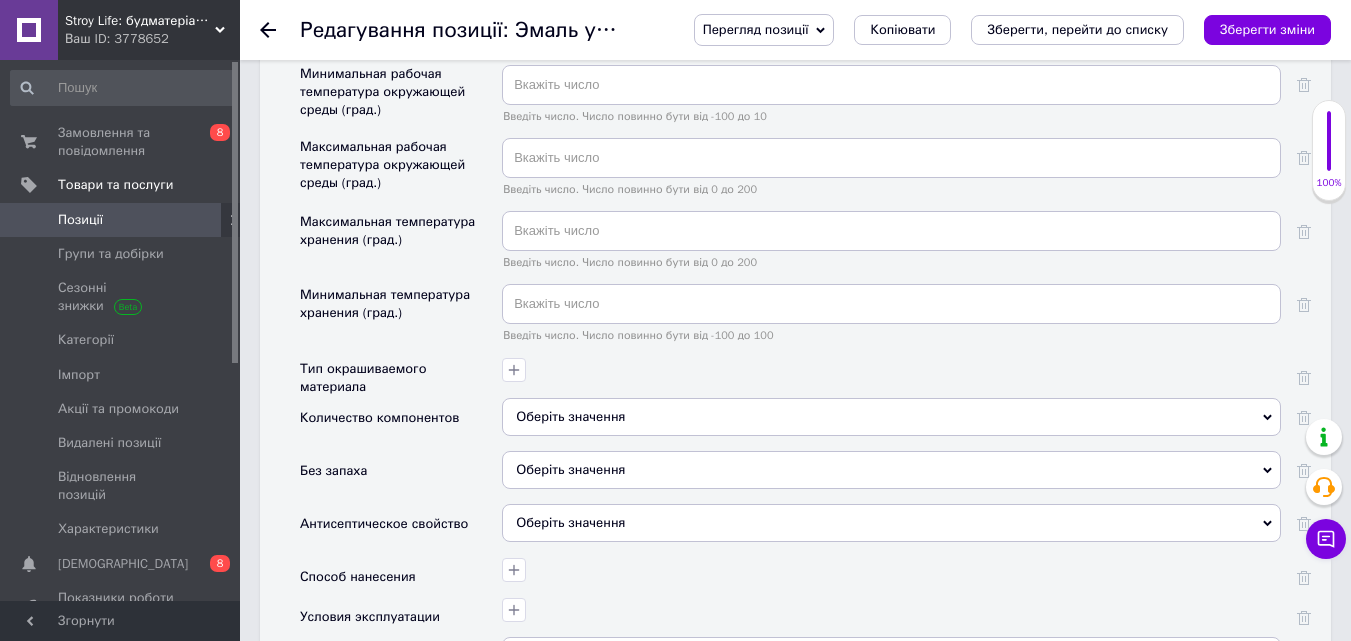scroll, scrollTop: 2800, scrollLeft: 0, axis: vertical 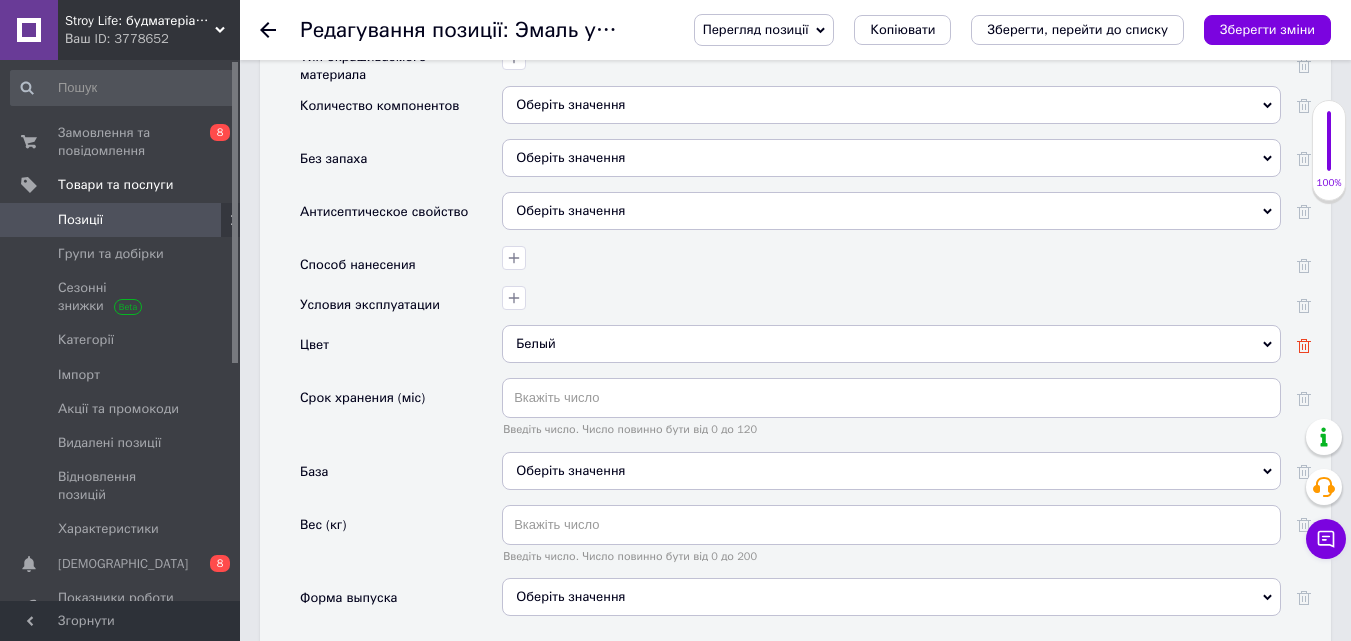 click 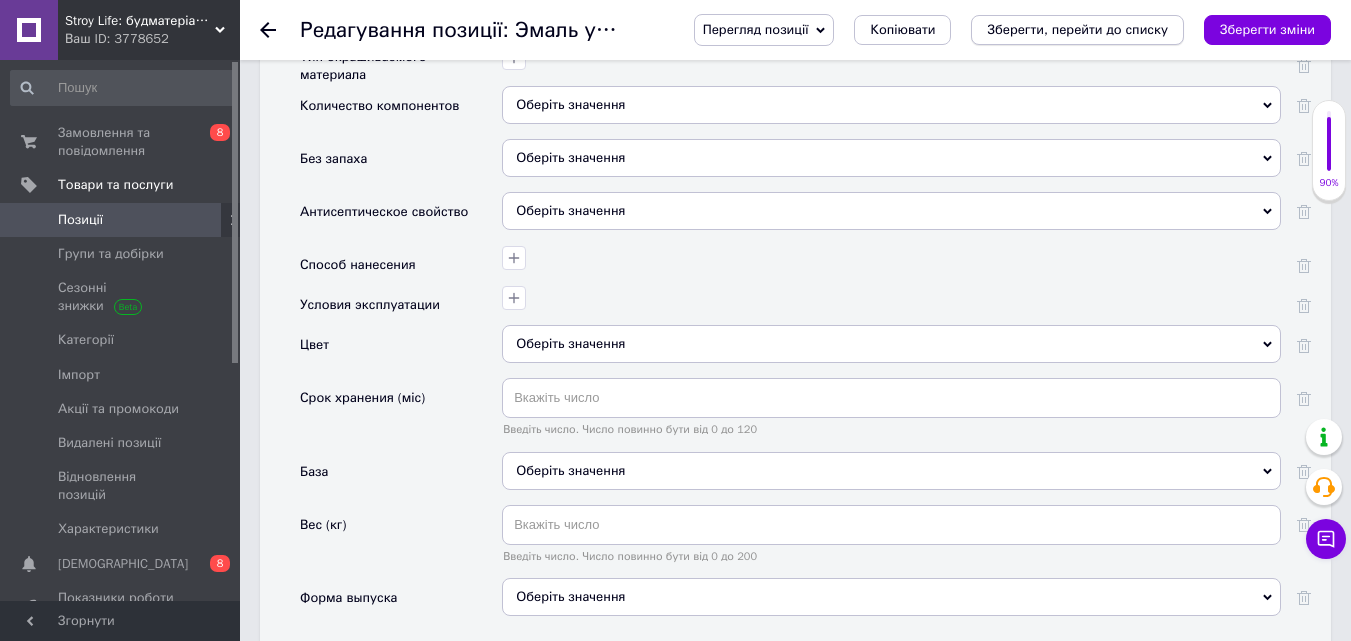 click on "Зберегти, перейти до списку" at bounding box center [1077, 29] 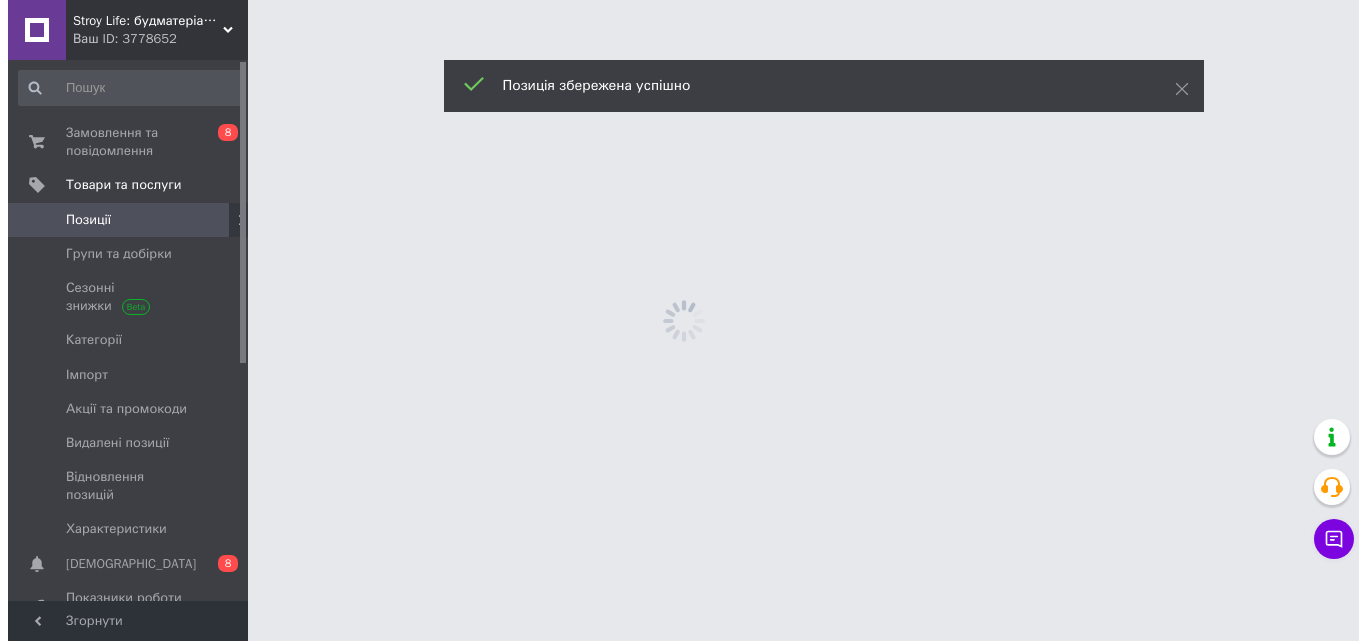 scroll, scrollTop: 0, scrollLeft: 0, axis: both 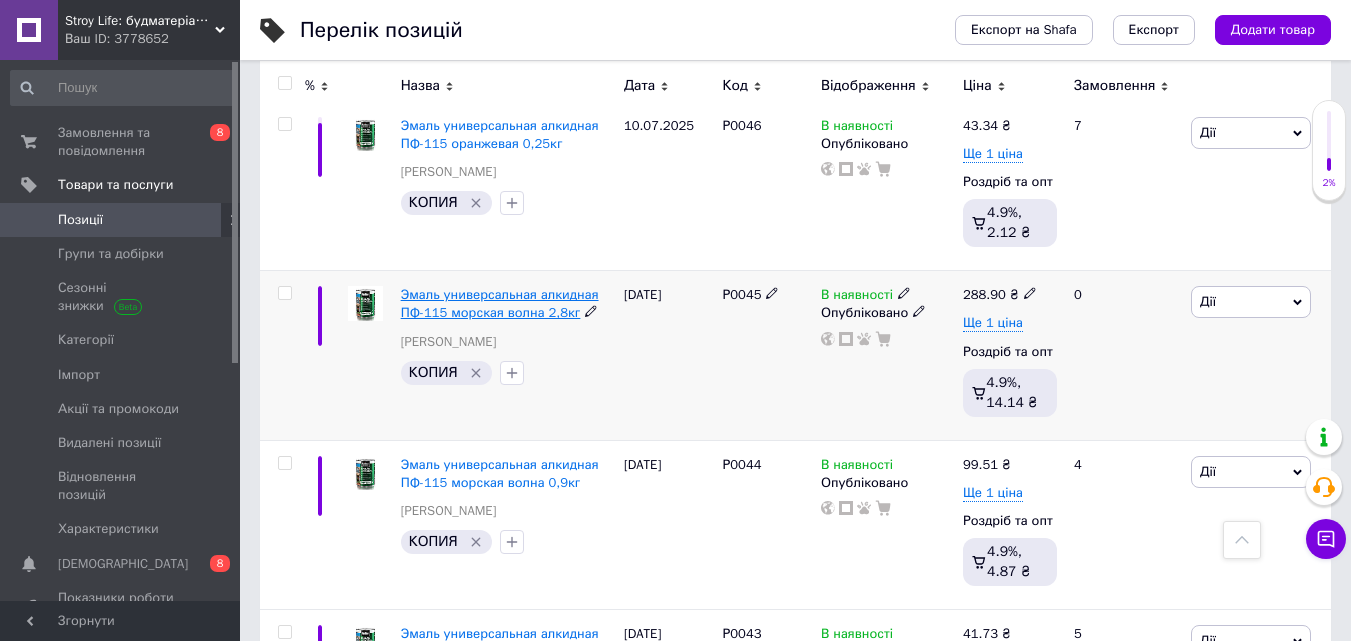 click on "Эмаль универсальная алкидная ПФ-115 морская волна 2,8кг" at bounding box center [500, 303] 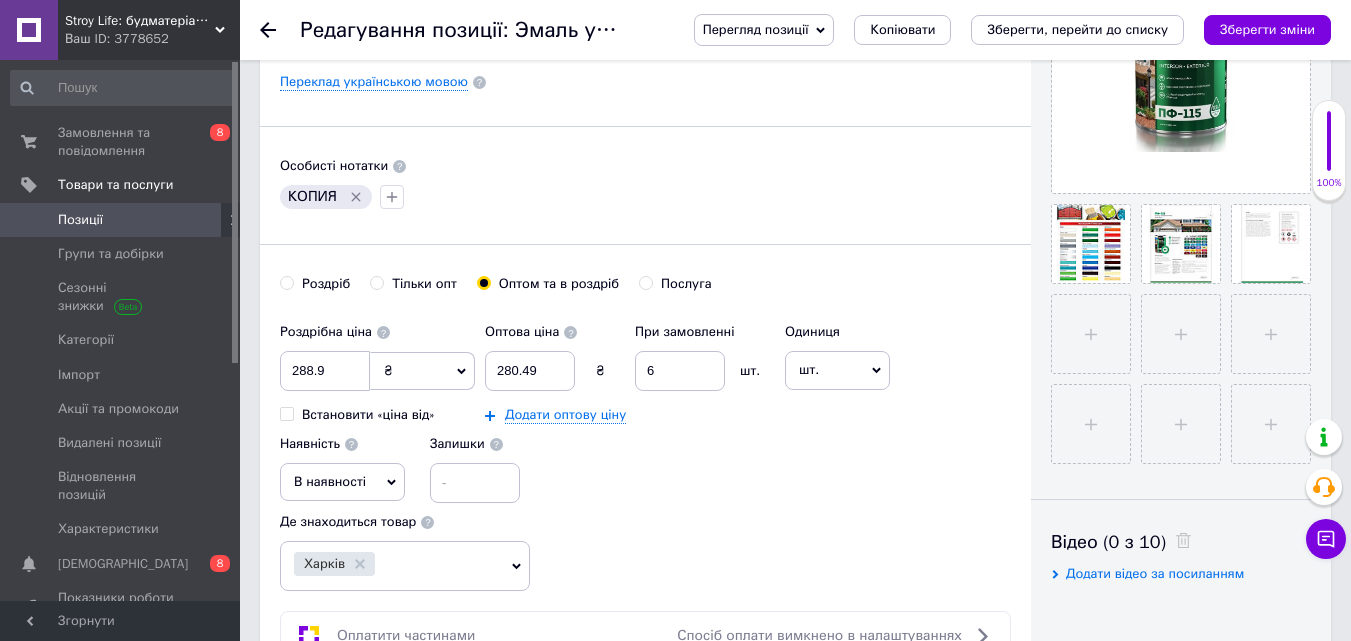 scroll, scrollTop: 0, scrollLeft: 0, axis: both 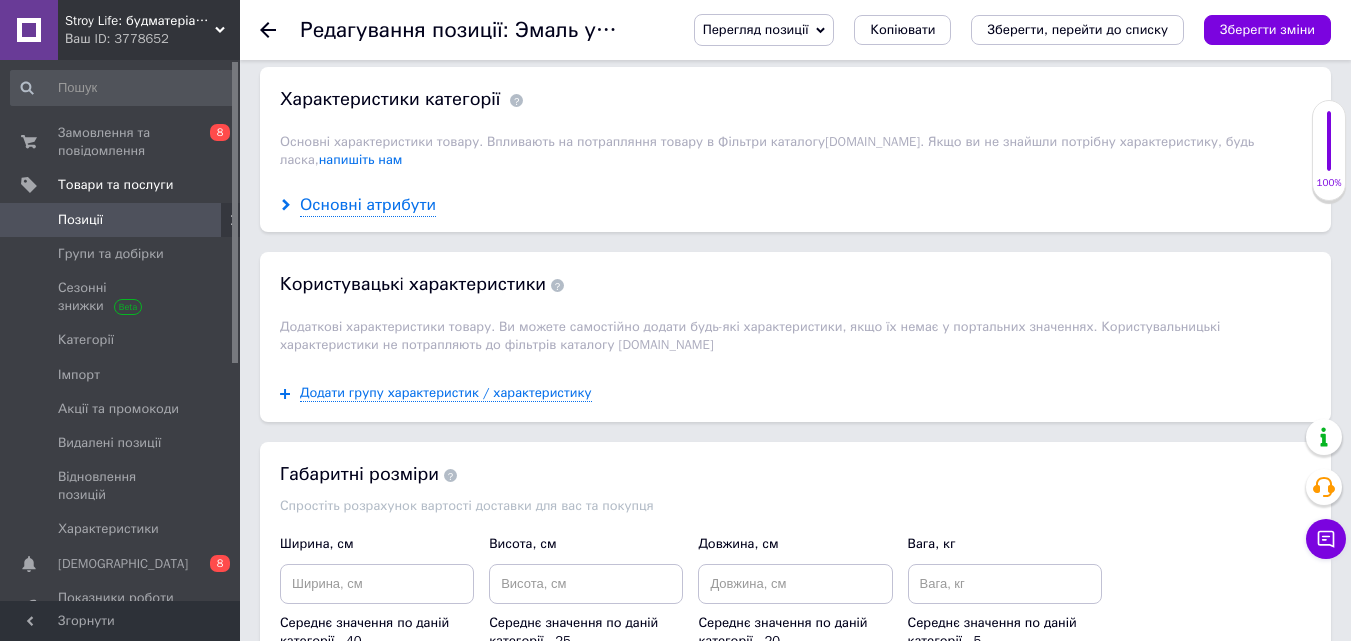 click on "Основні атрибути" at bounding box center [368, 205] 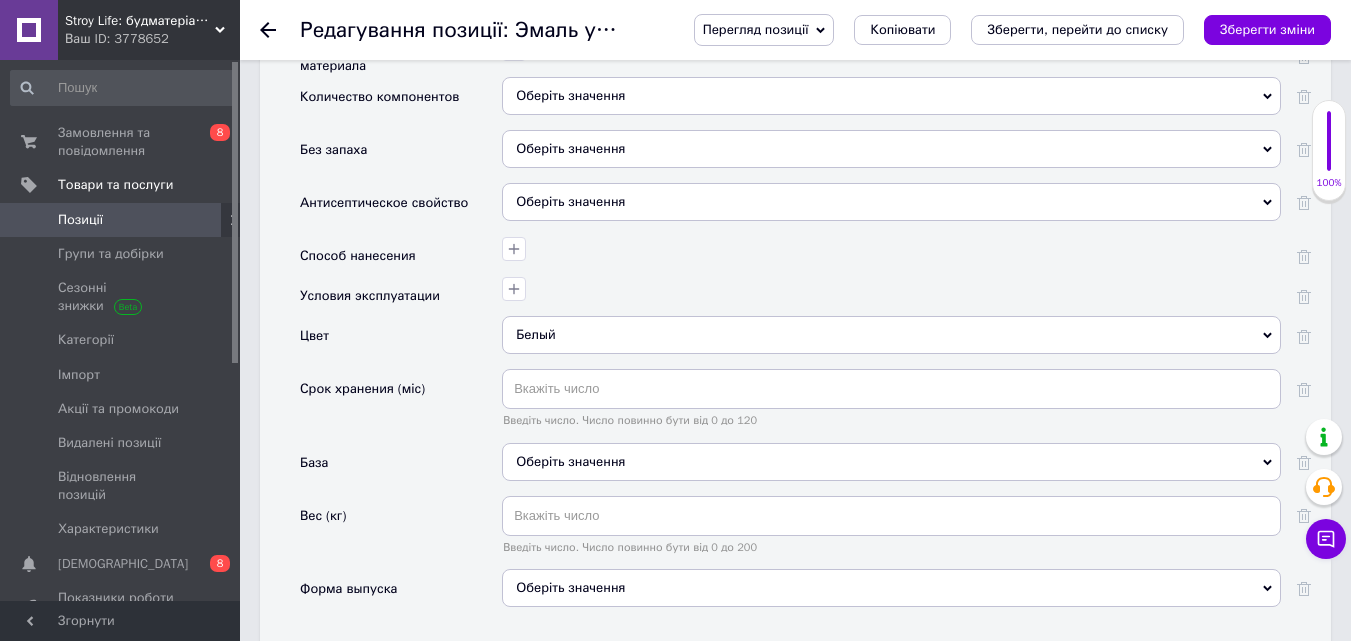scroll, scrollTop: 2800, scrollLeft: 0, axis: vertical 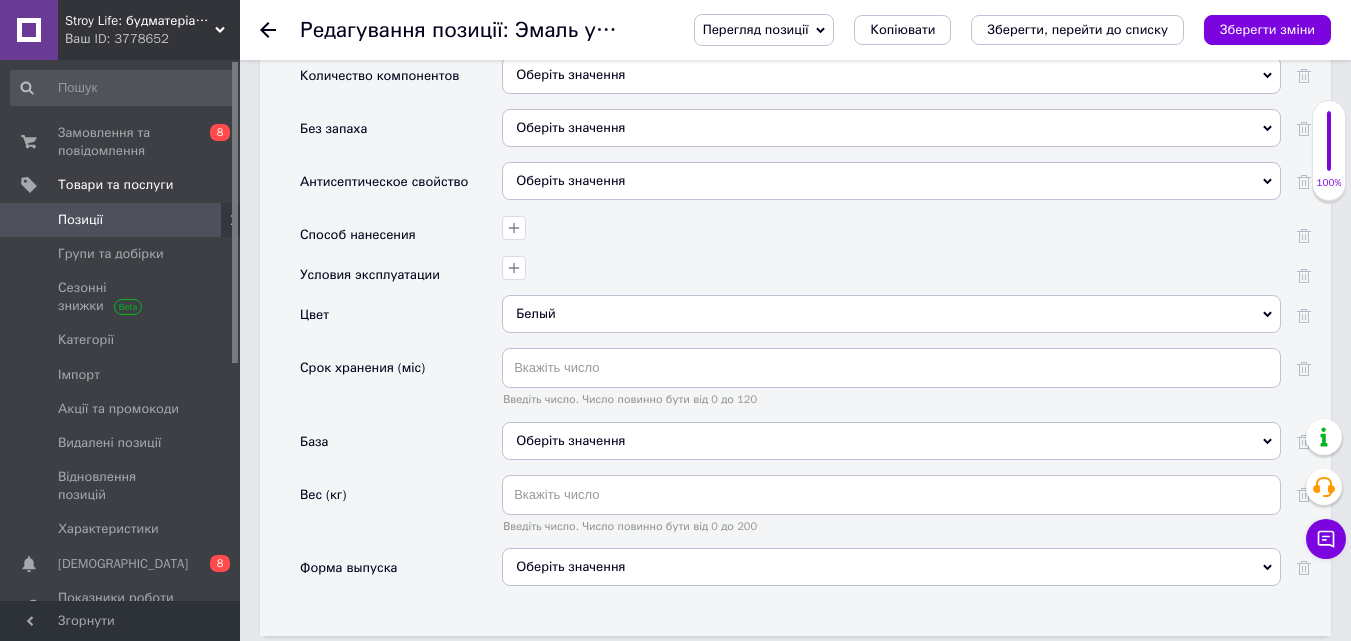 click on "Основні атрибути Производитель Ролакс Ролакс Страна производитель Украина Украина Основа эмали Оберіть значення Время высыхания (година) Введіть число. Число повинно бути від 0 до 72 Расход (кв.м) Введіть число. Число повинно бути від 0 до 20 Аэрозольная эмаль Оберіть значення Так Ні Степень блеска Оберіть значення Фасовка эмали (л) Введіть число. Число повинно бути від 0 до 55 Минимальная рабочая температура окружающей среды (град.) Введіть число. Число повинно бути від -100 до 10 Максимальная рабочая температура окружающей среды (град.) Количество компонентов" at bounding box center [795, -93] 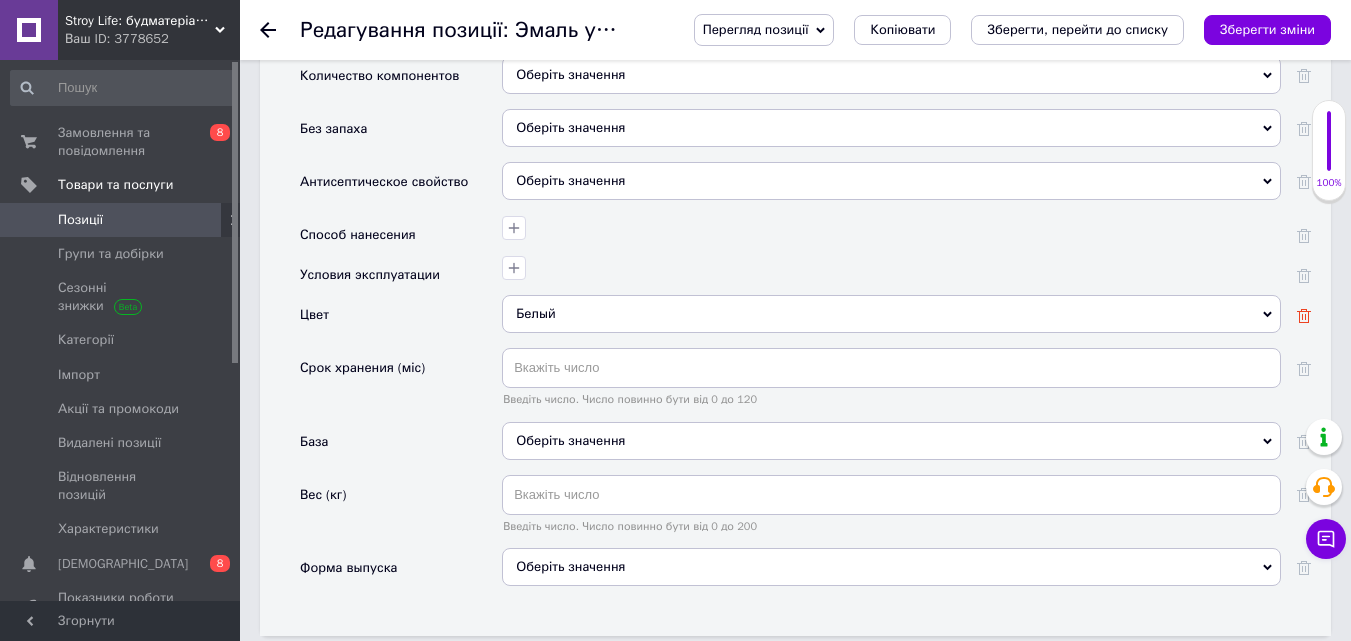click 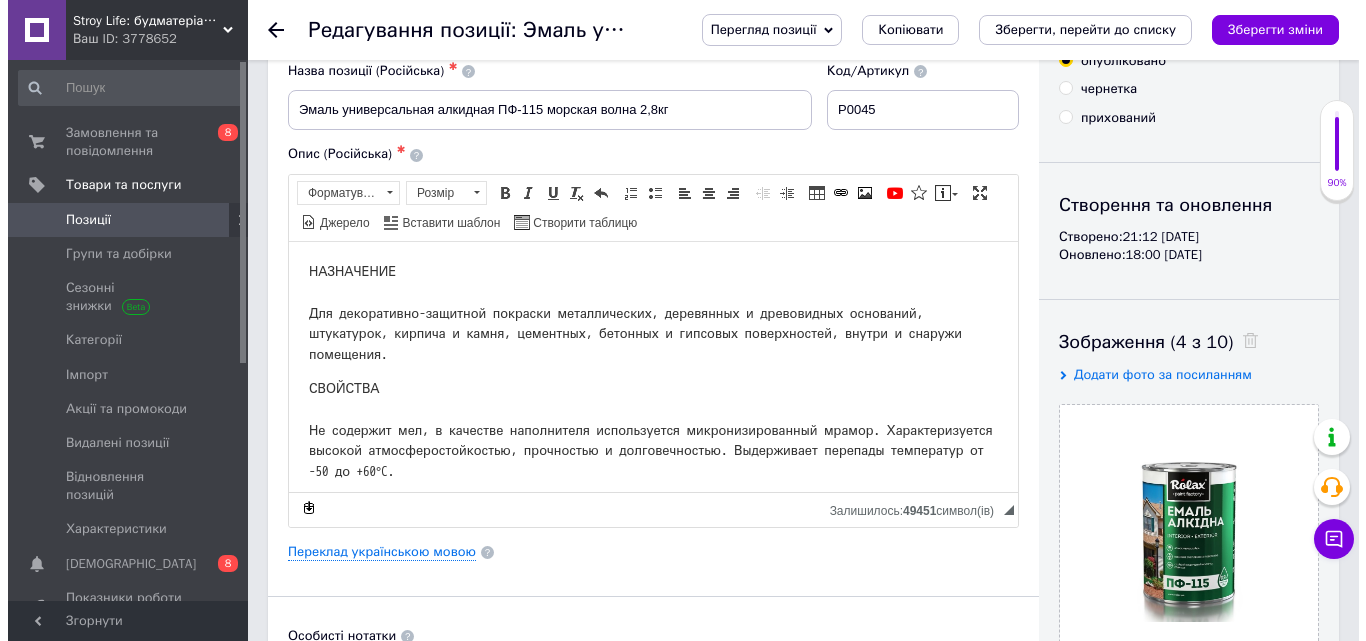 scroll, scrollTop: 0, scrollLeft: 0, axis: both 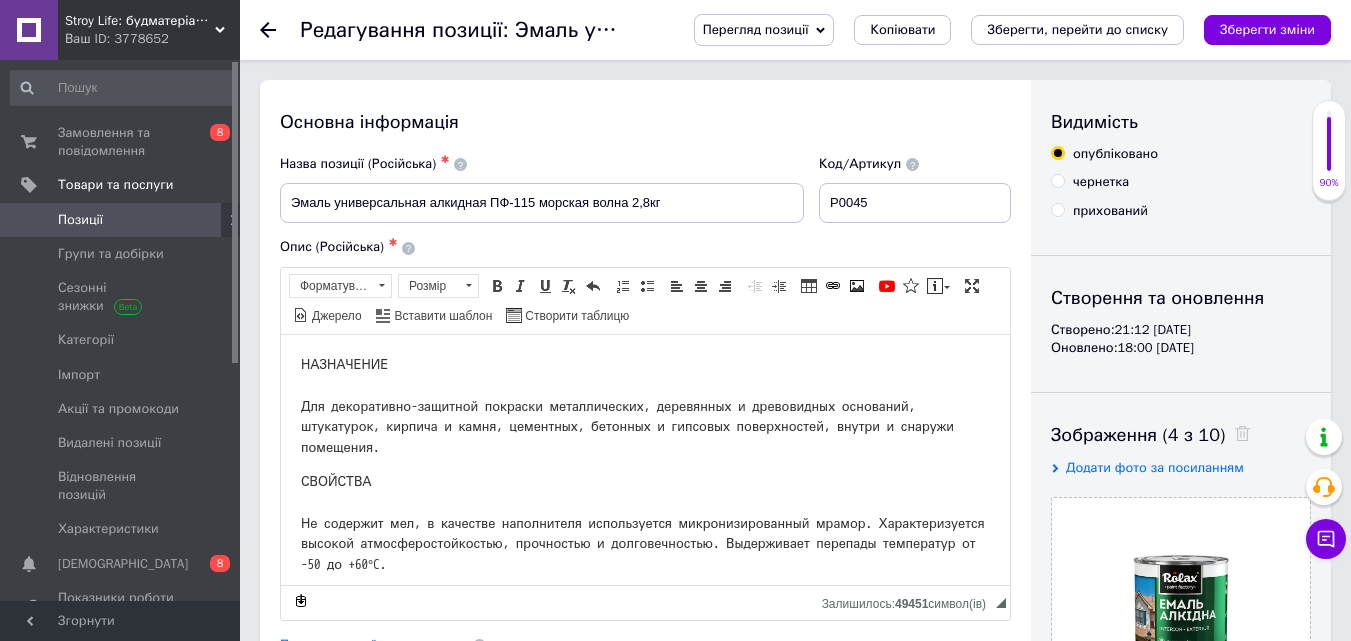 click on "Зберегти, перейти до списку" at bounding box center (1077, 29) 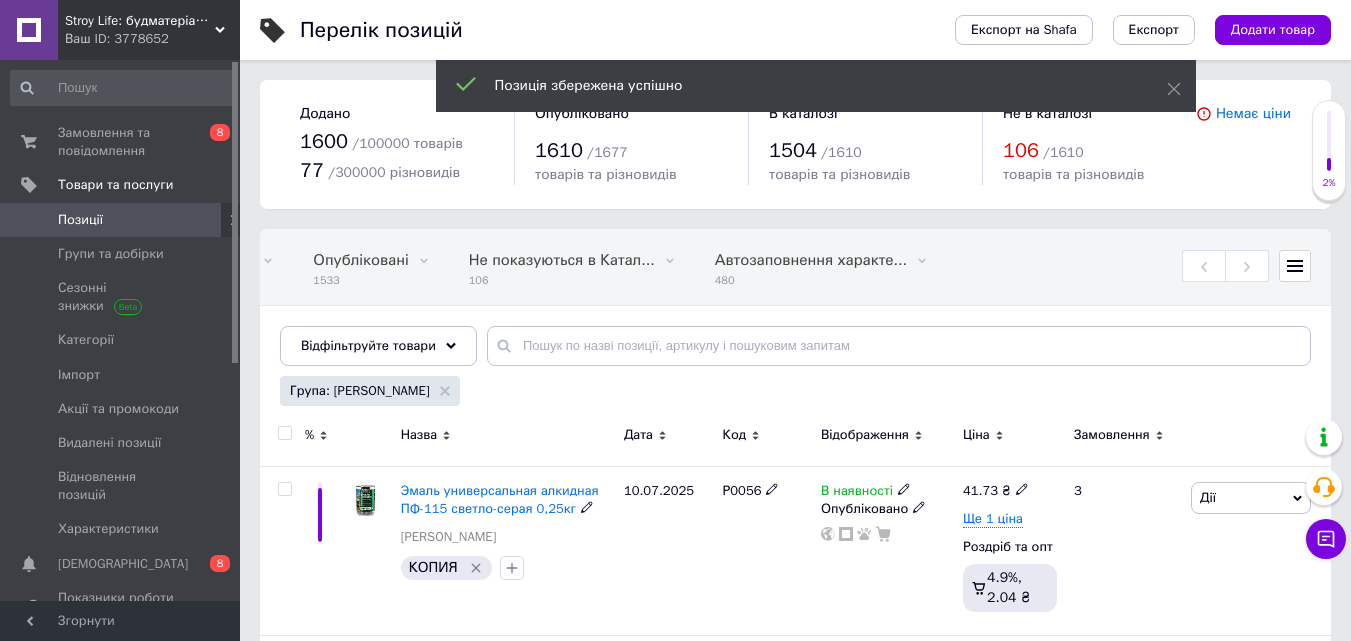 scroll, scrollTop: 0, scrollLeft: 464, axis: horizontal 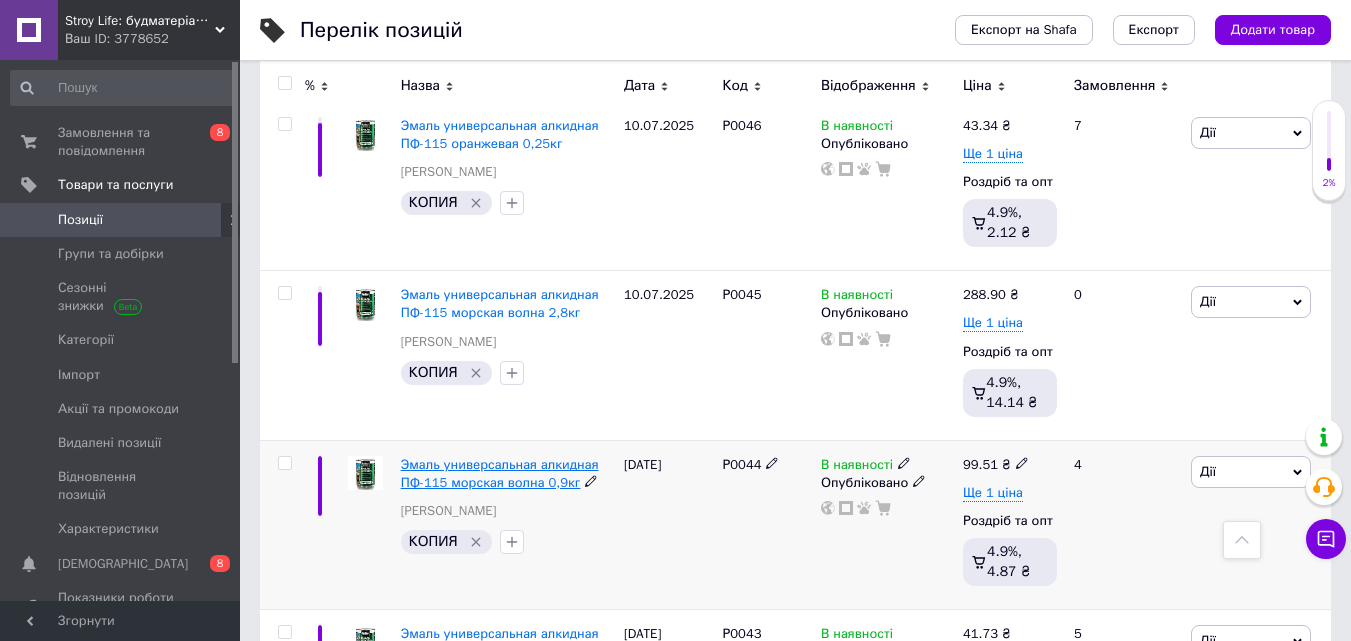 click on "Эмаль универсальная алкидная ПФ-115 морская волна 0,9кг" at bounding box center [500, 473] 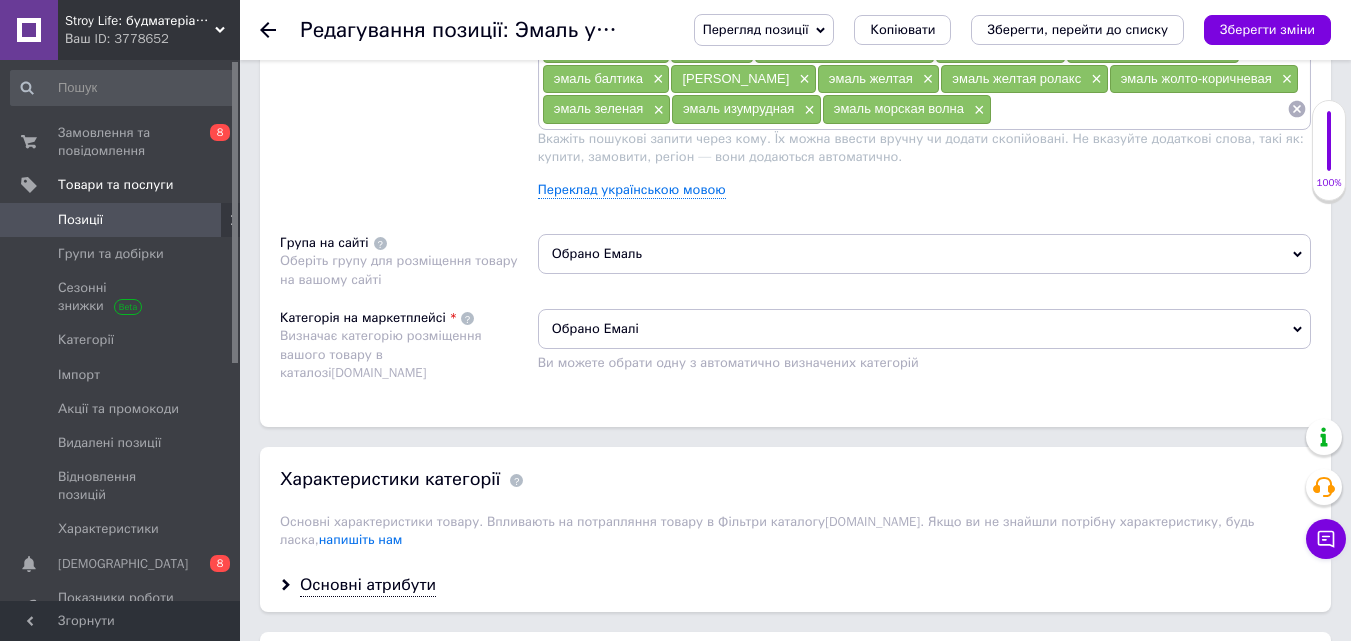 scroll, scrollTop: 1700, scrollLeft: 0, axis: vertical 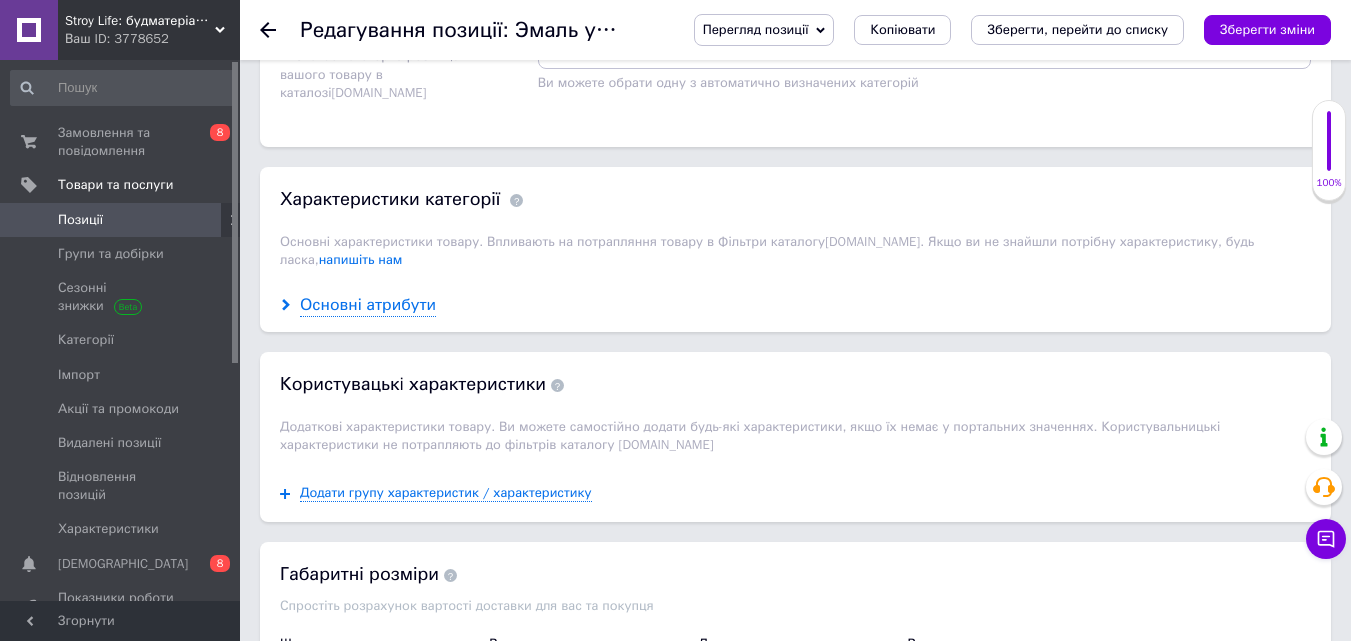 drag, startPoint x: 396, startPoint y: 288, endPoint x: 401, endPoint y: 318, distance: 30.413813 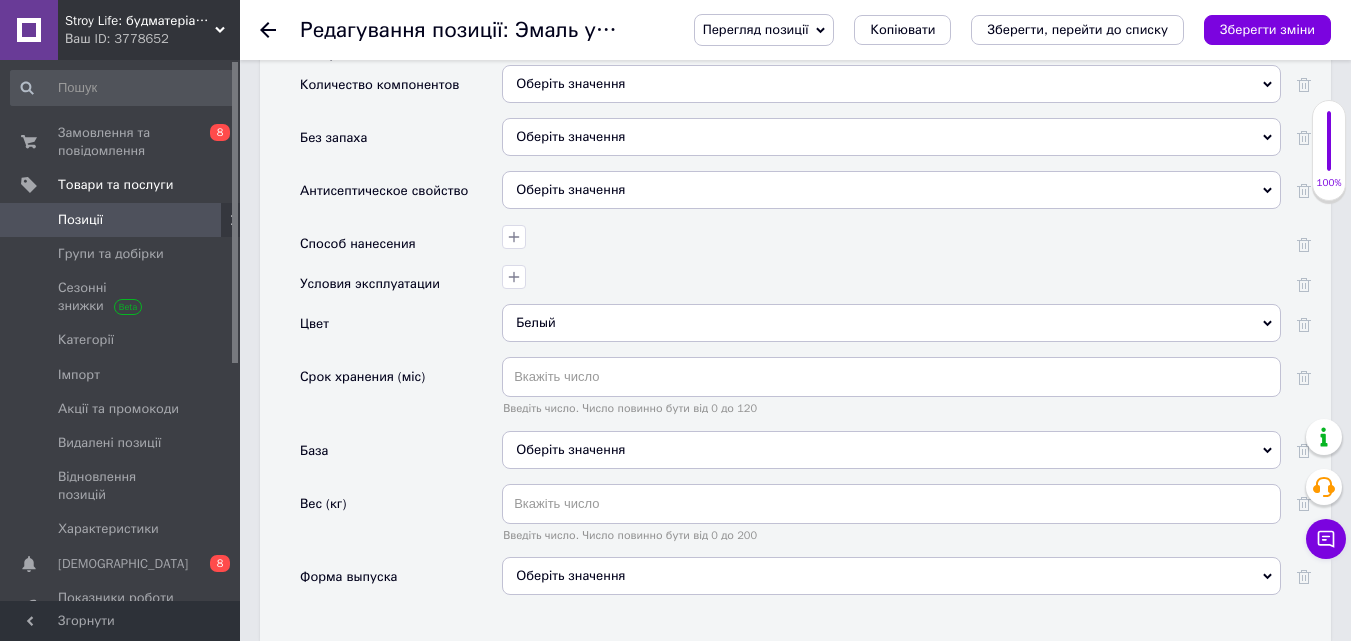 scroll, scrollTop: 2800, scrollLeft: 0, axis: vertical 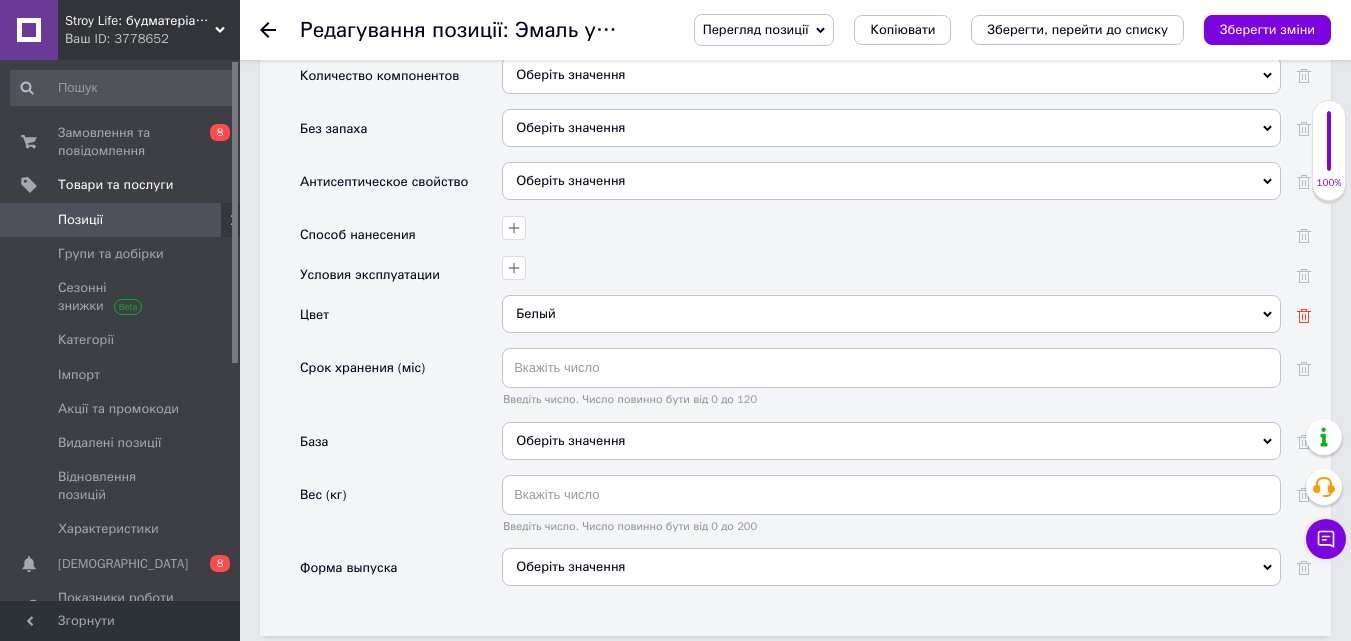 click 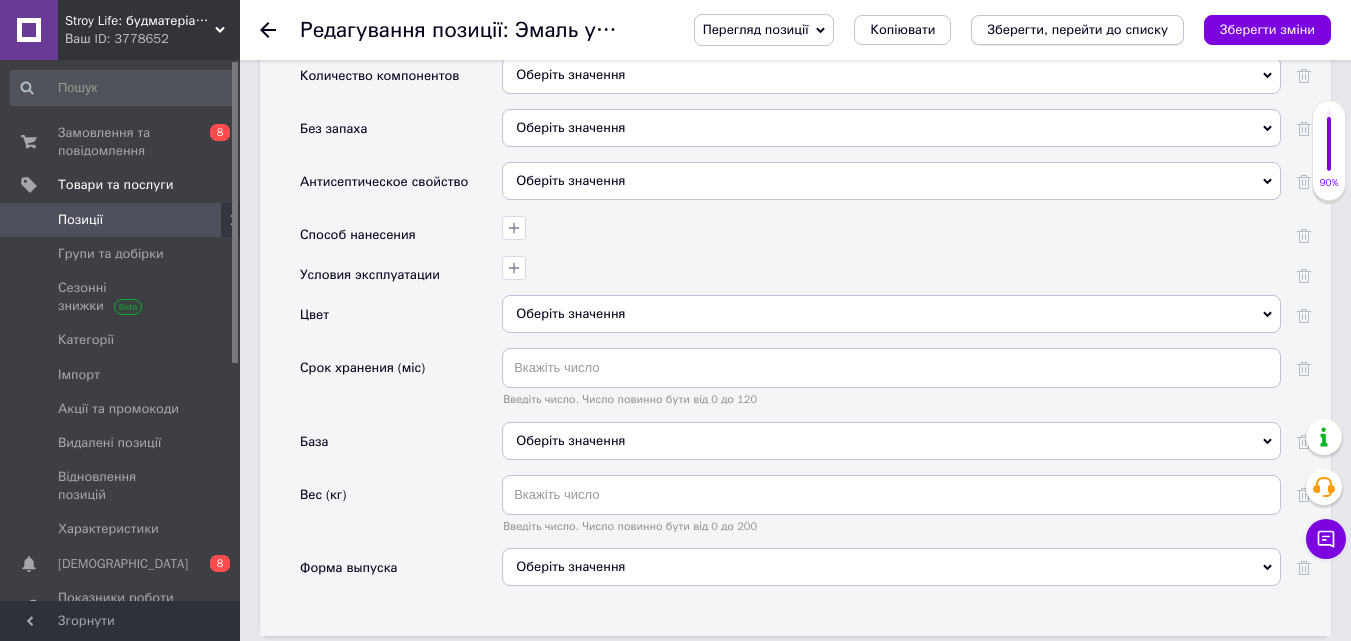 click on "Зберегти, перейти до списку" at bounding box center [1077, 29] 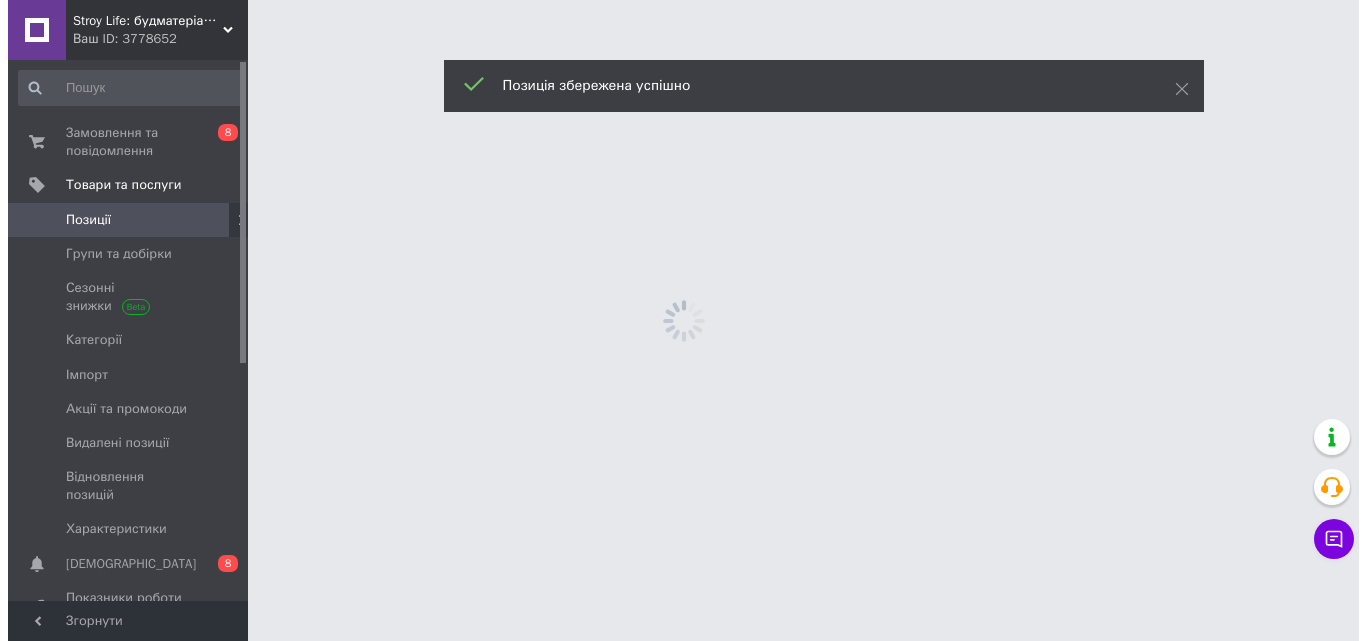 scroll, scrollTop: 0, scrollLeft: 0, axis: both 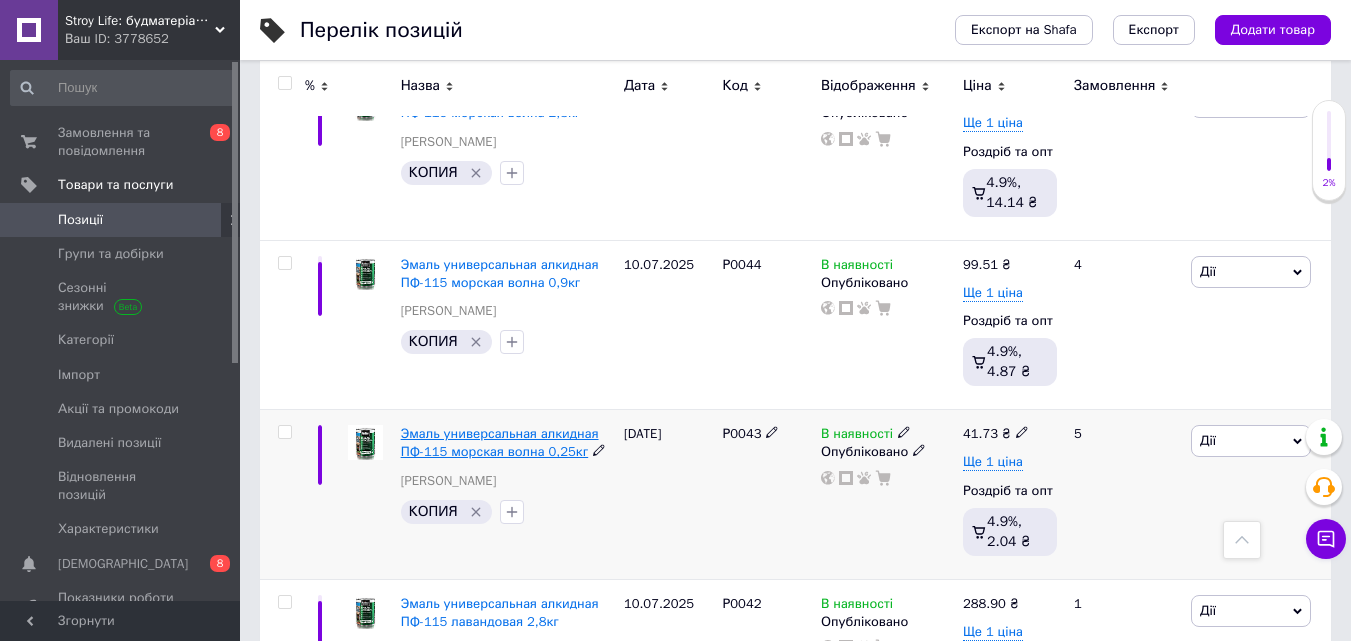 click on "Эмаль универсальная алкидная ПФ-115 морская волна 0,25кг" at bounding box center [500, 442] 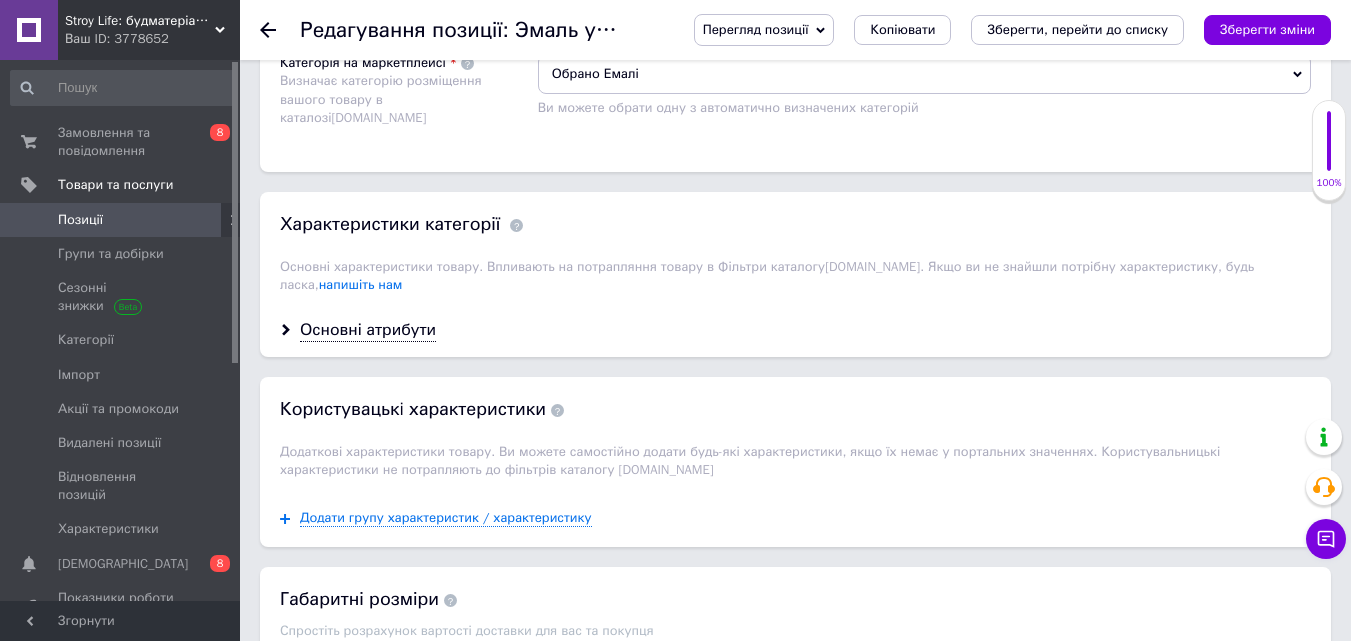 scroll, scrollTop: 1800, scrollLeft: 0, axis: vertical 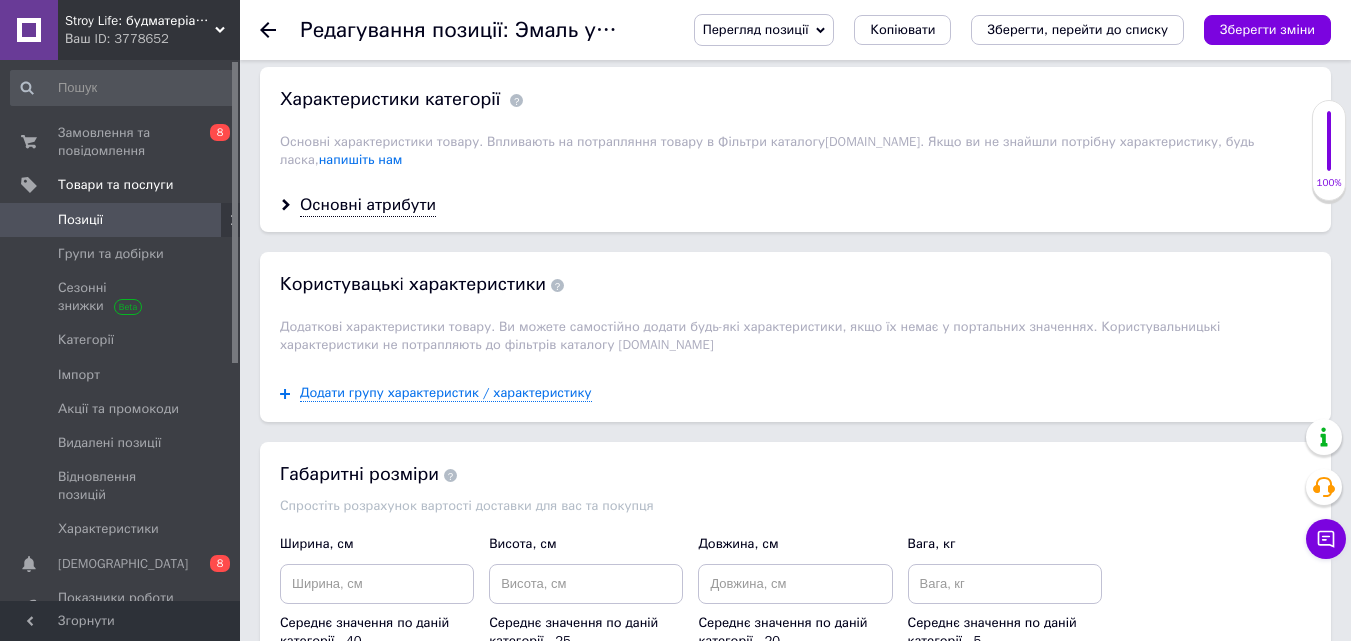 click on "Основні атрибути" at bounding box center [795, 205] 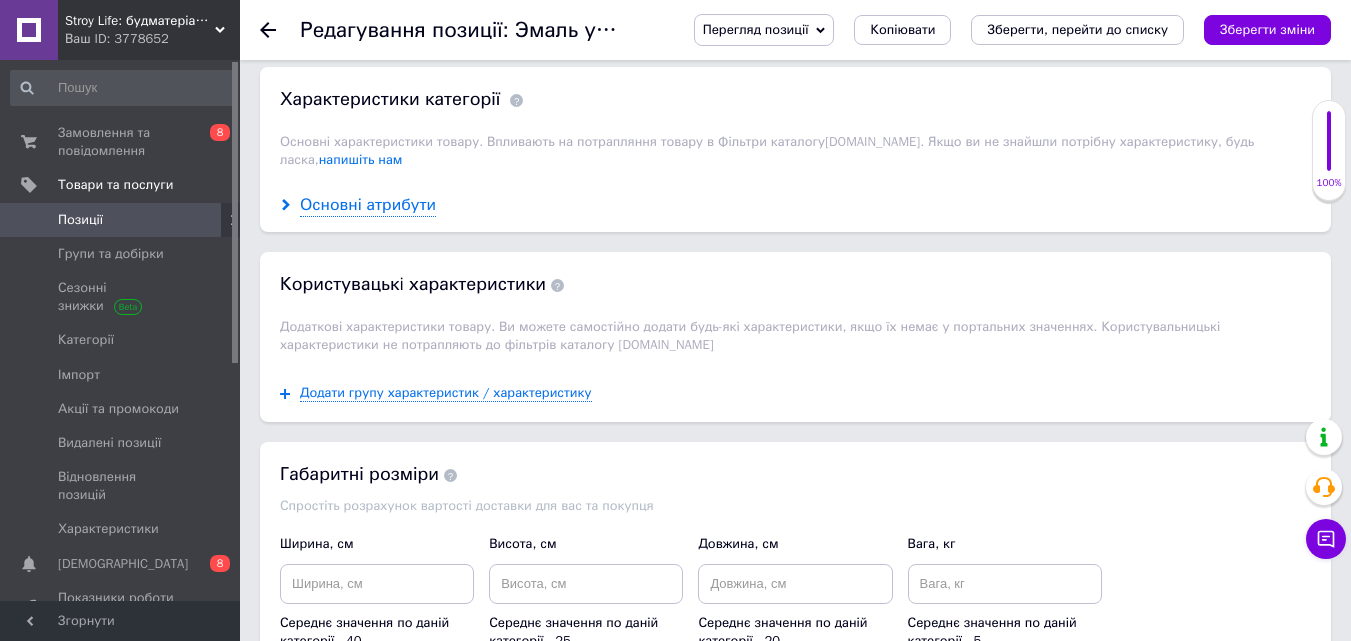 click on "Основні атрибути" at bounding box center (368, 205) 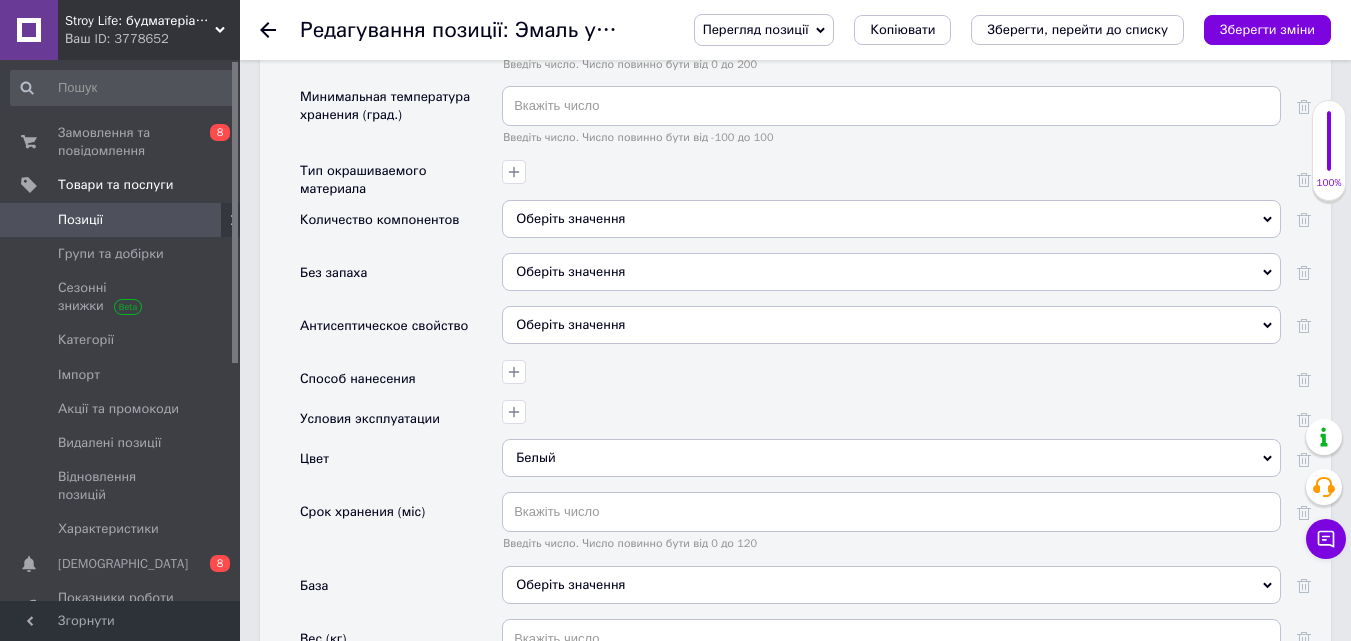scroll, scrollTop: 2700, scrollLeft: 0, axis: vertical 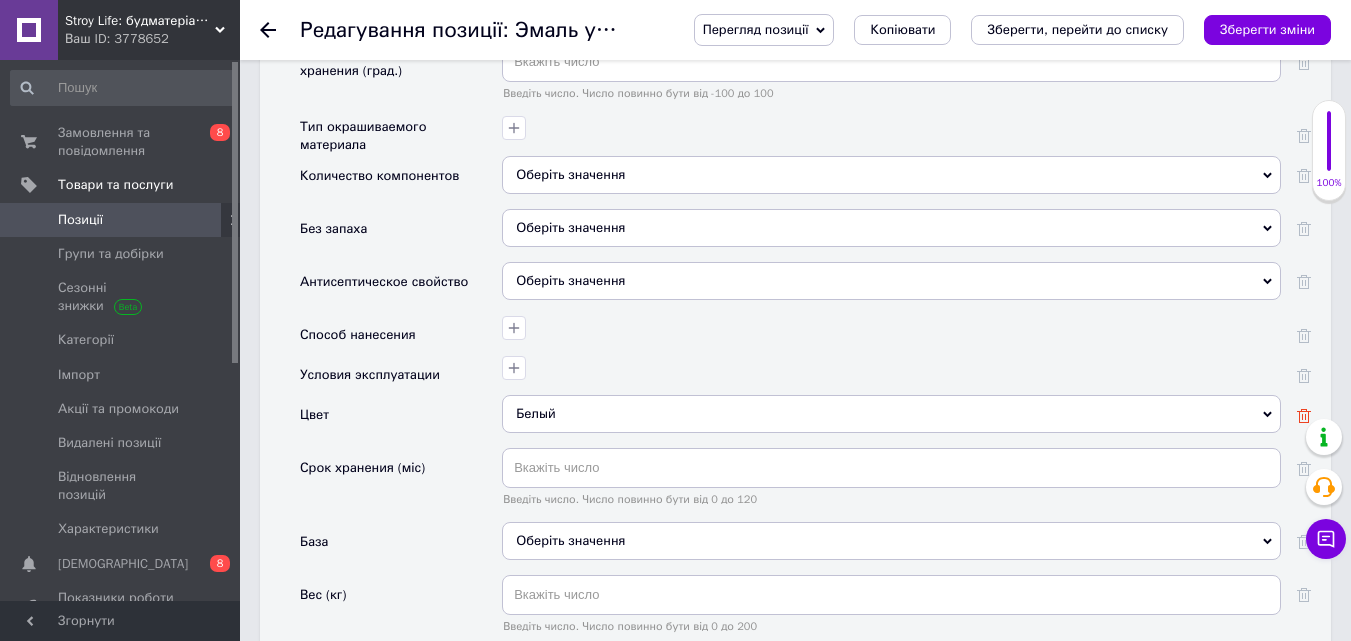 click 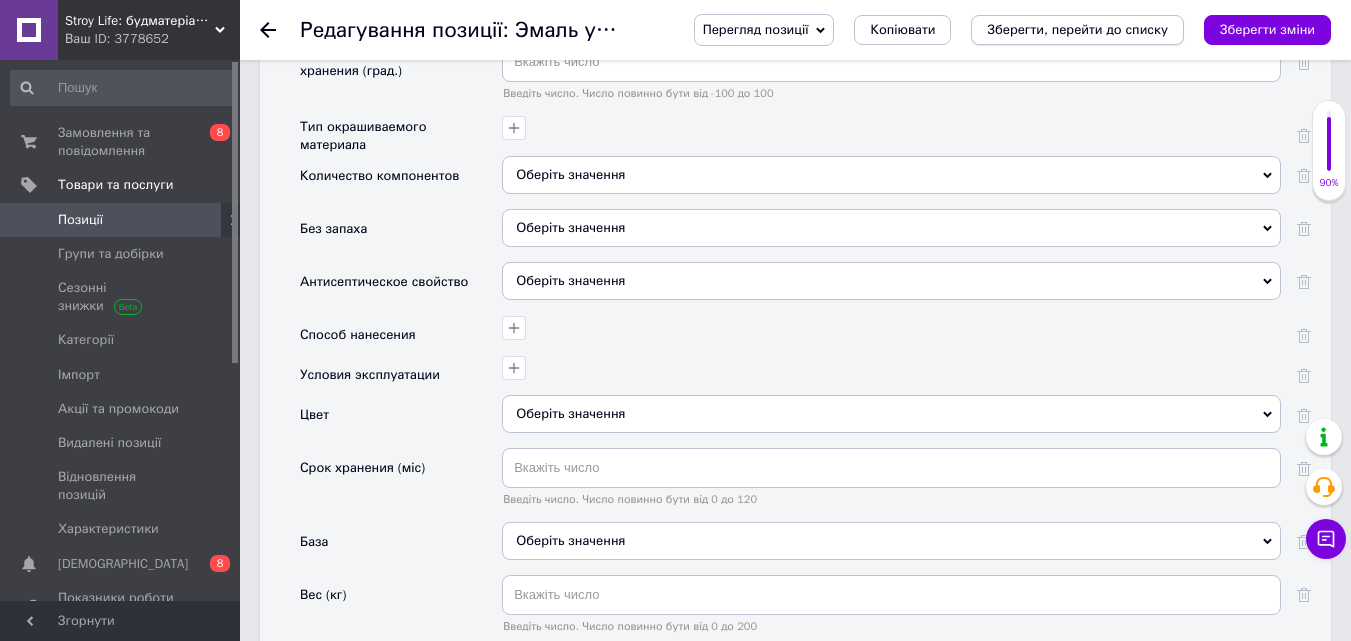 click on "Зберегти, перейти до списку" at bounding box center [1077, 30] 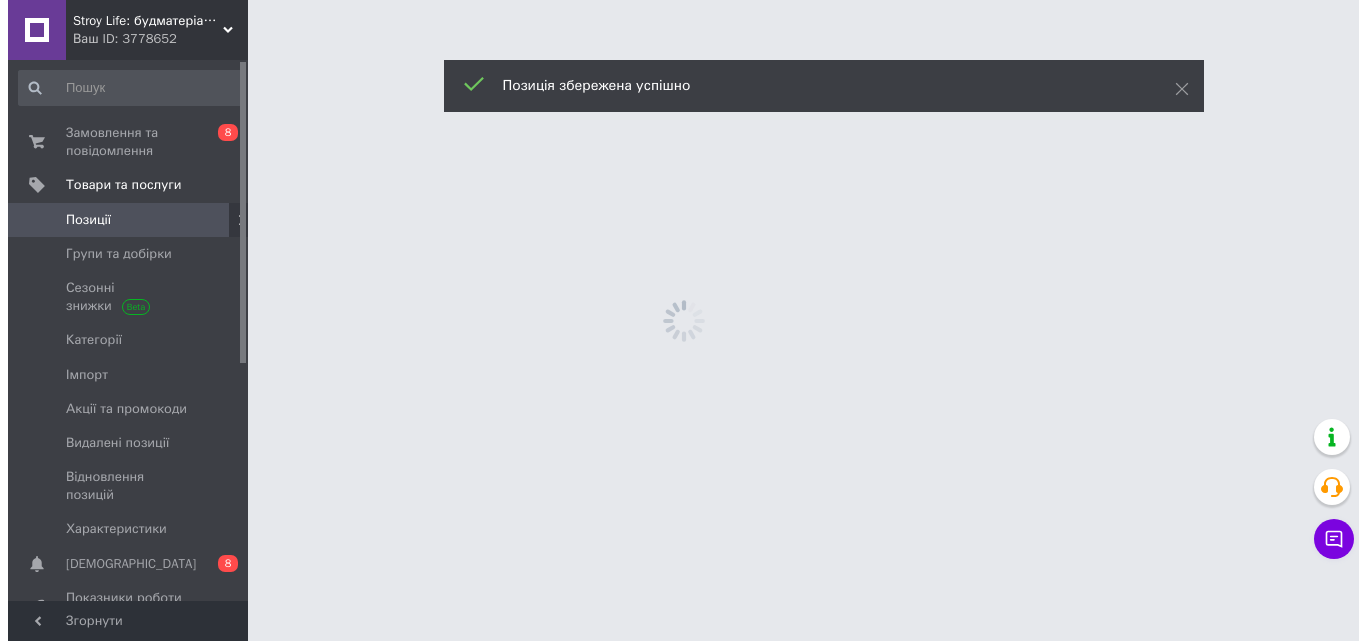 scroll, scrollTop: 0, scrollLeft: 0, axis: both 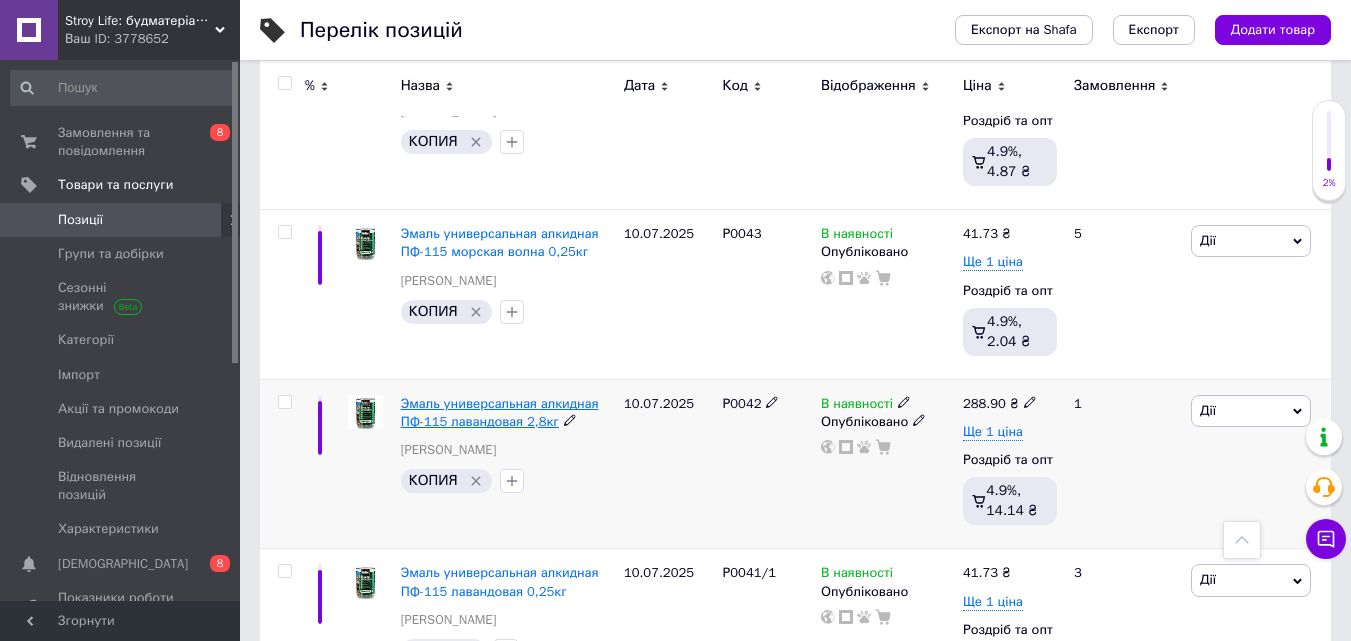 click on "Эмаль универсальная алкидная ПФ-115 лавандовая 2,8кг" at bounding box center (500, 412) 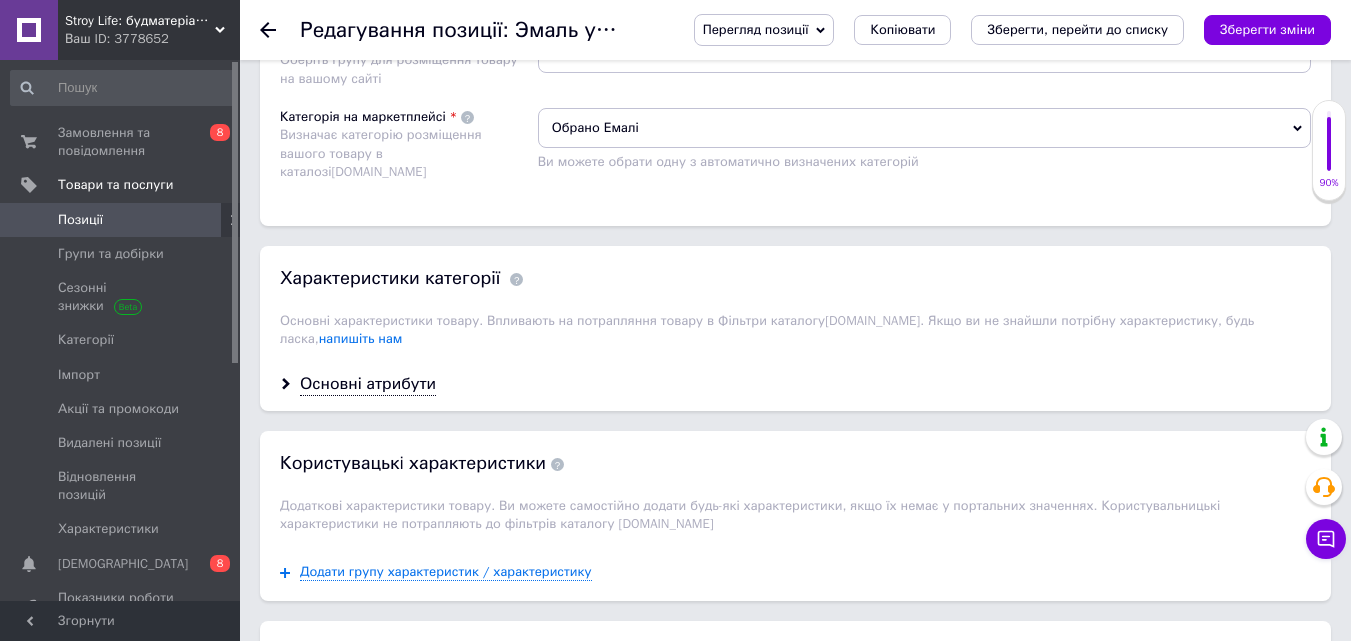 scroll, scrollTop: 1600, scrollLeft: 0, axis: vertical 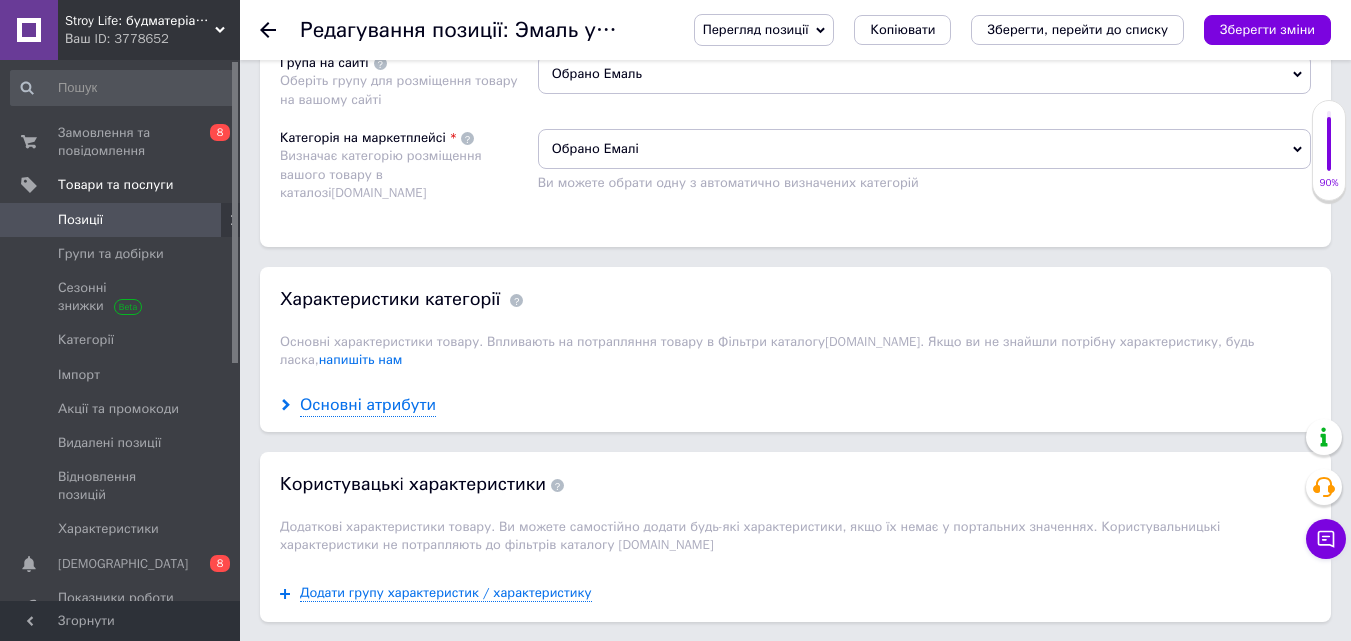 click on "Основні атрибути" at bounding box center [368, 405] 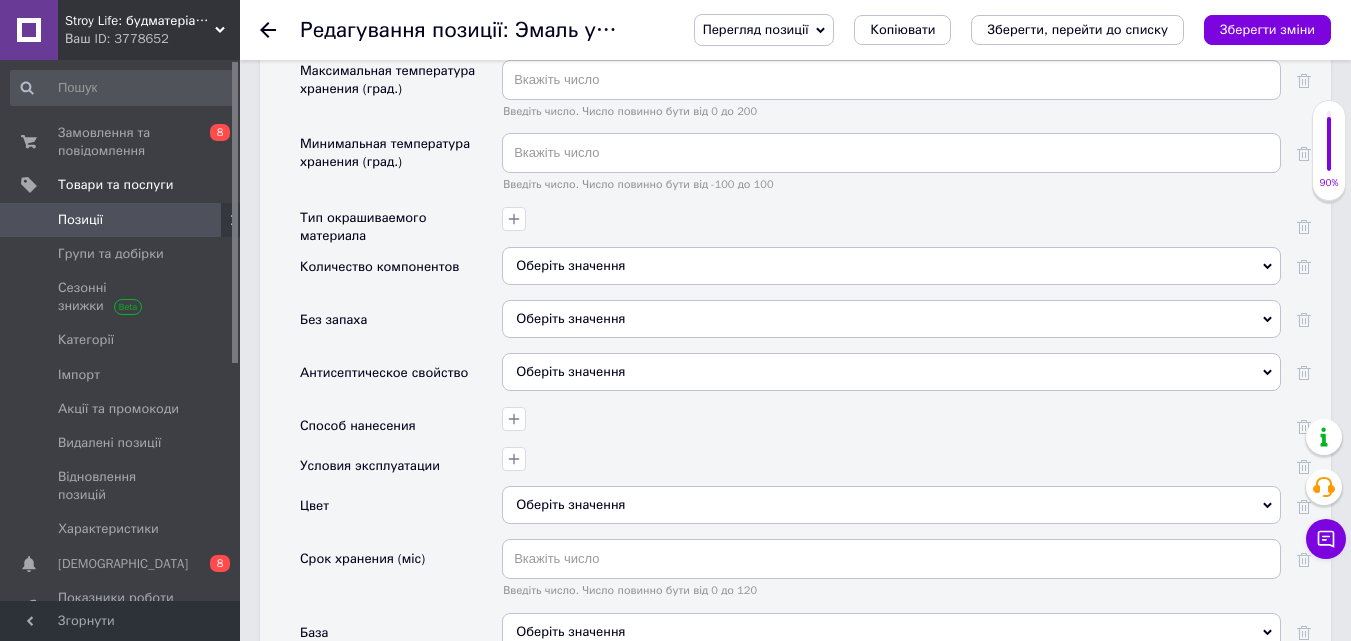 scroll, scrollTop: 2600, scrollLeft: 0, axis: vertical 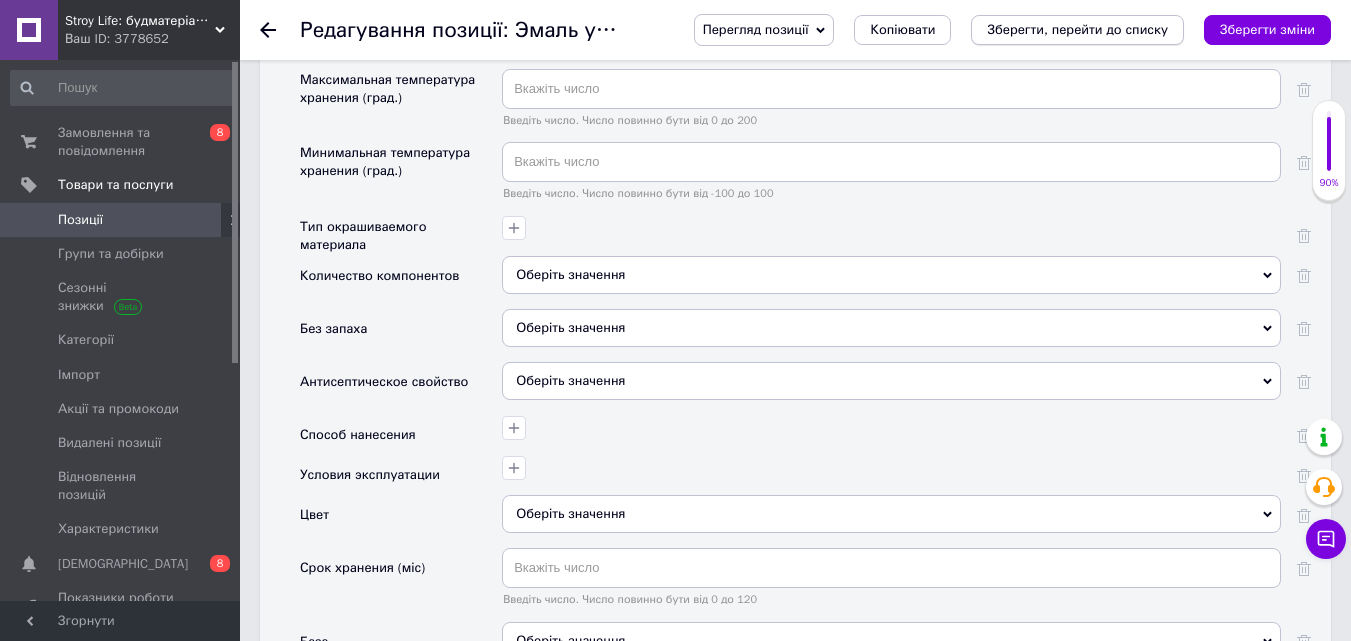 click on "Зберегти, перейти до списку" at bounding box center [1077, 29] 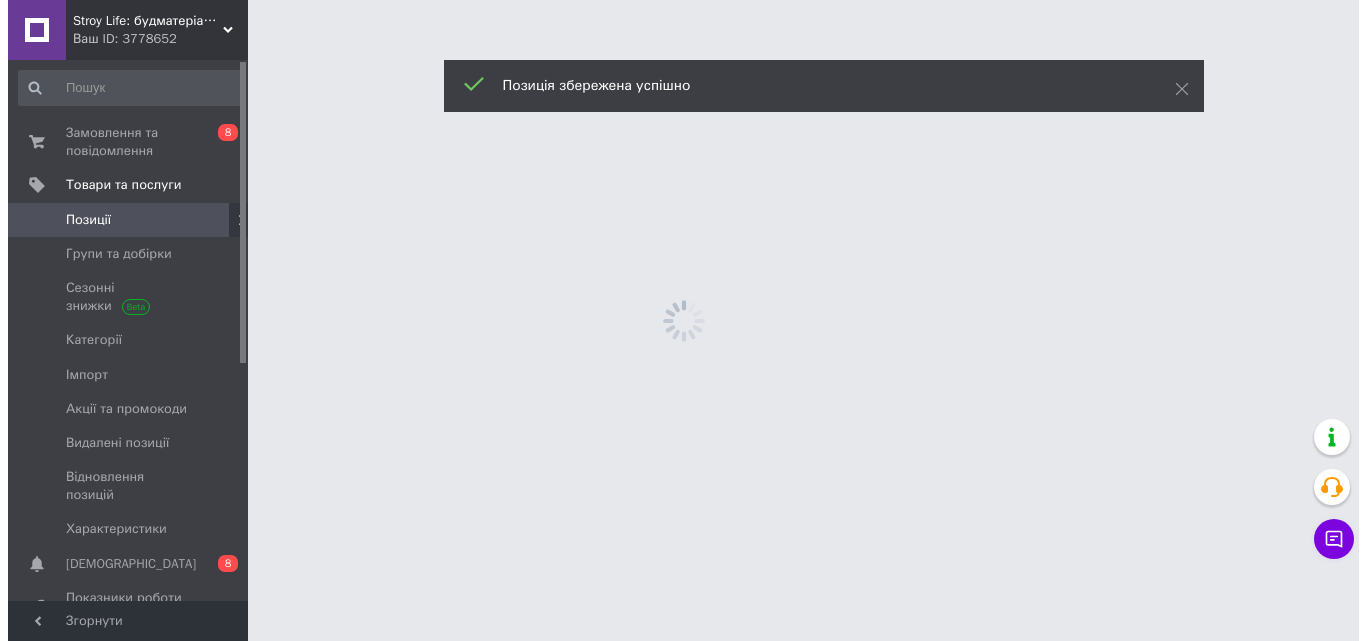 scroll, scrollTop: 0, scrollLeft: 0, axis: both 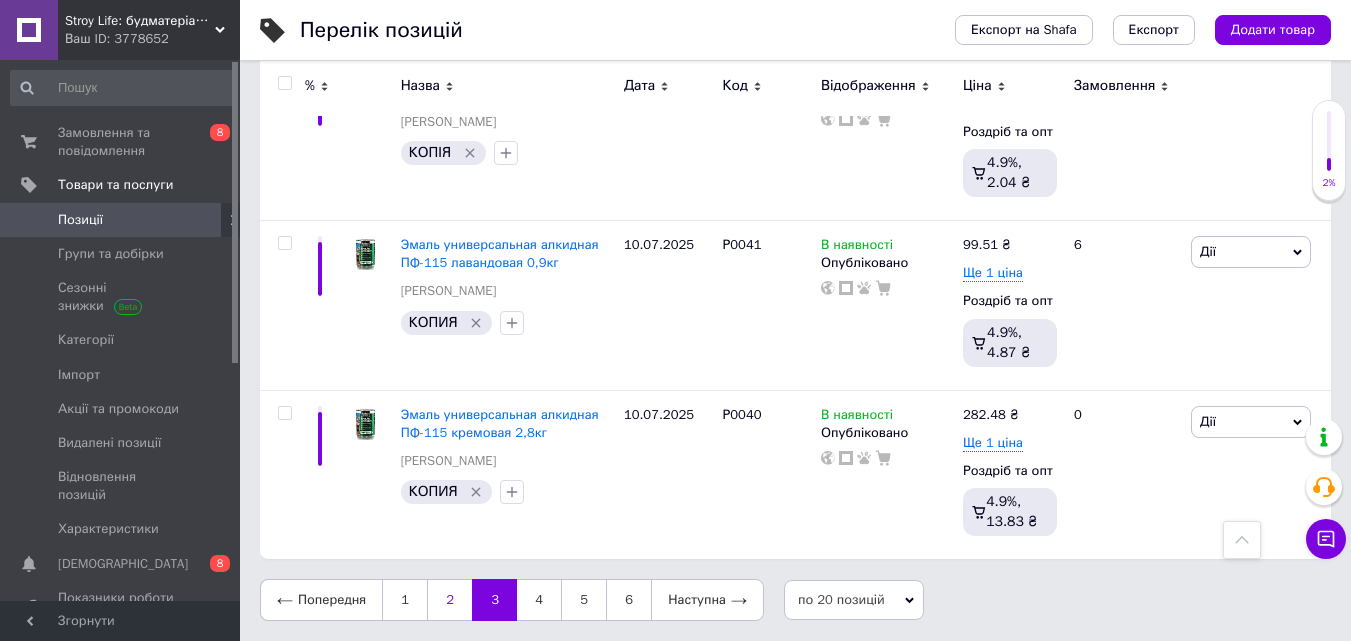 click on "2" at bounding box center [449, 600] 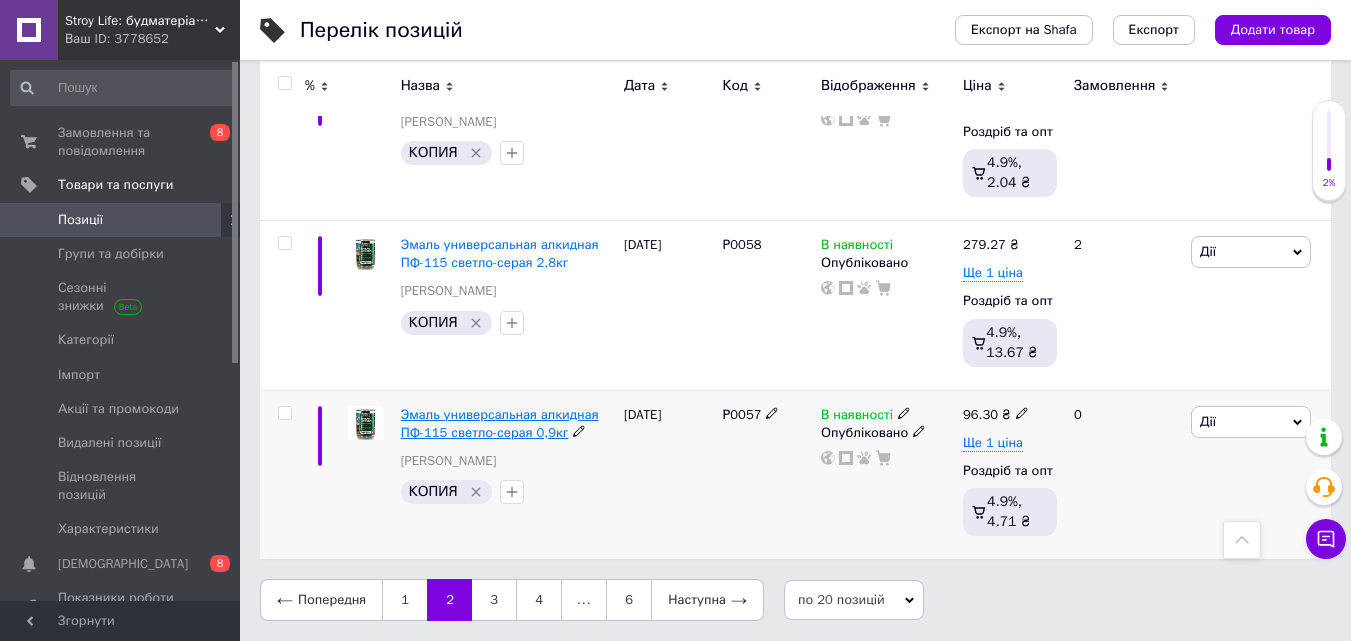 click on "Эмаль универсальная алкидная ПФ-115 светло-серая 0,9кг" at bounding box center [500, 423] 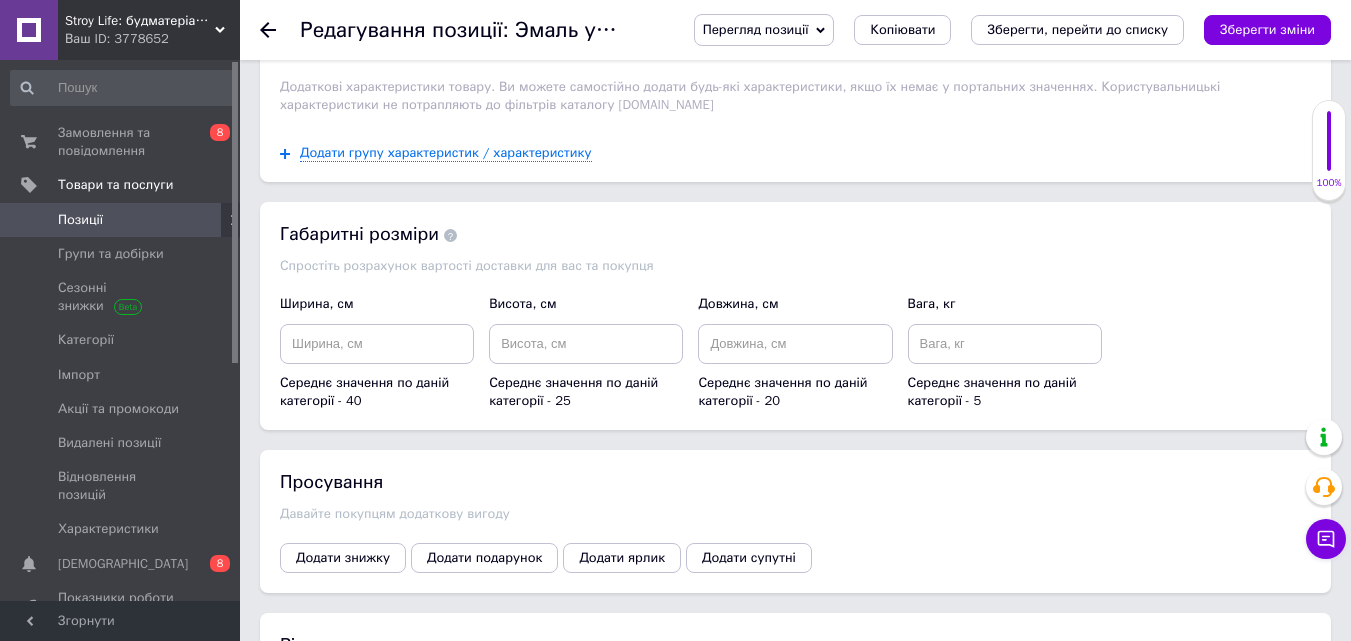 scroll, scrollTop: 1800, scrollLeft: 0, axis: vertical 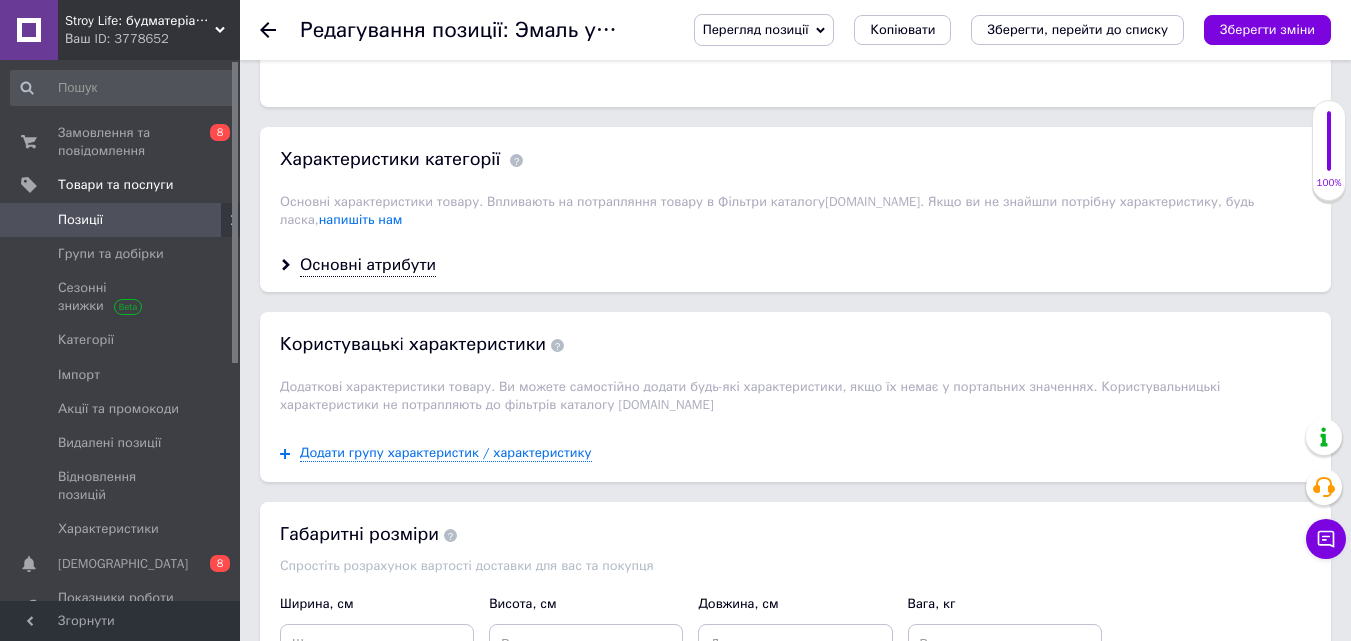 click on "Основні атрибути" at bounding box center (795, 265) 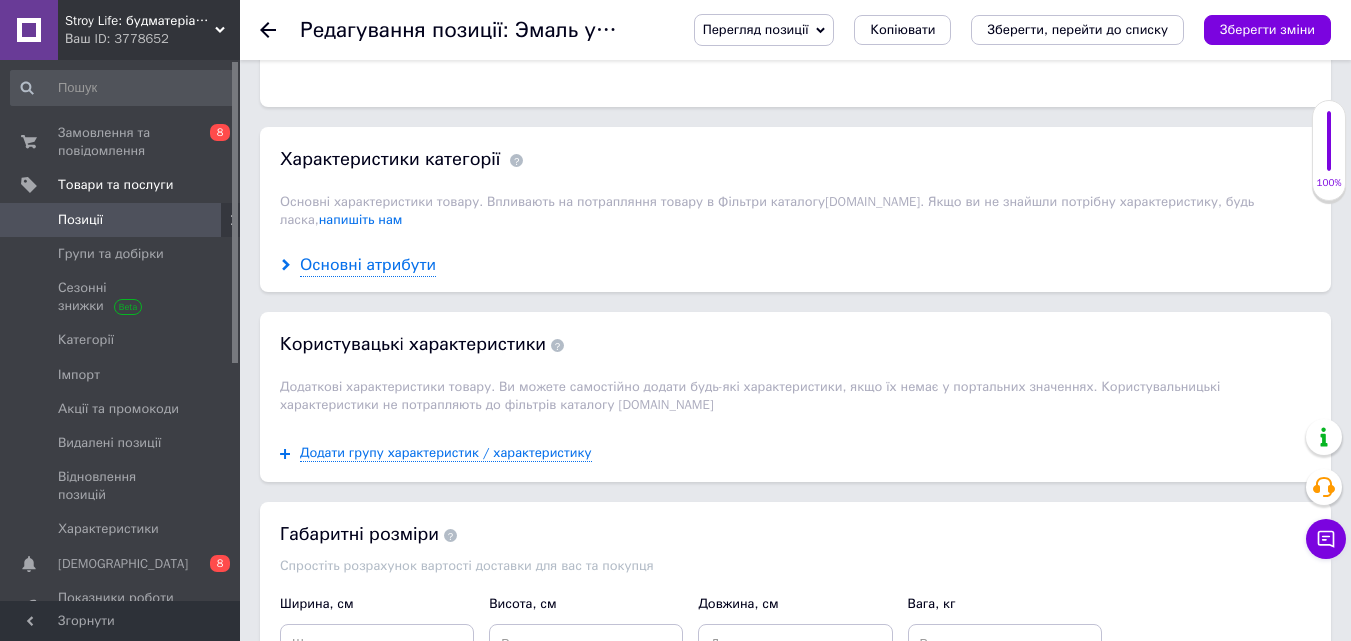 click on "Основні атрибути" at bounding box center (368, 265) 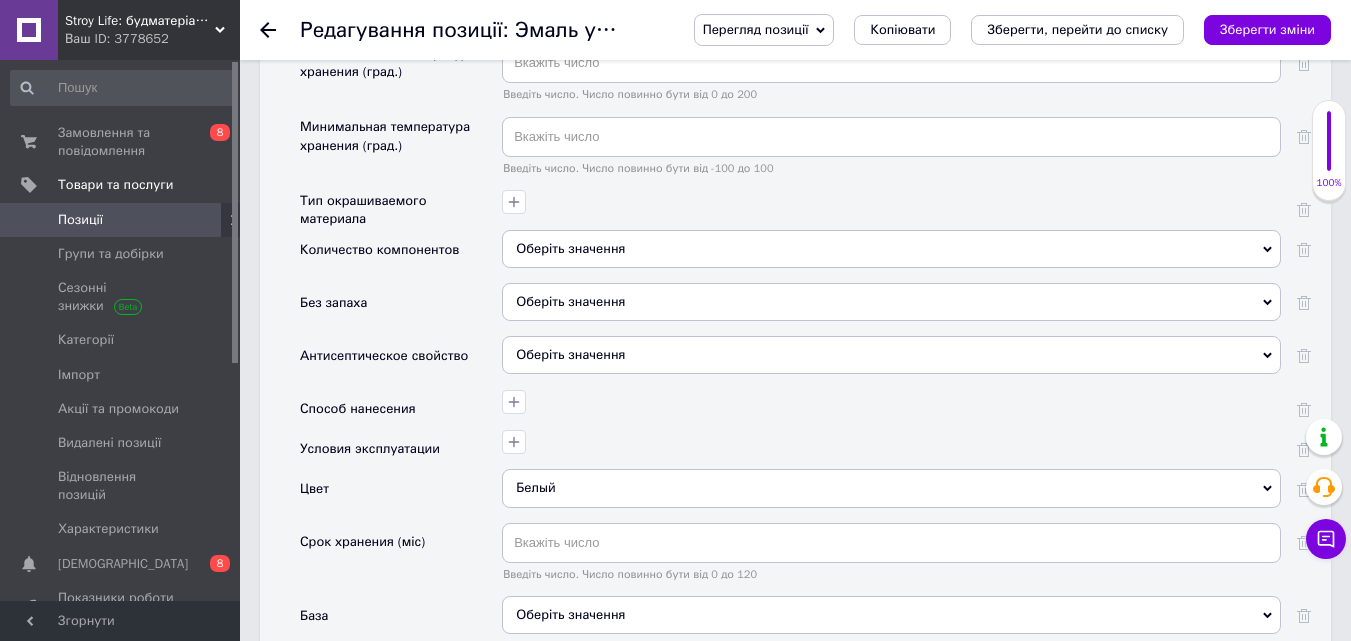 scroll, scrollTop: 2800, scrollLeft: 0, axis: vertical 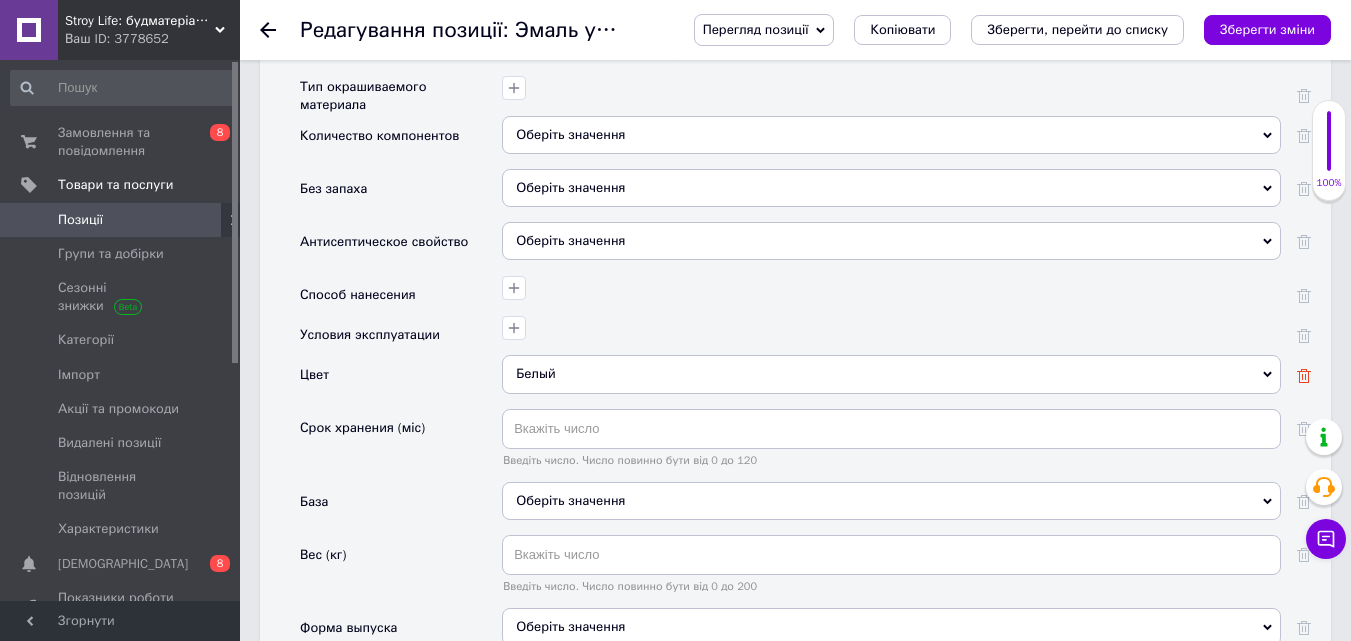 click 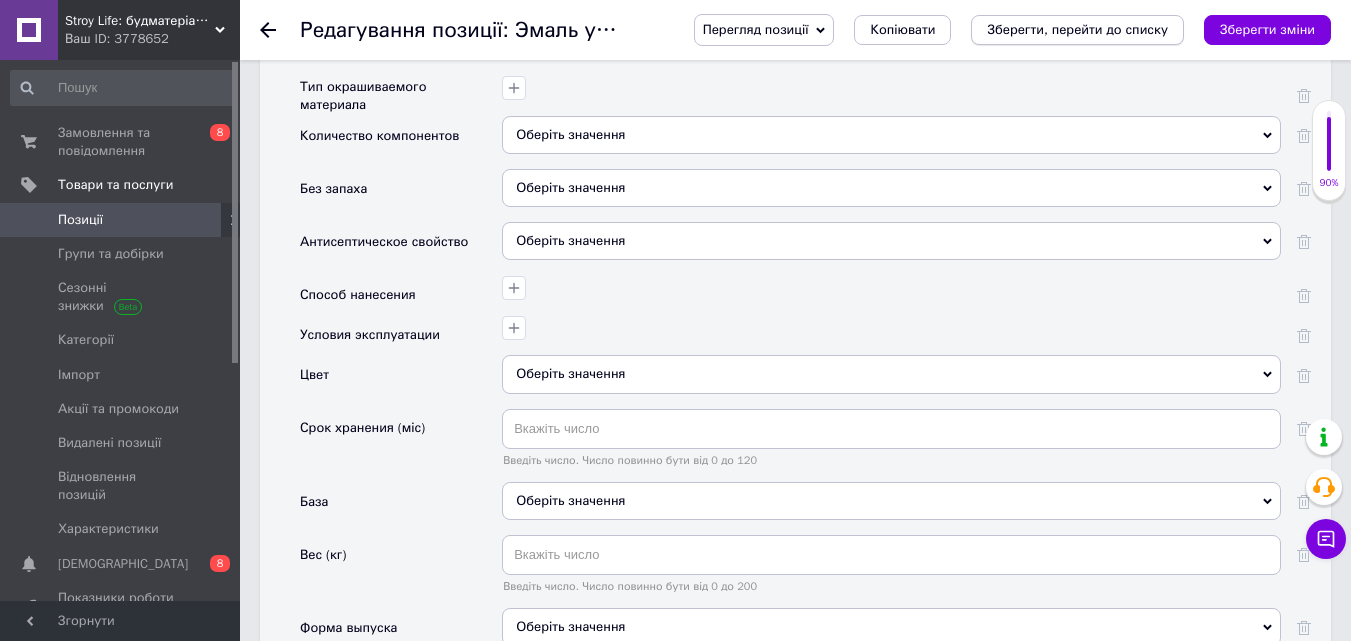 click on "Зберегти, перейти до списку" at bounding box center [1077, 29] 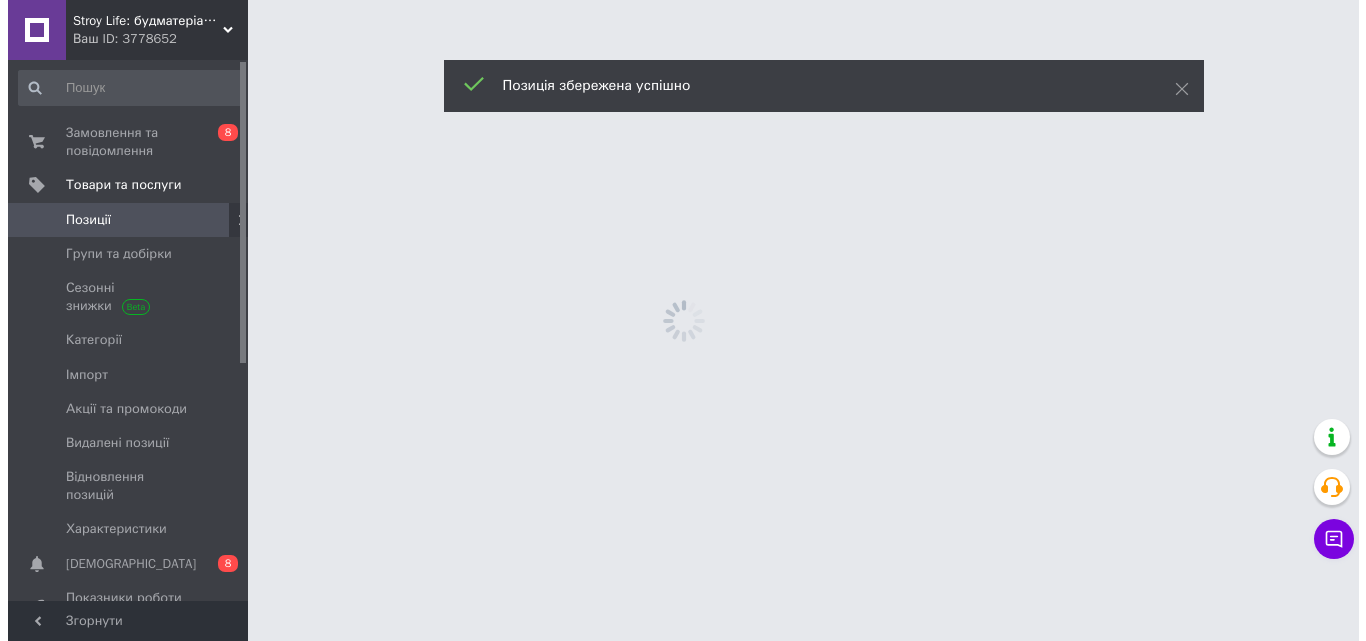 scroll, scrollTop: 0, scrollLeft: 0, axis: both 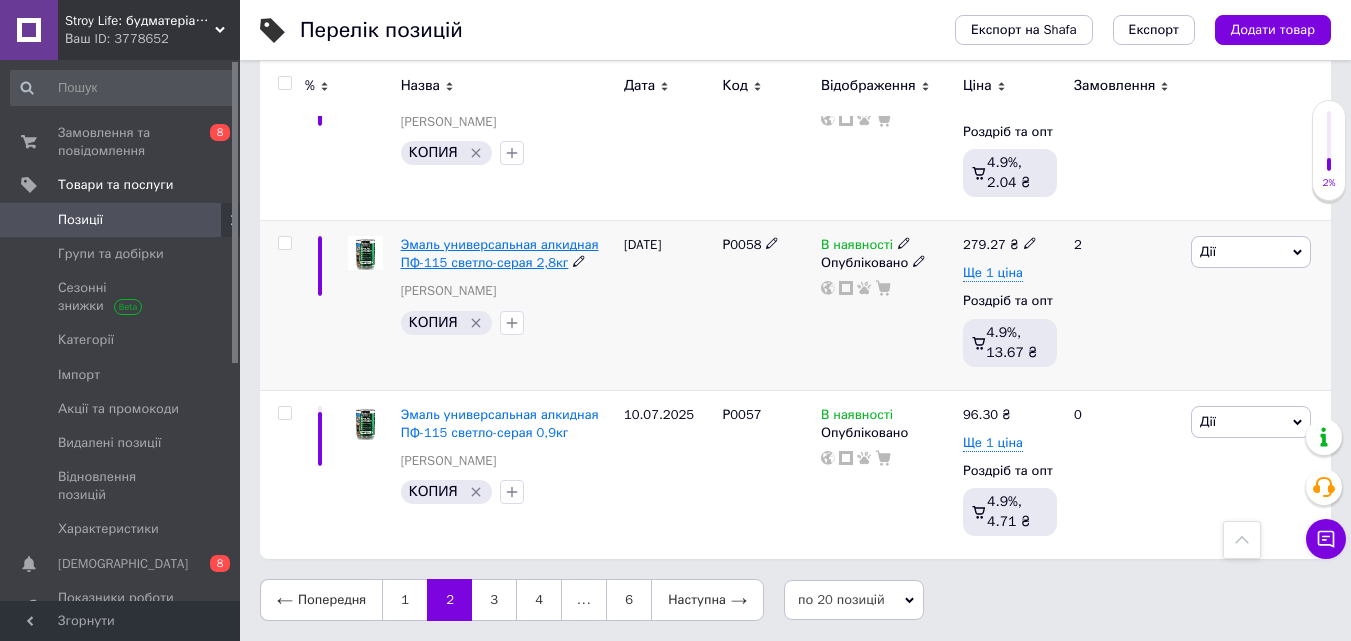 click on "Эмаль универсальная алкидная ПФ-115 светло-серая 2,8кг" at bounding box center [500, 253] 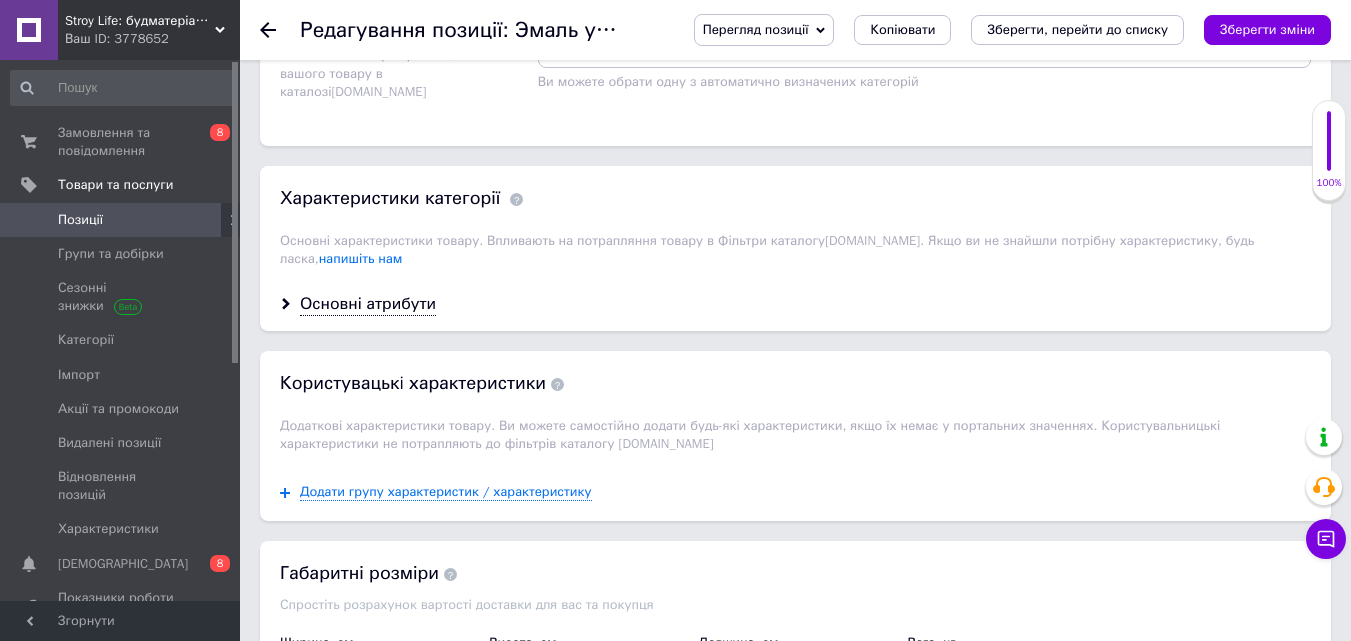scroll, scrollTop: 1700, scrollLeft: 0, axis: vertical 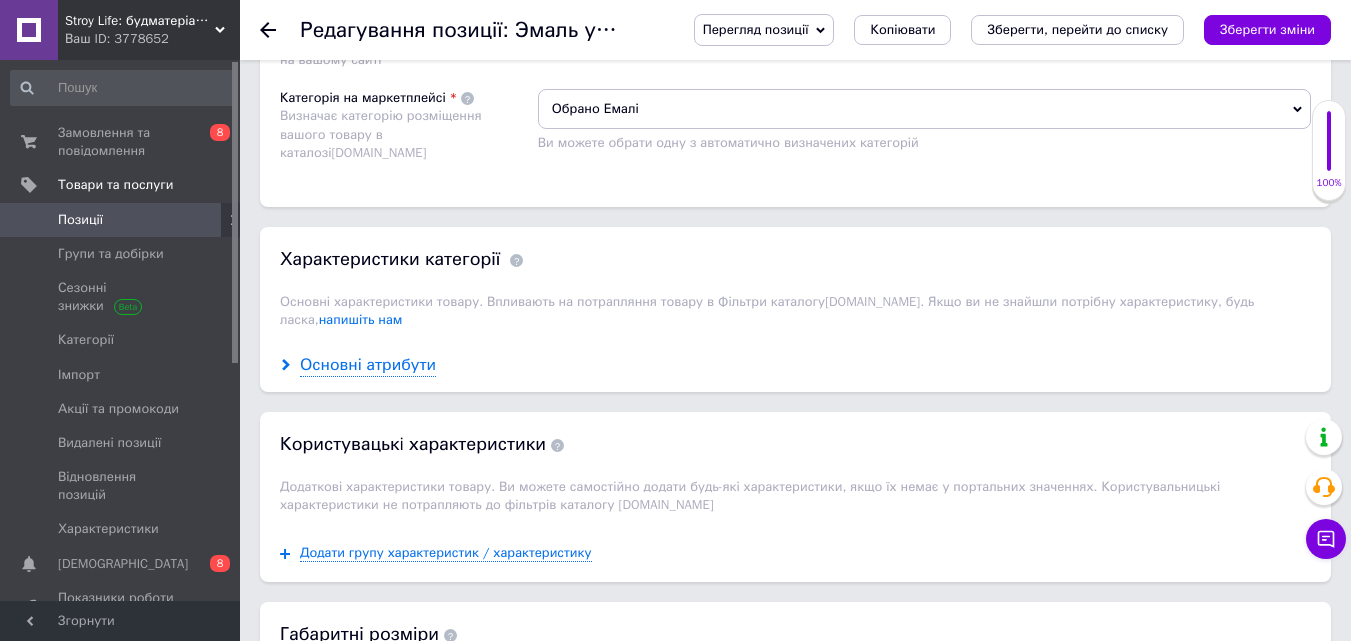 click on "Основні атрибути" at bounding box center [368, 365] 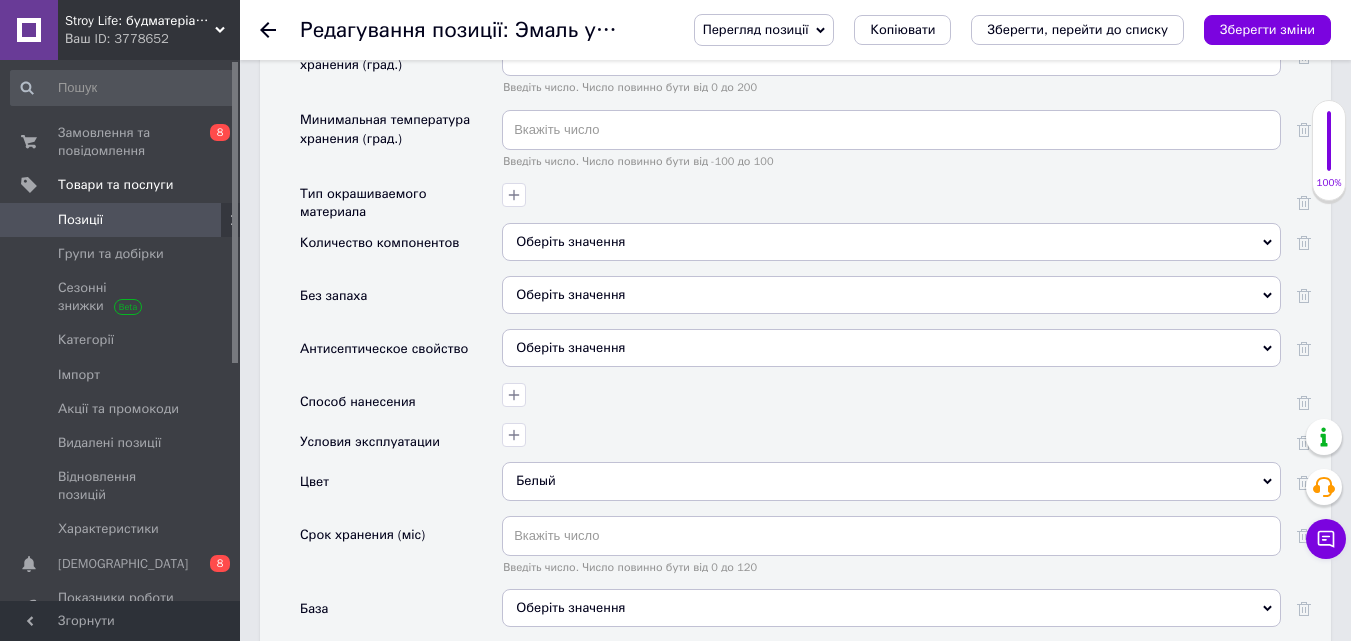 scroll, scrollTop: 2700, scrollLeft: 0, axis: vertical 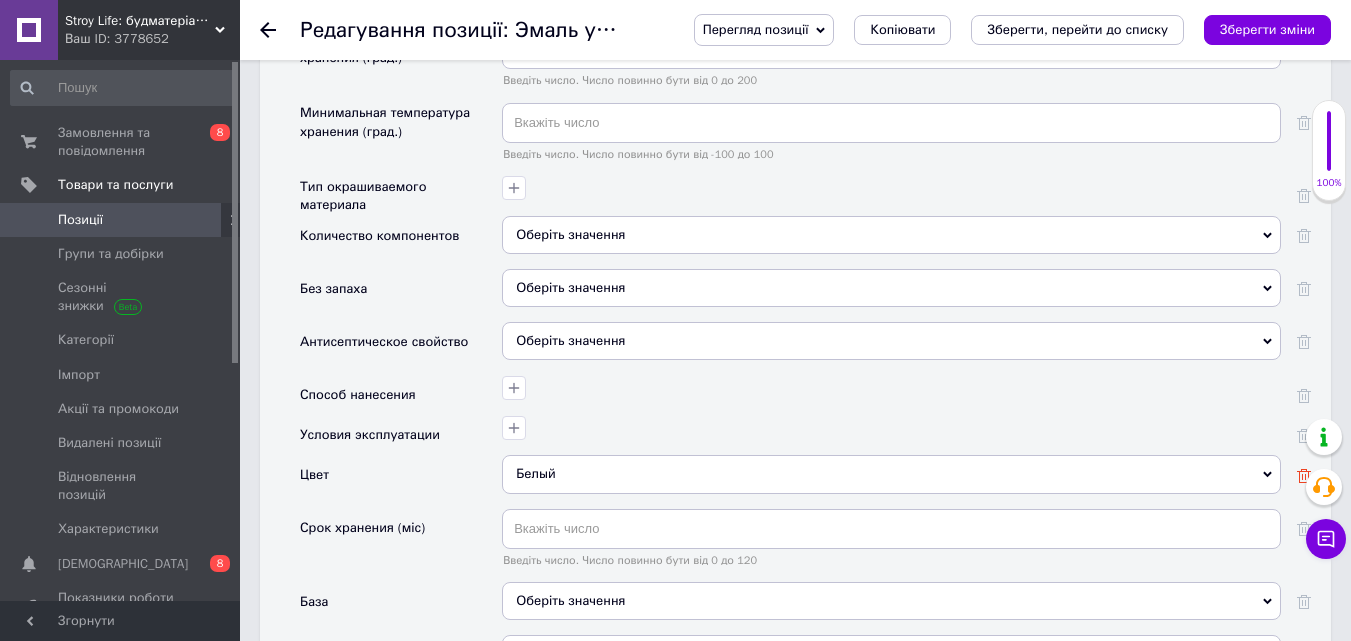 click 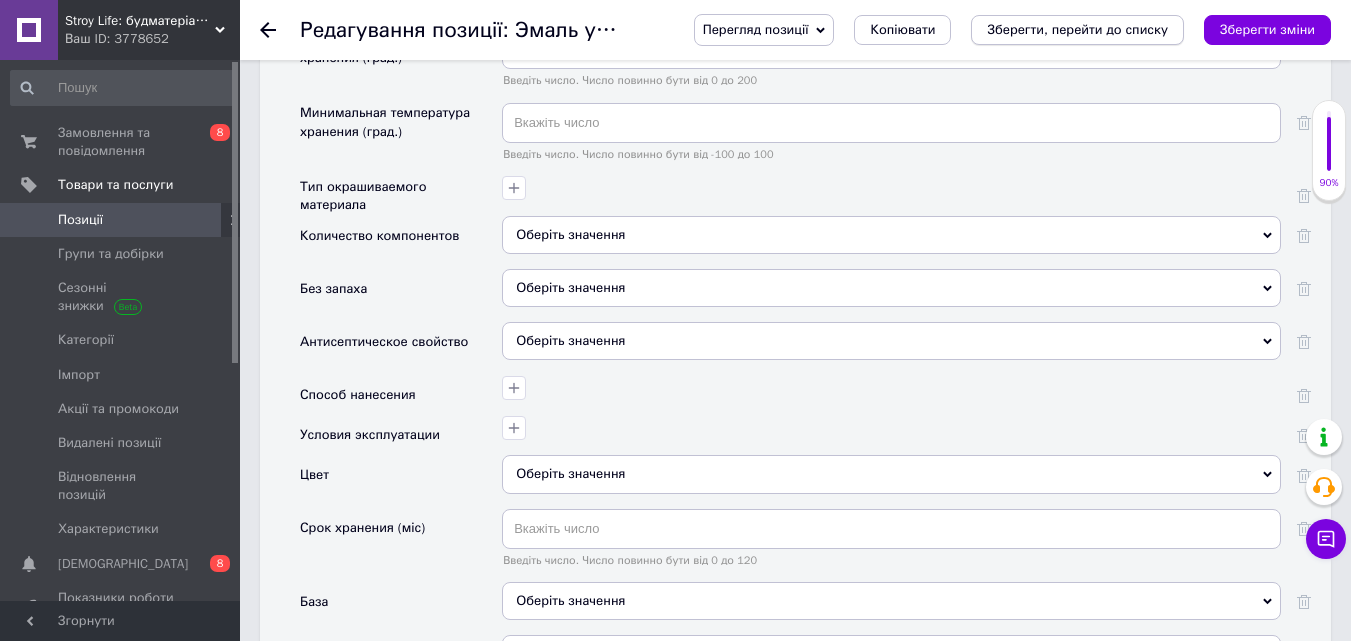 click on "Зберегти, перейти до списку" at bounding box center (1077, 29) 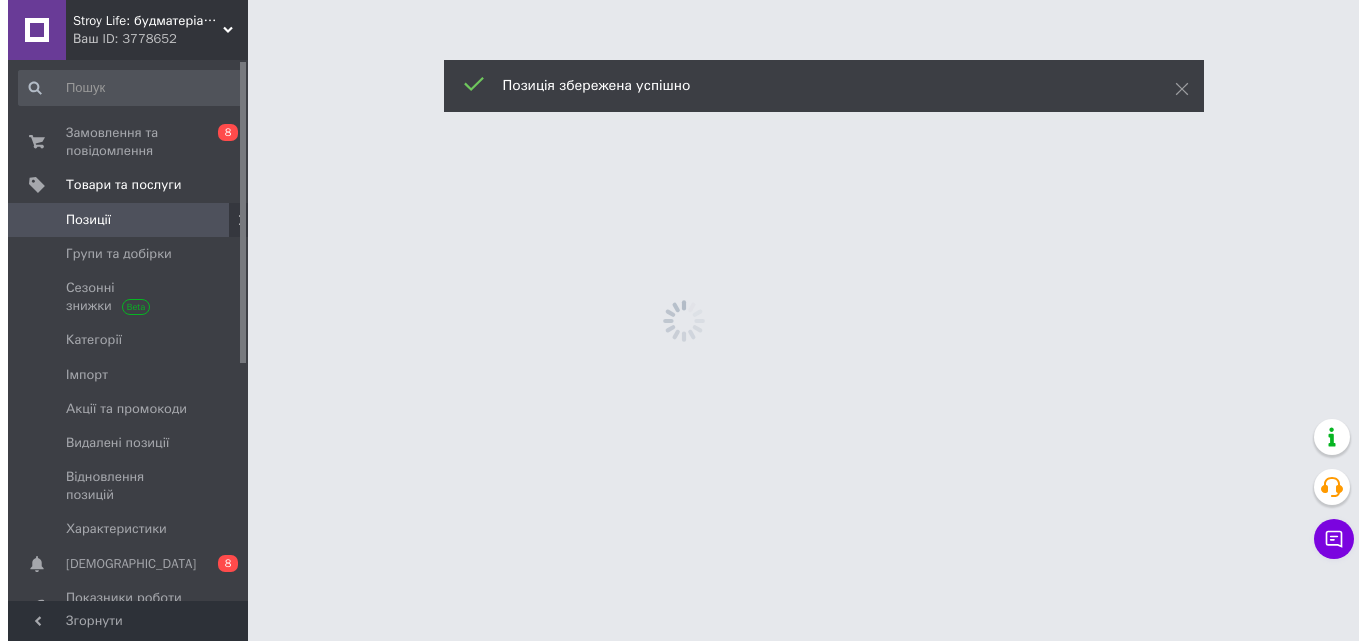 scroll, scrollTop: 0, scrollLeft: 0, axis: both 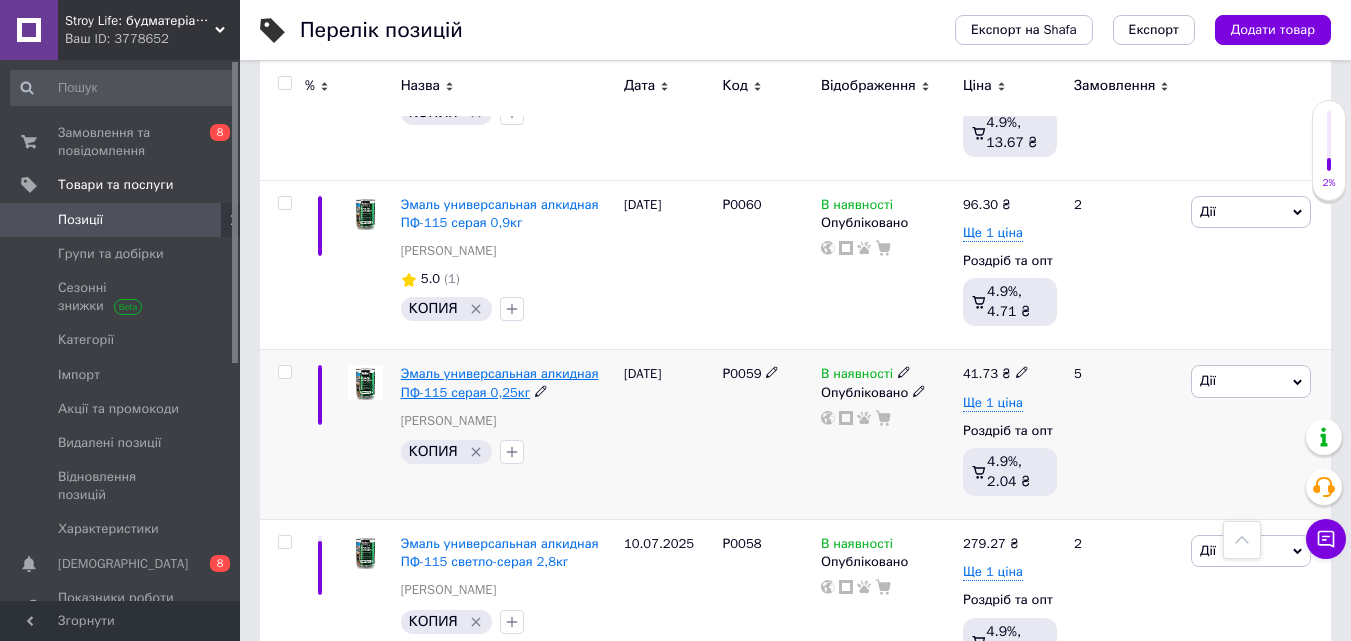 click on "Эмаль универсальная алкидная ПФ-115 серая 0,25кг" at bounding box center (500, 382) 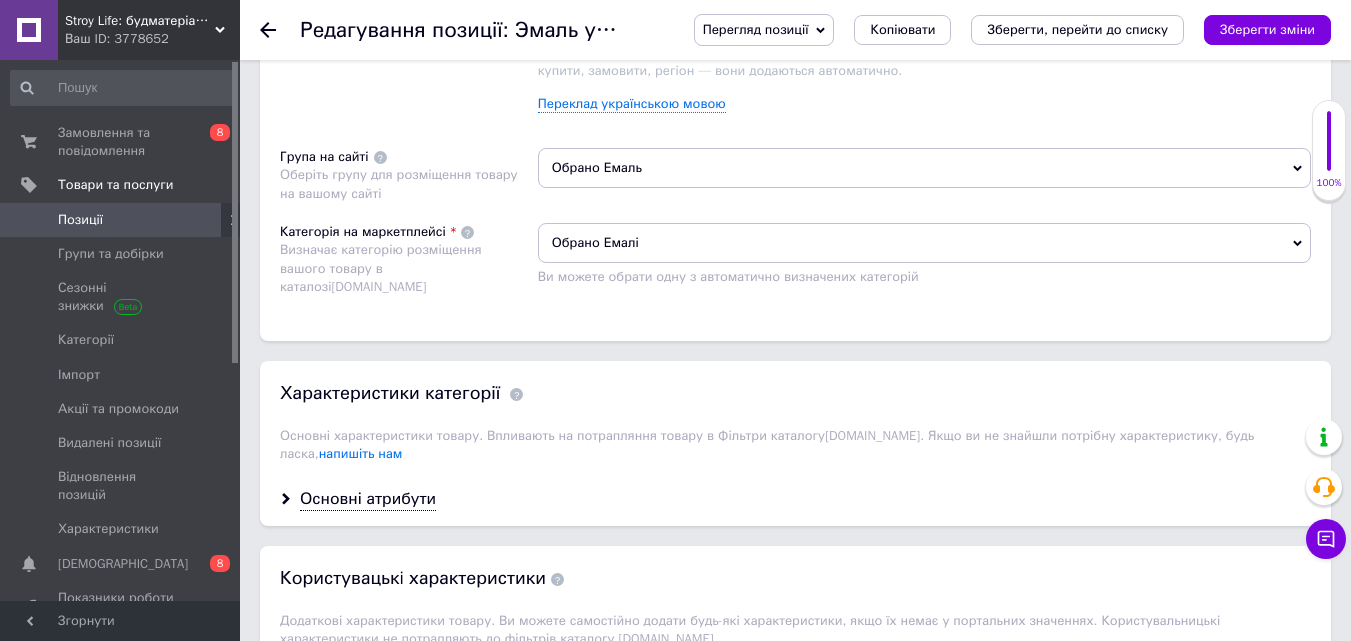 scroll, scrollTop: 1600, scrollLeft: 0, axis: vertical 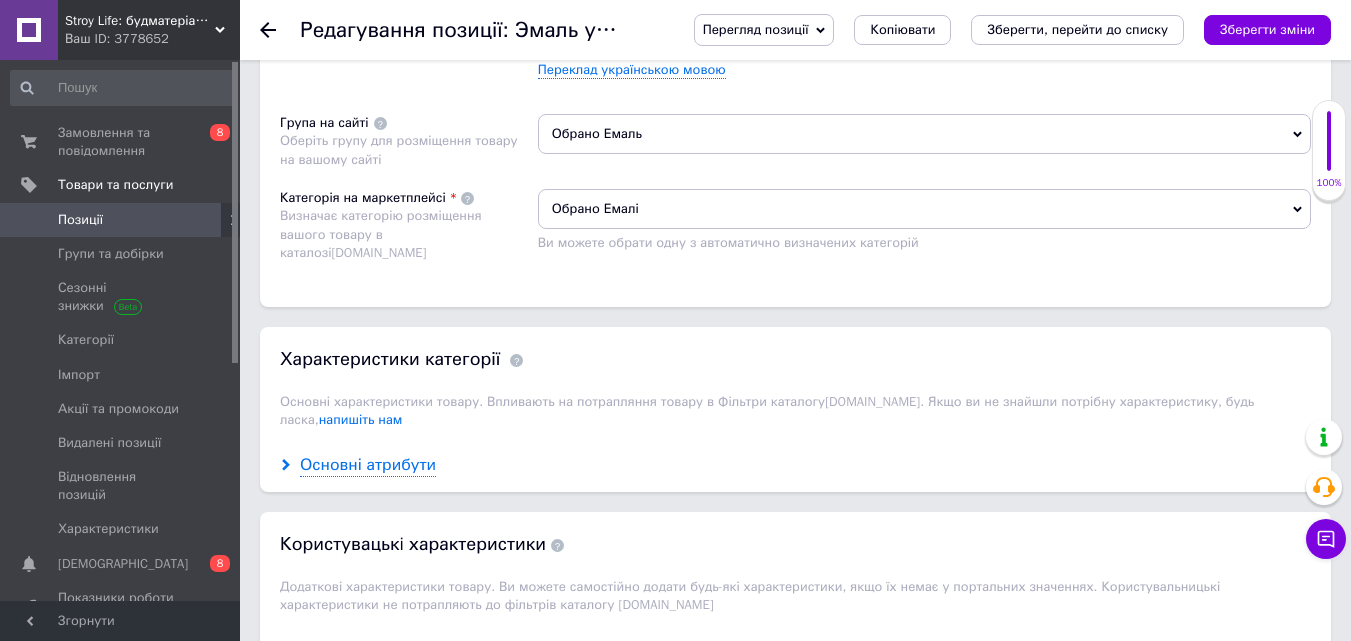 click on "Основні атрибути" at bounding box center (368, 465) 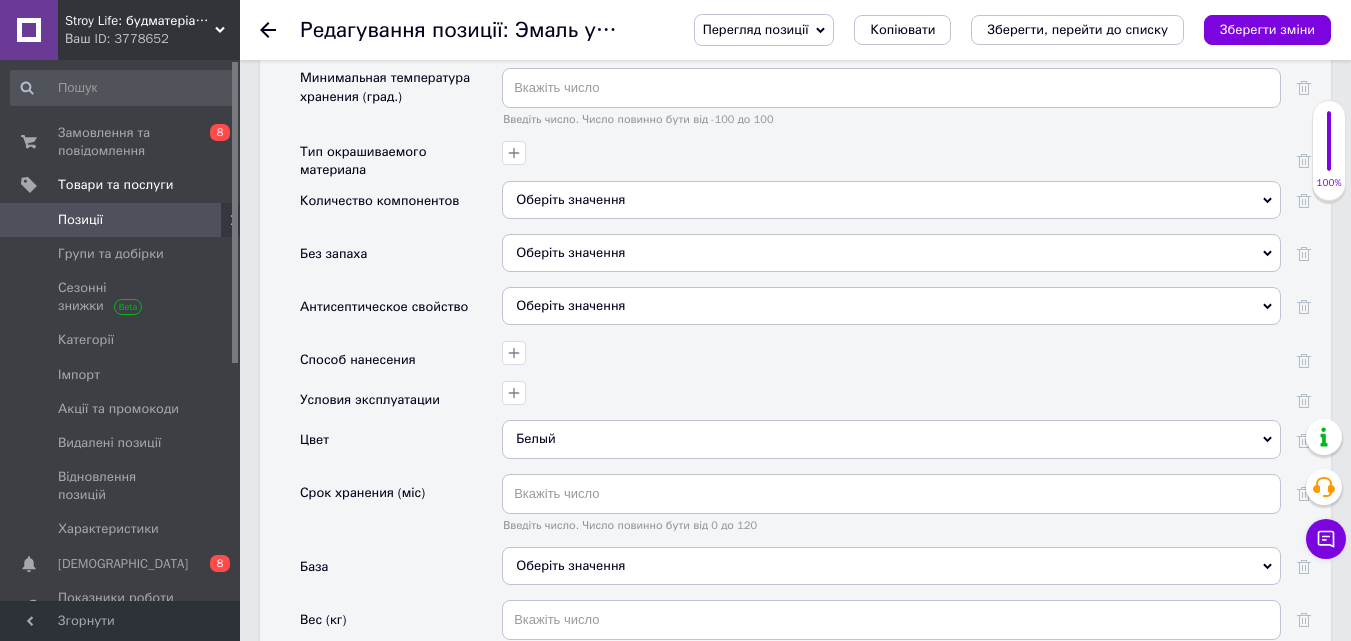 scroll, scrollTop: 2900, scrollLeft: 0, axis: vertical 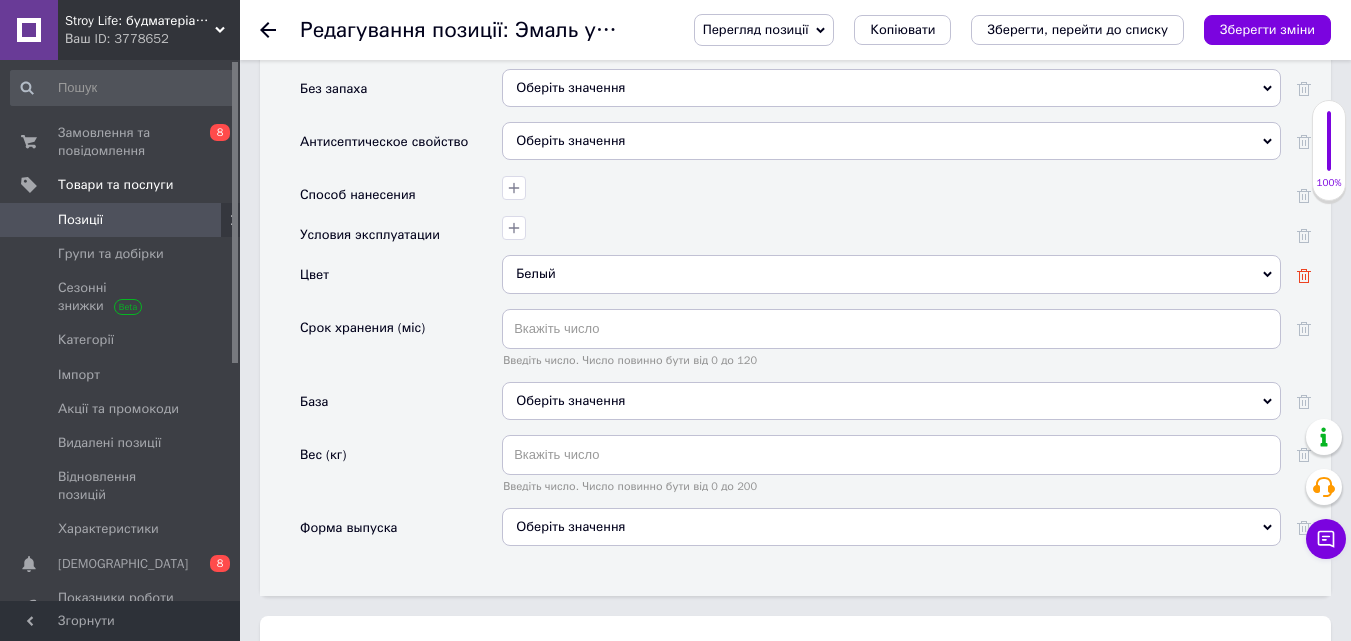 click 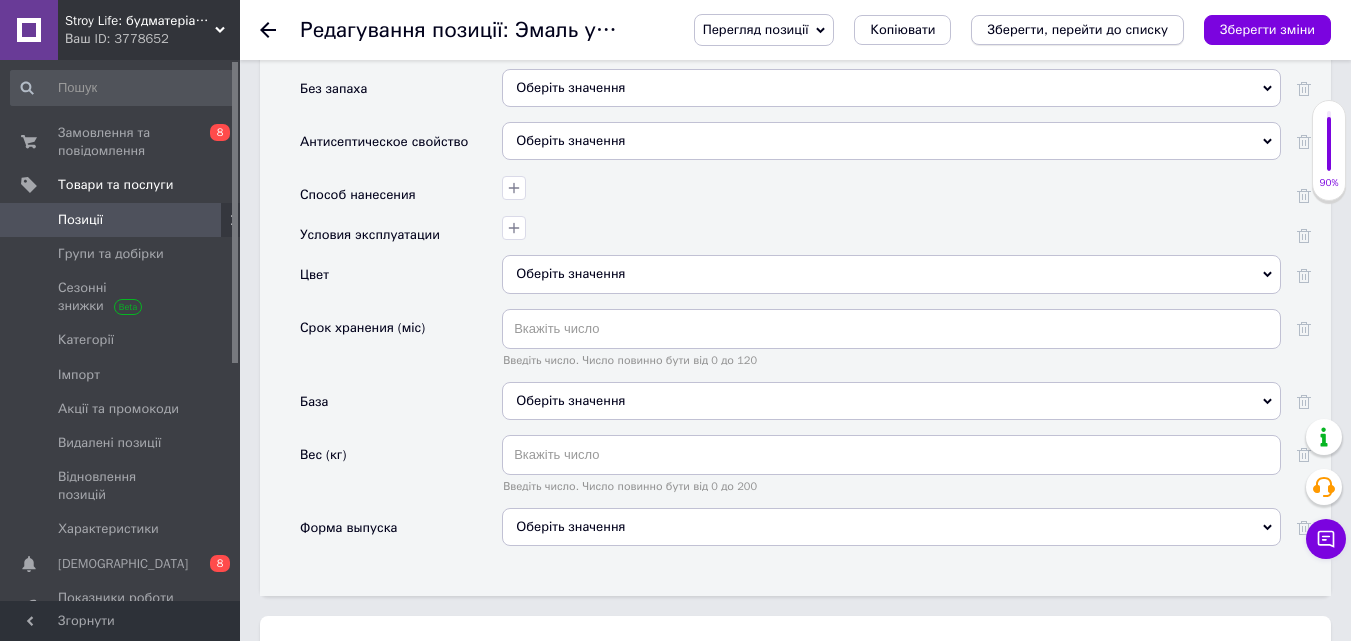 click on "Зберегти, перейти до списку" at bounding box center [1077, 29] 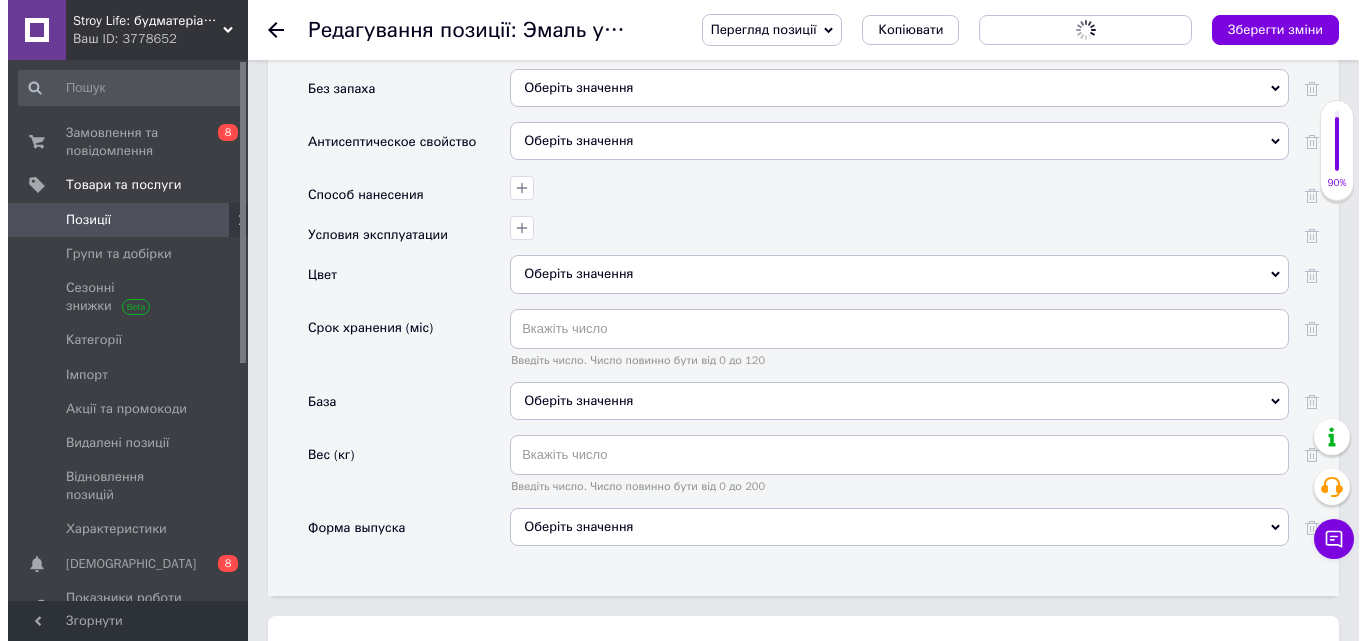 scroll, scrollTop: 0, scrollLeft: 0, axis: both 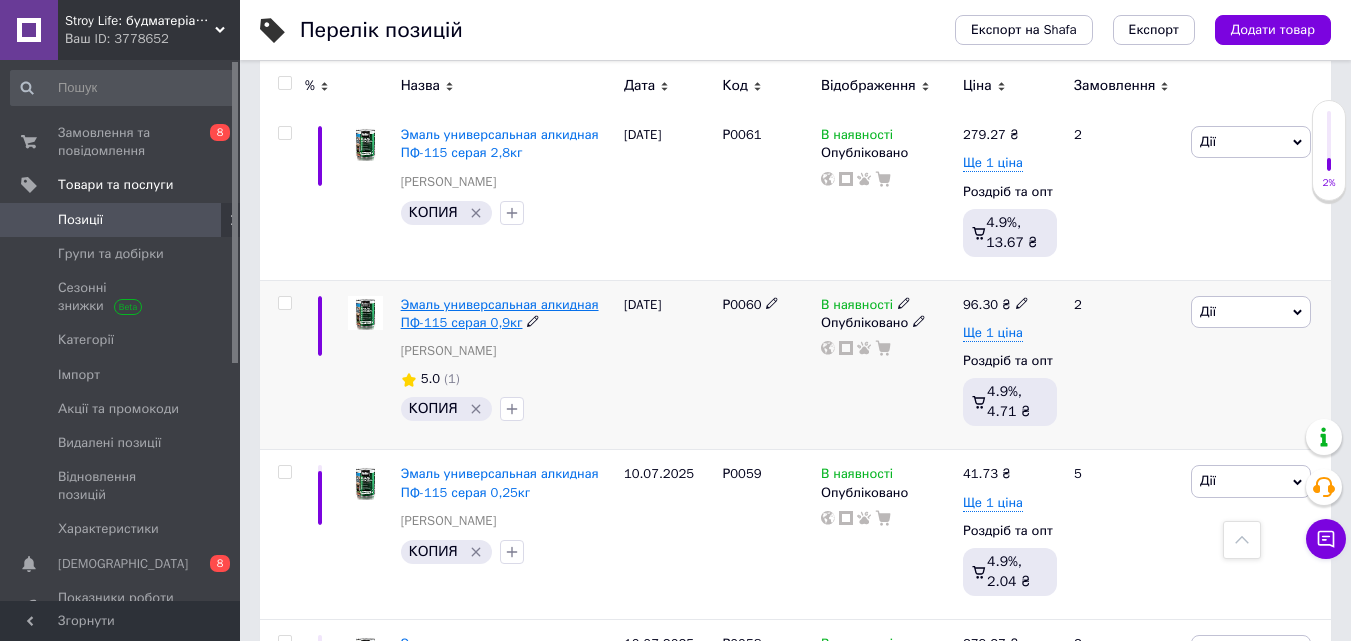 click on "Эмаль универсальная алкидная ПФ-115 серая 0,9кг" at bounding box center [500, 313] 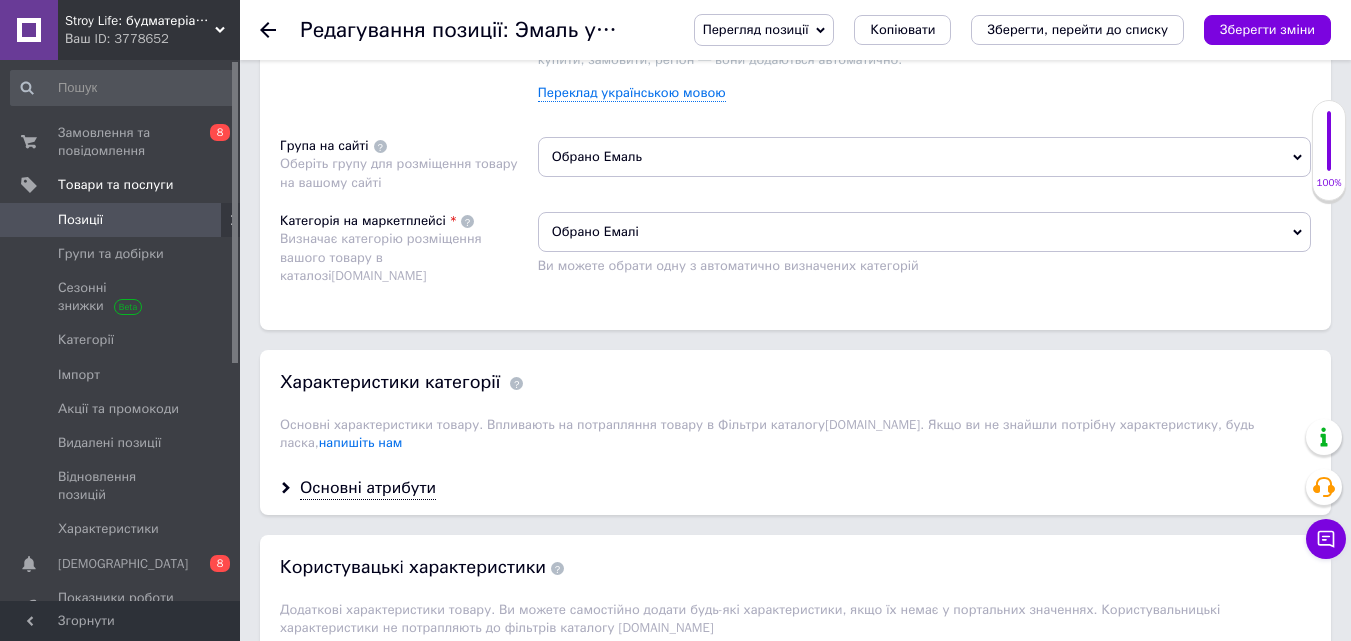 scroll, scrollTop: 1625, scrollLeft: 0, axis: vertical 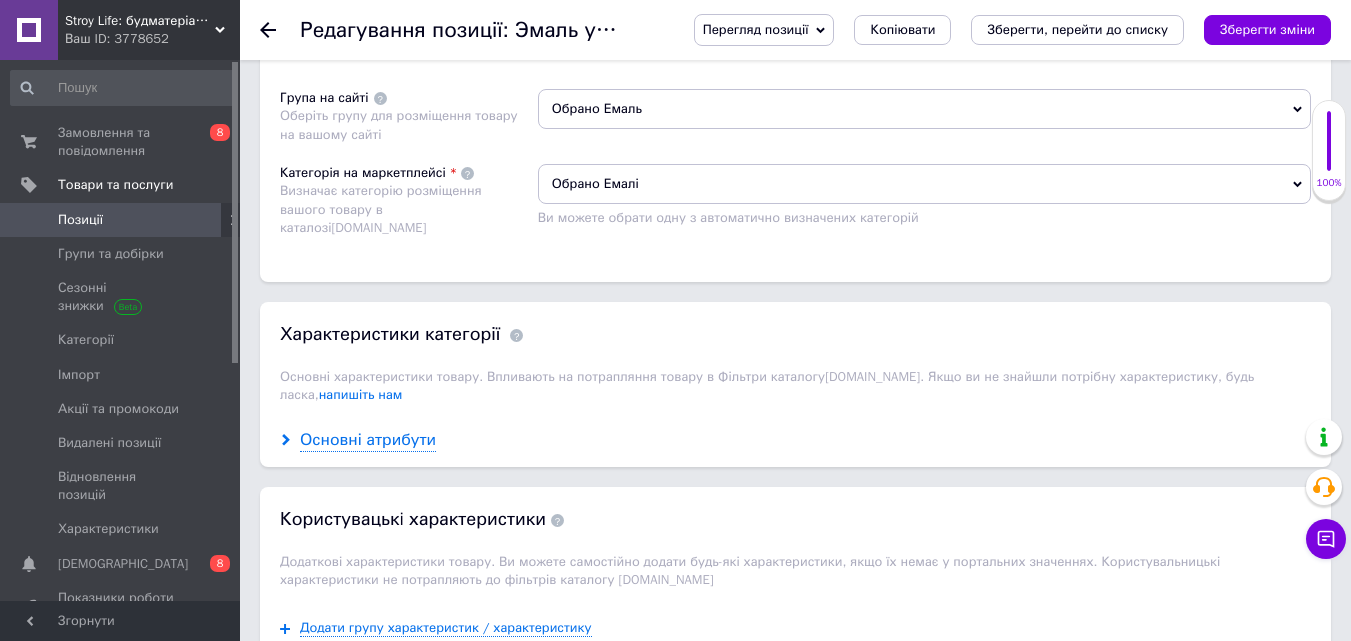 click on "Основні атрибути" at bounding box center (368, 440) 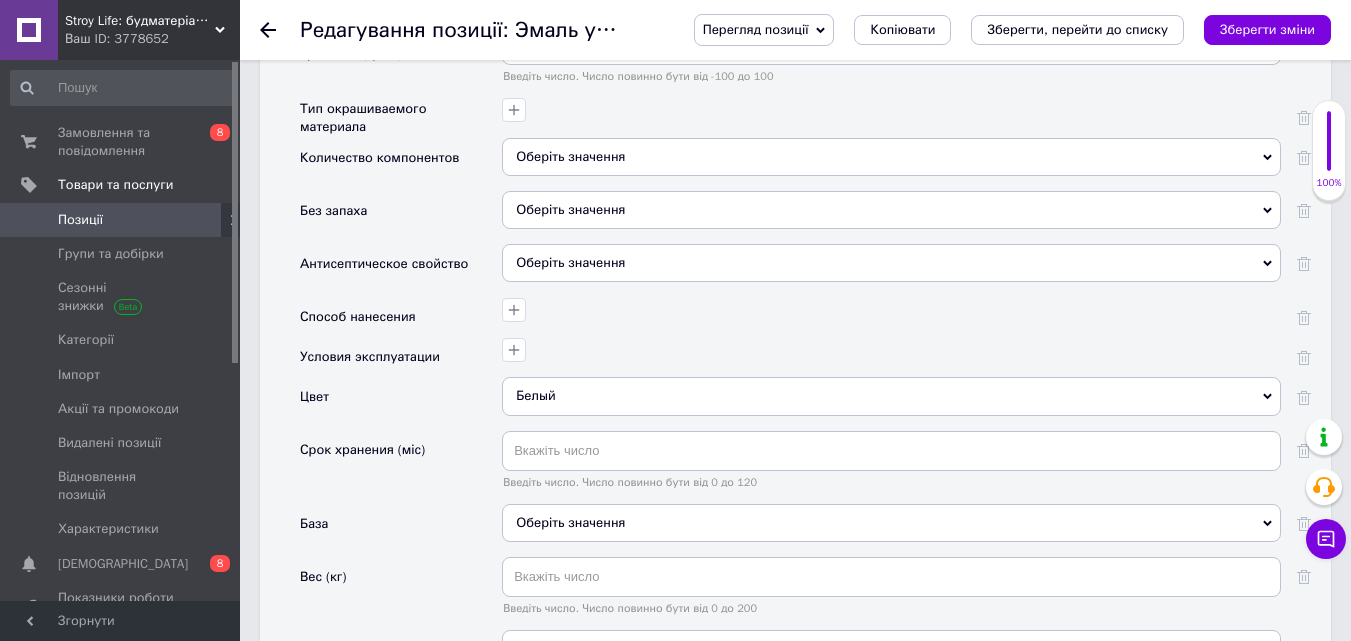 scroll, scrollTop: 2825, scrollLeft: 0, axis: vertical 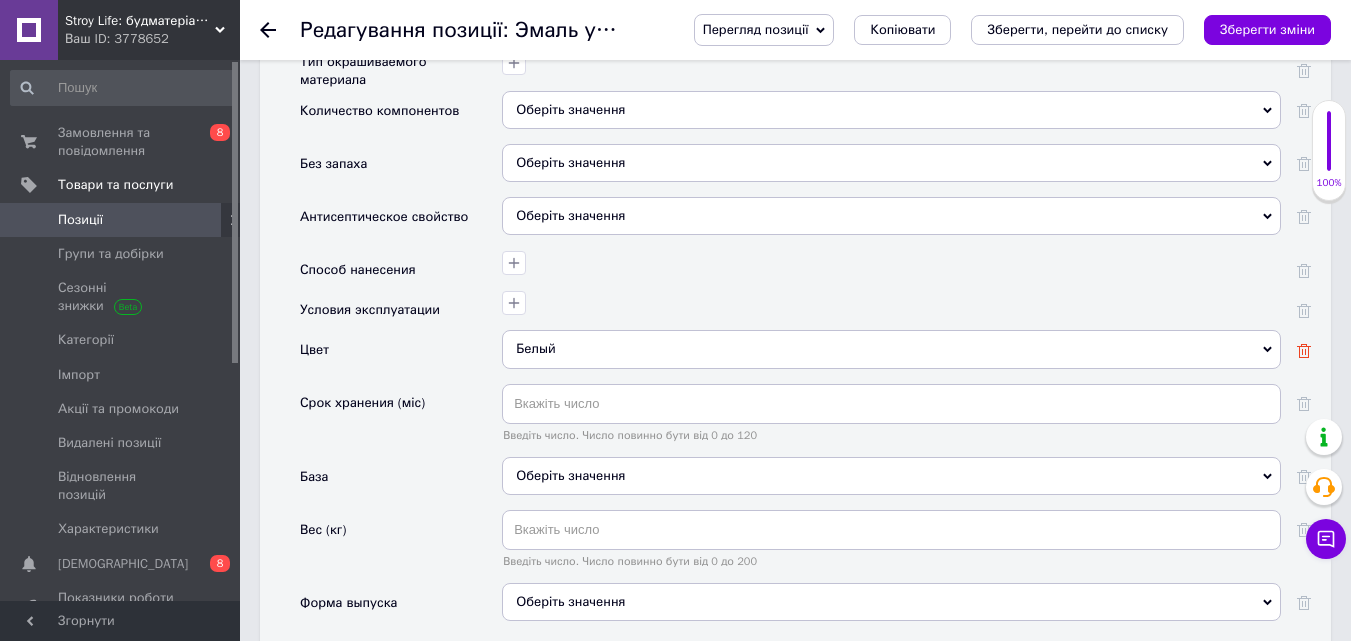 click 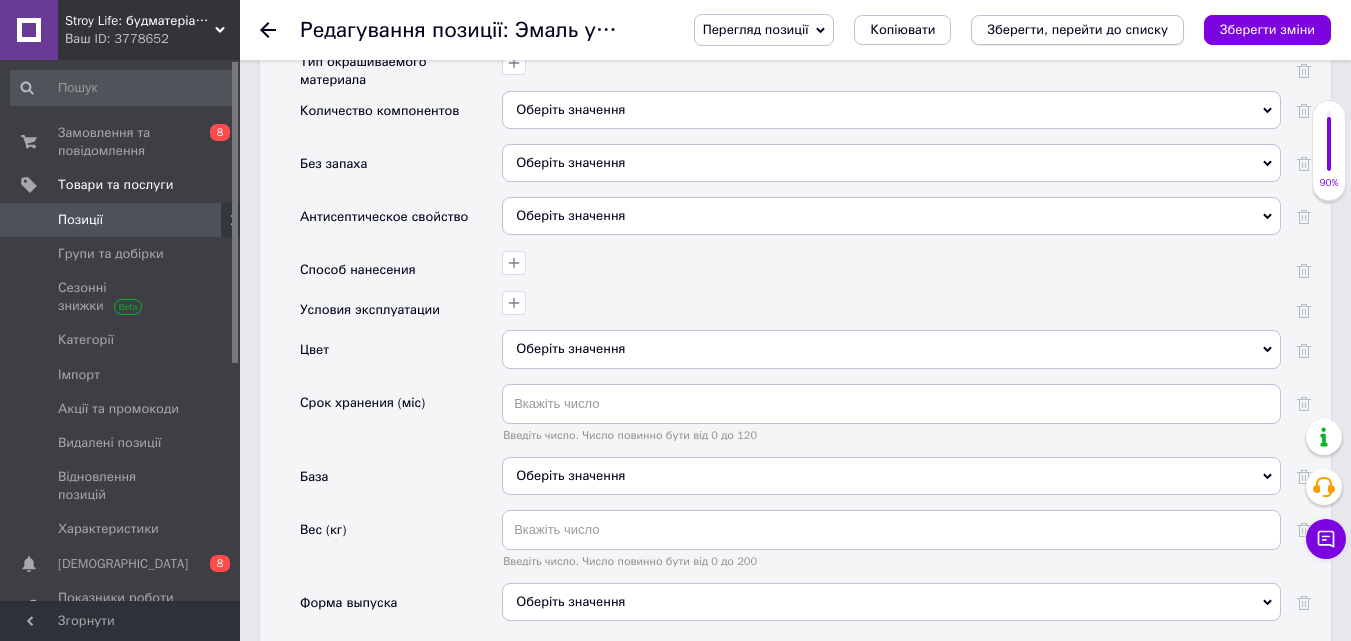 click on "Зберегти, перейти до списку" at bounding box center [1077, 29] 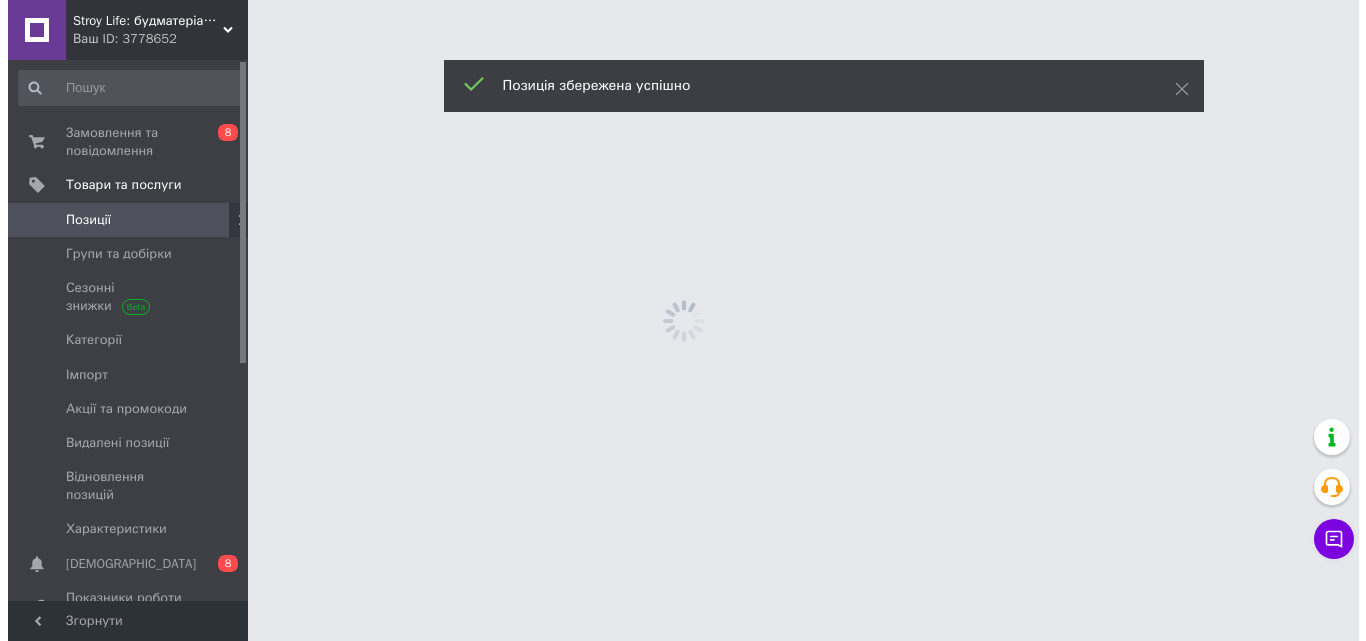 scroll, scrollTop: 0, scrollLeft: 0, axis: both 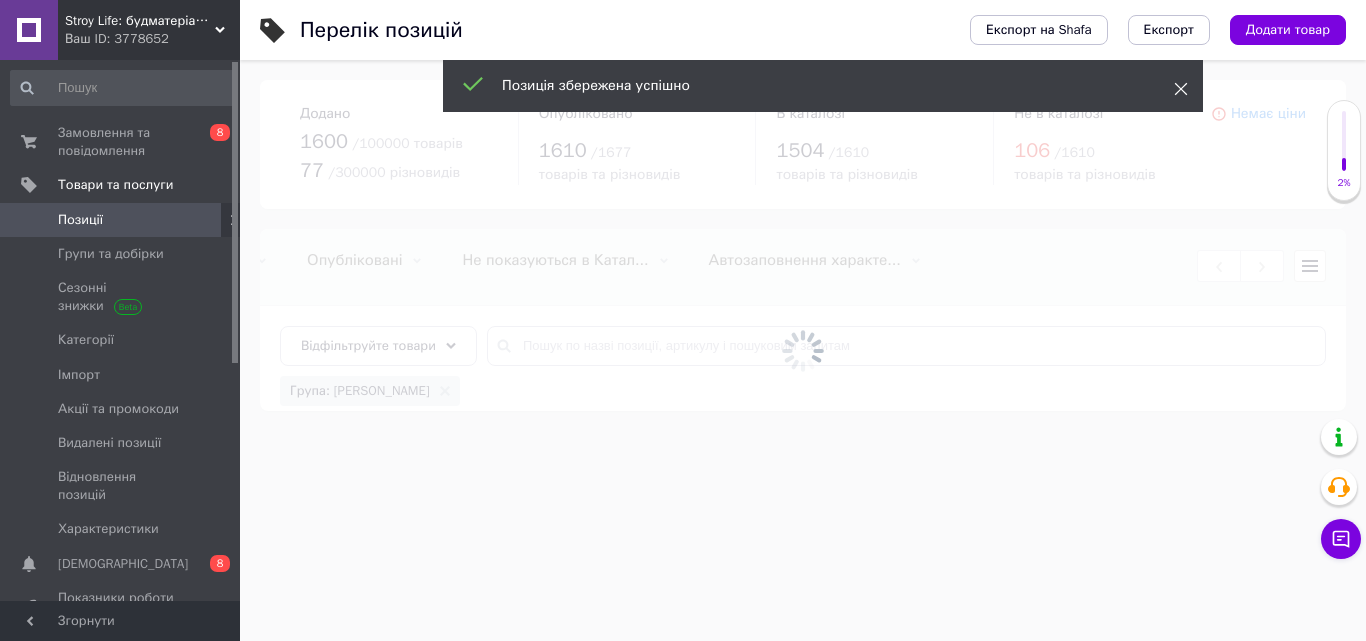 click 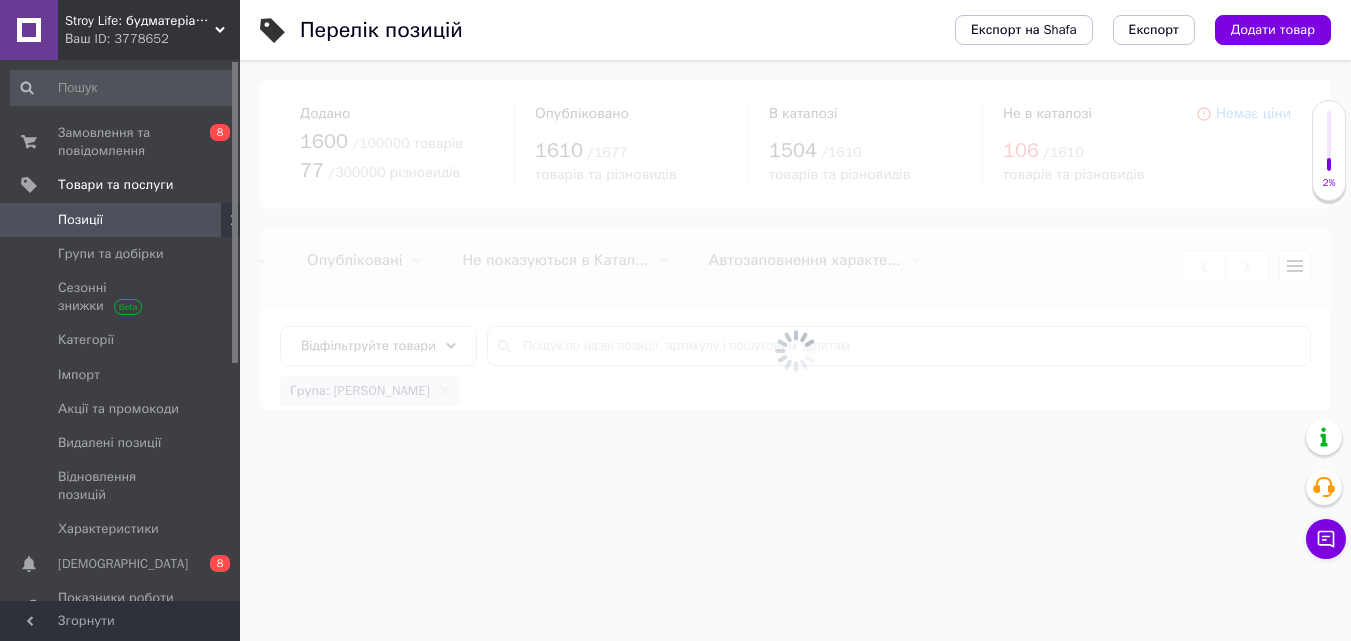 scroll, scrollTop: 0, scrollLeft: 464, axis: horizontal 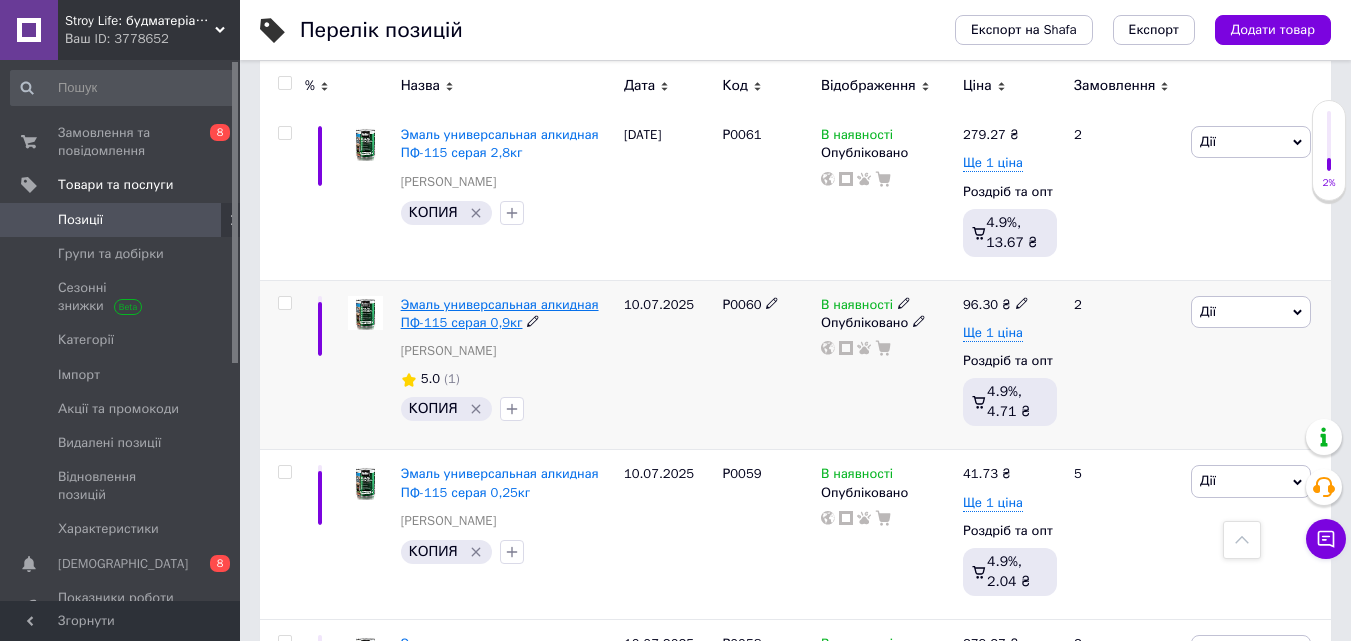click on "Эмаль универсальная алкидная ПФ-115 серая 0,9кг" at bounding box center (500, 313) 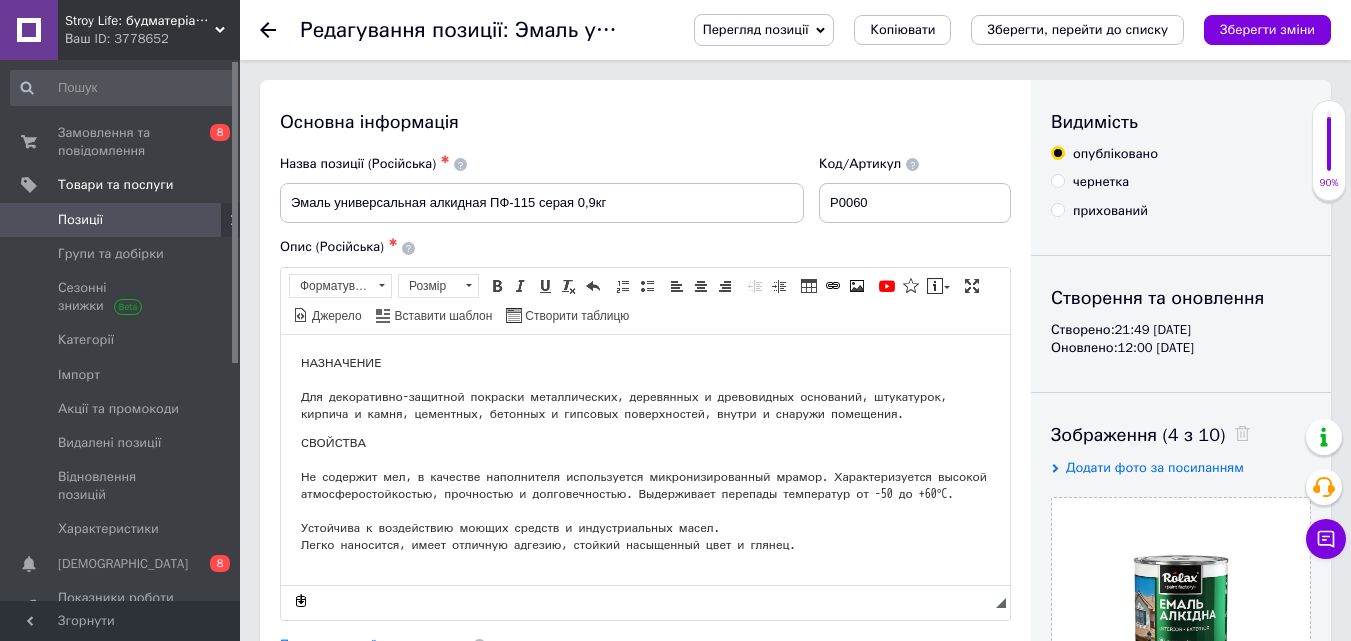 scroll, scrollTop: 0, scrollLeft: 0, axis: both 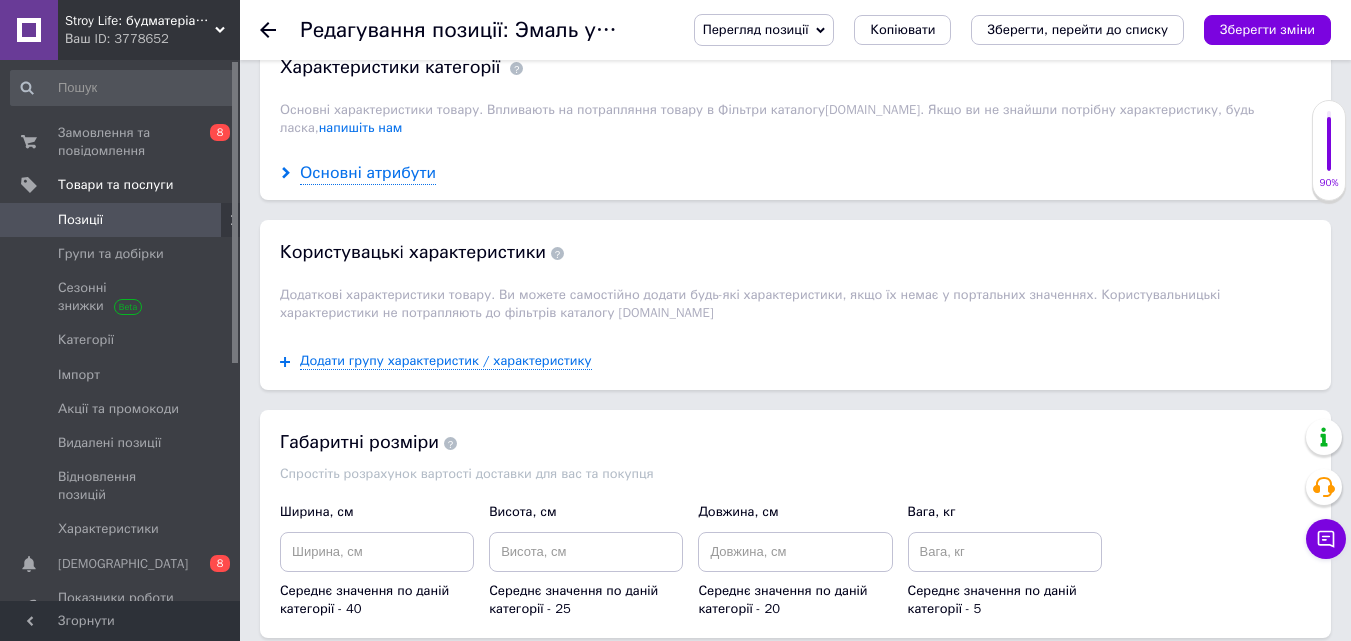 click on "Основні атрибути" at bounding box center [368, 173] 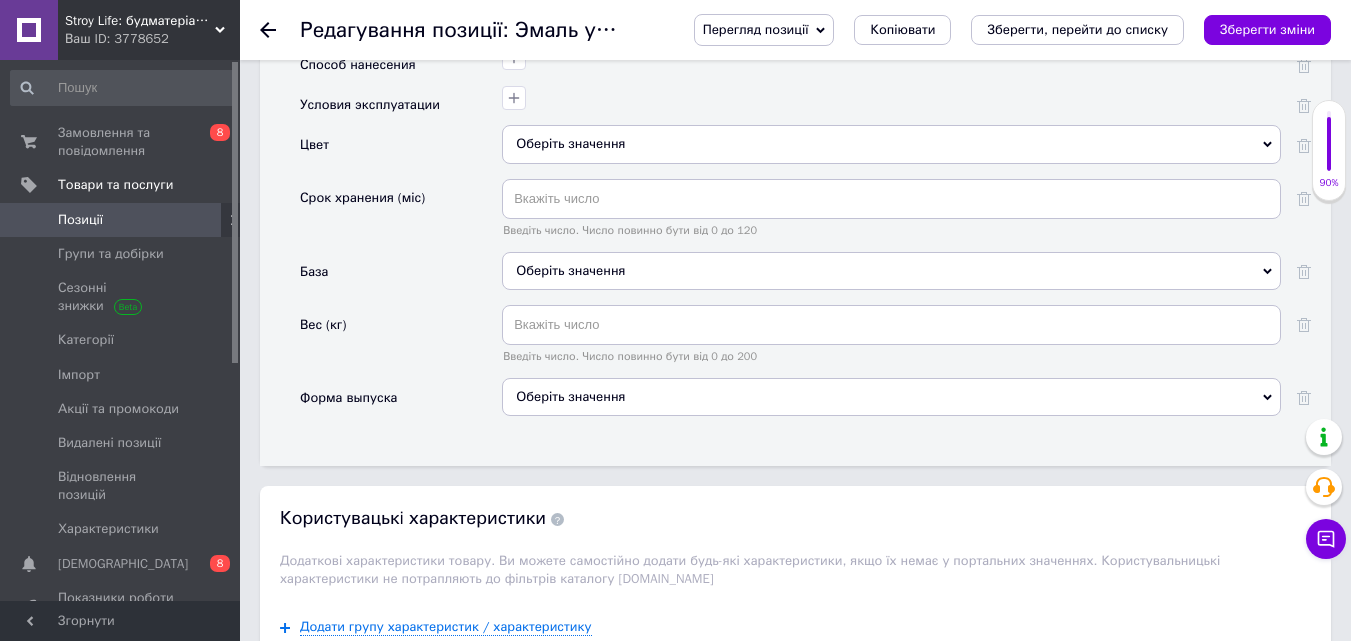 scroll, scrollTop: 3092, scrollLeft: 0, axis: vertical 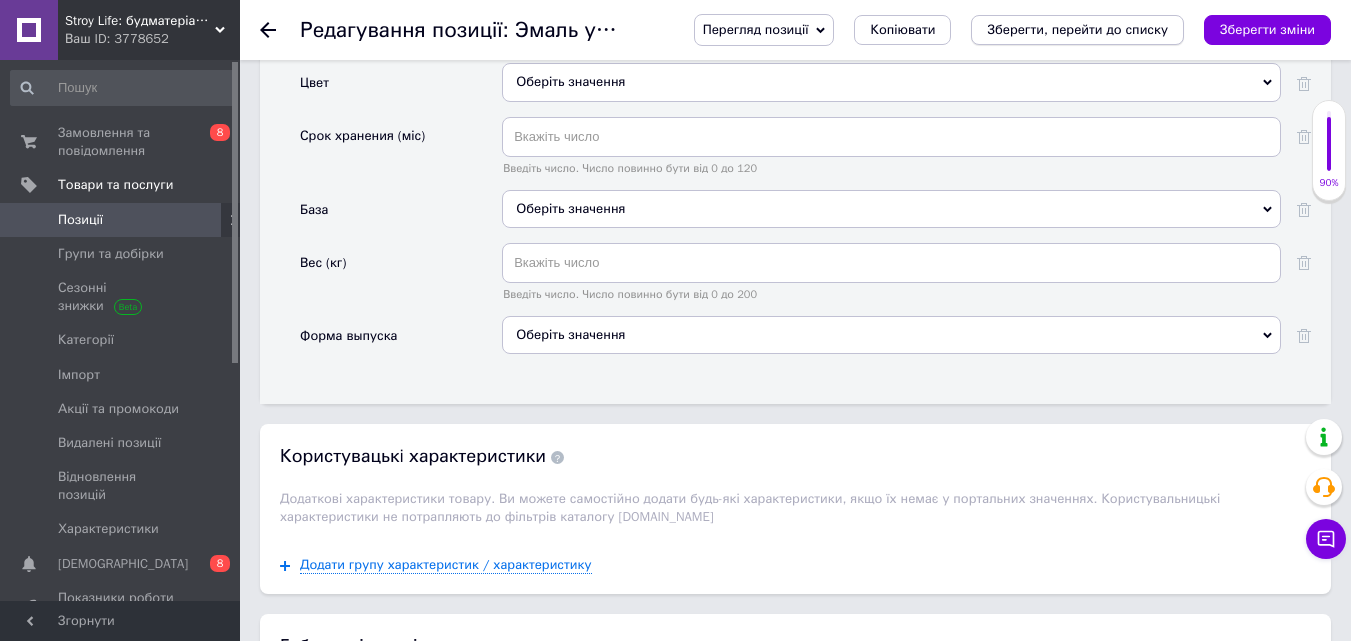 click on "Зберегти, перейти до списку" at bounding box center (1077, 29) 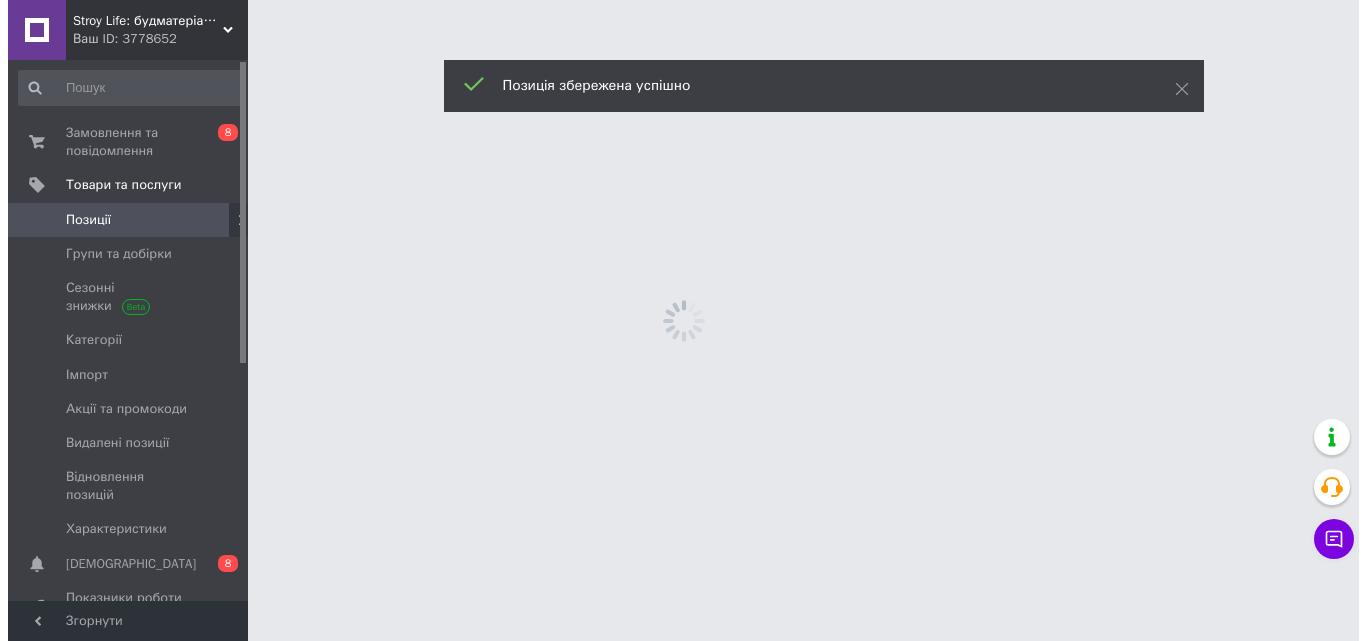 scroll, scrollTop: 0, scrollLeft: 0, axis: both 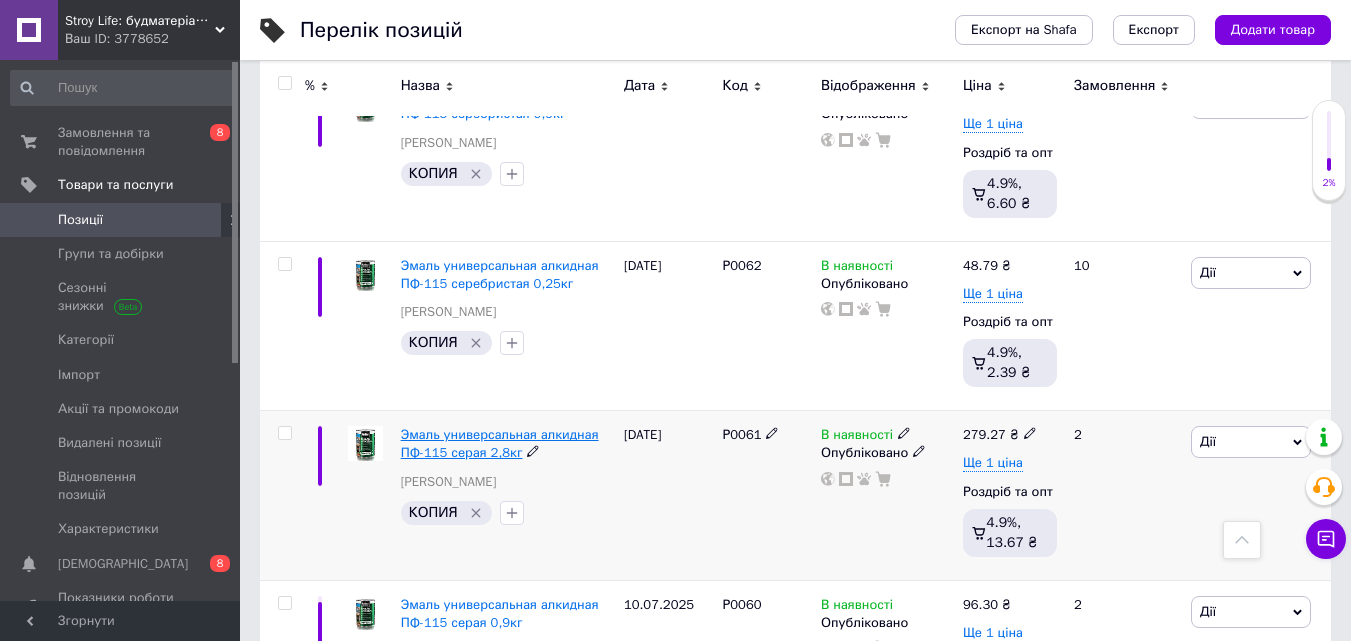 click on "Эмаль универсальная алкидная ПФ-115 серая 2,8кг" at bounding box center [500, 443] 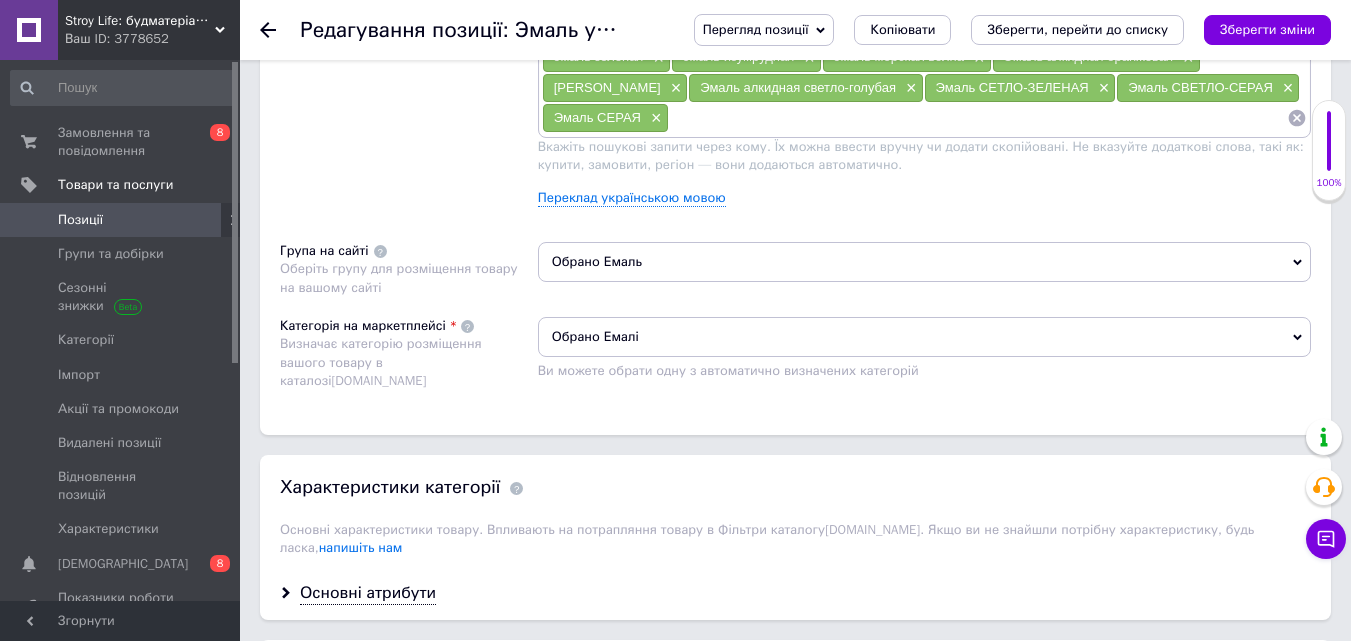 scroll, scrollTop: 1507, scrollLeft: 0, axis: vertical 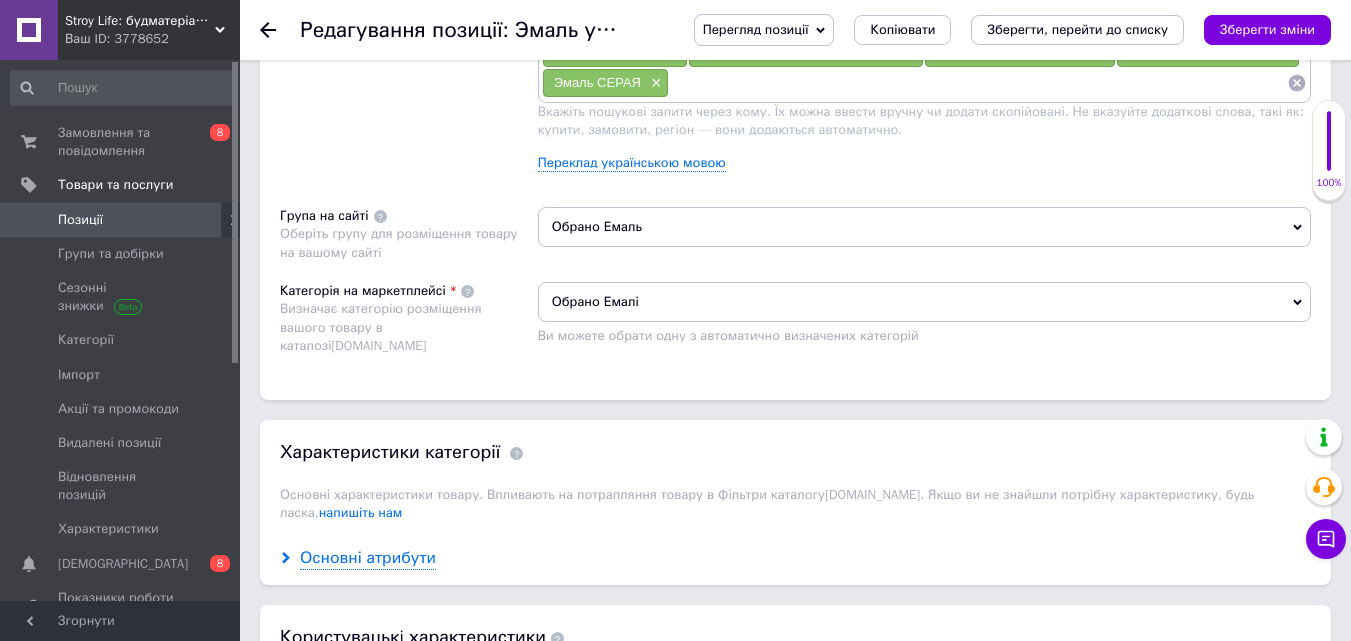 click on "Основні атрибути" at bounding box center [368, 558] 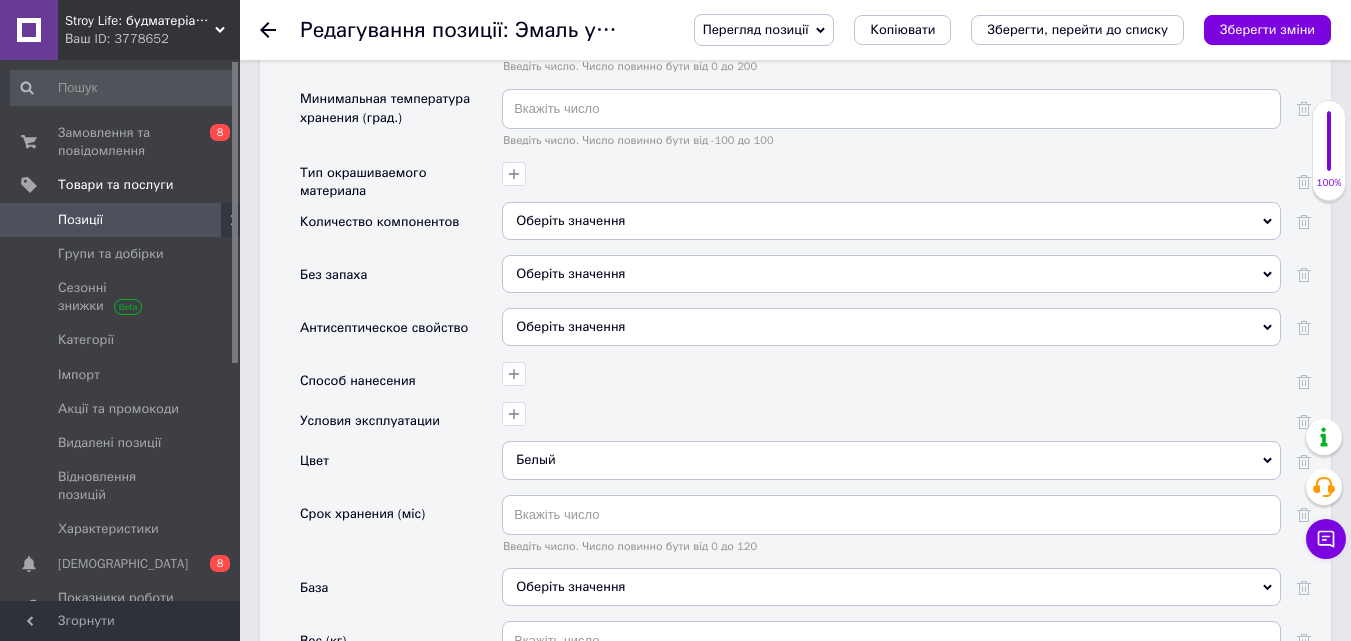 scroll, scrollTop: 2807, scrollLeft: 0, axis: vertical 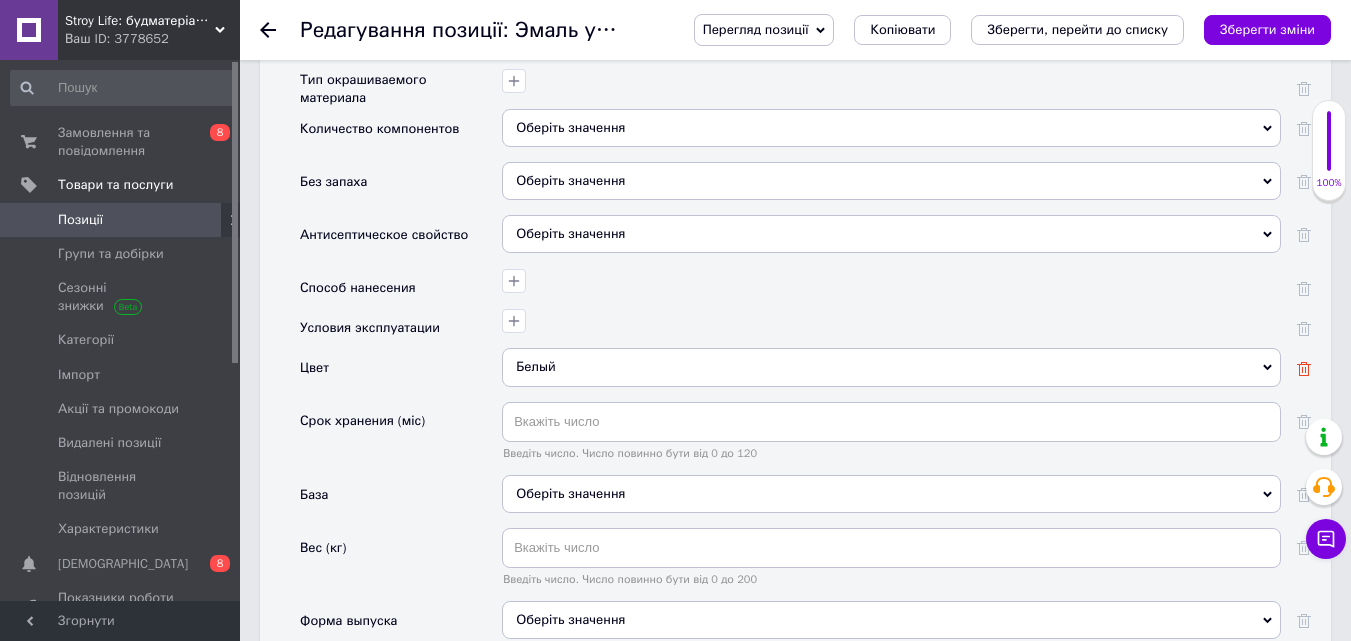 click 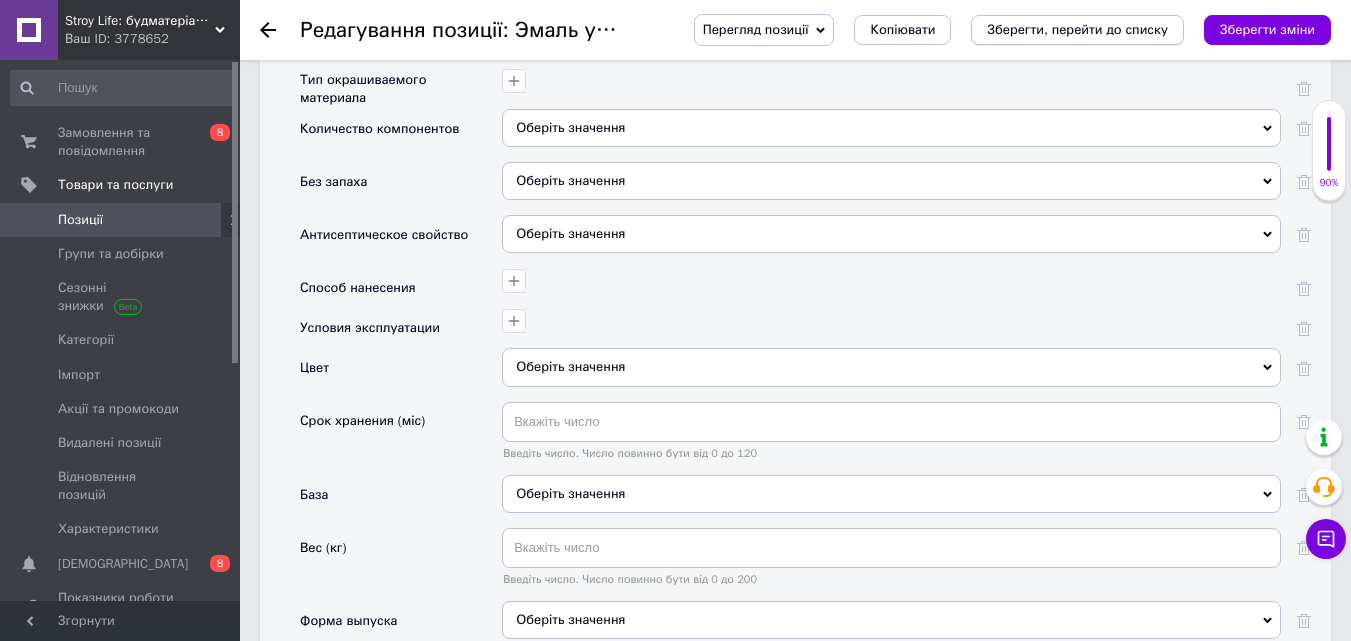 click on "Зберегти, перейти до списку" at bounding box center (1077, 29) 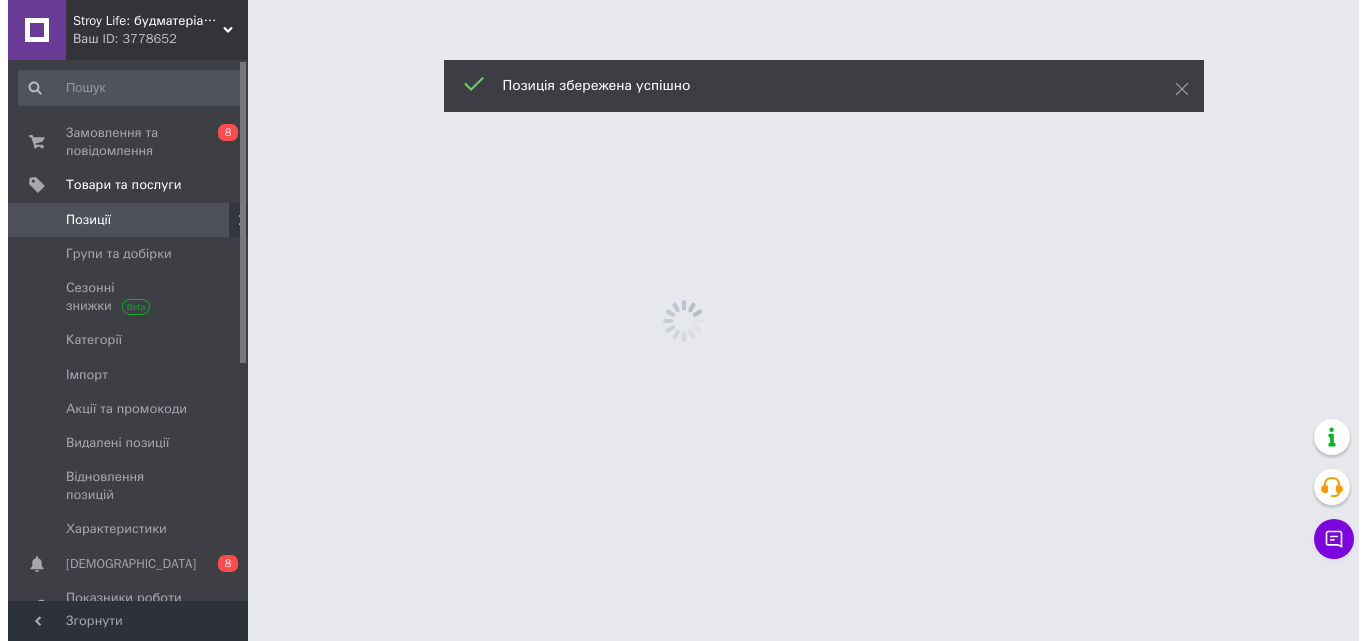 scroll, scrollTop: 0, scrollLeft: 0, axis: both 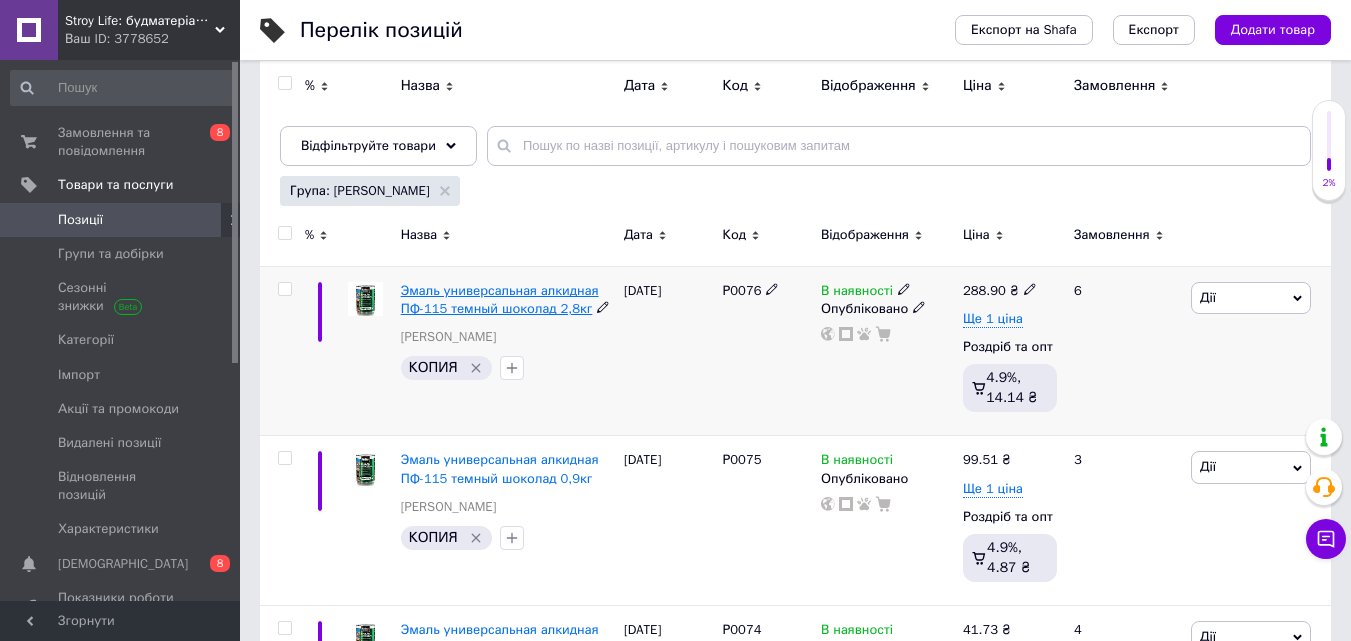 click on "Эмаль универсальная алкидная ПФ-115 темный шоколад 2,8кг" at bounding box center (500, 299) 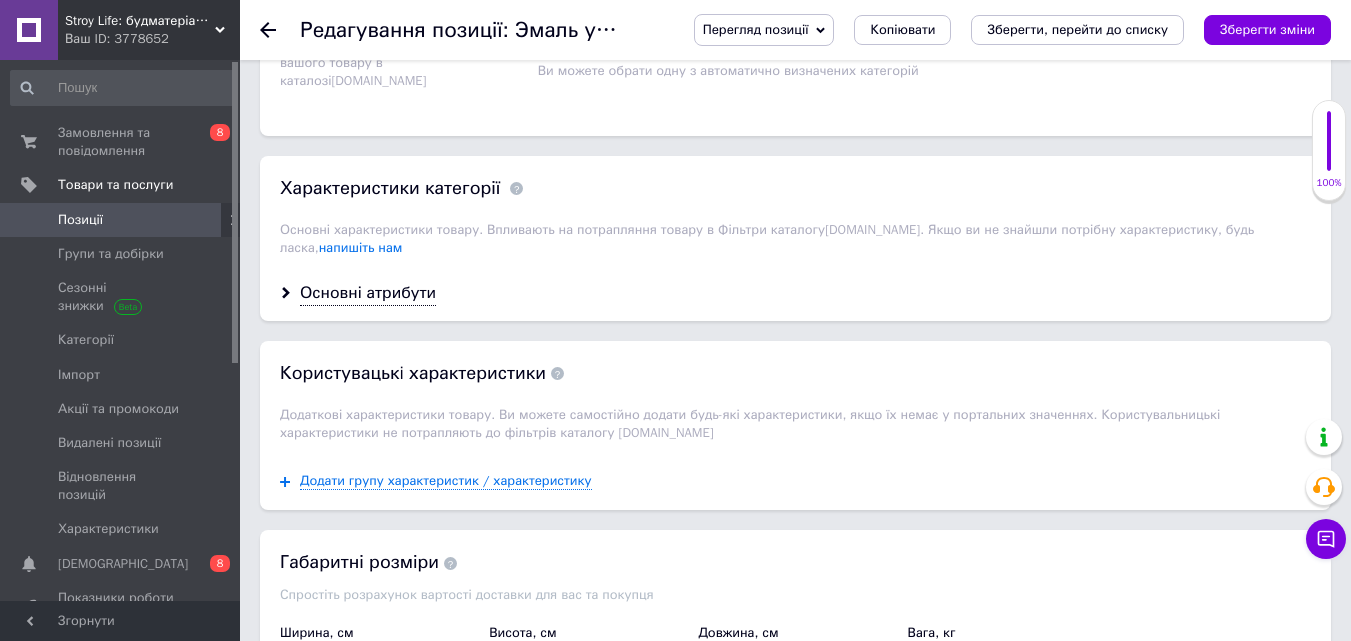 scroll, scrollTop: 1800, scrollLeft: 0, axis: vertical 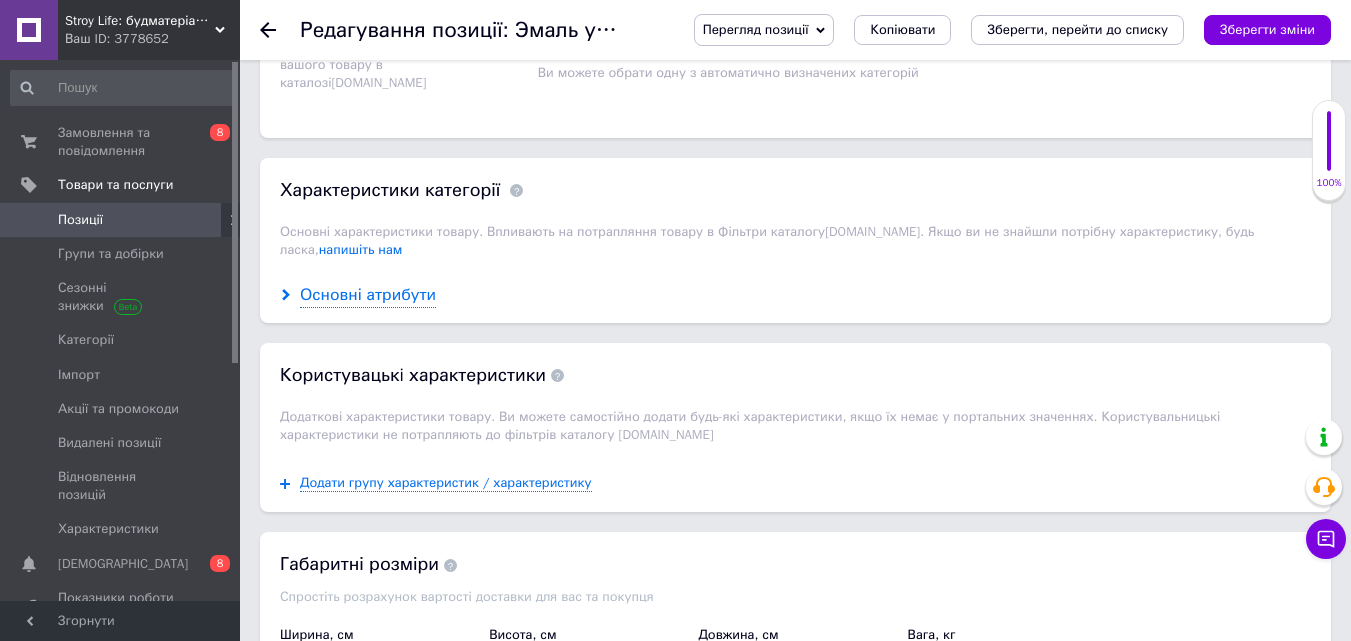 click on "Основні атрибути" at bounding box center [368, 295] 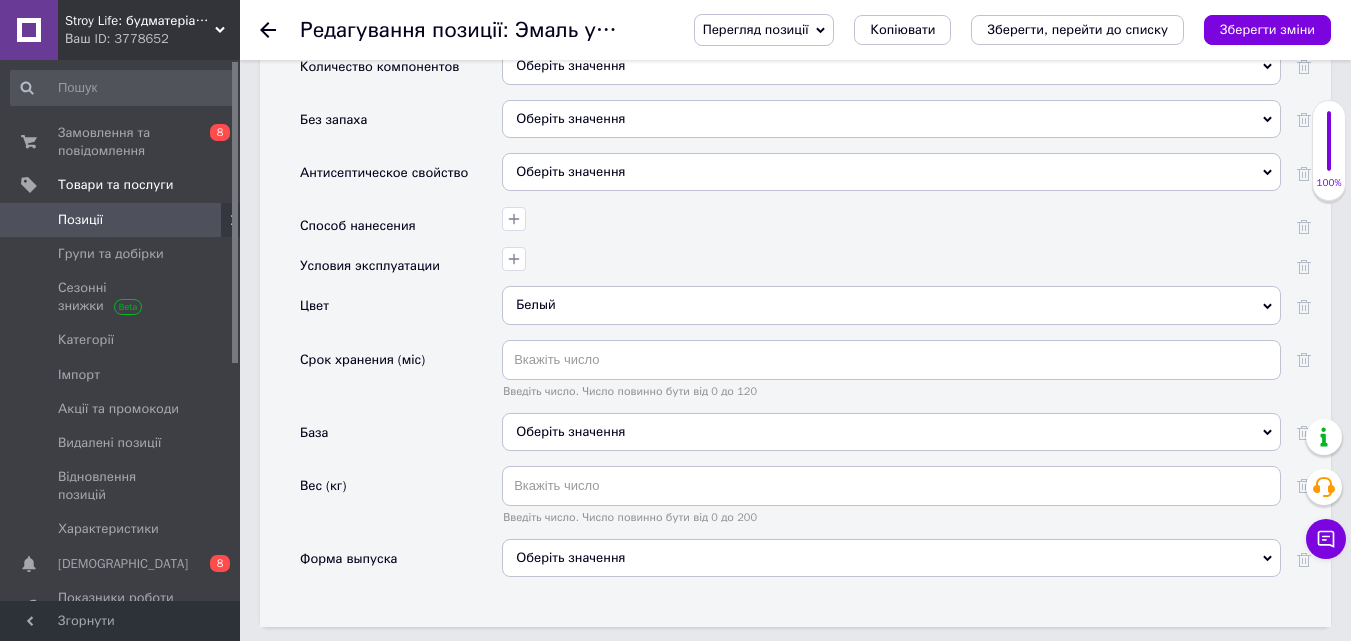 scroll, scrollTop: 2900, scrollLeft: 0, axis: vertical 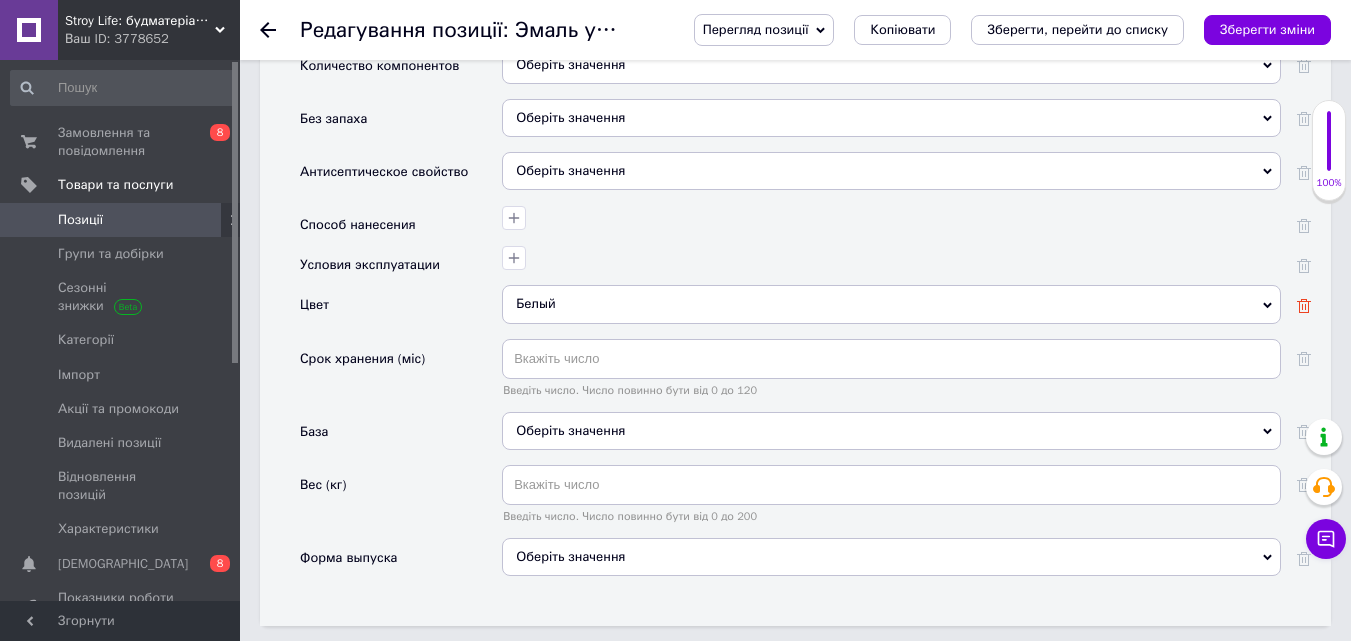 click 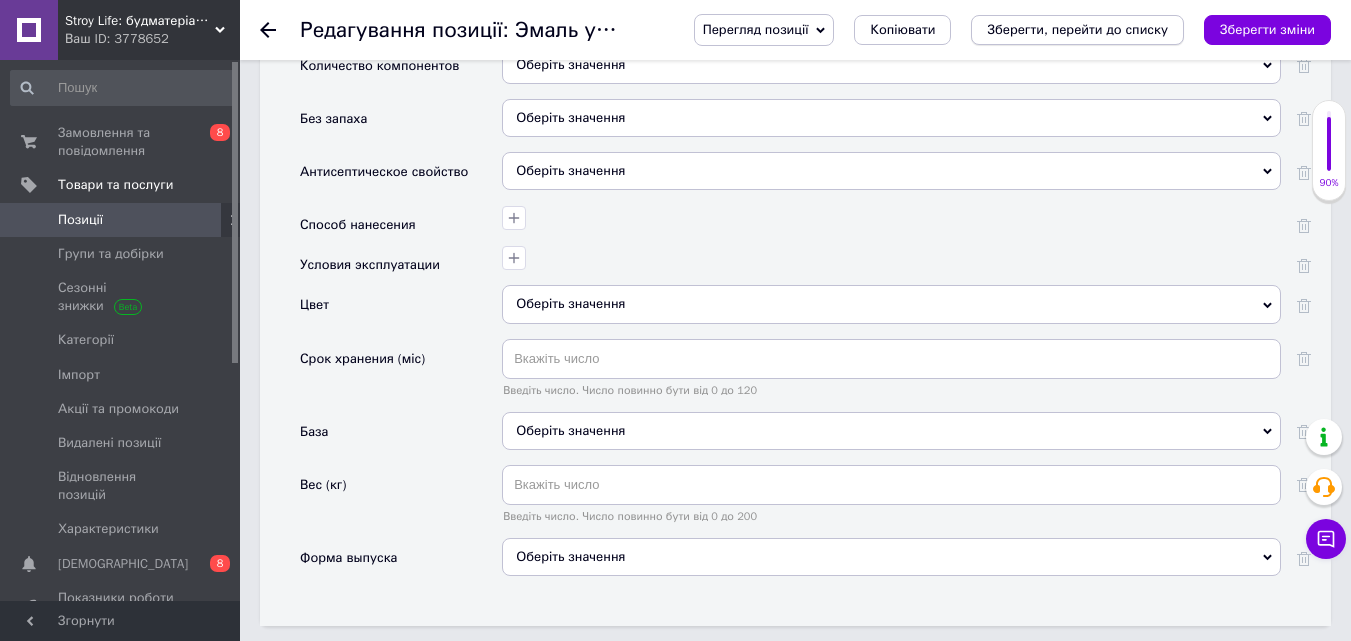 click on "Зберегти, перейти до списку" at bounding box center (1077, 29) 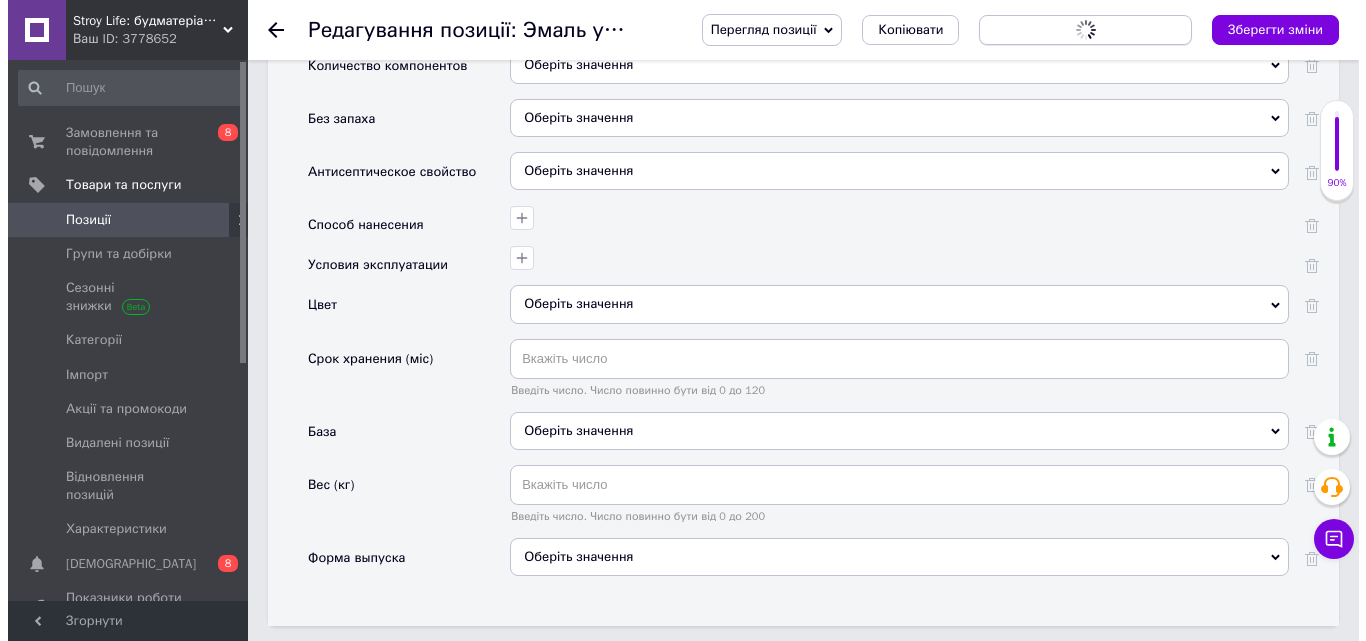 scroll, scrollTop: 0, scrollLeft: 0, axis: both 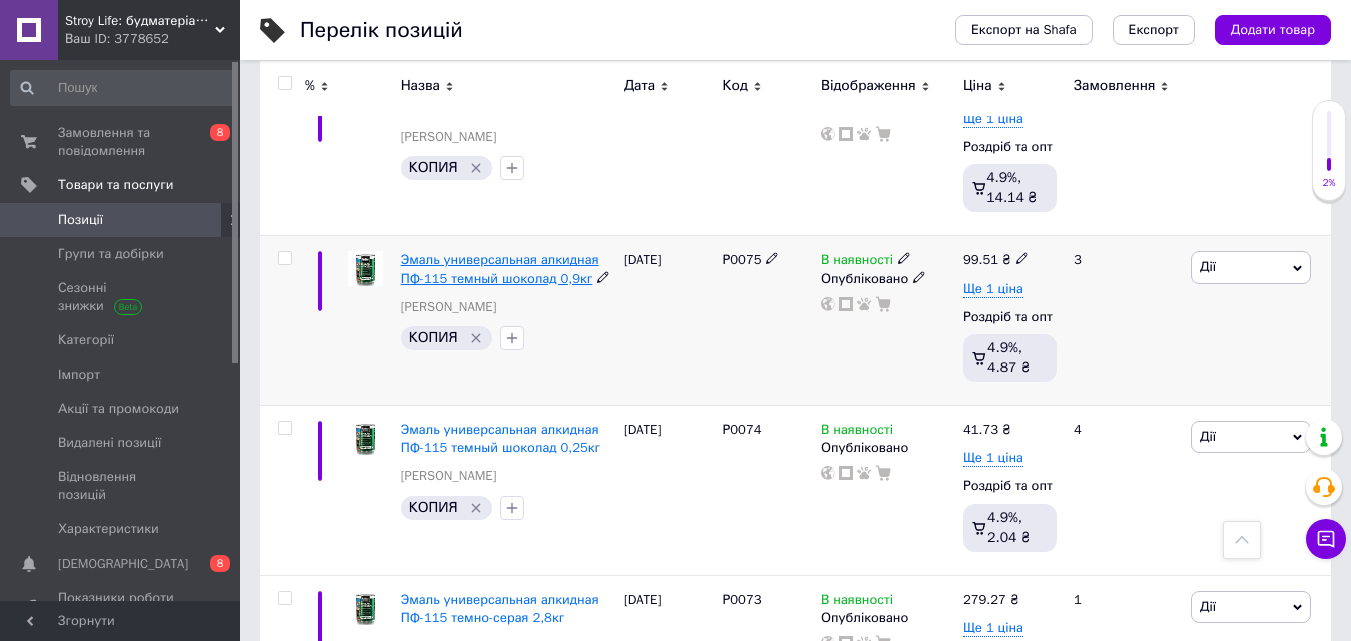 click on "Эмаль универсальная алкидная ПФ-115 темный шоколад 0,9кг" at bounding box center [500, 268] 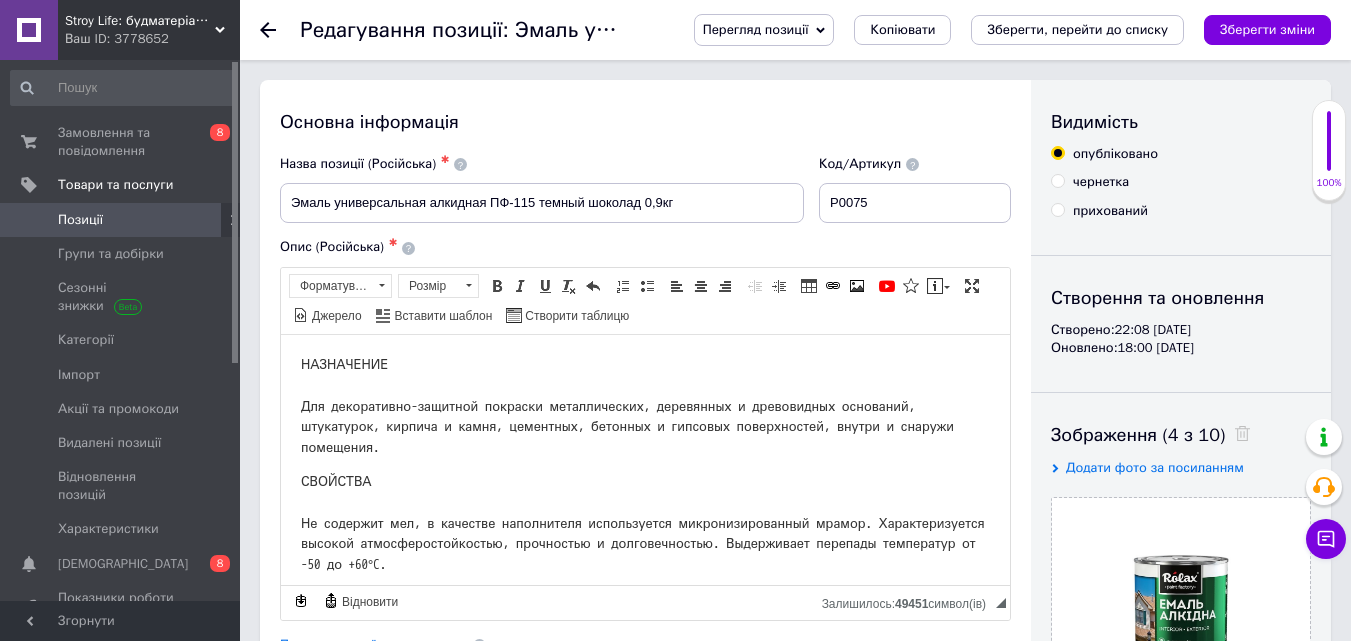 scroll, scrollTop: 0, scrollLeft: 0, axis: both 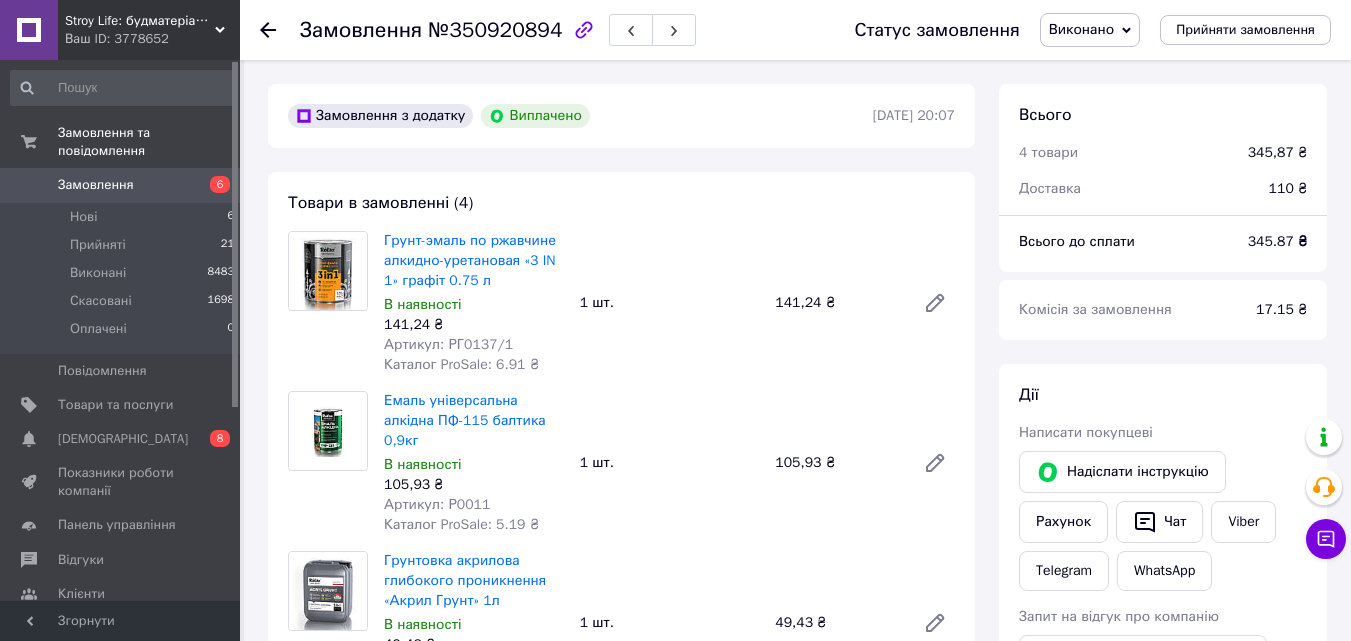 click on "Замовлення" at bounding box center (121, 185) 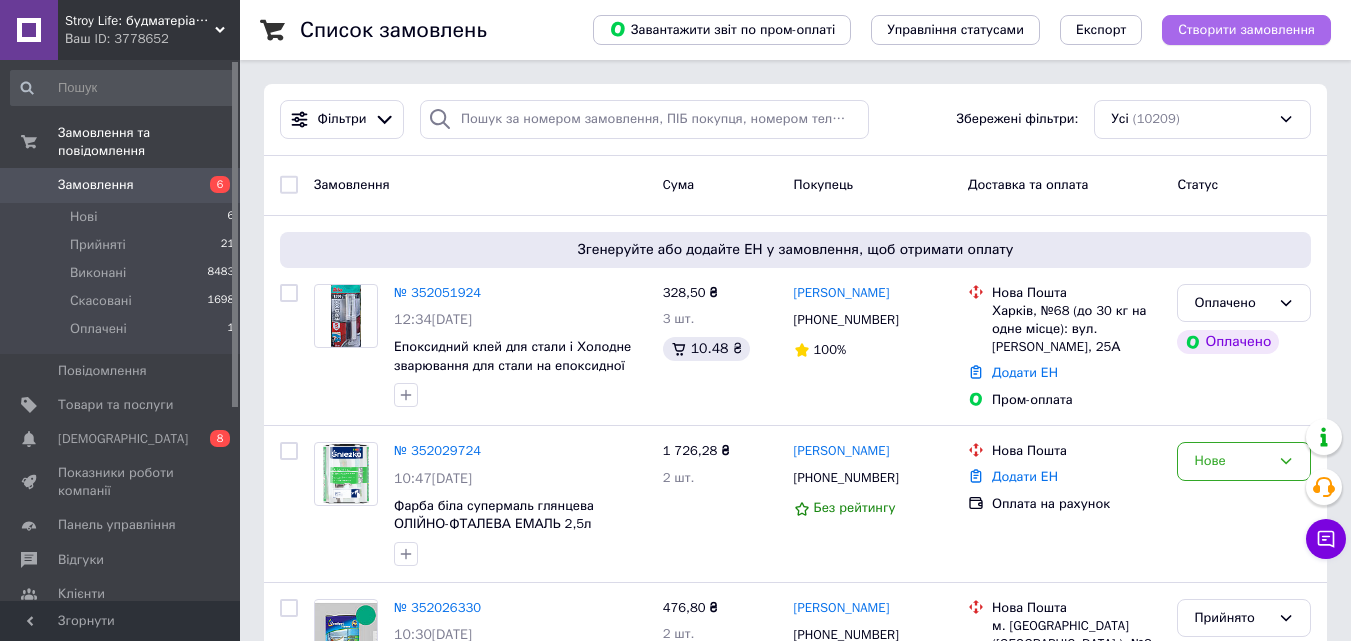 click on "Створити замовлення" at bounding box center [1246, 30] 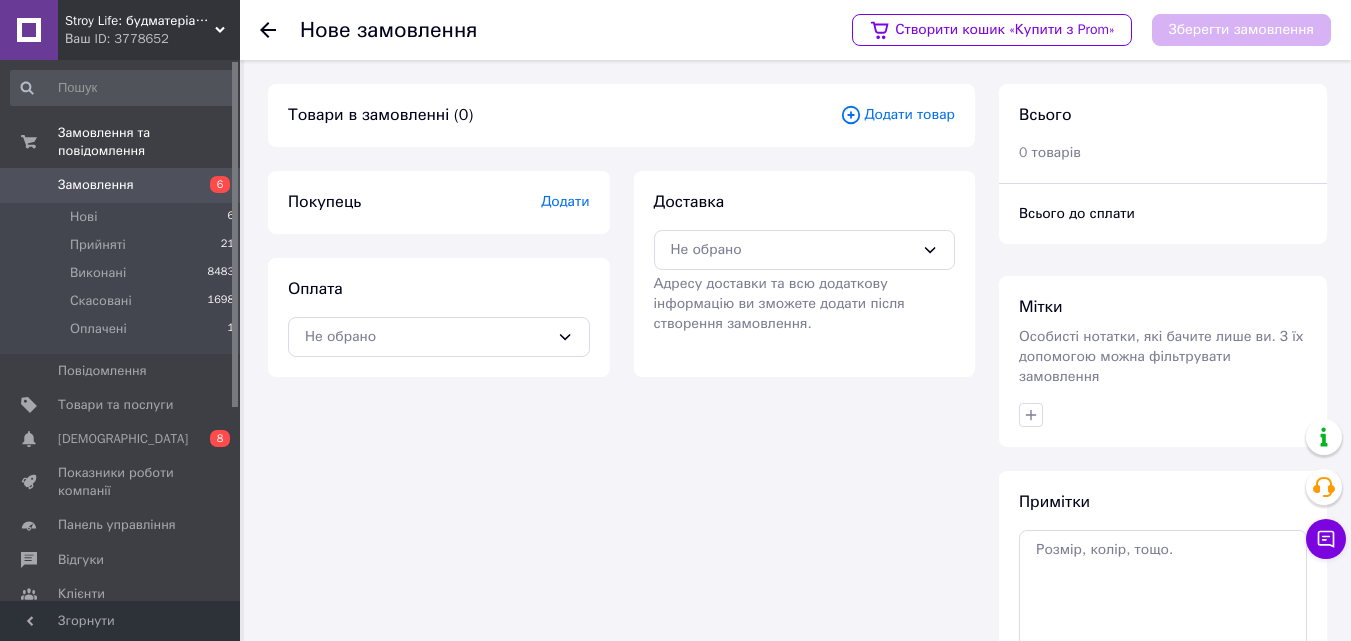 click on "Додати товар" at bounding box center (897, 115) 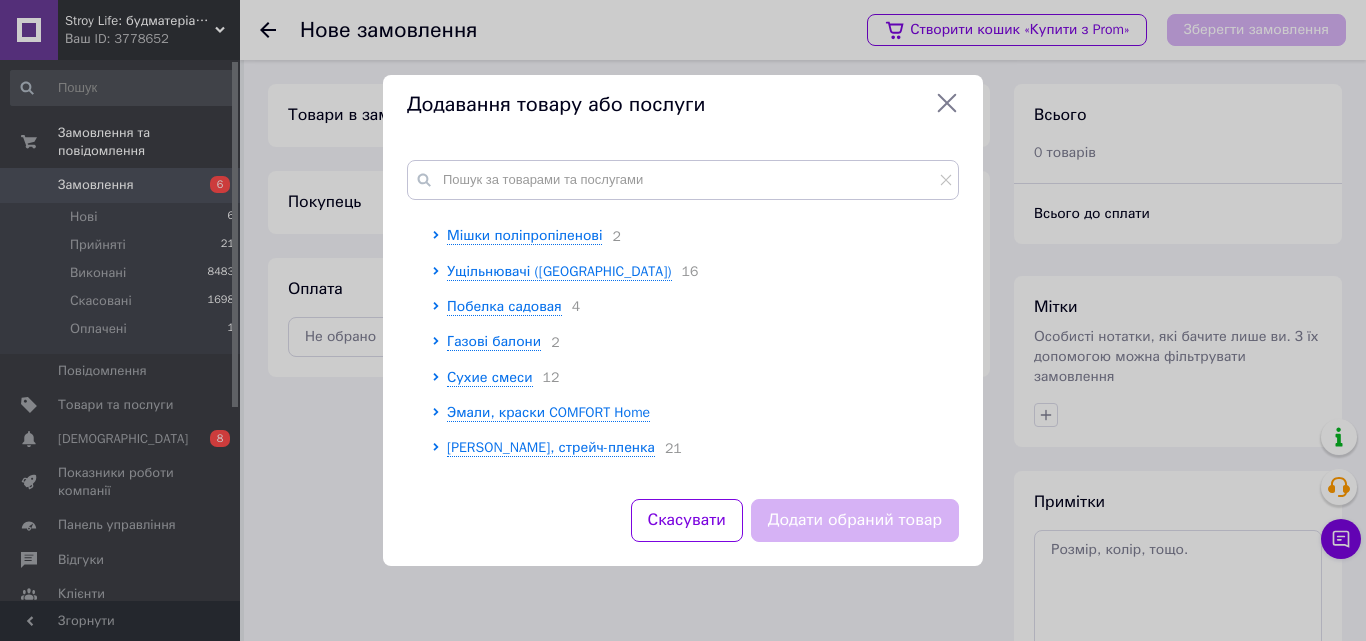scroll, scrollTop: 400, scrollLeft: 0, axis: vertical 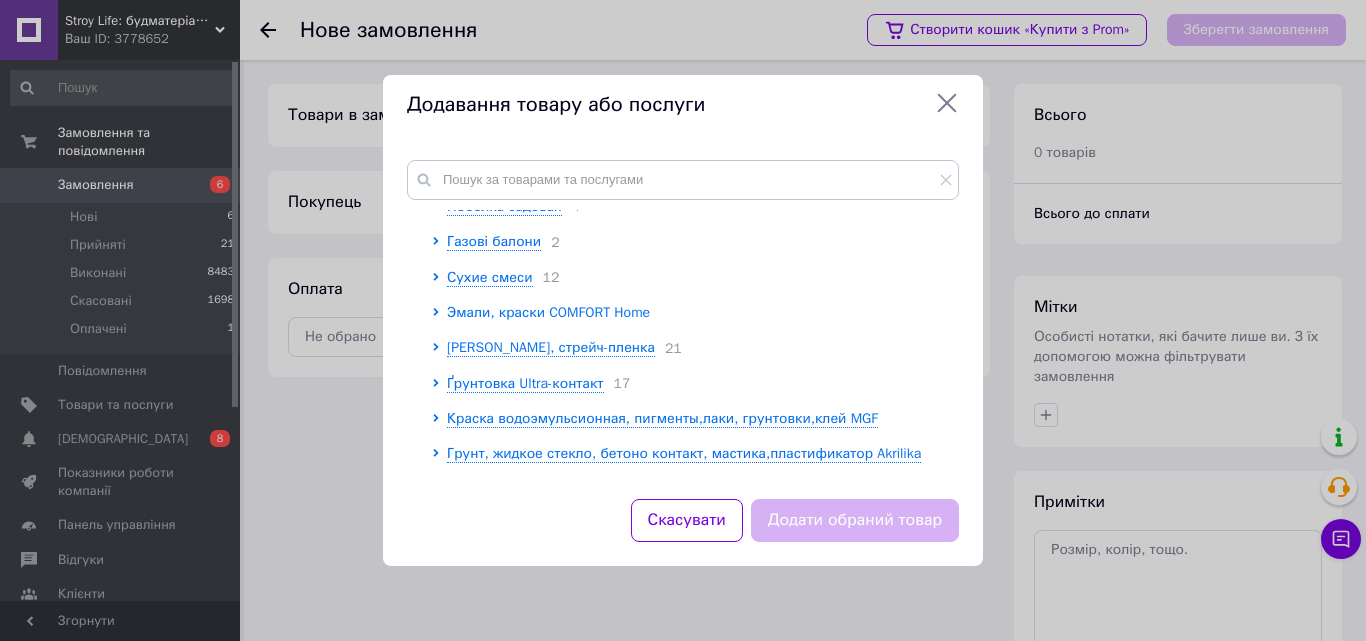 click on "Эмали, краски COMFORT Home" at bounding box center [548, 312] 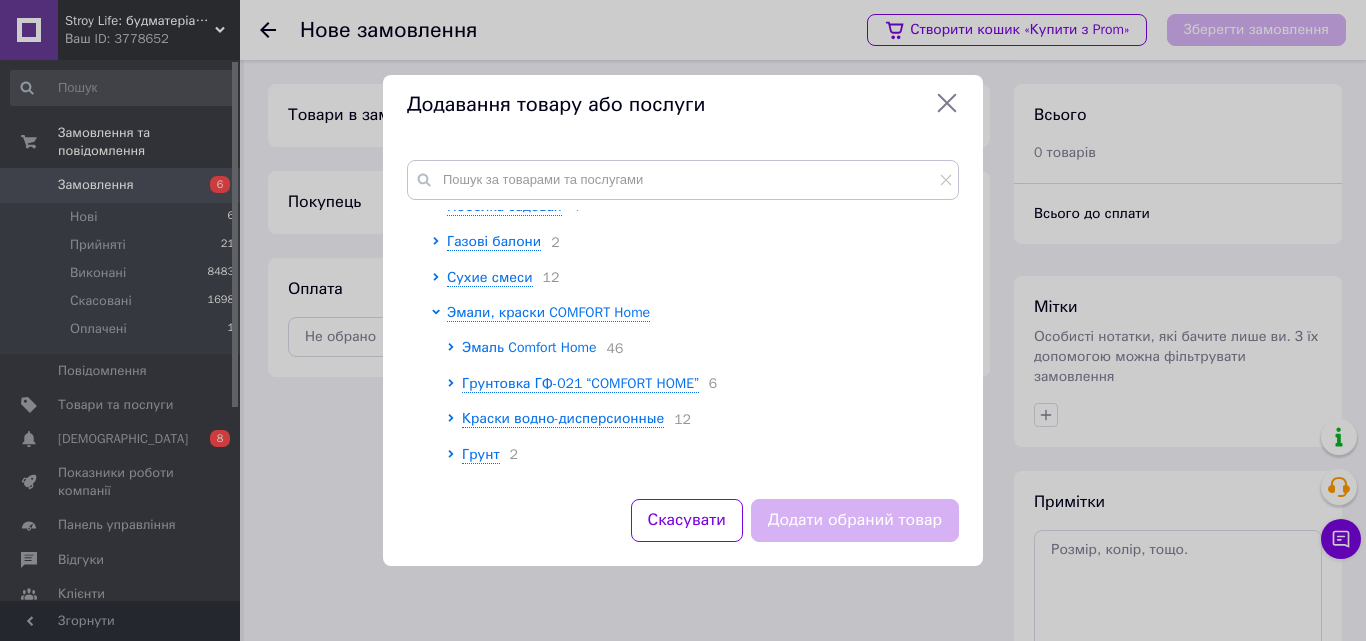click on "Эмаль Comfort Home" at bounding box center (529, 347) 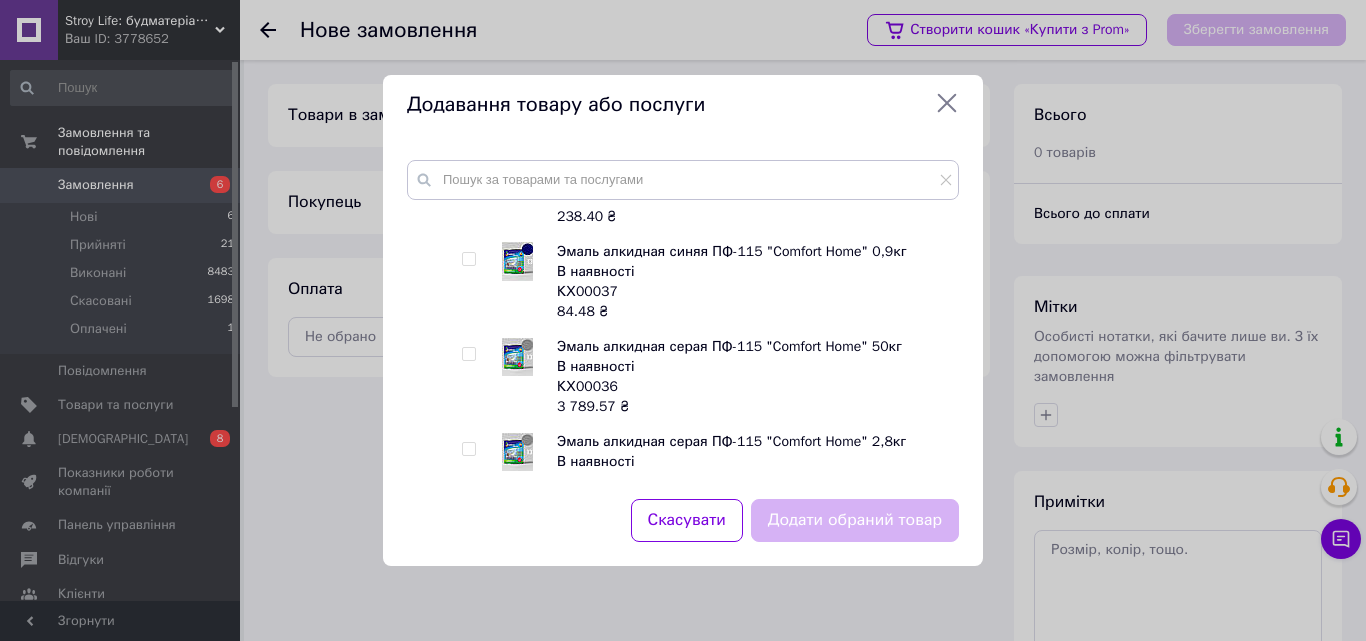 scroll, scrollTop: 1500, scrollLeft: 0, axis: vertical 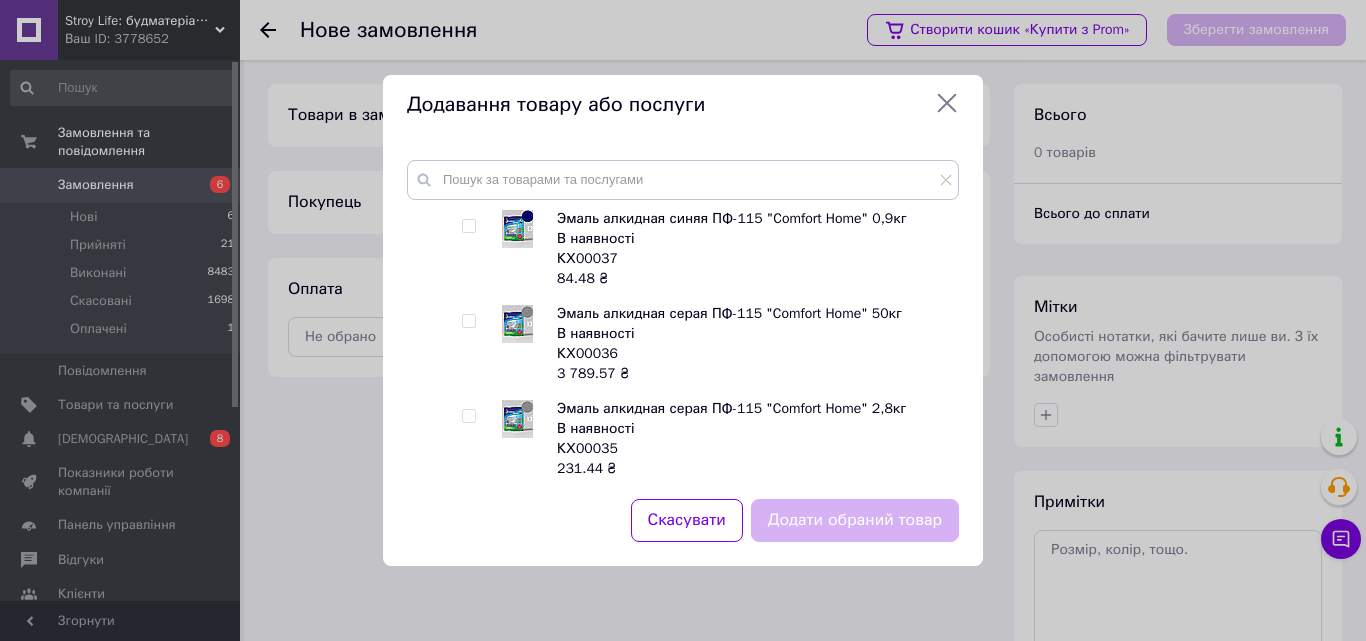 click at bounding box center (468, 416) 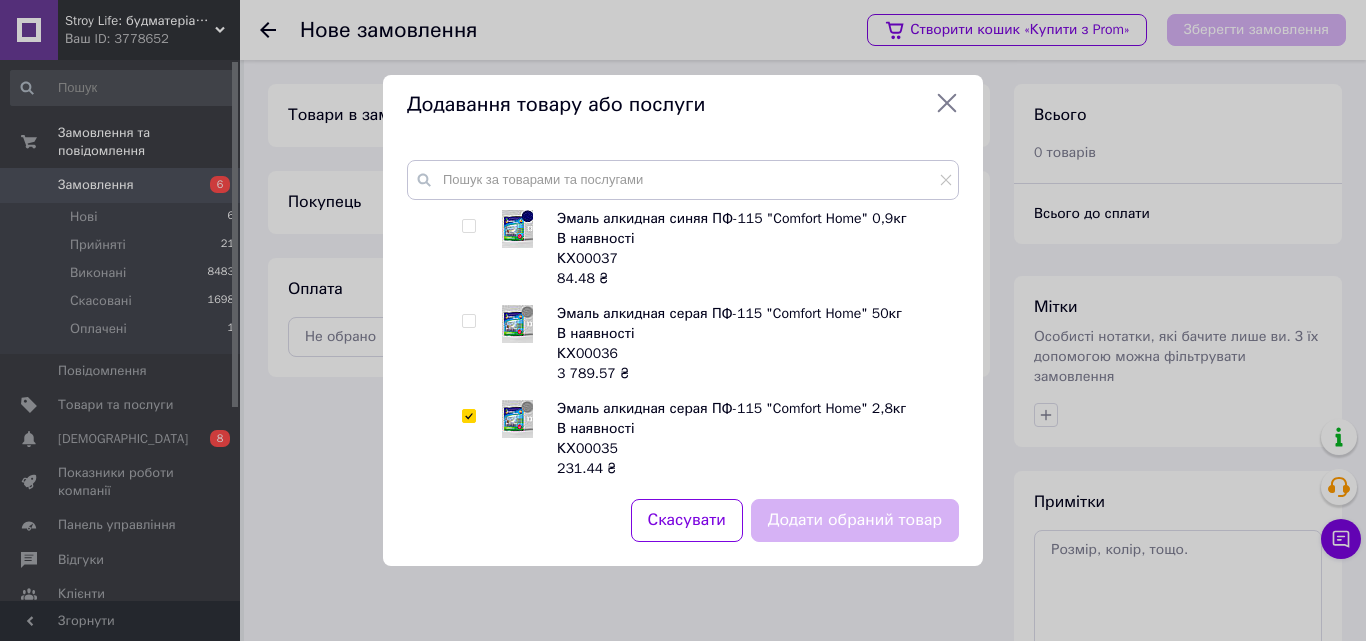 checkbox on "true" 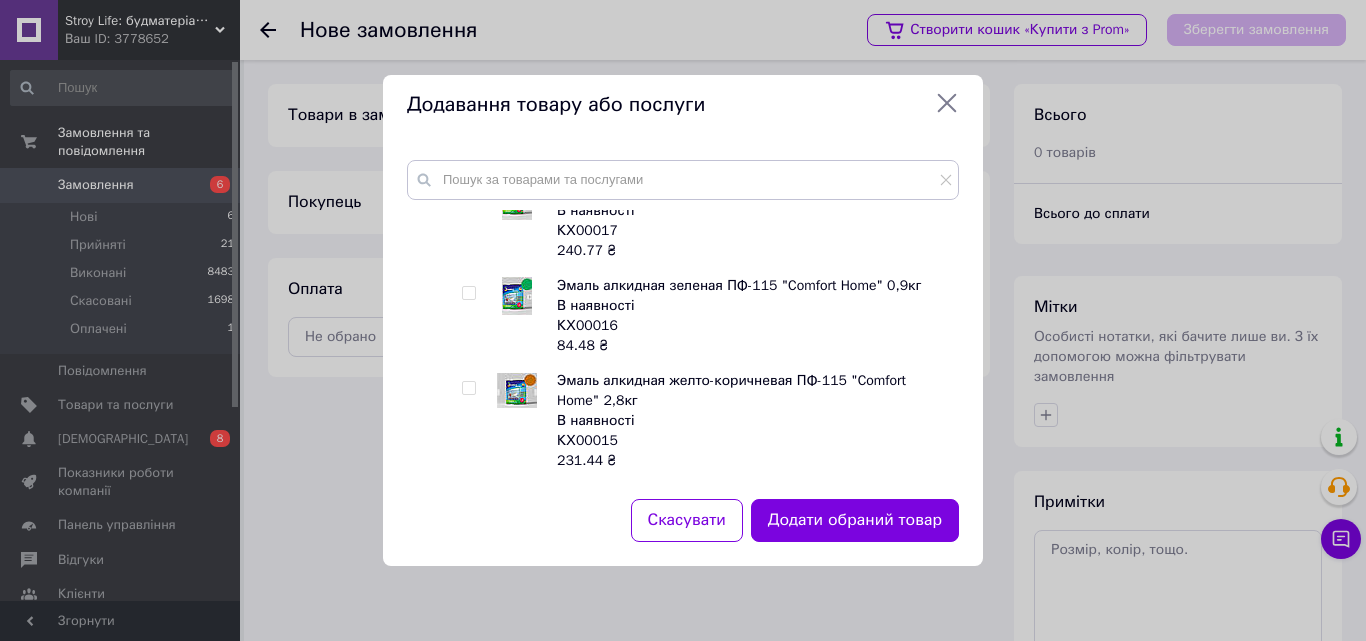 scroll, scrollTop: 3600, scrollLeft: 0, axis: vertical 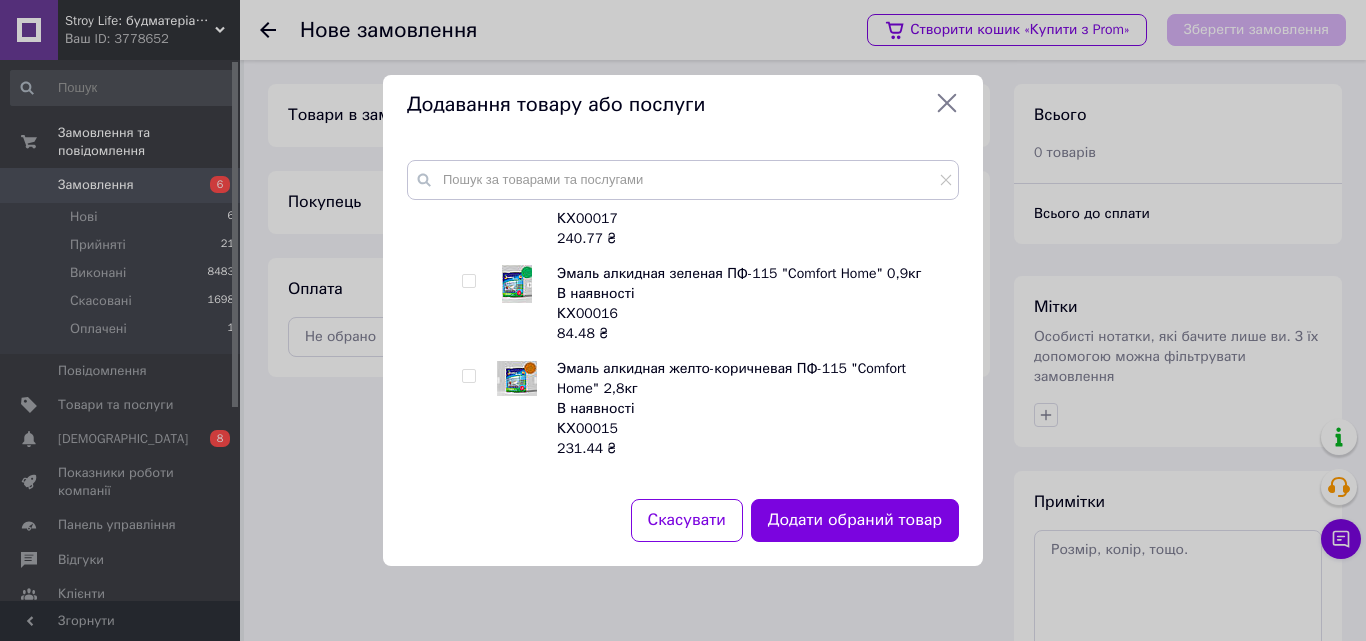 click at bounding box center [468, 281] 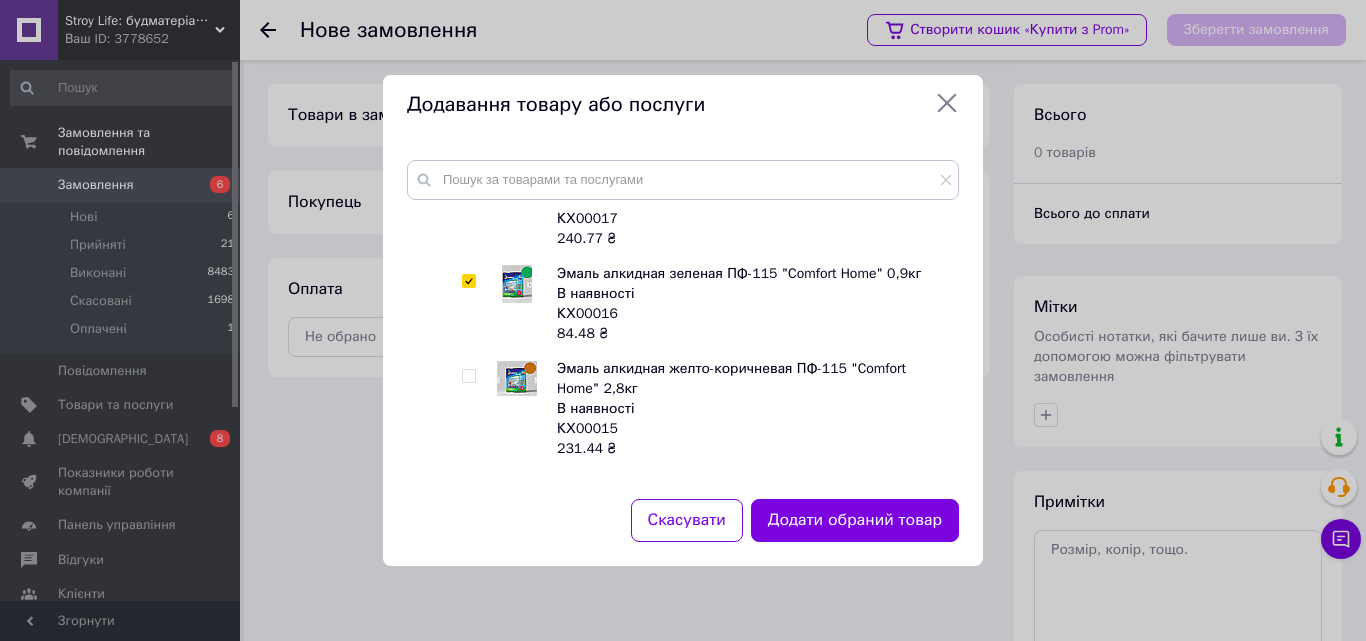 checkbox on "true" 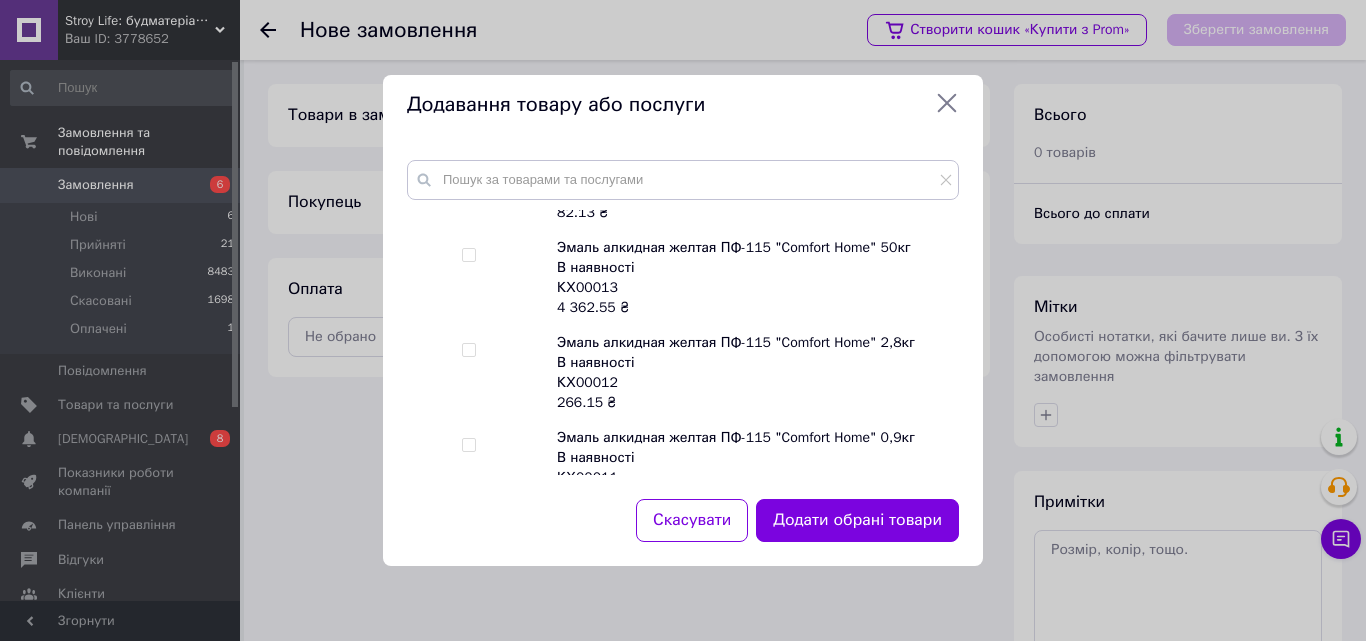 scroll, scrollTop: 4000, scrollLeft: 0, axis: vertical 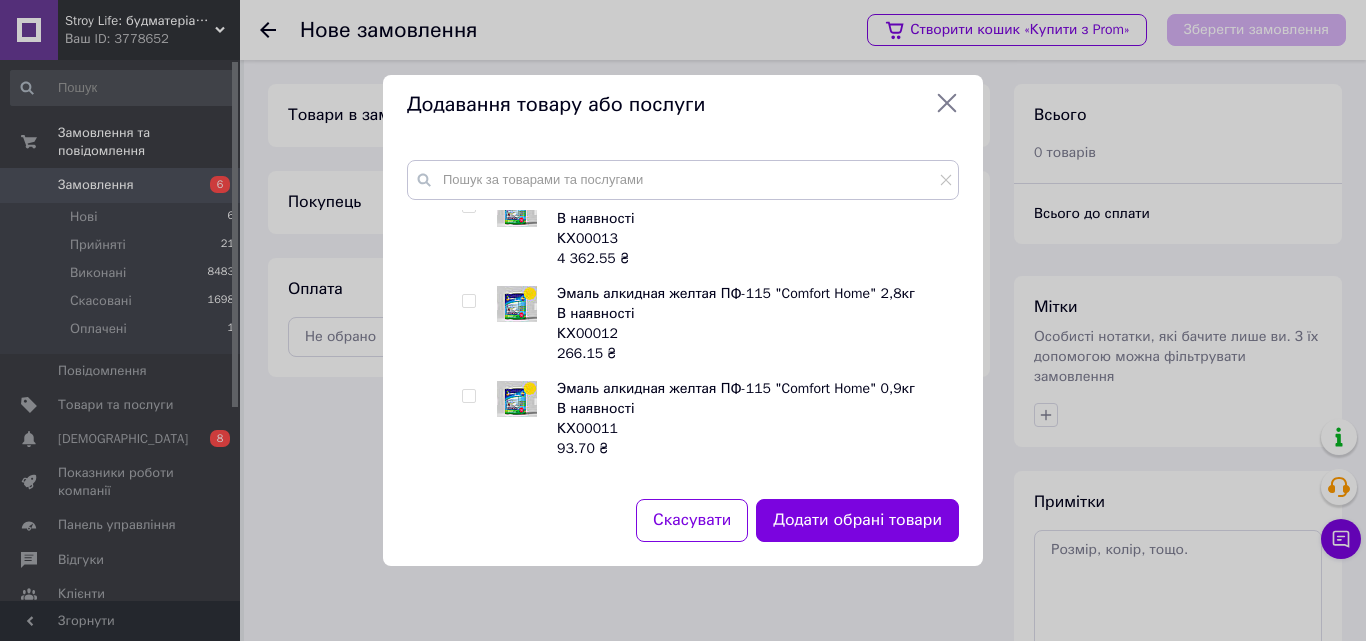click at bounding box center (468, 396) 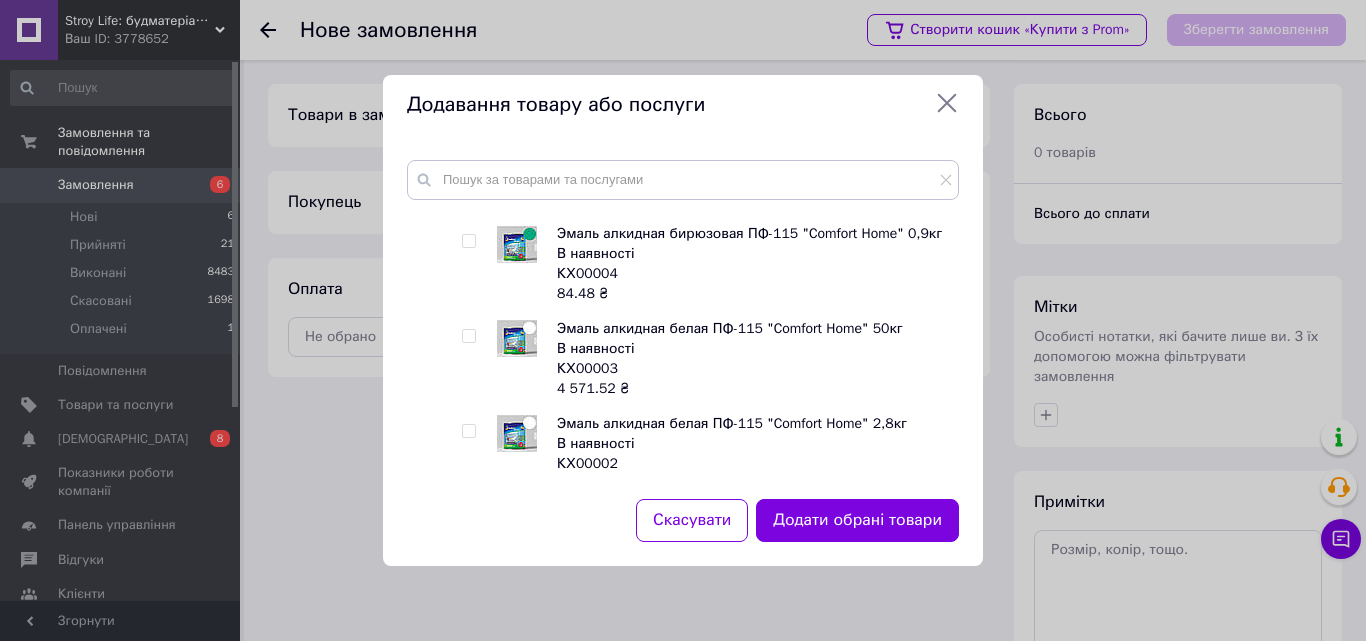 scroll, scrollTop: 4764, scrollLeft: 0, axis: vertical 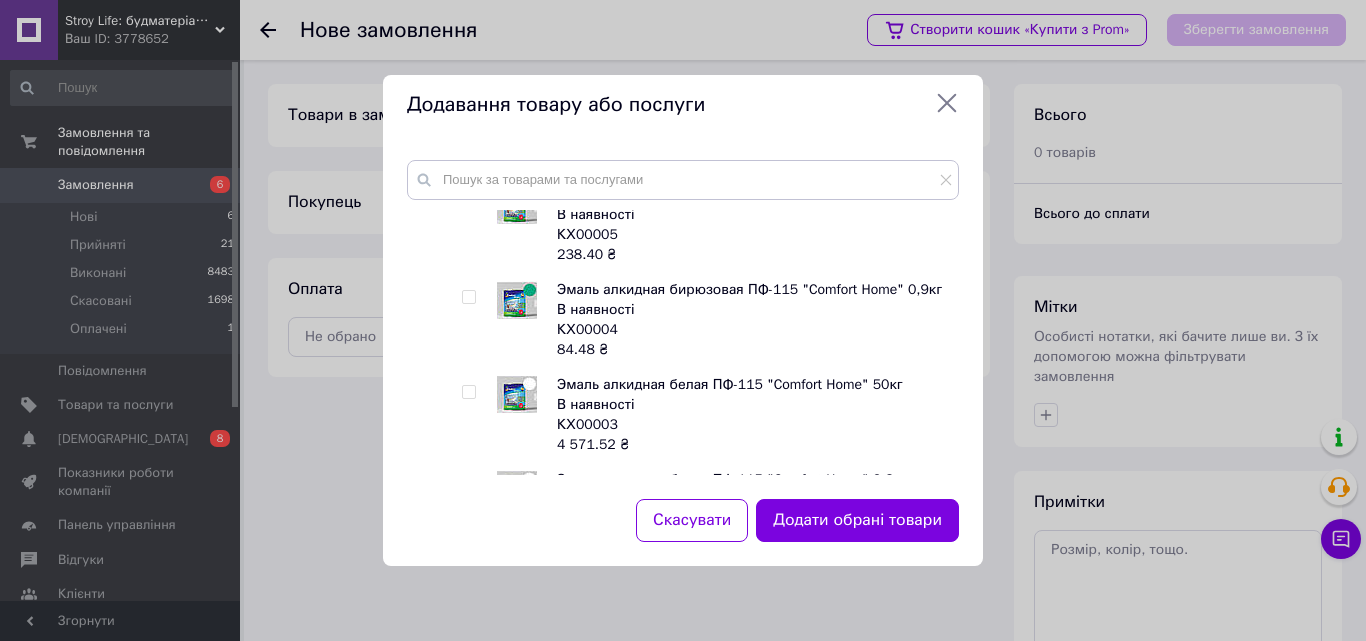 click at bounding box center [468, 487] 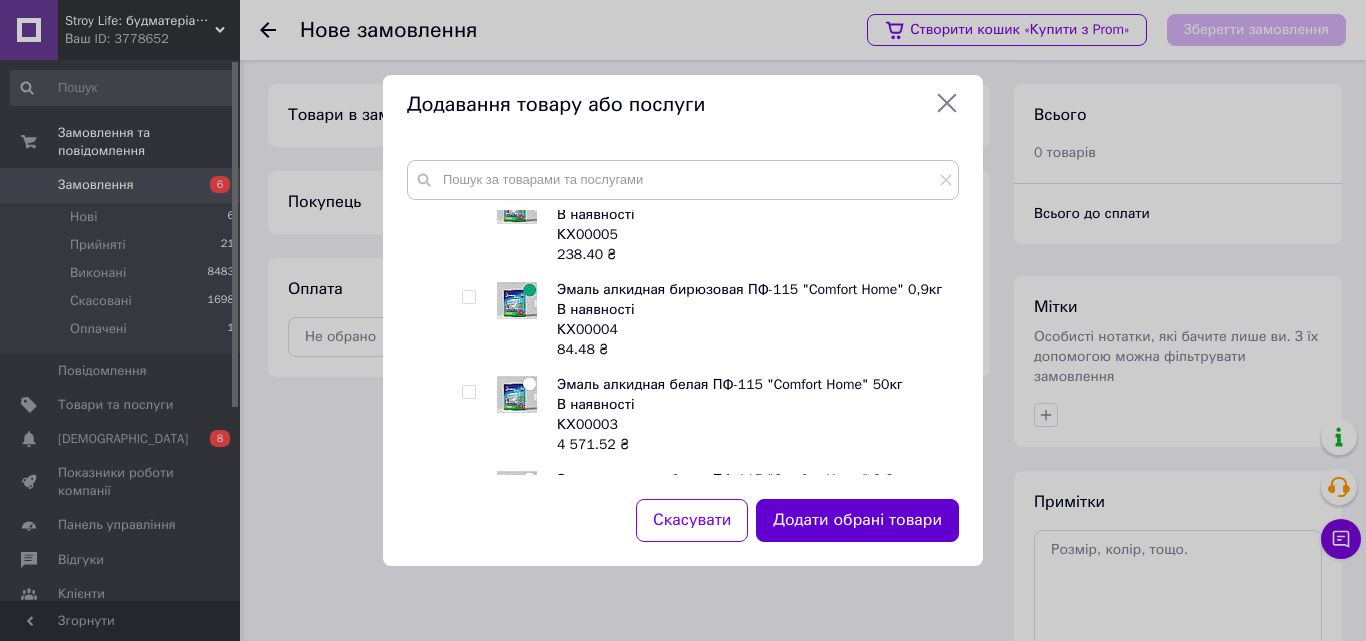 click on "Додати обрані товари" at bounding box center [857, 520] 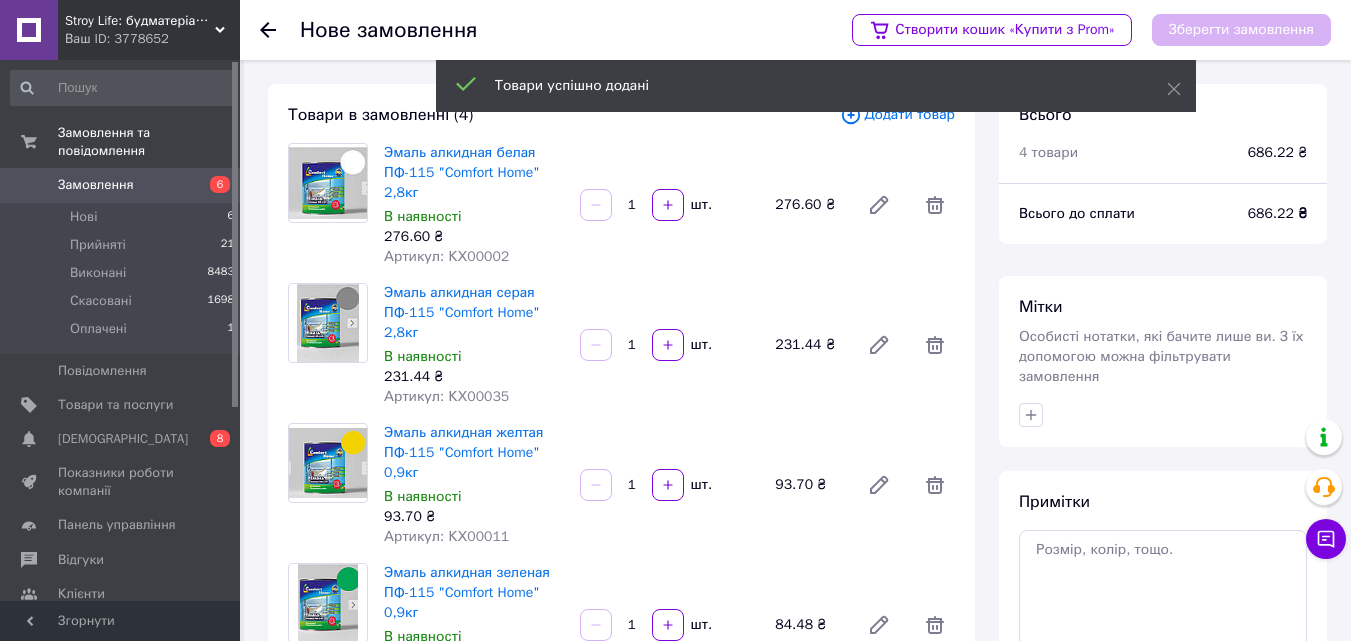 click on "Додати товар" at bounding box center (897, 115) 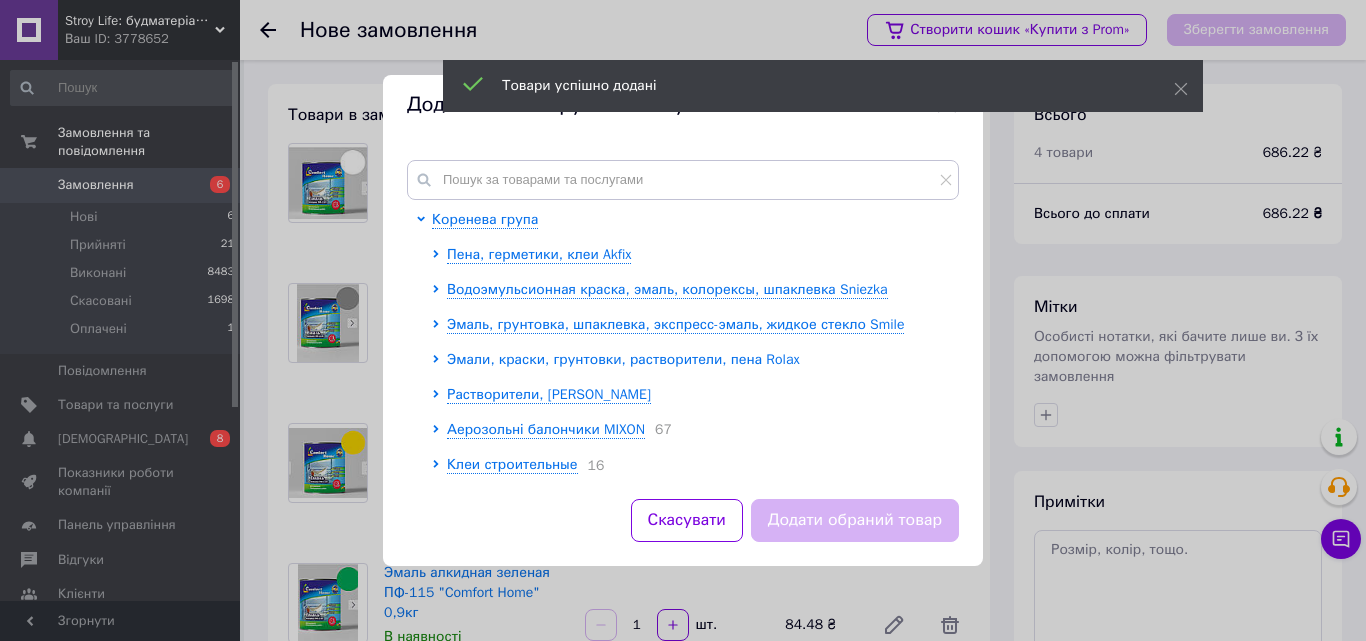 click on "Эмали, краски, грунтовки, растворители, пена Rolax" at bounding box center (623, 359) 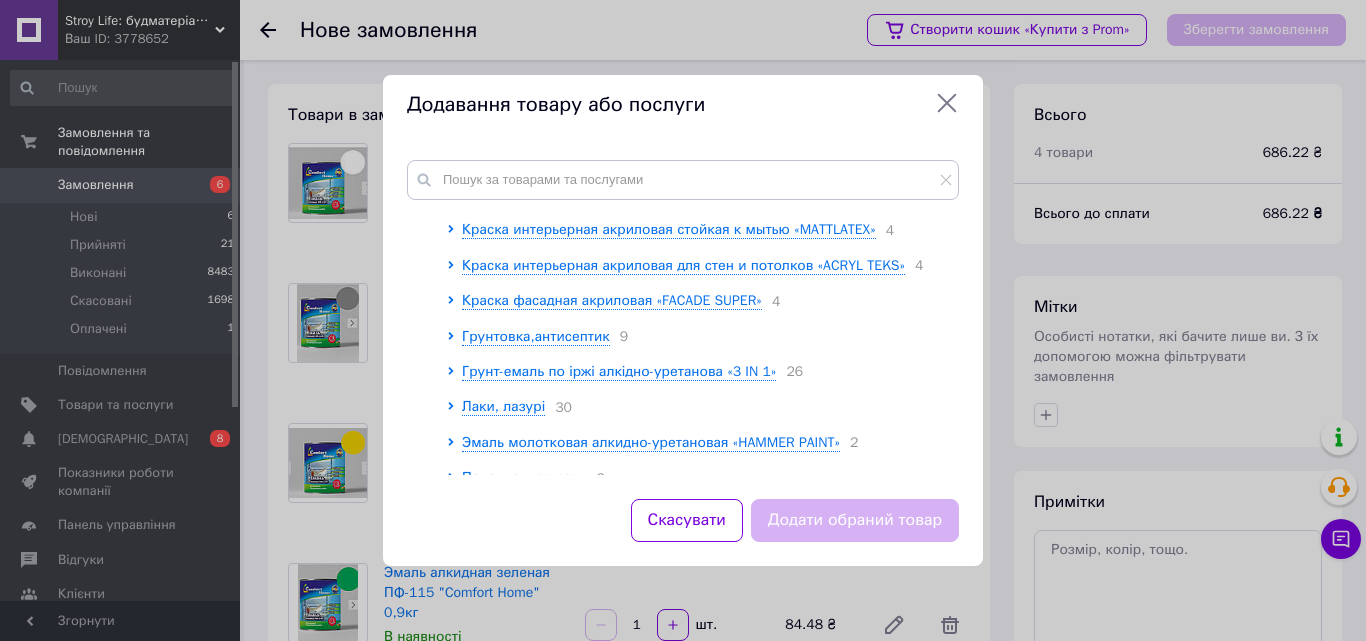 scroll, scrollTop: 300, scrollLeft: 0, axis: vertical 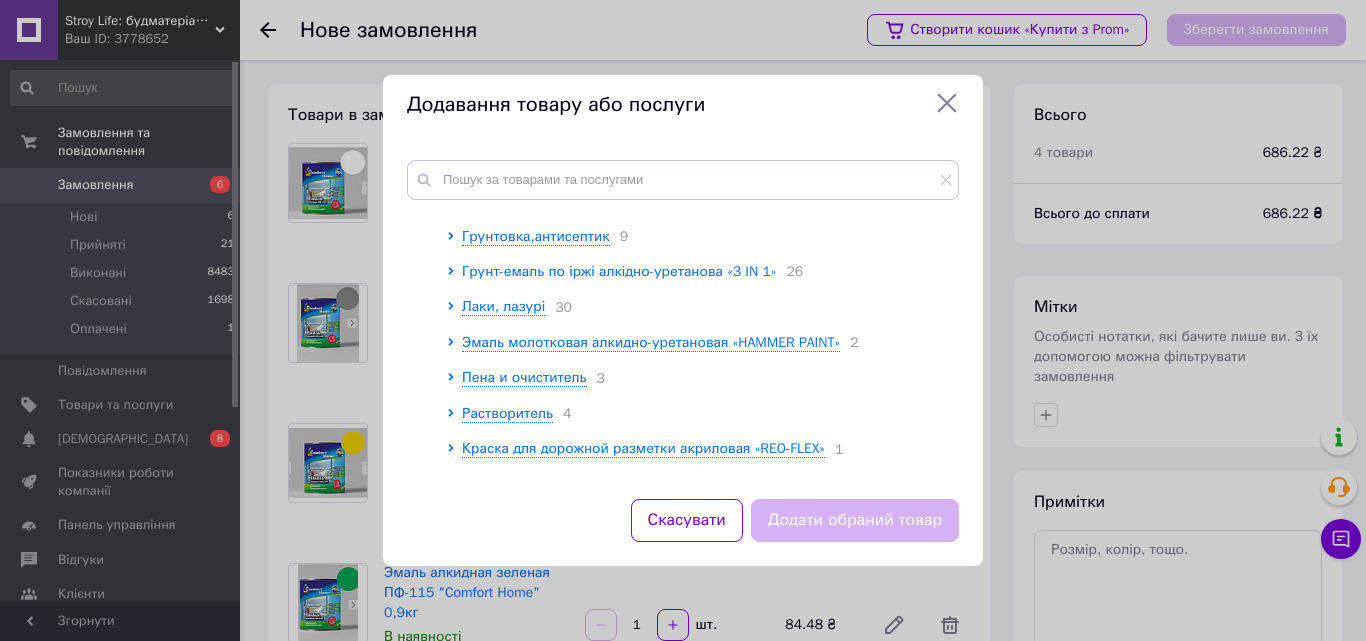 click on "Грунт-емаль по іржі алкідно-уретанова «3 IN 1»" at bounding box center [619, 271] 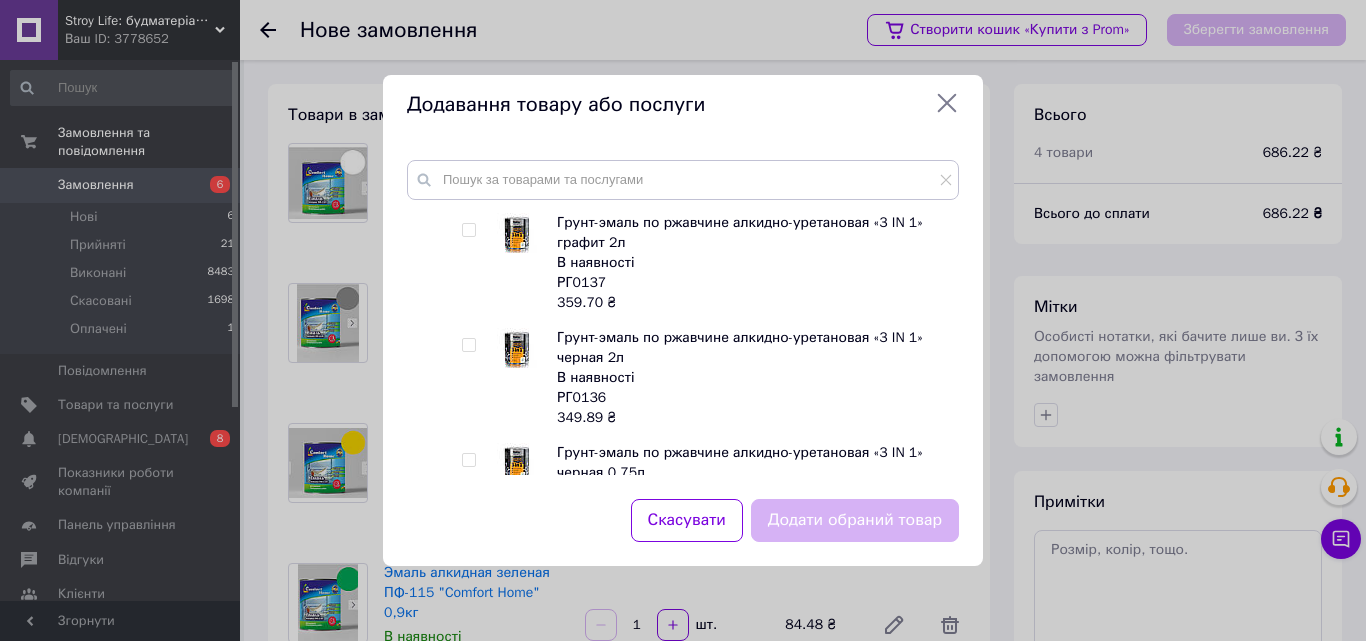 scroll, scrollTop: 500, scrollLeft: 0, axis: vertical 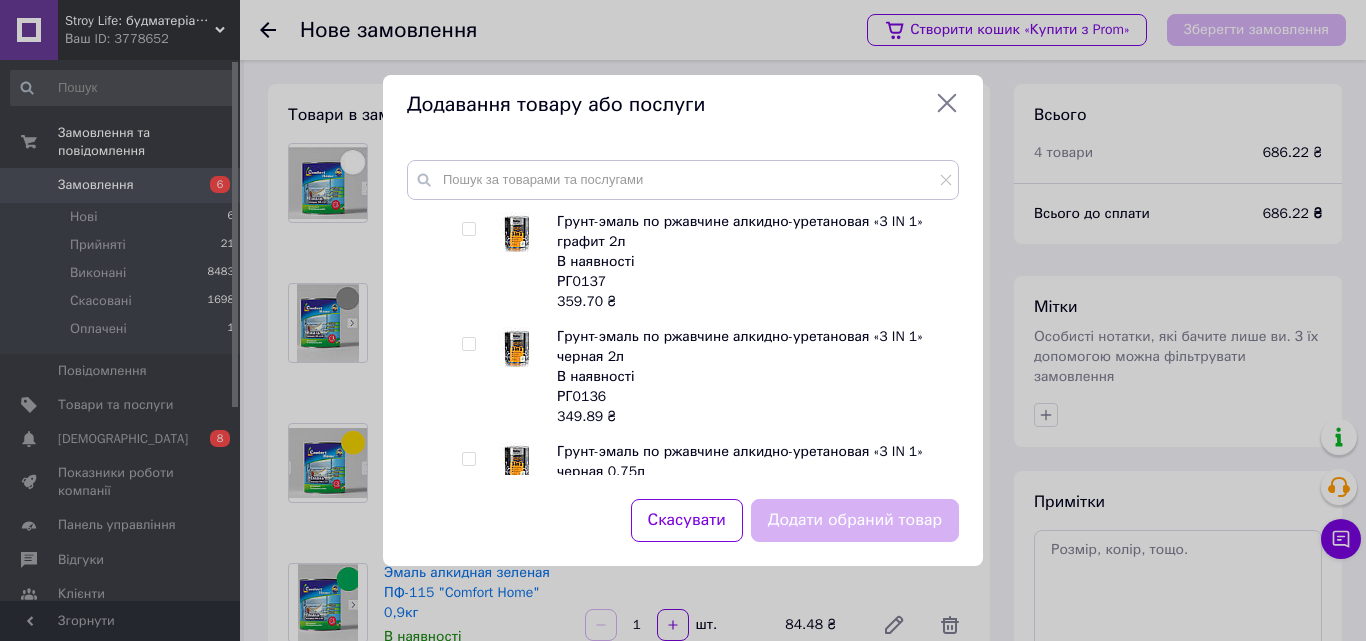 click at bounding box center (468, 344) 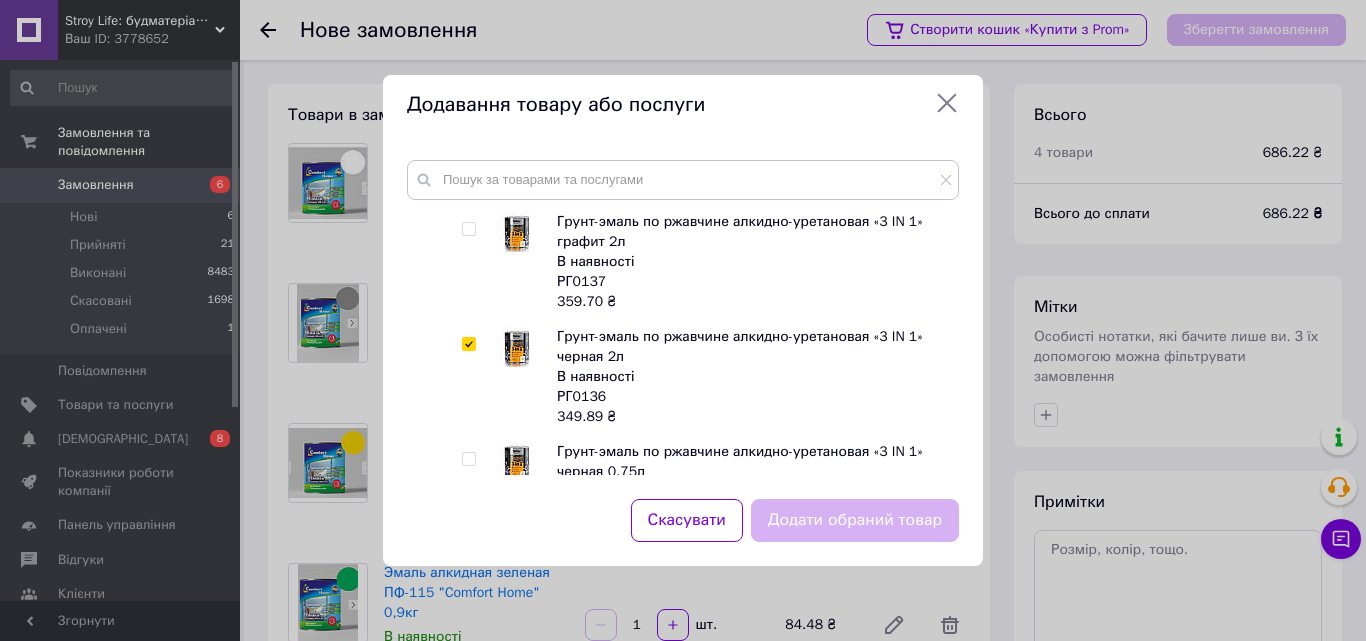 checkbox on "true" 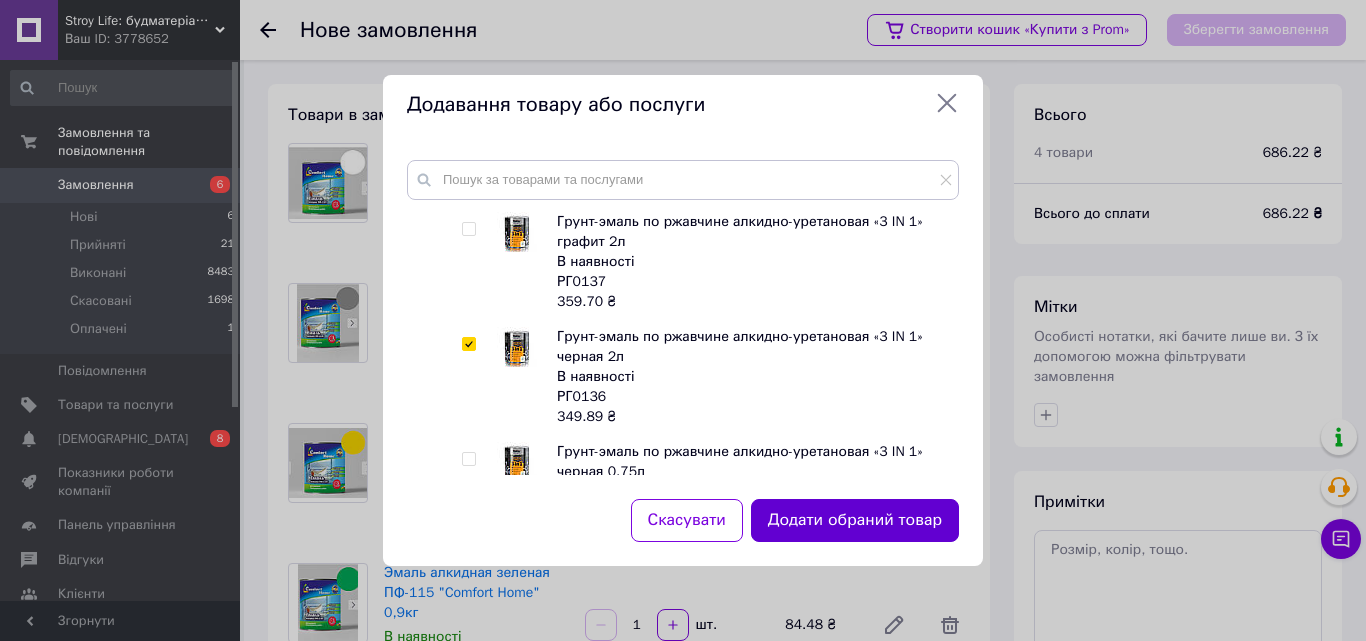 click on "Додати обраний товар" at bounding box center [855, 520] 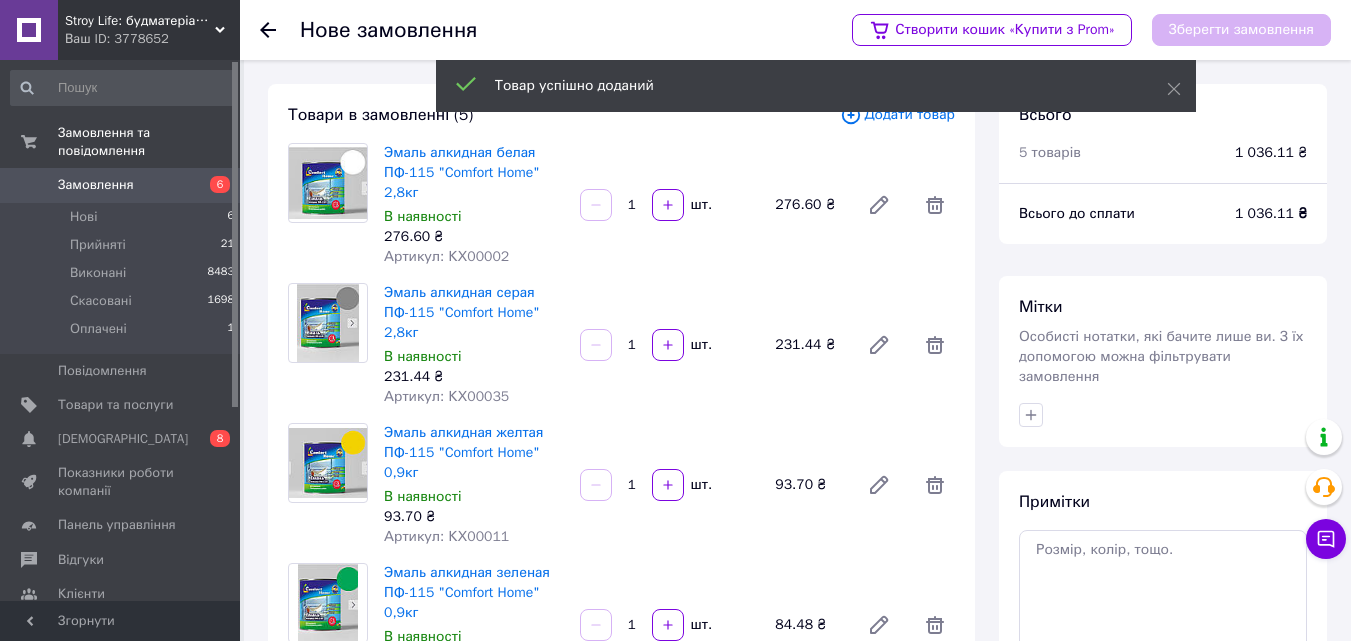 click on "Додати товар" at bounding box center (897, 115) 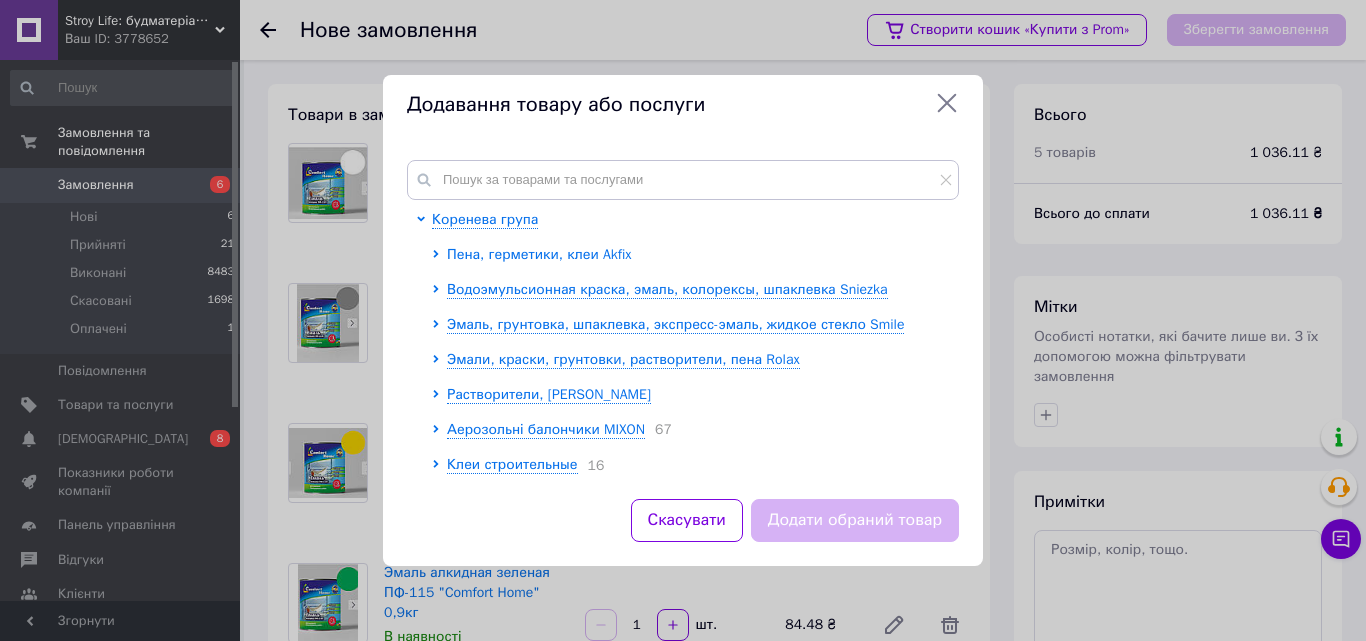 click on "Пена, герметики, клеи Akfix" at bounding box center (539, 254) 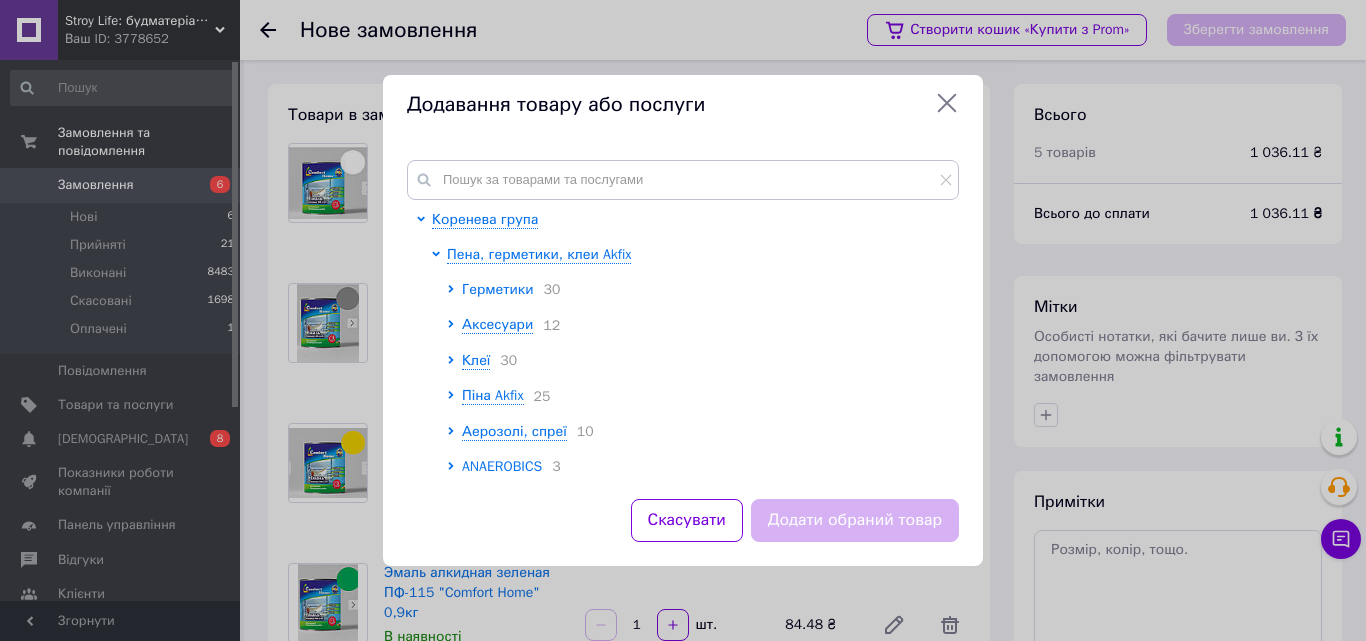 click on "Герметики" at bounding box center (498, 289) 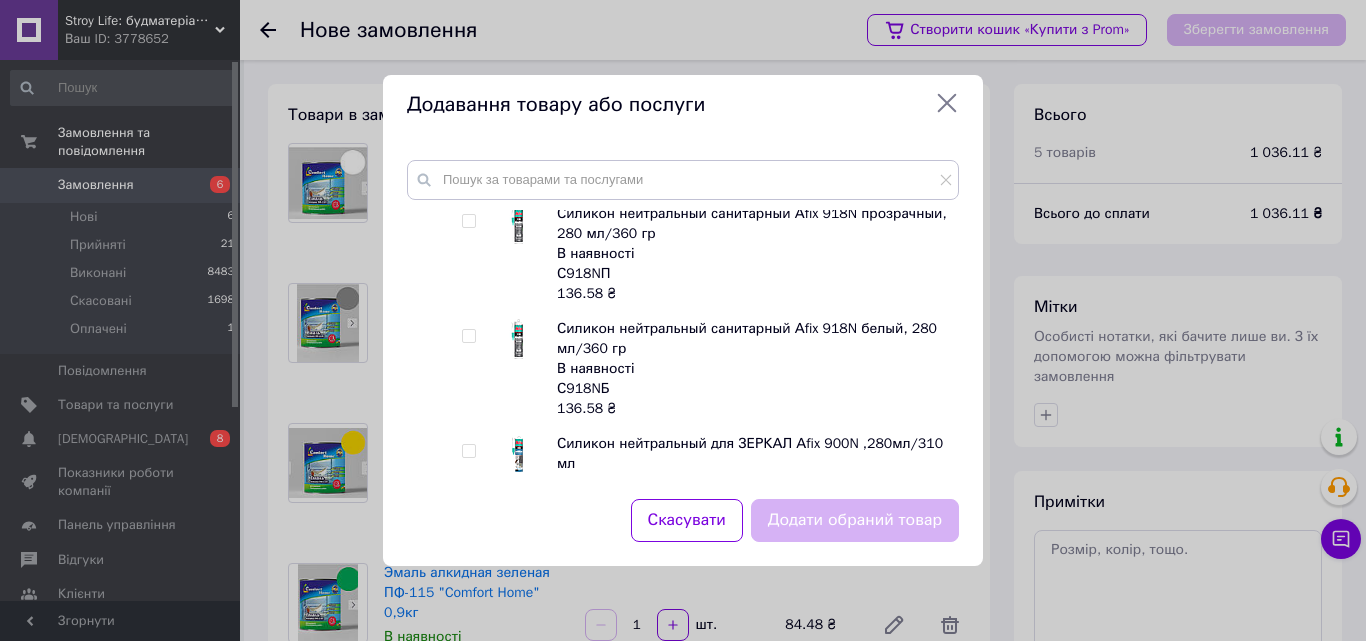 scroll, scrollTop: 1200, scrollLeft: 0, axis: vertical 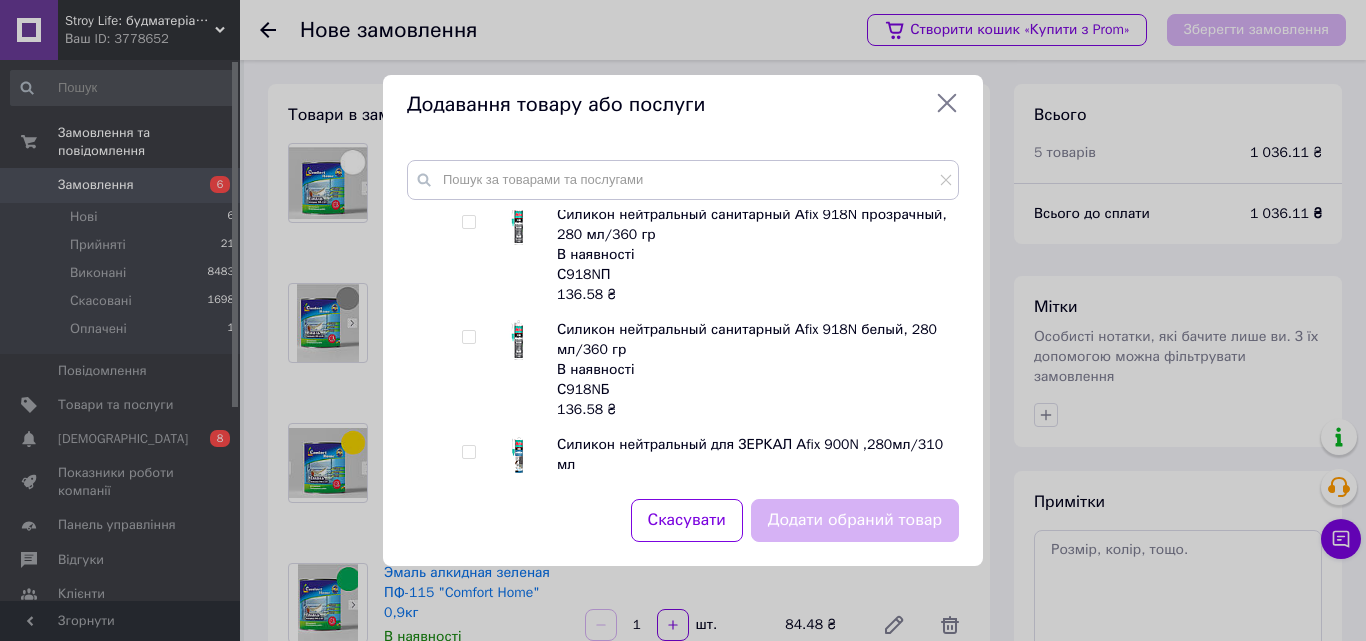 click at bounding box center [468, 222] 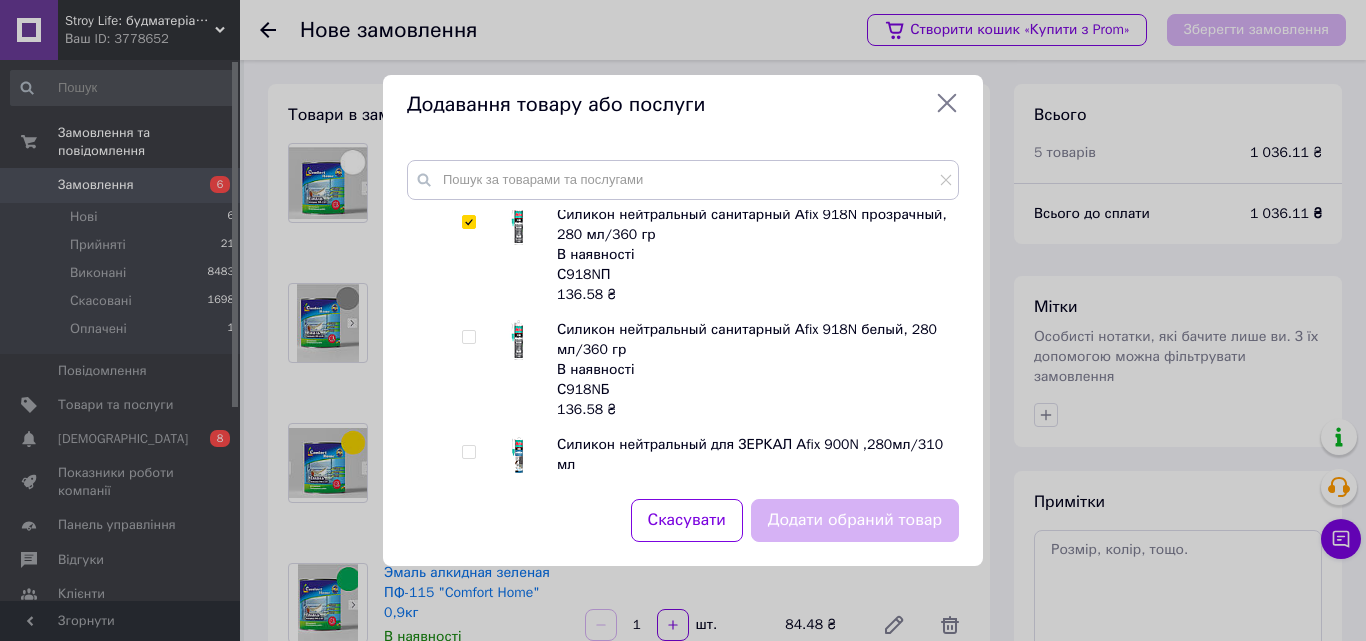 checkbox on "true" 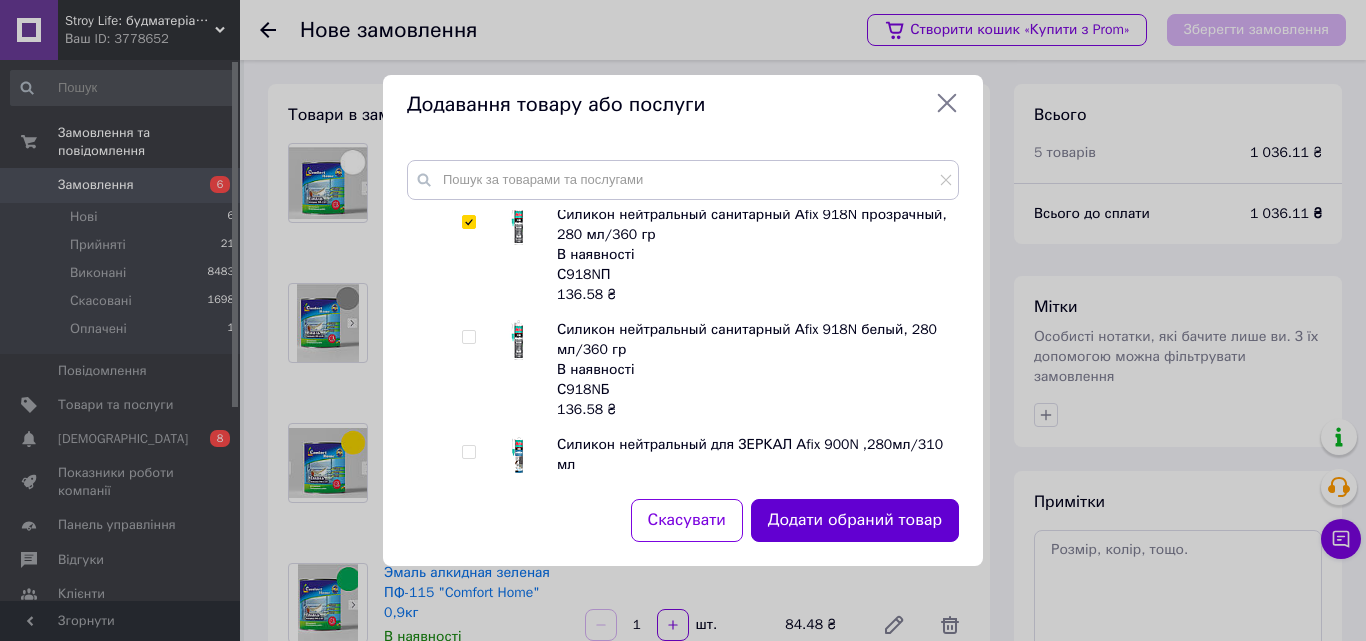 click on "Додати обраний товар" at bounding box center (855, 520) 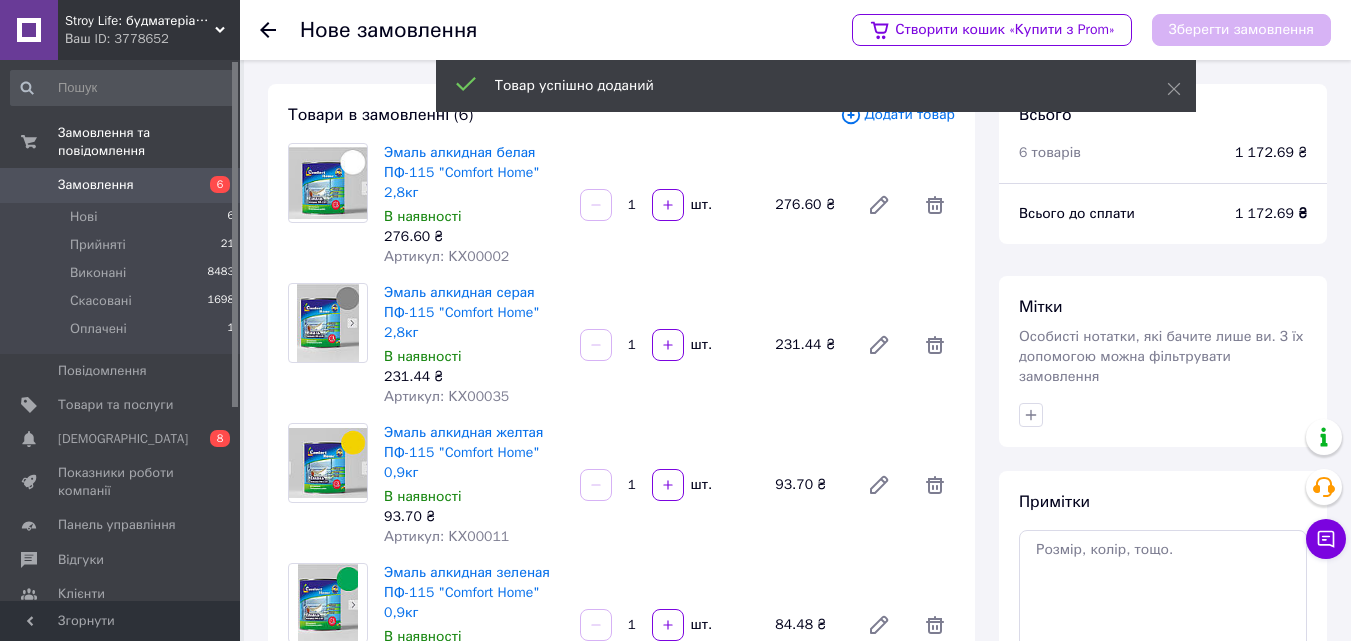 click on "Додати товар" at bounding box center (897, 115) 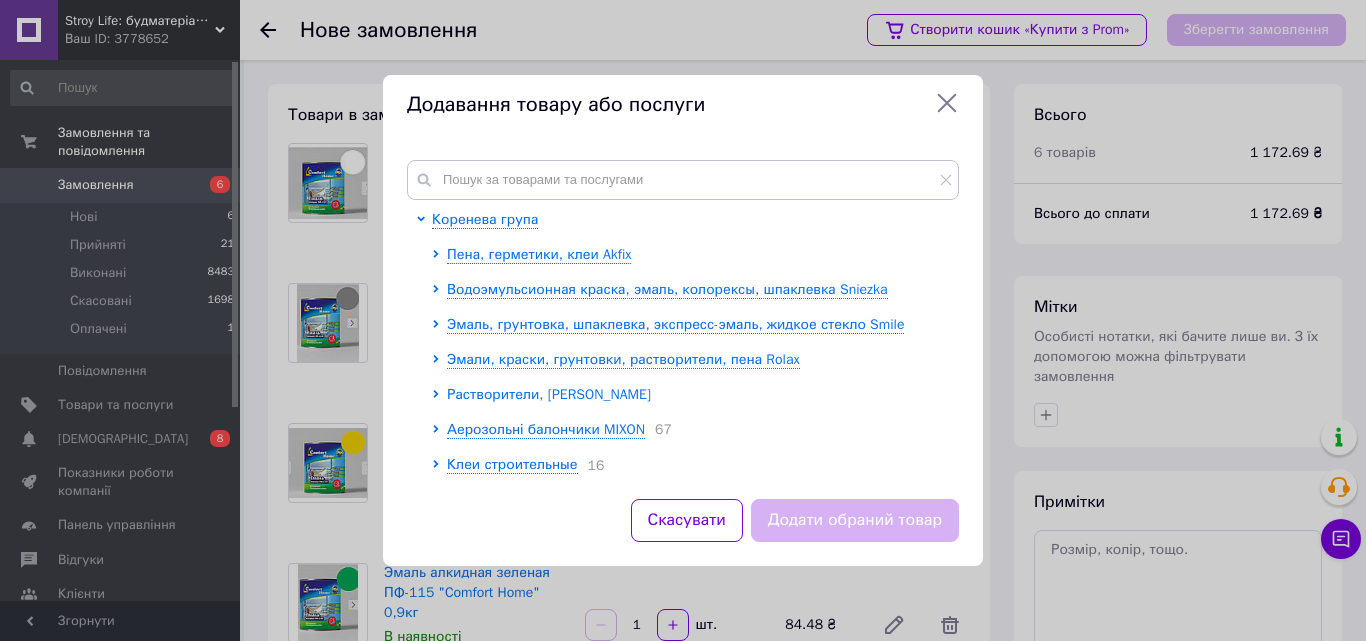 click on "Растворители, лаки Блеск" at bounding box center (549, 394) 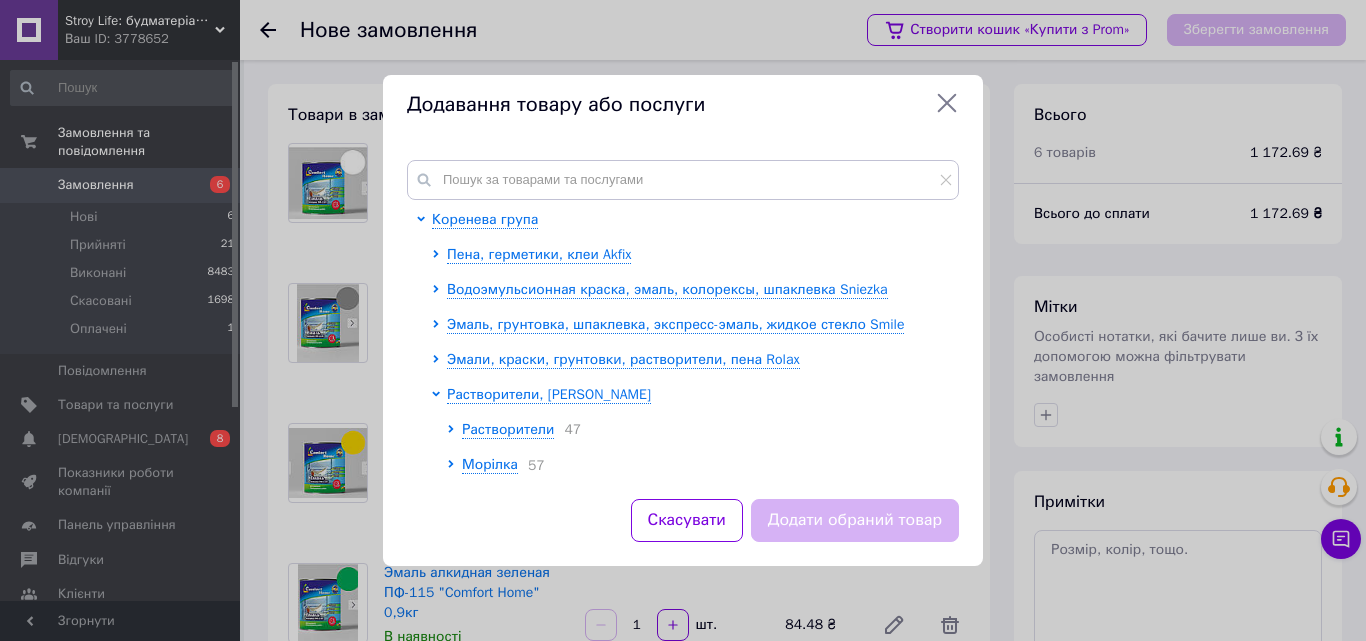 scroll, scrollTop: 100, scrollLeft: 0, axis: vertical 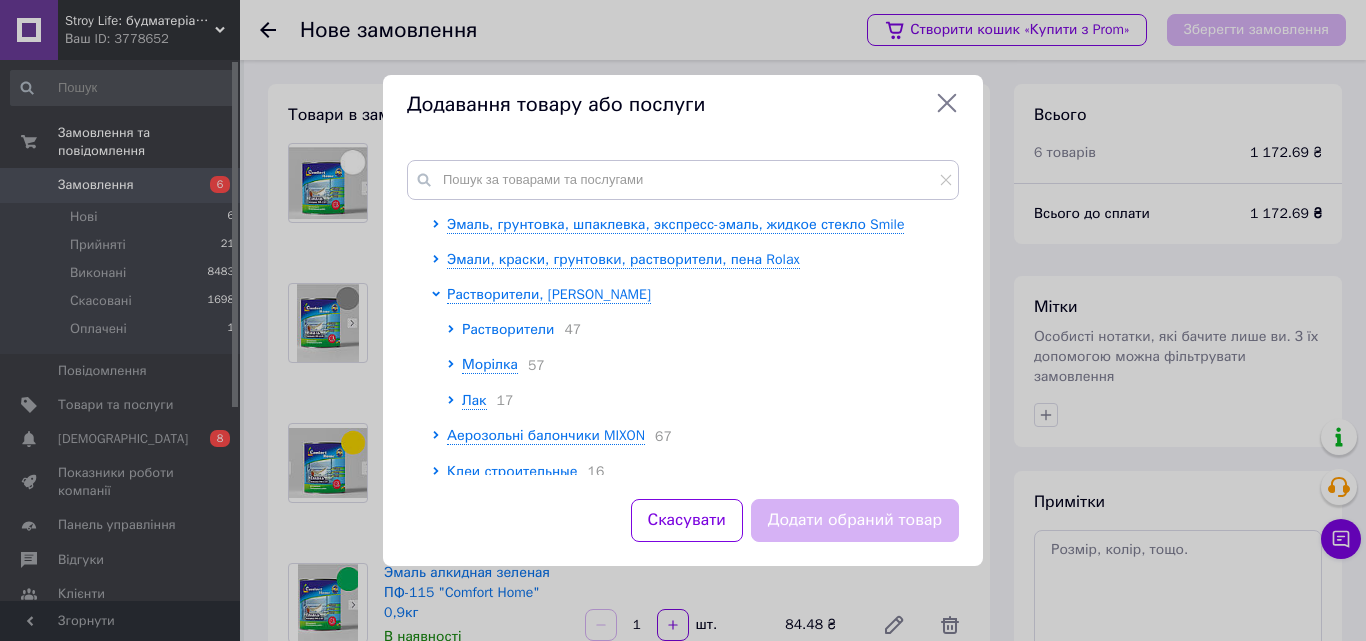 click on "Растворители" at bounding box center (508, 329) 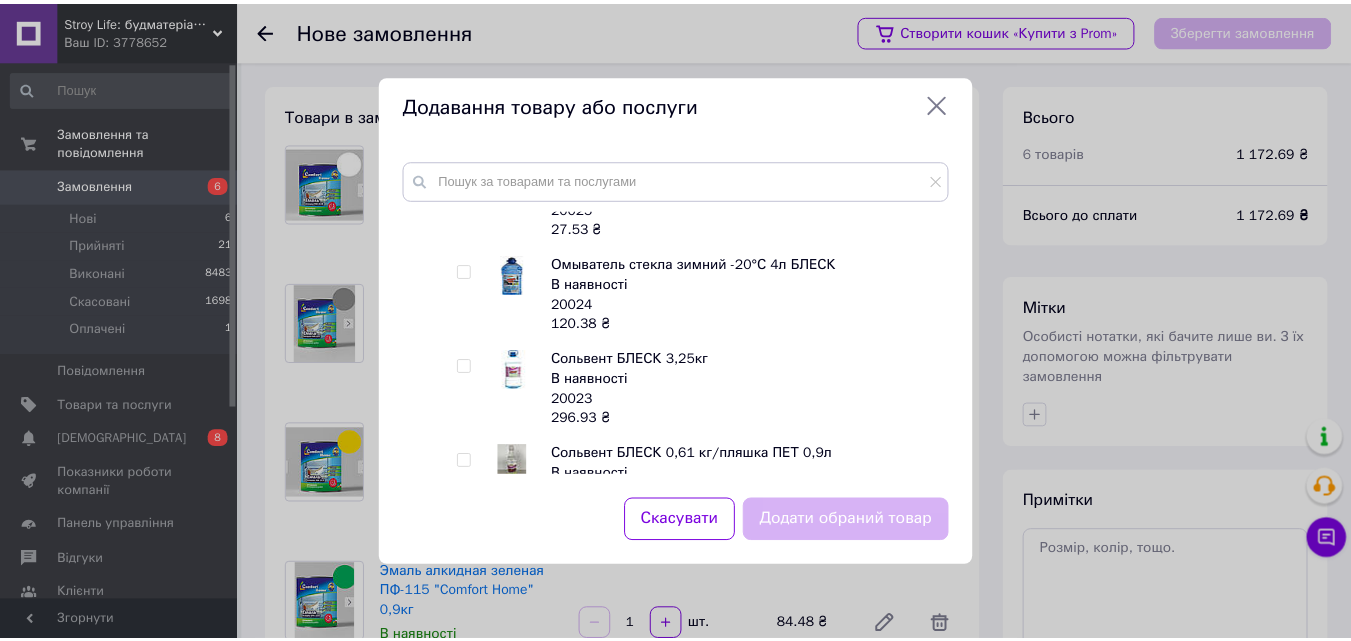 scroll, scrollTop: 2200, scrollLeft: 0, axis: vertical 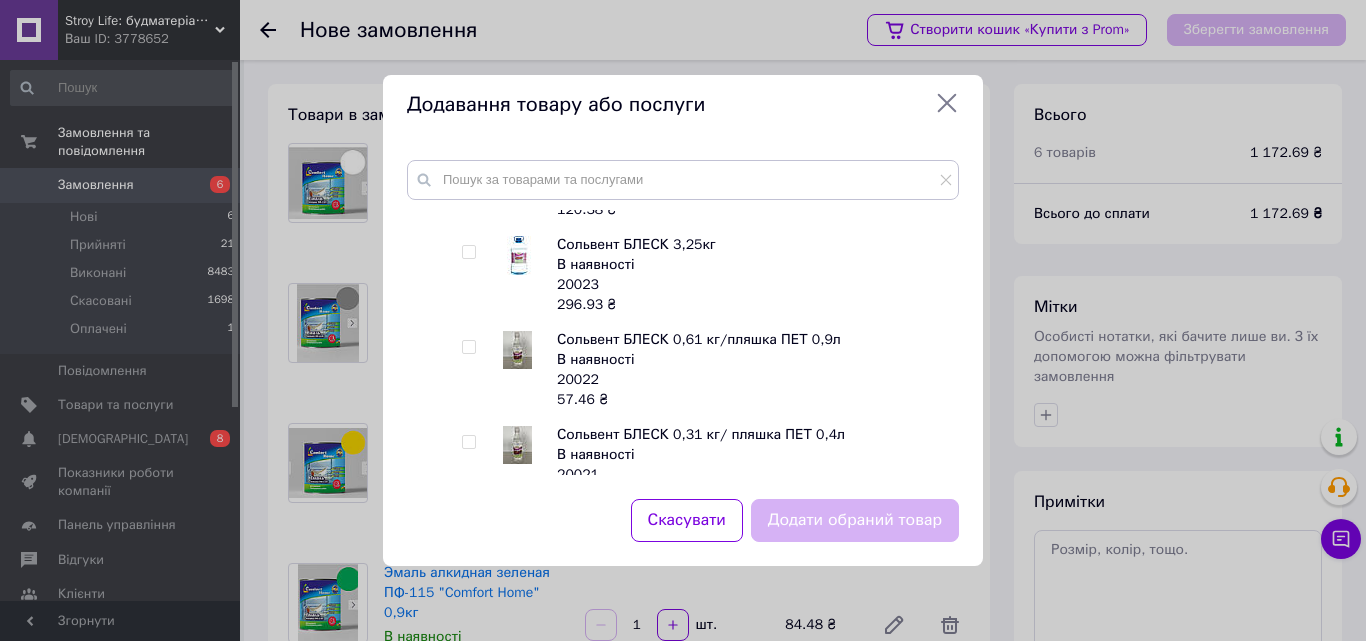 click at bounding box center [468, 347] 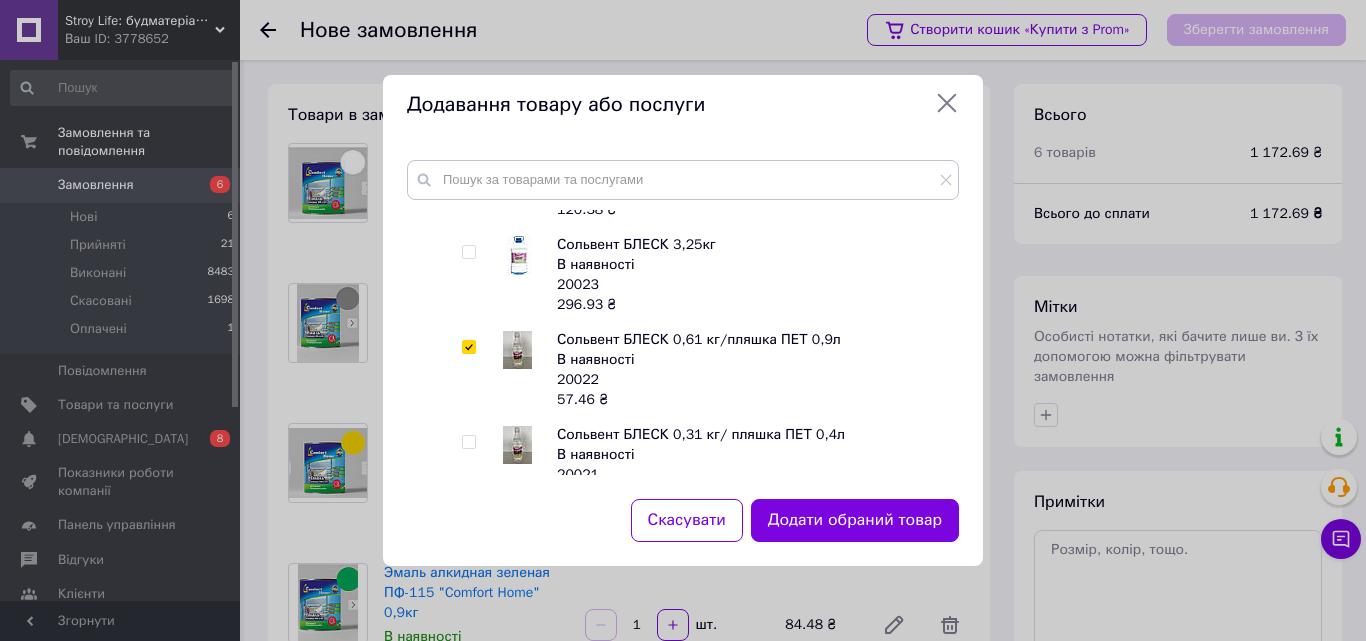 click on "Додати обраний товар" at bounding box center [855, 520] 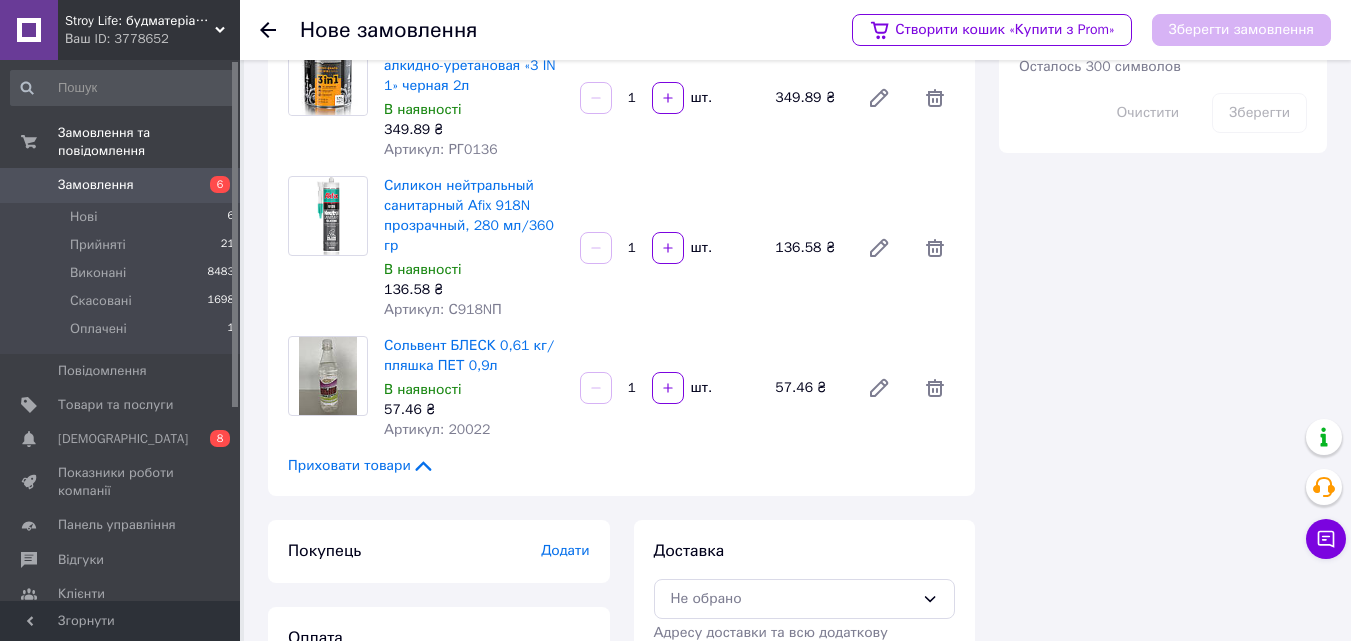 scroll, scrollTop: 756, scrollLeft: 0, axis: vertical 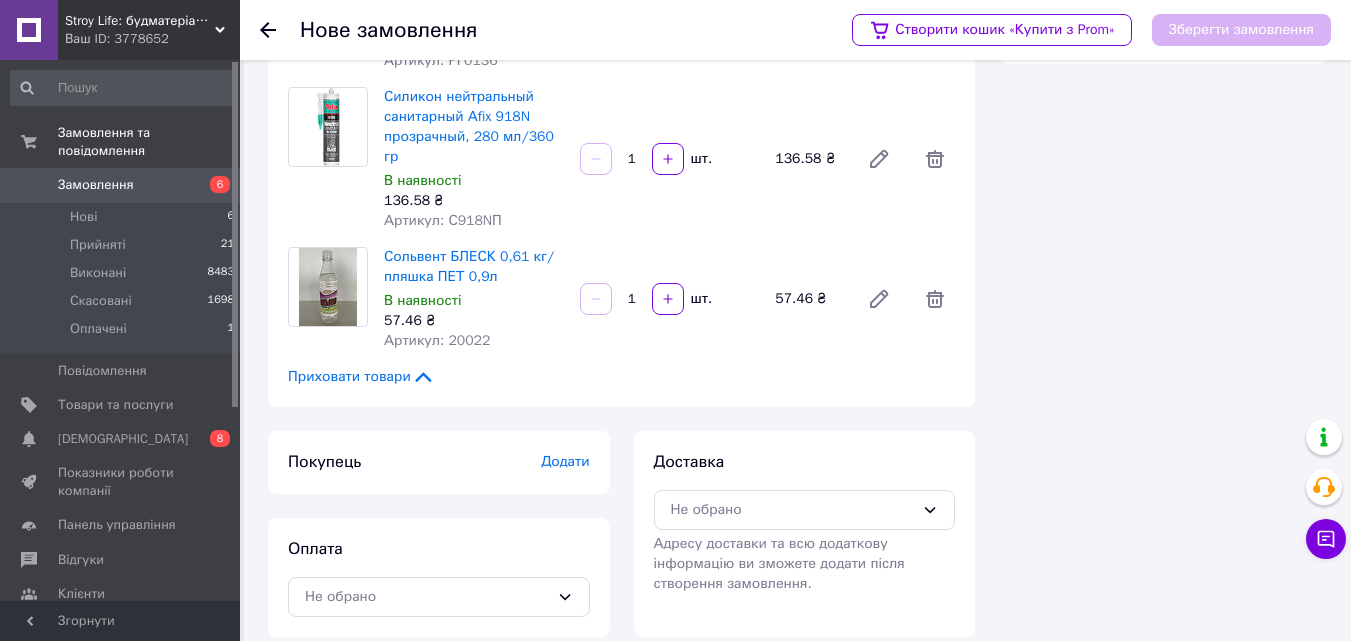 click on "Додати" at bounding box center [565, 461] 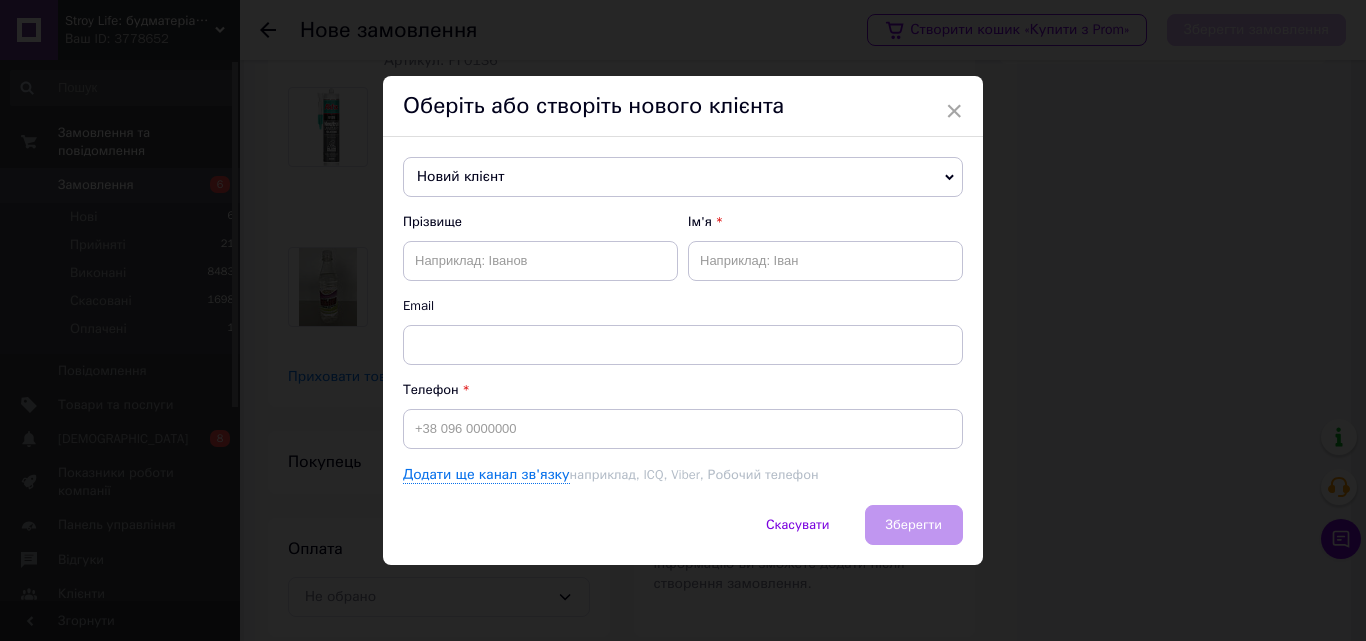 click on "Новий клієнт" at bounding box center (683, 177) 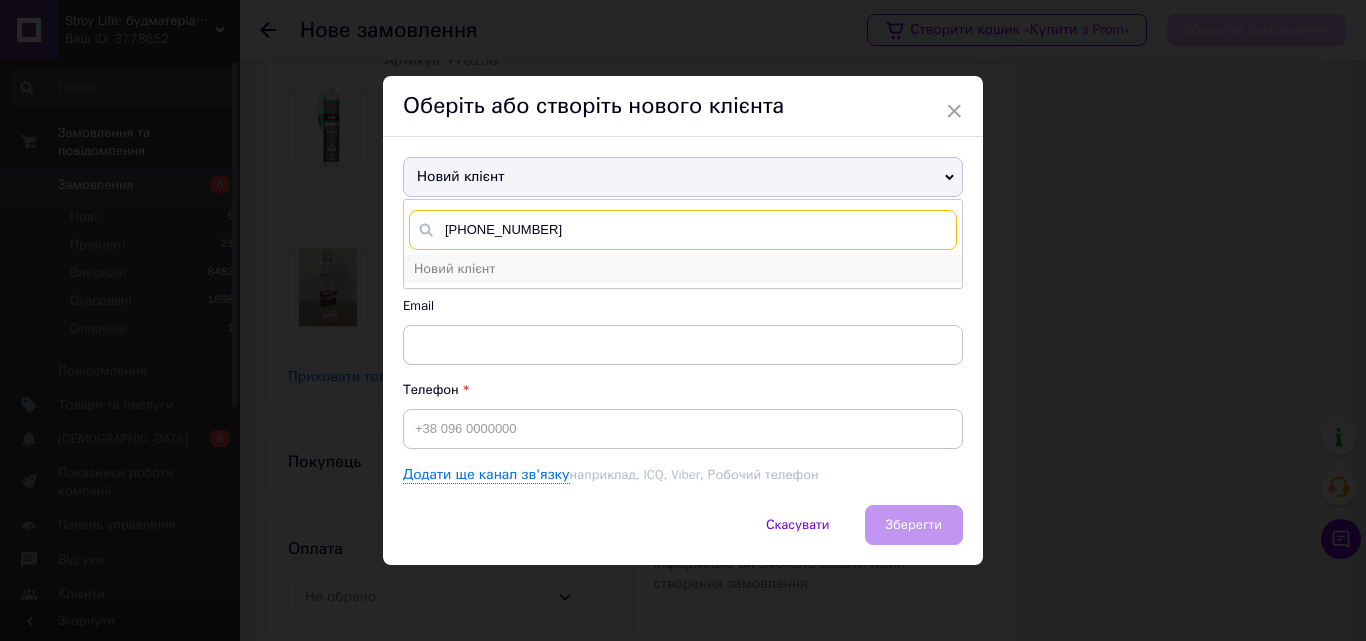 type on "[PHONE_NUMBER]" 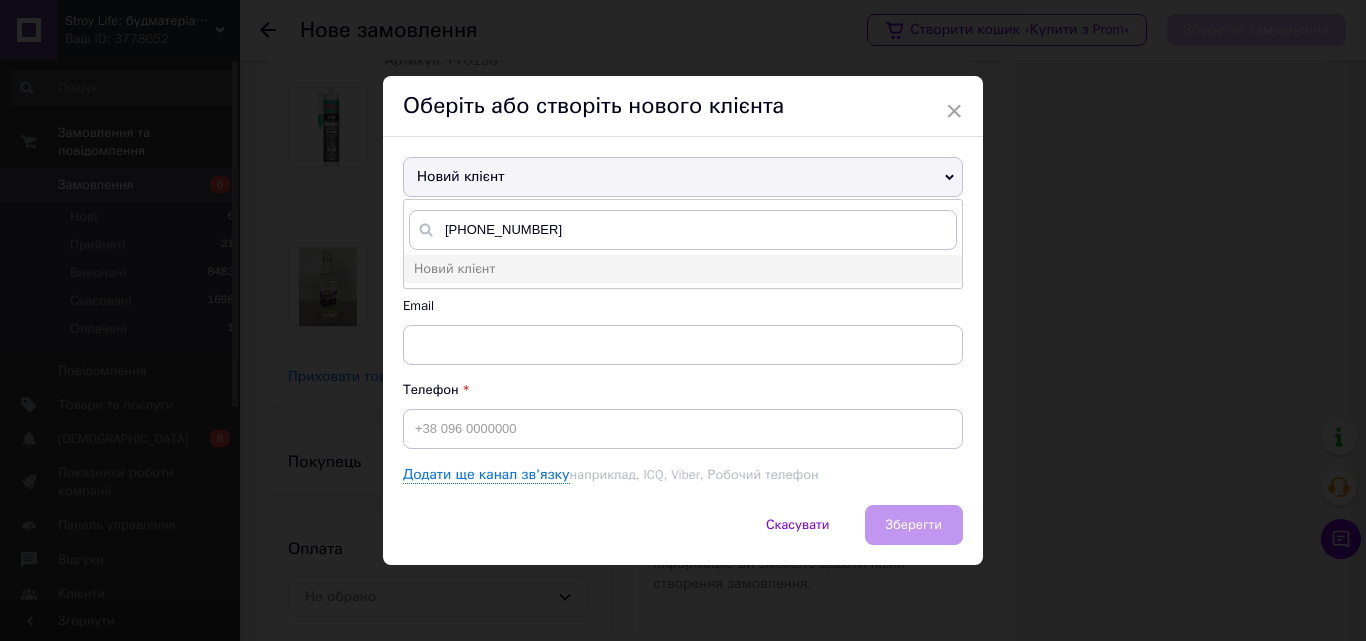 click on "Новий клієнт" at bounding box center (454, 268) 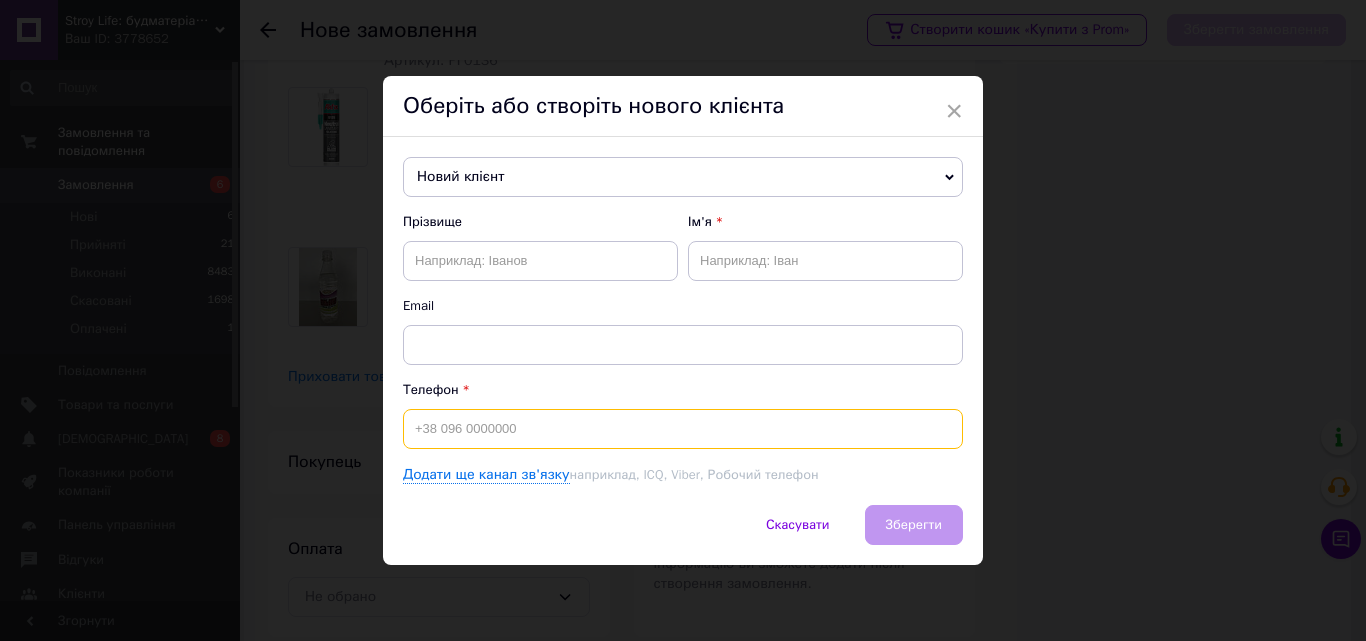 click at bounding box center (683, 429) 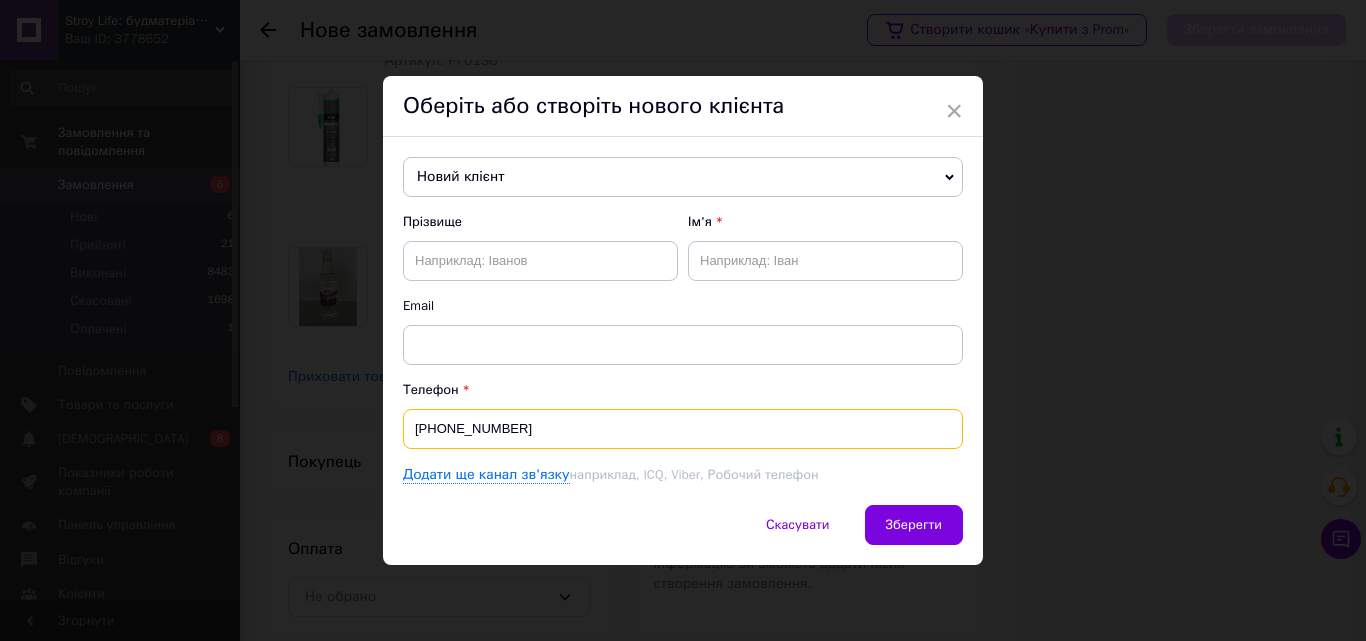 type on "[PHONE_NUMBER]" 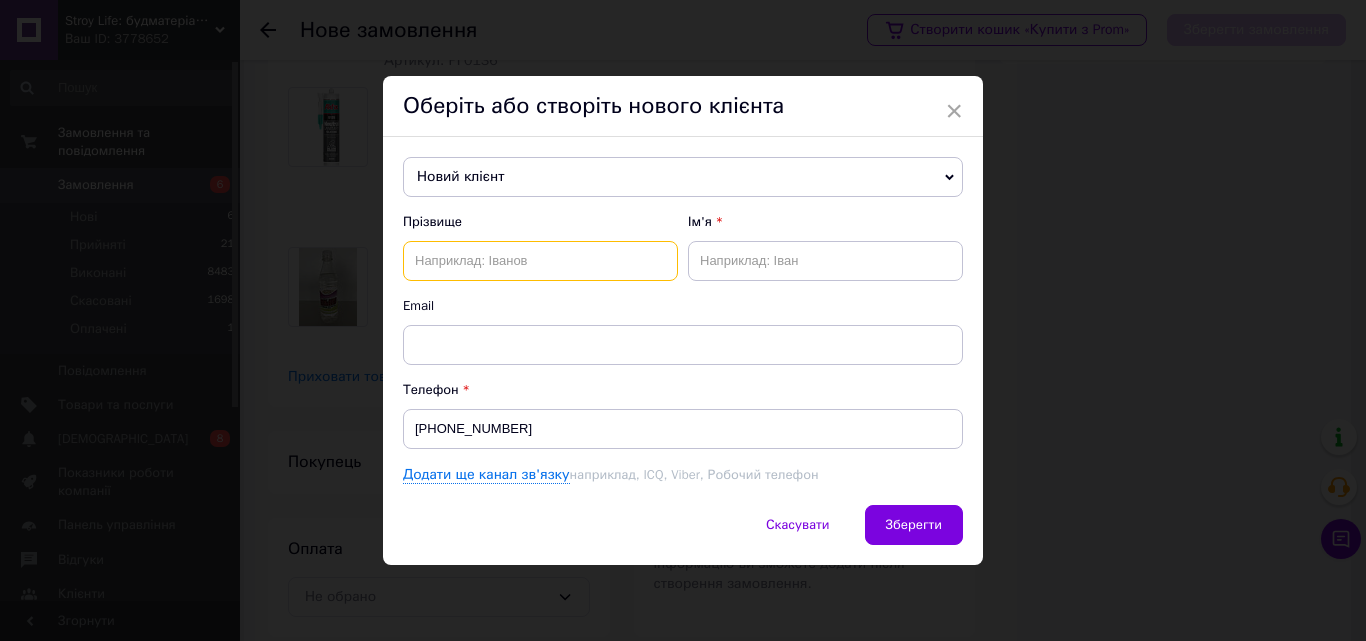 drag, startPoint x: 499, startPoint y: 265, endPoint x: 528, endPoint y: 262, distance: 29.15476 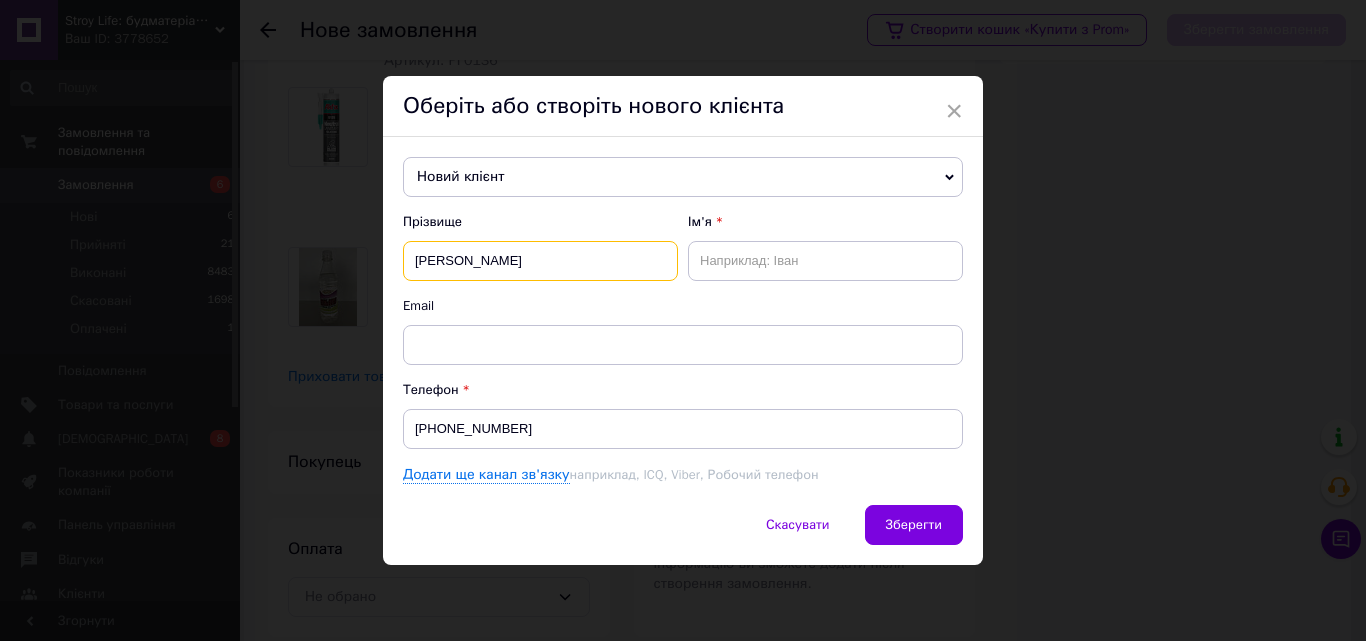 type on "[PERSON_NAME]" 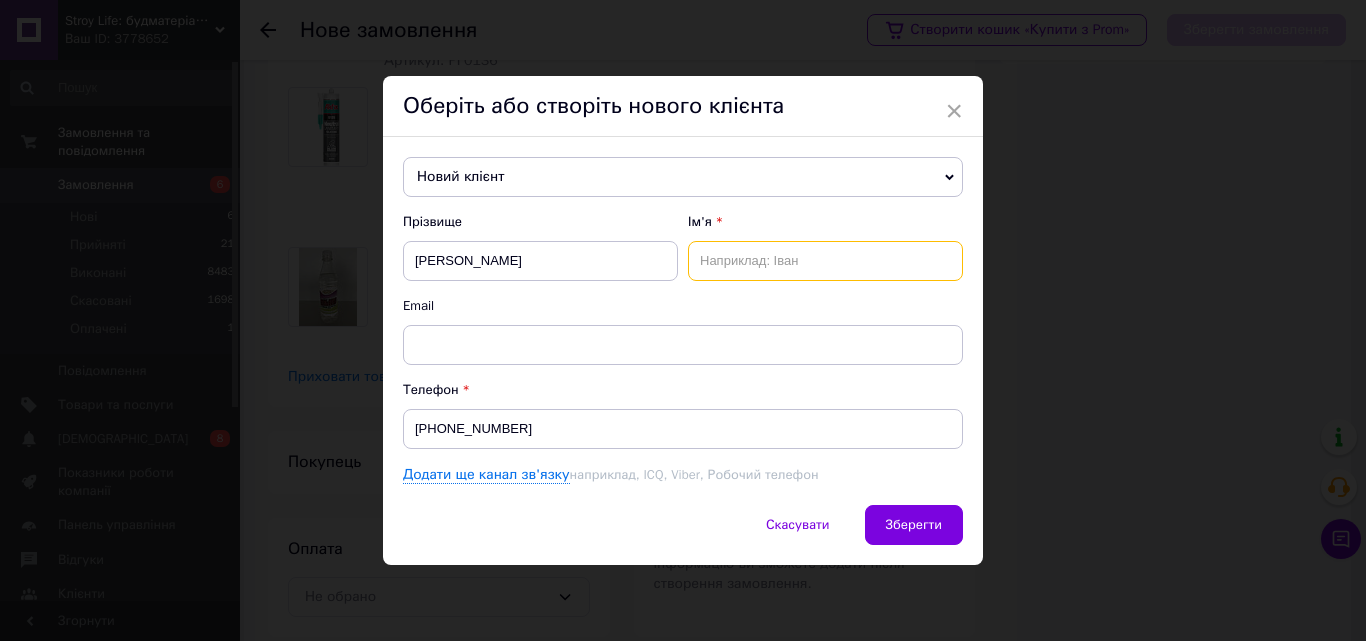 click at bounding box center [825, 261] 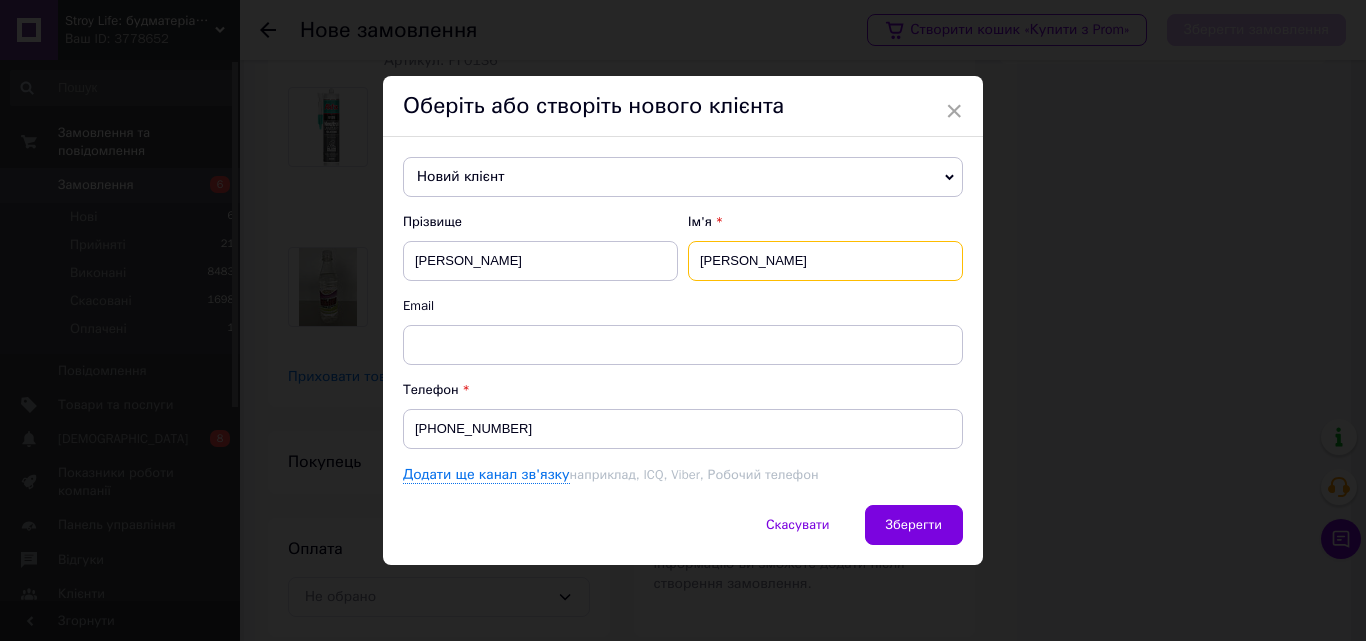 type on "[PERSON_NAME]" 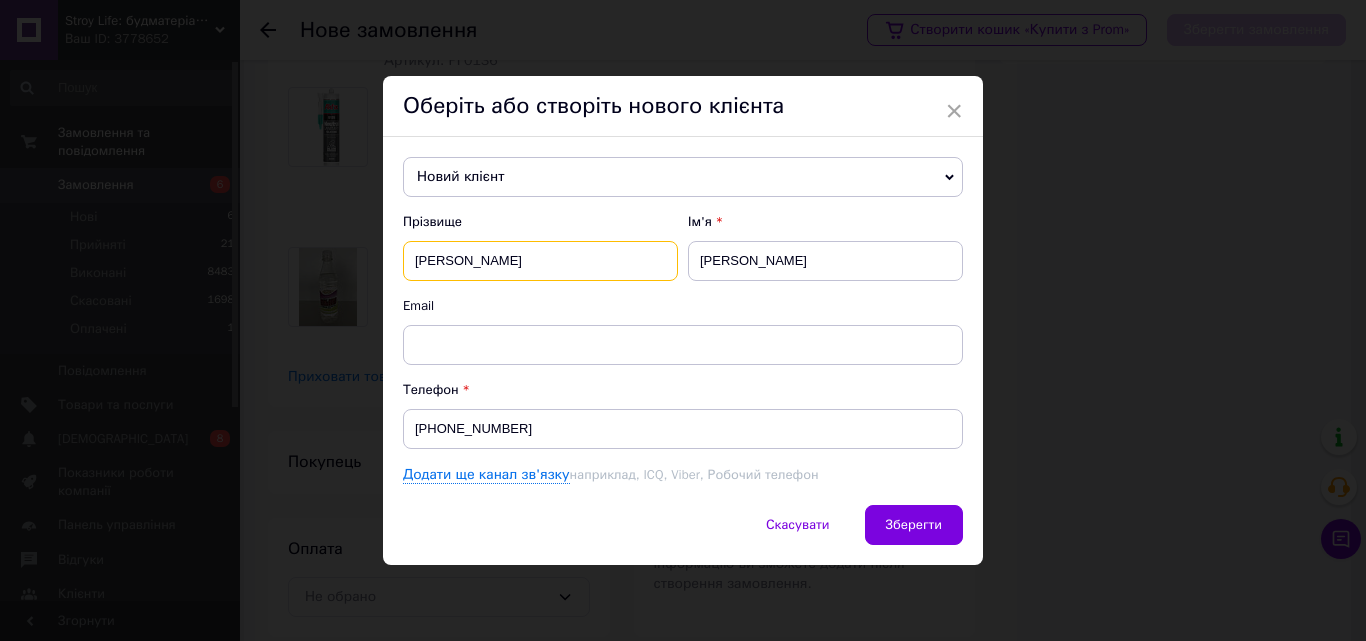 drag, startPoint x: 589, startPoint y: 263, endPoint x: 472, endPoint y: 259, distance: 117.06836 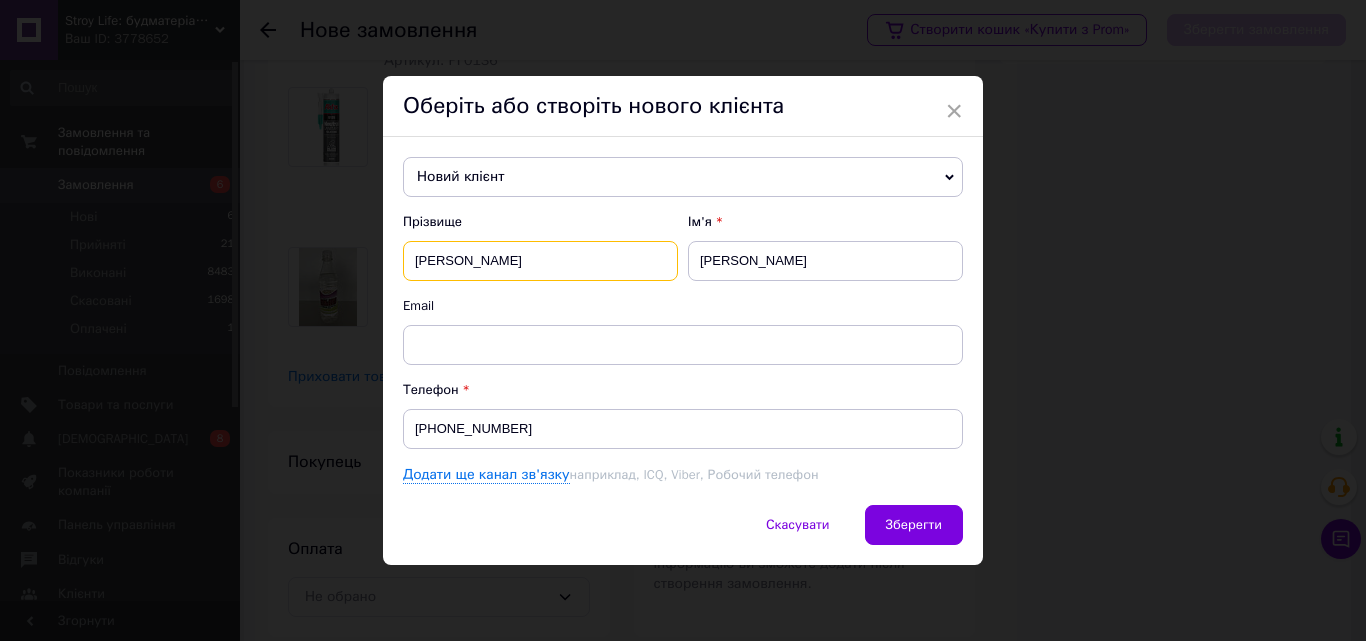 type on "Волобуєв" 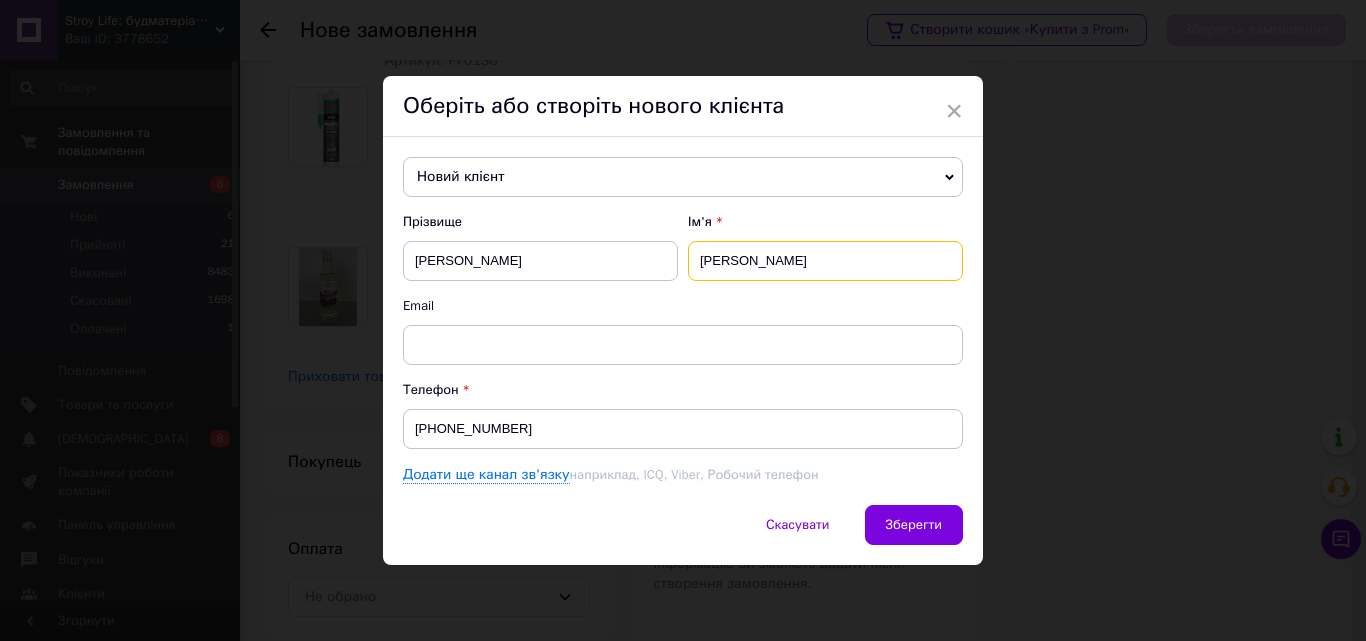 drag, startPoint x: 757, startPoint y: 264, endPoint x: 723, endPoint y: 313, distance: 59.64059 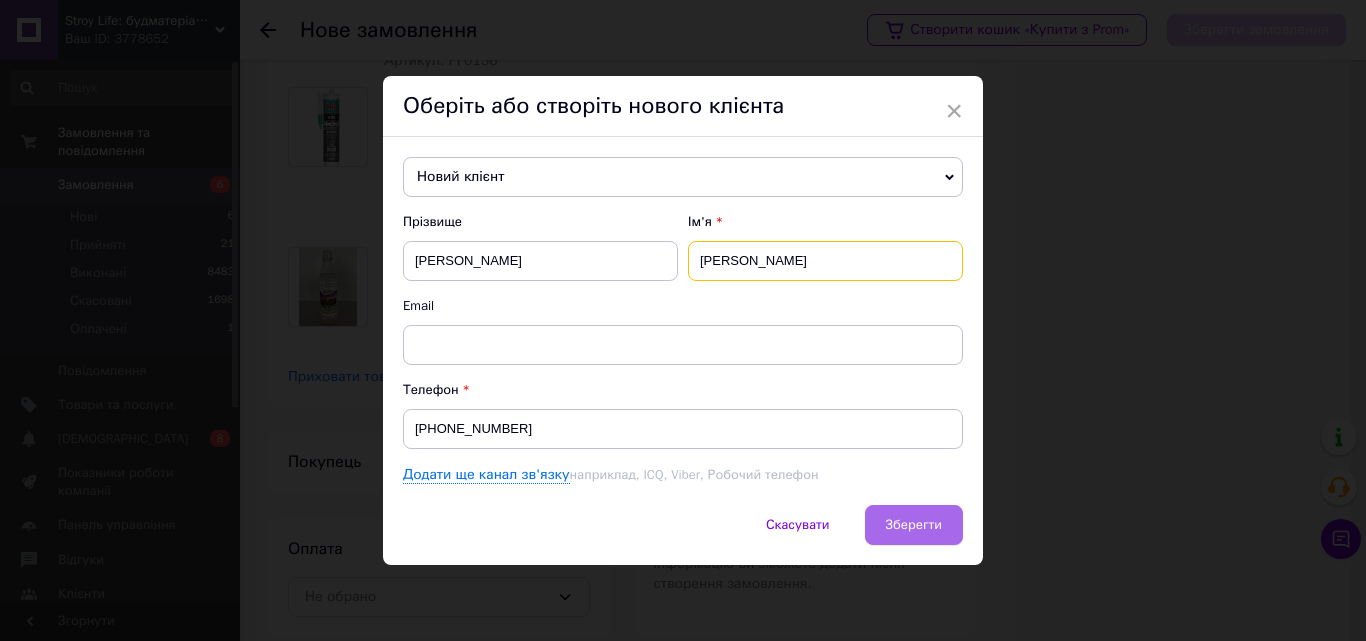 type on "Володимир" 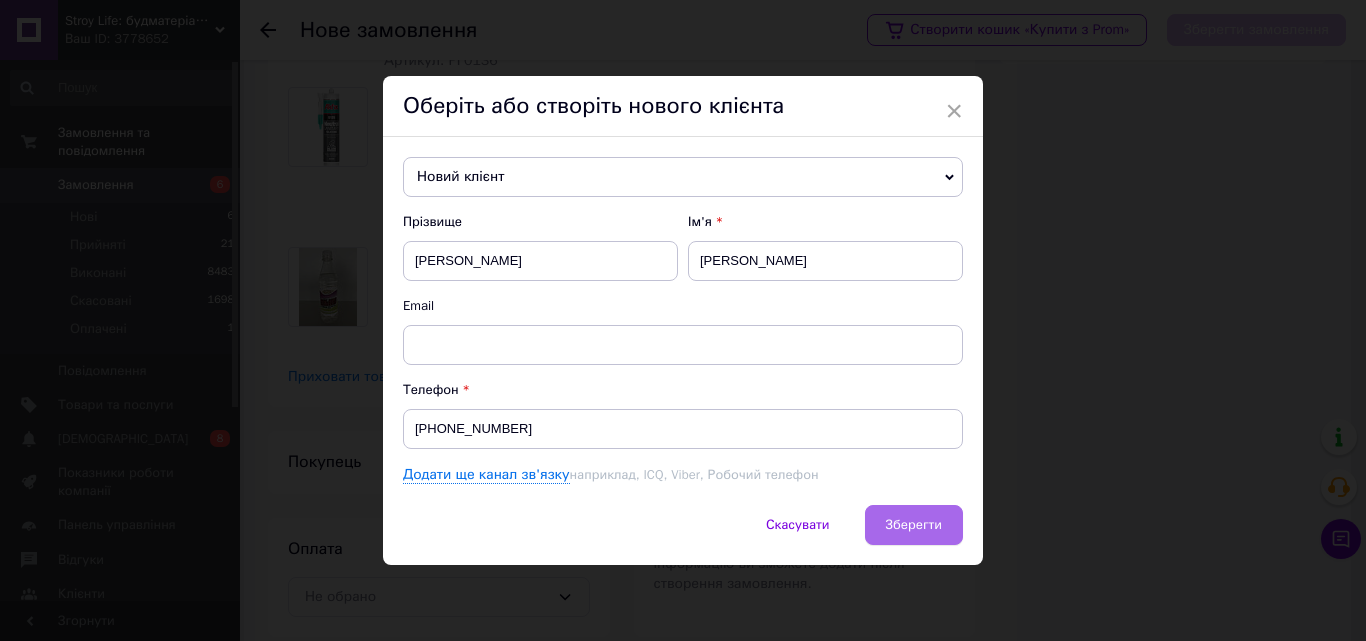 click on "Зберегти" at bounding box center [914, 525] 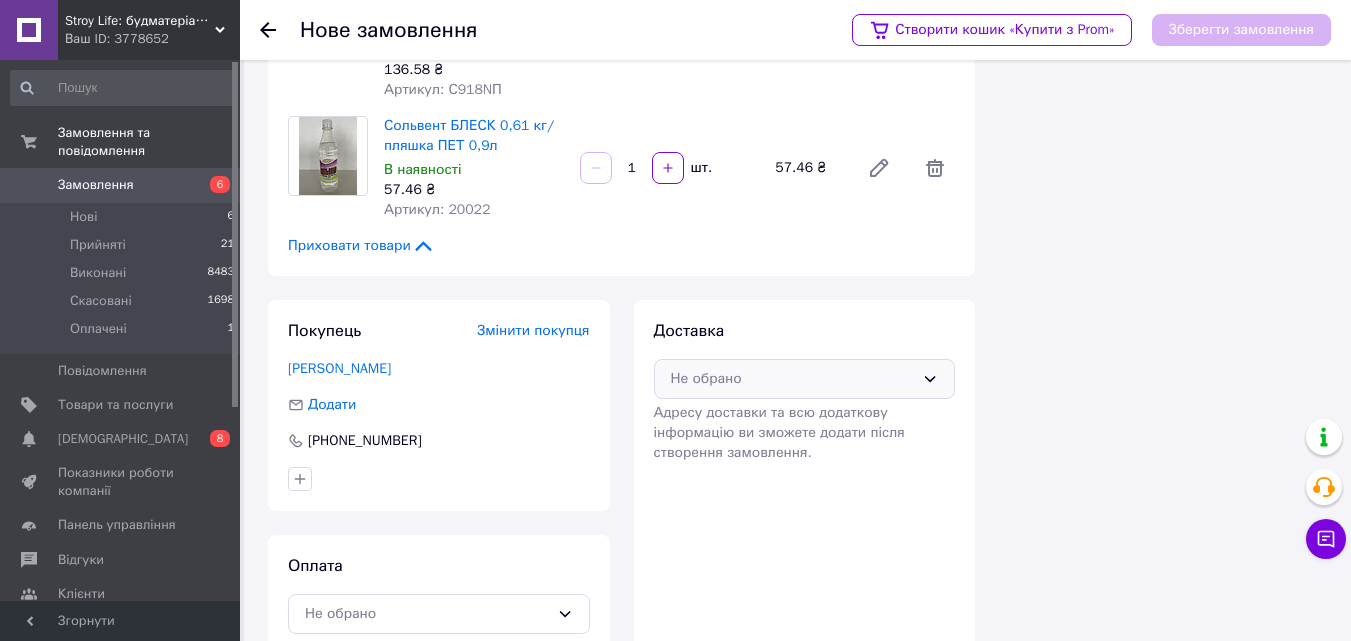 scroll, scrollTop: 904, scrollLeft: 0, axis: vertical 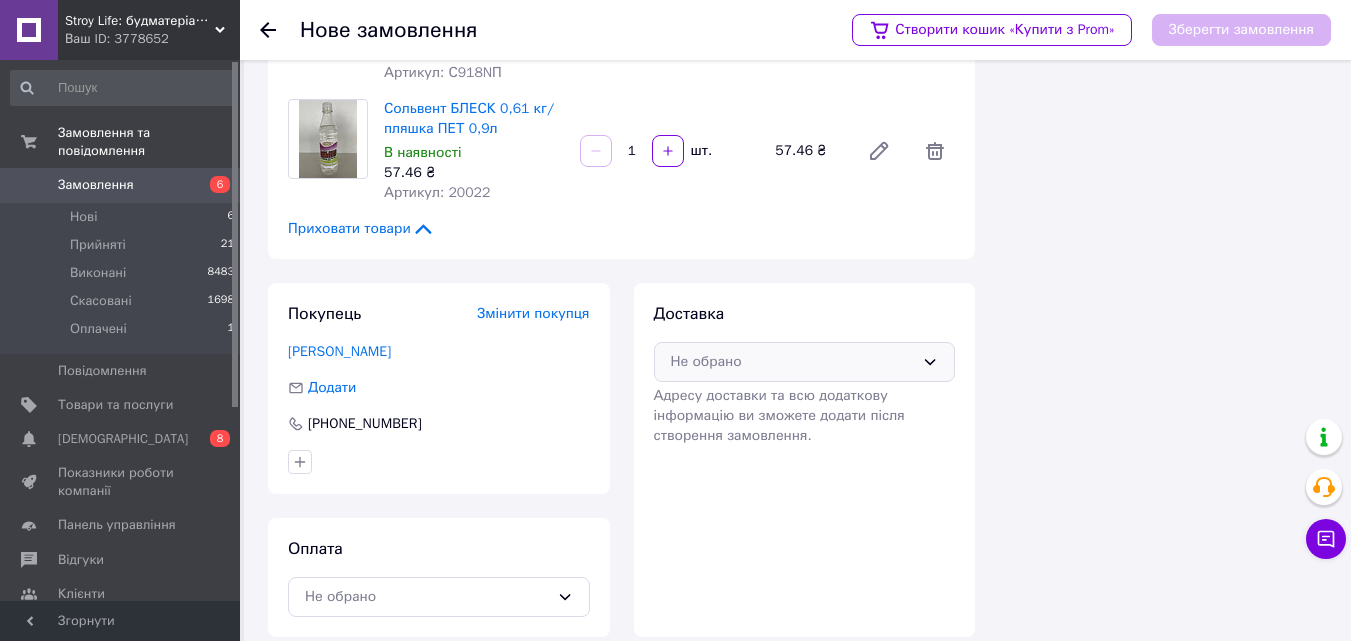 click on "Не обрано" at bounding box center (793, 362) 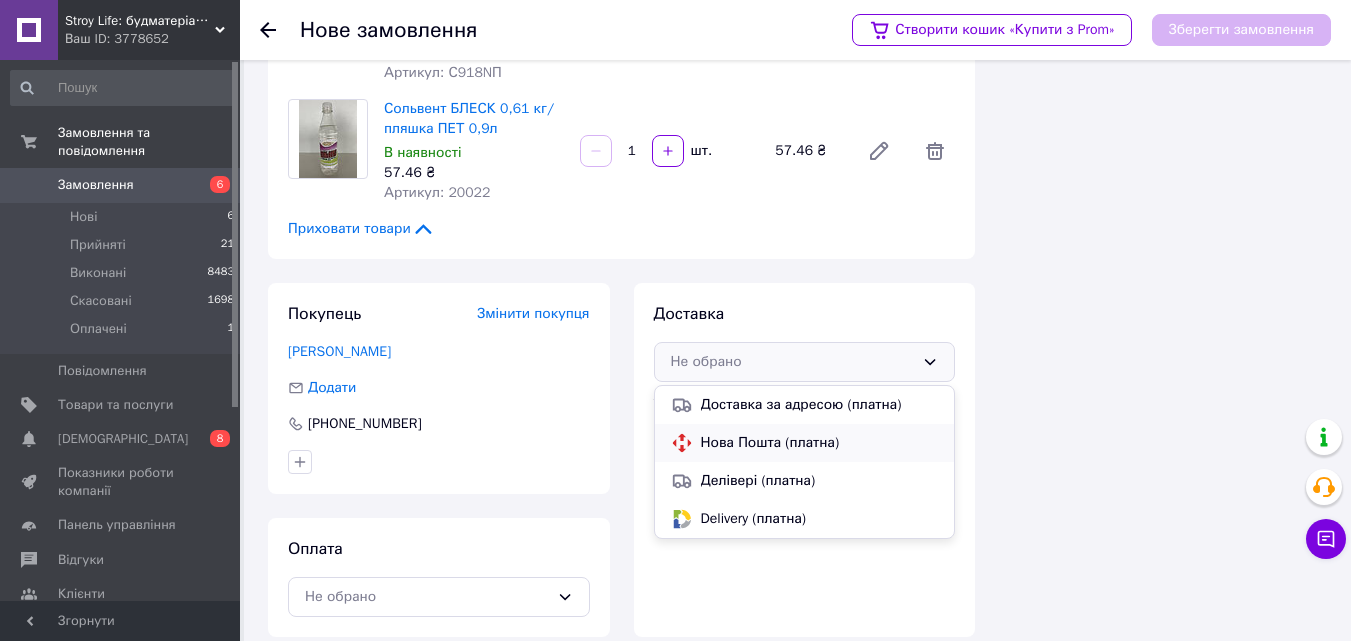 drag, startPoint x: 770, startPoint y: 421, endPoint x: 739, endPoint y: 428, distance: 31.780497 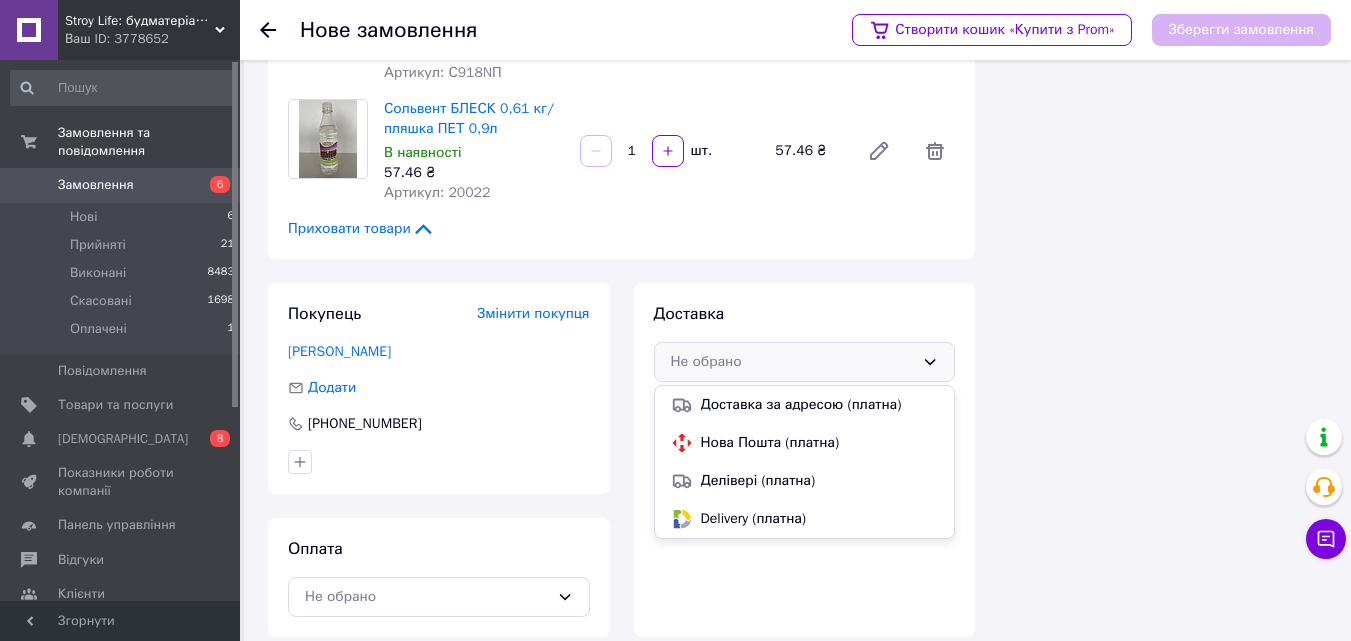click on "Нова Пошта (платна)" at bounding box center [820, 443] 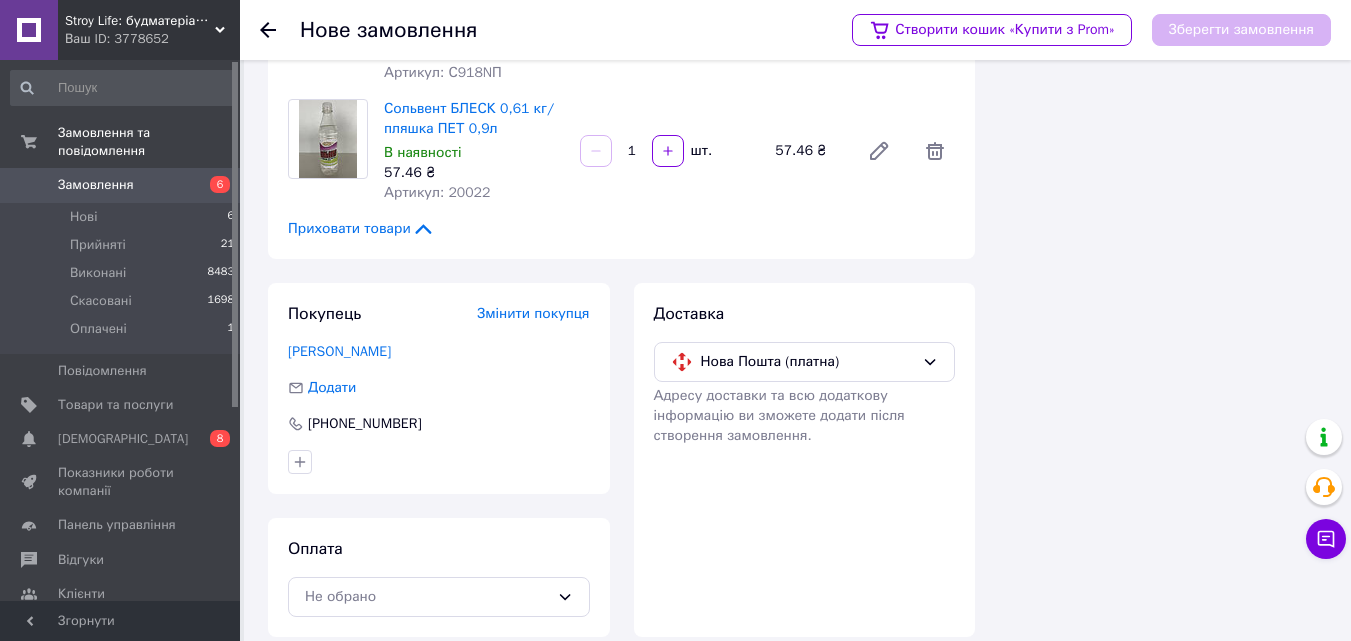 click on "Оплата Не обрано" at bounding box center [439, 577] 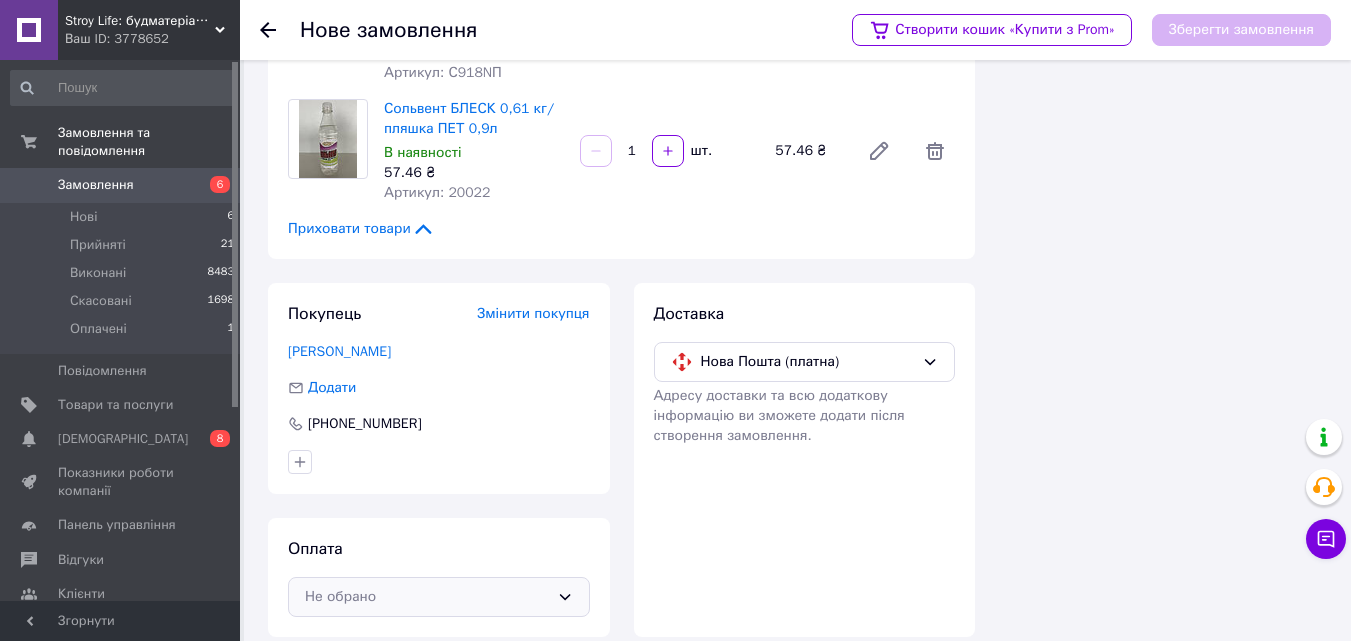 click on "Не обрано" at bounding box center (427, 597) 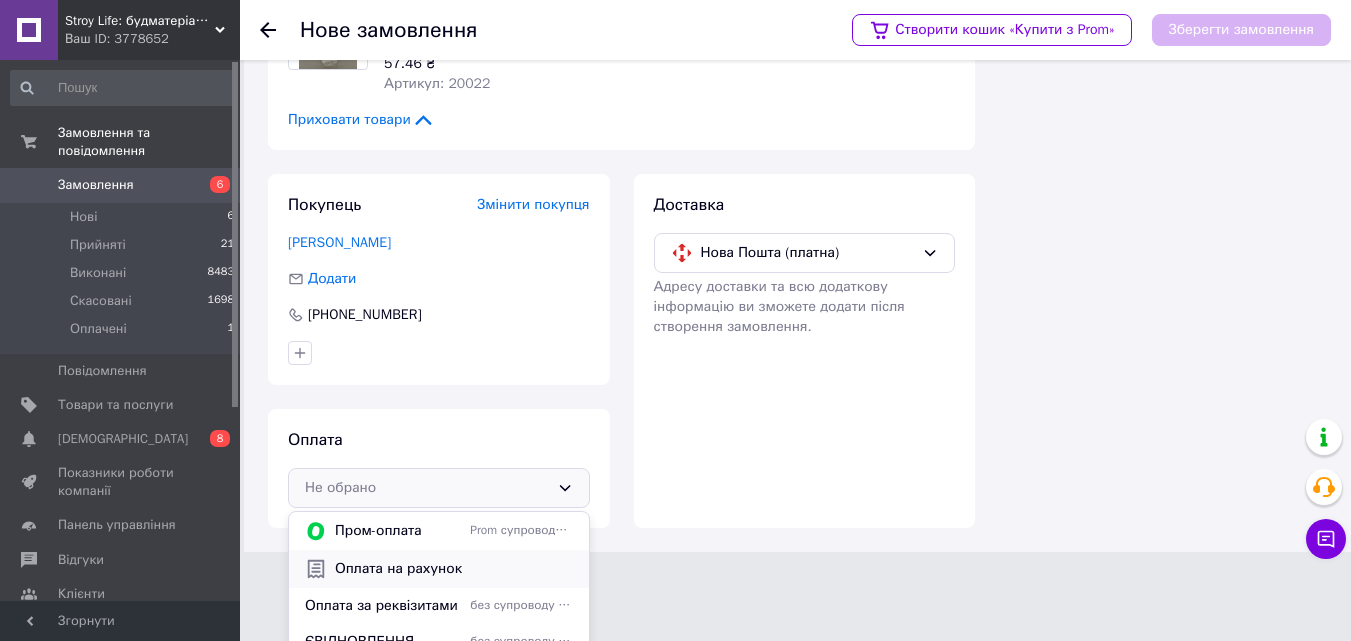 click on "Оплата на рахунок" at bounding box center (439, 569) 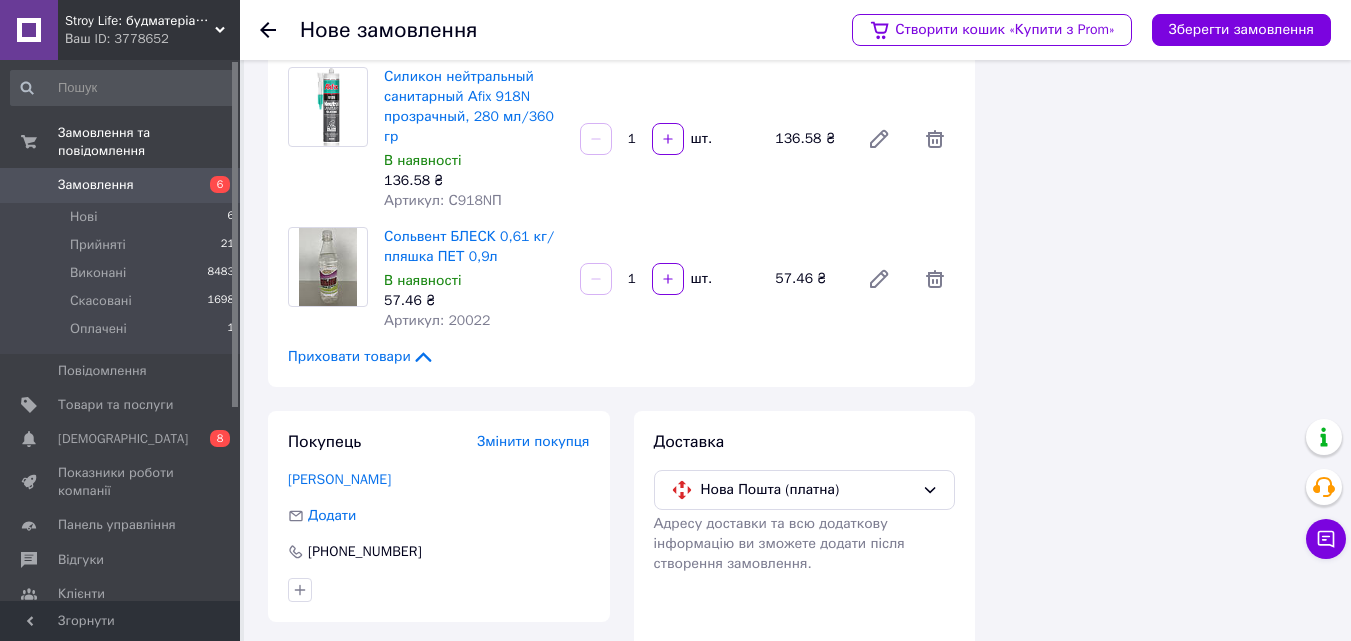 scroll, scrollTop: 604, scrollLeft: 0, axis: vertical 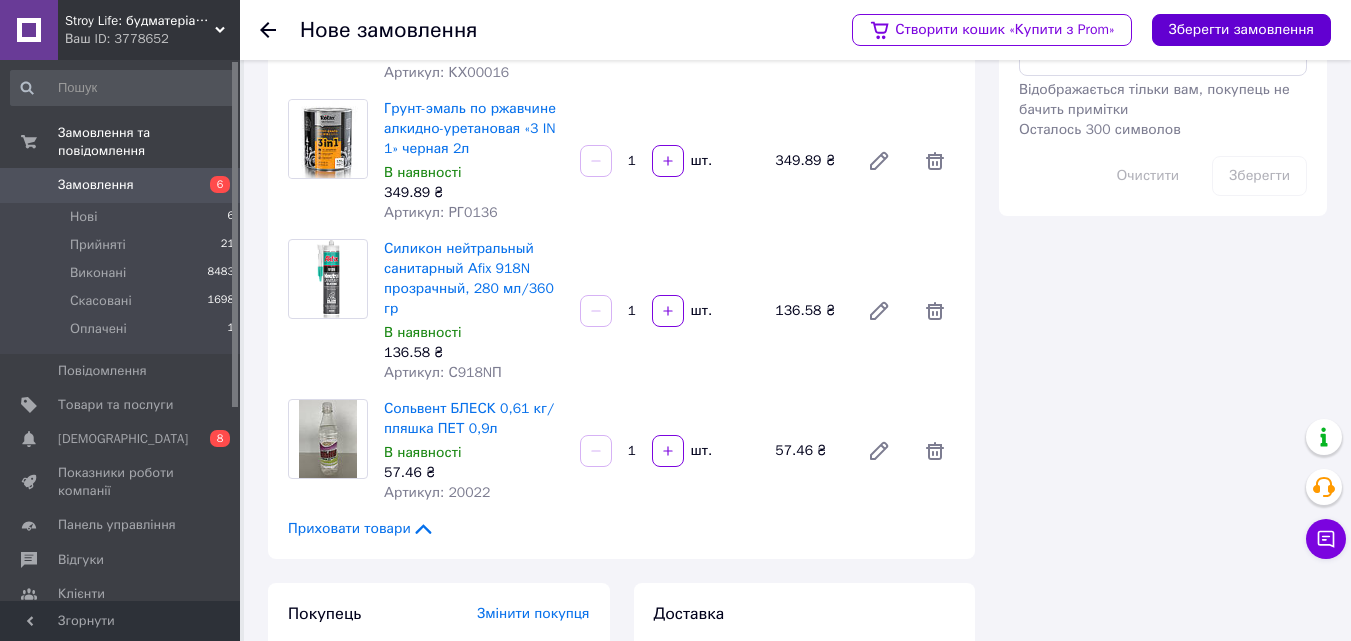click on "Зберегти замовлення" at bounding box center [1241, 30] 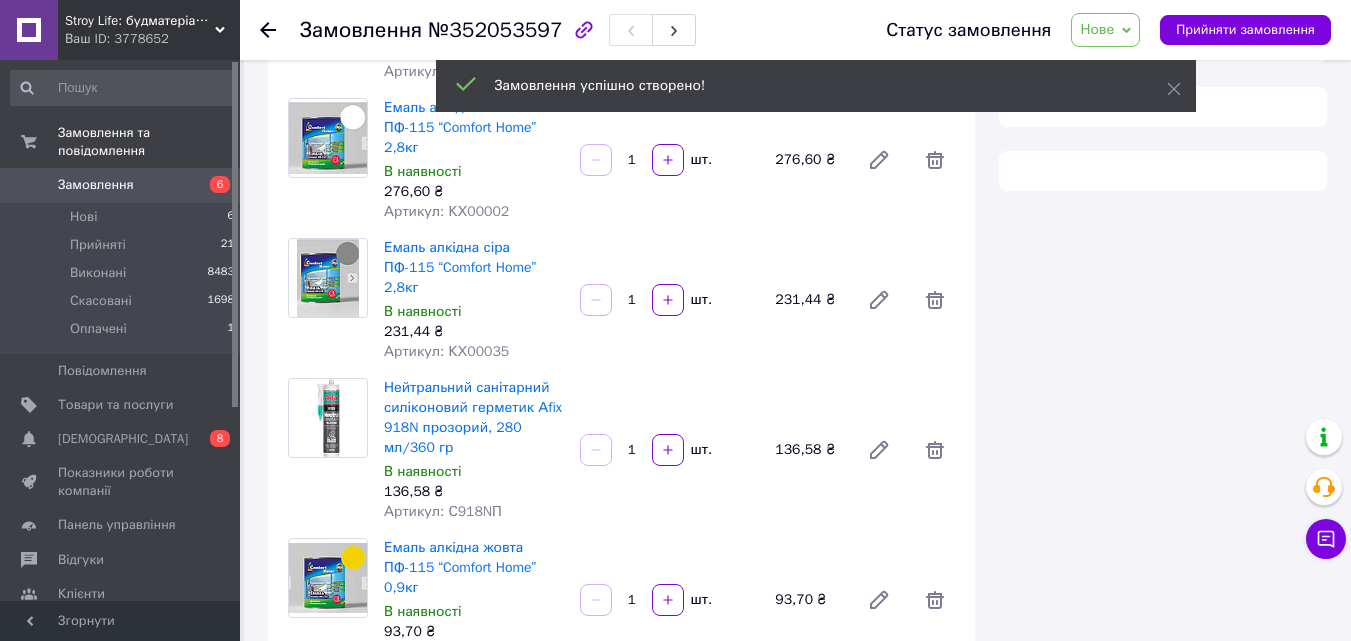 scroll, scrollTop: 604, scrollLeft: 0, axis: vertical 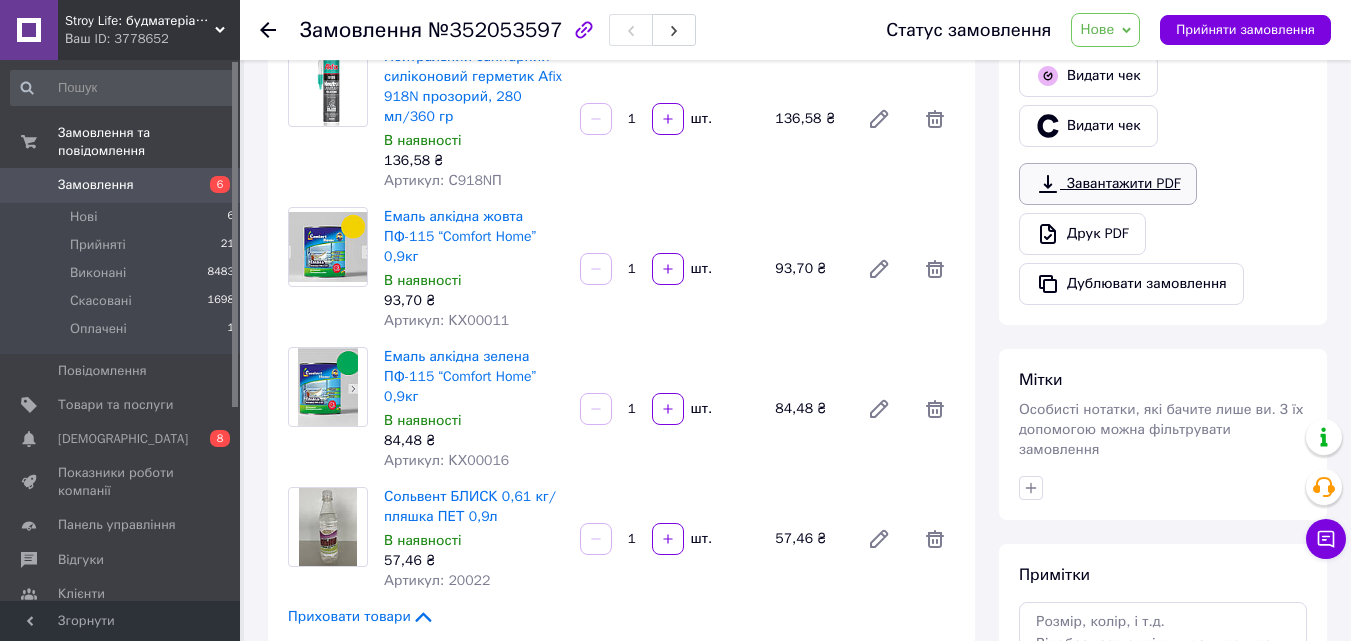 click on "Завантажити PDF" at bounding box center (1108, 184) 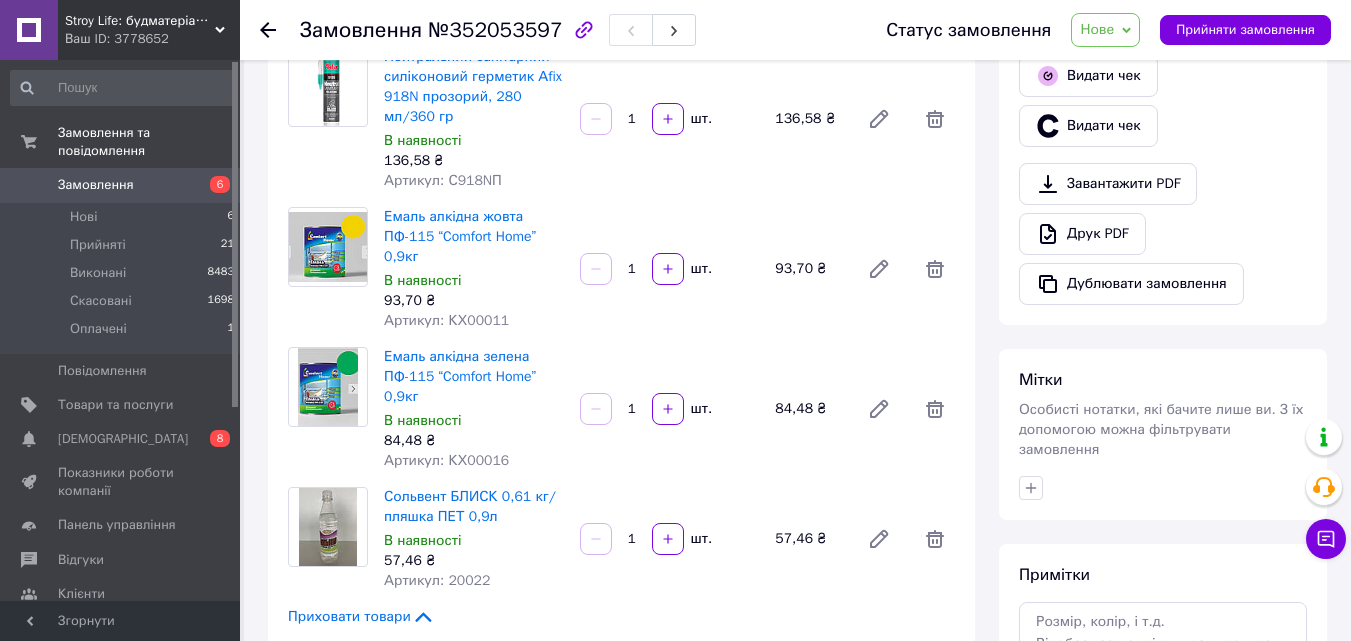 click 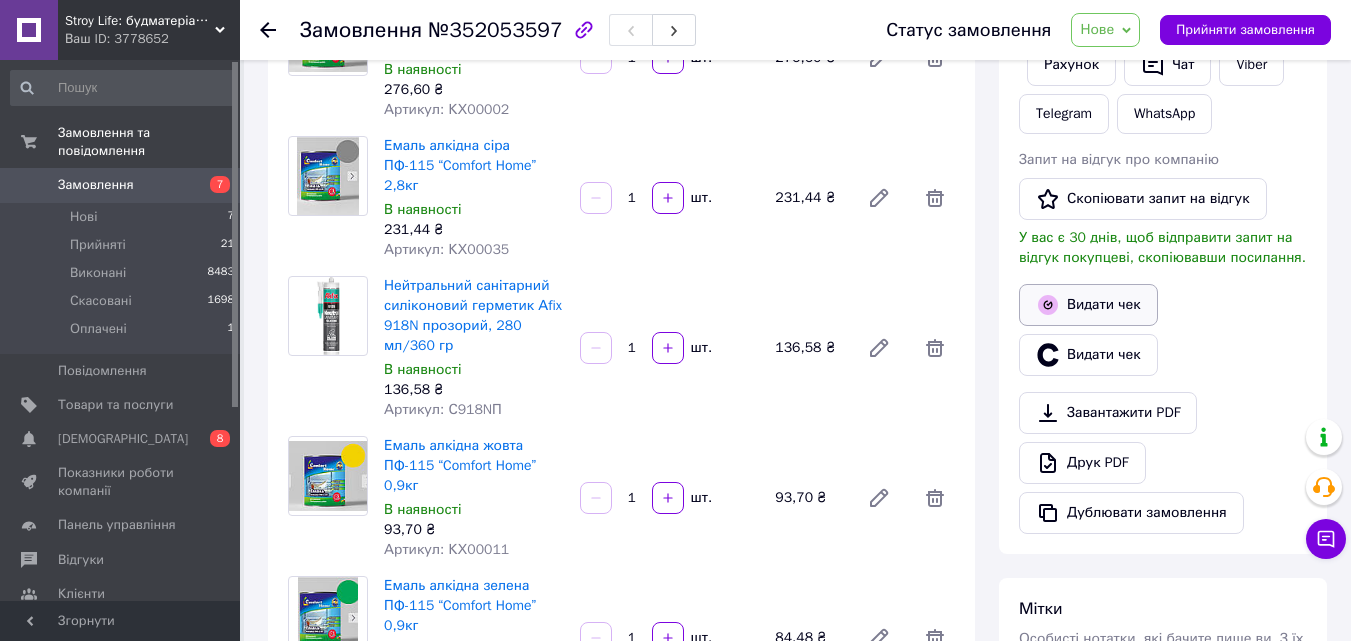 scroll, scrollTop: 573, scrollLeft: 0, axis: vertical 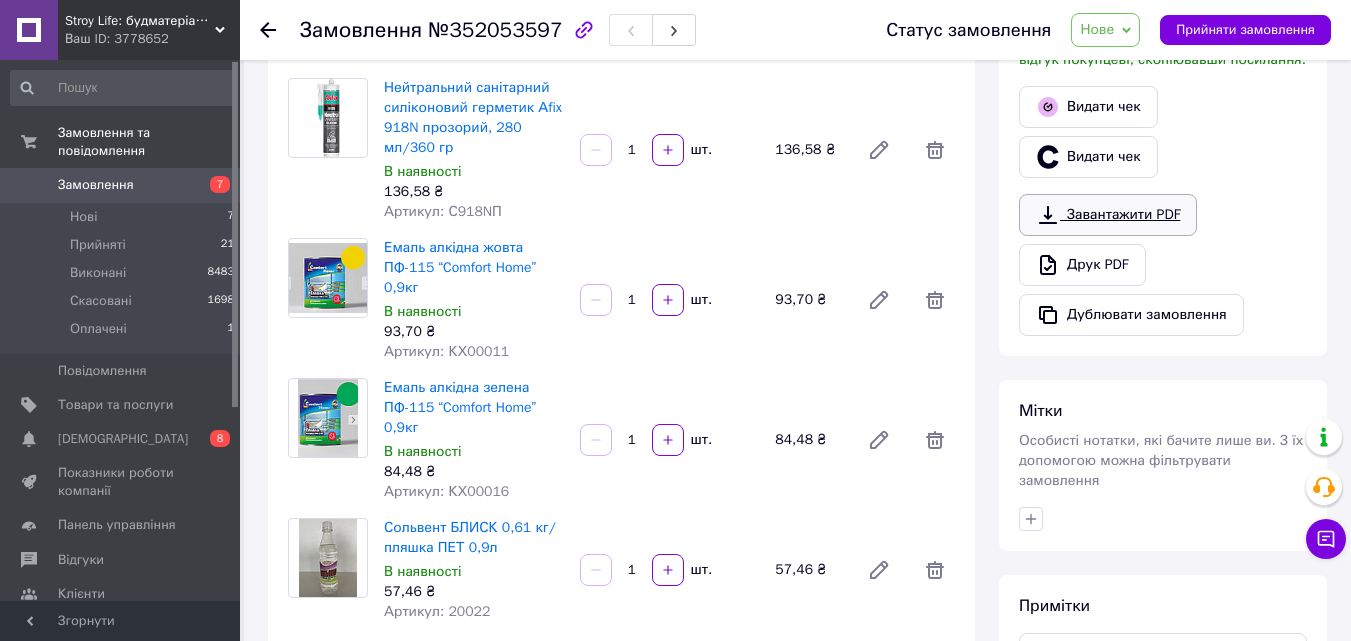 click on "Завантажити PDF" at bounding box center (1108, 215) 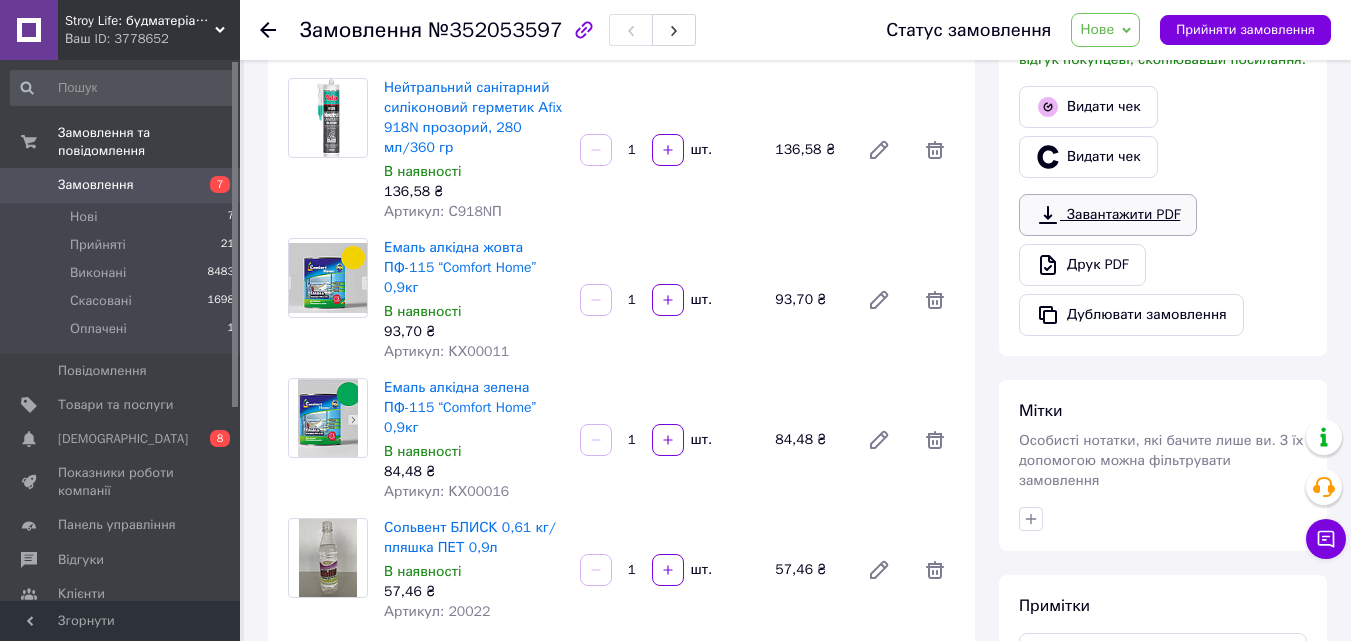 click on "Завантажити PDF" at bounding box center [1108, 215] 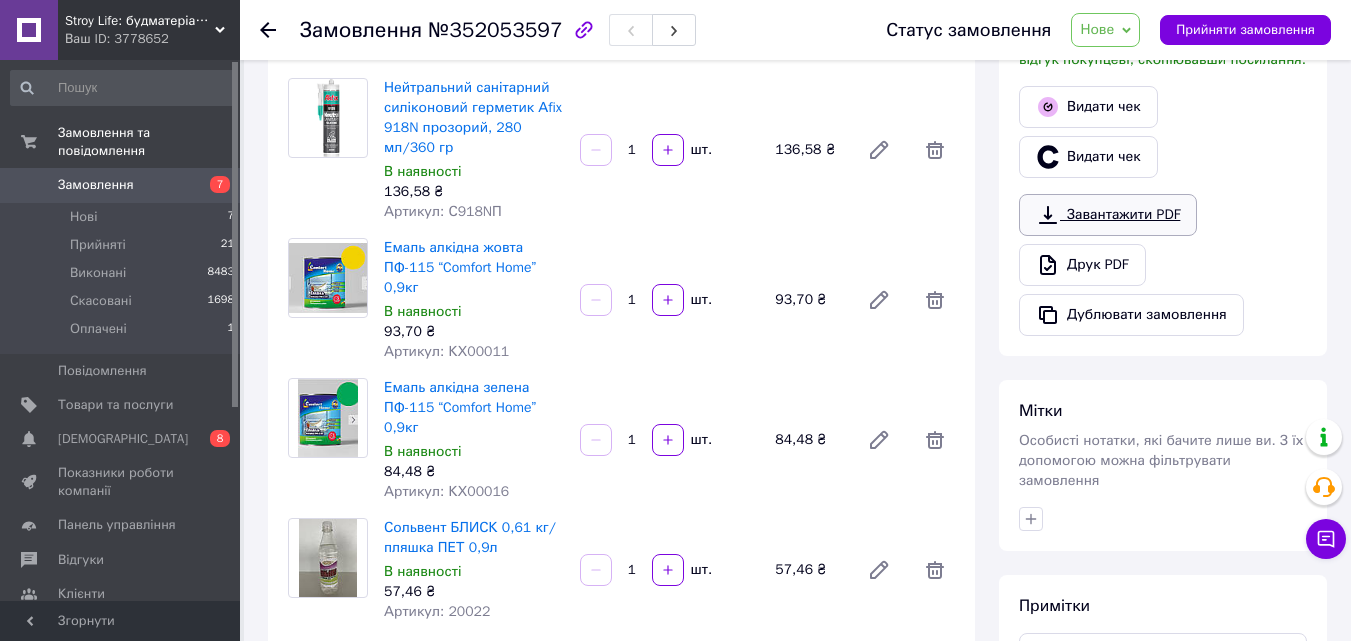 click on "Завантажити PDF" at bounding box center [1108, 215] 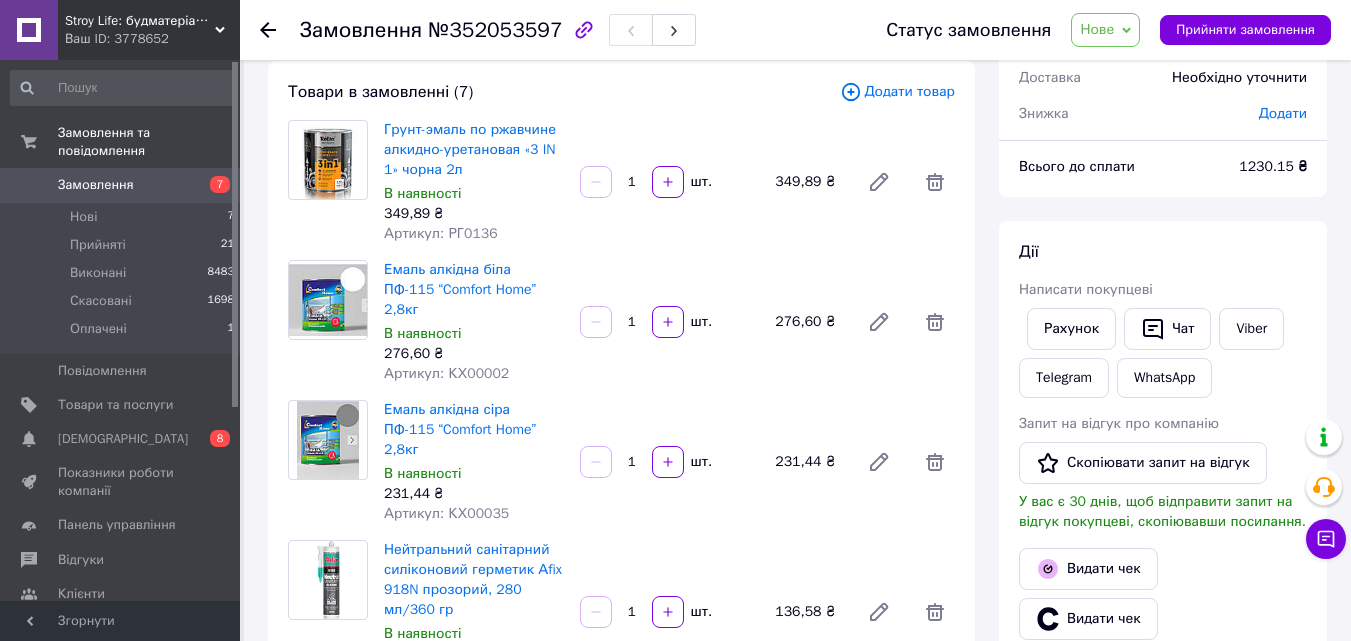 scroll, scrollTop: 300, scrollLeft: 0, axis: vertical 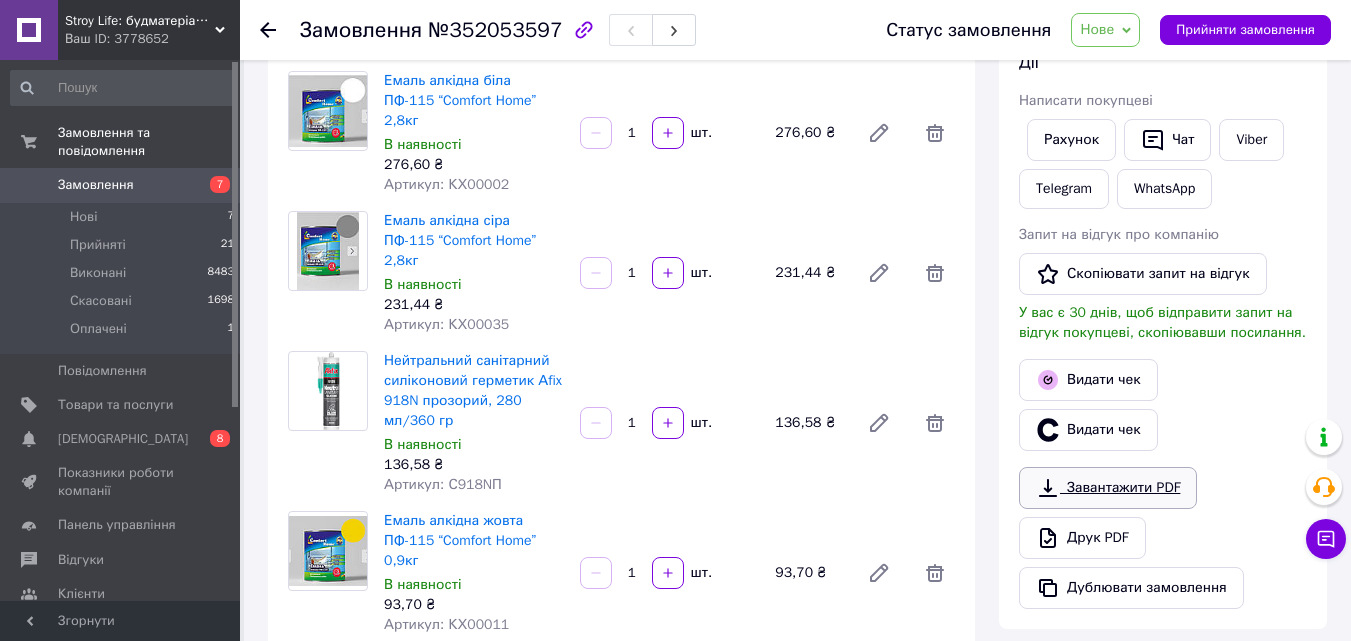 click on "Завантажити PDF" at bounding box center (1108, 488) 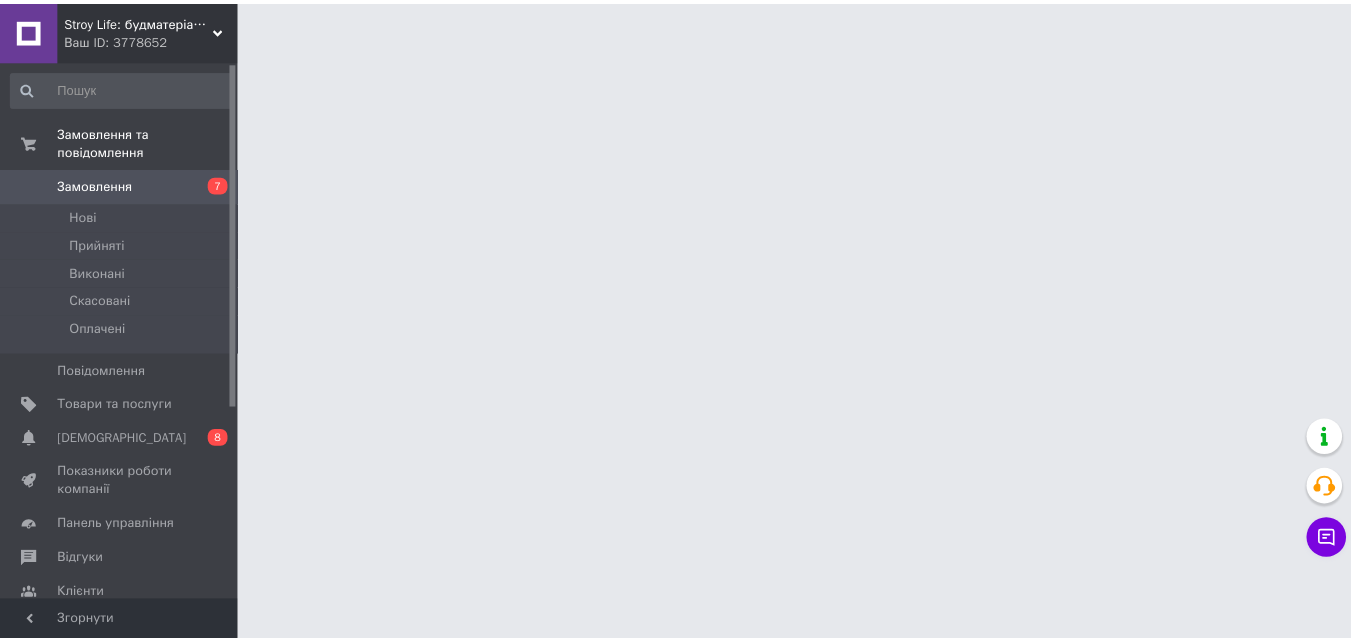 scroll, scrollTop: 0, scrollLeft: 0, axis: both 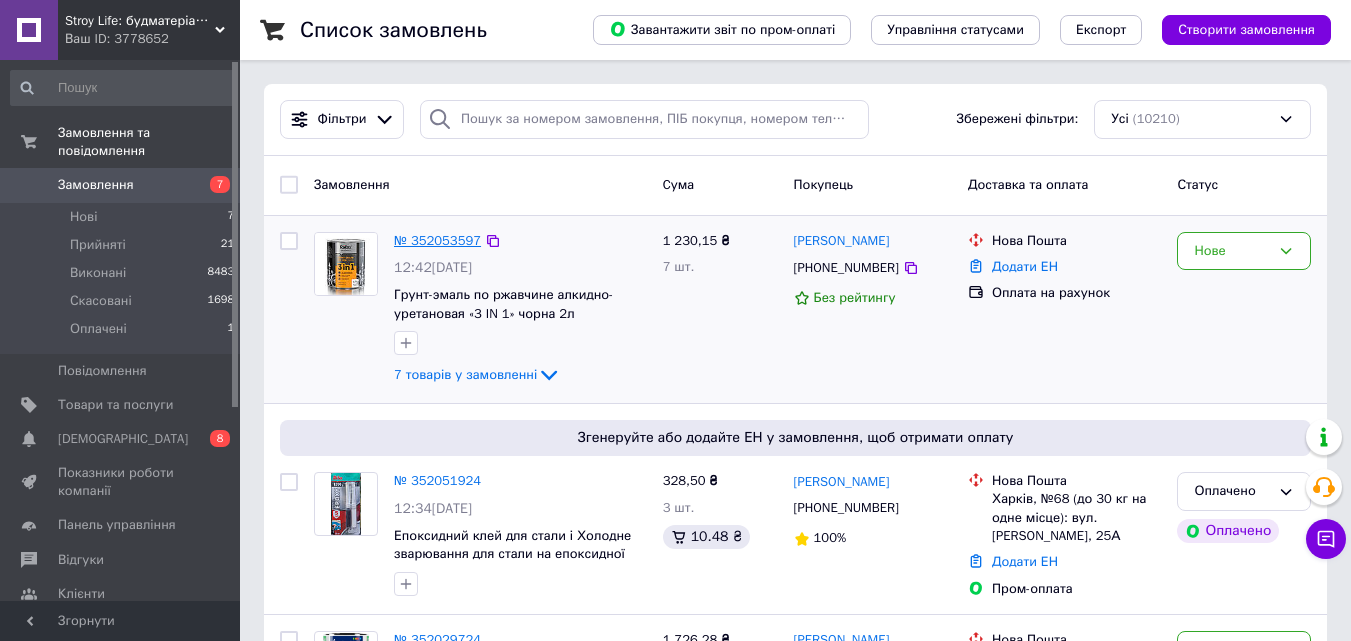 click on "№ 352053597" at bounding box center (437, 240) 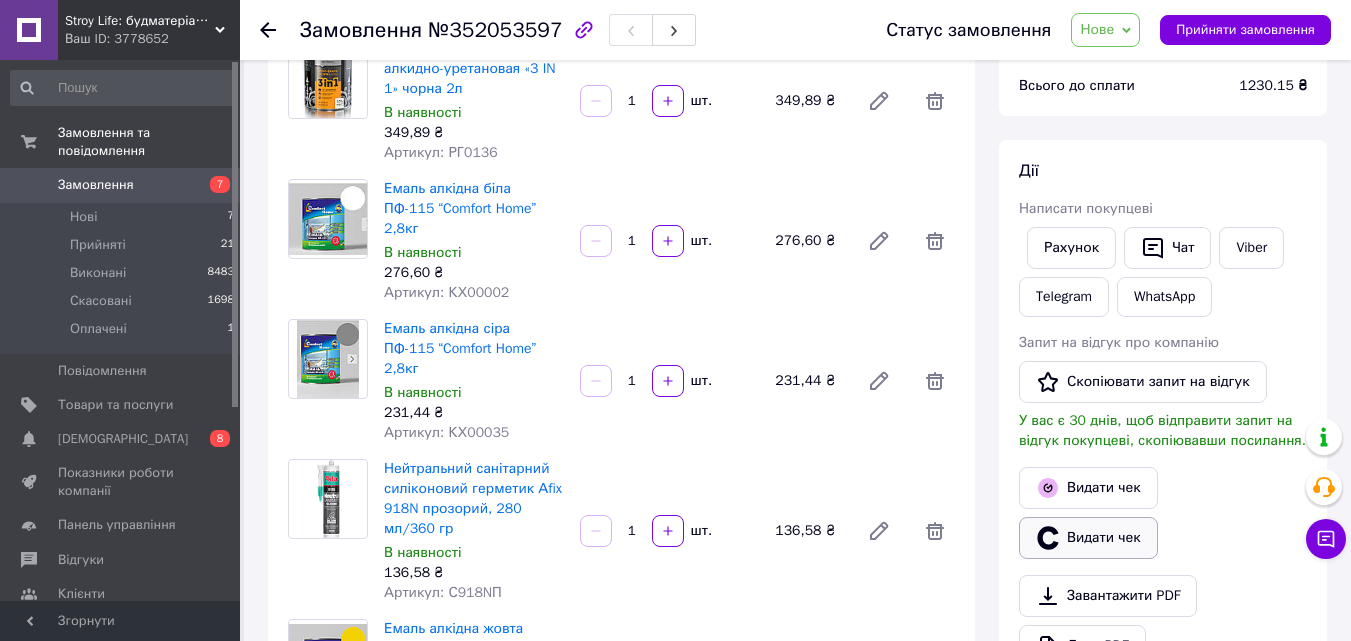 scroll, scrollTop: 300, scrollLeft: 0, axis: vertical 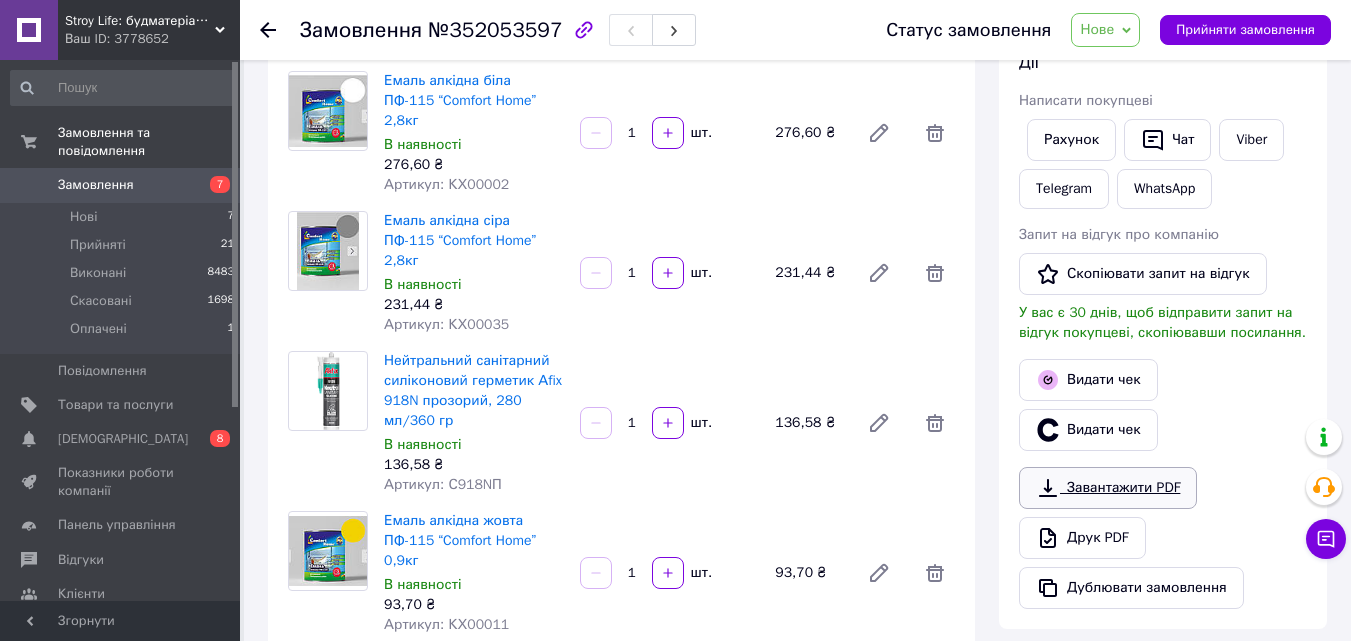 click on "Завантажити PDF" at bounding box center [1108, 488] 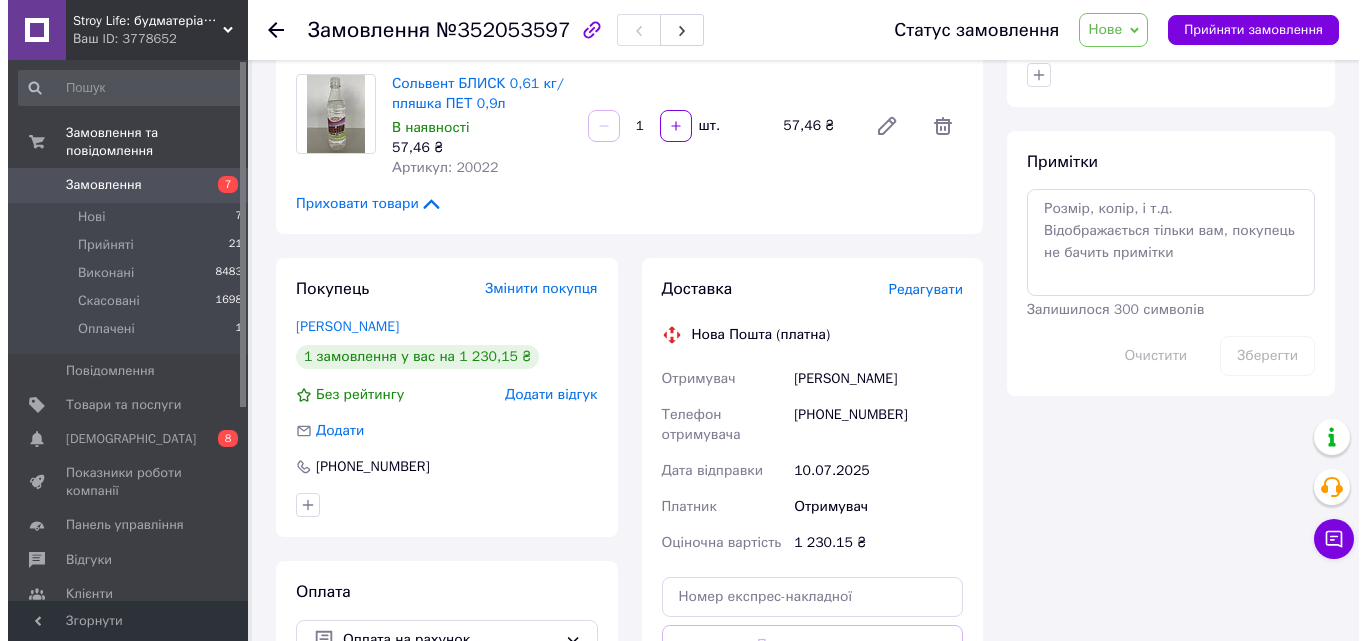 scroll, scrollTop: 1100, scrollLeft: 0, axis: vertical 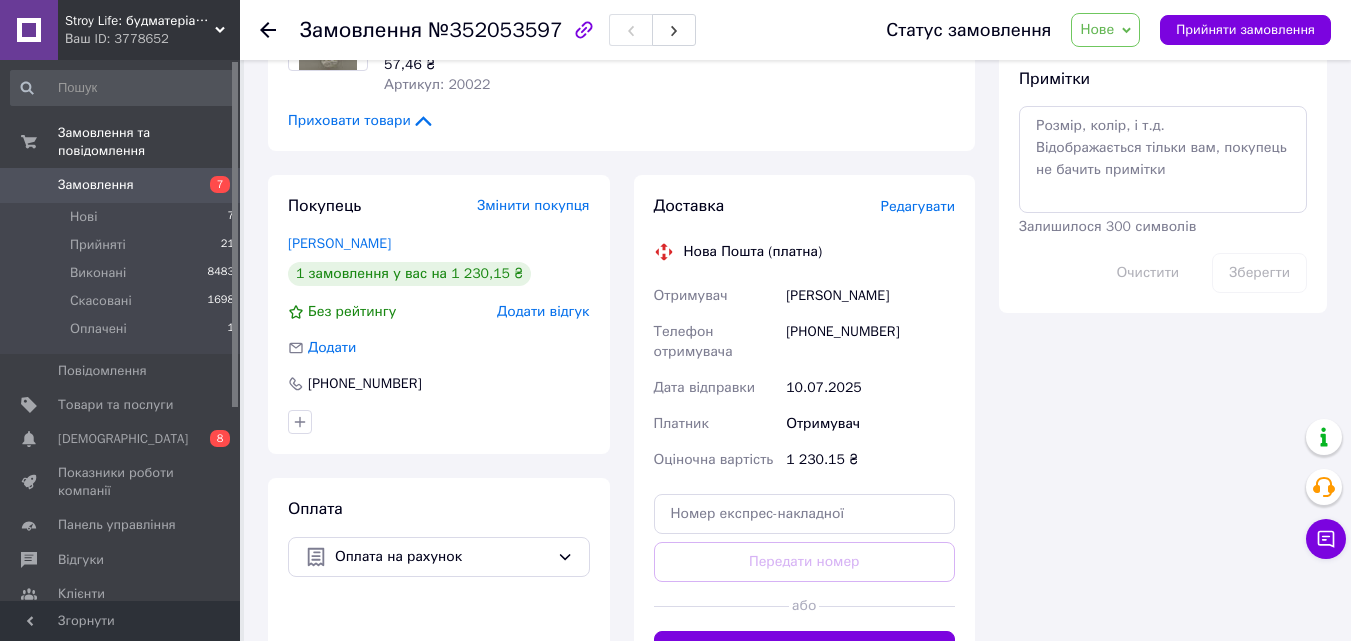 click on "Доставка Редагувати Нова Пошта (платна) Отримувач [PERSON_NAME] Телефон отримувача [PHONE_NUMBER] Дата відправки [DATE] Платник Отримувач Оціночна вартість 1 230.15 ₴ Передати номер або Згенерувати ЕН" at bounding box center [805, 433] 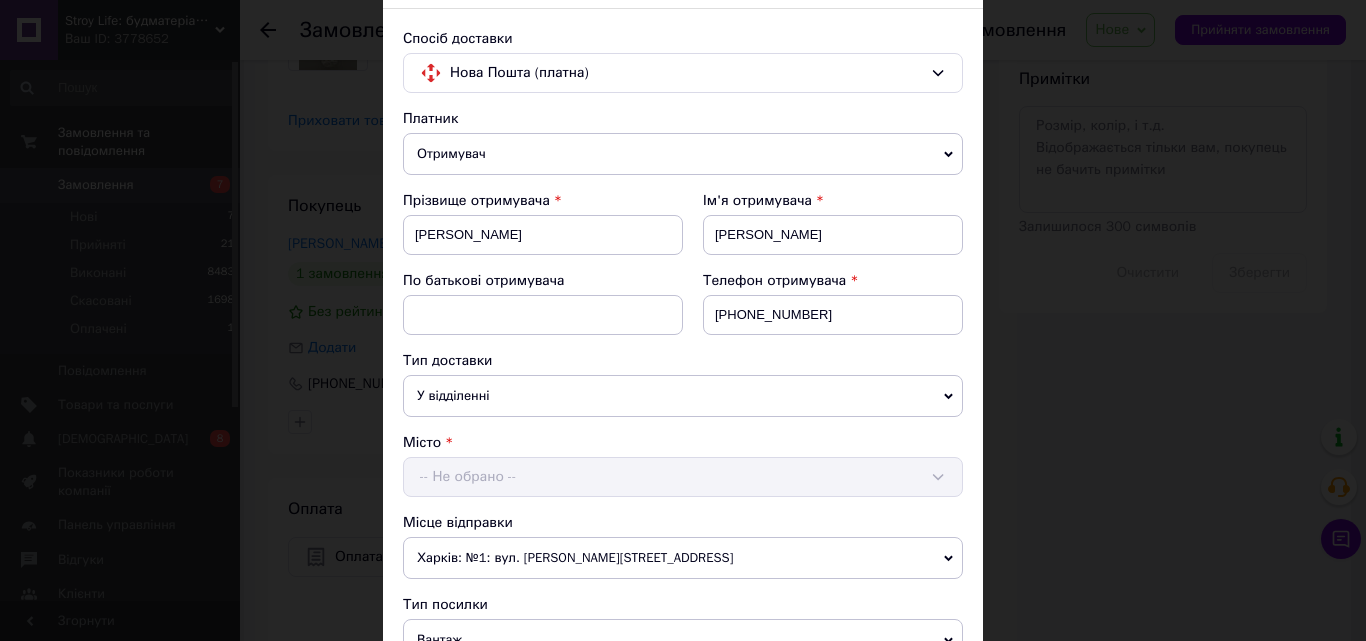 scroll, scrollTop: 300, scrollLeft: 0, axis: vertical 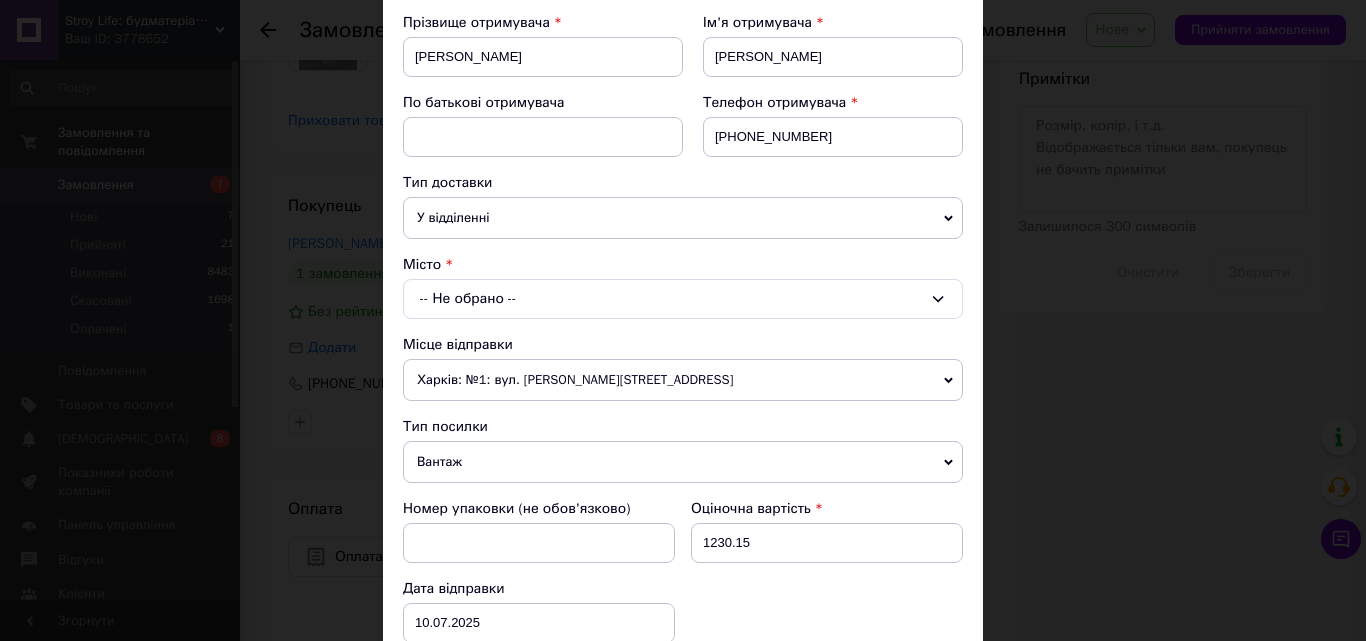 click on "-- Не обрано --" at bounding box center [683, 299] 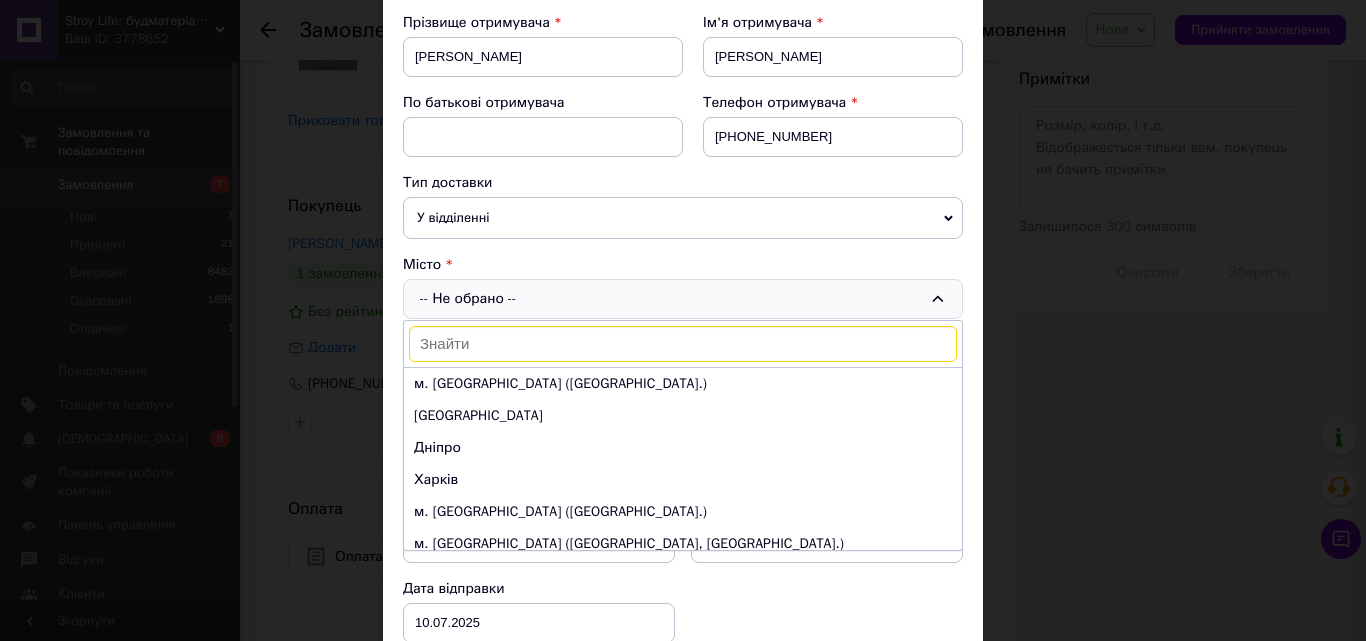 click on "Харків" at bounding box center [683, 480] 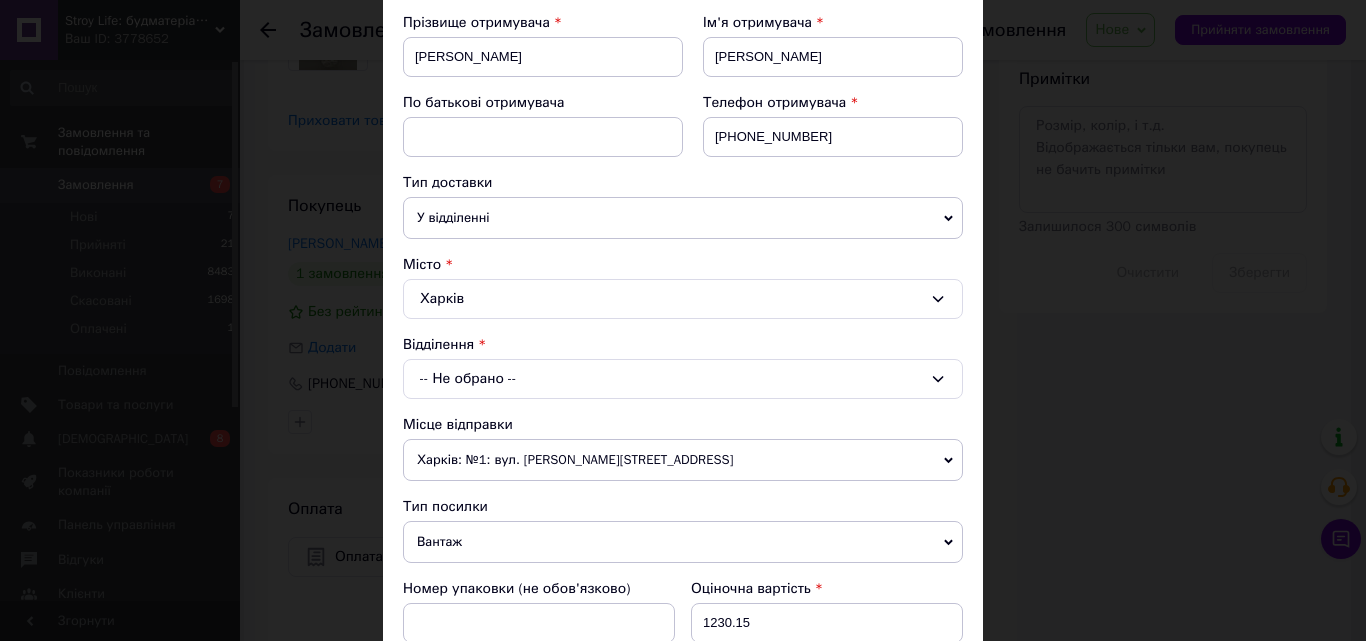 click on "-- Не обрано --" at bounding box center (683, 379) 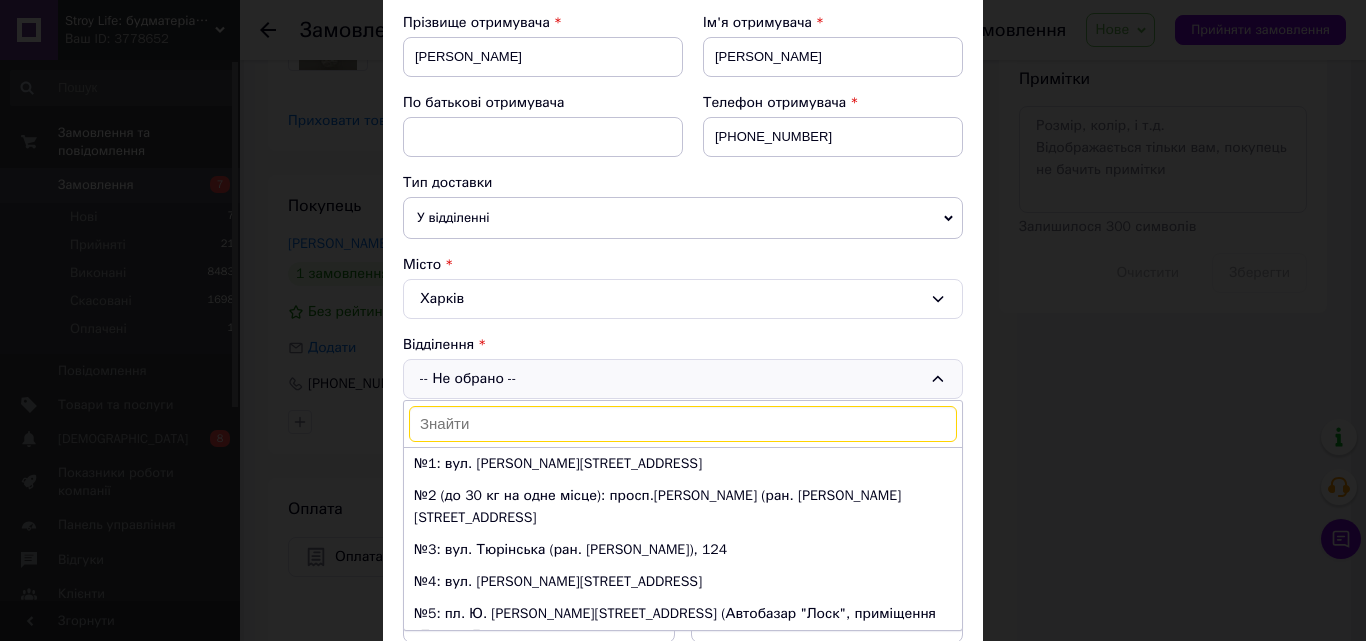 drag, startPoint x: 474, startPoint y: 461, endPoint x: 515, endPoint y: 440, distance: 46.06517 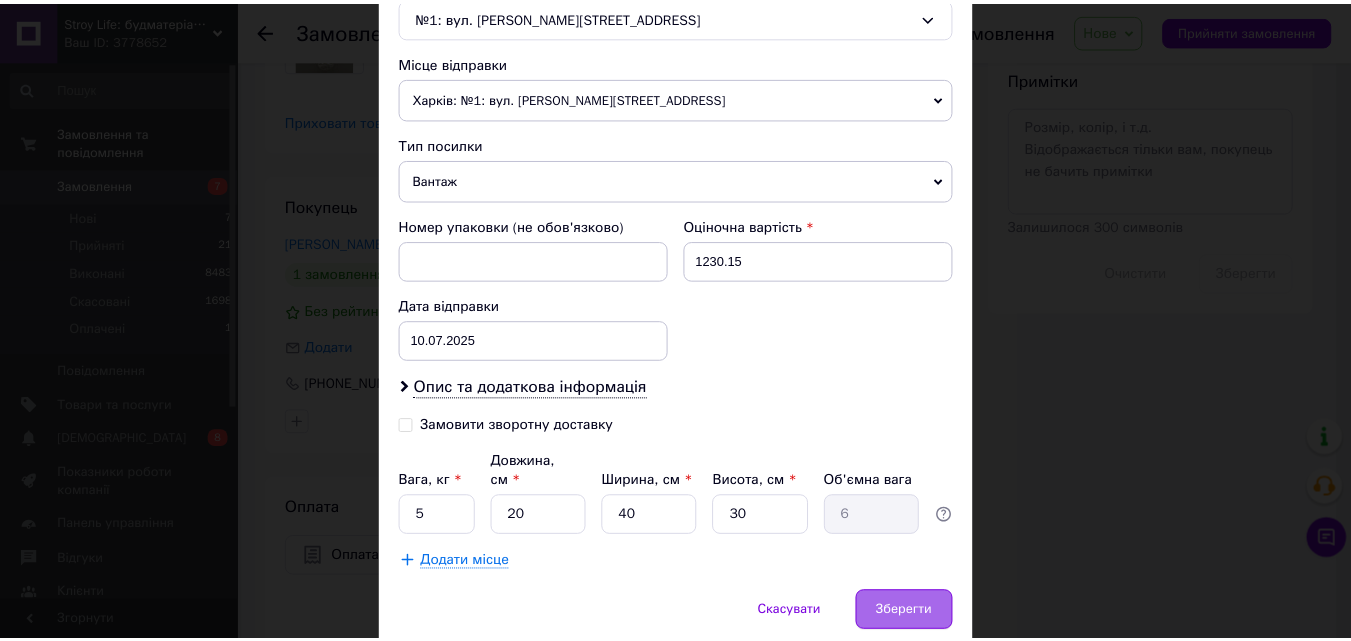 scroll, scrollTop: 723, scrollLeft: 0, axis: vertical 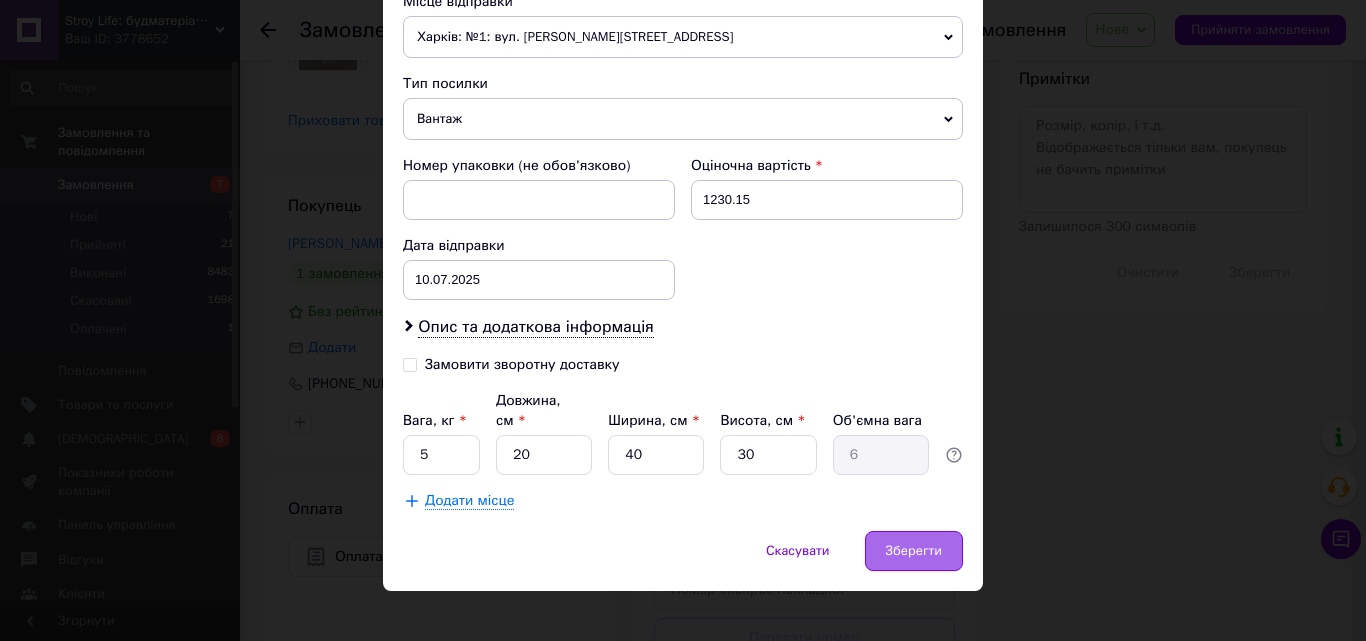 click on "Зберегти" at bounding box center (914, 551) 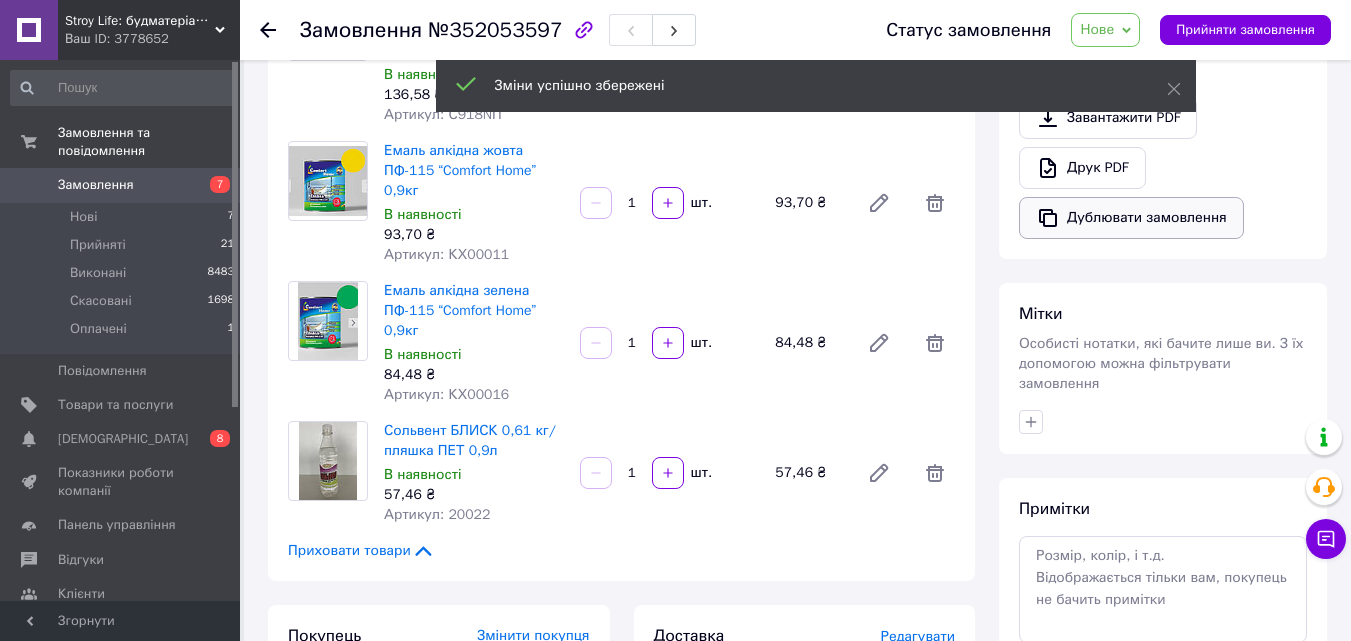 scroll, scrollTop: 500, scrollLeft: 0, axis: vertical 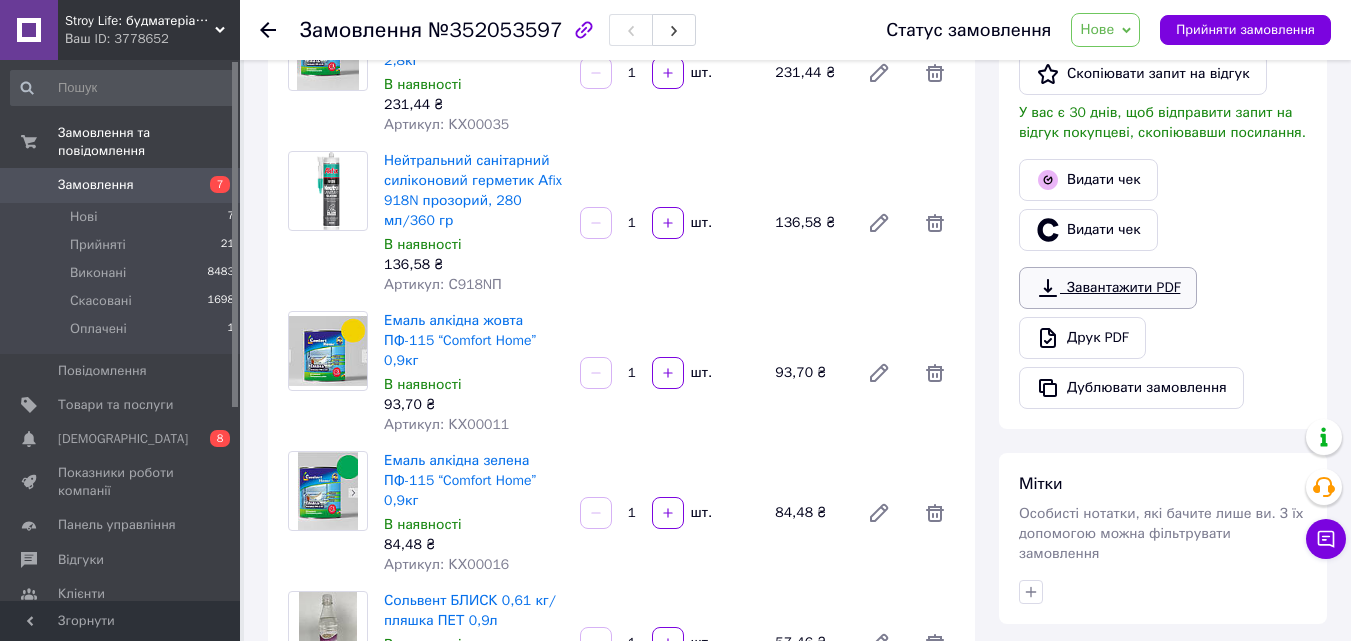 click on "Завантажити PDF" at bounding box center [1108, 288] 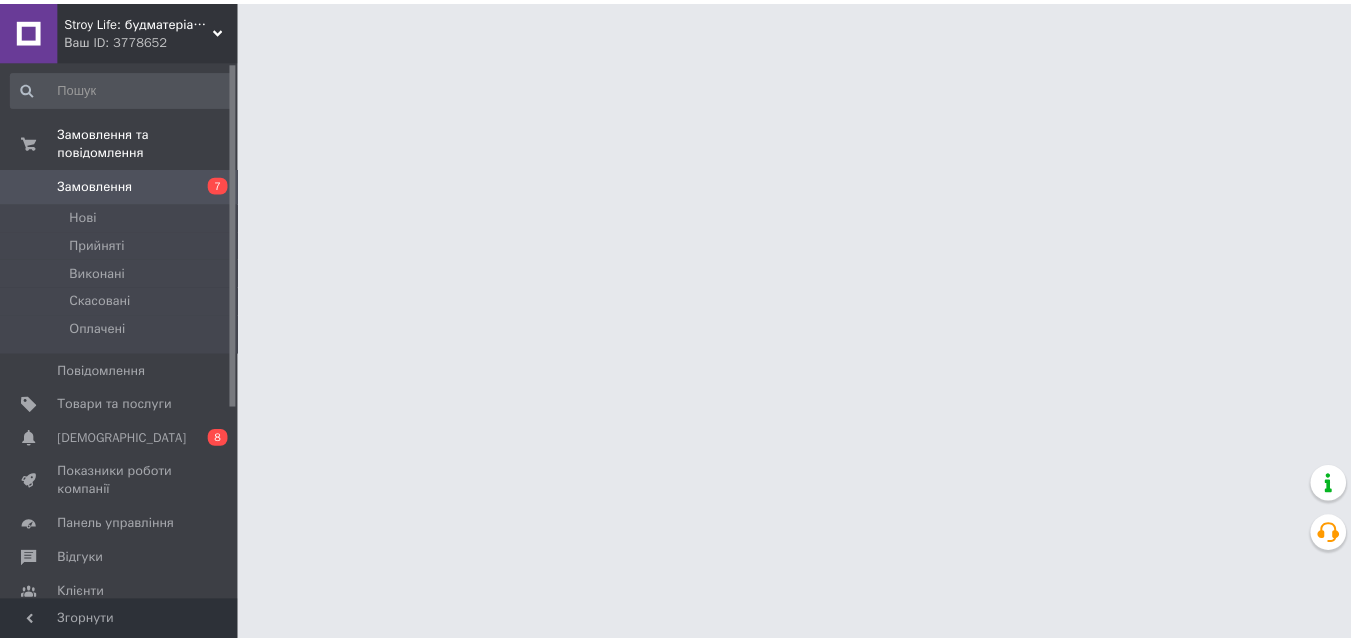 scroll, scrollTop: 0, scrollLeft: 0, axis: both 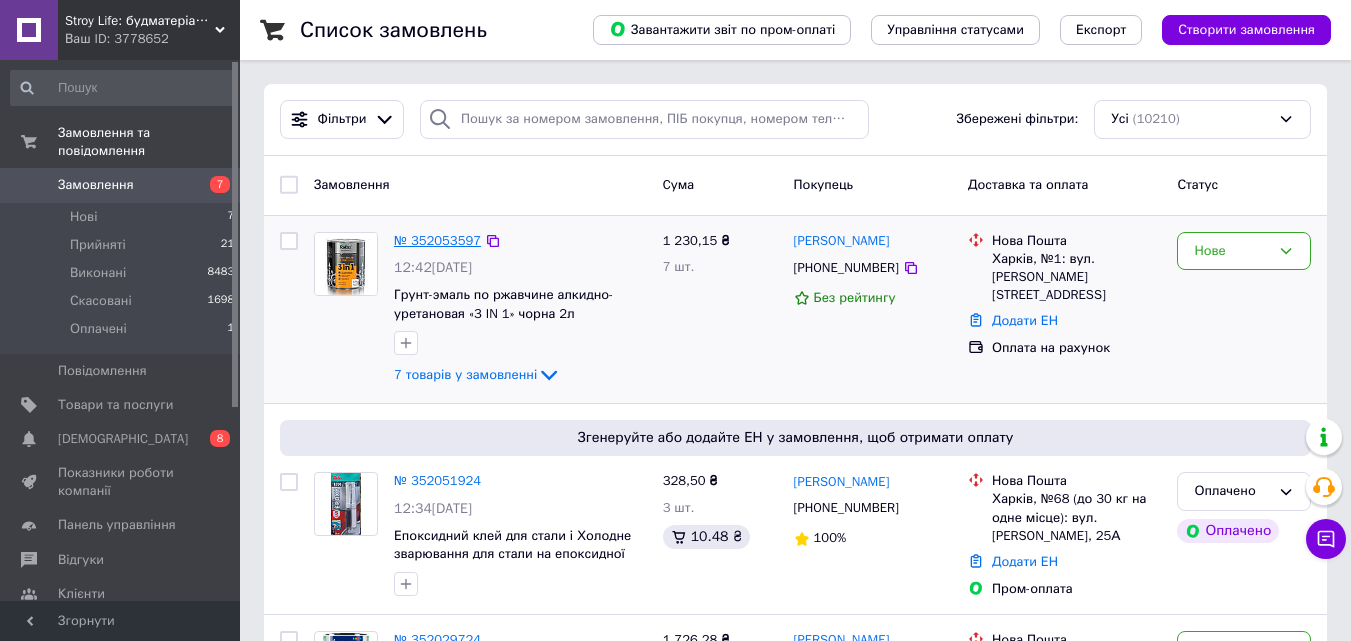 click on "№ 352053597 12:42[DATE] Грунт-эмаль по ржавчине алкидно-уретановая «3 IN 1» чорна 2л 7 товарів у замовленні" at bounding box center (520, 310) 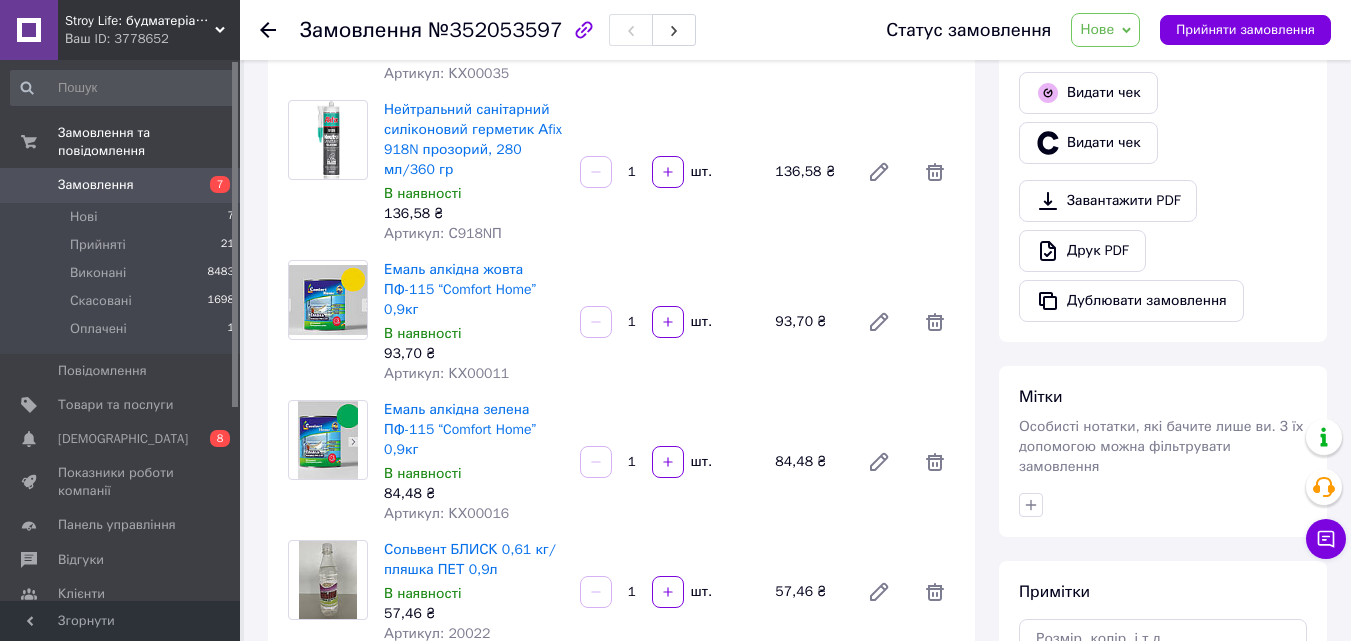 scroll, scrollTop: 600, scrollLeft: 0, axis: vertical 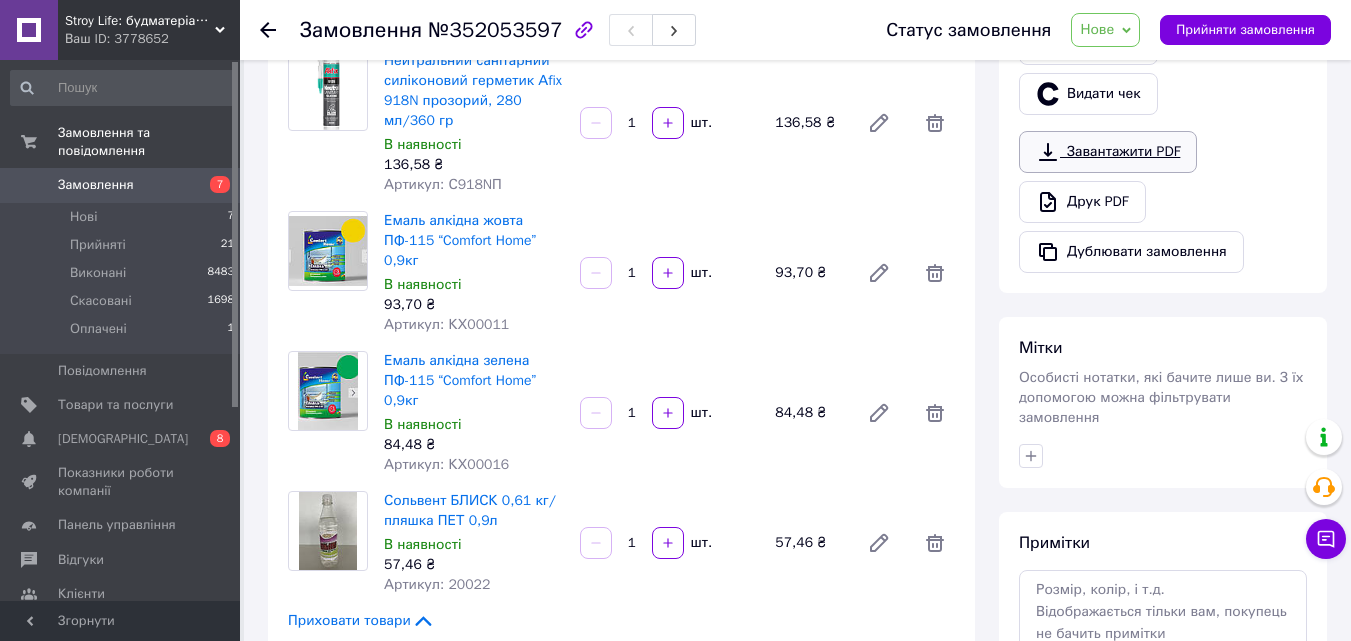 click on "Завантажити PDF" at bounding box center (1108, 152) 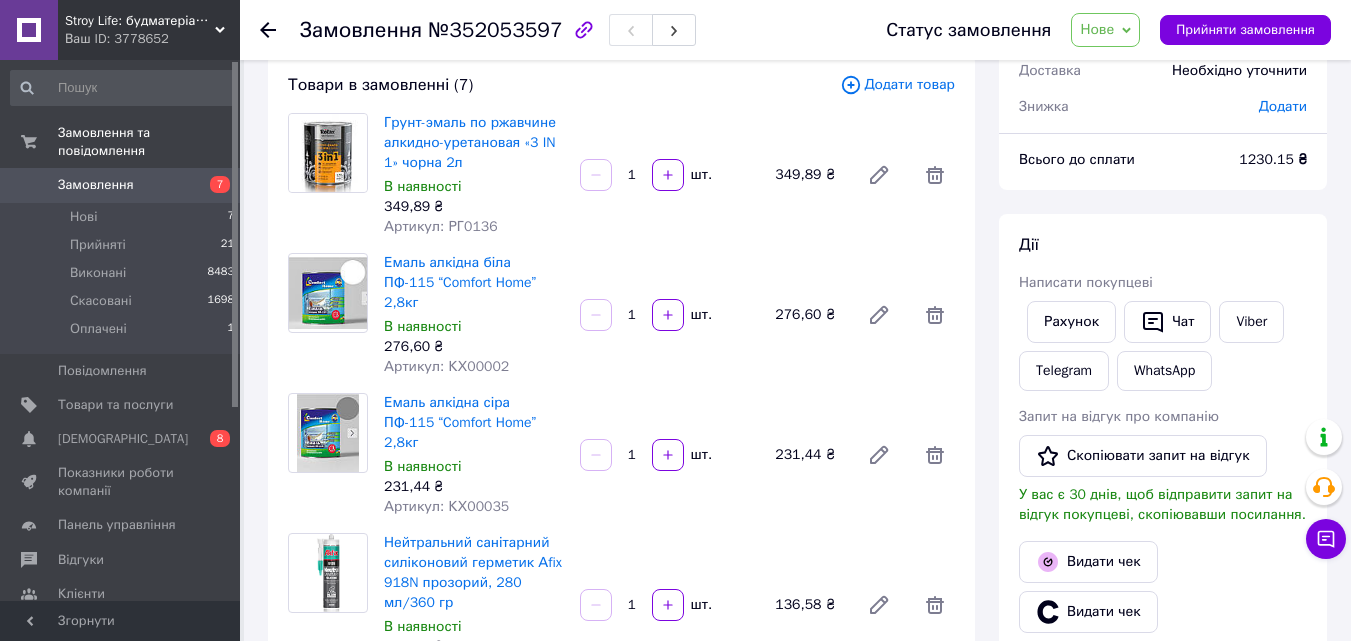 scroll, scrollTop: 100, scrollLeft: 0, axis: vertical 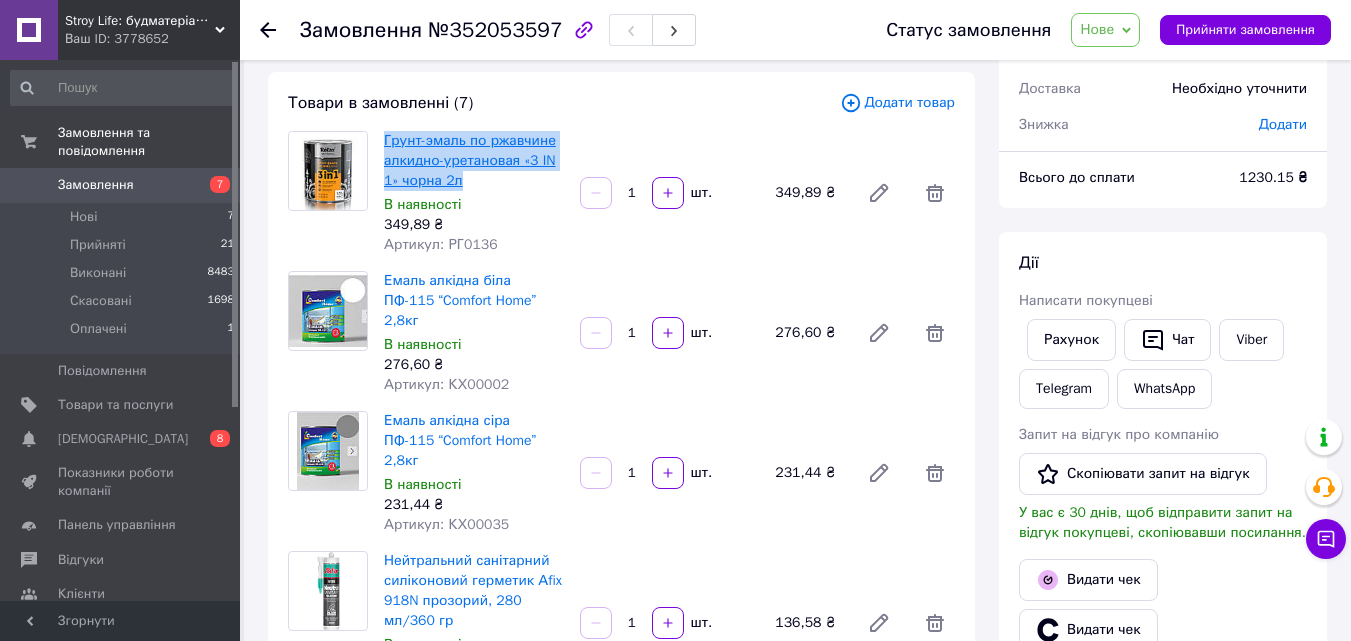 drag, startPoint x: 433, startPoint y: 180, endPoint x: 384, endPoint y: 134, distance: 67.20863 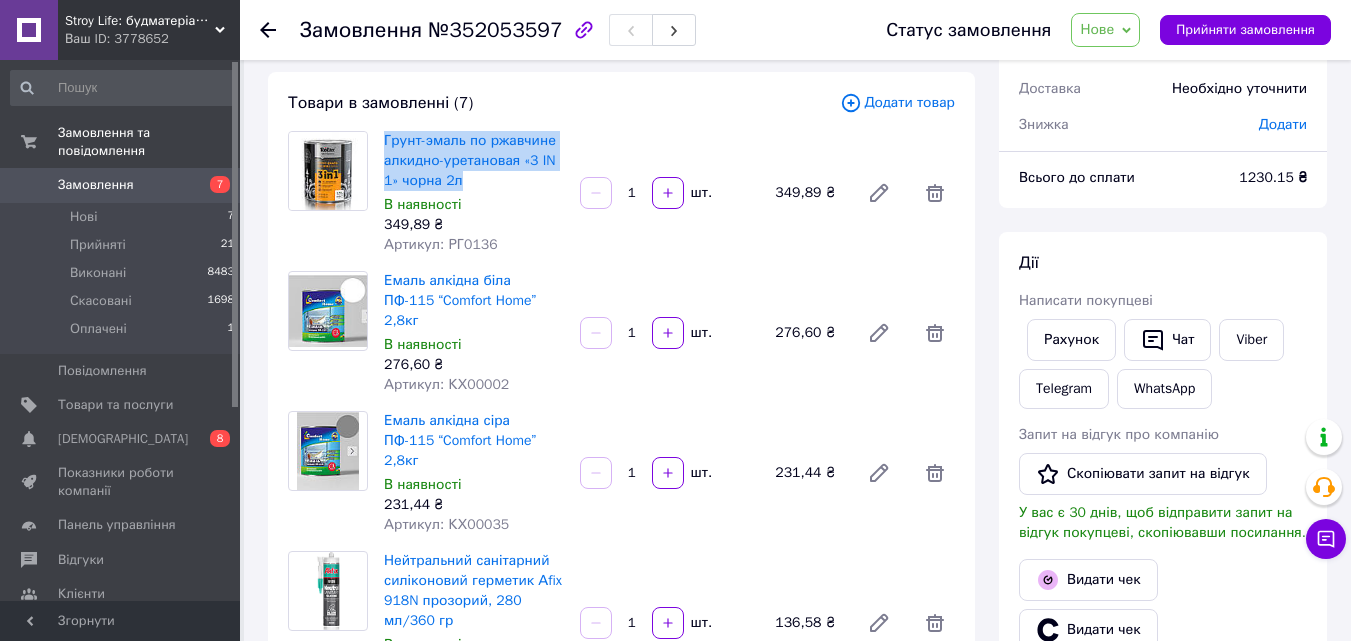 copy on "Грунт-эмаль по ржавчине алкидно-уретановая «3 IN 1» чорна 2л" 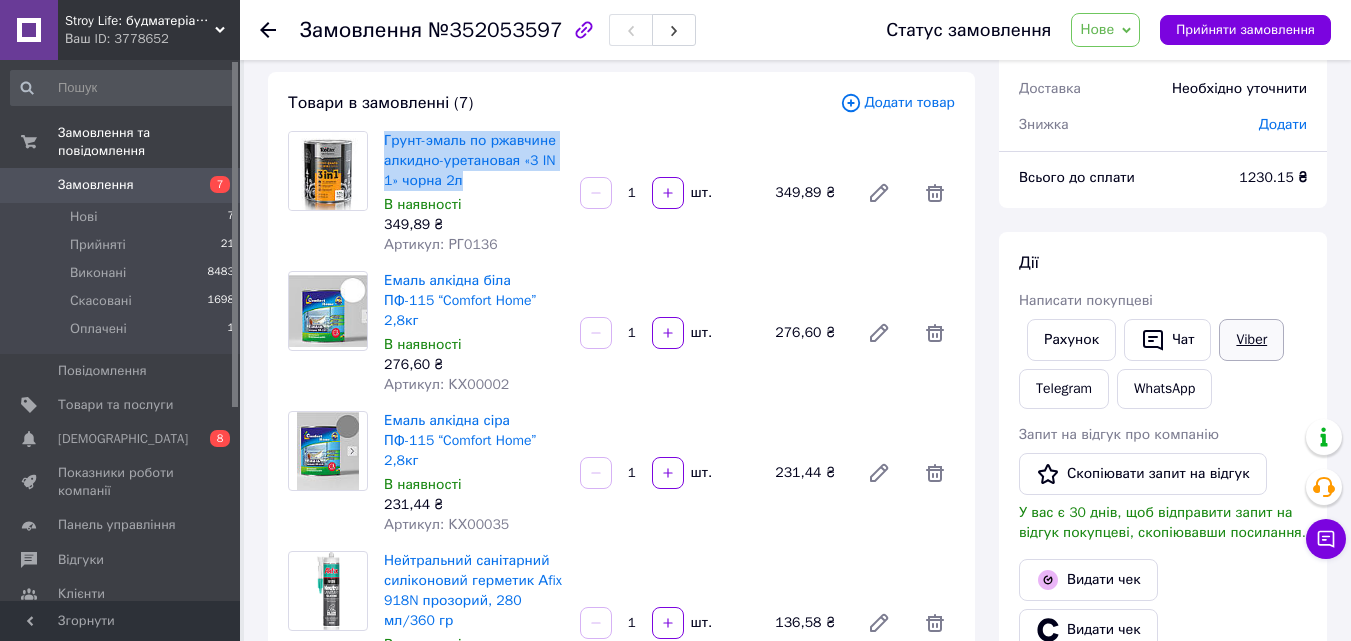 click on "Viber" at bounding box center [1251, 340] 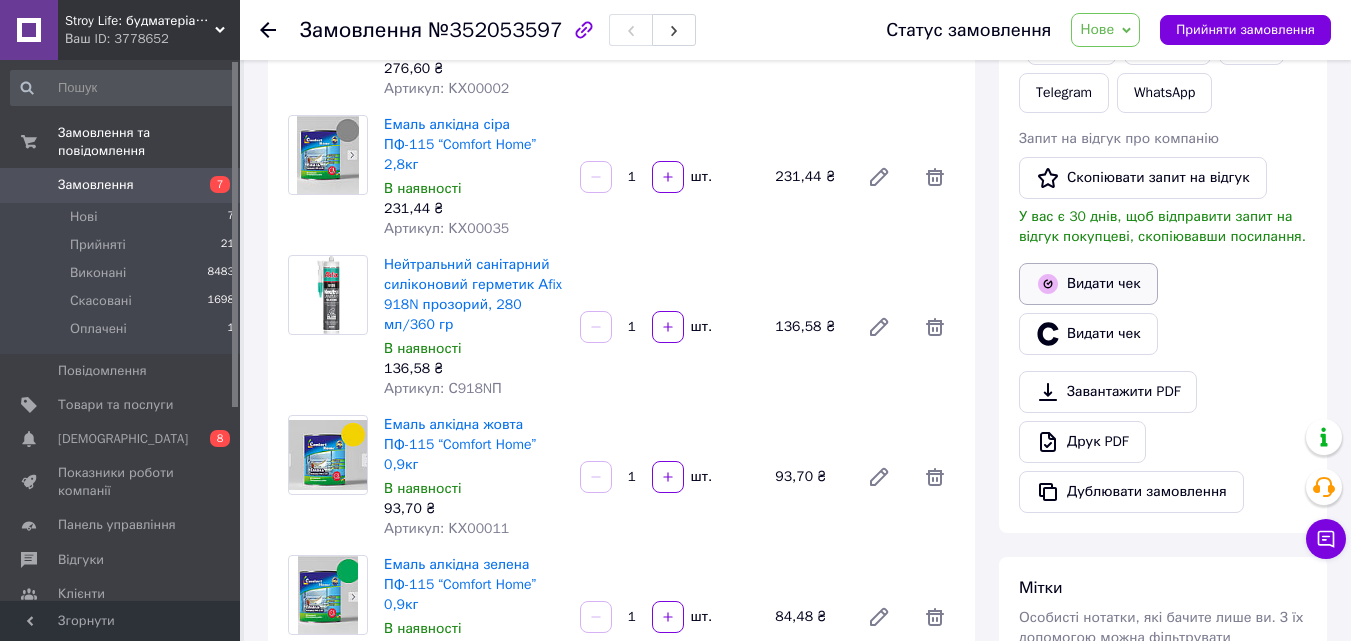 scroll, scrollTop: 400, scrollLeft: 0, axis: vertical 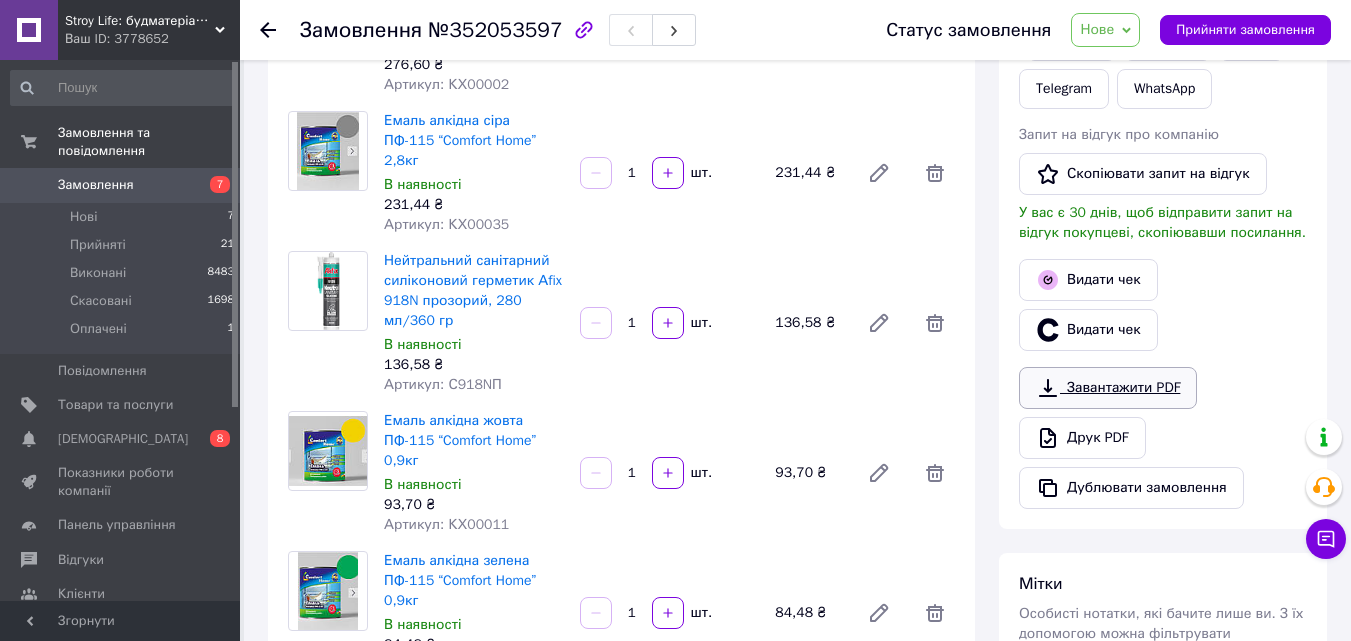 click on "Завантажити PDF" at bounding box center [1108, 388] 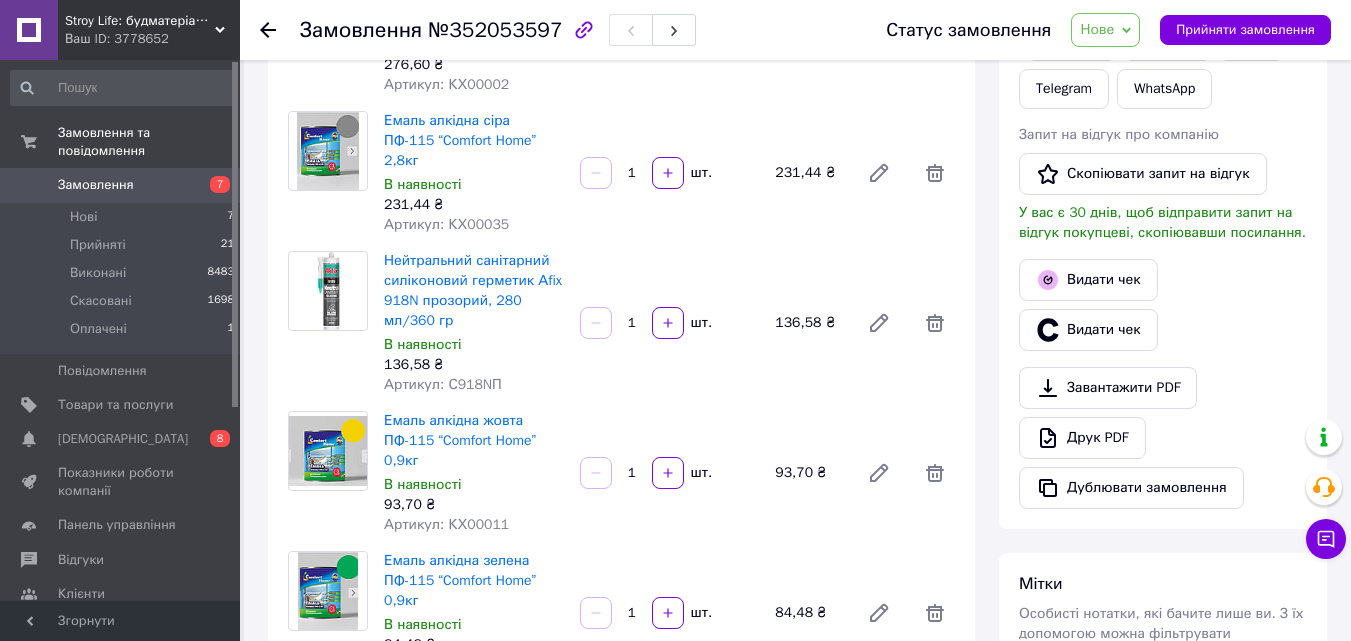 drag, startPoint x: 107, startPoint y: 22, endPoint x: 147, endPoint y: 55, distance: 51.855568 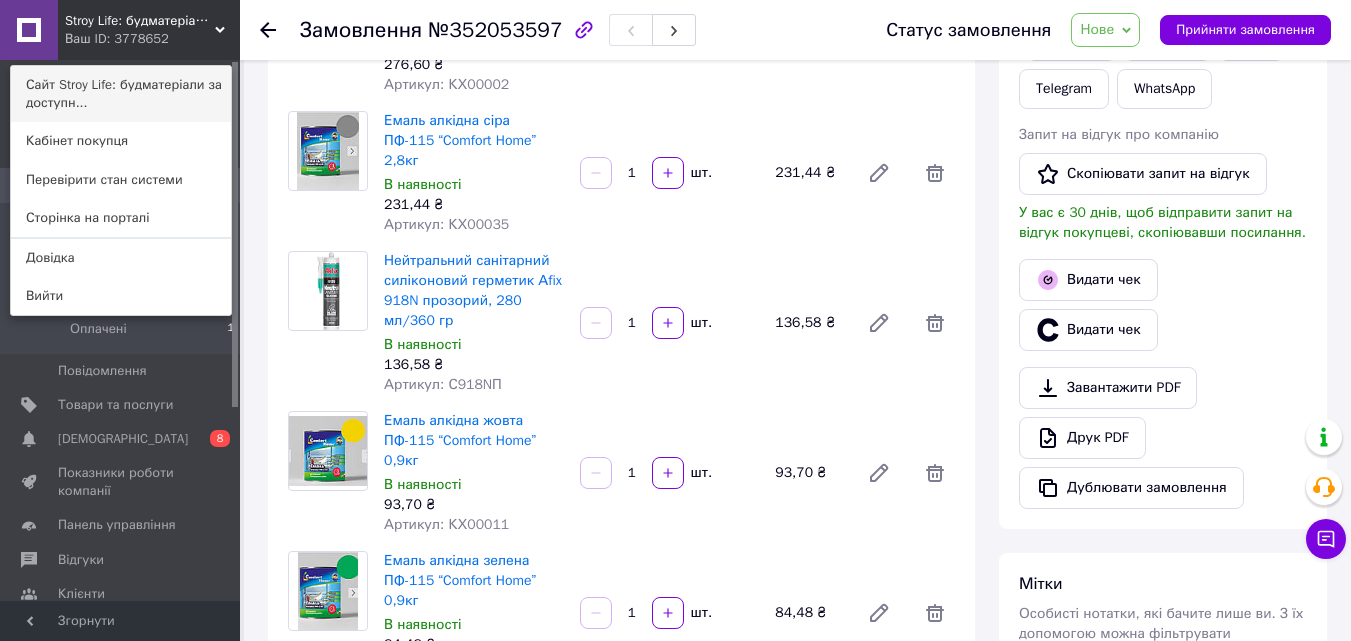 click on "Сайт Stroy Life: будматеріали за доступн..." at bounding box center (121, 94) 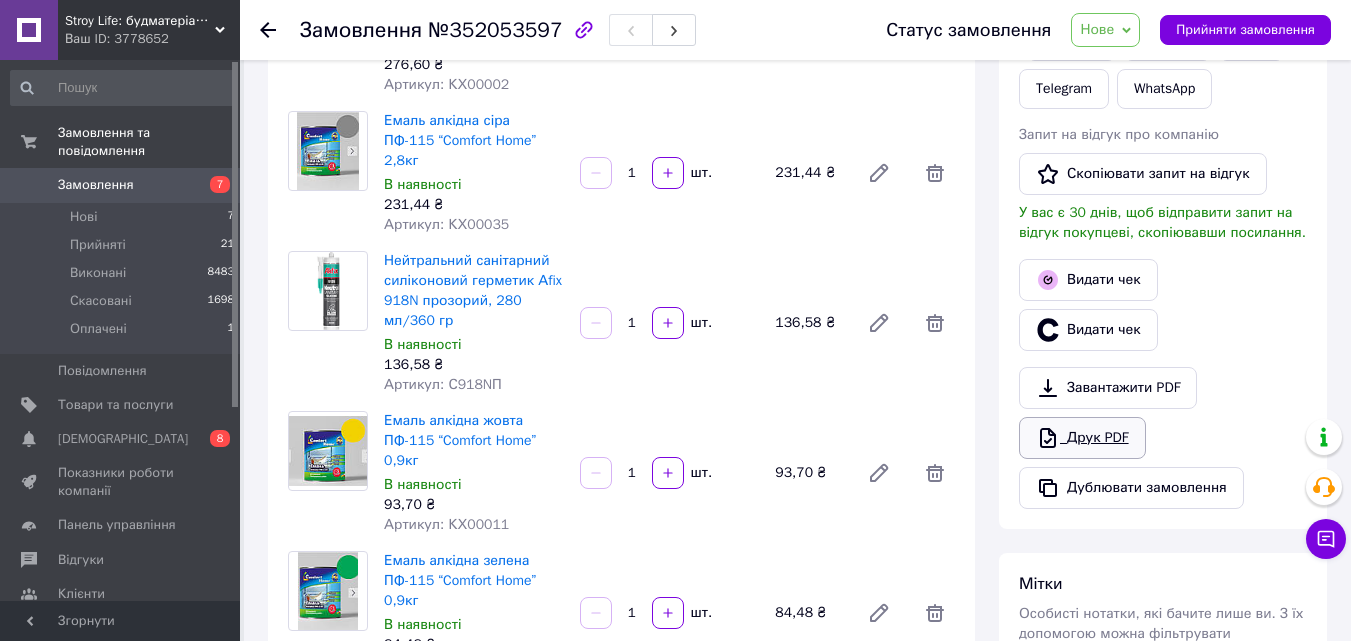 click on "Друк PDF" at bounding box center [1082, 438] 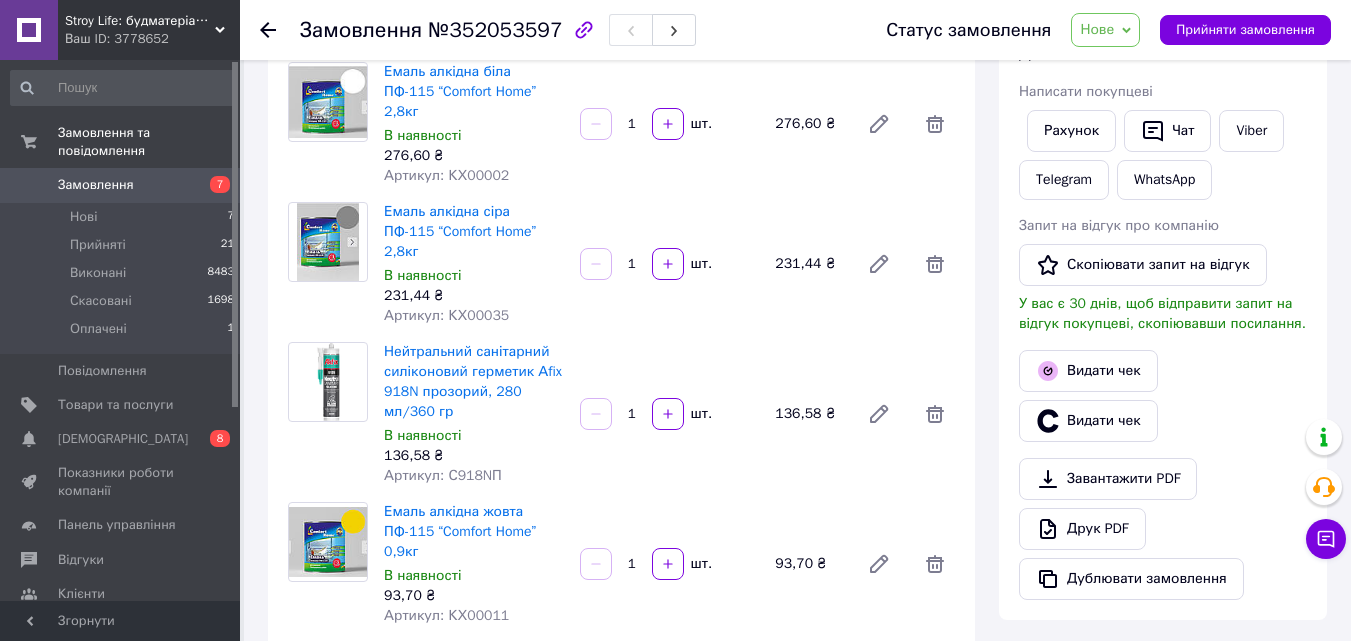 scroll, scrollTop: 200, scrollLeft: 0, axis: vertical 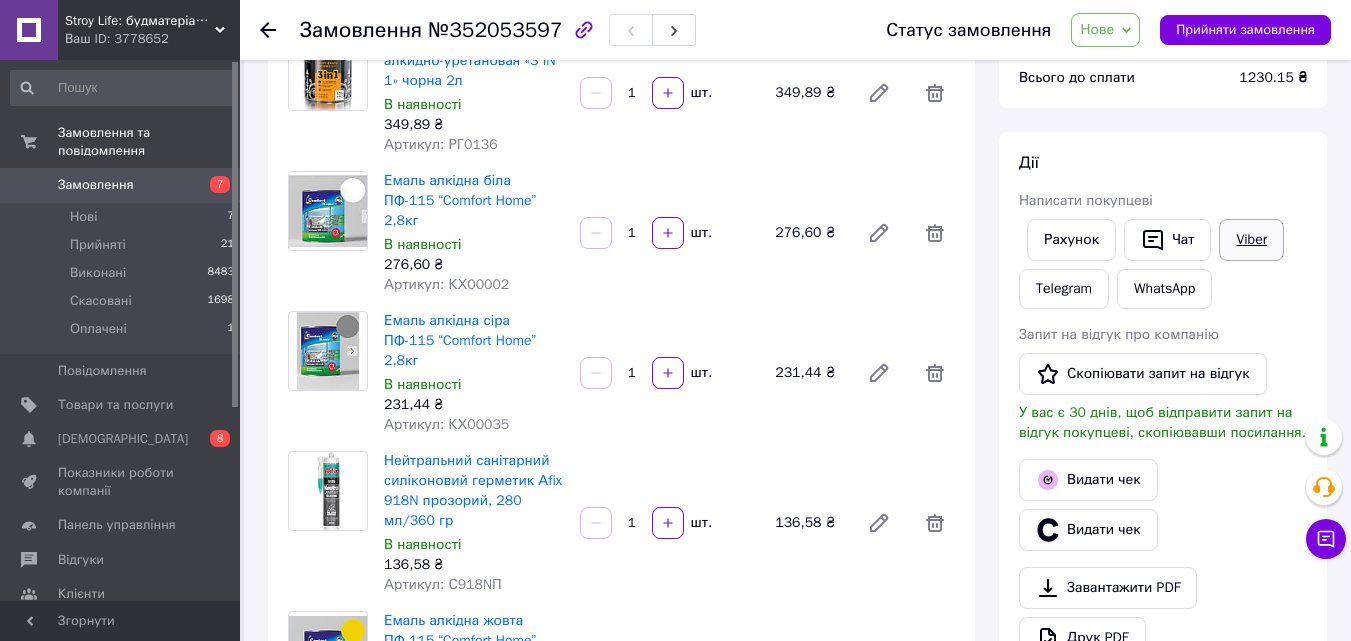 click on "Viber" at bounding box center [1251, 240] 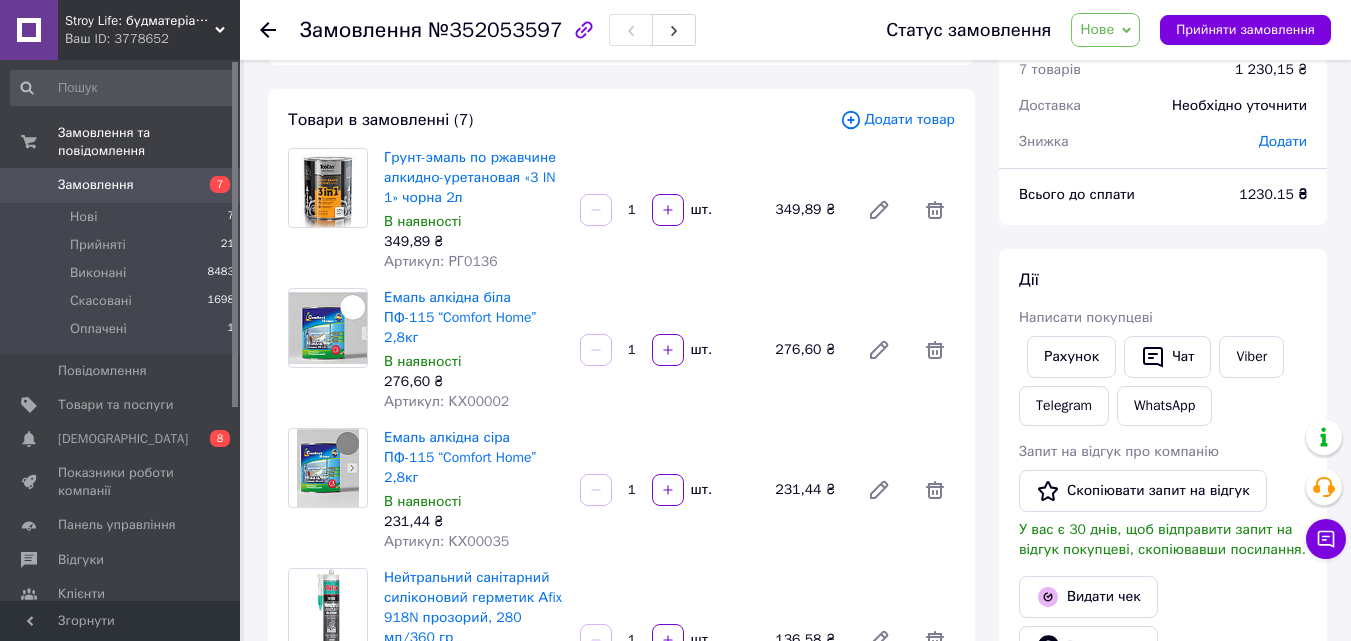 scroll, scrollTop: 0, scrollLeft: 0, axis: both 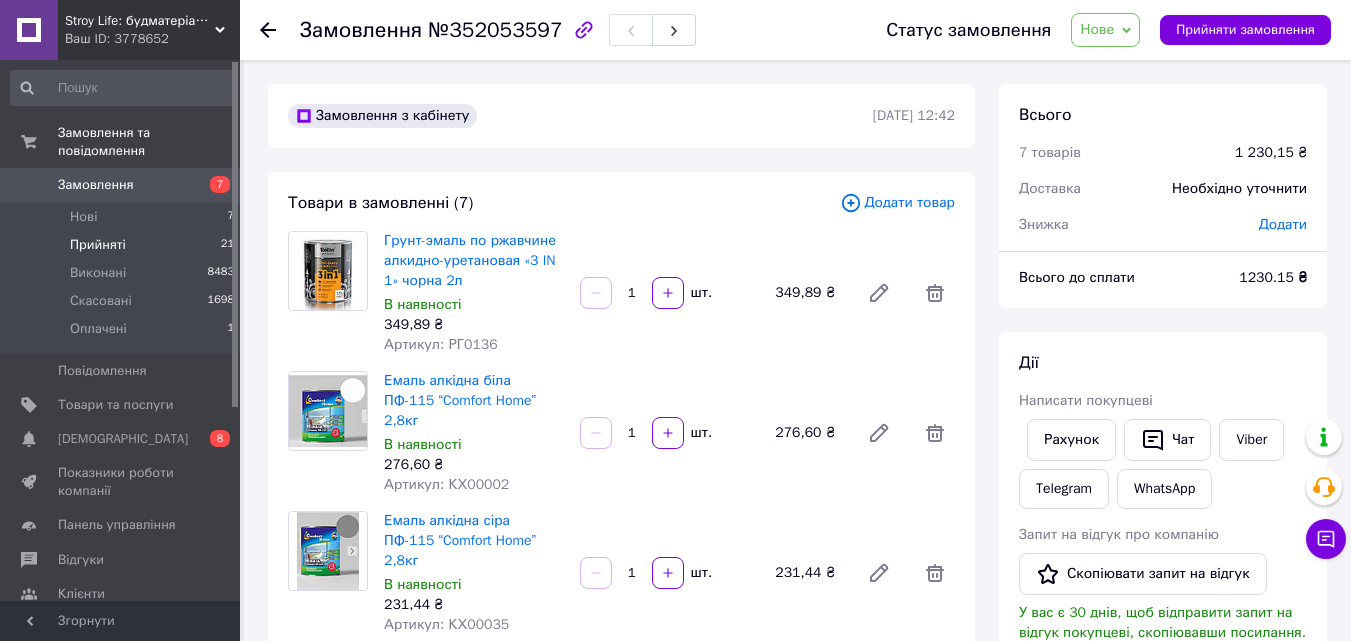 click on "Прийняті" at bounding box center [98, 245] 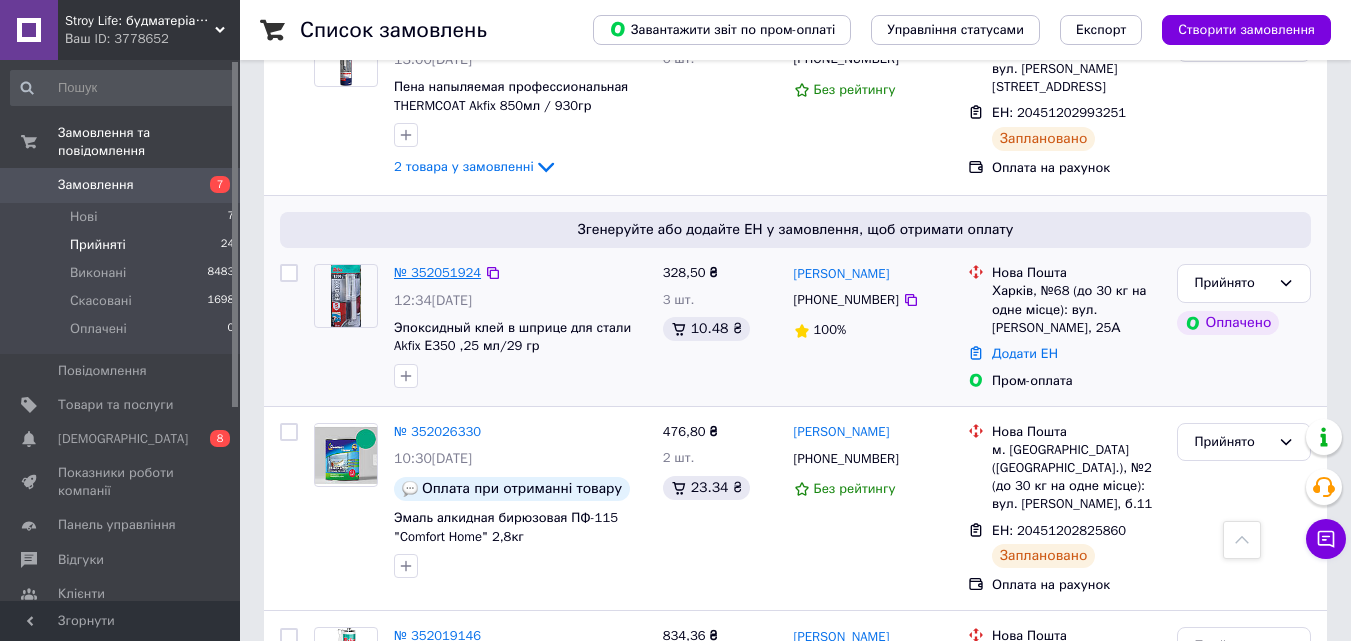 click on "№ 352051924" at bounding box center (437, 272) 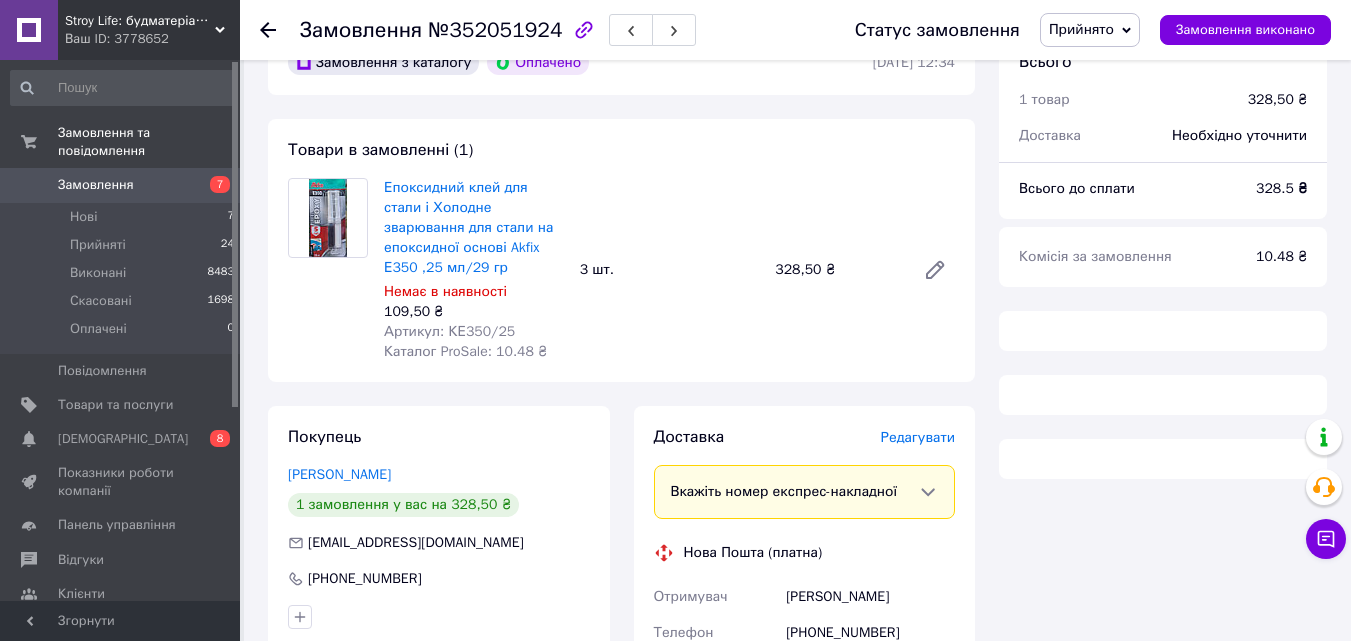 scroll, scrollTop: 0, scrollLeft: 0, axis: both 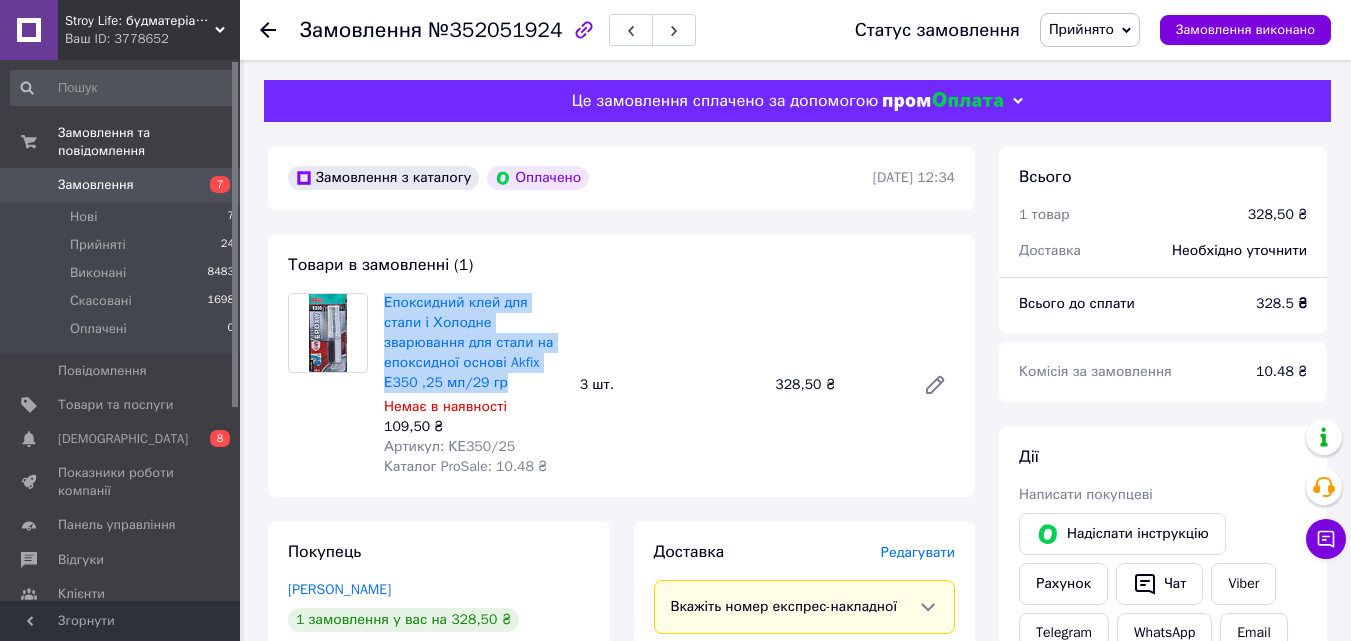 drag, startPoint x: 535, startPoint y: 365, endPoint x: 378, endPoint y: 295, distance: 171.89822 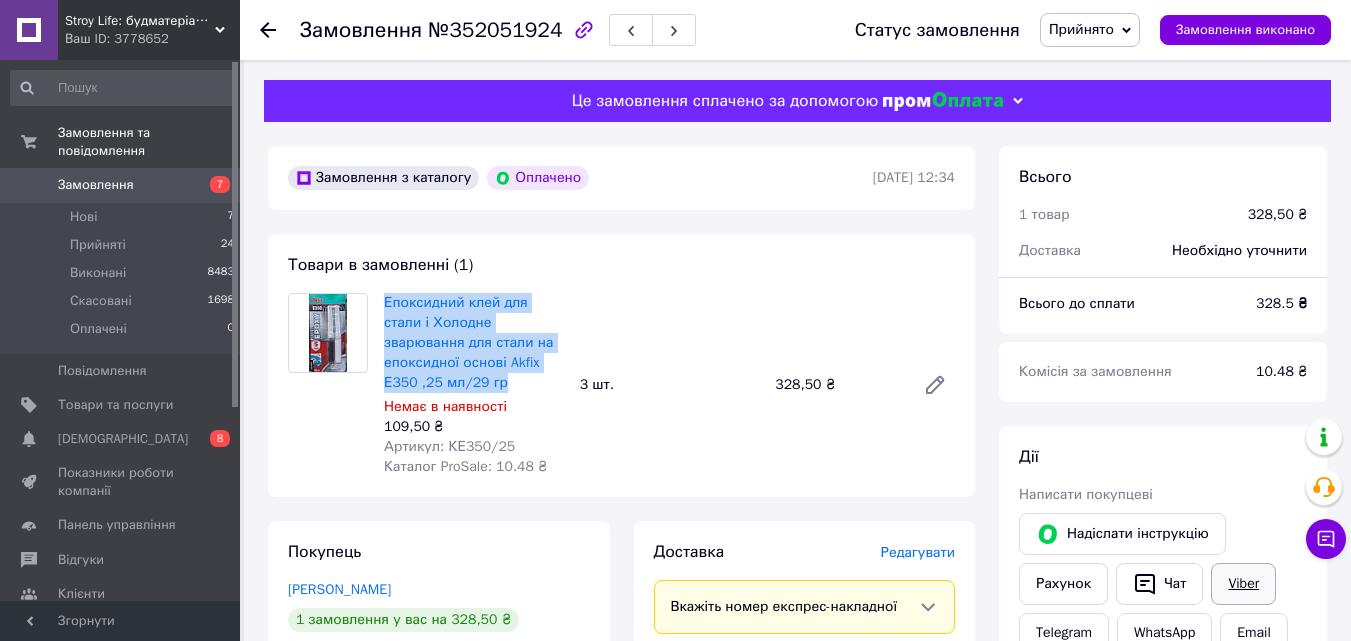 click on "Viber" at bounding box center (1243, 584) 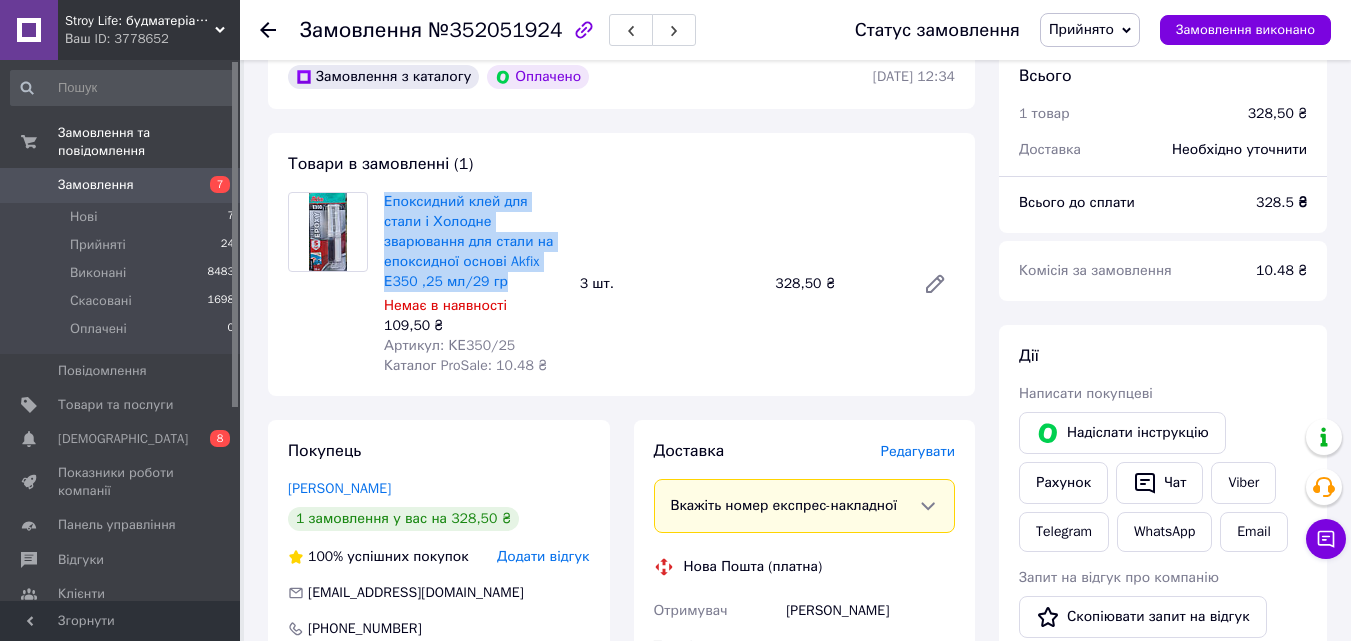scroll, scrollTop: 100, scrollLeft: 0, axis: vertical 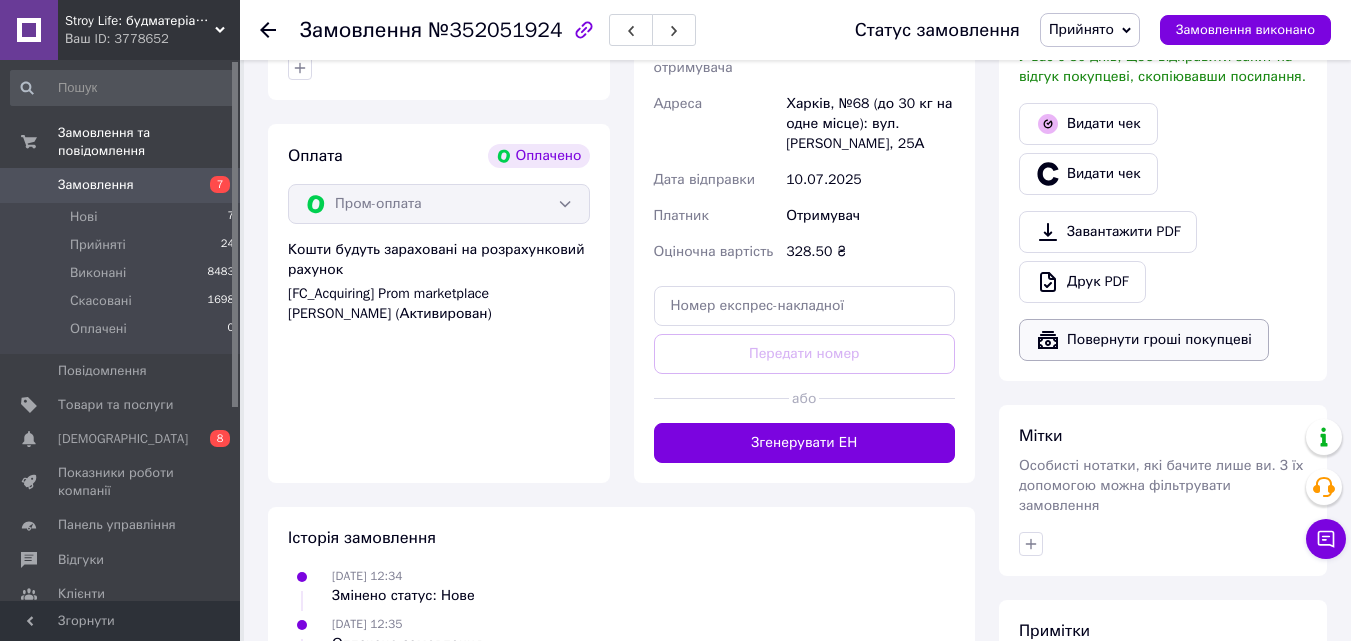 click on "Повернути гроші покупцеві" at bounding box center [1144, 340] 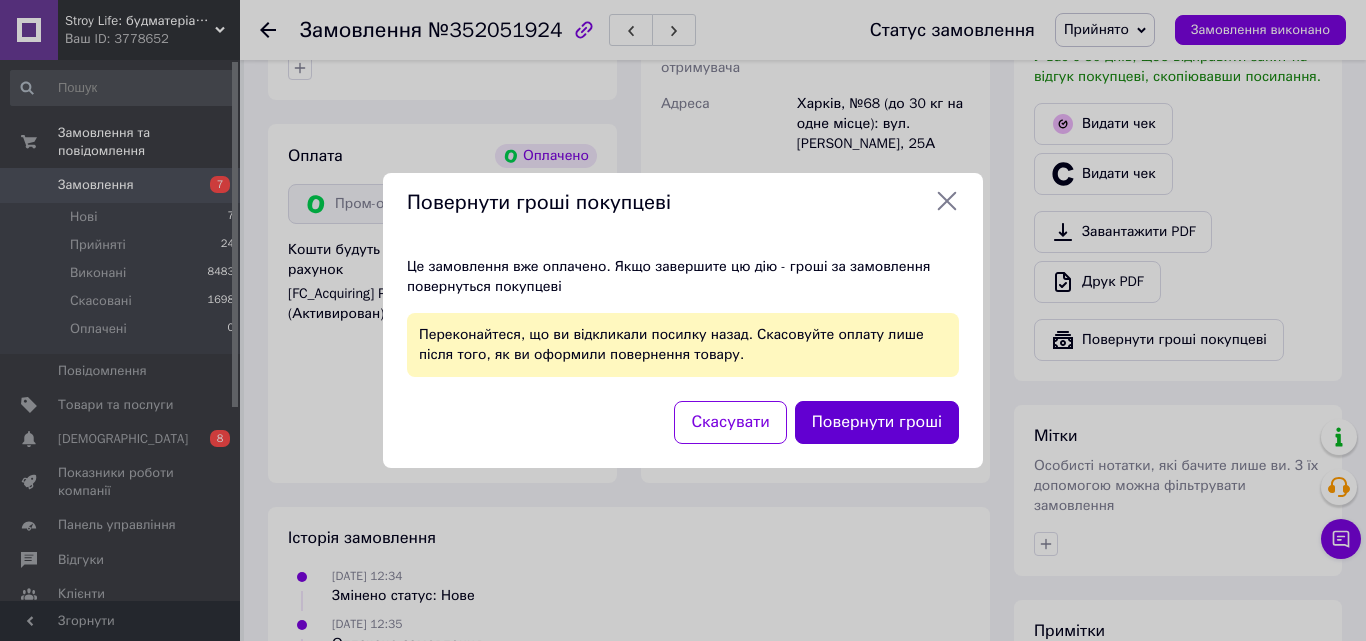 click on "Повернути гроші" at bounding box center [877, 422] 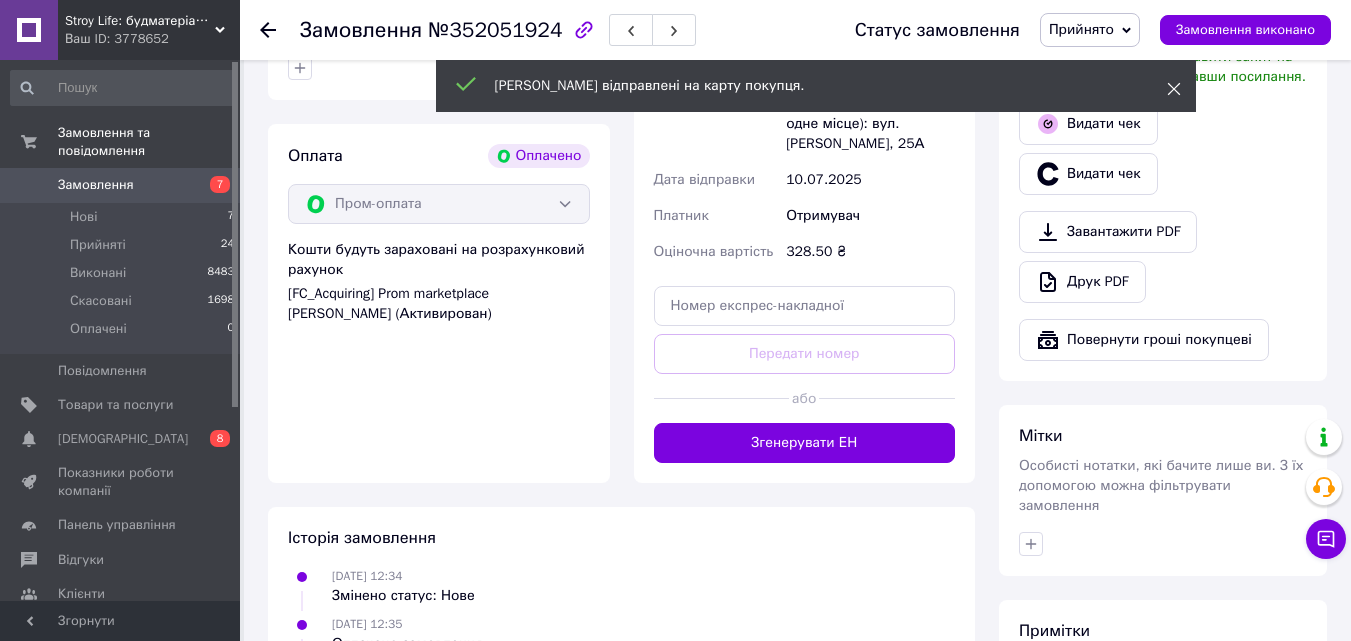 click 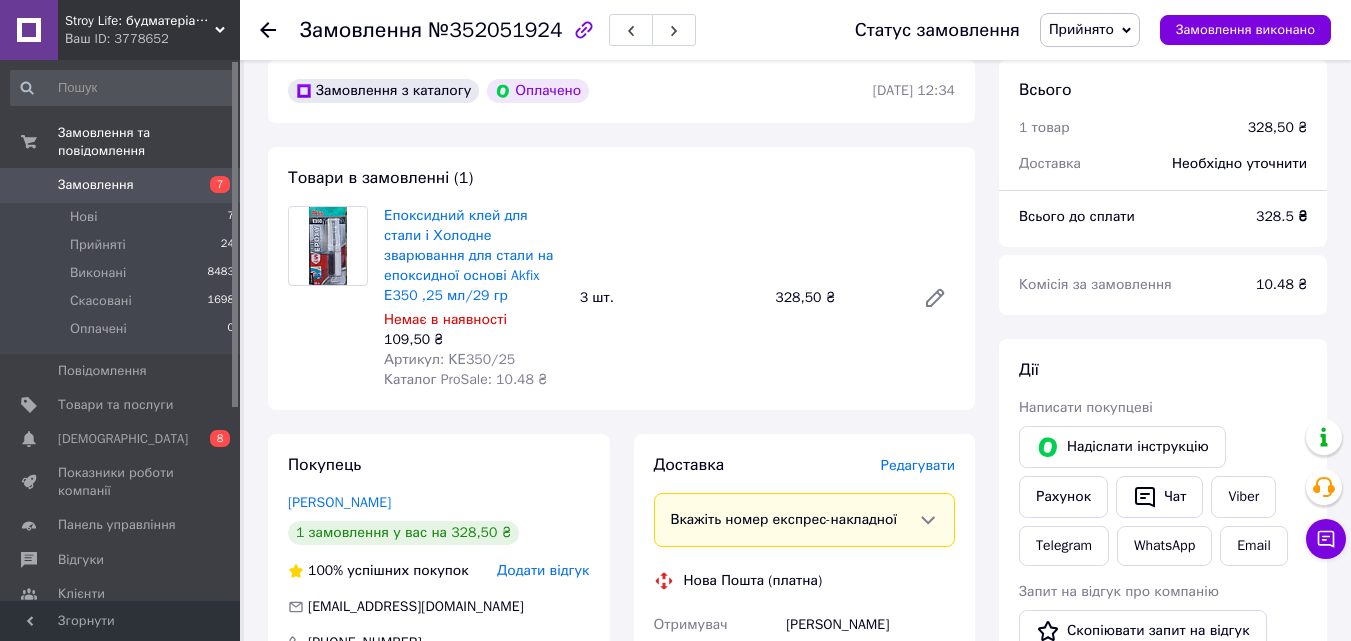 scroll, scrollTop: 0, scrollLeft: 0, axis: both 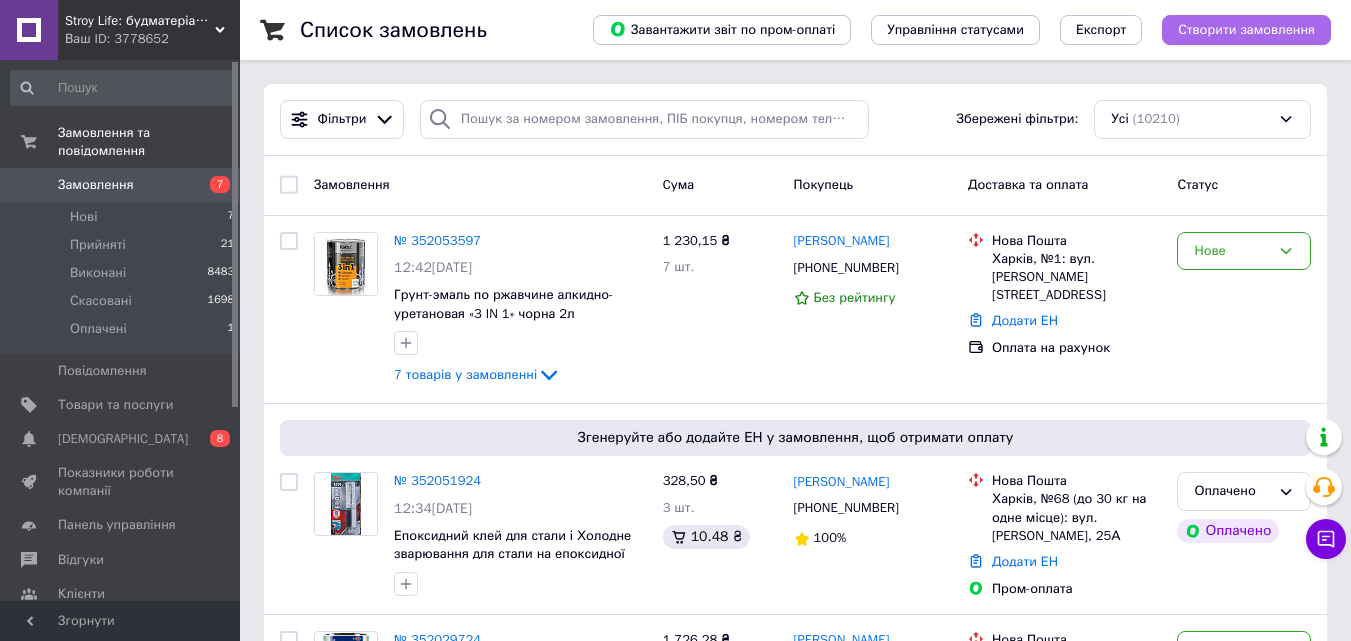 click on "Створити замовлення" at bounding box center [1246, 30] 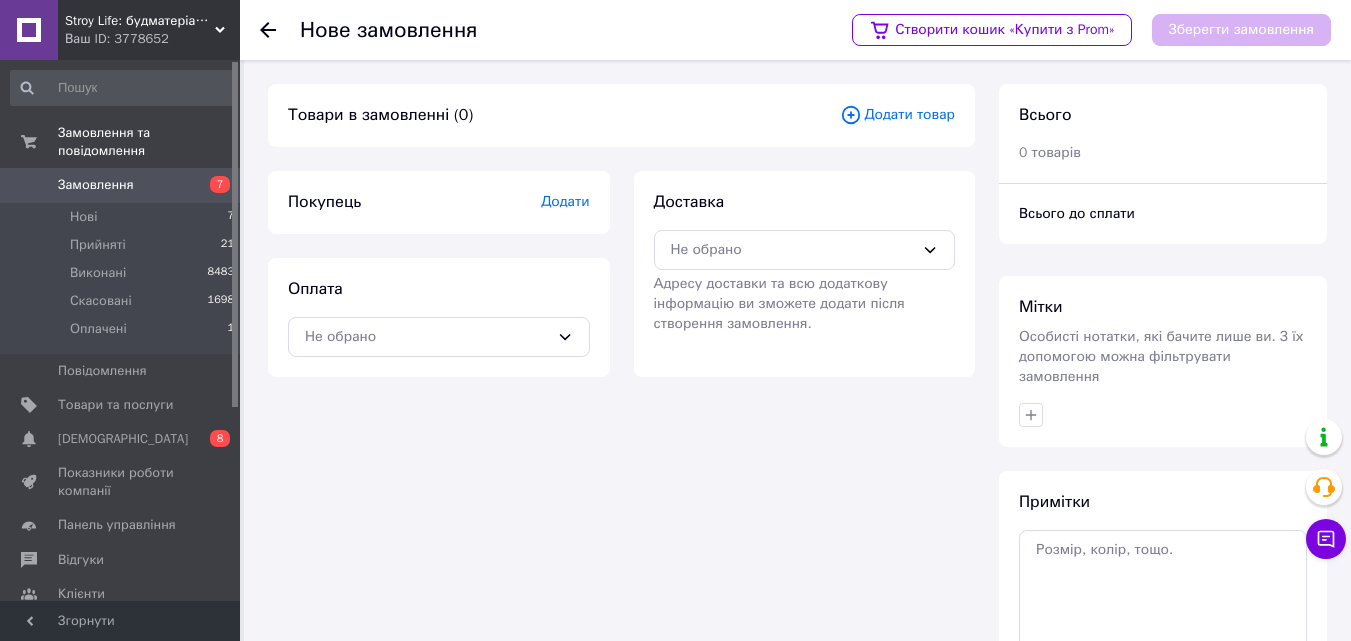 click on "Додати товар" at bounding box center [897, 115] 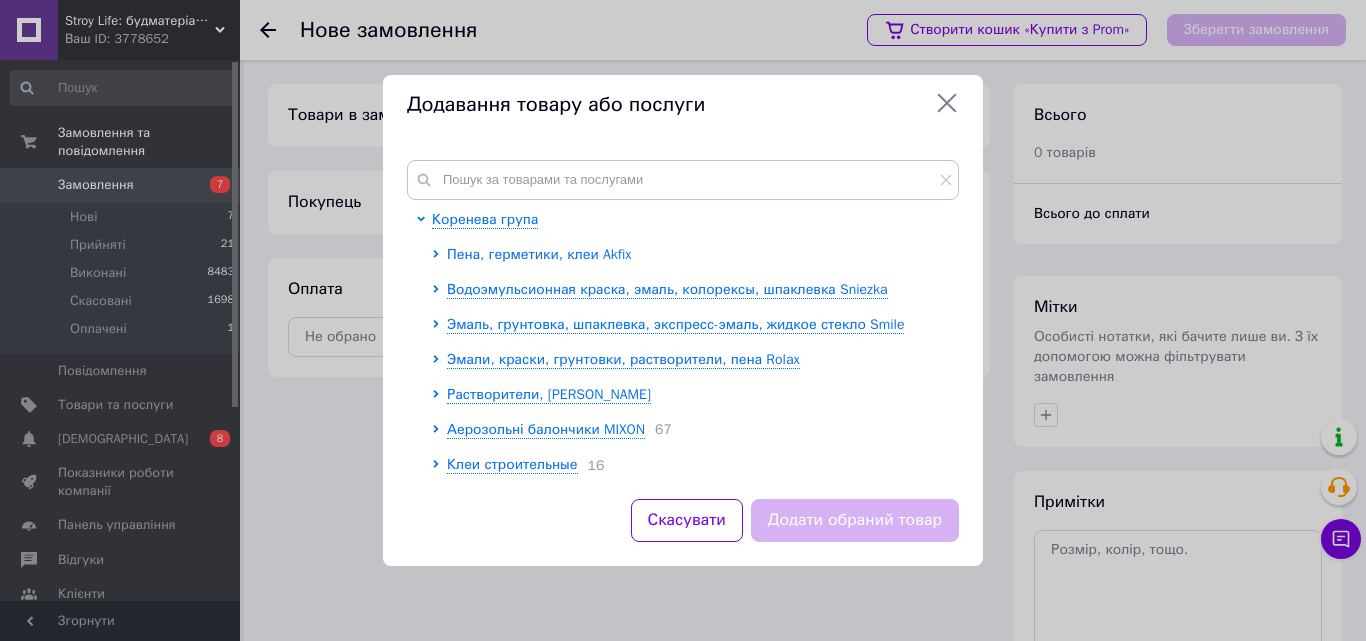 click on "Пена, герметики, клеи Akfix" at bounding box center (539, 254) 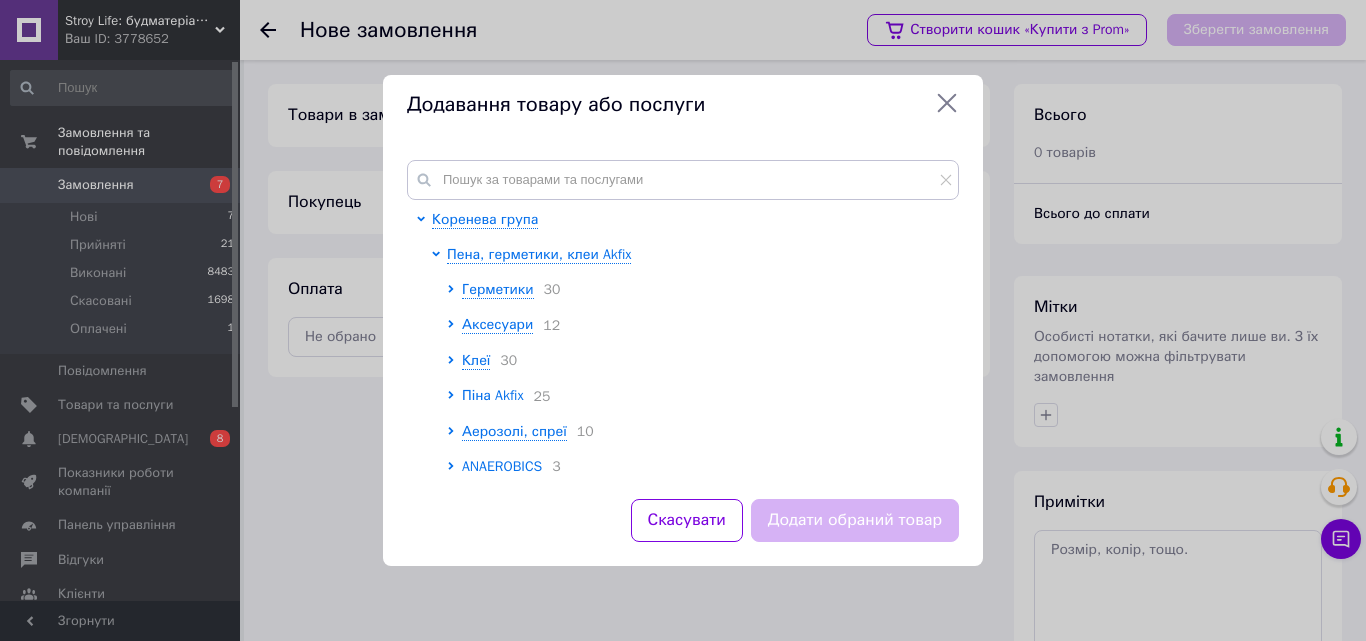 click on "Піна Akfix" at bounding box center [493, 395] 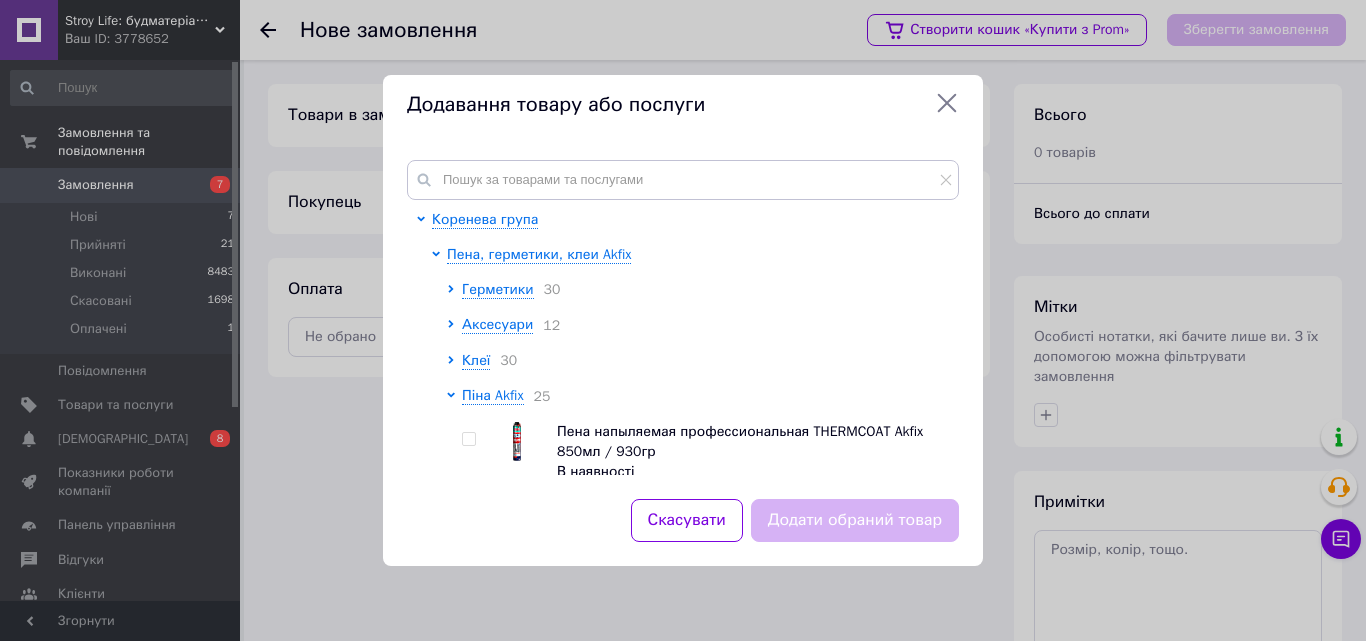 scroll, scrollTop: 100, scrollLeft: 0, axis: vertical 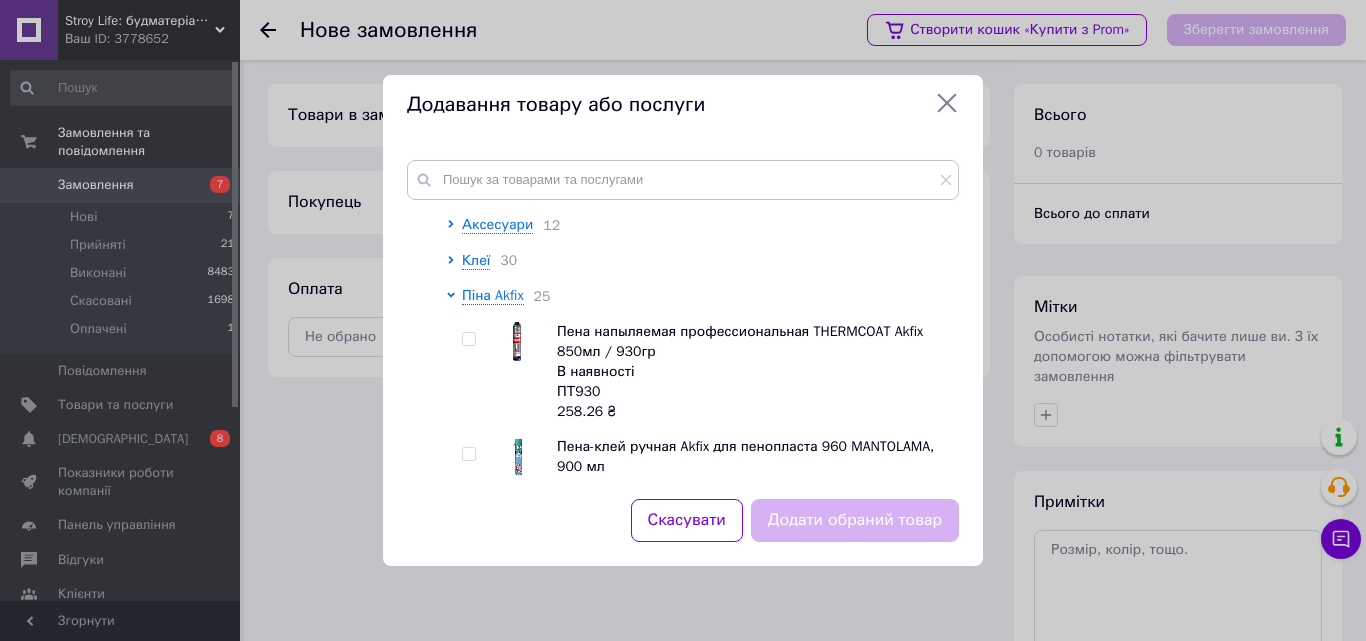 click at bounding box center (469, 339) 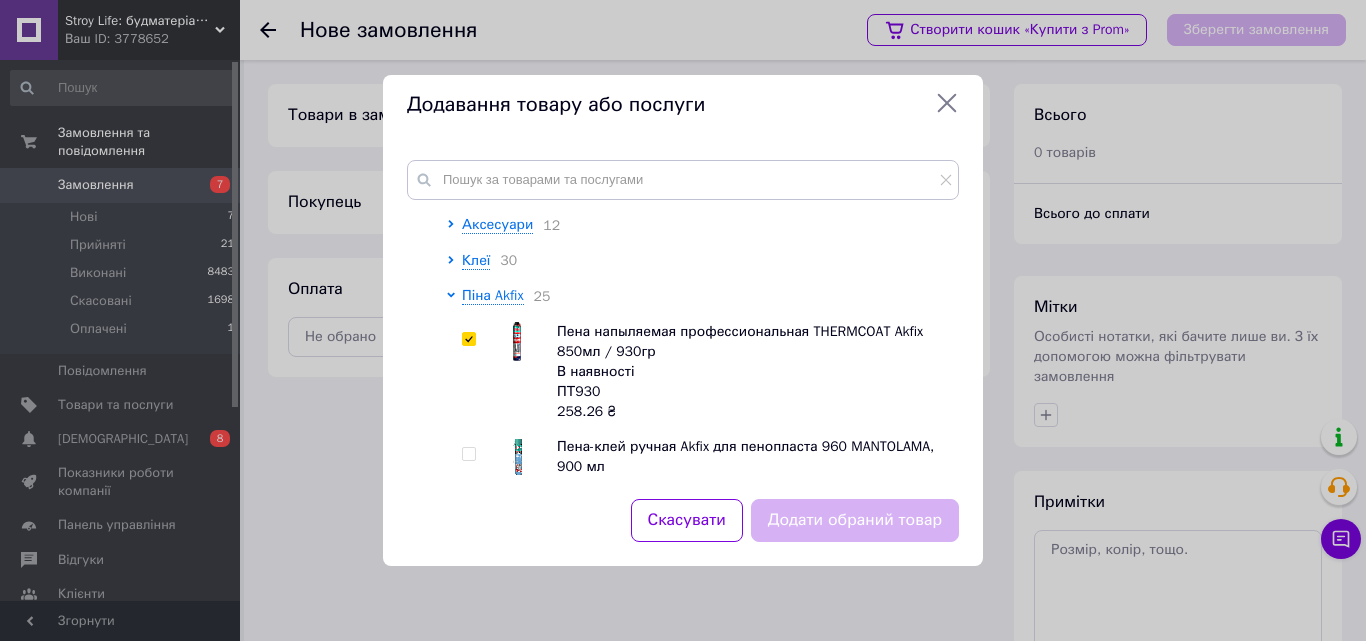 checkbox on "true" 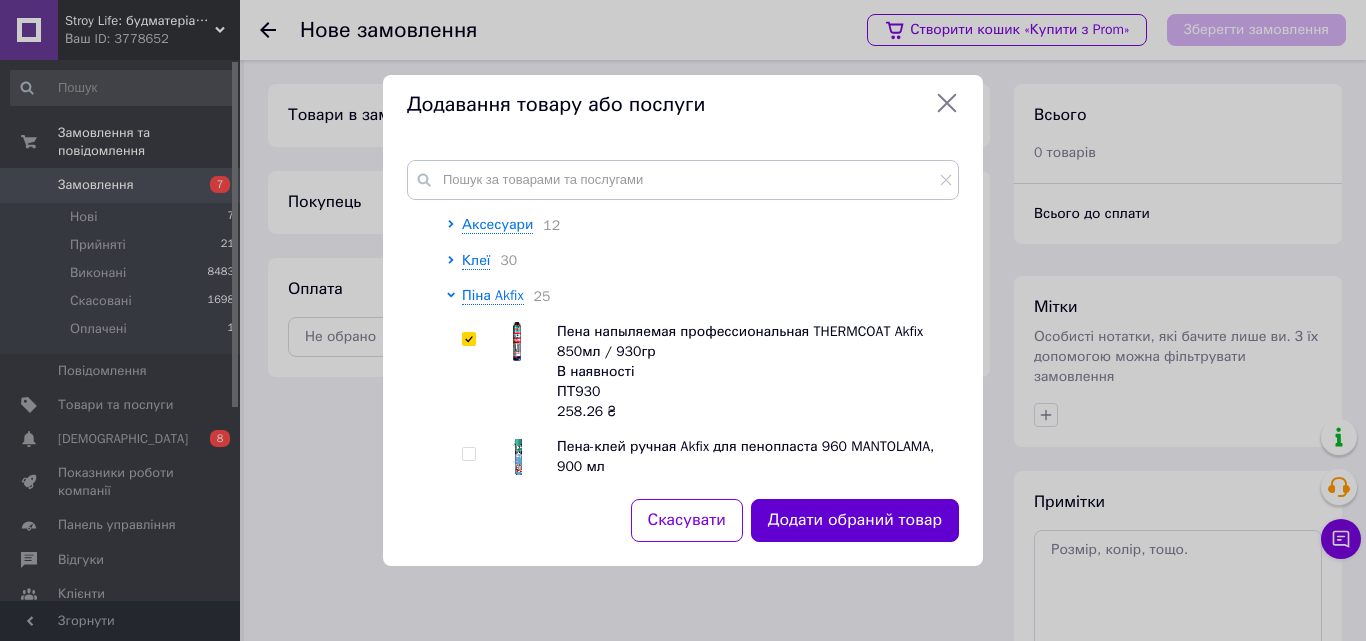 click on "Додати обраний товар" at bounding box center (855, 520) 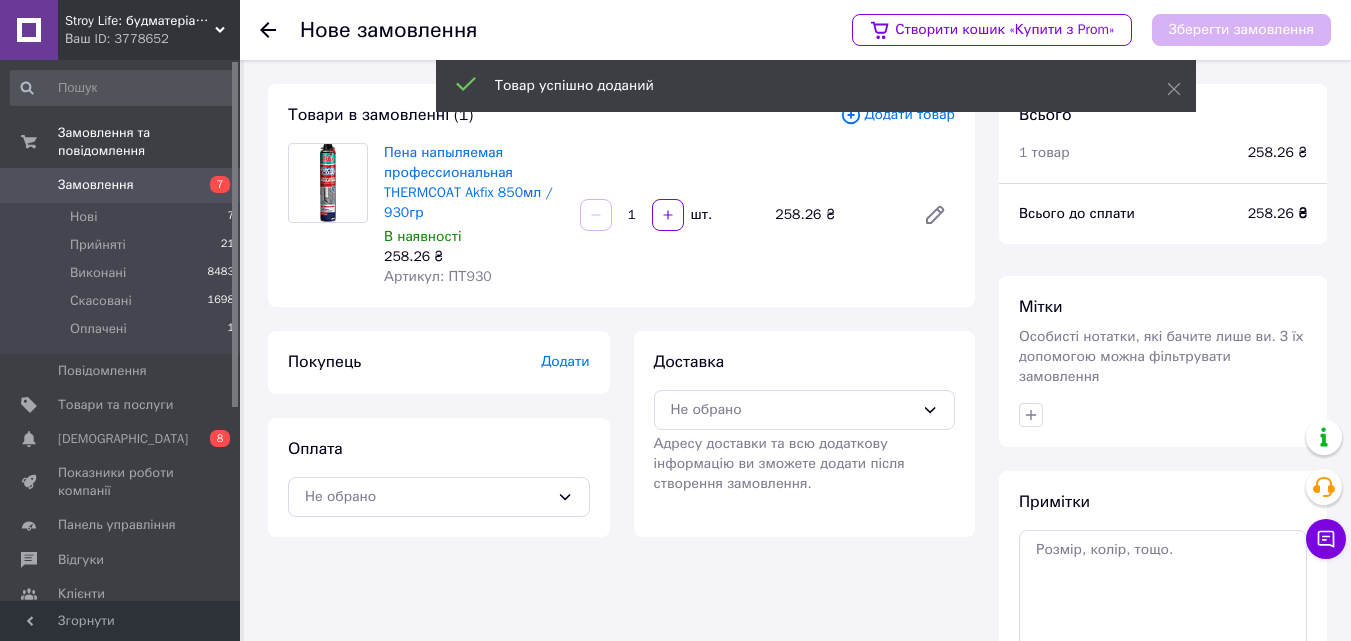 click on "Додати товар" at bounding box center (897, 115) 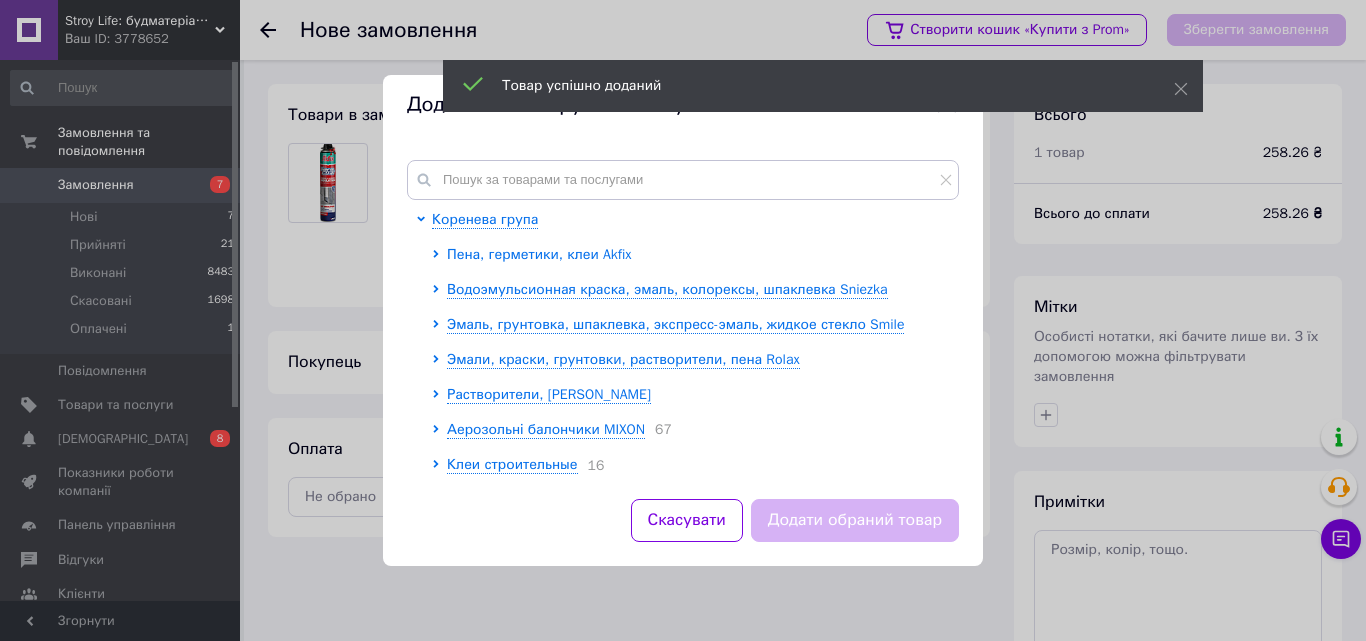 click on "Пена, герметики, клеи Akfix" at bounding box center [539, 254] 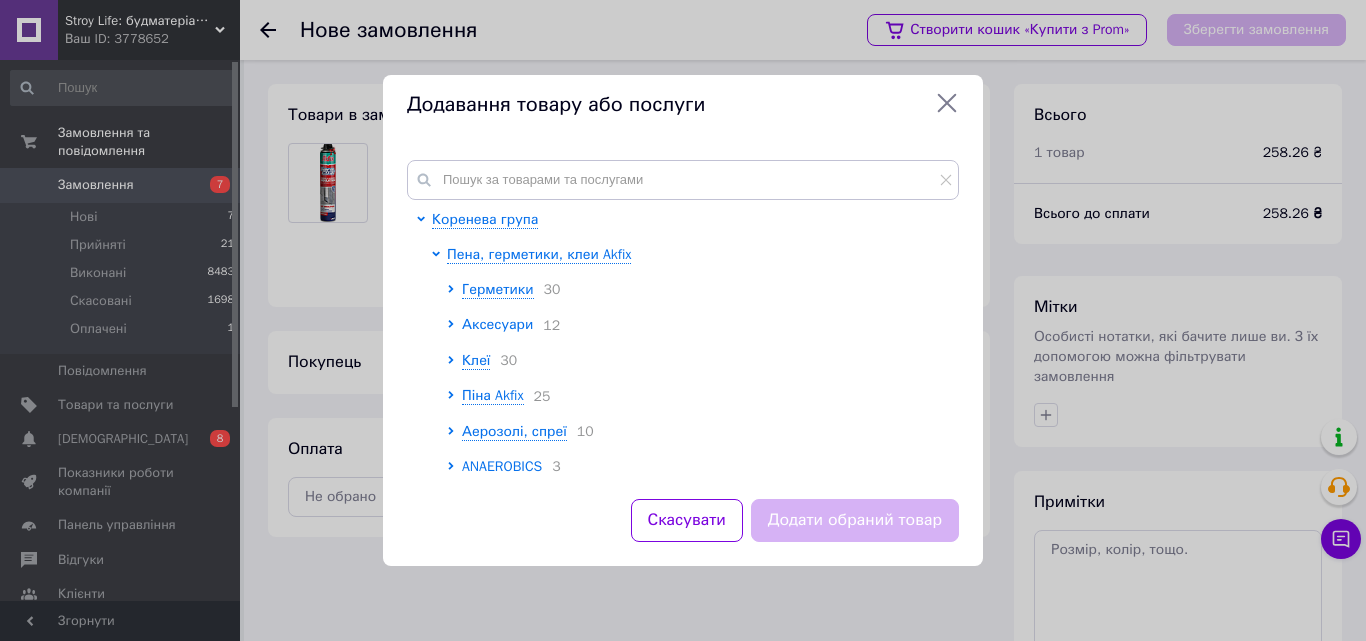 click on "Аксесуари" at bounding box center [497, 324] 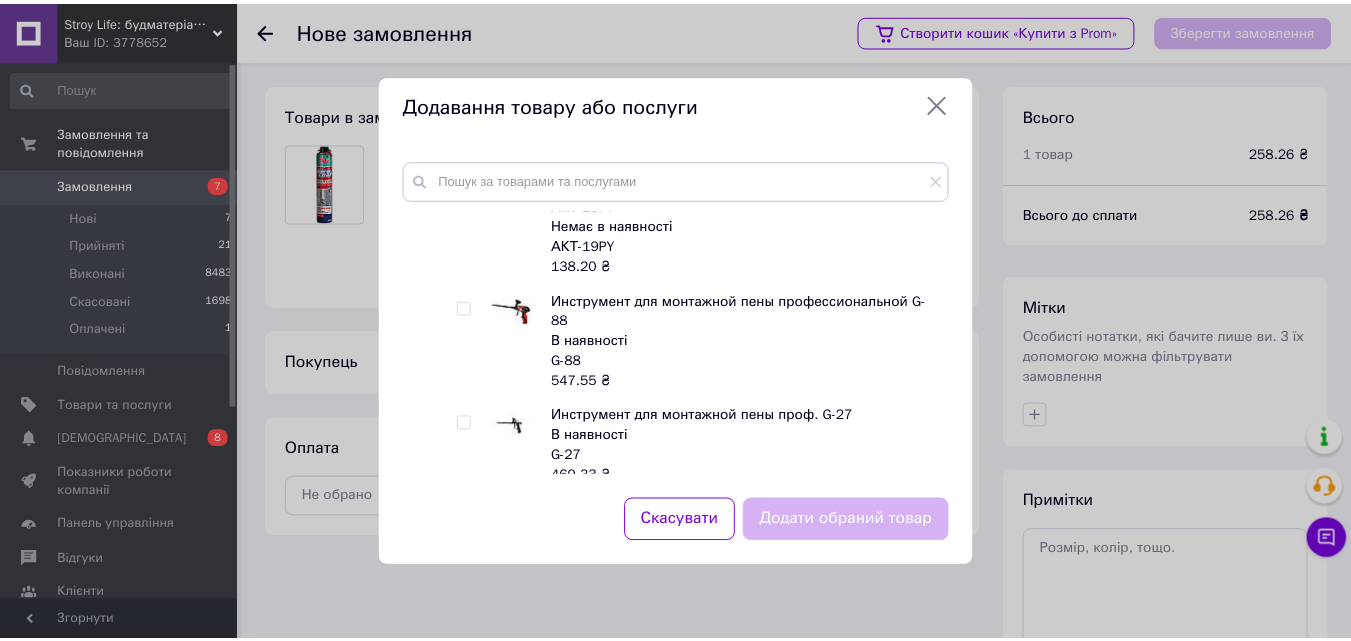 scroll, scrollTop: 600, scrollLeft: 0, axis: vertical 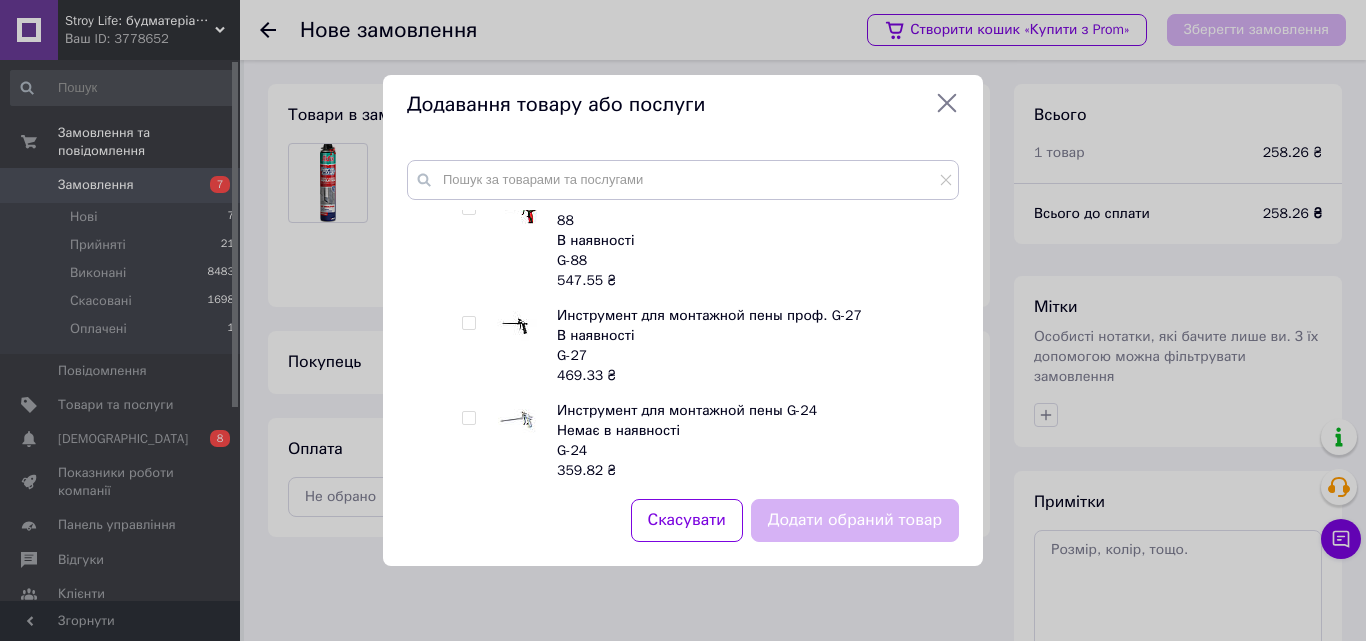 click at bounding box center (468, 323) 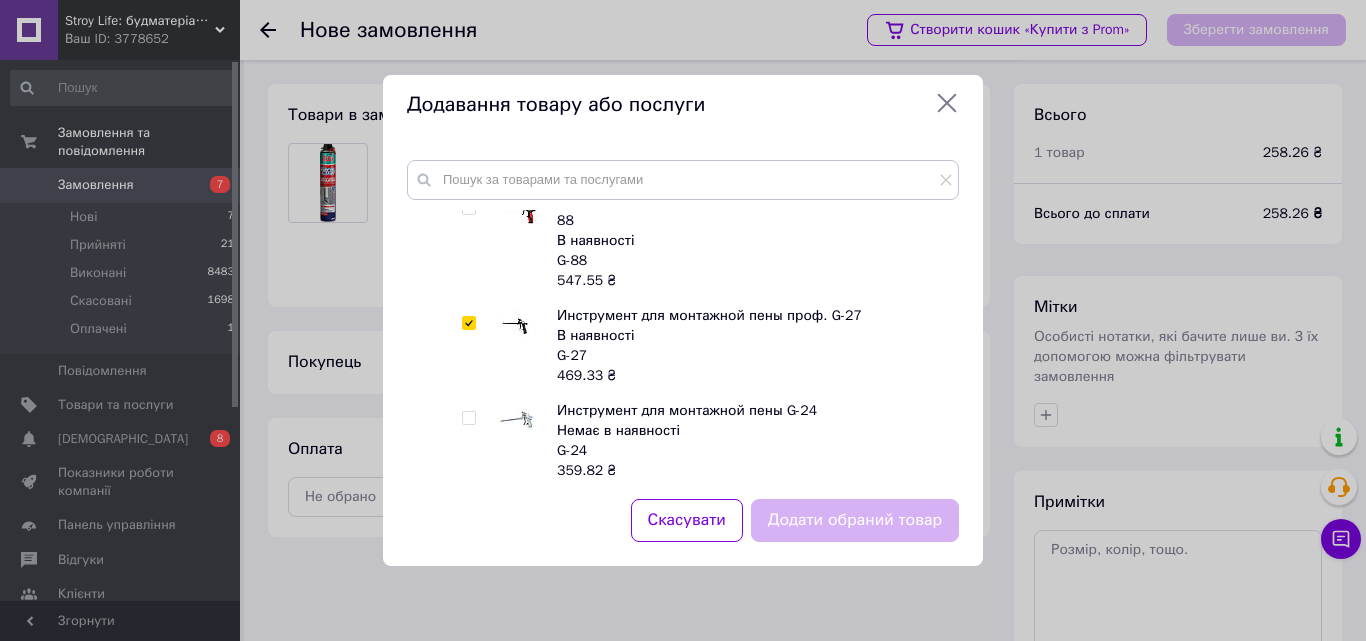 checkbox on "true" 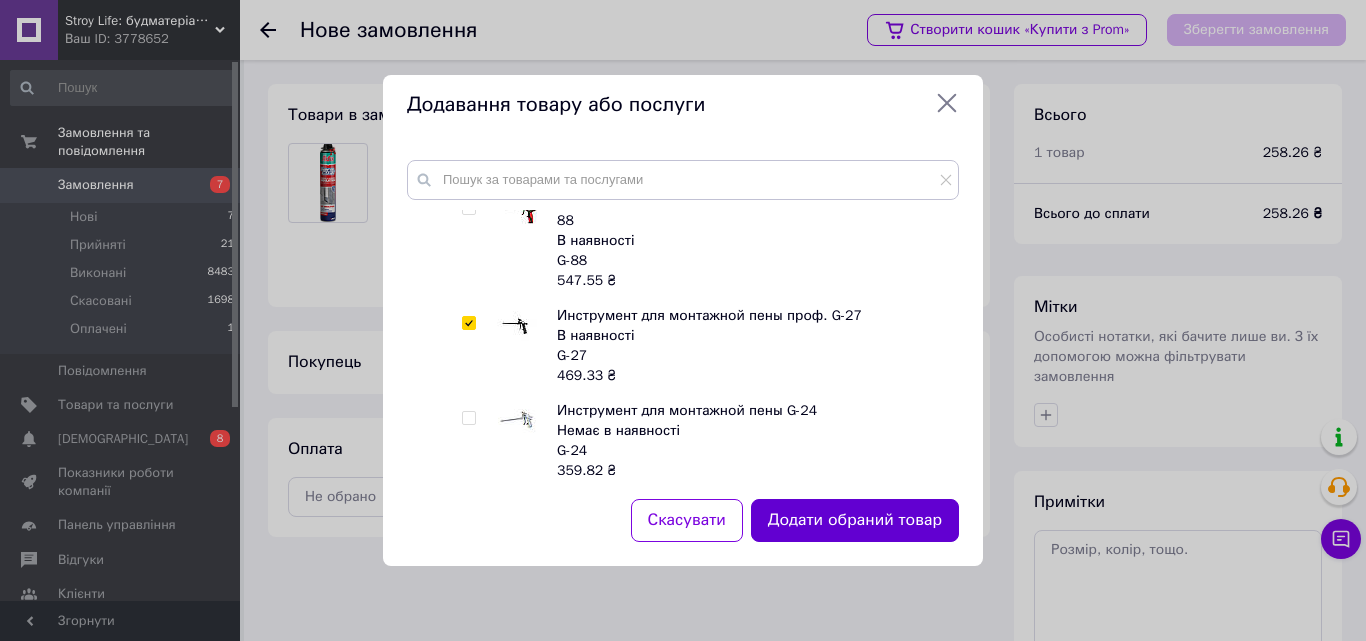click on "Додати обраний товар" at bounding box center [855, 520] 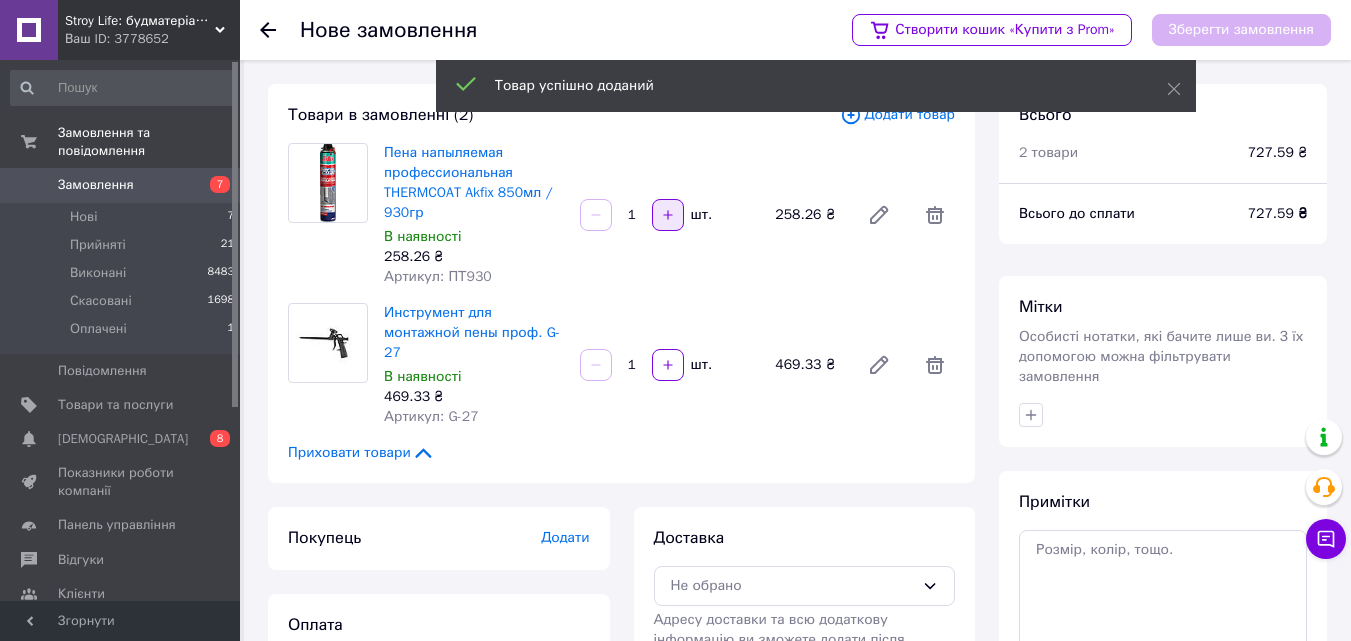 click 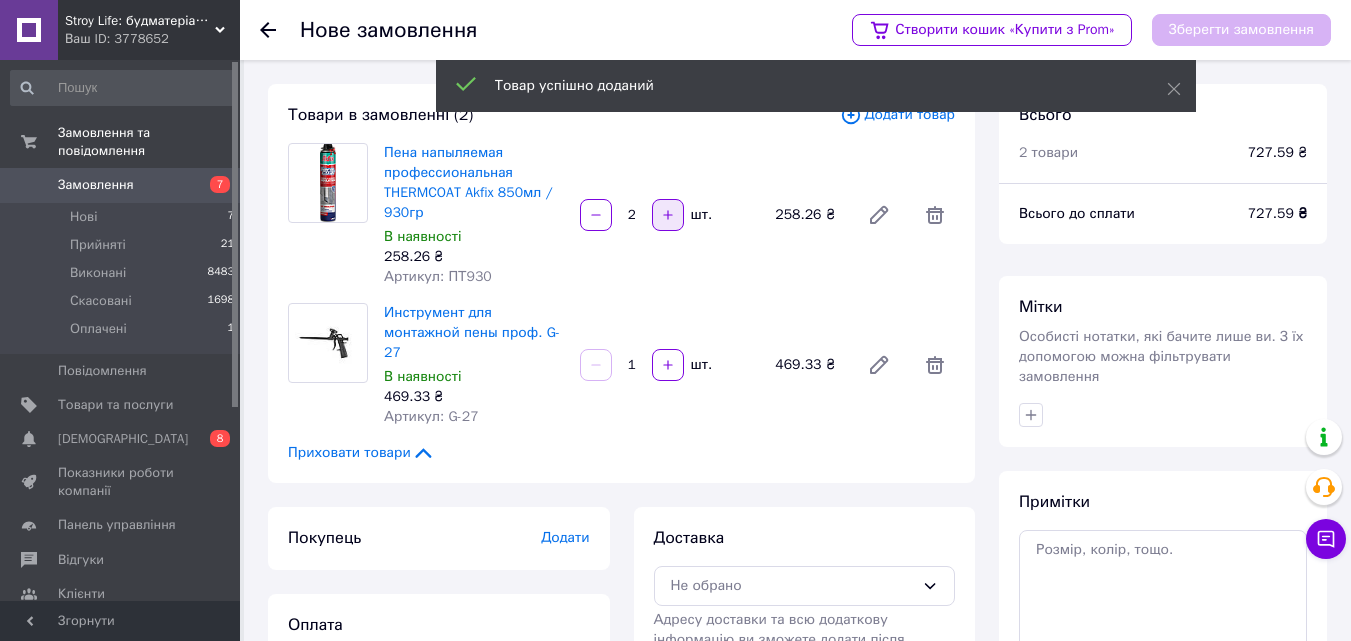 click 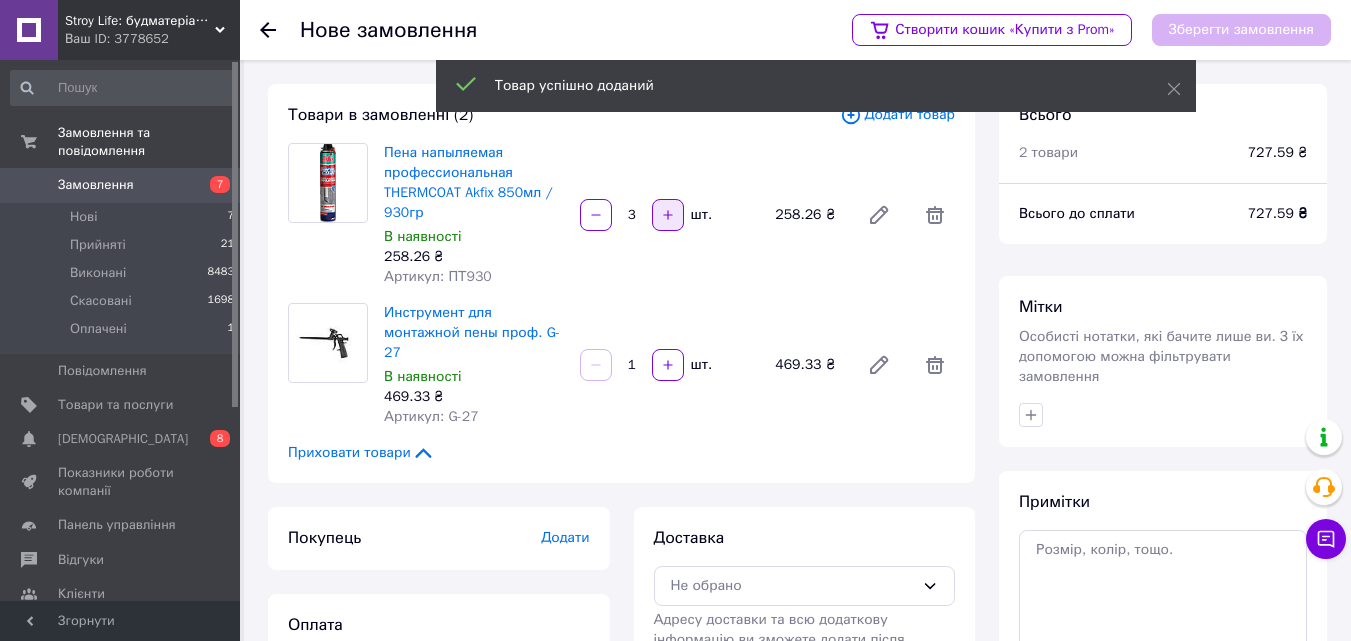 click 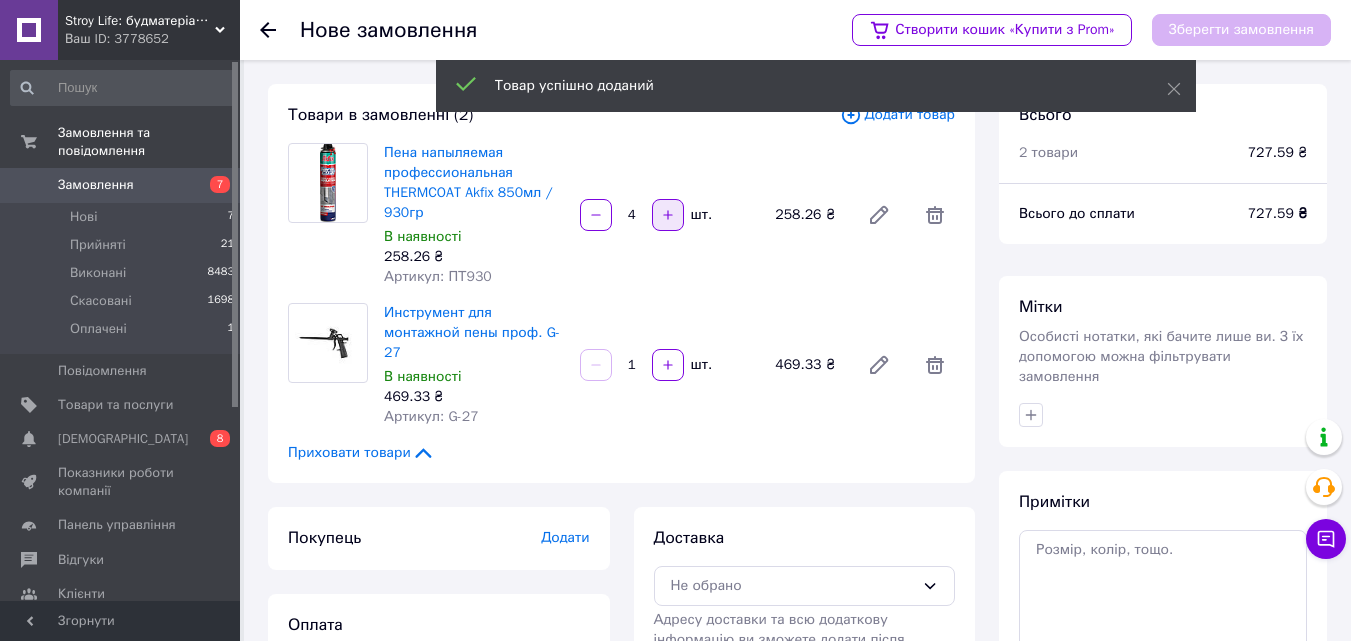 click 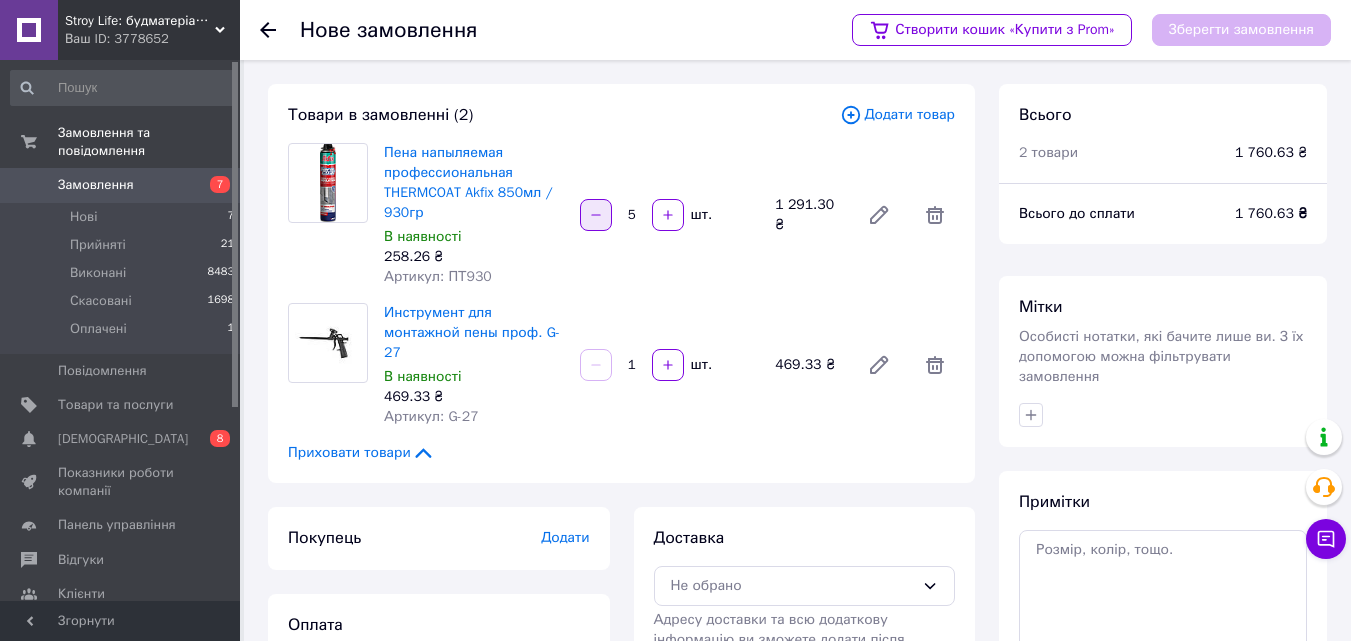 click at bounding box center (596, 215) 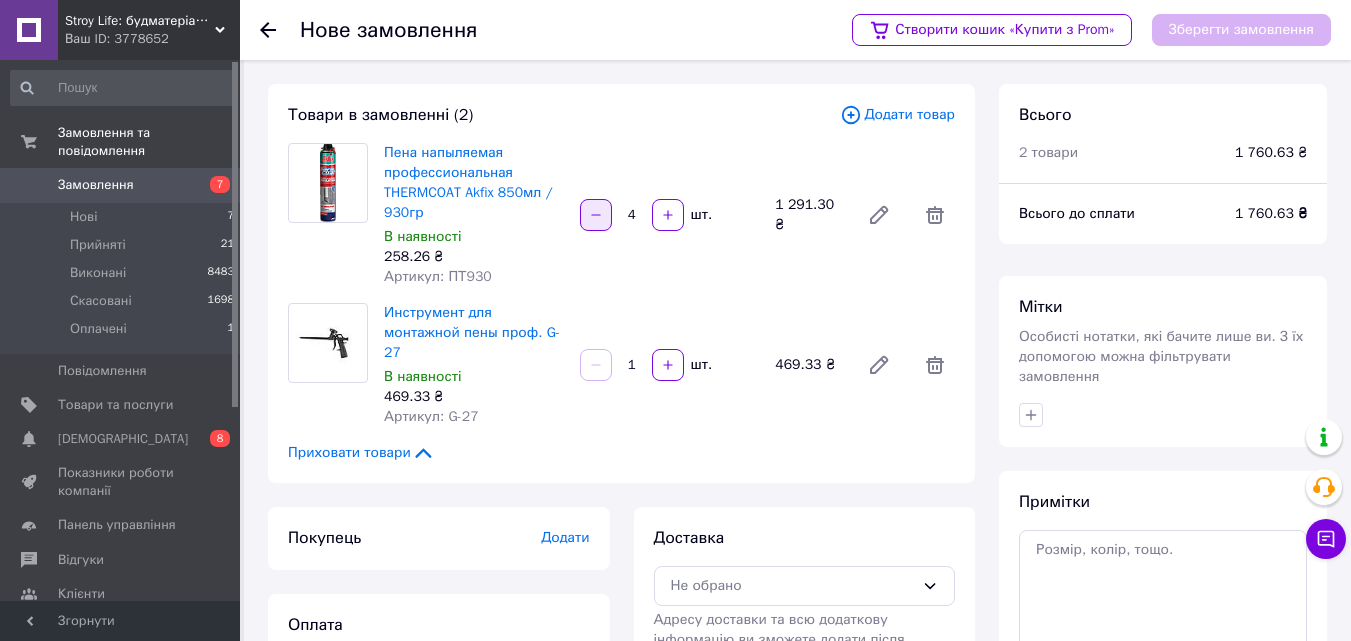 click at bounding box center (596, 215) 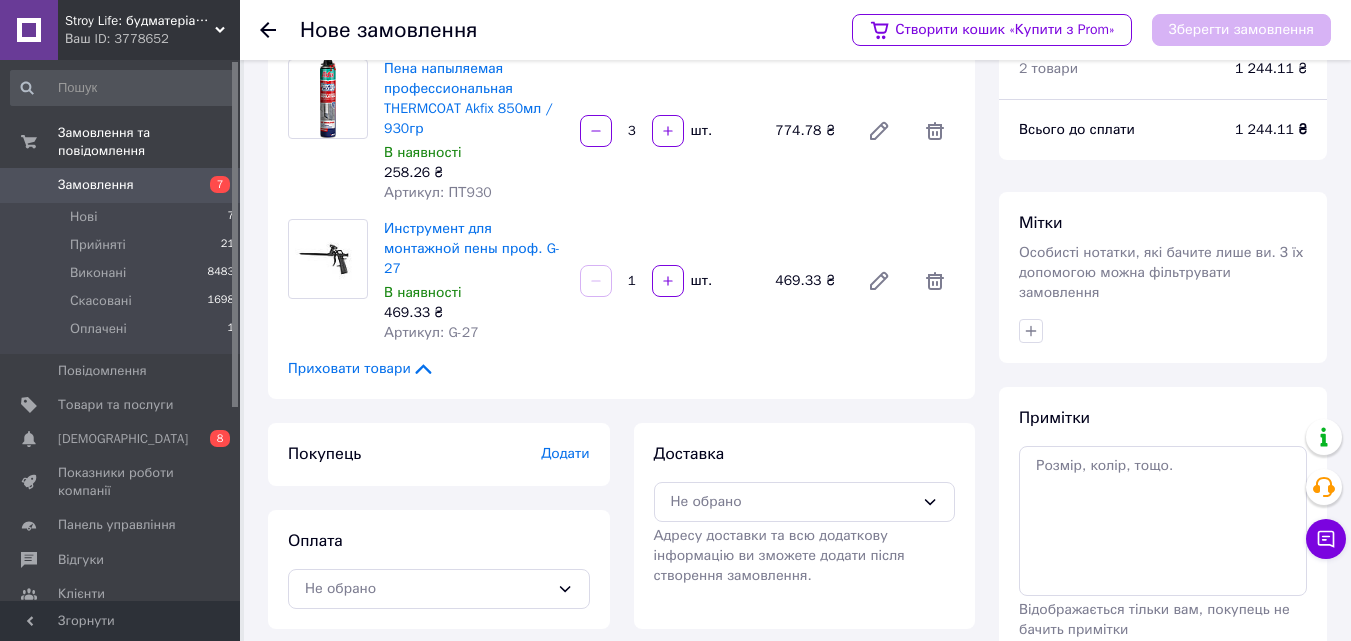 scroll, scrollTop: 183, scrollLeft: 0, axis: vertical 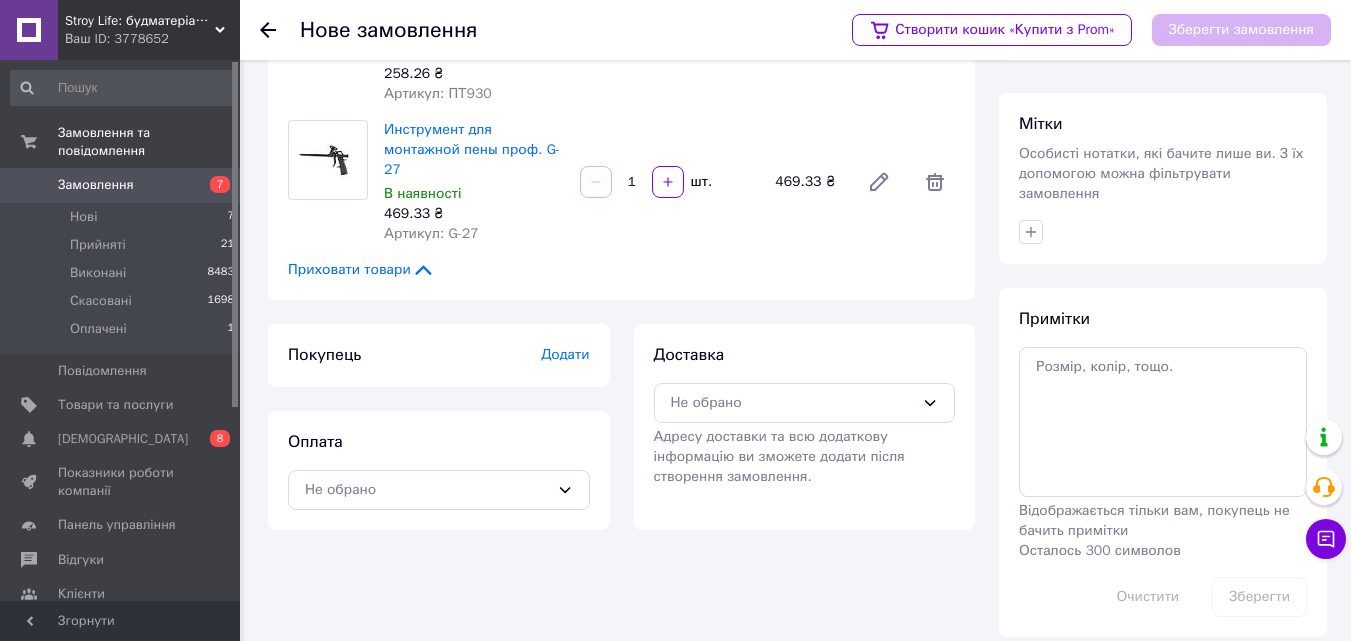 click on "Додати" at bounding box center [565, 354] 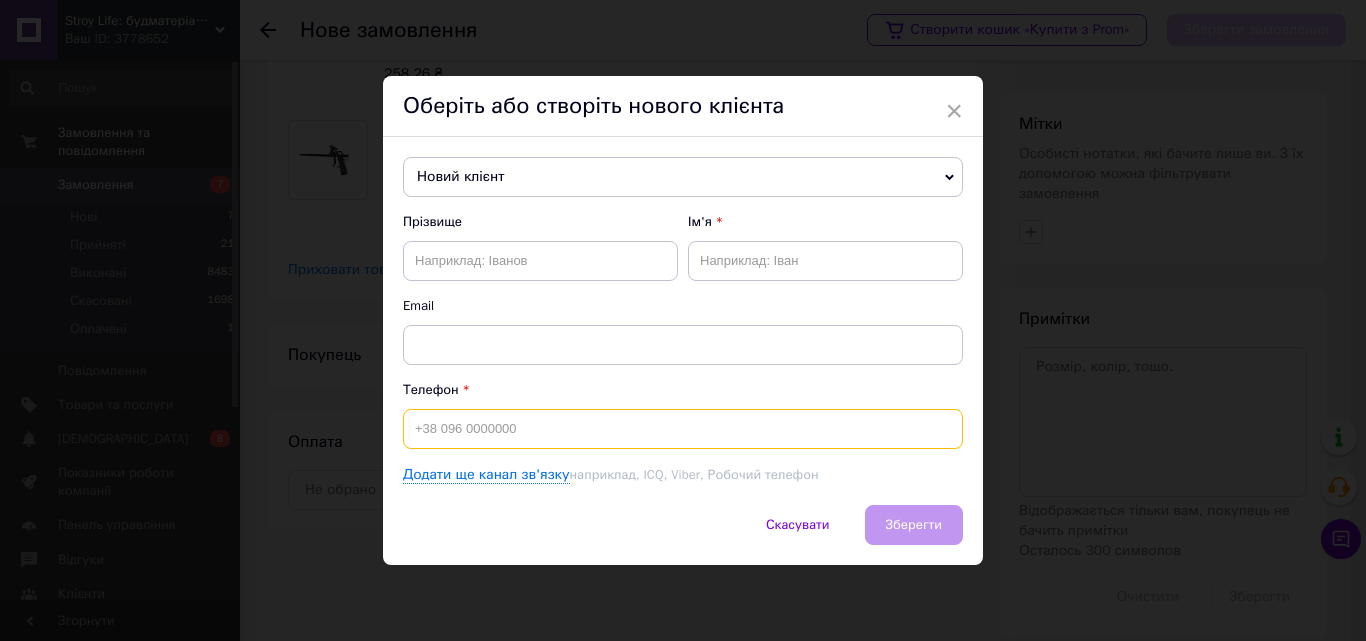 click at bounding box center [683, 429] 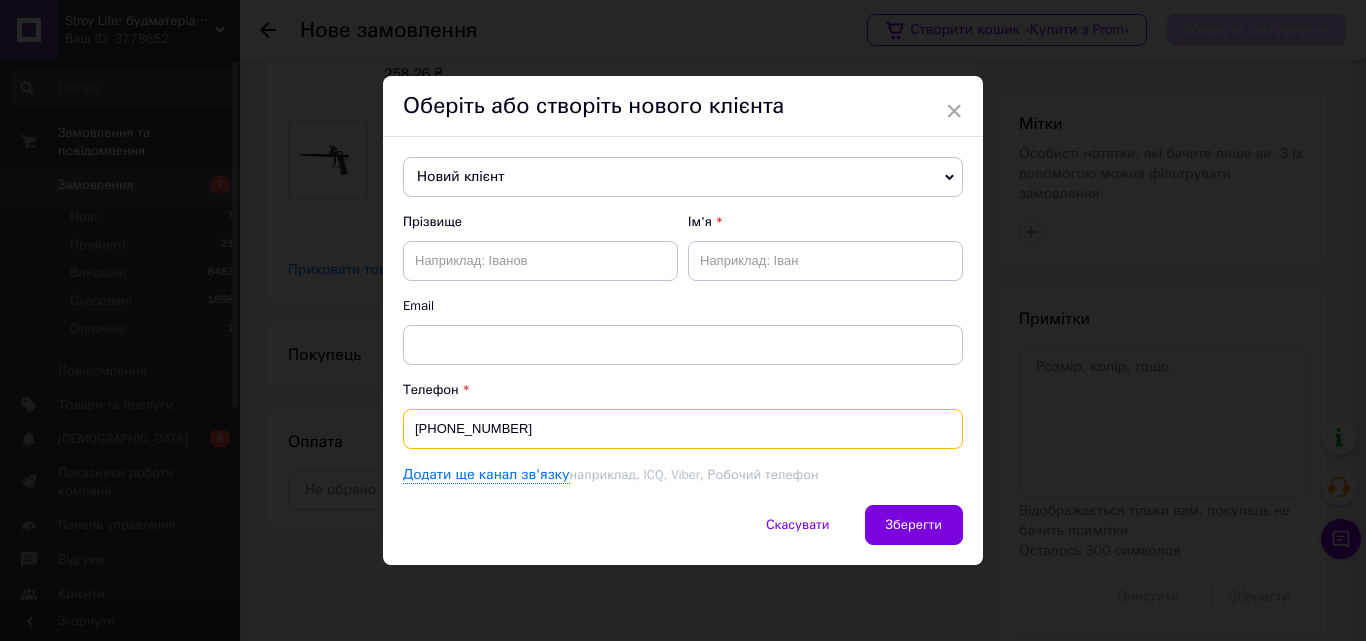 type on "[PHONE_NUMBER]" 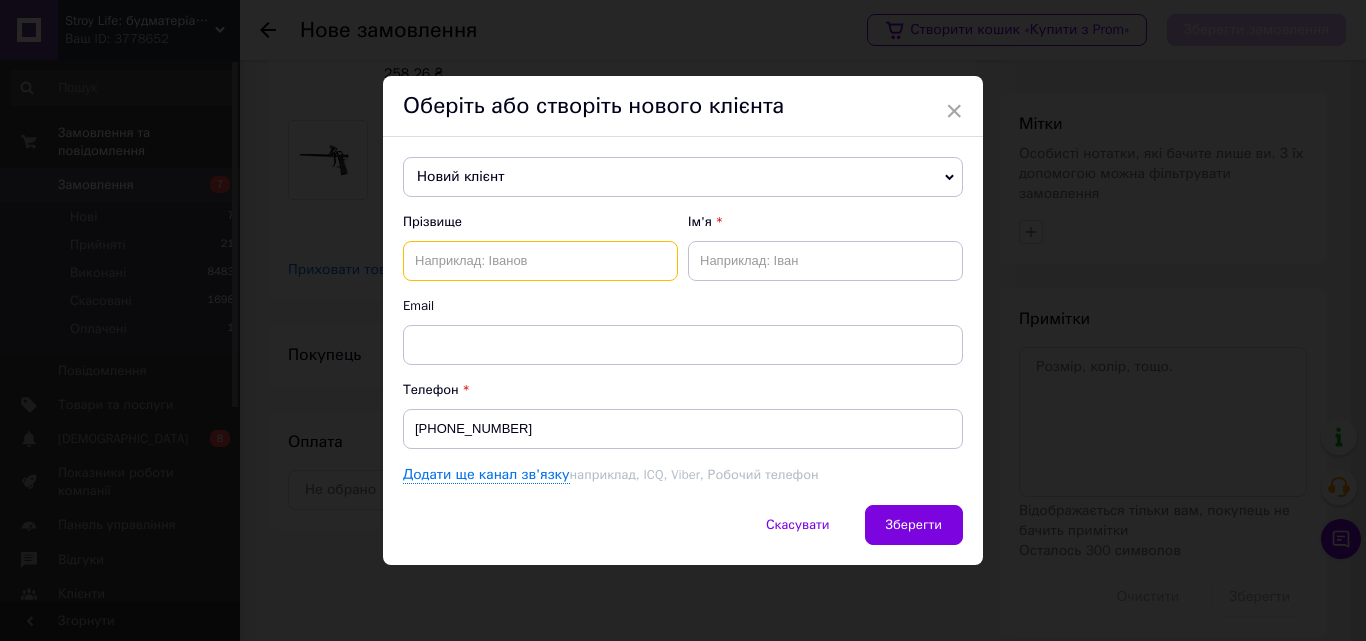 click at bounding box center [540, 261] 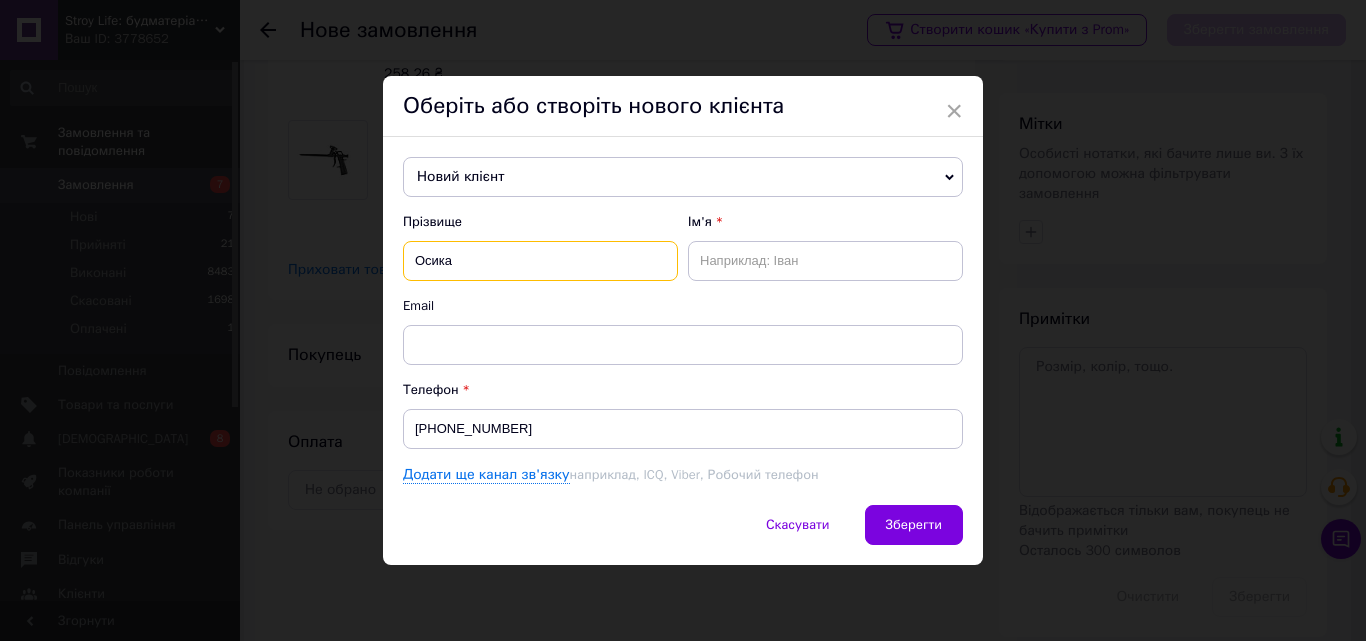 type on "Осика" 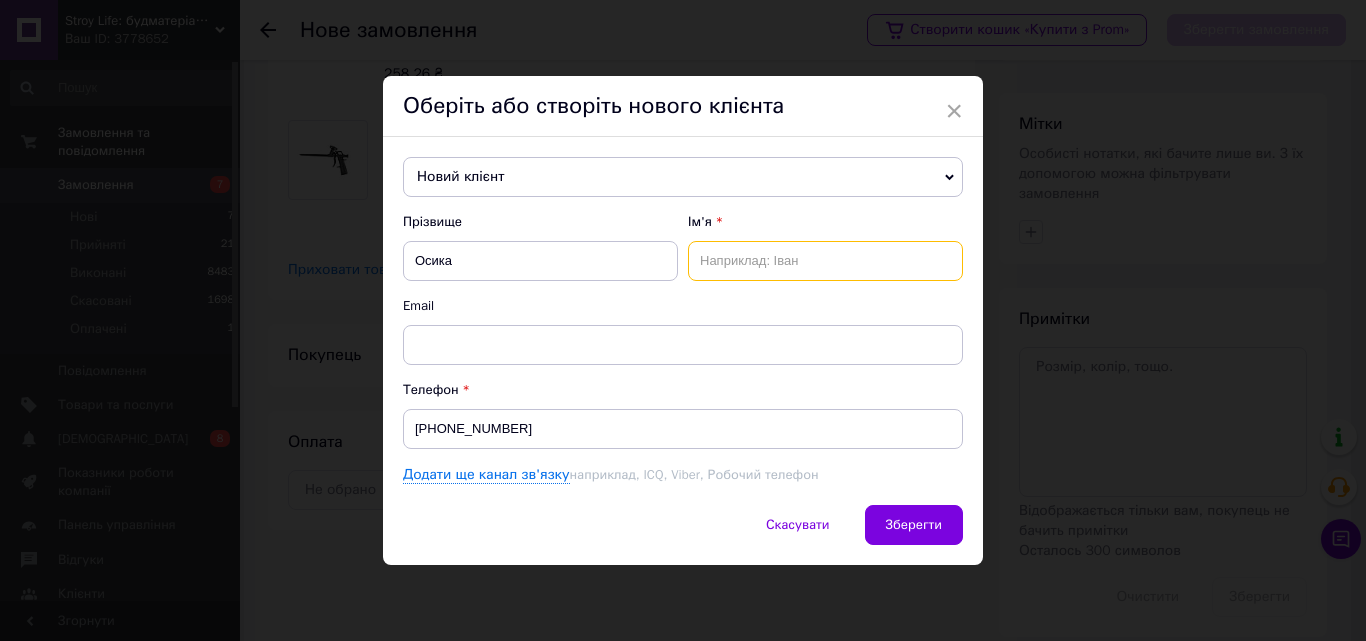 click at bounding box center (825, 261) 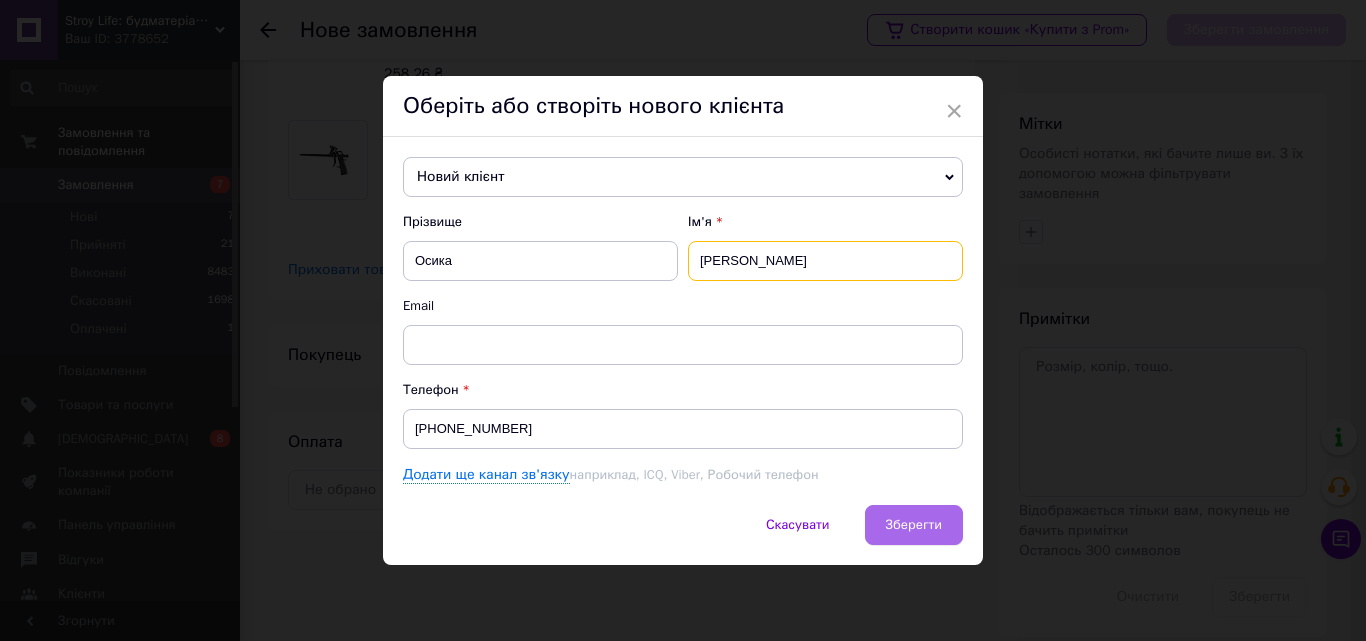 type on "[PERSON_NAME]" 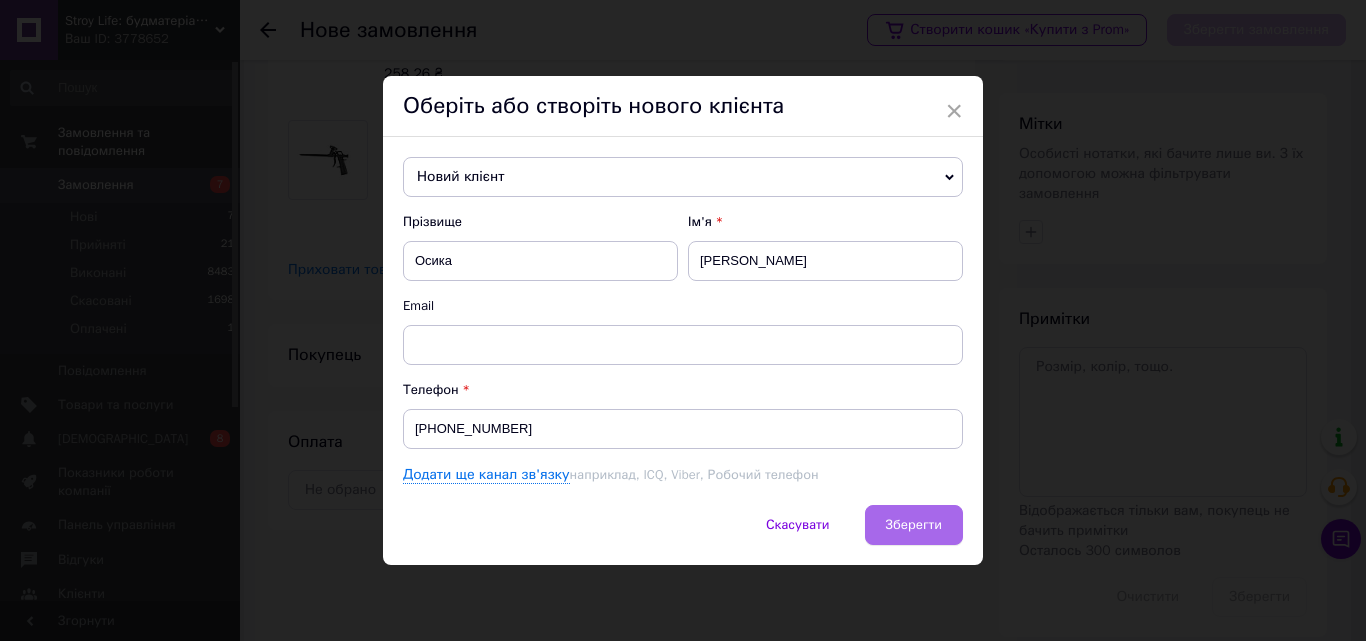 click on "Зберегти" at bounding box center [914, 525] 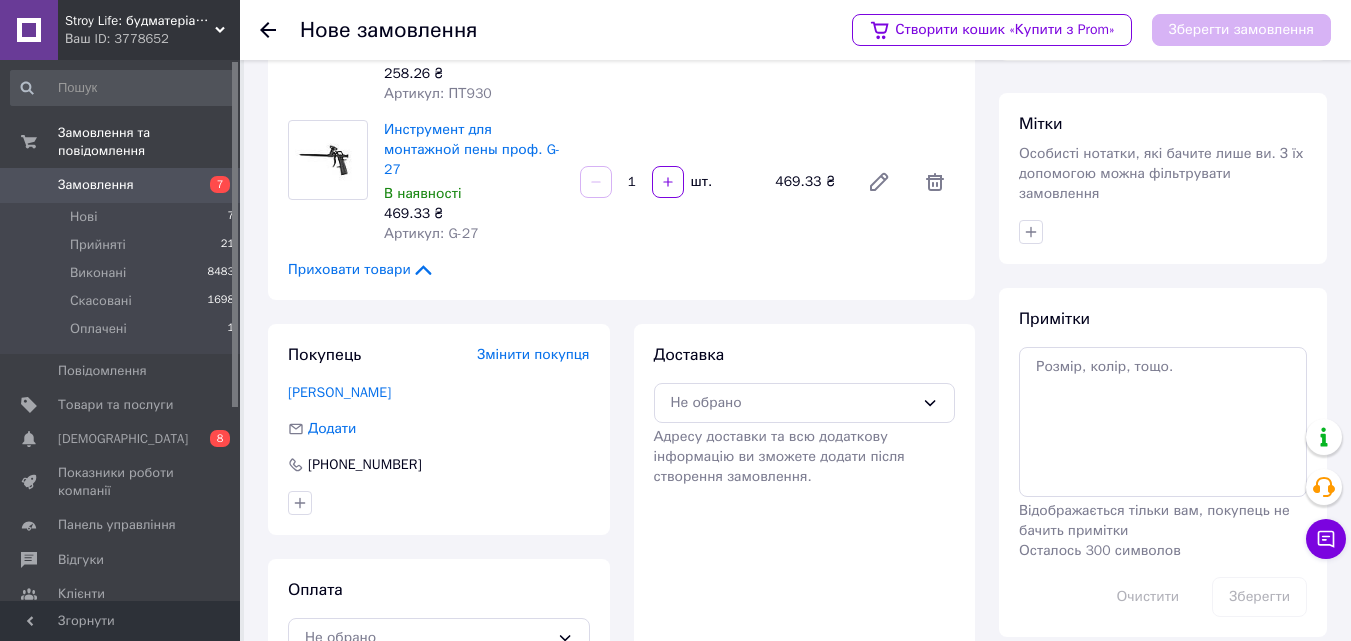 scroll, scrollTop: 244, scrollLeft: 0, axis: vertical 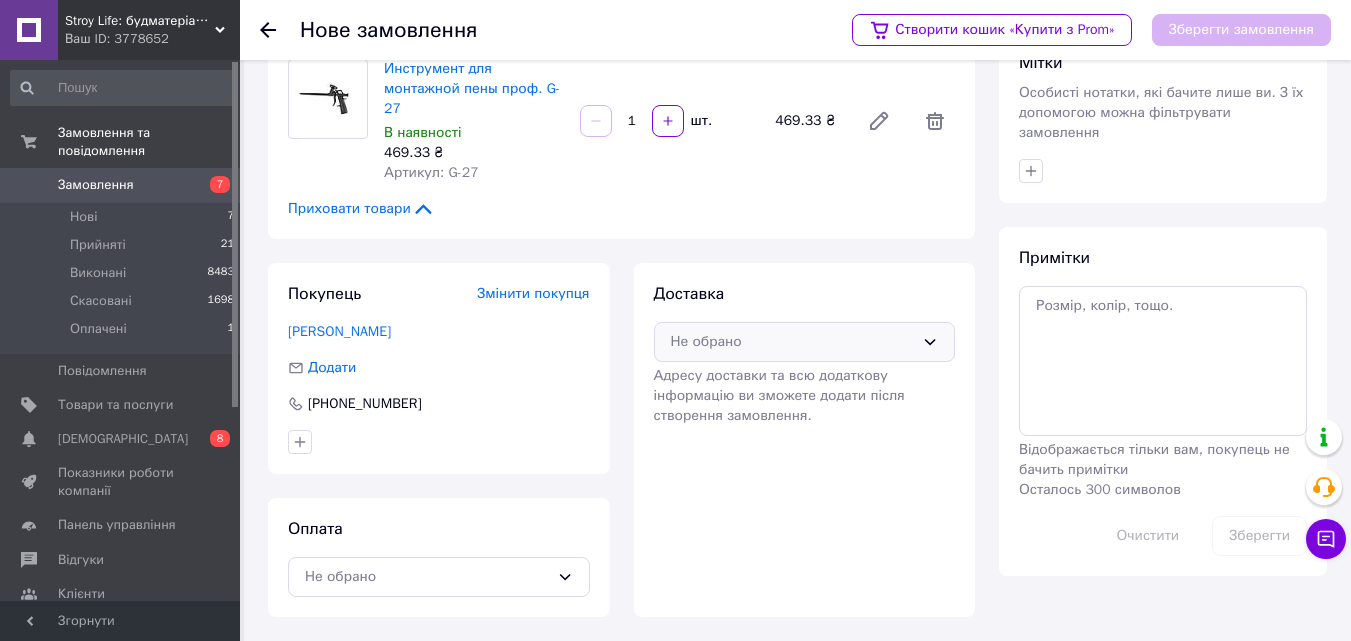 click on "Не обрано" at bounding box center [805, 342] 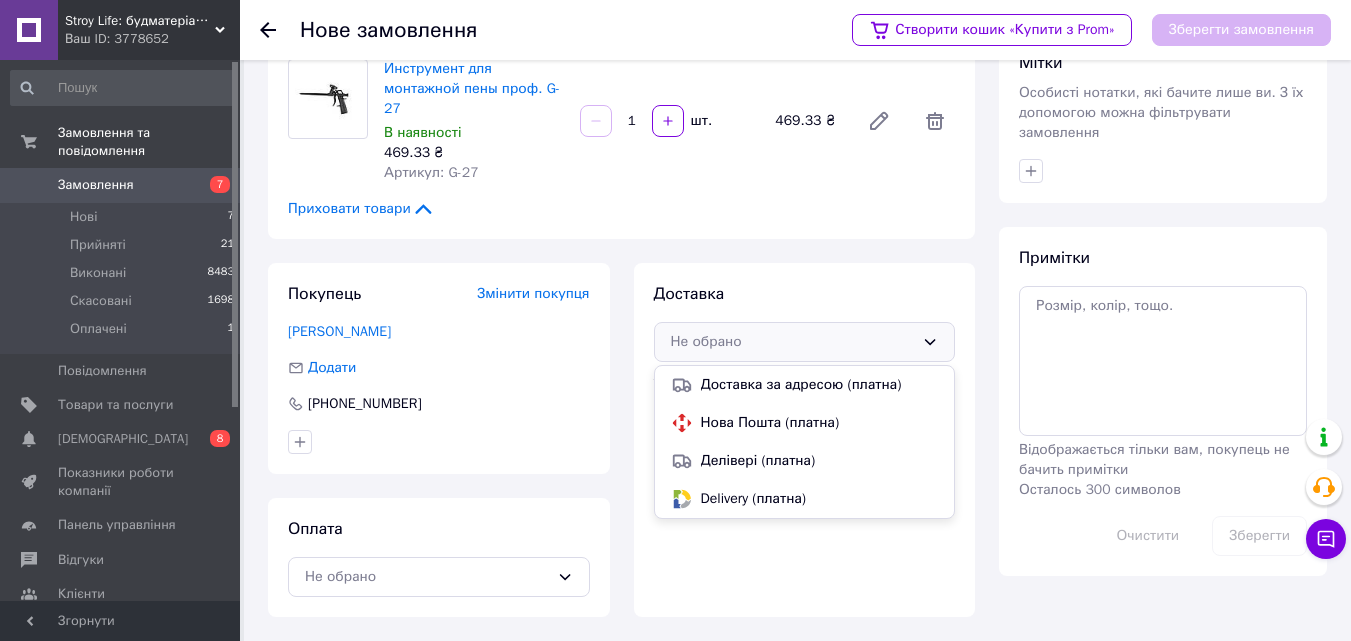 drag, startPoint x: 716, startPoint y: 416, endPoint x: 682, endPoint y: 420, distance: 34.234486 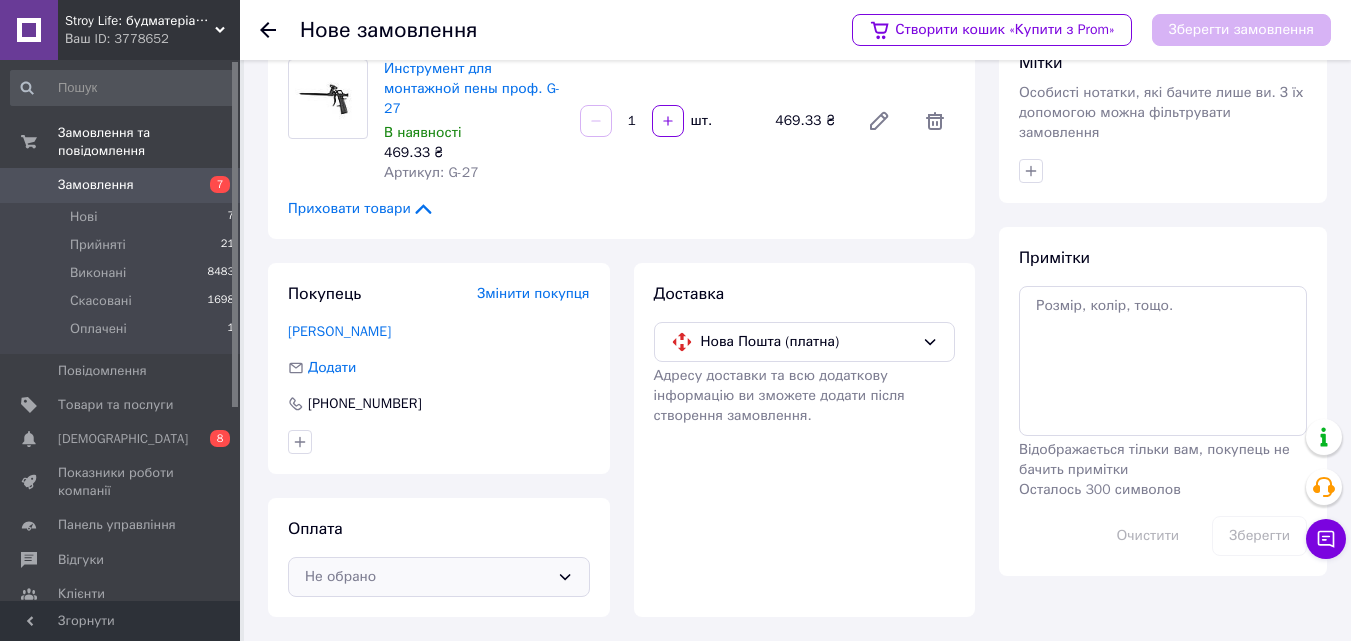click on "Не обрано" at bounding box center [439, 577] 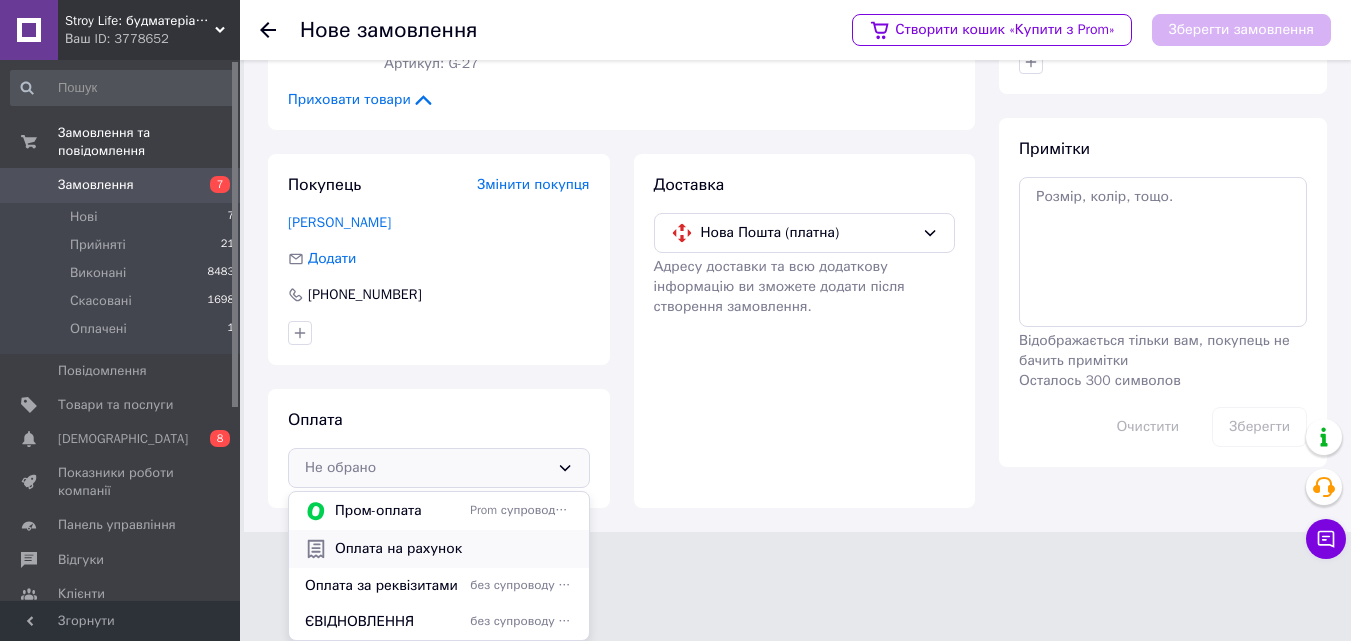 click on "Оплата на рахунок" at bounding box center (454, 549) 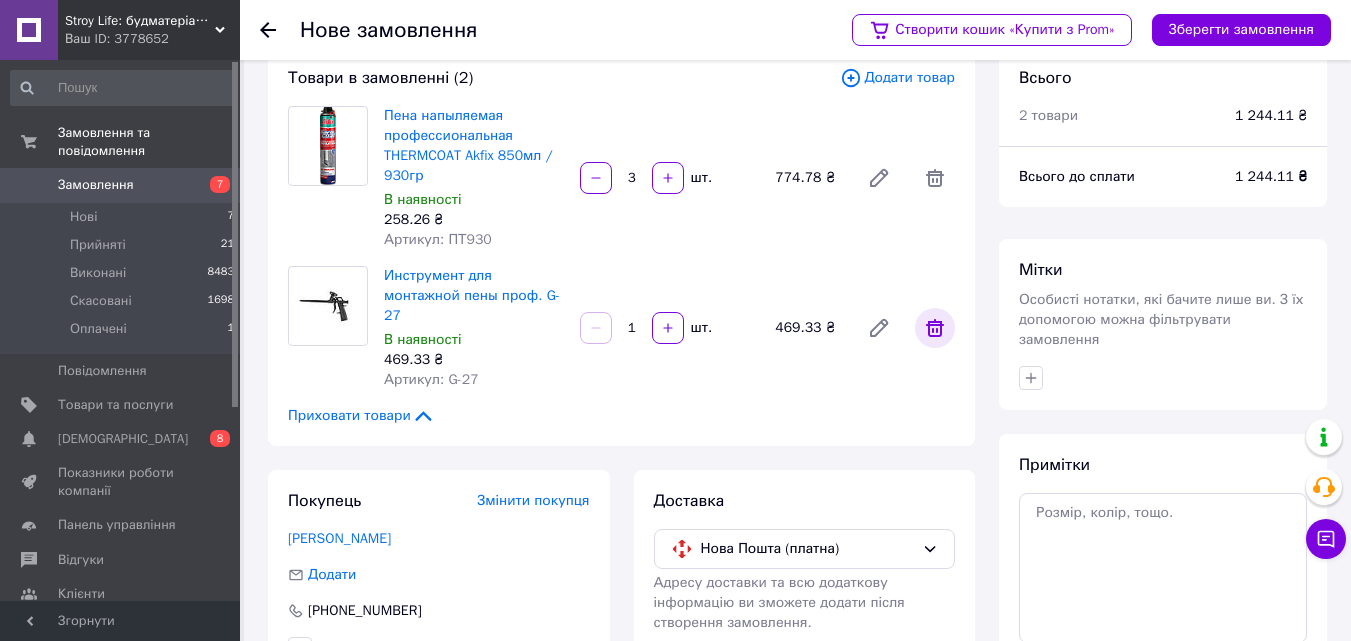 scroll, scrollTop: 0, scrollLeft: 0, axis: both 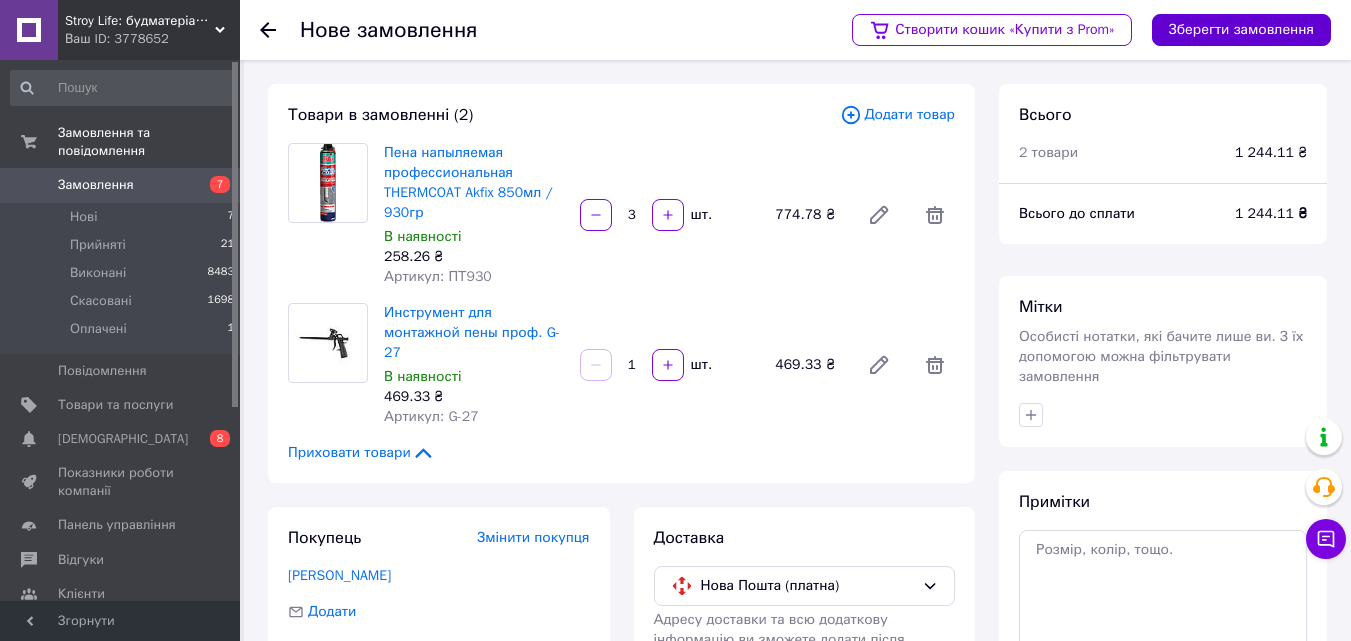 click on "Зберегти замовлення" at bounding box center [1241, 30] 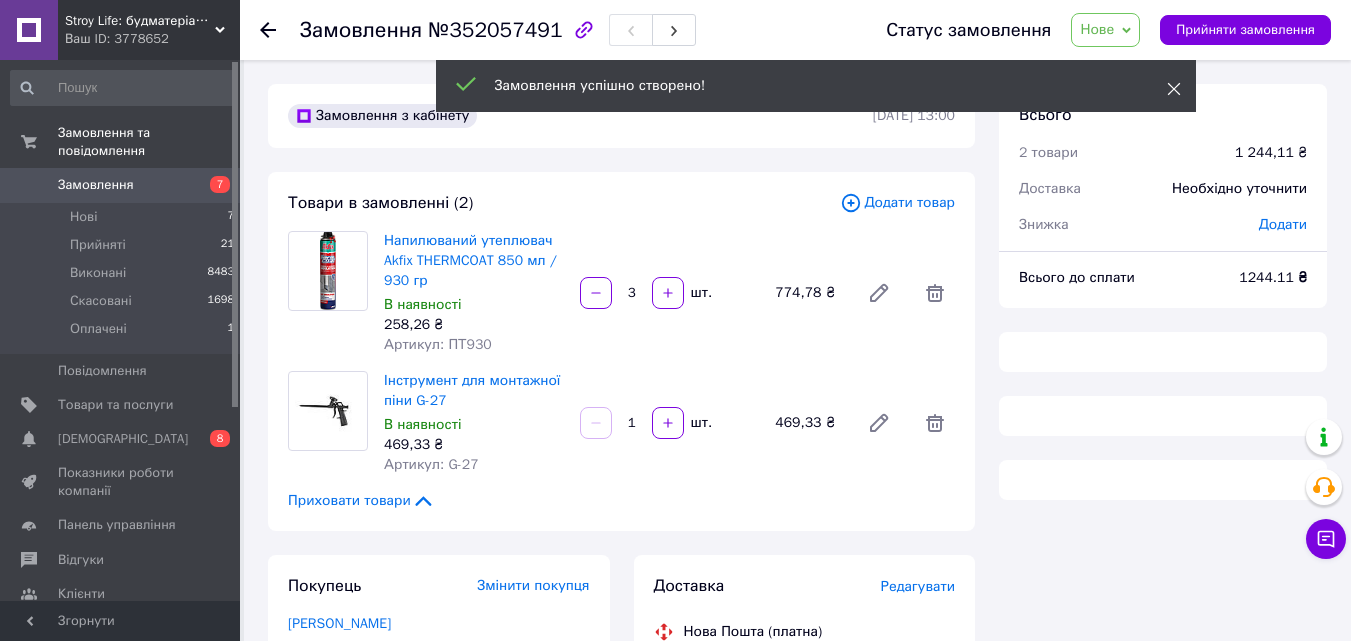 click 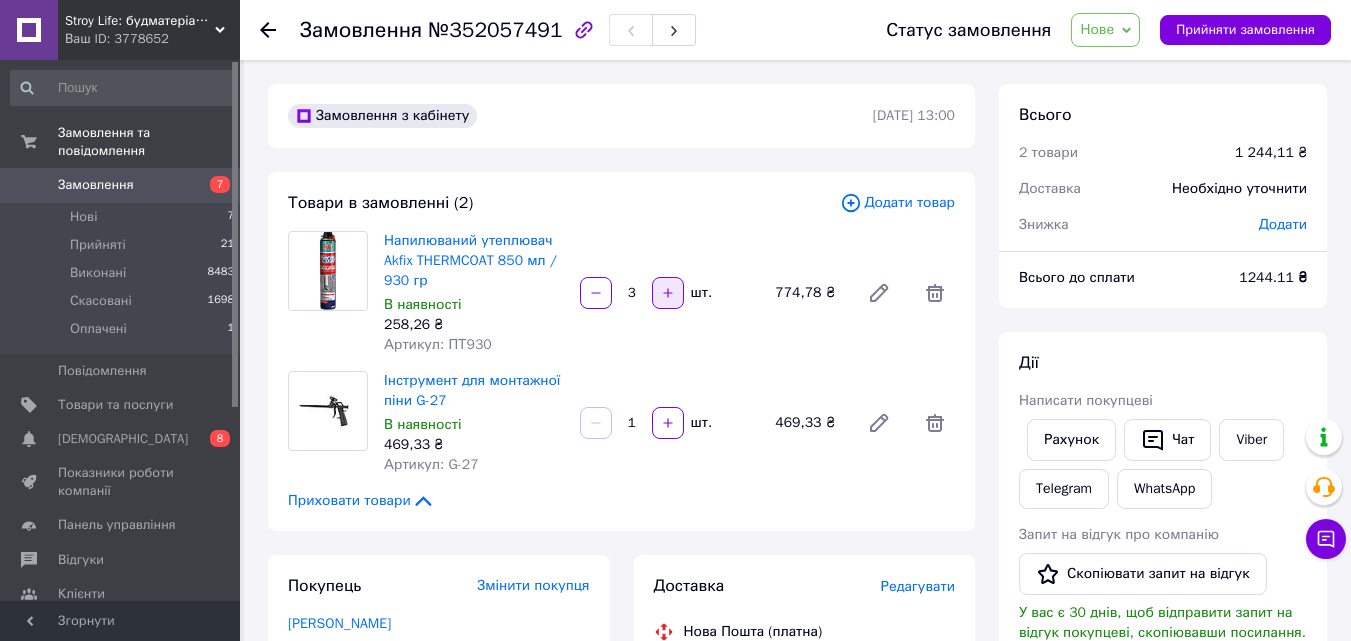click at bounding box center (668, 293) 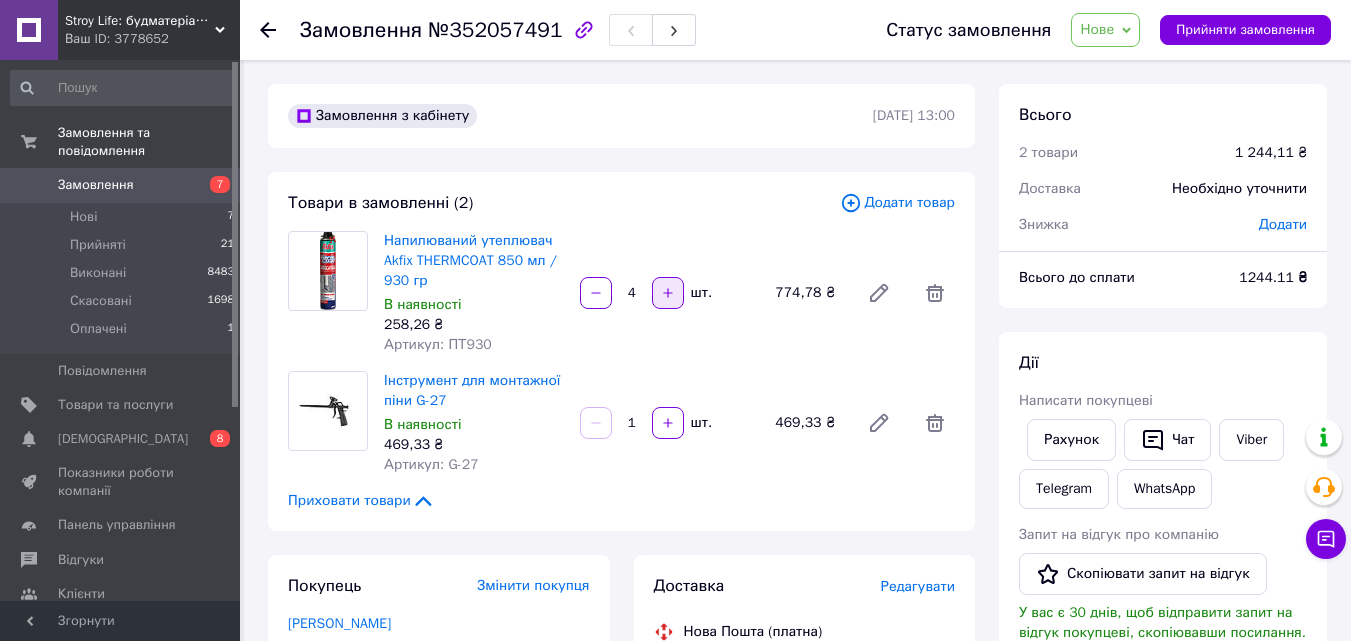 click at bounding box center [668, 293] 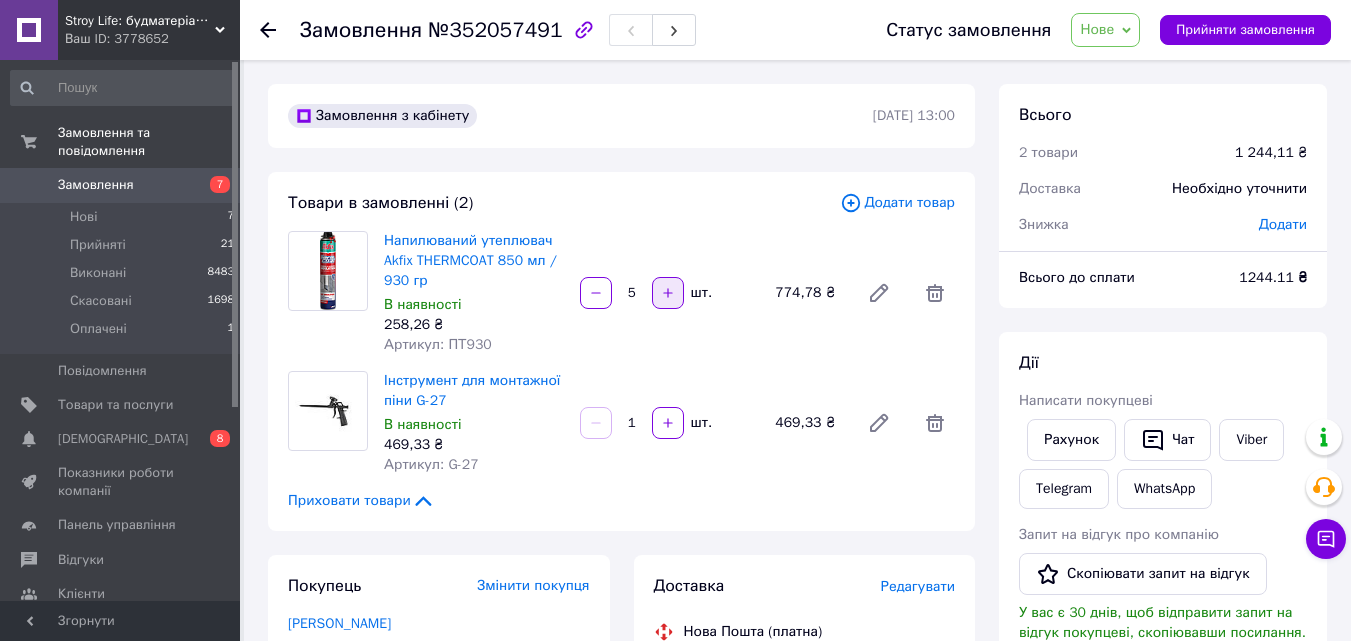 click at bounding box center [668, 293] 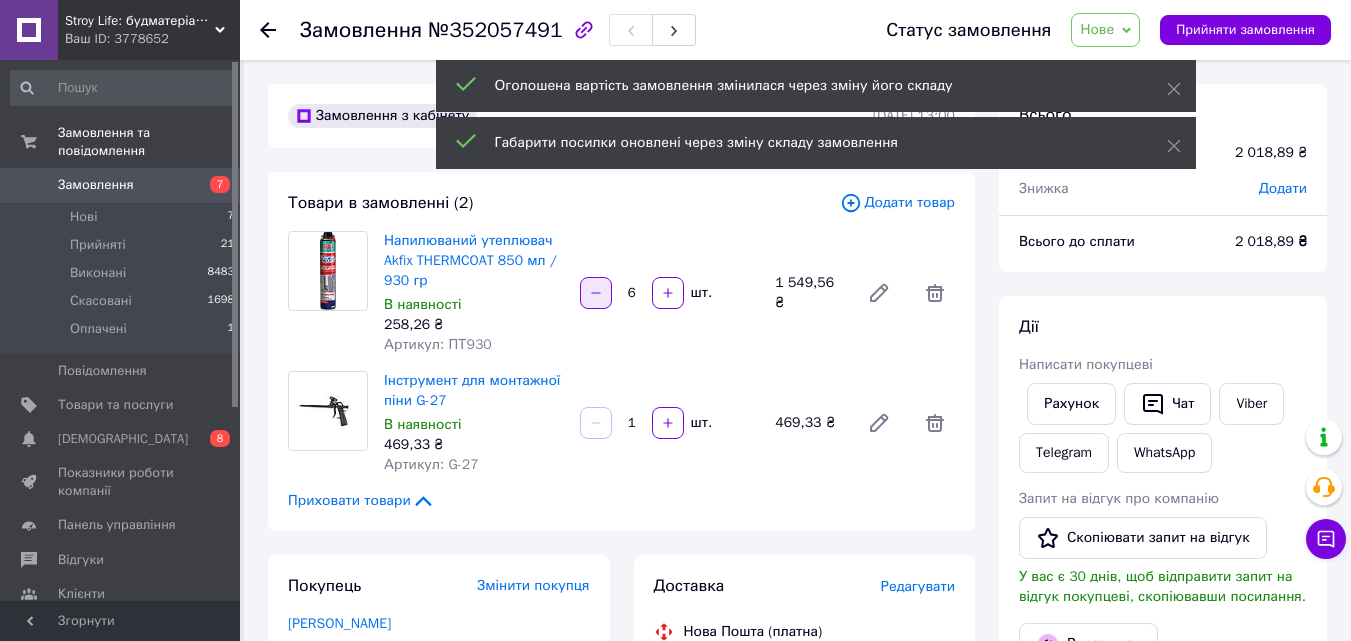 click at bounding box center (596, 293) 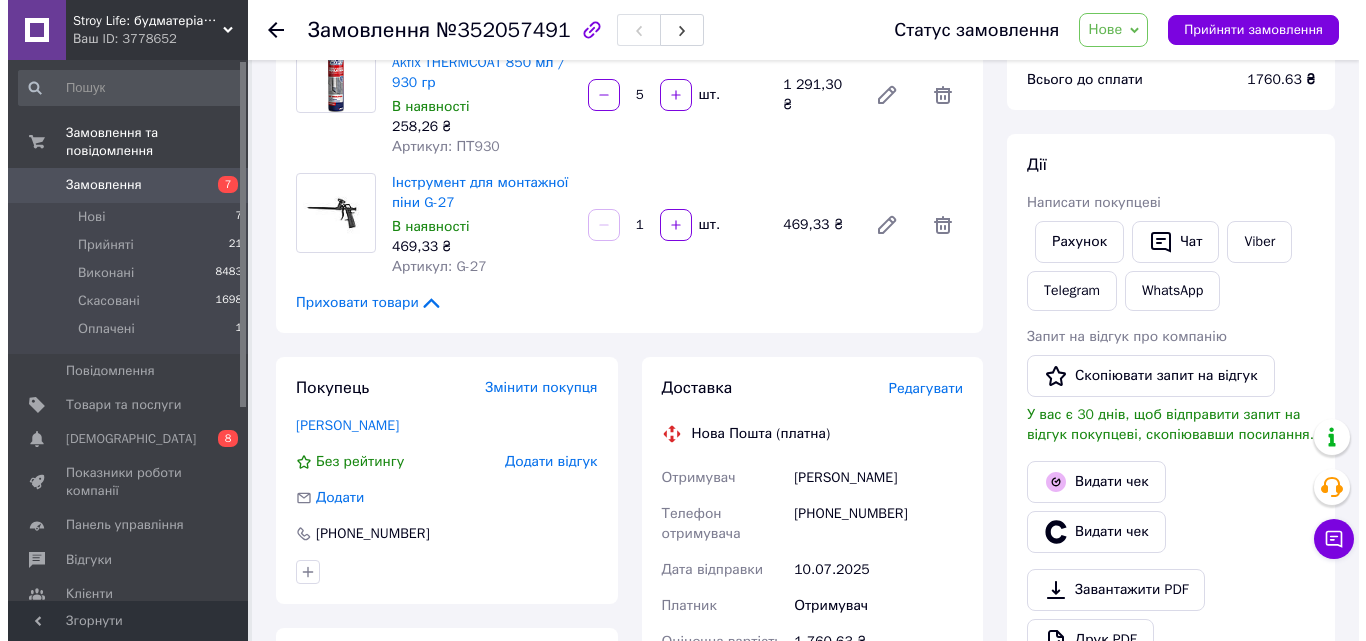 scroll, scrollTop: 200, scrollLeft: 0, axis: vertical 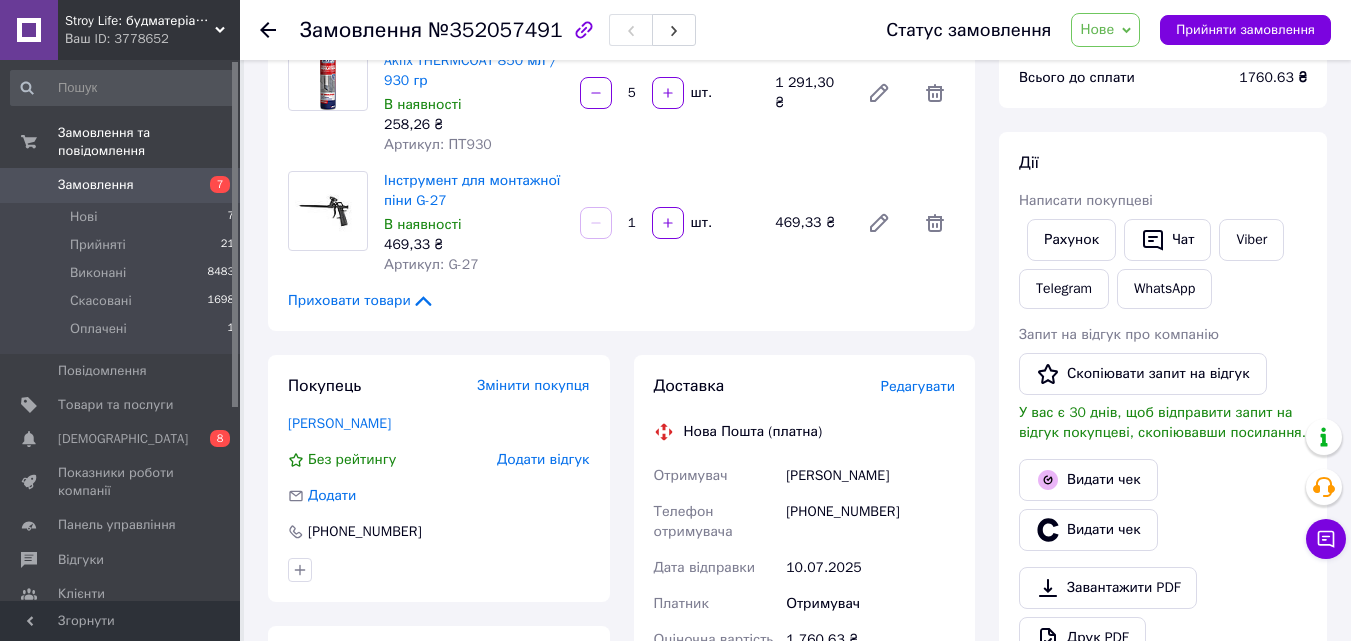 click on "Редагувати" at bounding box center [918, 386] 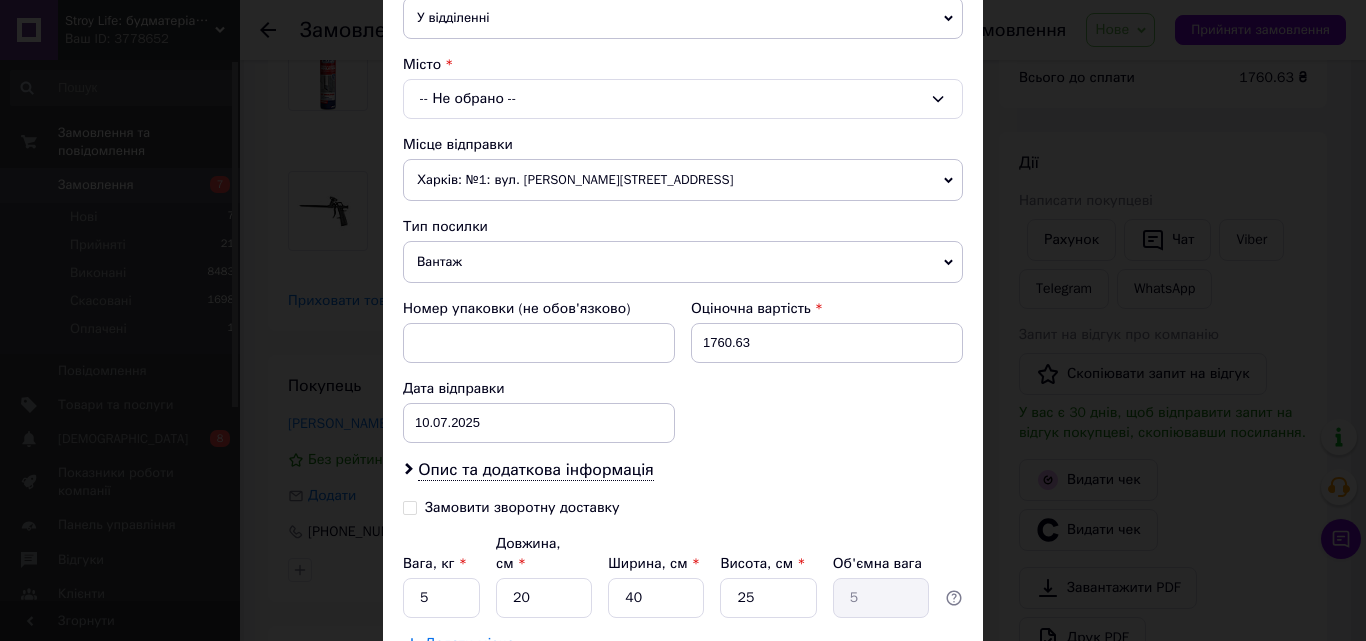 scroll, scrollTop: 643, scrollLeft: 0, axis: vertical 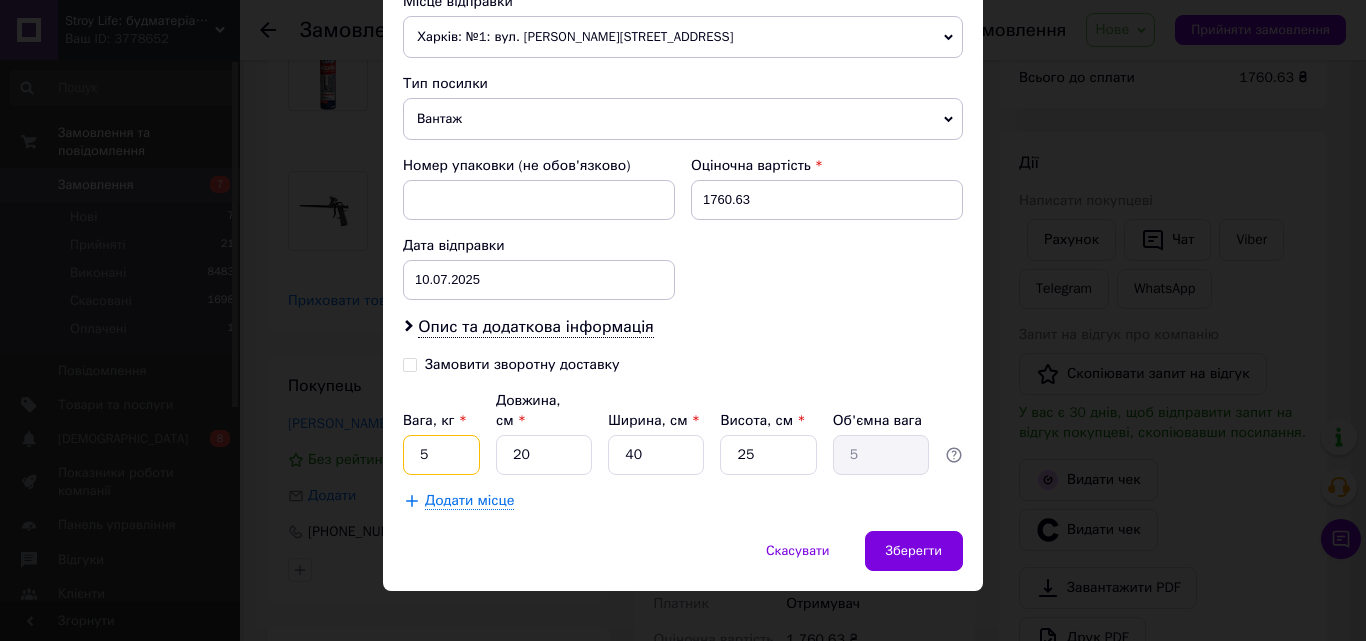 click on "5" at bounding box center [441, 455] 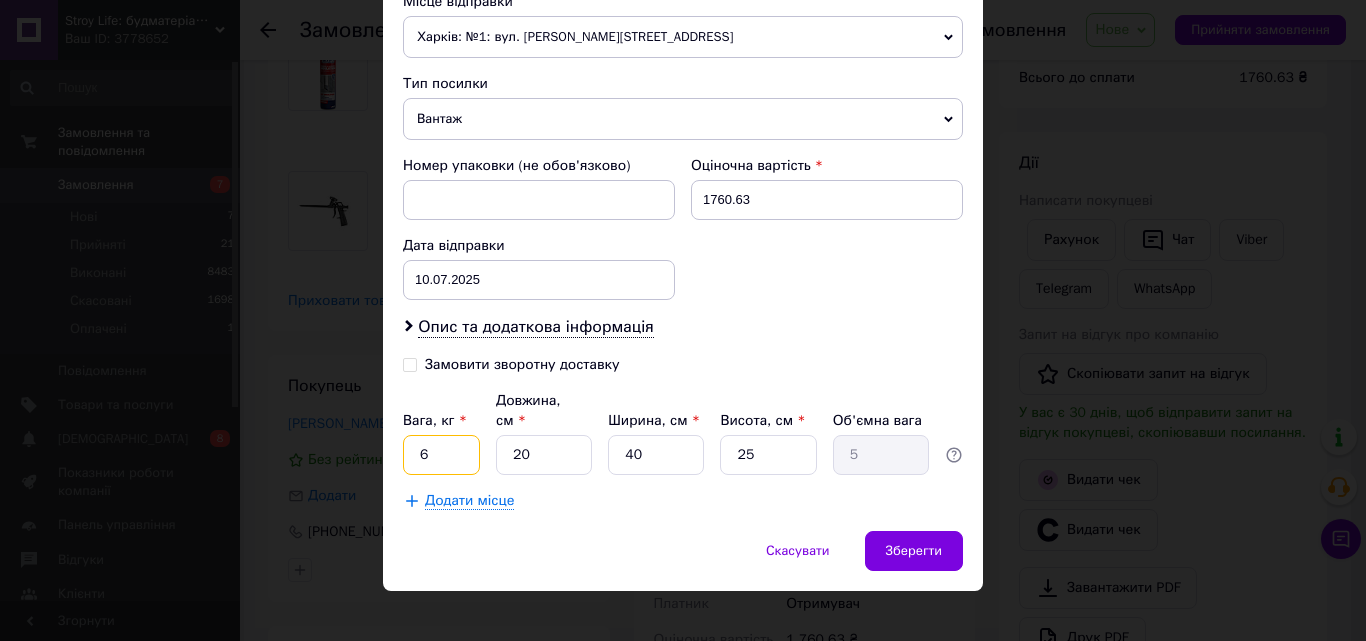 type on "6" 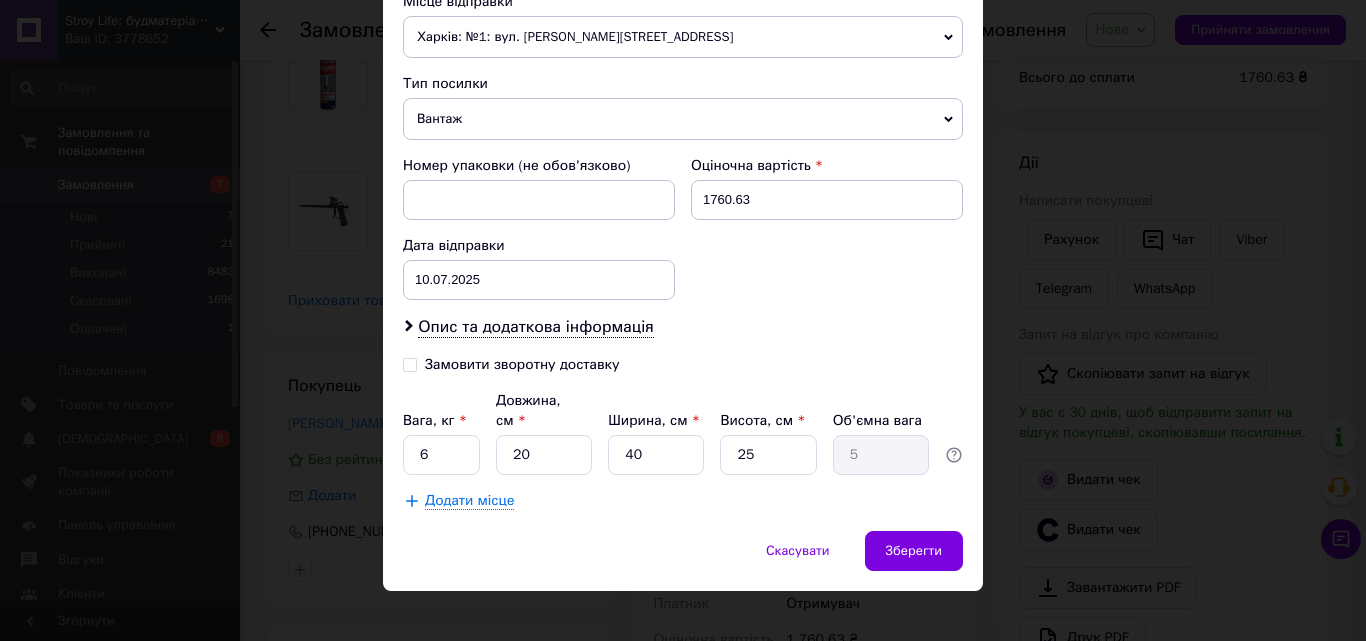 click on "Замовити зворотну доставку" at bounding box center (522, 364) 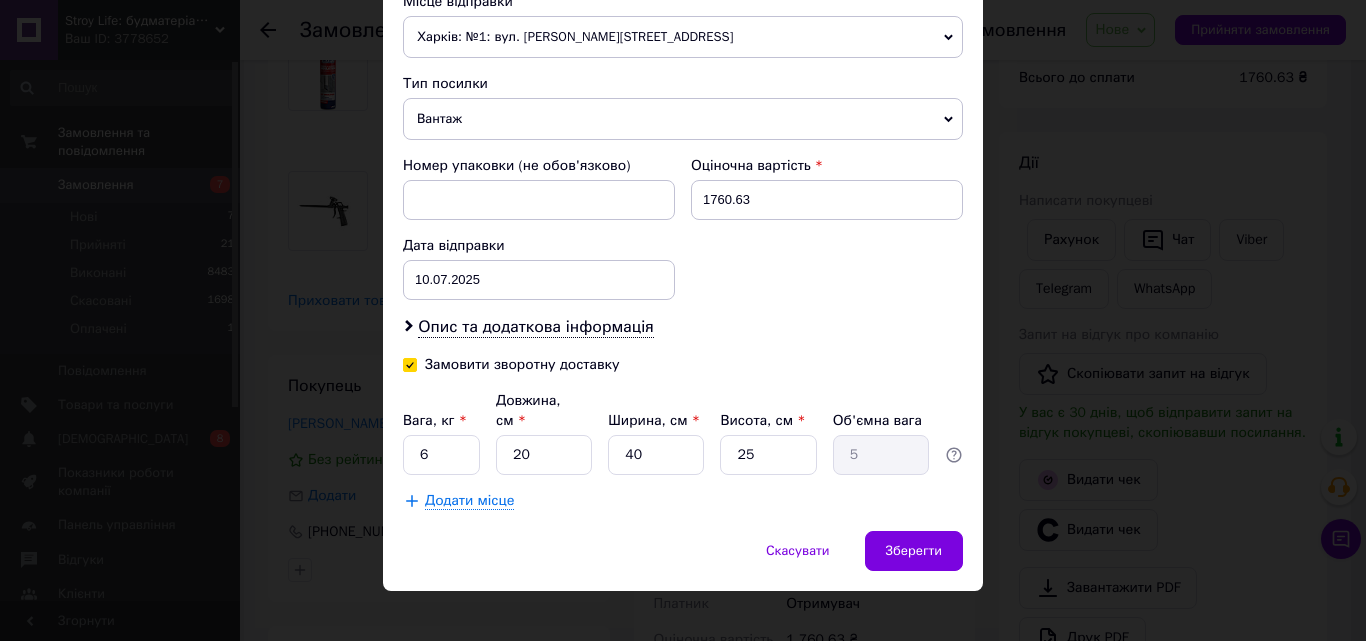 checkbox on "true" 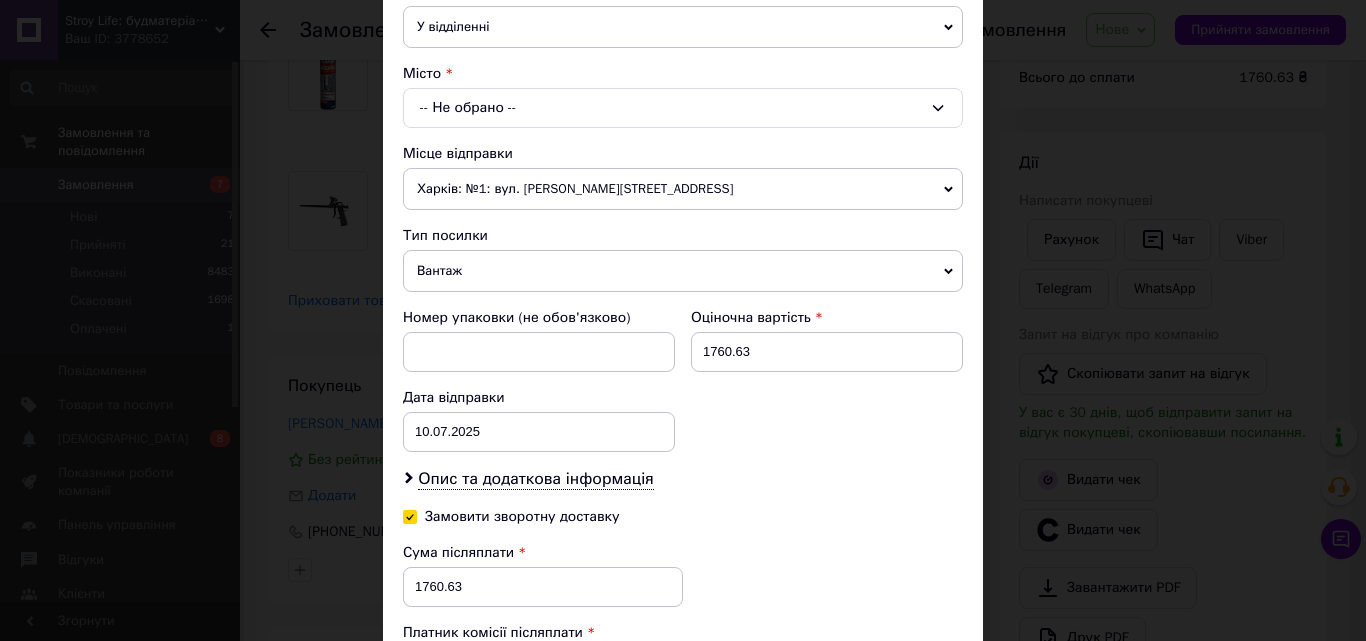 scroll, scrollTop: 343, scrollLeft: 0, axis: vertical 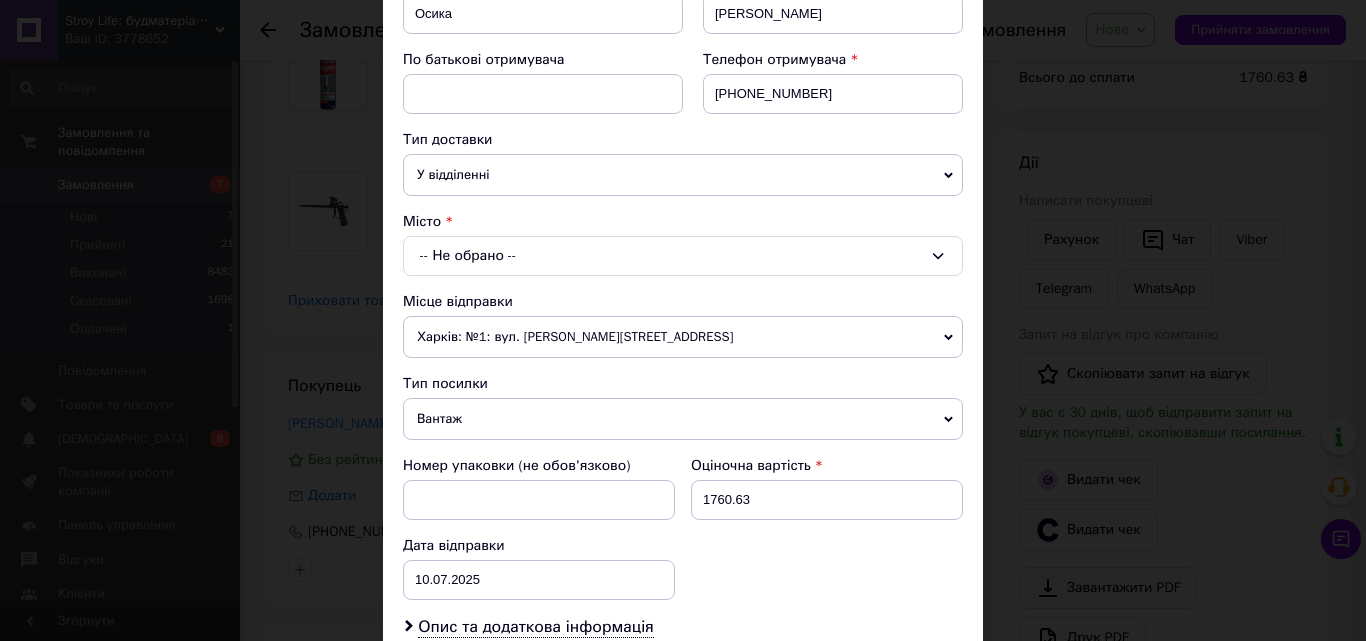 click on "-- Не обрано --" at bounding box center [683, 256] 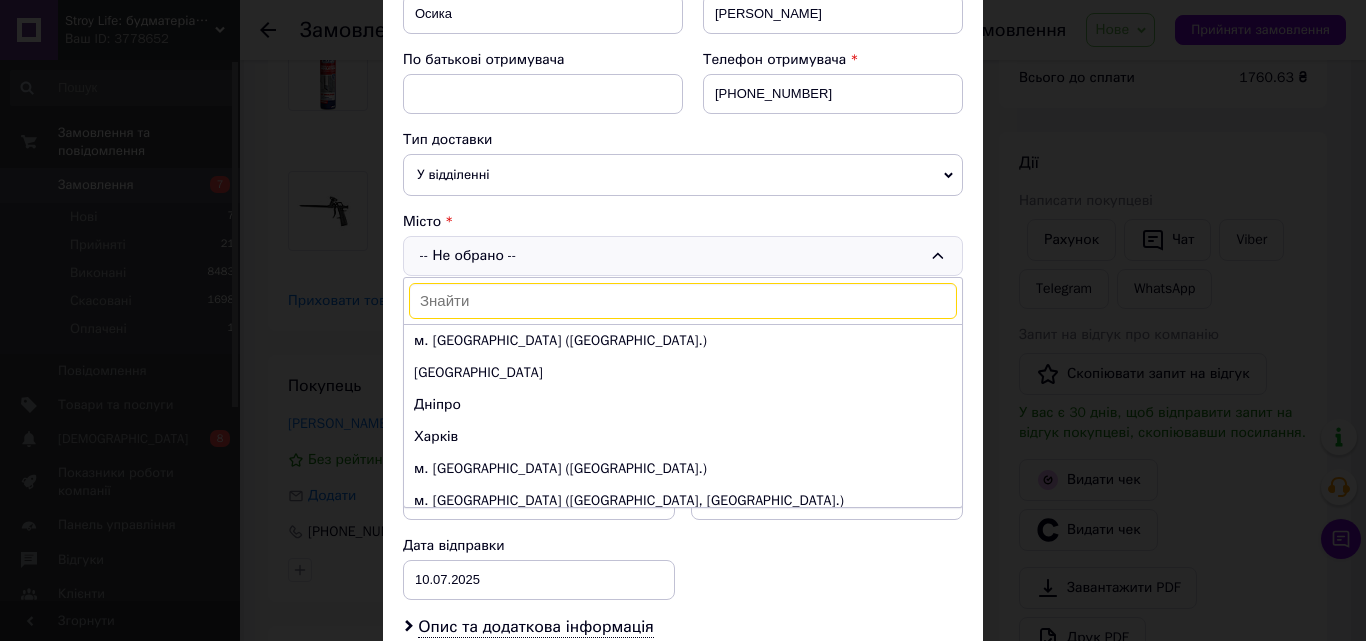 click at bounding box center [683, 301] 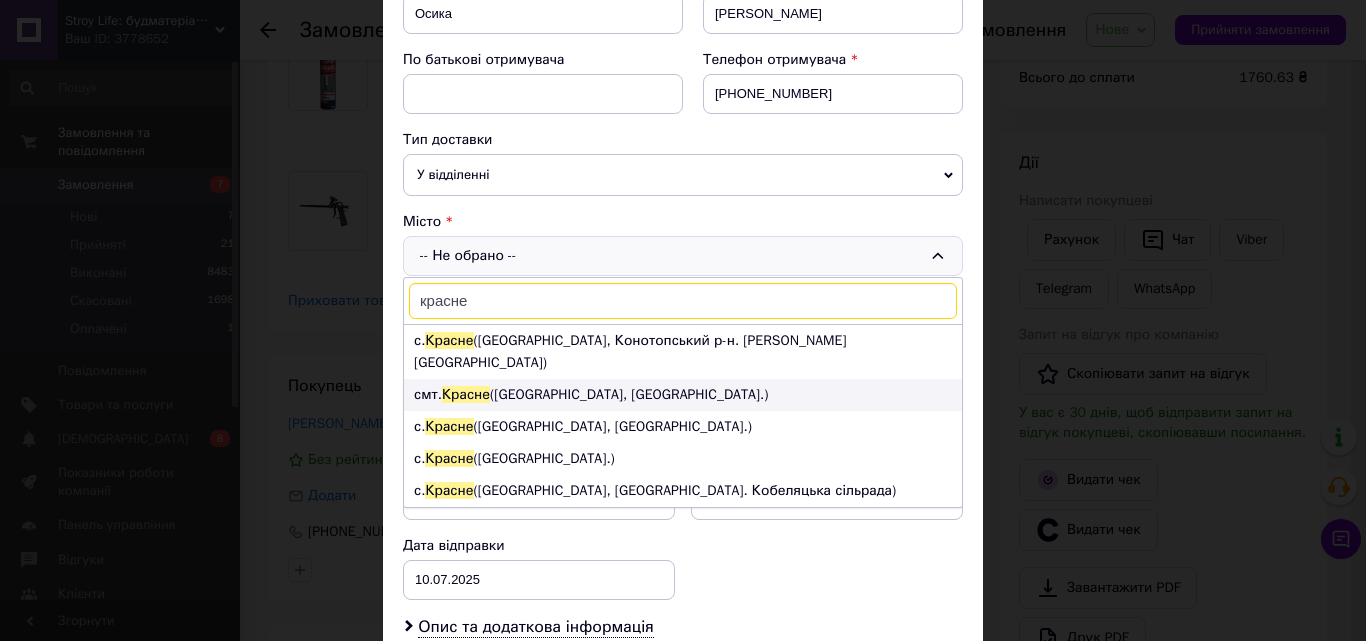 type on "красне" 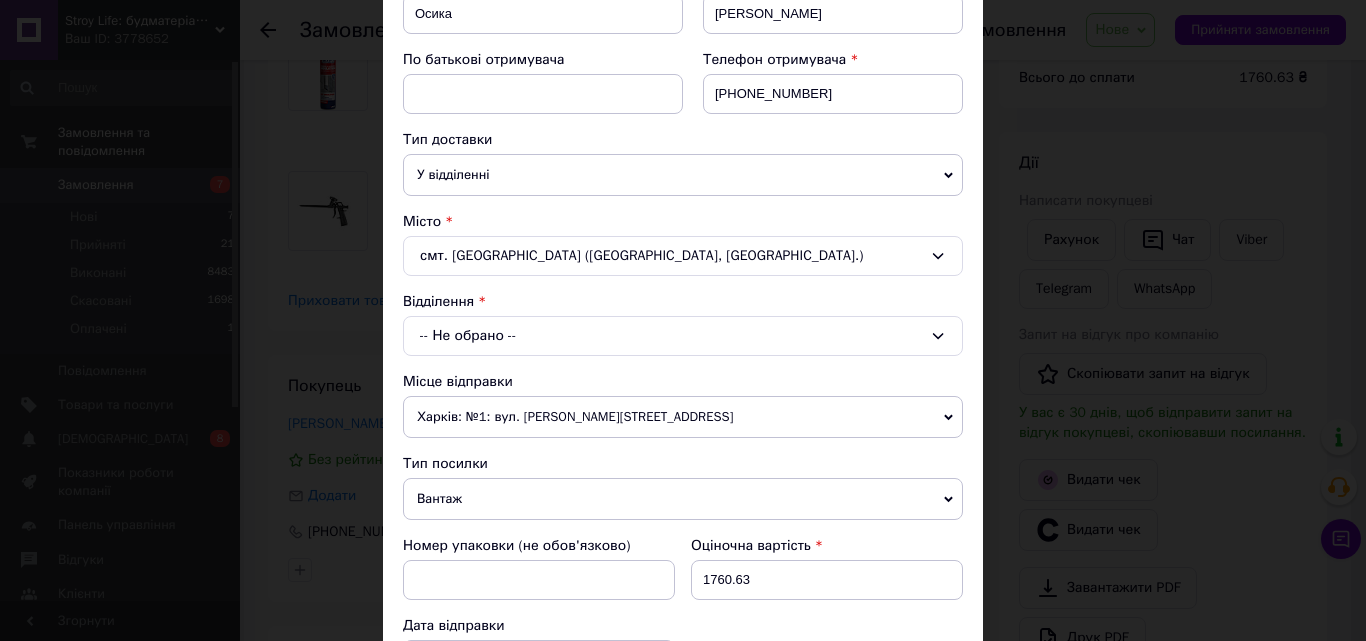 click on "-- Не обрано --" at bounding box center (683, 336) 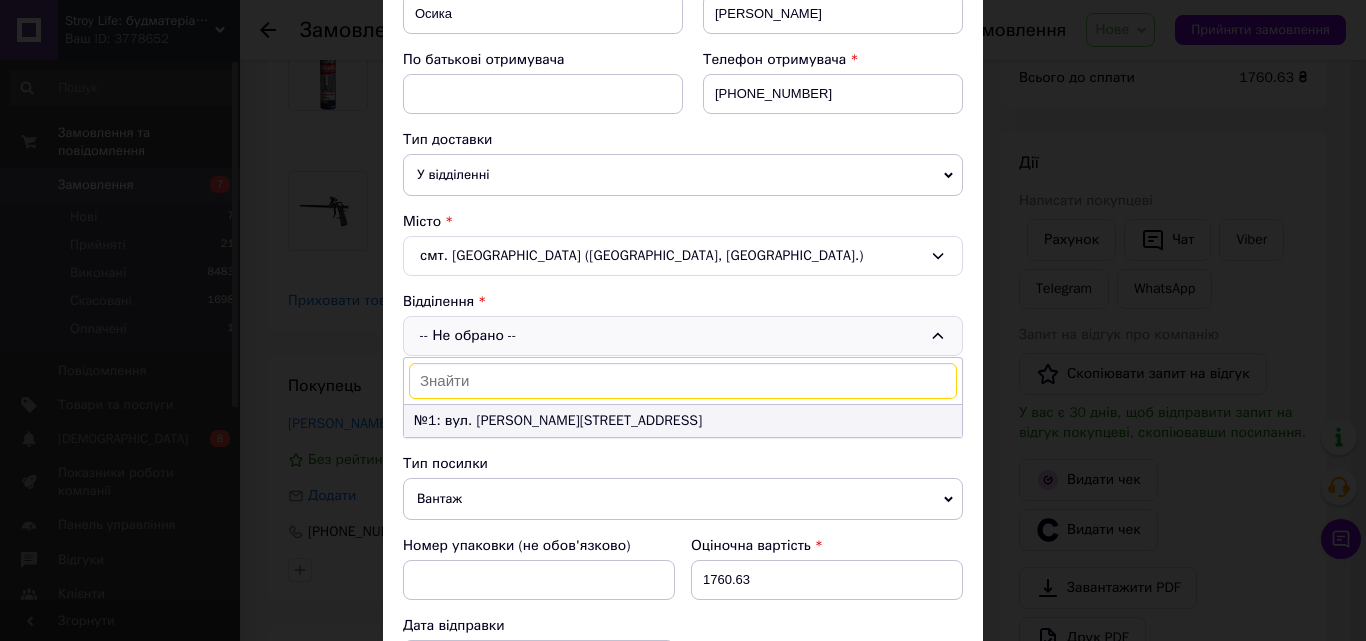 click on "№1: вул. [PERSON_NAME][STREET_ADDRESS]" at bounding box center (683, 421) 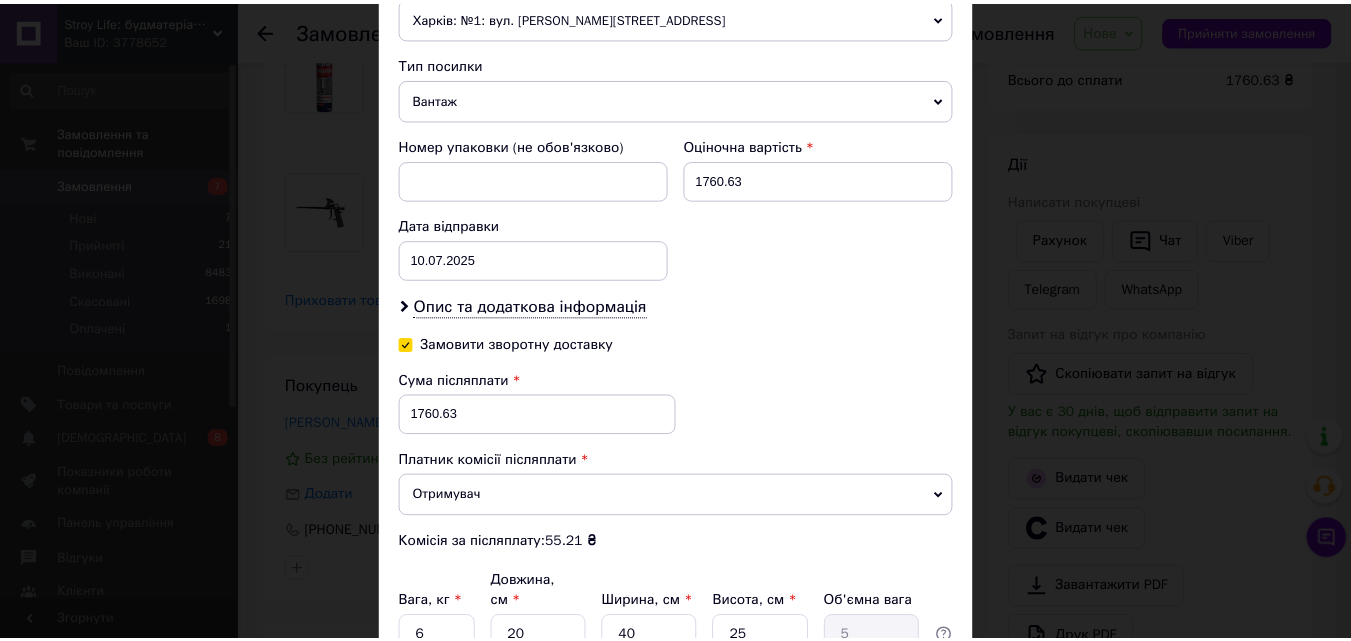 scroll, scrollTop: 925, scrollLeft: 0, axis: vertical 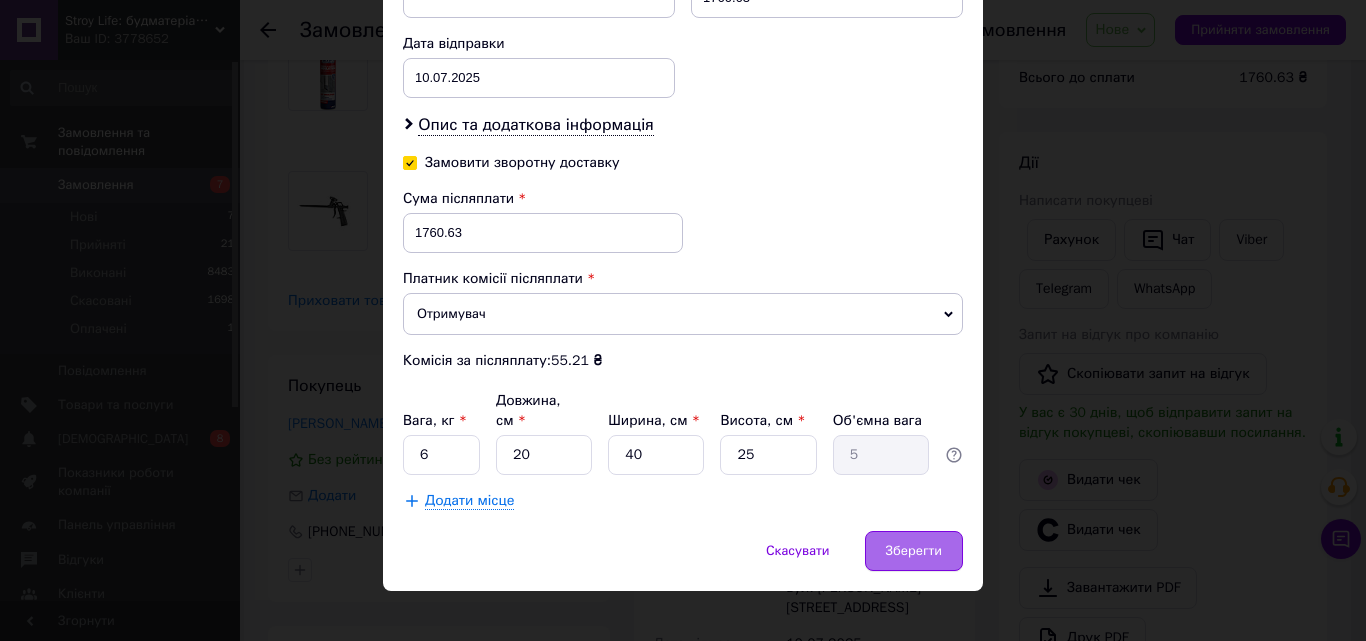 click on "Зберегти" at bounding box center [914, 551] 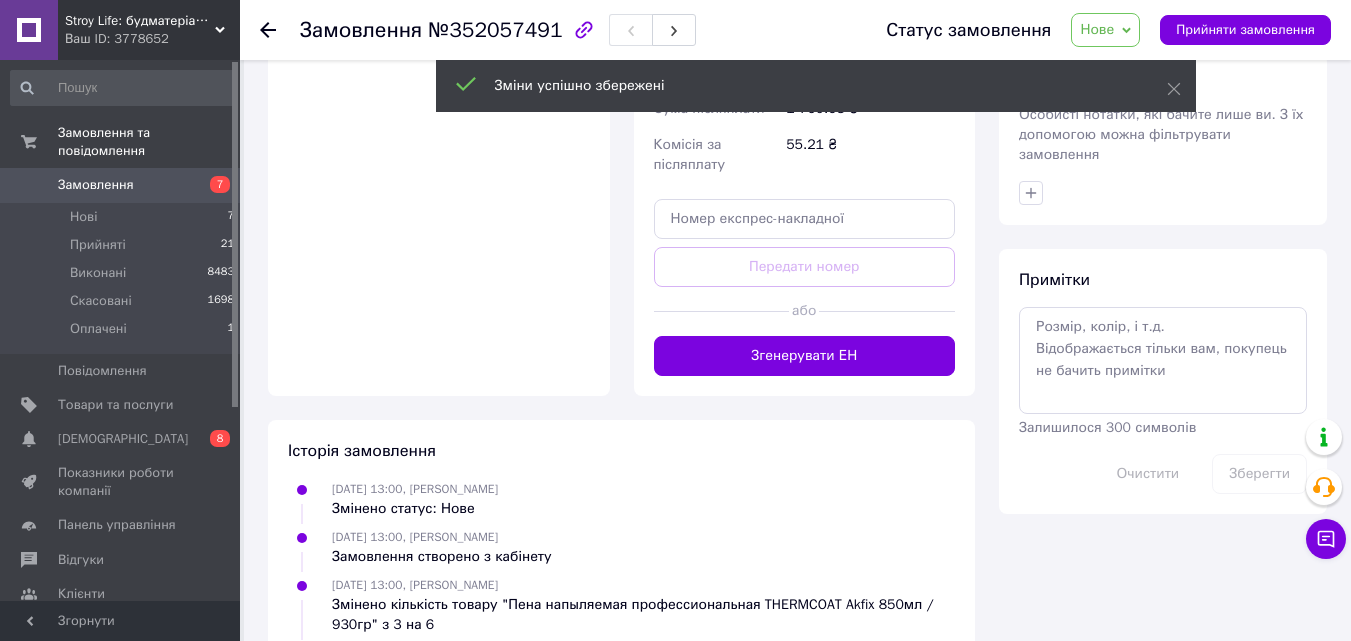 scroll, scrollTop: 900, scrollLeft: 0, axis: vertical 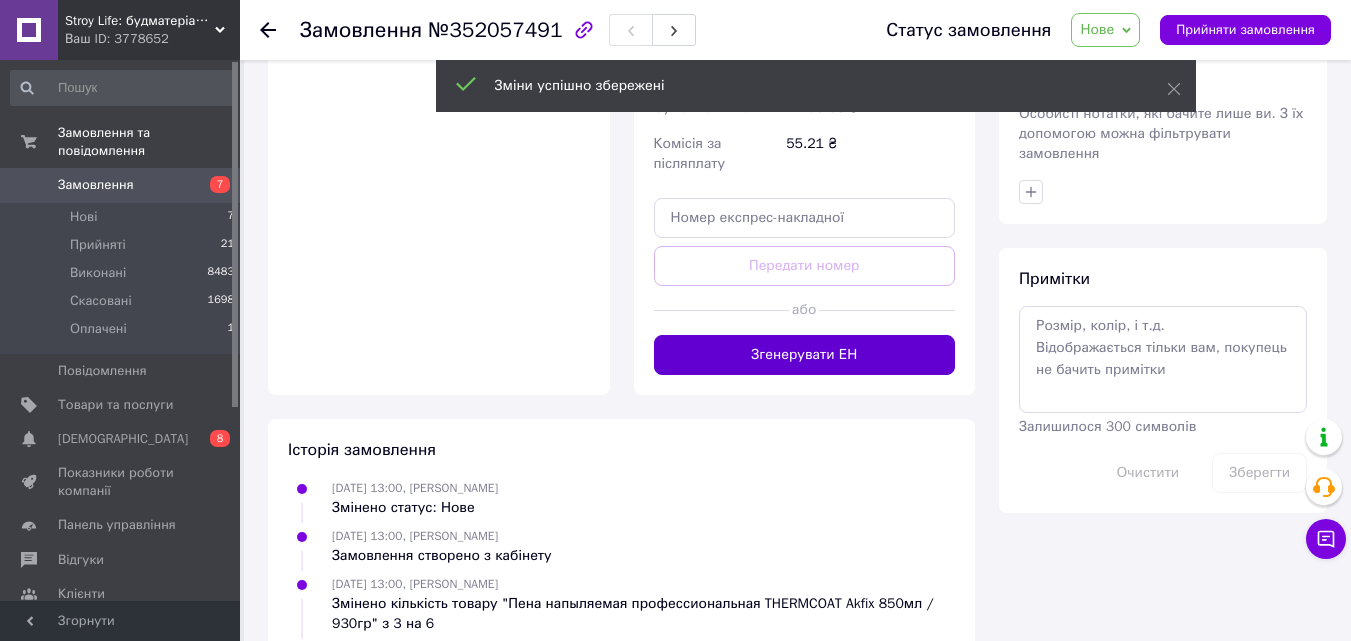 click on "Згенерувати ЕН" at bounding box center [805, 355] 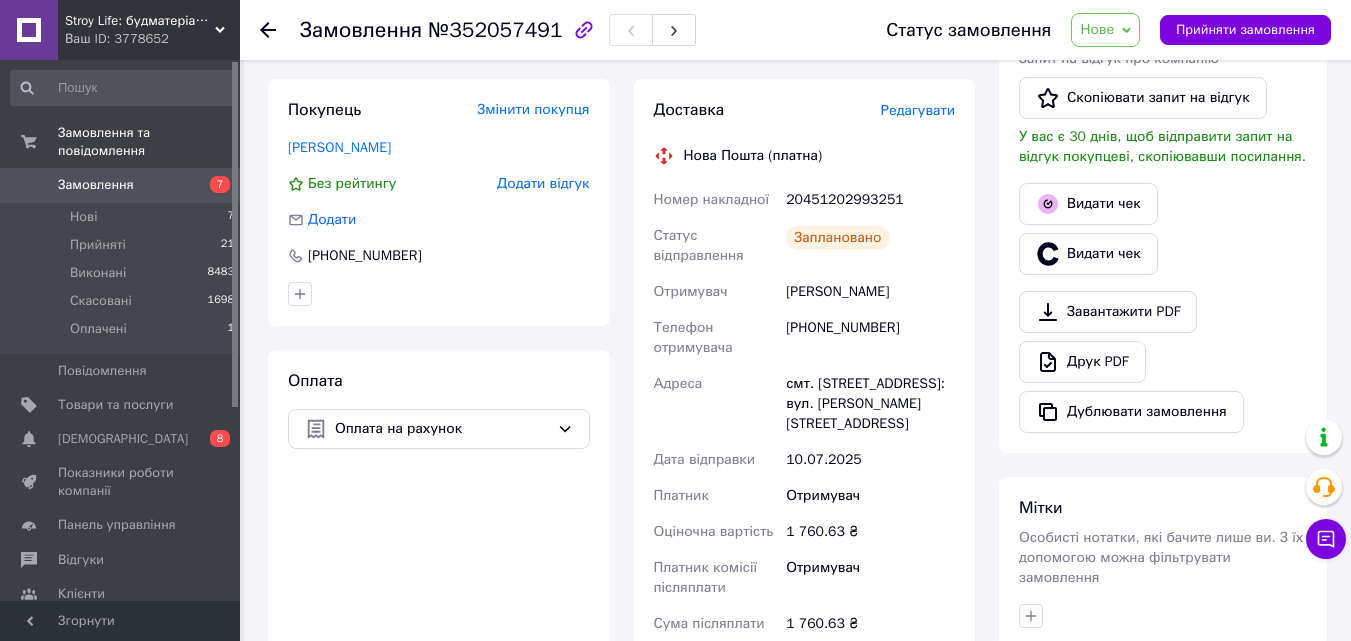 scroll, scrollTop: 400, scrollLeft: 0, axis: vertical 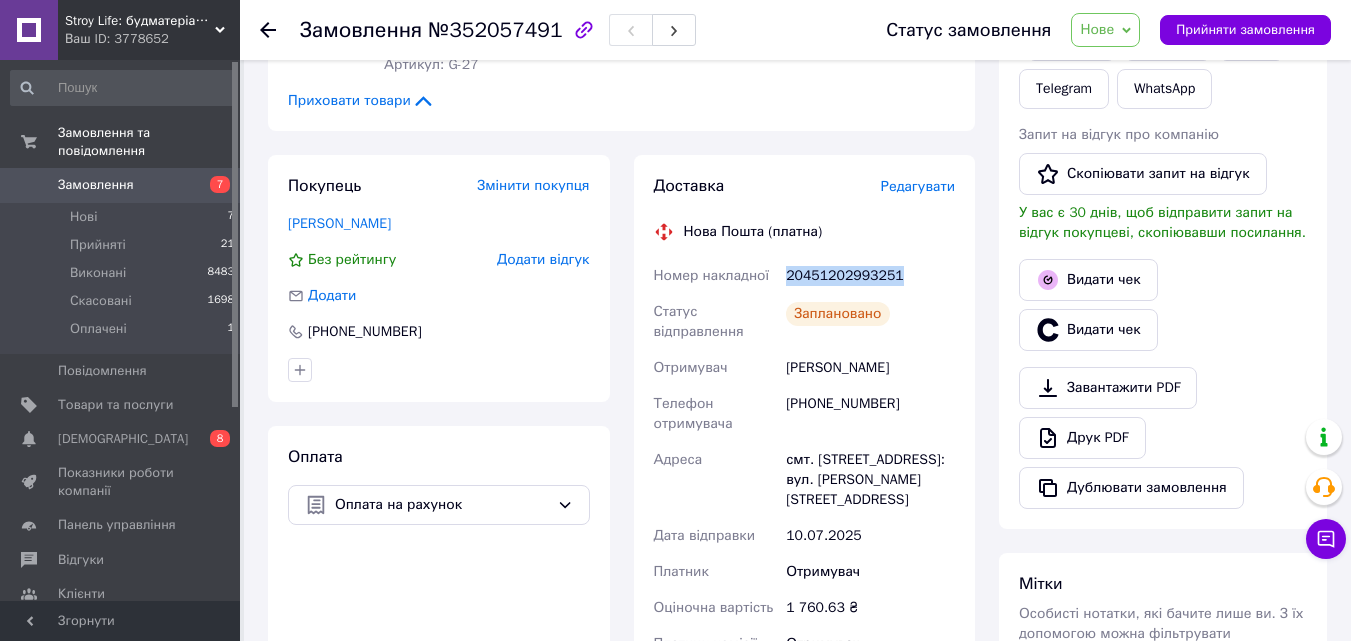 drag, startPoint x: 904, startPoint y: 265, endPoint x: 779, endPoint y: 277, distance: 125.57468 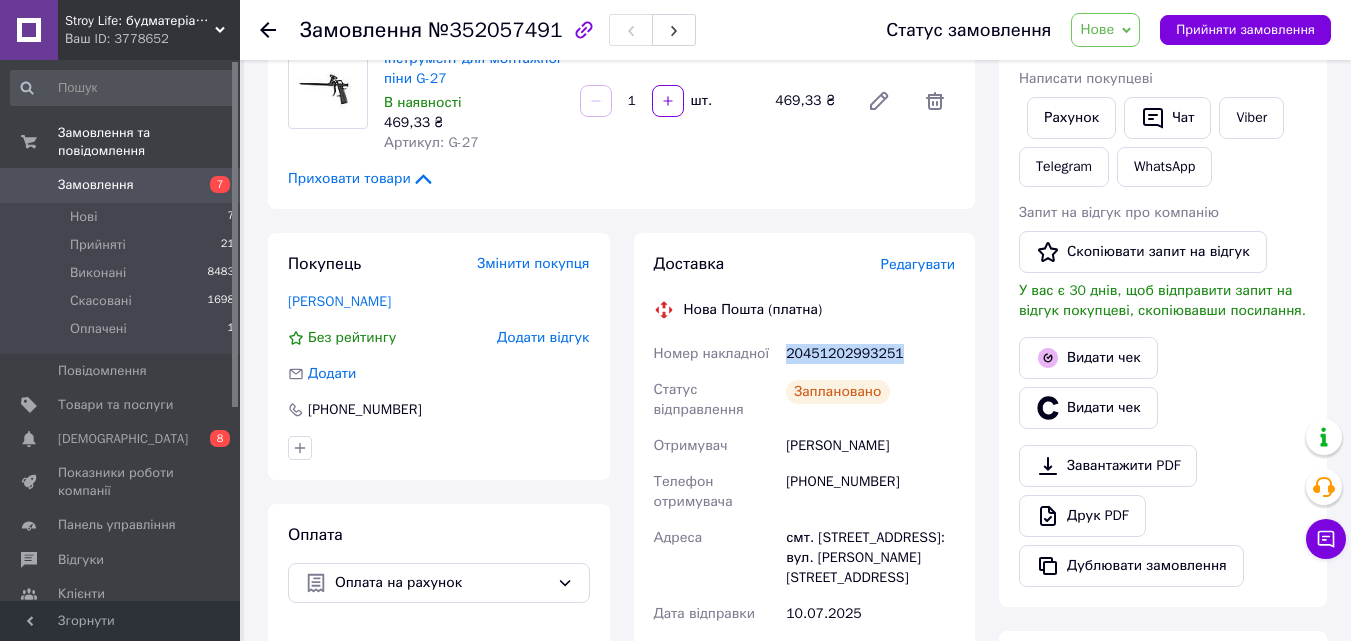 scroll, scrollTop: 200, scrollLeft: 0, axis: vertical 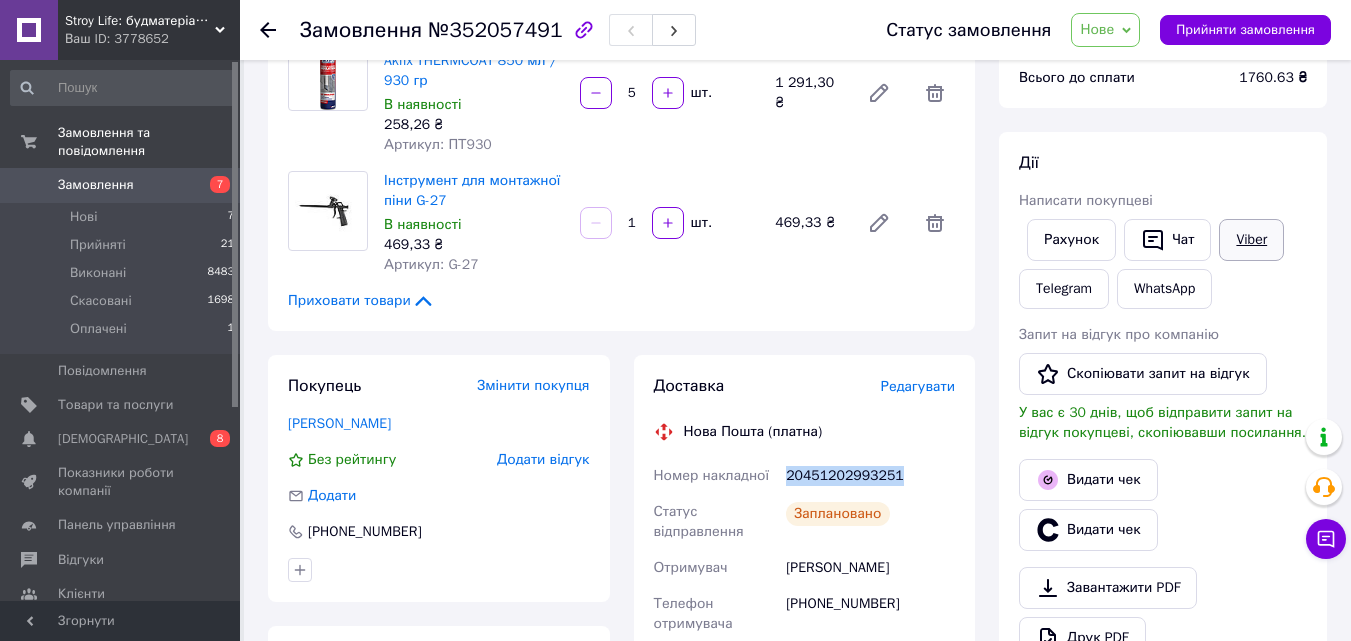 click on "Viber" at bounding box center (1251, 240) 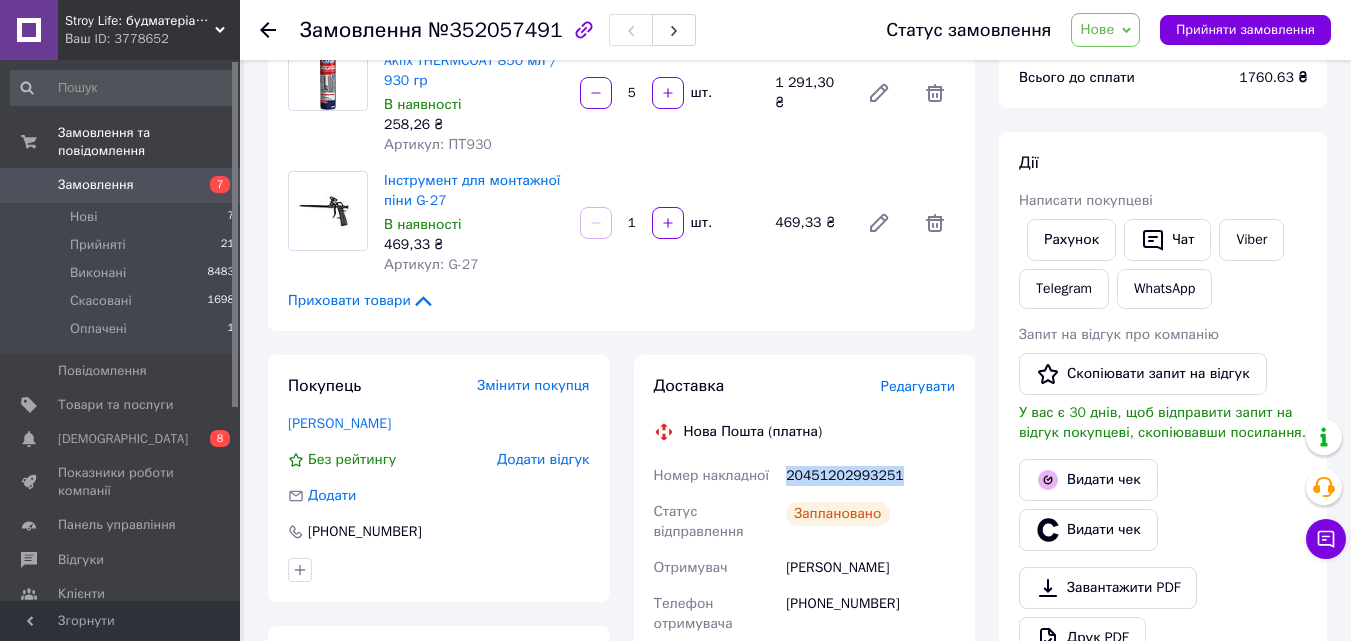 drag, startPoint x: 1122, startPoint y: 31, endPoint x: 1122, endPoint y: 58, distance: 27 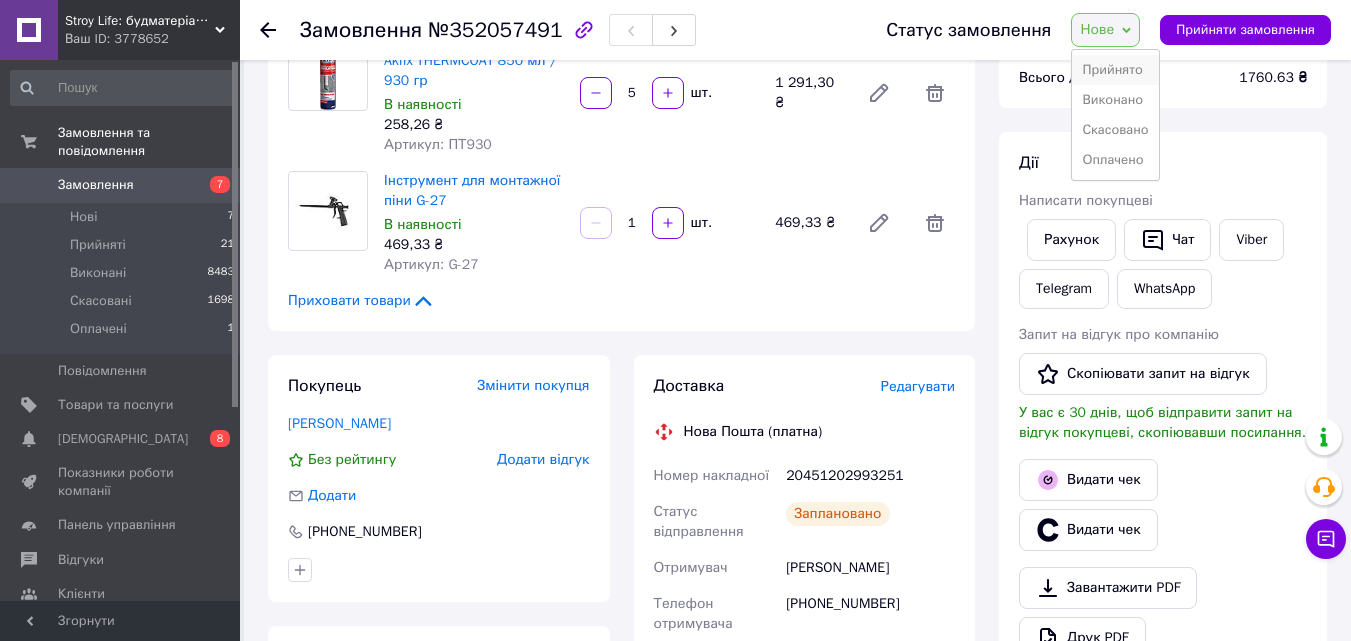 click on "Прийнято" at bounding box center (1115, 70) 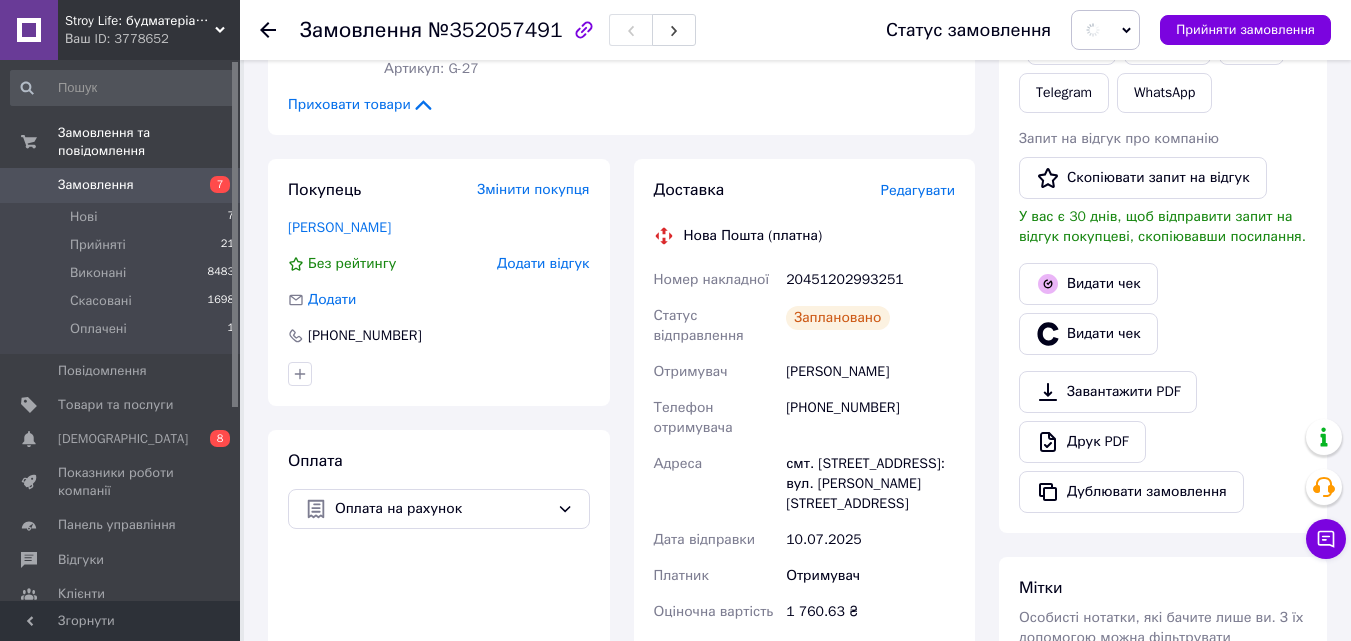 scroll, scrollTop: 400, scrollLeft: 0, axis: vertical 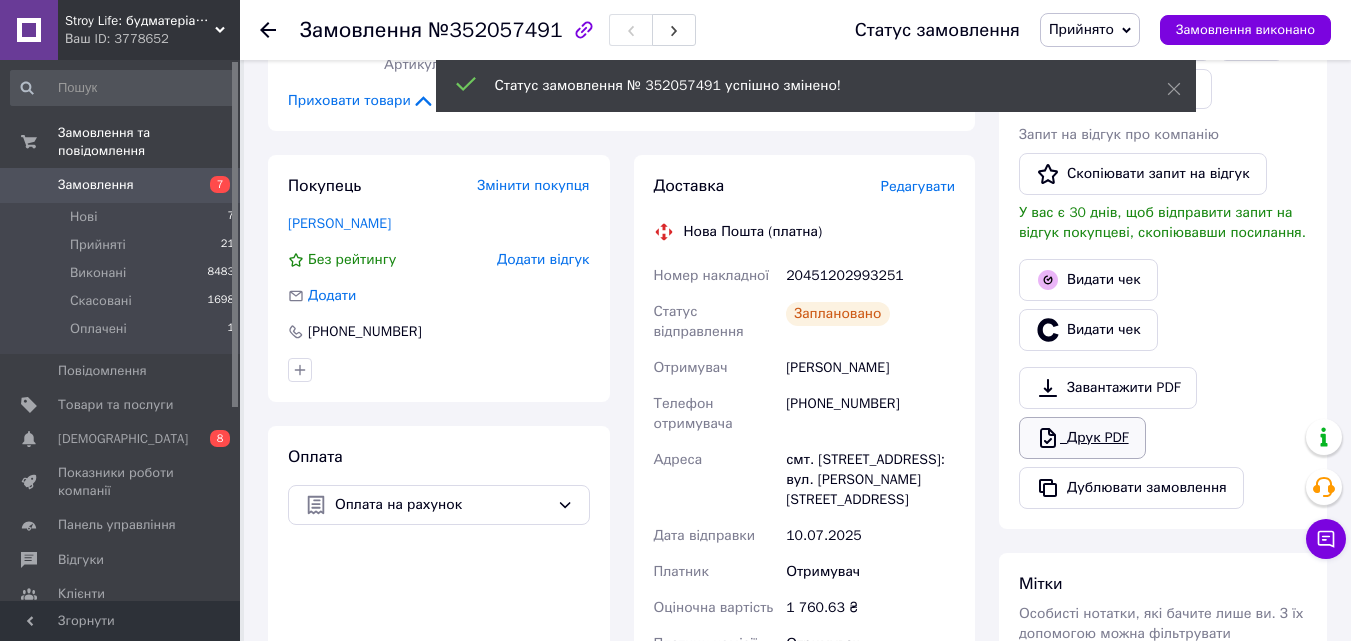 click on "Друк PDF" at bounding box center (1082, 438) 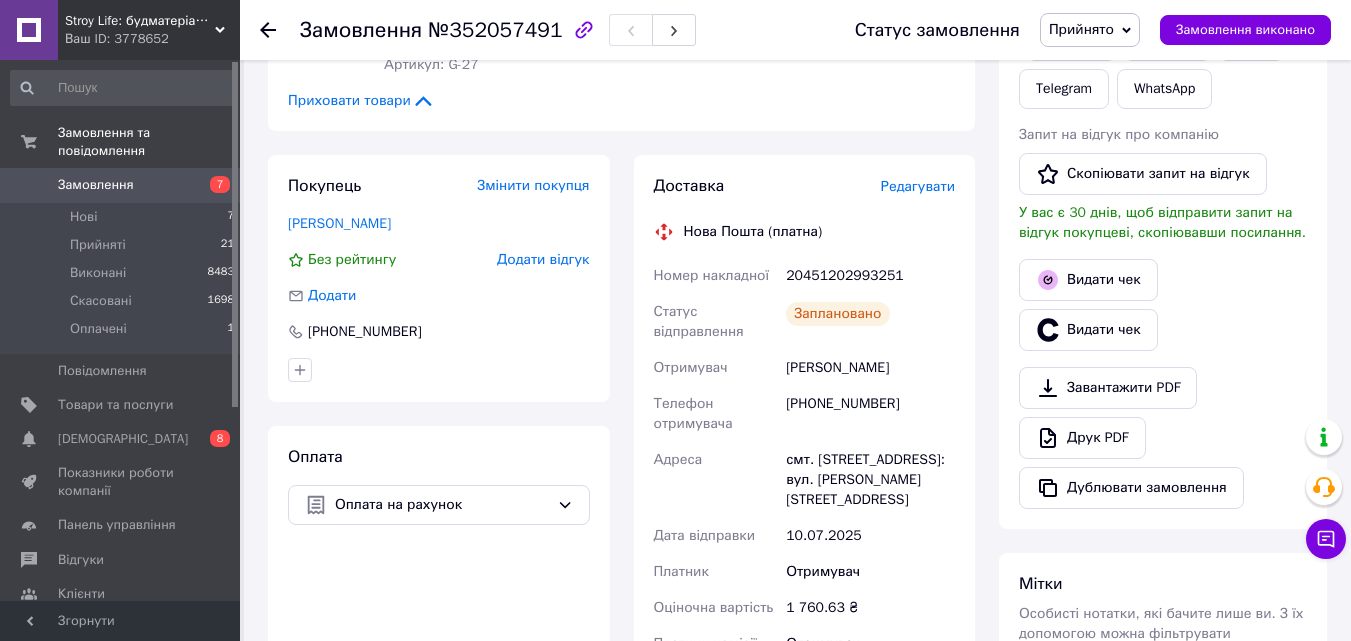 drag, startPoint x: 789, startPoint y: 370, endPoint x: 967, endPoint y: 502, distance: 221.60326 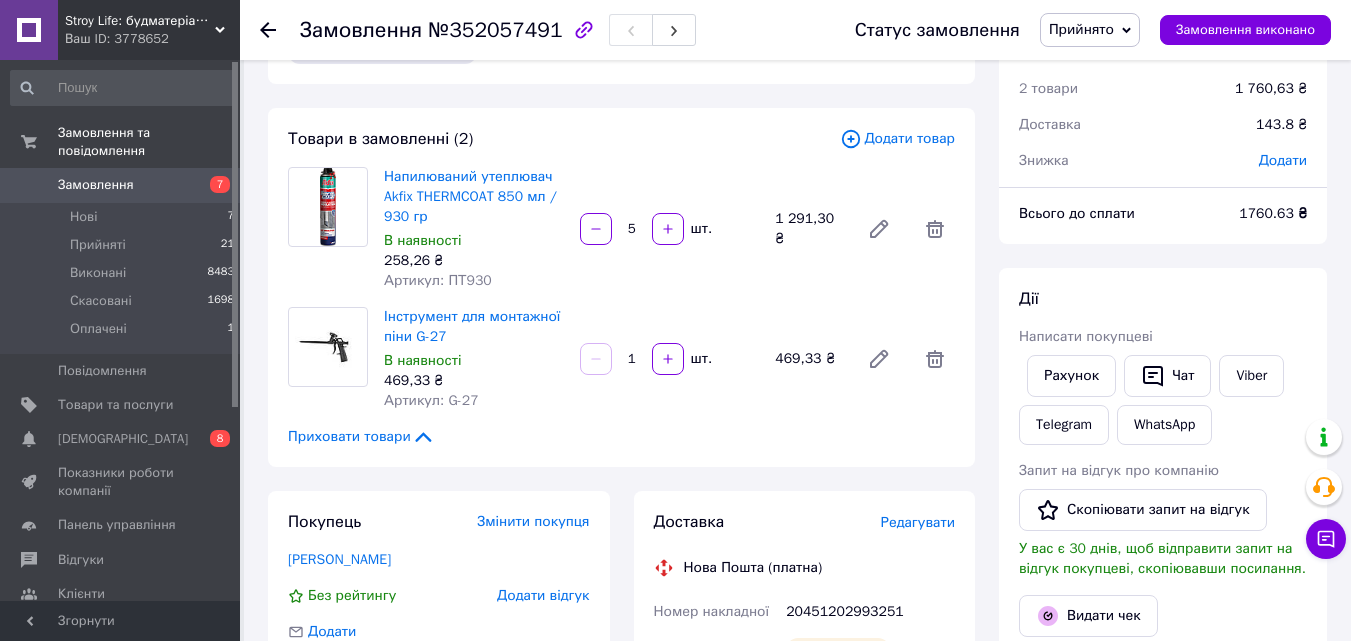 scroll, scrollTop: 0, scrollLeft: 0, axis: both 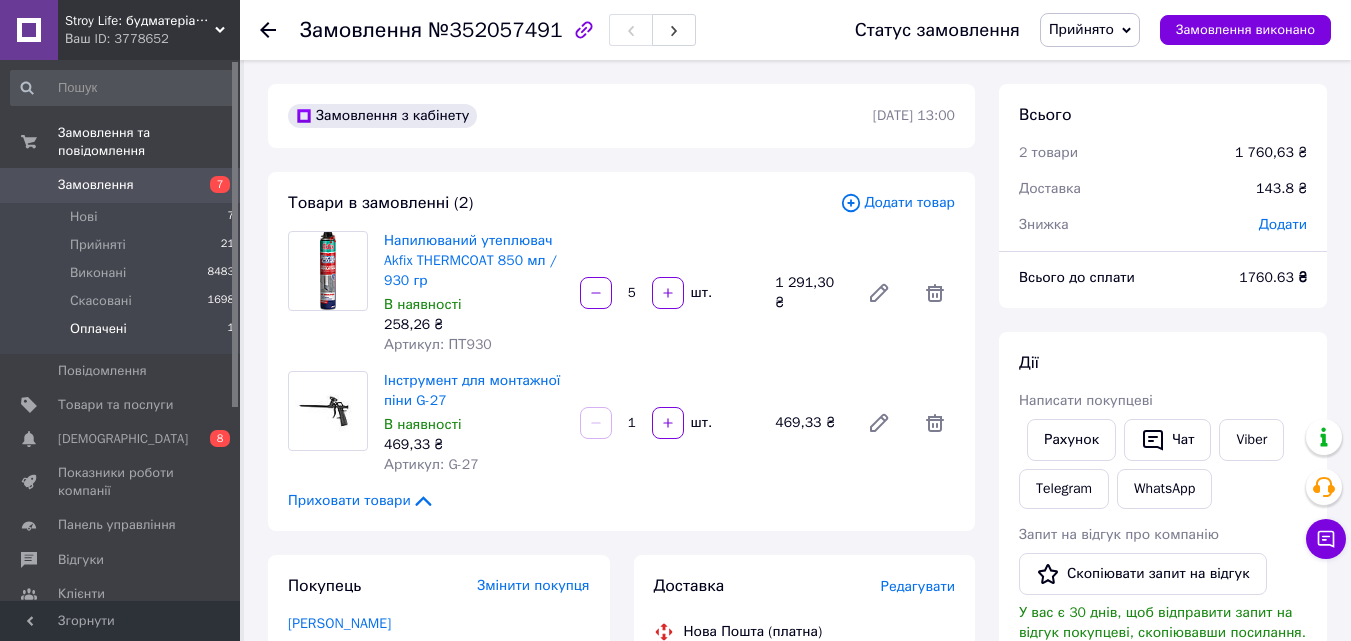 click on "Оплачені" at bounding box center [98, 329] 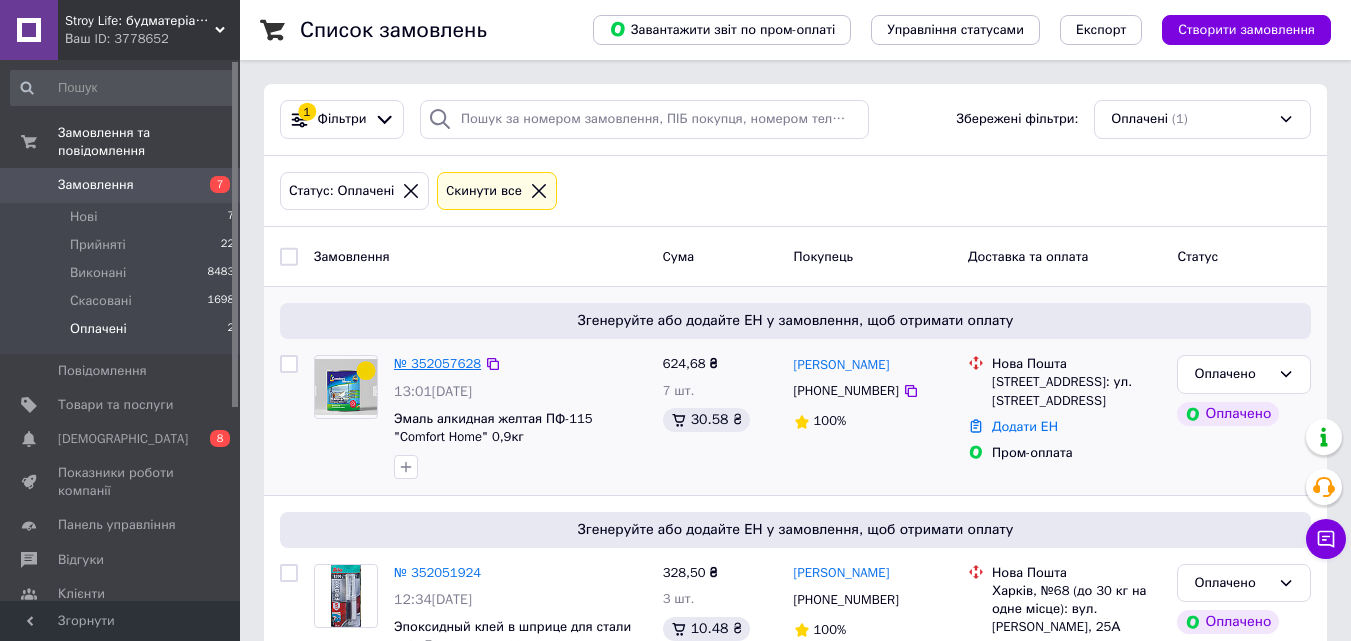 click on "№ 352057628" at bounding box center [437, 363] 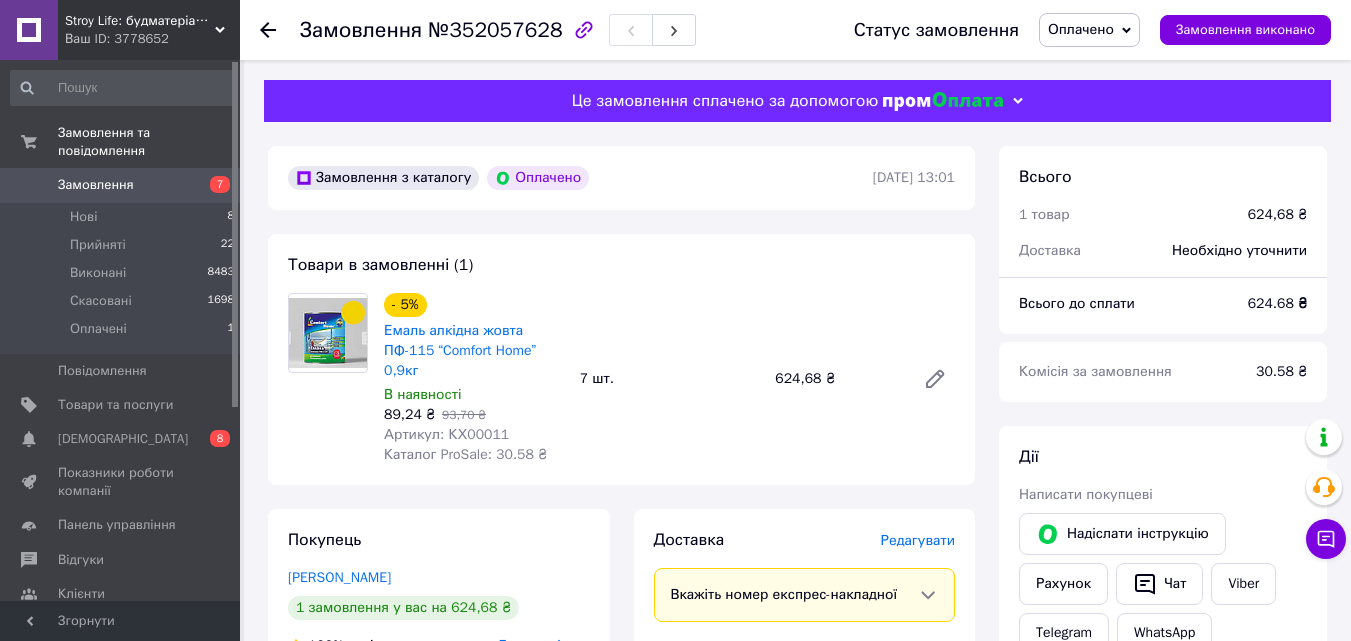 click on "Оплачено" at bounding box center (1081, 29) 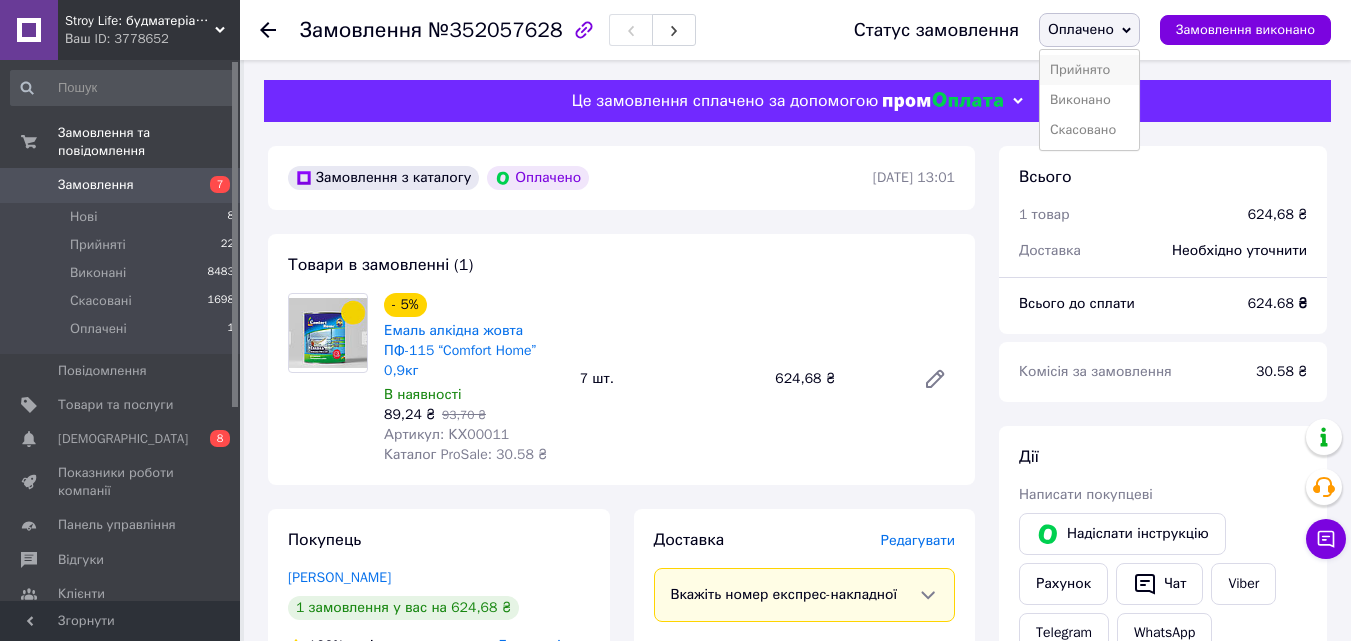 click on "Прийнято" at bounding box center [1089, 70] 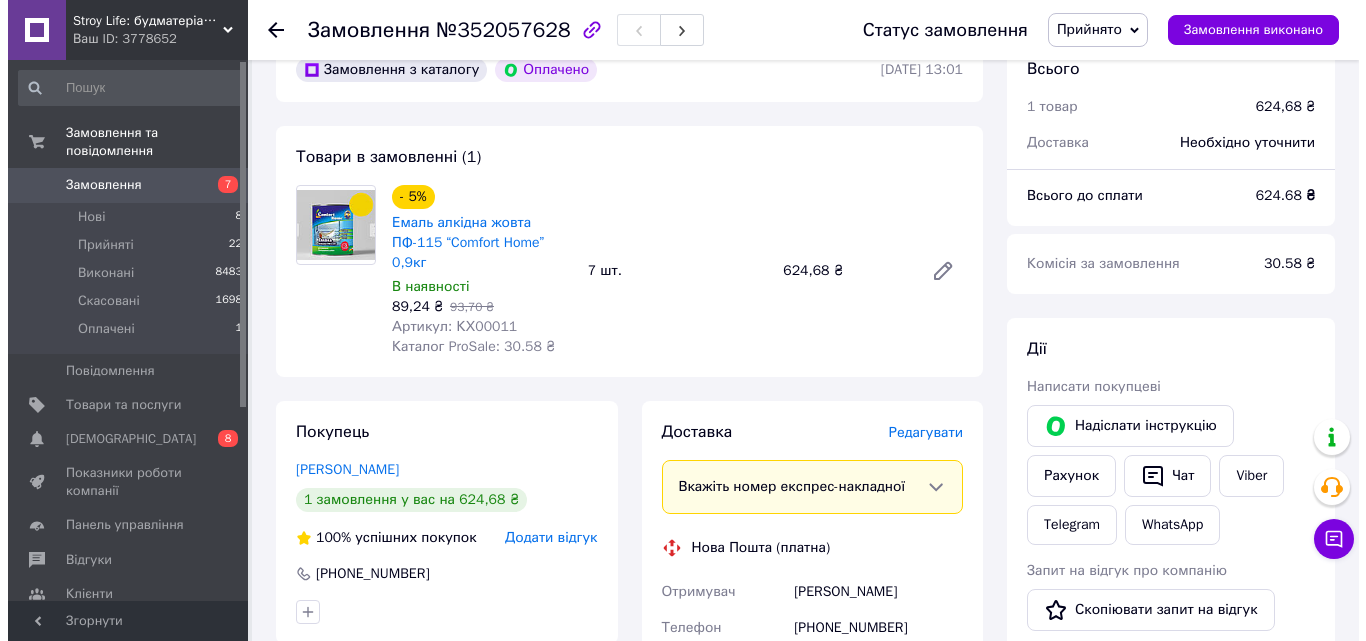scroll, scrollTop: 400, scrollLeft: 0, axis: vertical 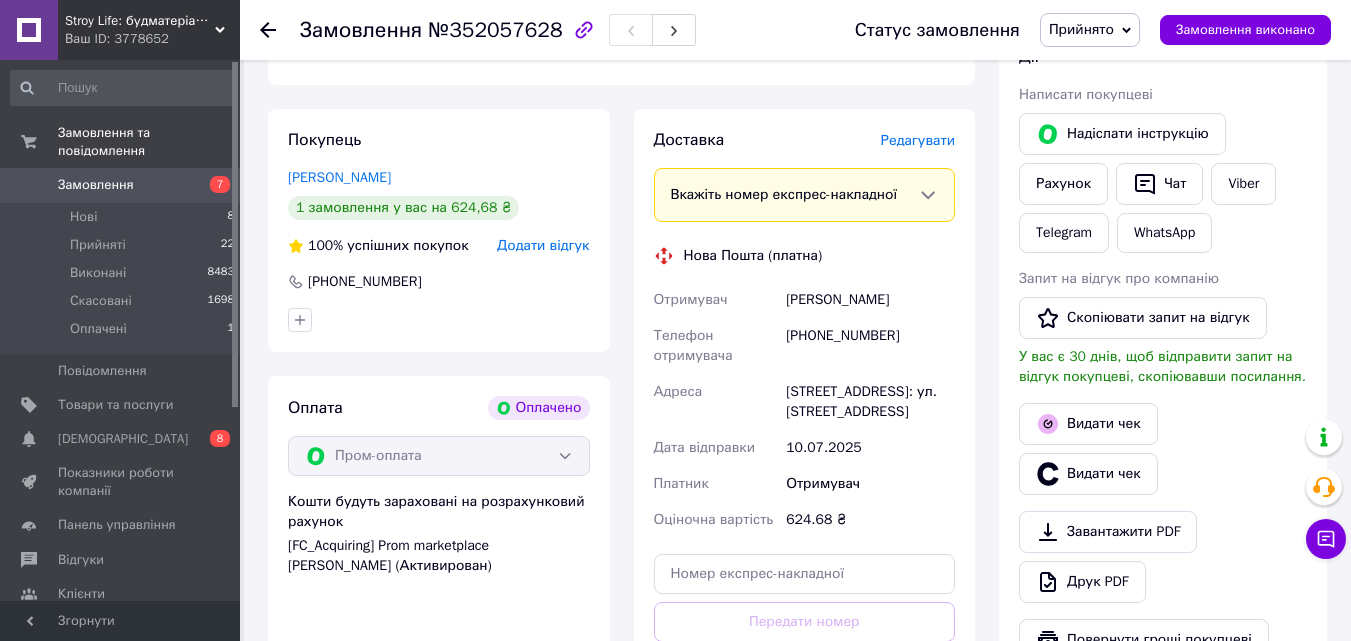 click on "Редагувати" at bounding box center [918, 140] 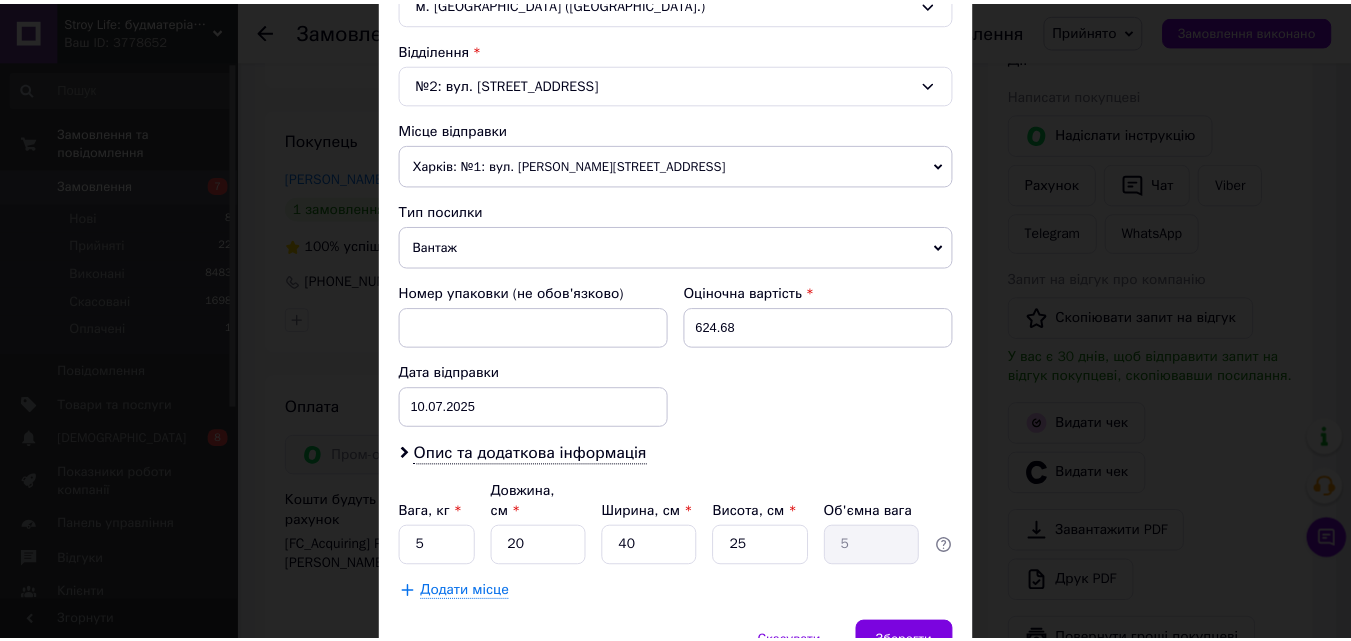 scroll, scrollTop: 687, scrollLeft: 0, axis: vertical 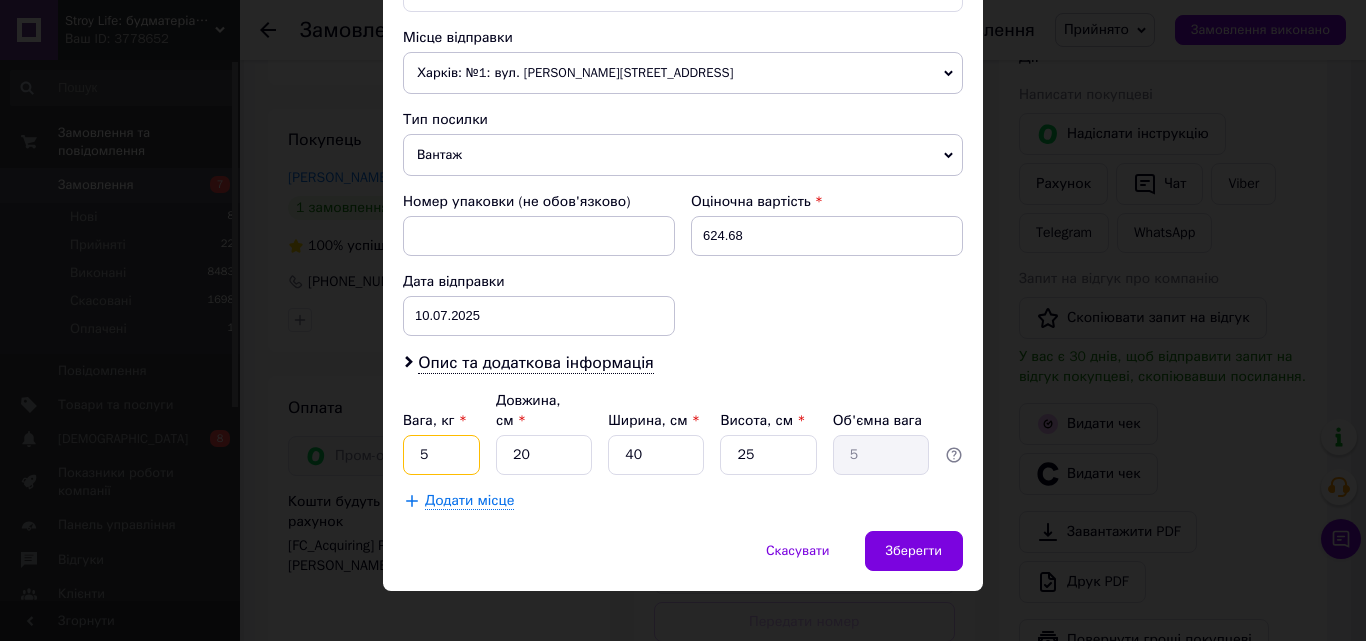 click on "5" at bounding box center [441, 455] 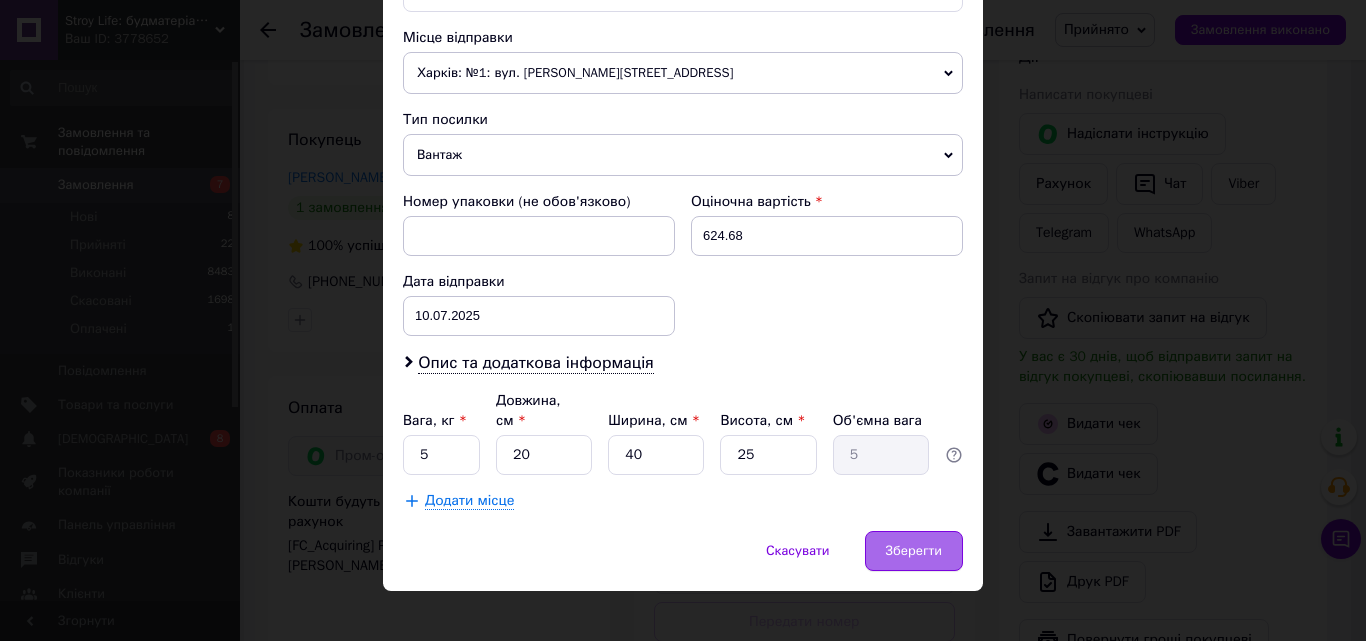 click on "Зберегти" at bounding box center (914, 551) 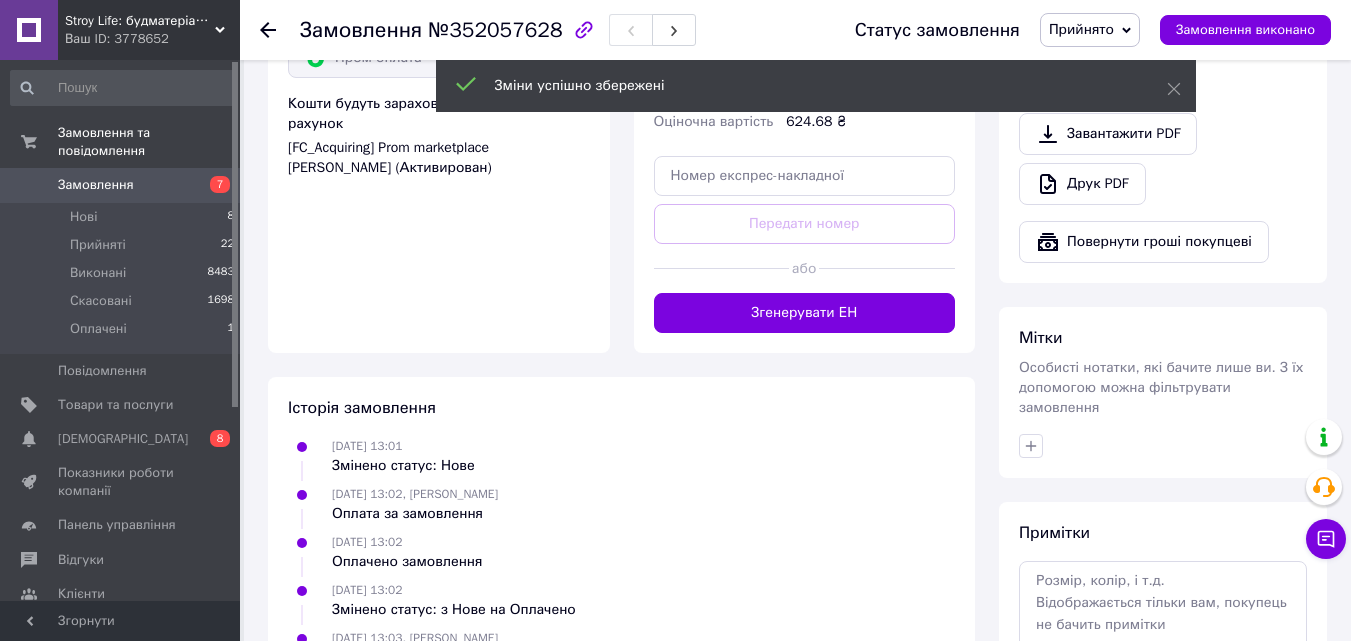 scroll, scrollTop: 800, scrollLeft: 0, axis: vertical 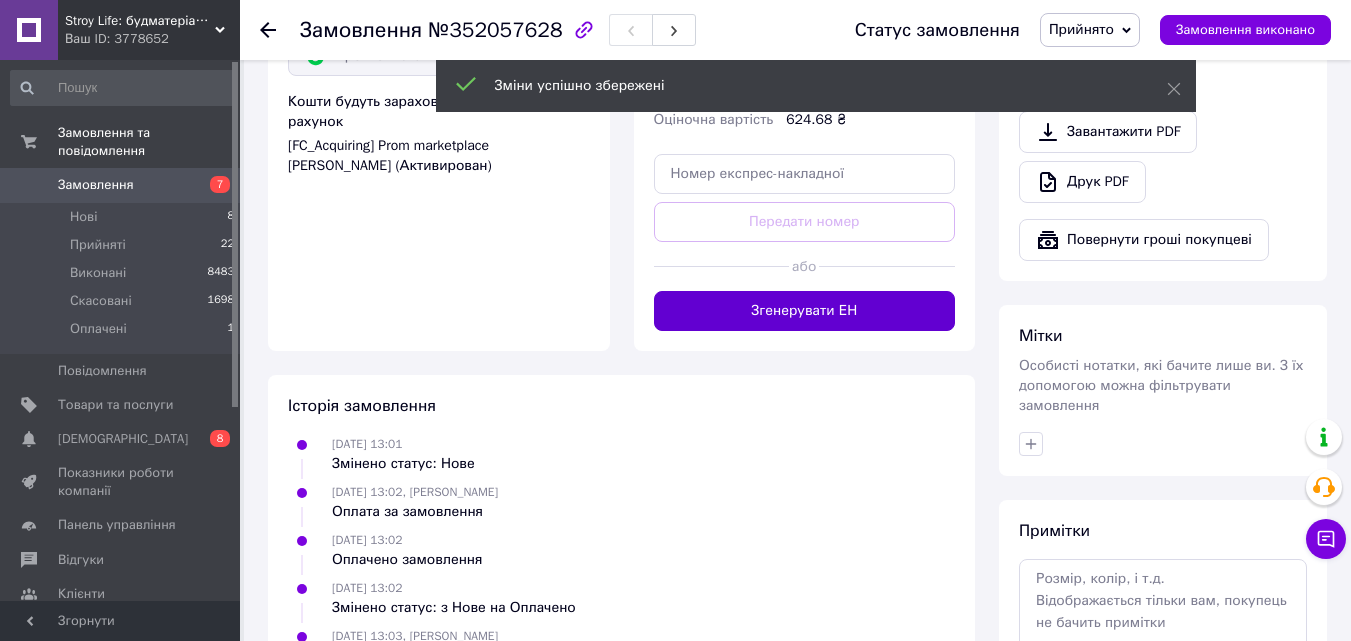 click on "Згенерувати ЕН" at bounding box center [805, 311] 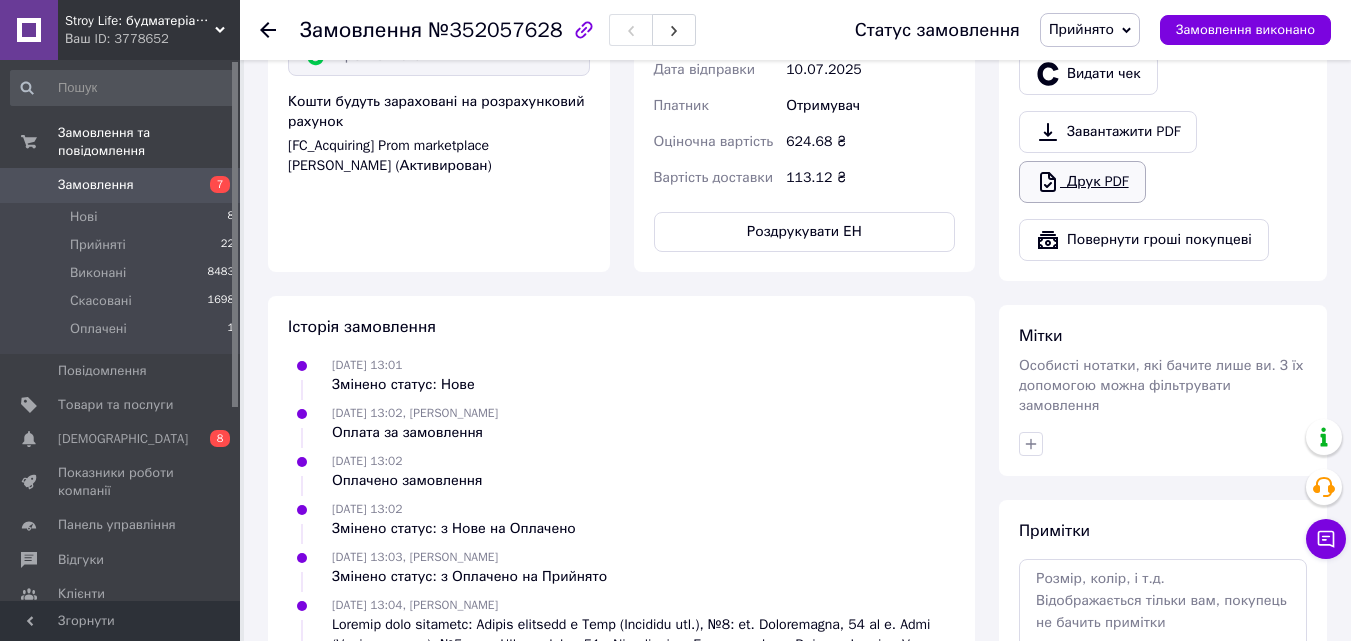 click on "Друк PDF" at bounding box center (1082, 182) 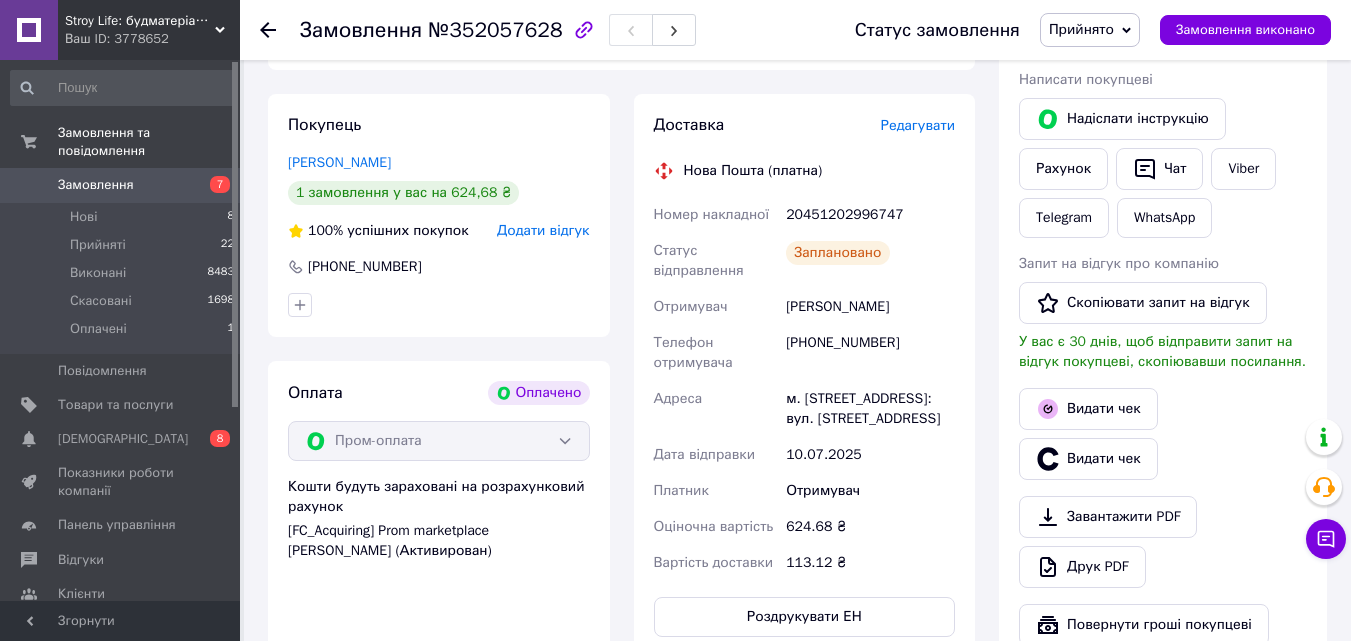 scroll, scrollTop: 300, scrollLeft: 0, axis: vertical 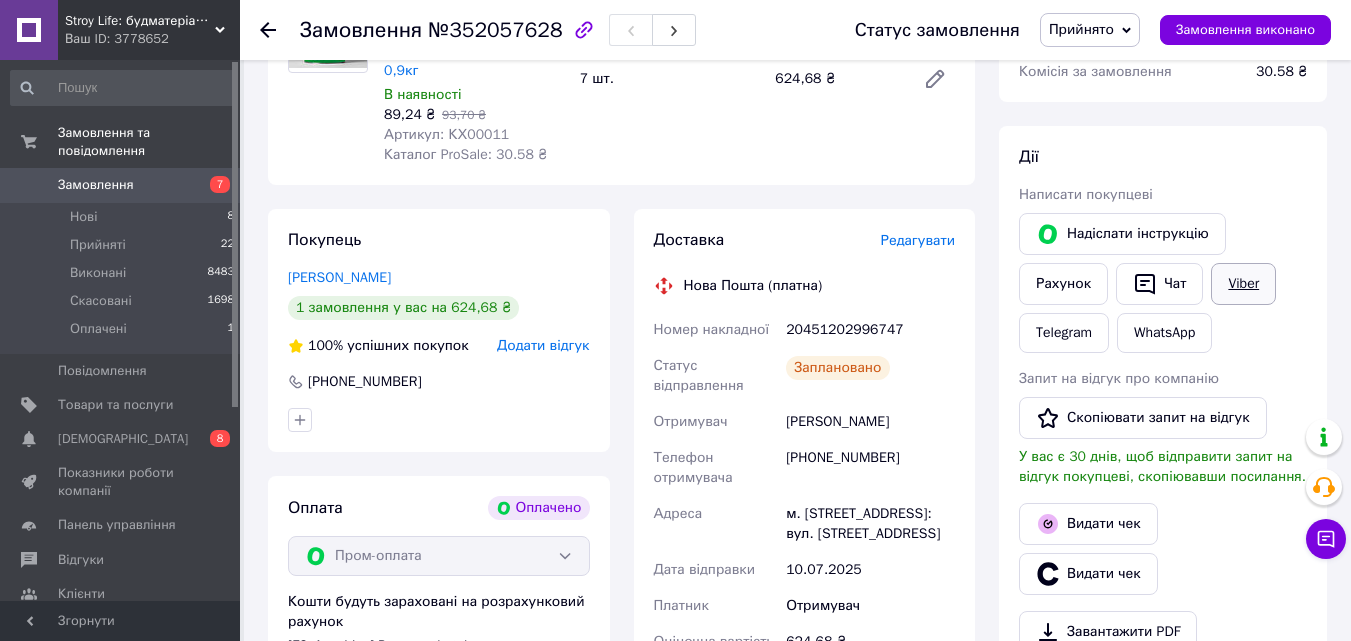 click on "Viber" at bounding box center (1243, 284) 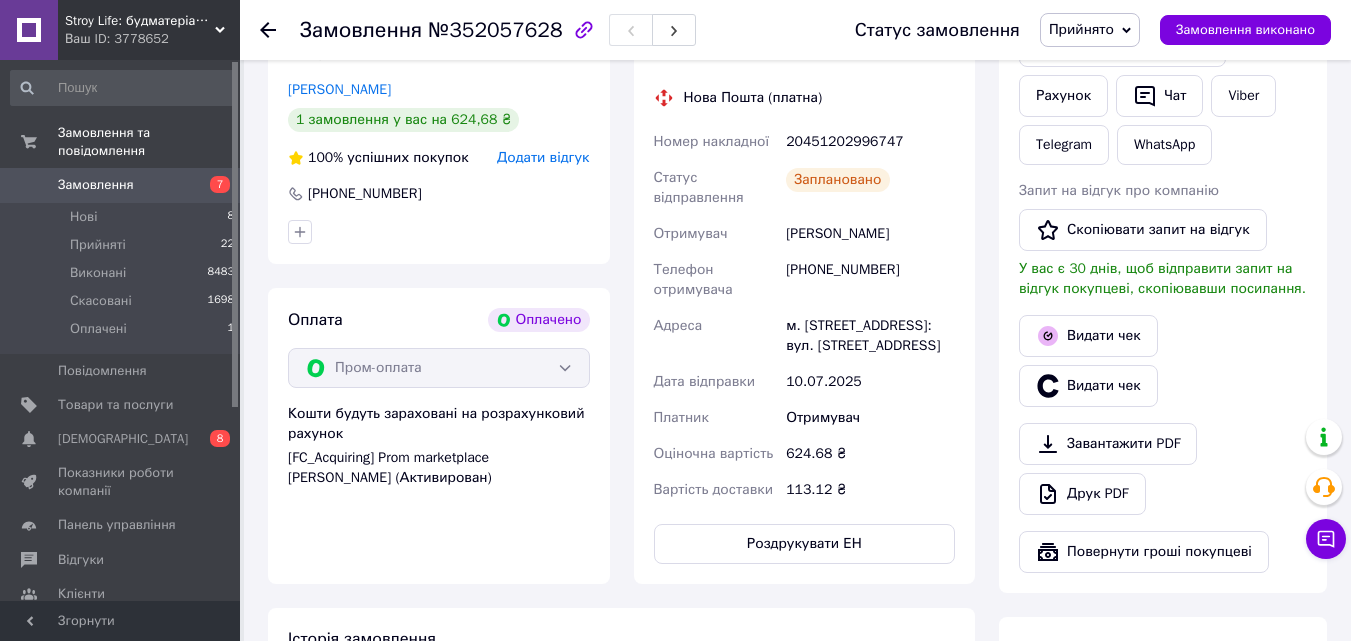 scroll, scrollTop: 500, scrollLeft: 0, axis: vertical 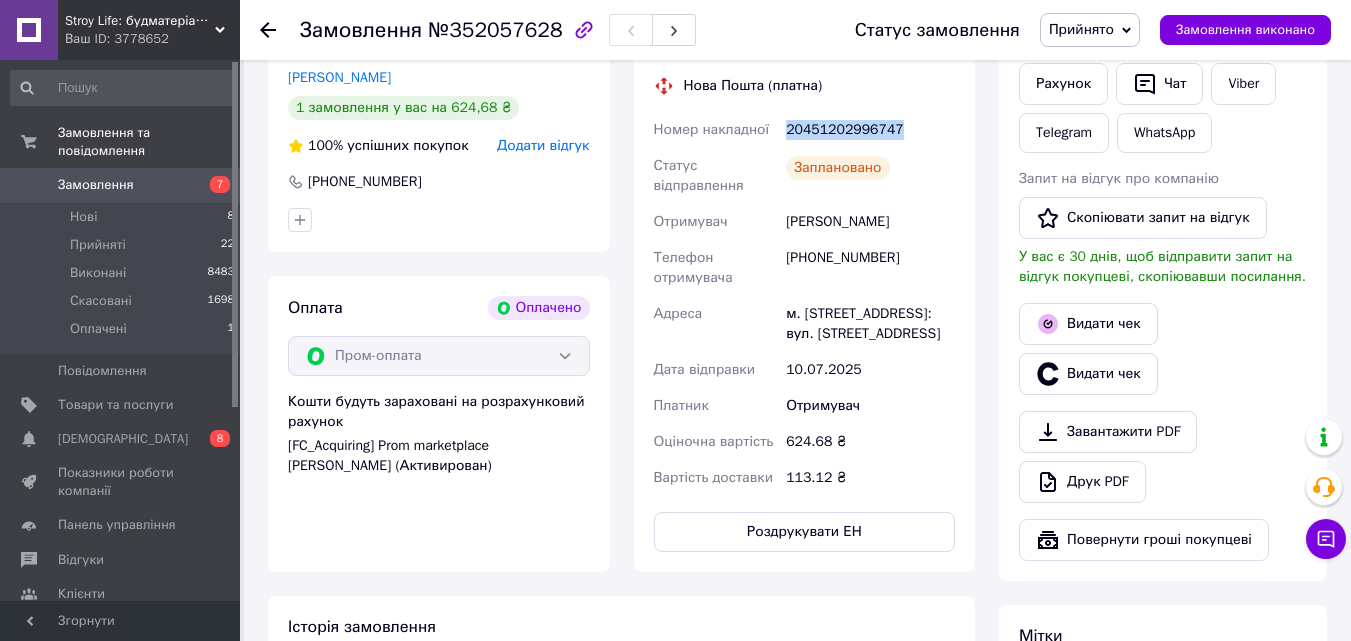 drag, startPoint x: 903, startPoint y: 128, endPoint x: 784, endPoint y: 133, distance: 119.104996 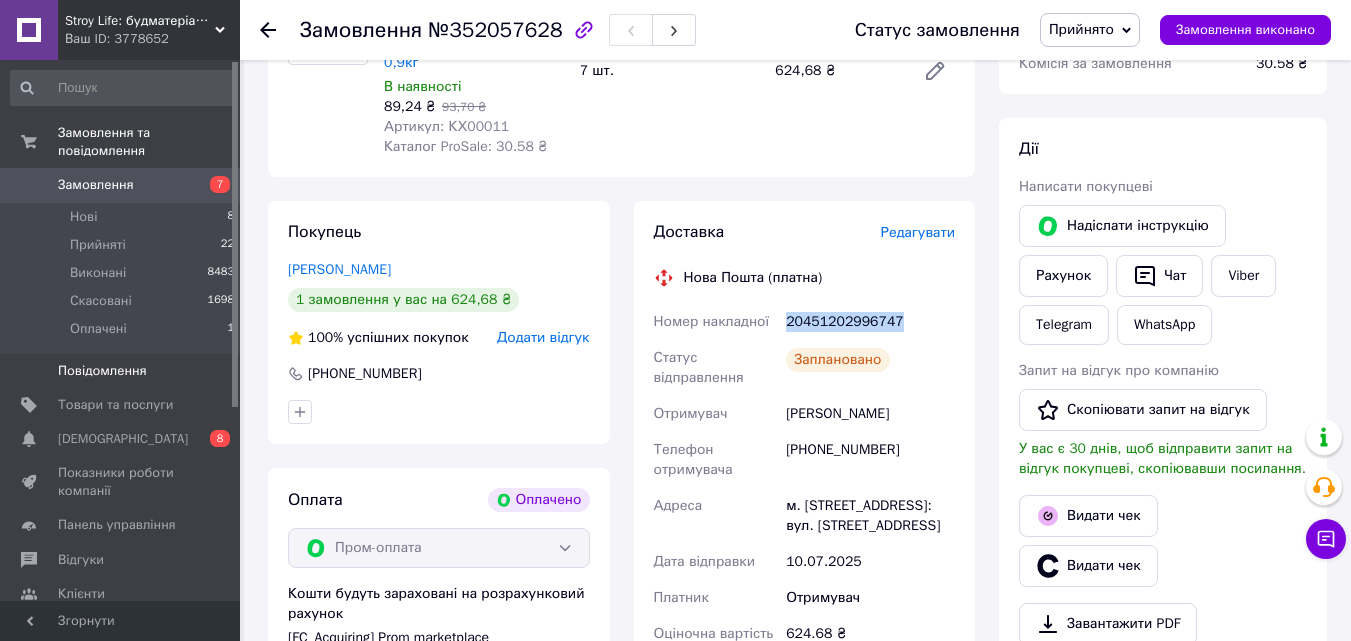 scroll, scrollTop: 300, scrollLeft: 0, axis: vertical 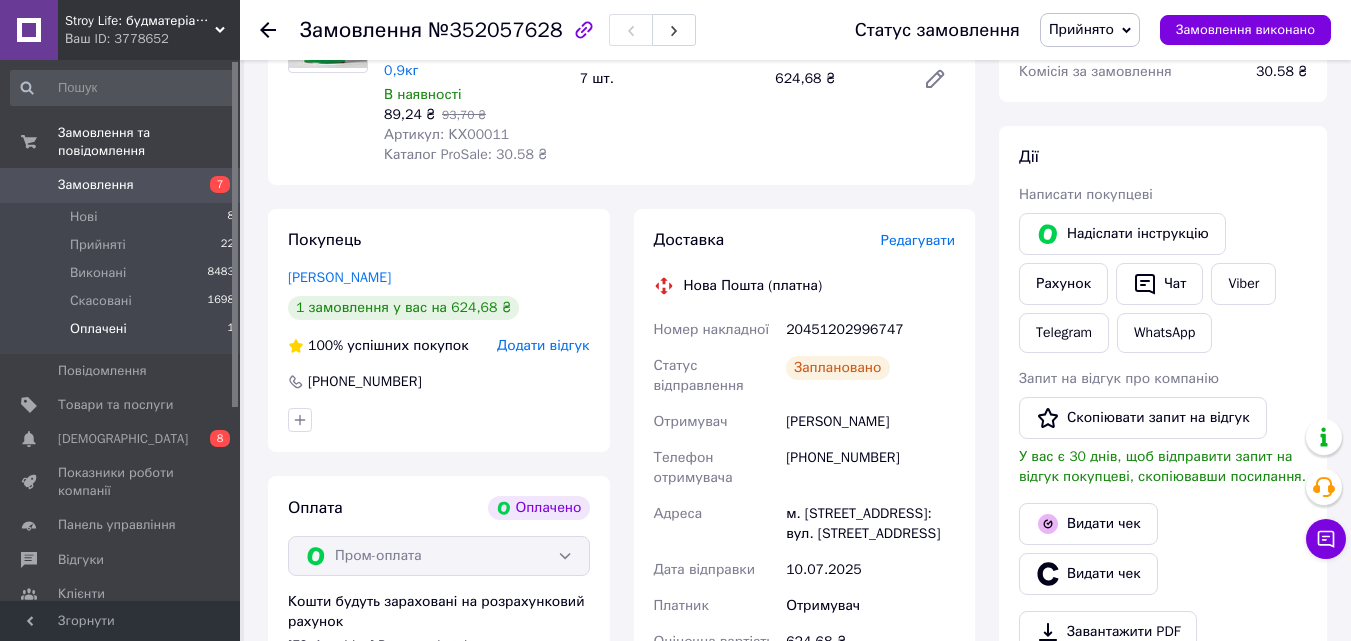 click on "Оплачені" at bounding box center [98, 329] 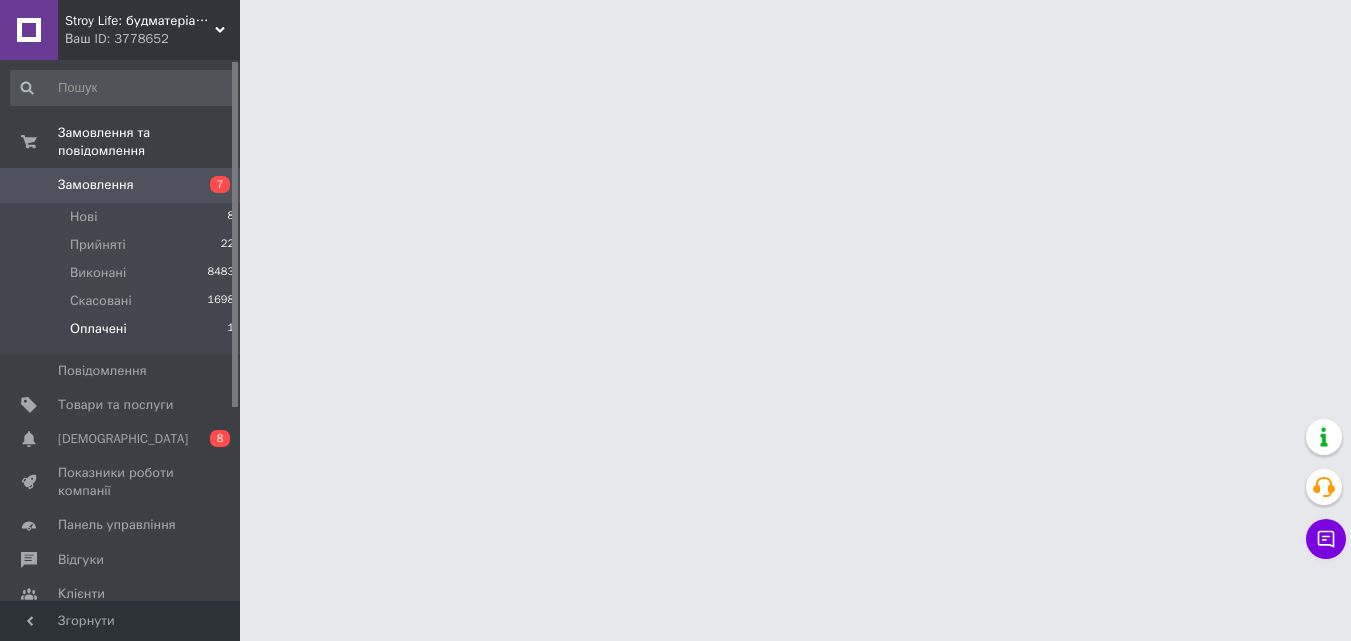 scroll, scrollTop: 0, scrollLeft: 0, axis: both 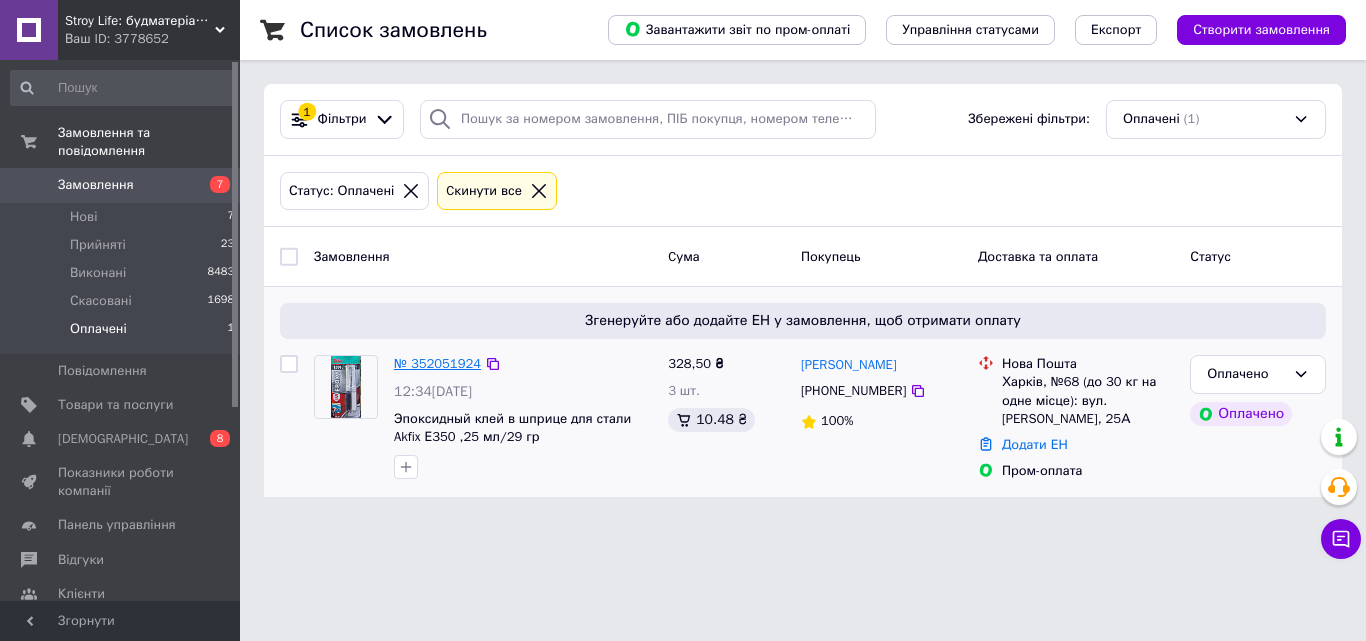 click on "№ 352051924" at bounding box center (437, 363) 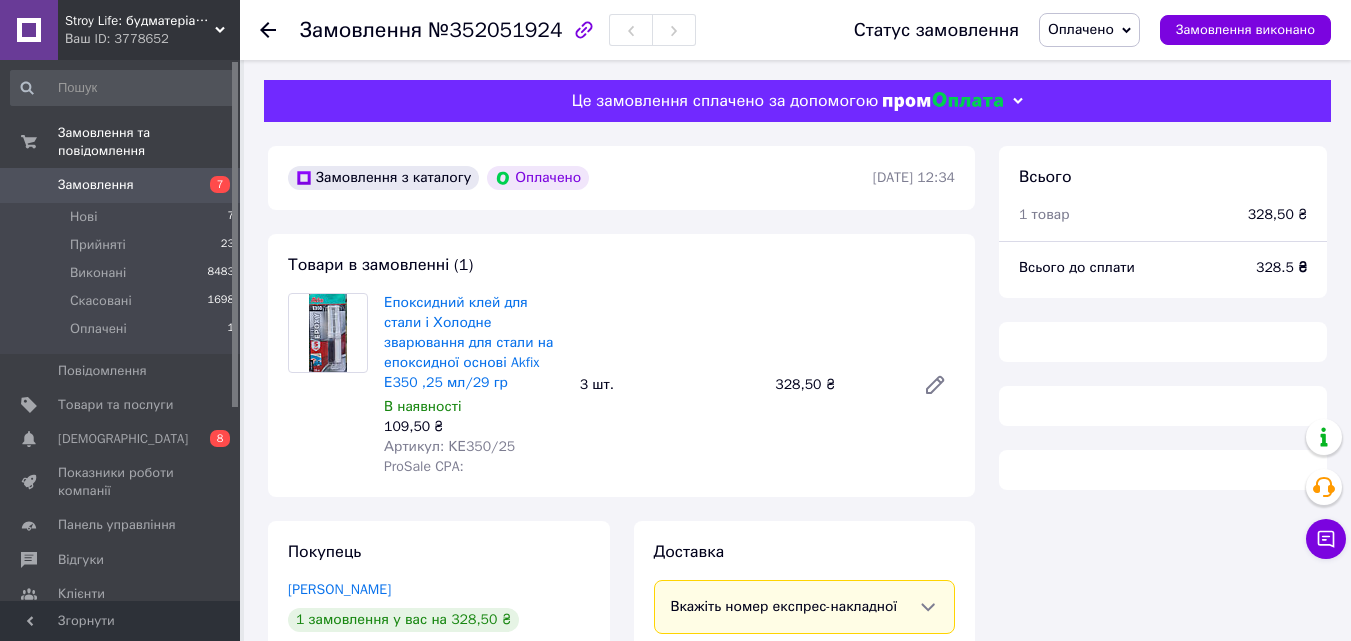 drag, startPoint x: 1108, startPoint y: 29, endPoint x: 1102, endPoint y: 45, distance: 17.088007 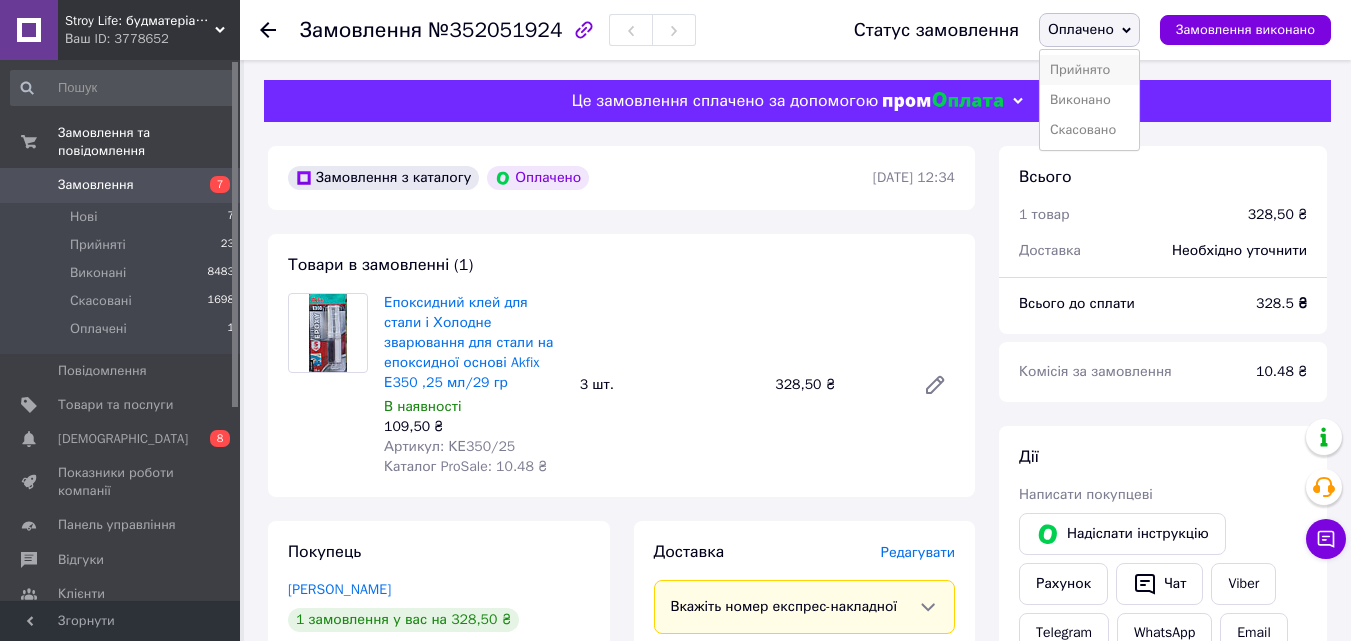 click on "Прийнято" at bounding box center [1089, 70] 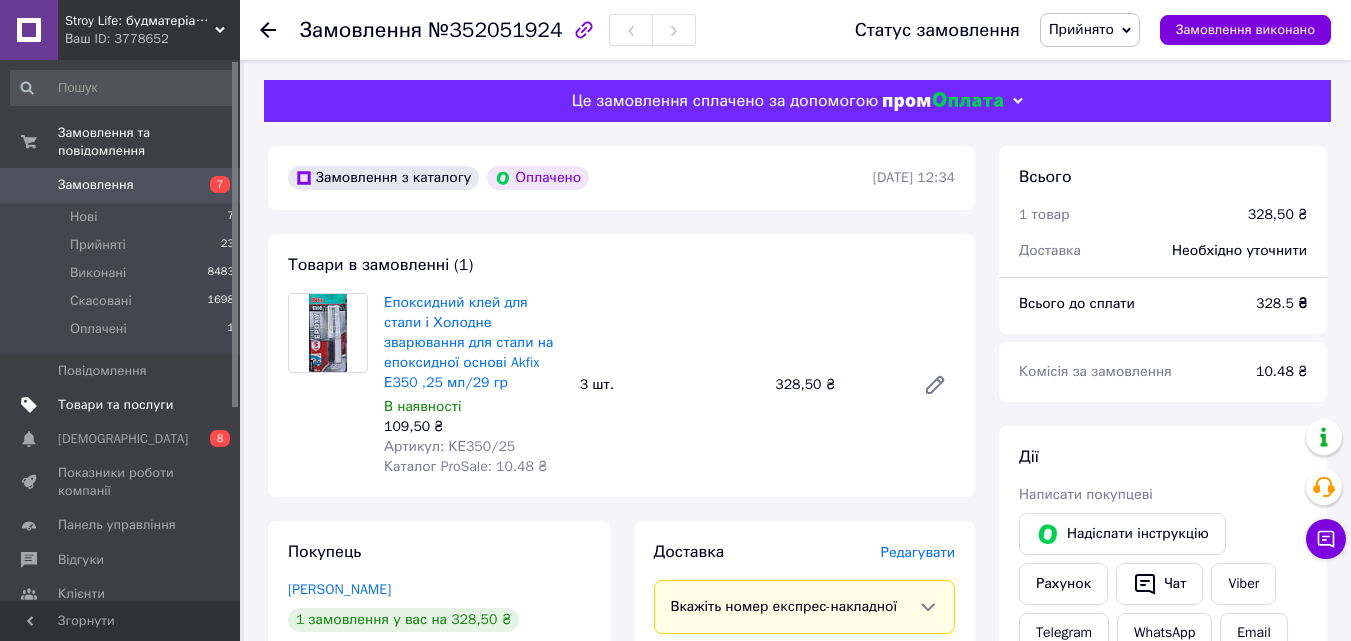 click on "Товари та послуги" at bounding box center [123, 405] 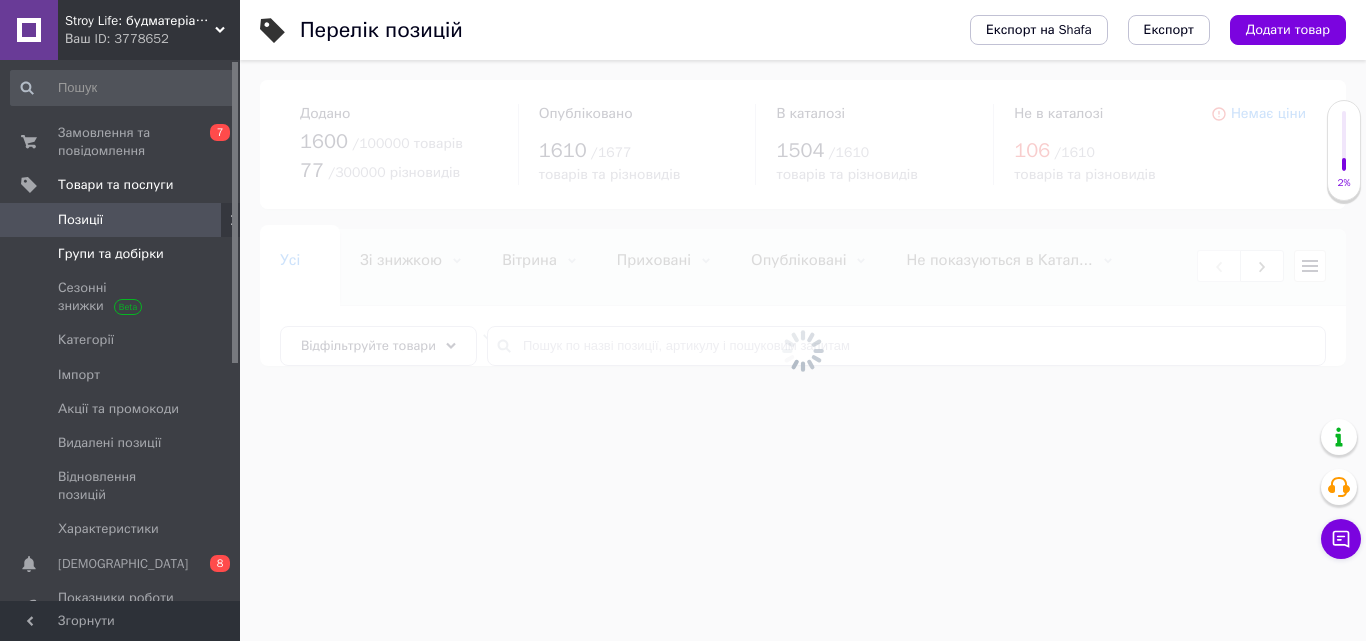 click on "Групи та добірки" at bounding box center (111, 254) 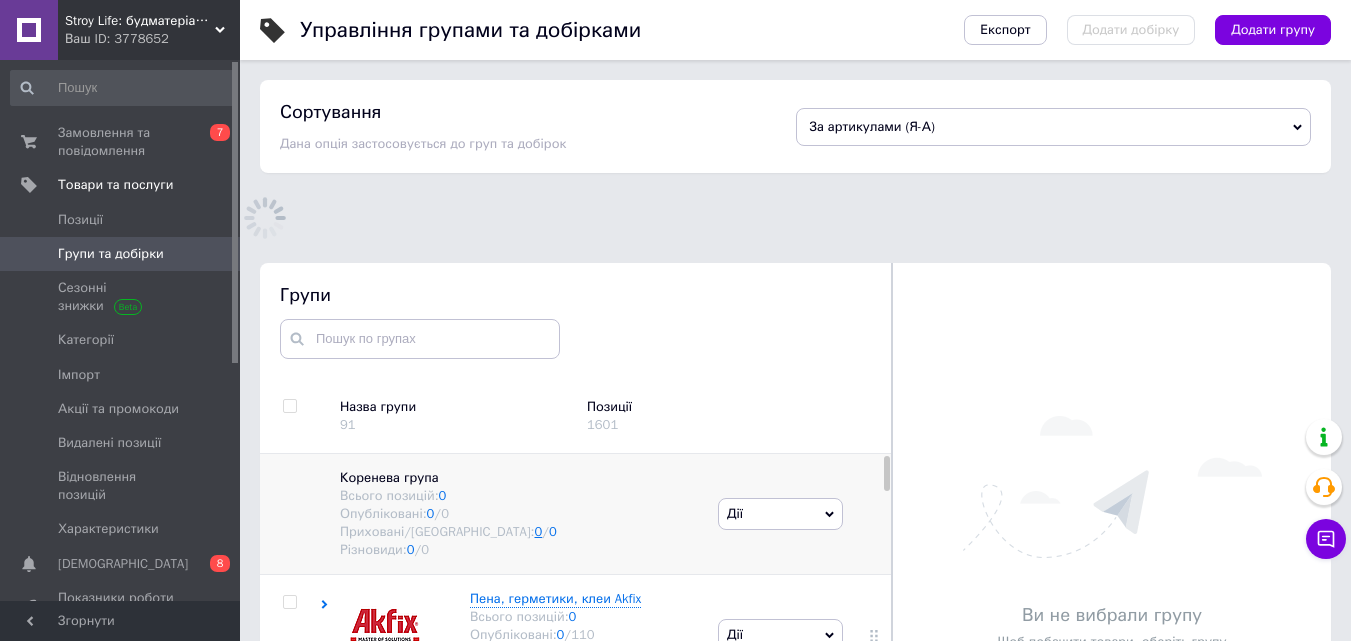 scroll, scrollTop: 113, scrollLeft: 0, axis: vertical 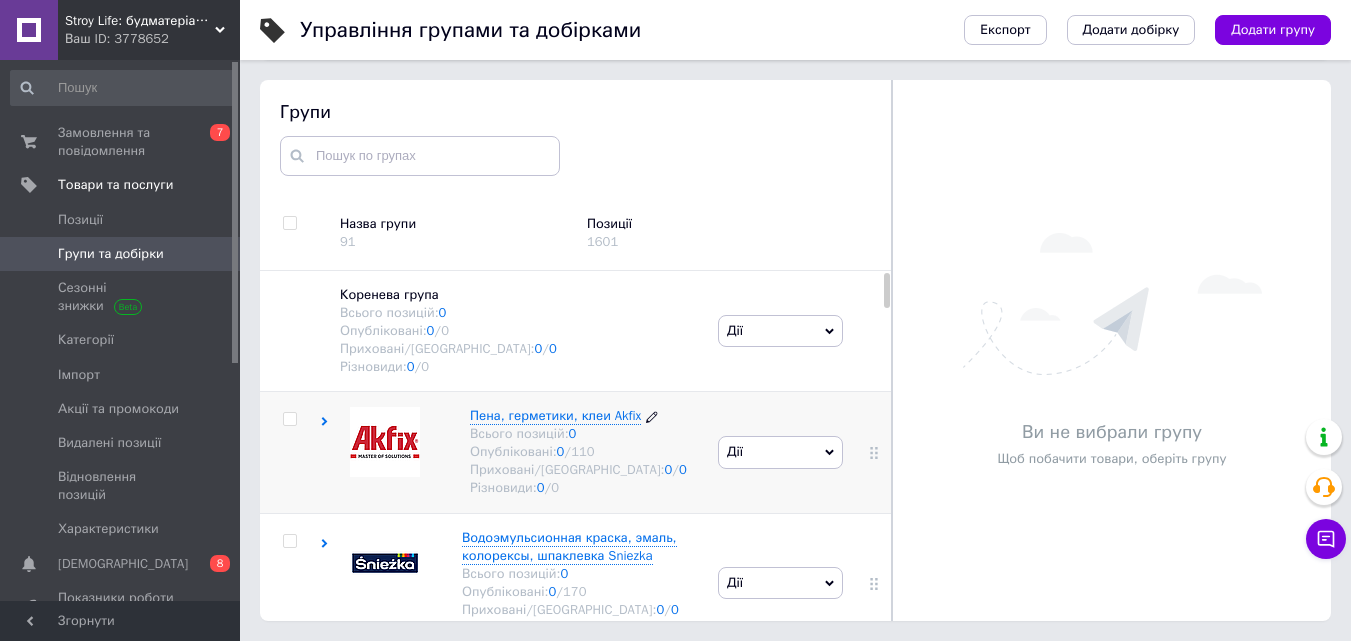 click on "Пена, герметики, клеи Akfix" at bounding box center (555, 415) 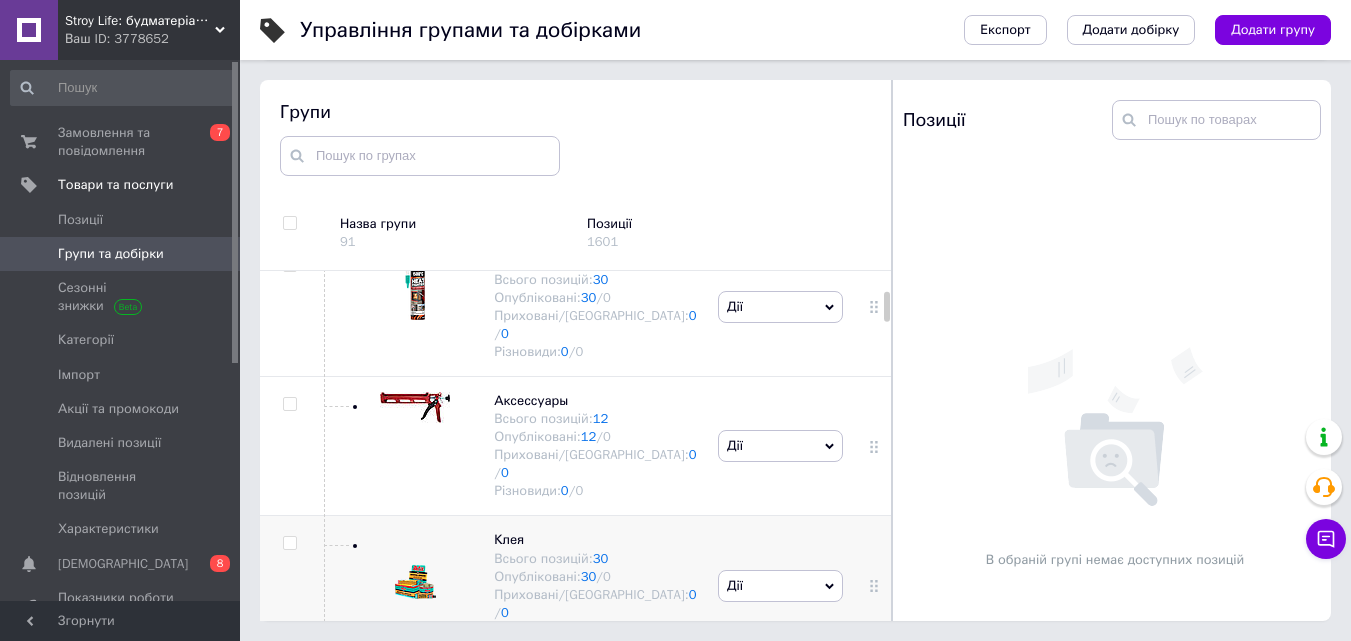 scroll, scrollTop: 400, scrollLeft: 0, axis: vertical 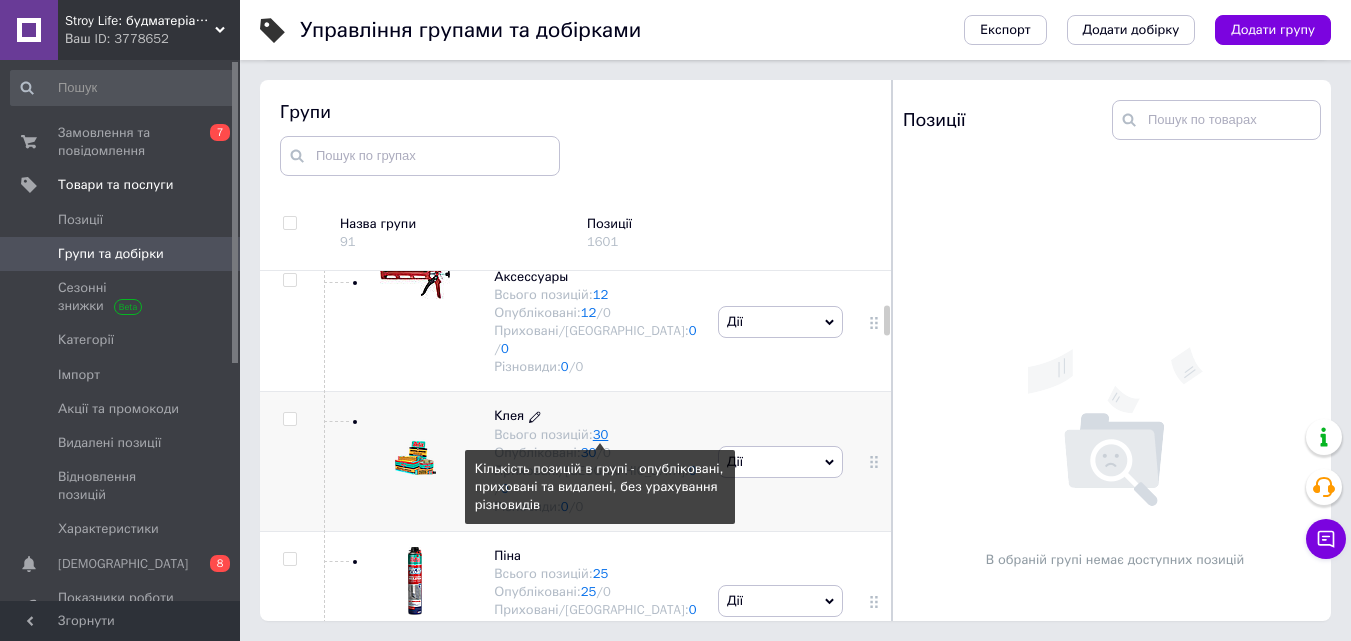 click on "30" at bounding box center (601, 434) 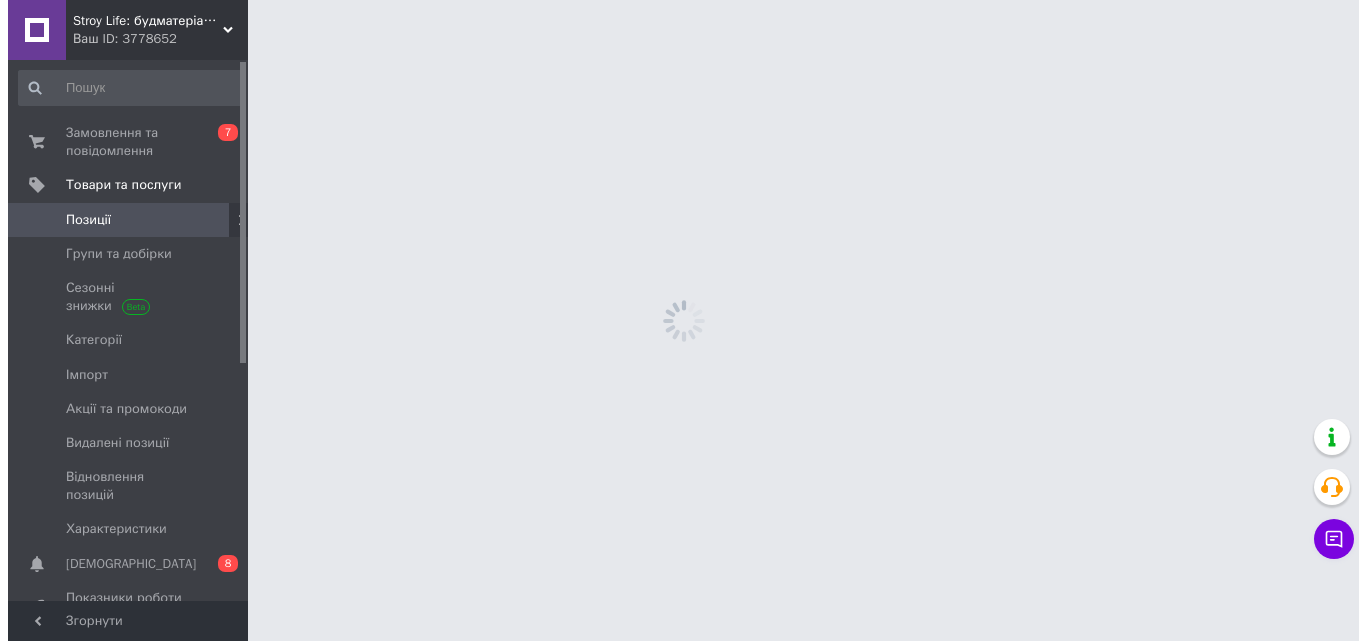 scroll, scrollTop: 0, scrollLeft: 0, axis: both 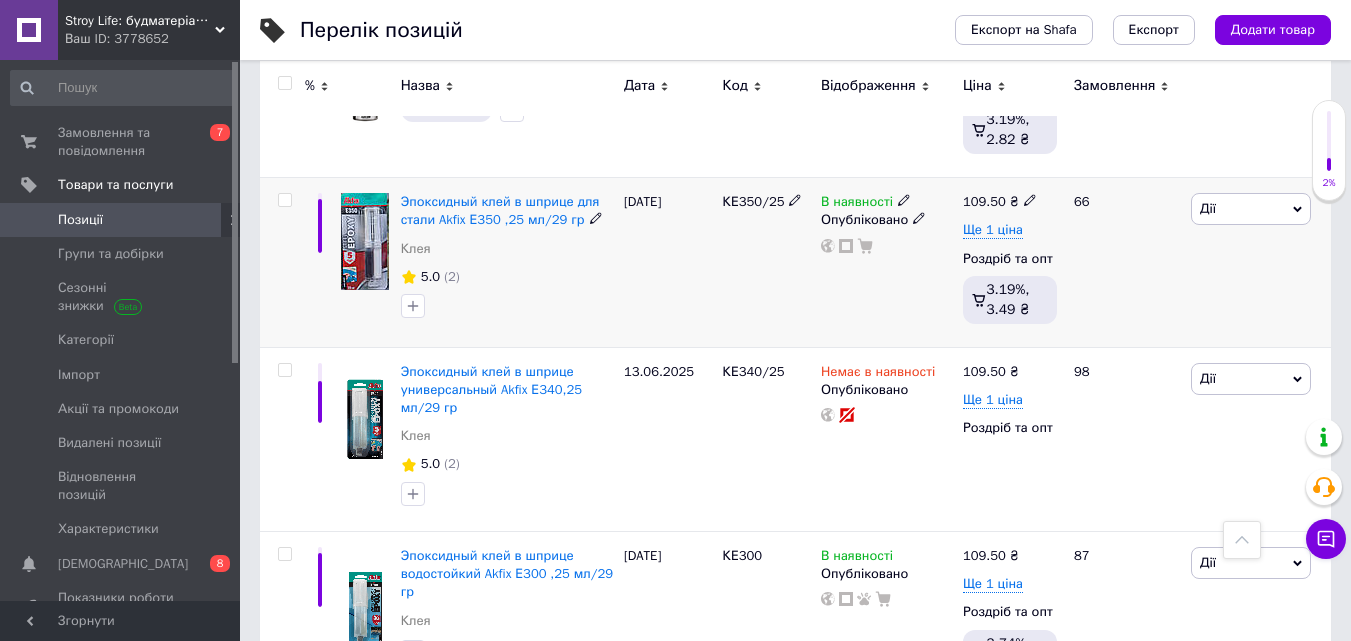click 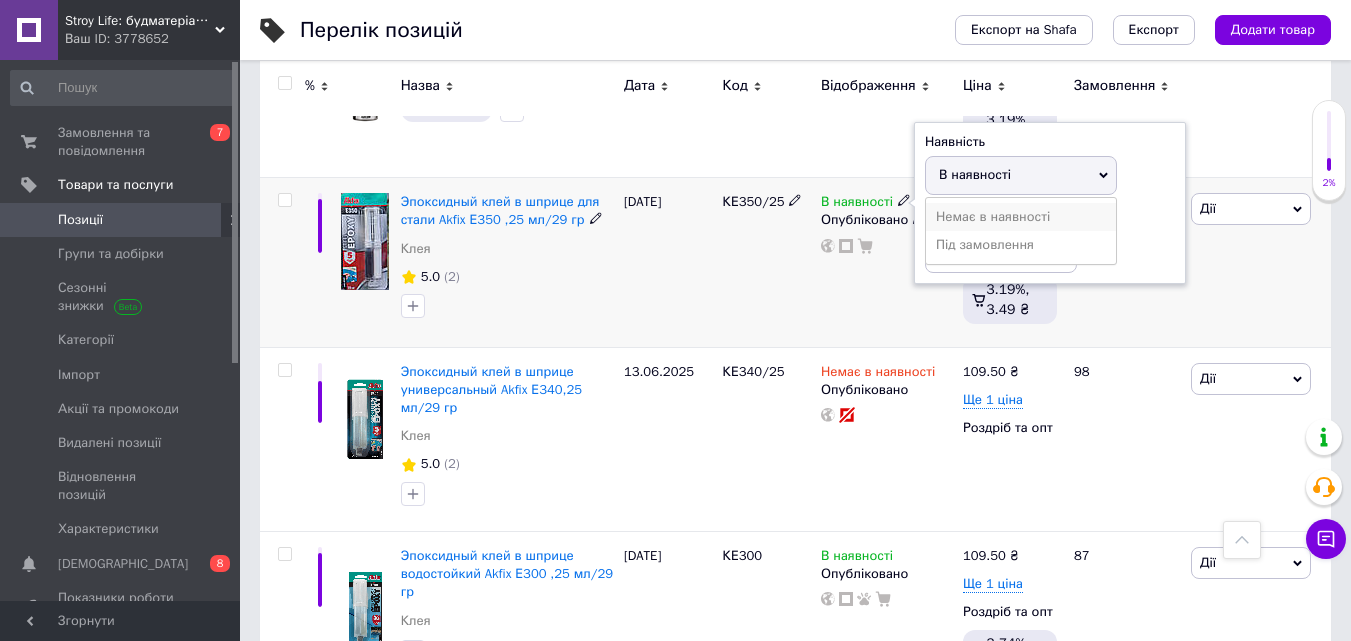 click on "Немає в наявності" at bounding box center [1021, 217] 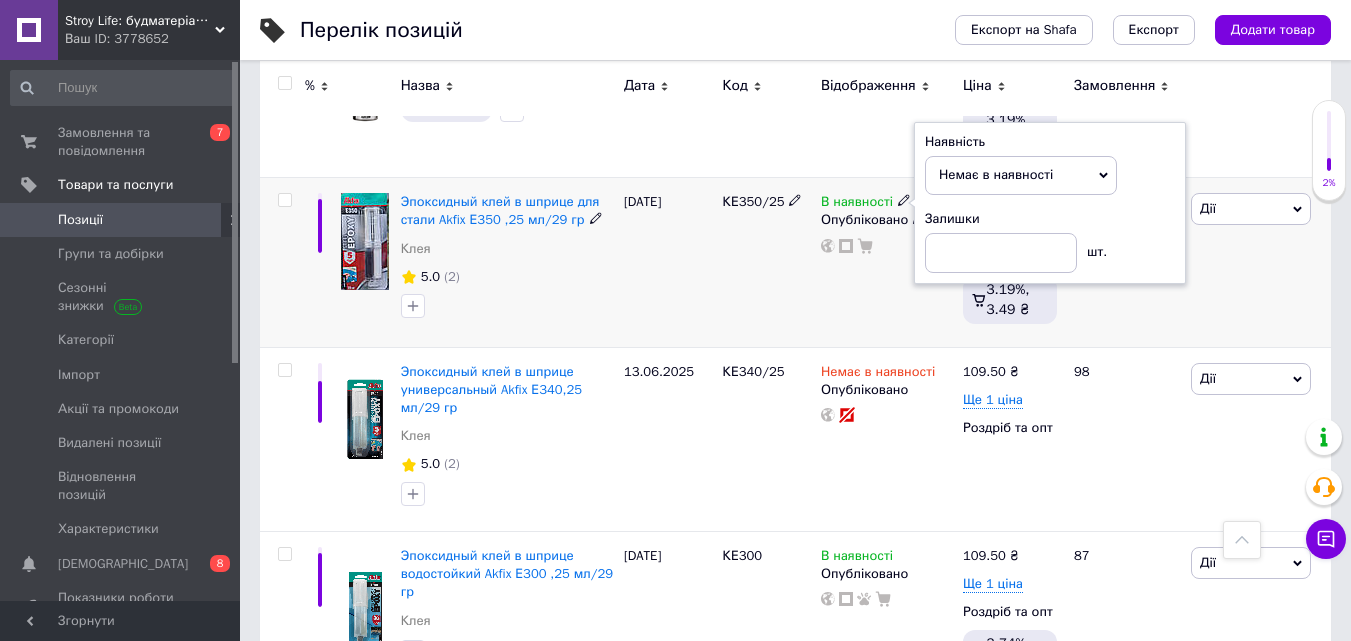 click on "11.04.2025" at bounding box center [668, 263] 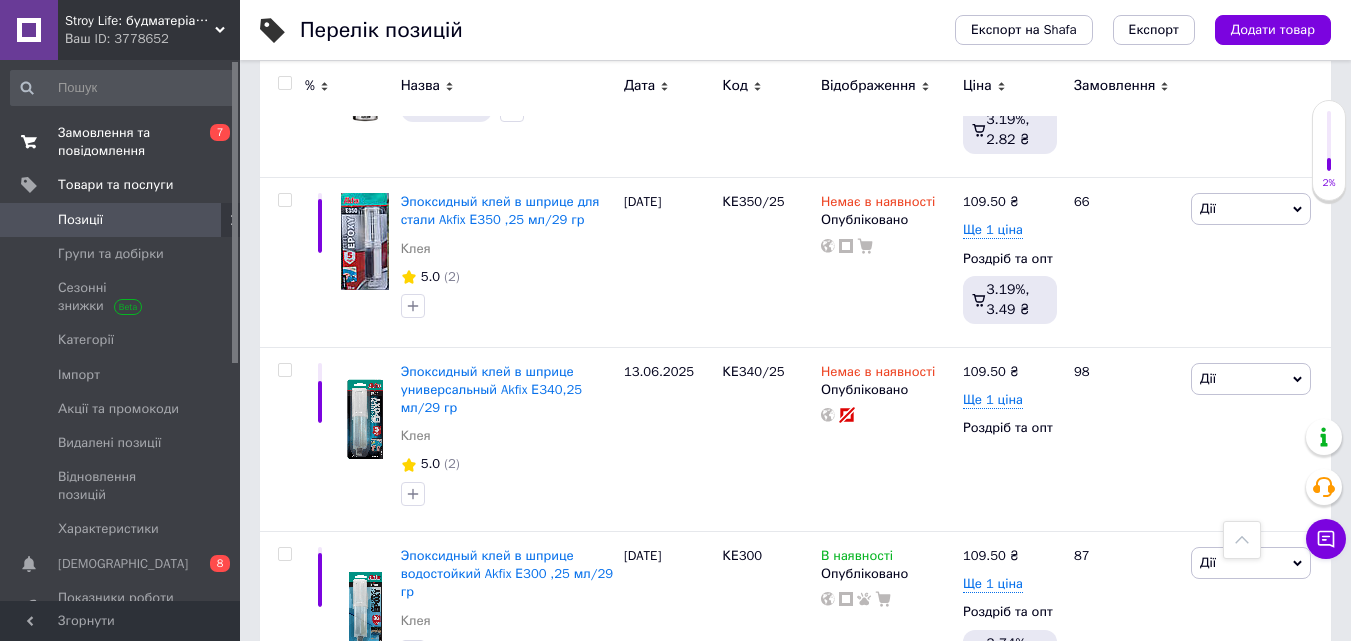 click on "Замовлення та повідомлення" at bounding box center [121, 142] 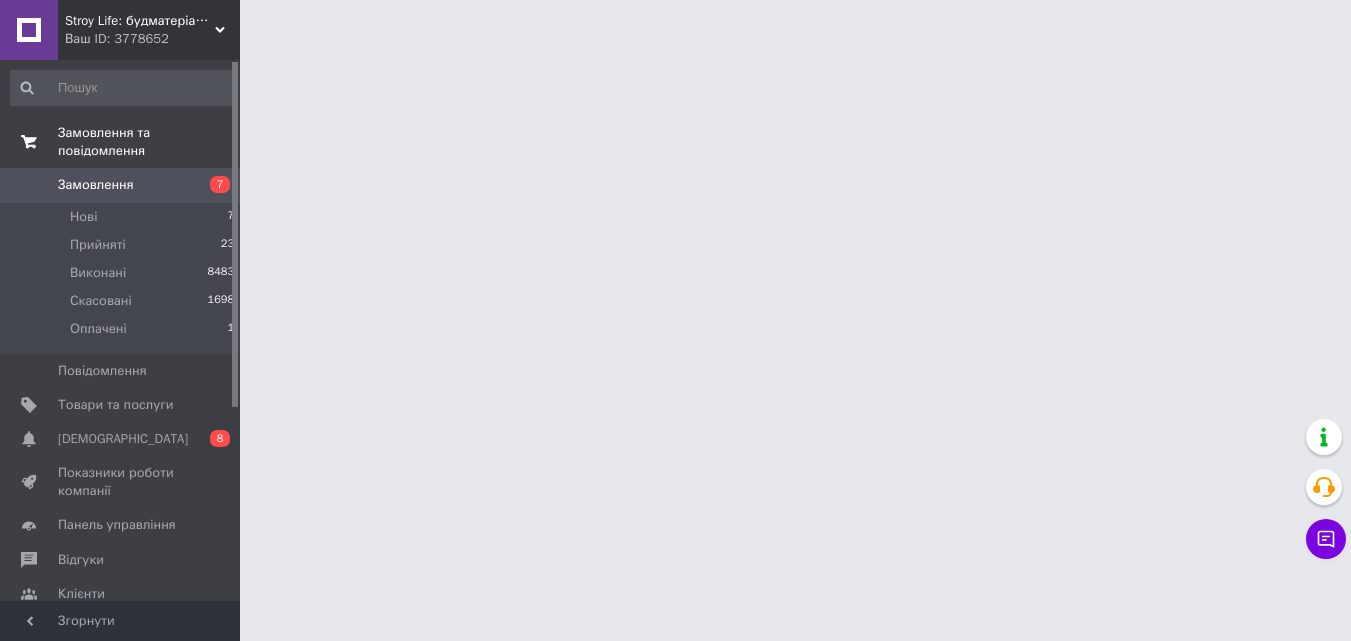 scroll, scrollTop: 0, scrollLeft: 0, axis: both 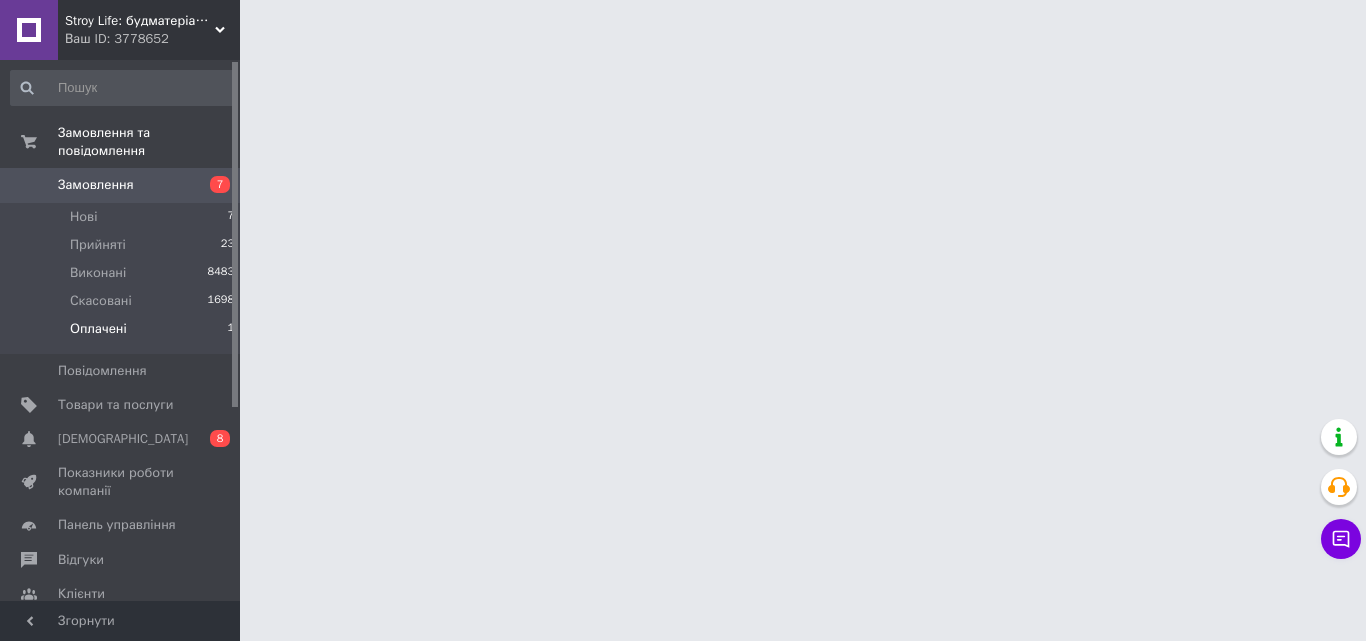 click on "Оплачені" at bounding box center (98, 329) 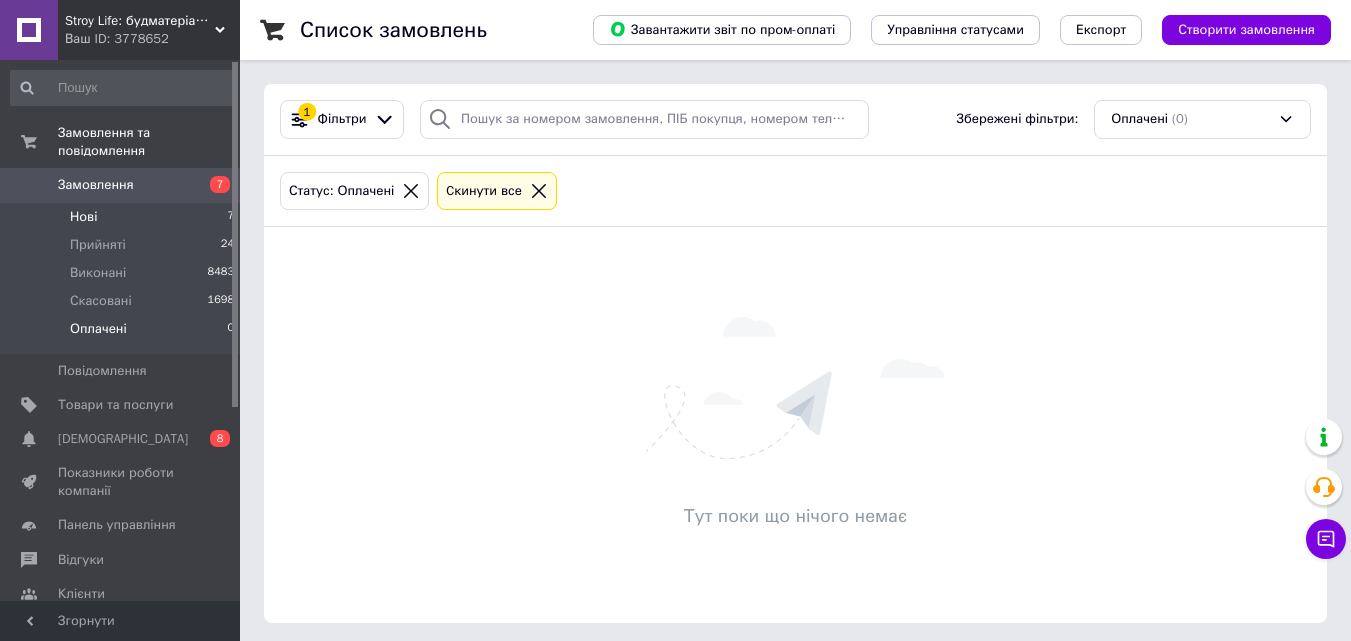 click on "Нові 7" at bounding box center [123, 217] 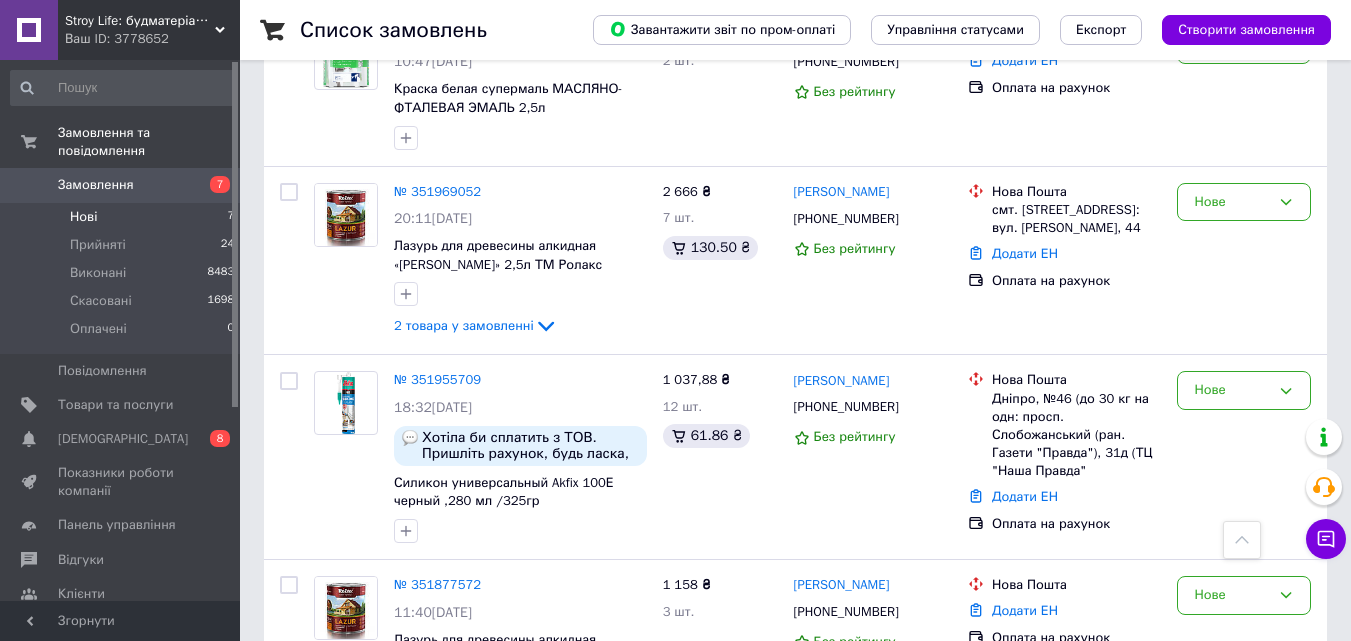 scroll, scrollTop: 500, scrollLeft: 0, axis: vertical 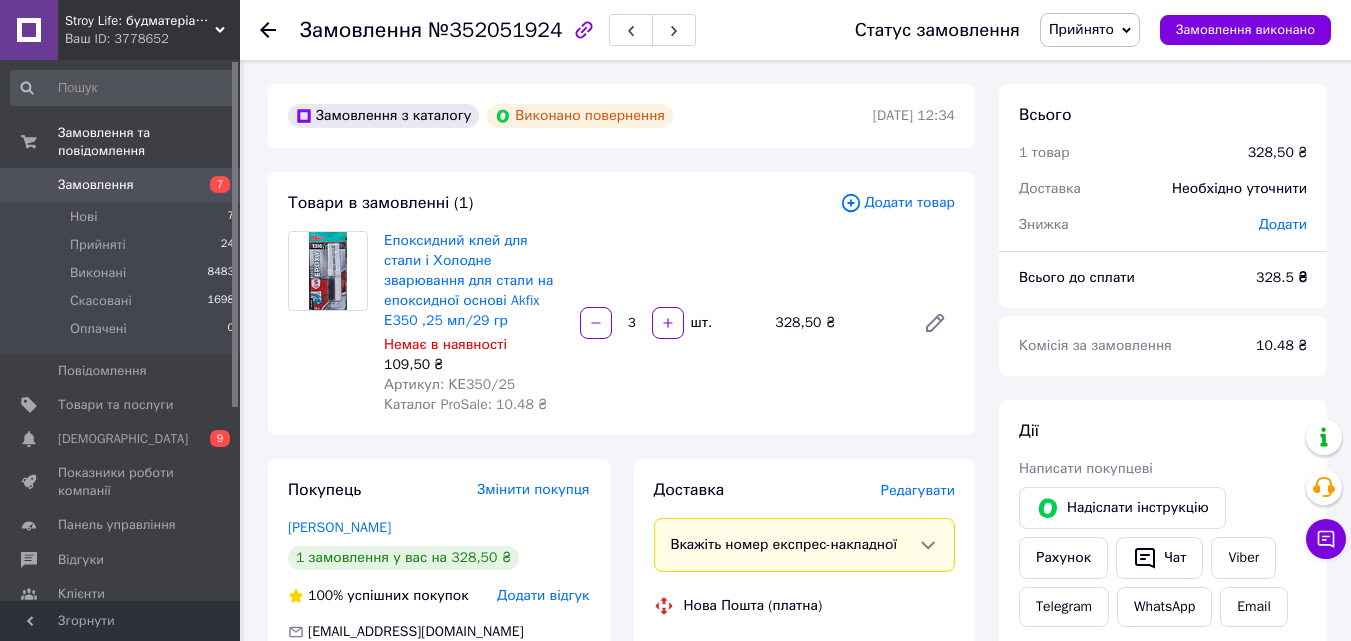 click on "Прийнято" at bounding box center [1090, 30] 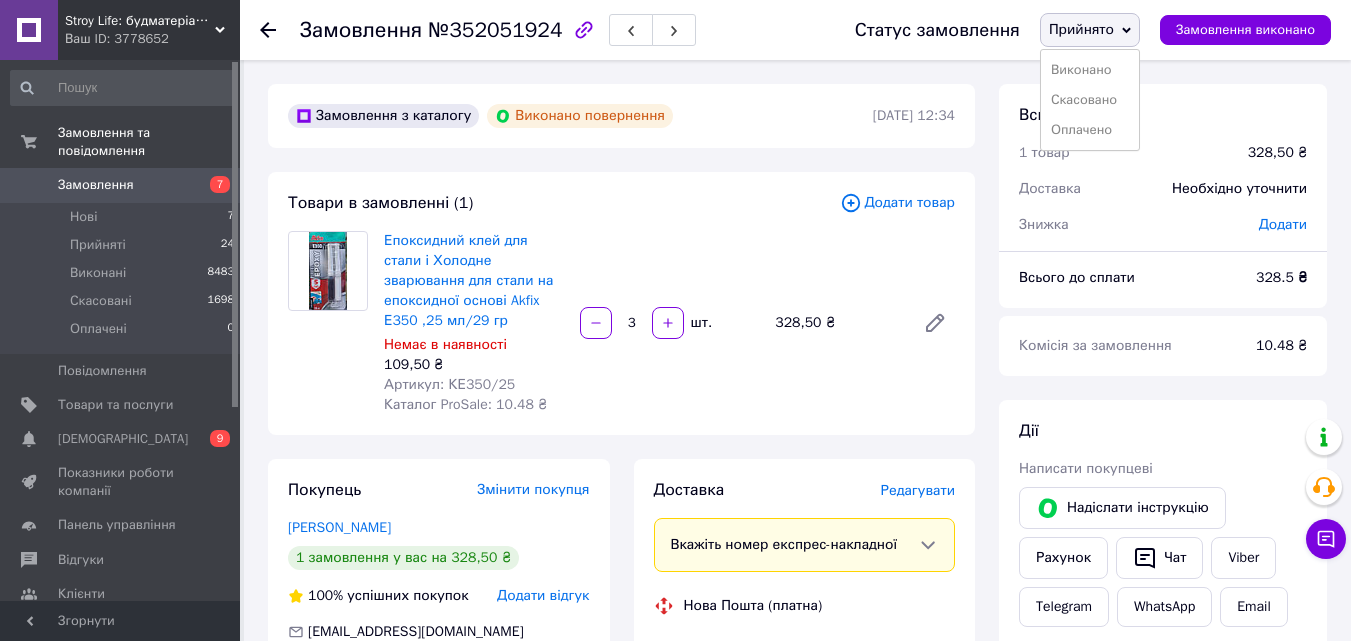 drag, startPoint x: 1105, startPoint y: 105, endPoint x: 1004, endPoint y: 129, distance: 103.81233 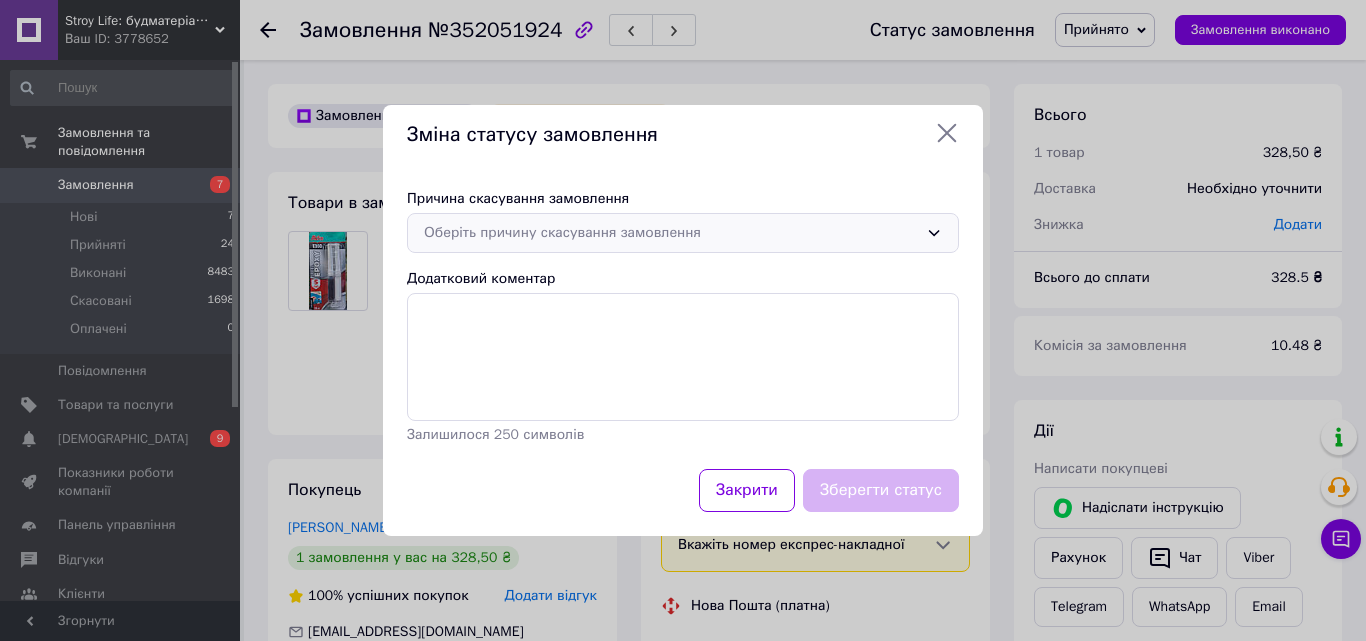 drag, startPoint x: 545, startPoint y: 233, endPoint x: 538, endPoint y: 253, distance: 21.189621 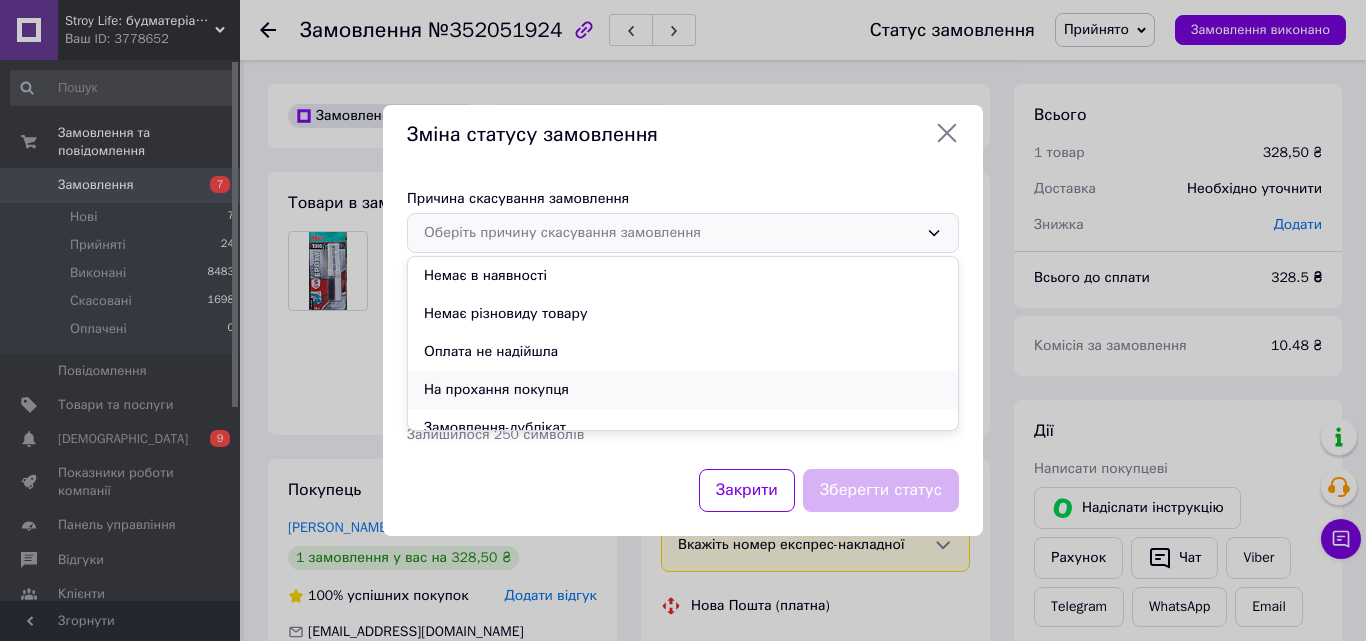 click on "На прохання покупця" at bounding box center (683, 390) 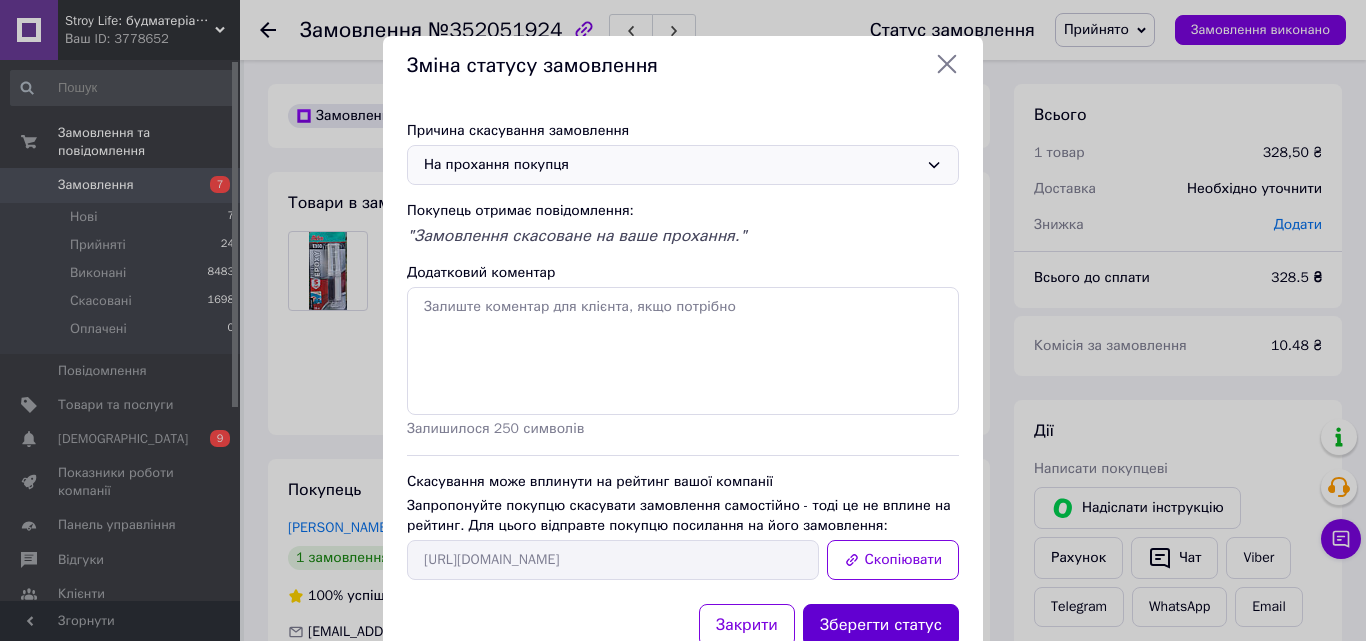 click on "Зберегти статус" at bounding box center [881, 625] 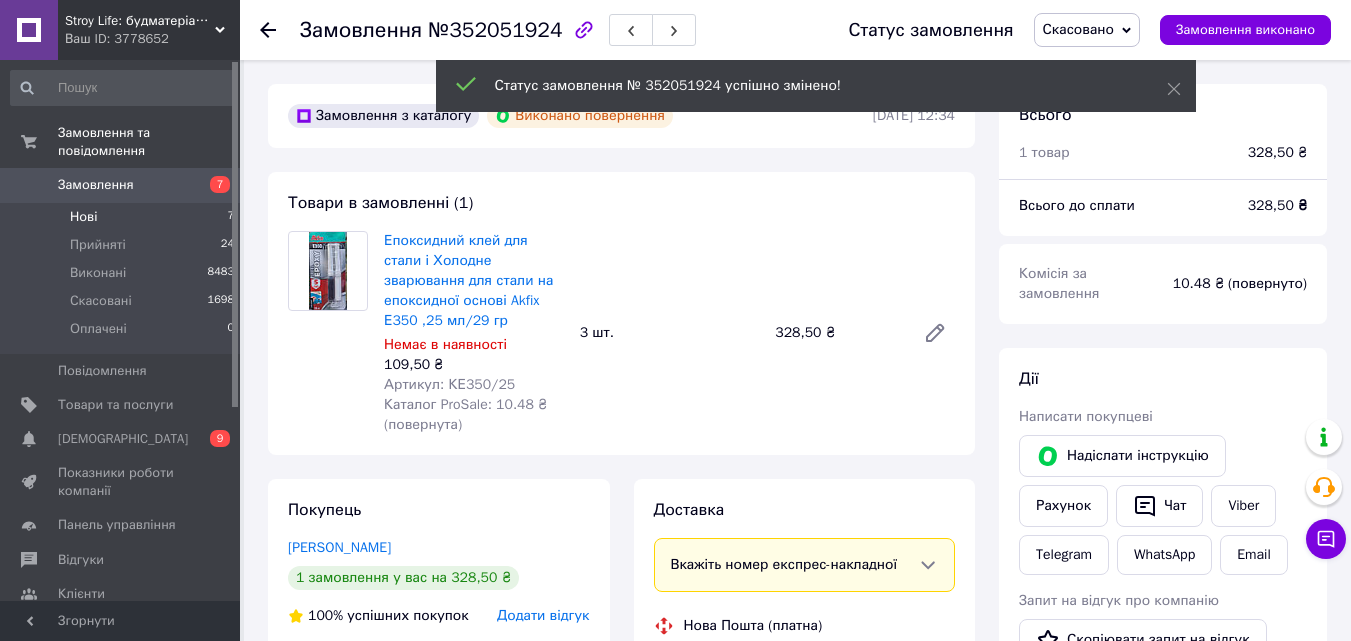 click on "Нові 7" at bounding box center [123, 217] 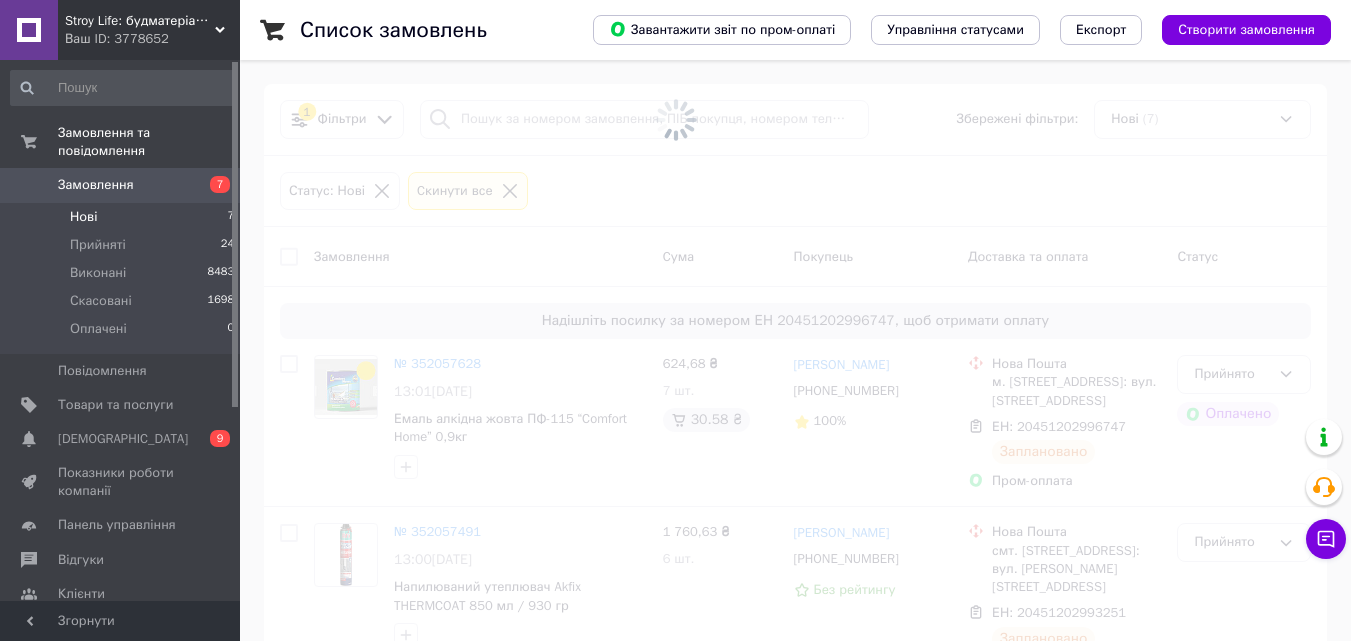 click on "Замовлення" at bounding box center [96, 185] 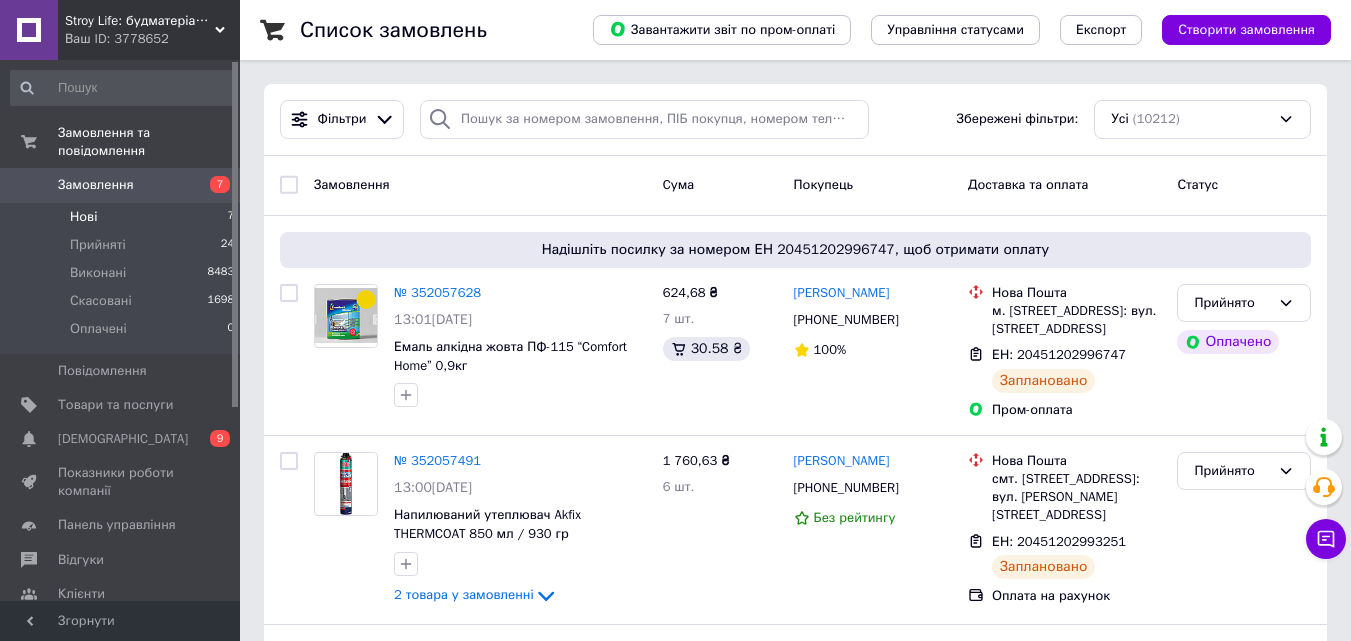 click on "Нові" at bounding box center (83, 217) 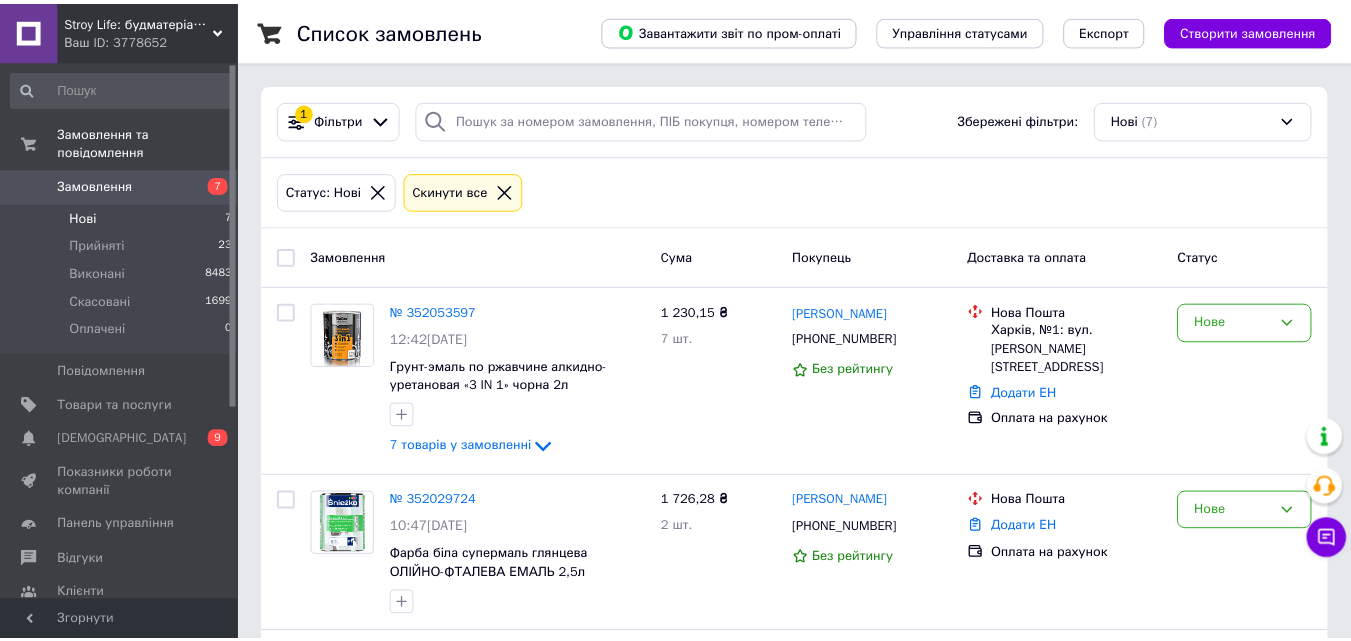 scroll, scrollTop: 0, scrollLeft: 0, axis: both 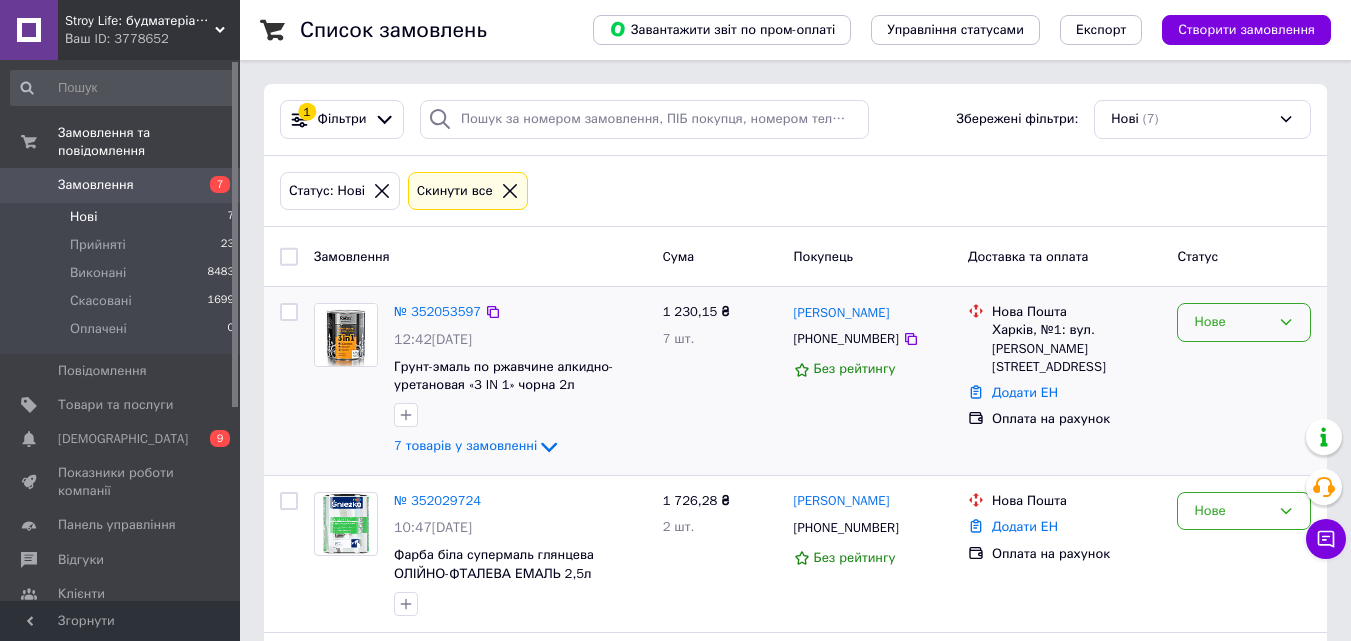 click on "Нове" at bounding box center (1232, 322) 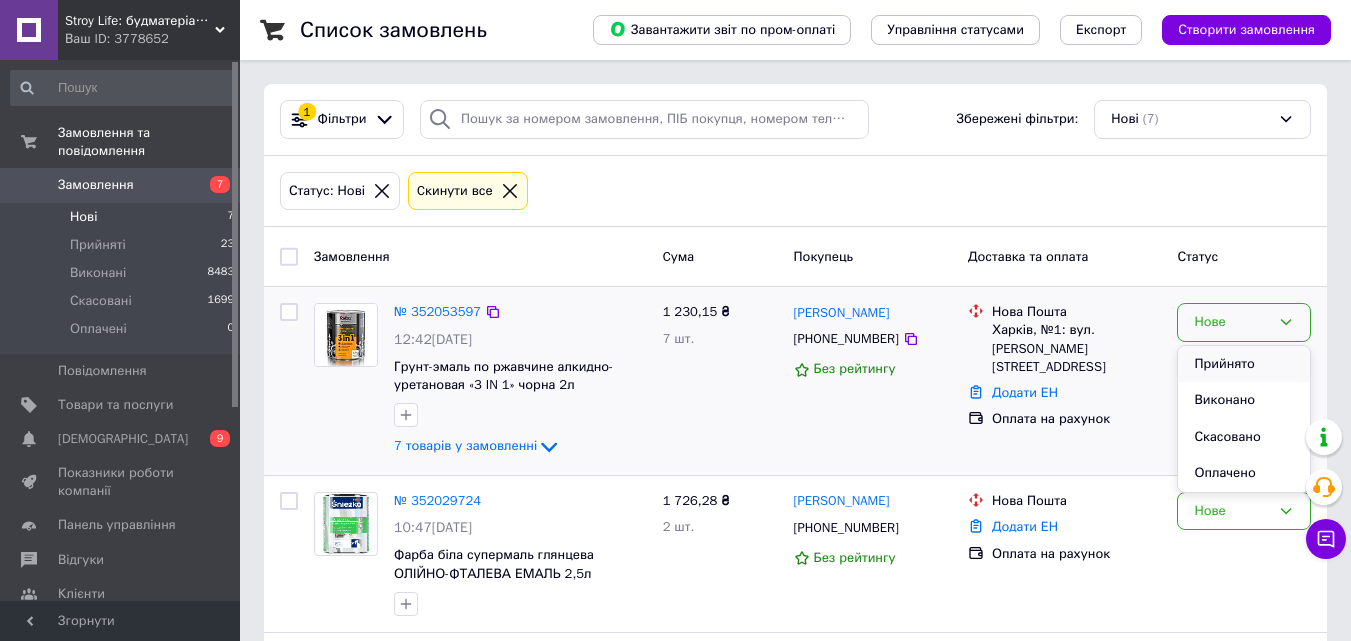 click on "Прийнято" at bounding box center [1244, 364] 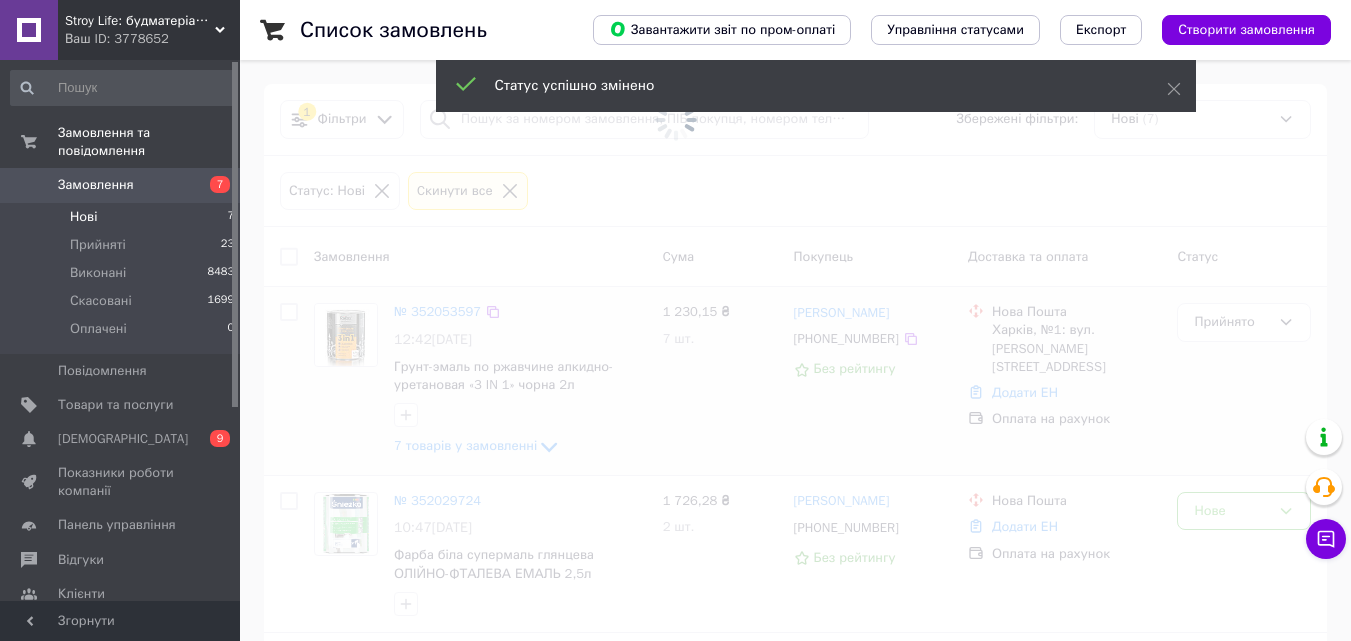 click on "Нові 7" at bounding box center [123, 217] 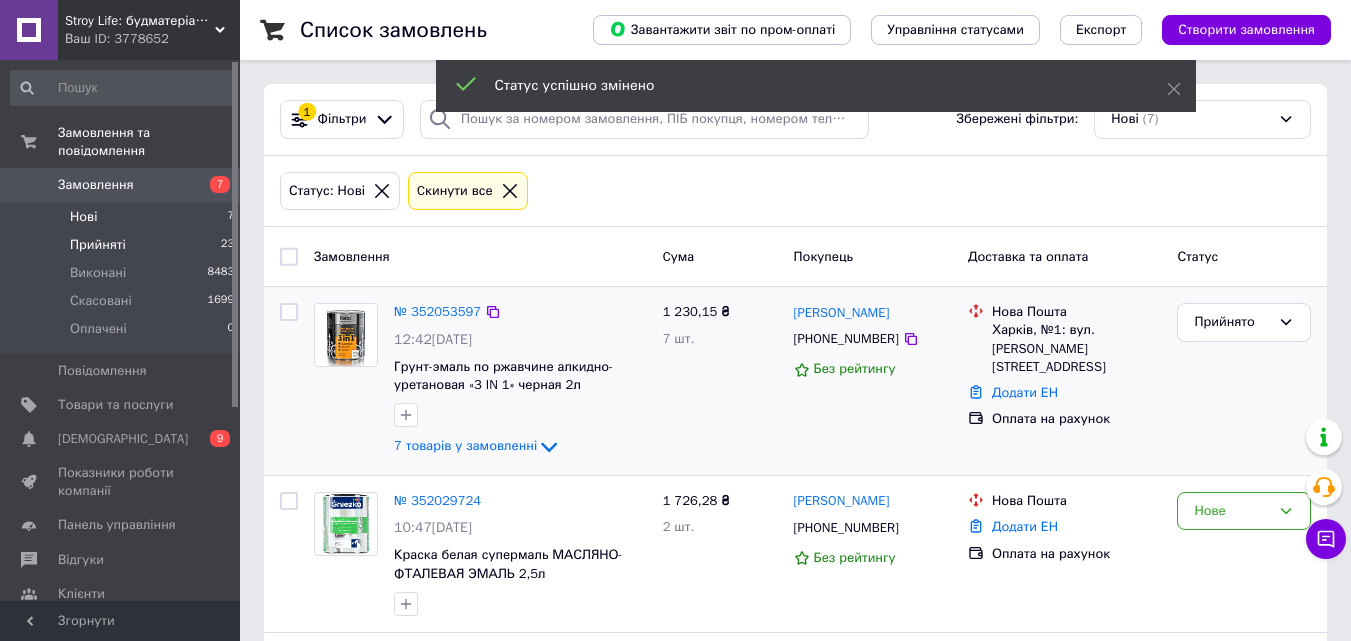 click on "Прийняті 23" at bounding box center (123, 245) 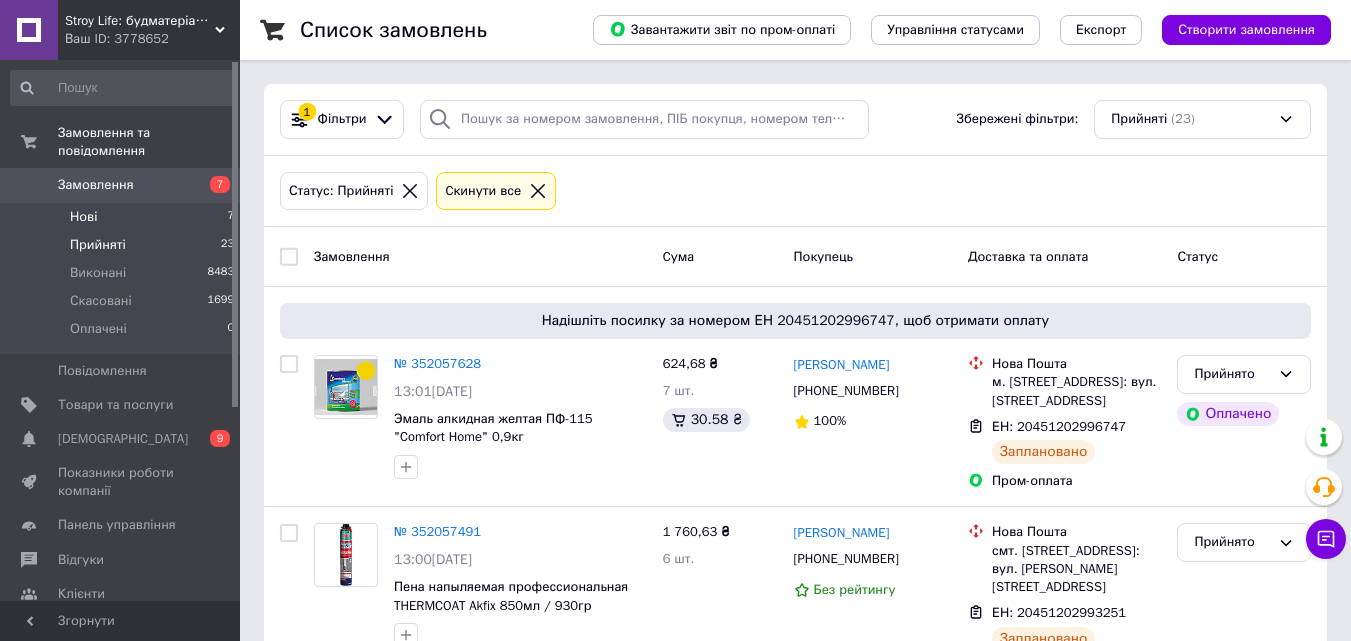 click on "Нові 7" at bounding box center [123, 217] 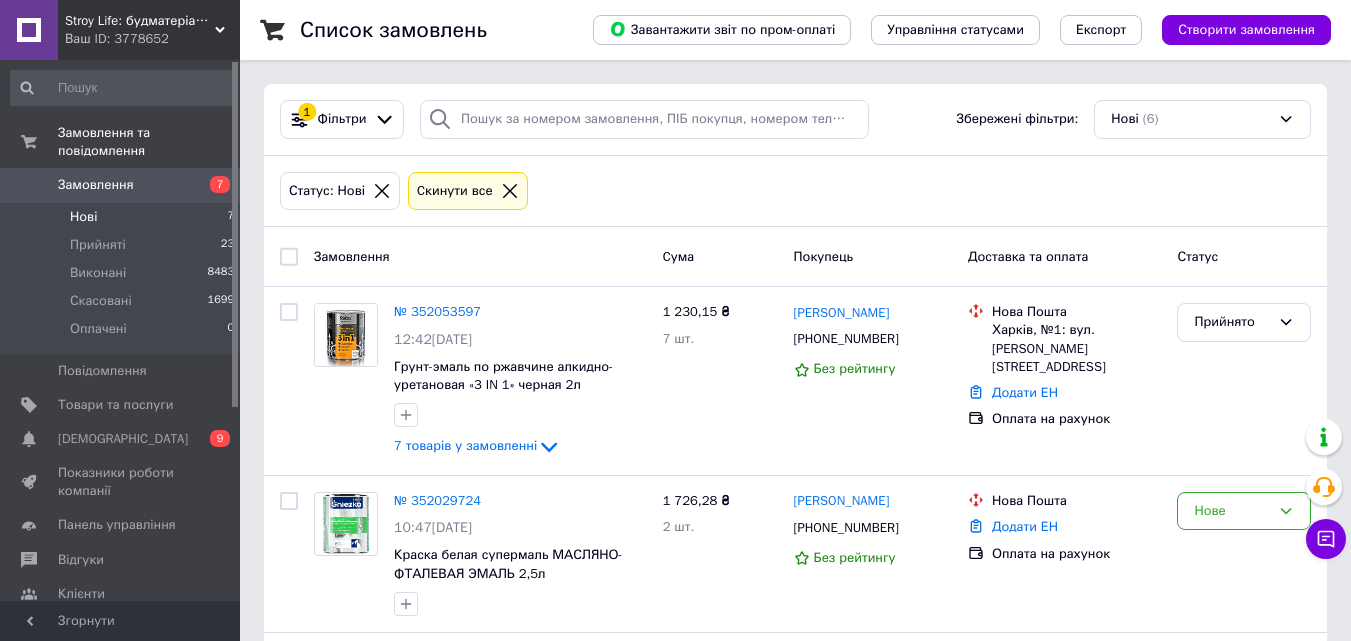 click on "Замовлення" at bounding box center [96, 185] 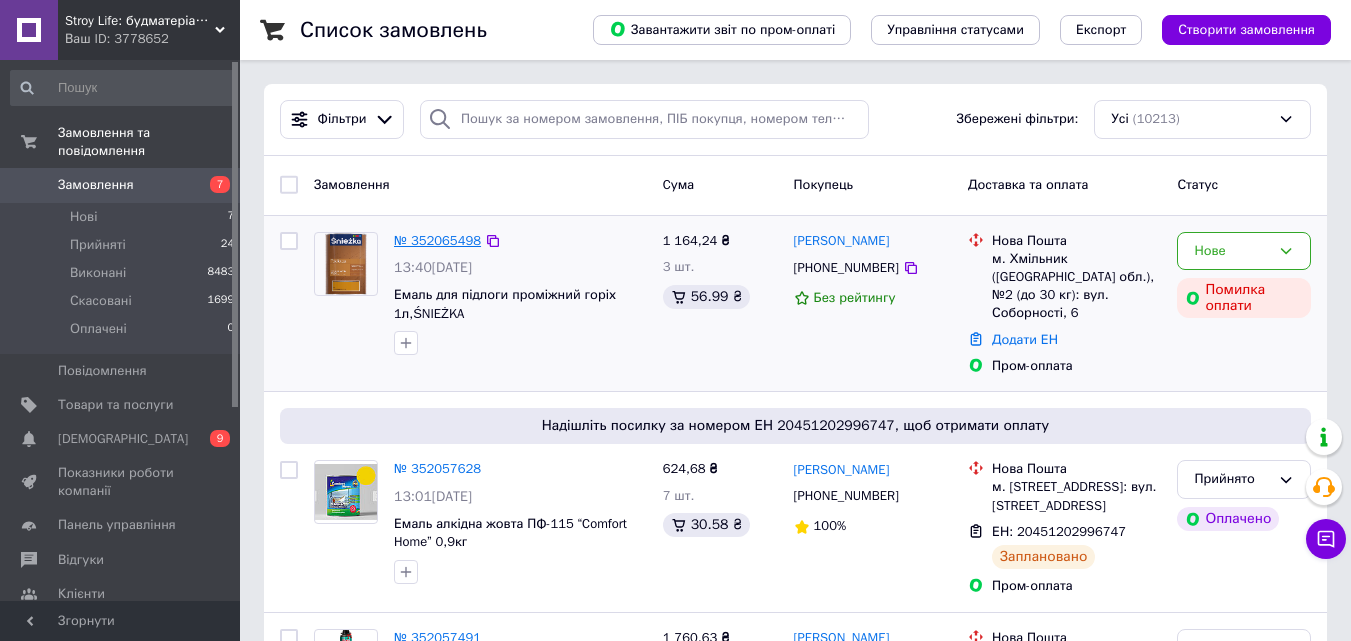click on "№ 352065498" at bounding box center [437, 240] 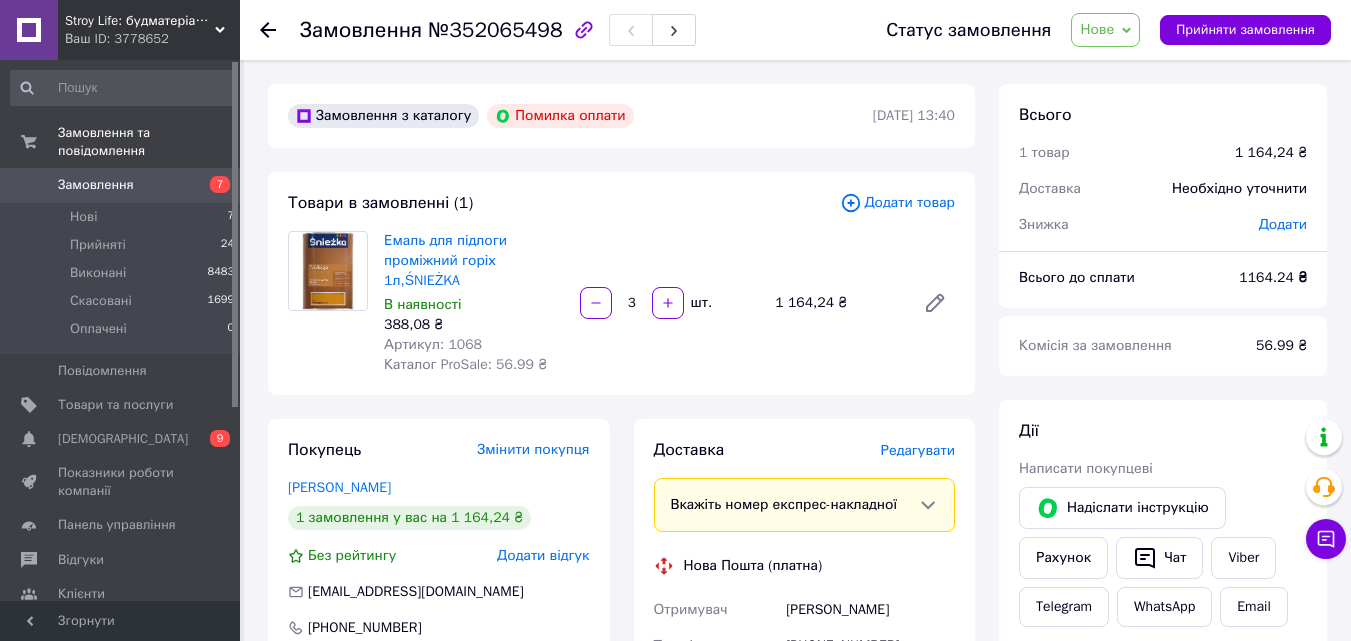 scroll, scrollTop: 100, scrollLeft: 0, axis: vertical 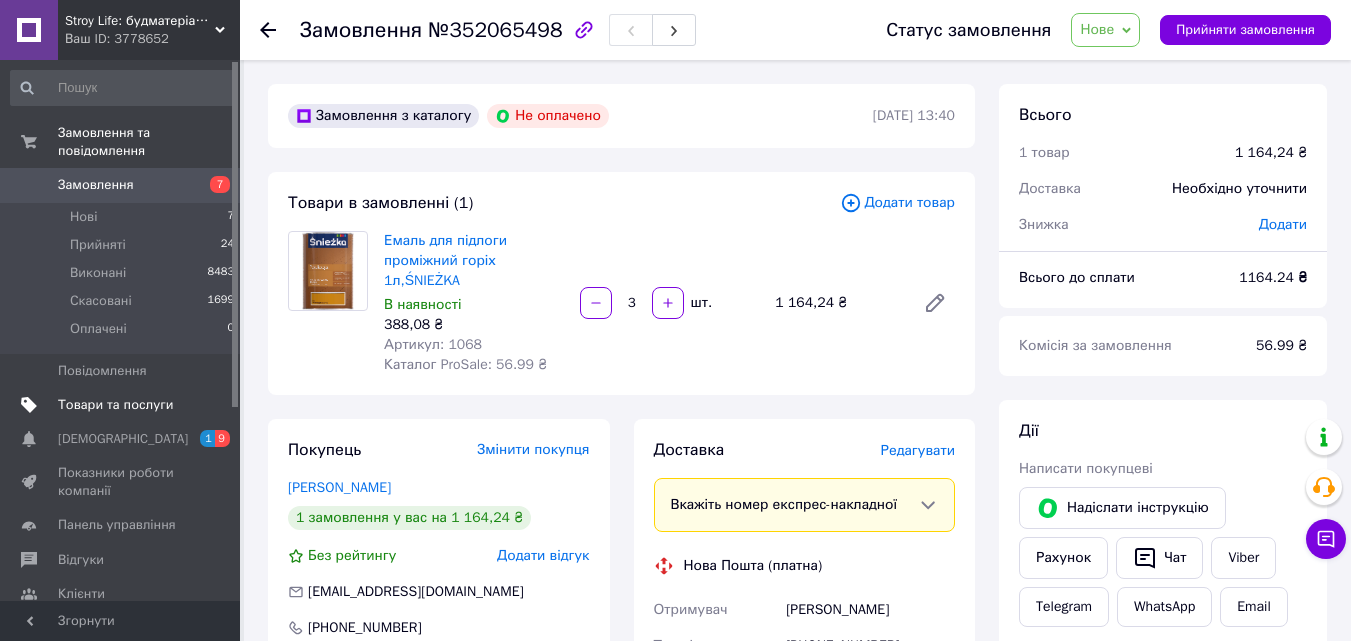 click on "Товари та послуги" at bounding box center [115, 405] 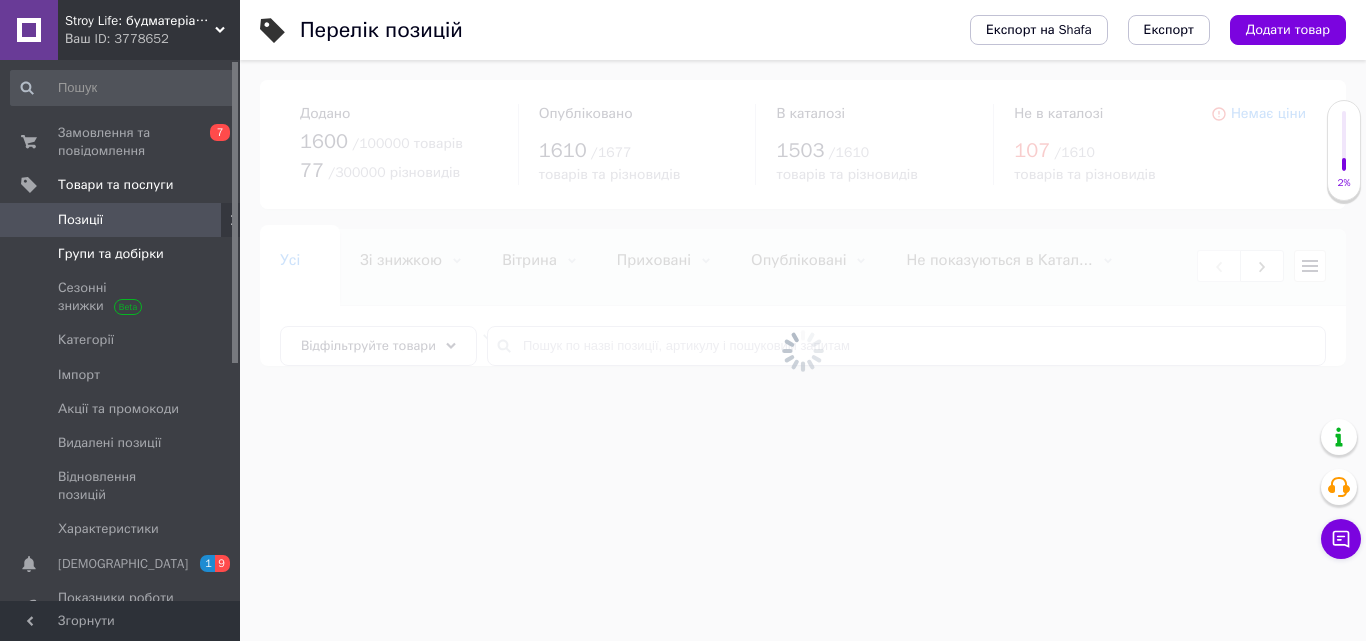 click on "Групи та добірки" at bounding box center (123, 254) 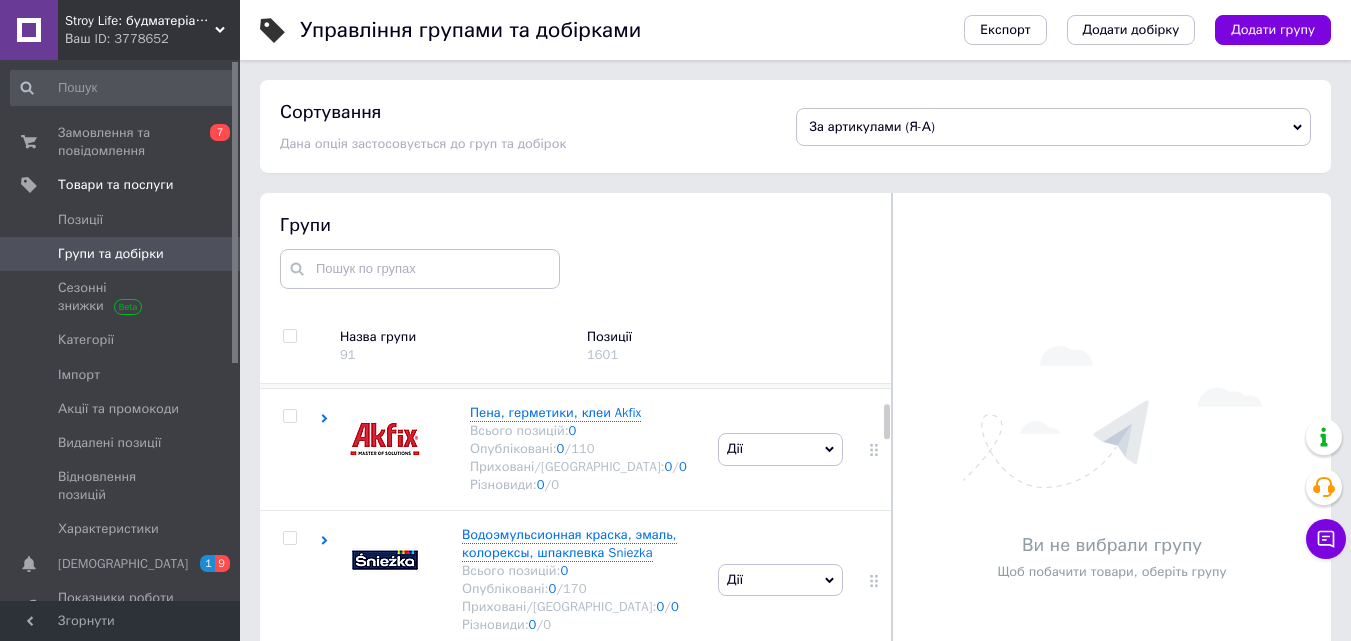 scroll, scrollTop: 200, scrollLeft: 0, axis: vertical 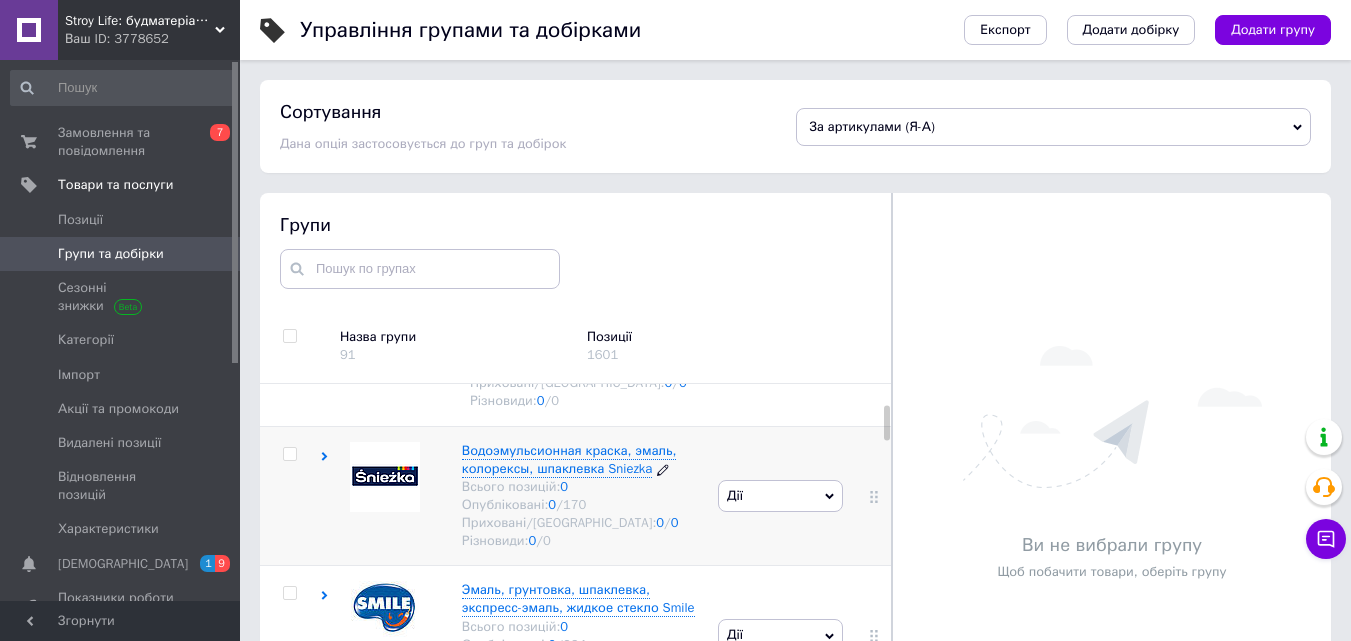 click on "Водоэмульсионная краска, эмаль, колорексы, шпаклевка Sniezka" at bounding box center (569, 459) 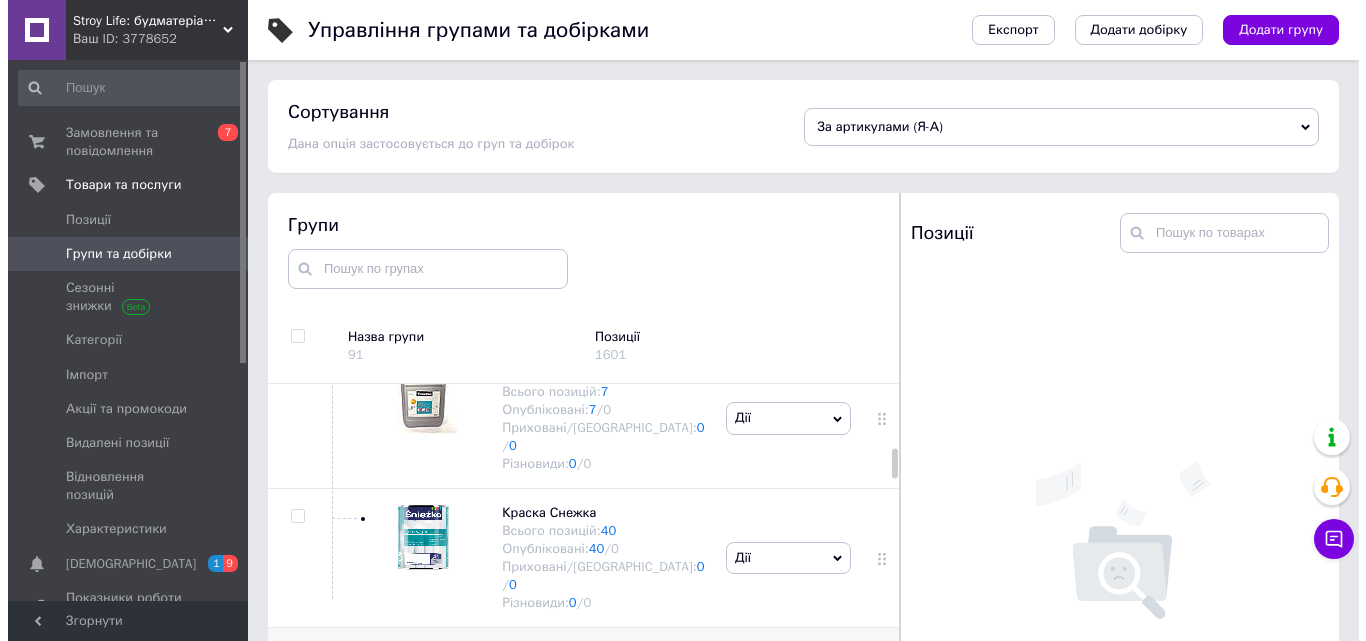 scroll, scrollTop: 800, scrollLeft: 0, axis: vertical 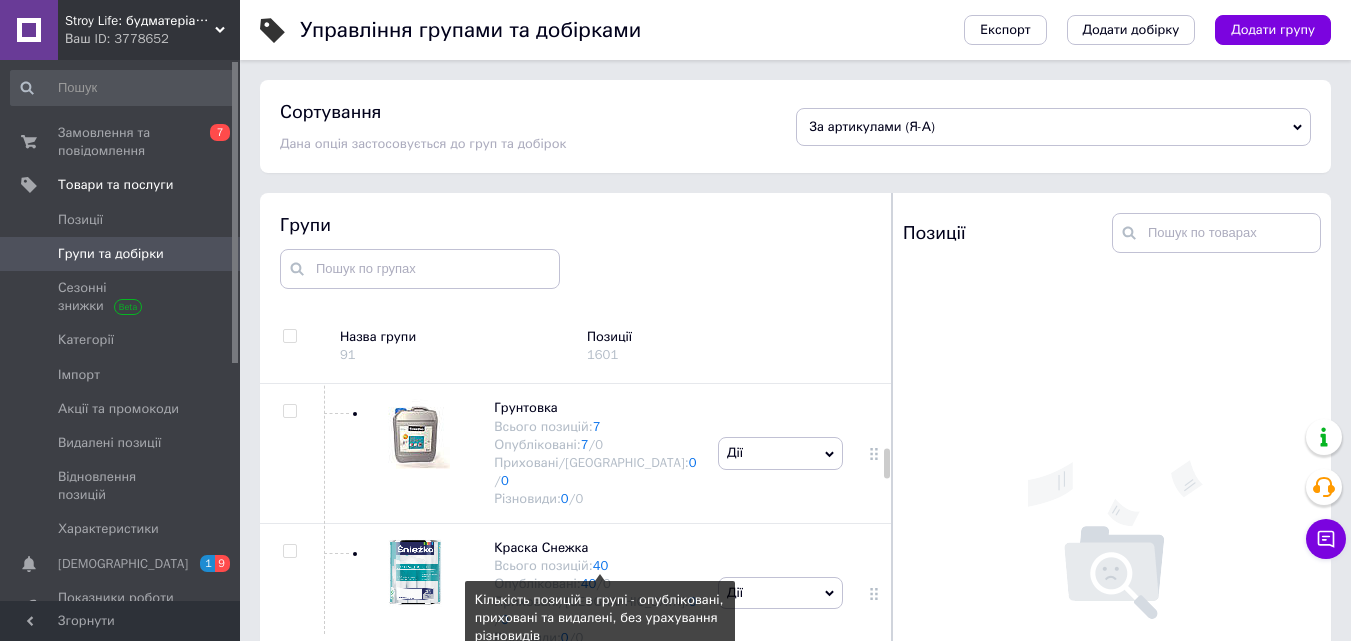 click on "40" at bounding box center (601, 565) 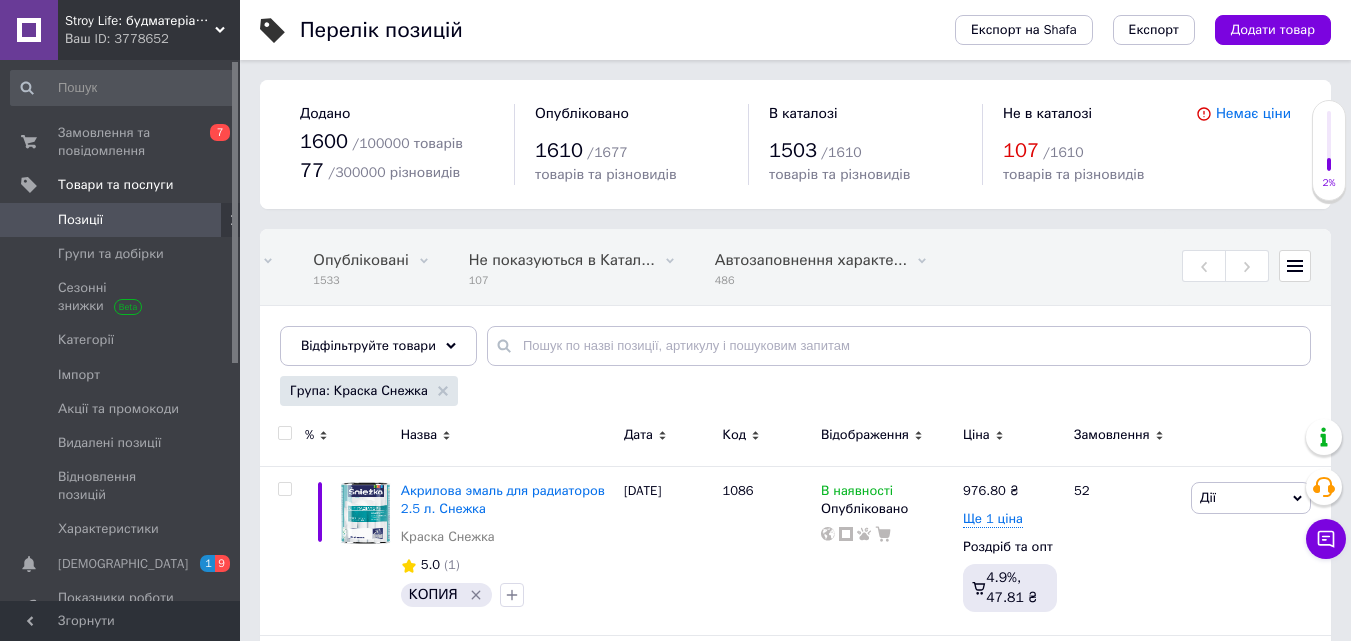 scroll, scrollTop: 0, scrollLeft: 464, axis: horizontal 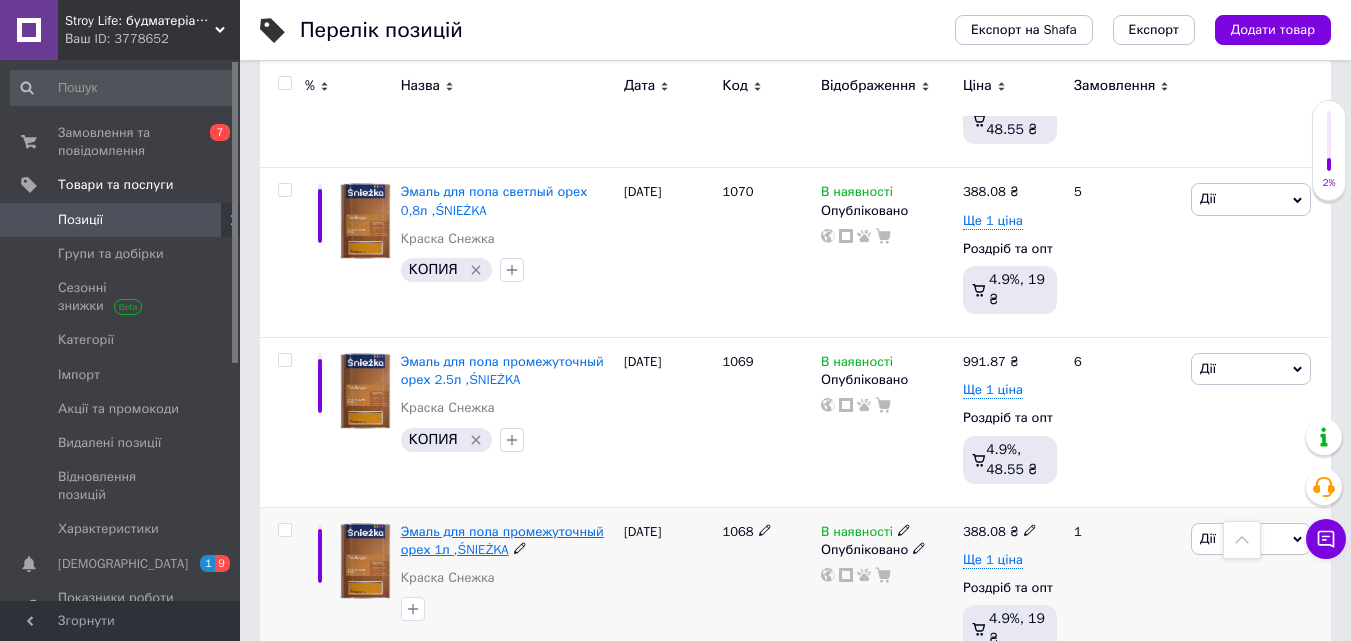 click on "Эмаль для пола промежуточный орех 1л ,ŚNIEŻKA" at bounding box center [502, 540] 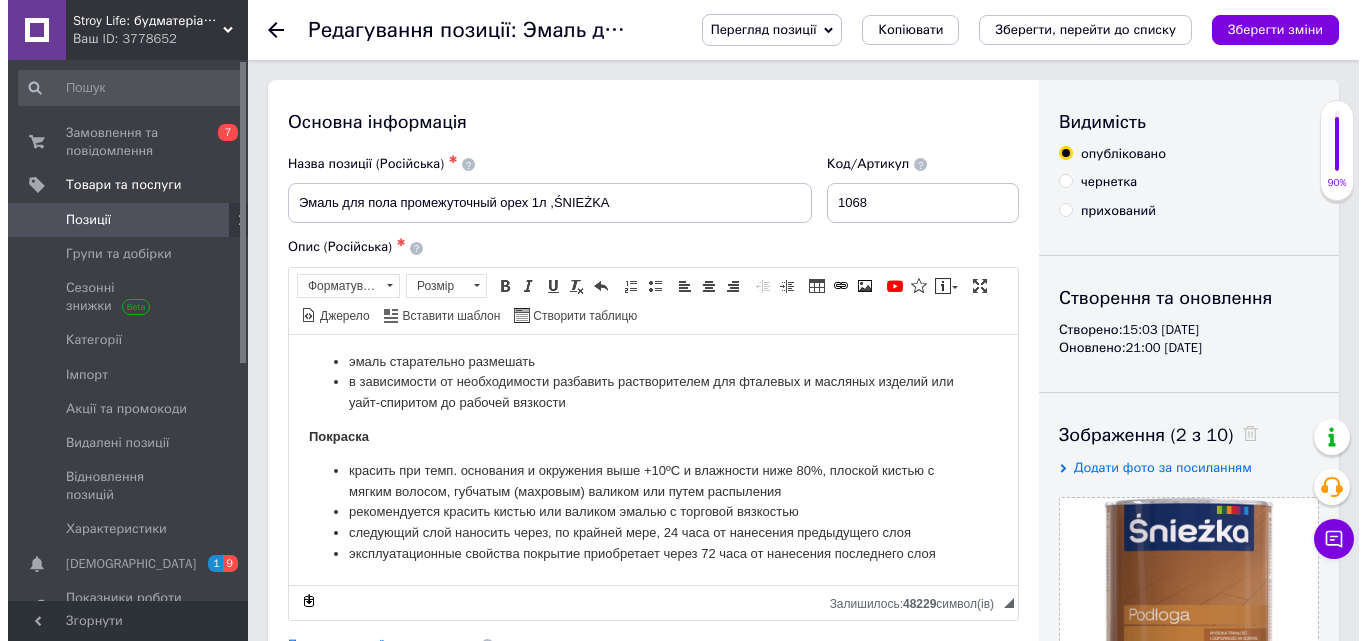 scroll, scrollTop: 300, scrollLeft: 0, axis: vertical 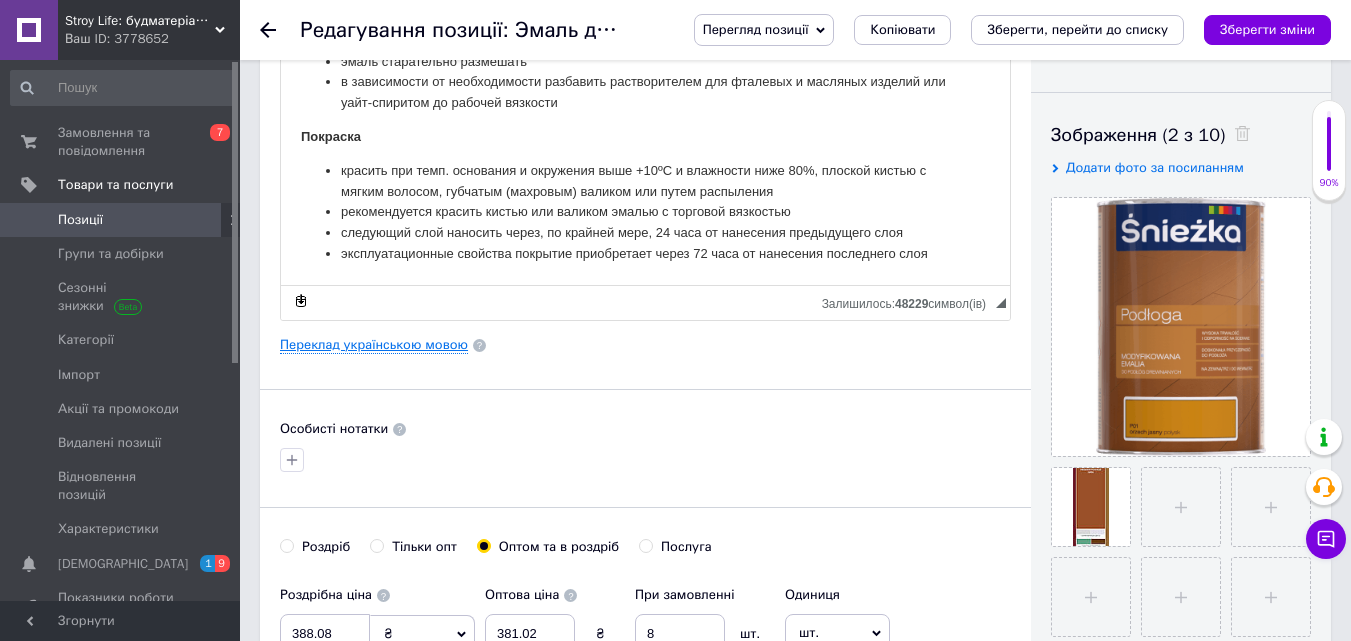 click on "Переклад українською мовою" at bounding box center [374, 345] 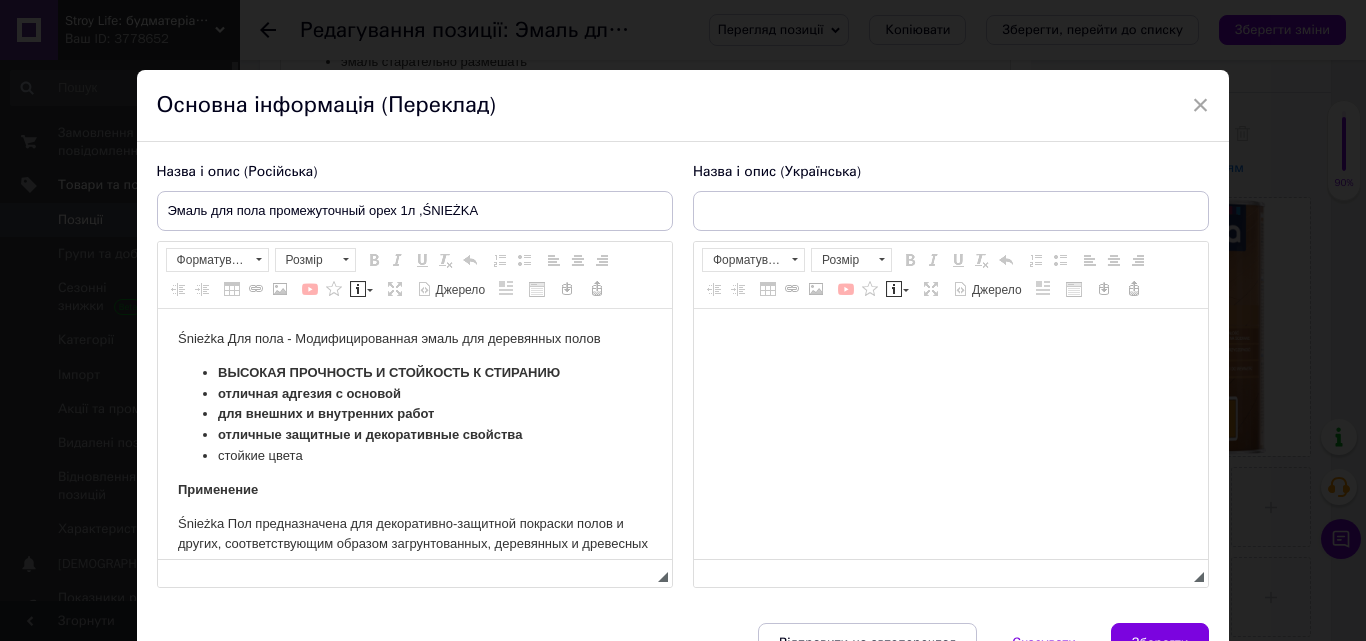 scroll, scrollTop: 0, scrollLeft: 0, axis: both 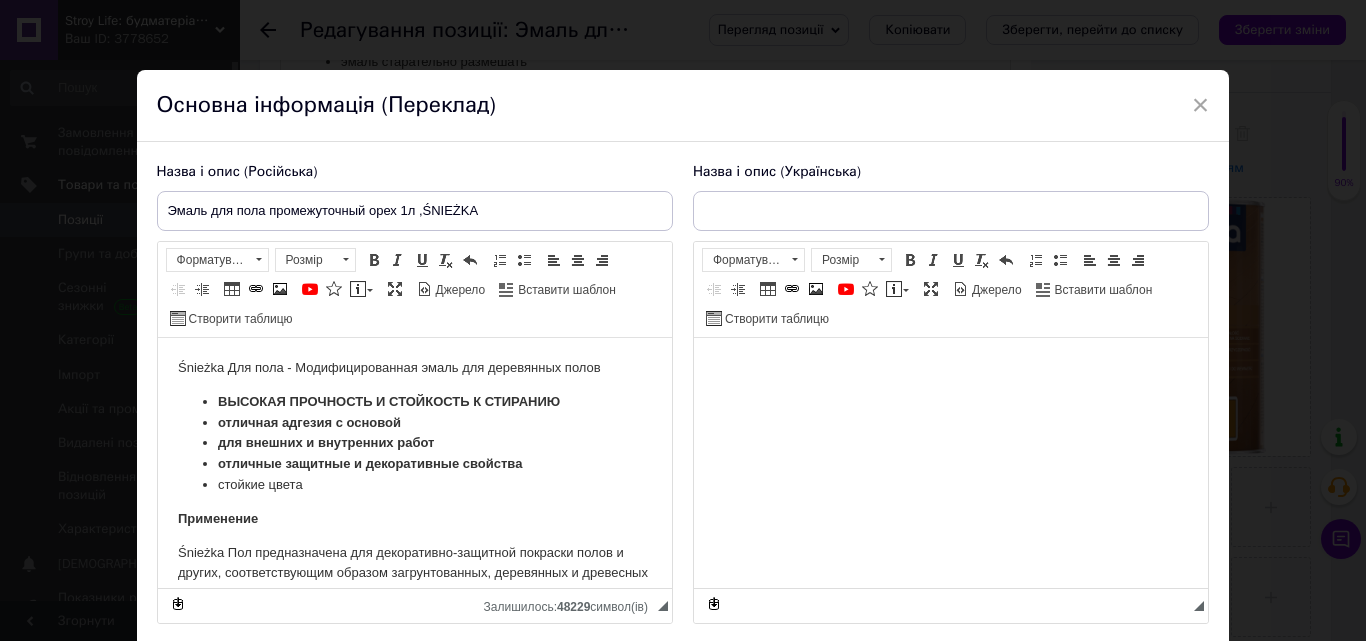 type on "Емаль для підлоги проміжний горіх 1л,ŚNIEŻKA" 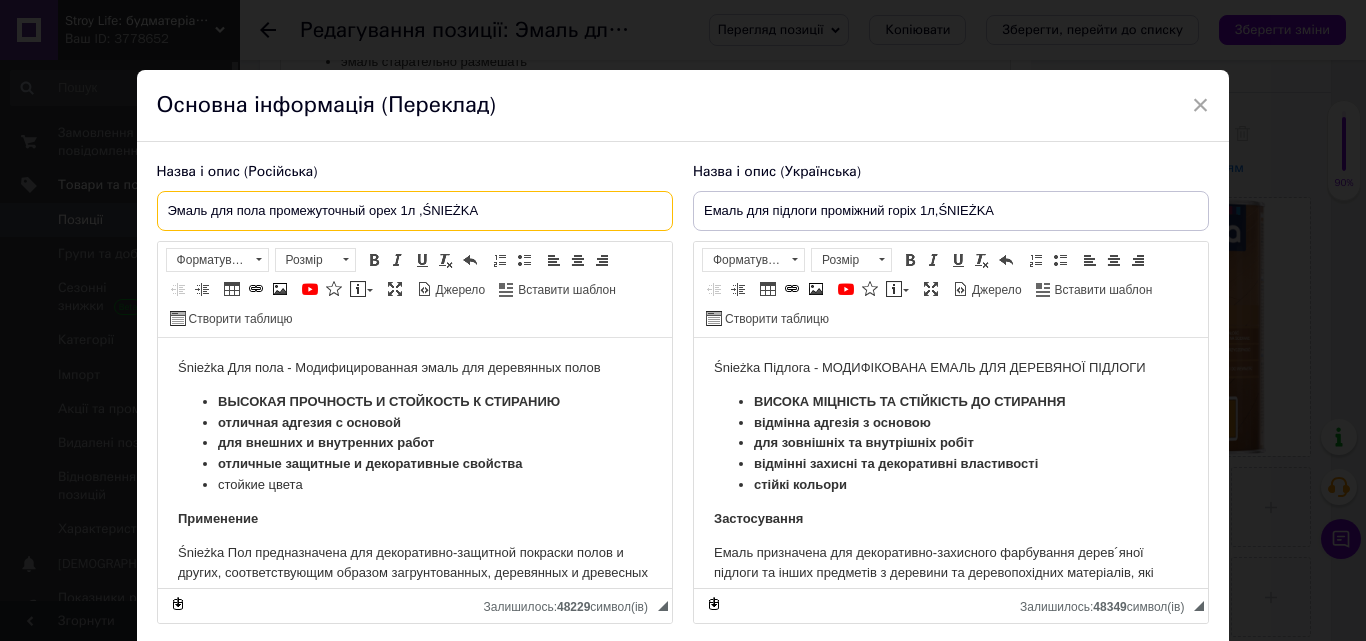 click on "Эмаль для пола промежуточный орех 1л ,ŚNIEŻKA" at bounding box center [415, 211] 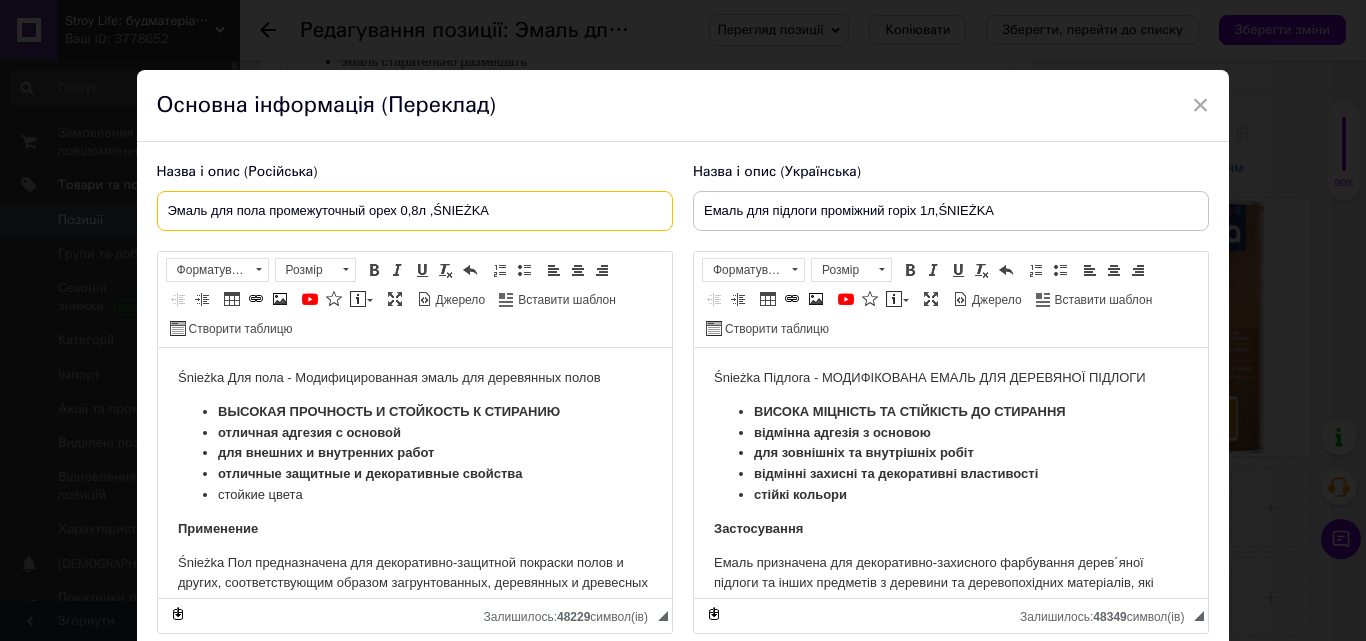 type on "Эмаль для пола промежуточный орех 0,8л ,ŚNIEŻKA" 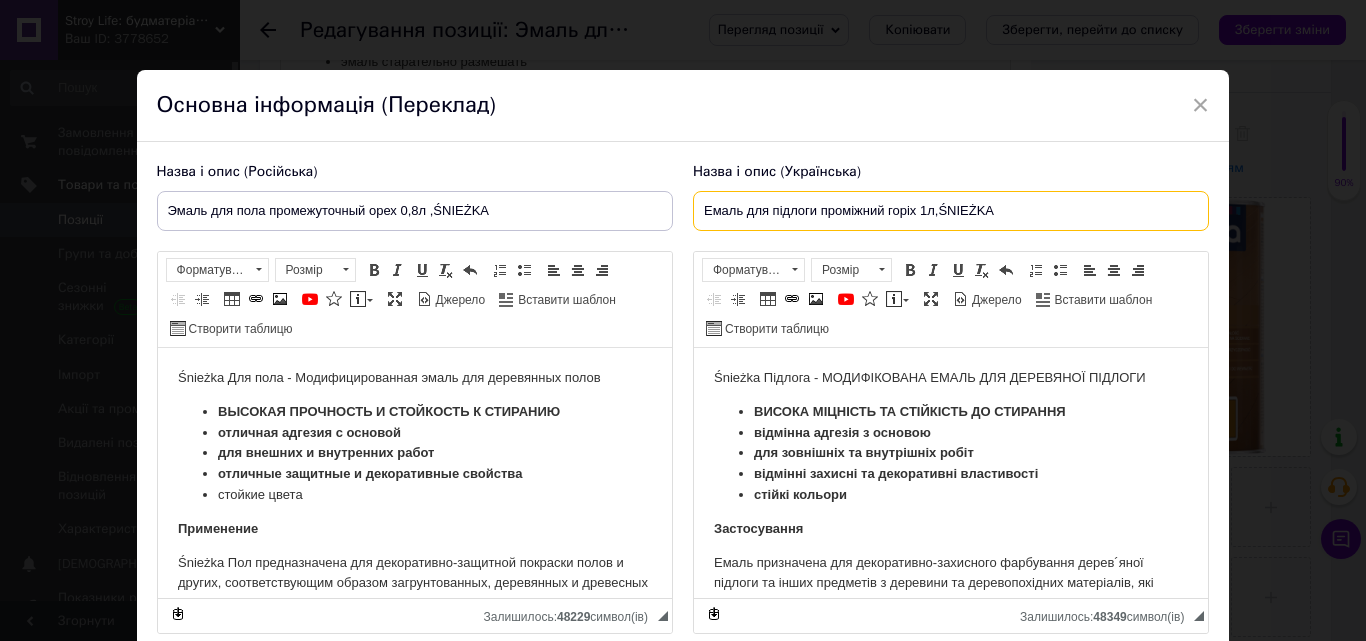 click on "Емаль для підлоги проміжний горіх 1л,ŚNIEŻKA" at bounding box center [951, 211] 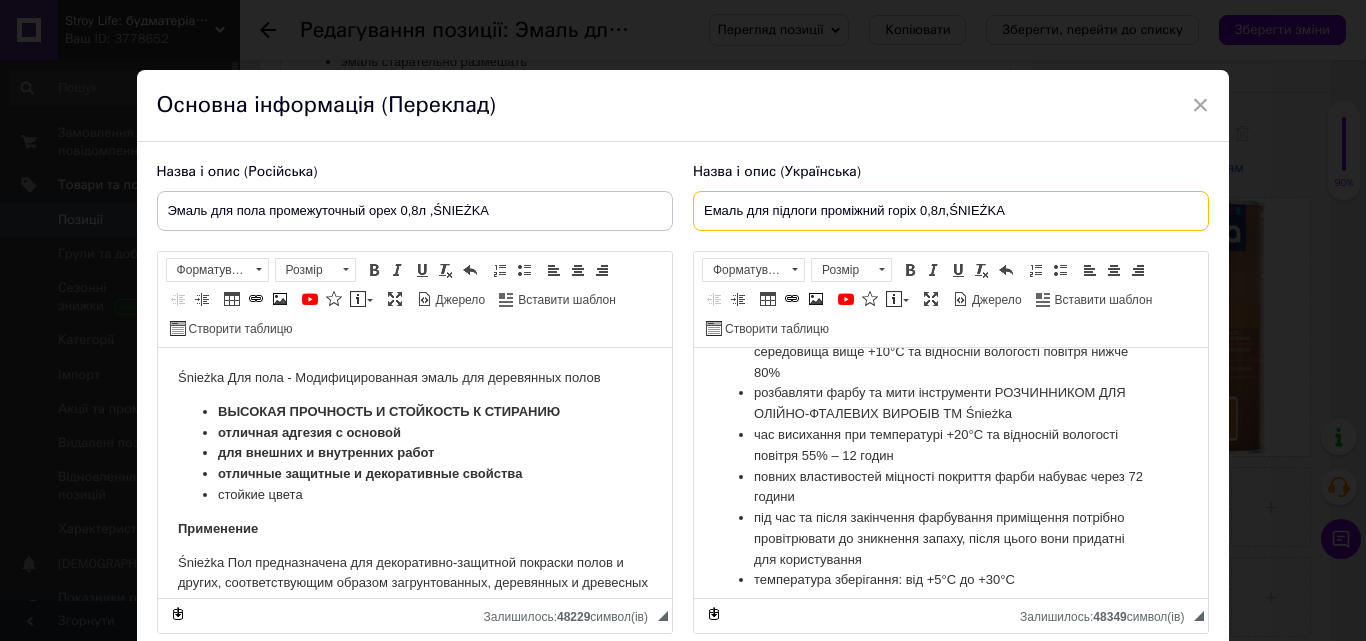 scroll, scrollTop: 713, scrollLeft: 0, axis: vertical 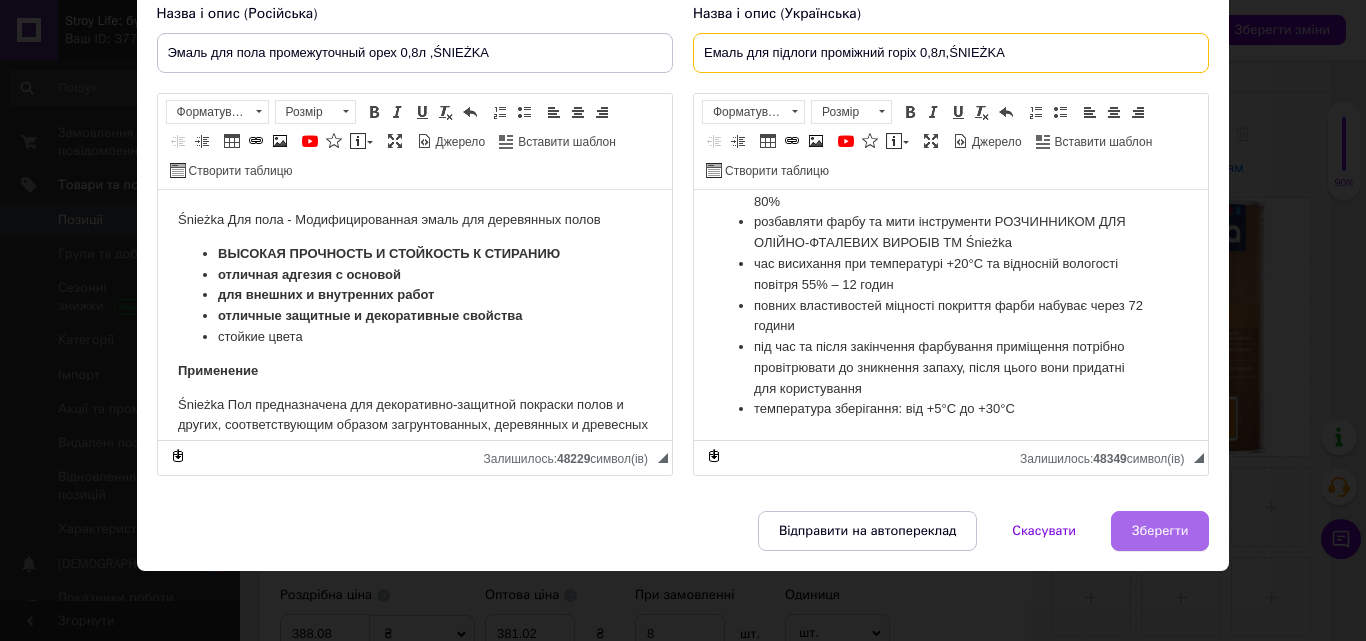type on "Емаль для підлоги проміжний горіх 0,8л,ŚNIEŻKA" 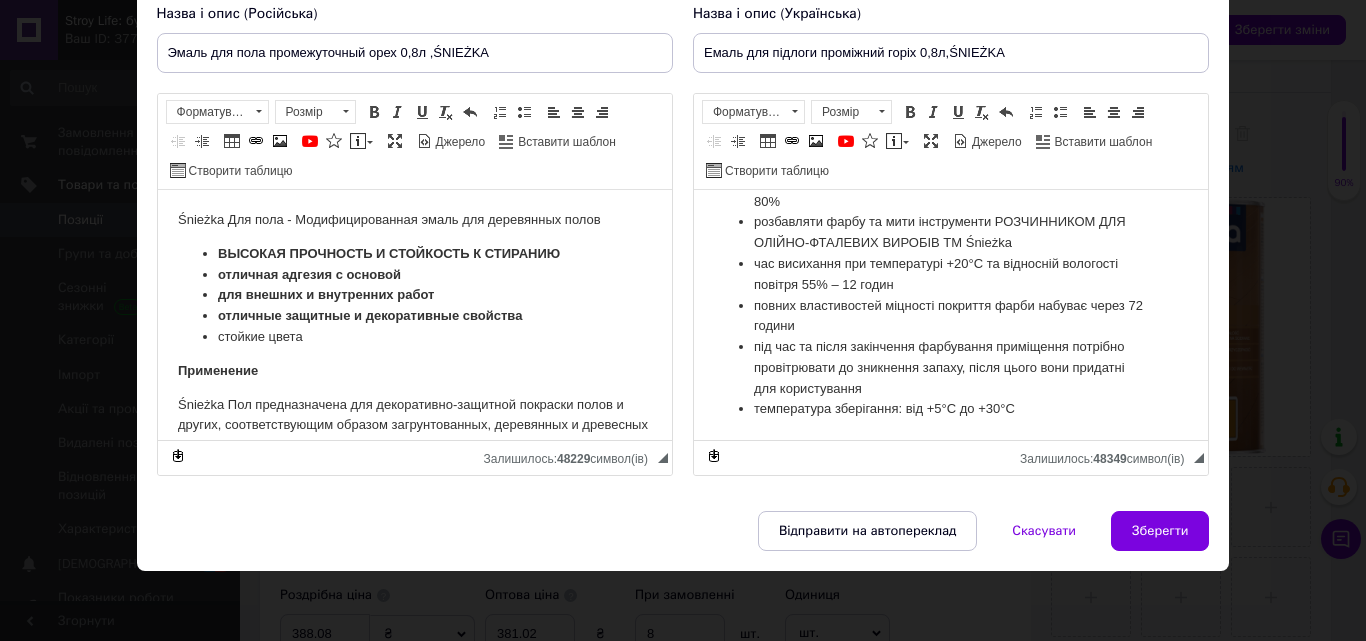 click on "Зберегти" at bounding box center [1160, 531] 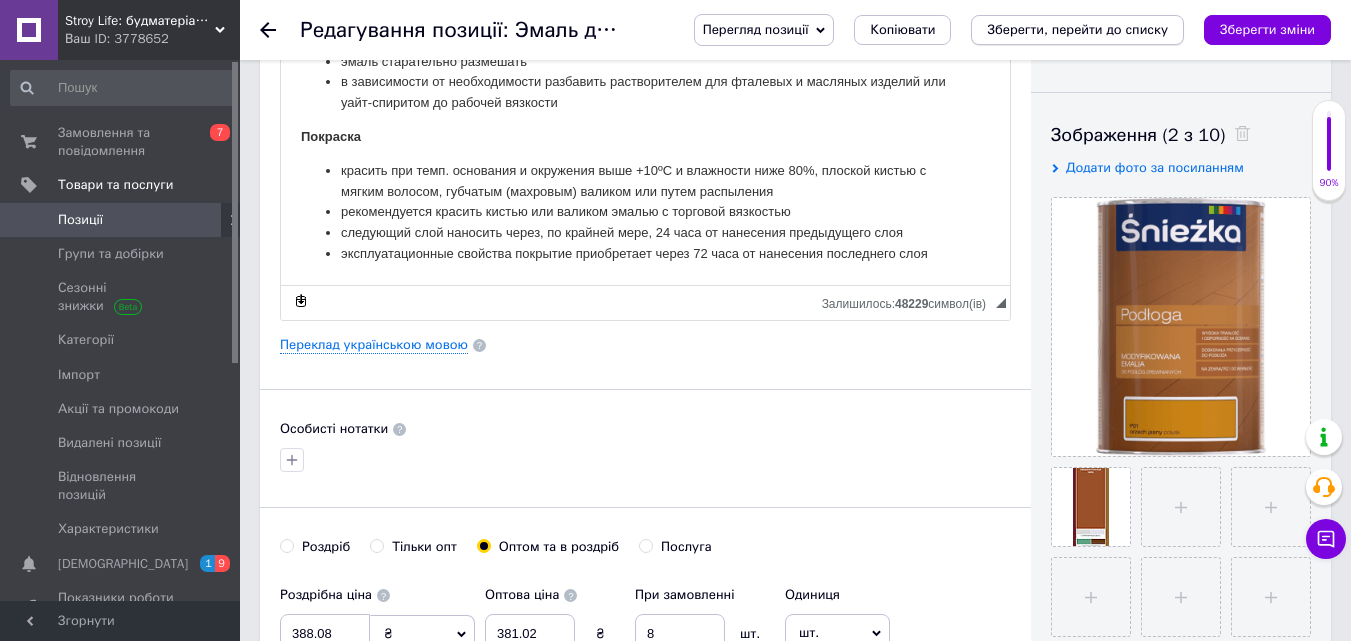 click on "Зберегти, перейти до списку" at bounding box center [1077, 29] 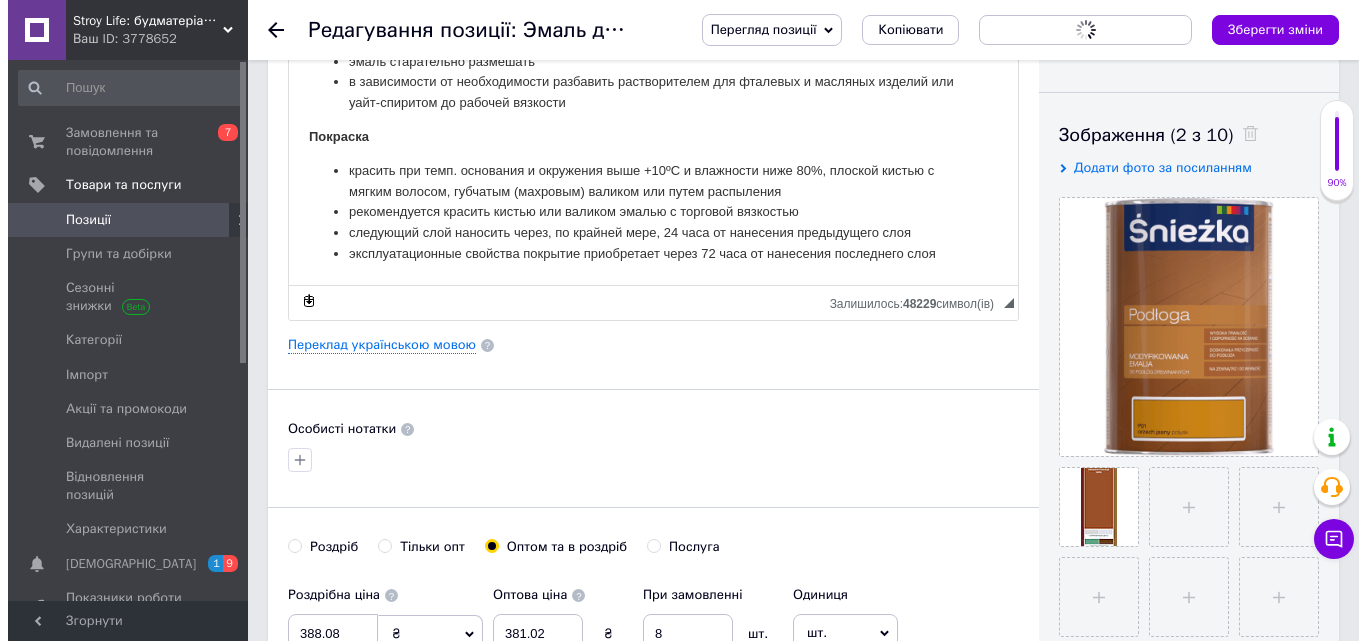 scroll, scrollTop: 0, scrollLeft: 0, axis: both 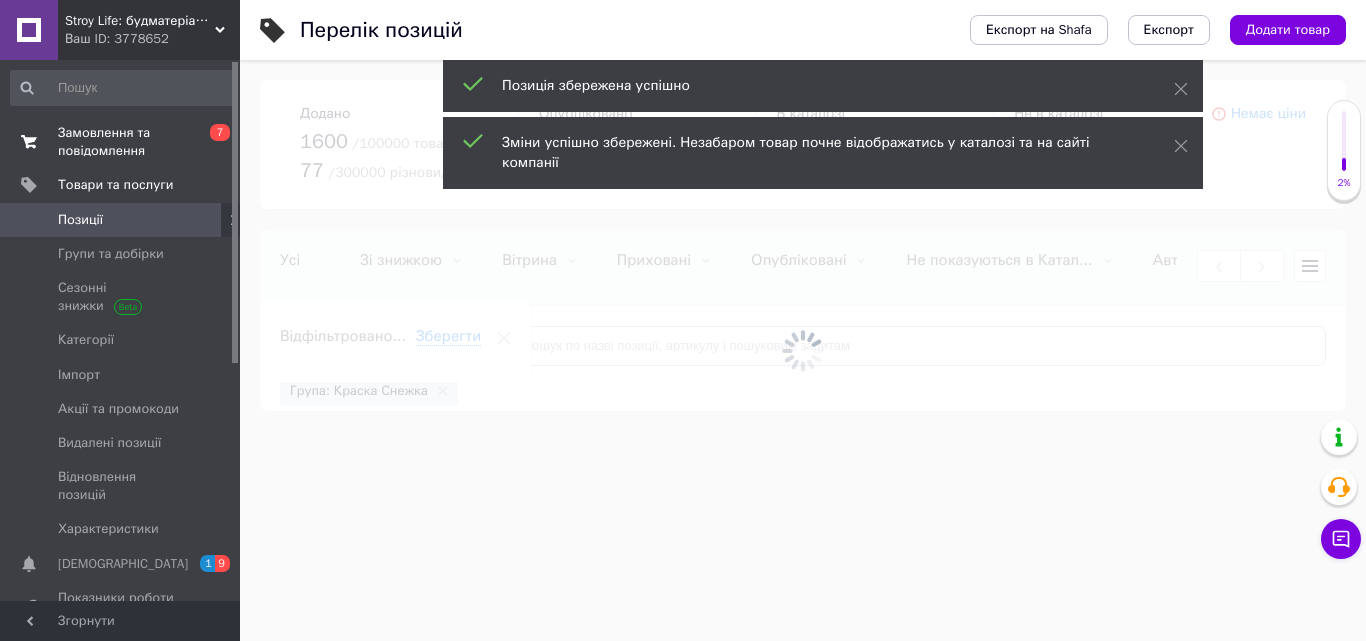 click on "Замовлення та повідомлення" at bounding box center [121, 142] 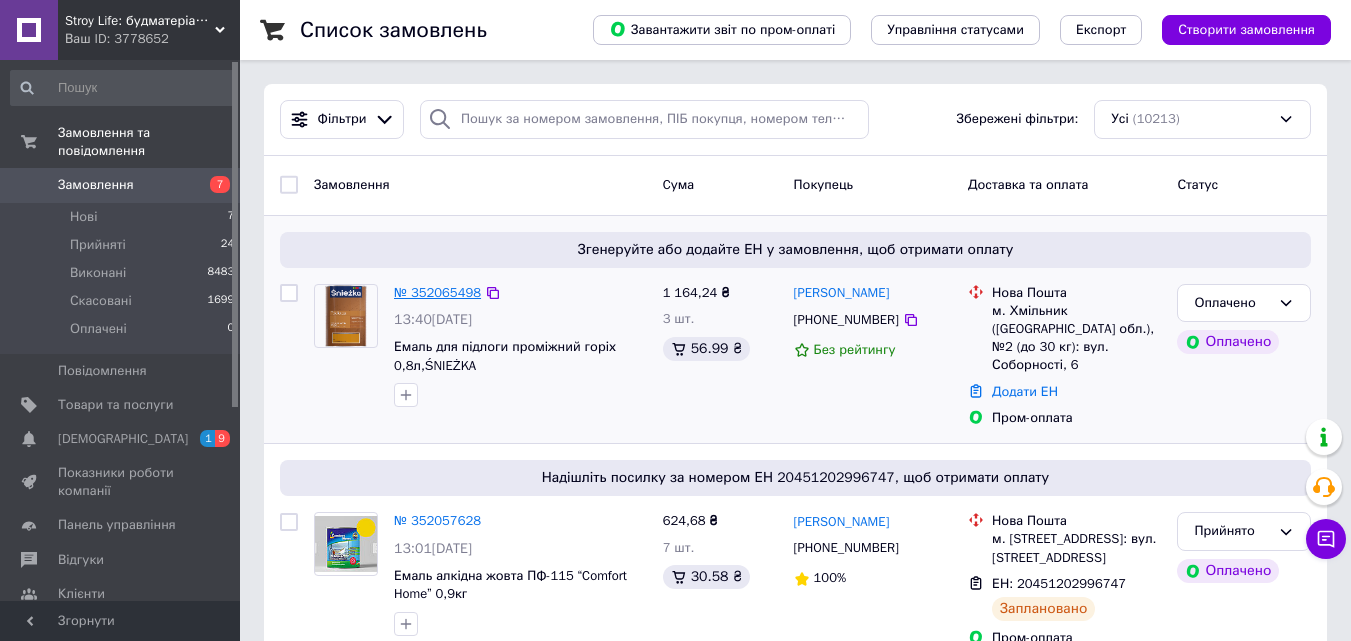 click on "№ 352065498" at bounding box center [437, 292] 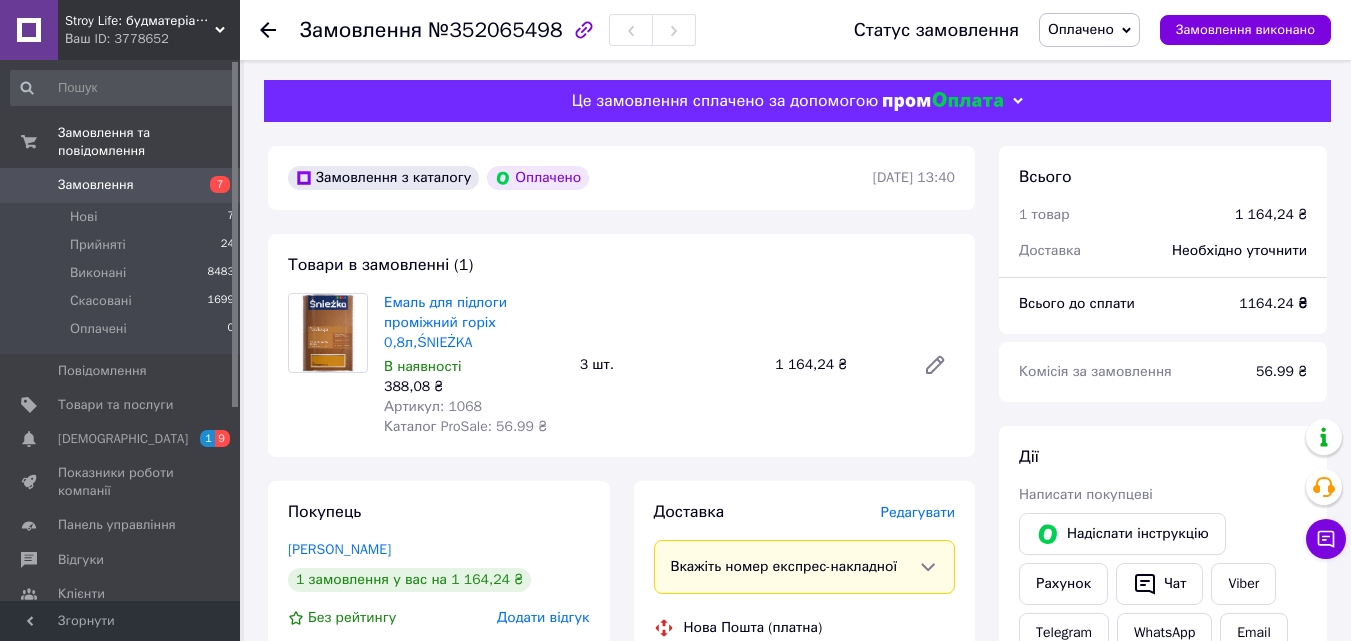 click on "Оплачено" at bounding box center [1089, 30] 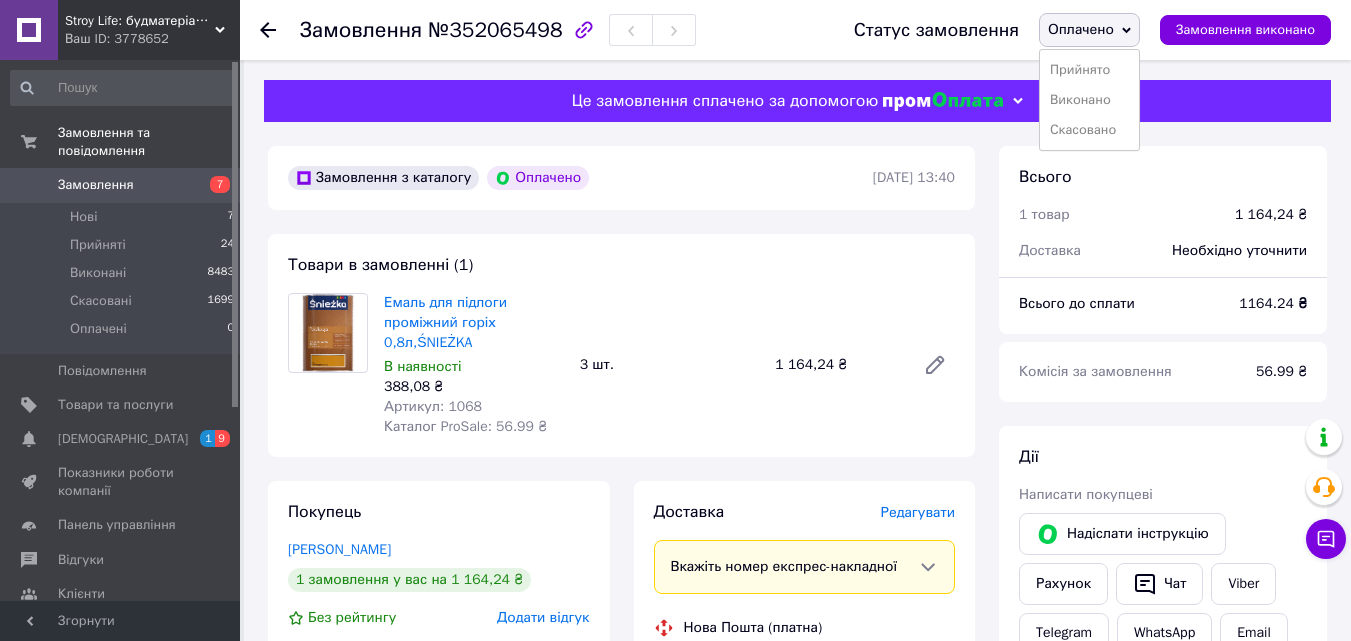 drag, startPoint x: 1112, startPoint y: 64, endPoint x: 1098, endPoint y: 74, distance: 17.20465 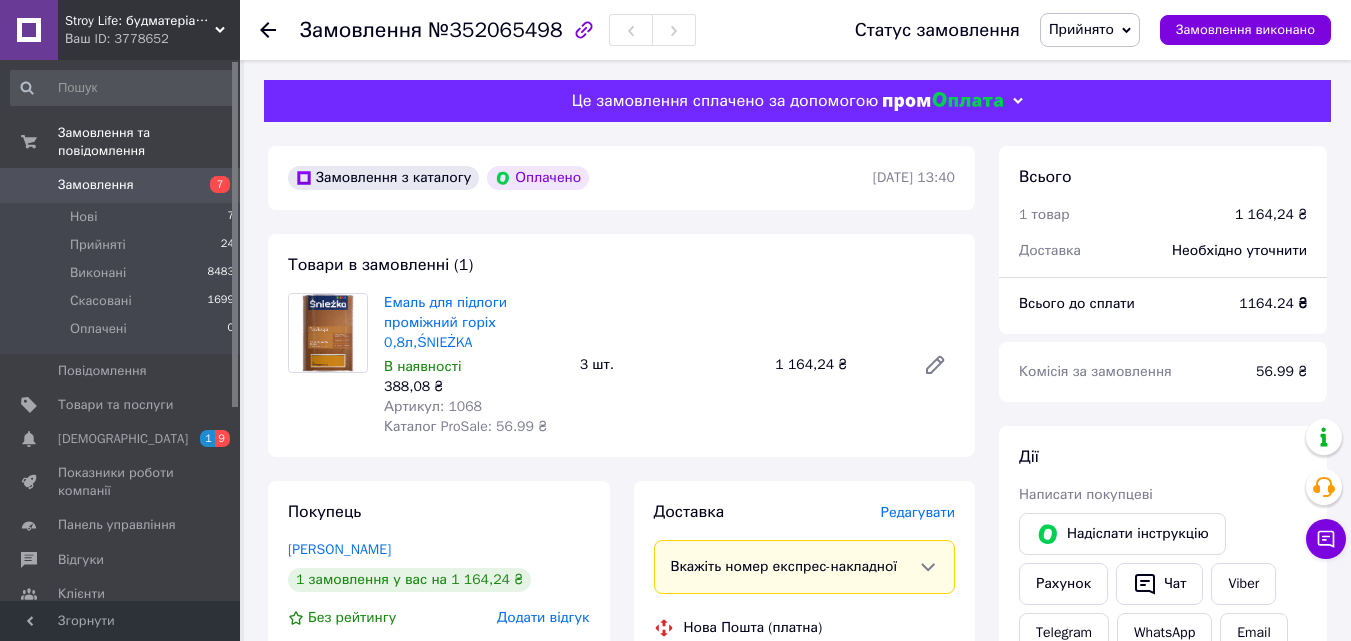 click on "Редагувати" at bounding box center (918, 512) 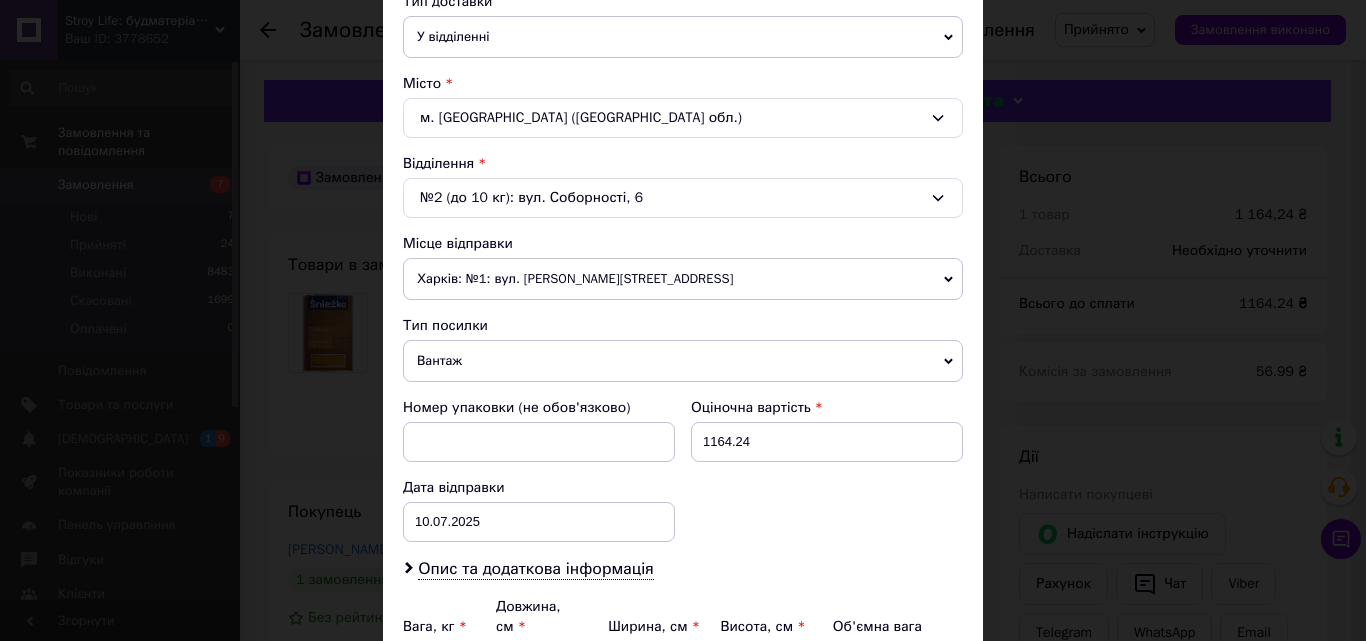 scroll, scrollTop: 687, scrollLeft: 0, axis: vertical 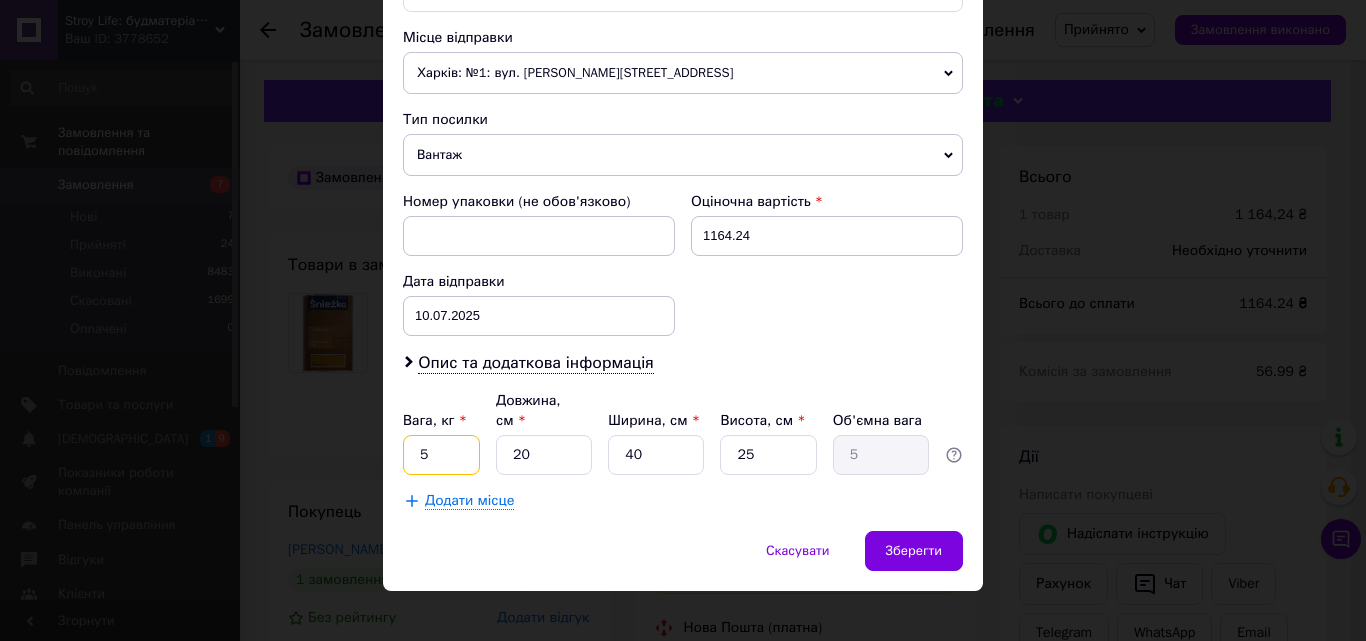 click on "5" at bounding box center [441, 455] 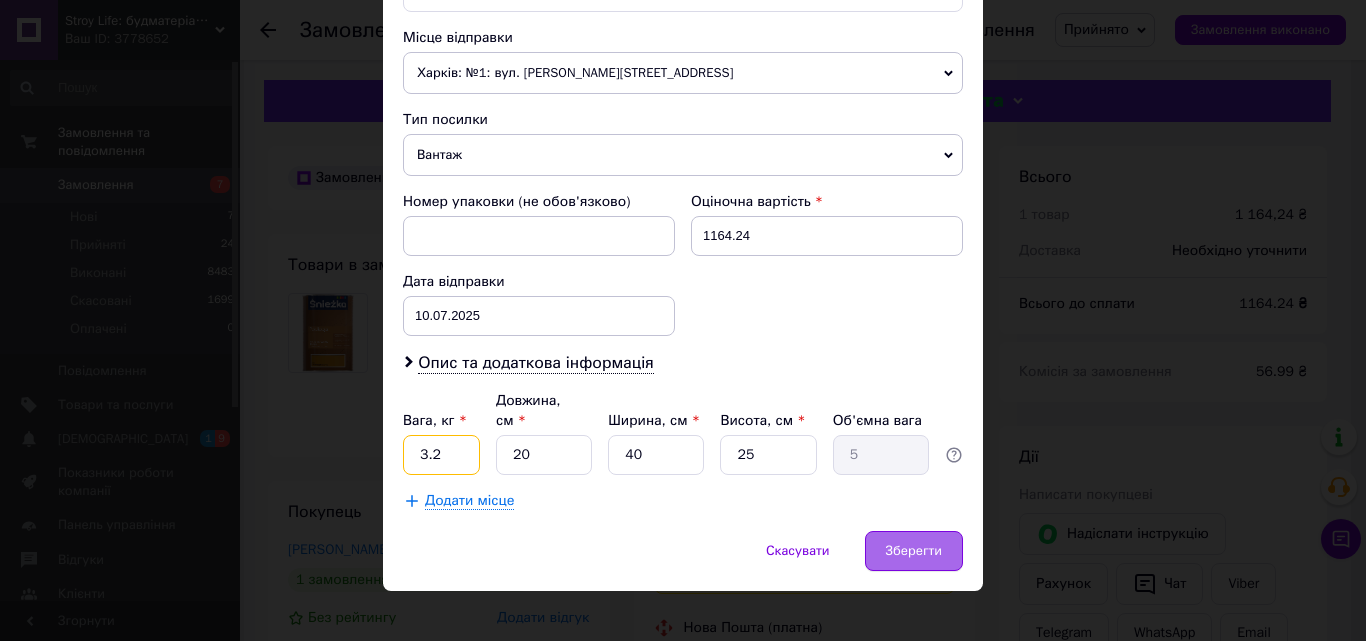 type on "3.2" 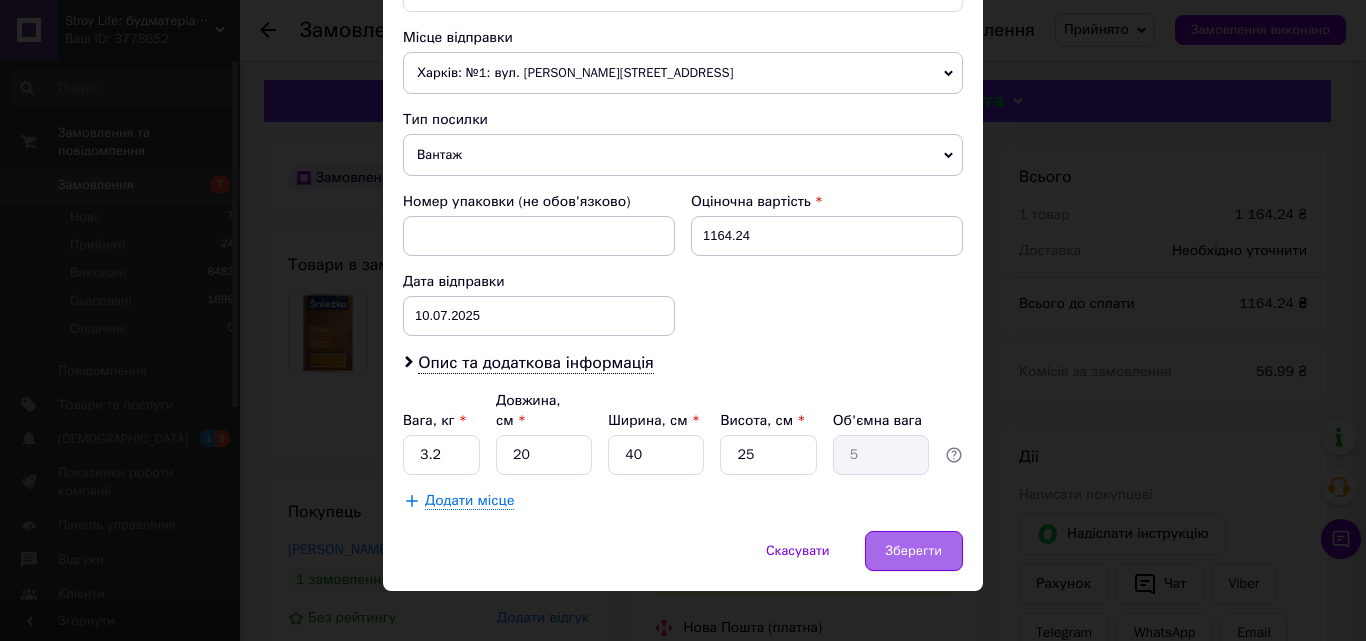 click on "Зберегти" at bounding box center [914, 551] 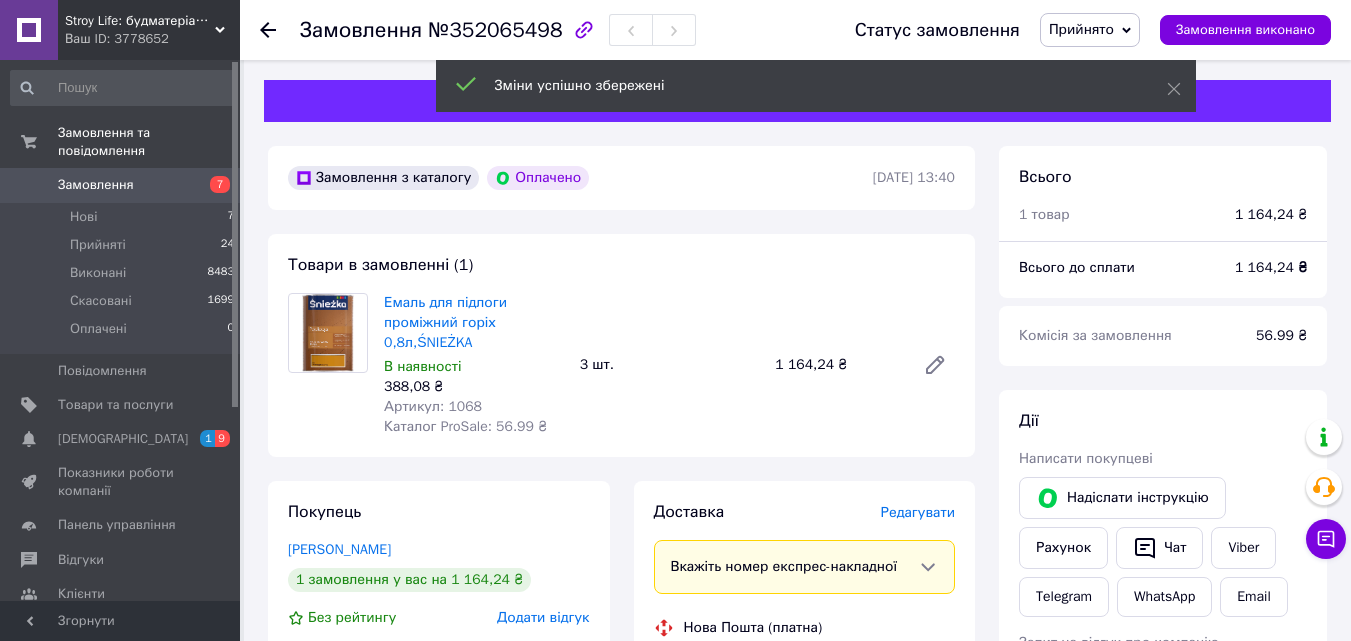 click on "Редагувати" at bounding box center (918, 512) 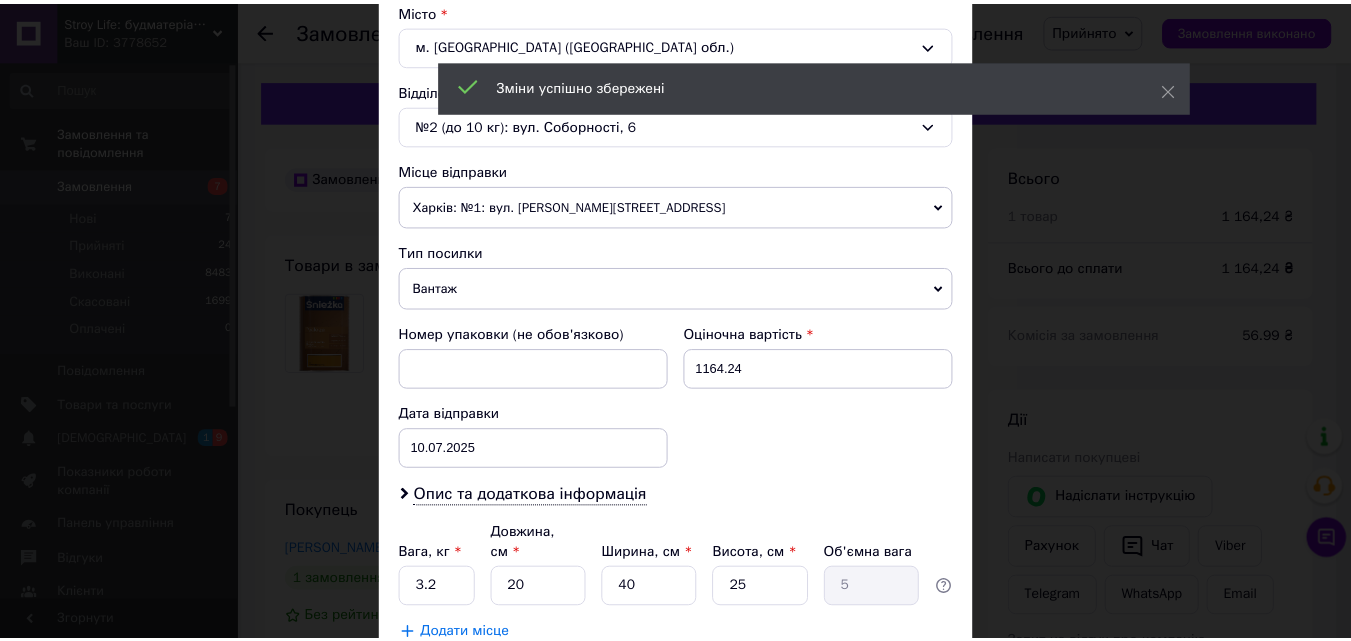 scroll, scrollTop: 687, scrollLeft: 0, axis: vertical 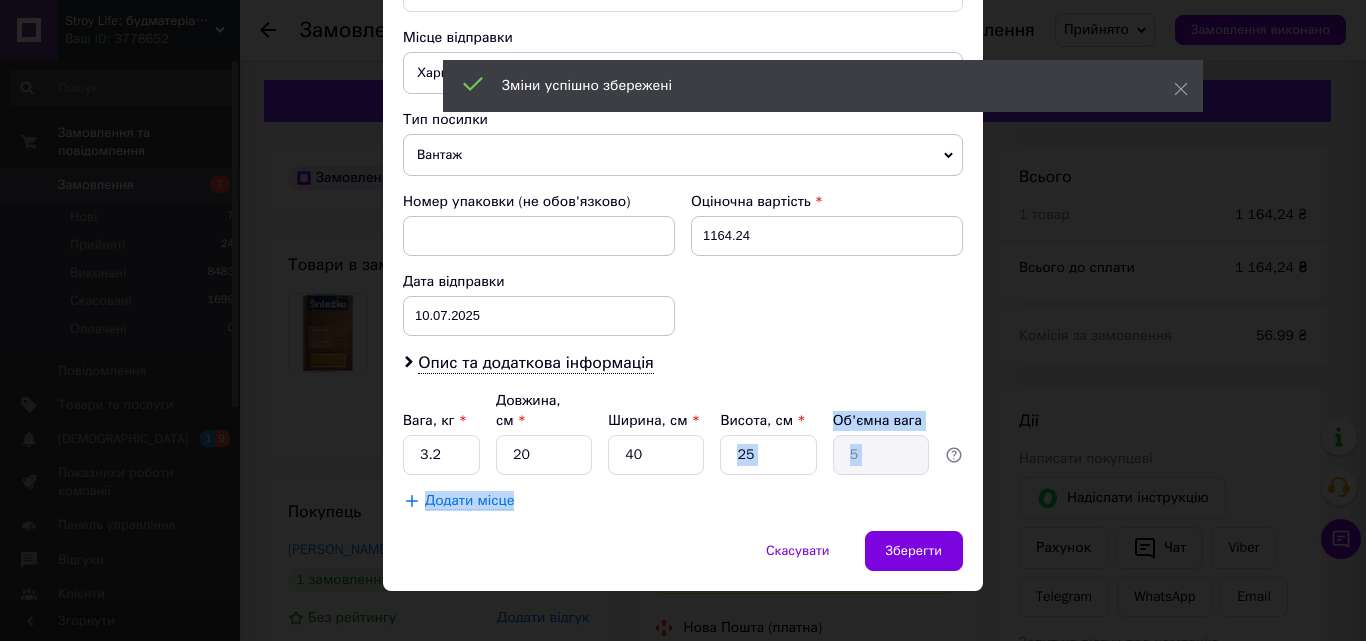 drag, startPoint x: 761, startPoint y: 459, endPoint x: 747, endPoint y: 447, distance: 18.439089 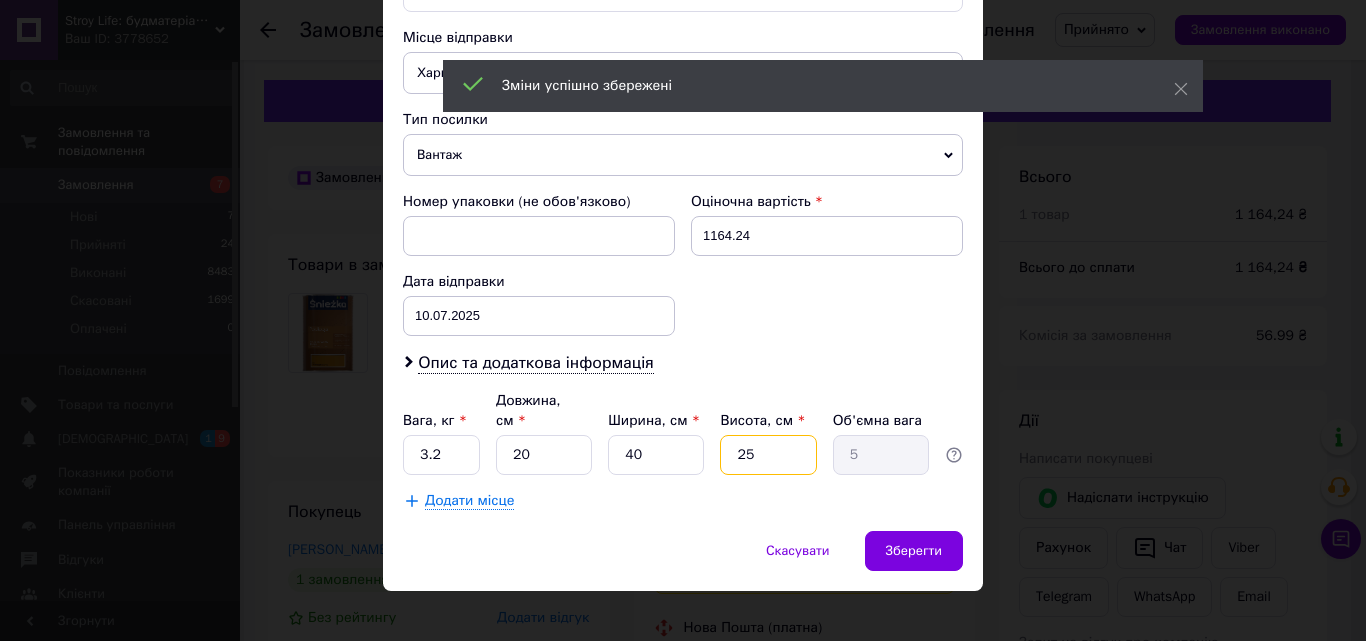 click on "Вага, кг   * 3.2 Довжина, см   * 20 Ширина, см   * 40 Висота, см   * 25 Об'ємна вага 5" at bounding box center (683, 433) 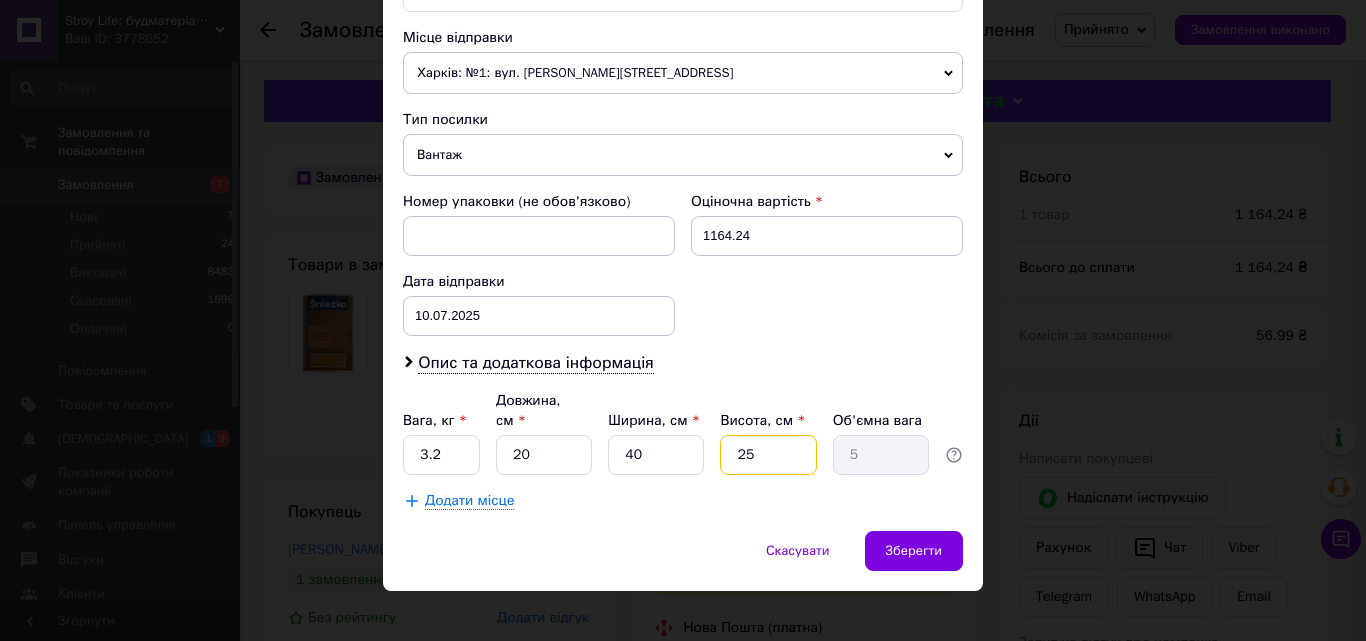 type on "2" 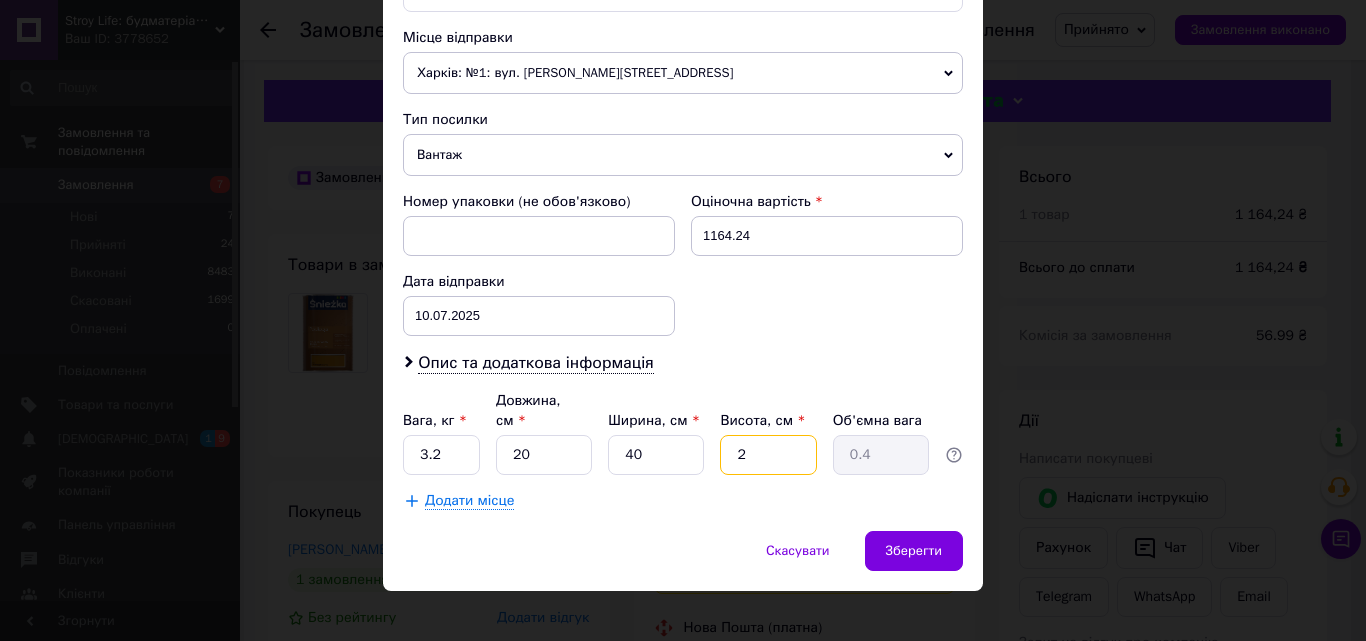 type on "20" 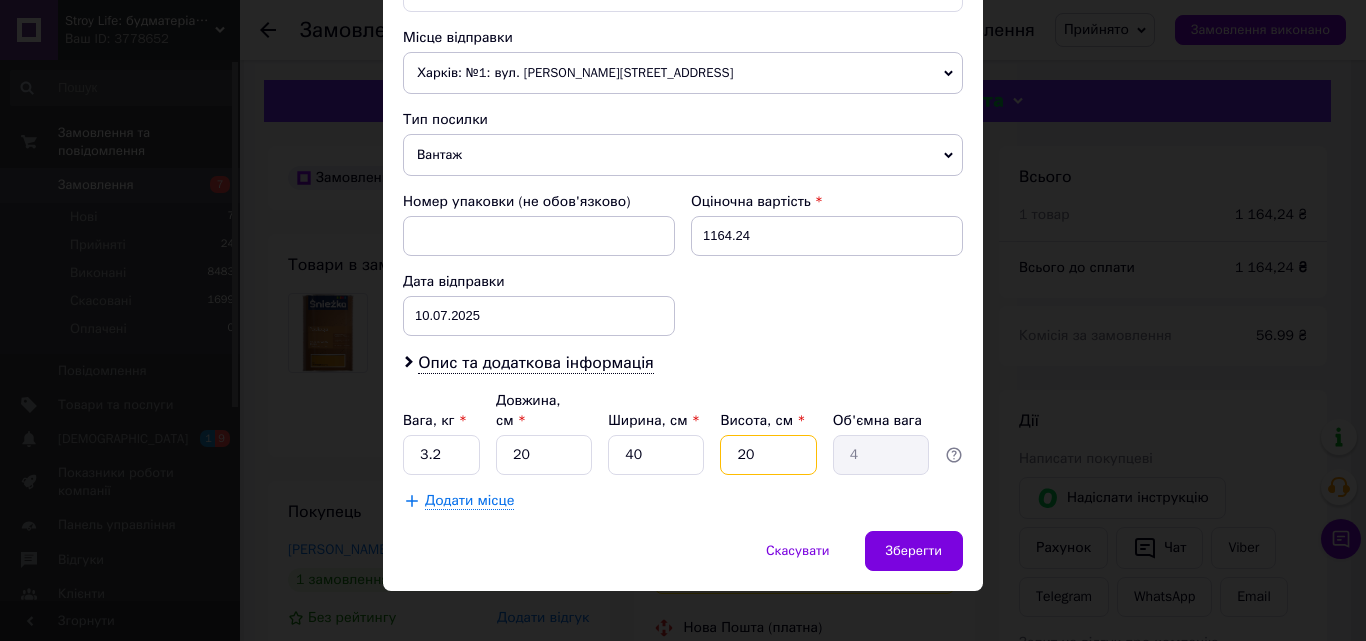 type on "20" 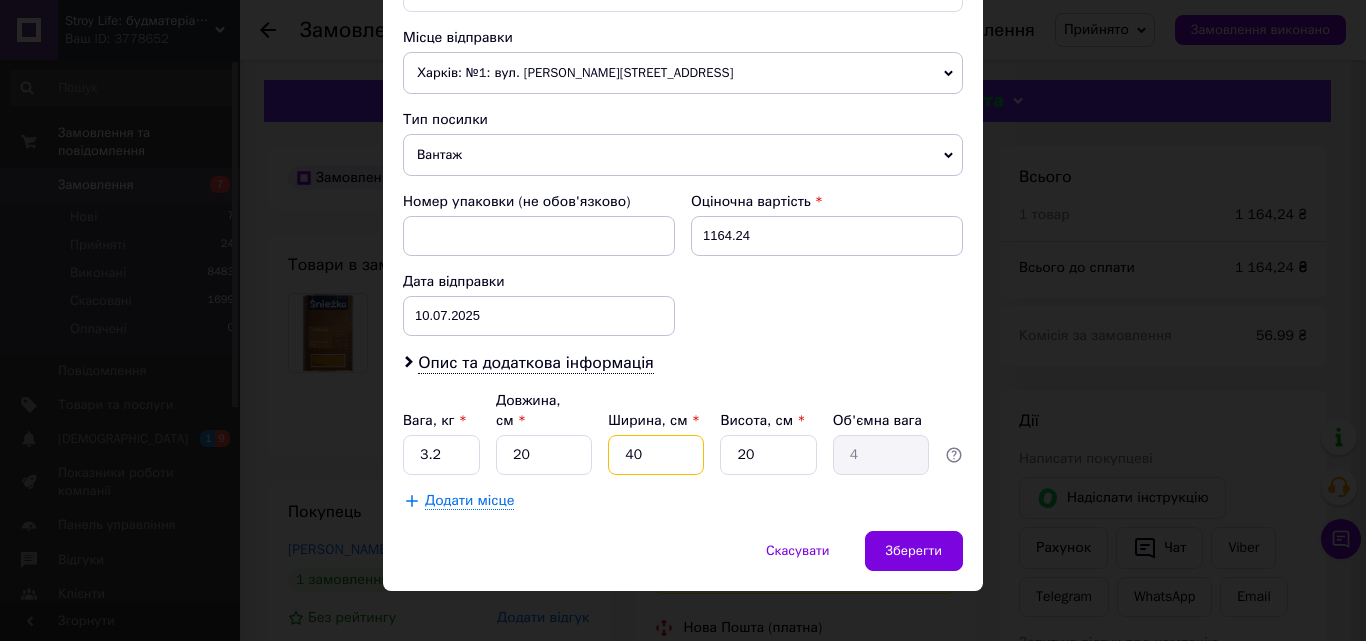 click on "40" at bounding box center (656, 455) 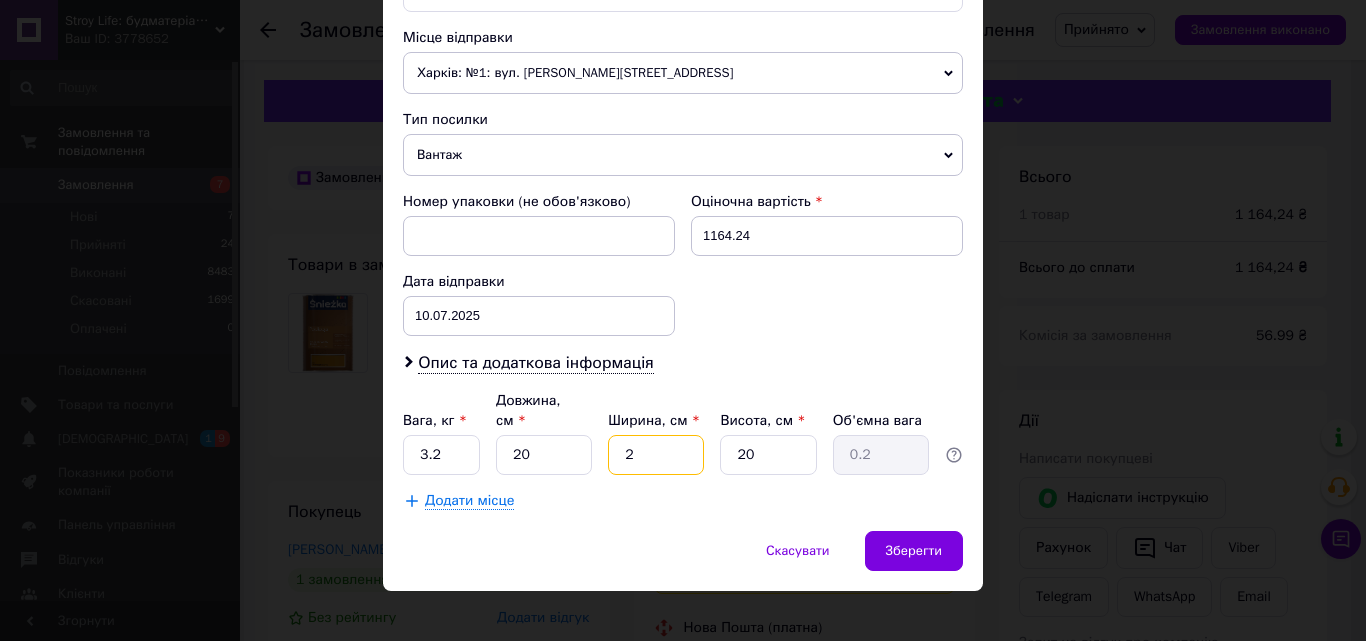 type on "20" 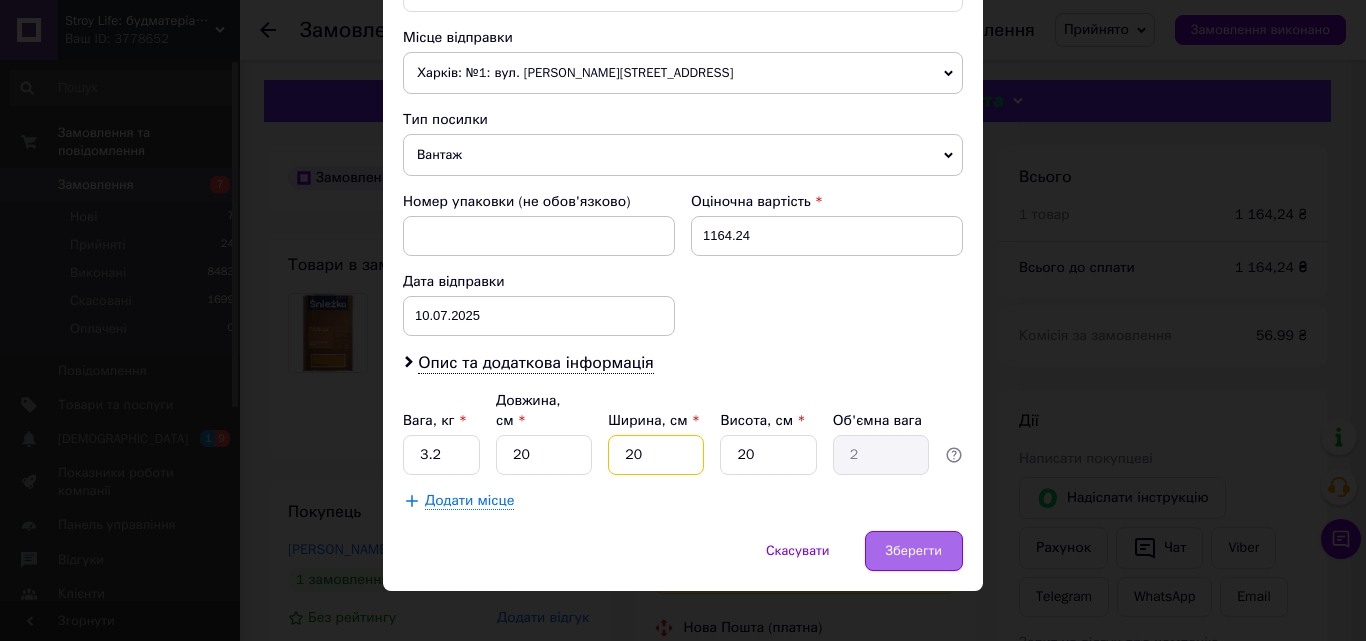 type on "20" 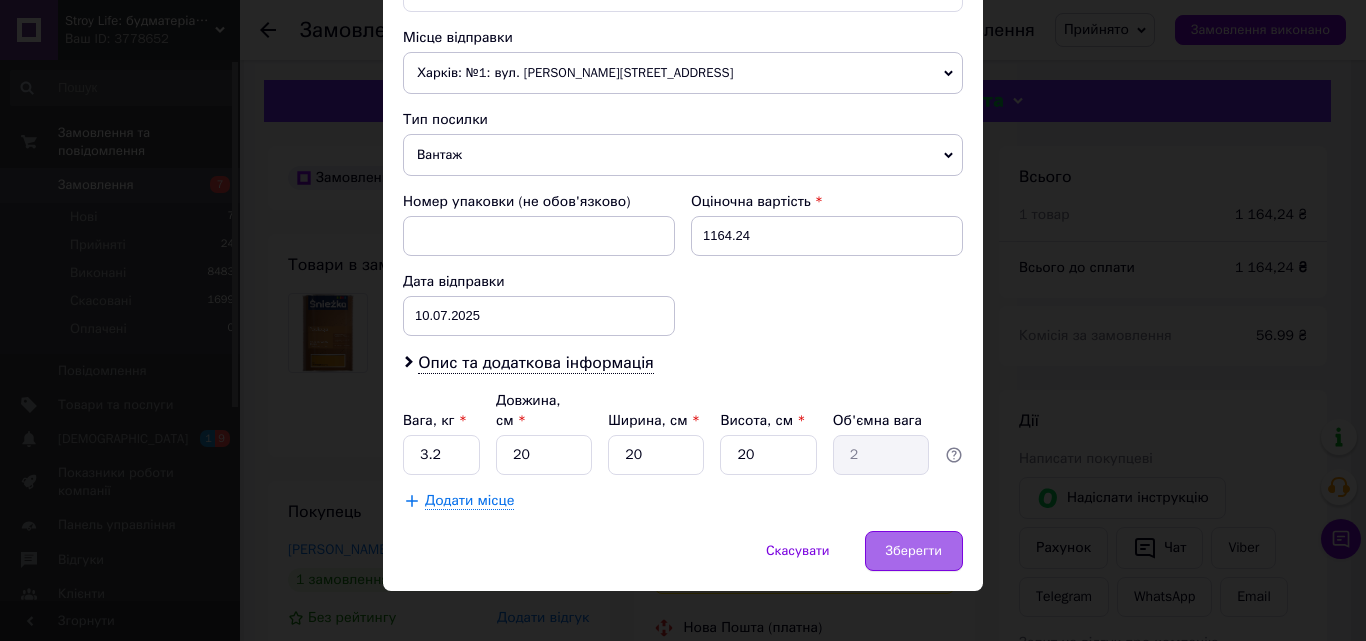 click on "Зберегти" at bounding box center (914, 551) 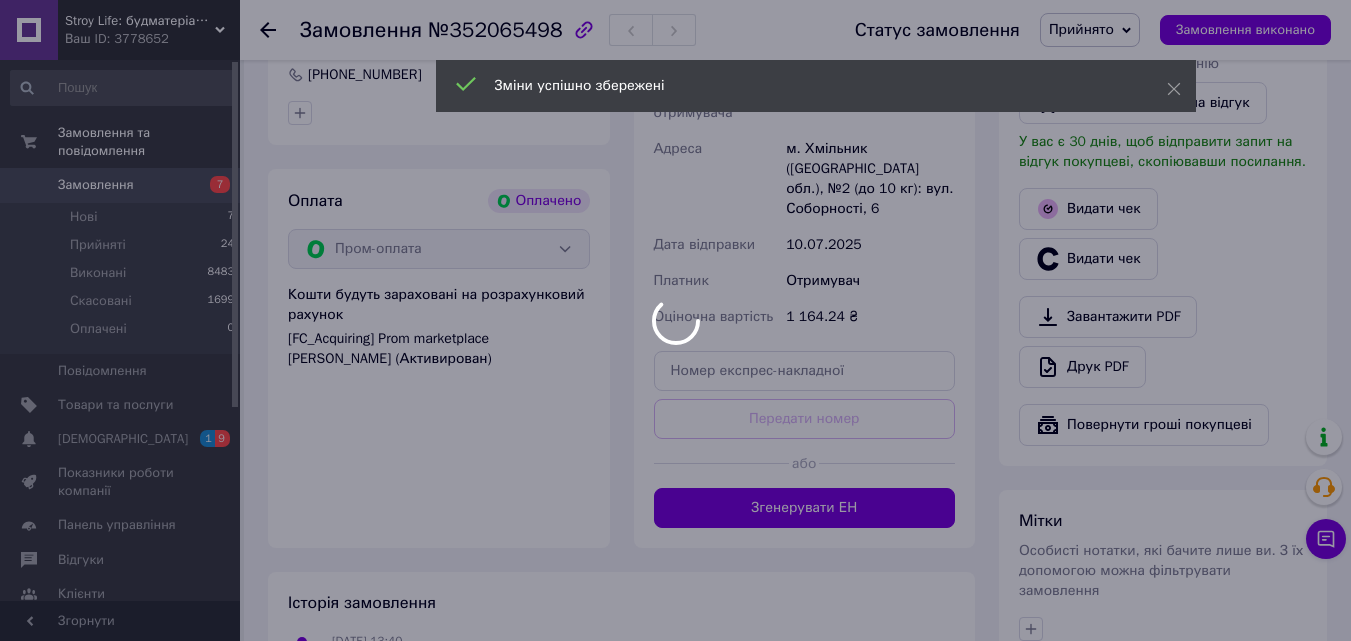 scroll, scrollTop: 700, scrollLeft: 0, axis: vertical 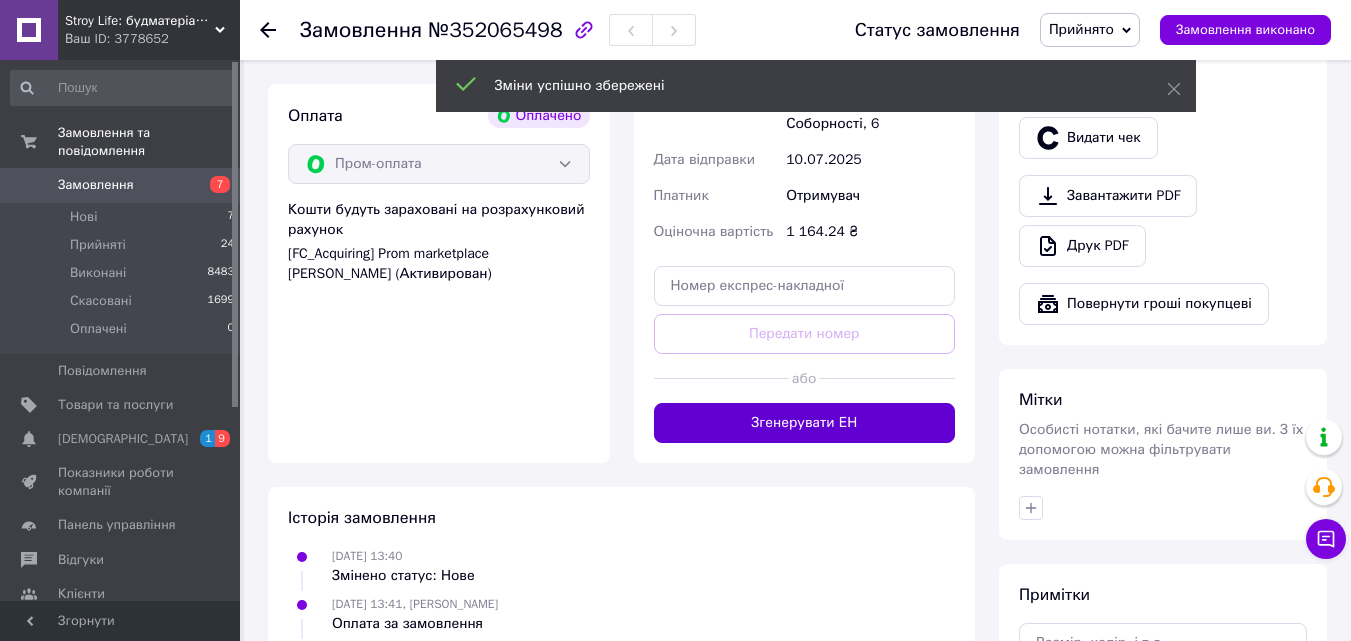 click on "Згенерувати ЕН" at bounding box center [805, 423] 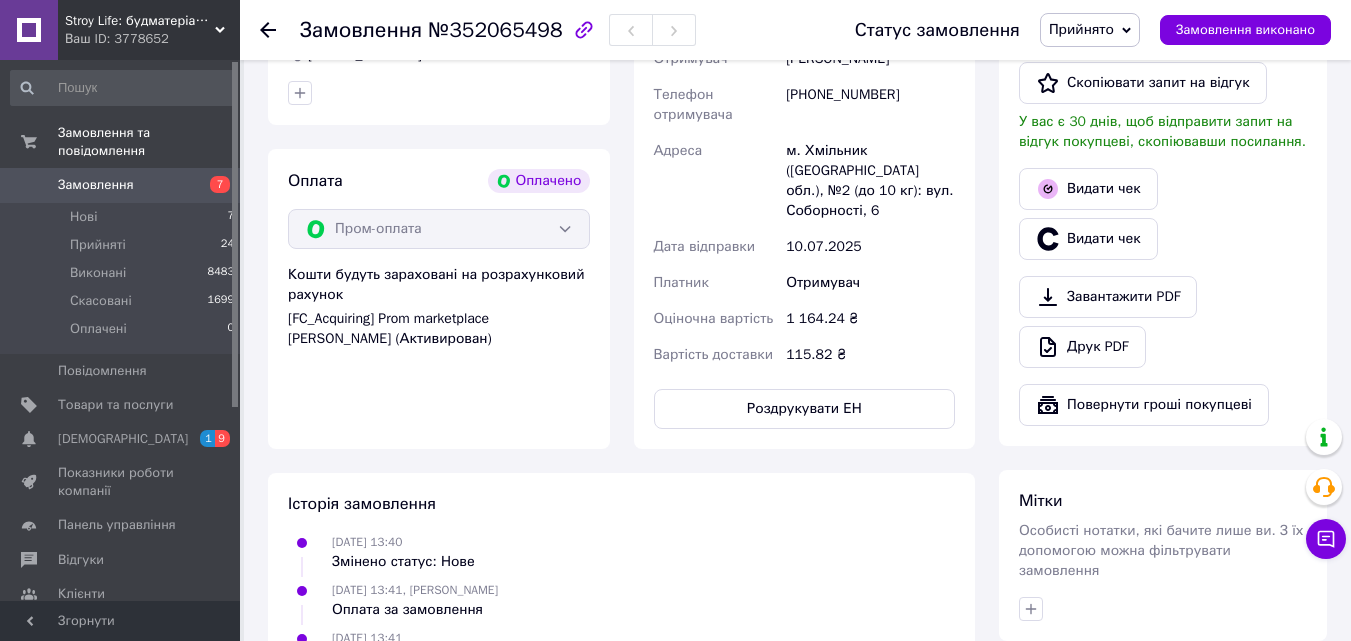 scroll, scrollTop: 600, scrollLeft: 0, axis: vertical 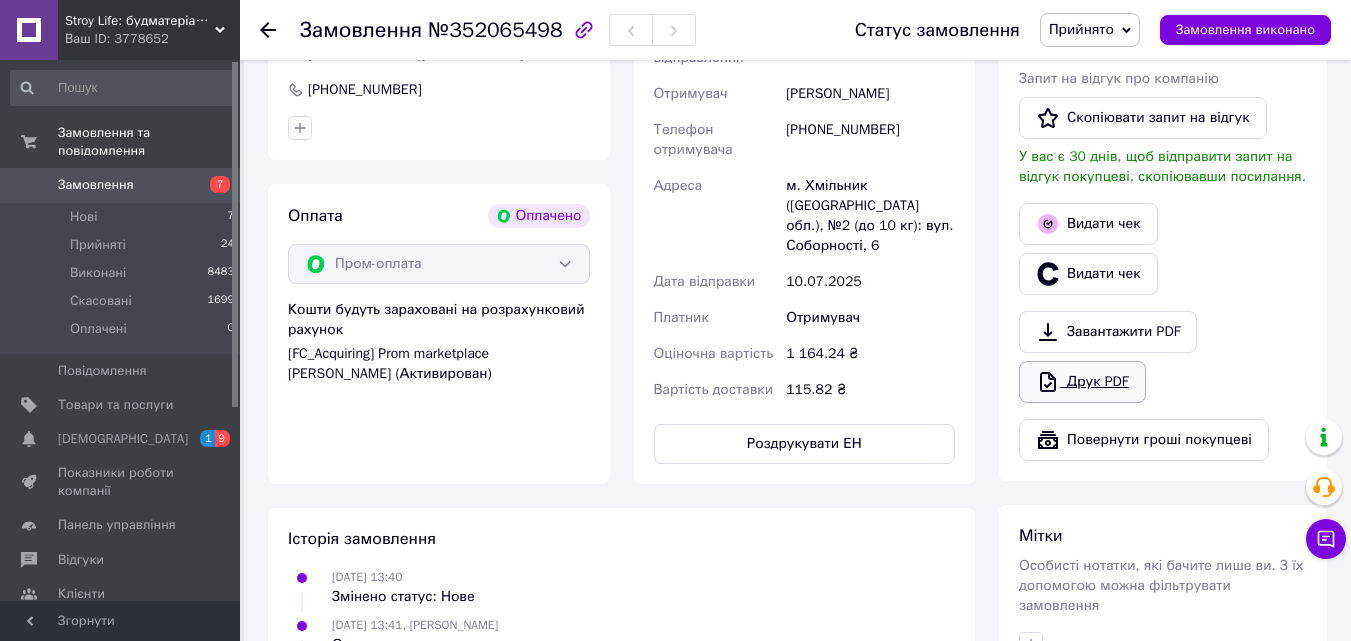 click on "Друк PDF" at bounding box center (1082, 382) 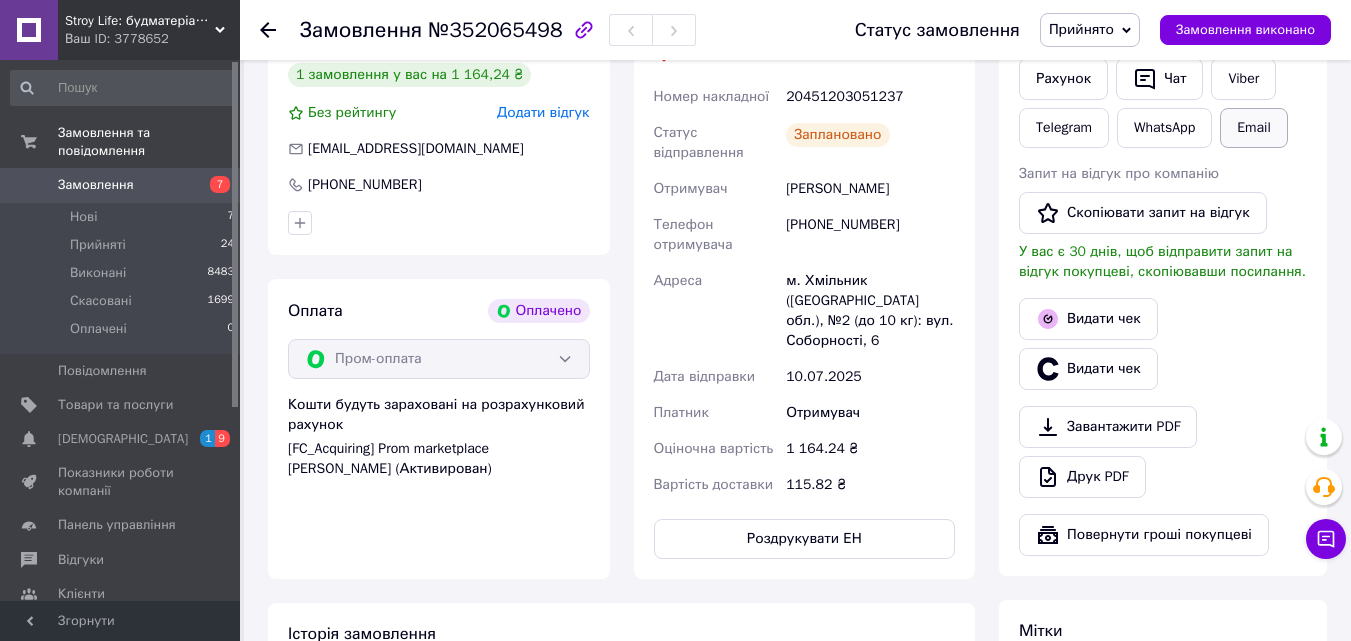 scroll, scrollTop: 300, scrollLeft: 0, axis: vertical 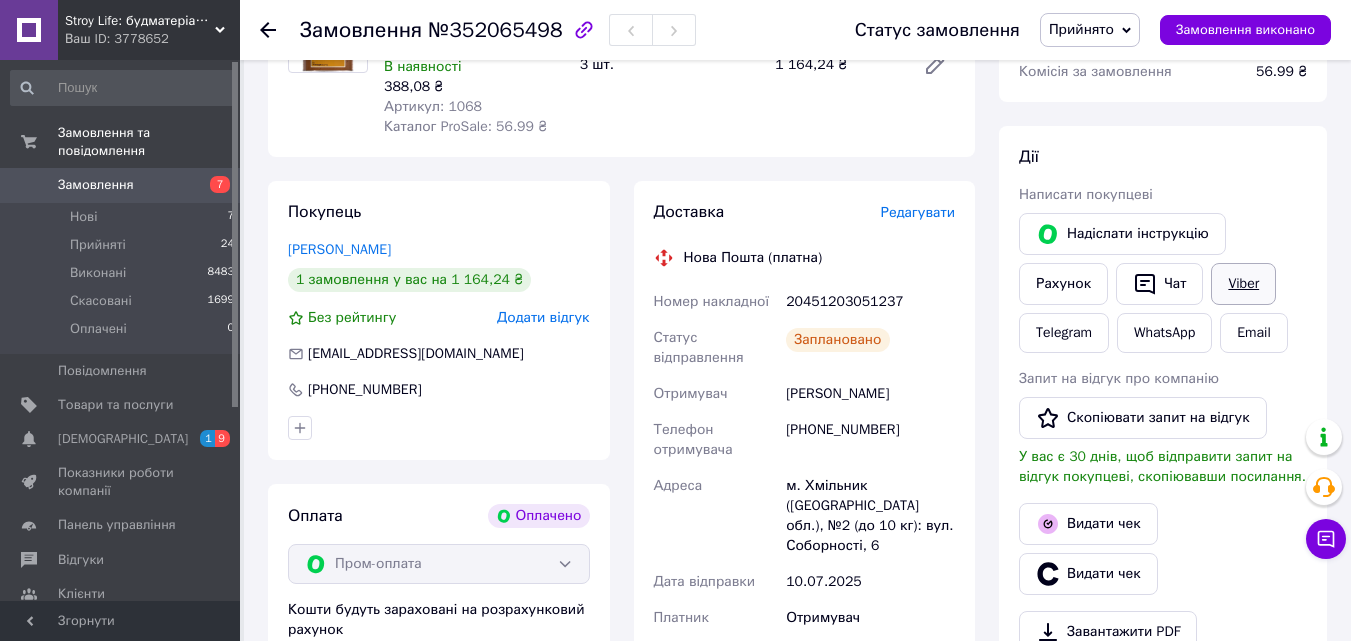 click on "Viber" at bounding box center [1243, 284] 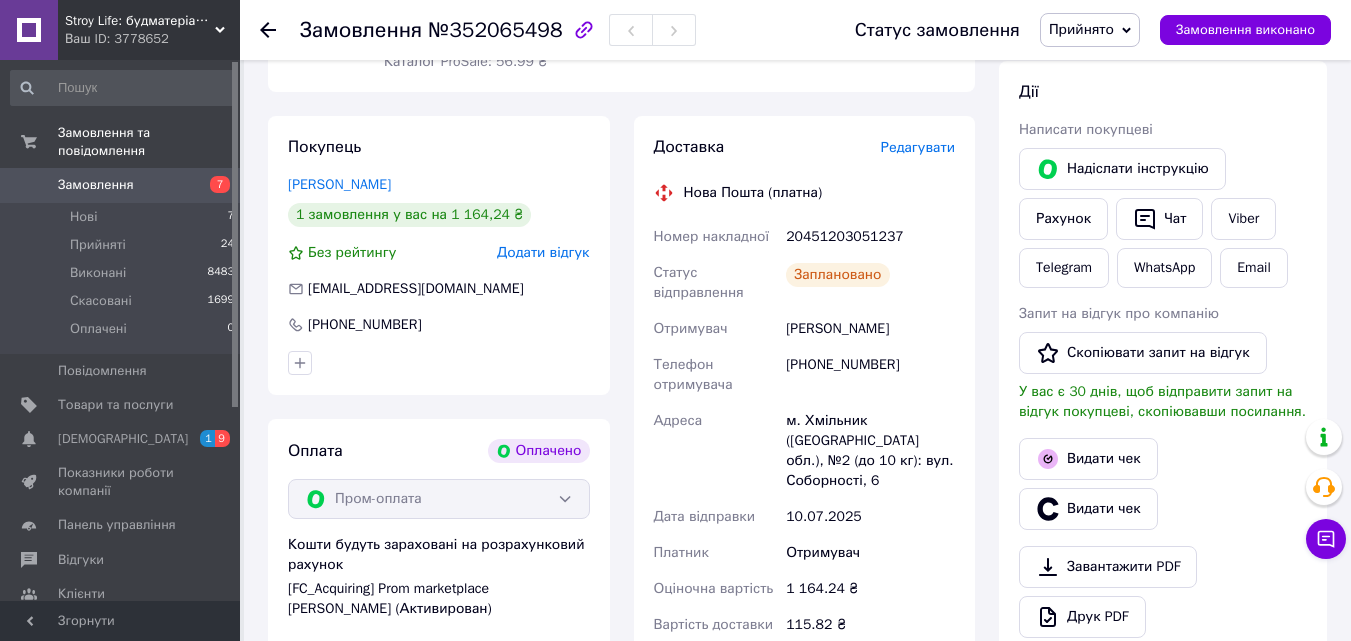 scroll, scrollTop: 400, scrollLeft: 0, axis: vertical 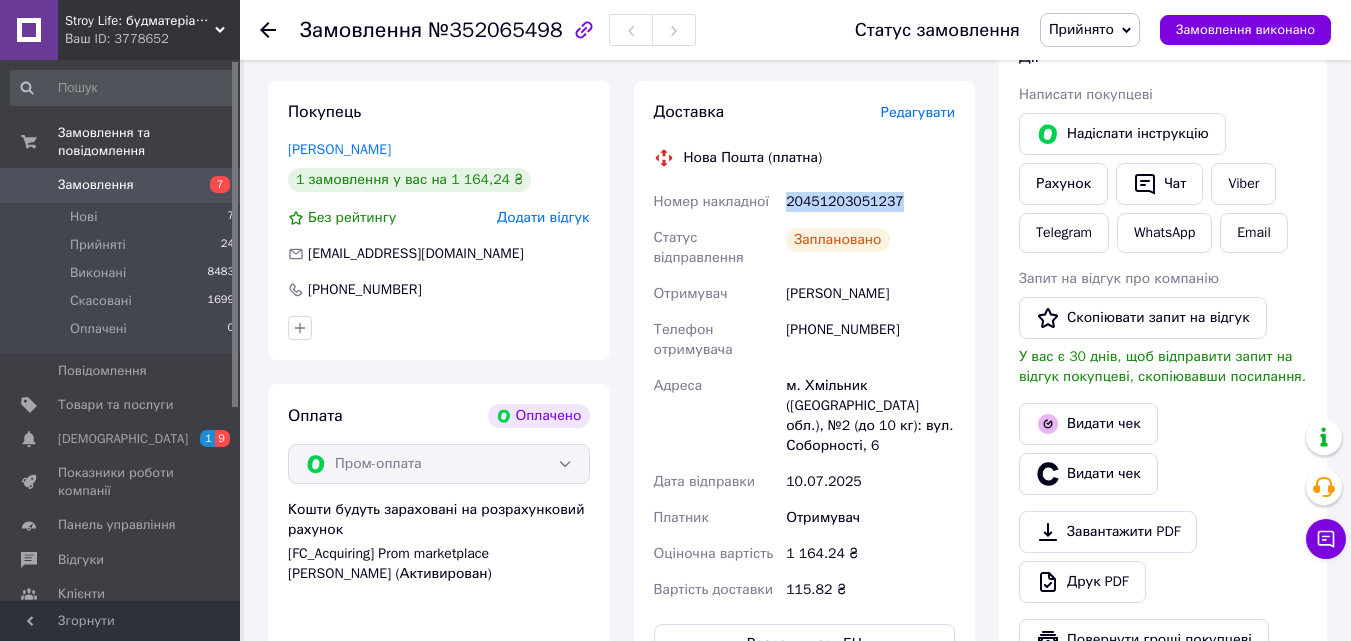 drag, startPoint x: 902, startPoint y: 202, endPoint x: 781, endPoint y: 196, distance: 121.14867 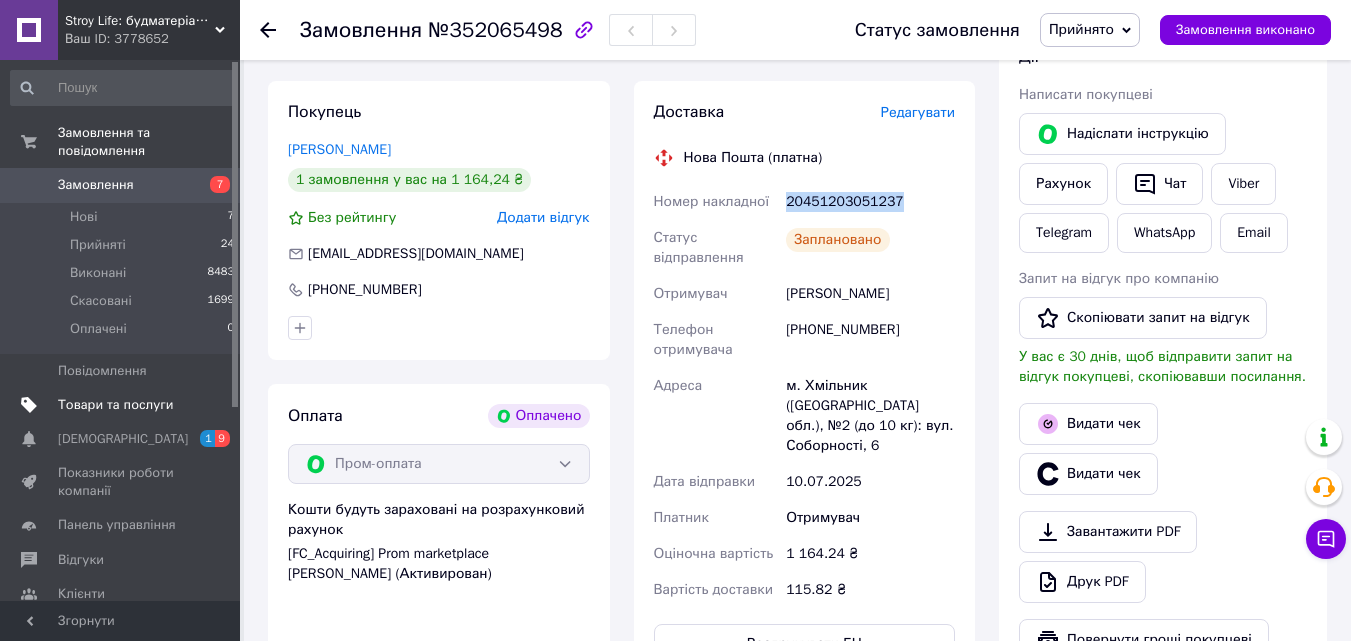 click on "Товари та послуги" at bounding box center (115, 405) 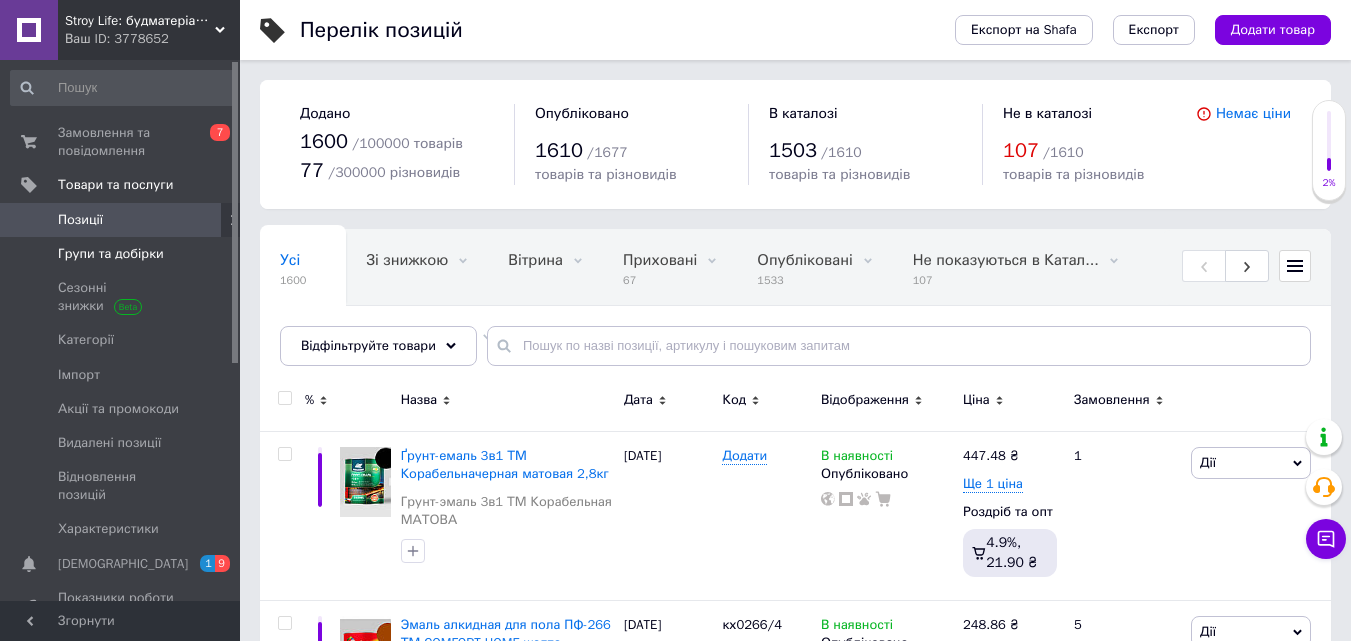 click on "Групи та добірки" at bounding box center [111, 254] 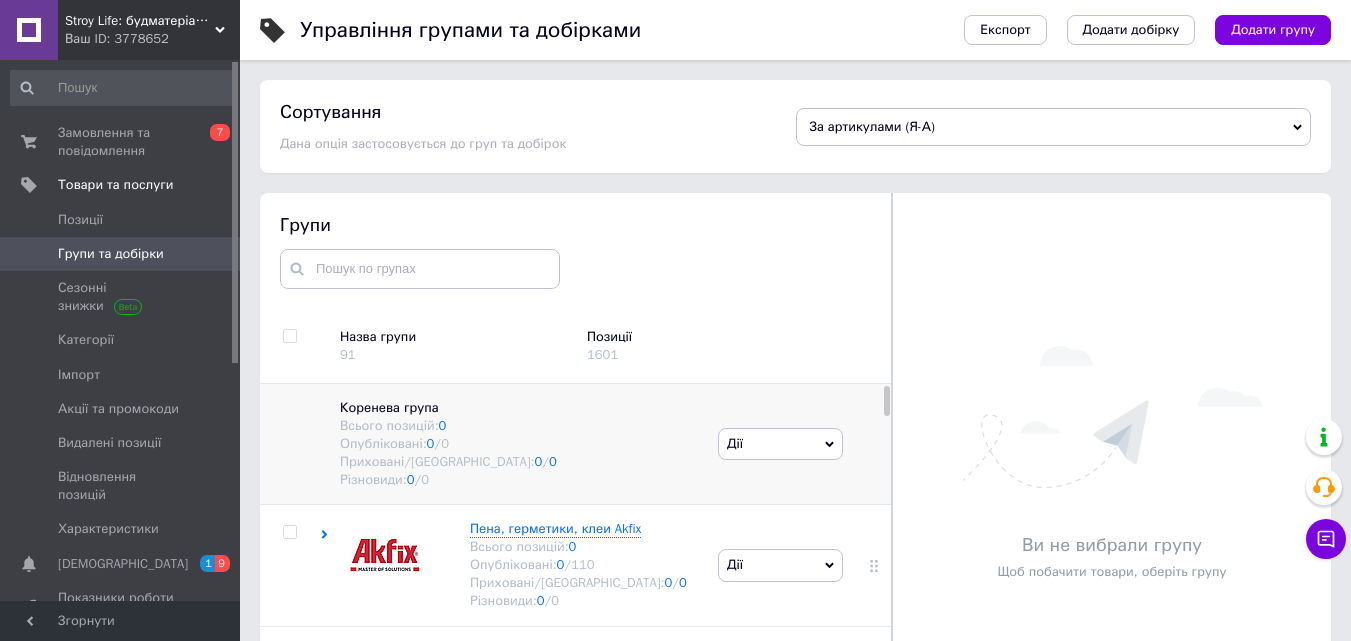 scroll, scrollTop: 99, scrollLeft: 0, axis: vertical 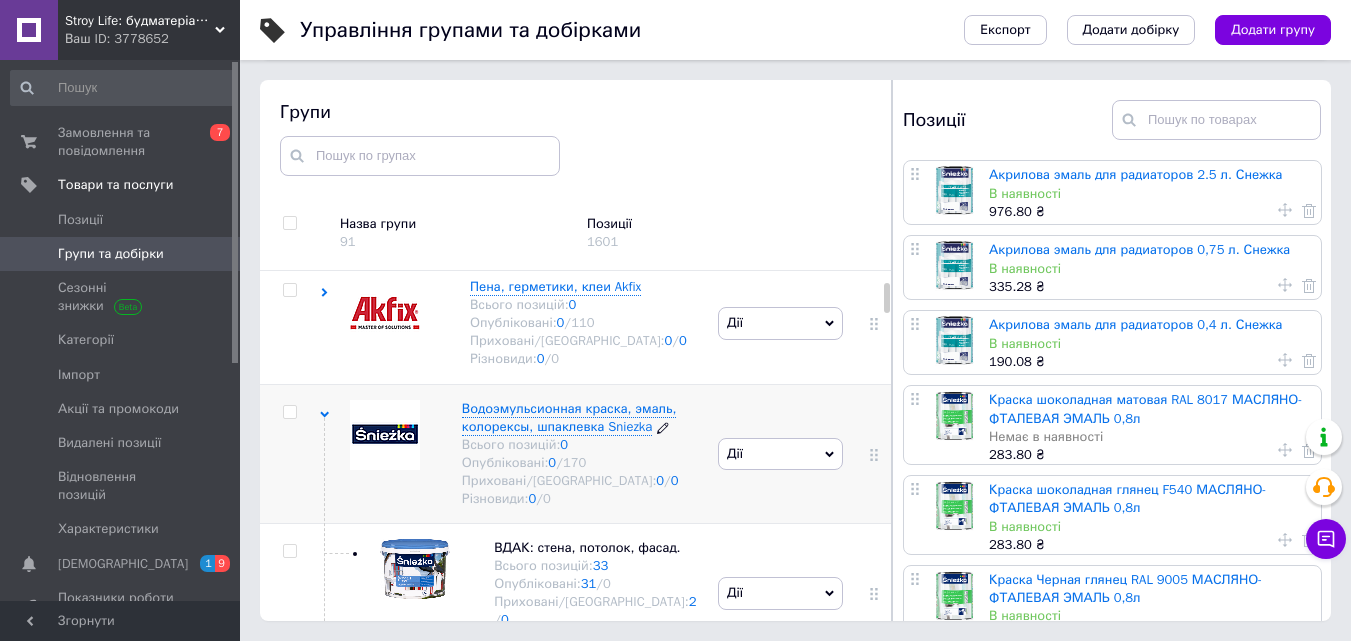click on "Водоэмульсионная краска, эмаль, колорексы, шпаклевка Sniezka" at bounding box center [569, 417] 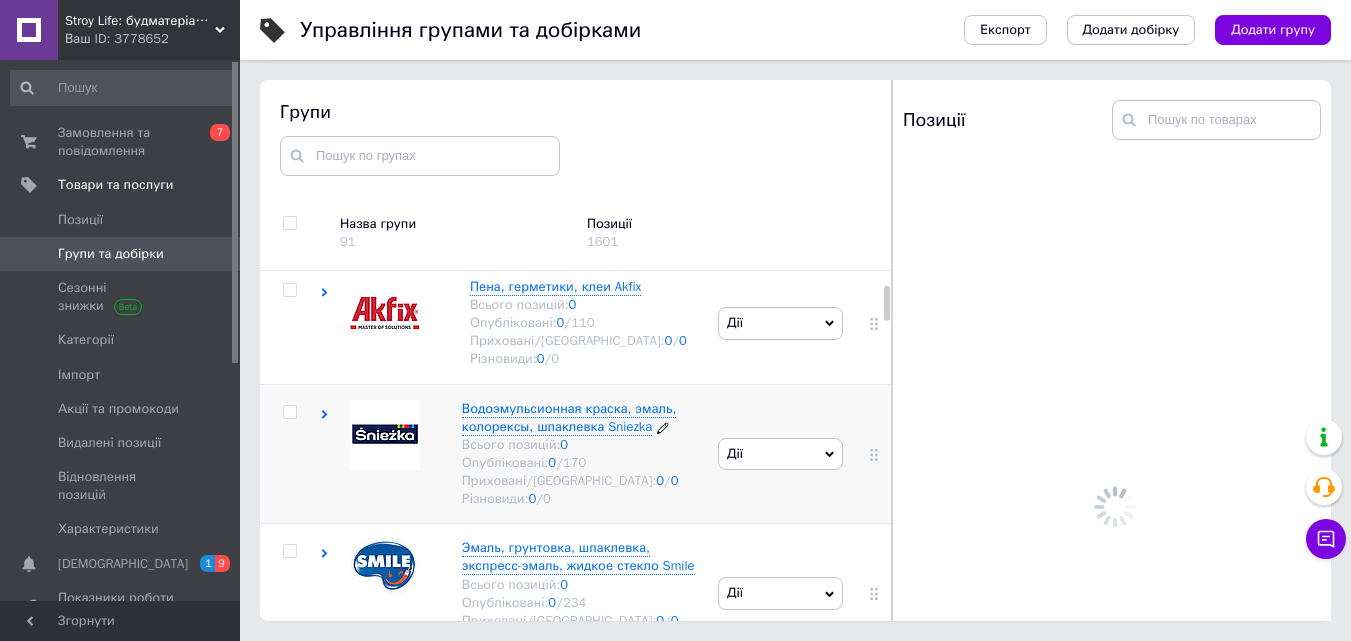 click on "Водоэмульсионная краска, эмаль, колорексы, шпаклевка Sniezka" at bounding box center [569, 417] 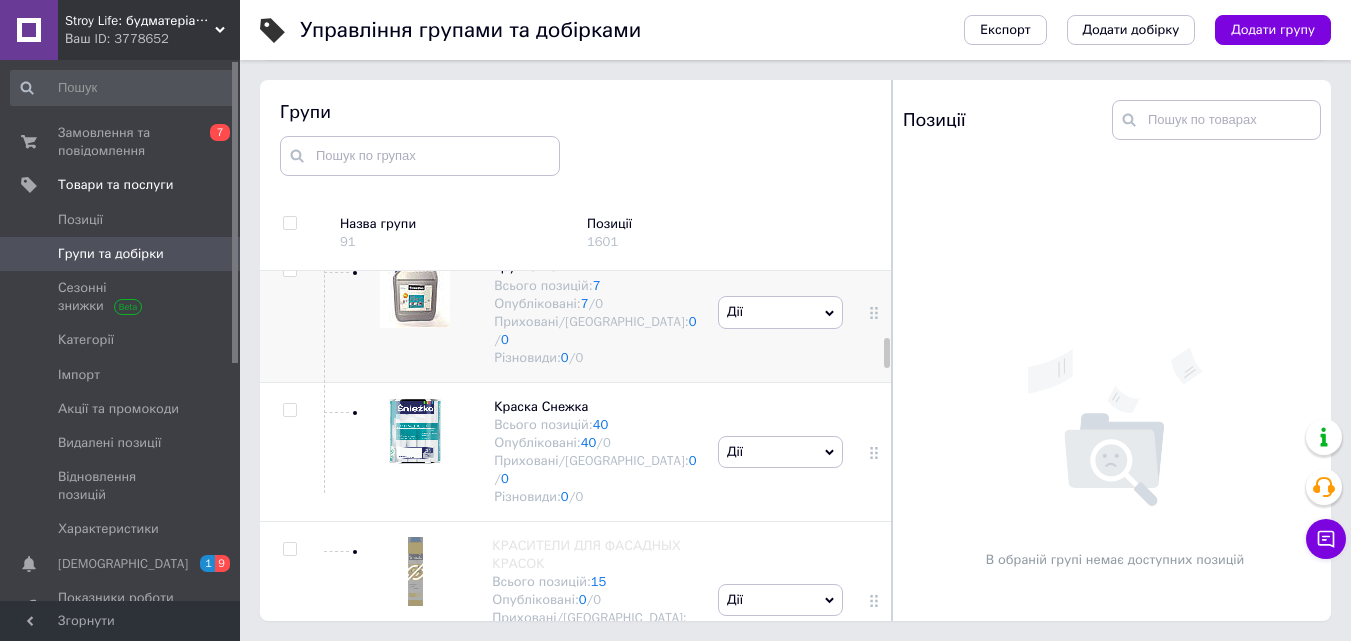 scroll, scrollTop: 829, scrollLeft: 0, axis: vertical 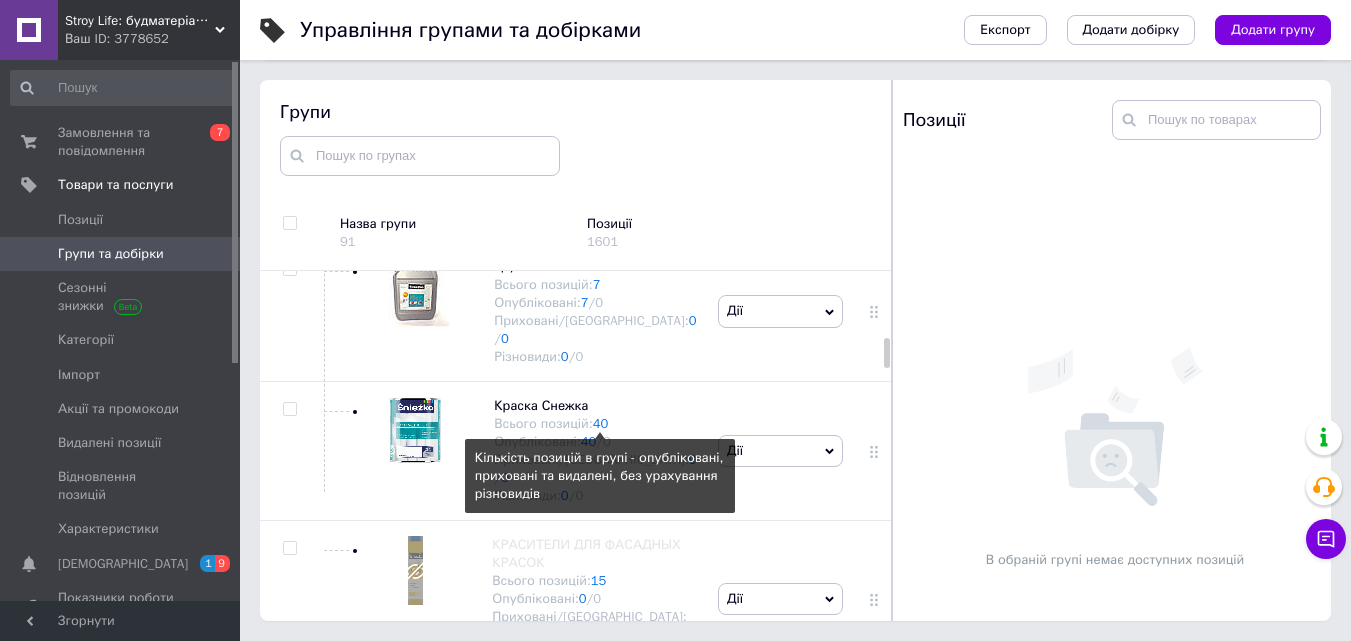 click on "40" at bounding box center [601, 423] 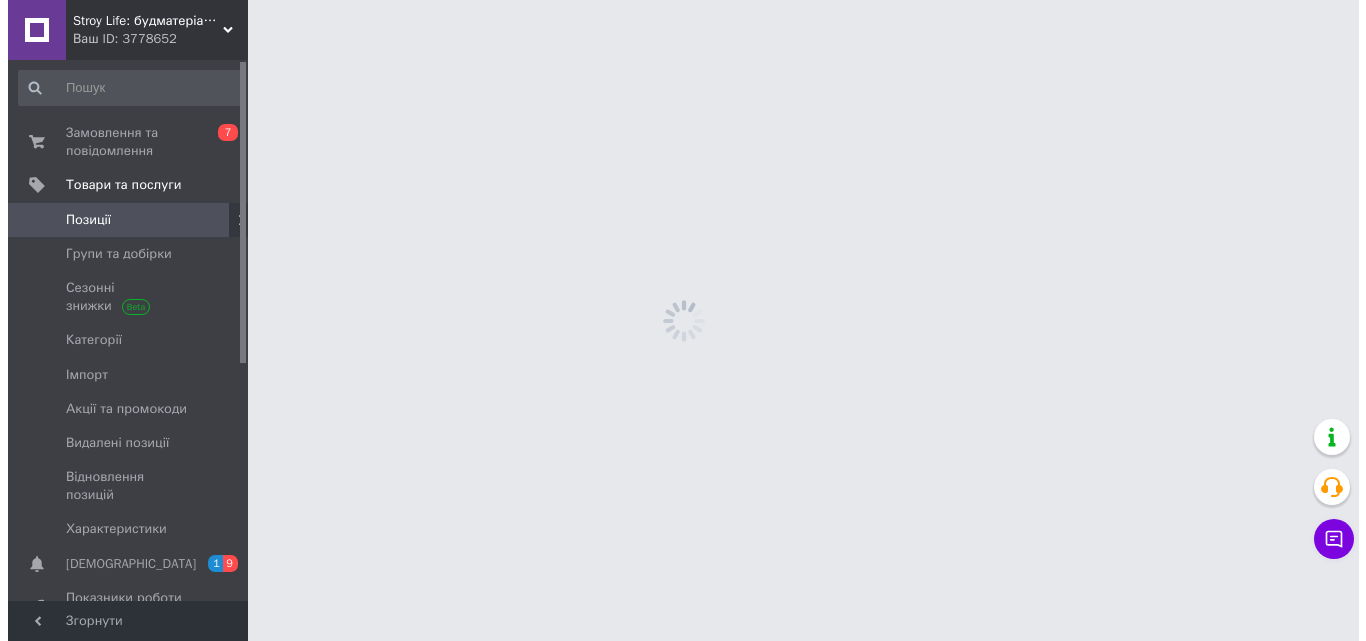 scroll, scrollTop: 0, scrollLeft: 0, axis: both 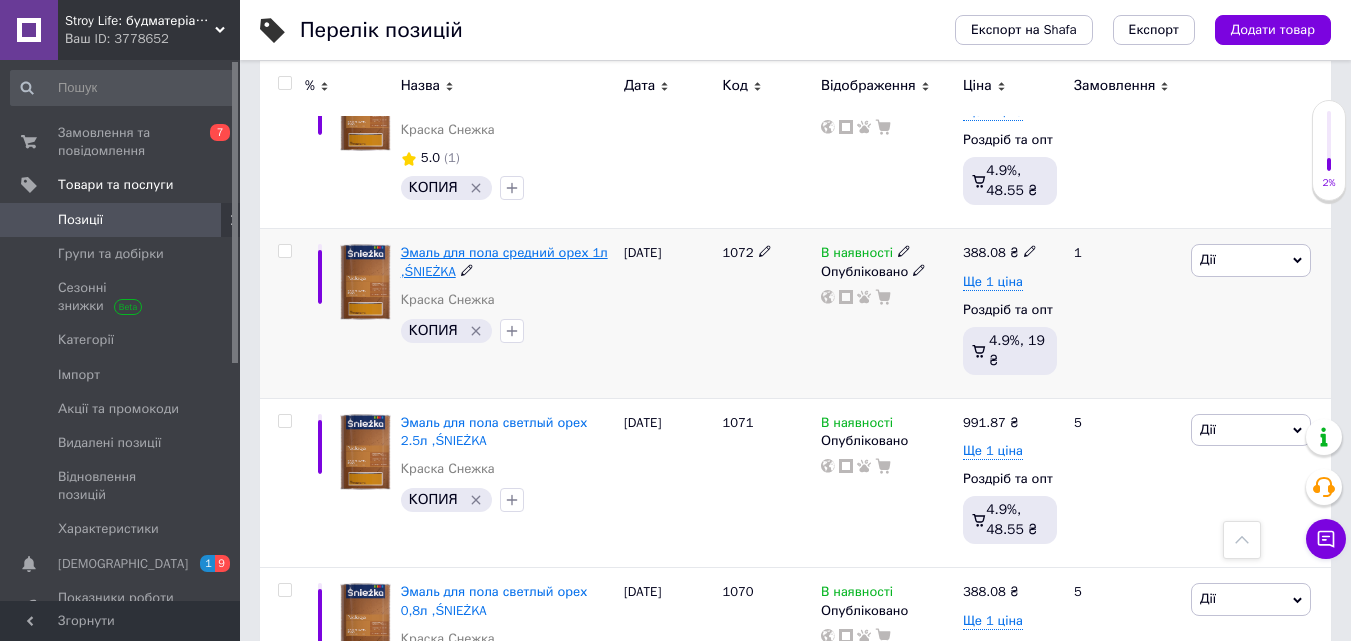 click on "Эмаль для пола средний орех 1л ,ŚNIEŻKA" at bounding box center (504, 261) 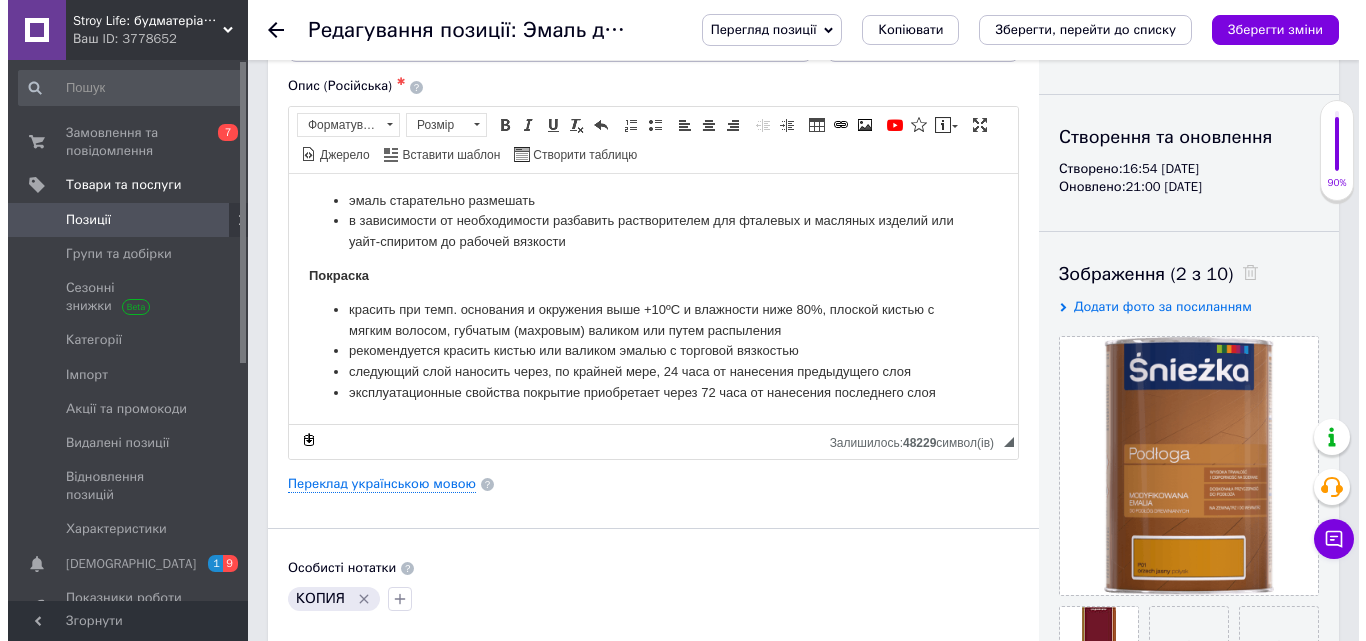 scroll, scrollTop: 300, scrollLeft: 0, axis: vertical 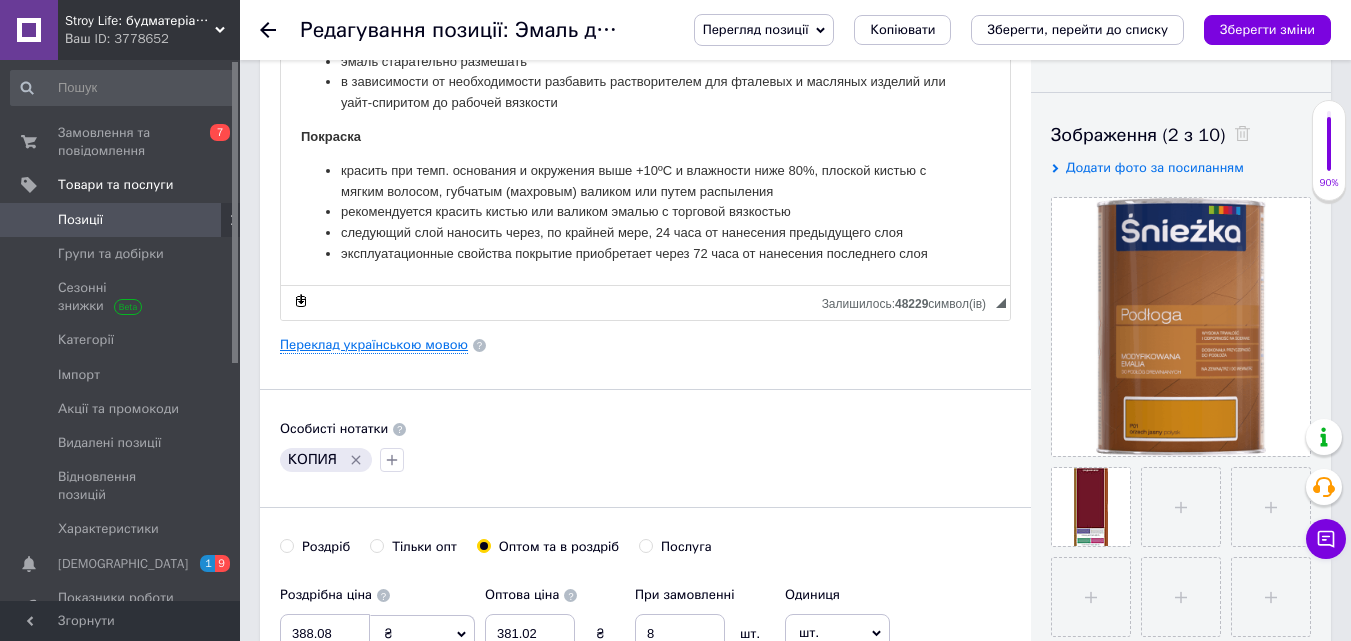 click on "Переклад українською мовою" at bounding box center [374, 345] 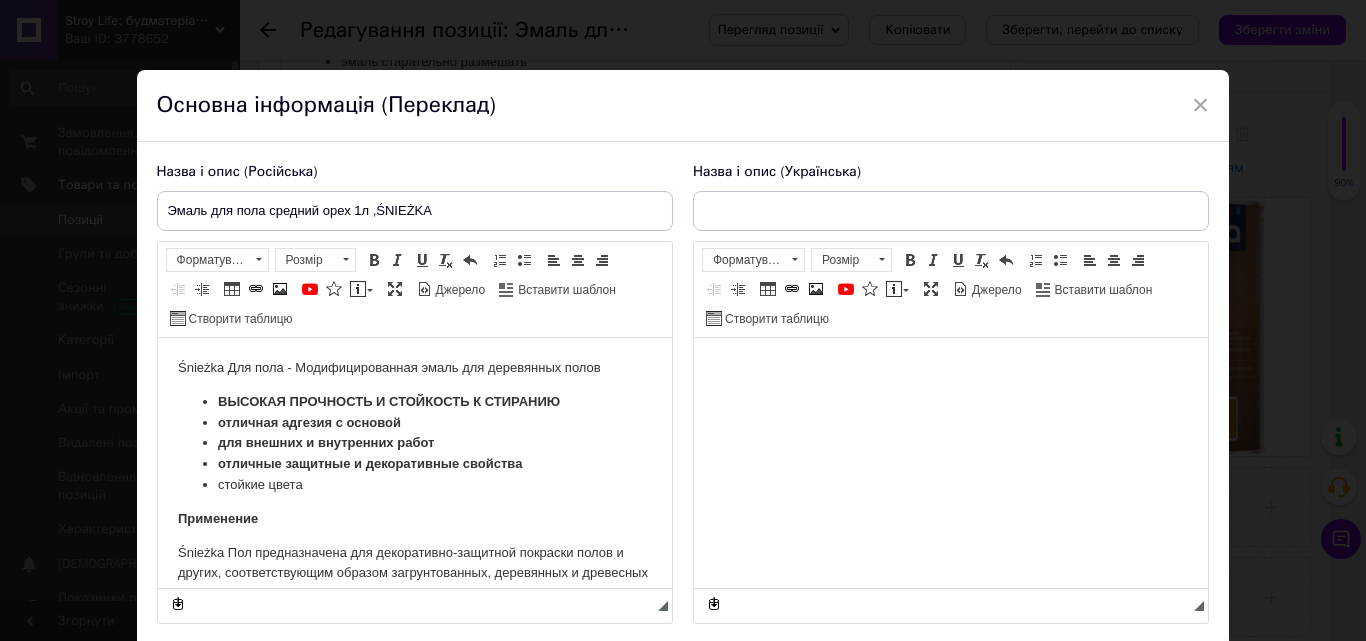 scroll, scrollTop: 0, scrollLeft: 0, axis: both 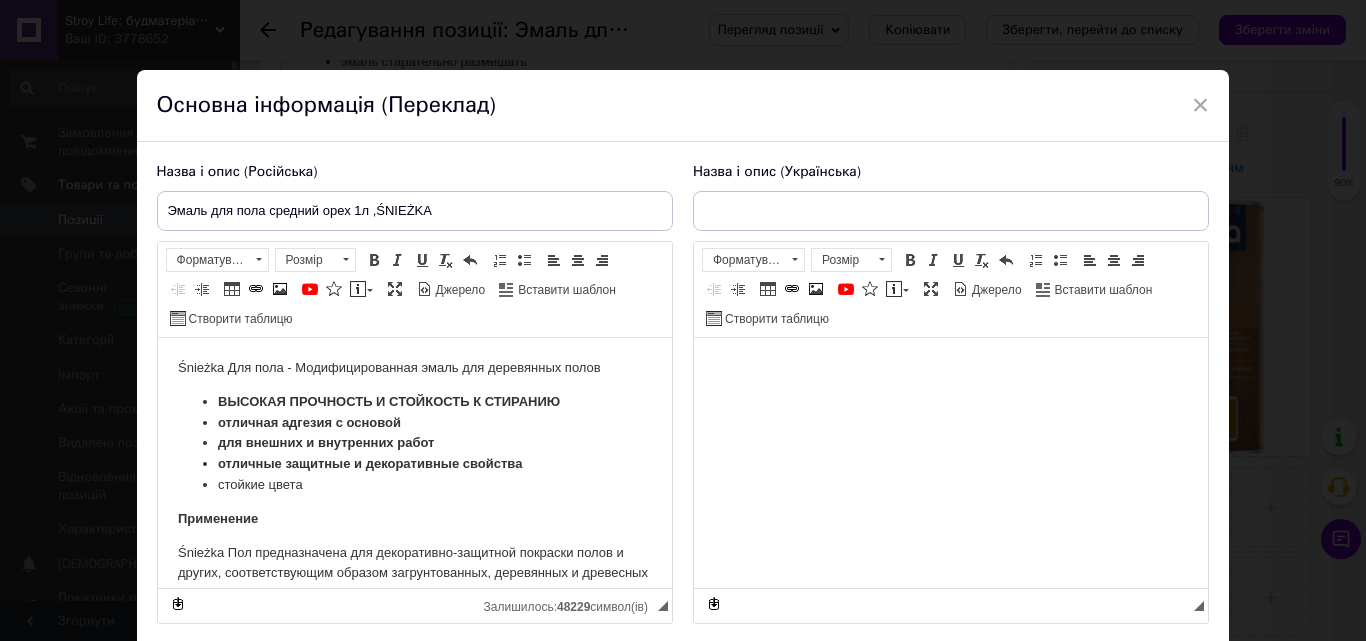 type on "Емаль для підлоги середній горіх 1л,ŚNIEŻKA" 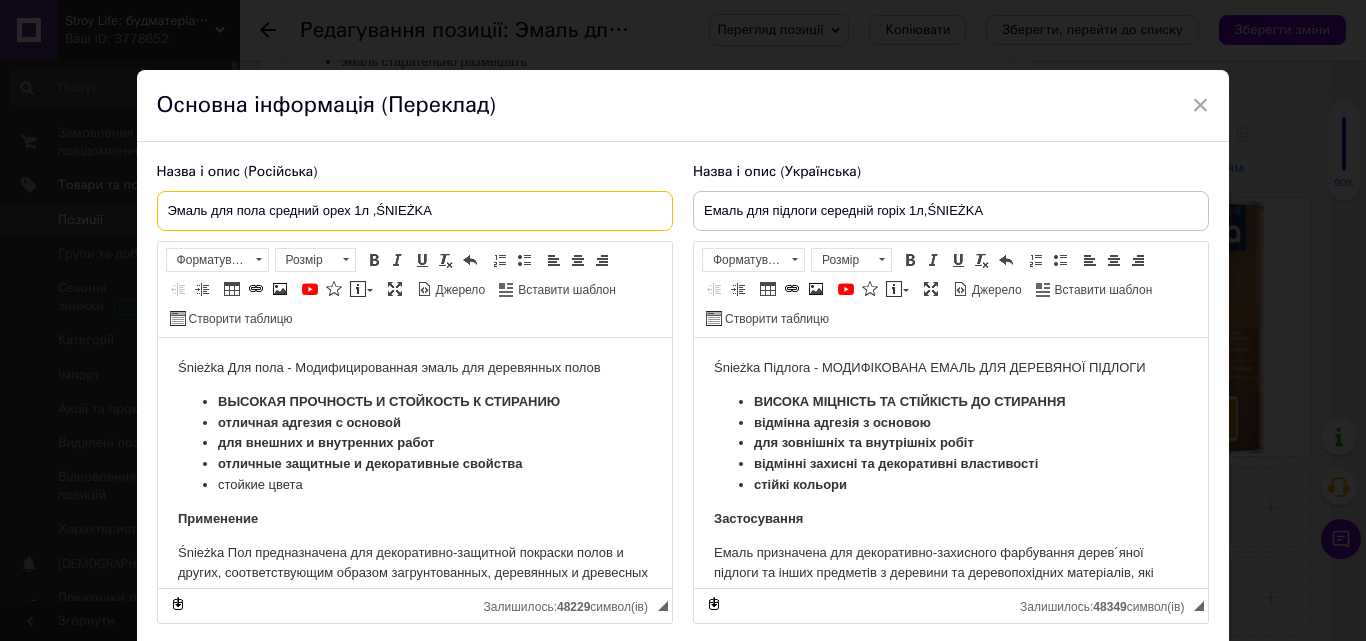 click on "Эмаль для пола средний орех 1л ,ŚNIEŻKA" at bounding box center [415, 211] 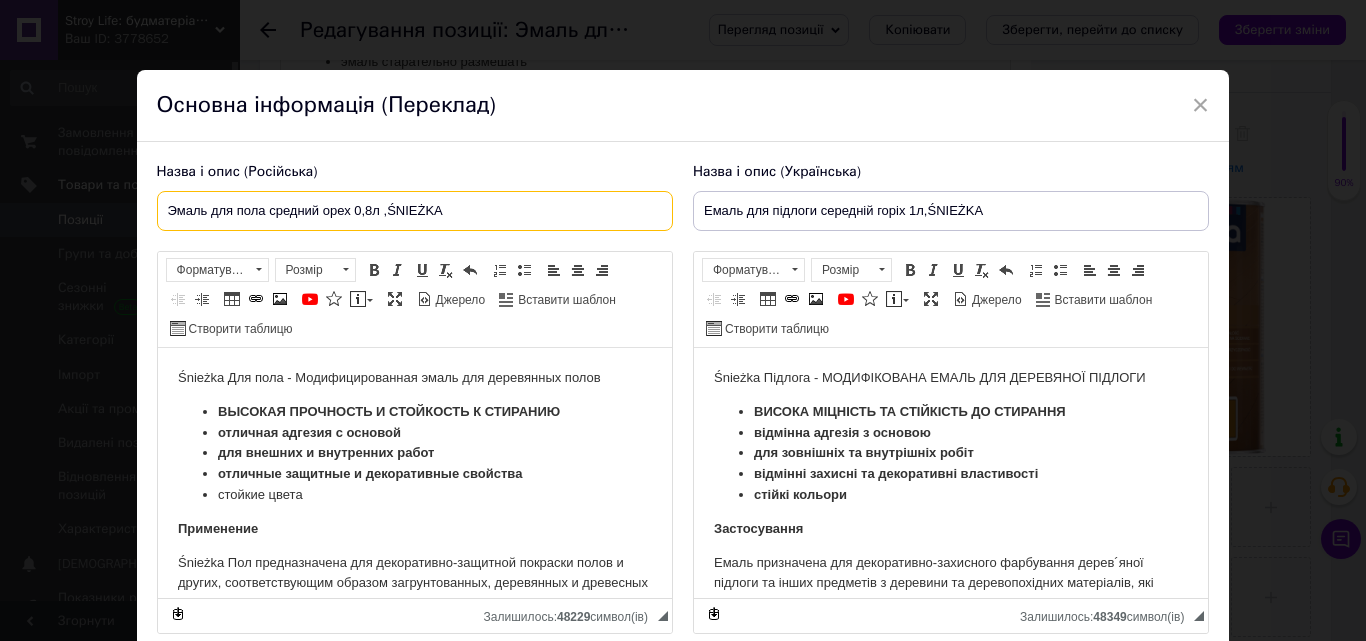 type on "Эмаль для пола средний орех 0,8л ,ŚNIEŻKA" 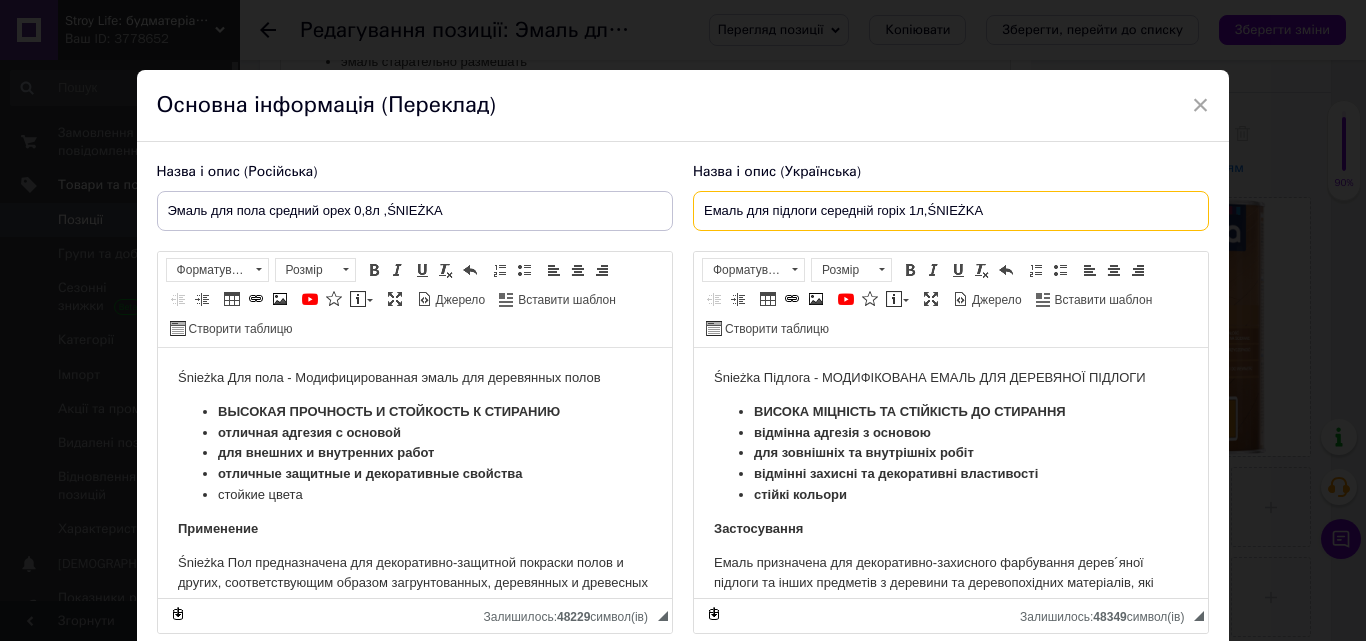 click on "Емаль для підлоги середній горіх 1л,ŚNIEŻKA" at bounding box center (951, 211) 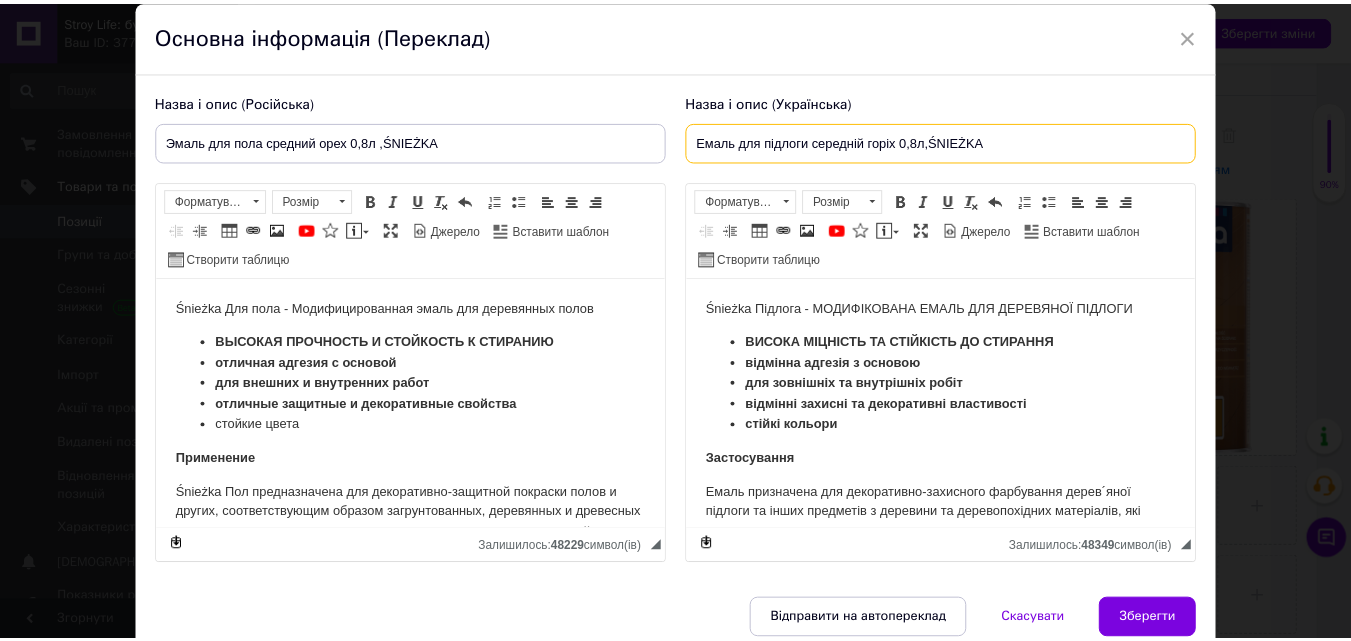 scroll, scrollTop: 158, scrollLeft: 0, axis: vertical 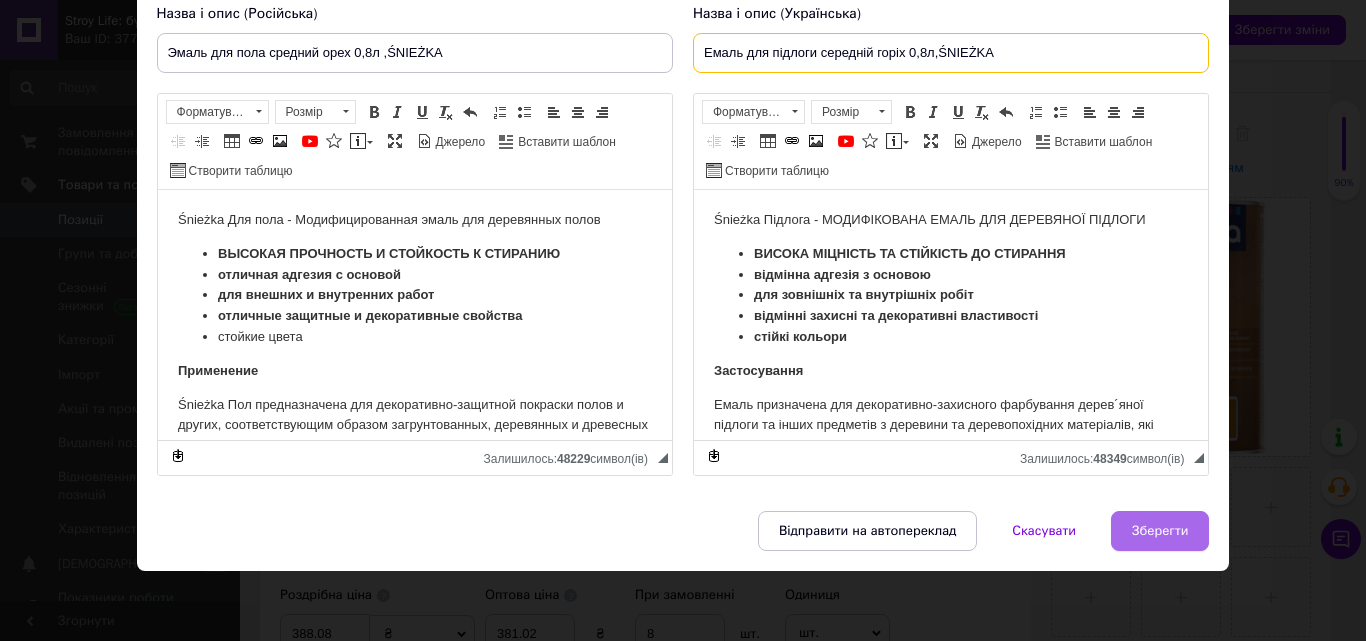 type on "Емаль для підлоги середній горіх 0,8л,ŚNIEŻKA" 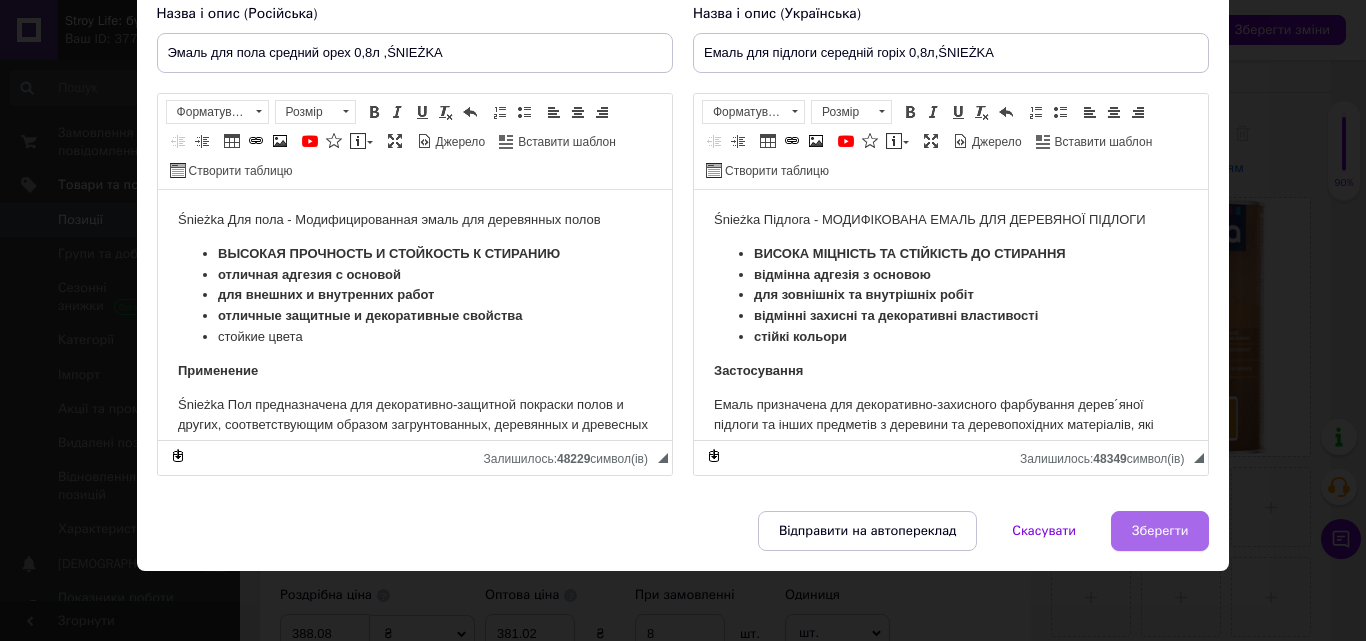 click on "Зберегти" at bounding box center (1160, 531) 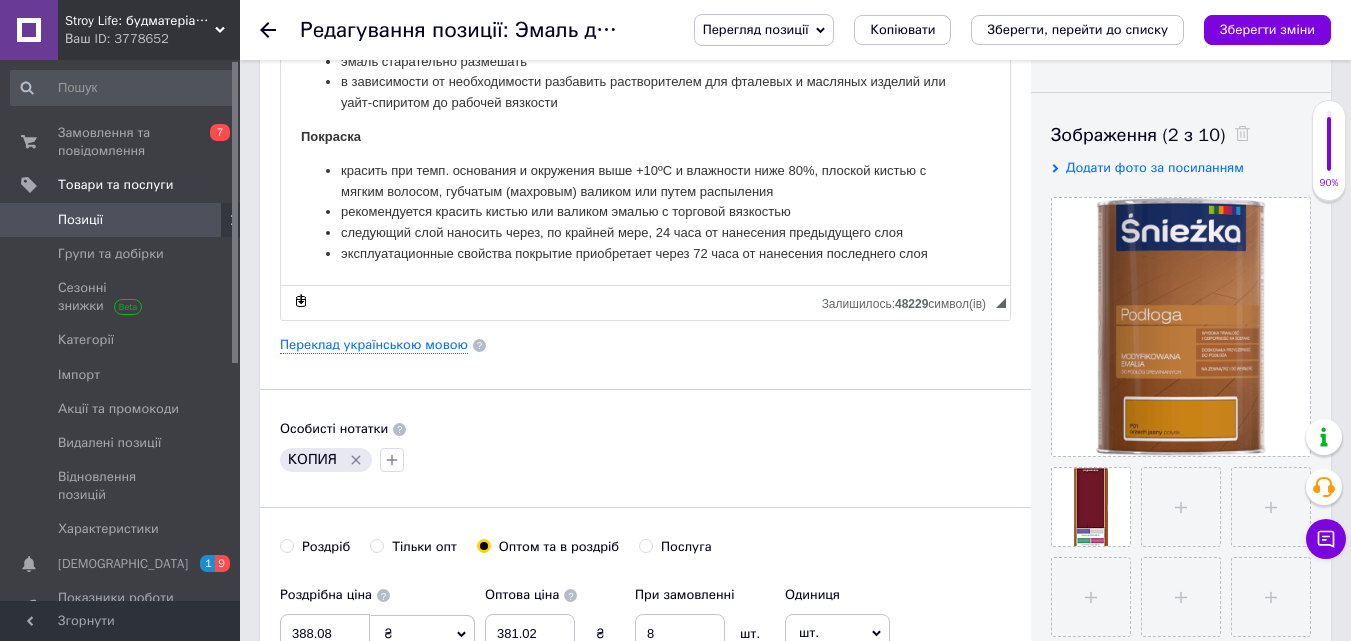 click on "Зберегти, перейти до списку" at bounding box center [1077, 30] 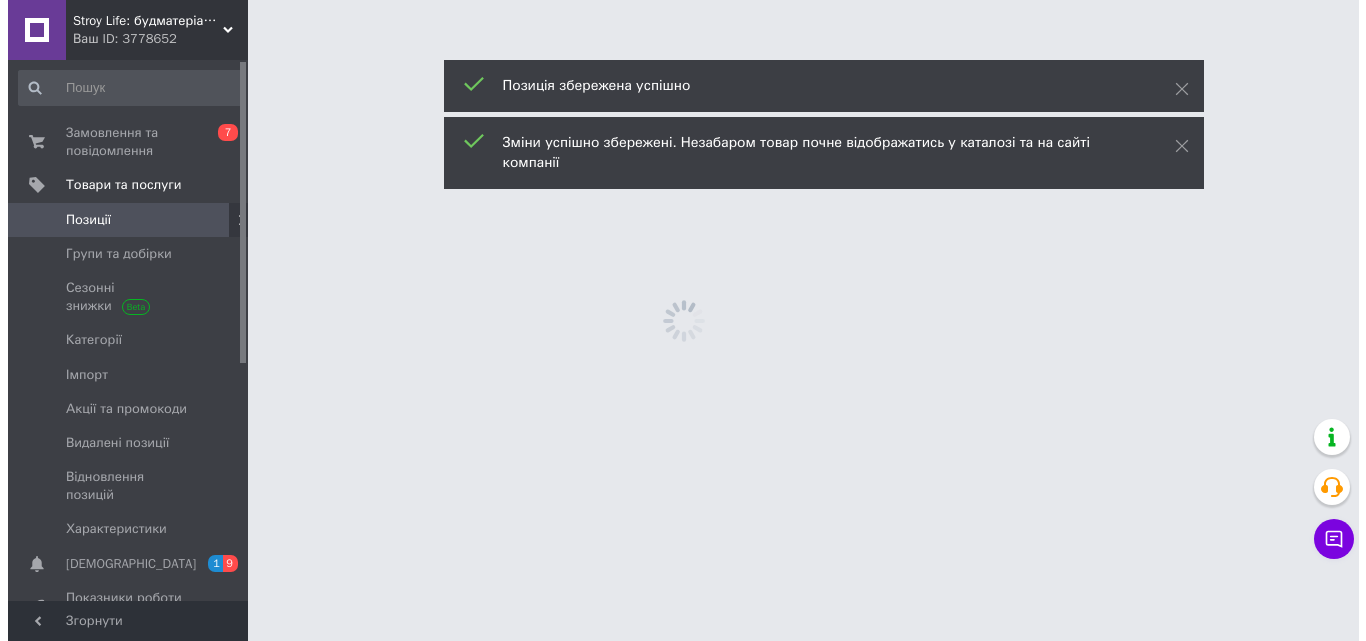 scroll, scrollTop: 0, scrollLeft: 0, axis: both 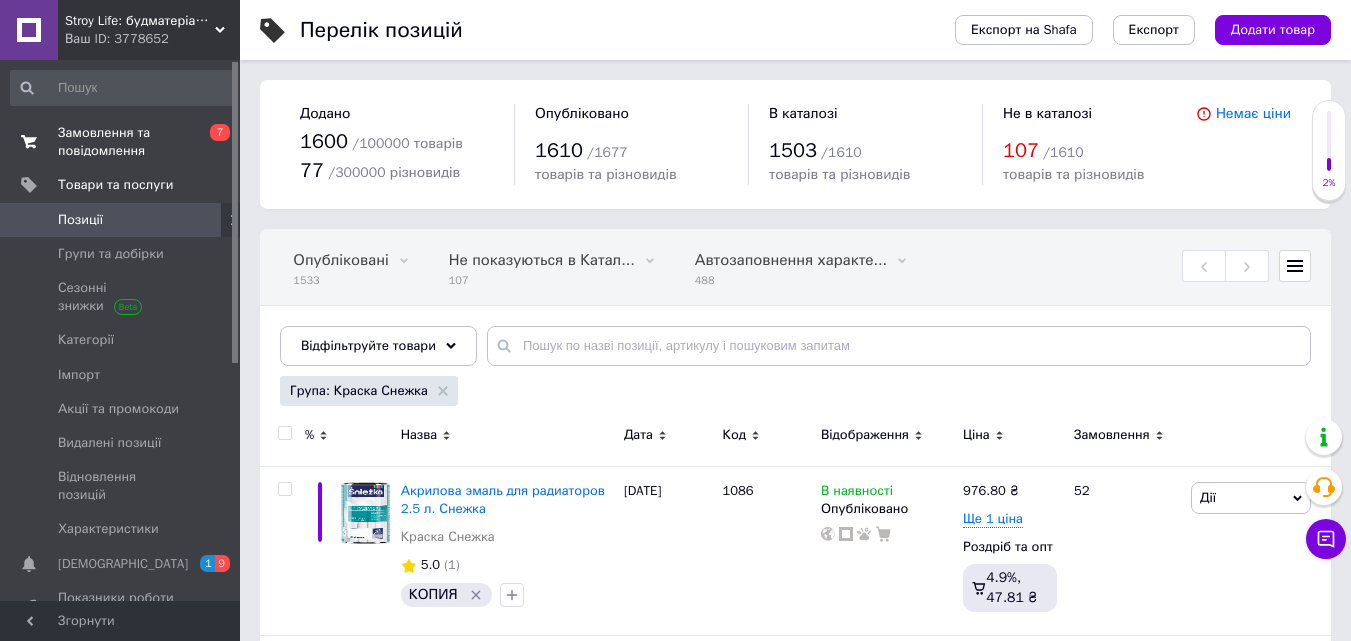 click on "Замовлення та повідомлення" at bounding box center [121, 142] 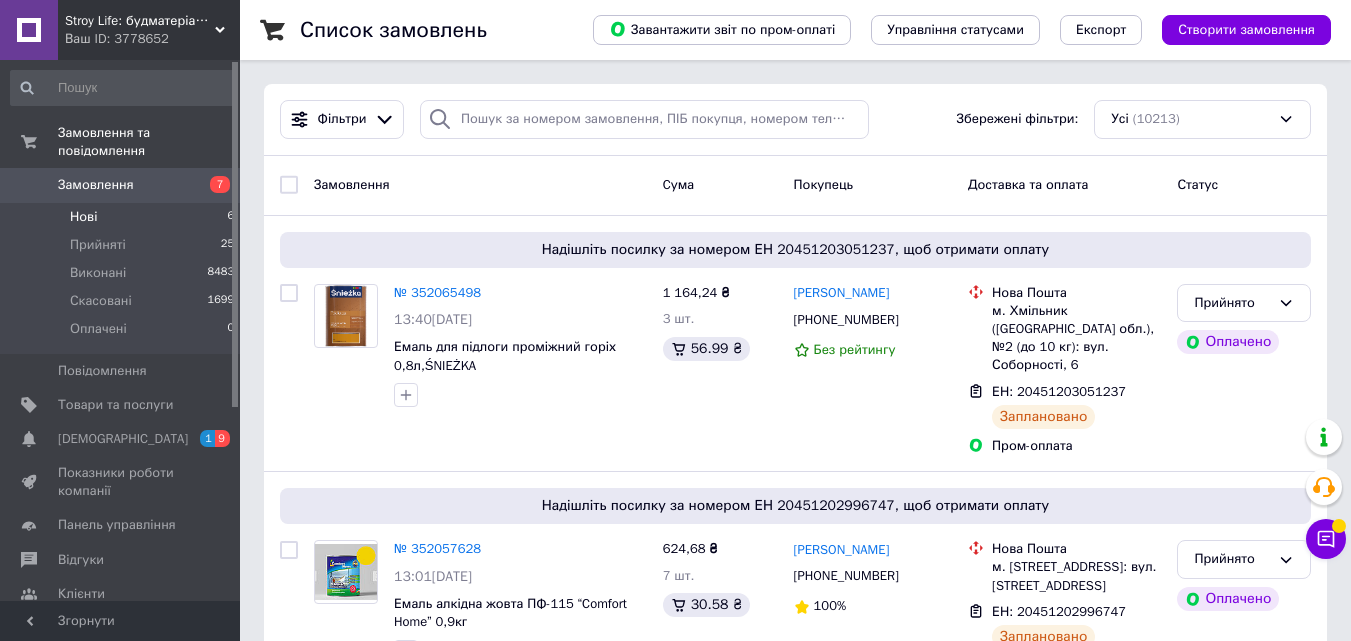 click on "Нові" at bounding box center [83, 217] 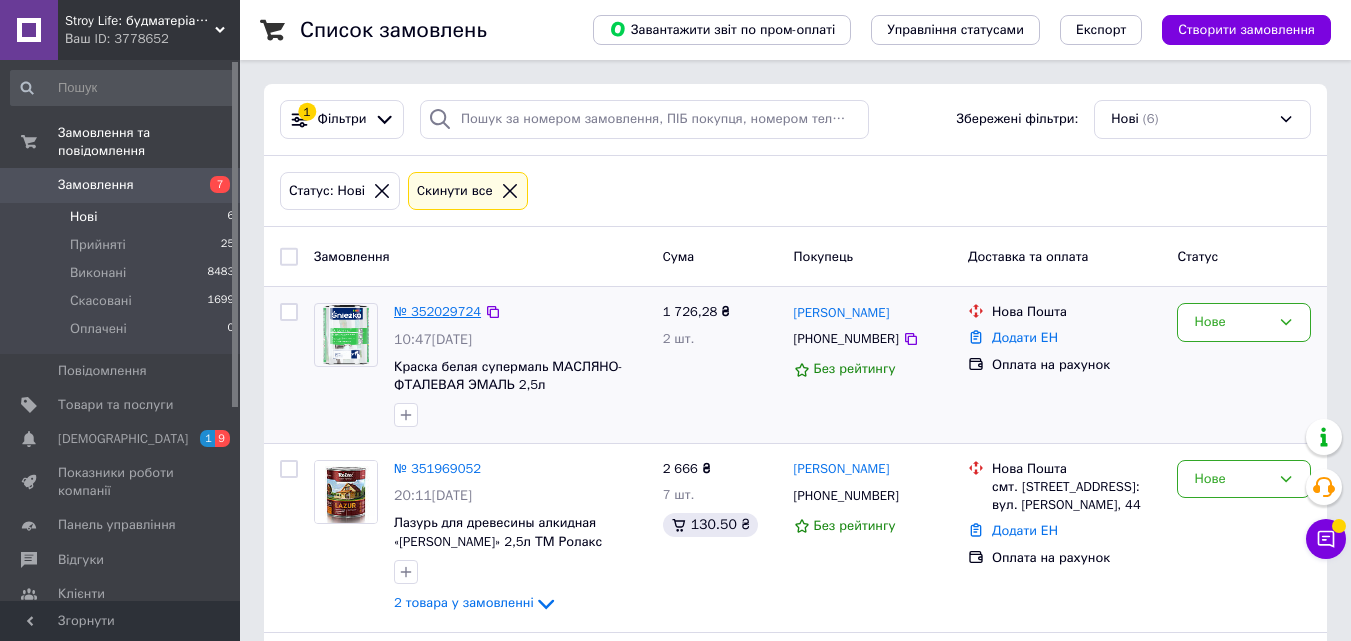 click on "№ 352029724" at bounding box center (437, 311) 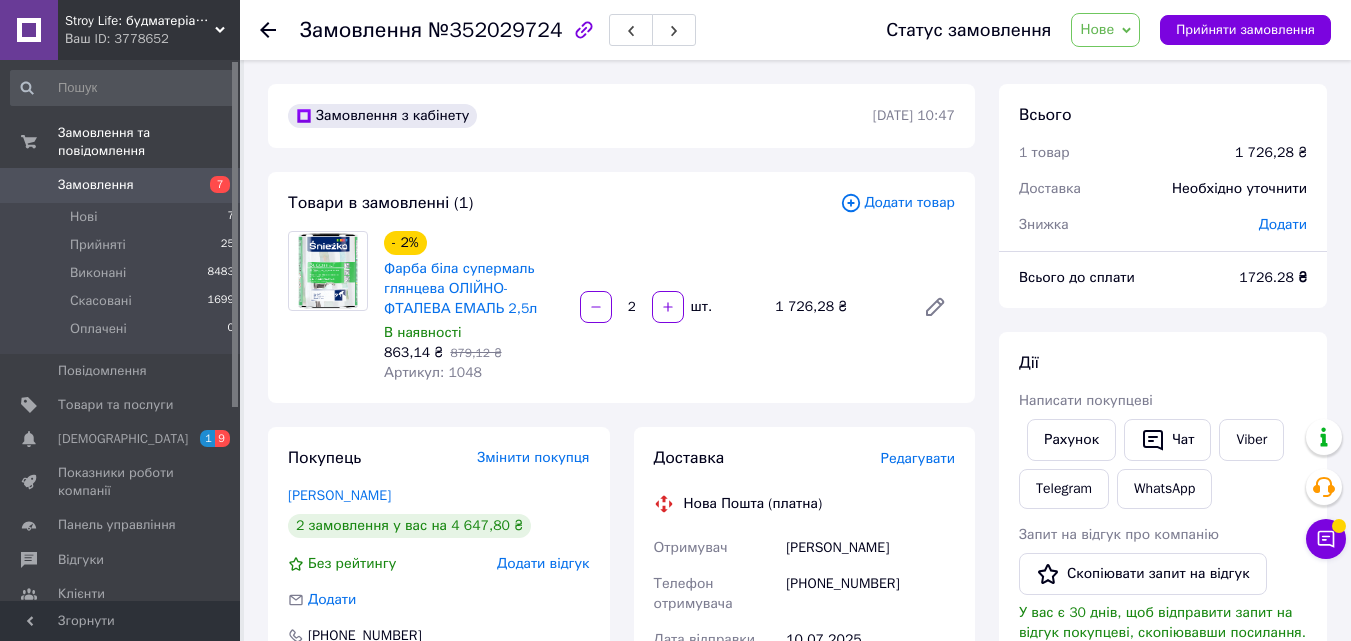click on "Додати товар" at bounding box center (897, 203) 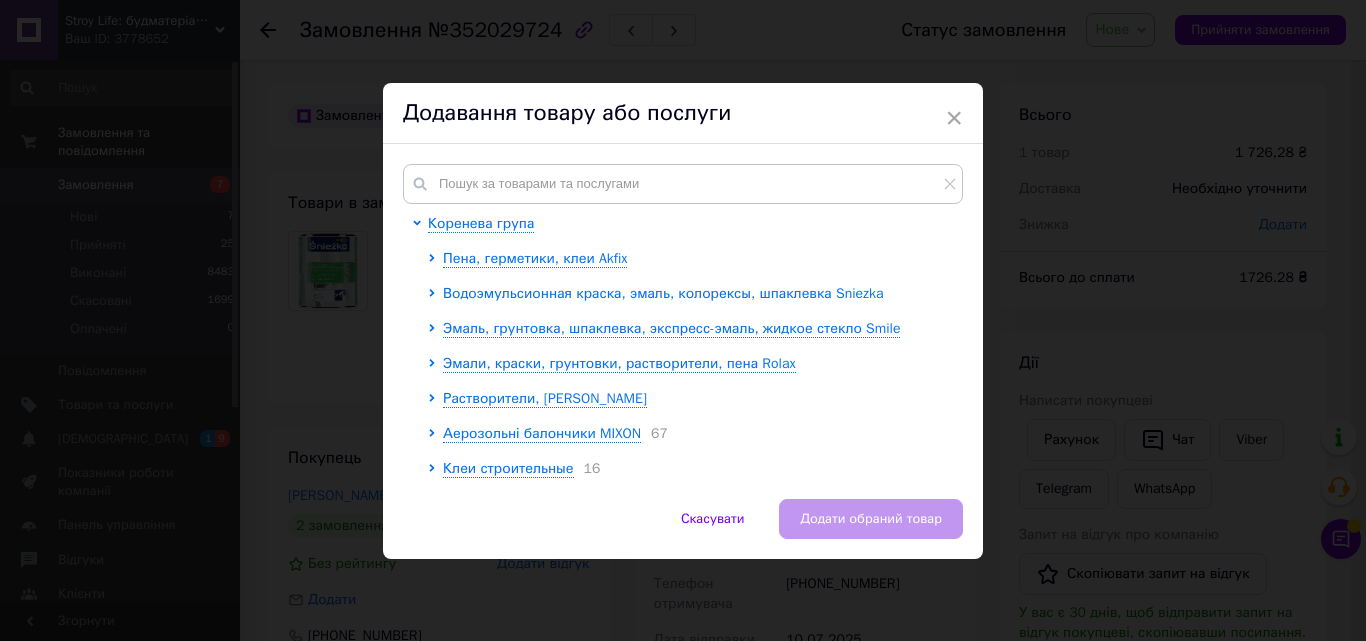 click on "Водоэмульсионная краска, эмаль, колорексы, шпаклевка Sniezka" at bounding box center (663, 294) 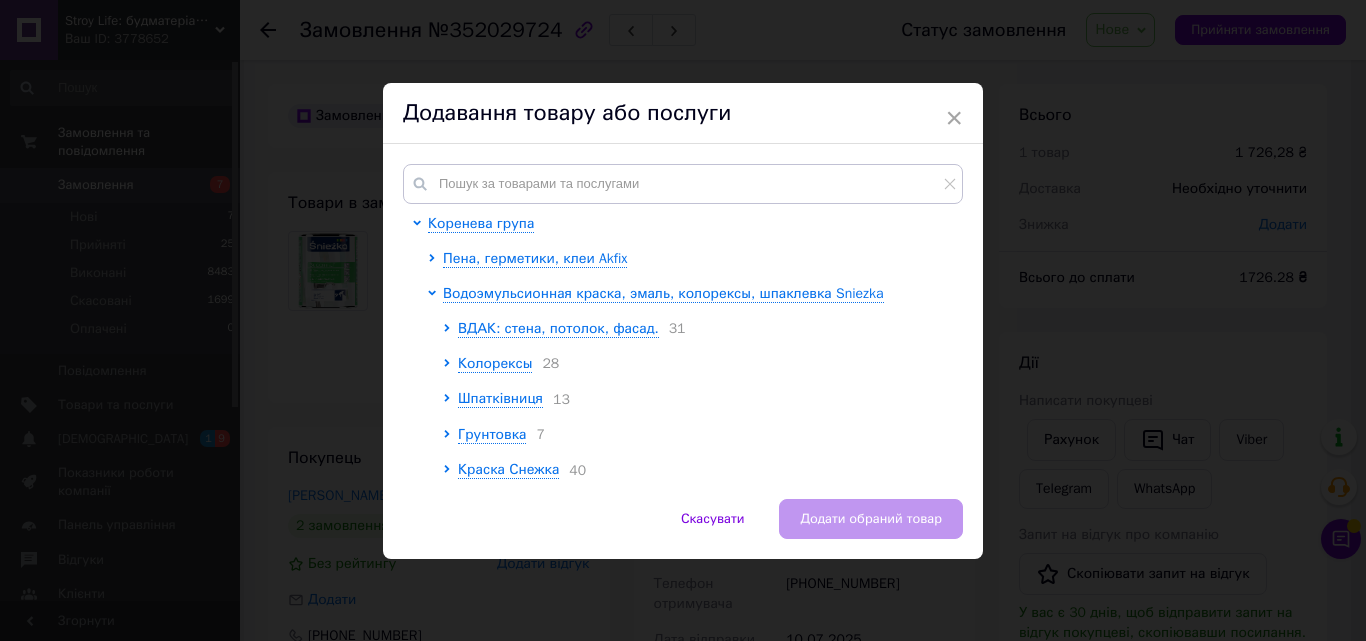 scroll, scrollTop: 100, scrollLeft: 0, axis: vertical 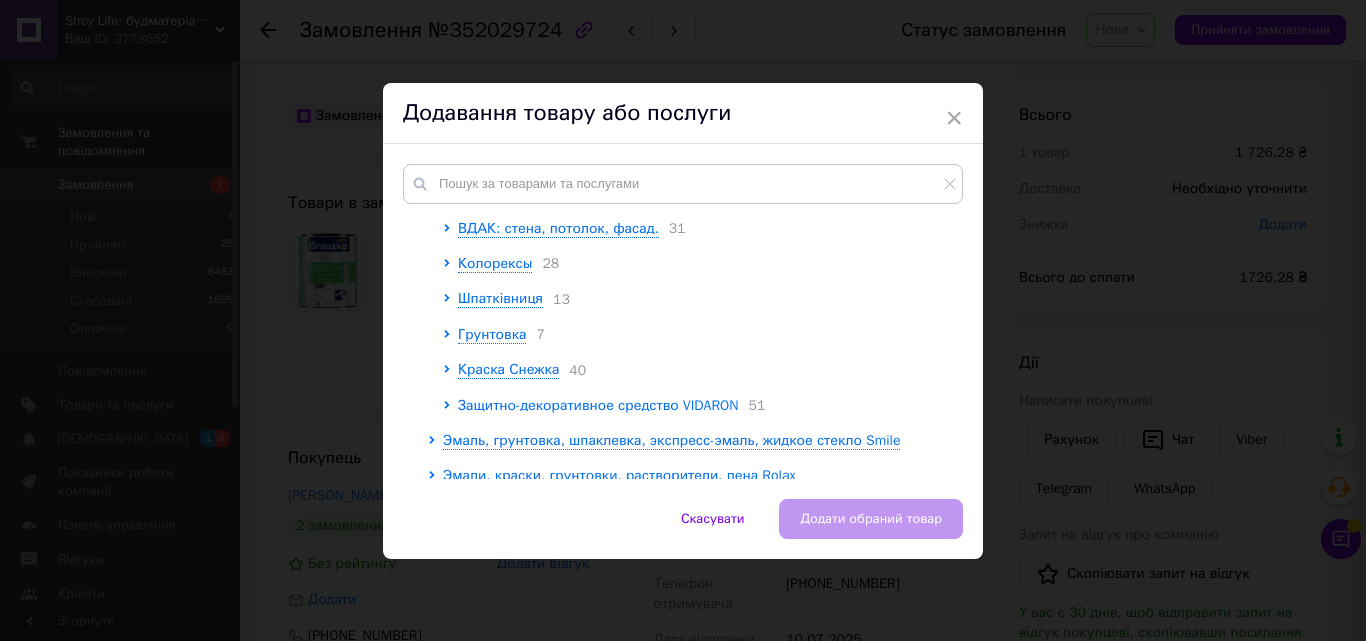 click on "Защитно-декоративное средство VIDARON" at bounding box center [598, 405] 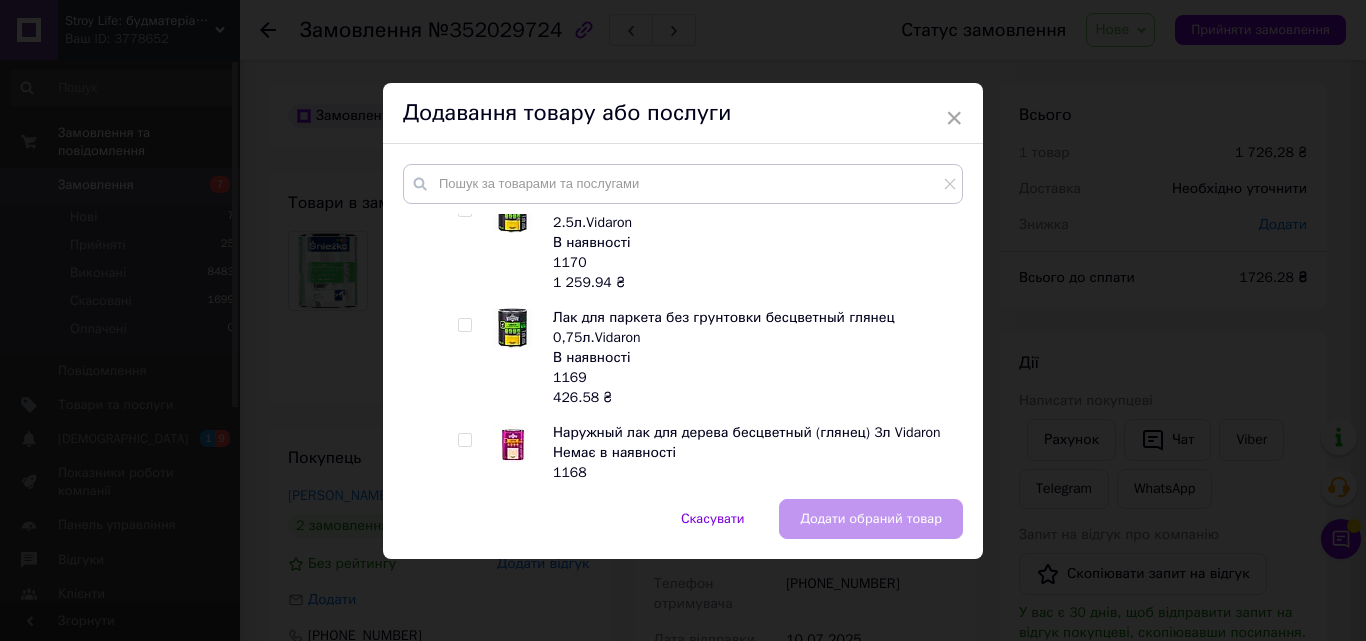scroll, scrollTop: 800, scrollLeft: 0, axis: vertical 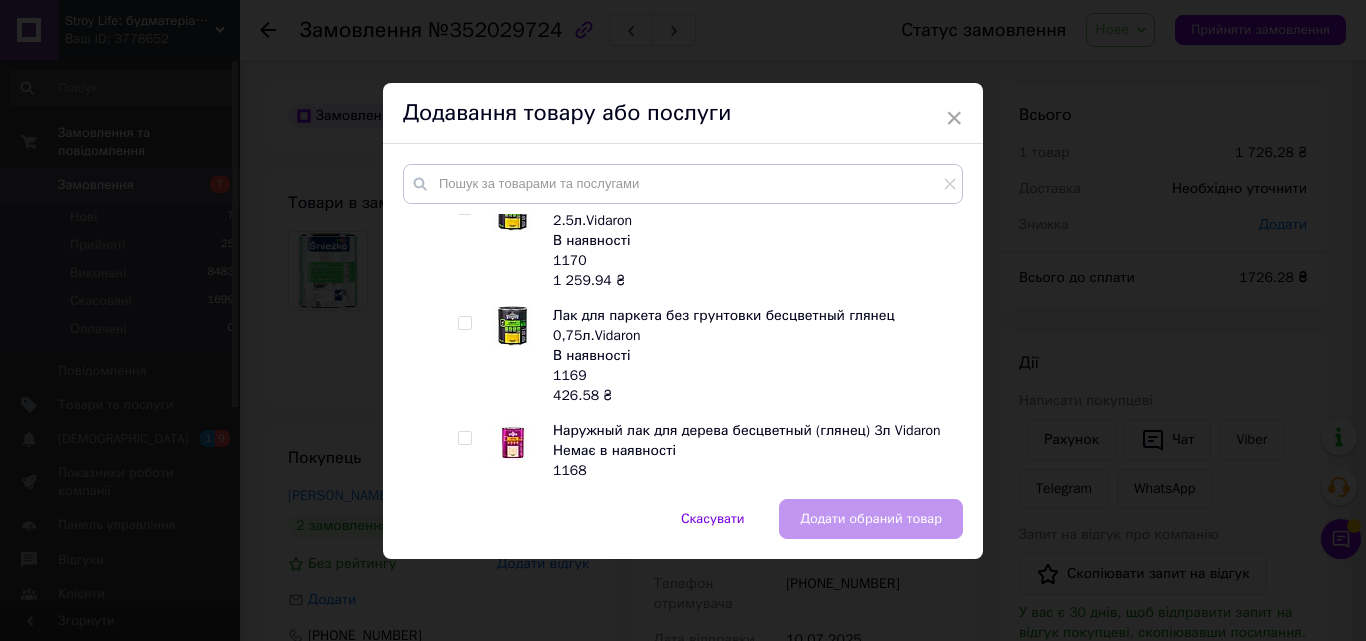 click at bounding box center [464, 323] 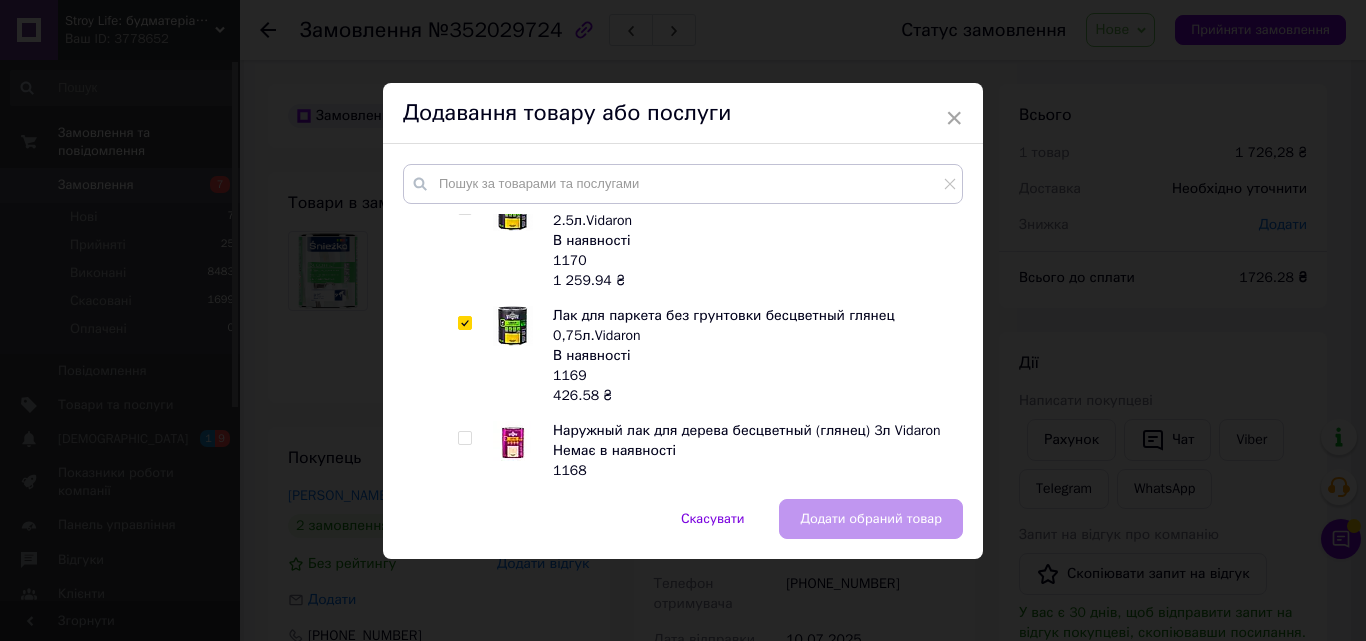 checkbox on "true" 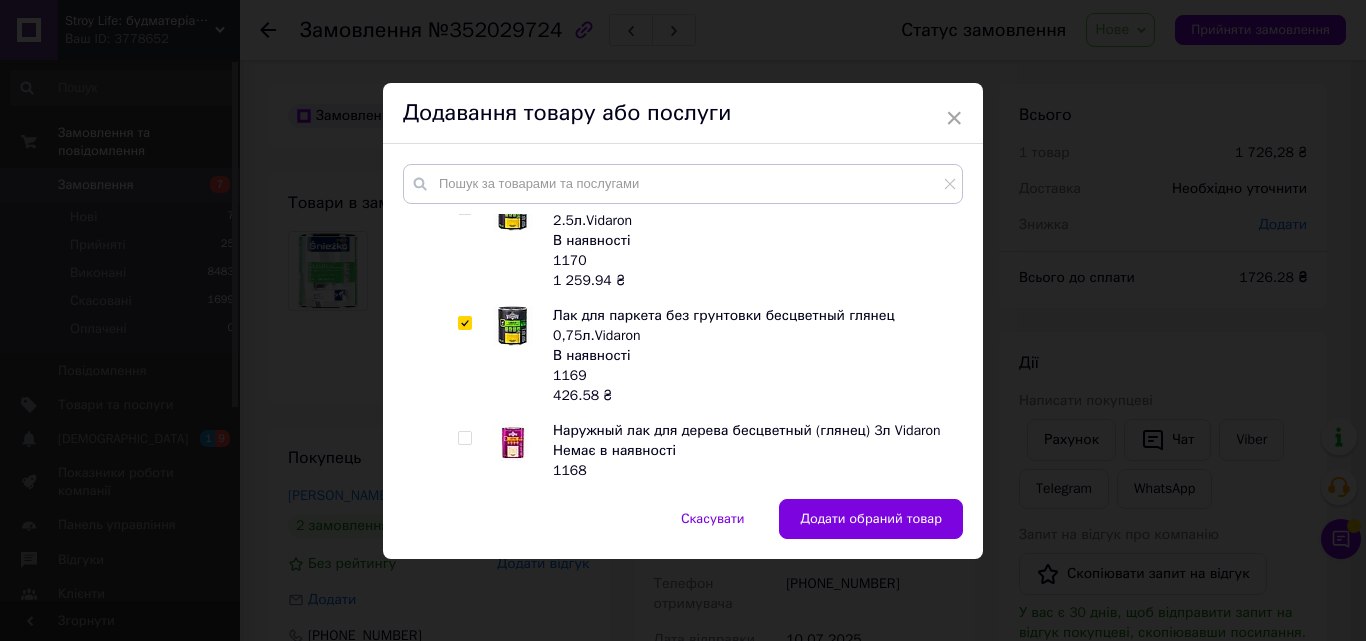 click on "Додати обраний товар" at bounding box center [871, 519] 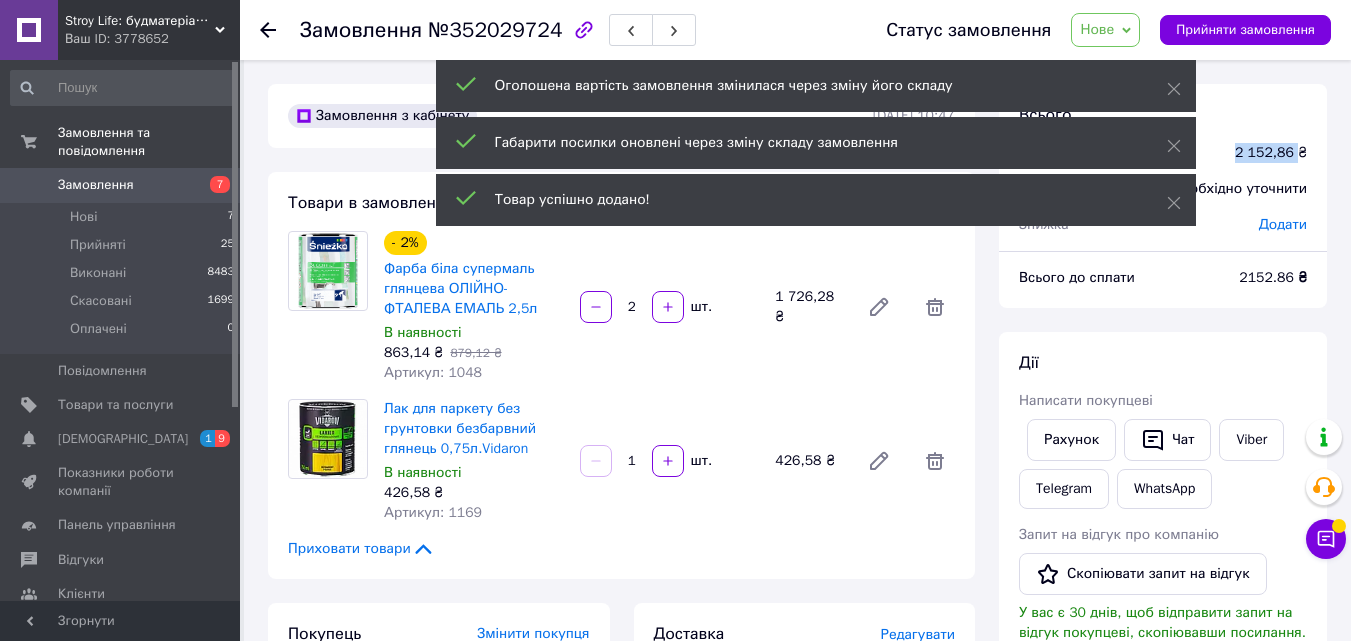 drag, startPoint x: 1286, startPoint y: 153, endPoint x: 1232, endPoint y: 151, distance: 54.037025 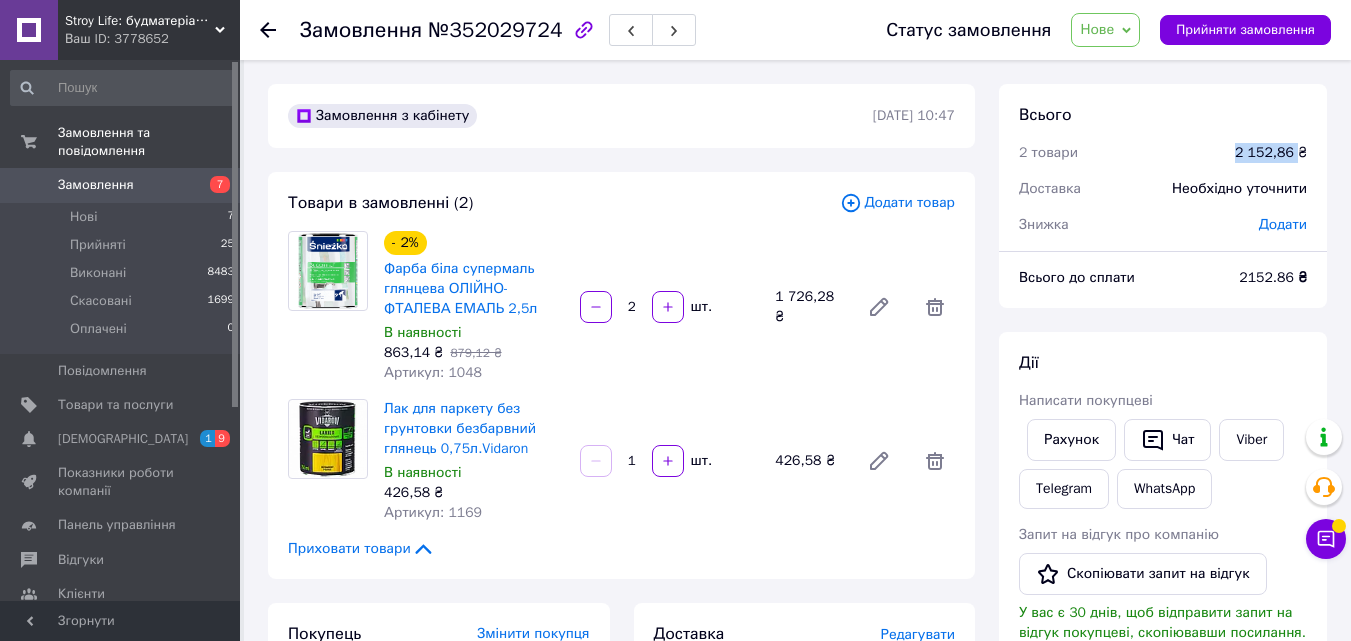copy on "2 152,86" 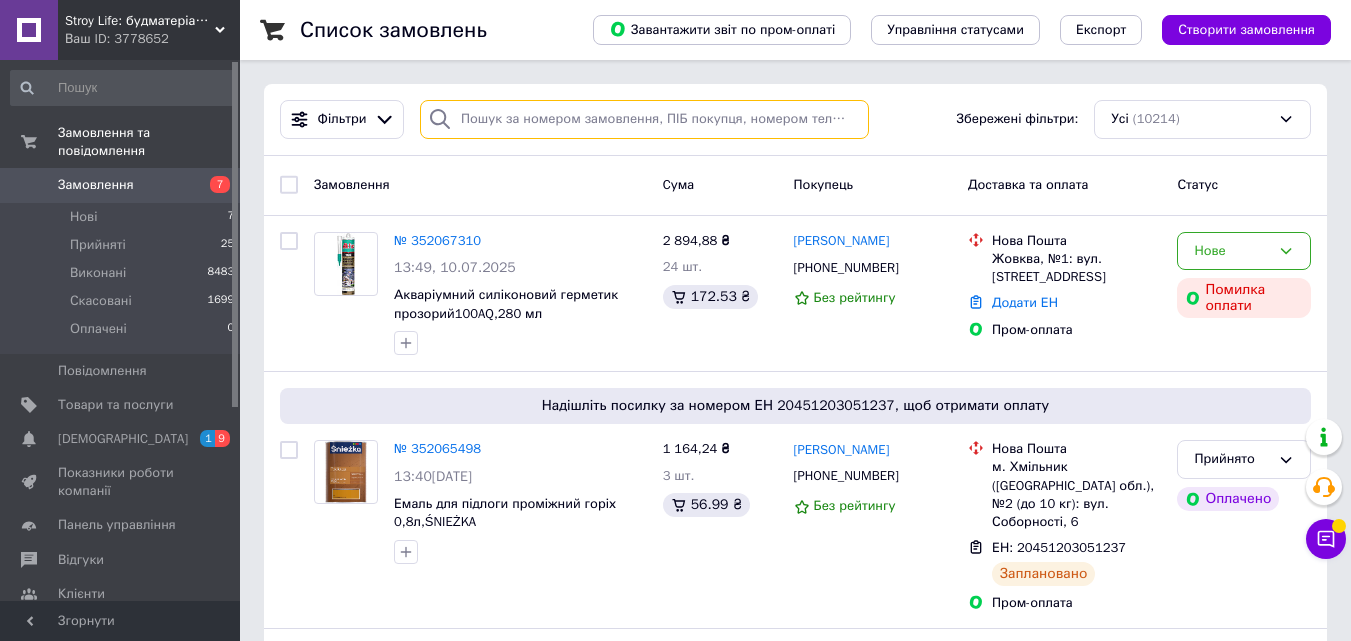 click at bounding box center (644, 119) 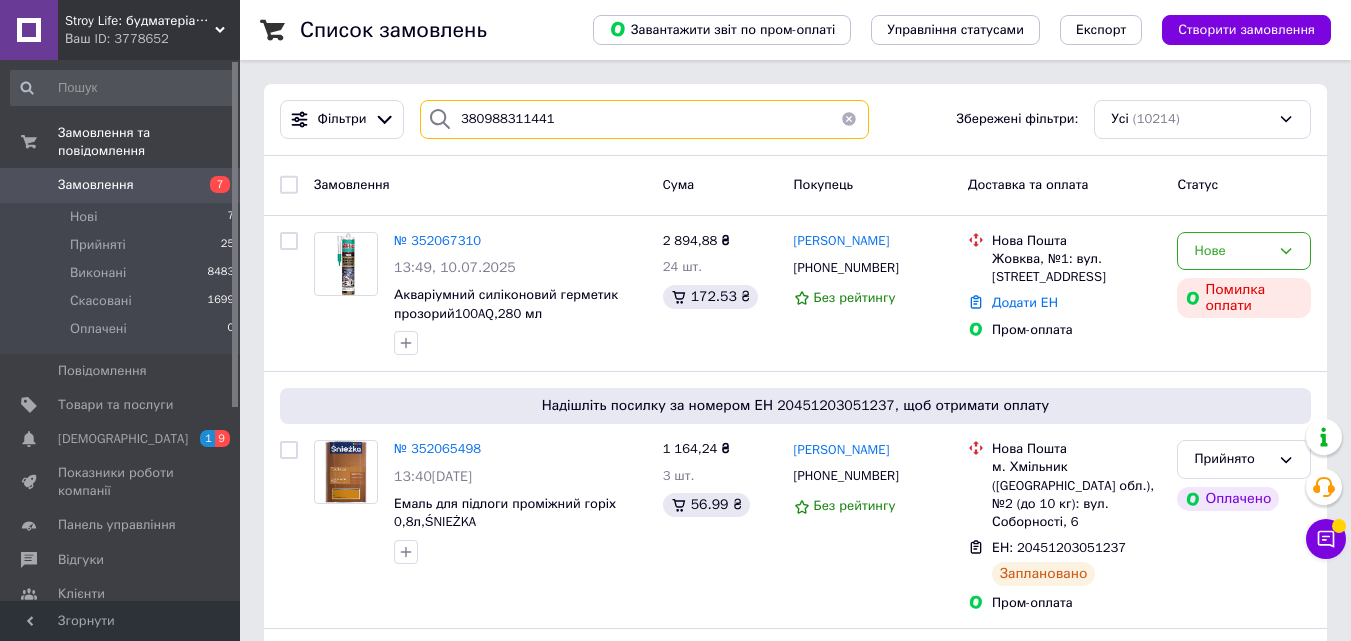 type on "380988311441" 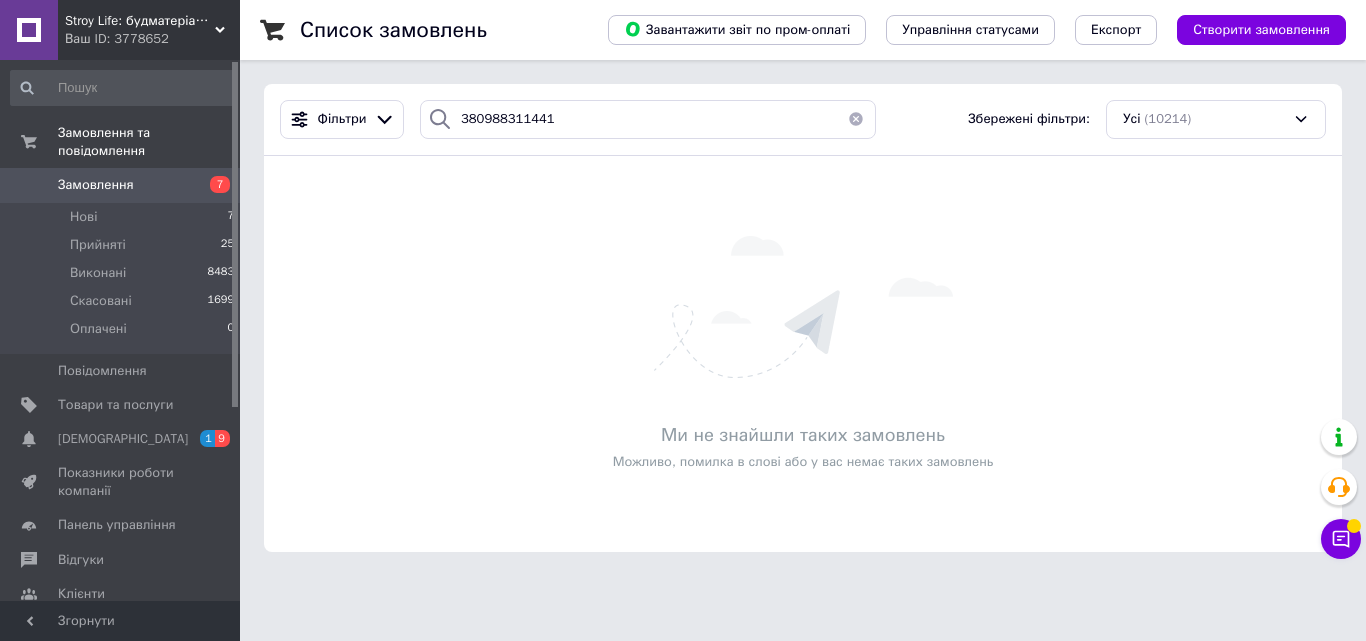 click on "7" at bounding box center (212, 185) 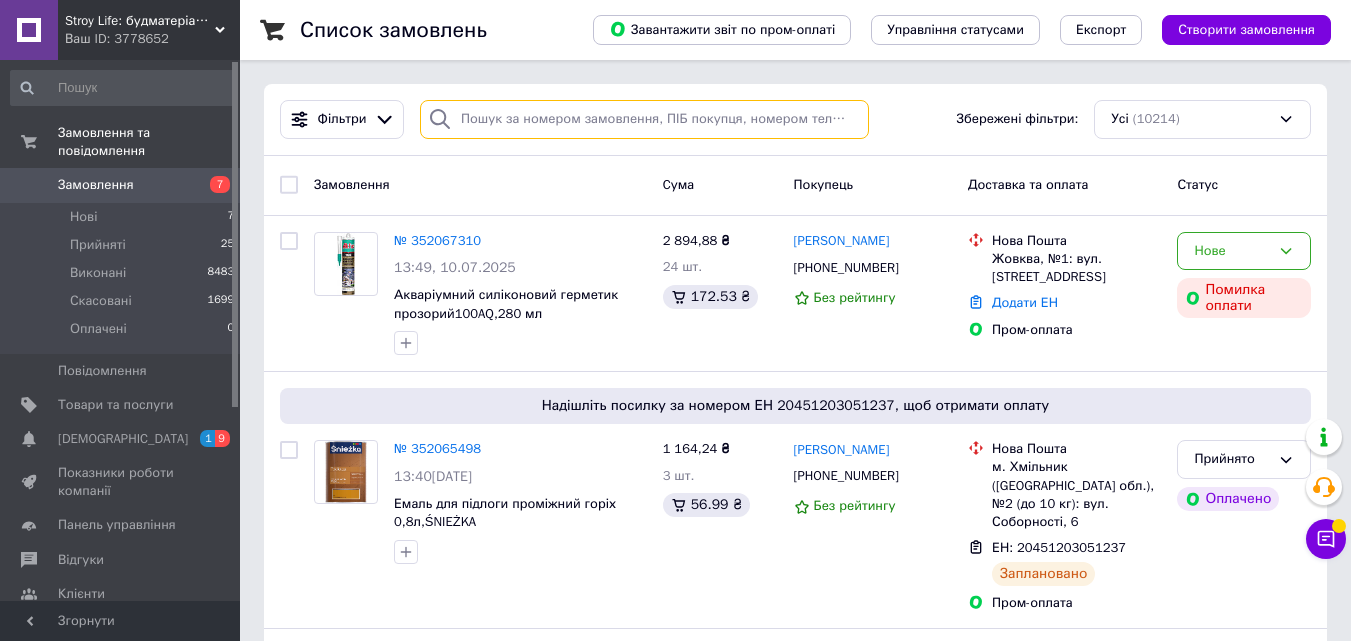 click at bounding box center (644, 119) 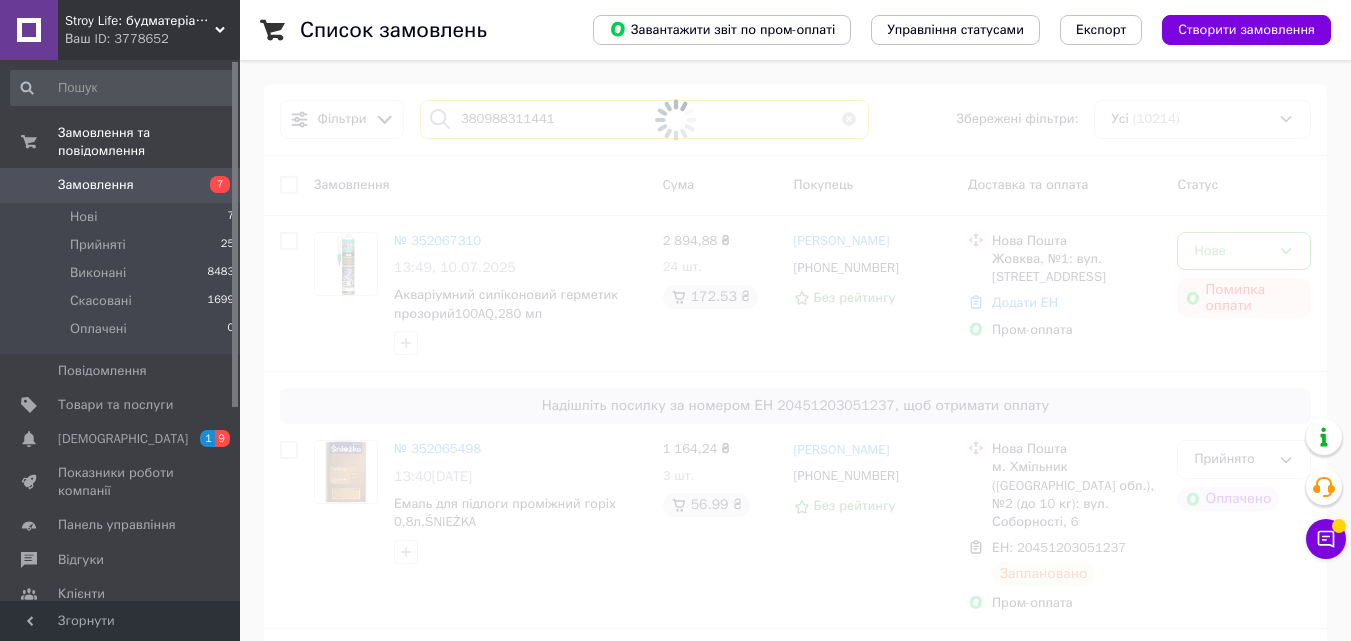 type on "380988311441" 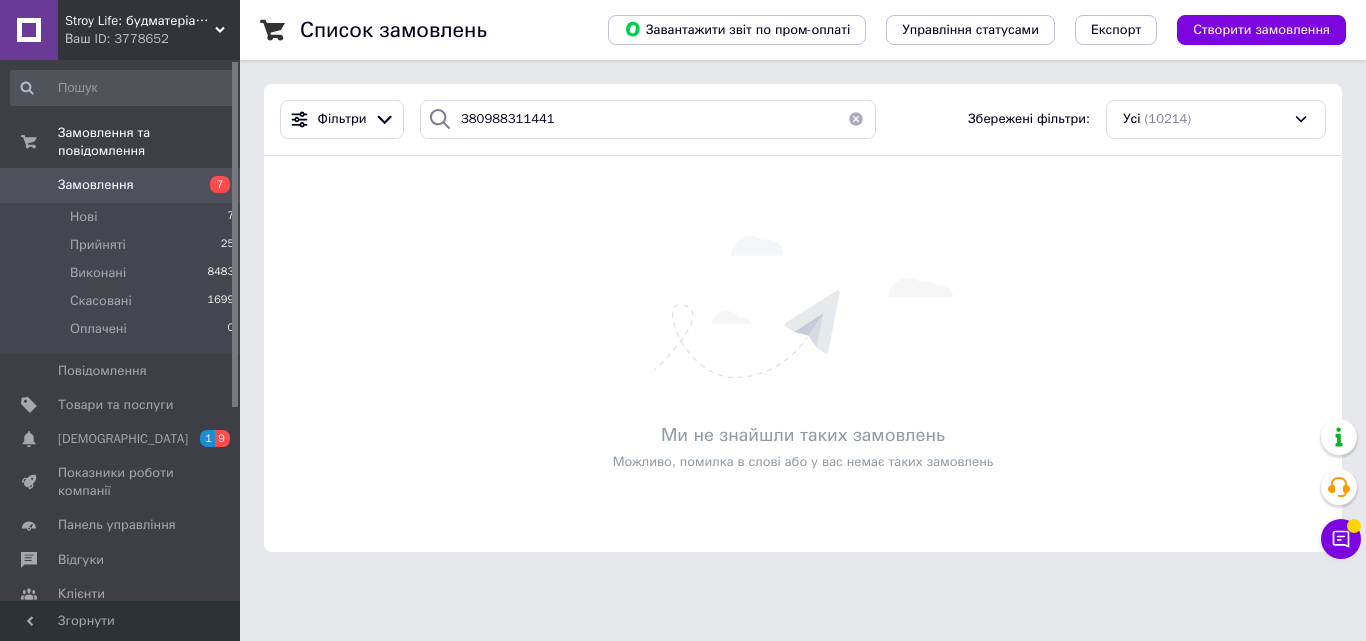 click on "Замовлення" at bounding box center [121, 185] 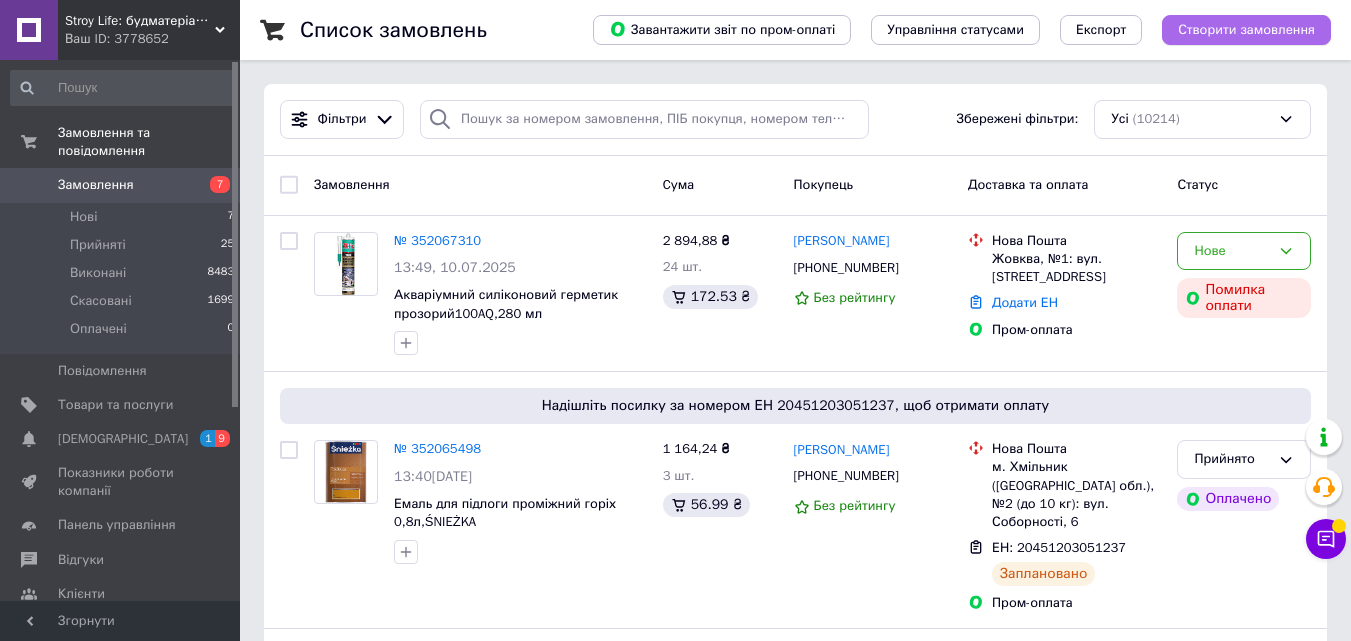 click on "Створити замовлення" at bounding box center [1246, 30] 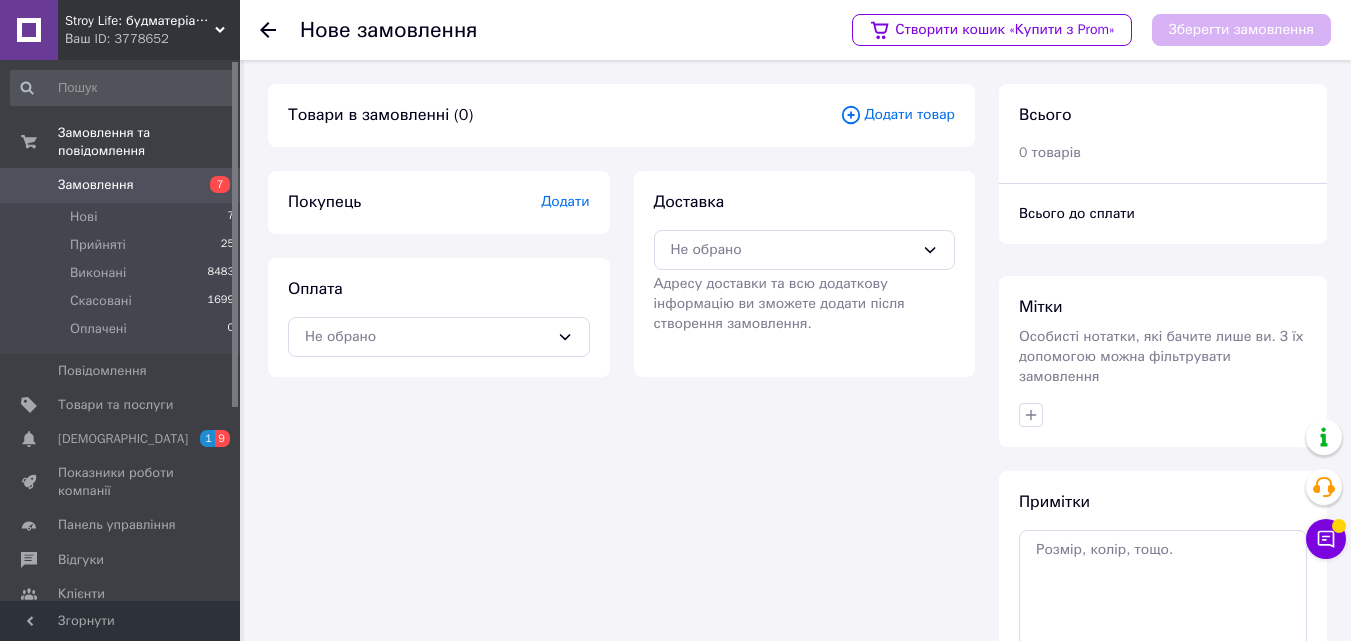 click on "Додати товар" at bounding box center [897, 115] 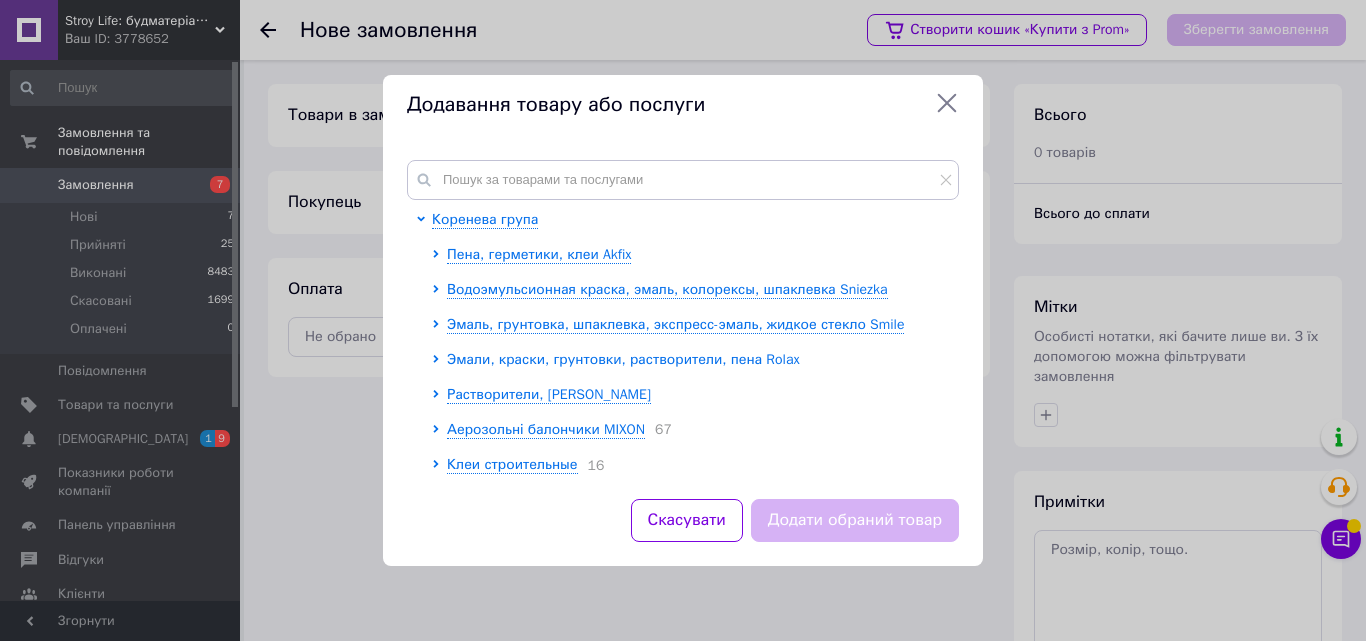 click on "Эмали, краски, грунтовки, растворители, пена Rolax" at bounding box center (623, 359) 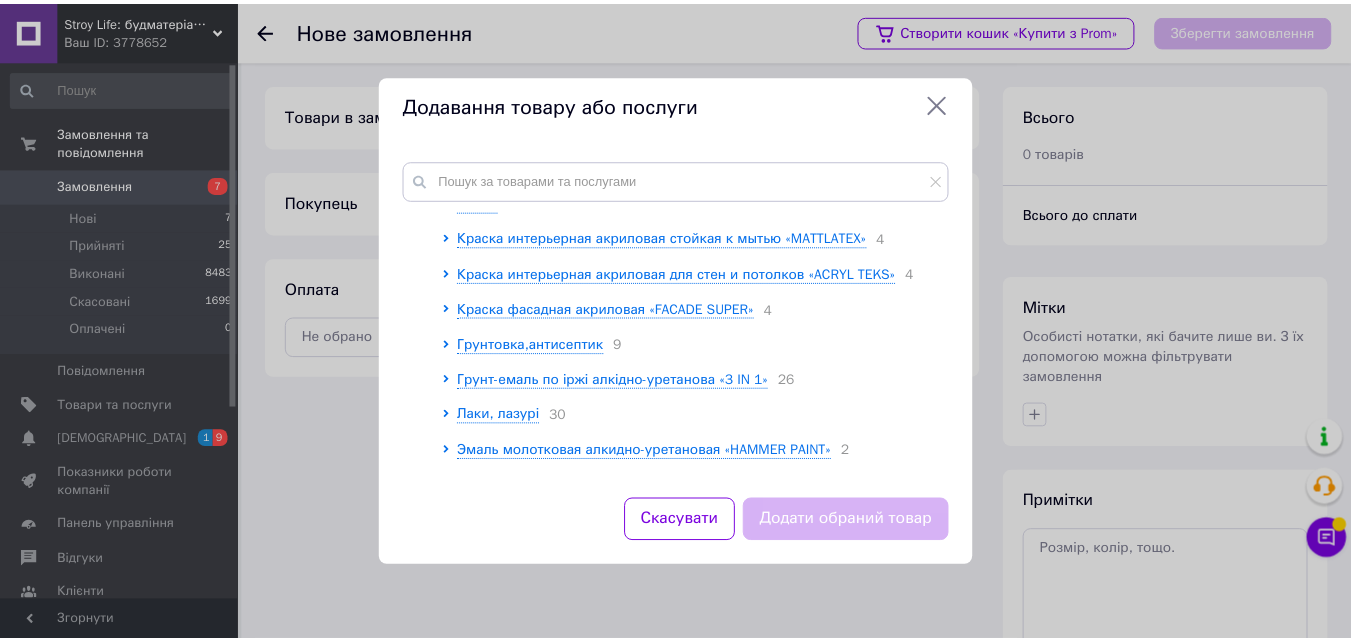 scroll, scrollTop: 200, scrollLeft: 0, axis: vertical 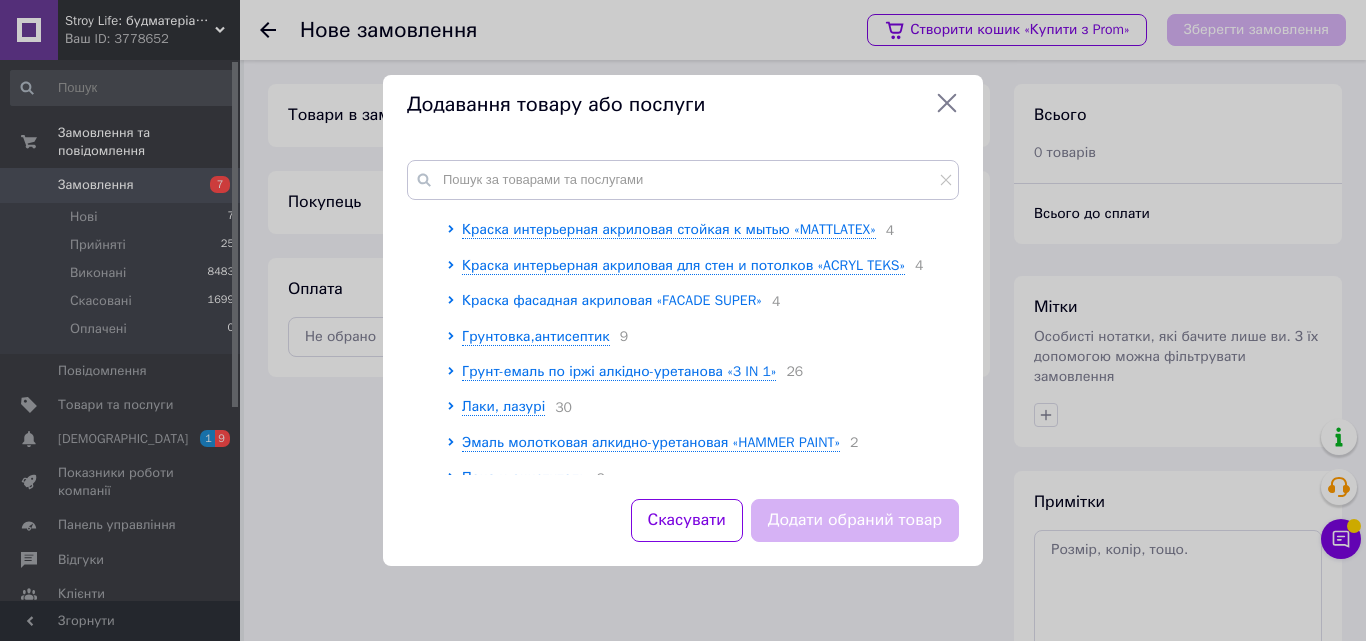 click on "Краска фасадная акриловая «FACADE SUPER»" at bounding box center (612, 300) 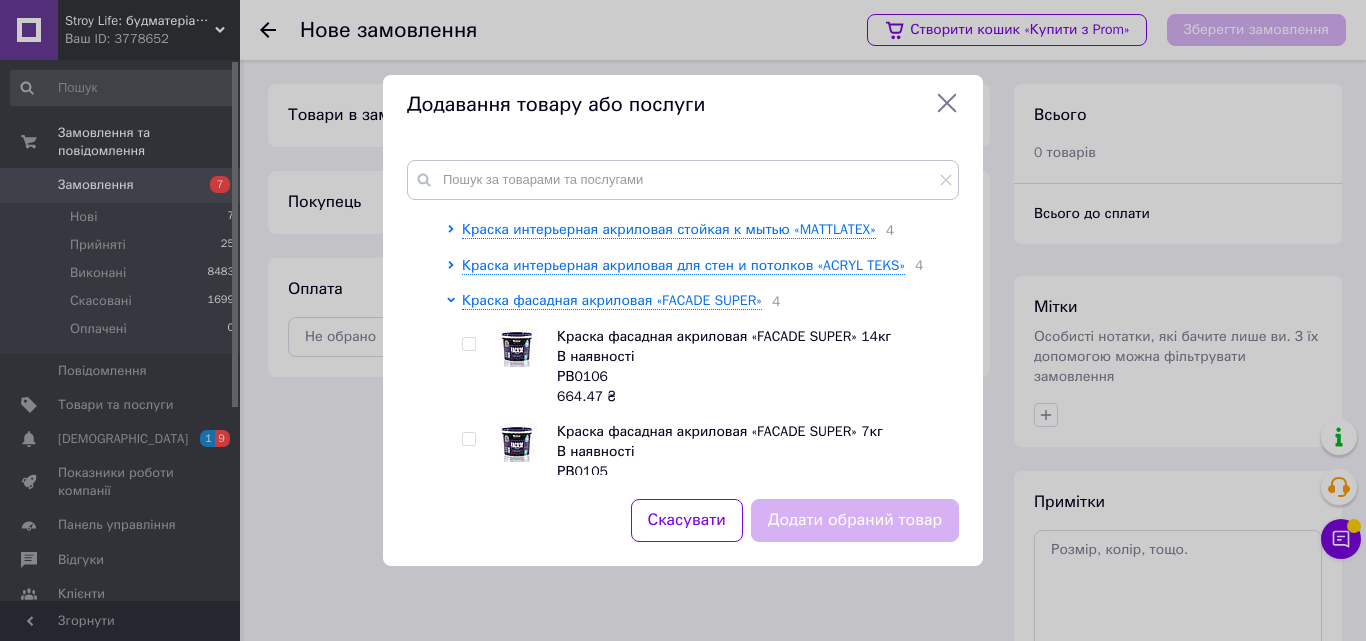 click at bounding box center [468, 344] 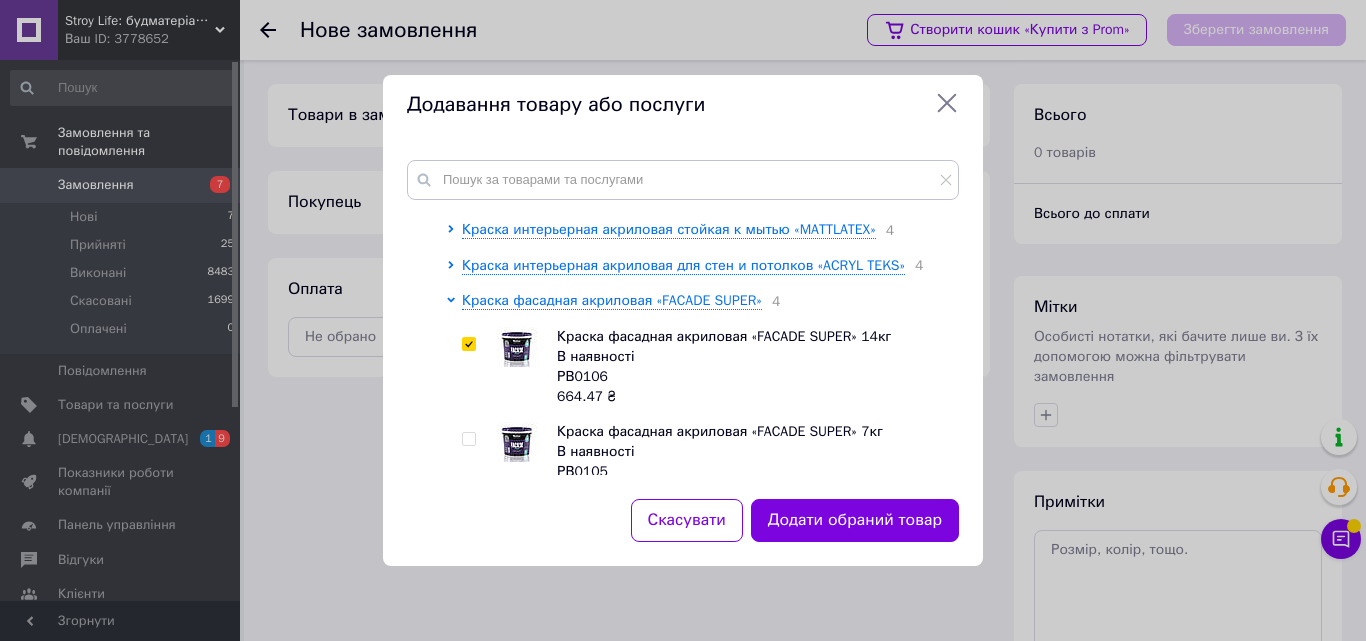 click on "Скасувати Додати обраний товар" at bounding box center (683, 532) 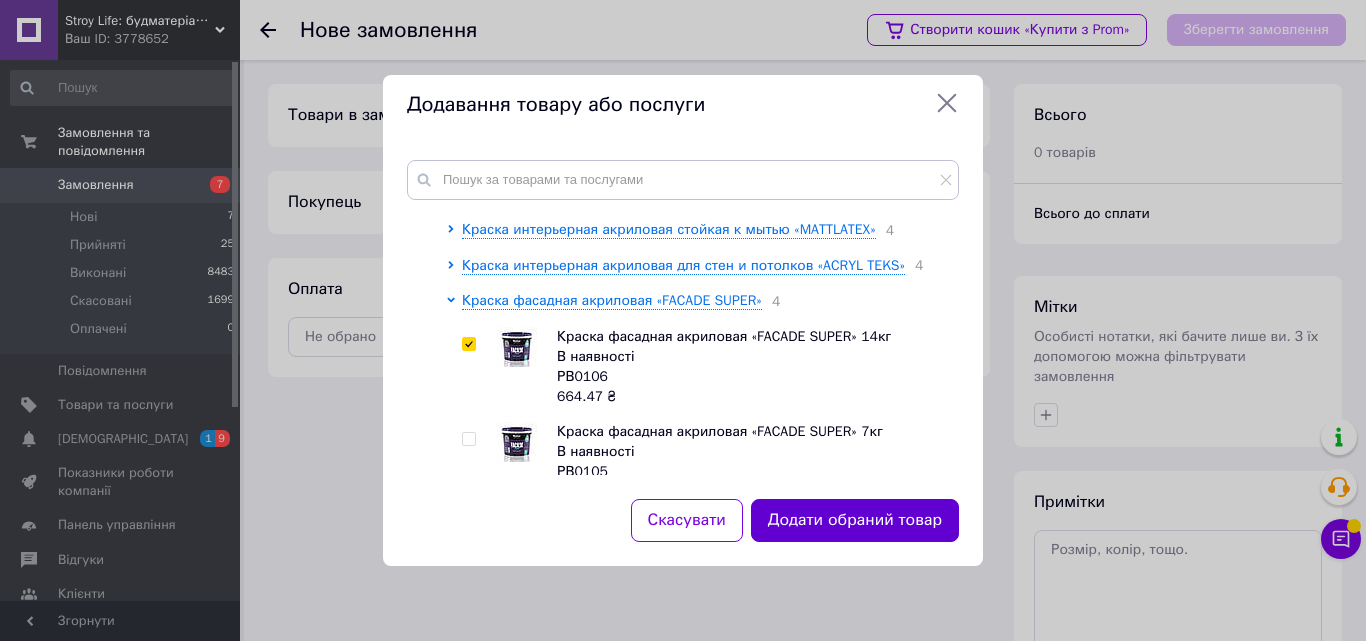 click on "Додати обраний товар" at bounding box center (855, 520) 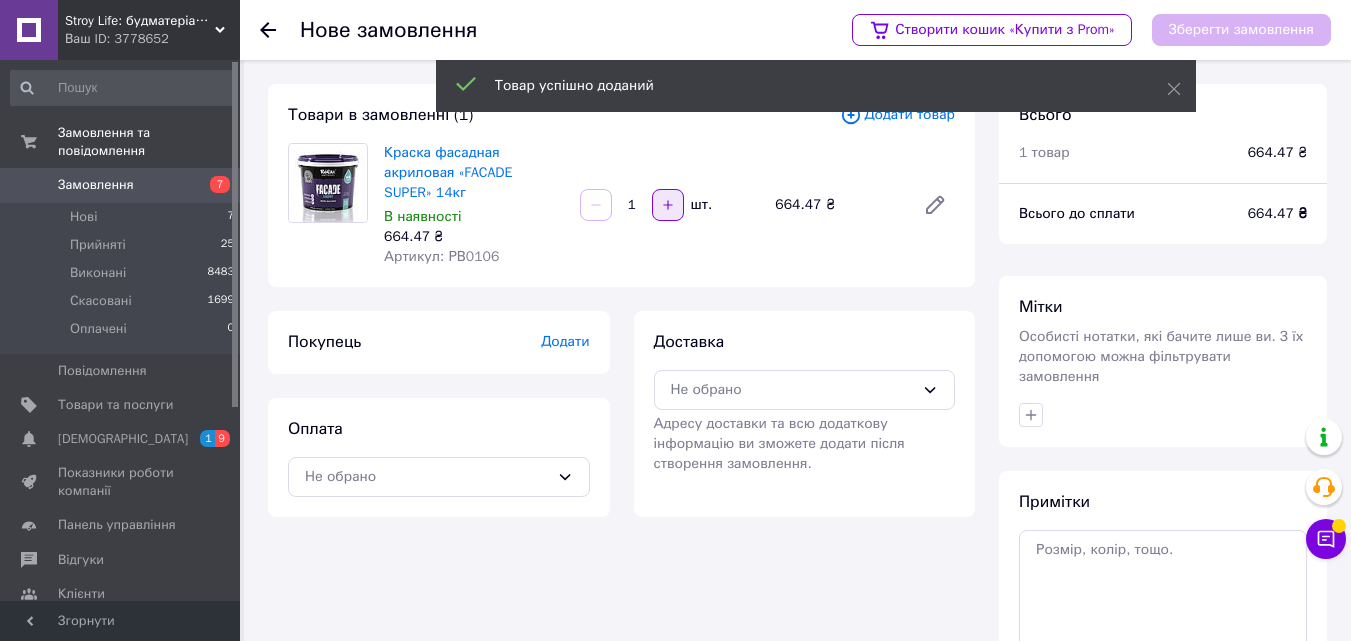 click at bounding box center (668, 205) 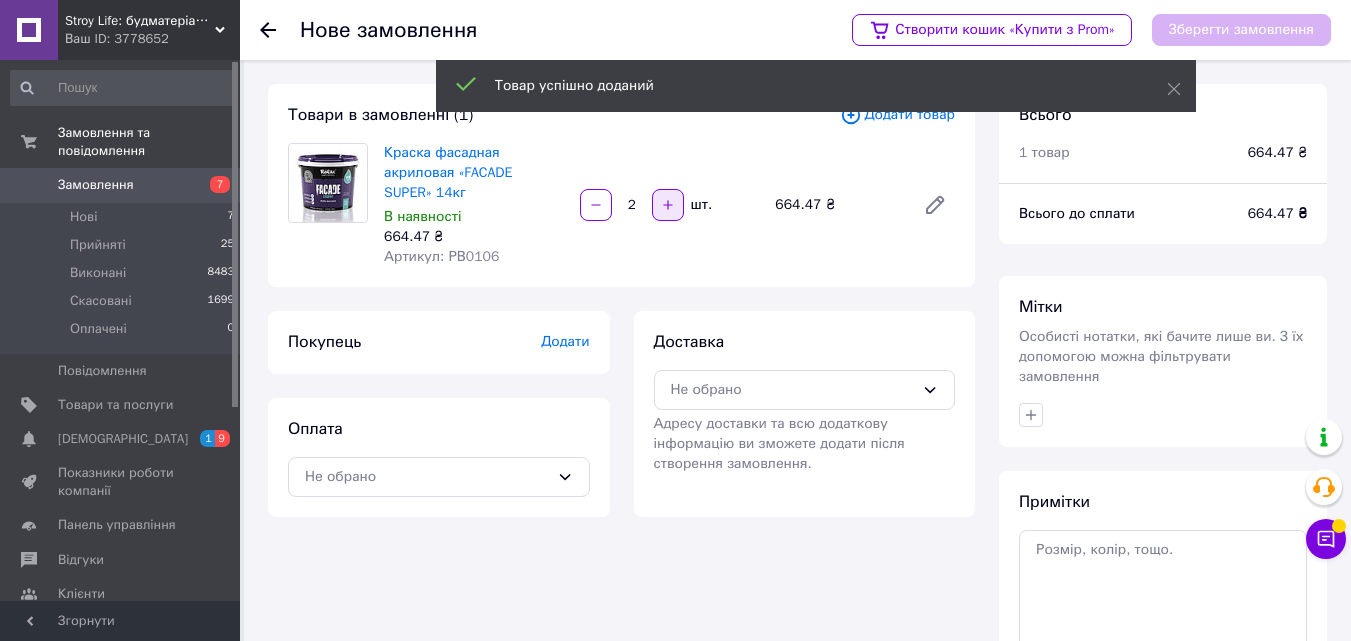 click at bounding box center [668, 205] 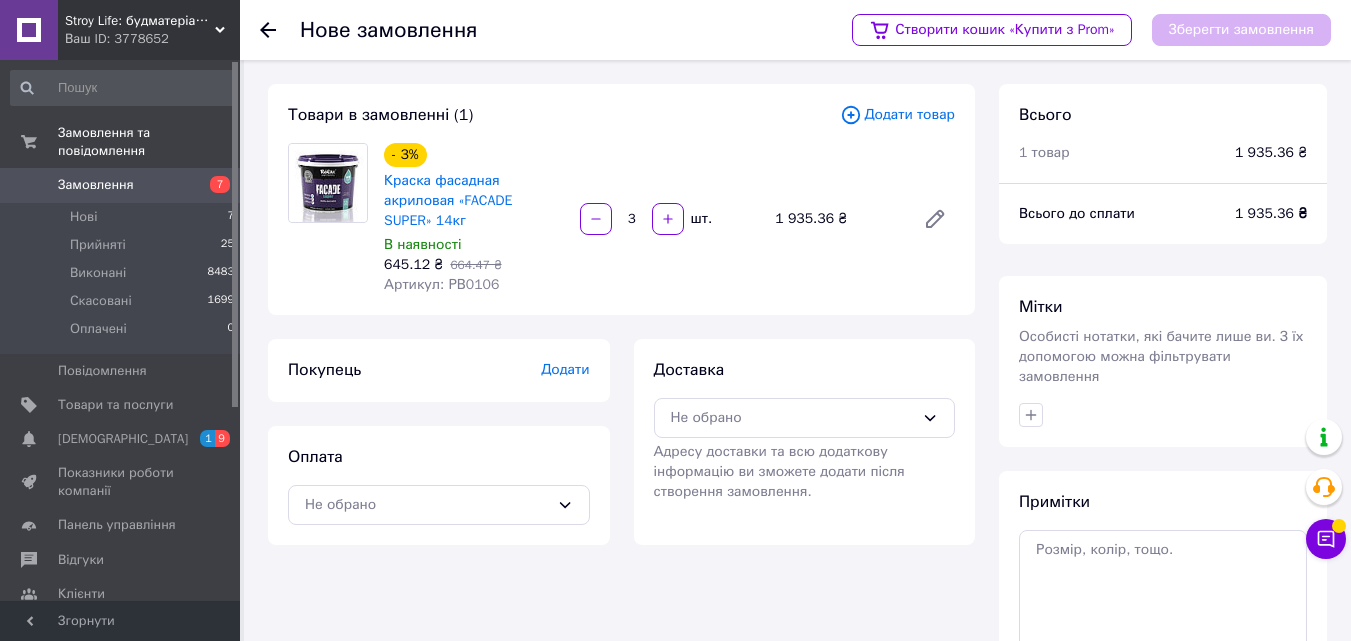 click on "Додати" at bounding box center (565, 369) 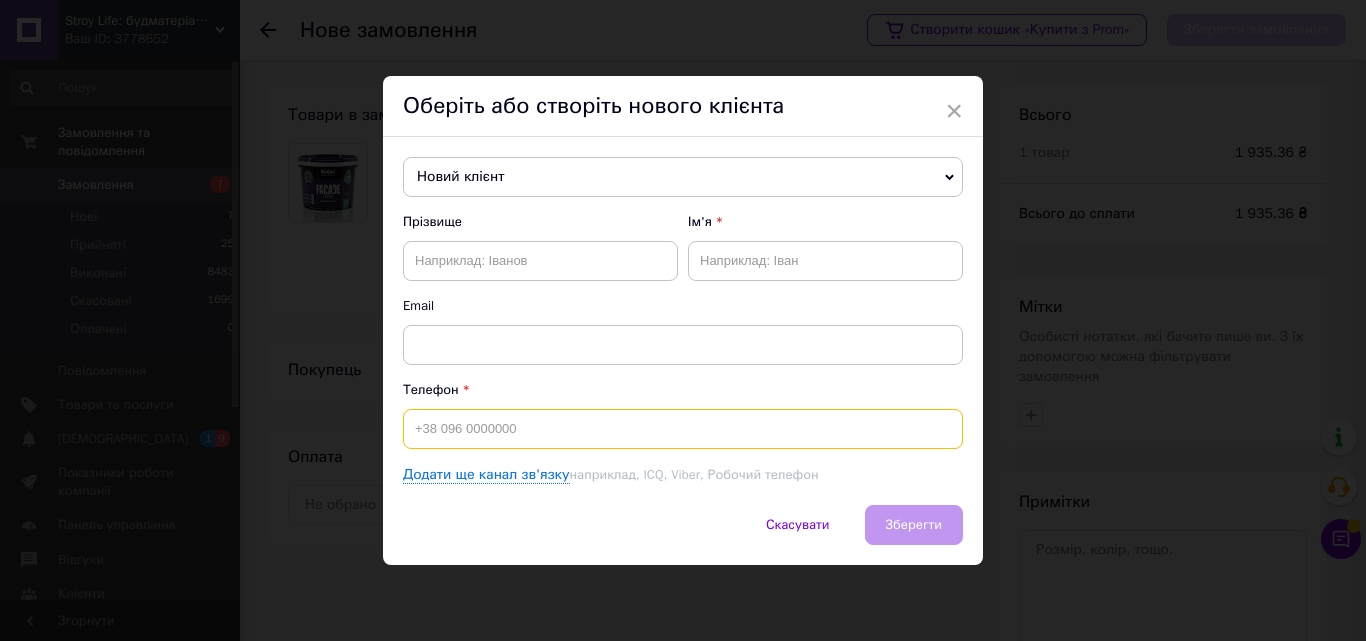 click at bounding box center [683, 429] 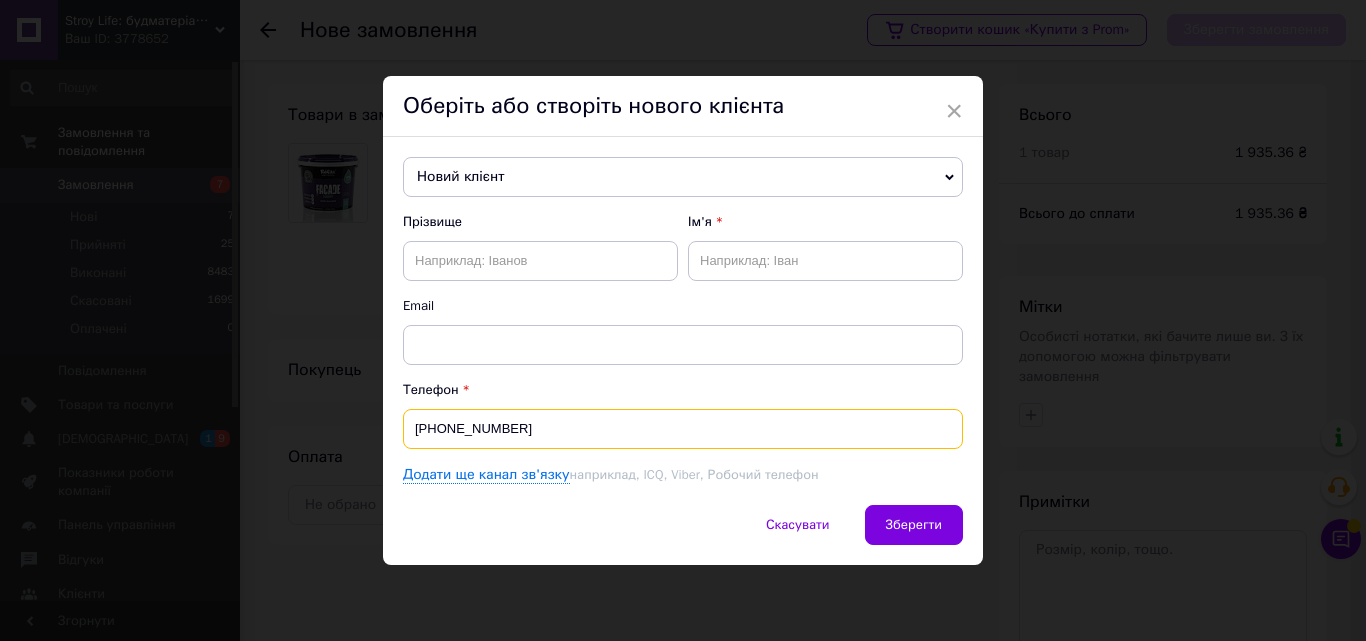 type on "[PHONE_NUMBER]" 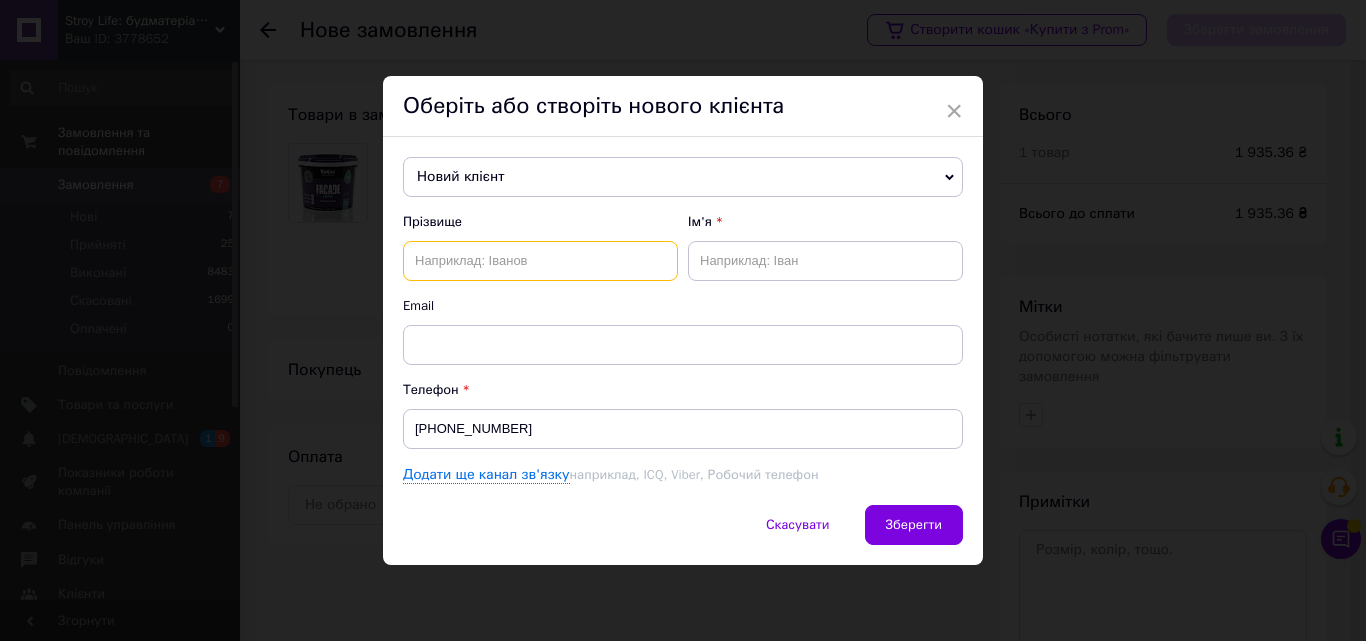 click at bounding box center [540, 261] 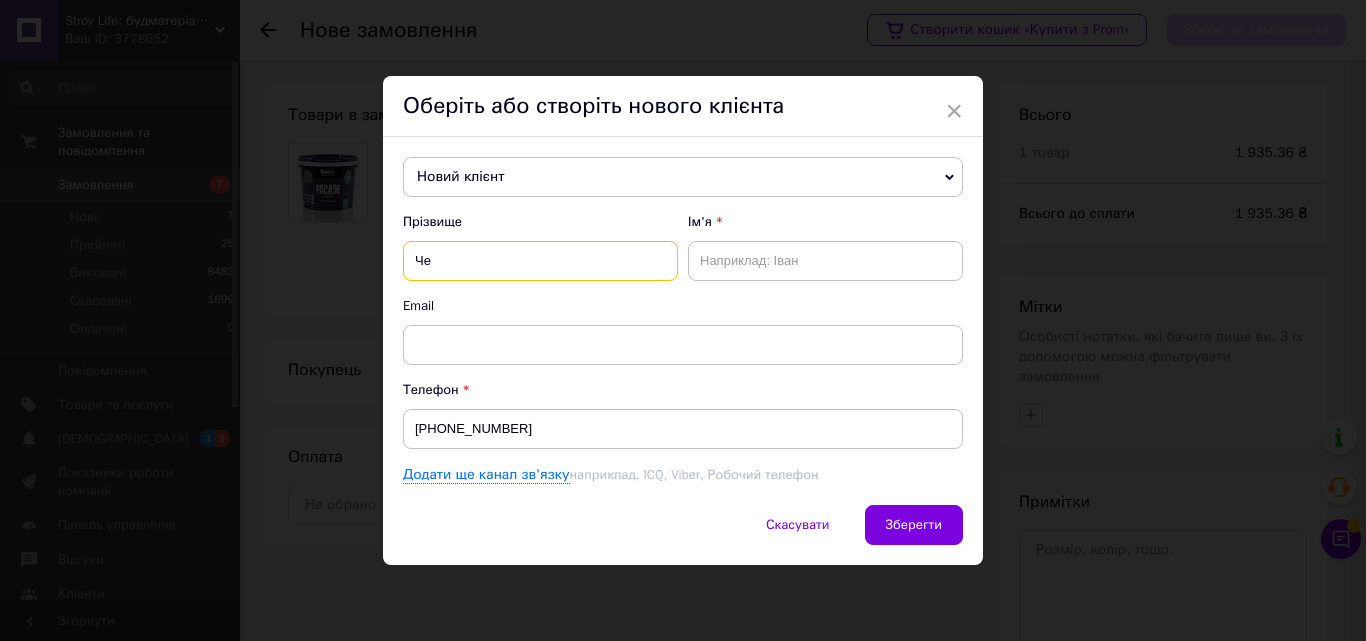 type on "Ч" 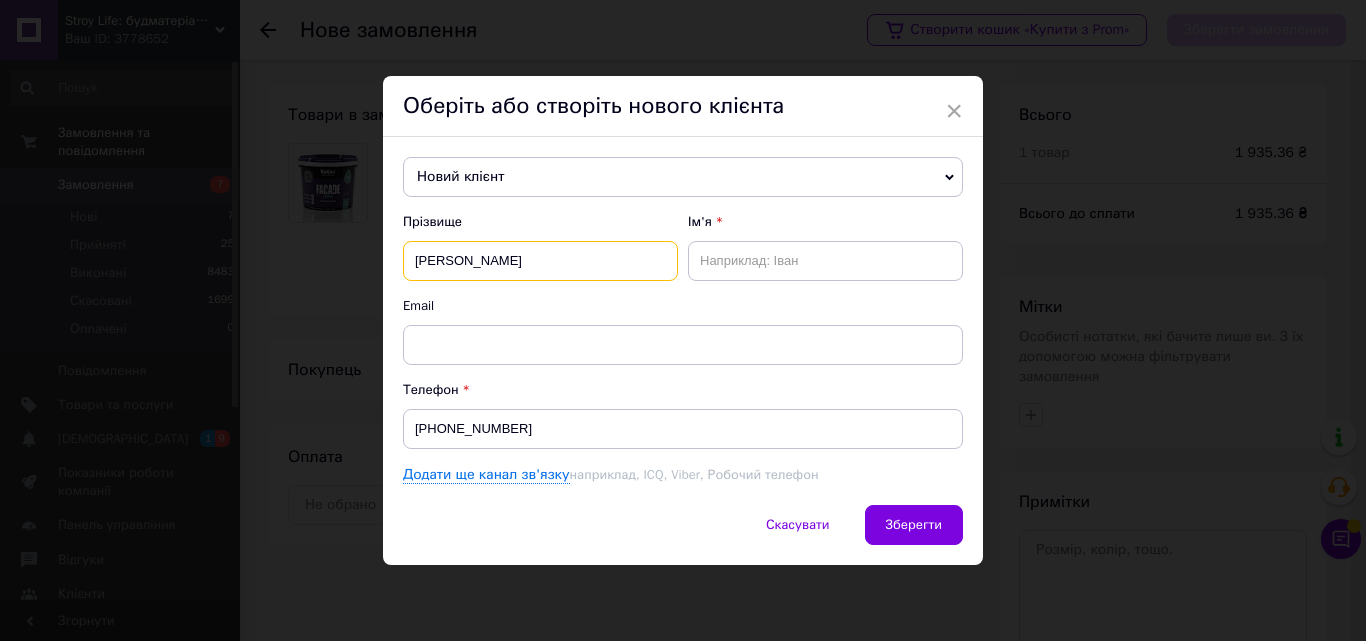 type on "Тернецька" 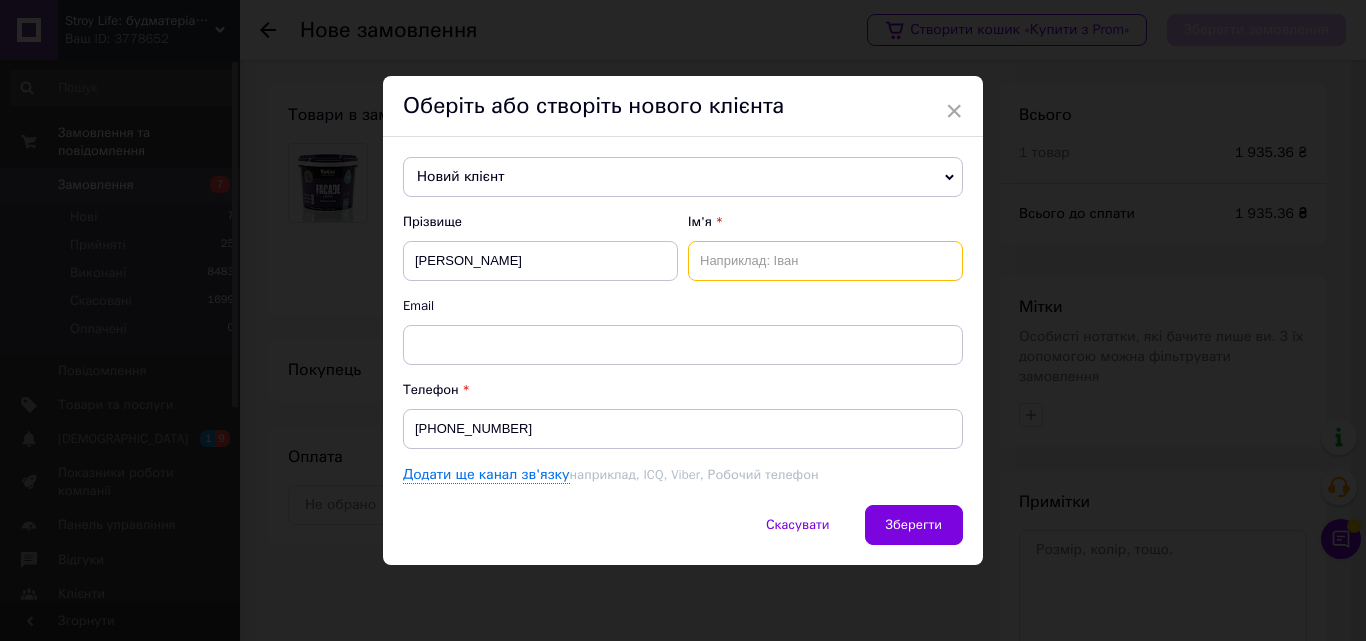 click at bounding box center (825, 261) 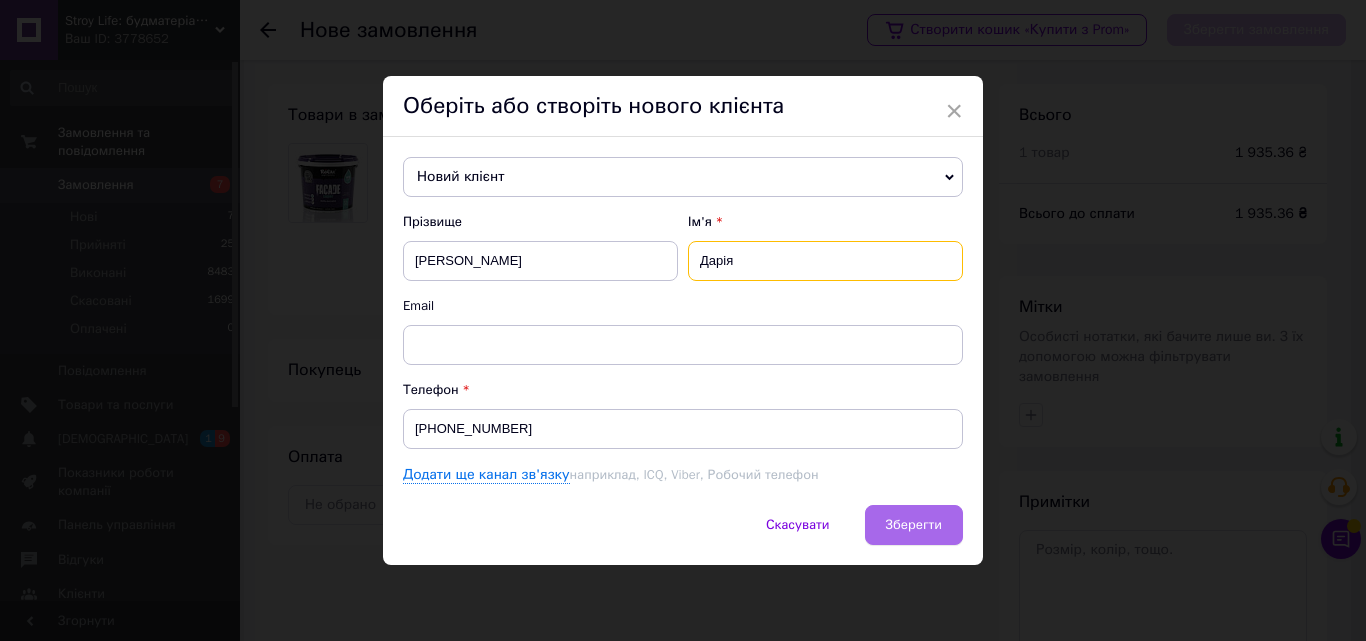 type on "Дарія" 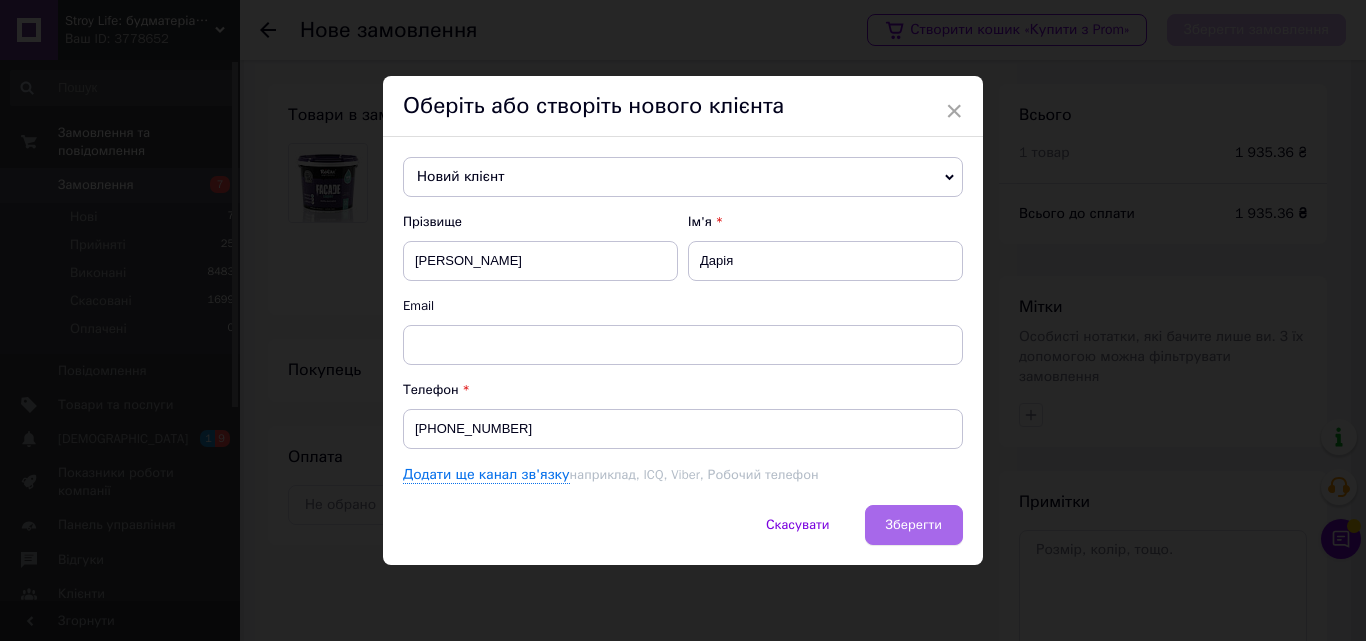 click on "Зберегти" at bounding box center (914, 525) 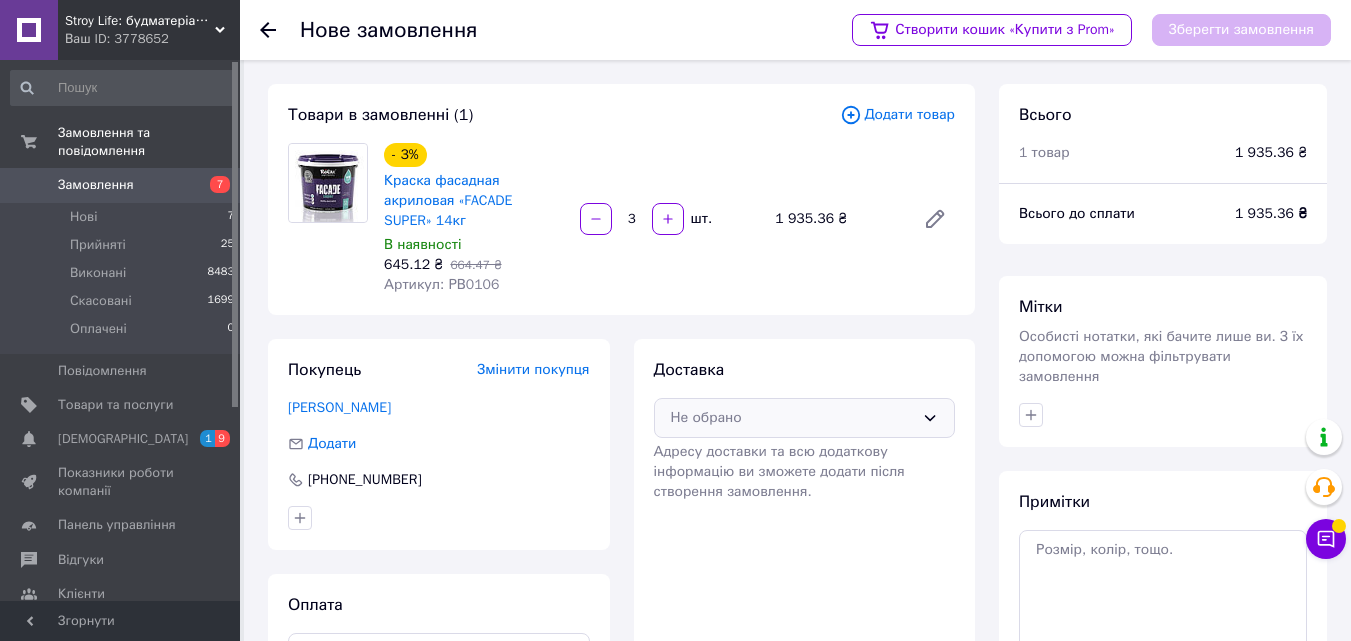 click on "Не обрано" at bounding box center [793, 418] 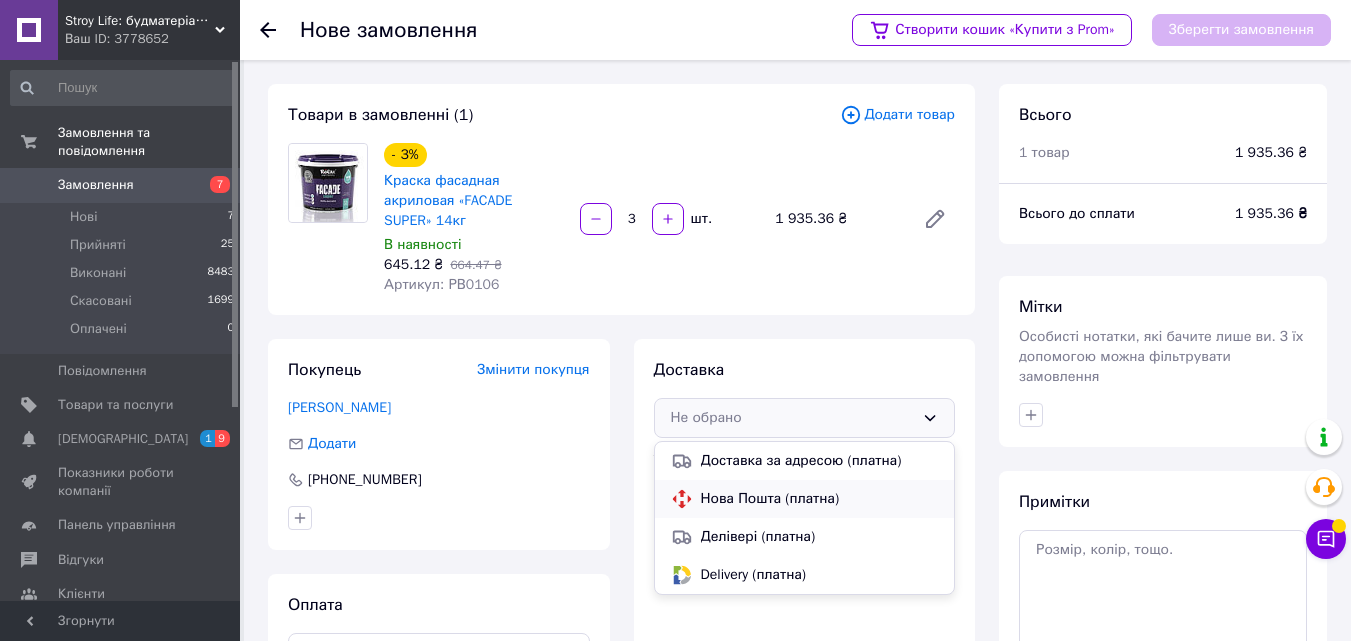click on "Нова Пошта (платна)" at bounding box center [820, 499] 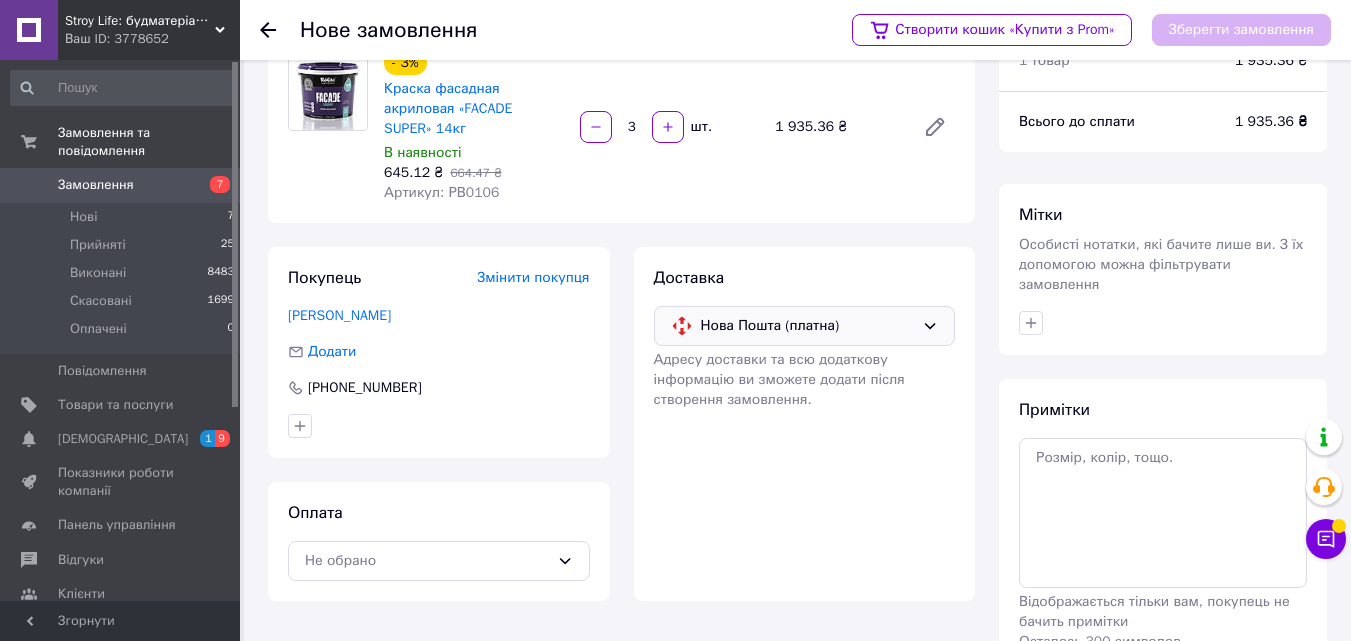 scroll, scrollTop: 183, scrollLeft: 0, axis: vertical 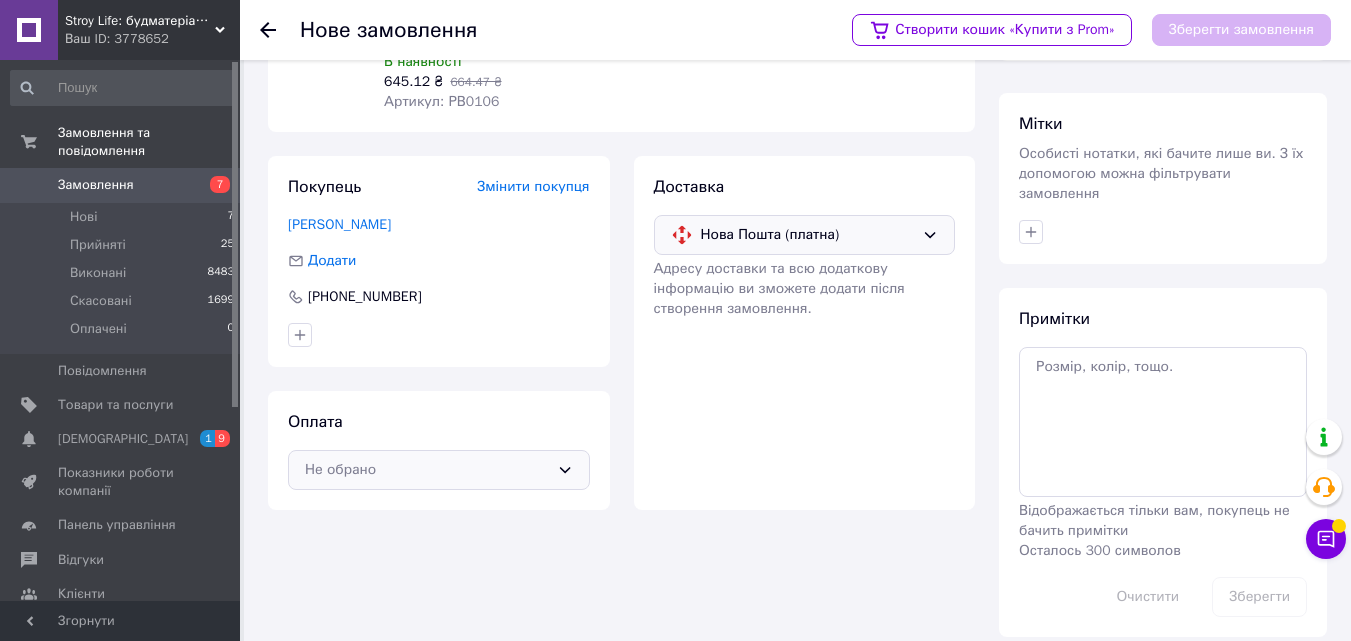 click on "Не обрано" at bounding box center [439, 470] 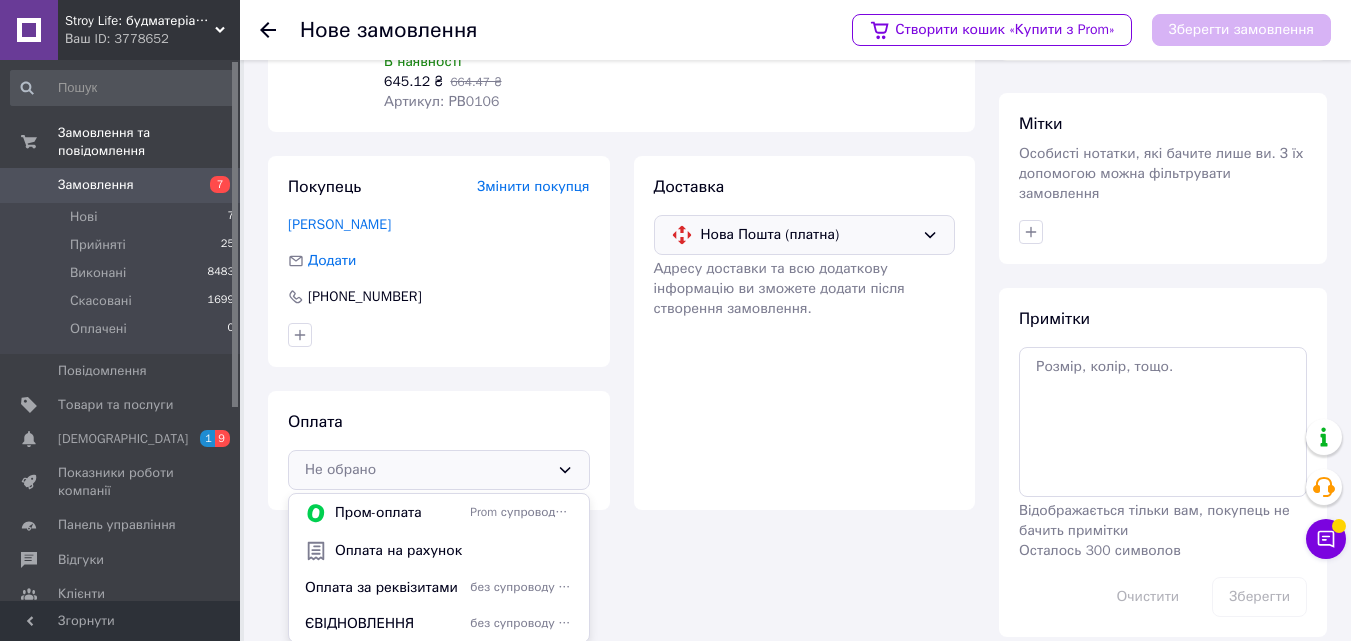 click on "Оплата на рахунок" at bounding box center [454, 551] 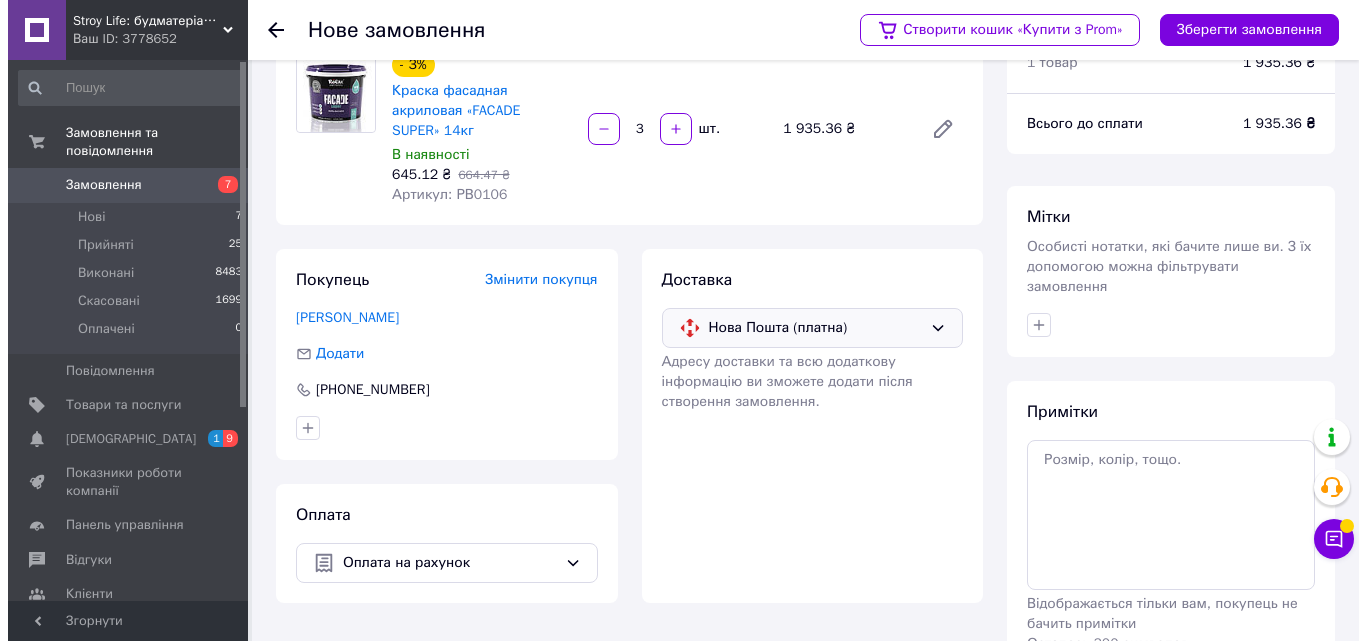 scroll, scrollTop: 0, scrollLeft: 0, axis: both 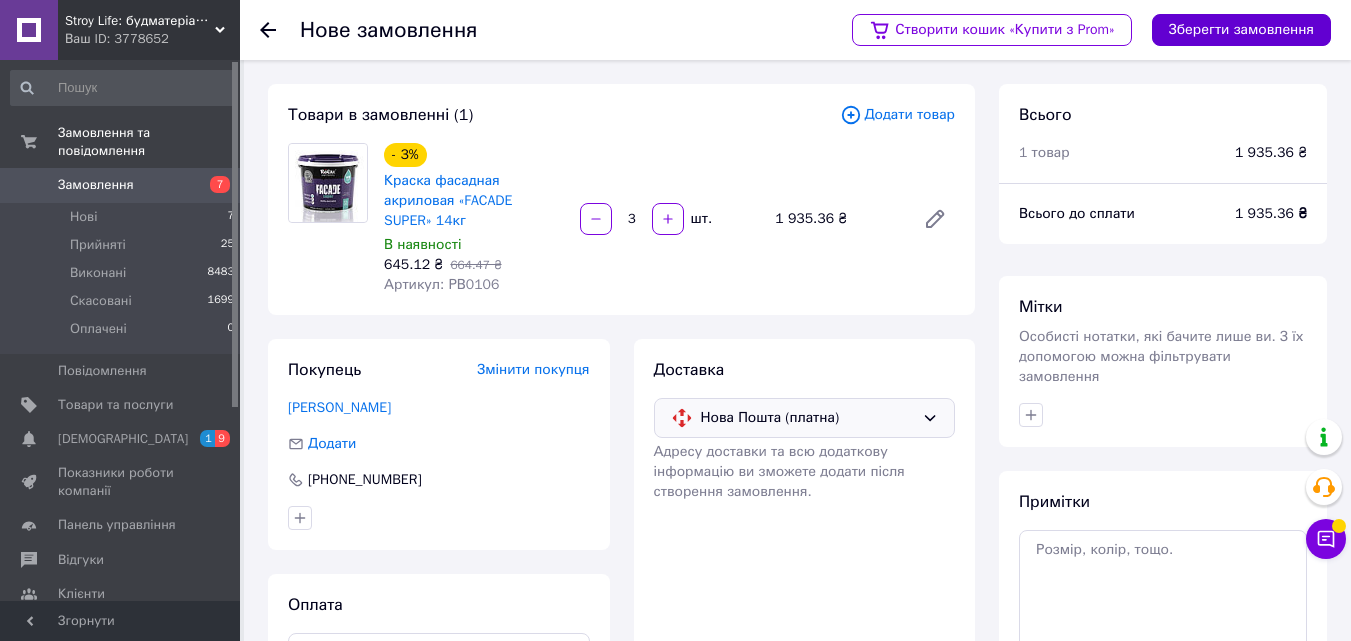 click on "Зберегти замовлення" at bounding box center (1241, 30) 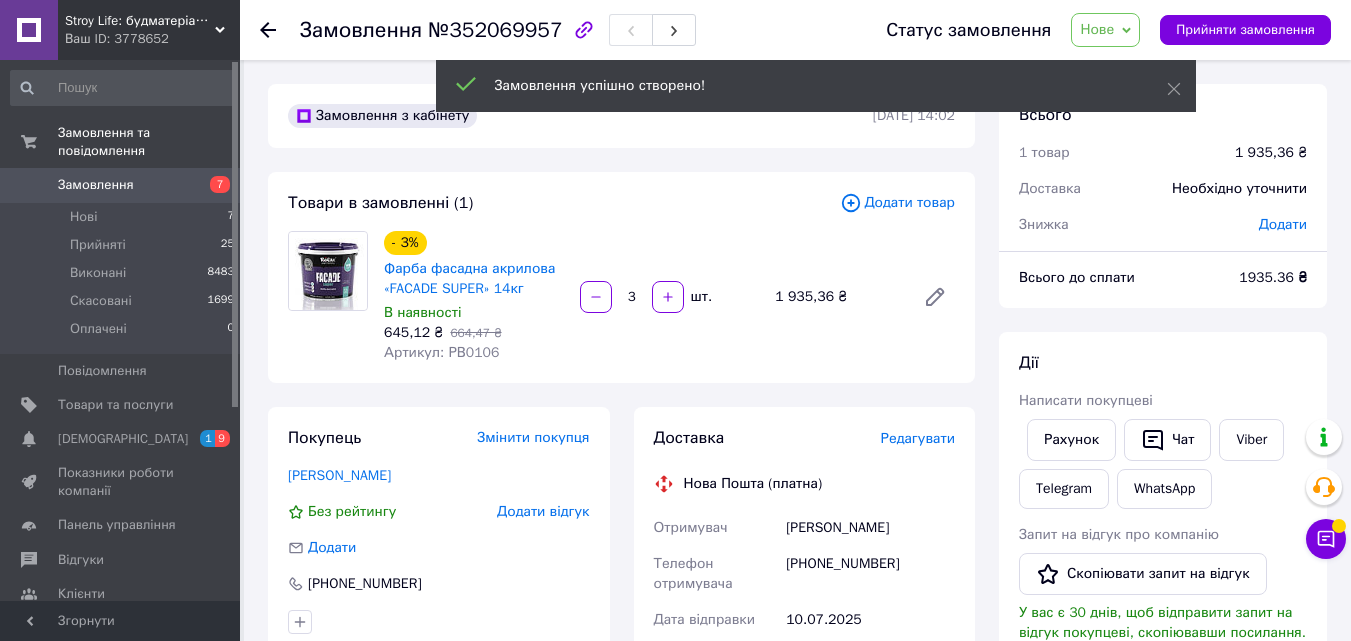click on "Редагувати" at bounding box center (918, 438) 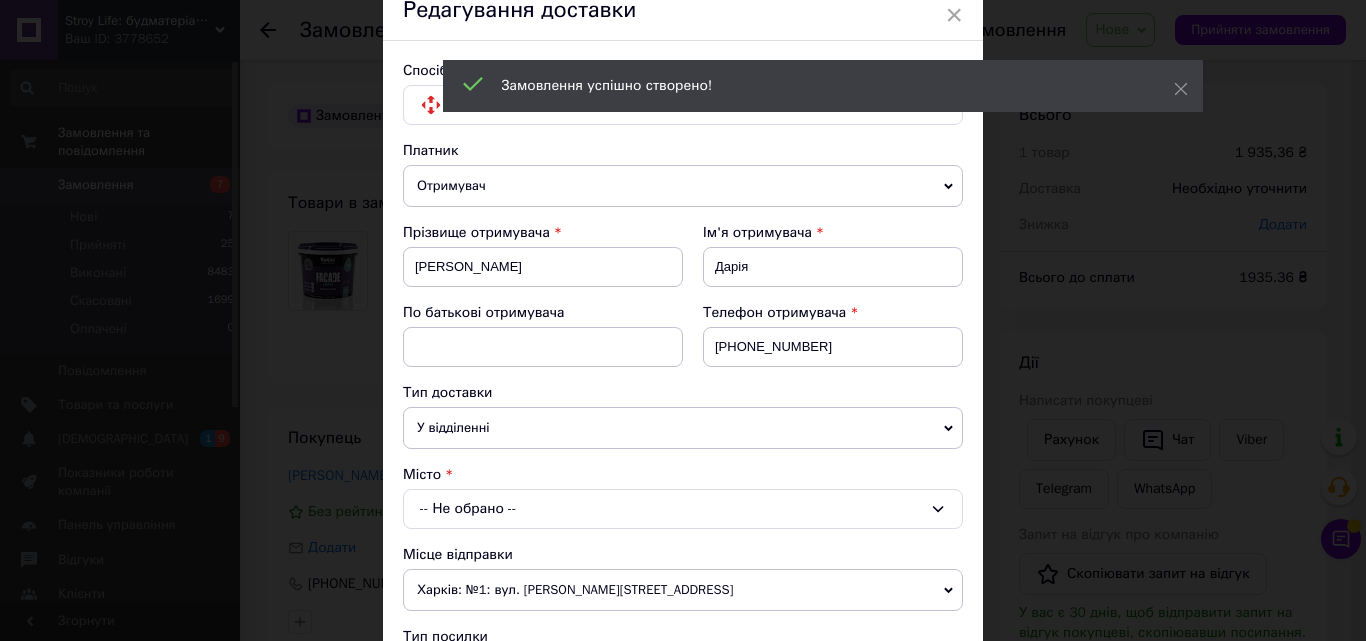 scroll, scrollTop: 300, scrollLeft: 0, axis: vertical 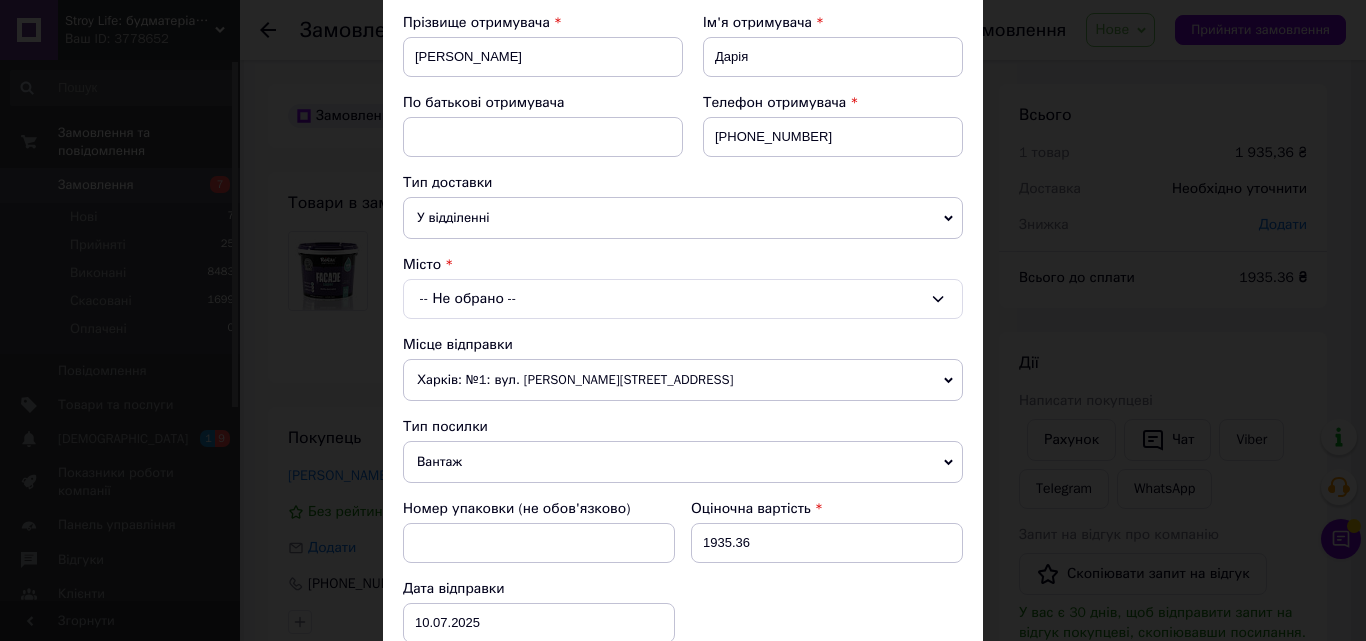click on "-- Не обрано --" at bounding box center (683, 299) 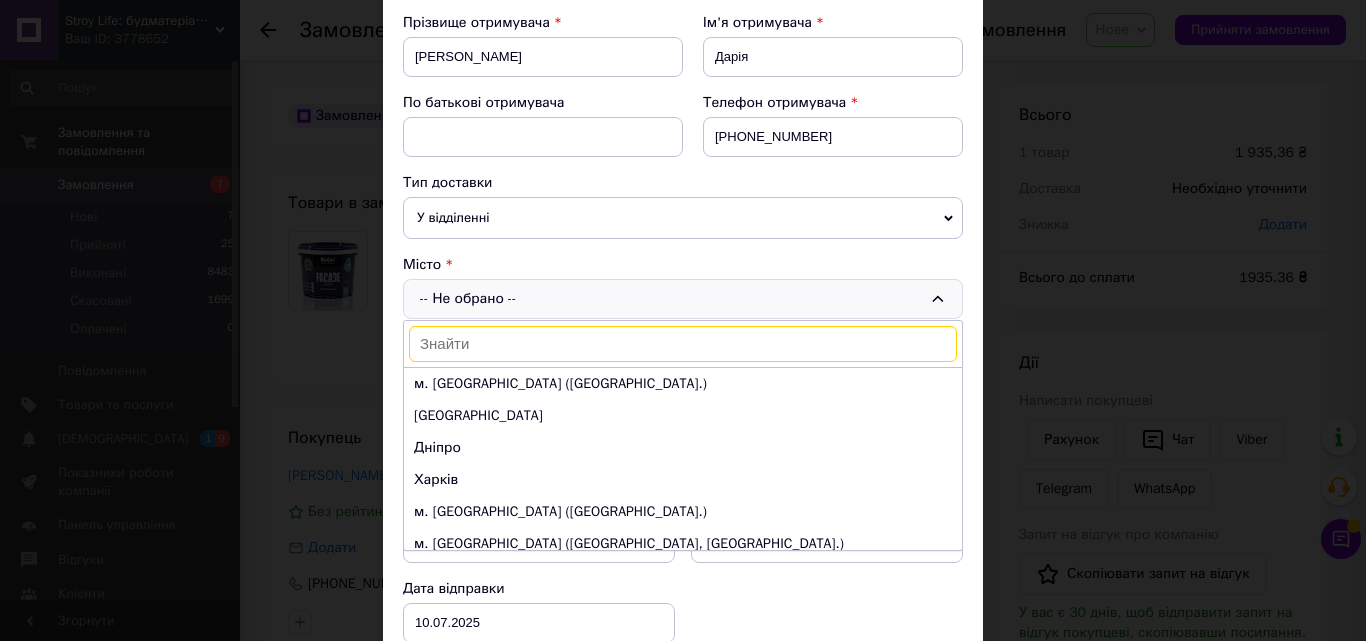click at bounding box center (683, 344) 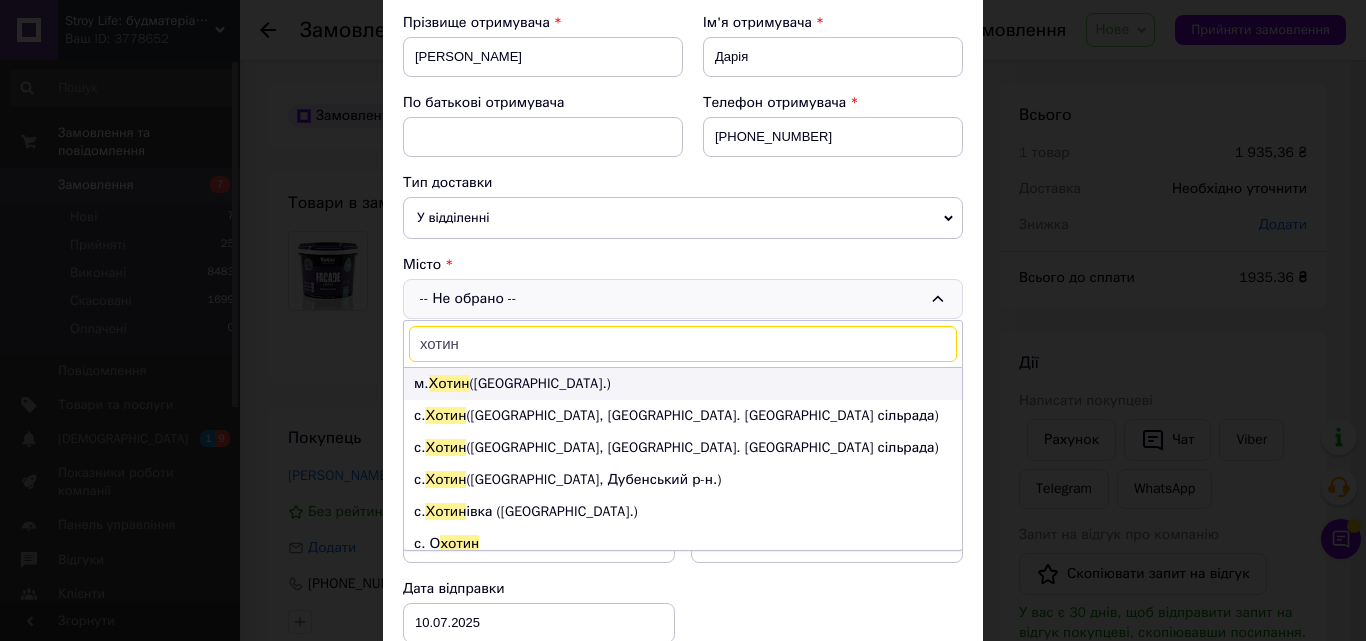 type on "хотин" 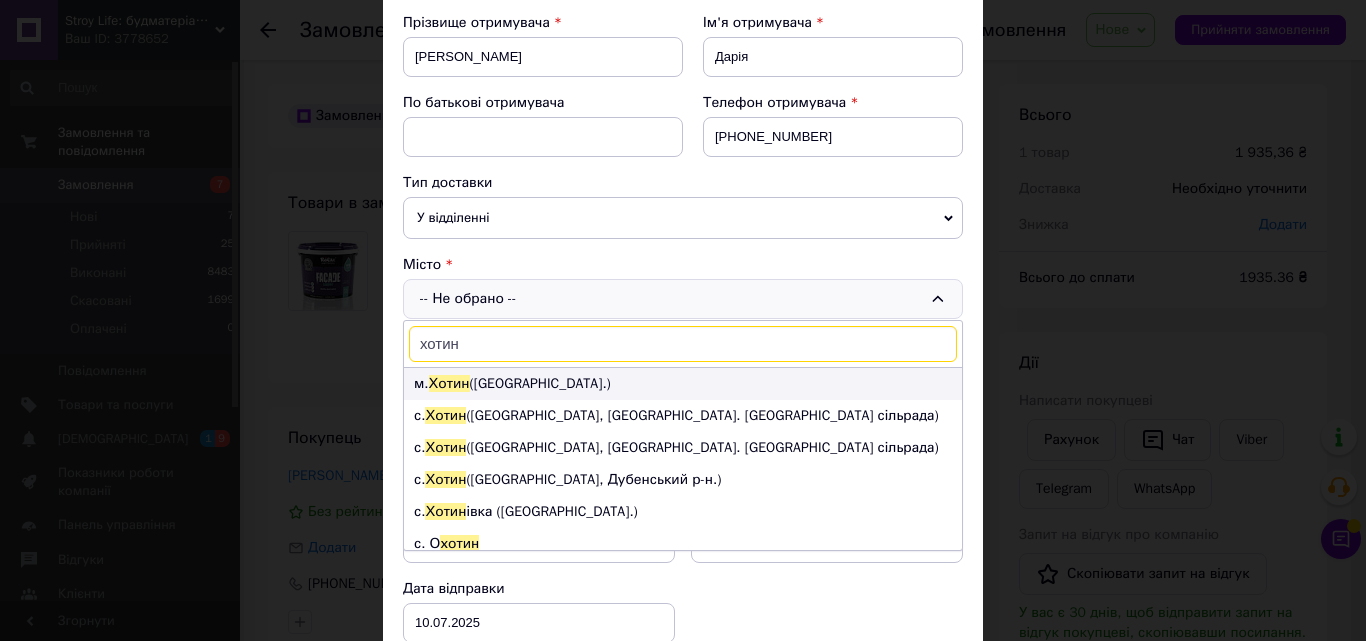 click on "м.  Хотин  (Чернівецька обл.)" at bounding box center [683, 384] 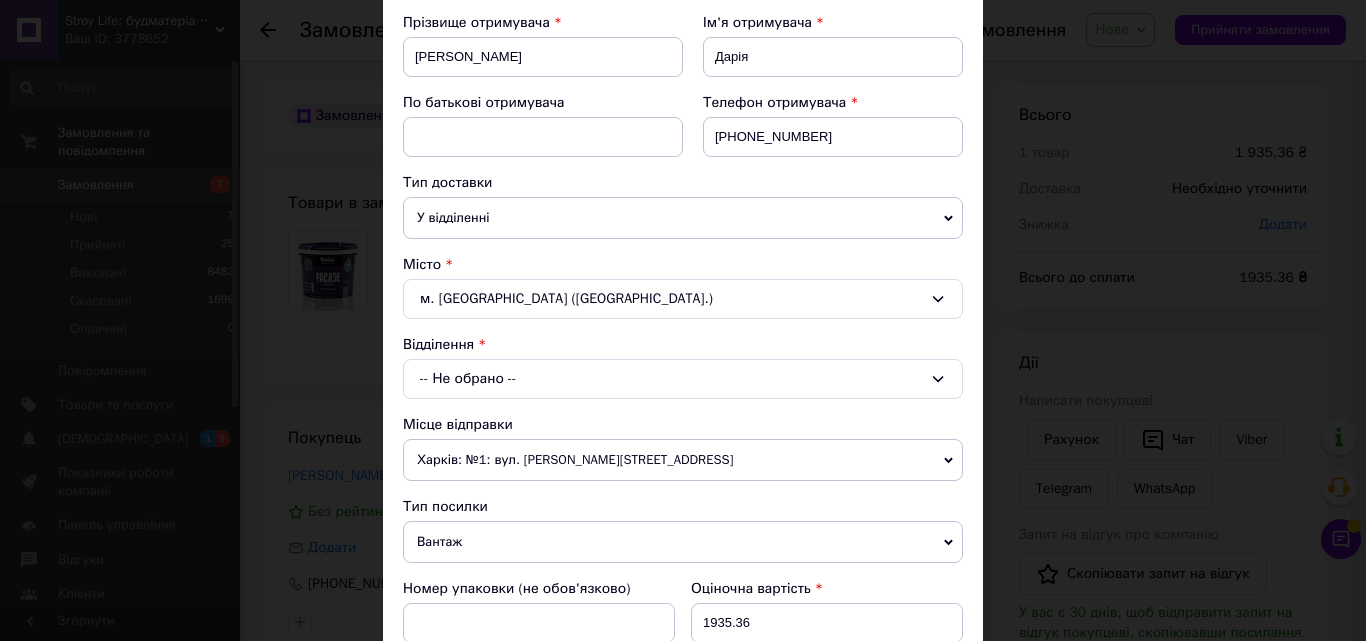 click on "-- Не обрано --" at bounding box center (683, 379) 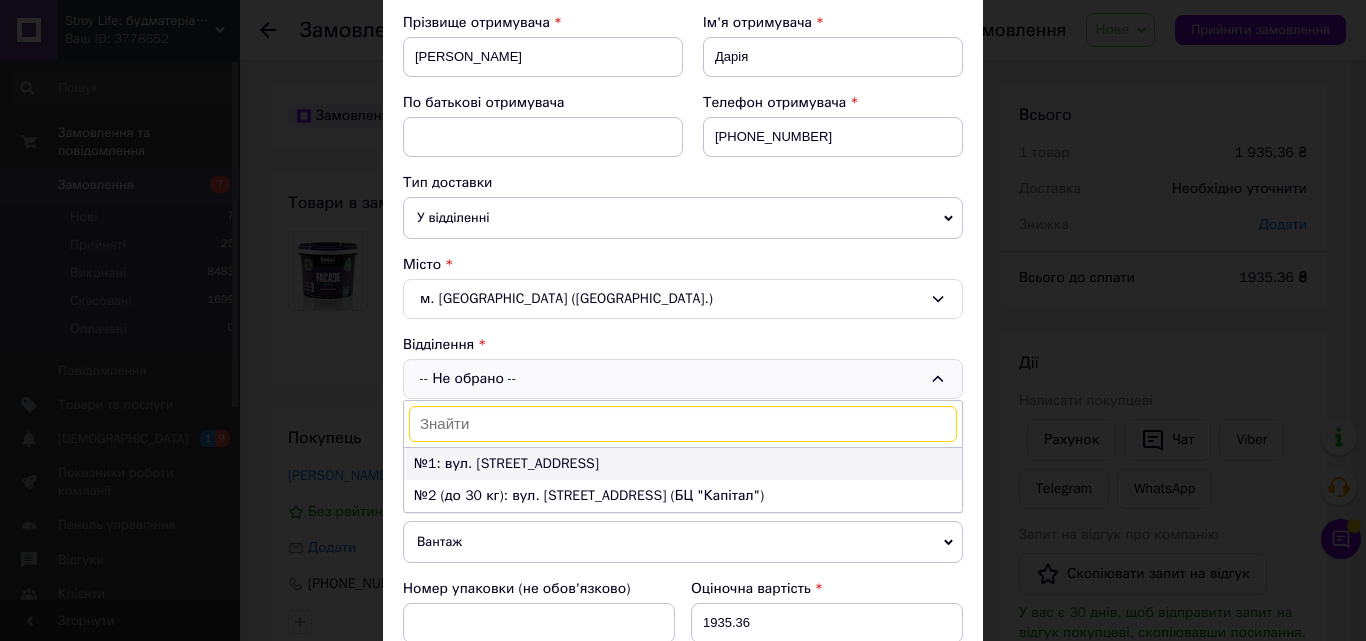 click on "№1: вул. Дудніченка, 39г" at bounding box center (683, 464) 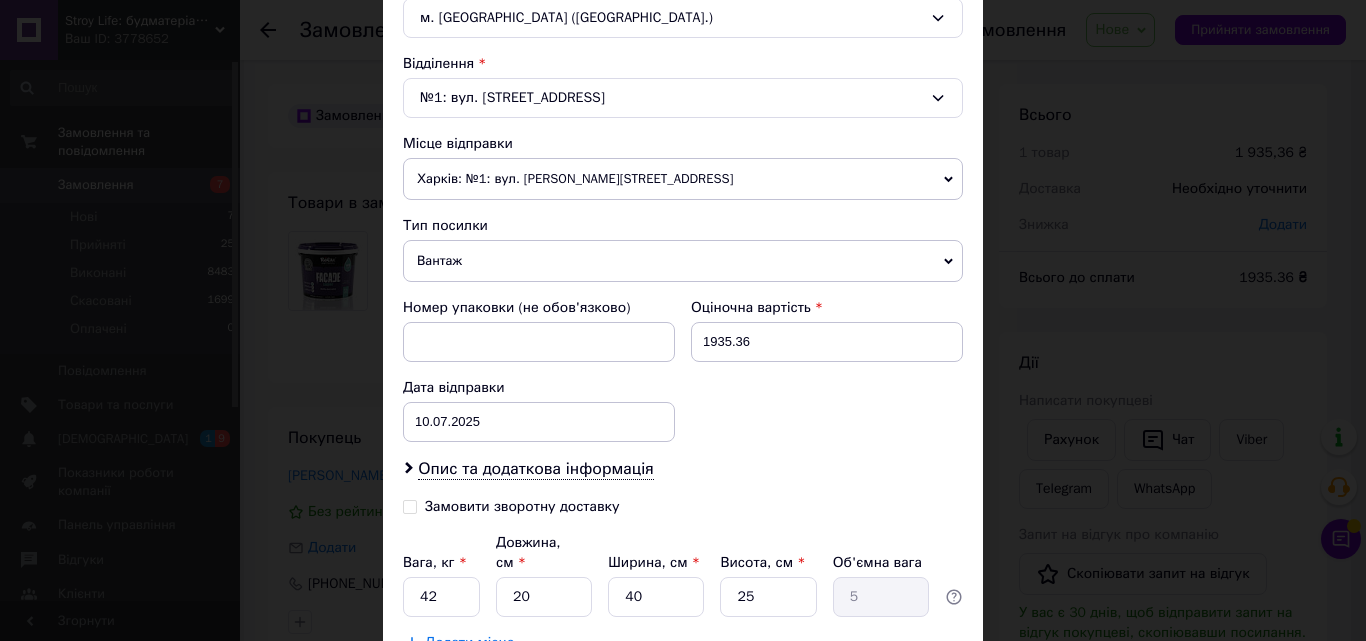 scroll, scrollTop: 600, scrollLeft: 0, axis: vertical 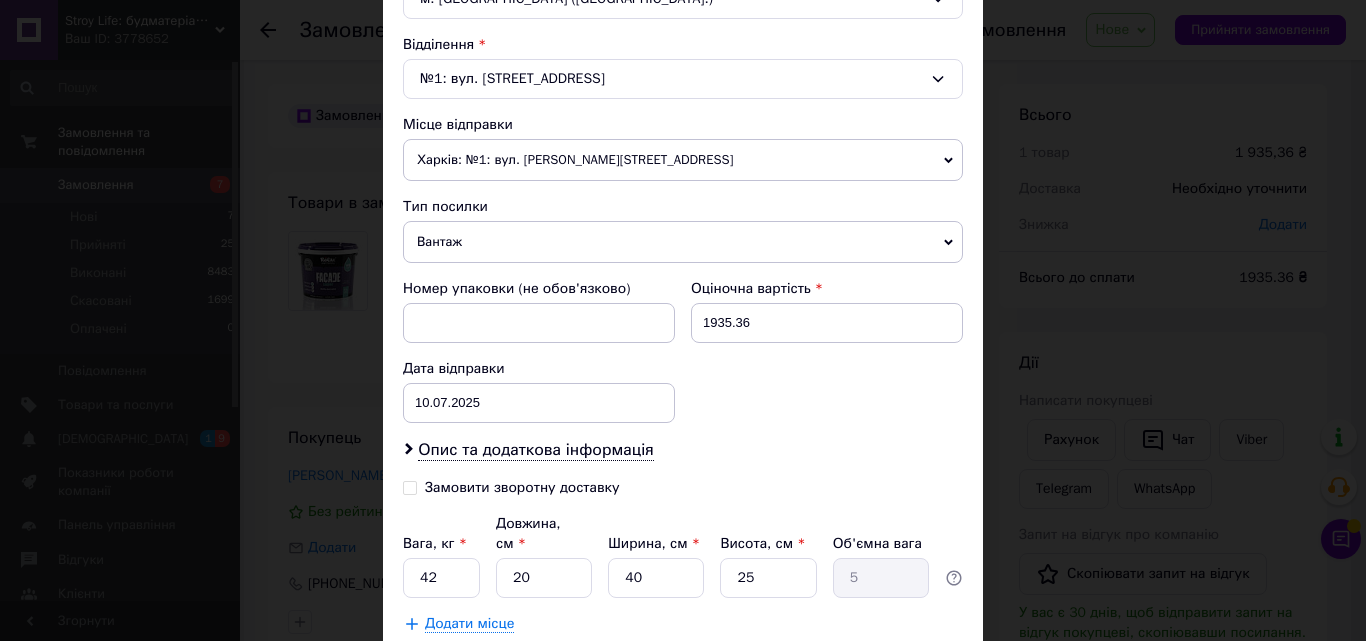 click on "Замовити зворотну доставку" at bounding box center (410, 486) 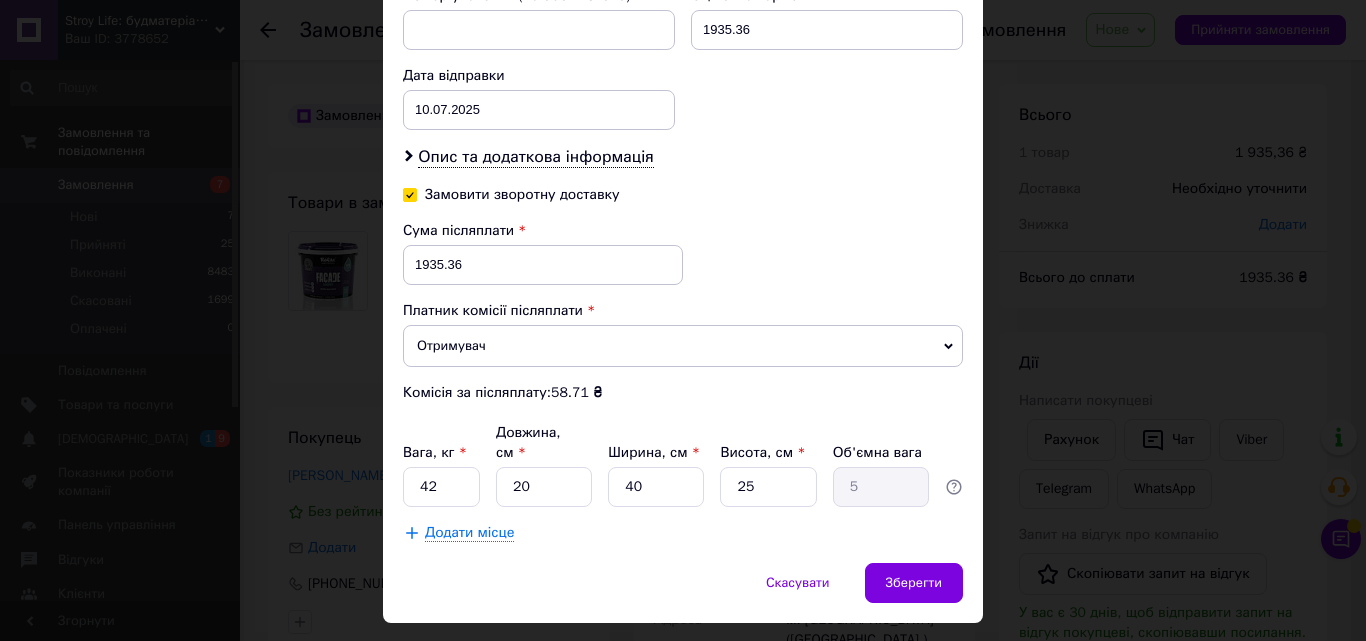 scroll, scrollTop: 900, scrollLeft: 0, axis: vertical 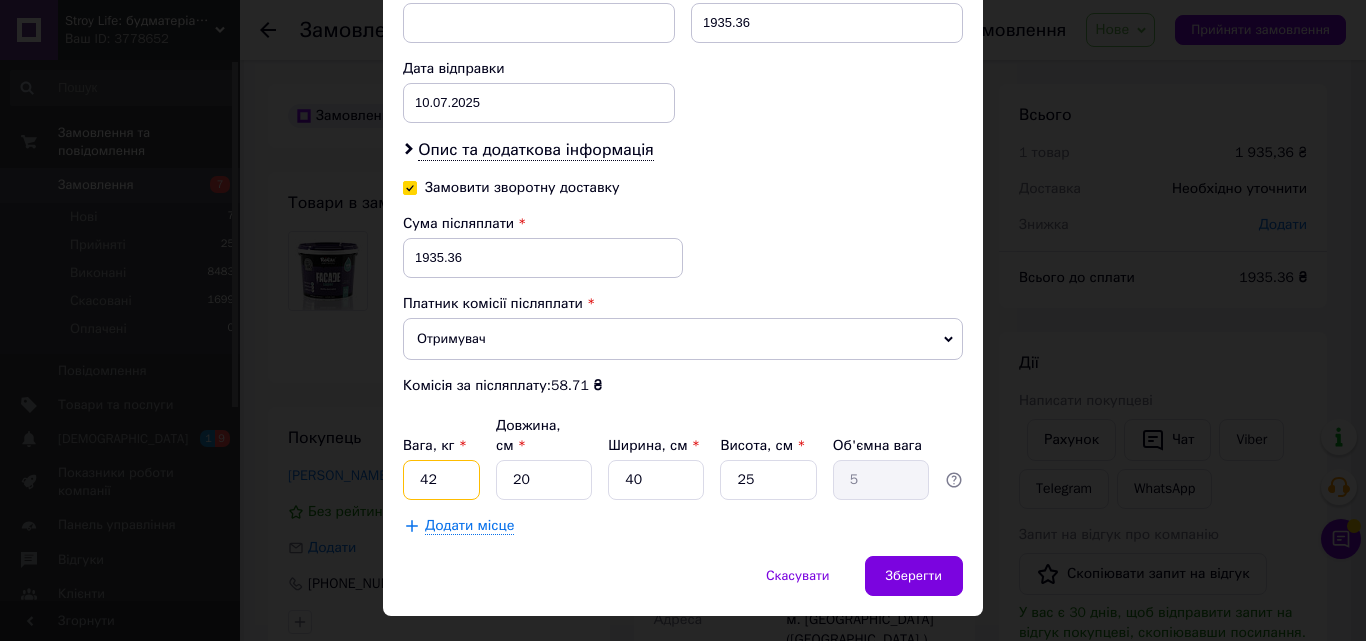 drag, startPoint x: 438, startPoint y: 463, endPoint x: 409, endPoint y: 461, distance: 29.068884 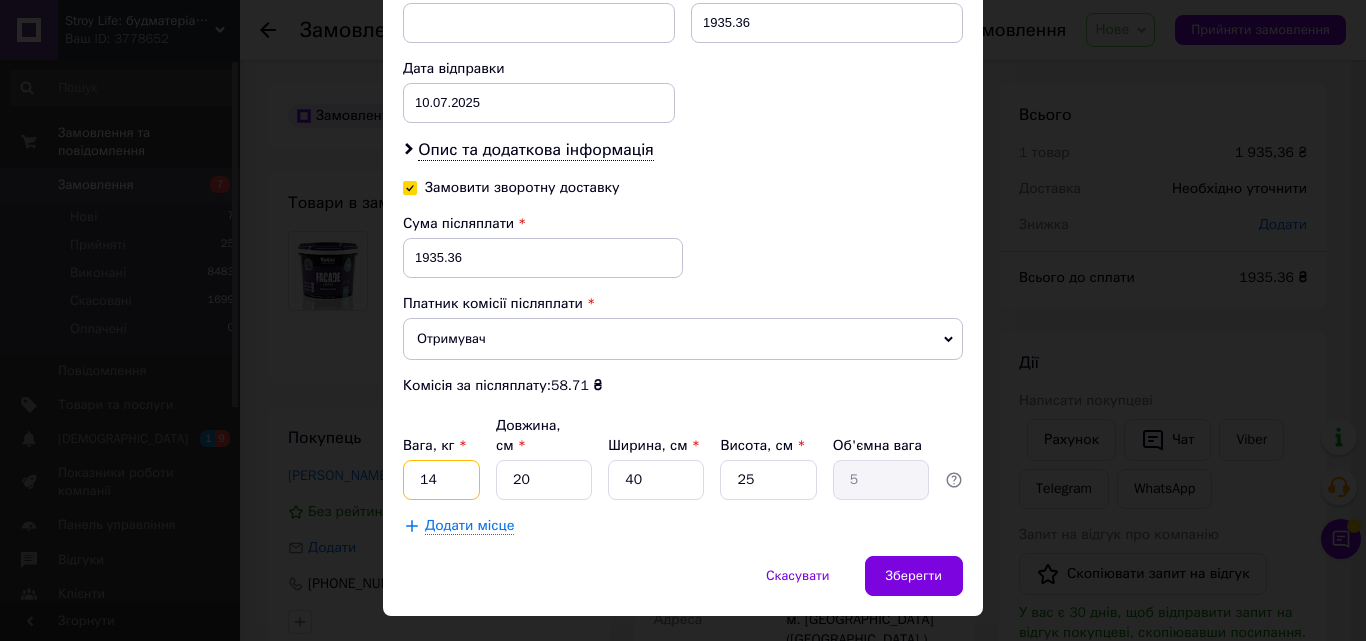 type on "14" 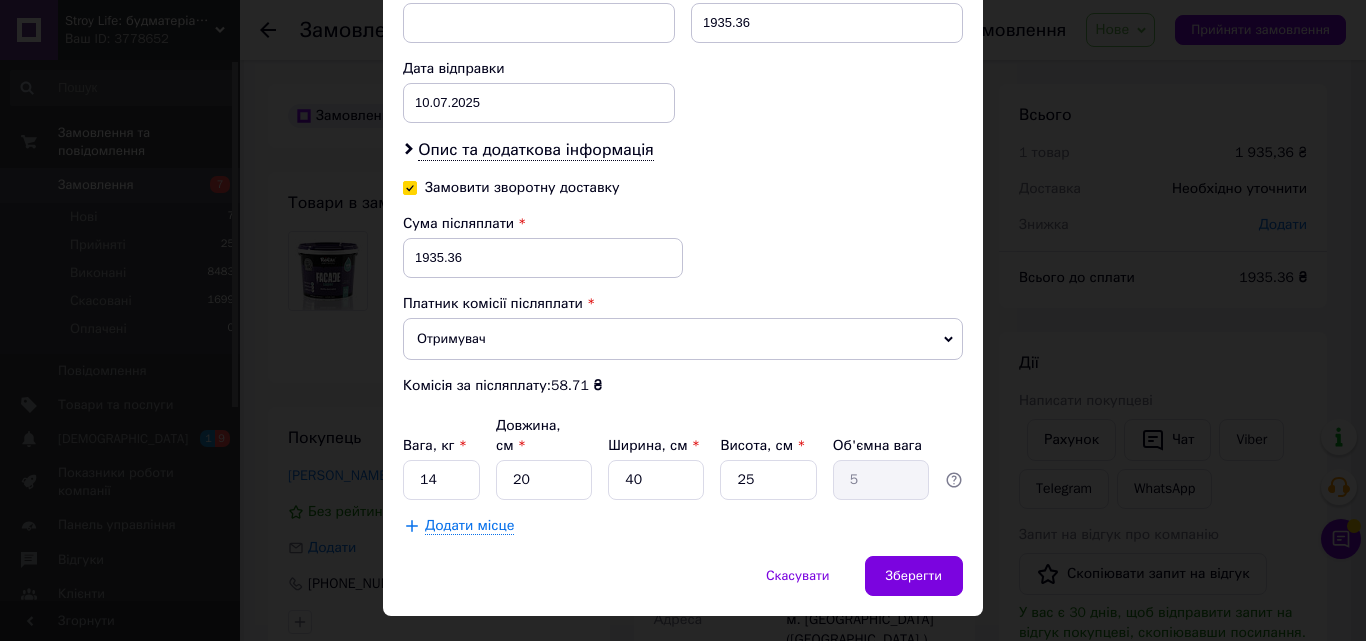 click on "Додати місце" at bounding box center [469, 526] 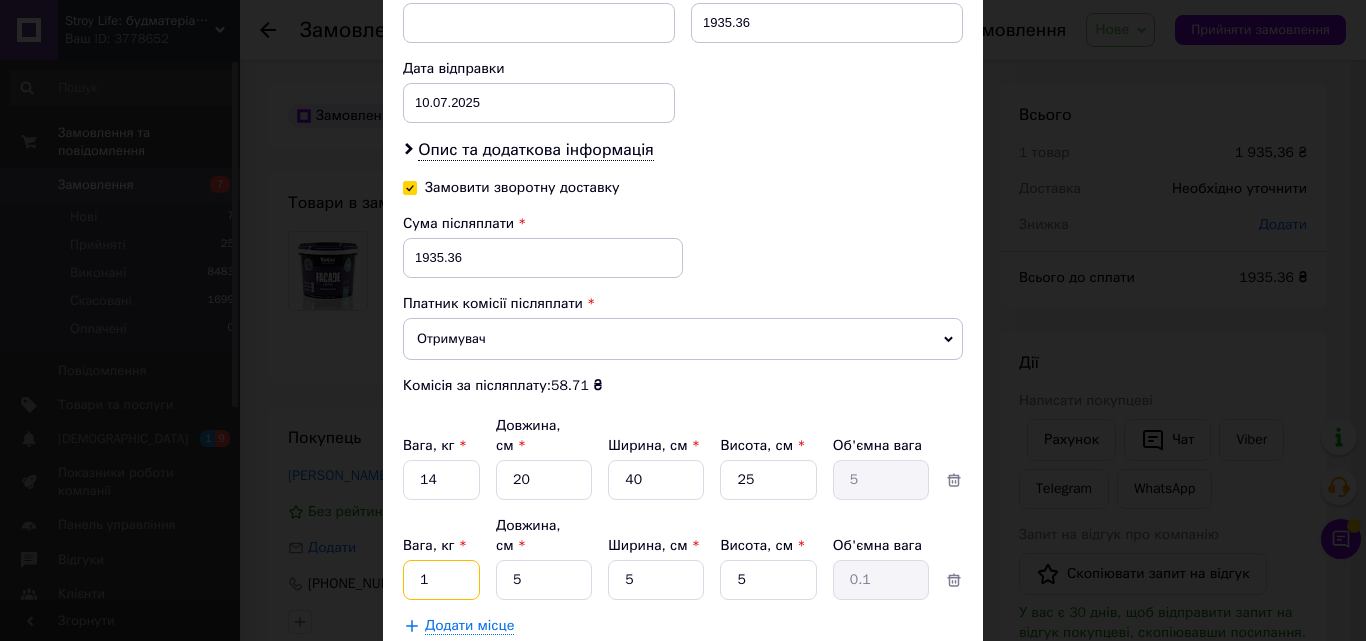 click on "1" at bounding box center (441, 480) 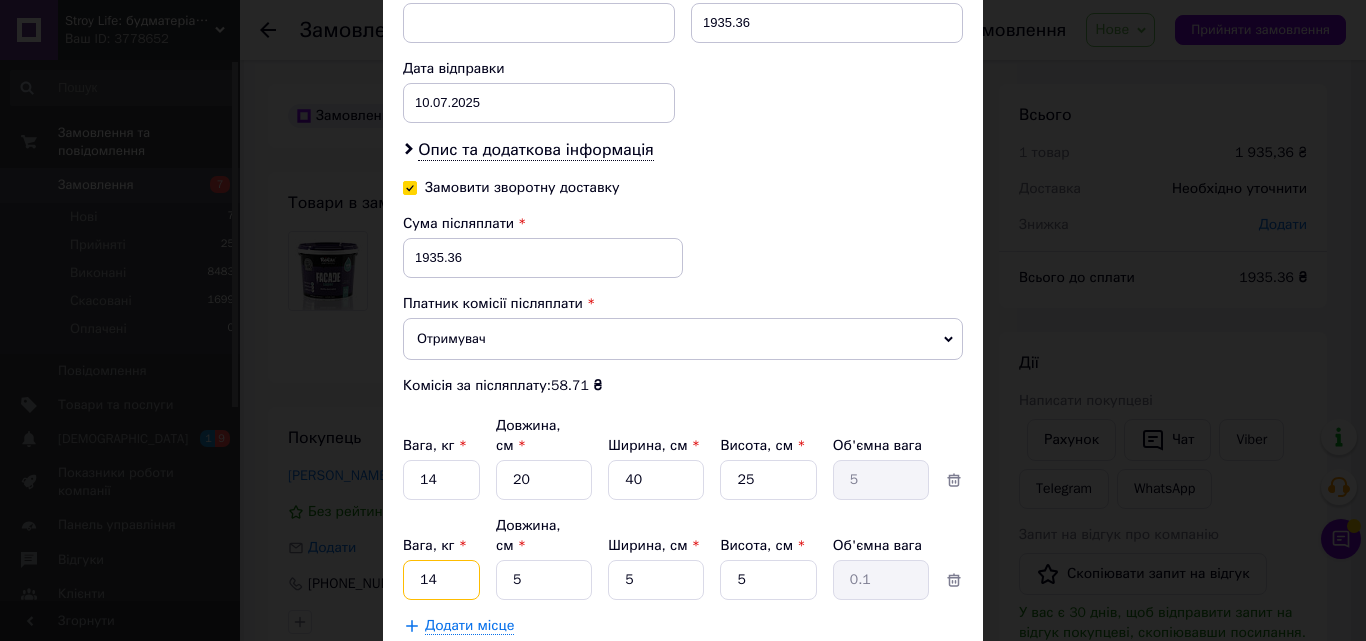 type on "14" 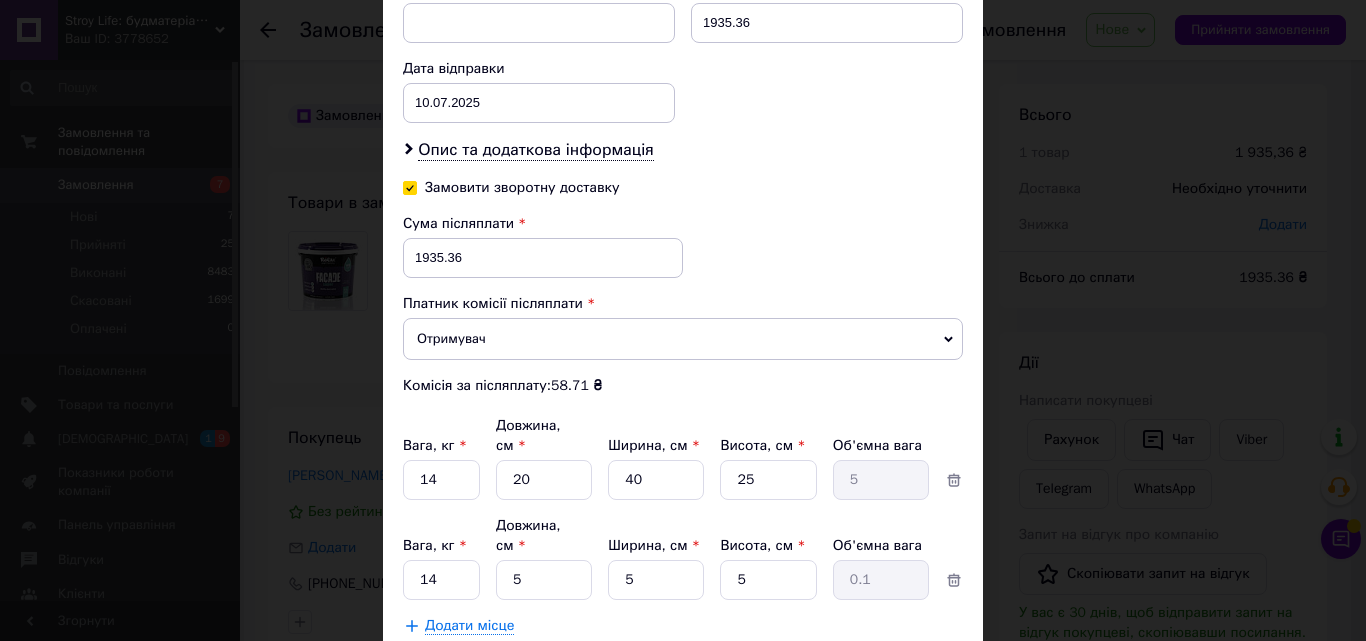 click on "Додати місце" at bounding box center [469, 626] 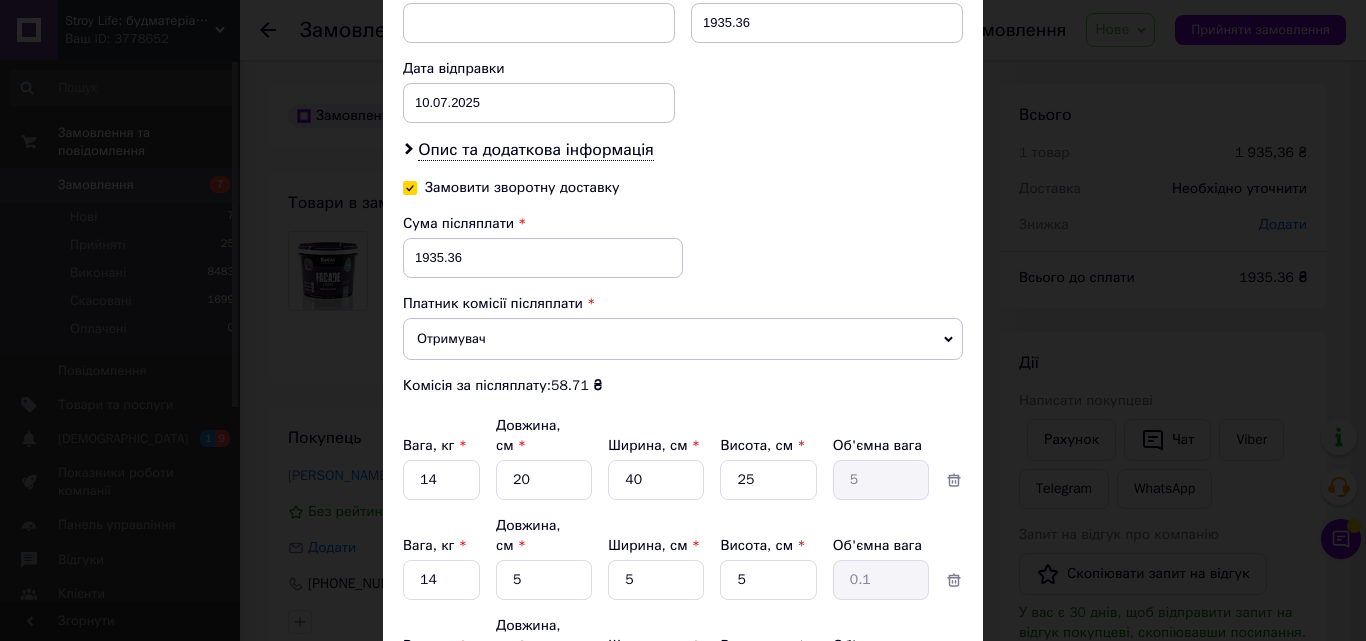 click on "Вага, кг   * 1 Довжина, см   * 5 Ширина, см   * 5 Висота, см   * 5 Об'ємна вага 0.1" at bounding box center (683, 658) 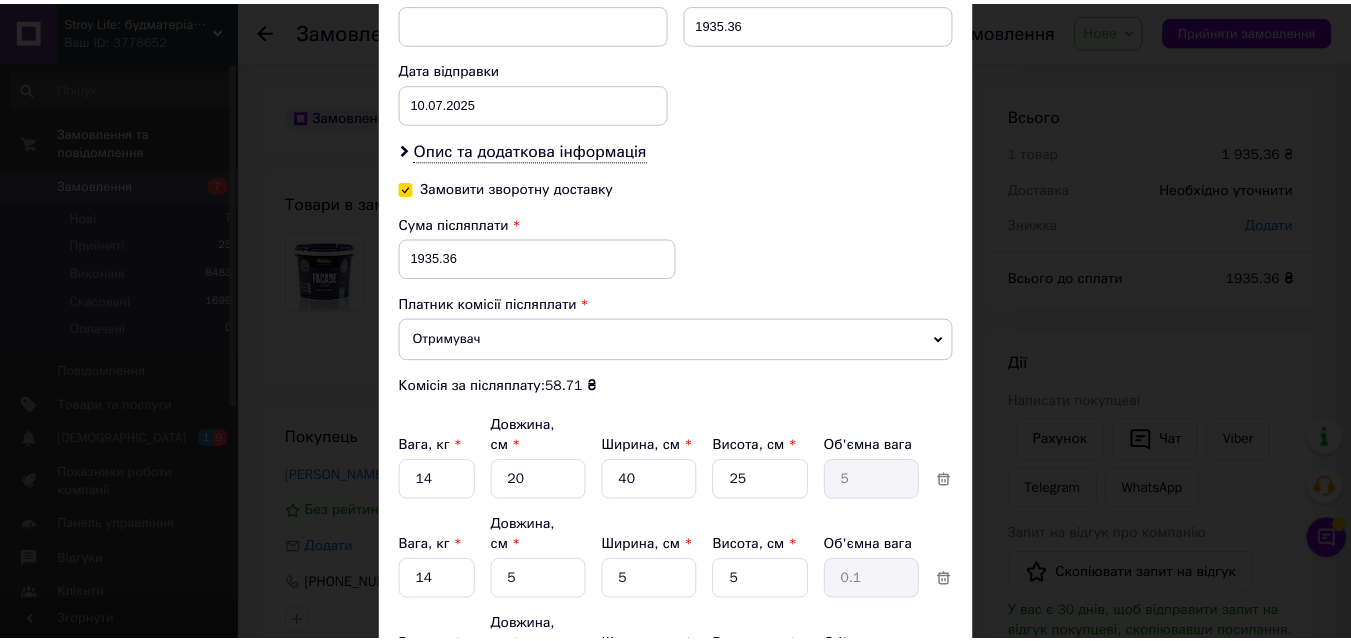 scroll, scrollTop: 1085, scrollLeft: 0, axis: vertical 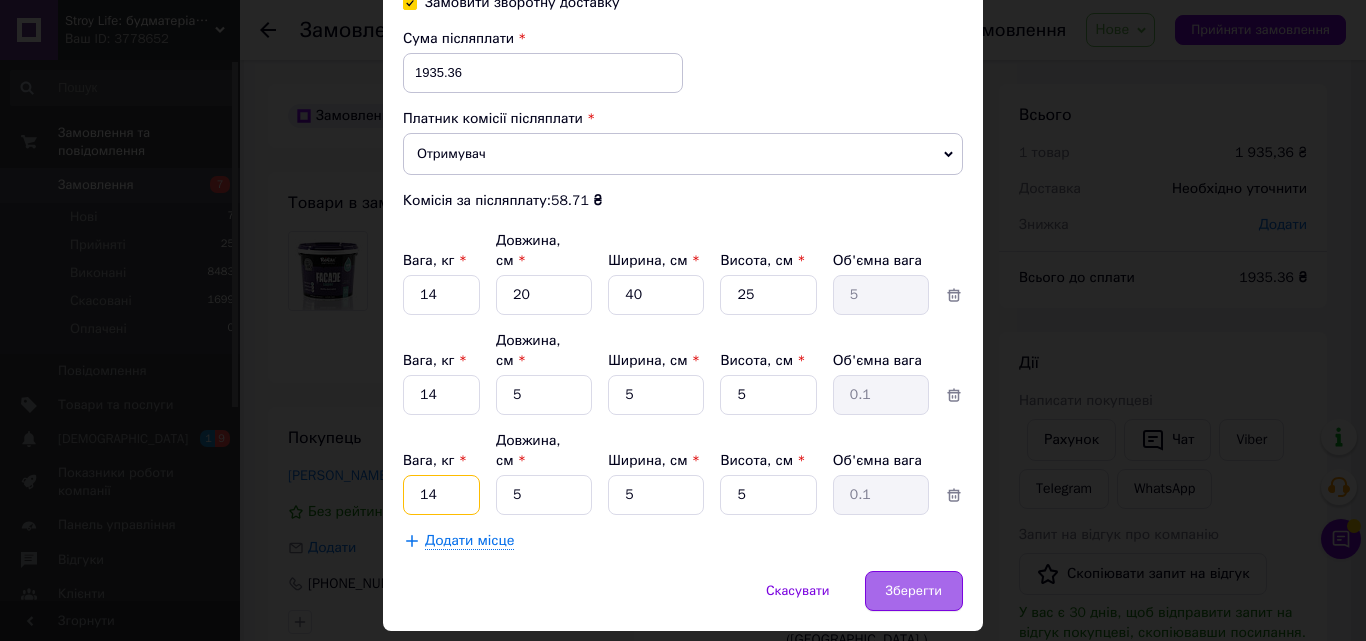 type on "14" 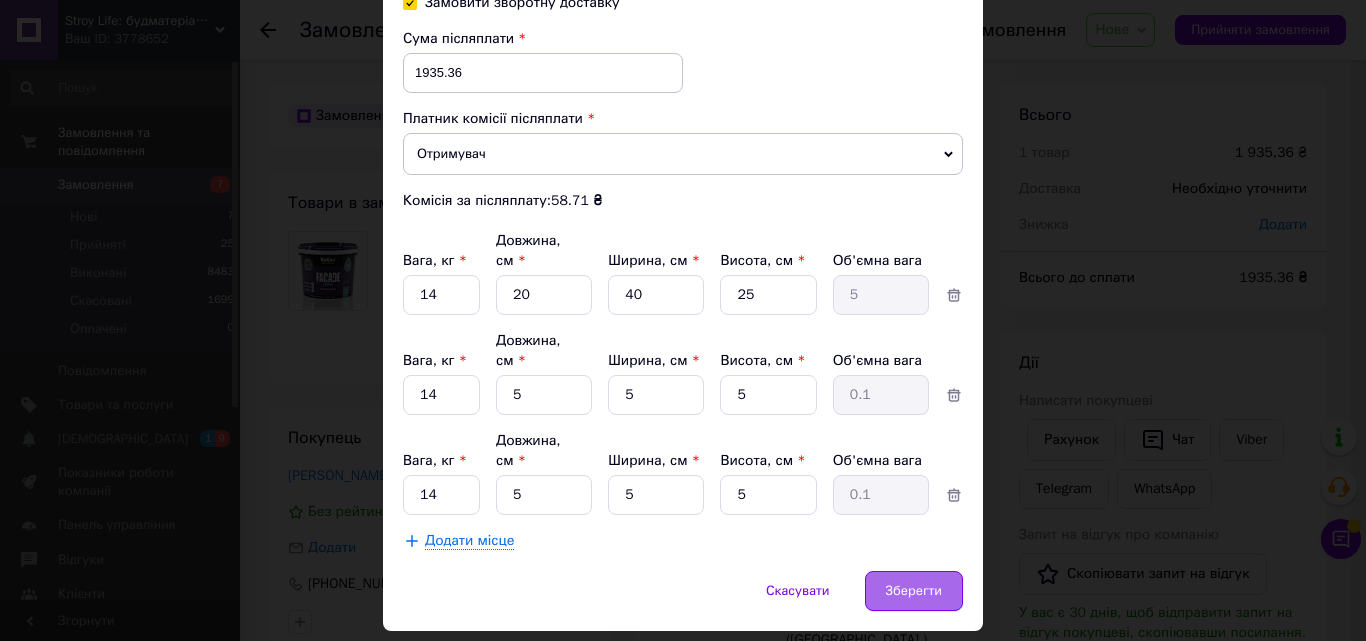 click on "Зберегти" at bounding box center (914, 591) 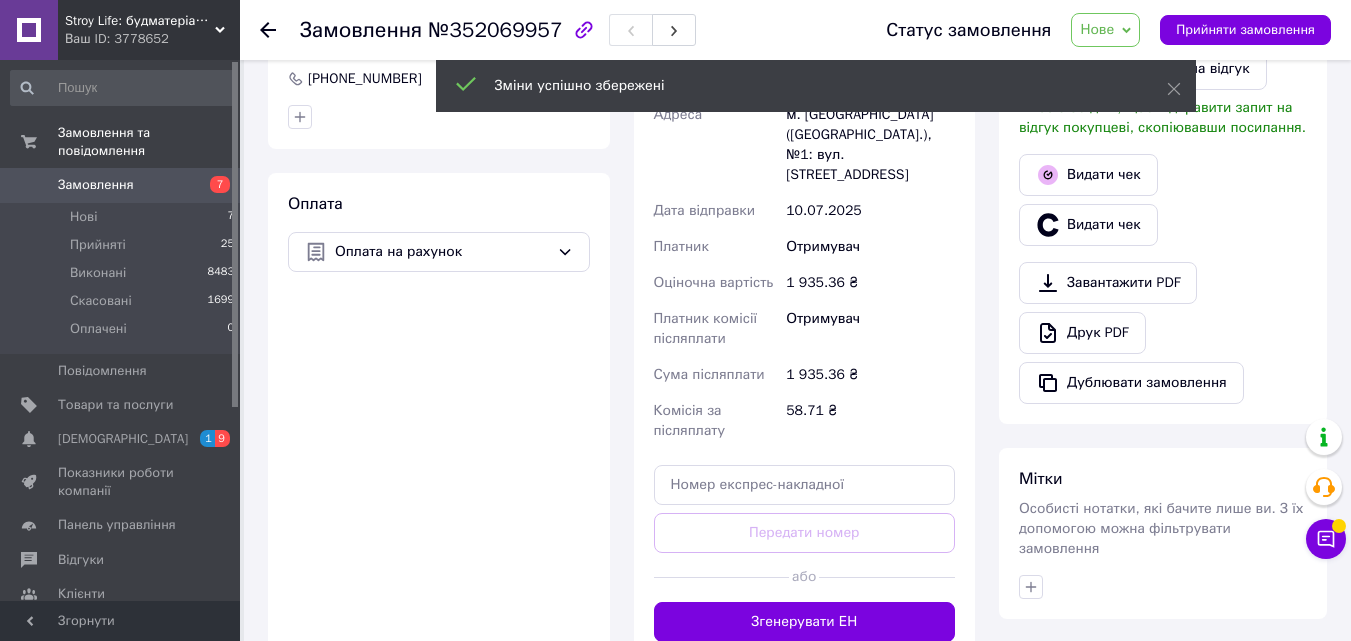 scroll, scrollTop: 600, scrollLeft: 0, axis: vertical 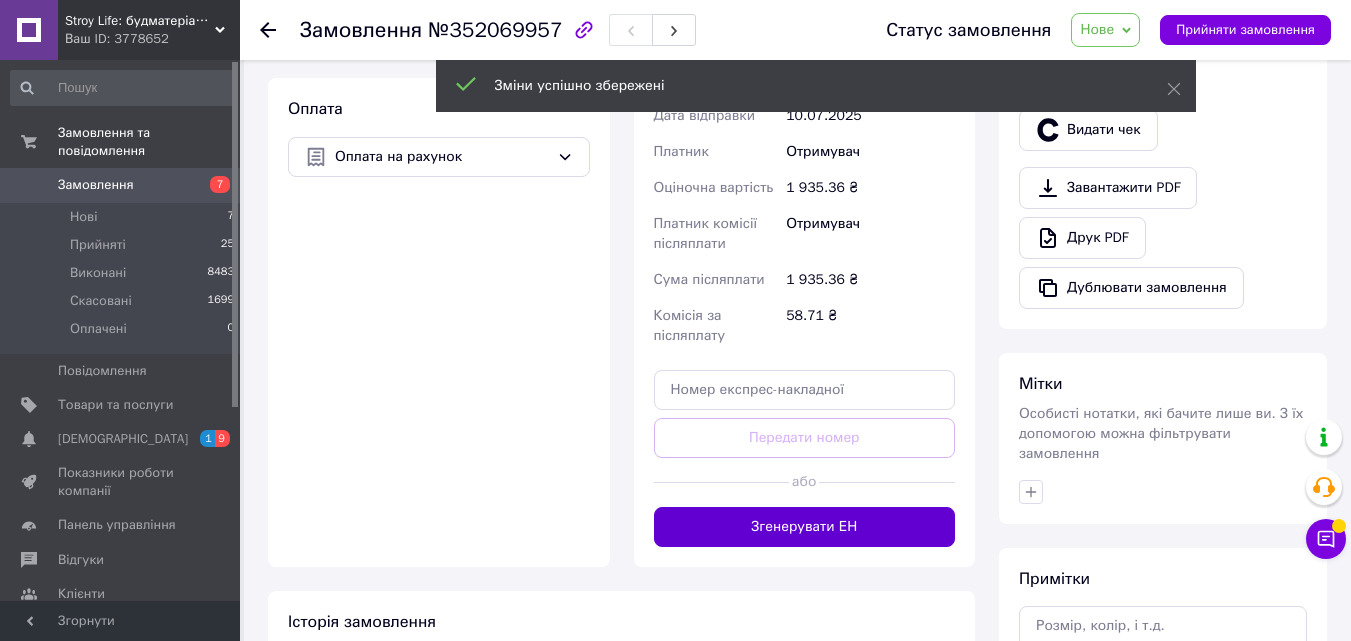 click on "Згенерувати ЕН" at bounding box center [805, 527] 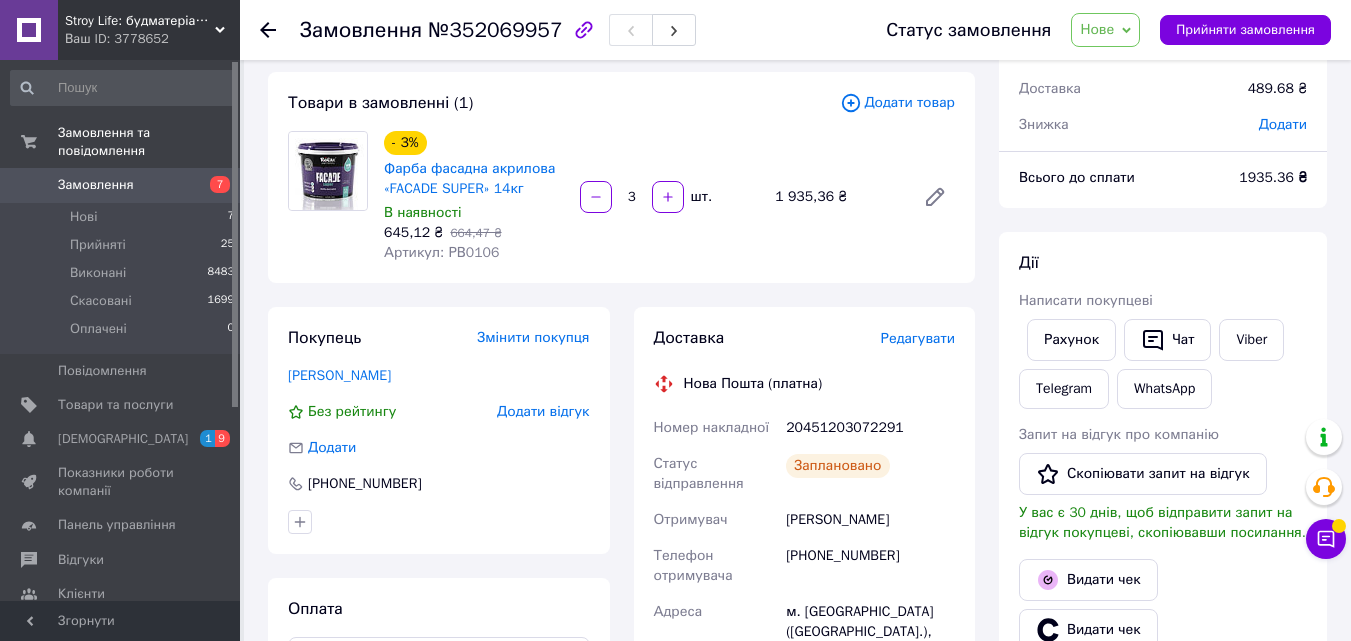 scroll, scrollTop: 0, scrollLeft: 0, axis: both 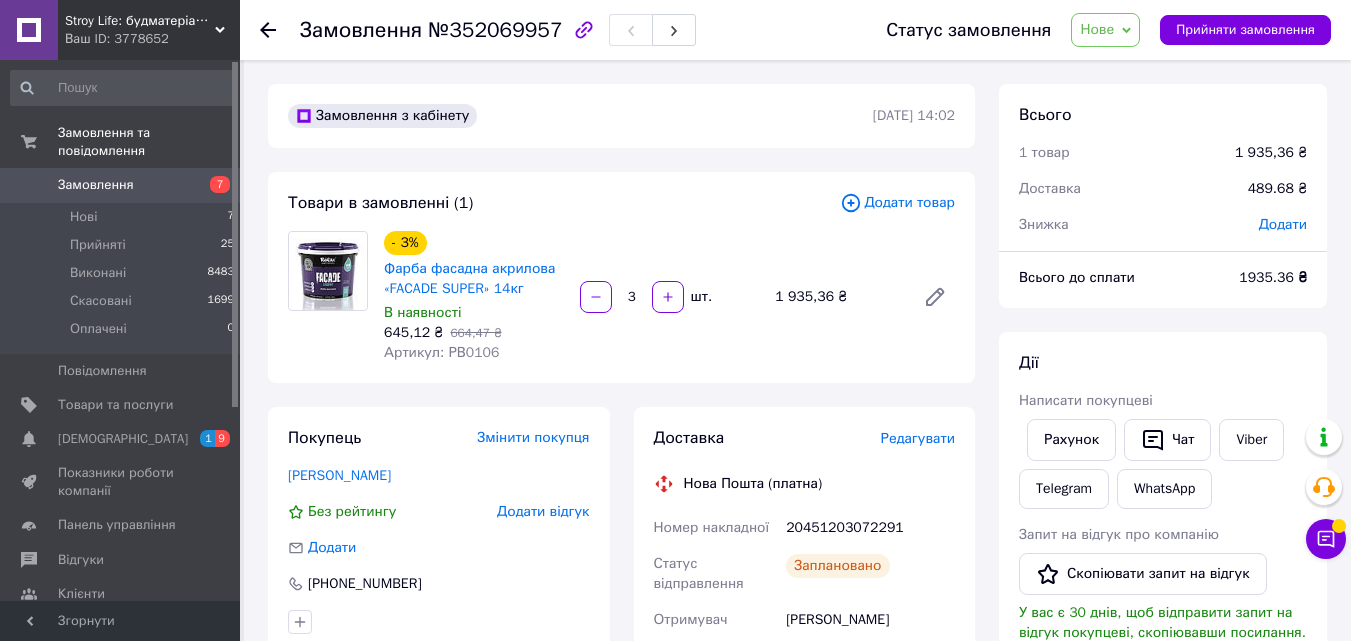 click on "Нове" at bounding box center [1105, 30] 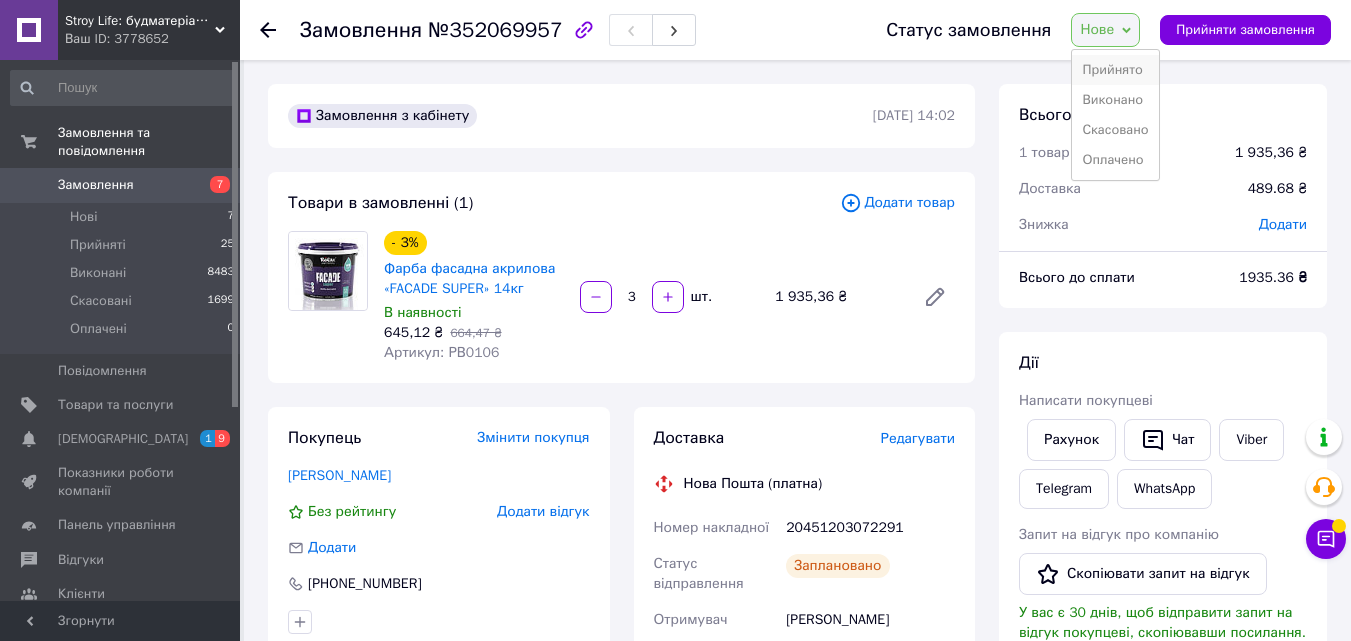 click on "Прийнято" at bounding box center (1115, 70) 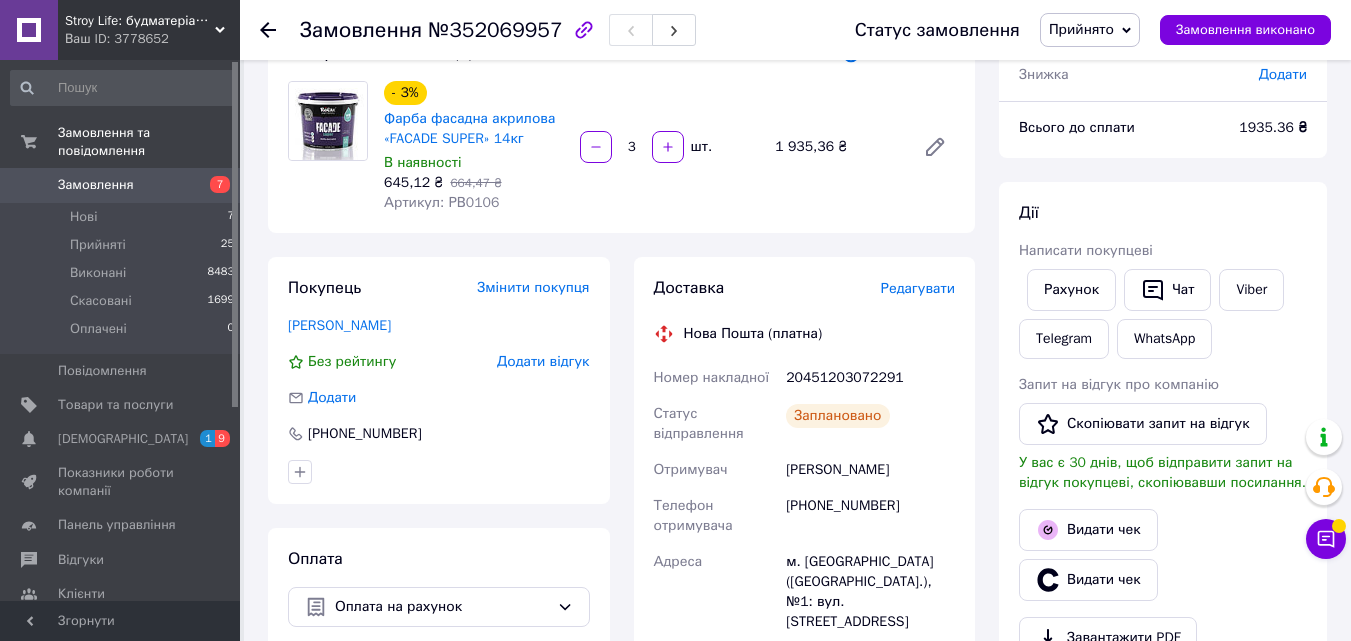 scroll, scrollTop: 300, scrollLeft: 0, axis: vertical 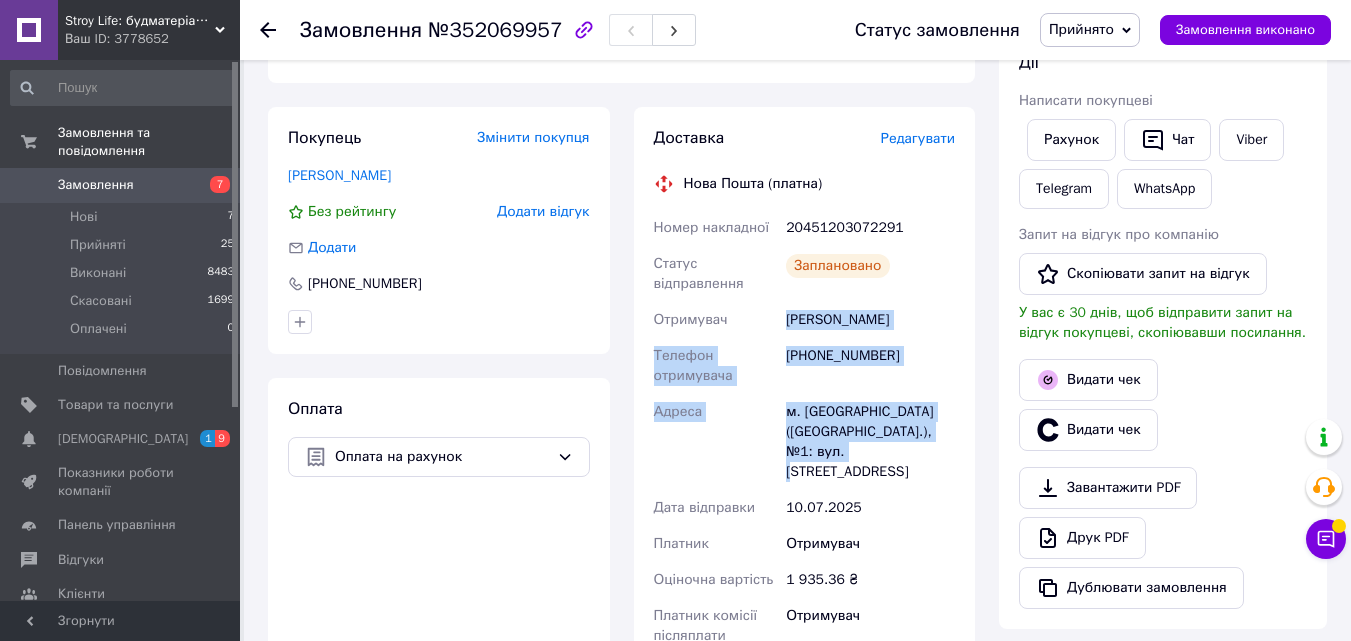 drag, startPoint x: 803, startPoint y: 318, endPoint x: 943, endPoint y: 453, distance: 194.4865 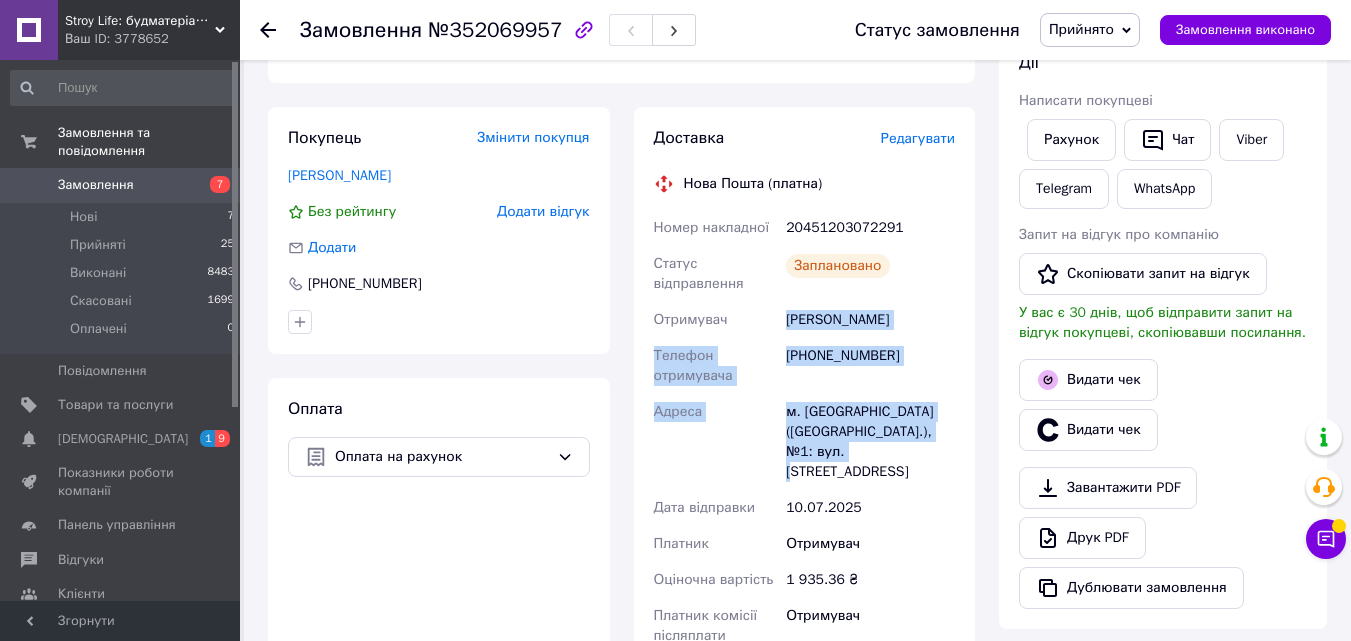 click on "Номер накладної 20451203072291 Статус відправлення Заплановано Отримувач Тернецька Дарія Телефон отримувача +380684816507 Адреса м. Хотин (Чернівецька обл.), №1: вул. Дудніченка, 39г Дата відправки 10.07.2025 Платник Отримувач Оціночна вартість 1 935.36 ₴ Платник комісії післяплати Отримувач Сума післяплати 1 935.36 ₴ Комісія за післяплату 58.71 ₴ Вартість доставки 489.68 ₴" at bounding box center (805, 496) 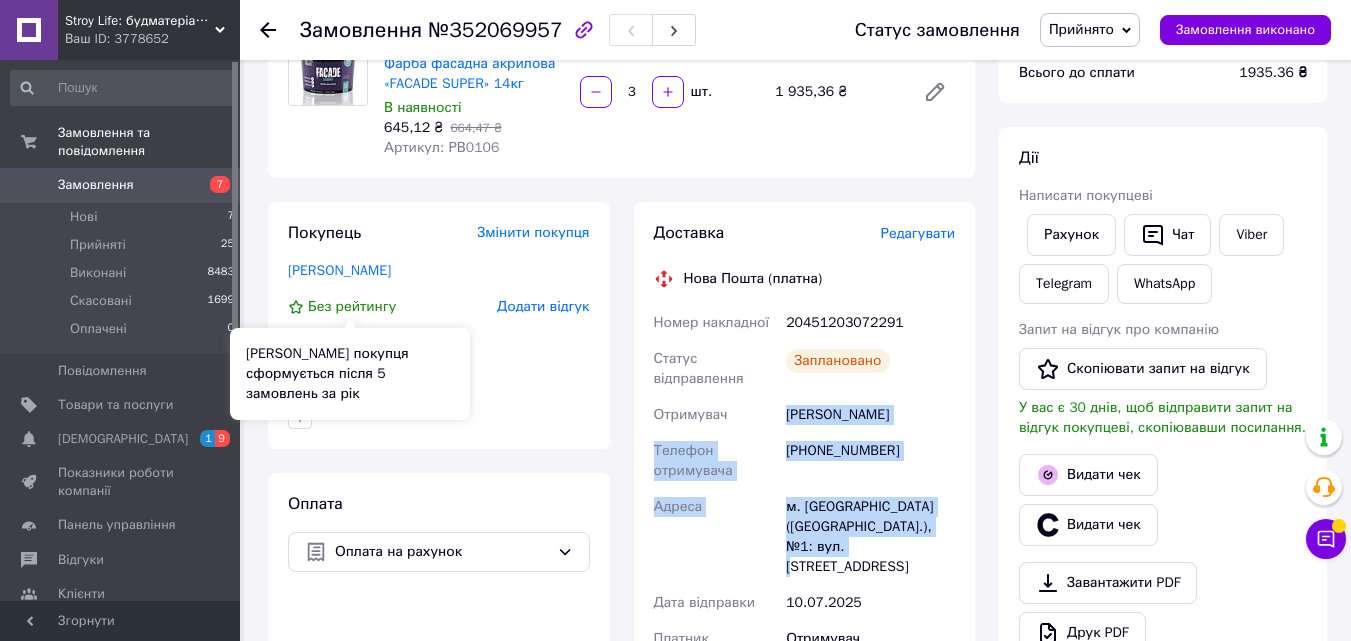 scroll, scrollTop: 100, scrollLeft: 0, axis: vertical 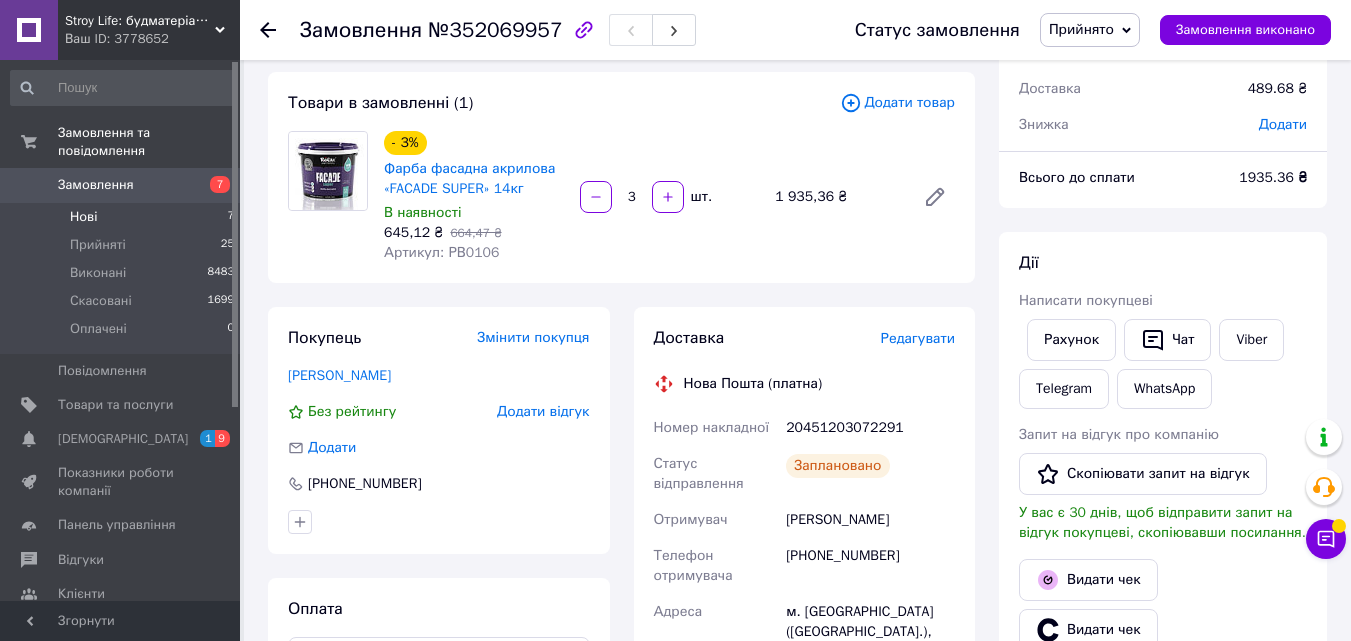 click on "Нові" at bounding box center [83, 217] 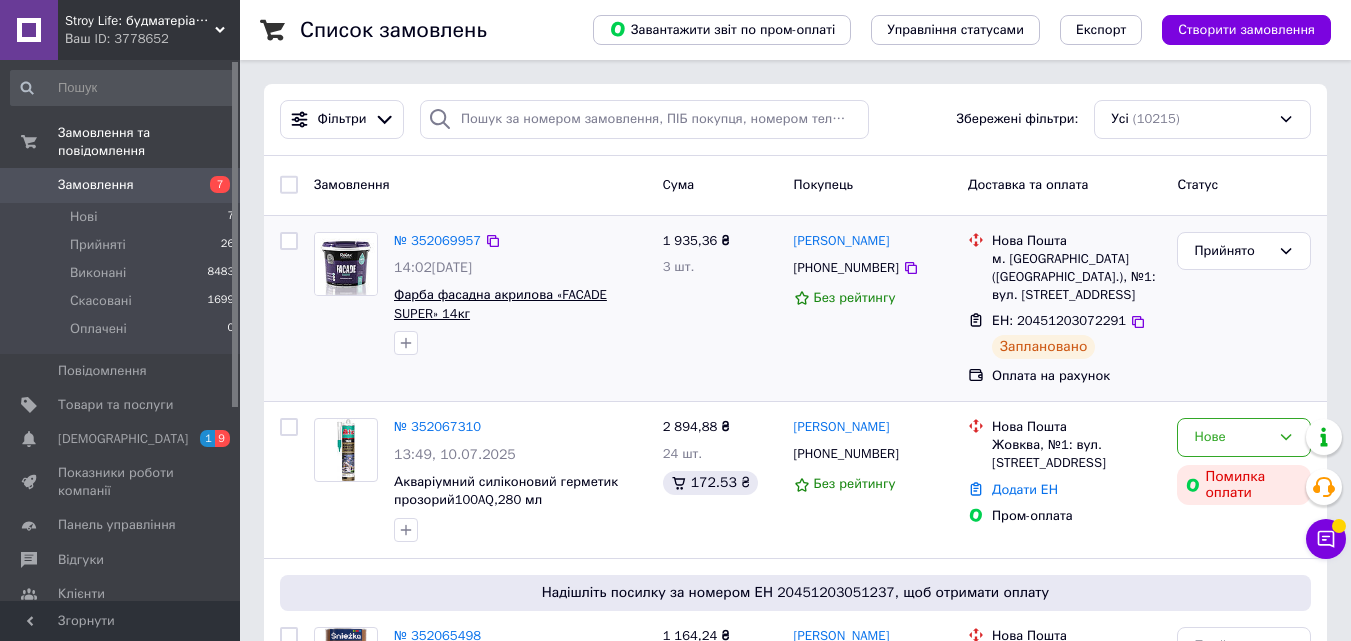scroll, scrollTop: 200, scrollLeft: 0, axis: vertical 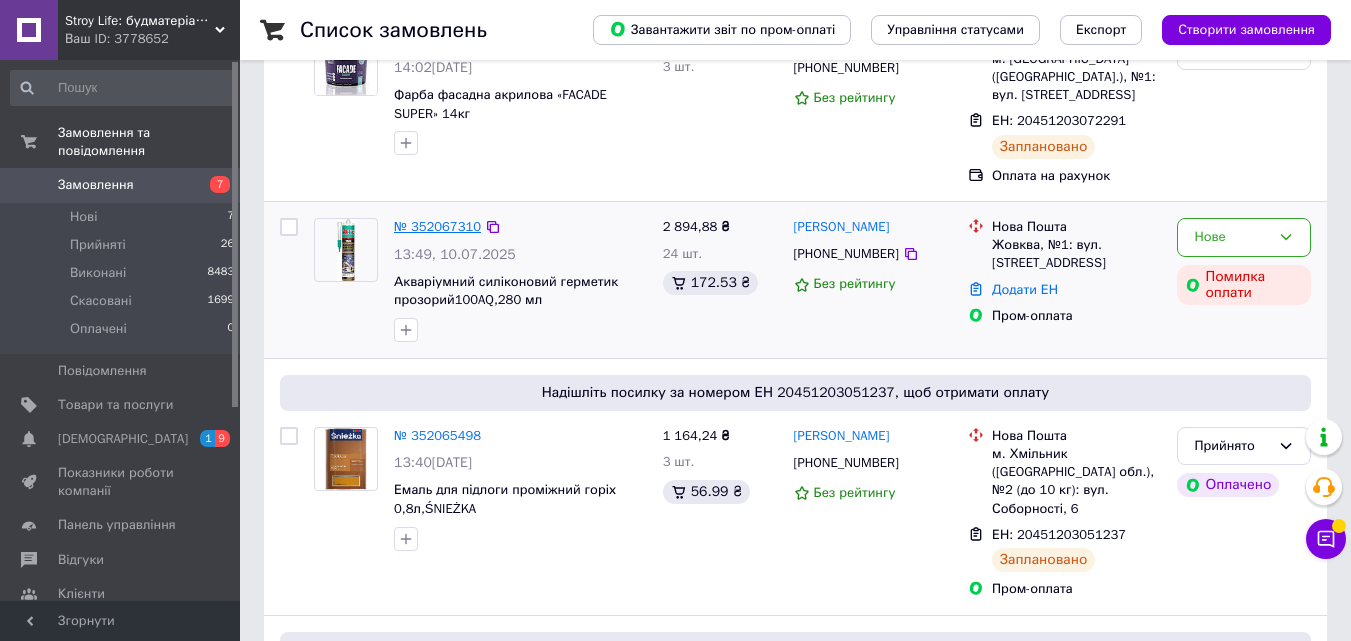 click on "№ 352067310" at bounding box center [437, 226] 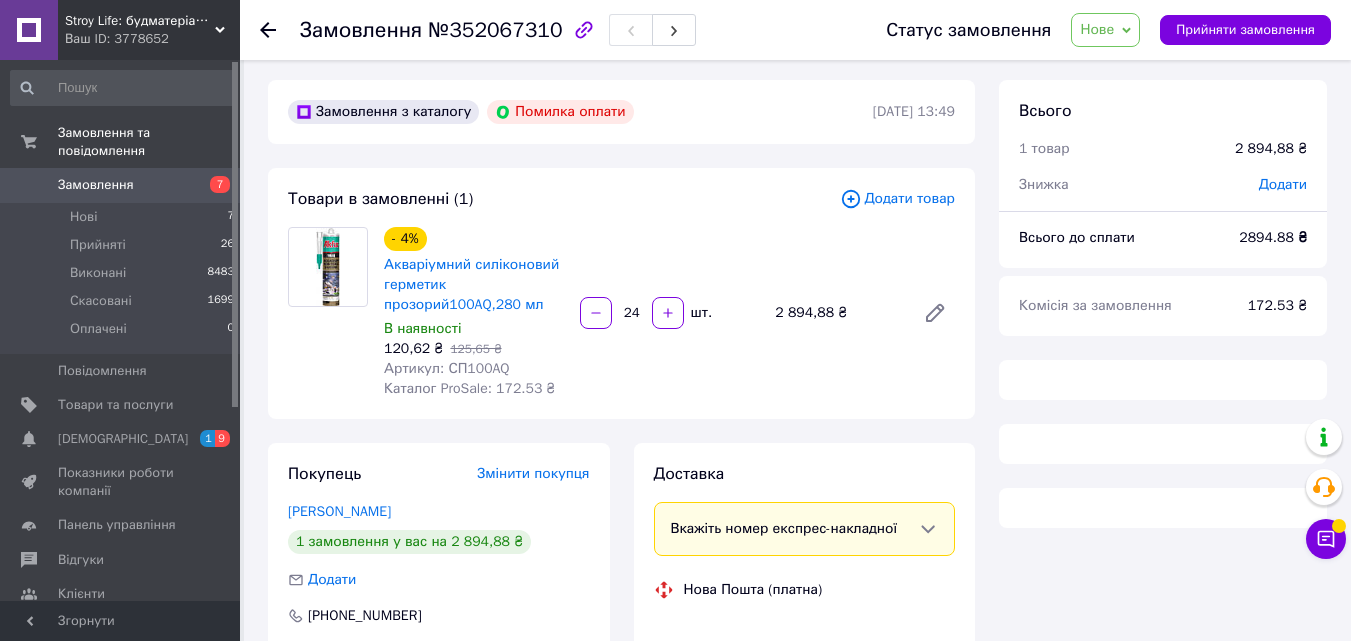 scroll, scrollTop: 0, scrollLeft: 0, axis: both 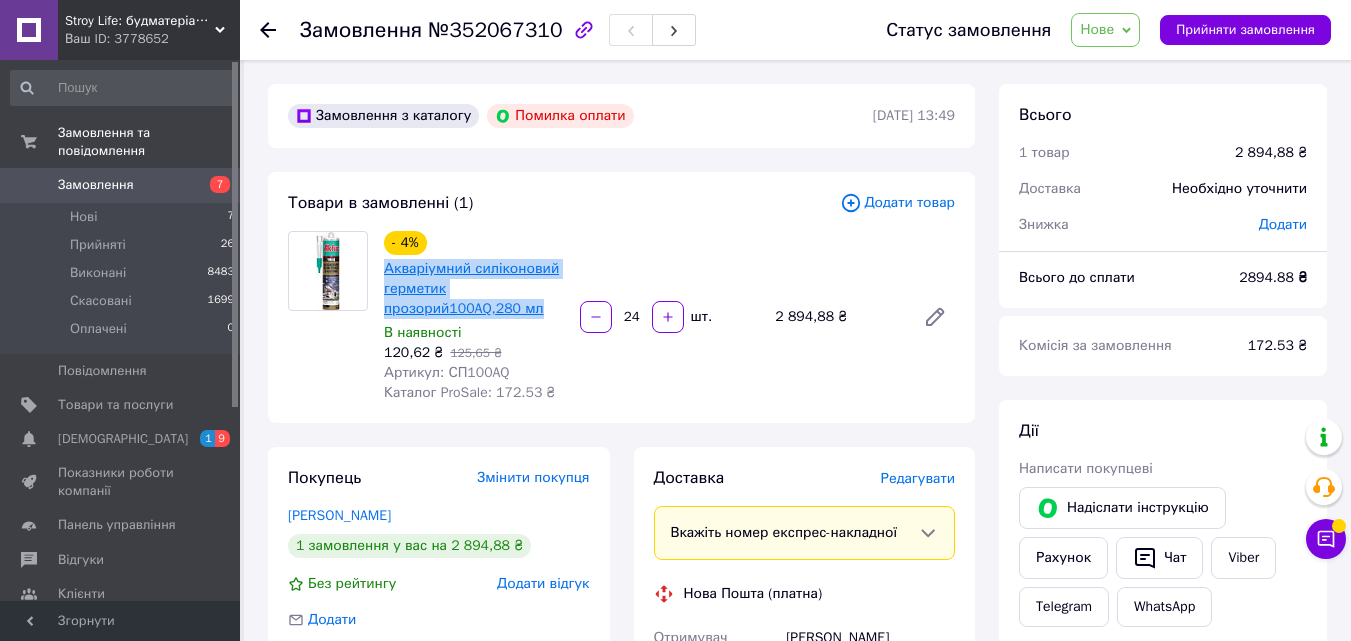 drag, startPoint x: 552, startPoint y: 312, endPoint x: 386, endPoint y: 274, distance: 170.29387 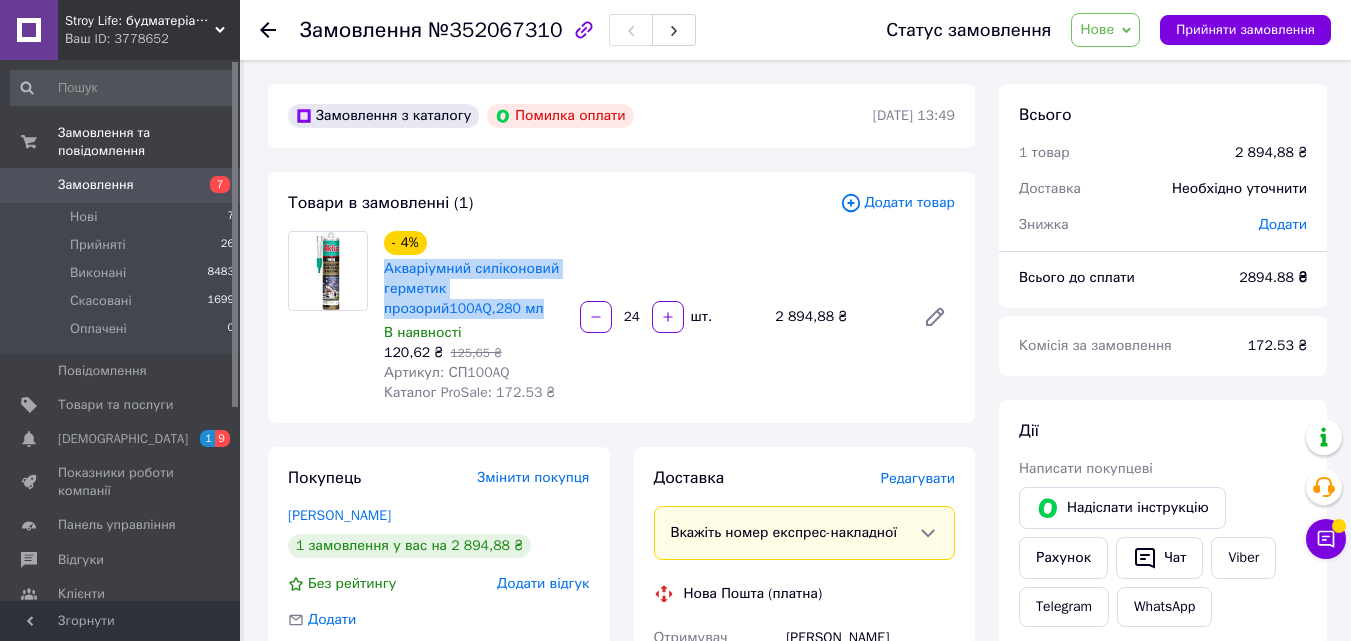 copy on "Акваріумний силіконовий герметик прозорий100AQ,280 мл" 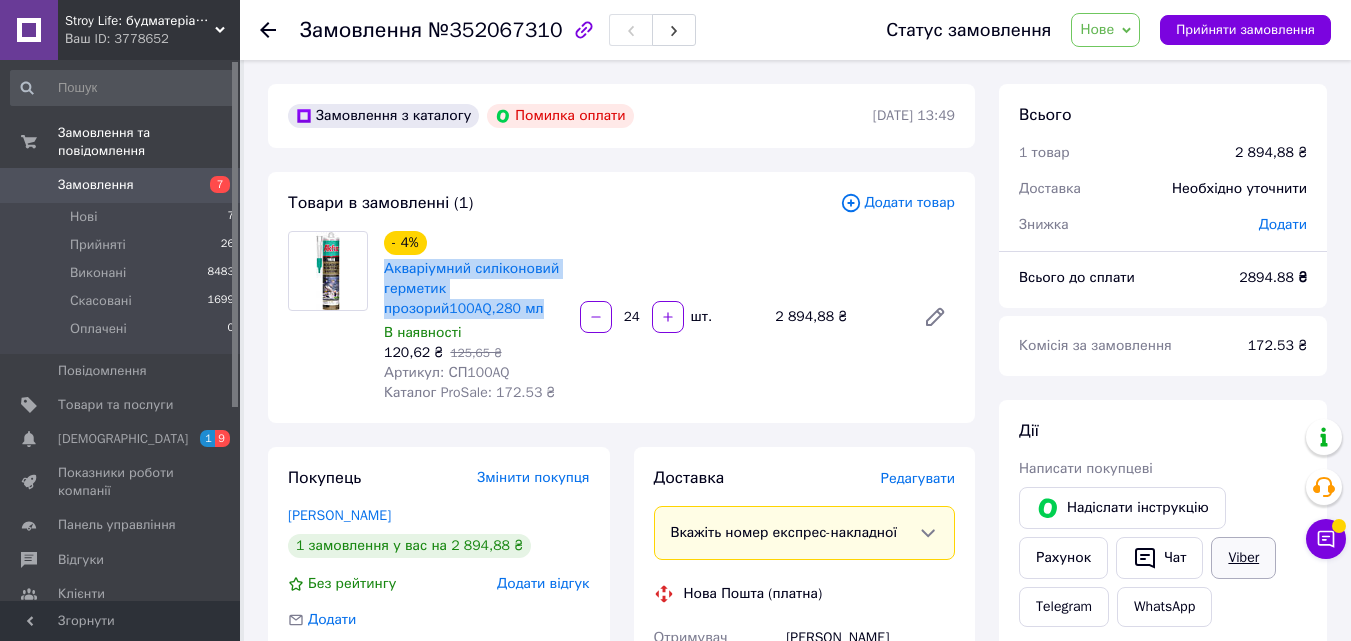 click on "Viber" at bounding box center [1243, 558] 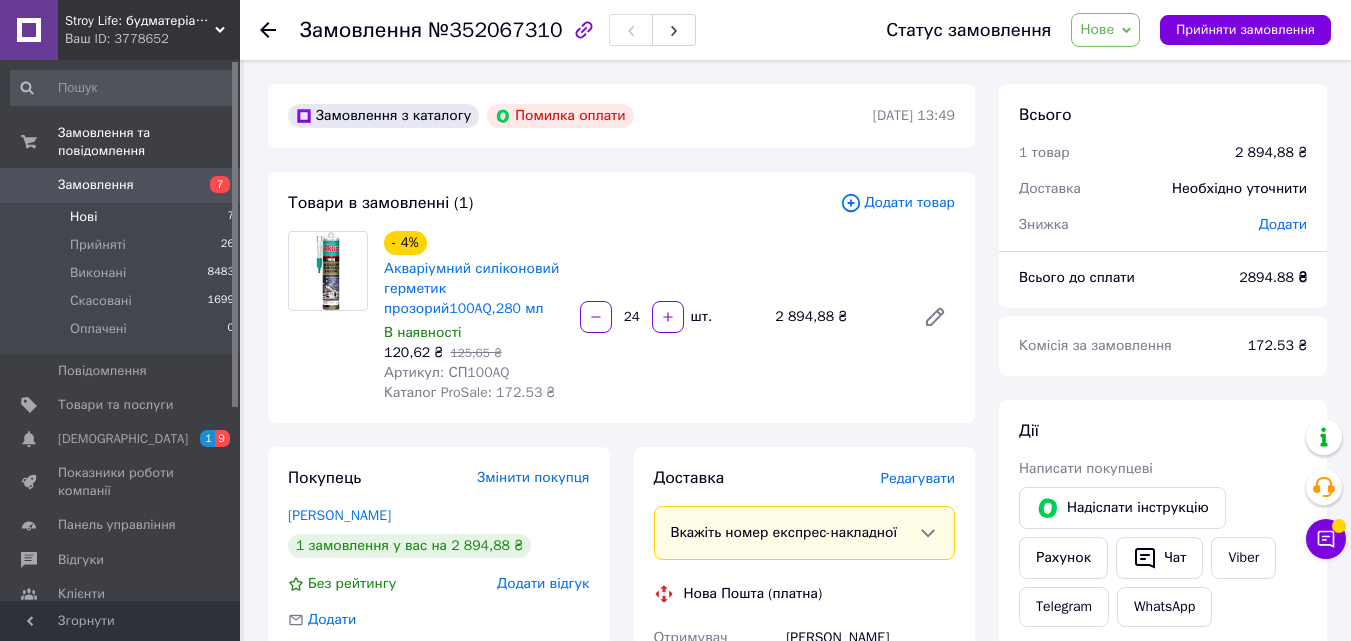 click on "Нові" at bounding box center [83, 217] 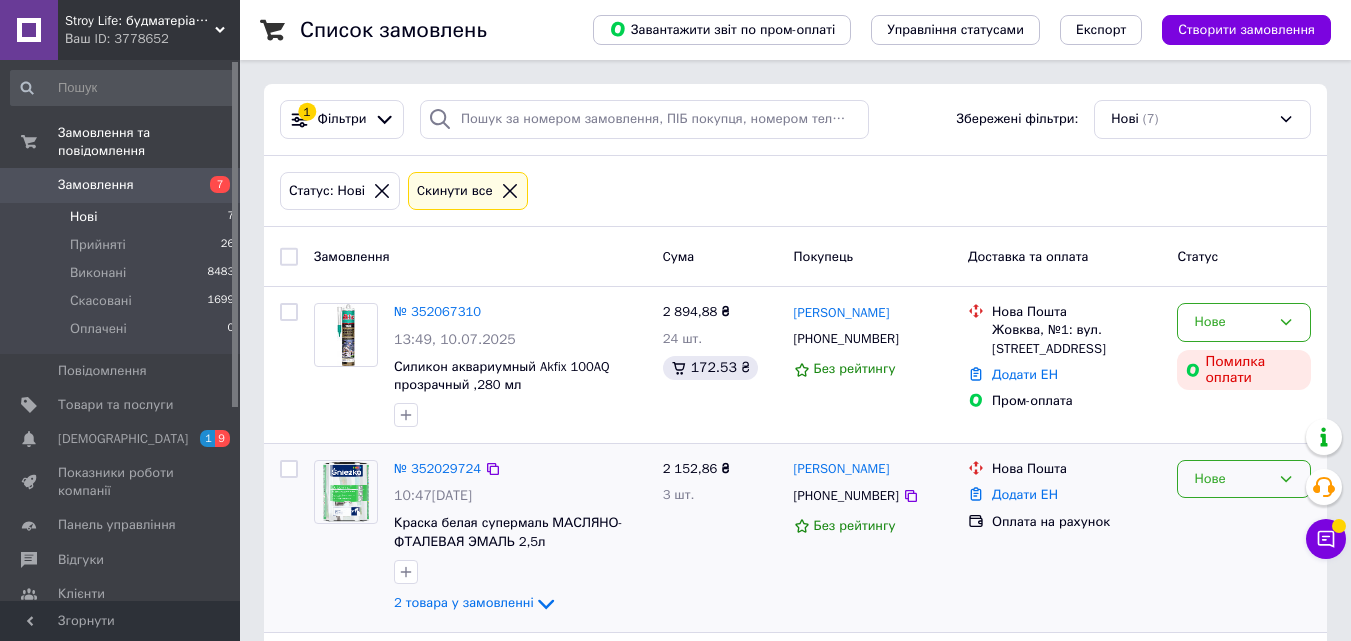 drag, startPoint x: 1248, startPoint y: 470, endPoint x: 1248, endPoint y: 488, distance: 18 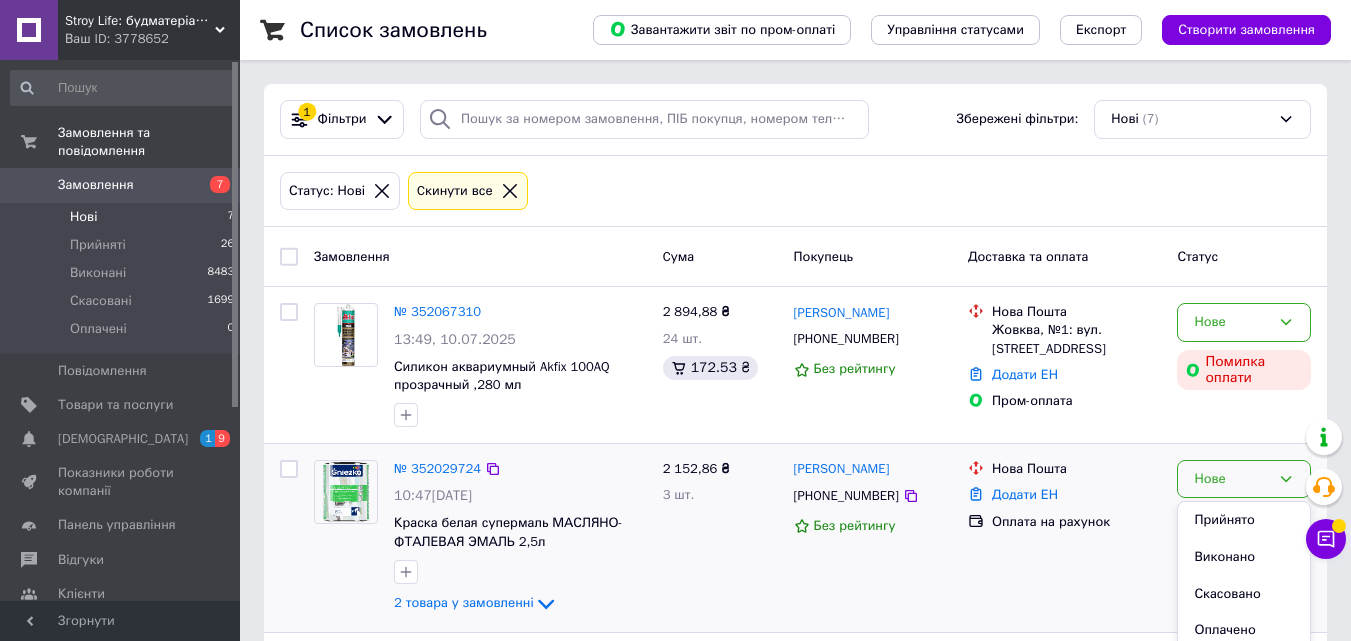 click on "Прийнято" at bounding box center [1244, 520] 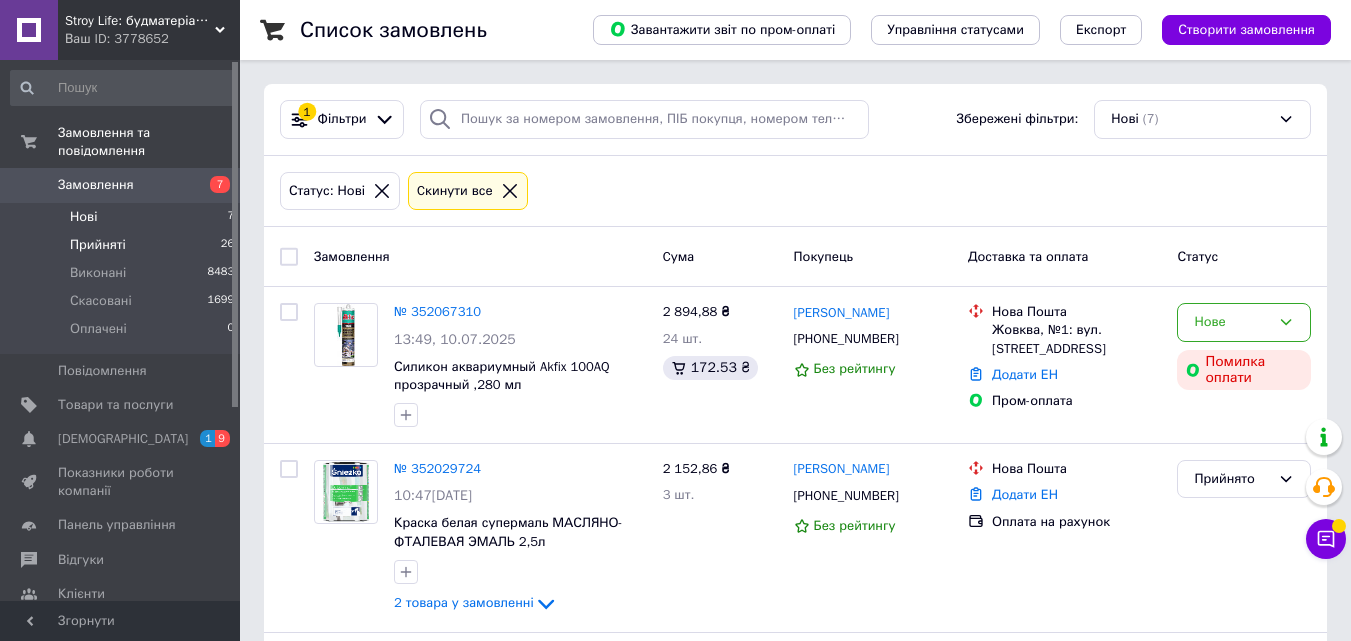 click on "Прийняті" at bounding box center [98, 245] 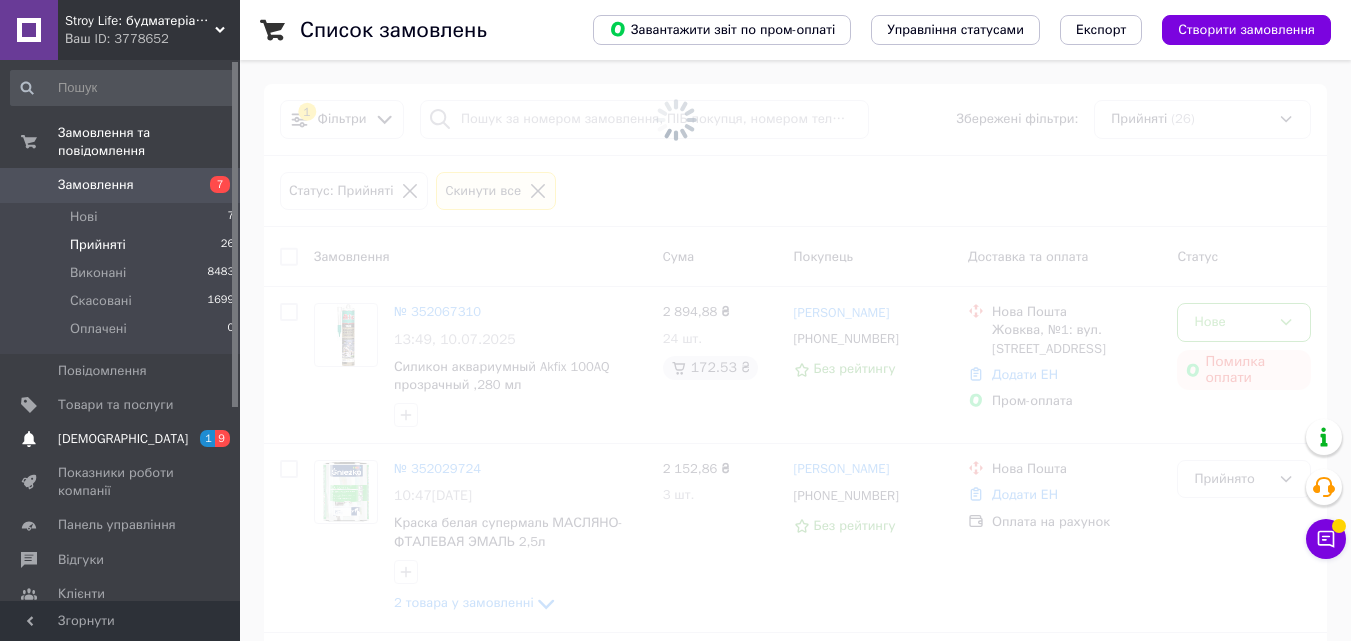 click on "[DEMOGRAPHIC_DATA]" at bounding box center (121, 439) 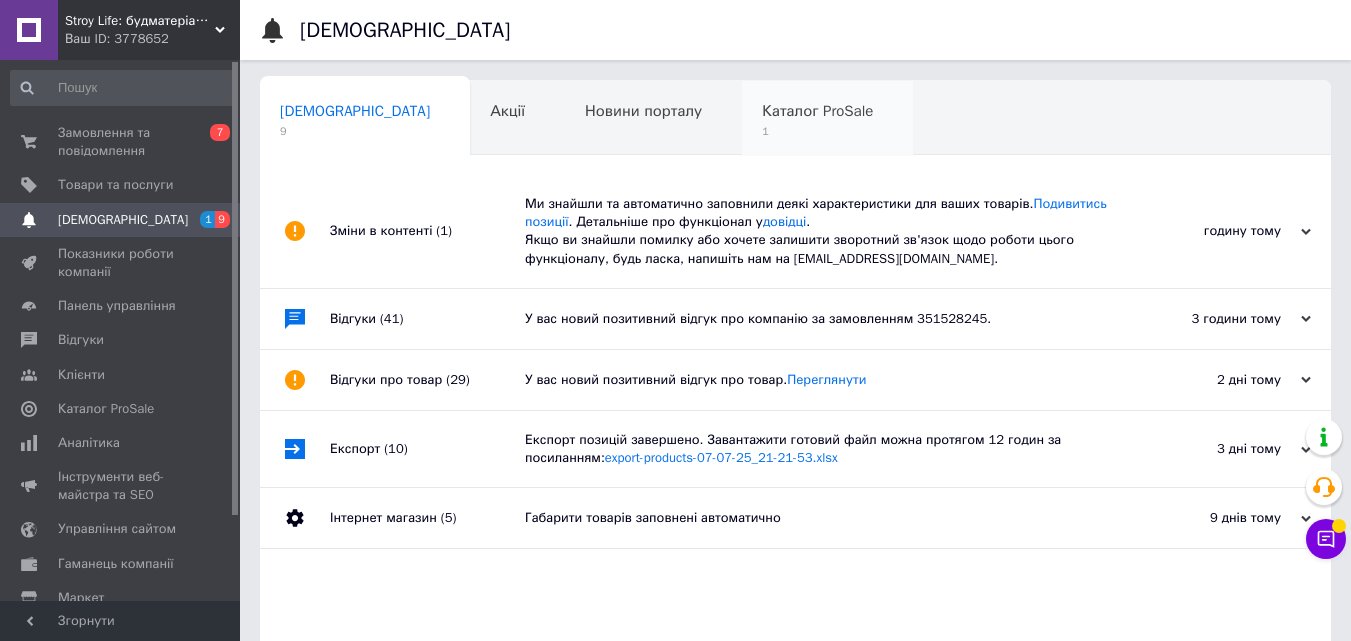 click on "1" at bounding box center (817, 131) 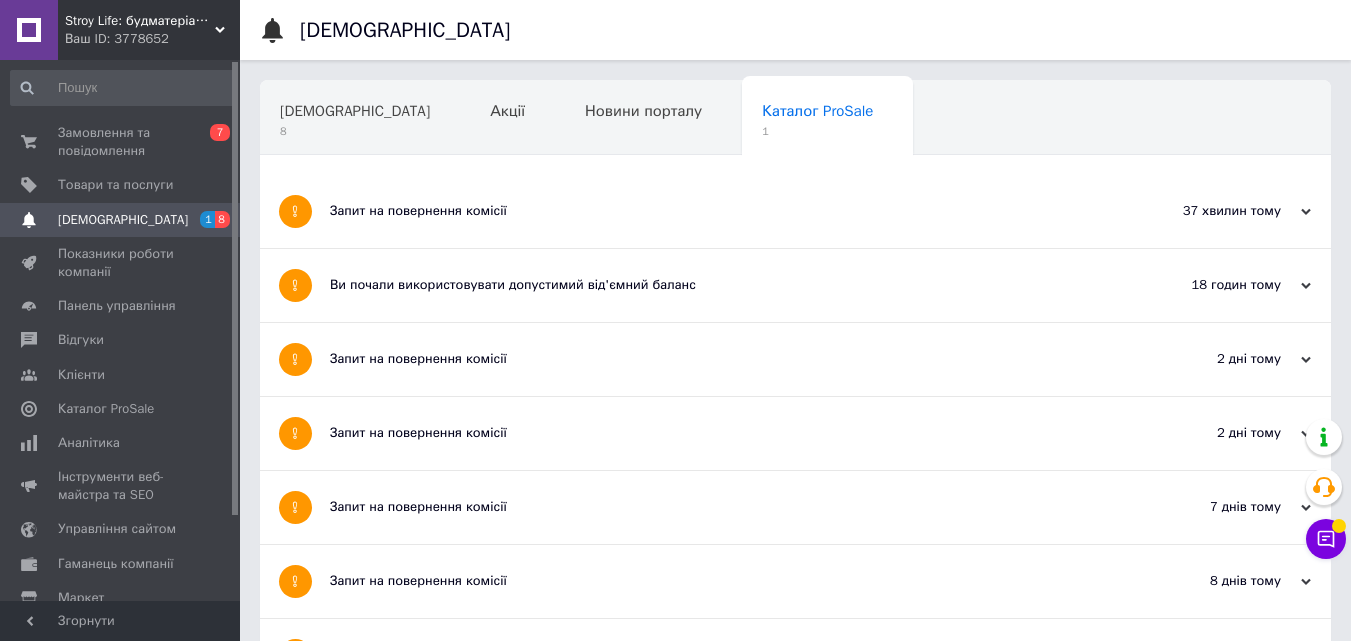 click on "Запит на повернення комісії" at bounding box center [720, 211] 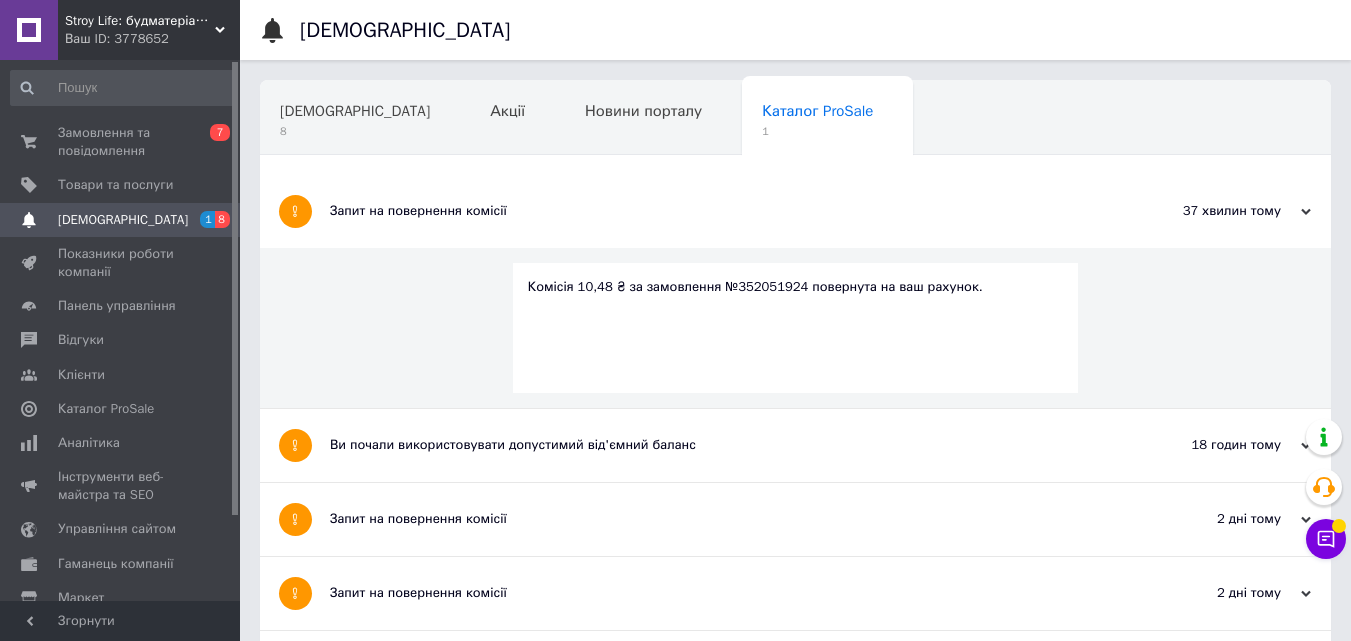 click on "Запит на повернення комісії" at bounding box center (720, 211) 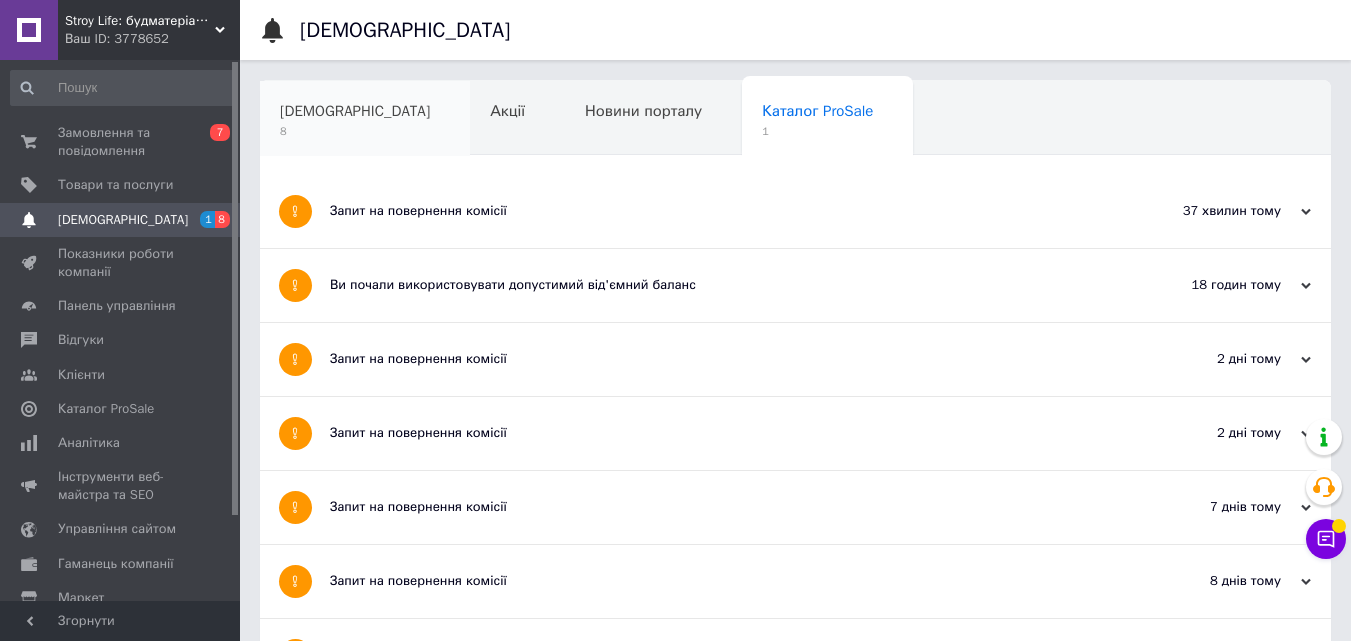 click on "Сповіщення 8" at bounding box center [365, 119] 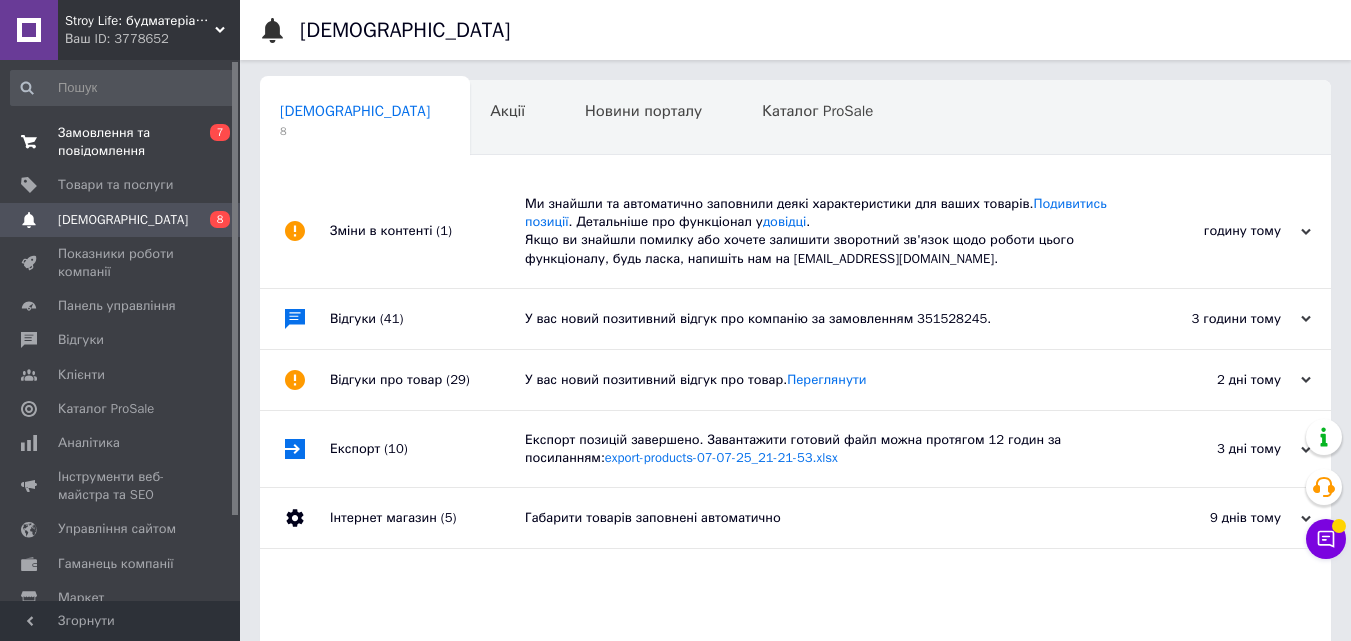 click on "Замовлення та повідомлення" at bounding box center (121, 142) 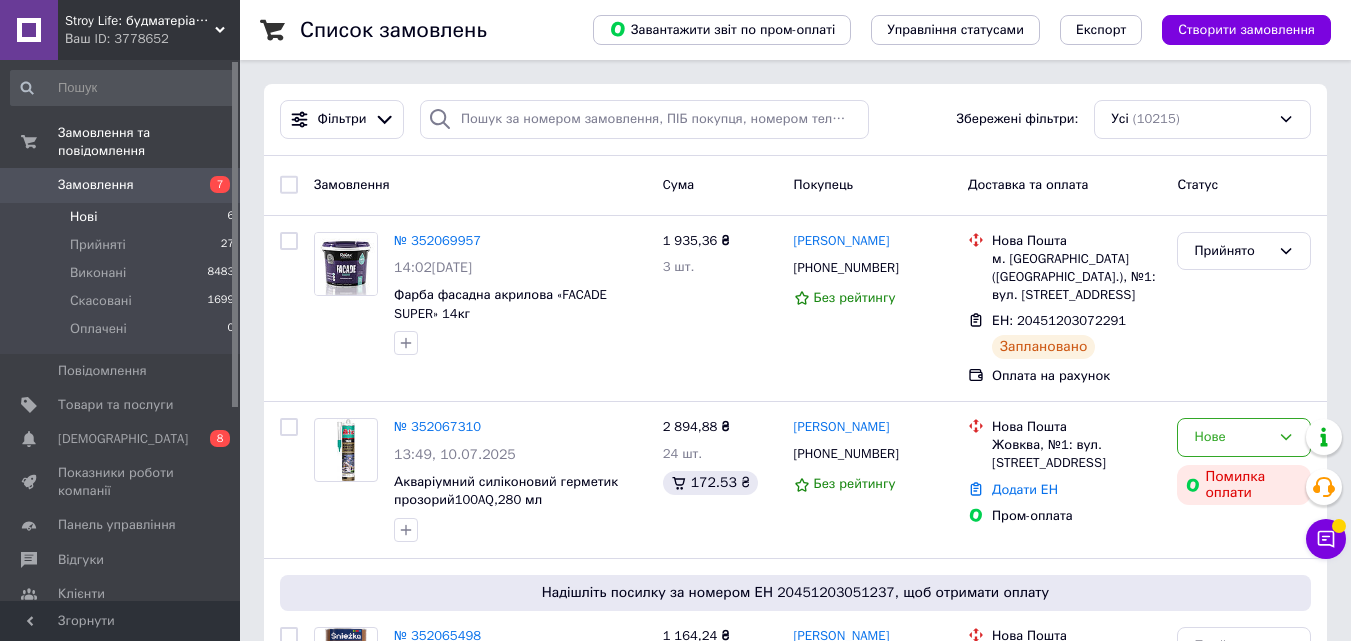 click on "Нові 6" at bounding box center [123, 217] 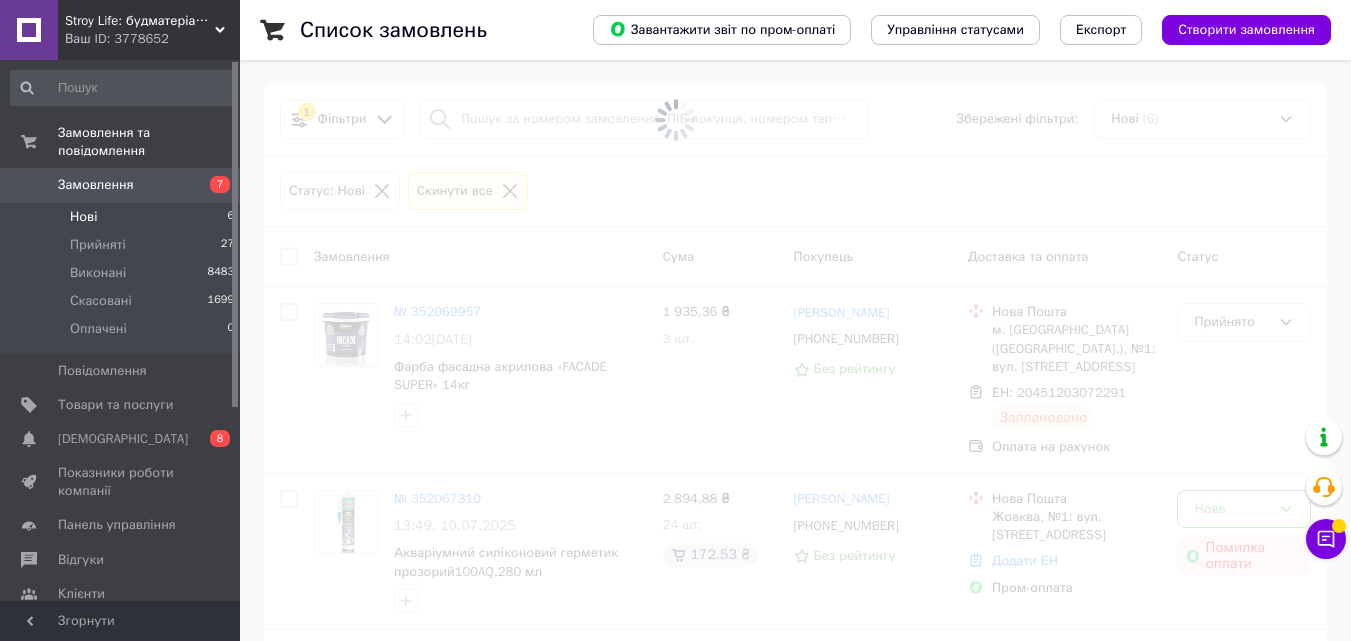 click on "Замовлення" at bounding box center (96, 185) 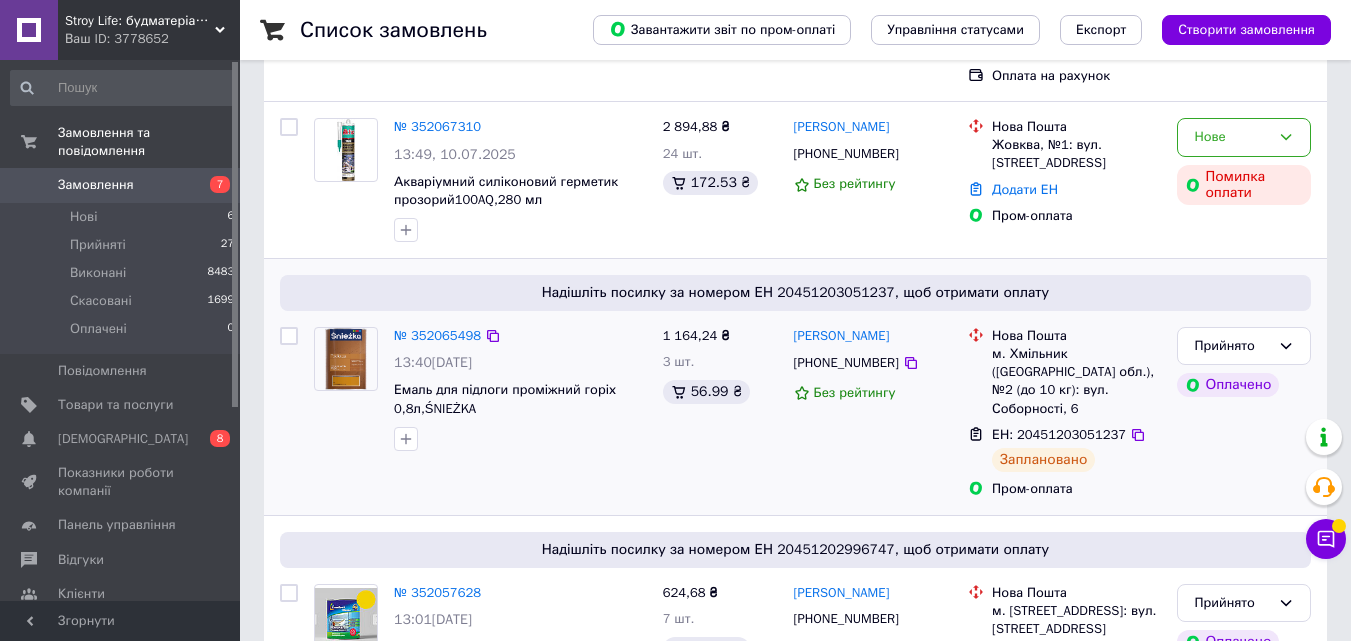 scroll, scrollTop: 600, scrollLeft: 0, axis: vertical 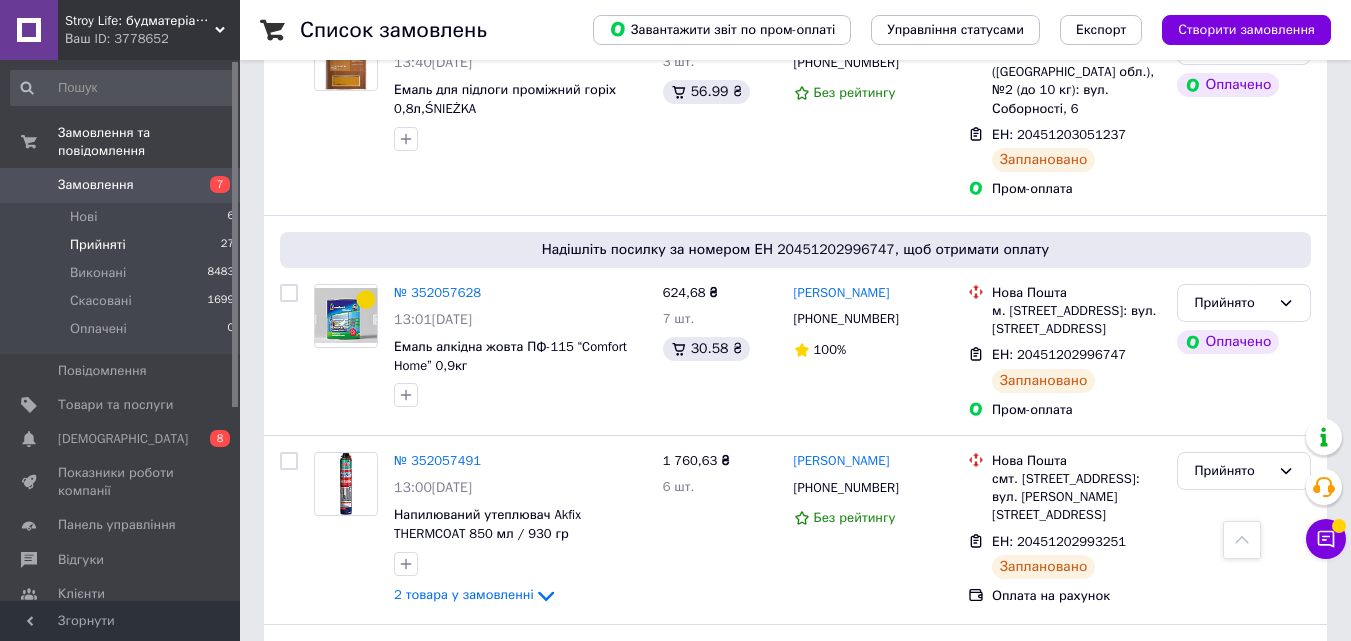 click on "Прийняті" at bounding box center [98, 245] 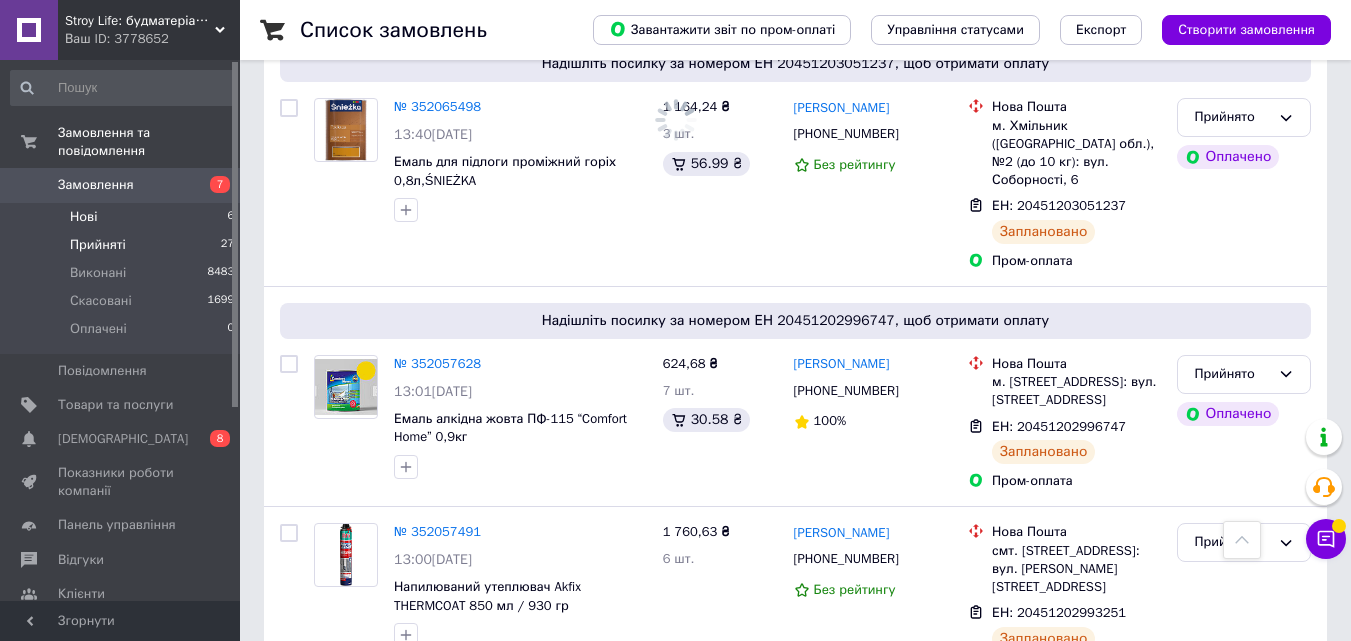 scroll, scrollTop: 671, scrollLeft: 0, axis: vertical 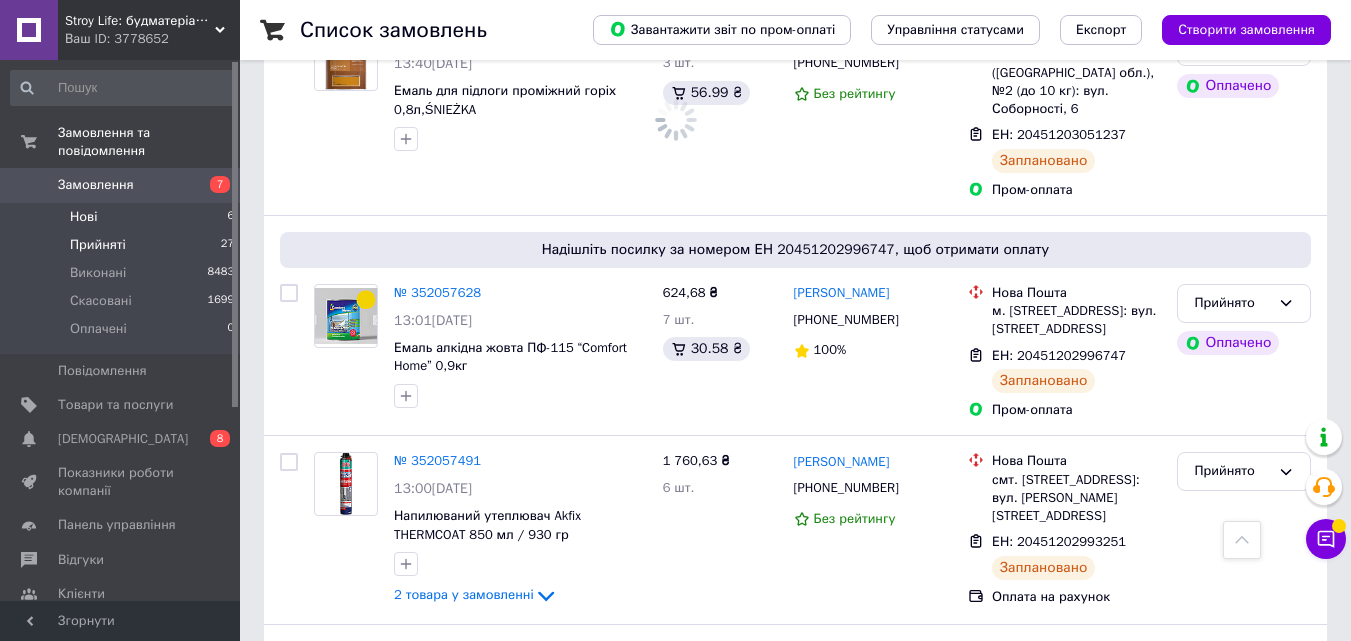 click on "Нові" at bounding box center (83, 217) 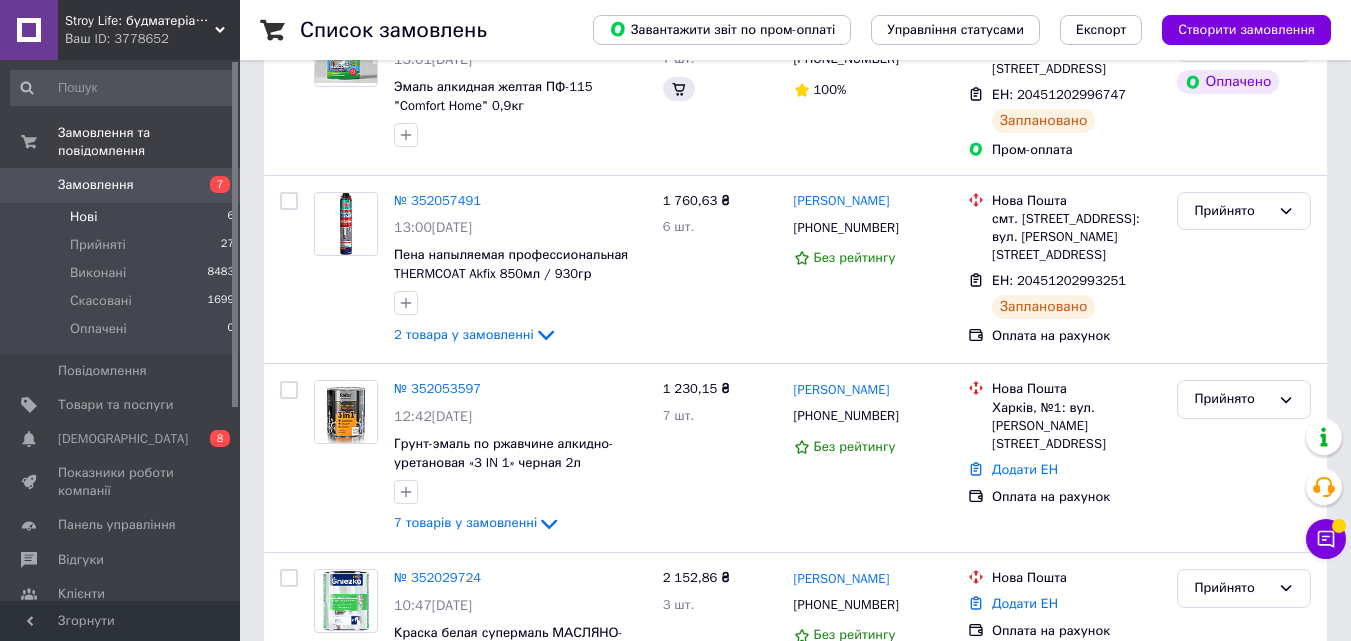 scroll, scrollTop: 0, scrollLeft: 0, axis: both 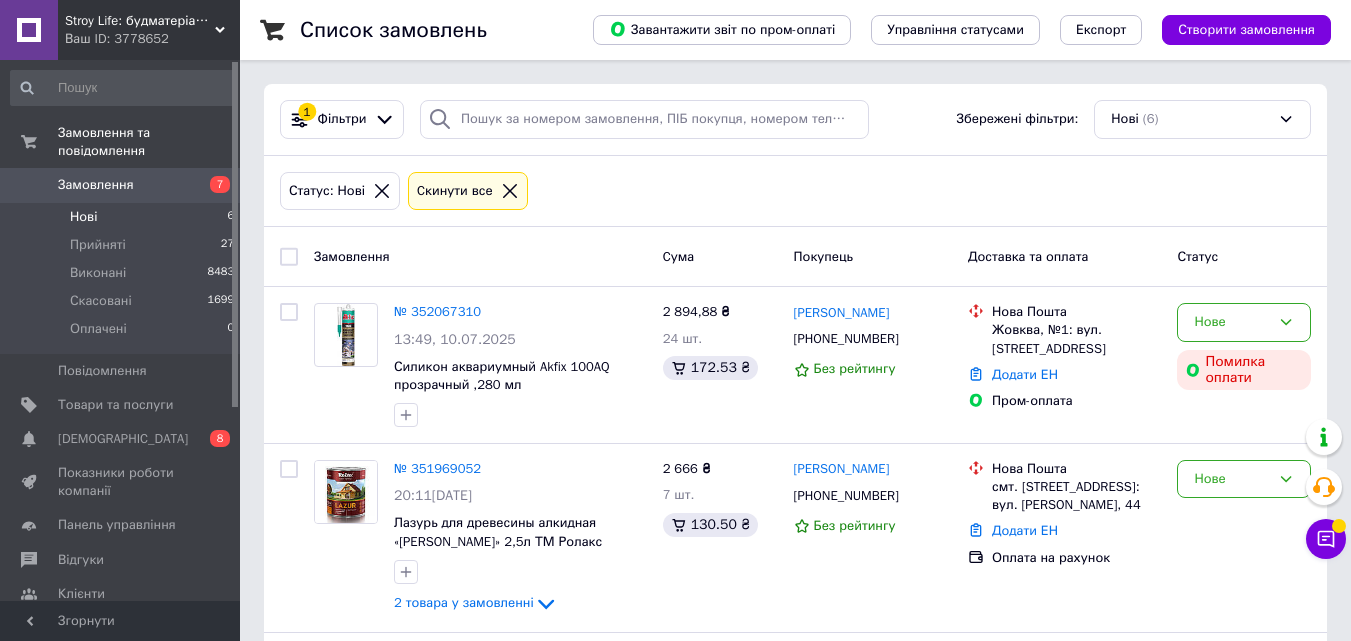 click on "Нові 6" at bounding box center [123, 217] 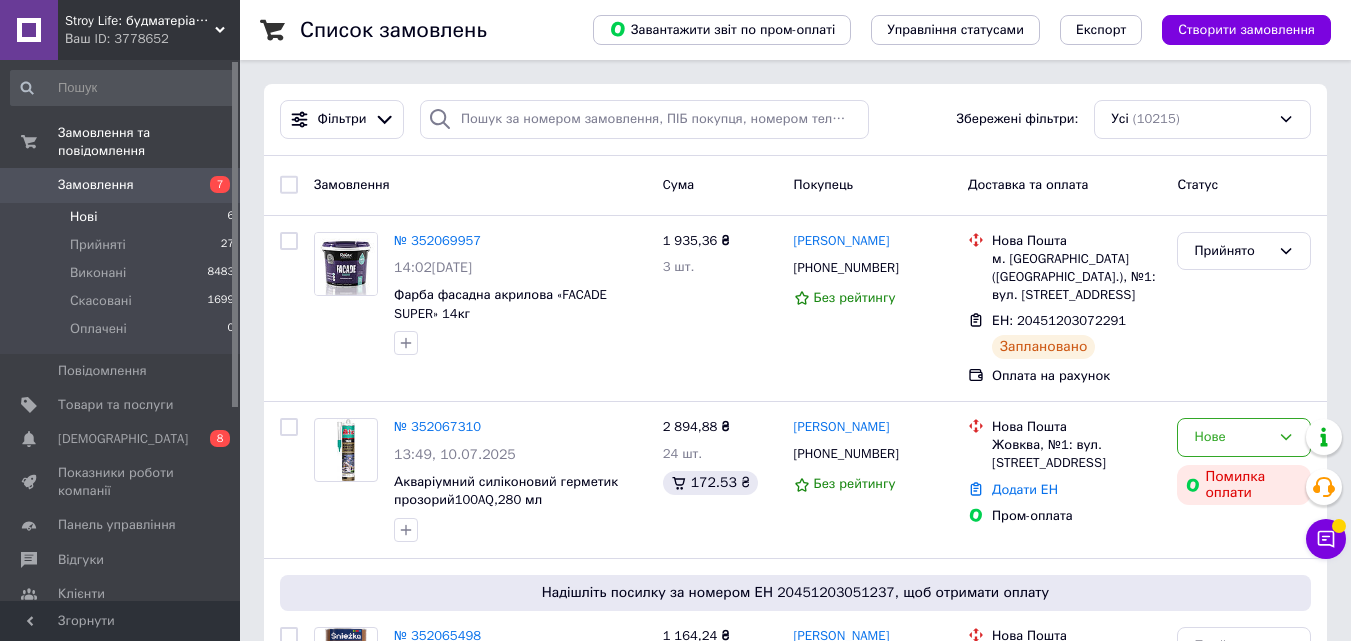 click on "Нові 6" at bounding box center [123, 217] 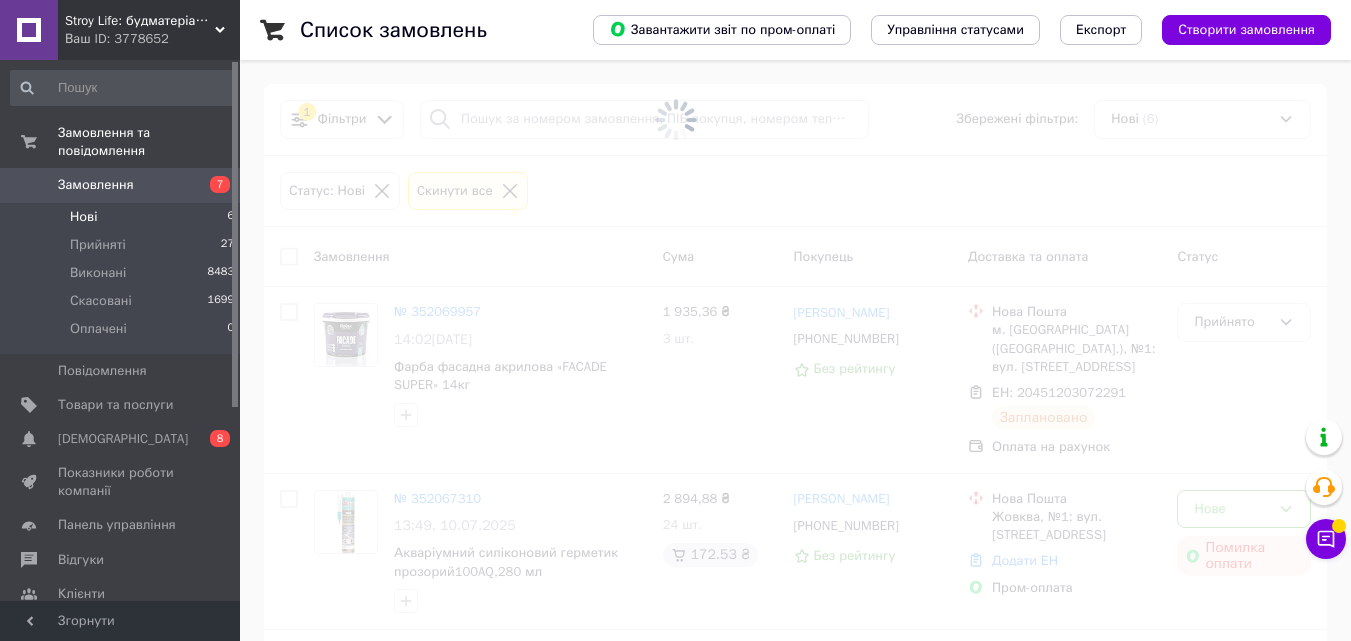 click on "Замовлення" at bounding box center [96, 185] 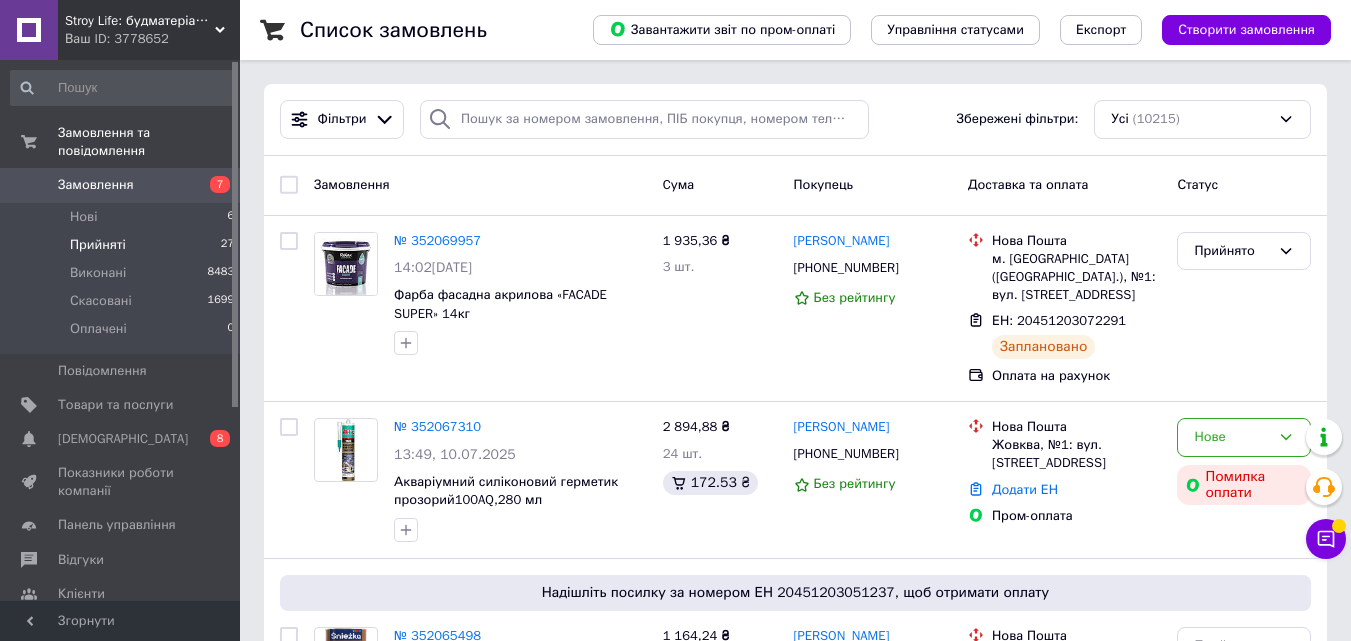 click on "Прийняті" at bounding box center [98, 245] 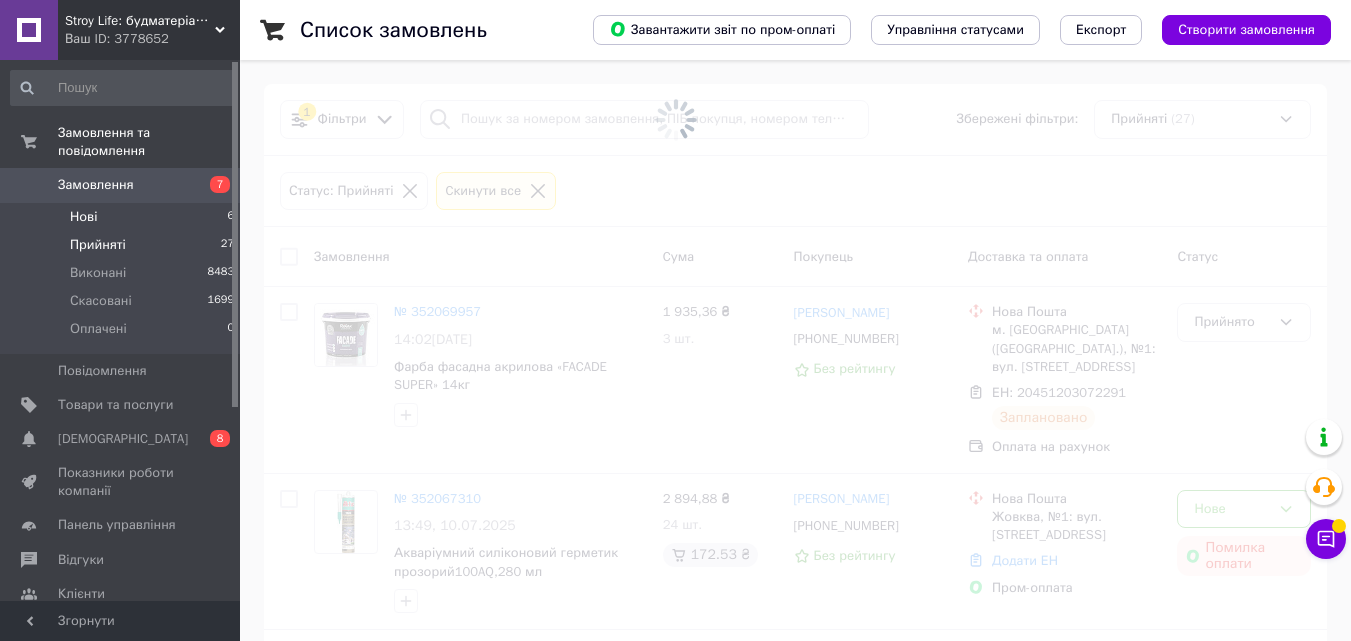 click on "Нові" at bounding box center (83, 217) 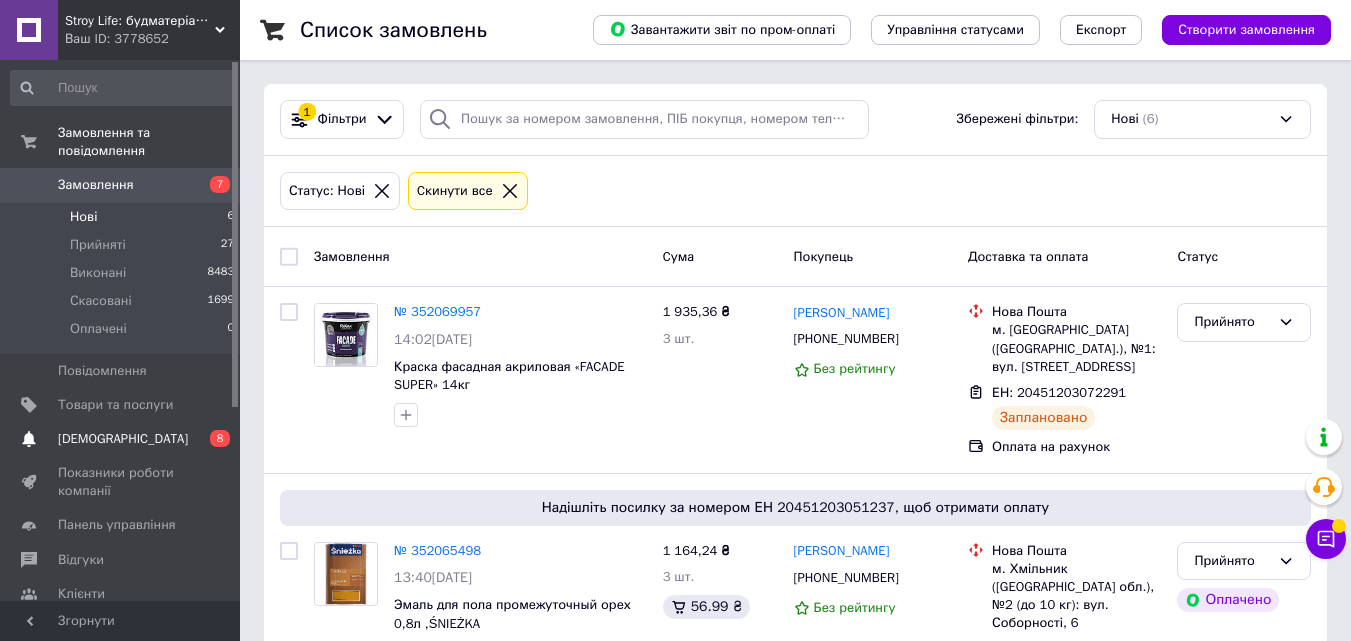 click on "[DEMOGRAPHIC_DATA]" at bounding box center [123, 439] 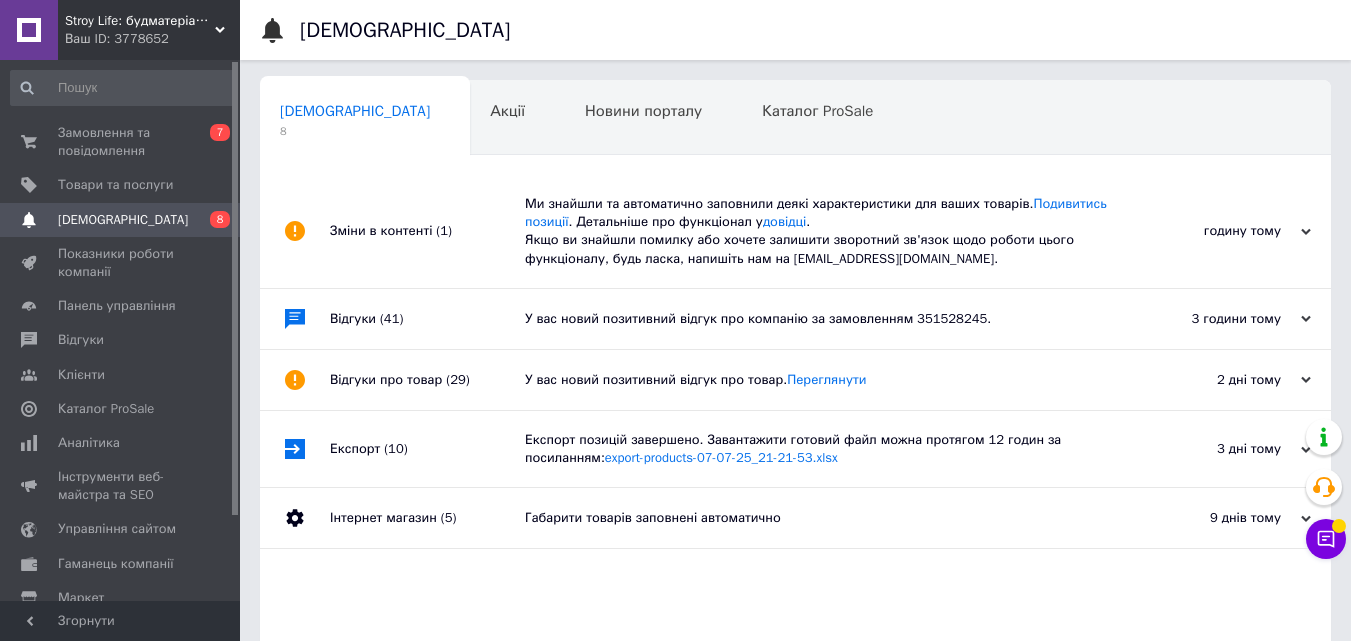 click on "годину тому" at bounding box center (1211, 231) 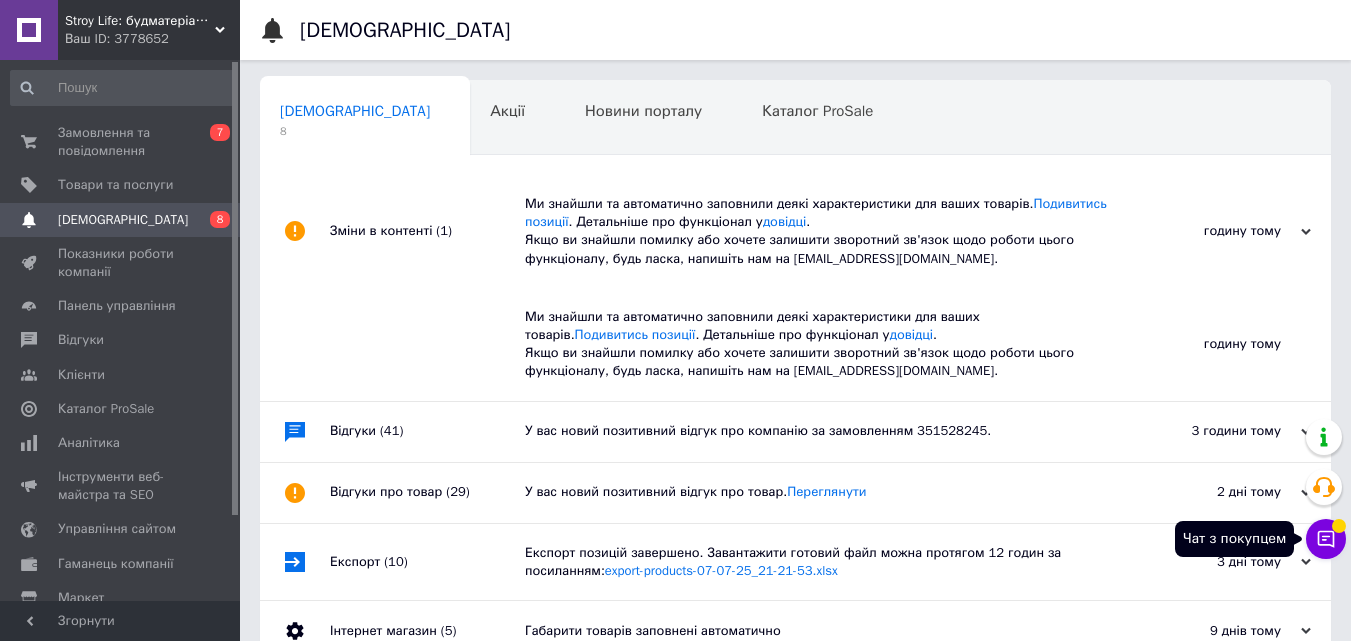 click 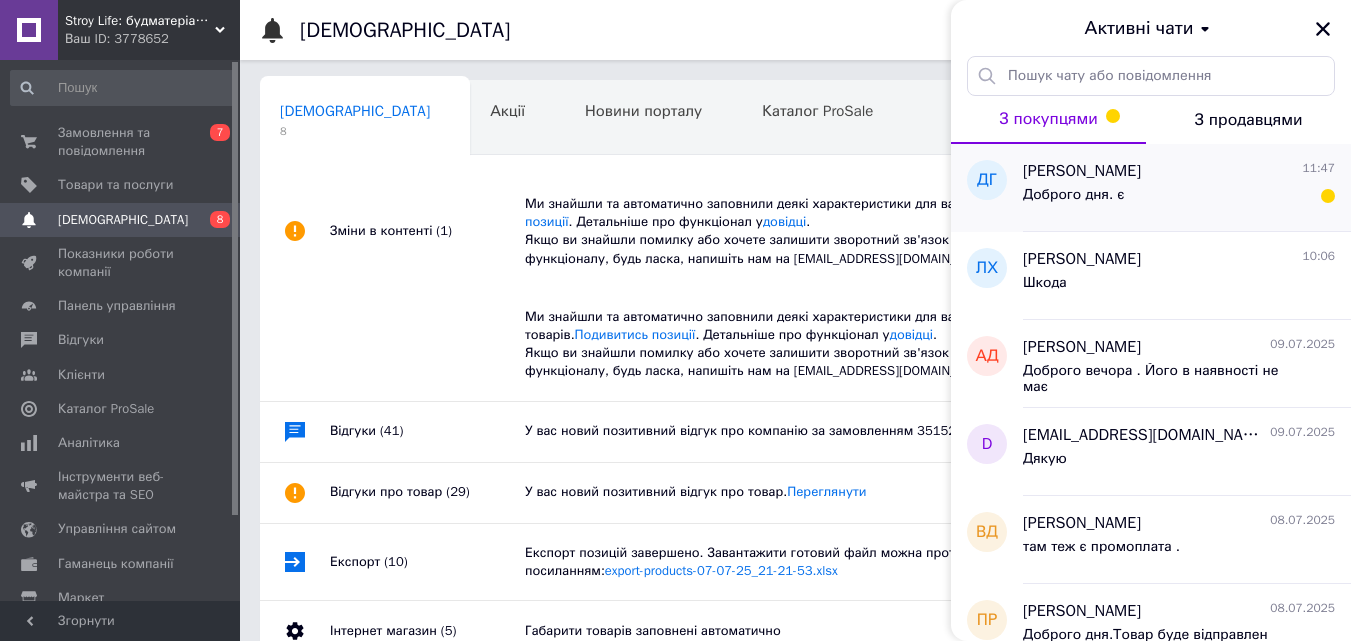 click on "Доброго дня. є" at bounding box center (1179, 199) 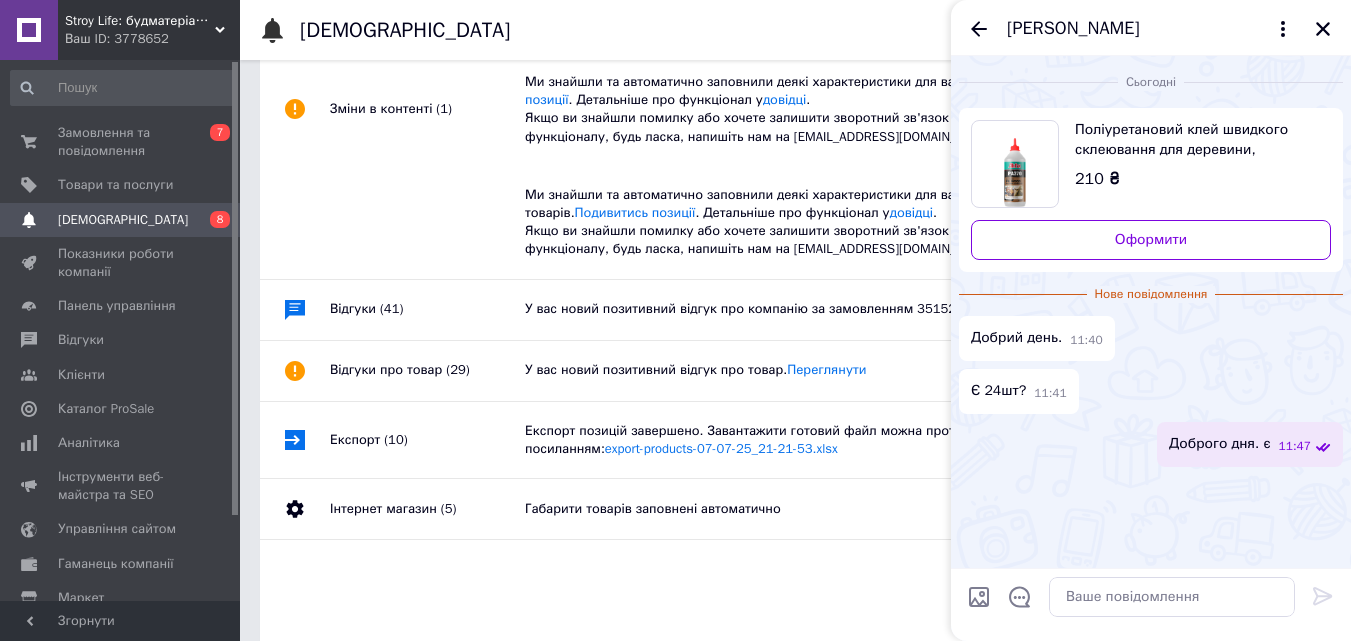 scroll, scrollTop: 0, scrollLeft: 0, axis: both 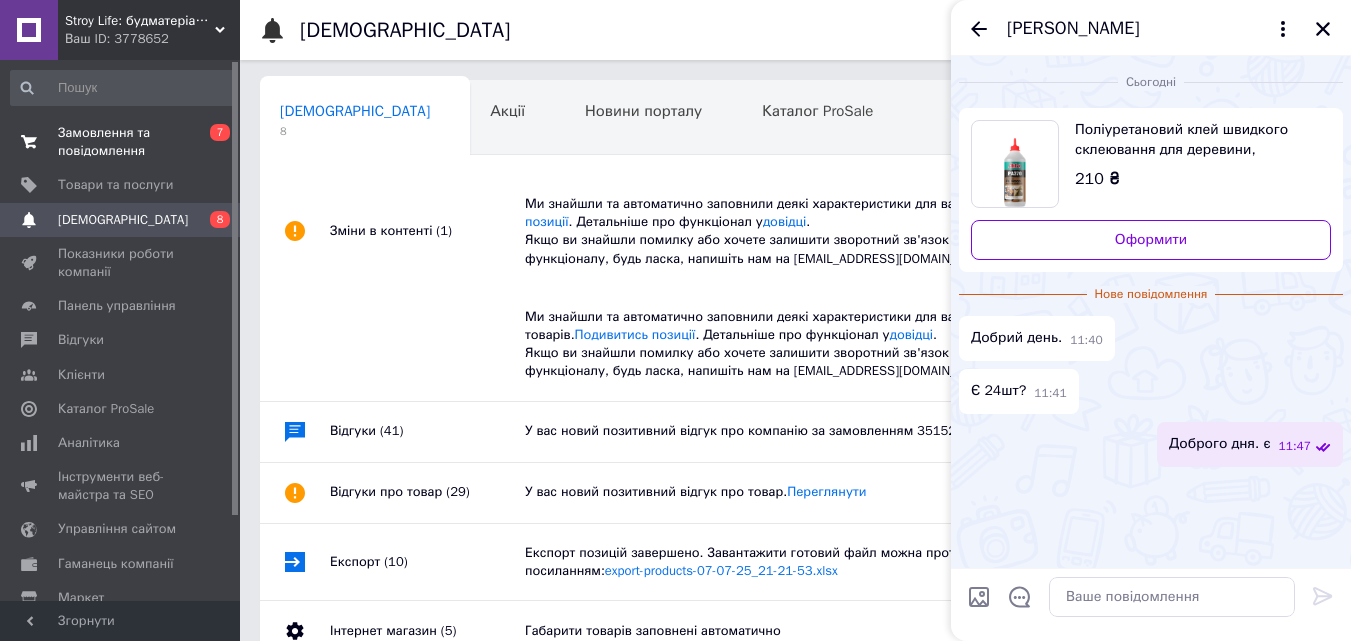 click on "Замовлення та повідомлення" at bounding box center (121, 142) 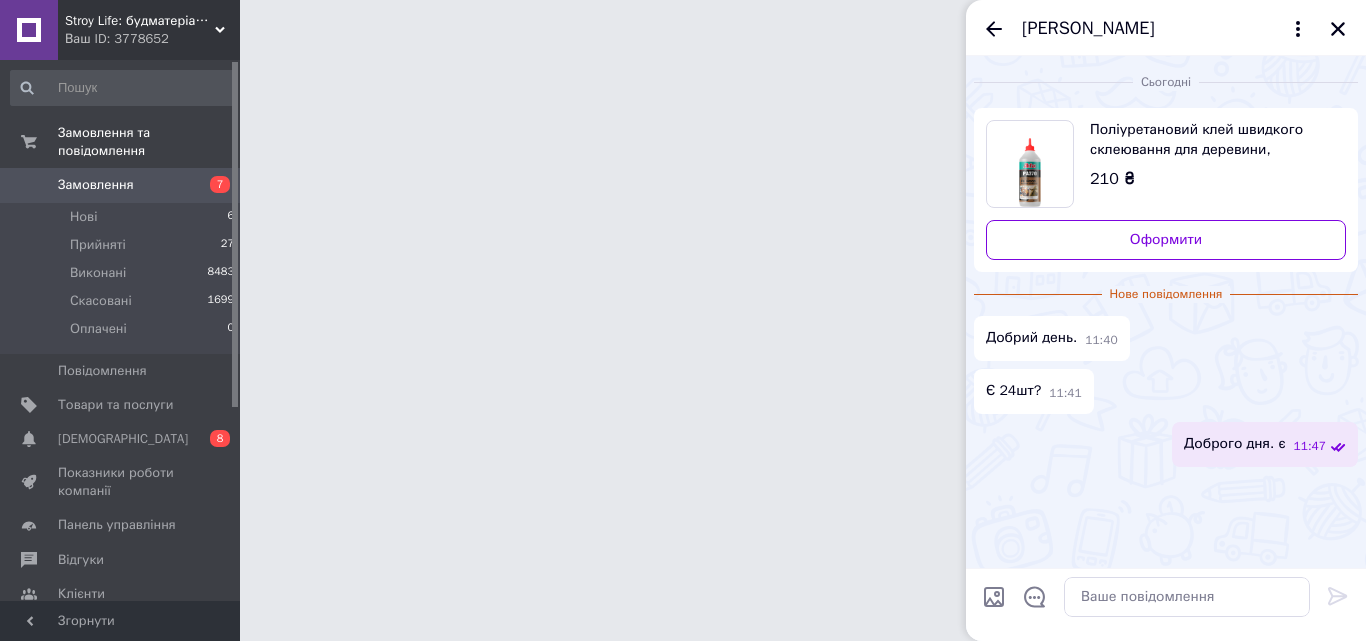click on "[PERSON_NAME]" at bounding box center [1166, 28] 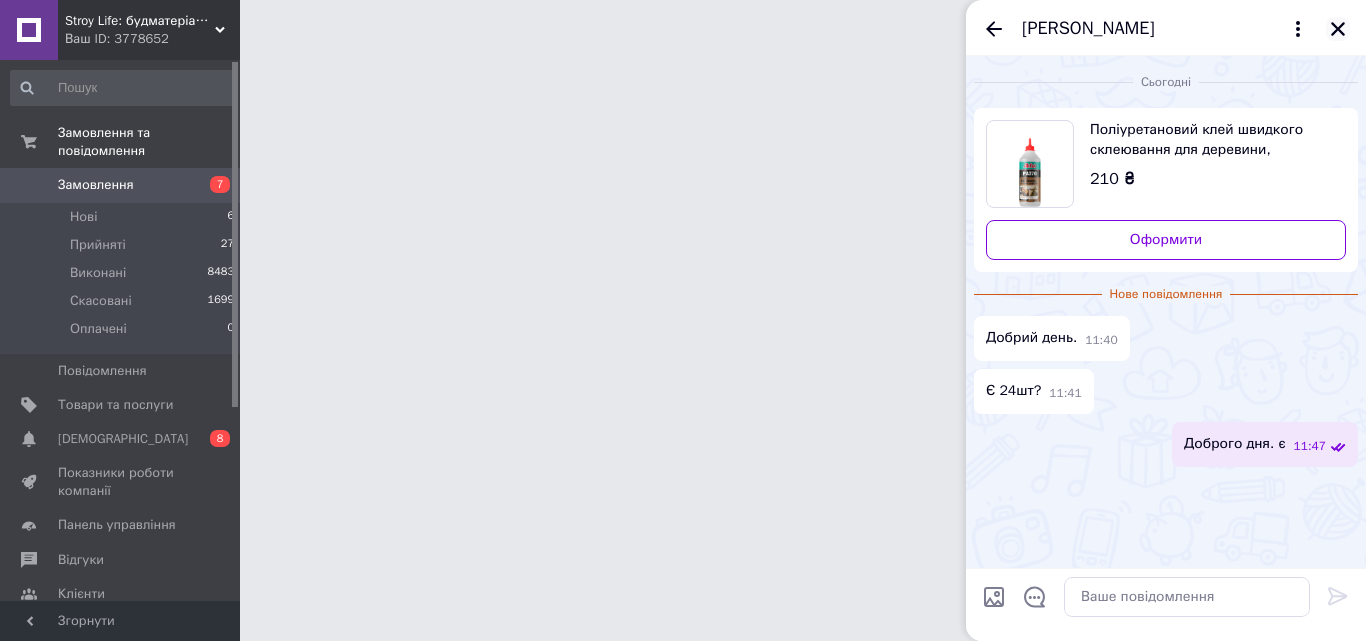 click 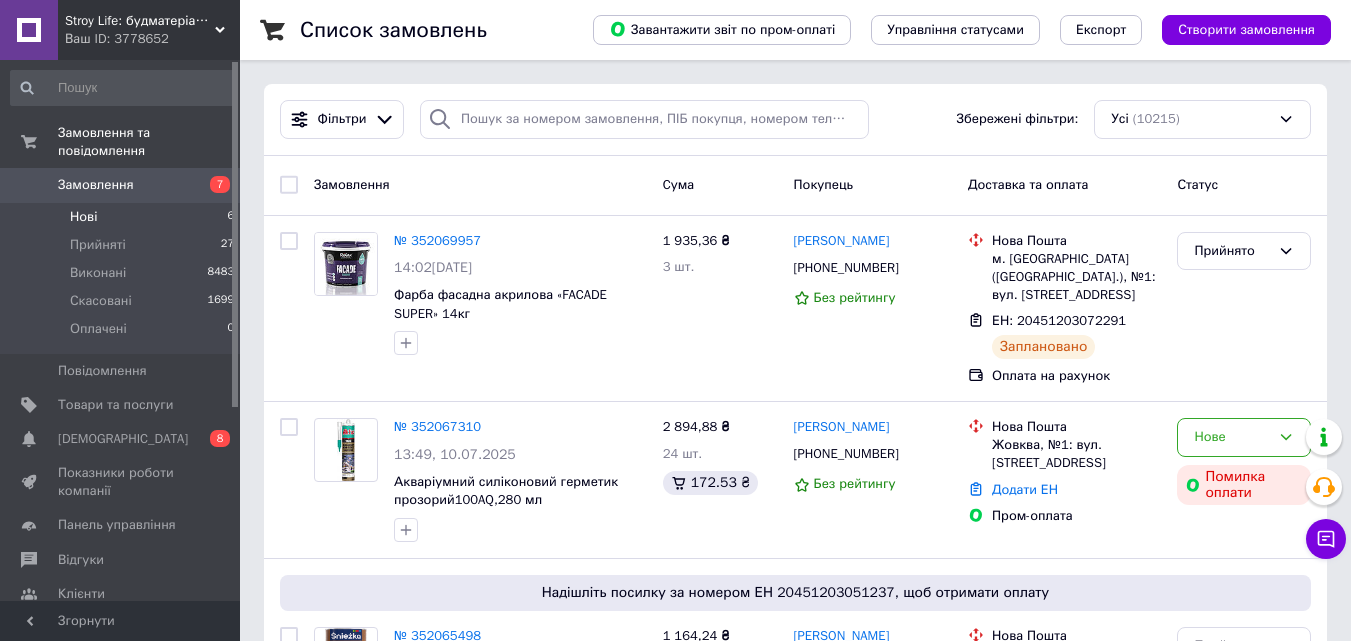 click on "Нові 6" at bounding box center [123, 217] 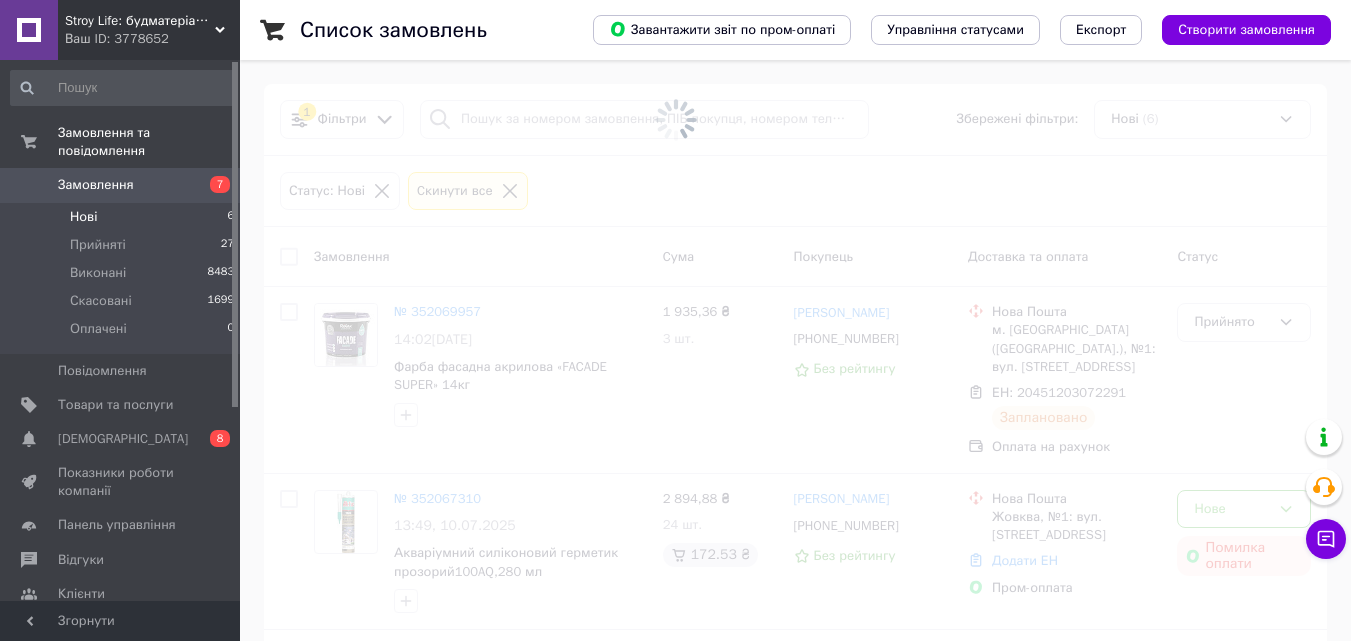 click on "Замовлення" at bounding box center (121, 185) 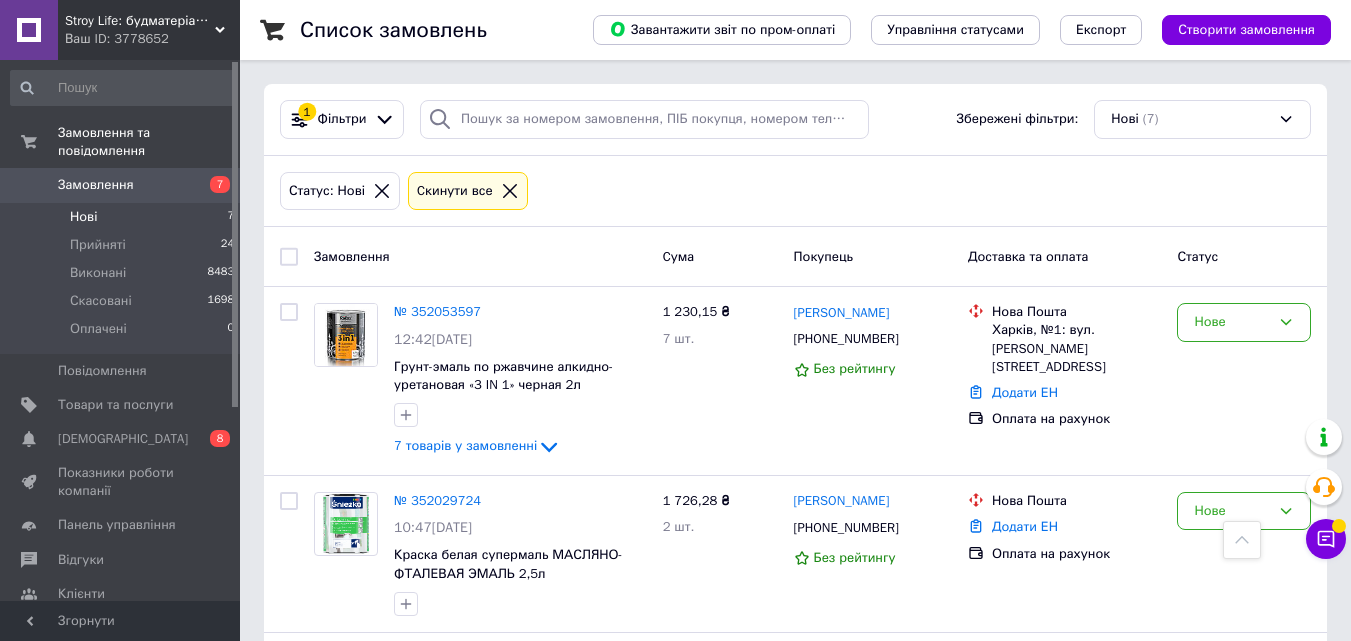 scroll, scrollTop: 500, scrollLeft: 0, axis: vertical 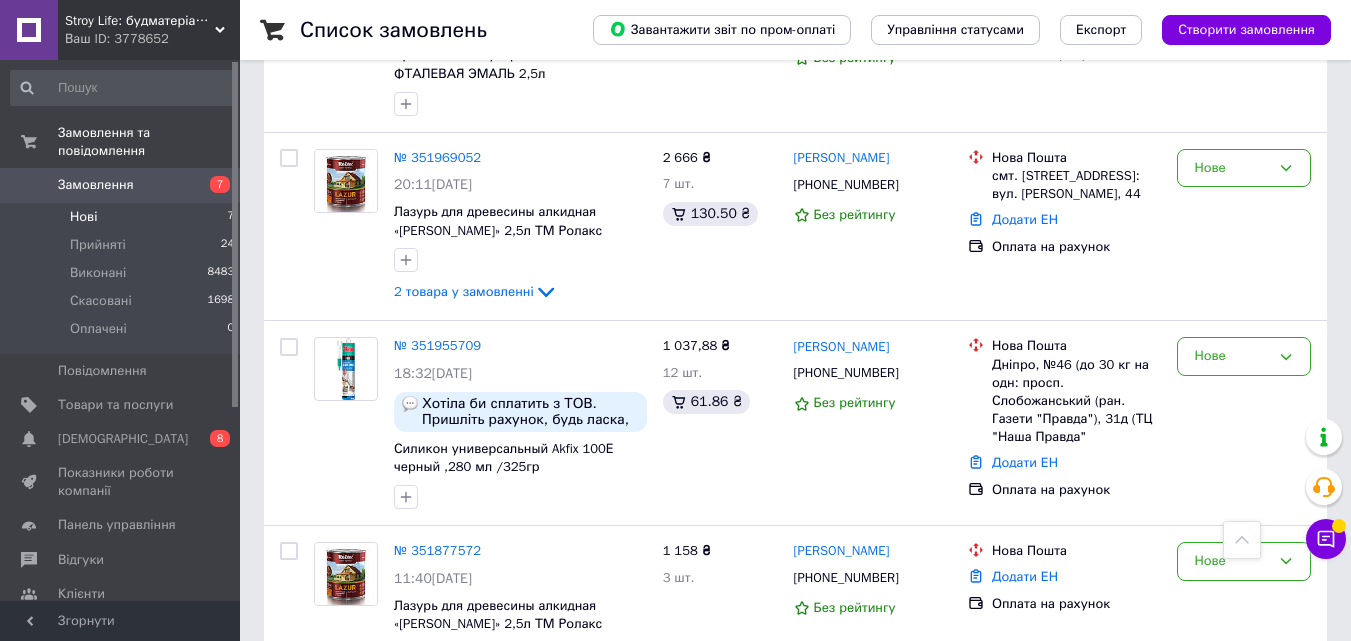 click on "Нові 7" at bounding box center [123, 217] 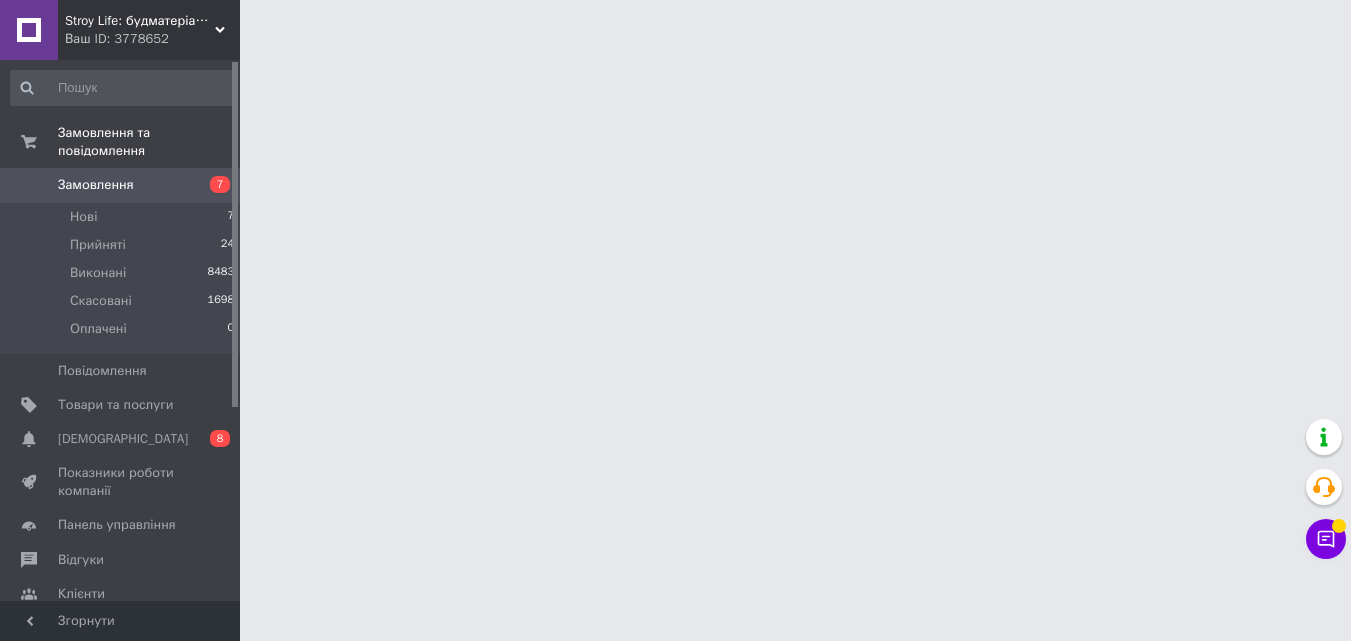 scroll, scrollTop: 0, scrollLeft: 0, axis: both 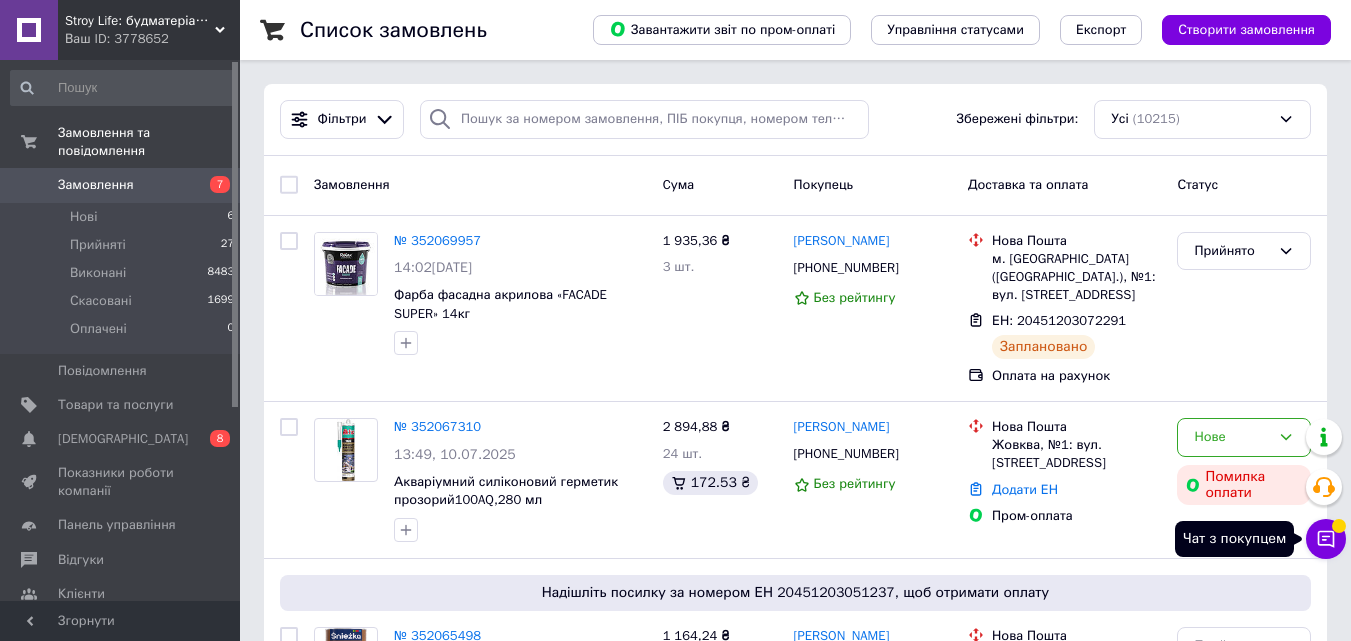 click 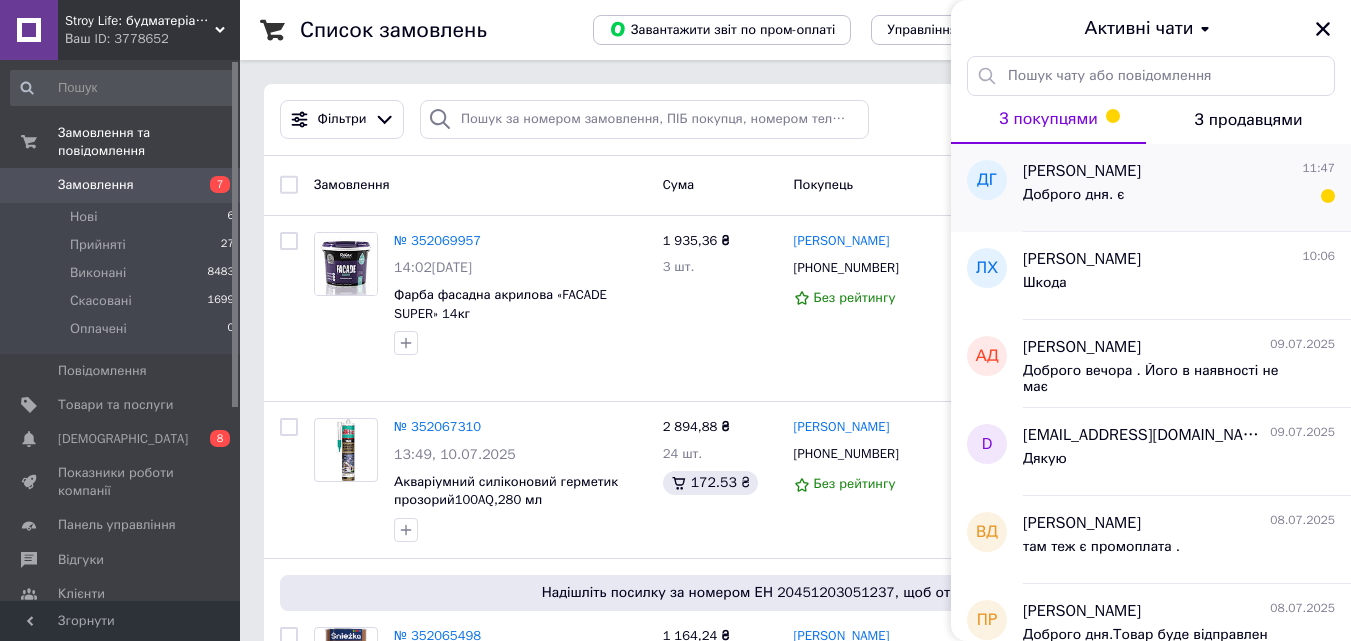 click on "Доброго дня. є" at bounding box center (1179, 199) 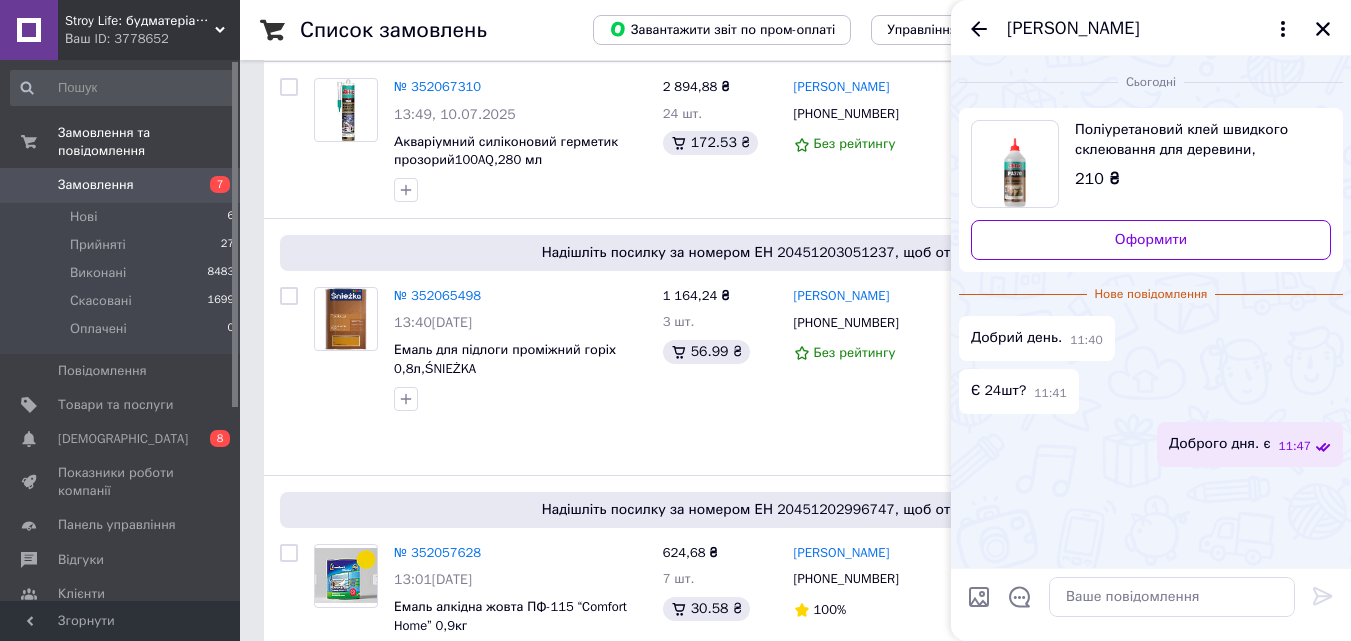 scroll, scrollTop: 82, scrollLeft: 0, axis: vertical 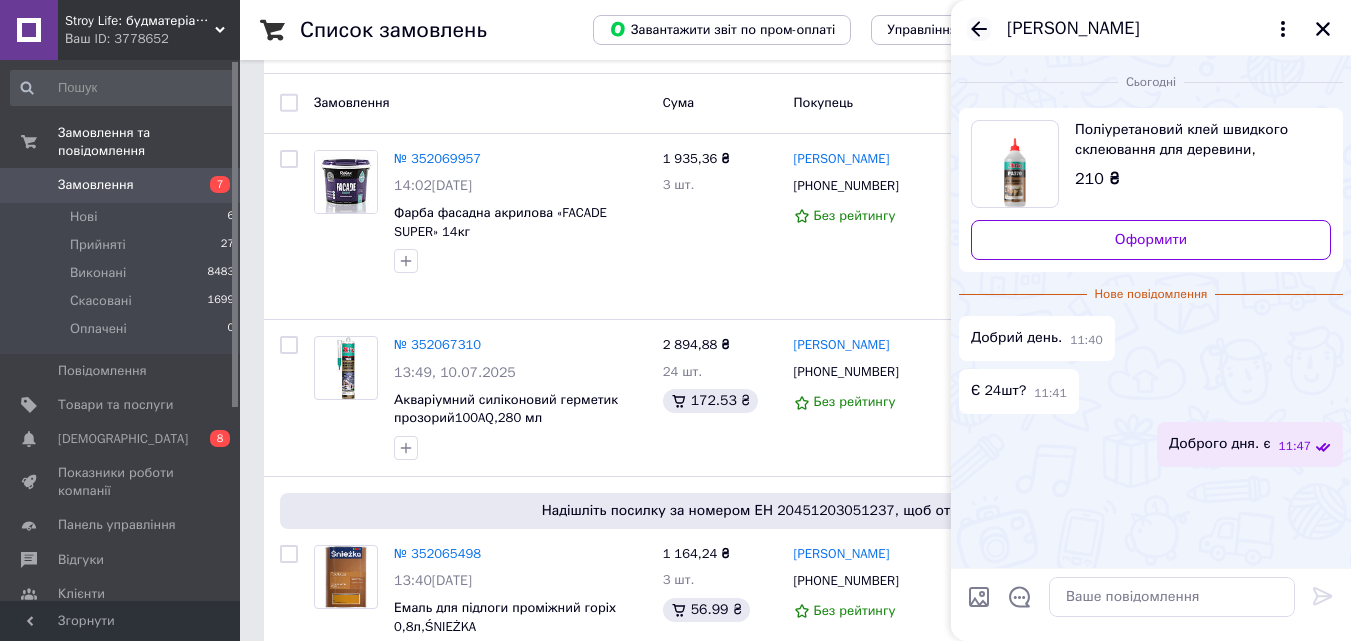 click 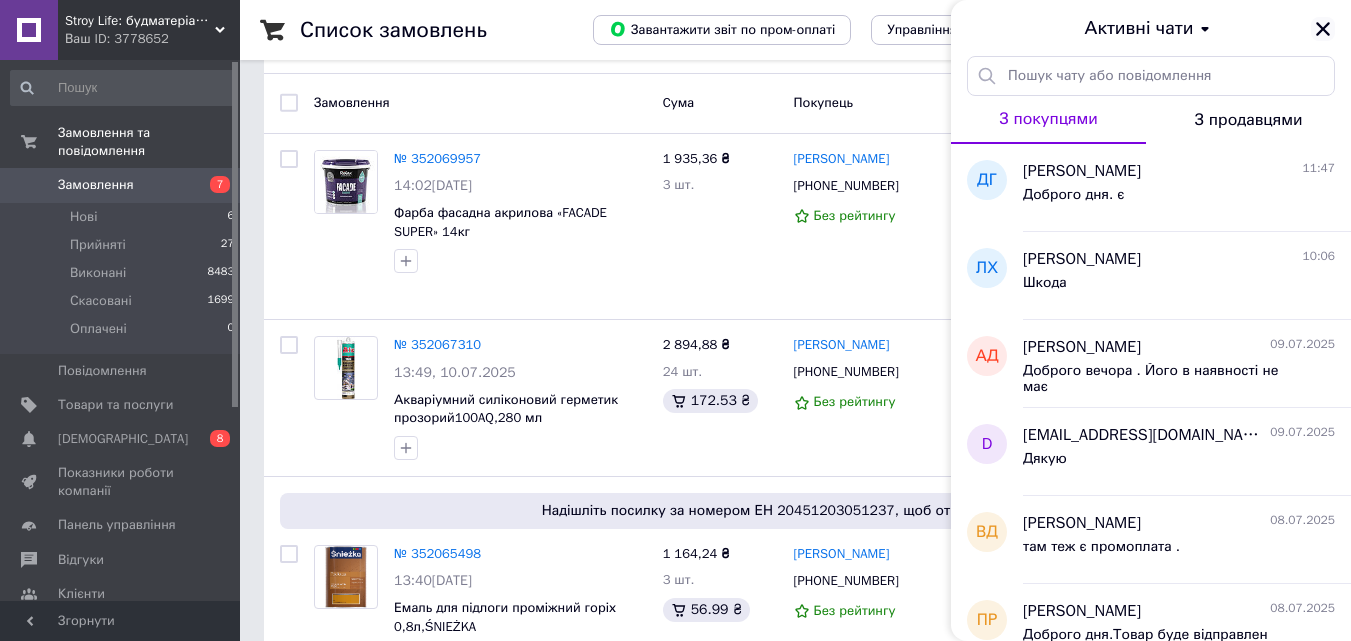 click 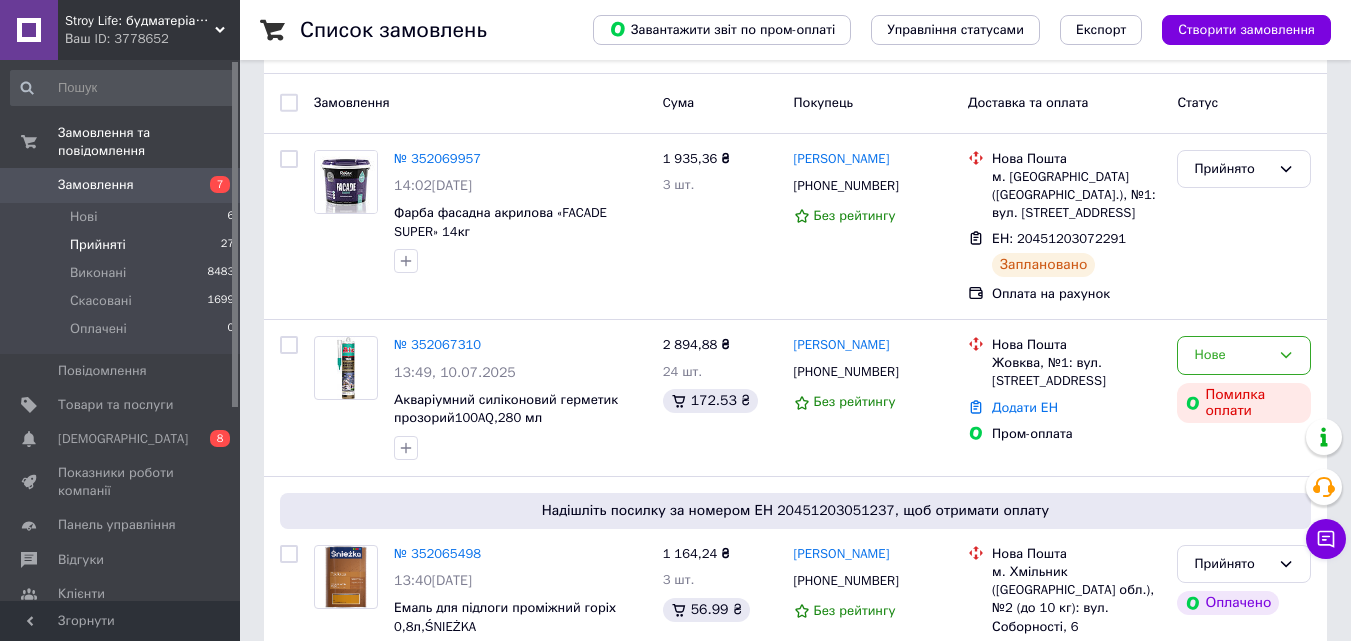 click on "Прийняті 27" at bounding box center [123, 245] 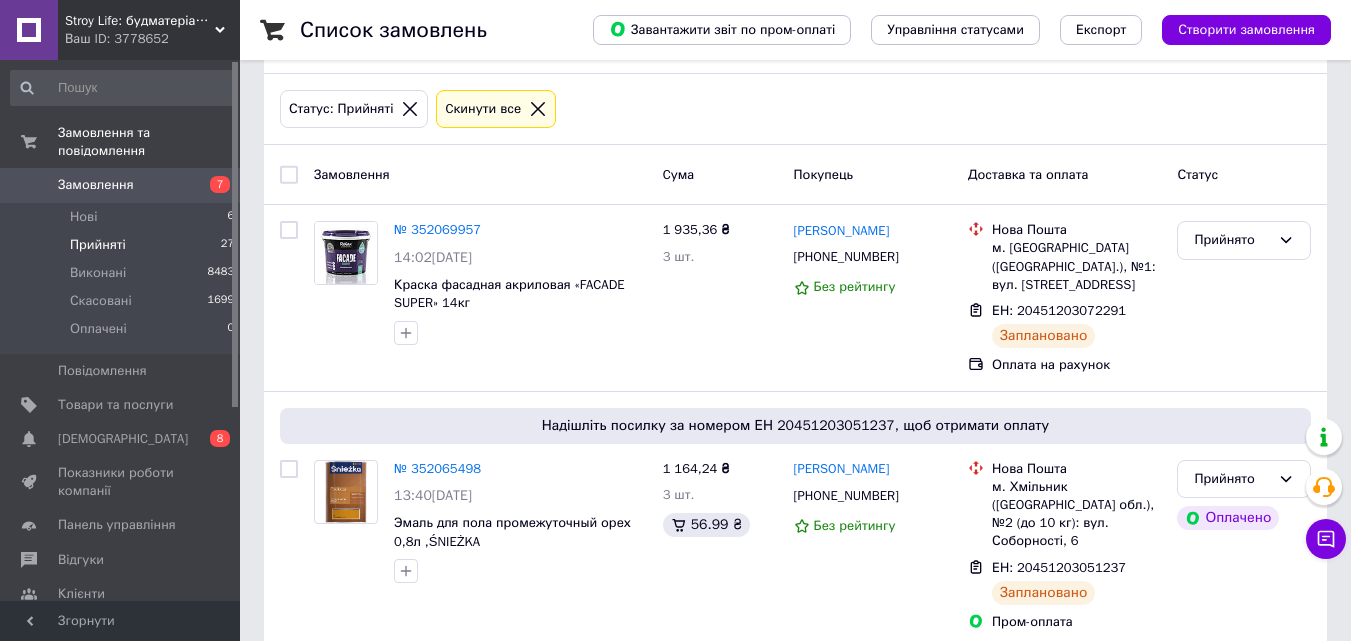 scroll, scrollTop: 0, scrollLeft: 0, axis: both 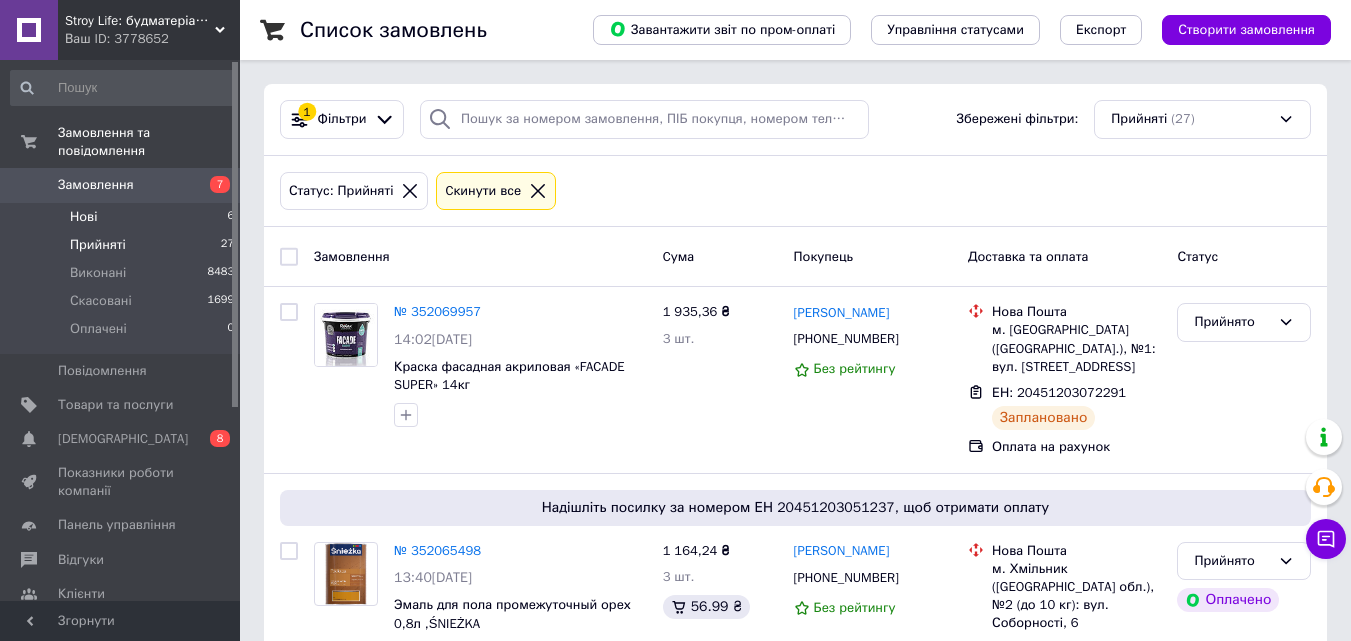 click on "Нові 6" at bounding box center (123, 217) 